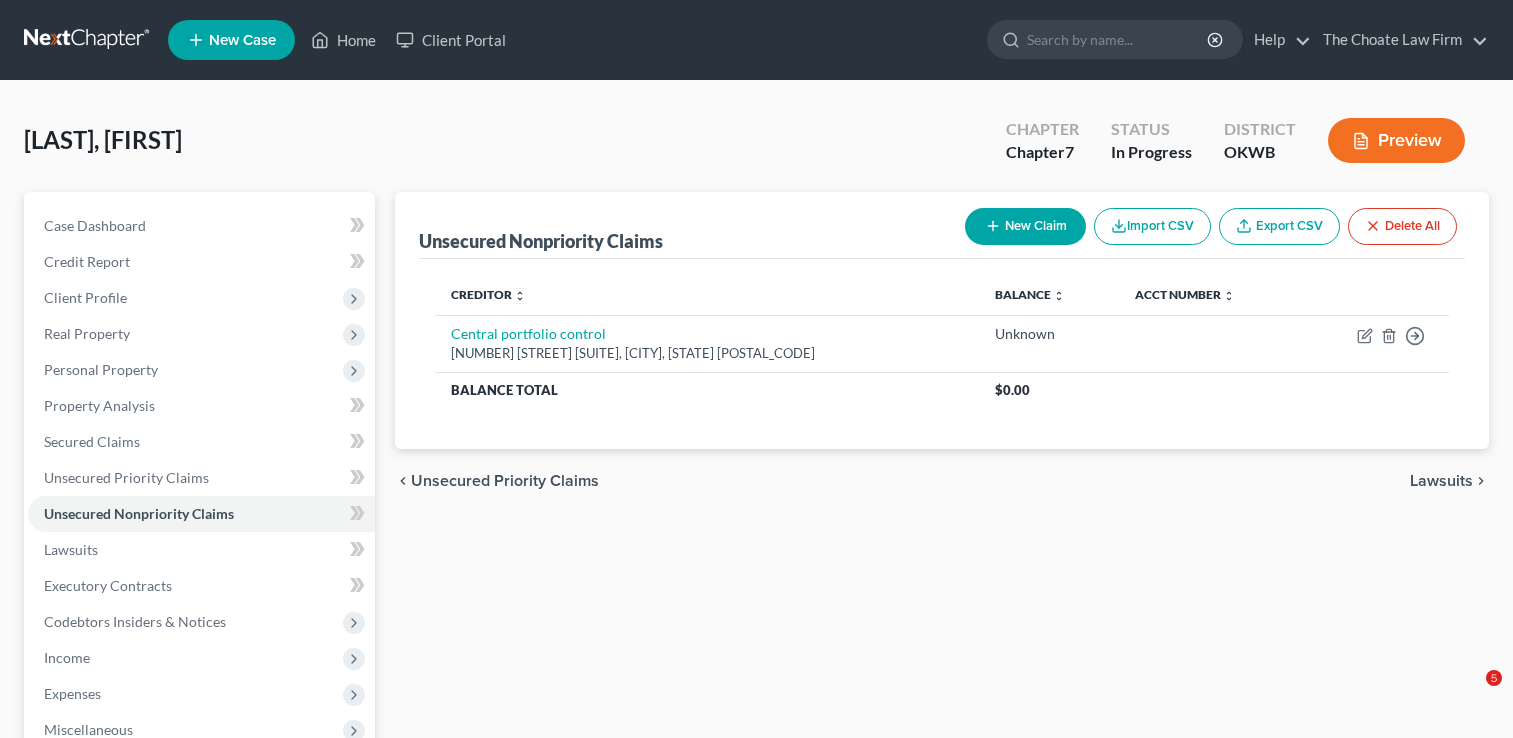 scroll, scrollTop: 0, scrollLeft: 0, axis: both 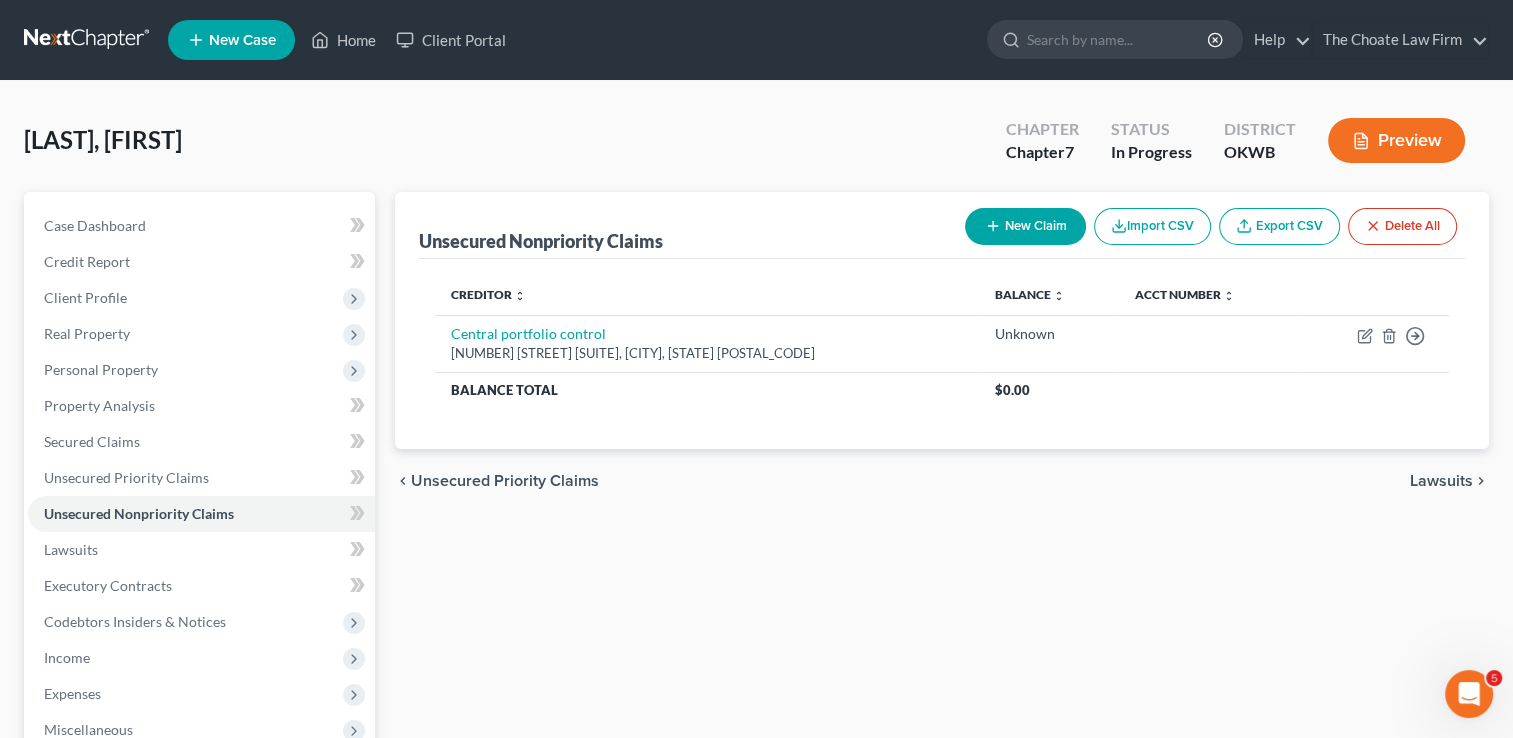 click at bounding box center [88, 40] 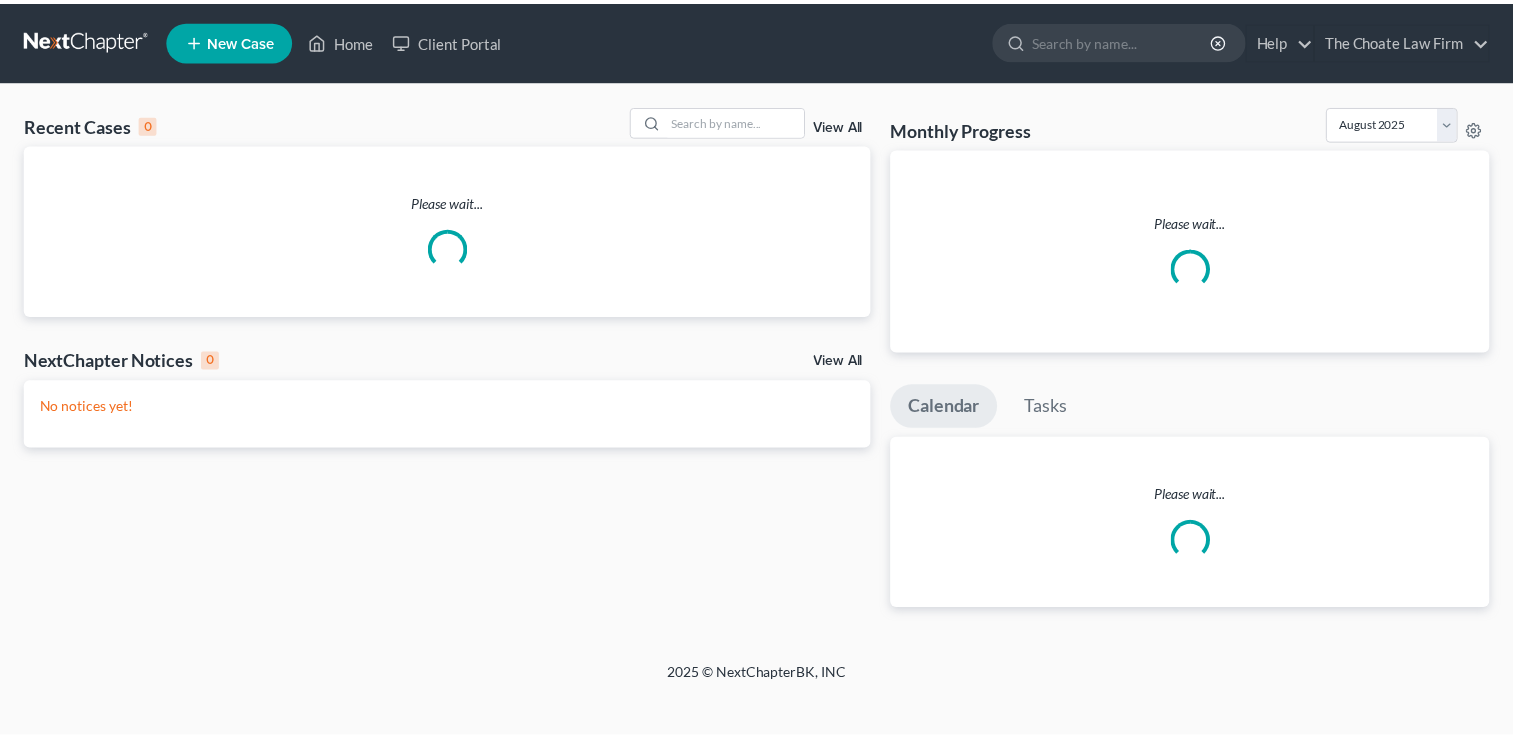 scroll, scrollTop: 0, scrollLeft: 0, axis: both 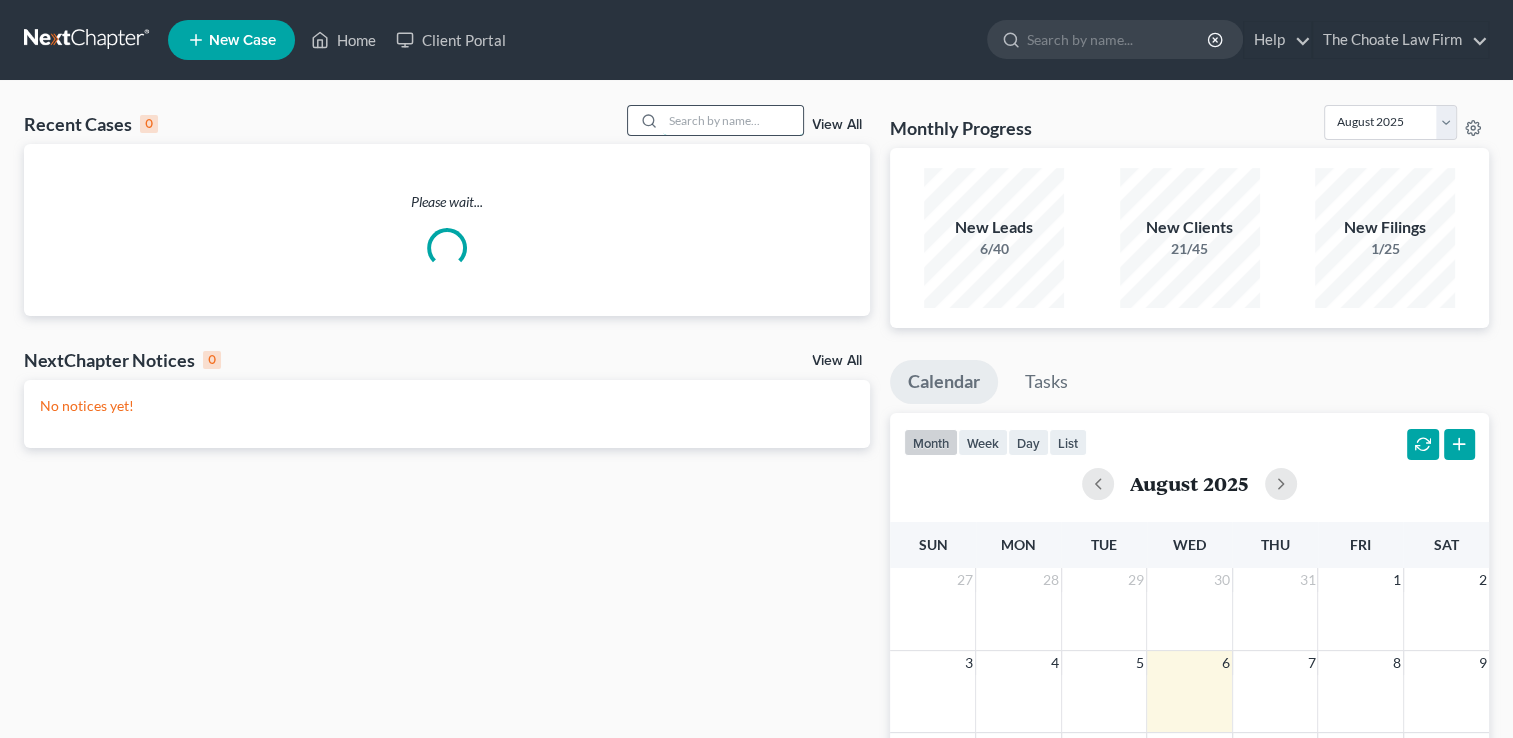 click at bounding box center [733, 120] 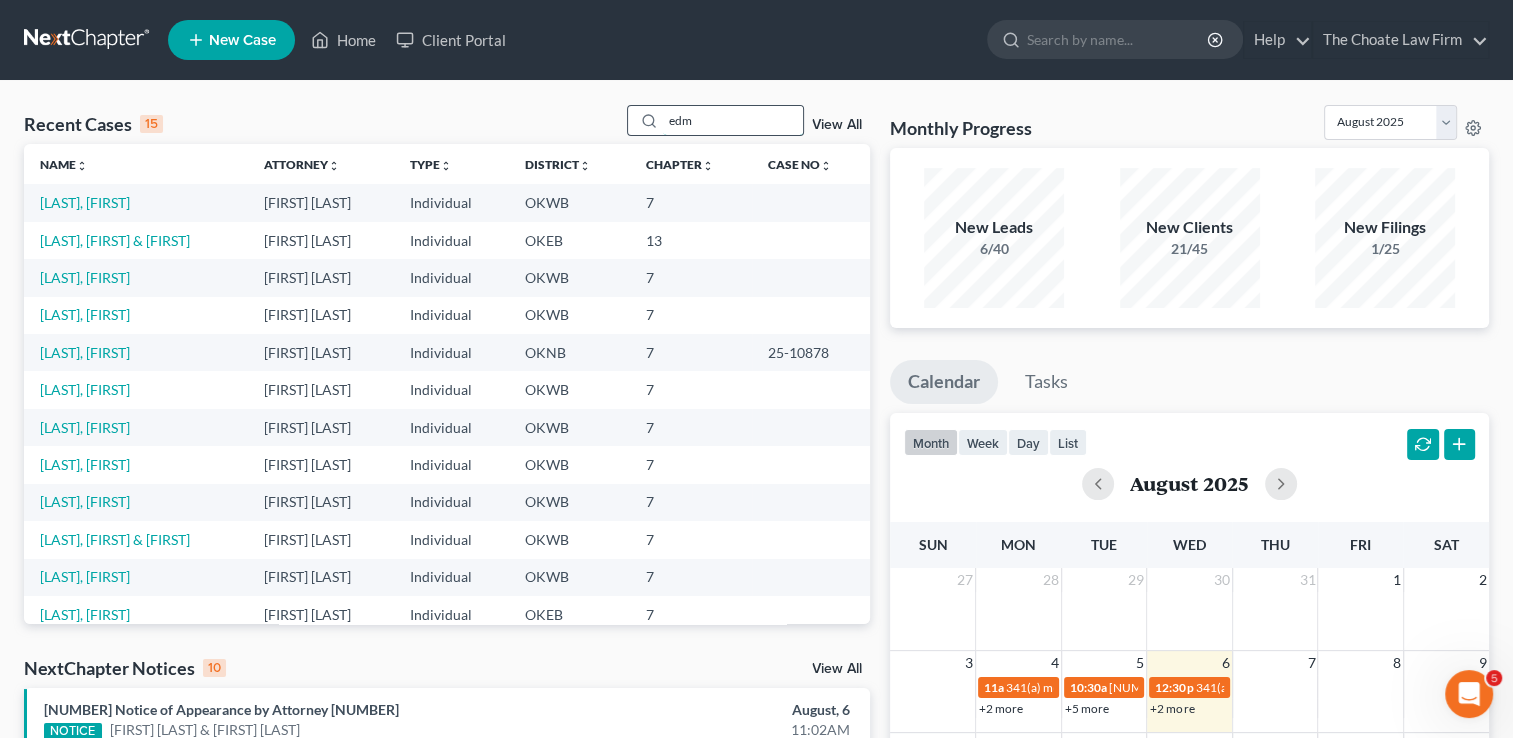 scroll, scrollTop: 0, scrollLeft: 0, axis: both 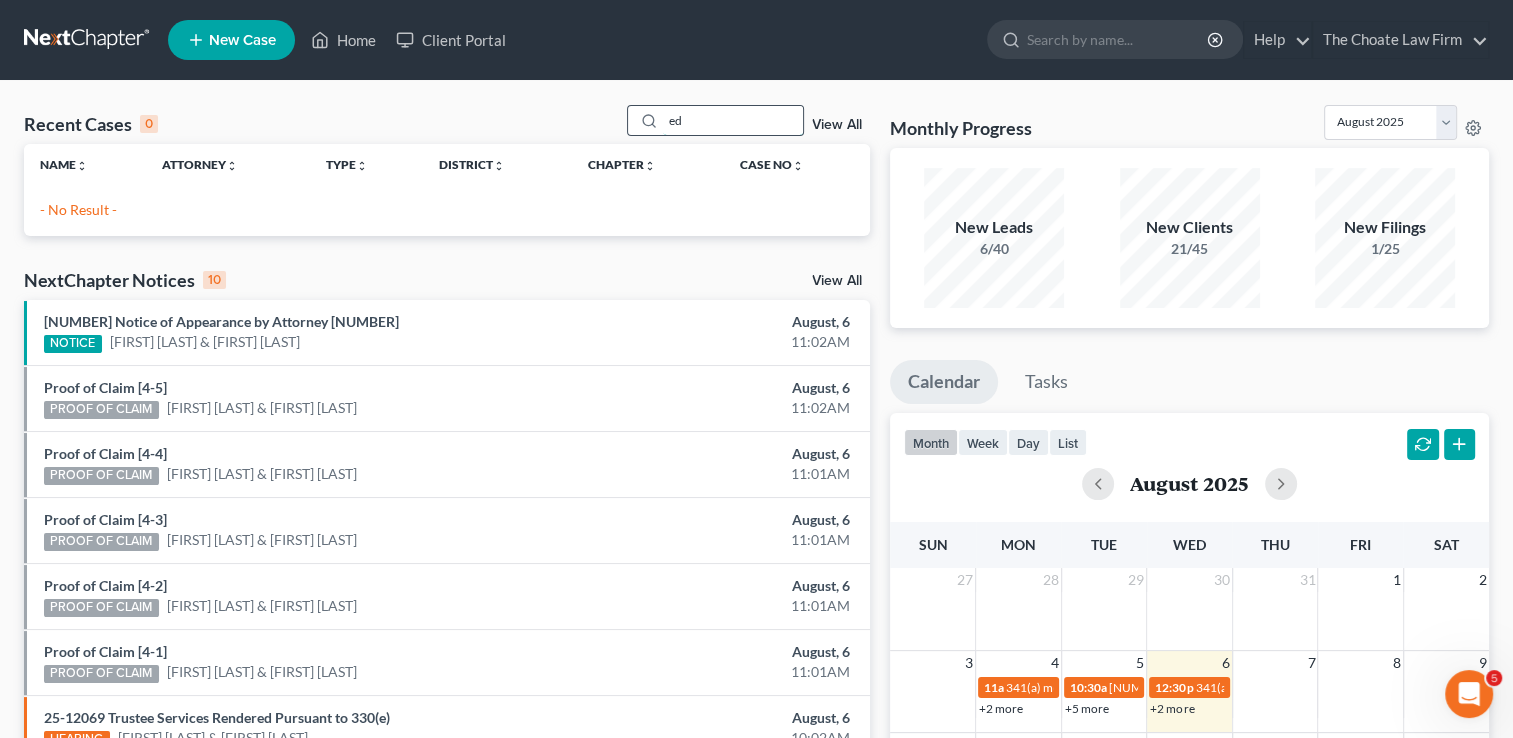 type on "e" 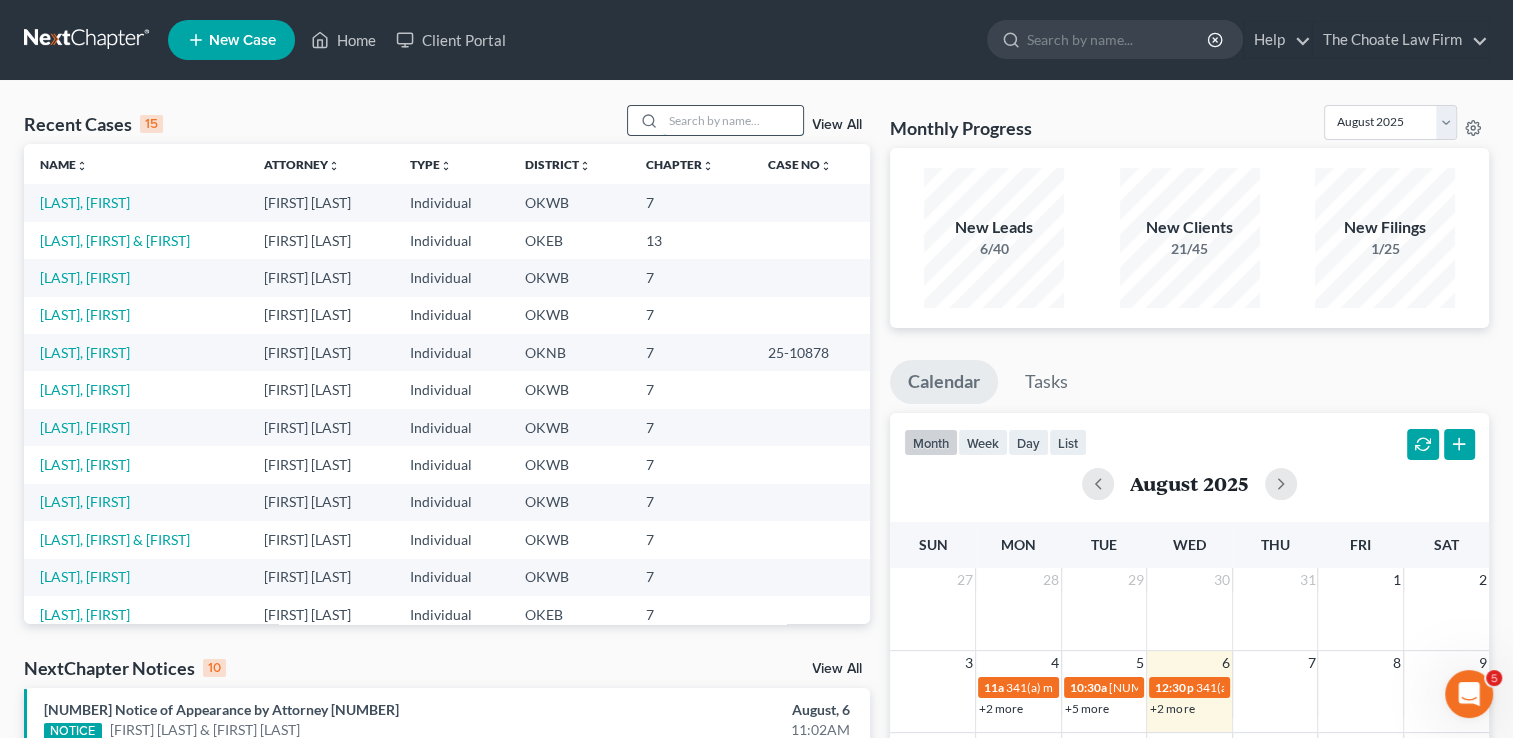 paste on "EDMONDS, SHAUNA" 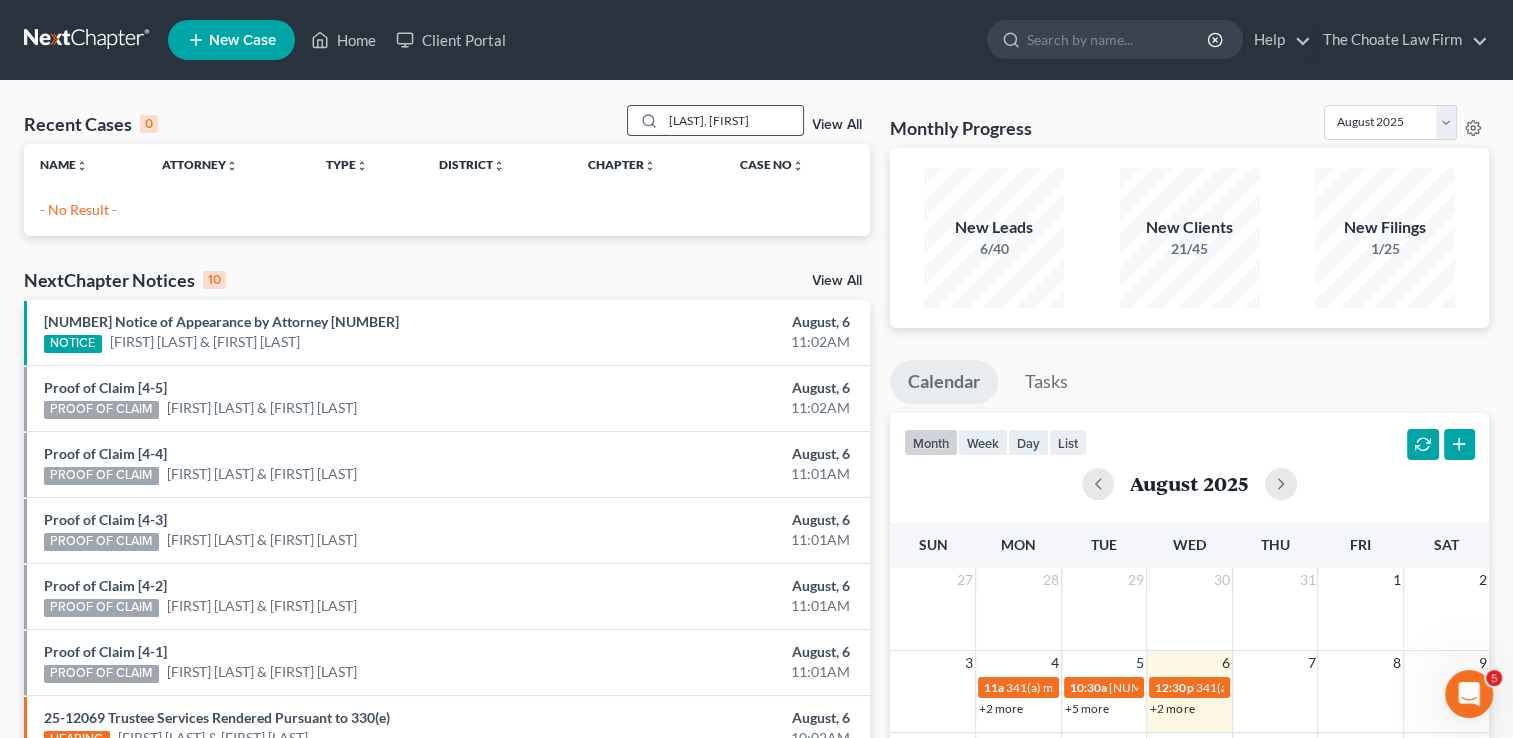drag, startPoint x: 774, startPoint y: 119, endPoint x: 724, endPoint y: 127, distance: 50.635956 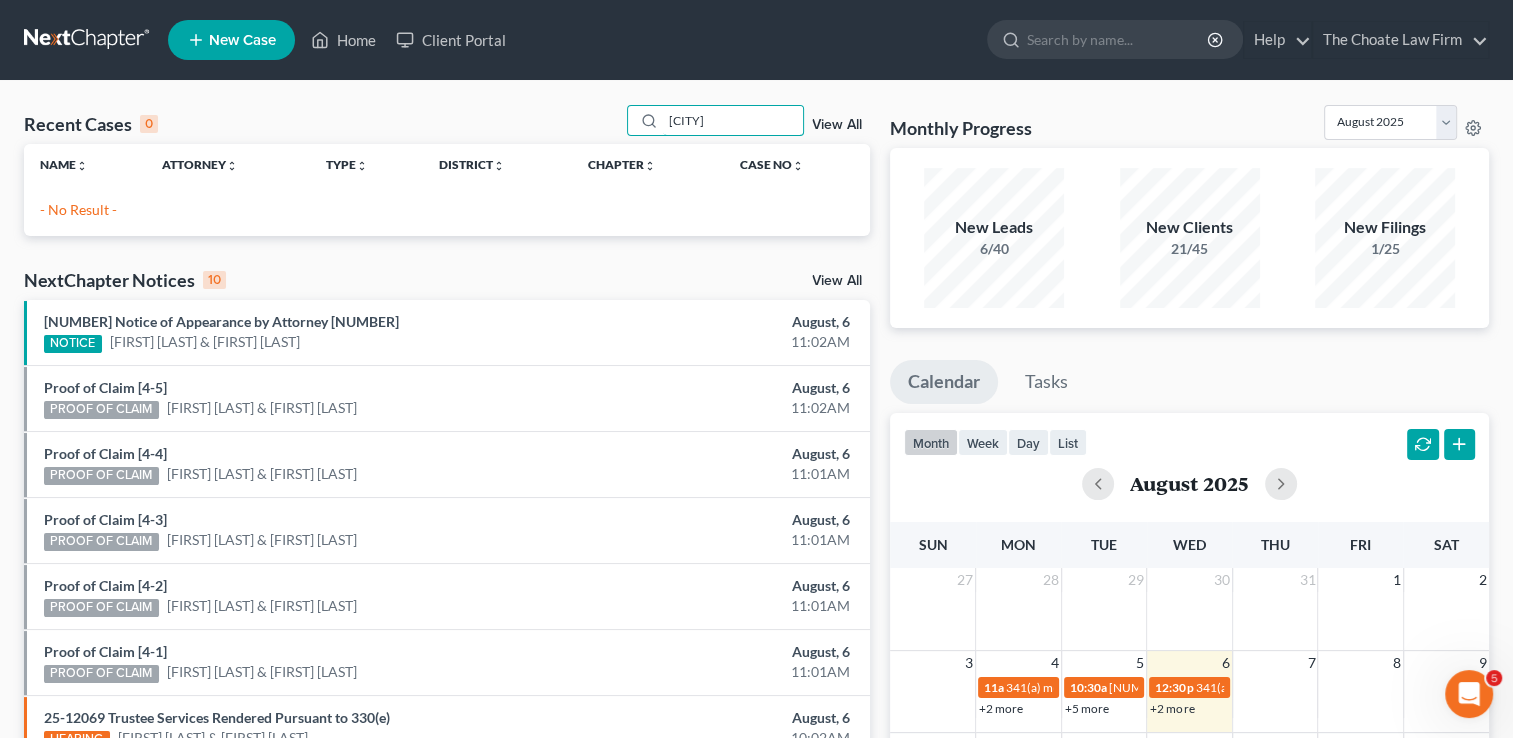 drag, startPoint x: 737, startPoint y: 117, endPoint x: 616, endPoint y: 126, distance: 121.33425 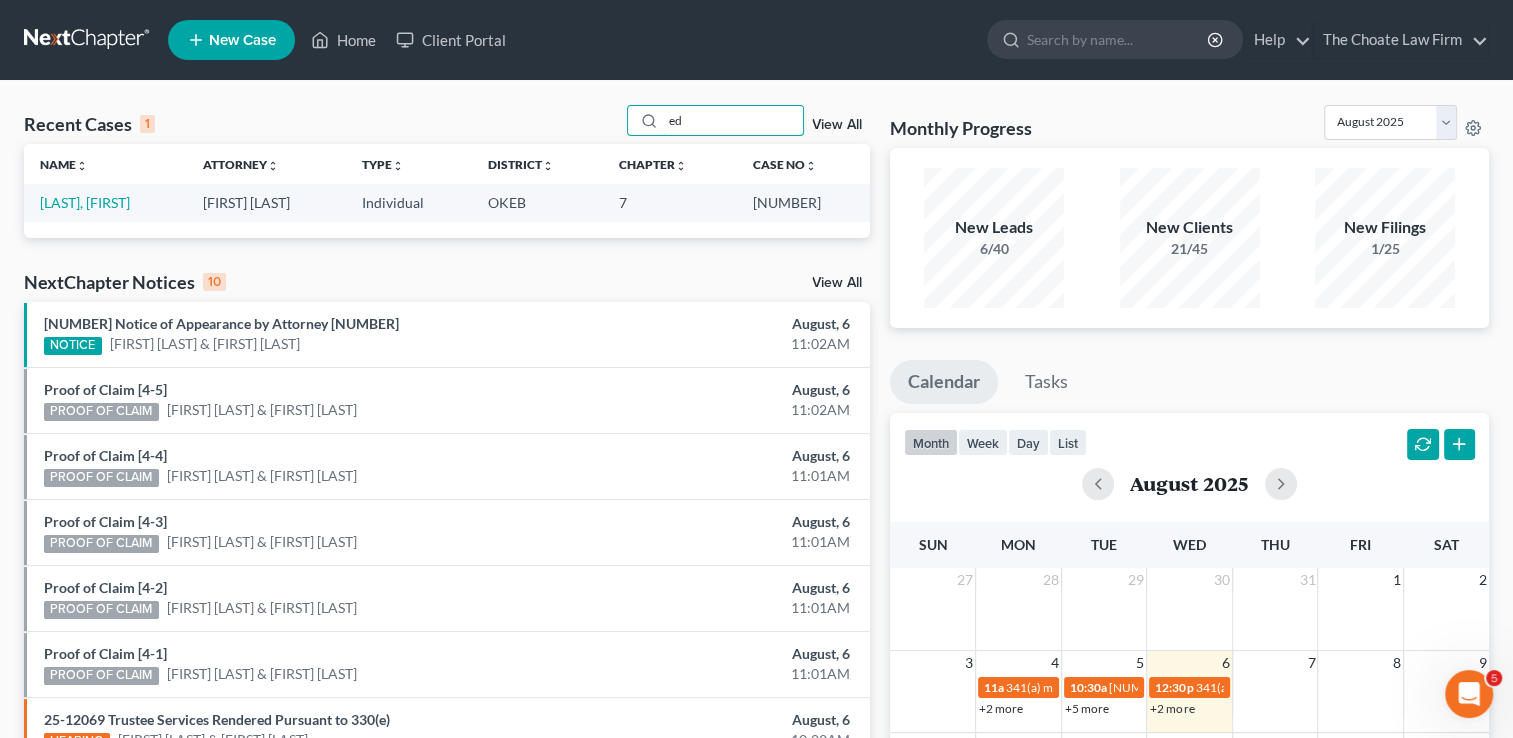 type on "e" 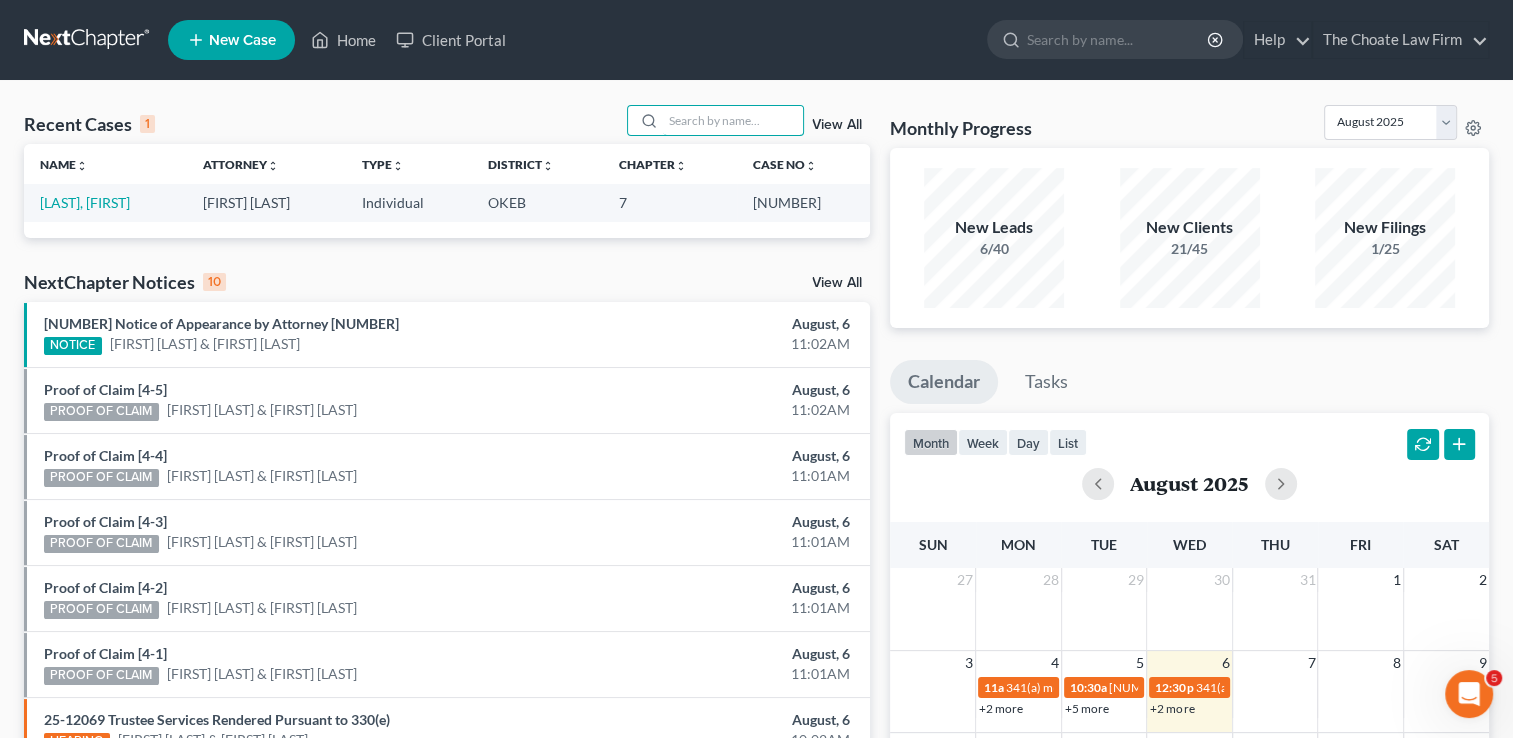 type 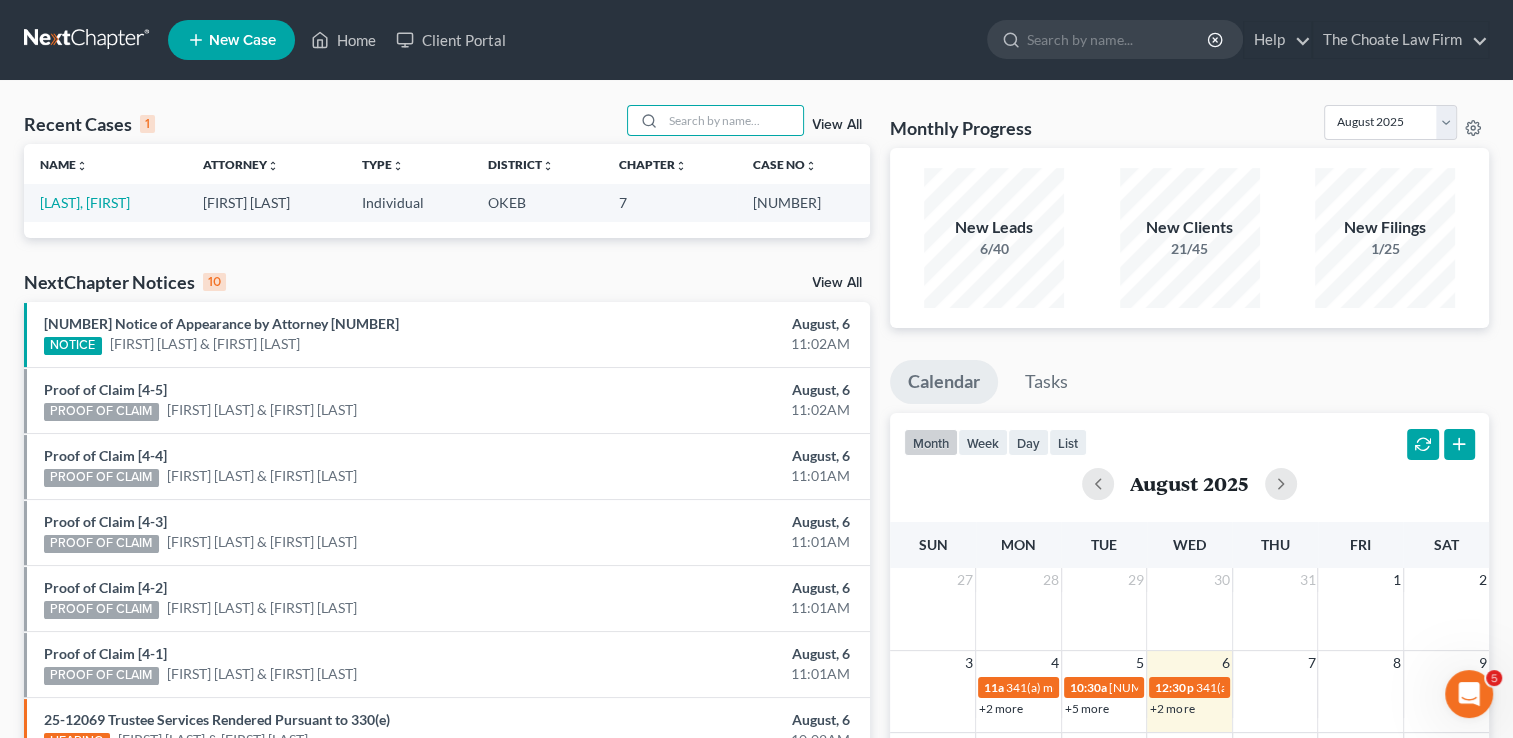 click on "View All" at bounding box center (837, 125) 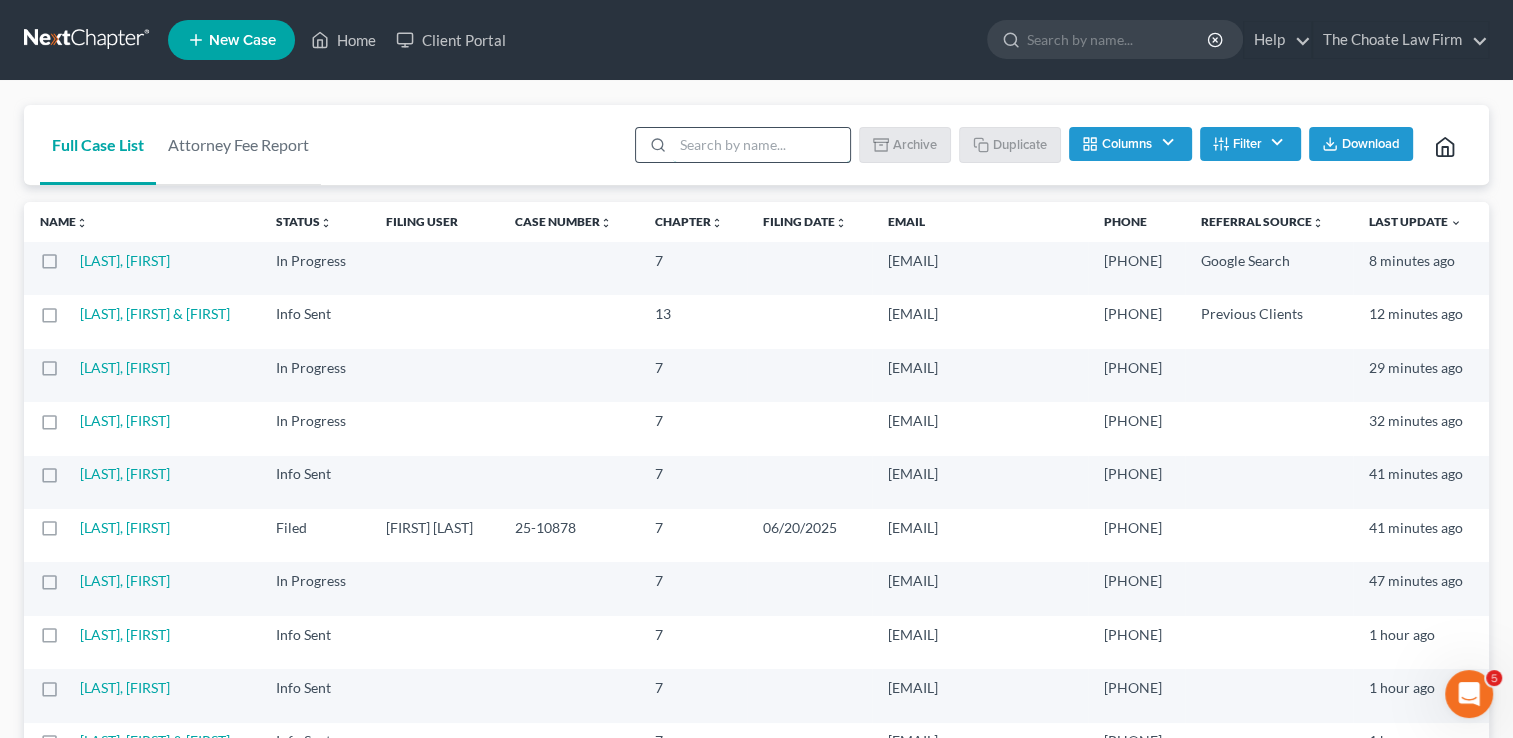 click at bounding box center (761, 145) 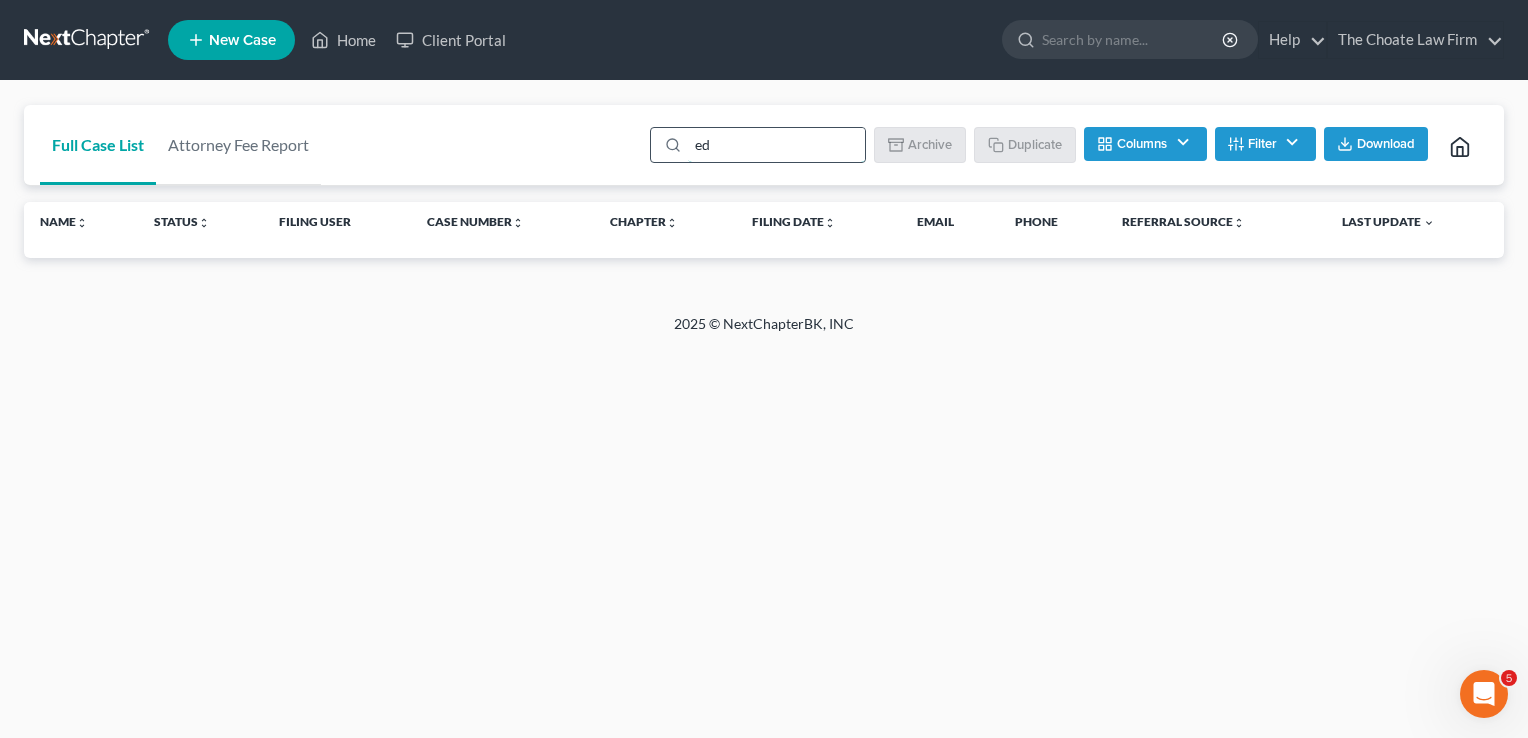 type on "e" 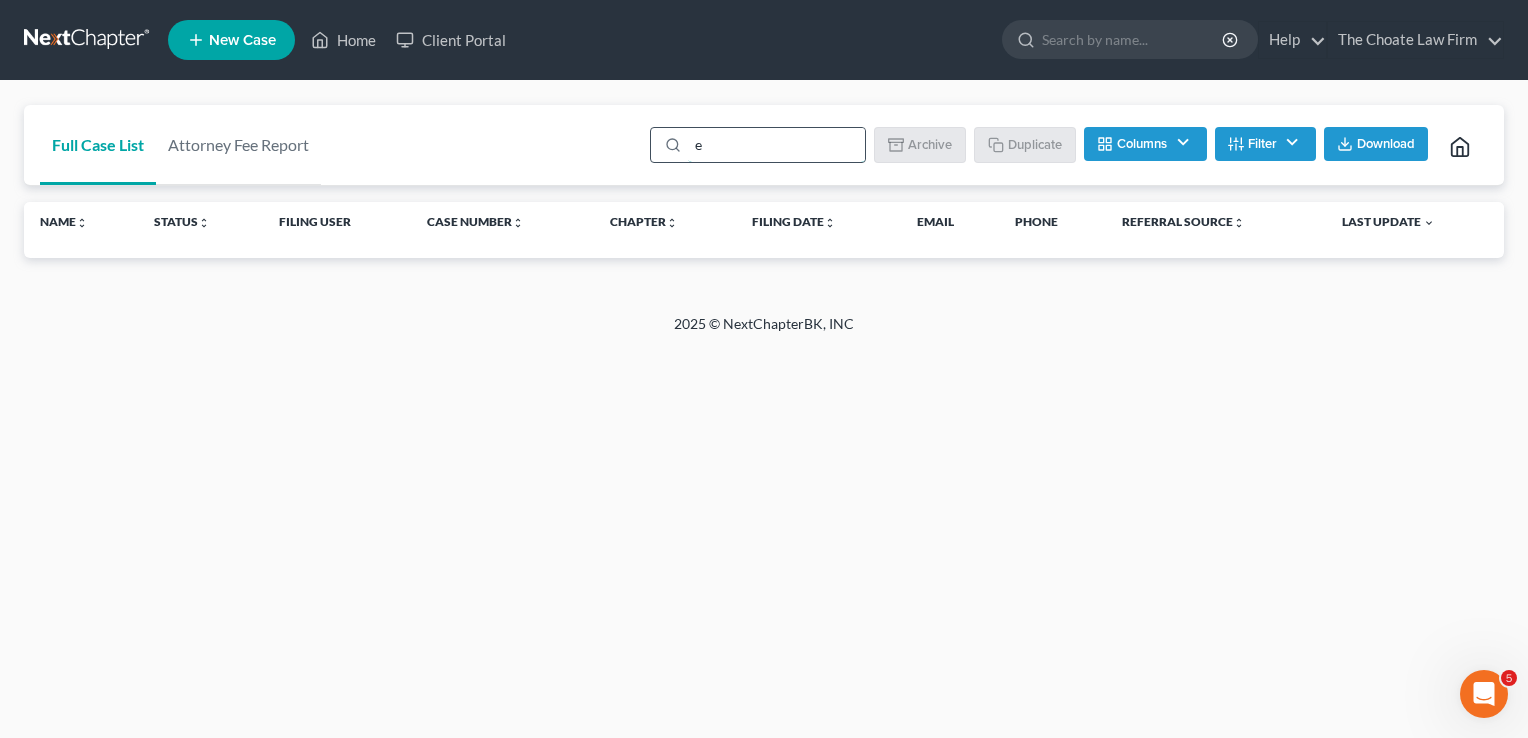 type 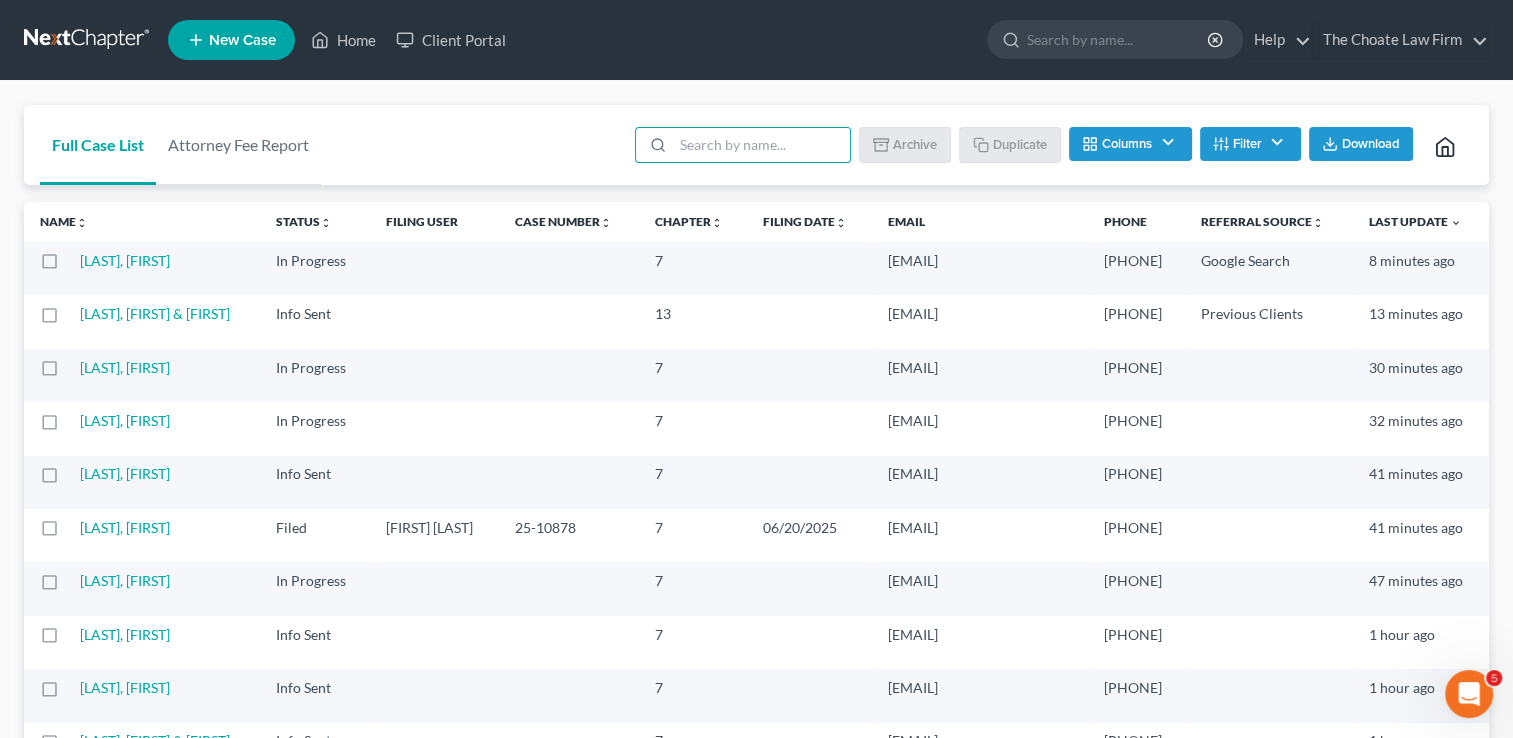 click at bounding box center [88, 40] 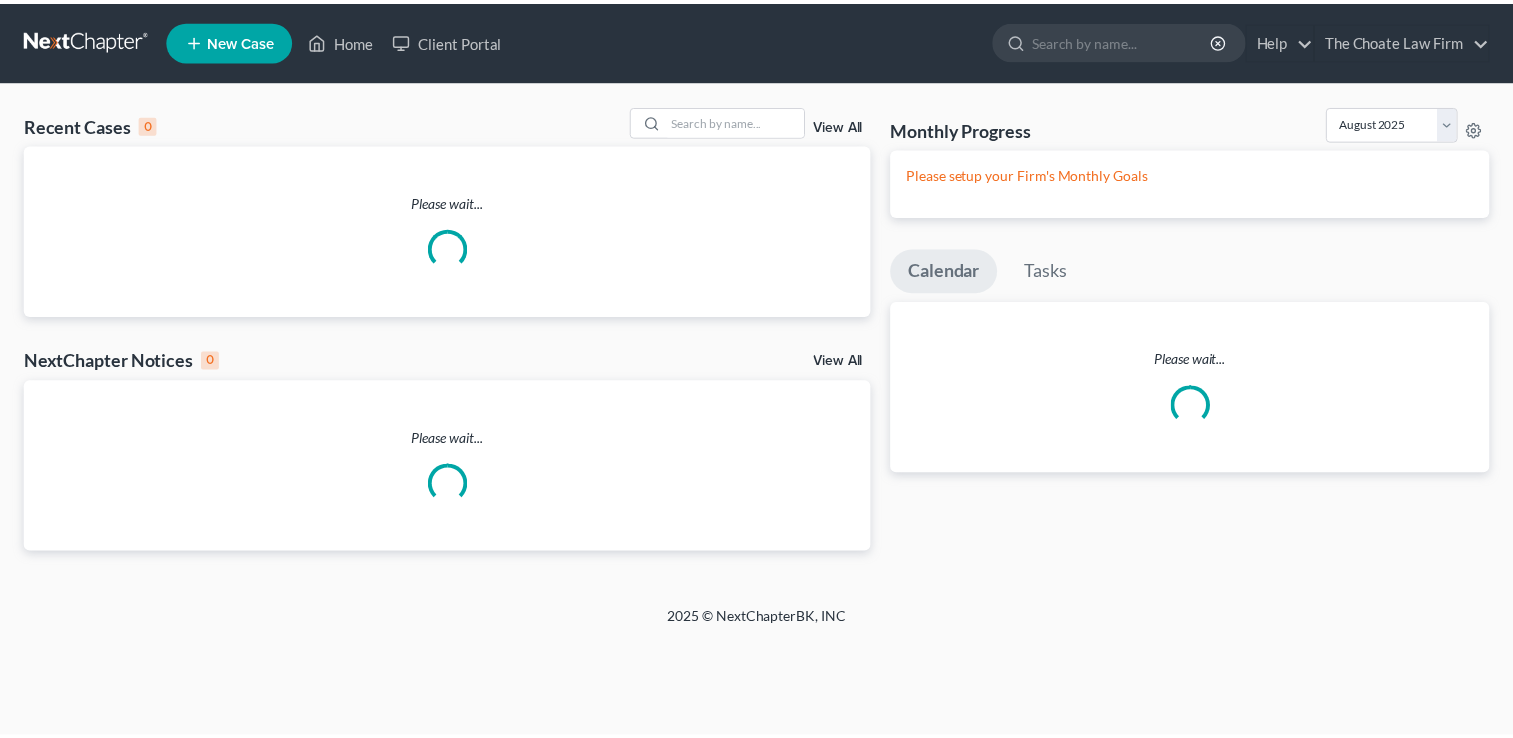 scroll, scrollTop: 0, scrollLeft: 0, axis: both 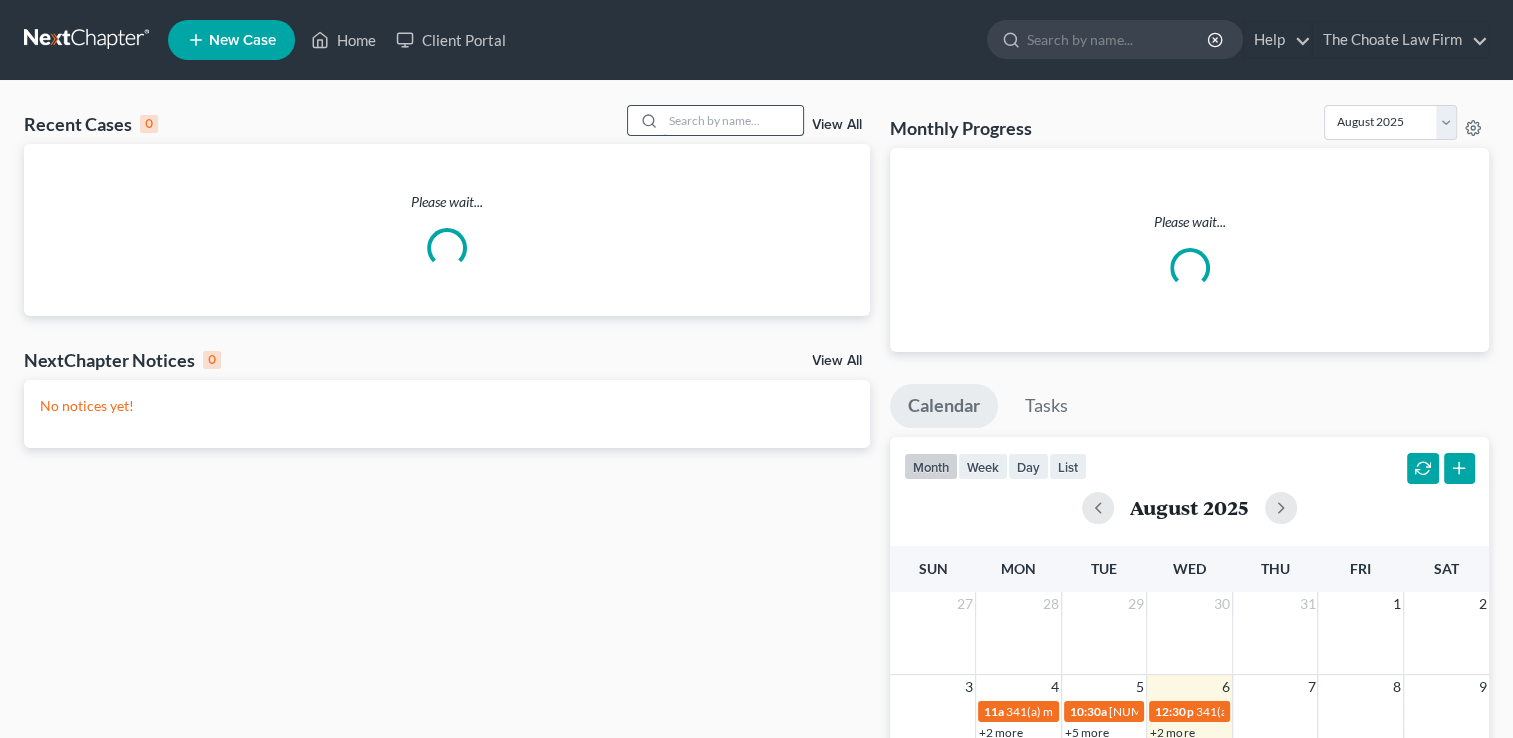 click at bounding box center (733, 120) 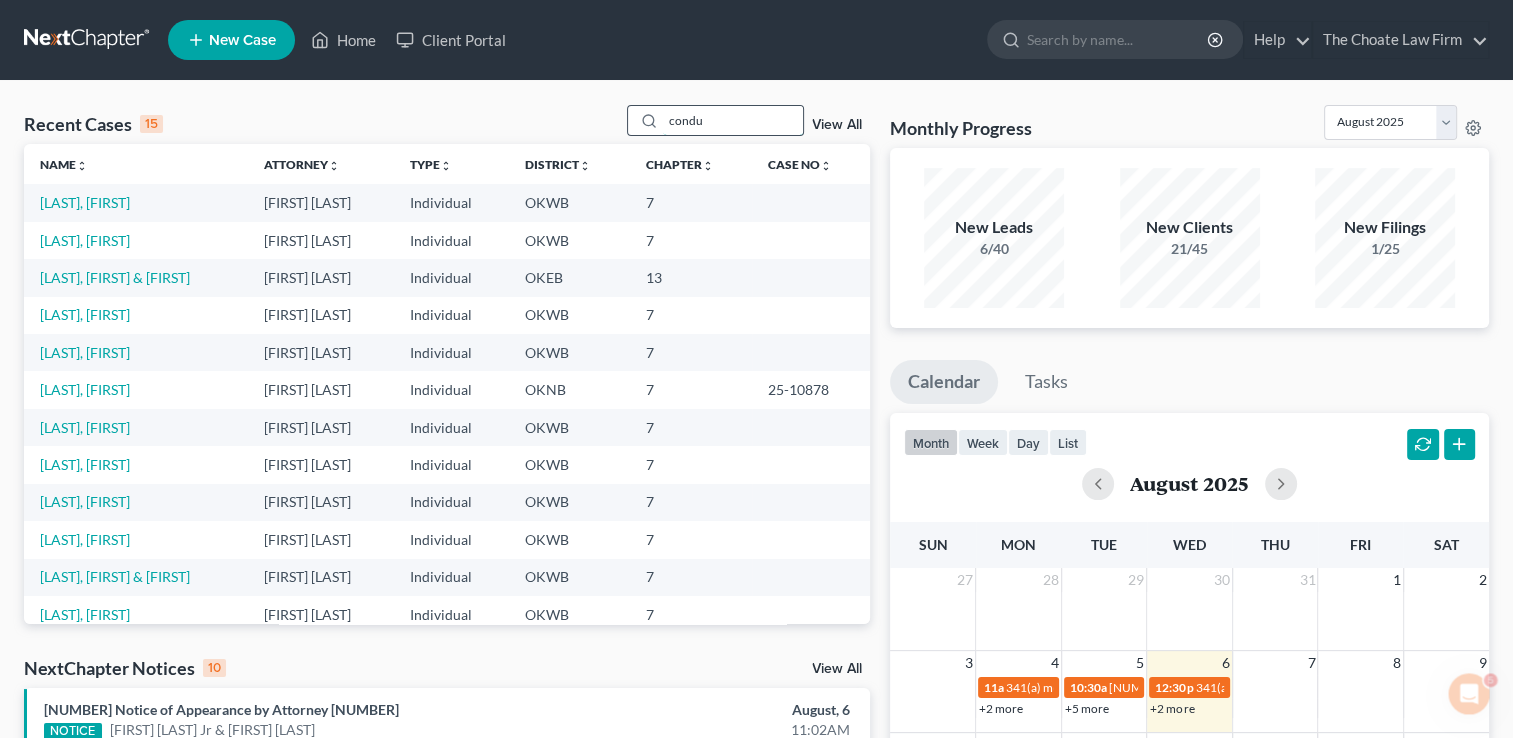 scroll, scrollTop: 0, scrollLeft: 0, axis: both 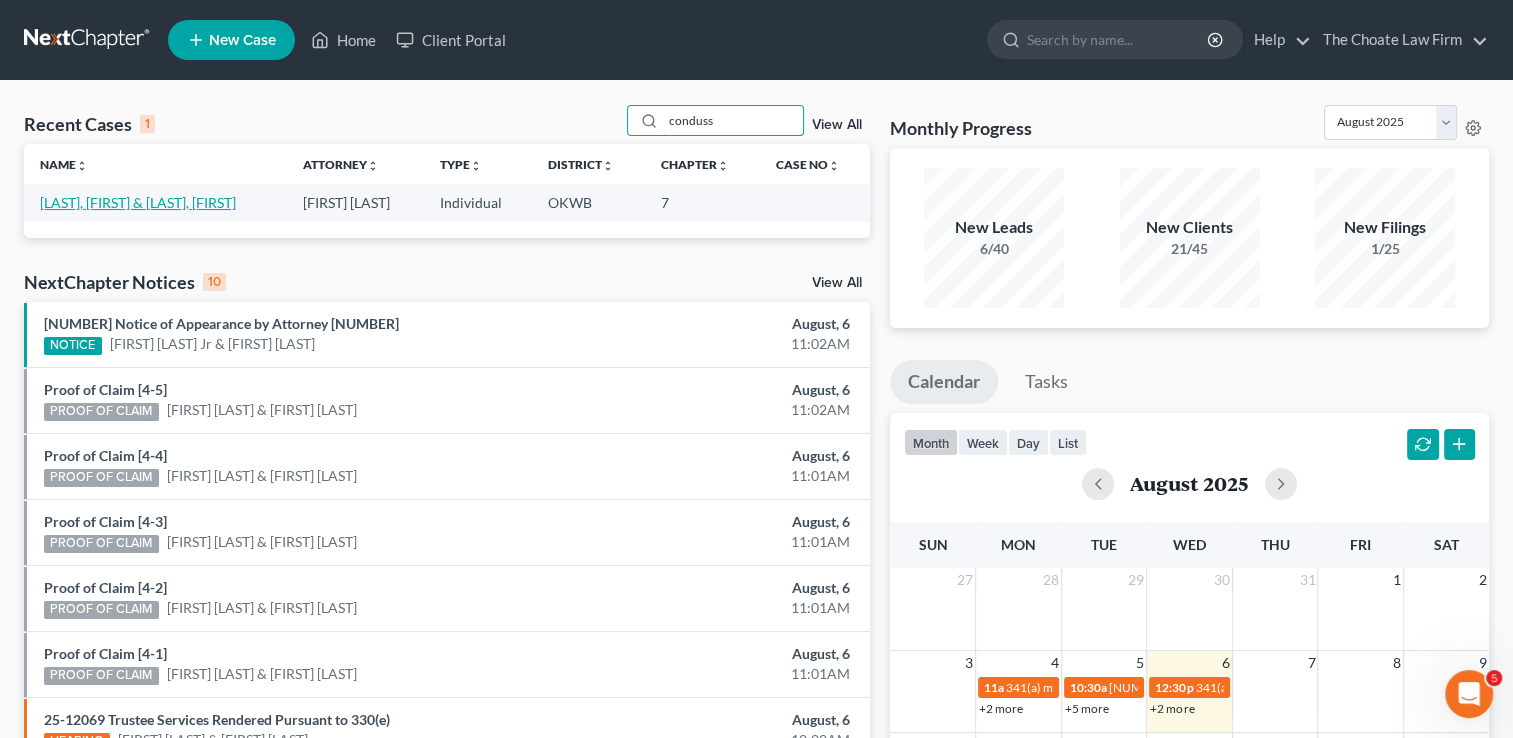 type on "conduss" 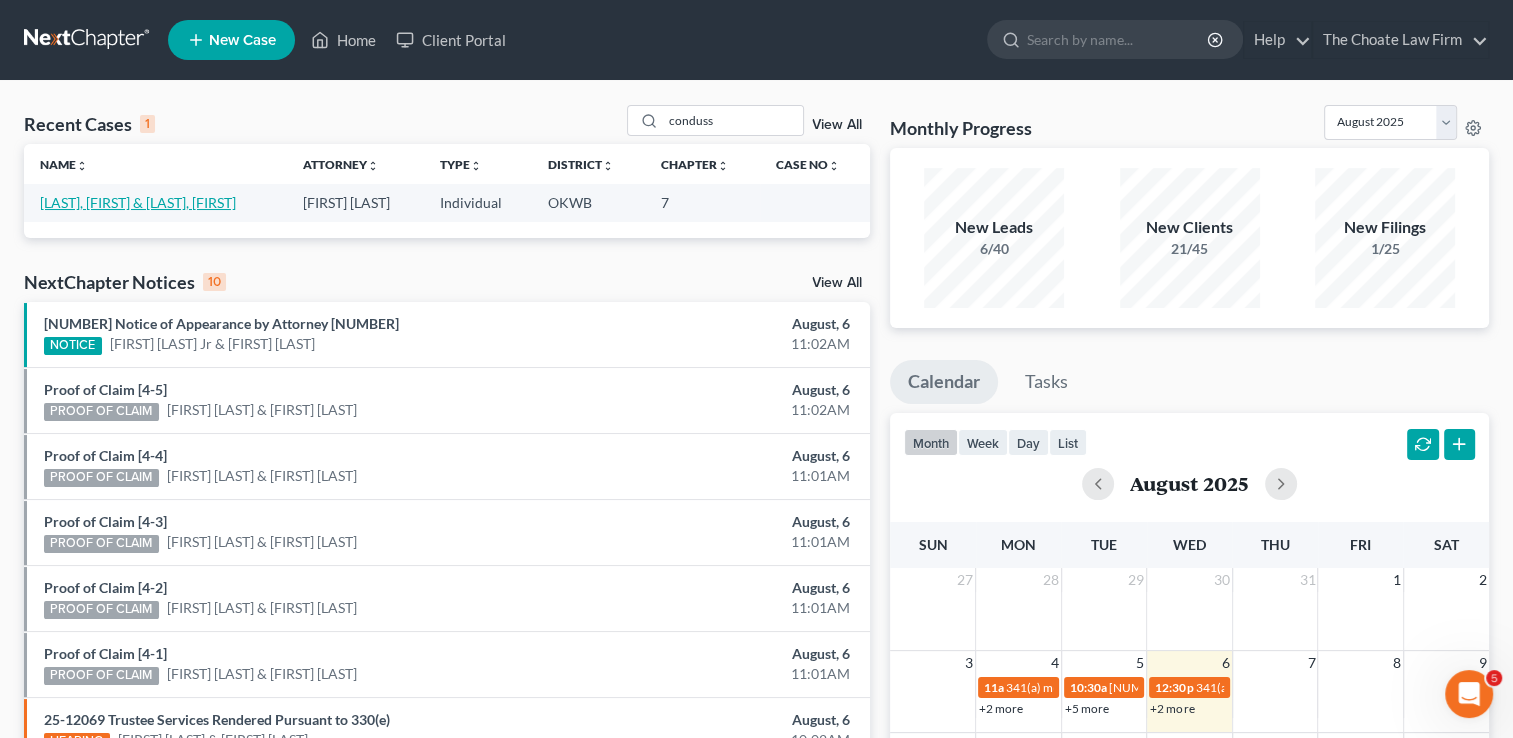 click on "[LAST], [FIRST] & [LAST], [FIRST]" at bounding box center (138, 202) 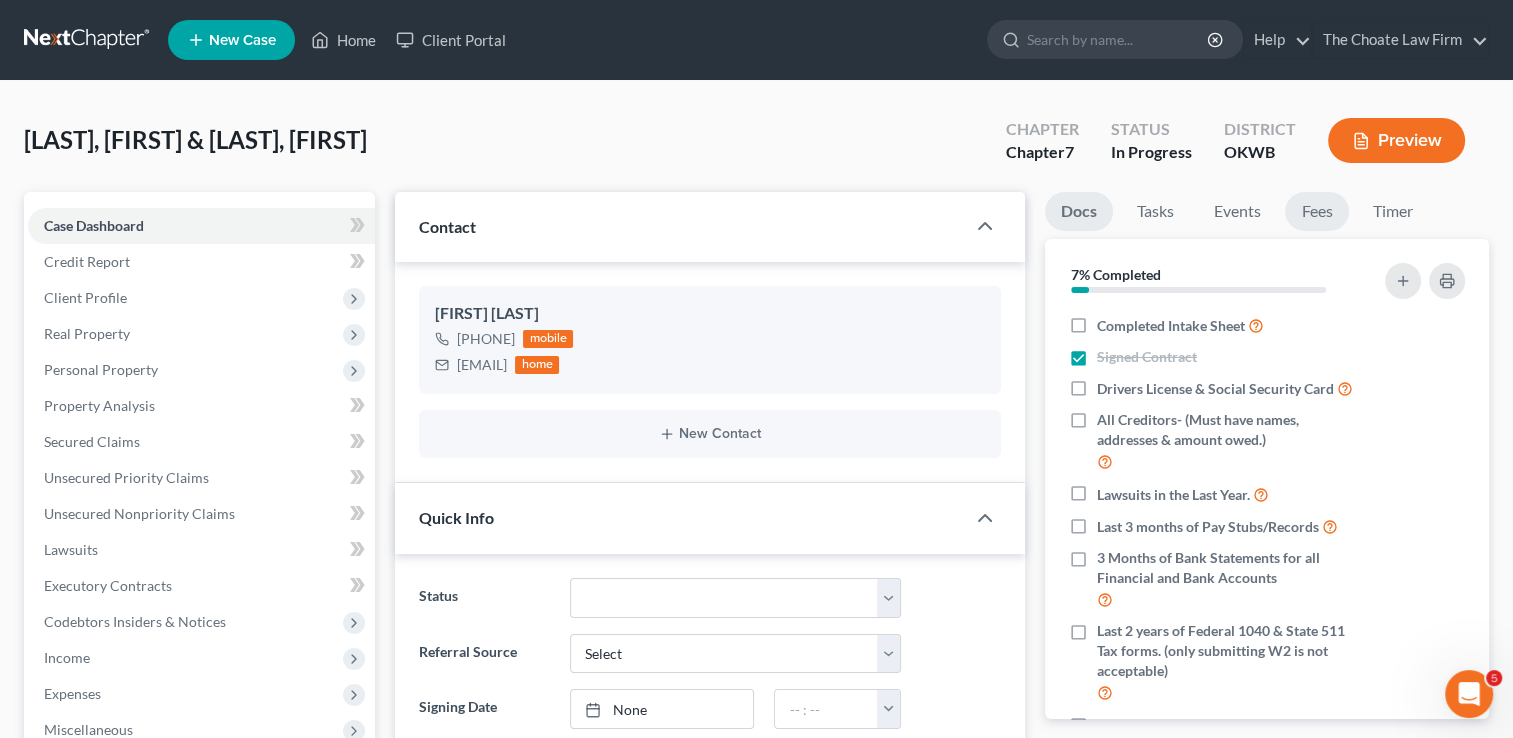 click on "Fees" at bounding box center [1317, 211] 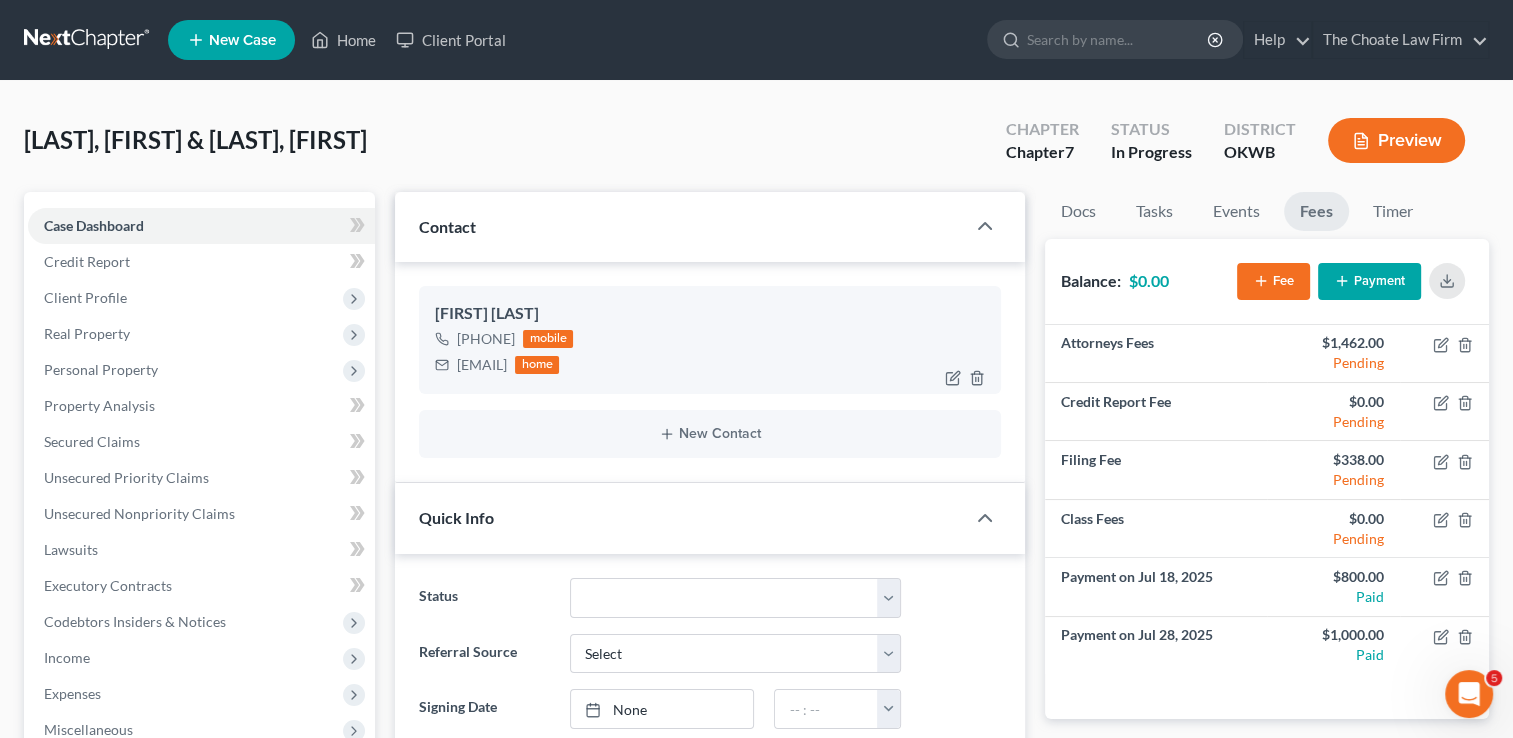 drag, startPoint x: 456, startPoint y: 362, endPoint x: 615, endPoint y: 382, distance: 160.25293 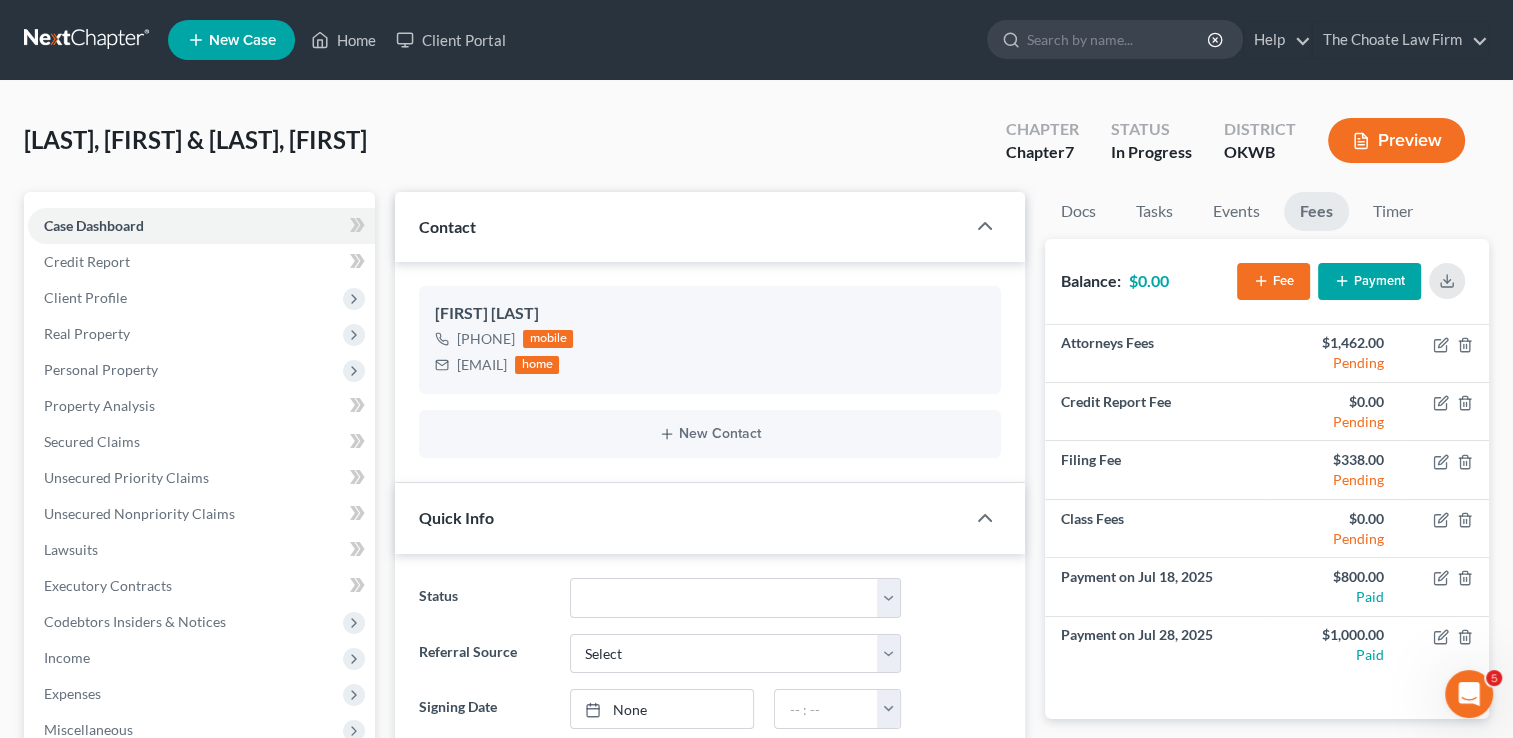 drag, startPoint x: 538, startPoint y: 365, endPoint x: 657, endPoint y: 146, distance: 249.24286 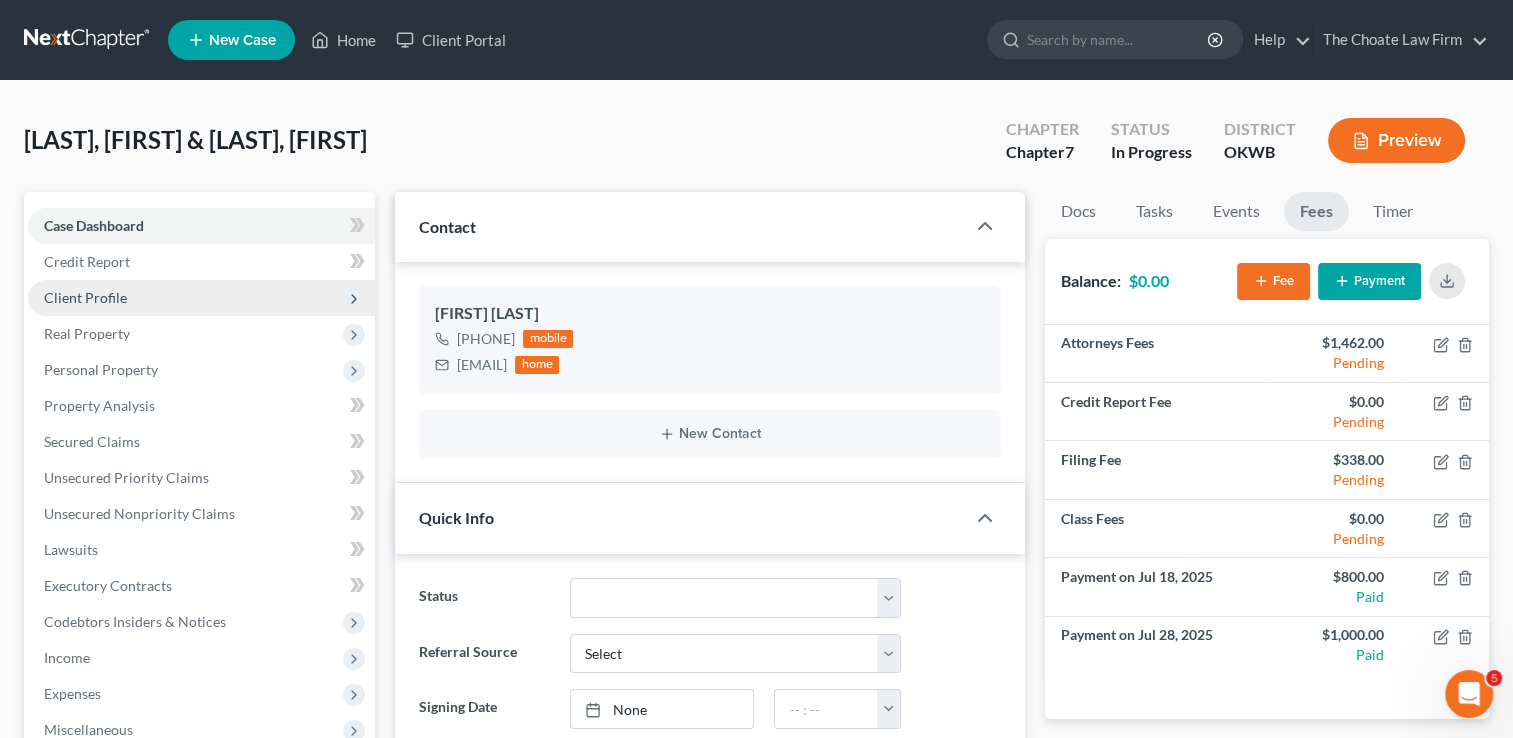click on "Client Profile" at bounding box center (85, 297) 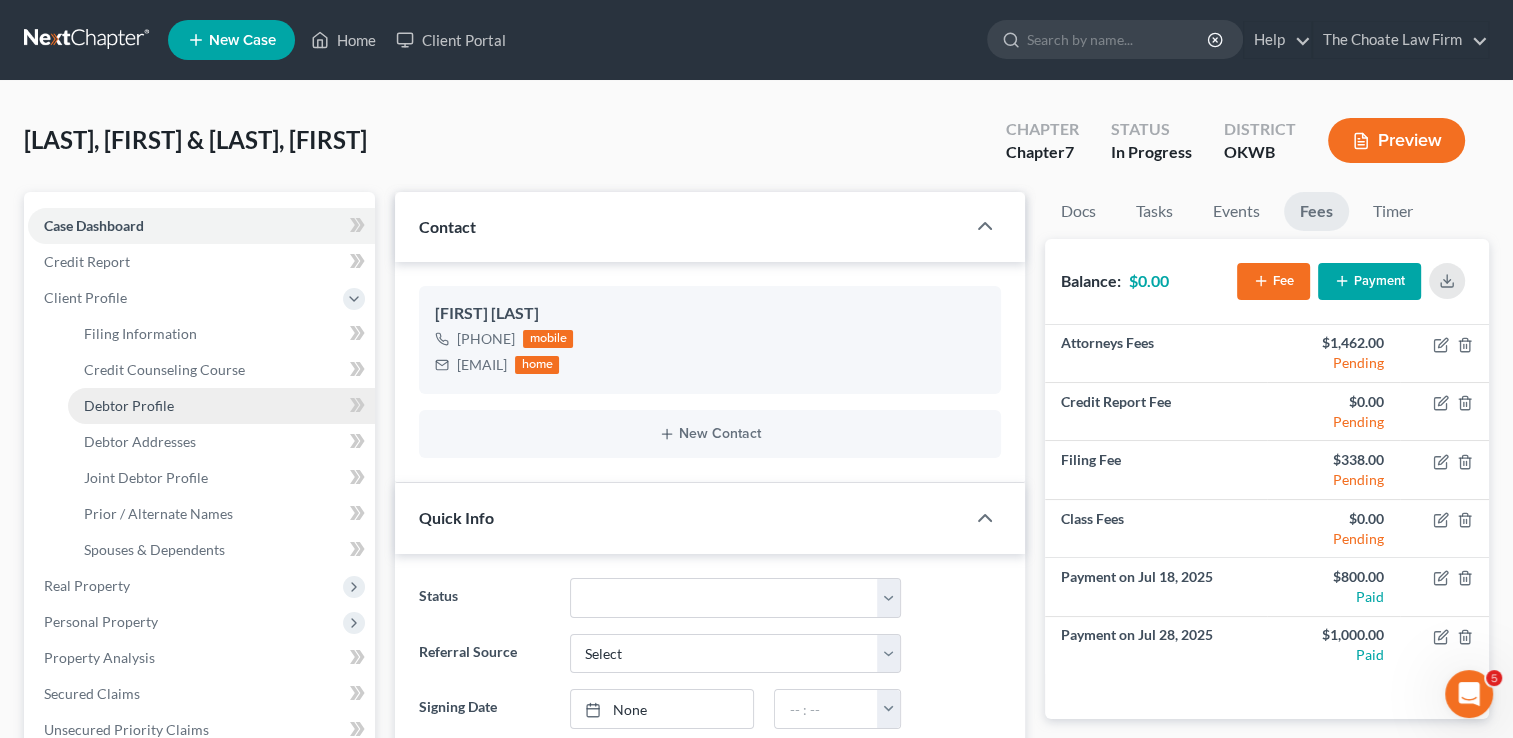 click on "Debtor Profile" at bounding box center [129, 405] 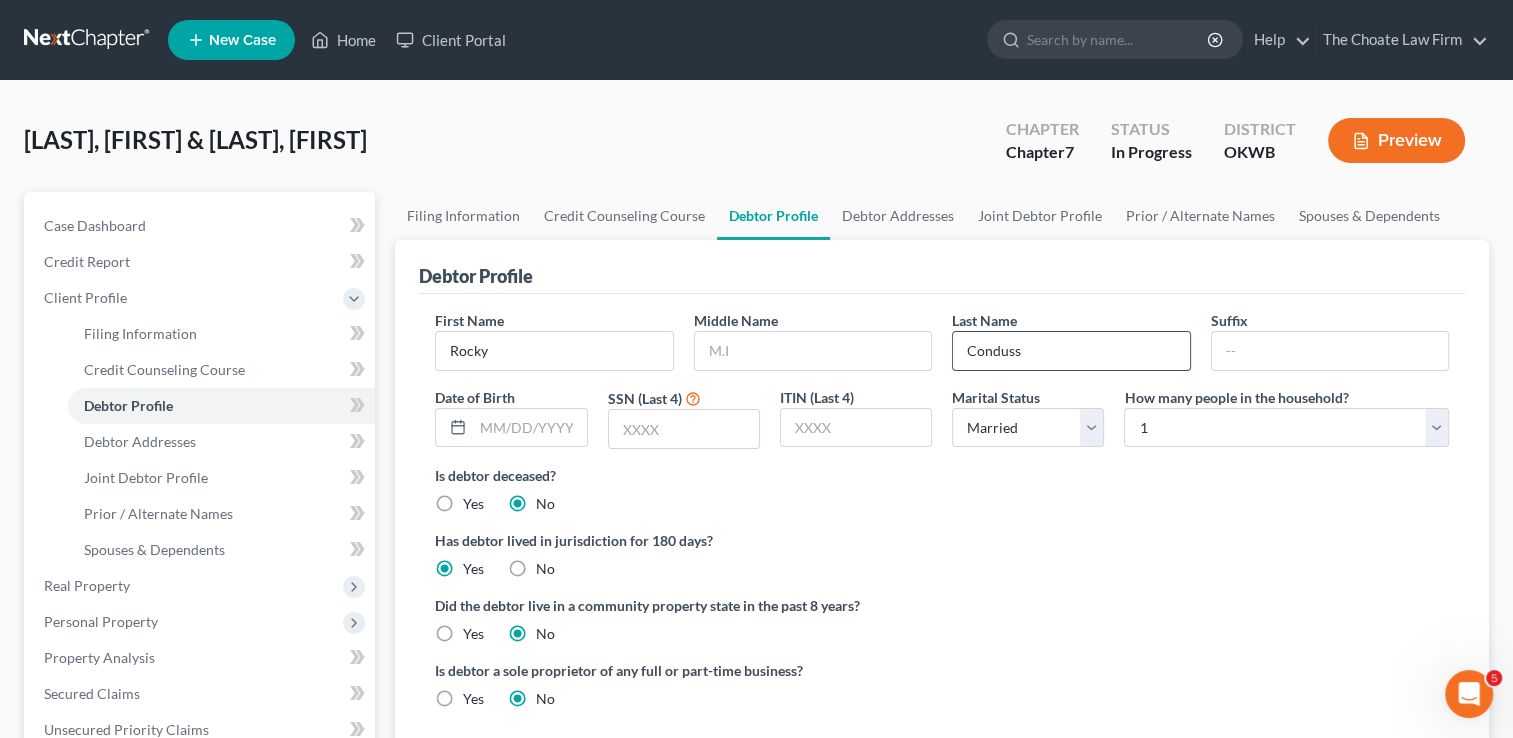 click on "Conduss" at bounding box center [1071, 351] 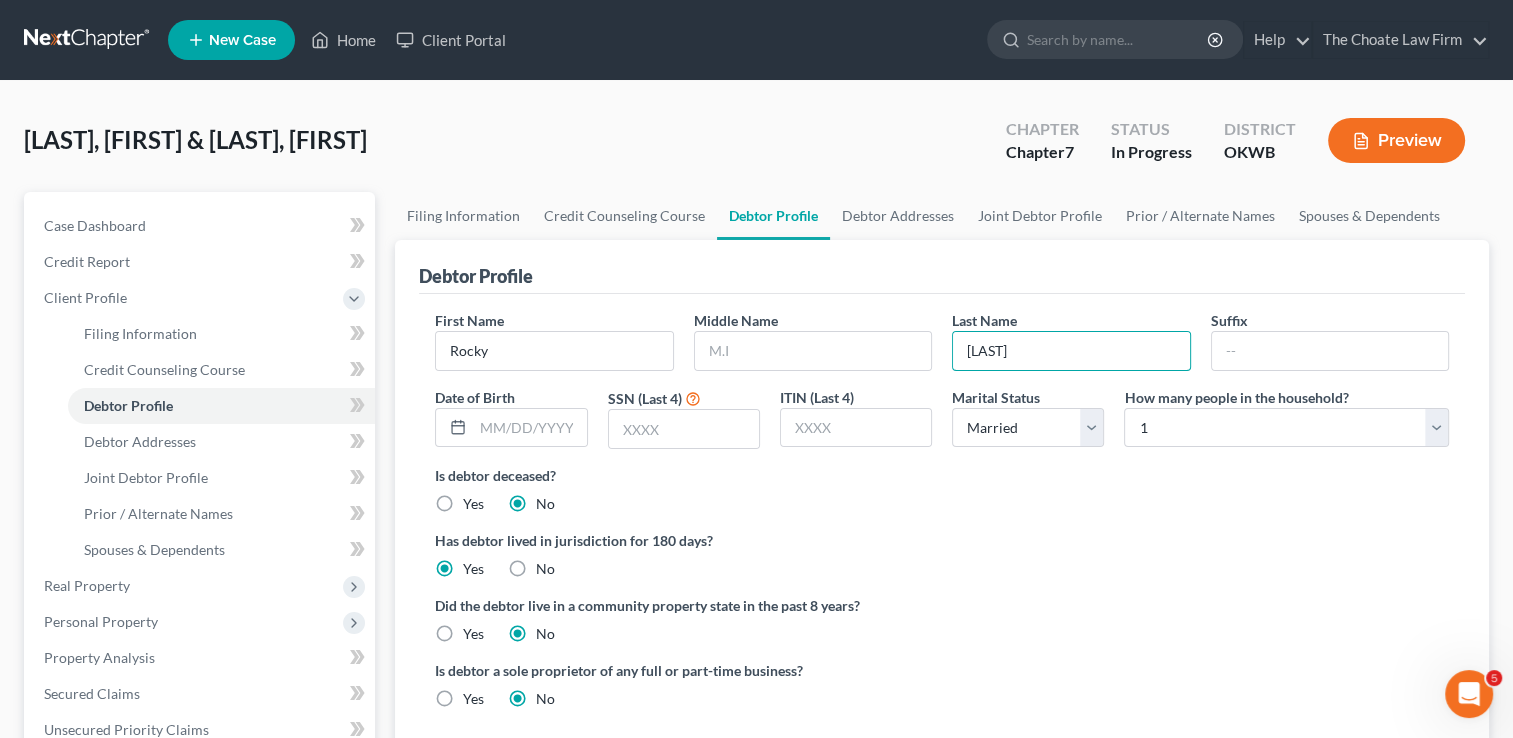 type on "Conduff" 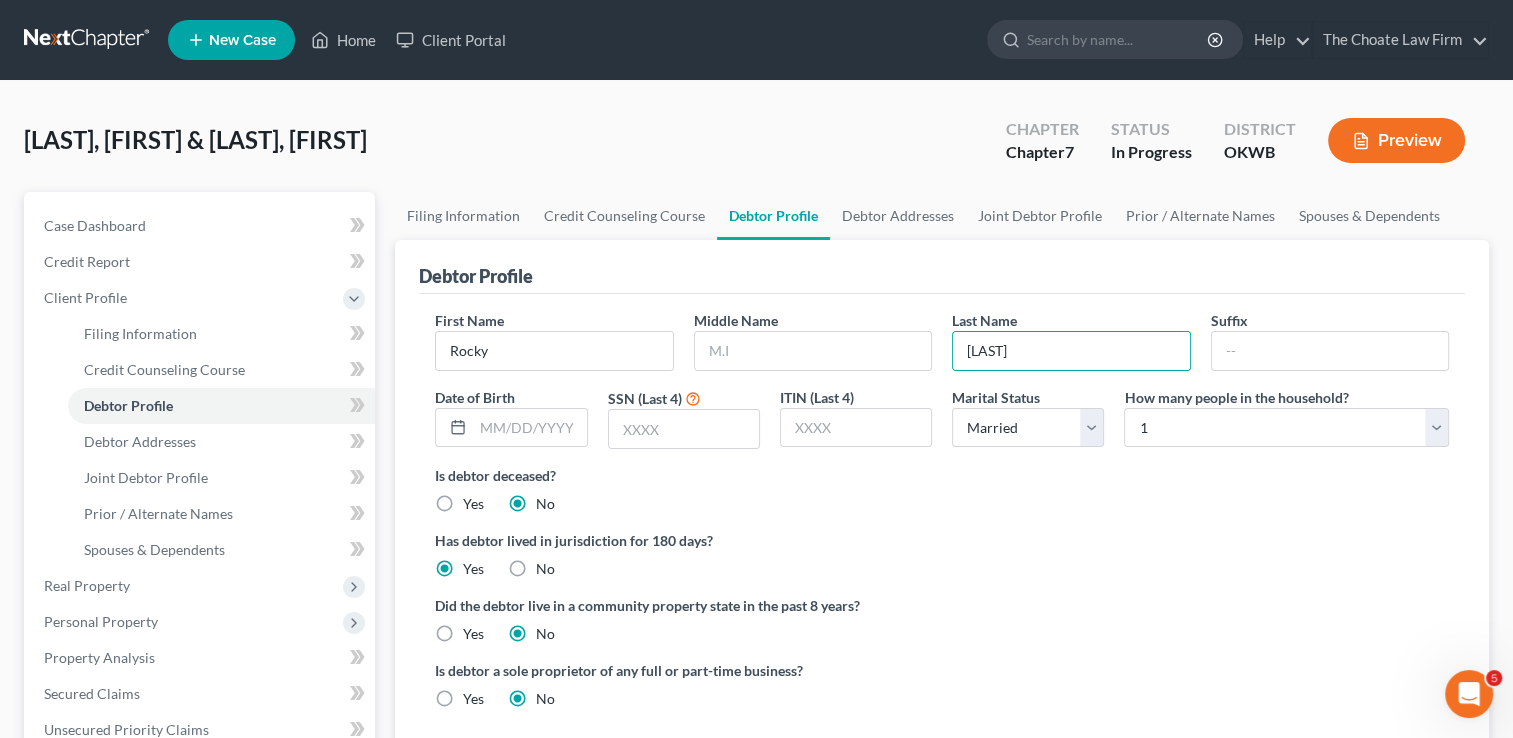 click on "Conduss, Rocky & McGrath, Leah Upgraded Chapter Chapter  7 Status In Progress District OKWB Preview" at bounding box center (756, 148) 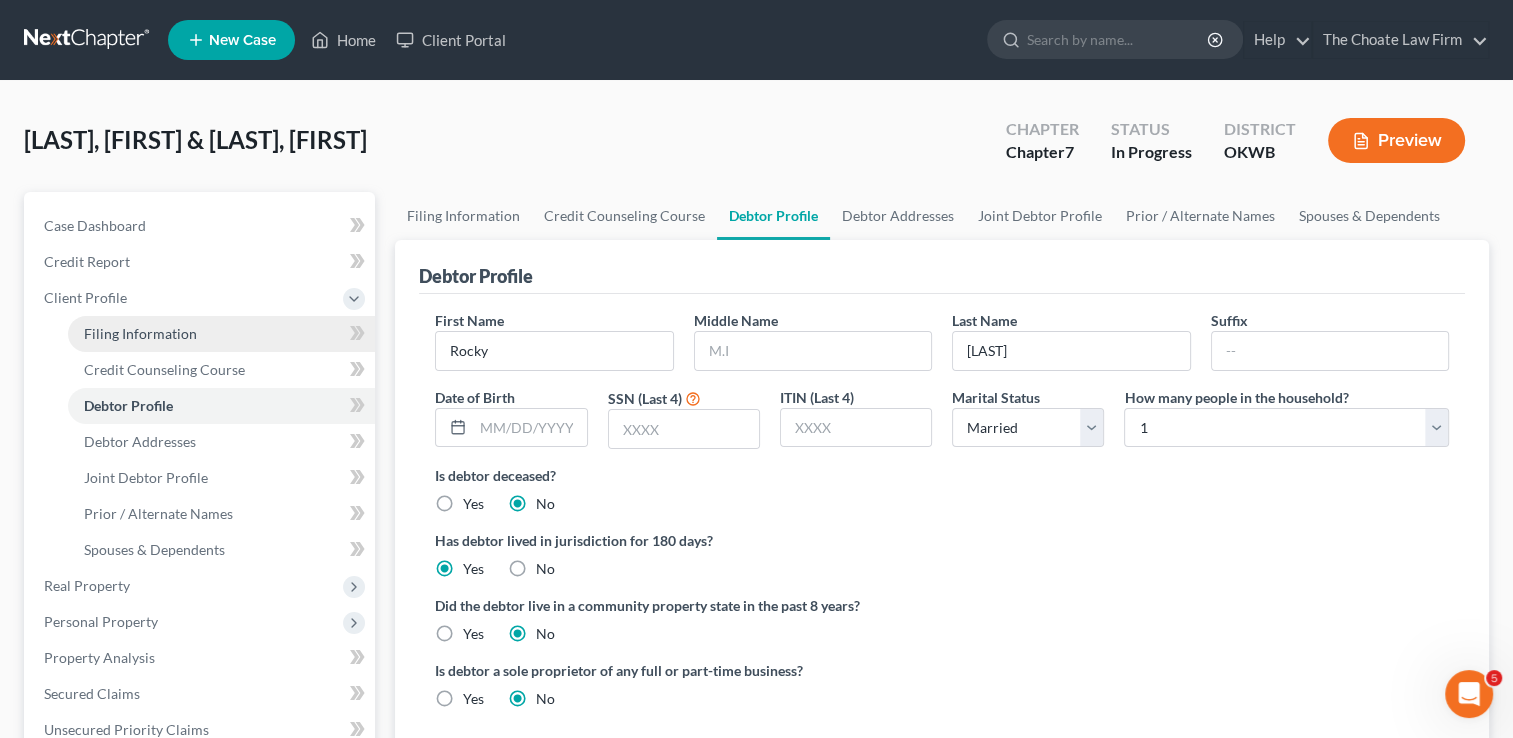 click on "Filing Information" at bounding box center (140, 333) 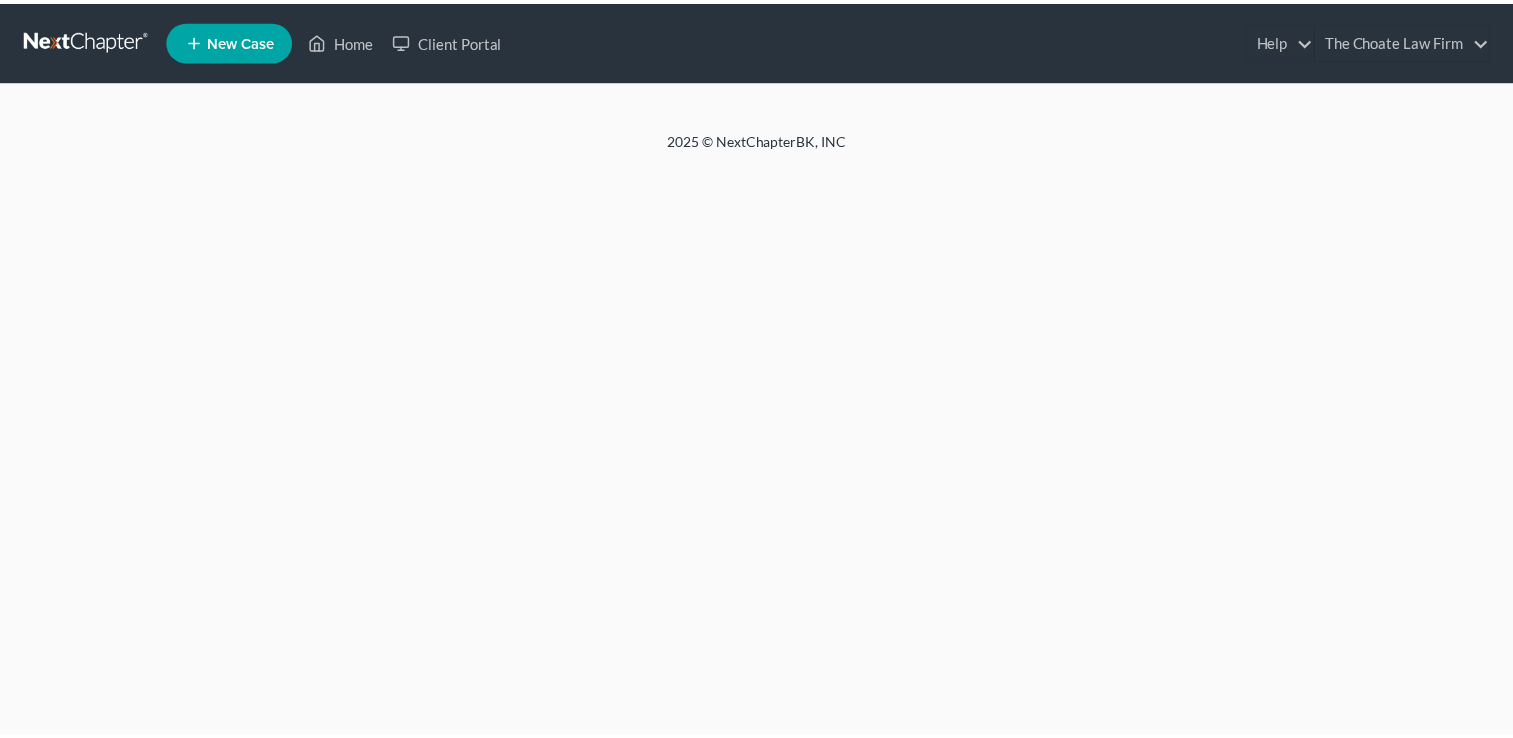 scroll, scrollTop: 0, scrollLeft: 0, axis: both 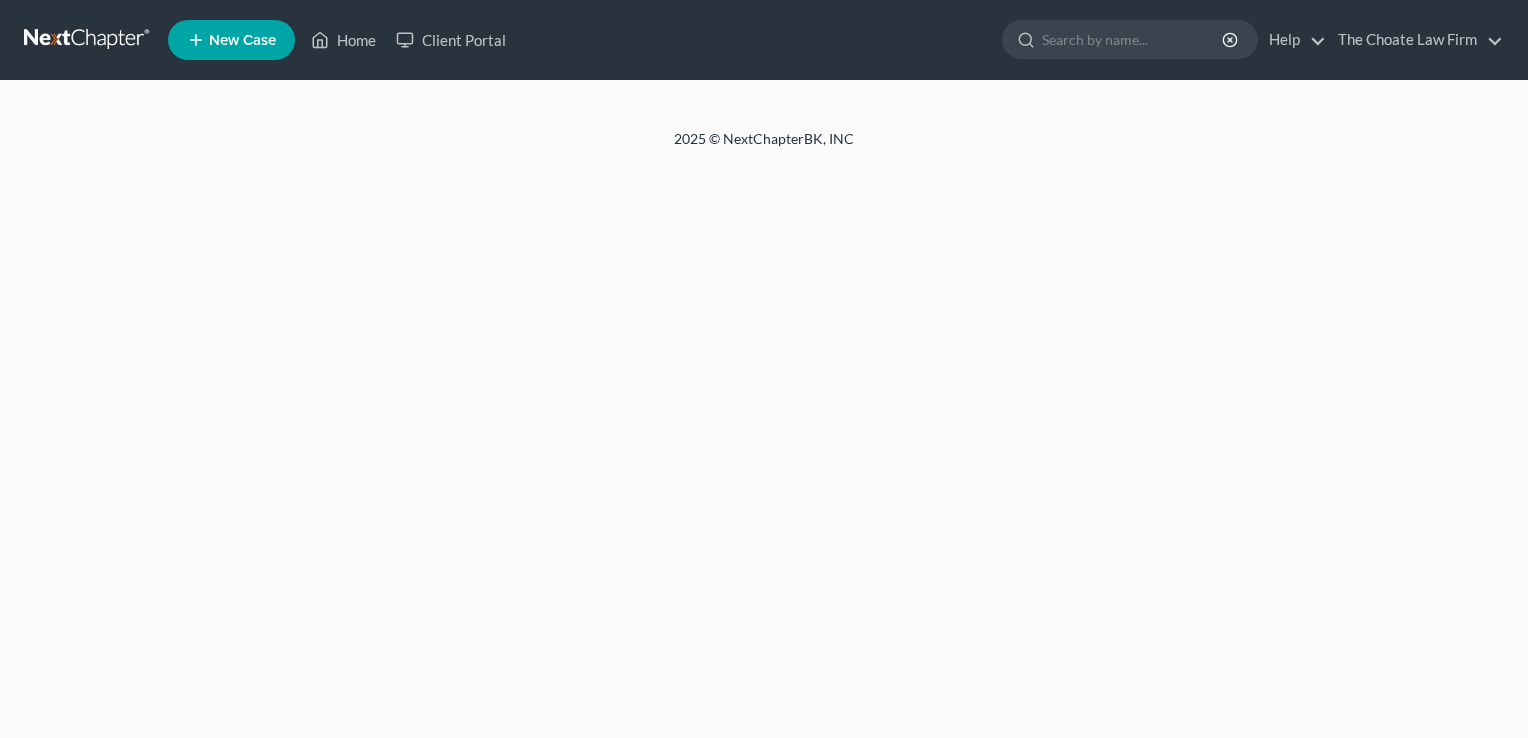 select on "1" 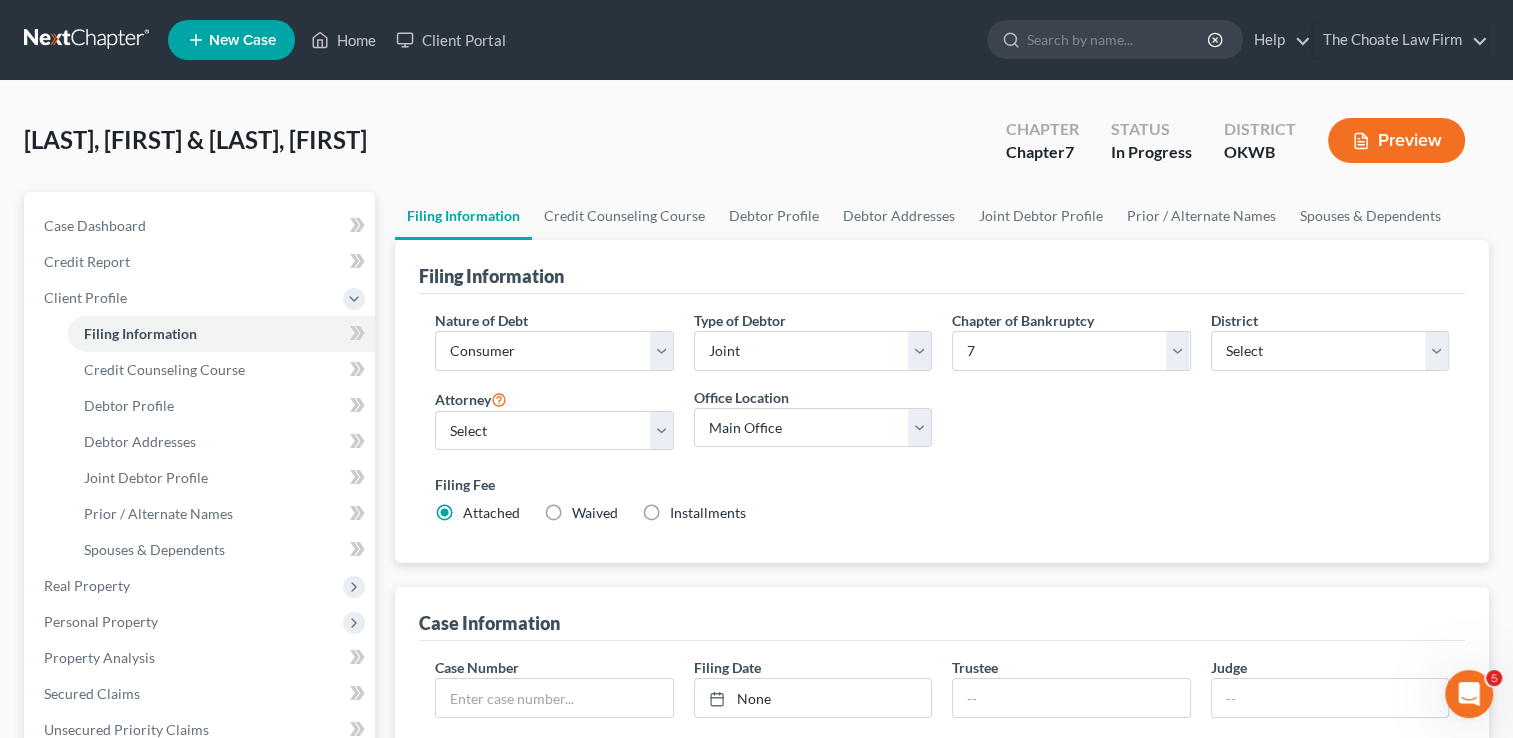 scroll, scrollTop: 0, scrollLeft: 0, axis: both 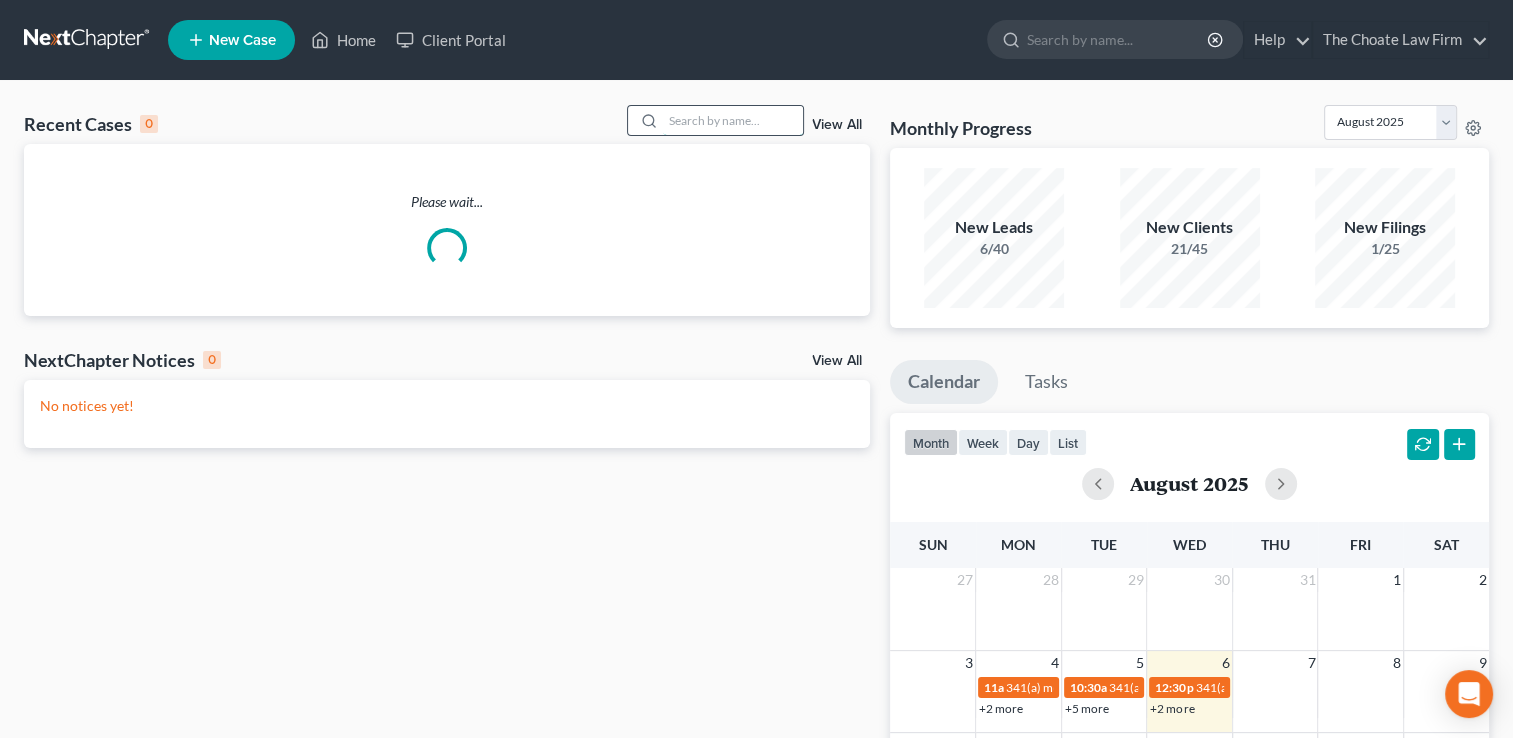 click at bounding box center (733, 120) 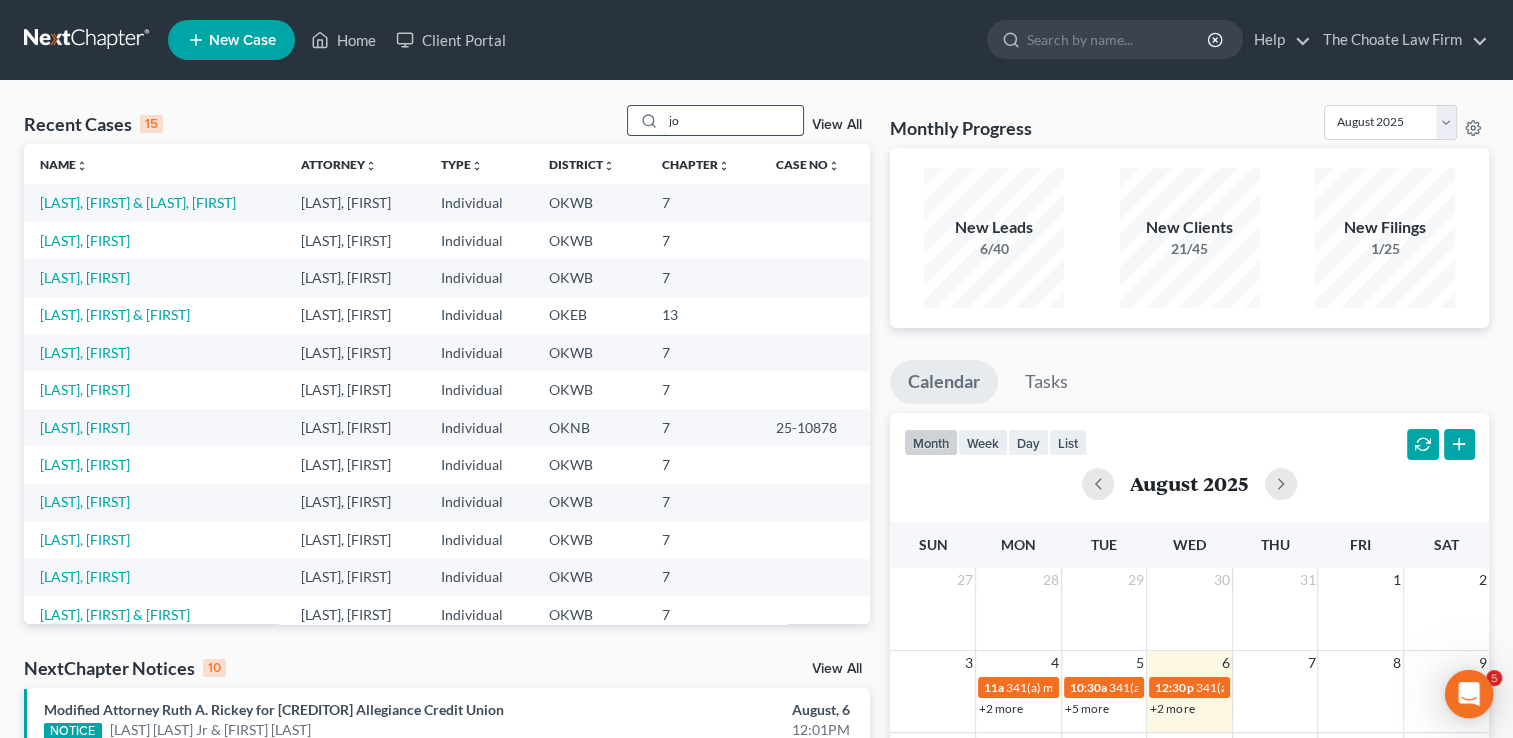 scroll, scrollTop: 0, scrollLeft: 0, axis: both 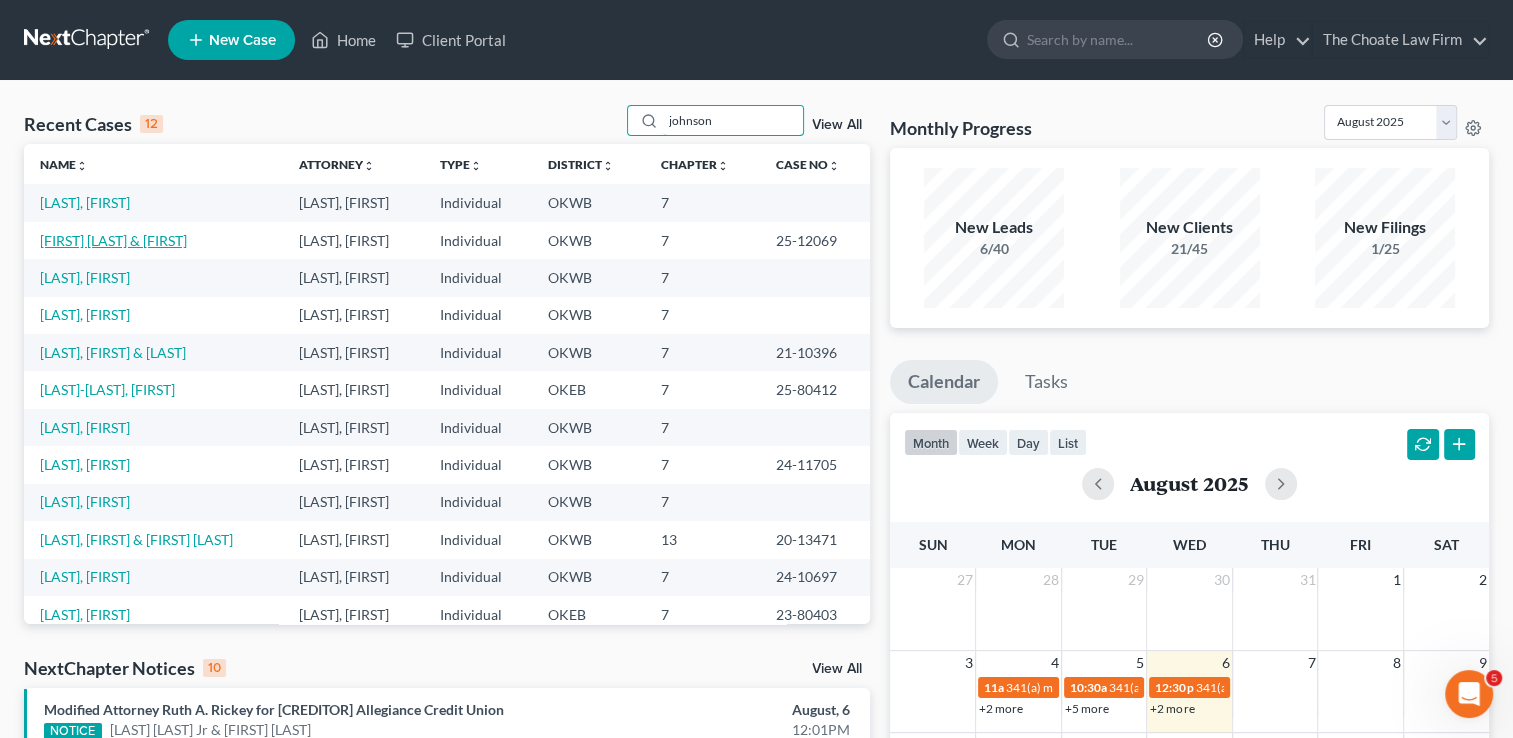 type on "johnson" 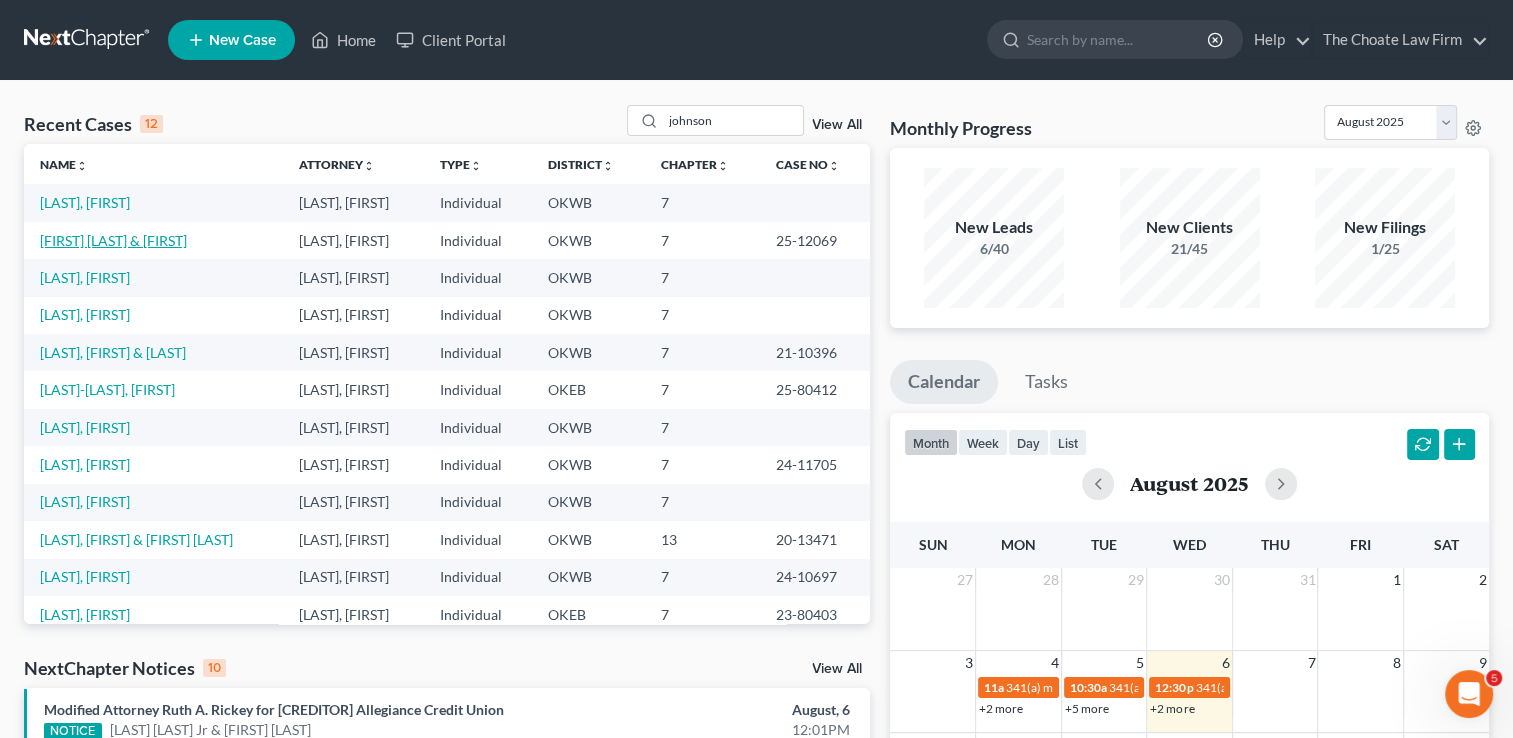 click on "[LAST], [FIRST] & [LAST], [FIRST]" at bounding box center [113, 240] 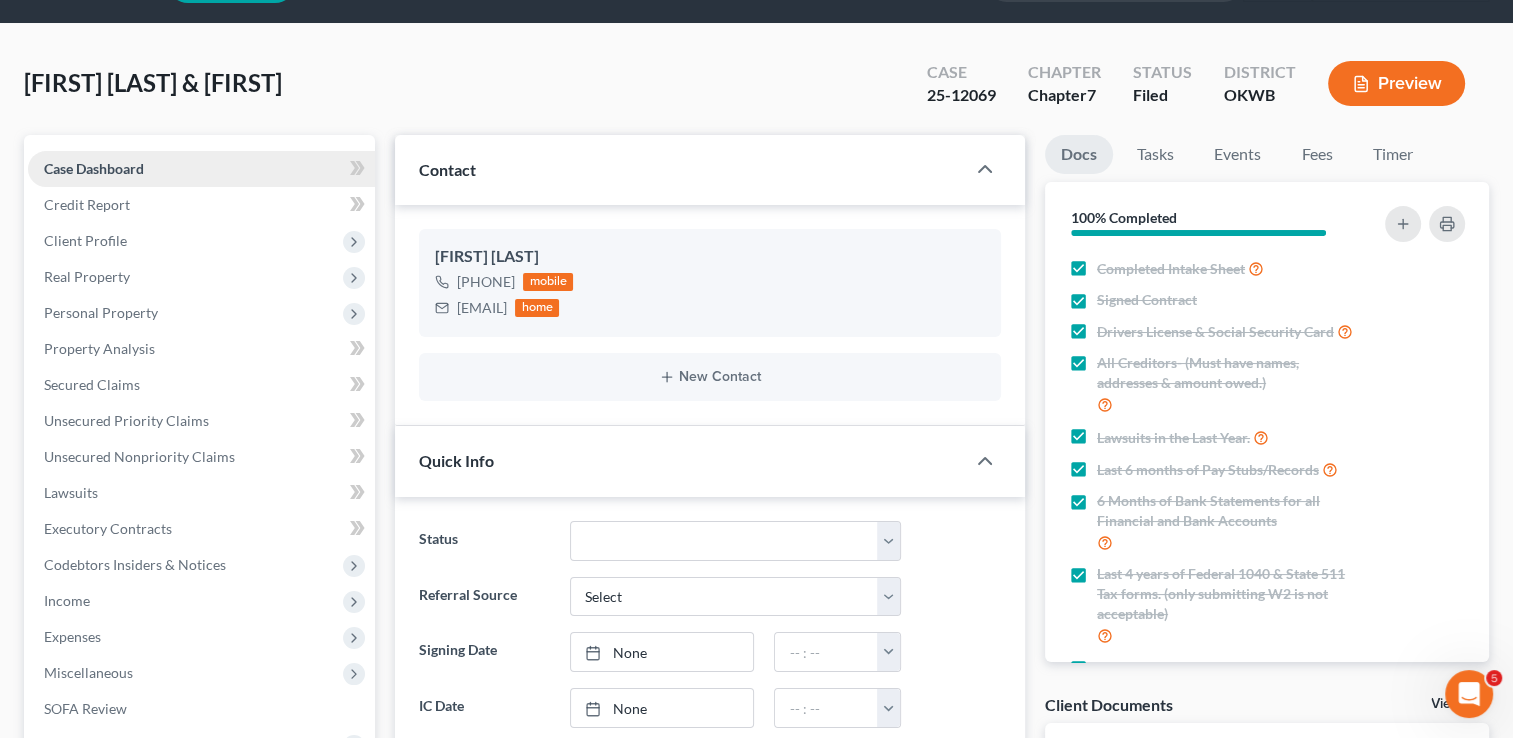 scroll, scrollTop: 300, scrollLeft: 0, axis: vertical 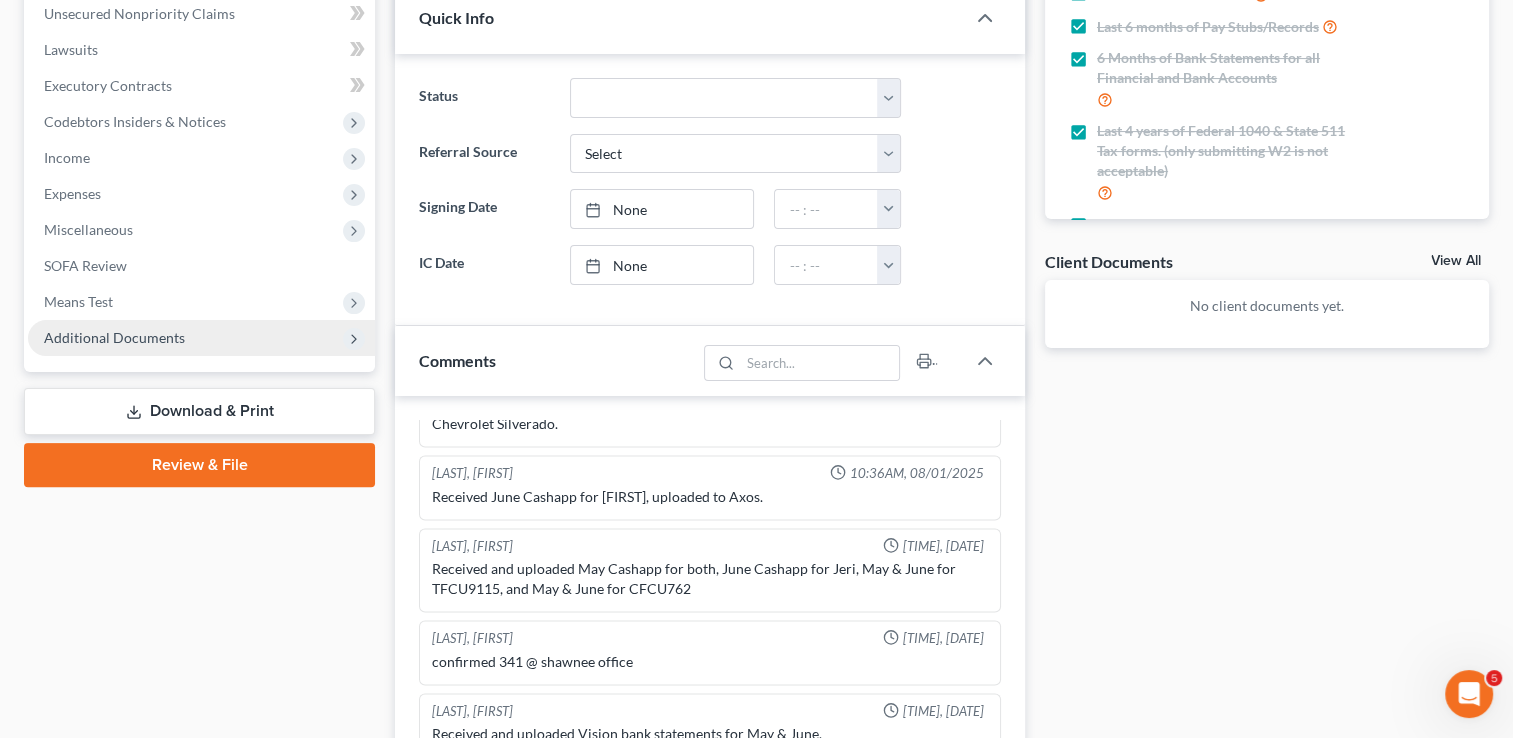 click on "Additional Documents" at bounding box center (114, 337) 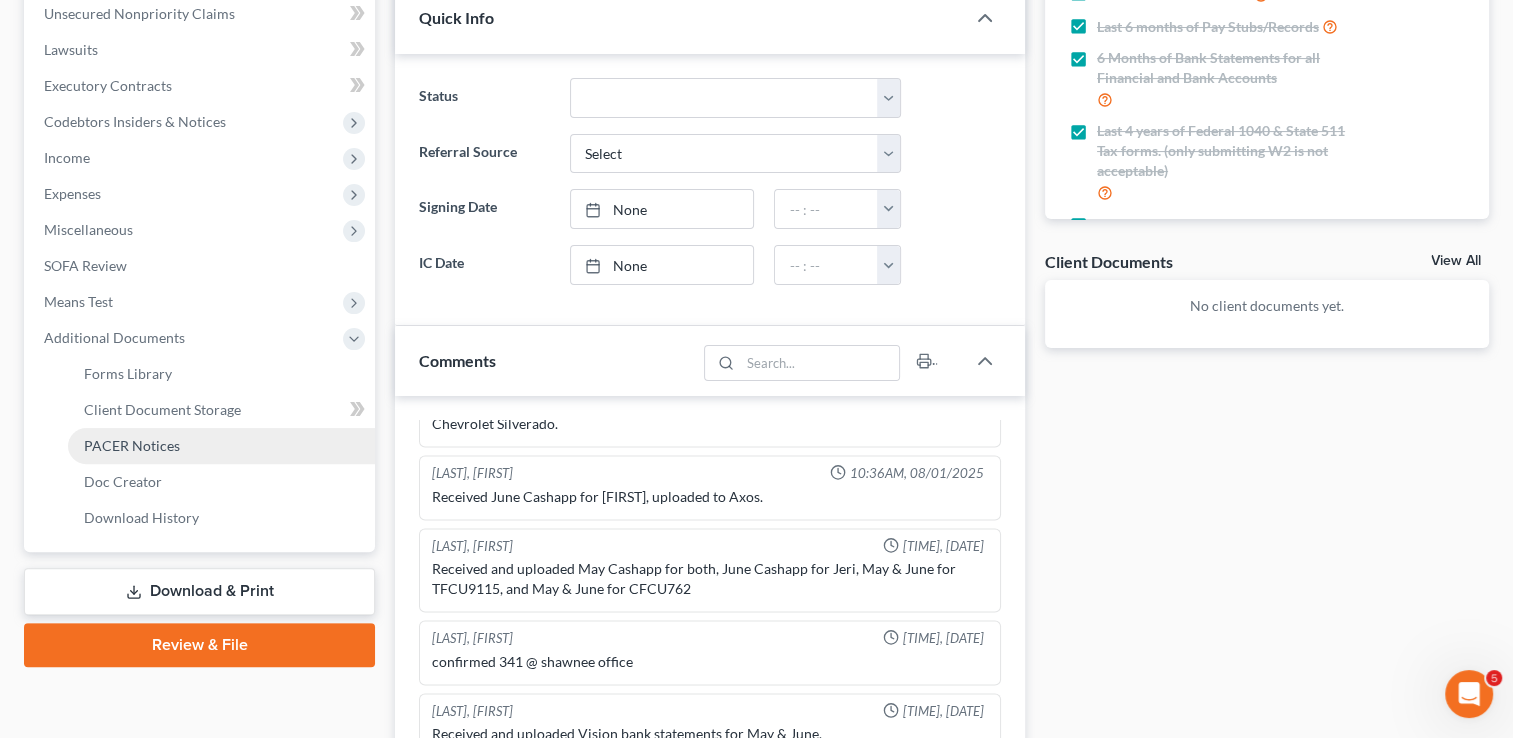 click on "PACER Notices" at bounding box center (132, 445) 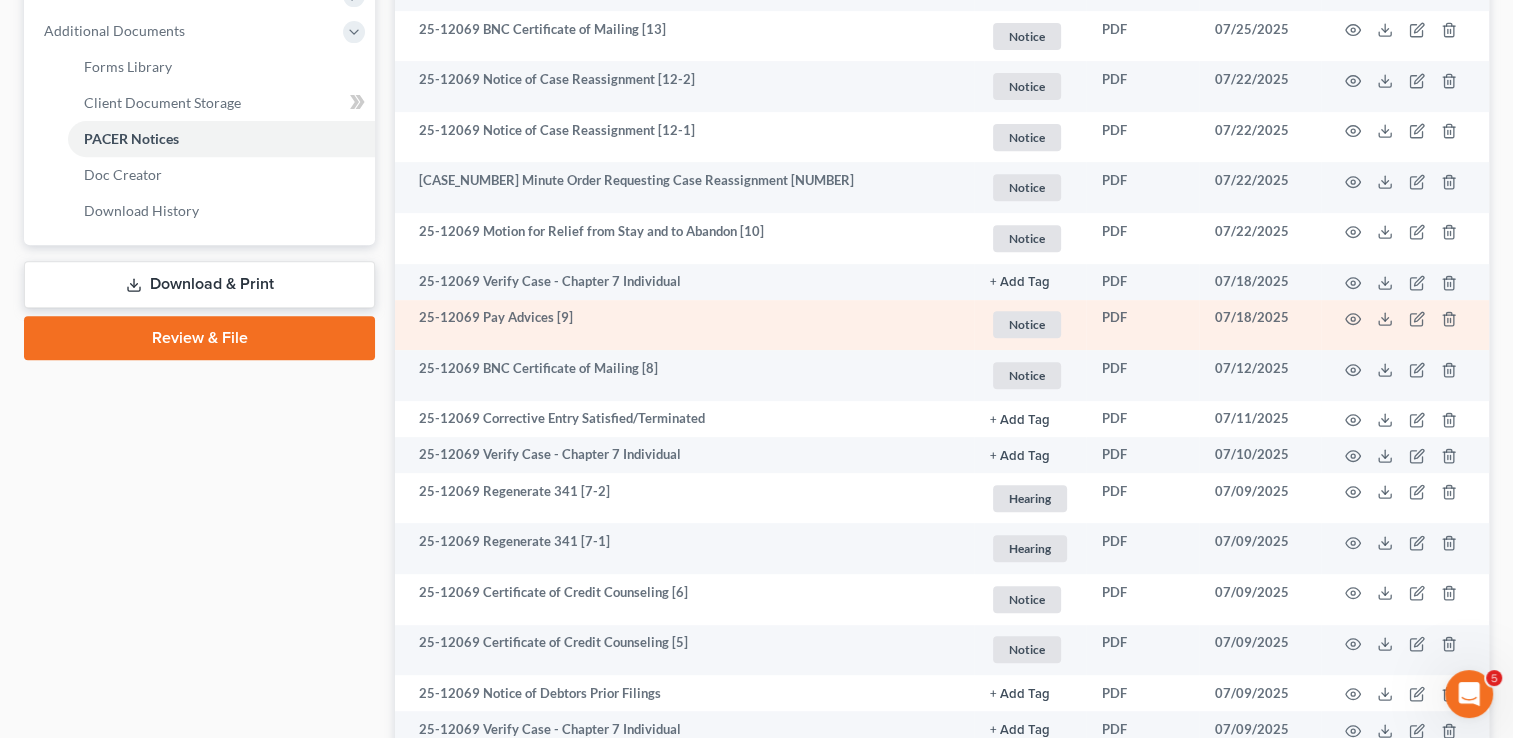 scroll, scrollTop: 800, scrollLeft: 0, axis: vertical 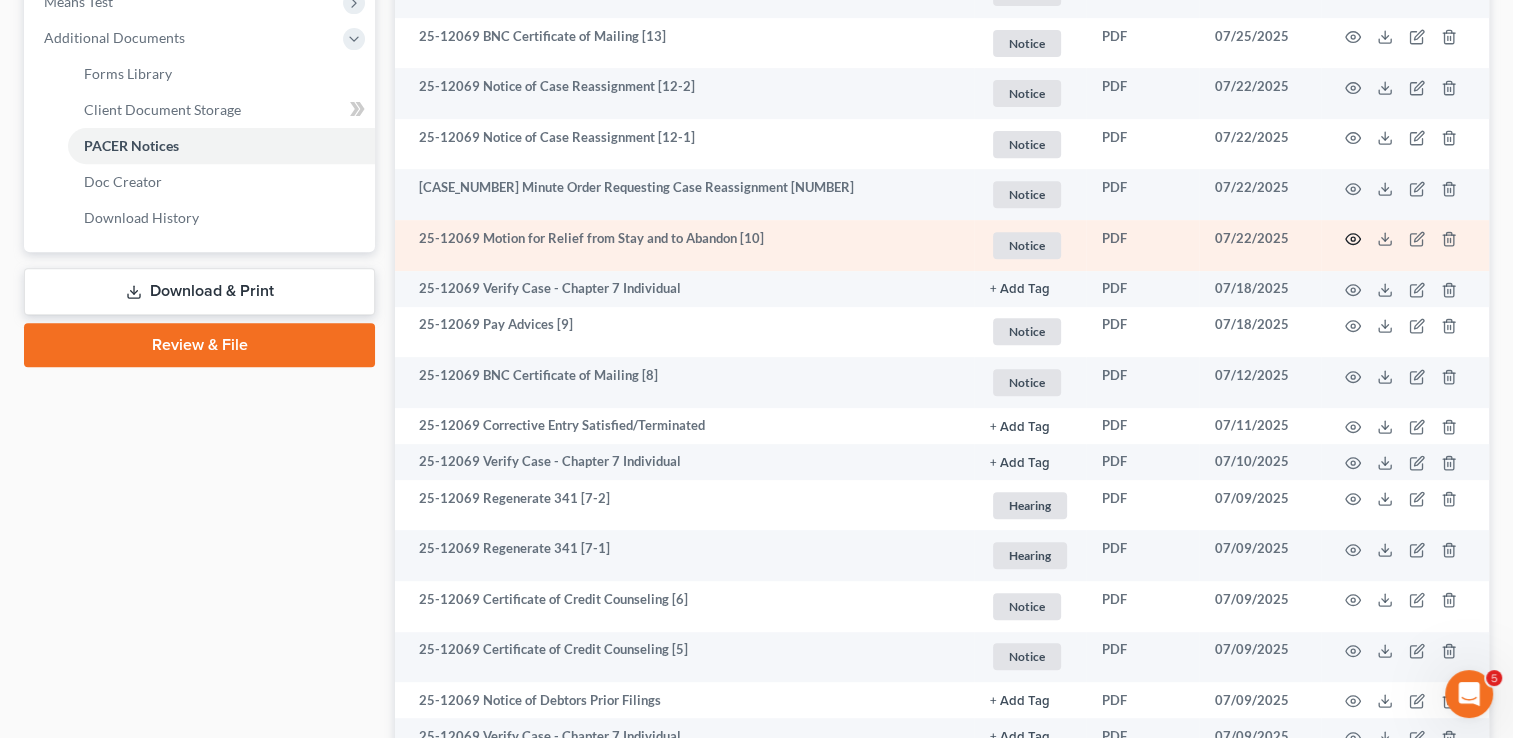 click 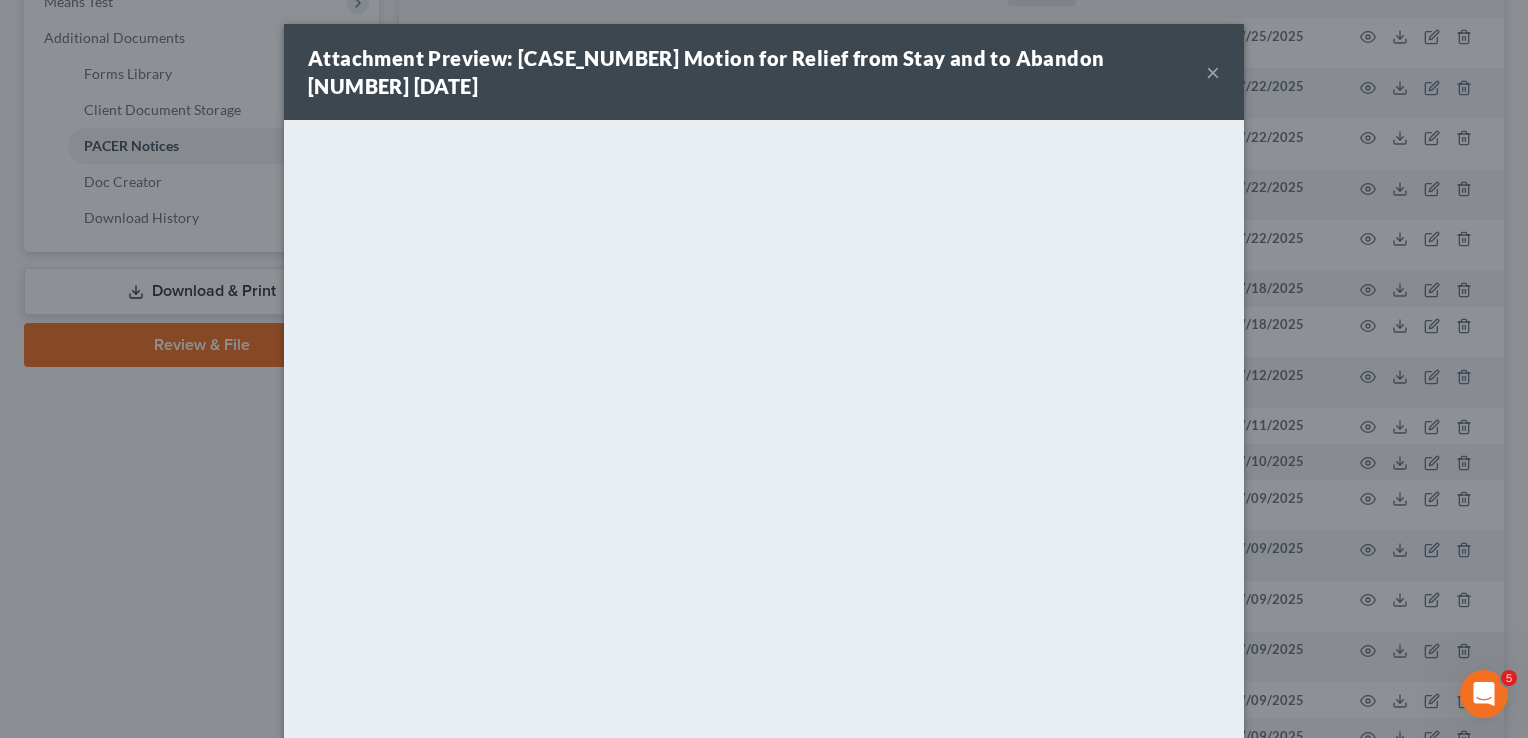 click on "×" at bounding box center [1213, 72] 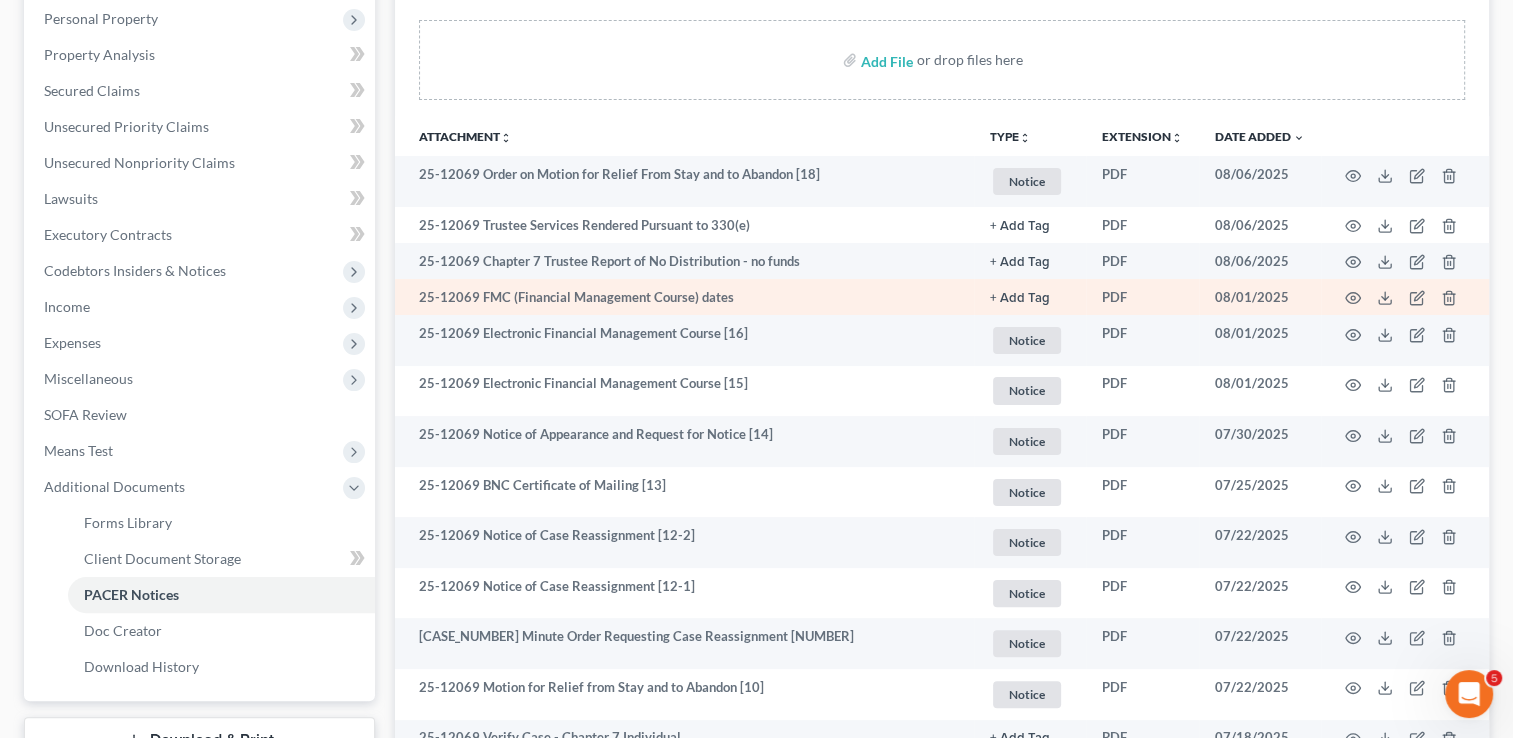 scroll, scrollTop: 300, scrollLeft: 0, axis: vertical 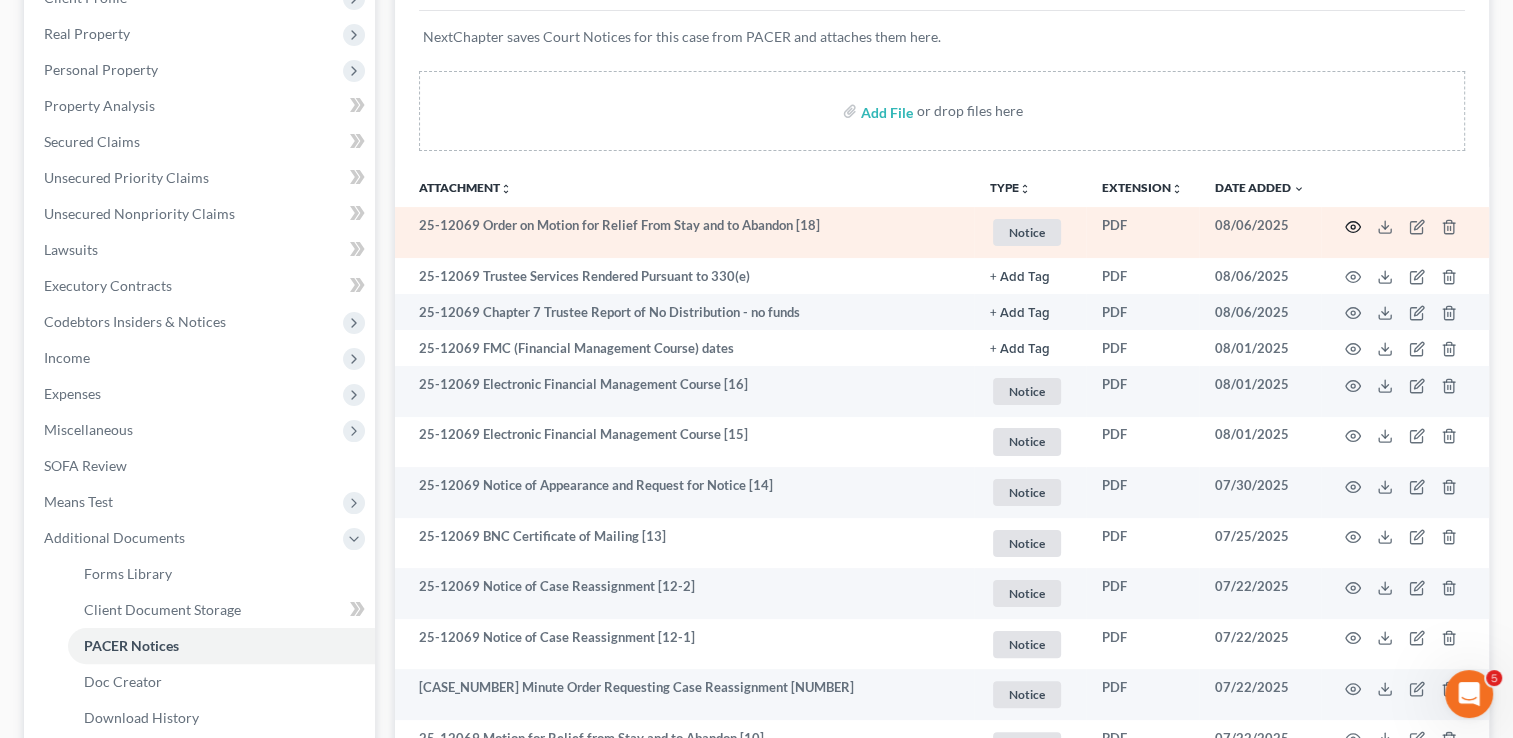 click 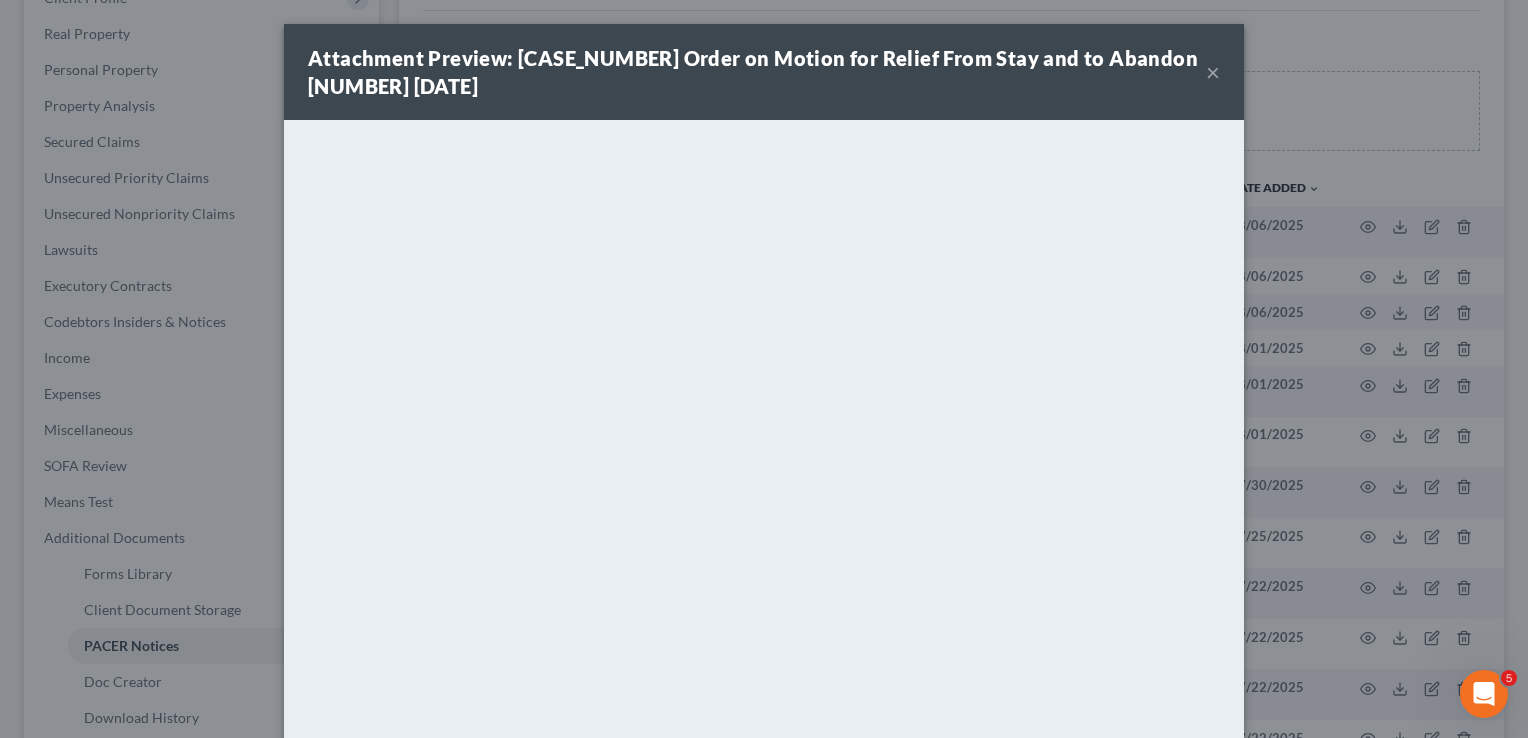 click on "×" at bounding box center [1213, 72] 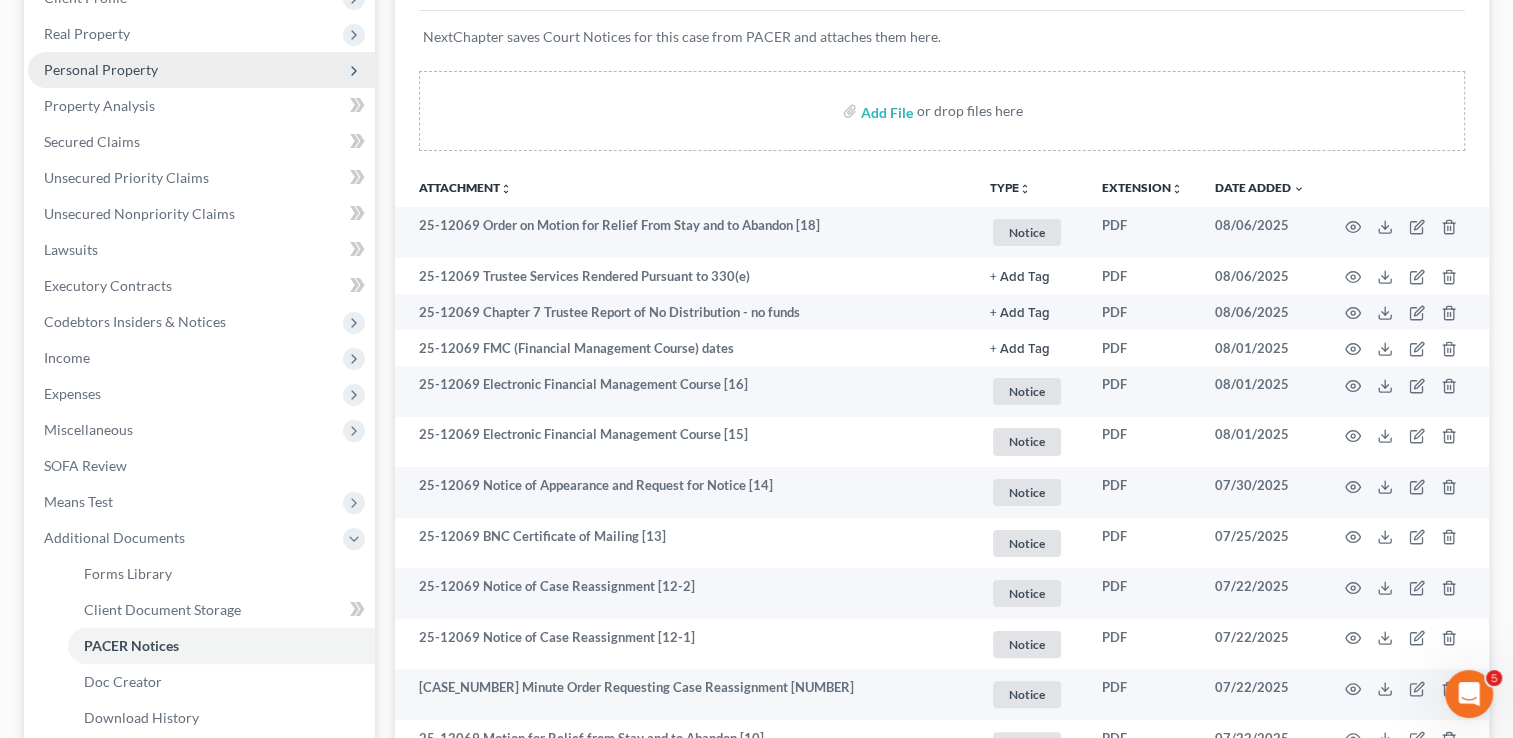 click on "Personal Property" at bounding box center (101, 69) 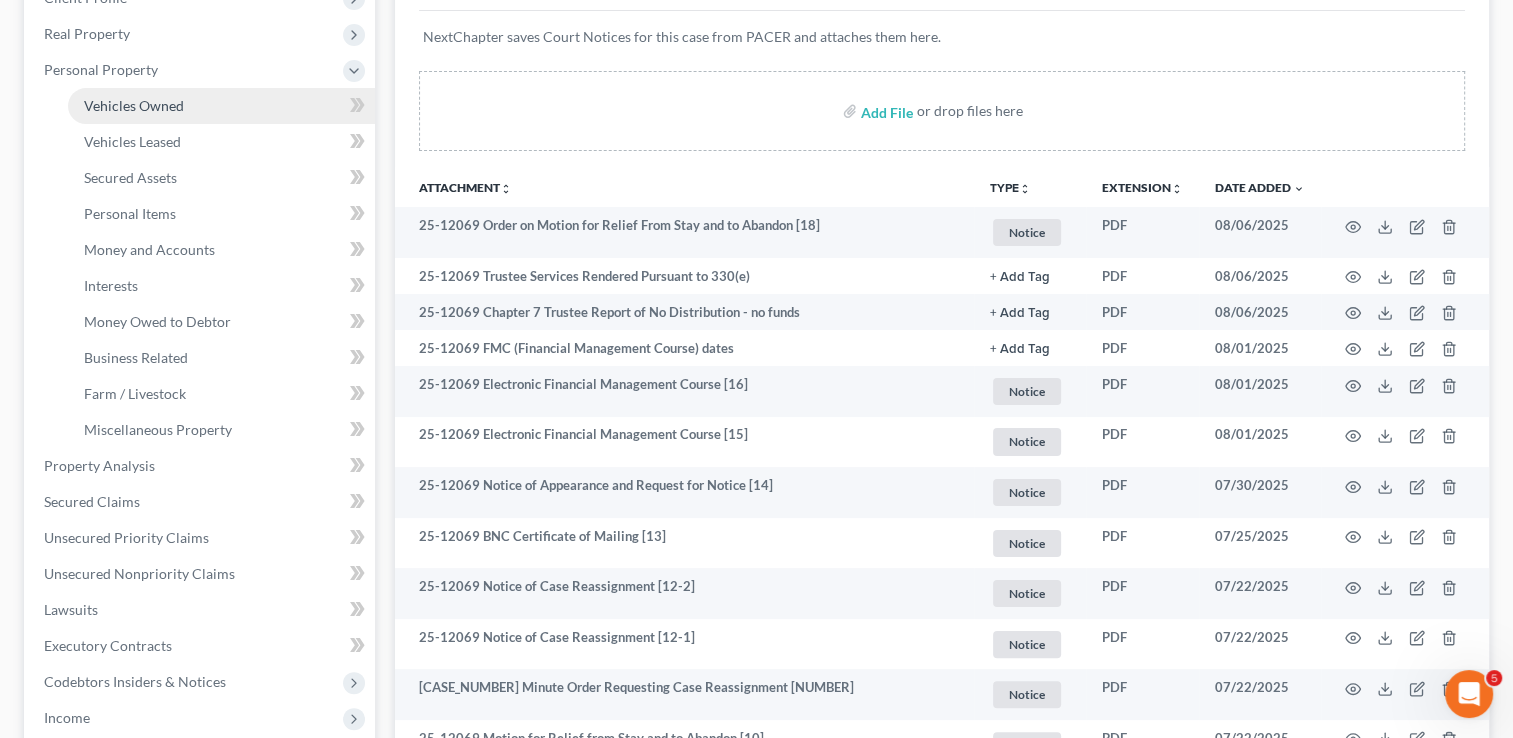 click on "Vehicles Owned" at bounding box center (134, 105) 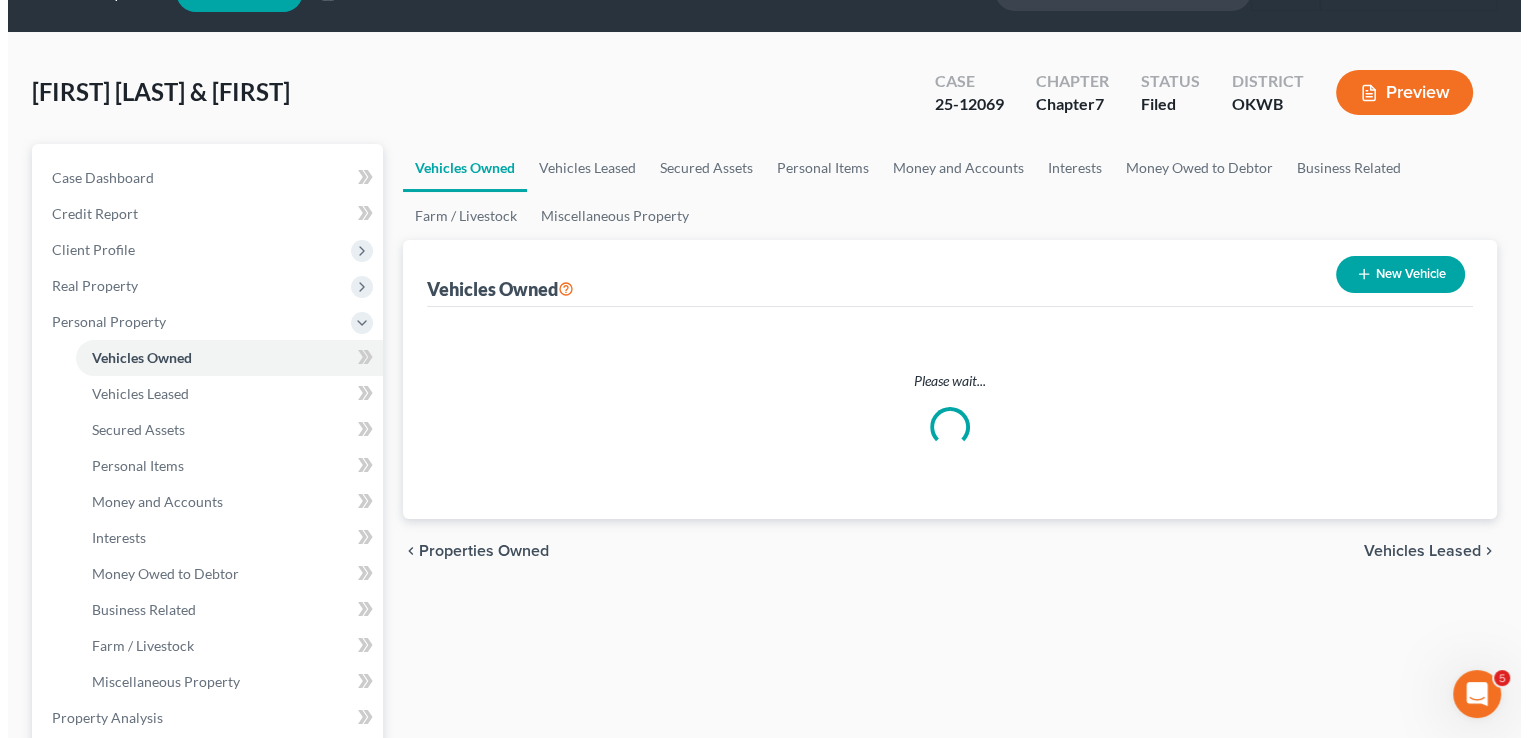 scroll, scrollTop: 0, scrollLeft: 0, axis: both 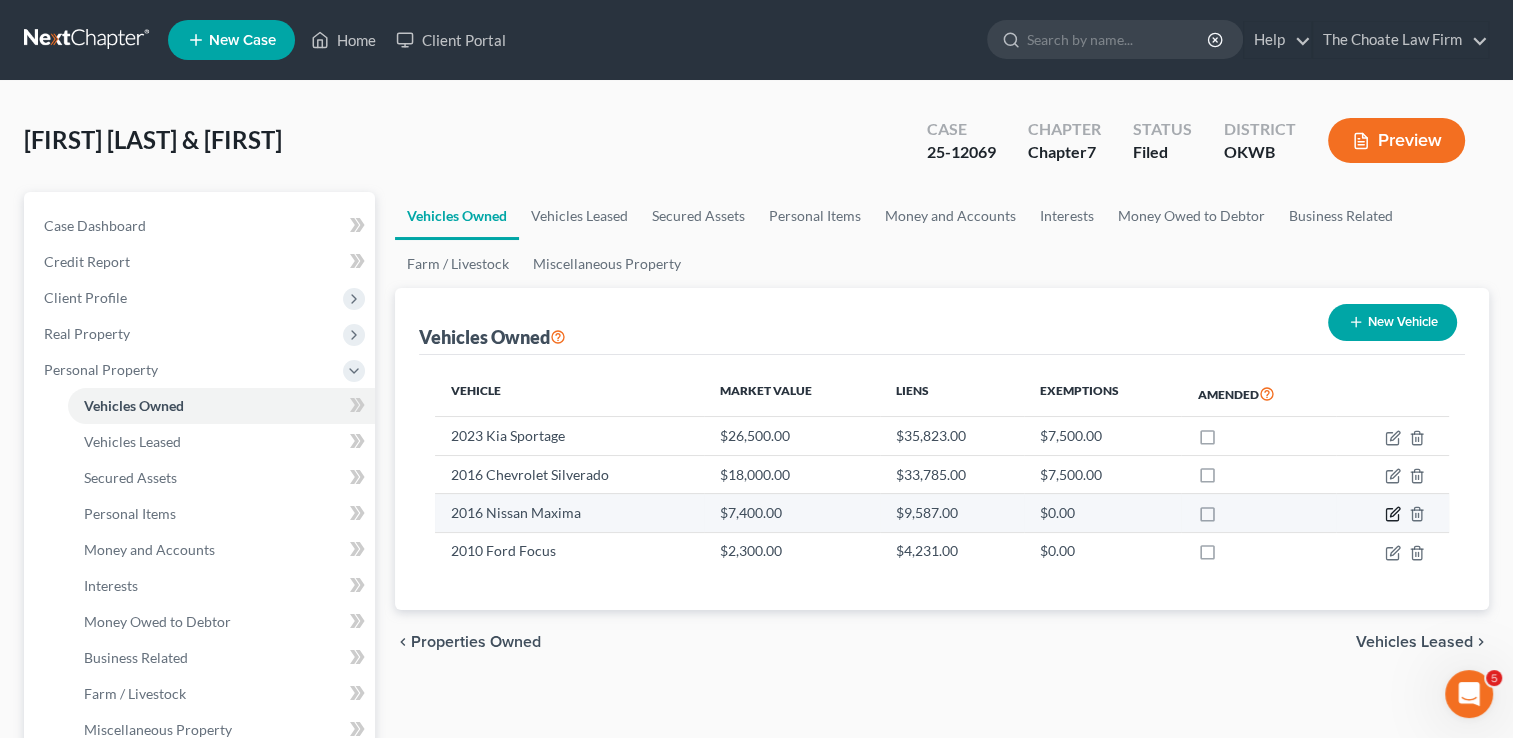 click 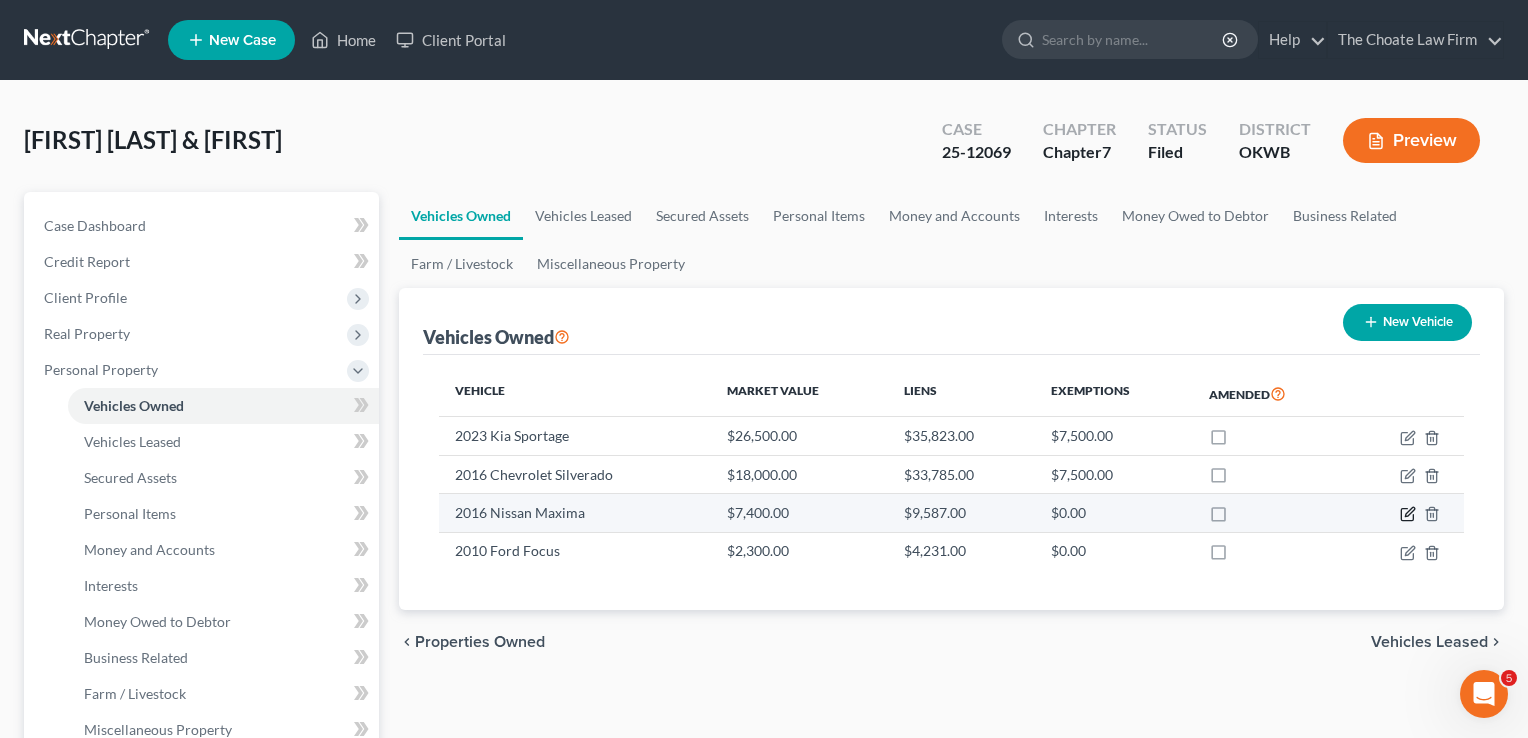 select on "0" 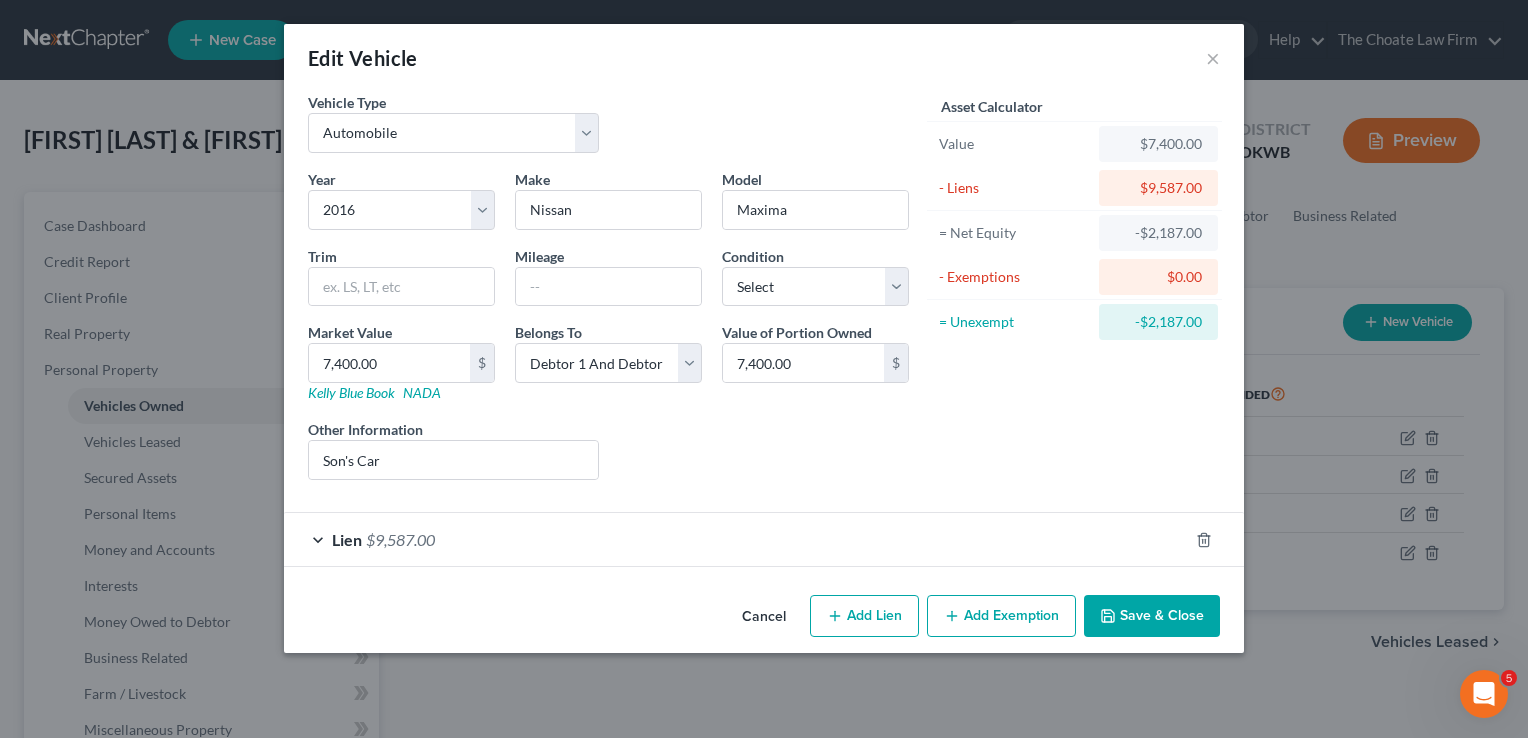 click on "Lien $9,587.00" at bounding box center [736, 539] 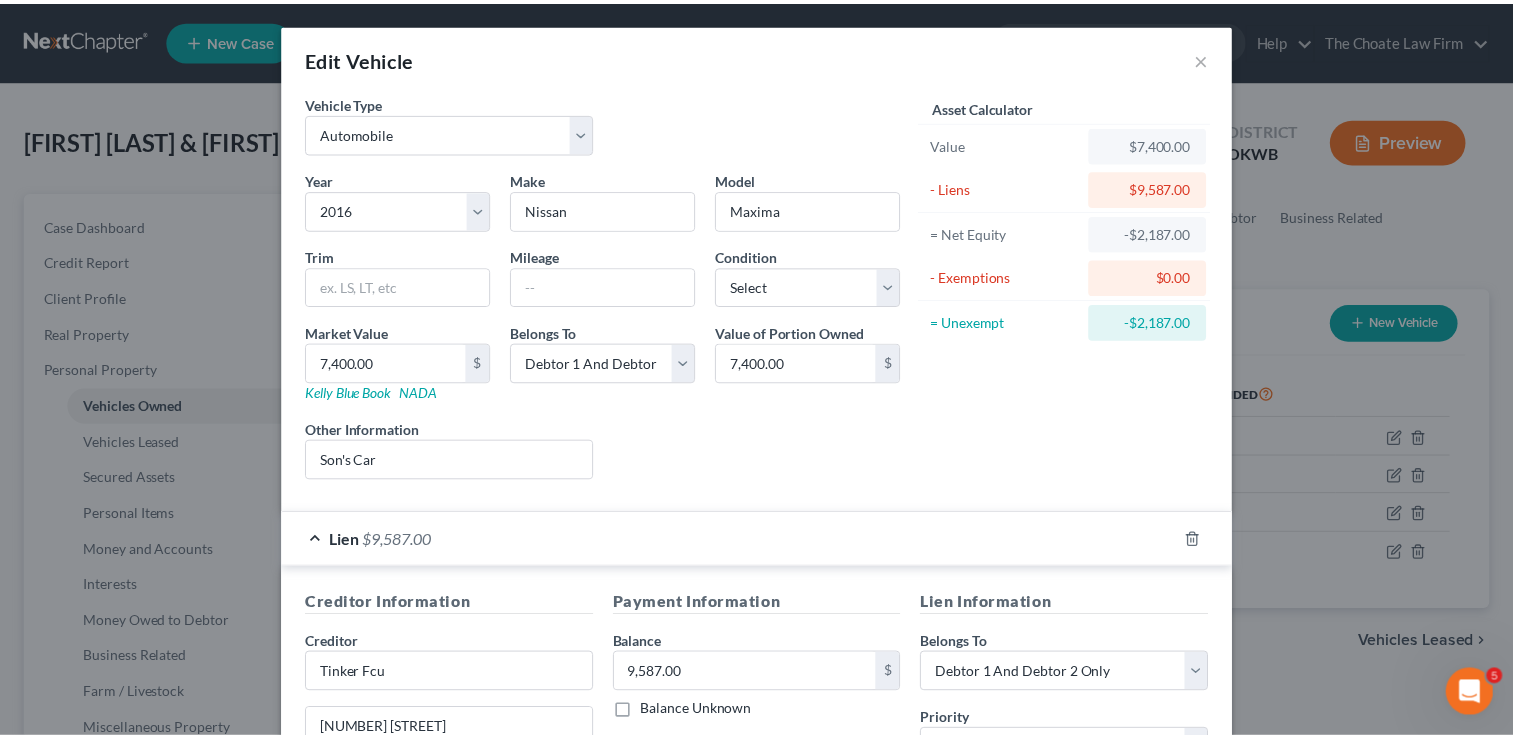 scroll, scrollTop: 0, scrollLeft: 0, axis: both 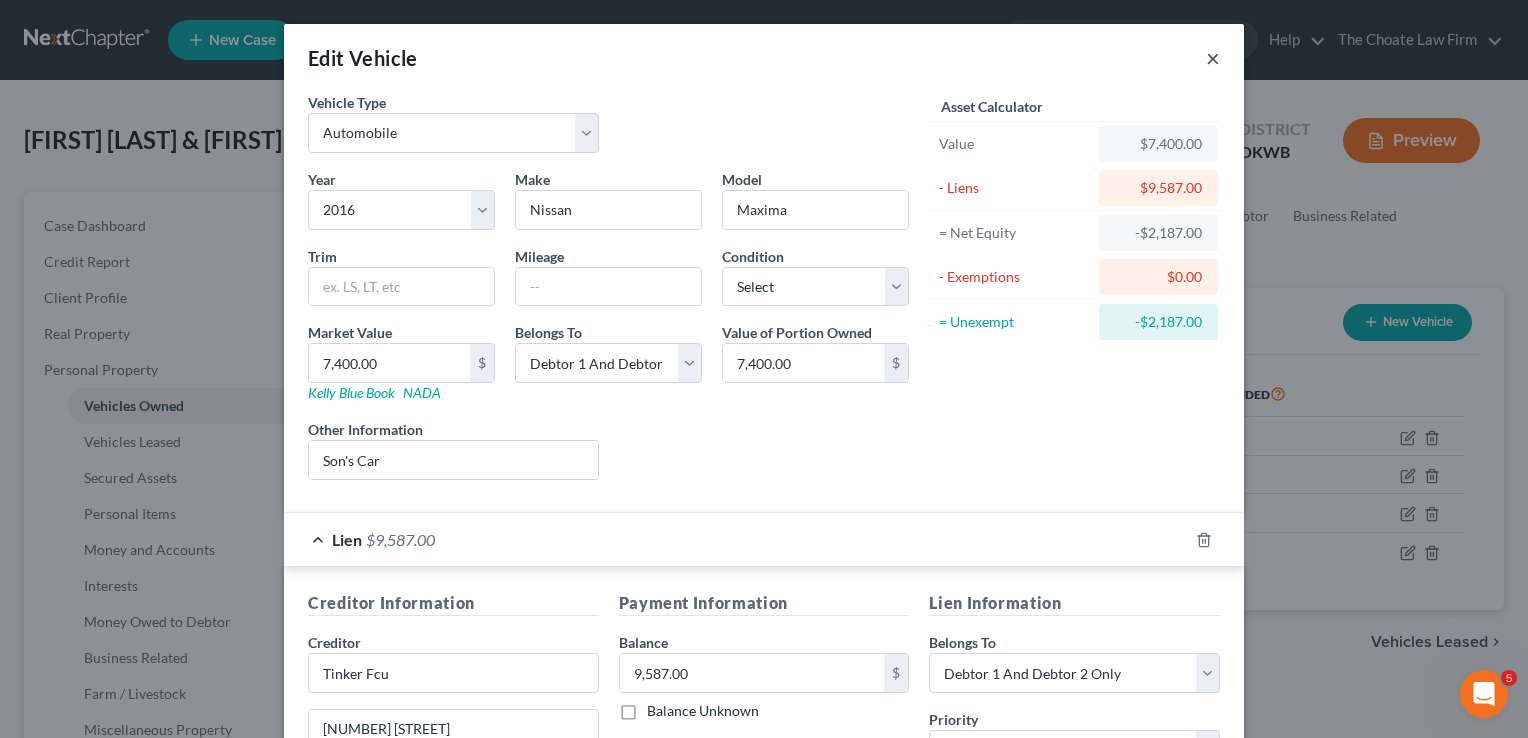 click on "×" at bounding box center (1213, 58) 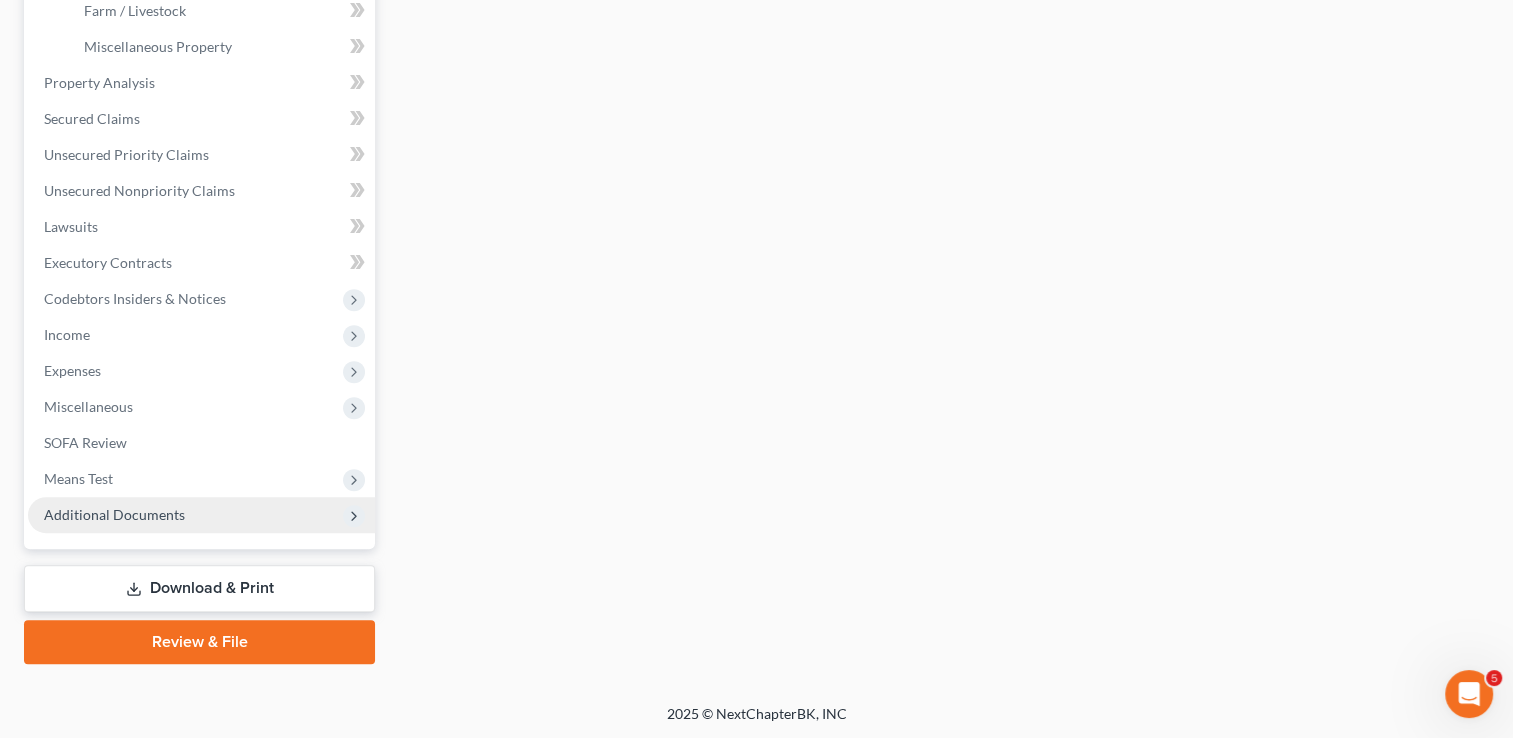 click on "Additional Documents" at bounding box center [114, 514] 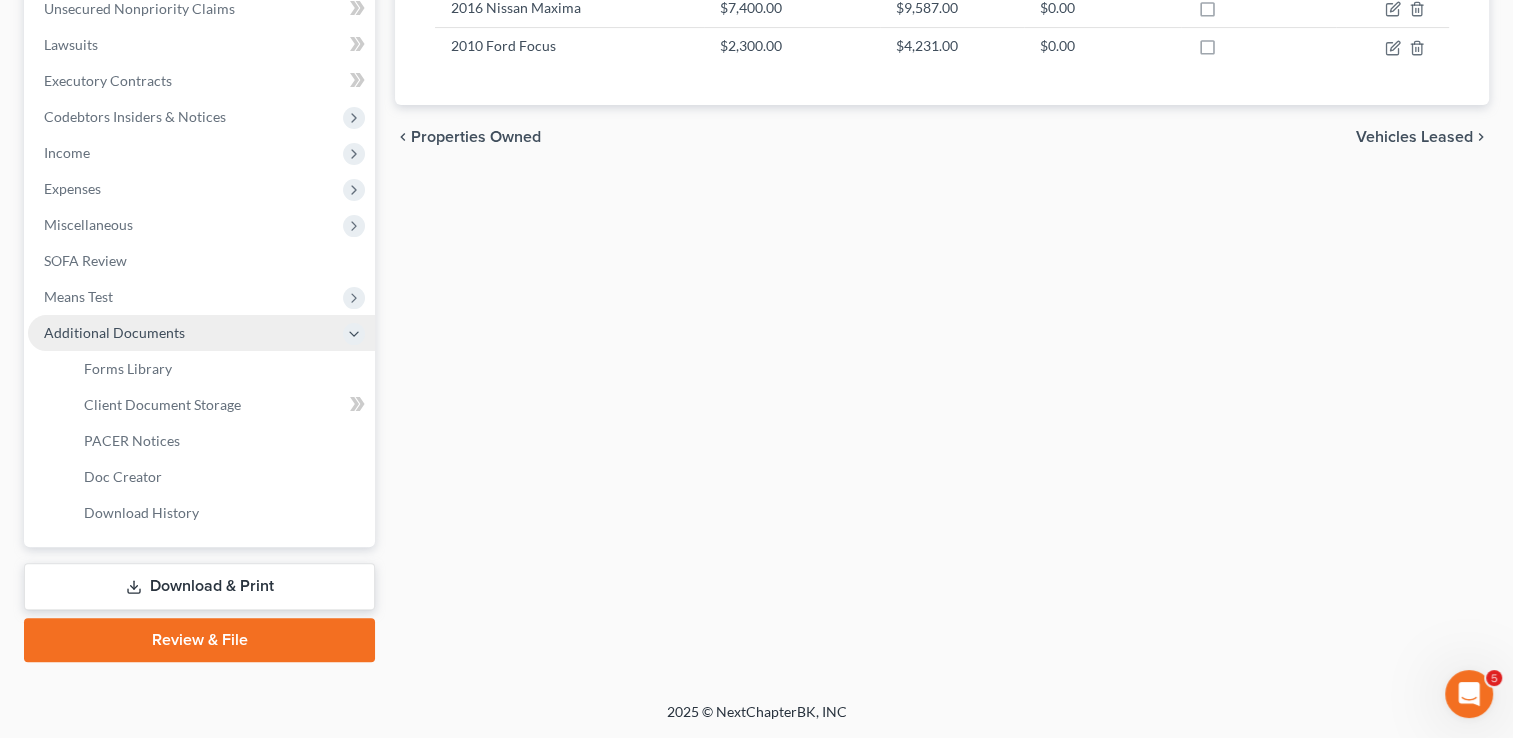 scroll, scrollTop: 503, scrollLeft: 0, axis: vertical 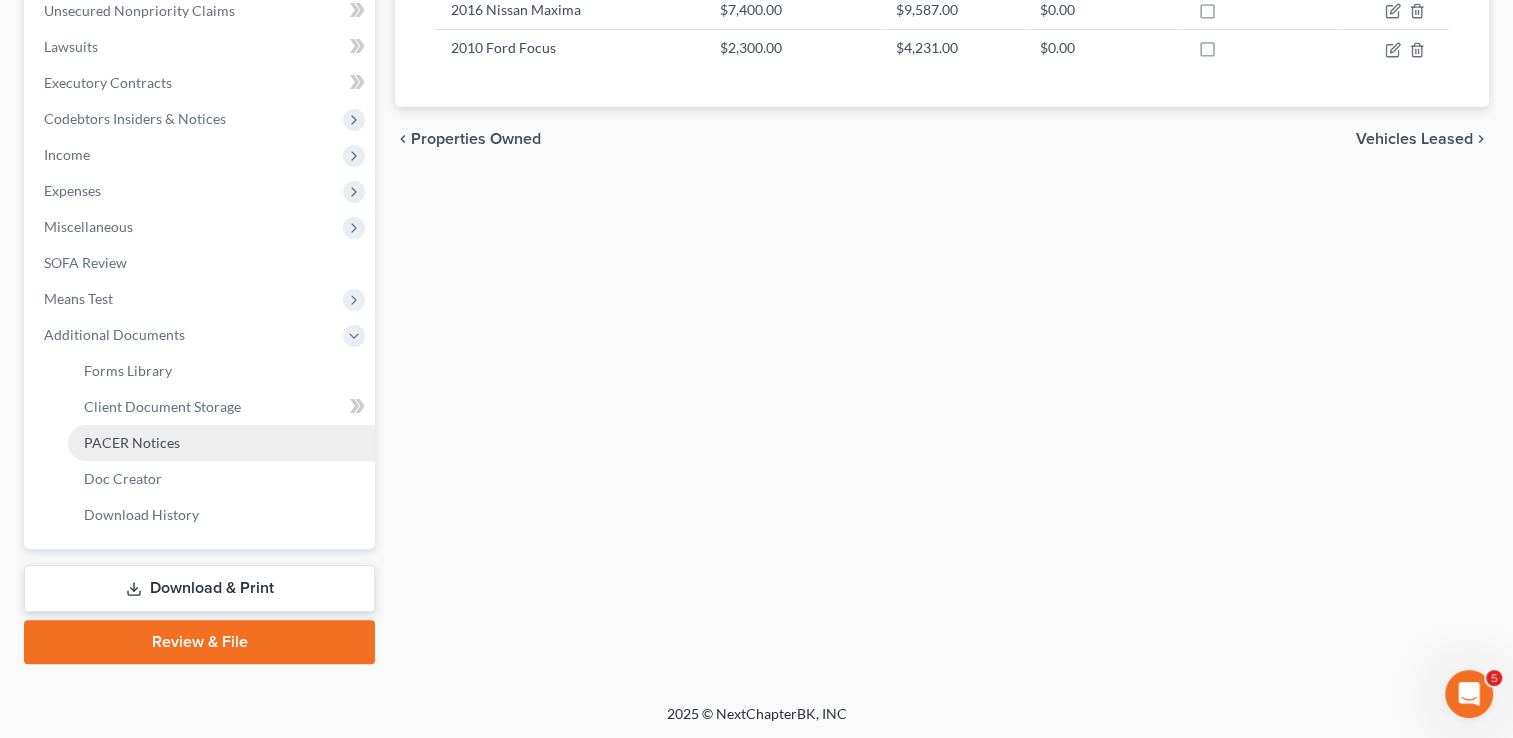 click on "PACER Notices" at bounding box center [132, 442] 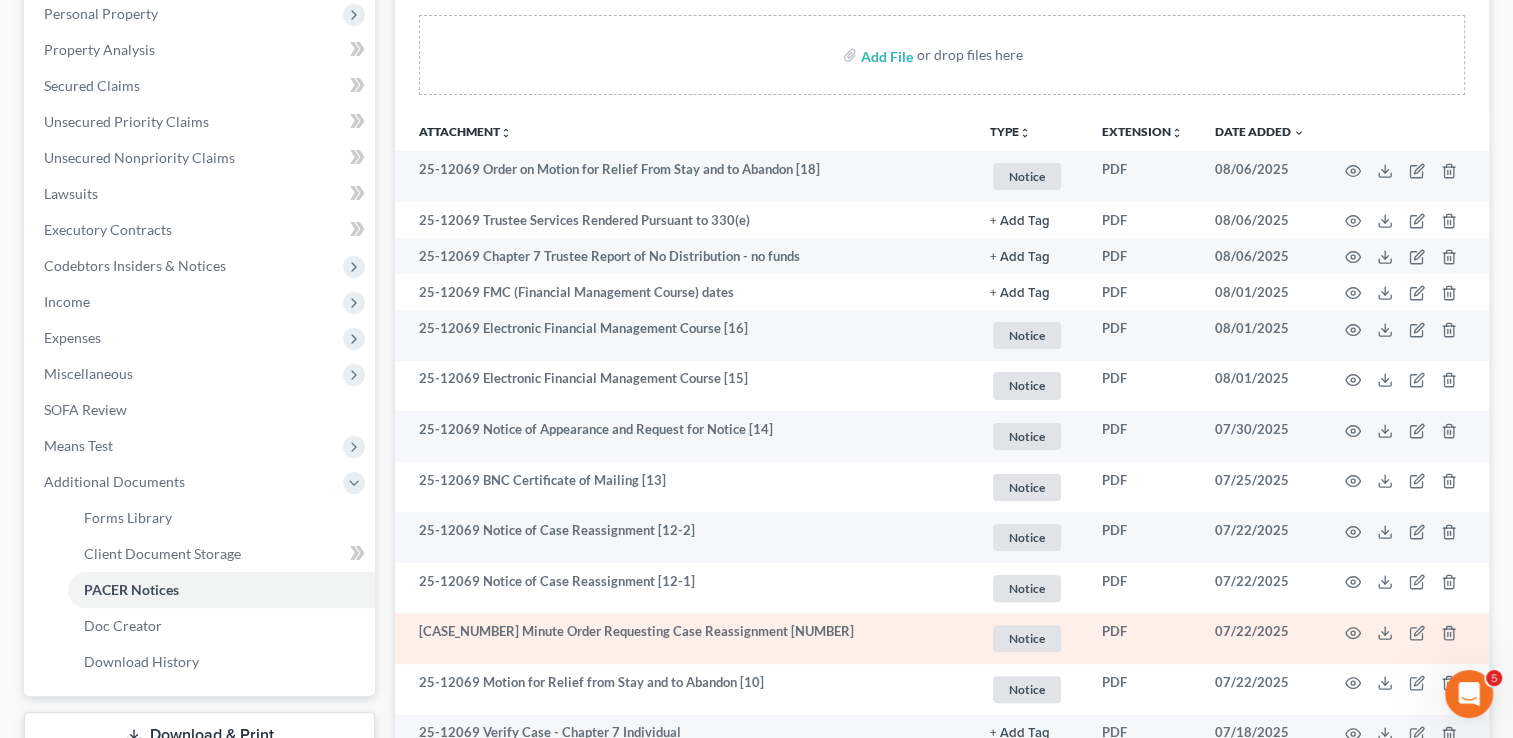 scroll, scrollTop: 500, scrollLeft: 0, axis: vertical 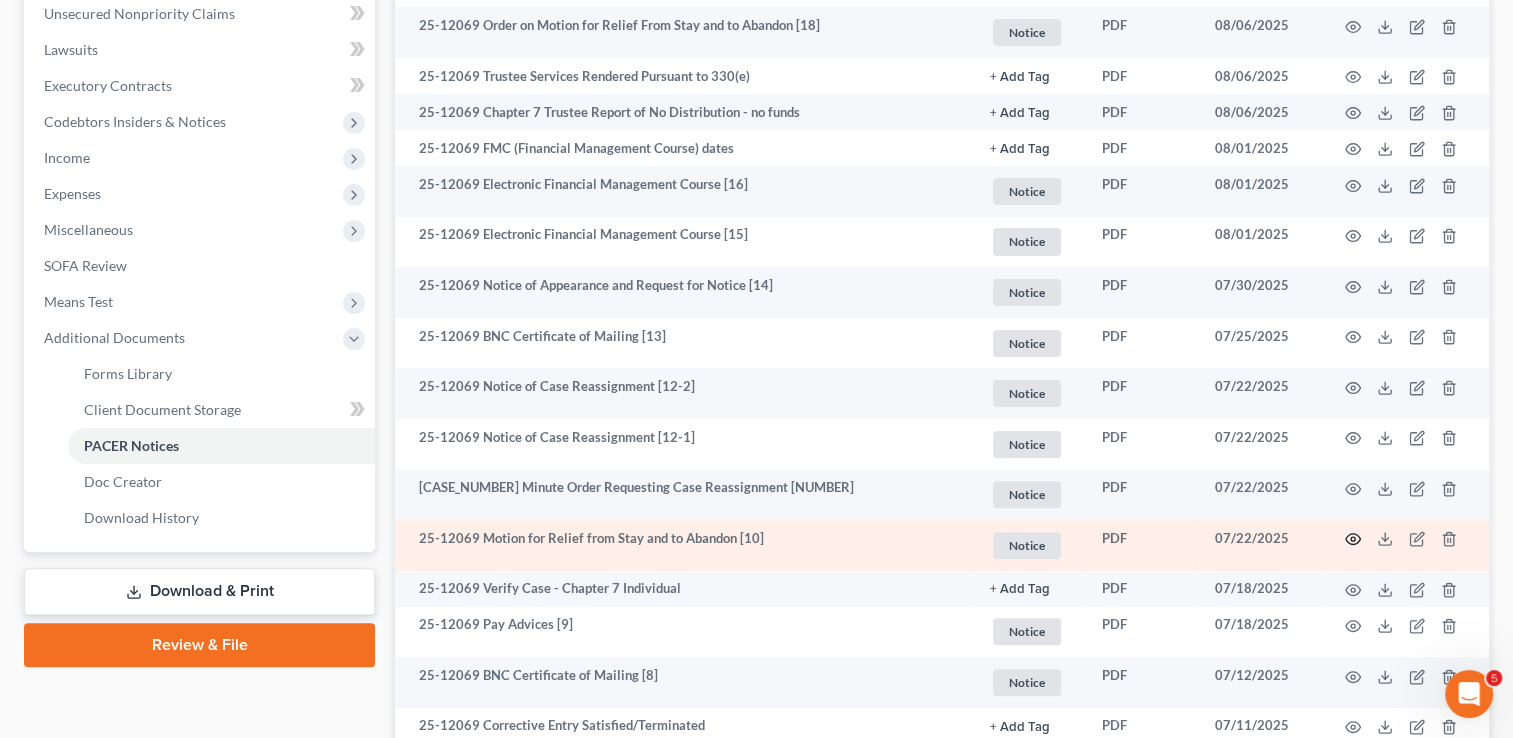 click 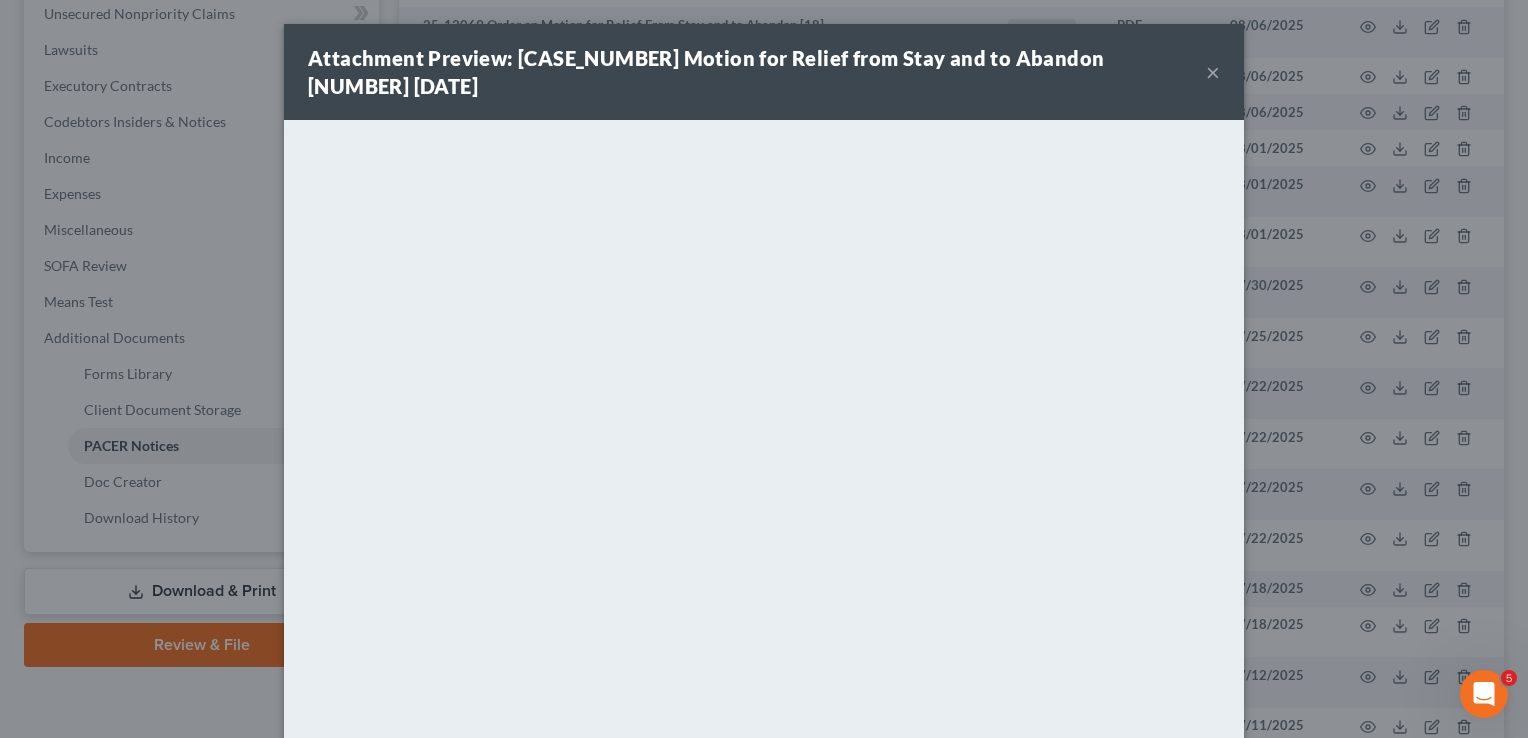 click on "×" at bounding box center (1213, 72) 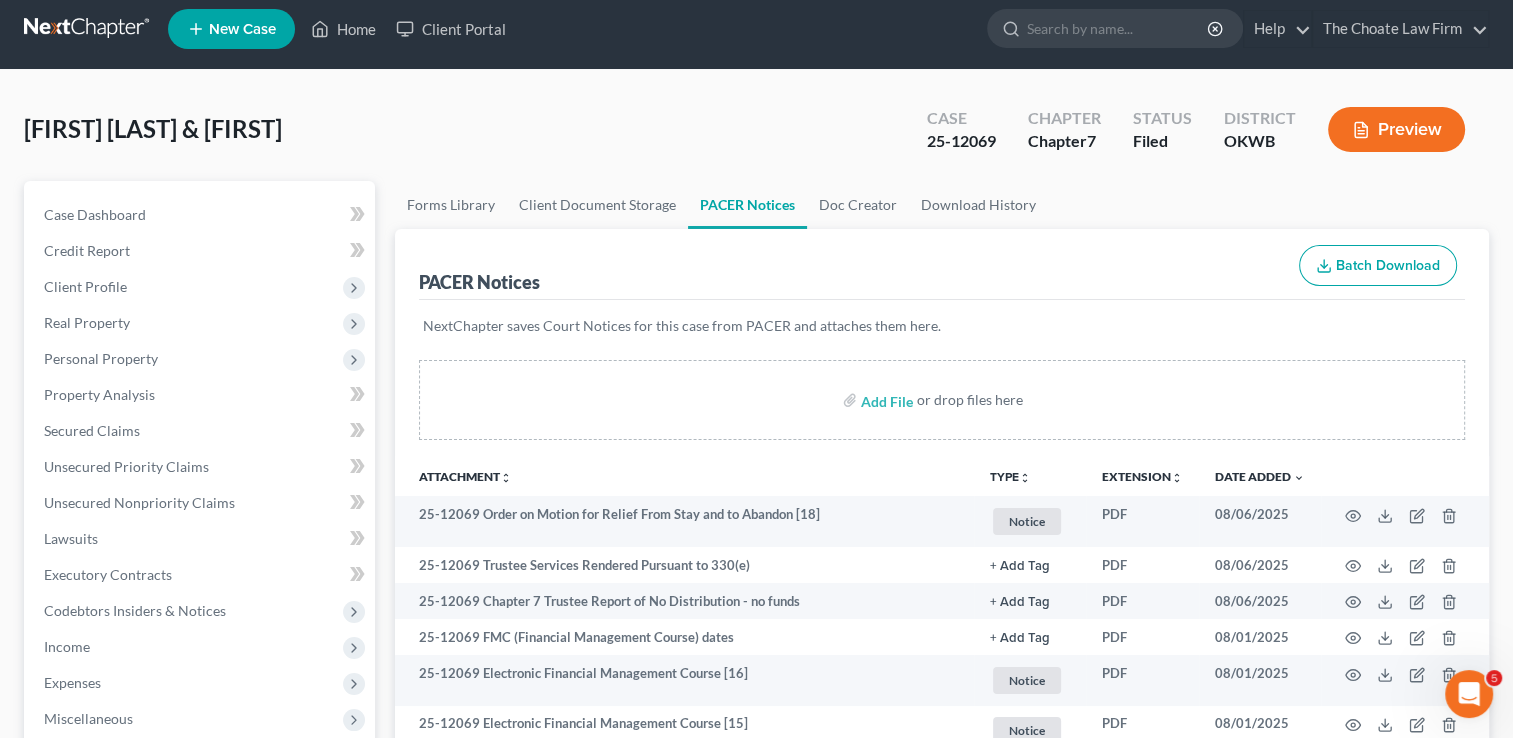 scroll, scrollTop: 0, scrollLeft: 0, axis: both 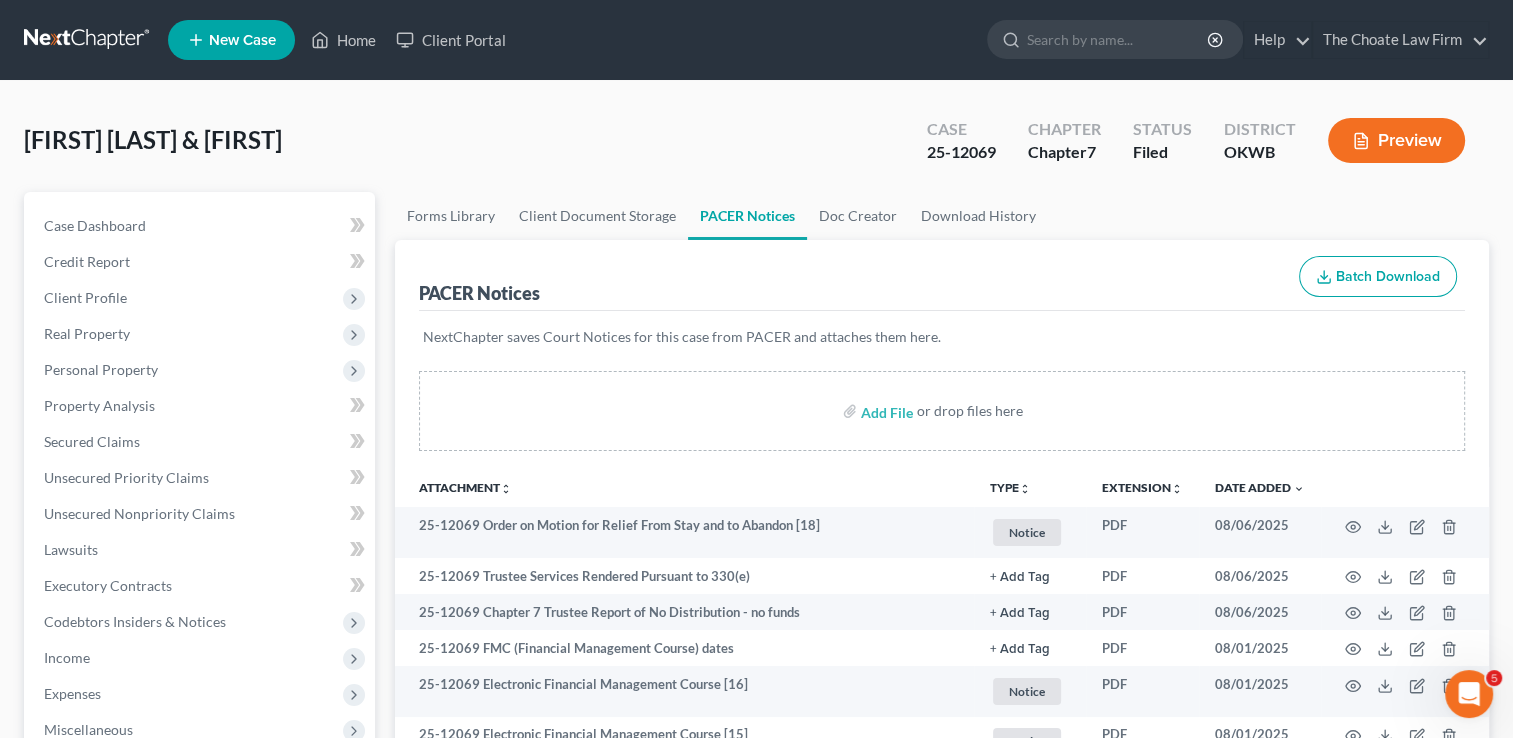 click at bounding box center [88, 40] 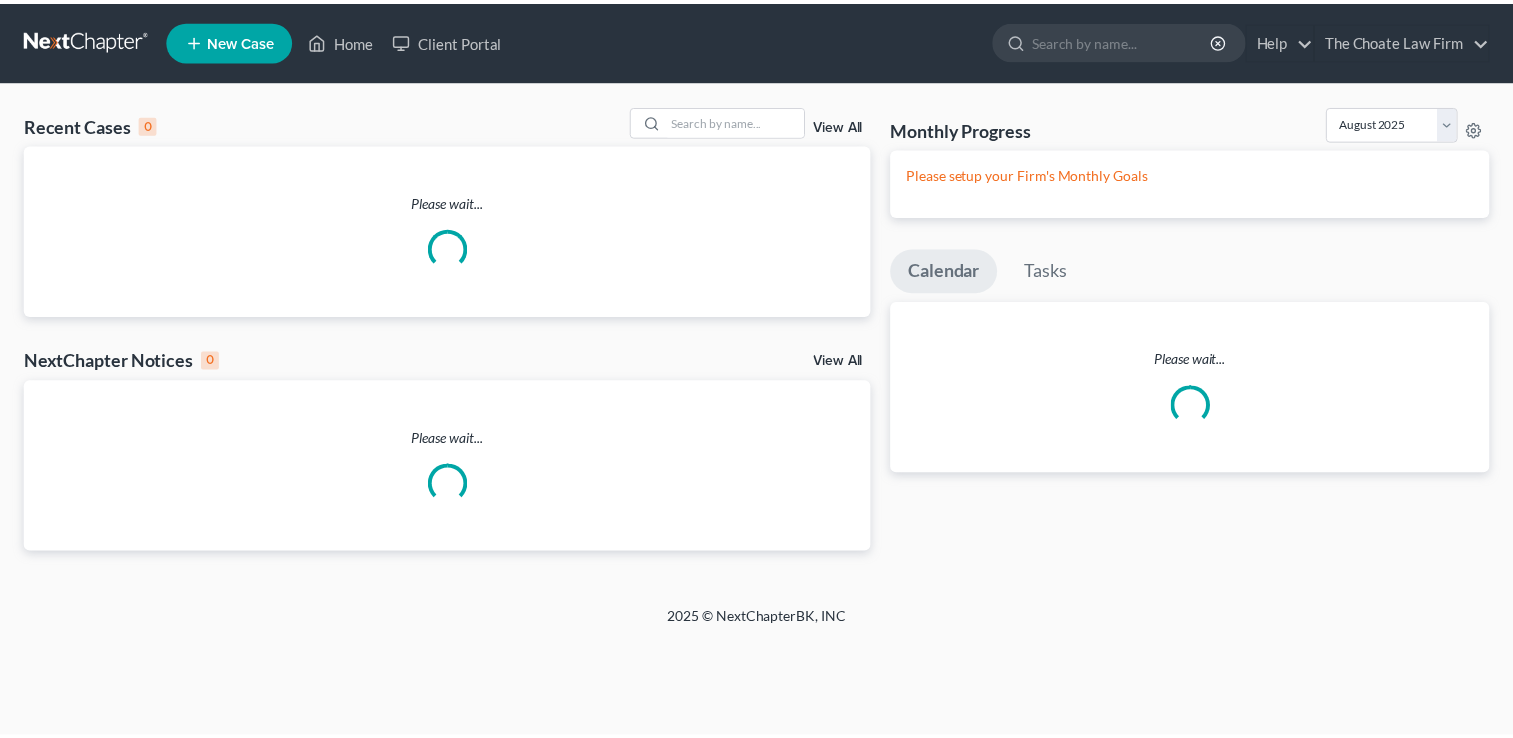 scroll, scrollTop: 0, scrollLeft: 0, axis: both 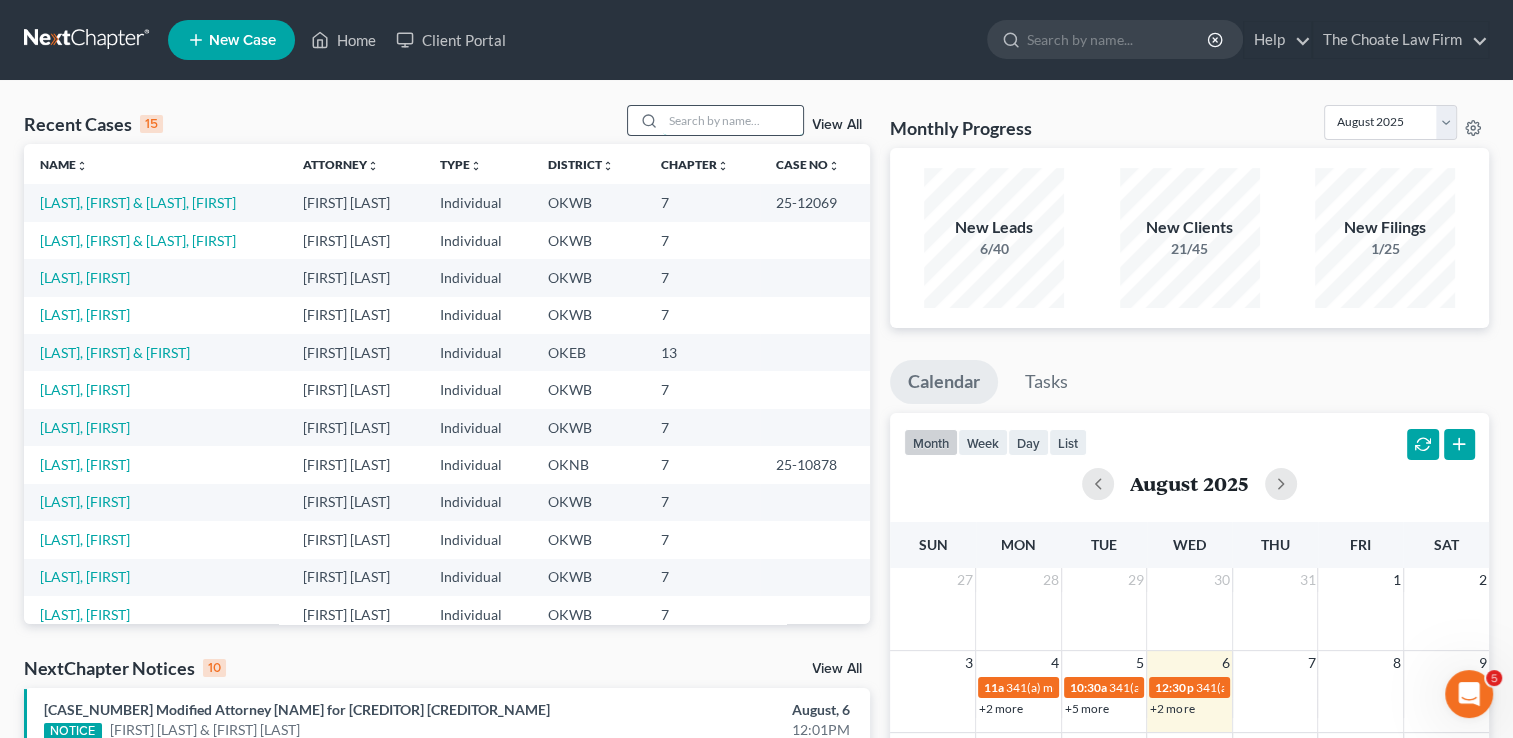 click at bounding box center (733, 120) 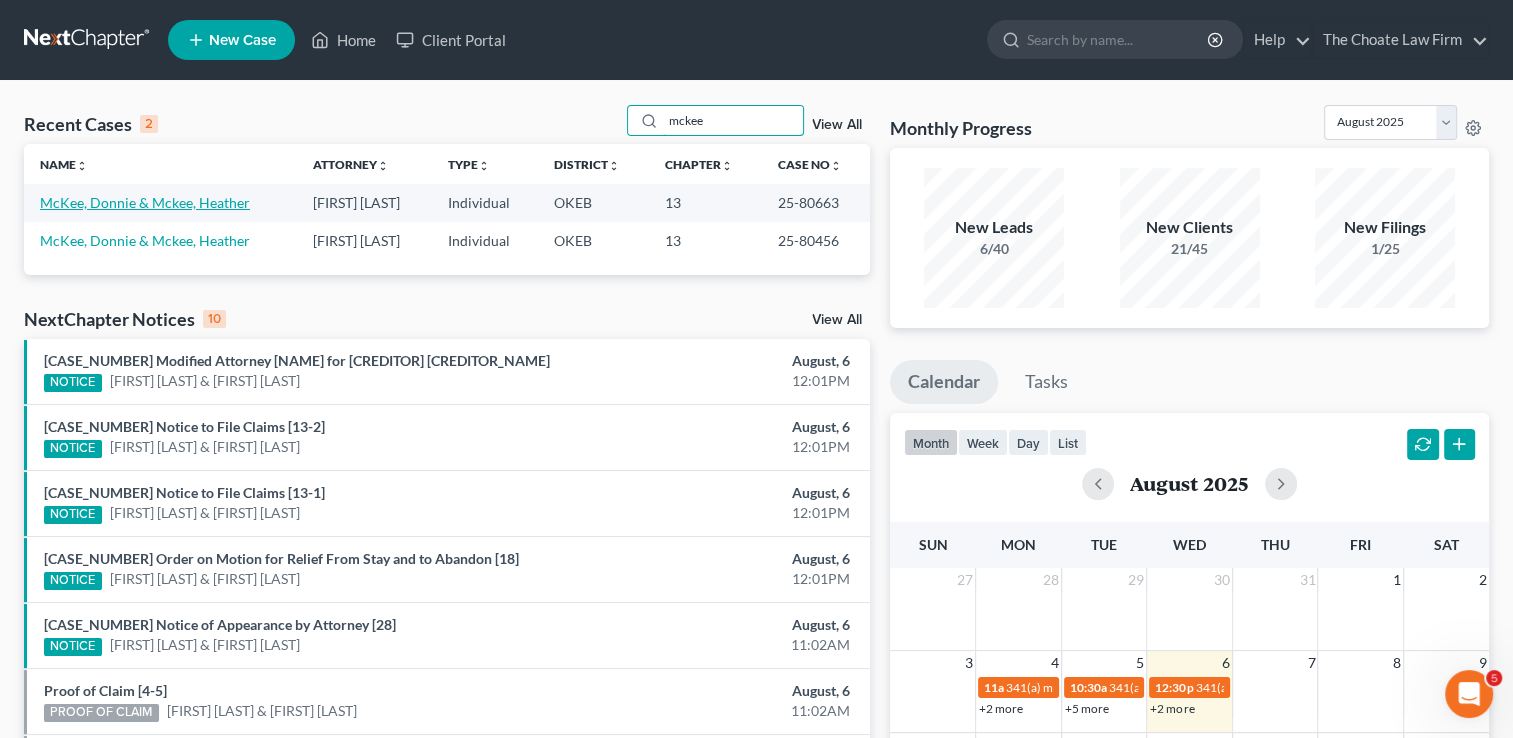type on "mckee" 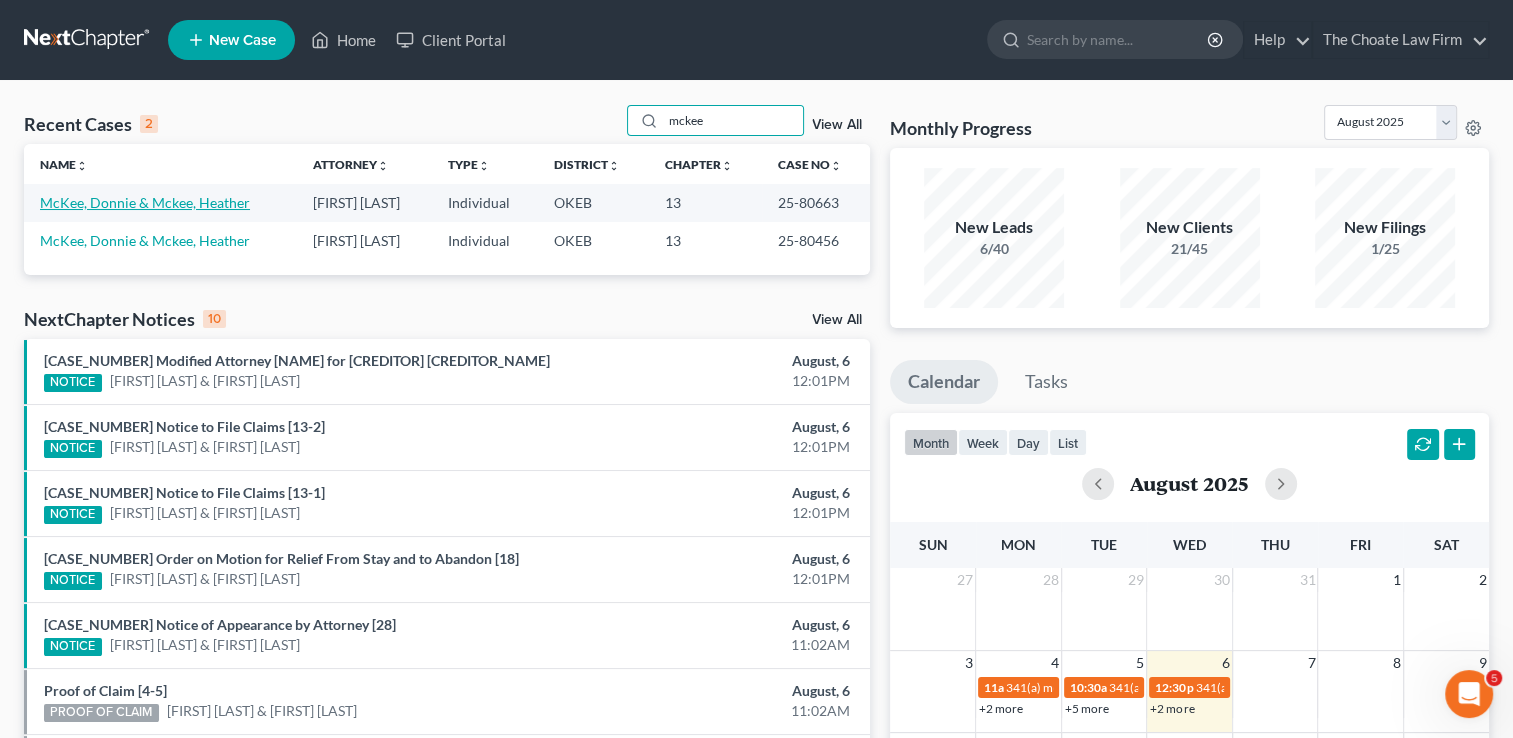 click on "McKee, Donnie & Mckee, Heather" at bounding box center (145, 202) 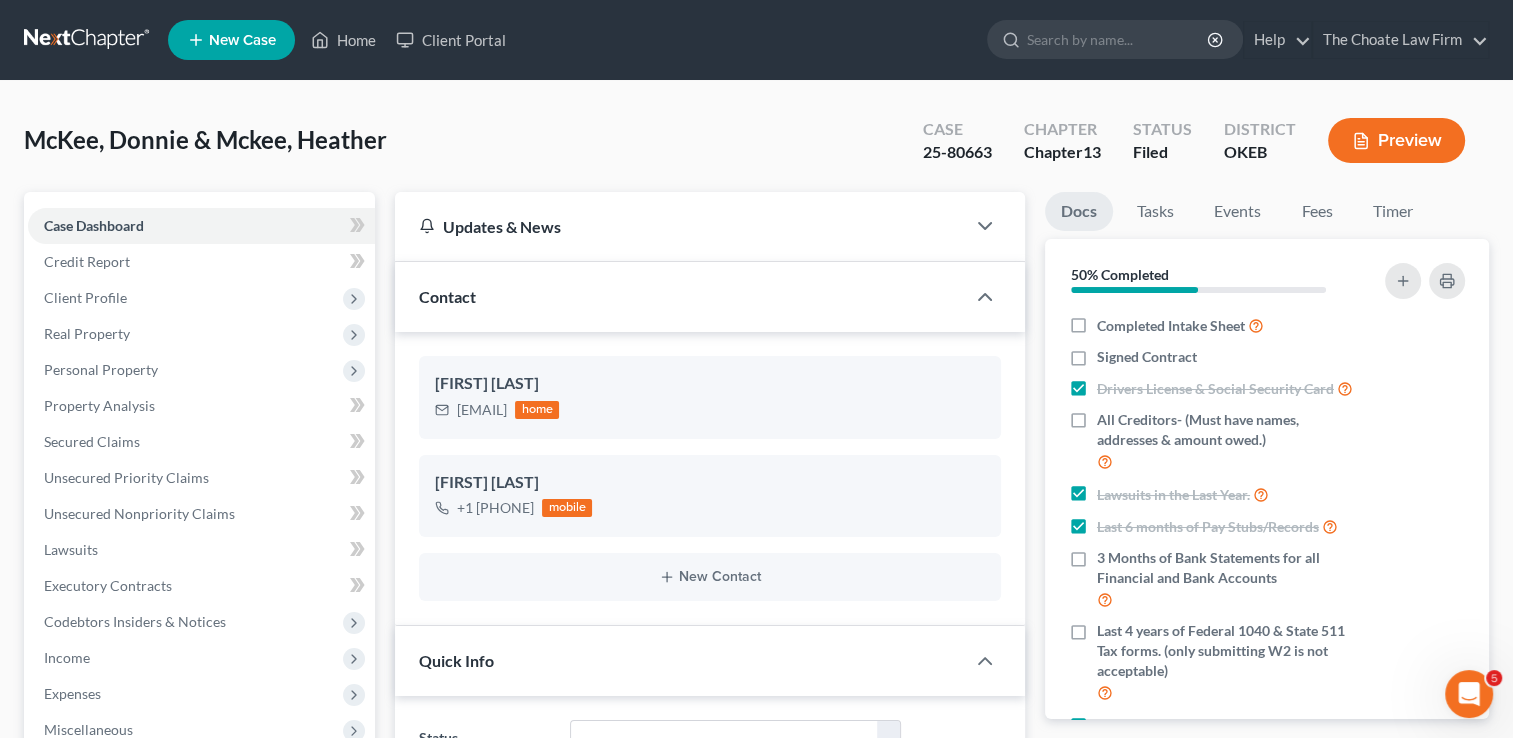 scroll, scrollTop: 1725, scrollLeft: 0, axis: vertical 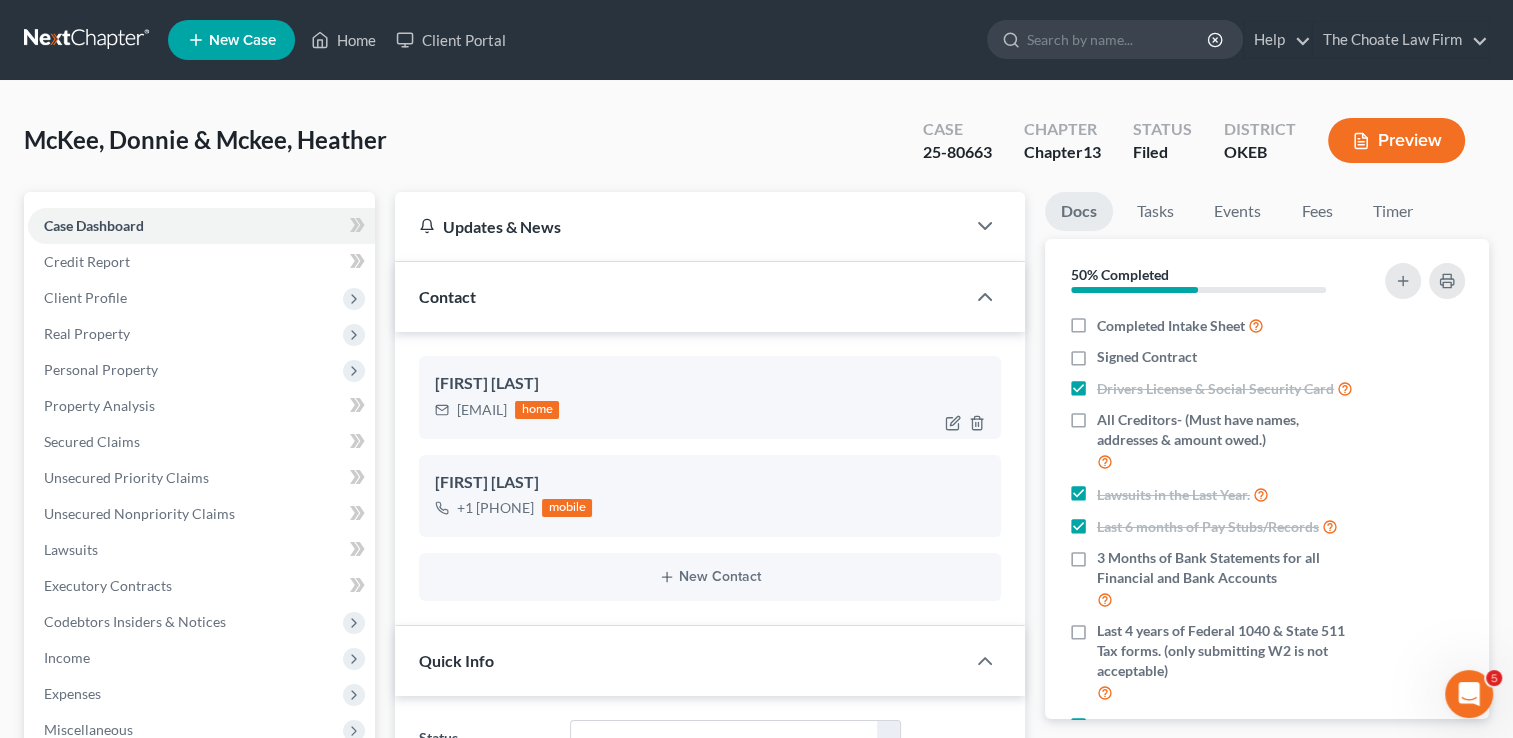 drag, startPoint x: 458, startPoint y: 410, endPoint x: 606, endPoint y: 416, distance: 148.12157 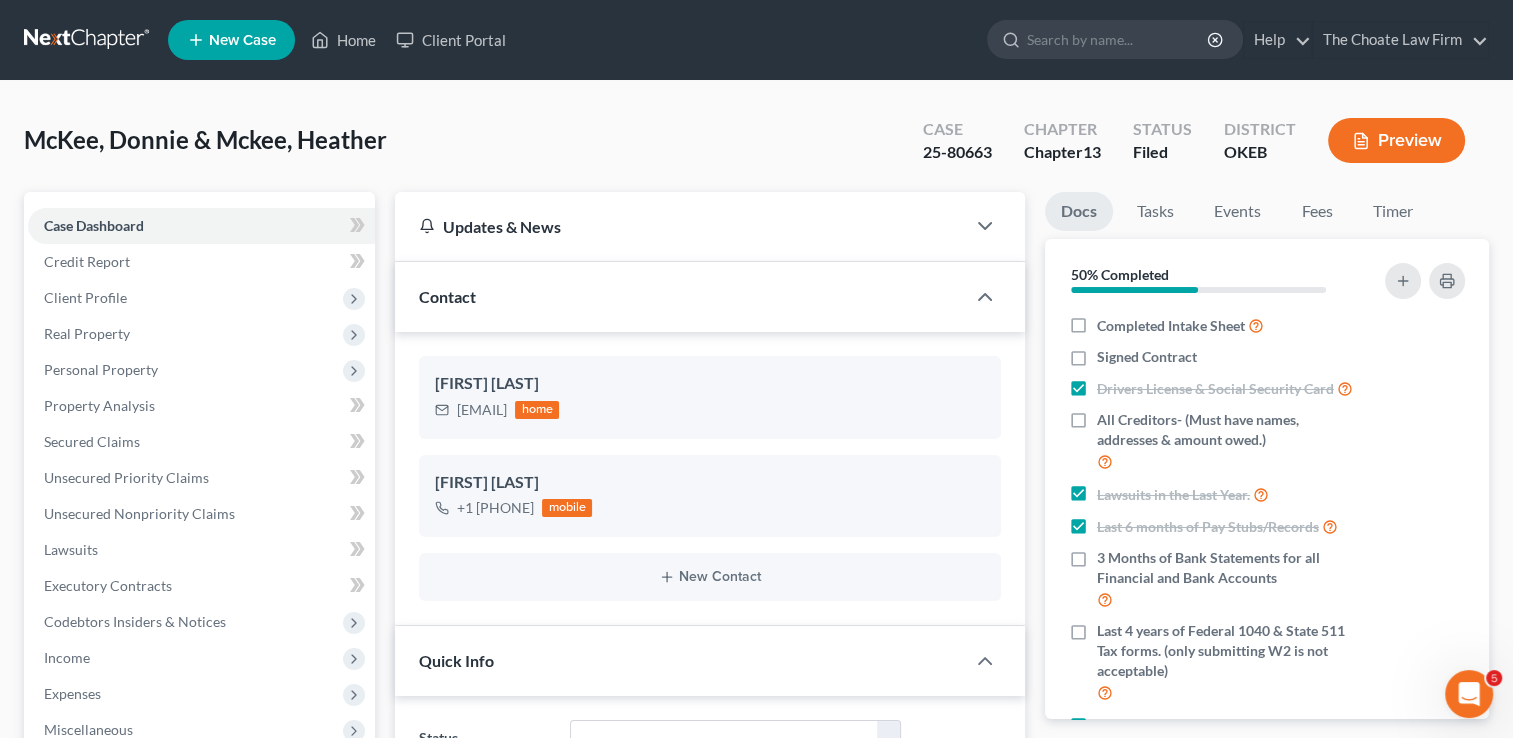 click on "[LAST], [FIRST] & [LAST], [FIRST] Upgraded Case [CASE_NUMBER] Chapter Chapter  13 Status Filed District OKEB Preview" at bounding box center (756, 148) 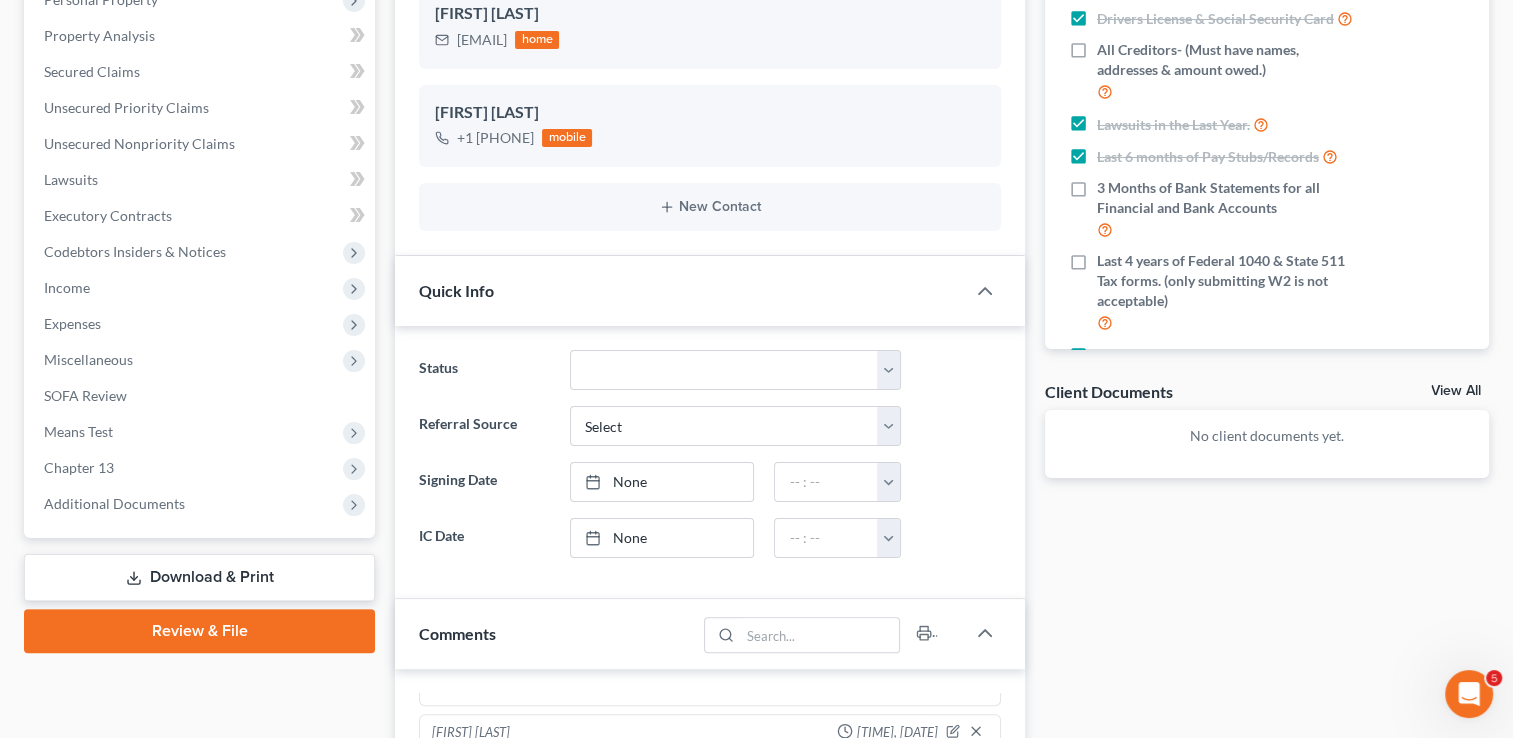 scroll, scrollTop: 400, scrollLeft: 0, axis: vertical 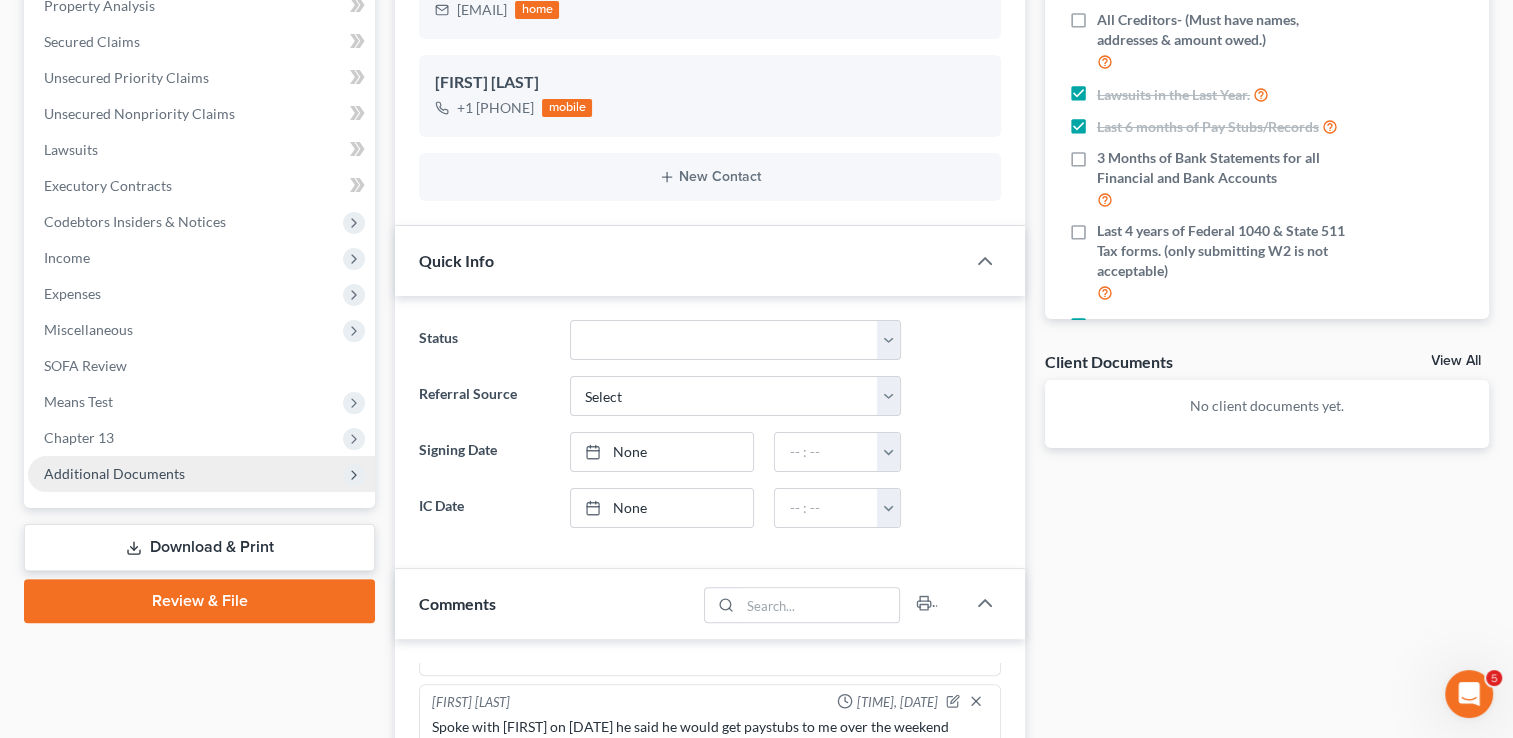 click on "Additional Documents" at bounding box center (114, 473) 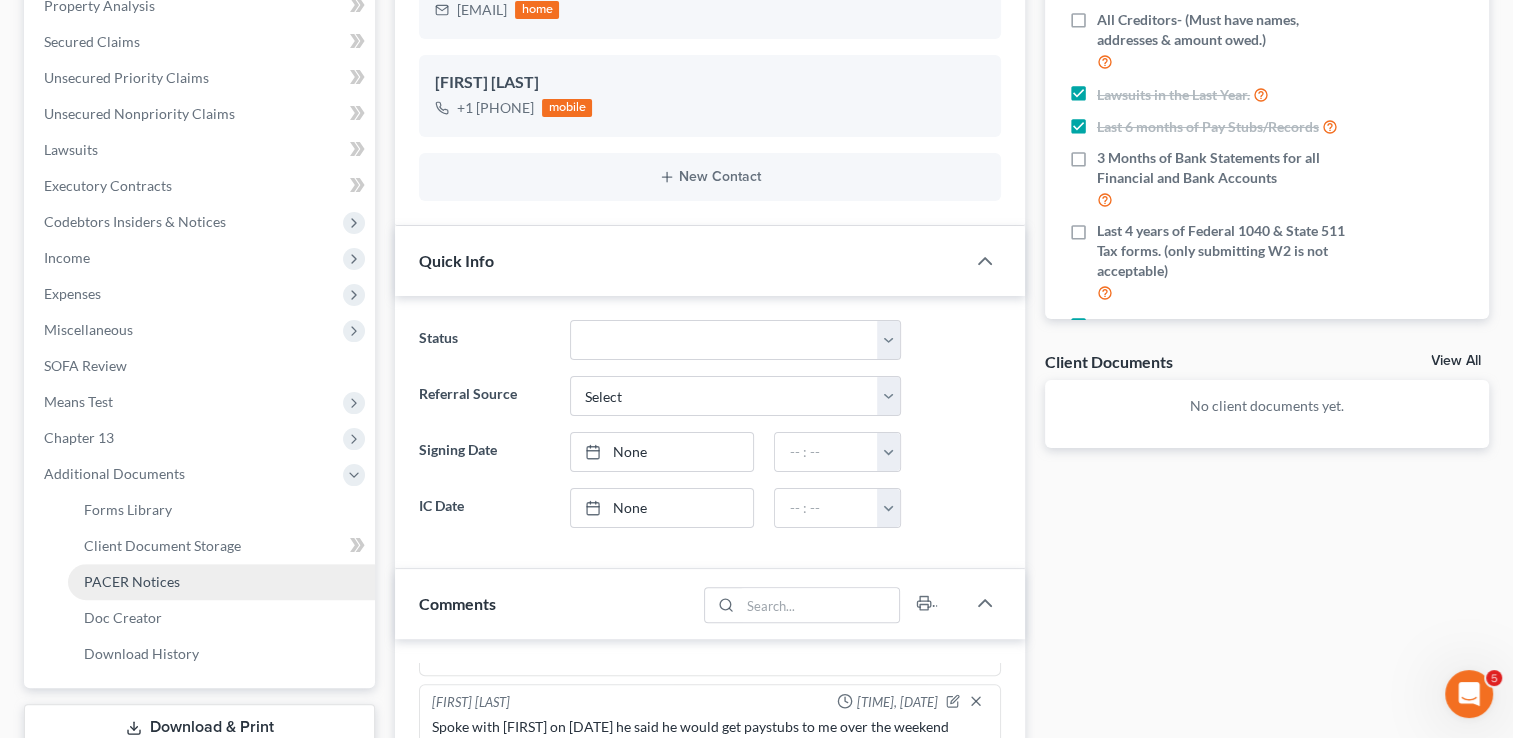 click on "PACER Notices" at bounding box center (132, 581) 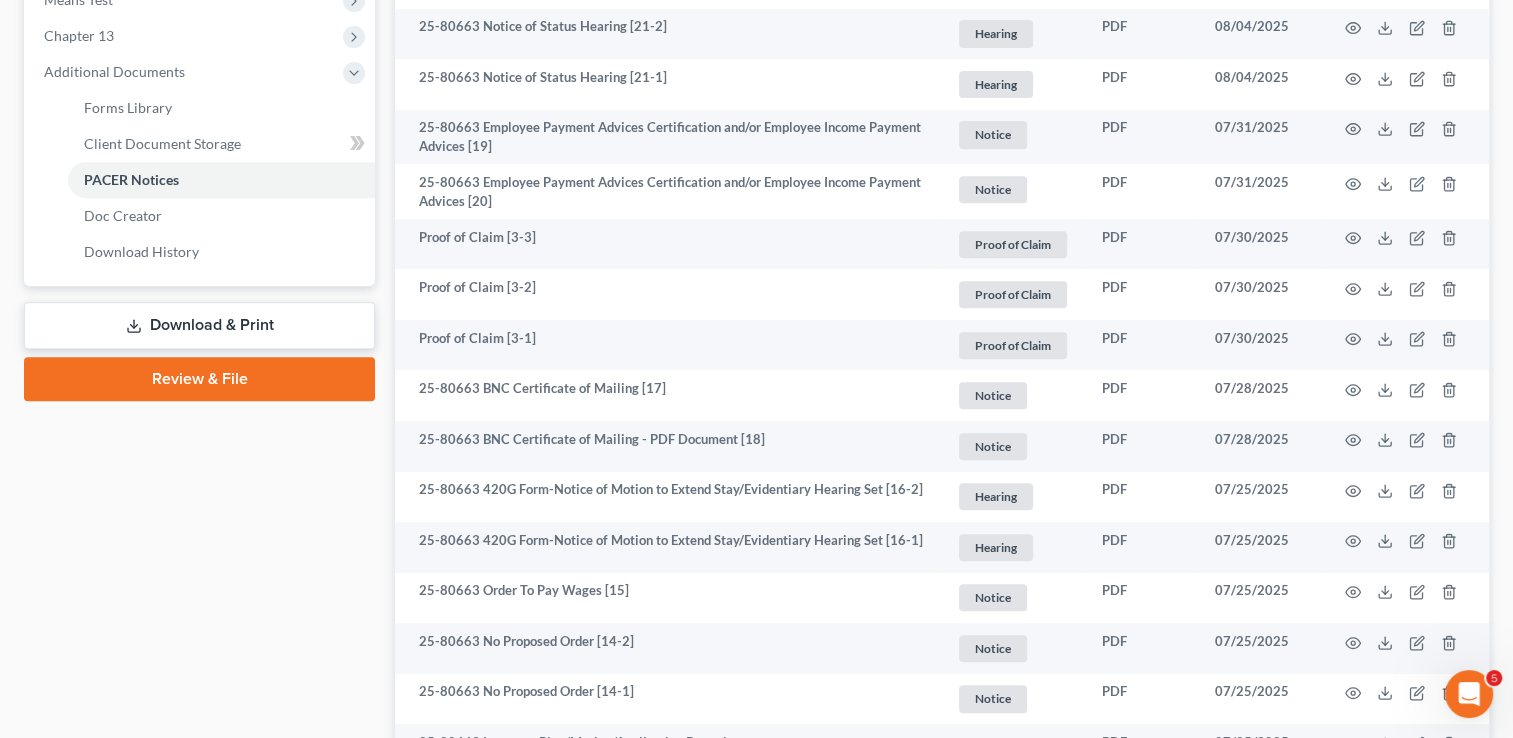 scroll, scrollTop: 748, scrollLeft: 0, axis: vertical 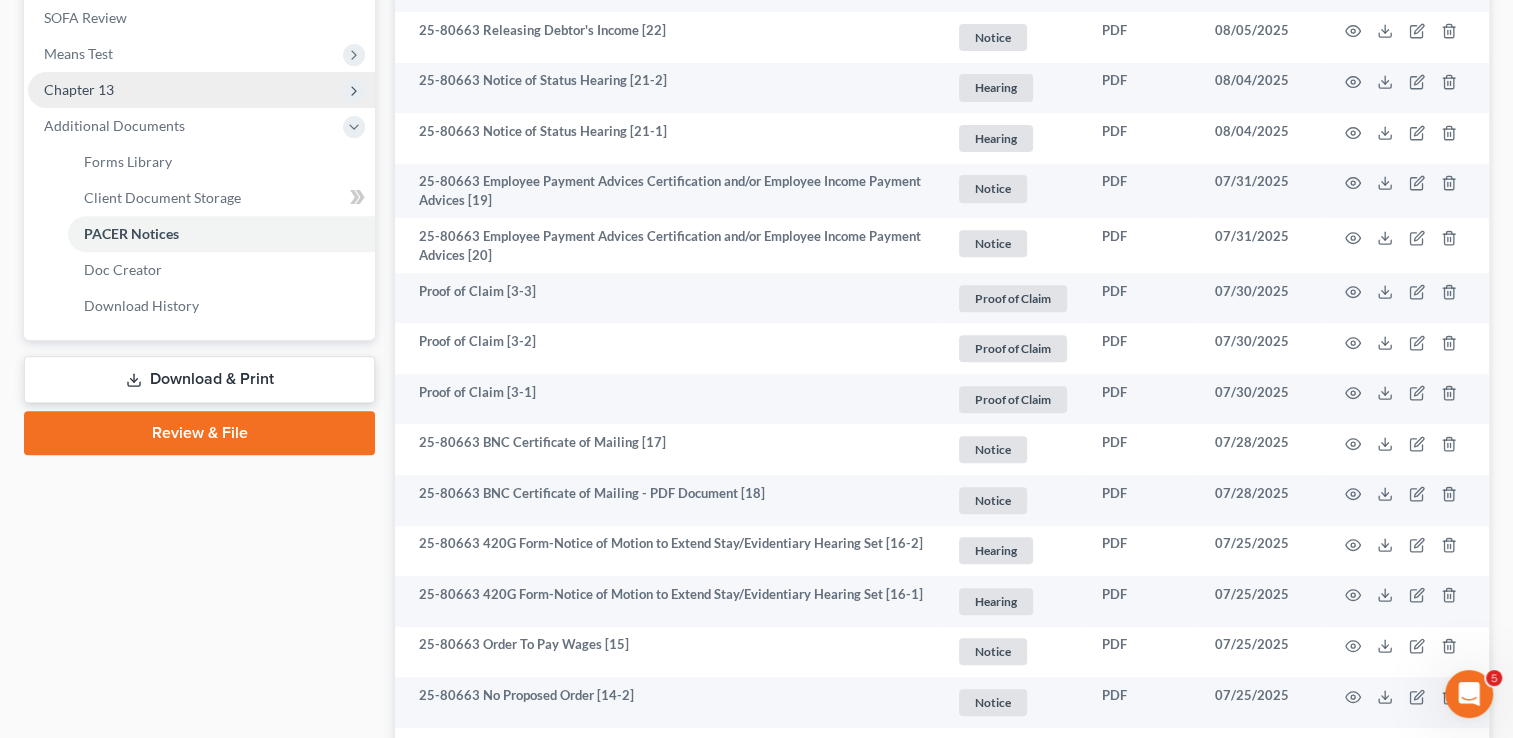 click on "Chapter 13" at bounding box center [79, 89] 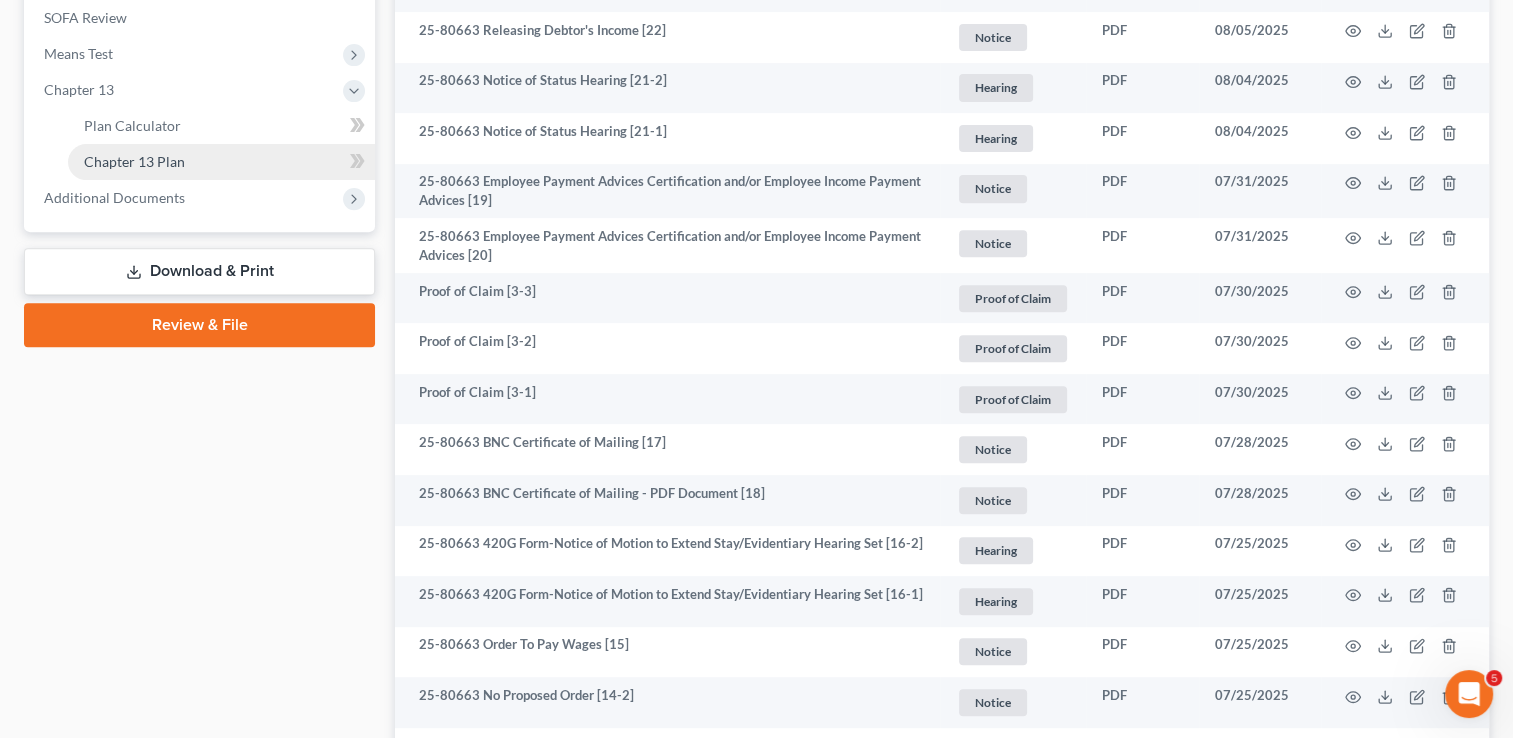 click on "Chapter 13 Plan" at bounding box center [134, 161] 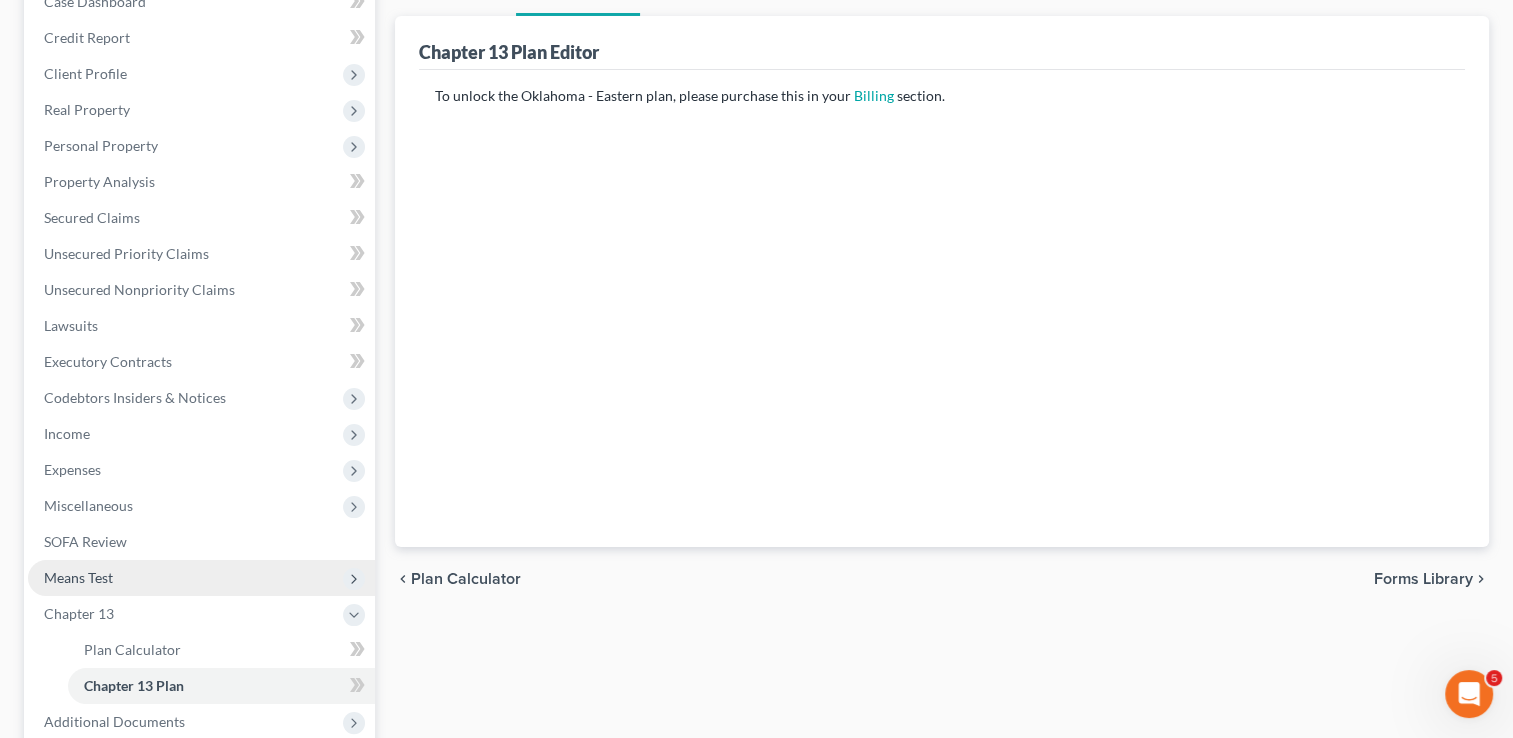 scroll, scrollTop: 300, scrollLeft: 0, axis: vertical 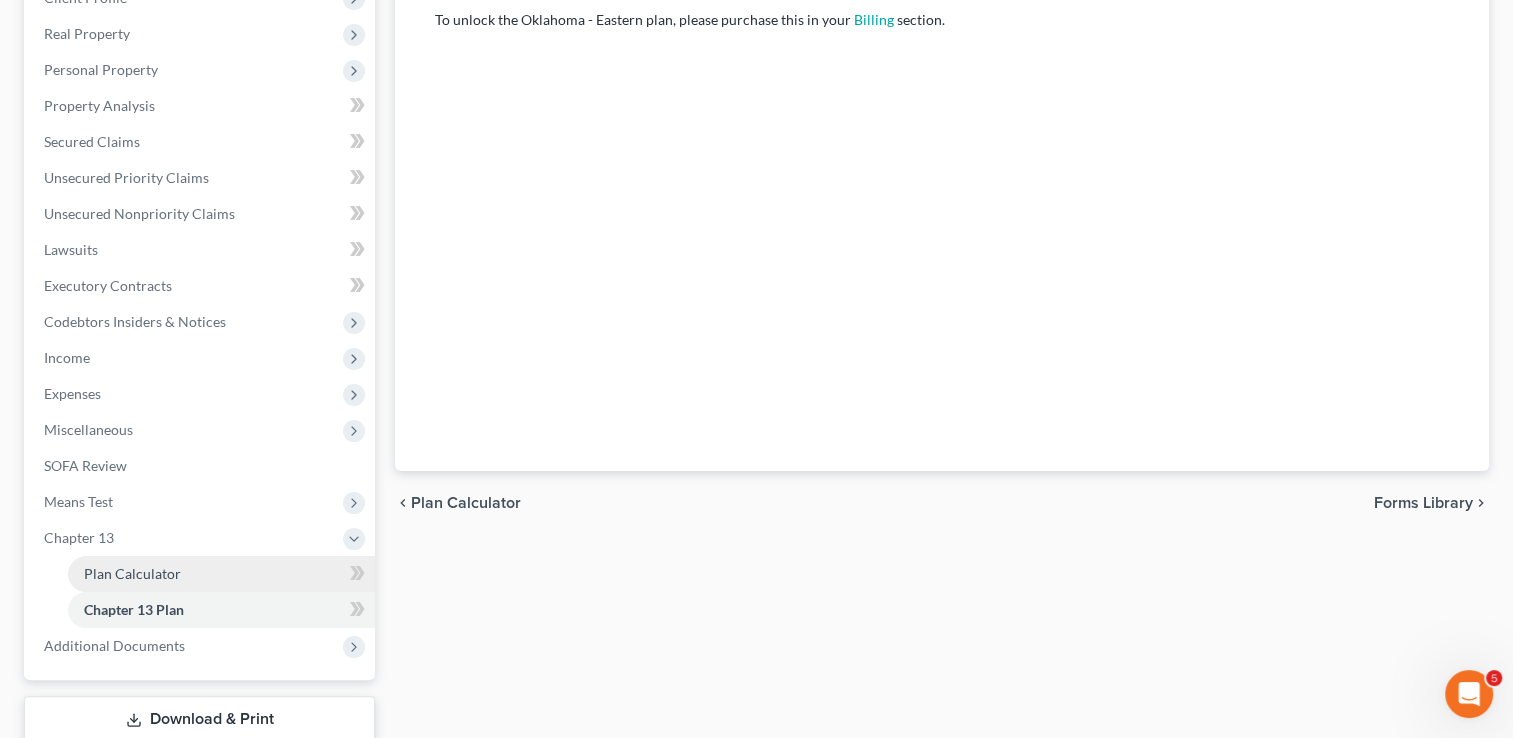 click on "Plan Calculator" at bounding box center [132, 573] 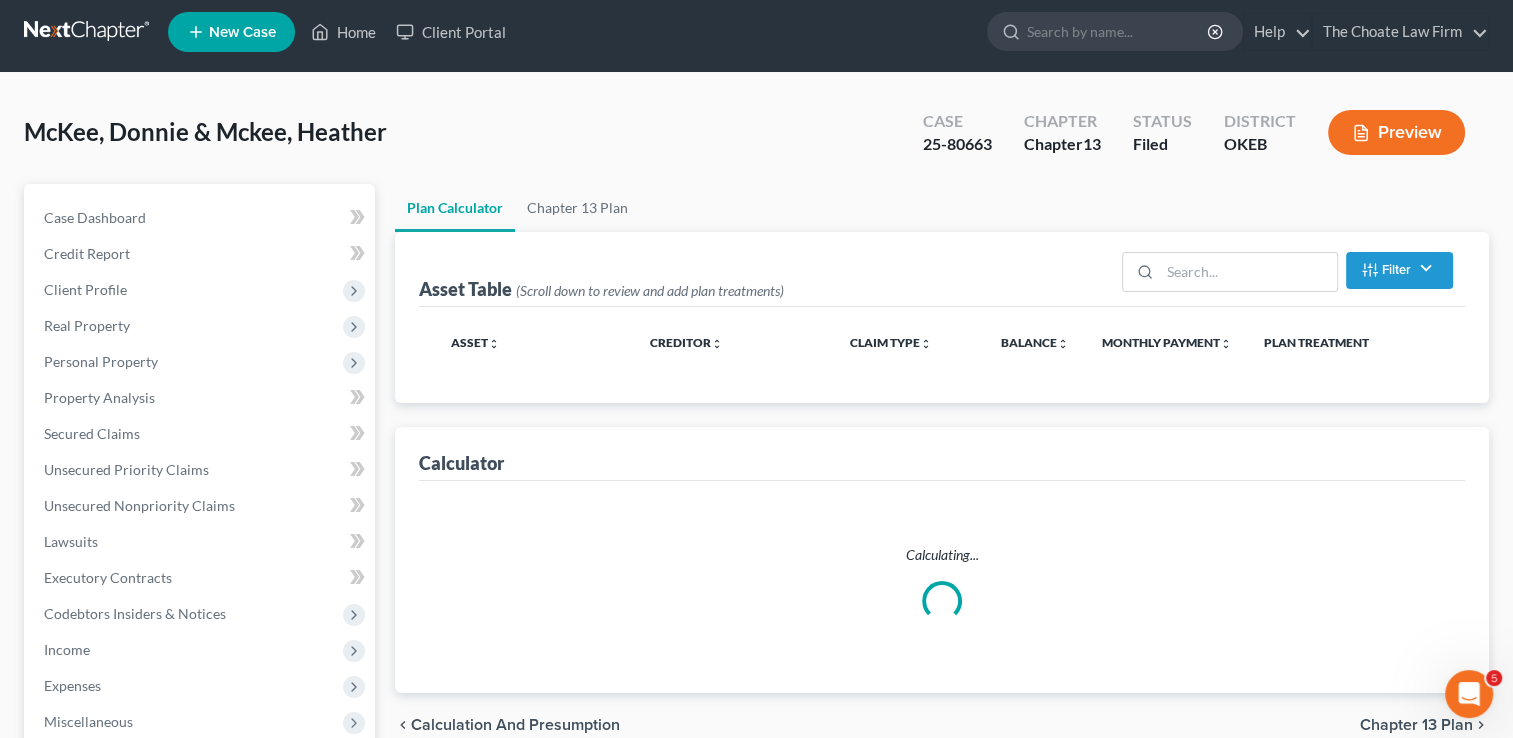 scroll, scrollTop: 0, scrollLeft: 0, axis: both 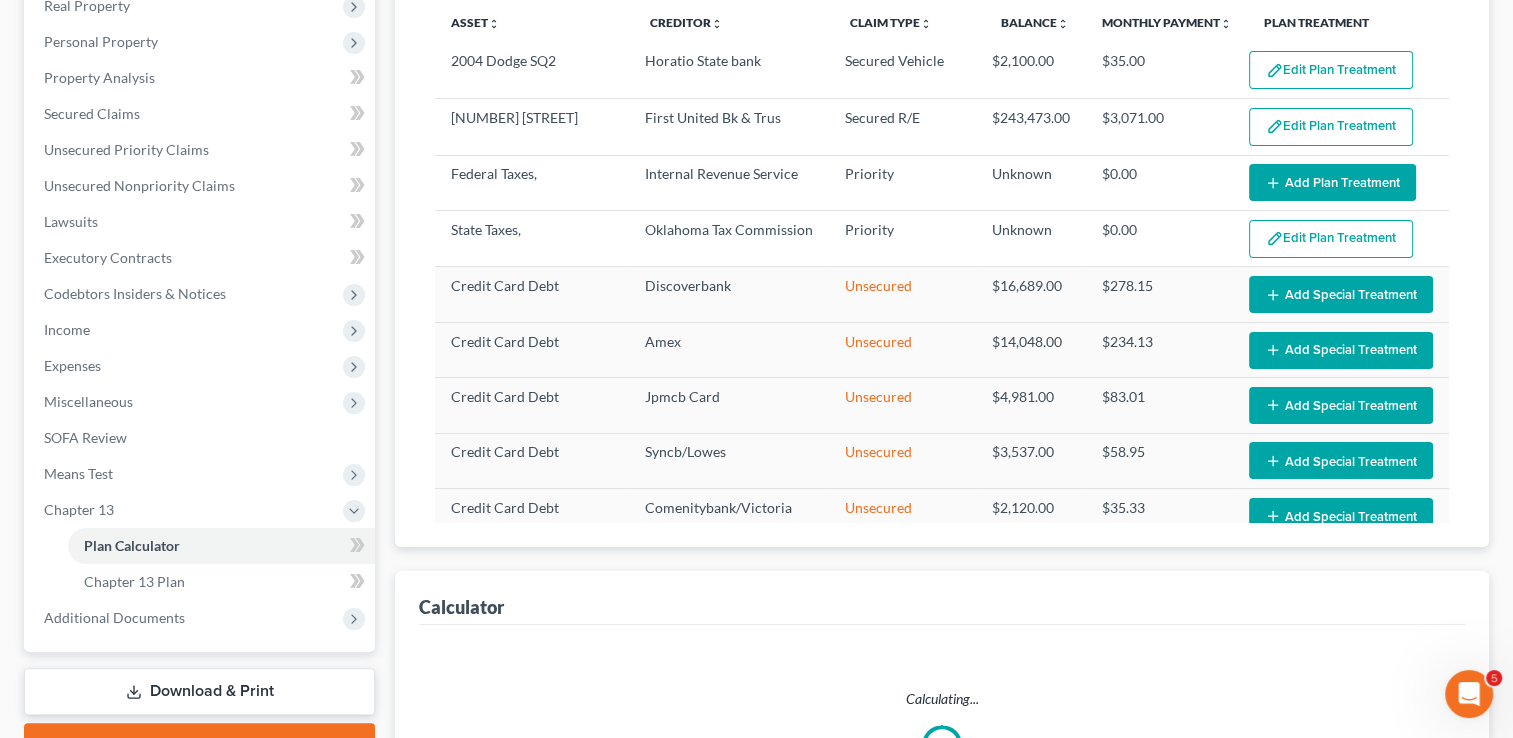 select on "59" 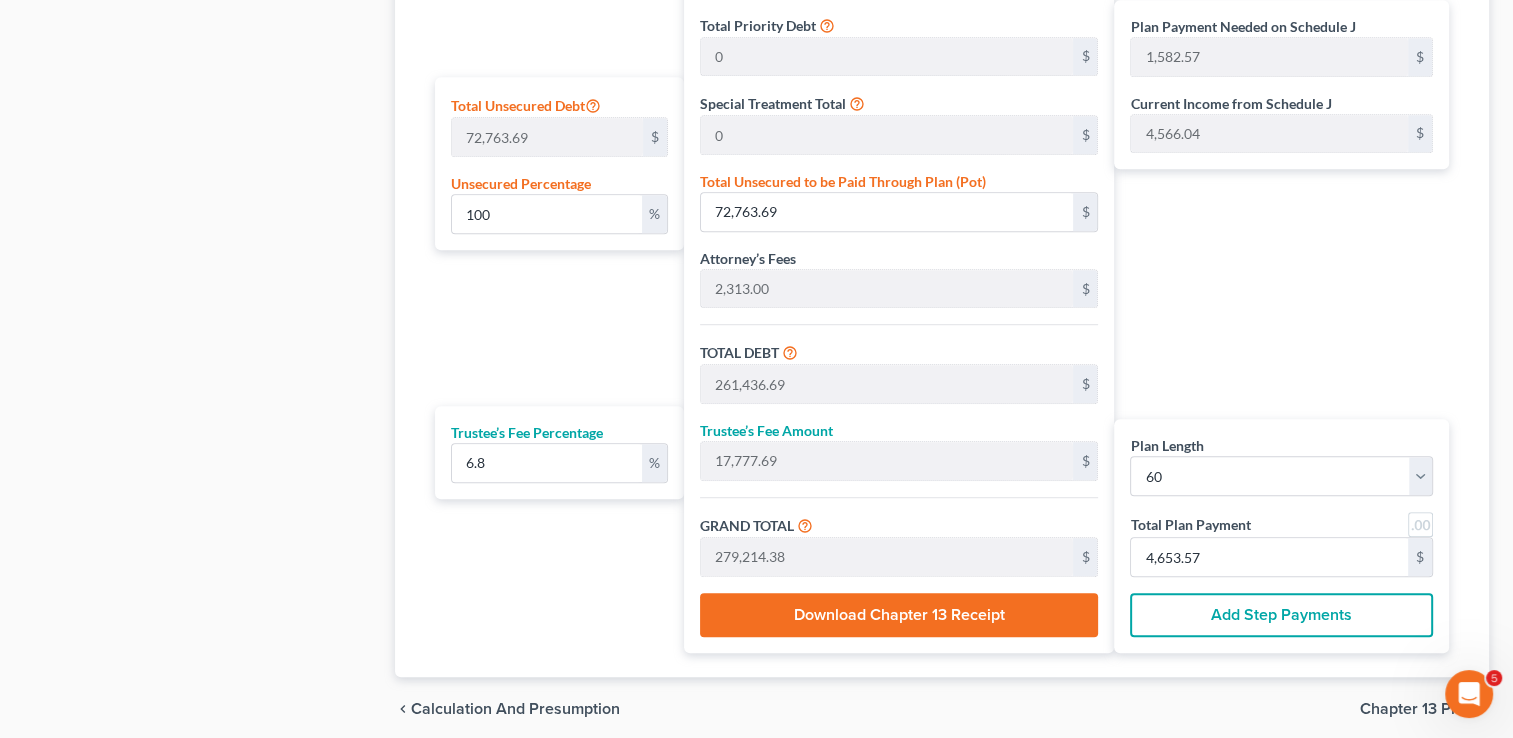 scroll, scrollTop: 1284, scrollLeft: 0, axis: vertical 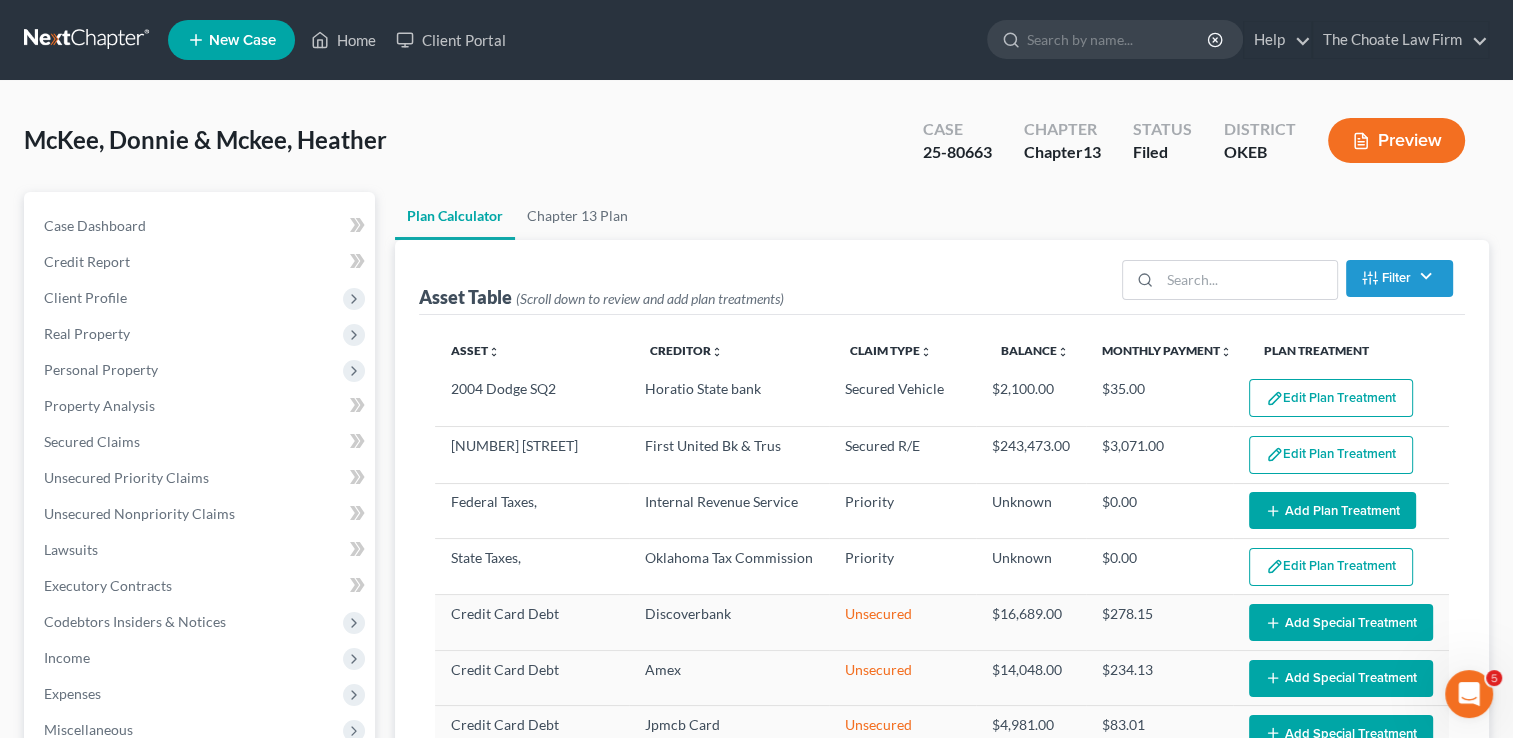 click at bounding box center [88, 40] 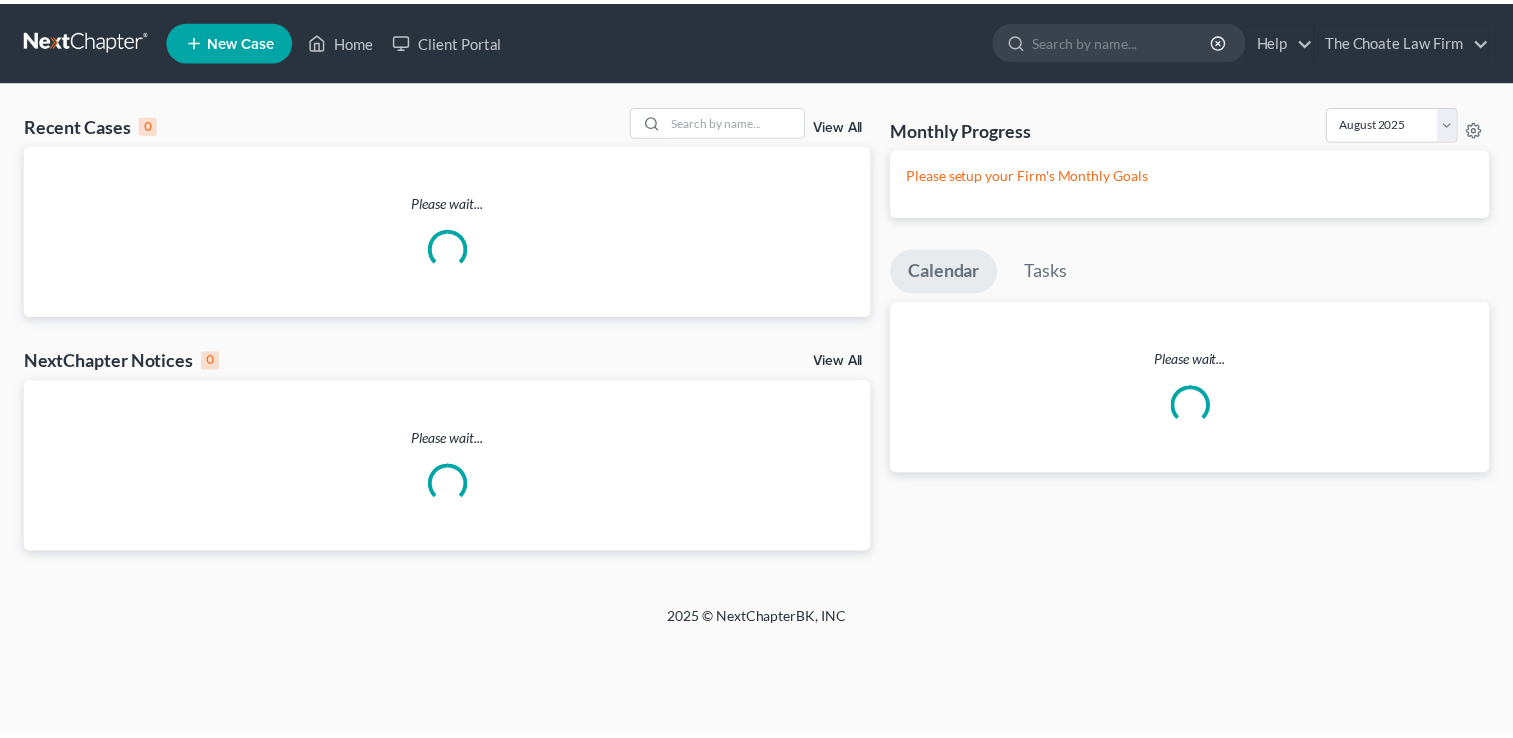 scroll, scrollTop: 0, scrollLeft: 0, axis: both 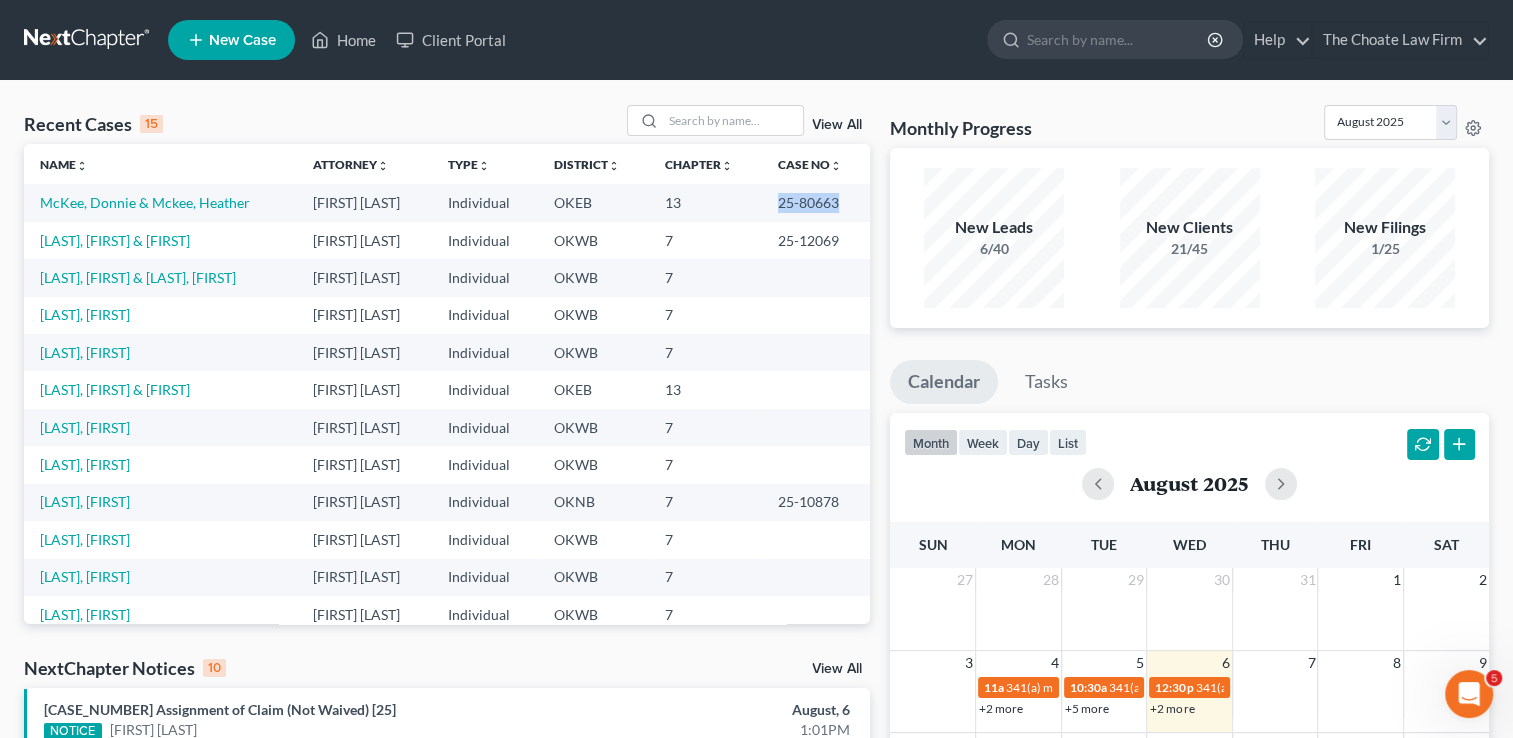 drag, startPoint x: 759, startPoint y: 202, endPoint x: 821, endPoint y: 202, distance: 62 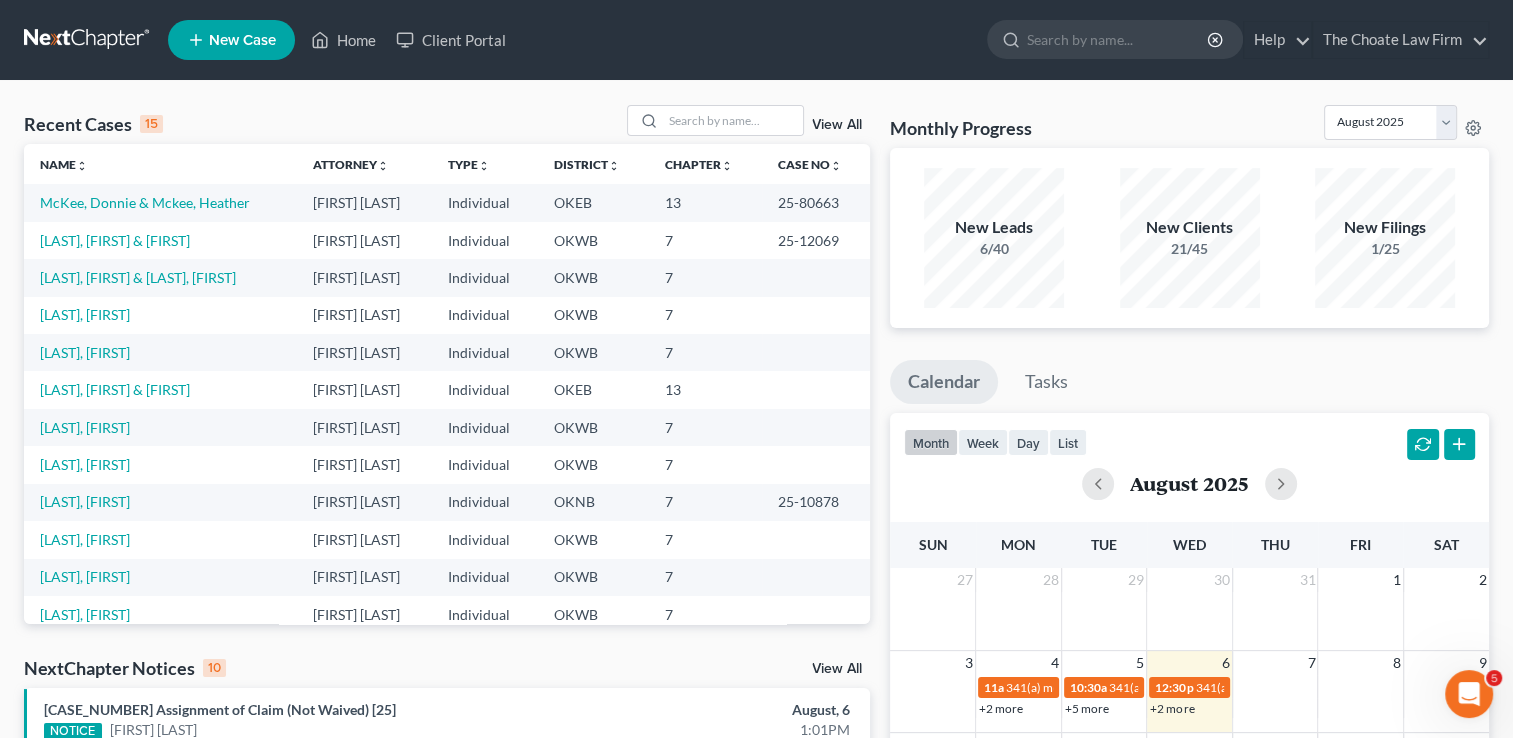 click on "New Case Home Client Portal - No Result - See all results Or Press Enter... Help Help Center Webinars Training Videos What's new The [LAST] Law Firm The [LAST] Law Firm [EMAIL] My Account Settings Plan + Billing Account Add-Ons Upgrade to Whoa Log out" at bounding box center (828, 40) 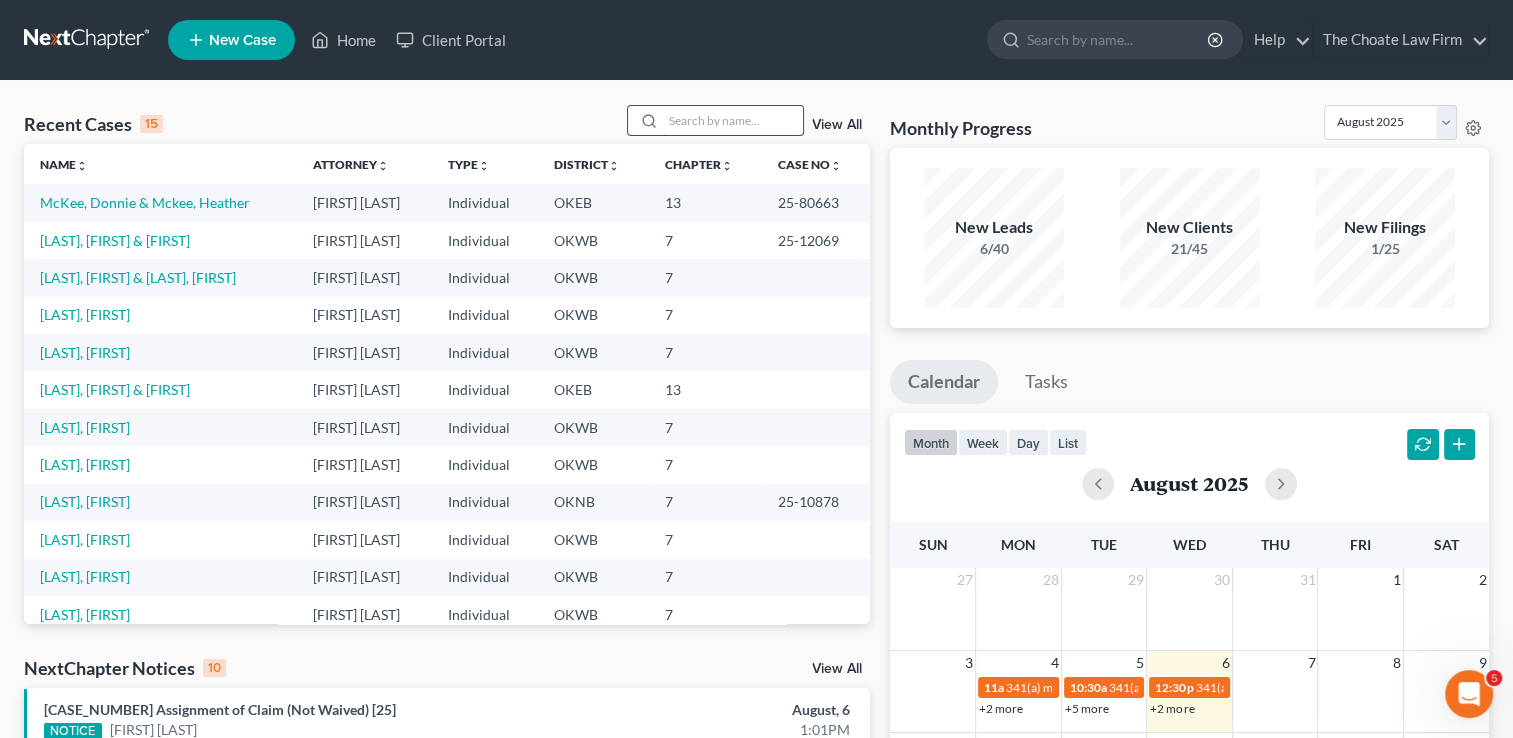 click at bounding box center (733, 120) 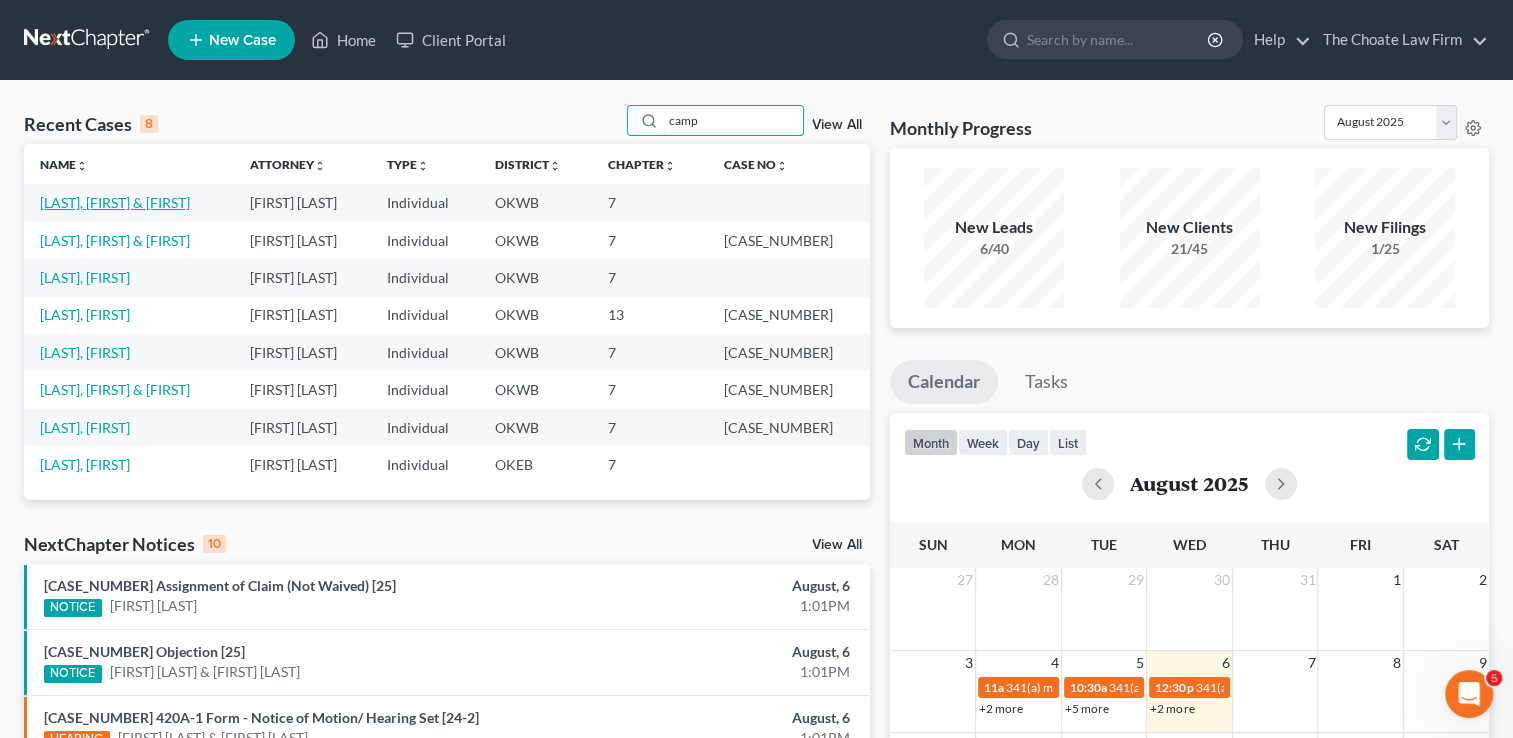 type on "camp" 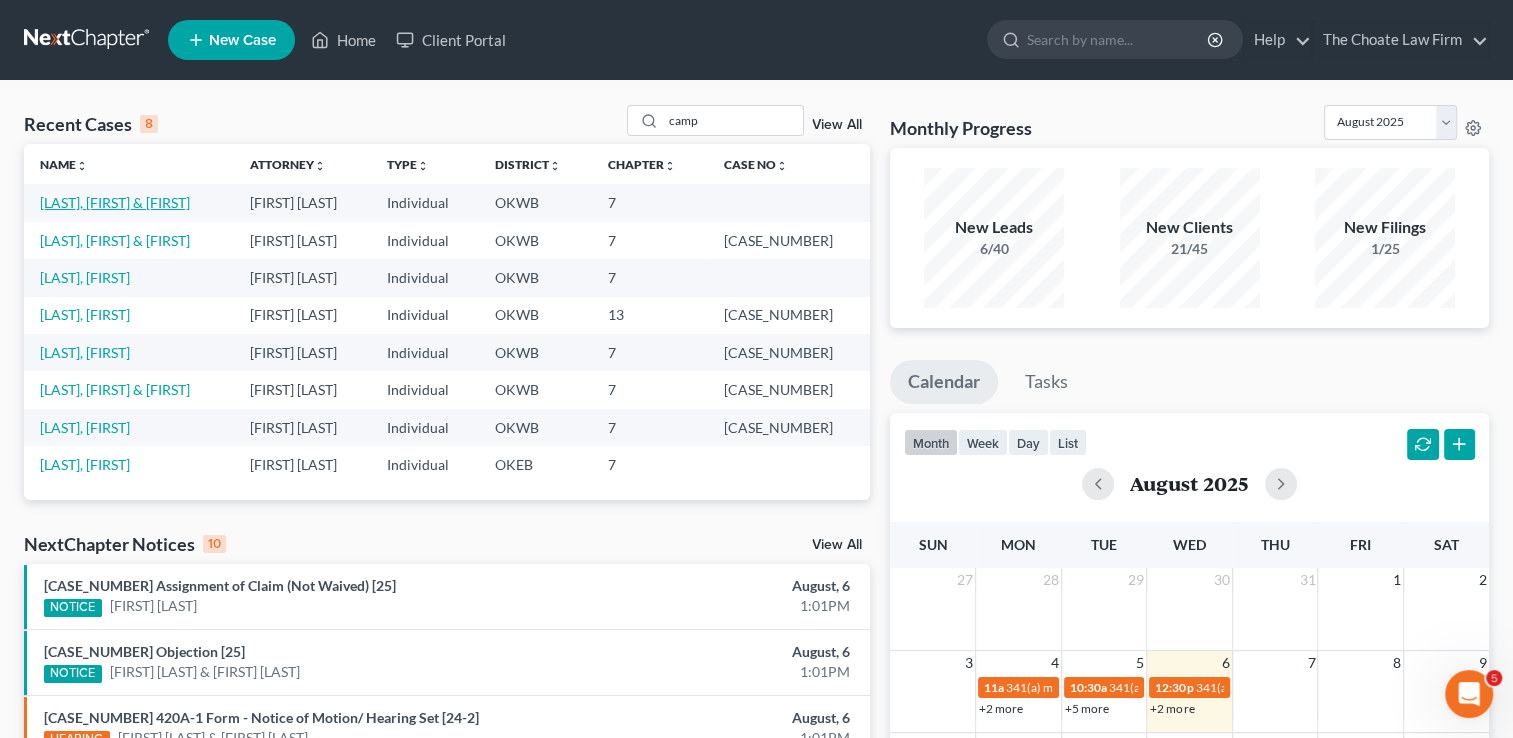 click on "[LAST], [FIRST] & [FIRST]" at bounding box center [115, 202] 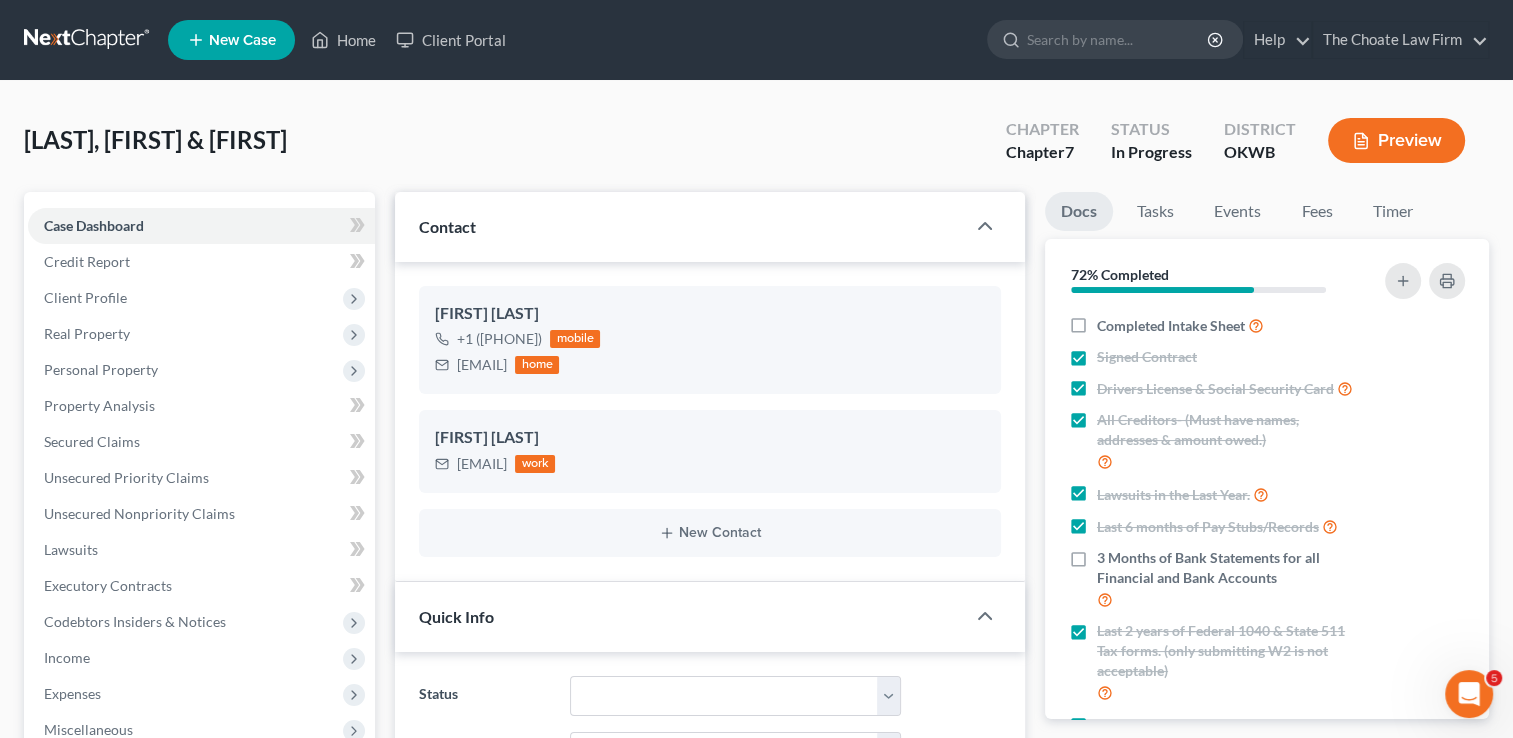 scroll, scrollTop: 186, scrollLeft: 0, axis: vertical 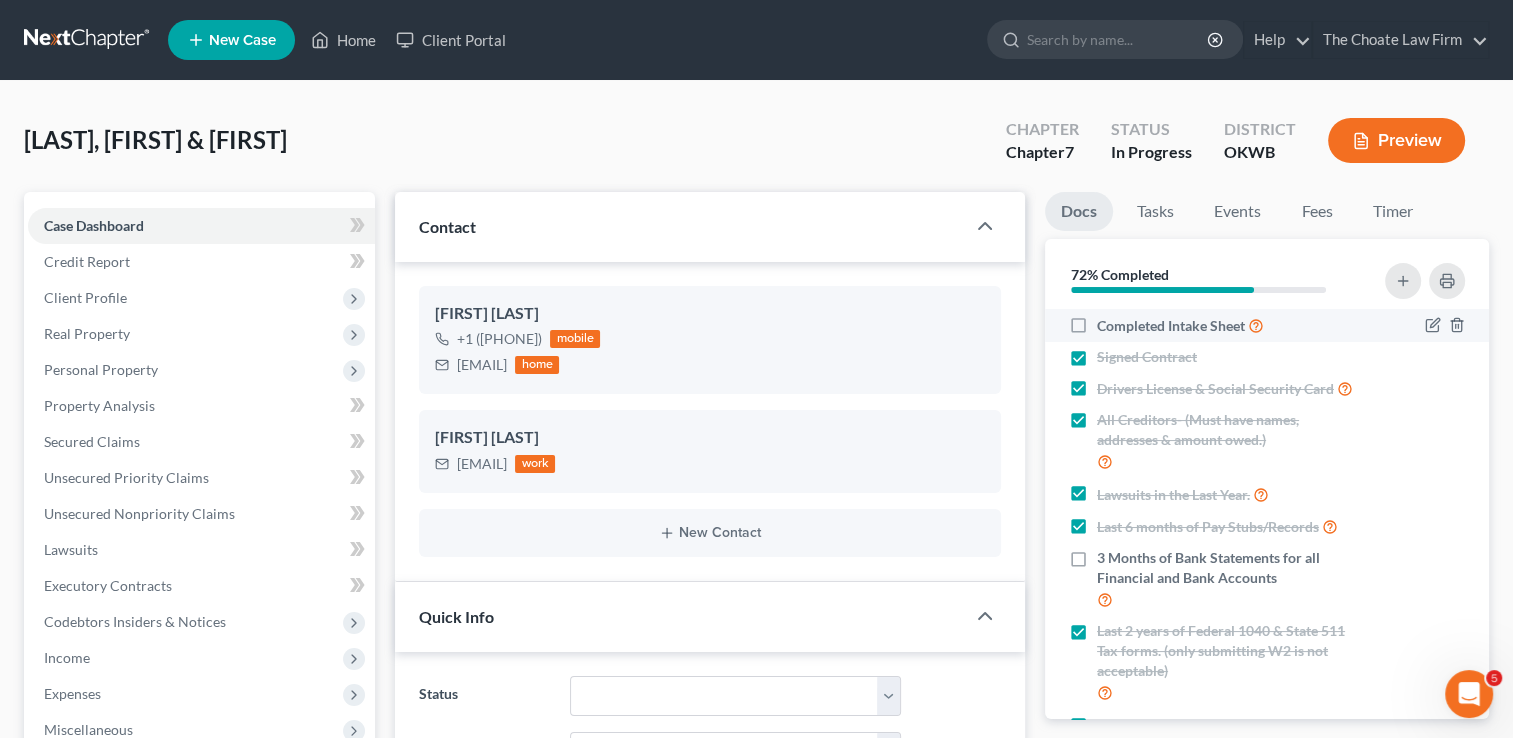 click on "Completed Intake Sheet" at bounding box center [1180, 325] 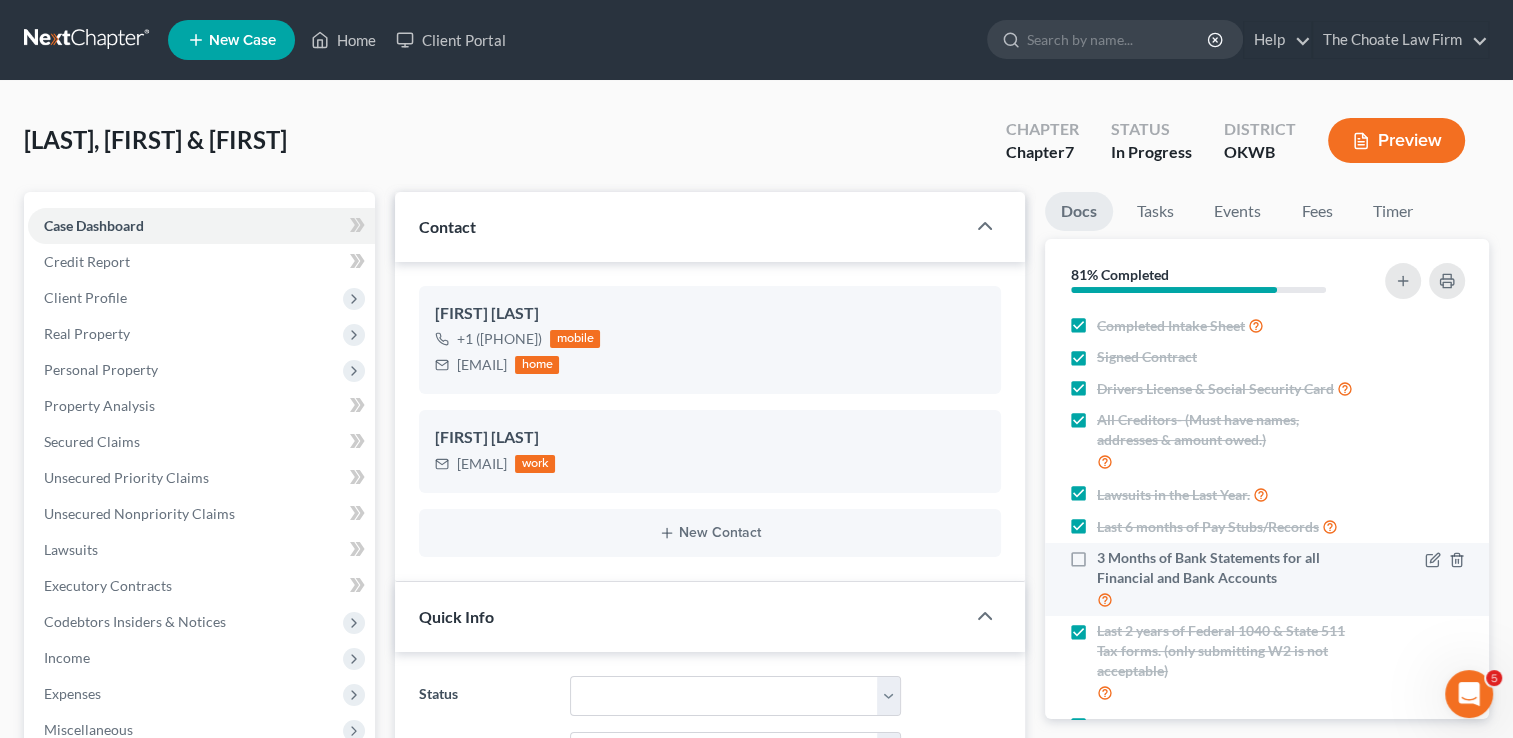 click on "3 Months of Bank Statements for all Financial and Bank Accounts" at bounding box center (1229, 579) 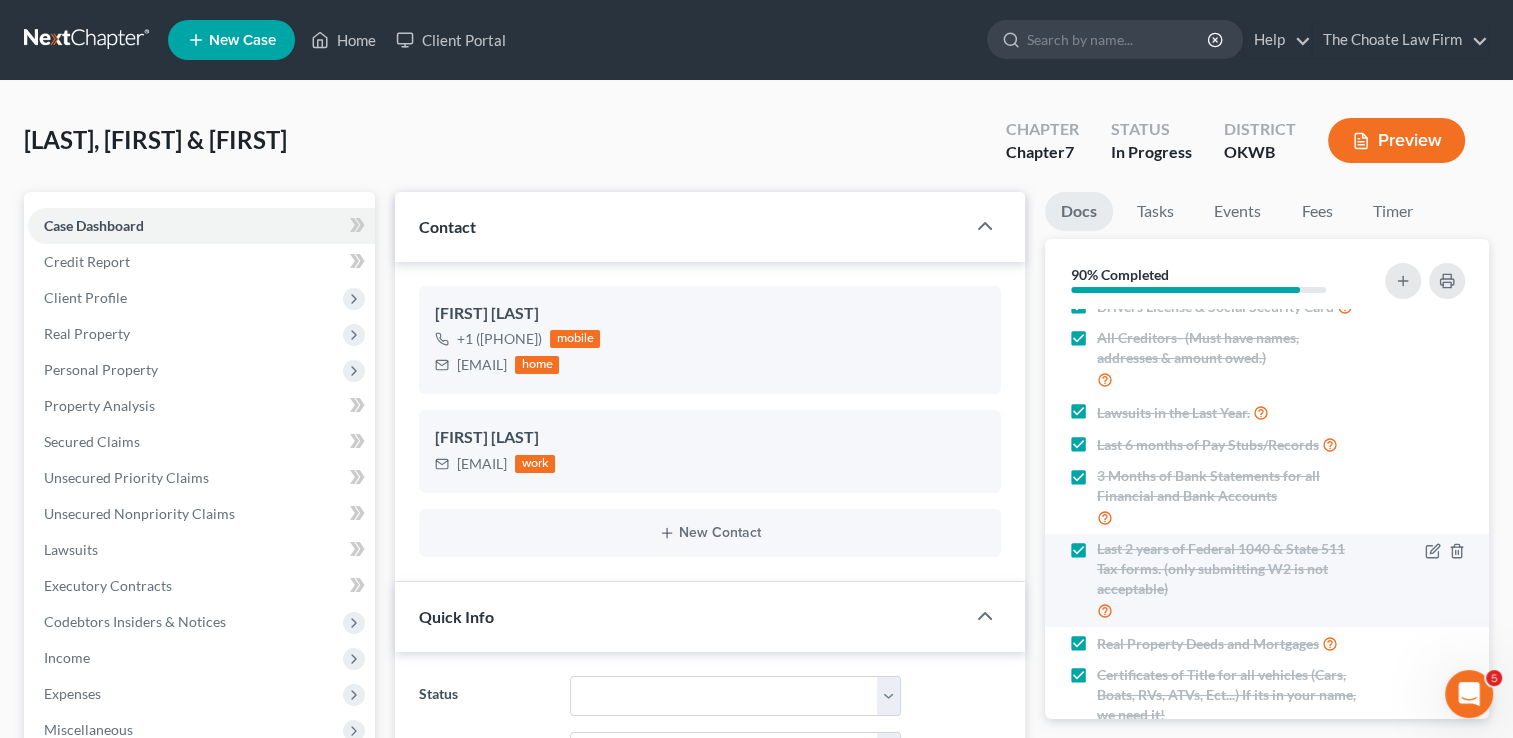 scroll, scrollTop: 198, scrollLeft: 0, axis: vertical 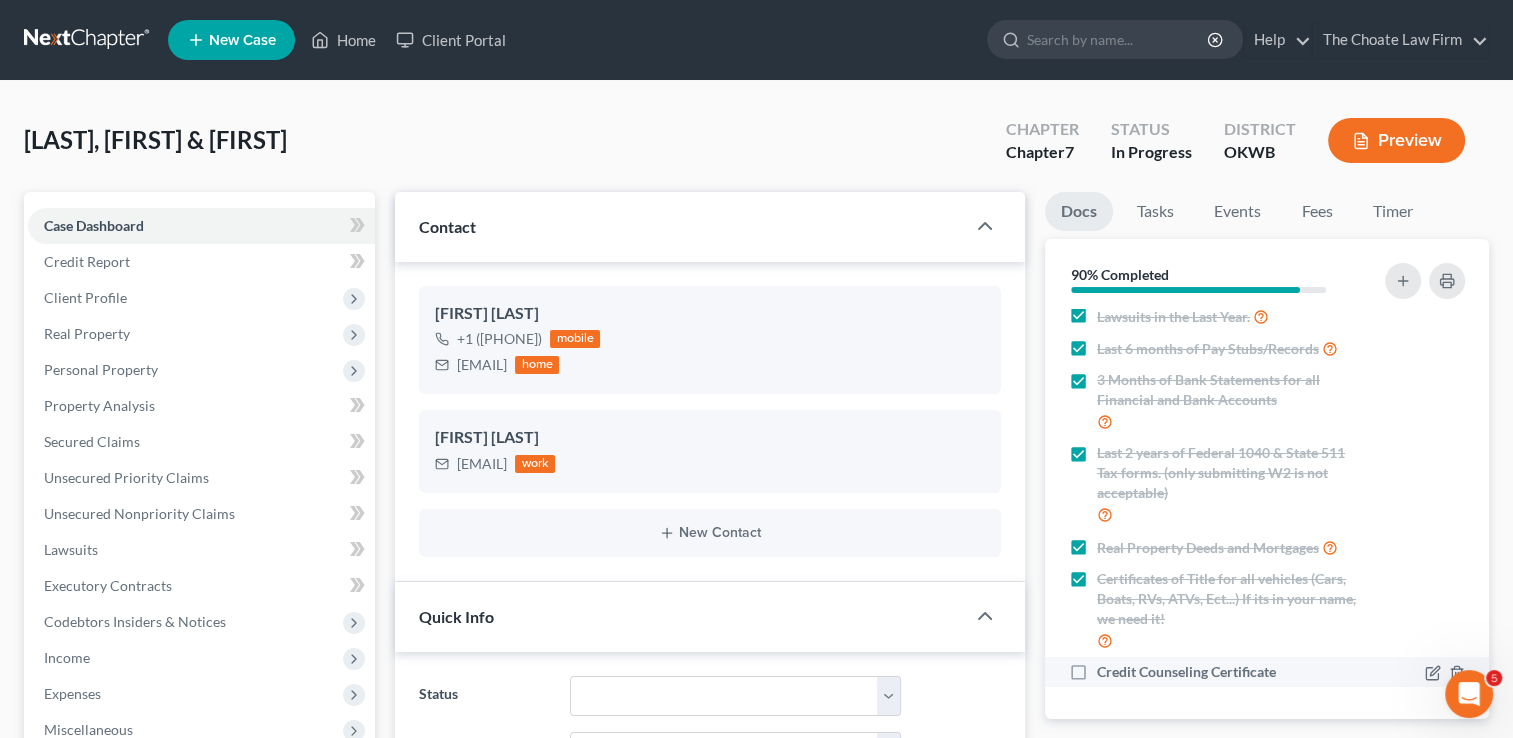 click on "Credit Counseling Certificate" at bounding box center (1186, 672) 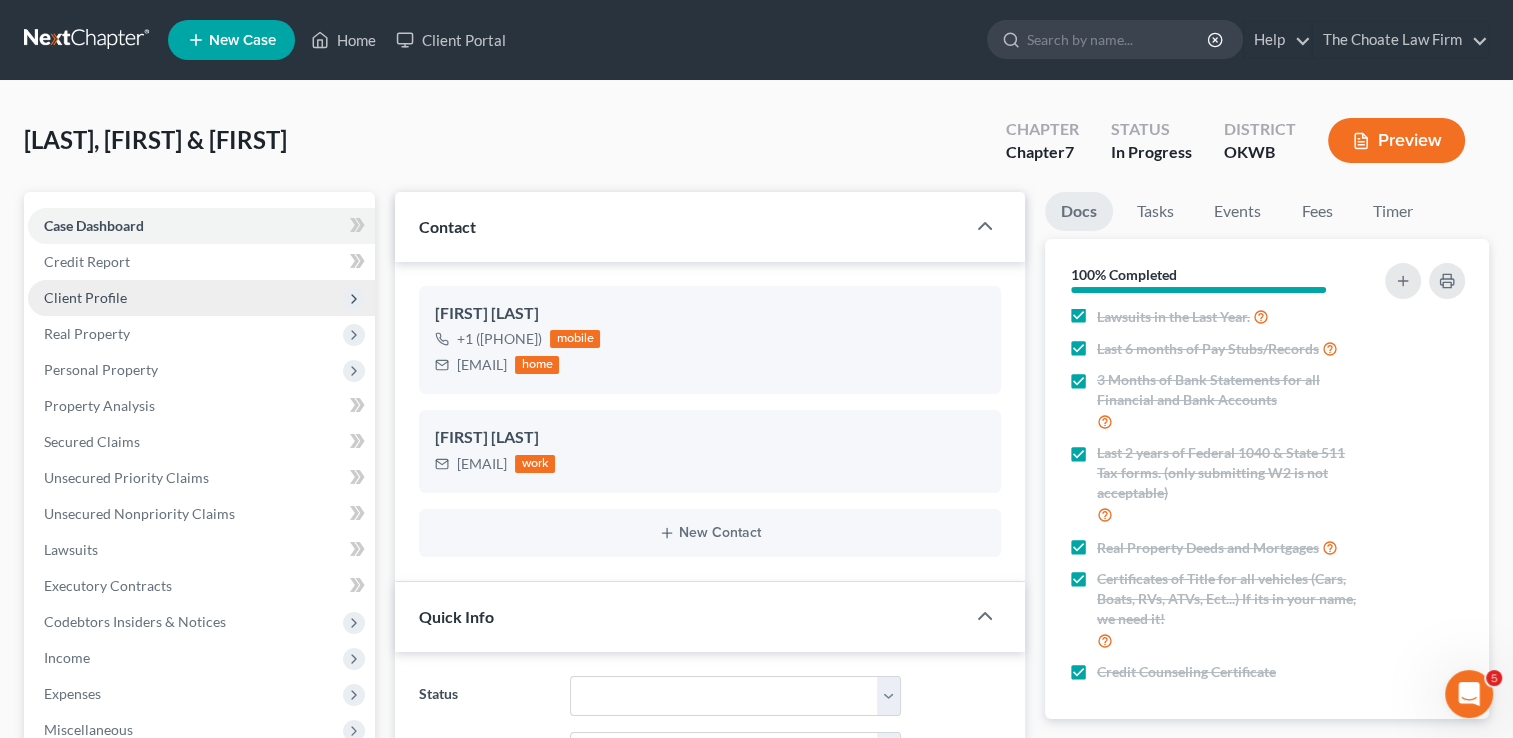 click on "Client Profile" at bounding box center (85, 297) 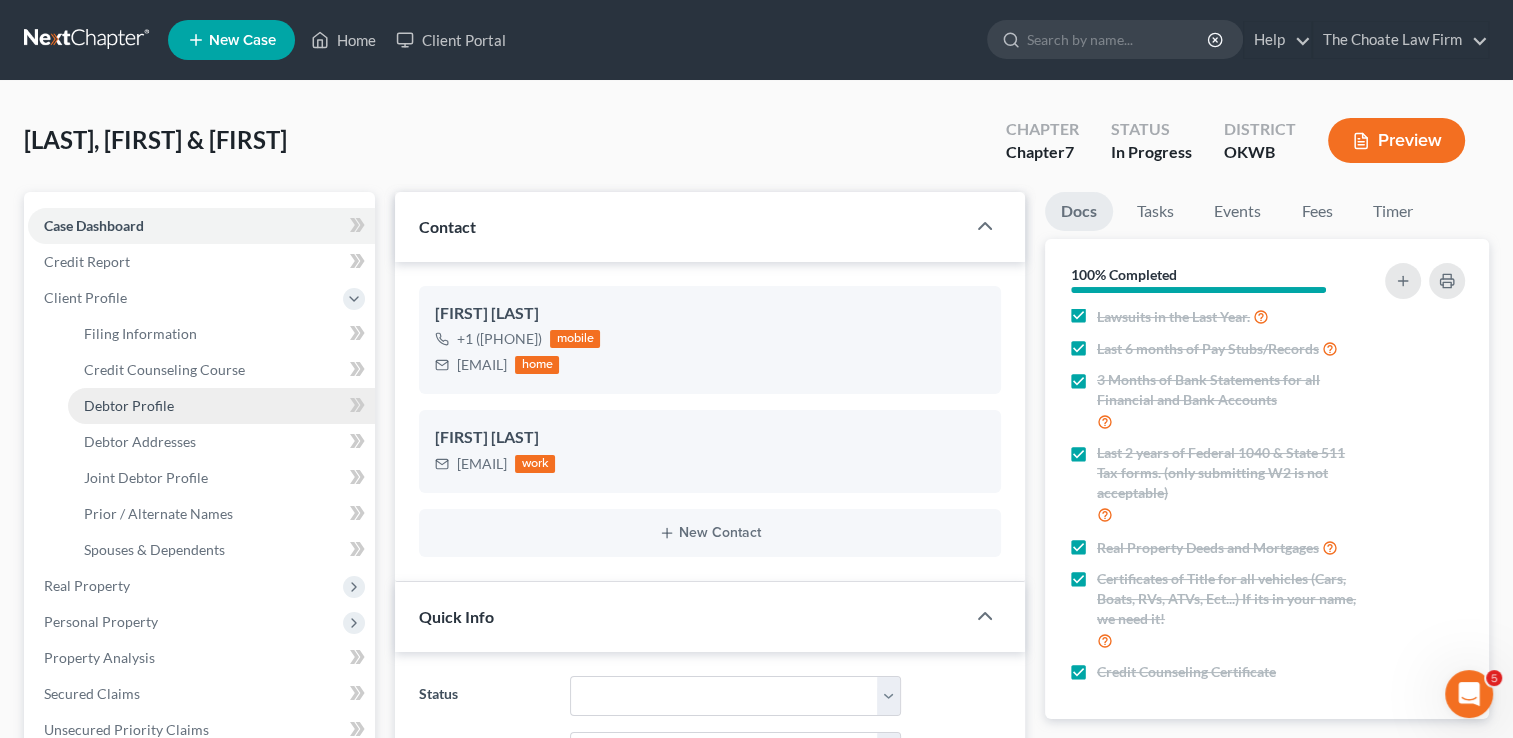 click on "Debtor Profile" at bounding box center (129, 405) 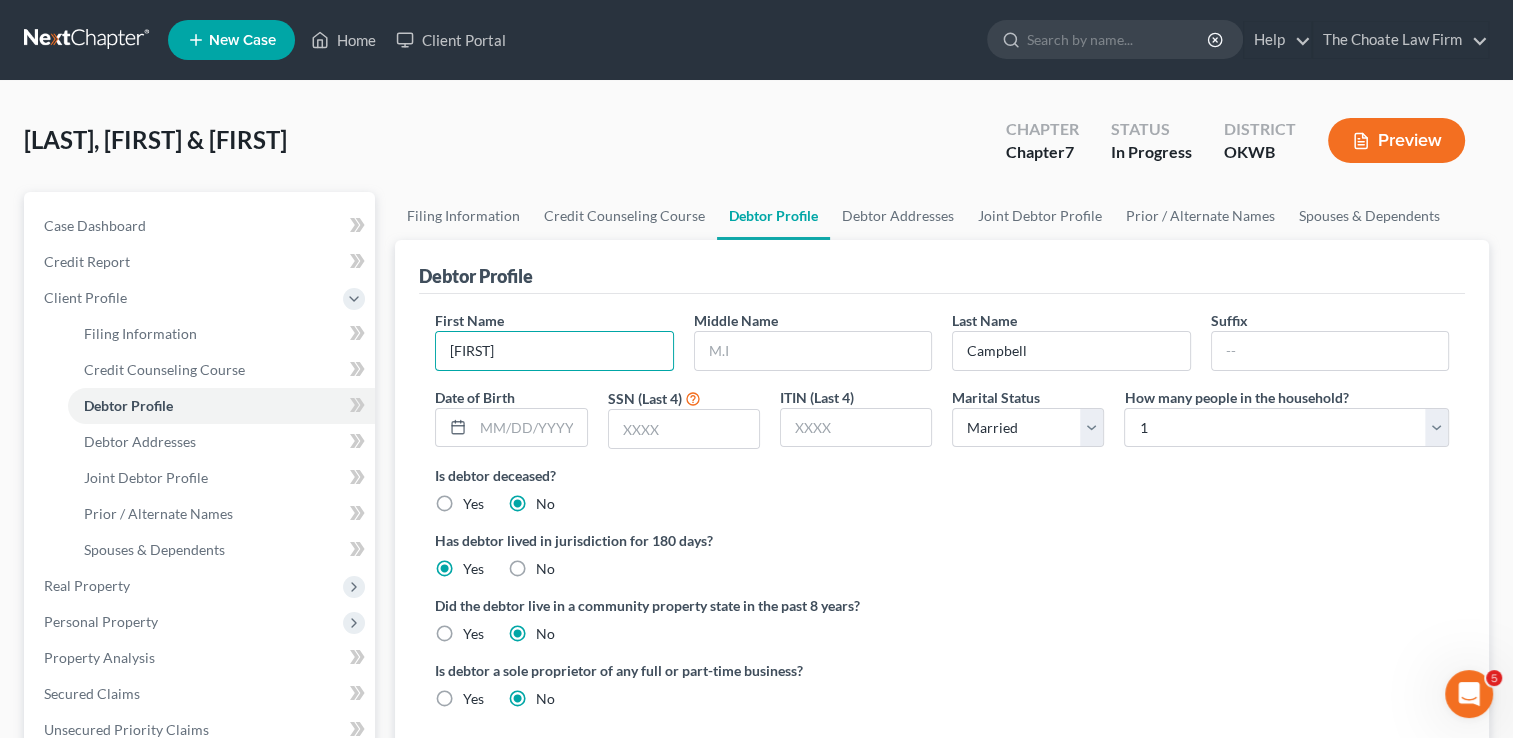 drag, startPoint x: 476, startPoint y: 350, endPoint x: 420, endPoint y: 348, distance: 56.0357 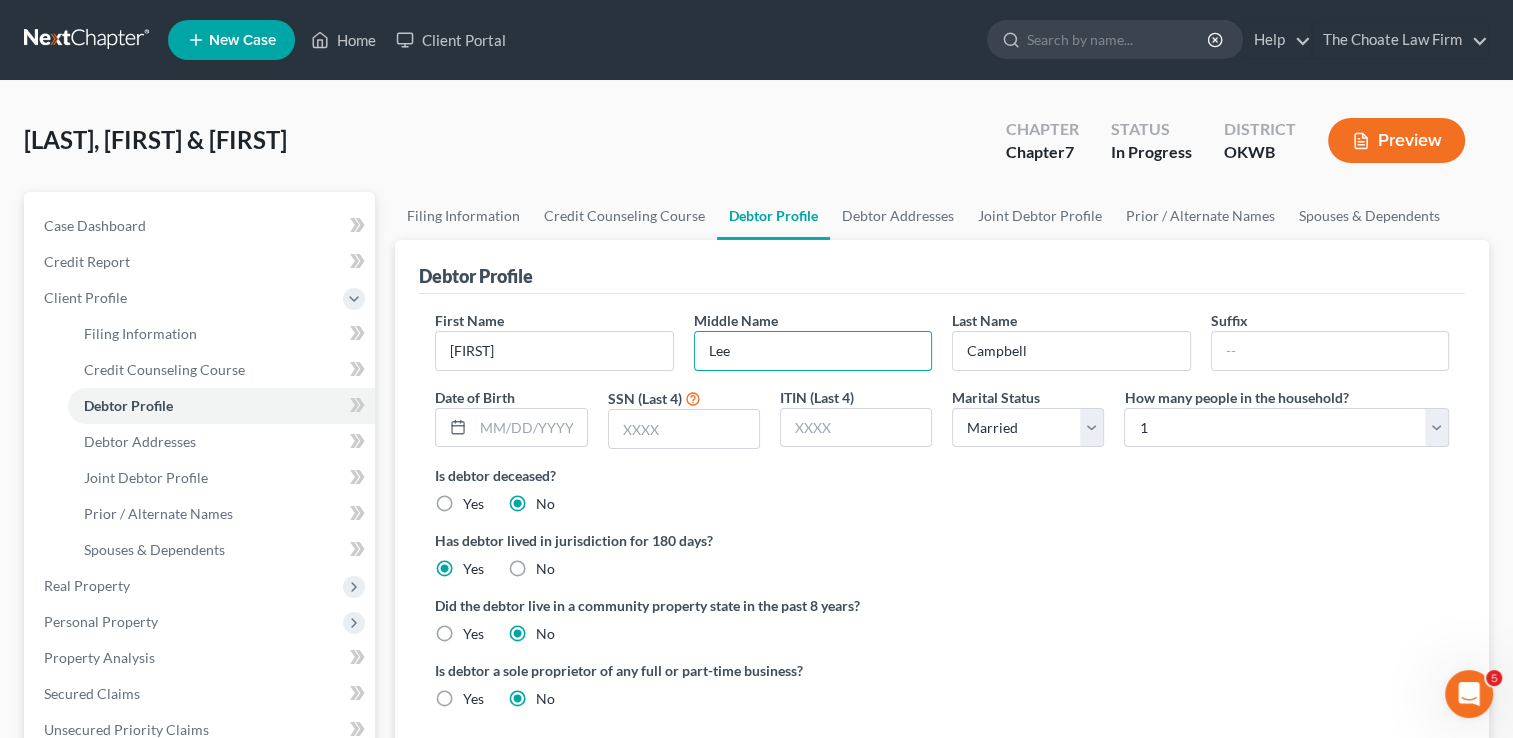type on "Lee" 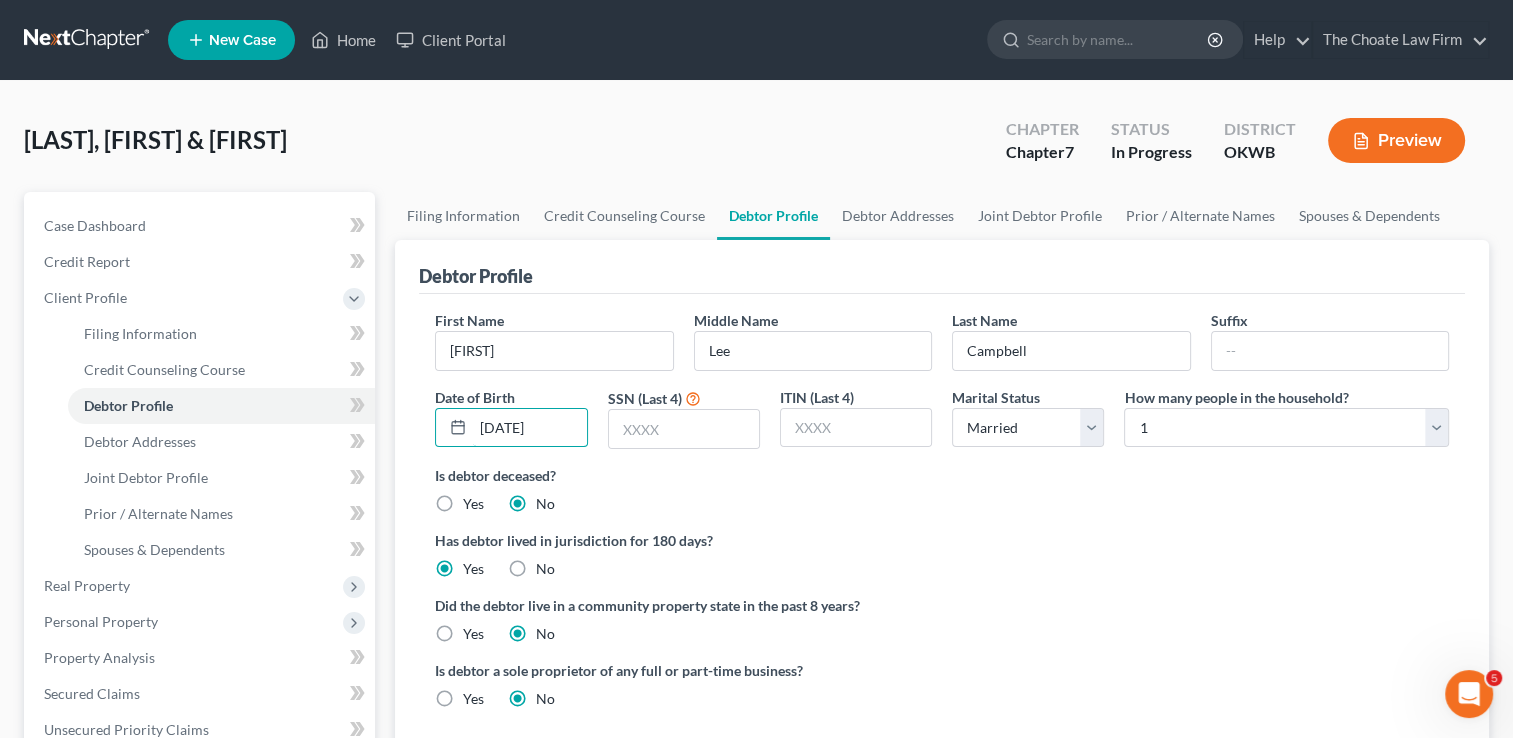 type on "09/12/1959" 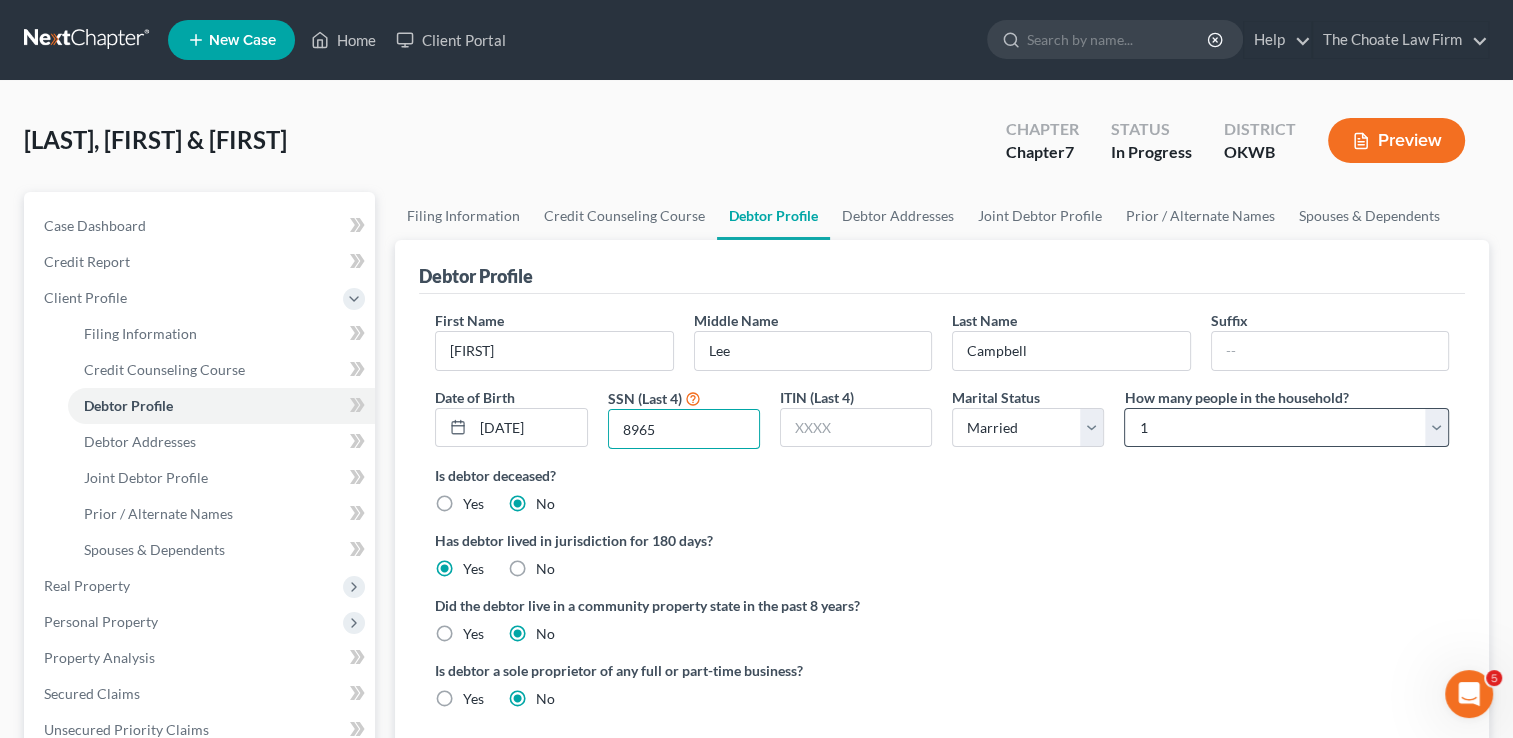 type on "8965" 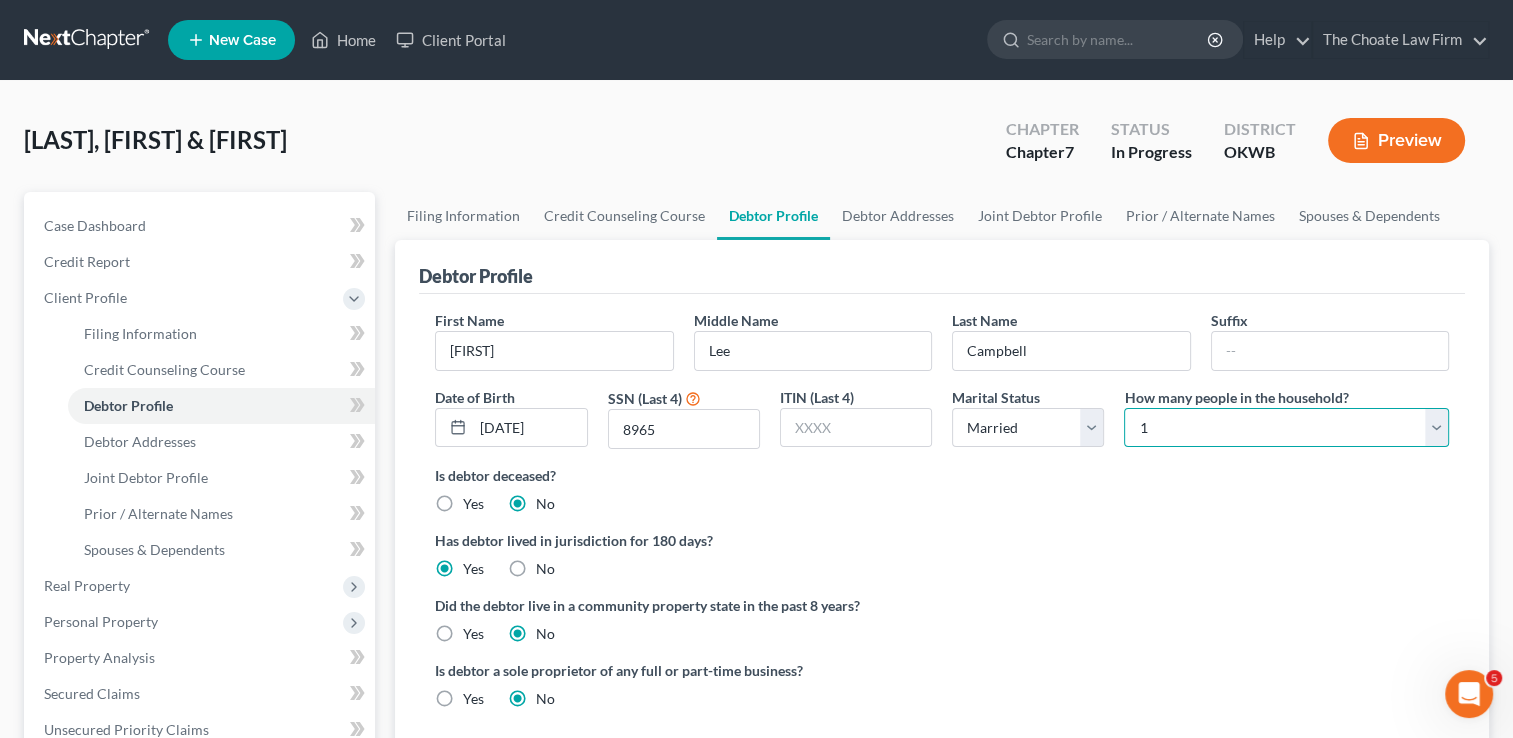 click on "Select 1 2 3 4 5 6 7 8 9 10 11 12 13 14 15 16 17 18 19 20" at bounding box center [1286, 428] 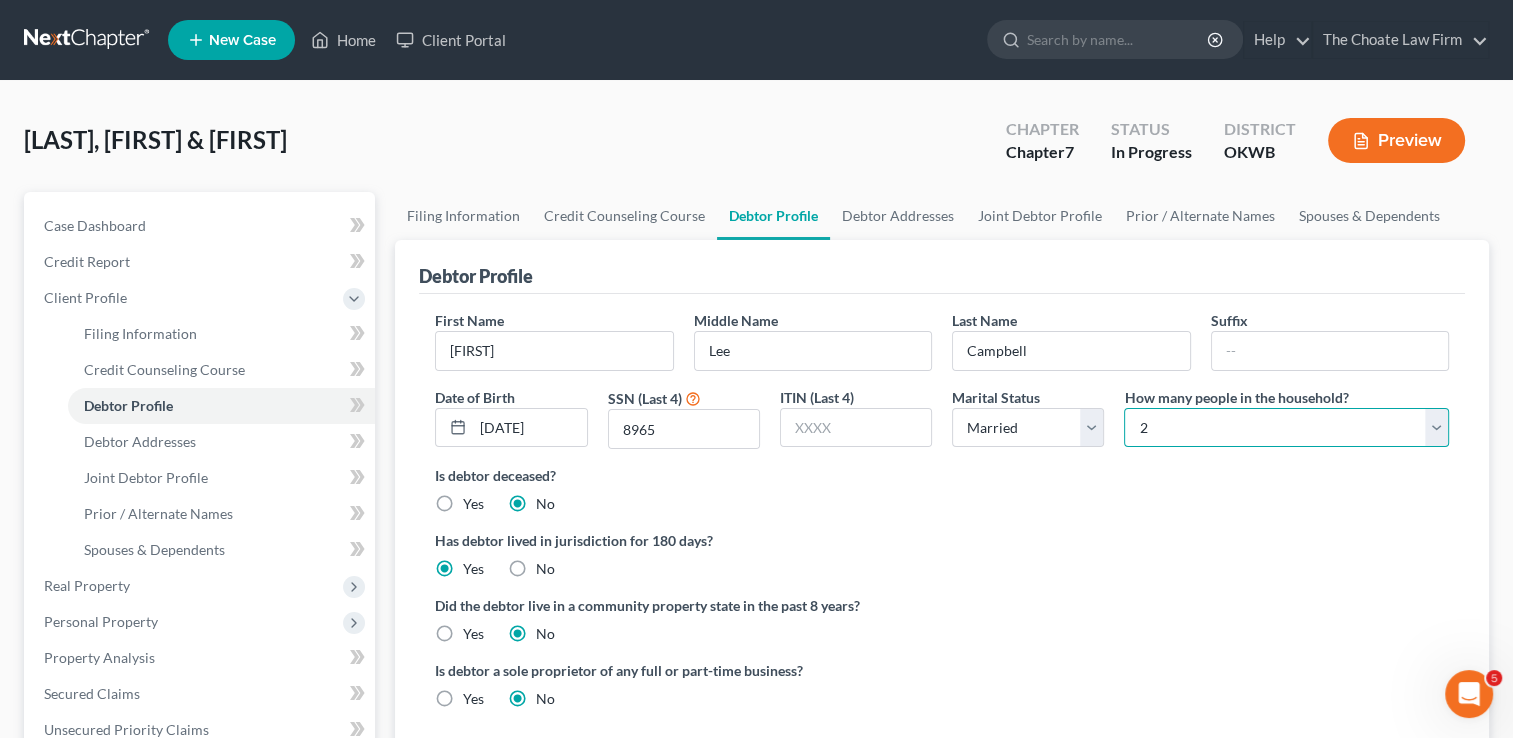 click on "Select 1 2 3 4 5 6 7 8 9 10 11 12 13 14 15 16 17 18 19 20" at bounding box center [1286, 428] 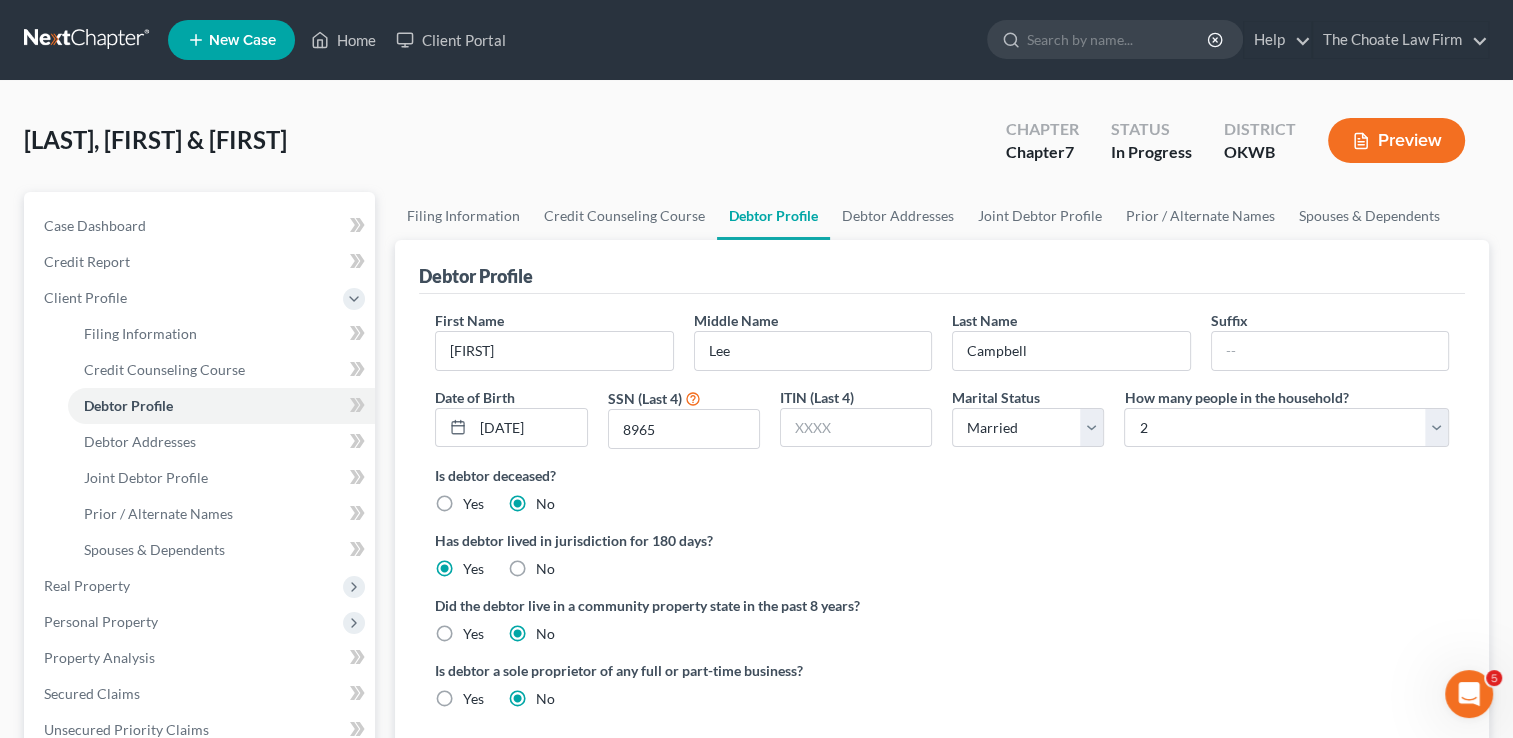 click on "First Name Terry Middle Name Lee Last Name Campbell Suffix Date of Birth         09/12/1959 SSN (Last 4)   8965 ITIN (Last 4) Marital Status Select Single Married Separated Divorced Widowed How many people in the household? Select 1 2 3 4 5 6 7 8 9 10 11 12 13 14 15 16 17 18 19 20 Is debtor deceased? Yes No Has debtor lived in jurisdiction for 180 days? Yes No Debtor must reside in jurisdiction for 180 prior to filing bankruptcy pursuant to U.S.C. 11 28 USC § 1408.   More Info Explain: Did the debtor live in a community property state in the past 8 years? Yes No Is debtor a sole proprietor of any full or part-time business? Yes No" at bounding box center (942, 517) 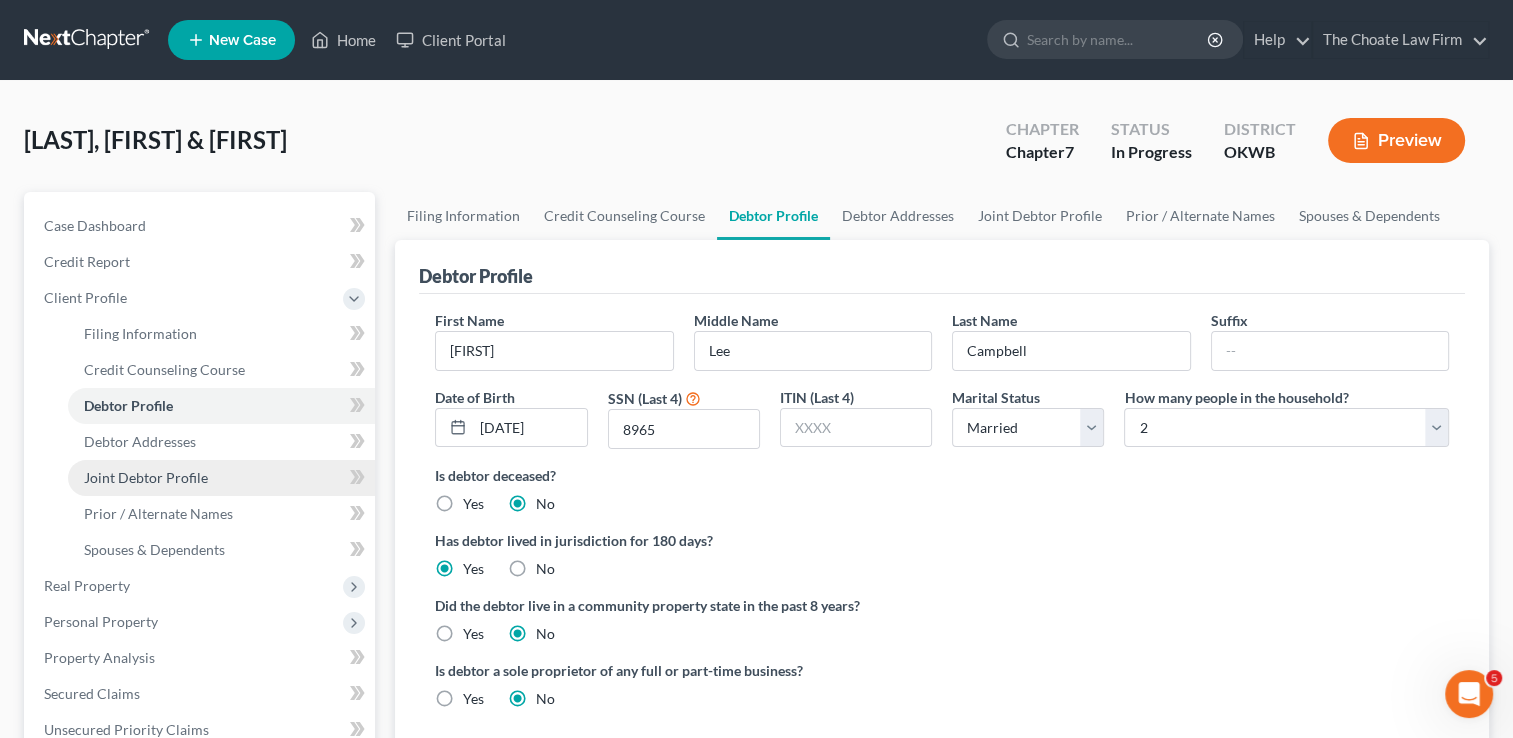 click on "Joint Debtor Profile" at bounding box center (146, 477) 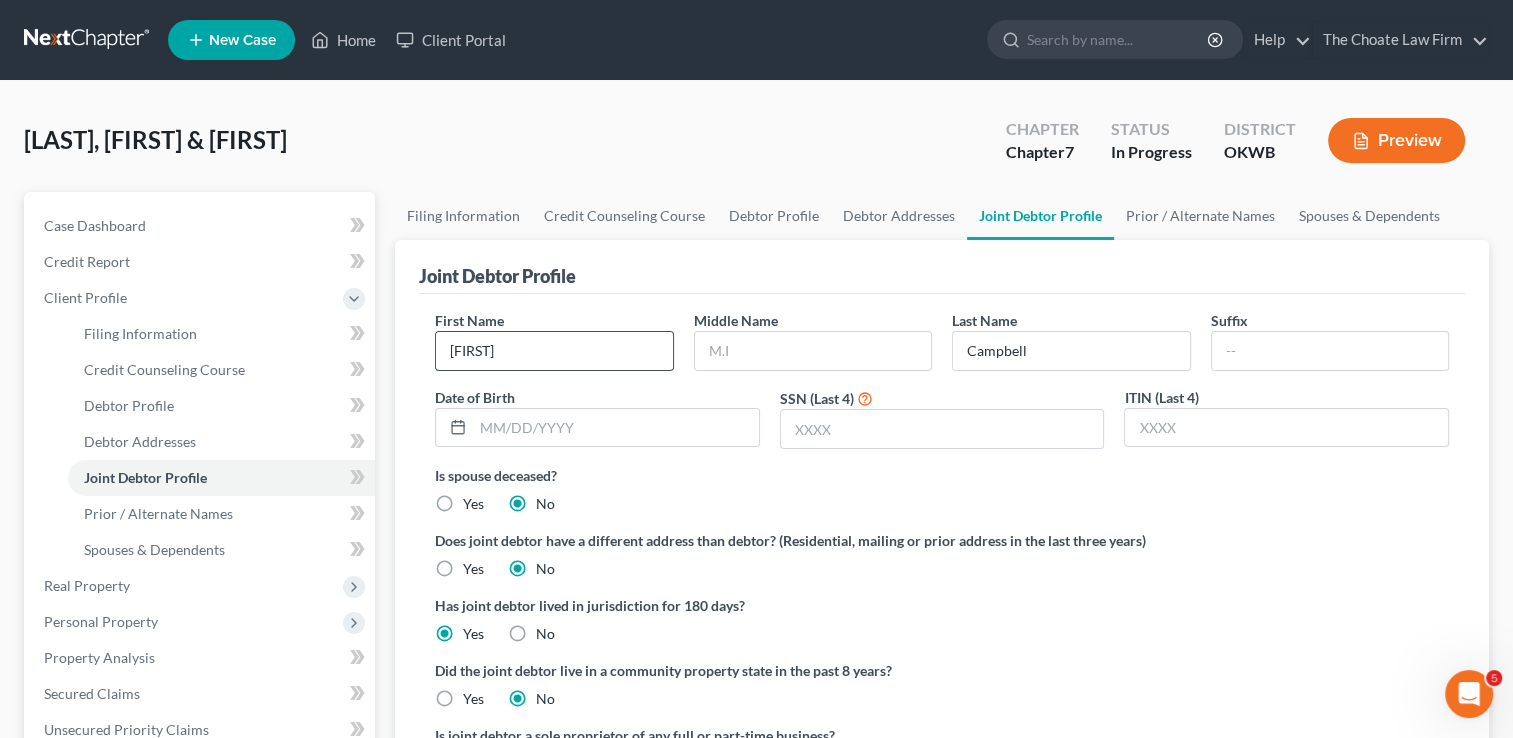 click on "Terry" at bounding box center [554, 351] 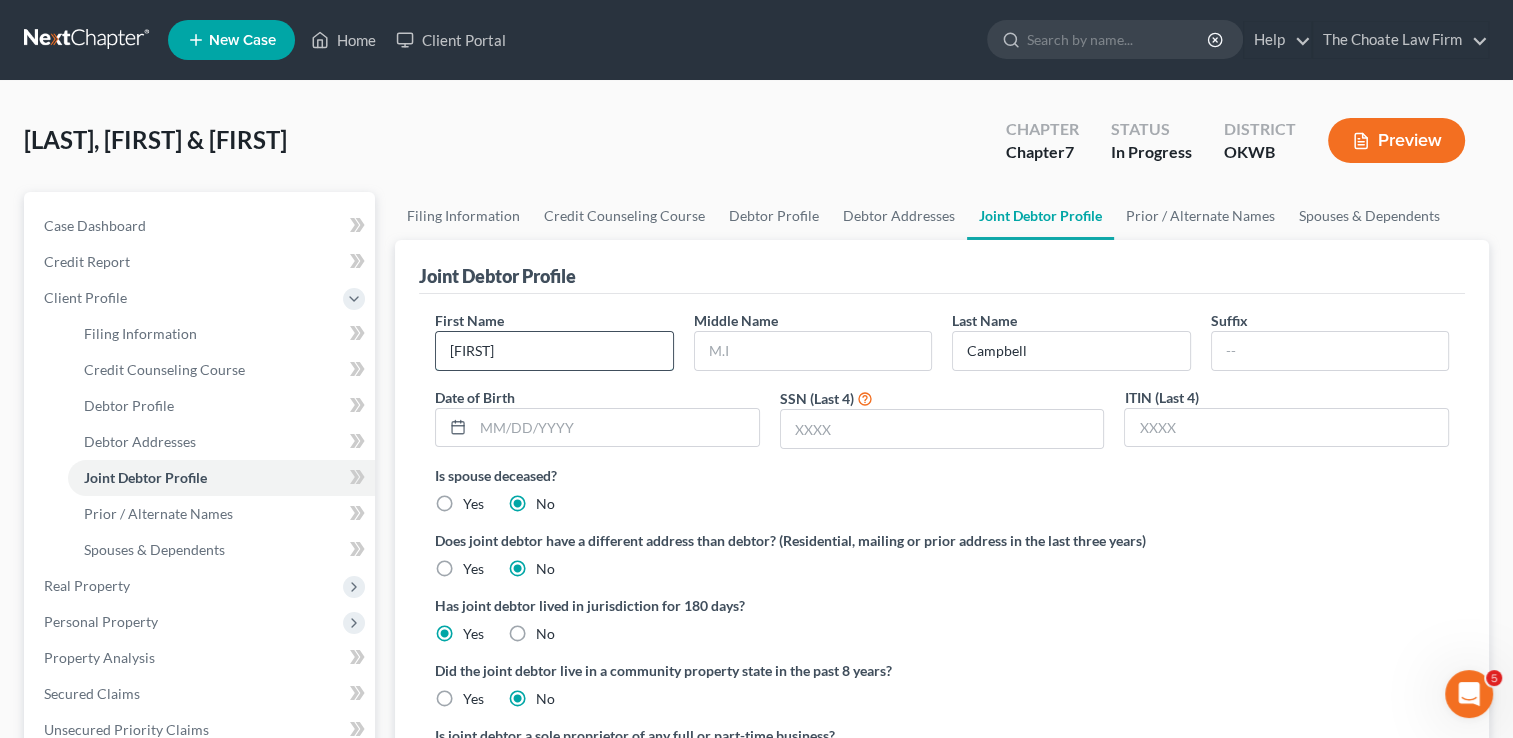 click on "Terry" at bounding box center (554, 351) 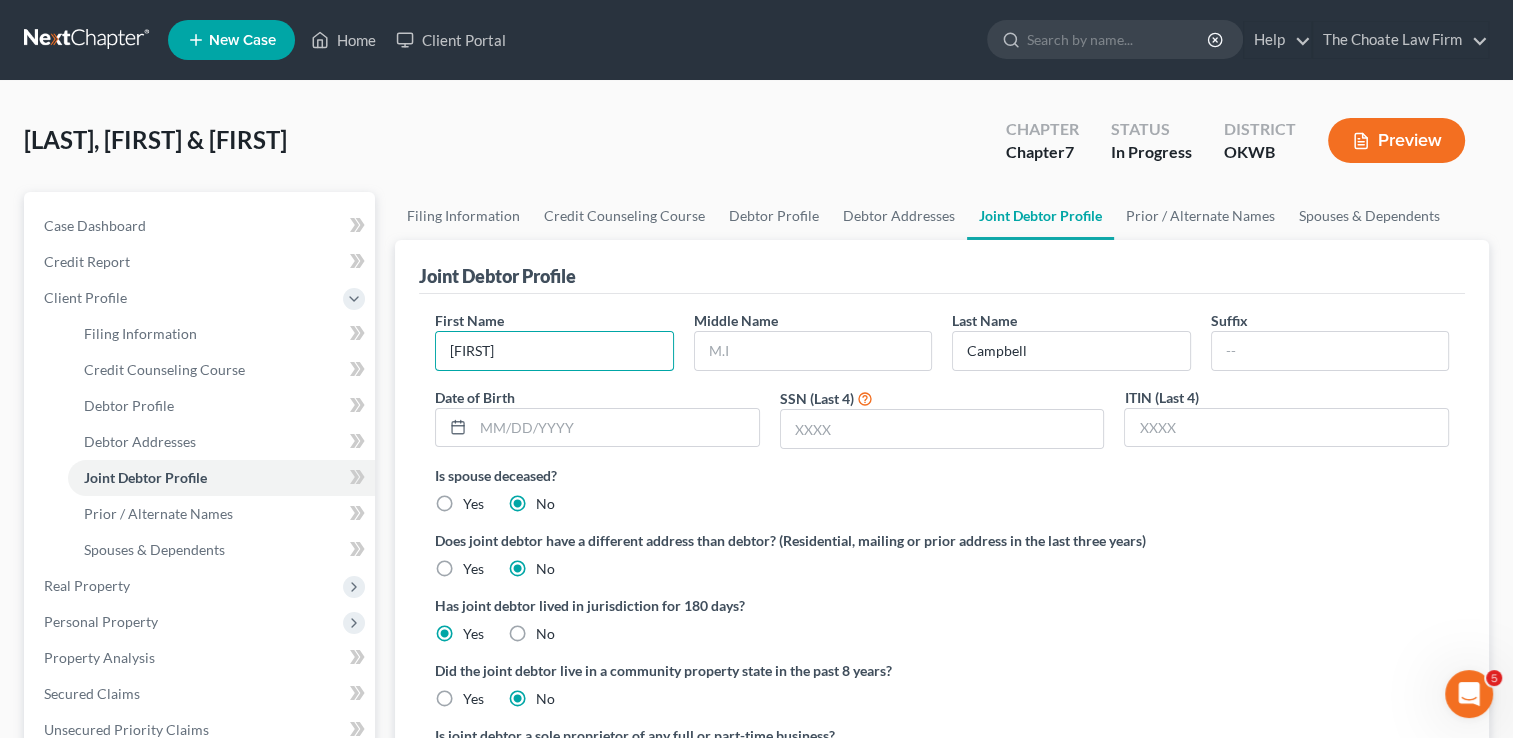 drag, startPoint x: 500, startPoint y: 347, endPoint x: 425, endPoint y: 354, distance: 75.32596 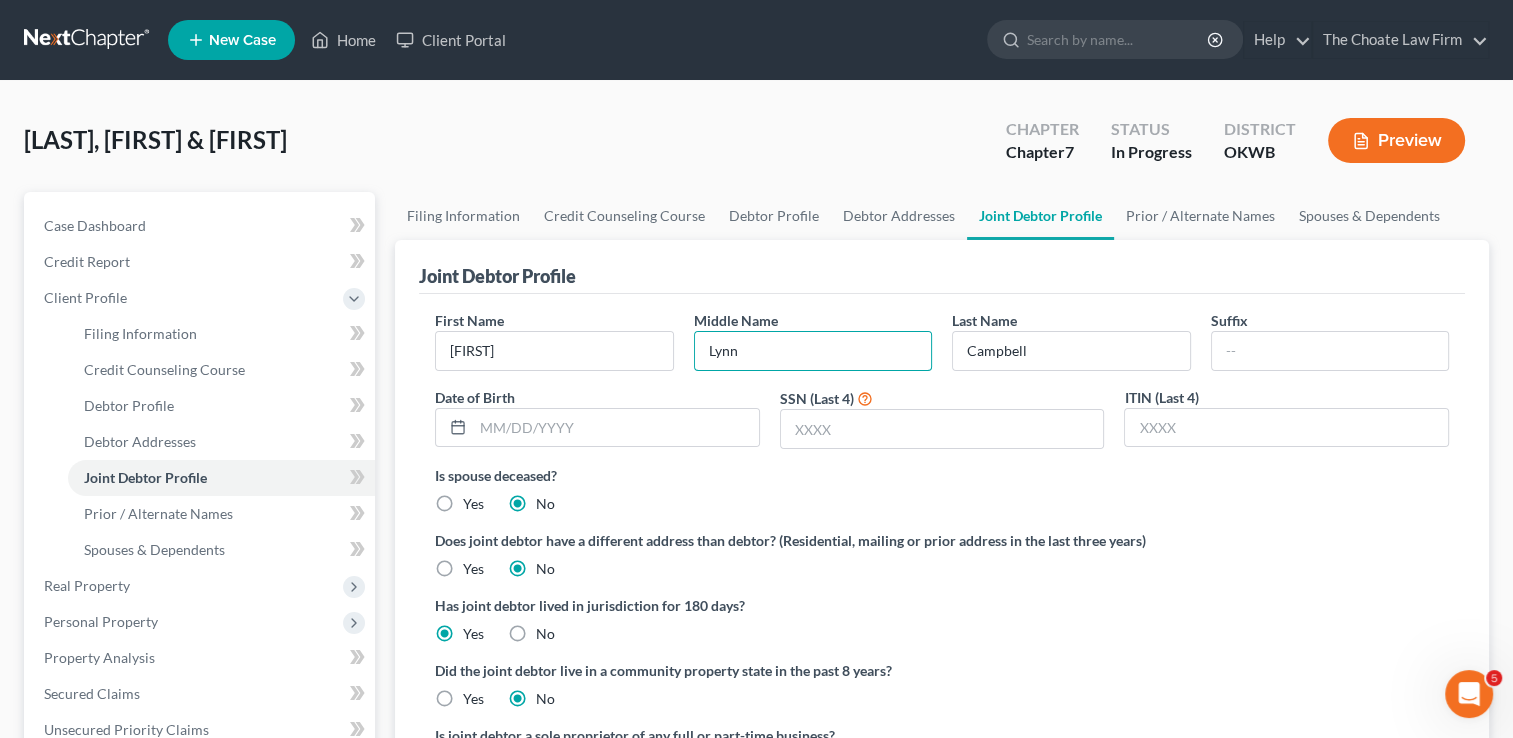 type on "Lynn" 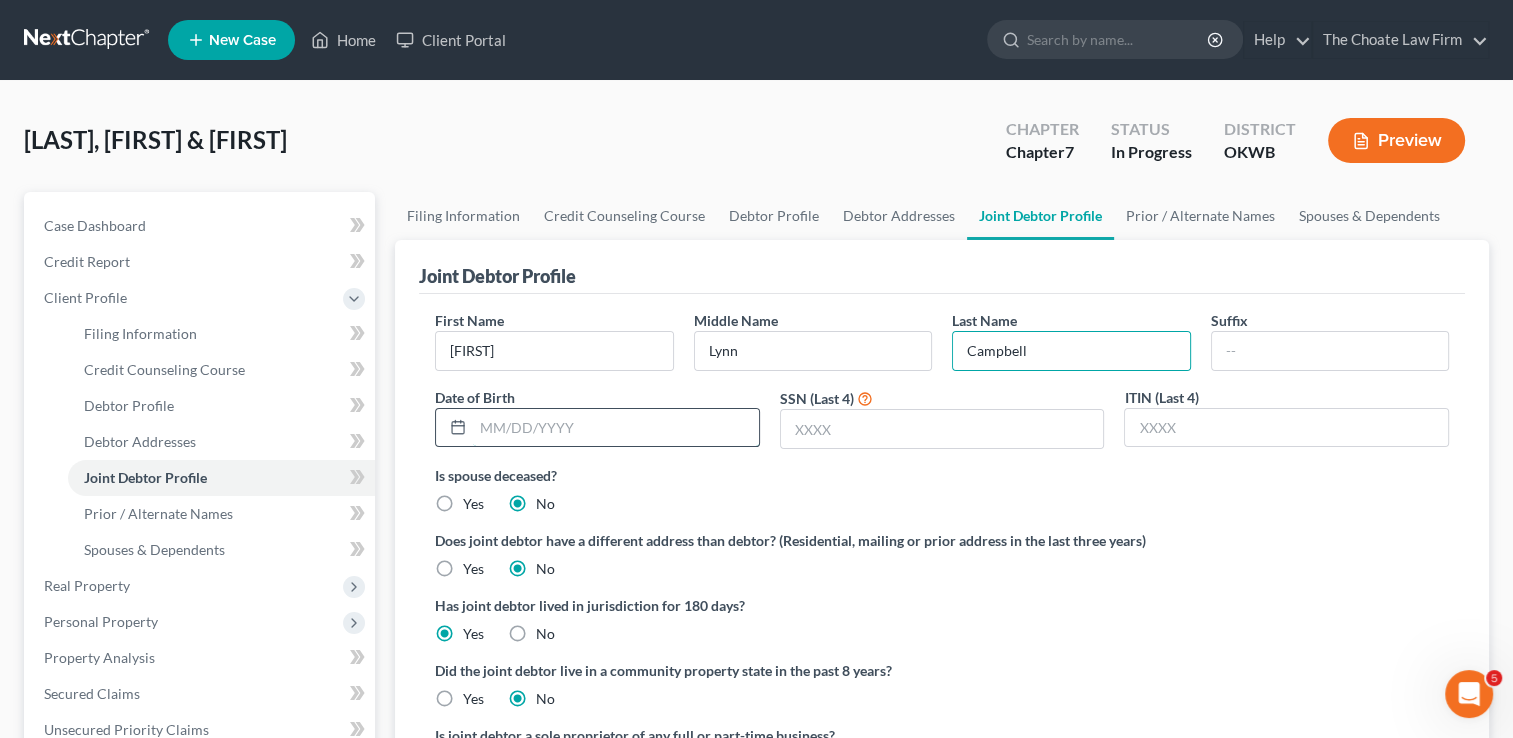 click at bounding box center (616, 428) 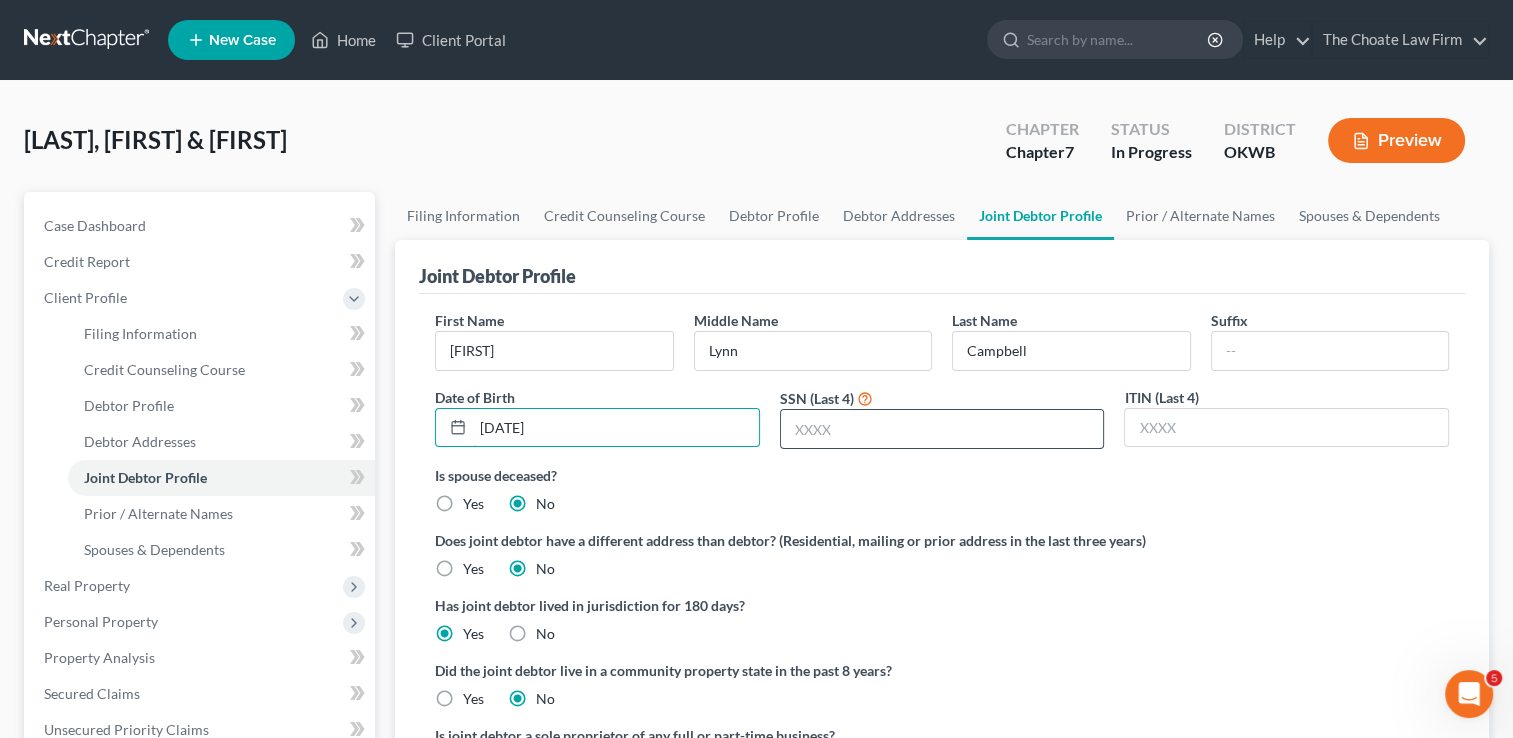 type on "[DATE]" 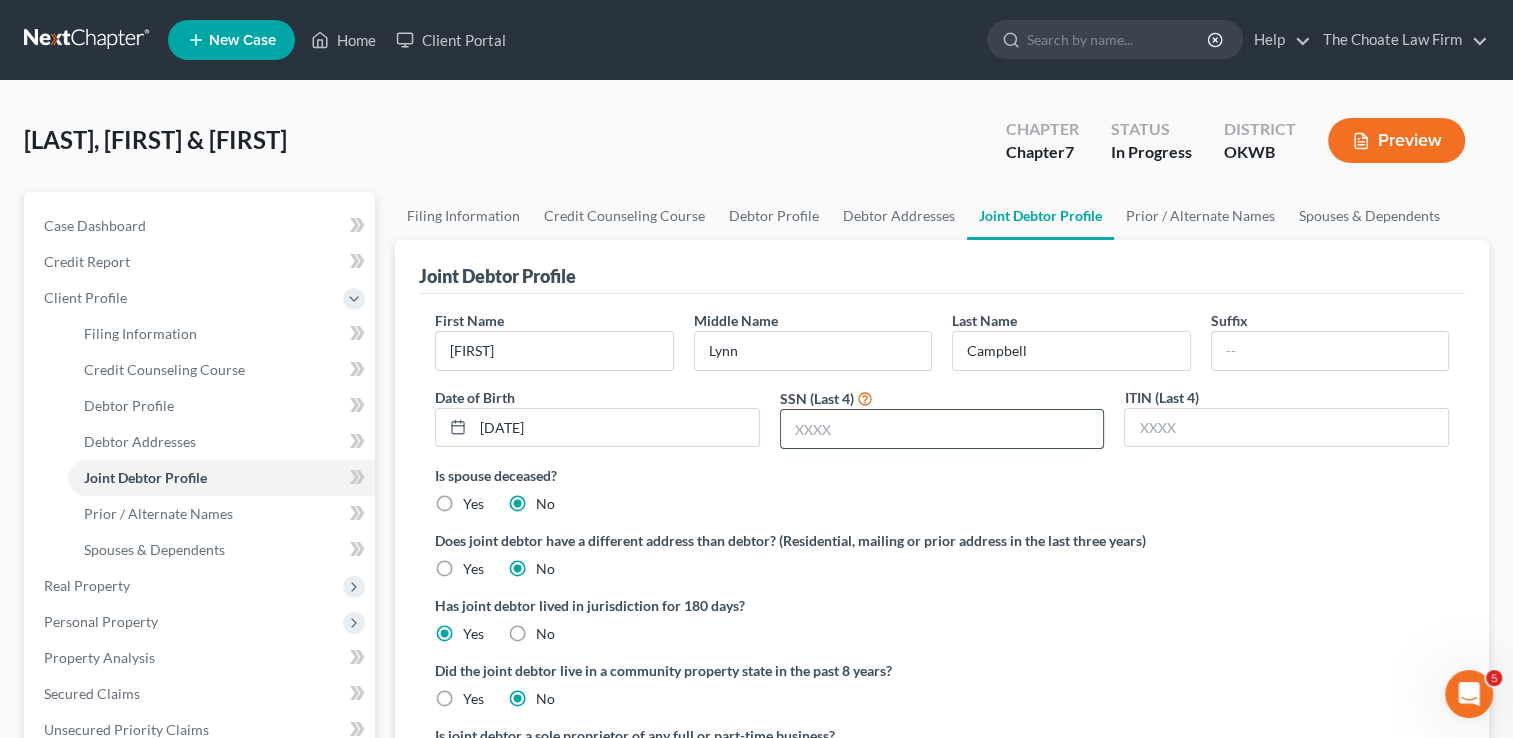 click at bounding box center (942, 429) 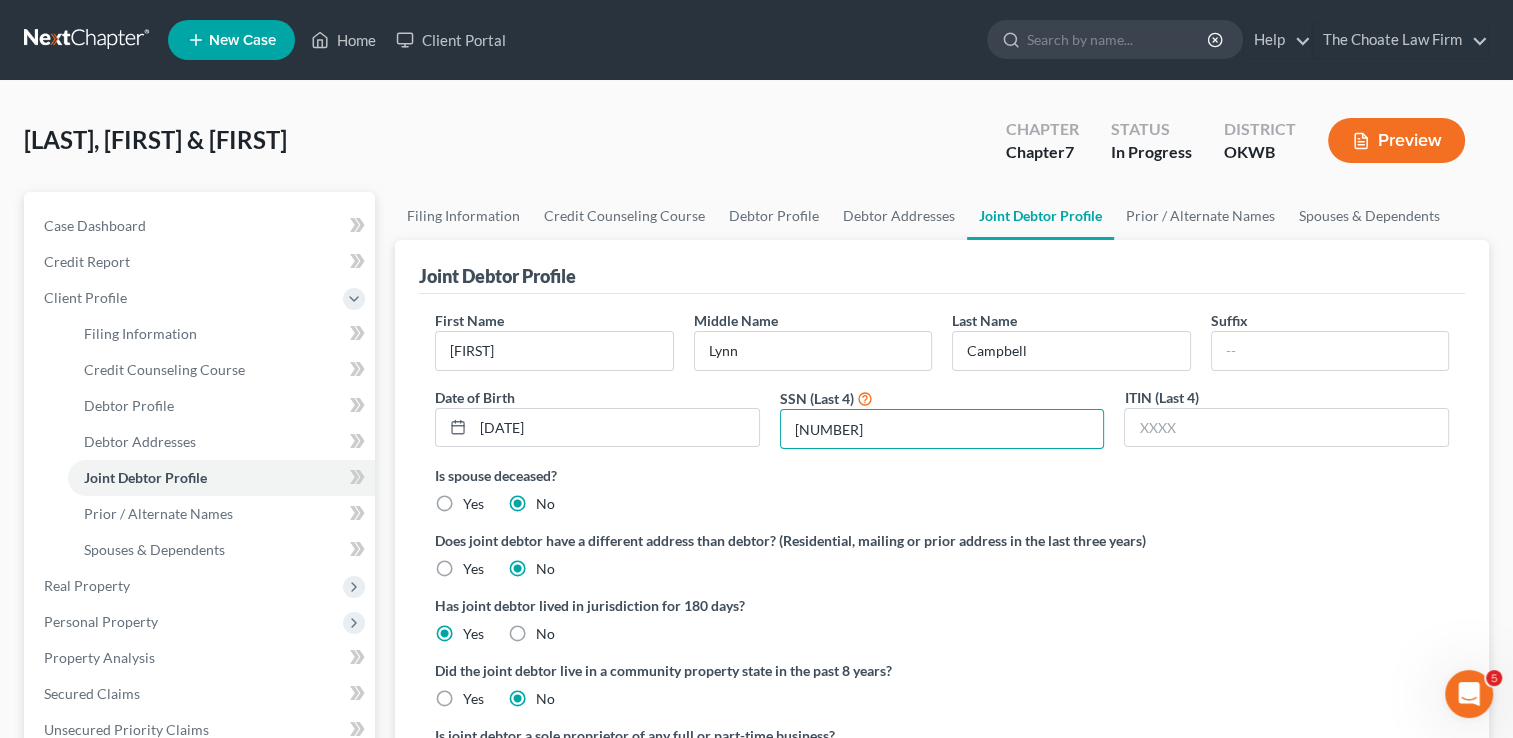 type on "[NUMBER]" 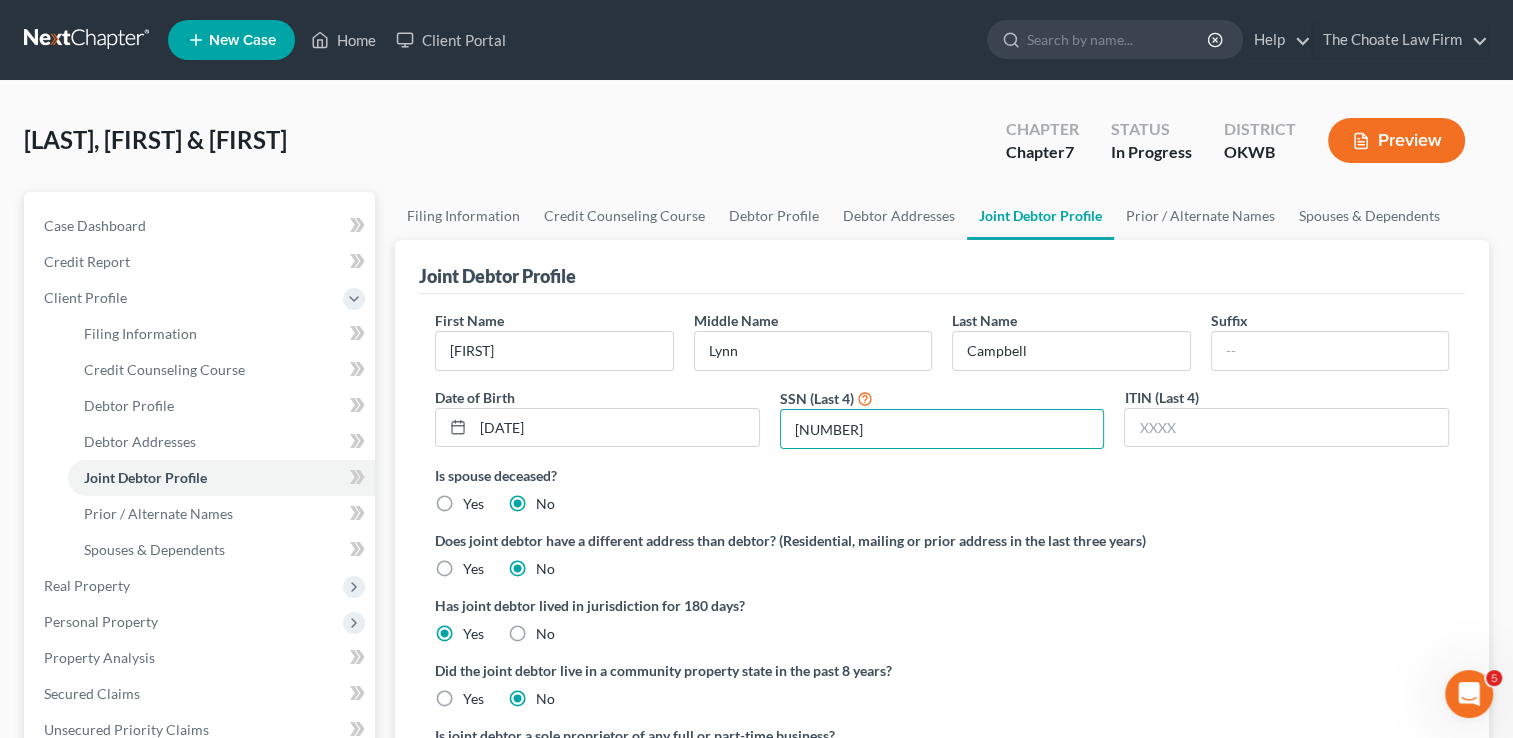 click on "Is spouse deceased?" at bounding box center (942, 475) 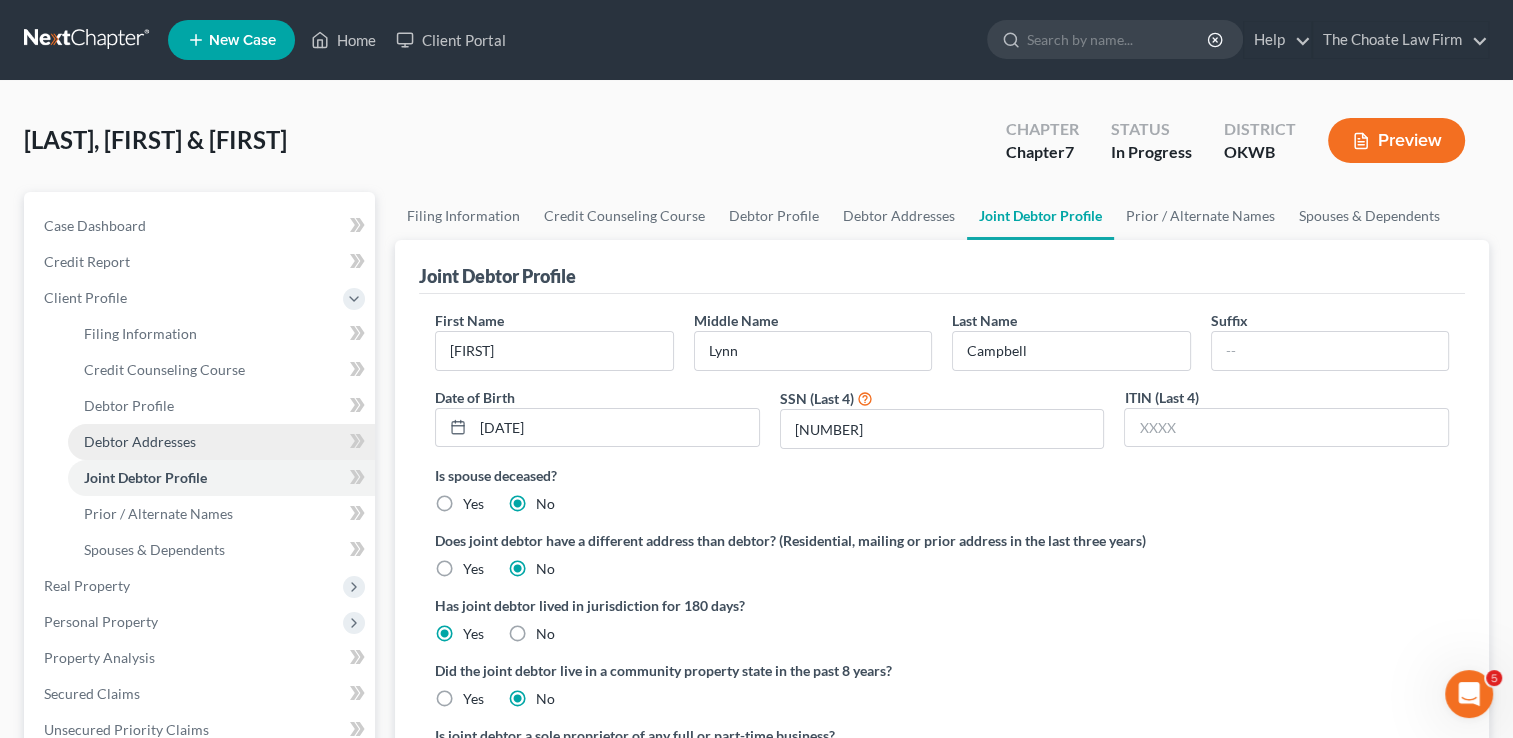 click on "Debtor Addresses" at bounding box center (140, 441) 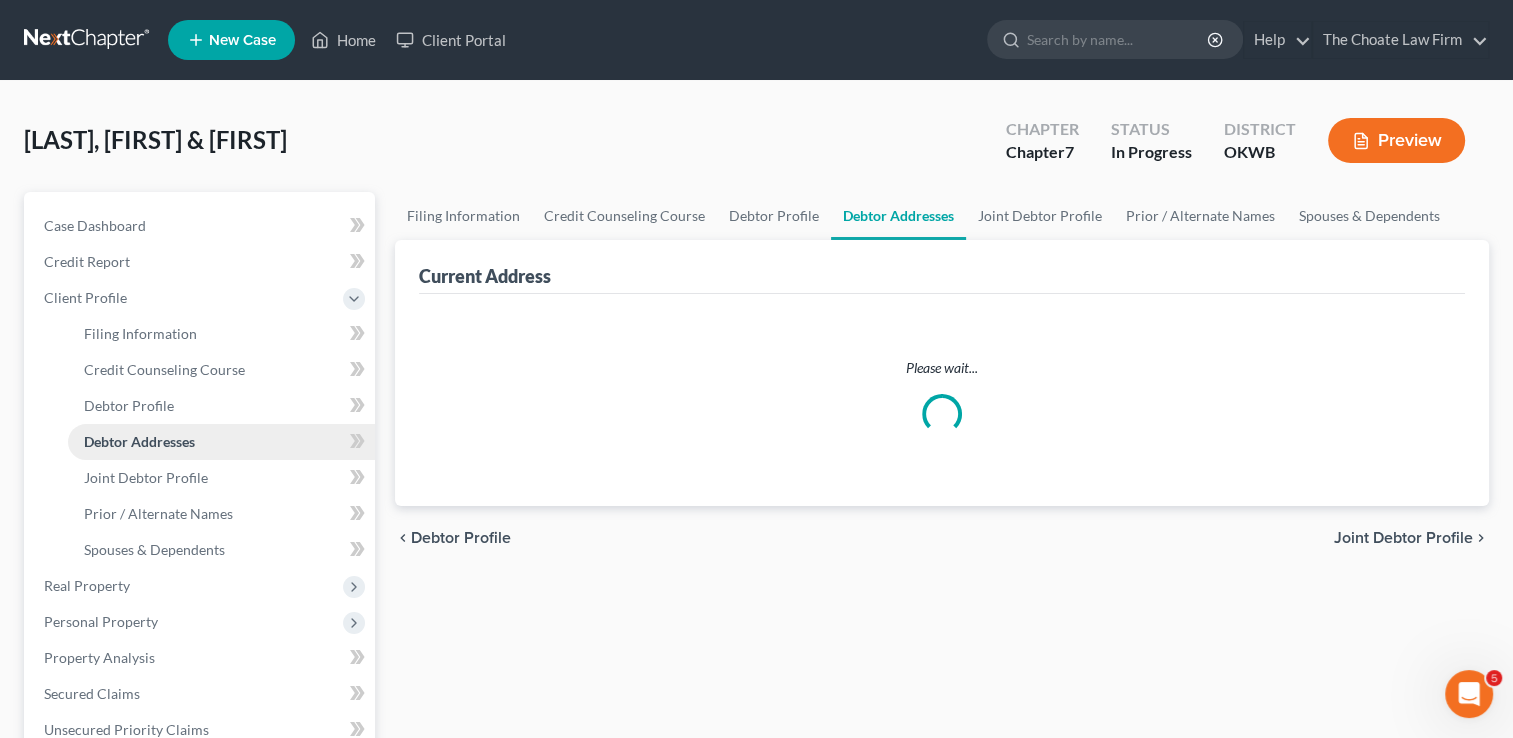 select on "0" 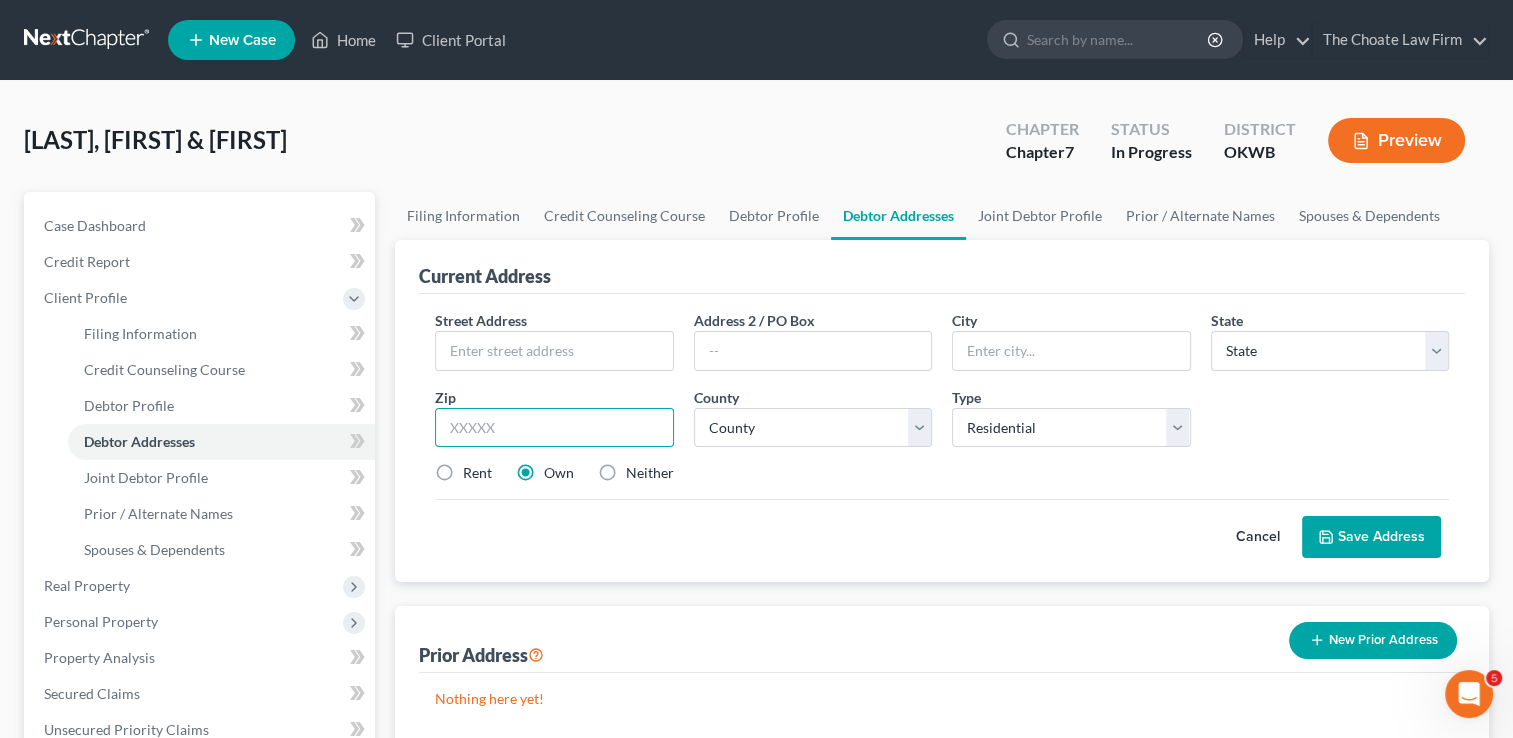 click at bounding box center [554, 428] 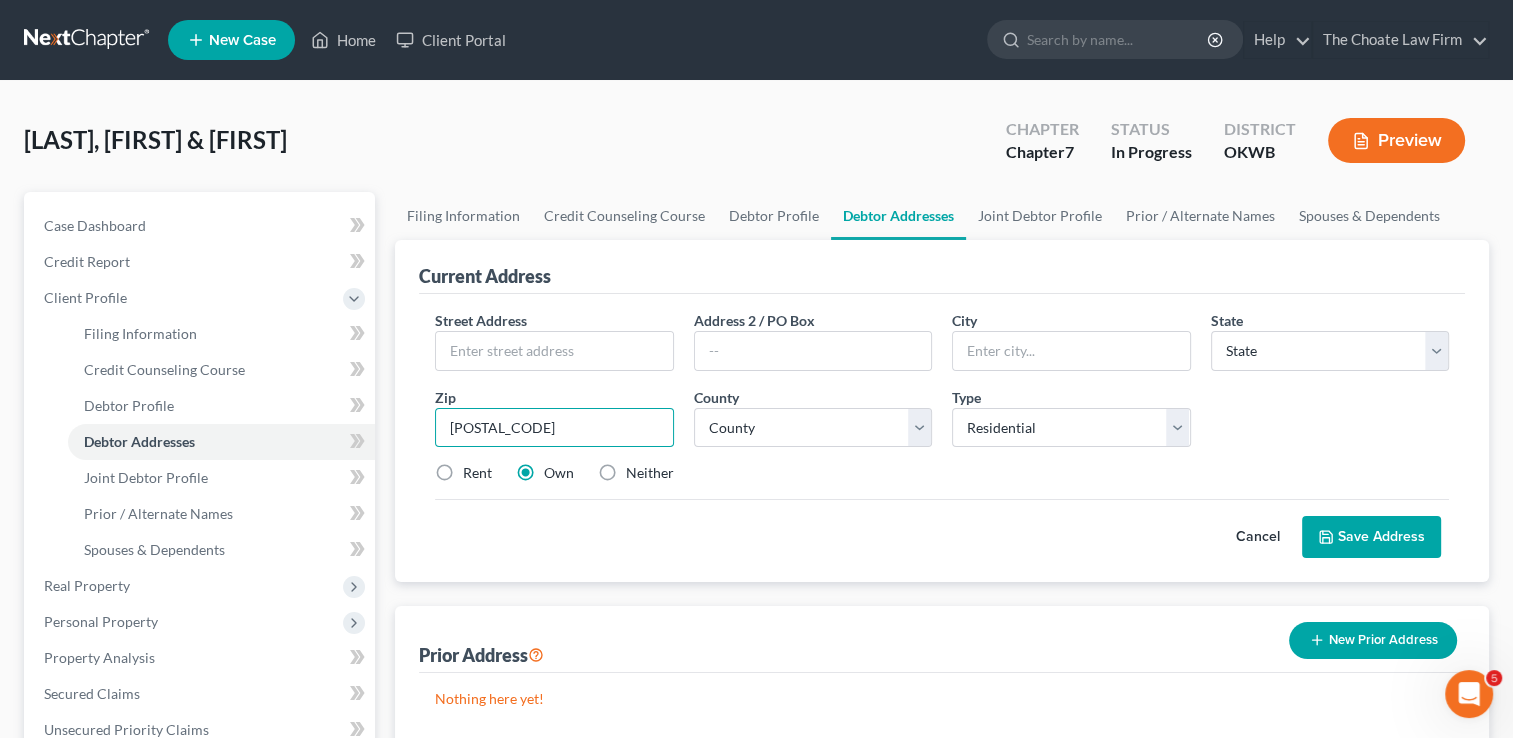 type on "73010" 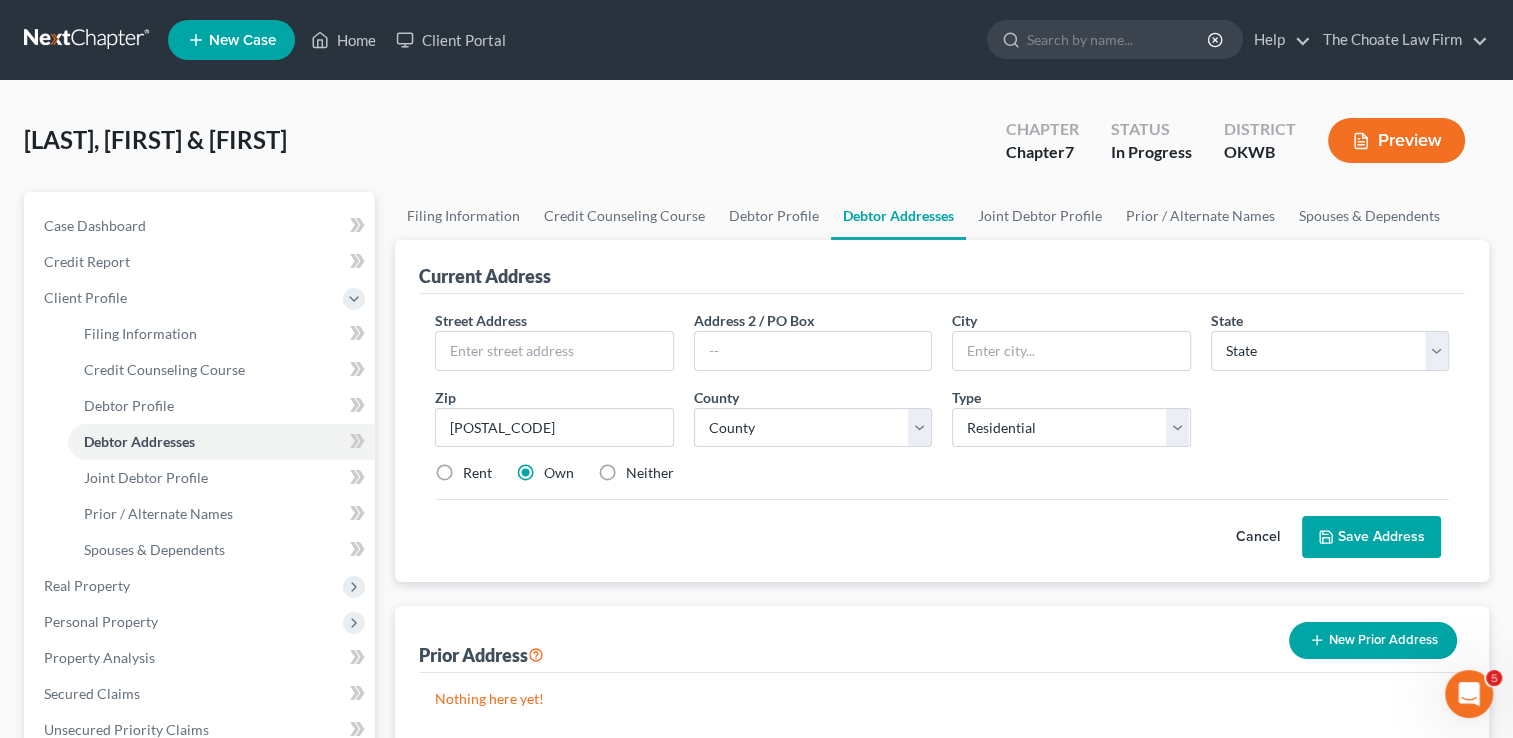 click on "Rent Own Neither" at bounding box center (942, 473) 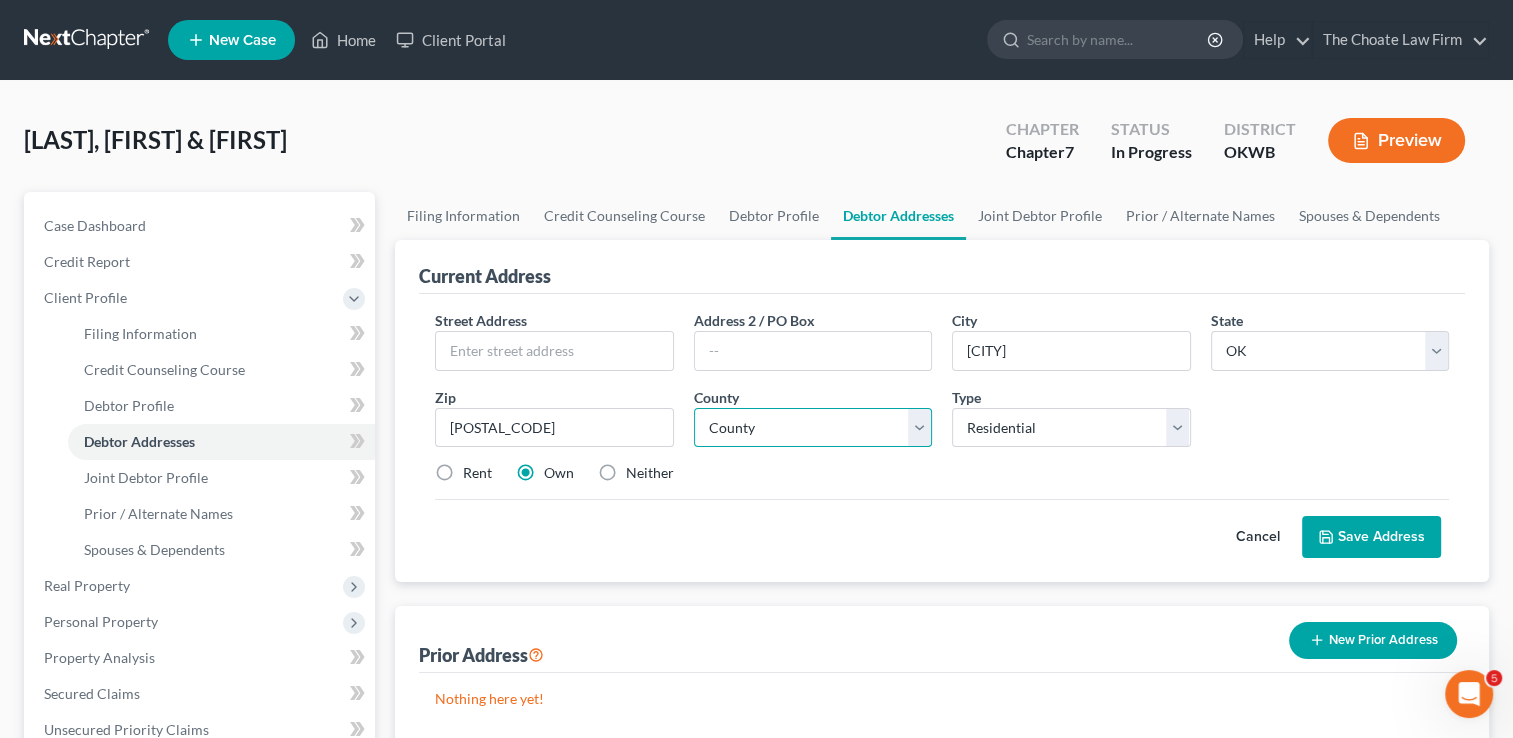 click on "County Adair County Alfalfa County Atoka County Beaver County Beckham County Blaine County Bryan County Caddo County Canadian County Carter County Cherokee County Choctaw County Cimarron County Cleveland County Coal County Comanche County Cotton County Craig County Creek County Custer County Delaware County Dewey County Ellis County Garfield County Garvin County Grady County Grant County Greer County Harmon County Harper County Haskell County Hughes County Jackson County Jefferson County Johnston County Kay County Kingfisher County Kiowa County Latimer County Le Flore County Lincoln County Logan County Love County Major County Marshall County Mayes County McClain County McCurtain County McIntosh County Murray County Muskogee County Noble County Nowata County Okfuskee County Oklahoma County Okmulgee County Osage County Ottawa County Pawnee County Payne County Pittsburg County Pontotoc County Pottawatomie County Pushmataha County Roger Mills County Rogers County Seminole County Sequoyah County Stephens County" at bounding box center [813, 428] 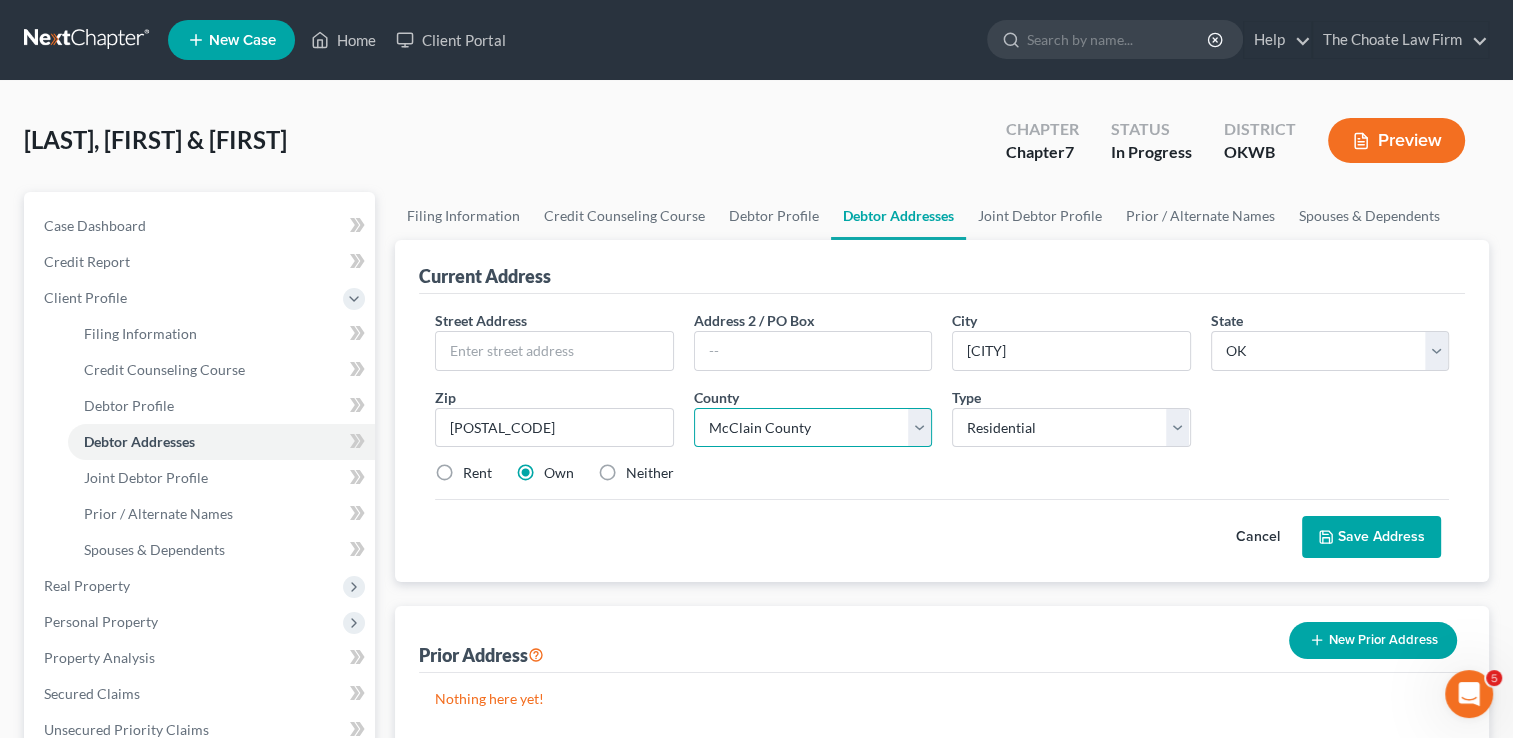 click on "County Adair County Alfalfa County Atoka County Beaver County Beckham County Blaine County Bryan County Caddo County Canadian County Carter County Cherokee County Choctaw County Cimarron County Cleveland County Coal County Comanche County Cotton County Craig County Creek County Custer County Delaware County Dewey County Ellis County Garfield County Garvin County Grady County Grant County Greer County Harmon County Harper County Haskell County Hughes County Jackson County Jefferson County Johnston County Kay County Kingfisher County Kiowa County Latimer County Le Flore County Lincoln County Logan County Love County Major County Marshall County Mayes County McClain County McCurtain County McIntosh County Murray County Muskogee County Noble County Nowata County Okfuskee County Oklahoma County Okmulgee County Osage County Ottawa County Pawnee County Payne County Pittsburg County Pontotoc County Pottawatomie County Pushmataha County Roger Mills County Rogers County Seminole County Sequoyah County Stephens County" at bounding box center [813, 428] 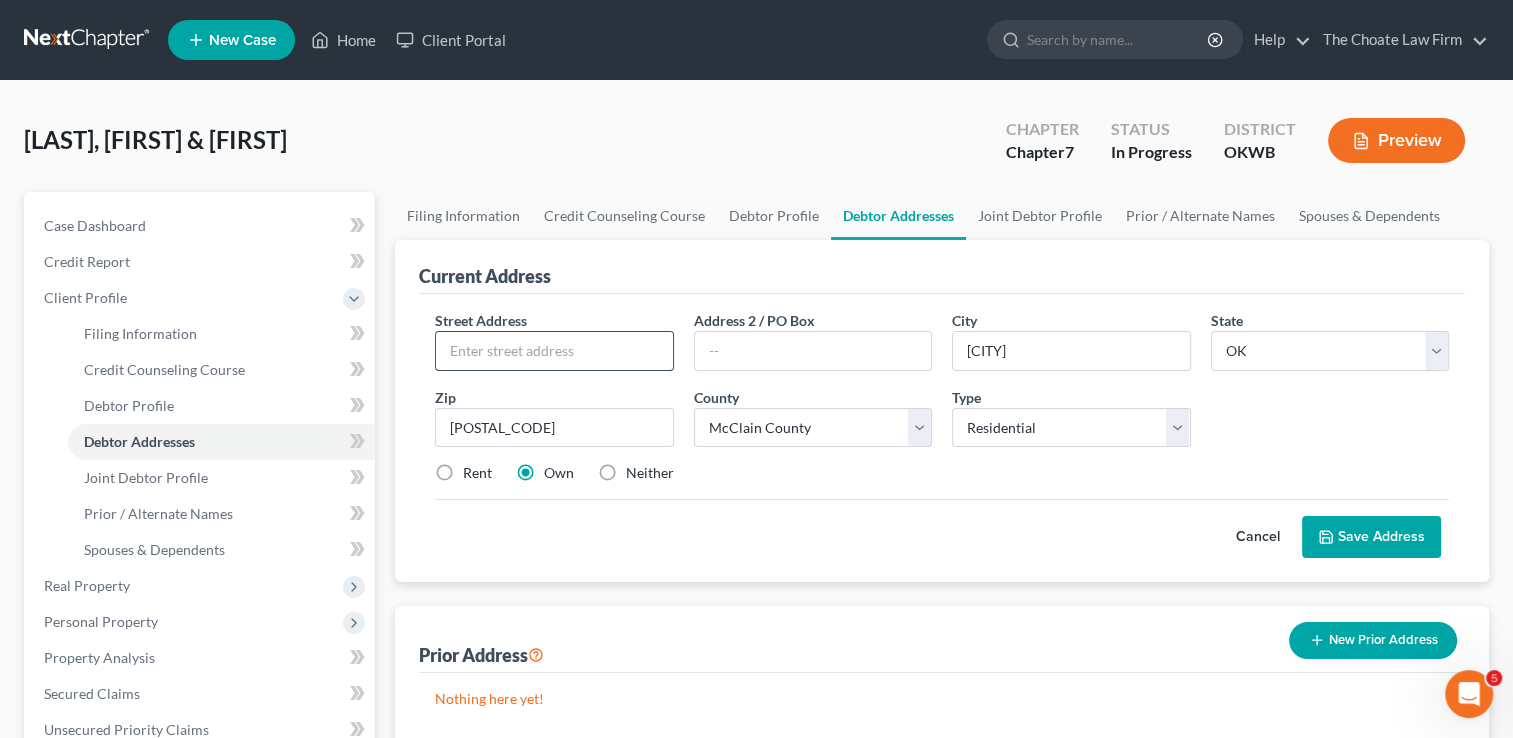 click at bounding box center (554, 351) 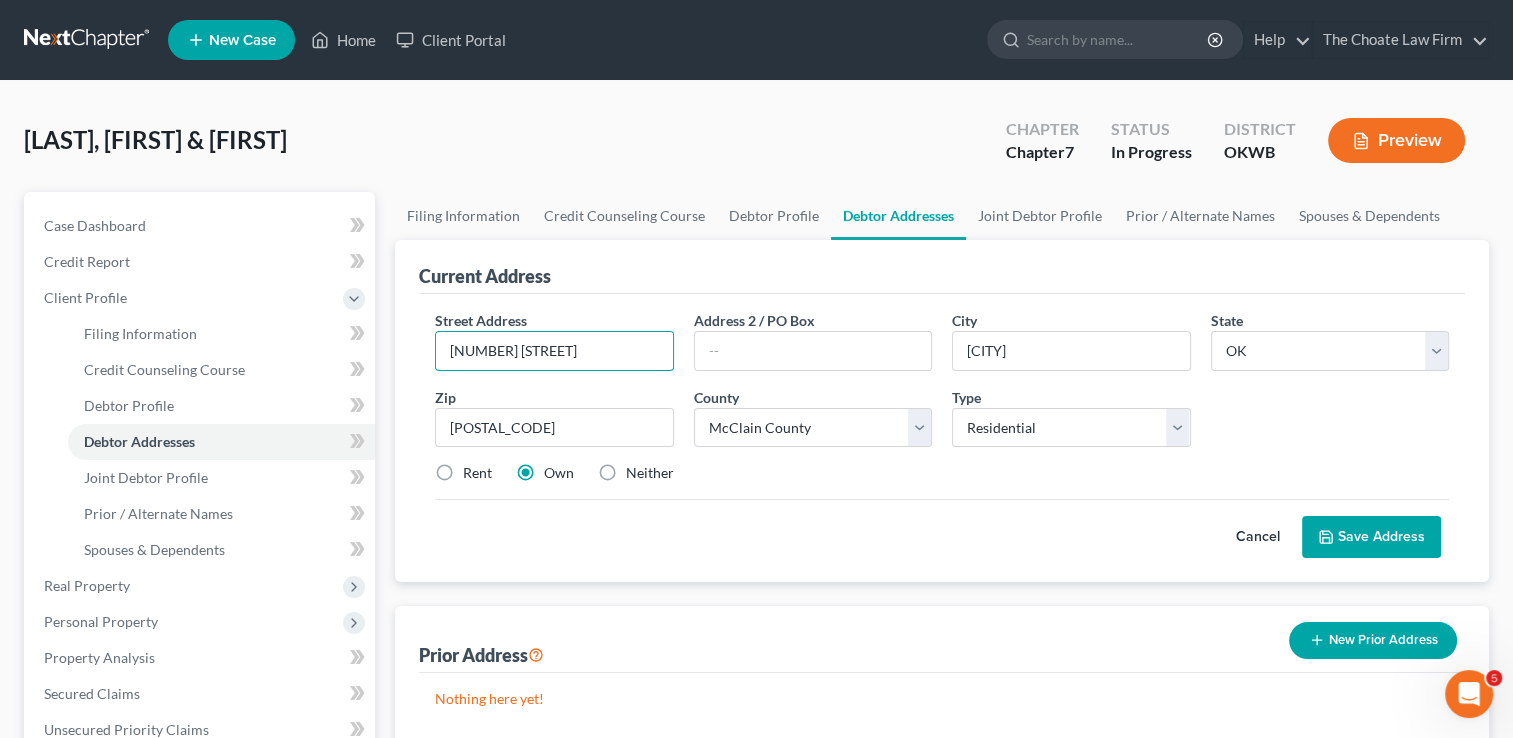type on "10166 353rd St" 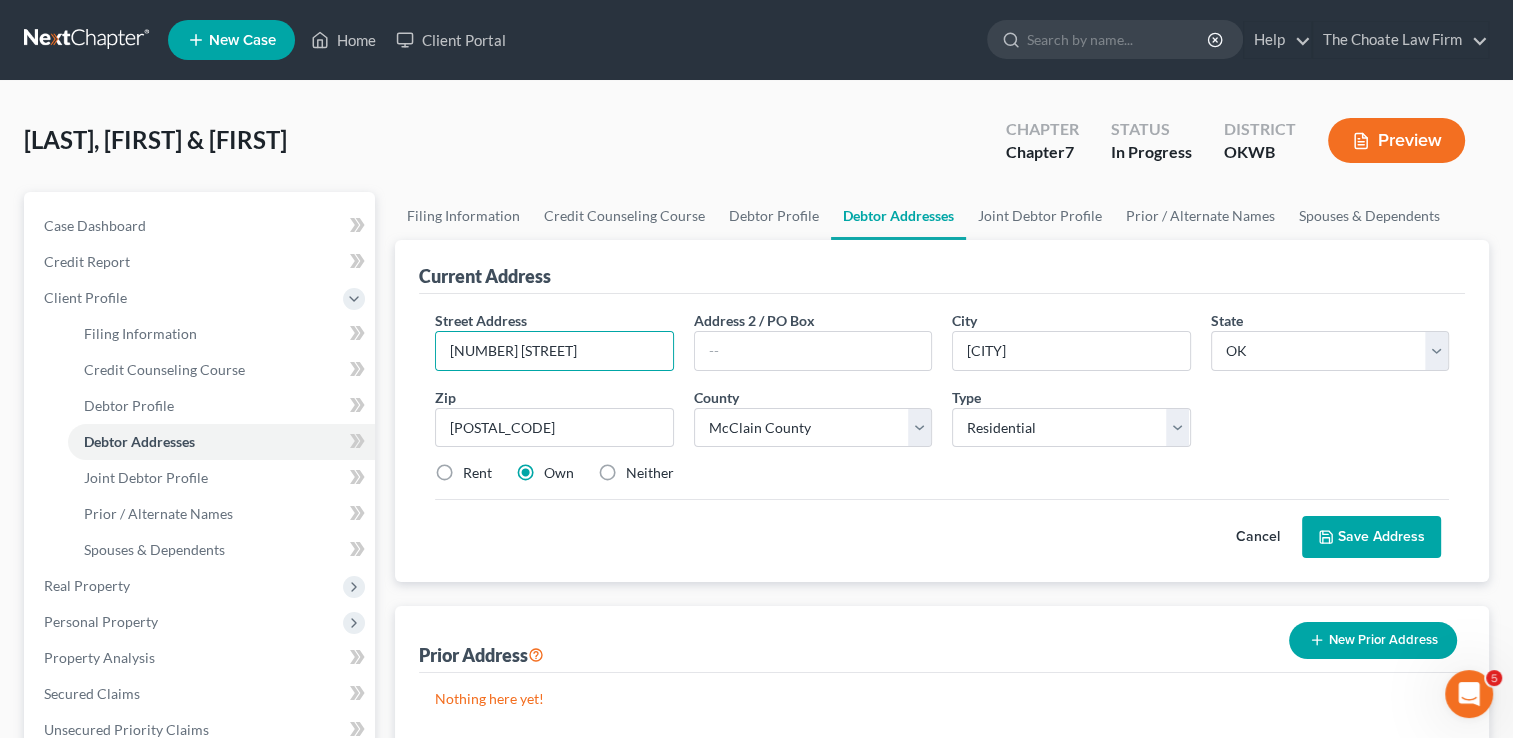 click on "Save Address" at bounding box center [1371, 537] 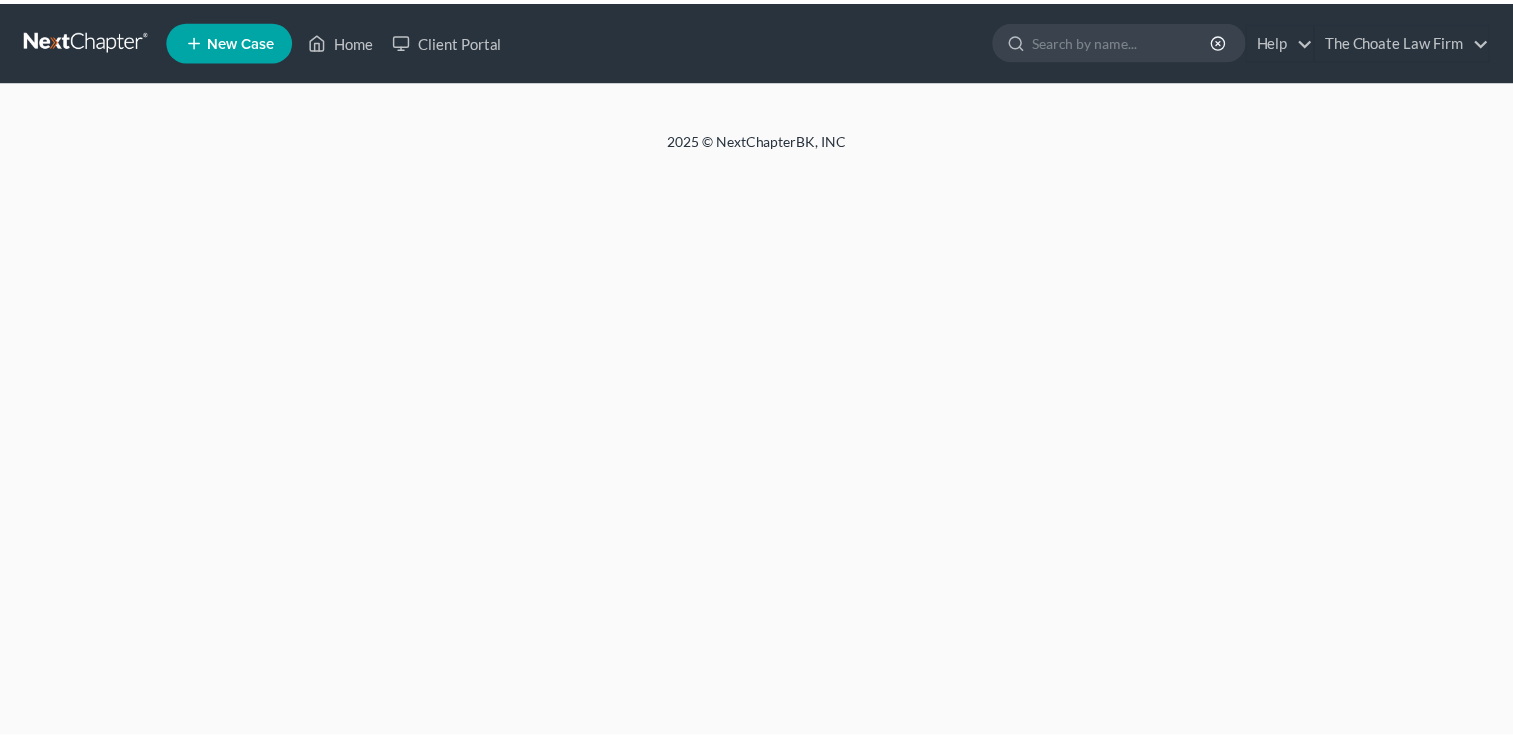 scroll, scrollTop: 0, scrollLeft: 0, axis: both 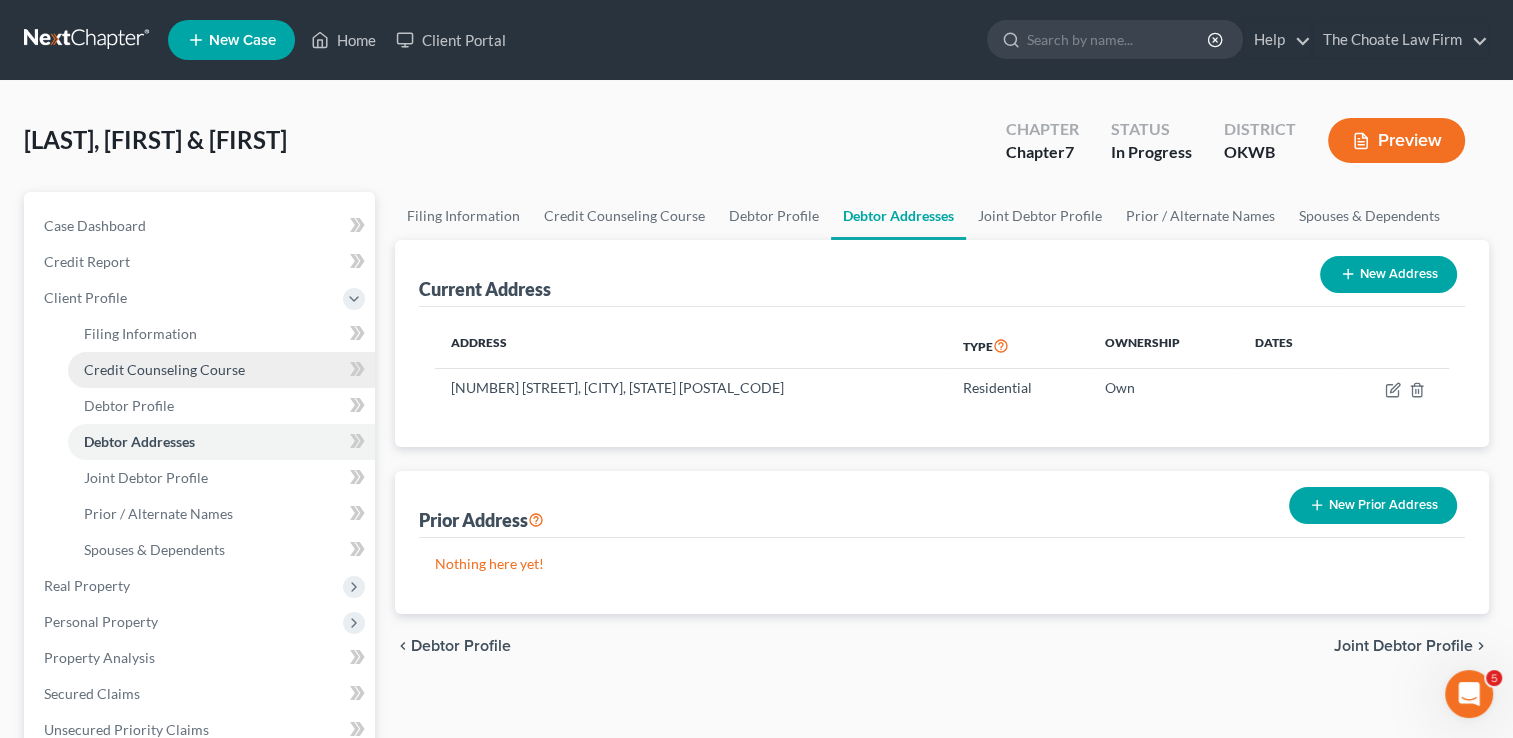 click on "Credit Counseling Course" at bounding box center (164, 369) 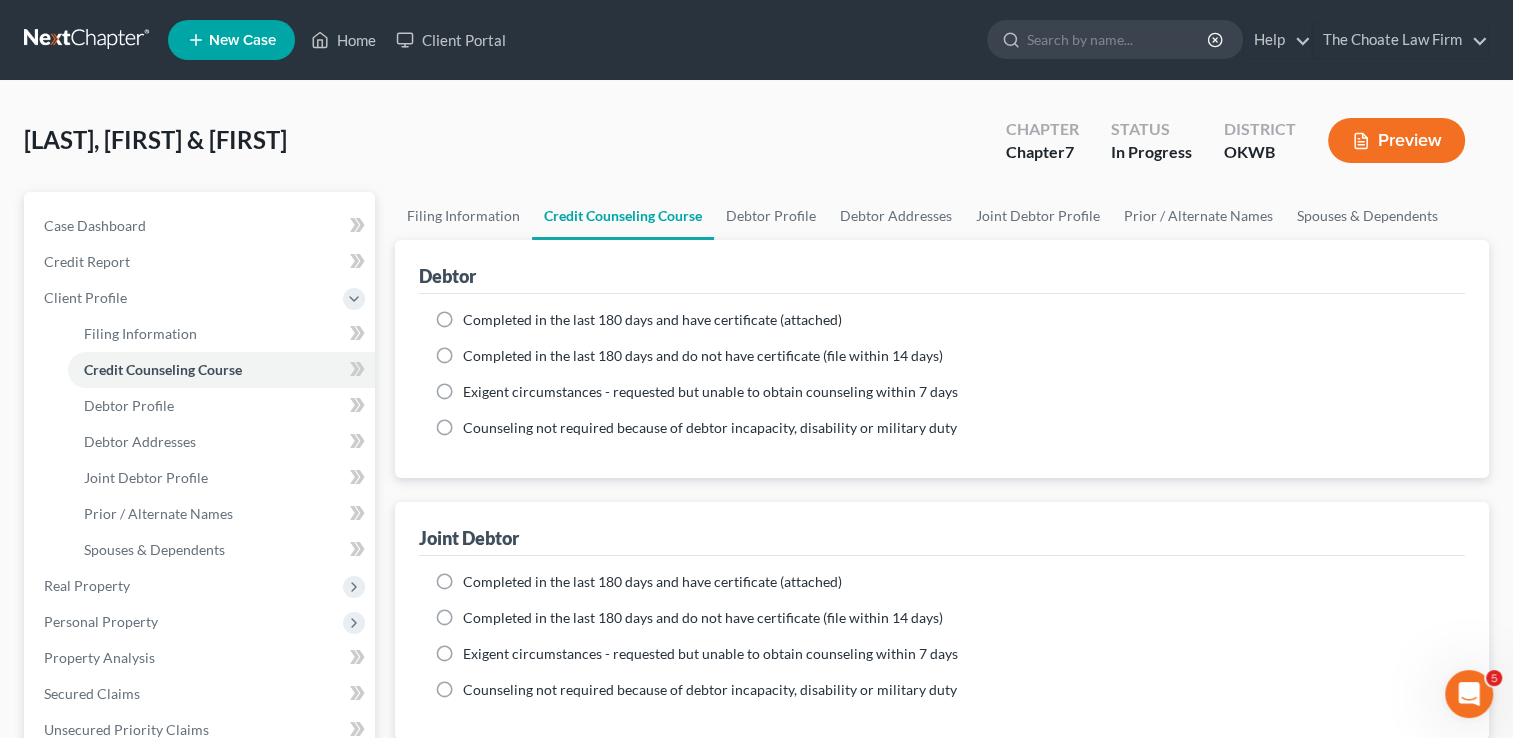 click on "Completed in the last 180 days and have certificate (attached)" at bounding box center (652, 320) 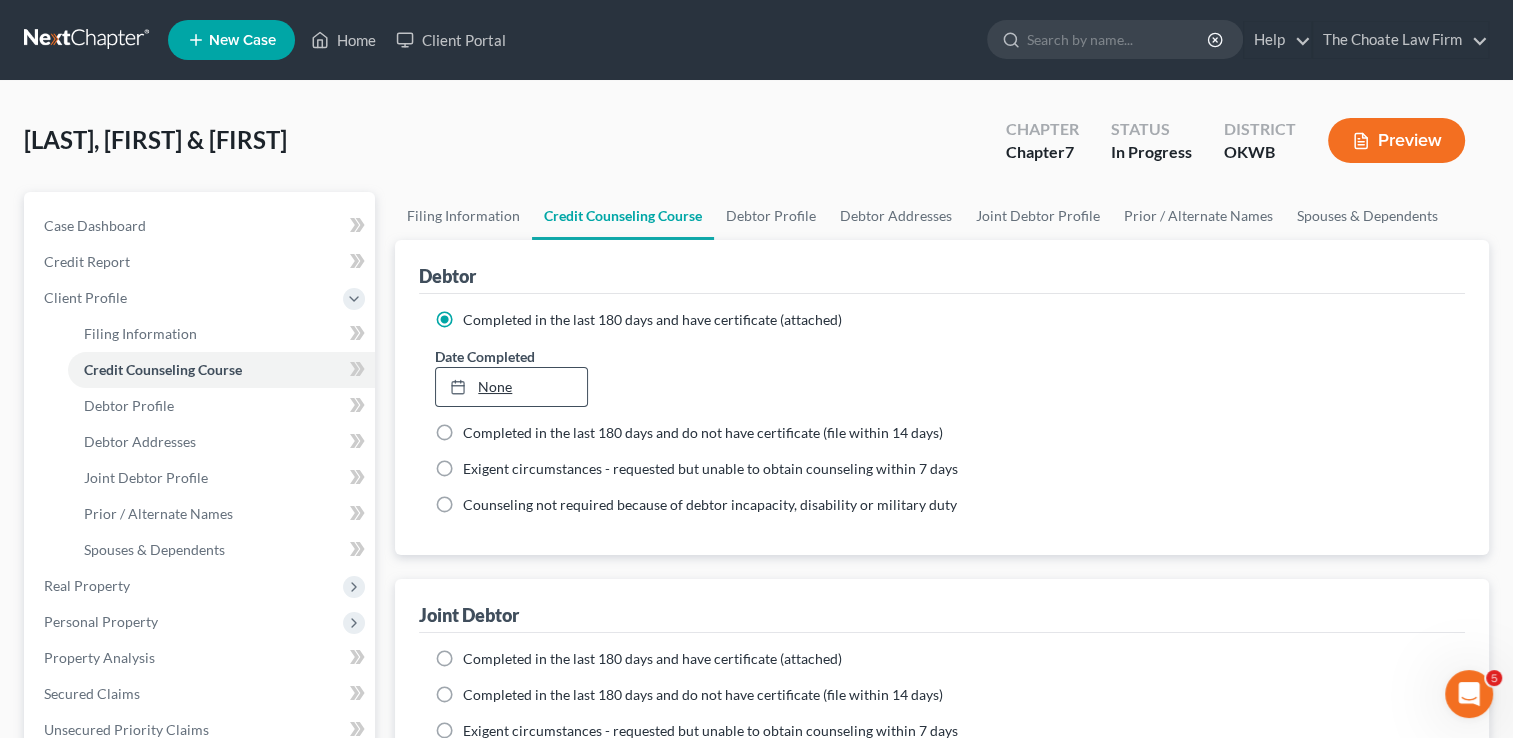 click on "None" at bounding box center [511, 387] 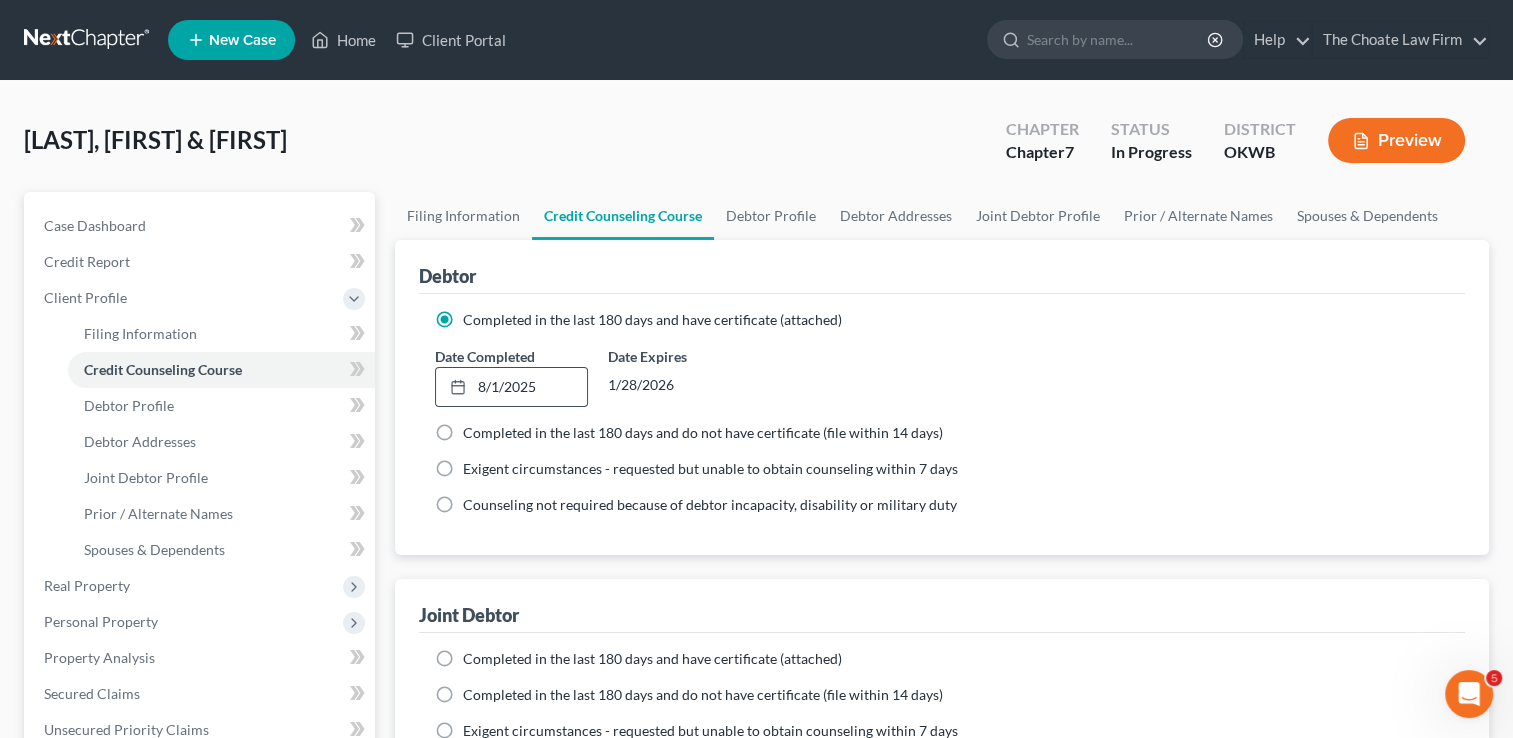 click on "Completed in the last 180 days and have certificate (attached)" at bounding box center (652, 658) 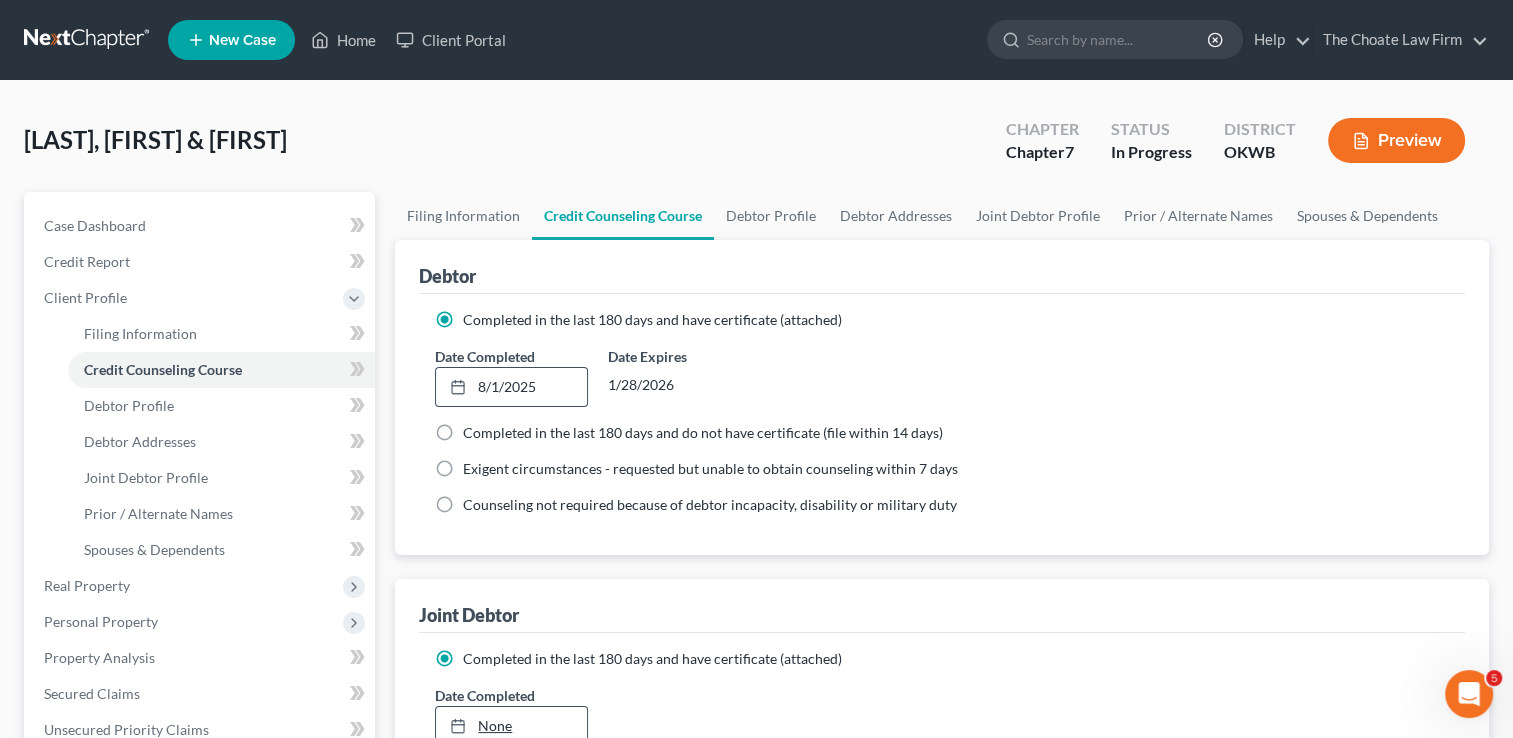 click on "None" at bounding box center (511, 726) 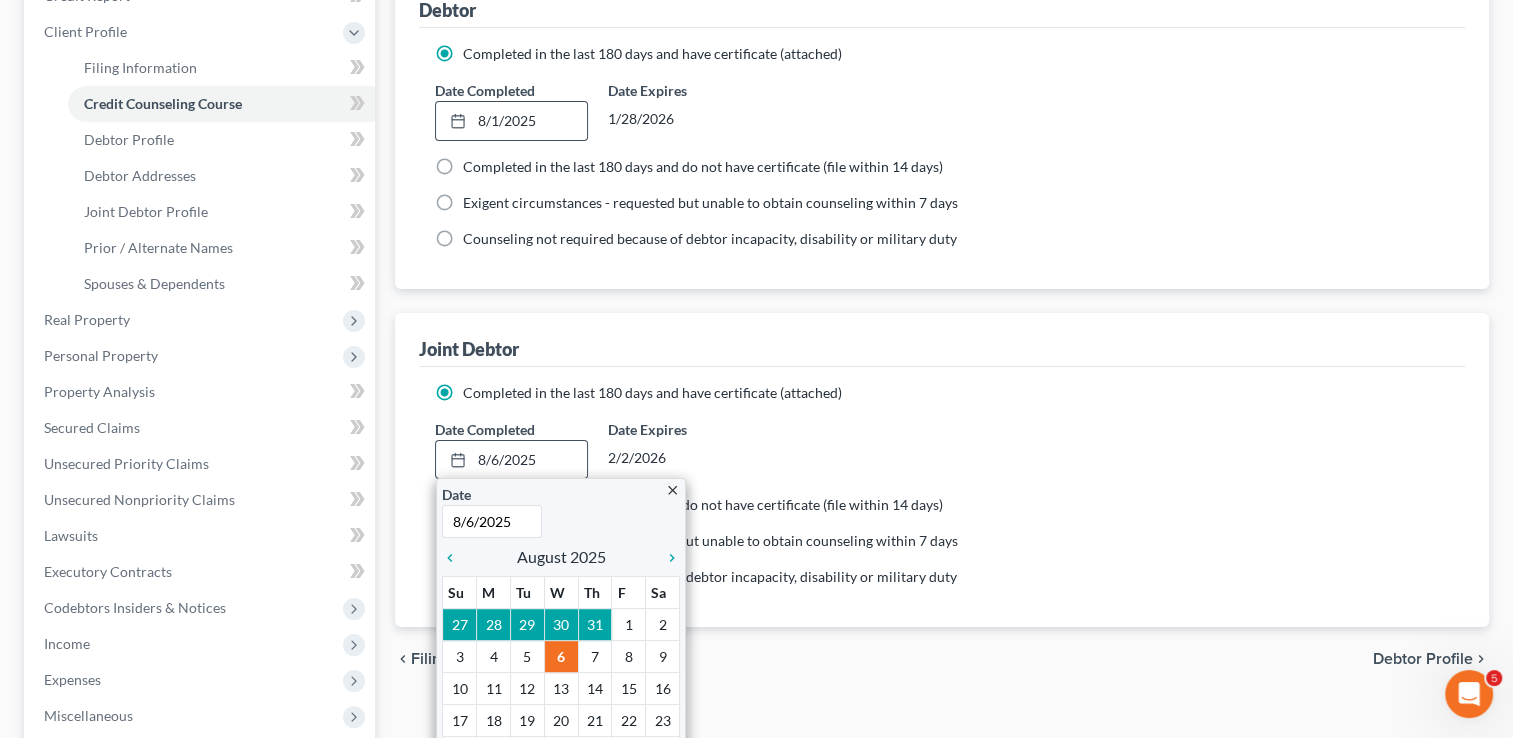 scroll, scrollTop: 300, scrollLeft: 0, axis: vertical 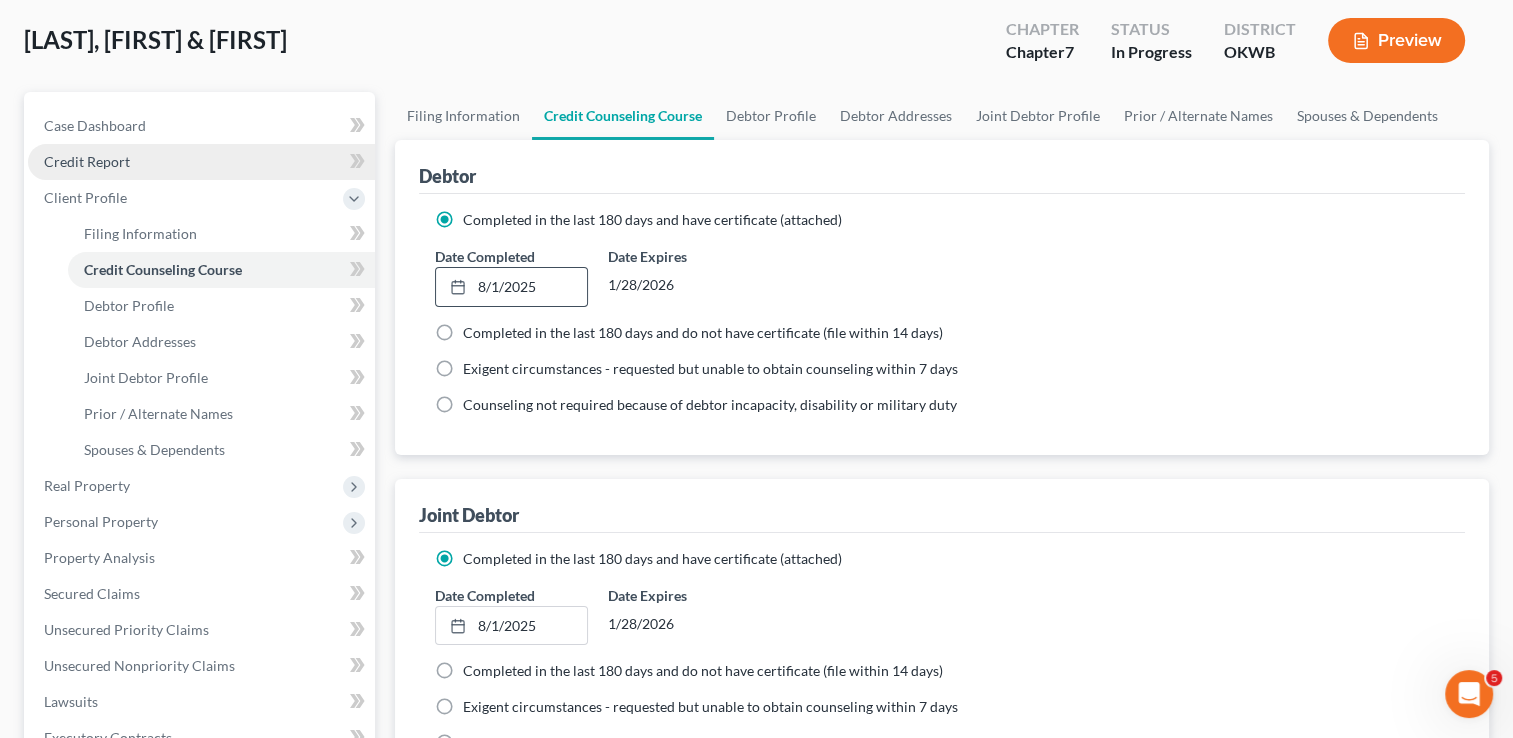 click on "Credit Report" at bounding box center [87, 161] 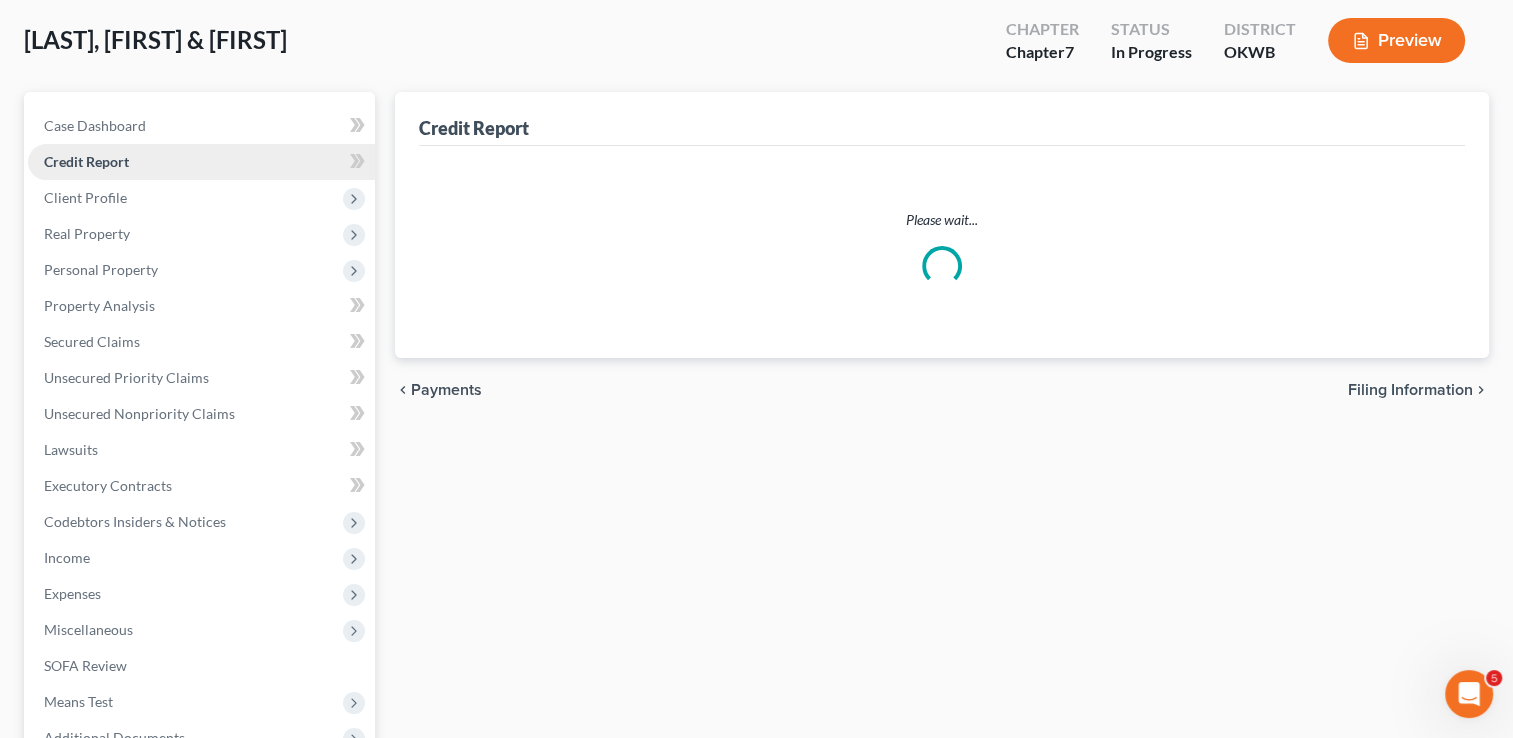 scroll, scrollTop: 0, scrollLeft: 0, axis: both 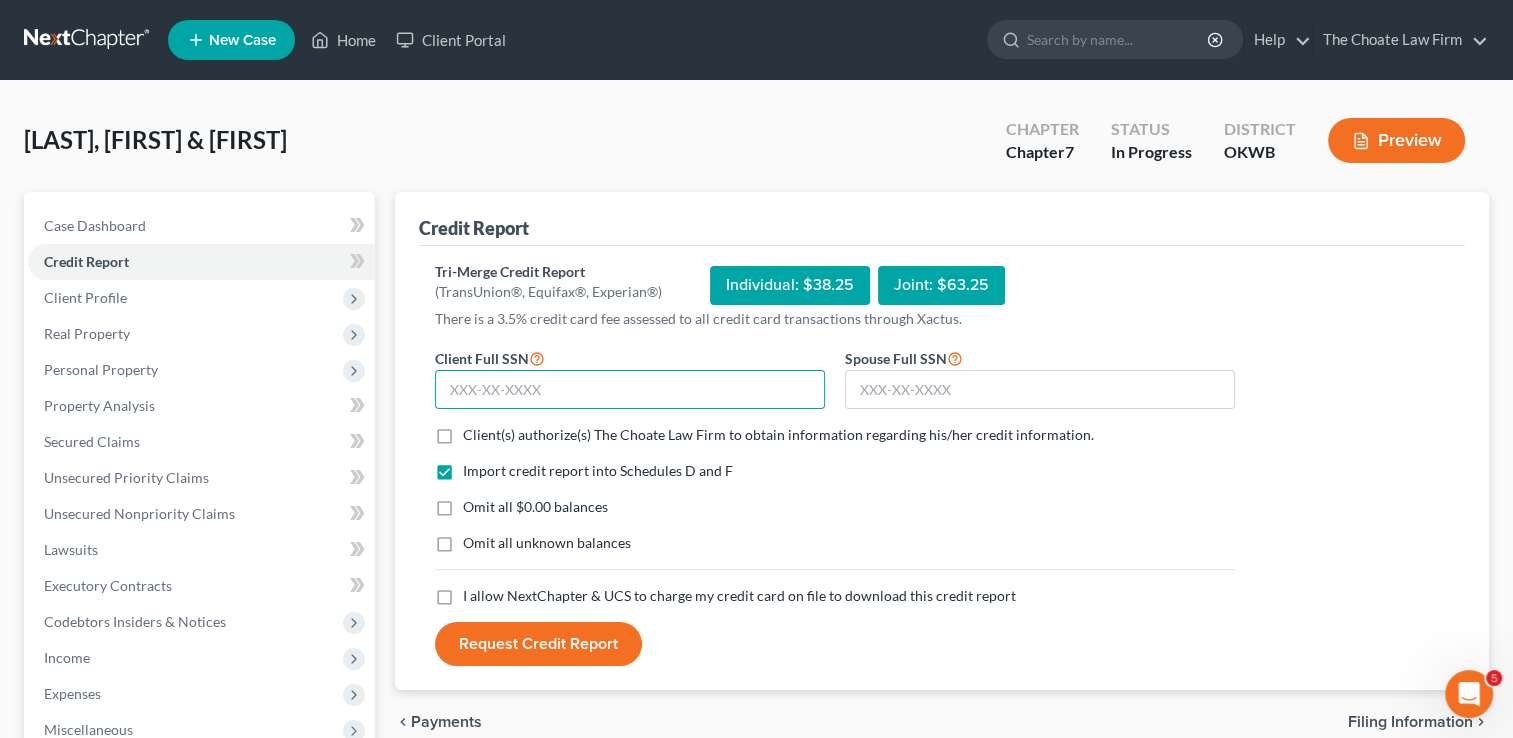click at bounding box center [630, 390] 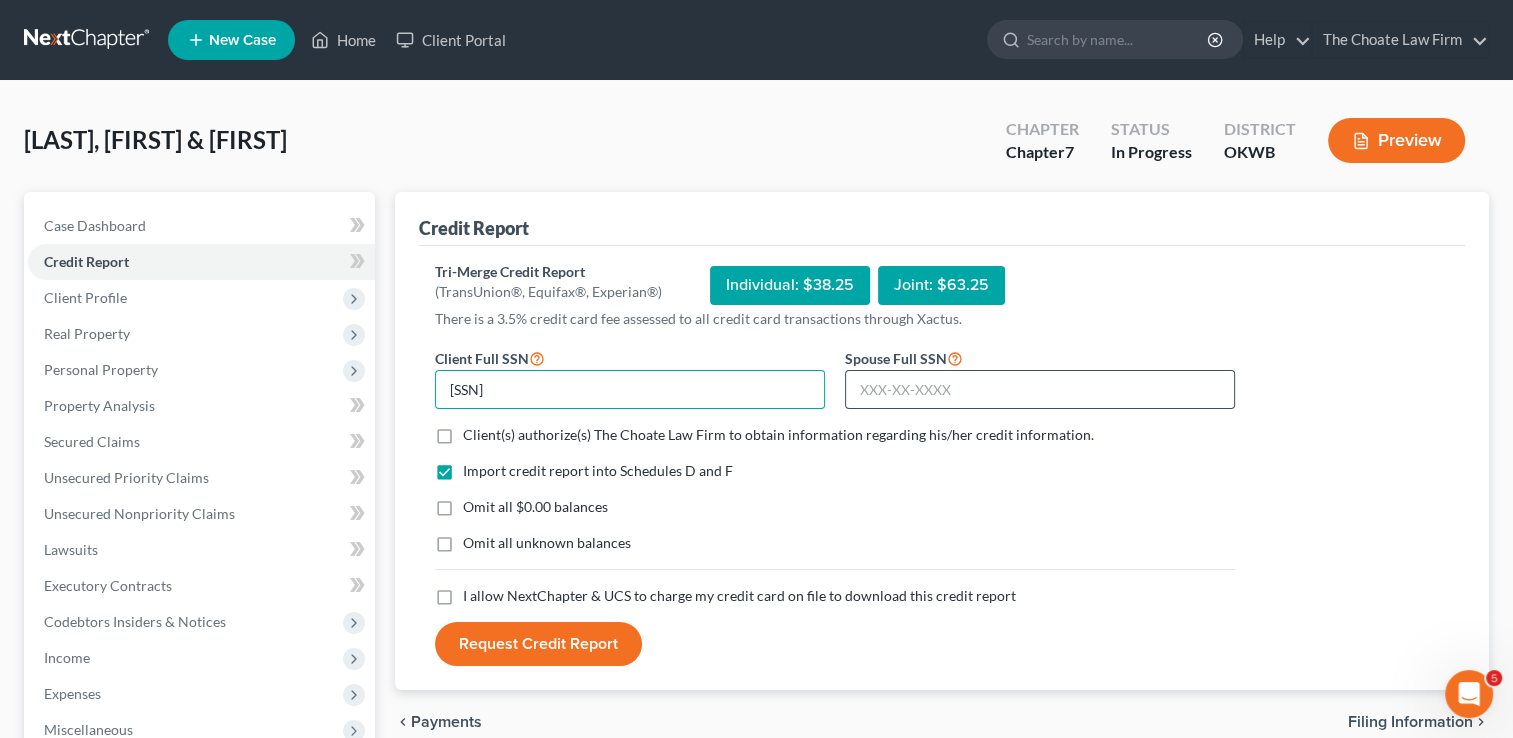 type on "411-02-8965" 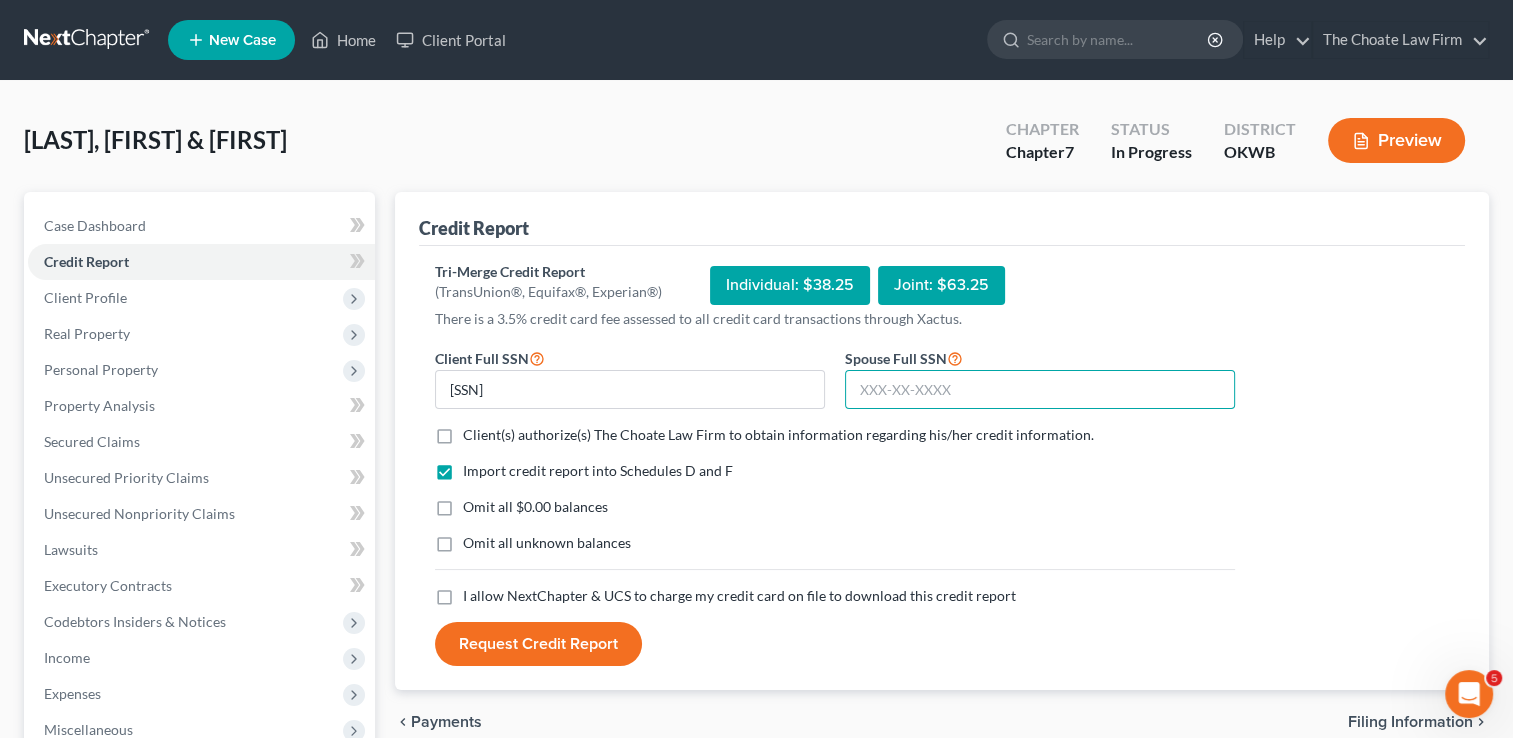 click at bounding box center (1040, 390) 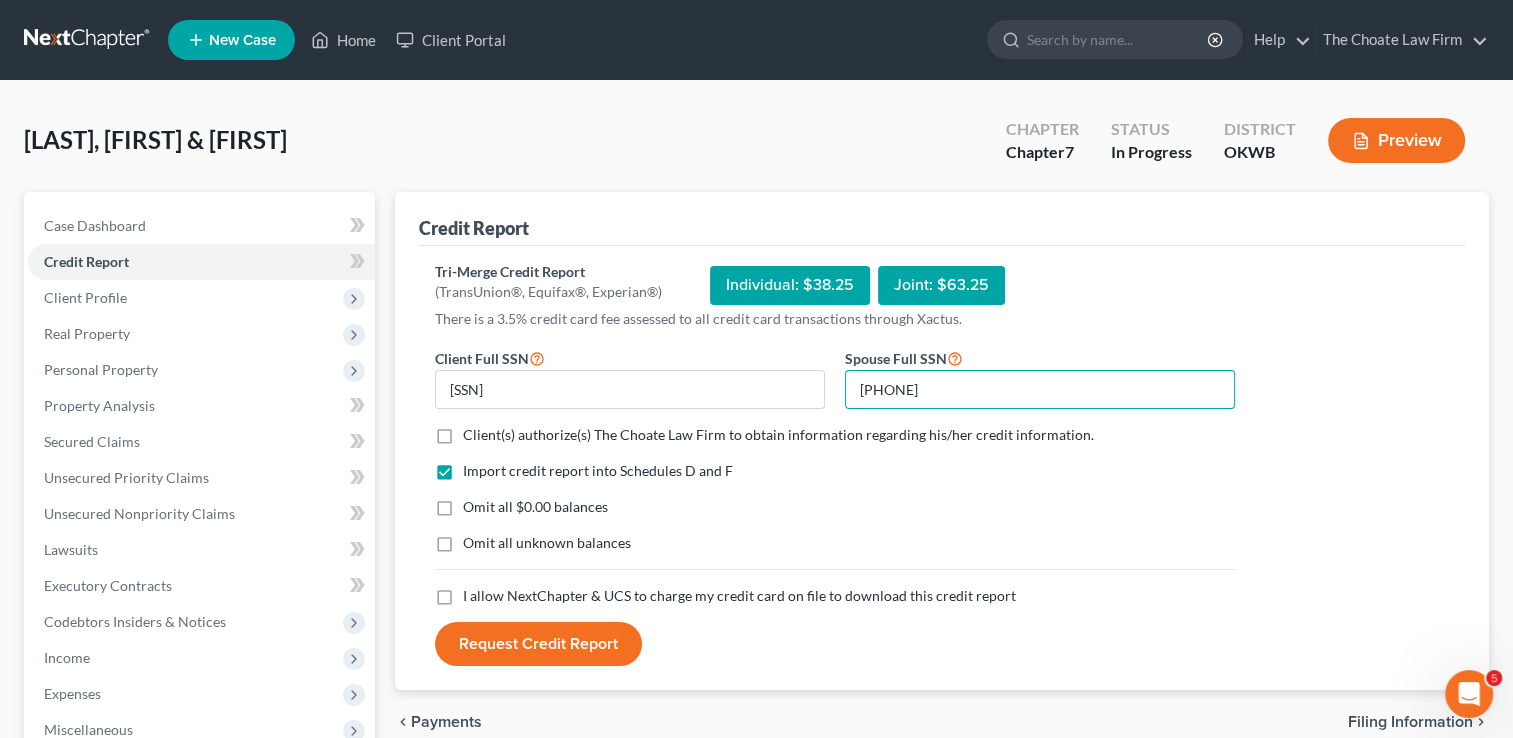 type on "442-58-9058" 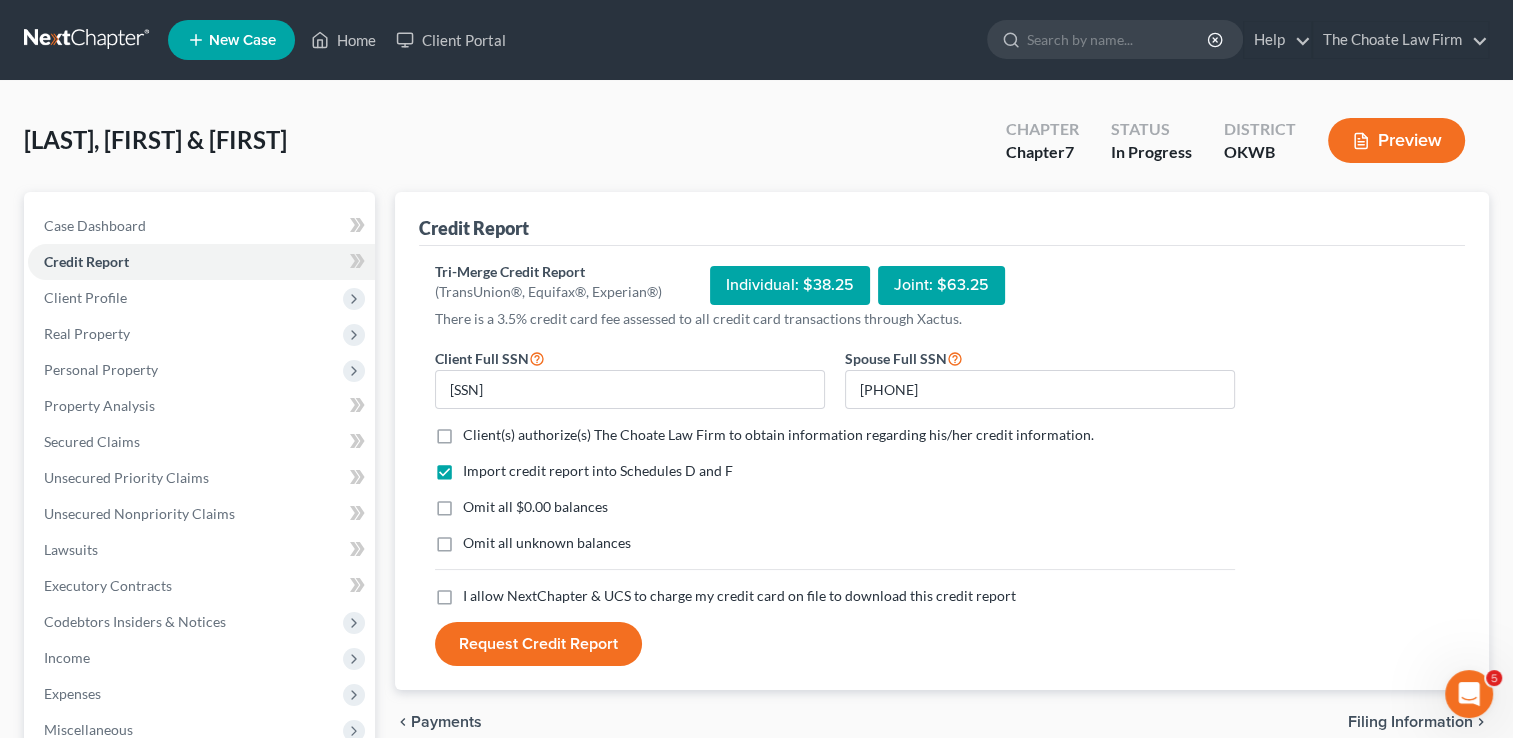 click on "Client(s) authorize(s) The Choate Law Firm to obtain information regarding his/her credit information.
*" at bounding box center (778, 435) 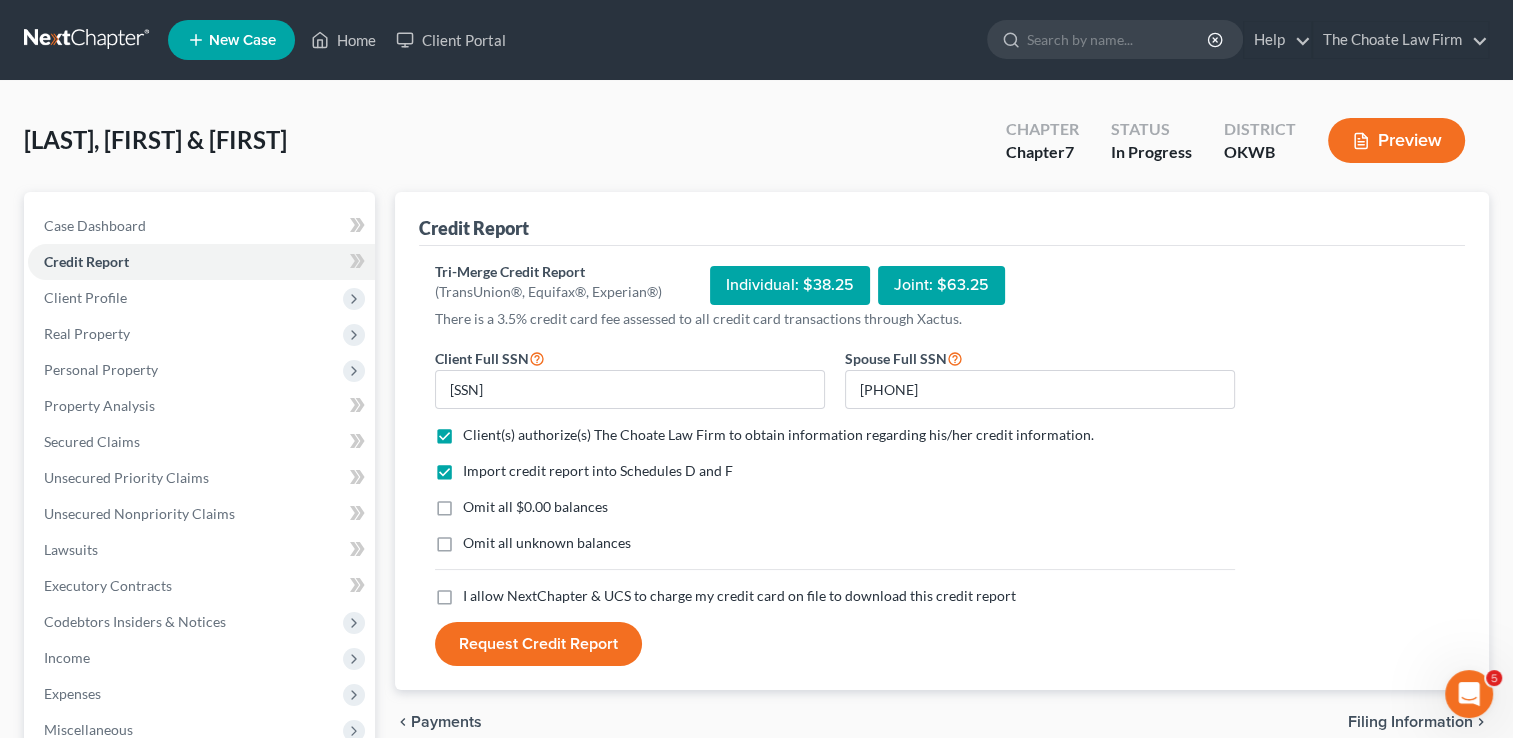 click on "Omit all $0.00 balances" at bounding box center [535, 507] 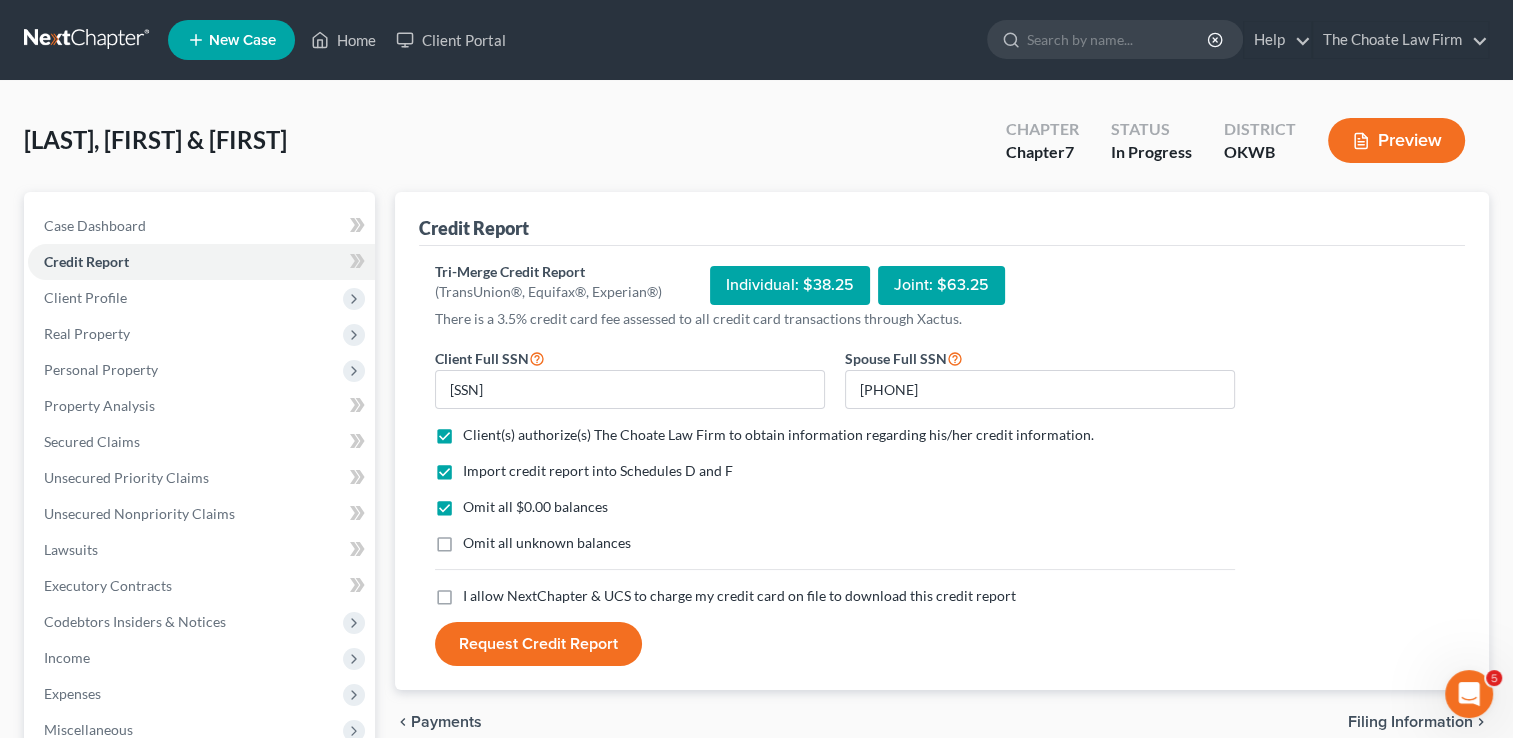 click on "I allow NextChapter & UCS to charge my credit card on file to download this credit report
*" at bounding box center (739, 596) 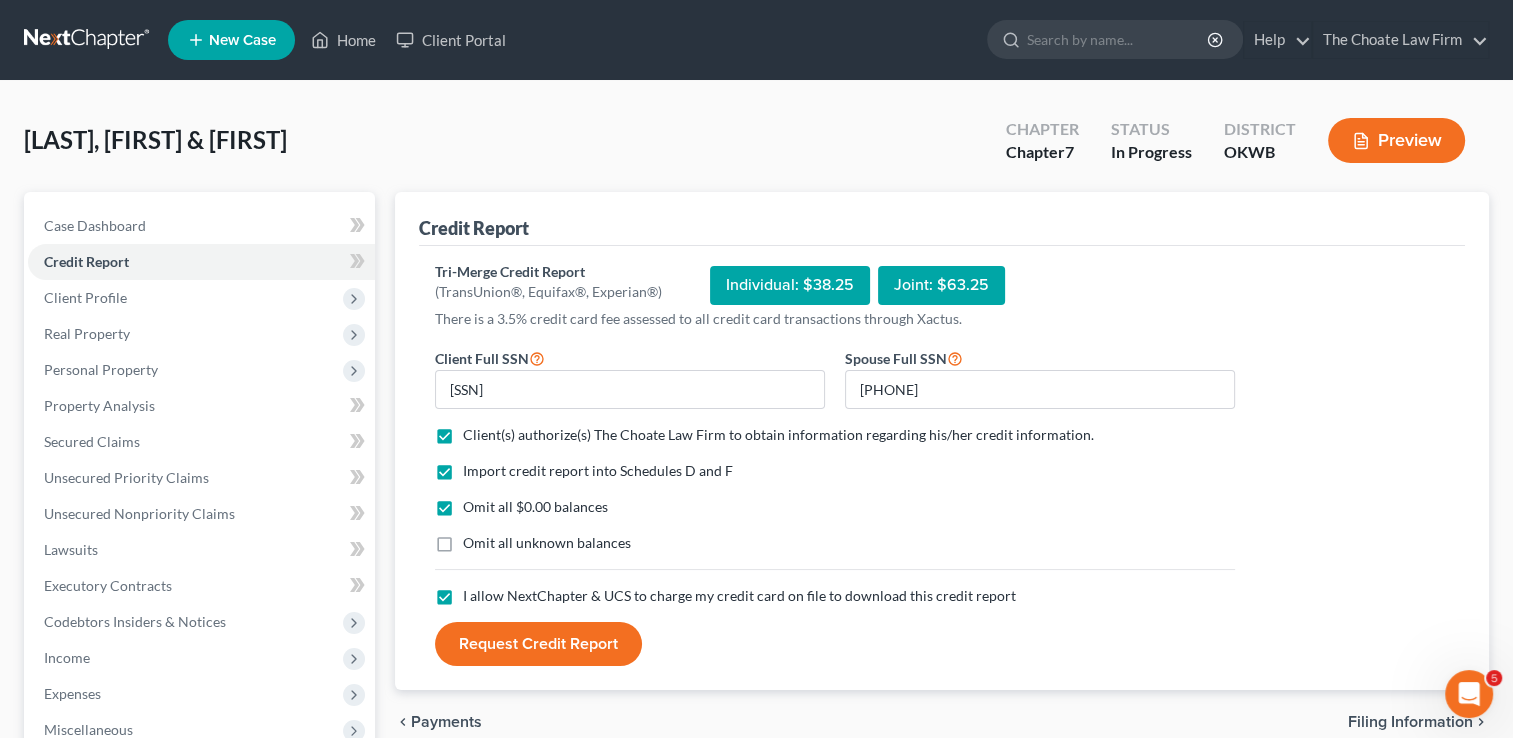 click on "Request Credit Report" at bounding box center [538, 644] 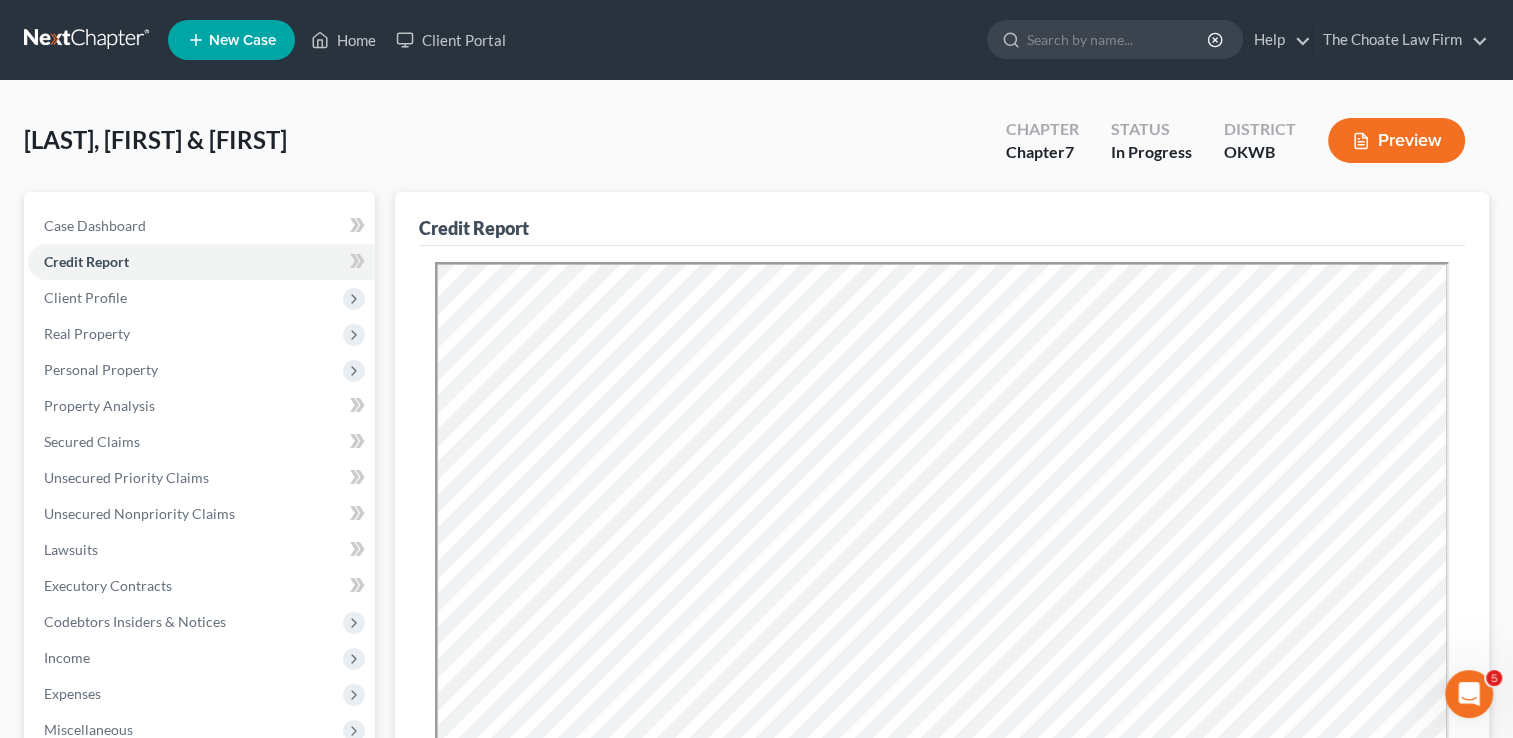 scroll, scrollTop: 0, scrollLeft: 0, axis: both 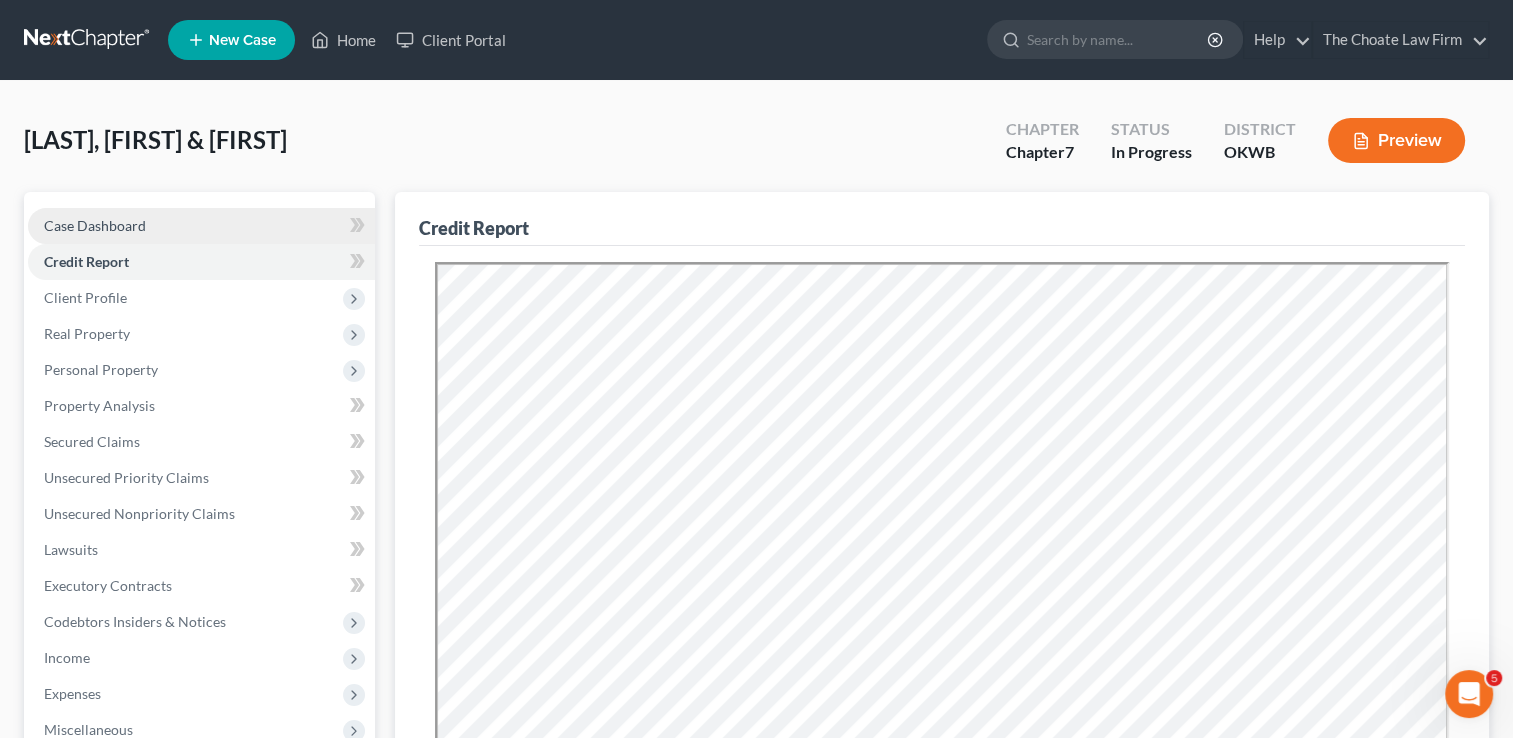 click on "Case Dashboard" at bounding box center [95, 225] 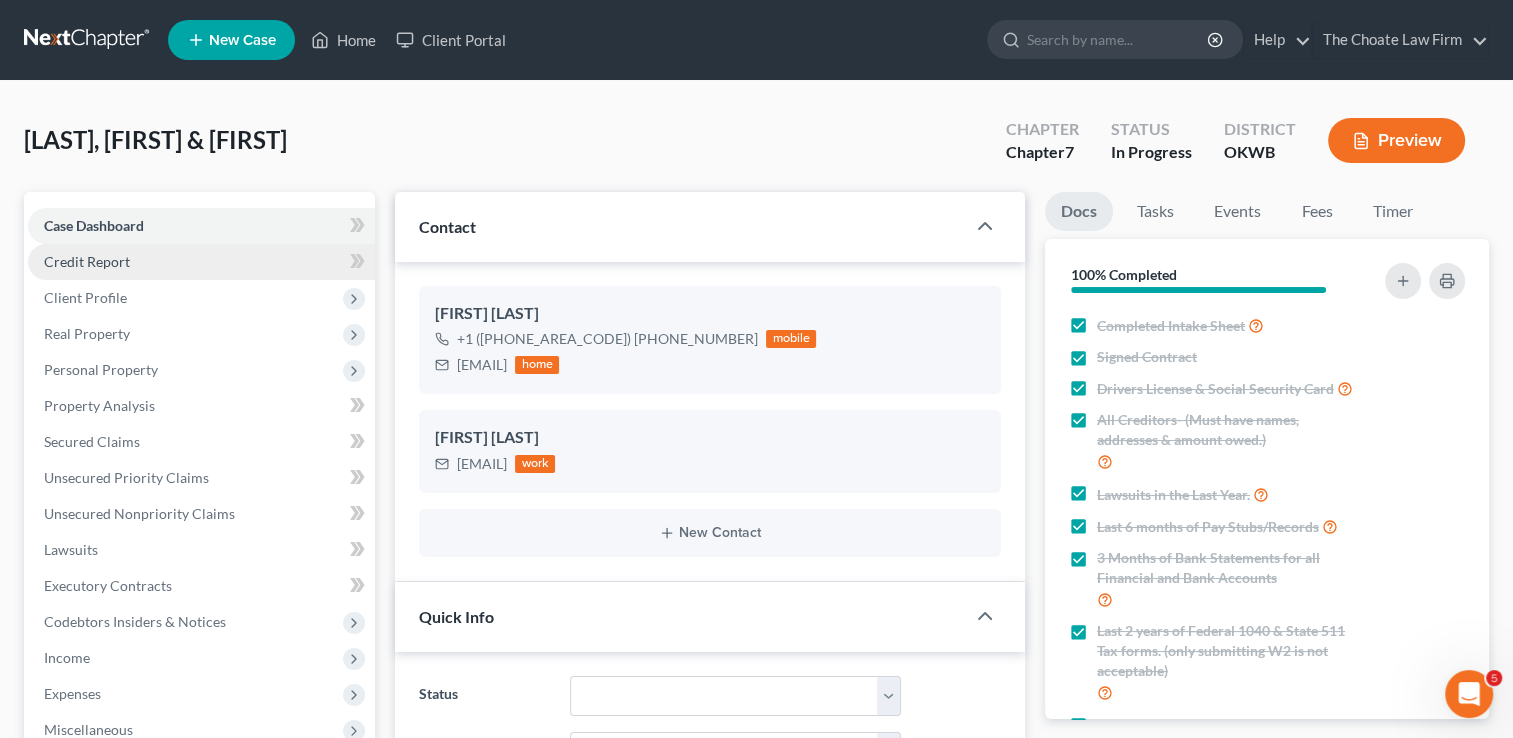 scroll, scrollTop: 186, scrollLeft: 0, axis: vertical 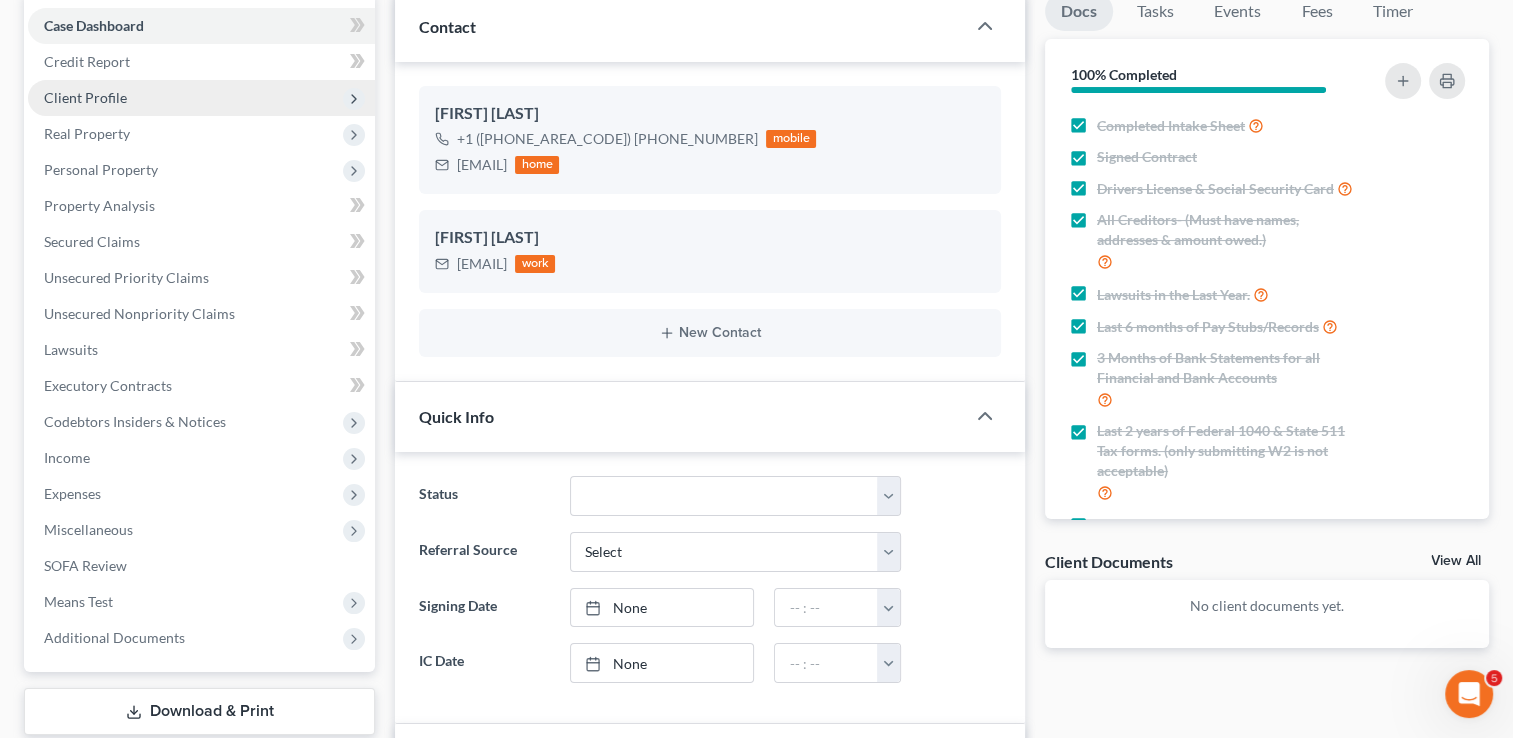 click on "Client Profile" at bounding box center (85, 97) 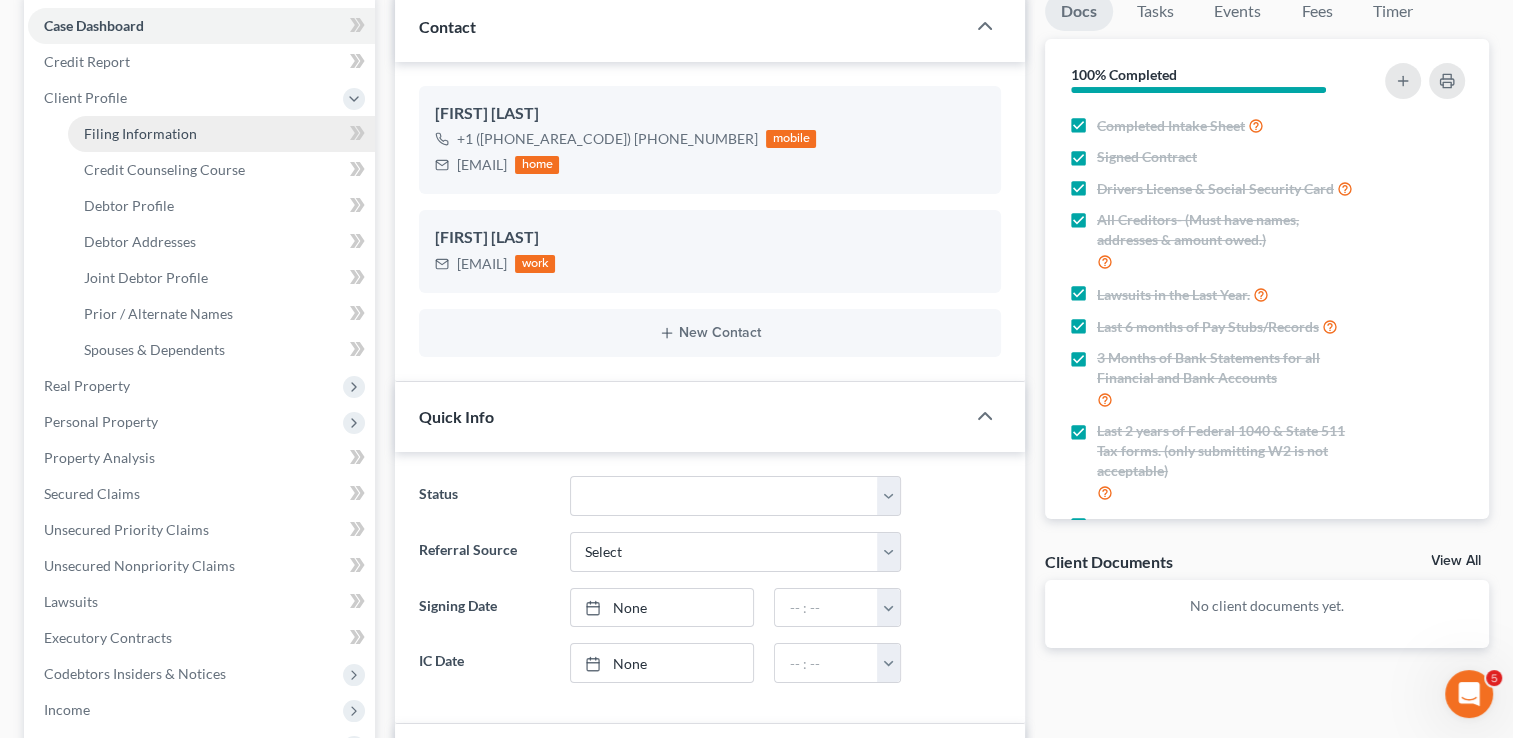 click on "Filing Information" at bounding box center (140, 133) 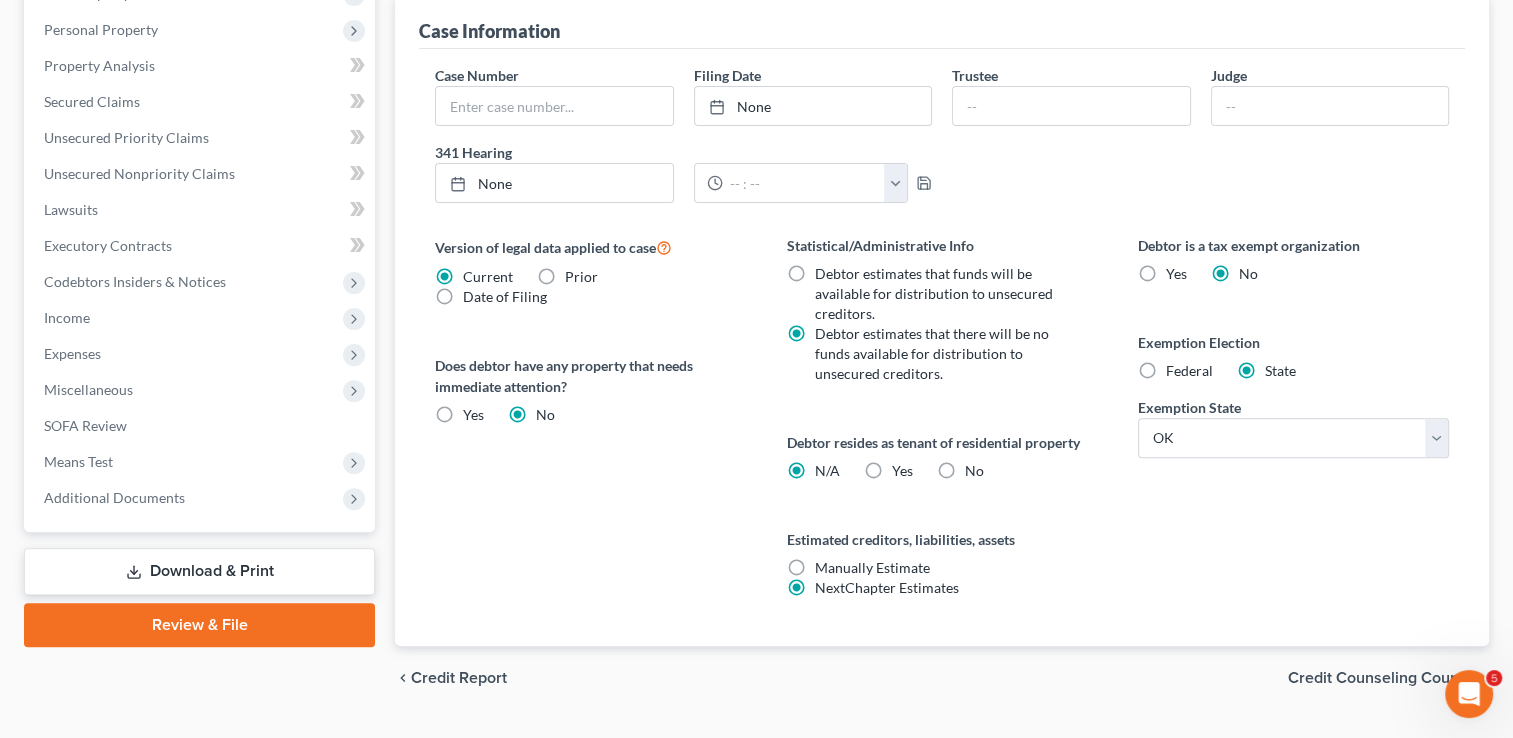 scroll, scrollTop: 600, scrollLeft: 0, axis: vertical 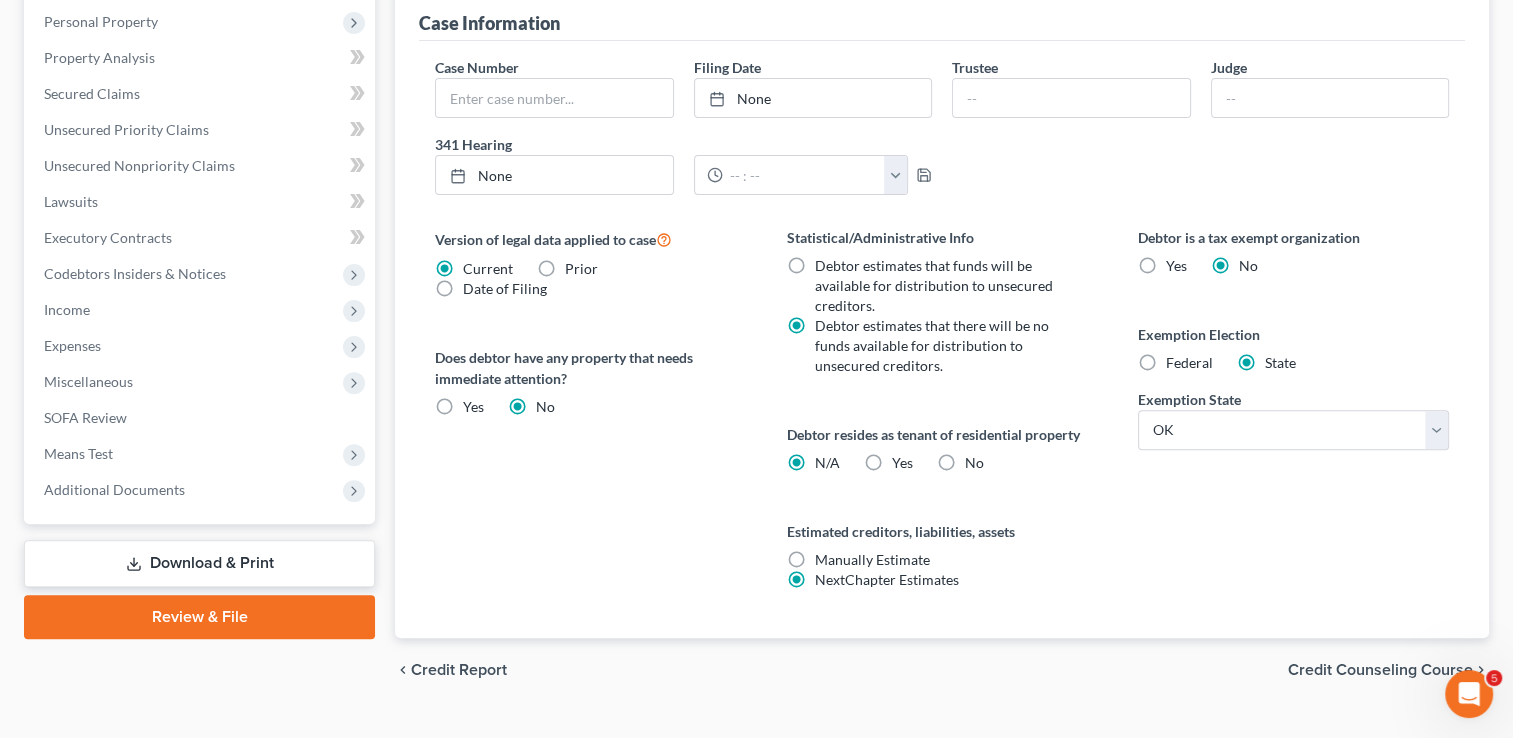 click on "Yes Yes" at bounding box center [902, 463] 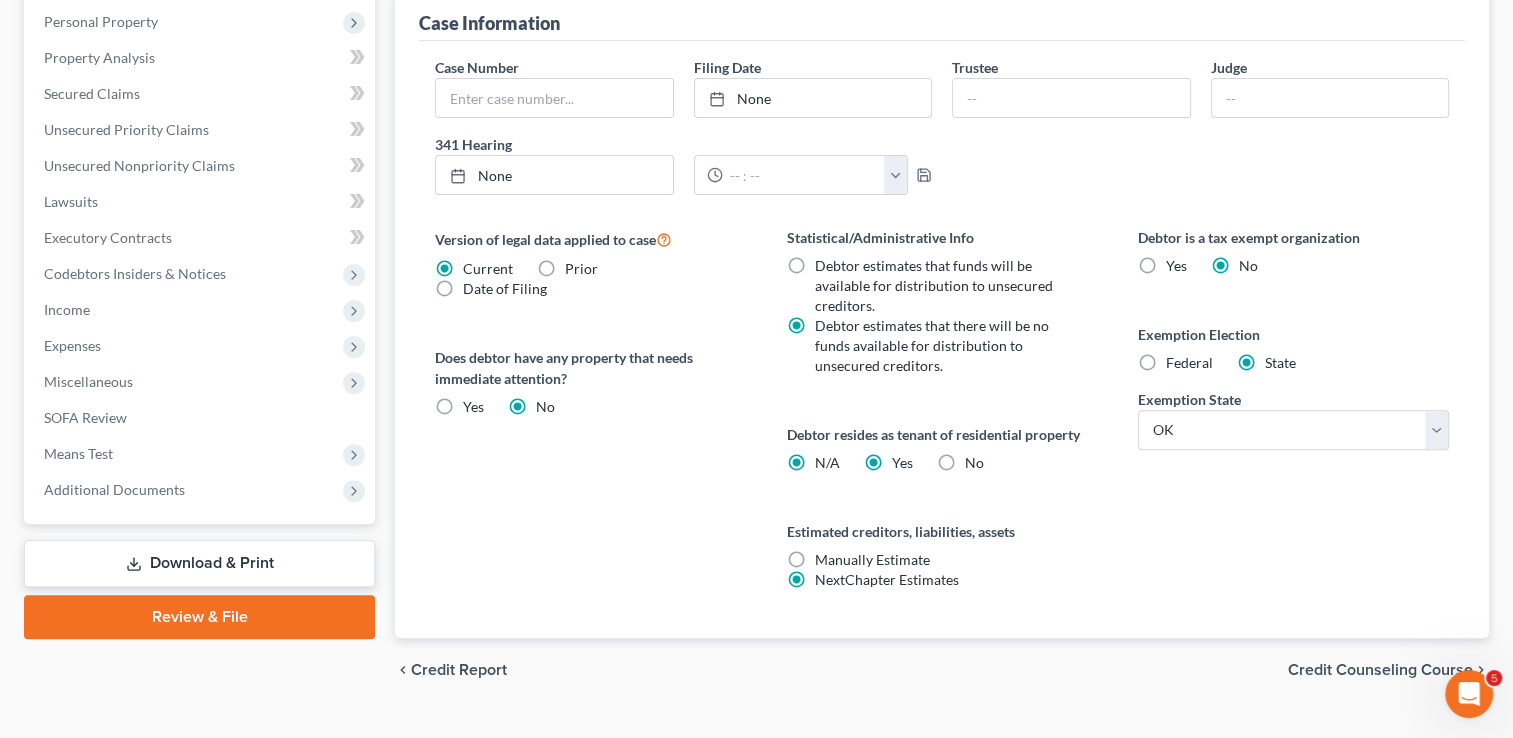 radio on "false" 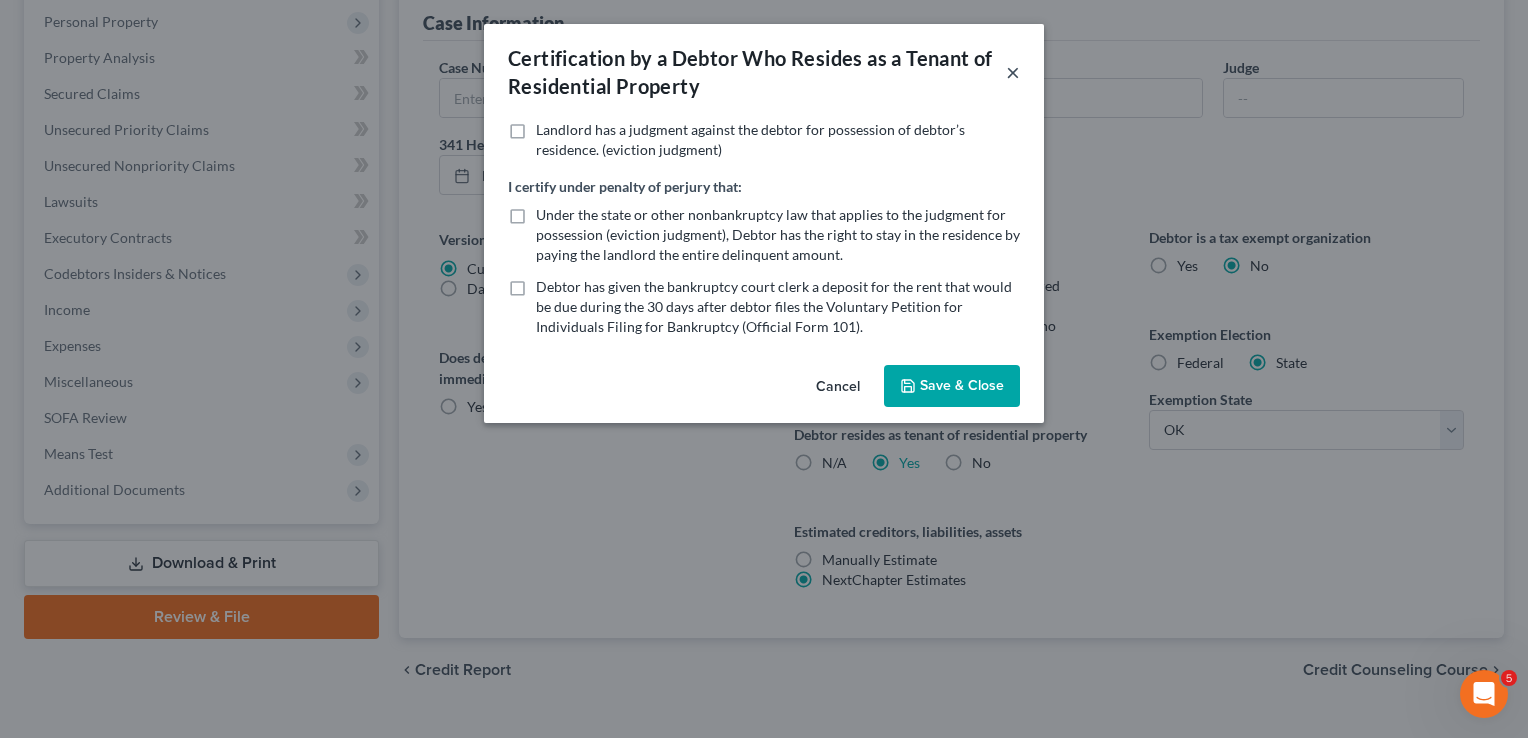 click on "×" at bounding box center (1013, 72) 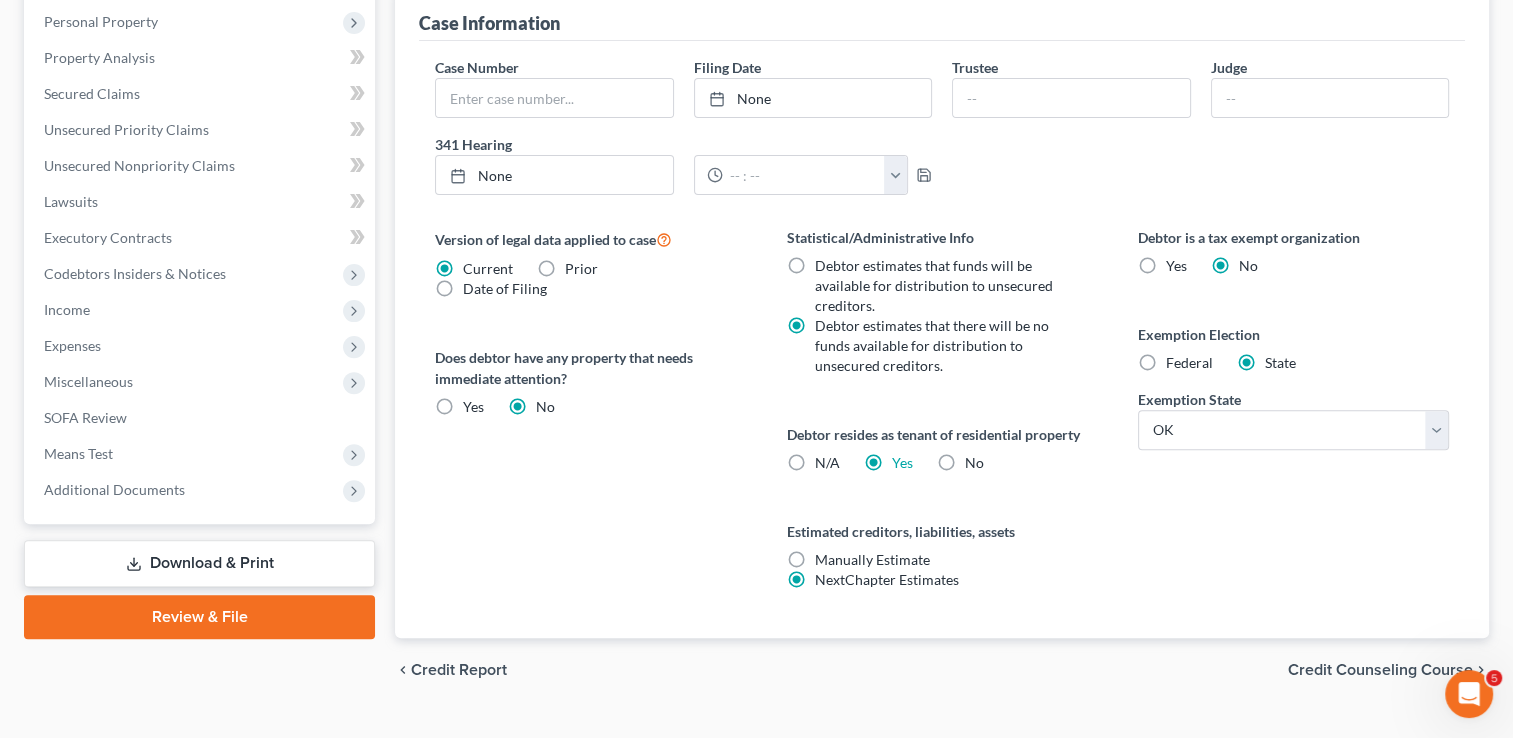 click on "No" at bounding box center [974, 463] 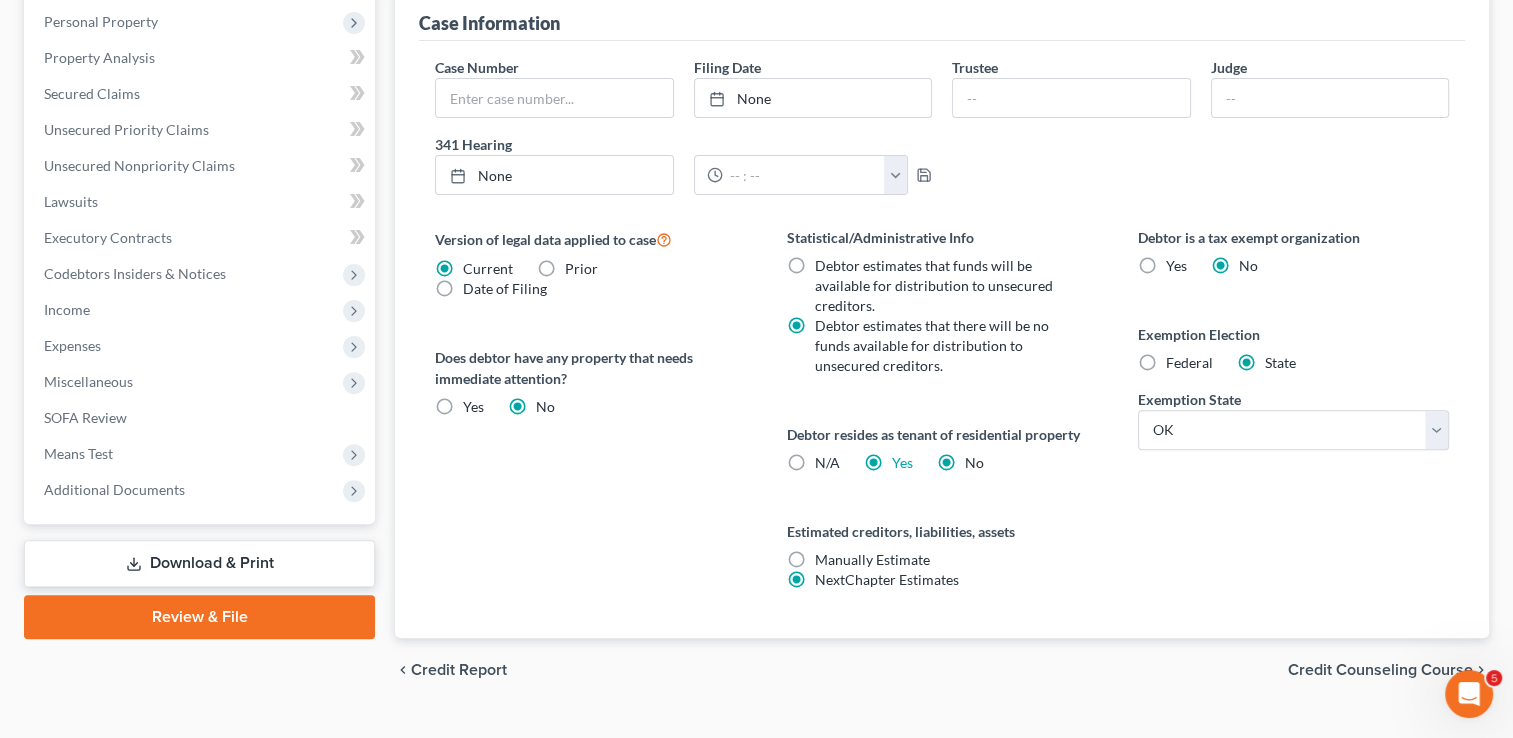 radio on "false" 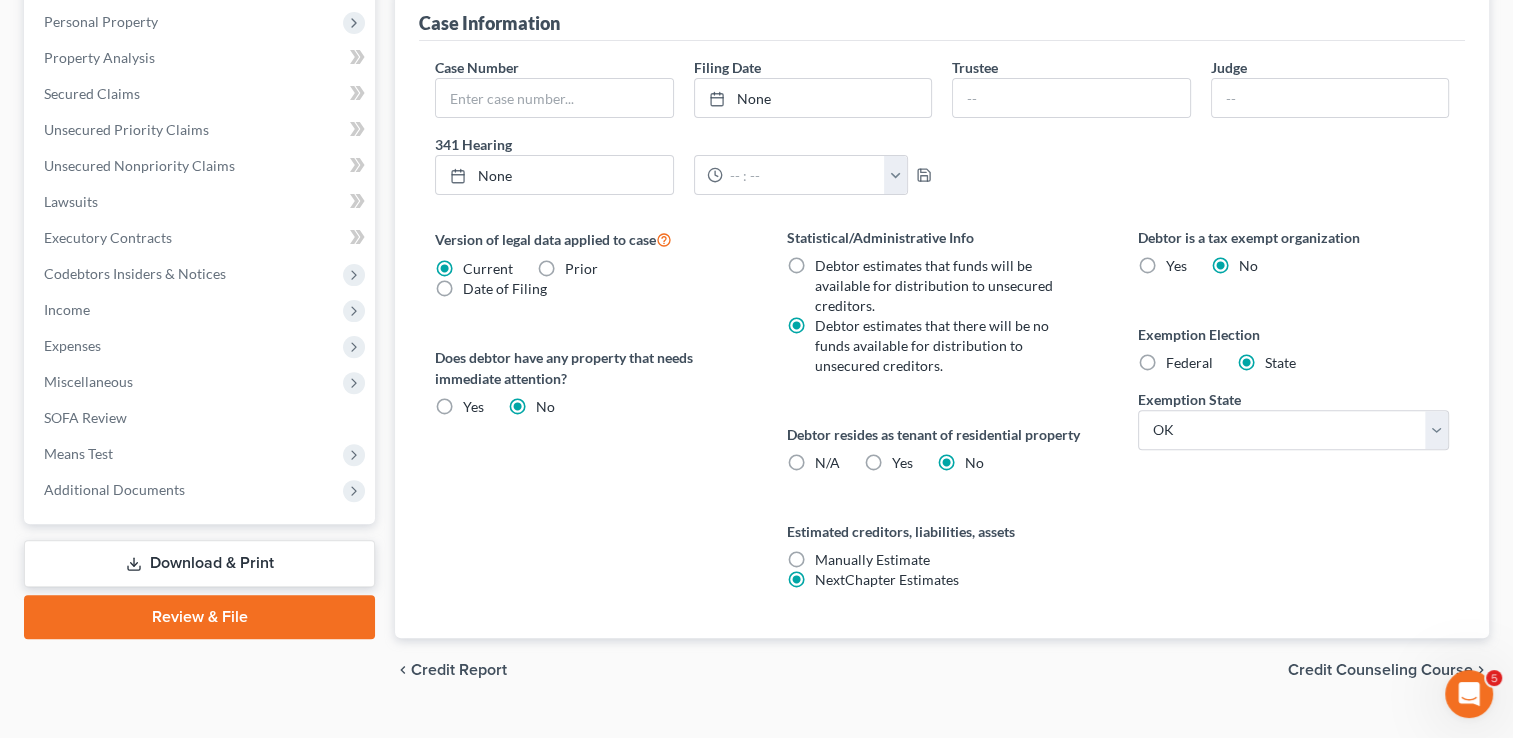 click on "Debtor is a tax exempt organization Yes No Exemption Election Federal State Exemption State State AL AK AR AZ CA CO CT DE DC FL GA GU HI ID IL IN IA KS KY LA ME MD MA MI MN MS MO MT NC ND NE NV NH NJ NM NY OH OK OR PA PR RI SC SD TN TX UT VI VA VT WA WV WI WY Exemption Set Select" at bounding box center (1293, 432) 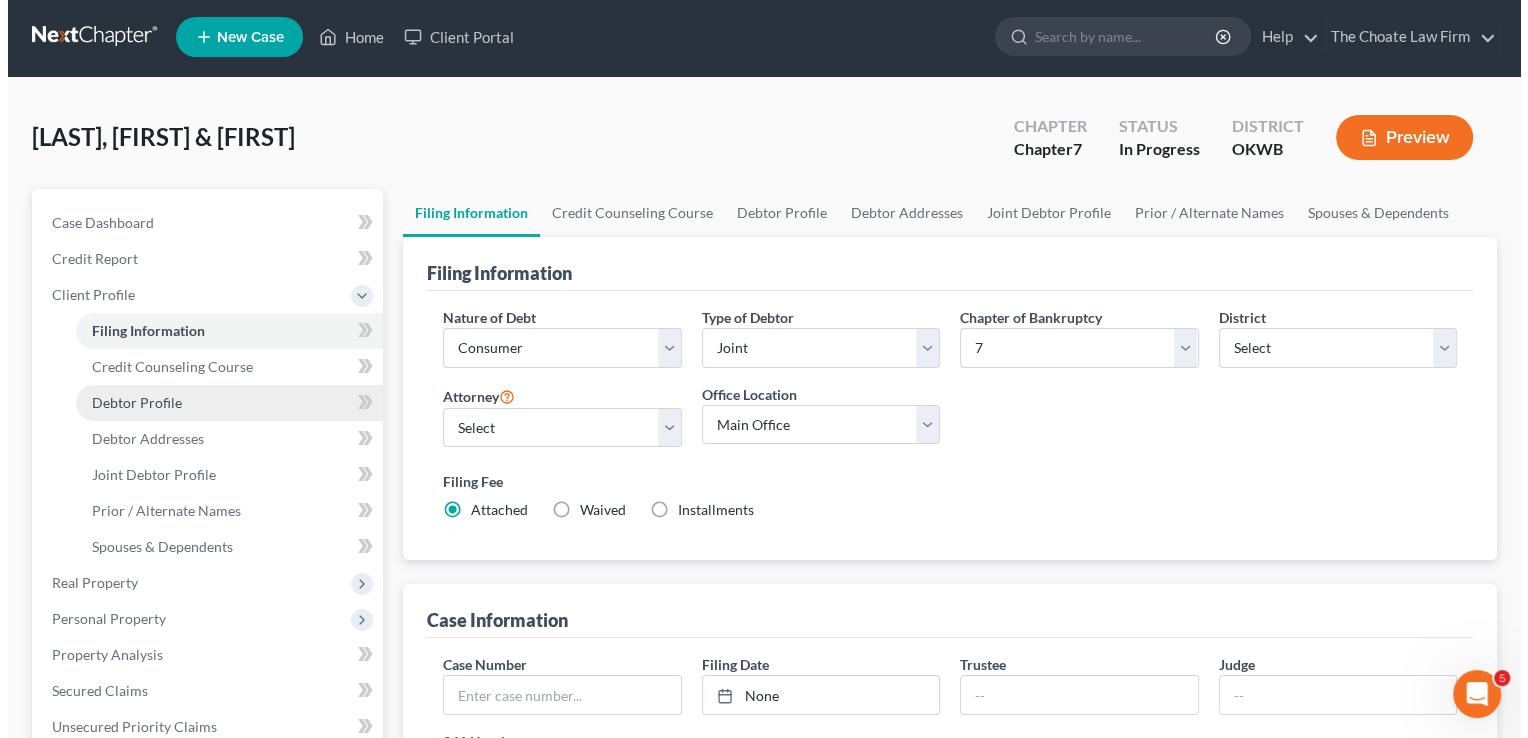 scroll, scrollTop: 0, scrollLeft: 0, axis: both 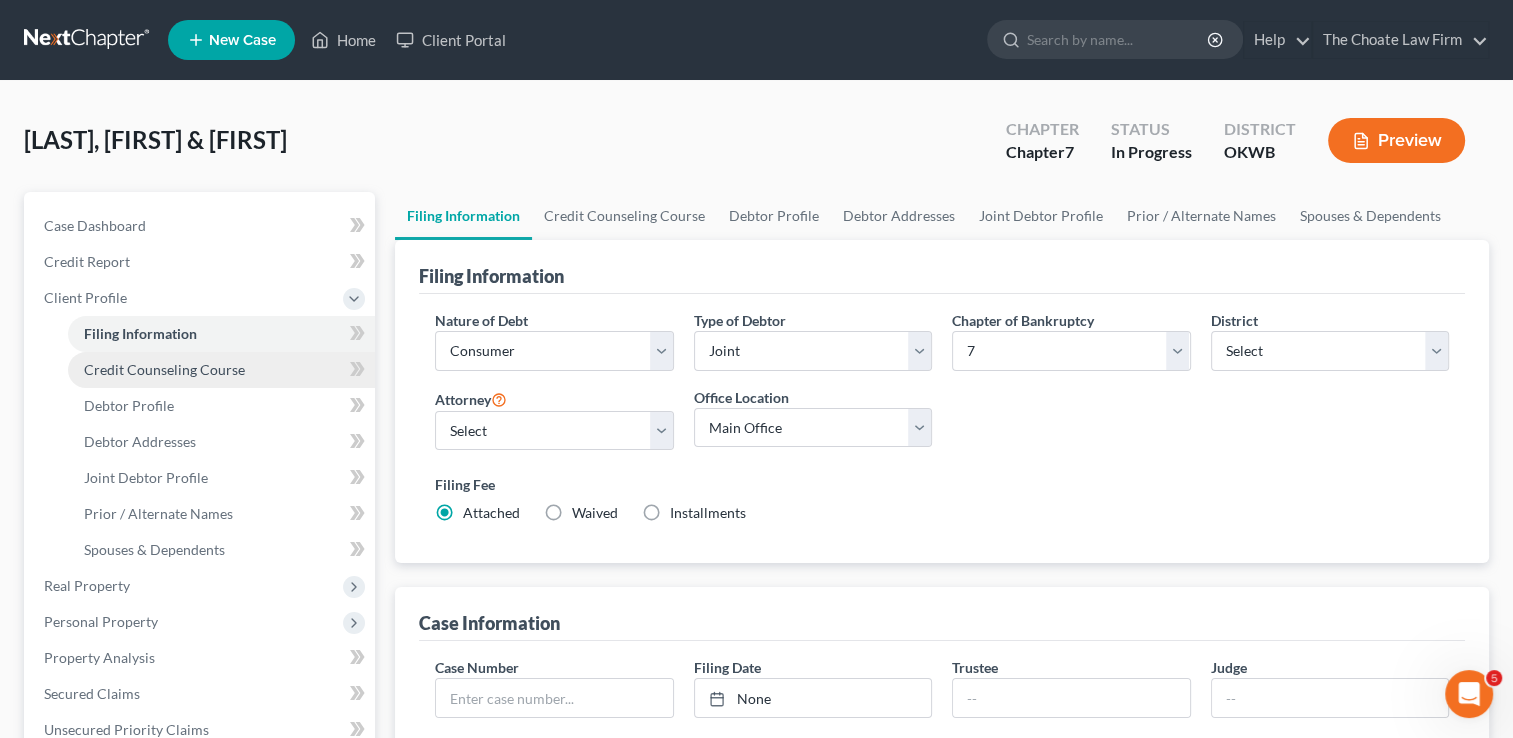 click on "Credit Counseling Course" at bounding box center (164, 369) 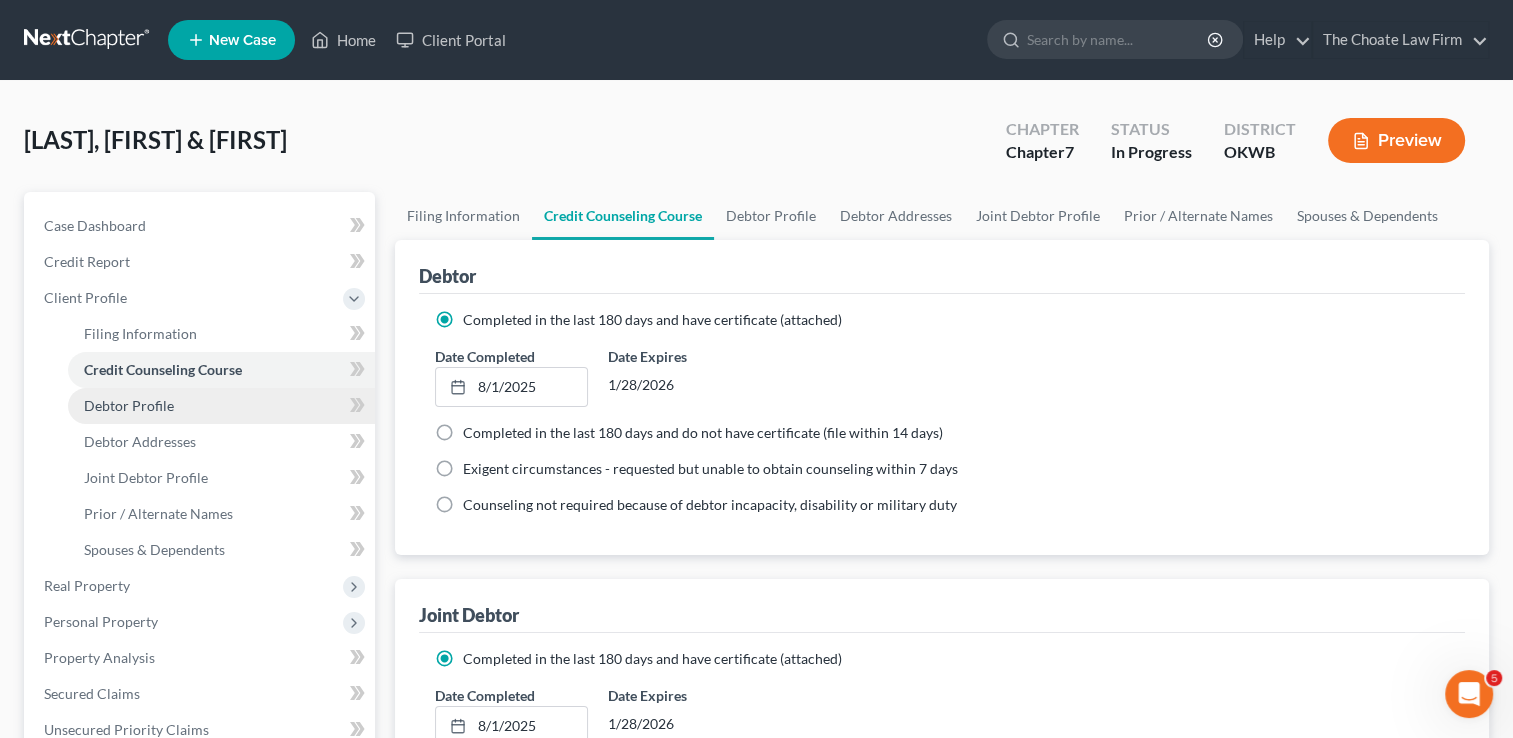 click on "Debtor Profile" at bounding box center (129, 405) 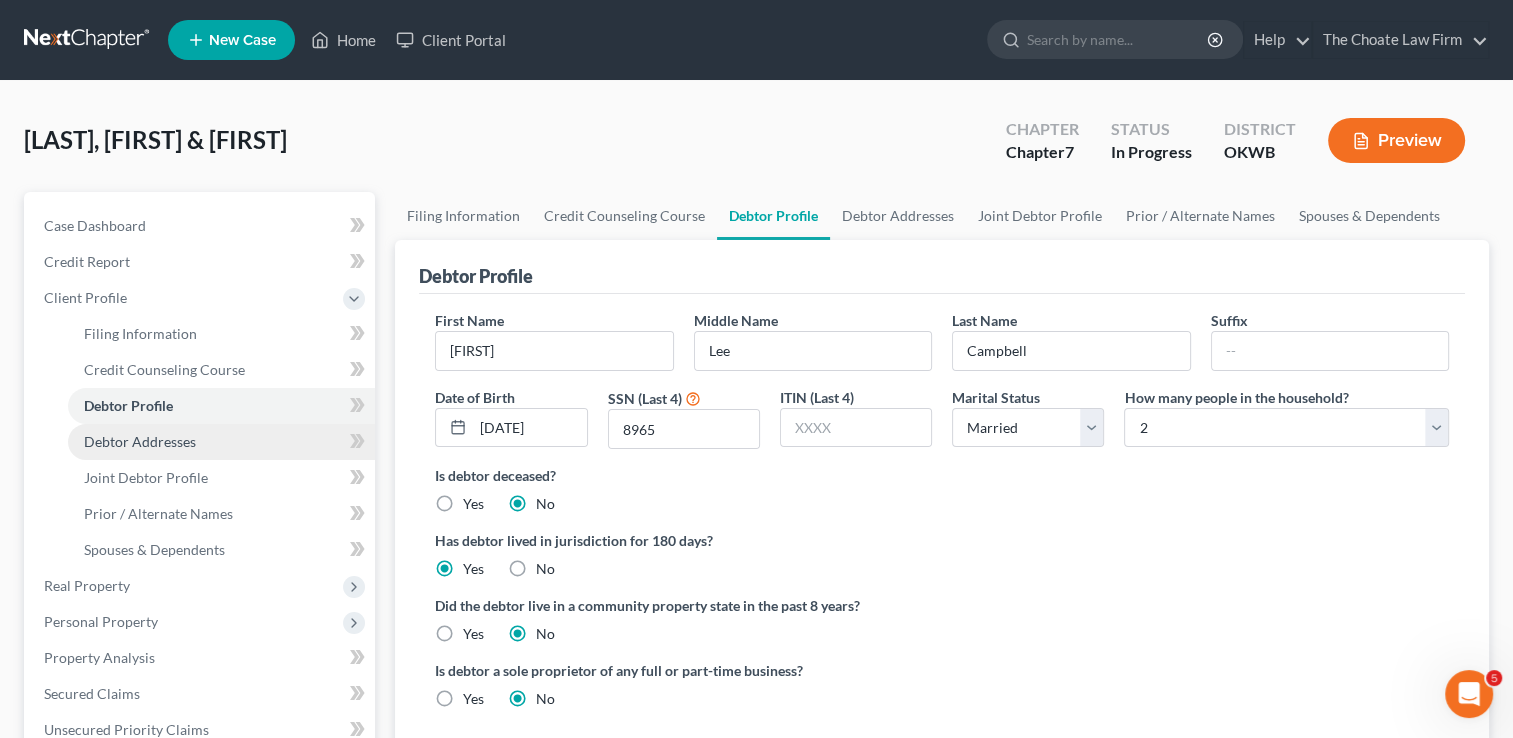 click on "Debtor Addresses" at bounding box center [140, 441] 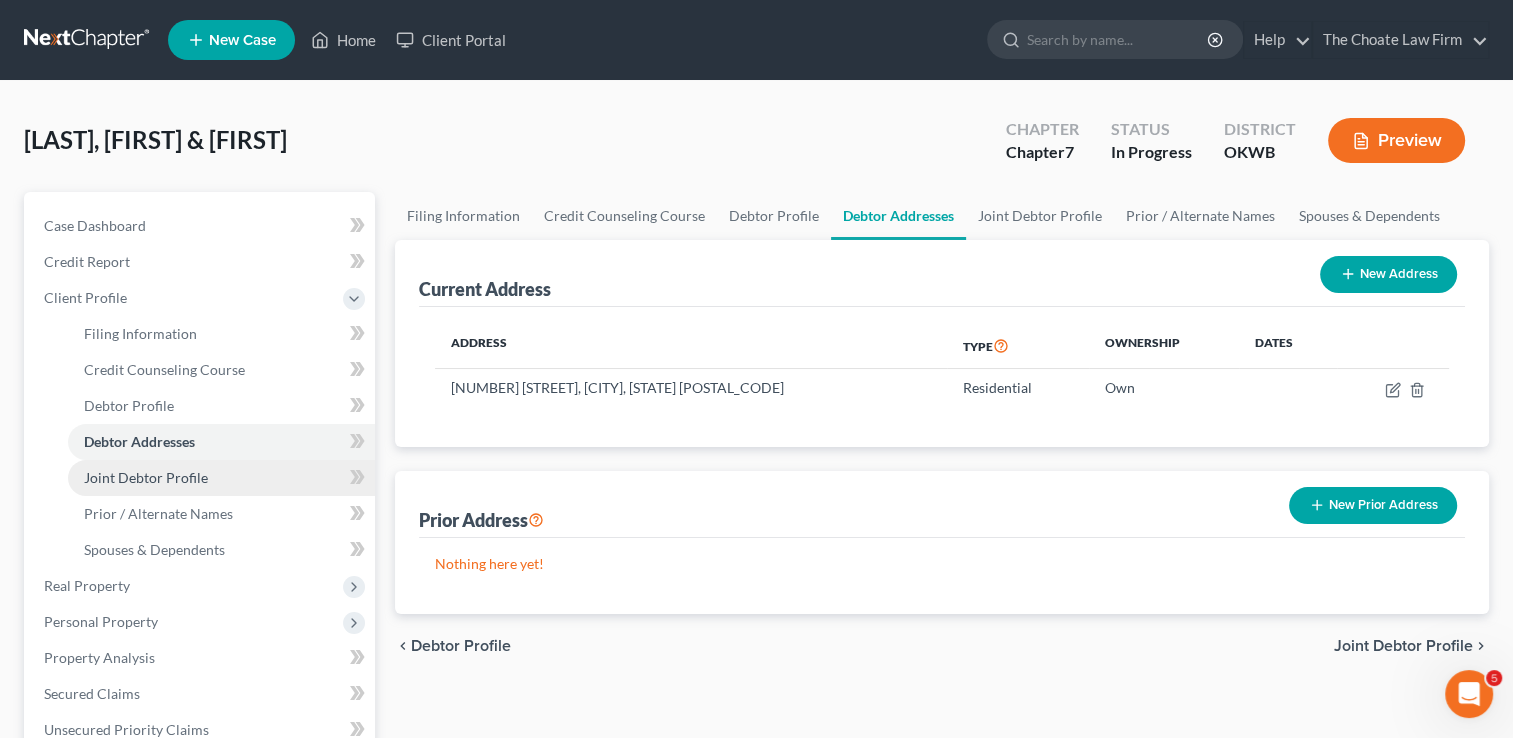 click on "Joint Debtor Profile" at bounding box center (146, 477) 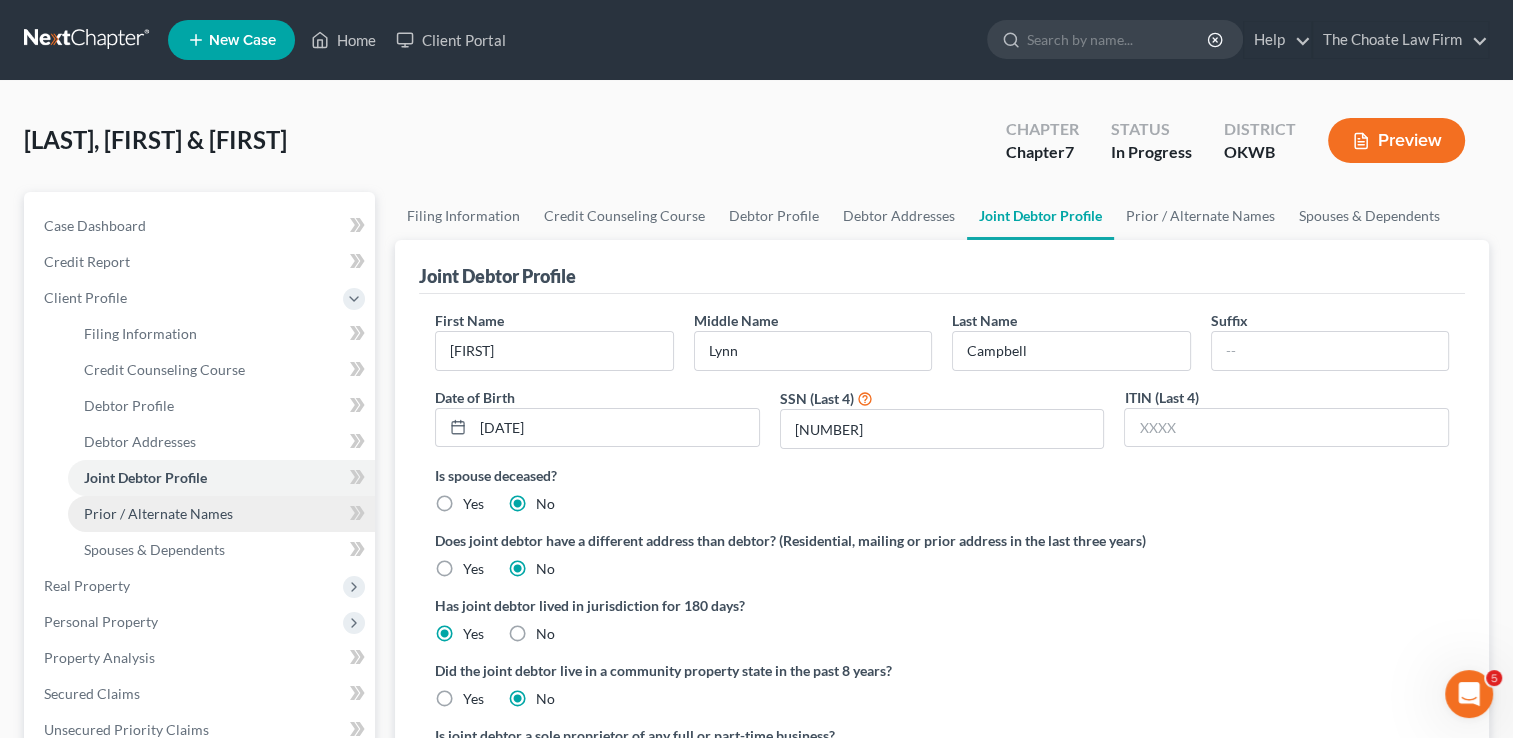 click on "Prior / Alternate Names" at bounding box center (158, 513) 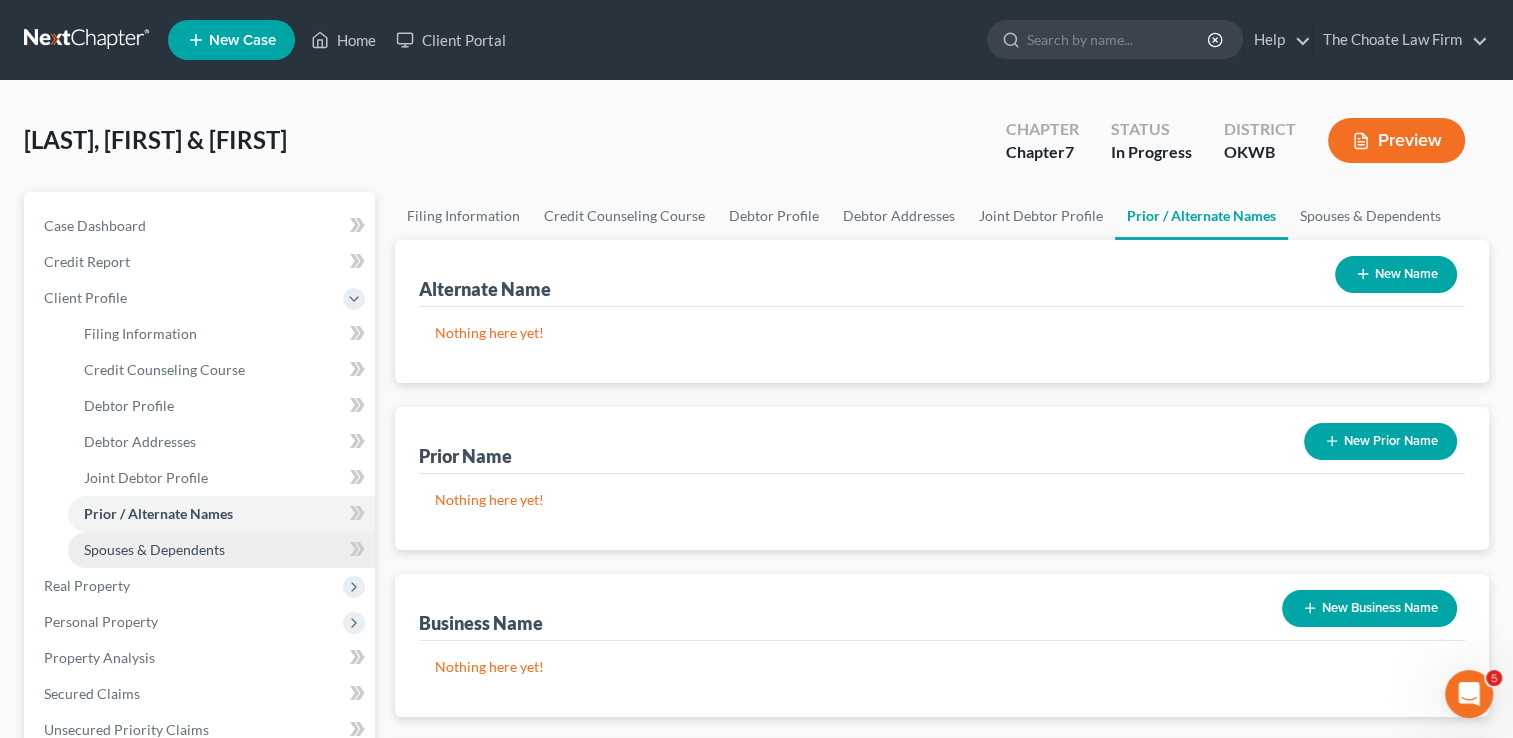 click on "Spouses & Dependents" at bounding box center [154, 549] 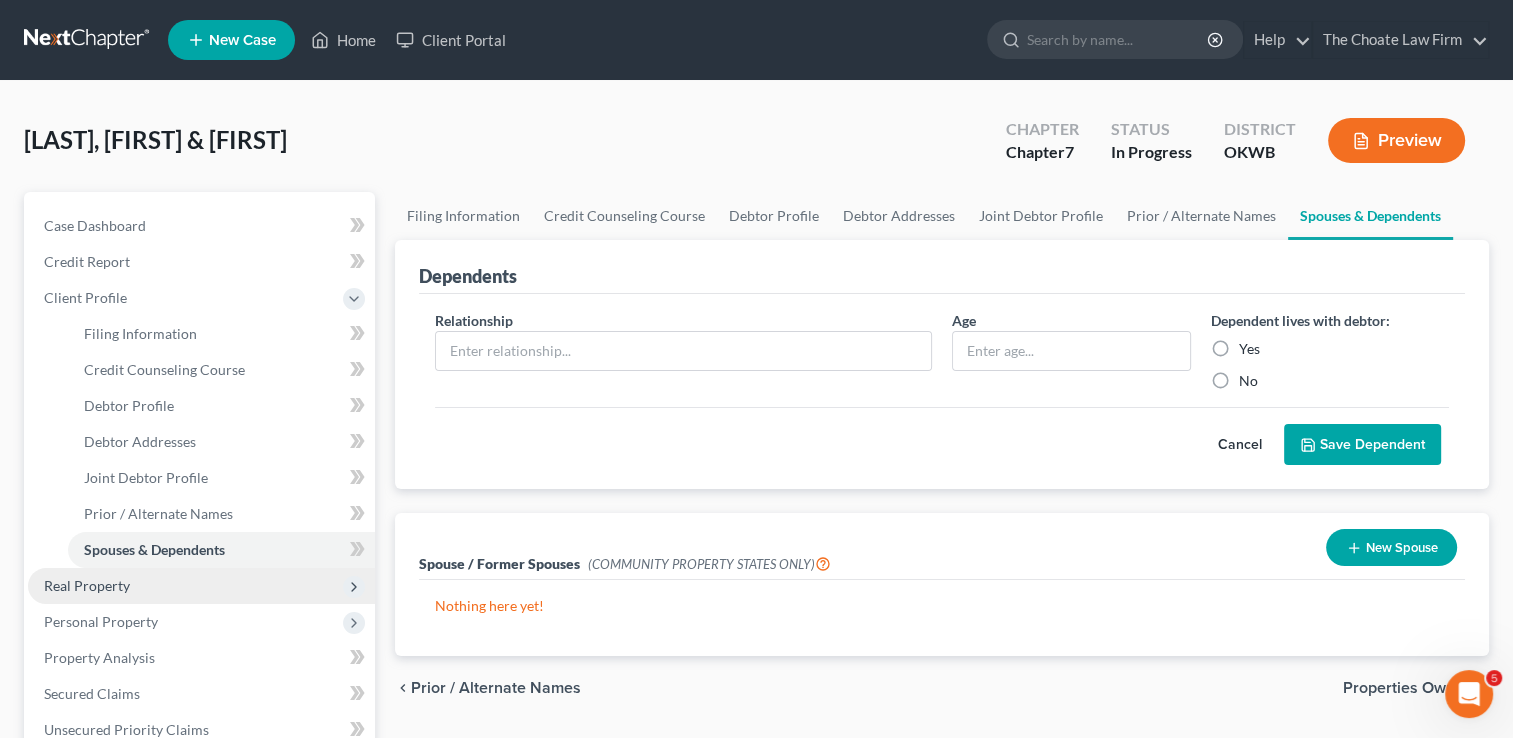 click on "Real Property" at bounding box center [87, 585] 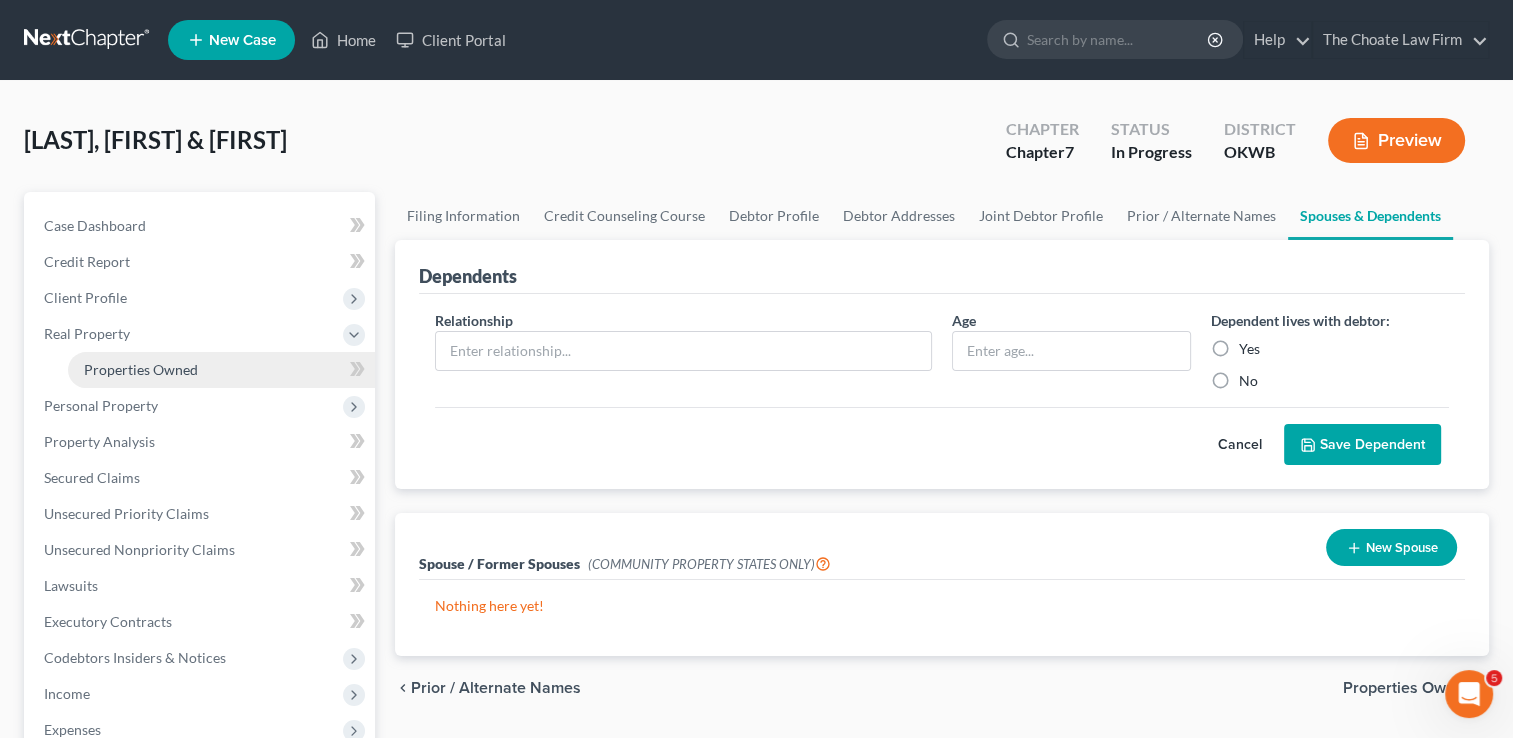 click on "Properties Owned" at bounding box center [141, 369] 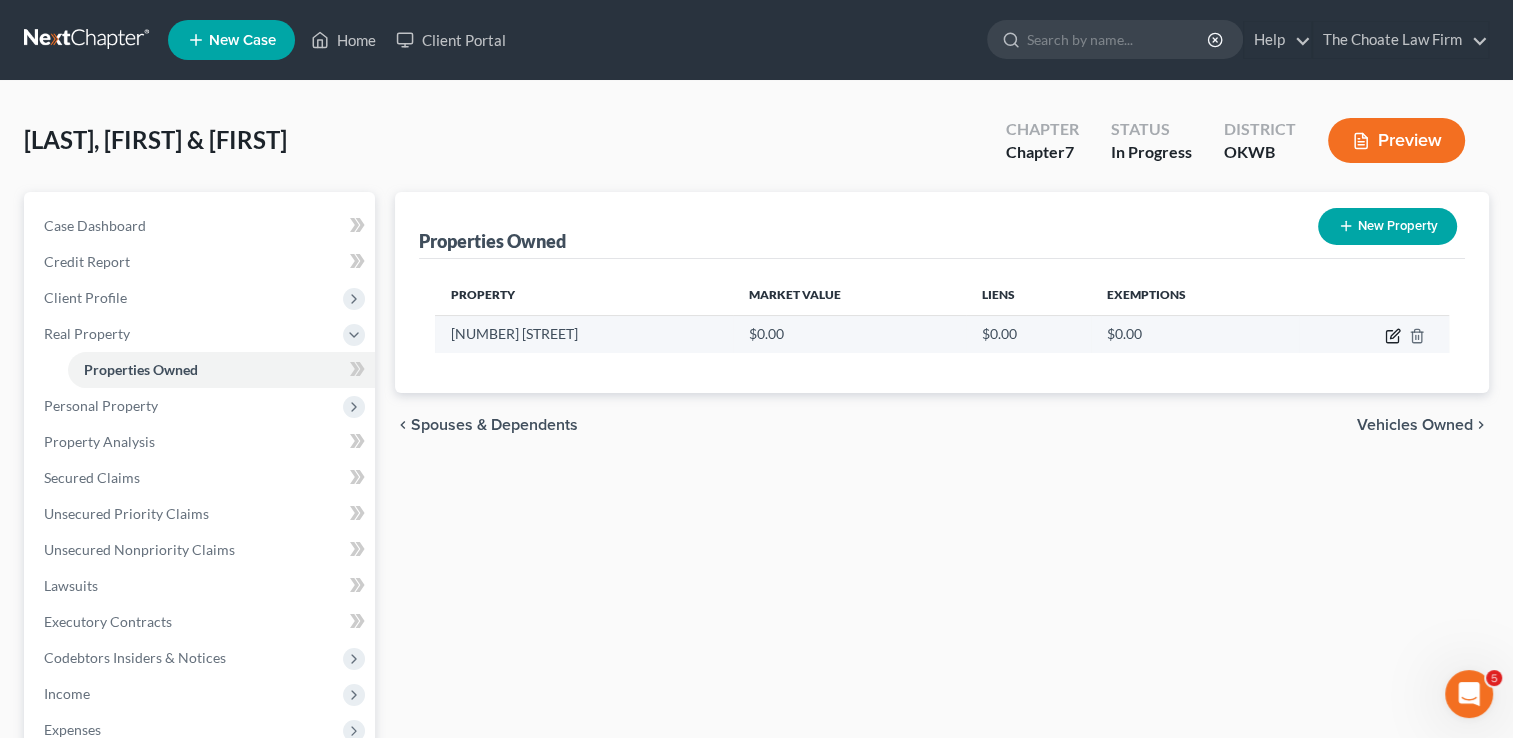 click 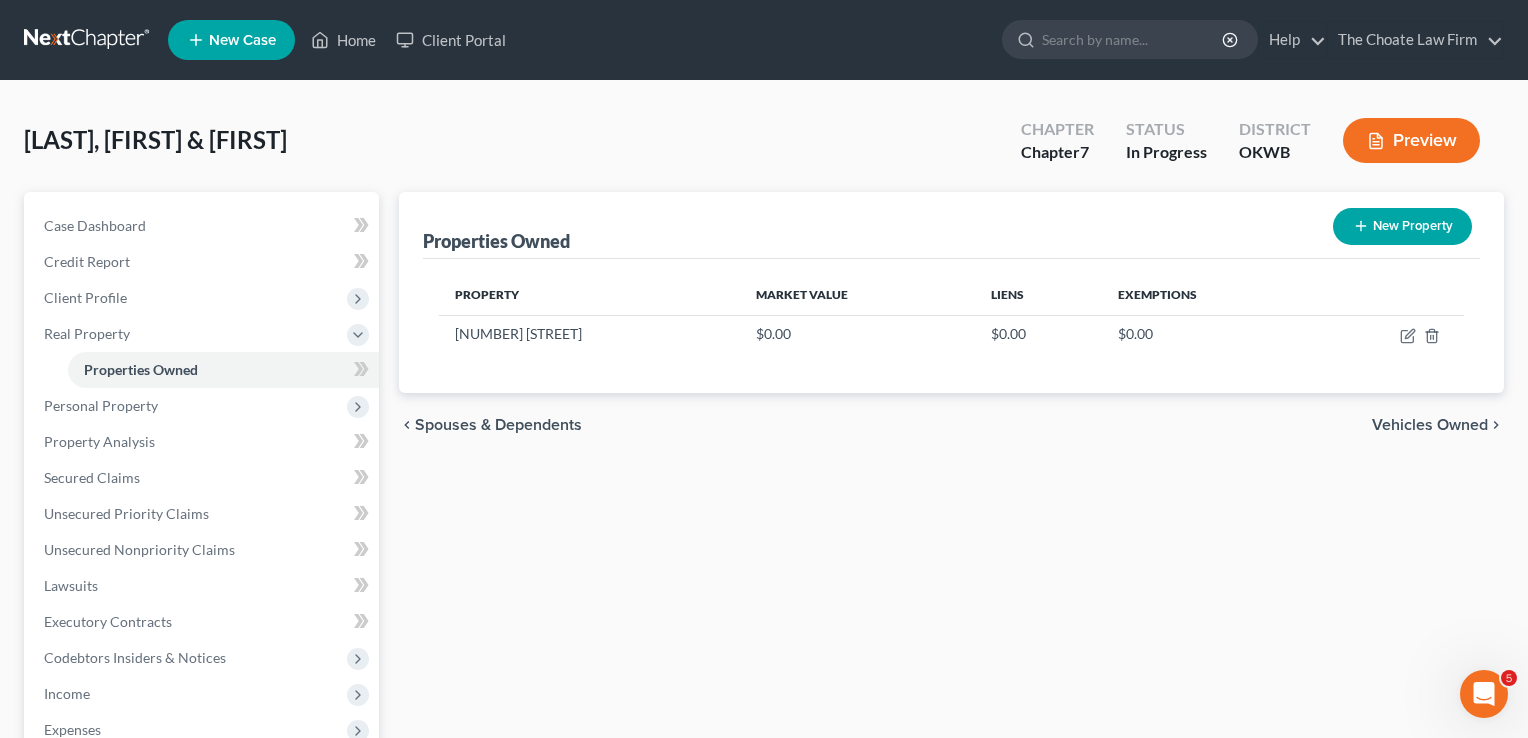 select on "37" 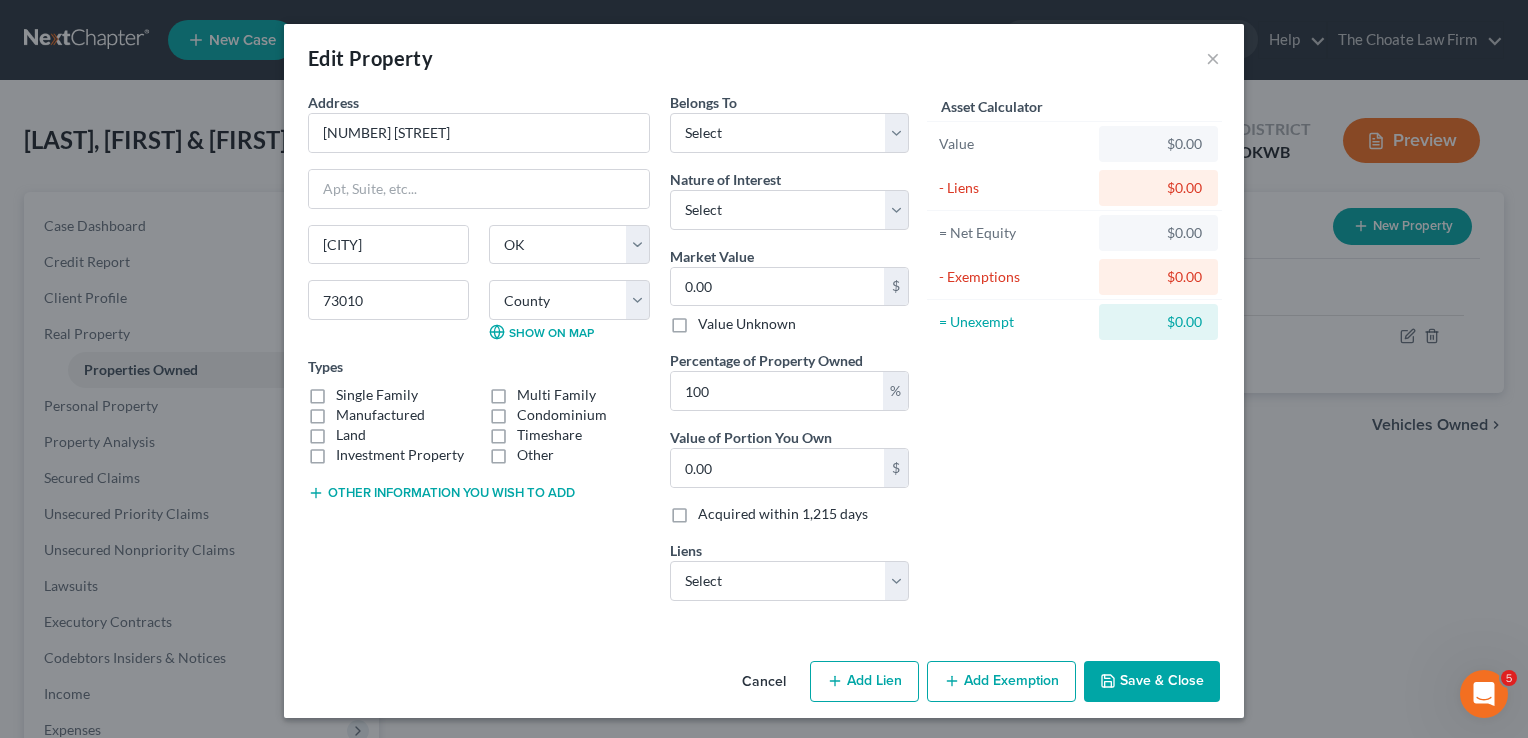 click on "Other information you wish to add" at bounding box center (441, 493) 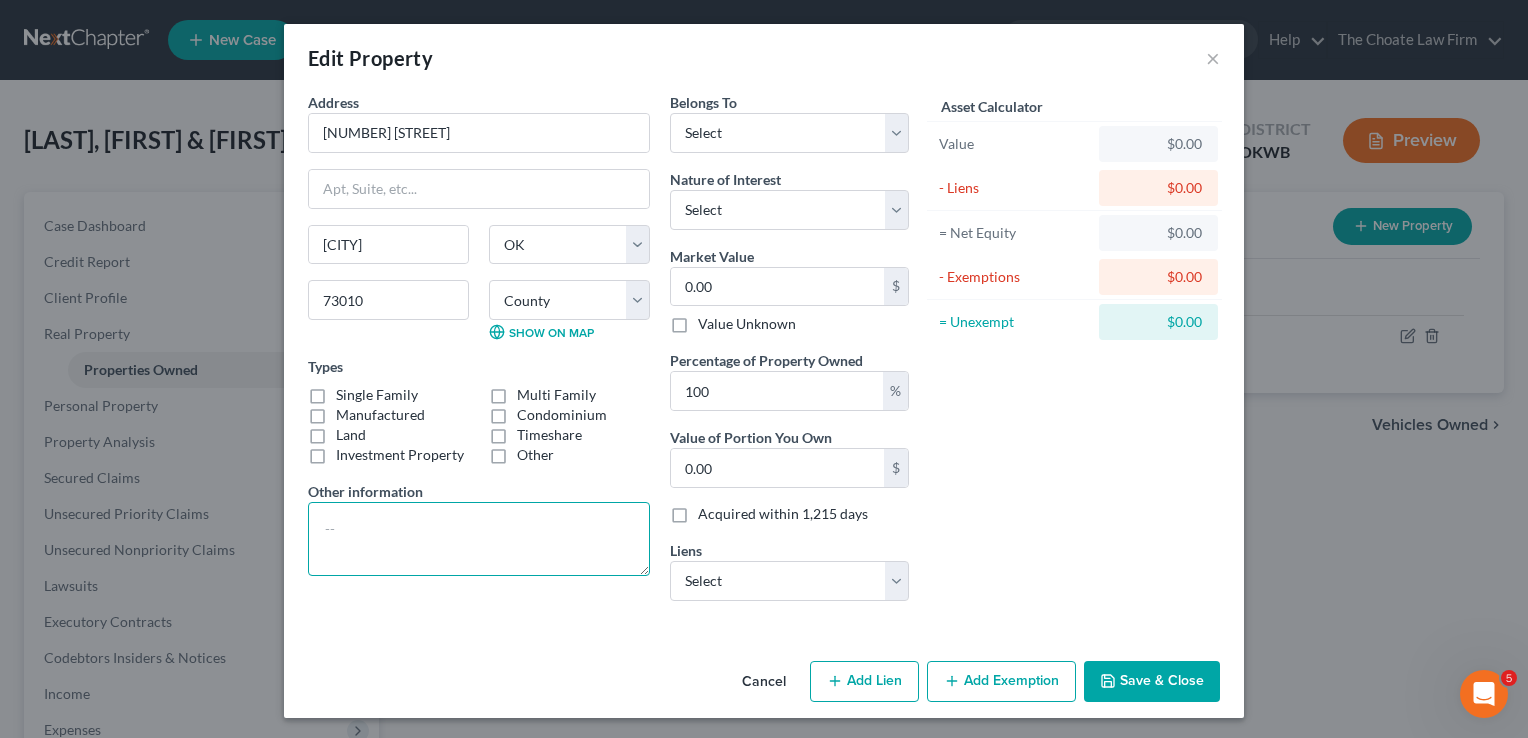paste on "Lot Forty-nine (49) of NEWCASTLE HILLS ONE, being the North Half of the Southwest Quarter (N½ SW¼) of Section Thirty (30), Township Nine (9), Range Four (4) West, of the Indian Meridian, McClain County, Oklahoma." 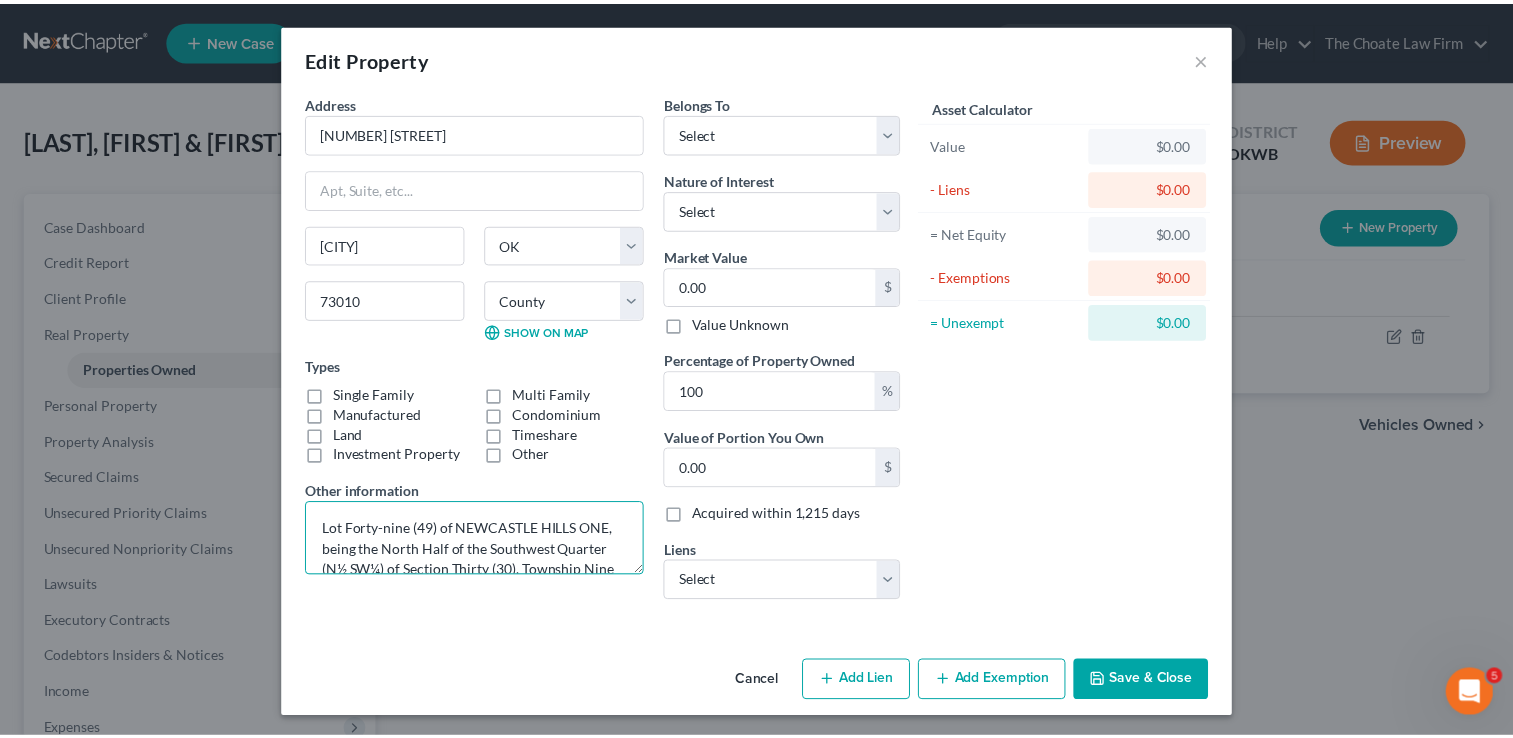 scroll, scrollTop: 45, scrollLeft: 0, axis: vertical 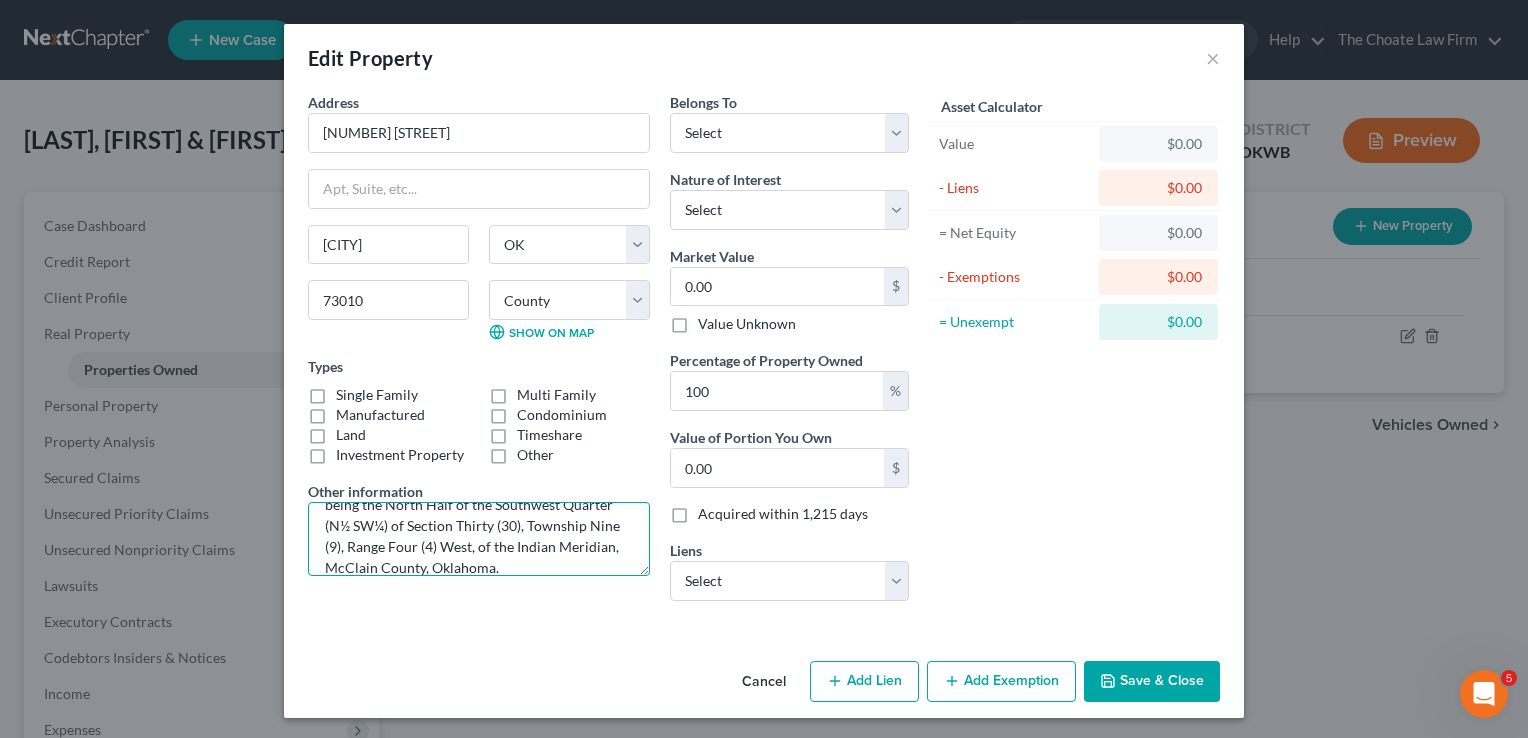 click on "Lot Forty-nine (49) of NEWCASTLE HILLS ONE, being the North Half of the Southwest Quarter (N½ SW¼) of Section Thirty (30), Township Nine (9), Range Four (4) West, of the Indian Meridian, McClain County, Oklahoma." at bounding box center [479, 539] 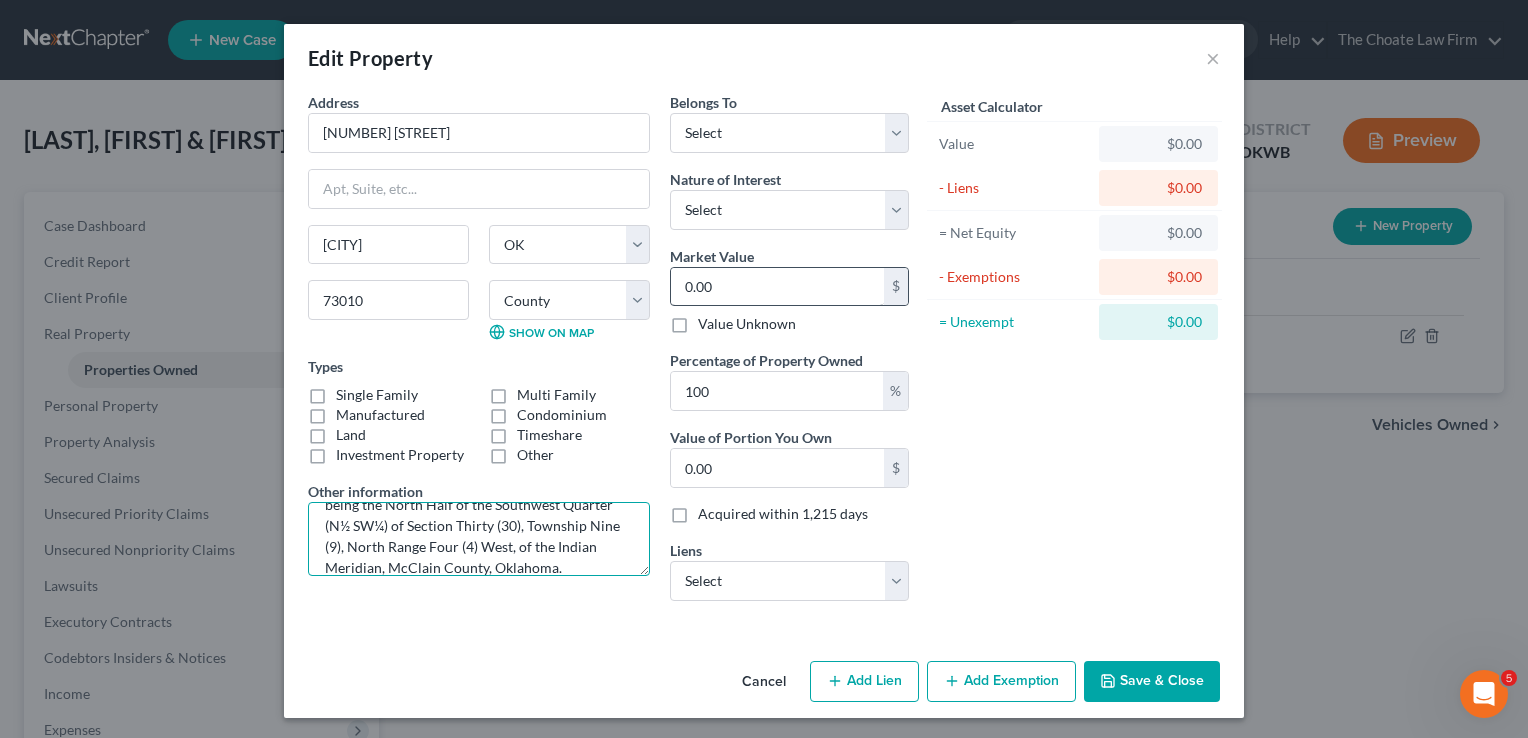 type on "Lot Forty-nine (49) of NEWCASTLE HILLS ONE, being the North Half of the Southwest Quarter (N½ SW¼) of Section Thirty (30), Township Nine (9), North Range Four (4) West, of the Indian Meridian, McClain County, Oklahoma." 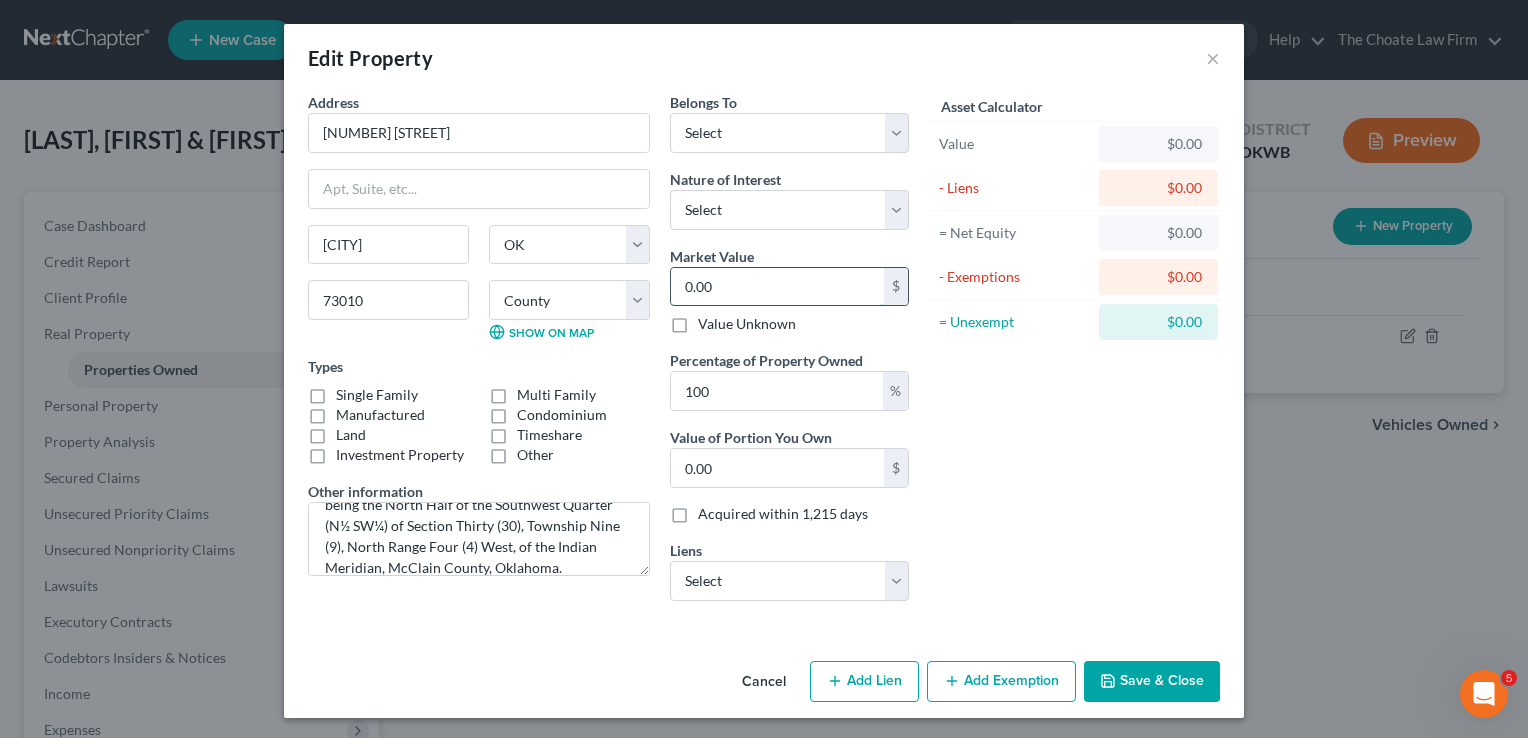 click on "0.00" at bounding box center [777, 287] 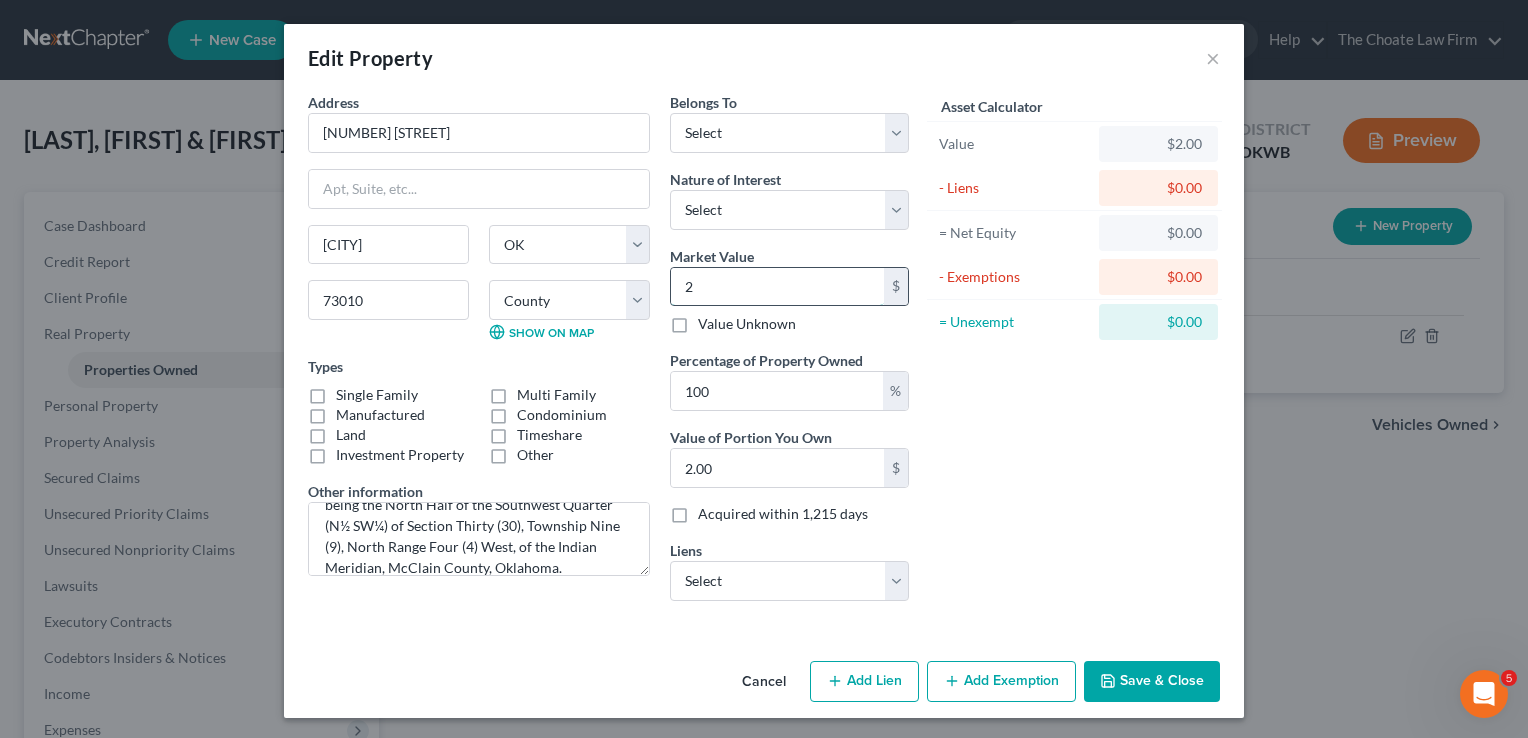 type on "25" 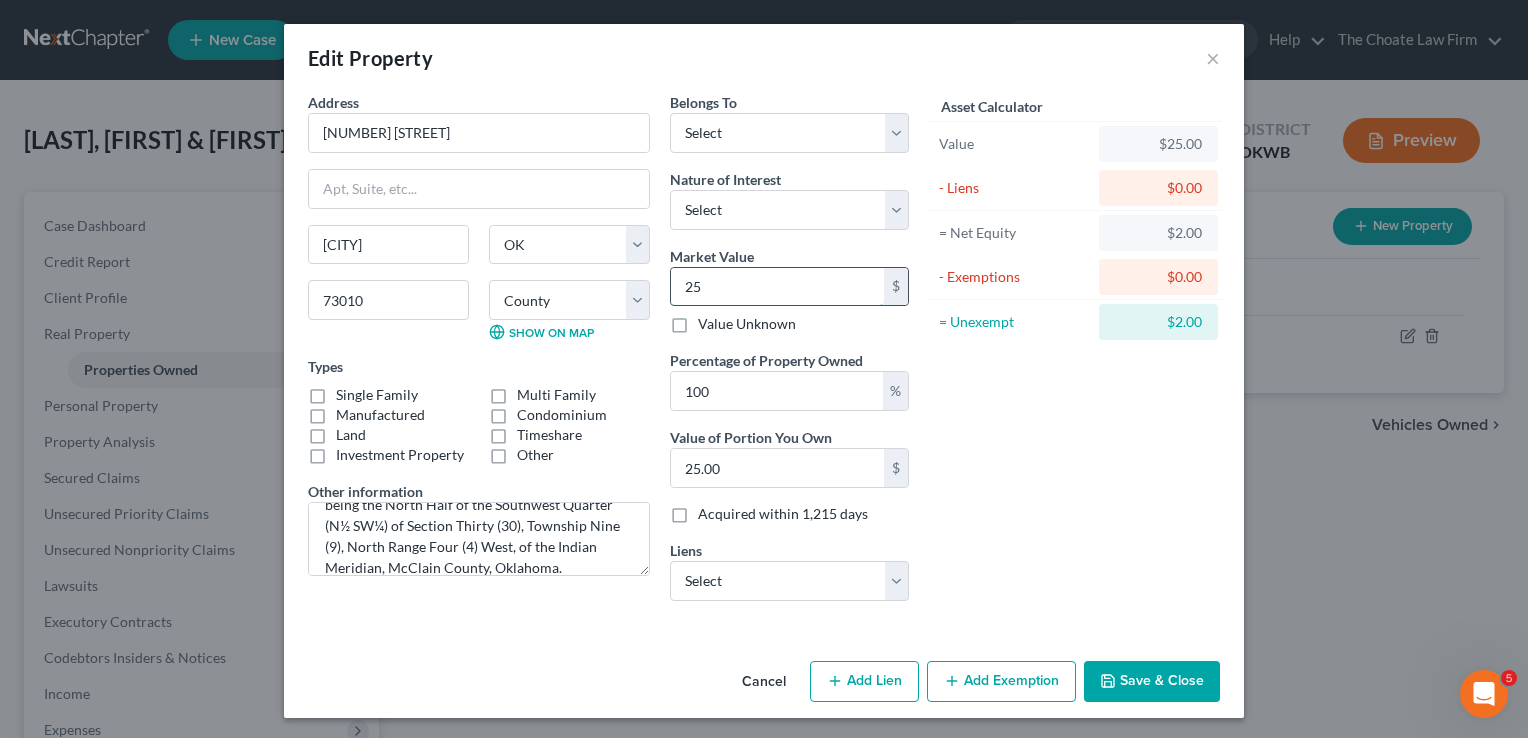 type on "259" 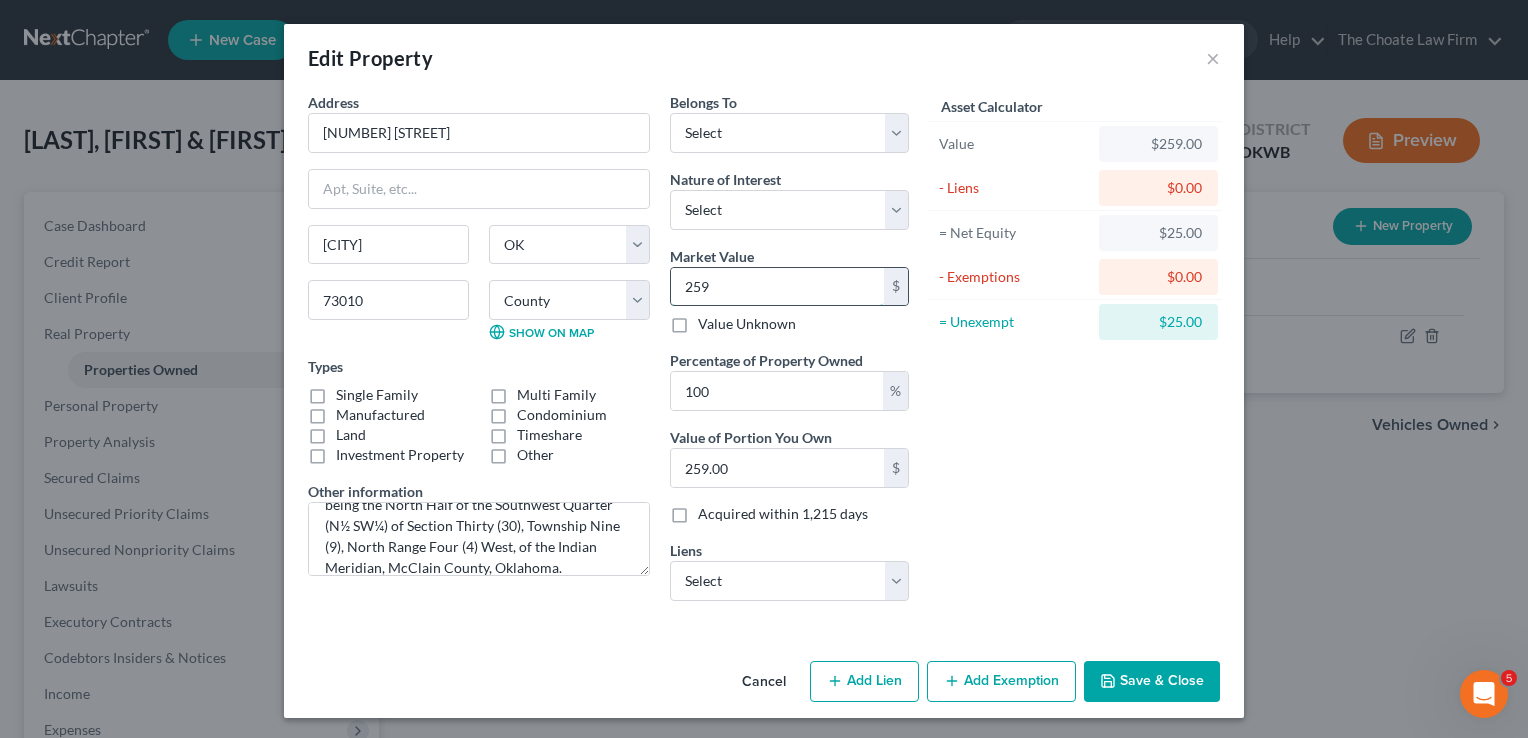 type on "2593" 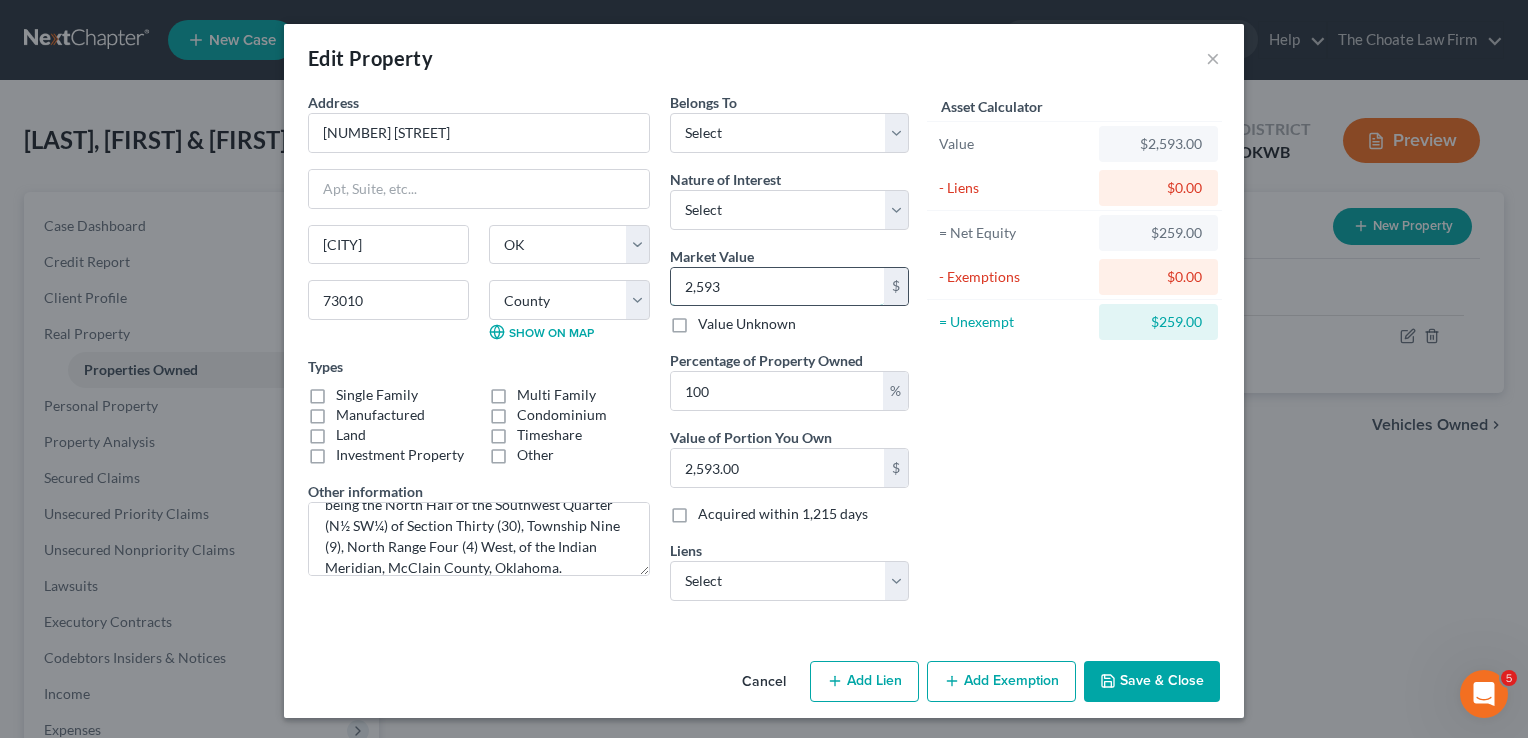 type on "2,5930" 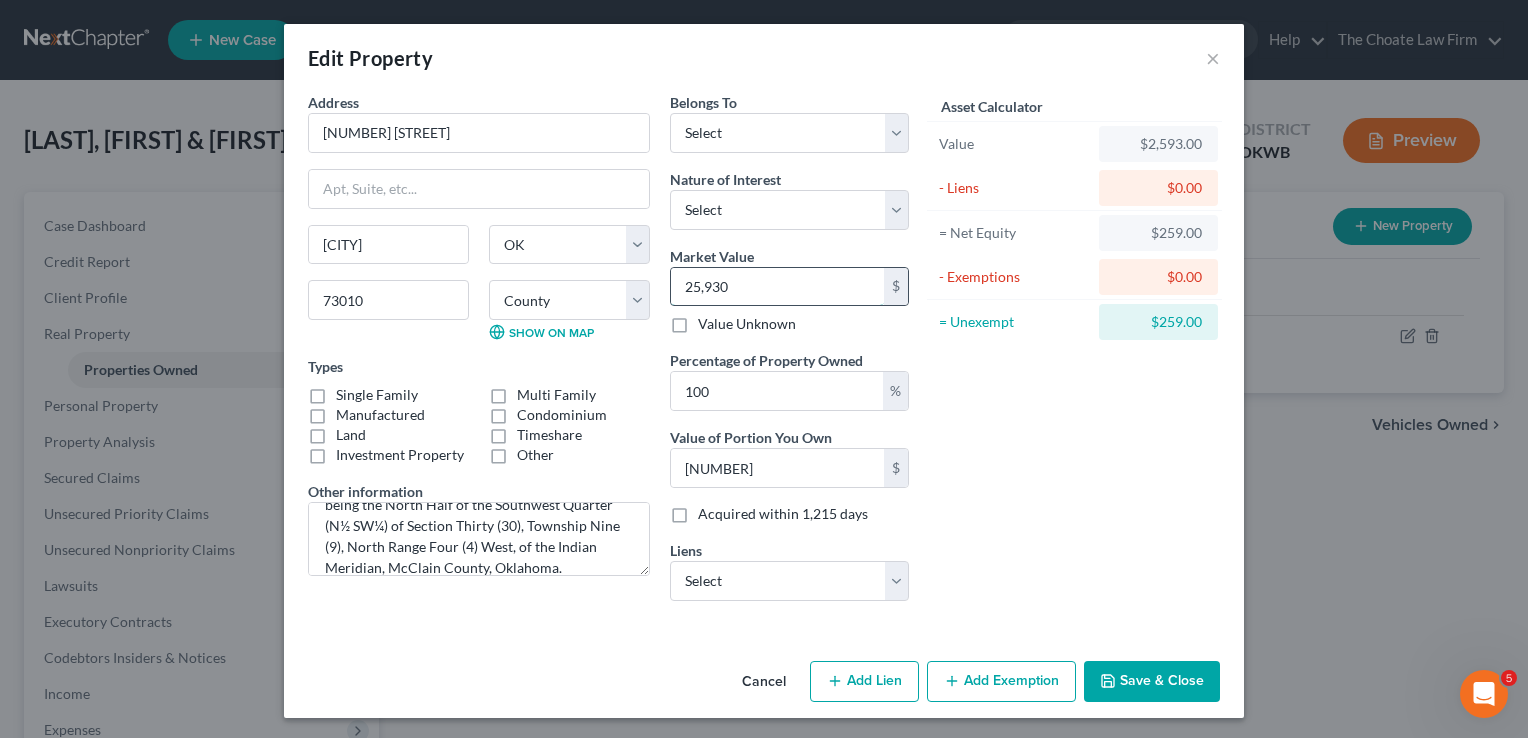 type on "25,9300" 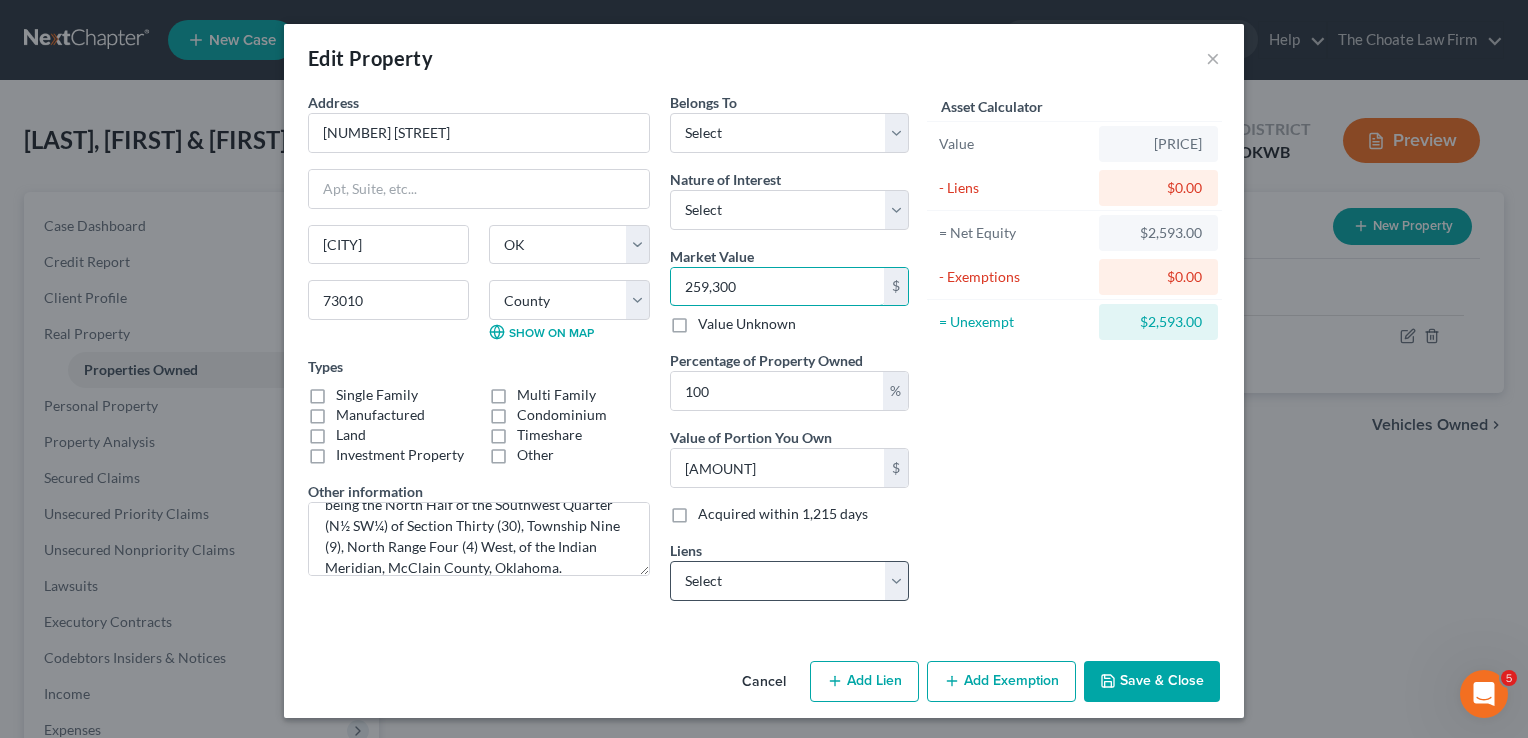 type on "259,300" 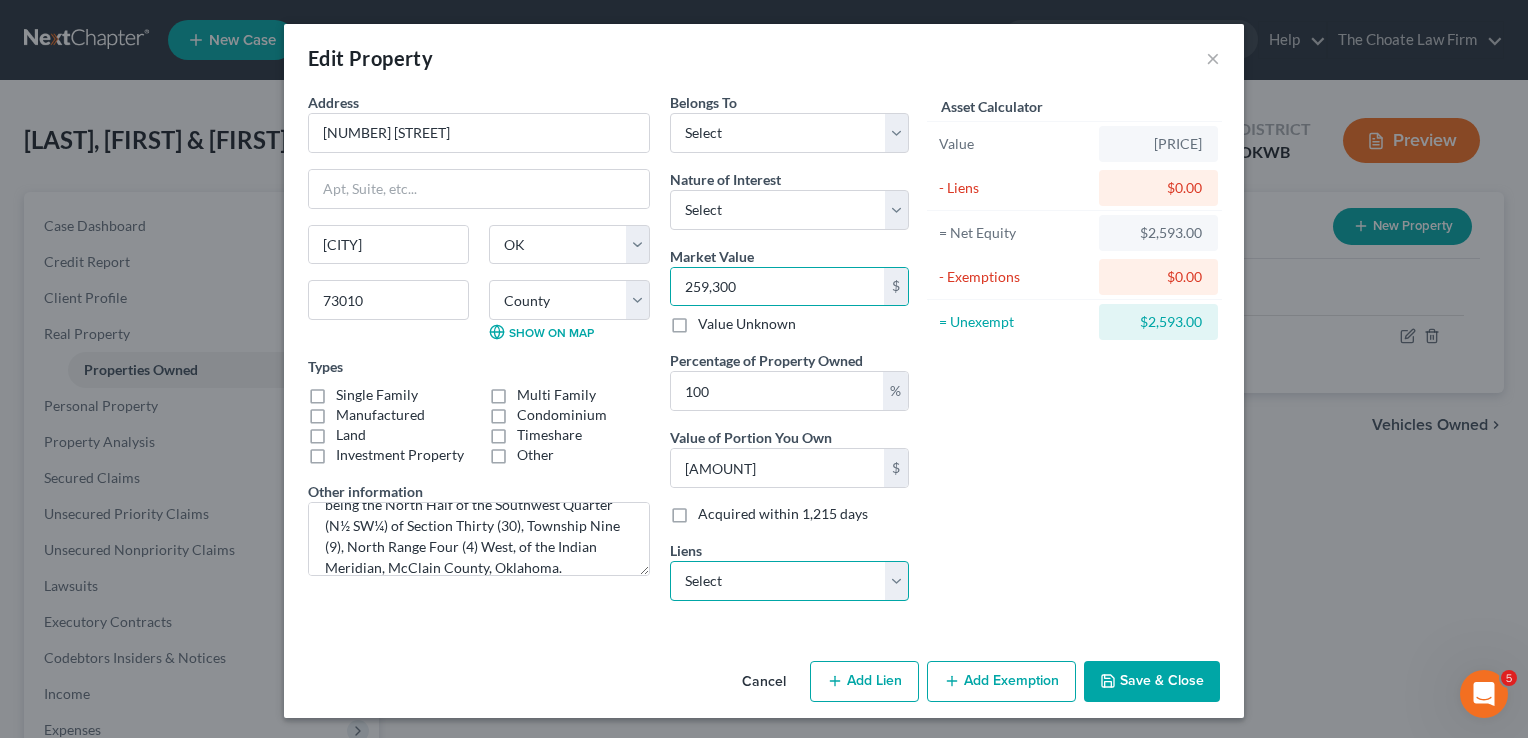 click on "Select Tinker Fcu - $5,447.00 Sooner St Bk - $107.00" at bounding box center [789, 581] 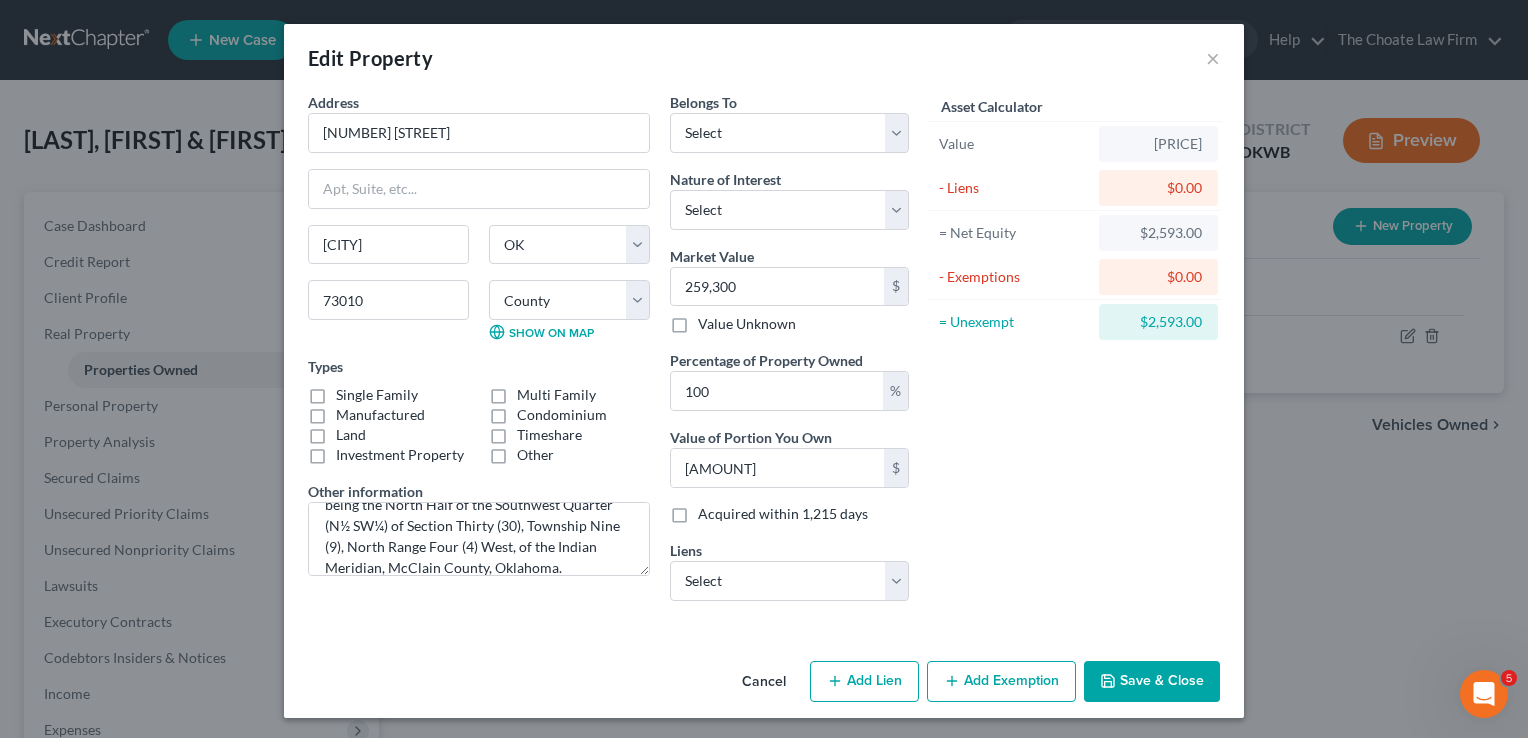click on "Asset Calculator Value $259,300.00 - Liens $0.00 = Net Equity $2,593.00 - Exemptions $0.00 = Unexempt $2,593.00" at bounding box center (1074, 354) 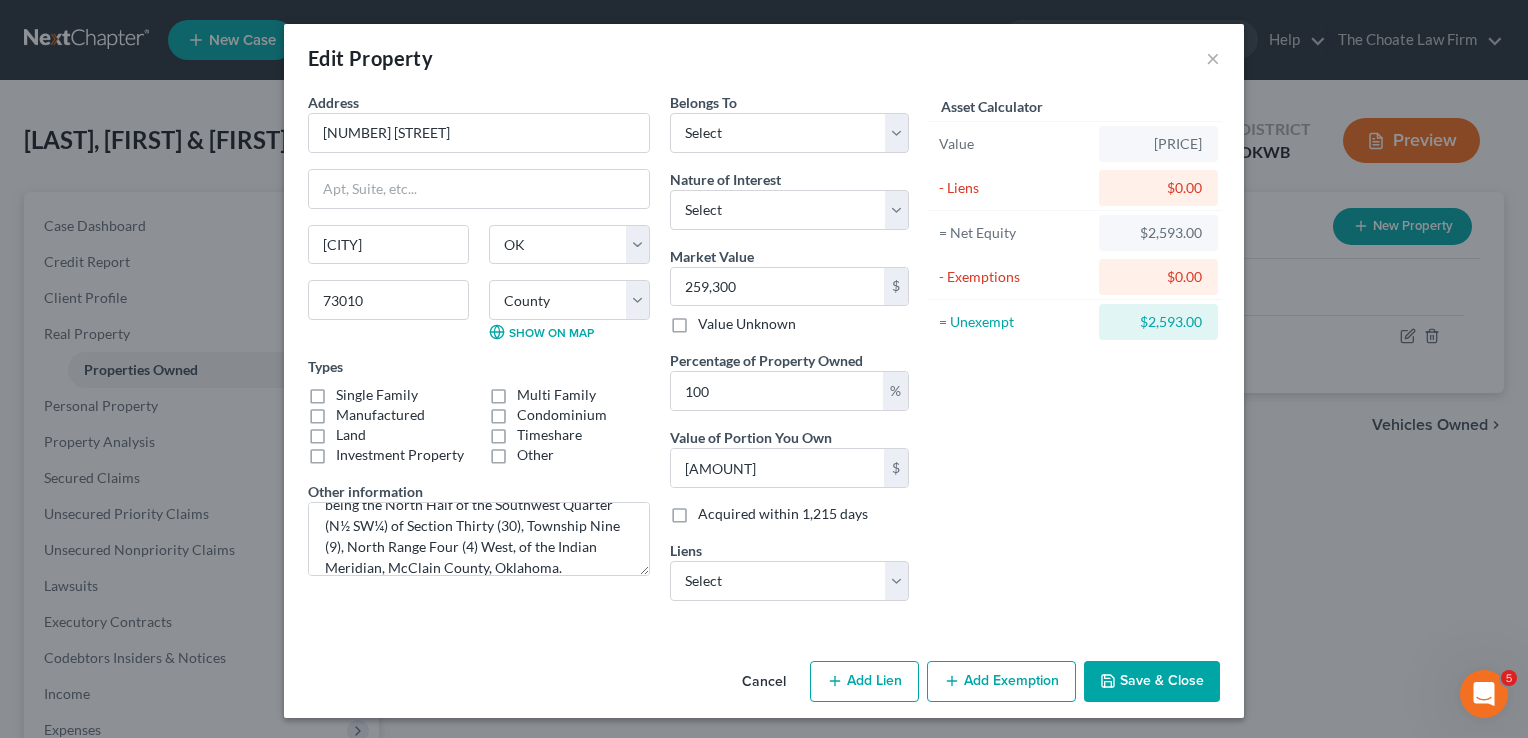 click on "Save & Close" at bounding box center (1152, 682) 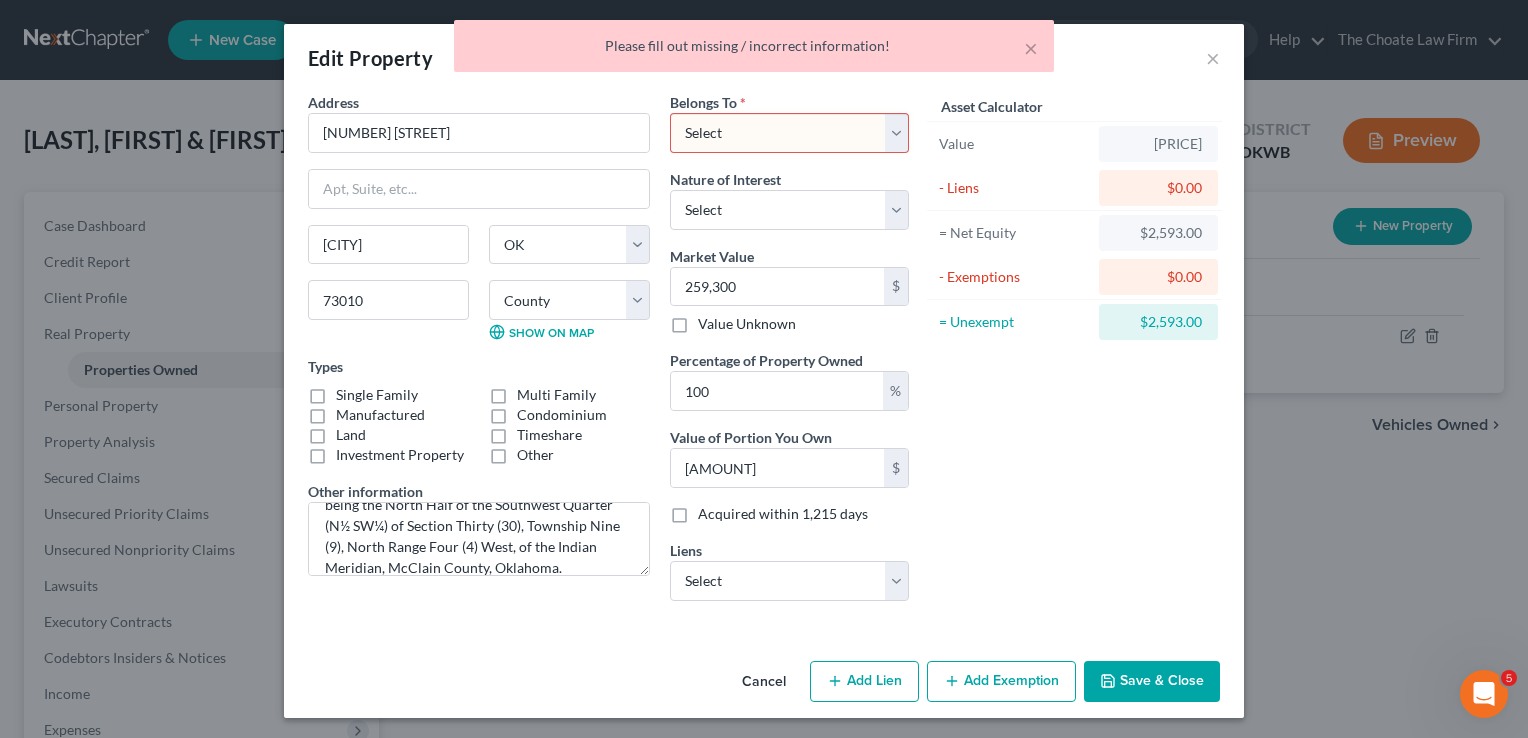 click on "Select Debtor 1 Only Debtor 2 Only Debtor 1 And Debtor 2 Only At Least One Of The Debtors And Another Community Property" at bounding box center (789, 133) 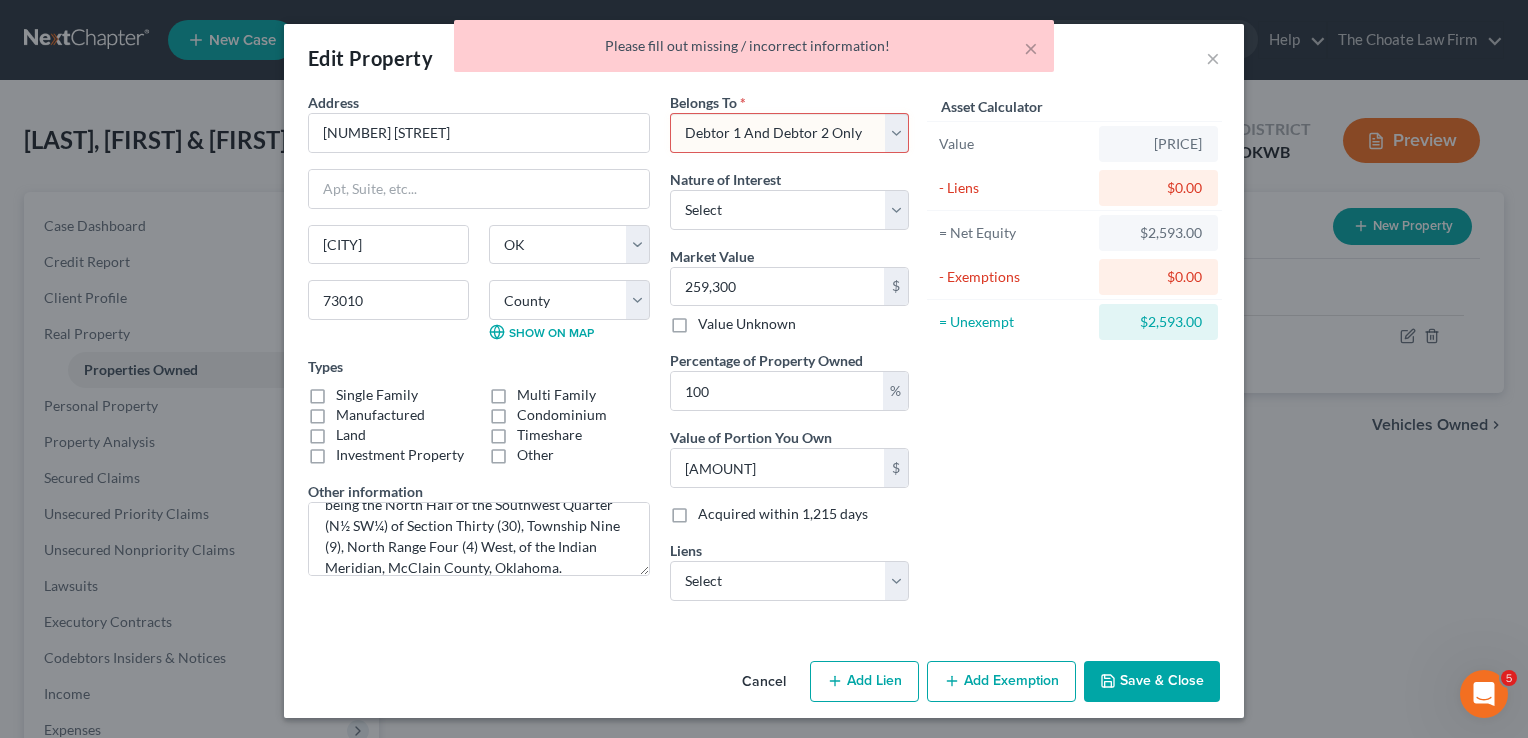click on "Select Debtor 1 Only Debtor 2 Only Debtor 1 And Debtor 2 Only At Least One Of The Debtors And Another Community Property" at bounding box center (789, 133) 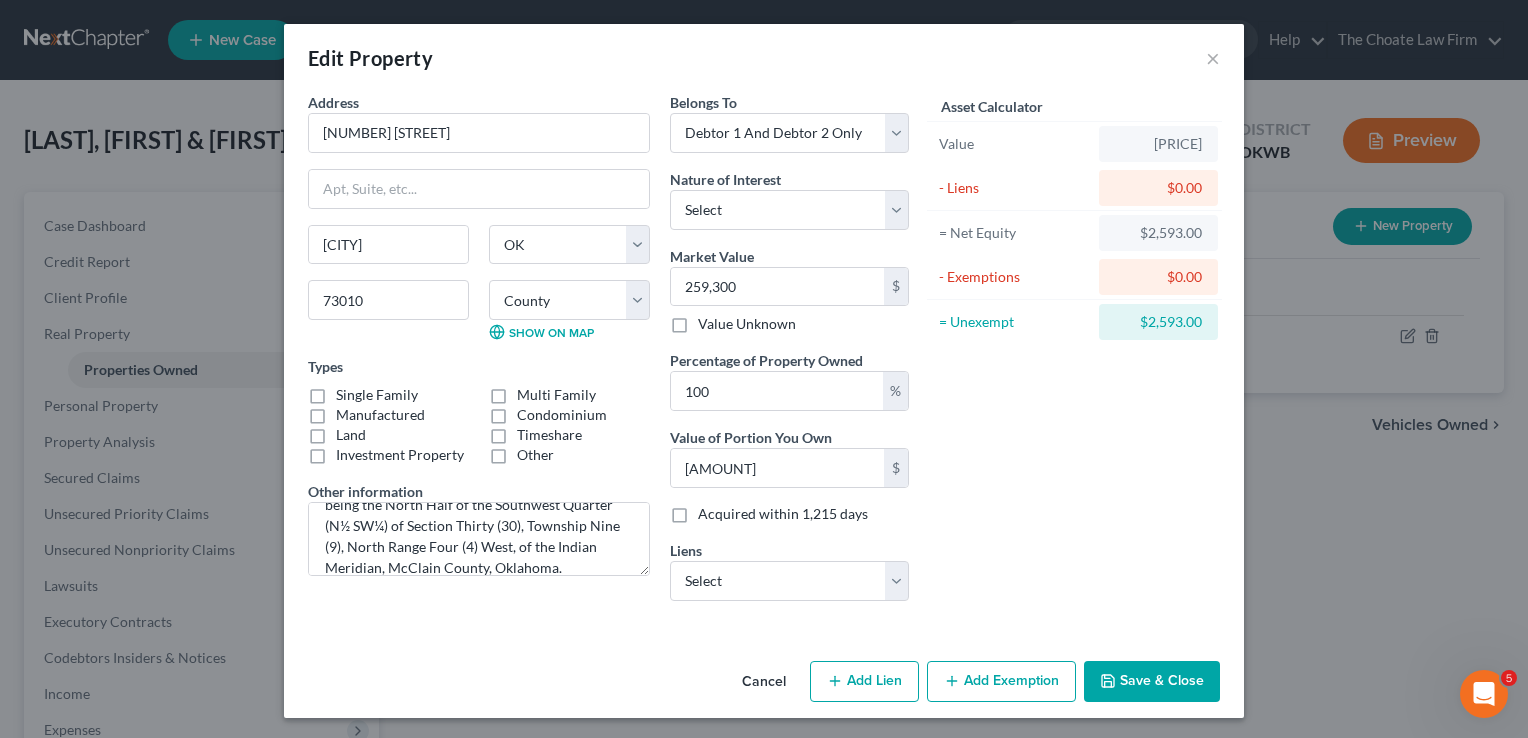 click on "Save & Close" at bounding box center [1152, 682] 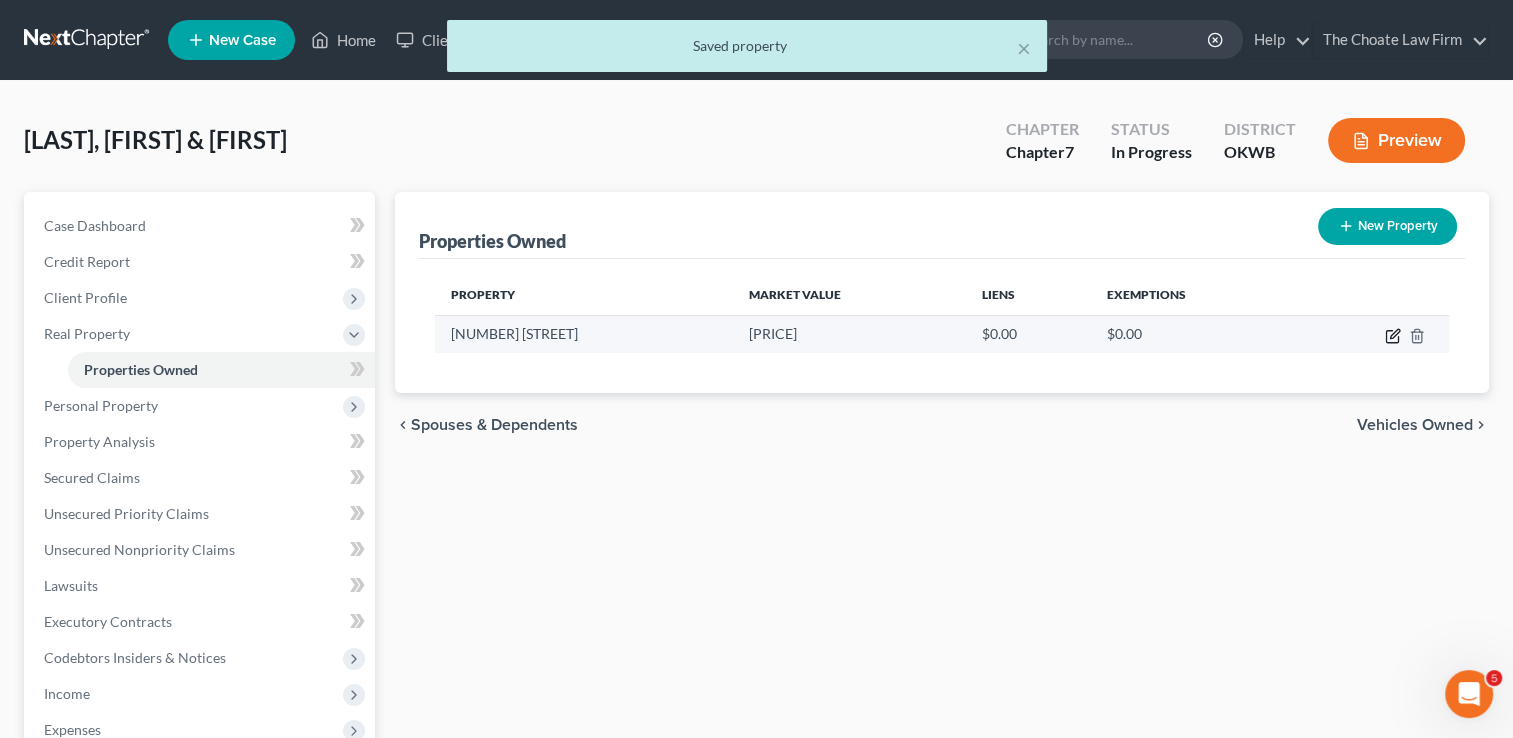 click 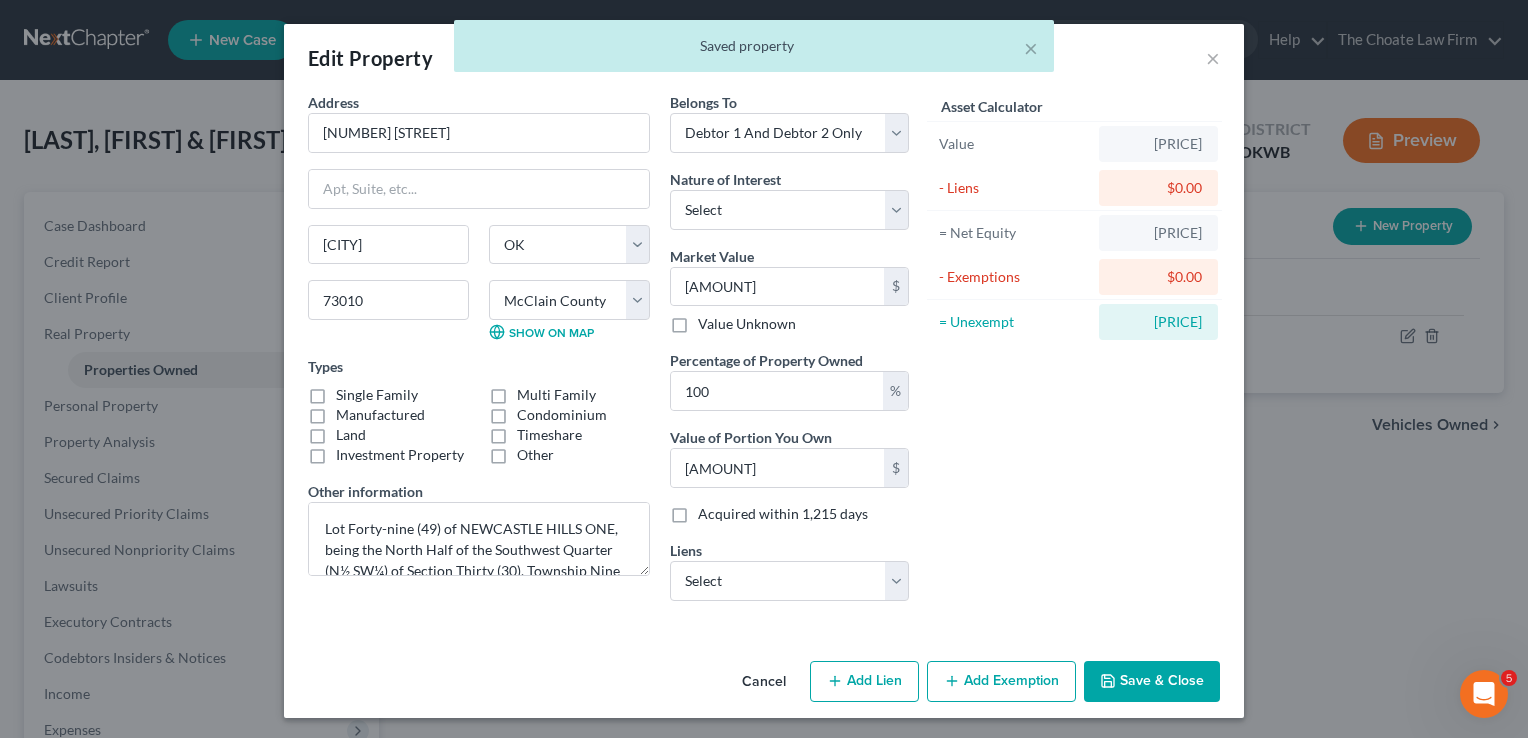 click on "Single Family" at bounding box center [377, 395] 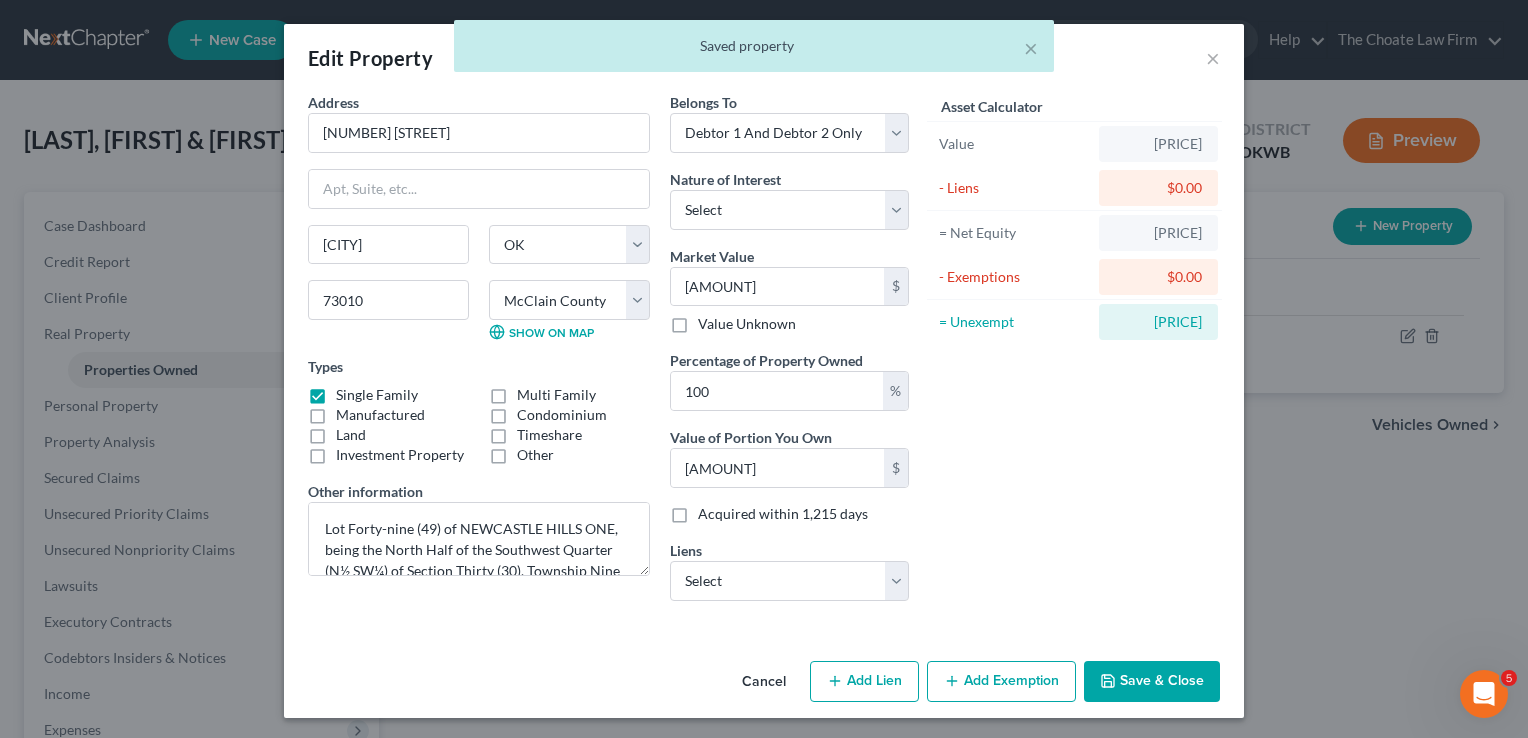 click on "Save & Close" at bounding box center [1152, 682] 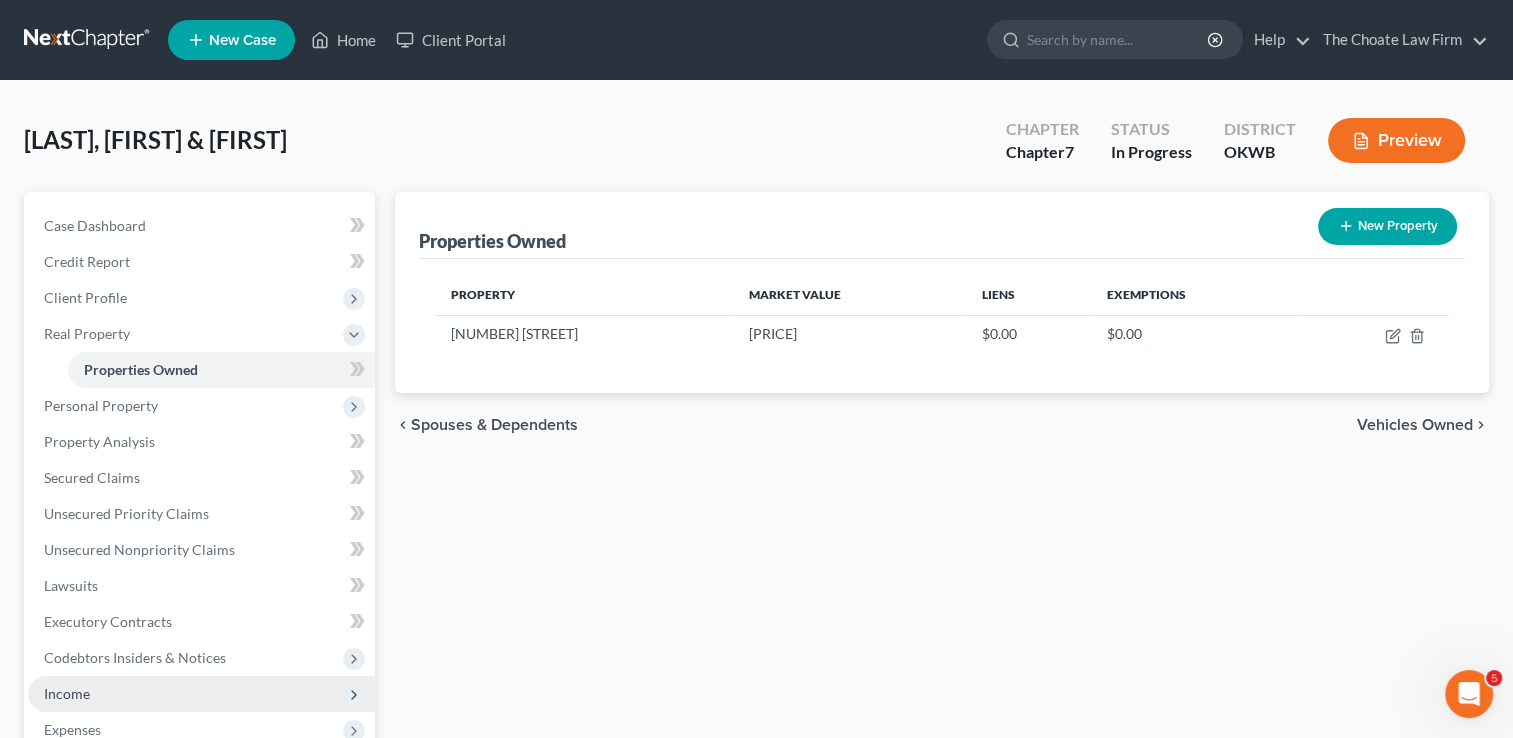 drag, startPoint x: 65, startPoint y: 698, endPoint x: 133, endPoint y: 678, distance: 70.88018 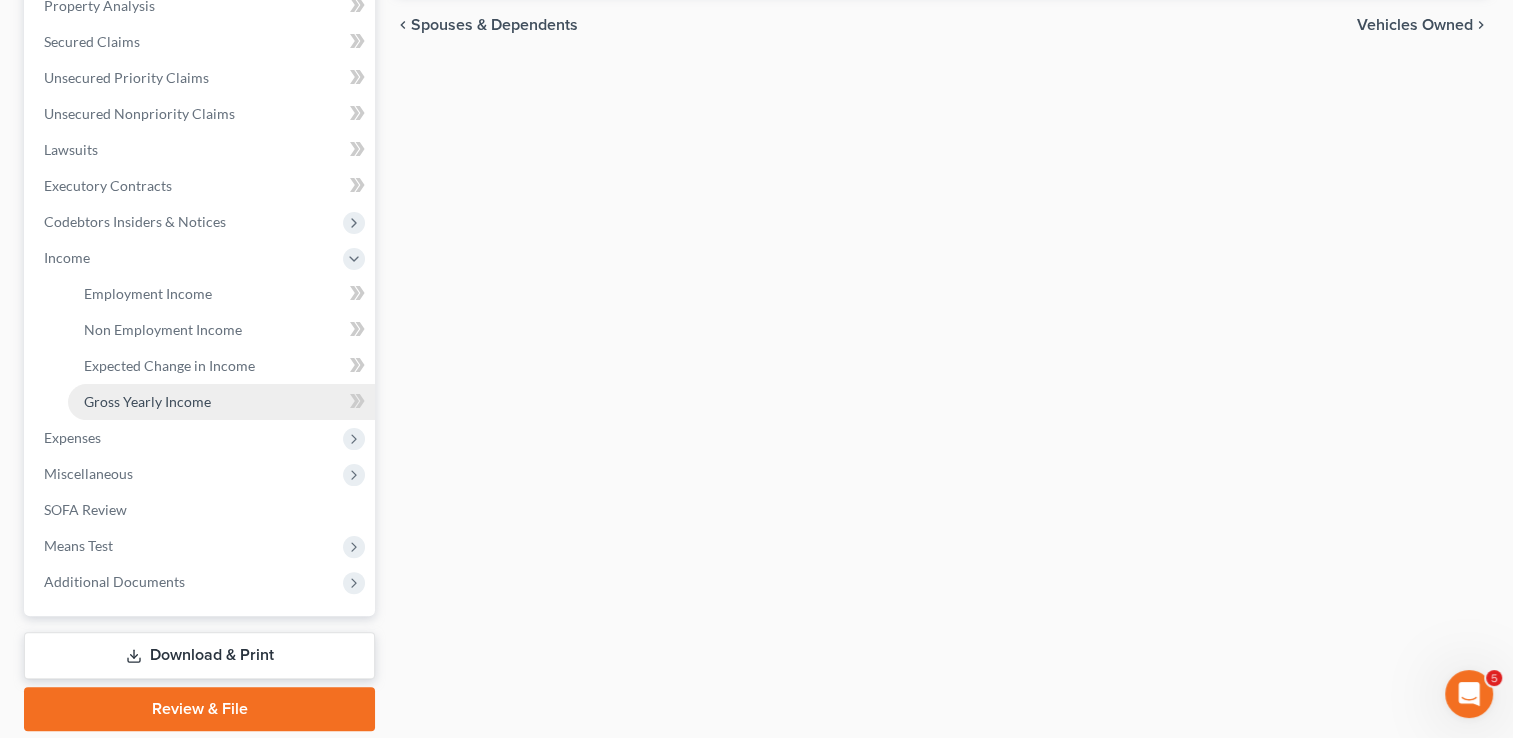 click on "Gross Yearly Income" at bounding box center (147, 401) 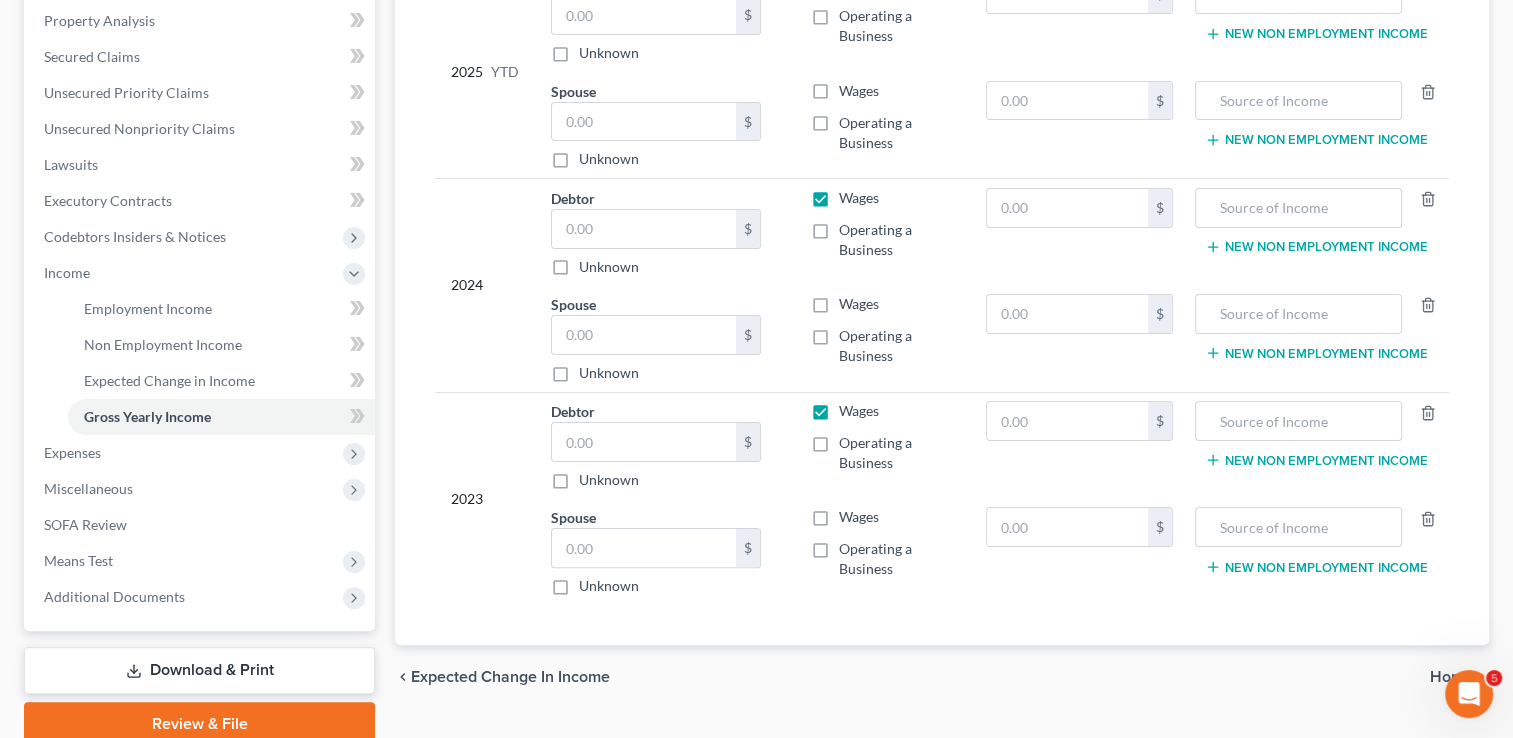 scroll, scrollTop: 400, scrollLeft: 0, axis: vertical 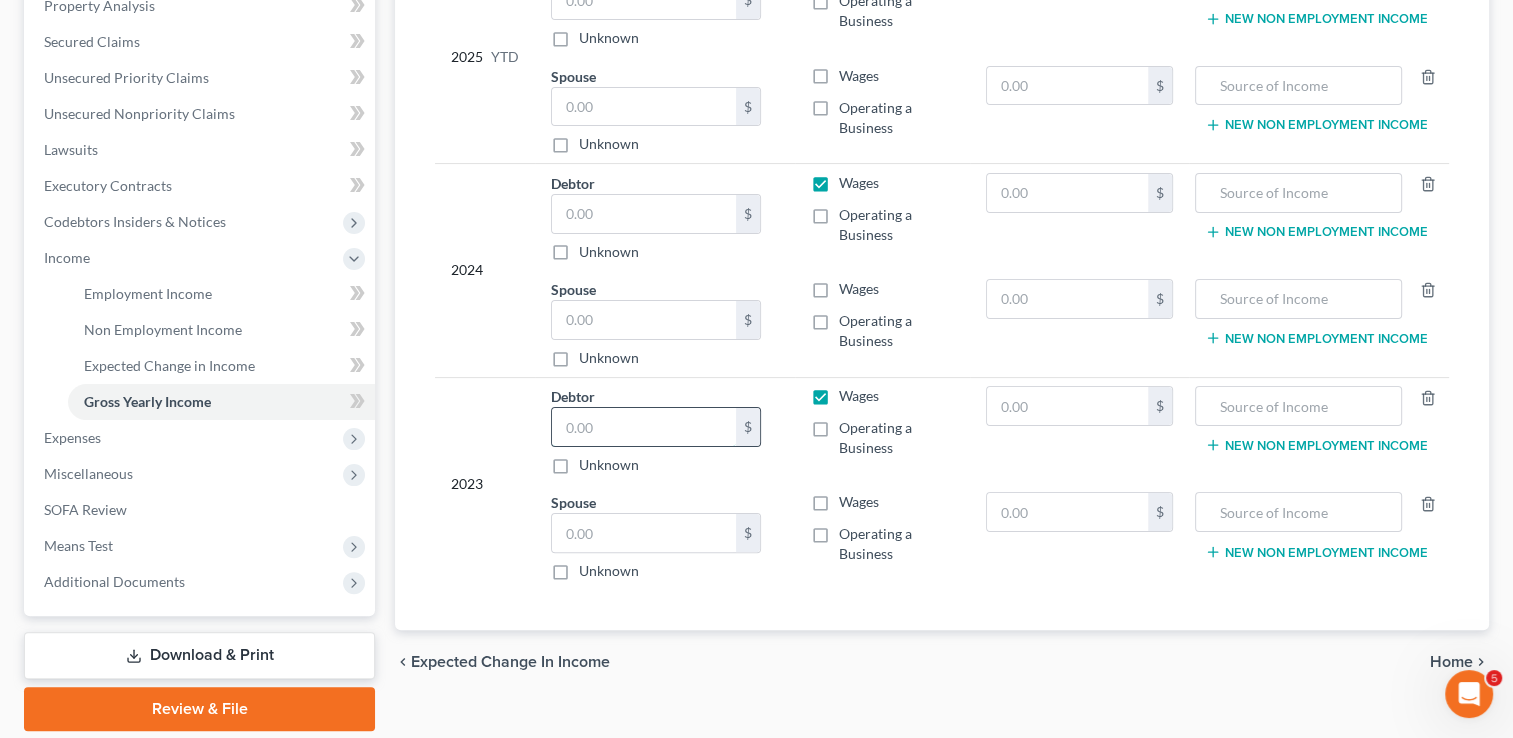 click at bounding box center (644, 427) 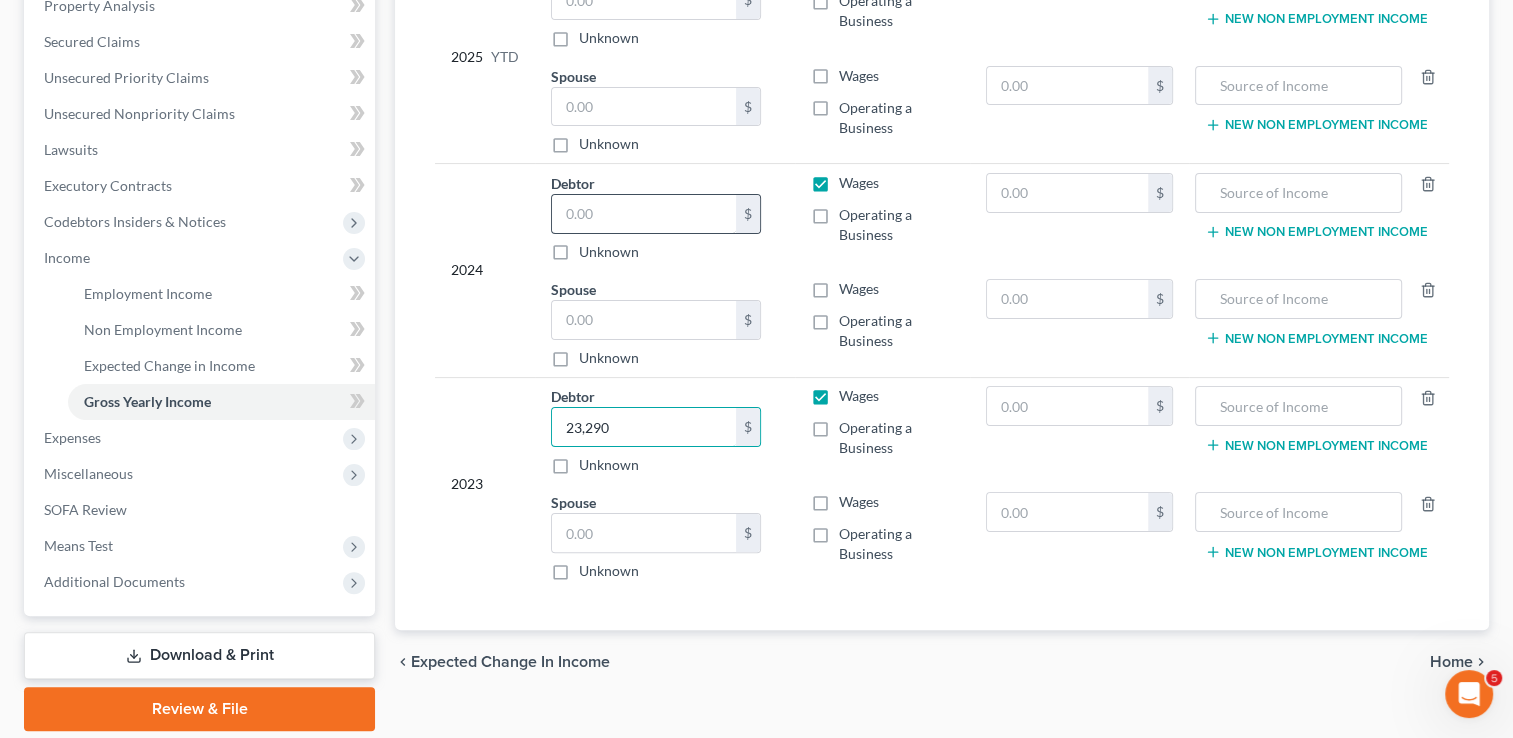 type on "23,290" 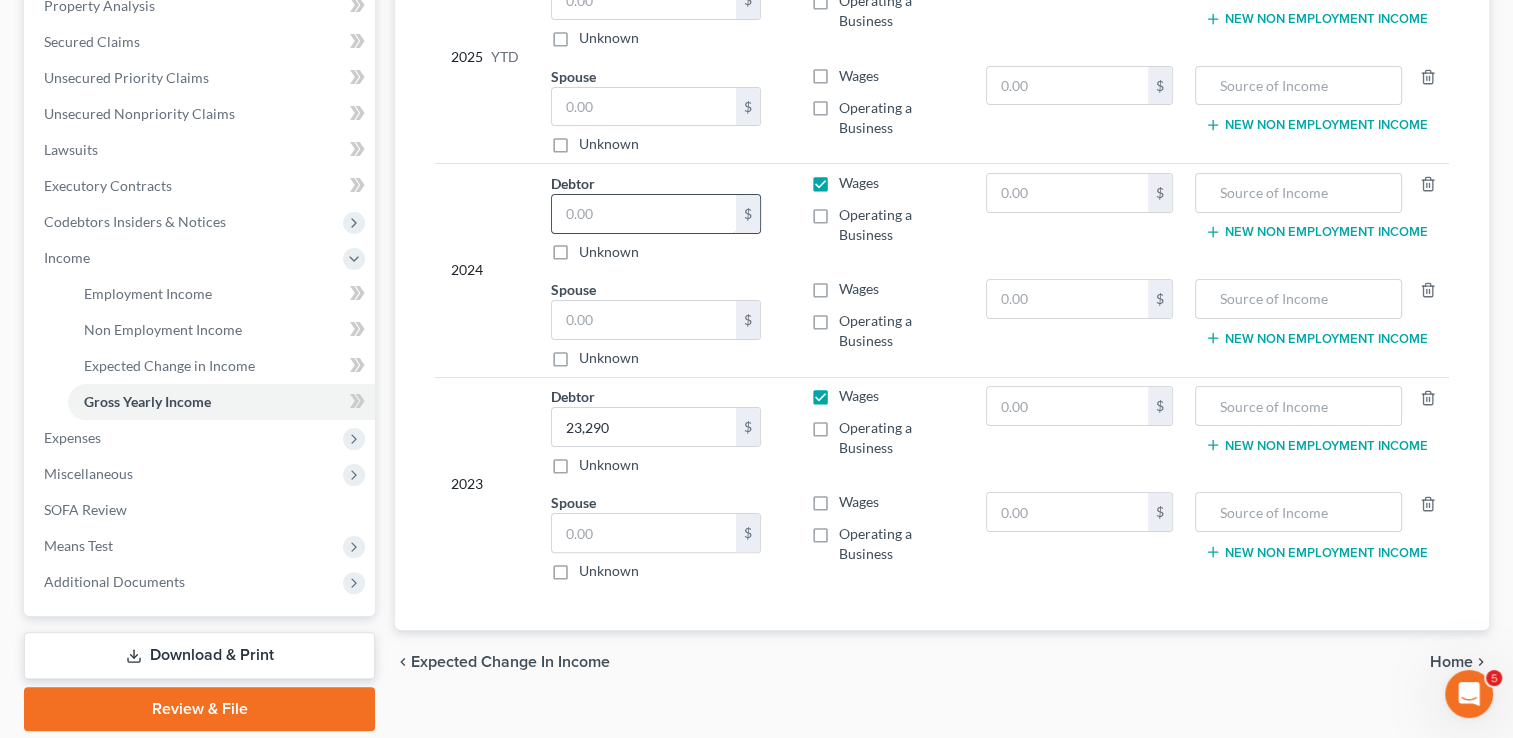 click at bounding box center (644, 214) 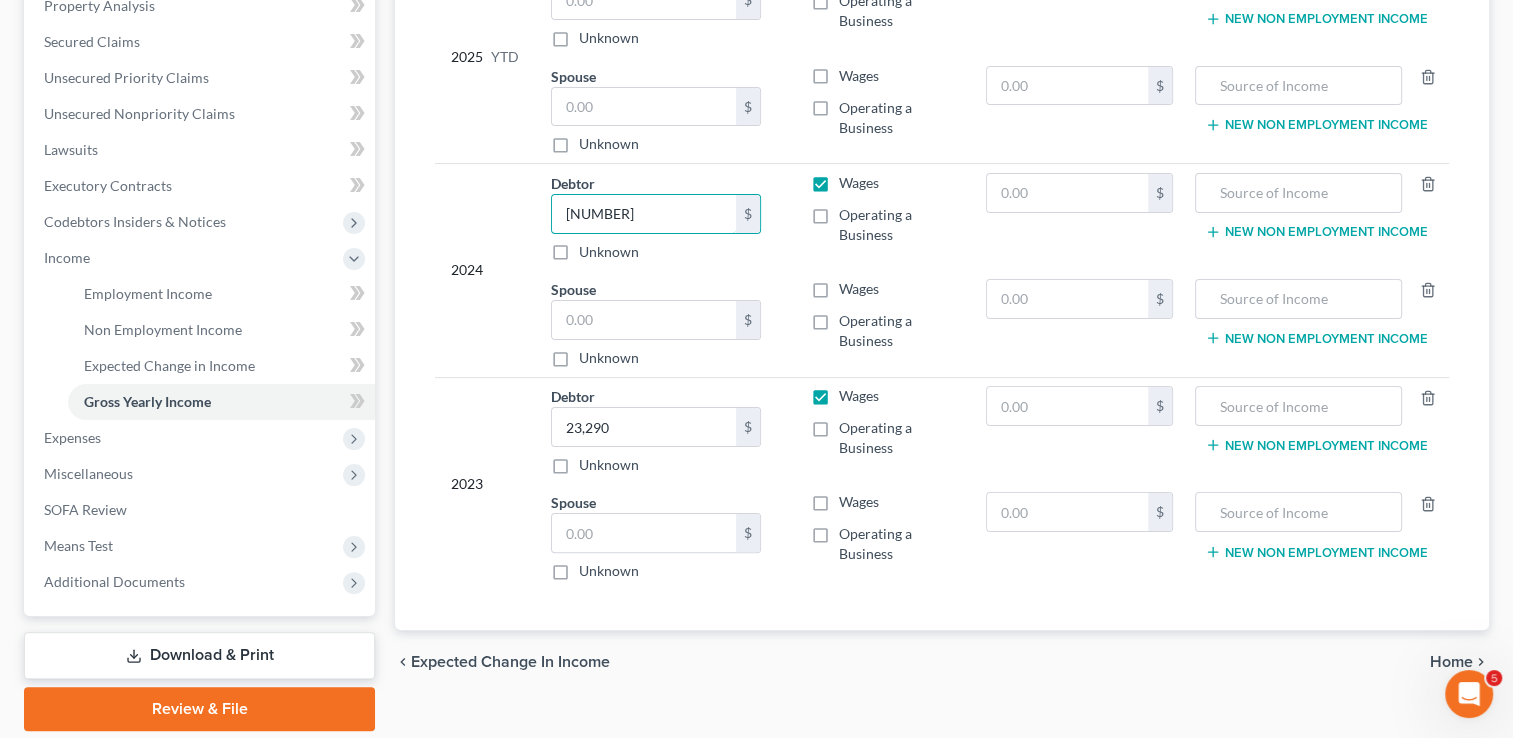 type on "36,428" 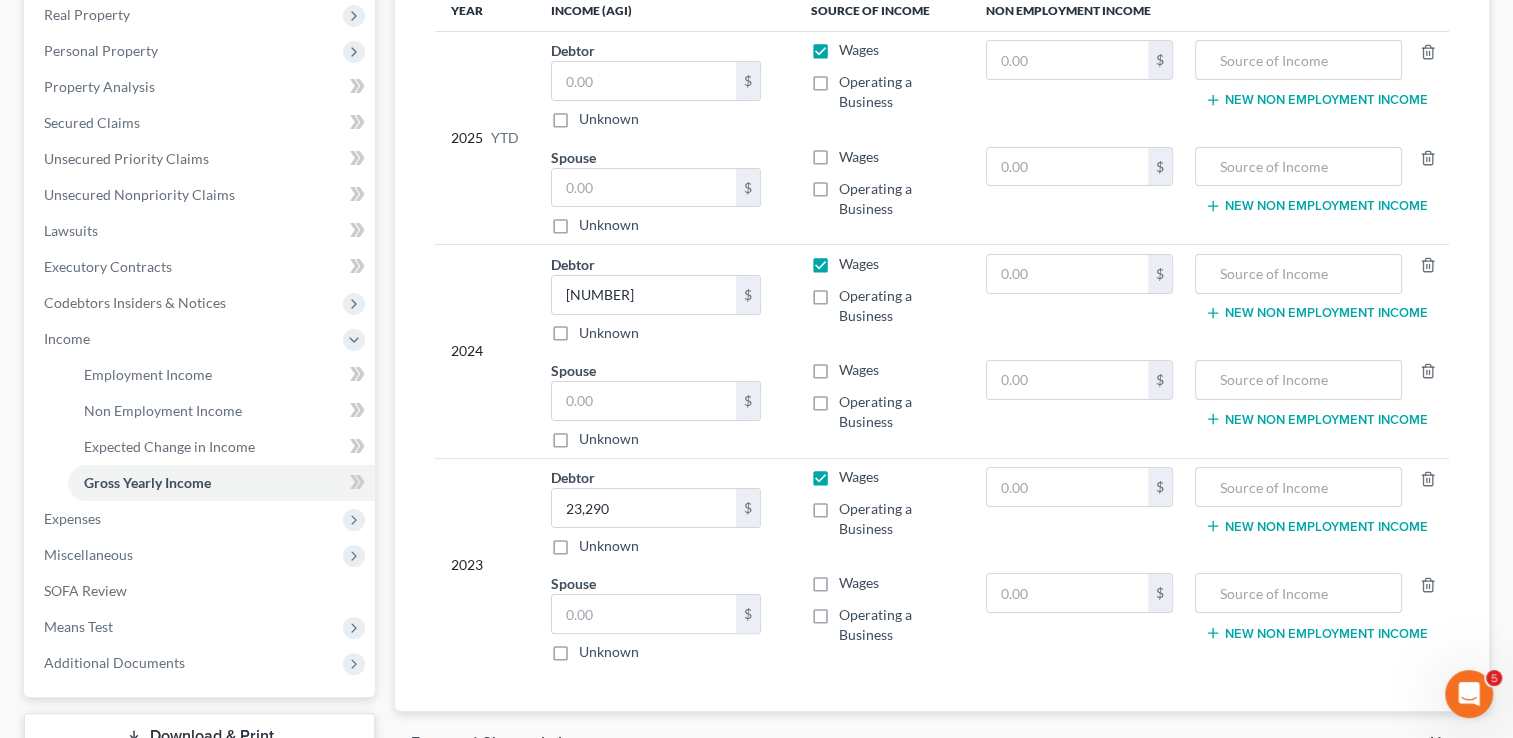 scroll, scrollTop: 200, scrollLeft: 0, axis: vertical 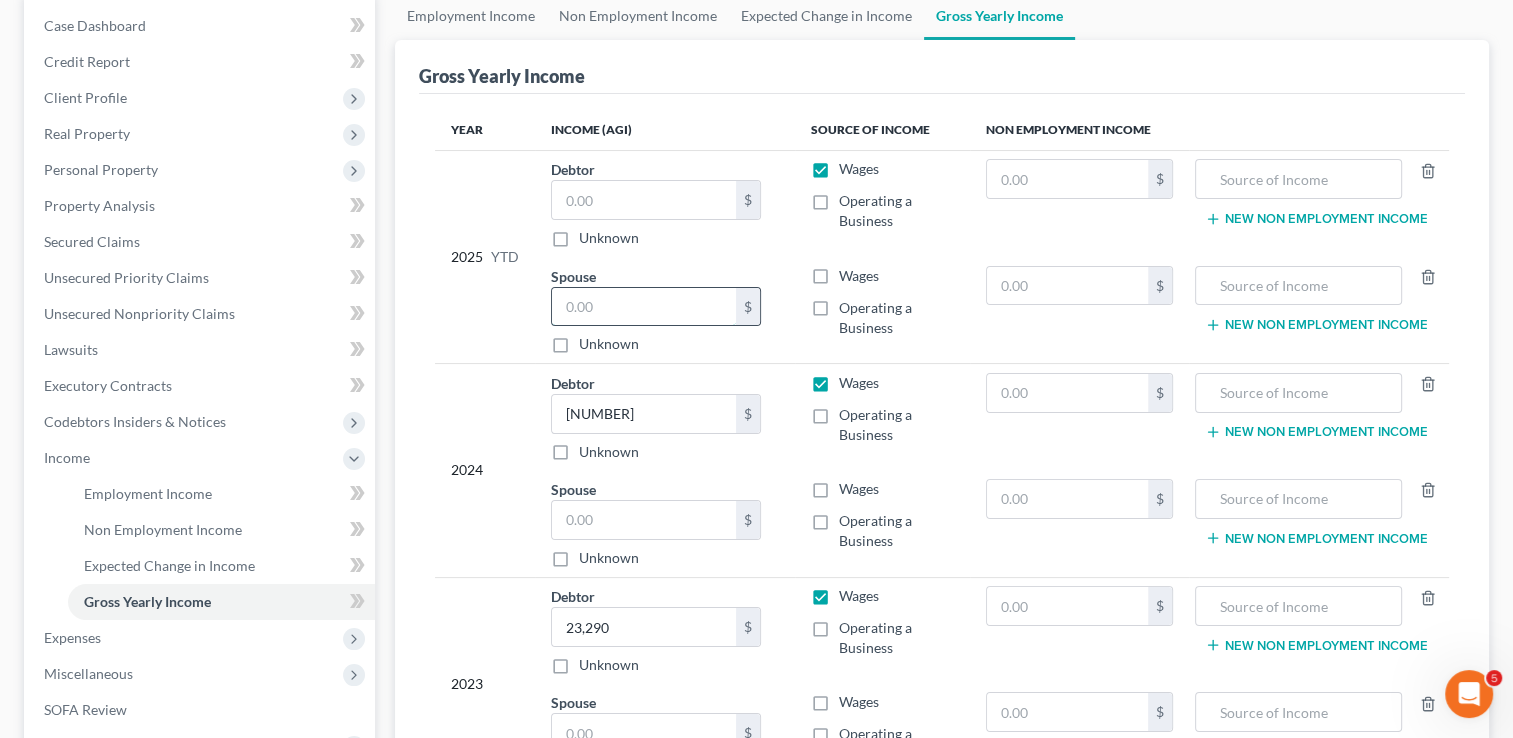 click at bounding box center [644, 307] 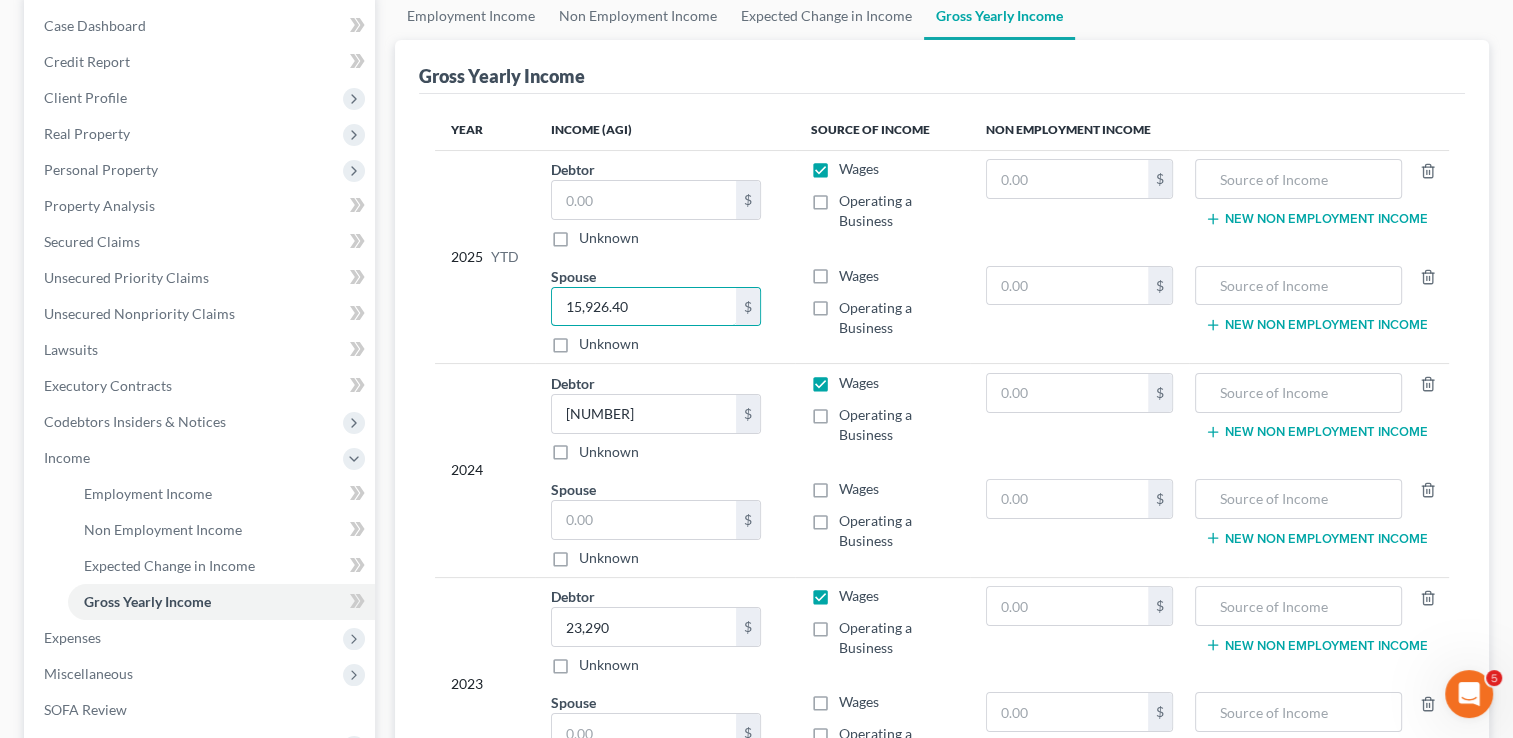 type on "15,926.40" 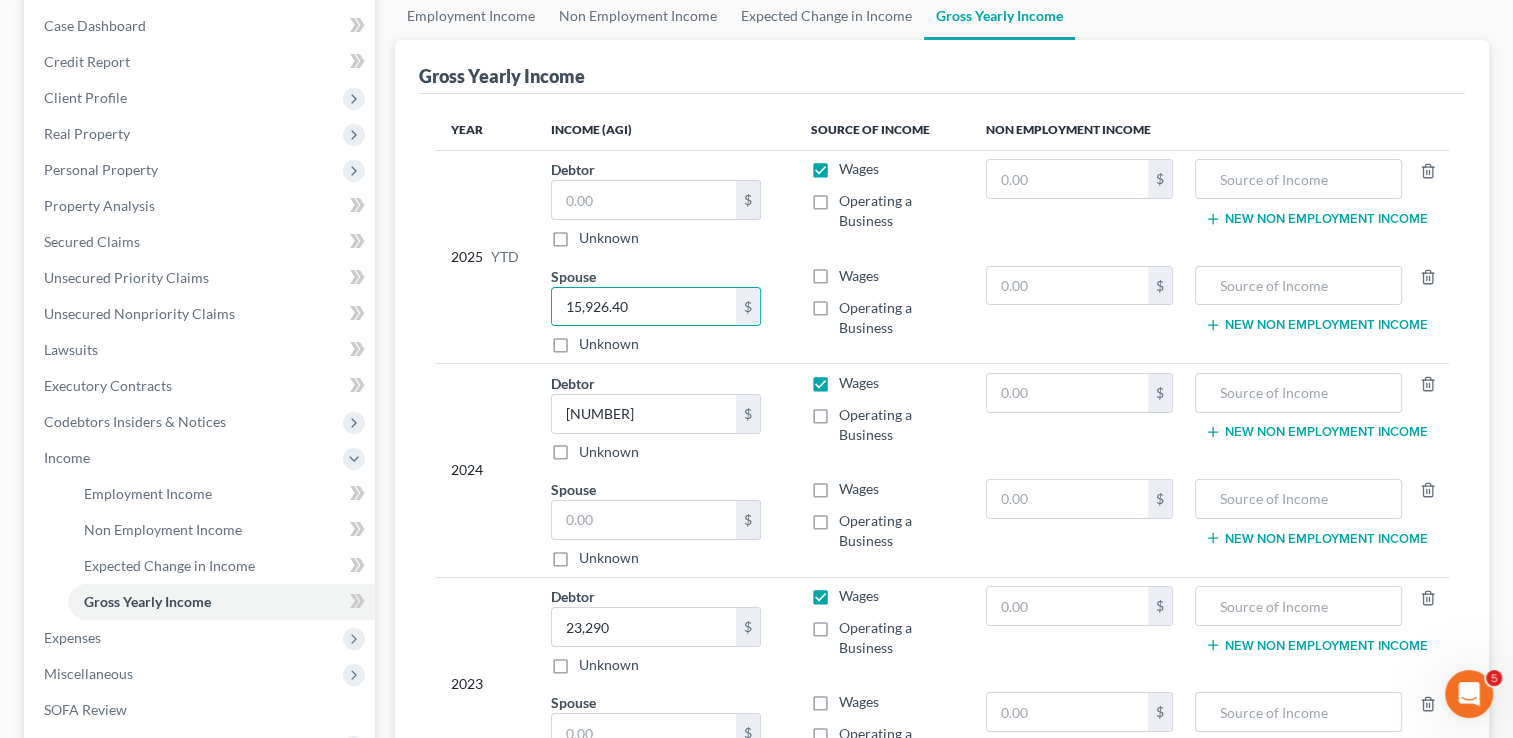 click on "2025  YTD" at bounding box center [485, 256] 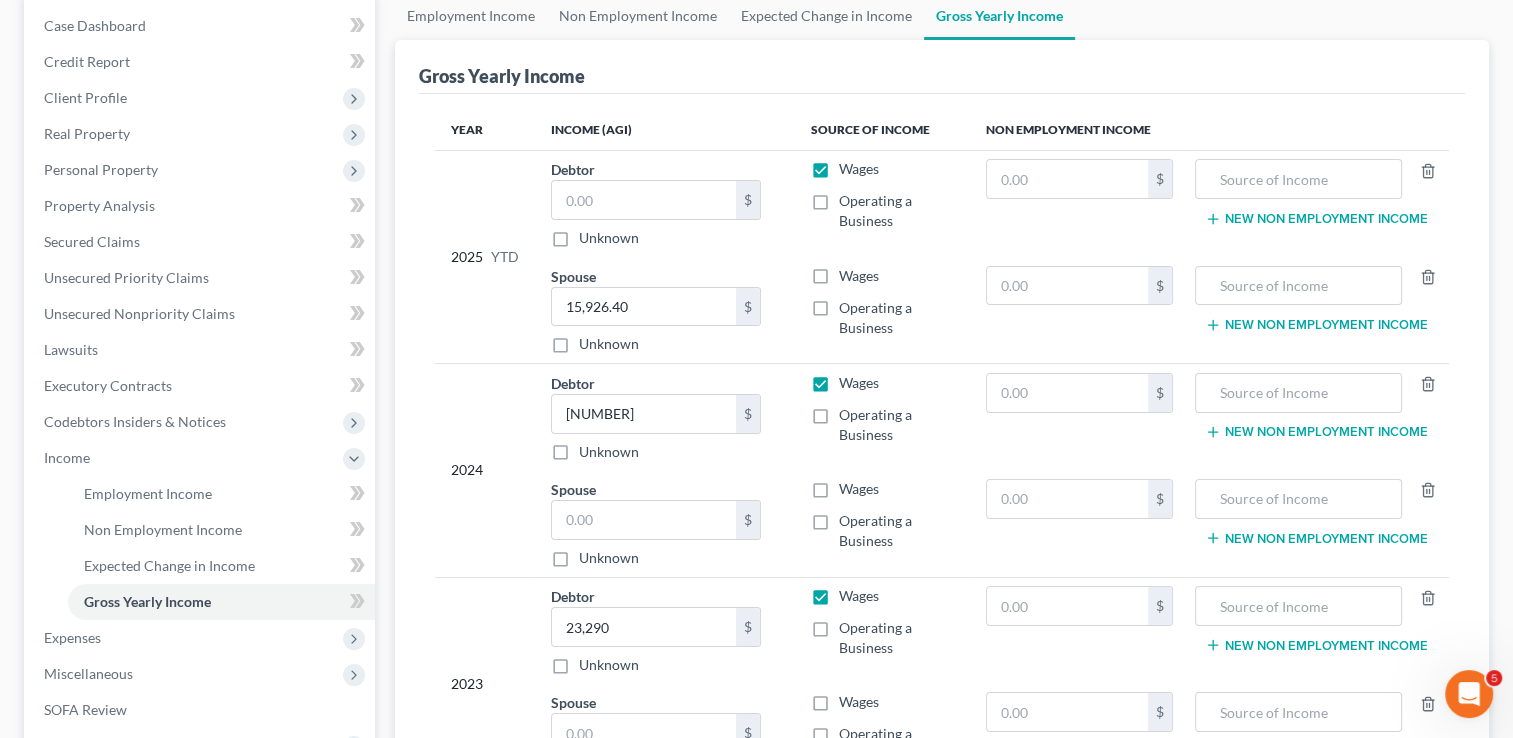 click on "Wages" at bounding box center (859, 276) 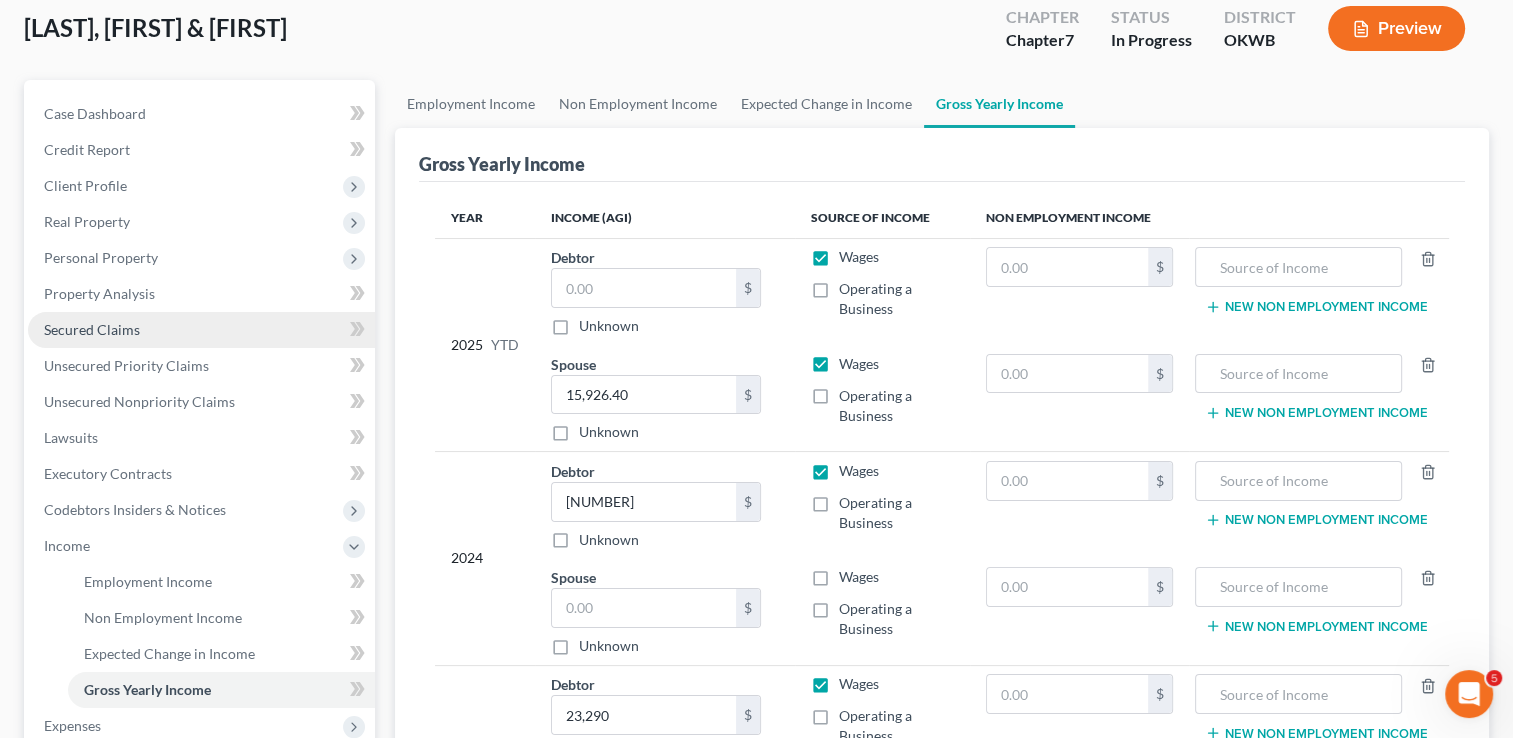 scroll, scrollTop: 0, scrollLeft: 0, axis: both 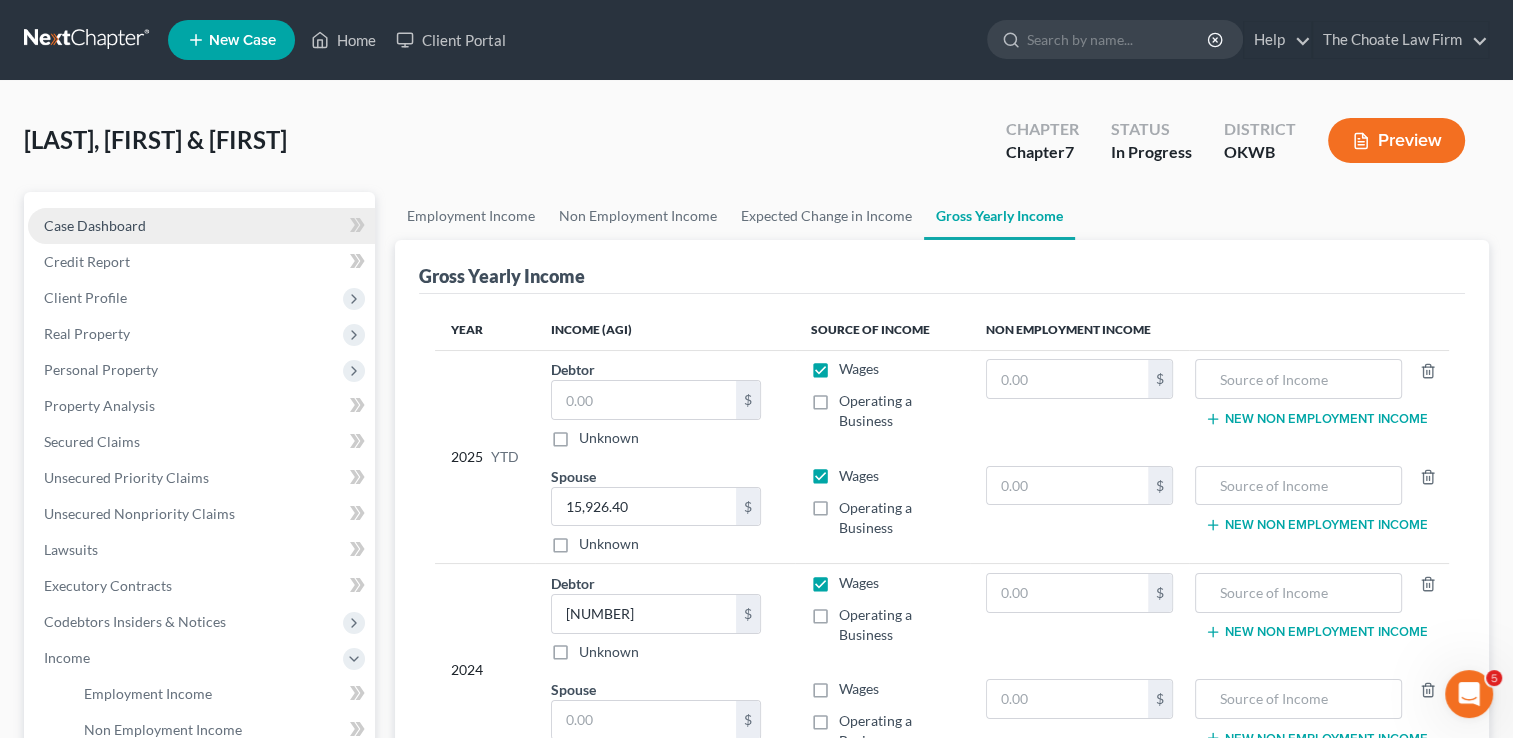 click on "Case Dashboard" at bounding box center (95, 225) 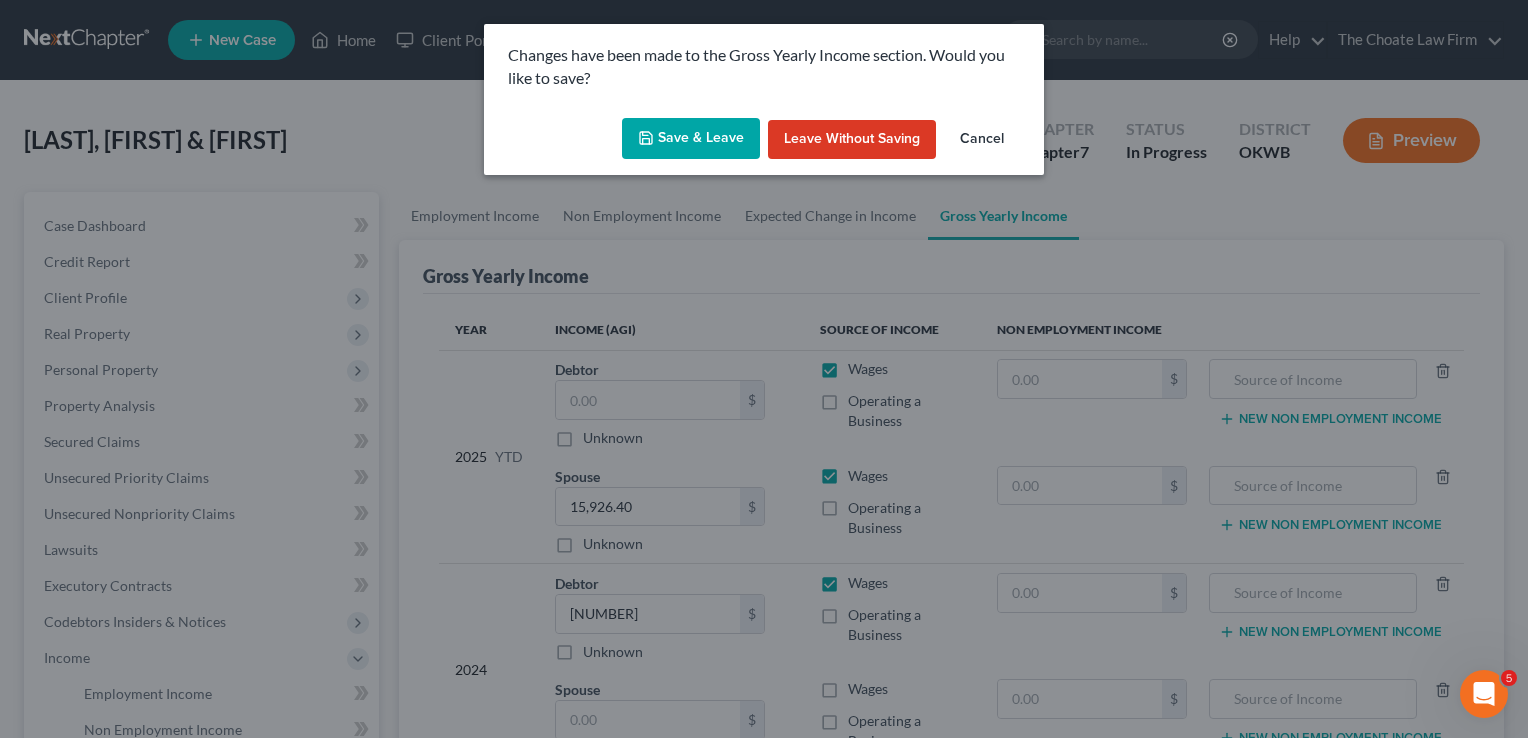 click on "Save & Leave" at bounding box center (691, 139) 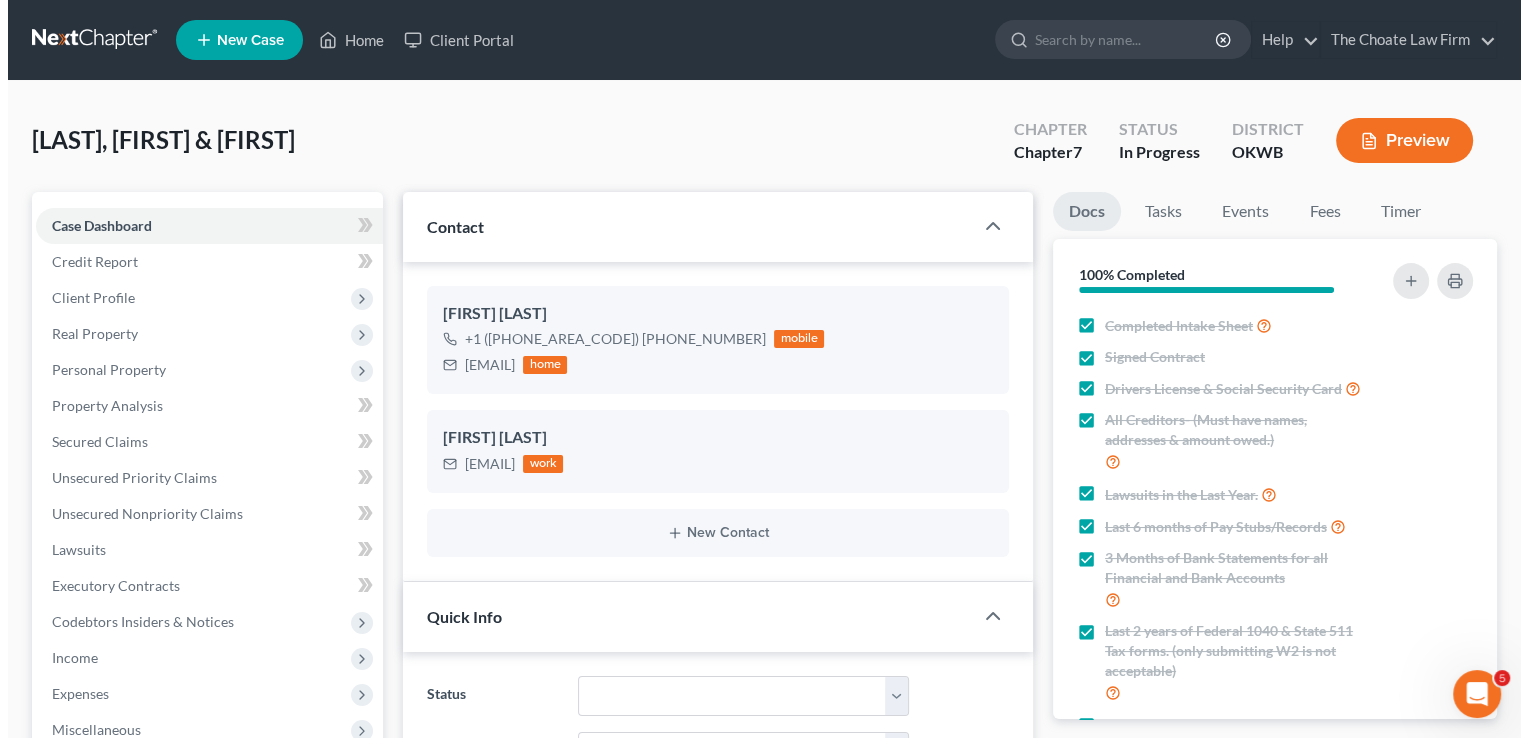 scroll, scrollTop: 186, scrollLeft: 0, axis: vertical 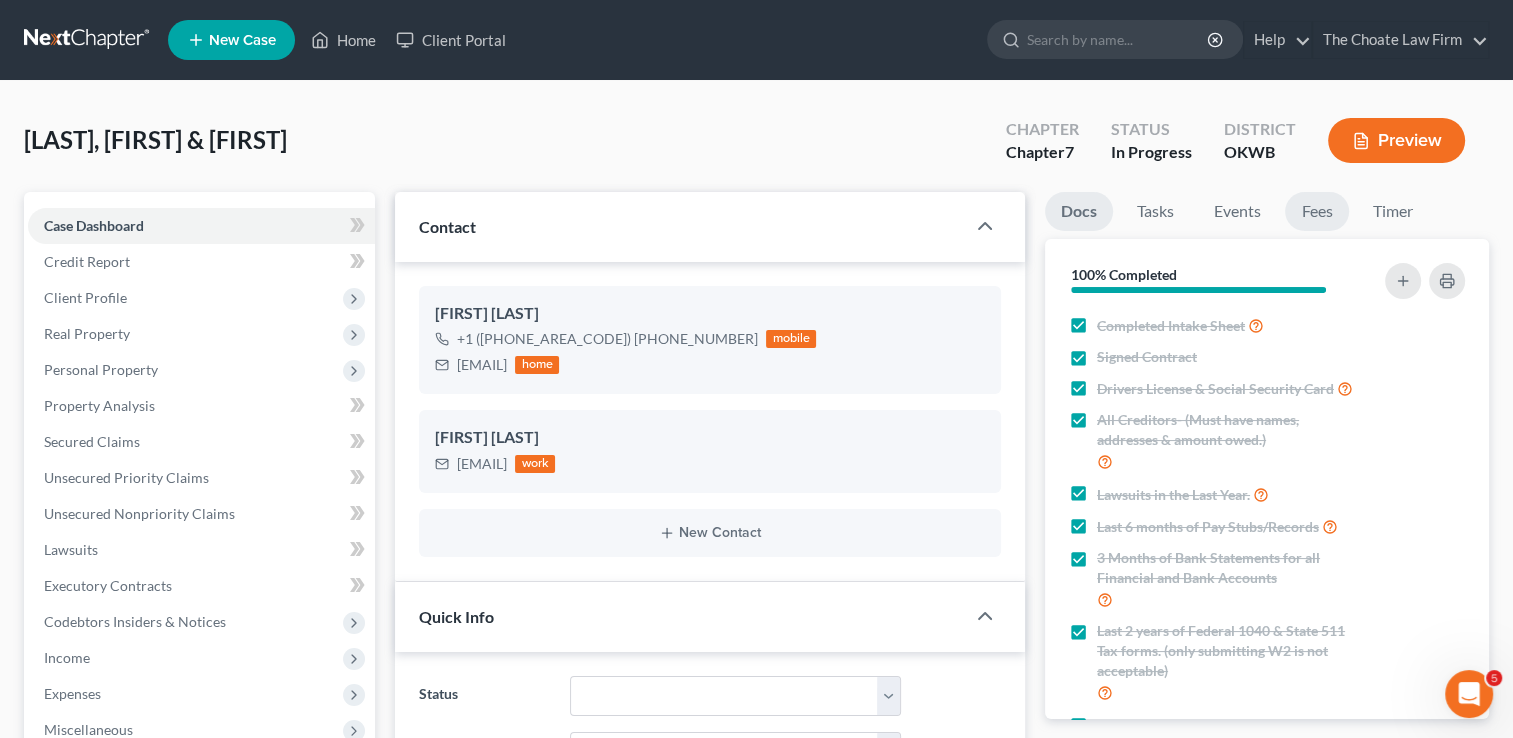click on "Fees" at bounding box center (1317, 211) 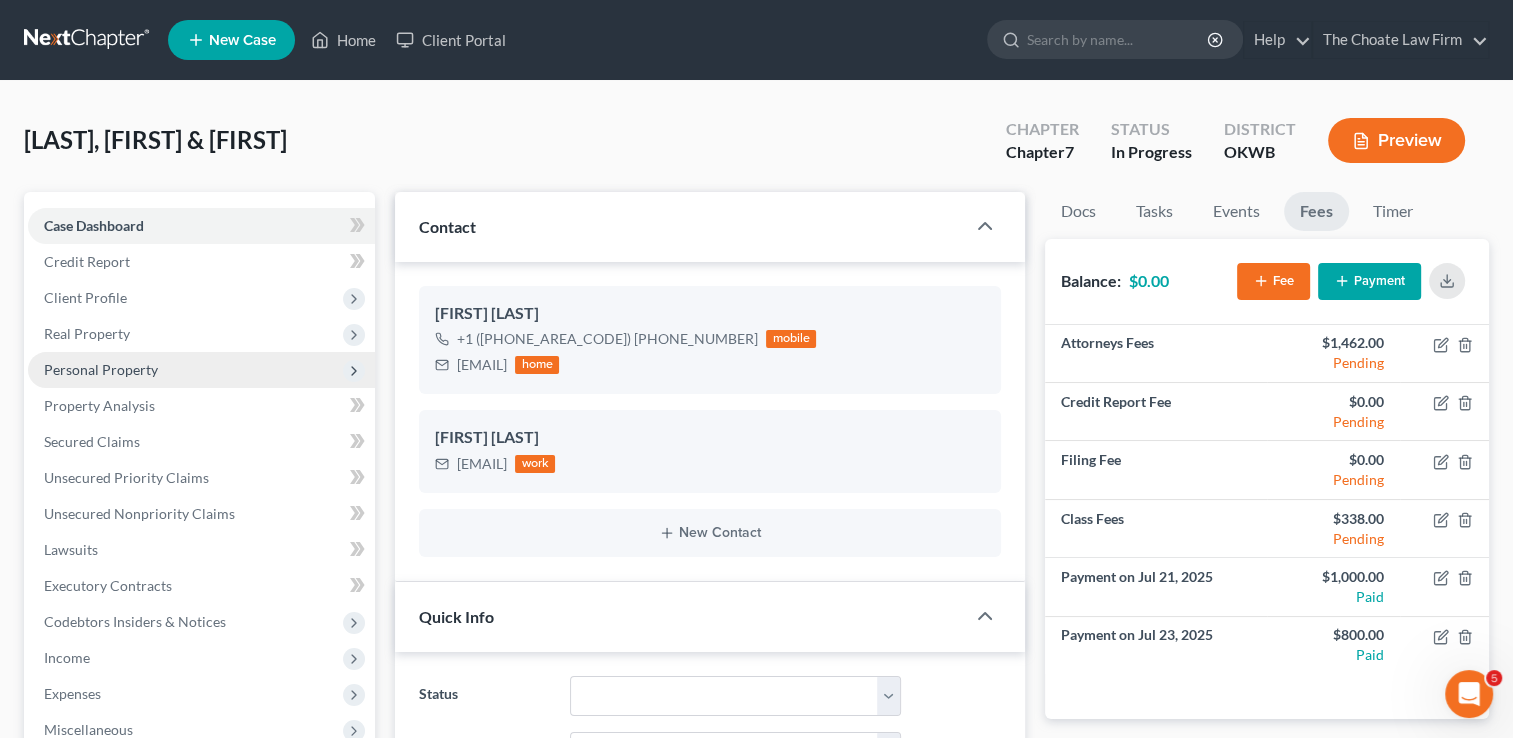 click on "Personal Property" at bounding box center (101, 369) 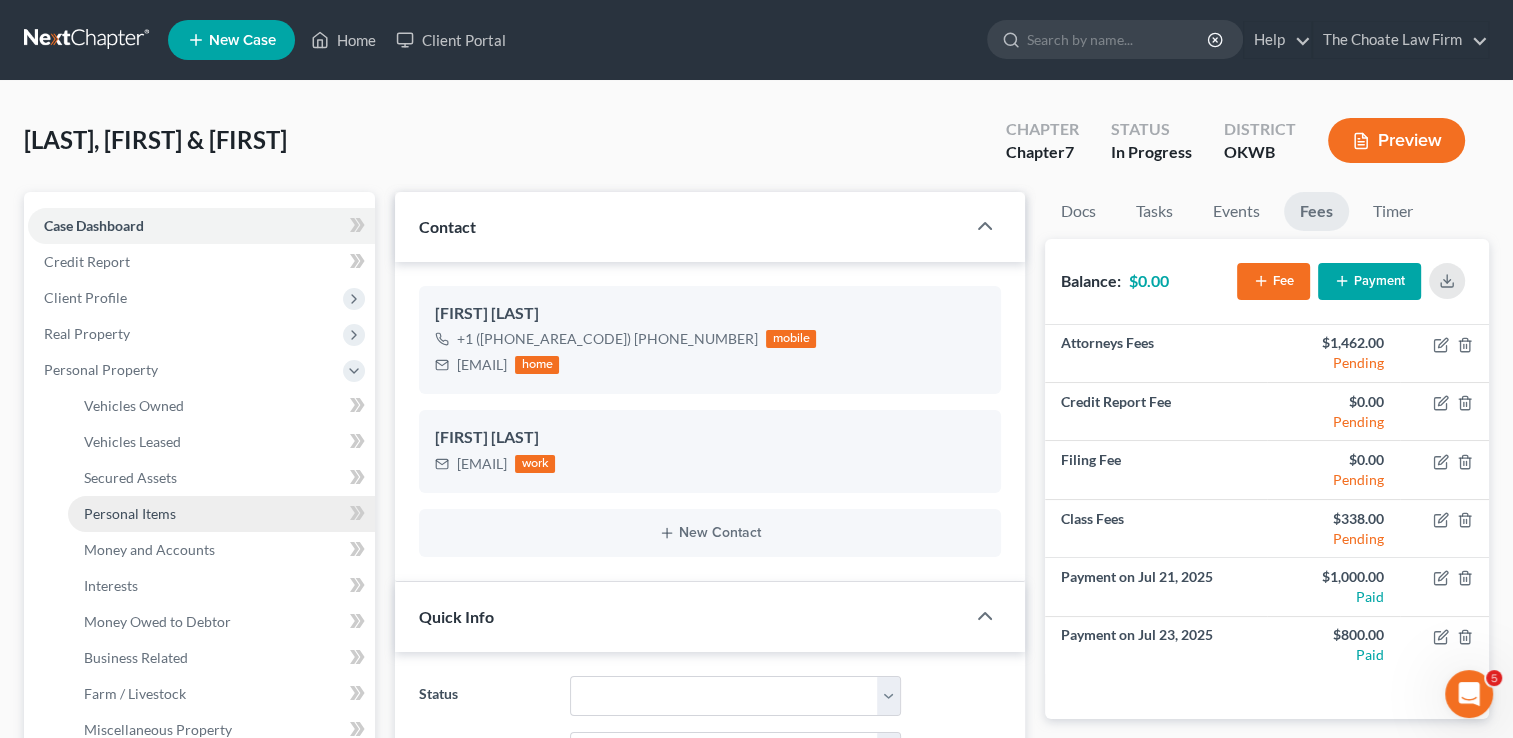 click on "Personal Items" at bounding box center (130, 513) 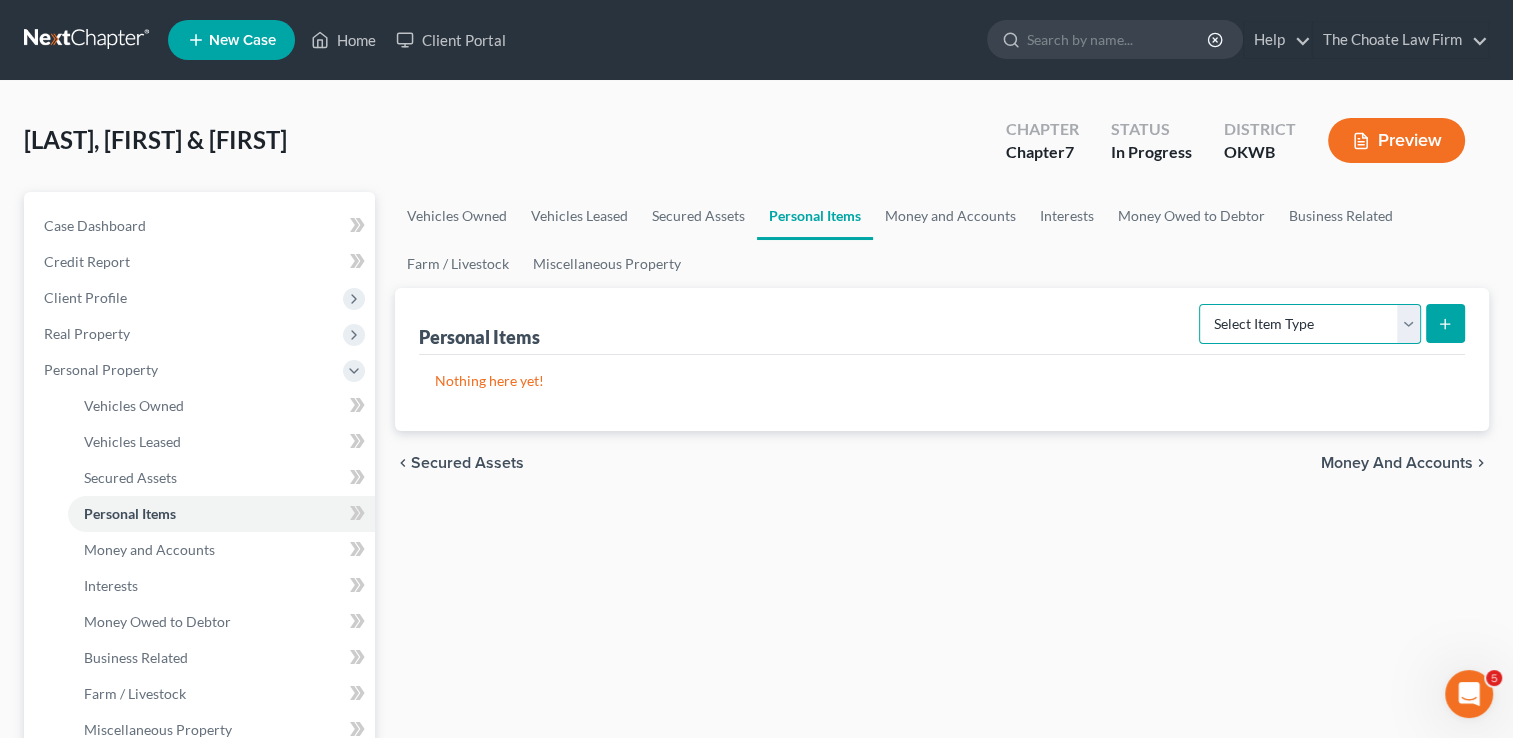 click on "Select Item Type Clothing Collectibles Of Value Electronics Firearms Household Goods Jewelry Other Pet(s) Sports & Hobby Equipment" at bounding box center [1310, 324] 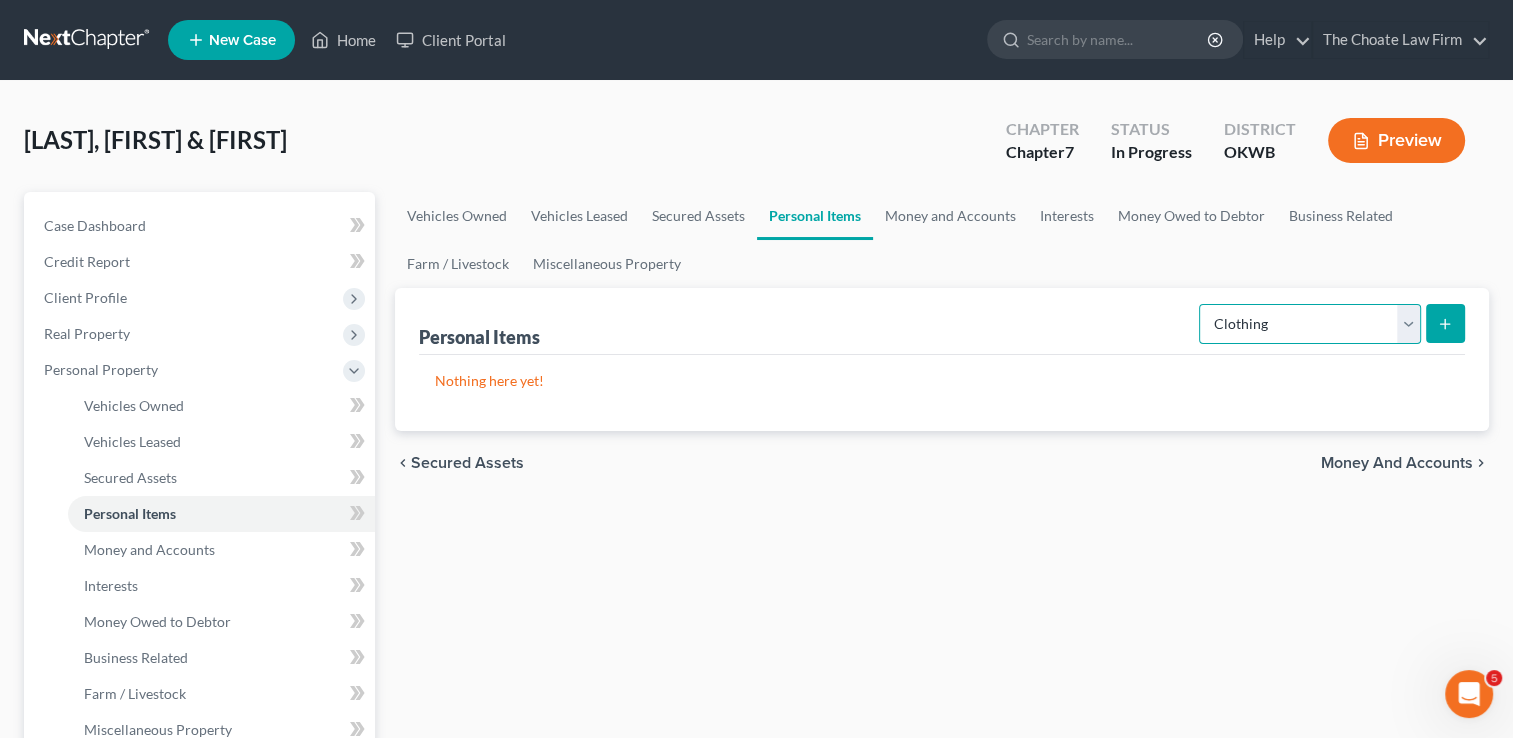 click on "Select Item Type Clothing Collectibles Of Value Electronics Firearms Household Goods Jewelry Other Pet(s) Sports & Hobby Equipment" at bounding box center (1310, 324) 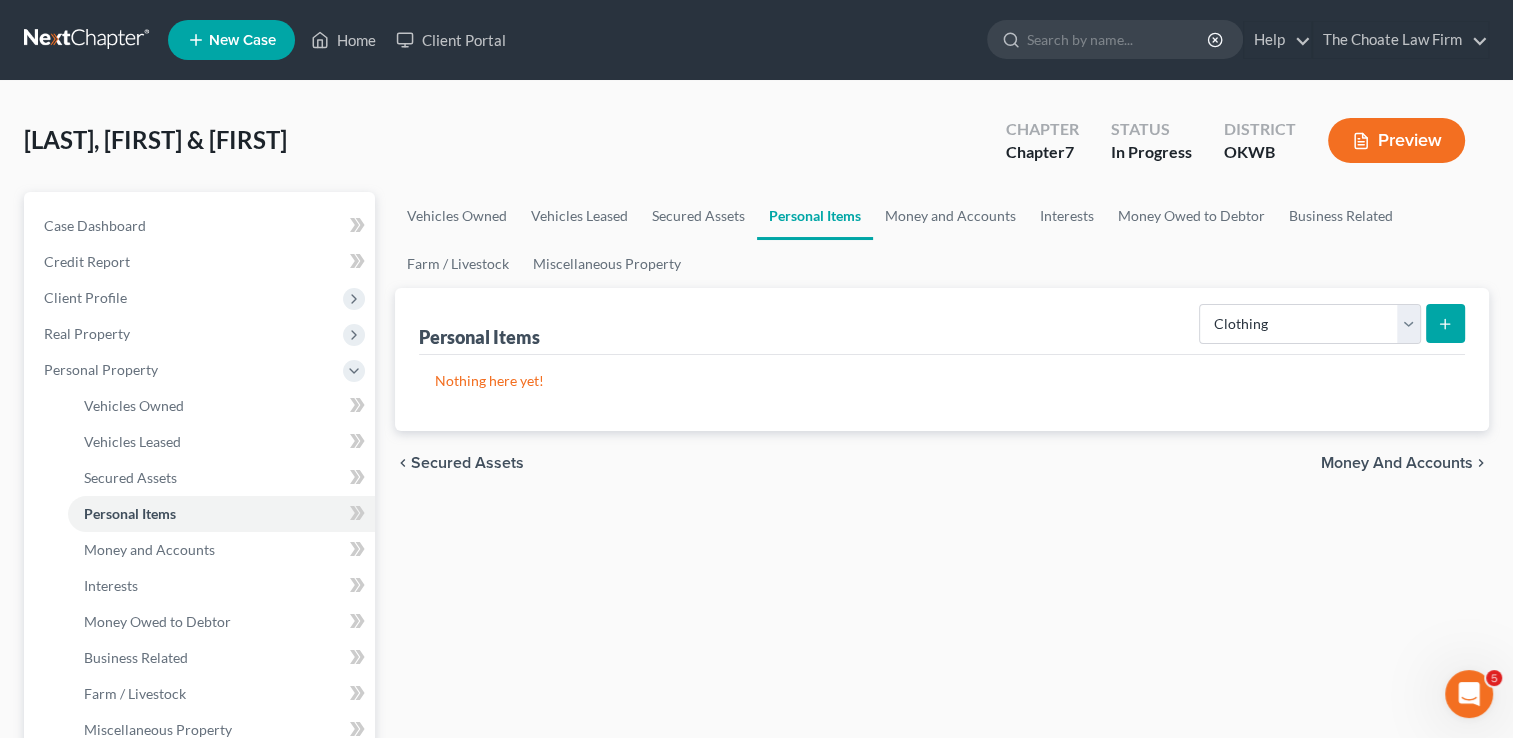 click 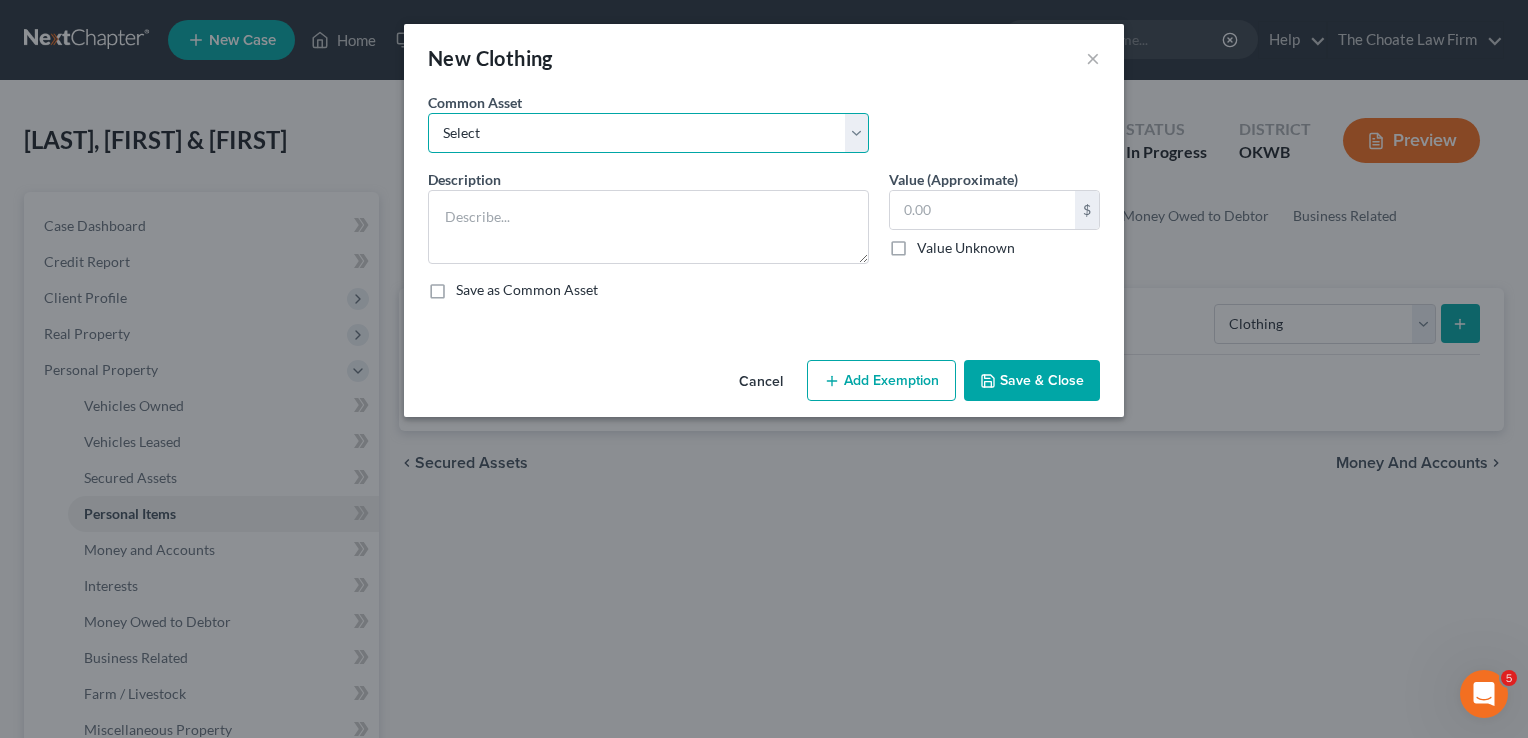 drag, startPoint x: 544, startPoint y: 133, endPoint x: 553, endPoint y: 150, distance: 19.235384 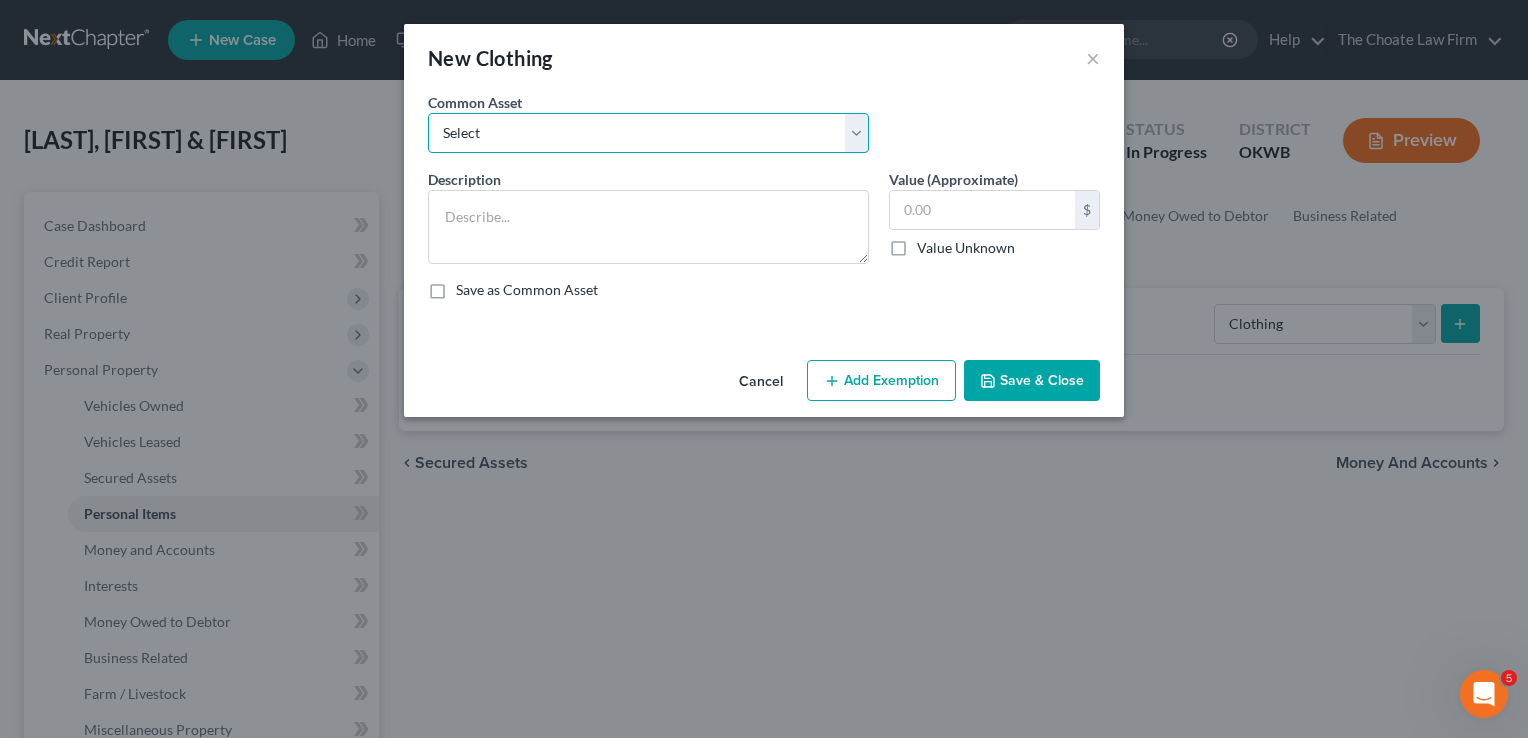 select on "3" 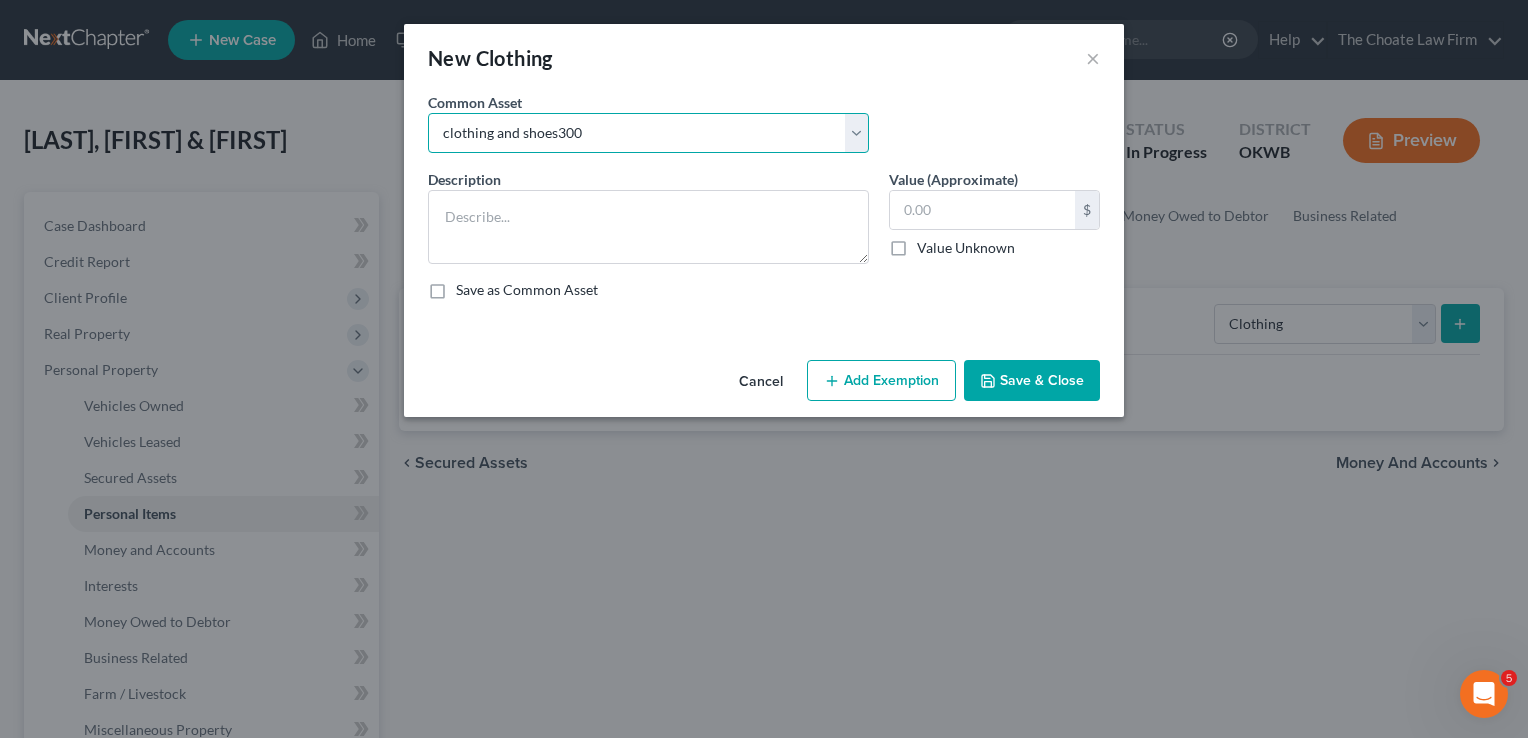 click on "Select clothing and shoes clothing and shoes clothing and shoes clothing and shoes300 clothing and shoes100 clothing and shoes200 clothing and shoes50 clothing and shoes" at bounding box center (648, 133) 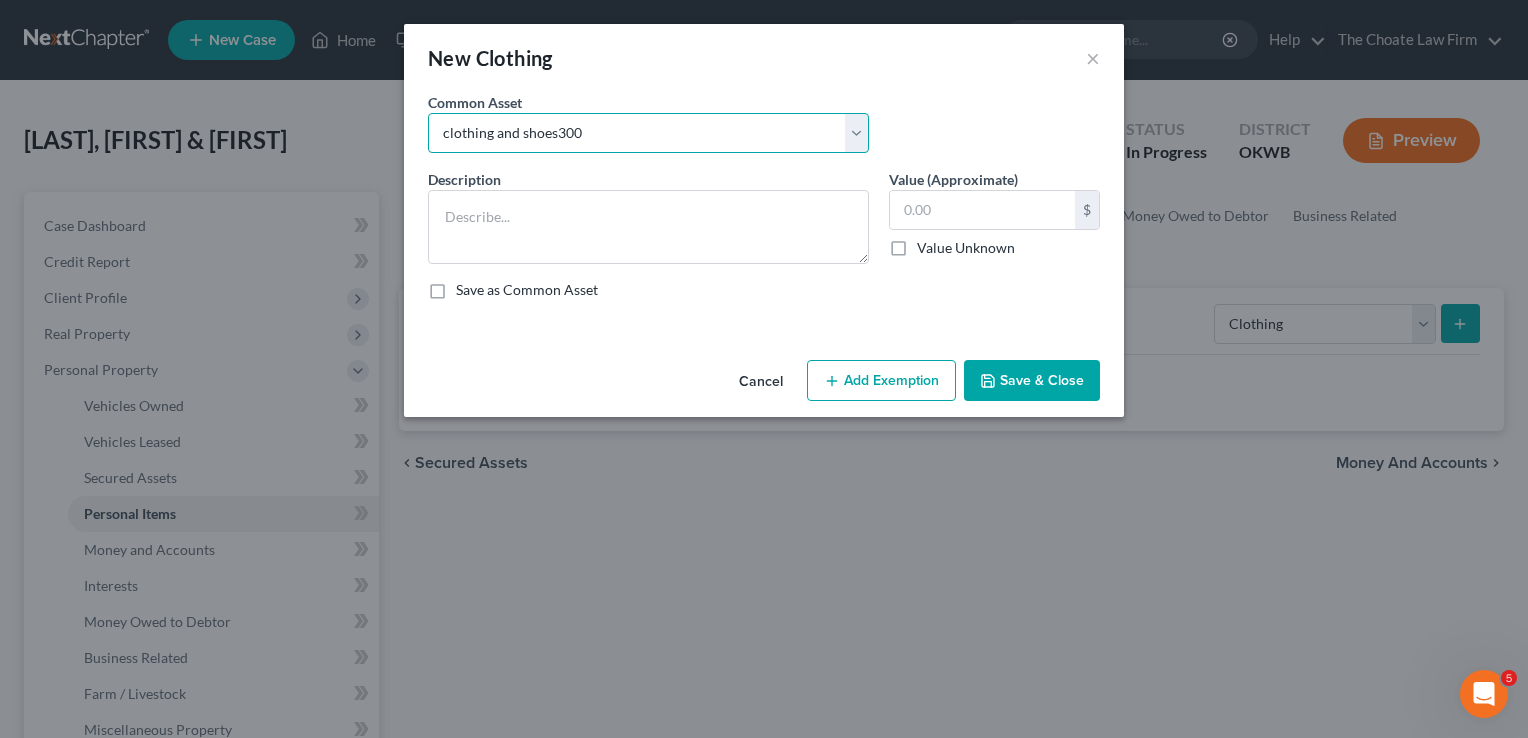 type on "clothing and shoes300" 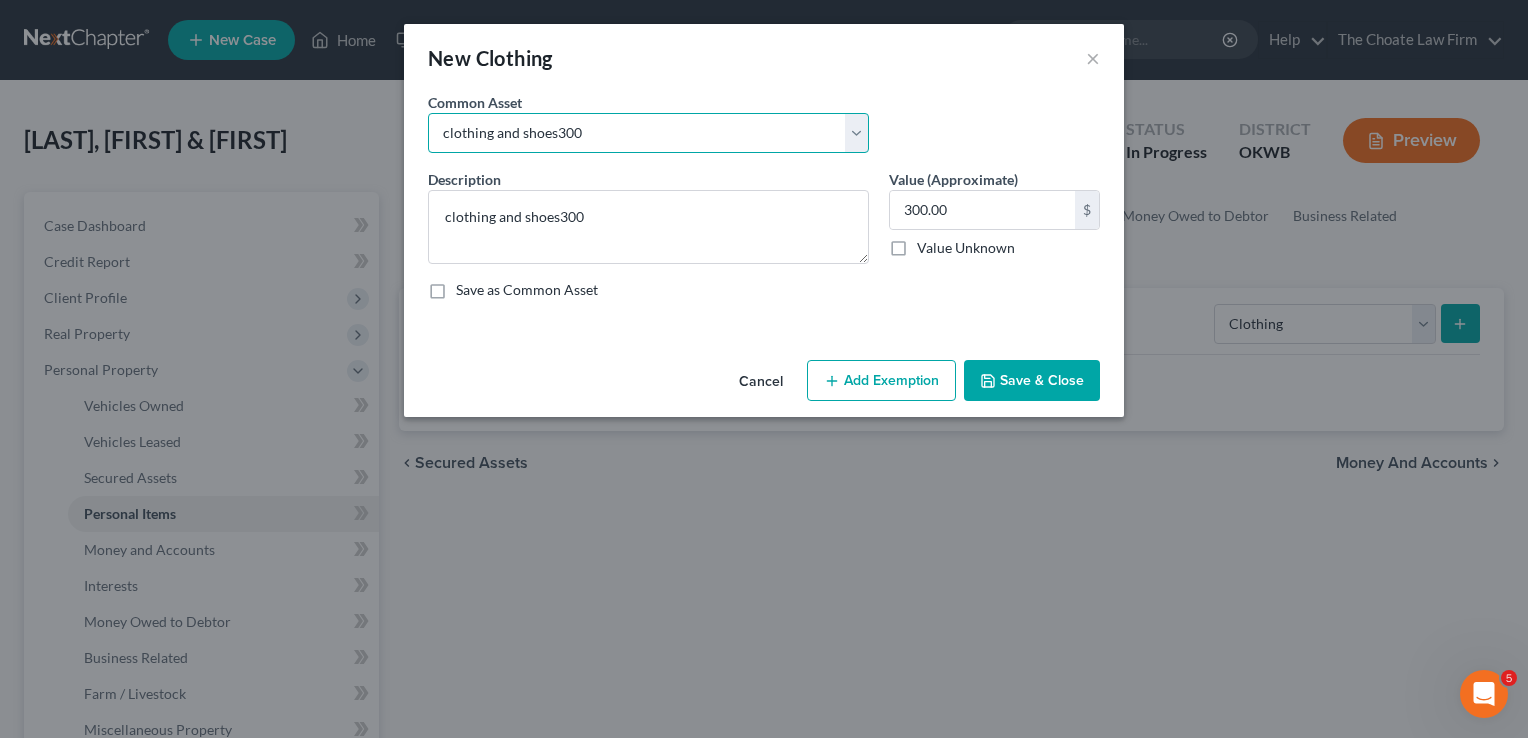 click on "Select clothing and shoes clothing and shoes clothing and shoes clothing and shoes300 clothing and shoes100 clothing and shoes200 clothing and shoes50 clothing and shoes" at bounding box center (648, 133) 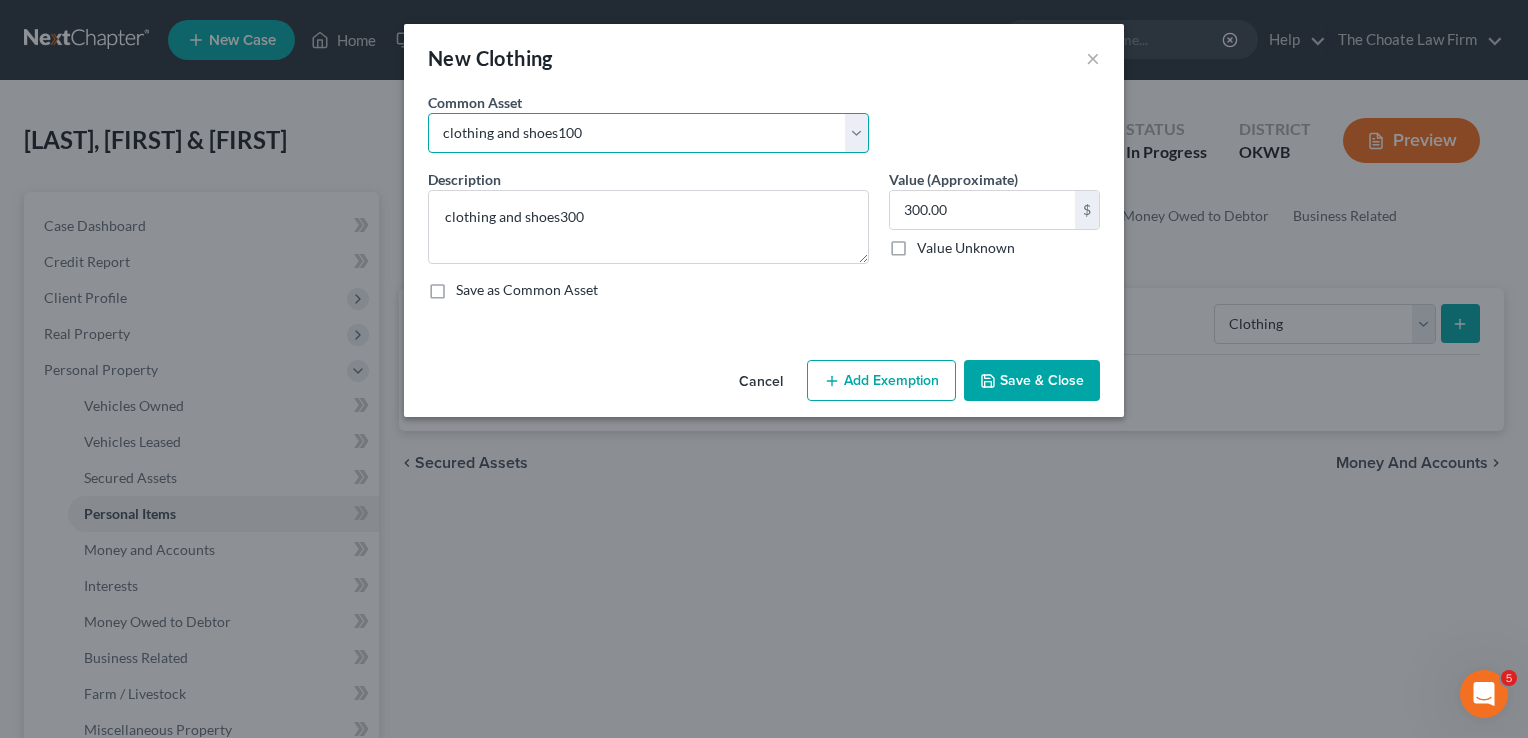 click on "Select clothing and shoes clothing and shoes clothing and shoes clothing and shoes300 clothing and shoes100 clothing and shoes200 clothing and shoes50 clothing and shoes" at bounding box center [648, 133] 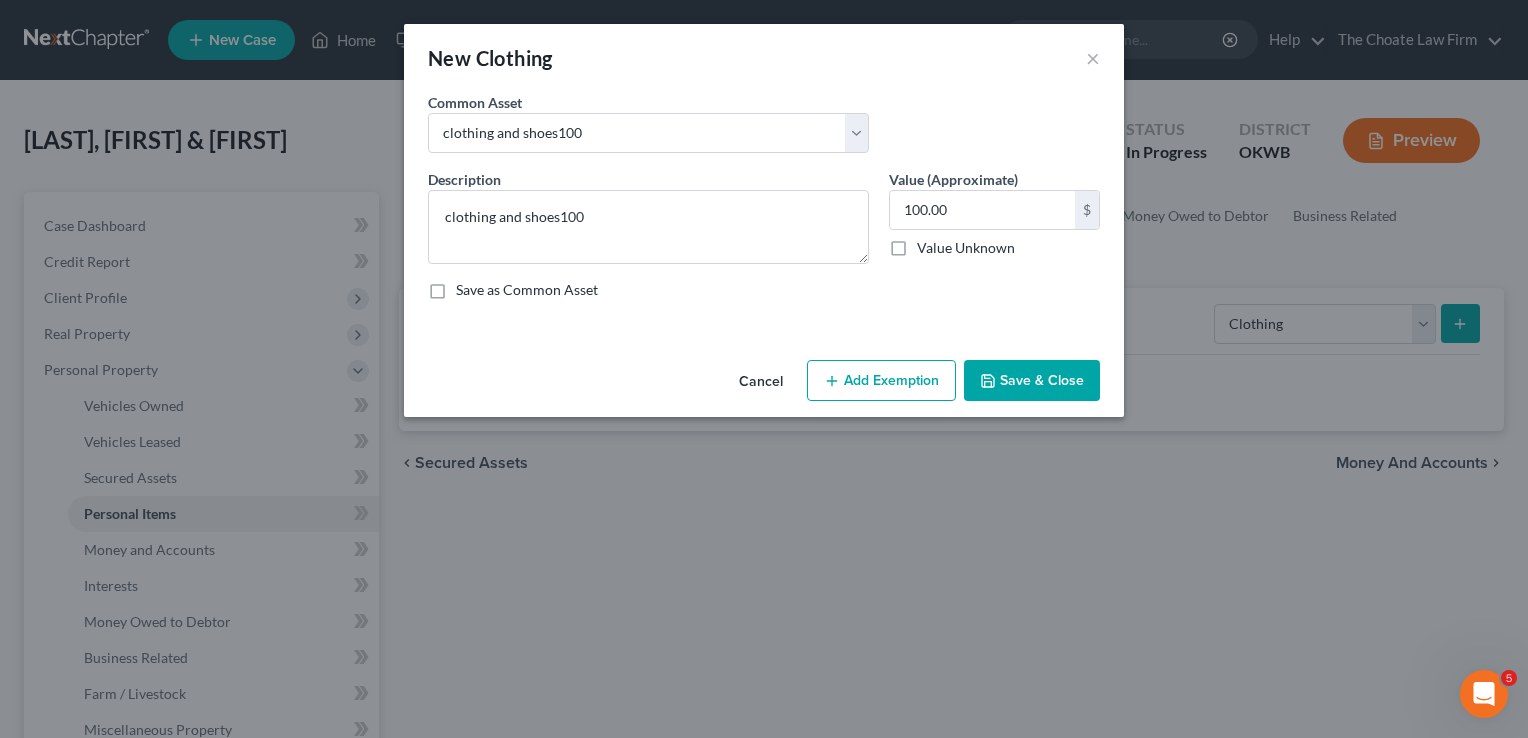 click on "Add Exemption" at bounding box center (881, 381) 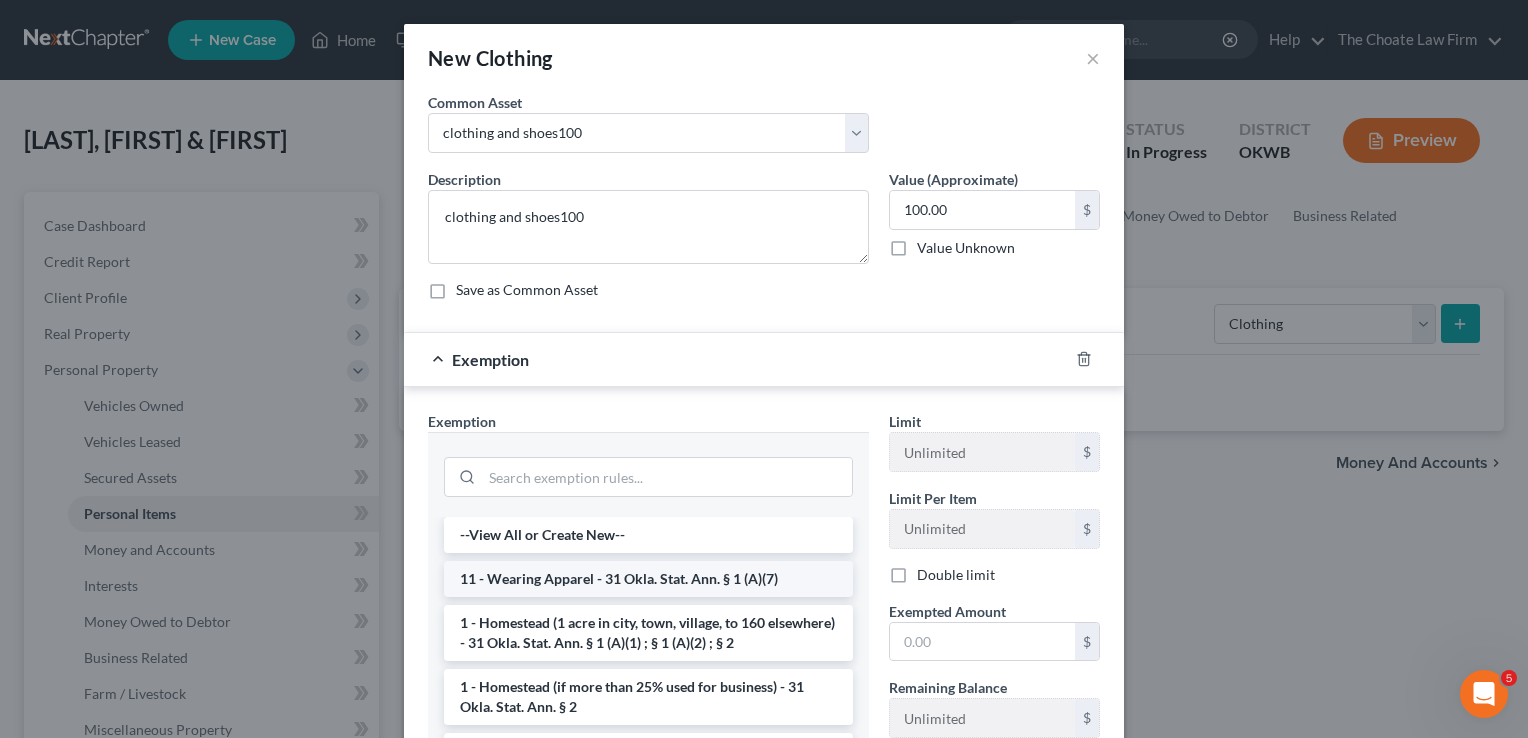 click on "11 - Wearing Apparel - 31 Okla. Stat. Ann. § 1 (A)(7)" at bounding box center [648, 579] 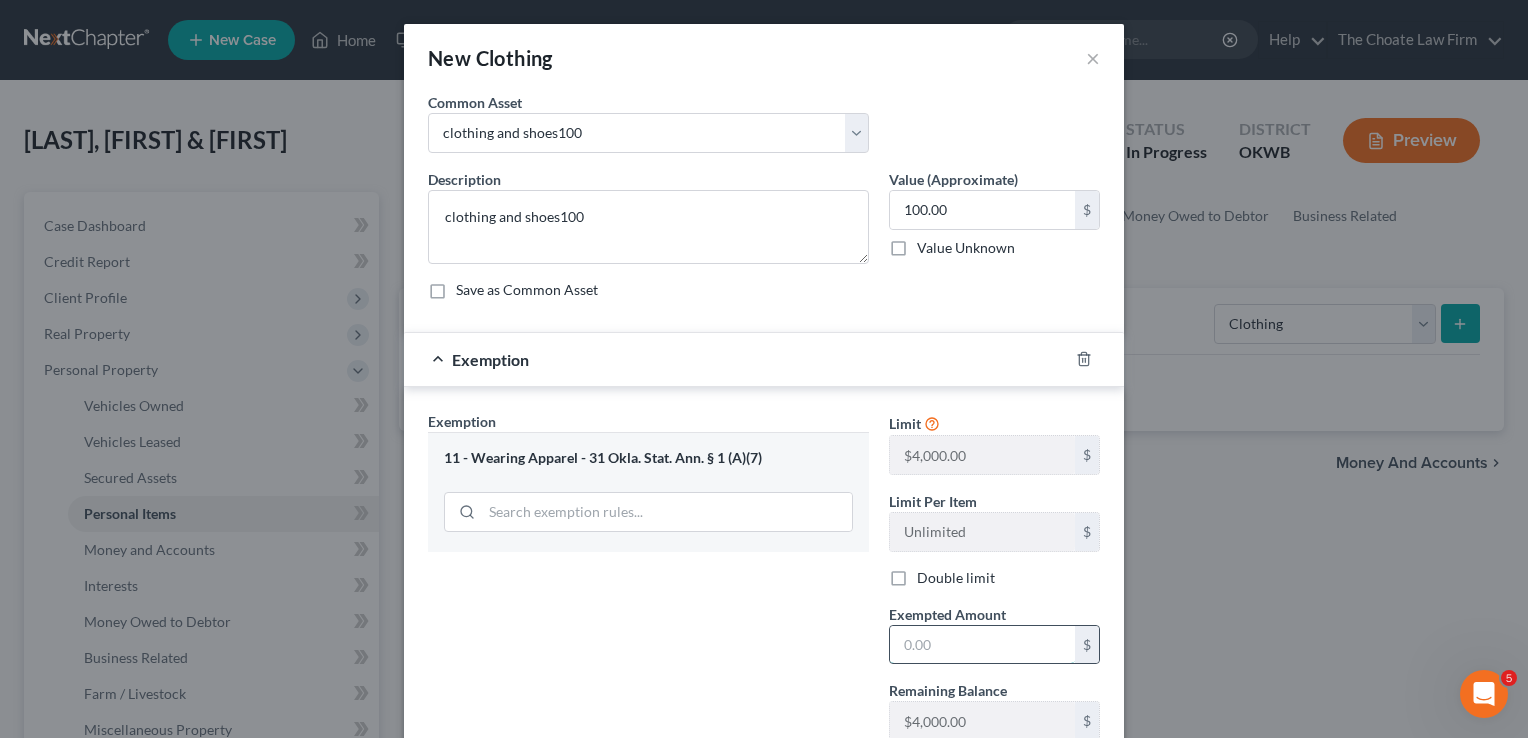 click at bounding box center [982, 645] 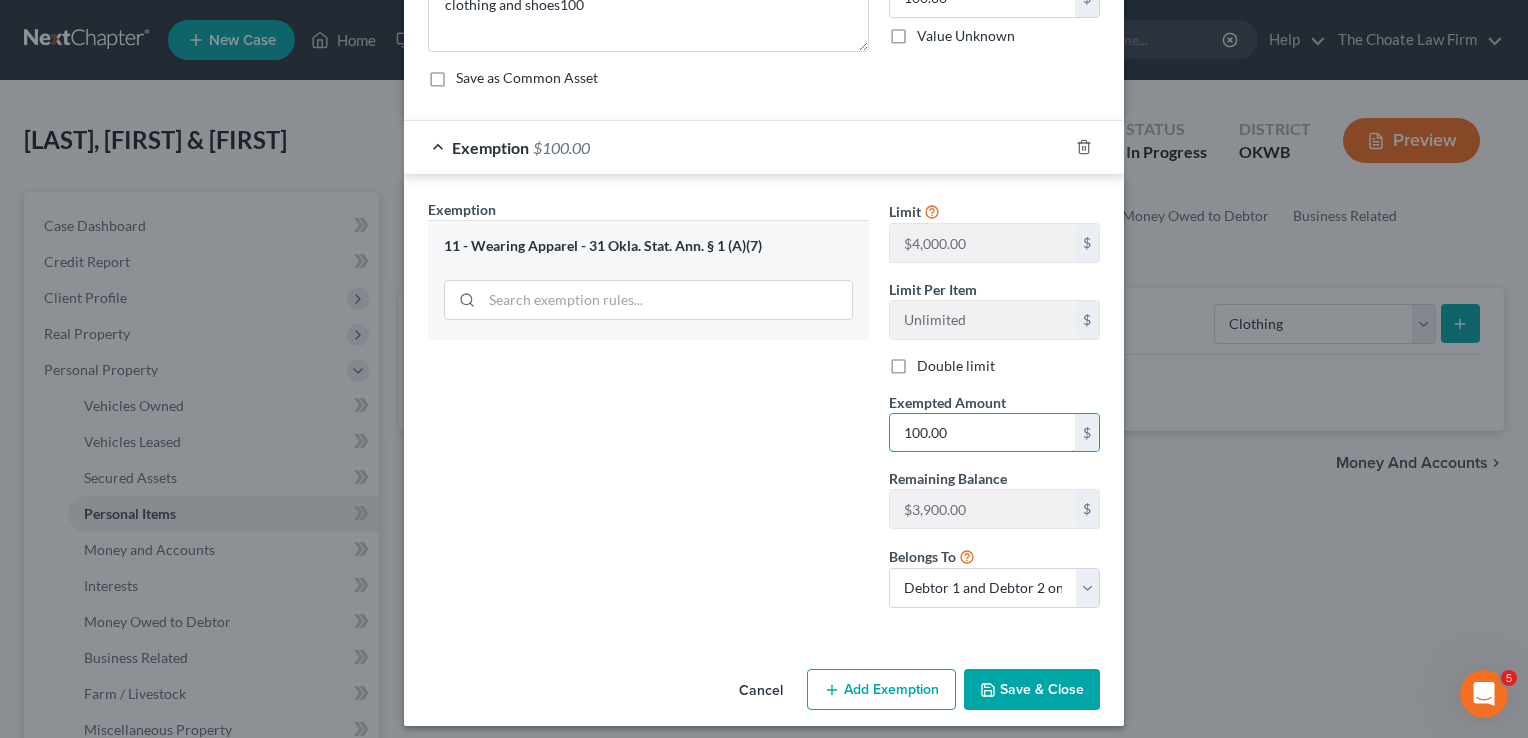 scroll, scrollTop: 221, scrollLeft: 0, axis: vertical 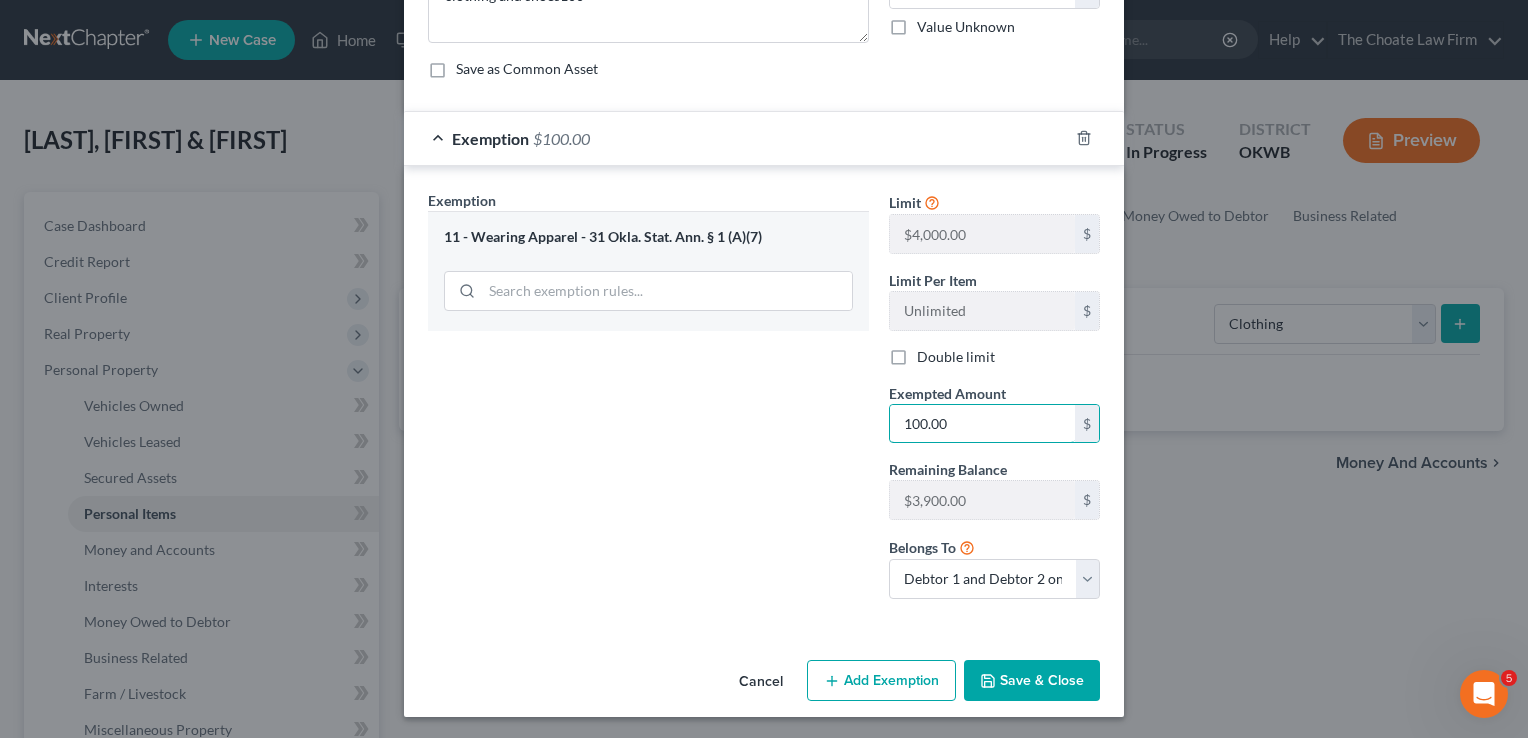 type on "100.00" 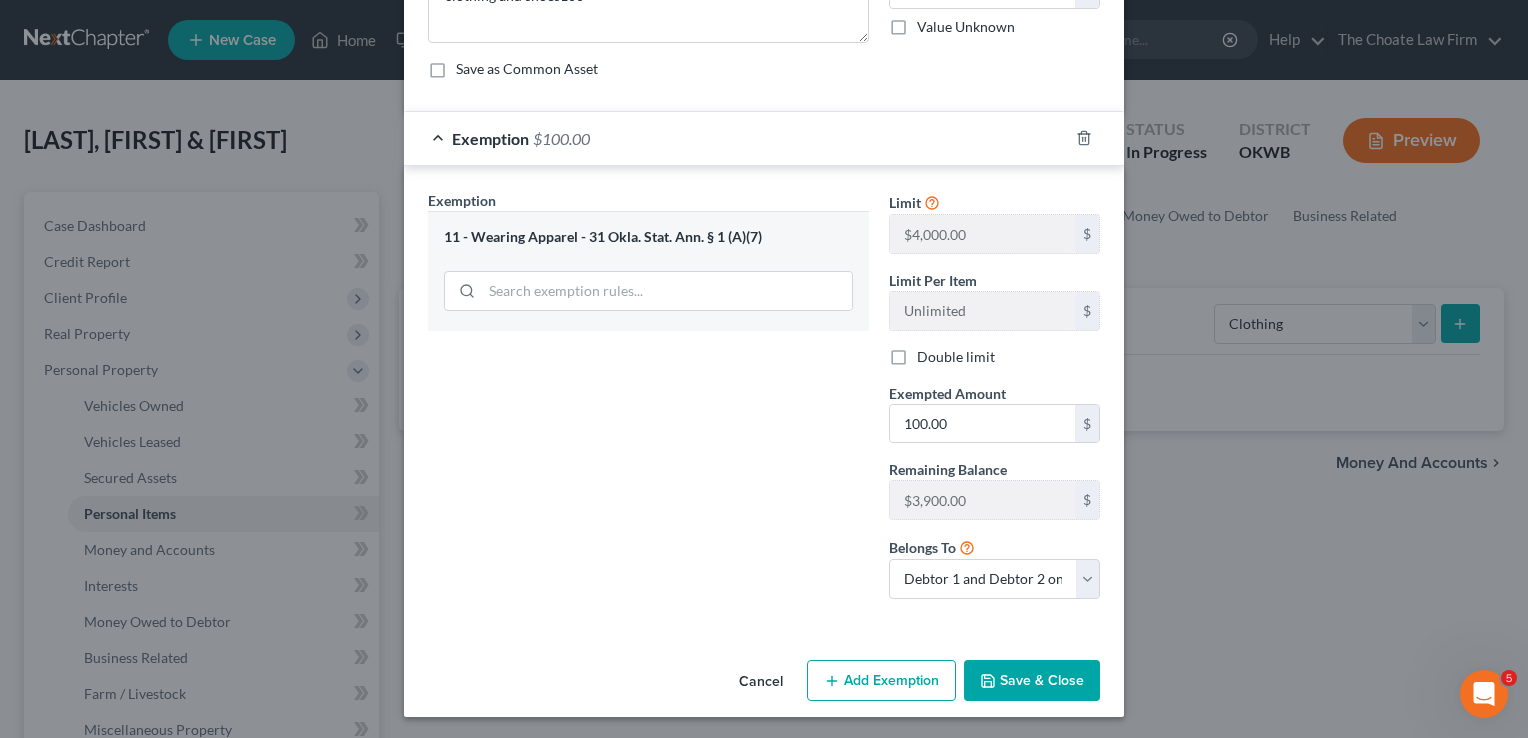 click on "Save & Close" at bounding box center (1032, 681) 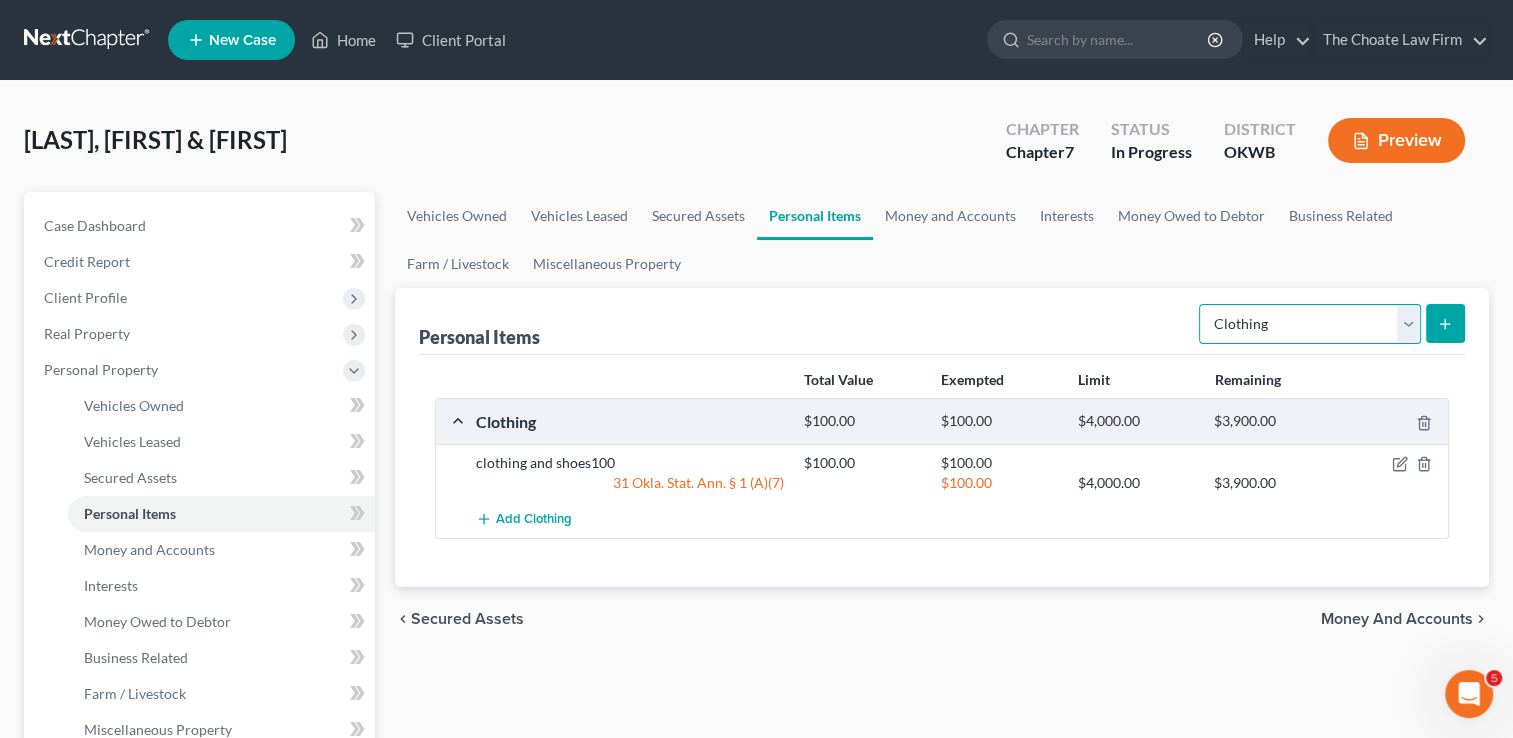 click on "Select Item Type Clothing Collectibles Of Value Electronics Firearms Household Goods Jewelry Other Pet(s) Sports & Hobby Equipment" at bounding box center (1310, 324) 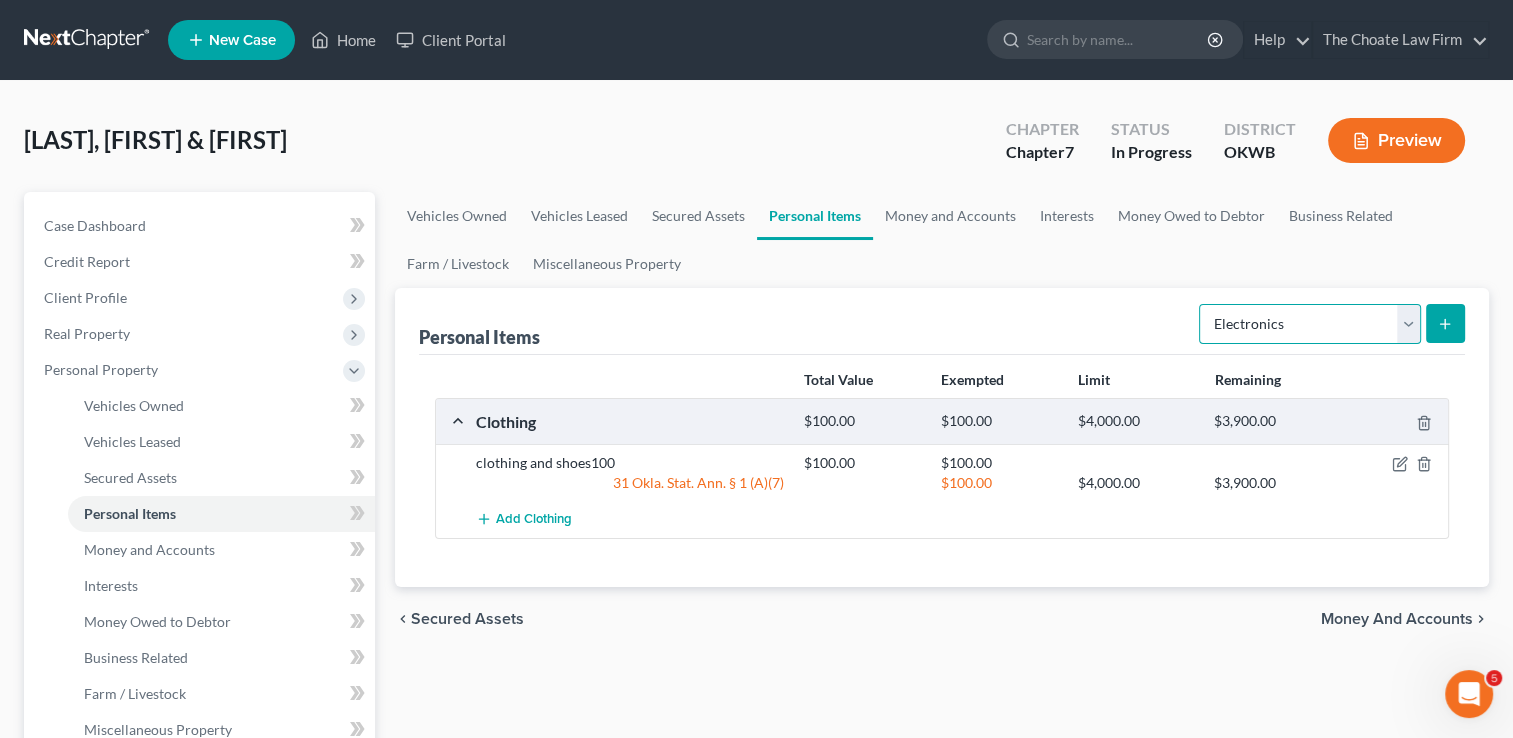 click on "Select Item Type Clothing Collectibles Of Value Electronics Firearms Household Goods Jewelry Other Pet(s) Sports & Hobby Equipment" at bounding box center [1310, 324] 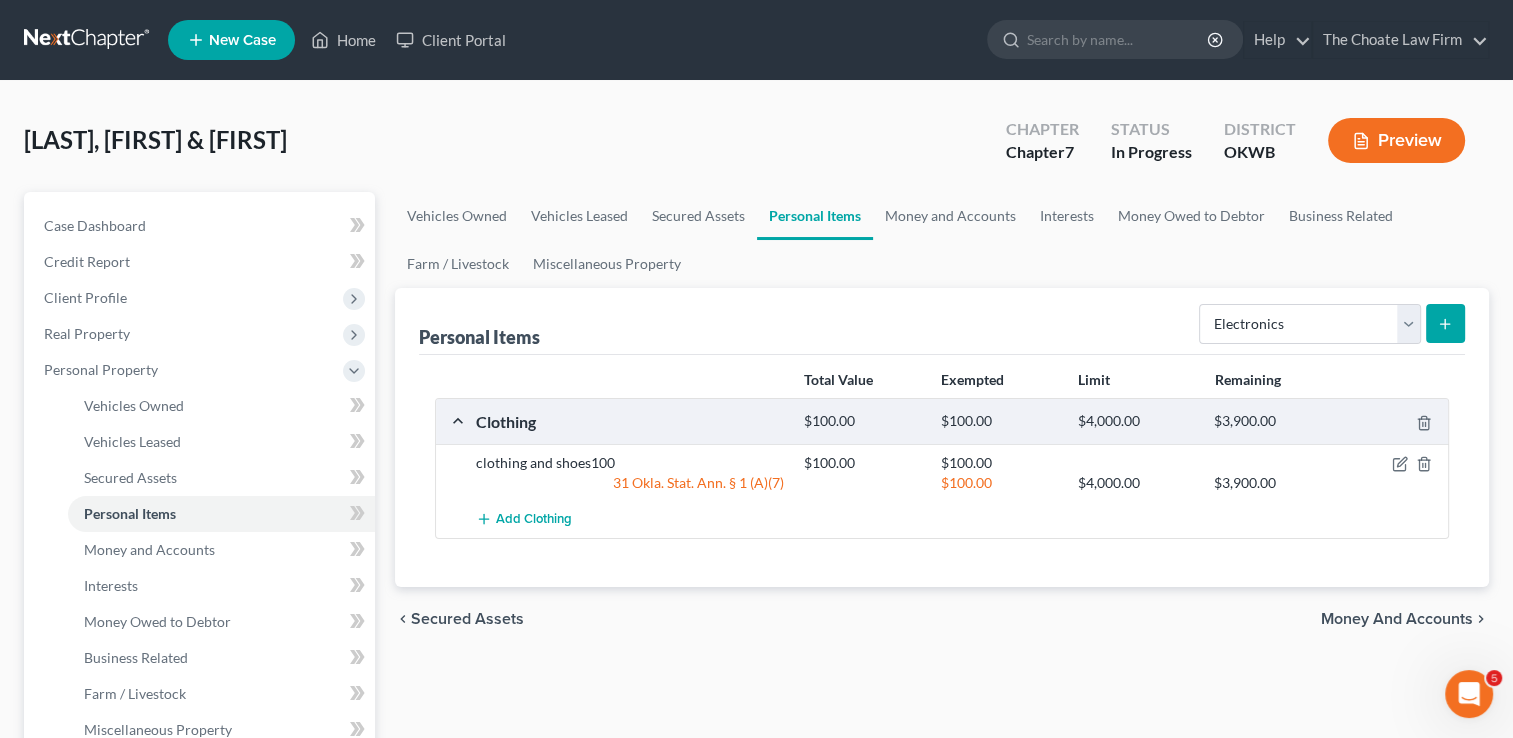 click 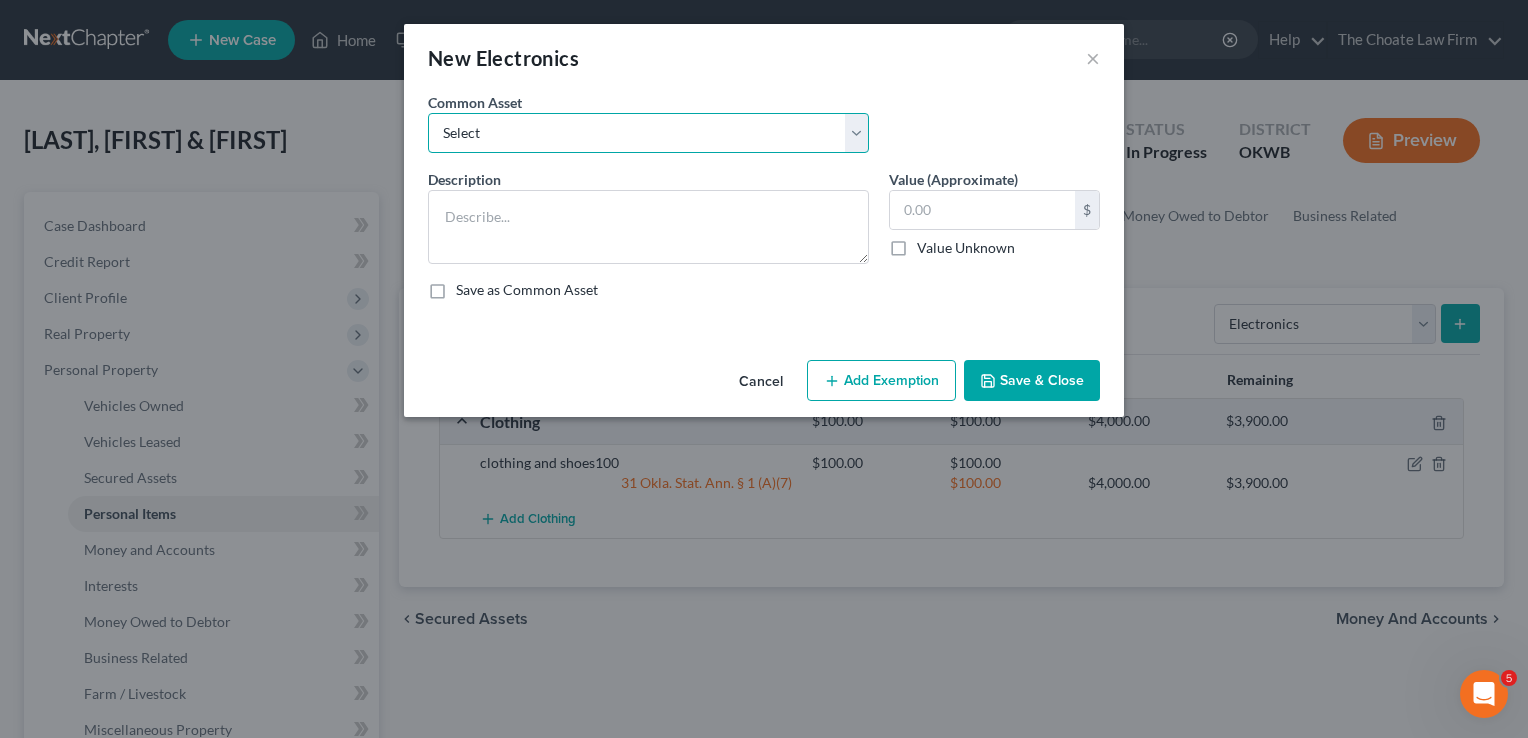 click on "Select TVs, laptop, phones, games 2 TVs, PS4" at bounding box center [648, 133] 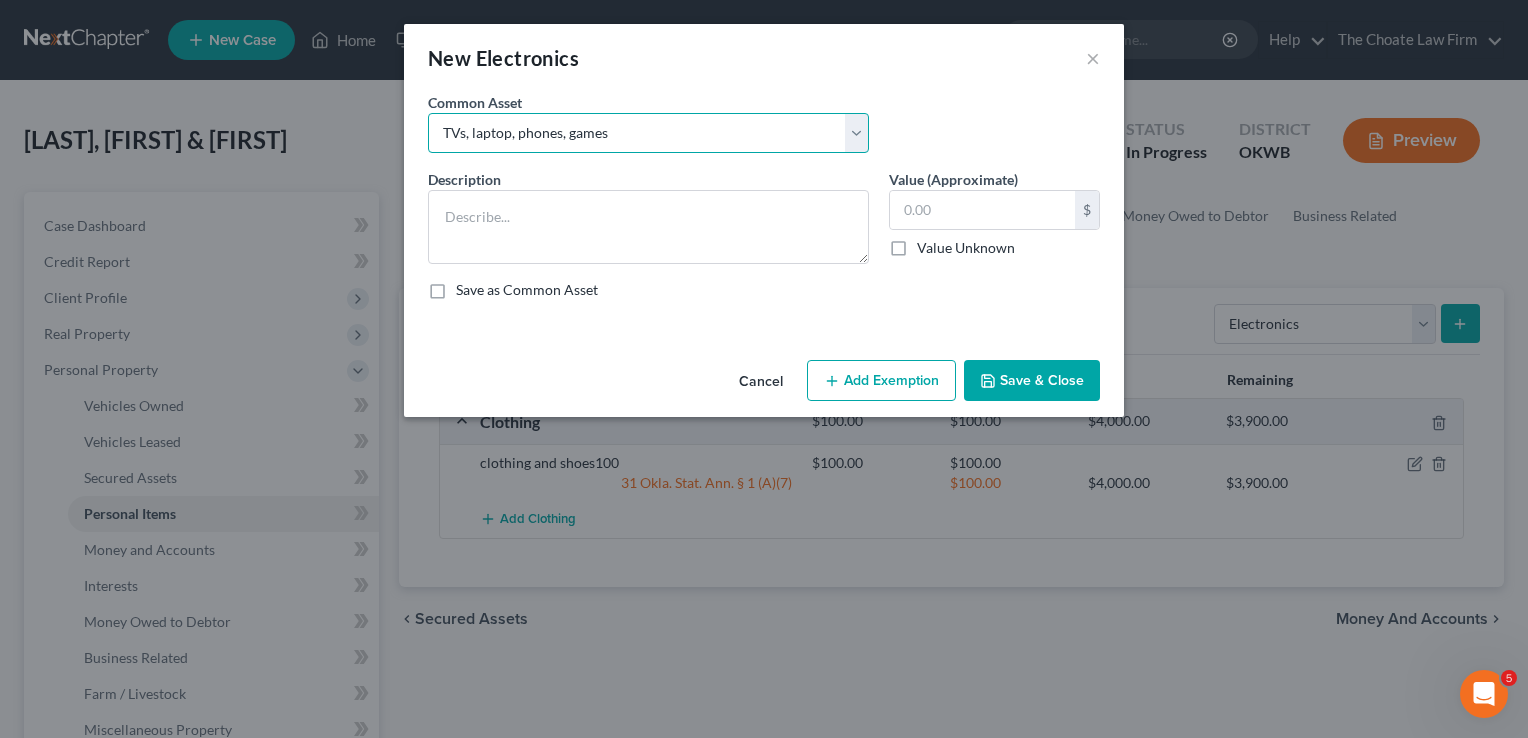 click on "Select TVs, laptop, phones, games 2 TVs, PS4" at bounding box center (648, 133) 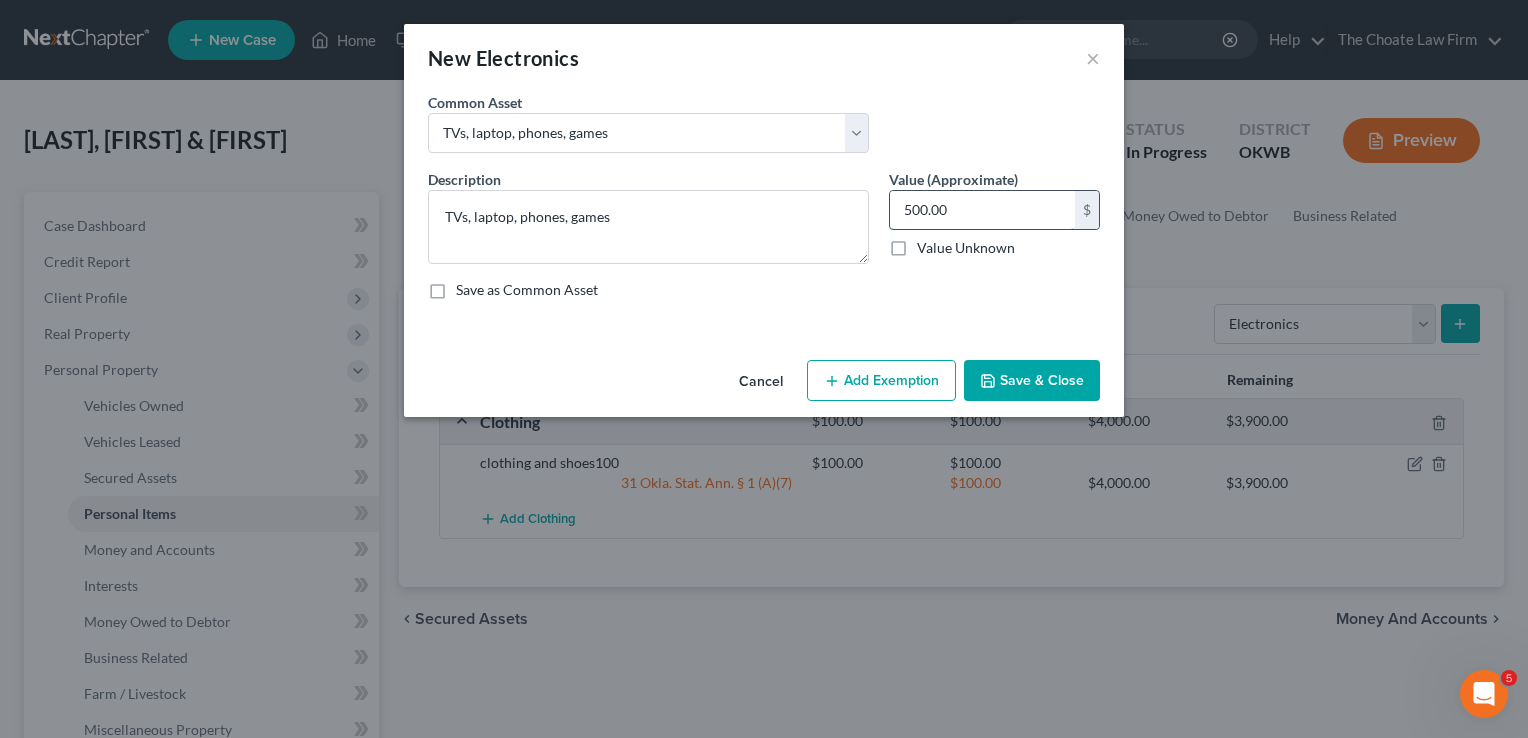 click on "500.00" at bounding box center [982, 210] 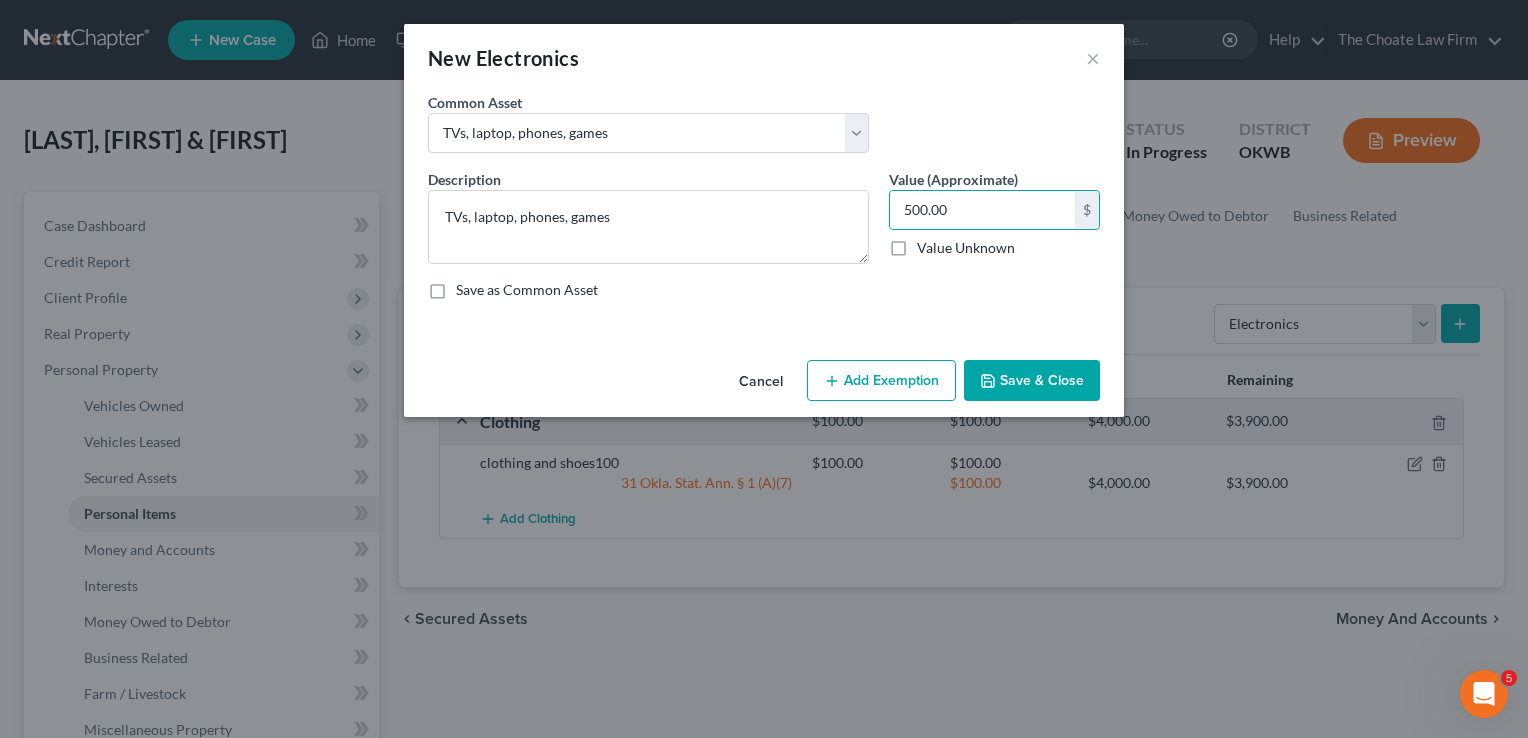 click on "Add Exemption" at bounding box center [881, 381] 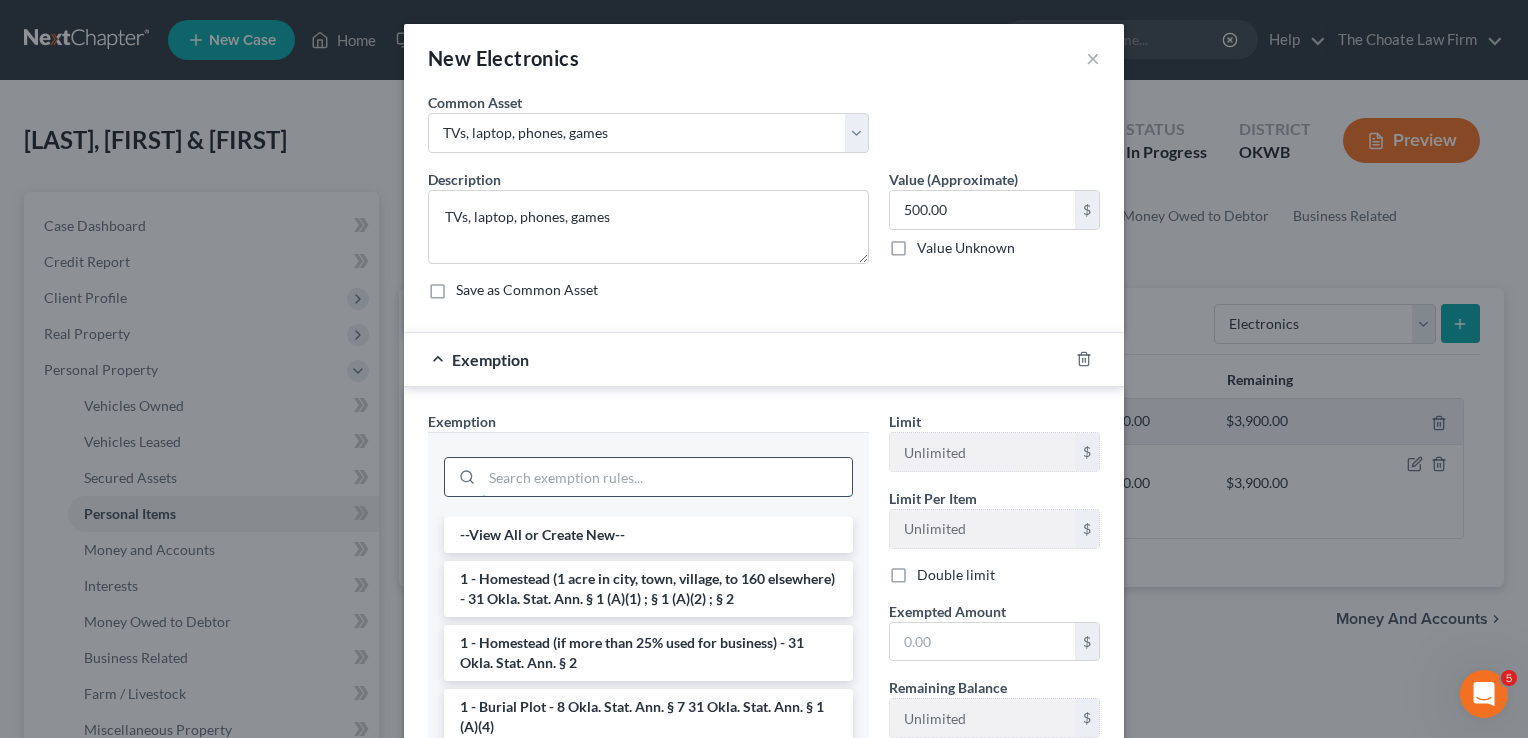 click at bounding box center (667, 477) 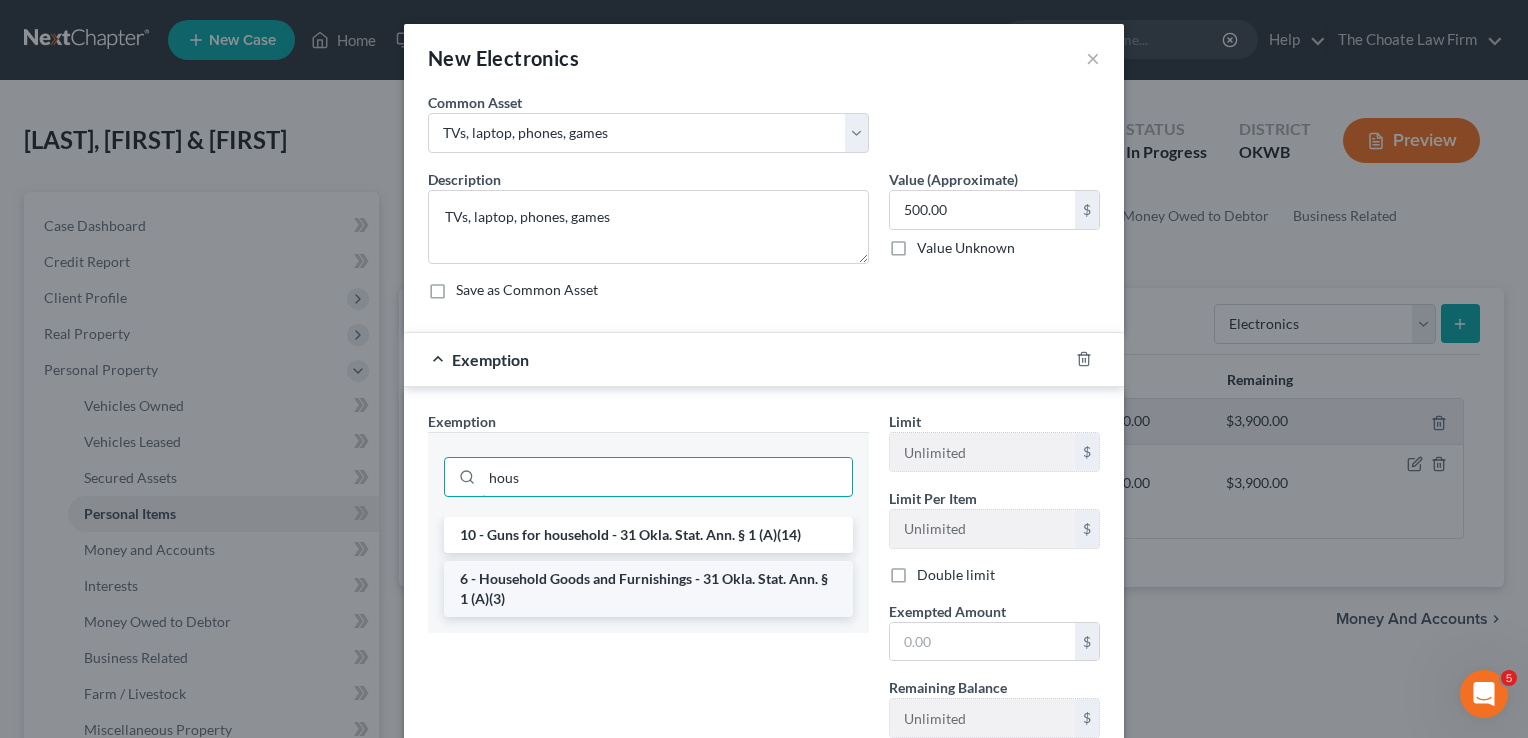 type on "hous" 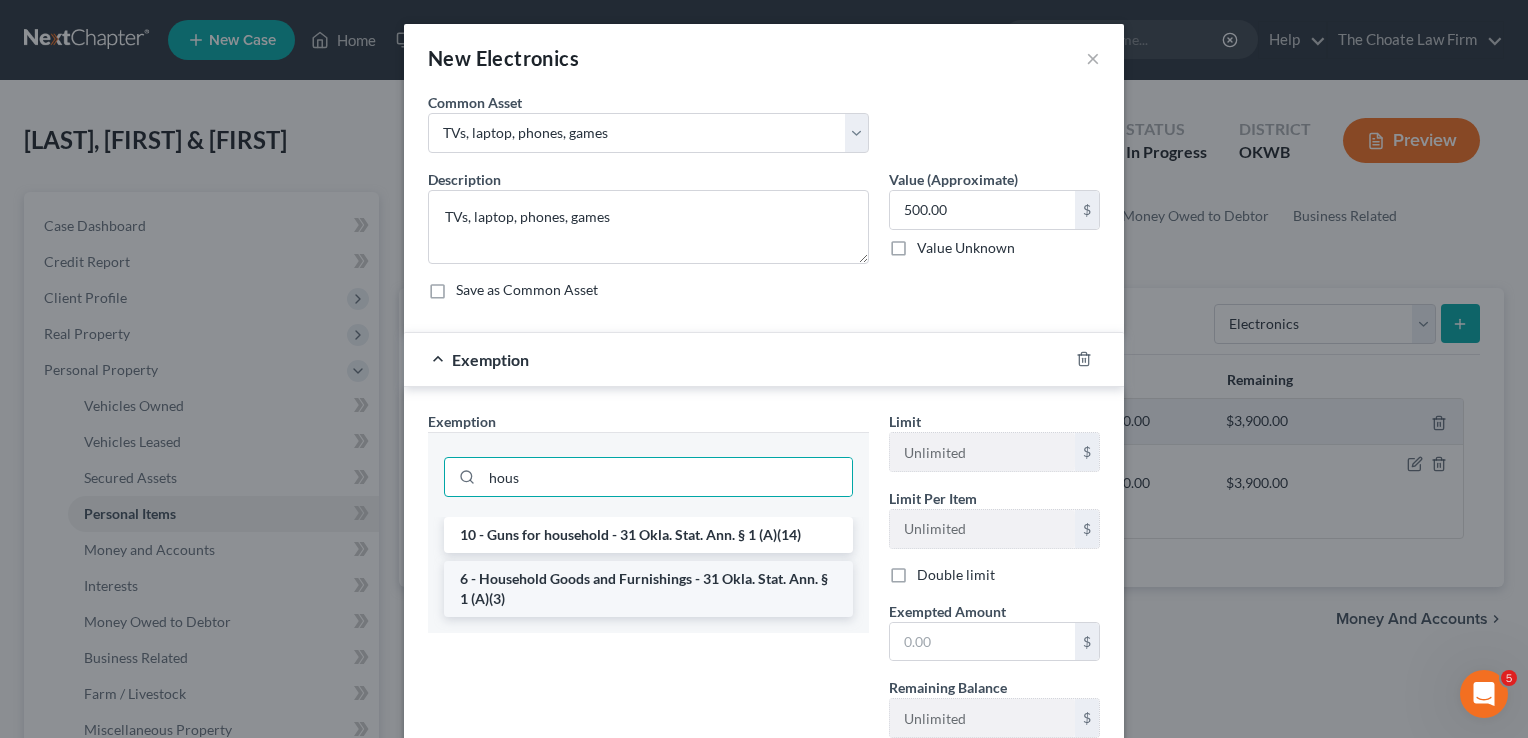 click on "6 - Household Goods and Furnishings - 31 Okla. Stat. Ann. § 1 (A)(3)" at bounding box center (648, 589) 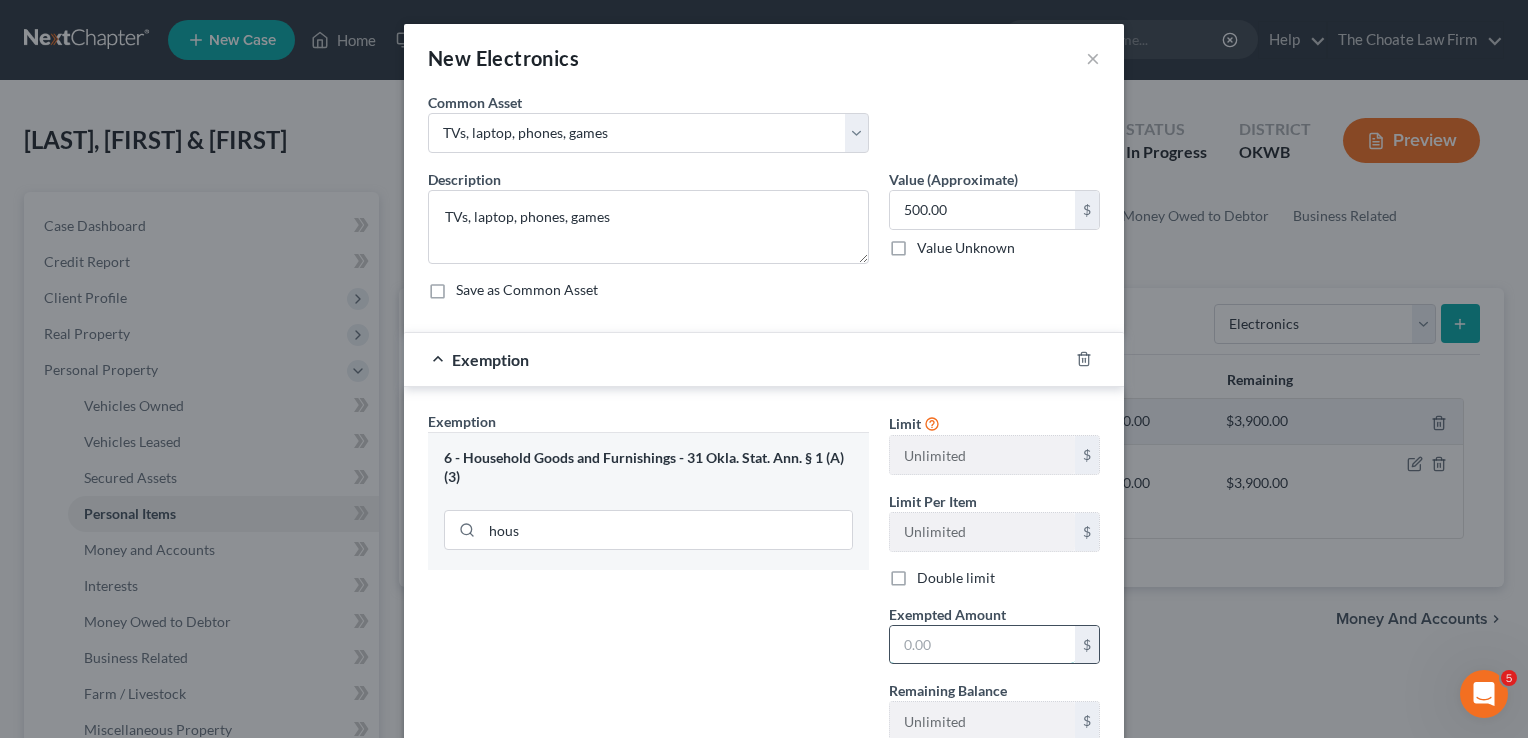 click at bounding box center (982, 645) 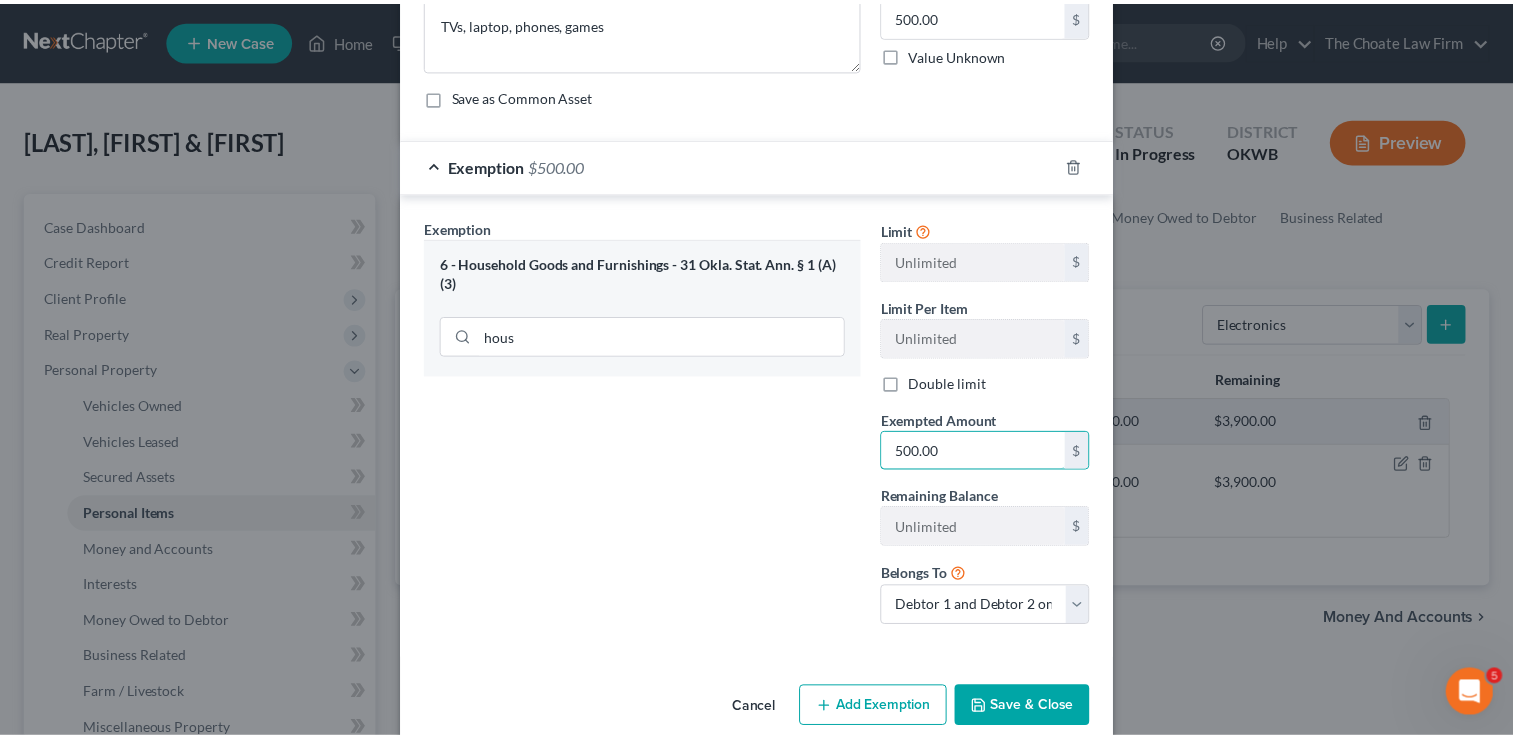 scroll, scrollTop: 221, scrollLeft: 0, axis: vertical 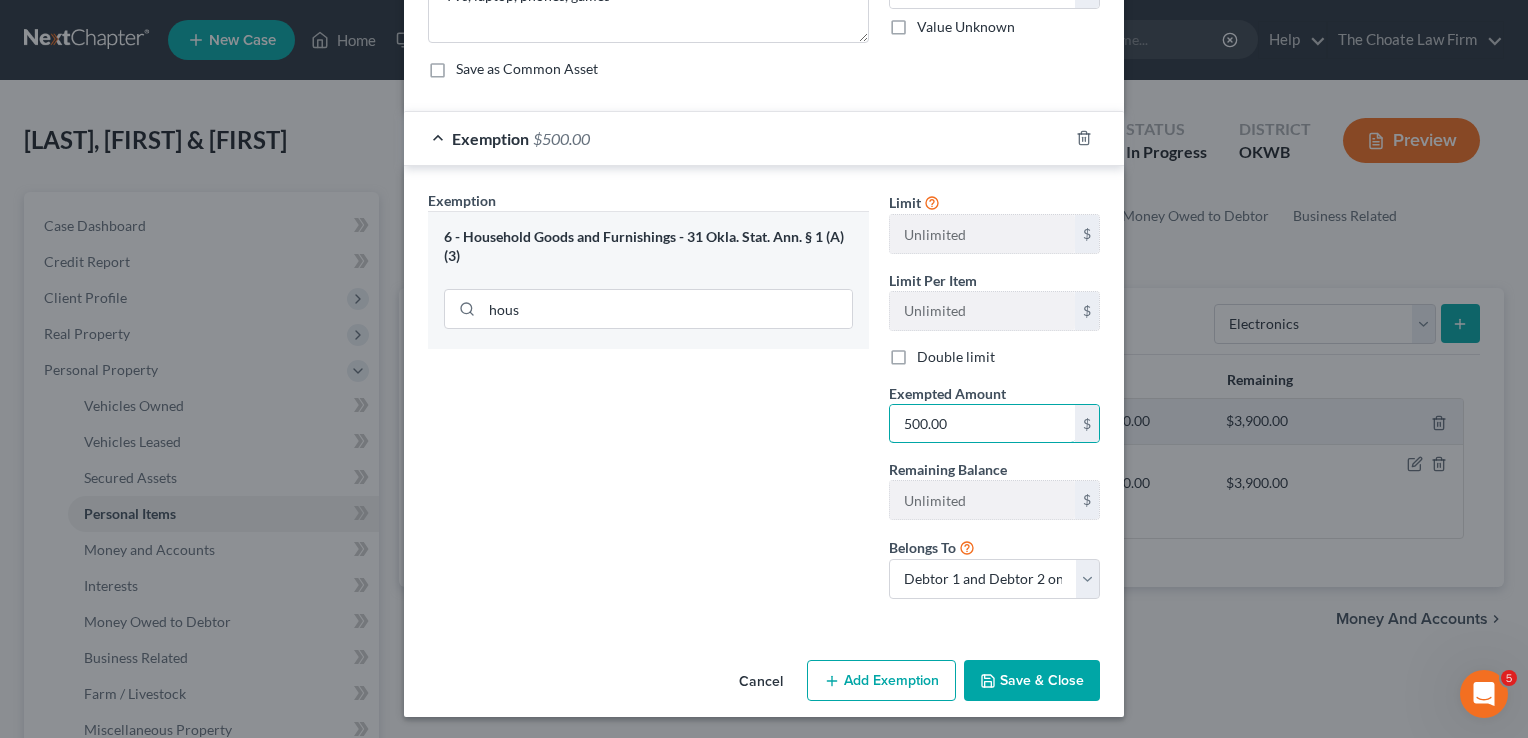 type on "500.00" 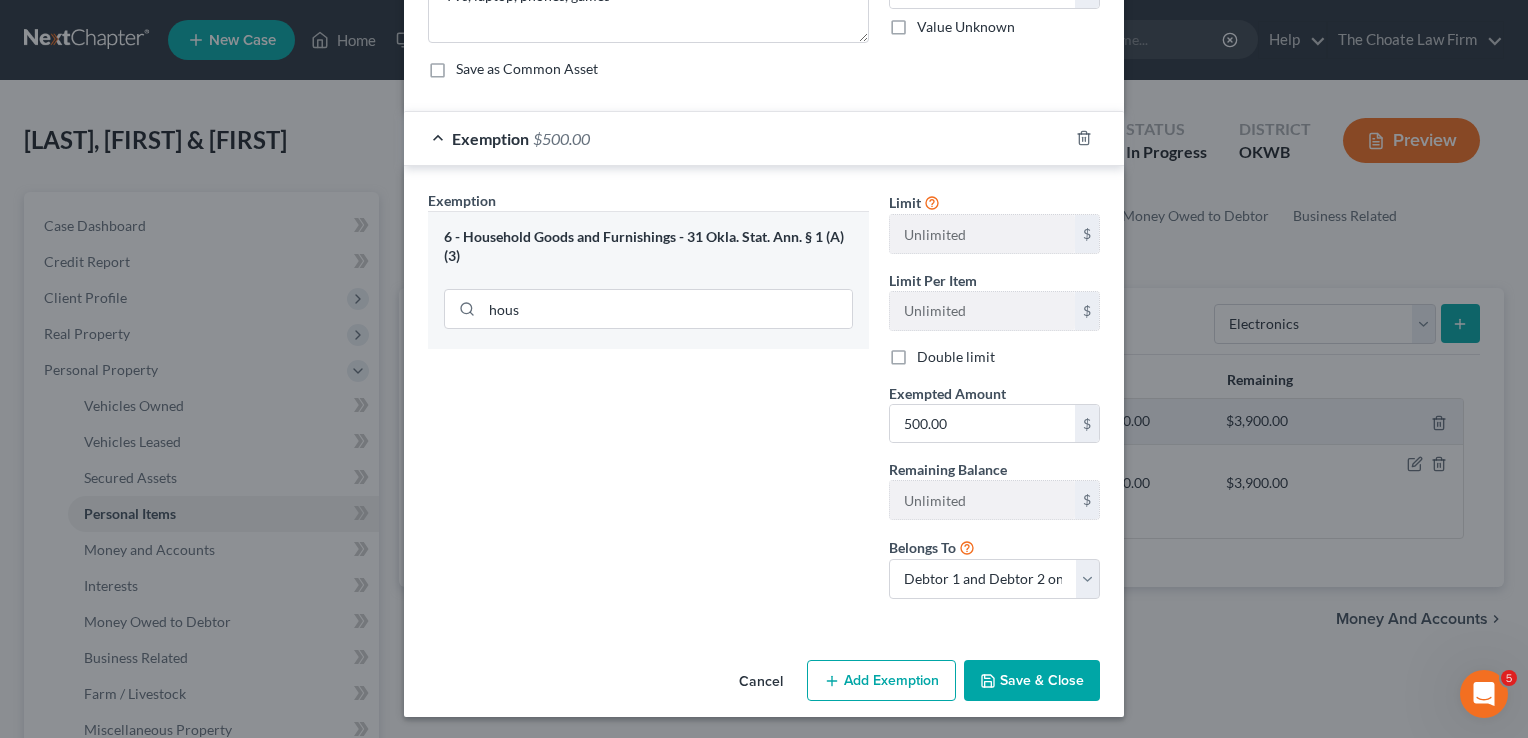 click on "Save & Close" at bounding box center [1032, 681] 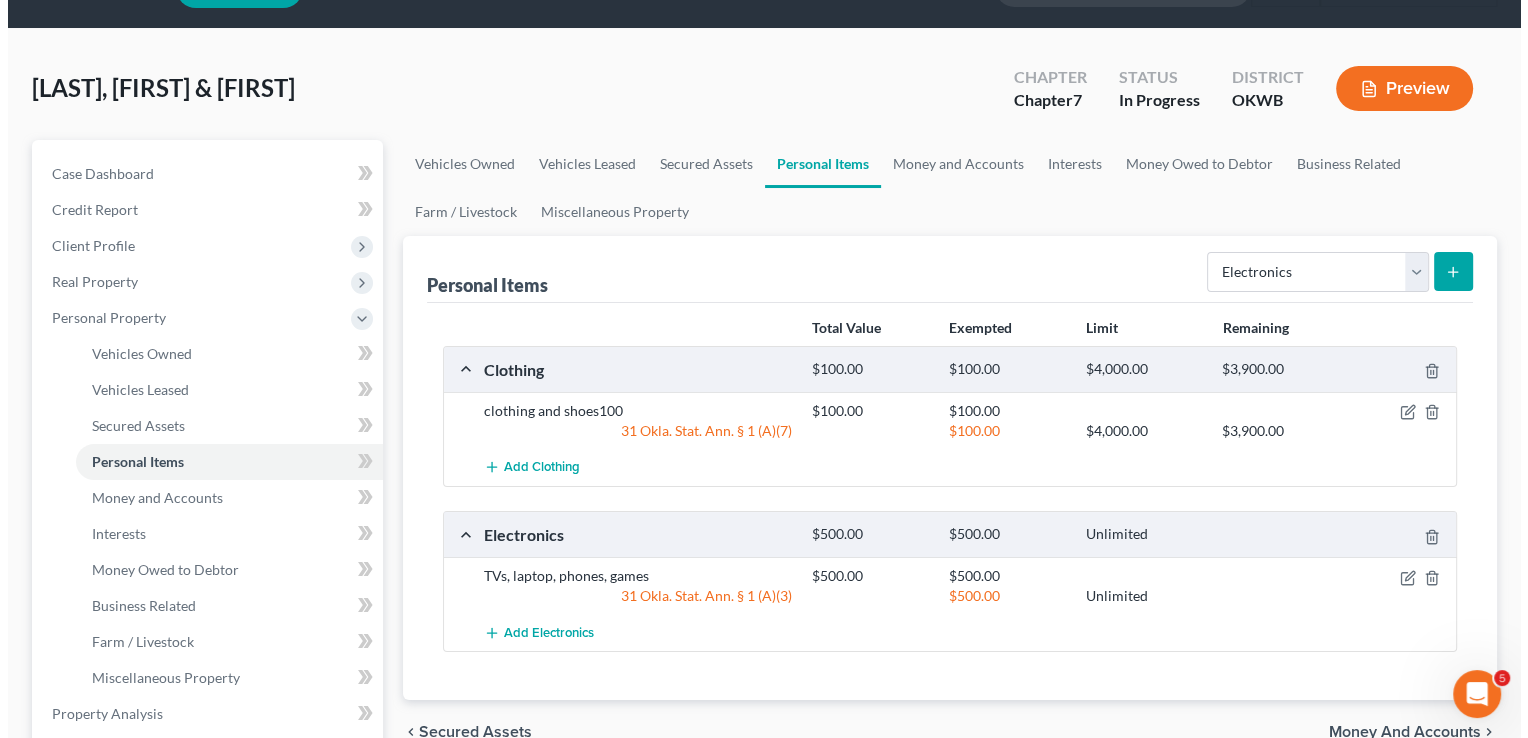 scroll, scrollTop: 100, scrollLeft: 0, axis: vertical 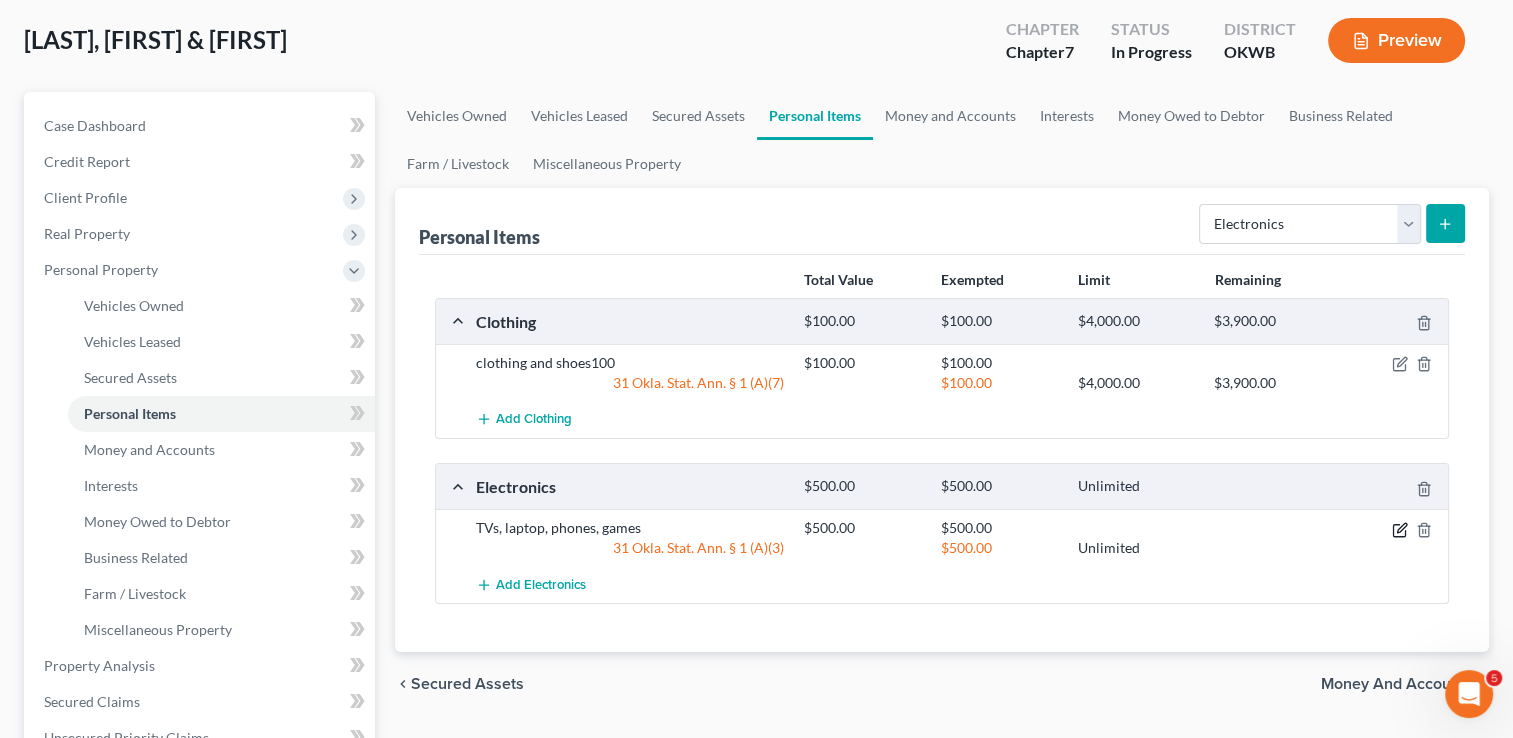 click 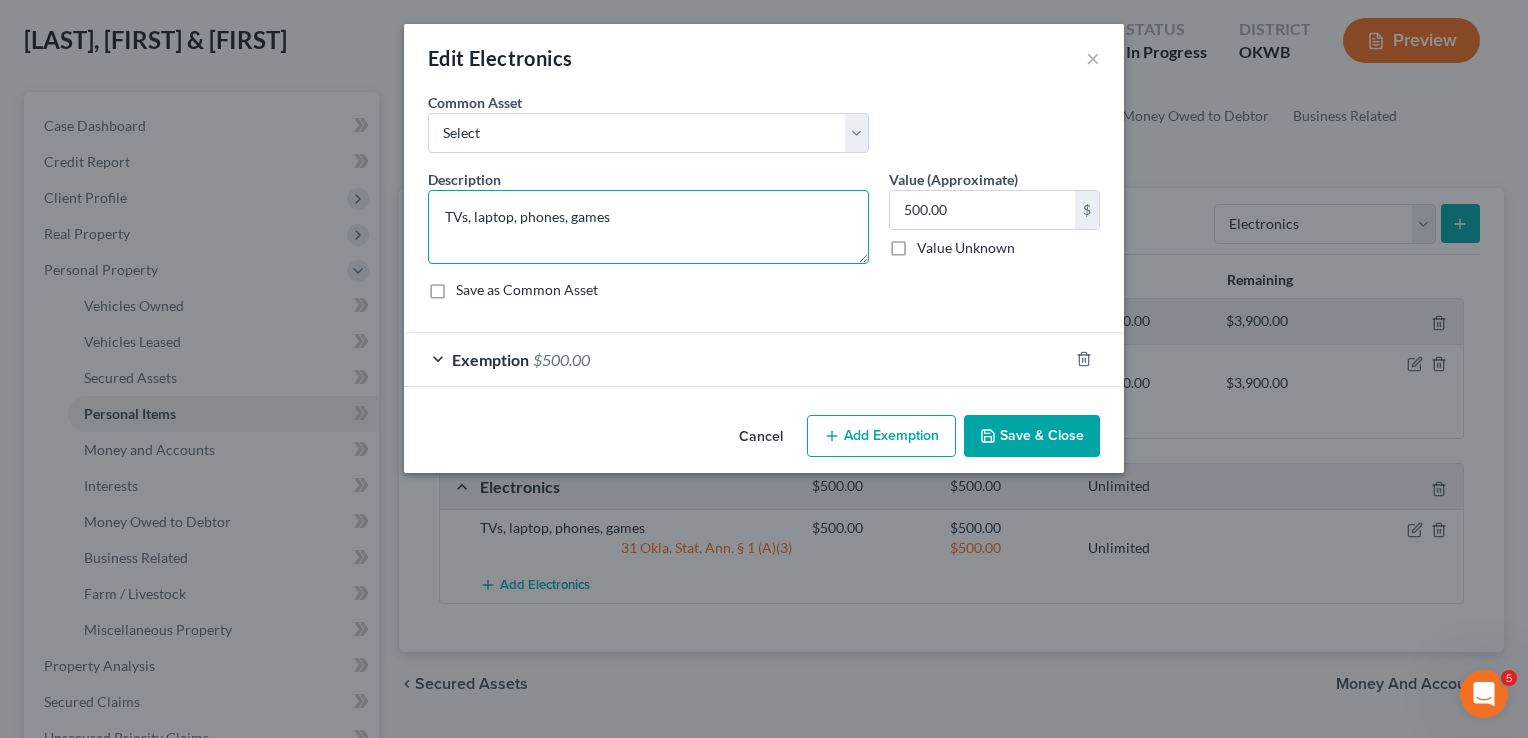 click on "TVs, laptop, phones, games" at bounding box center (648, 227) 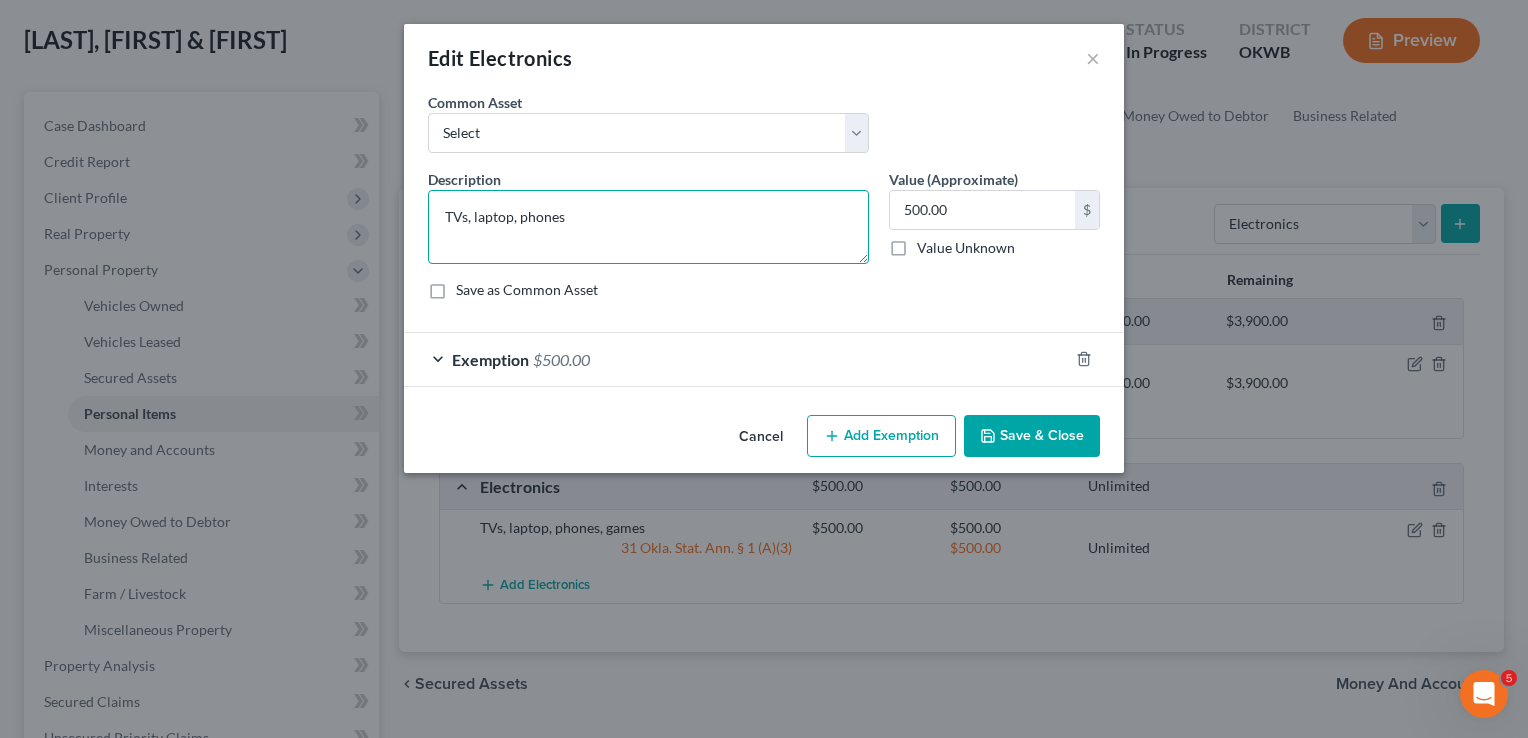 type on "TVs, laptop, phones" 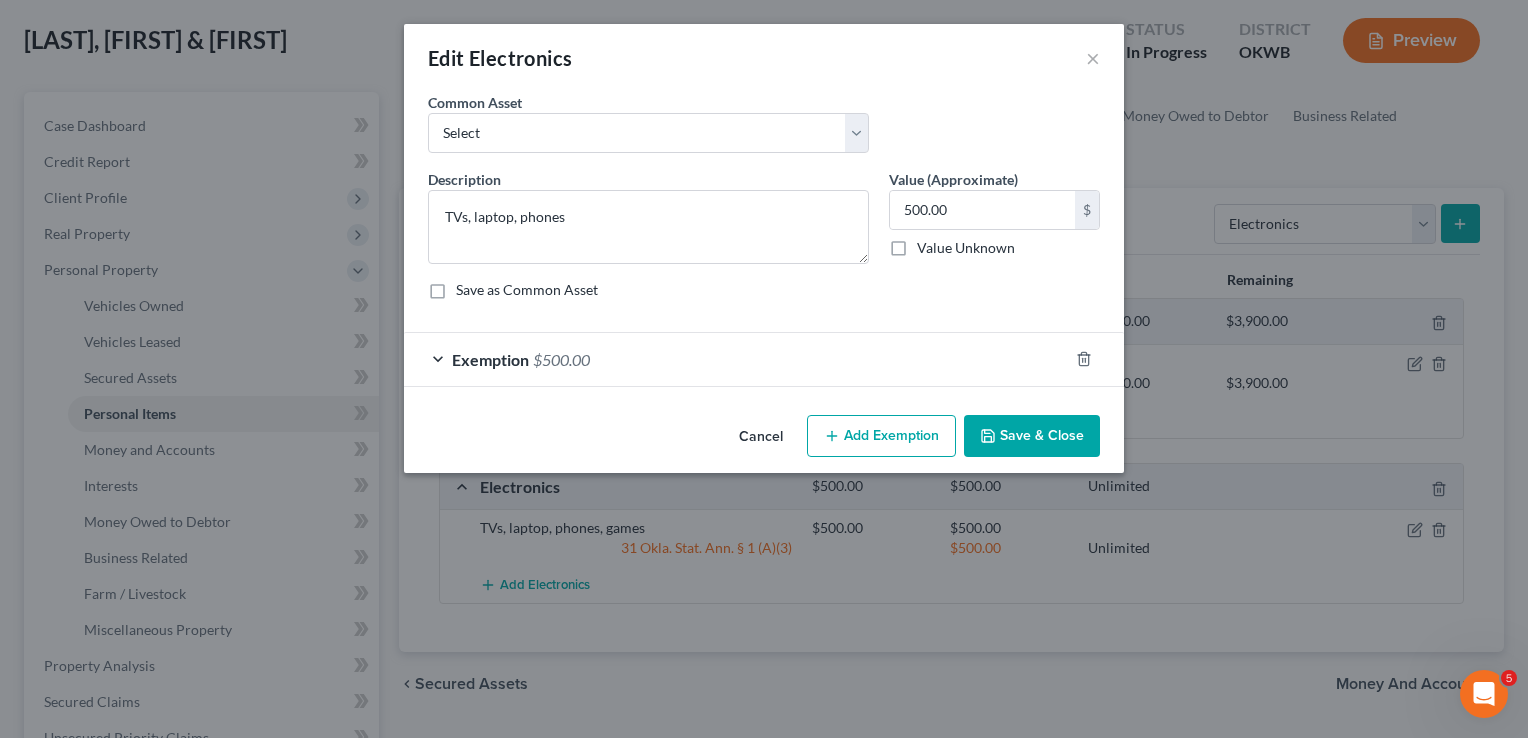 click on "Save & Close" at bounding box center [1032, 436] 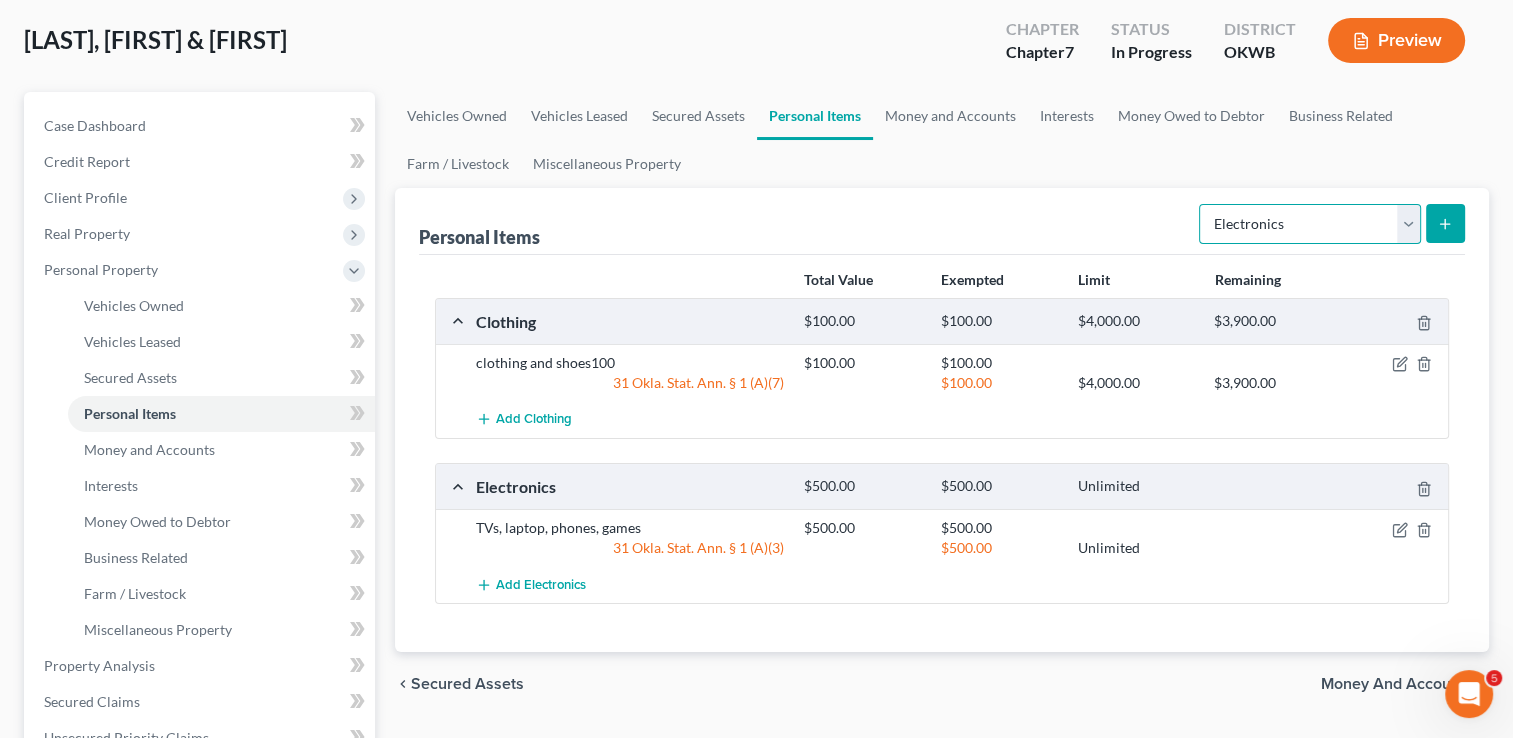 click on "Select Item Type Clothing Collectibles Of Value Electronics Firearms Household Goods Jewelry Other Pet(s) Sports & Hobby Equipment" at bounding box center (1310, 224) 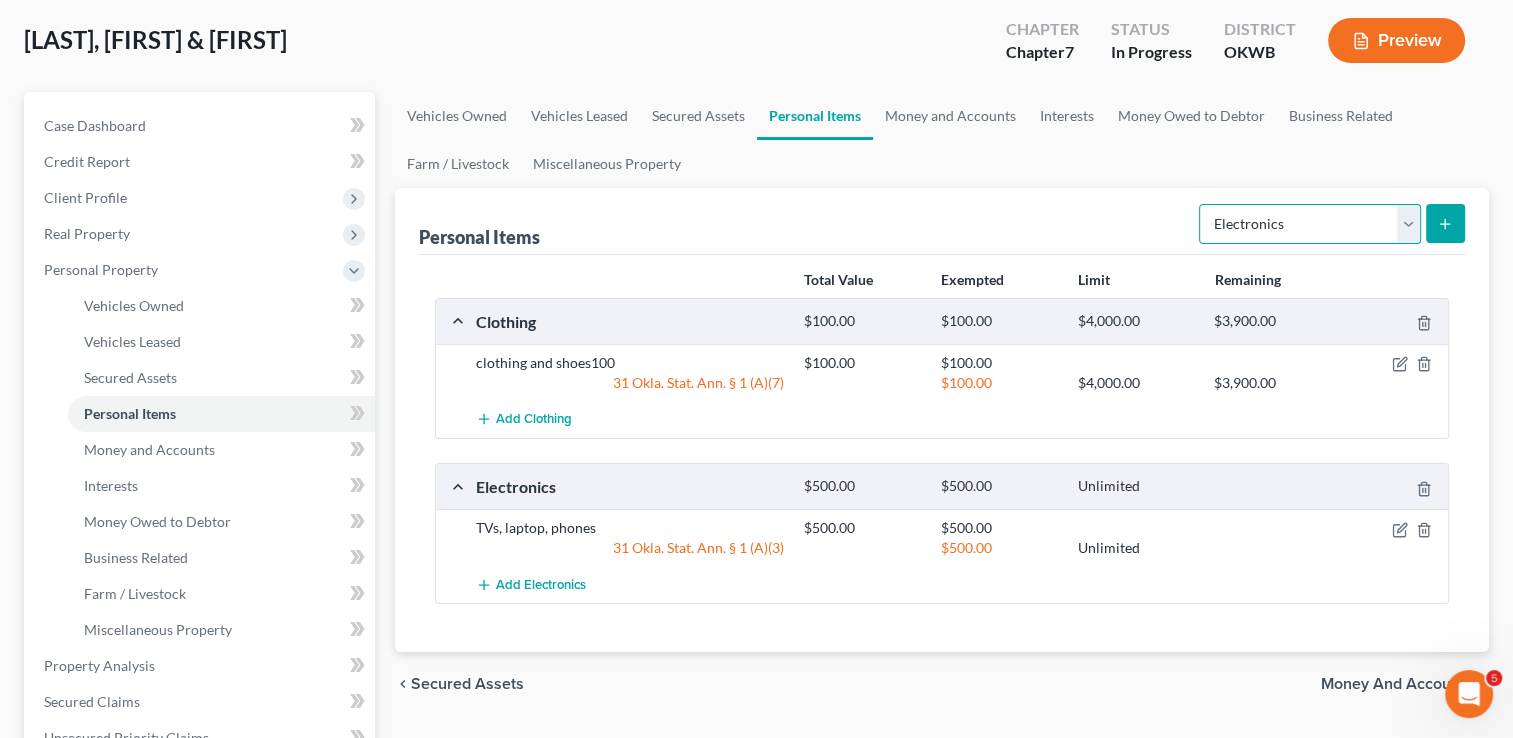 select on "household_goods" 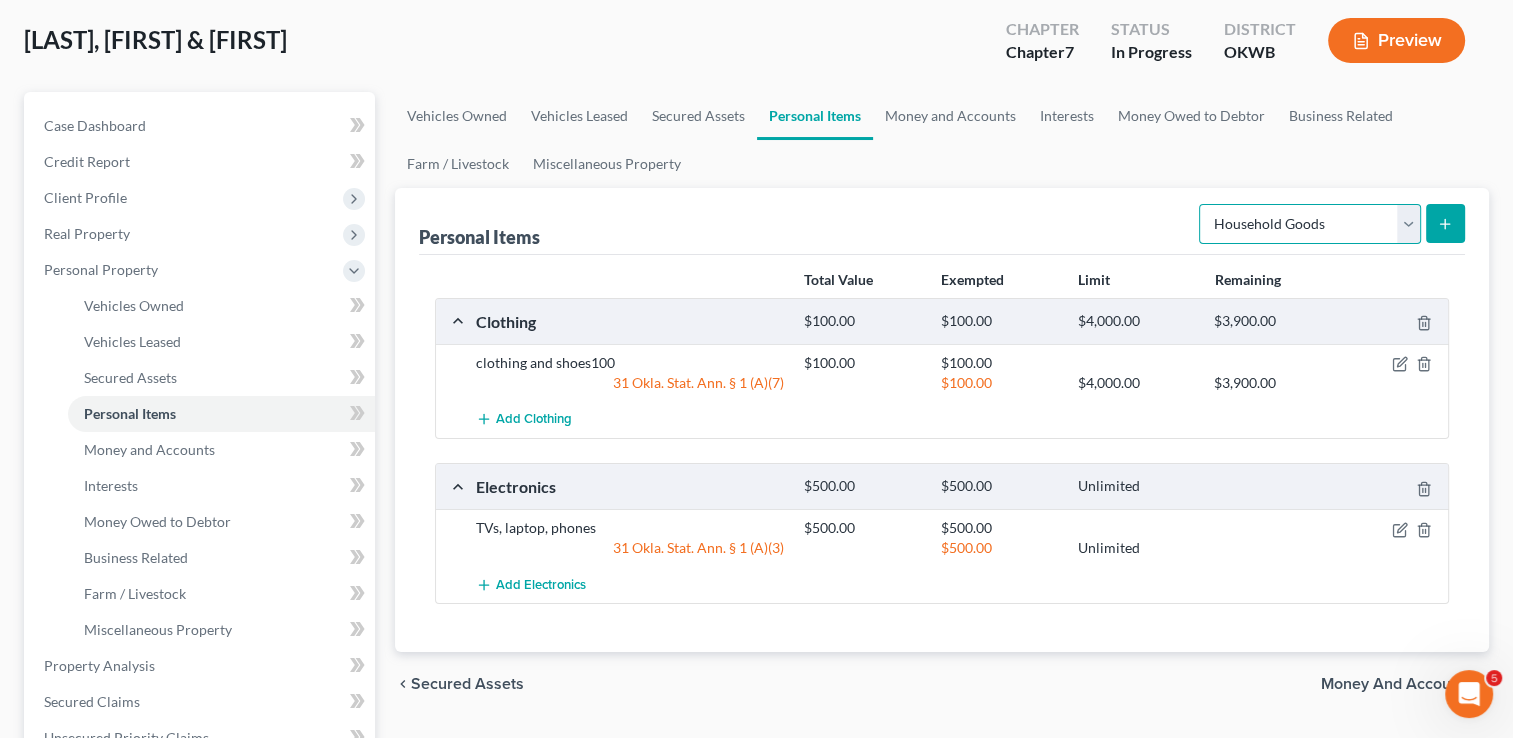 click on "Select Item Type Clothing Collectibles Of Value Electronics Firearms Household Goods Jewelry Other Pet(s) Sports & Hobby Equipment" at bounding box center [1310, 224] 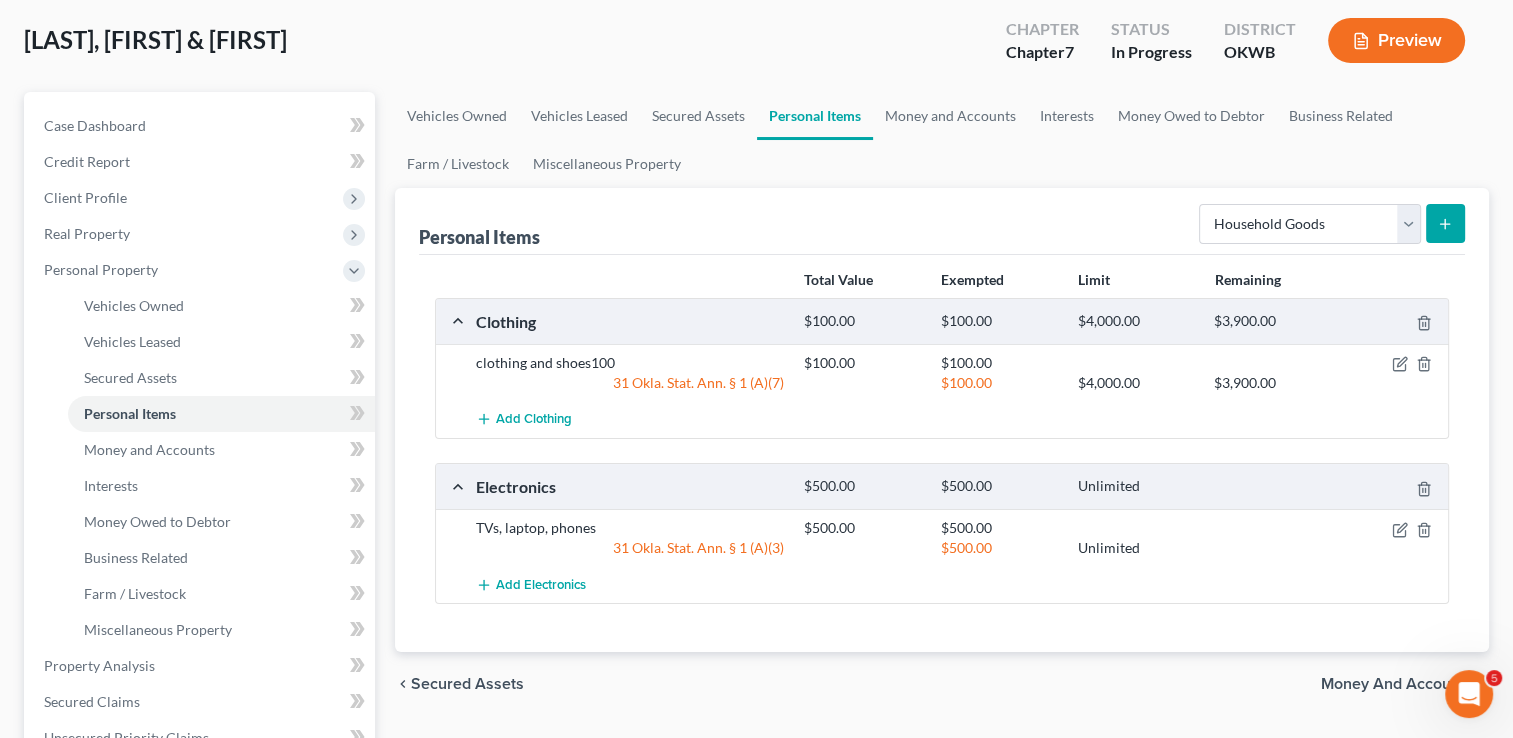 click 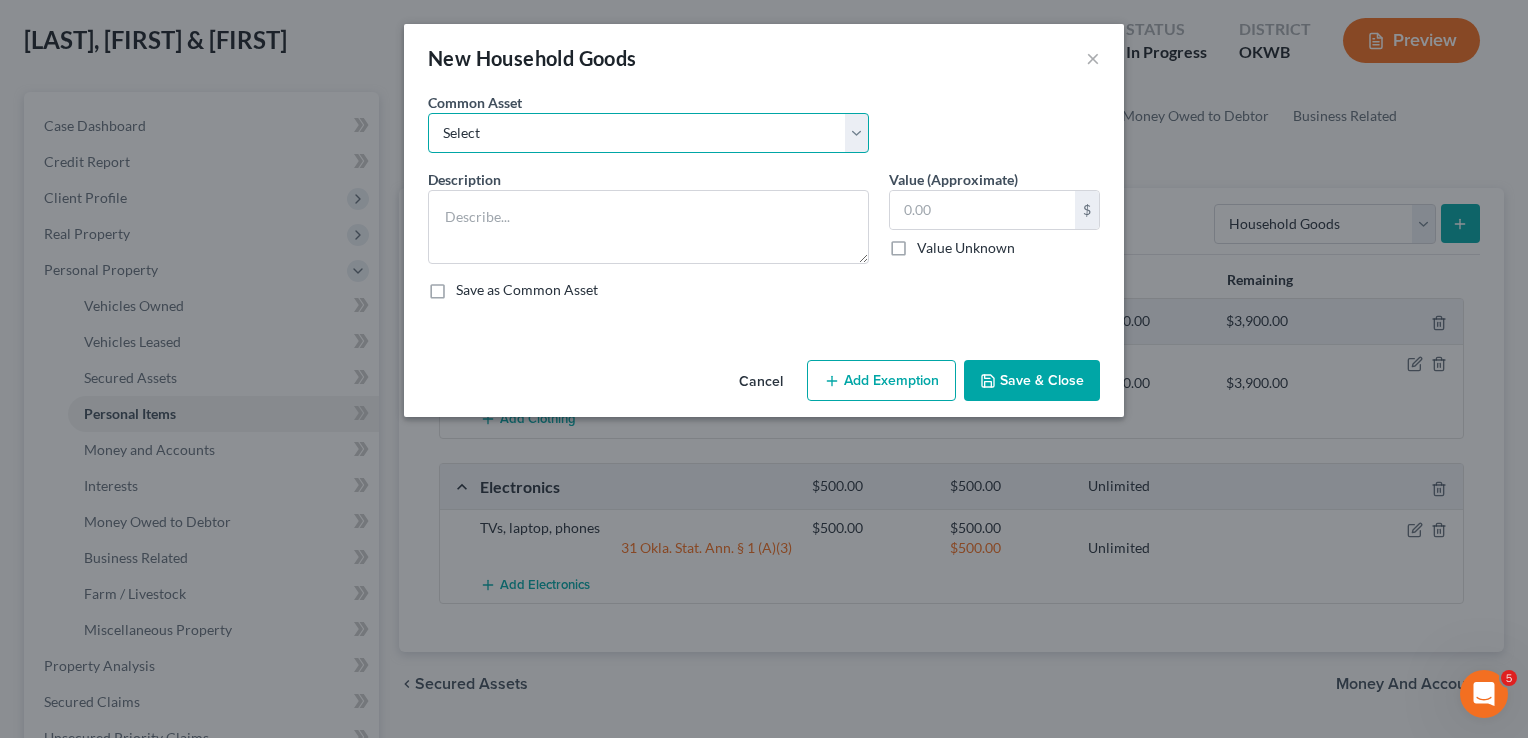 click on "Select furniture, household goods, appliances furniture, household goods, appliances furniture, appliances, household goods3000 furniture, appliances, household goods 3000 furniture, appliances, household goods5000 furniture, household goods, appliances500 furniture, appliances, household goods1500 furniture, appliances, household goods1000 furniture, household goods, appliances2000 furniture, appliances, household goods furniture, household goods, appliances furniture, household goods, appliances furniture, household goods, appliances2500 furniture, appliances, household goods" at bounding box center [648, 133] 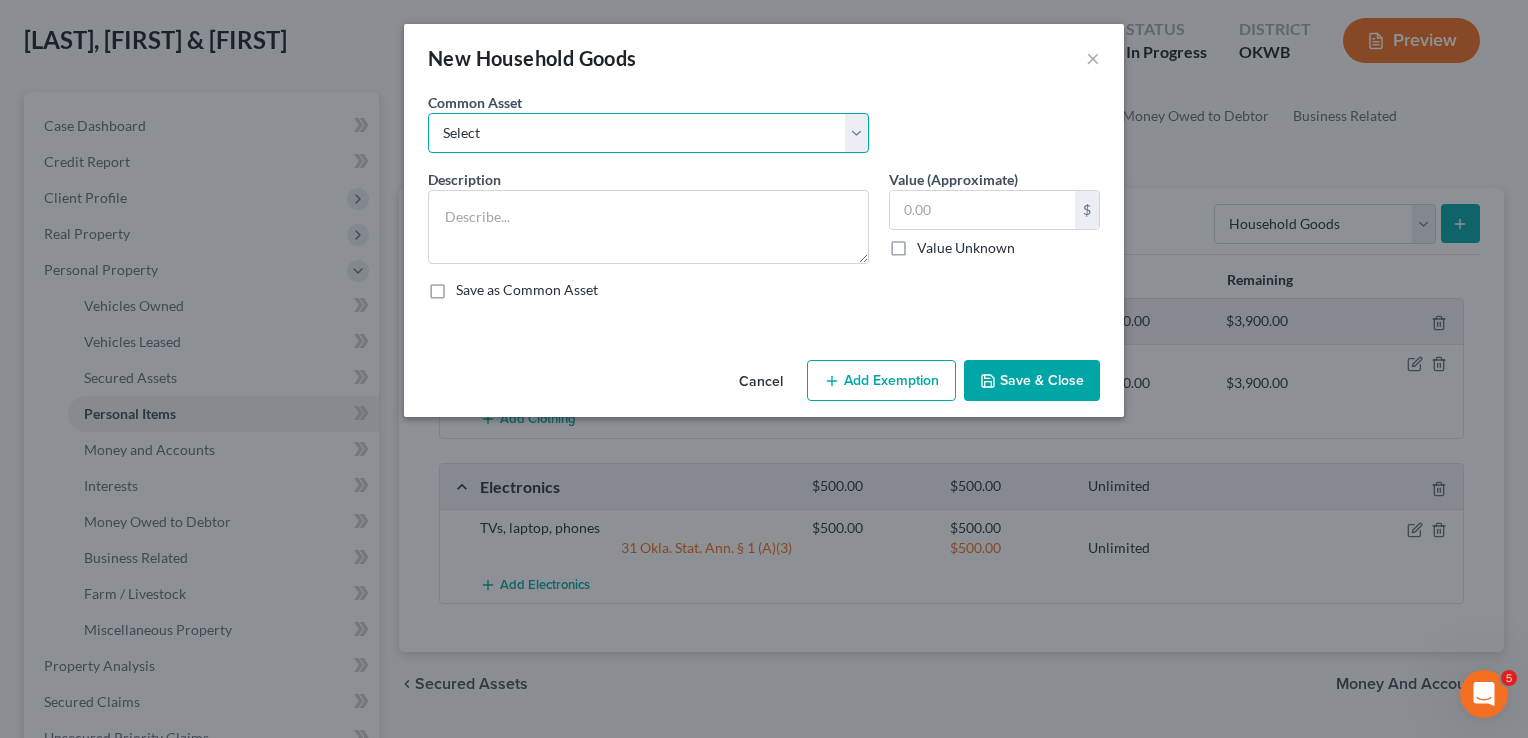 select on "6" 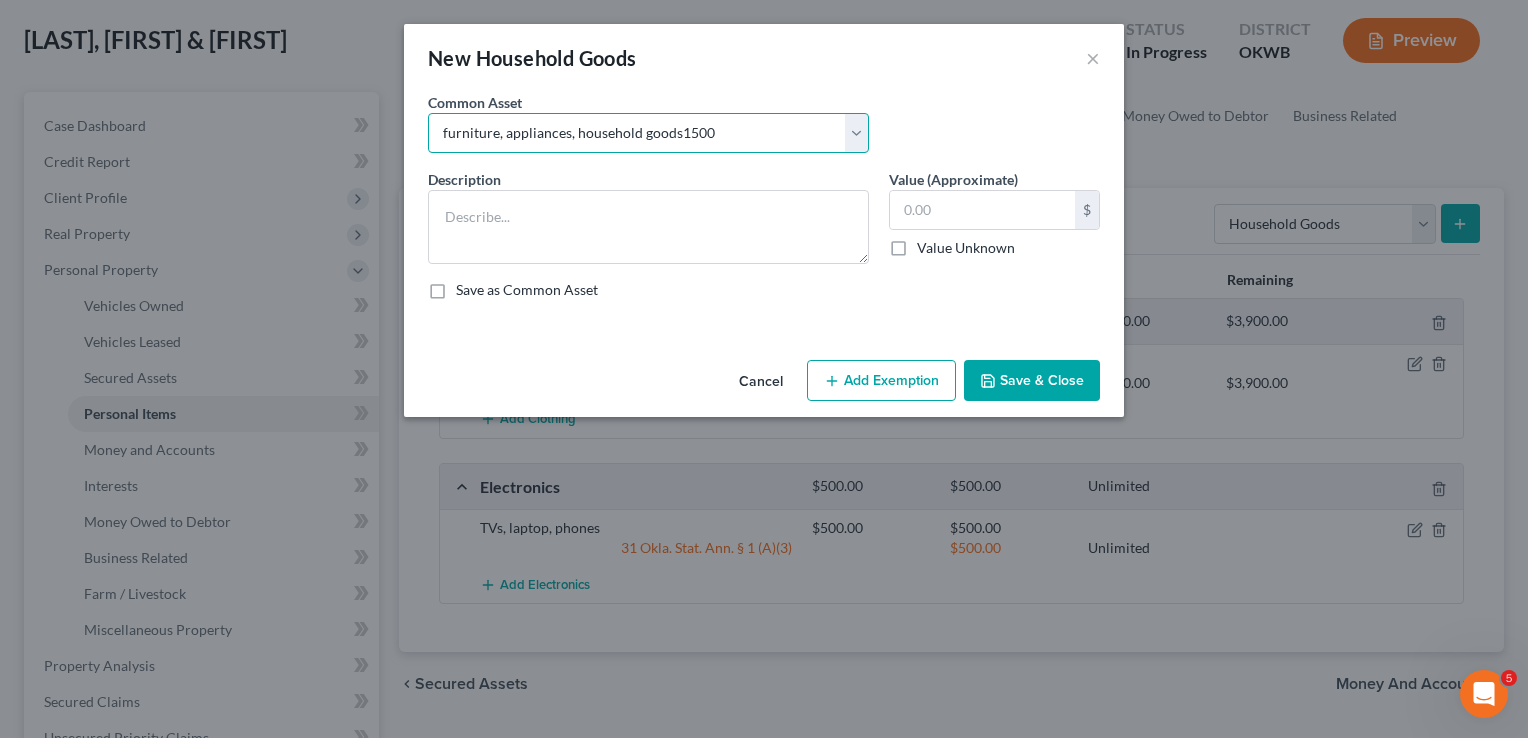 click on "Select furniture, household goods, appliances furniture, household goods, appliances furniture, appliances, household goods3000 furniture, appliances, household goods 3000 furniture, appliances, household goods5000 furniture, household goods, appliances500 furniture, appliances, household goods1500 furniture, appliances, household goods1000 furniture, household goods, appliances2000 furniture, appliances, household goods furniture, household goods, appliances furniture, household goods, appliances furniture, household goods, appliances2500 furniture, appliances, household goods" at bounding box center [648, 133] 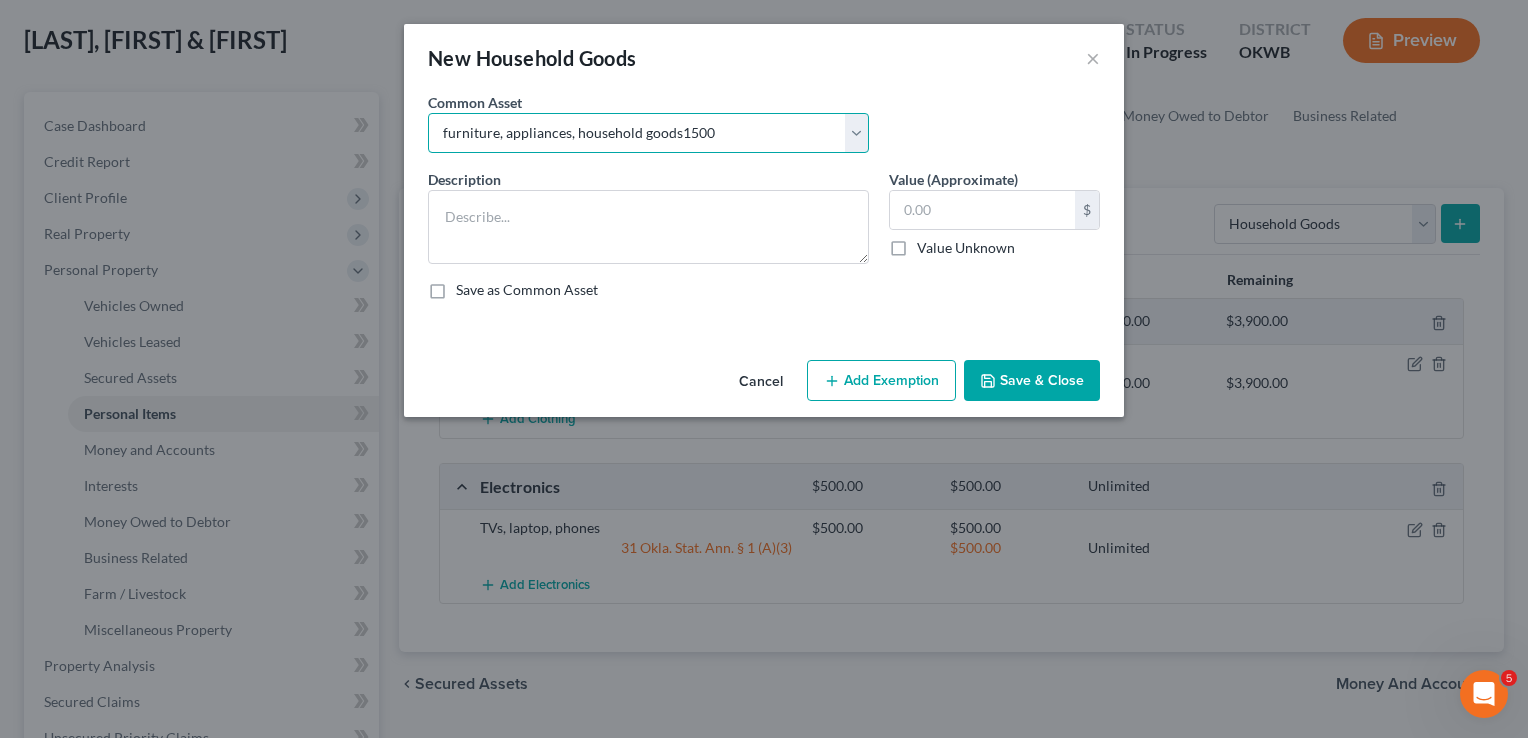 type on "furniture, appliances, household goods1500" 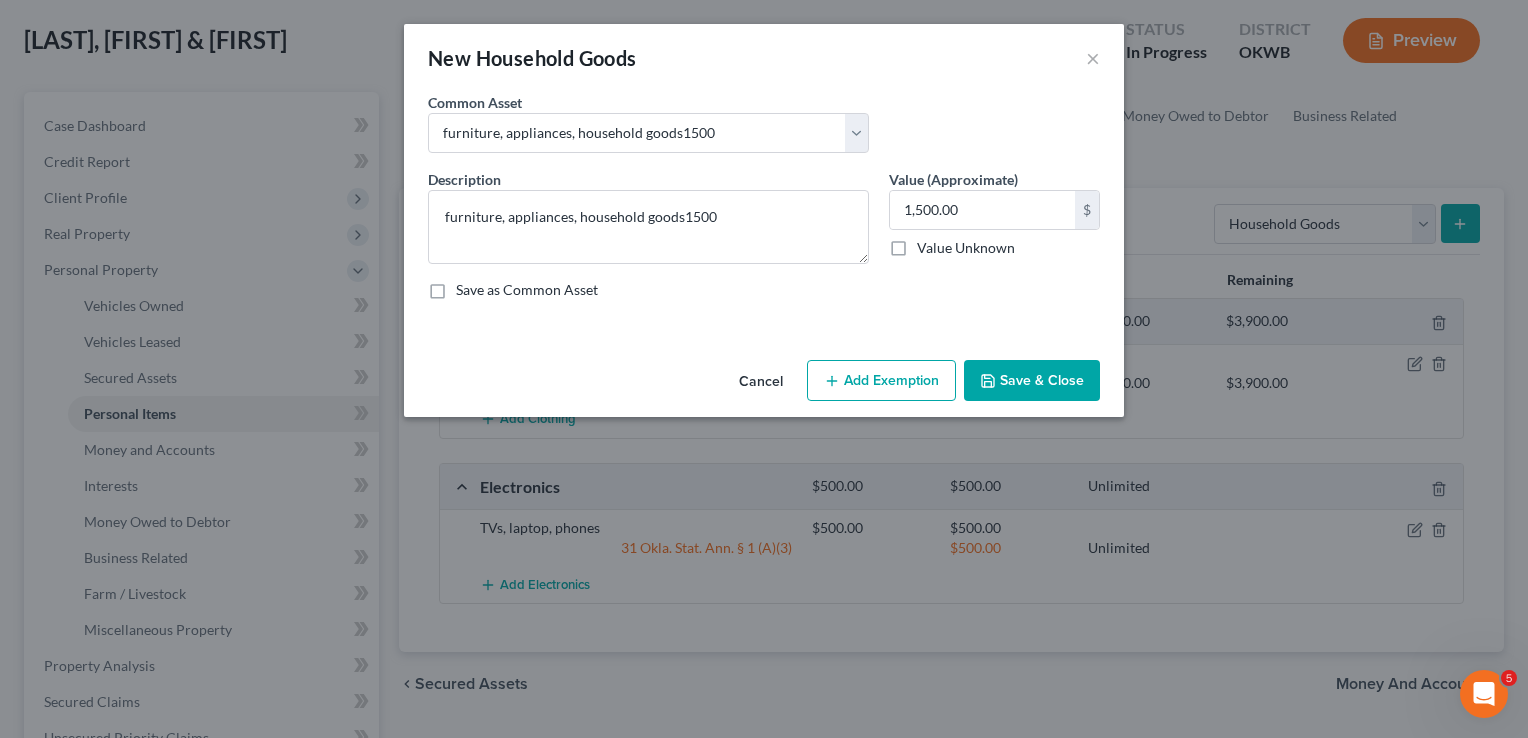 click on "Add Exemption" at bounding box center [881, 381] 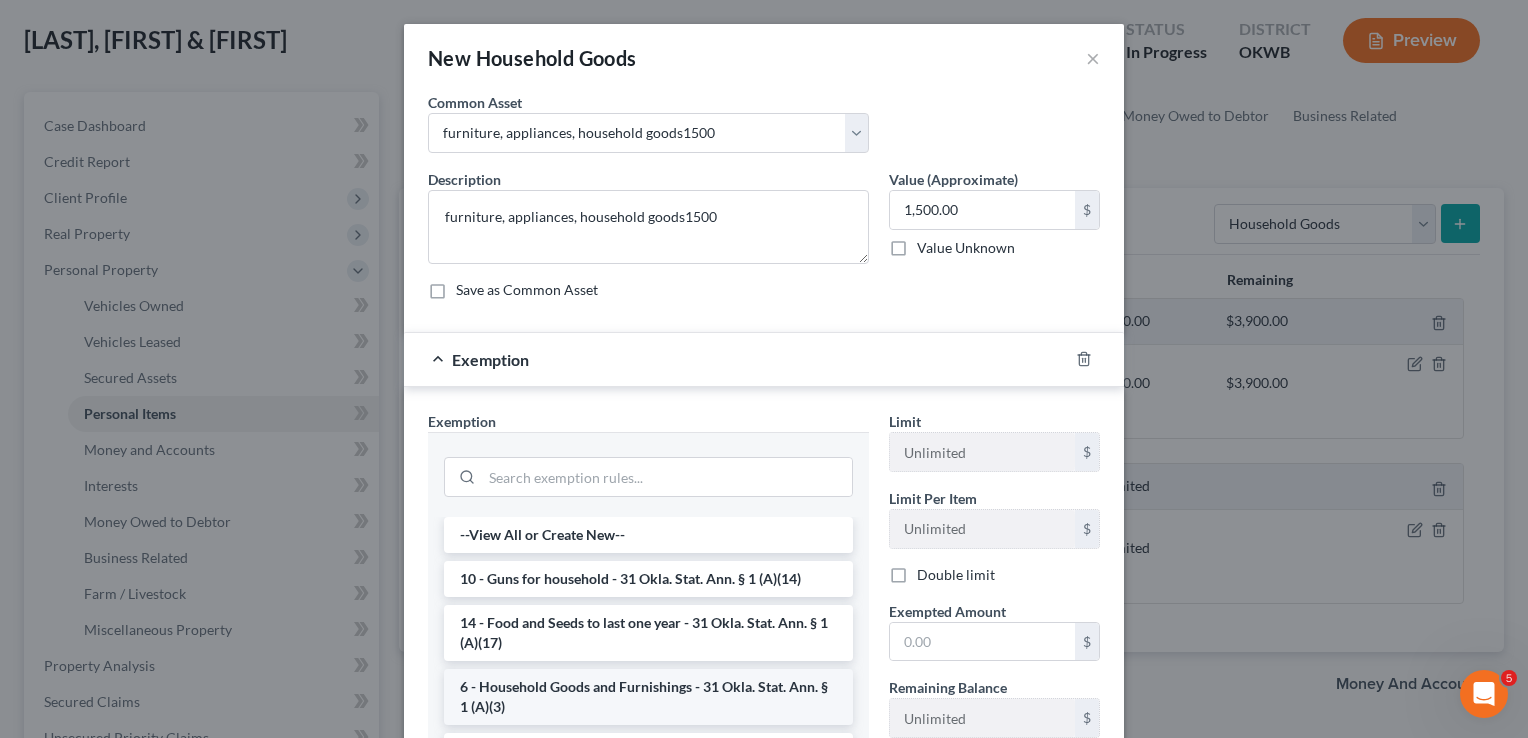 click on "6 - Household Goods and Furnishings - 31 Okla. Stat. Ann. § 1 (A)(3)" at bounding box center (648, 697) 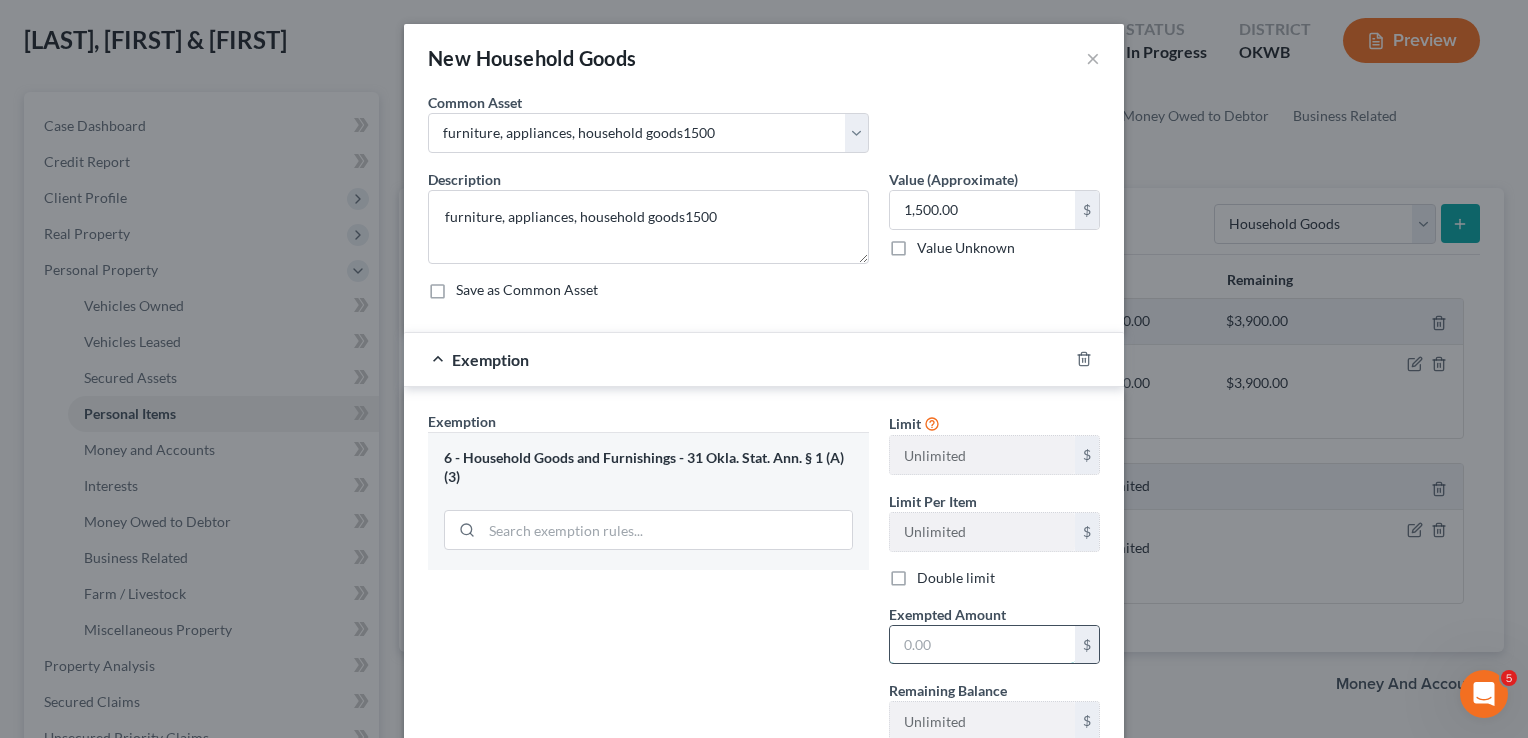click at bounding box center (982, 645) 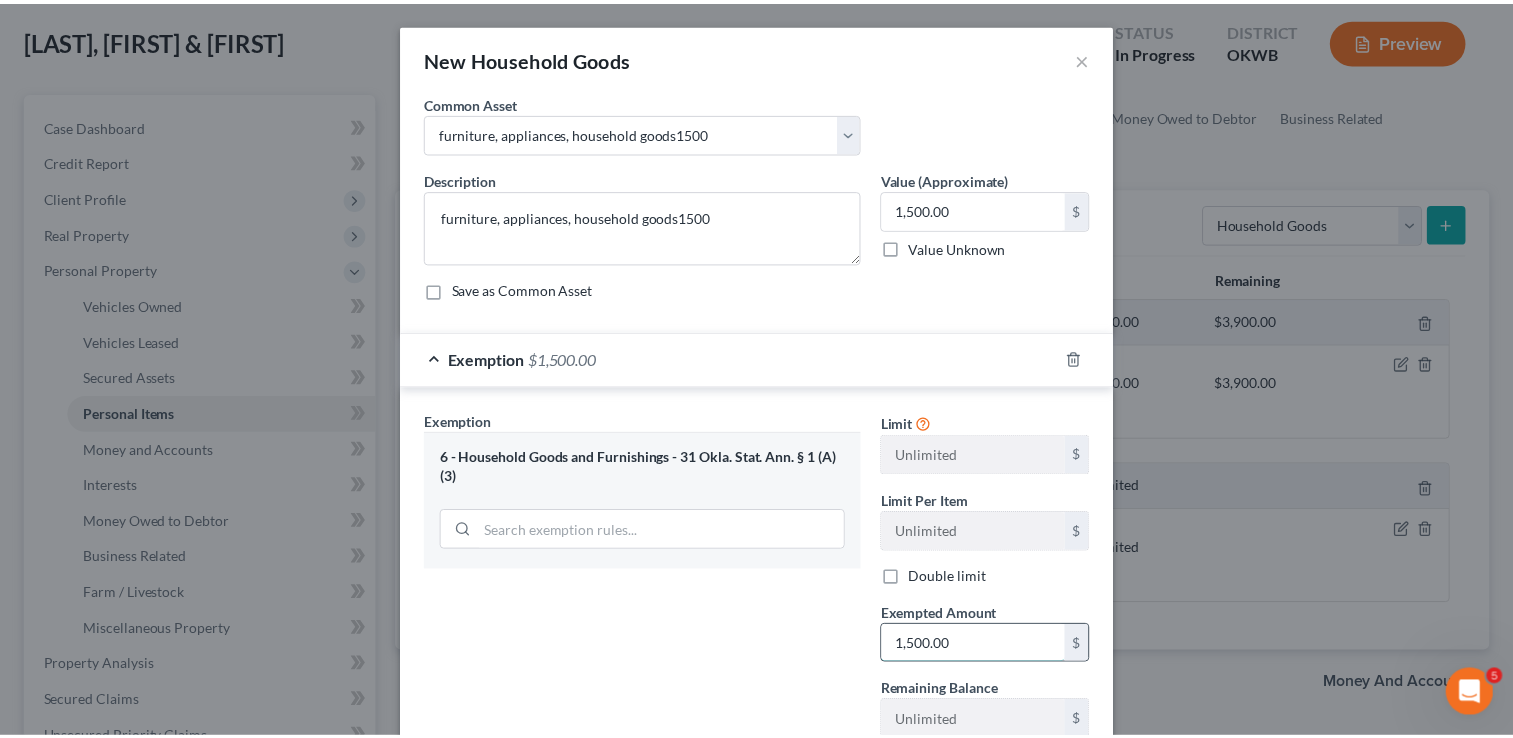 scroll, scrollTop: 221, scrollLeft: 0, axis: vertical 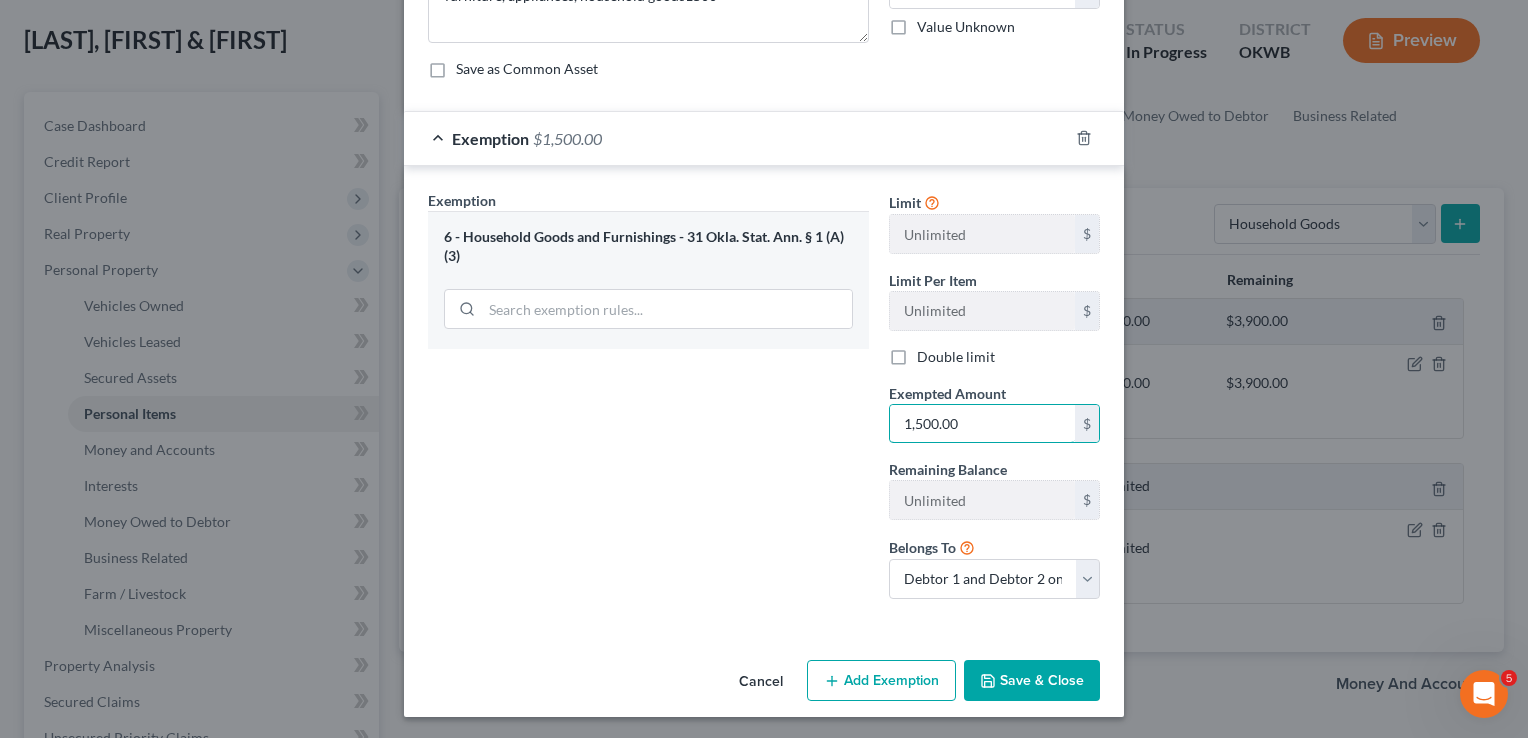 type on "1,500.00" 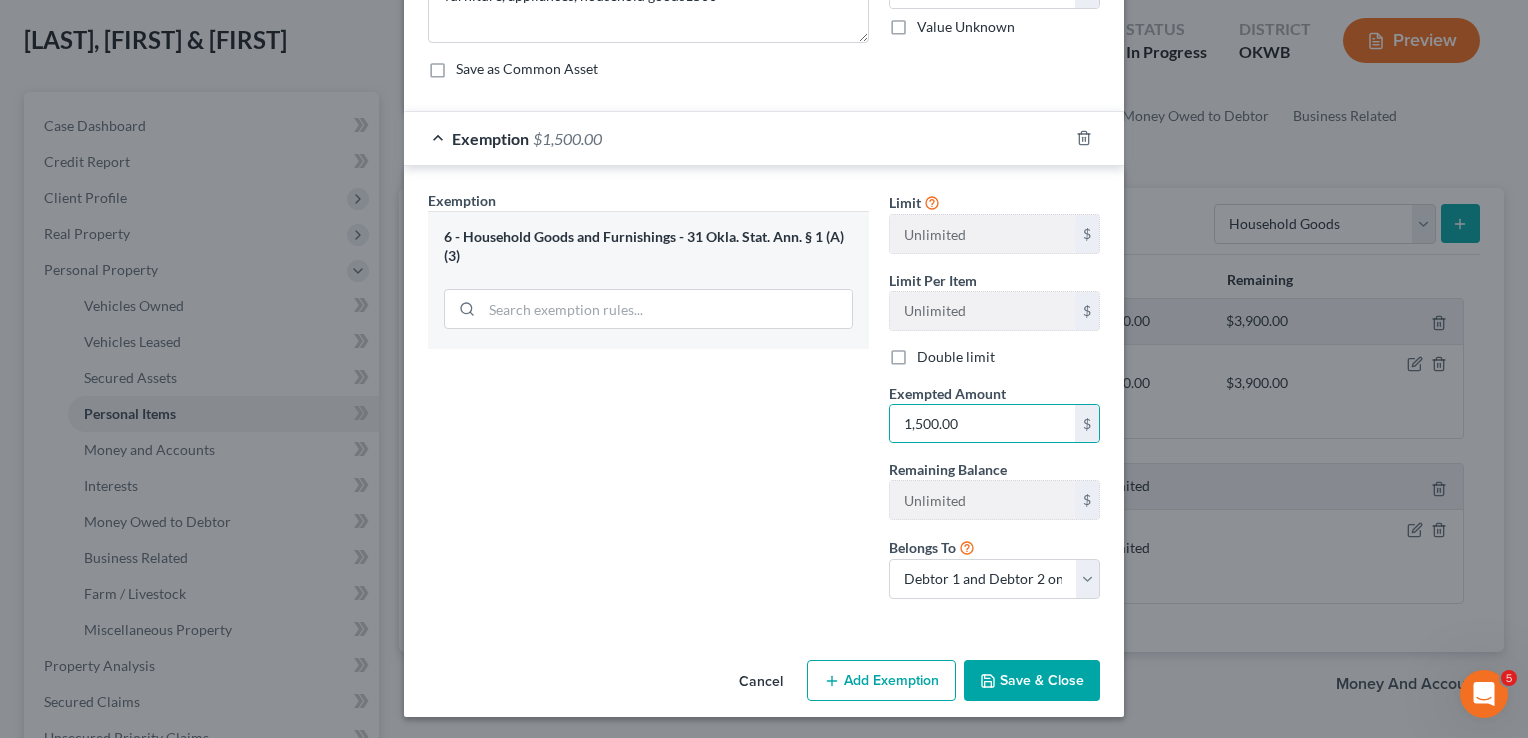 click on "Save & Close" at bounding box center [1032, 681] 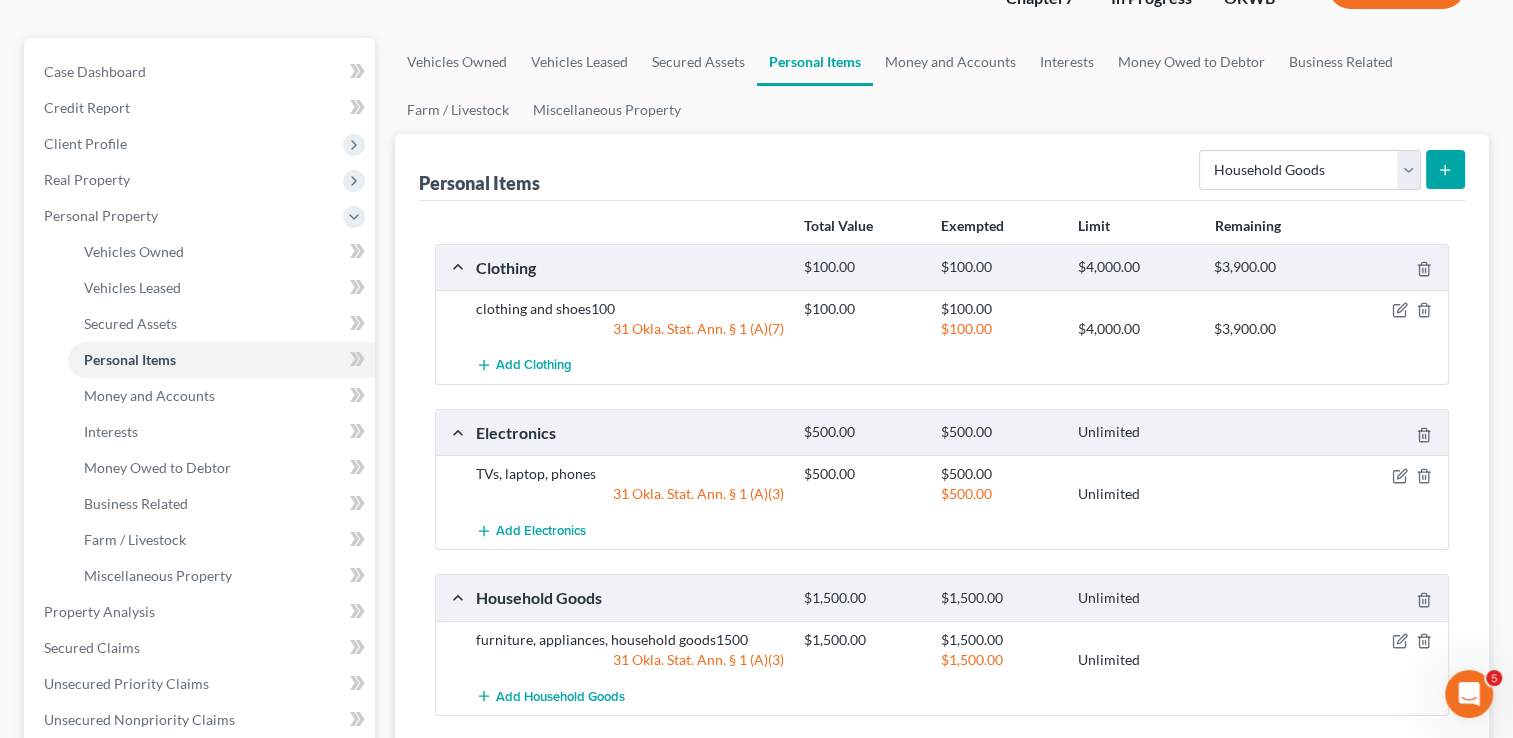 scroll, scrollTop: 200, scrollLeft: 0, axis: vertical 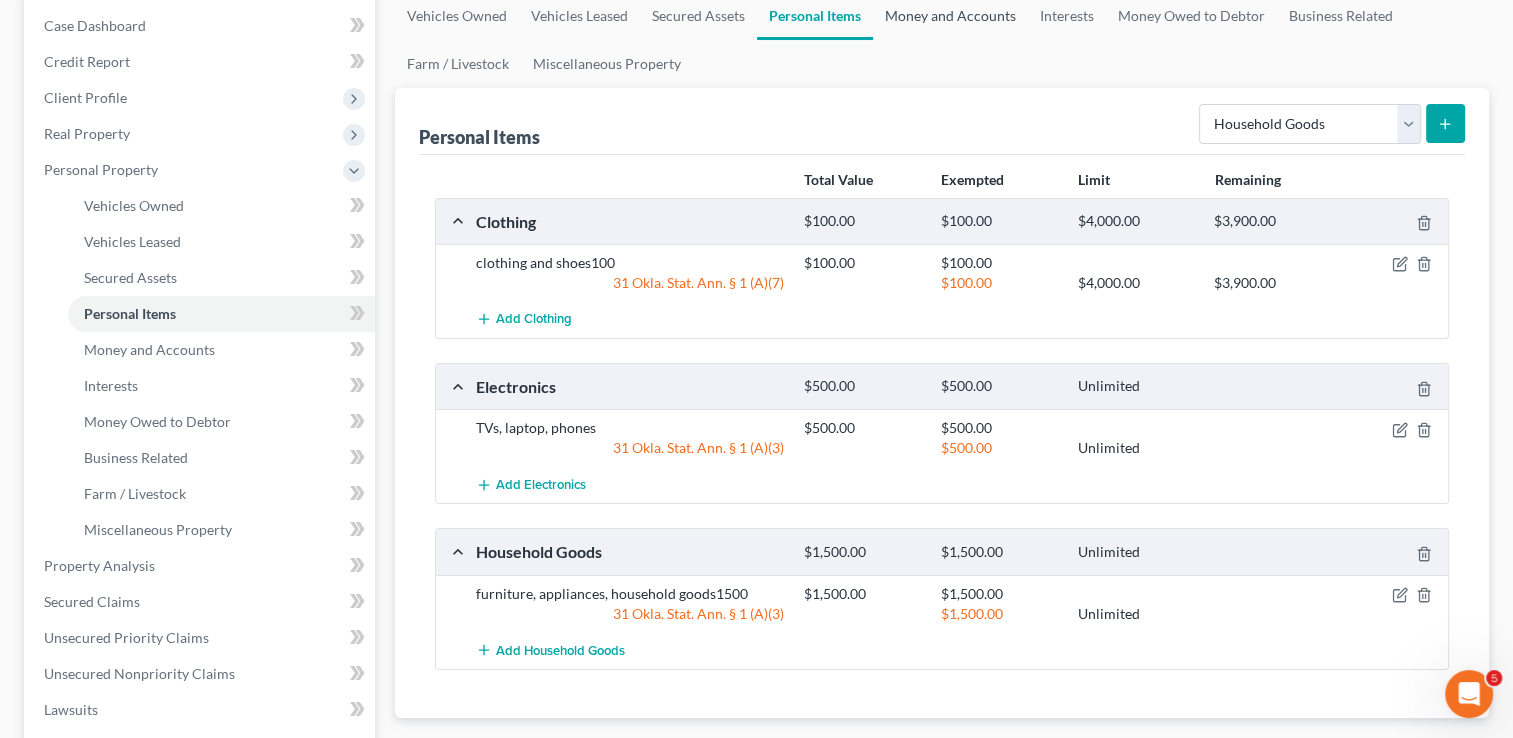 click on "Money and Accounts" at bounding box center [950, 16] 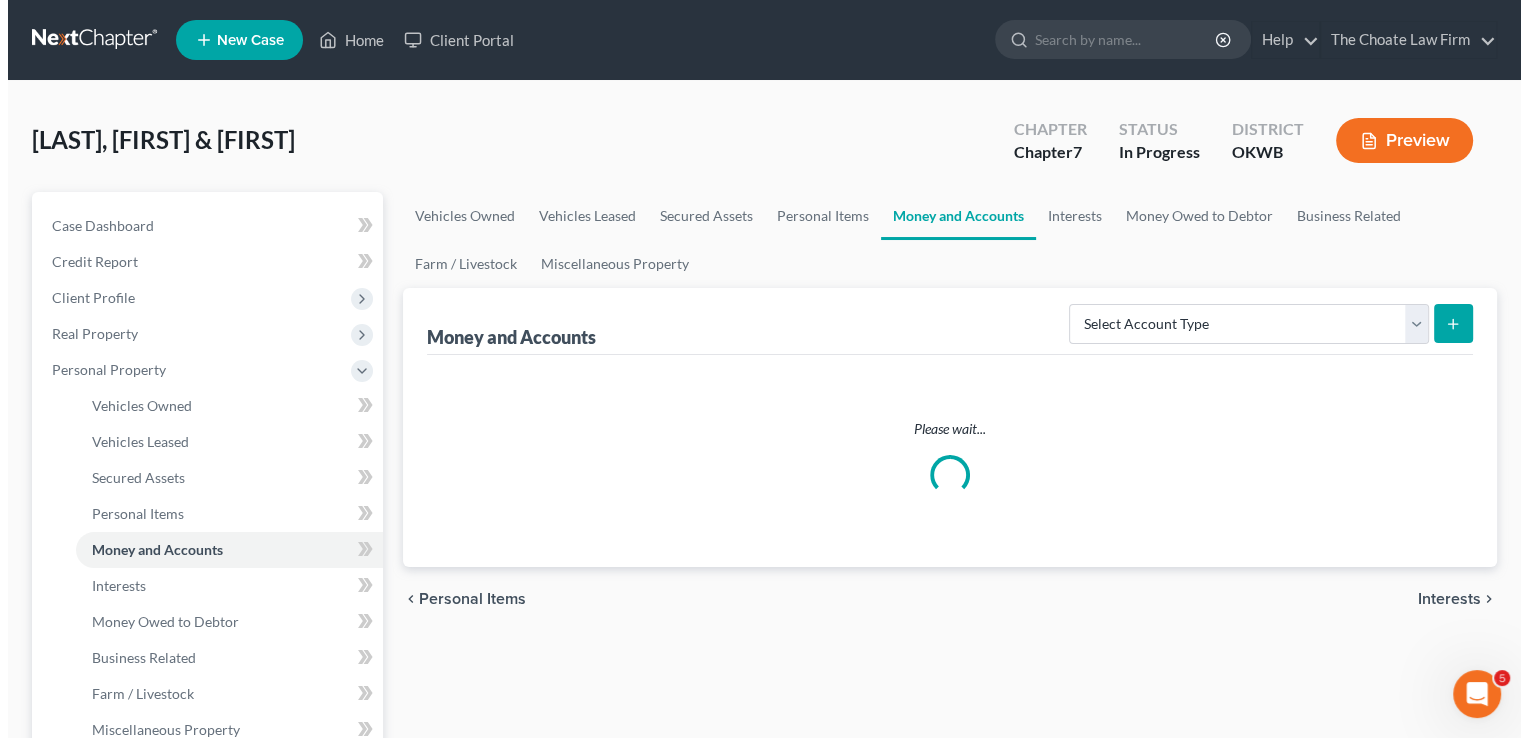 scroll, scrollTop: 0, scrollLeft: 0, axis: both 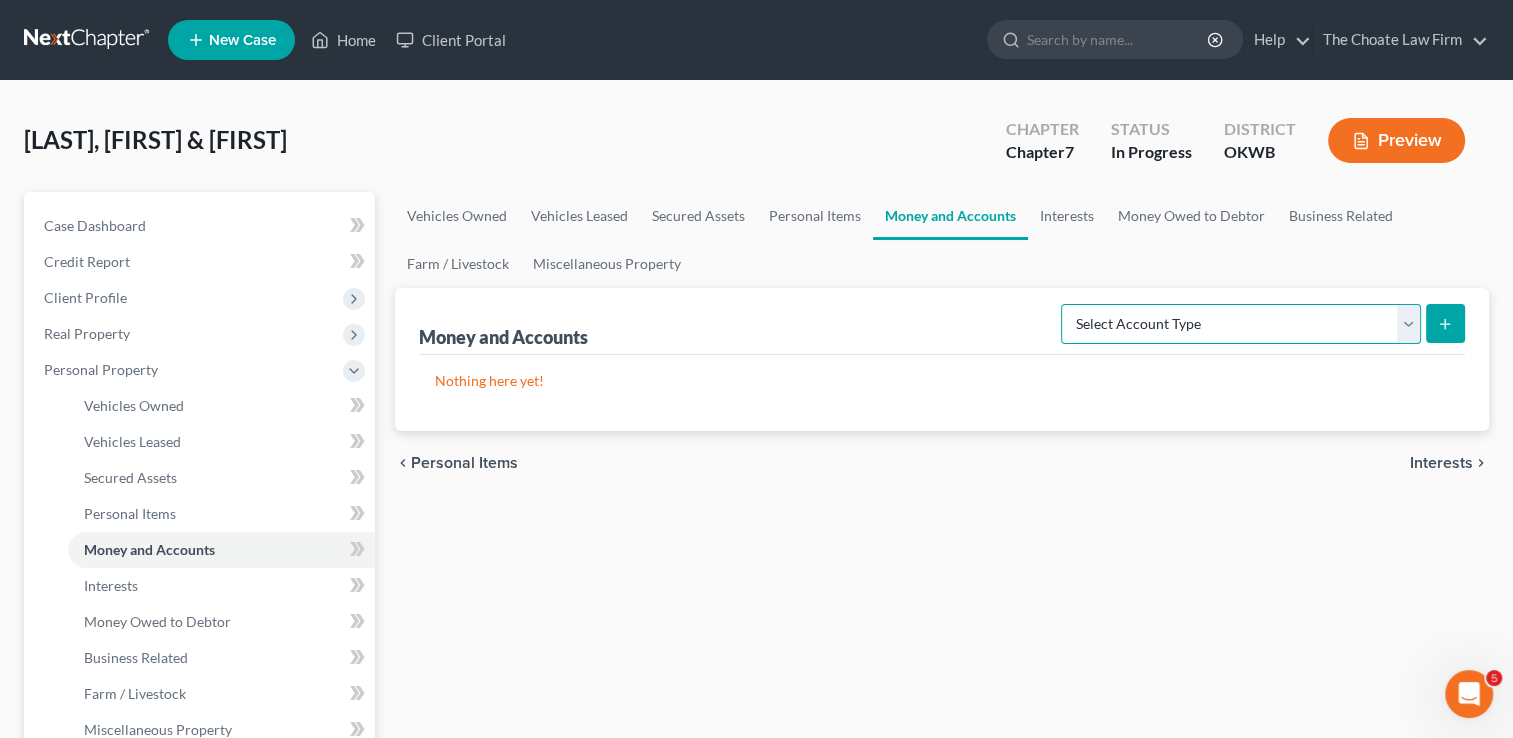 click on "Select Account Type Brokerage Cash on Hand Certificates of Deposit Checking Account Money Market Other (Credit Union, Health Savings Account, etc) Safe Deposit Box Savings Account Security Deposits or Prepayments" at bounding box center [1241, 324] 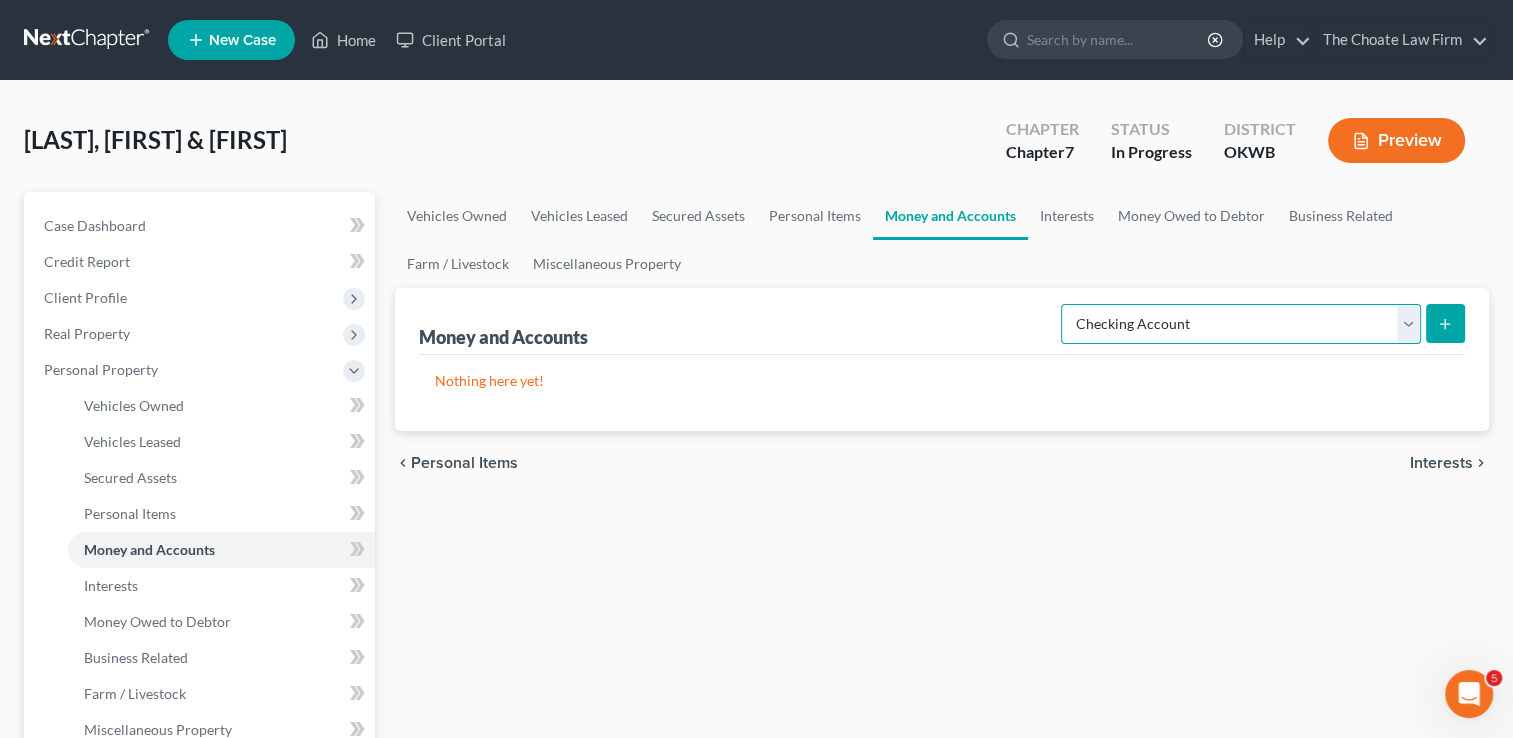 click on "Select Account Type Brokerage Cash on Hand Certificates of Deposit Checking Account Money Market Other (Credit Union, Health Savings Account, etc) Safe Deposit Box Savings Account Security Deposits or Prepayments" at bounding box center [1241, 324] 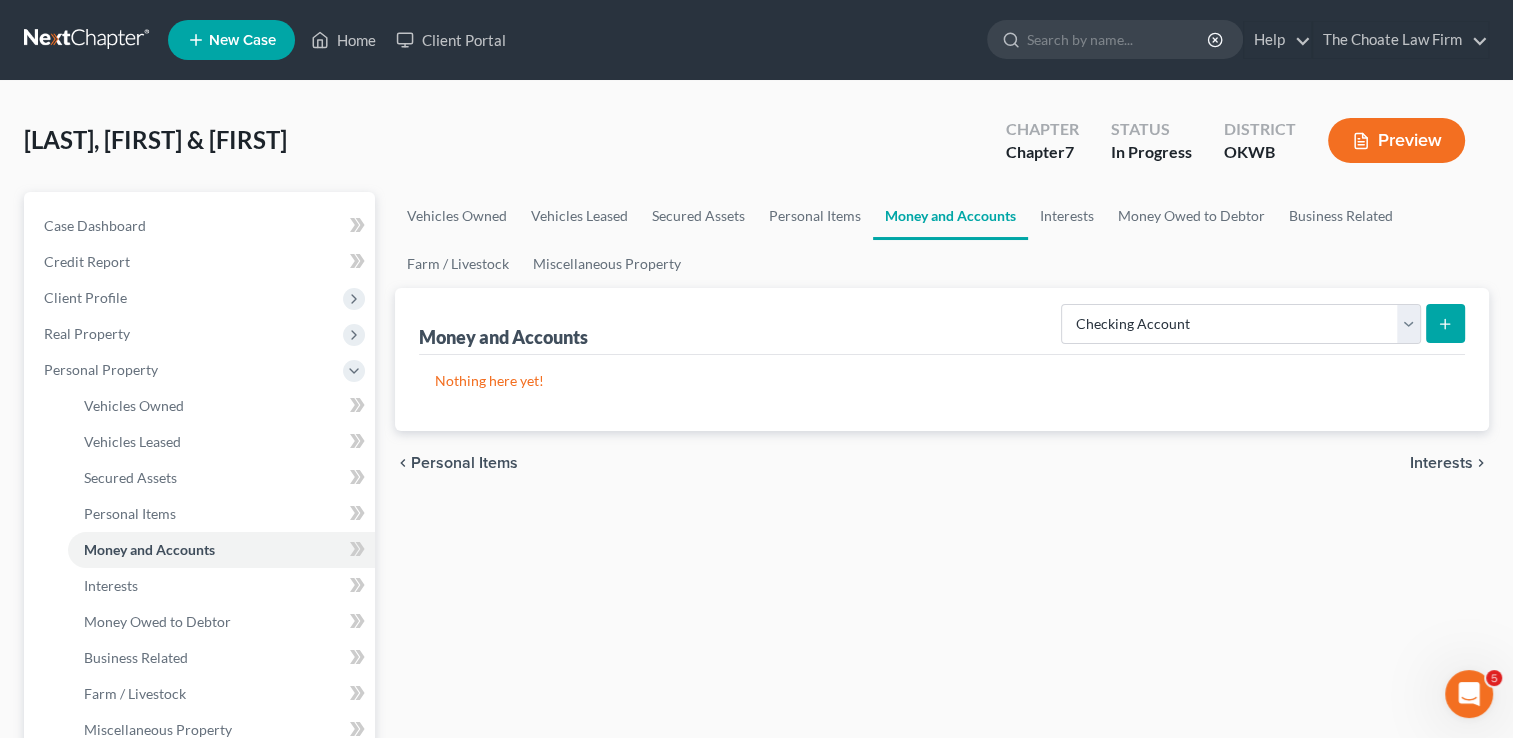 click at bounding box center [1445, 323] 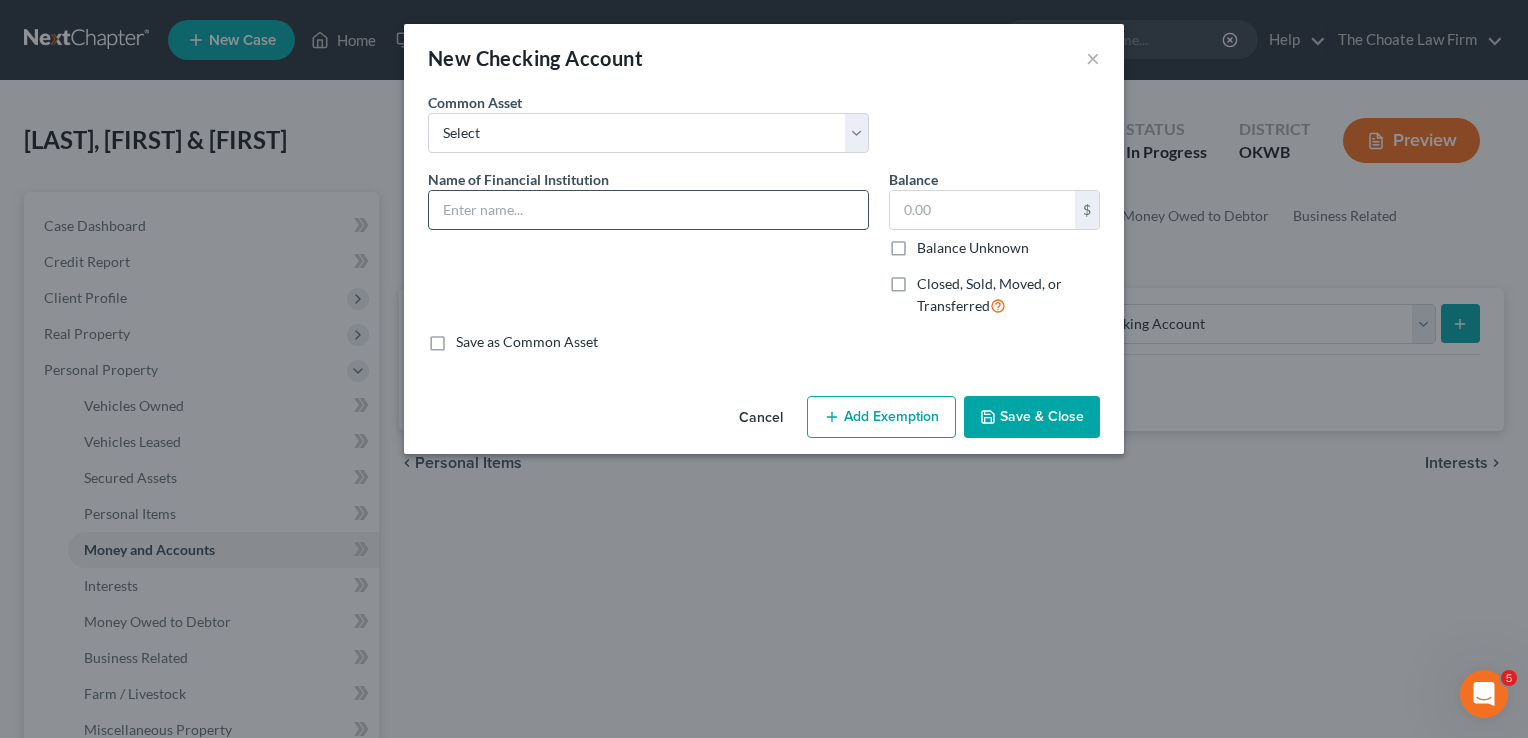 click at bounding box center (648, 210) 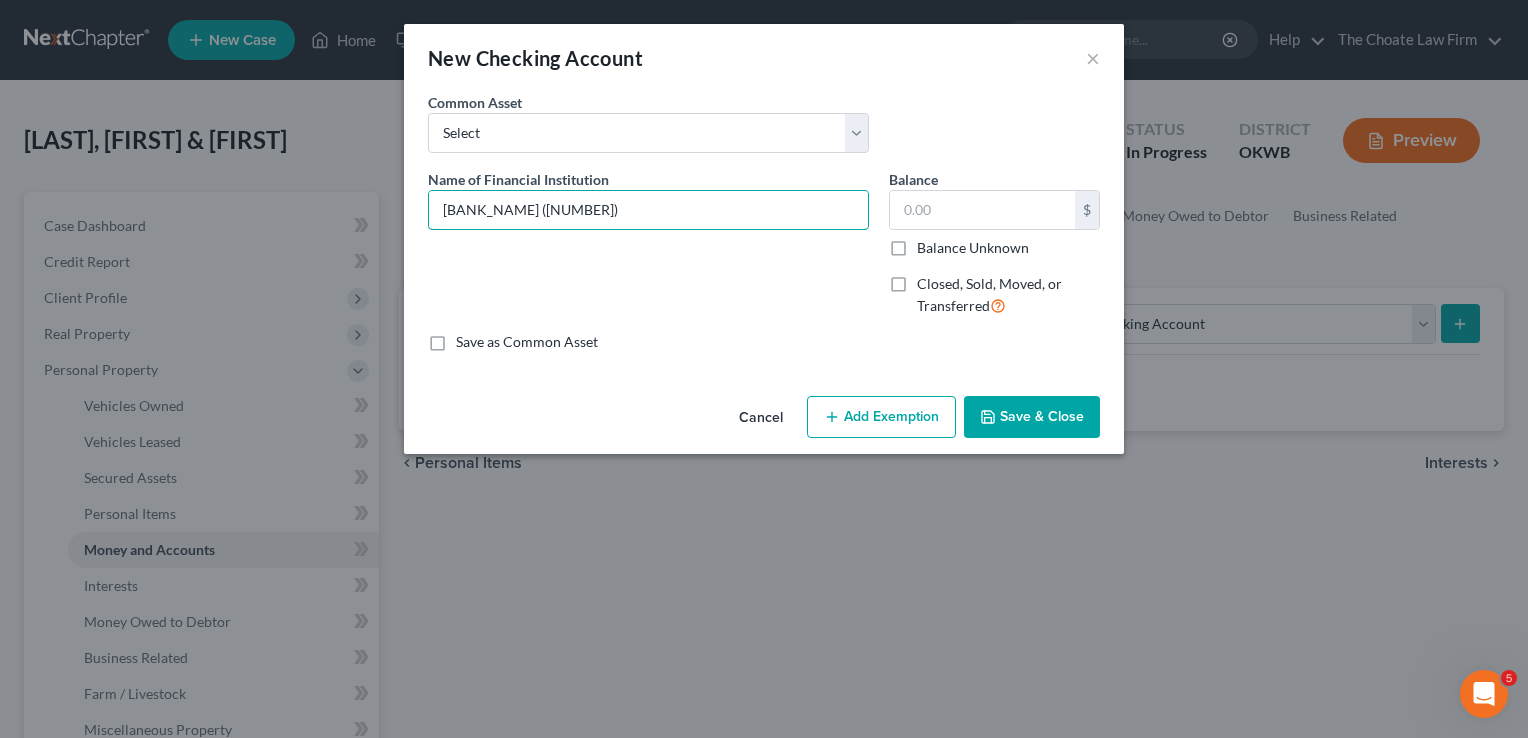type on "Sooner State Bank (5101)" 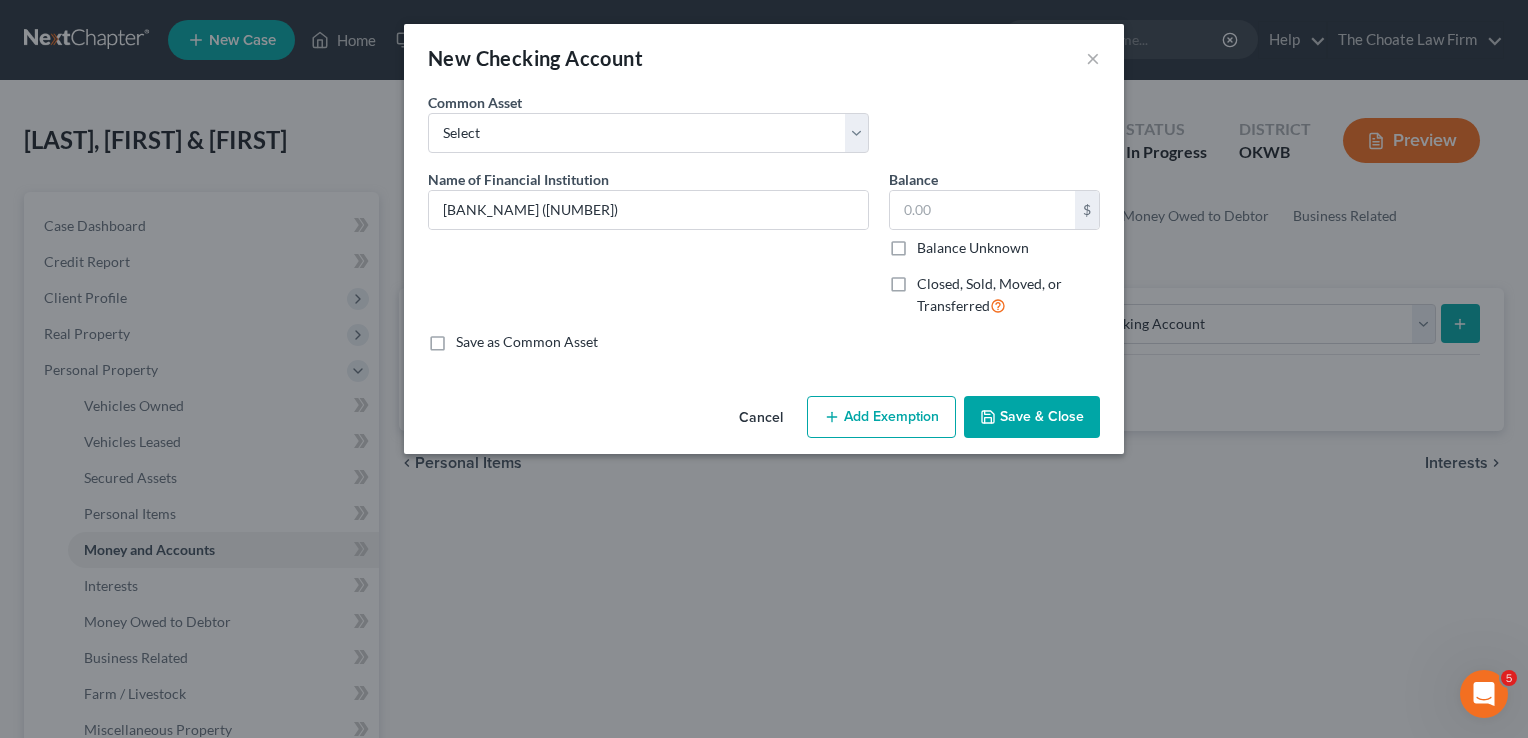 click on "Add Exemption" at bounding box center [881, 417] 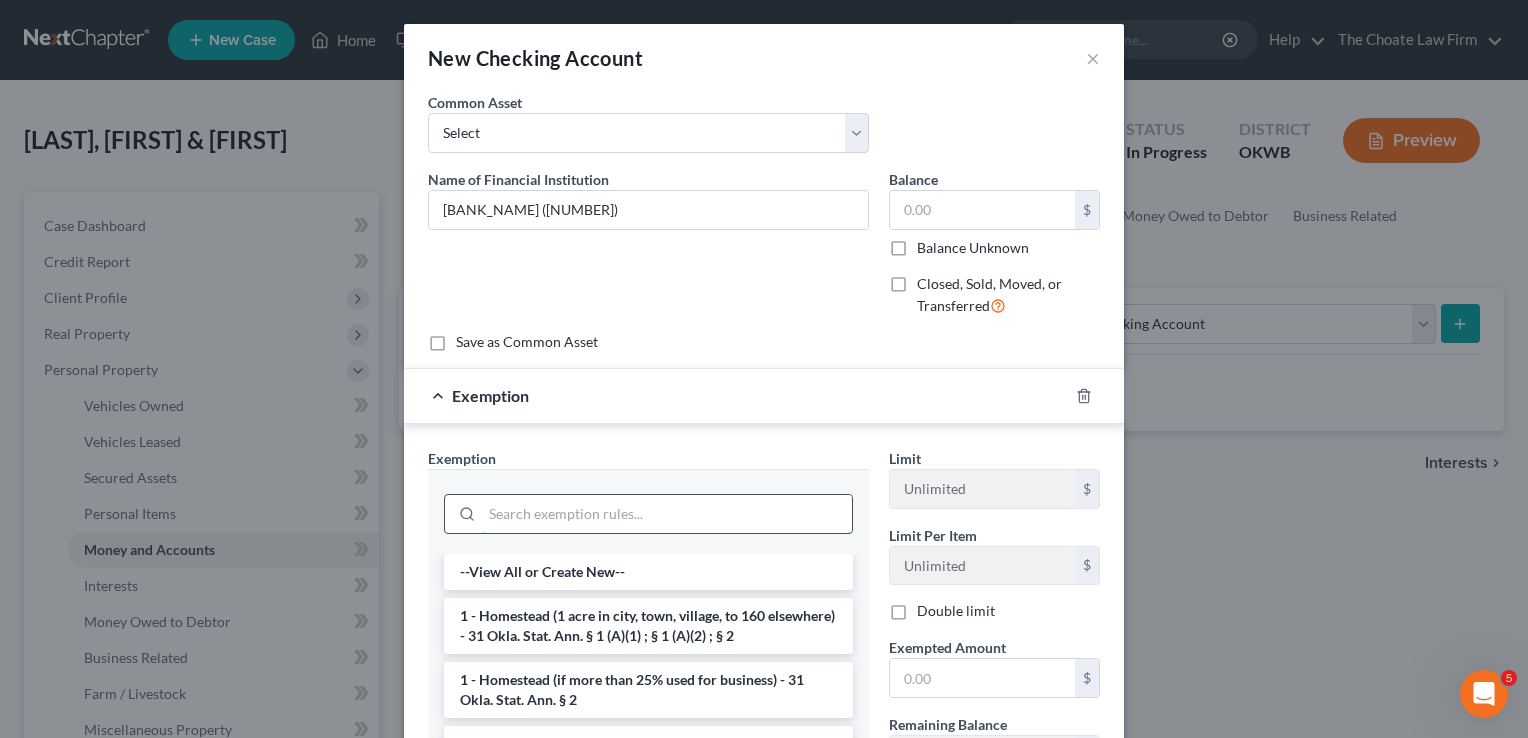 click at bounding box center [667, 514] 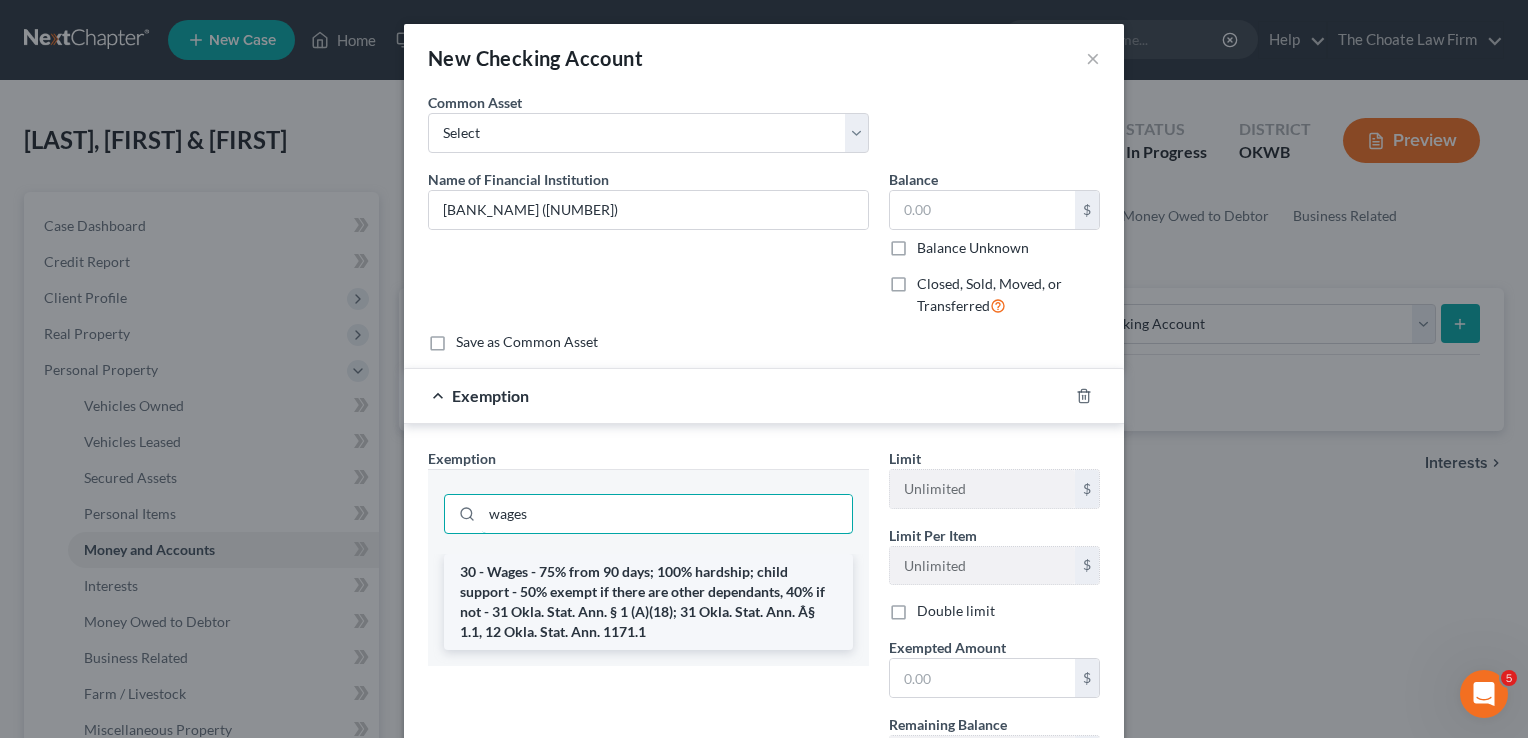 type on "wages" 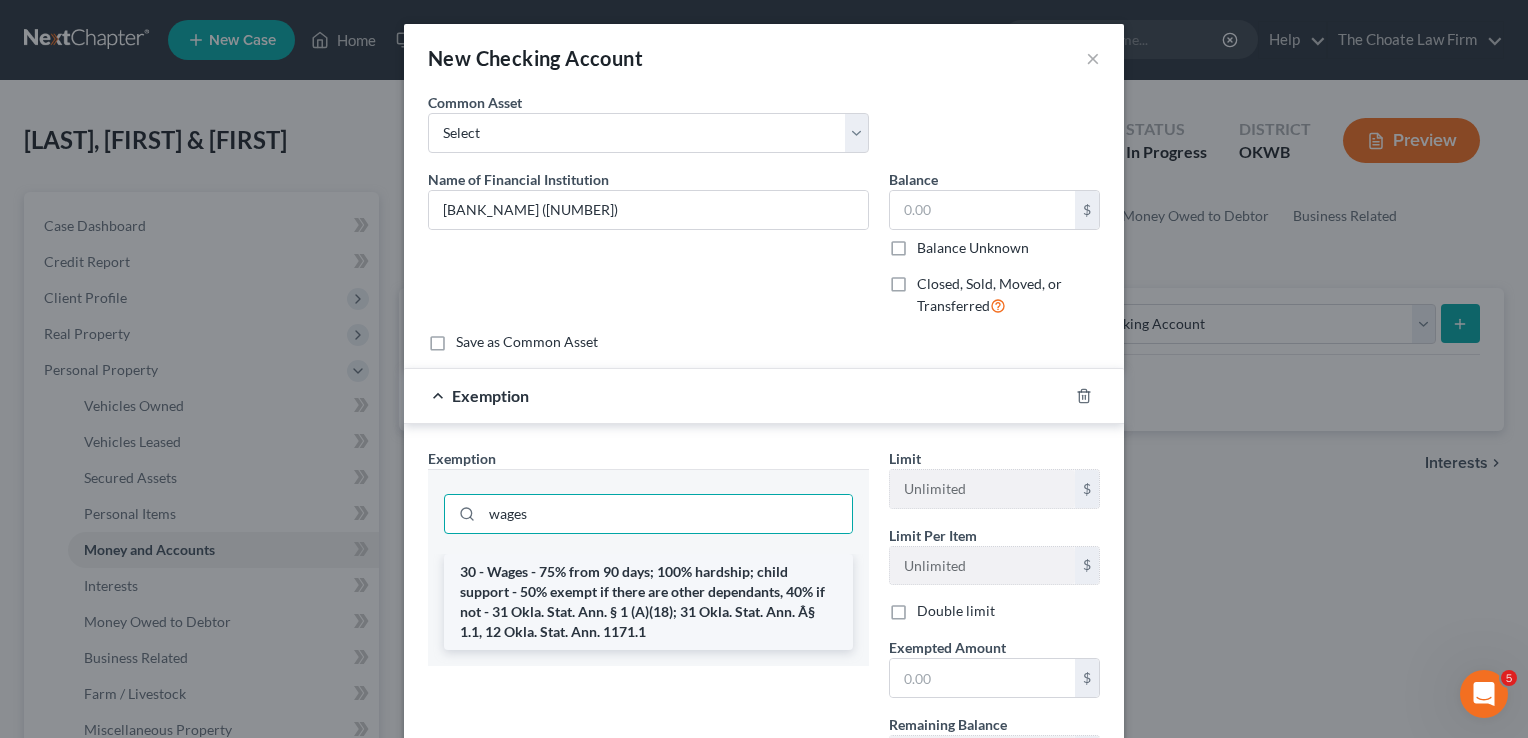 click on "30 - Wages - 75% from 90 days; 100% hardship; child support - 50% exempt if there are other dependants, 40% if not - 31 Okla. Stat. Ann. § 1 (A)(18); 31 Okla. Stat. Ann. Â§ 1.1, 12 Okla. Stat. Ann. 1171.1" at bounding box center (648, 602) 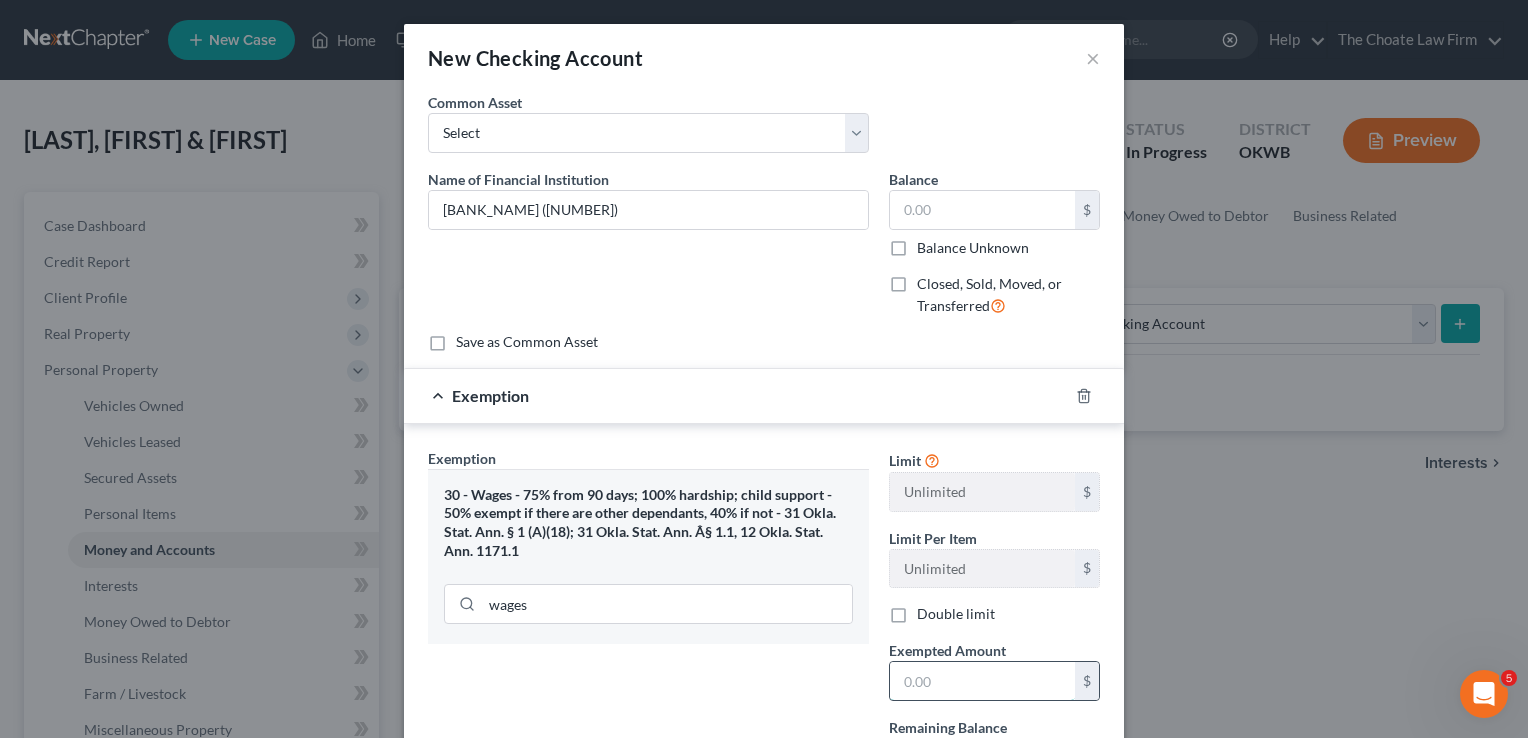 click at bounding box center (982, 681) 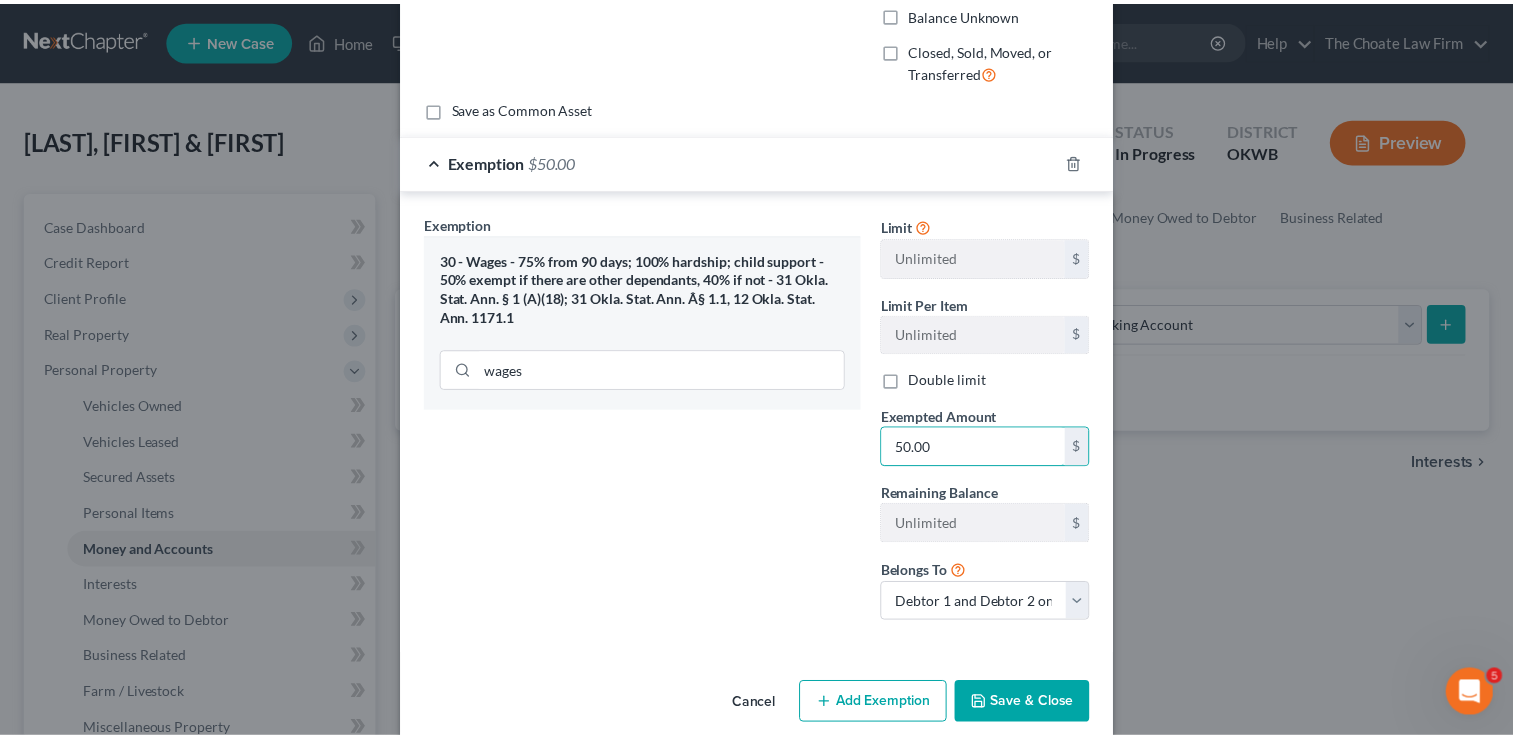scroll, scrollTop: 258, scrollLeft: 0, axis: vertical 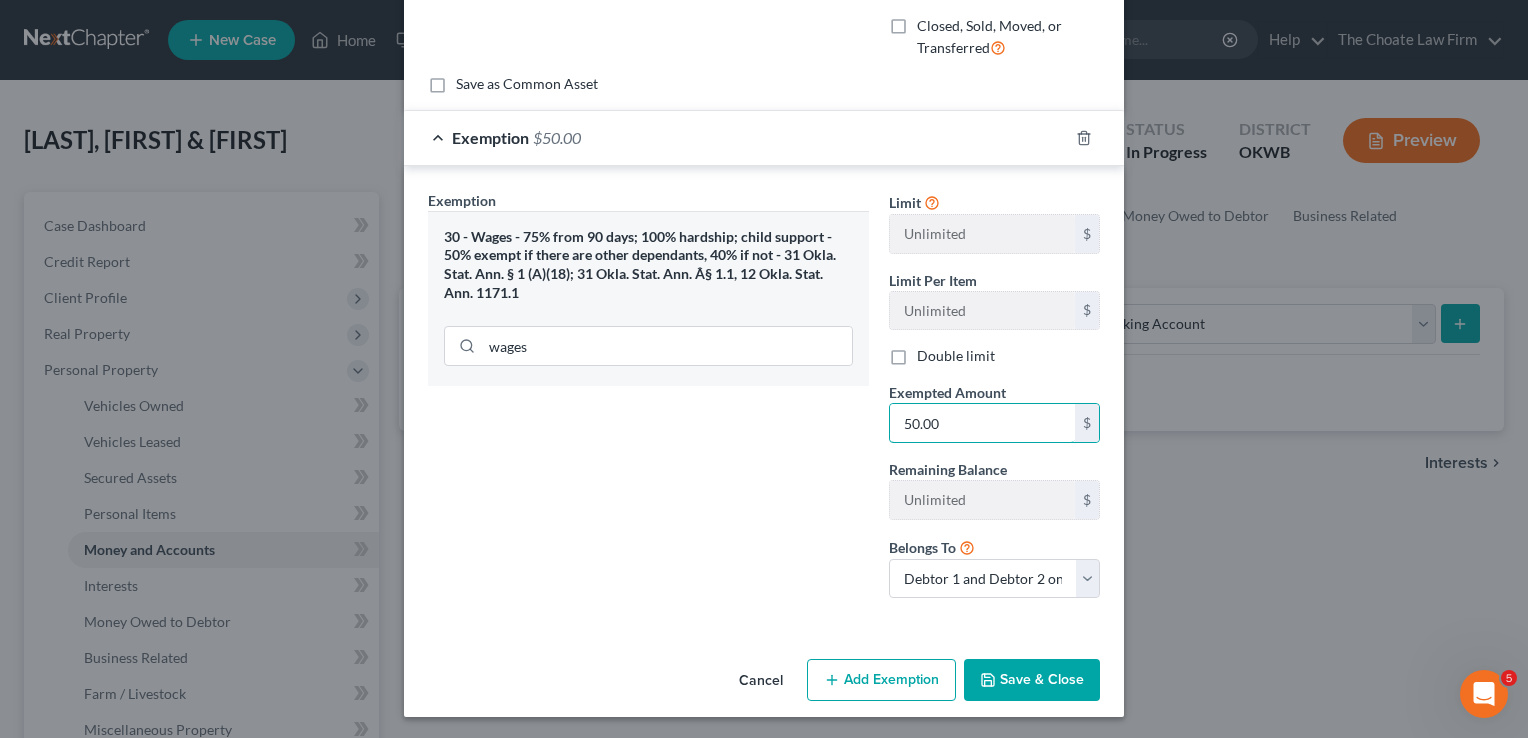 type on "50.00" 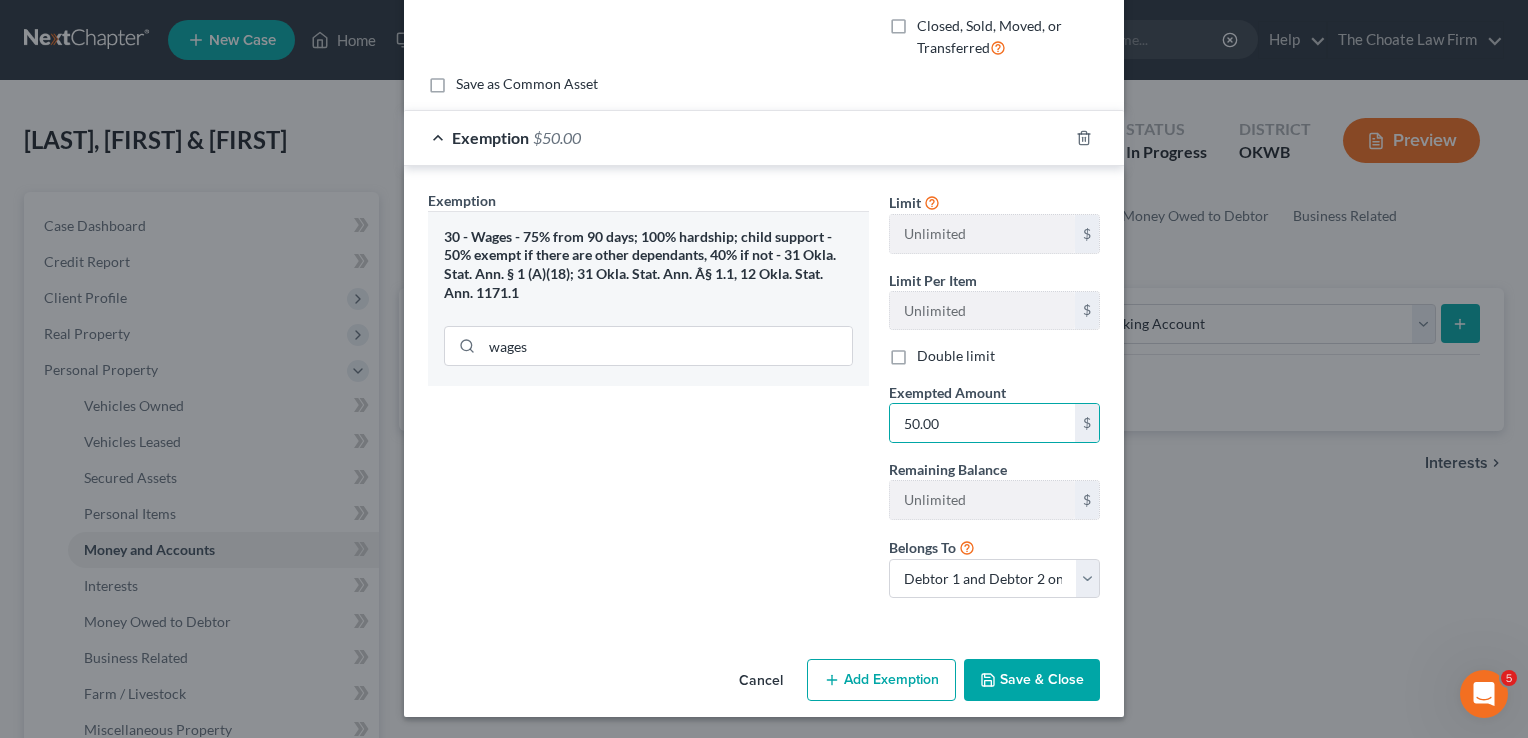 click on "Save & Close" at bounding box center [1032, 680] 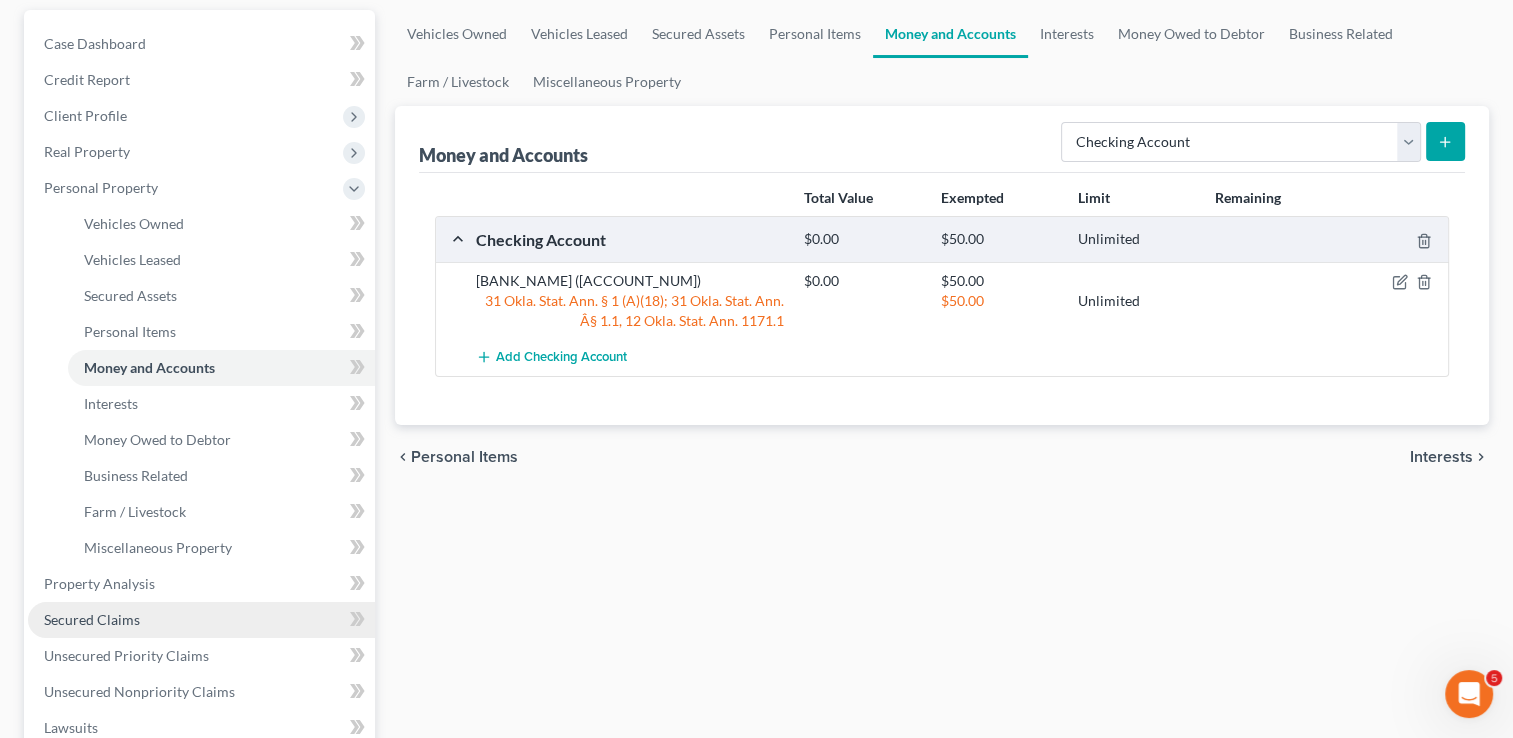 scroll, scrollTop: 300, scrollLeft: 0, axis: vertical 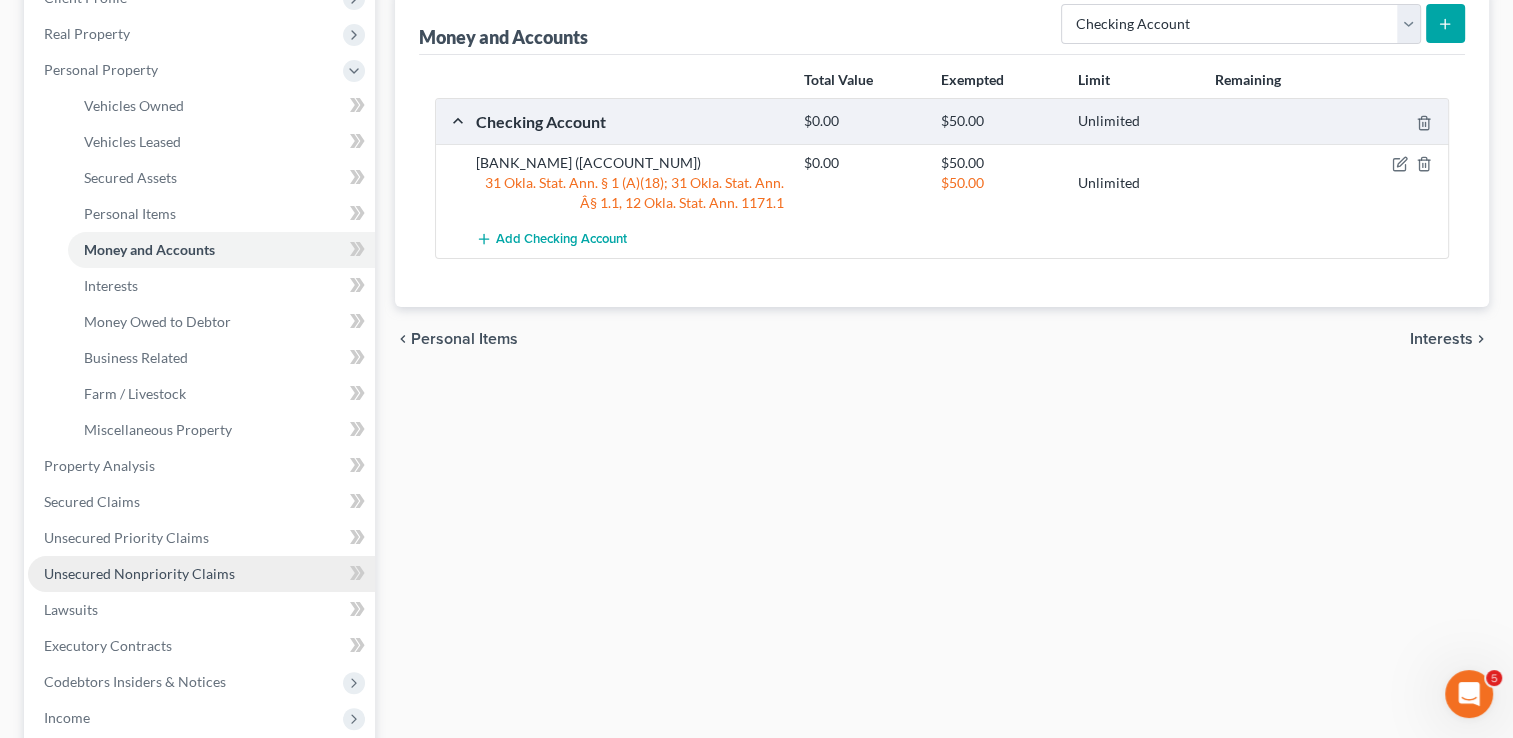 click on "Unsecured Nonpriority Claims" at bounding box center (139, 573) 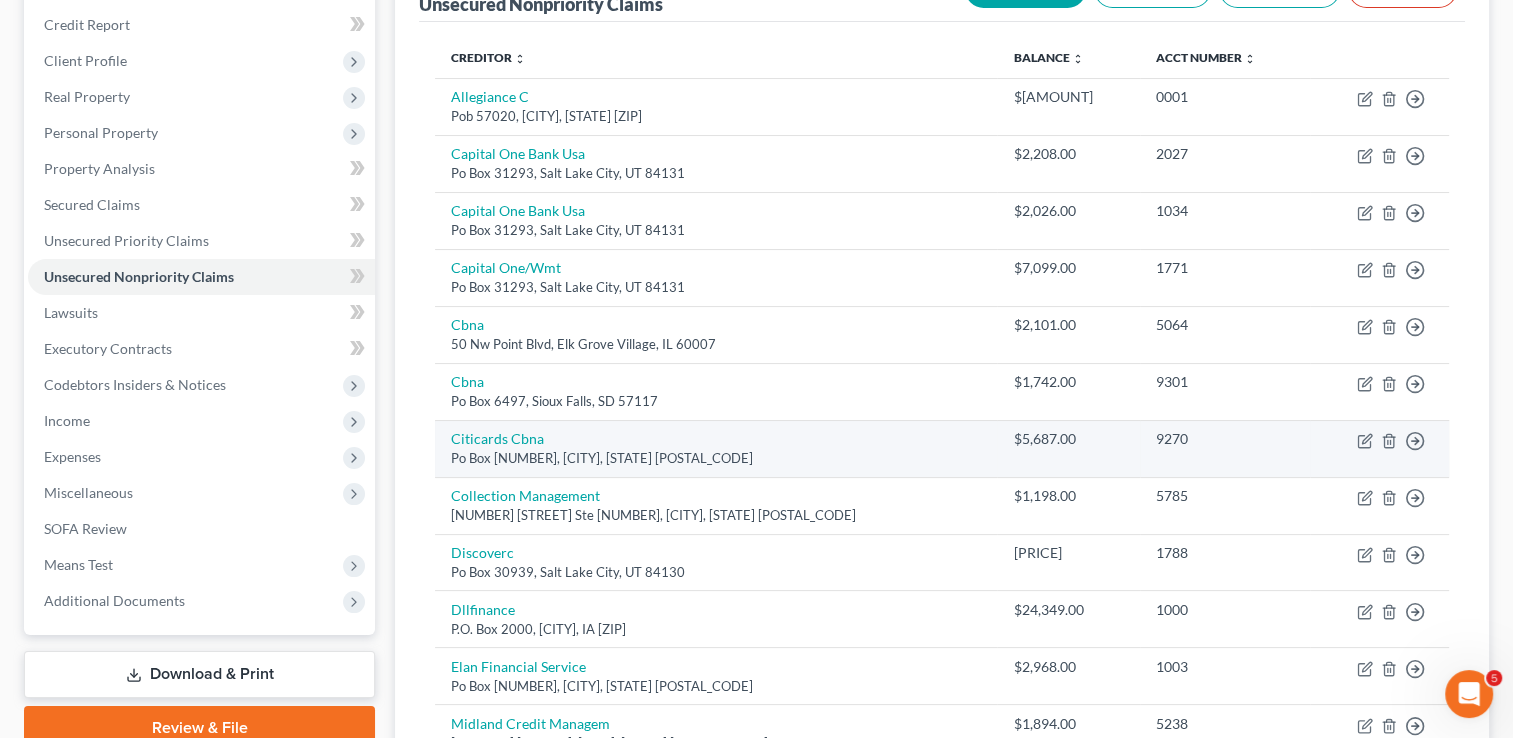 scroll, scrollTop: 228, scrollLeft: 0, axis: vertical 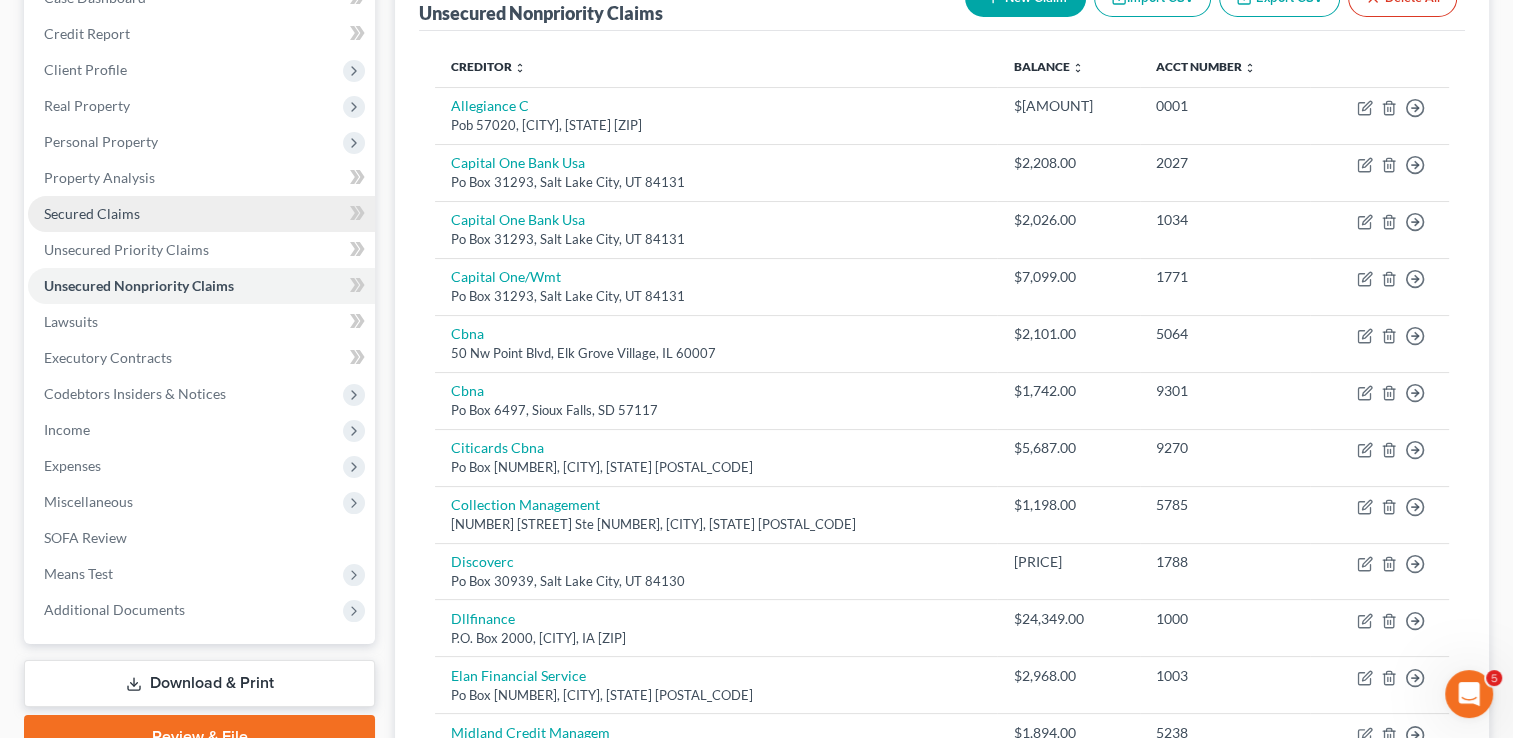 click on "Secured Claims" at bounding box center [92, 213] 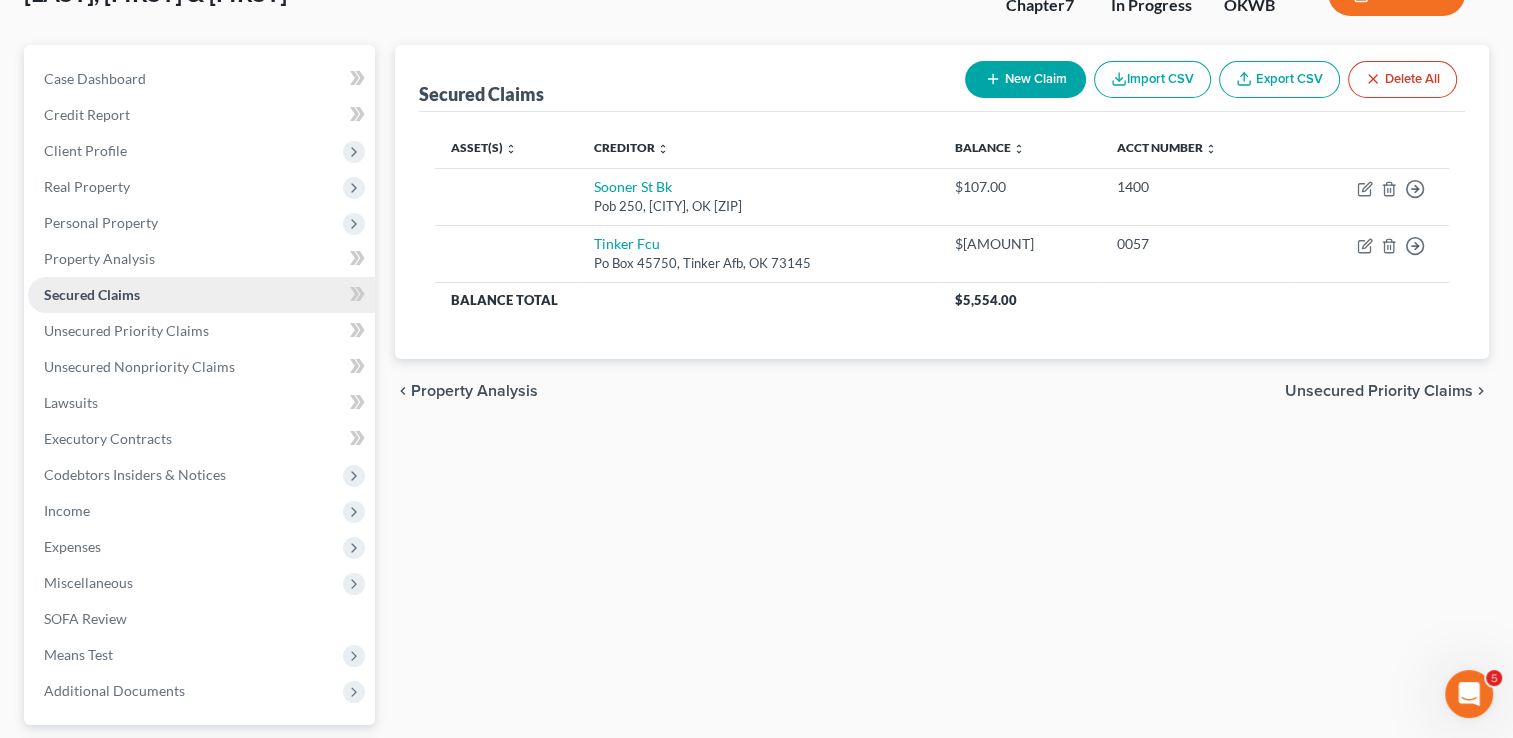 scroll, scrollTop: 0, scrollLeft: 0, axis: both 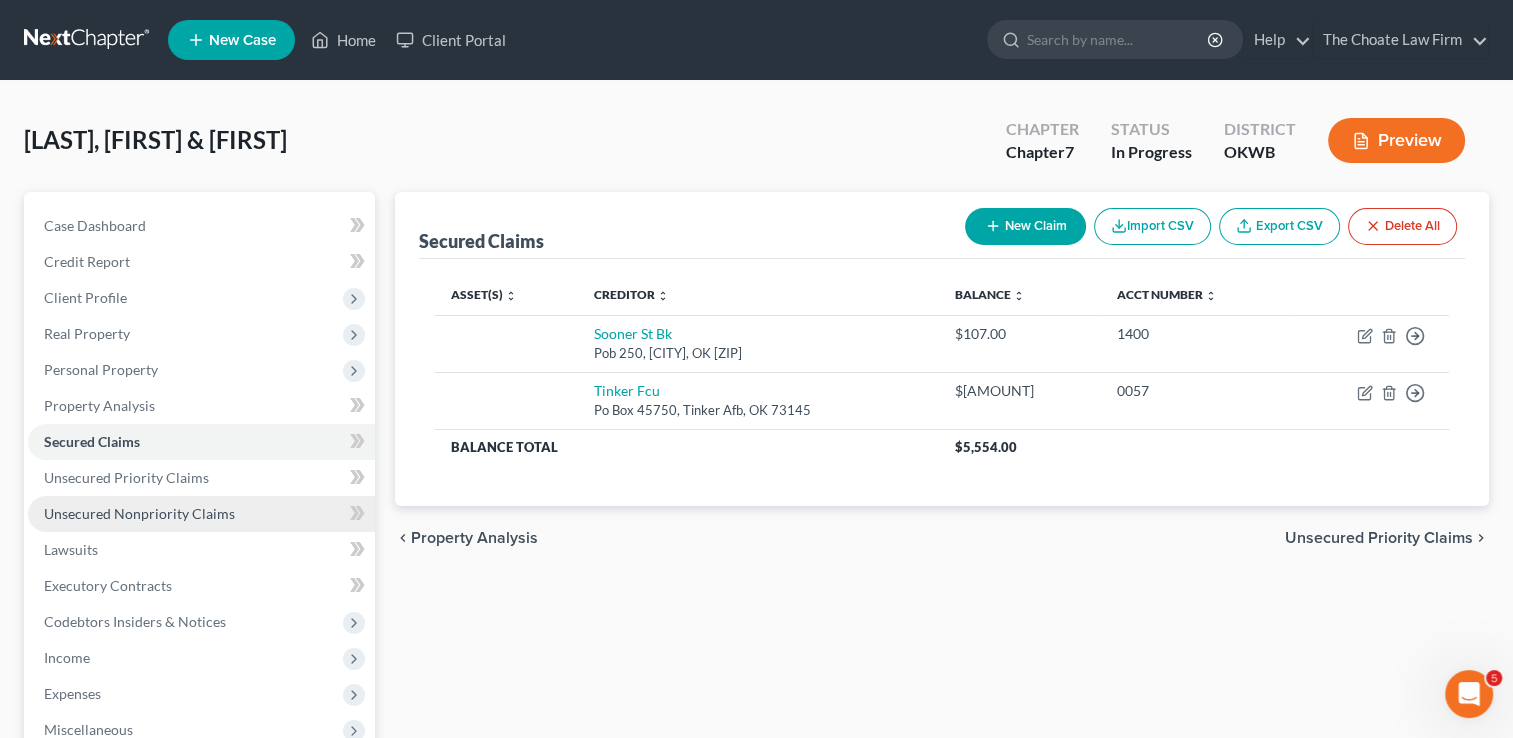 click on "Unsecured Nonpriority Claims" at bounding box center (139, 513) 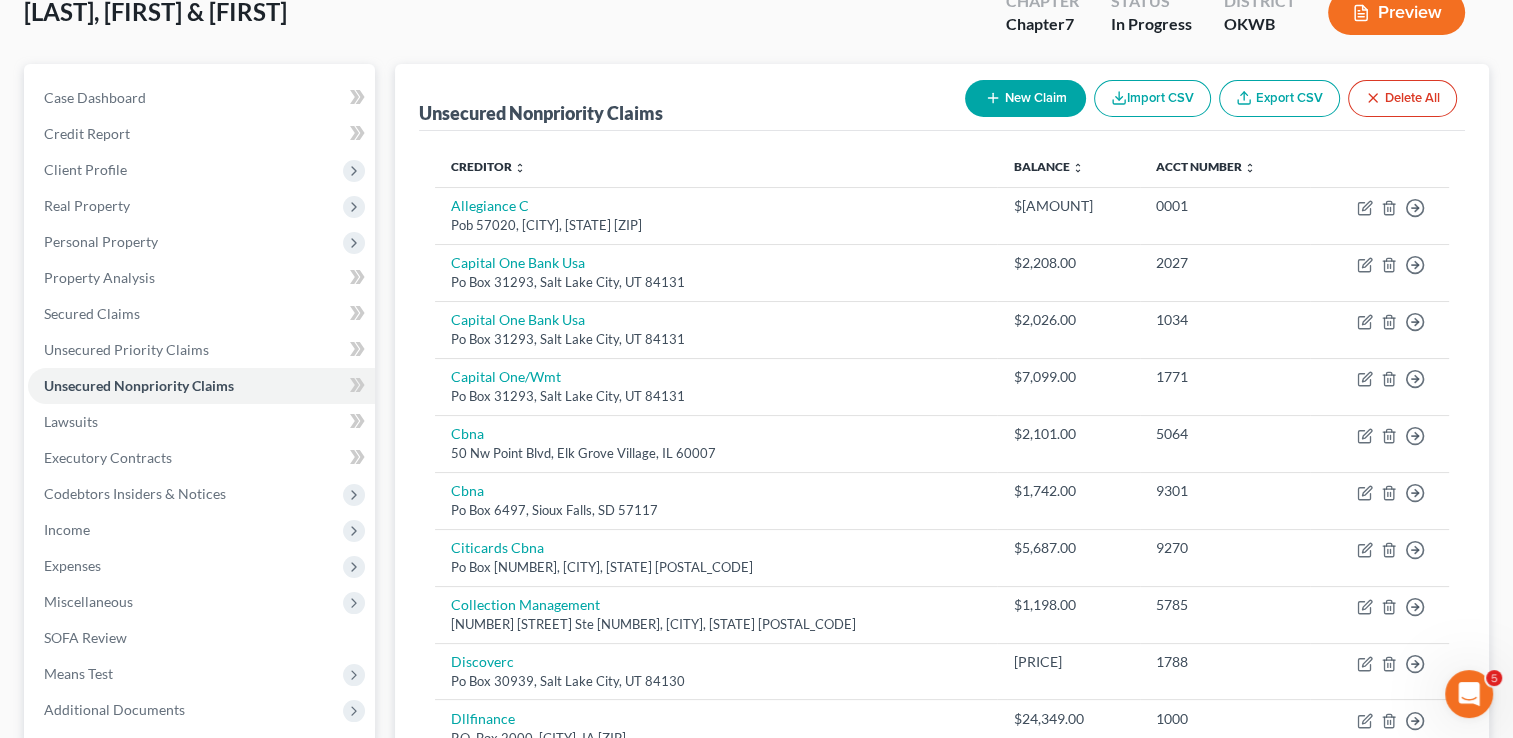 scroll, scrollTop: 0, scrollLeft: 0, axis: both 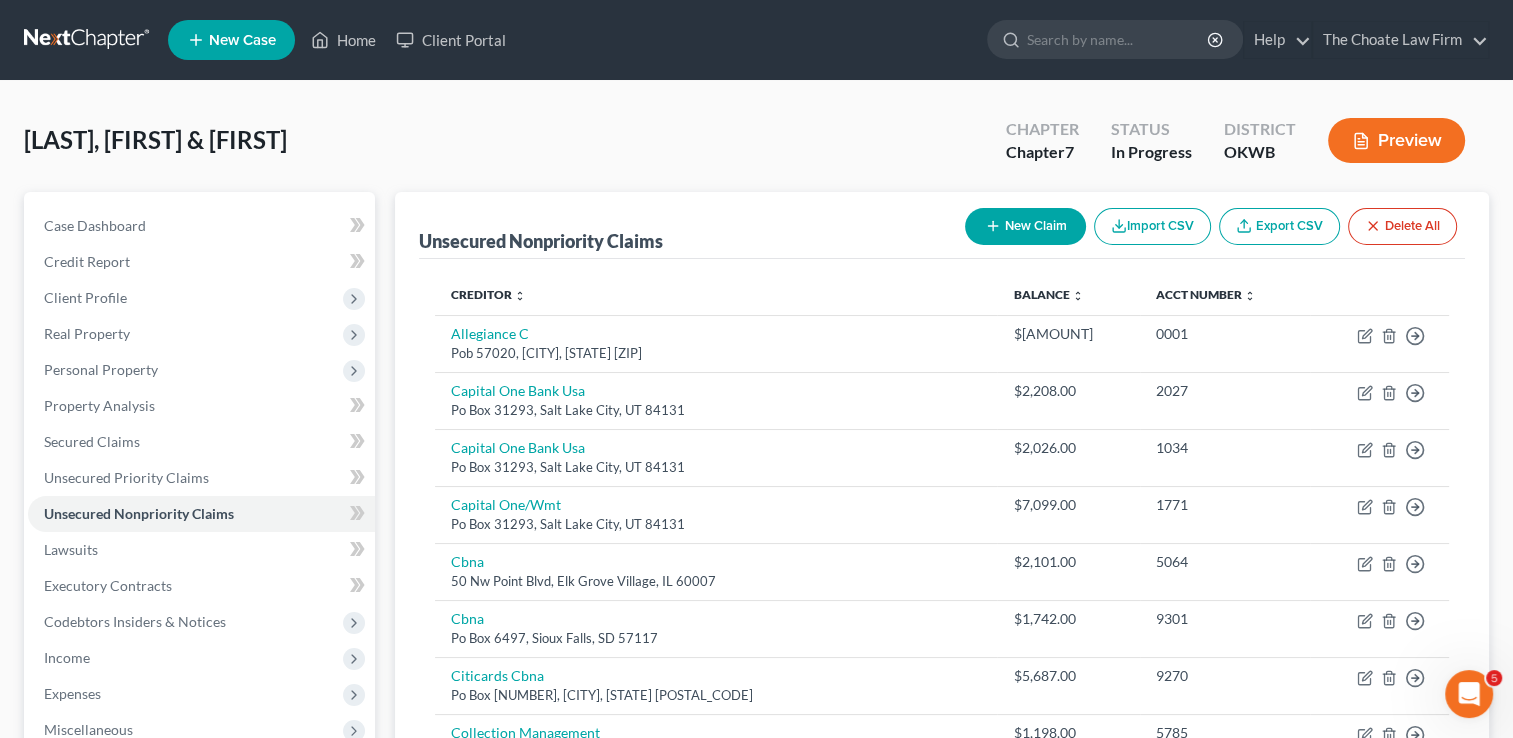 click on "New Claim" at bounding box center [1025, 226] 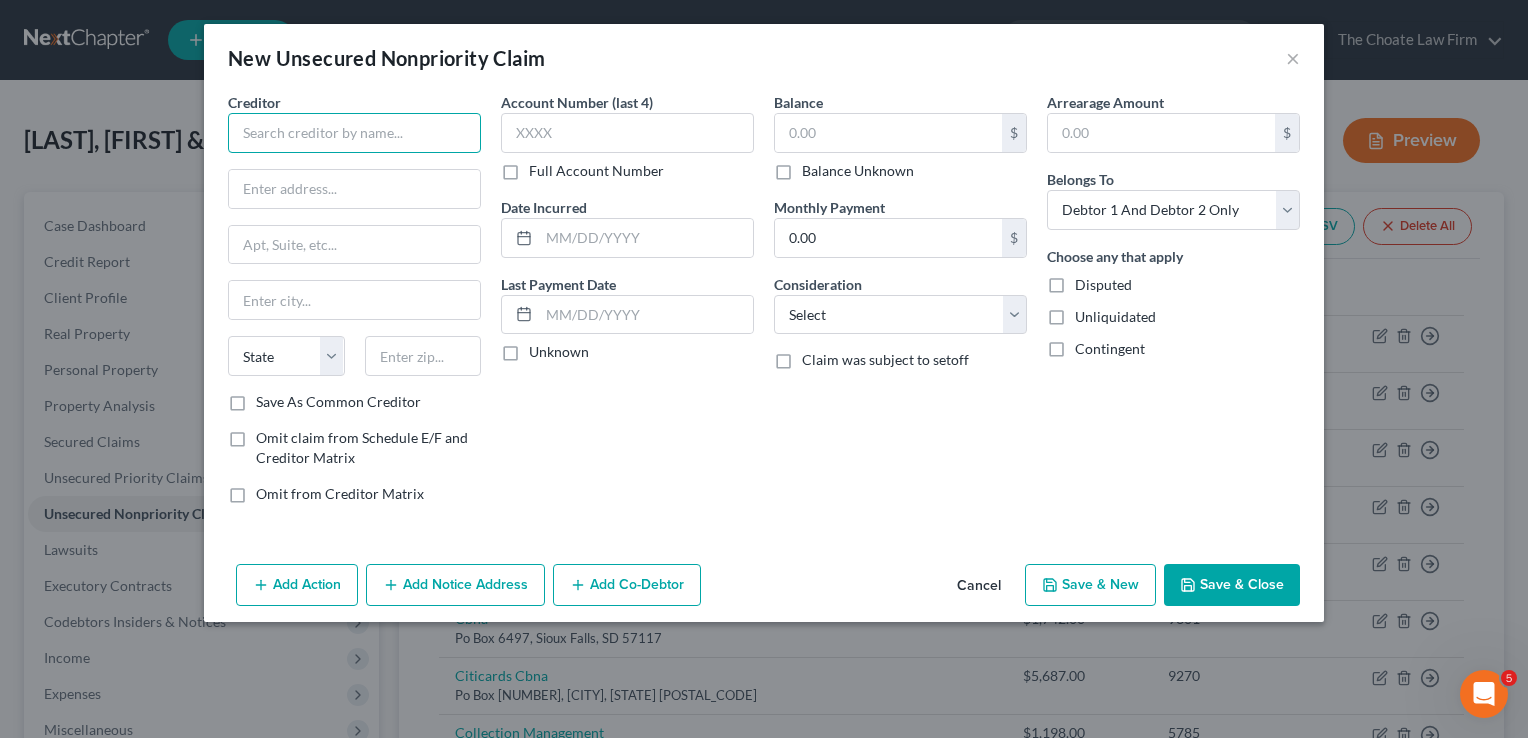 click at bounding box center (354, 133) 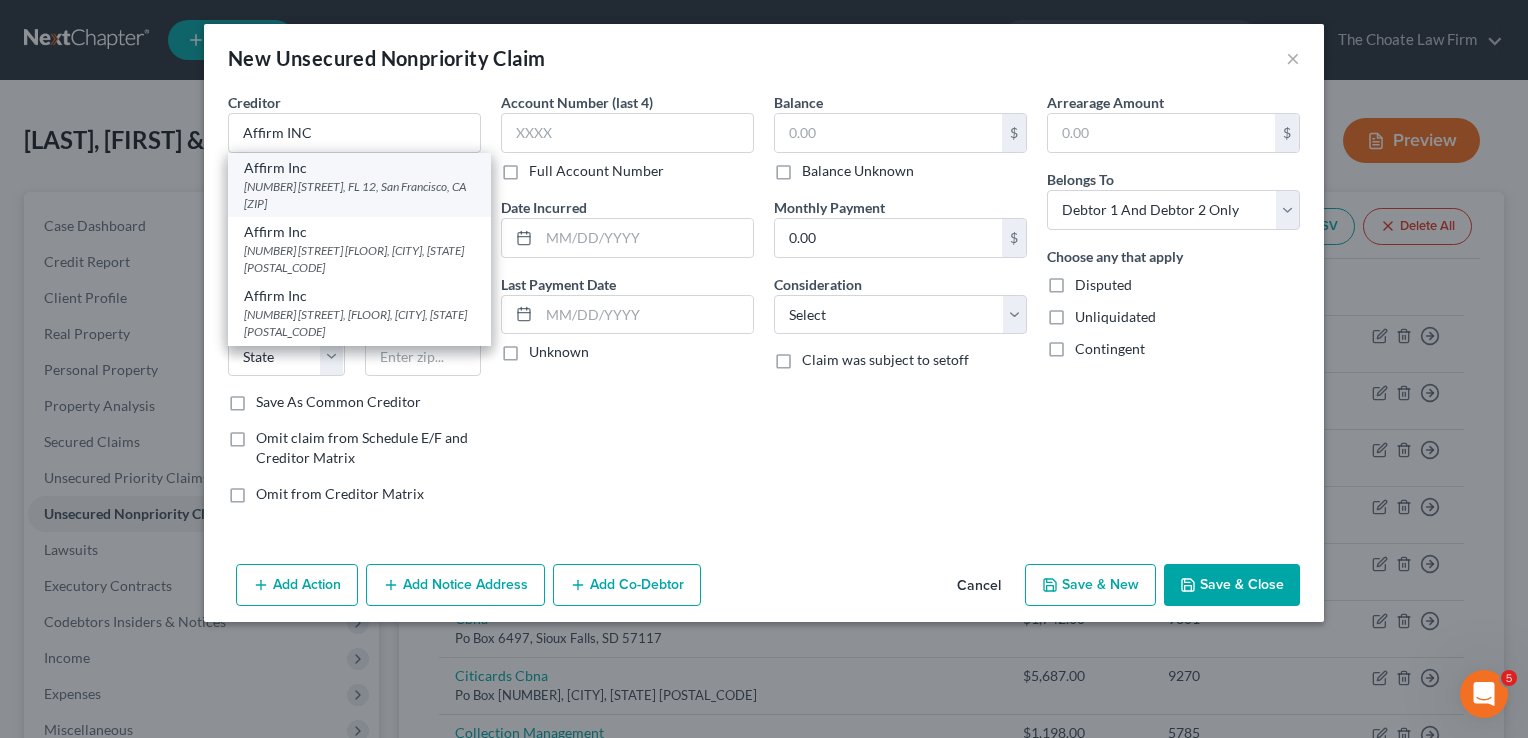 click on "650 California St, FL 12, San Francisco, CA 94168" at bounding box center [359, 195] 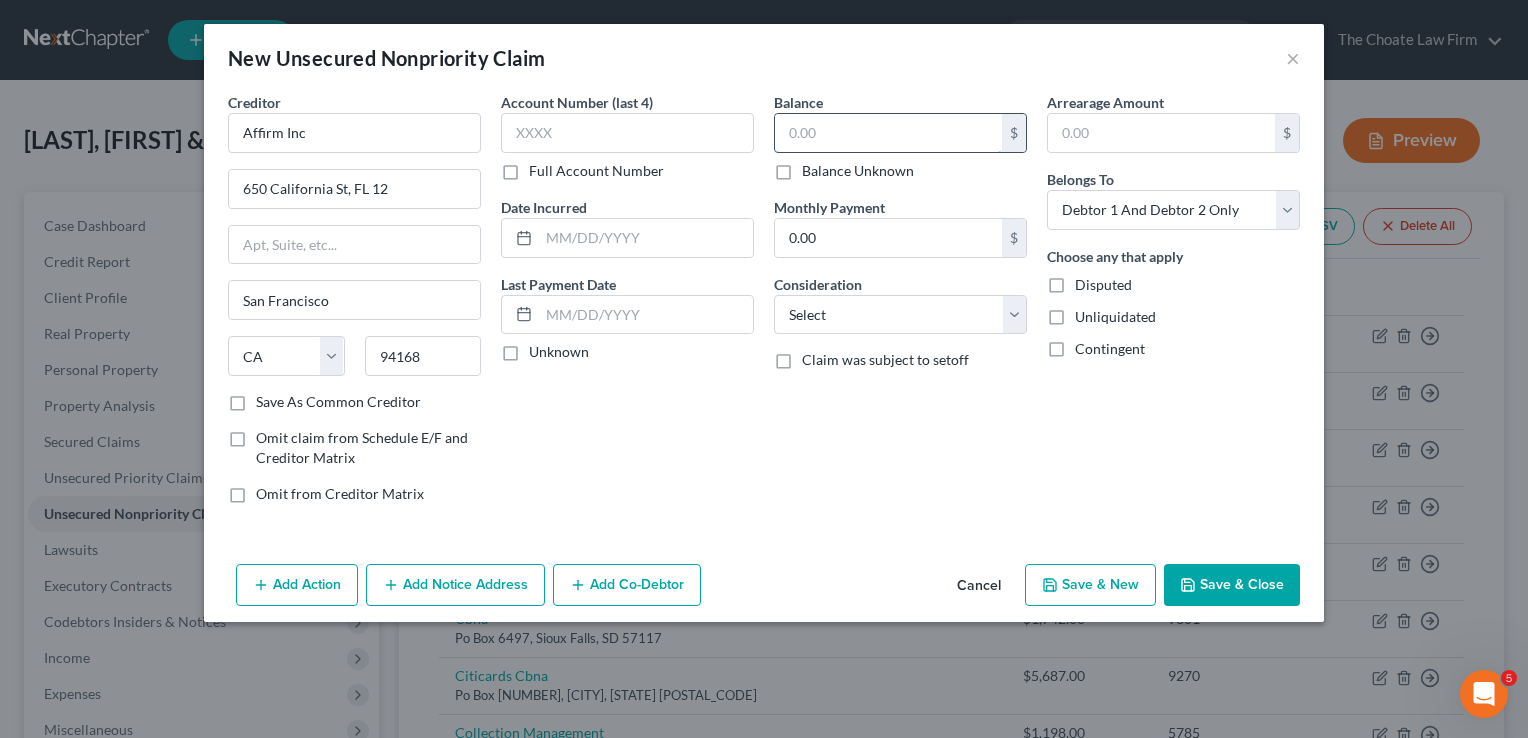 click at bounding box center (888, 133) 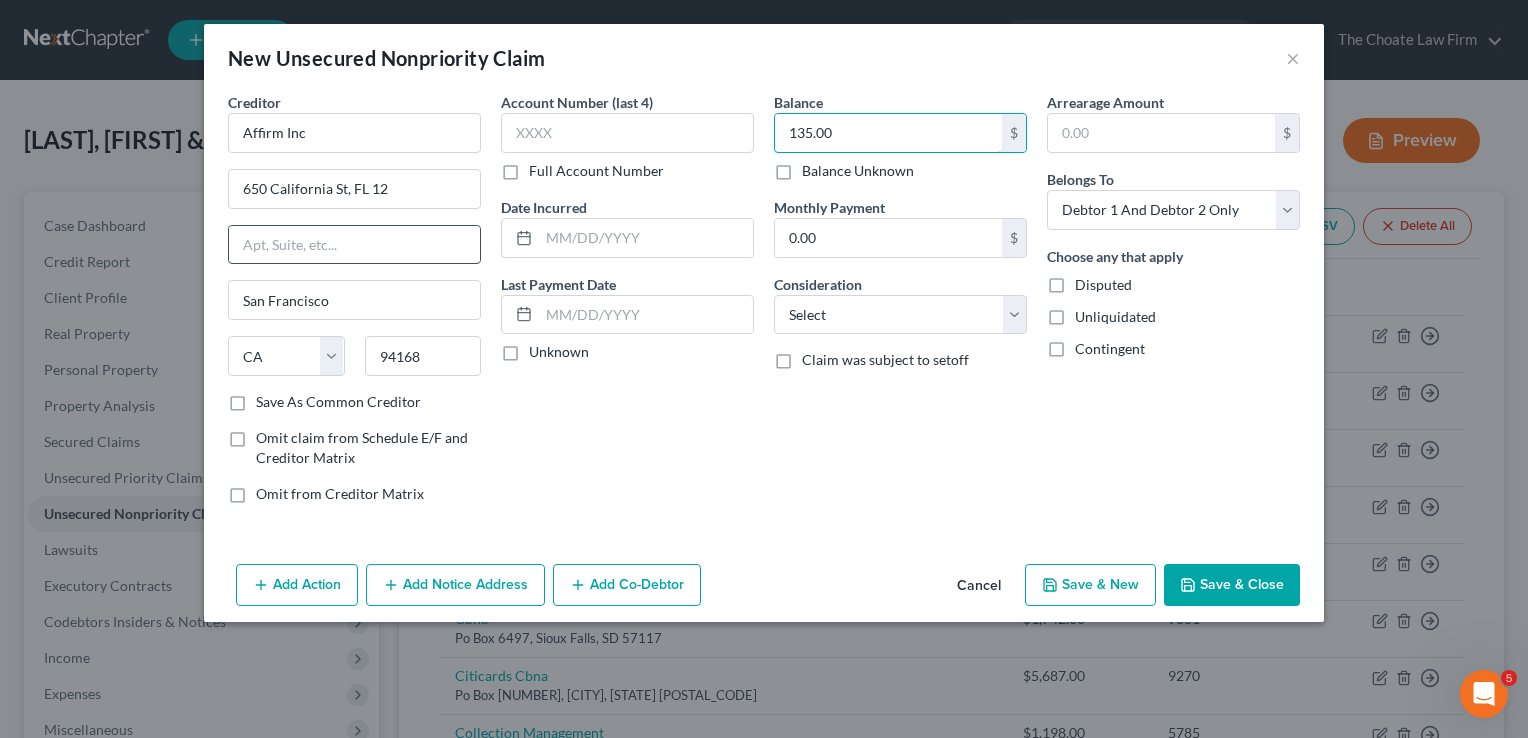 type on "135.00" 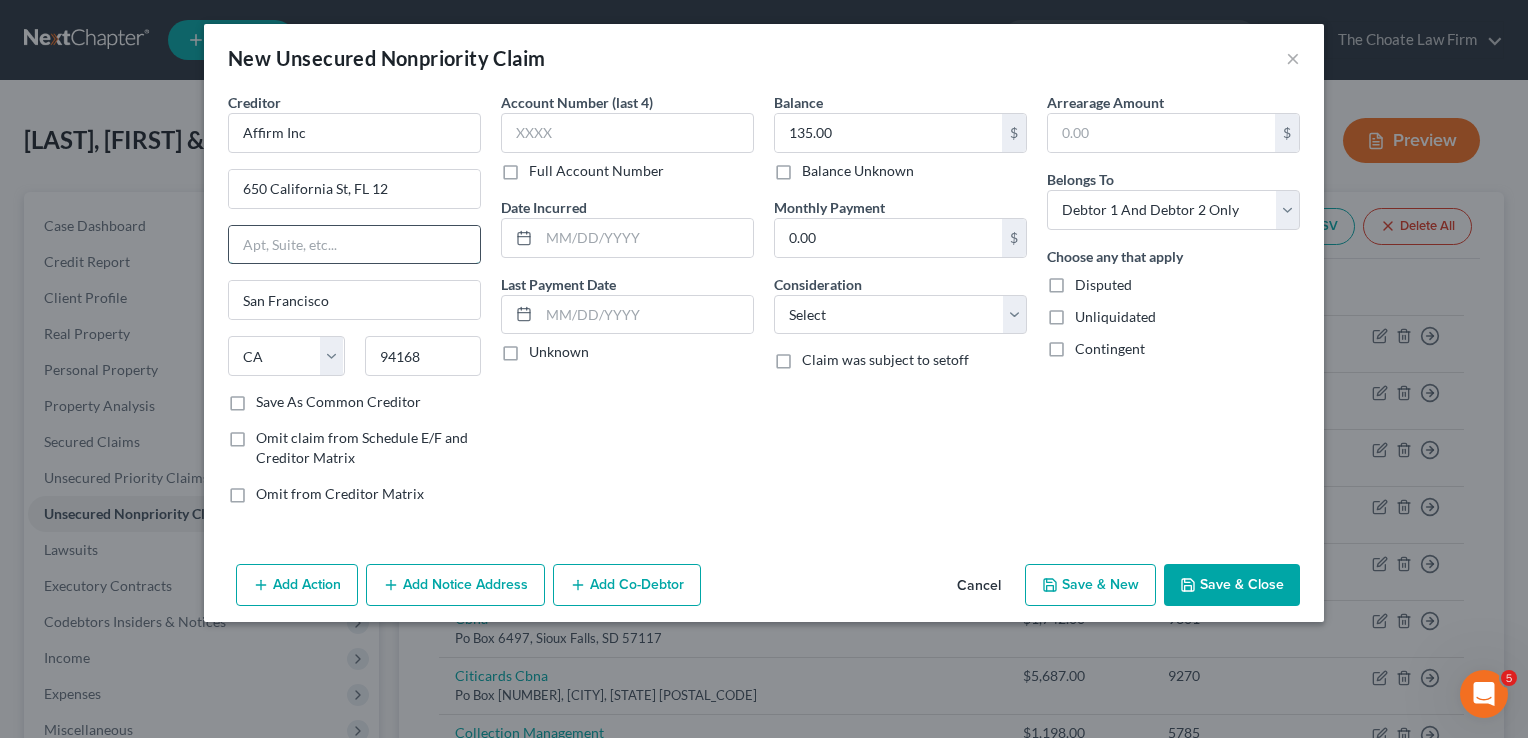 click at bounding box center [354, 245] 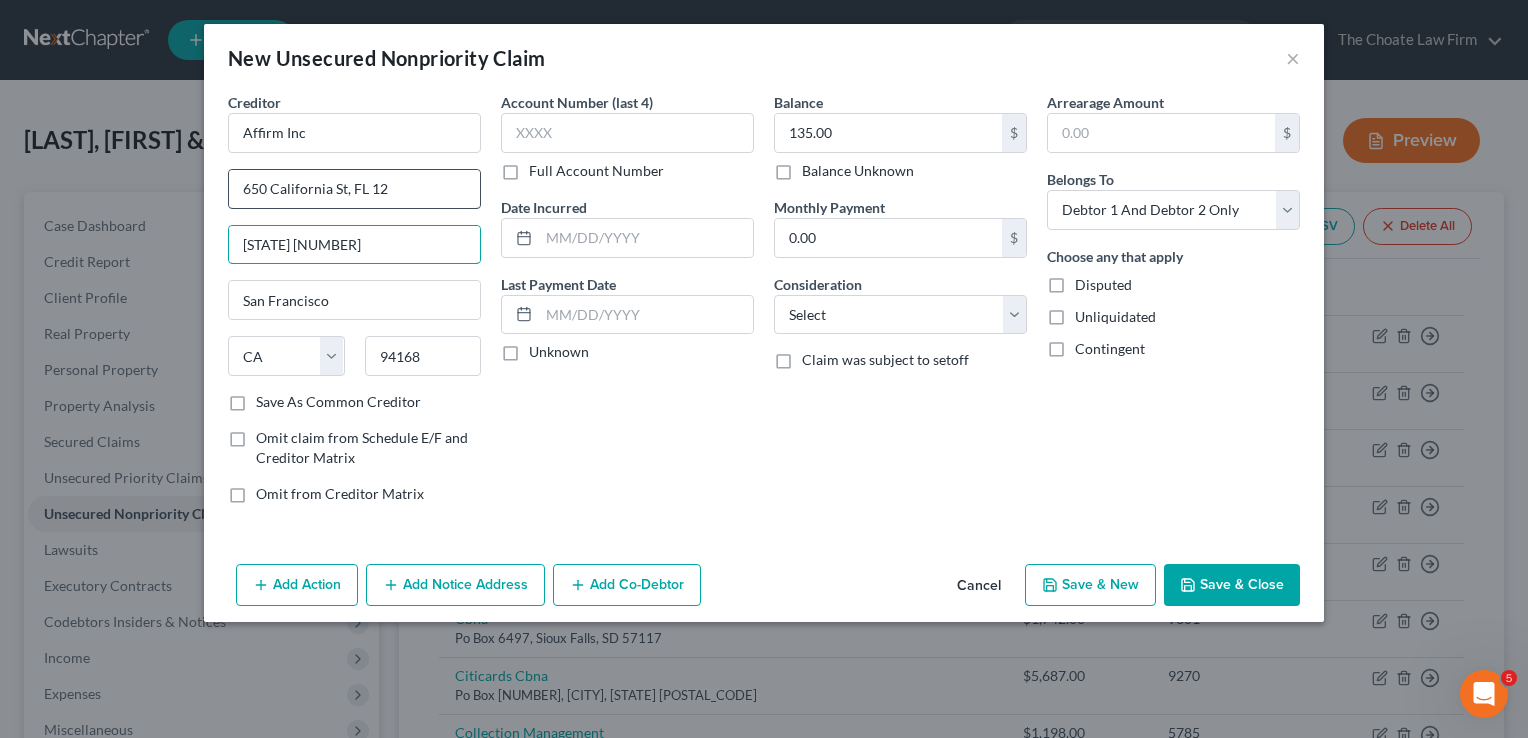 type on "FL 12" 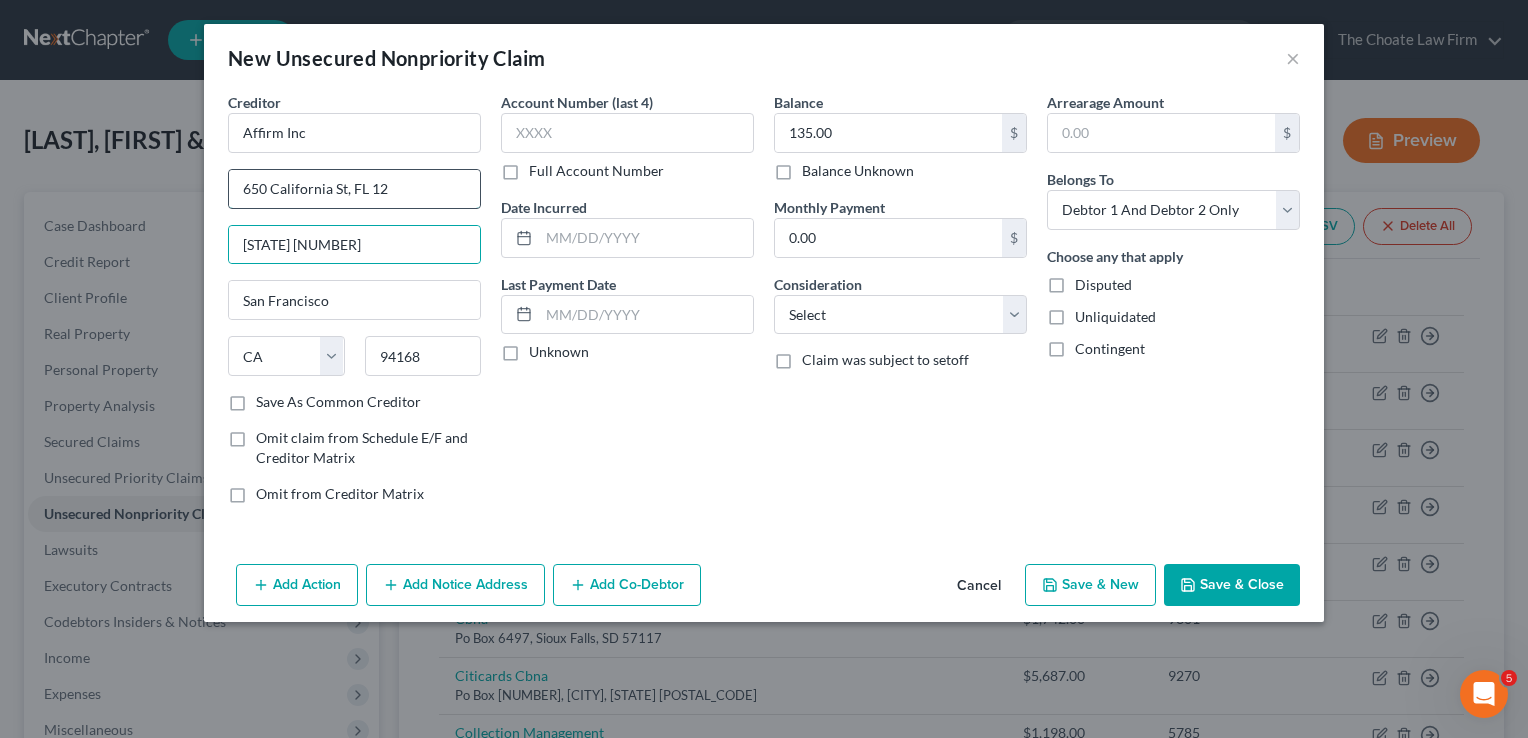 click on "650 California St, FL 12" at bounding box center [354, 189] 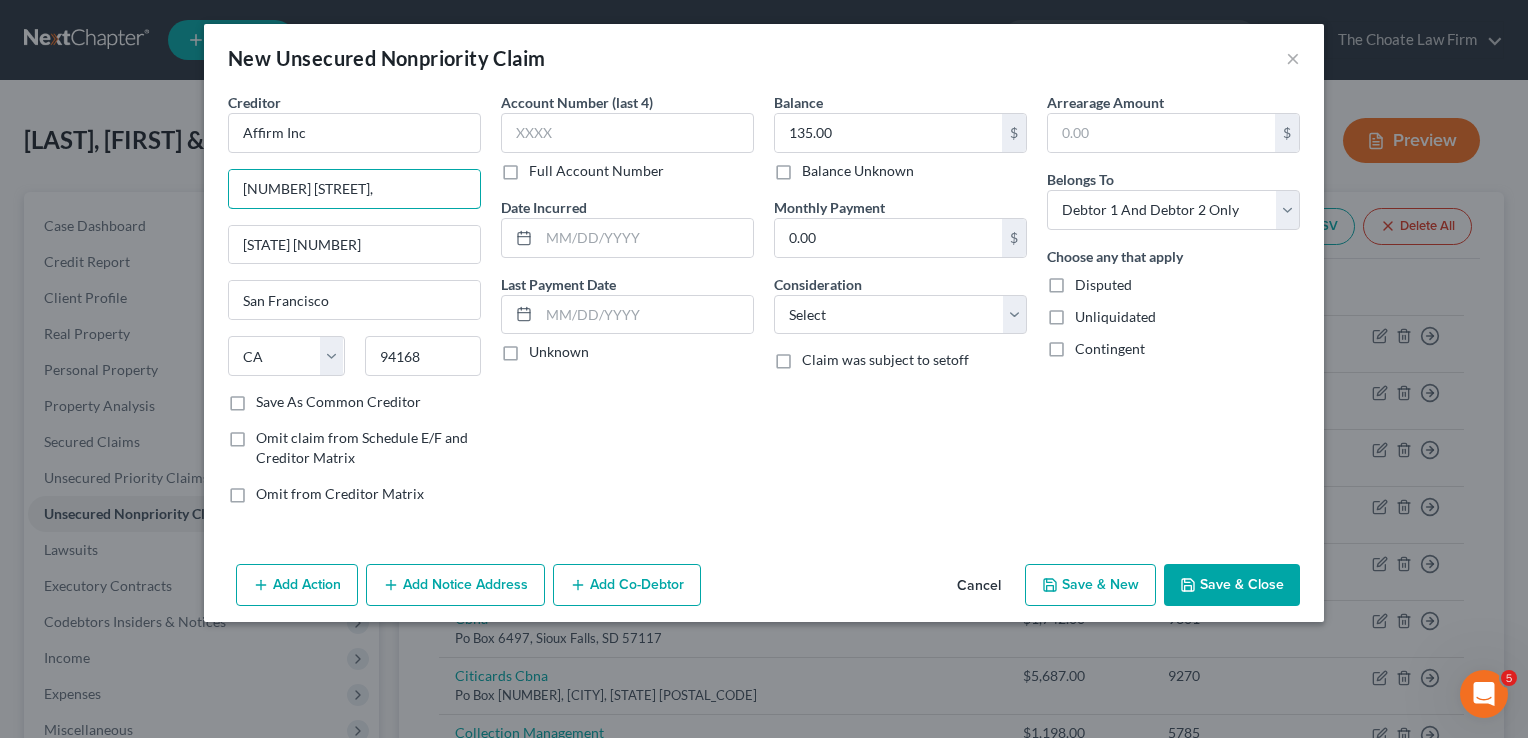 type on "650 California St," 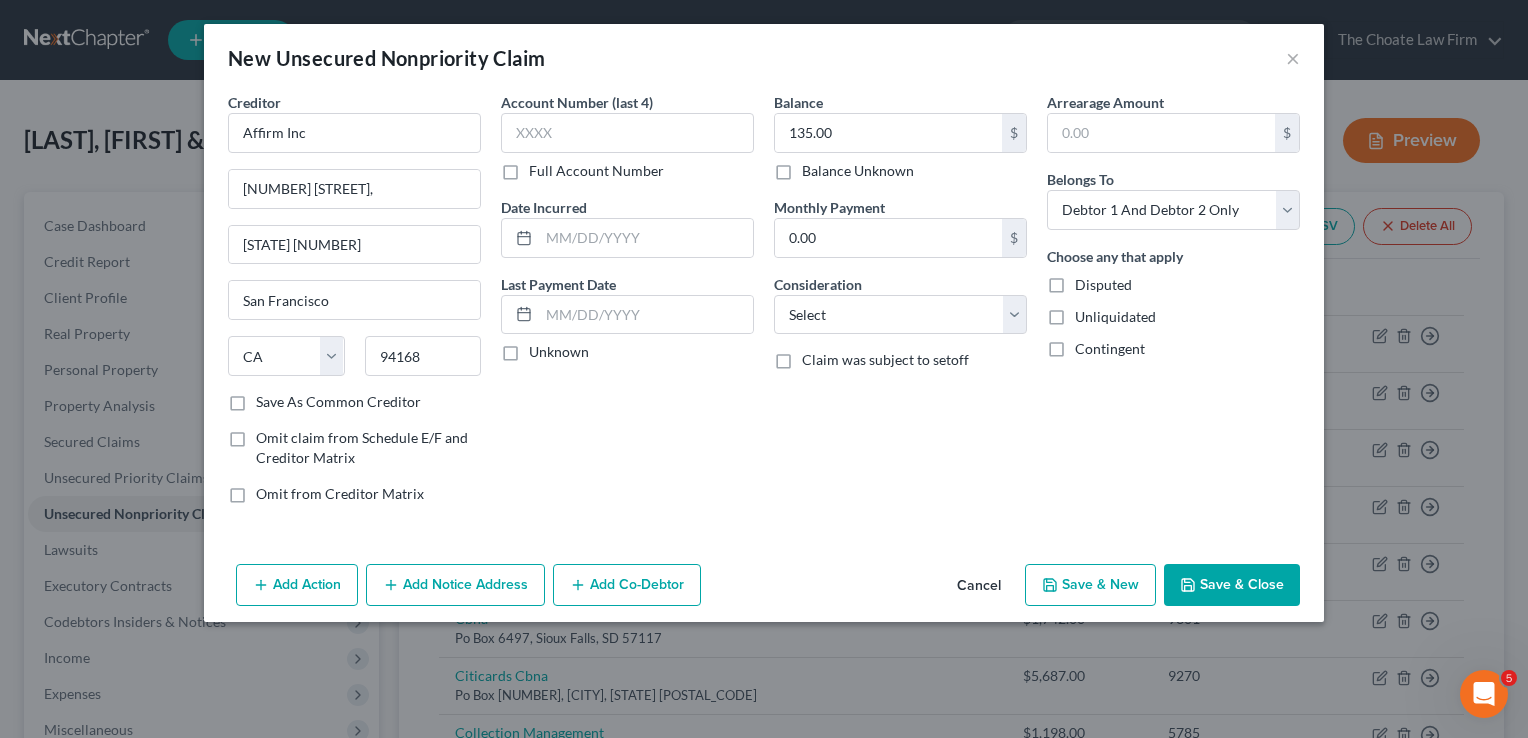 click on "Save & Close" at bounding box center [1232, 585] 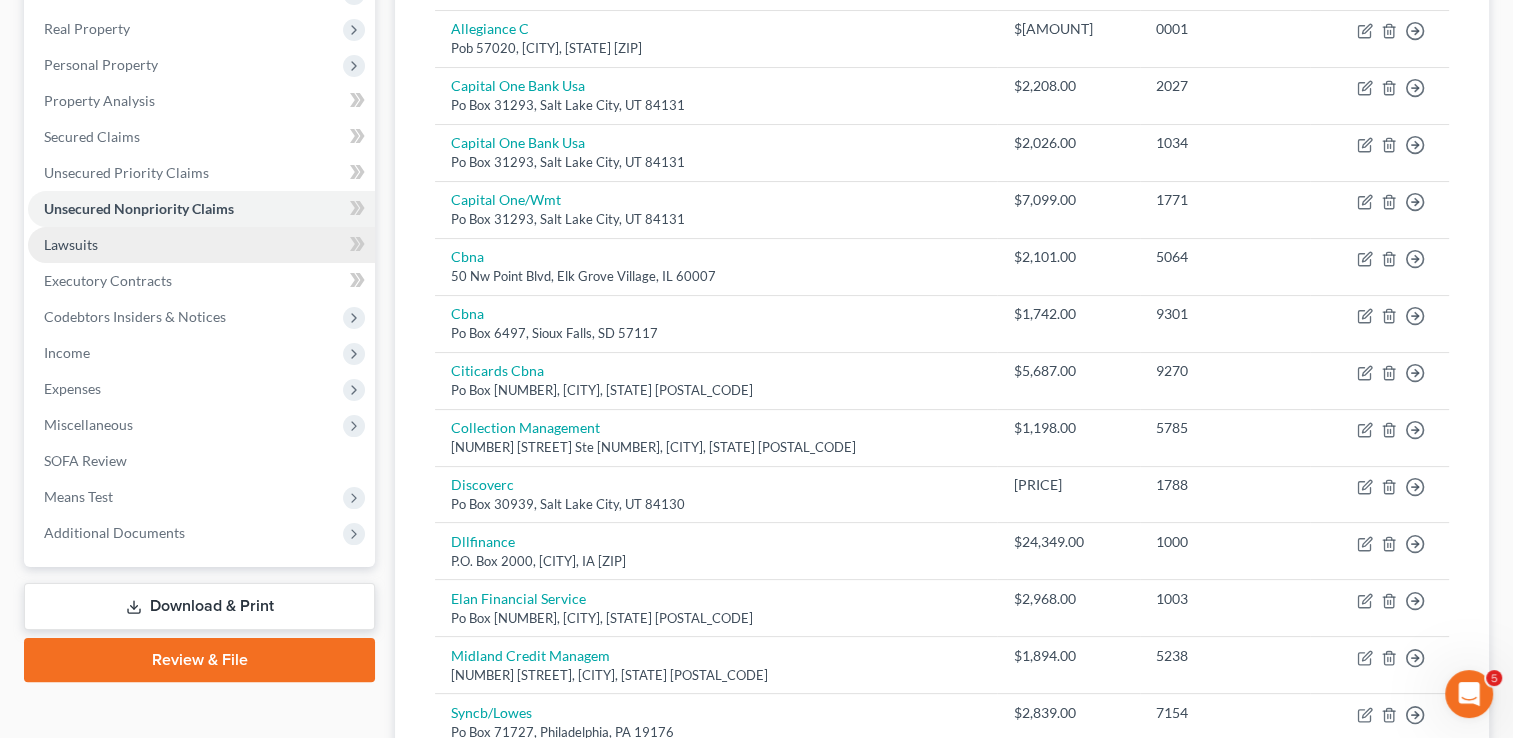 scroll, scrollTop: 200, scrollLeft: 0, axis: vertical 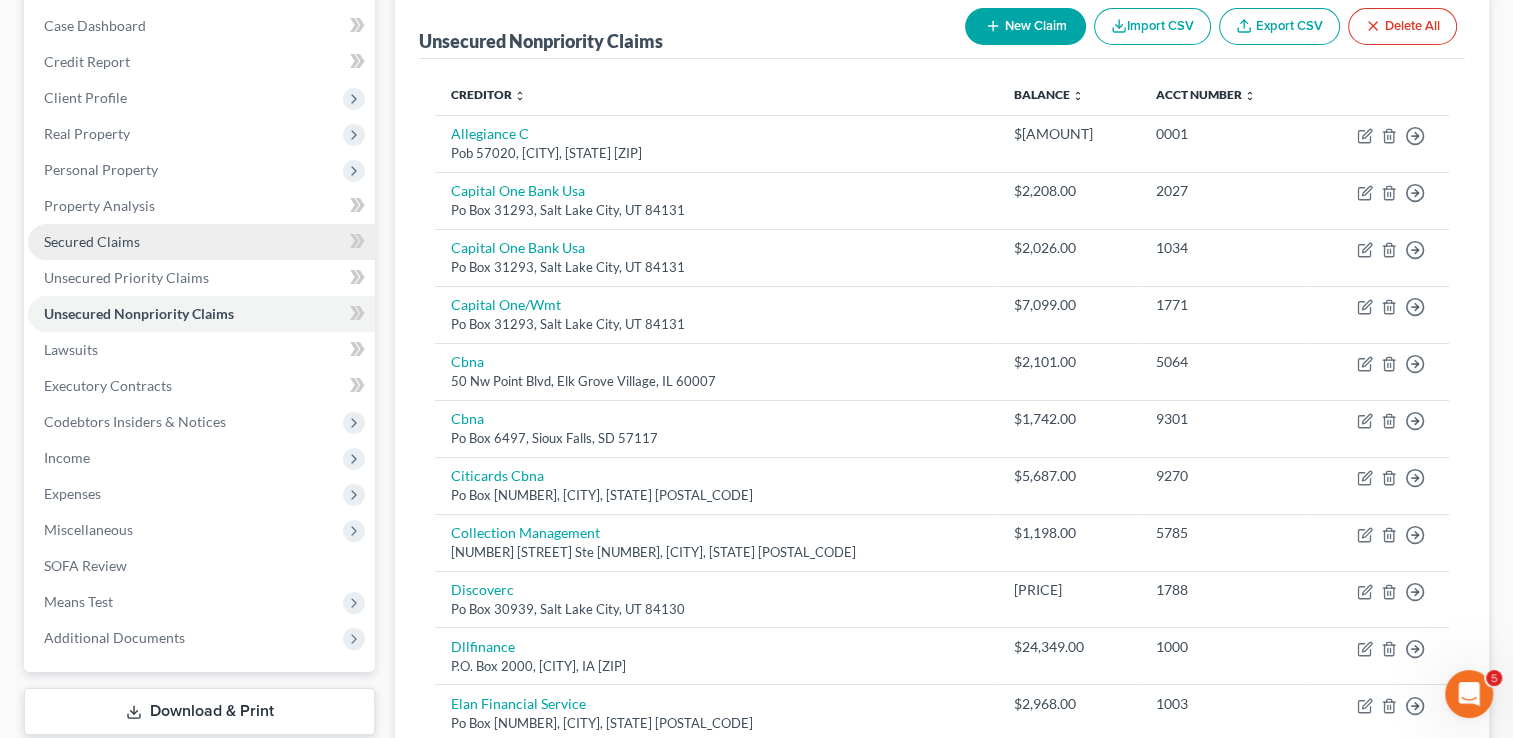 click on "Secured Claims" at bounding box center [92, 241] 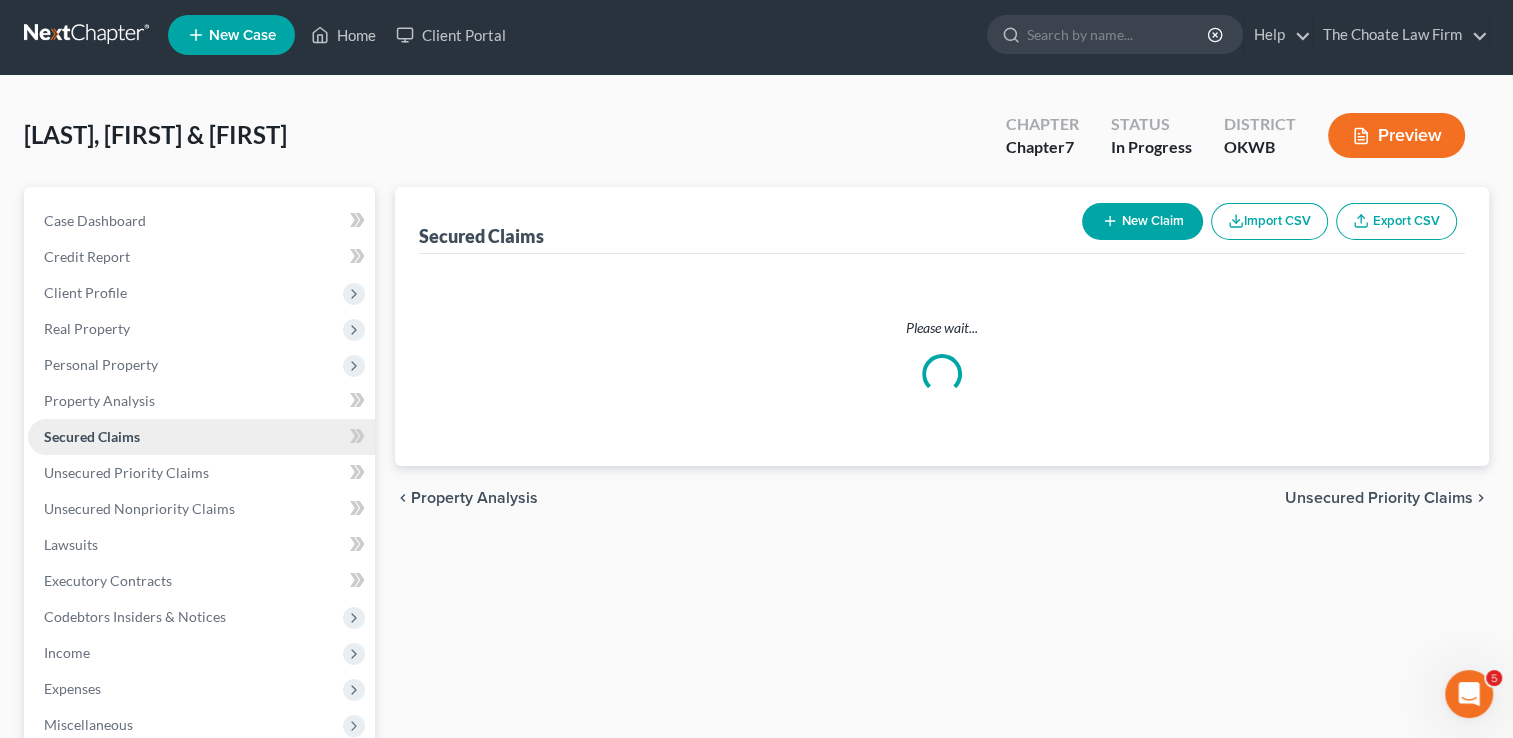 scroll, scrollTop: 0, scrollLeft: 0, axis: both 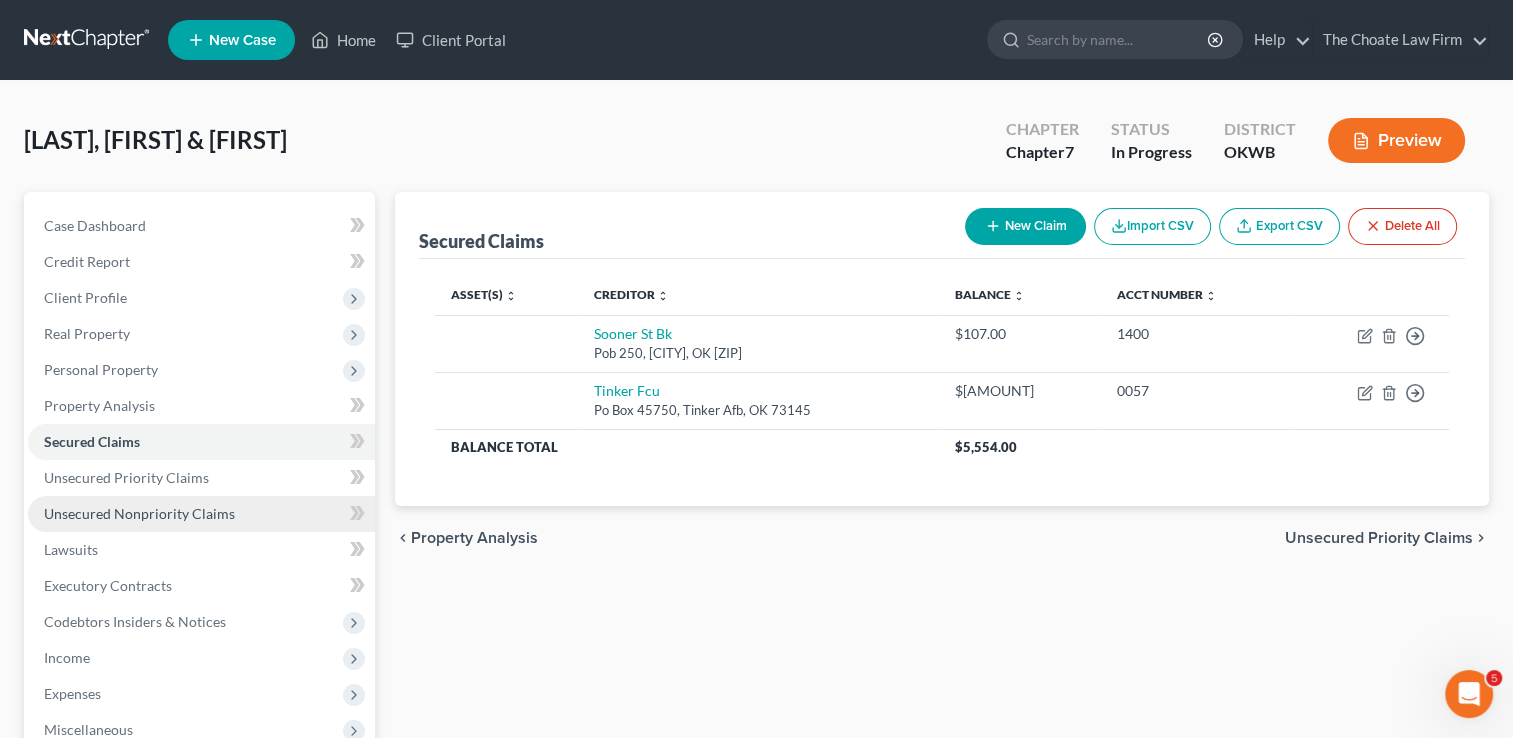 click on "Unsecured Nonpriority Claims" at bounding box center (139, 513) 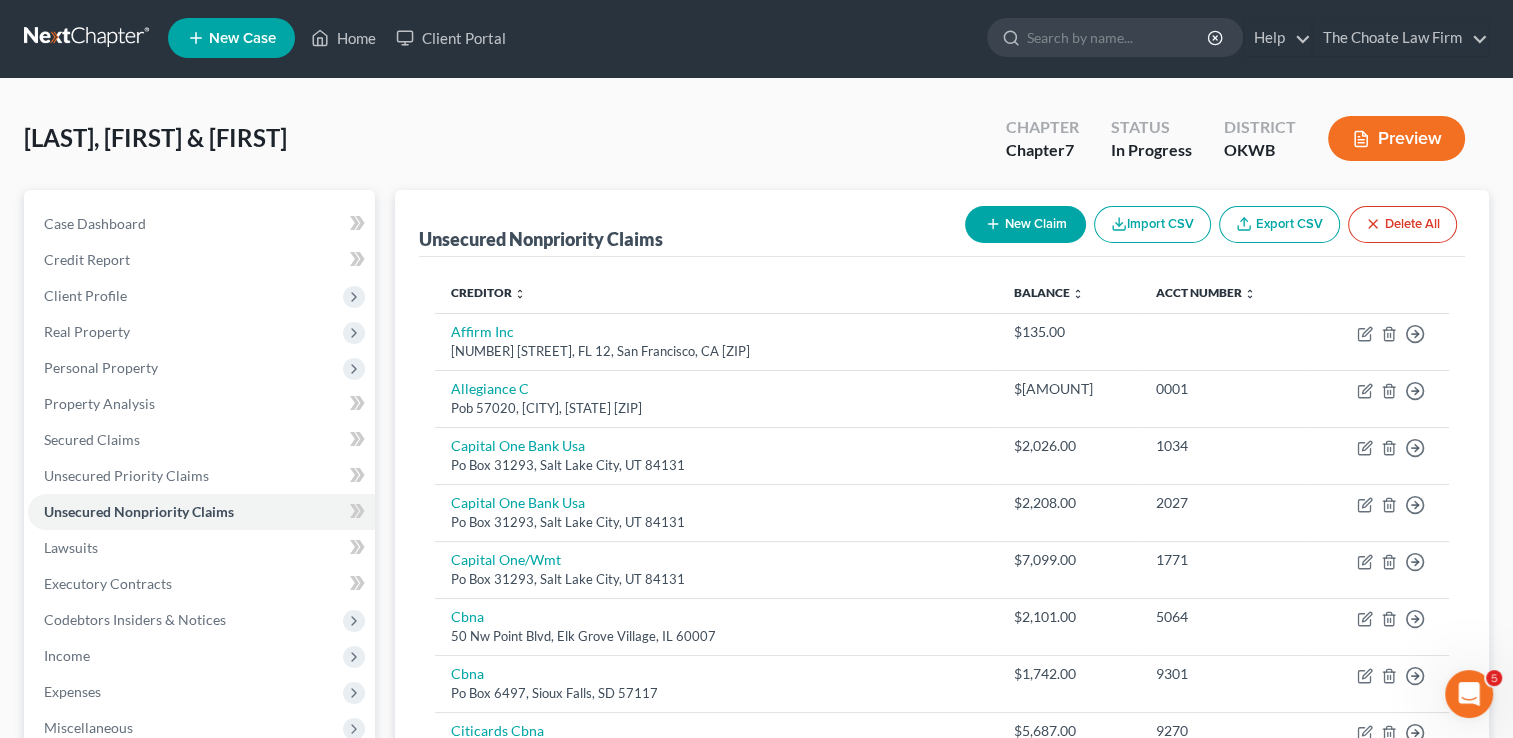 scroll, scrollTop: 0, scrollLeft: 0, axis: both 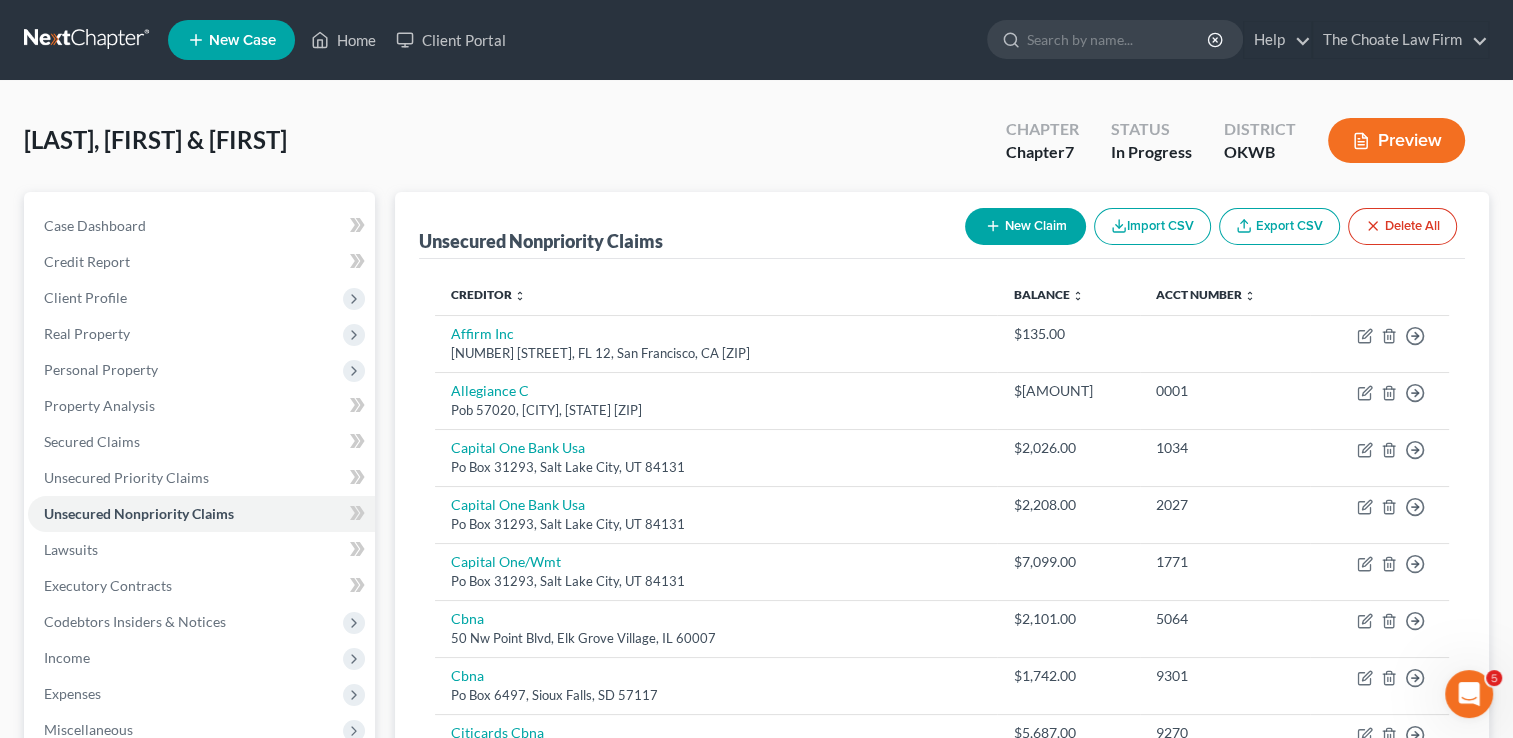 click on "New Claim" at bounding box center (1025, 226) 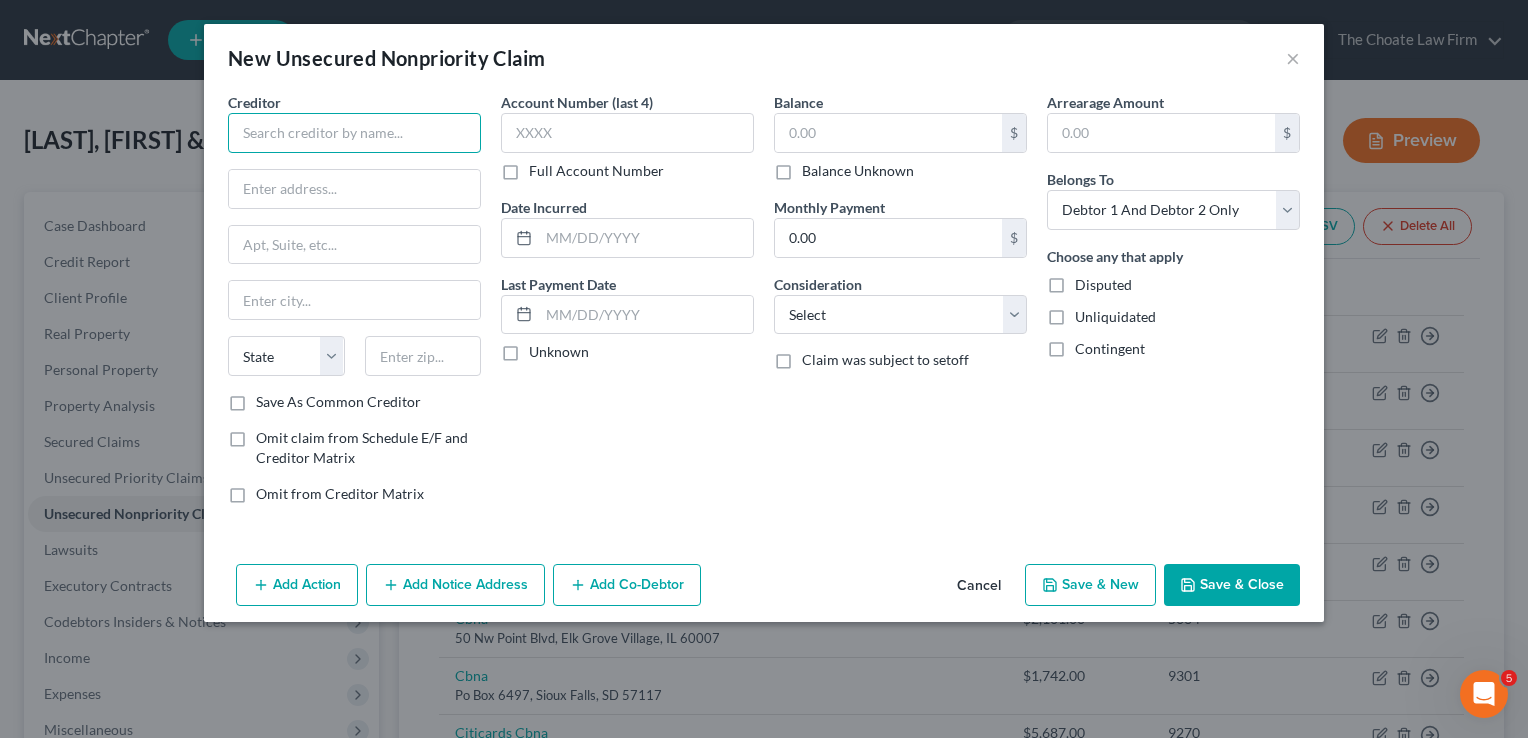 click at bounding box center (354, 133) 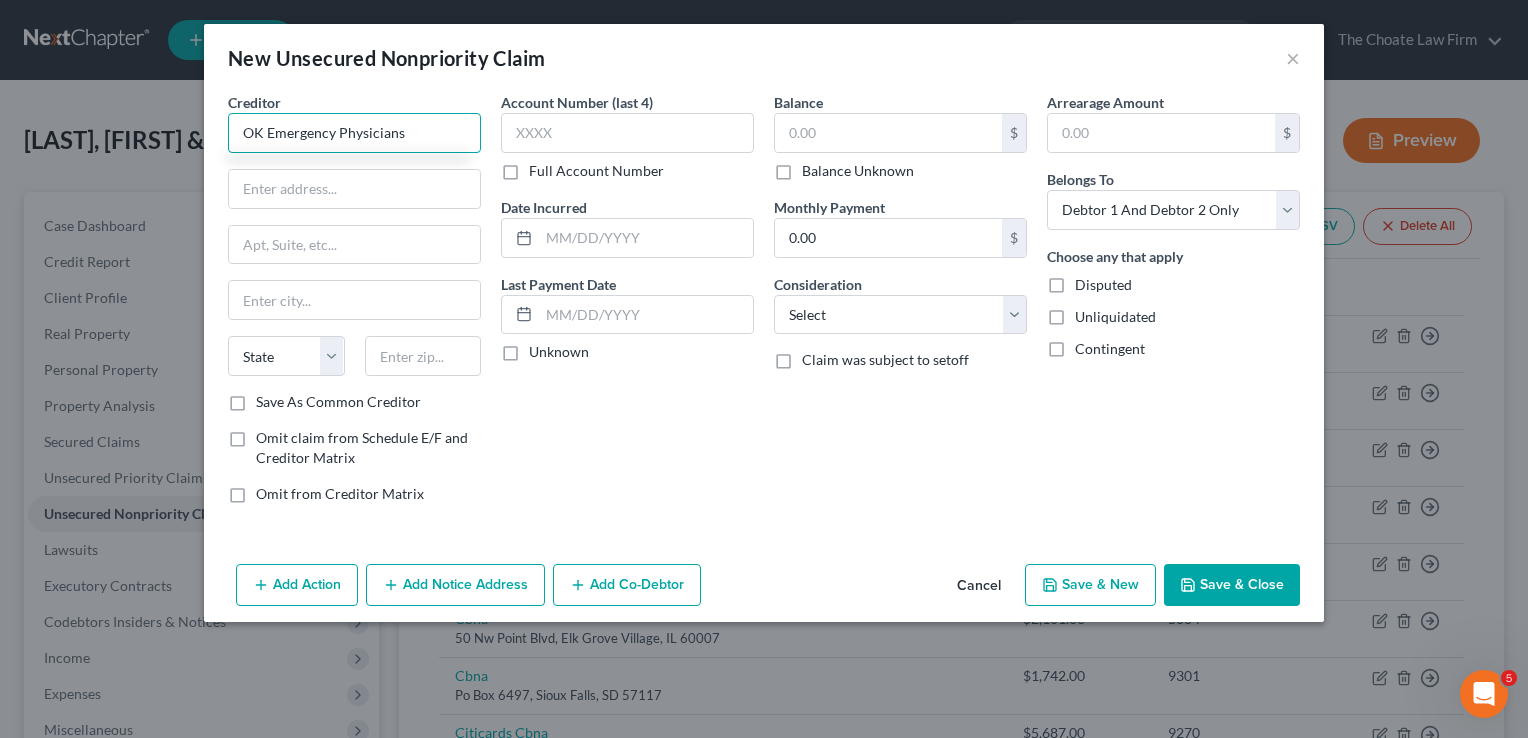 type on "OK Emergency Physicians" 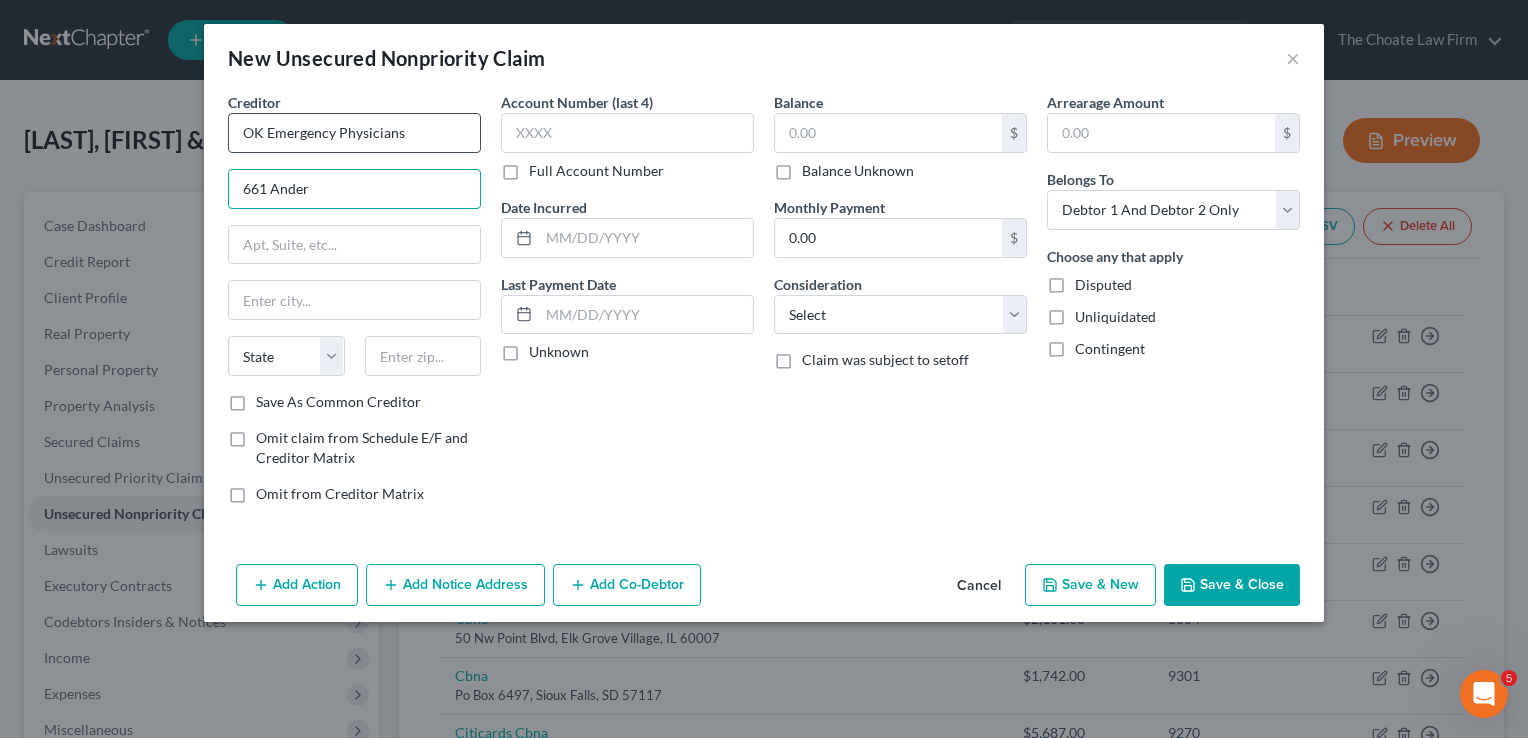 type on "661 Andersen Dr" 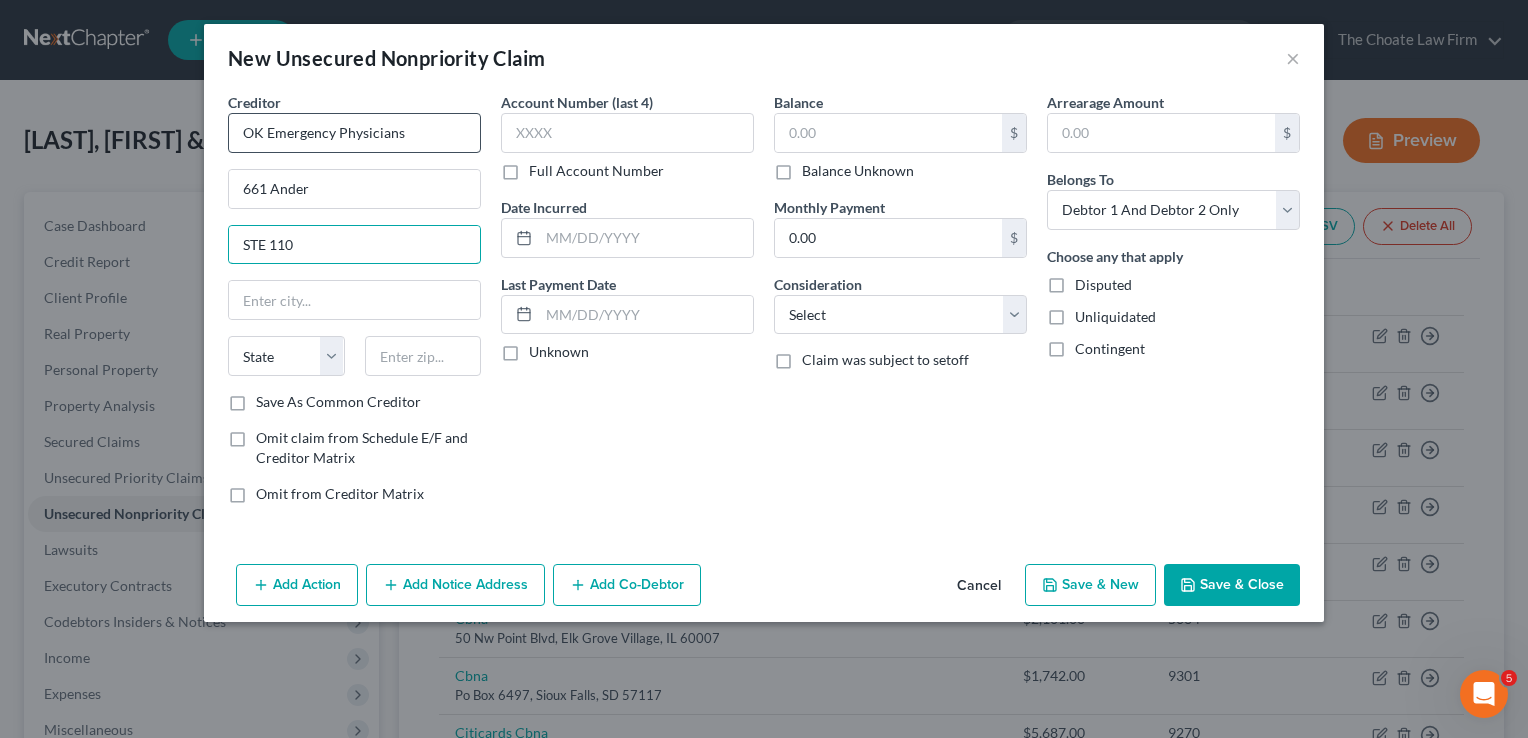 type on "STE 1100" 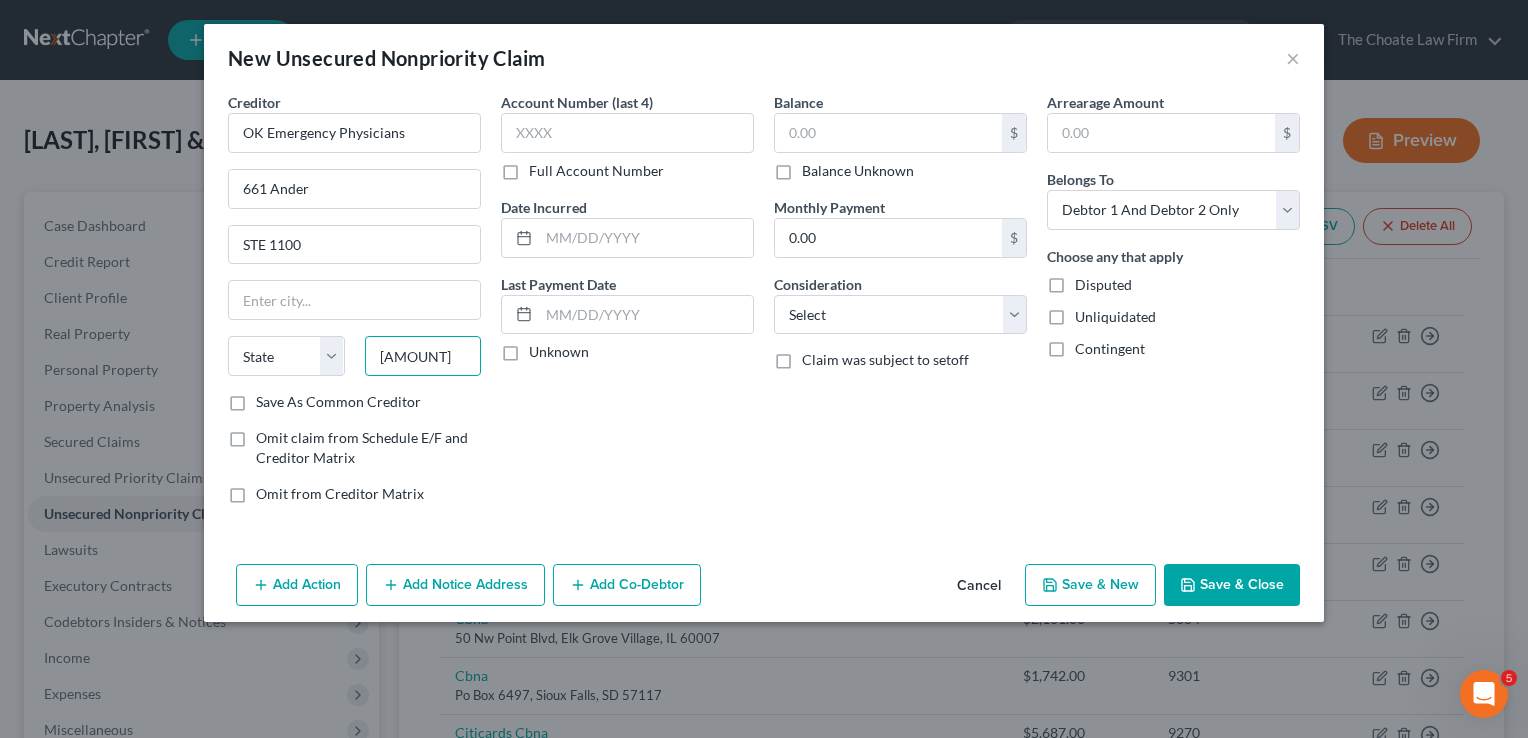drag, startPoint x: 440, startPoint y: 358, endPoint x: 384, endPoint y: 357, distance: 56.008926 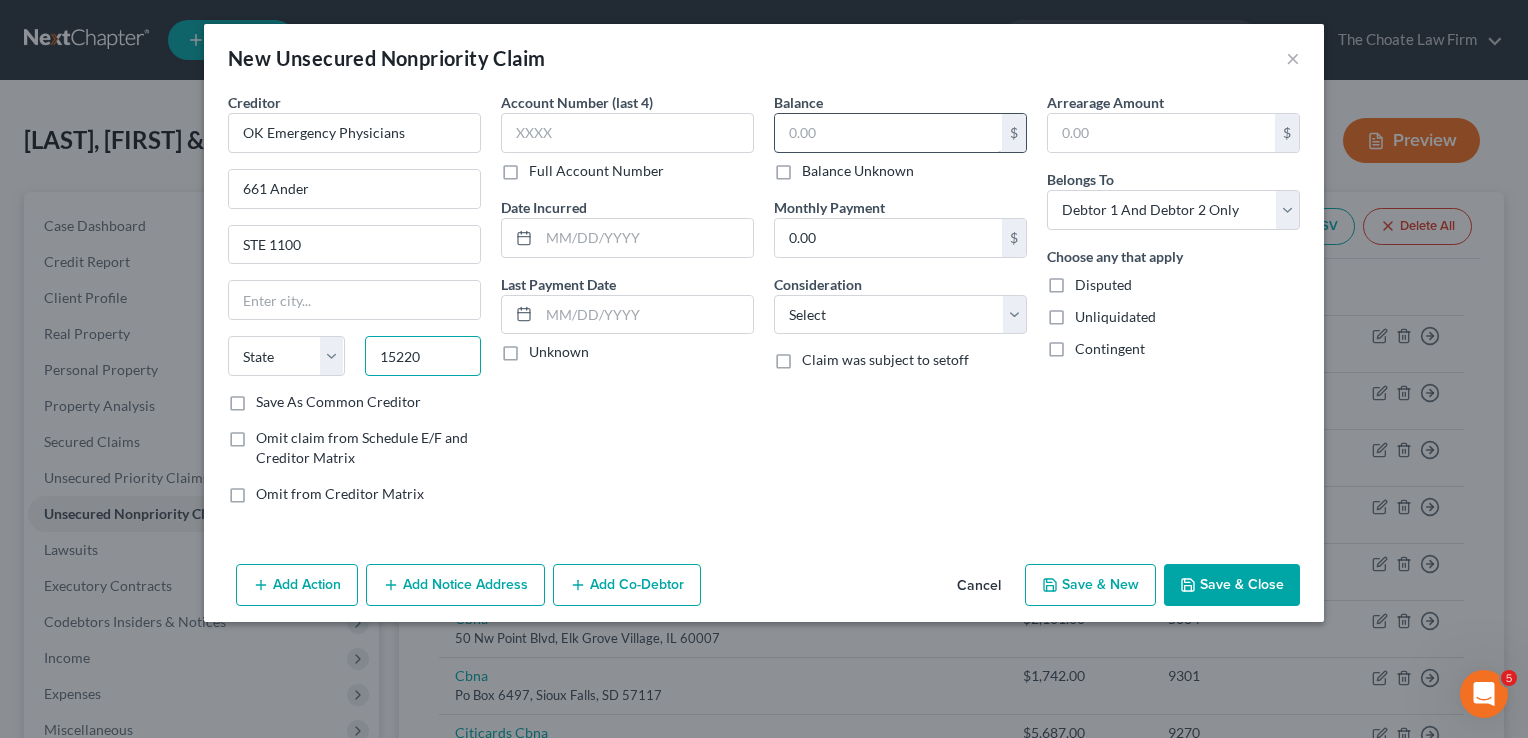 type on "15220" 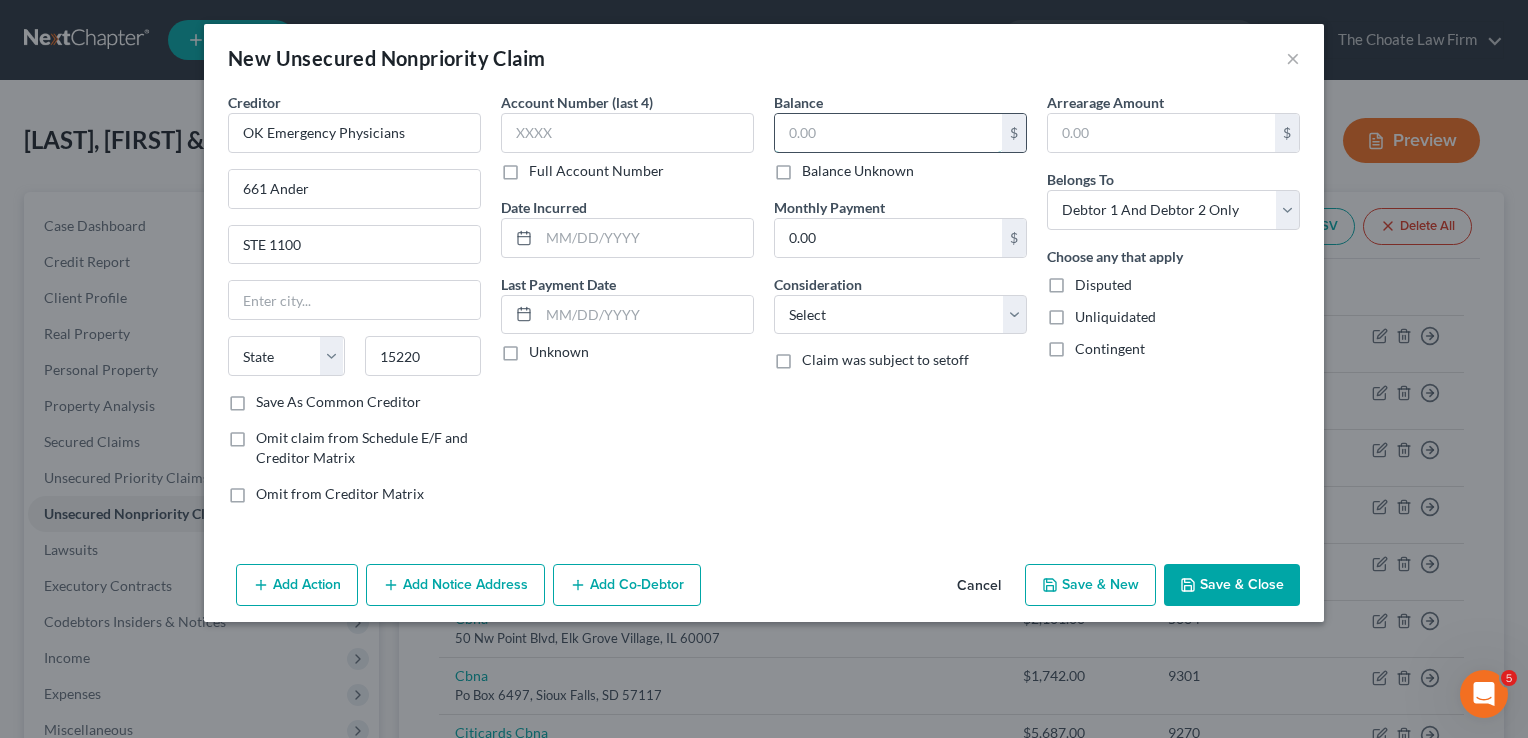 click at bounding box center [888, 133] 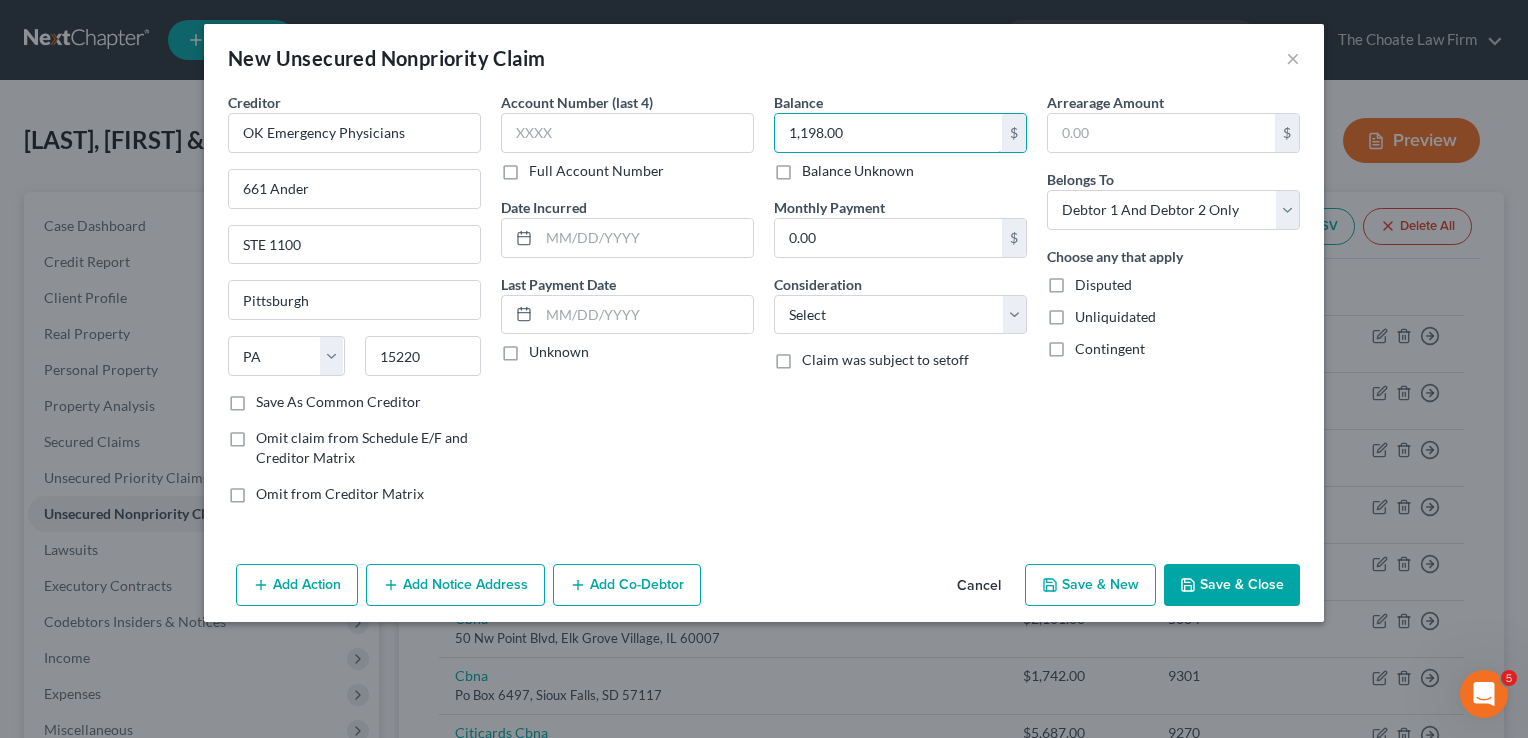 type on "1,198.00" 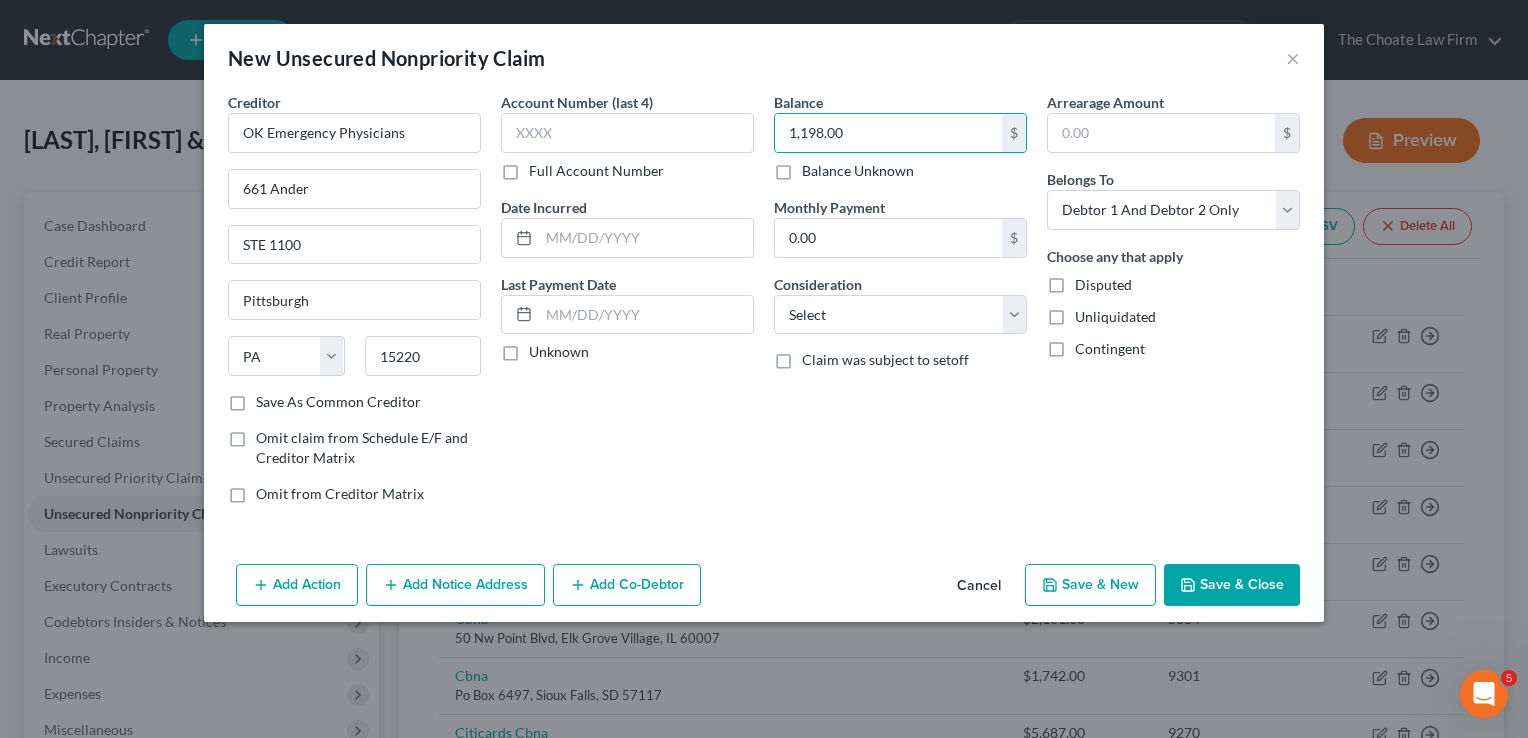 click on "Save & Close" at bounding box center [1232, 585] 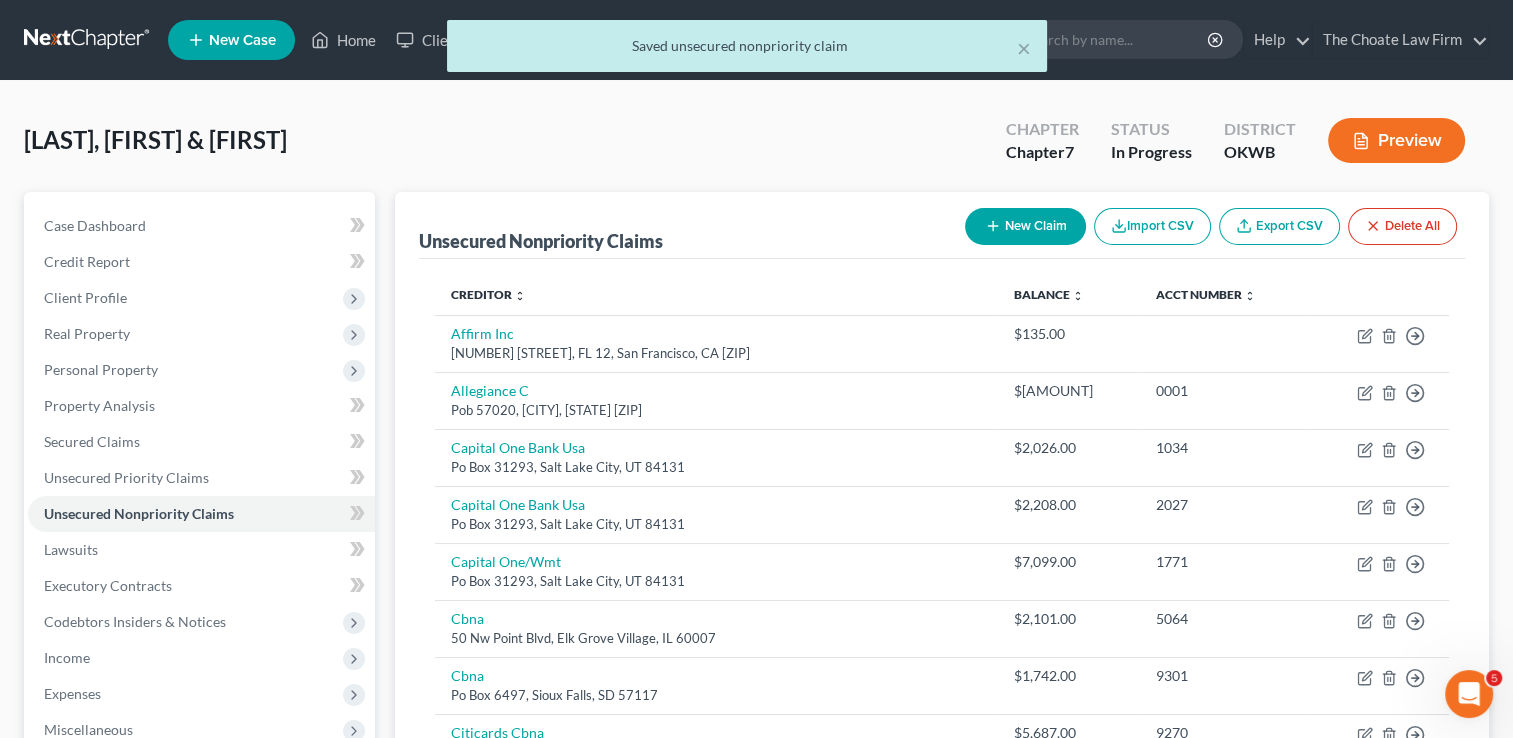 click on "New Claim" at bounding box center [1025, 226] 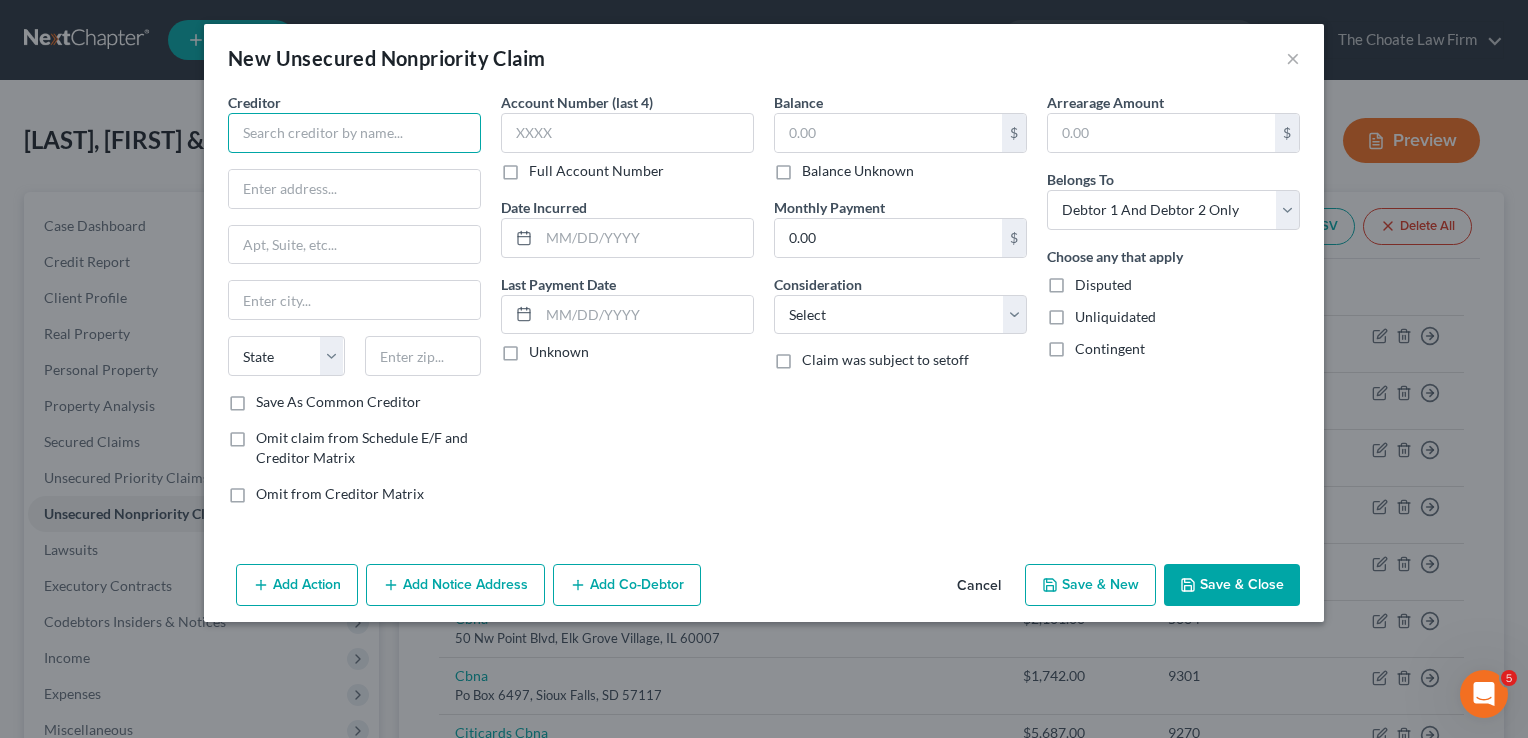 click at bounding box center (354, 133) 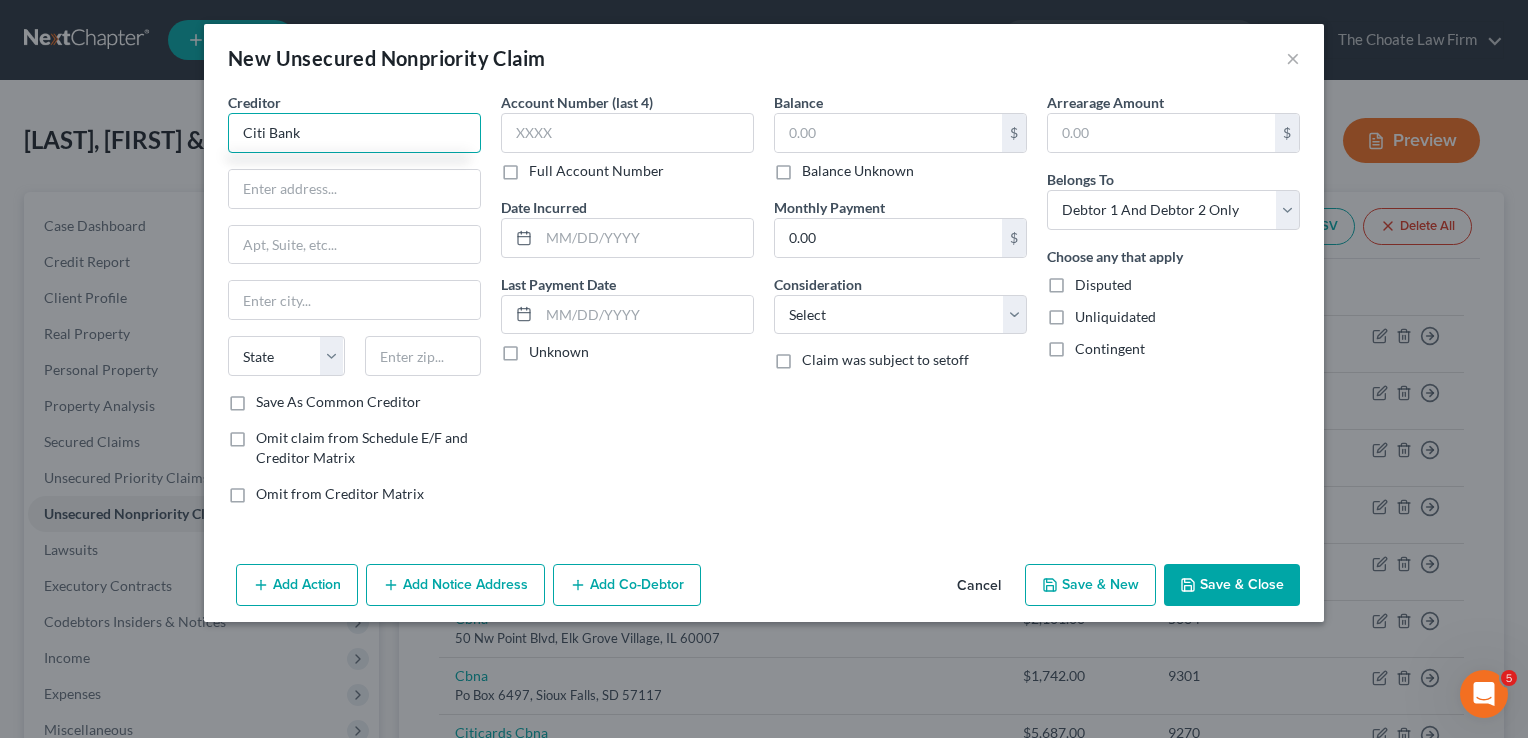 type on "Citi Bank" 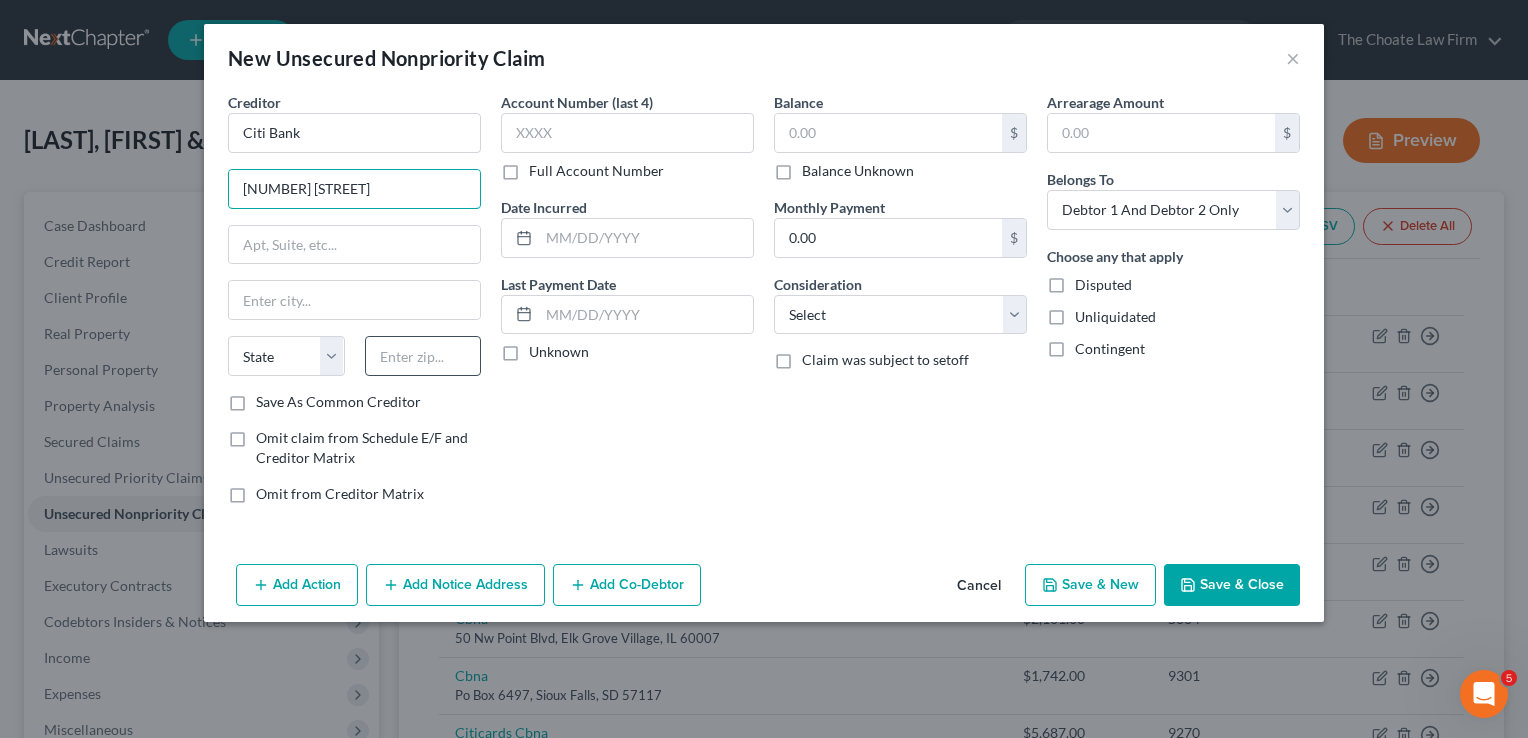type on "320 E. Big Beaver Rd" 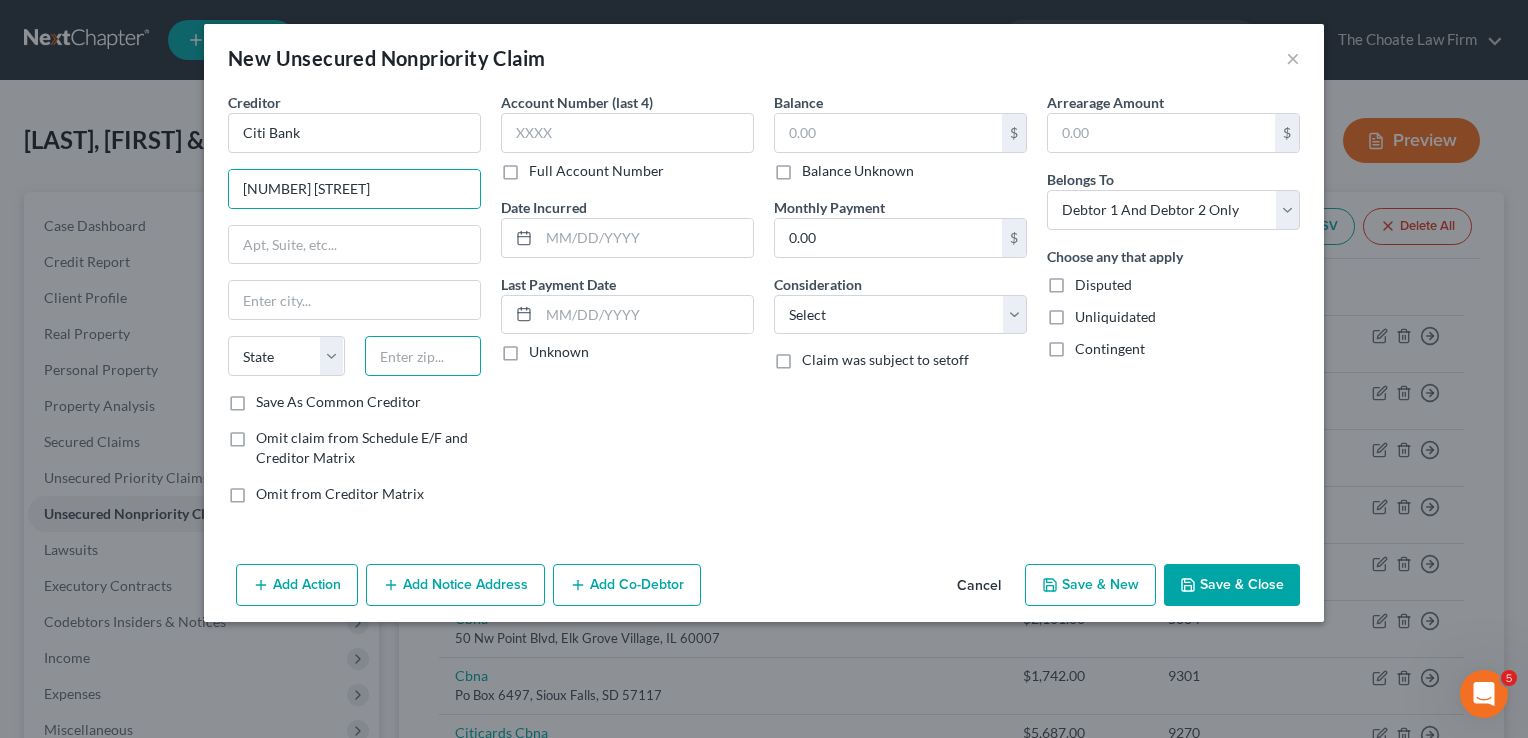 click at bounding box center [423, 356] 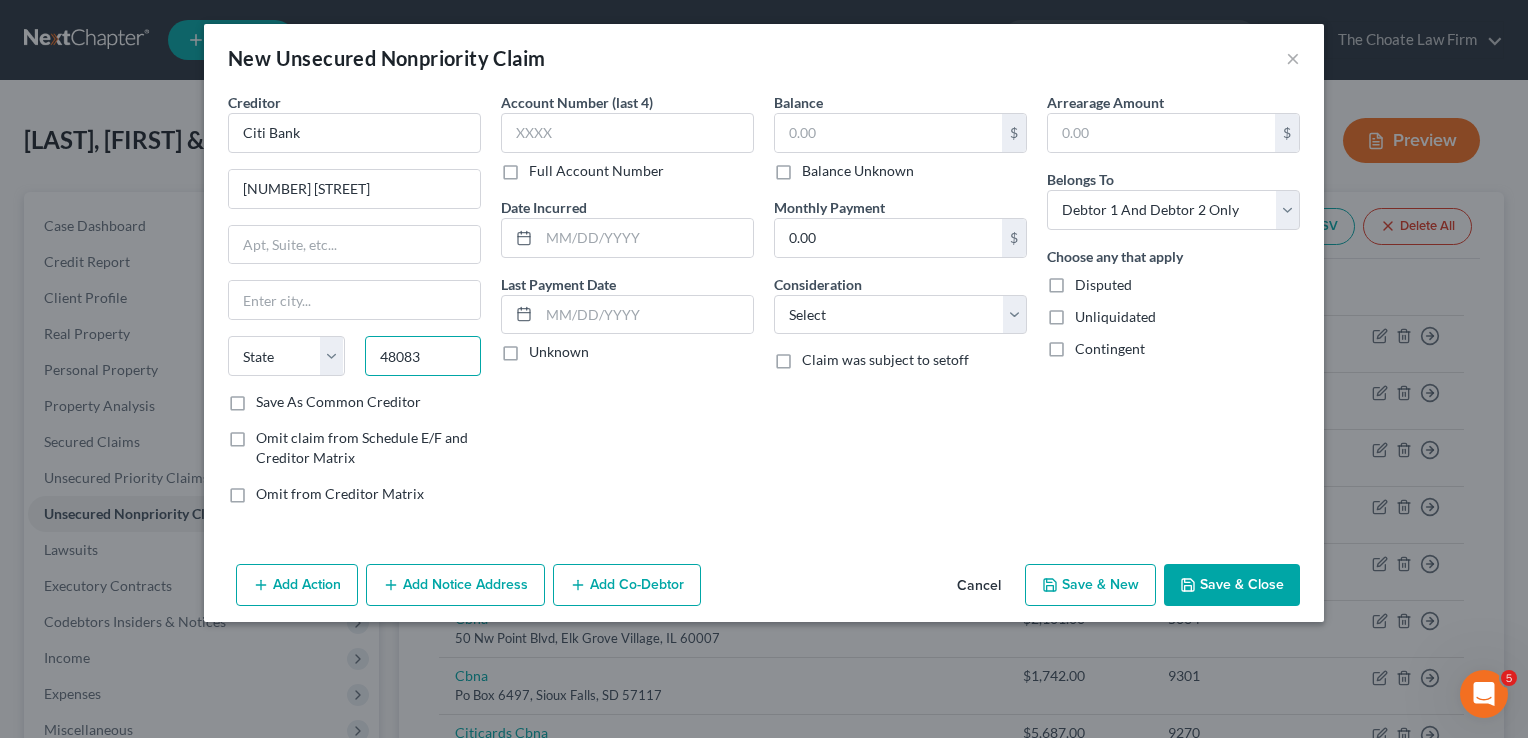 type on "48083" 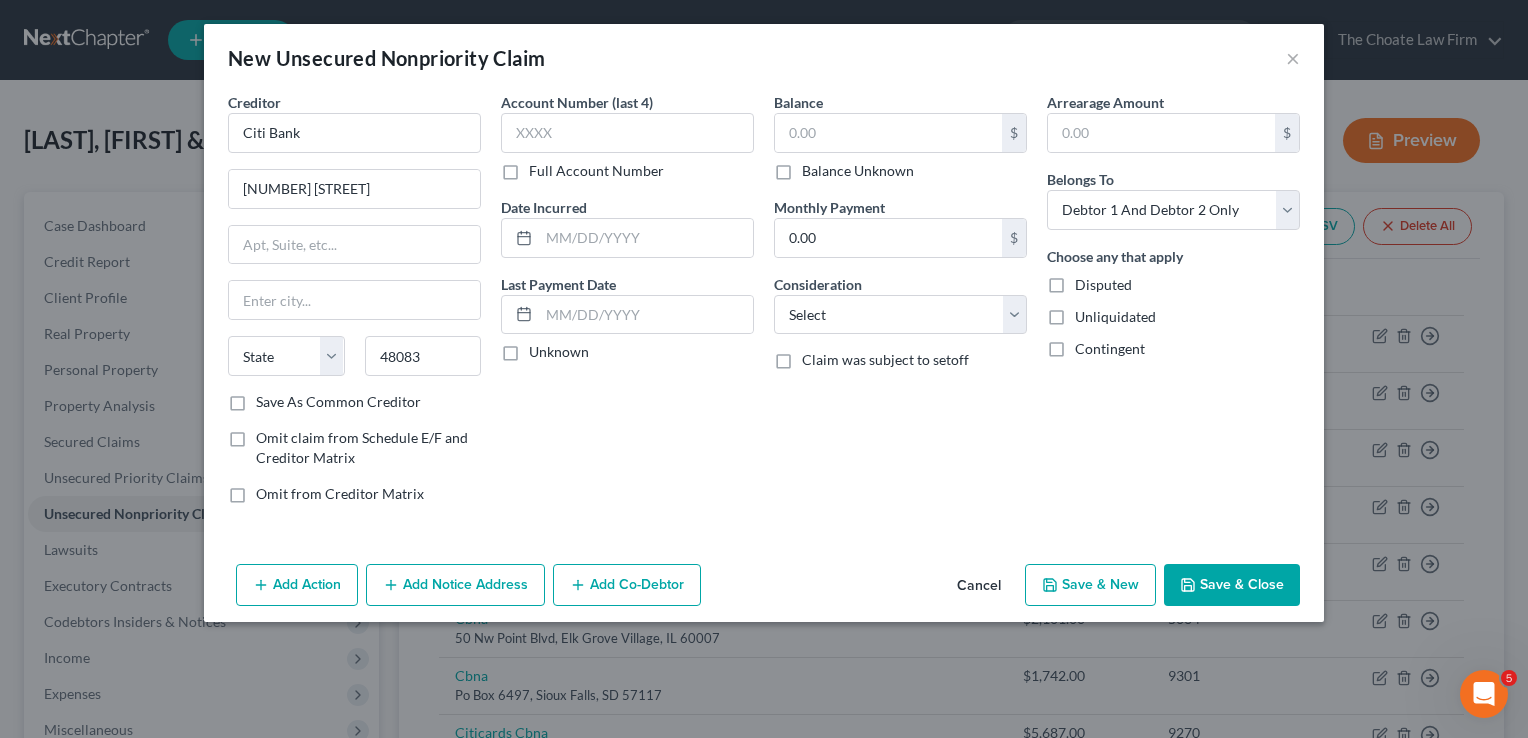 click on "Account Number (last 4)
Full Account Number
Date Incurred         Last Payment Date         Unknown" at bounding box center (627, 306) 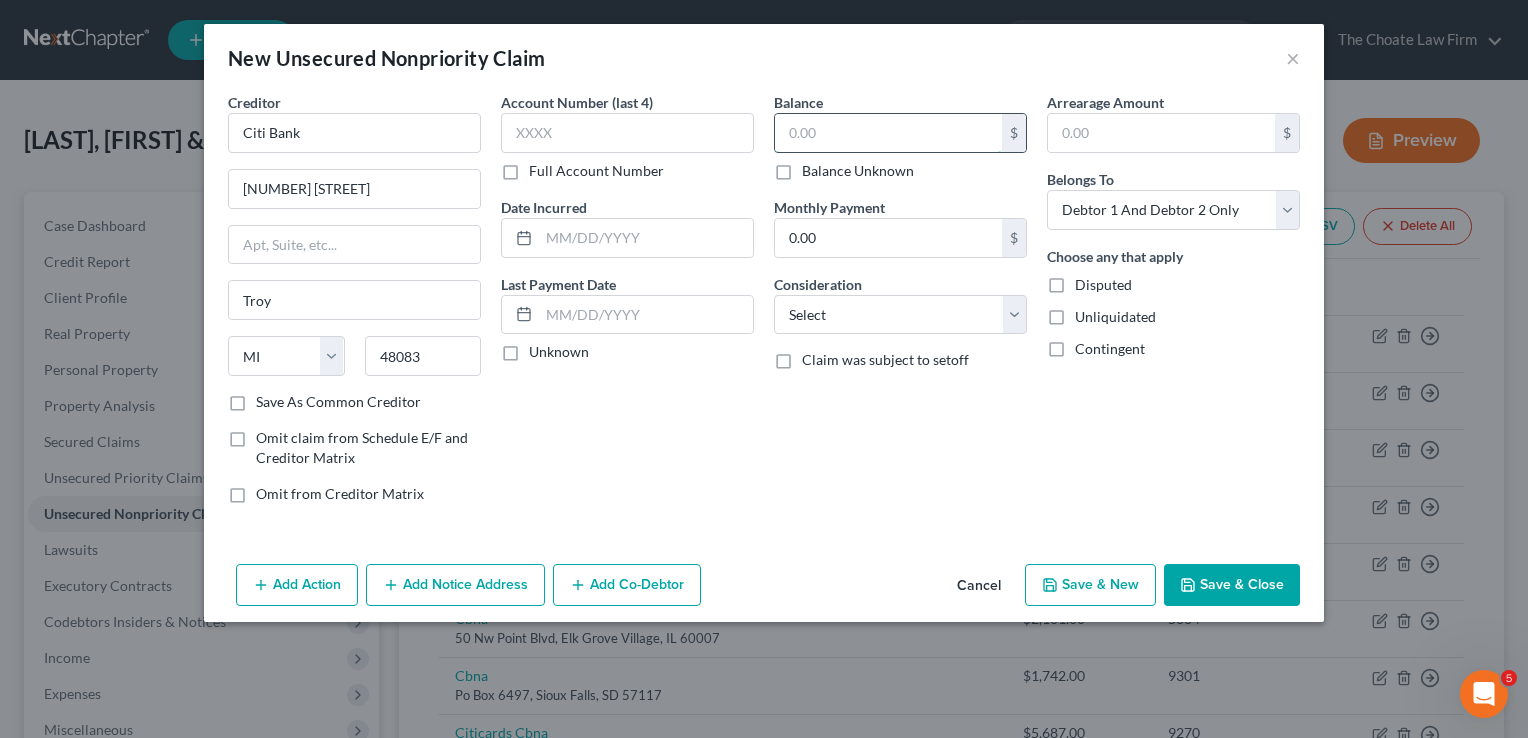 click at bounding box center [888, 133] 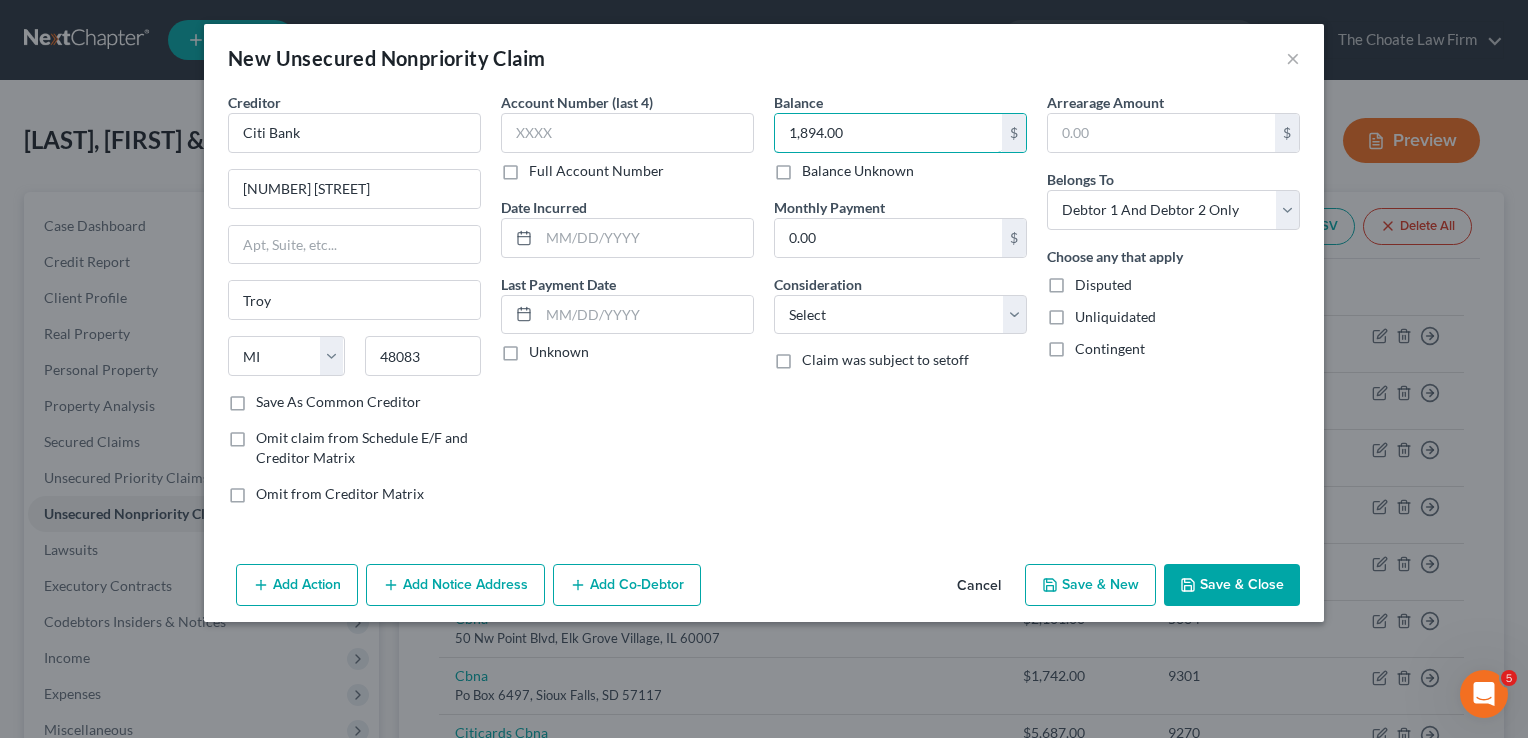 type on "1,894.00" 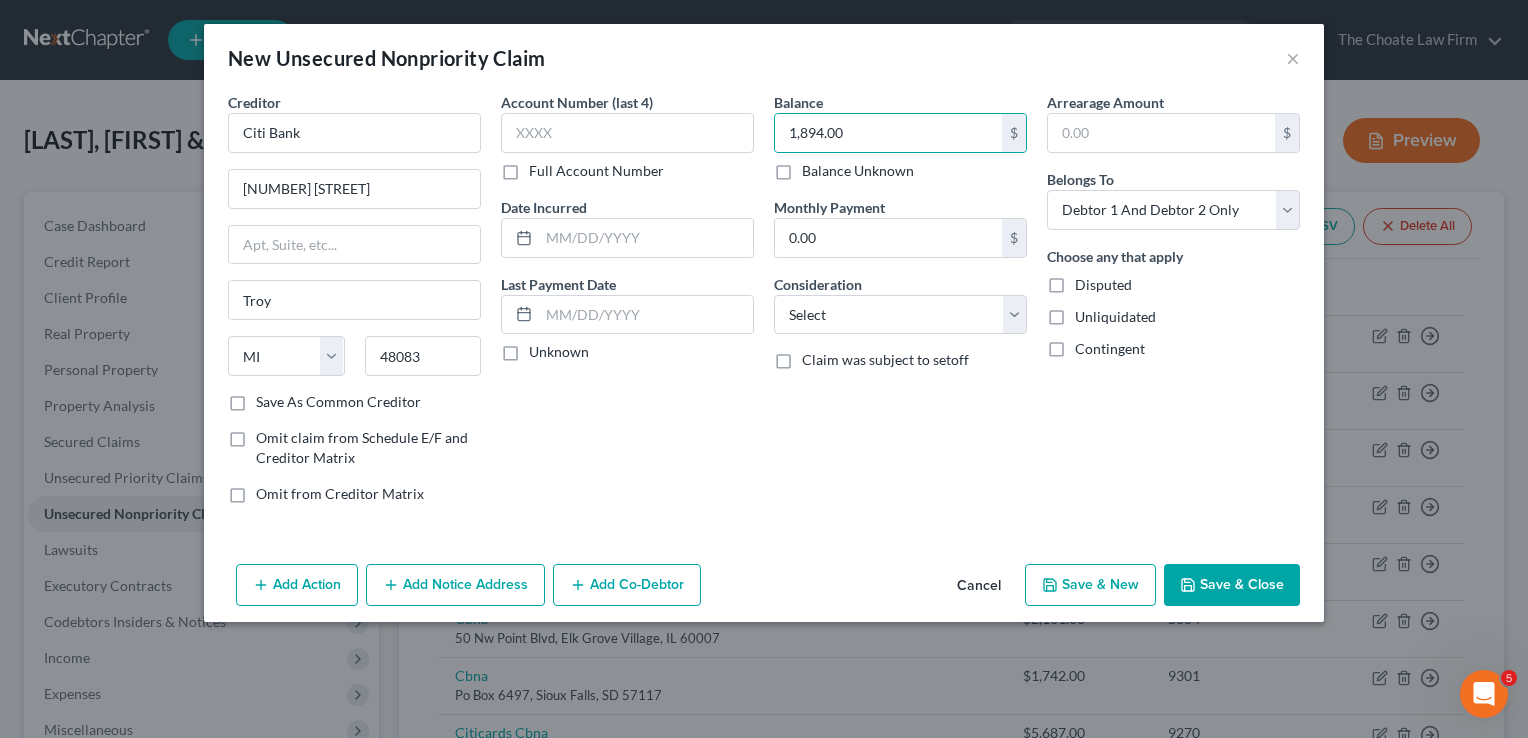 click on "Save & Close" at bounding box center (1232, 585) 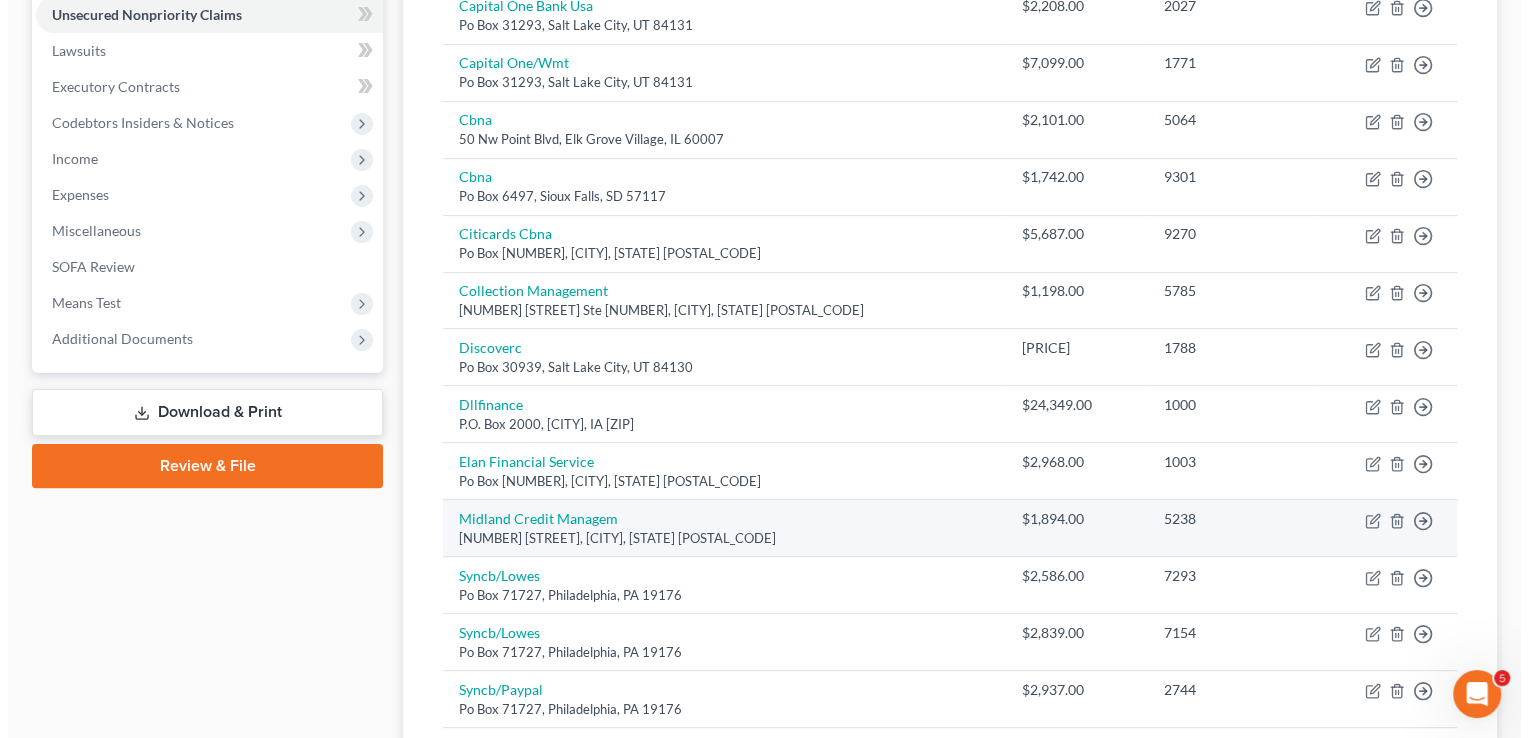 scroll, scrollTop: 500, scrollLeft: 0, axis: vertical 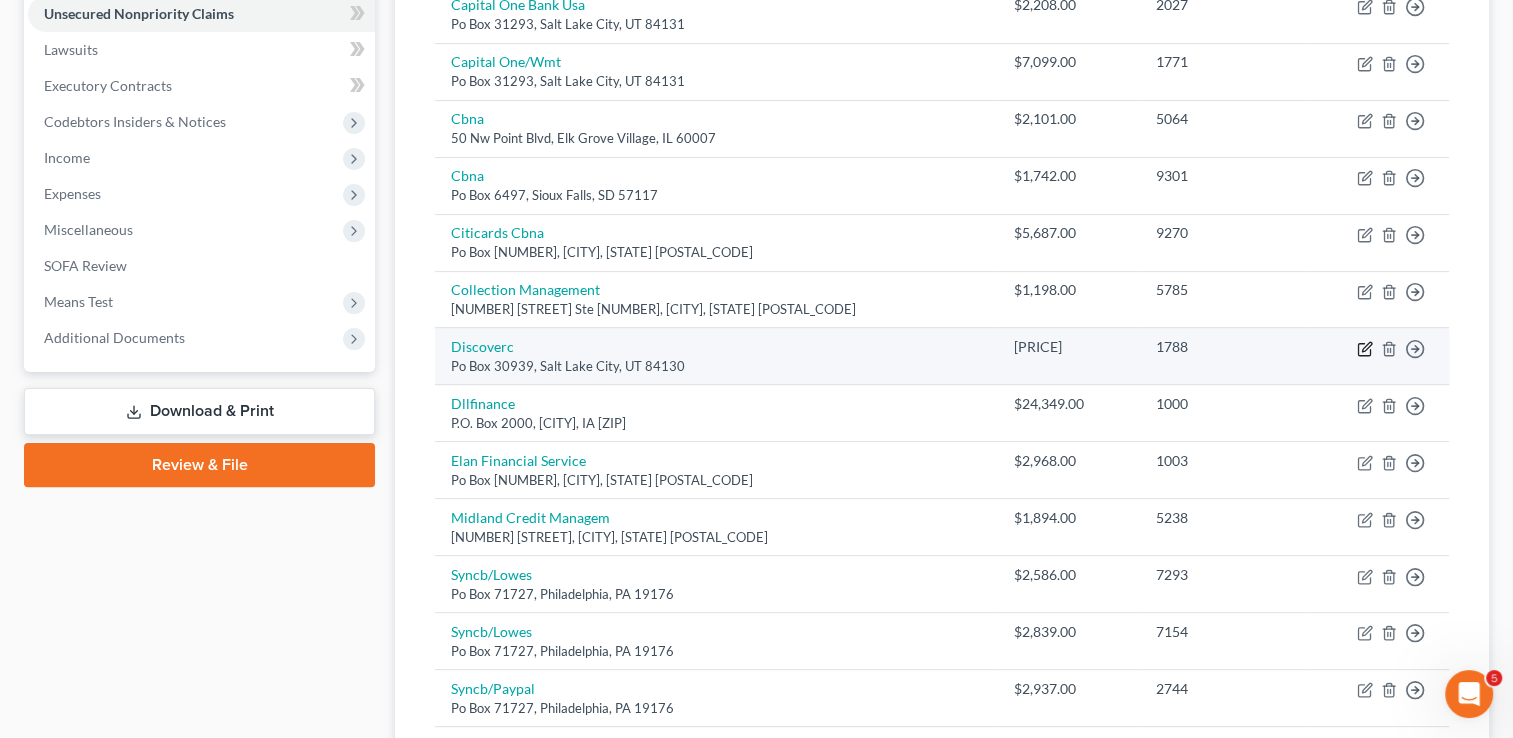 click 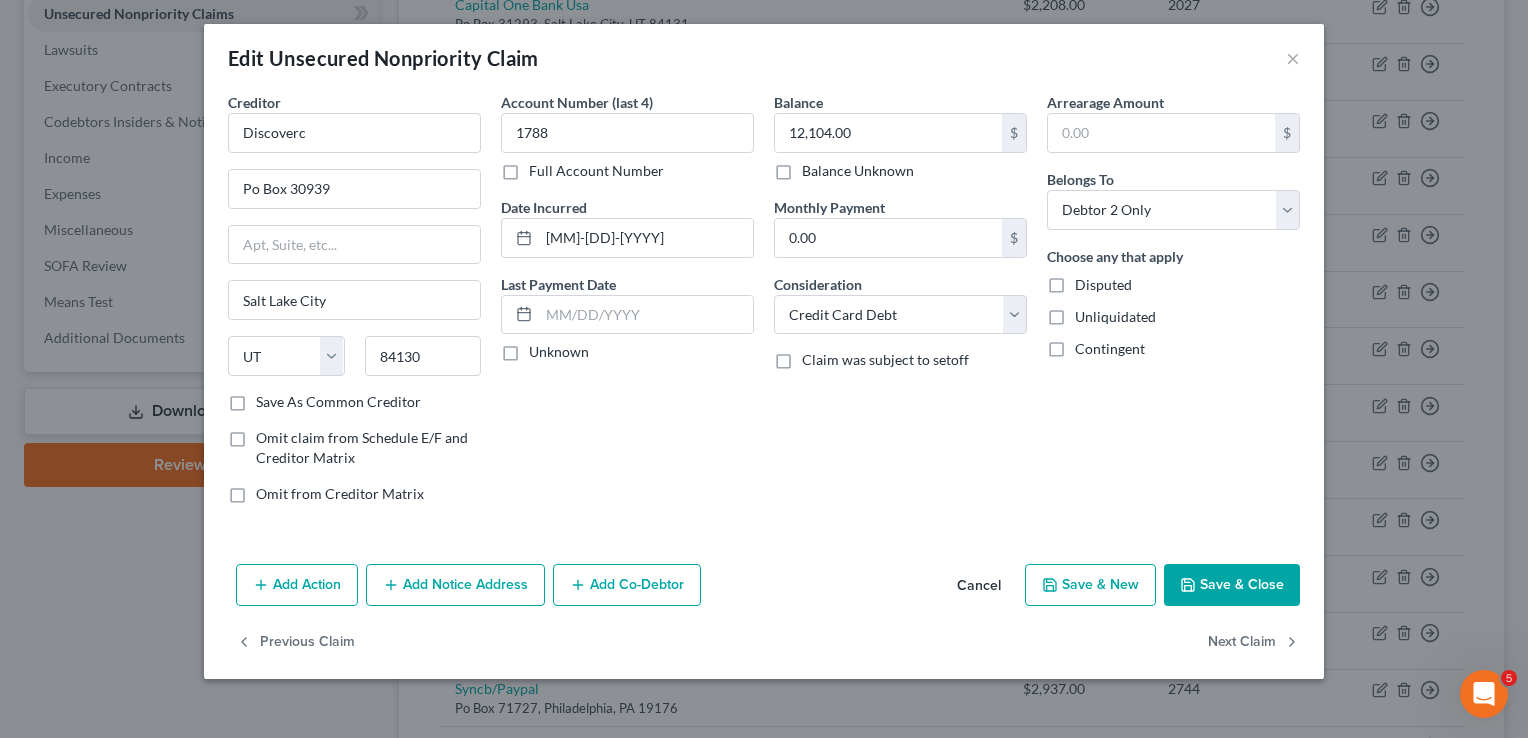 click on "Add Notice Address" at bounding box center (455, 585) 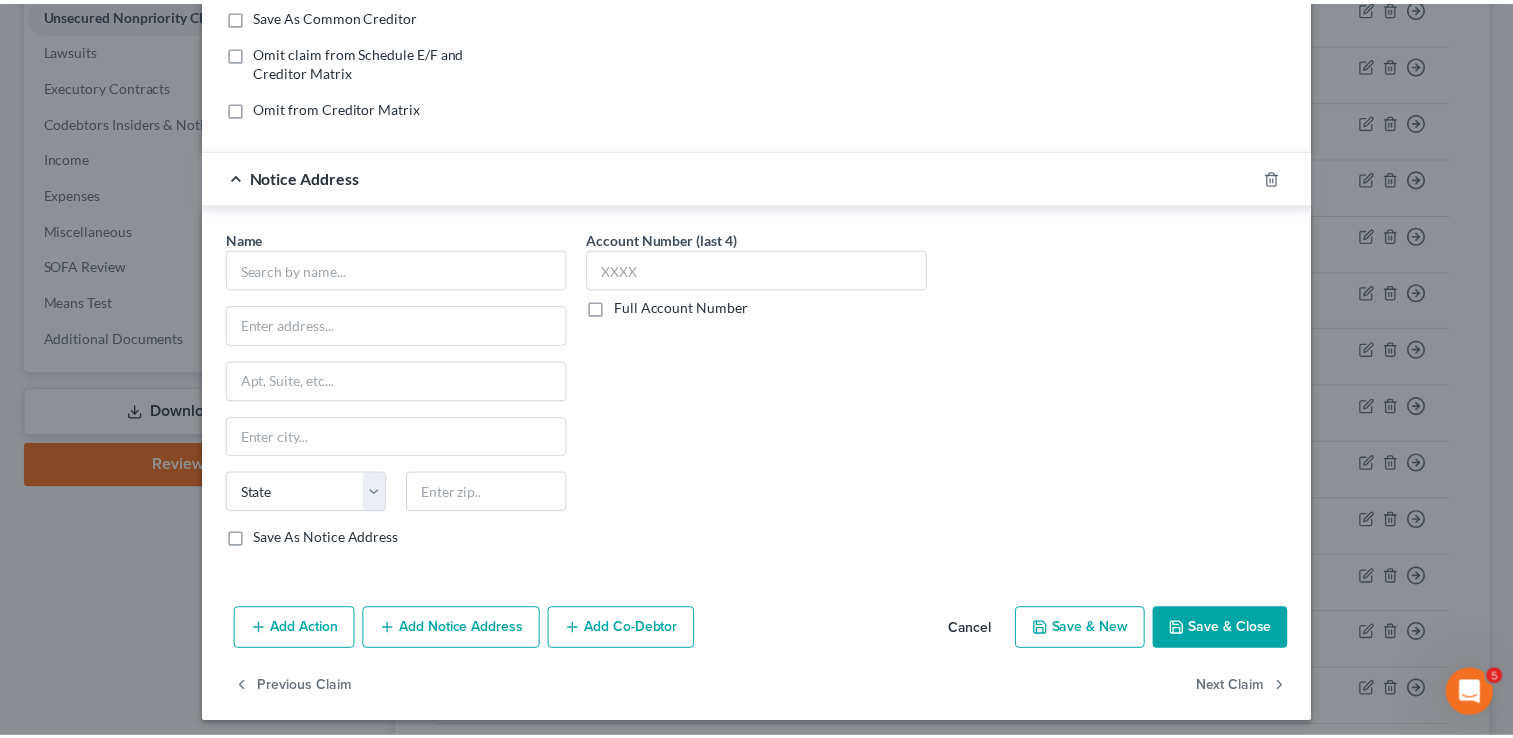 scroll, scrollTop: 392, scrollLeft: 0, axis: vertical 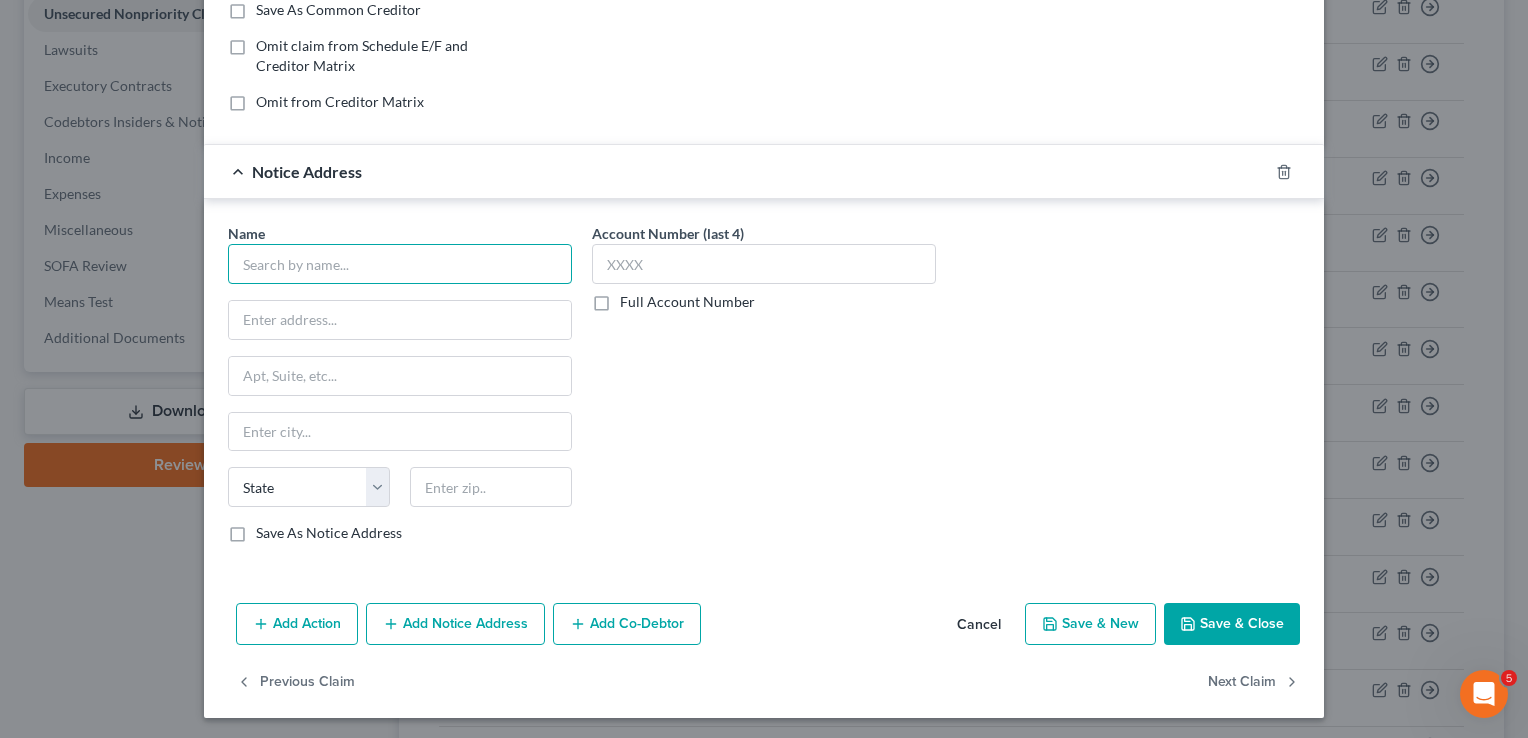 paste on "BRUCE, STEPHEN L." 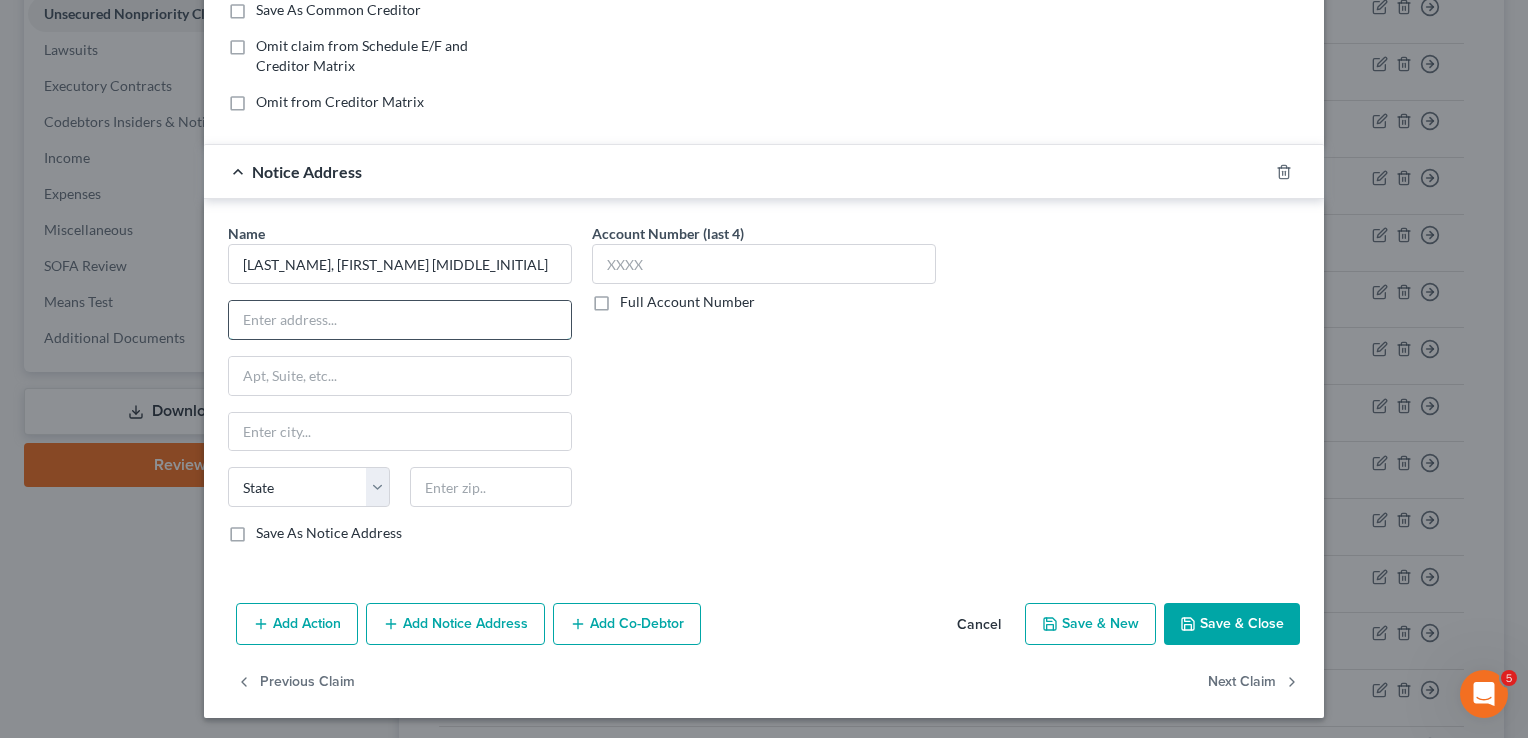 click at bounding box center [400, 320] 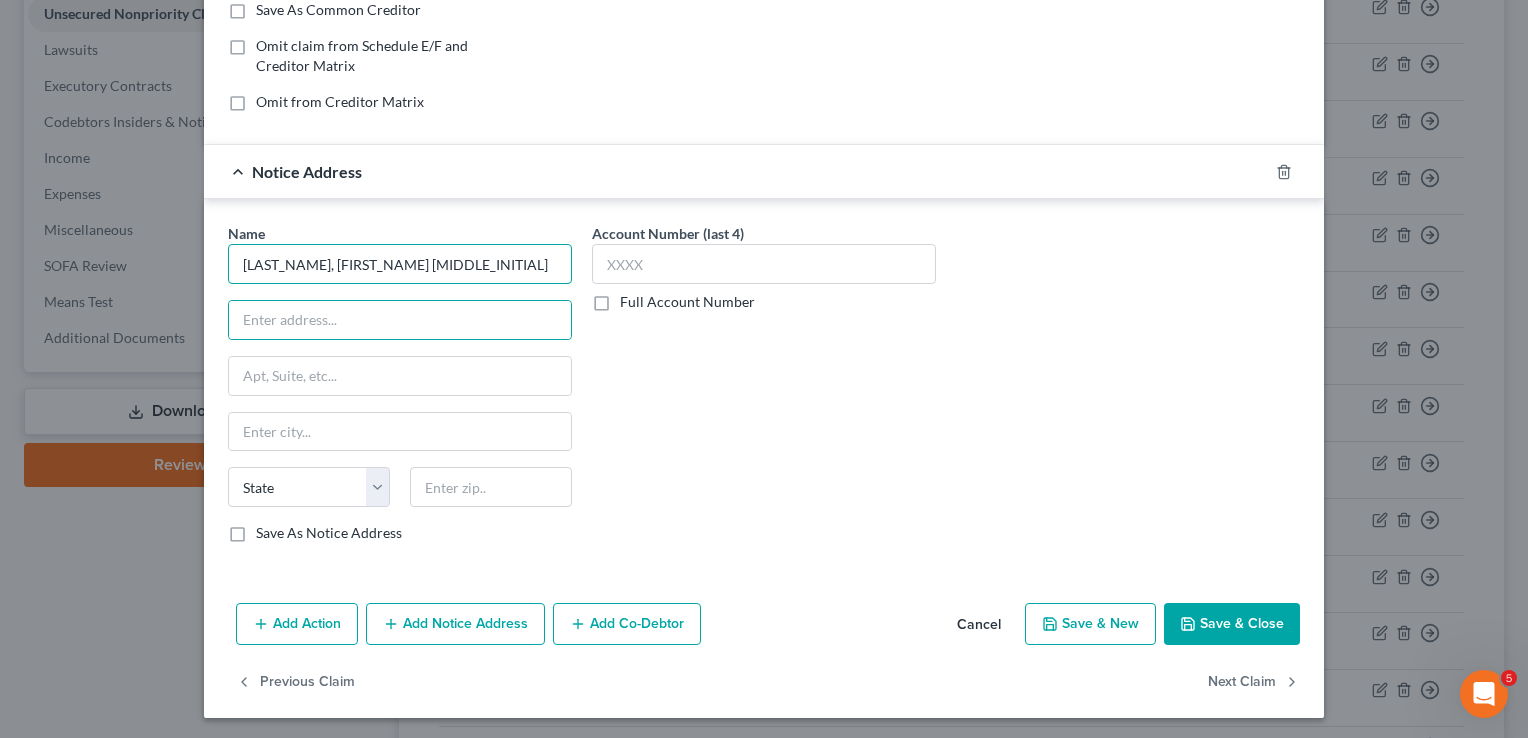click on "BRUCE, STEPHEN L." at bounding box center (400, 264) 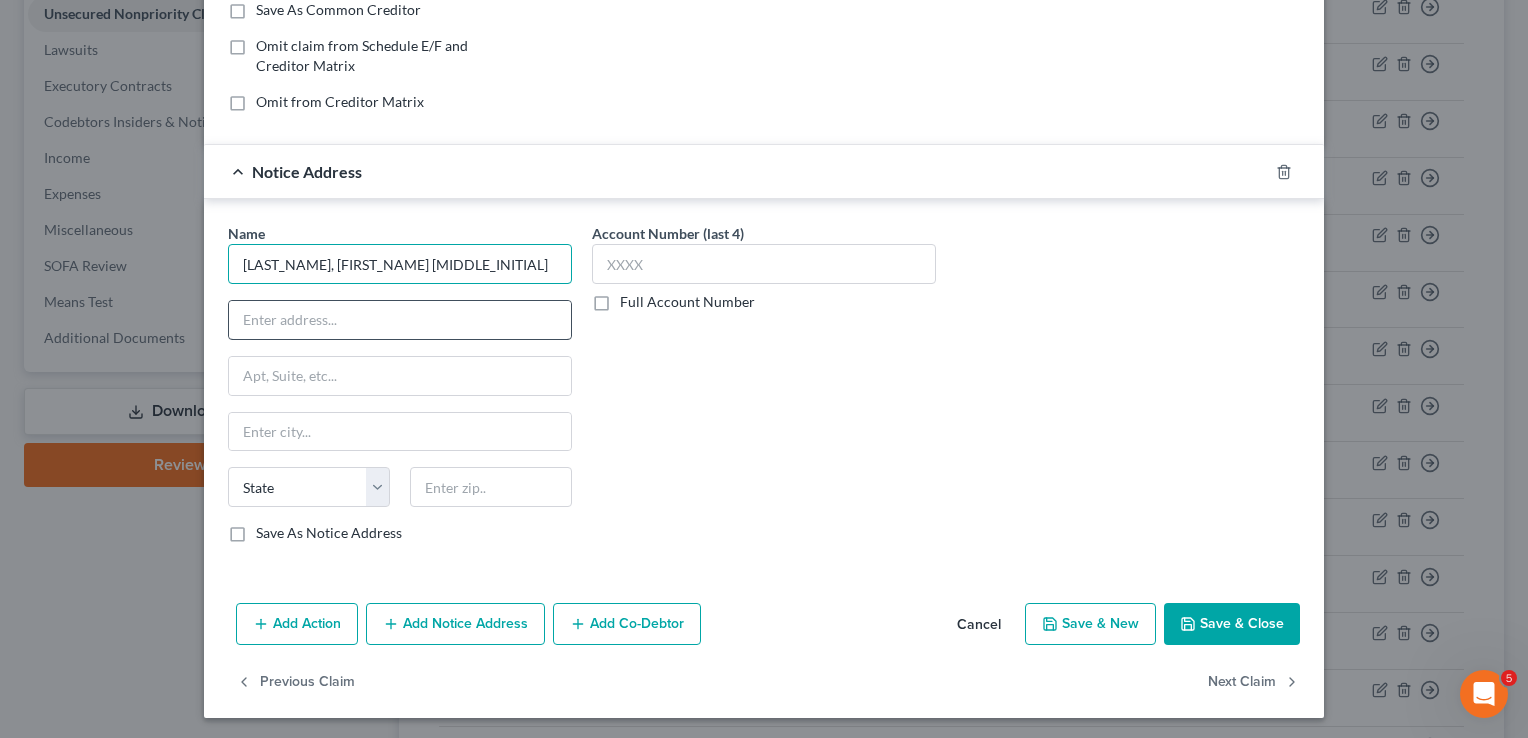 type on "BRUCE, STEPHEN L" 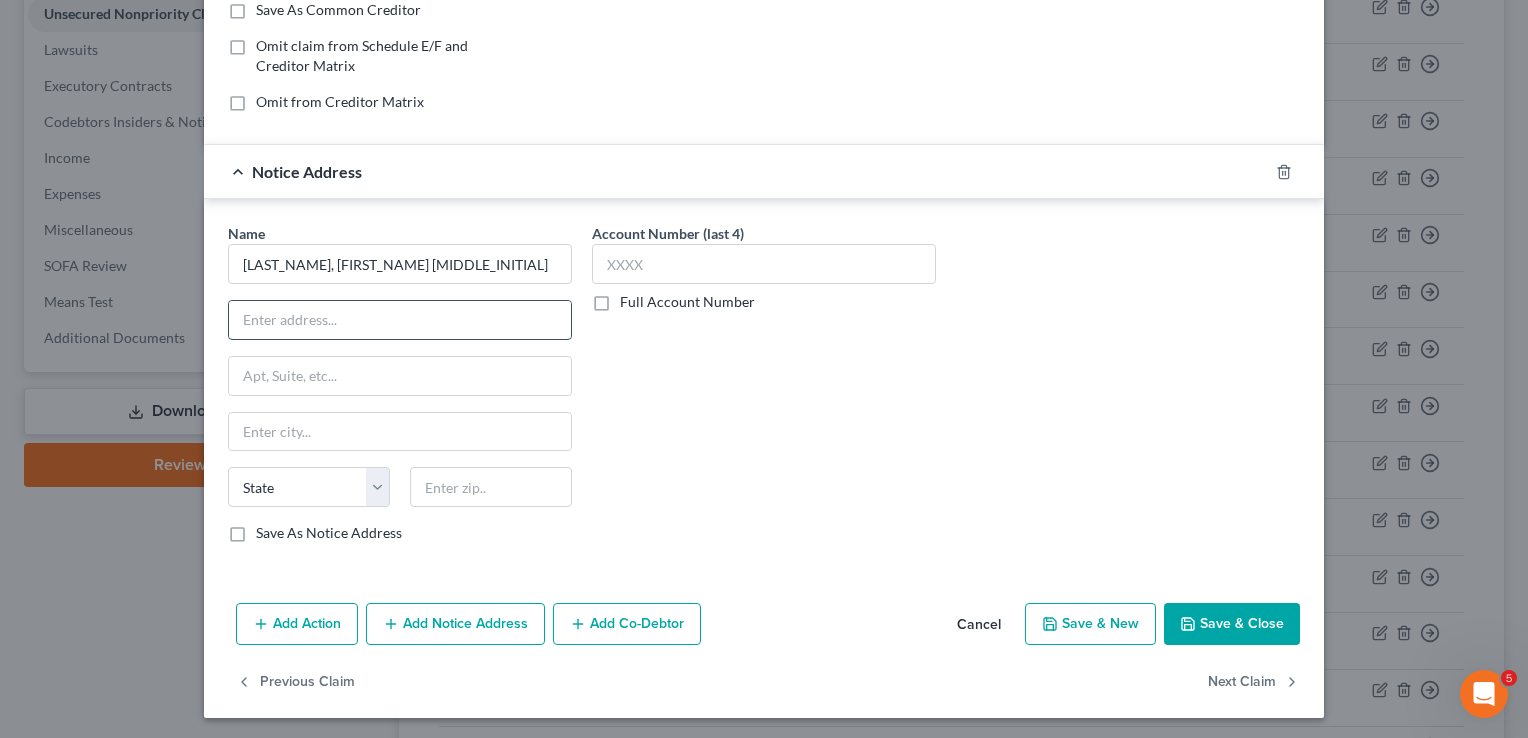 click at bounding box center [400, 320] 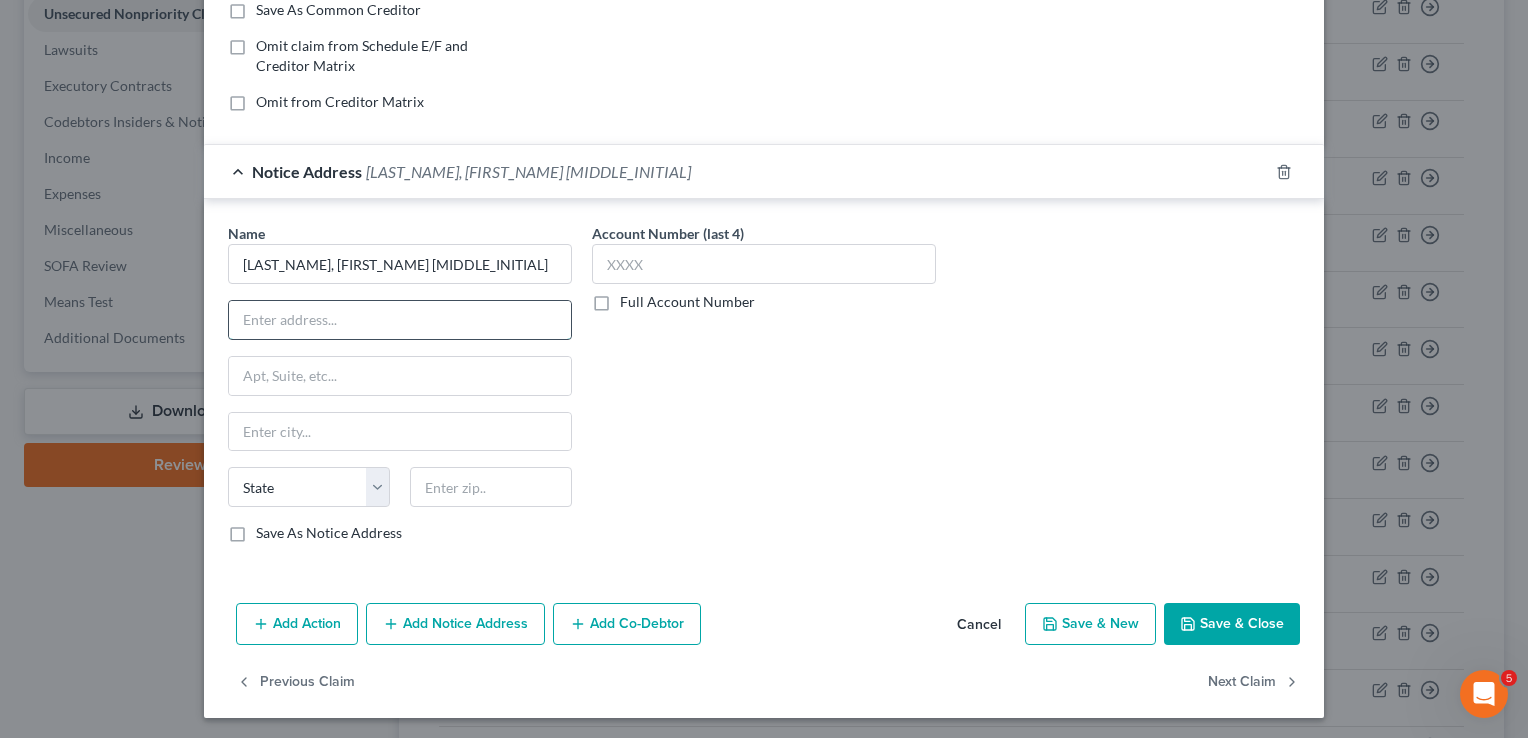 paste on "P.O. BOX 808" 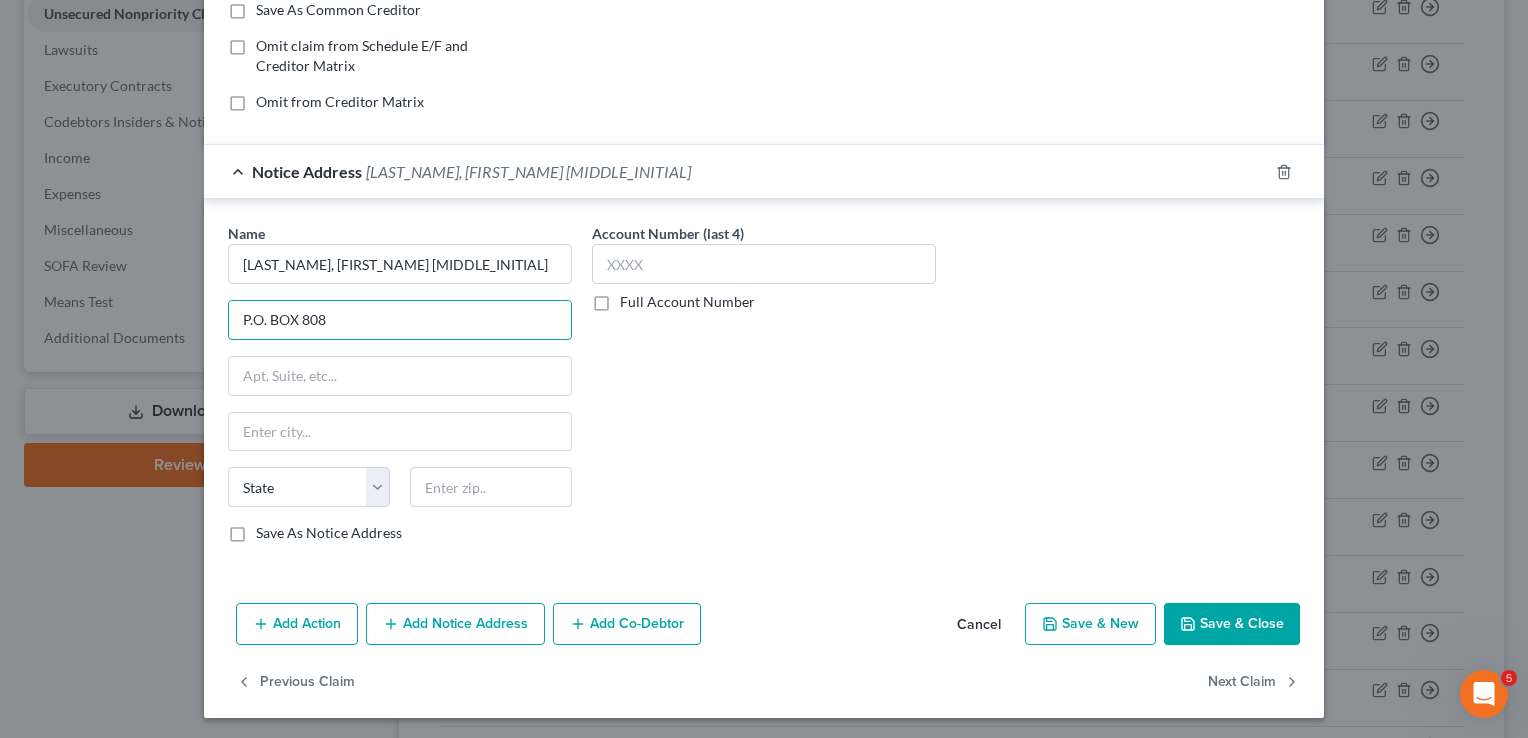type on "P.O. BOX 808" 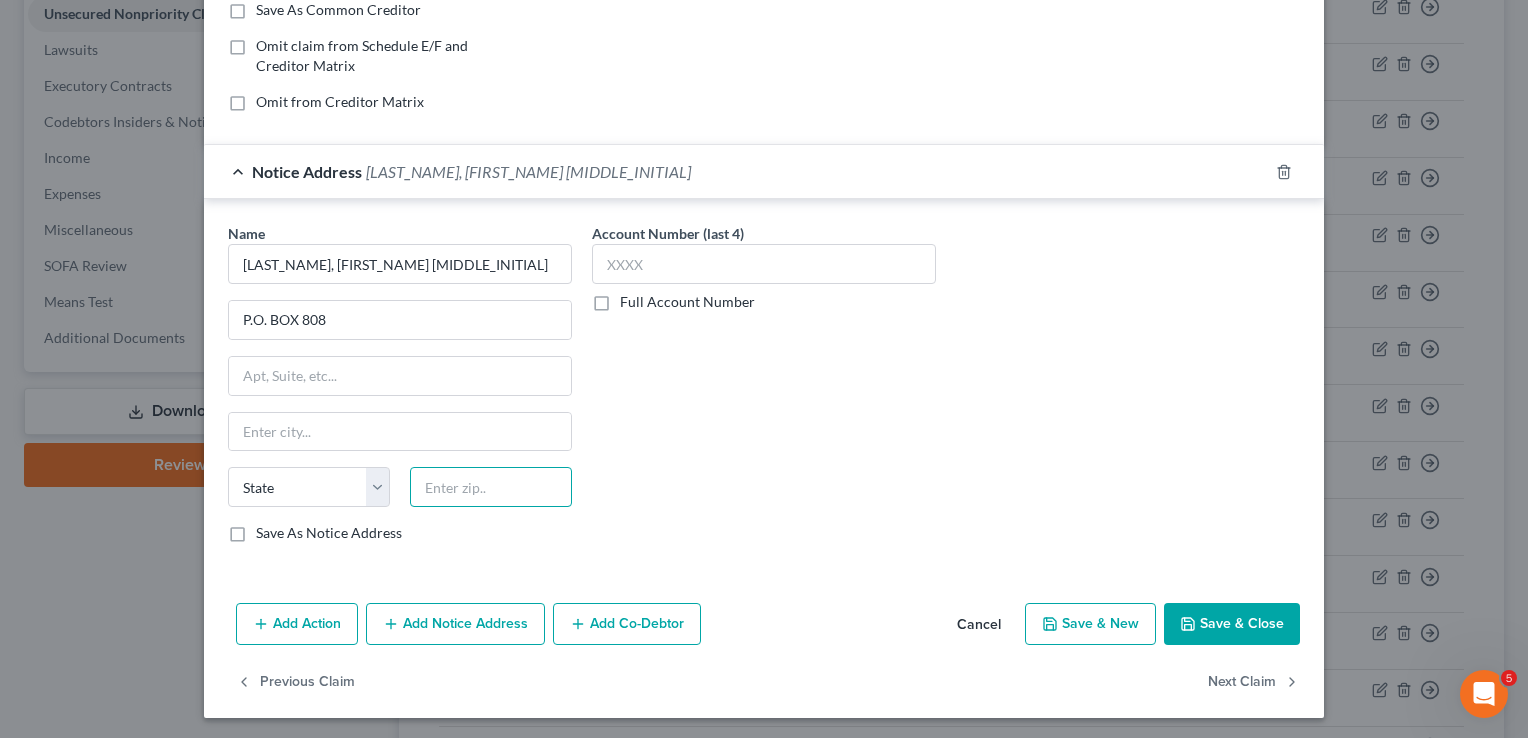 paste on "73083" 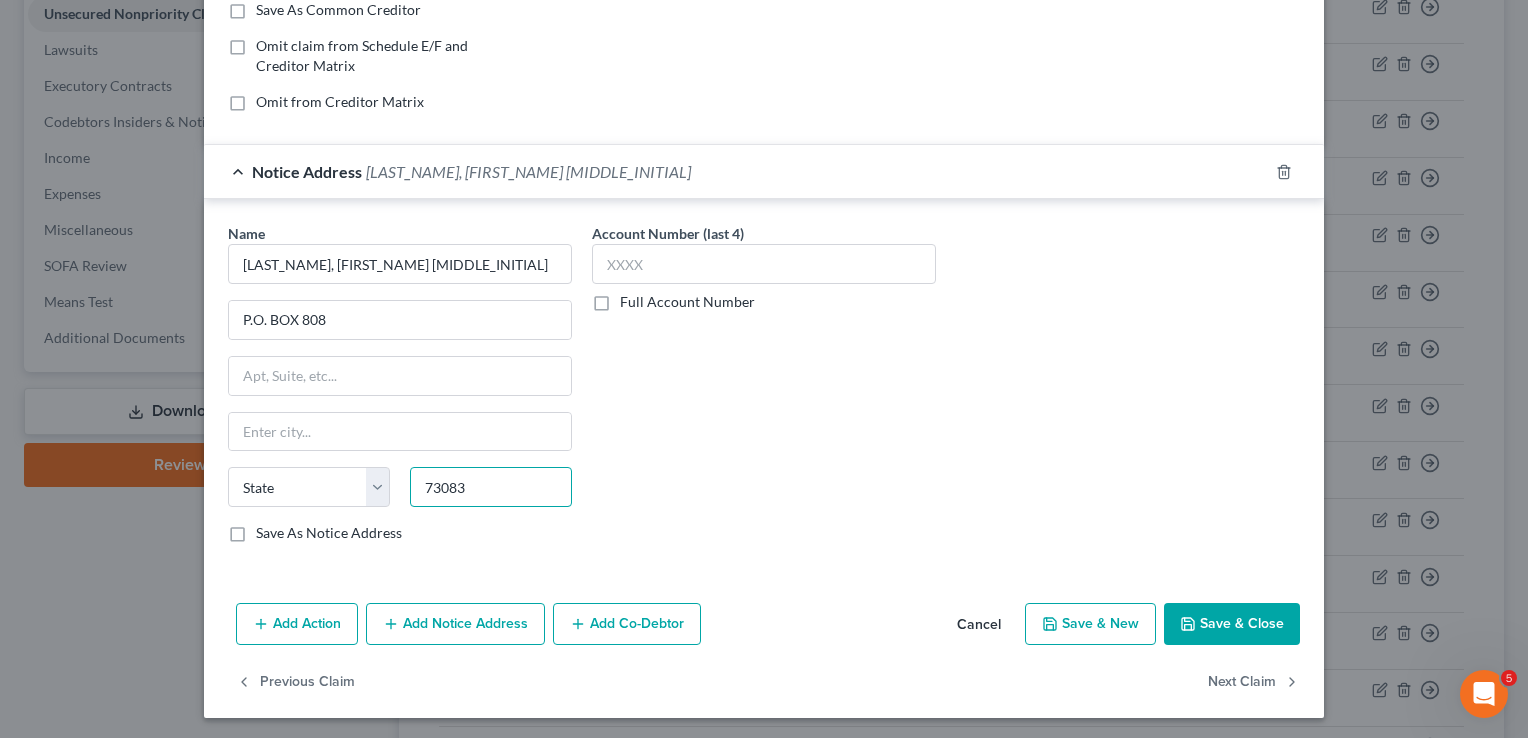 type on "73083" 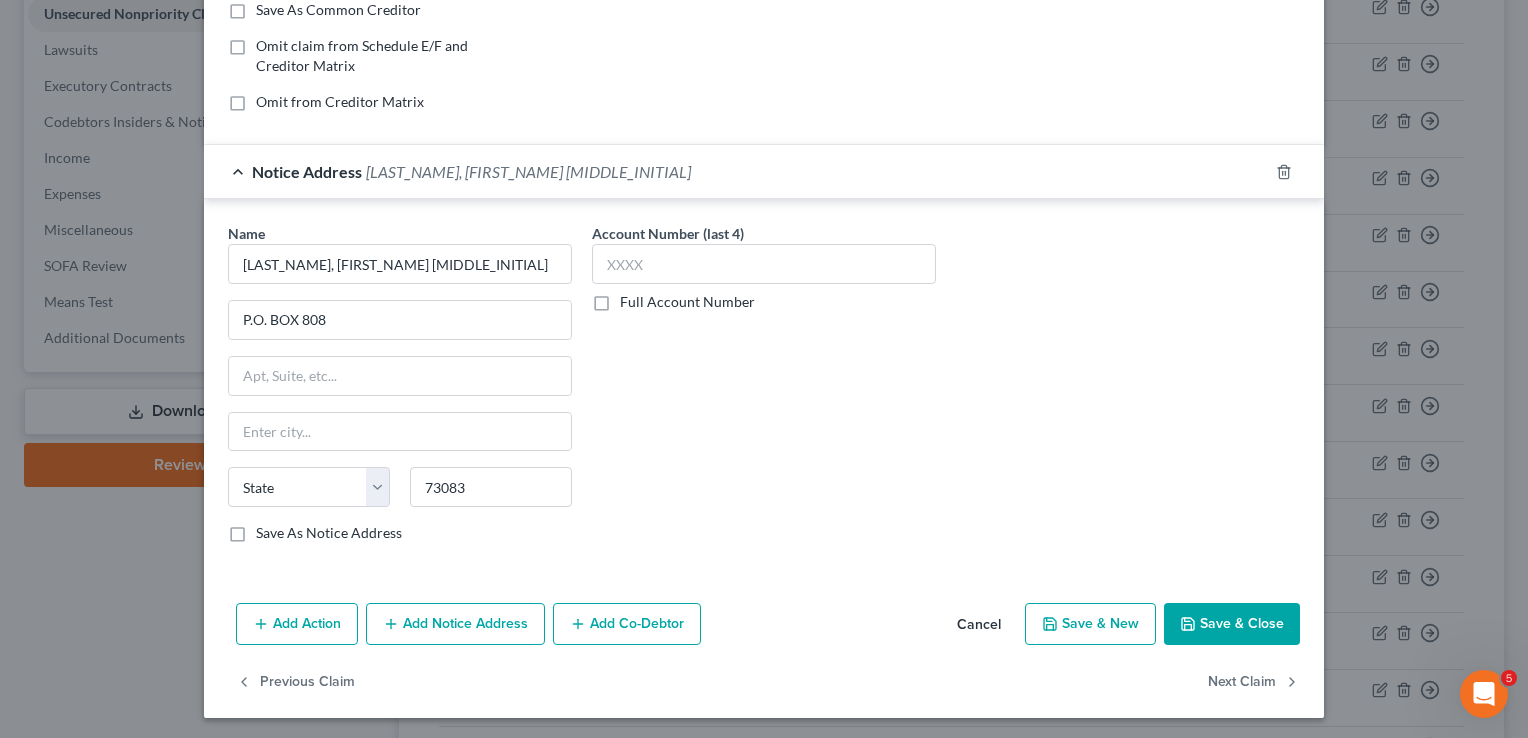 click on "Account Number (last 4)
Full Account Number" at bounding box center [764, 391] 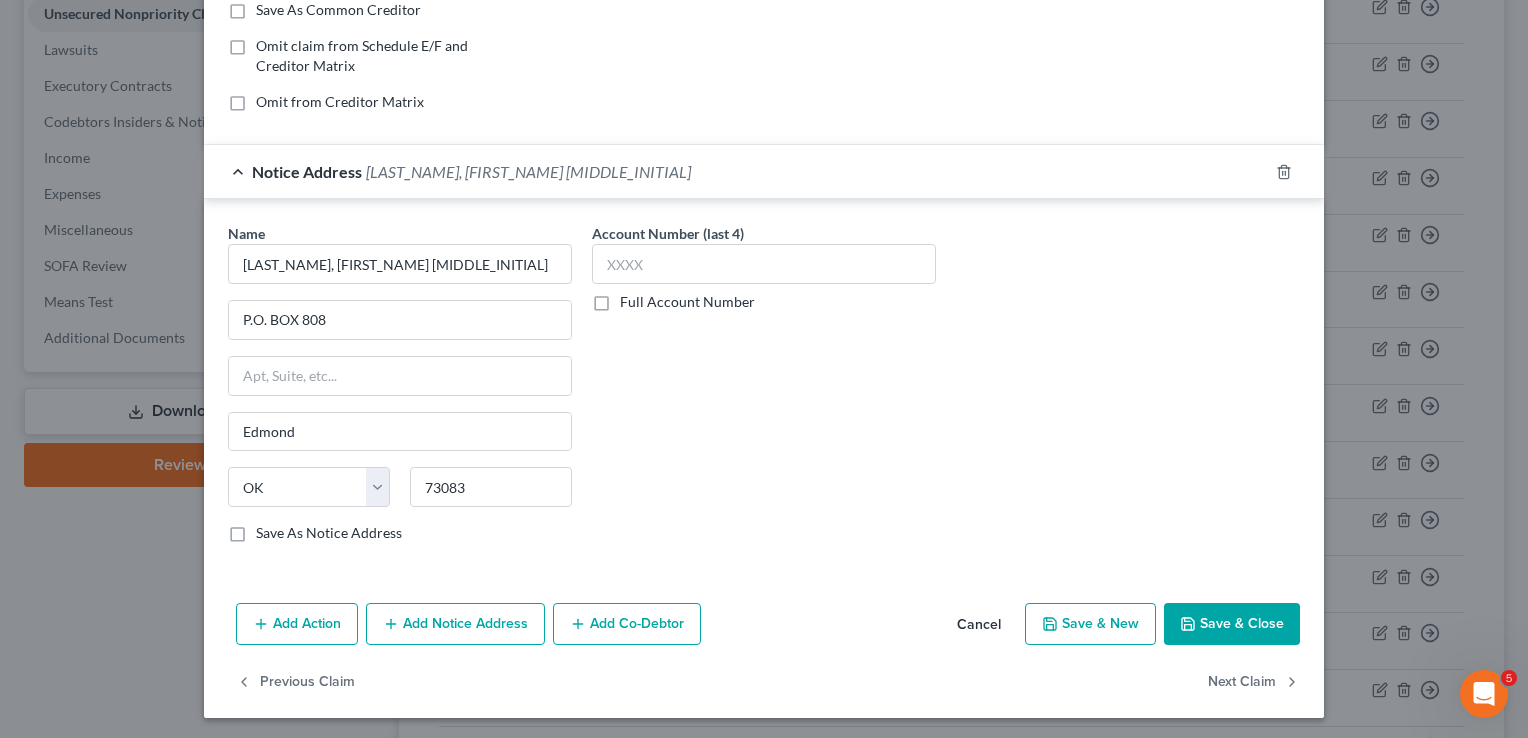 click on "Save & Close" at bounding box center (1232, 624) 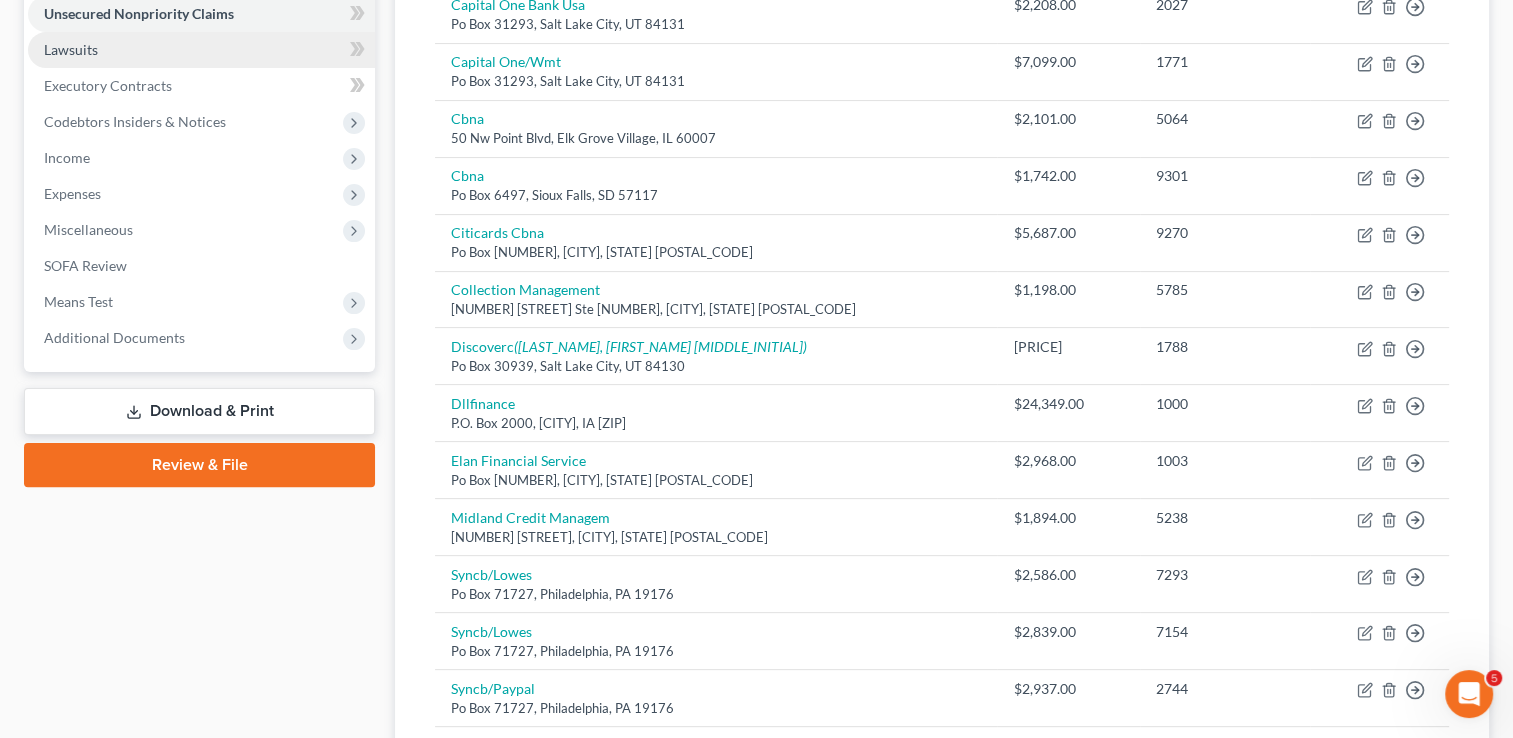 click on "Lawsuits" at bounding box center [201, 50] 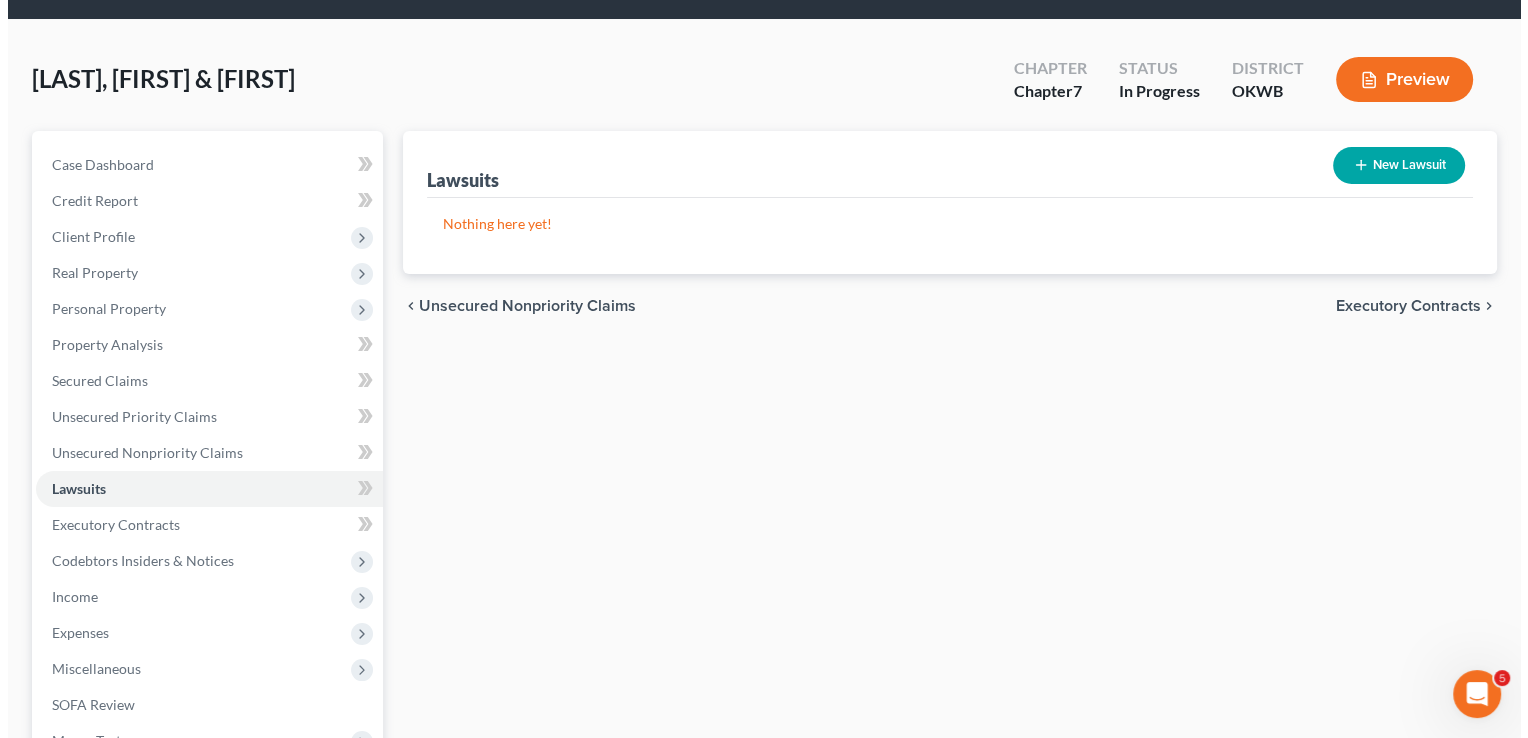 scroll, scrollTop: 0, scrollLeft: 0, axis: both 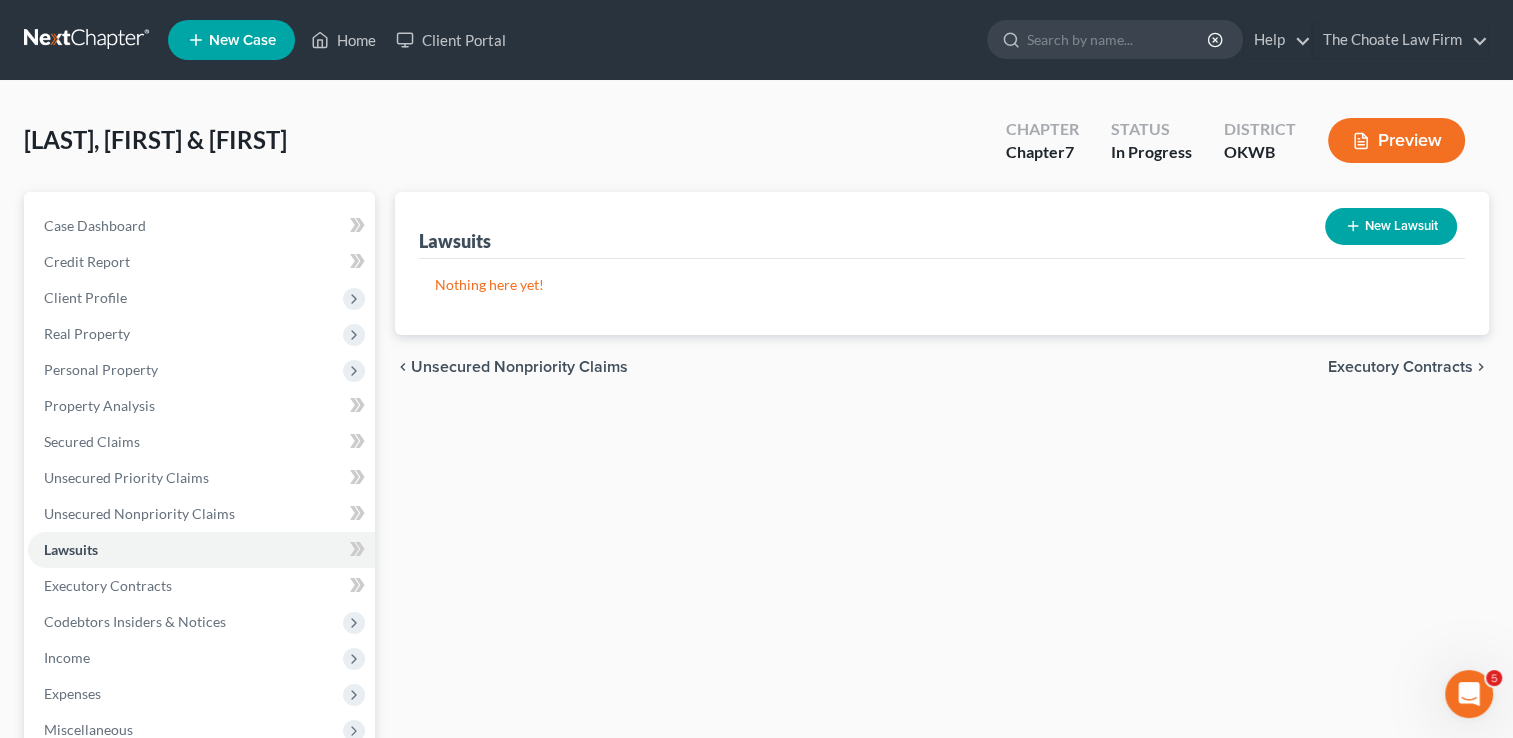 click on "New Lawsuit" at bounding box center [1391, 226] 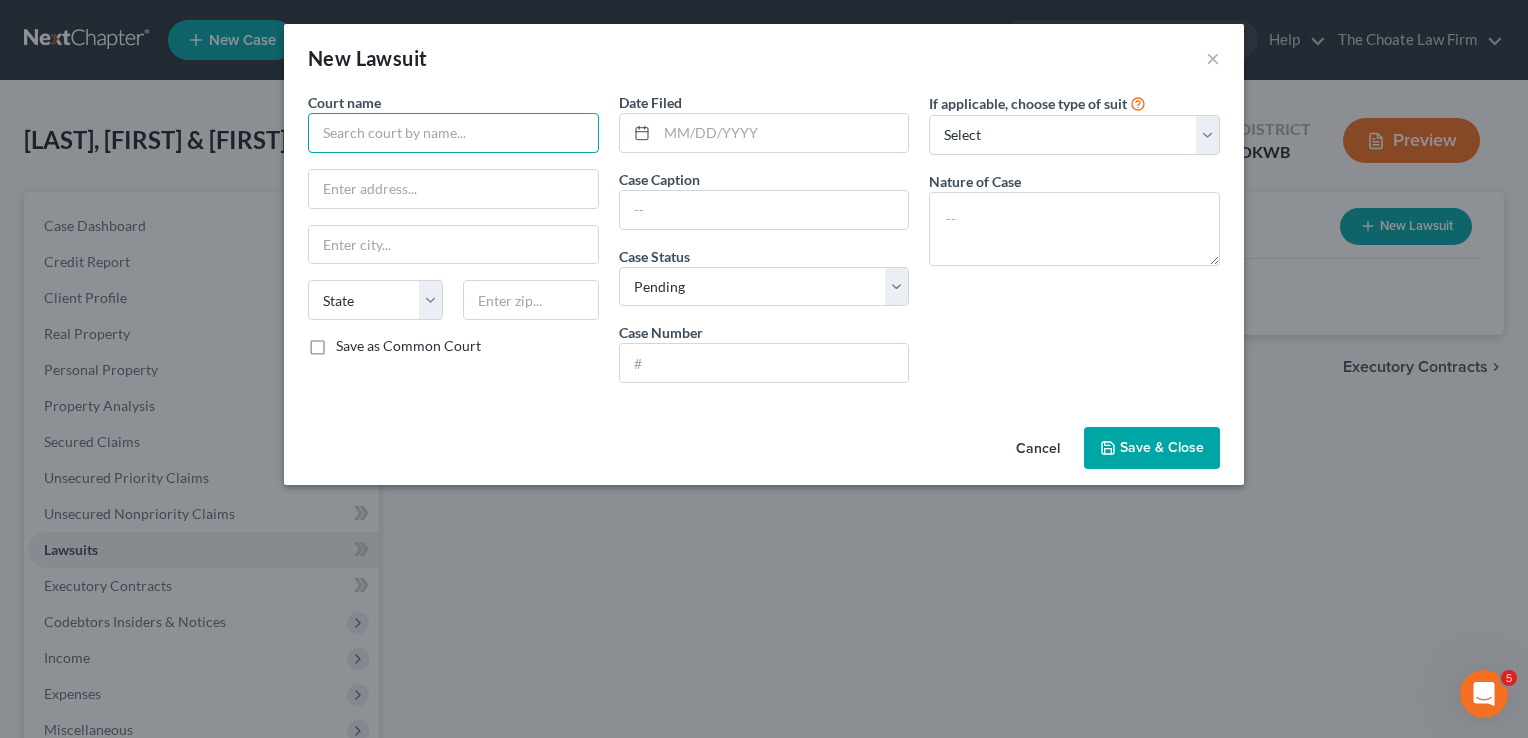 click at bounding box center [453, 133] 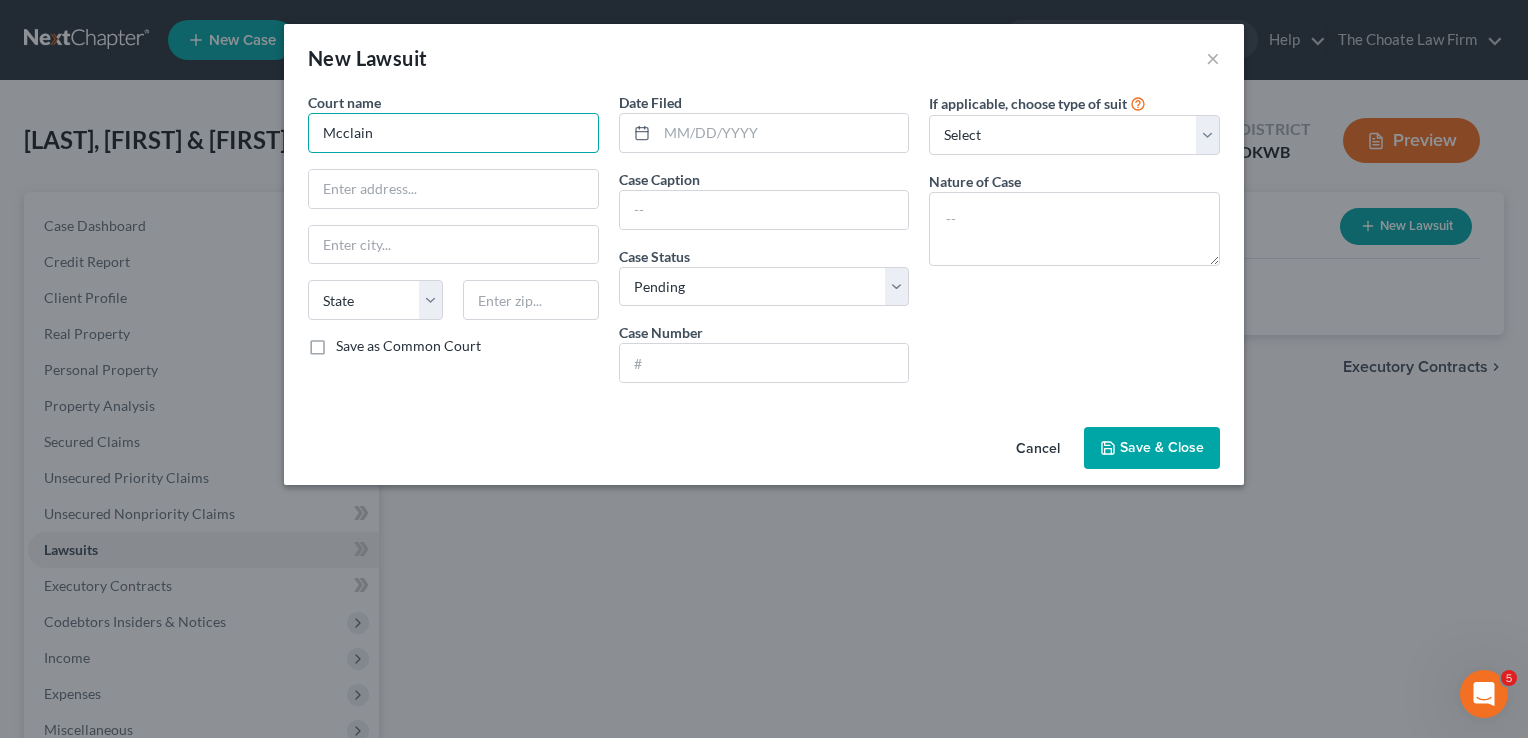 click on "Mcclain" at bounding box center (453, 133) 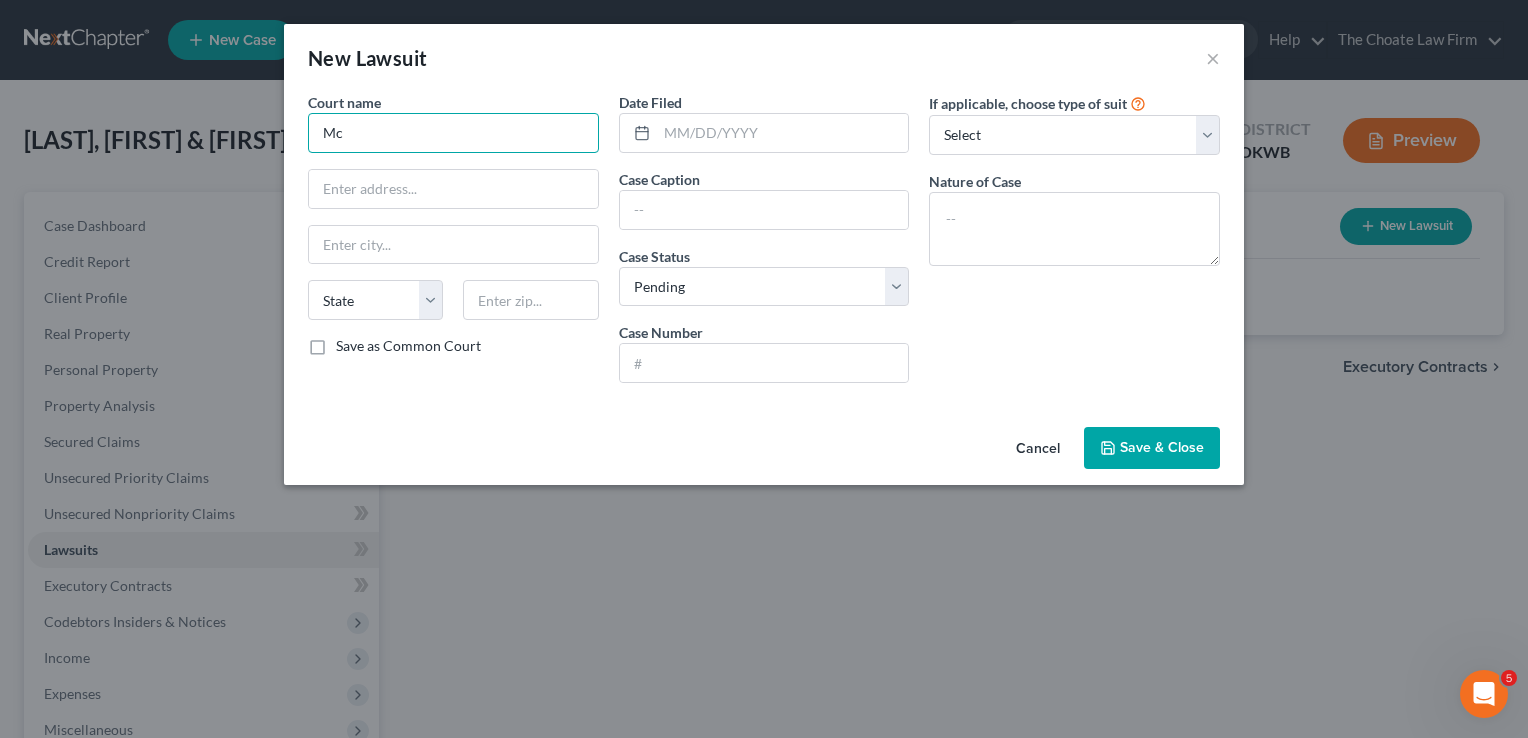type on "M" 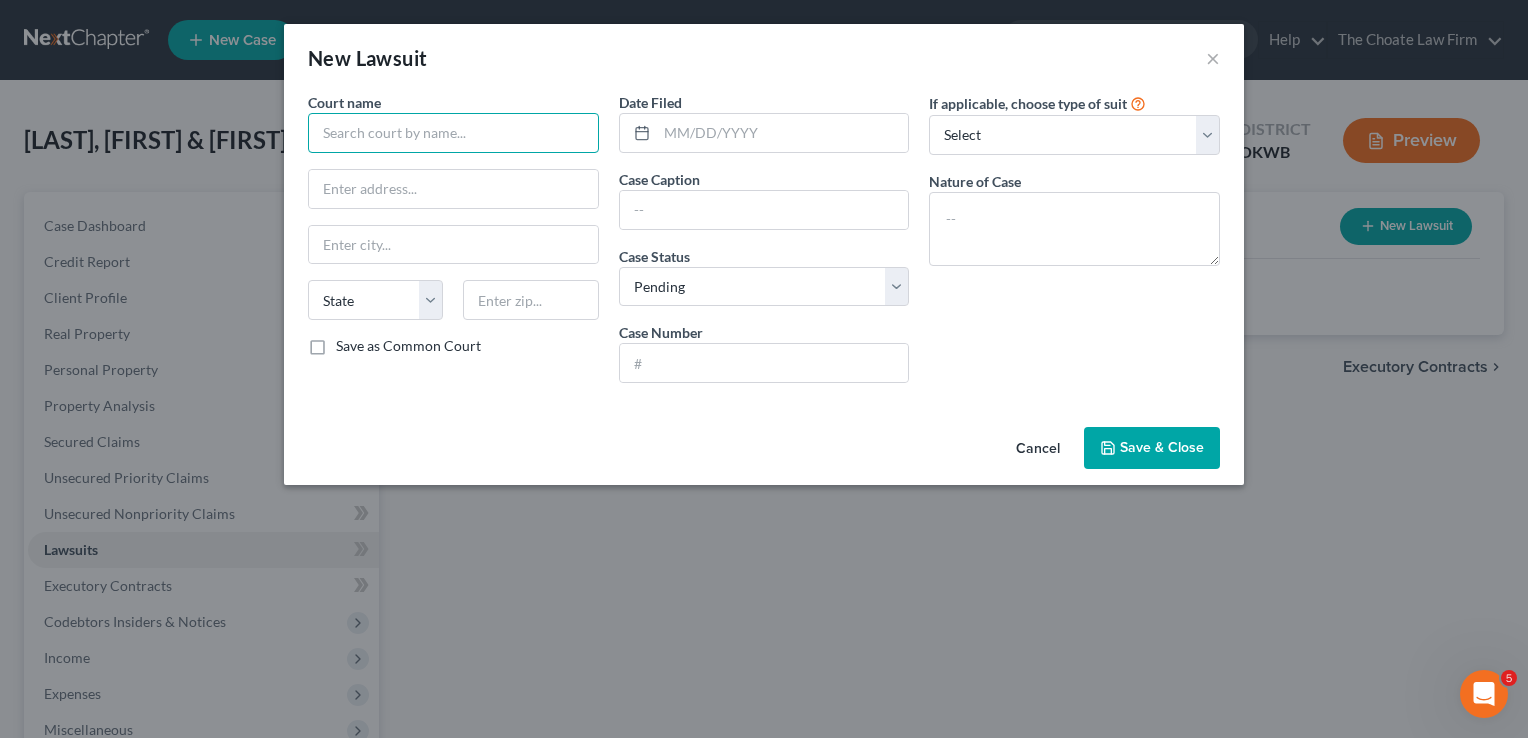 paste on "McClain County Courthouse" 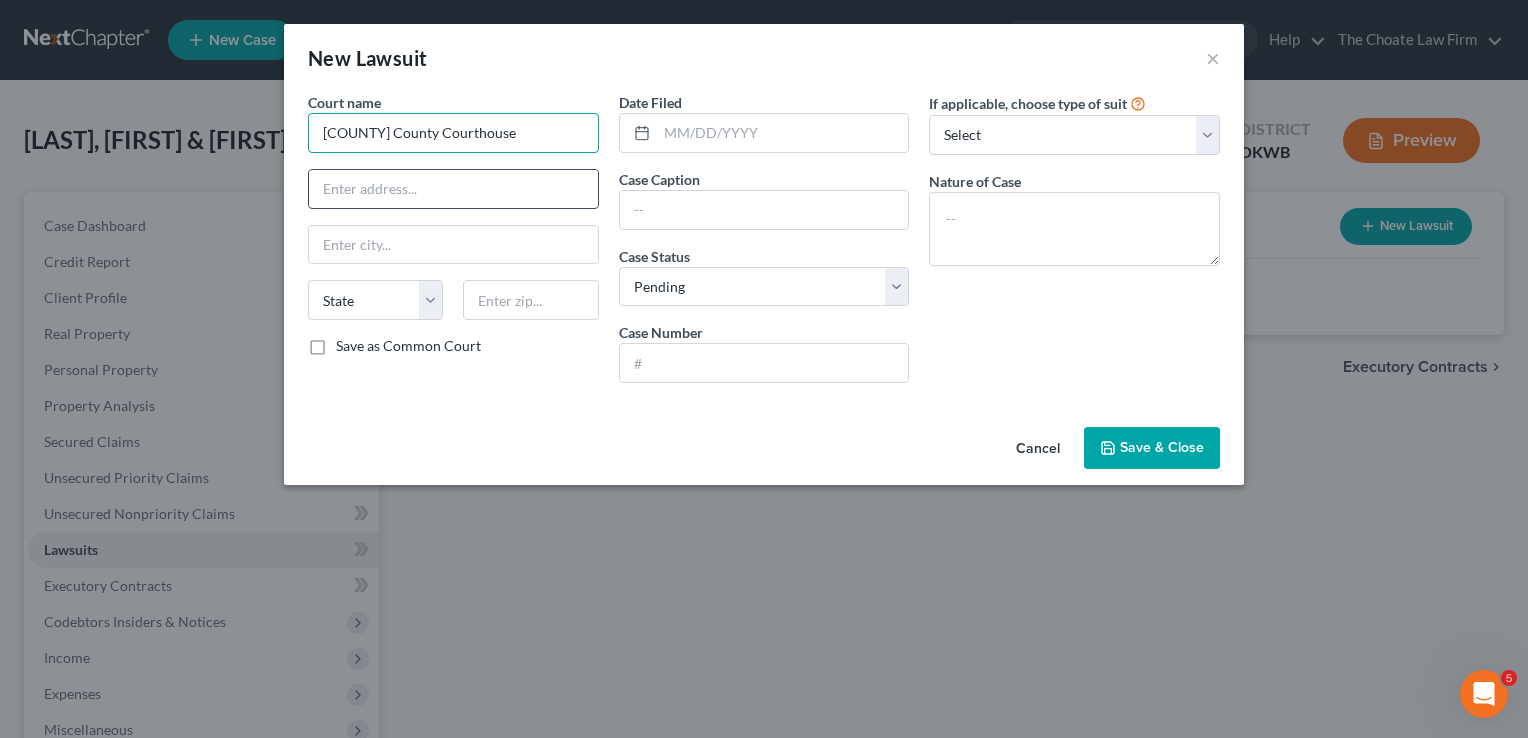 type on "McClain County Courthouse" 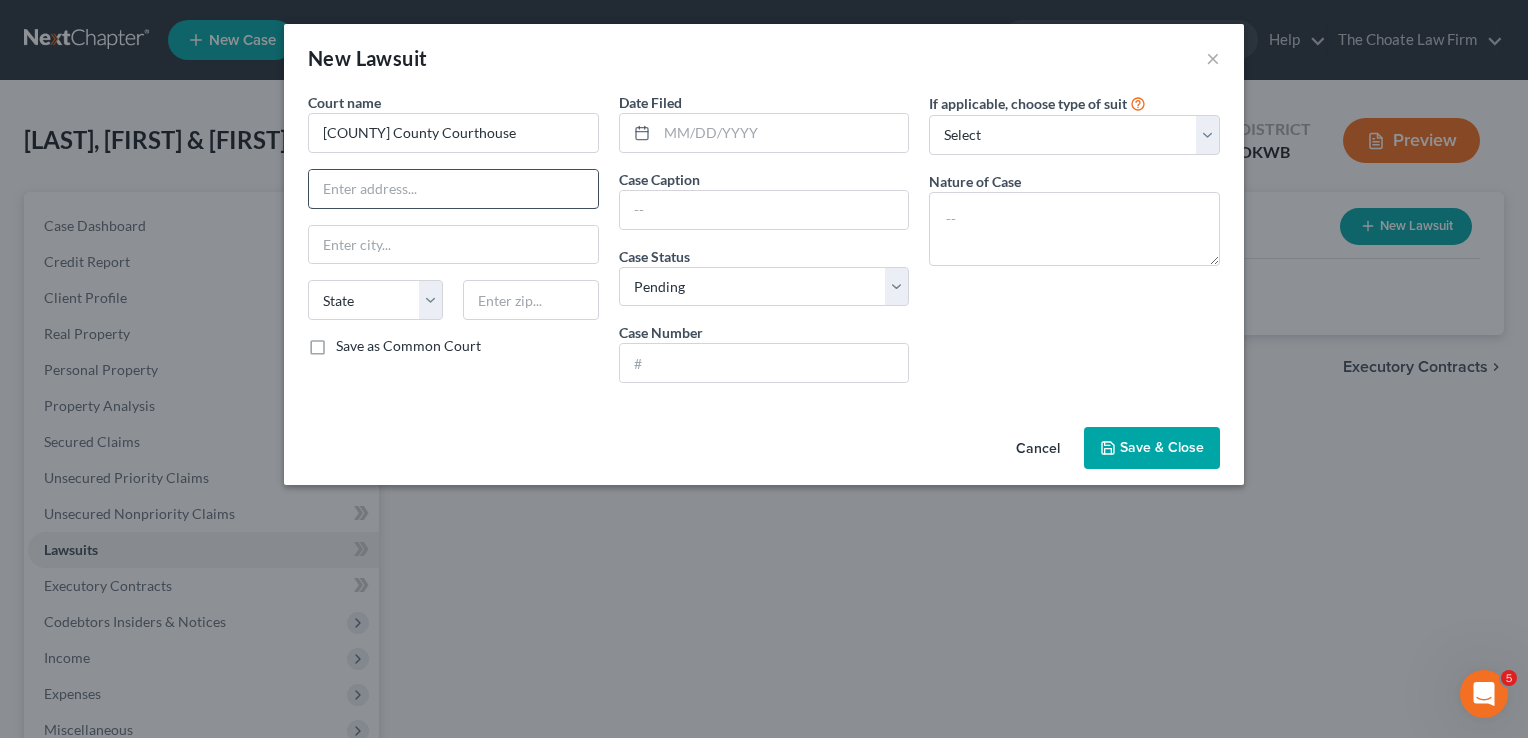 click at bounding box center [453, 189] 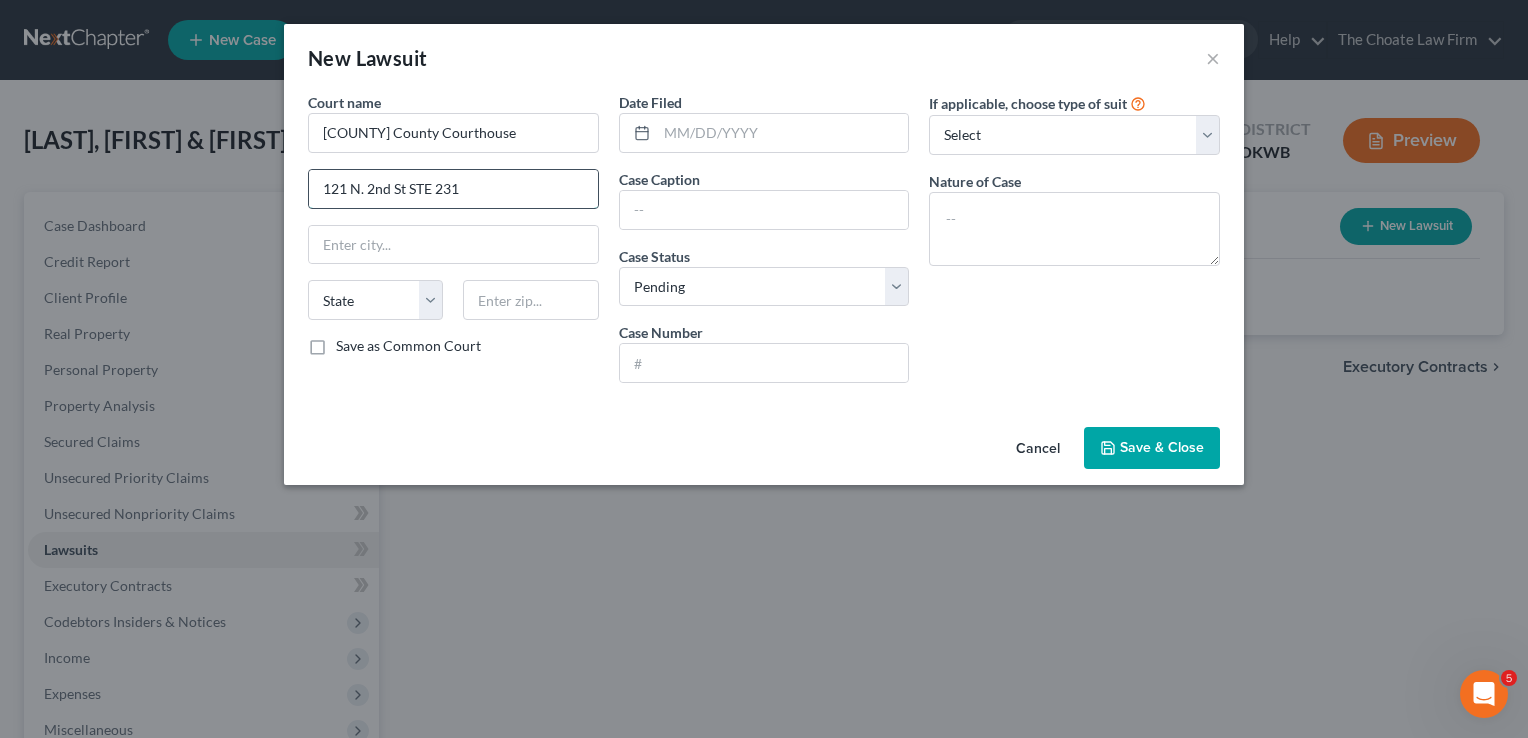 click on "121 N. 2nd St STE 231" at bounding box center (453, 189) 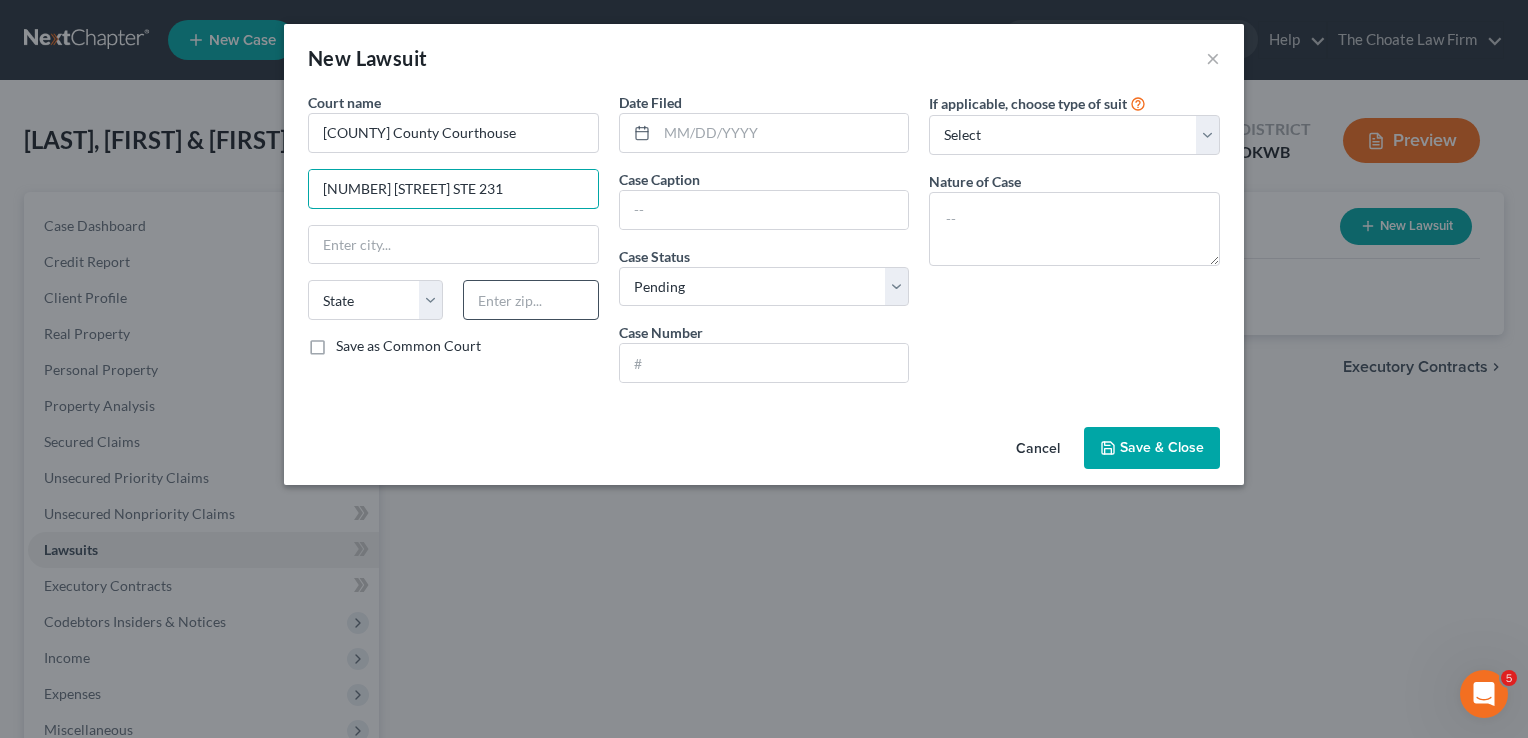 type on "121 N. 2nd St. STE 231" 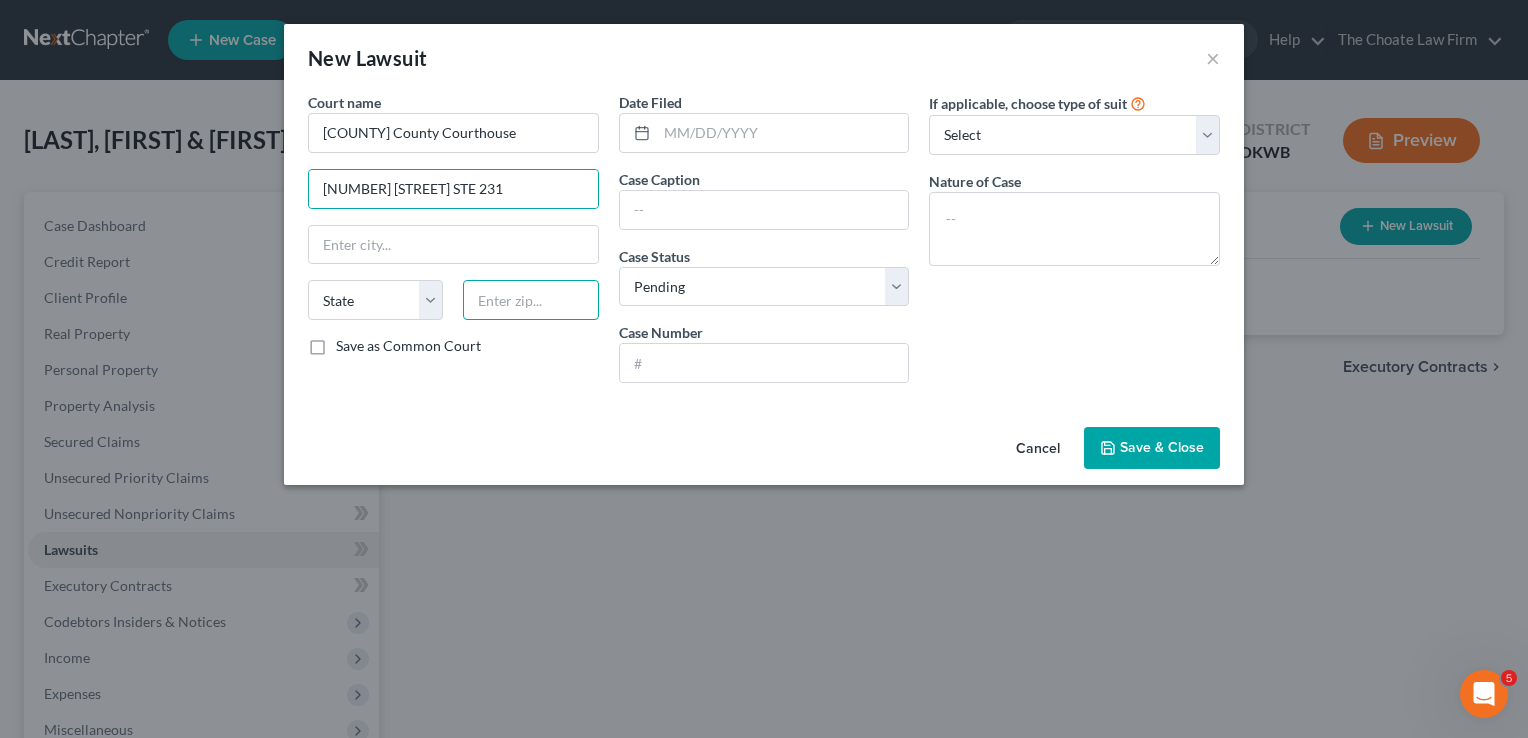 click at bounding box center [530, 300] 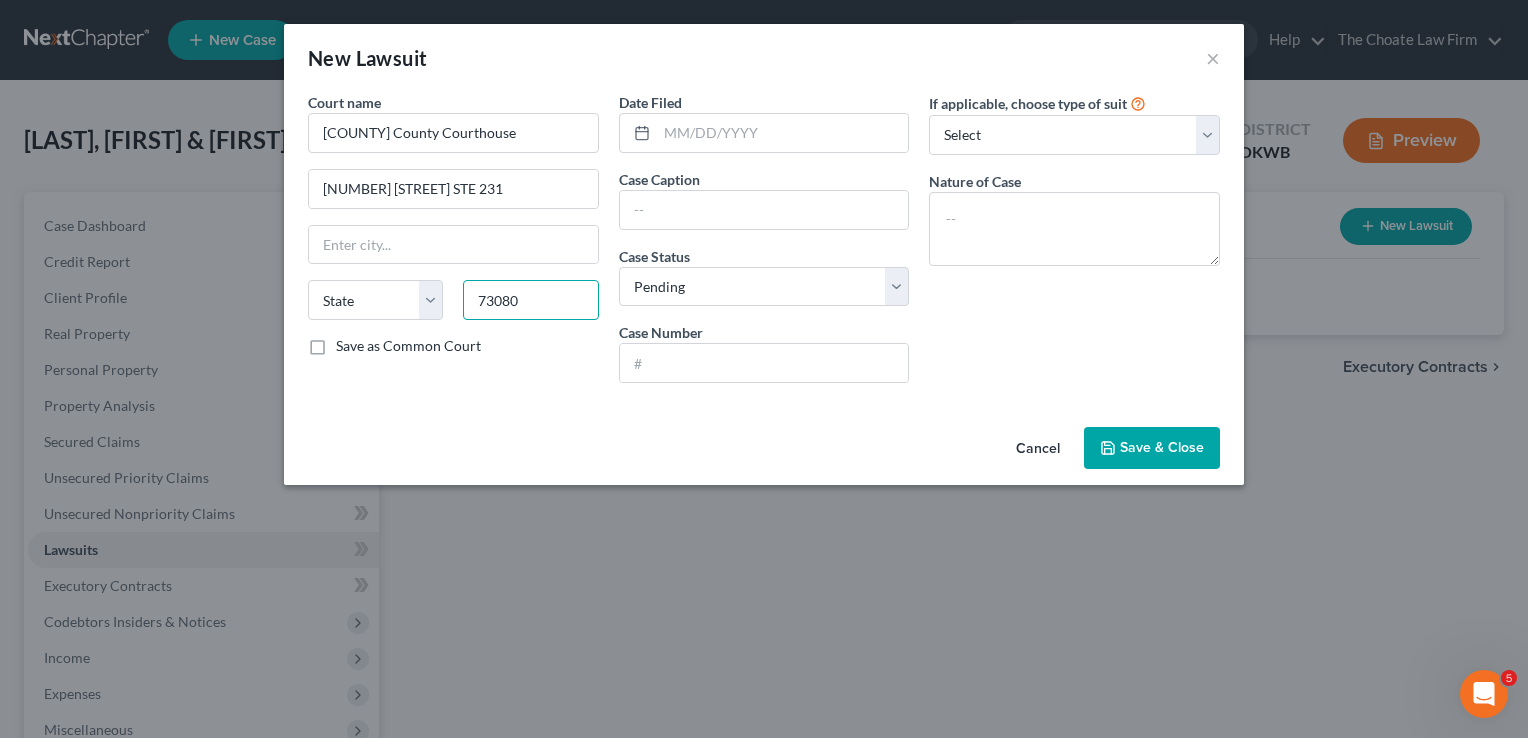 type on "73080" 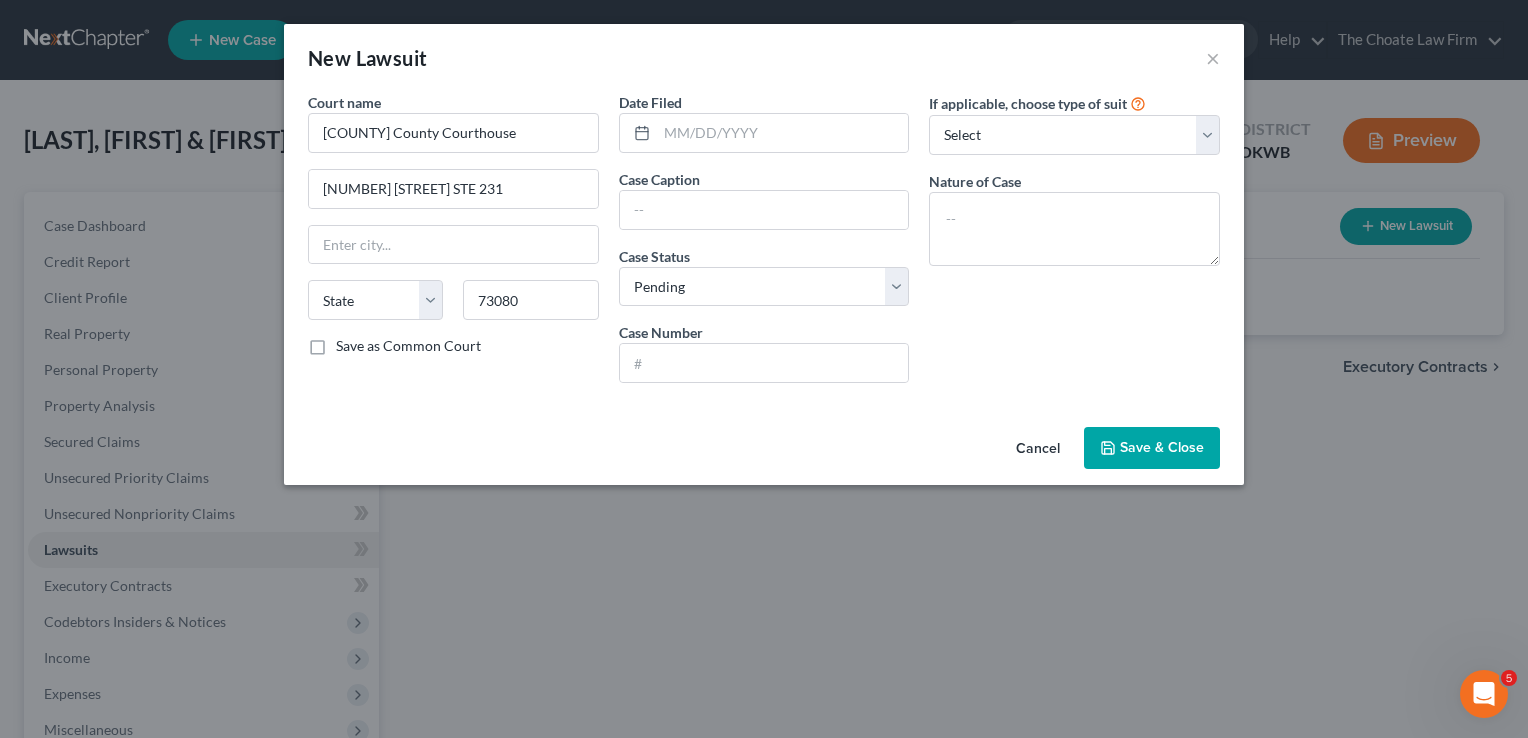 click on "If applicable, choose type of suit     Select Repossession Garnishment Foreclosure Attached, Seized, Or Levied Other Nature of Case" at bounding box center [1074, 245] 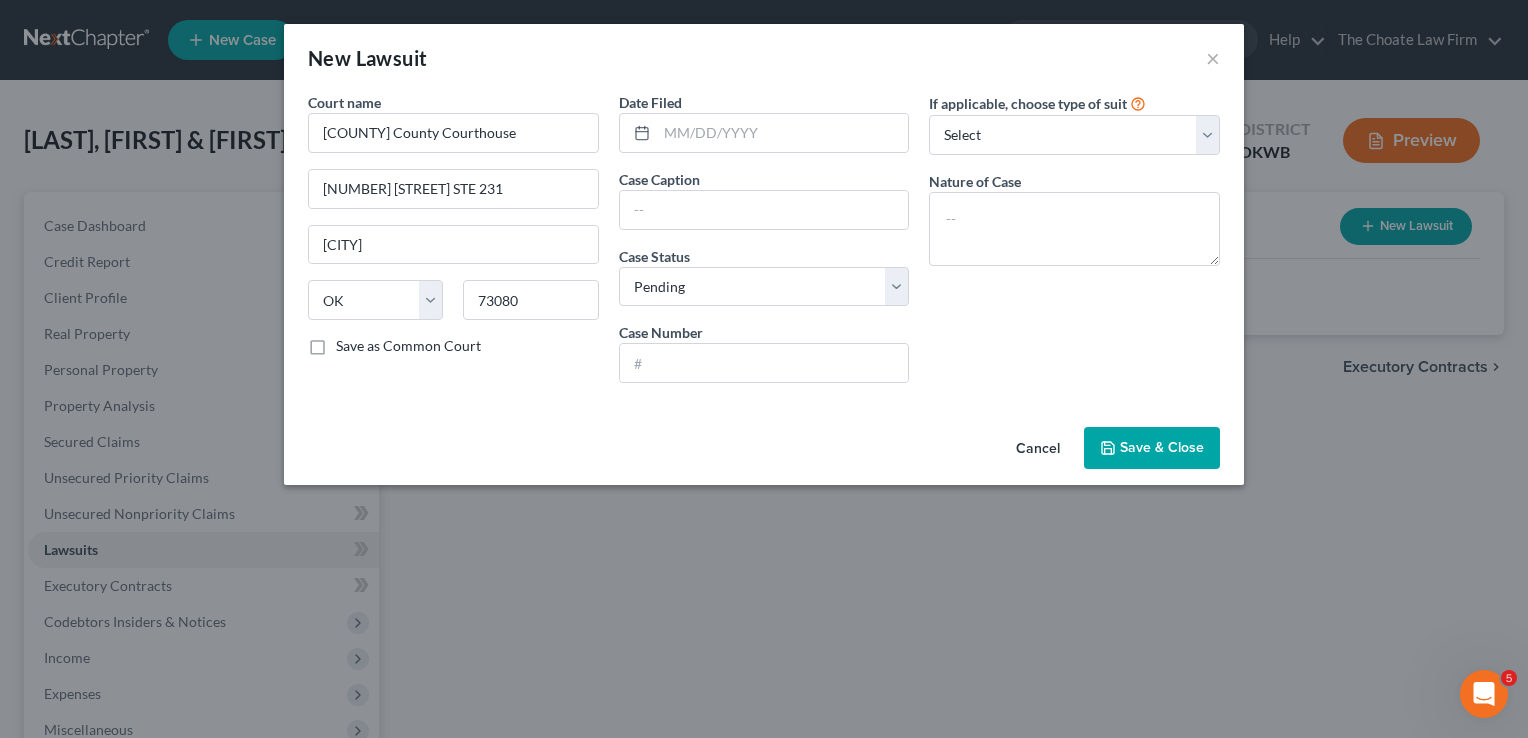 click on "Save as Common Court" at bounding box center (408, 346) 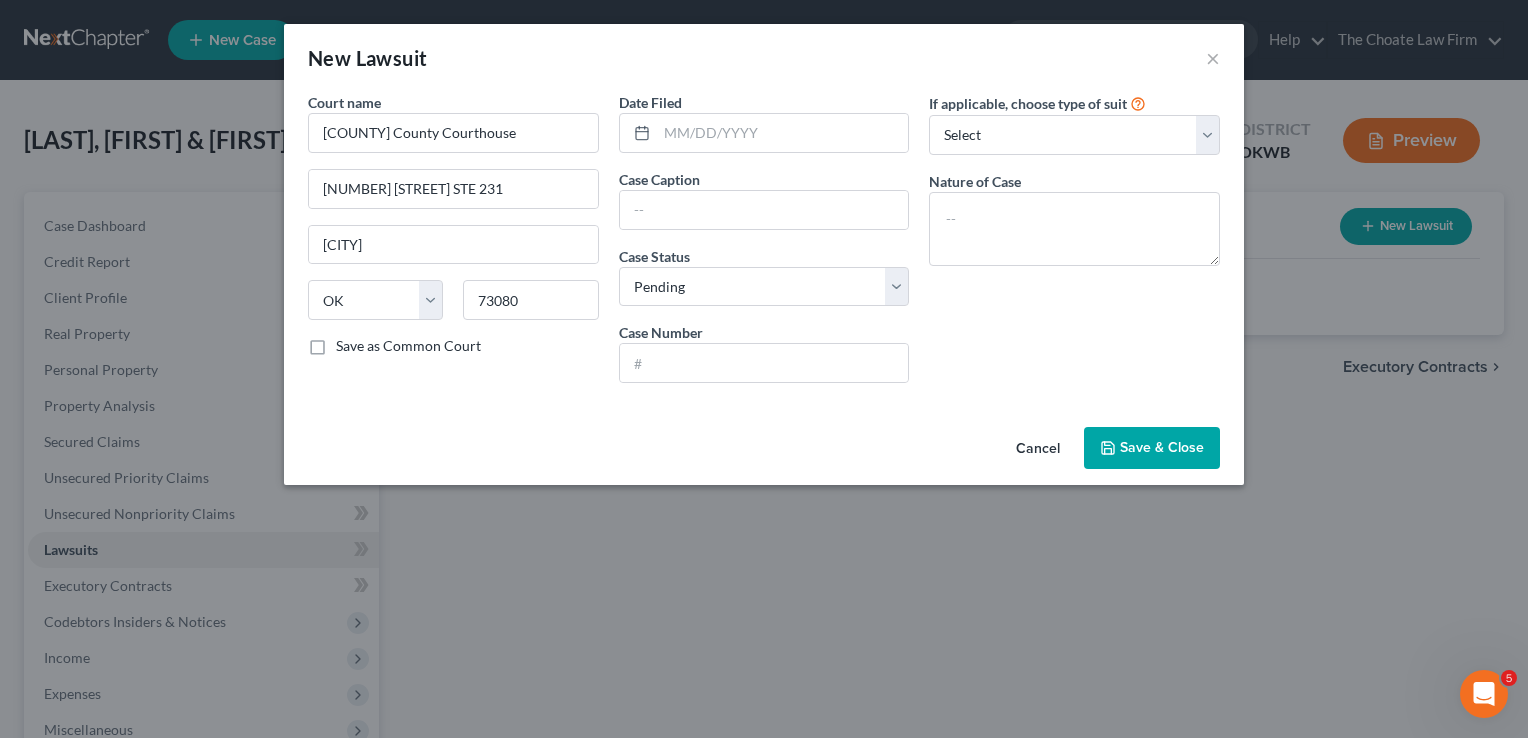 click on "Save as Common Court" at bounding box center [350, 342] 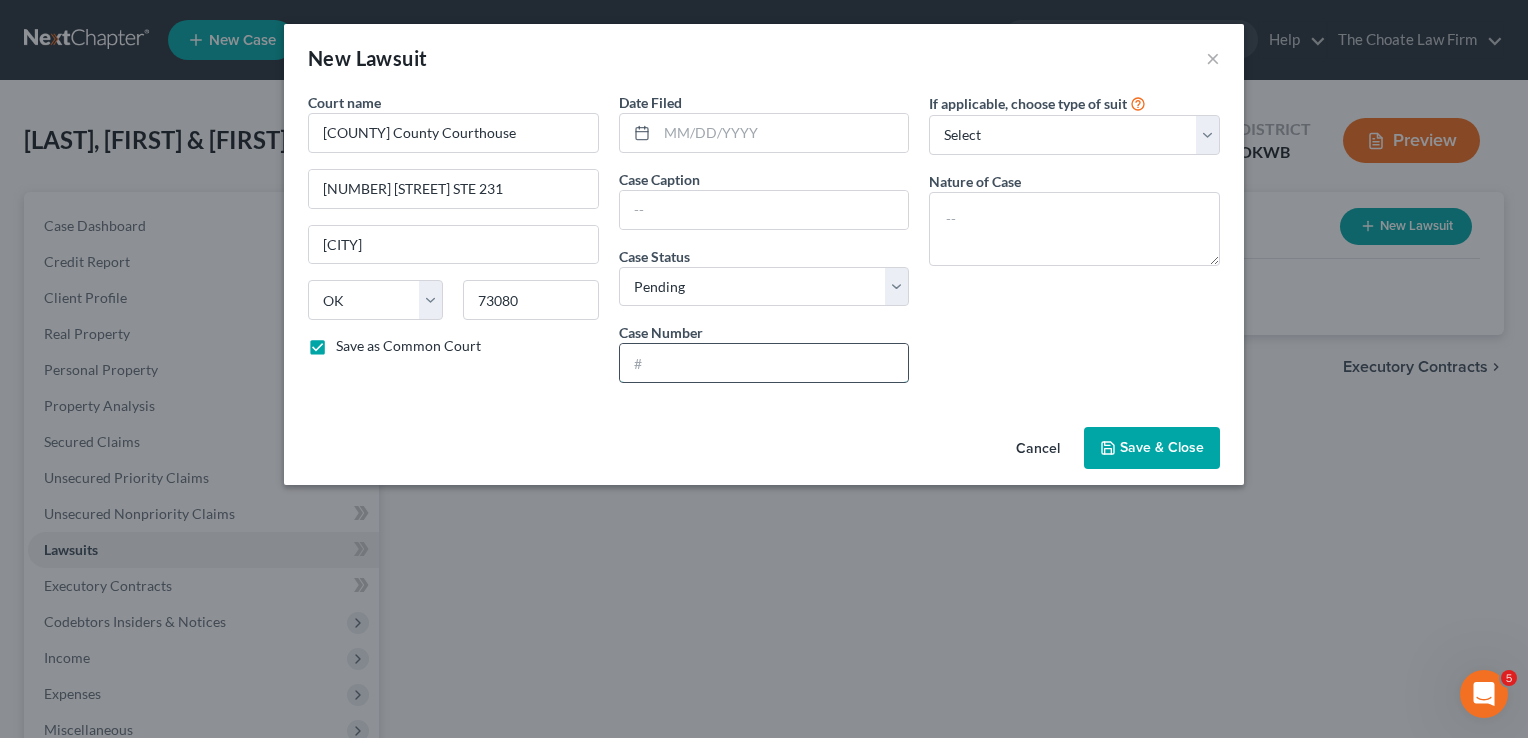 paste on "CJ-2025-00091" 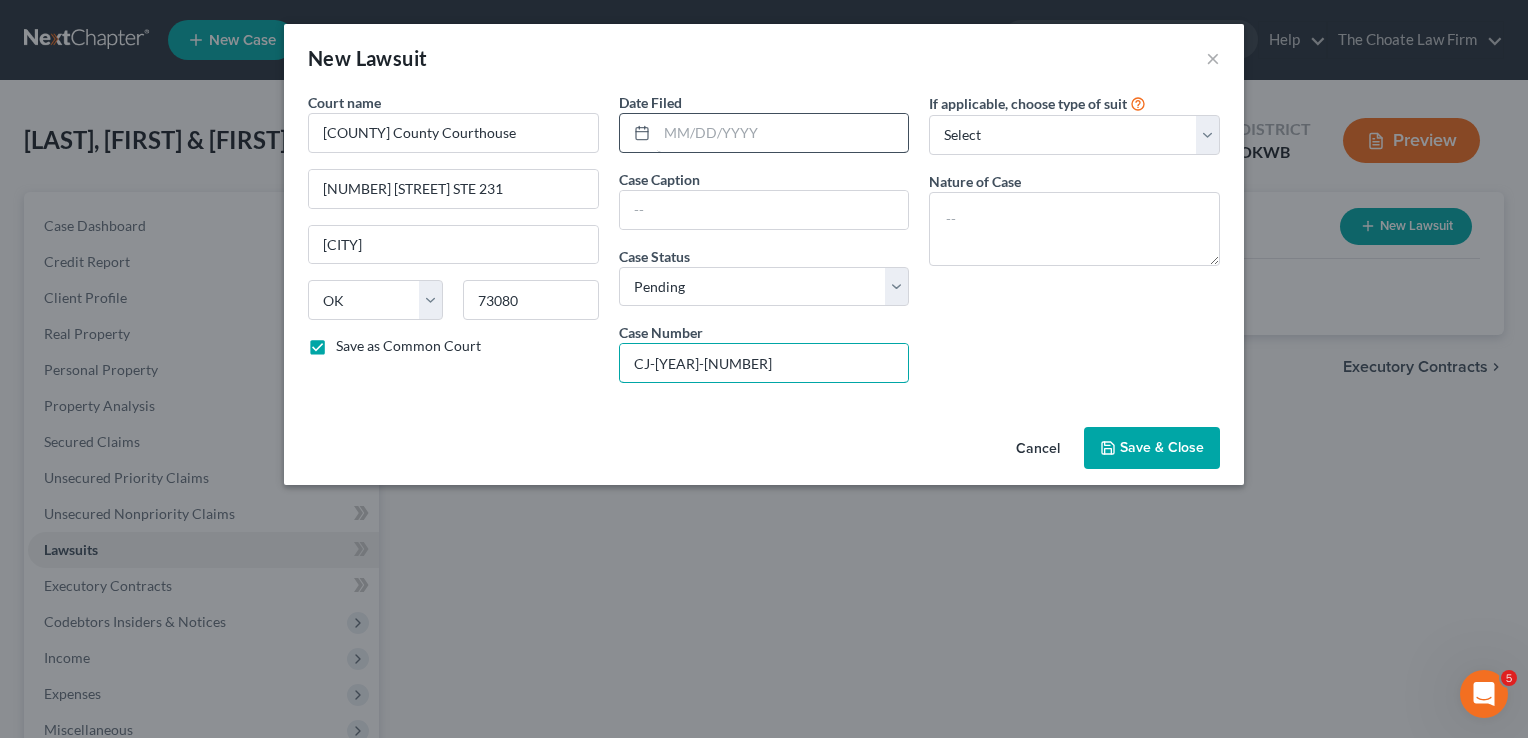 type on "CJ-2025-00091" 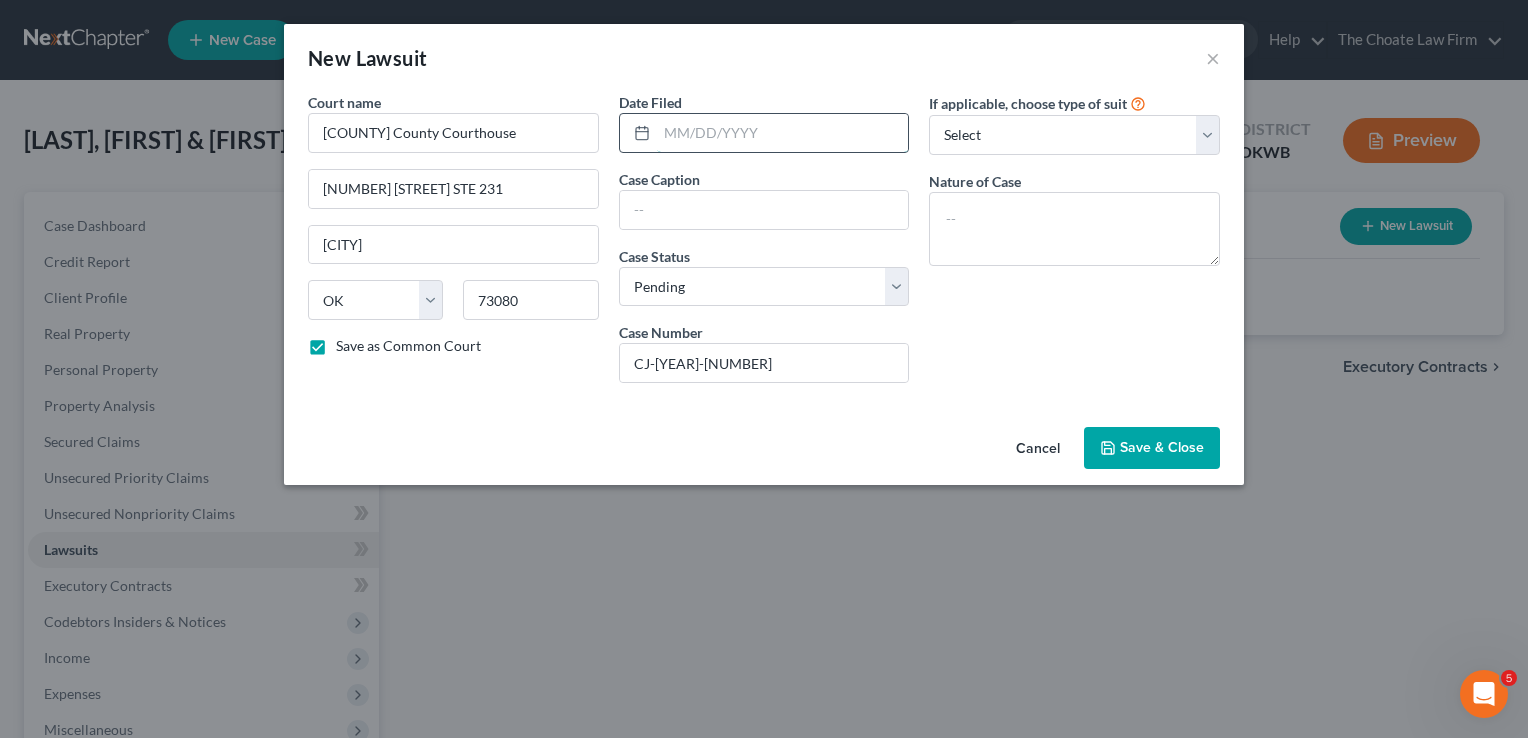 click at bounding box center (783, 133) 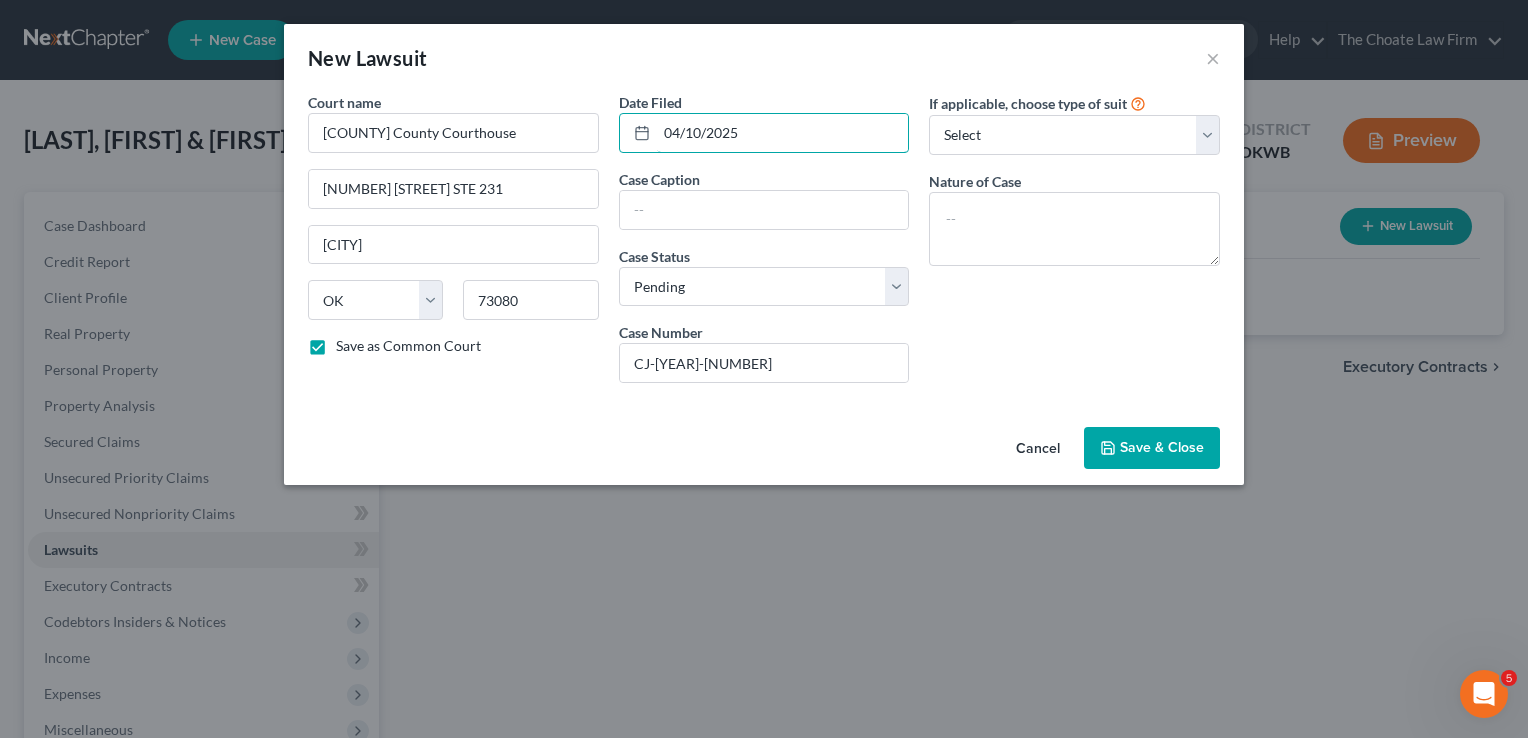 type on "04/10/2025" 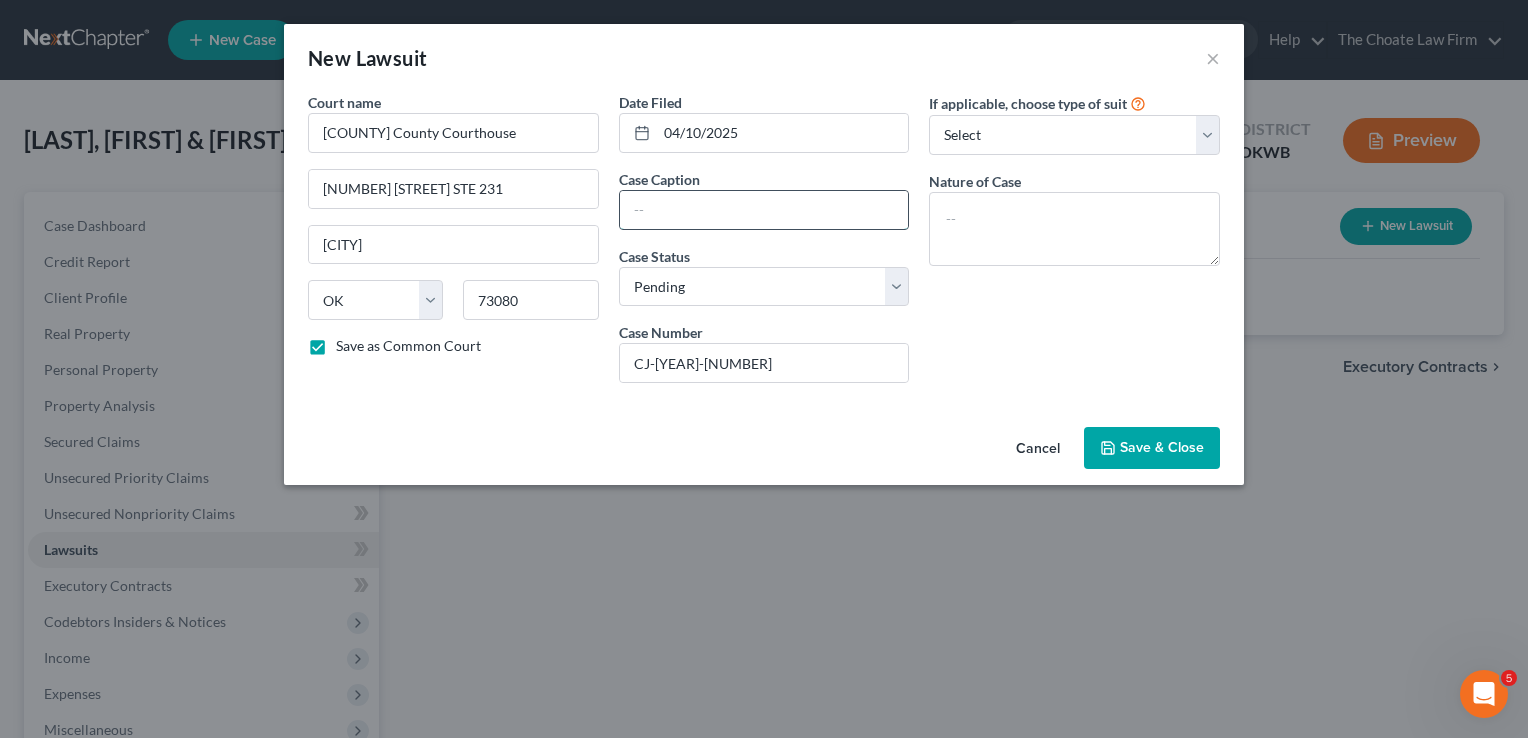 paste on "DISCOVER BANK VS. CAMPBELL, SYNTHIA" 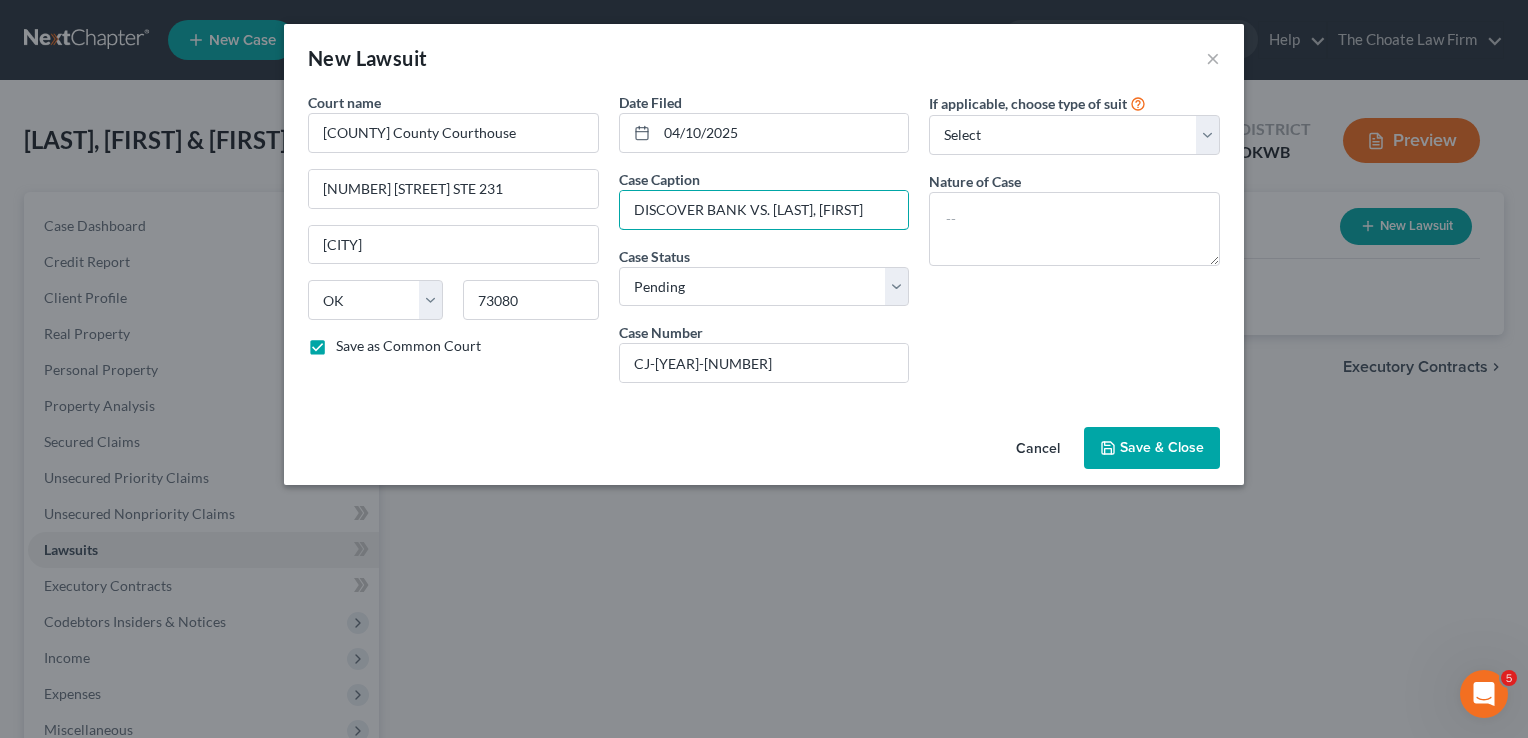 scroll, scrollTop: 0, scrollLeft: 12, axis: horizontal 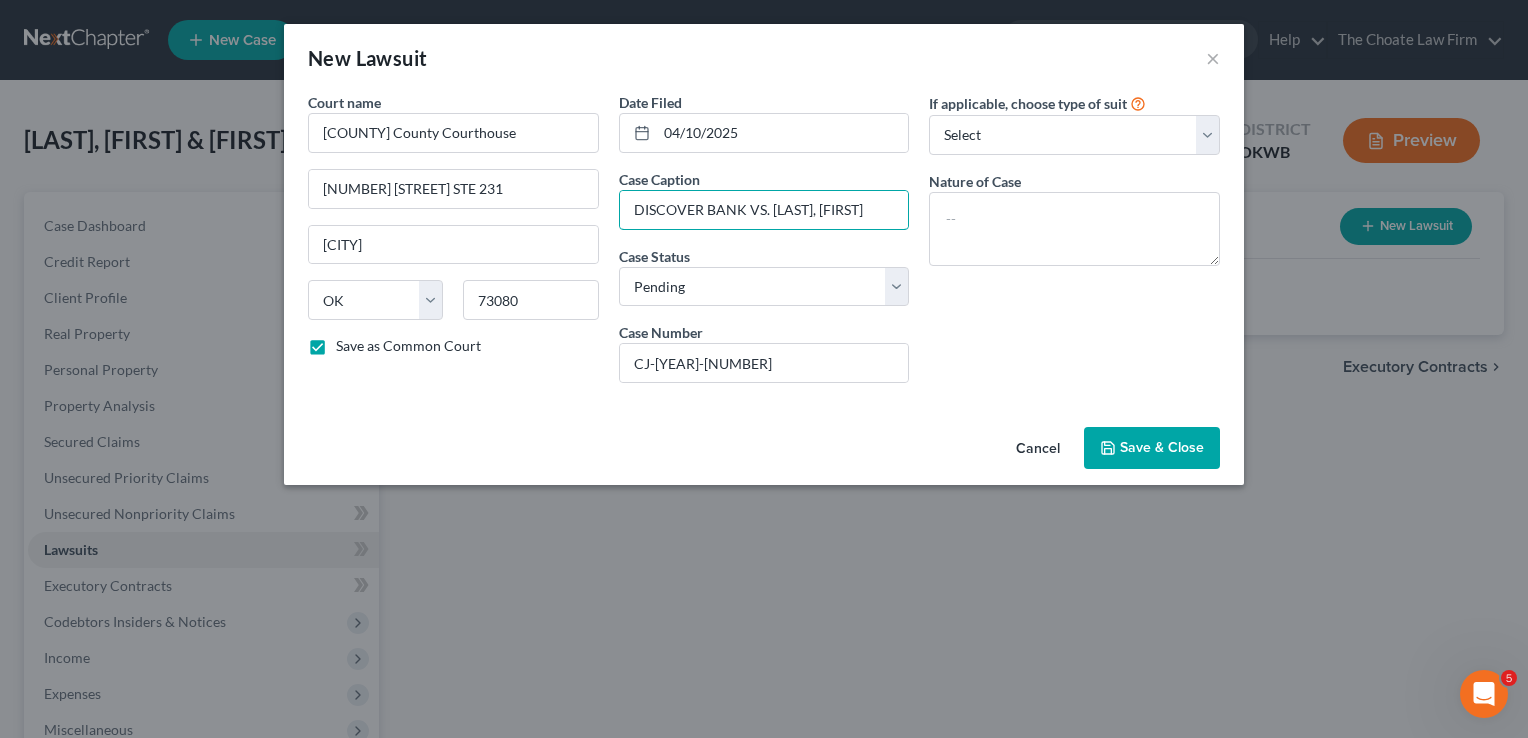 type on "DISCOVER BANK VS. CAMPBELL, SYNTHIA" 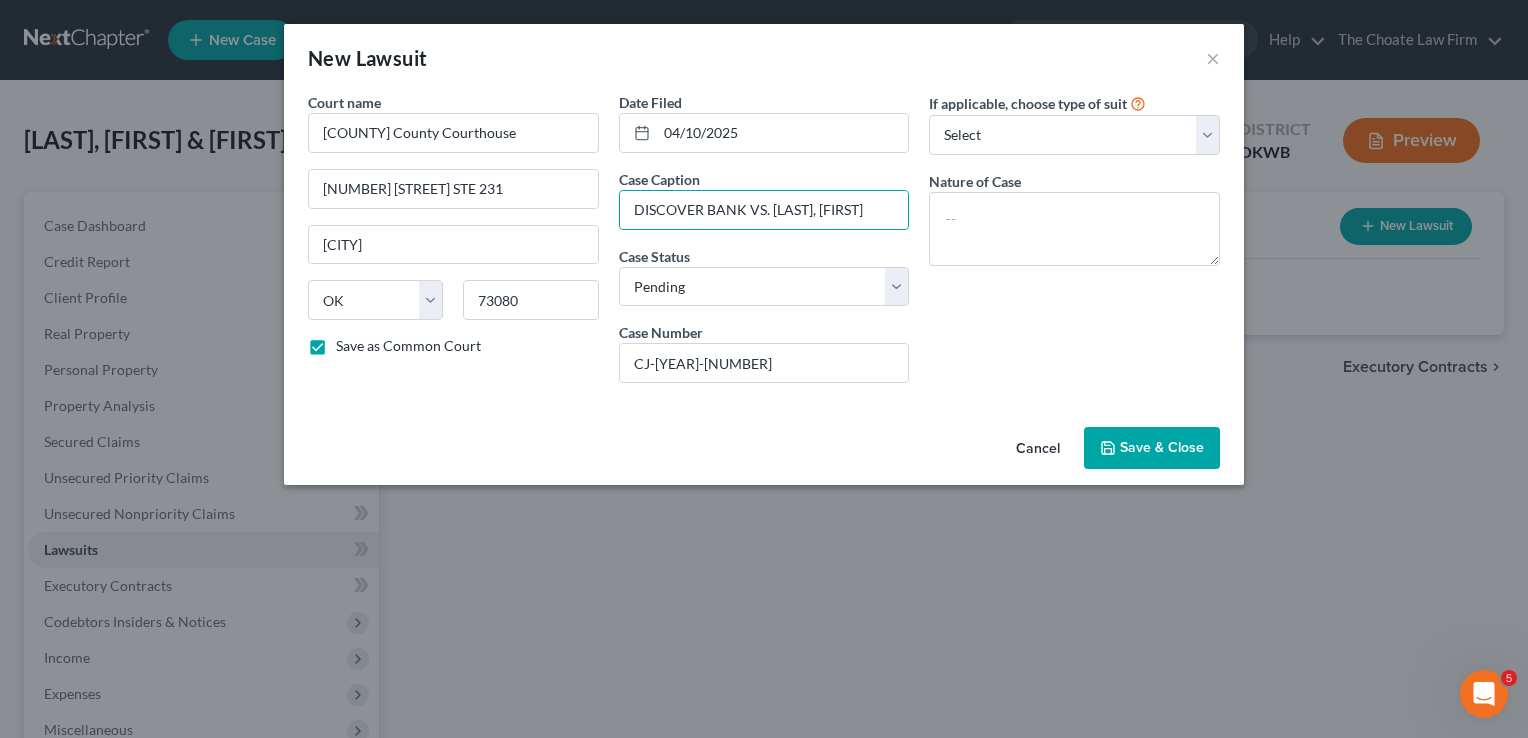scroll, scrollTop: 0, scrollLeft: 0, axis: both 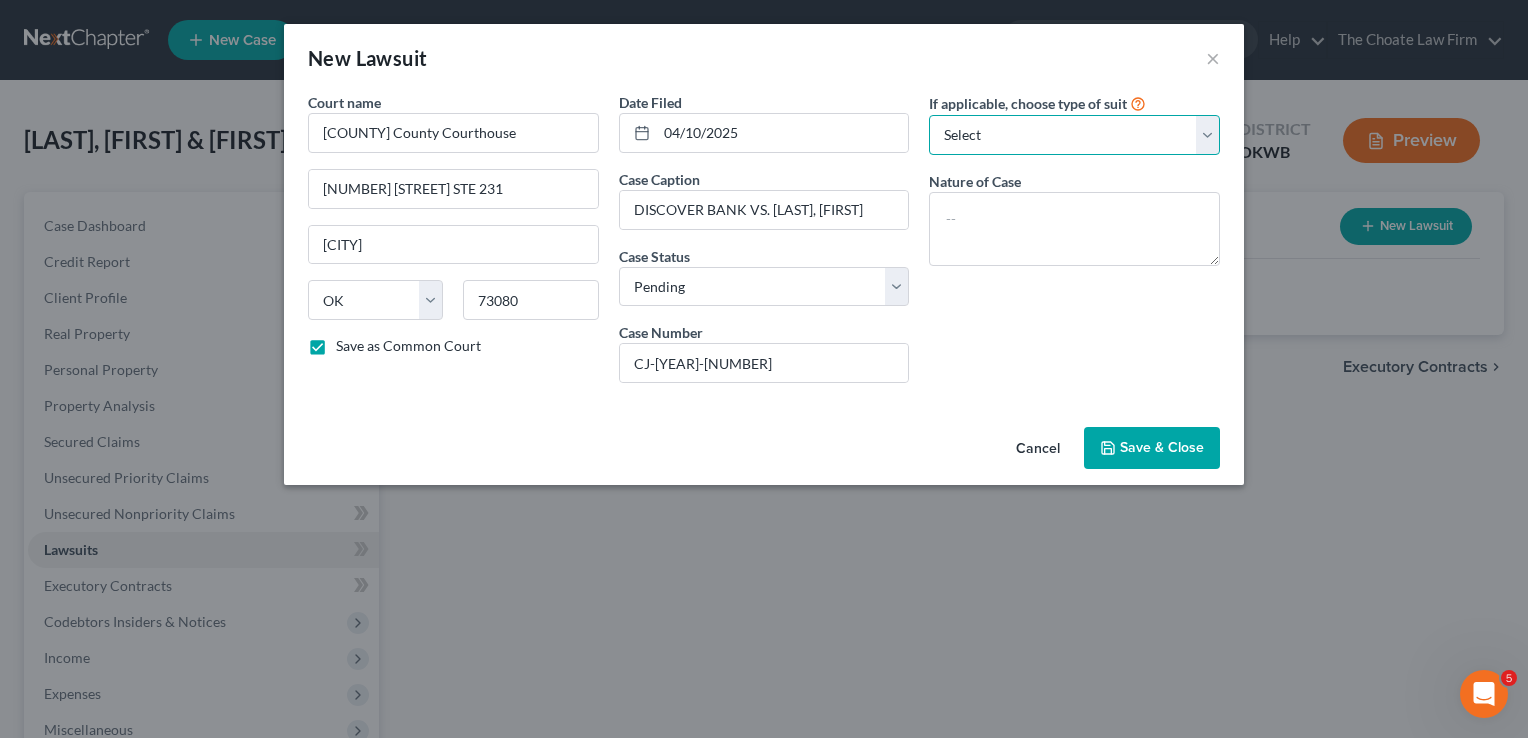 click on "Select Repossession Garnishment Foreclosure Attached, Seized, Or Levied Other" at bounding box center (1074, 135) 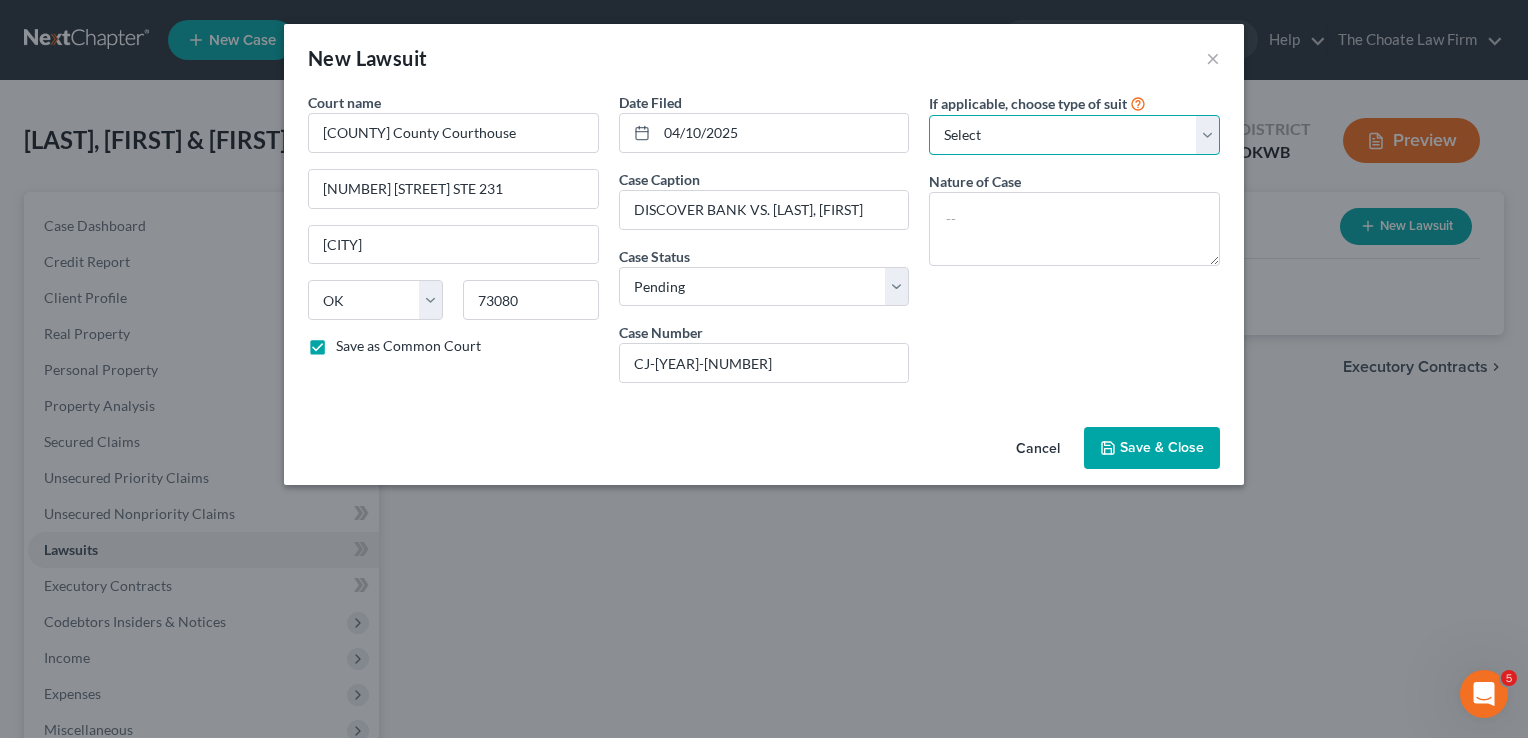 select on "4" 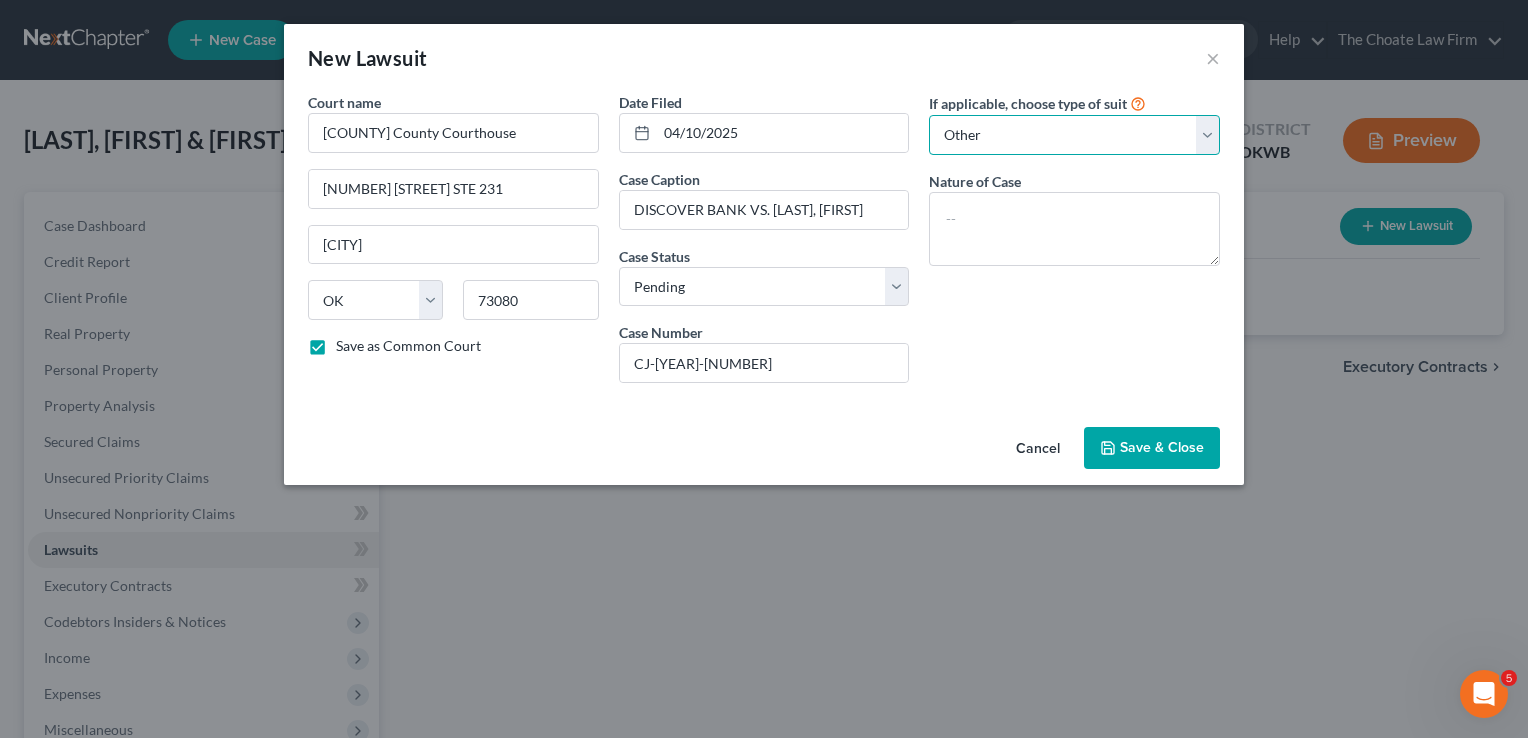click on "Select Repossession Garnishment Foreclosure Attached, Seized, Or Levied Other" at bounding box center (1074, 135) 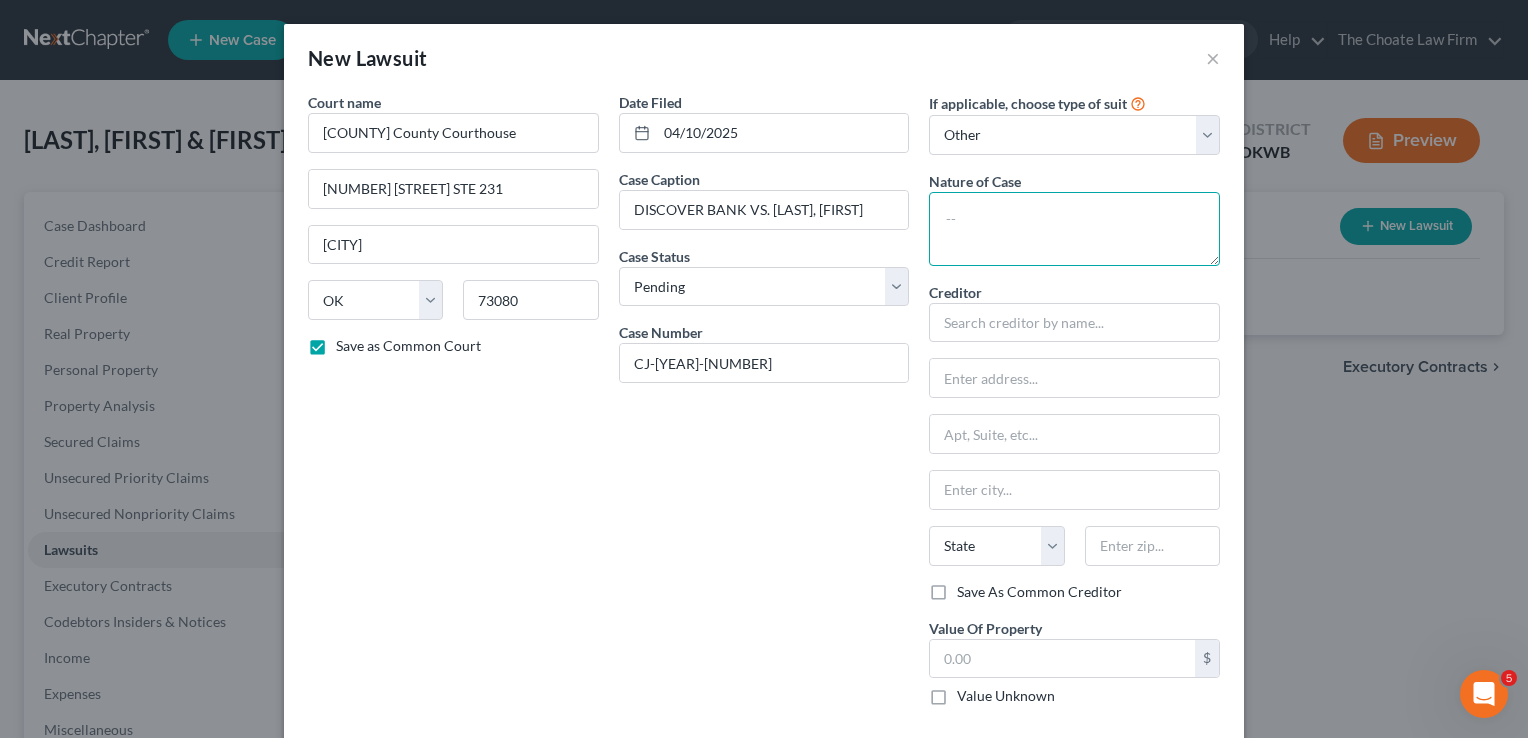 click at bounding box center (1074, 229) 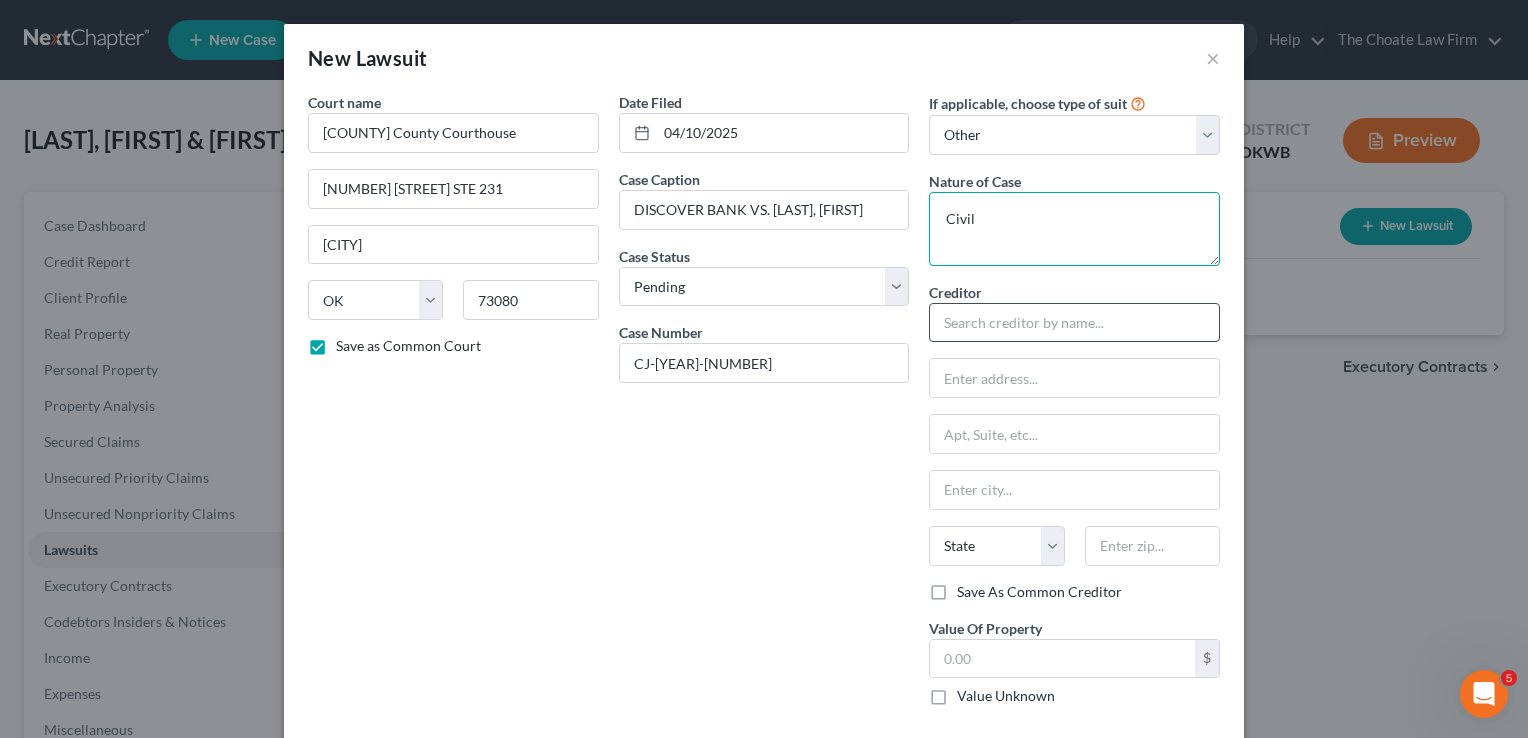 type on "Civil" 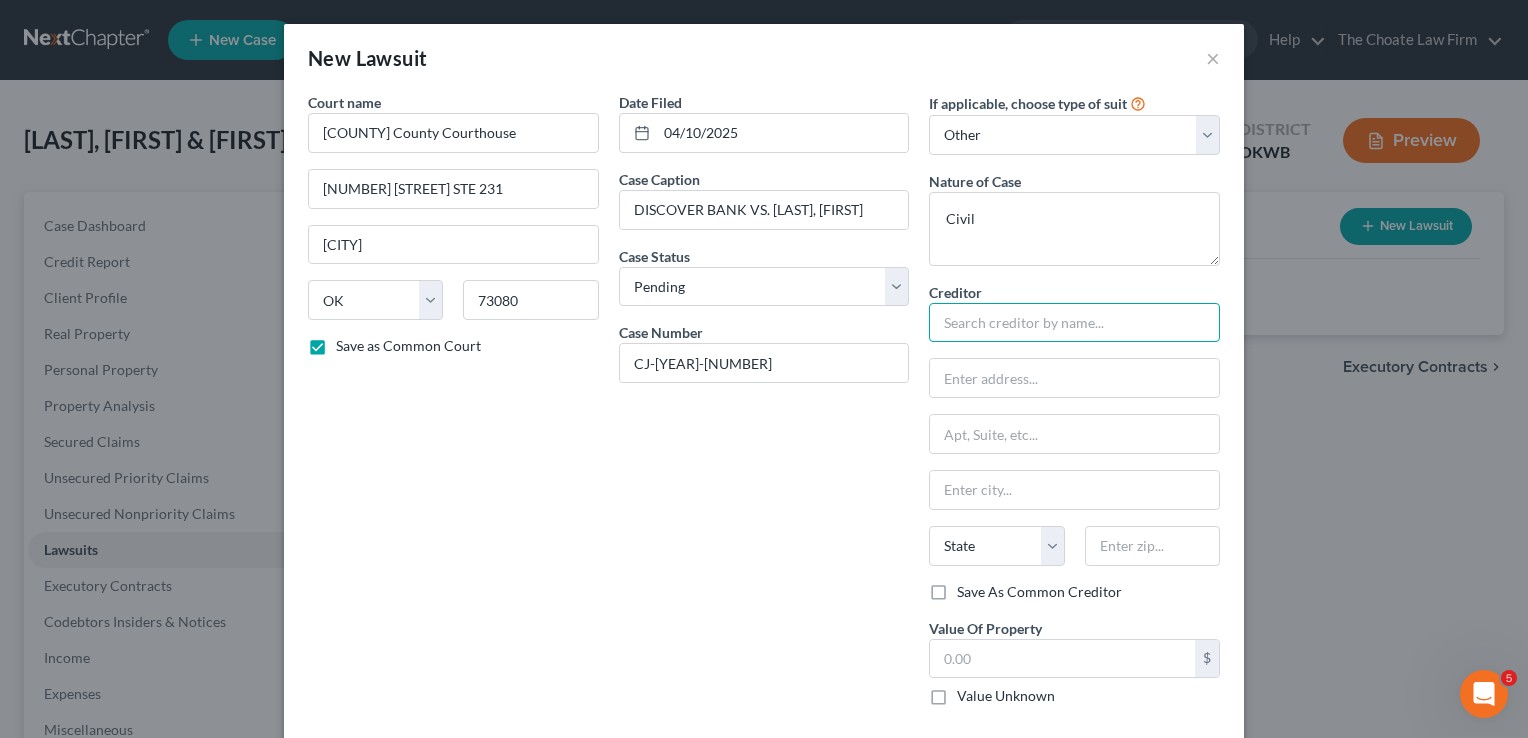 click at bounding box center (1074, 323) 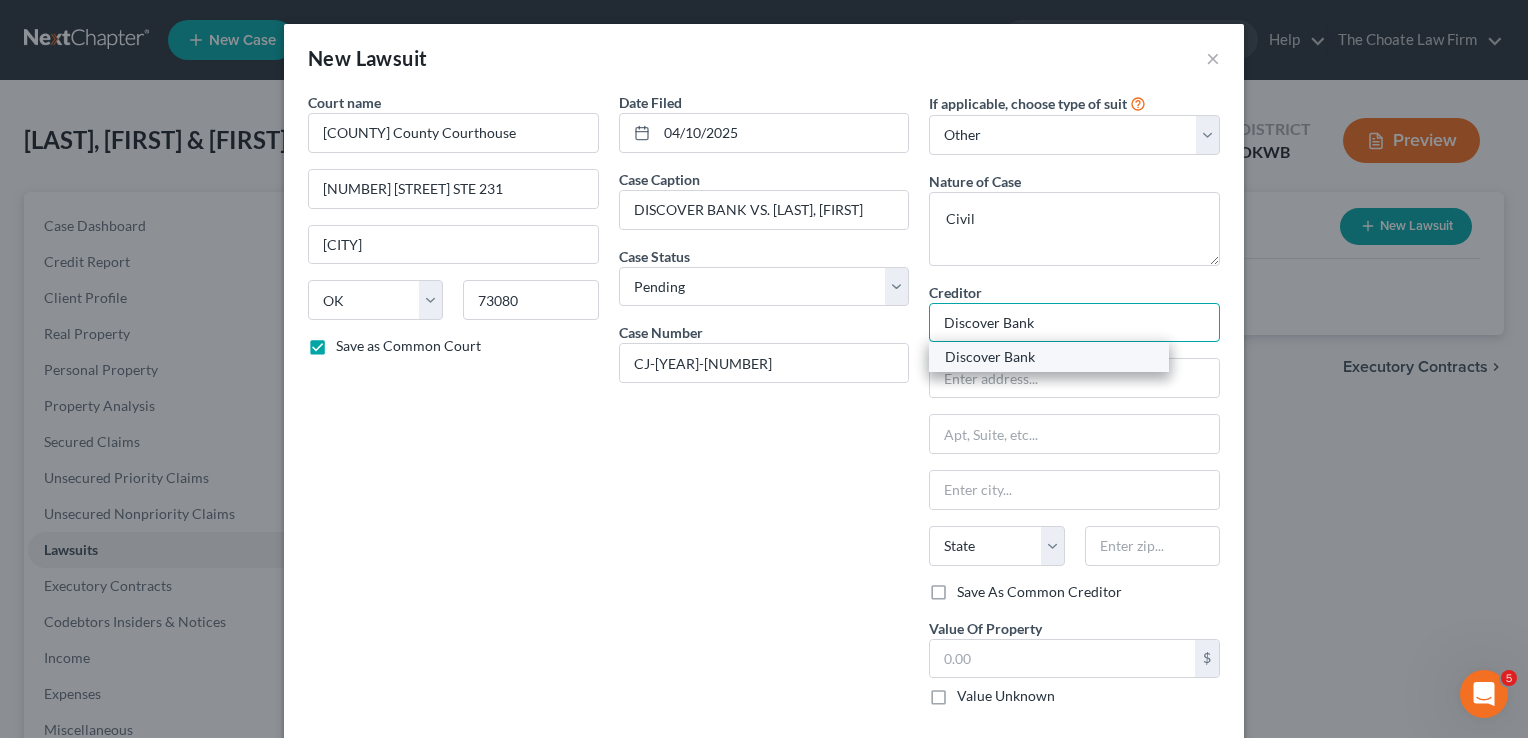 type on "Discover Bank" 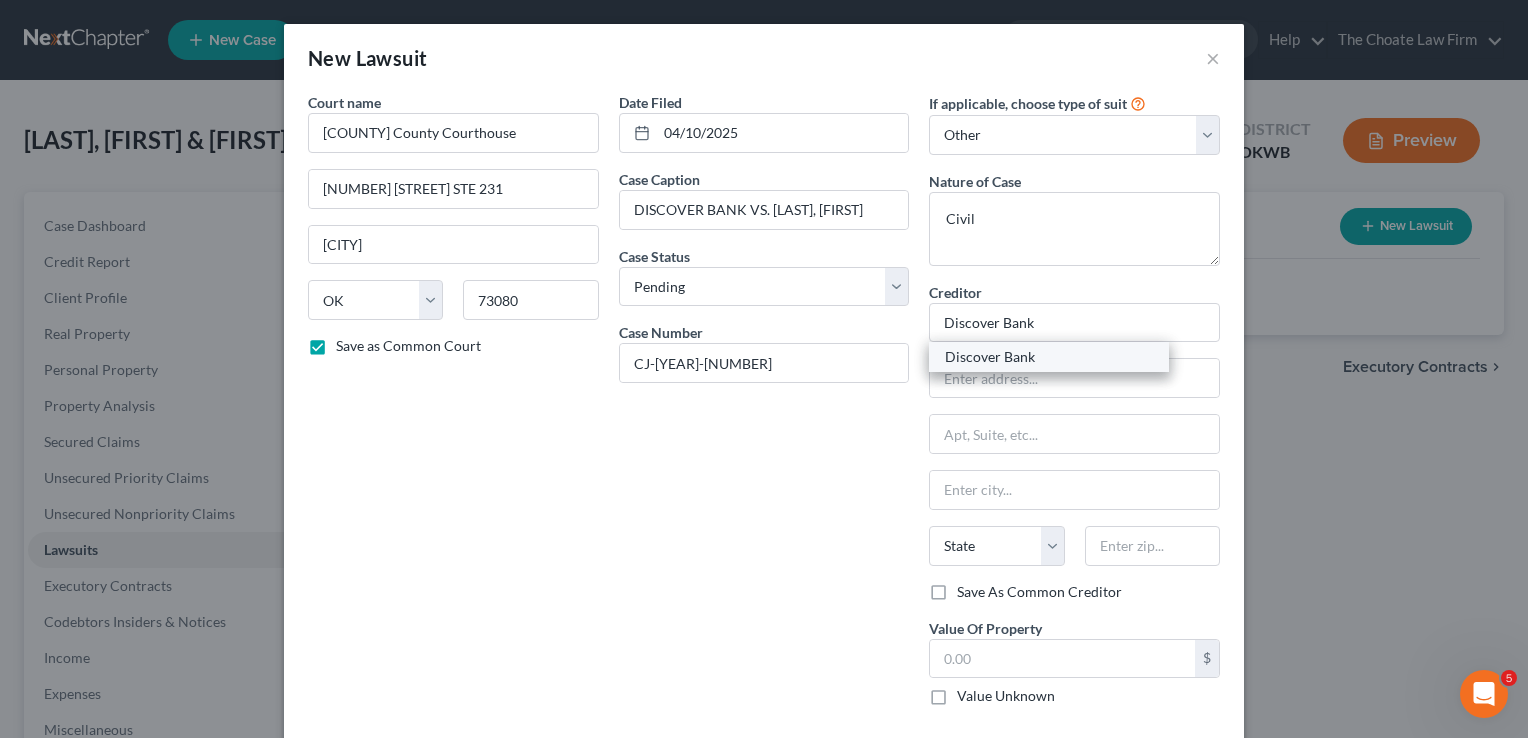 click on "Discover Bank" at bounding box center [1049, 357] 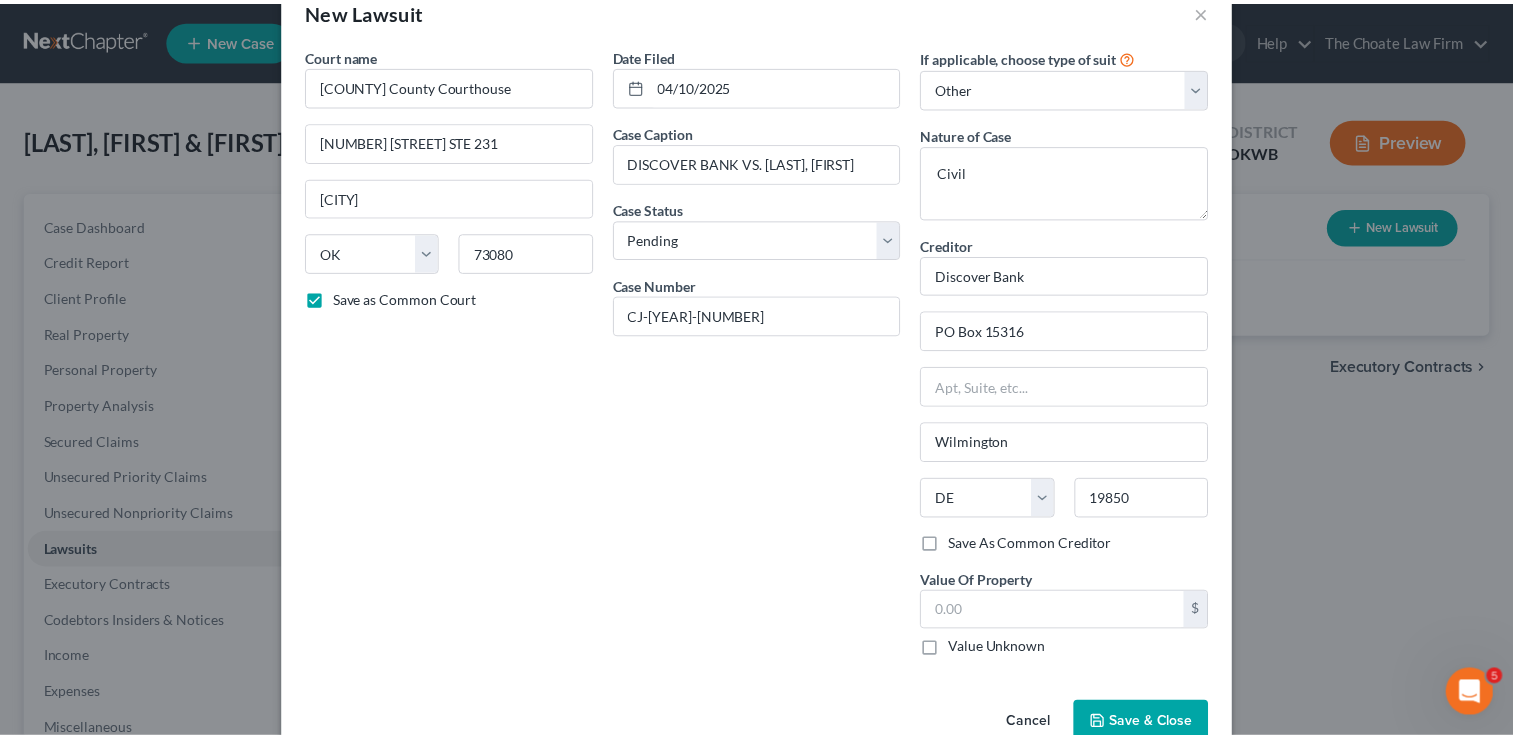scroll, scrollTop: 91, scrollLeft: 0, axis: vertical 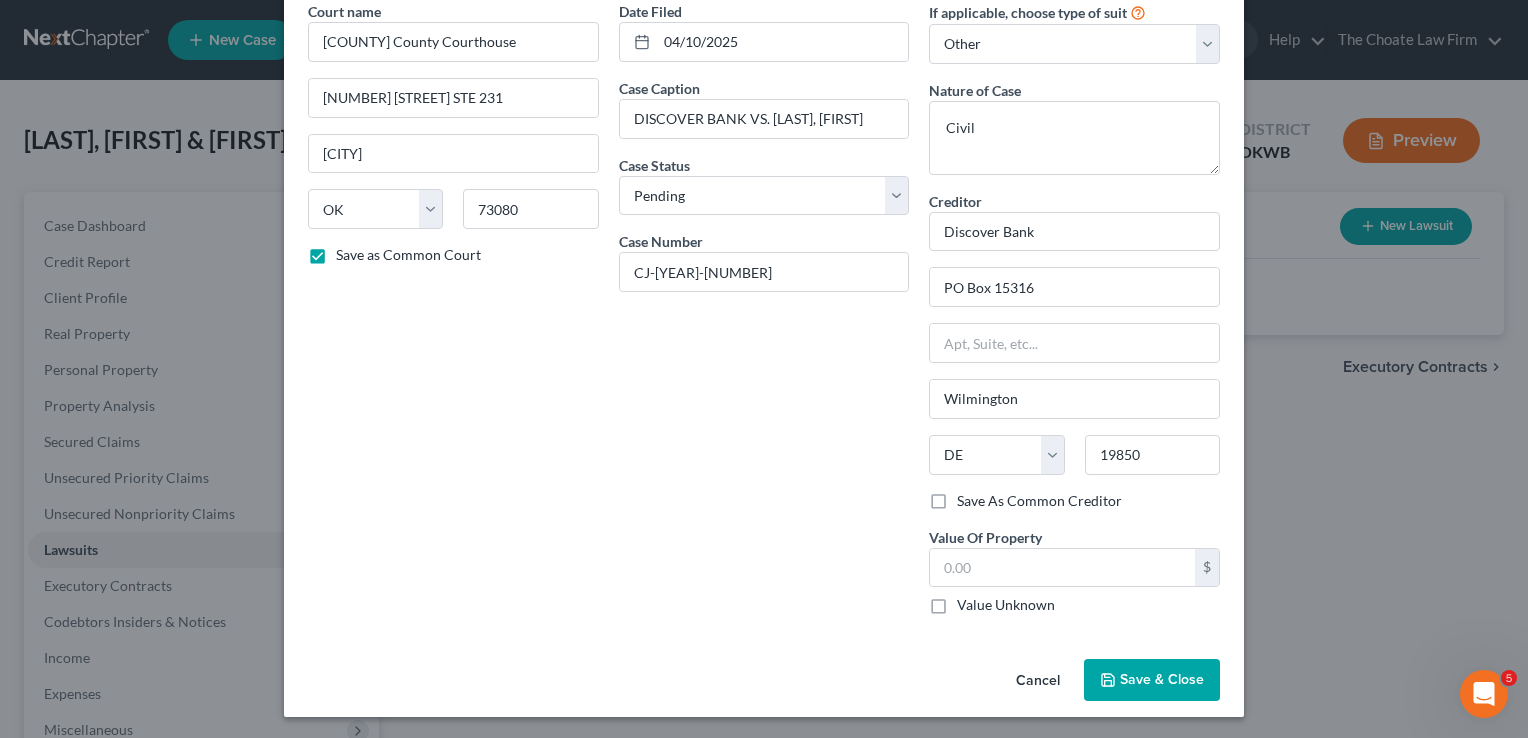 click on "Save & Close" at bounding box center (1162, 679) 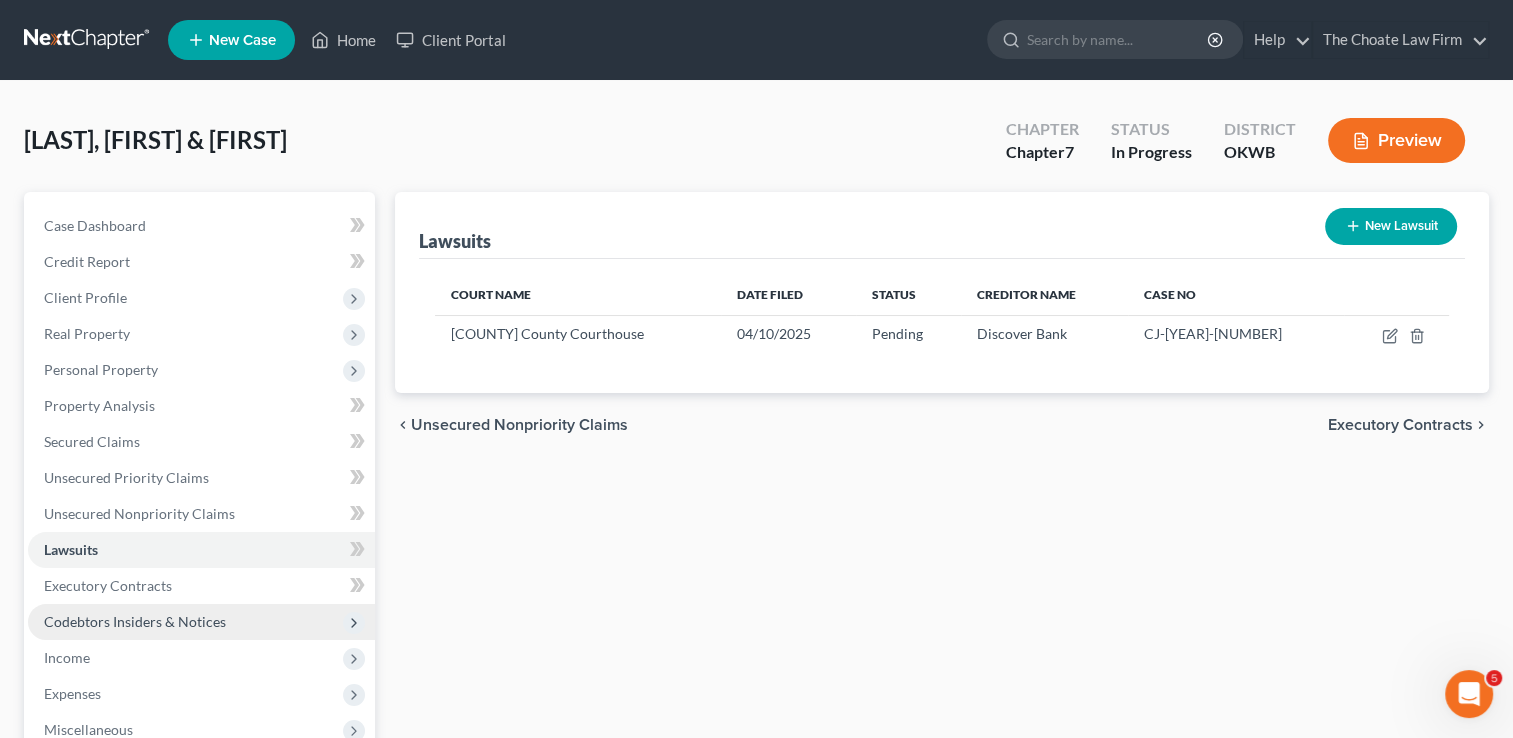 click on "Codebtors Insiders & Notices" at bounding box center (135, 621) 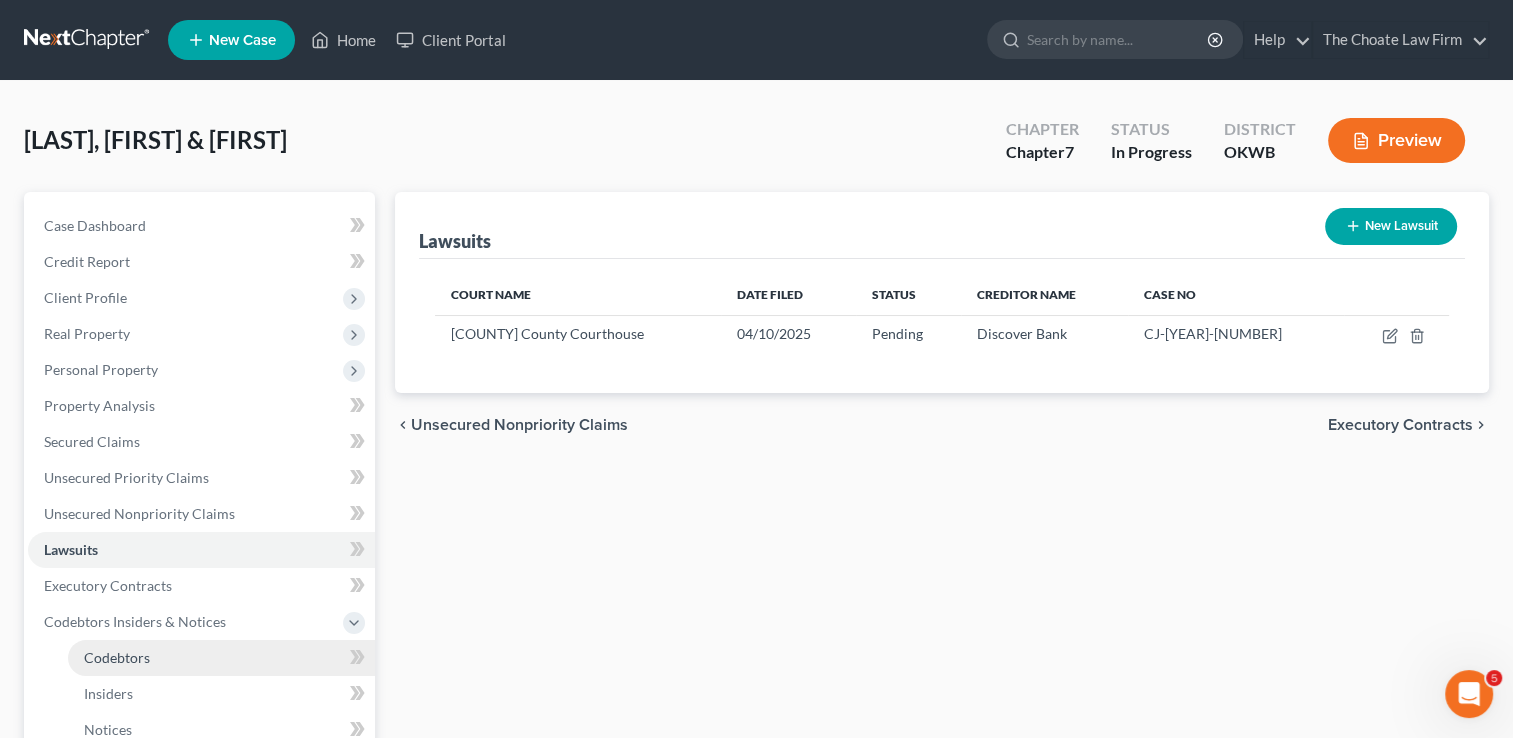 click on "Codebtors" at bounding box center [117, 657] 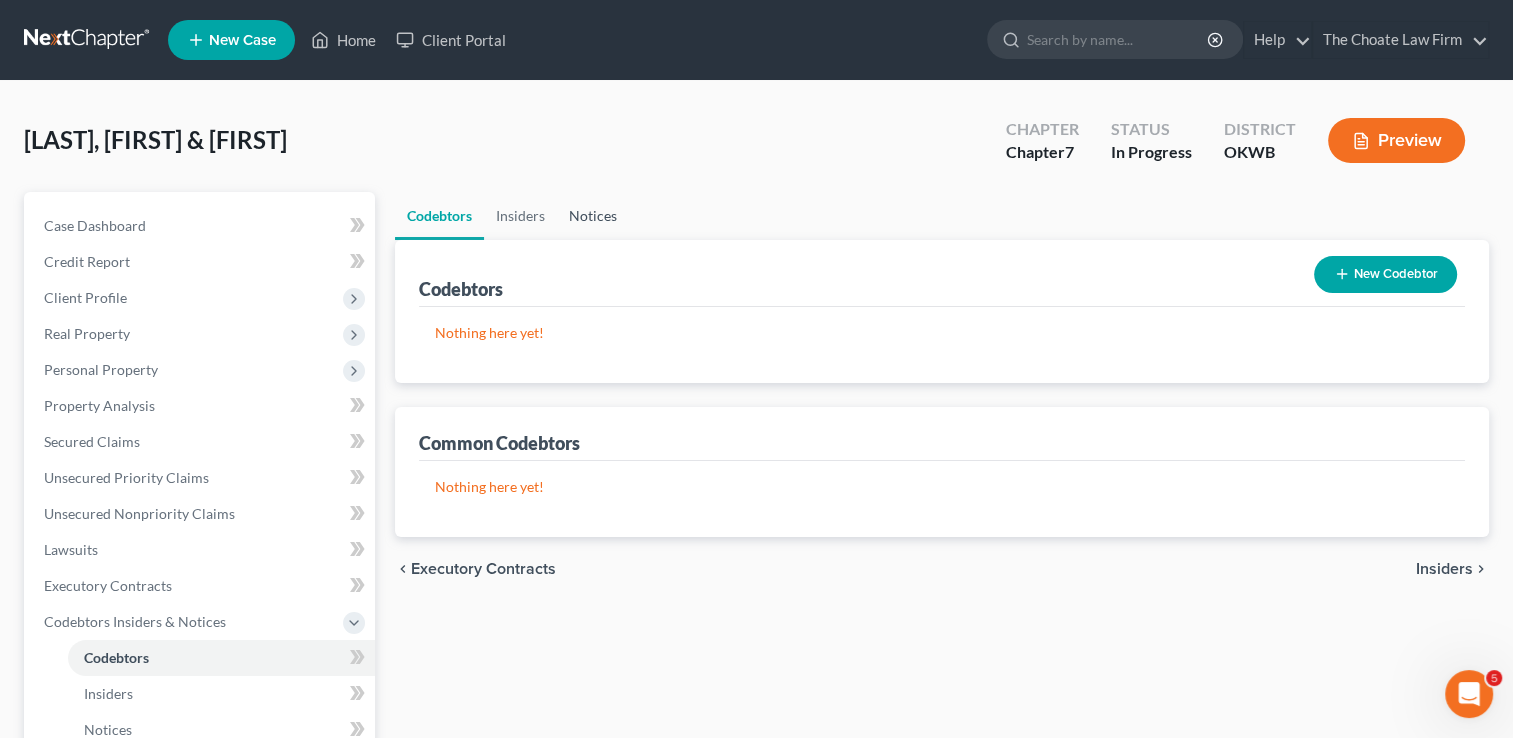 click on "Notices" at bounding box center [593, 216] 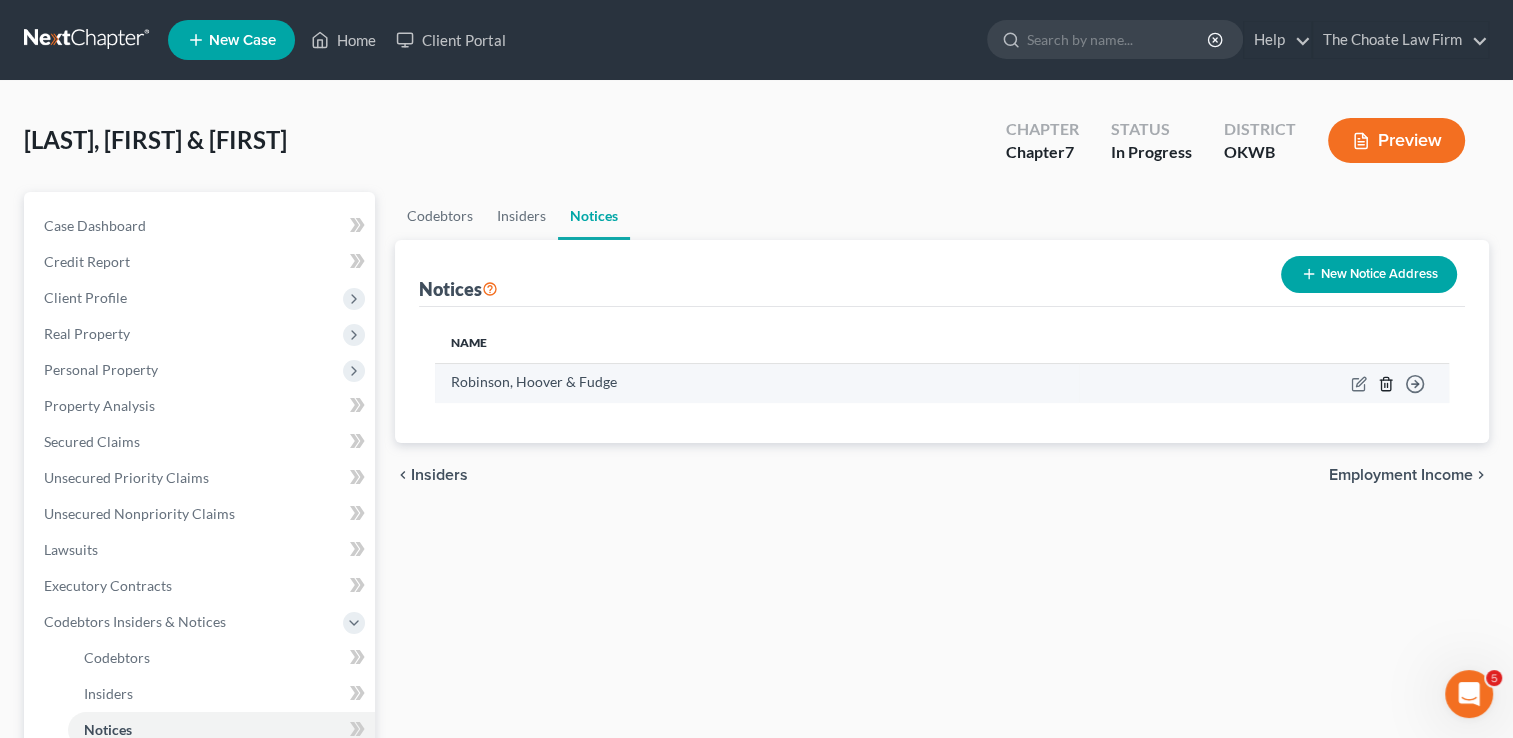 click 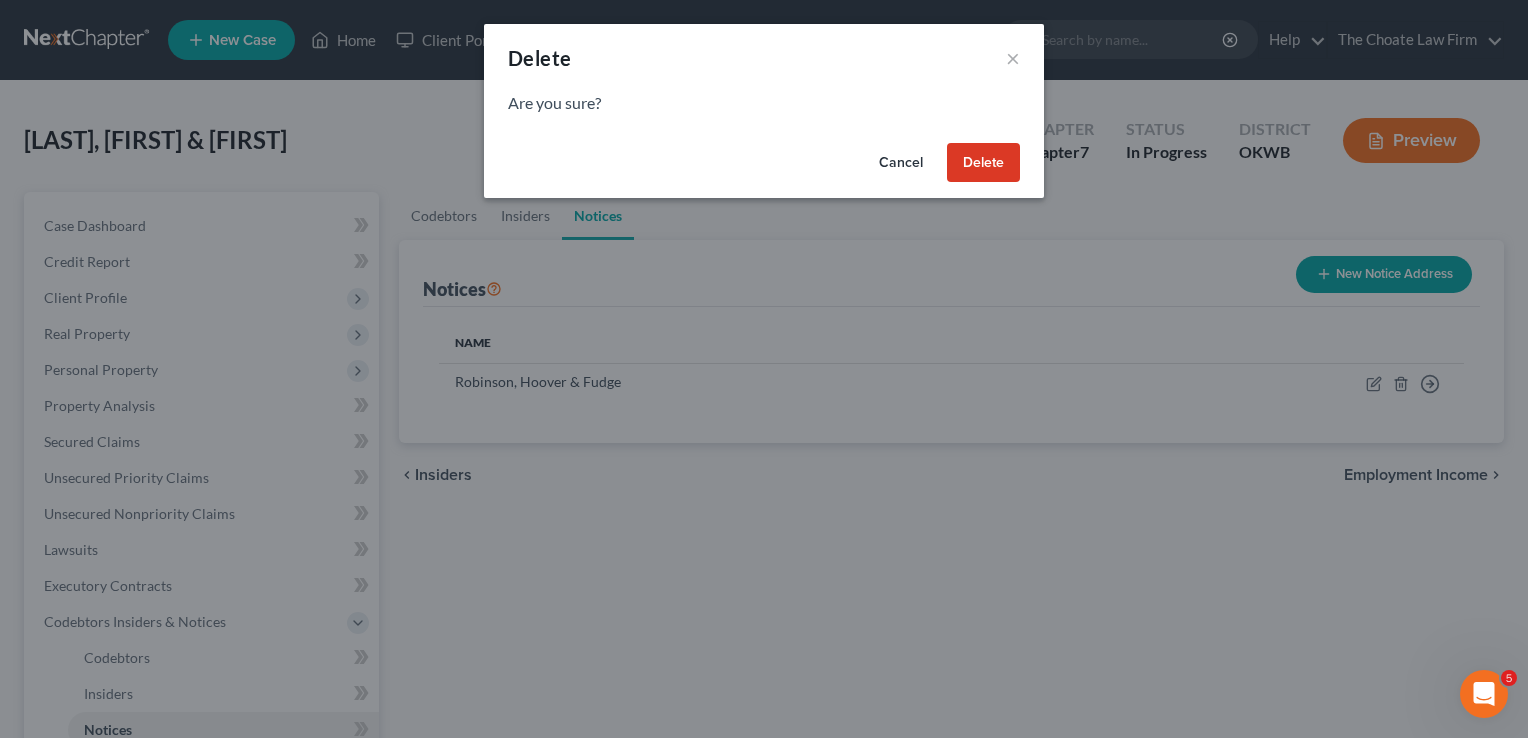 click on "Delete" at bounding box center (983, 163) 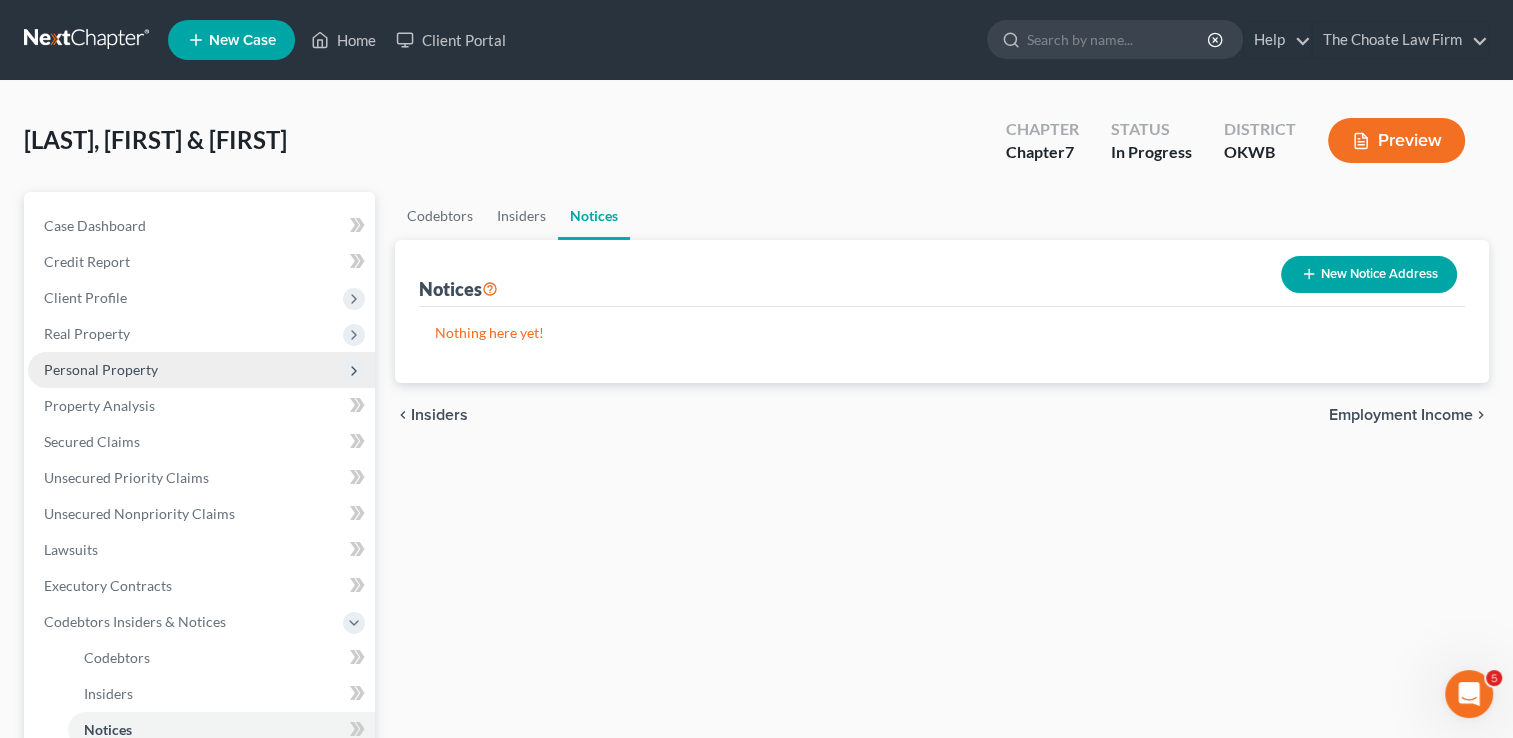 click on "Personal Property" at bounding box center (201, 370) 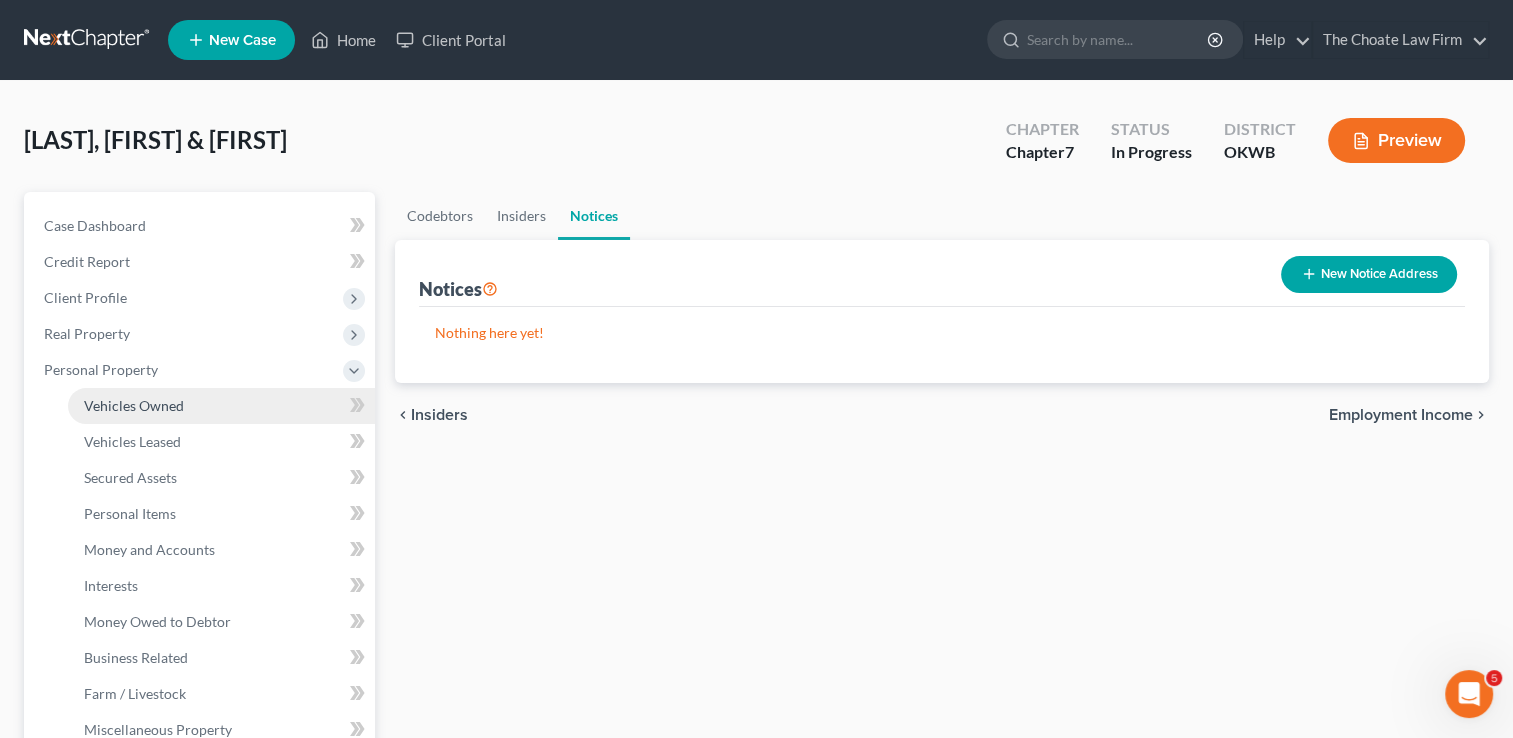 click on "Vehicles Owned" at bounding box center (134, 405) 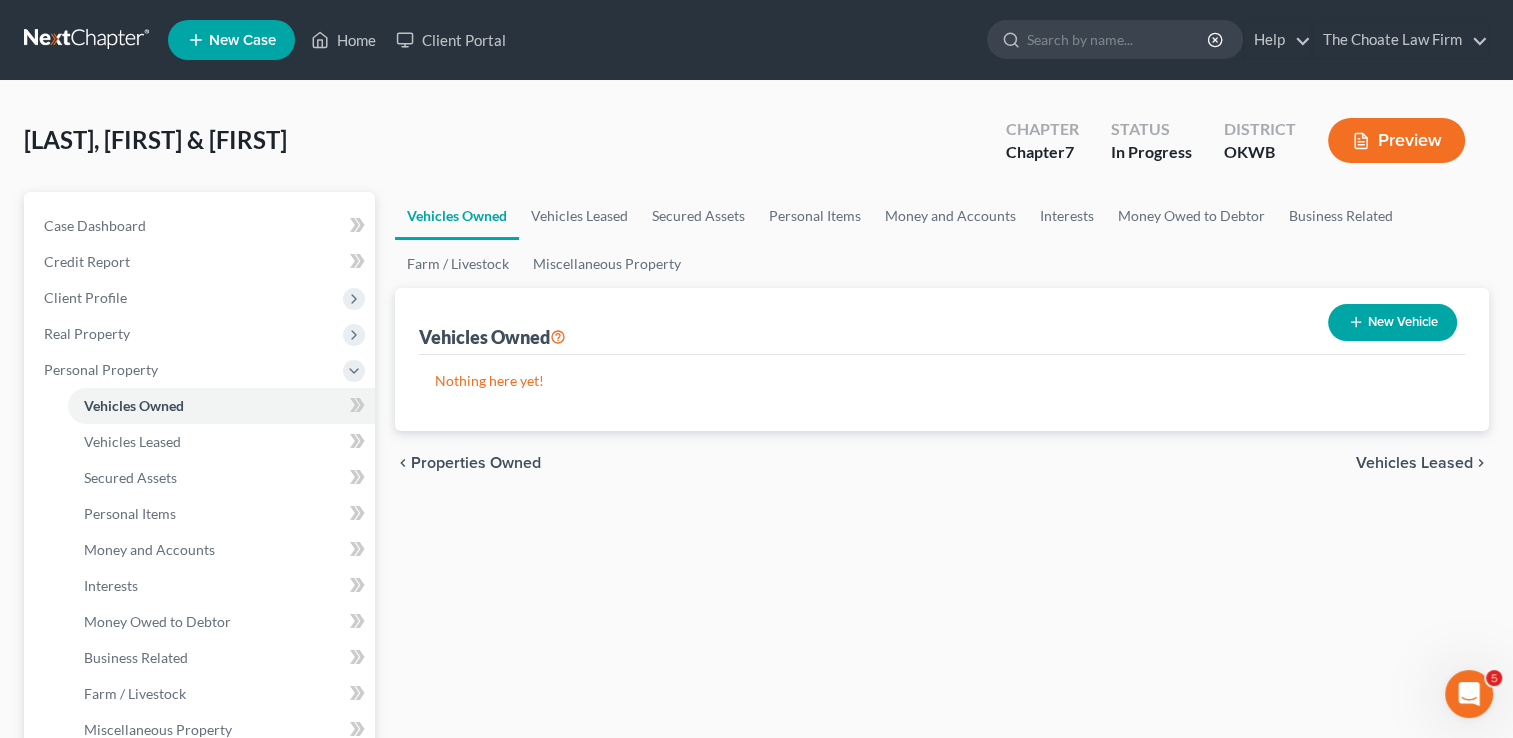 click on "New Vehicle" at bounding box center [1392, 322] 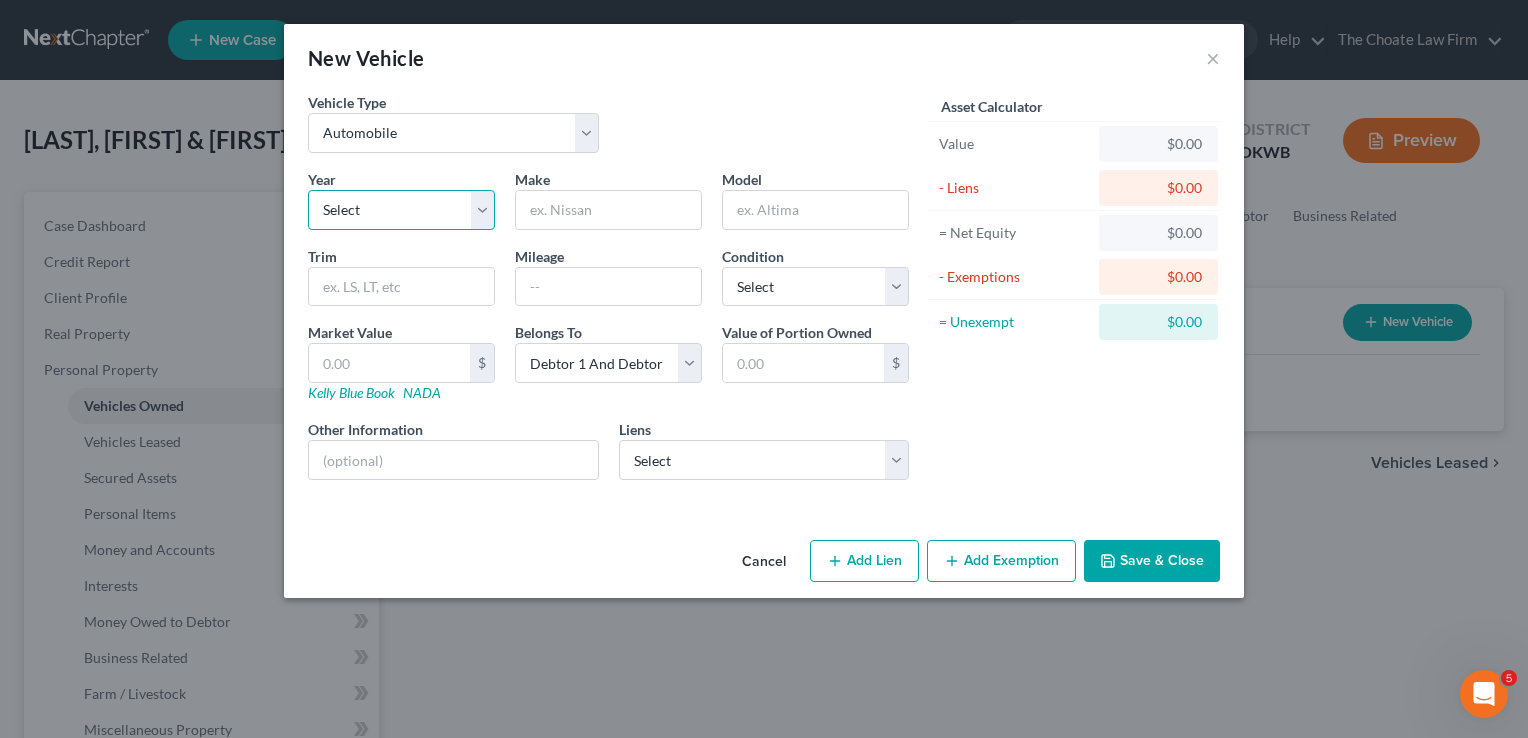 click on "Select 2026 2025 2024 2023 2022 2021 2020 2019 2018 2017 2016 2015 2014 2013 2012 2011 2010 2009 2008 2007 2006 2005 2004 2003 2002 2001 2000 1999 1998 1997 1996 1995 1994 1993 1992 1991 1990 1989 1988 1987 1986 1985 1984 1983 1982 1981 1980 1979 1978 1977 1976 1975 1974 1973 1972 1971 1970 1969 1968 1967 1966 1965 1964 1963 1962 1961 1960 1959 1958 1957 1956 1955 1954 1953 1952 1951 1950 1949 1948 1947 1946 1945 1944 1943 1942 1941 1940 1939 1938 1937 1936 1935 1934 1933 1932 1931 1930 1929 1928 1927 1926 1925 1924 1923 1922 1921 1920 1919 1918 1917 1916 1915 1914 1913 1912 1911 1910 1909 1908 1907 1906 1905 1904 1903 1902 1901" at bounding box center [401, 210] 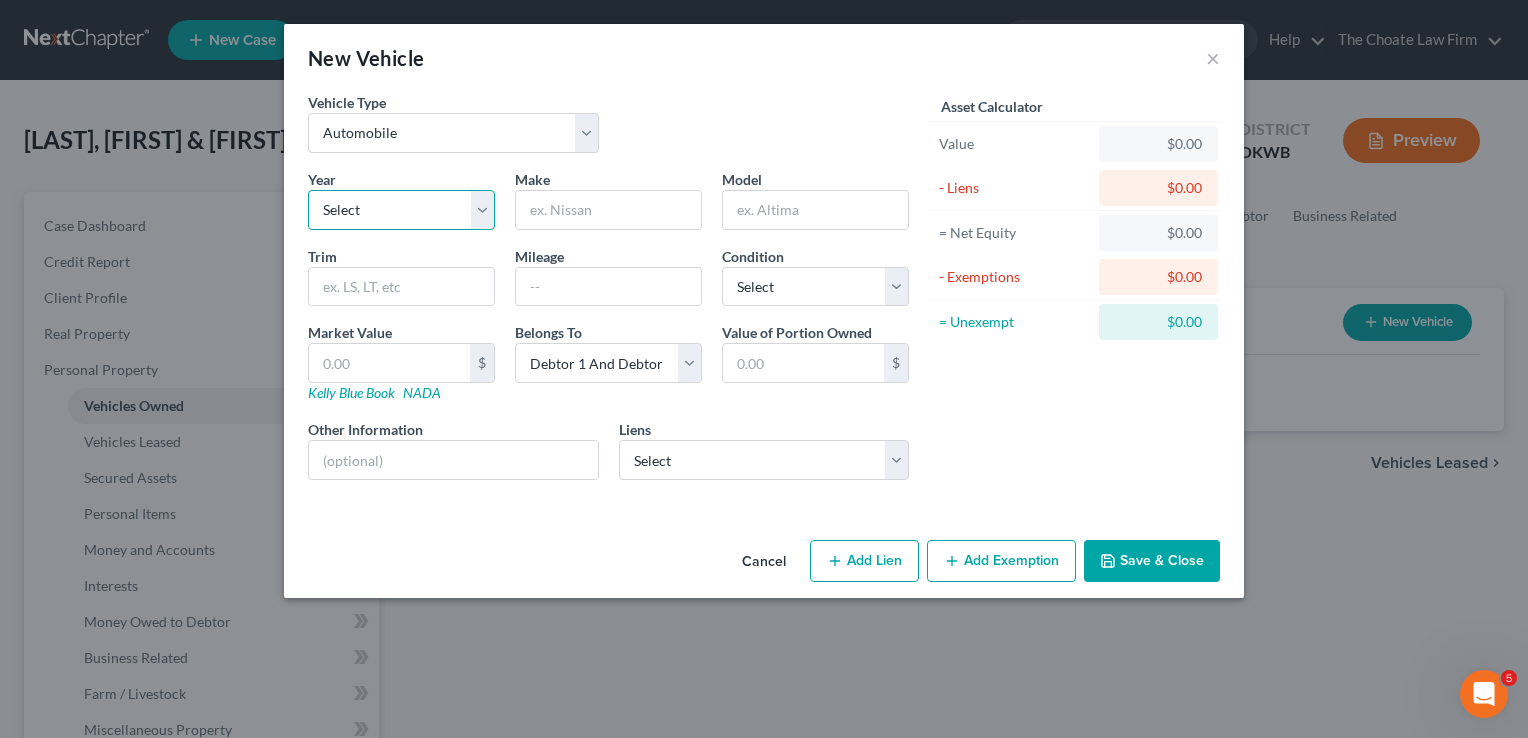 select on "9" 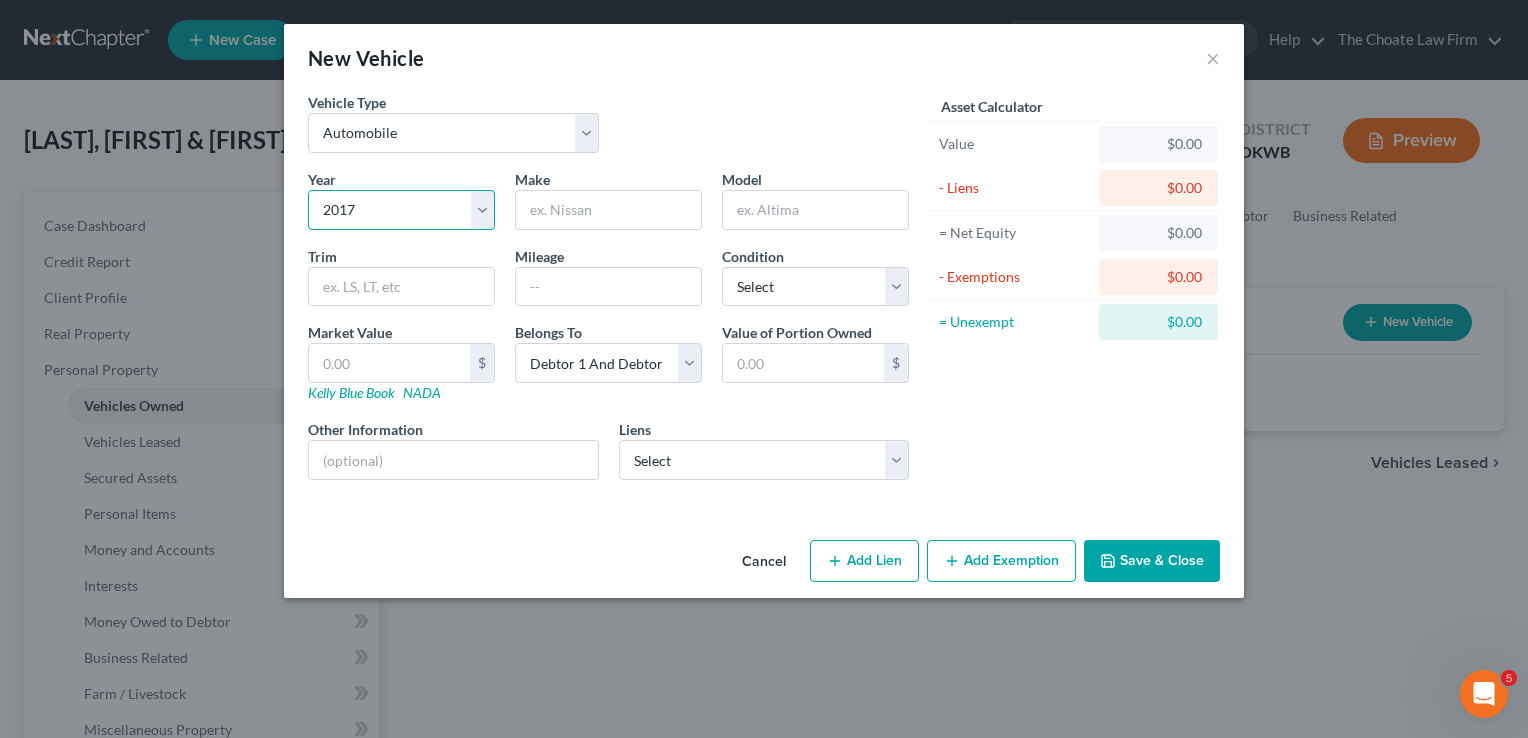 click on "Select 2026 2025 2024 2023 2022 2021 2020 2019 2018 2017 2016 2015 2014 2013 2012 2011 2010 2009 2008 2007 2006 2005 2004 2003 2002 2001 2000 1999 1998 1997 1996 1995 1994 1993 1992 1991 1990 1989 1988 1987 1986 1985 1984 1983 1982 1981 1980 1979 1978 1977 1976 1975 1974 1973 1972 1971 1970 1969 1968 1967 1966 1965 1964 1963 1962 1961 1960 1959 1958 1957 1956 1955 1954 1953 1952 1951 1950 1949 1948 1947 1946 1945 1944 1943 1942 1941 1940 1939 1938 1937 1936 1935 1934 1933 1932 1931 1930 1929 1928 1927 1926 1925 1924 1923 1922 1921 1920 1919 1918 1917 1916 1915 1914 1913 1912 1911 1910 1909 1908 1907 1906 1905 1904 1903 1902 1901" at bounding box center (401, 210) 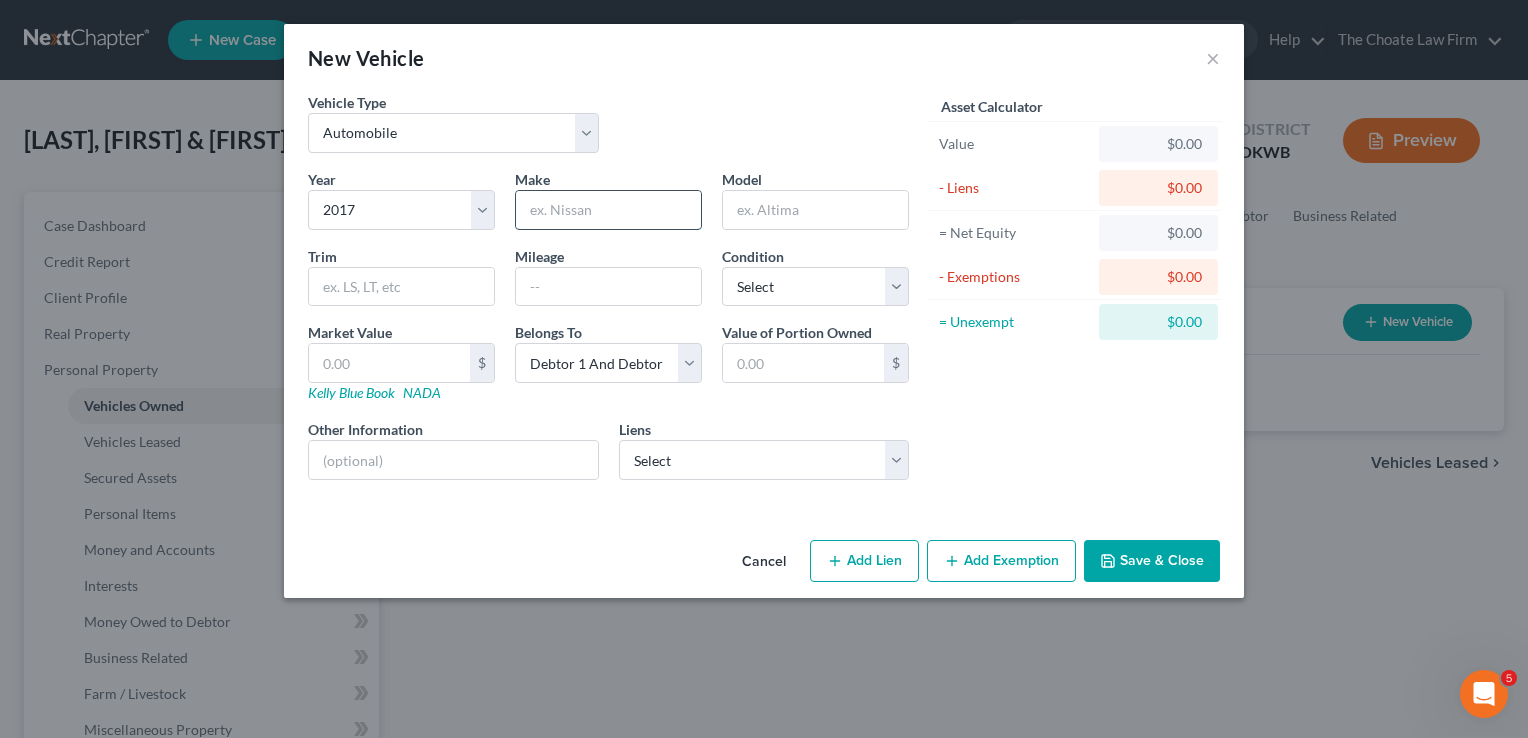 click at bounding box center [608, 210] 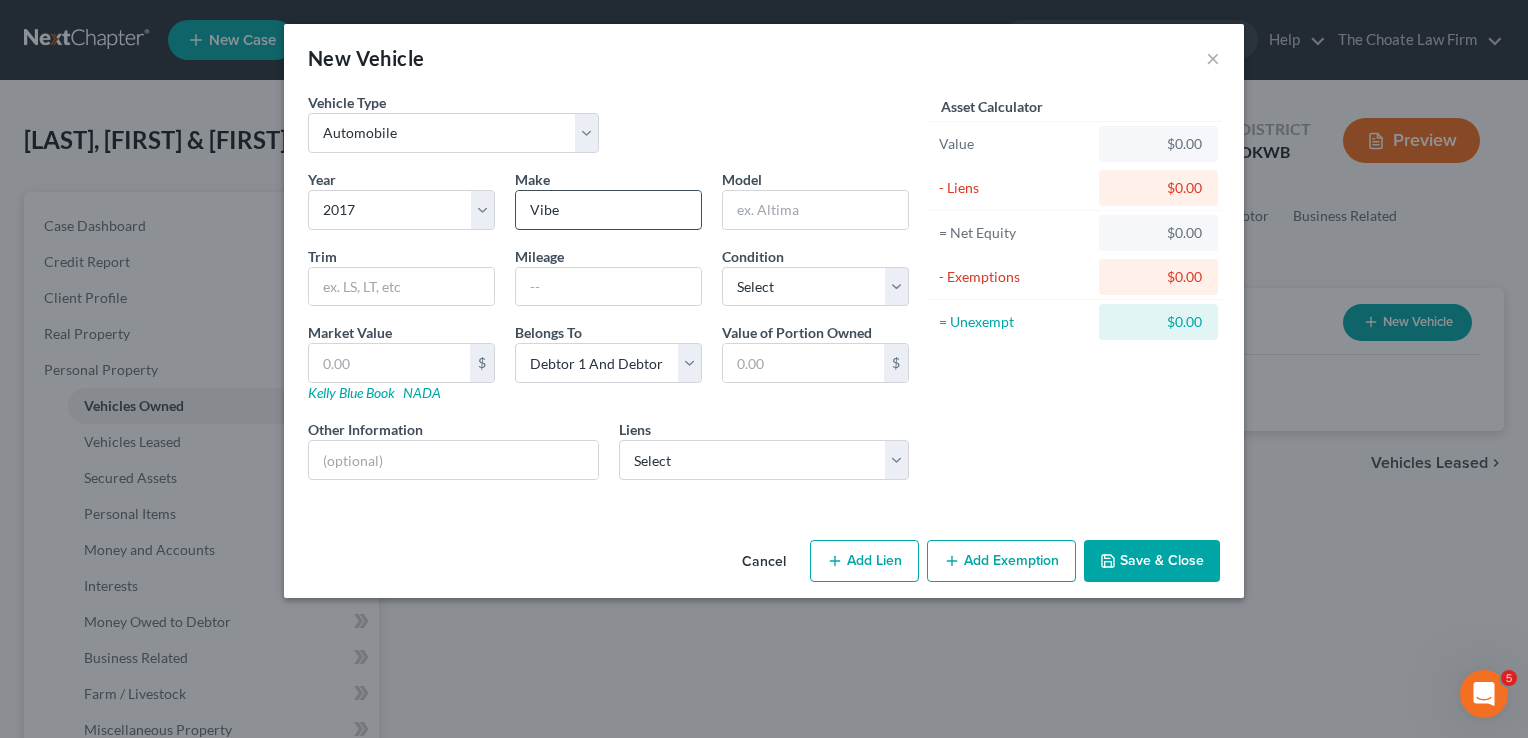 type on "Vibe" 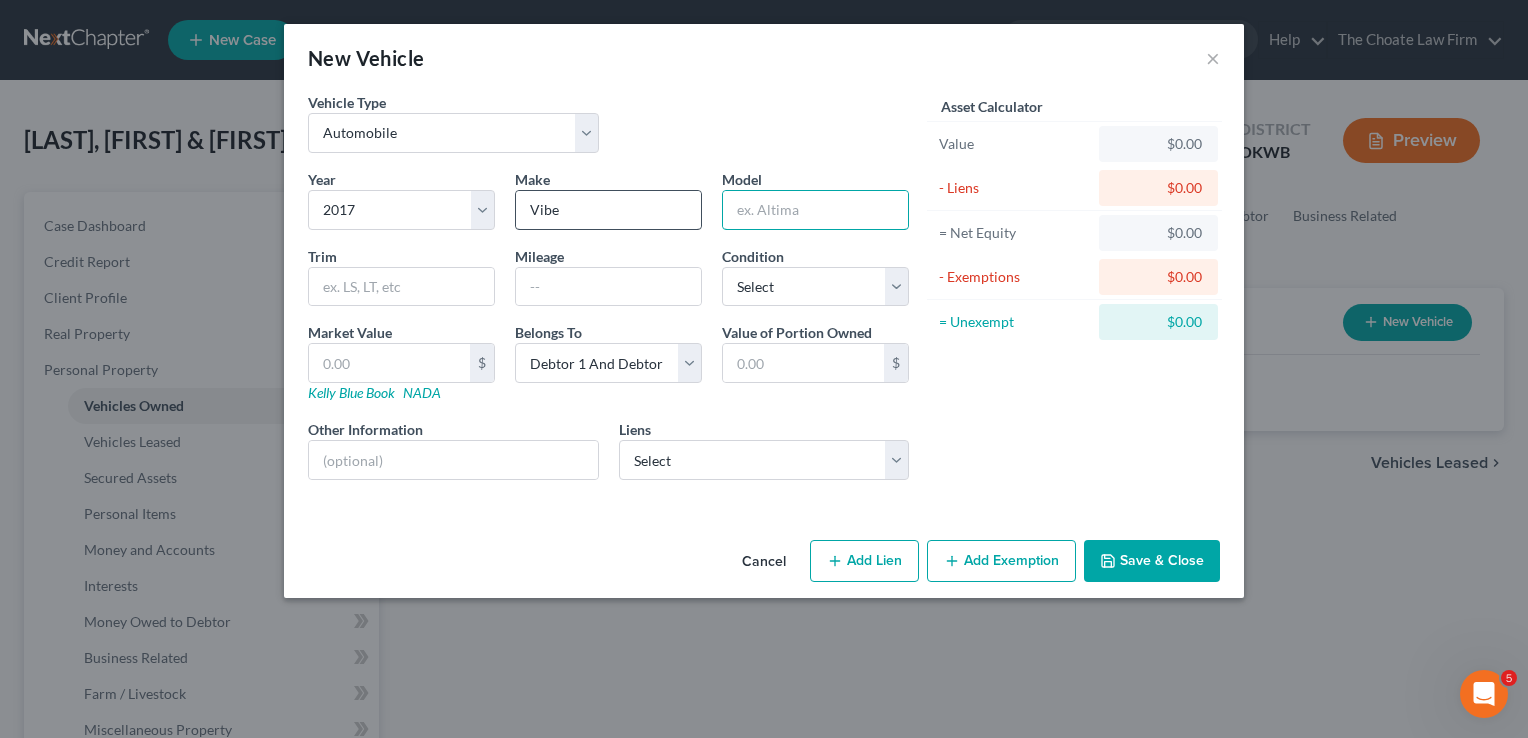 type on "v" 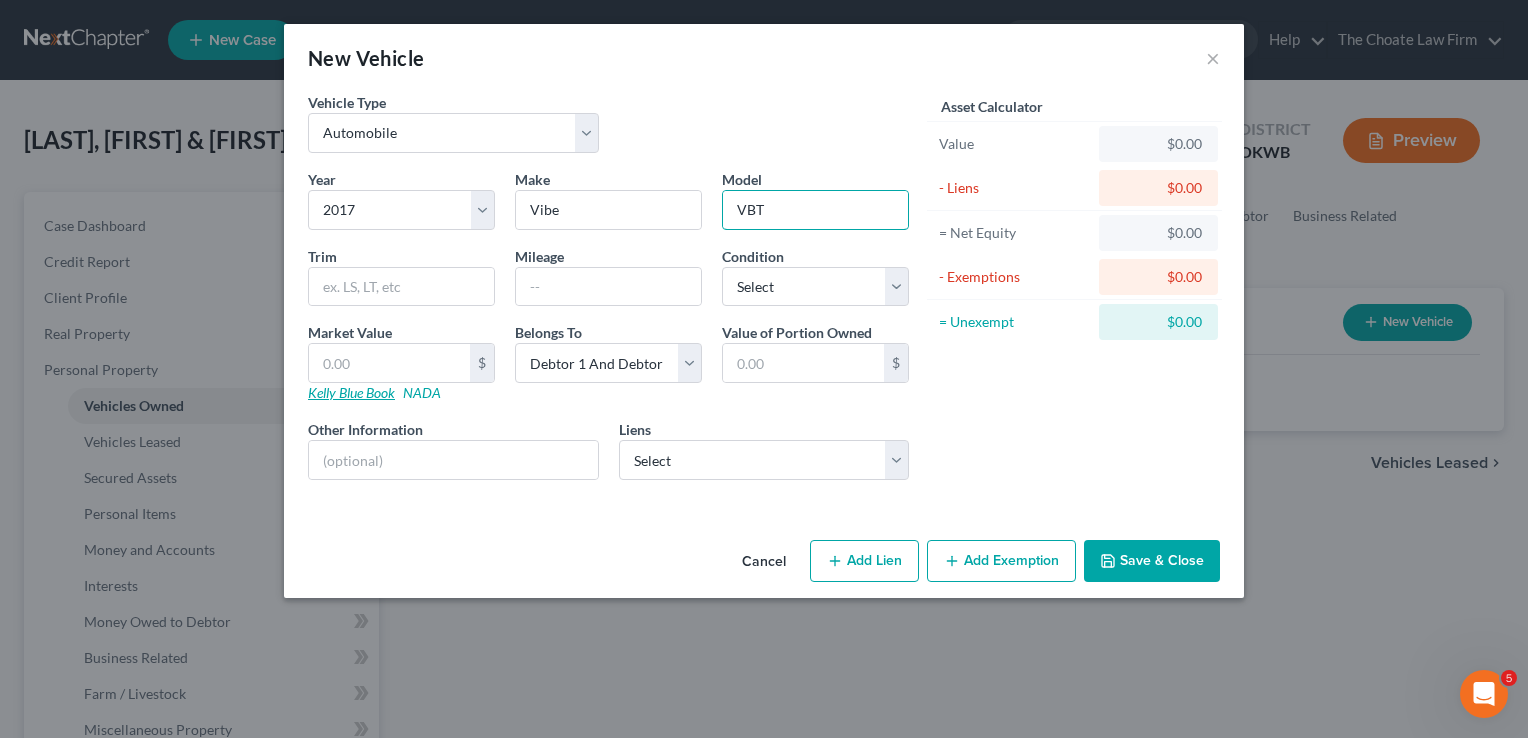 type on "VBT" 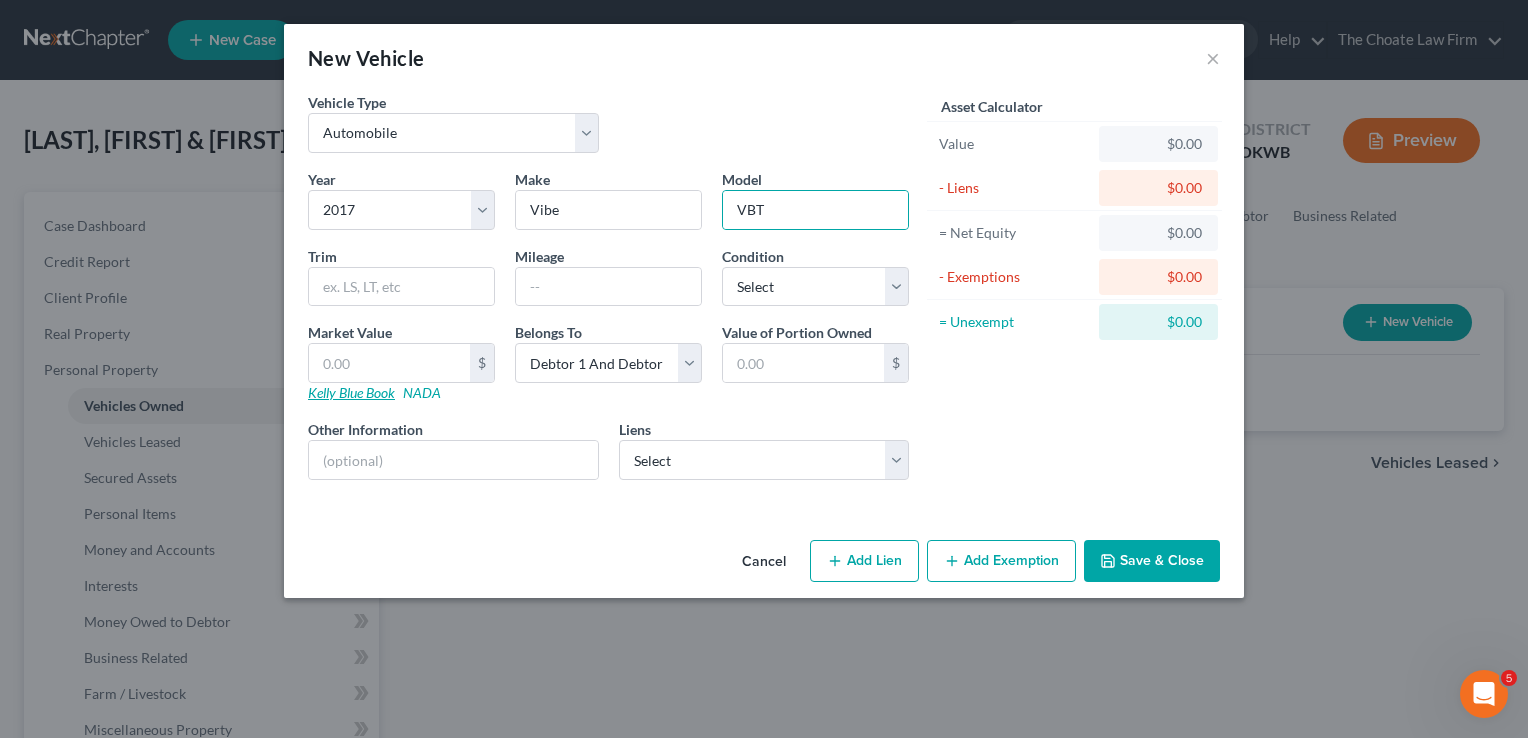 click on "Kelly Blue Book" at bounding box center (351, 392) 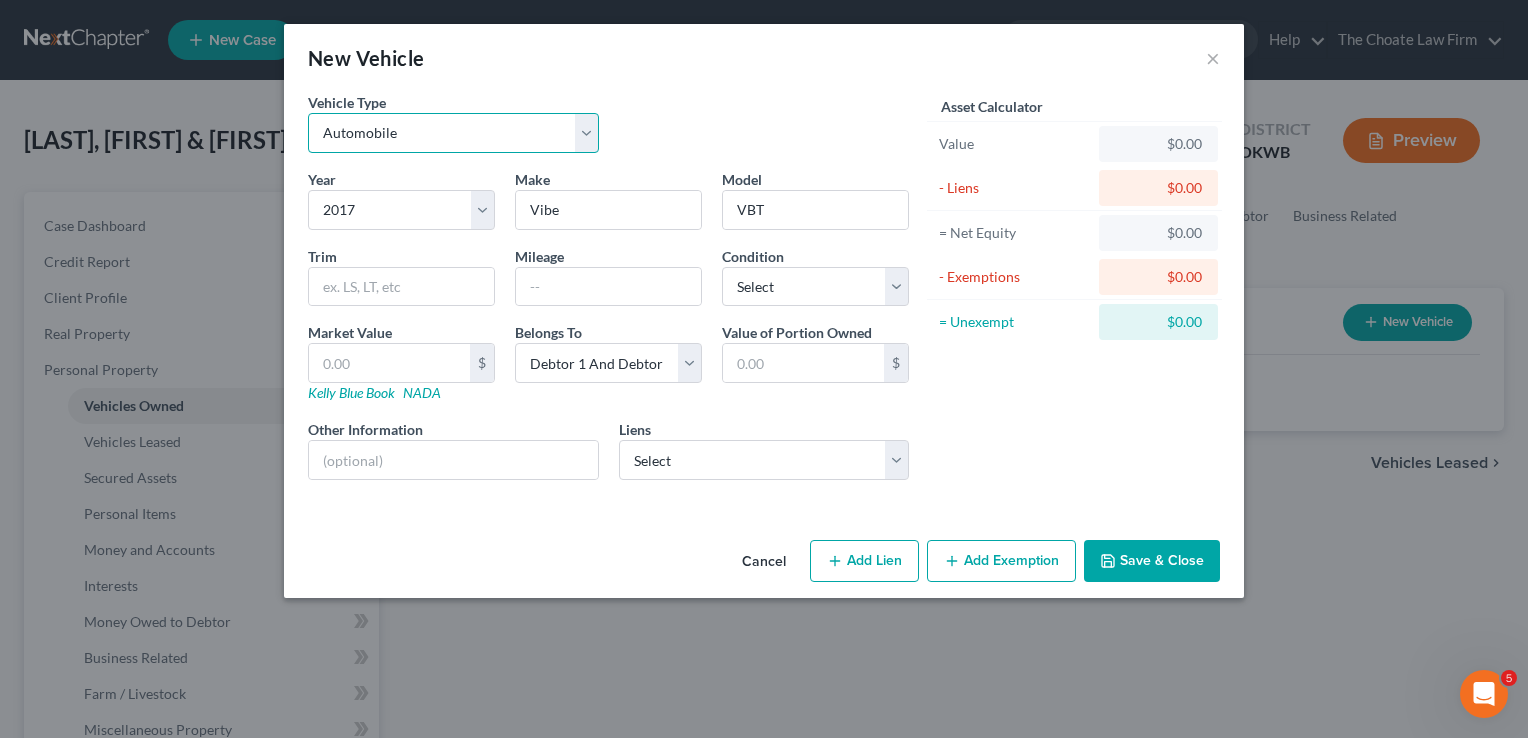 click on "Select Automobile Truck Trailer Watercraft Aircraft Motor Home Atv Other Vehicle" at bounding box center [453, 133] 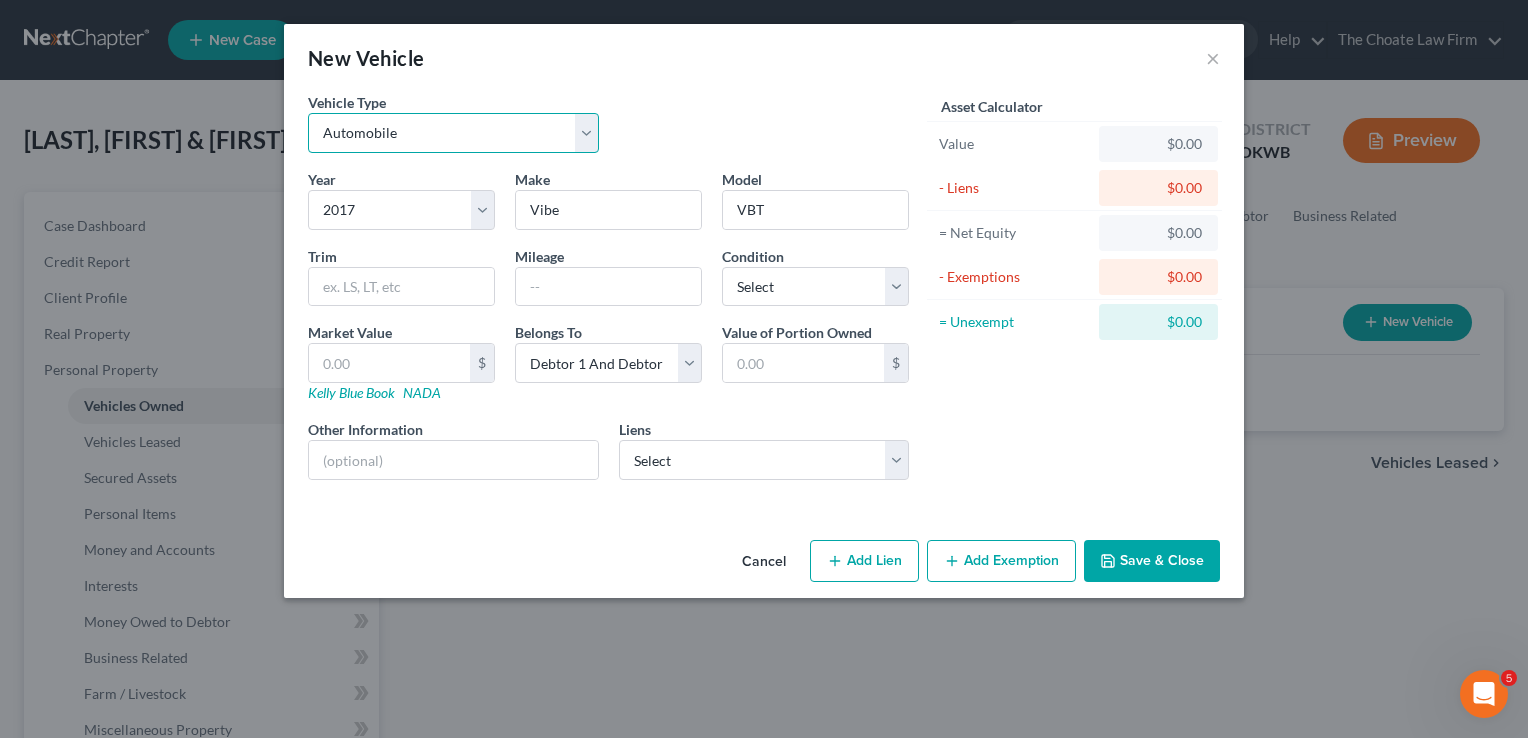 select on "2" 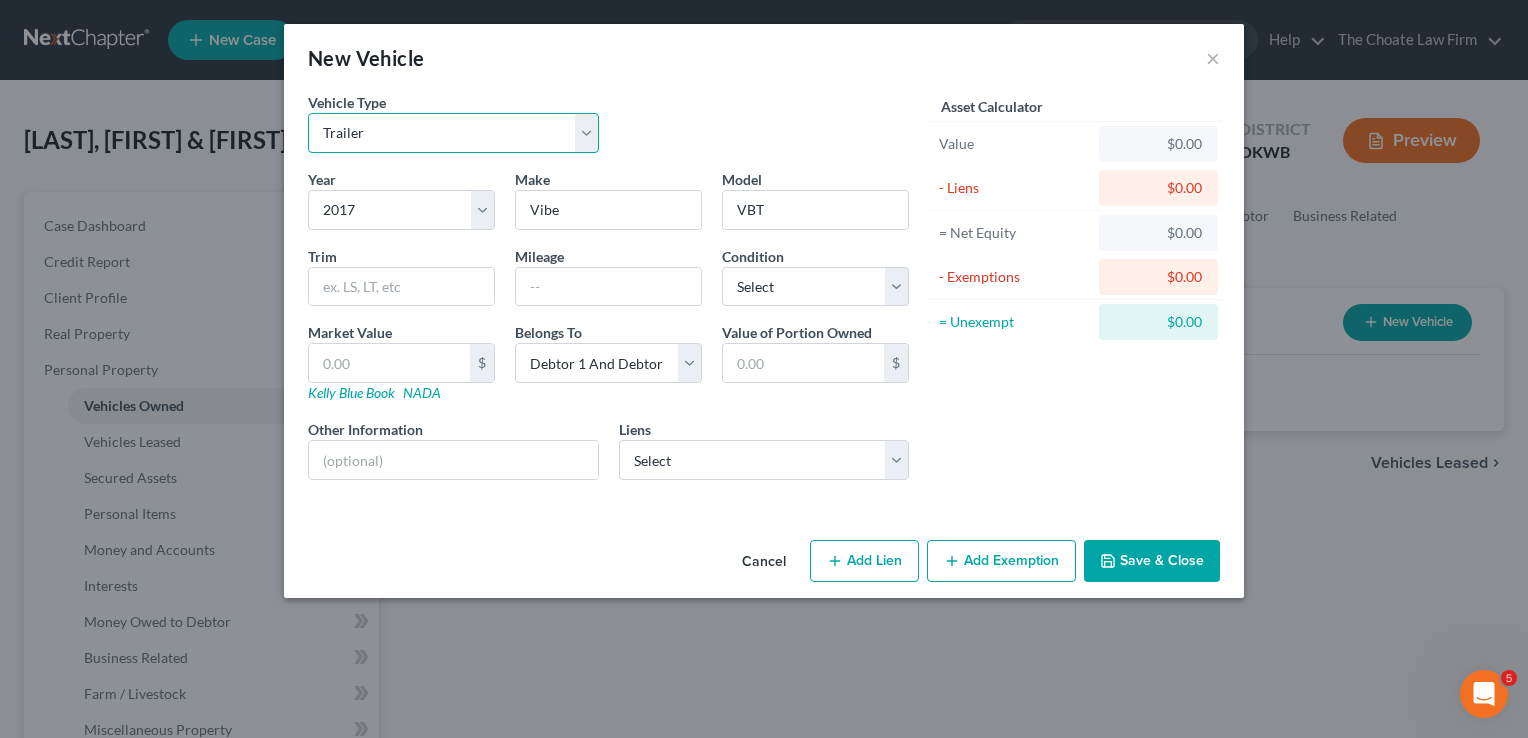 click on "Select Automobile Truck Trailer Watercraft Aircraft Motor Home Atv Other Vehicle" at bounding box center [453, 133] 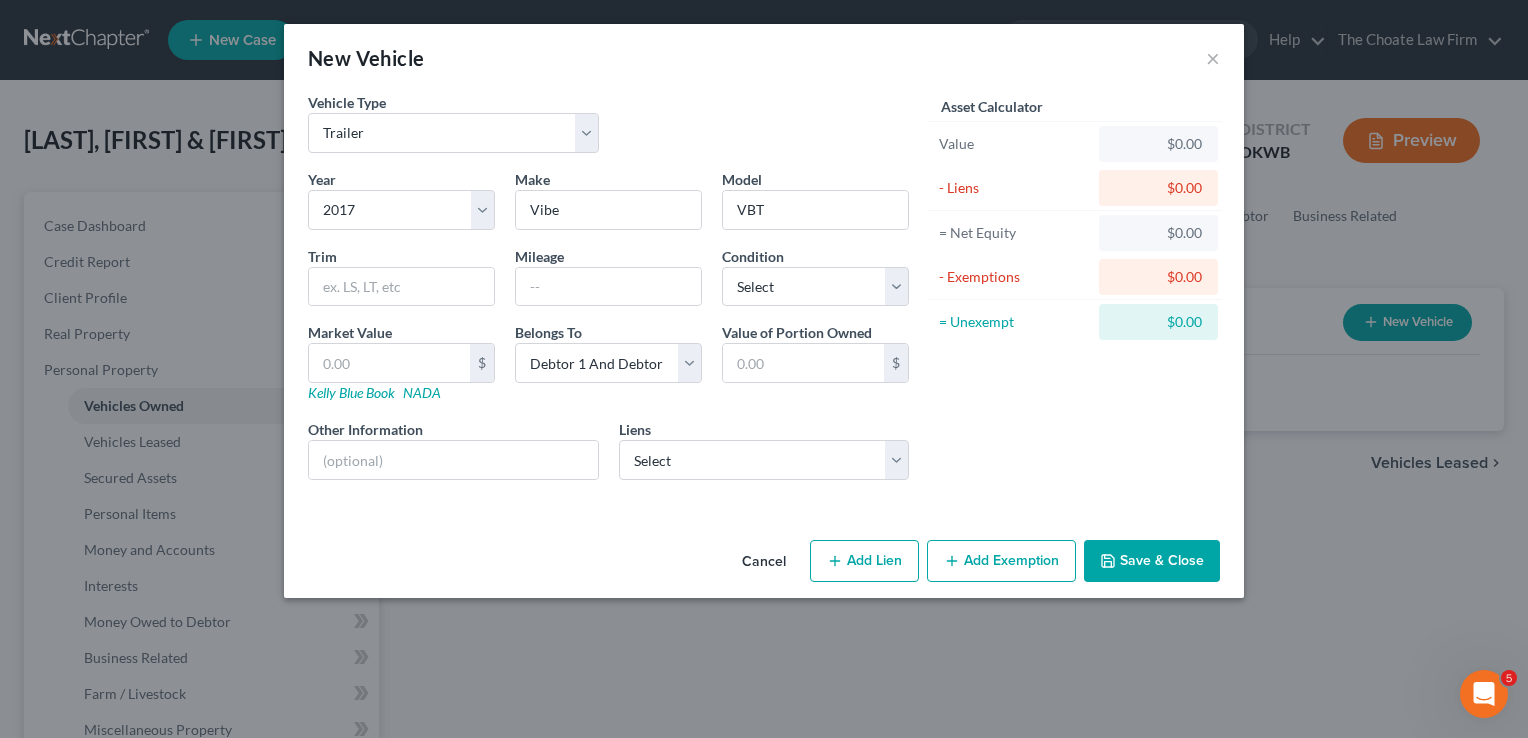 click on "Vehicle Type Select Automobile Truck Trailer Watercraft Aircraft Motor Home Atv Other Vehicle" at bounding box center [608, 130] 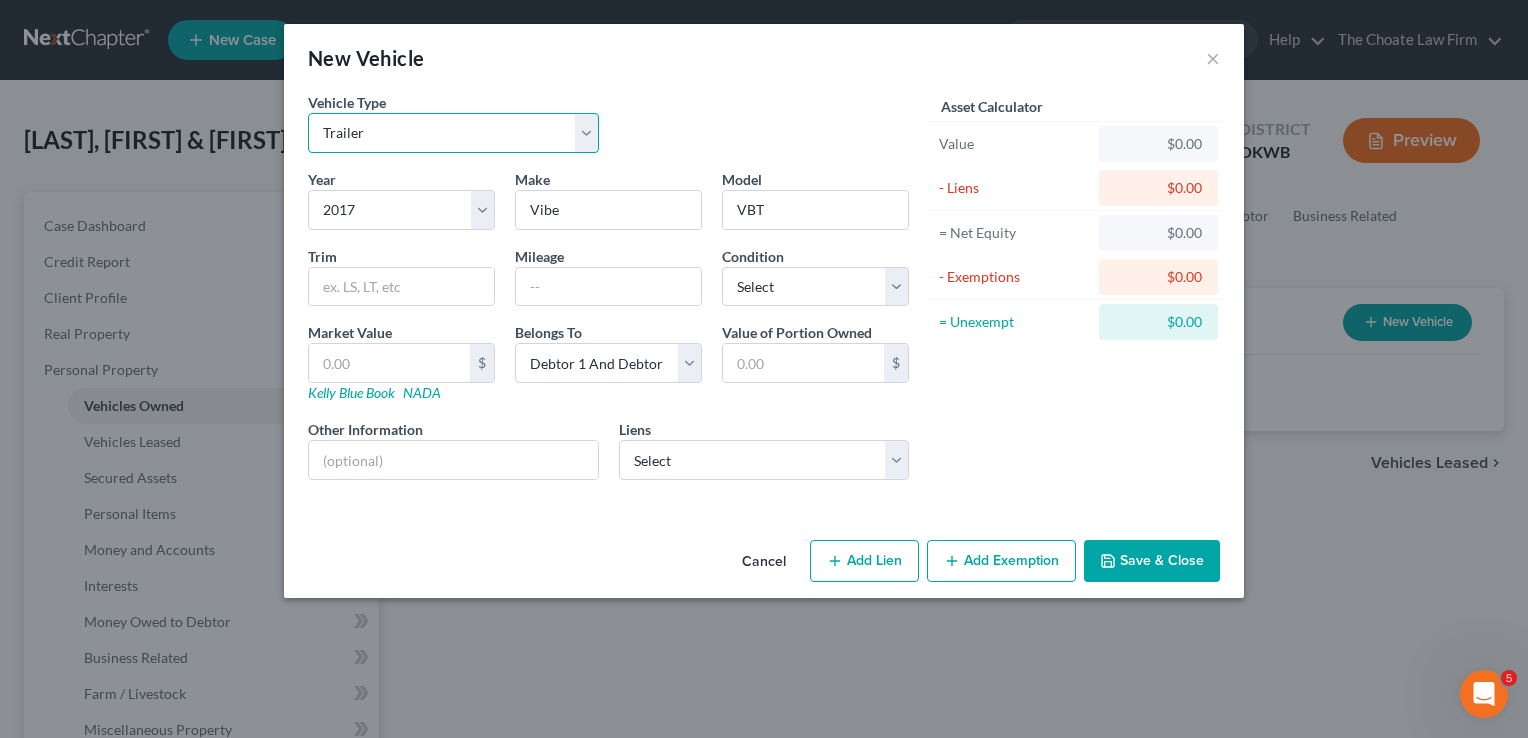 click on "Select Automobile Truck Trailer Watercraft Aircraft Motor Home Atv Other Vehicle" at bounding box center [453, 133] 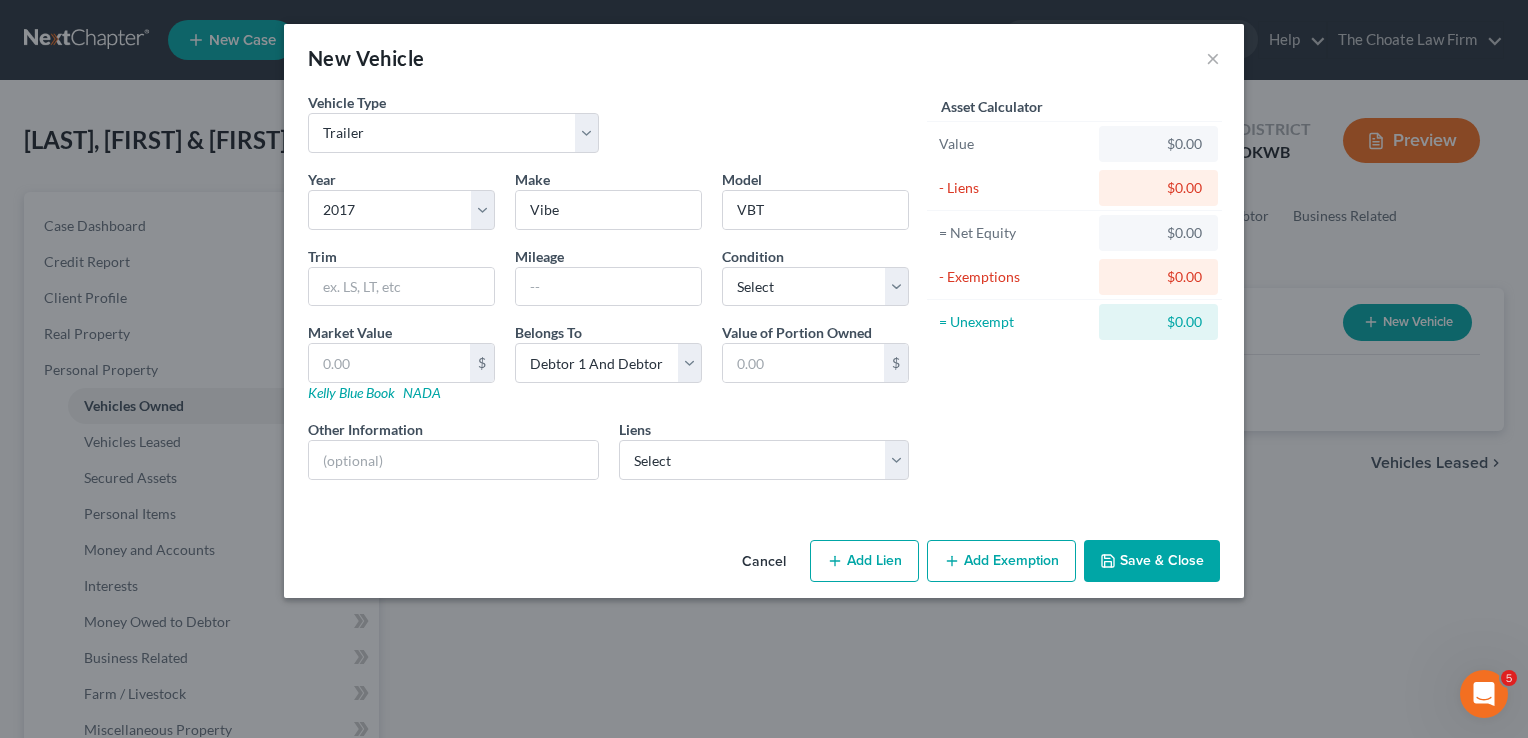 click on "Vehicle Type Select Automobile Truck Trailer Watercraft Aircraft Motor Home Atv Other Vehicle" at bounding box center [608, 130] 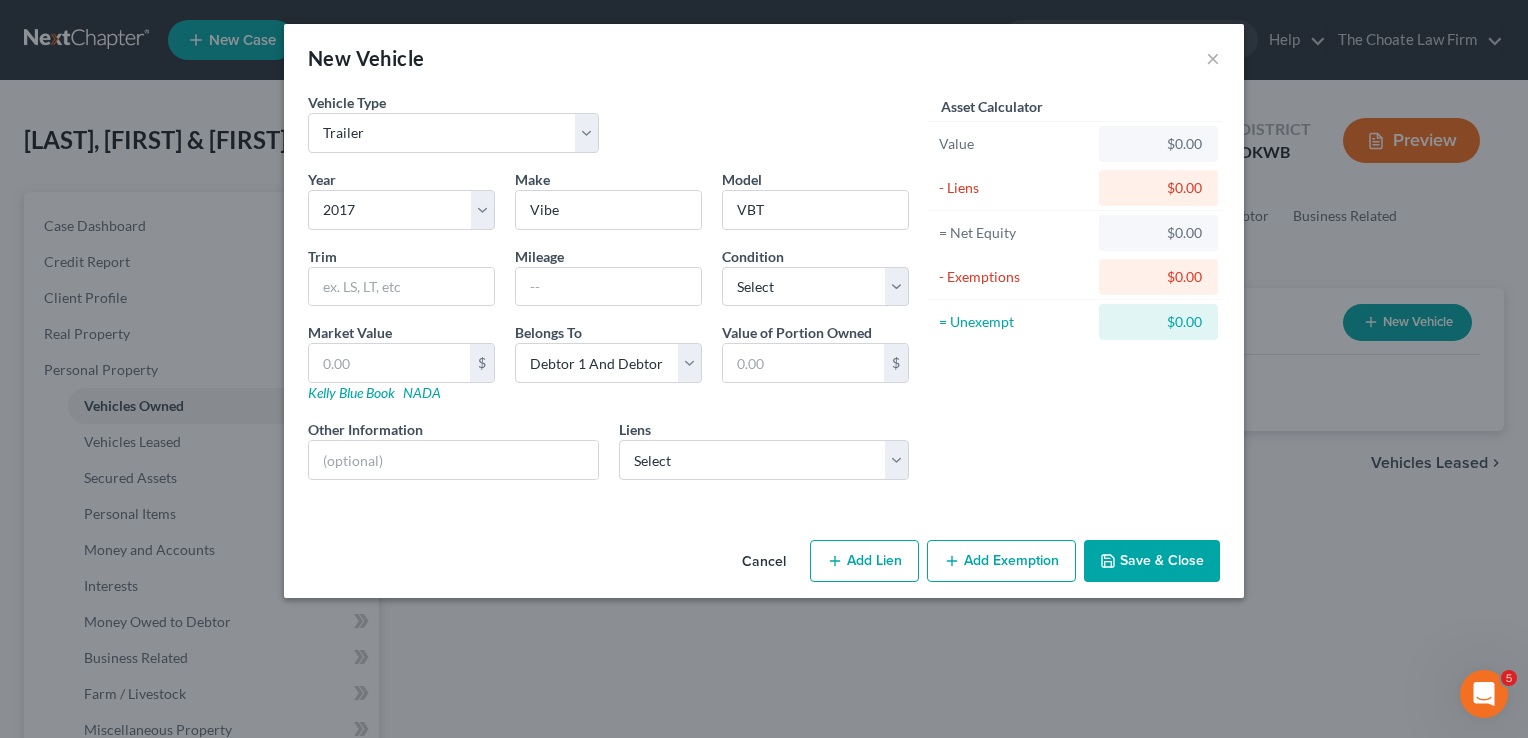 click on "Save & Close" at bounding box center [1152, 561] 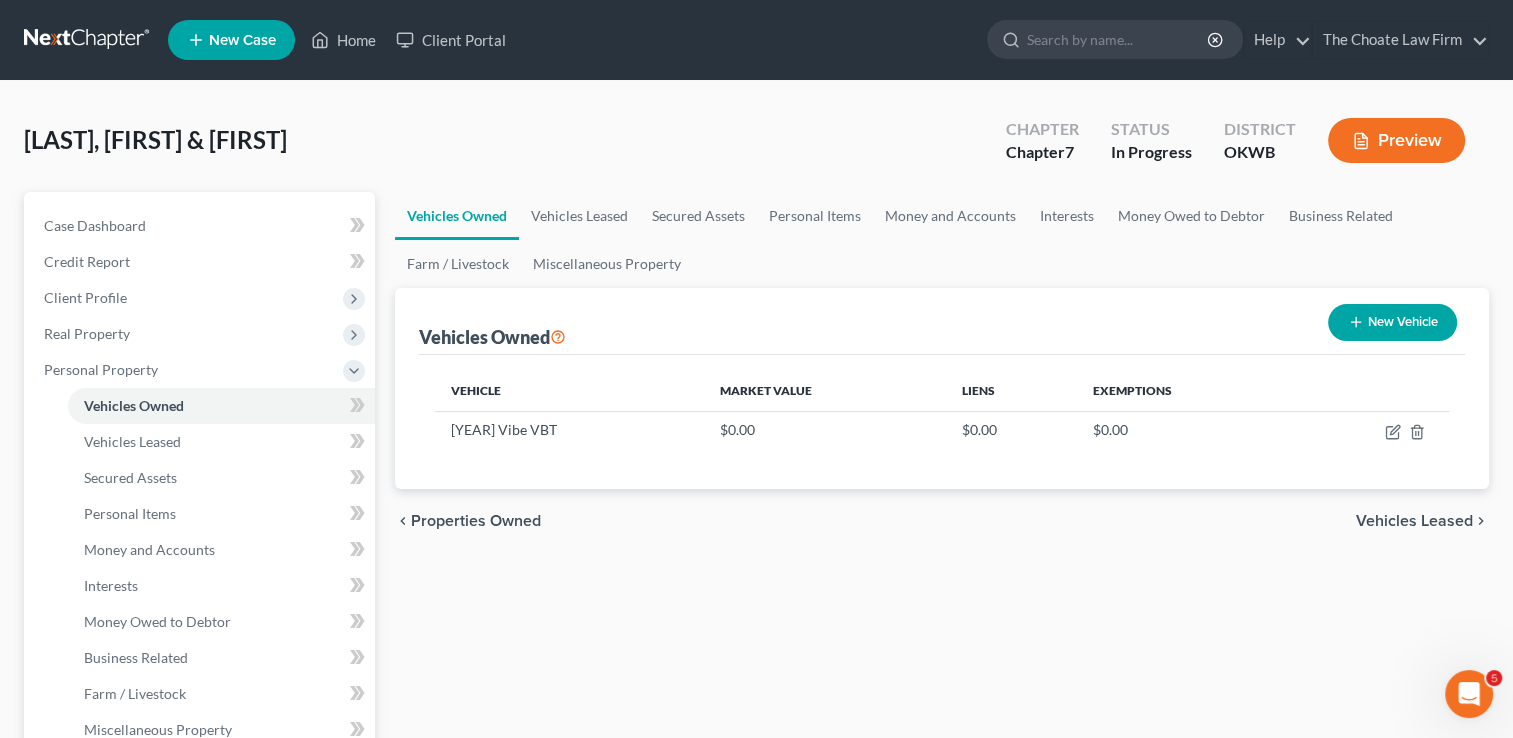 click on "New Vehicle" at bounding box center [1392, 322] 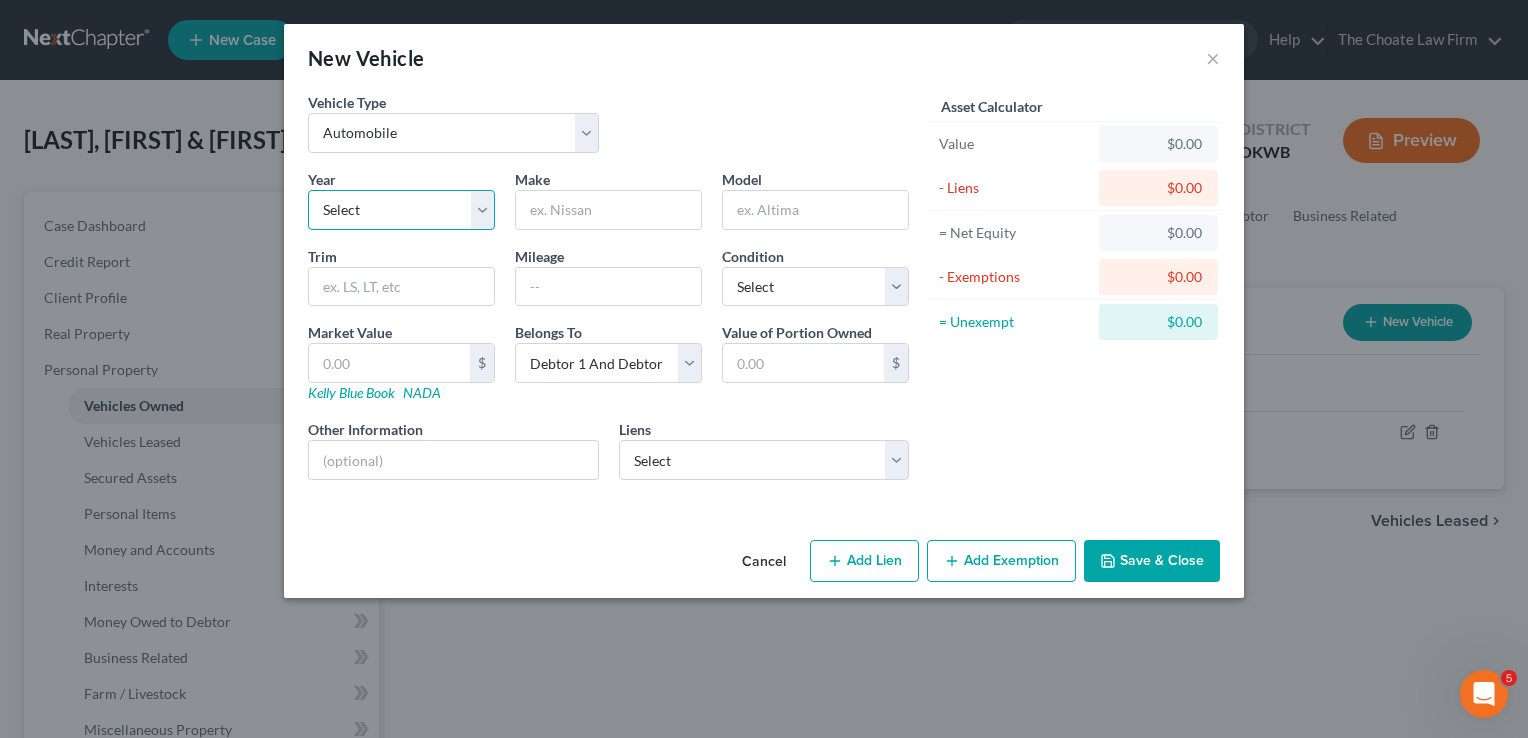 click on "Select 2026 2025 2024 2023 2022 2021 2020 2019 2018 2017 2016 2015 2014 2013 2012 2011 2010 2009 2008 2007 2006 2005 2004 2003 2002 2001 2000 1999 1998 1997 1996 1995 1994 1993 1992 1991 1990 1989 1988 1987 1986 1985 1984 1983 1982 1981 1980 1979 1978 1977 1976 1975 1974 1973 1972 1971 1970 1969 1968 1967 1966 1965 1964 1963 1962 1961 1960 1959 1958 1957 1956 1955 1954 1953 1952 1951 1950 1949 1948 1947 1946 1945 1944 1943 1942 1941 1940 1939 1938 1937 1936 1935 1934 1933 1932 1931 1930 1929 1928 1927 1926 1925 1924 1923 1922 1921 1920 1919 1918 1917 1916 1915 1914 1913 1912 1911 1910 1909 1908 1907 1906 1905 1904 1903 1902 1901" at bounding box center (401, 210) 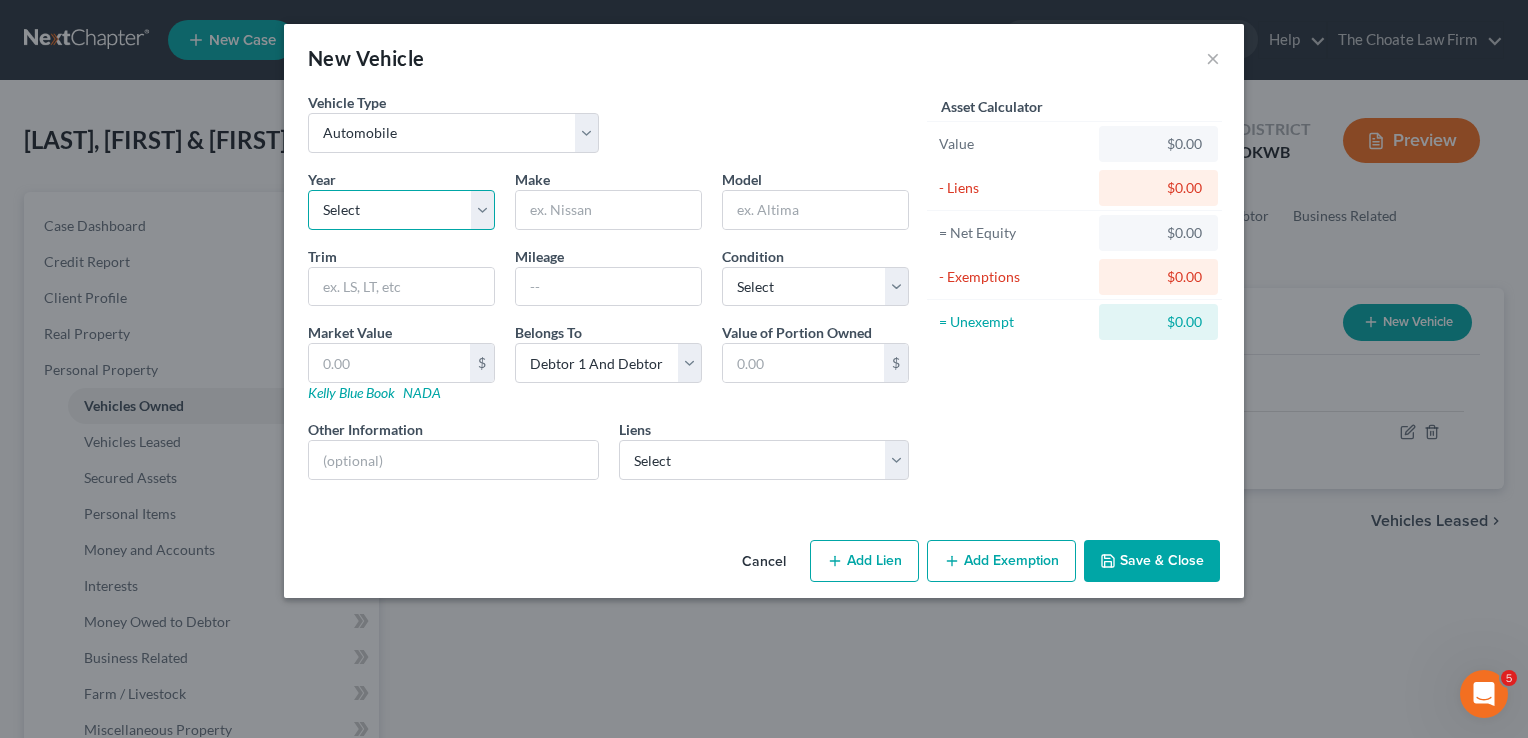 select on "7" 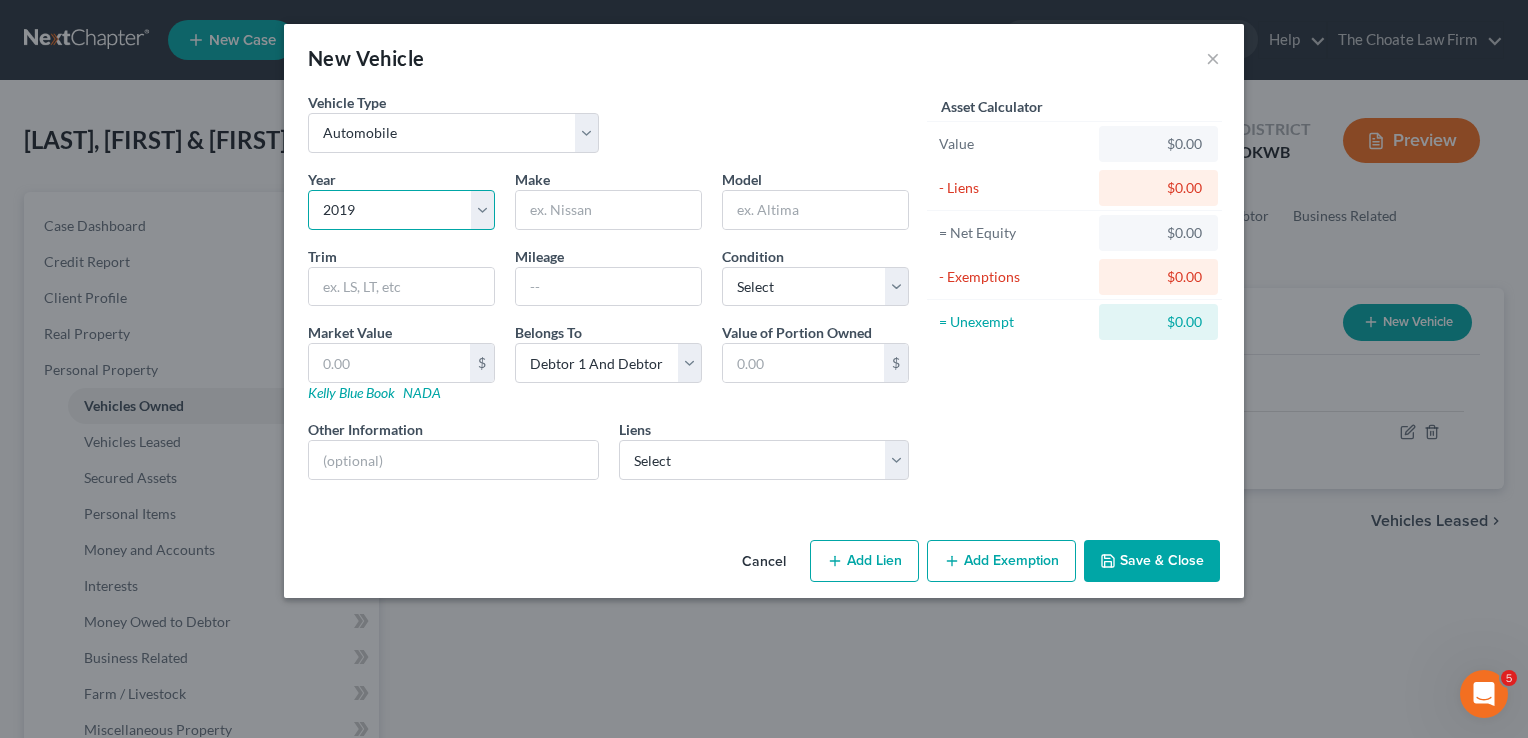 click on "Select 2026 2025 2024 2023 2022 2021 2020 2019 2018 2017 2016 2015 2014 2013 2012 2011 2010 2009 2008 2007 2006 2005 2004 2003 2002 2001 2000 1999 1998 1997 1996 1995 1994 1993 1992 1991 1990 1989 1988 1987 1986 1985 1984 1983 1982 1981 1980 1979 1978 1977 1976 1975 1974 1973 1972 1971 1970 1969 1968 1967 1966 1965 1964 1963 1962 1961 1960 1959 1958 1957 1956 1955 1954 1953 1952 1951 1950 1949 1948 1947 1946 1945 1944 1943 1942 1941 1940 1939 1938 1937 1936 1935 1934 1933 1932 1931 1930 1929 1928 1927 1926 1925 1924 1923 1922 1921 1920 1919 1918 1917 1916 1915 1914 1913 1912 1911 1910 1909 1908 1907 1906 1905 1904 1903 1902 1901" at bounding box center [401, 210] 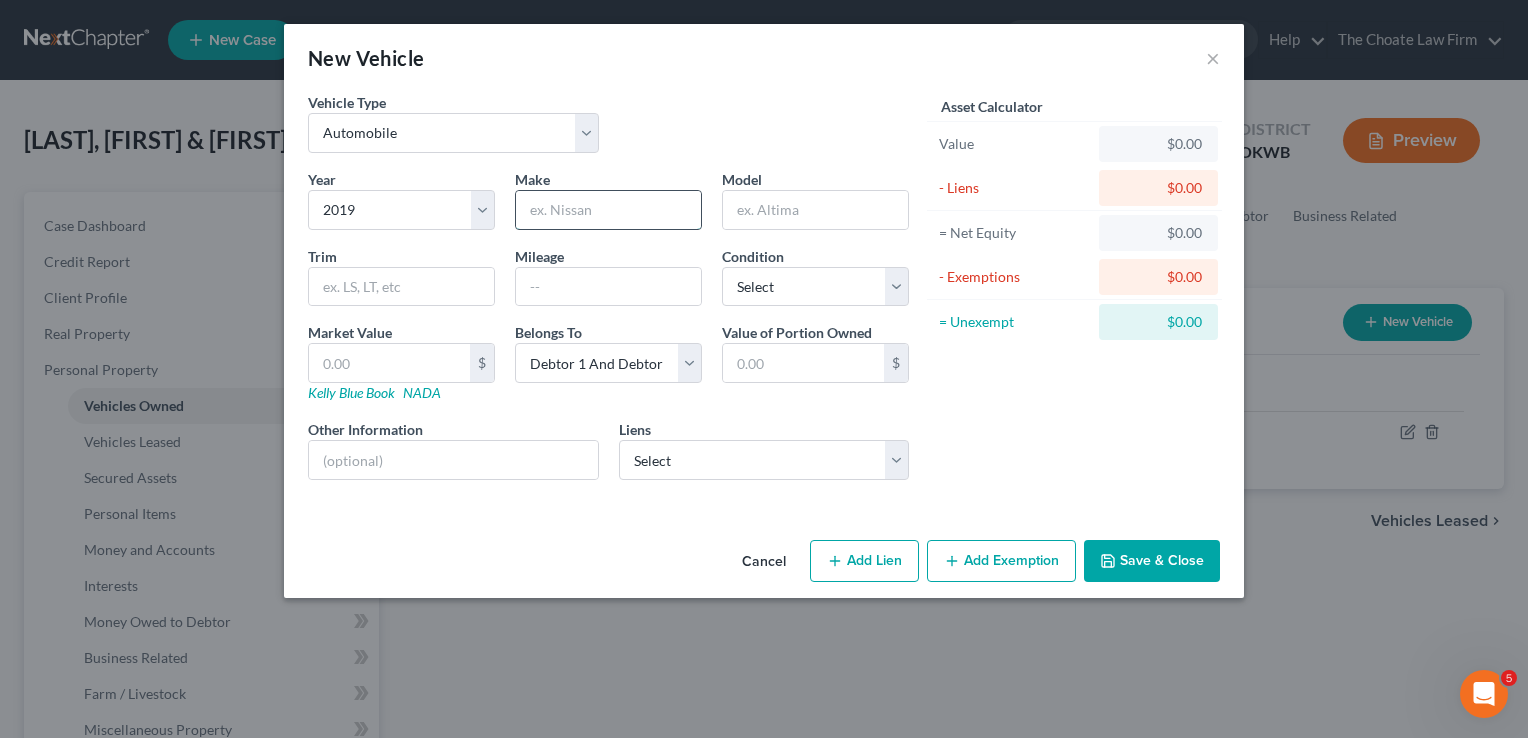 click at bounding box center [608, 210] 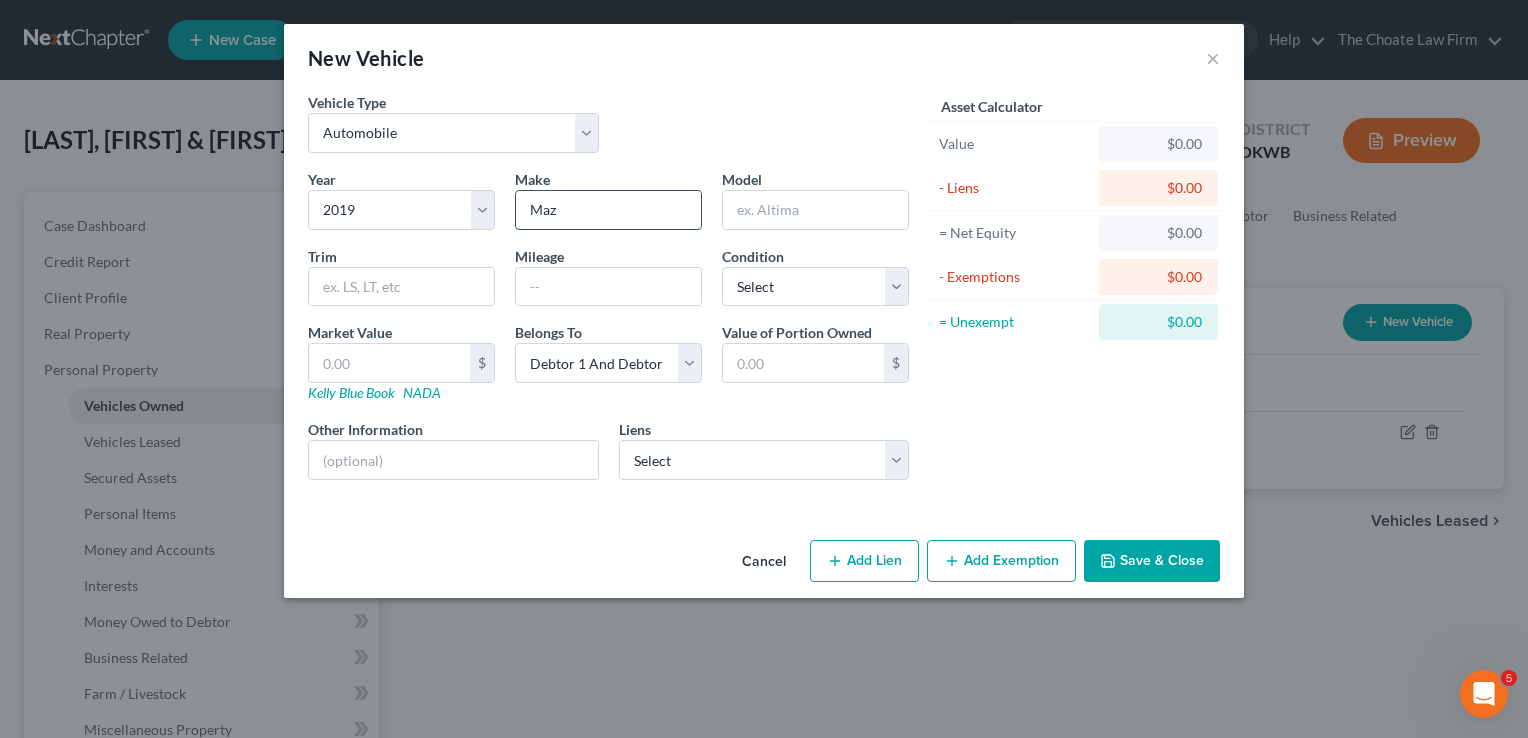 type on "Mazda" 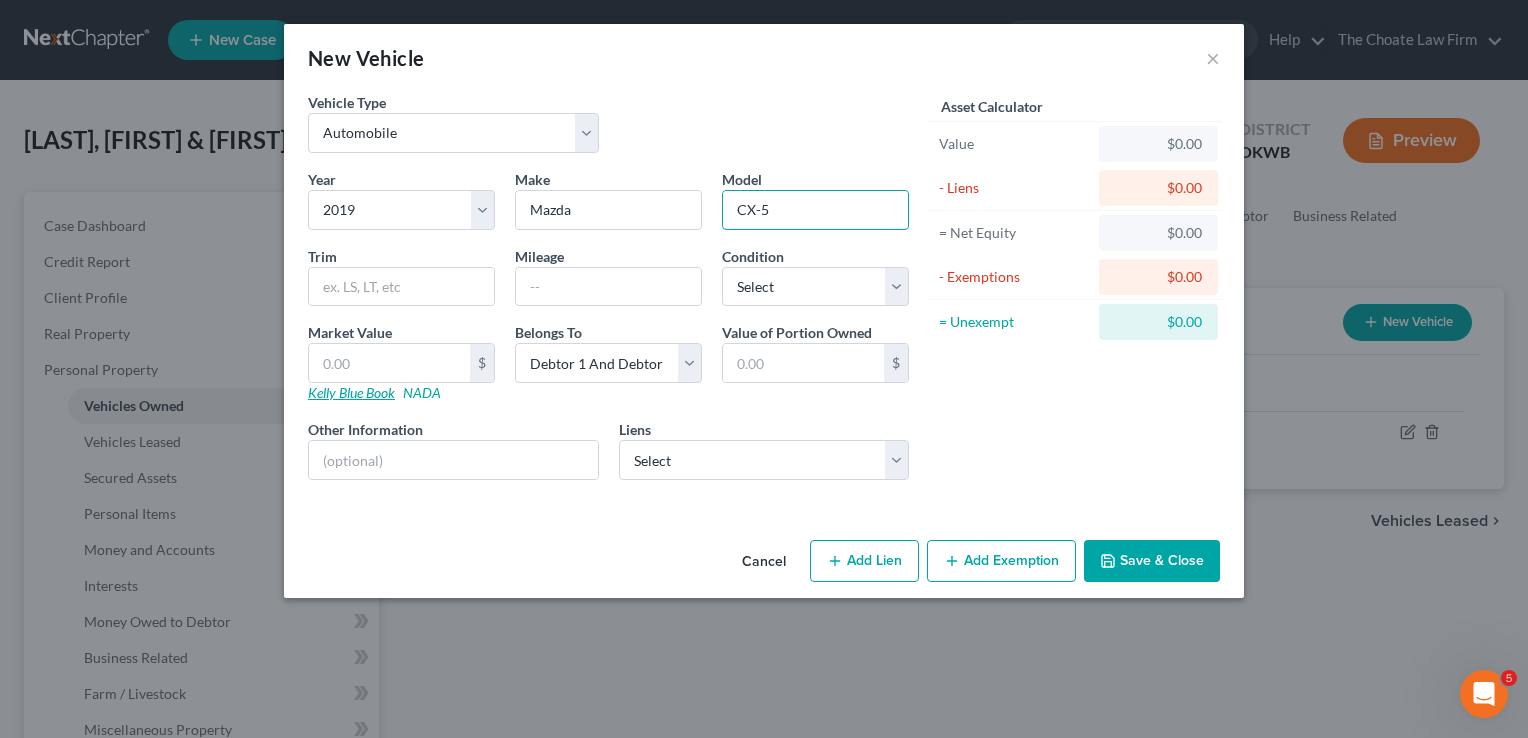 type on "CX-5" 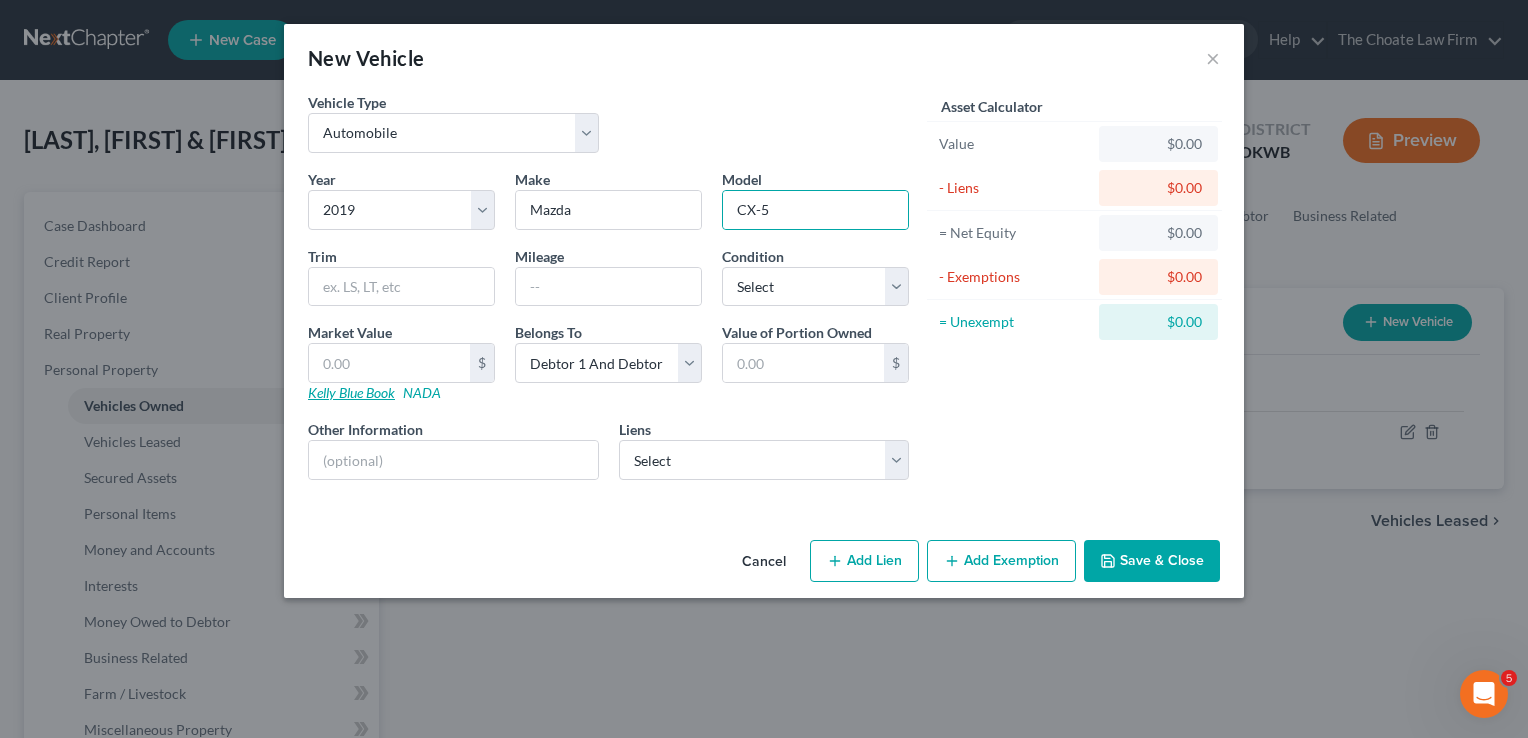 click on "Kelly Blue Book" at bounding box center (351, 392) 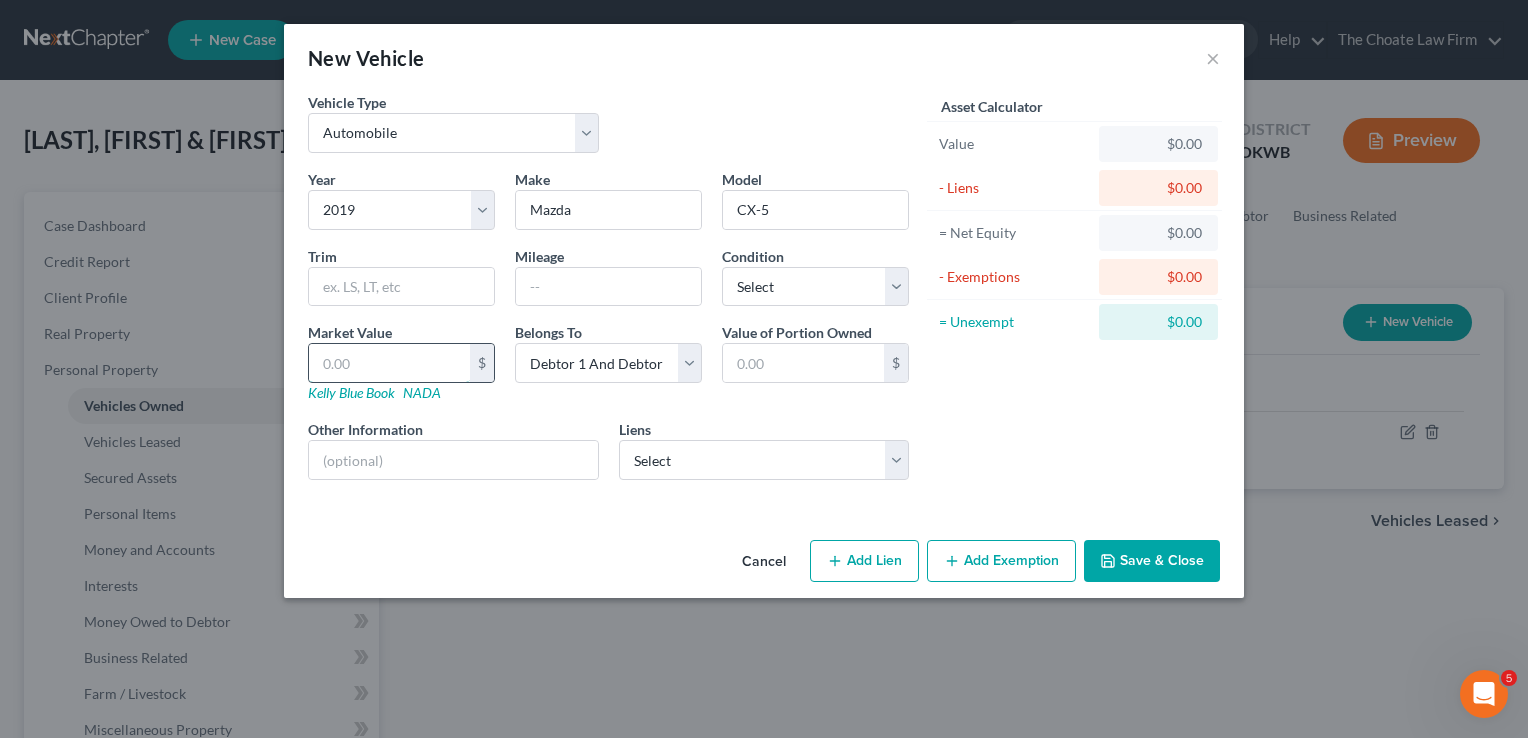 click at bounding box center [389, 363] 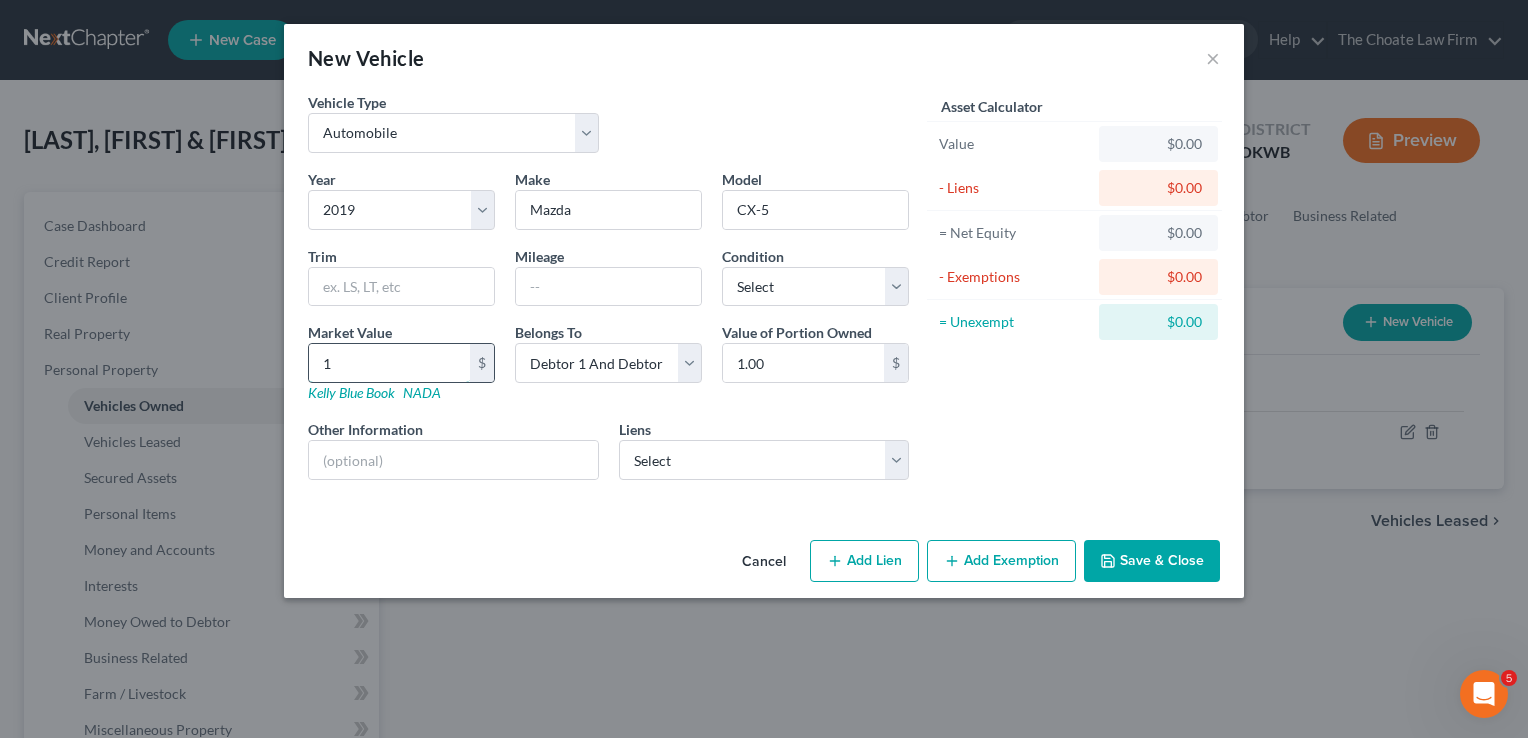 type on "15" 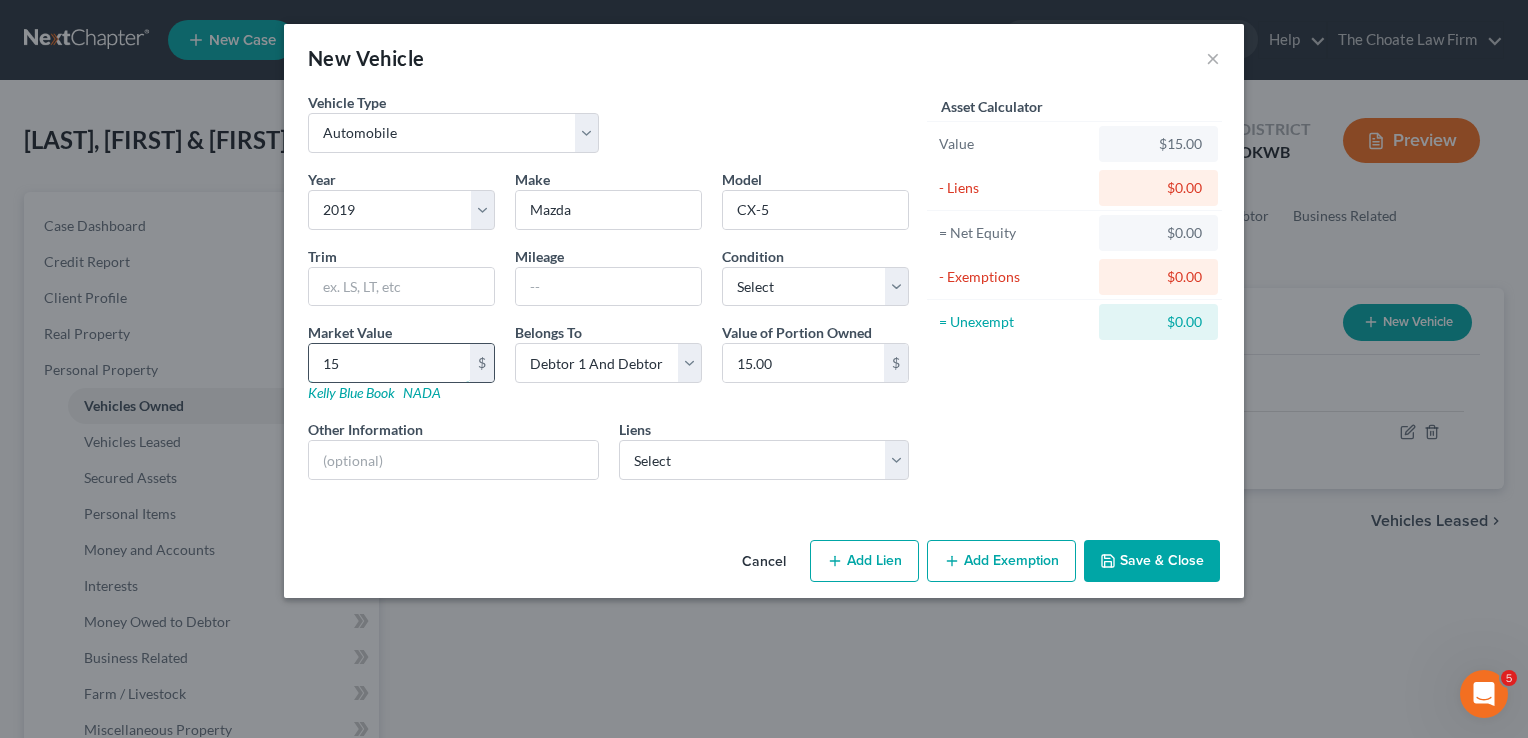 type on "150" 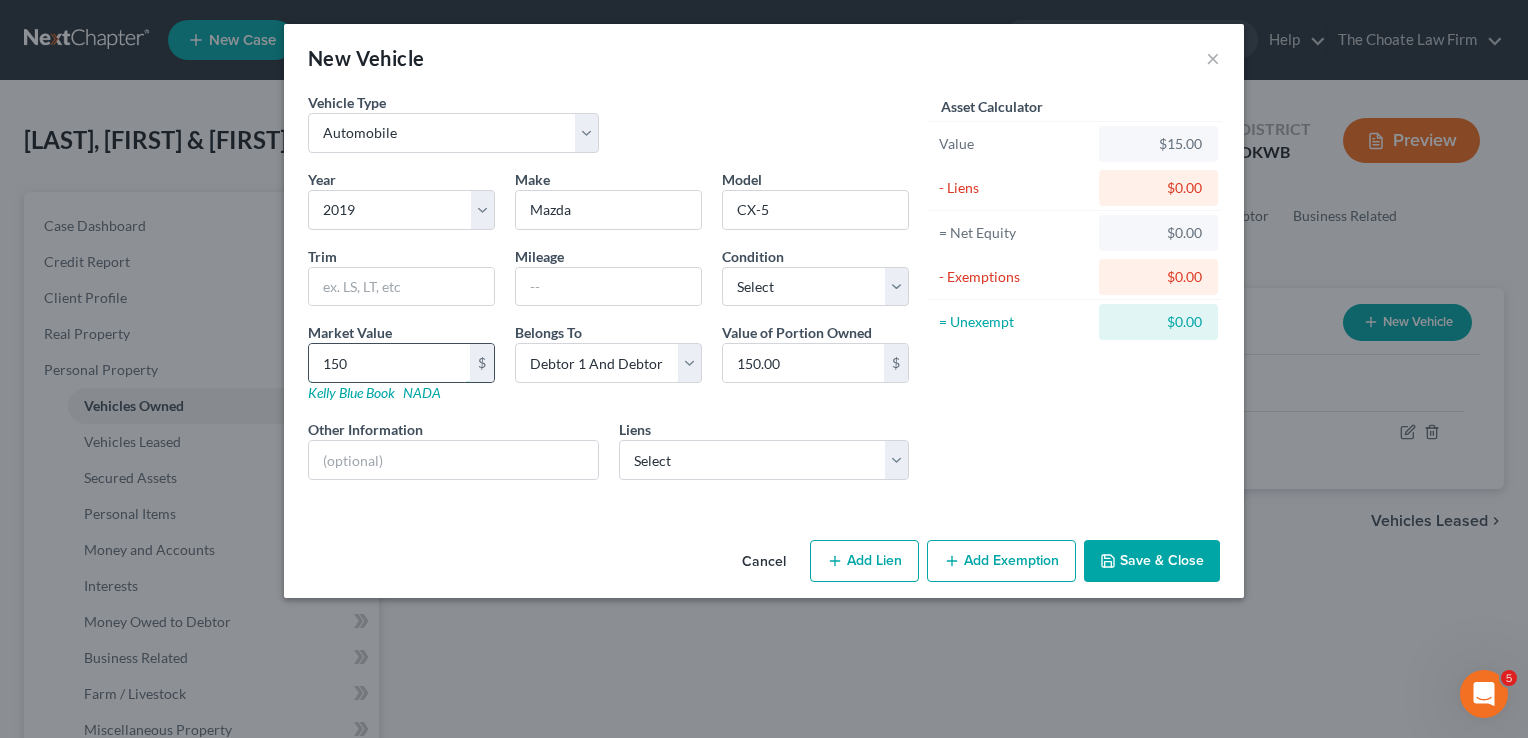 type on "1500" 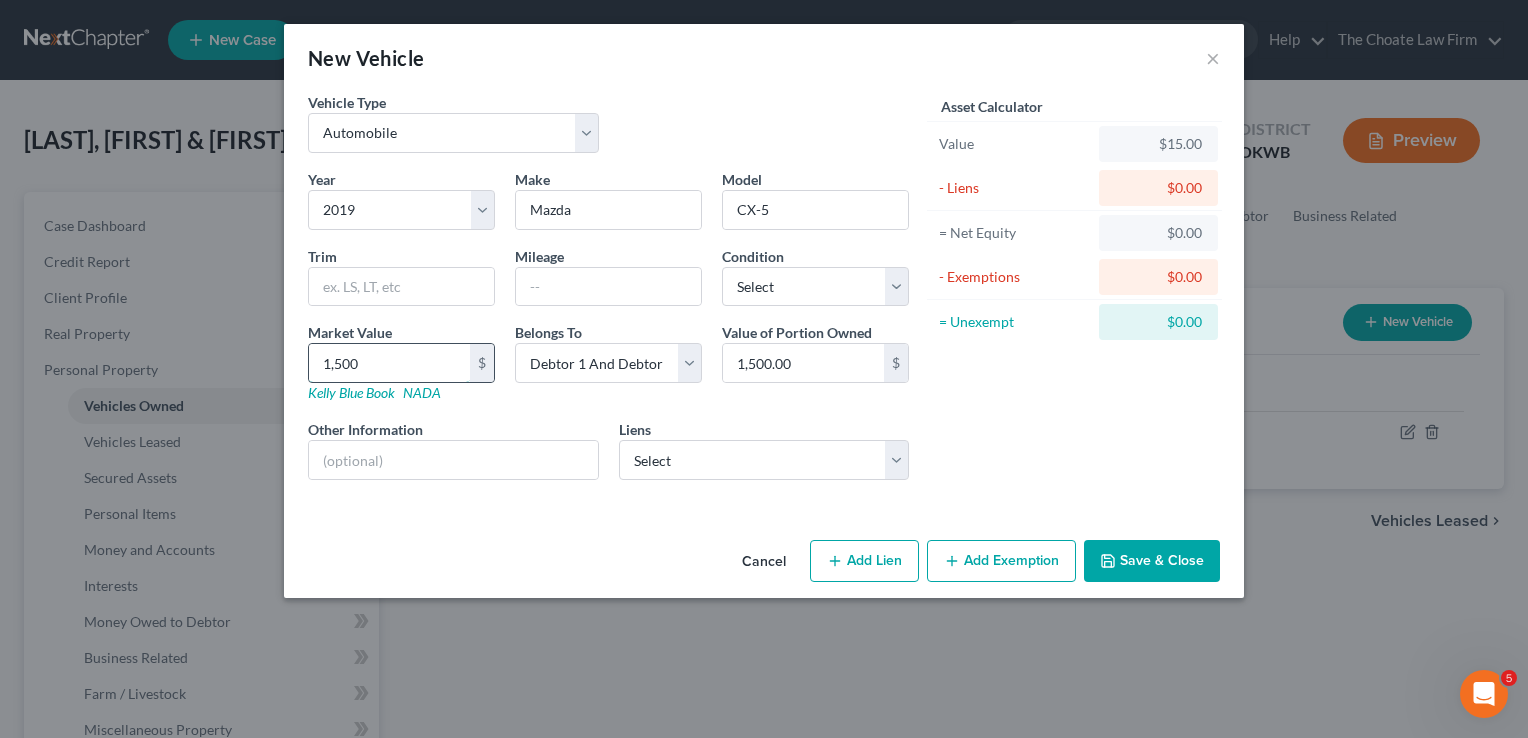 type on "1,5000" 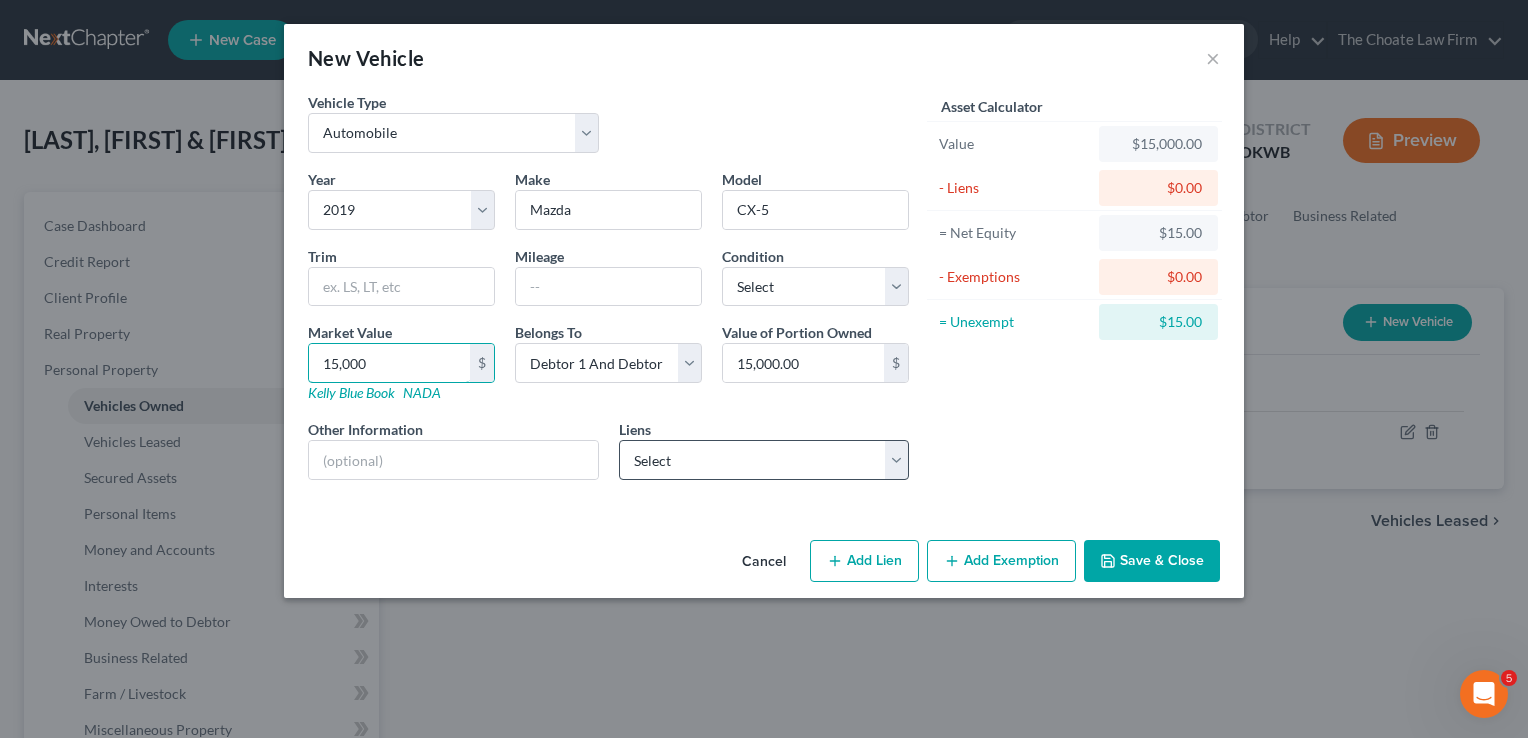 type on "15,000" 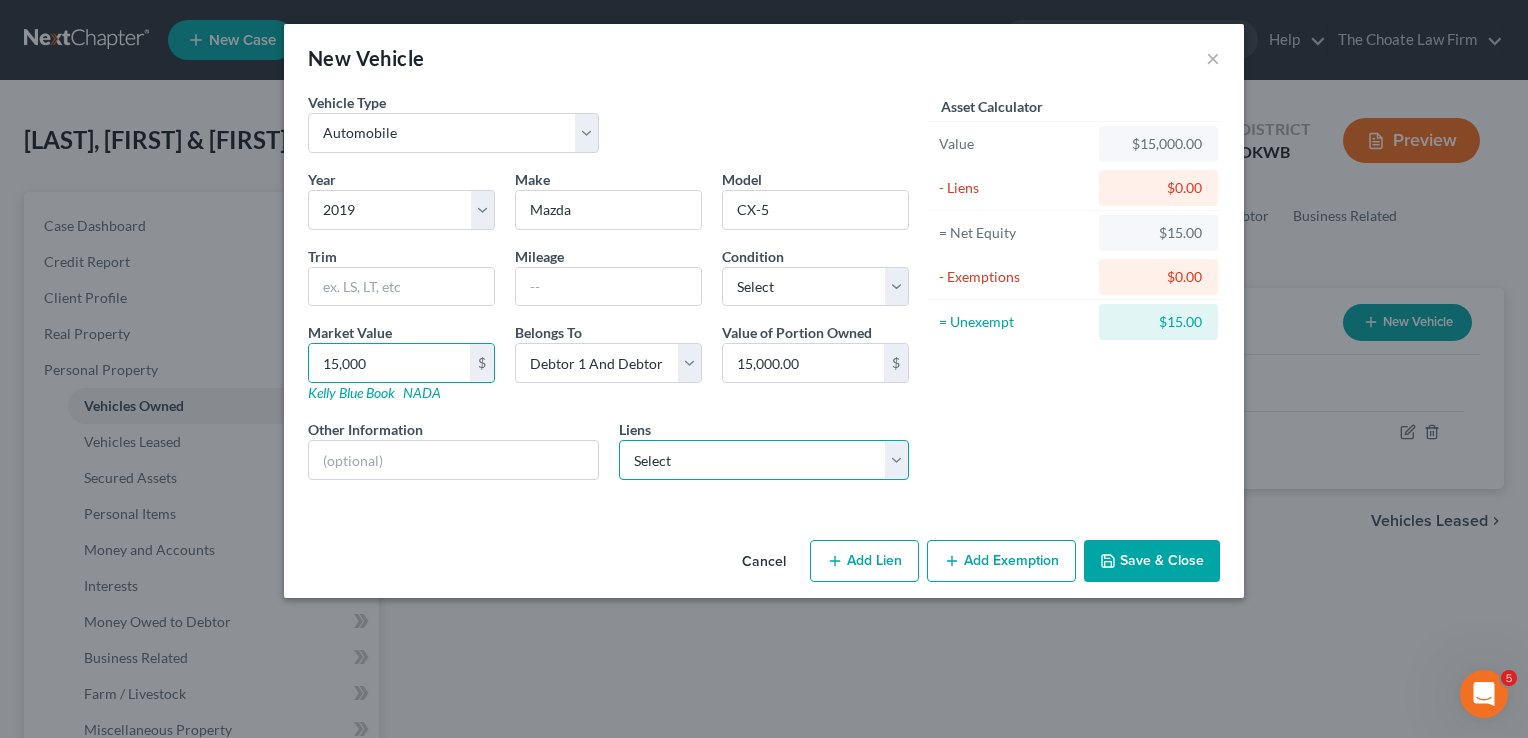 click on "Select Tinker Fcu - $5,447.00 Sooner St Bk - $107.00" at bounding box center [764, 460] 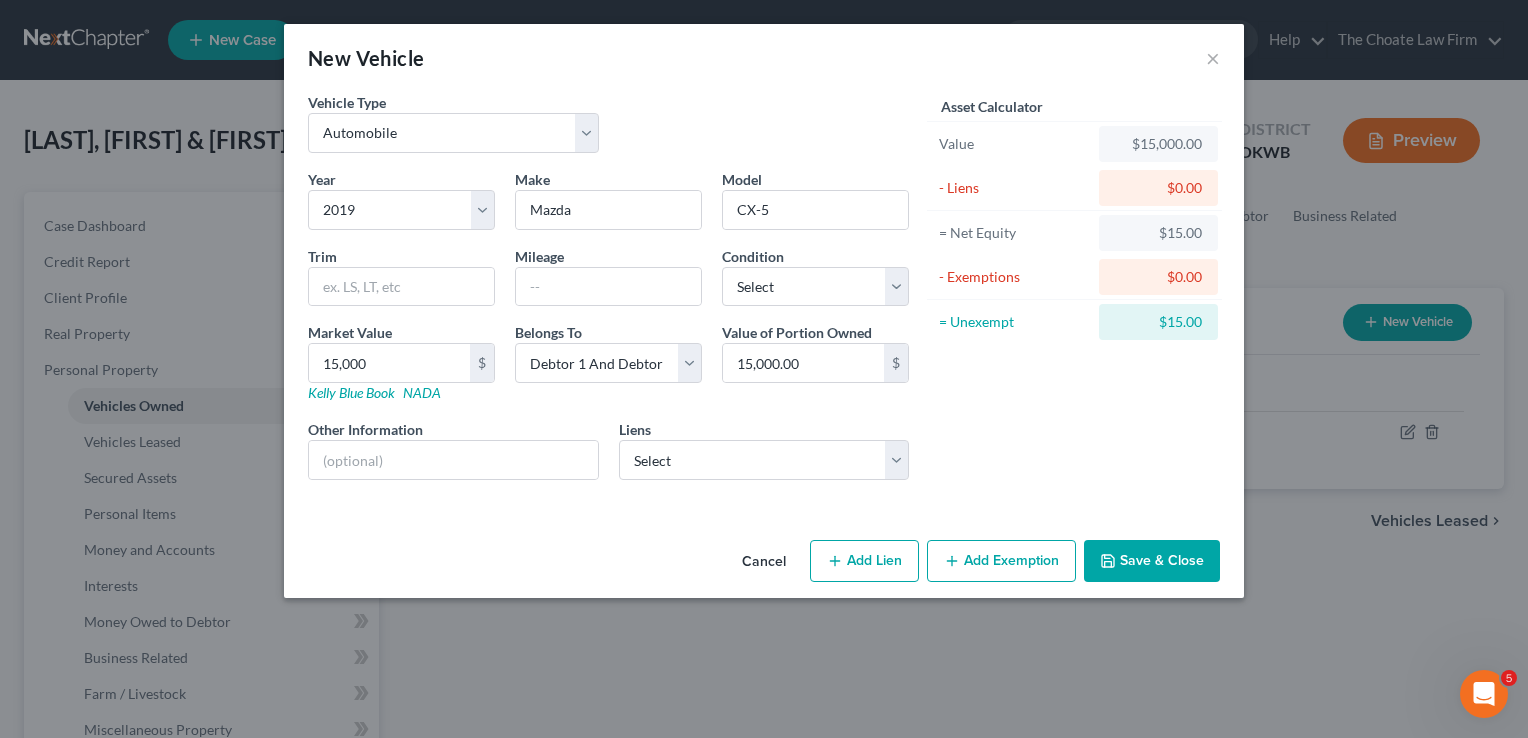 click on "Asset Calculator Value $15,000.00 - Liens $0.00 = Net Equity $15.00 - Exemptions $0.00 = Unexempt $15.00" at bounding box center [1074, 294] 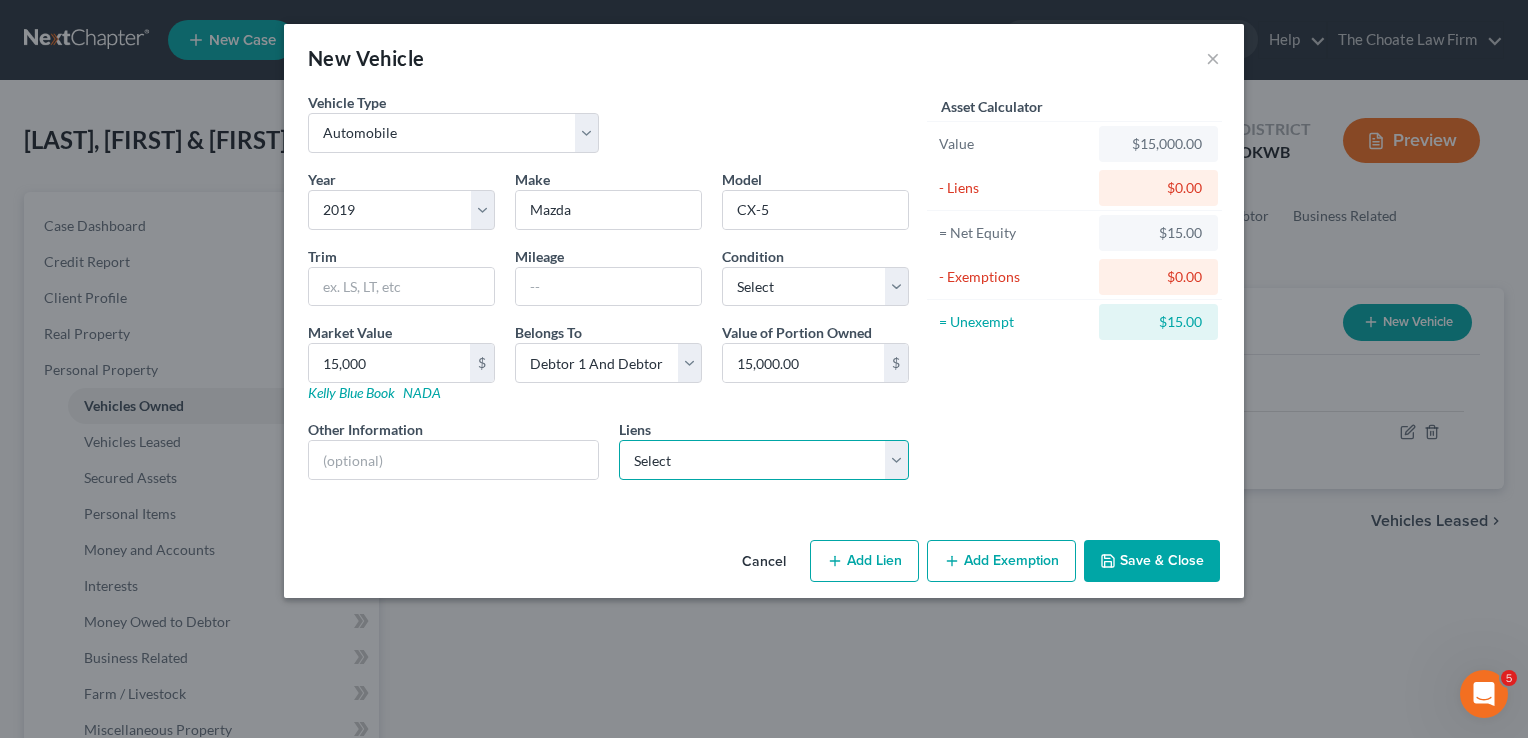 click on "Select Tinker Fcu - $5,447.00 Sooner St Bk - $107.00" at bounding box center (764, 460) 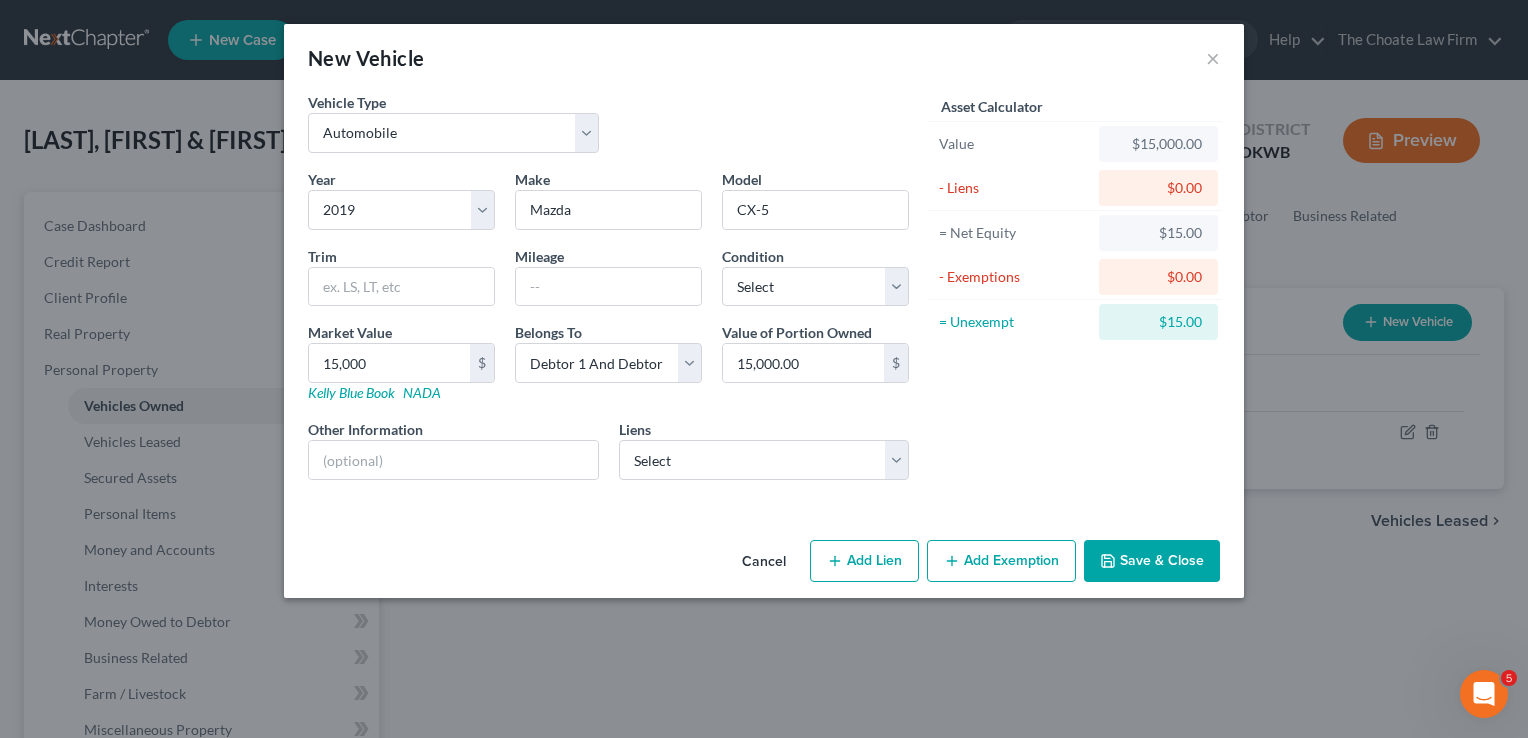 click on "Asset Calculator Value $15,000.00 - Liens $0.00 = Net Equity $15.00 - Exemptions $0.00 = Unexempt $15.00" at bounding box center [1074, 294] 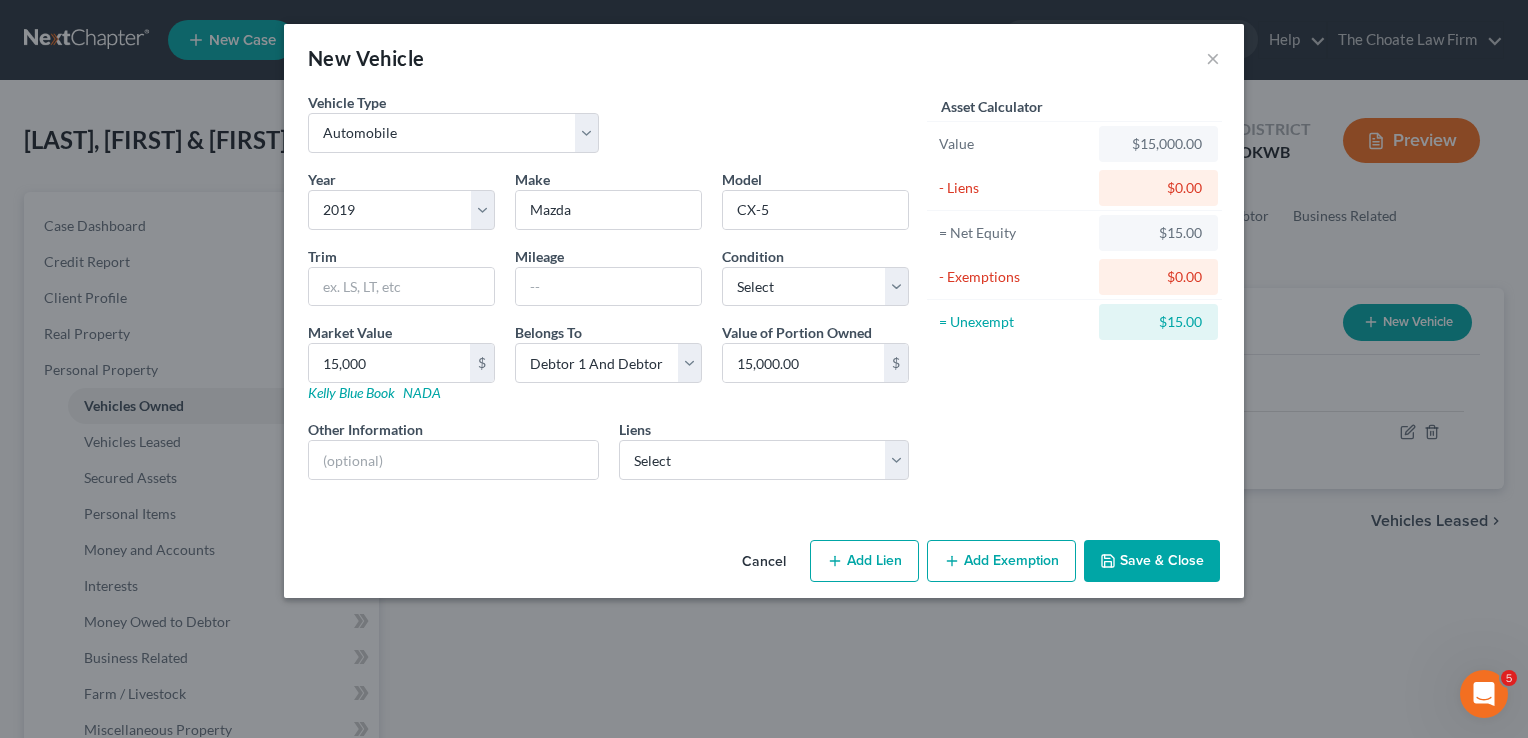 click on "Save & Close" at bounding box center [1152, 561] 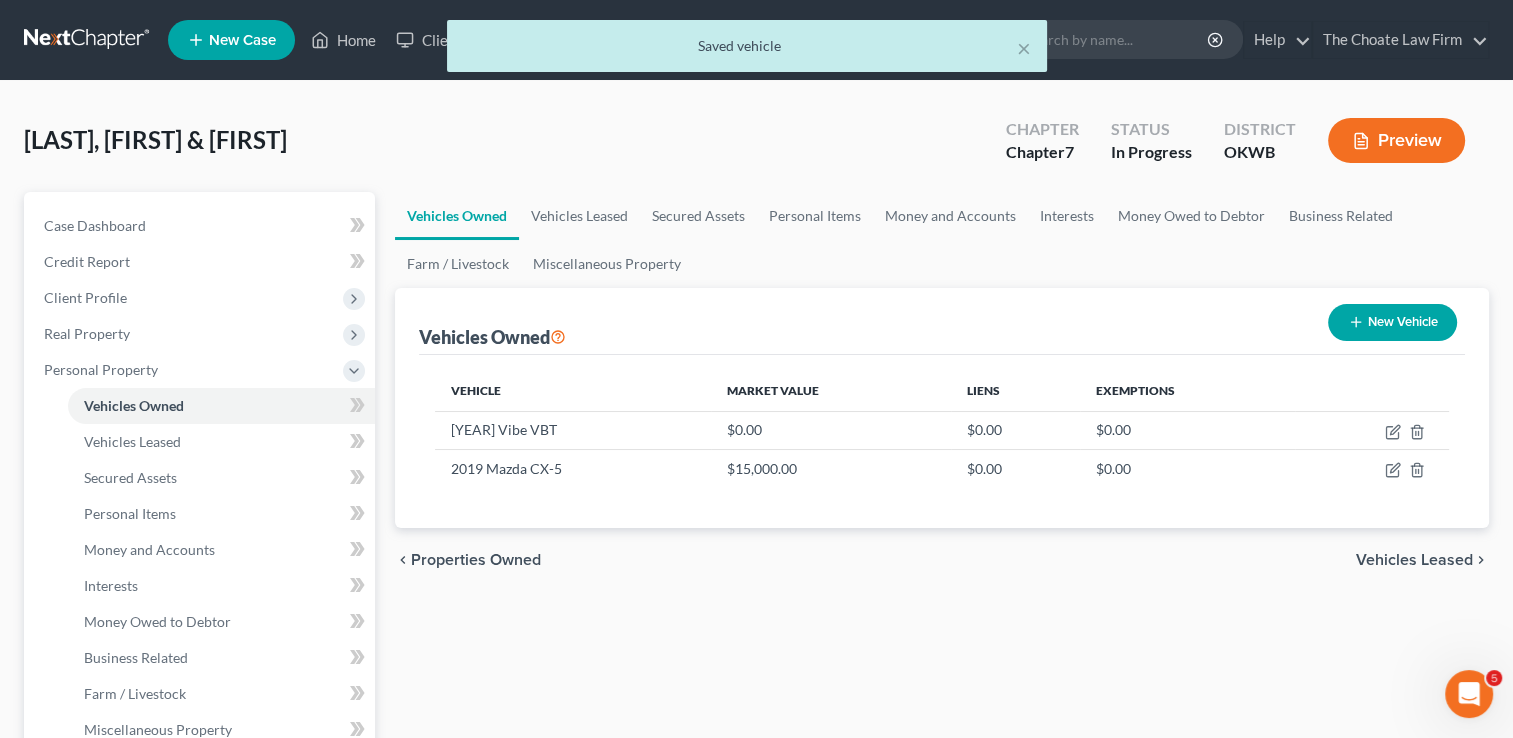click on "New Vehicle" at bounding box center [1392, 322] 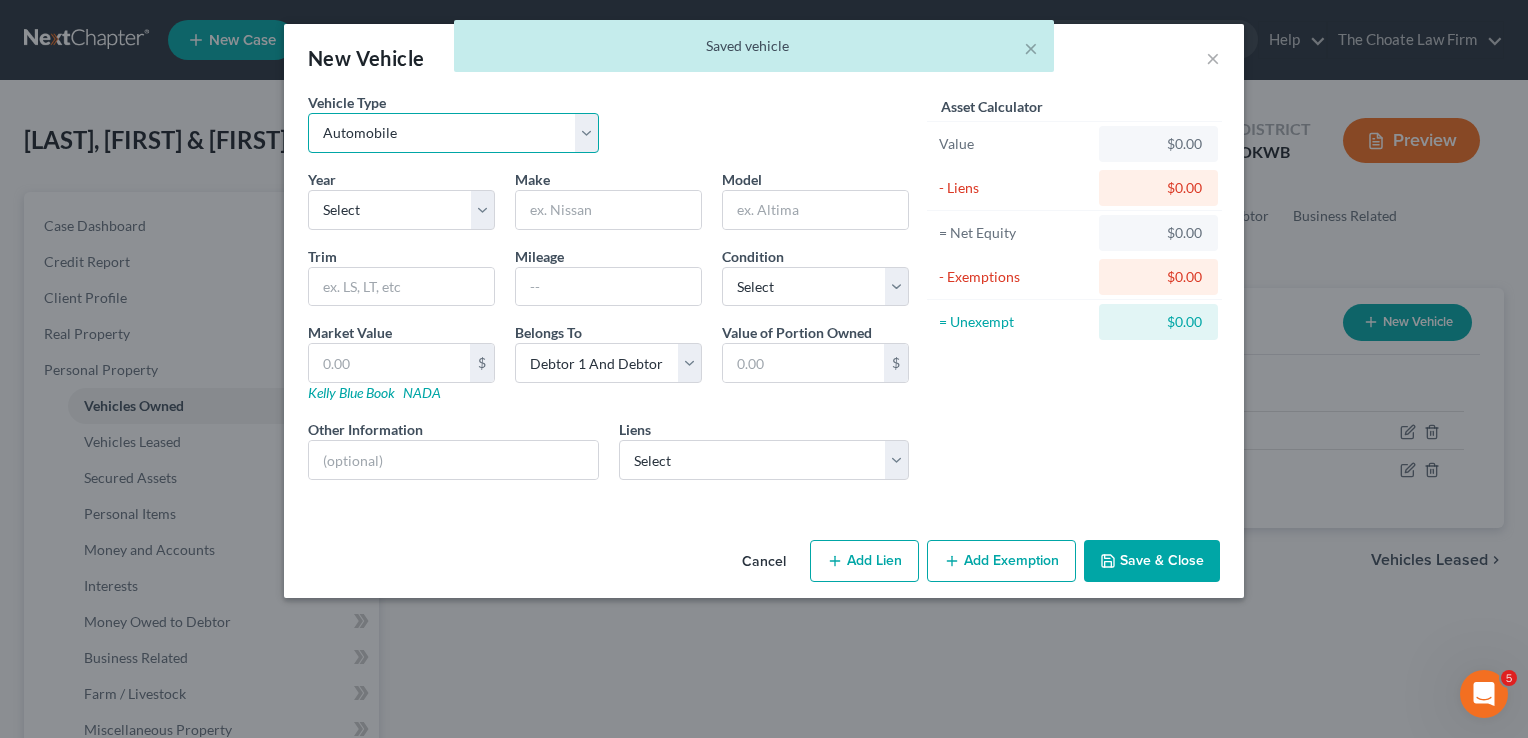 click on "Select Automobile Truck Trailer Watercraft Aircraft Motor Home Atv Other Vehicle" at bounding box center (453, 133) 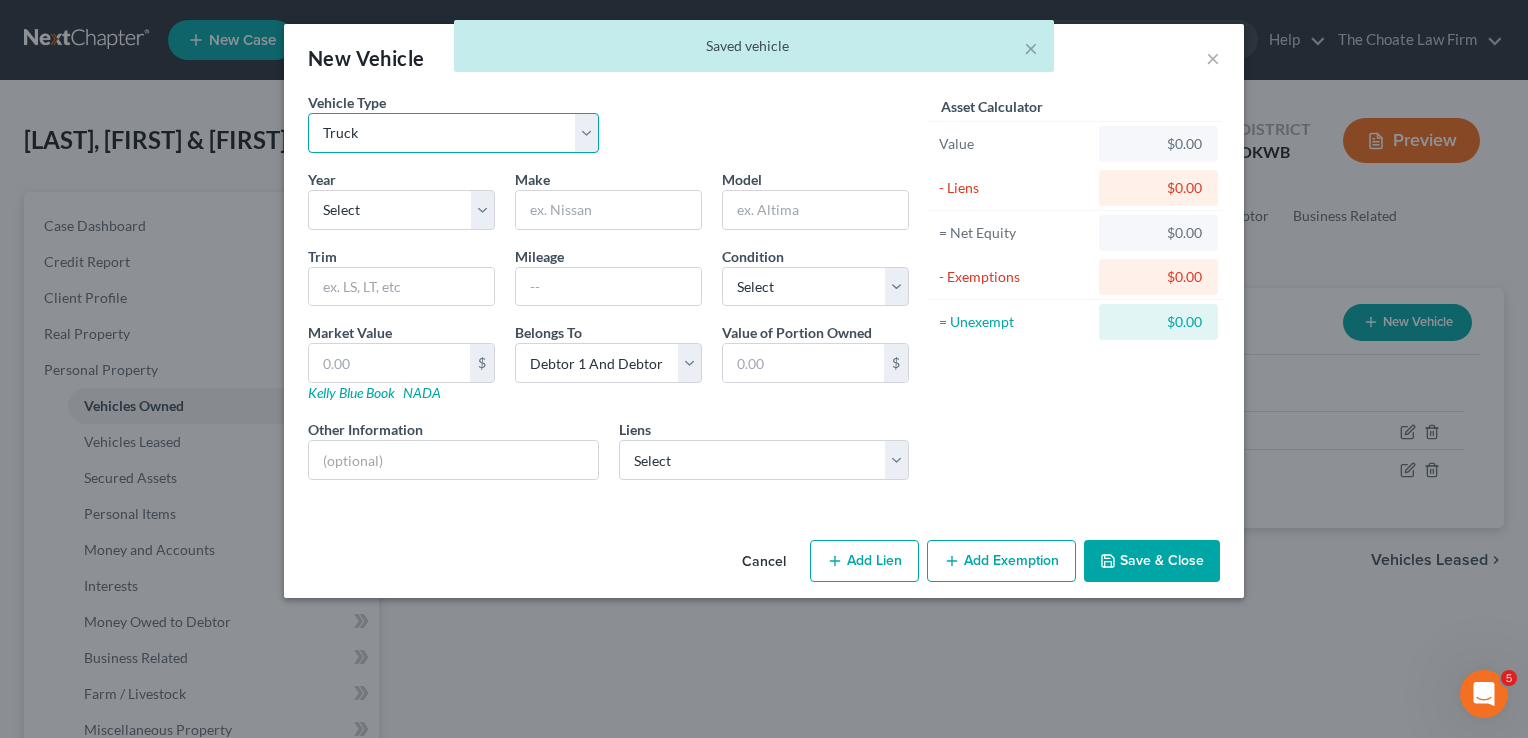 click on "Select Automobile Truck Trailer Watercraft Aircraft Motor Home Atv Other Vehicle" at bounding box center [453, 133] 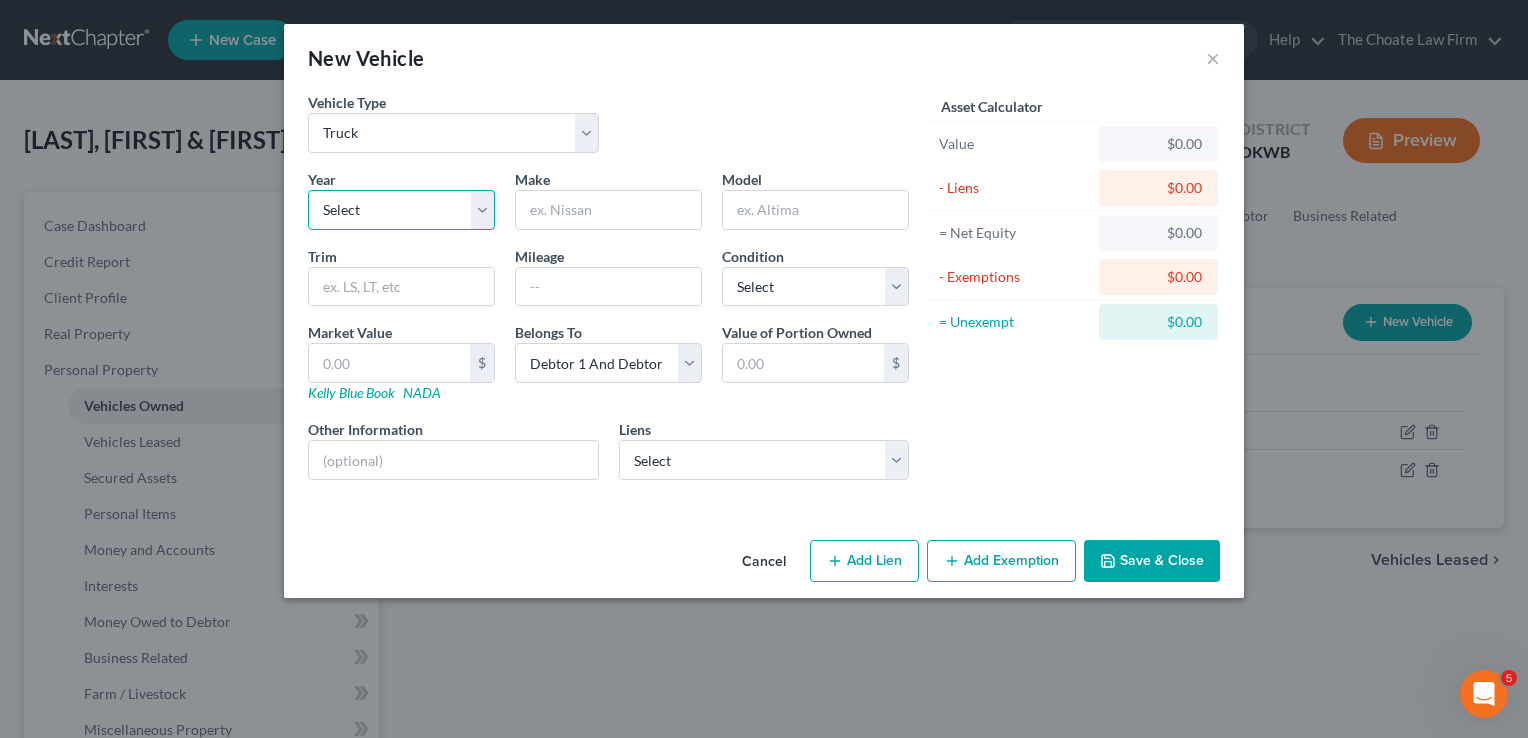 drag, startPoint x: 440, startPoint y: 210, endPoint x: 448, endPoint y: 228, distance: 19.697716 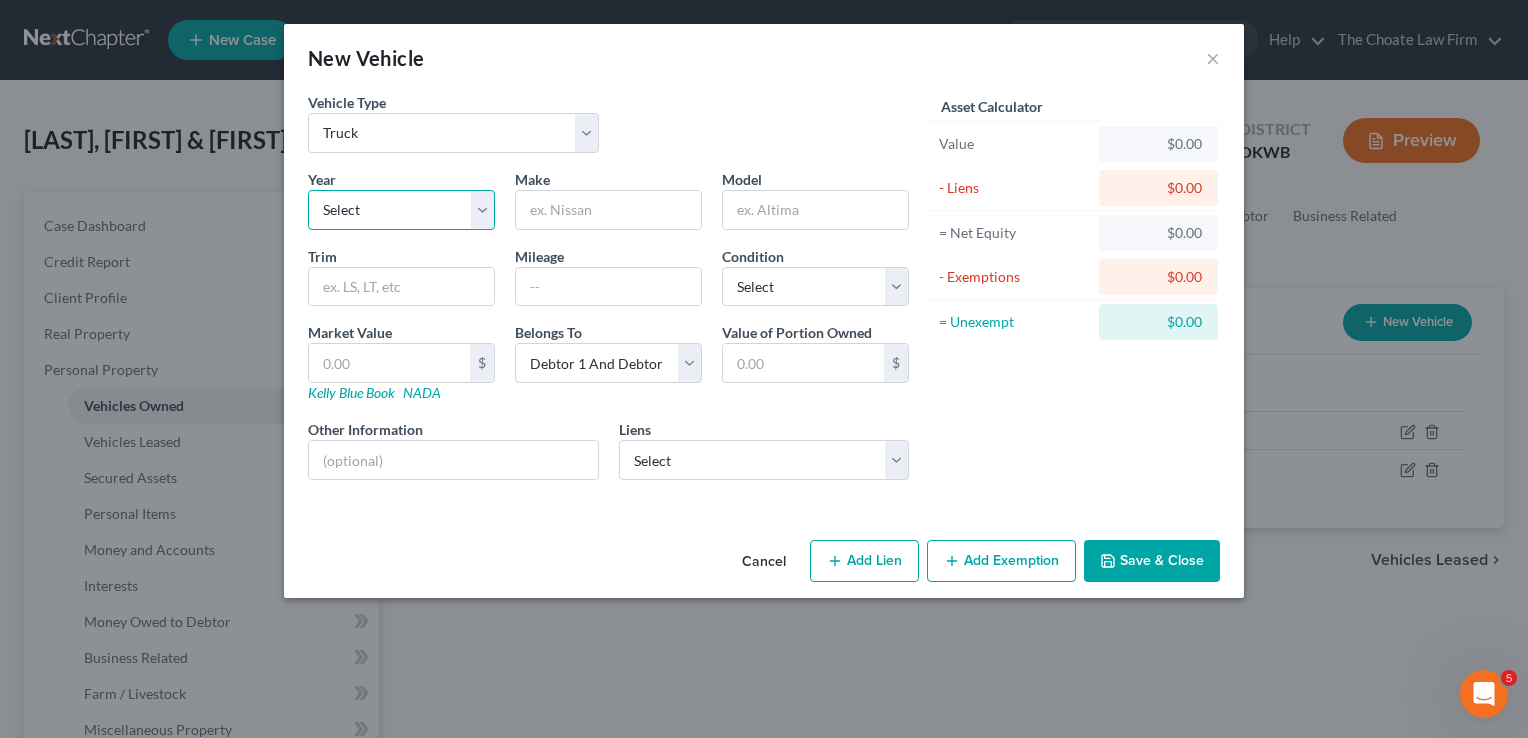 select on "12" 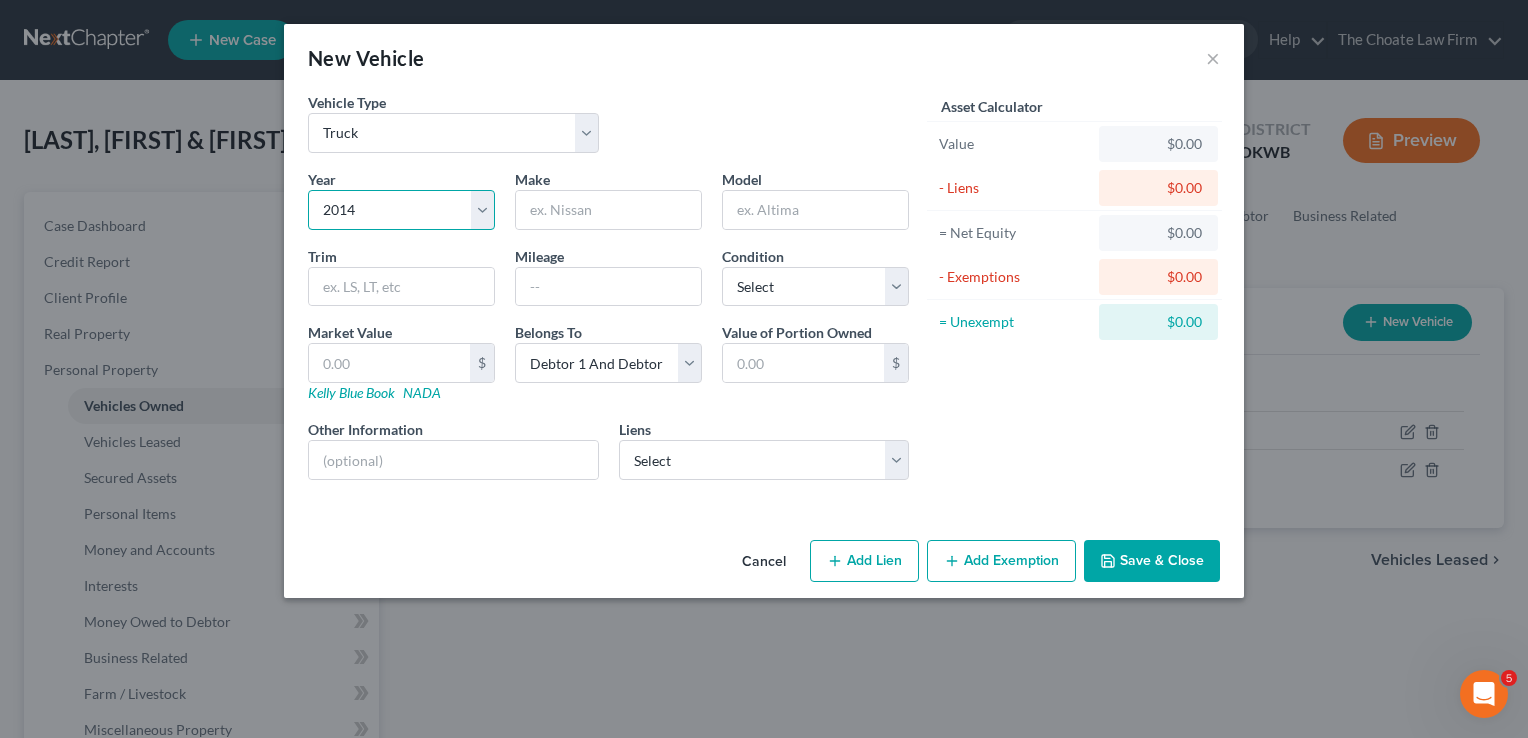 click on "Select 2026 2025 2024 2023 2022 2021 2020 2019 2018 2017 2016 2015 2014 2013 2012 2011 2010 2009 2008 2007 2006 2005 2004 2003 2002 2001 2000 1999 1998 1997 1996 1995 1994 1993 1992 1991 1990 1989 1988 1987 1986 1985 1984 1983 1982 1981 1980 1979 1978 1977 1976 1975 1974 1973 1972 1971 1970 1969 1968 1967 1966 1965 1964 1963 1962 1961 1960 1959 1958 1957 1956 1955 1954 1953 1952 1951 1950 1949 1948 1947 1946 1945 1944 1943 1942 1941 1940 1939 1938 1937 1936 1935 1934 1933 1932 1931 1930 1929 1928 1927 1926 1925 1924 1923 1922 1921 1920 1919 1918 1917 1916 1915 1914 1913 1912 1911 1910 1909 1908 1907 1906 1905 1904 1903 1902 1901" at bounding box center (401, 210) 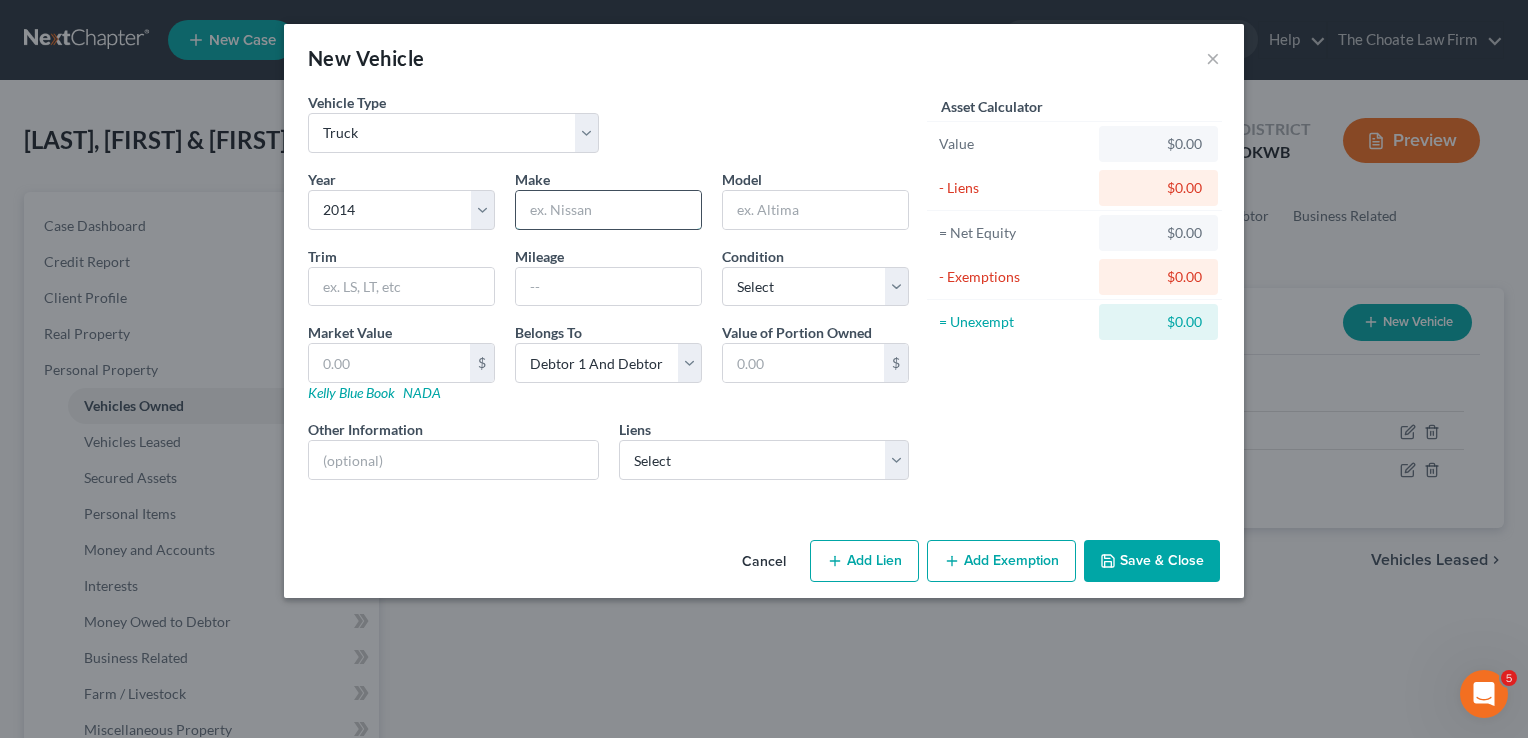 click at bounding box center (608, 210) 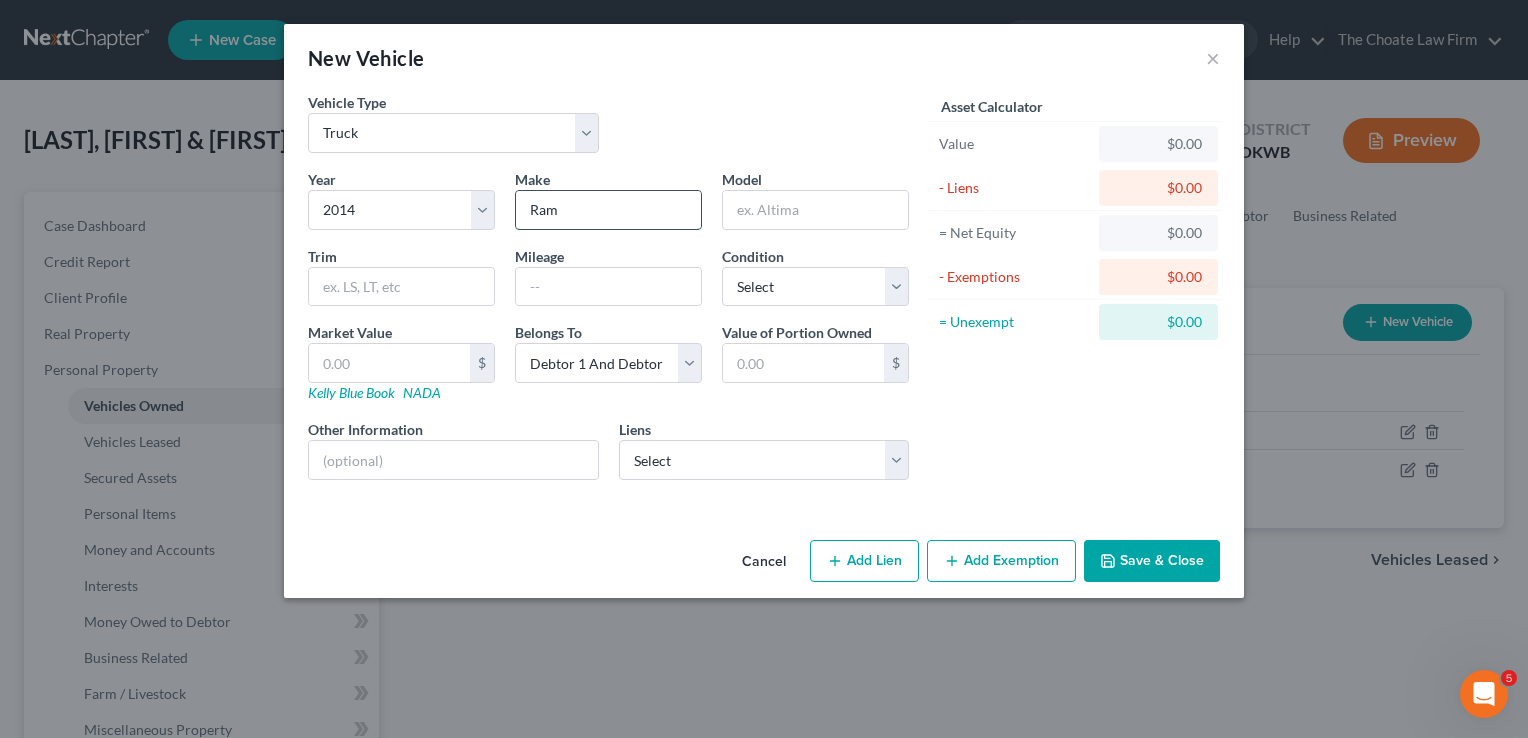 type on "Ram" 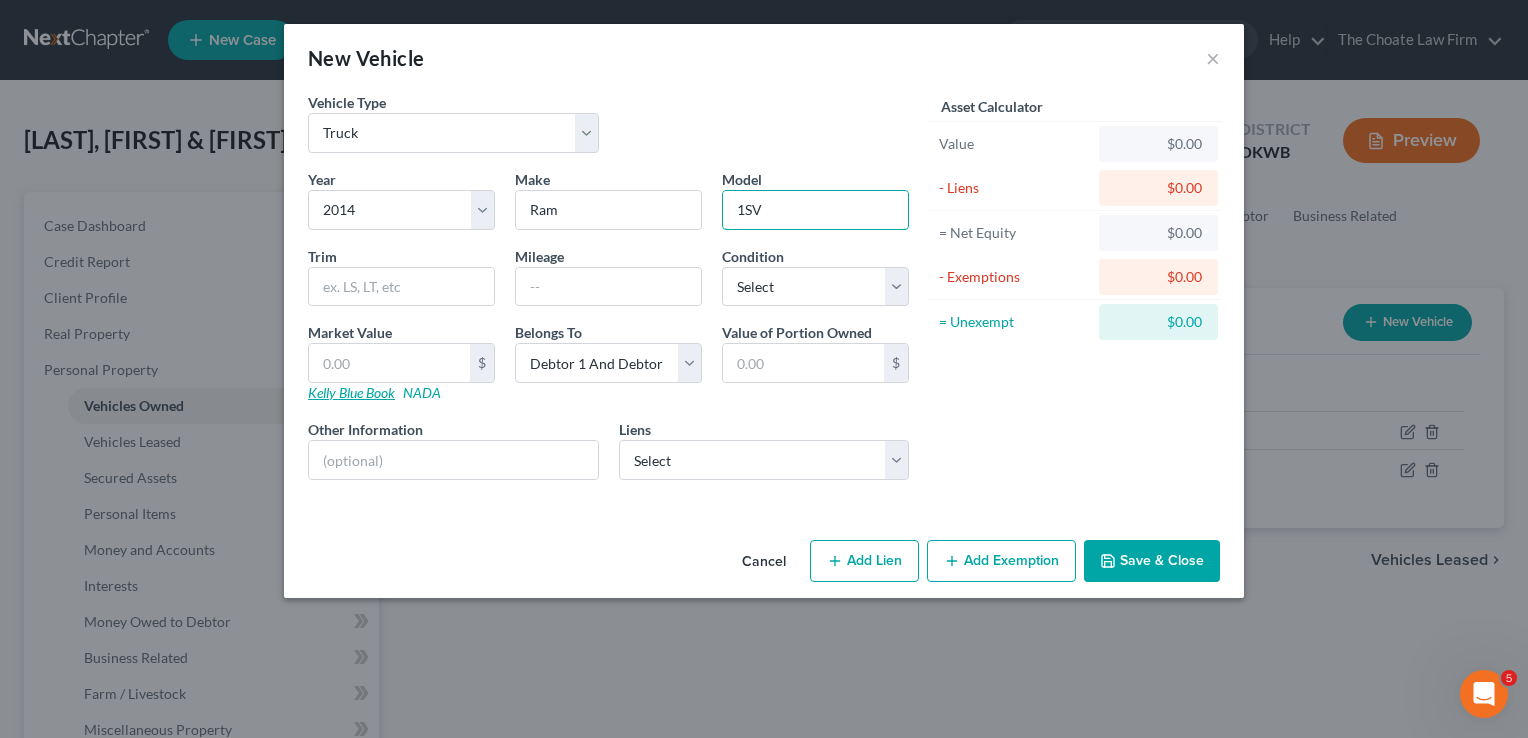 type on "1SV" 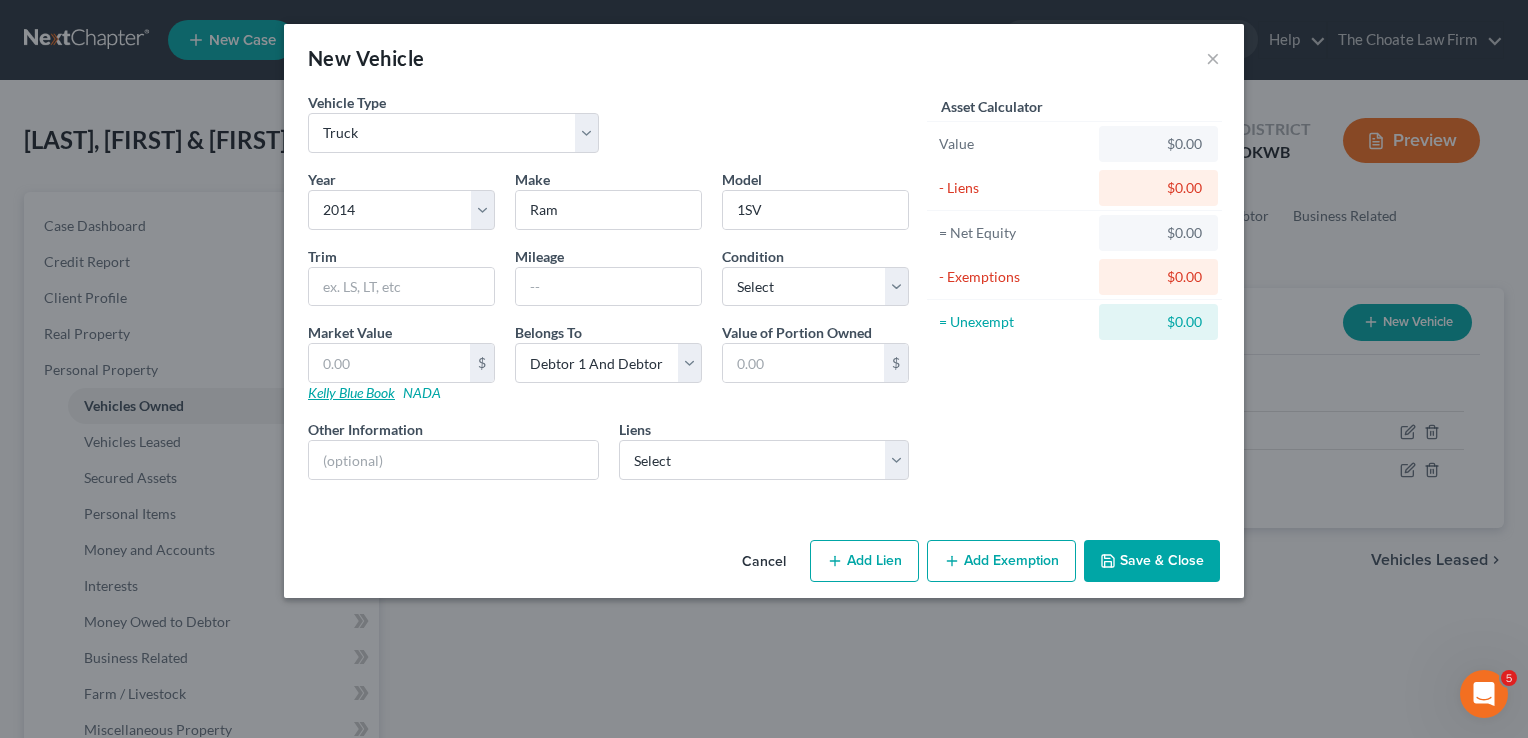 click on "Kelly Blue Book" at bounding box center [351, 392] 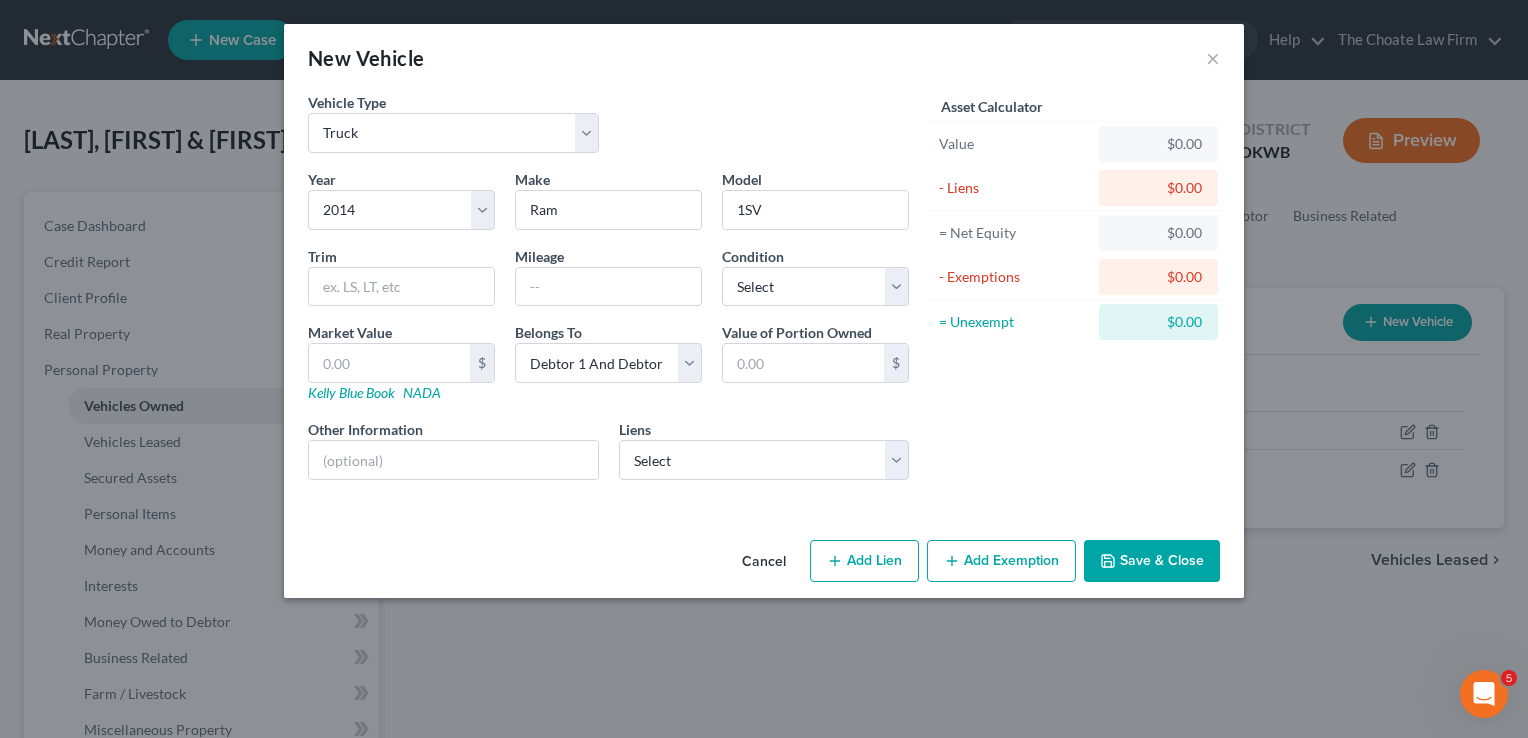 click on "Save & Close" at bounding box center [1152, 561] 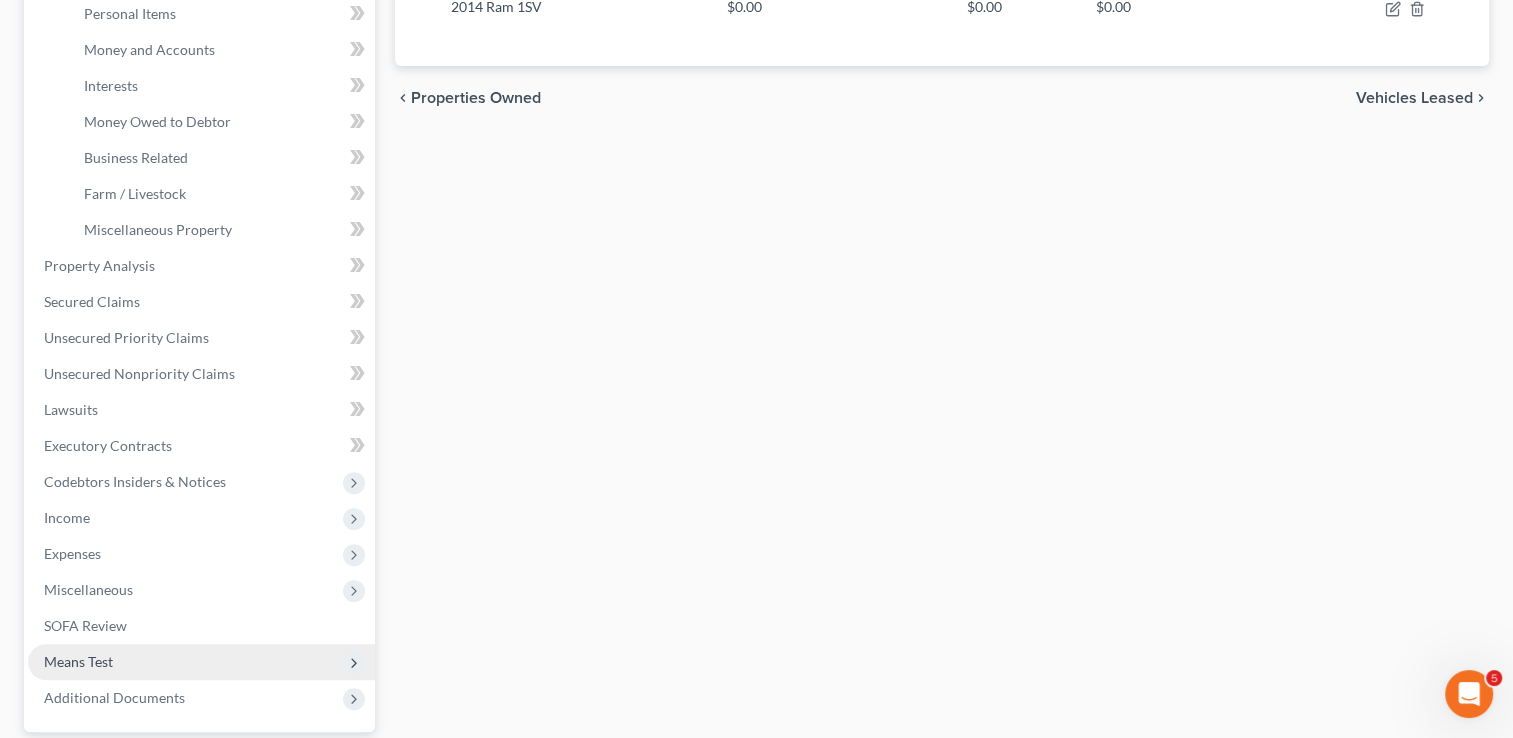 scroll, scrollTop: 600, scrollLeft: 0, axis: vertical 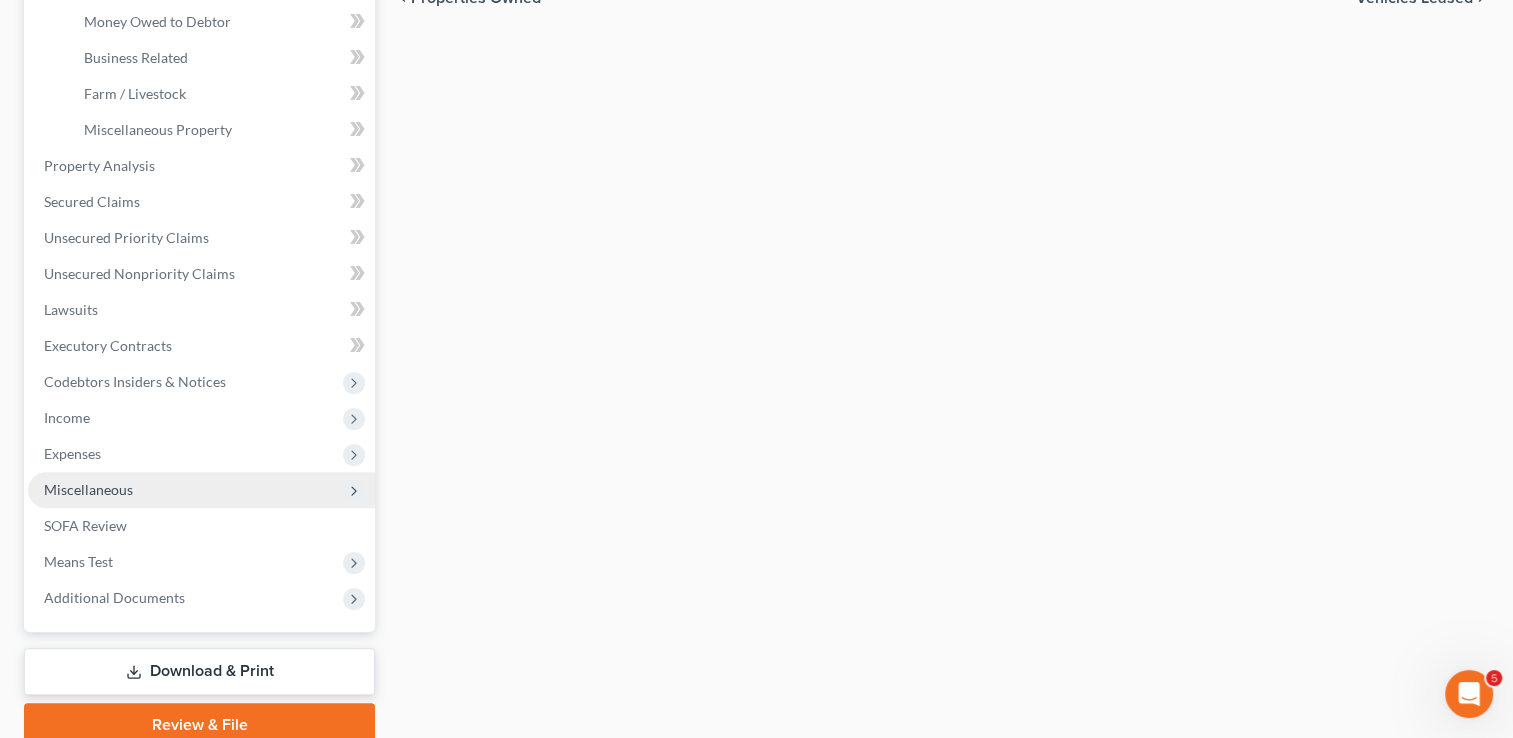 click on "Miscellaneous" at bounding box center [88, 489] 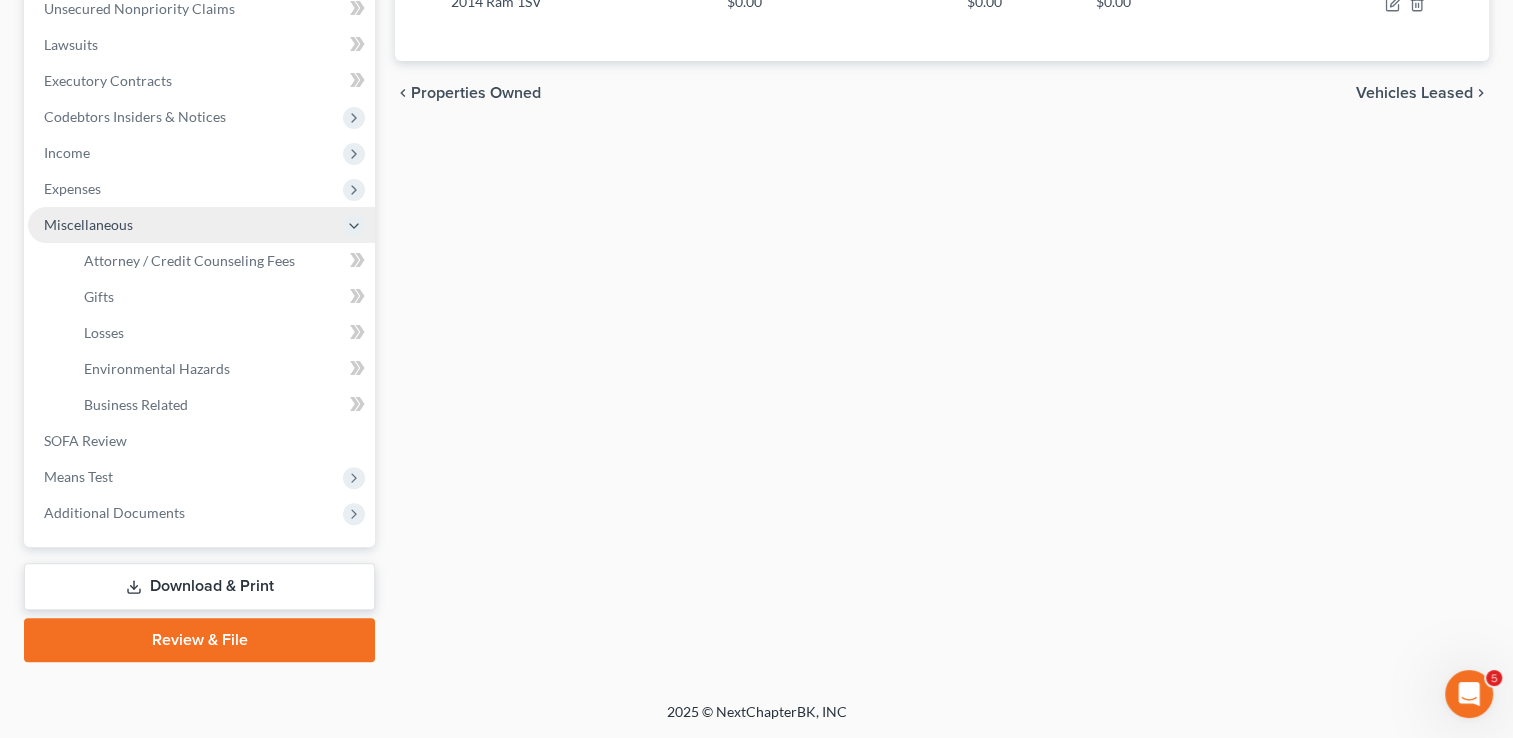 scroll, scrollTop: 503, scrollLeft: 0, axis: vertical 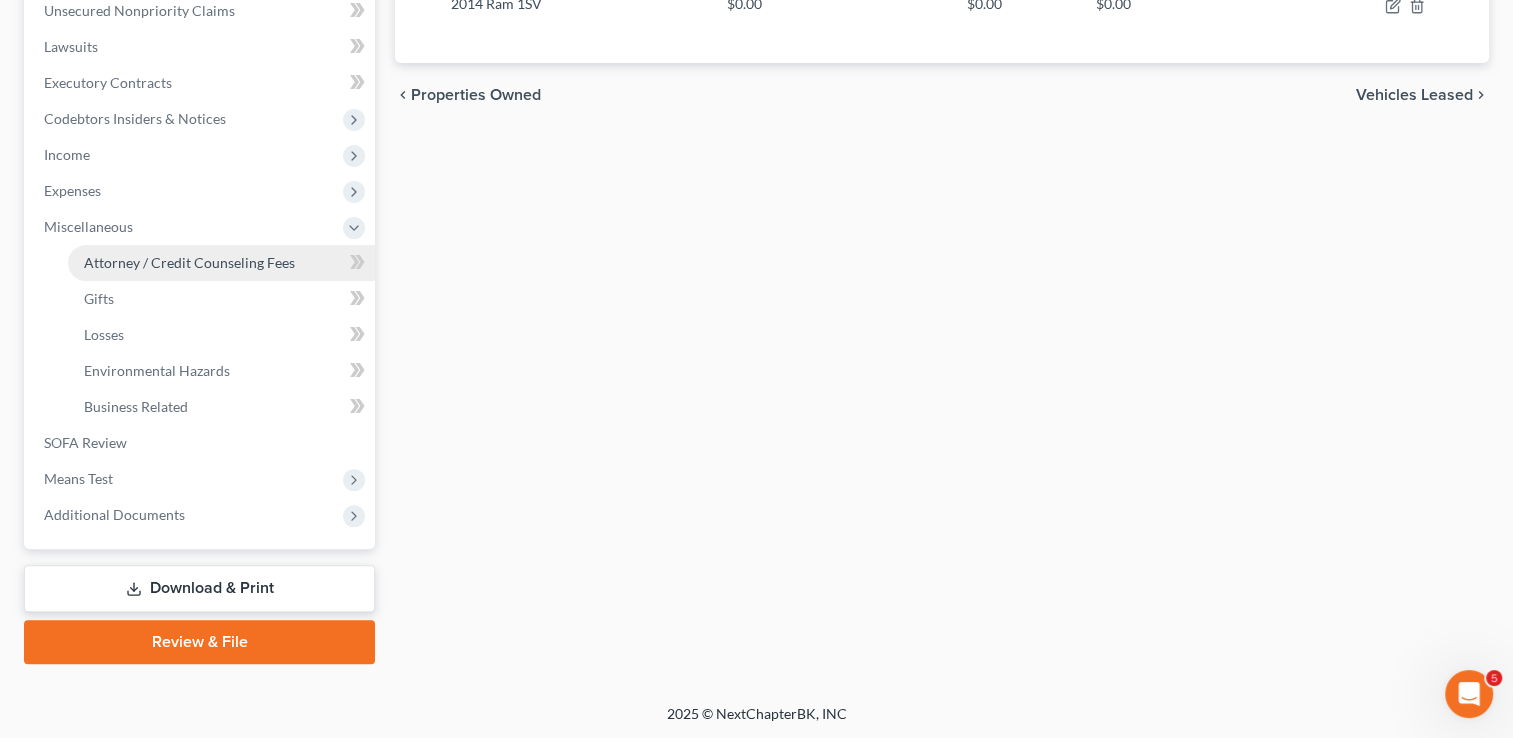 click on "Attorney / Credit Counseling Fees" at bounding box center [189, 262] 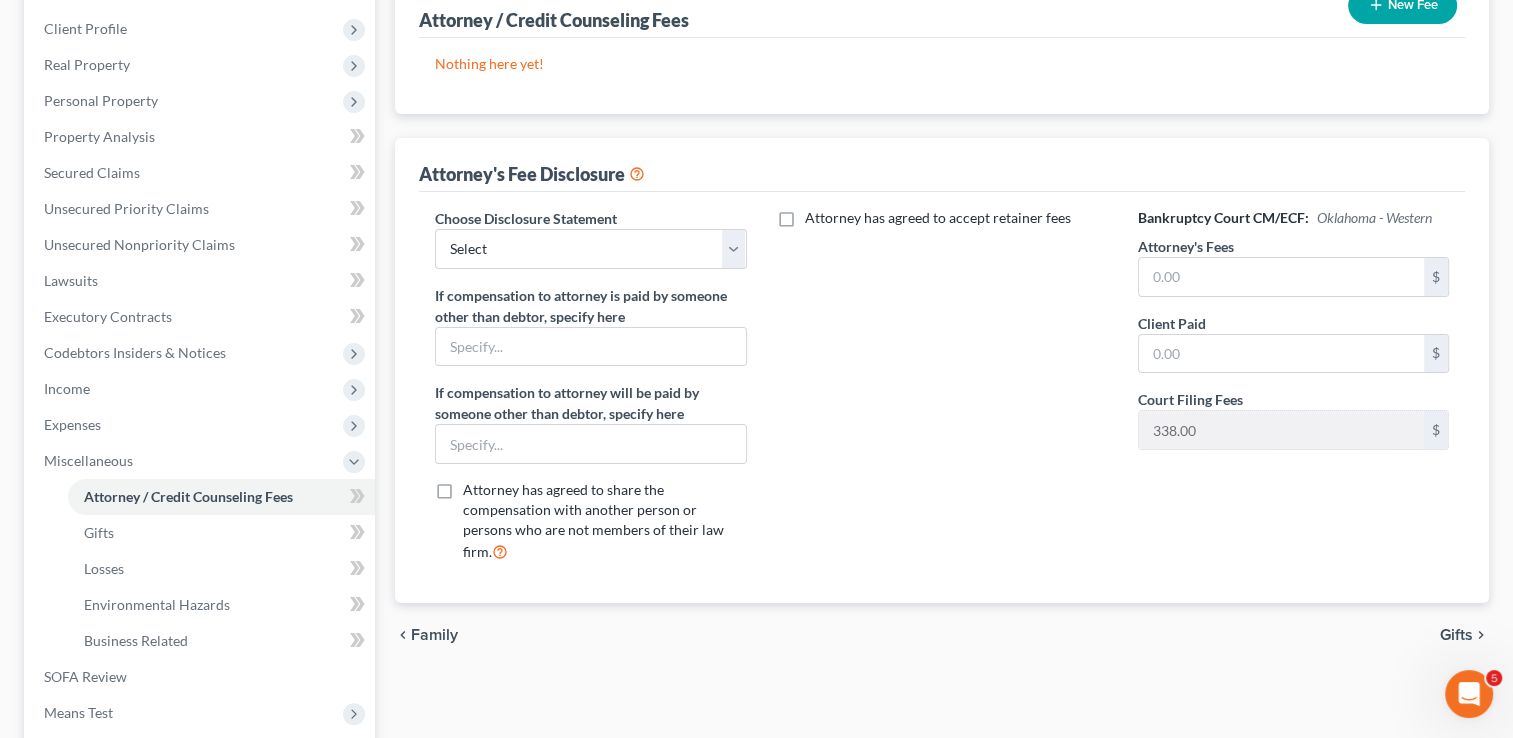 scroll, scrollTop: 0, scrollLeft: 0, axis: both 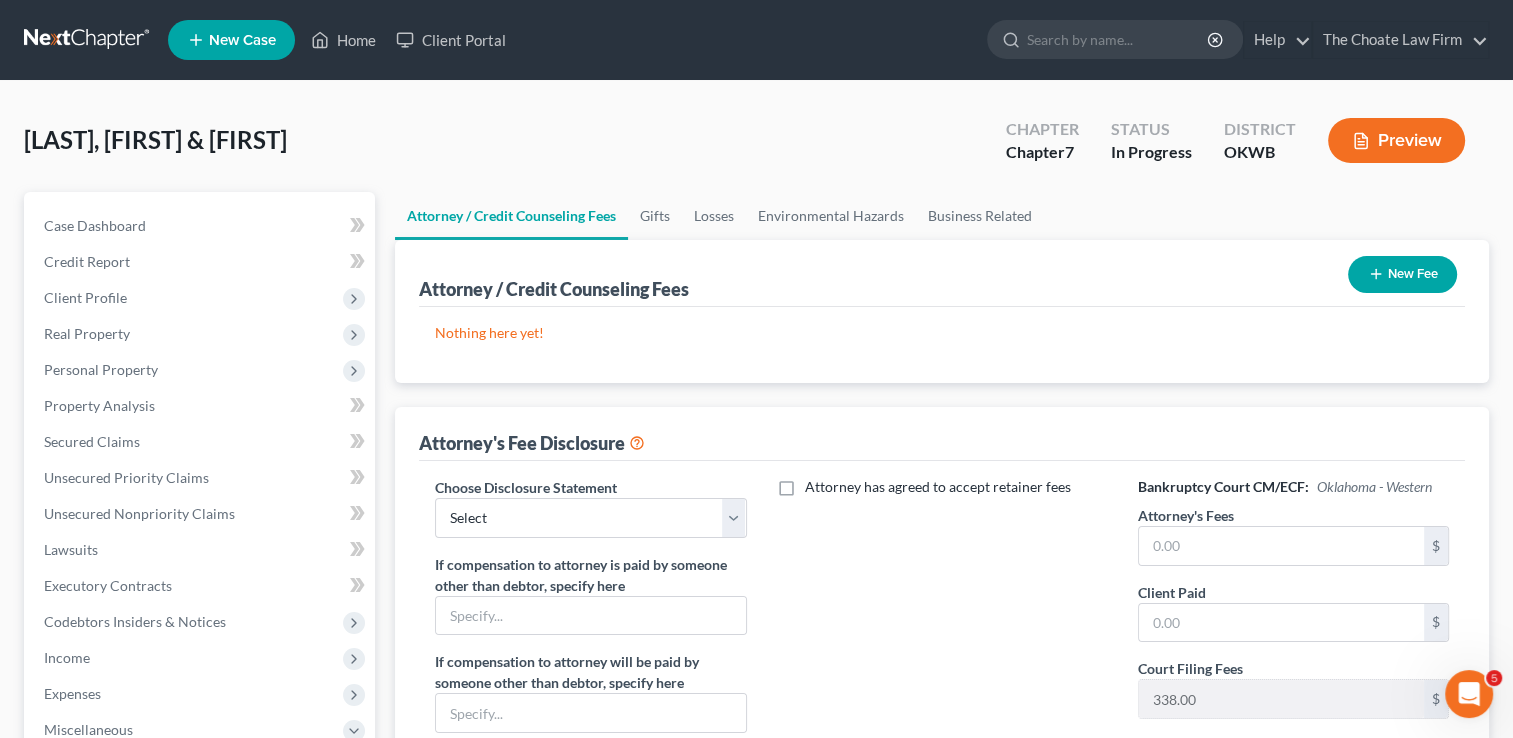 click on "New Fee" at bounding box center (1402, 274) 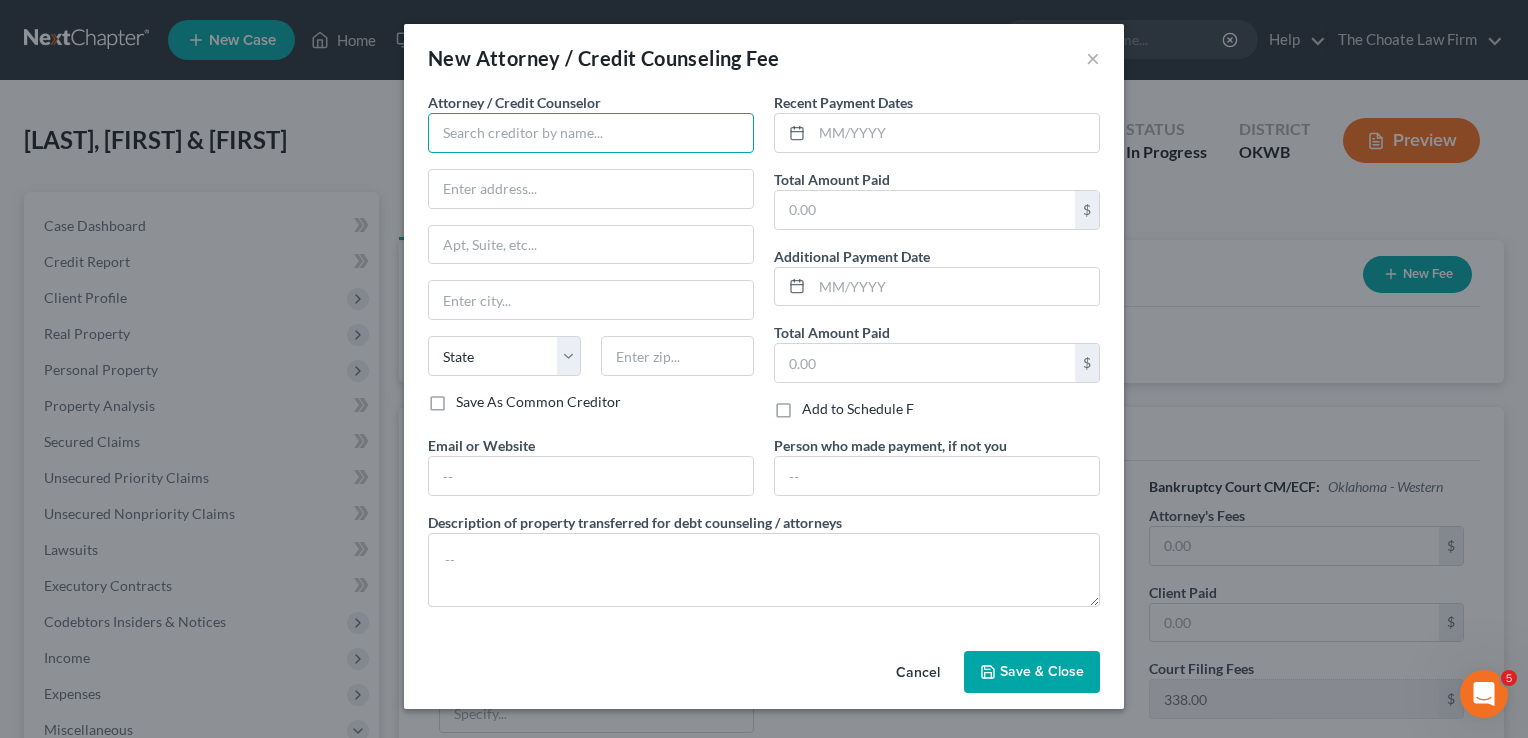 click at bounding box center [591, 133] 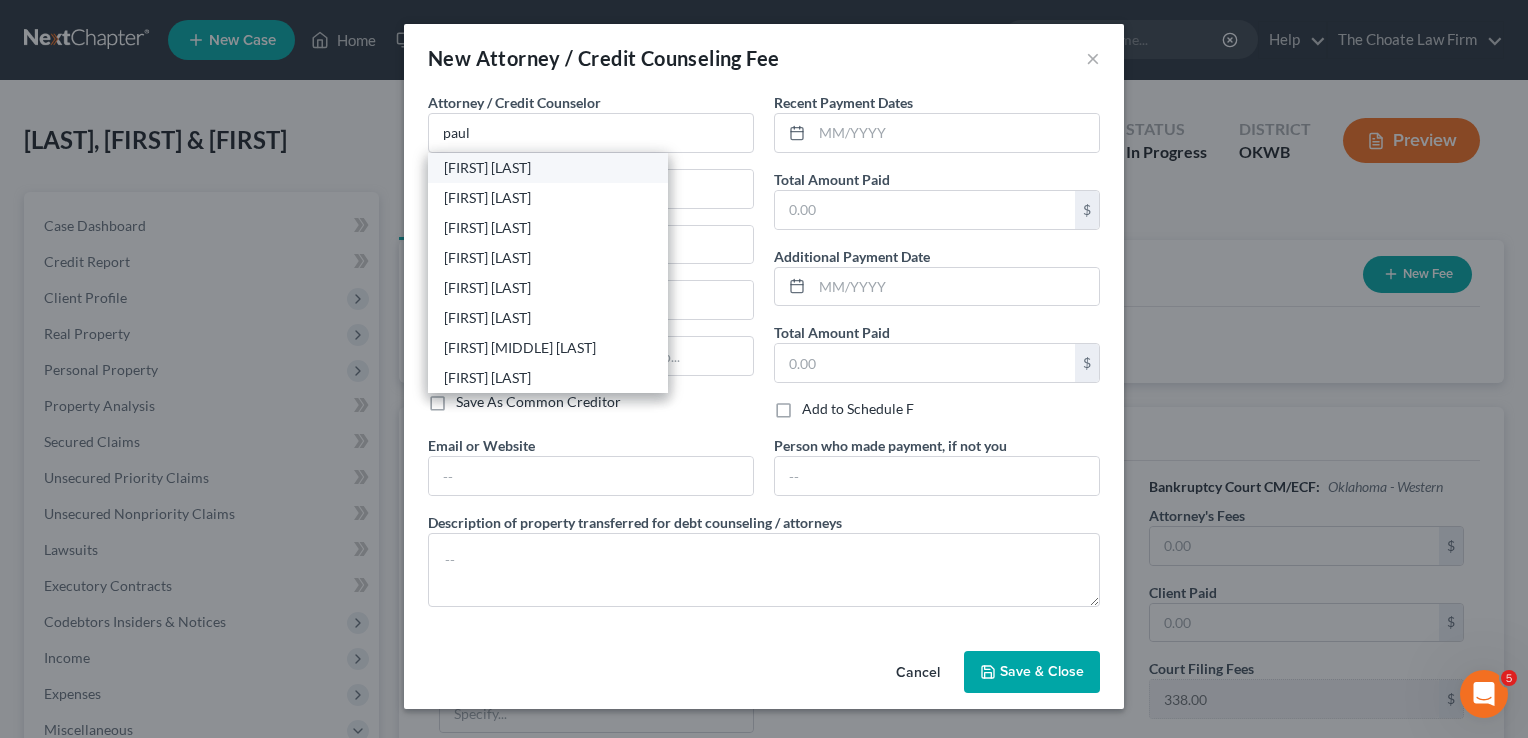 click on "[FIRST] [LAST]" at bounding box center (548, 168) 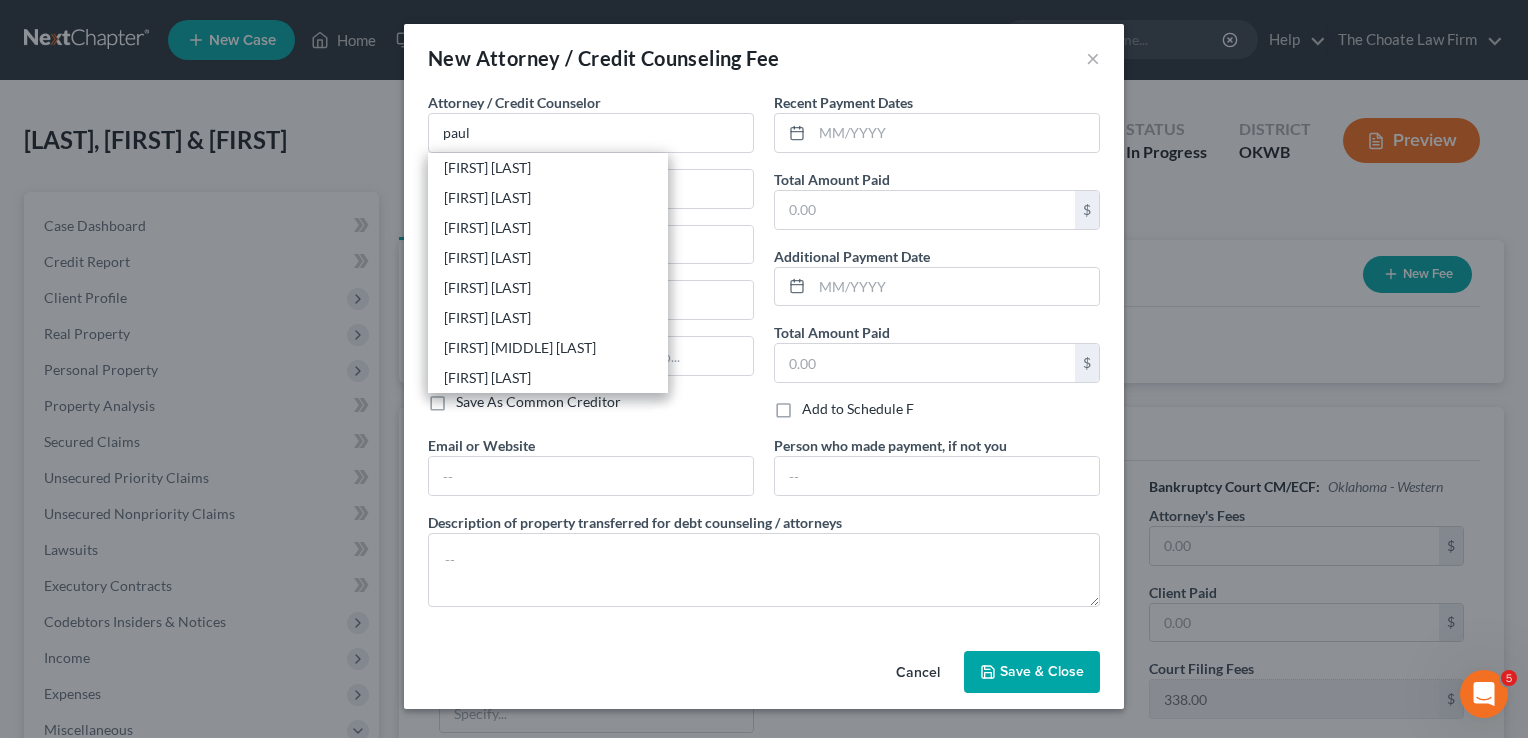 type on "[FIRST] [LAST]" 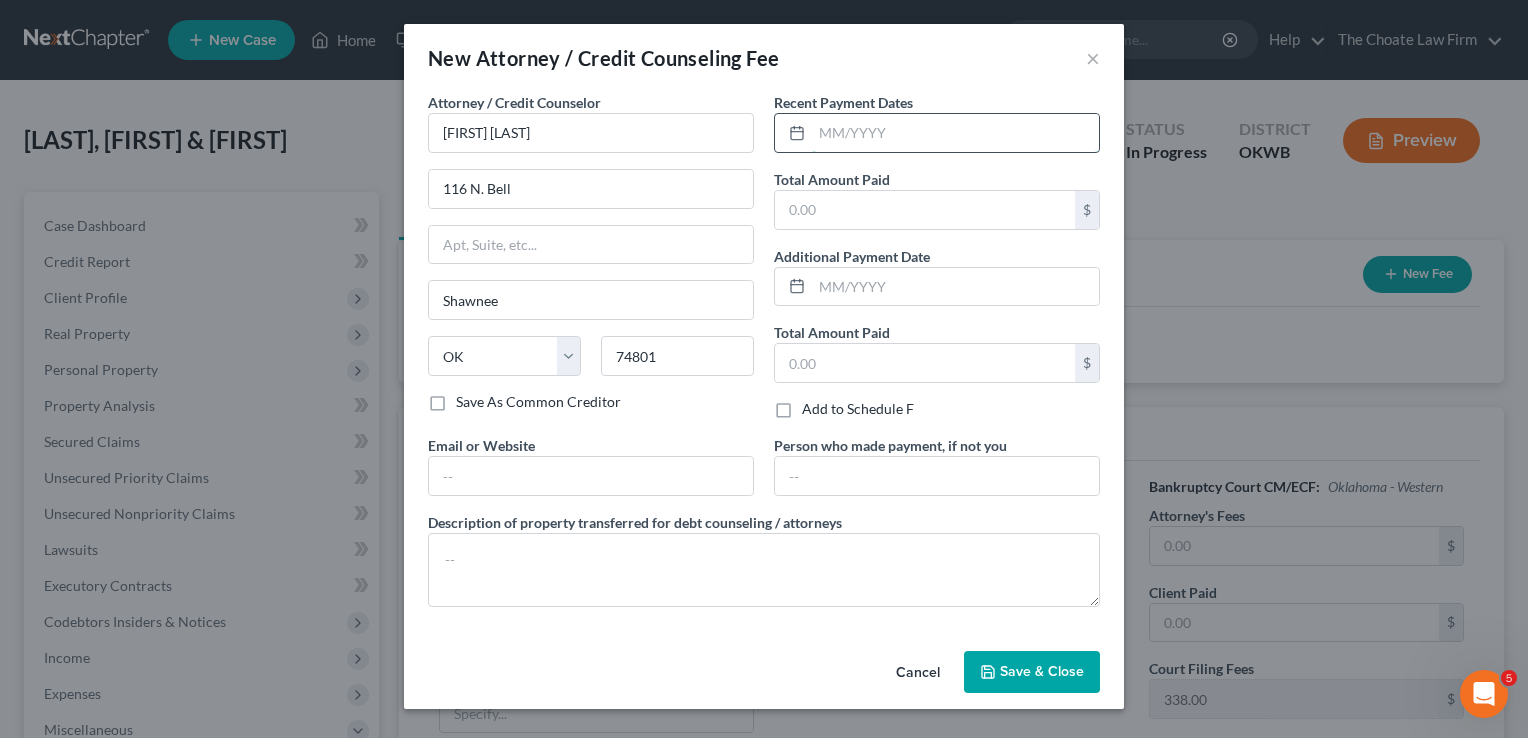 click at bounding box center (955, 133) 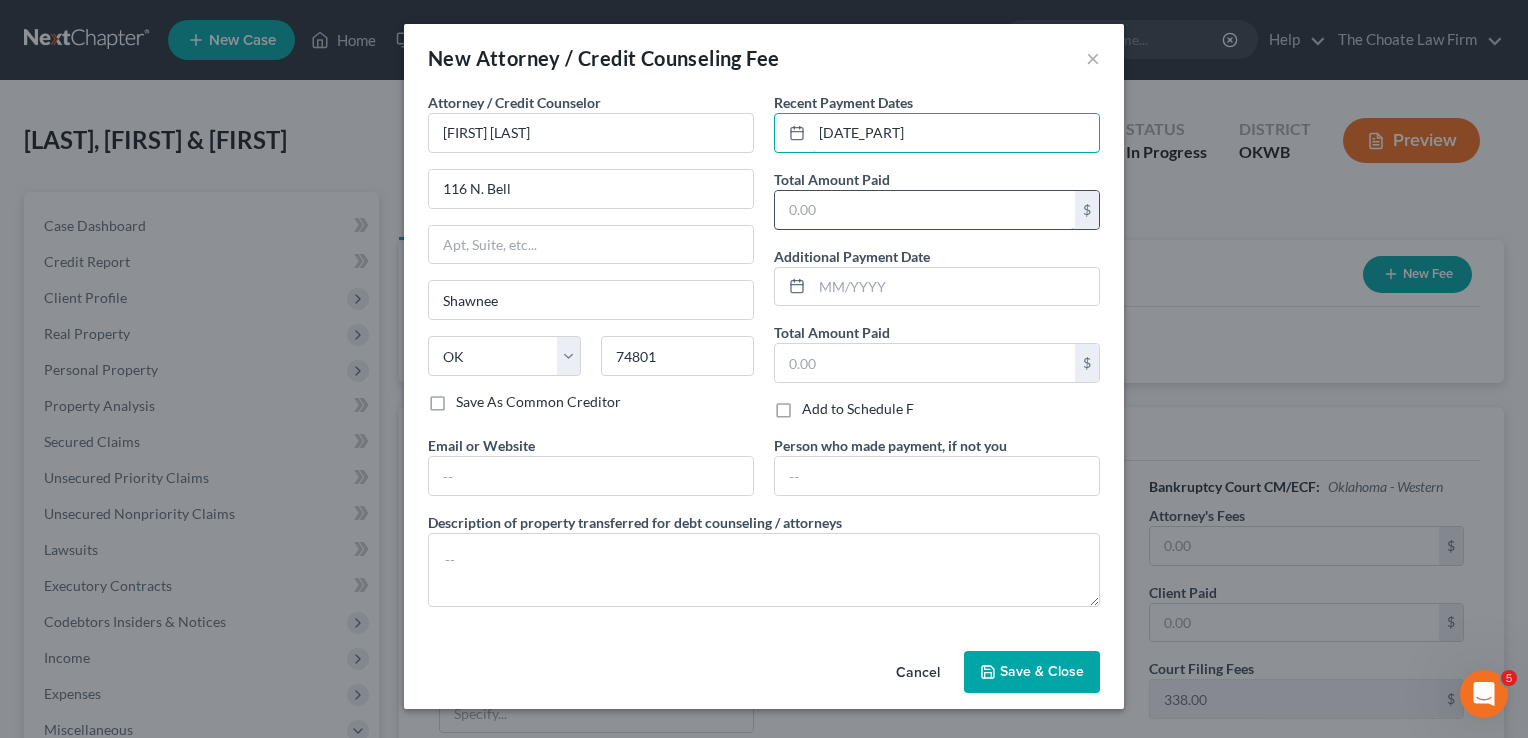 type on "07/23/25" 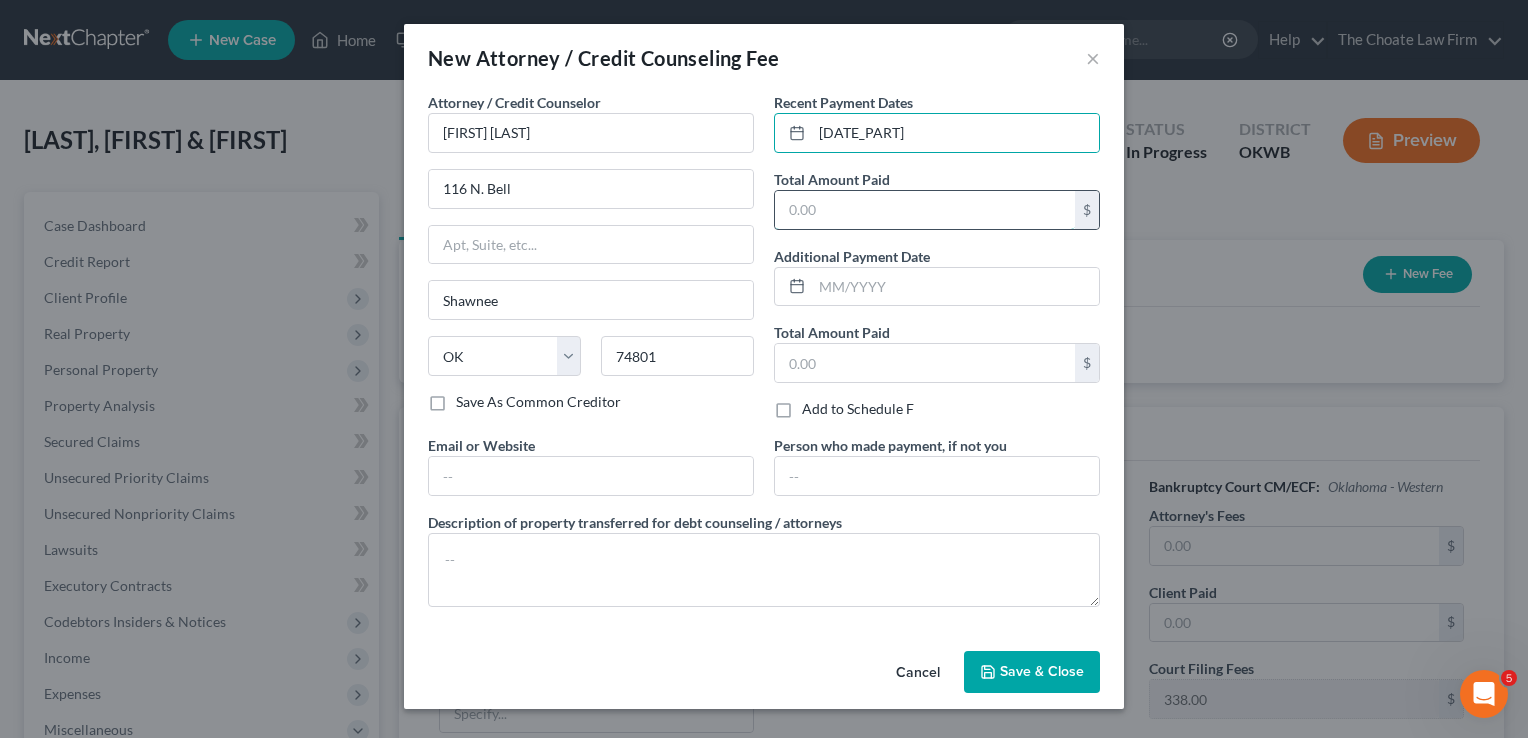 click at bounding box center (925, 210) 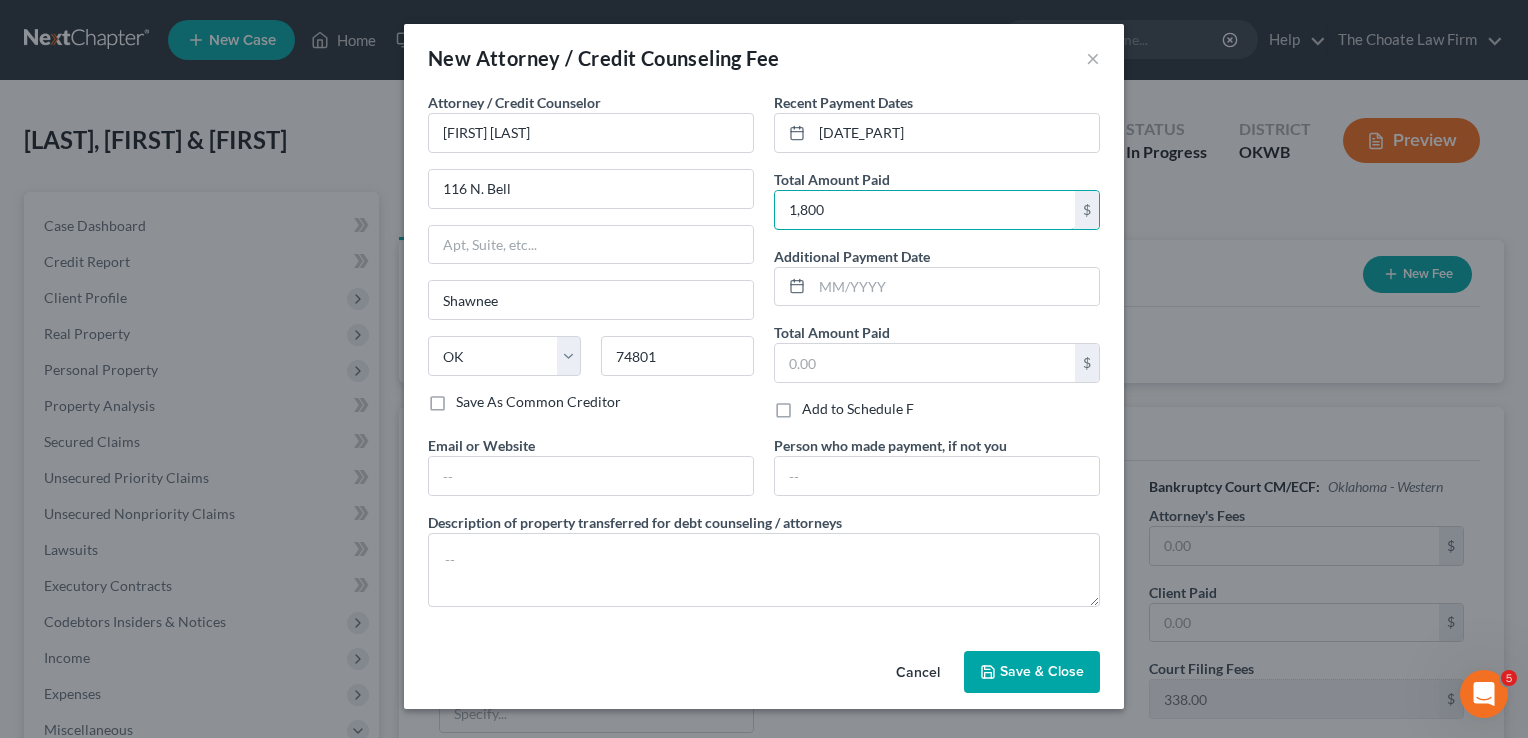 type on "1,800" 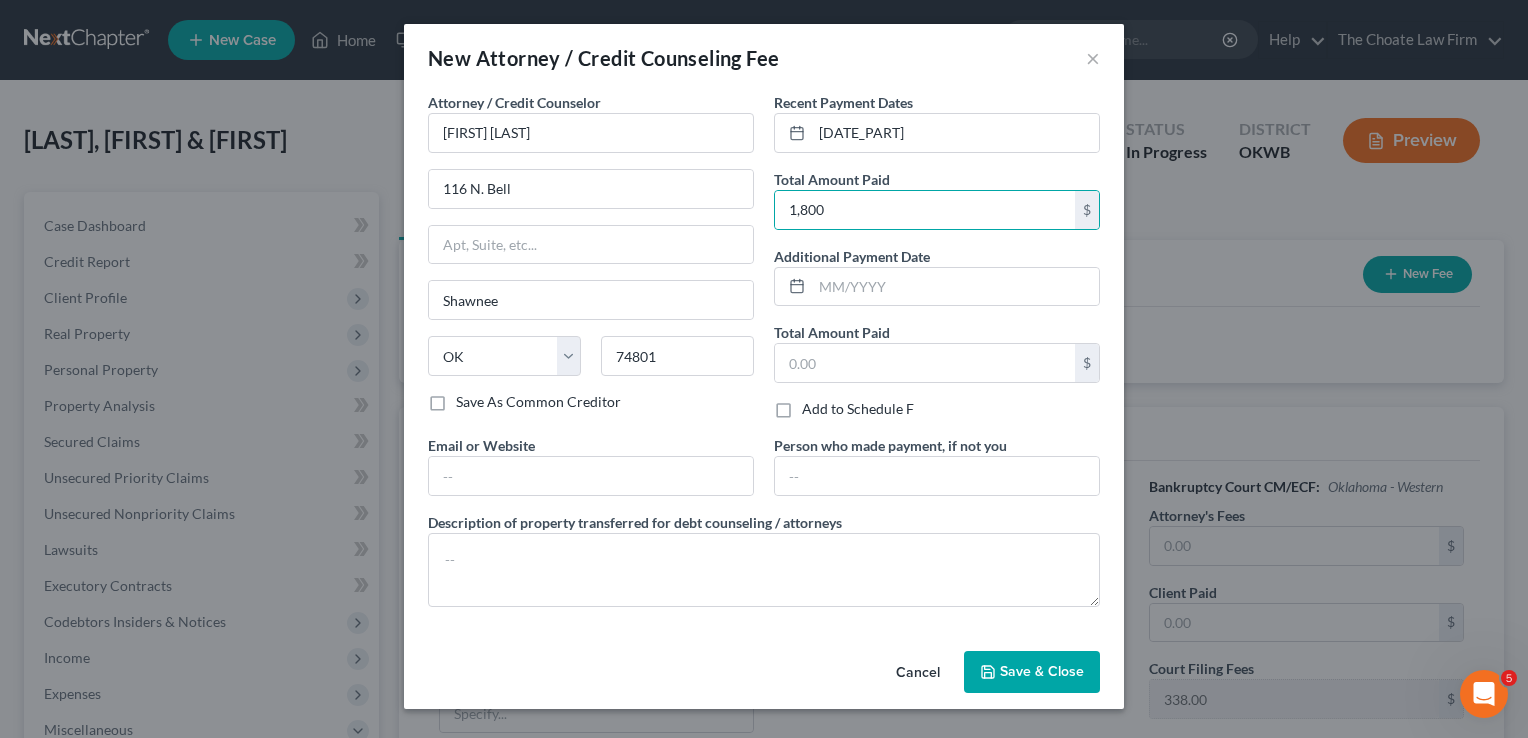 click on "Save & Close" at bounding box center (1042, 671) 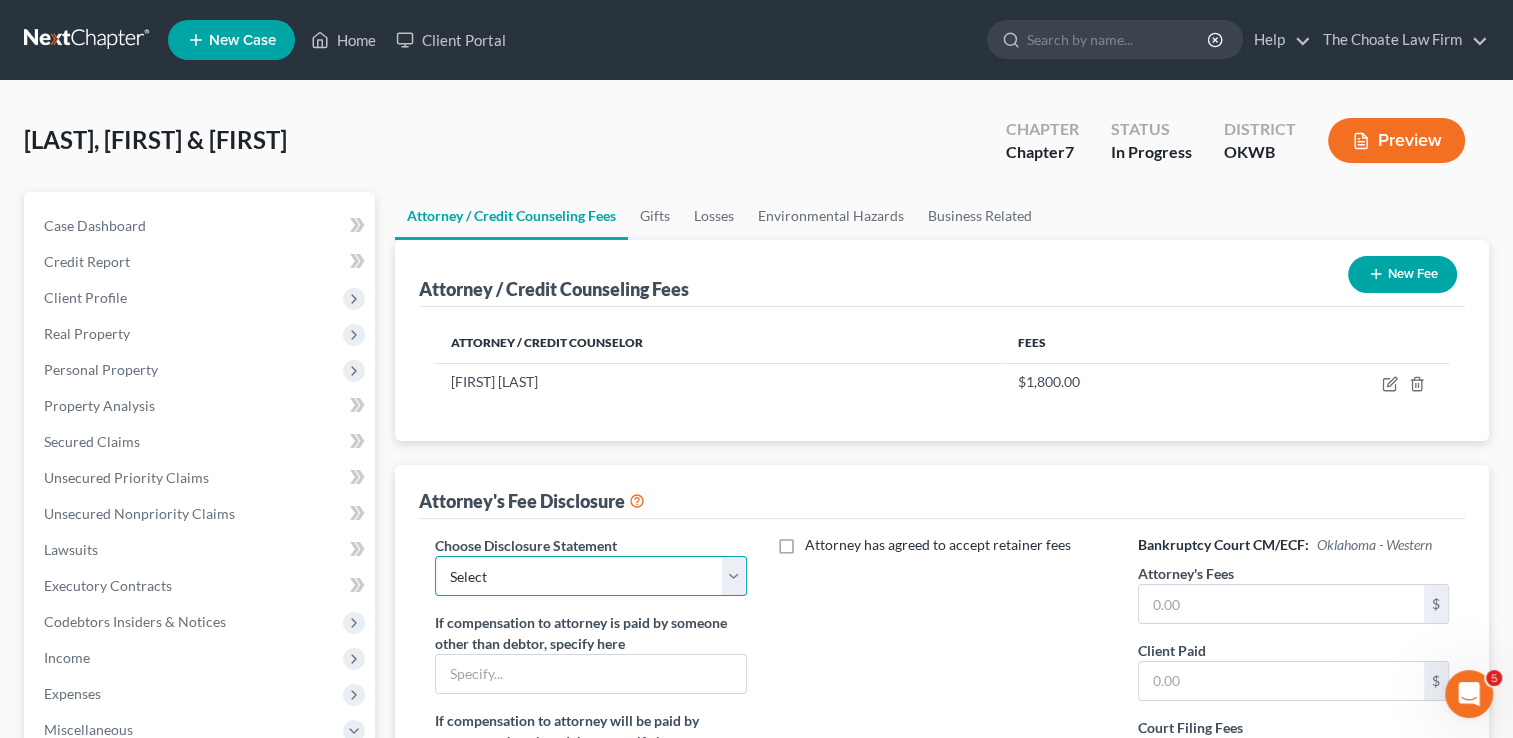 click on "Select Attorney" at bounding box center (590, 576) 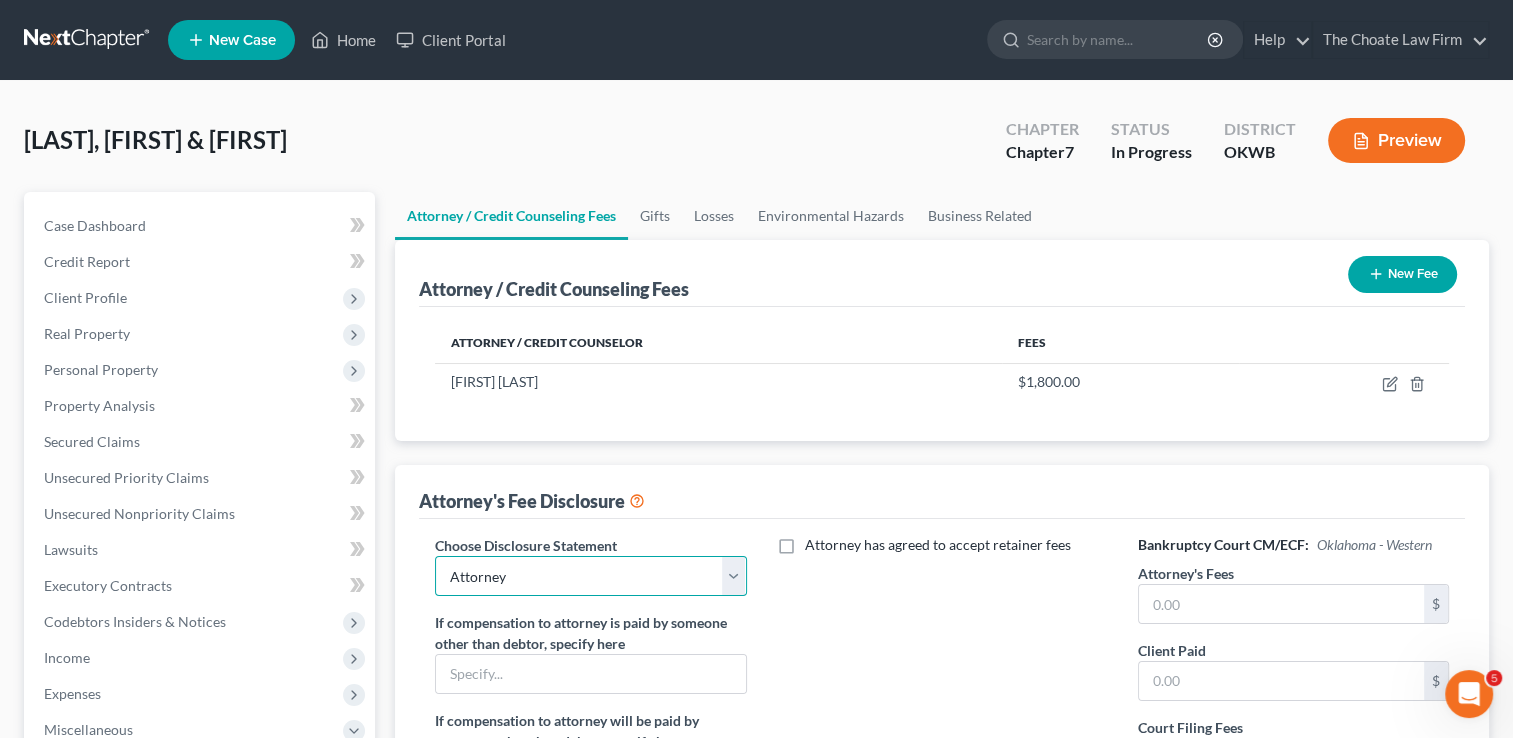 click on "Select Attorney" at bounding box center (590, 576) 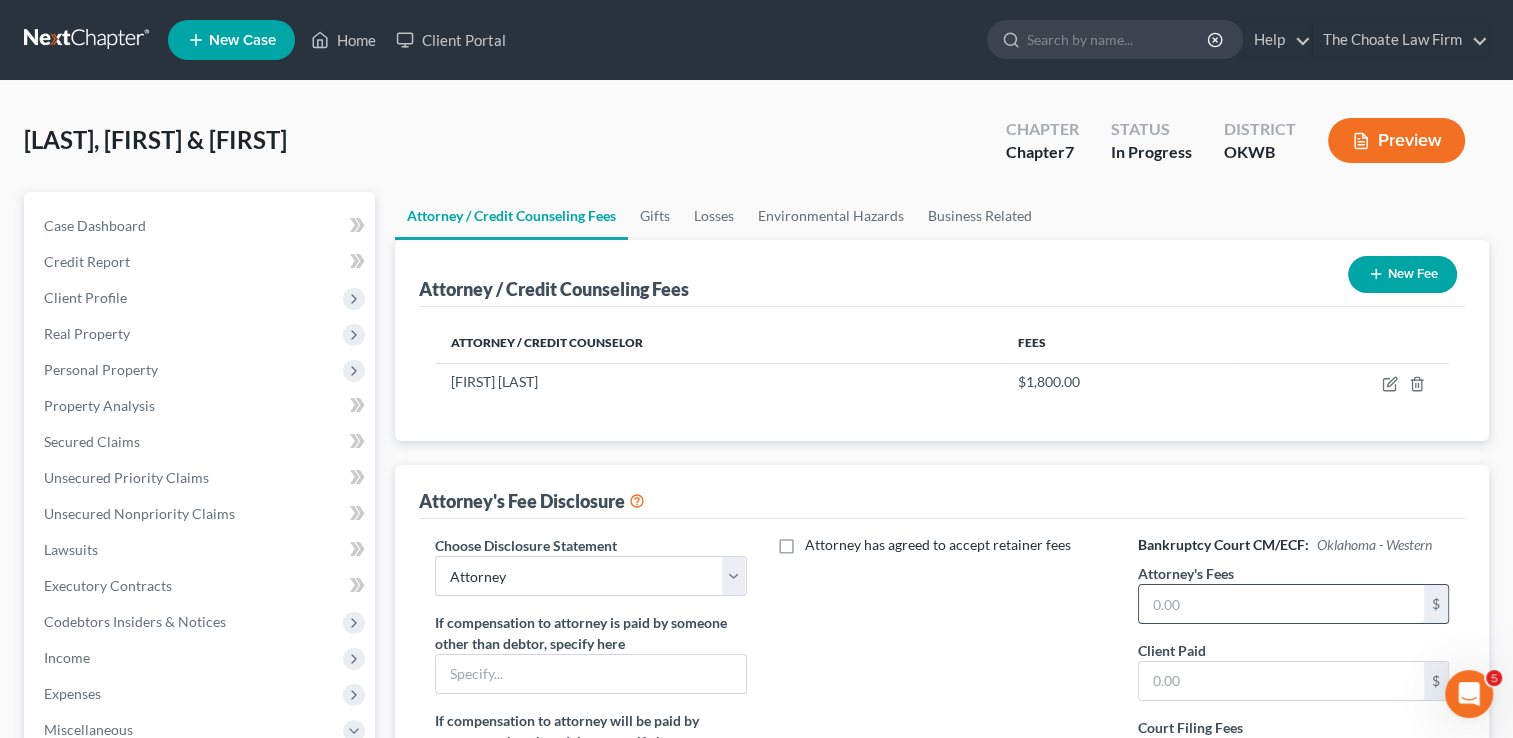 click at bounding box center [1281, 604] 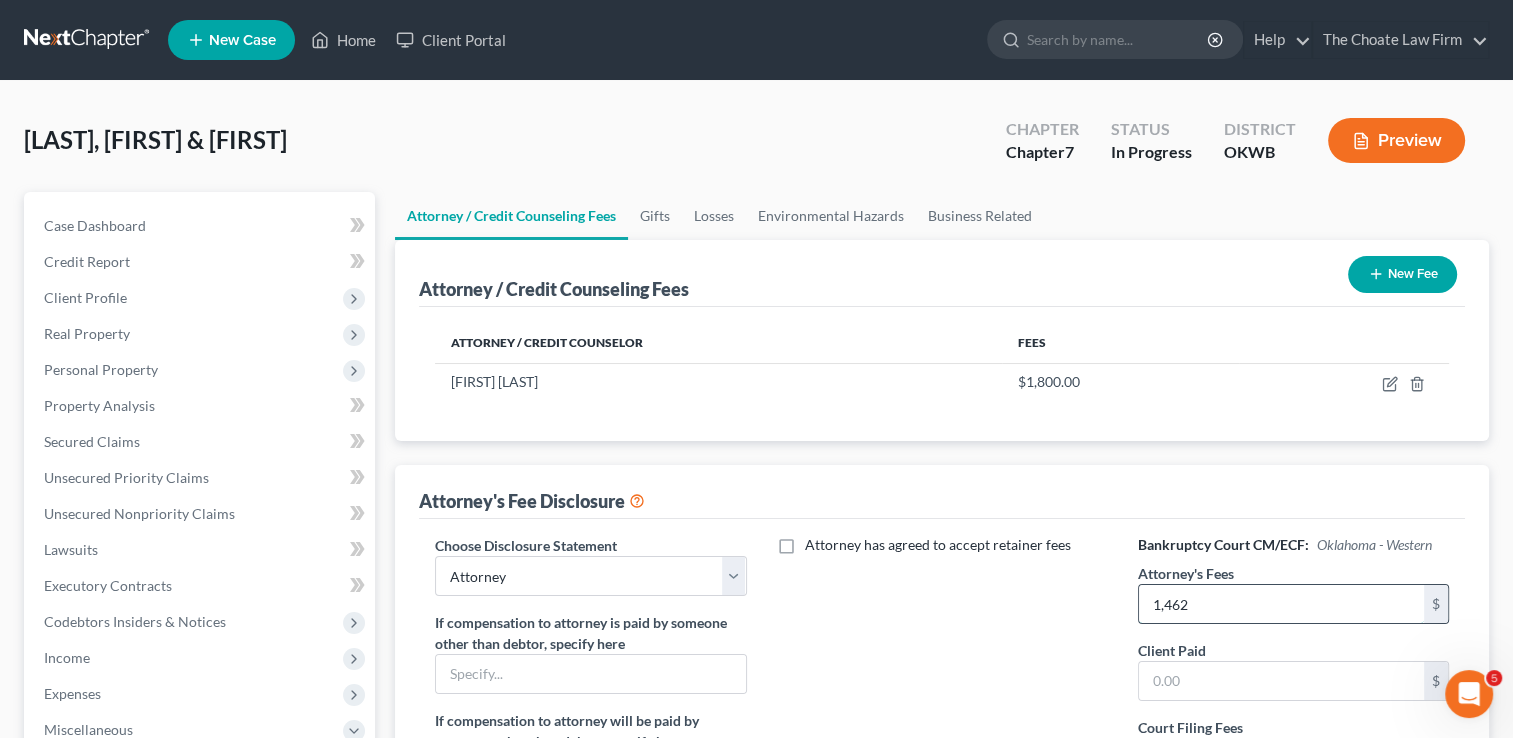 type on "1,462" 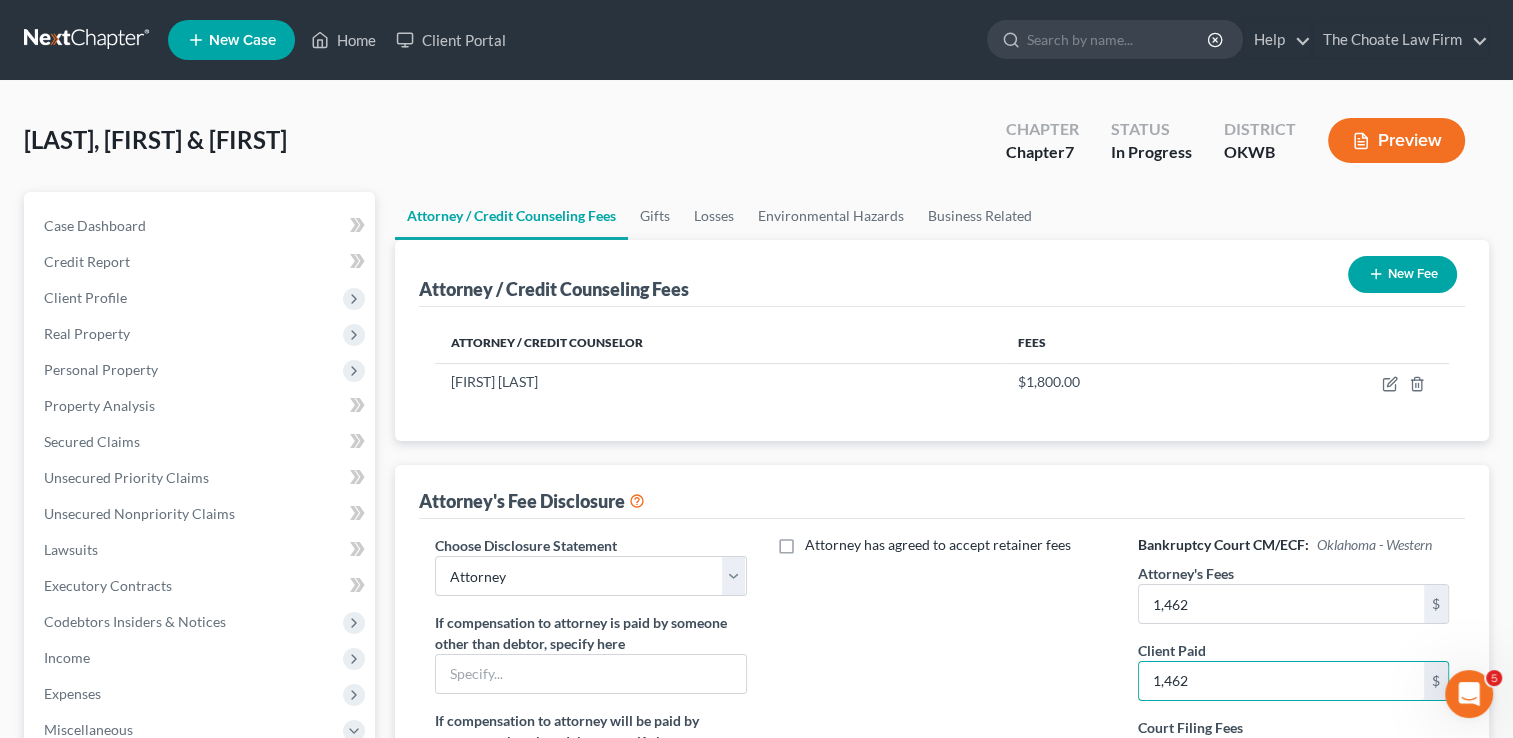 type on "1,462" 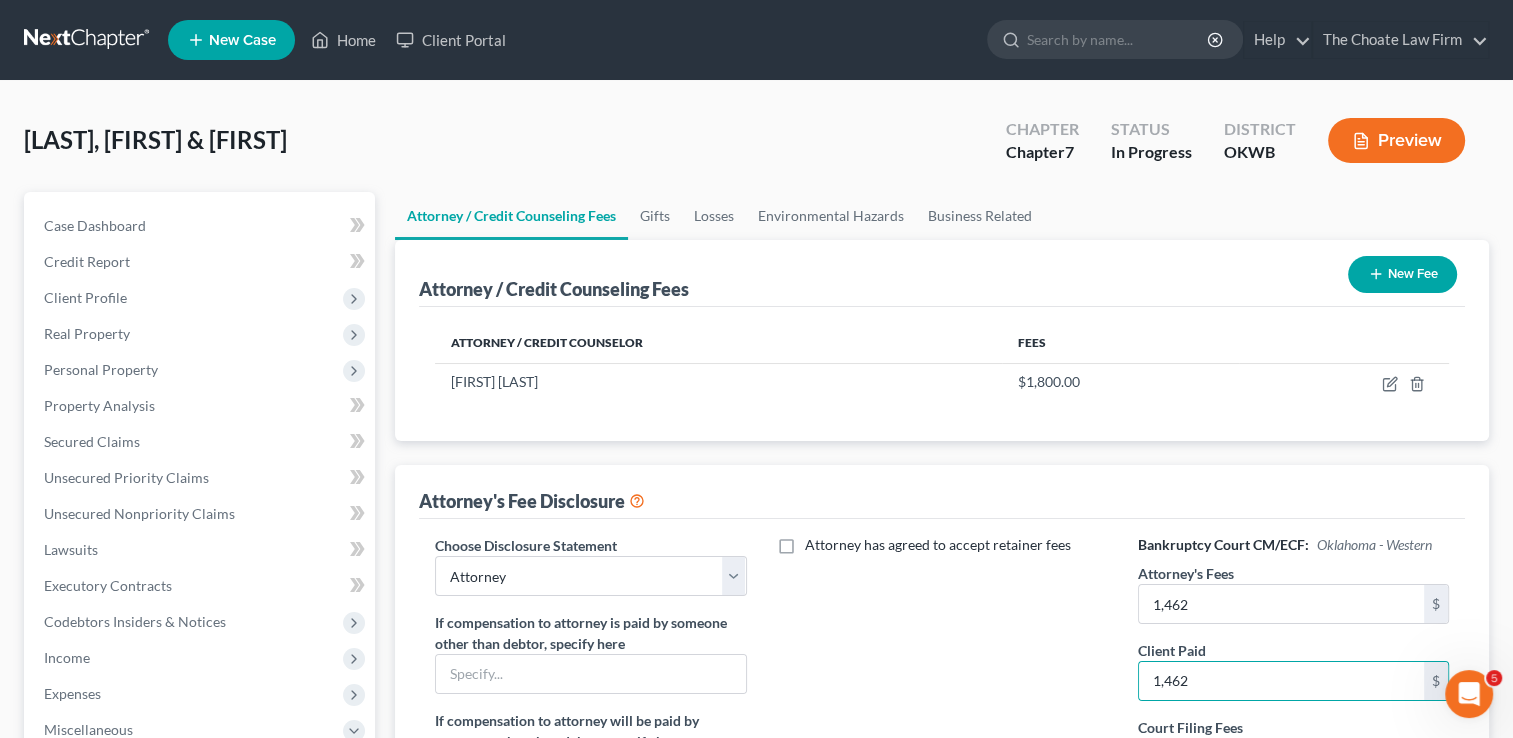 click on "Attorney has agreed to accept retainer fees" at bounding box center (942, 720) 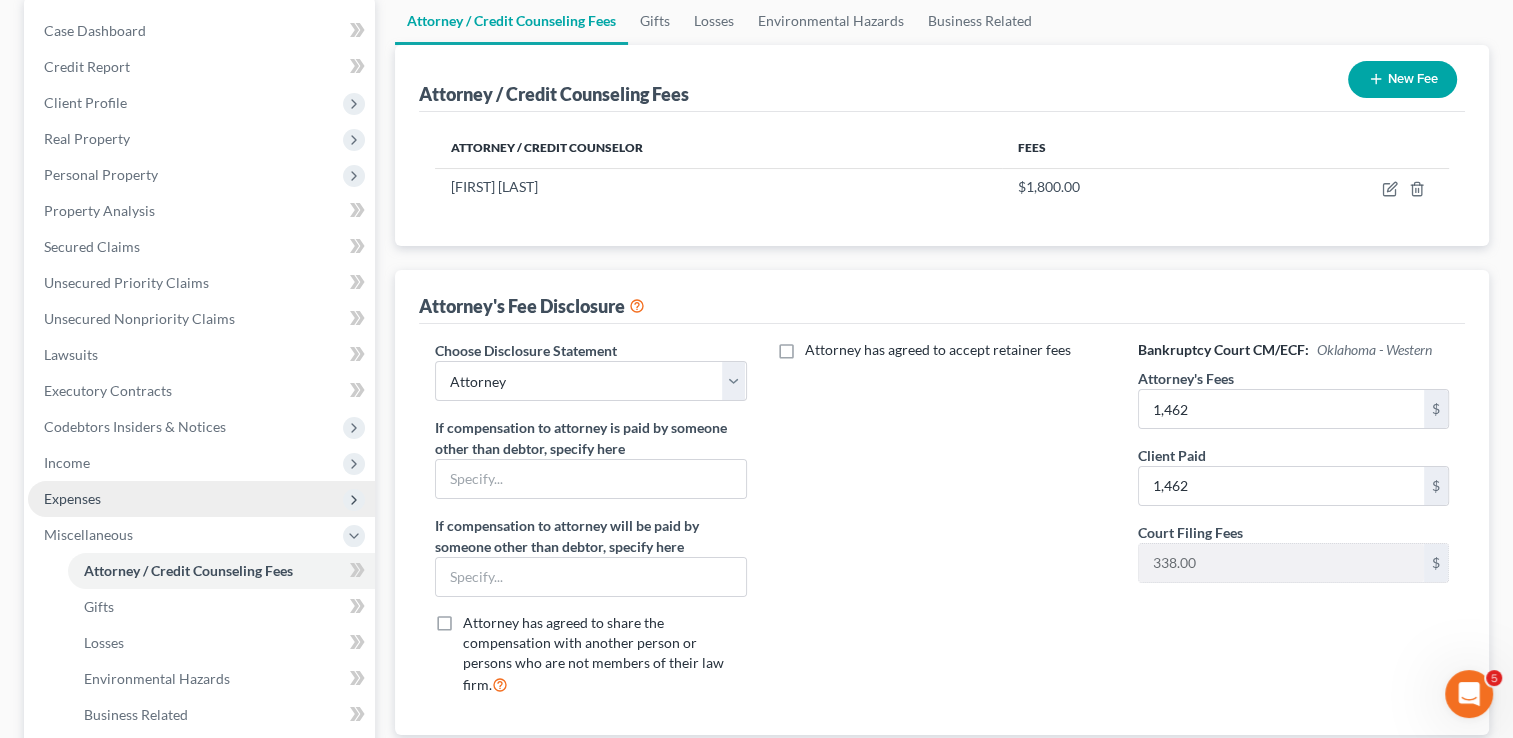 scroll, scrollTop: 200, scrollLeft: 0, axis: vertical 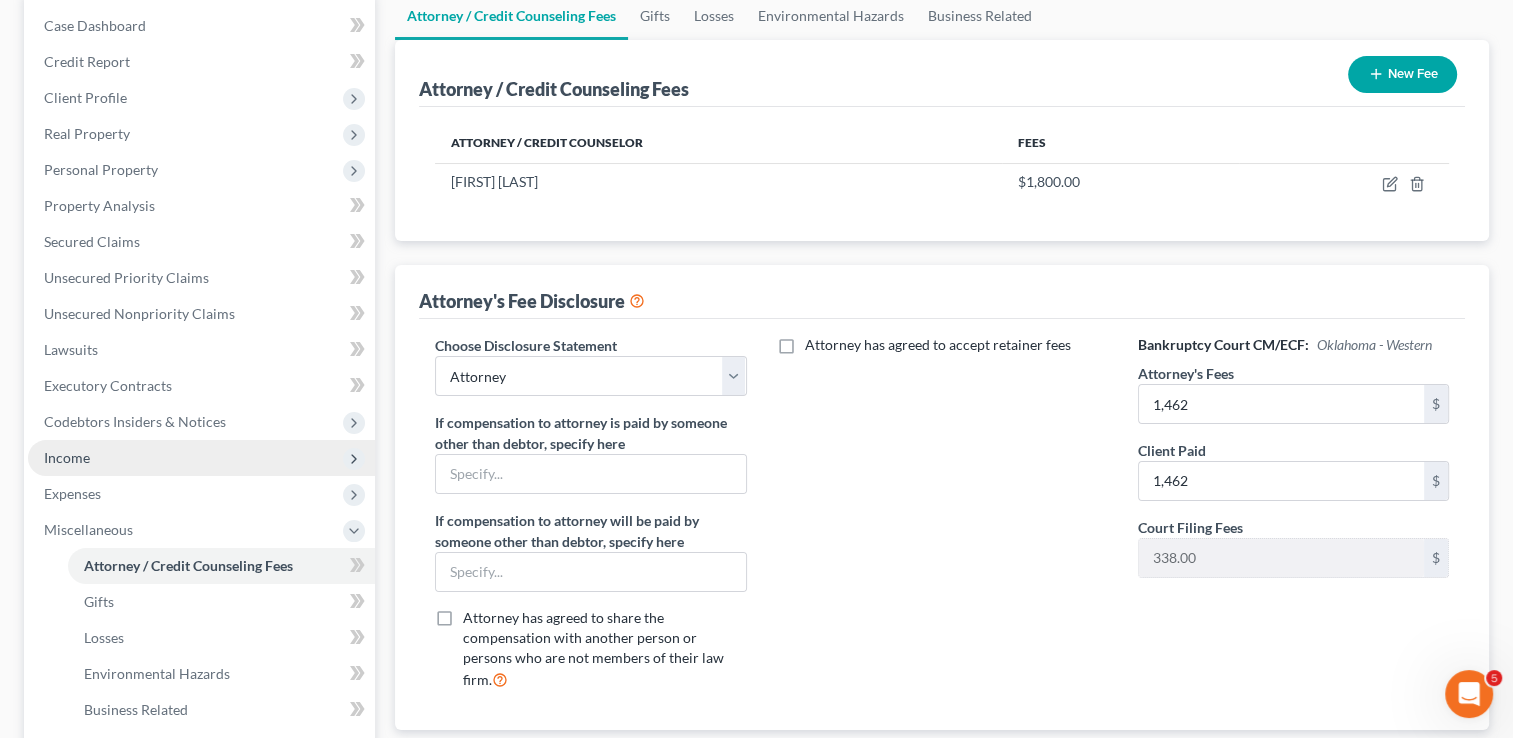 click on "Income" at bounding box center [67, 457] 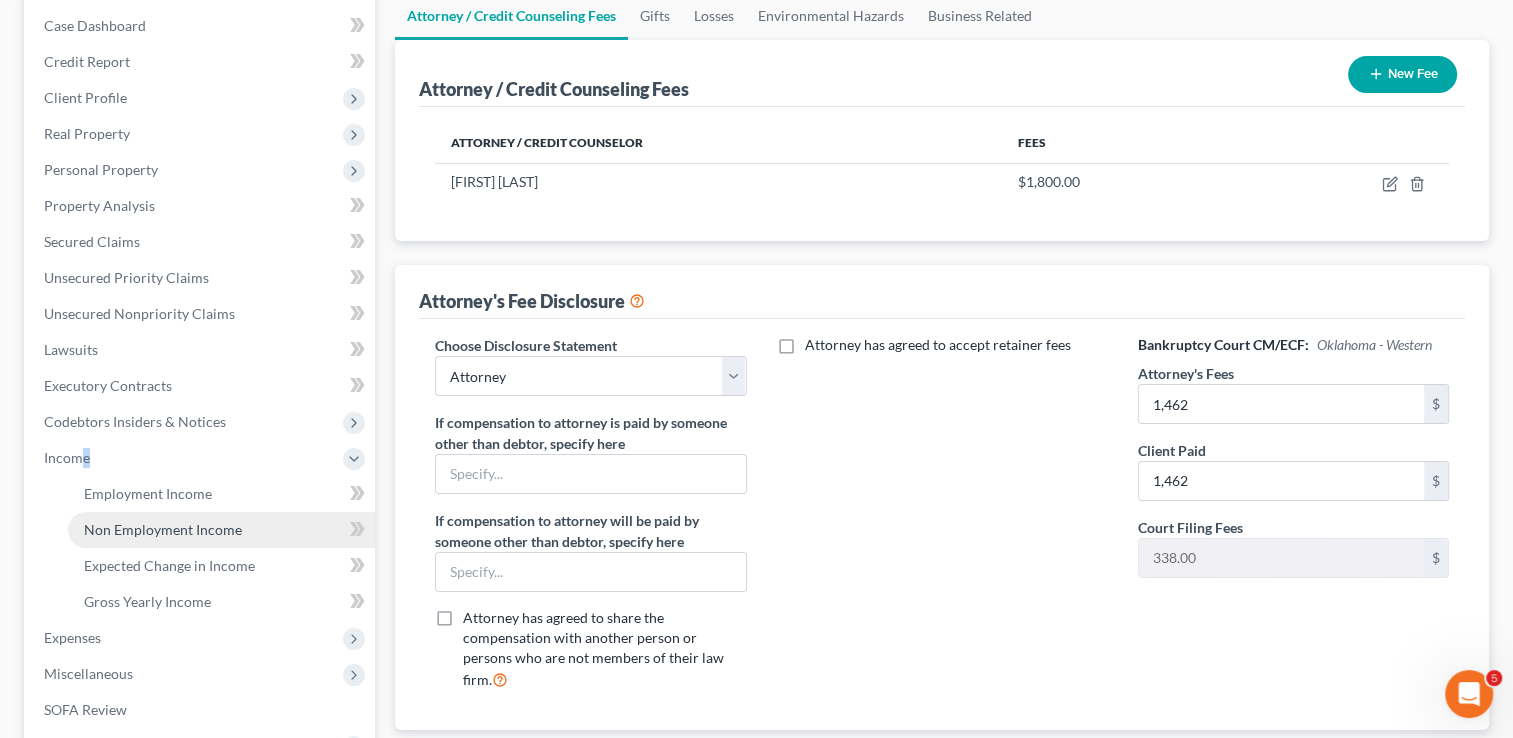 drag, startPoint x: 84, startPoint y: 462, endPoint x: 160, endPoint y: 530, distance: 101.98039 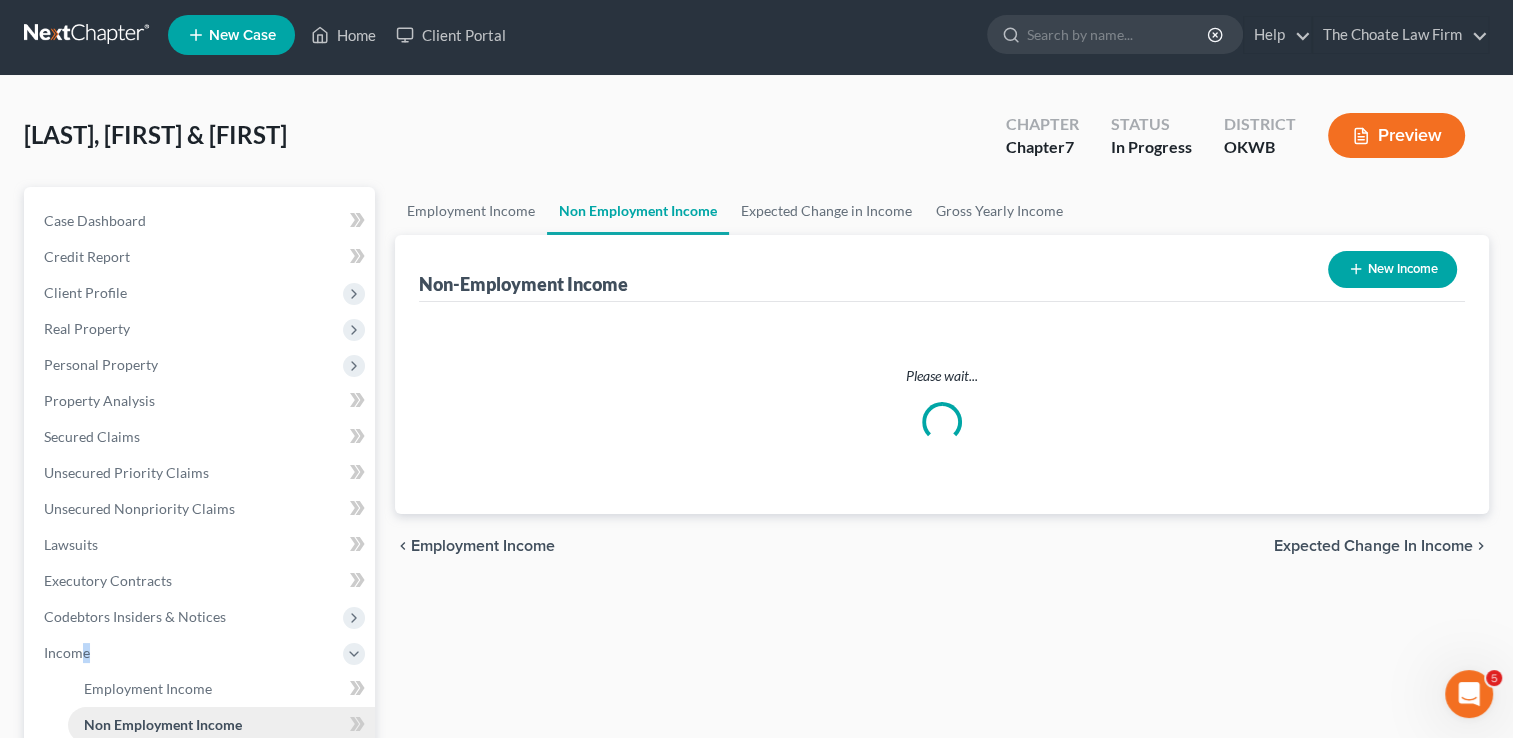 scroll, scrollTop: 0, scrollLeft: 0, axis: both 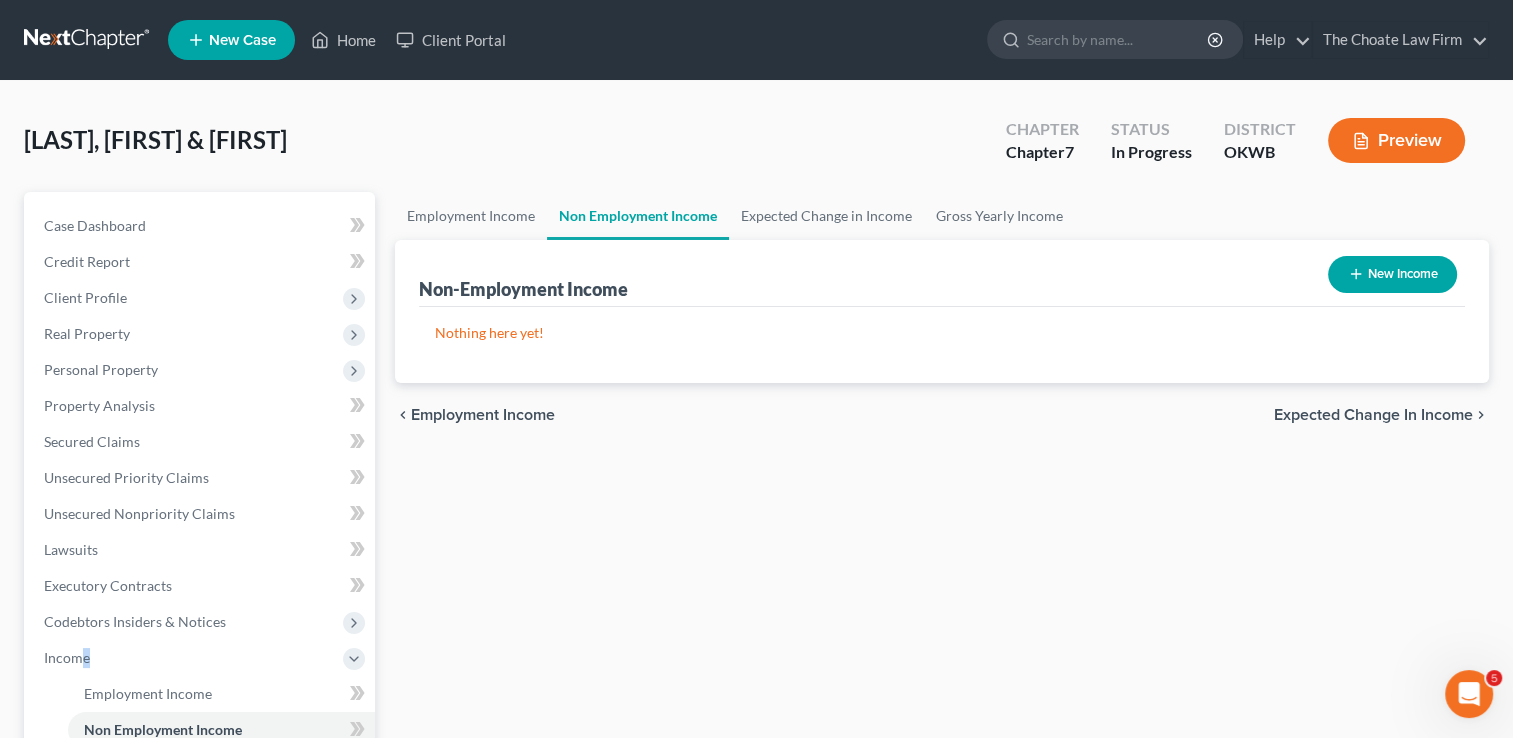 click on "New Income" at bounding box center [1392, 274] 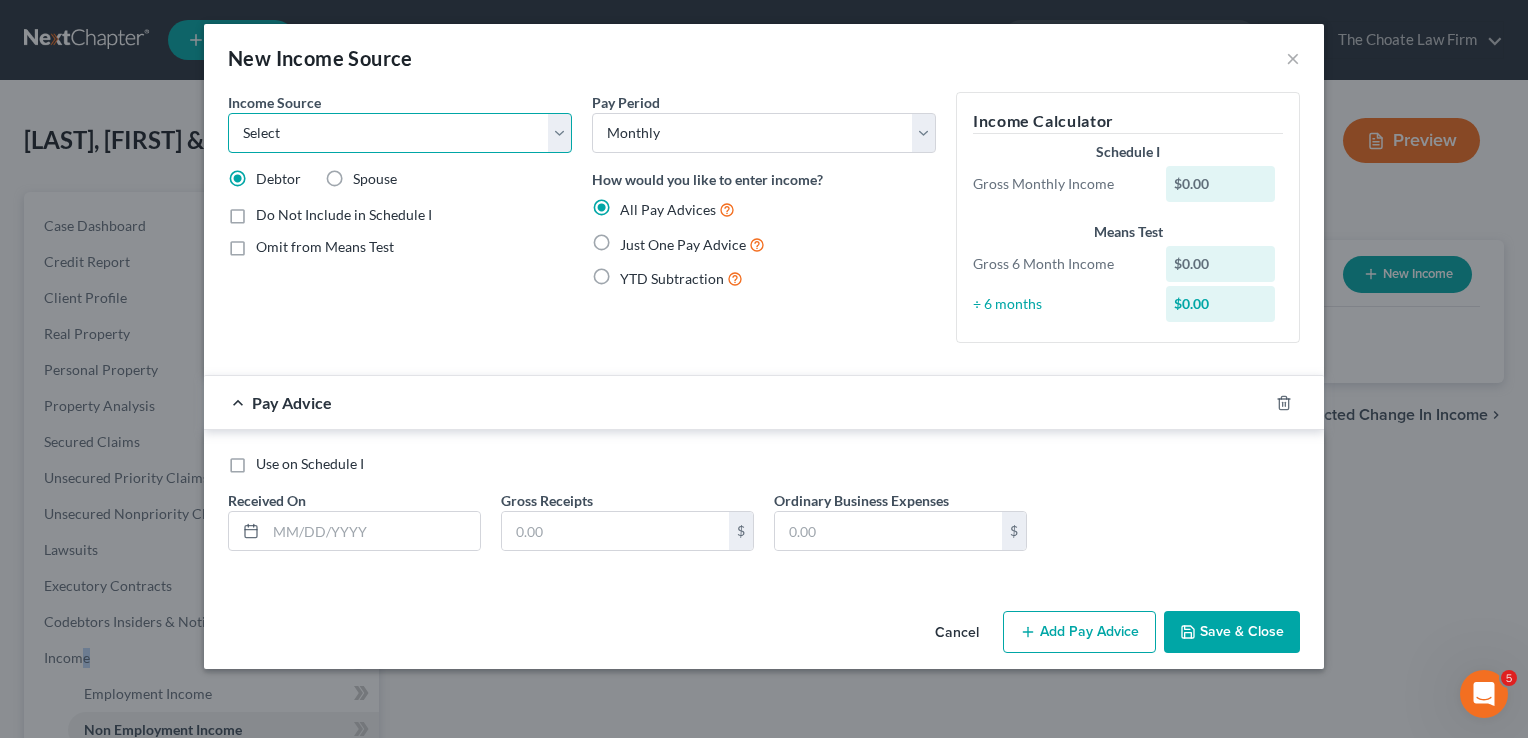 click on "Select Unemployment Disability (from employer) Pension Retirement Social Security / Social Security Disability Other Government Assistance Interests, Dividends or Royalties Child / Family Support Contributions to Household Property / Rental Business, Professional or Farm Alimony / Maintenance Payments Military Disability Benefits Other Monthly Income" at bounding box center (400, 133) 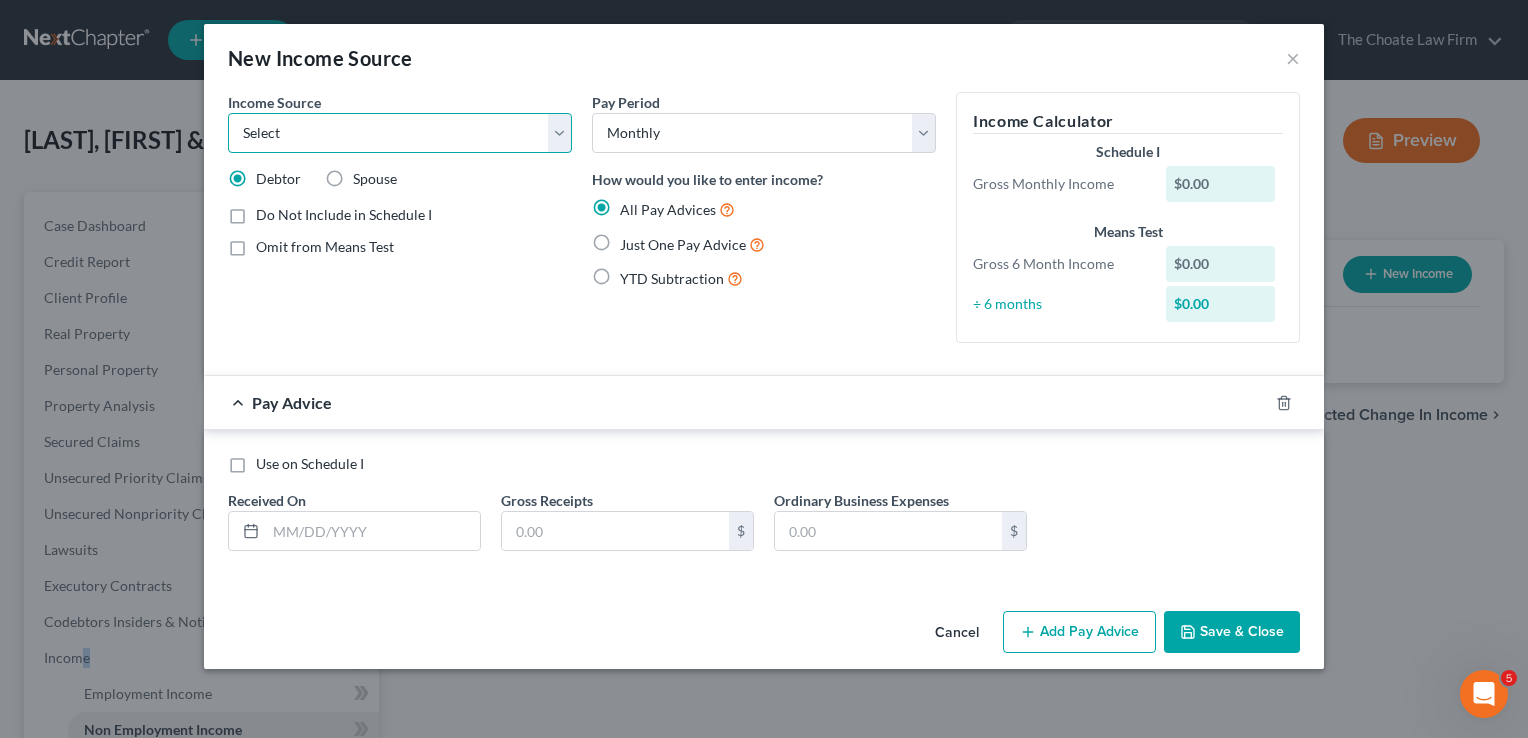 select on "4" 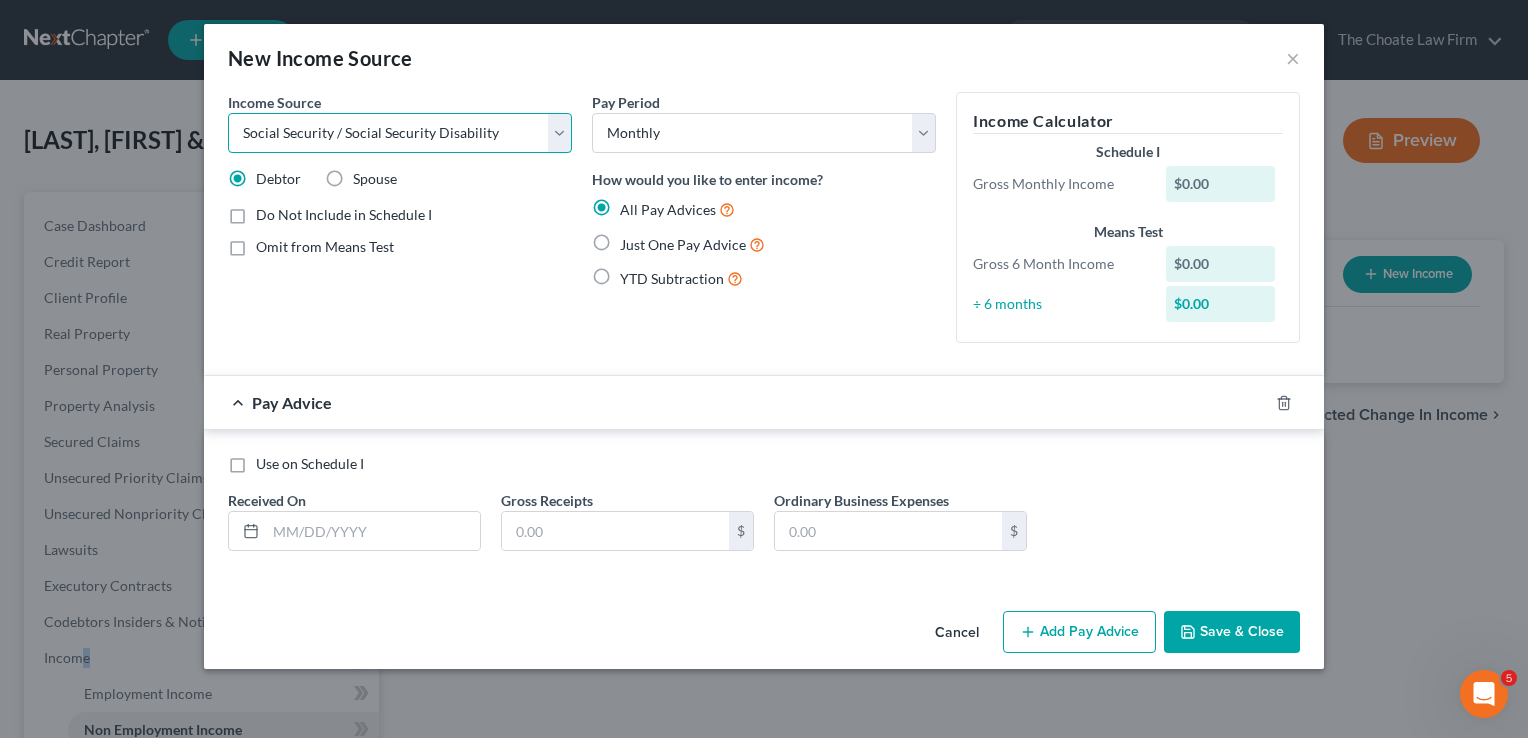 click on "Select Unemployment Disability (from employer) Pension Retirement Social Security / Social Security Disability Other Government Assistance Interests, Dividends or Royalties Child / Family Support Contributions to Household Property / Rental Business, Professional or Farm Alimony / Maintenance Payments Military Disability Benefits Other Monthly Income" at bounding box center [400, 133] 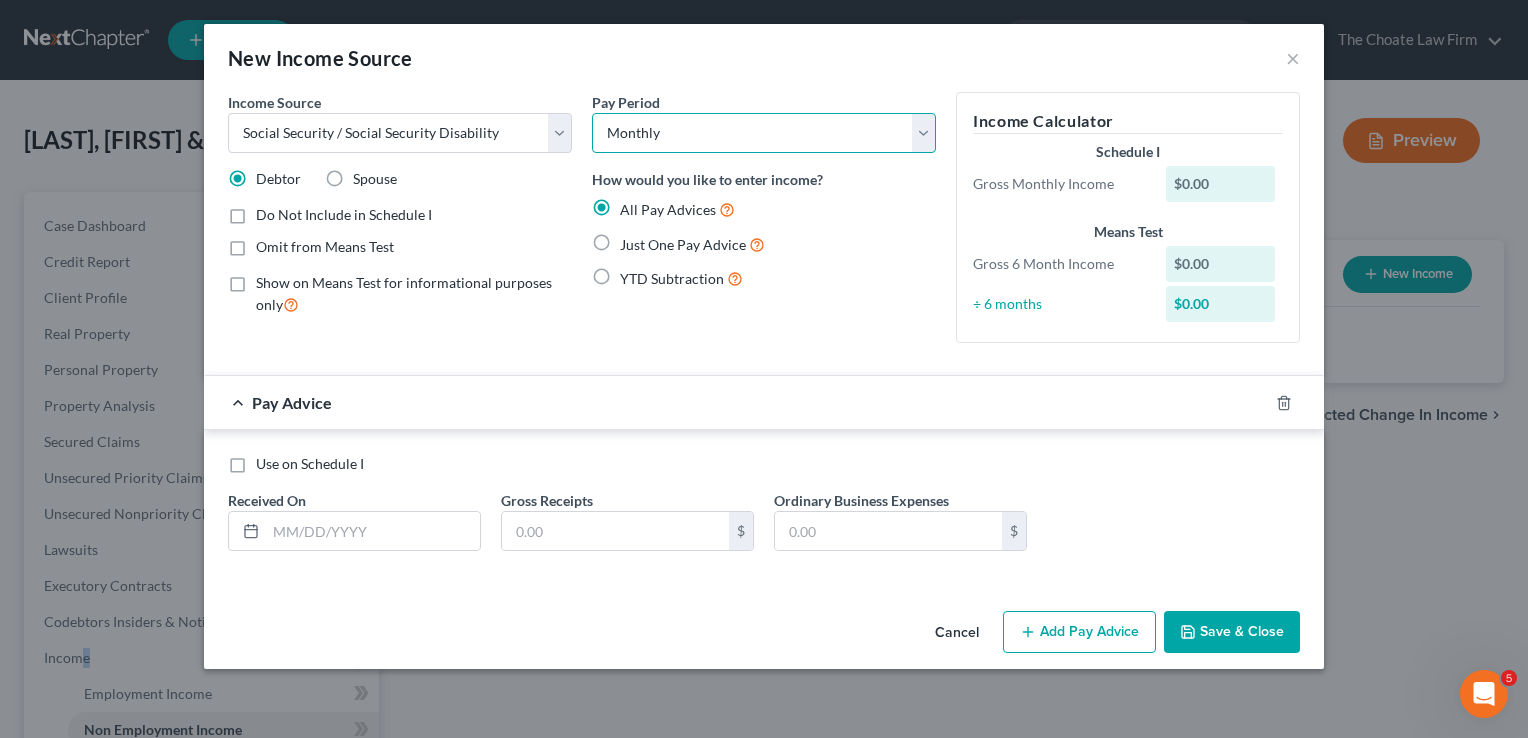 click on "Select Monthly Twice Monthly Every Other Week Weekly" at bounding box center (764, 133) 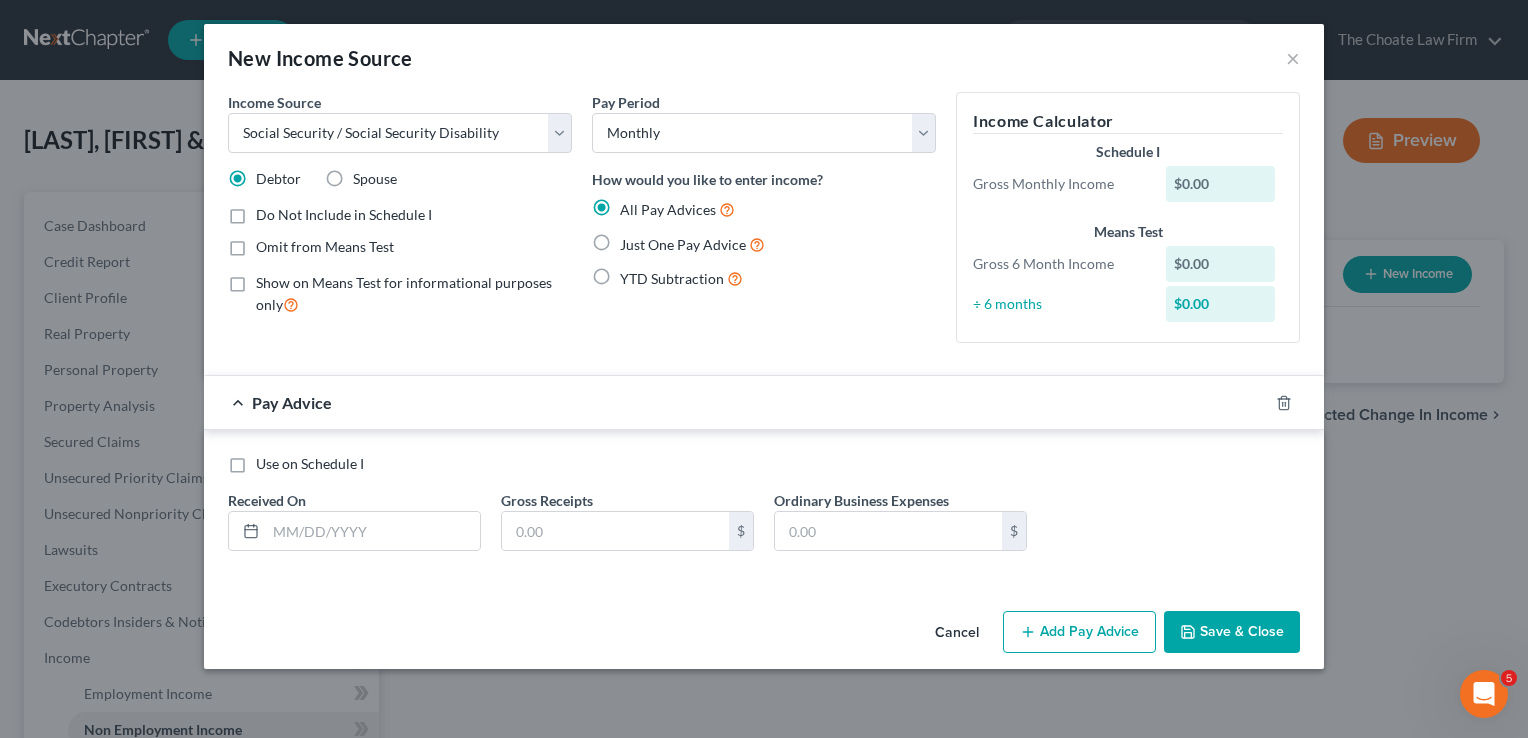 drag, startPoint x: 604, startPoint y: 237, endPoint x: 611, endPoint y: 246, distance: 11.401754 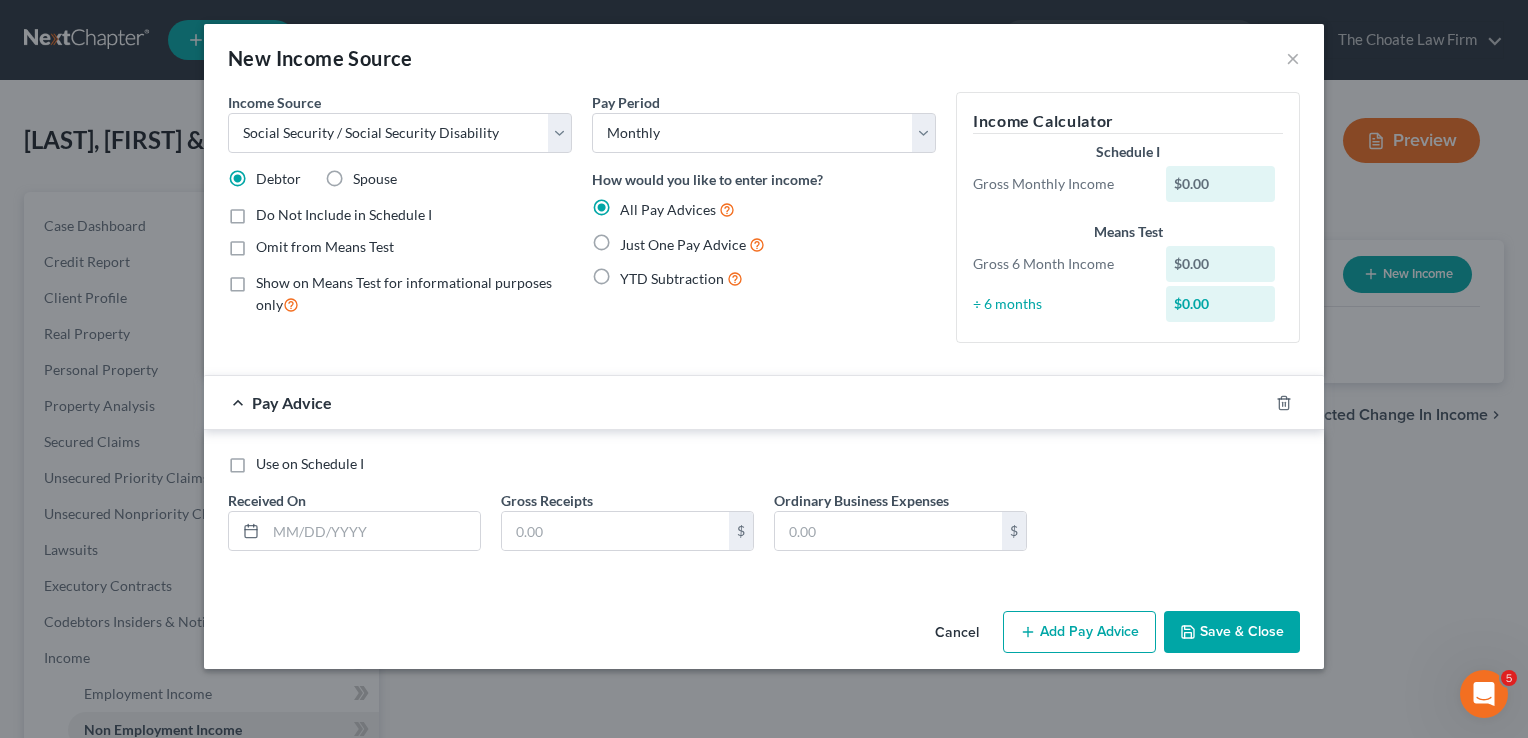 click on "Just One Pay Advice" at bounding box center (634, 239) 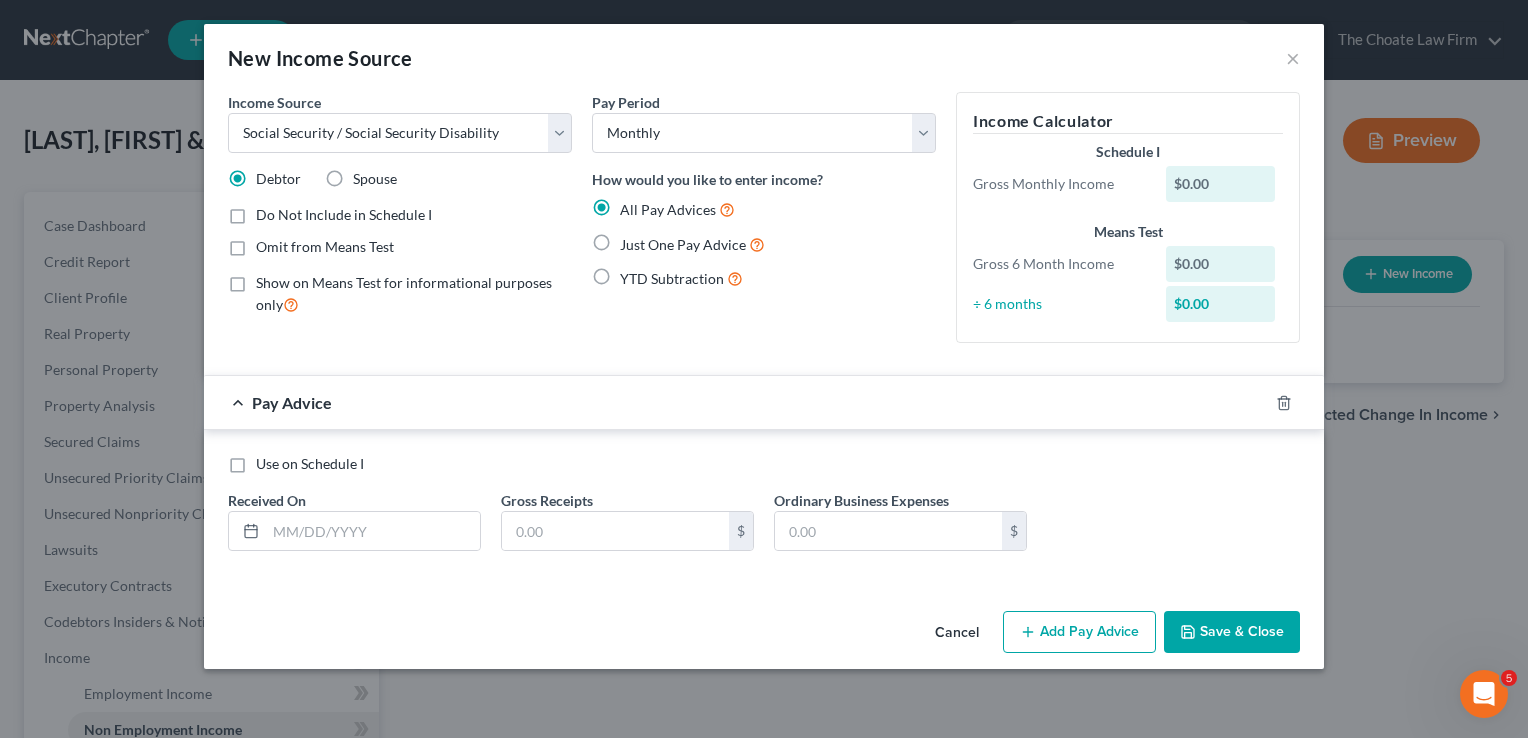 radio on "true" 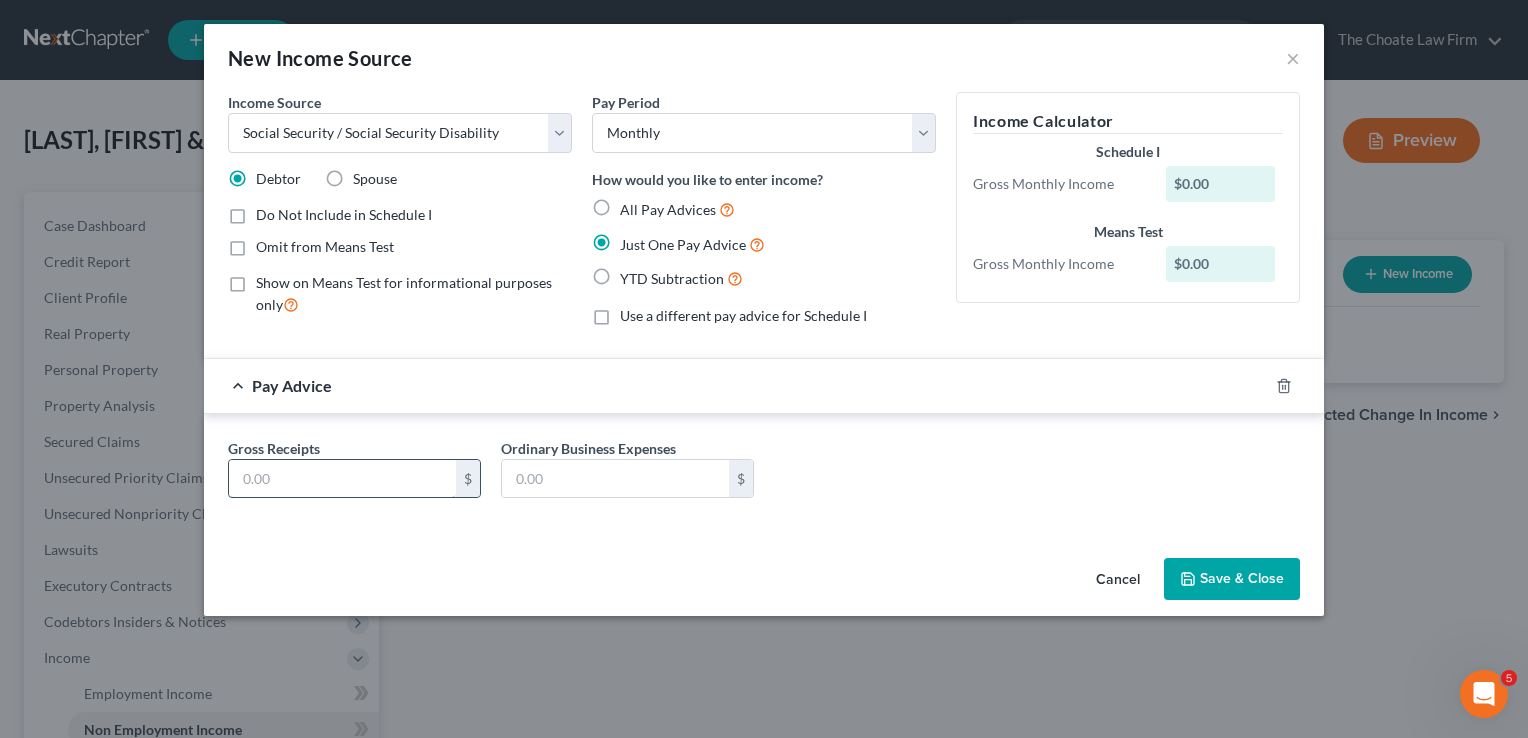 click at bounding box center (342, 479) 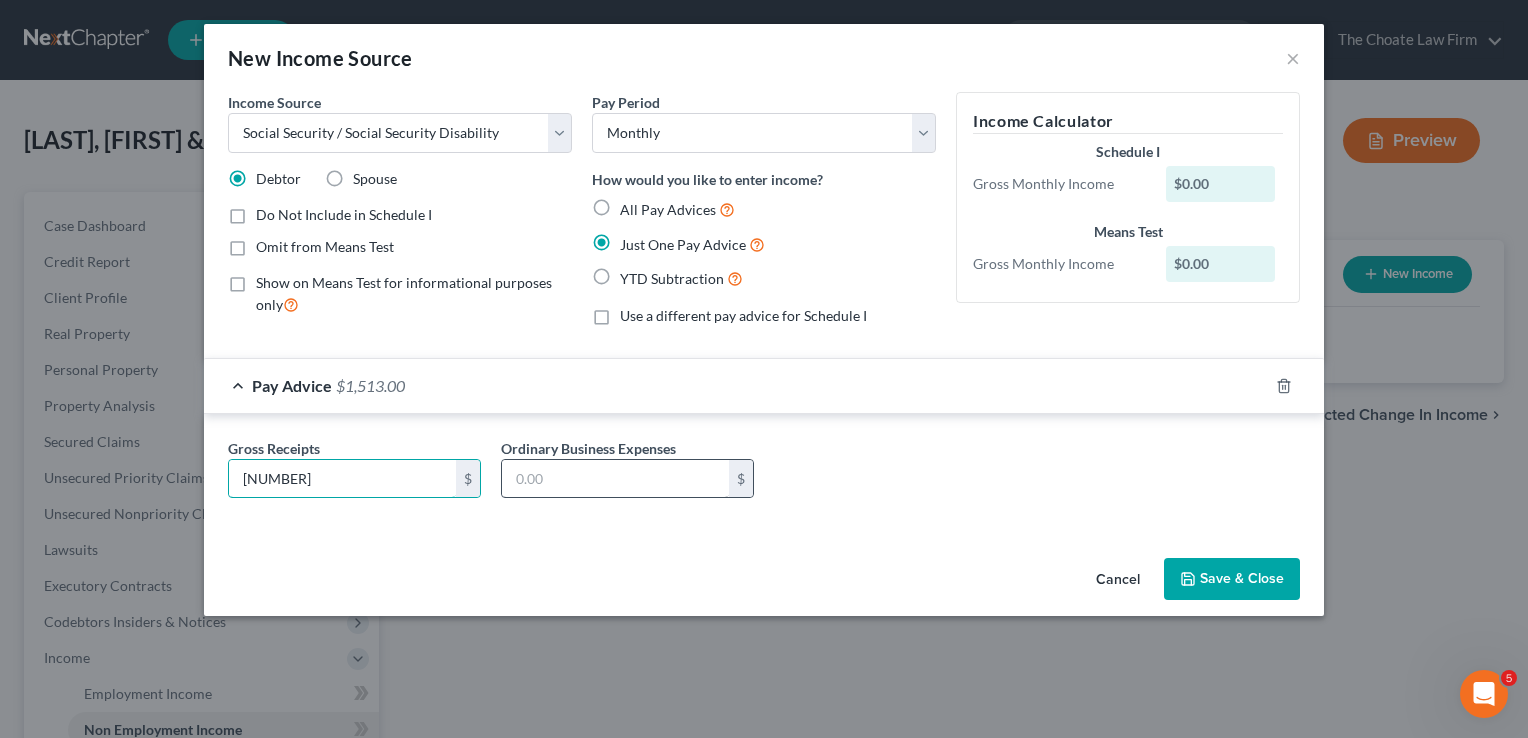 type on "1,513.00" 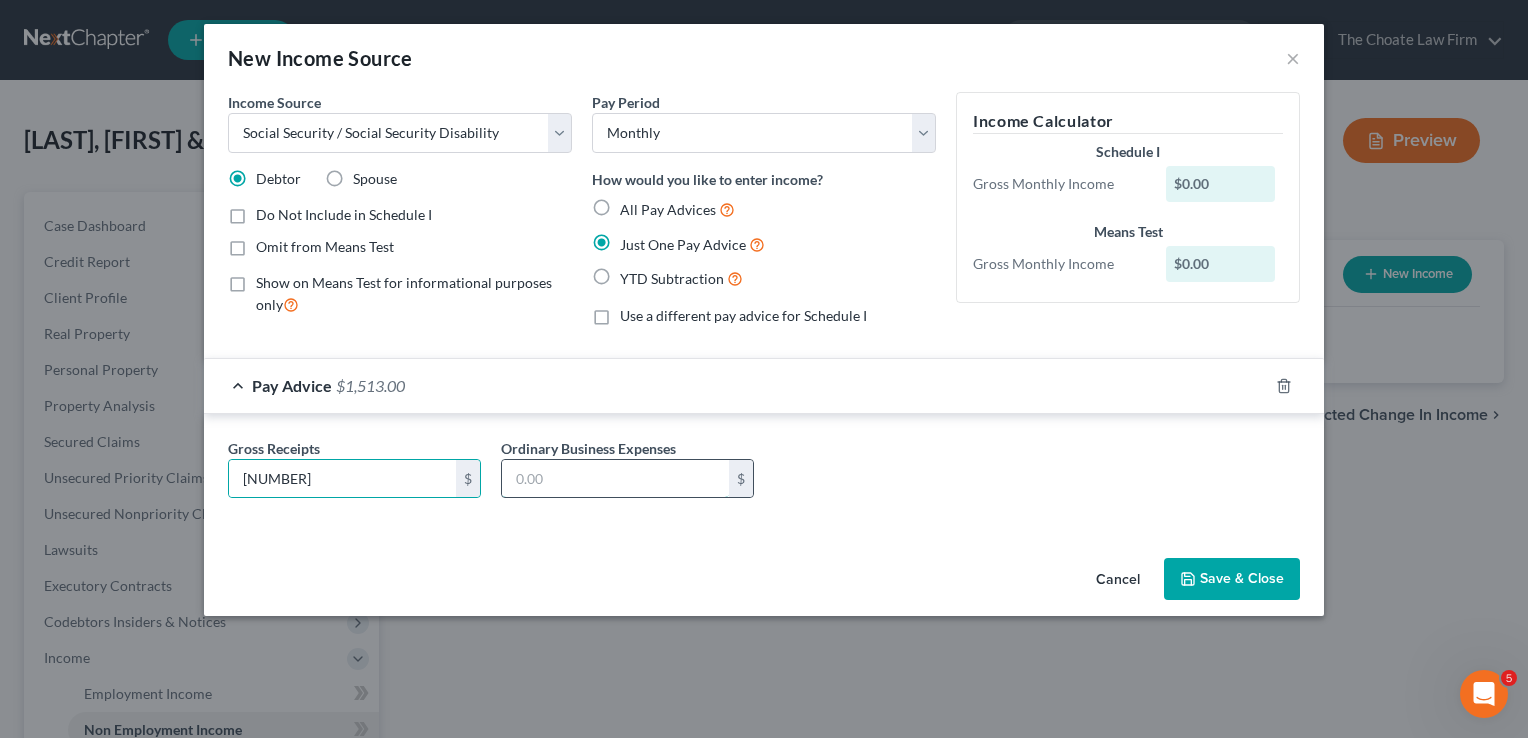 click at bounding box center [615, 479] 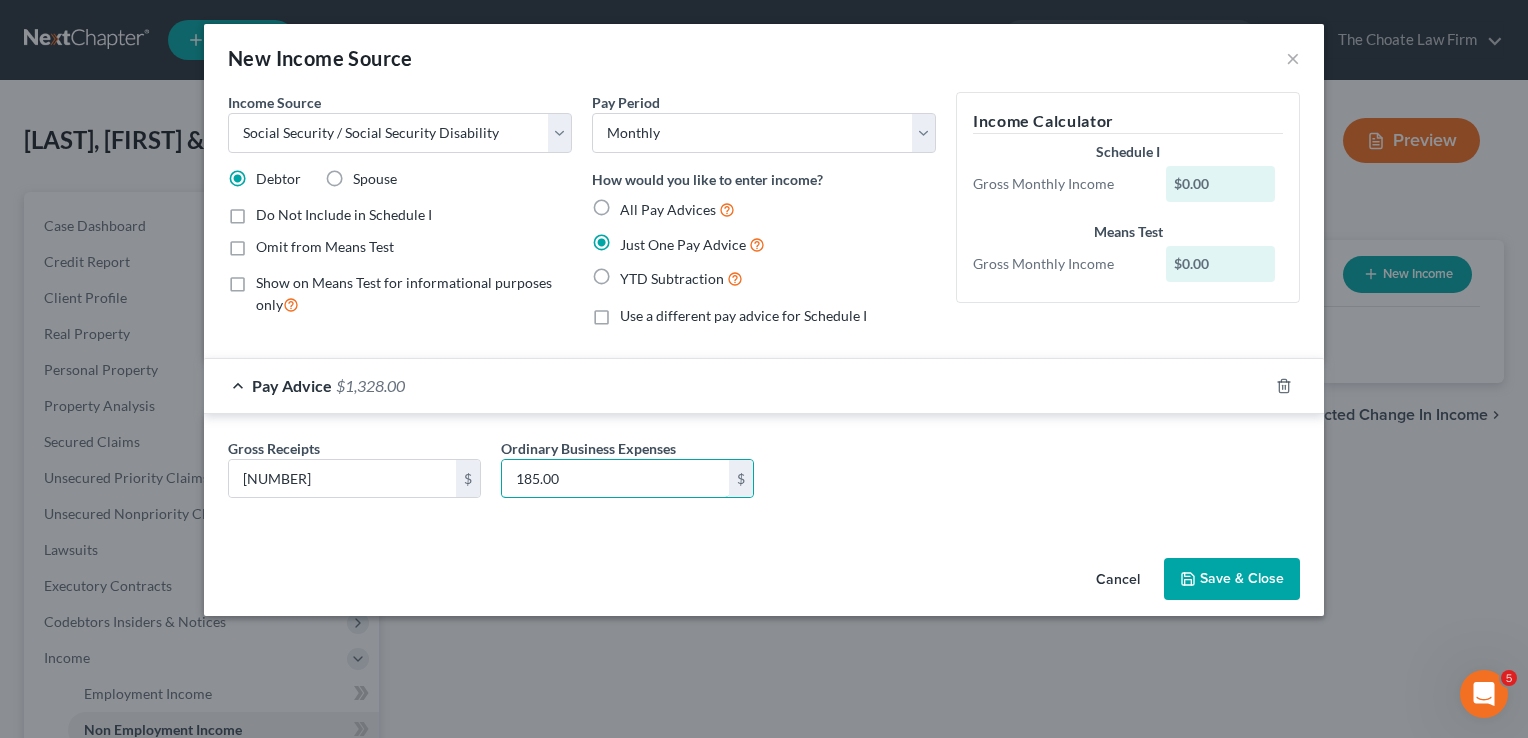 type on "185.00" 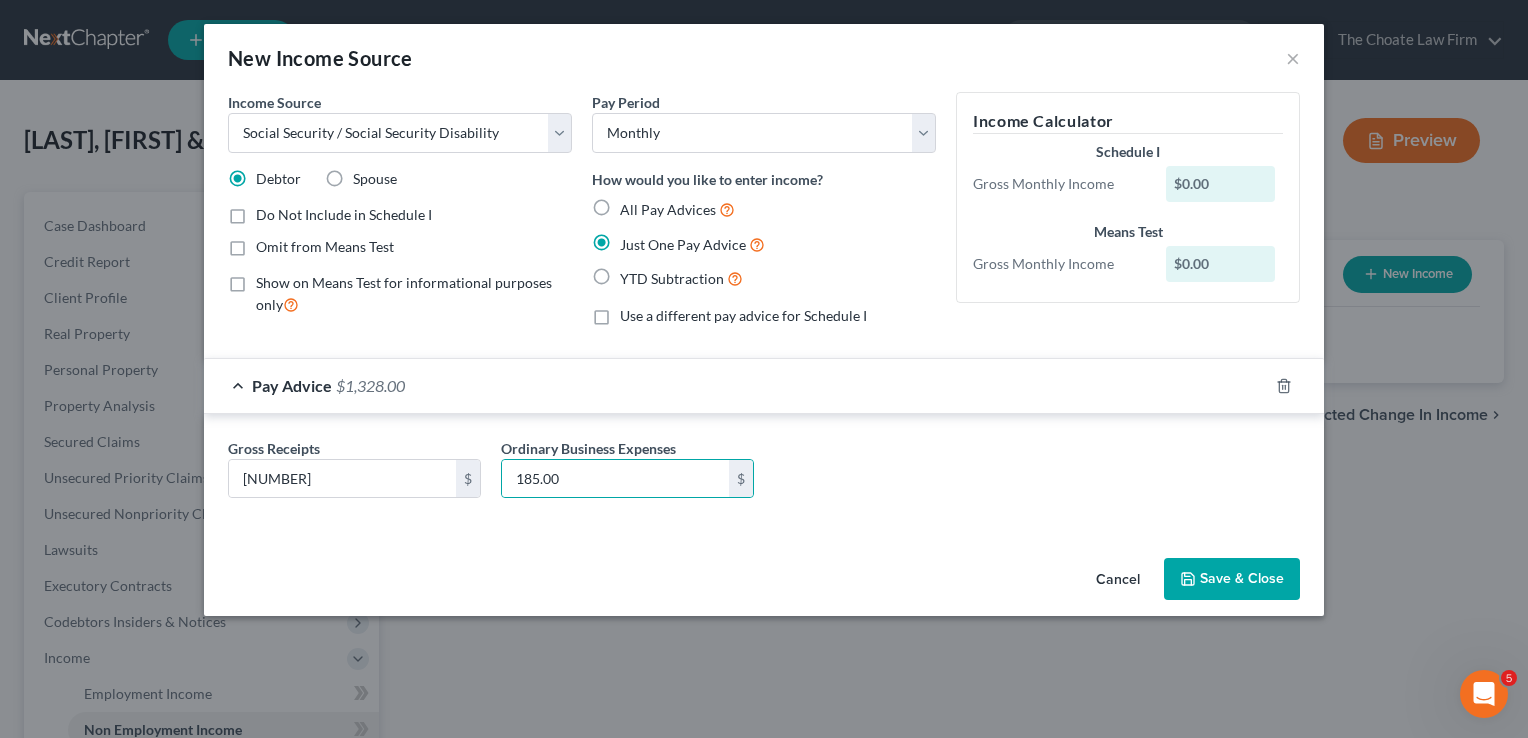 click on "Save & Close" at bounding box center (1232, 579) 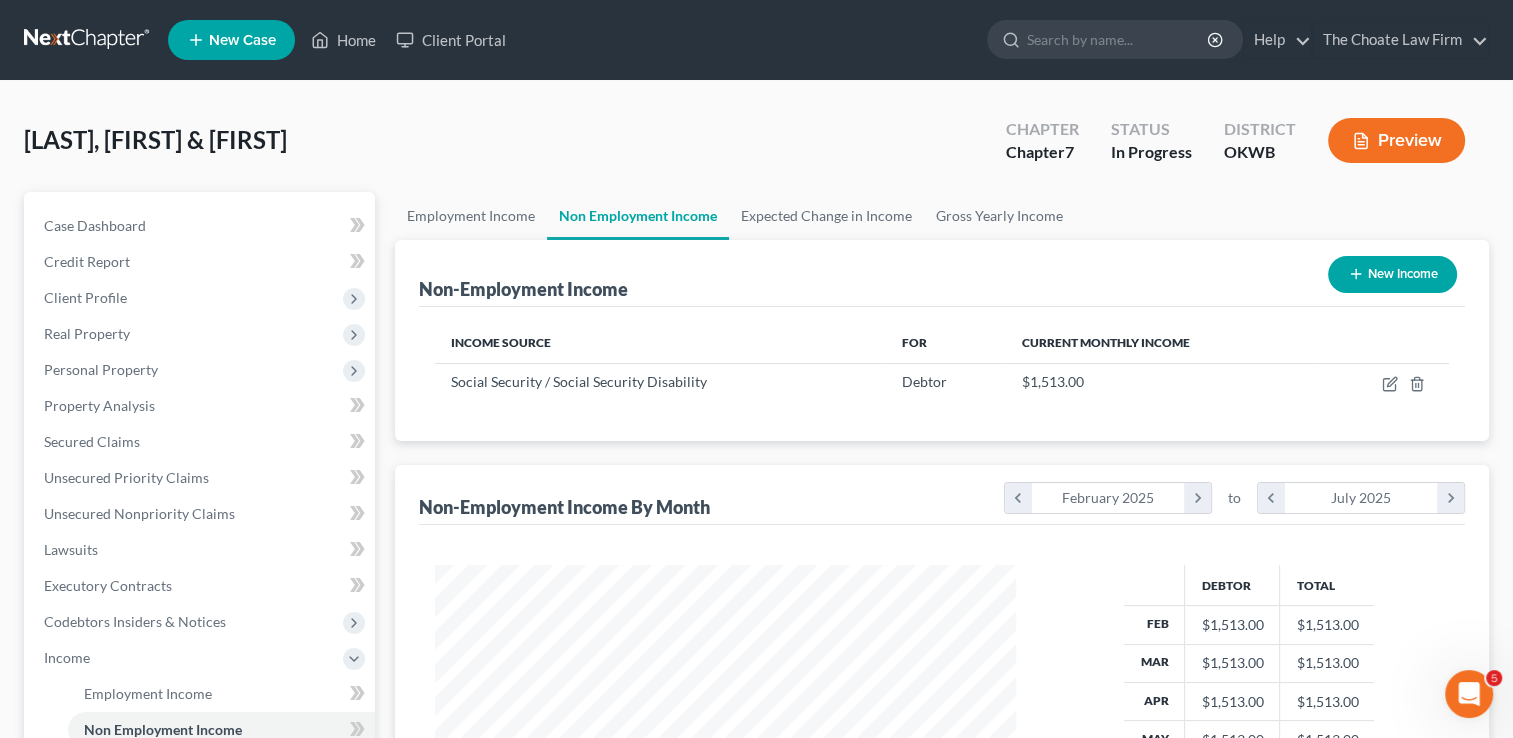 scroll, scrollTop: 356, scrollLeft: 615, axis: both 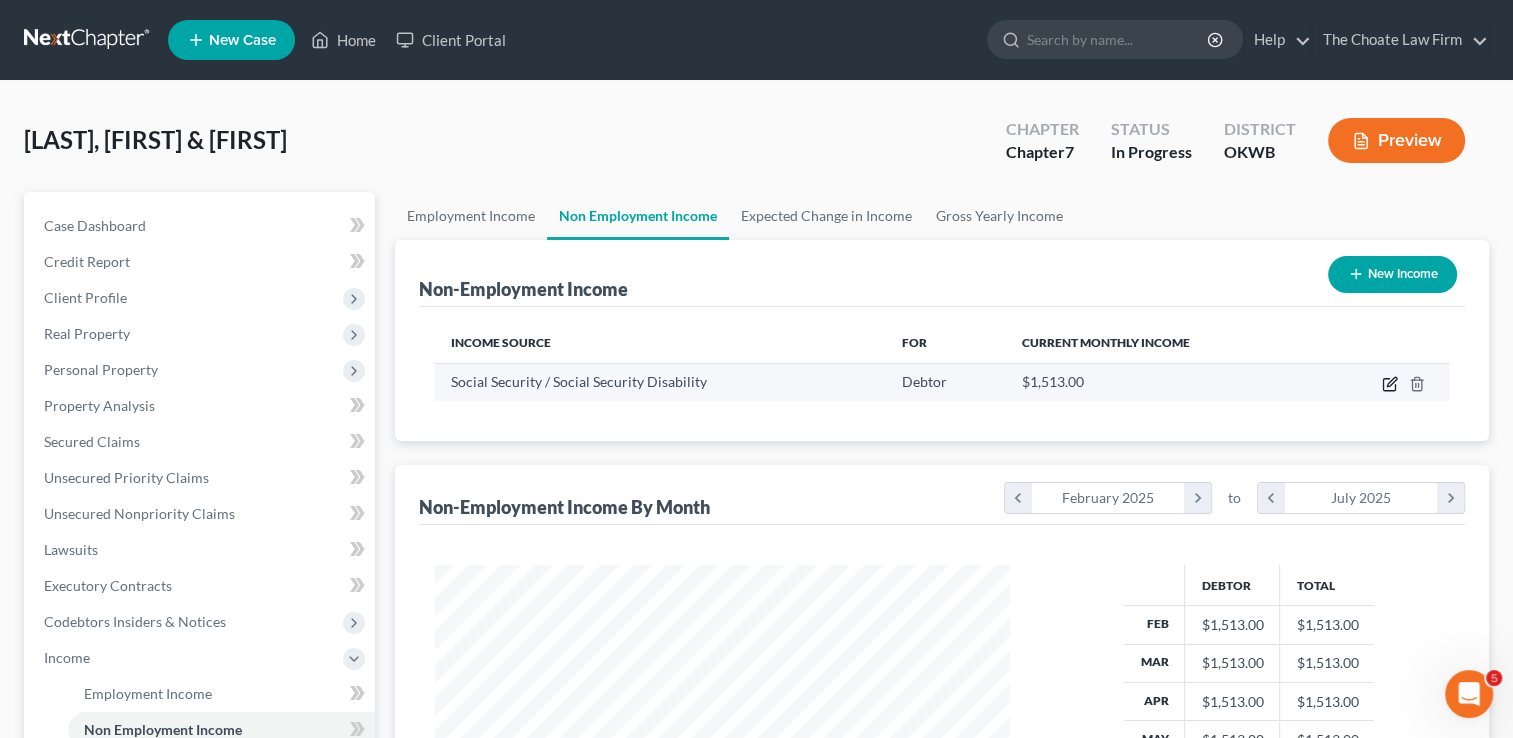 click 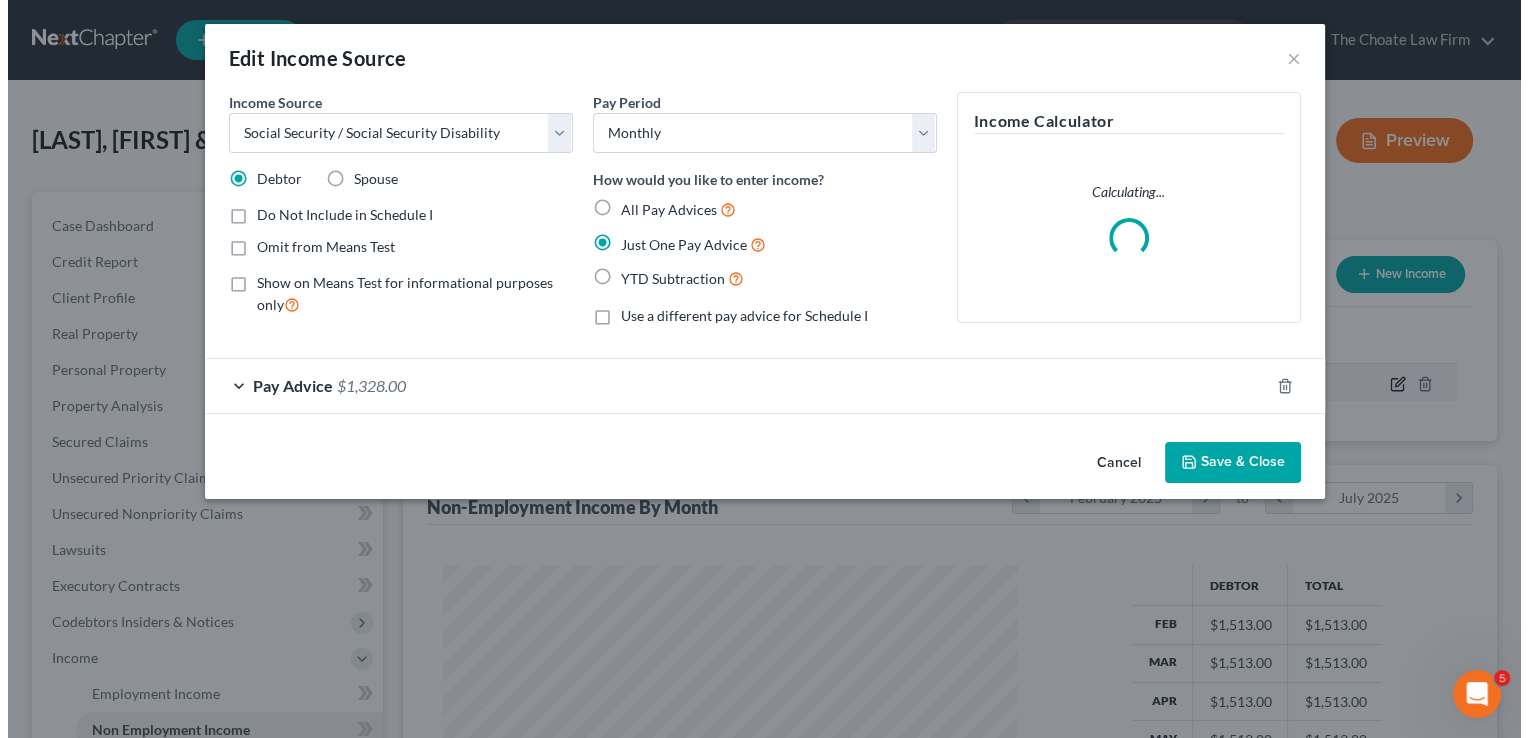 scroll, scrollTop: 999643, scrollLeft: 999378, axis: both 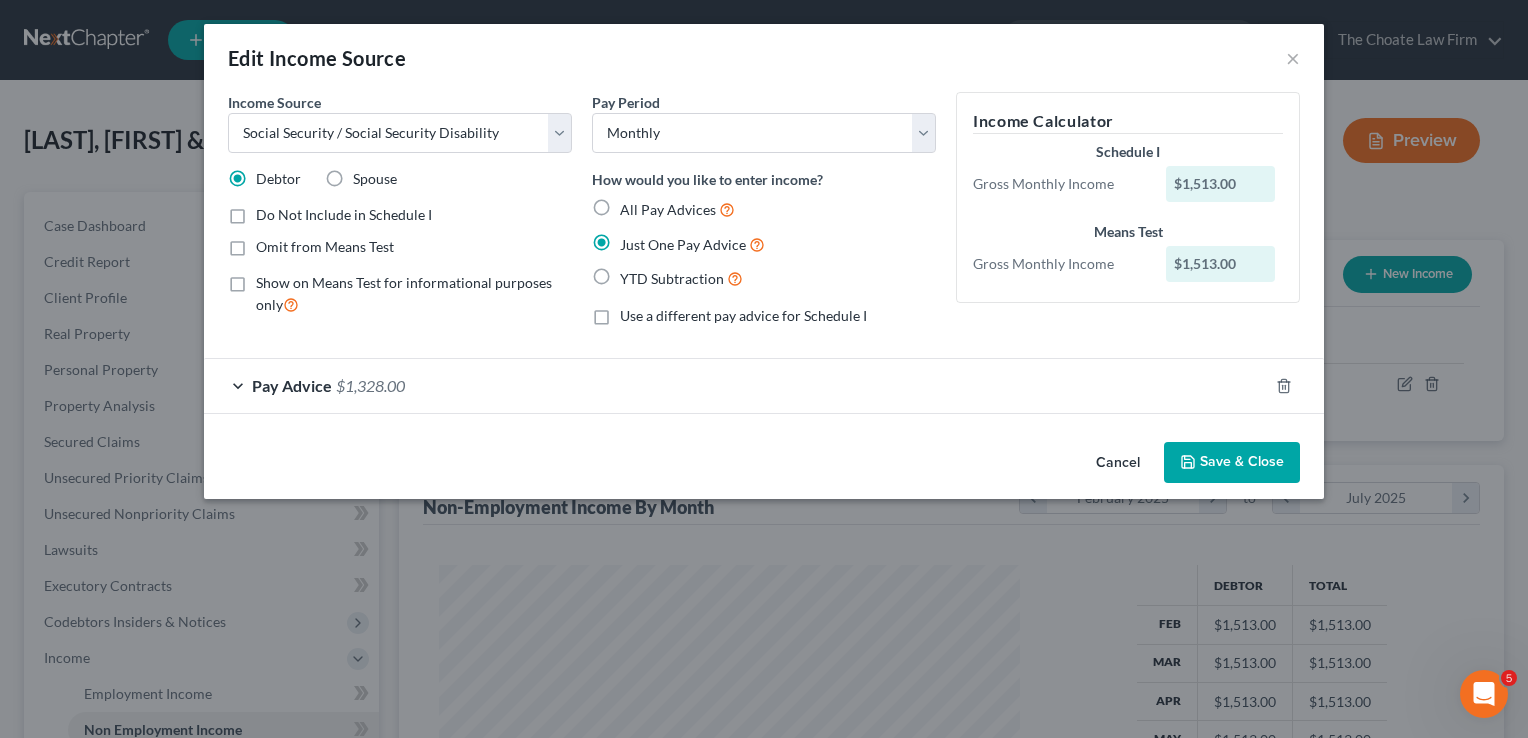 click on "Save & Close" at bounding box center (1232, 463) 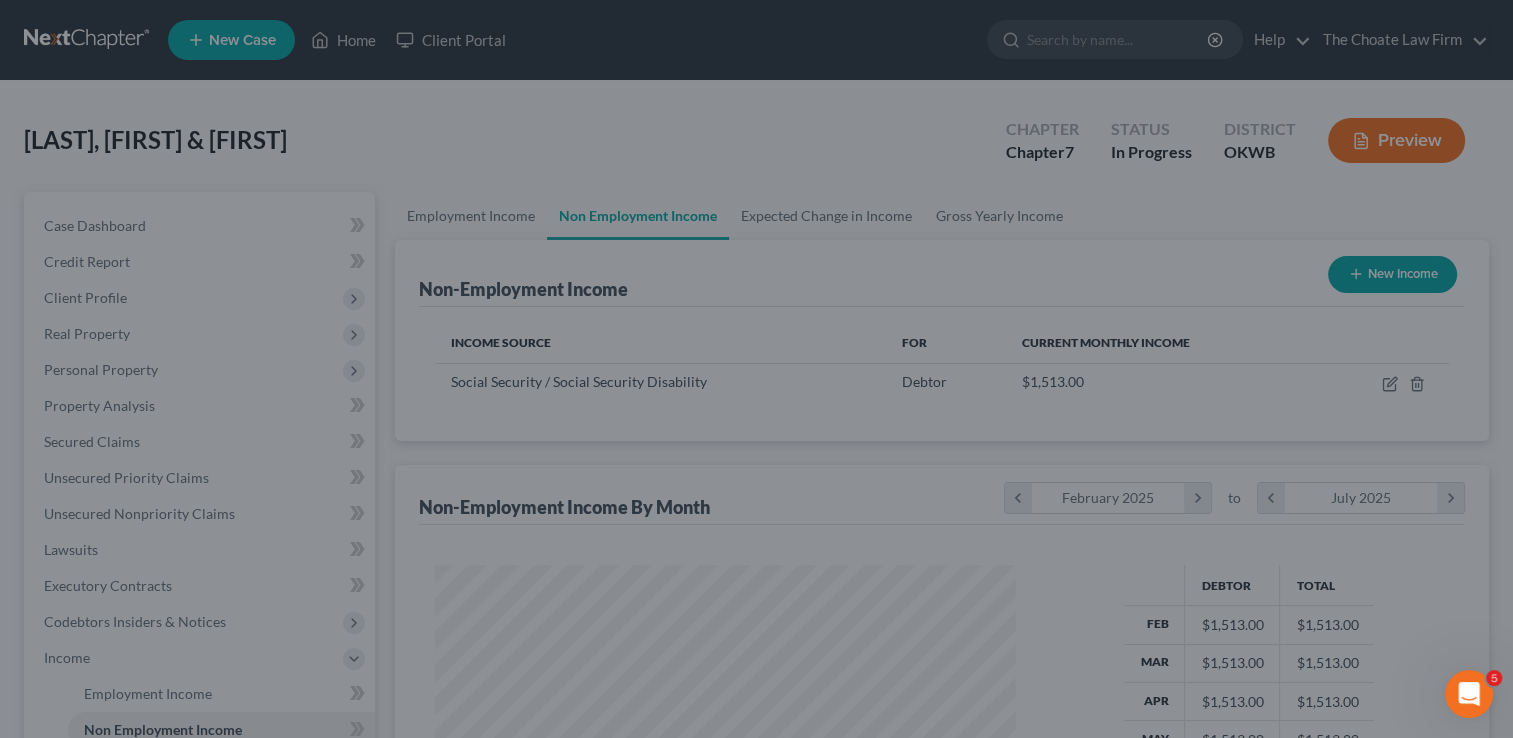 scroll, scrollTop: 356, scrollLeft: 615, axis: both 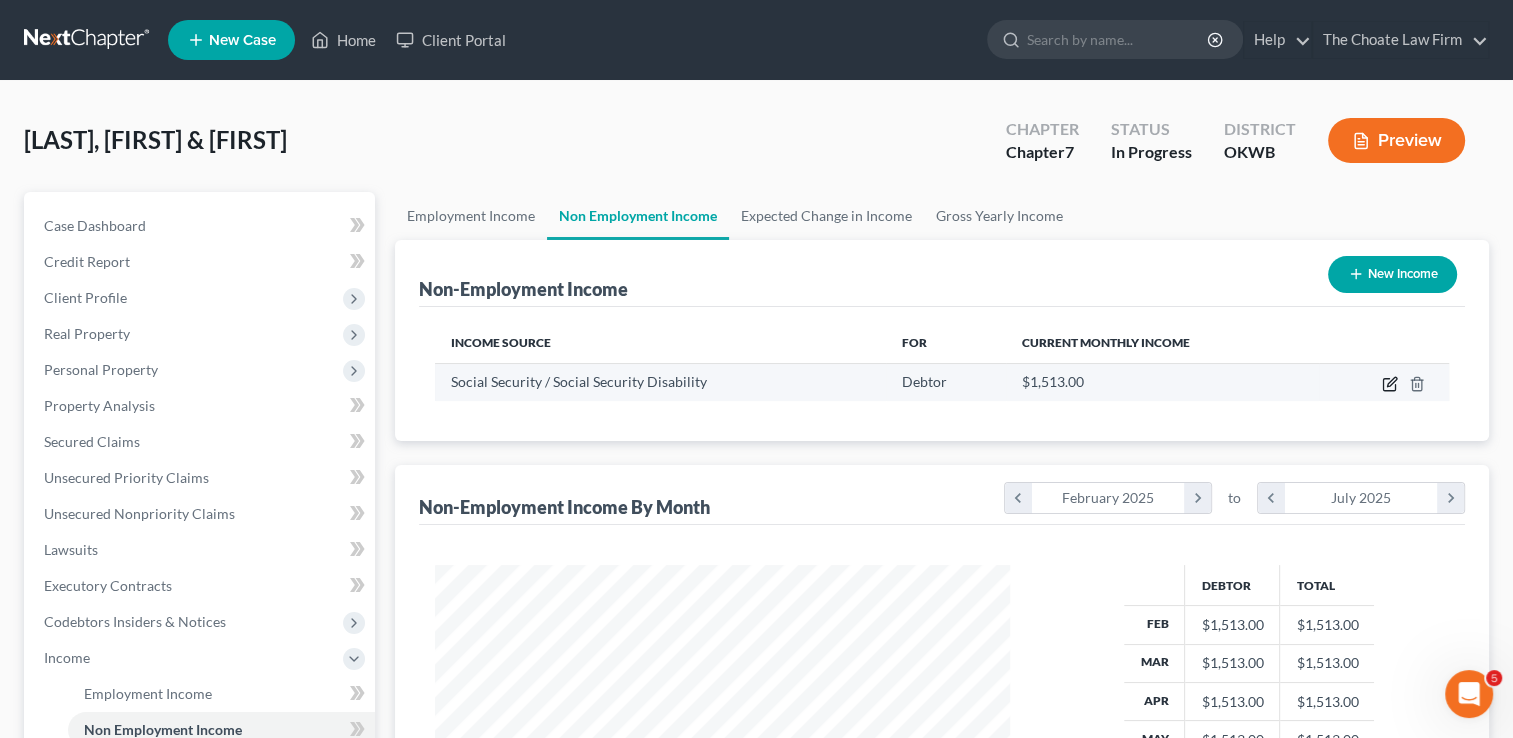 click 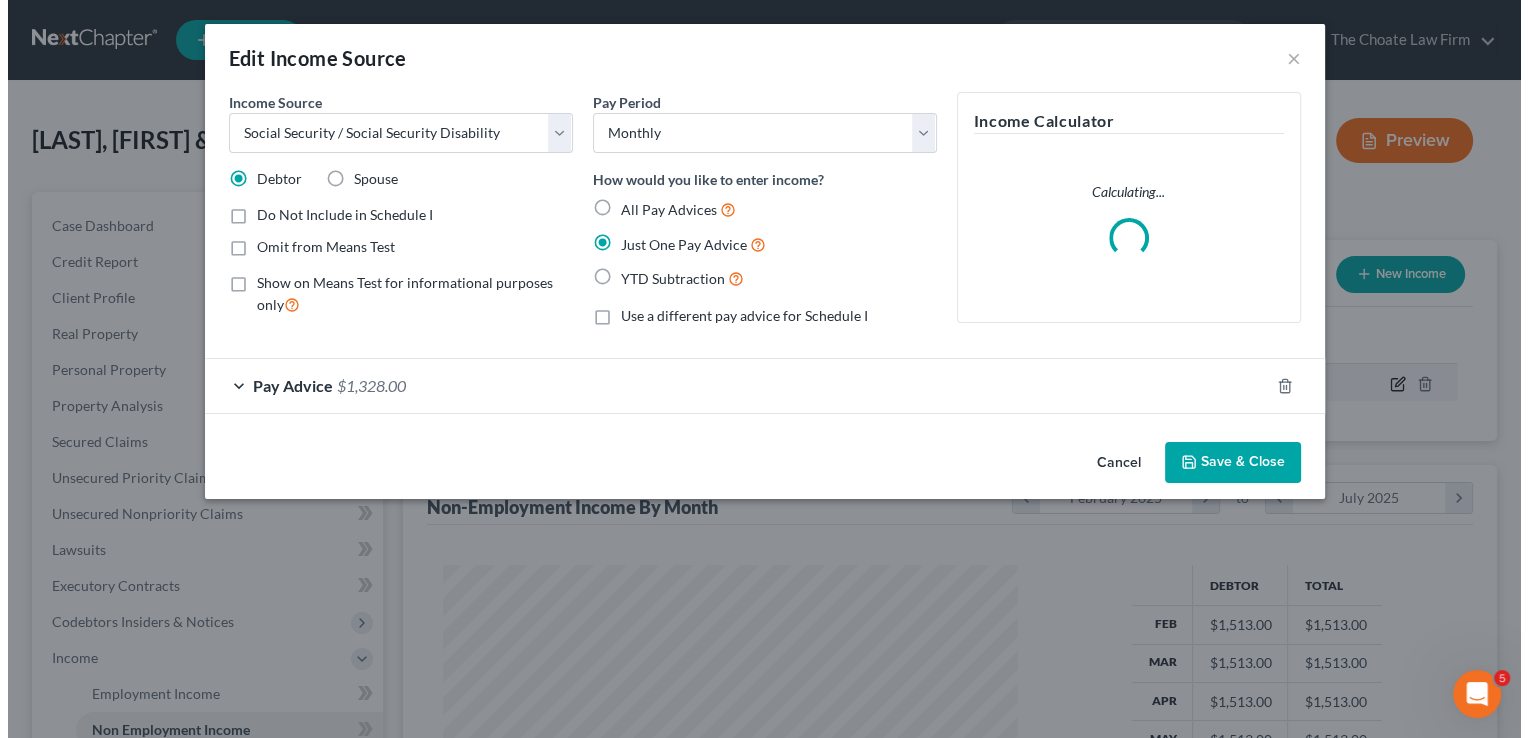 scroll, scrollTop: 999643, scrollLeft: 999378, axis: both 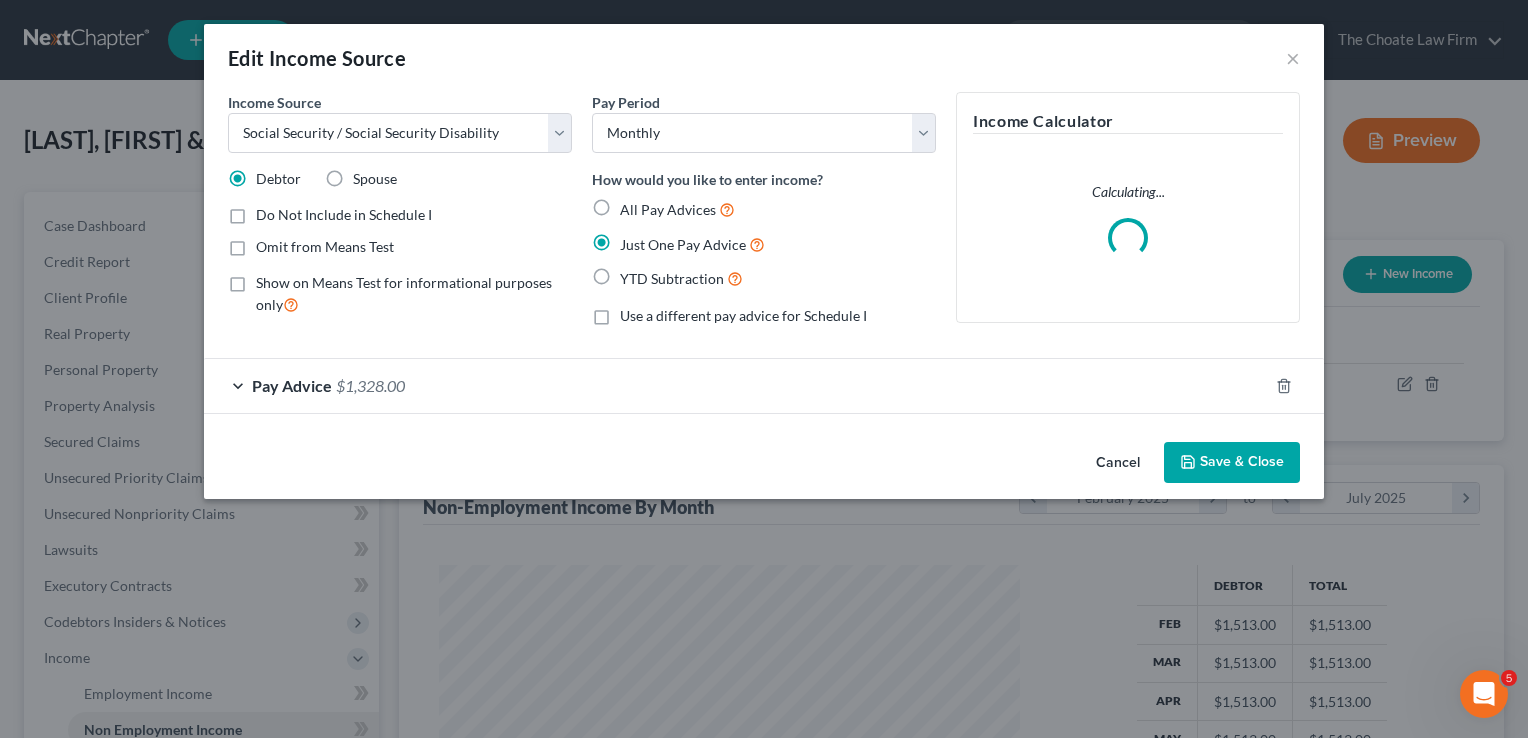 click on "Save & Close" at bounding box center (1232, 463) 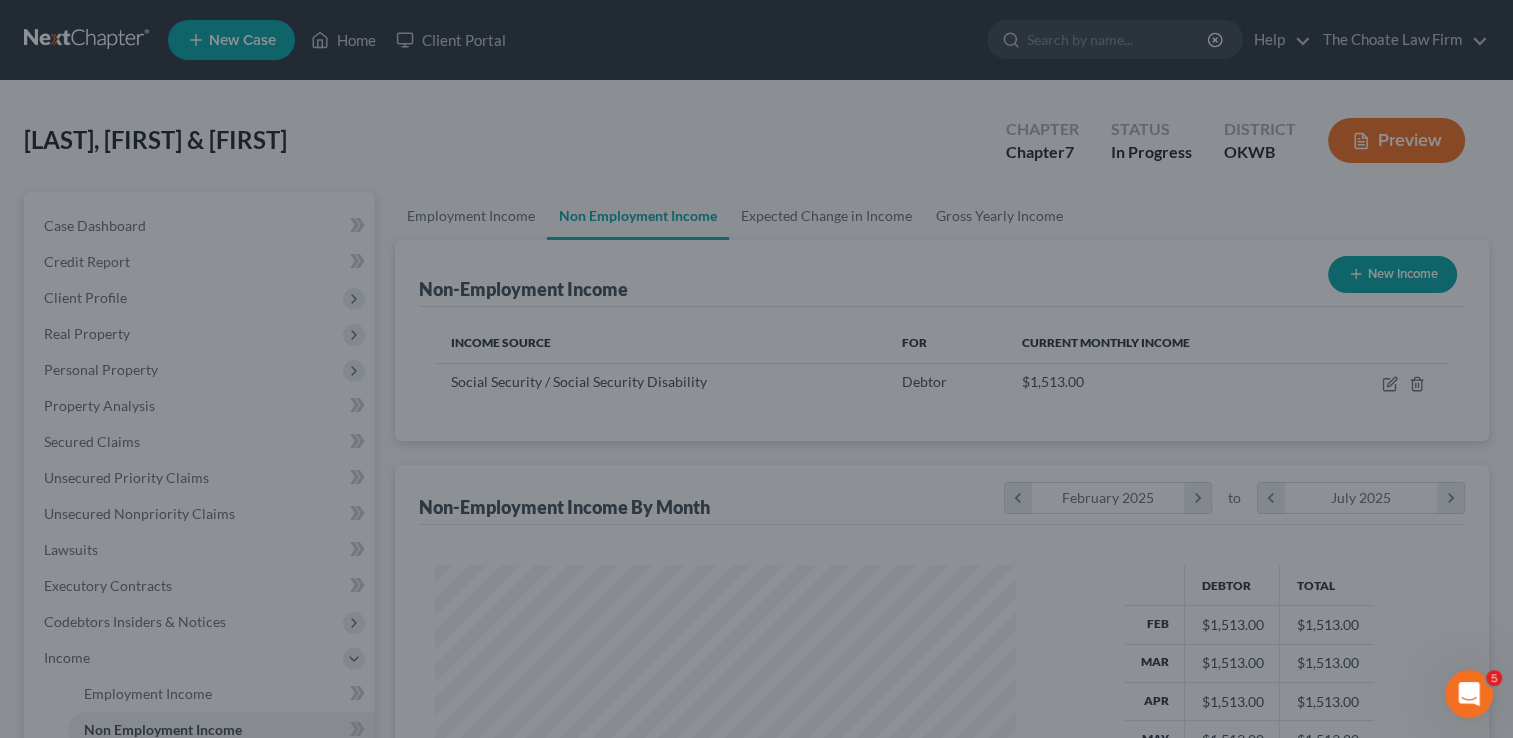 scroll, scrollTop: 356, scrollLeft: 615, axis: both 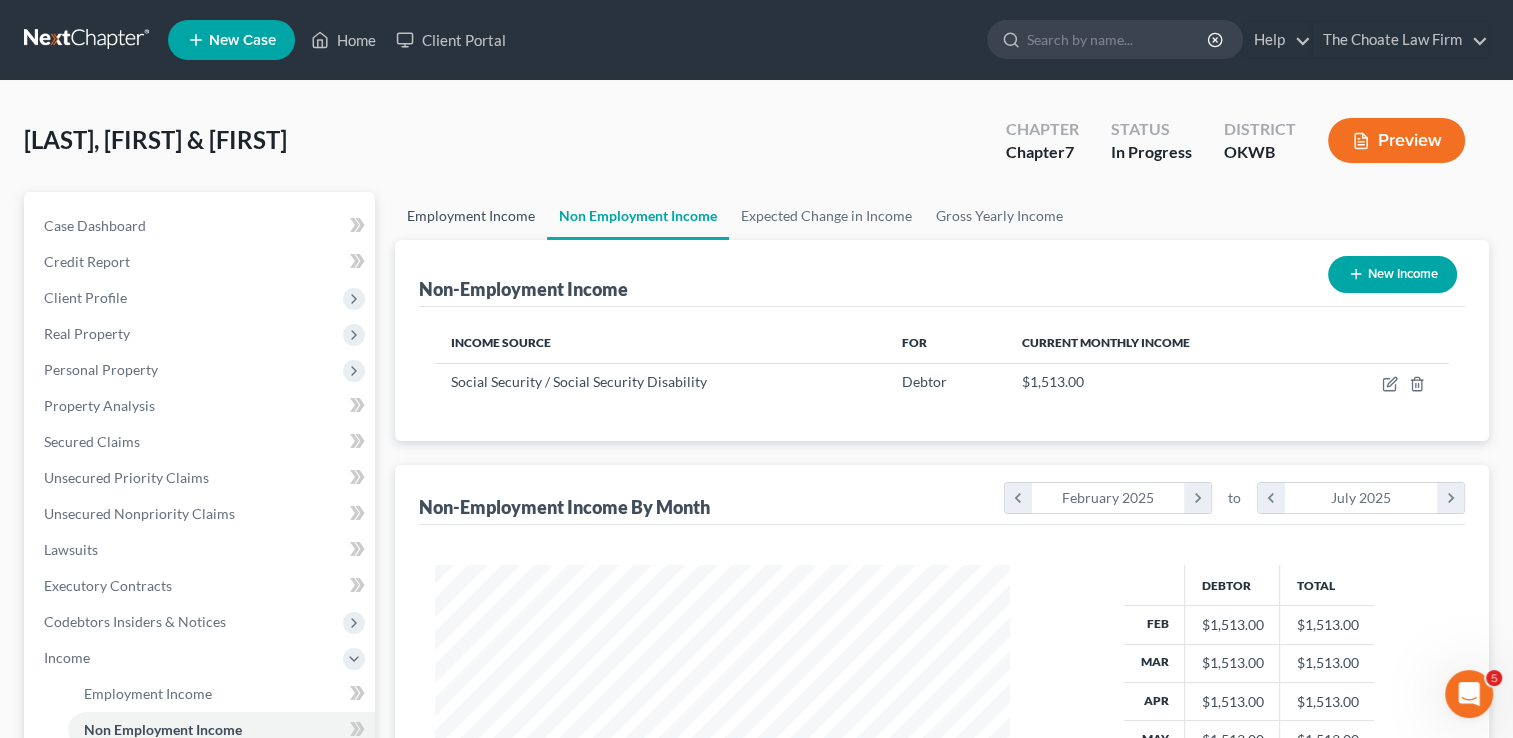 click on "Employment Income" at bounding box center [471, 216] 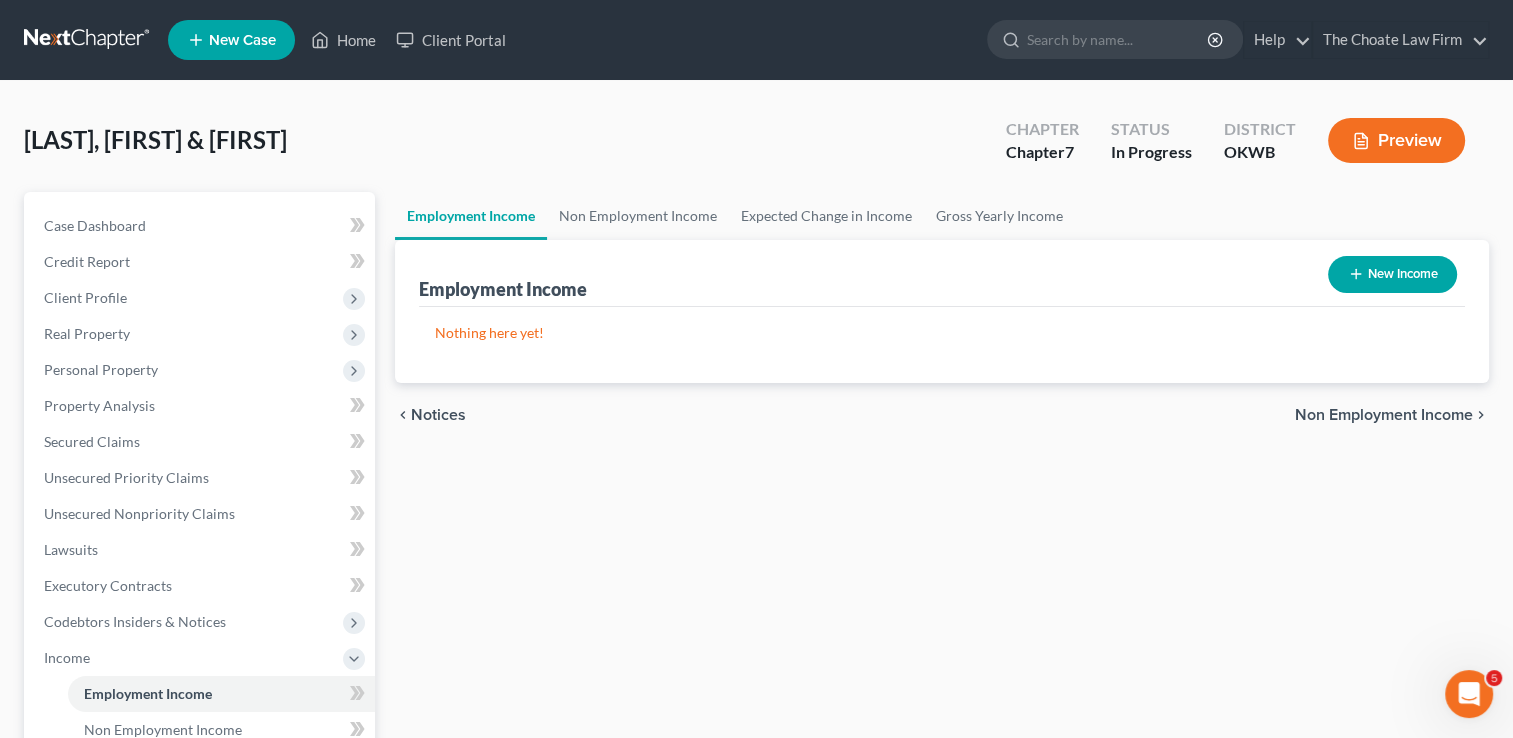 click on "New Income" at bounding box center (1392, 274) 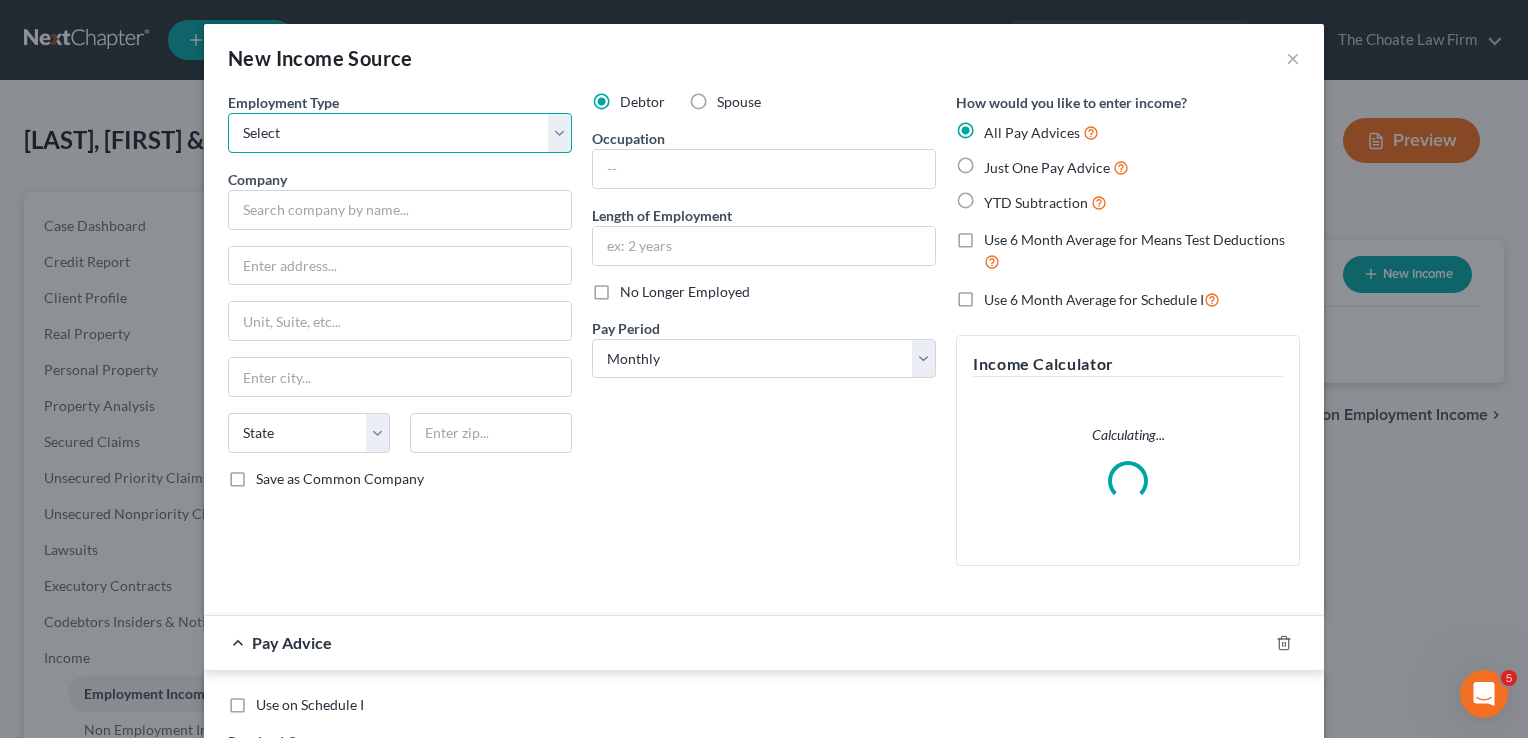 click on "Select Full or Part Time Employment Self Employment" at bounding box center [400, 133] 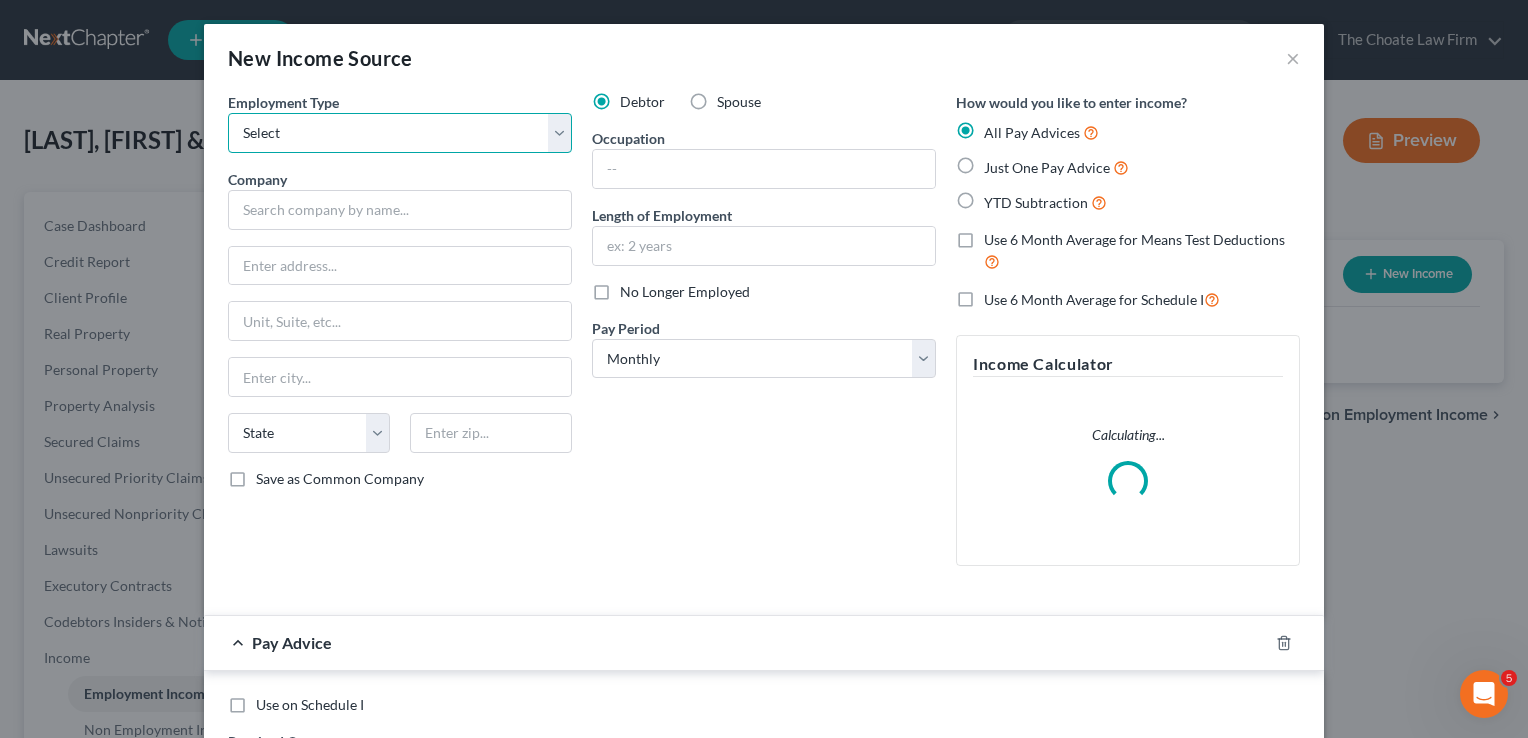select on "1" 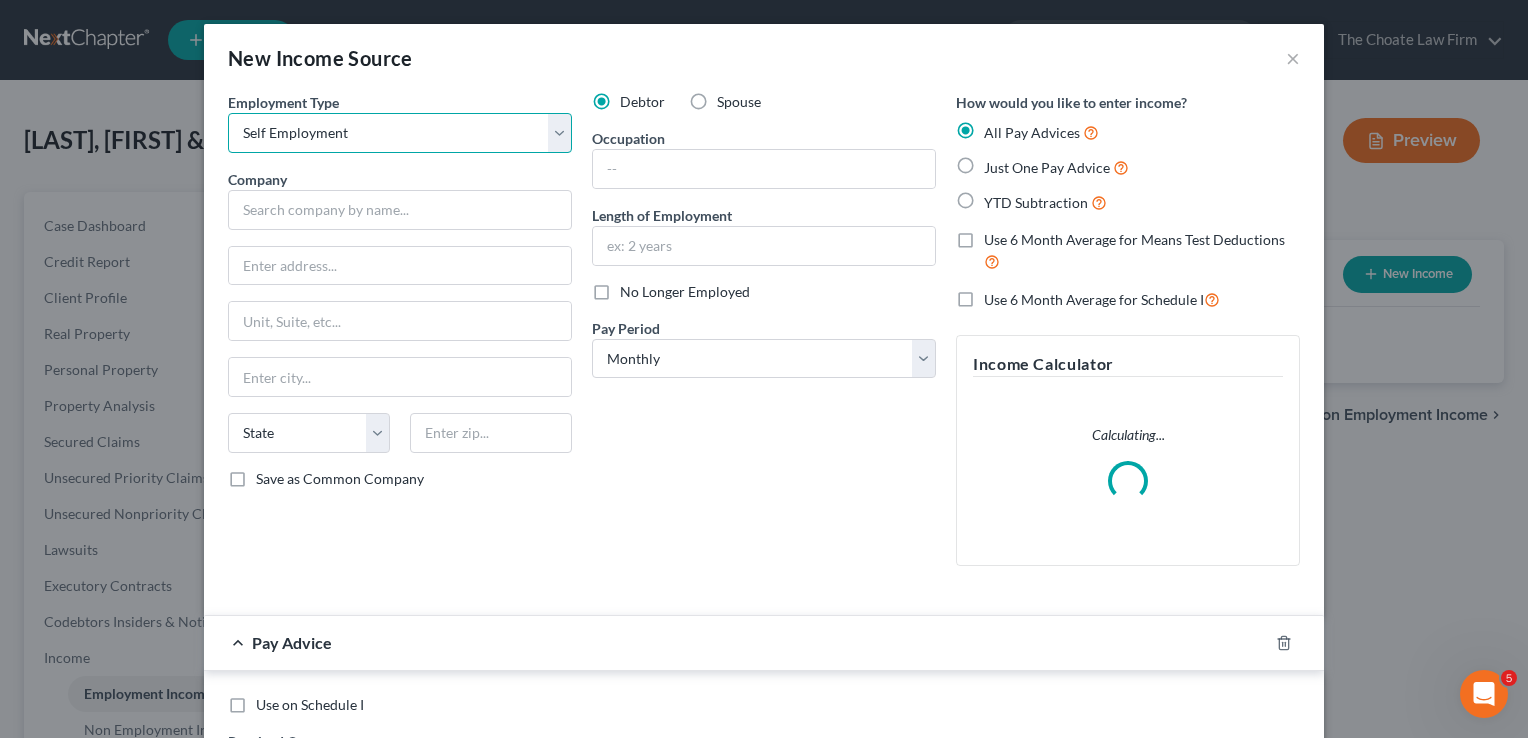 click on "Select Full or Part Time Employment Self Employment" at bounding box center (400, 133) 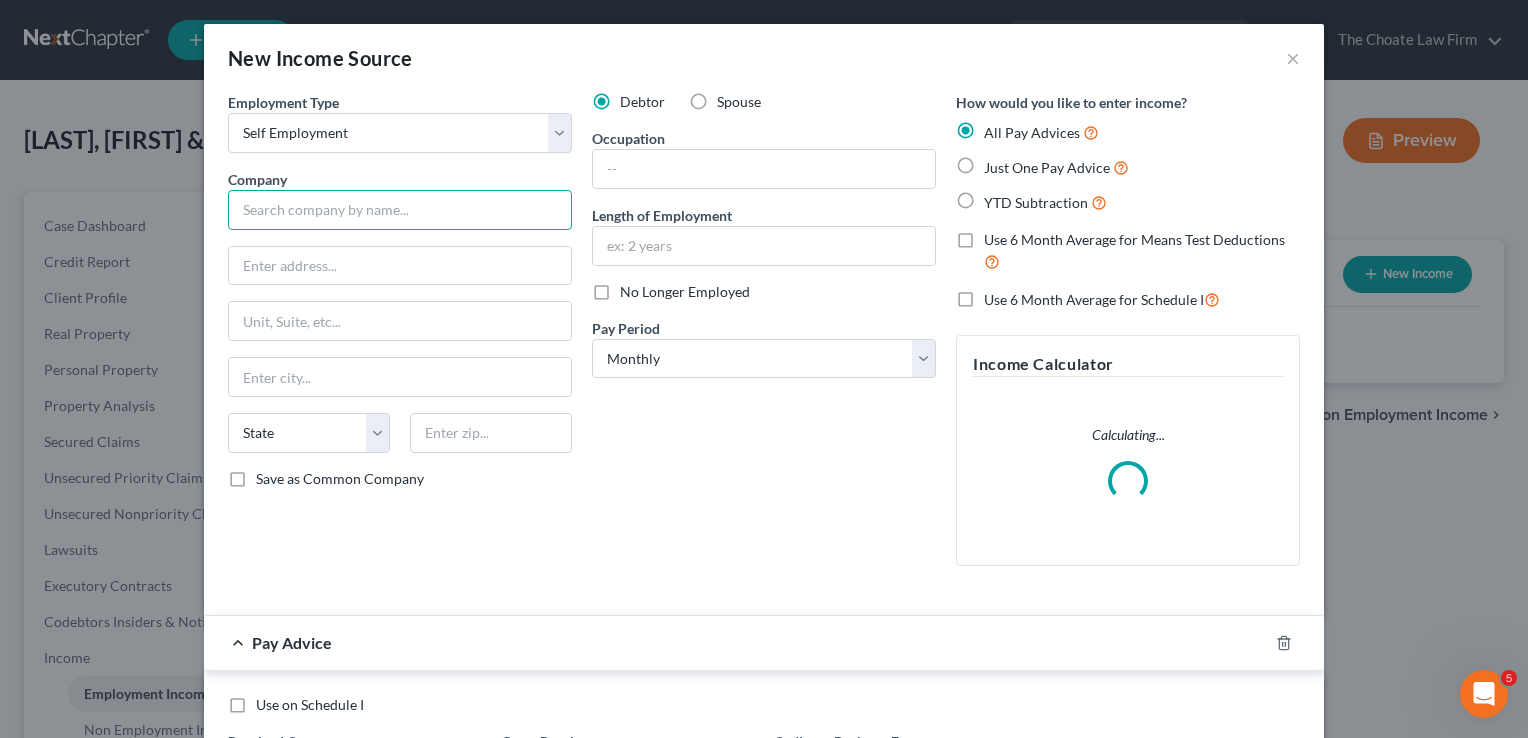 click at bounding box center (400, 210) 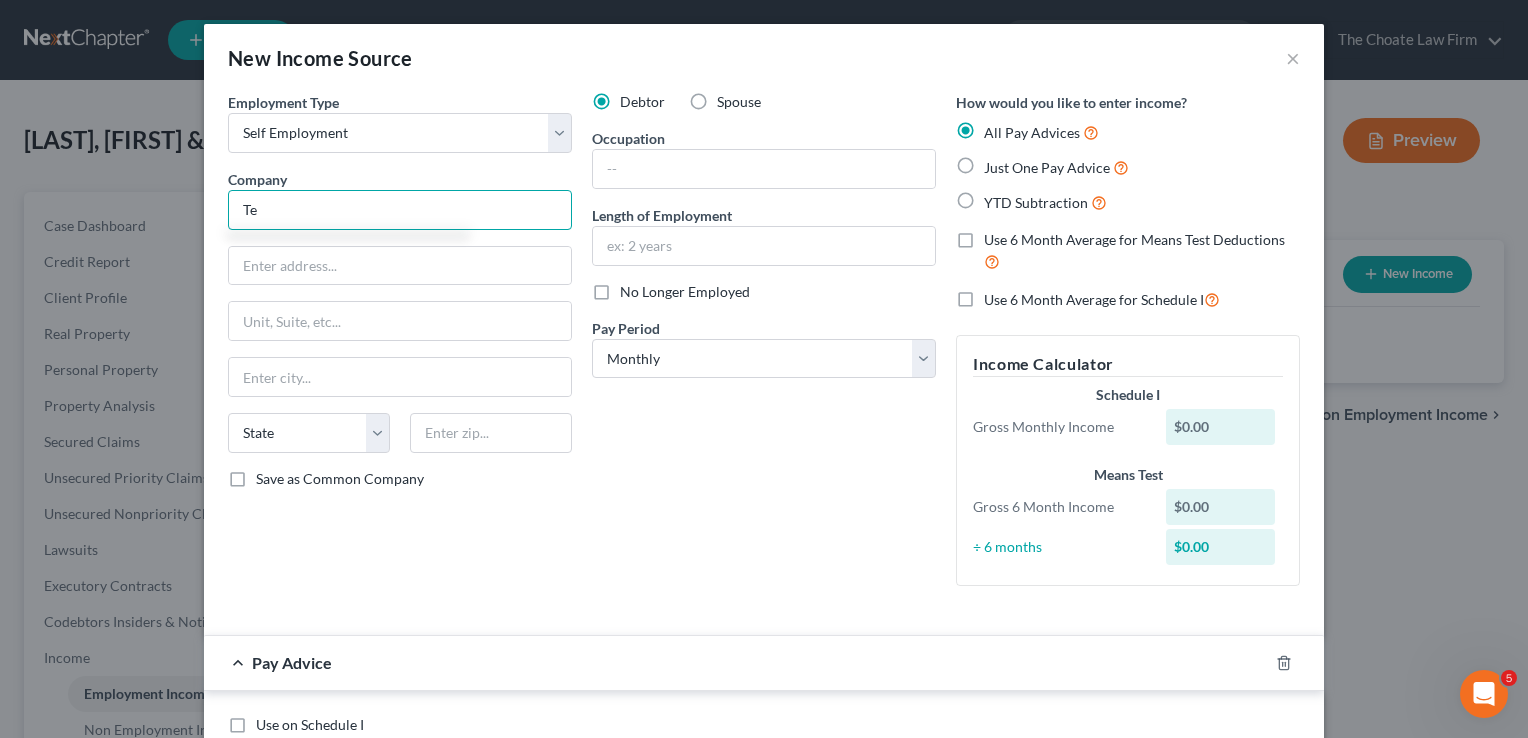 type on "T" 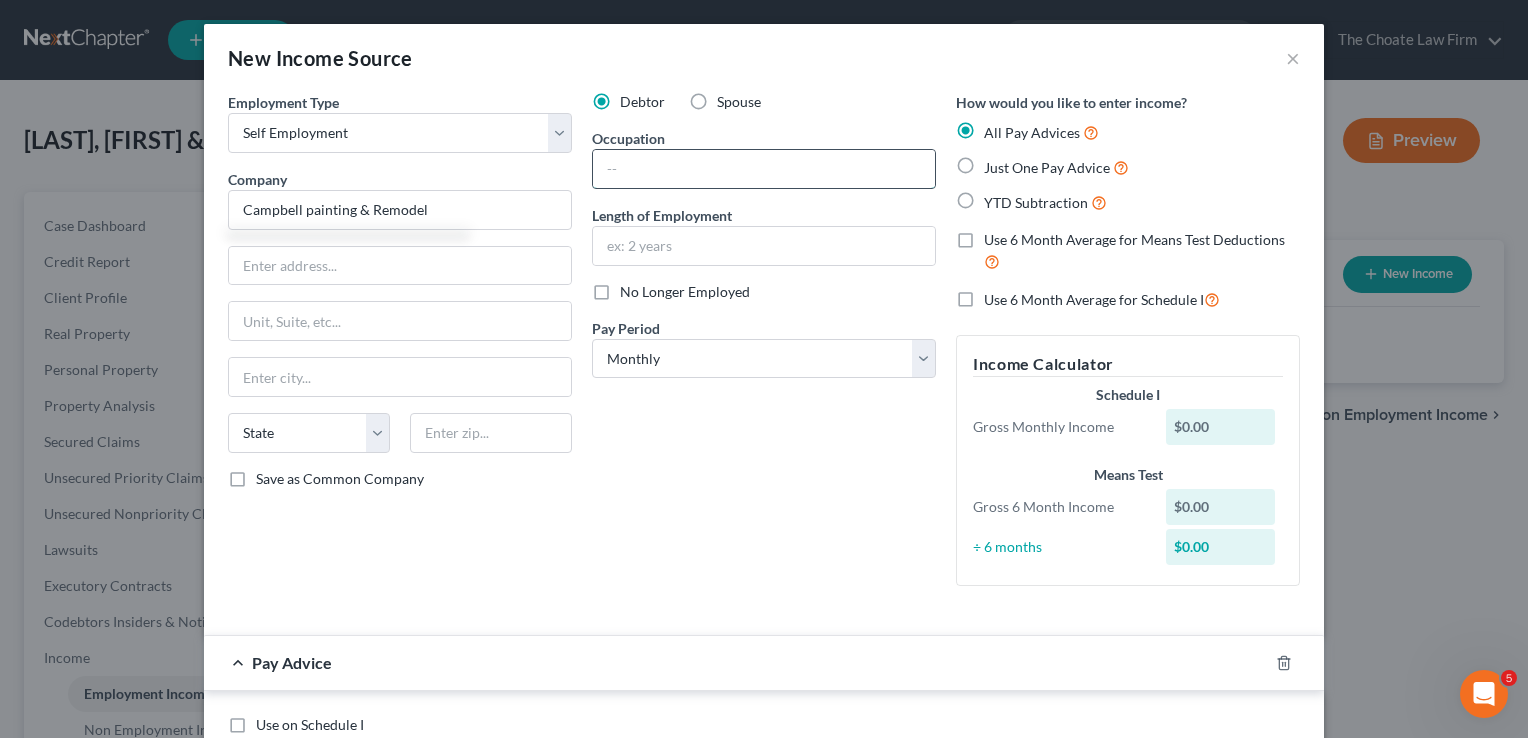 click at bounding box center [764, 169] 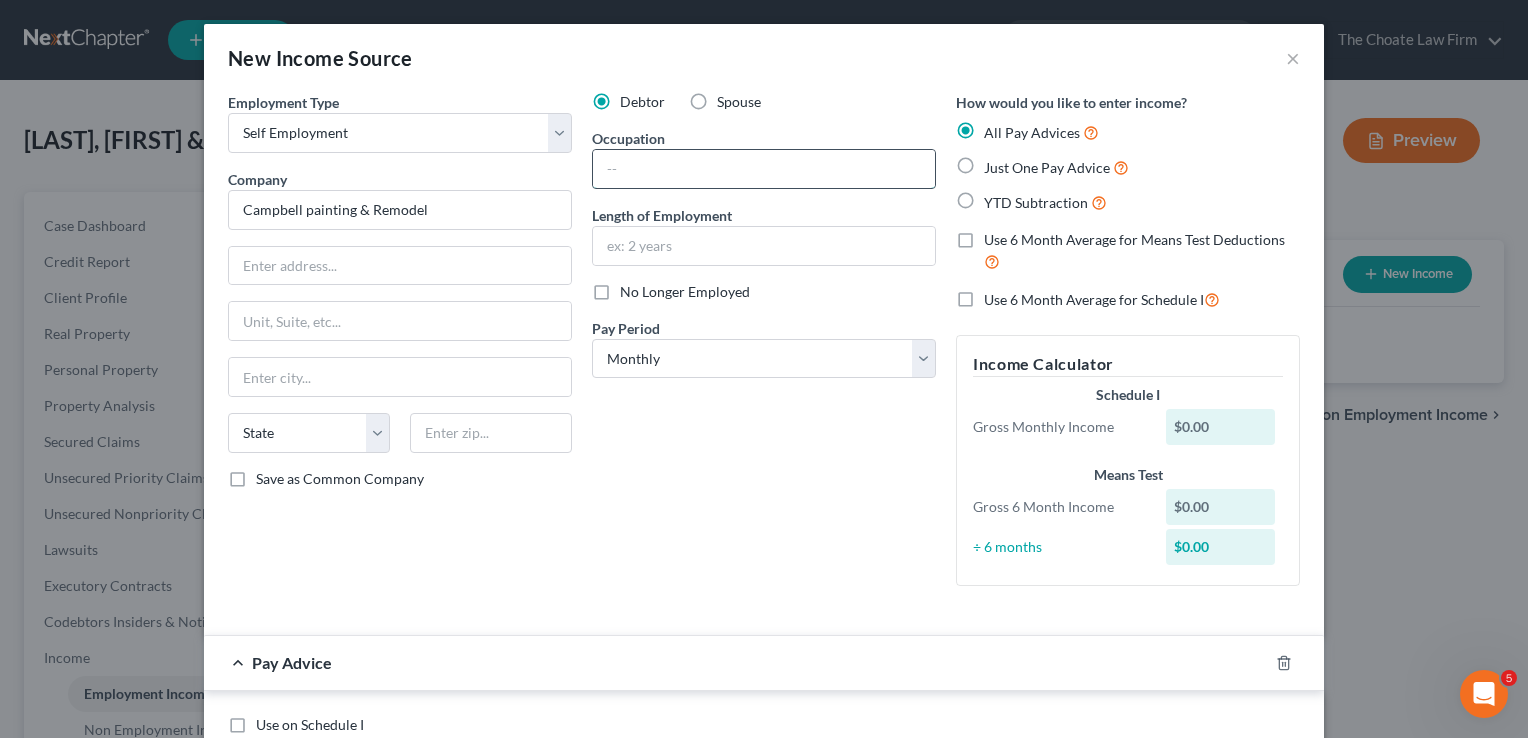 type on "Campbell painting & Remodel" 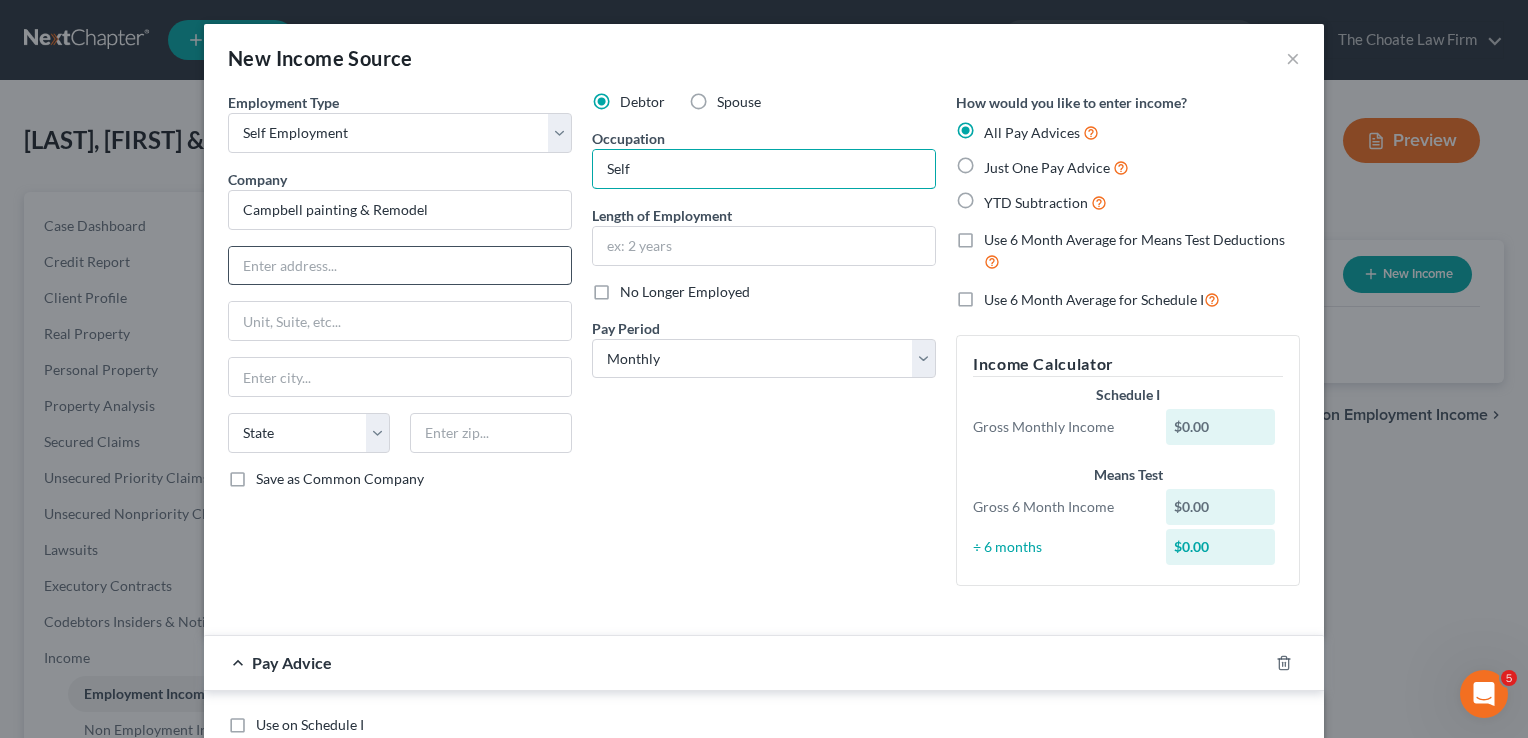 type on "Self" 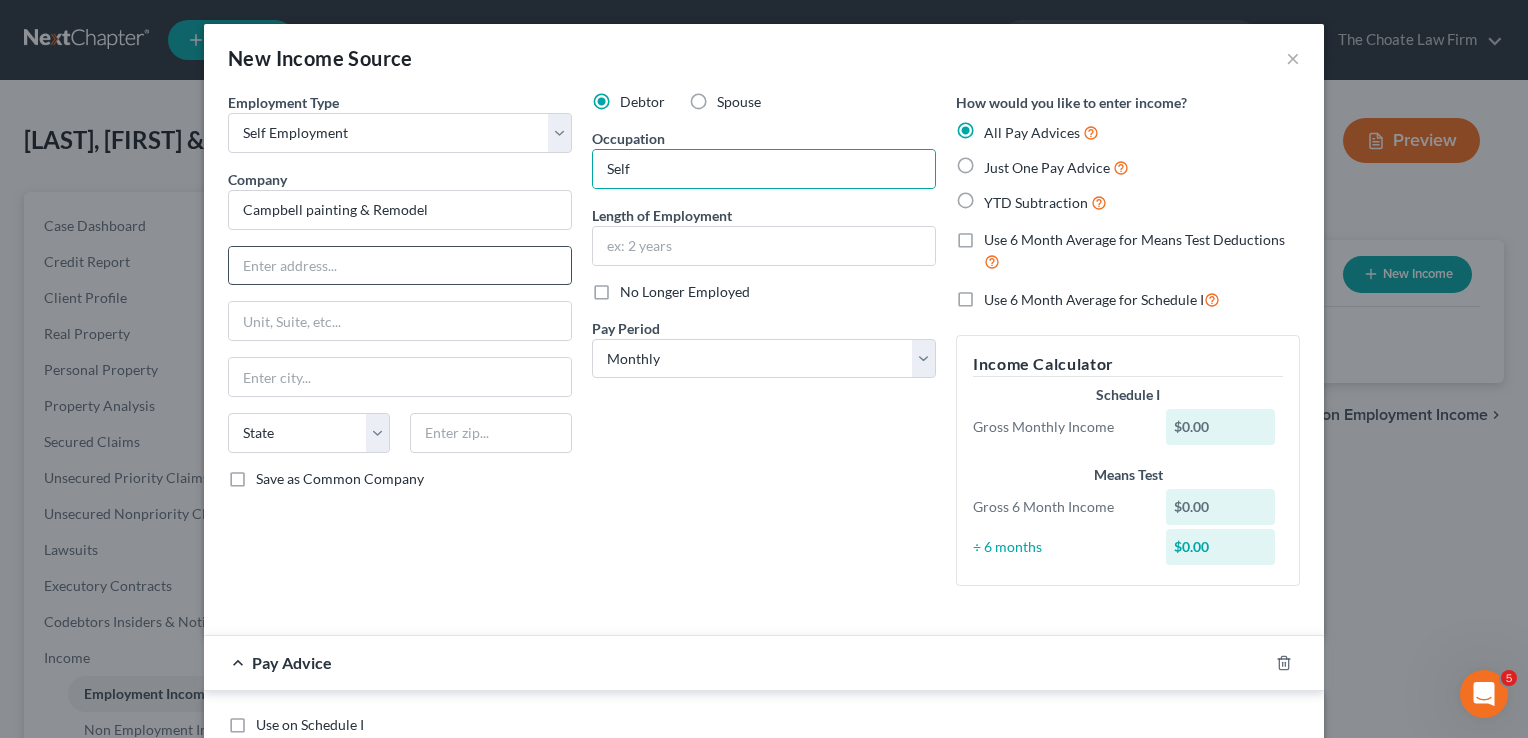 click at bounding box center [400, 266] 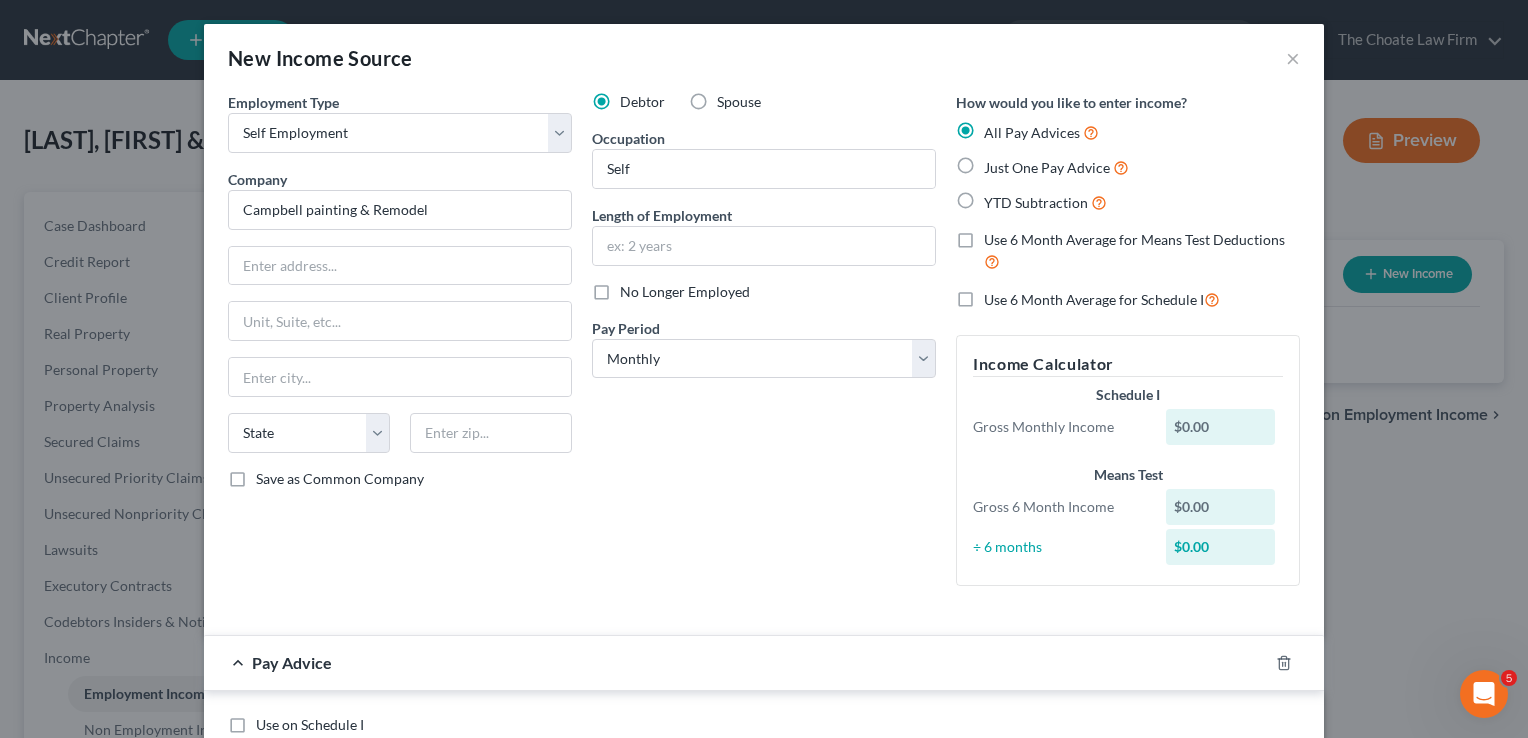 click on "Debtor Spouse Occupation Self Length of Employment No Longer Employed
Pay Period
*
Select Monthly Twice Monthly Every Other Week Weekly" at bounding box center [764, 347] 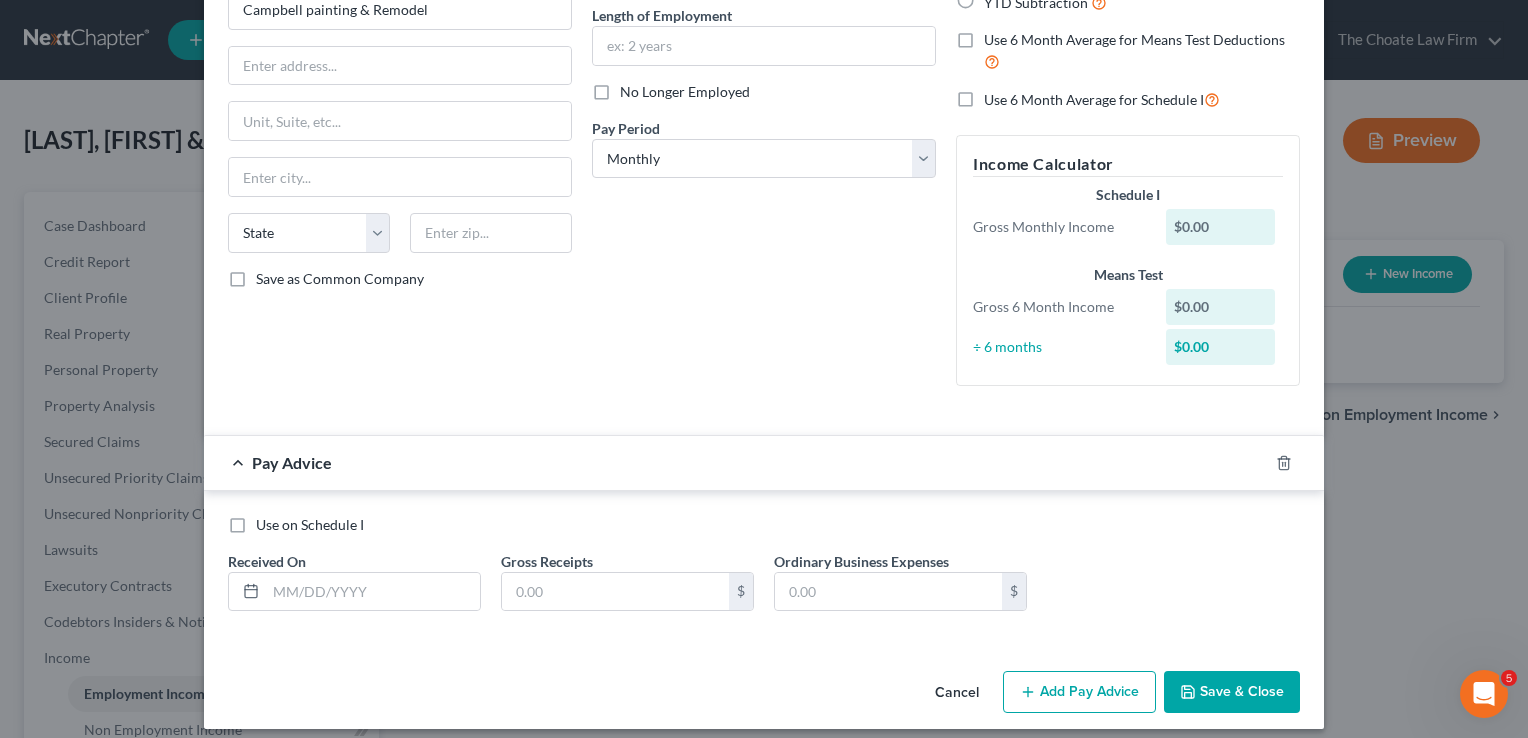 scroll, scrollTop: 212, scrollLeft: 0, axis: vertical 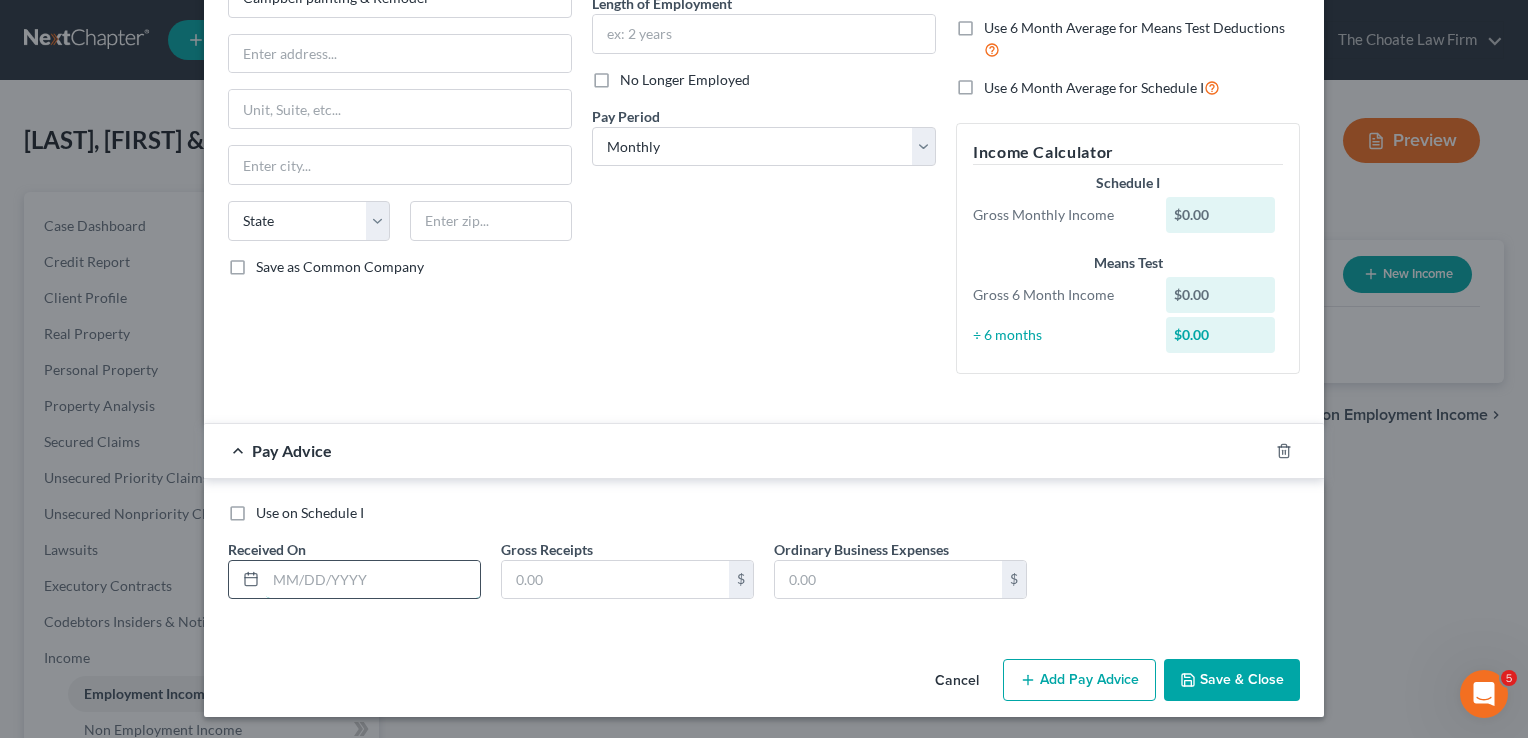 click at bounding box center [373, 580] 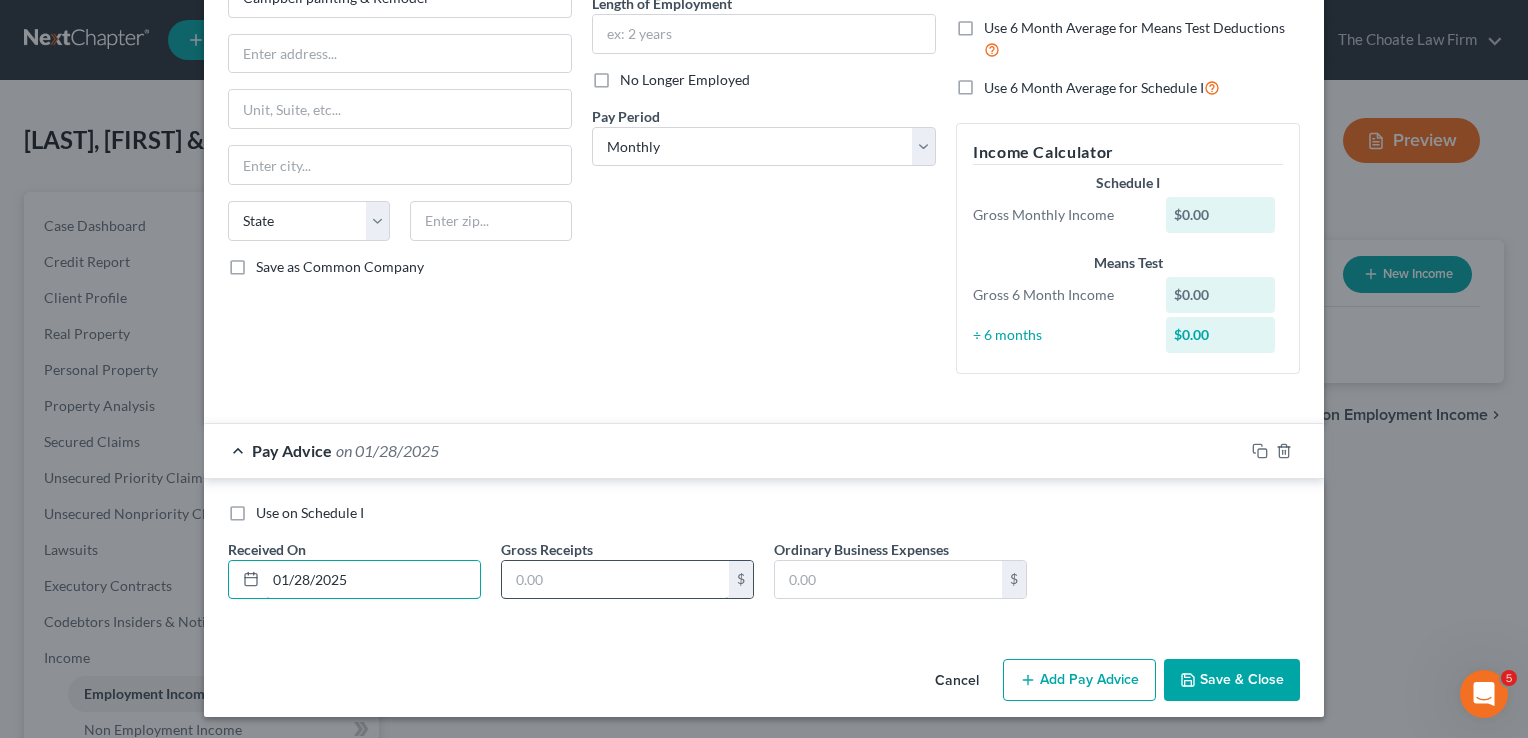 type on "01/28/2025" 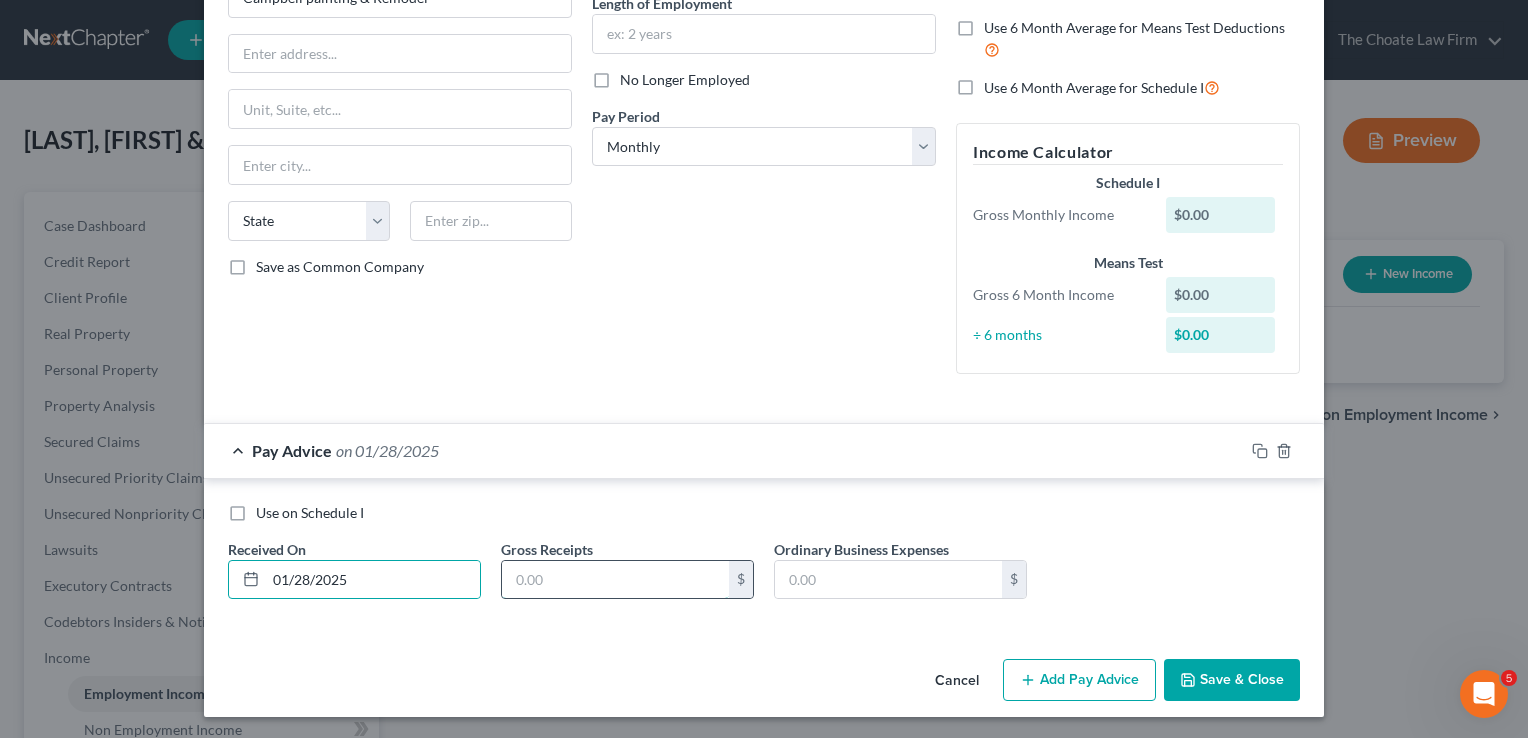 click at bounding box center (615, 580) 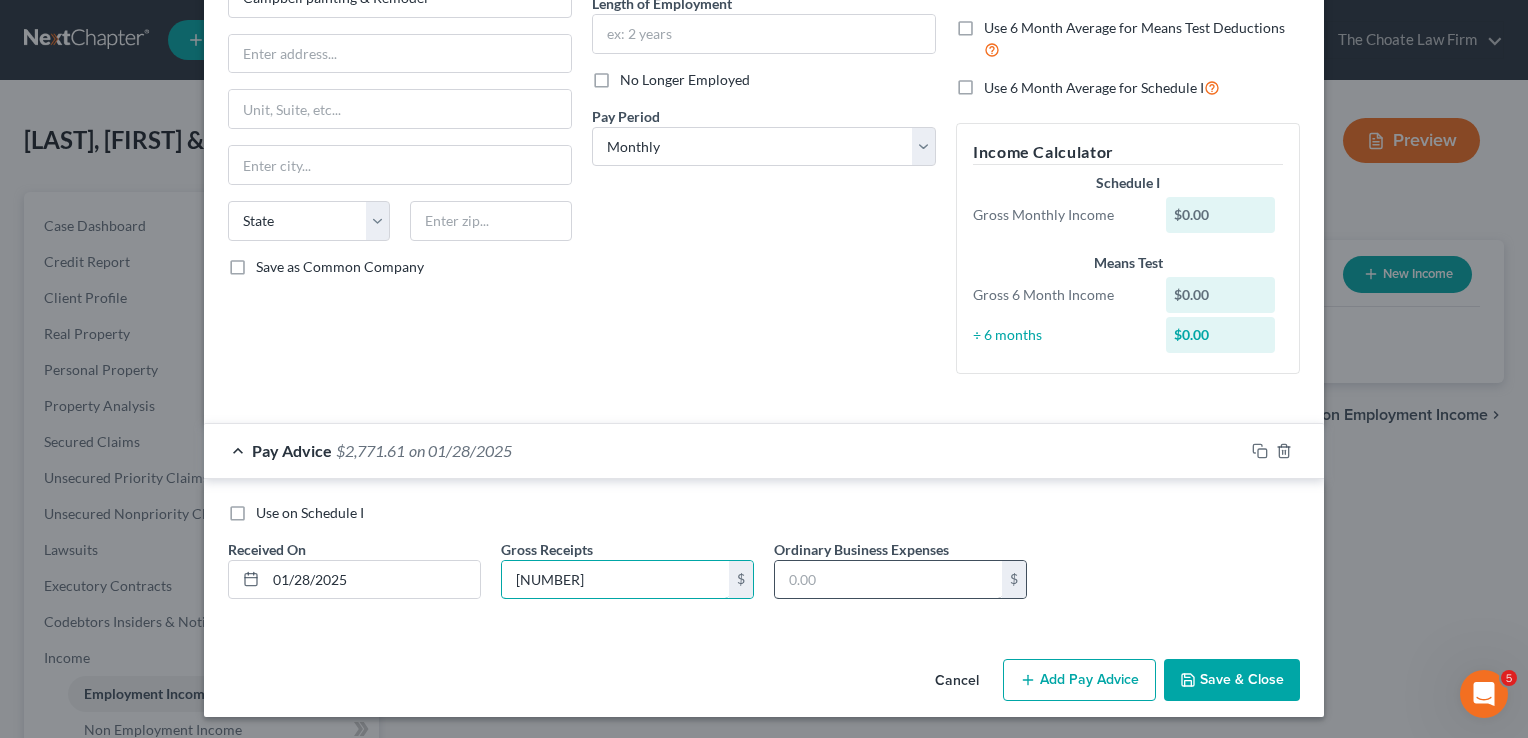 type on "2,771.61" 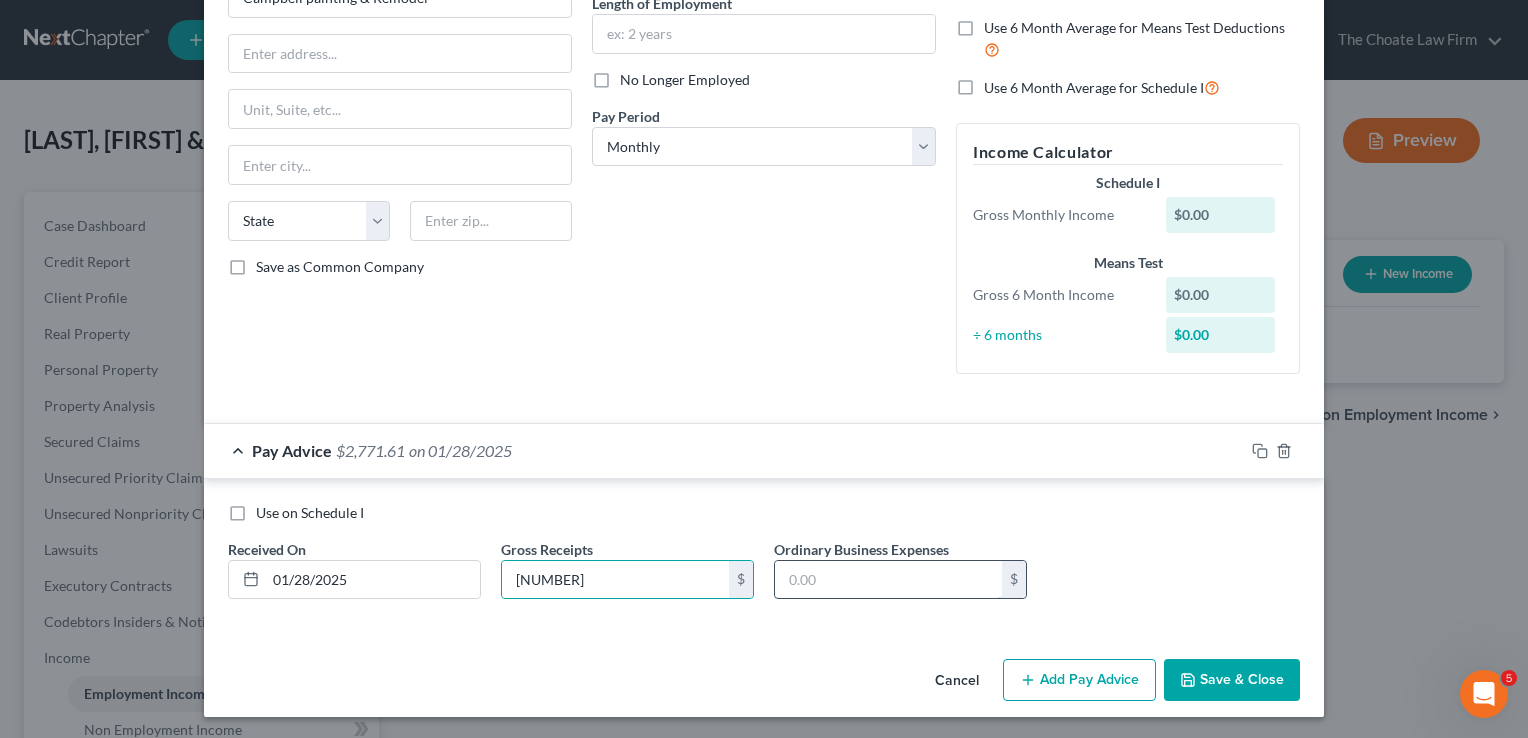 click at bounding box center (888, 580) 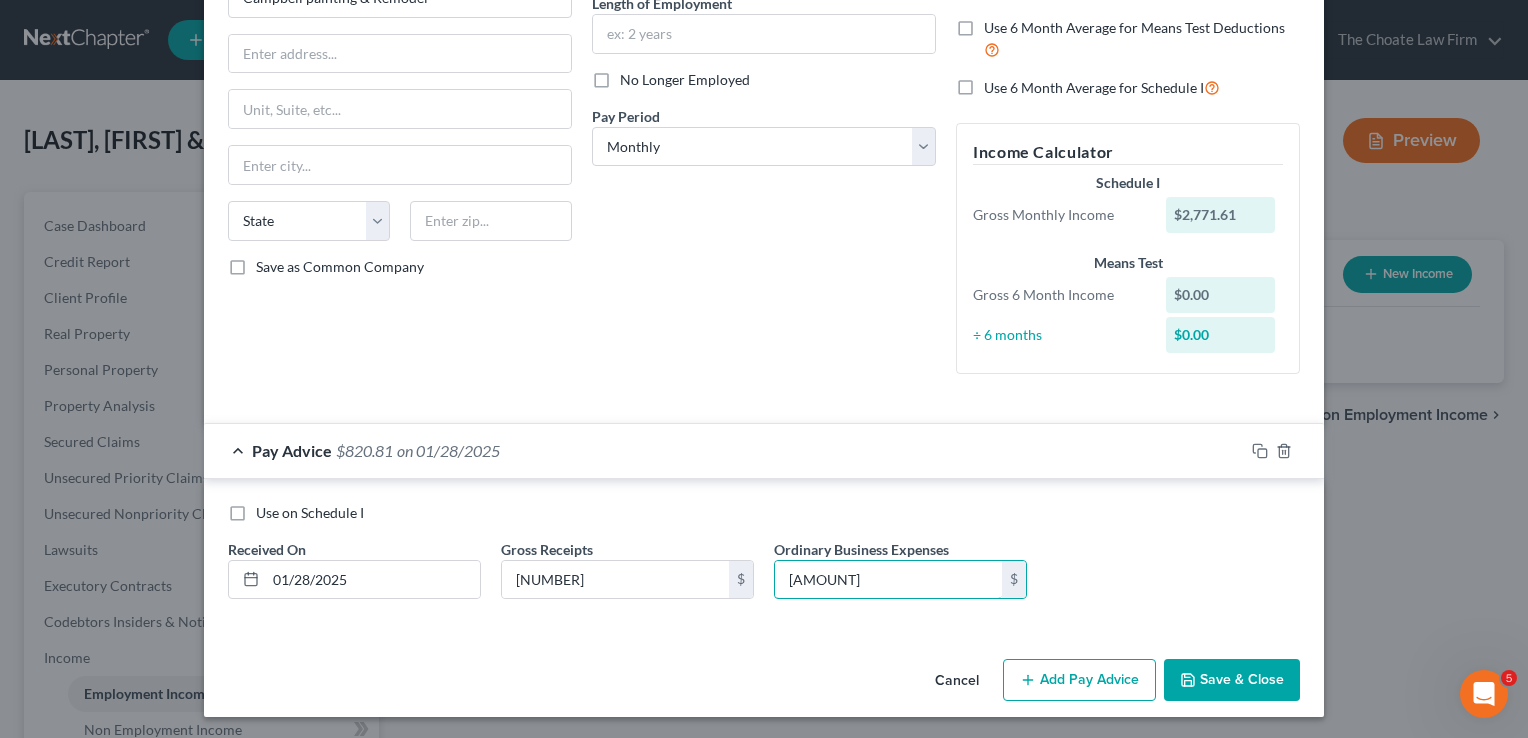 type on "1,950.80" 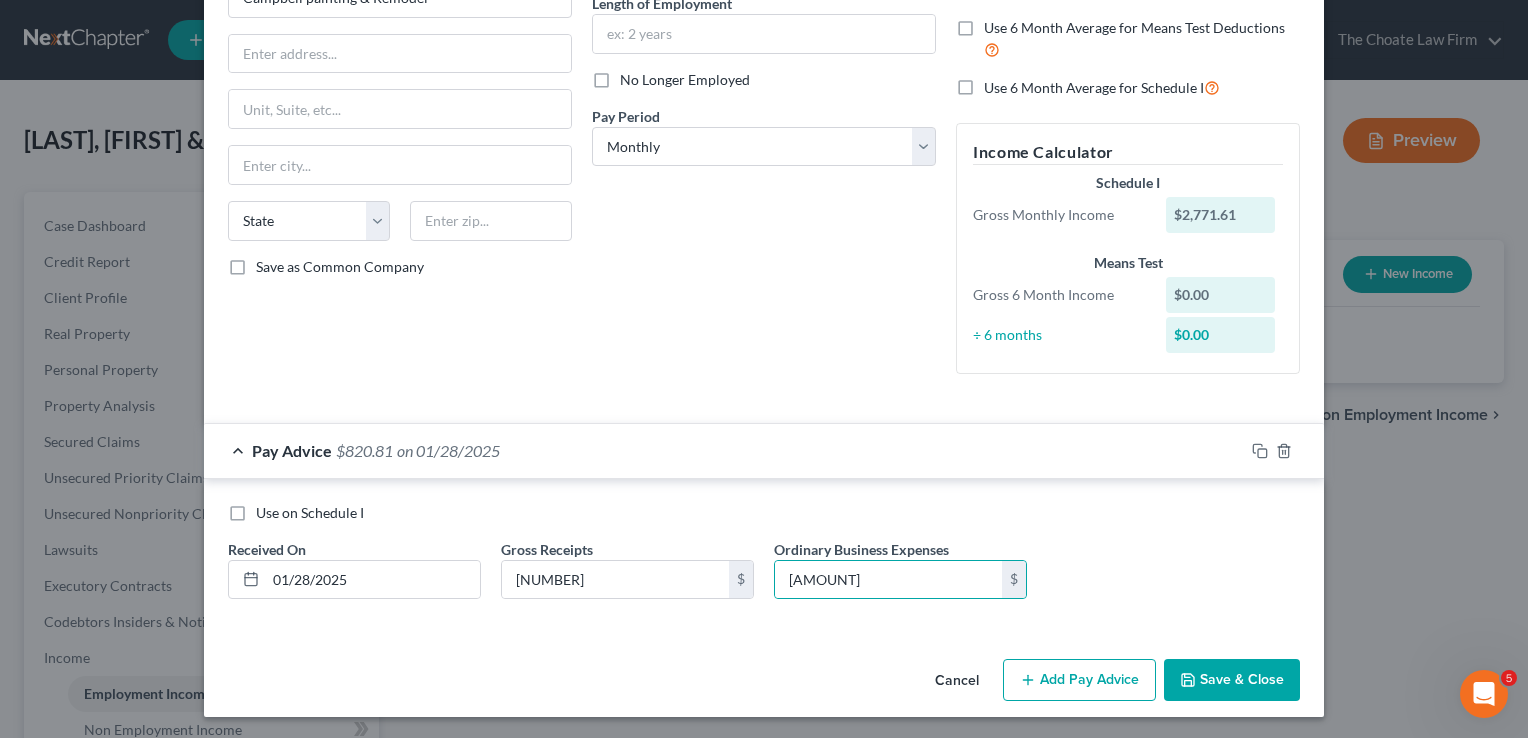 click on "Use on Schedule I
Received On
*
01/28/2025 Gross Receipts 2,771.61 $ Ordinary Business Expenses 1,950.80 $" at bounding box center (764, 555) 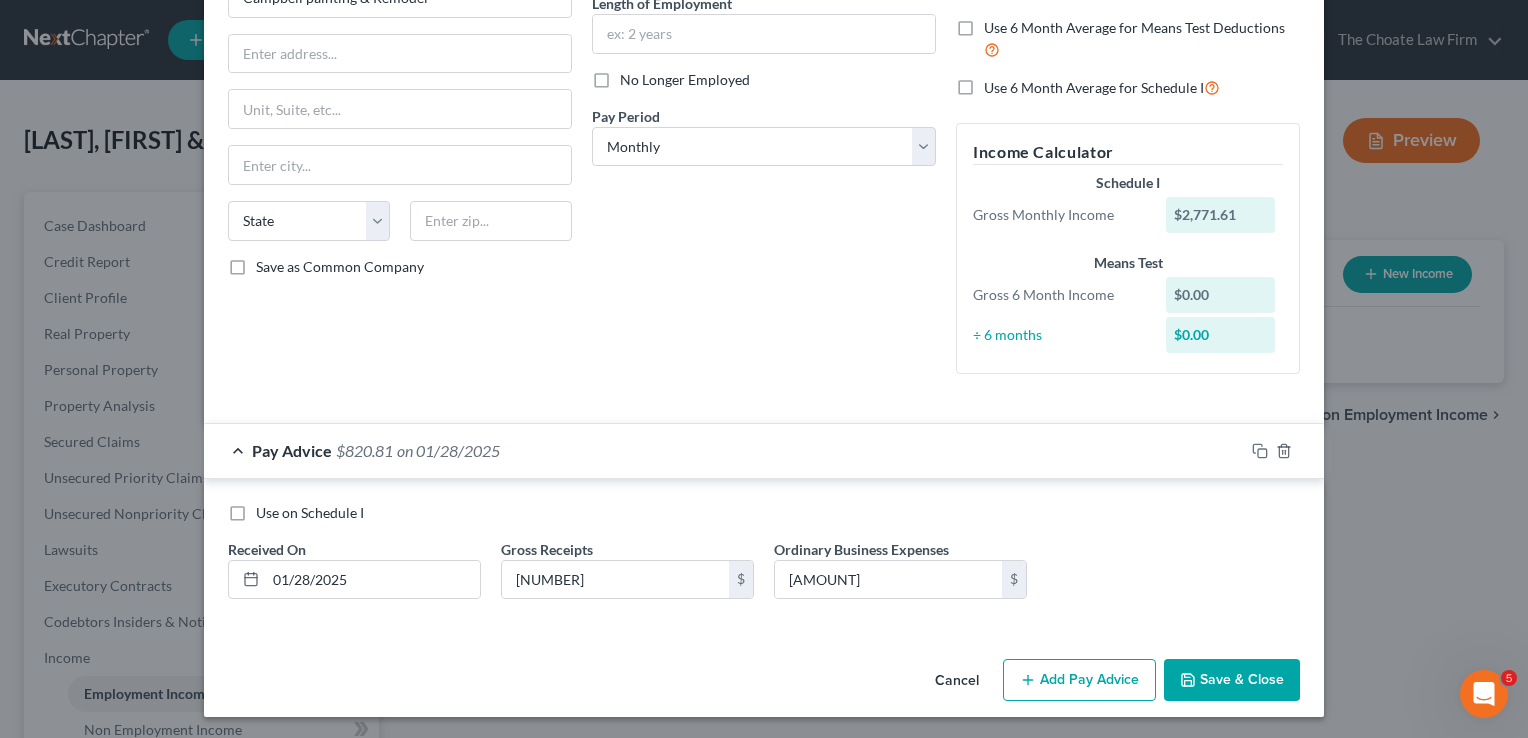 click on "Add Pay Advice" at bounding box center [1079, 680] 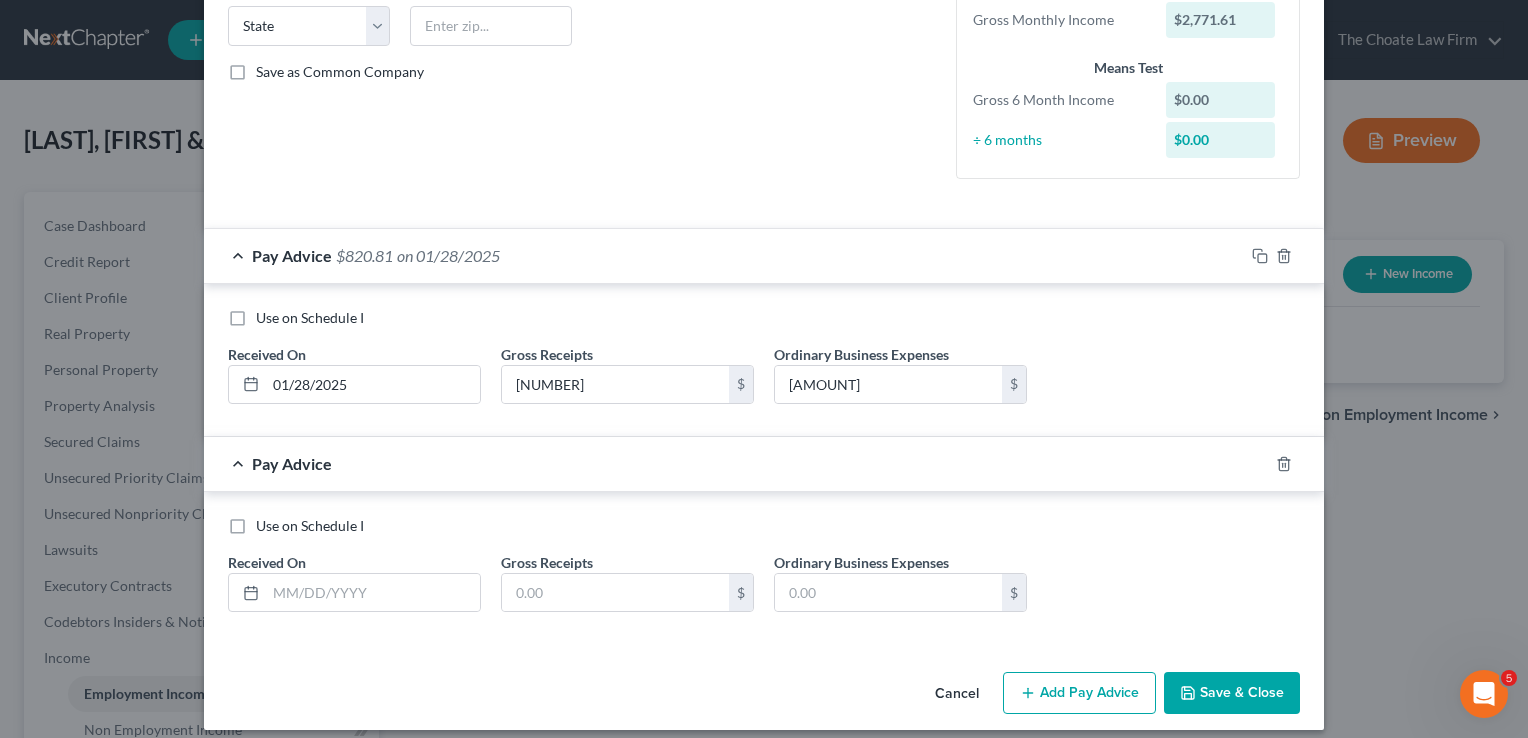 scroll, scrollTop: 420, scrollLeft: 0, axis: vertical 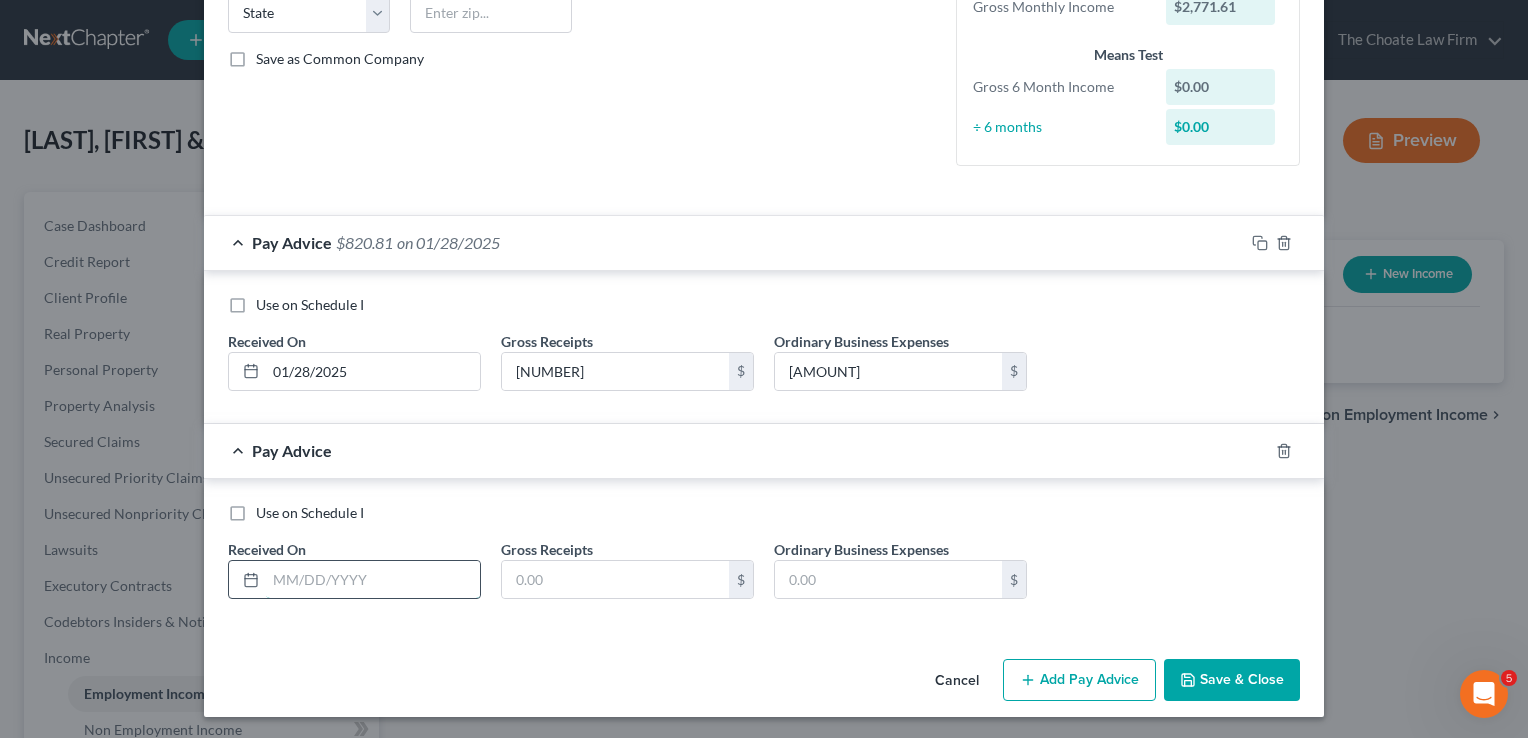 click at bounding box center (373, 580) 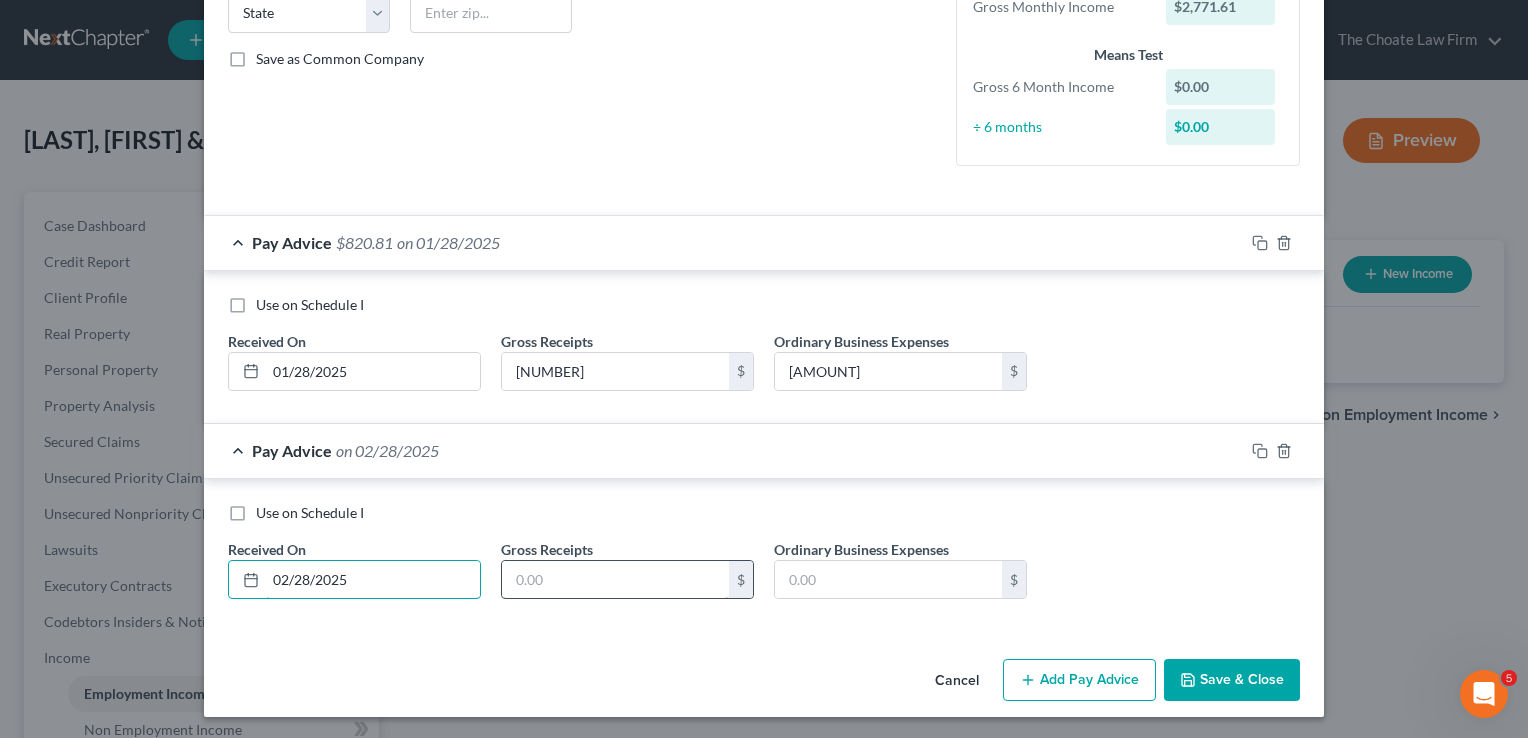 type on "02/28/2025" 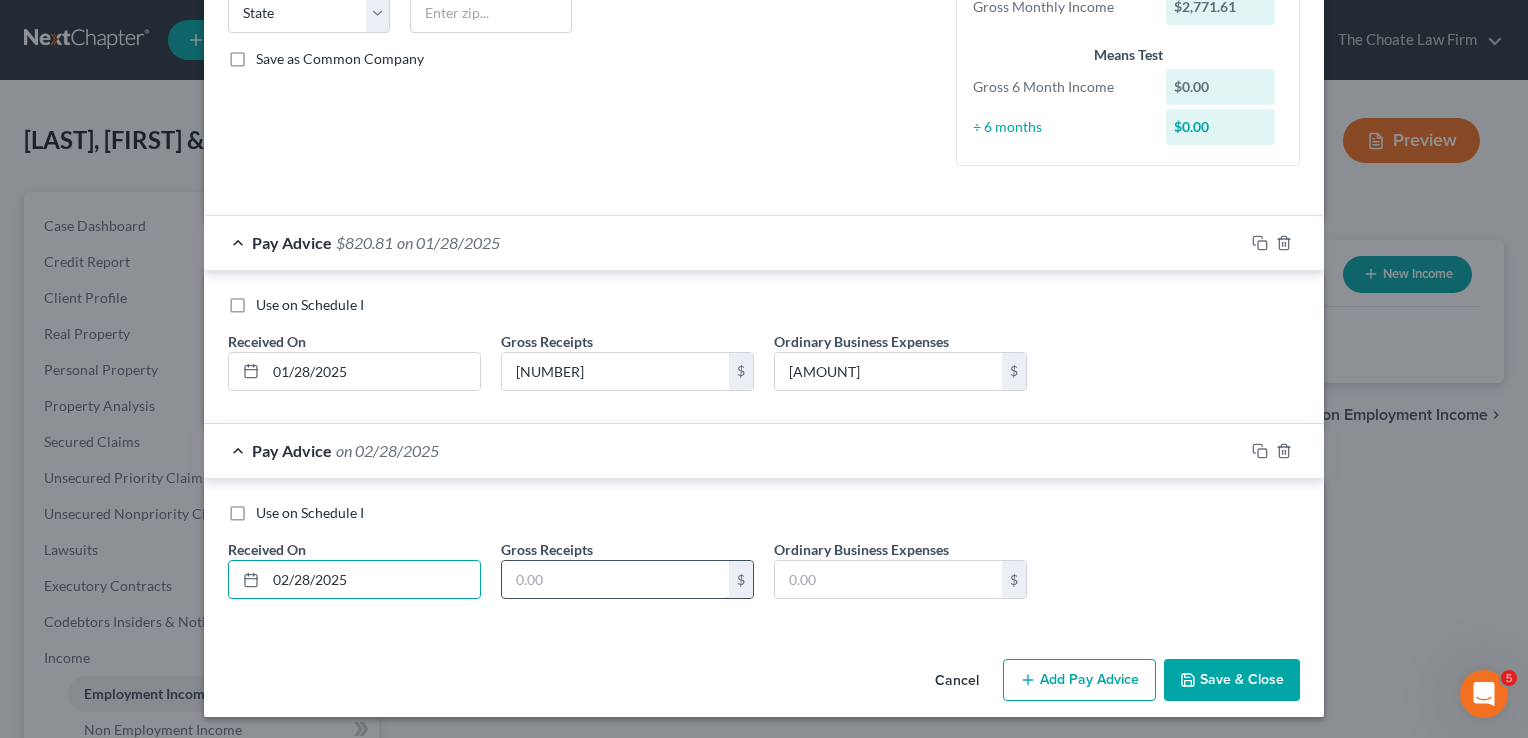 click at bounding box center (615, 580) 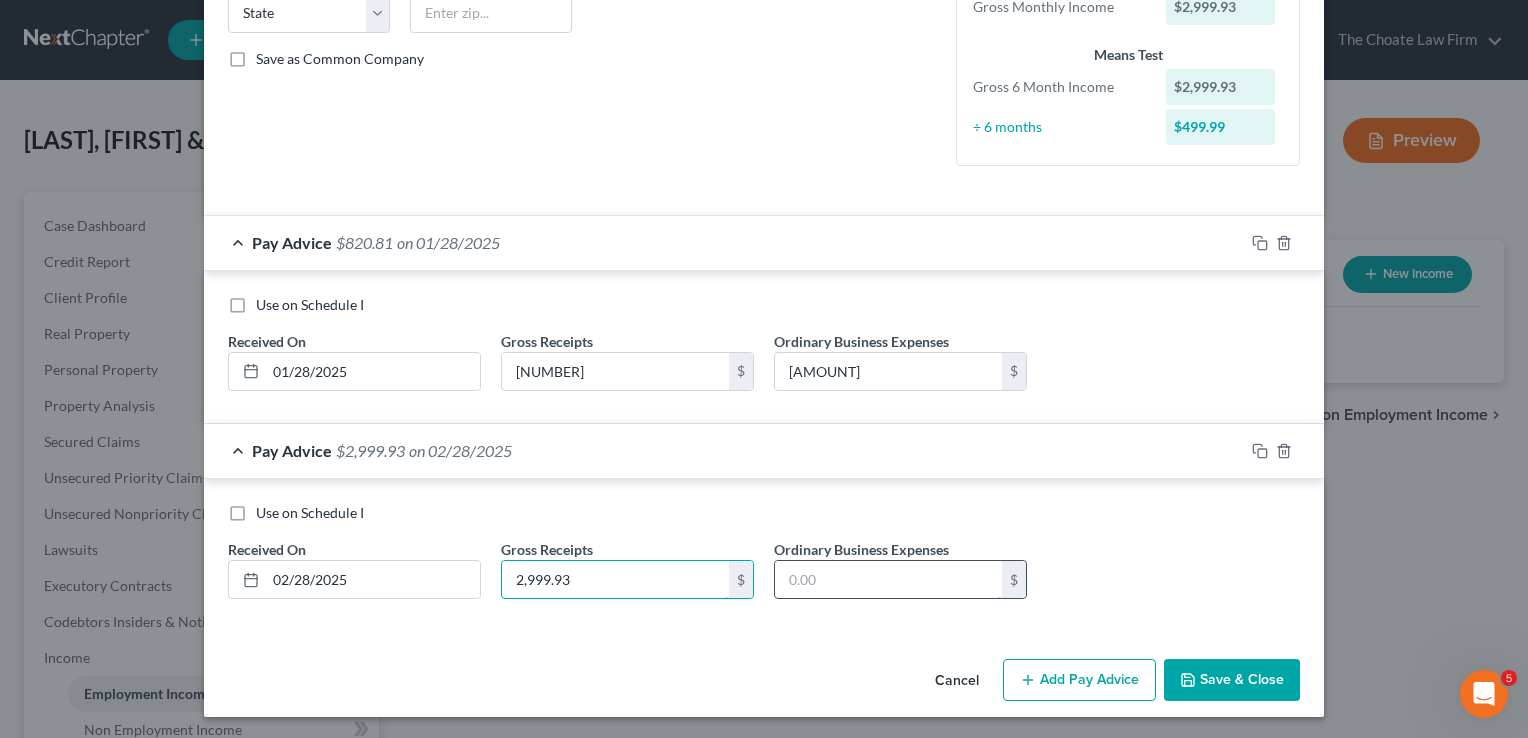 type on "2,999.93" 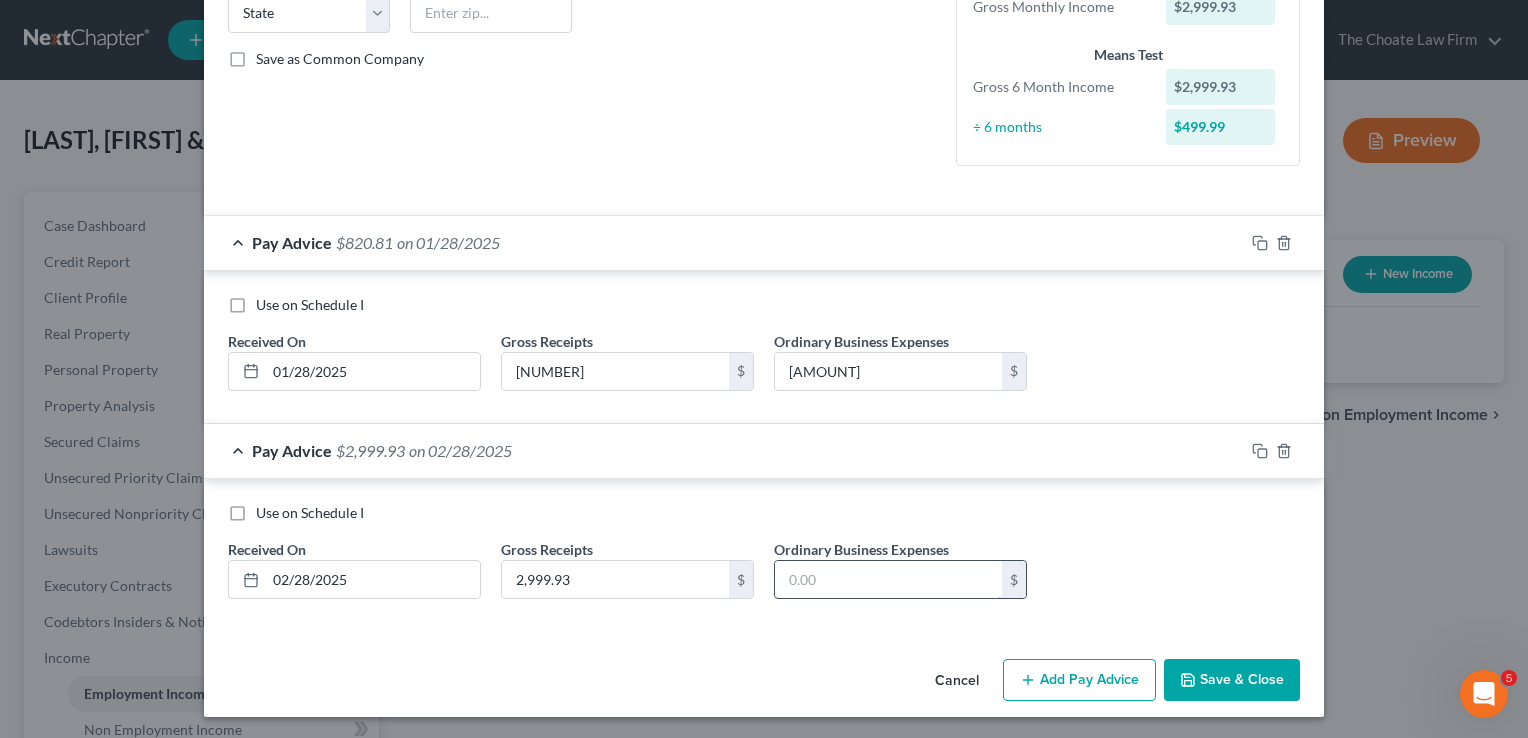 click at bounding box center [888, 580] 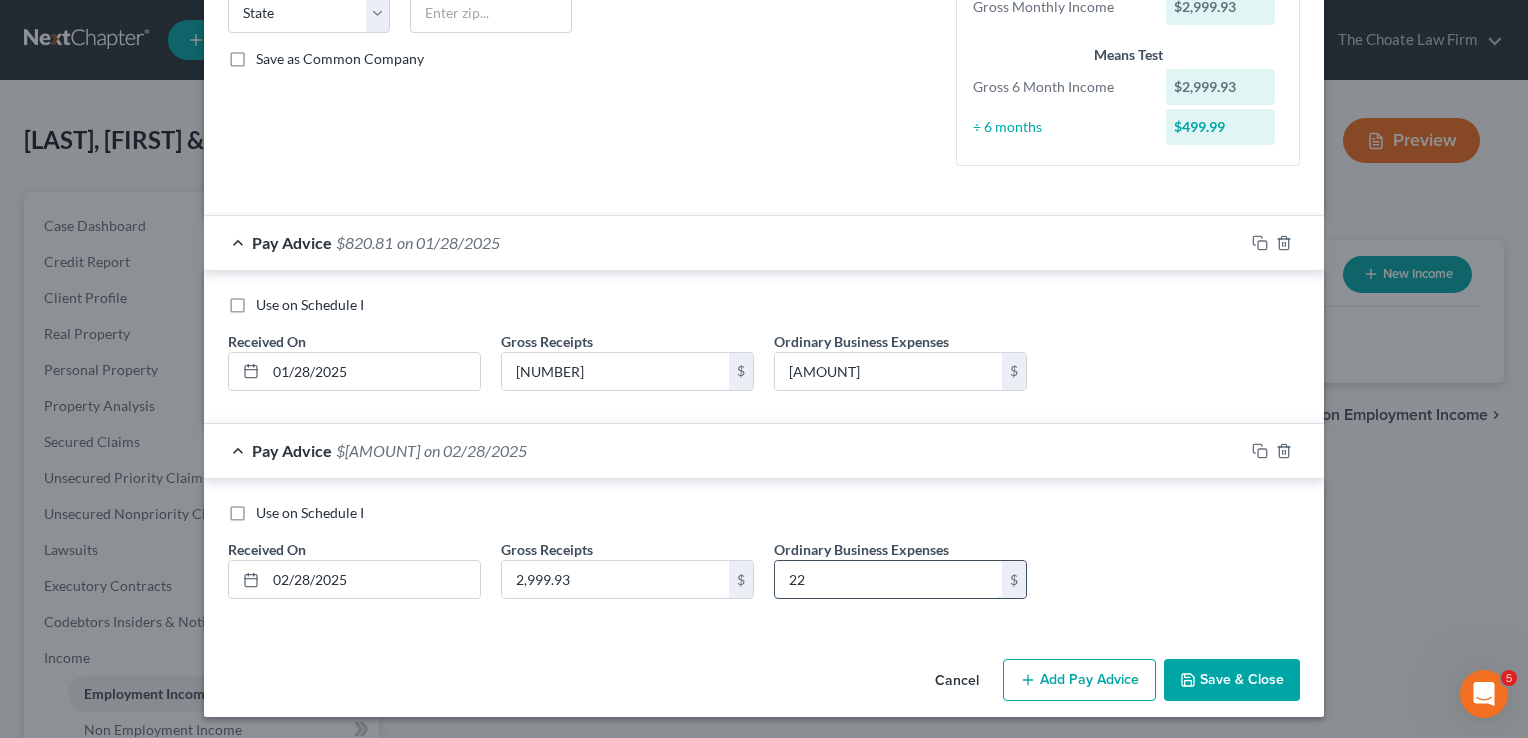 type on "2" 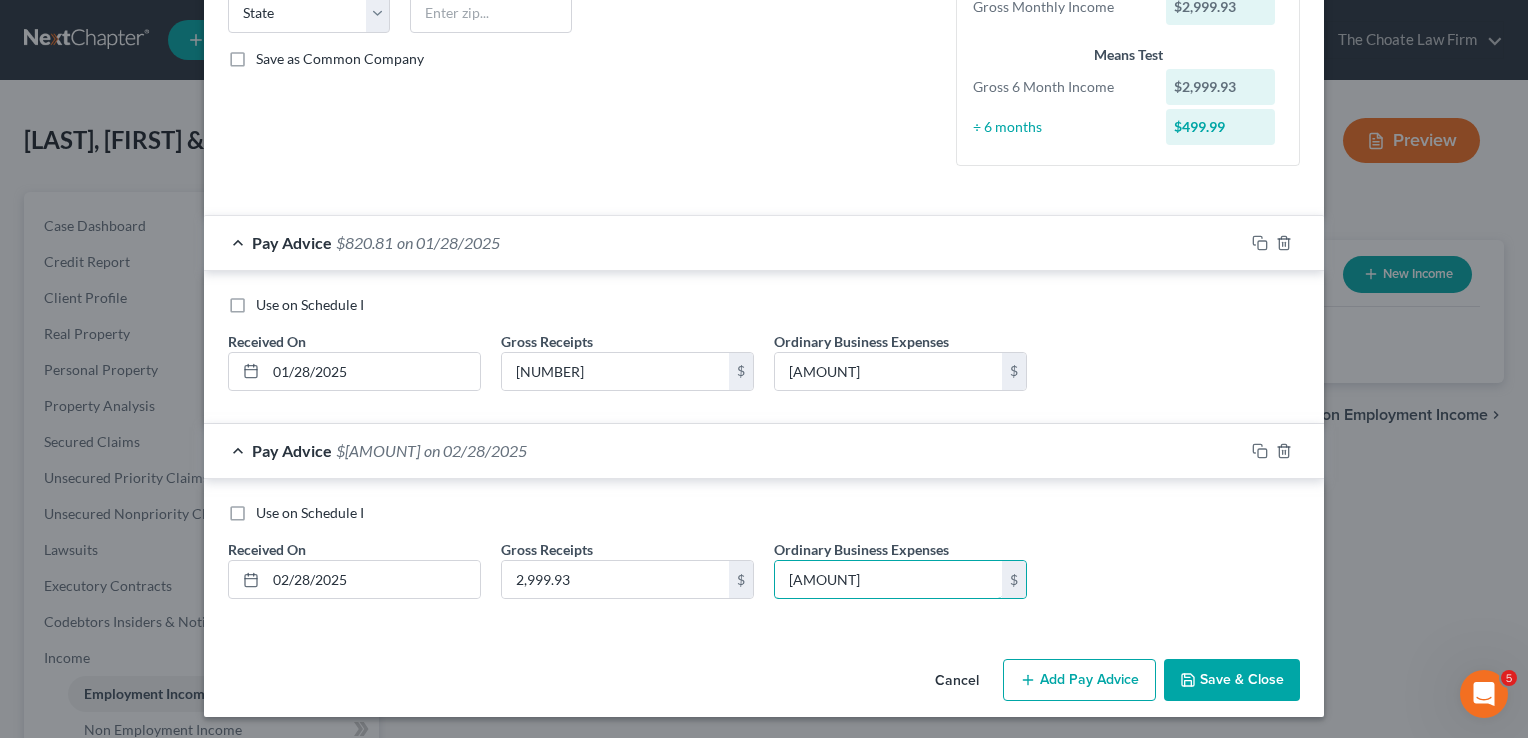 type on "2,227.95" 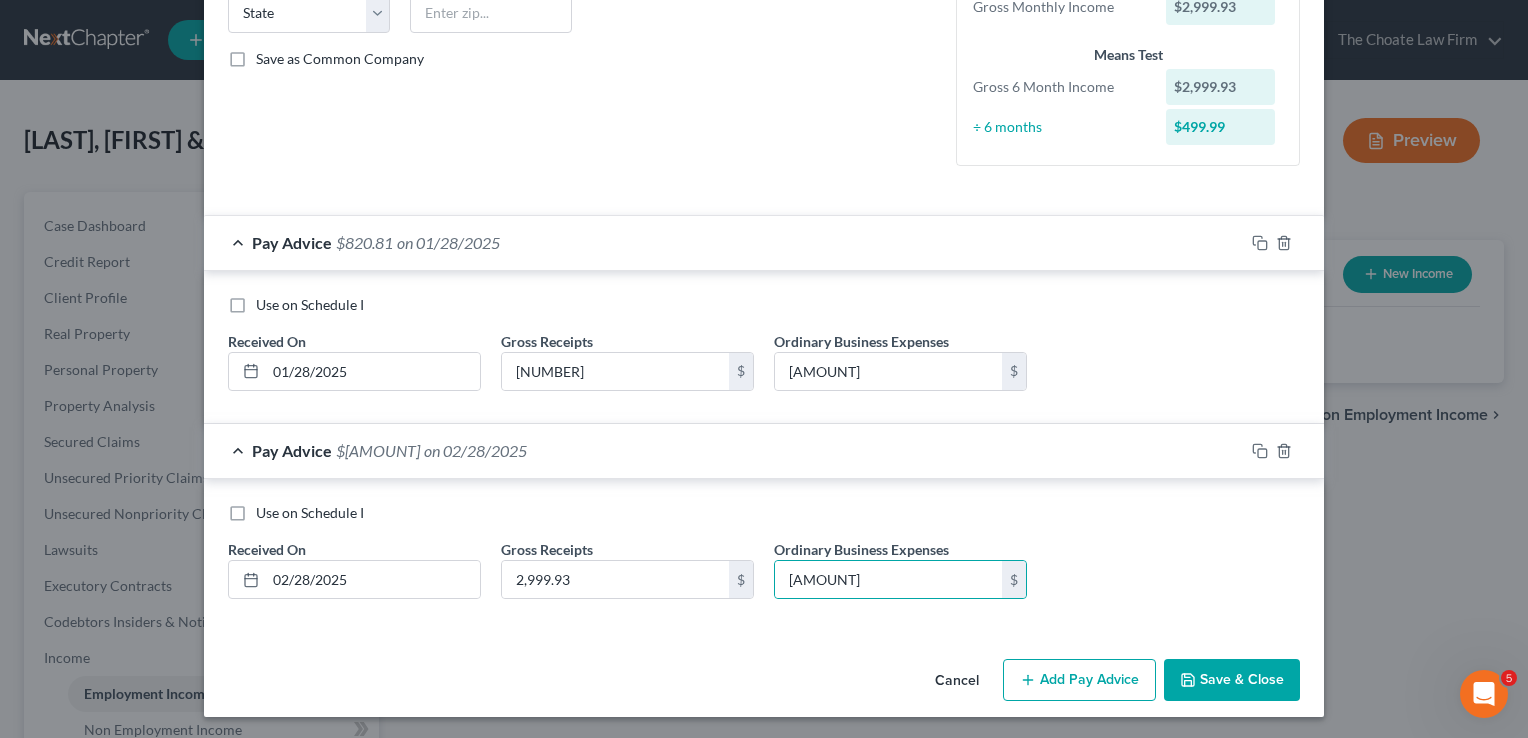 click on "Add Pay Advice" at bounding box center (1079, 680) 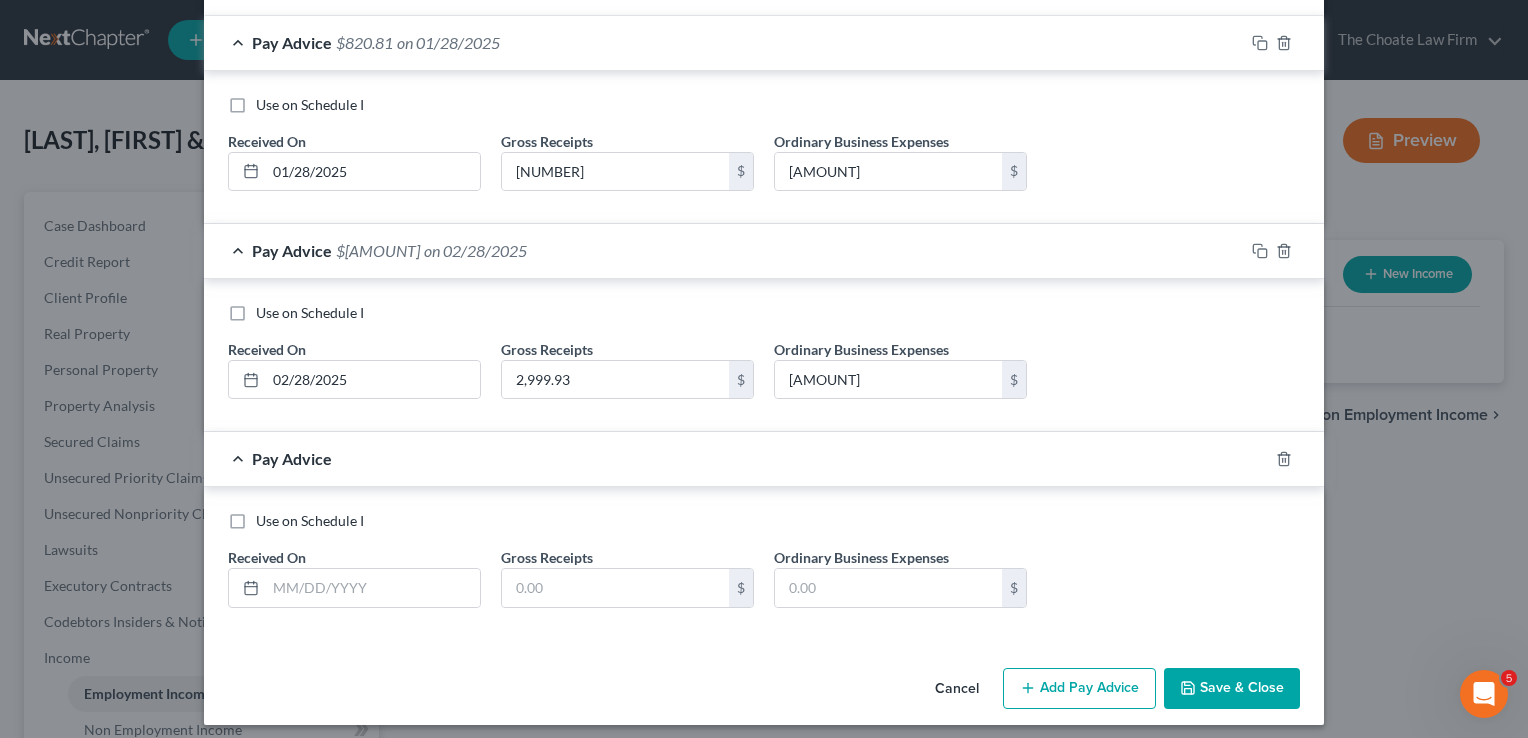 scroll, scrollTop: 628, scrollLeft: 0, axis: vertical 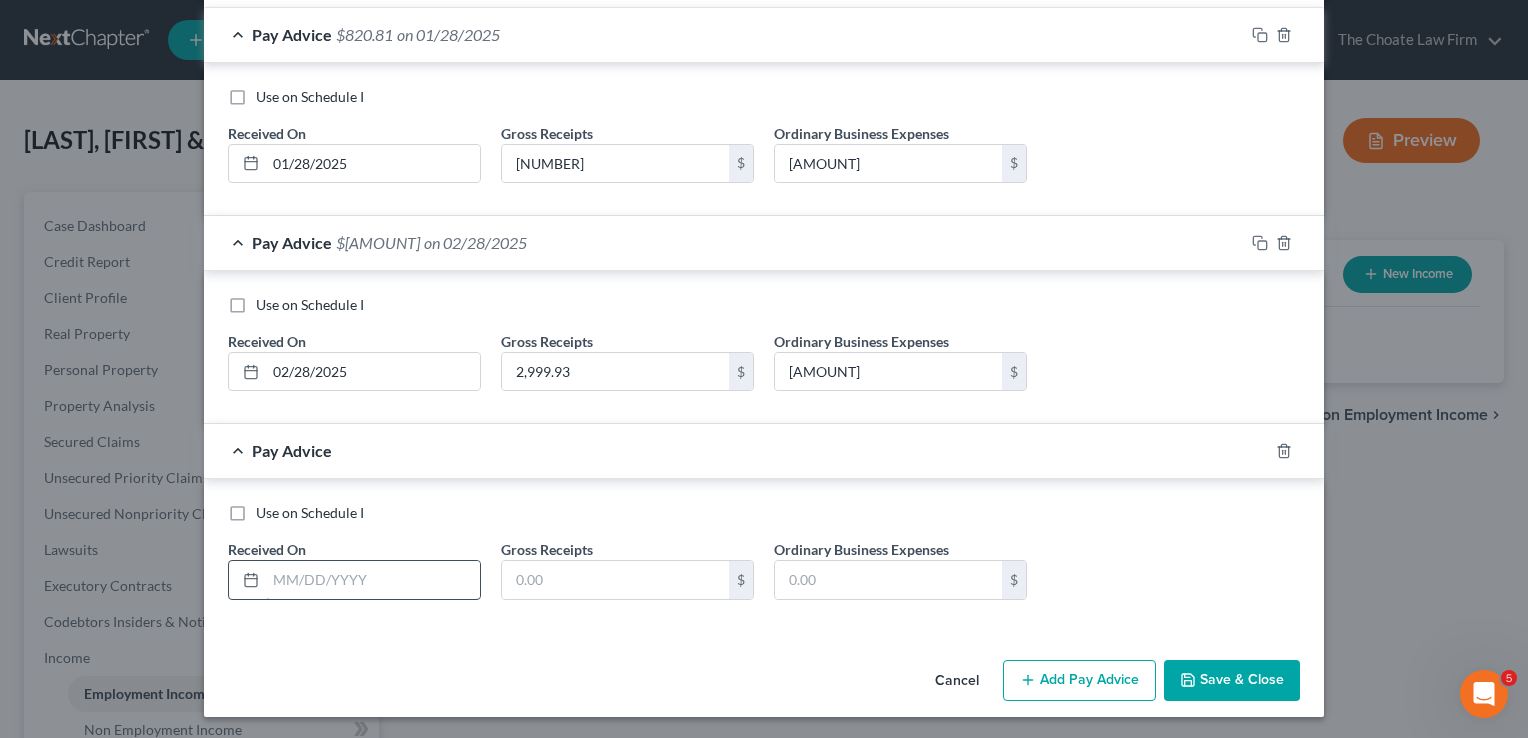 click at bounding box center [373, 580] 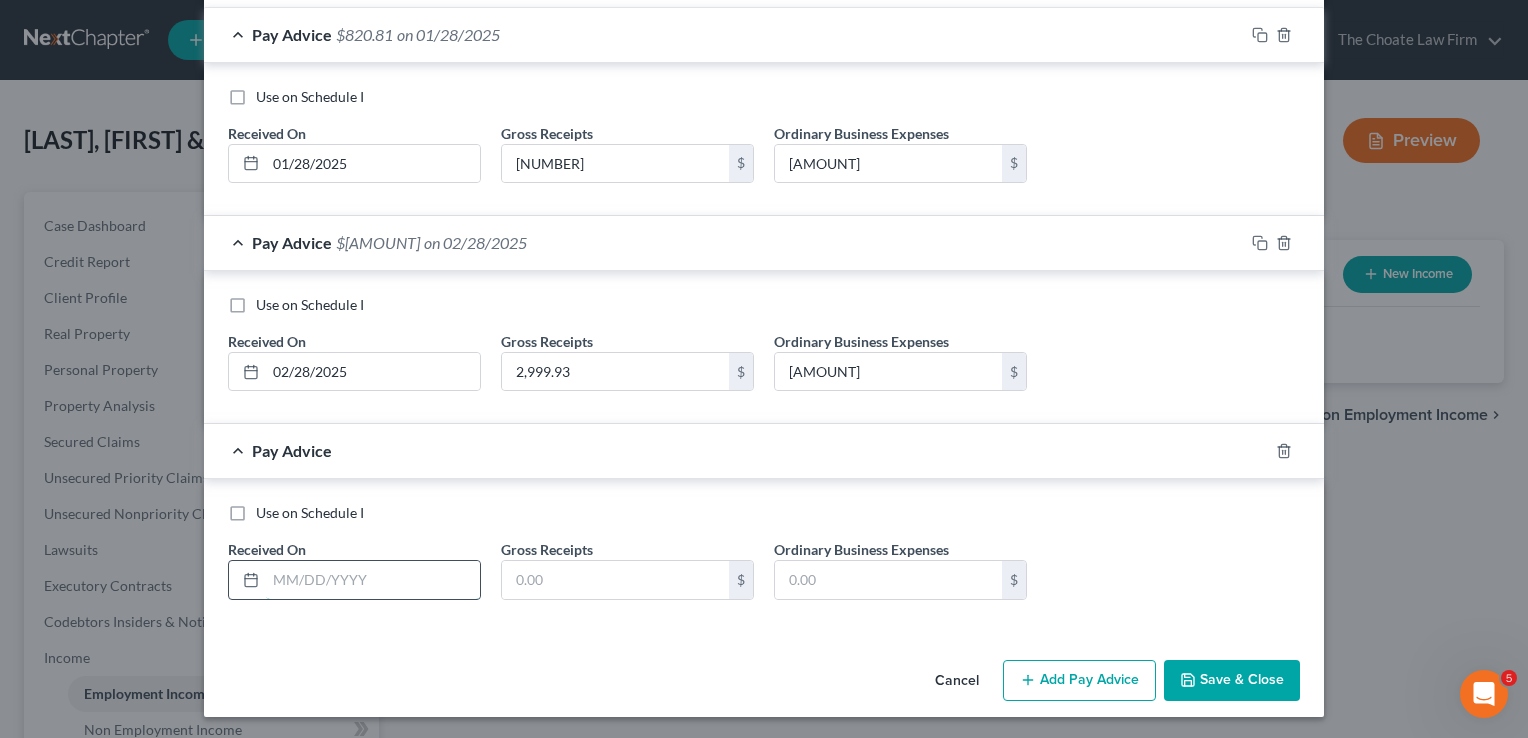 click at bounding box center (373, 580) 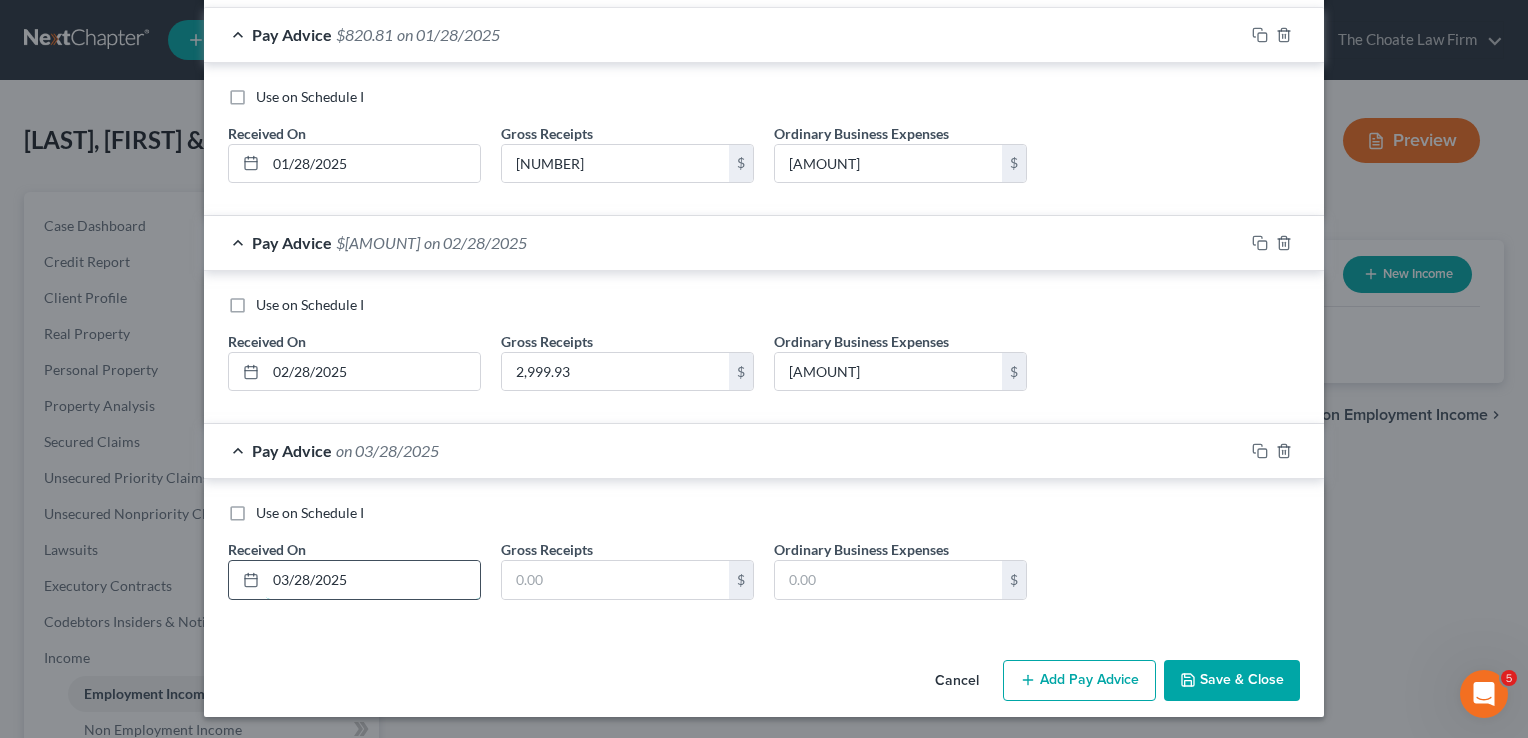 scroll, scrollTop: 528, scrollLeft: 0, axis: vertical 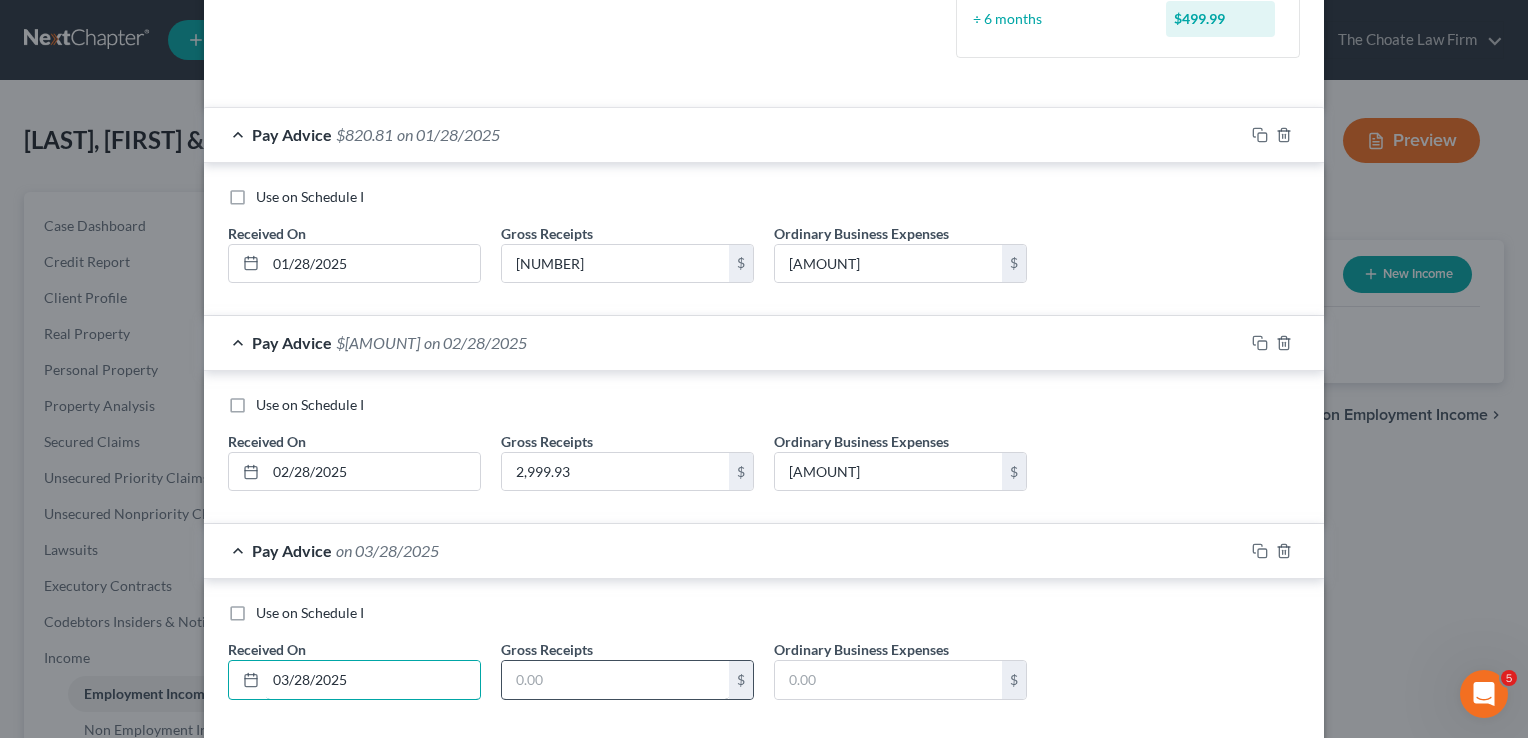 type on "03/28/2025" 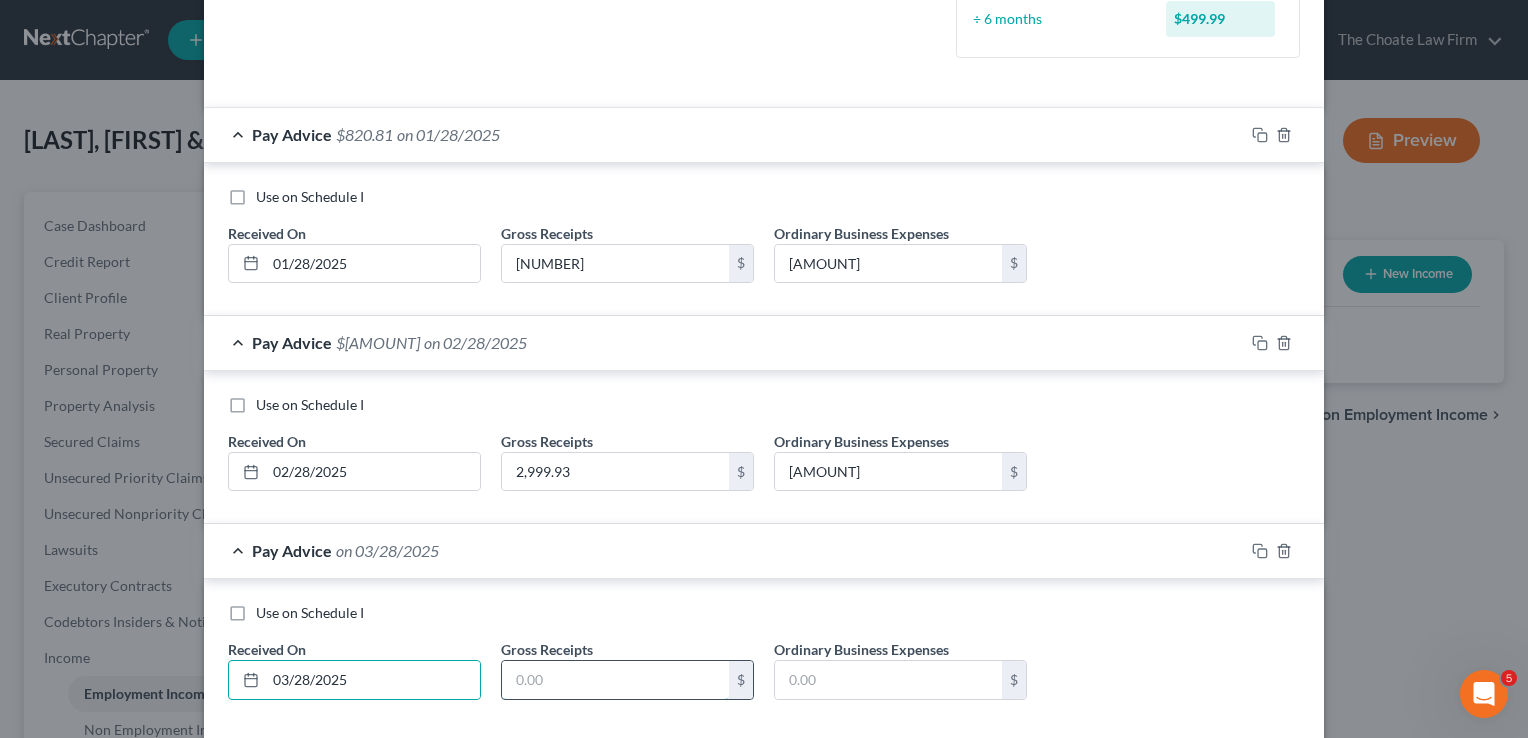 click at bounding box center [615, 680] 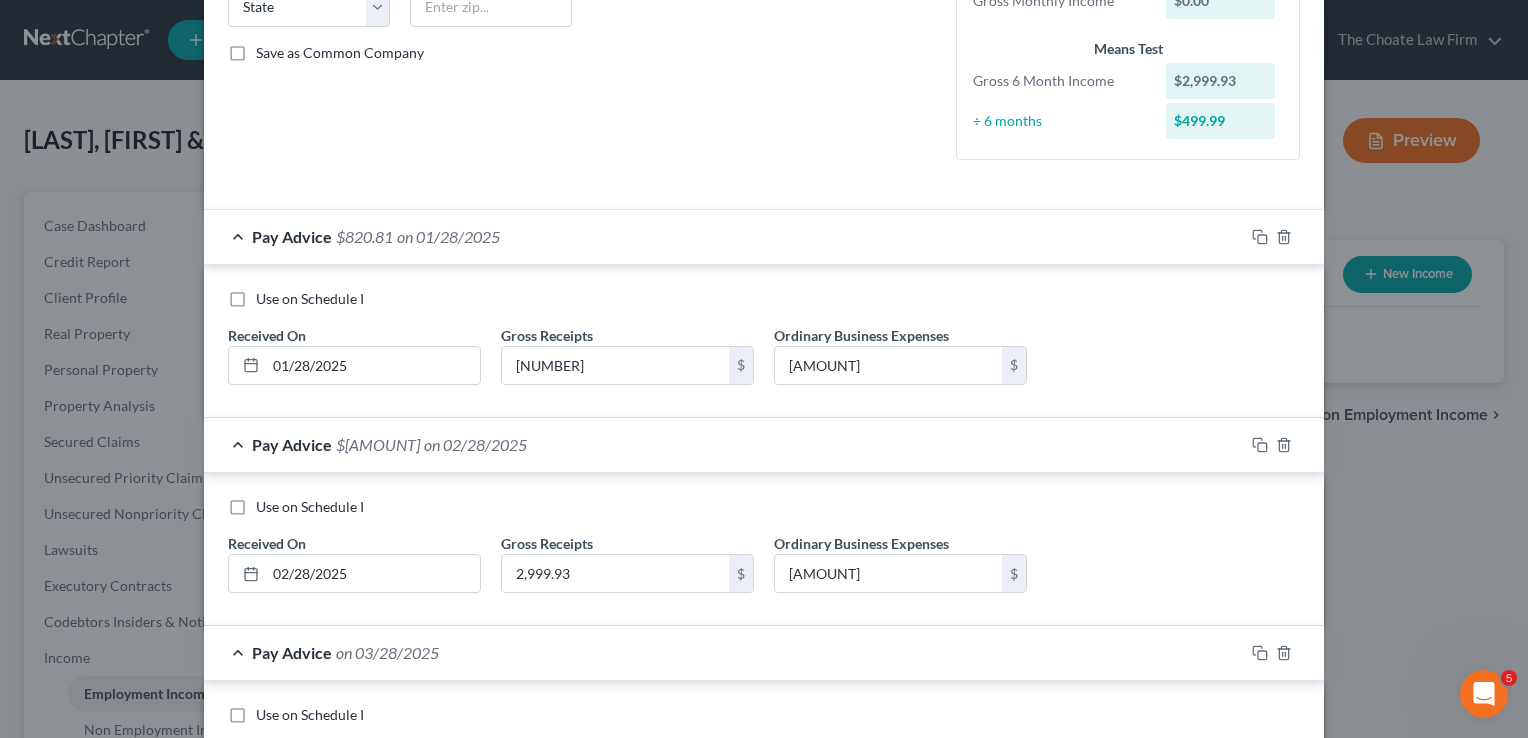 scroll, scrollTop: 528, scrollLeft: 0, axis: vertical 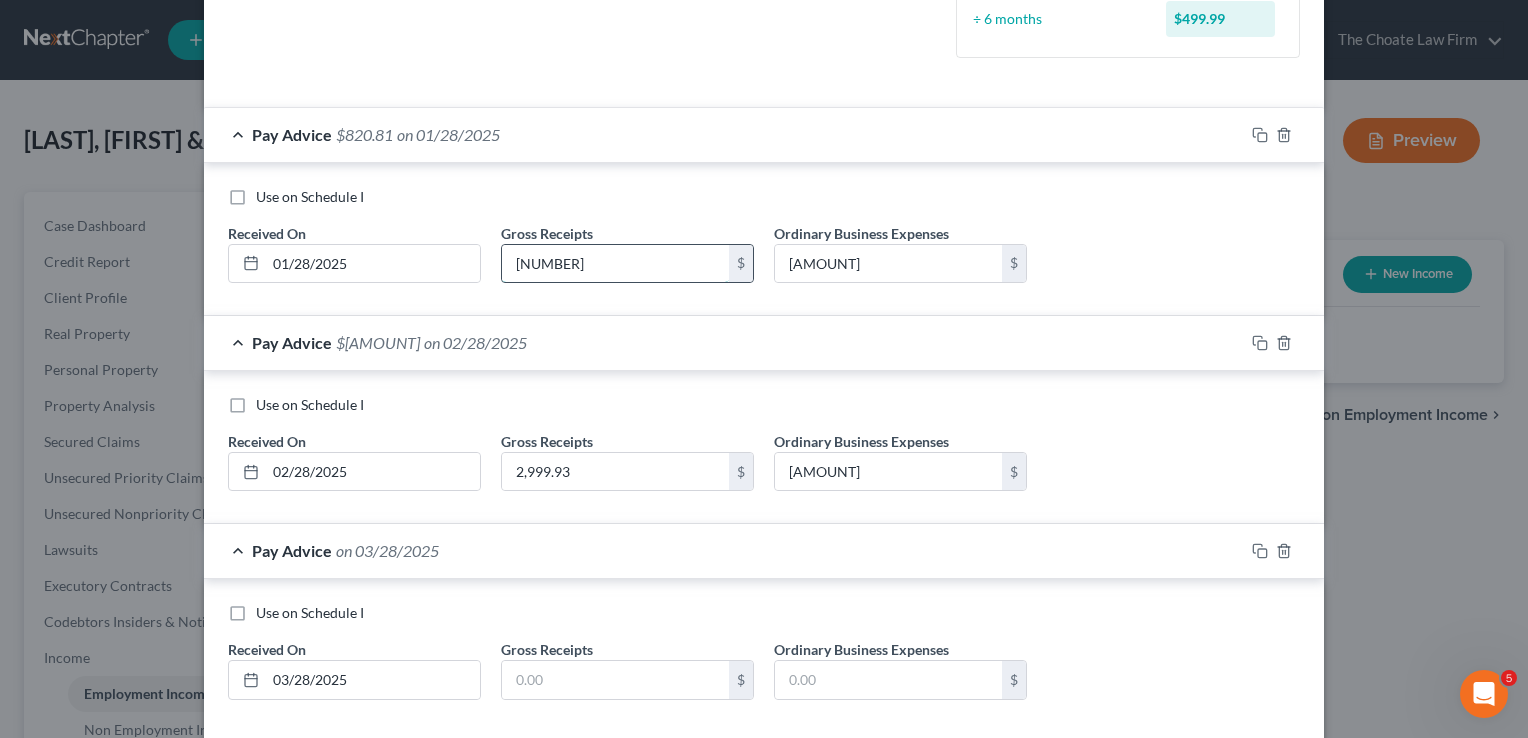 click on "2,771.61" at bounding box center [615, 264] 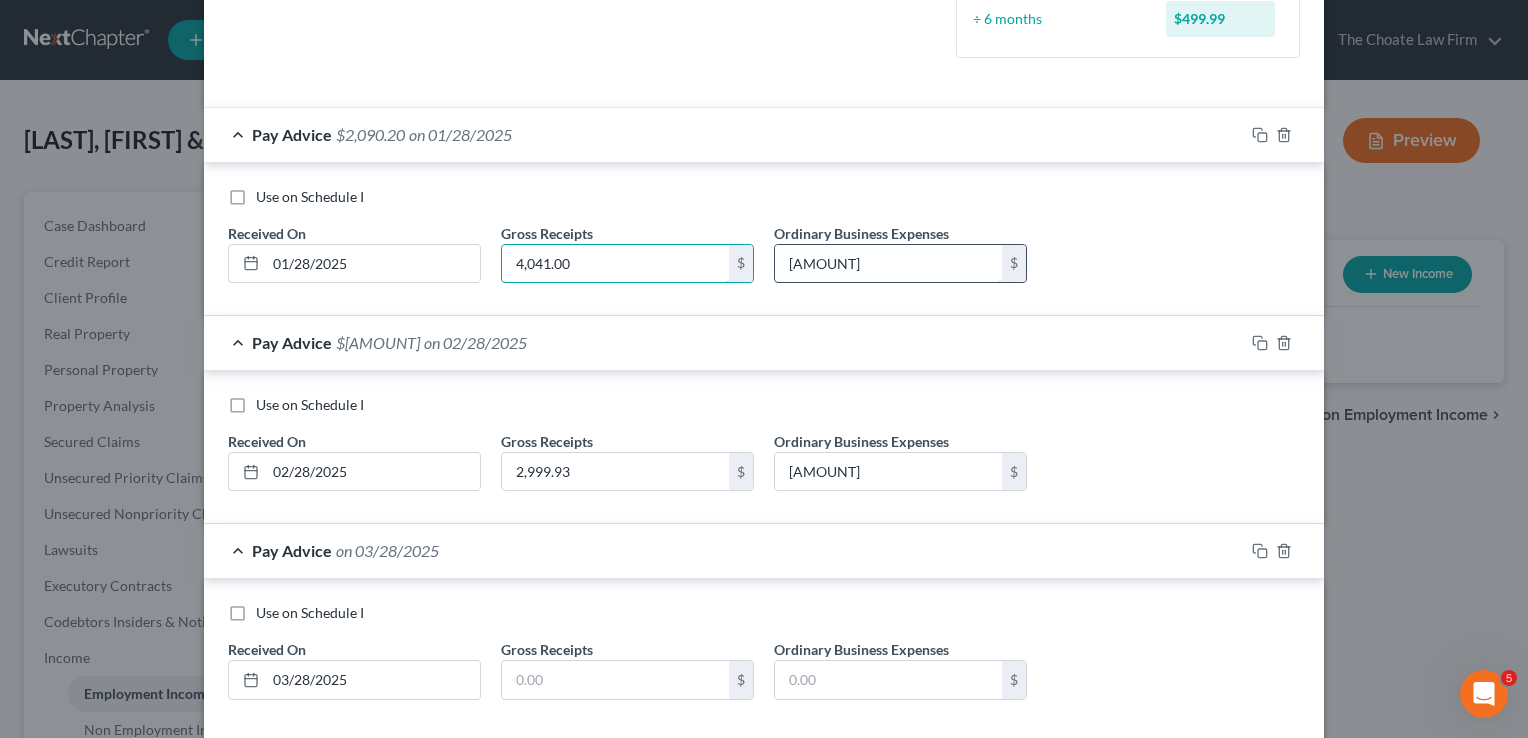 type on "4,041.00" 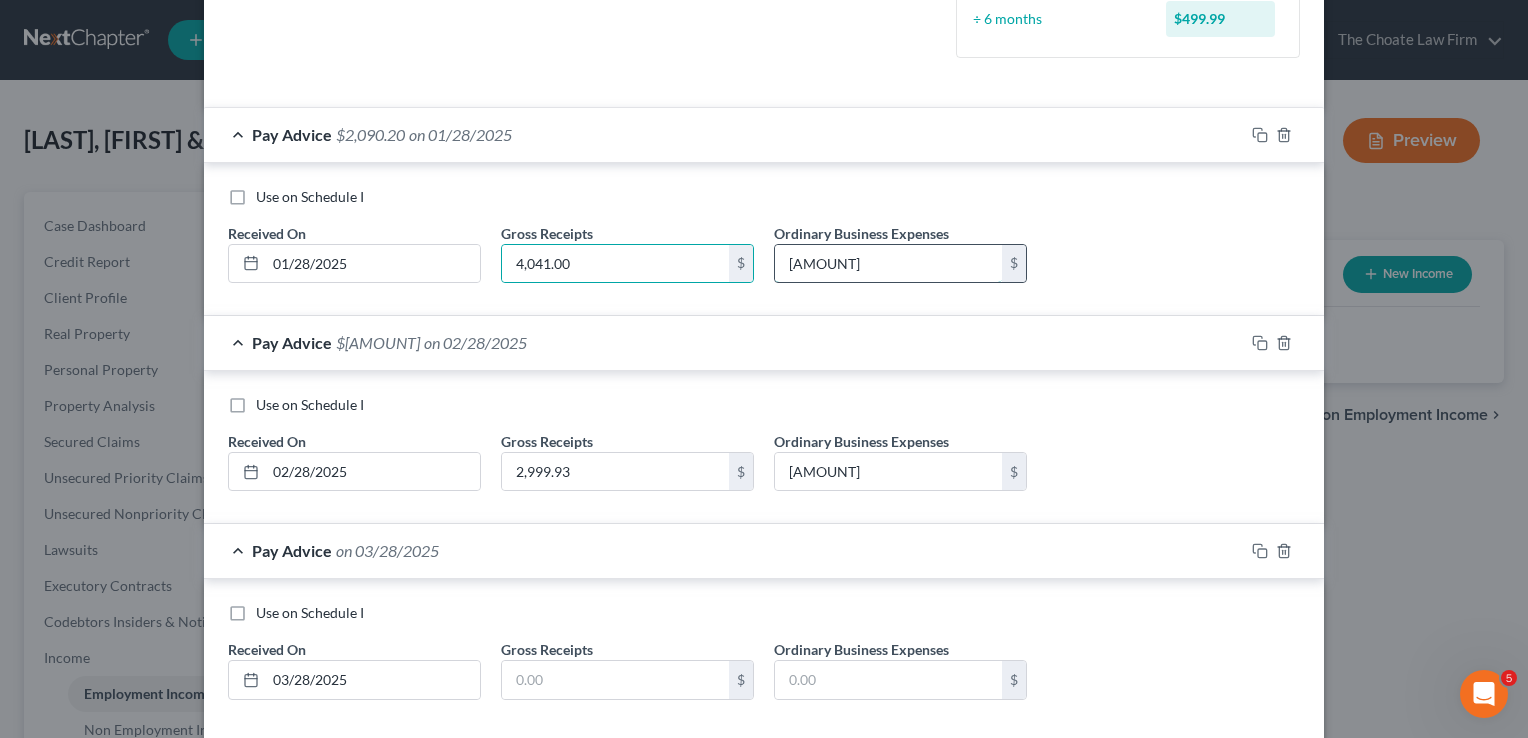click on "1,950.80" at bounding box center (888, 264) 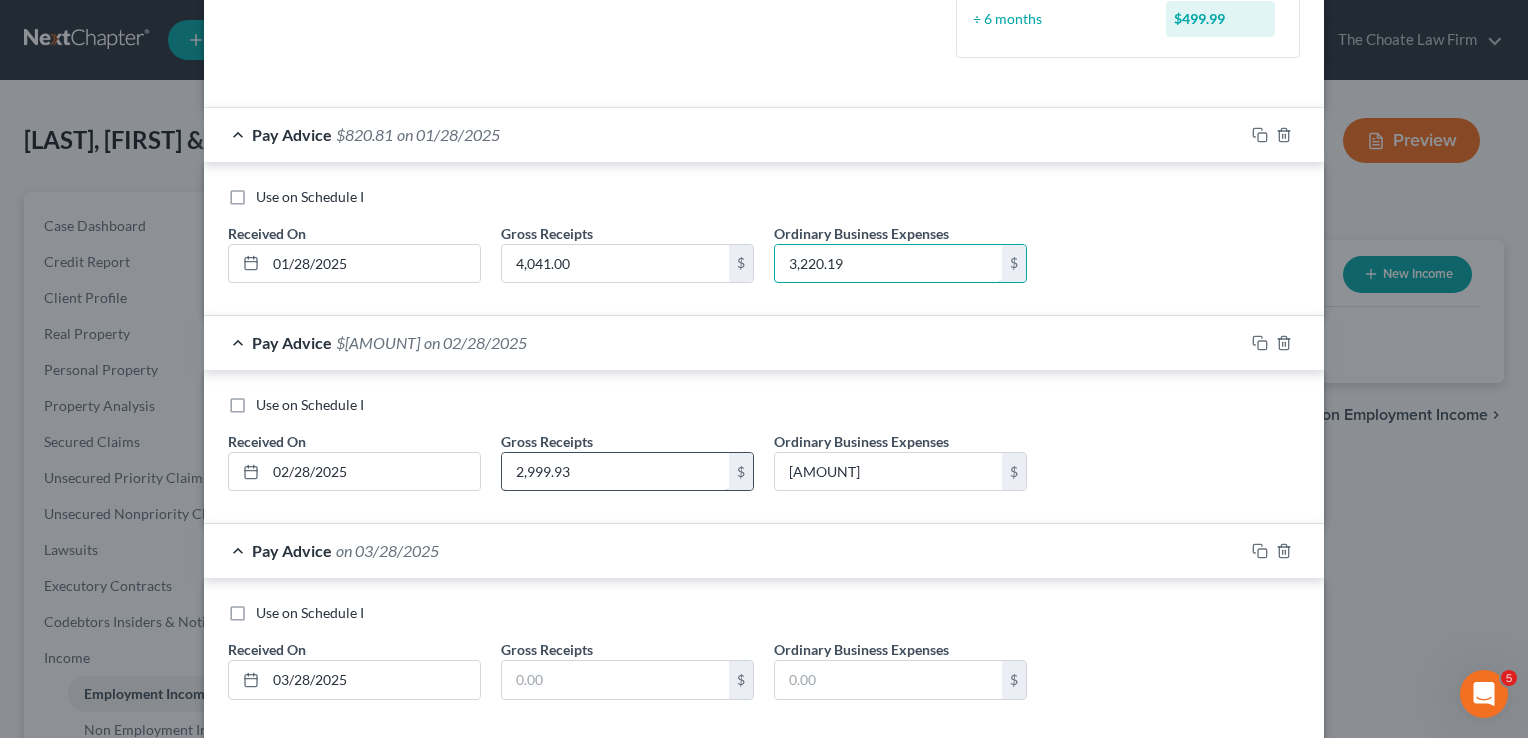 type on "3,220.19" 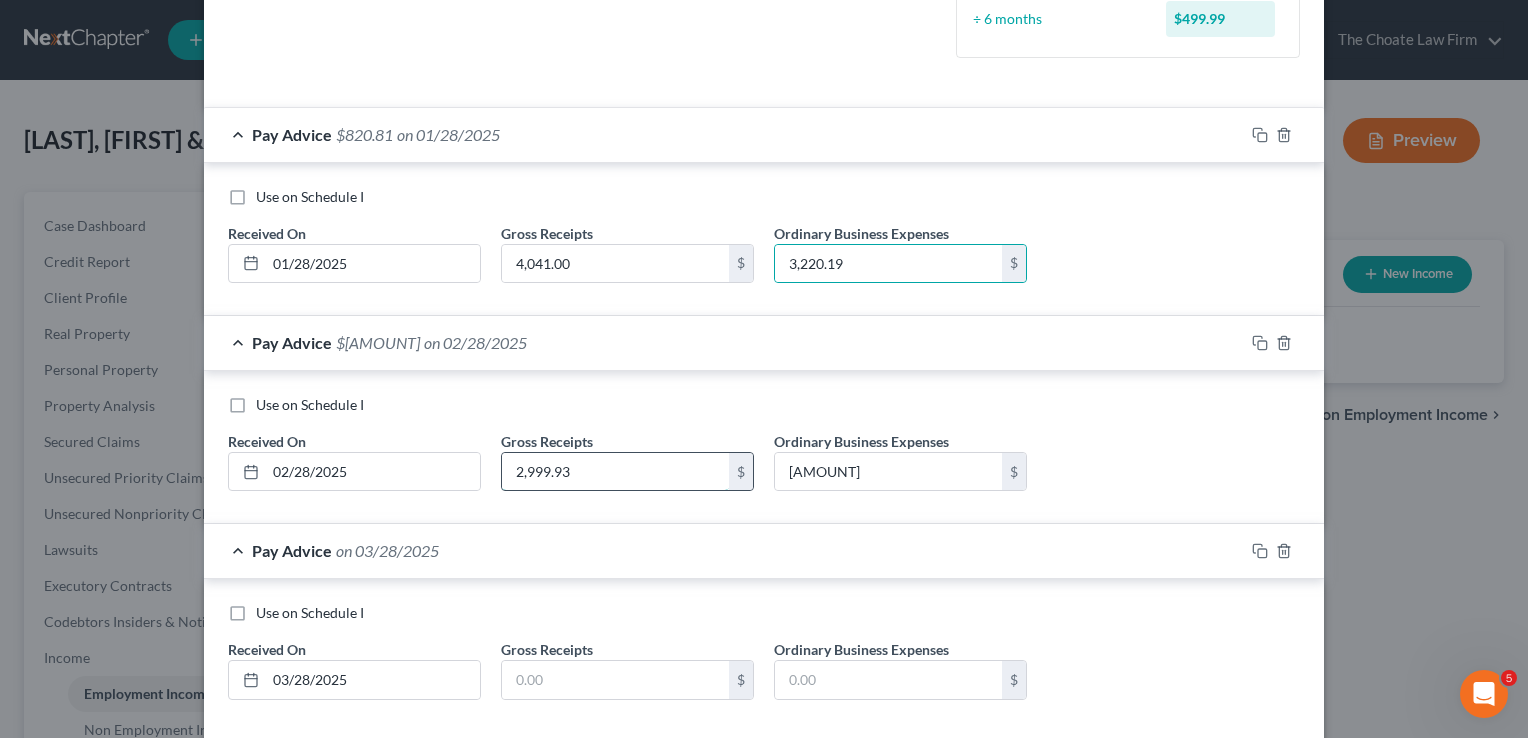 click on "2,999.93" at bounding box center [615, 472] 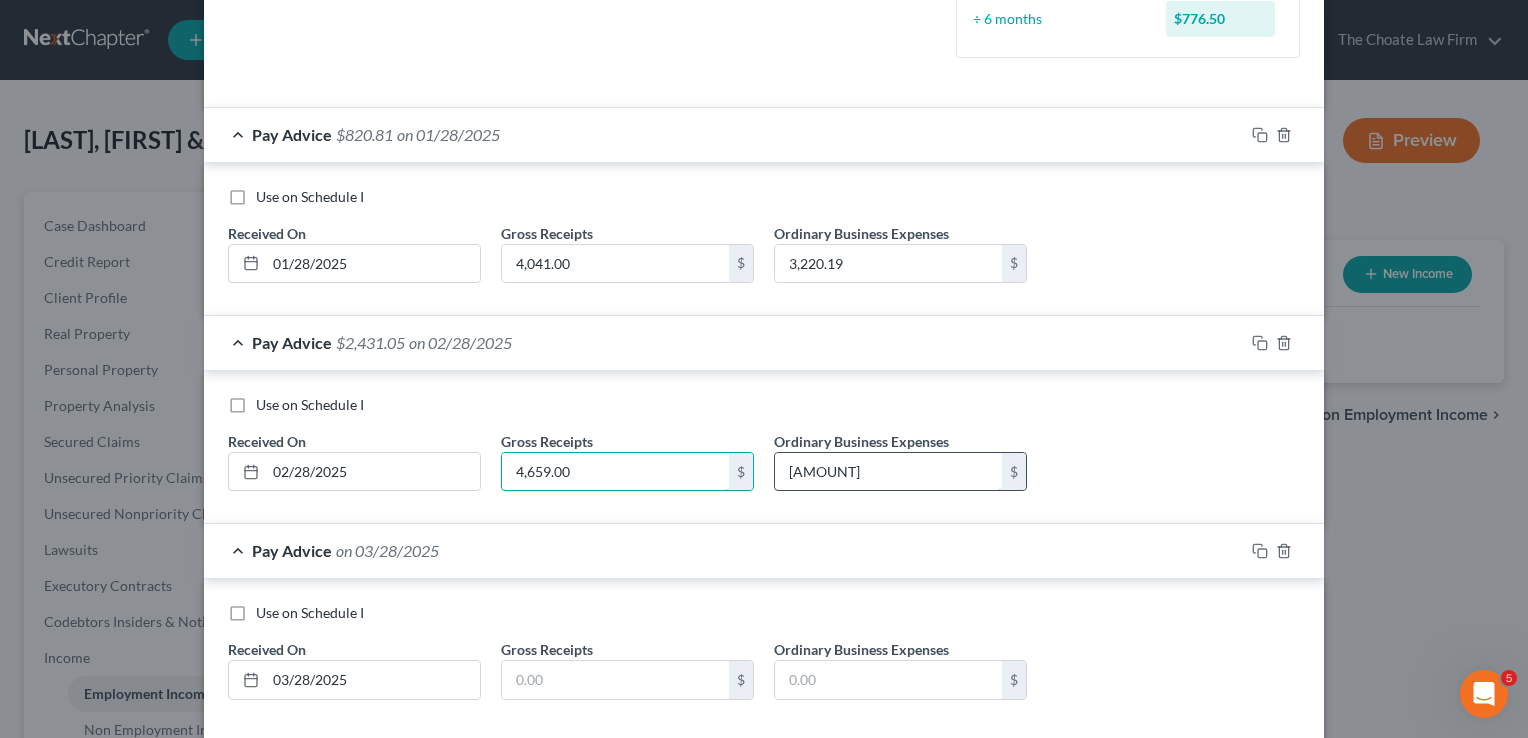 type on "4,659.00" 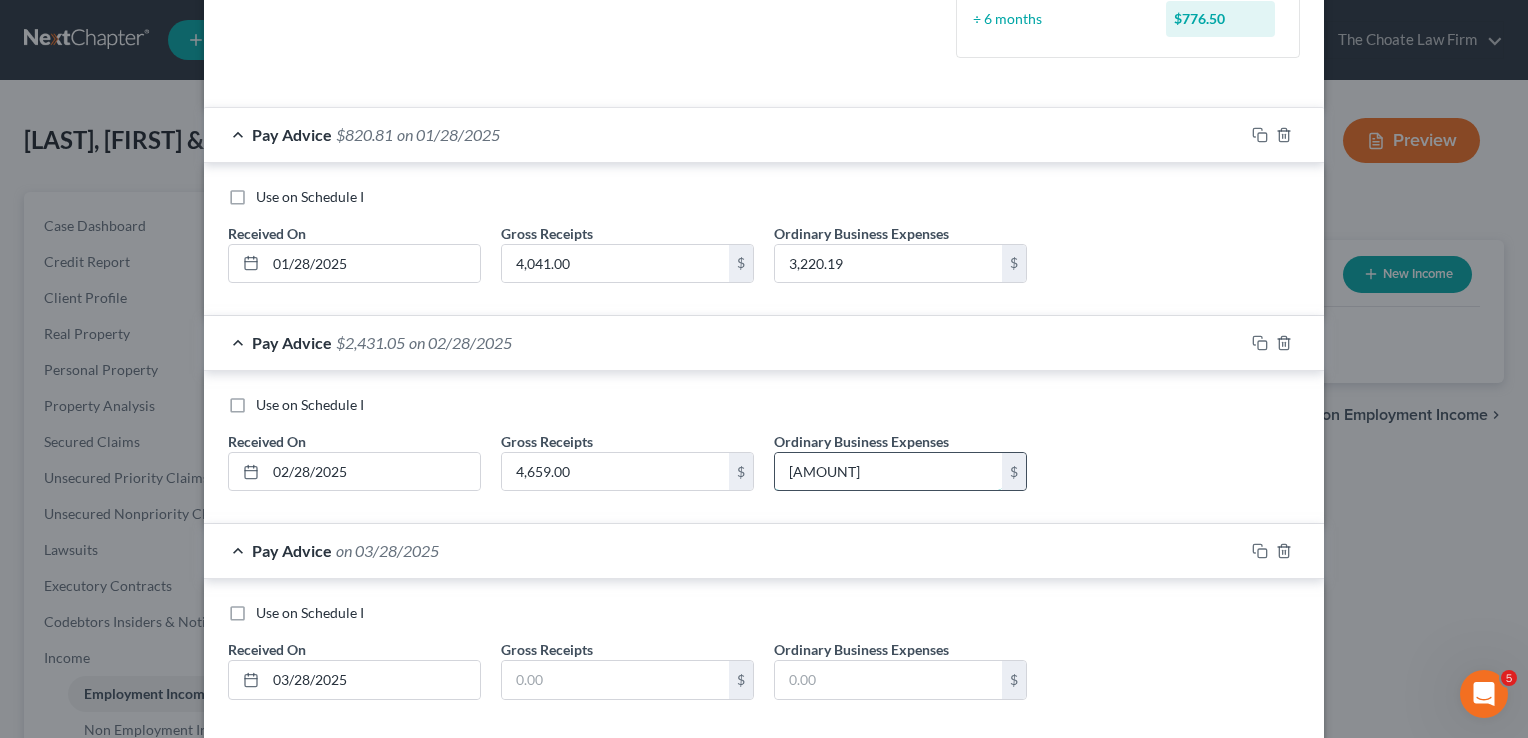 click on "2,227.95" at bounding box center [888, 472] 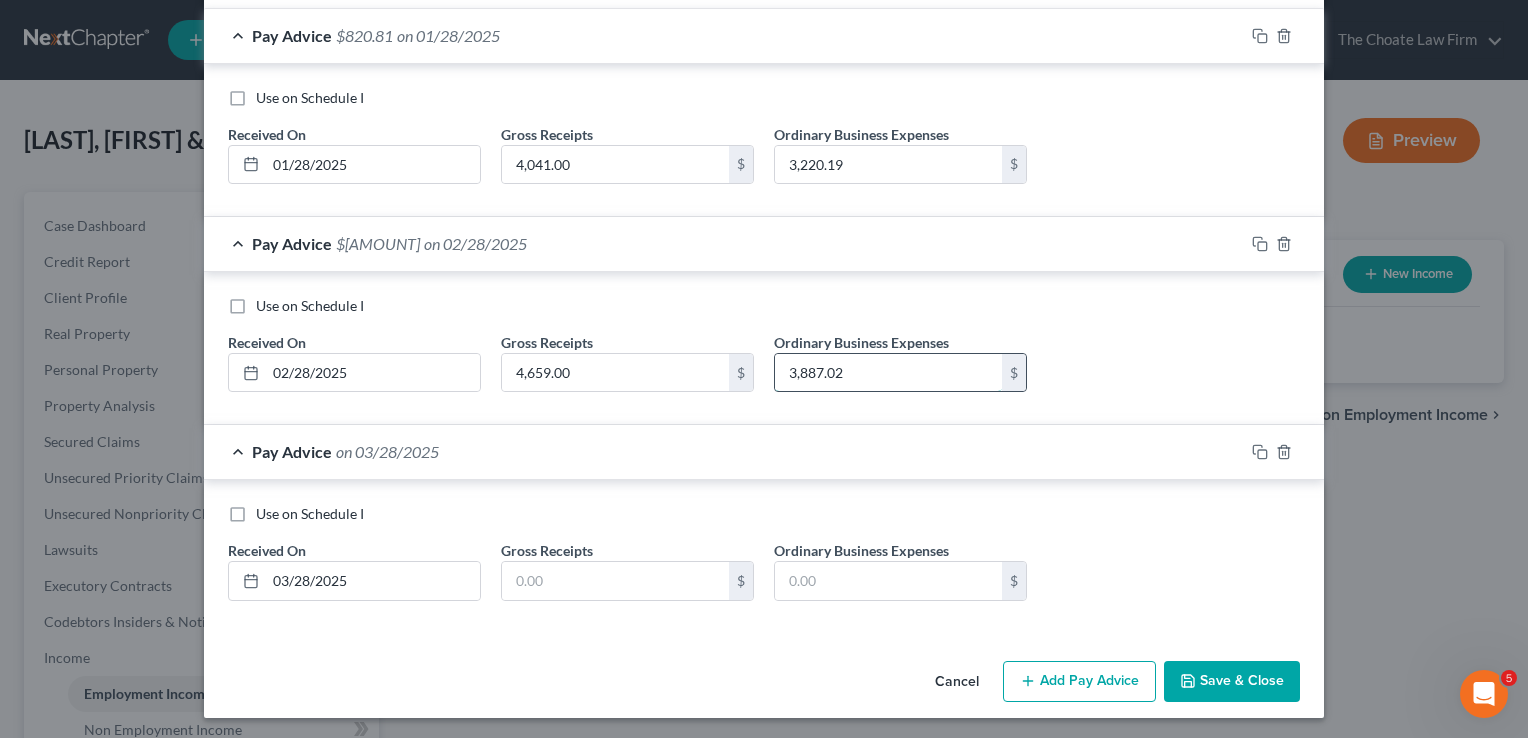 scroll, scrollTop: 628, scrollLeft: 0, axis: vertical 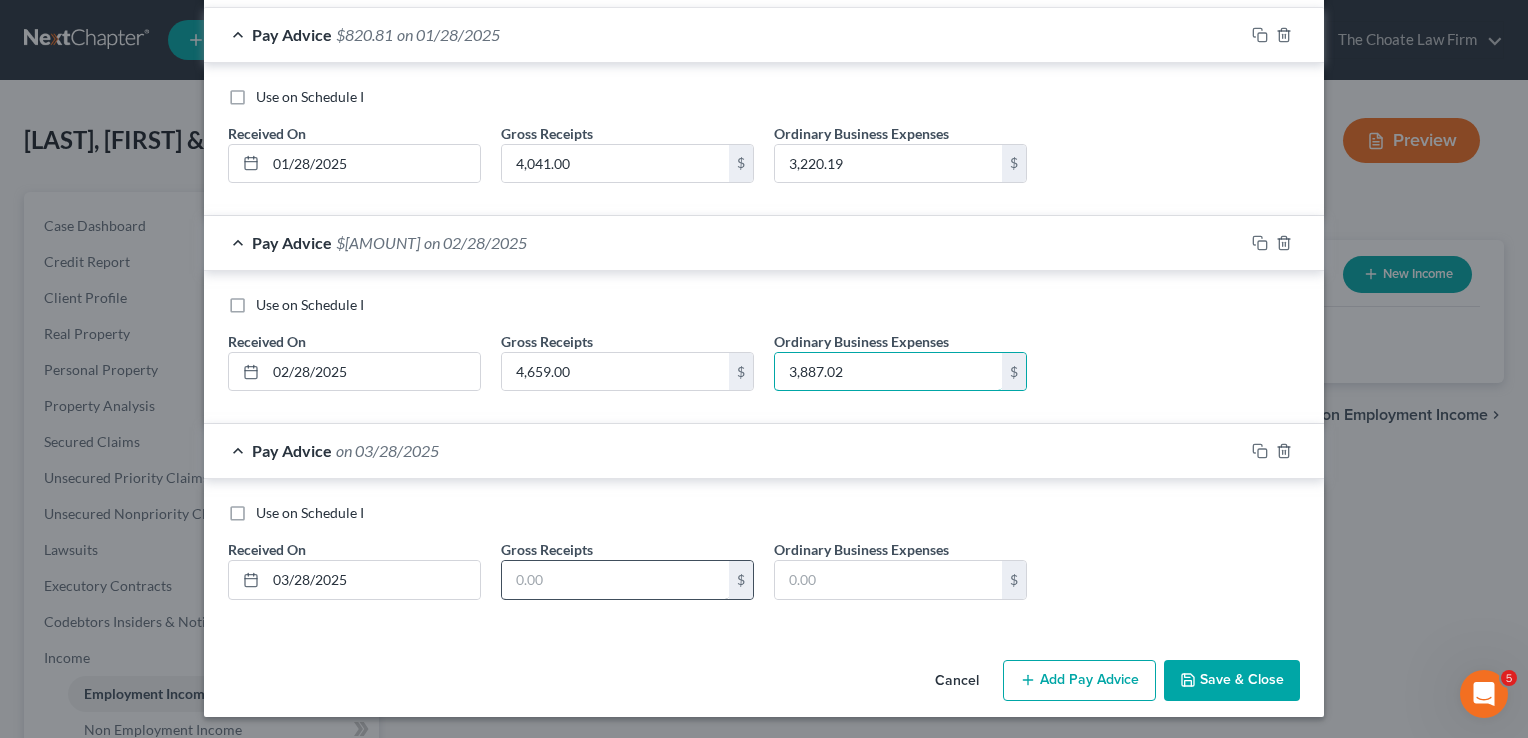 type on "3,887.02" 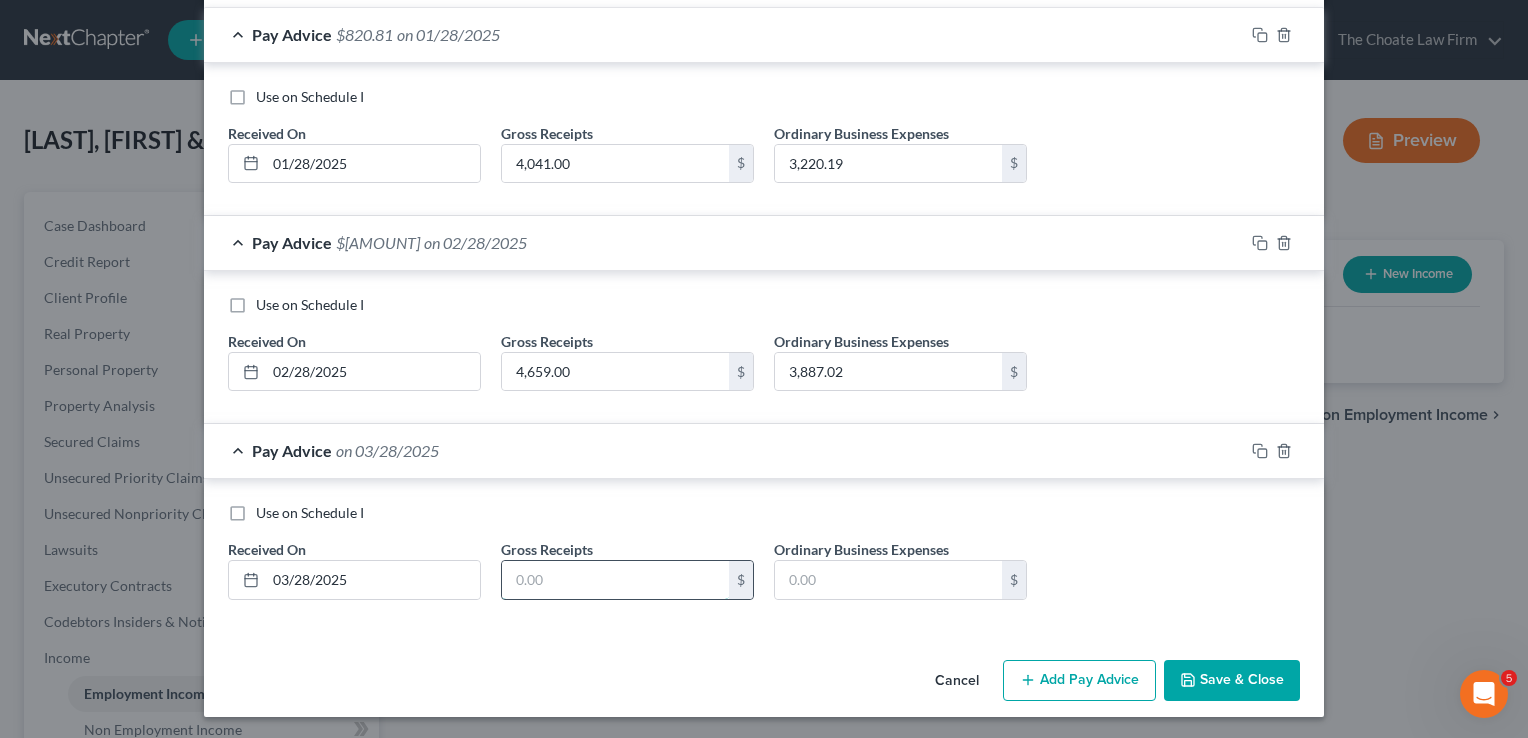 drag, startPoint x: 566, startPoint y: 573, endPoint x: 584, endPoint y: 588, distance: 23.43075 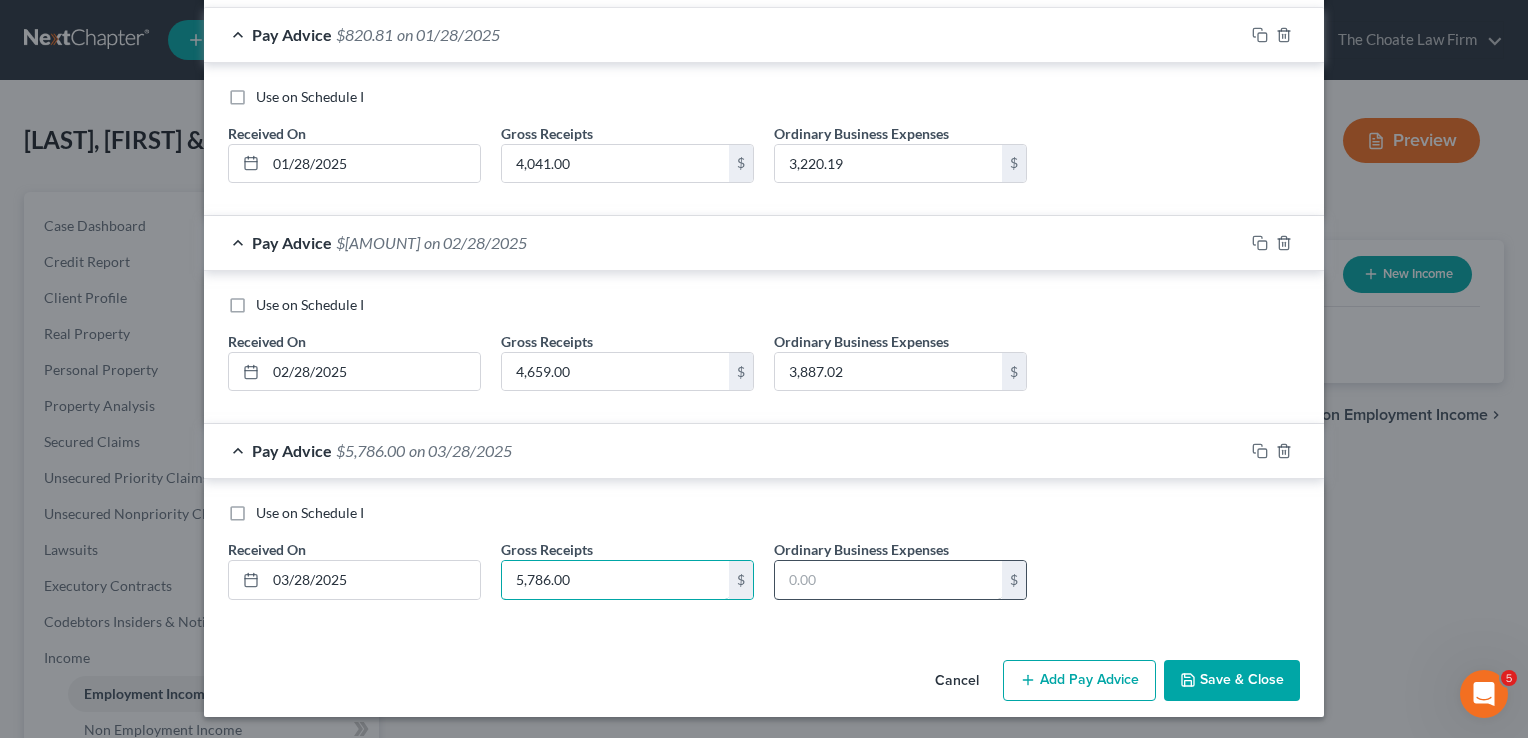 type on "5,786.00" 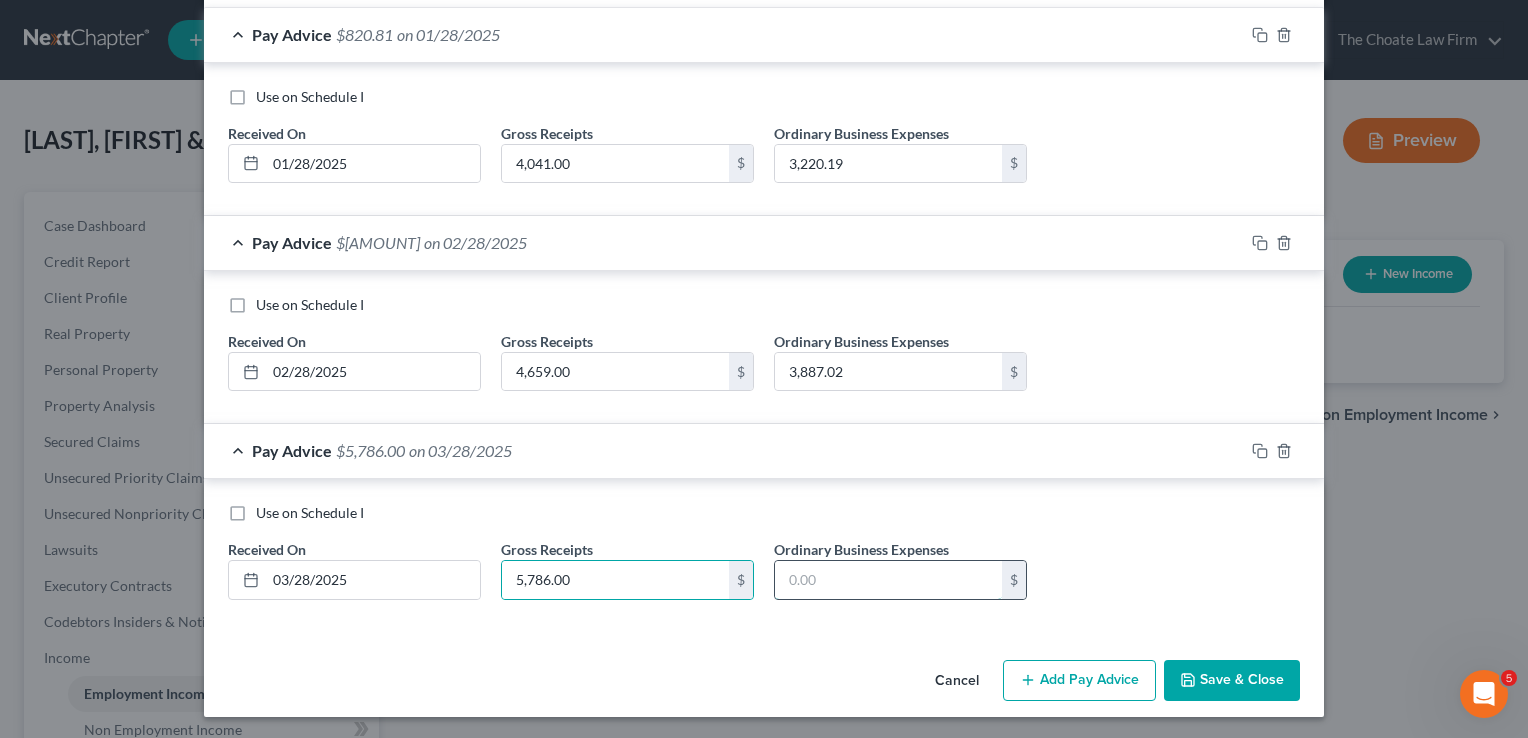 click at bounding box center [888, 580] 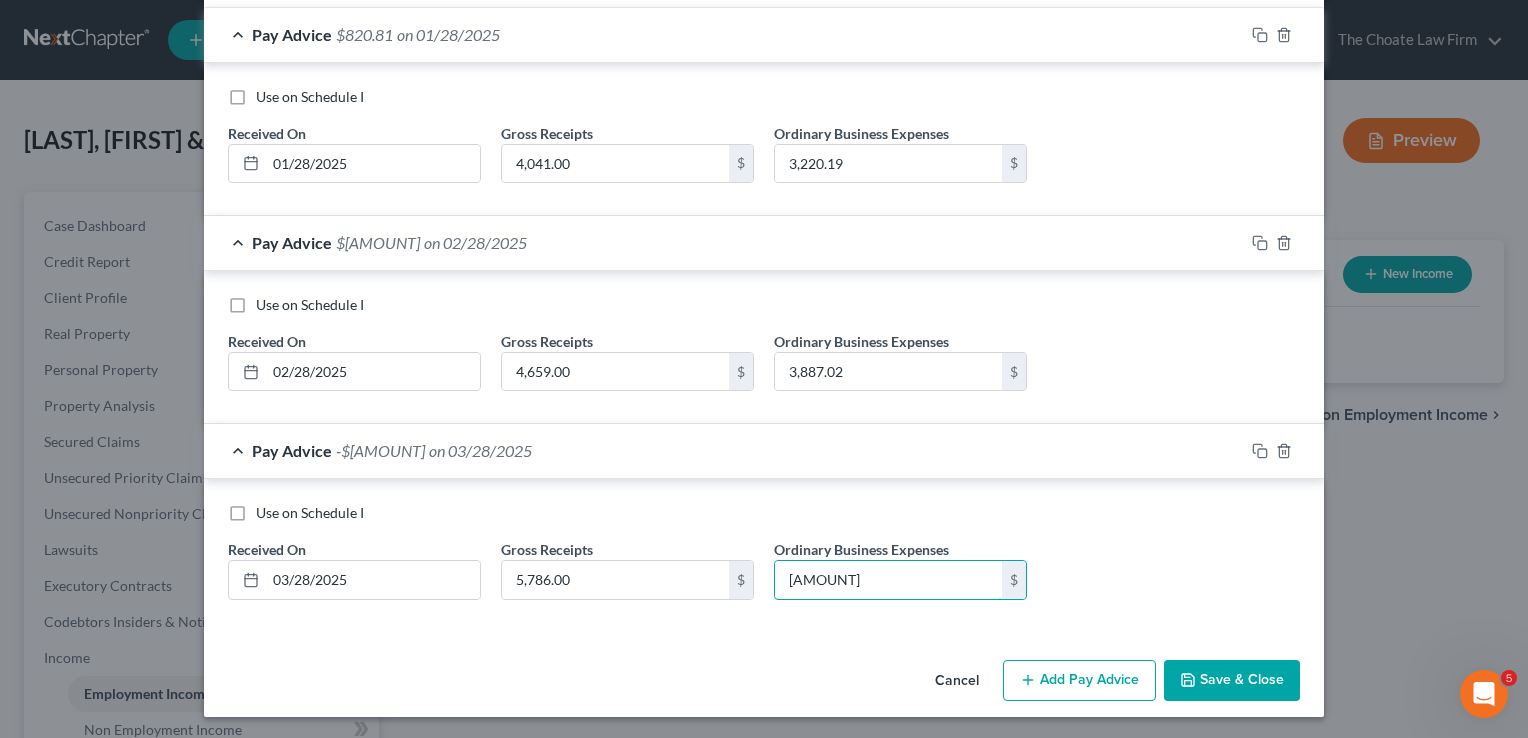 type on "7,072.38" 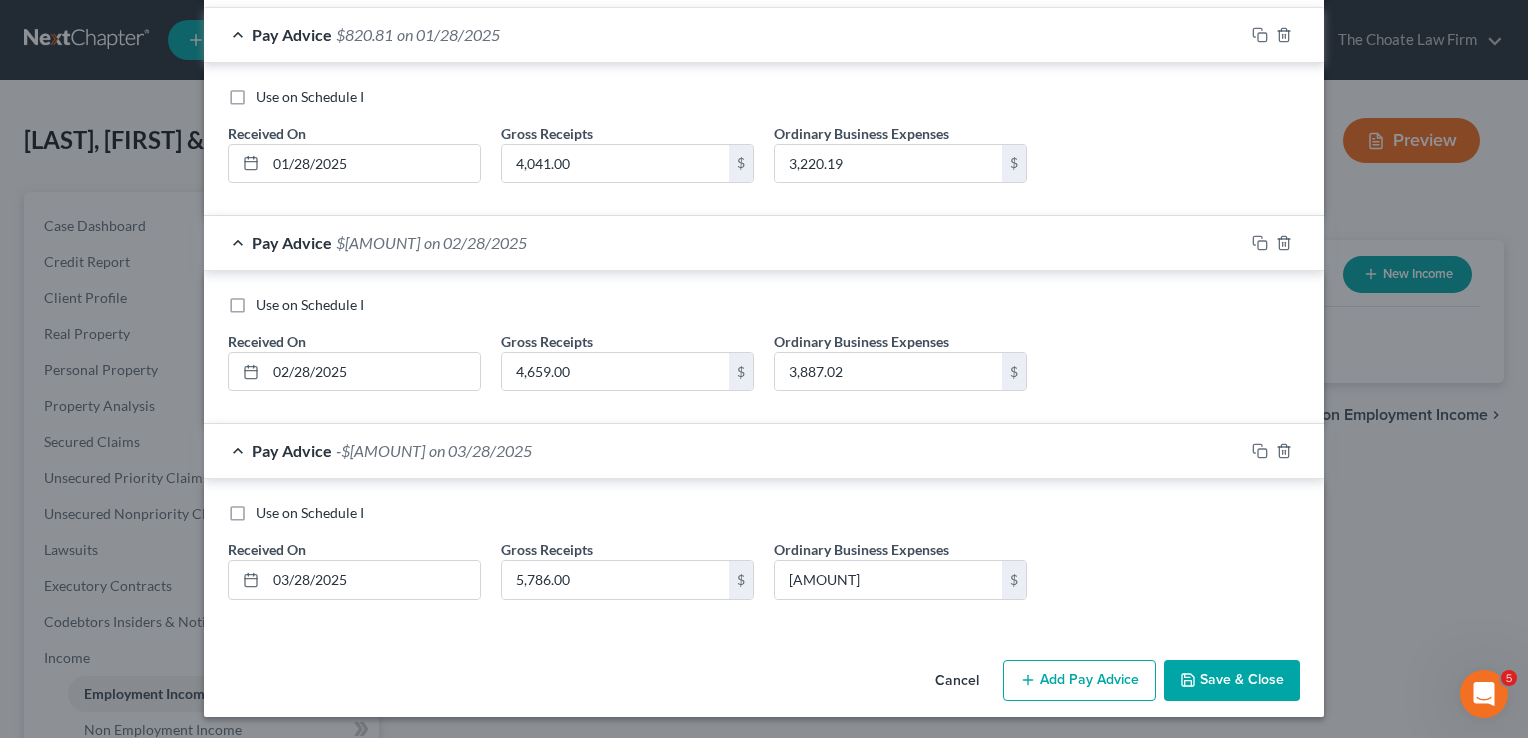 click on "Add Pay Advice" at bounding box center (1079, 681) 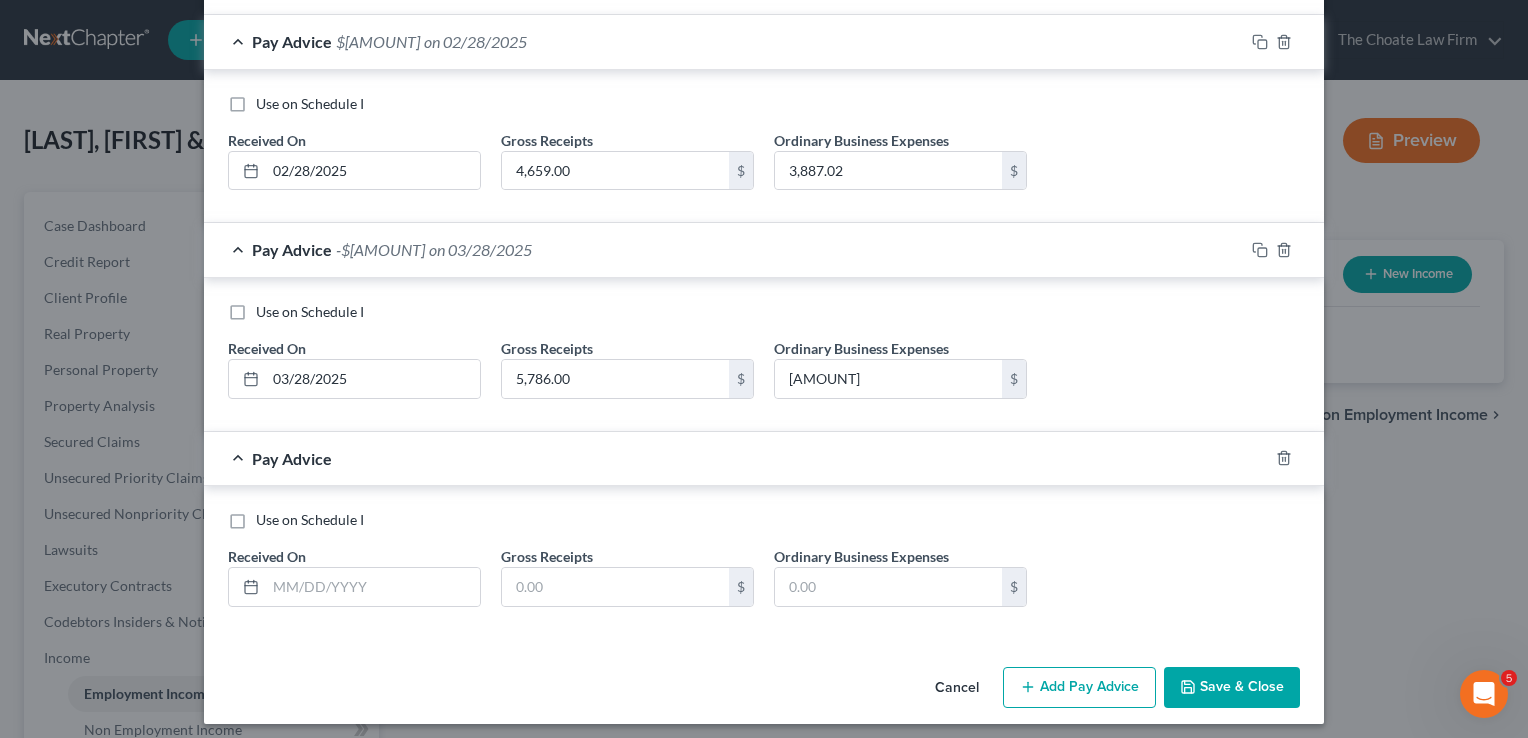 scroll, scrollTop: 835, scrollLeft: 0, axis: vertical 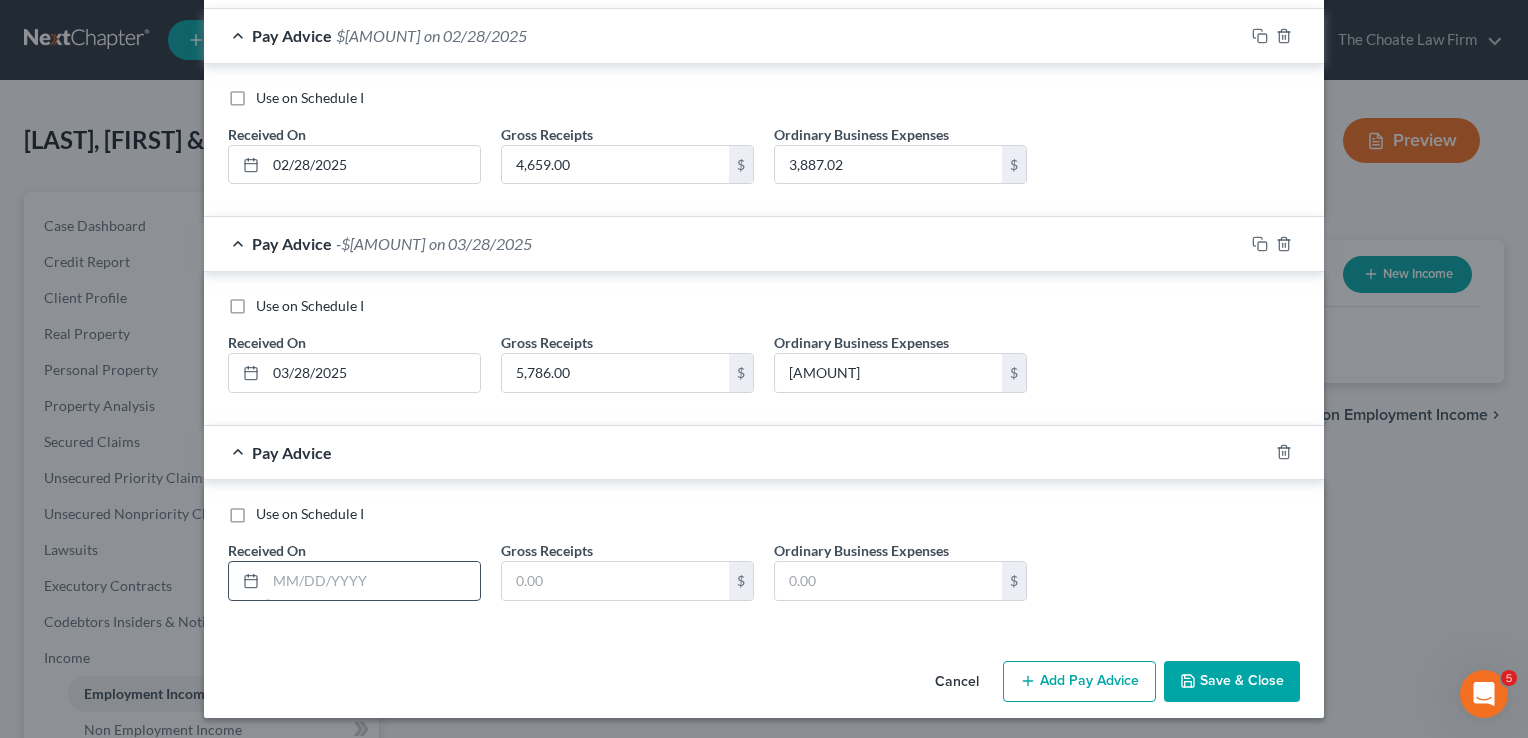 click at bounding box center [373, 581] 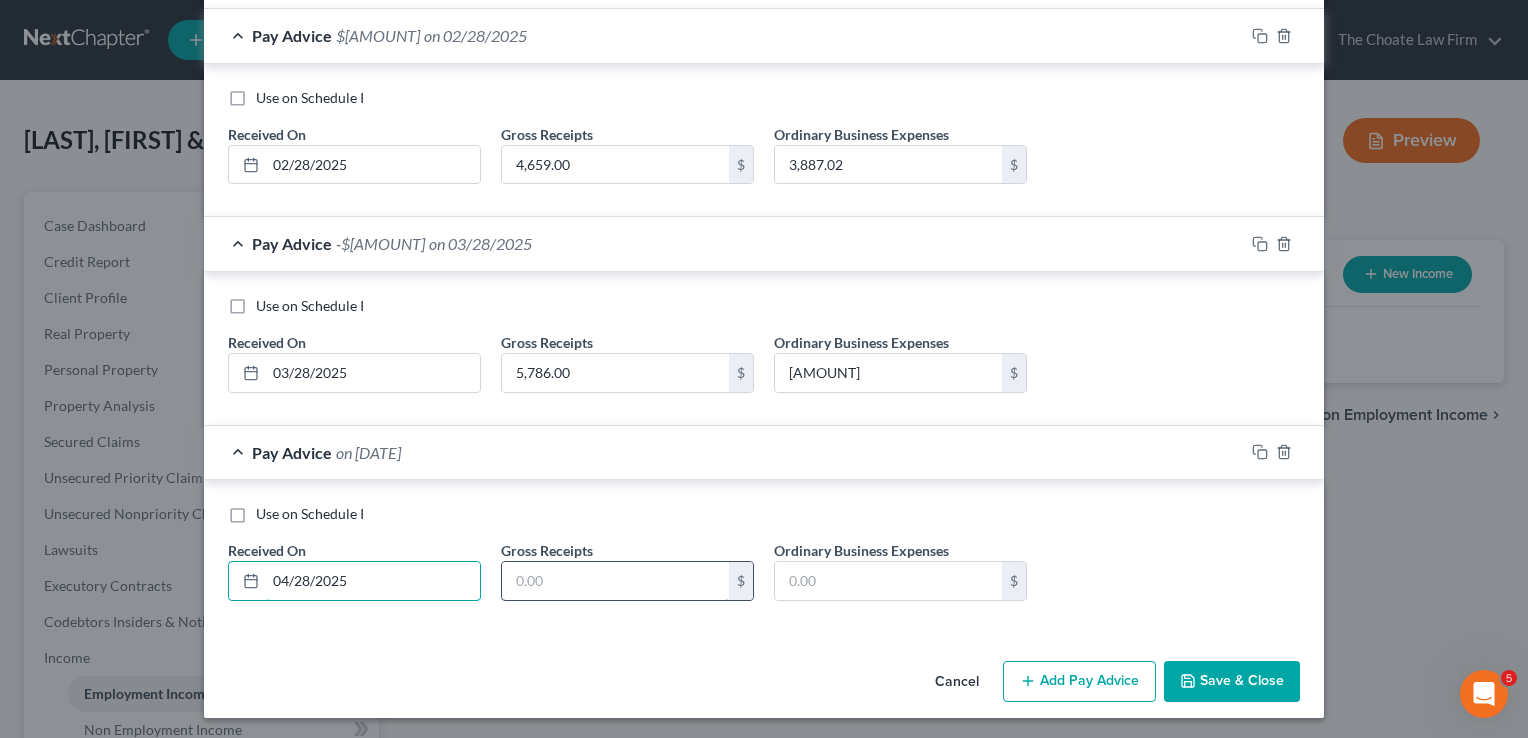 type on "04/28/2025" 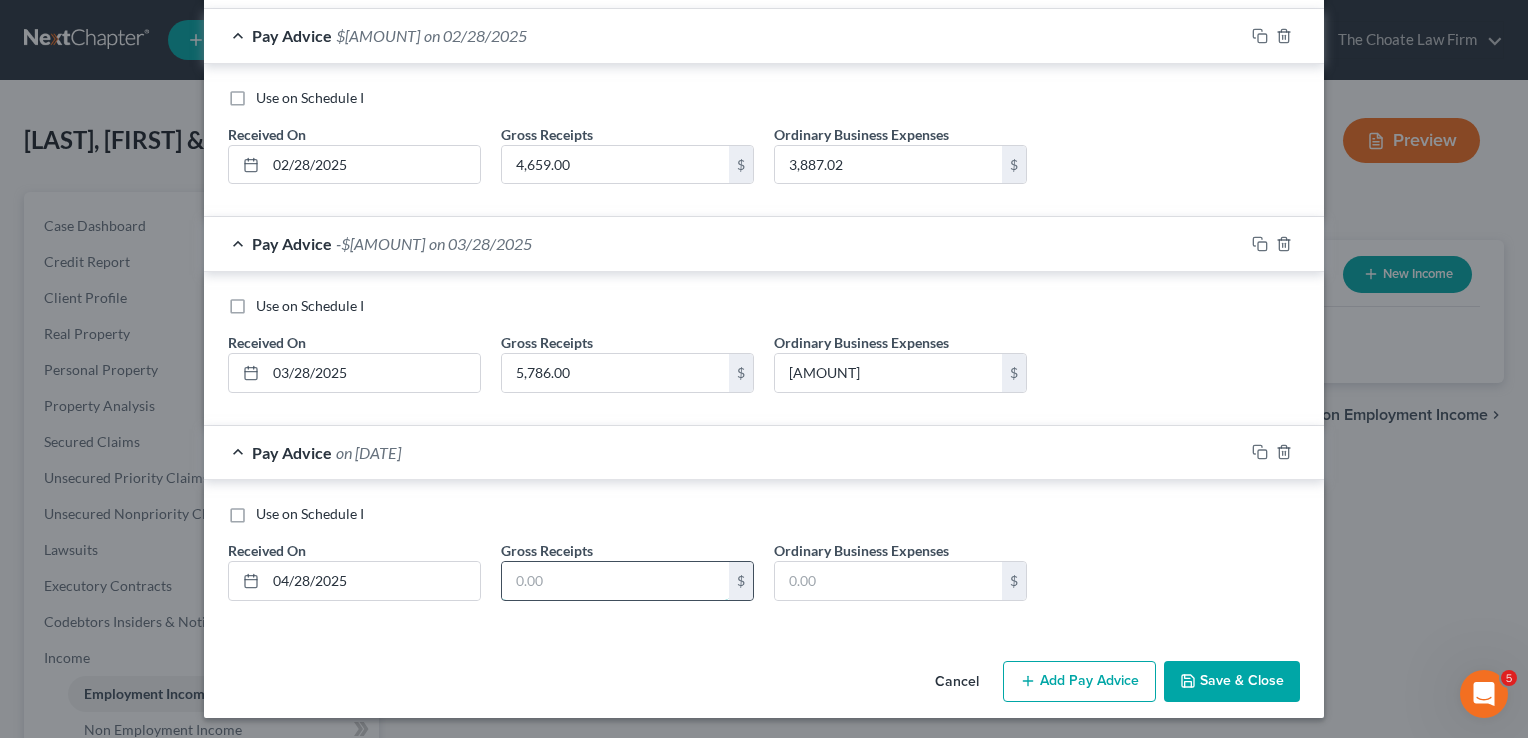 click at bounding box center [615, 581] 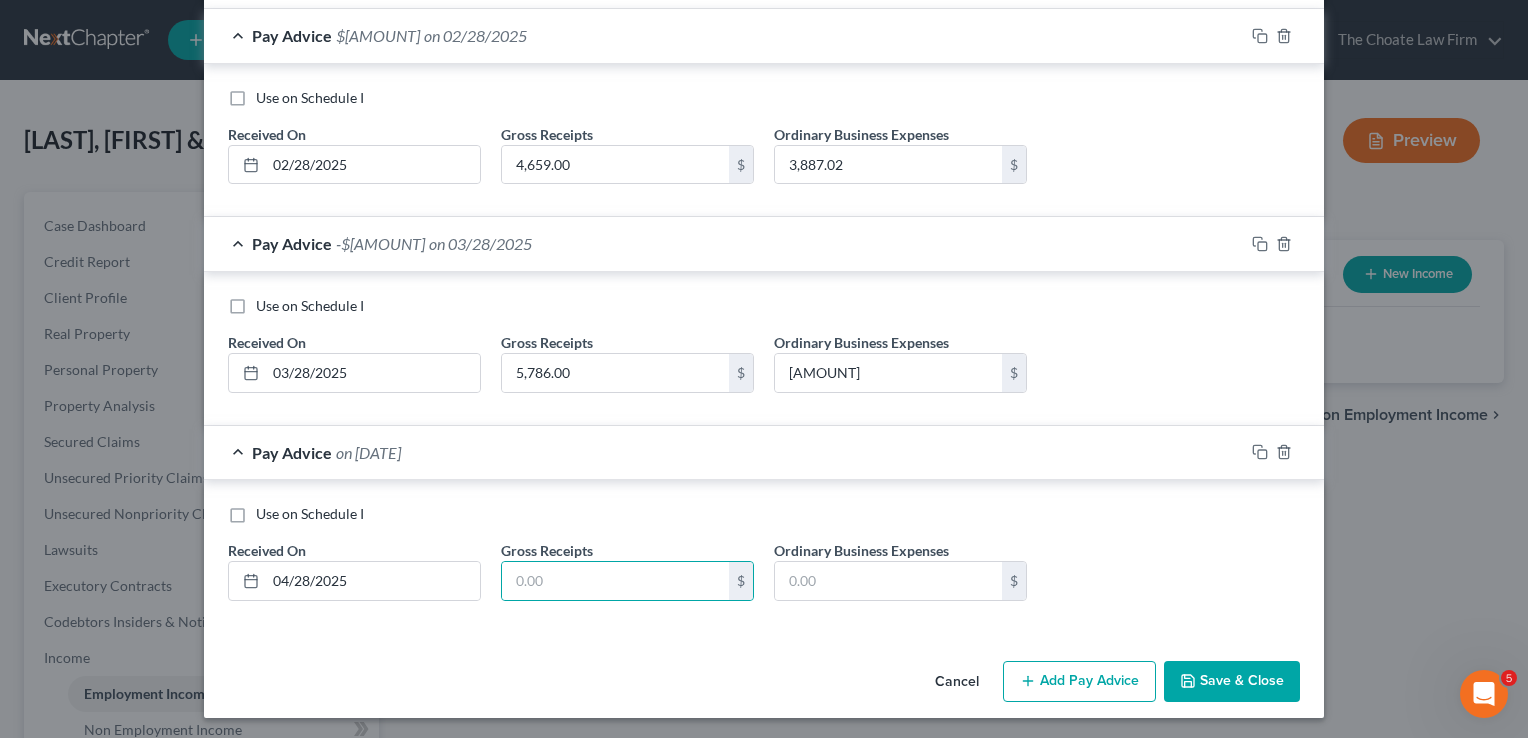 click on "Use on Schedule I
Received On
*
04/28/2025 Gross Receipts $ Ordinary Business Expenses $" at bounding box center (764, 556) 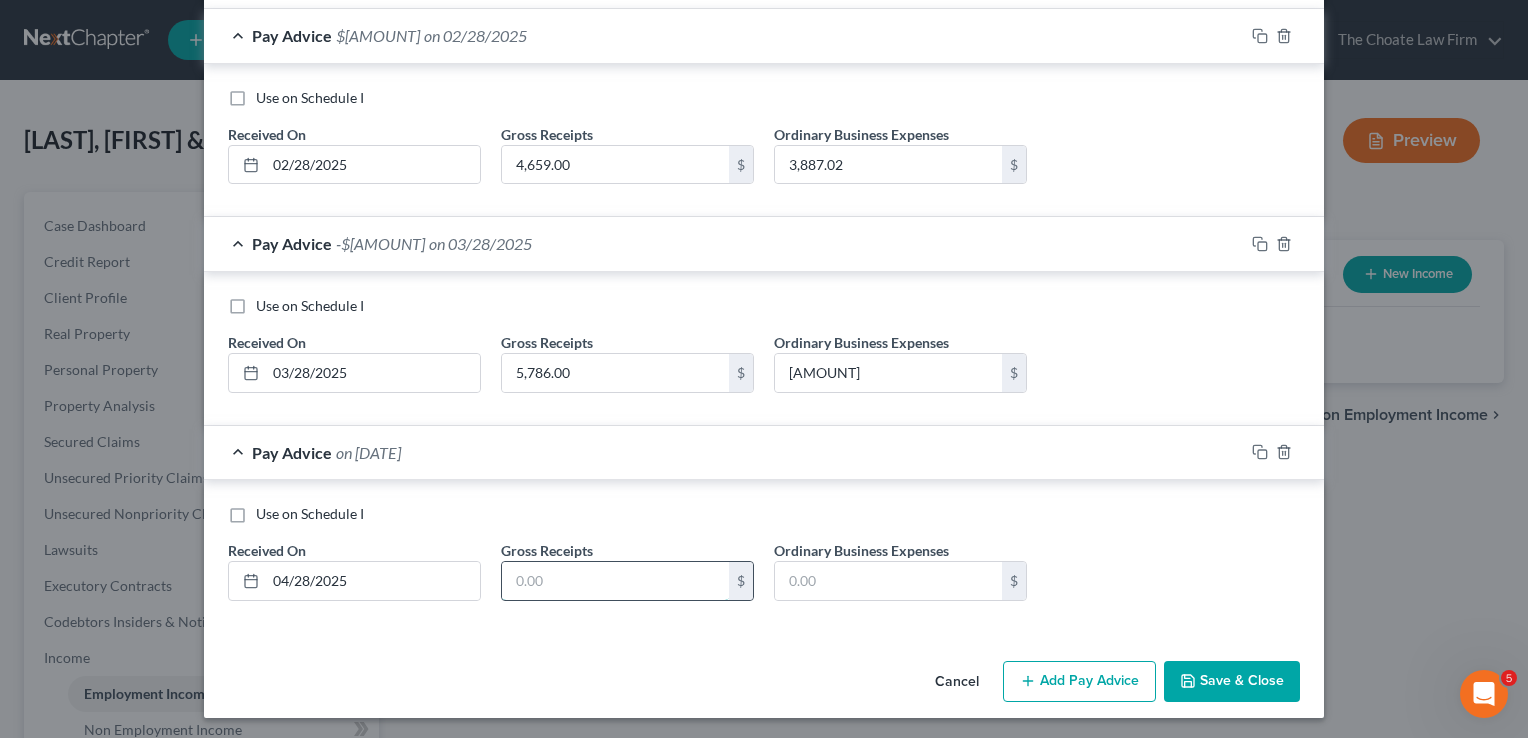 click at bounding box center [615, 581] 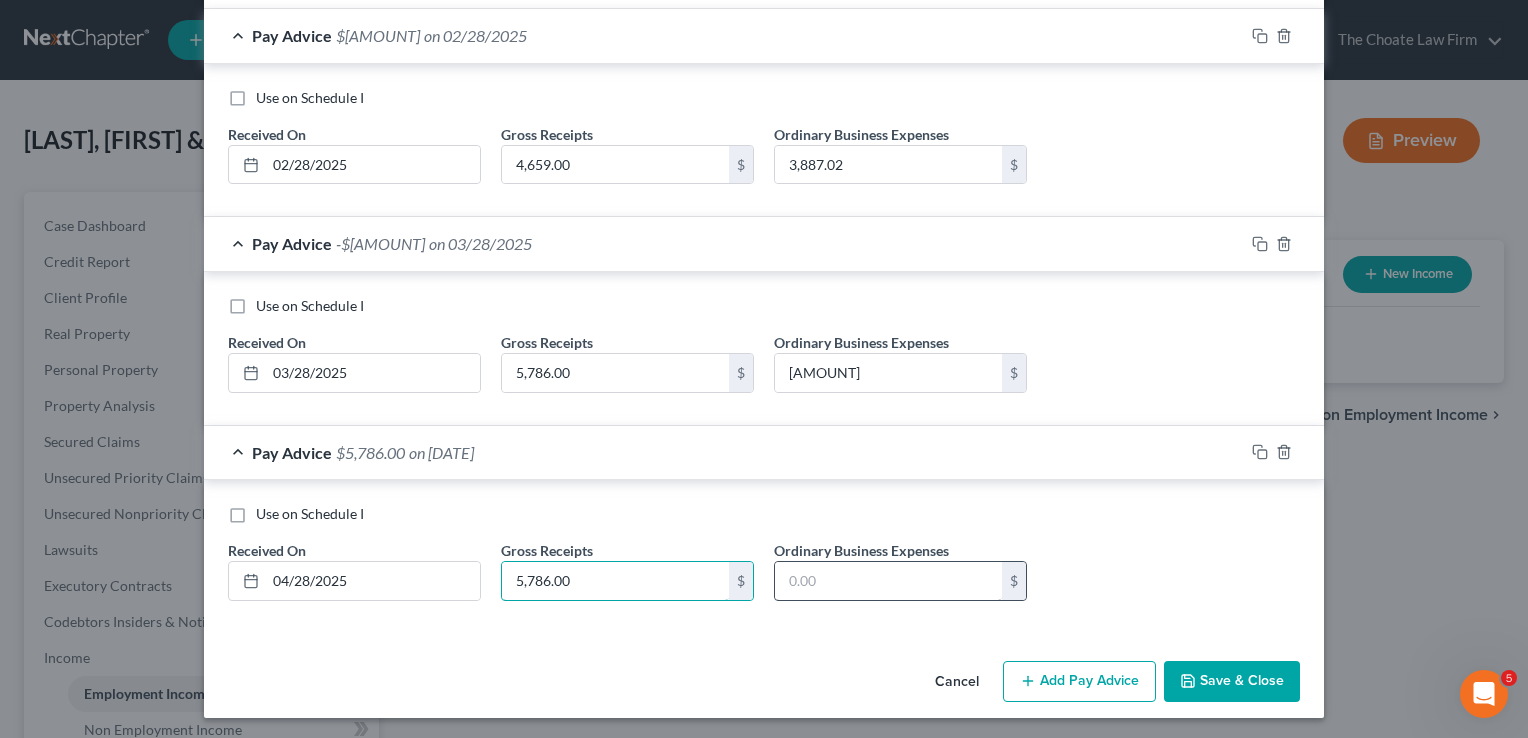 type on "5,786.00" 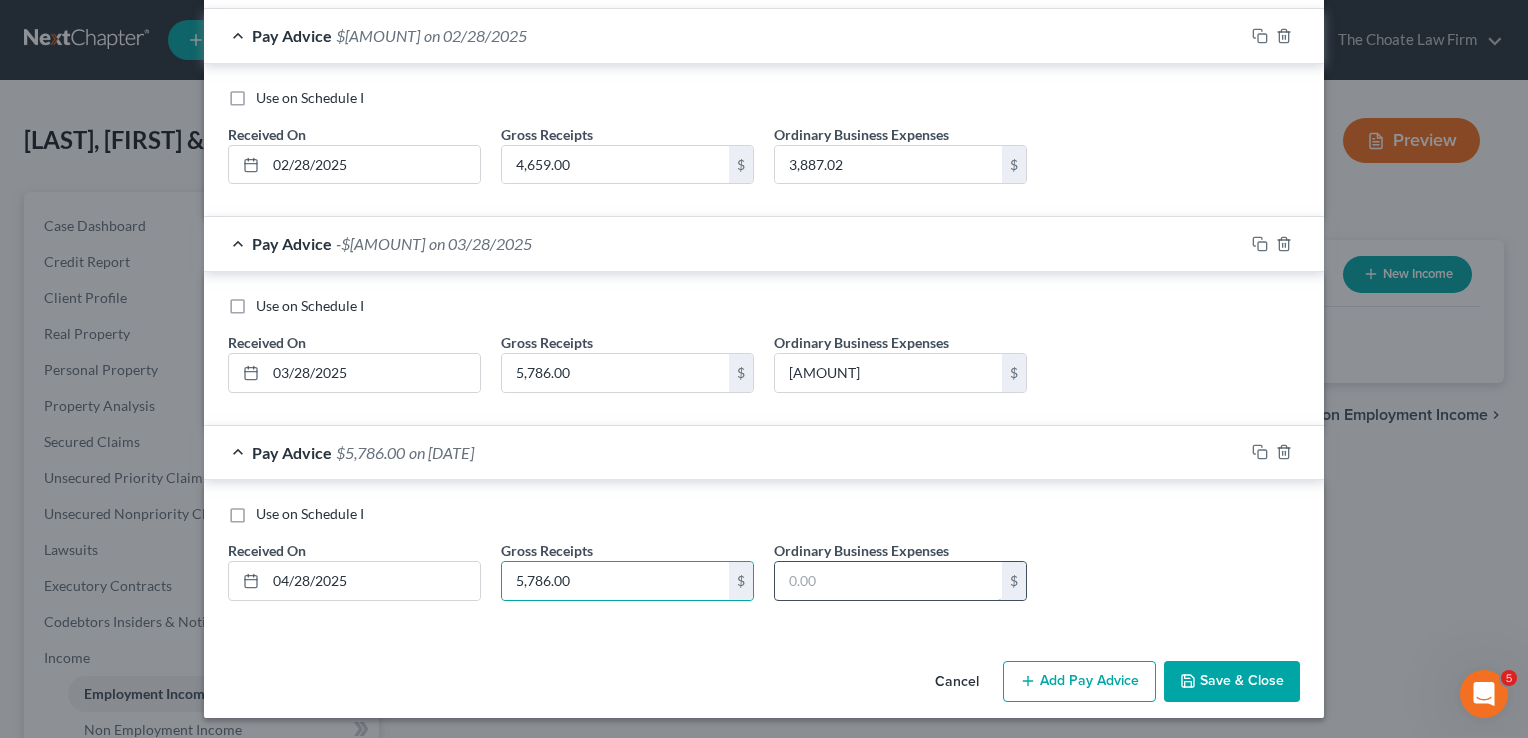 click at bounding box center (888, 581) 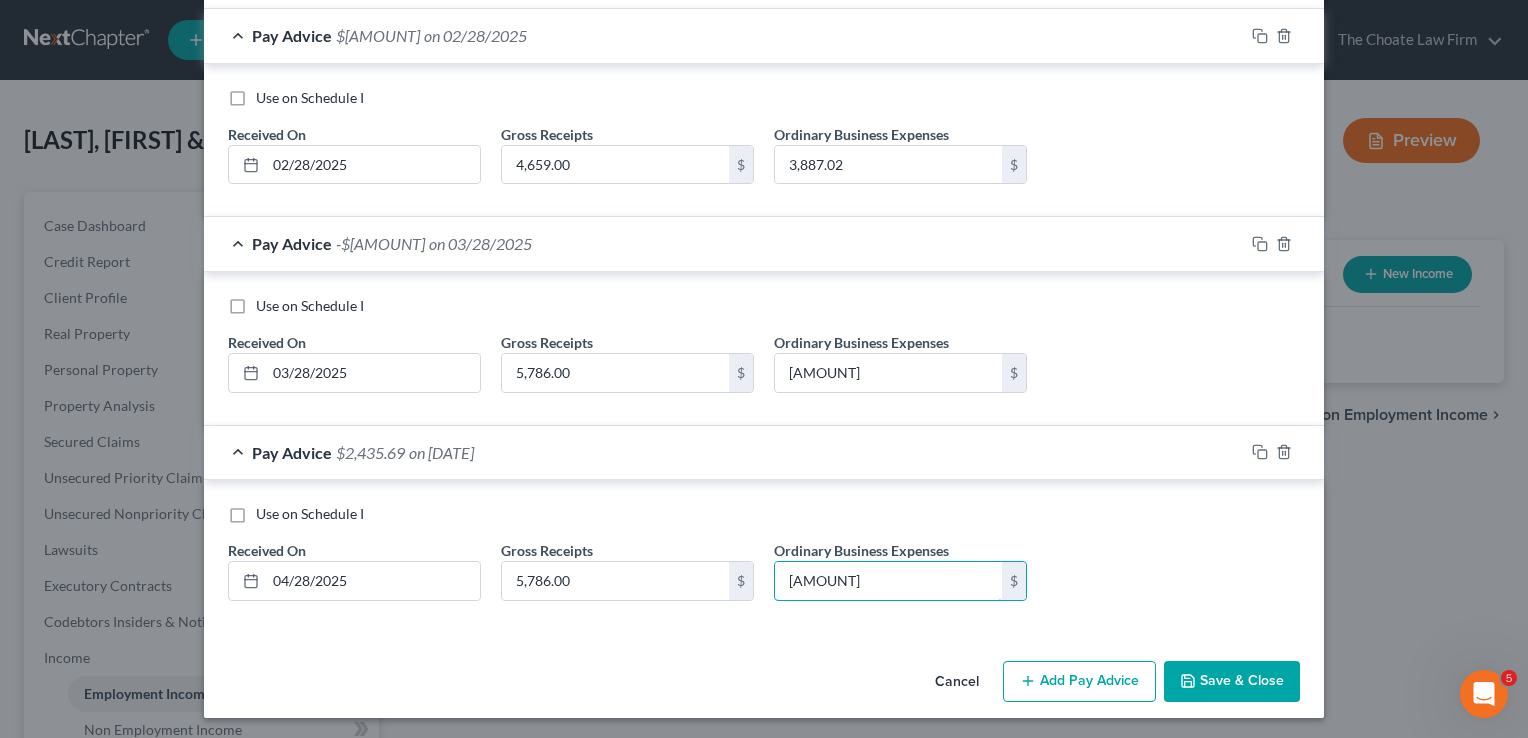 type on "3,350.31" 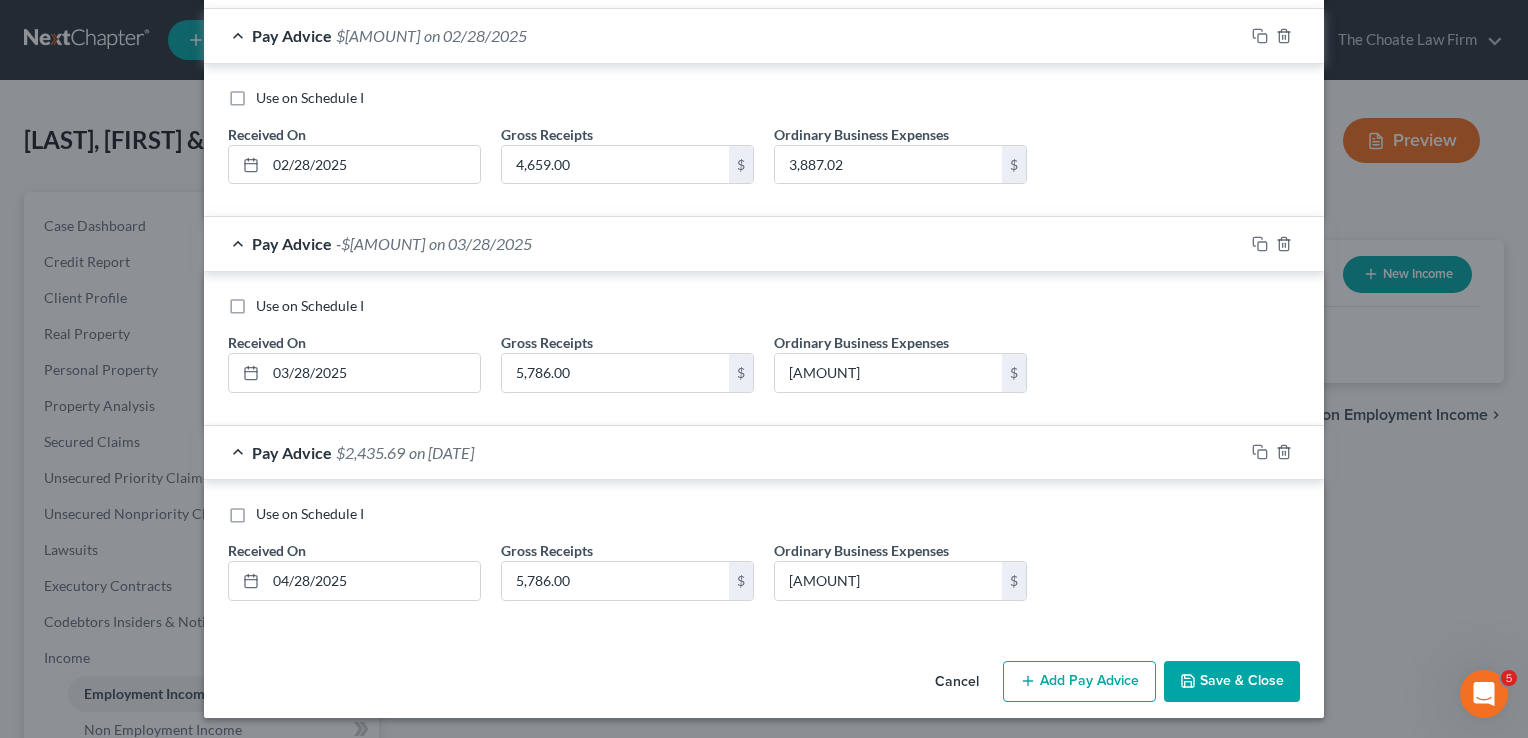 click on "Add Pay Advice" at bounding box center [1079, 682] 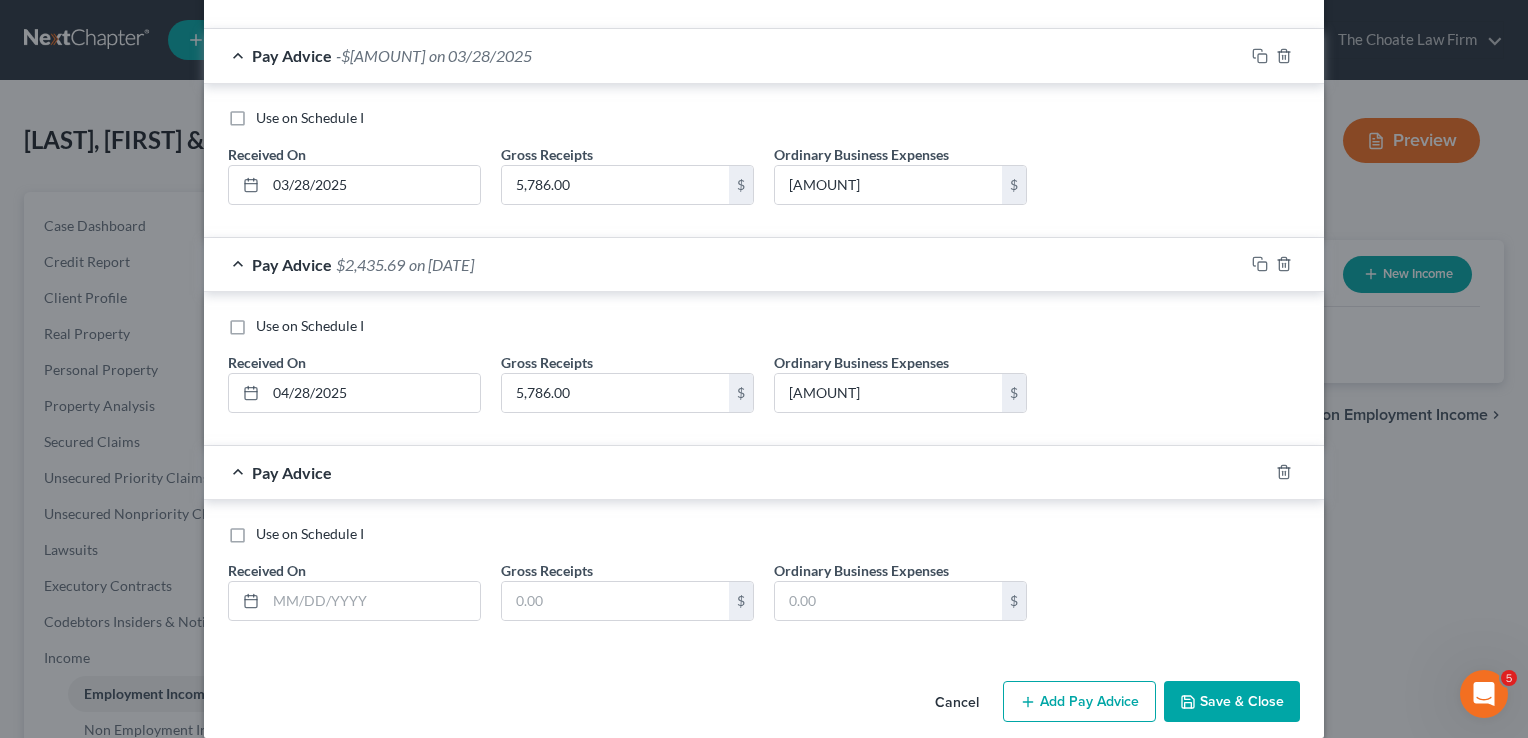 scroll, scrollTop: 1042, scrollLeft: 0, axis: vertical 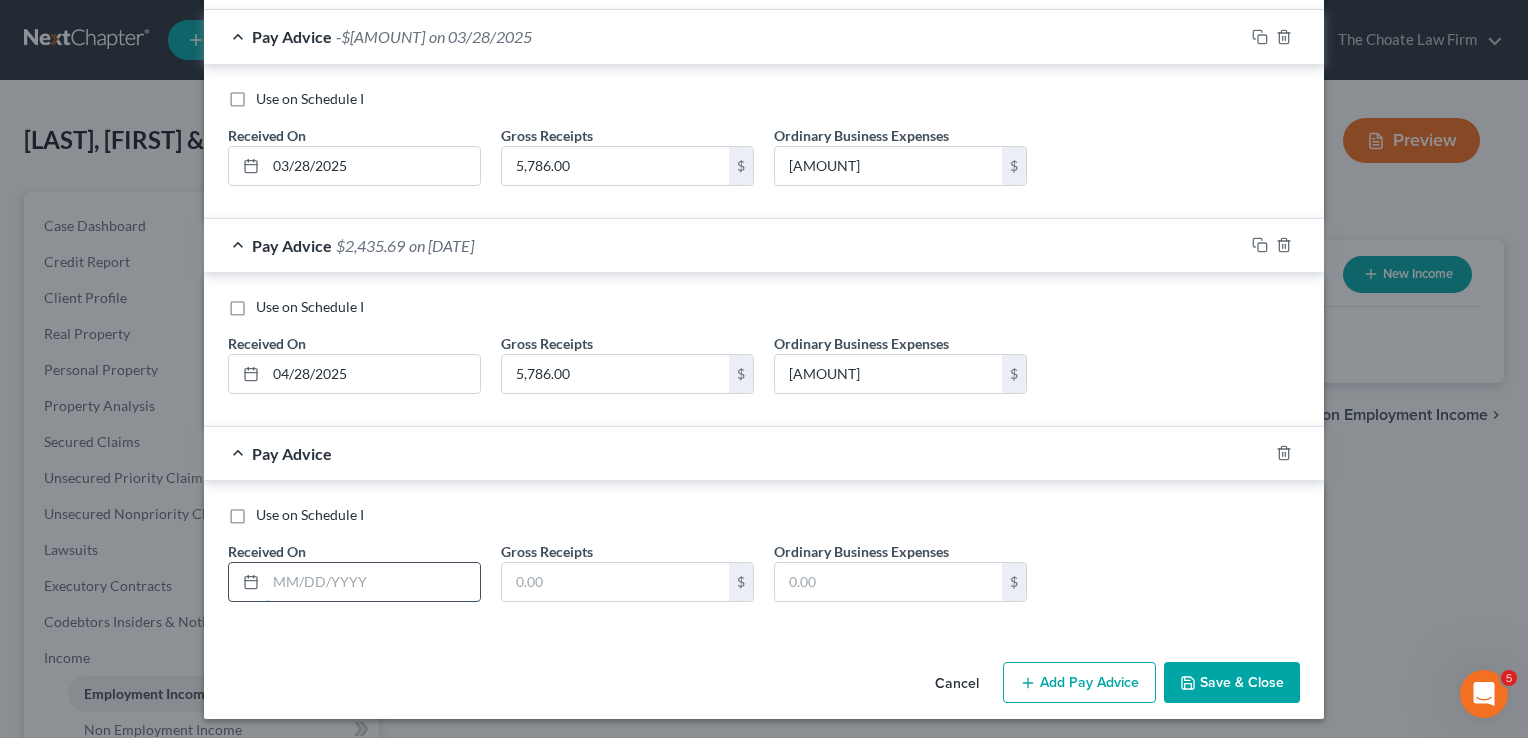 click at bounding box center [373, 582] 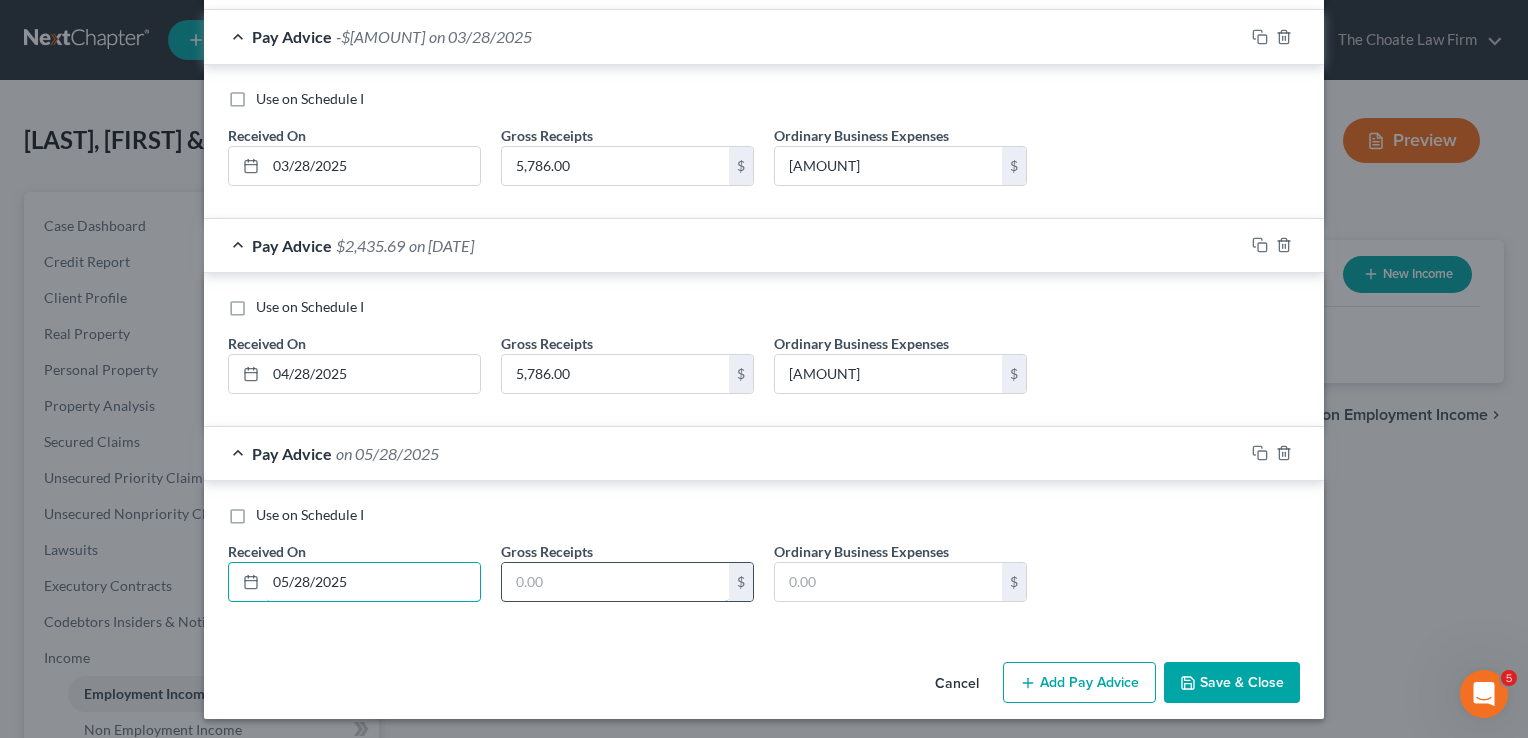 type on "05/28/2025" 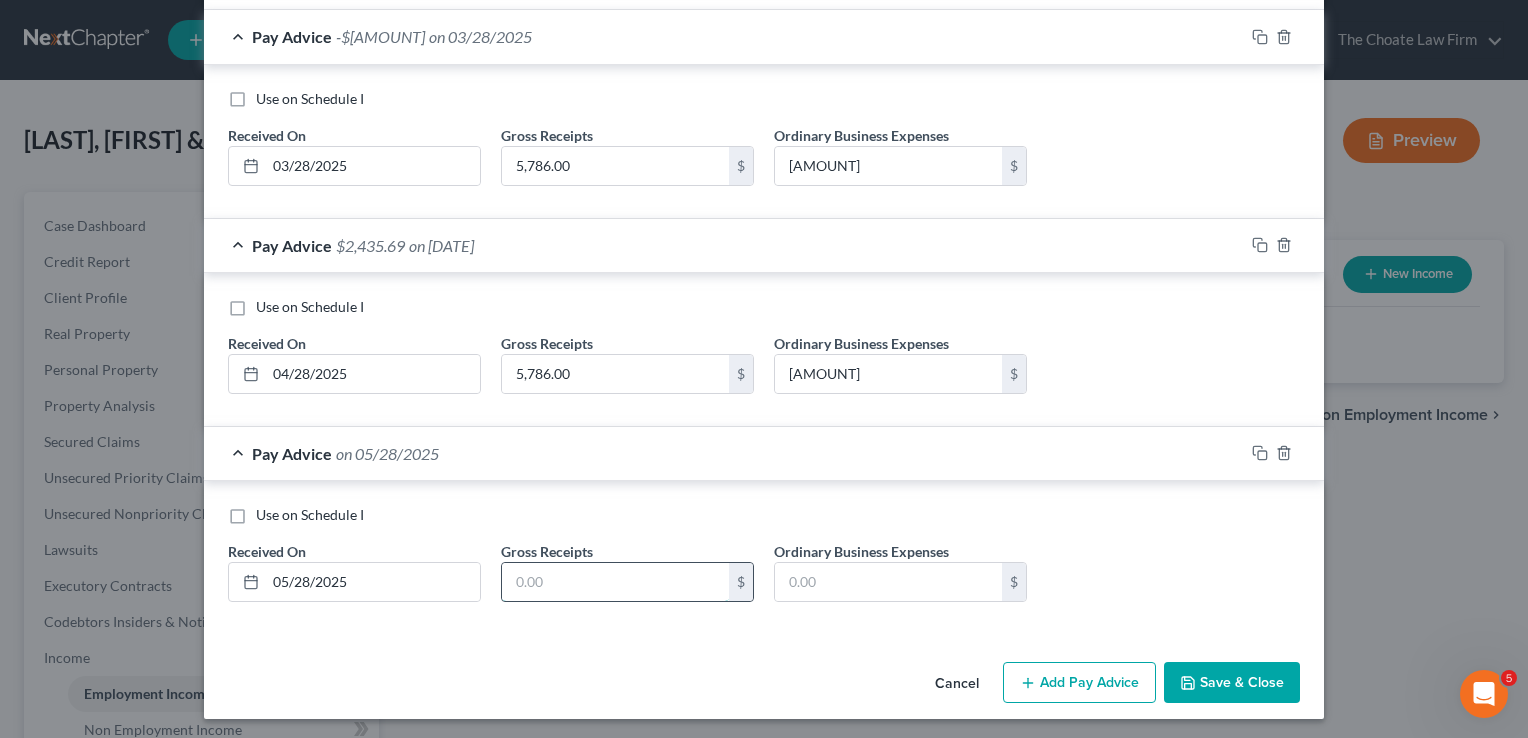 click at bounding box center [615, 582] 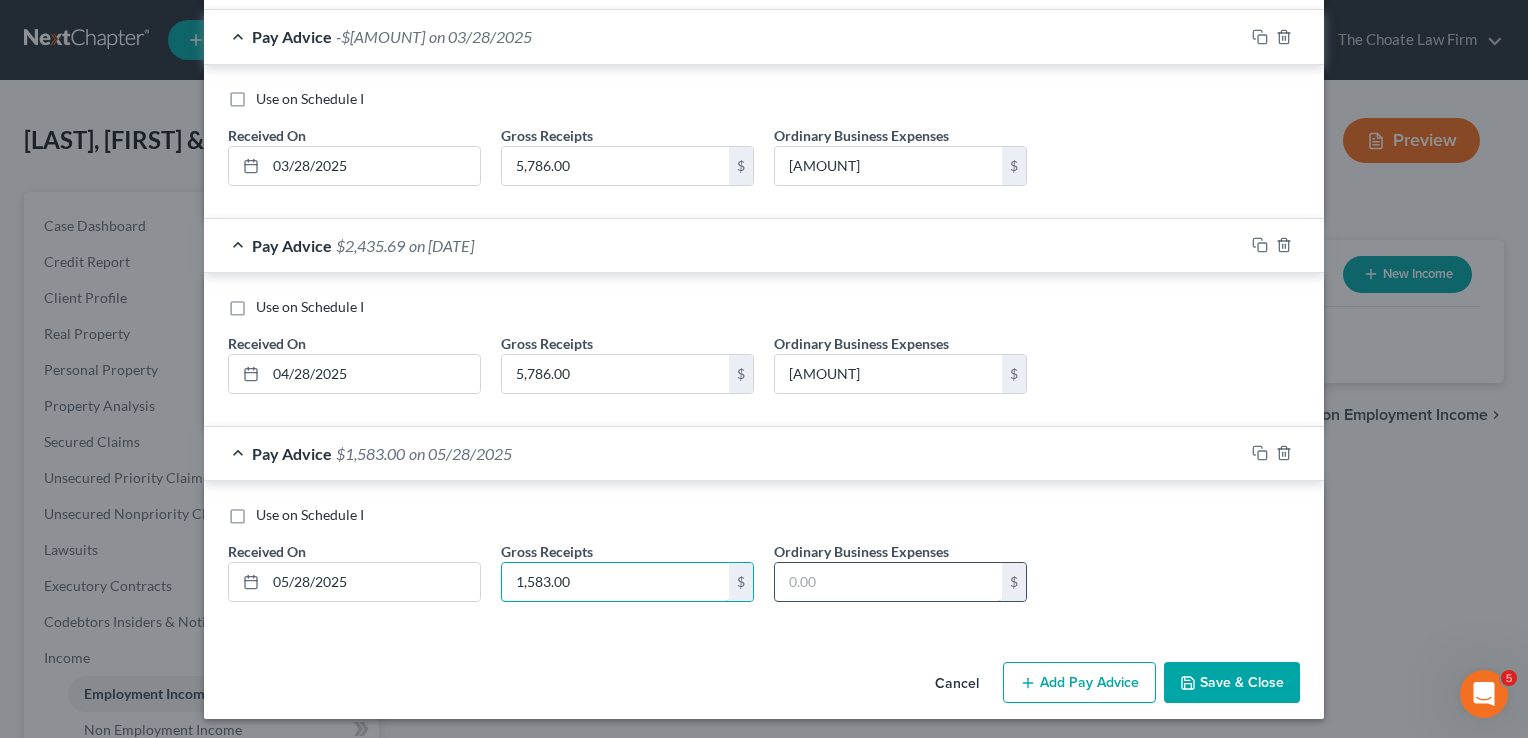 type on "1,583.00" 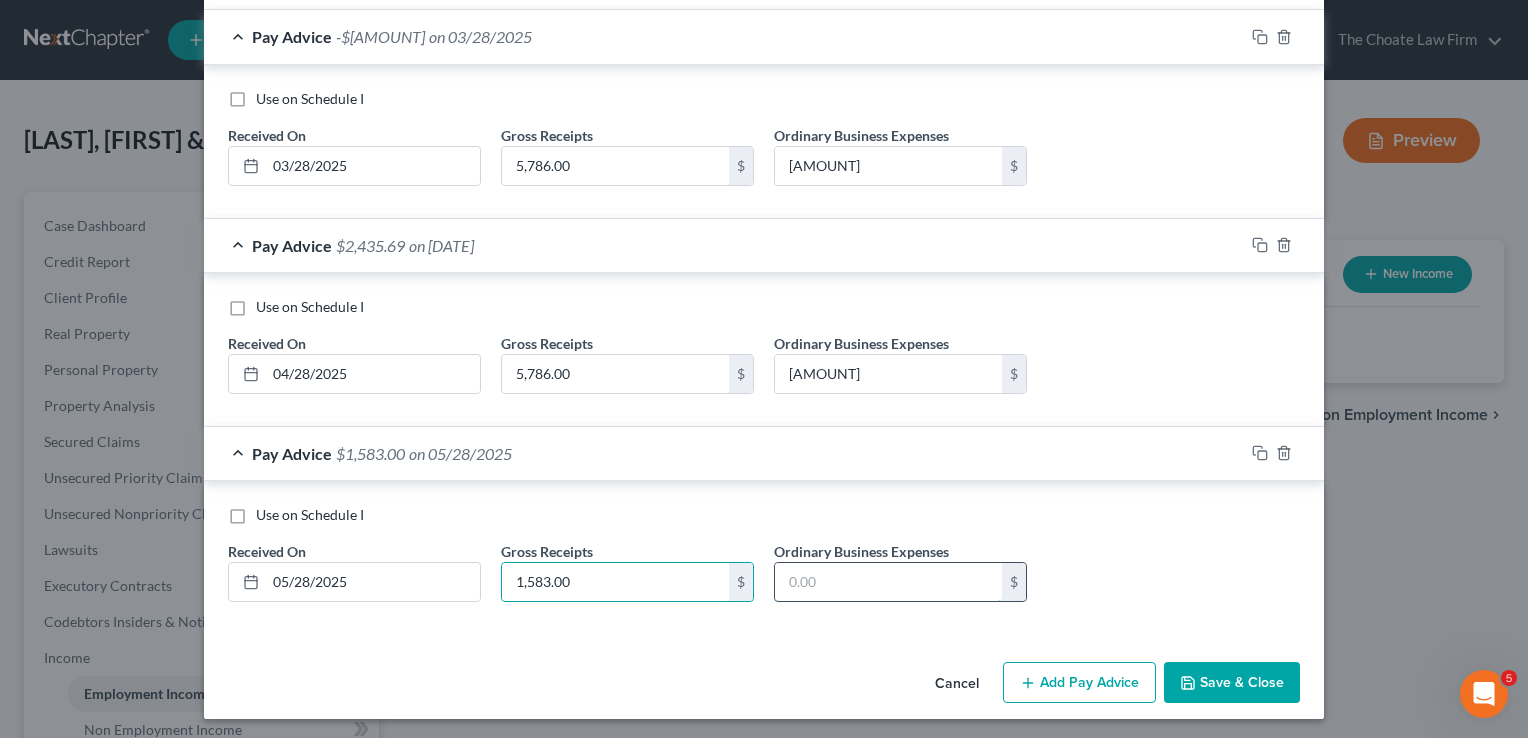 click at bounding box center [888, 582] 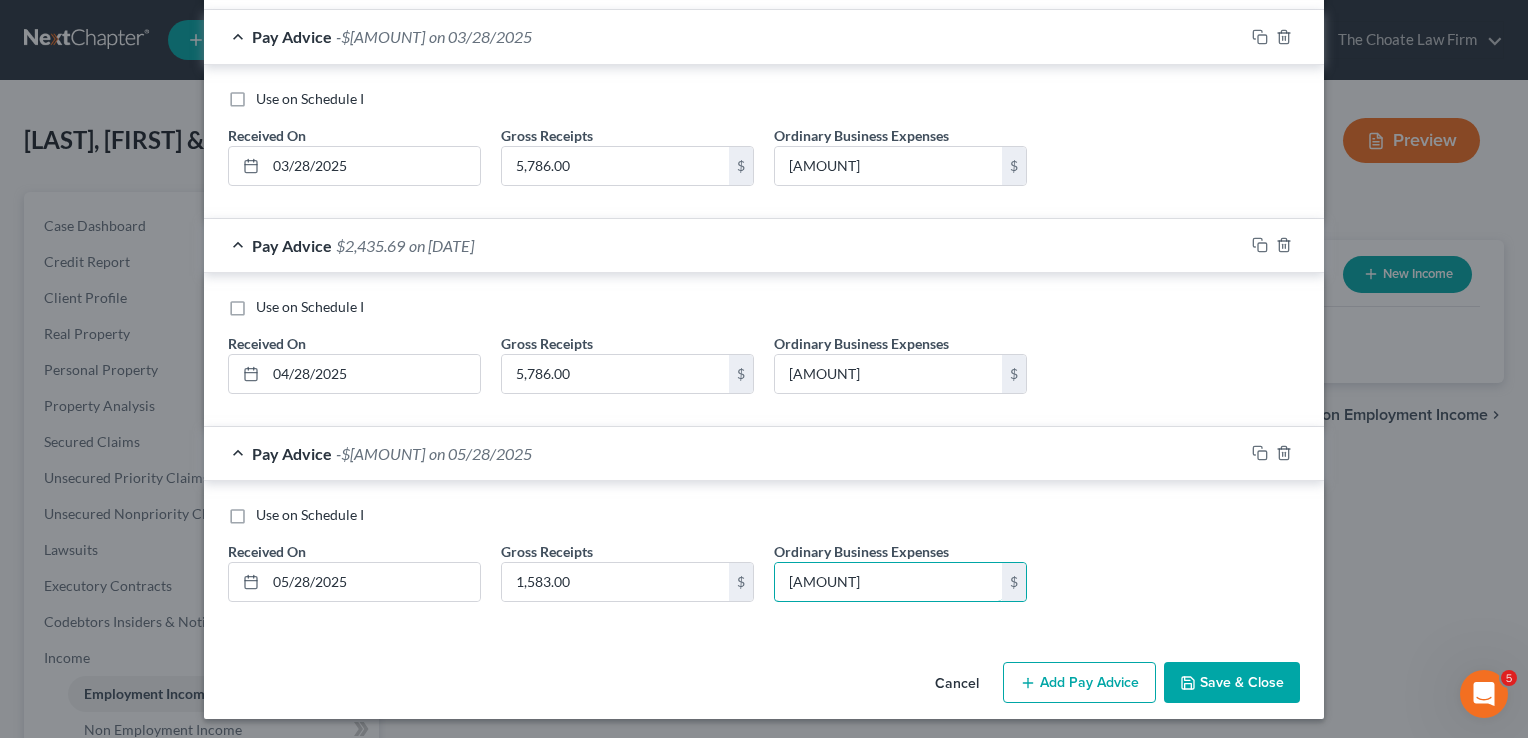 type on "4,174.40" 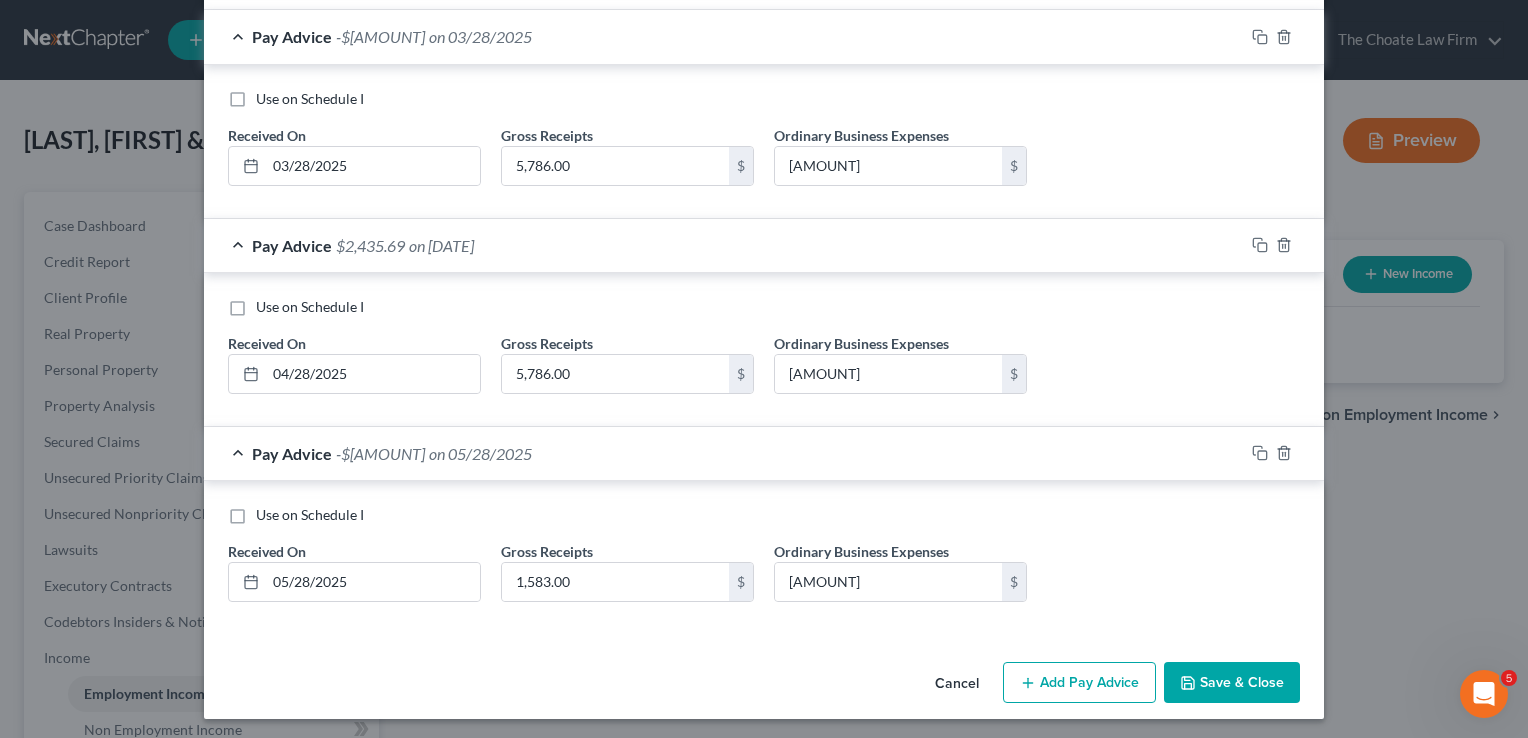 click on "Add Pay Advice" at bounding box center [1079, 683] 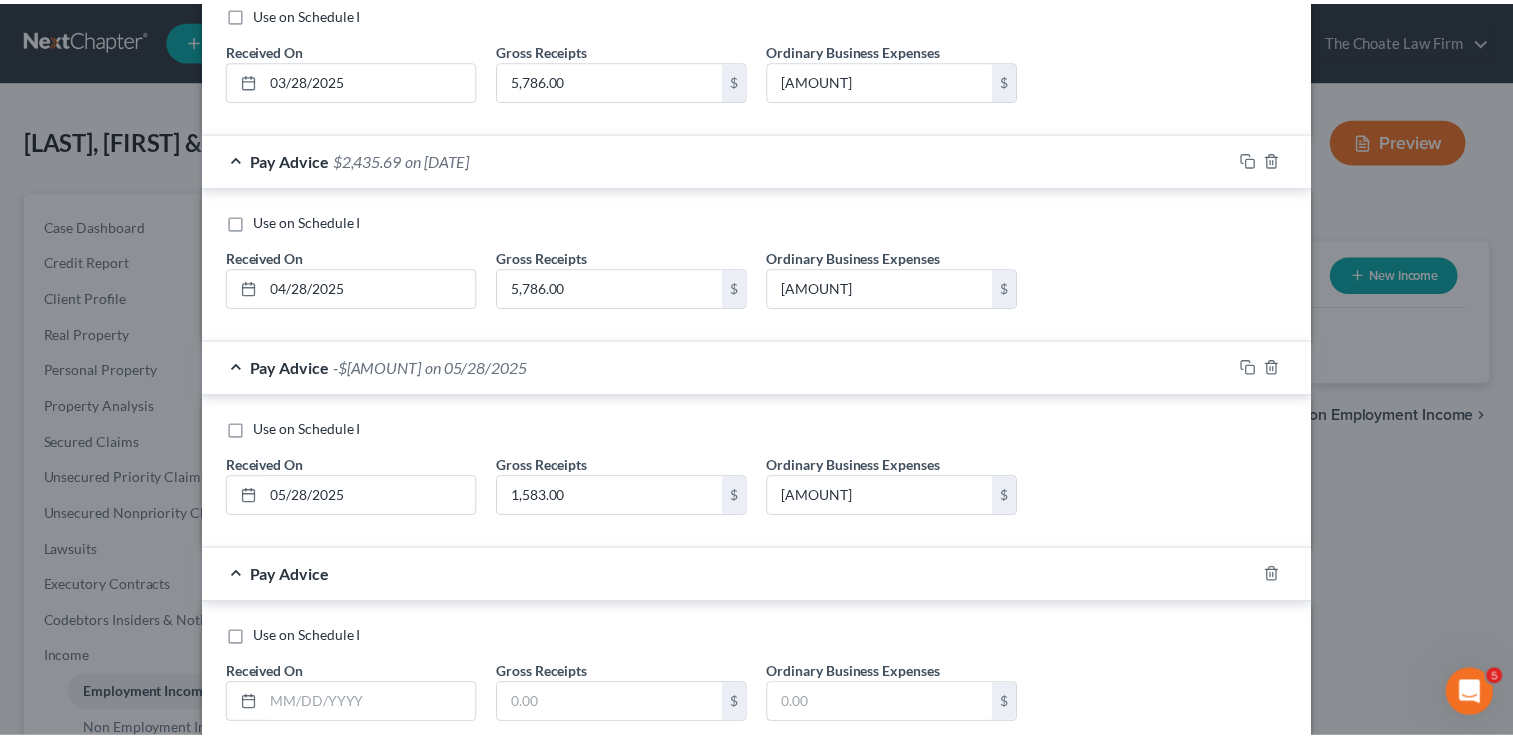 scroll, scrollTop: 1249, scrollLeft: 0, axis: vertical 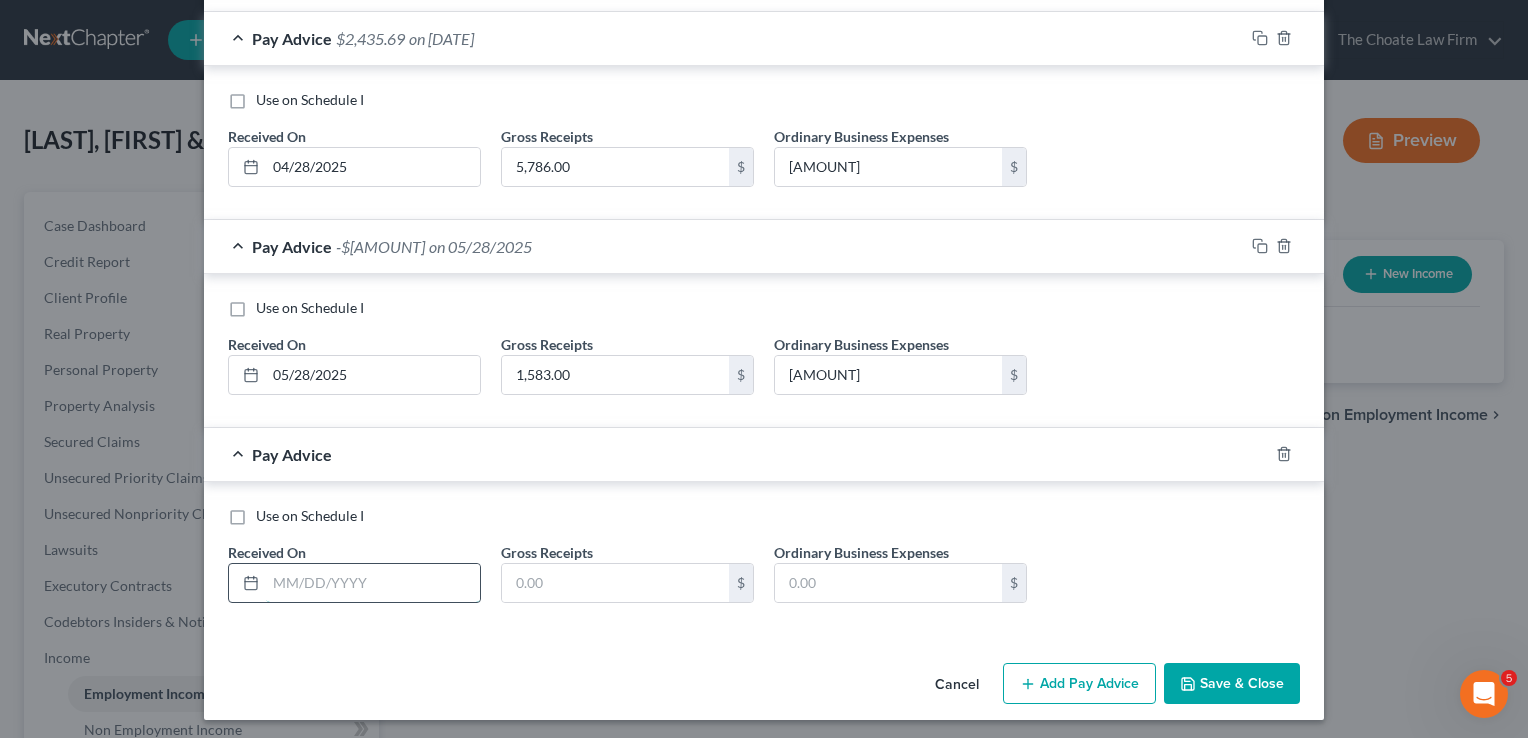 click at bounding box center [373, 583] 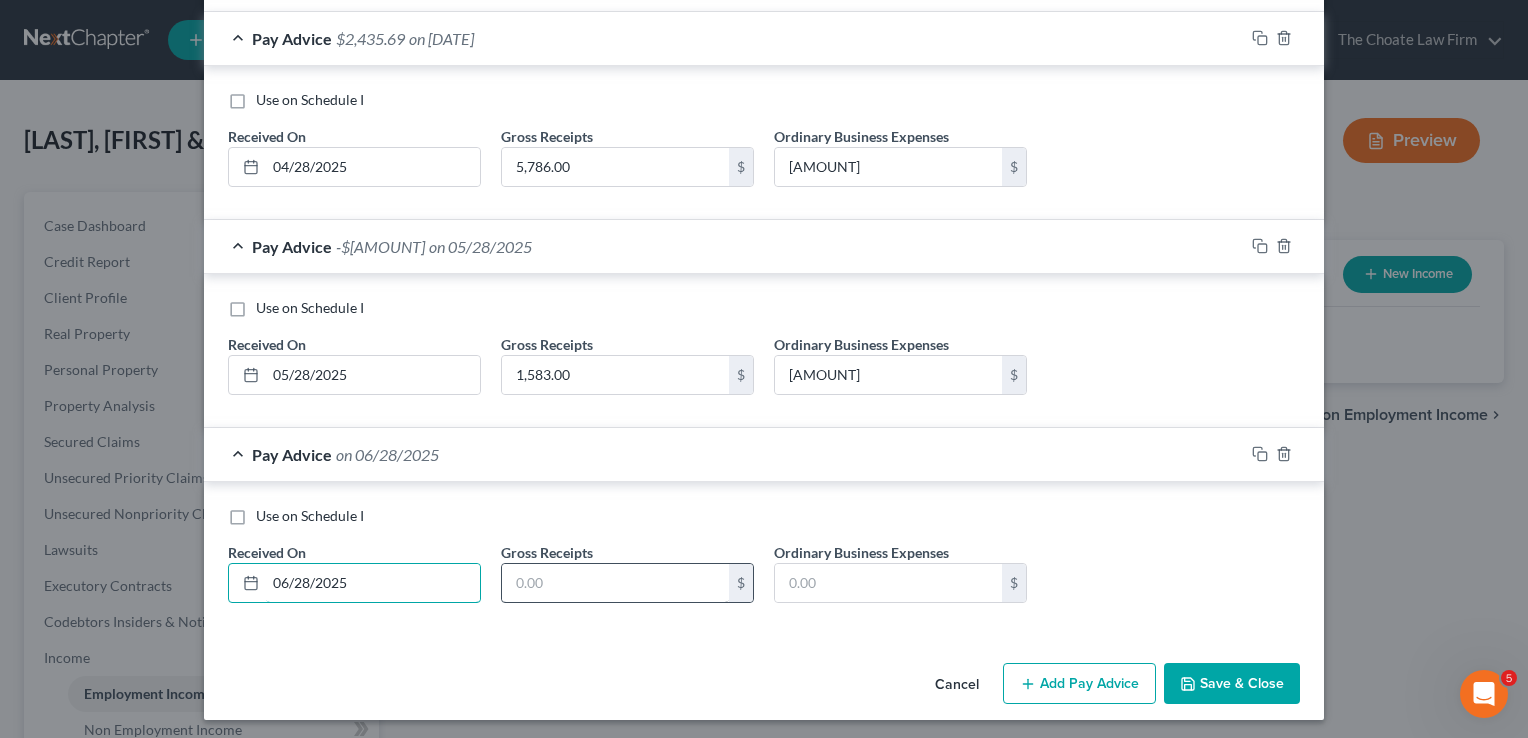 type on "06/28/2025" 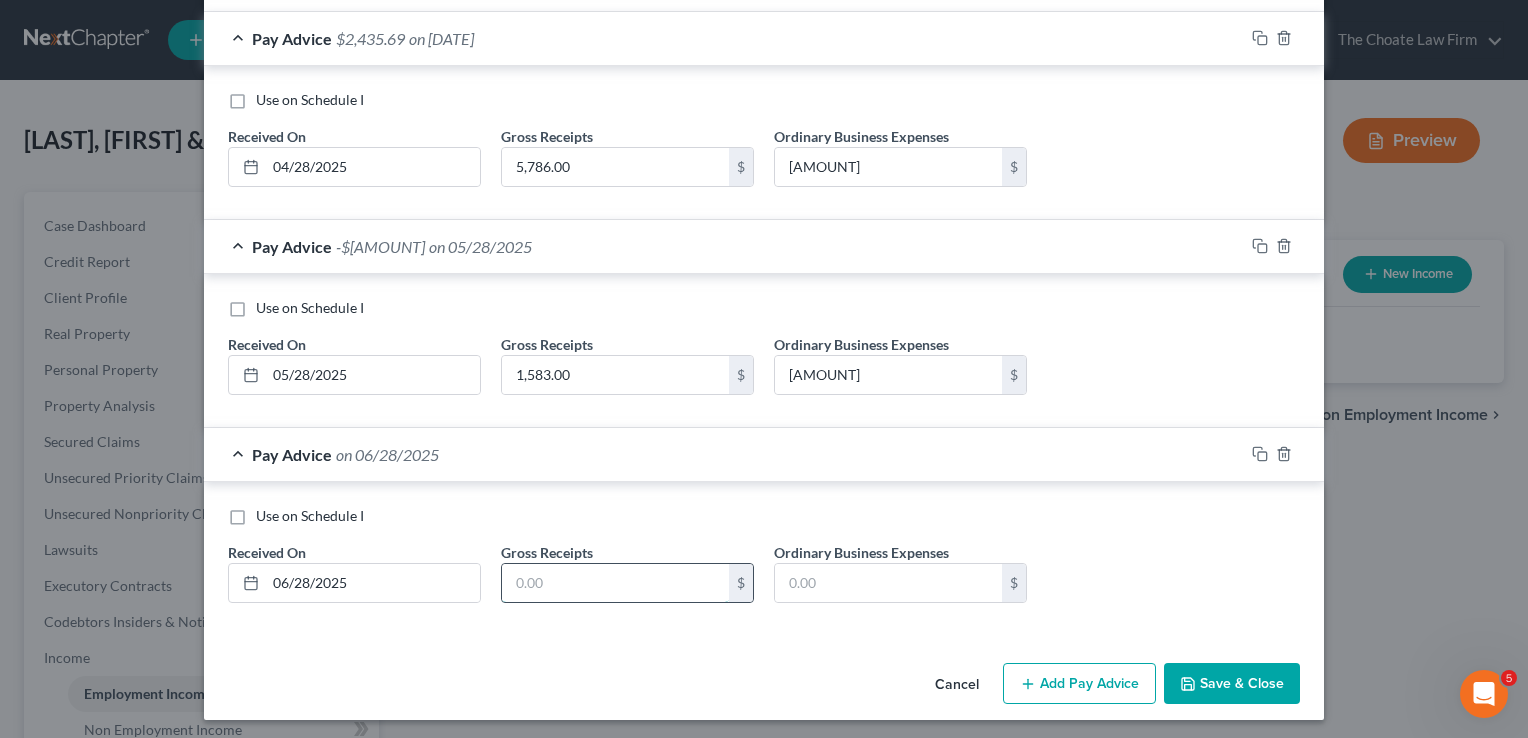 click at bounding box center [615, 583] 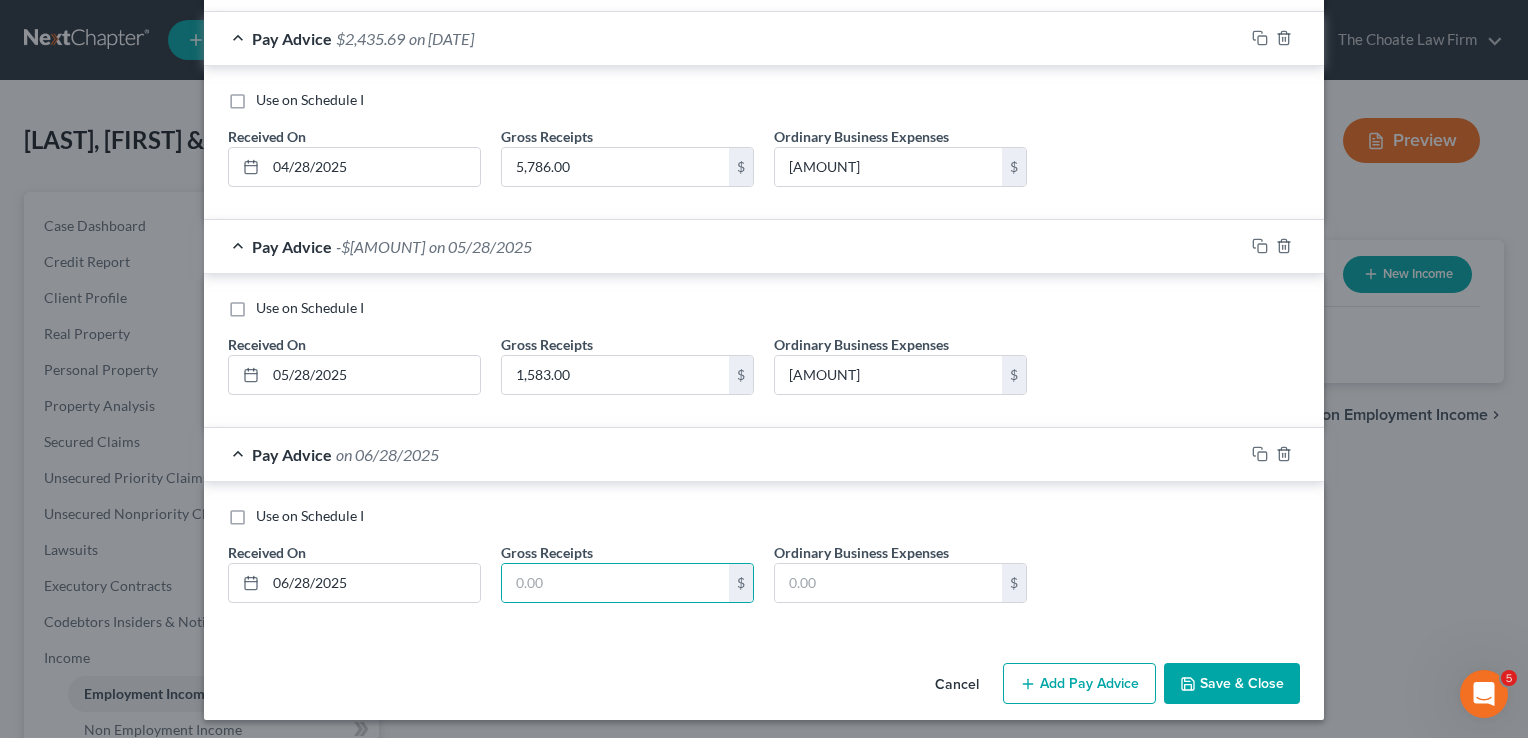 click on "Employment Type
*
Select Full or Part Time Employment Self Employment
Company
*
Campbell painting & Remodel                      State AL AK AR AZ CA CO CT DE DC FL GA GU HI ID IL IN IA KS KY LA ME MD MA MI MN MS MO MT NC ND NE NV NH NJ NM NY OH OK OR PA PR RI SC SD TN TX UT VI VA VT WA WV WI WY Save as Common Company Debtor Spouse Occupation Self Length of Employment No Longer Employed
Pay Period
*
Select Monthly Twice Monthly Every Other Week Weekly How would you like to enter income?
All Pay Advices
Just One Pay Advice
YTD Subtraction
Use 6 Month Average for Means Test Deductions  Use 6 Month Average for Schedule I  Income Calculator
Schedule I Gross Monthly Income $1,583.00 Means Test Gross 6 Month Income $17,814.00 ÷ 6 months $2,969.00
Pay Advice $820.81 on 01/28/2025
Use on Schedule I
Received On
*
$ $" at bounding box center [764, -251] 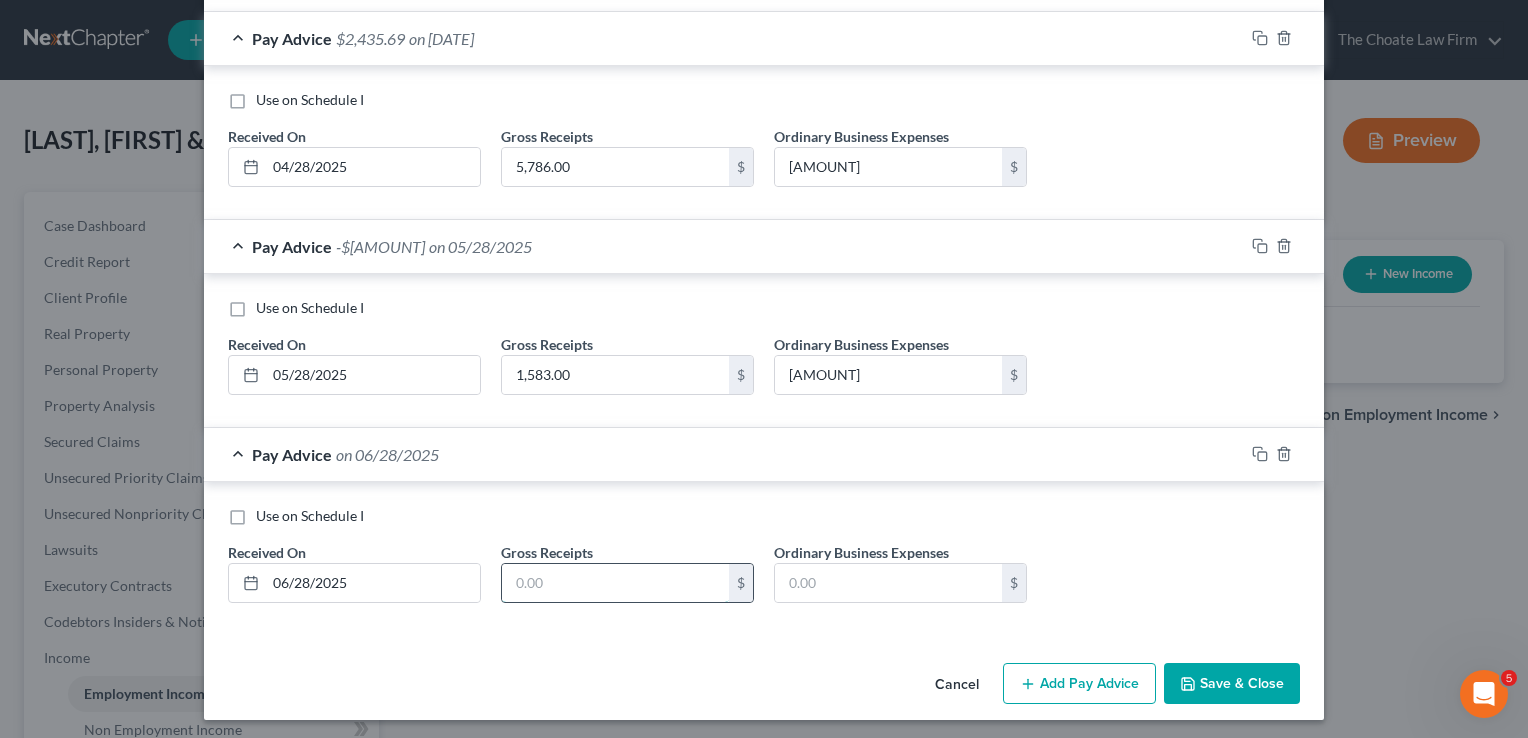 click at bounding box center (615, 583) 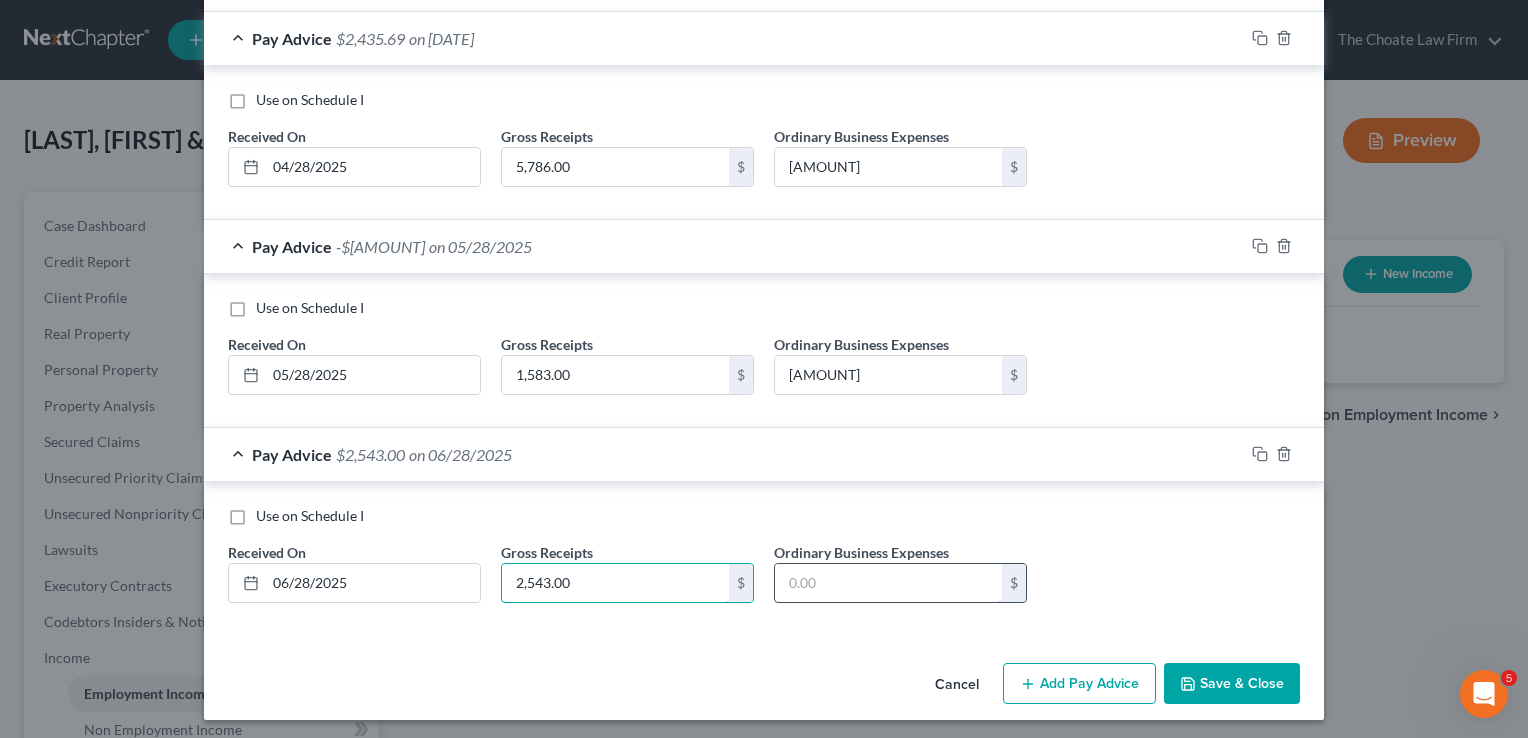 type on "2,543.00" 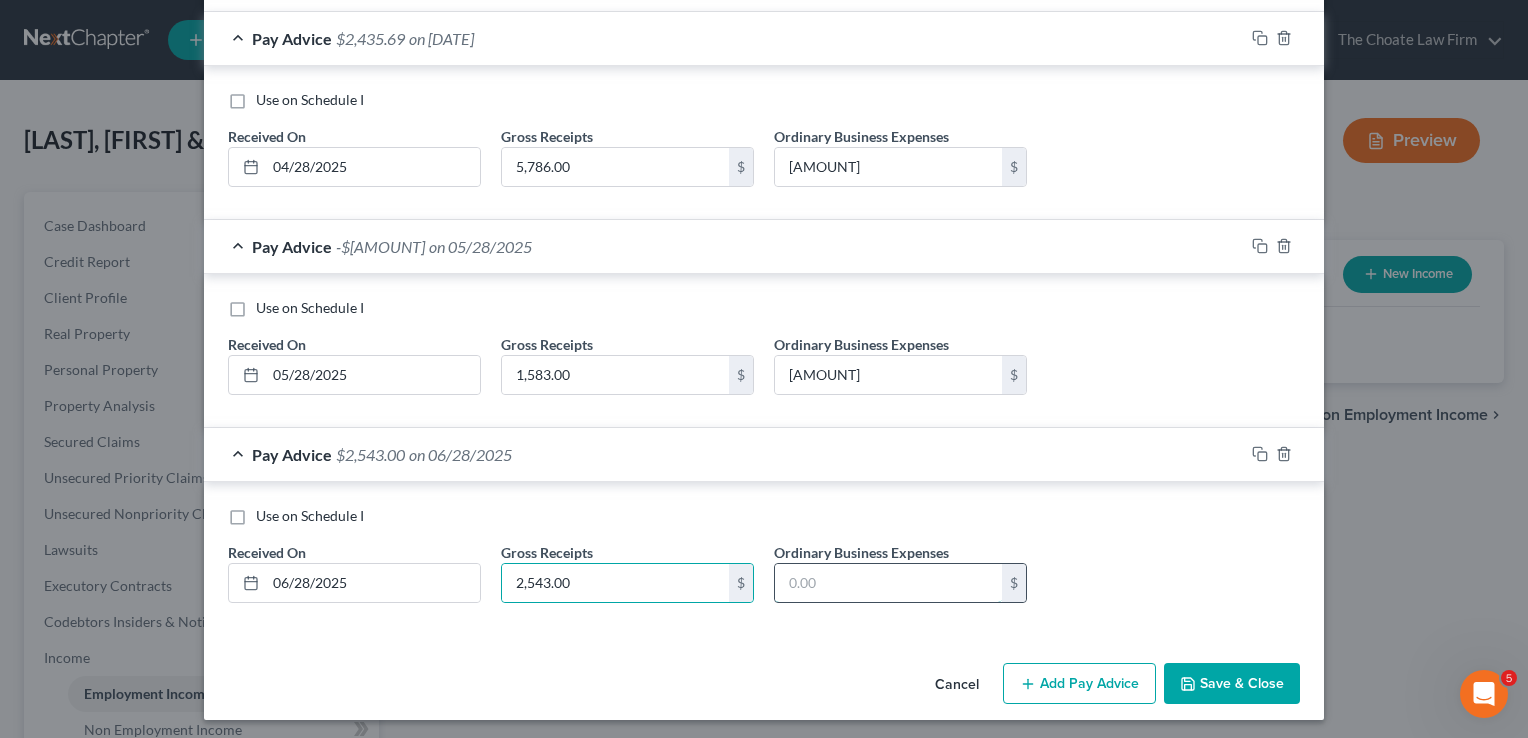 click at bounding box center [888, 583] 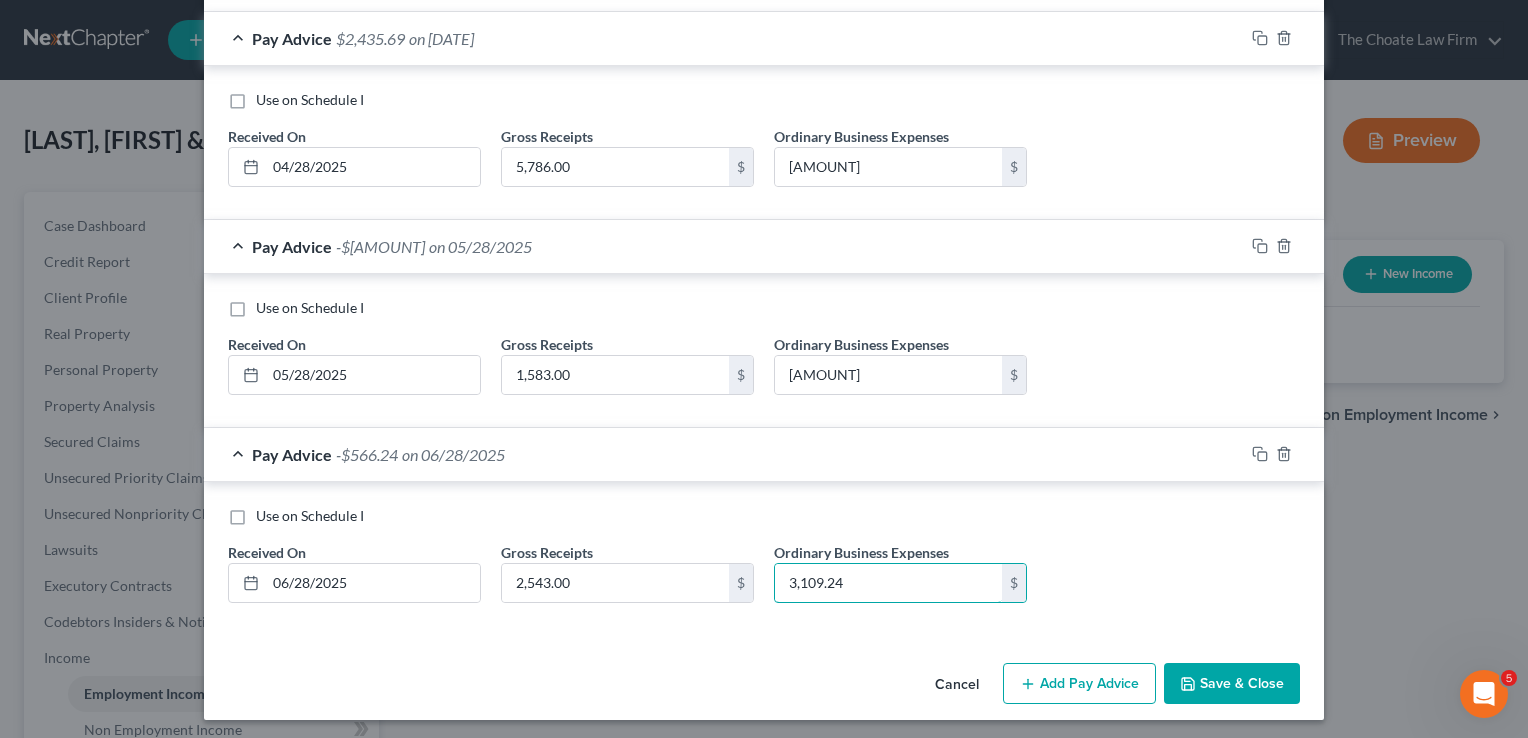 type on "3,109.24" 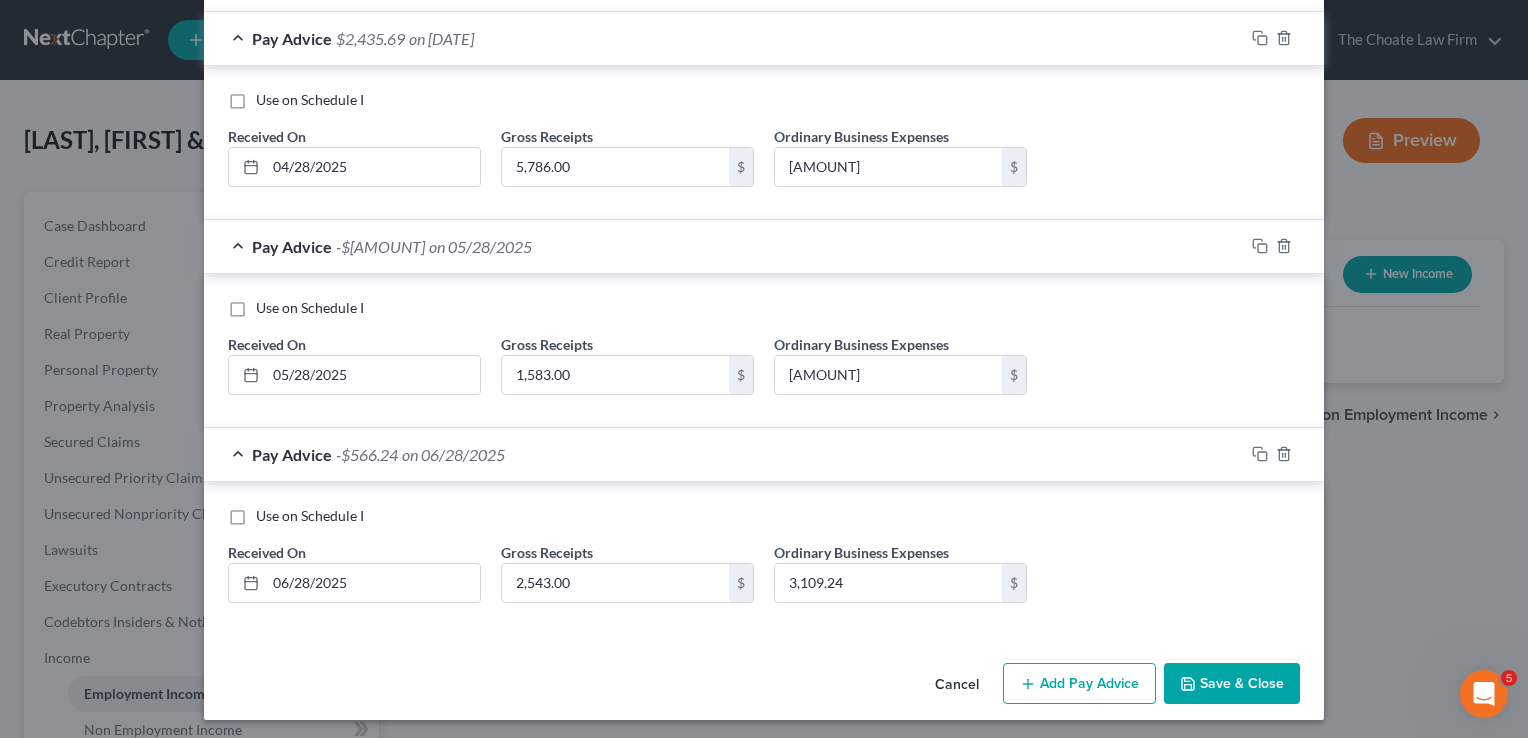 click on "Save & Close" at bounding box center (1232, 684) 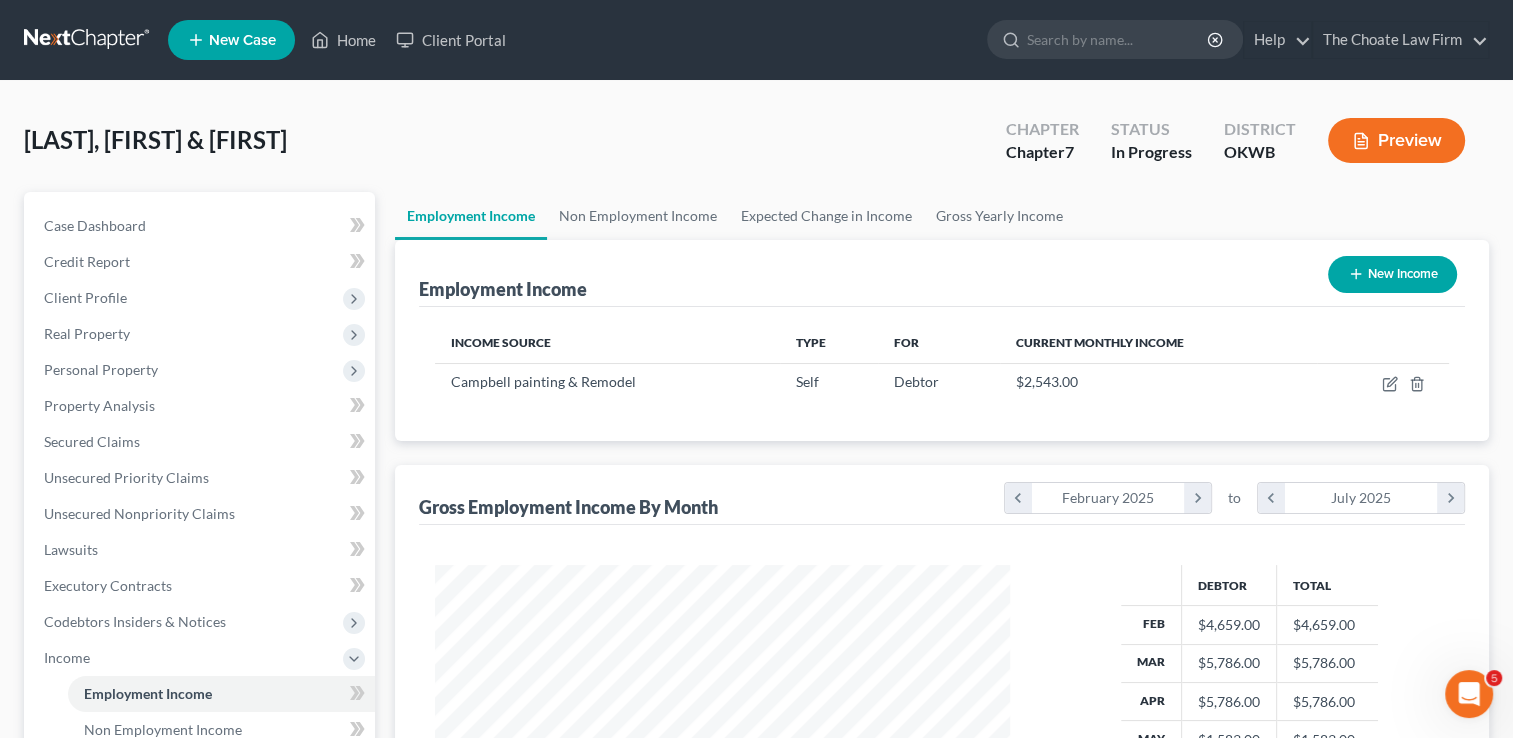scroll, scrollTop: 356, scrollLeft: 615, axis: both 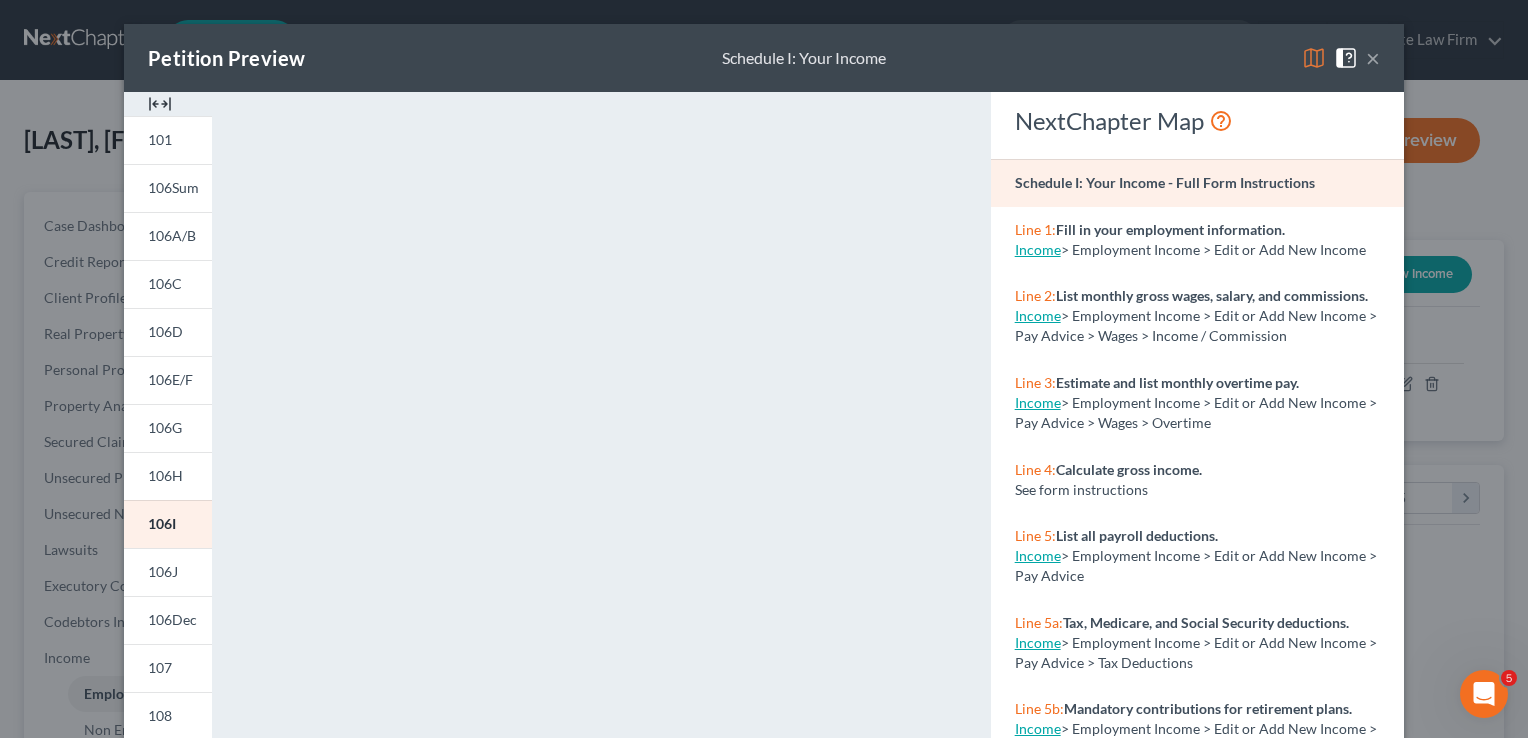 click on "×" at bounding box center (1373, 58) 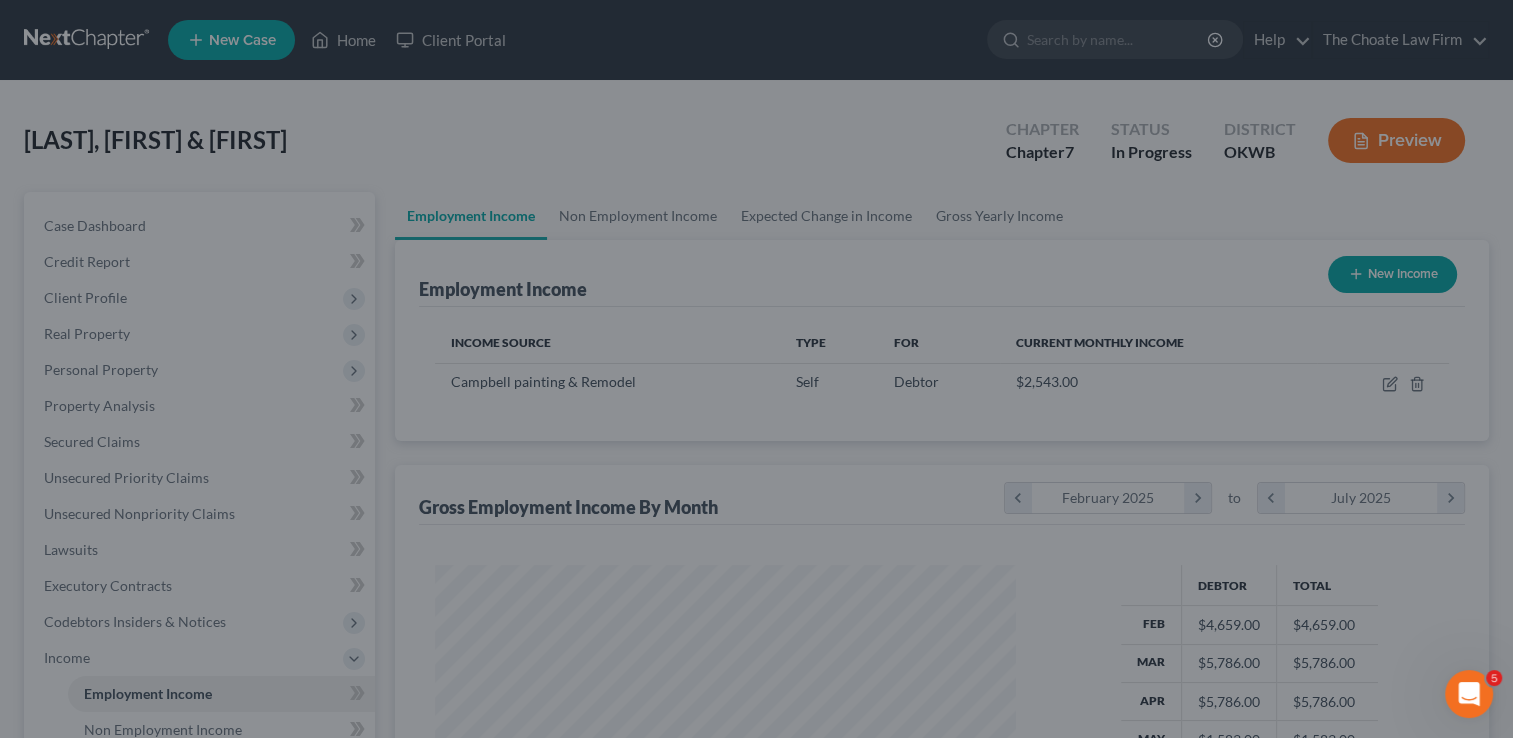 scroll, scrollTop: 356, scrollLeft: 615, axis: both 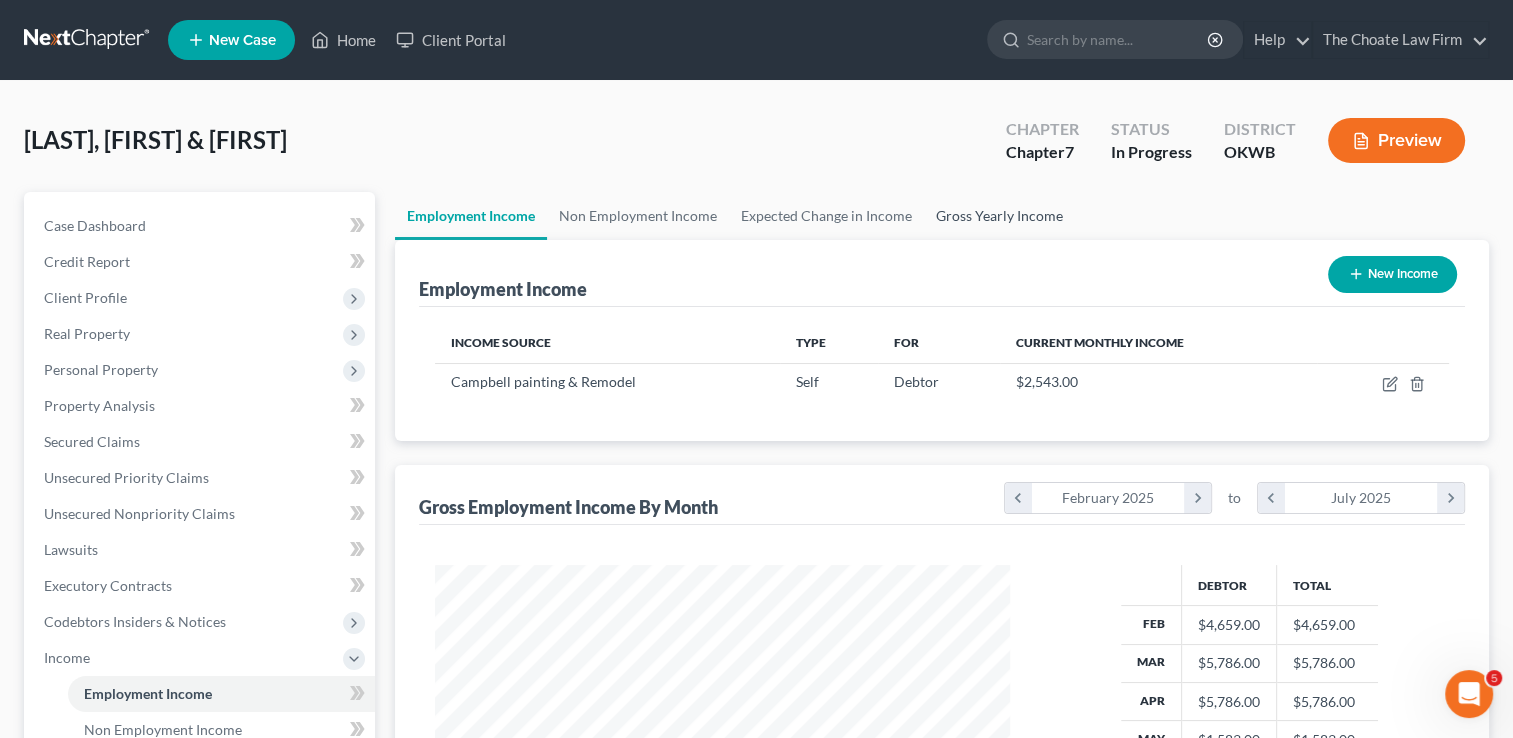click on "Gross Yearly Income" at bounding box center [999, 216] 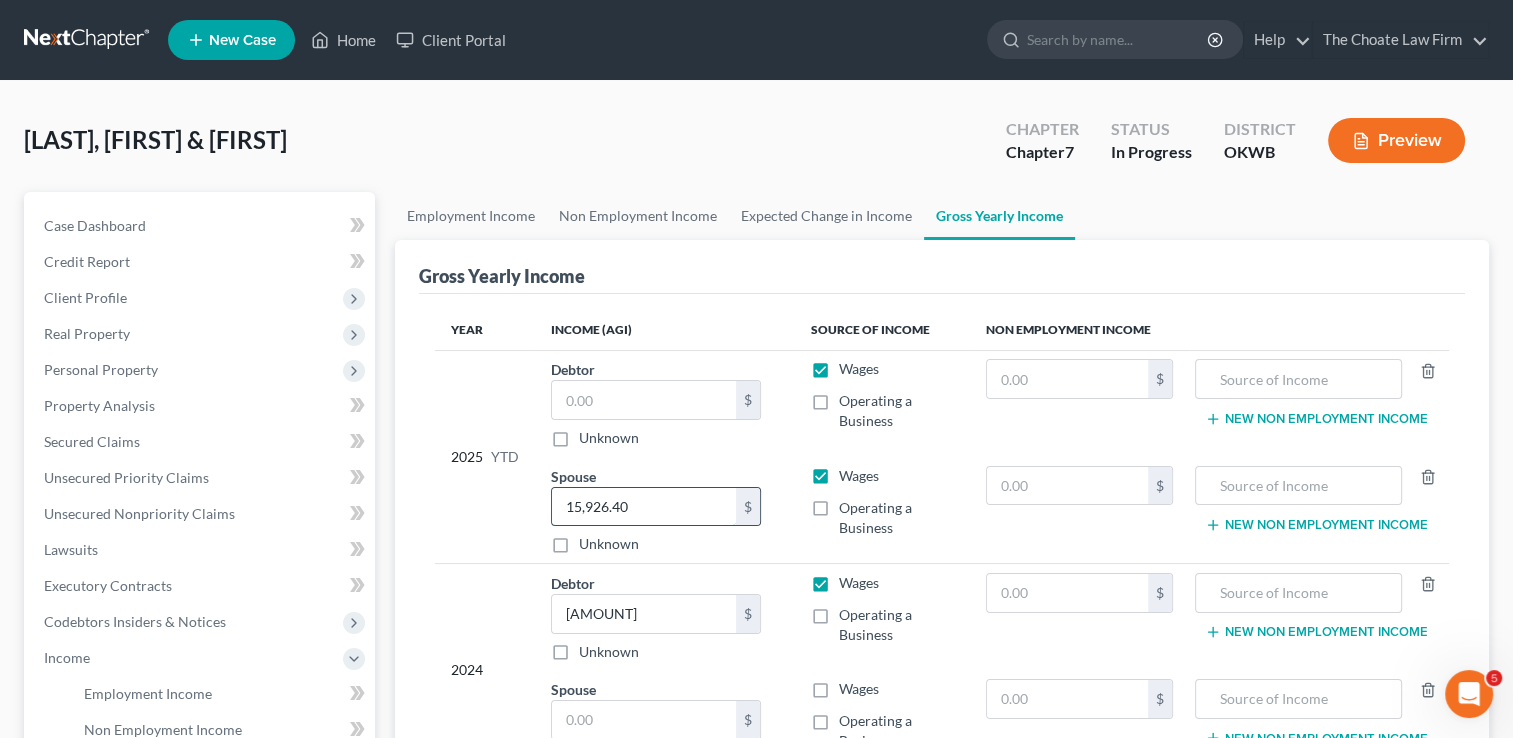 click on "15,926.40" at bounding box center [644, 507] 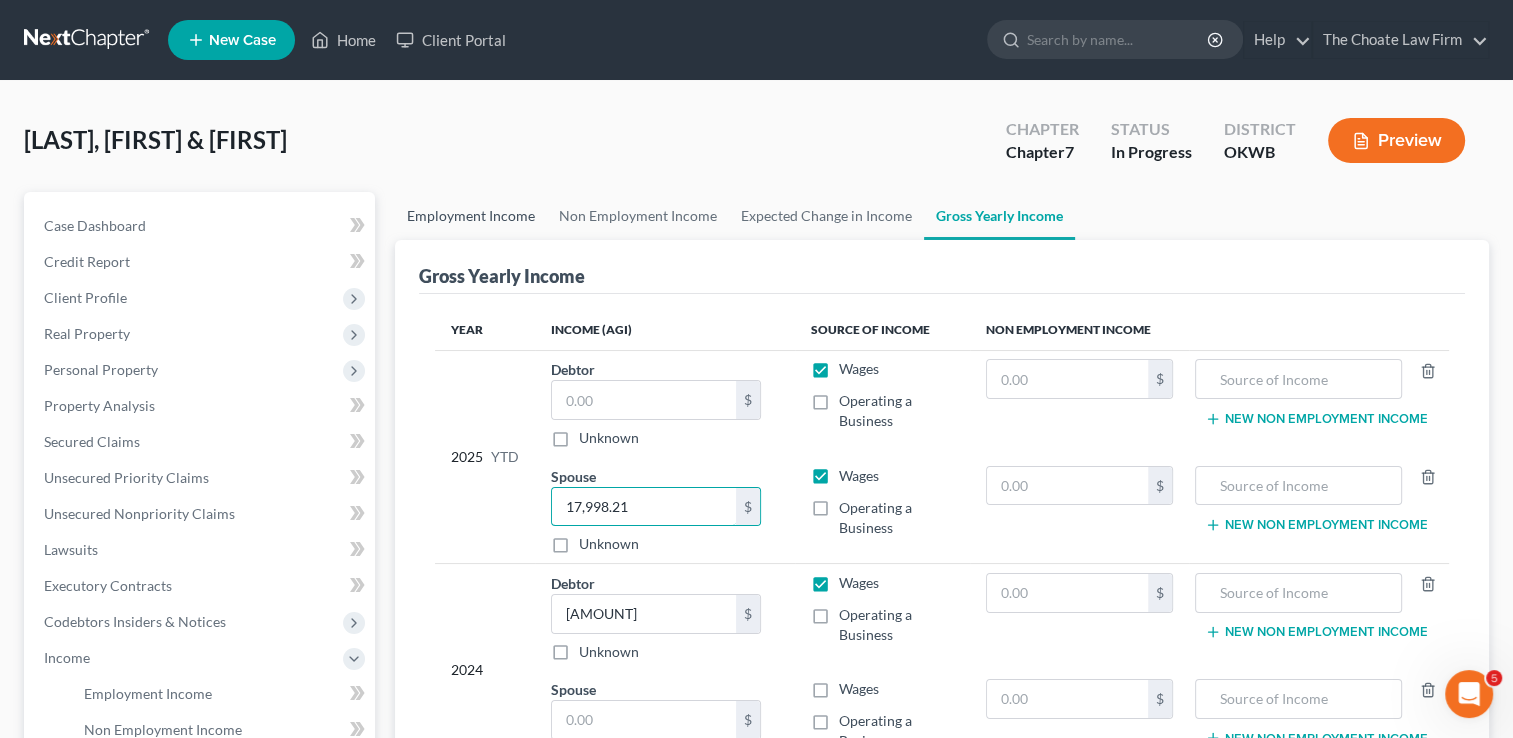 type on "17,998.21" 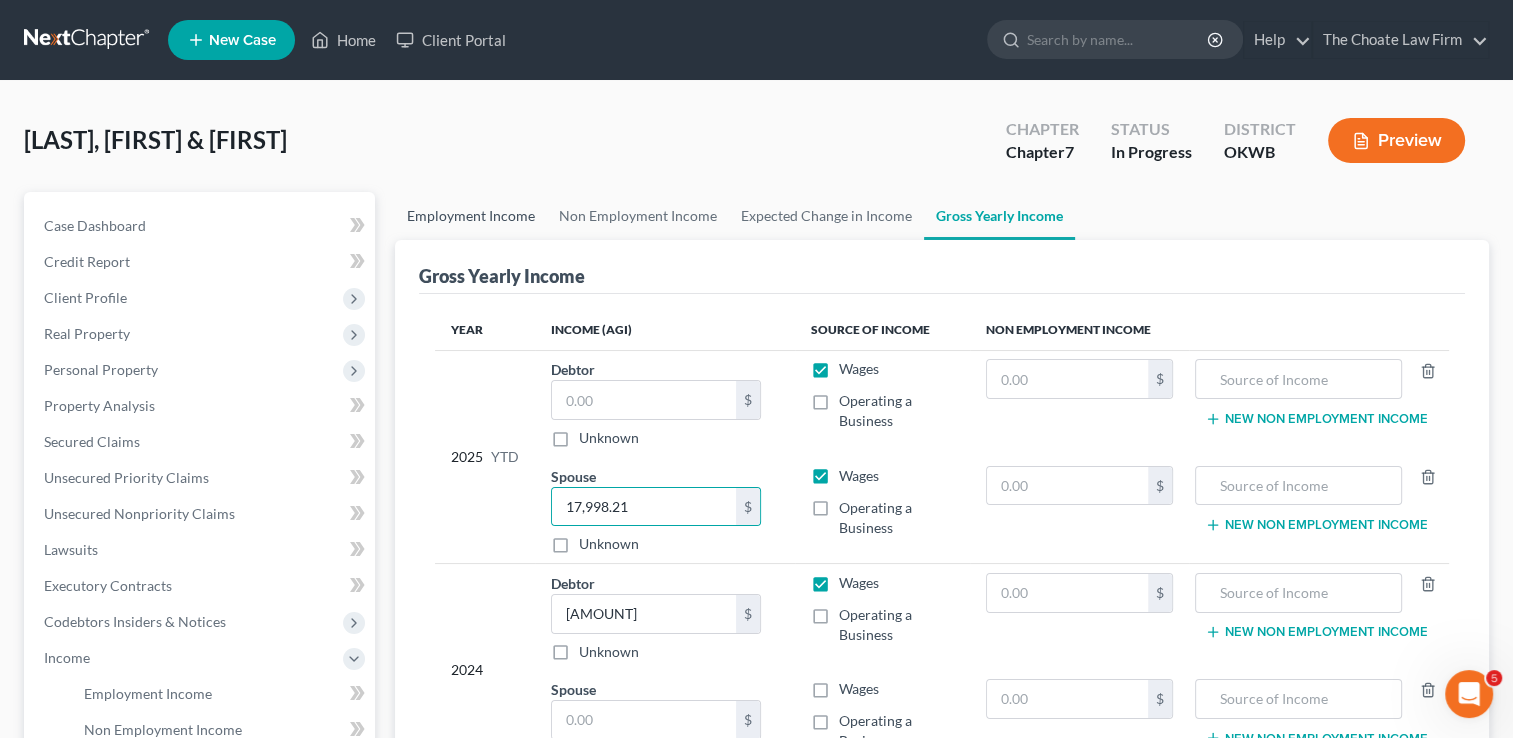click on "Employment Income" at bounding box center (471, 216) 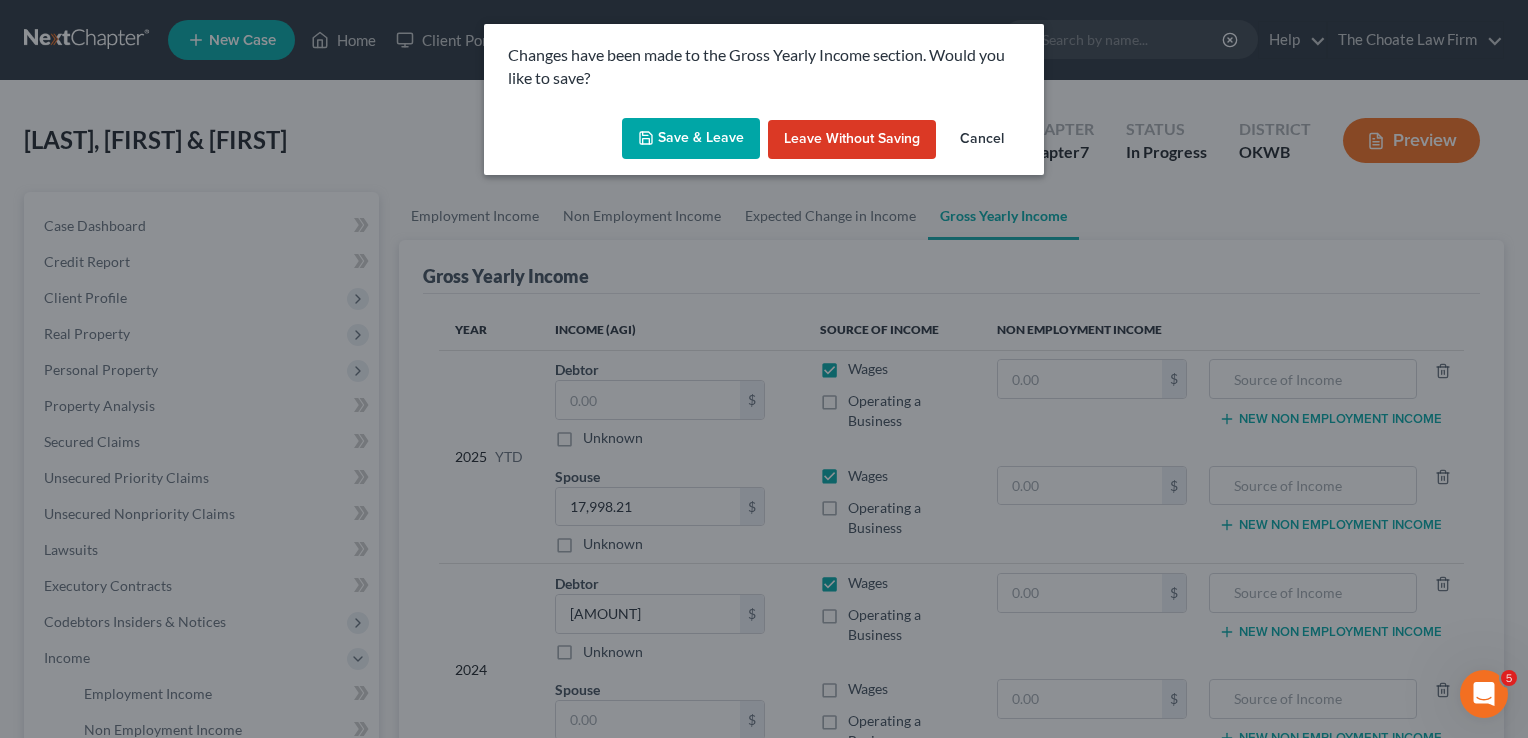 click on "Save & Leave" at bounding box center [691, 139] 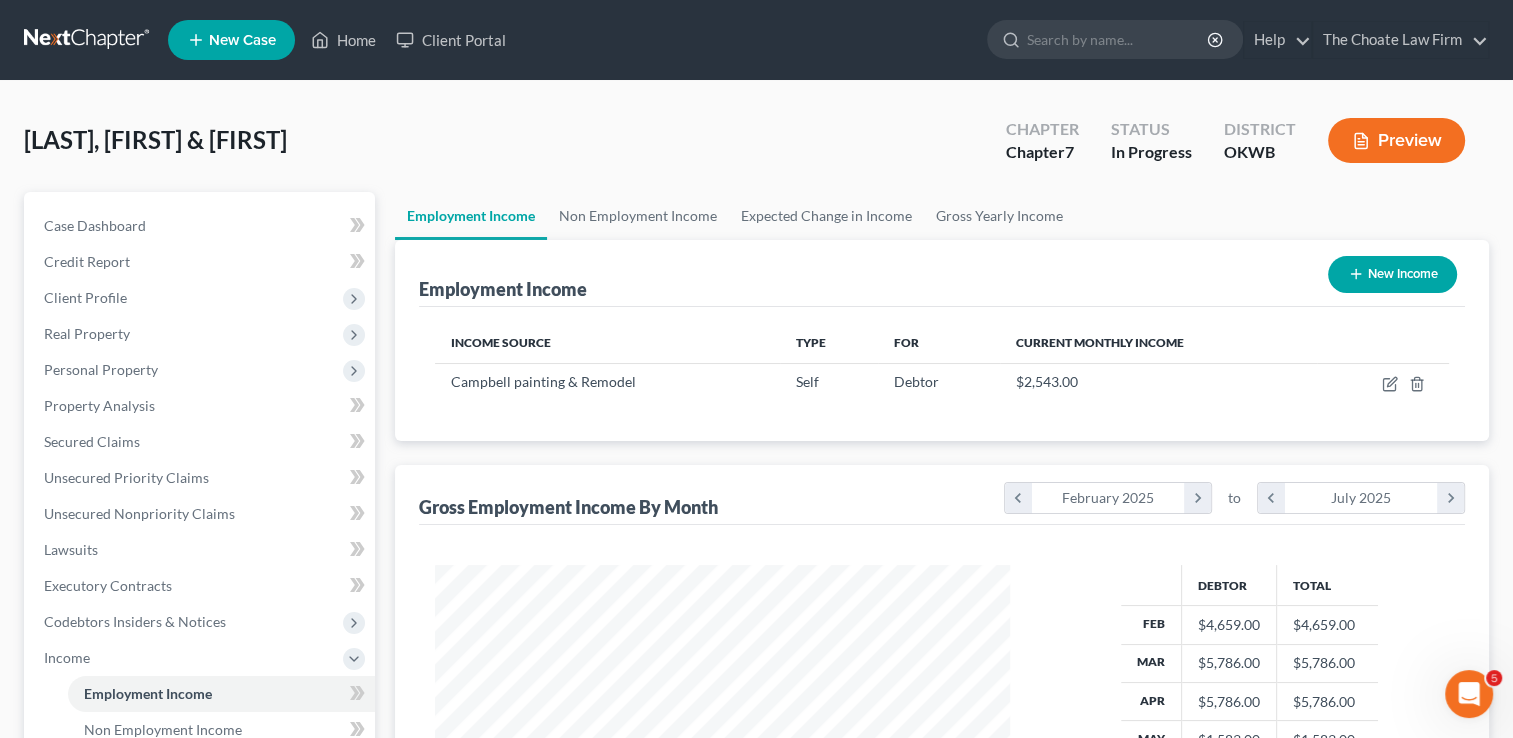 scroll, scrollTop: 999643, scrollLeft: 999385, axis: both 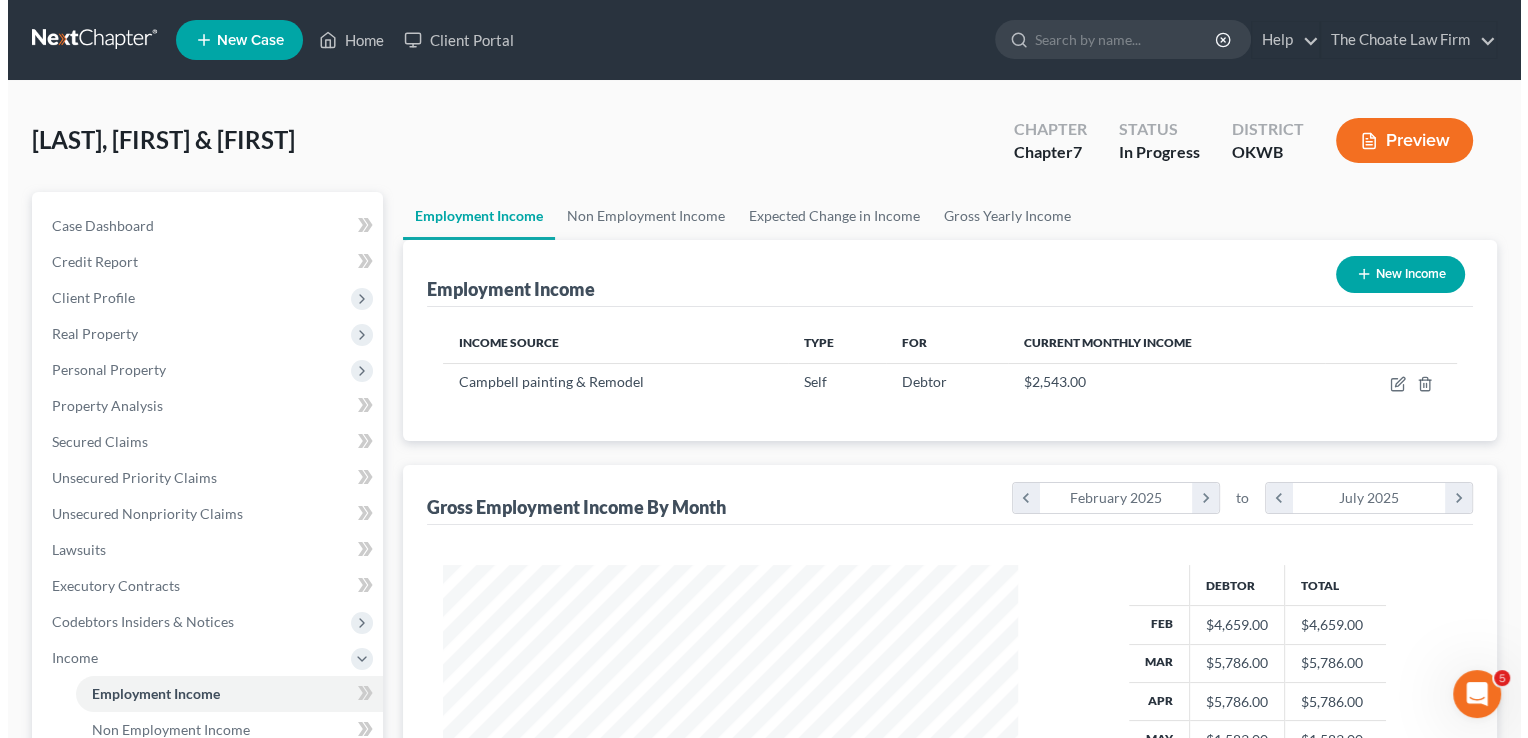 type 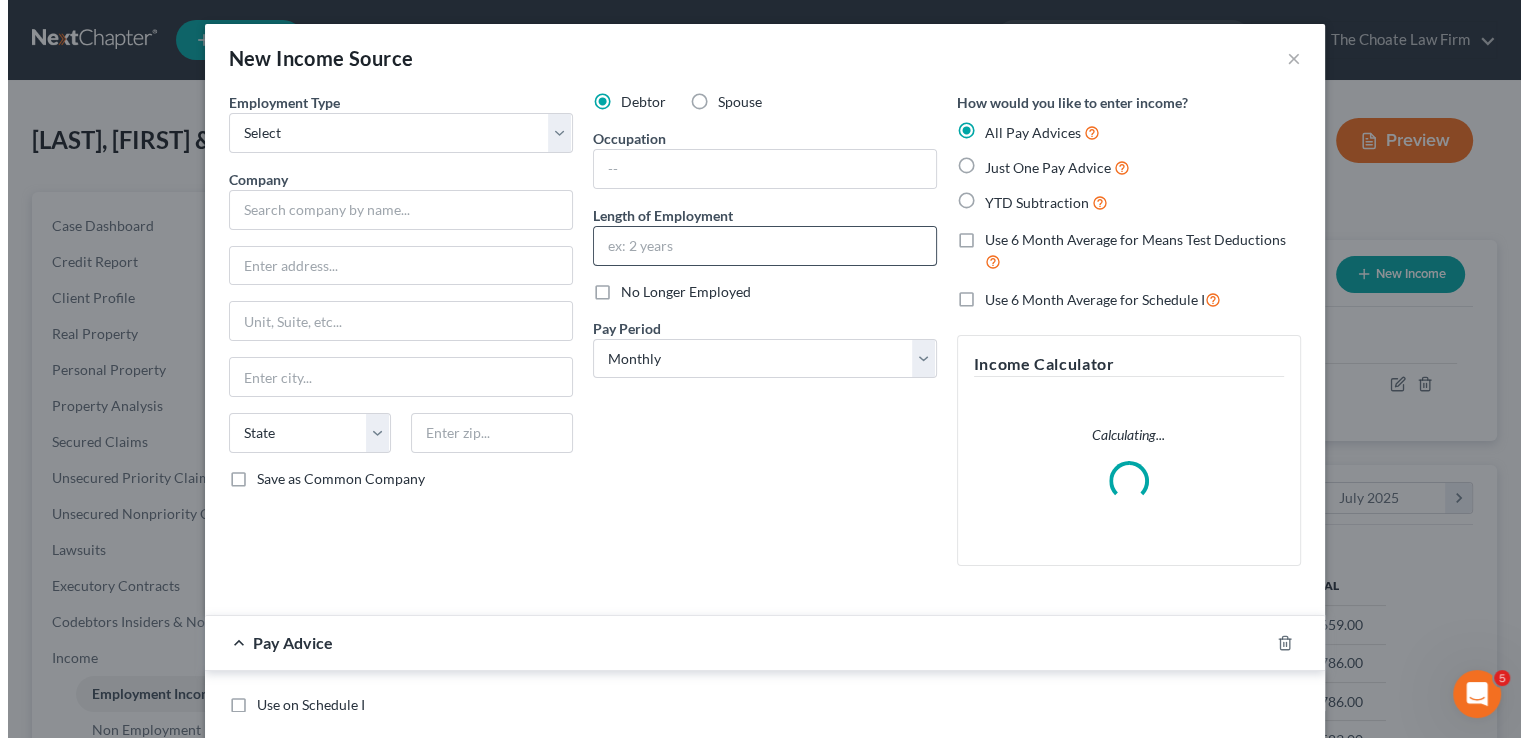 scroll, scrollTop: 999643, scrollLeft: 999378, axis: both 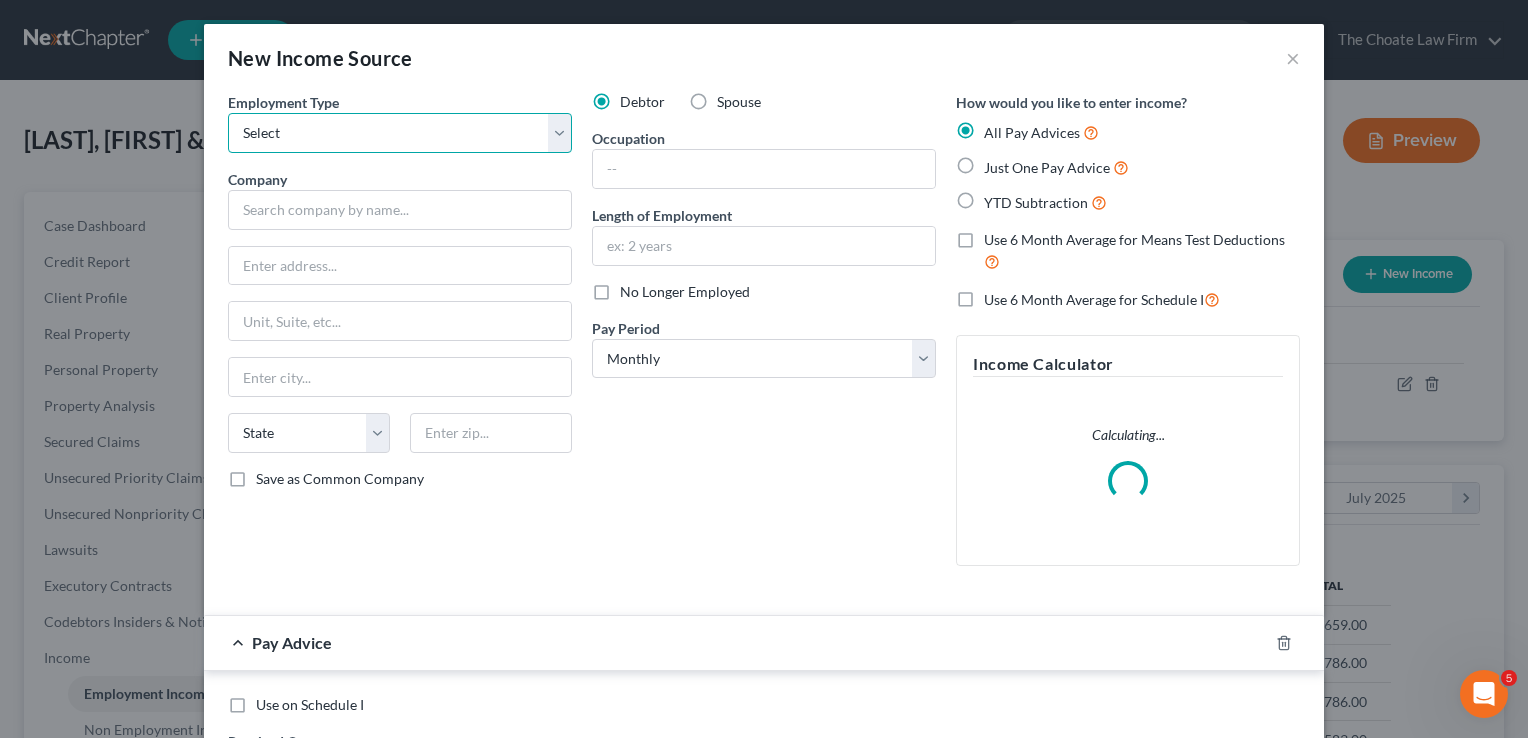 click on "Select Full or Part Time Employment Self Employment" at bounding box center [400, 133] 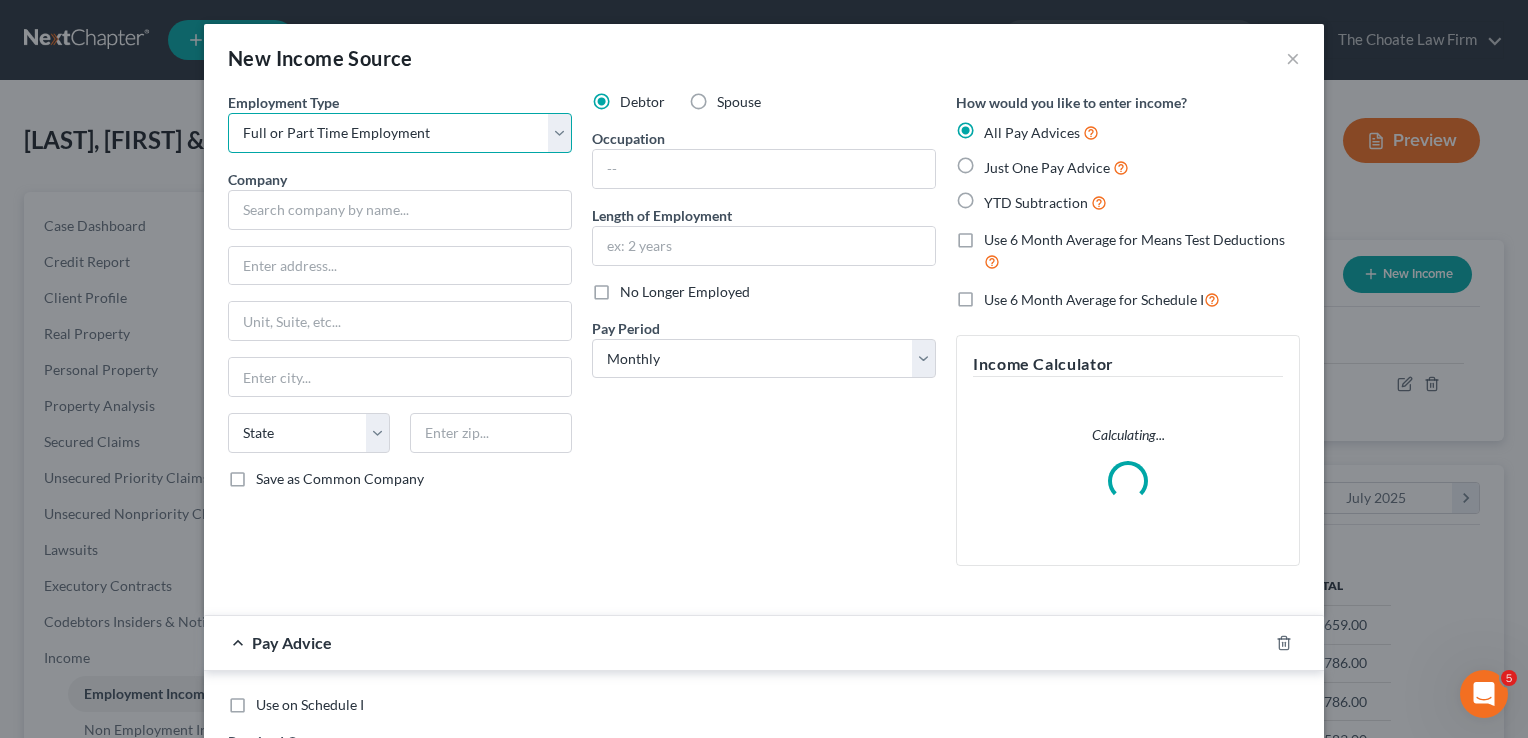 click on "Select Full or Part Time Employment Self Employment" at bounding box center [400, 133] 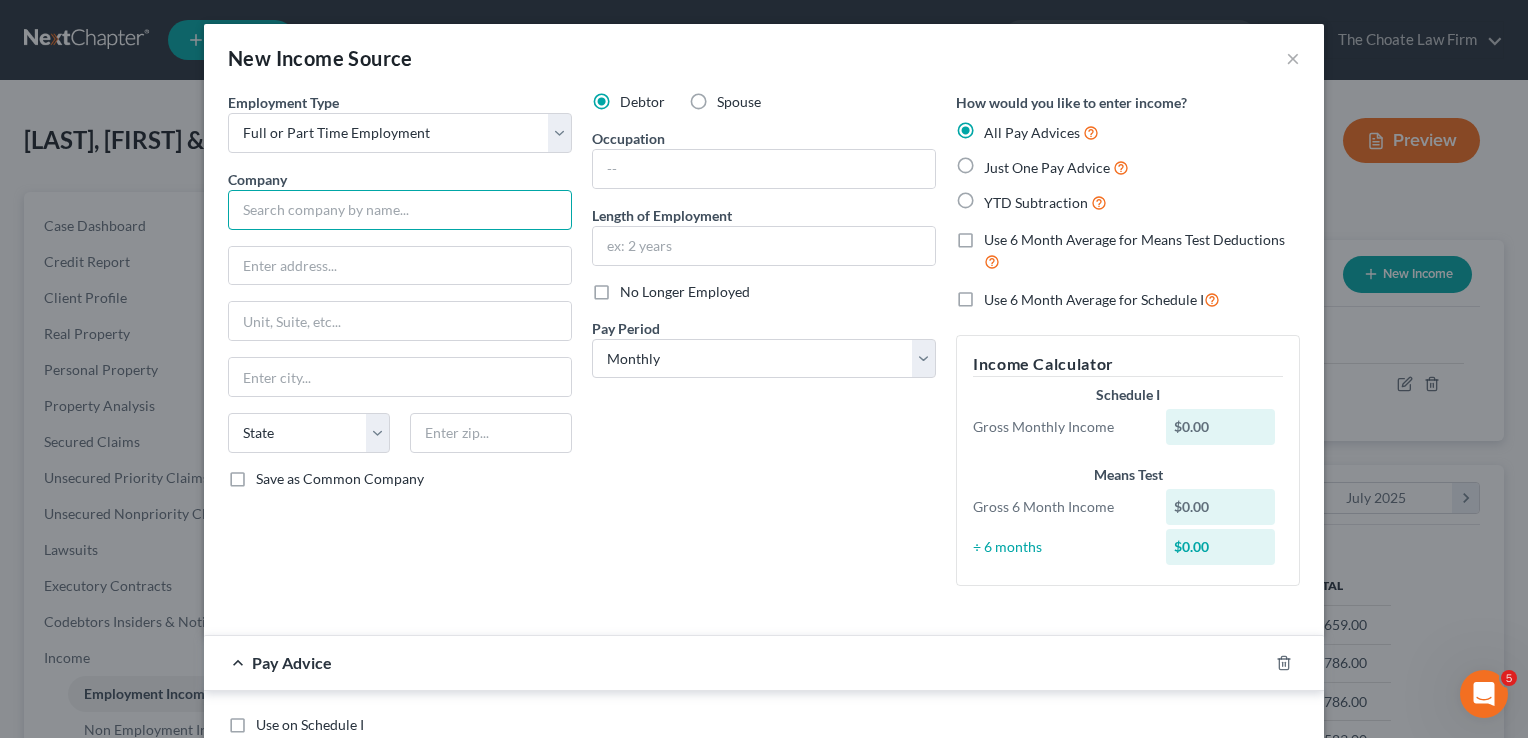 click at bounding box center [400, 210] 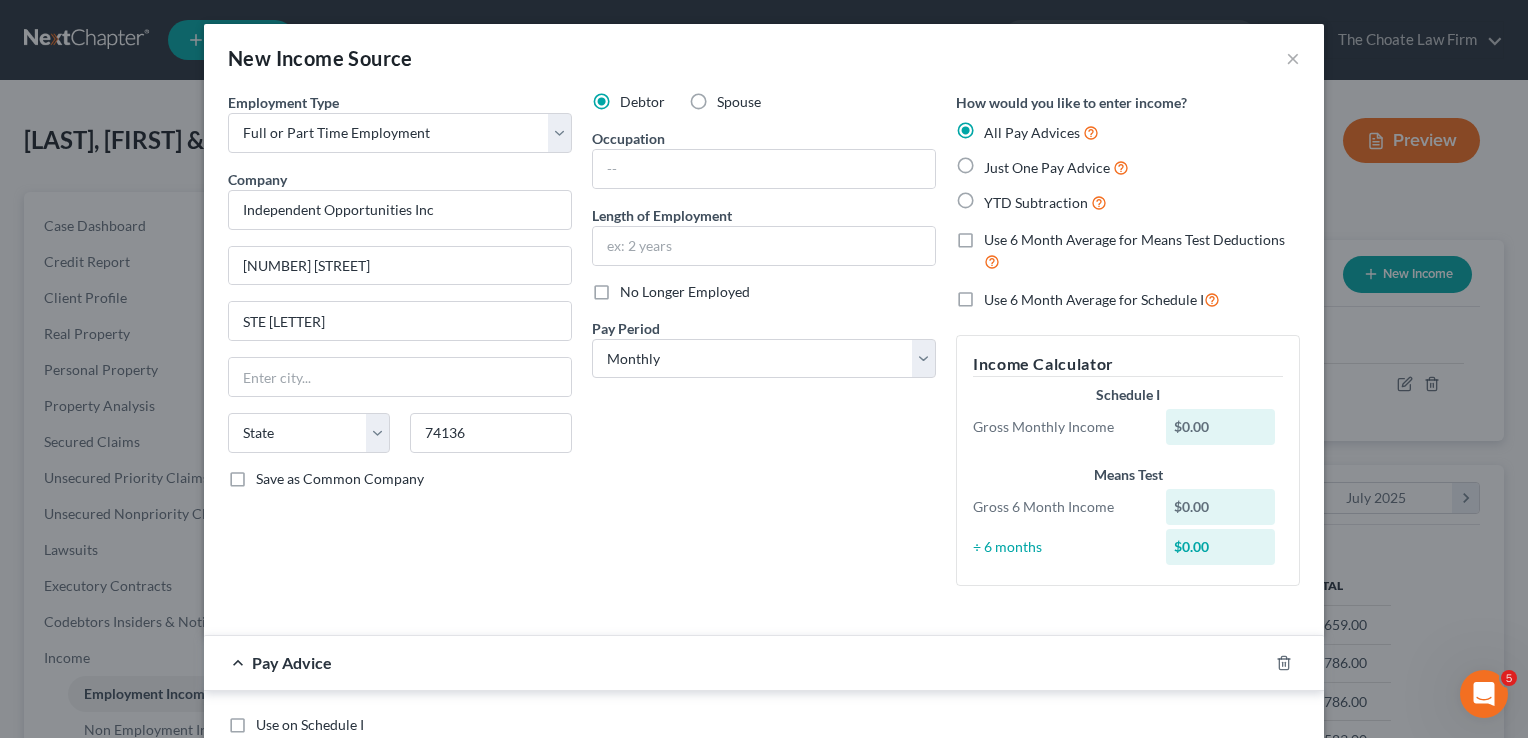click on "Debtor Spouse Occupation Length of Employment No Longer Employed
Pay Period
*
Select Monthly Twice Monthly Every Other Week Weekly" at bounding box center (764, 347) 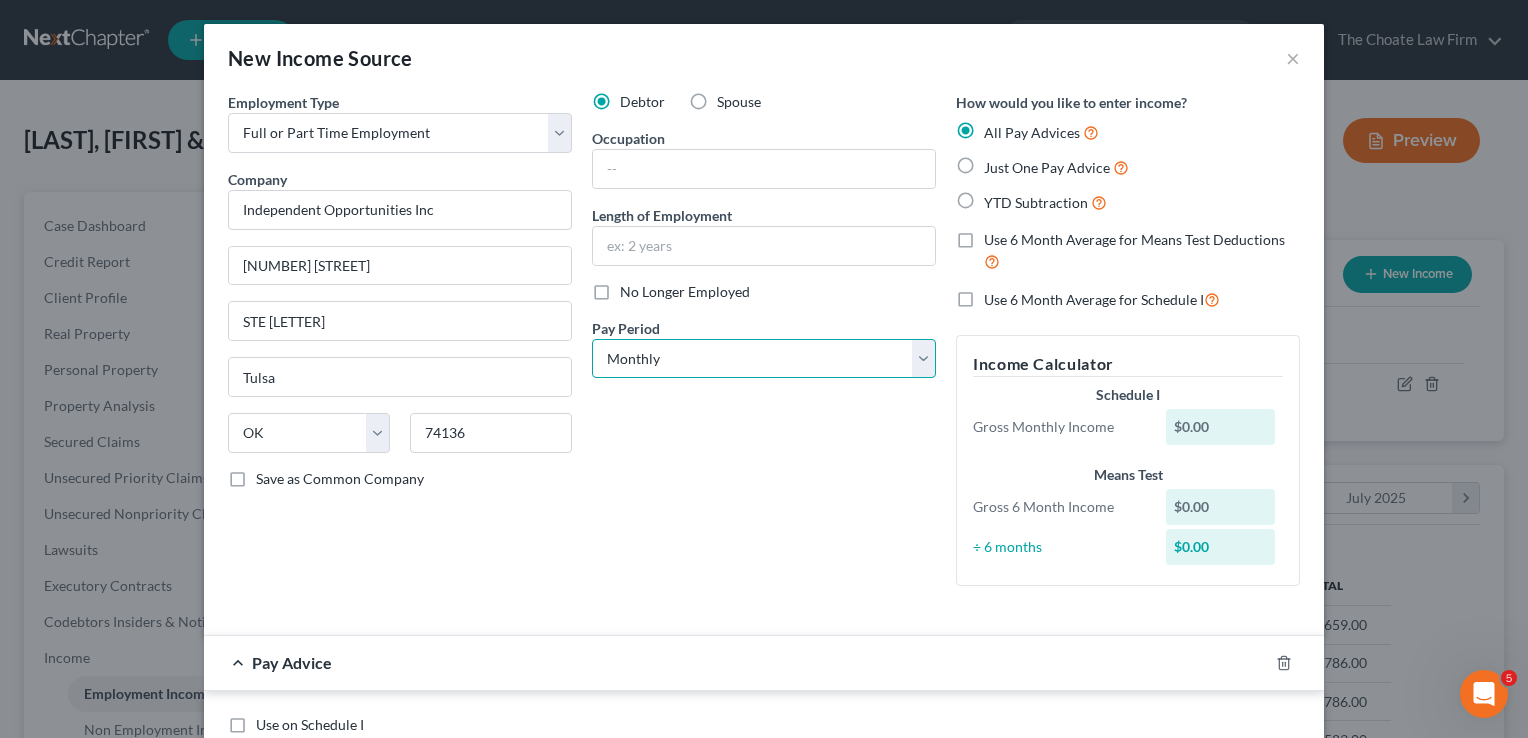 drag, startPoint x: 794, startPoint y: 348, endPoint x: 784, endPoint y: 379, distance: 32.572994 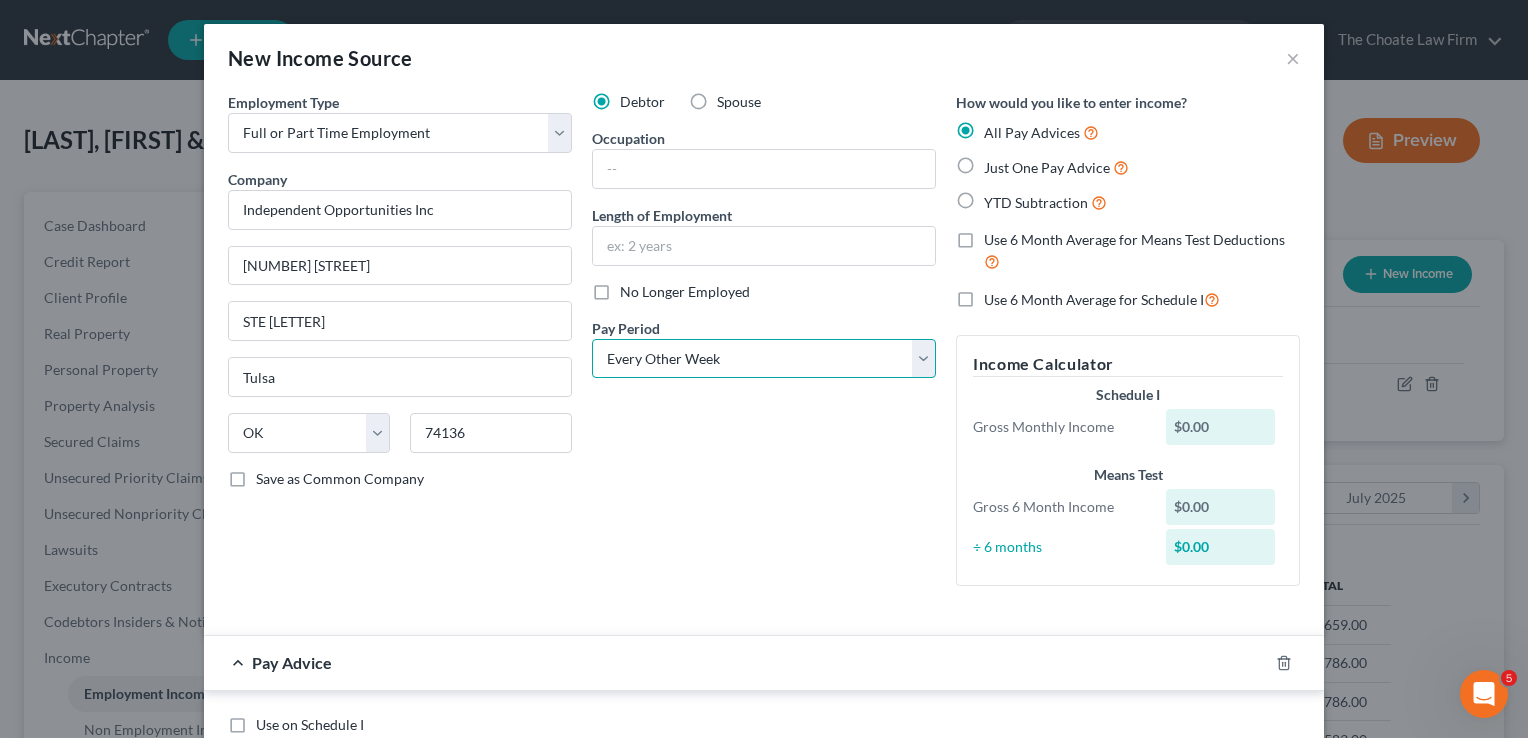 click on "Select Monthly Twice Monthly Every Other Week Weekly" at bounding box center (764, 359) 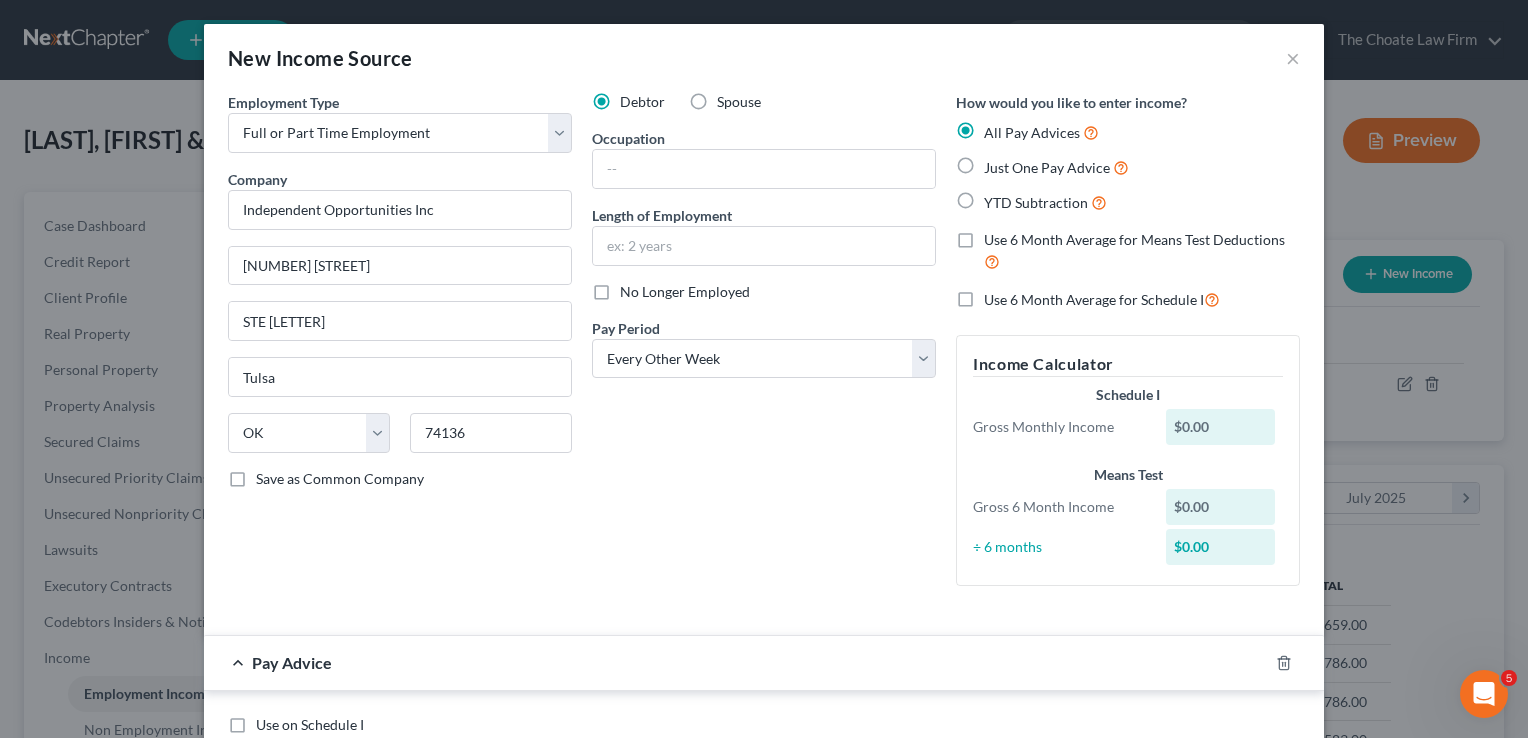 click on "Debtor Spouse Occupation Length of Employment No Longer Employed
Pay Period
*
Select Monthly Twice Monthly Every Other Week Weekly" at bounding box center [764, 347] 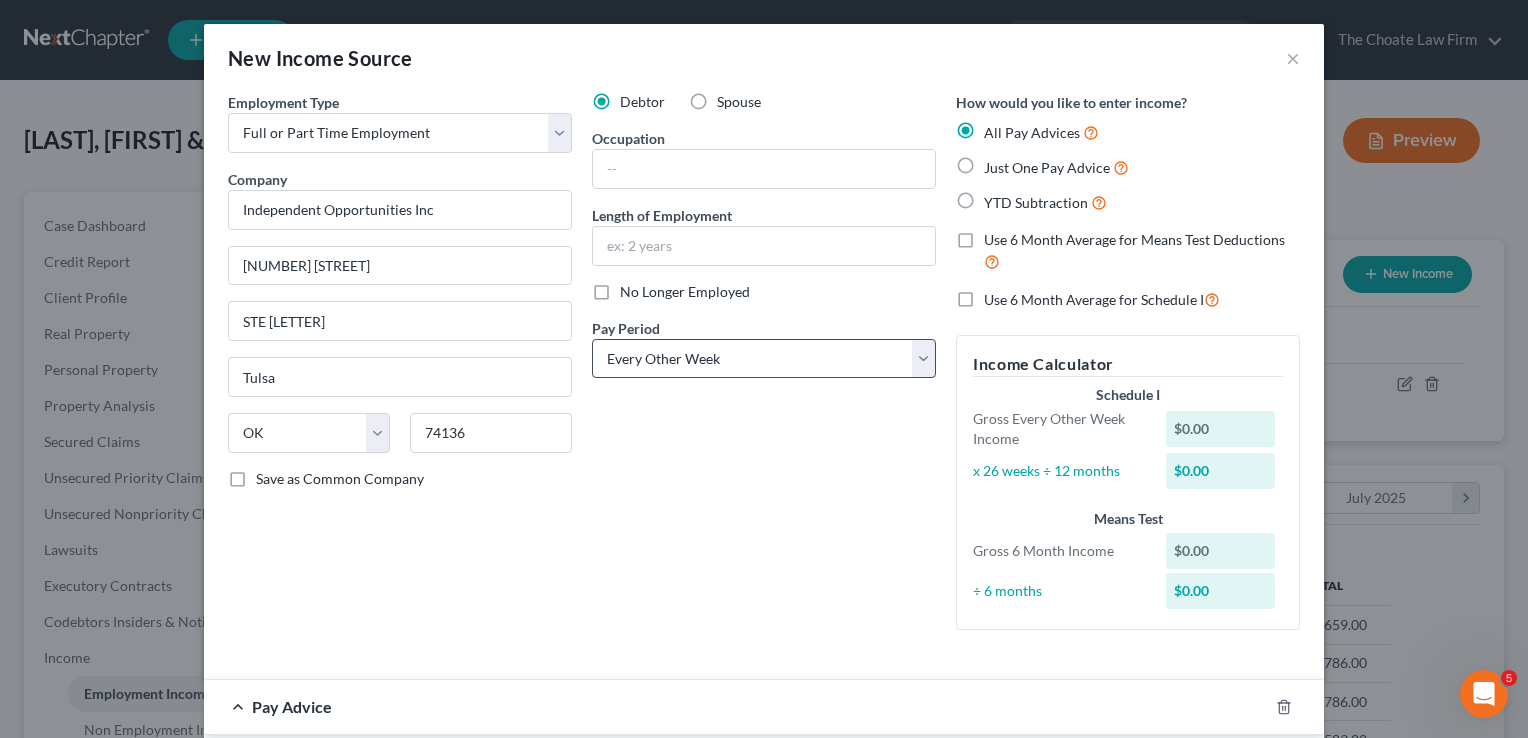 drag, startPoint x: 959, startPoint y: 198, endPoint x: 787, endPoint y: 366, distance: 240.43294 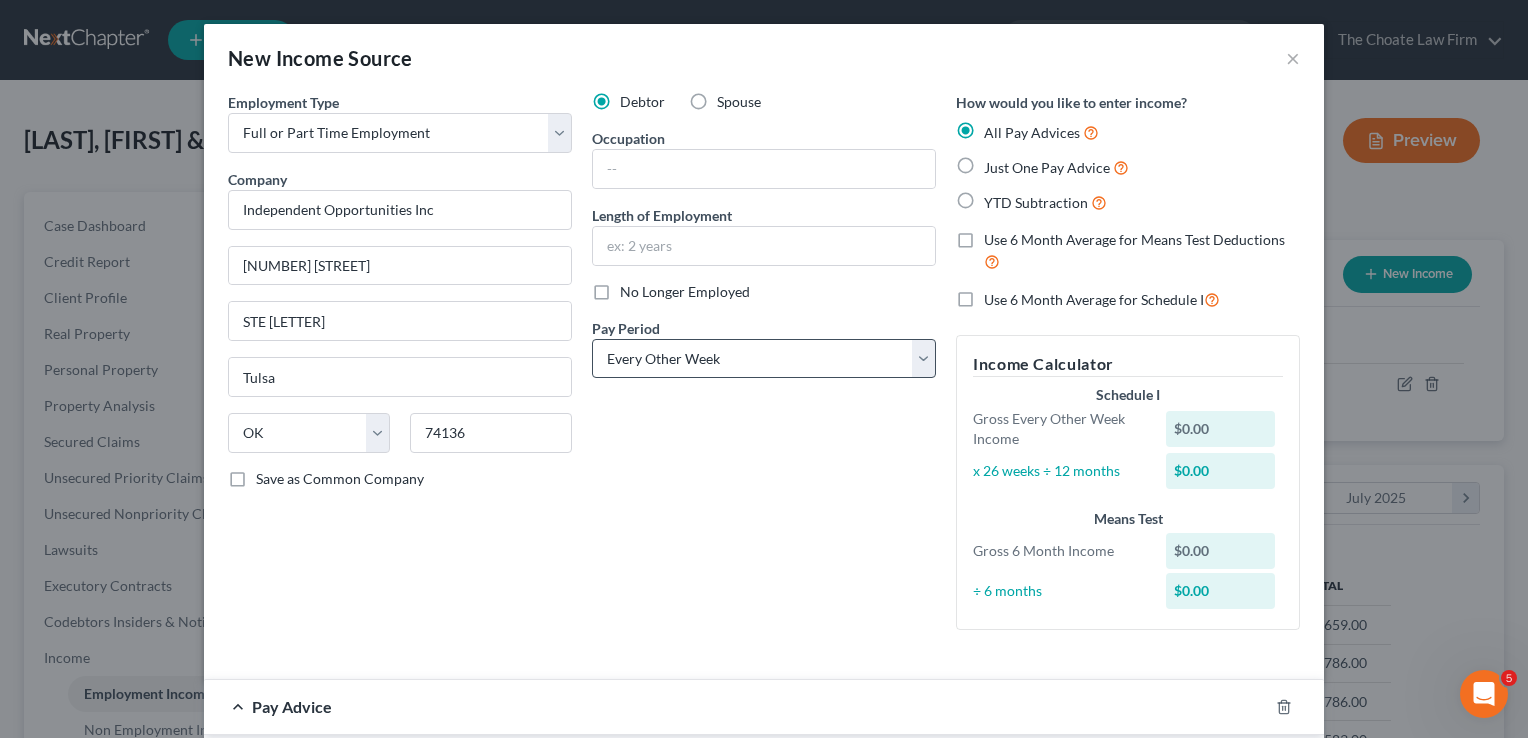 click on "YTD Subtraction" at bounding box center (998, 197) 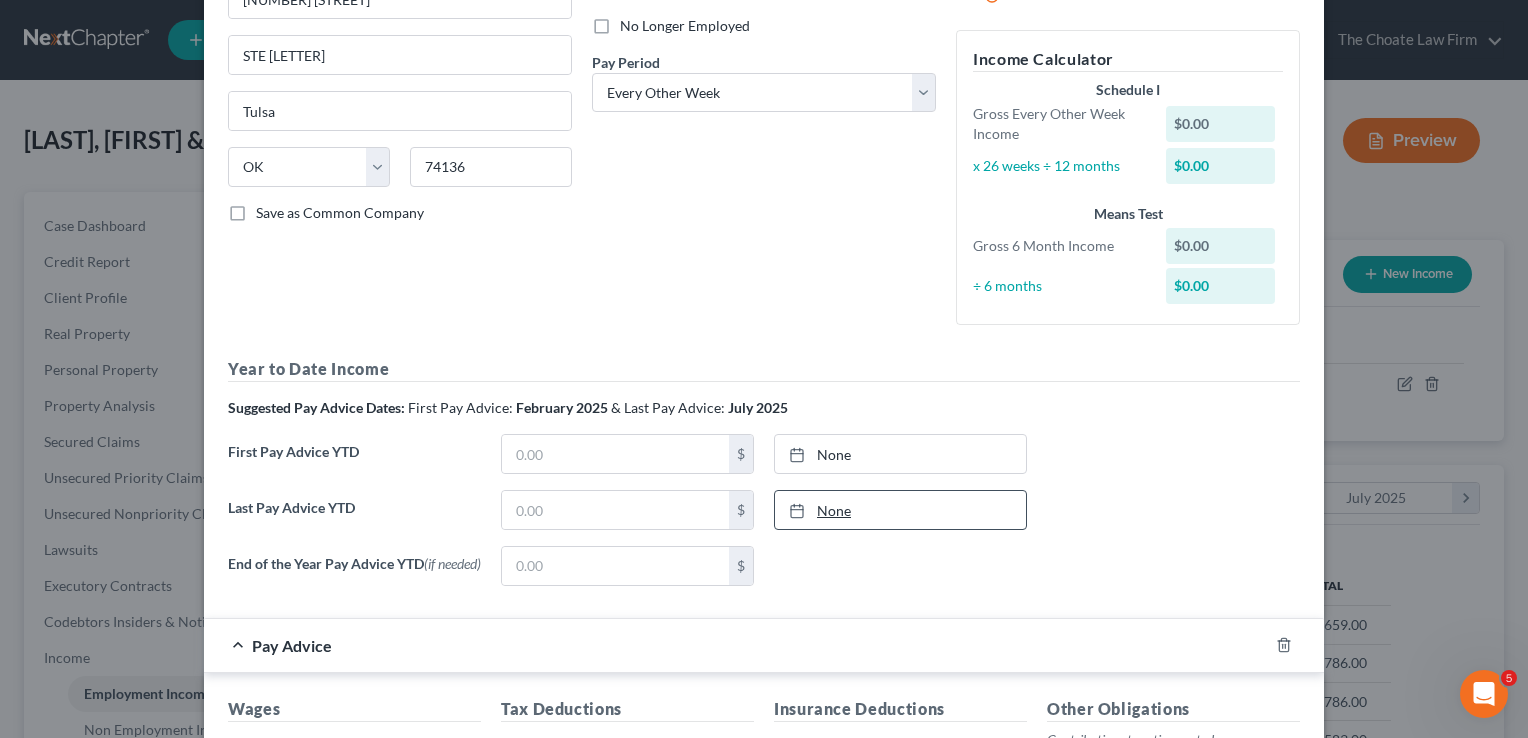 scroll, scrollTop: 400, scrollLeft: 0, axis: vertical 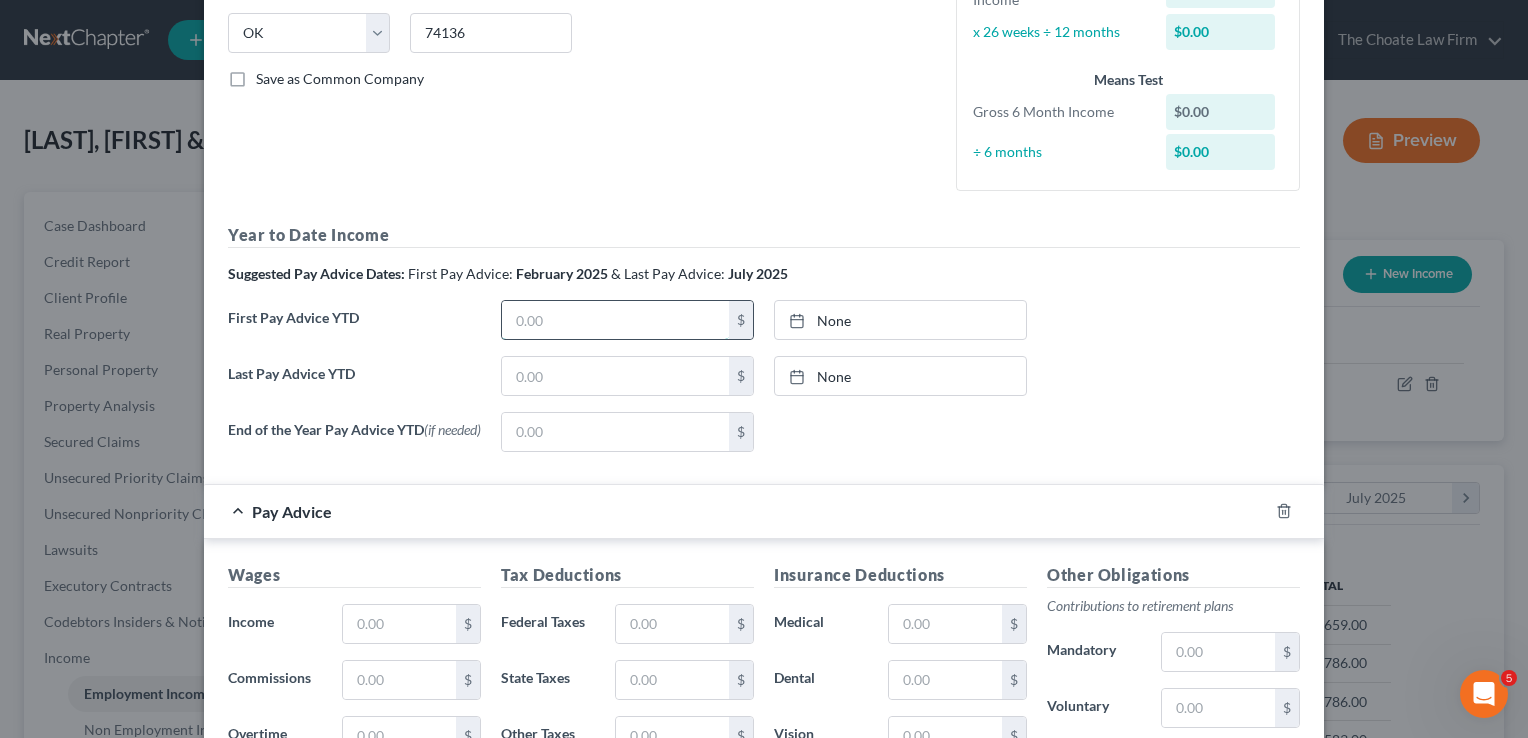 click at bounding box center (615, 320) 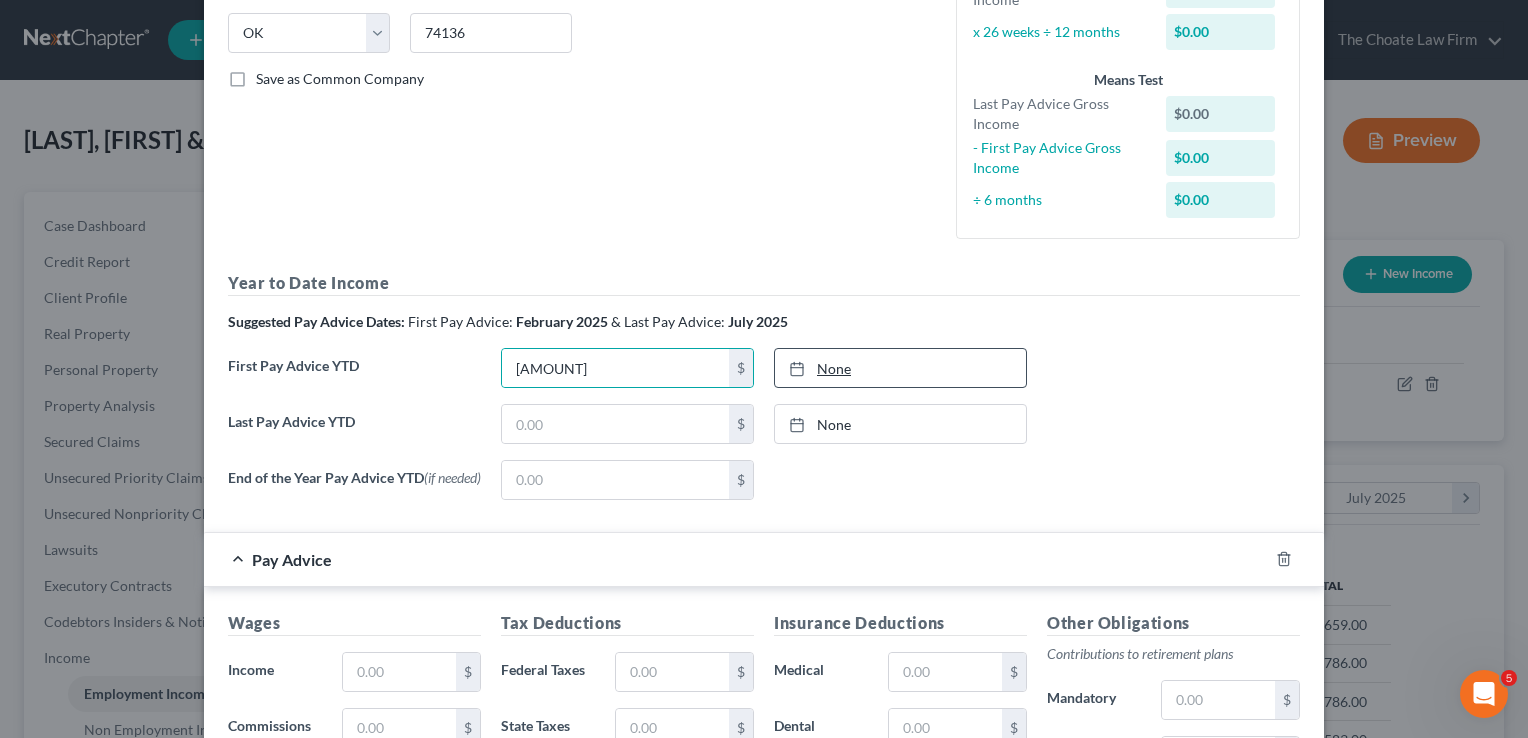 click on "None" at bounding box center [900, 368] 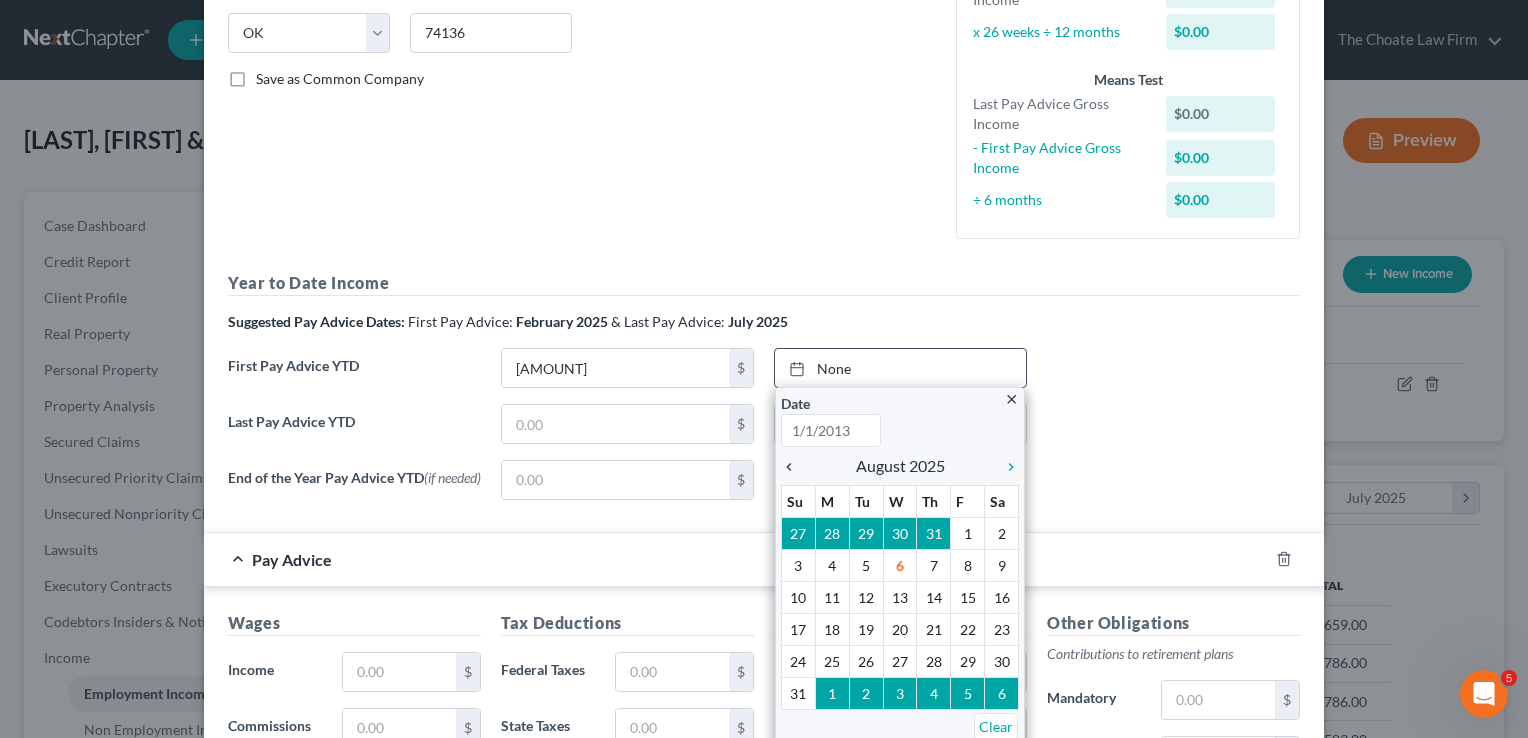 click on "chevron_left" at bounding box center (794, 467) 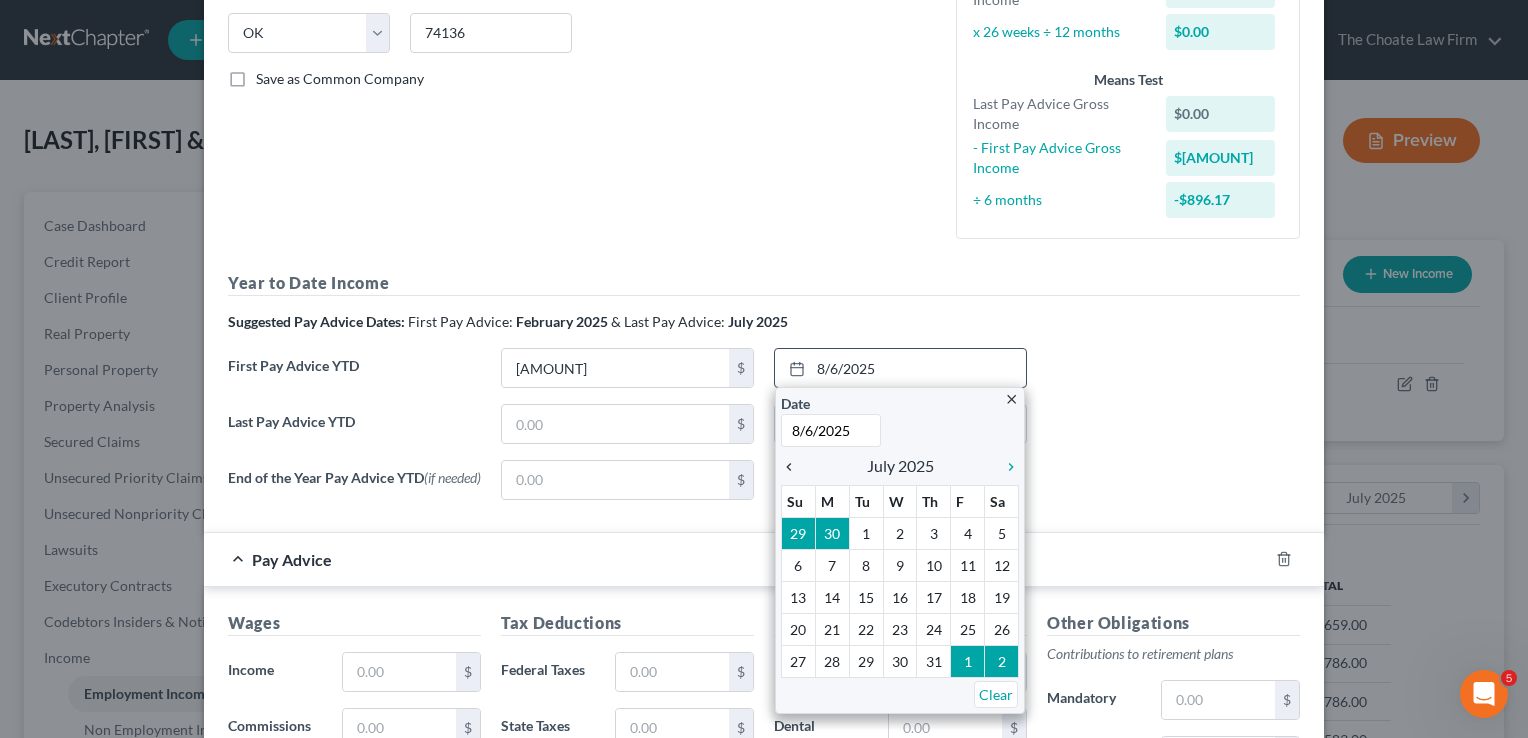 click on "chevron_left" at bounding box center [794, 467] 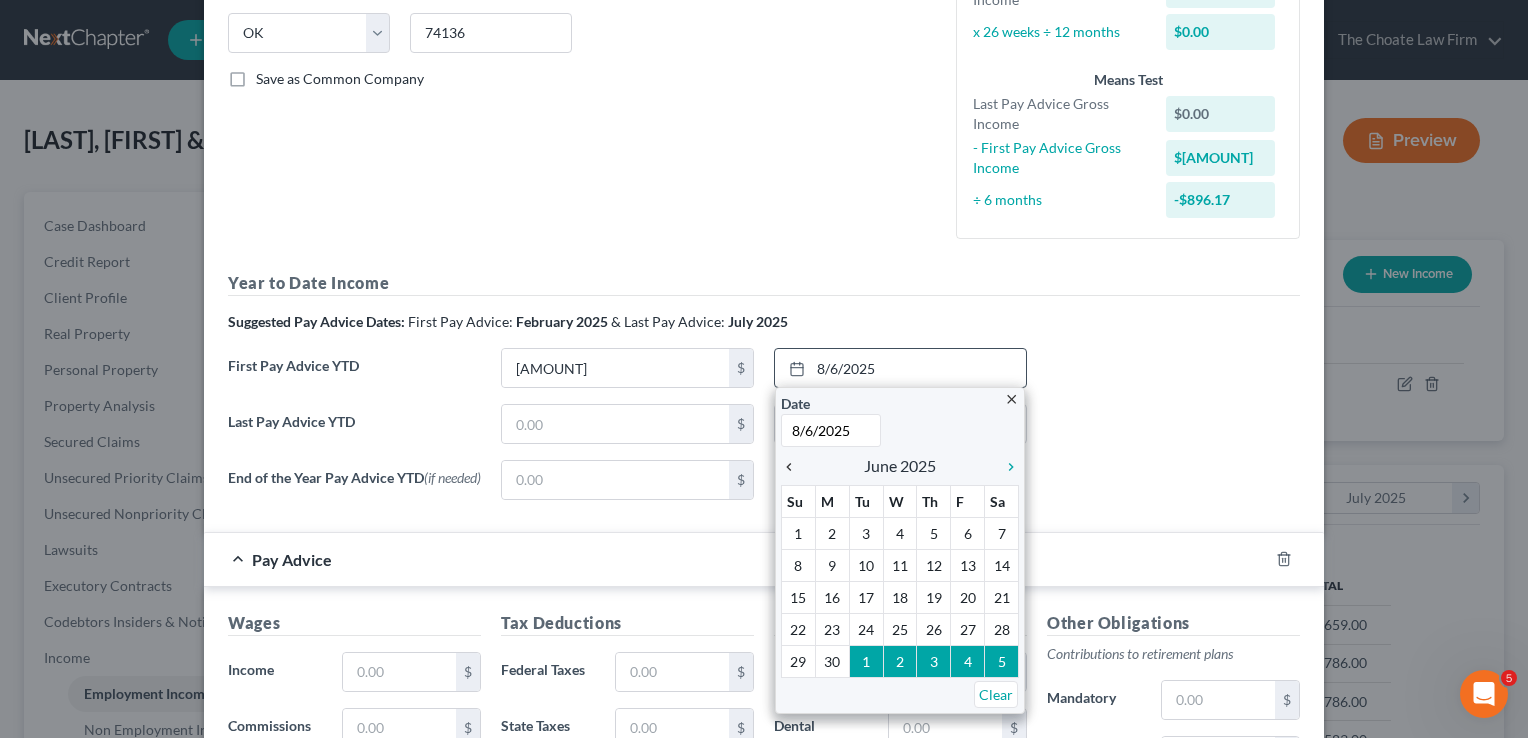click on "chevron_left" at bounding box center (794, 467) 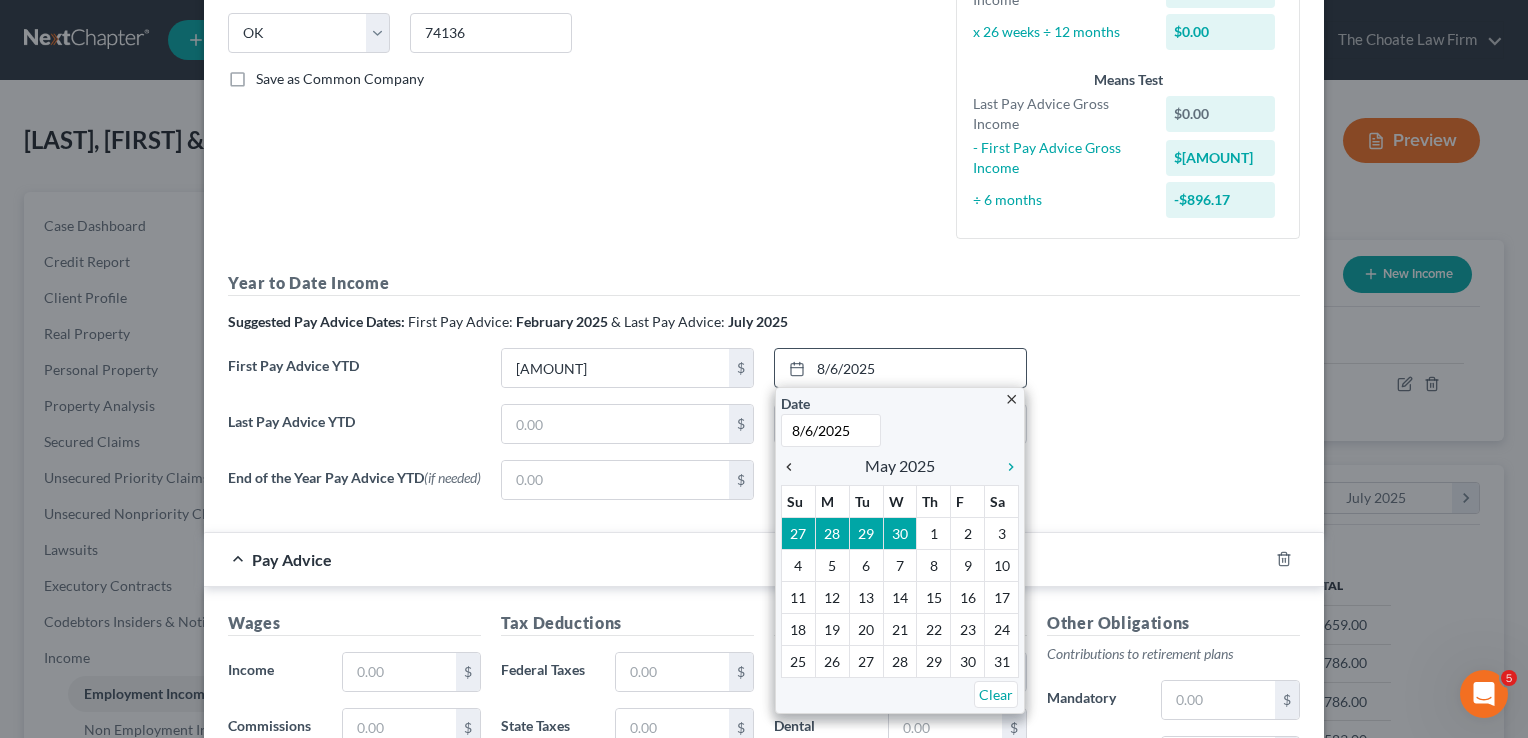 click on "chevron_left" at bounding box center [794, 467] 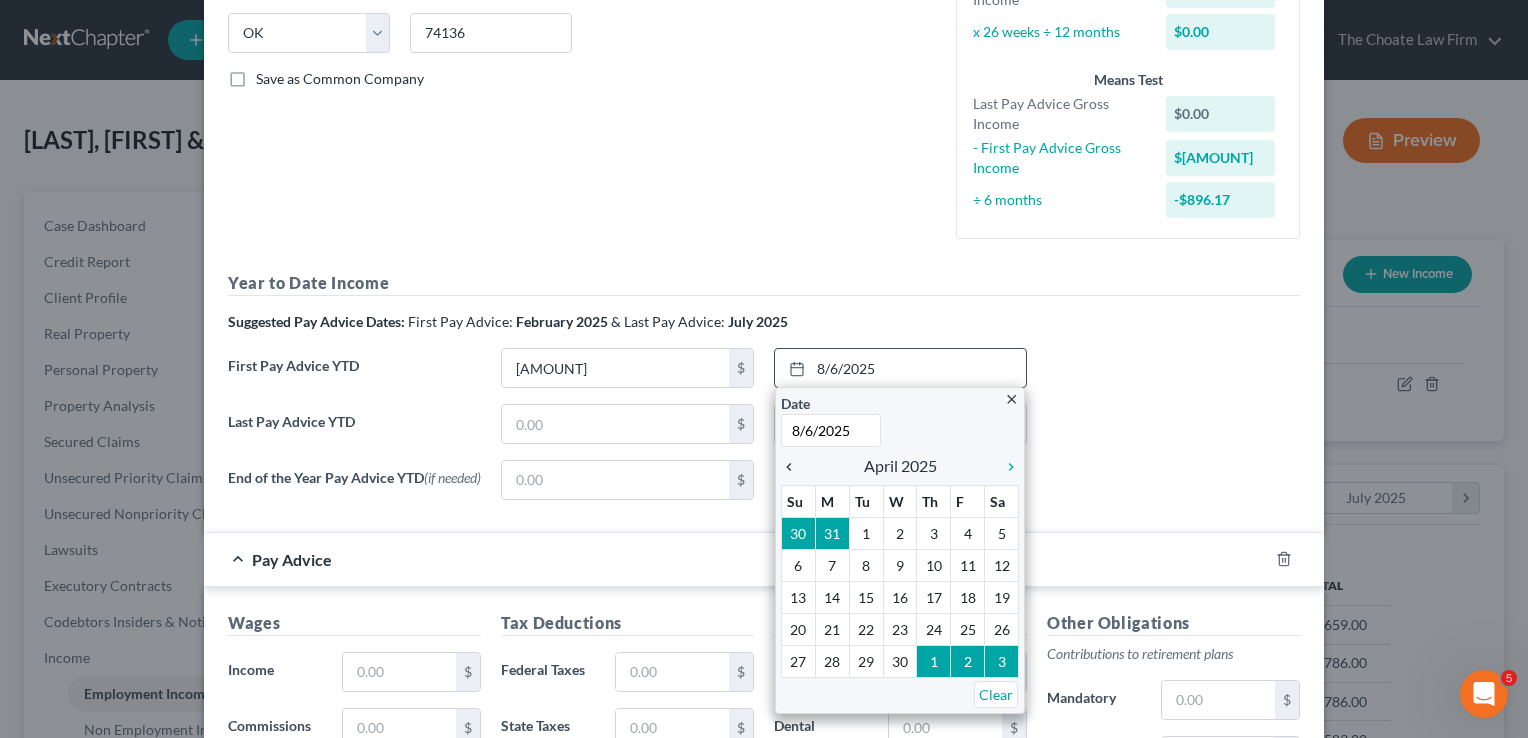 click on "chevron_left" at bounding box center [794, 467] 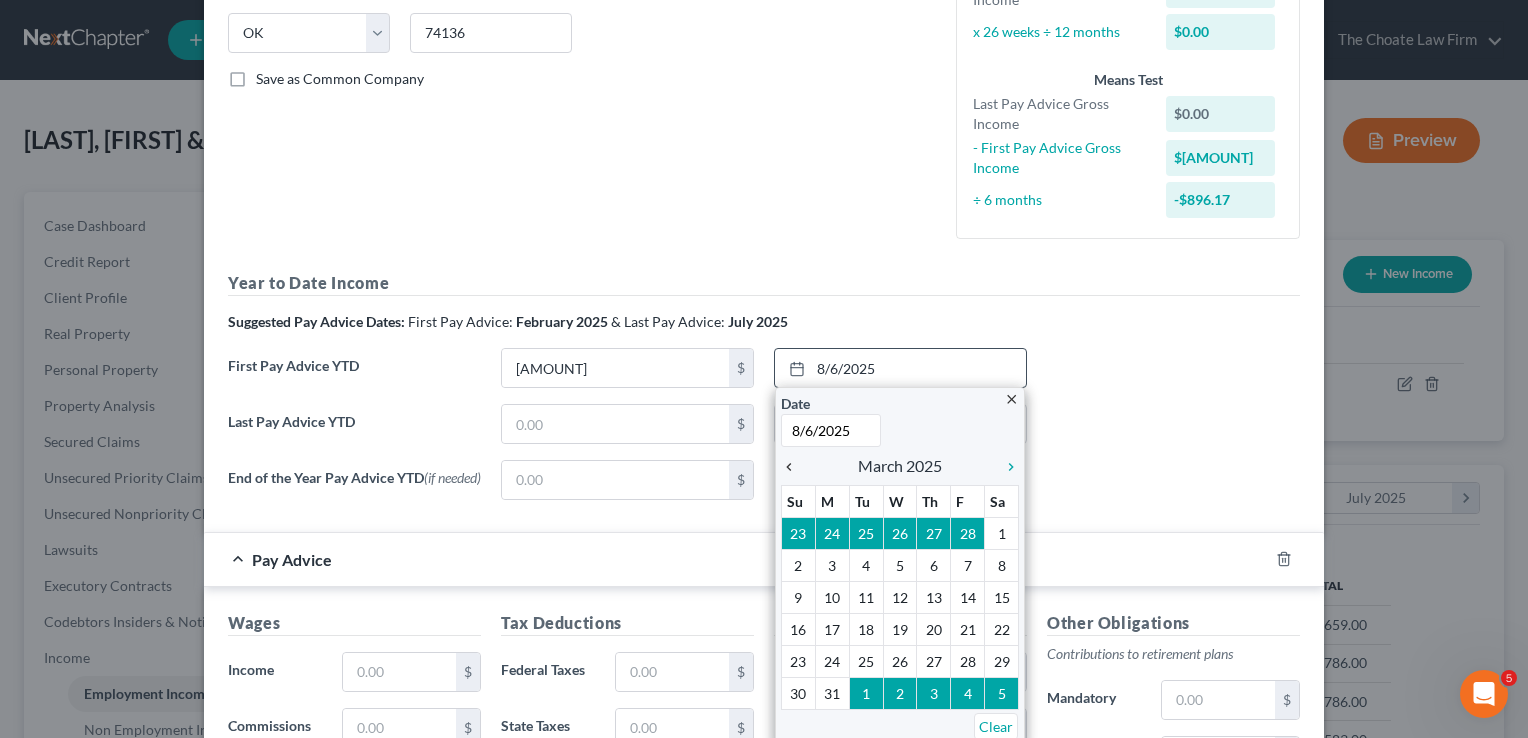 click on "chevron_left" at bounding box center (794, 467) 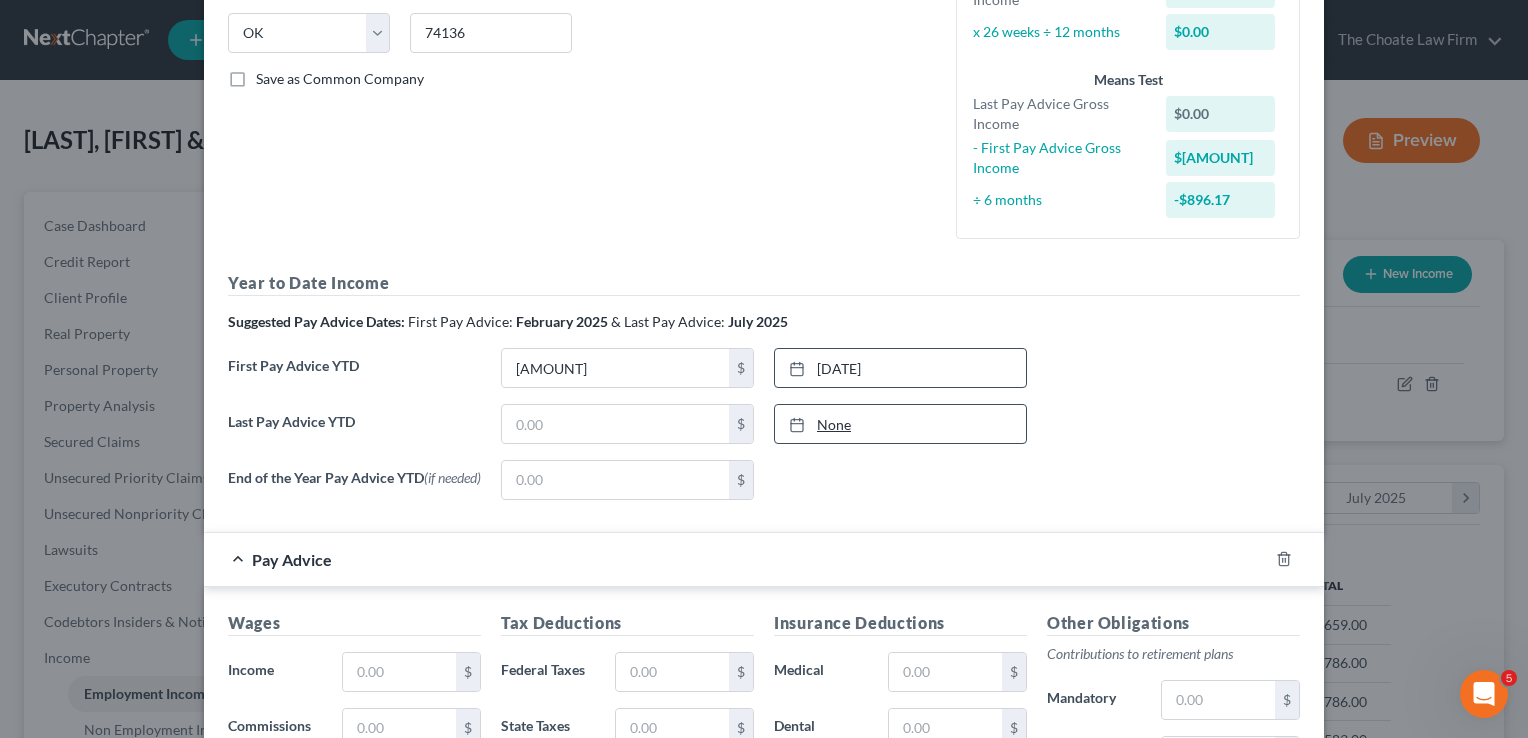 click on "None" at bounding box center (900, 424) 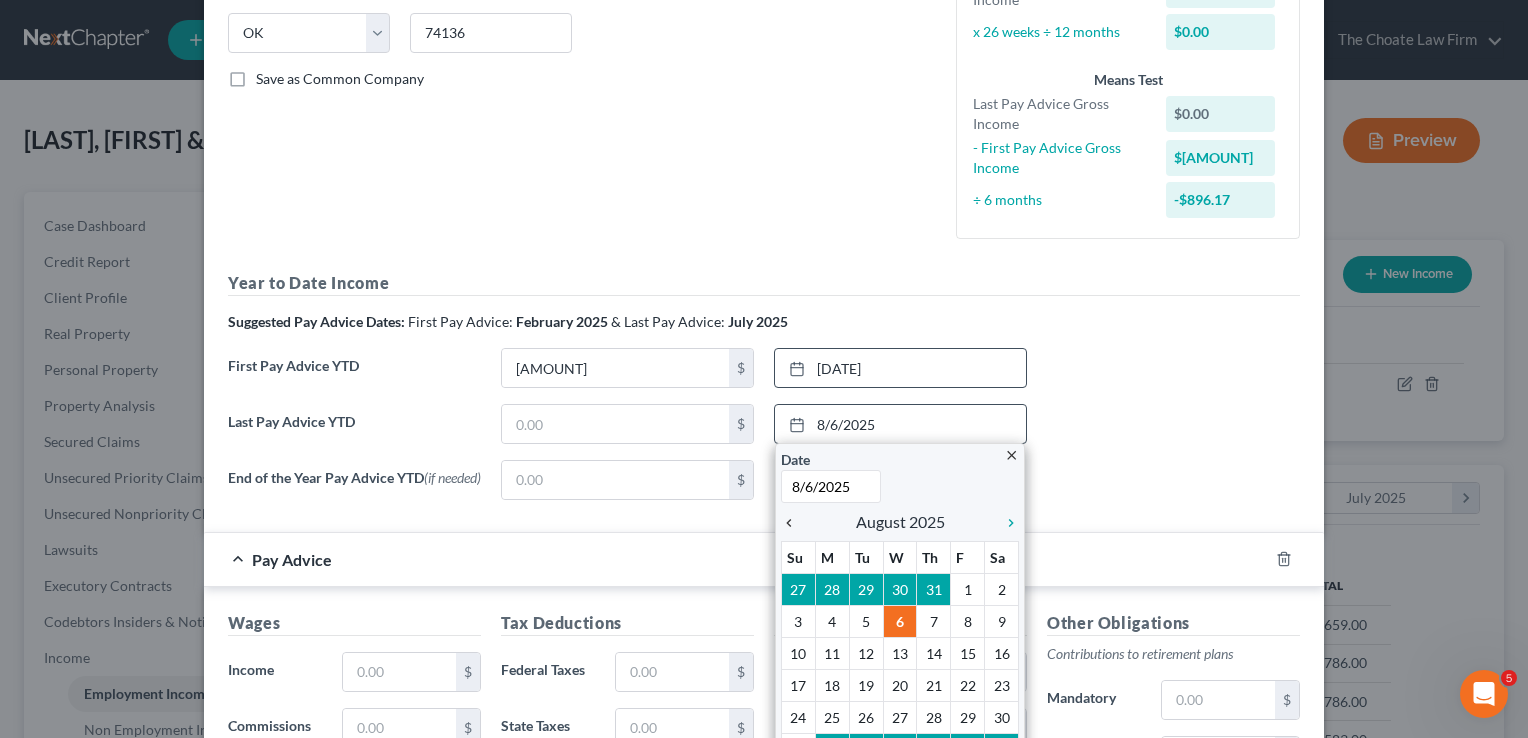 click on "chevron_left" at bounding box center [794, 523] 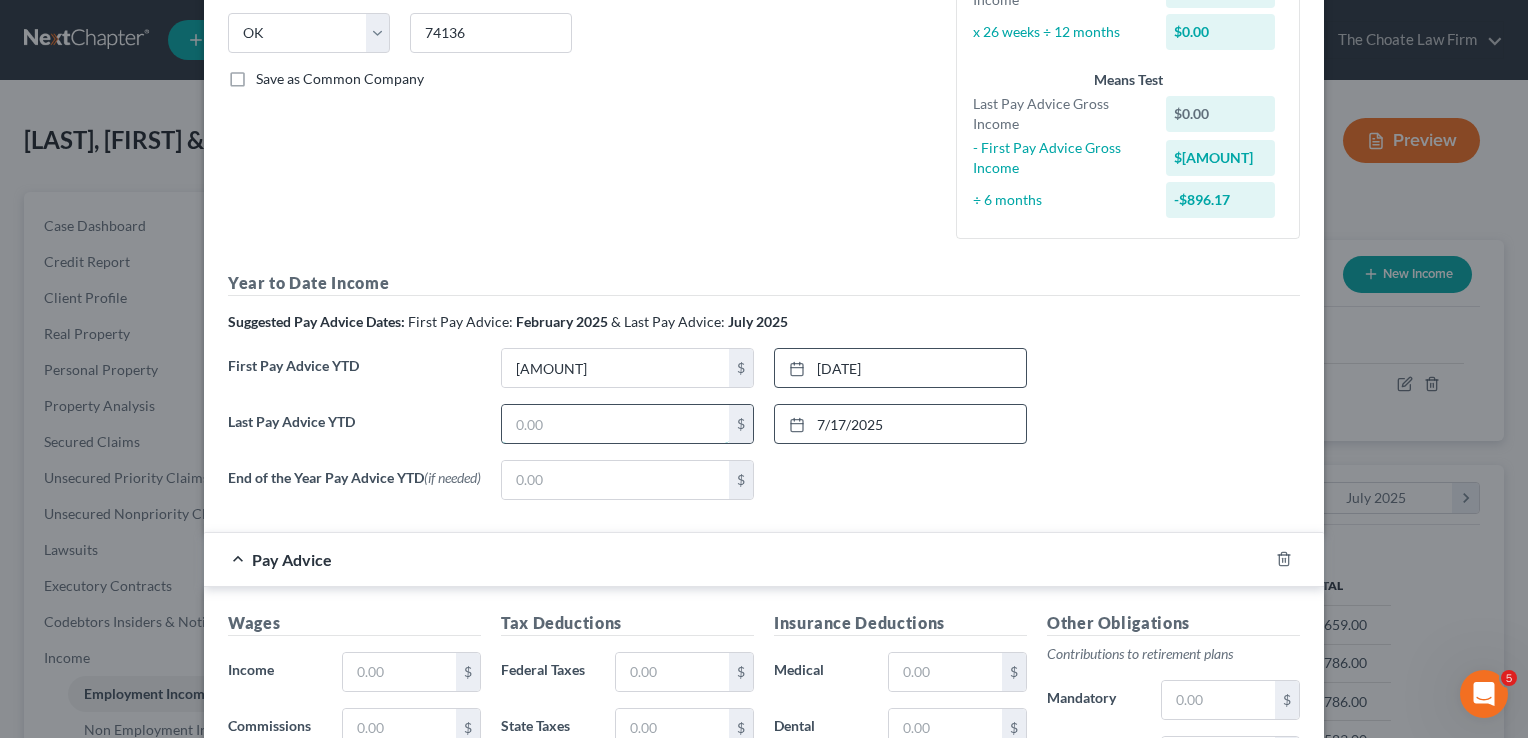 click at bounding box center (615, 424) 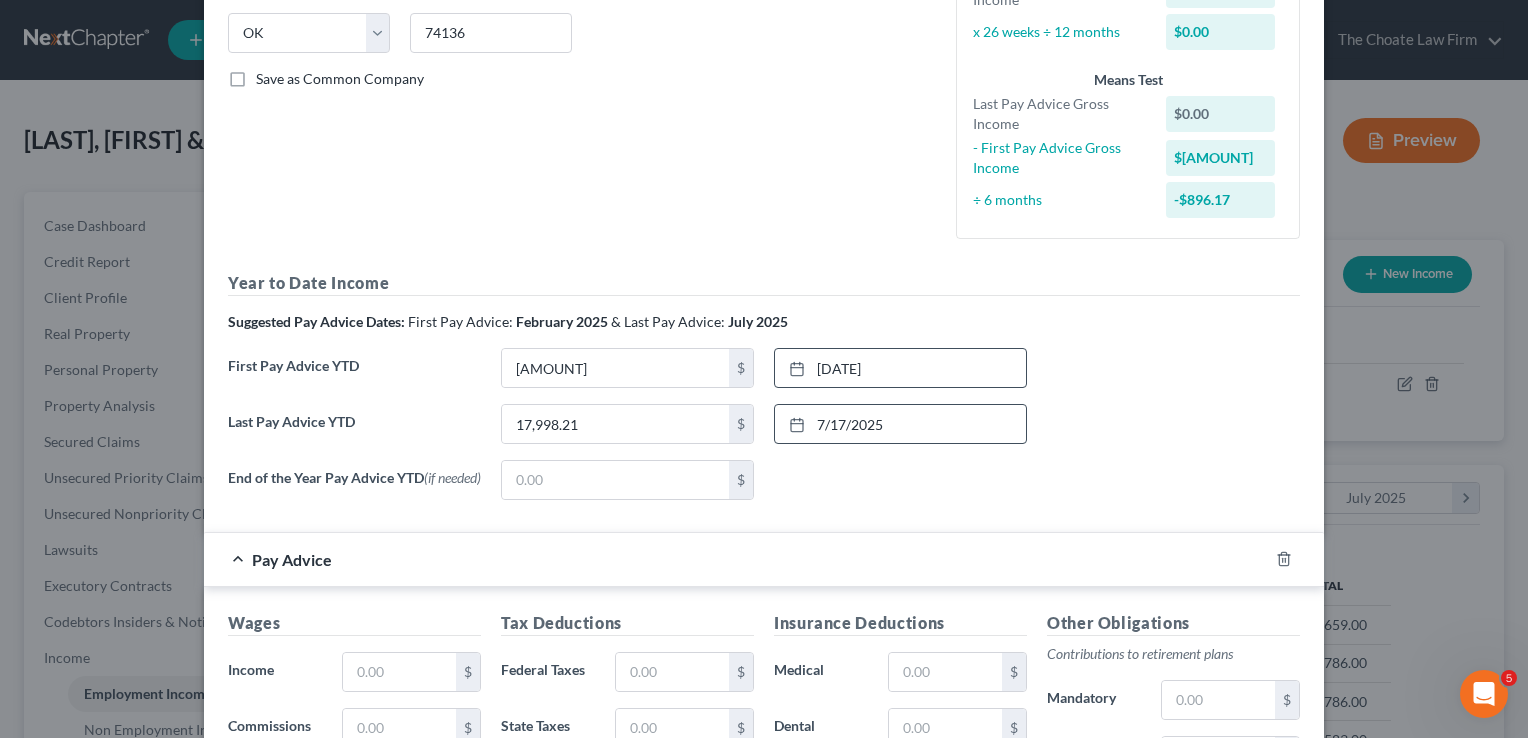 click on "End of the Year Pay Advice YTD  (if needed) $
None
close
Date
Time
chevron_left
August 2025
chevron_right
Su M Tu W Th F Sa
27 28 29 30 31 1 2
3 4 5 6 7 8 9
10 11 12 13 14 15 16
17 18 19 20 21 22 23
24 25 26 27 28 29 30
31 1 2 3 4 5 6
Clear" at bounding box center [764, 488] 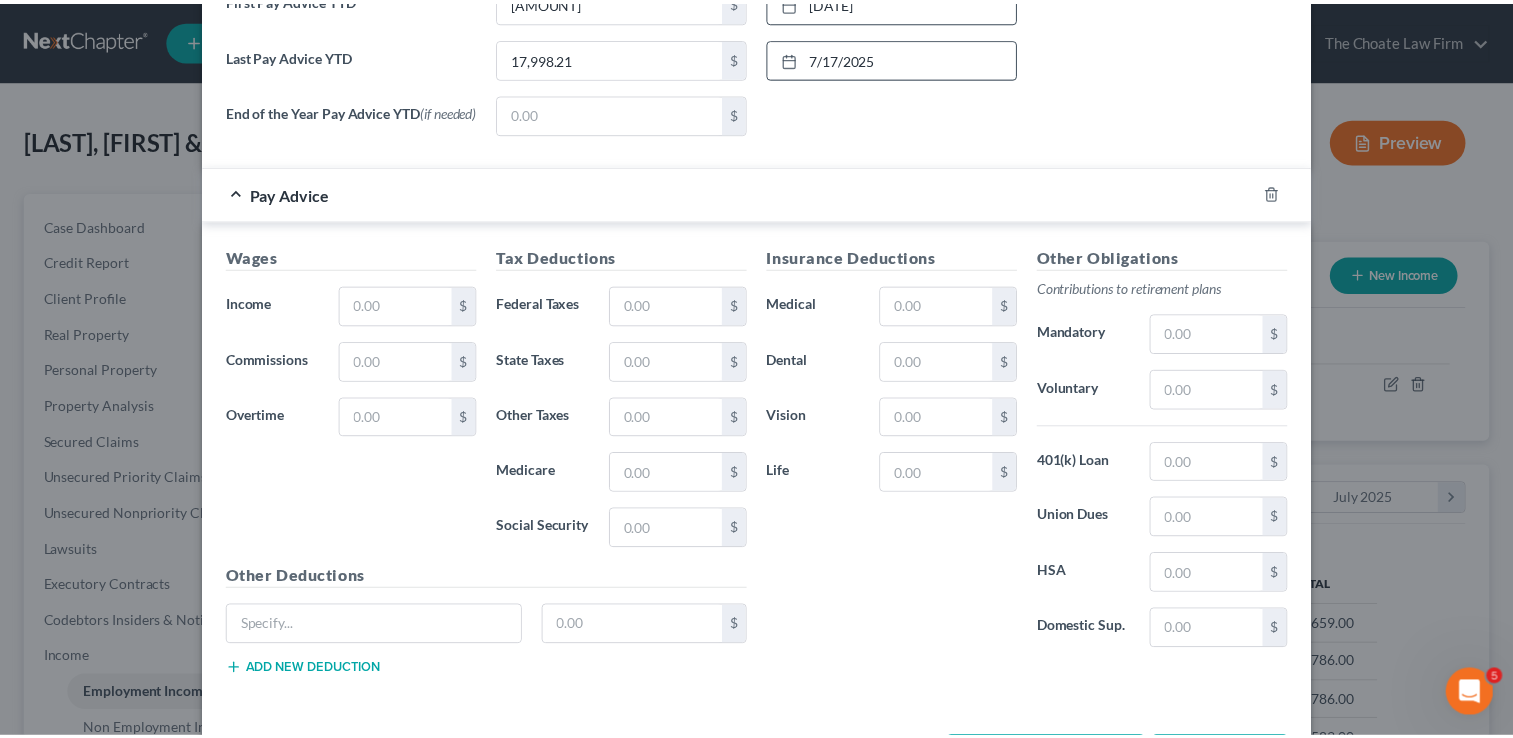 scroll, scrollTop: 800, scrollLeft: 0, axis: vertical 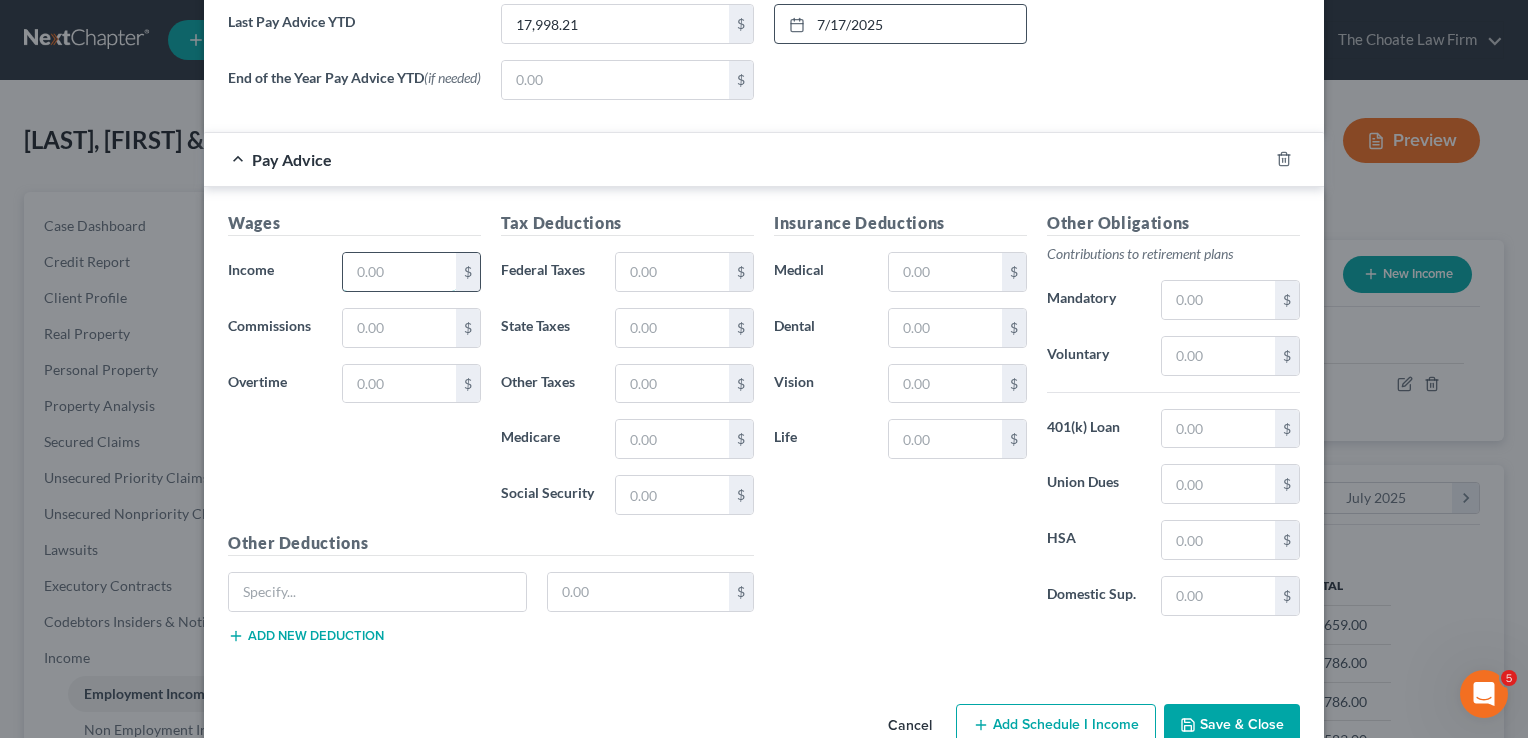 click at bounding box center [399, 272] 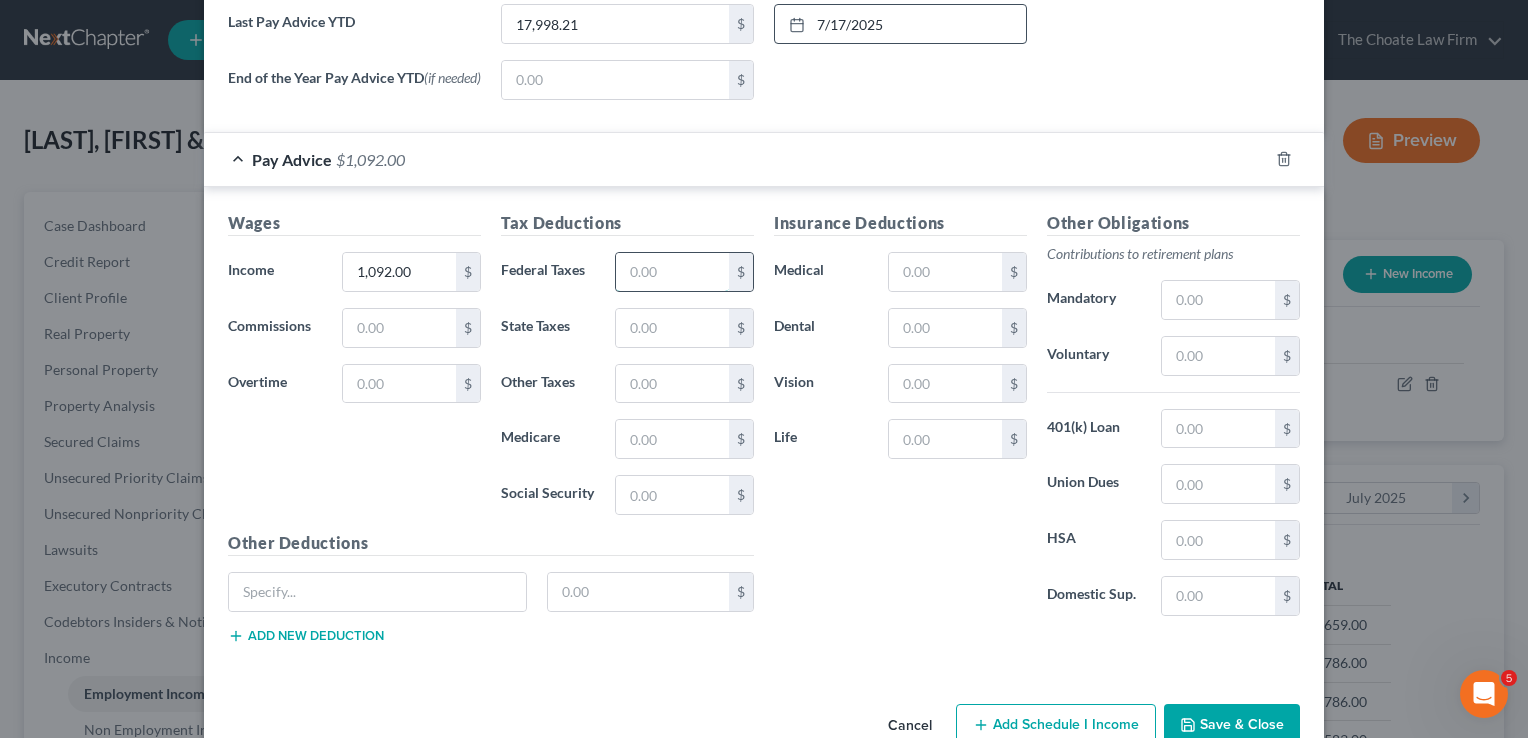 click at bounding box center (672, 272) 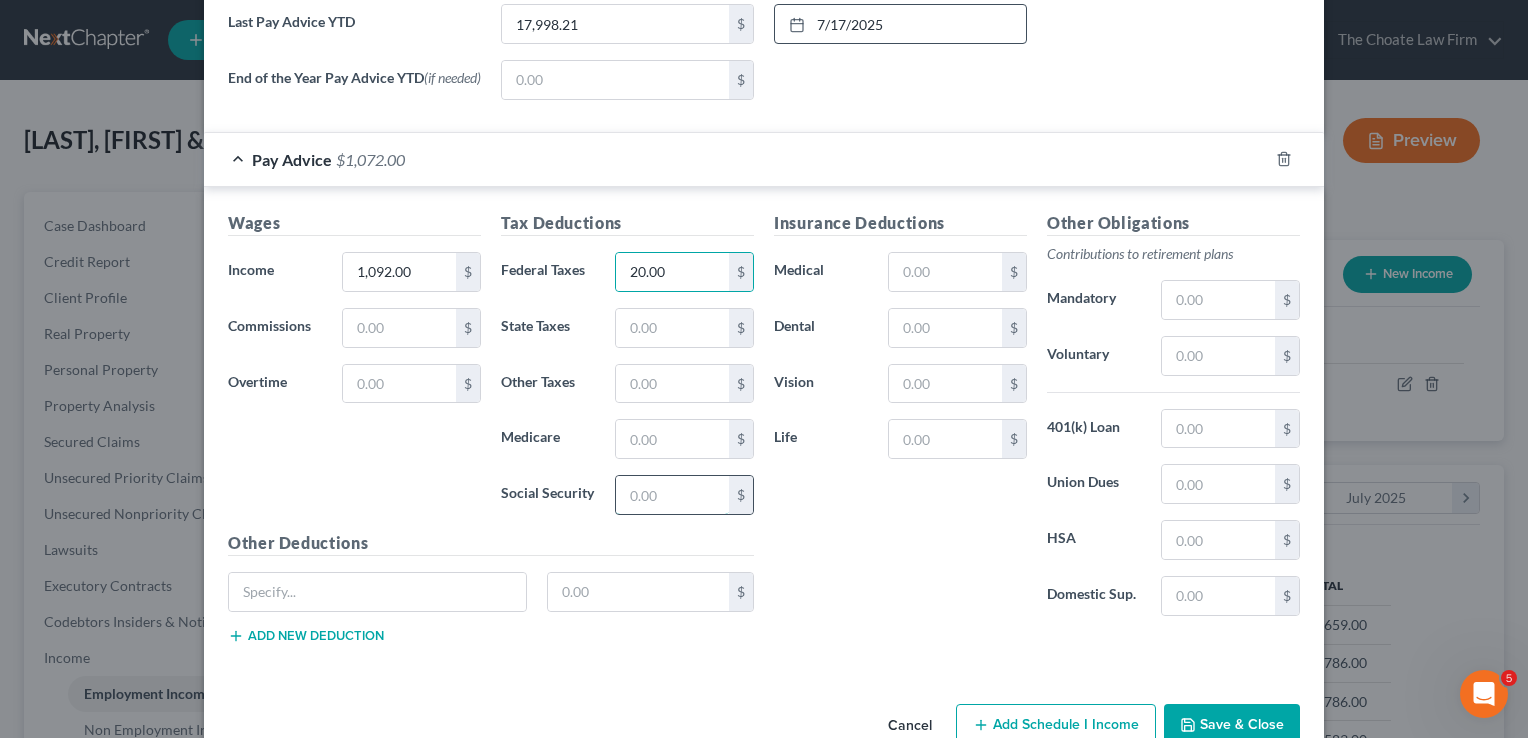 click at bounding box center (672, 495) 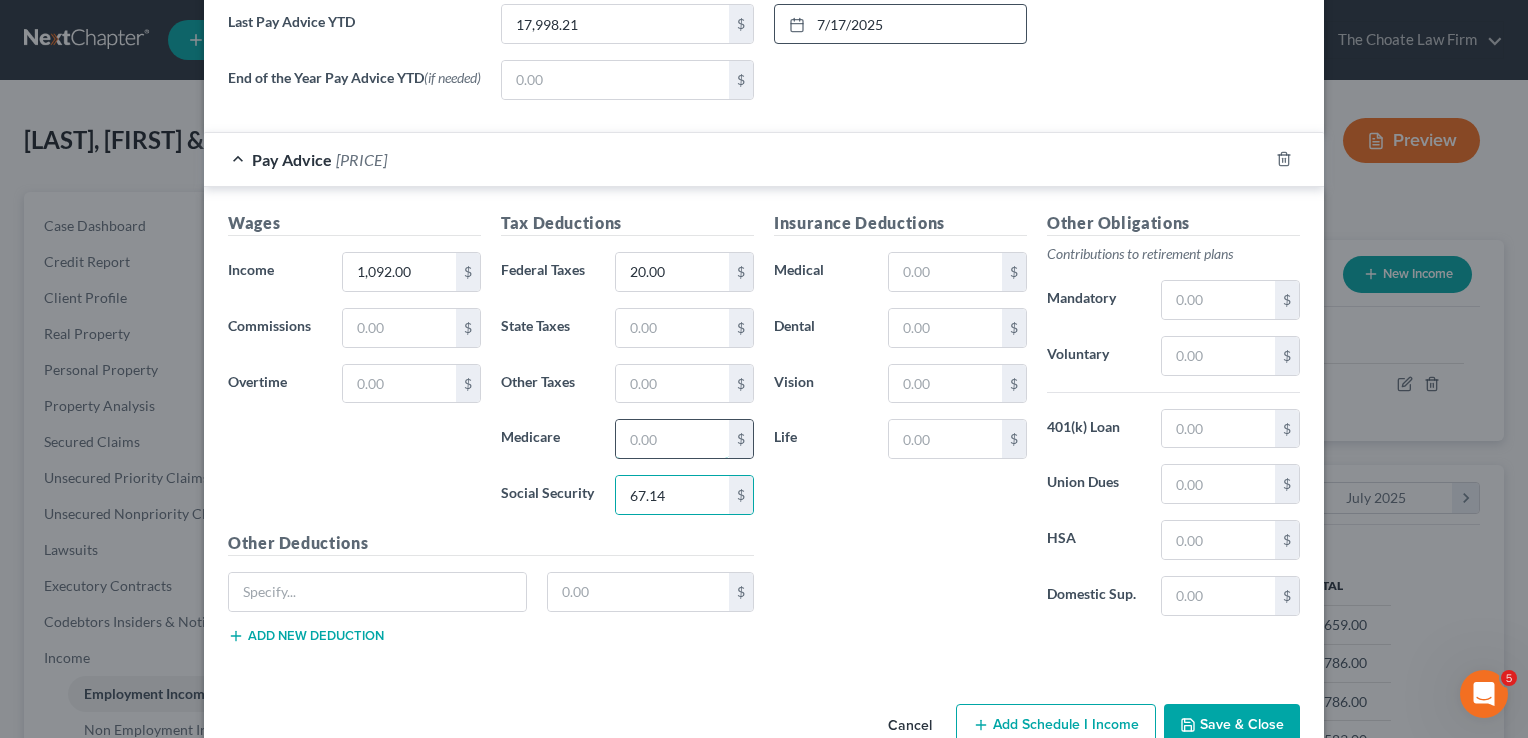 click at bounding box center [672, 439] 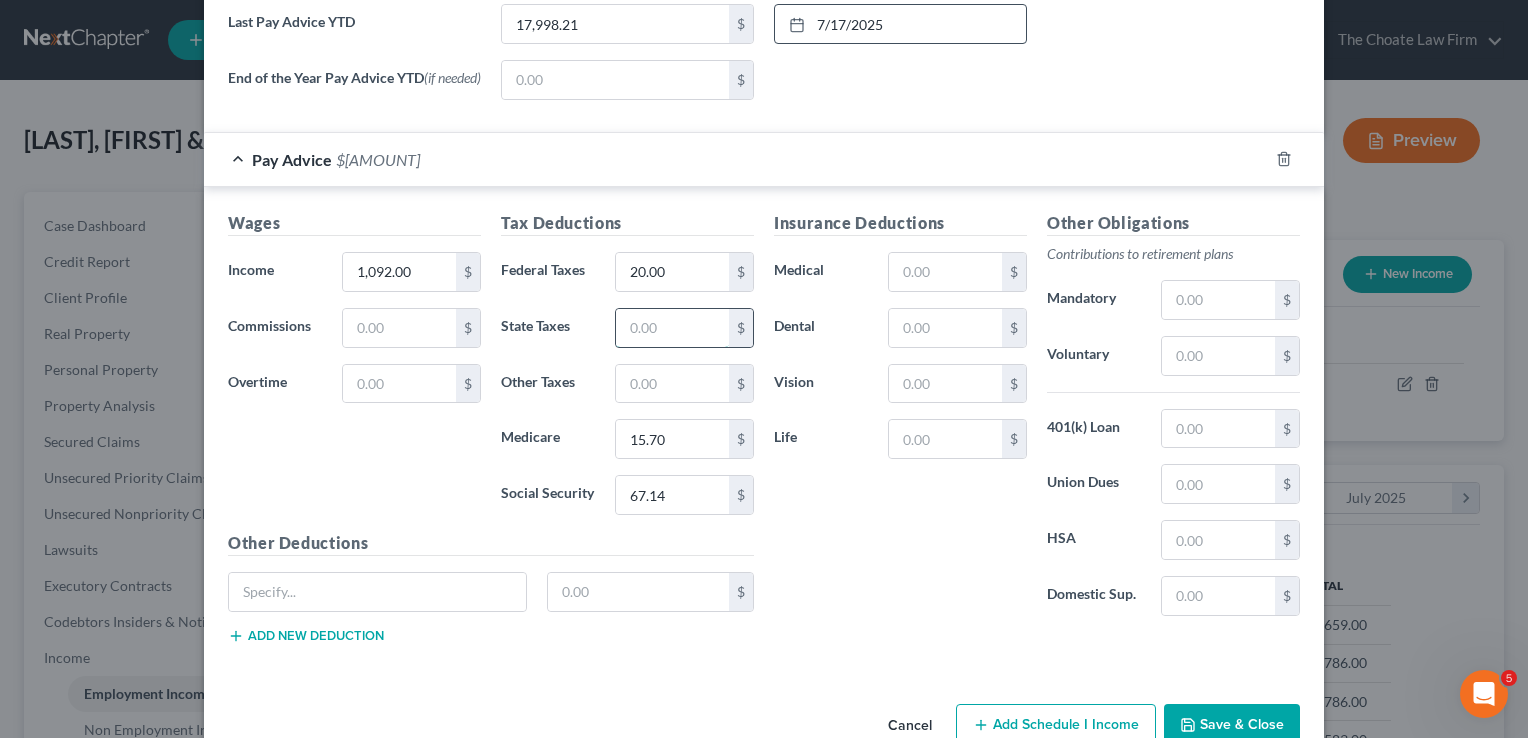 click at bounding box center (672, 328) 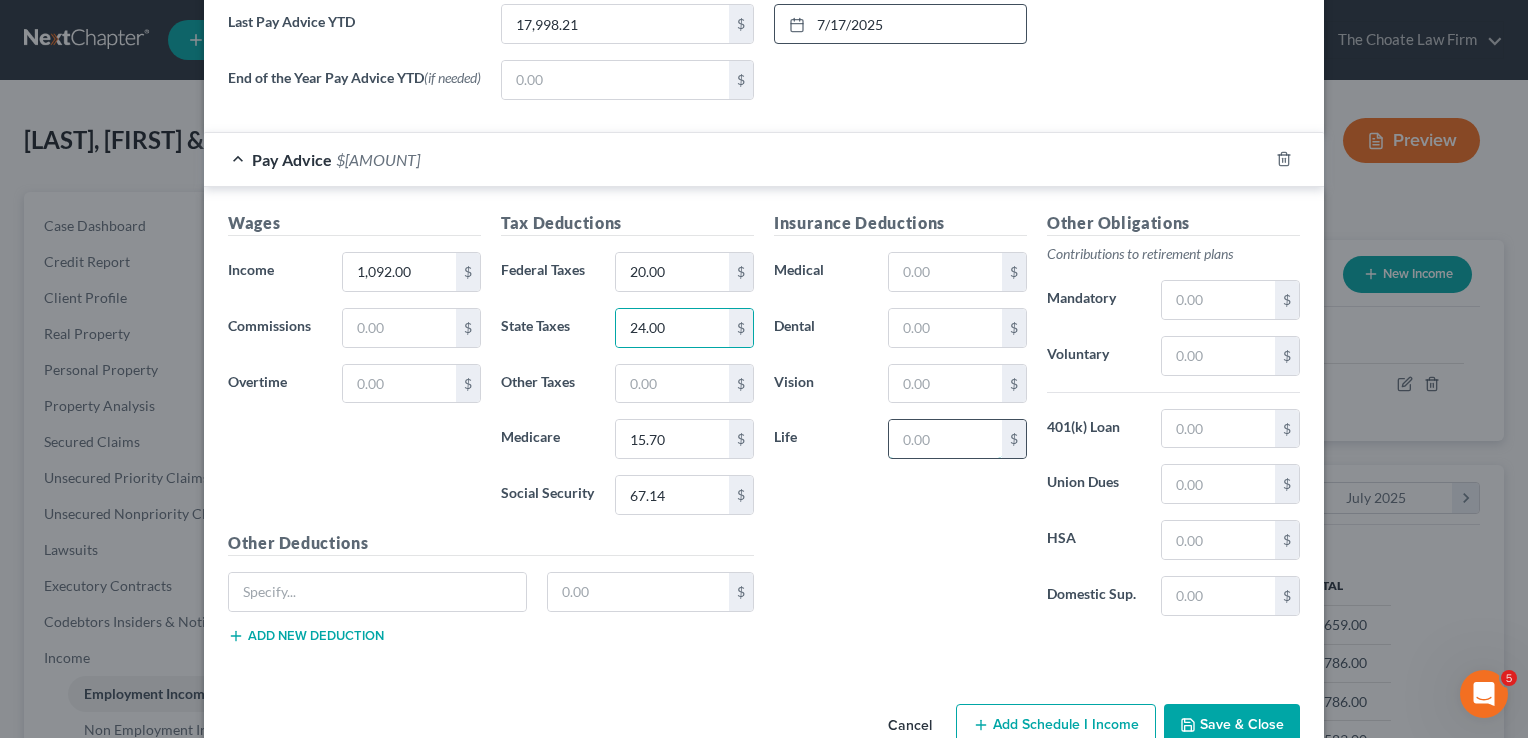 click at bounding box center [945, 439] 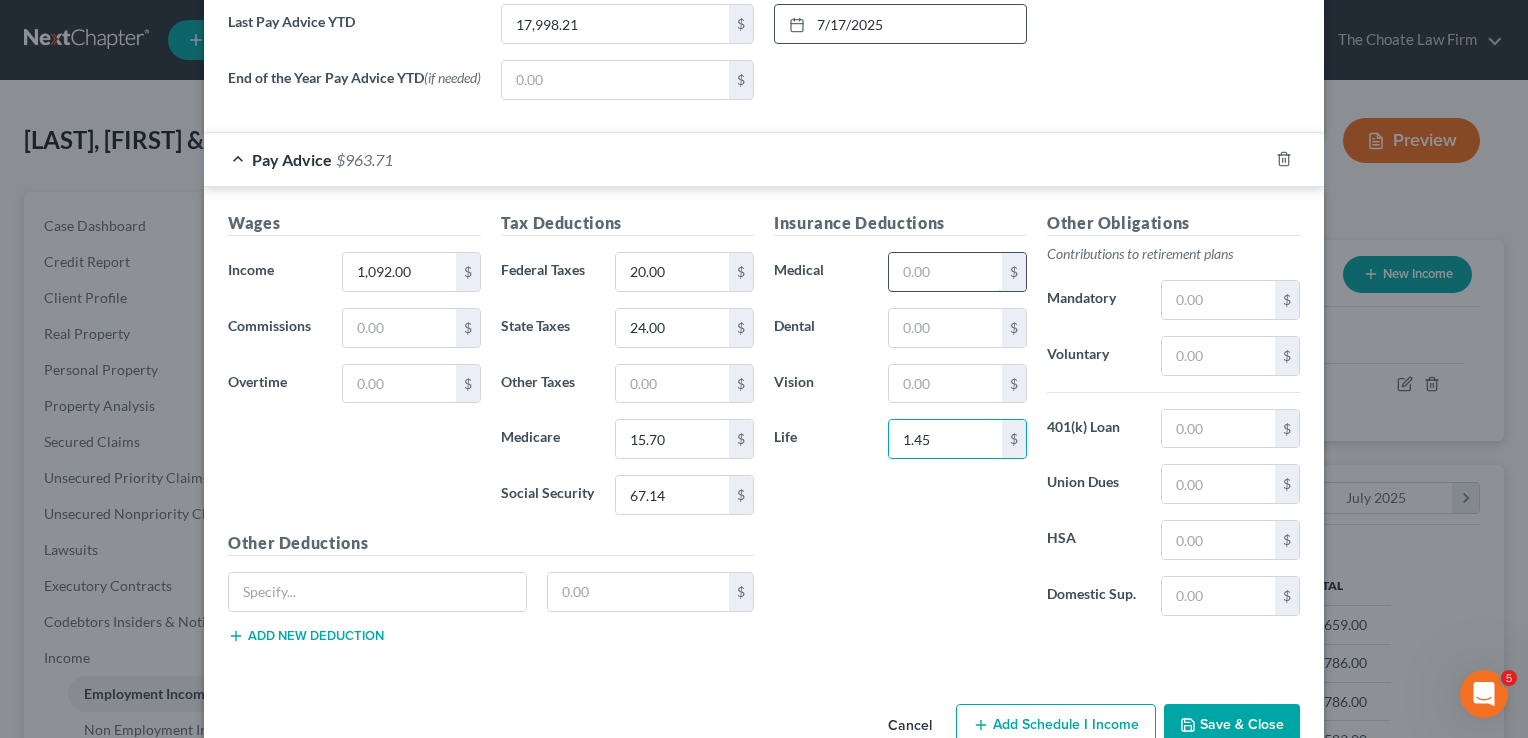drag, startPoint x: 906, startPoint y: 266, endPoint x: 896, endPoint y: 271, distance: 11.18034 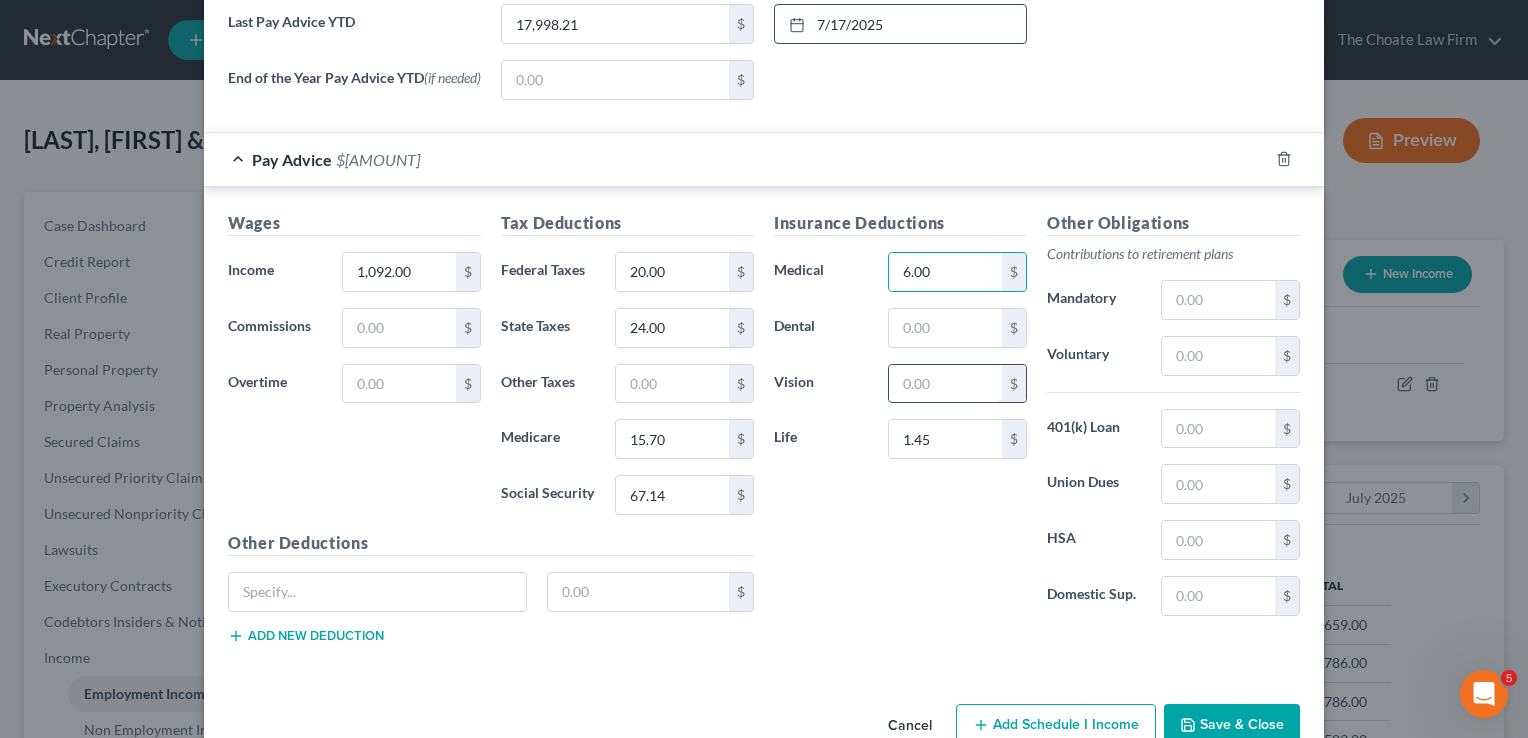 click at bounding box center (945, 384) 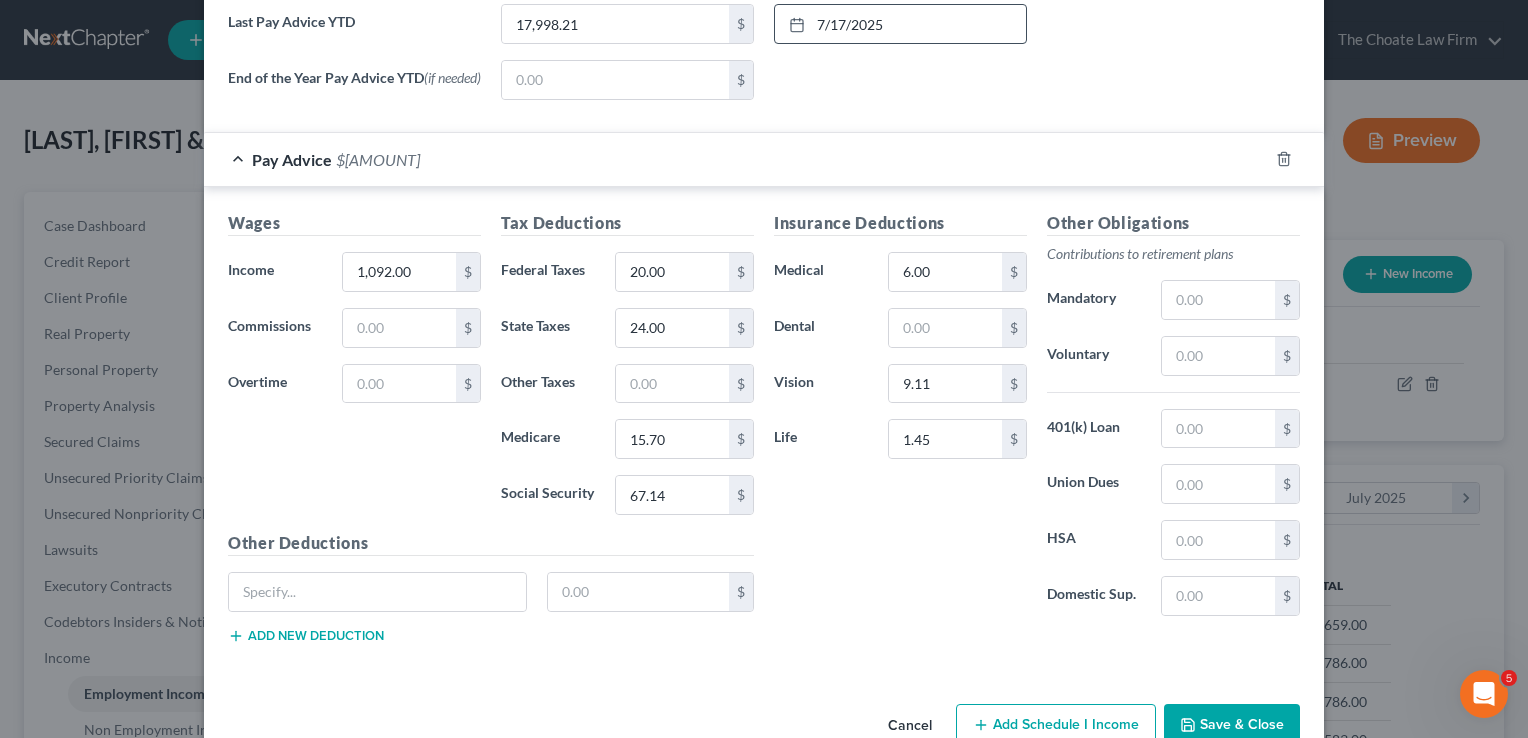 click on "Save & Close" at bounding box center [1232, 725] 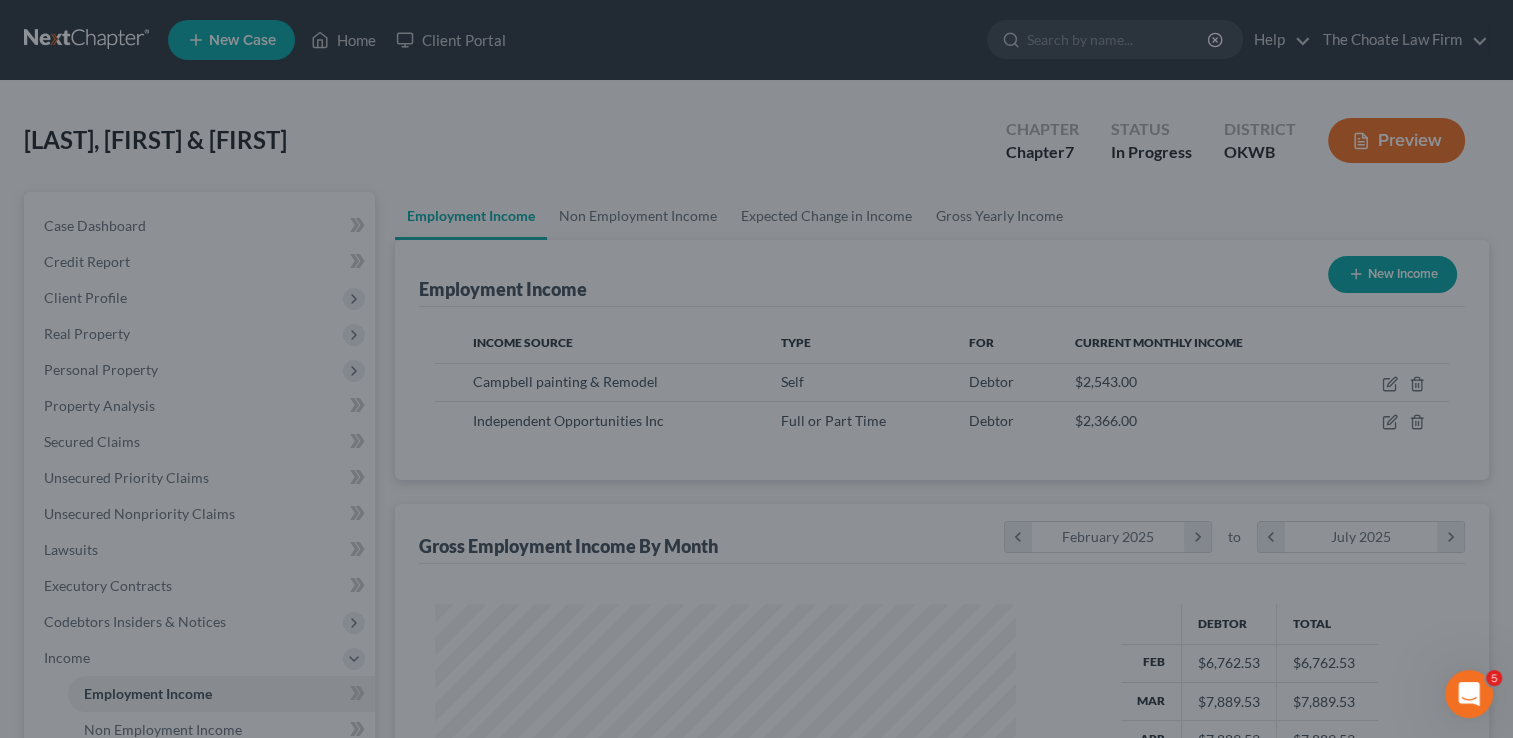 scroll, scrollTop: 356, scrollLeft: 615, axis: both 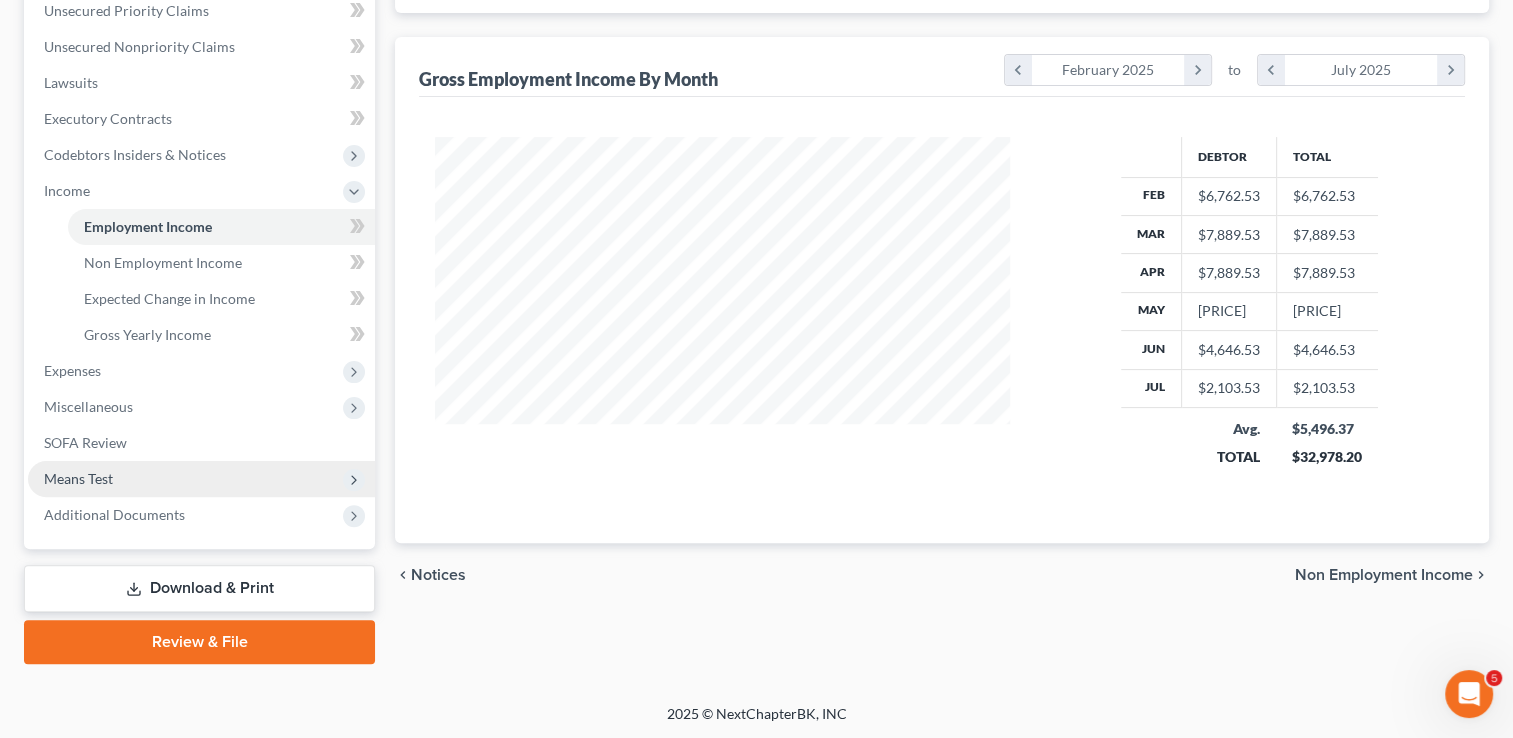 click on "Means Test" at bounding box center (78, 478) 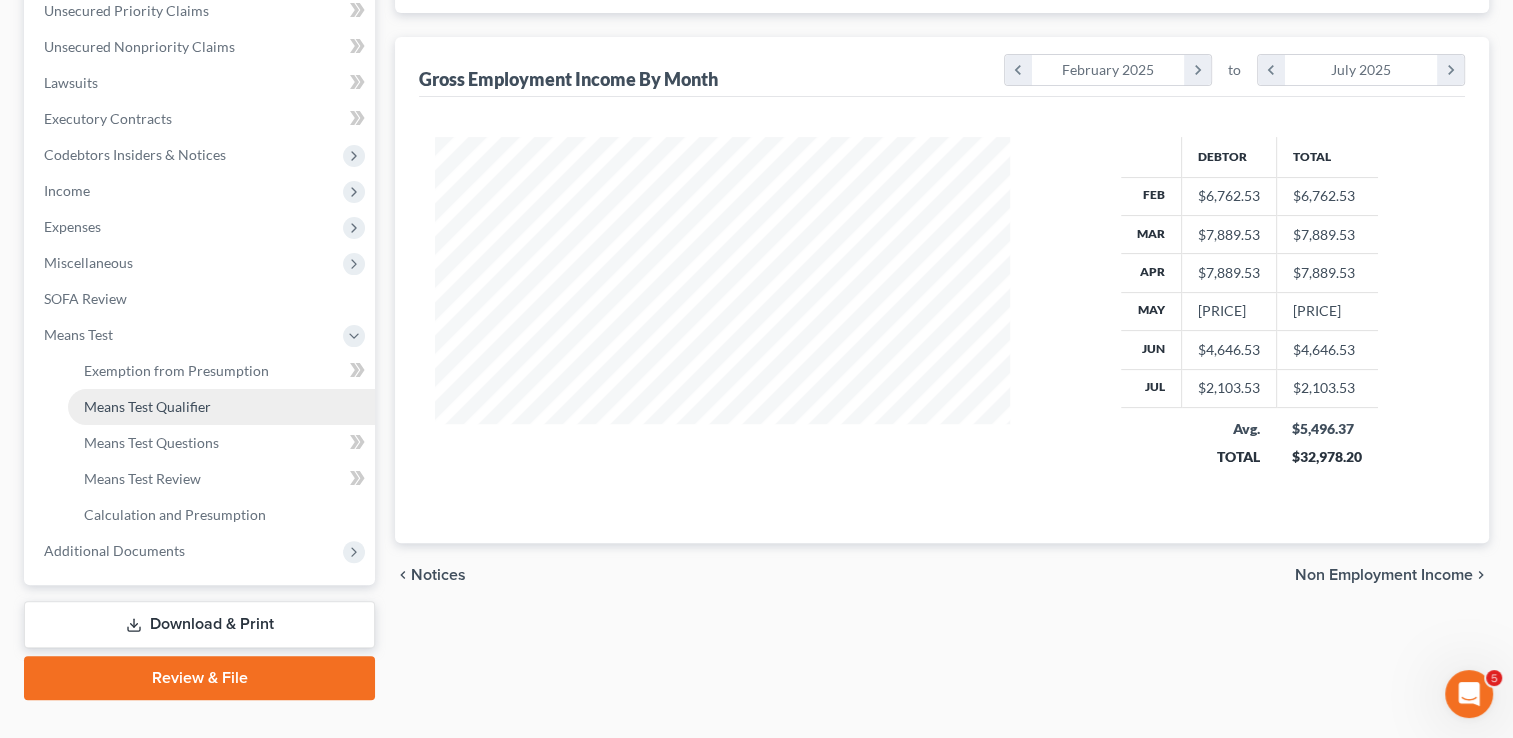 click on "Means Test Qualifier" at bounding box center [147, 406] 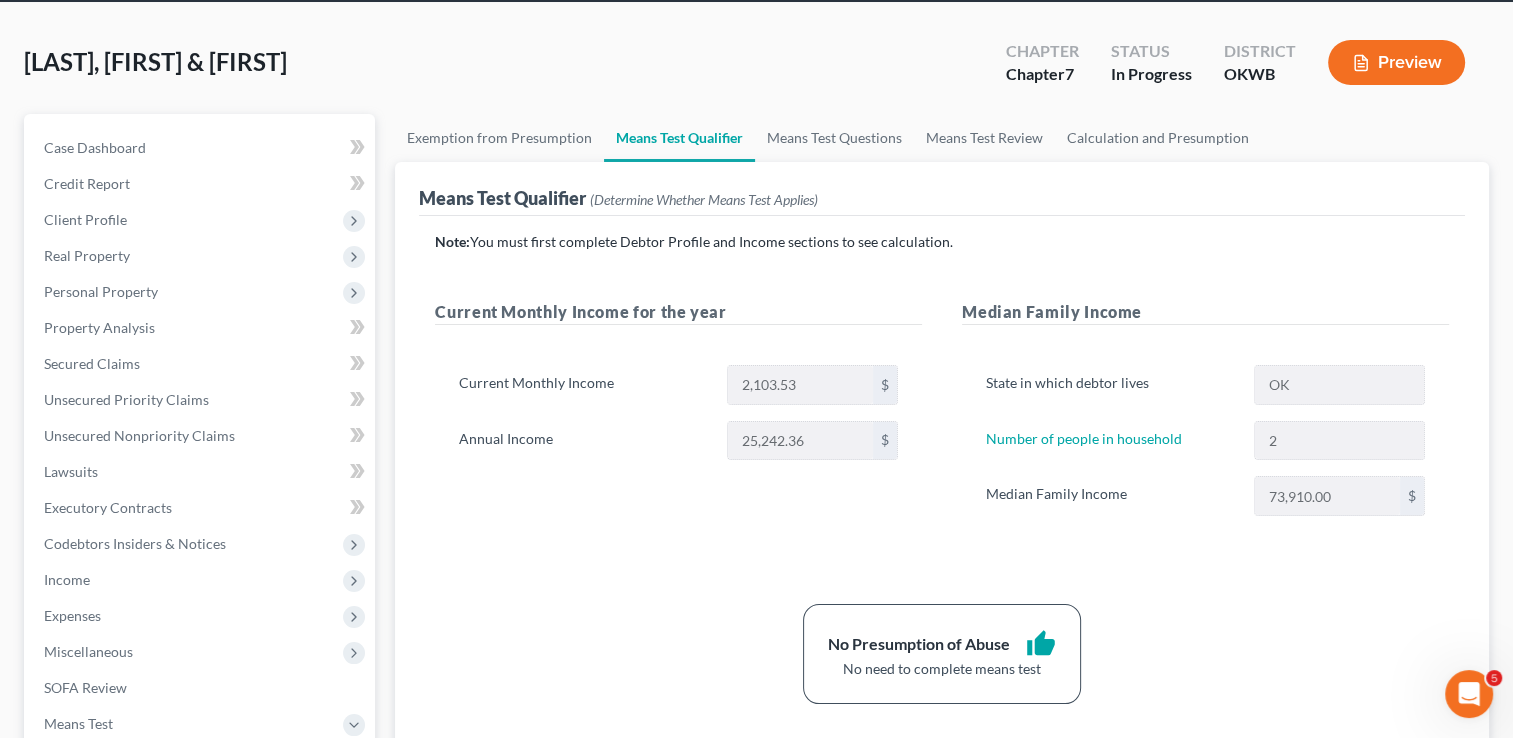 scroll, scrollTop: 200, scrollLeft: 0, axis: vertical 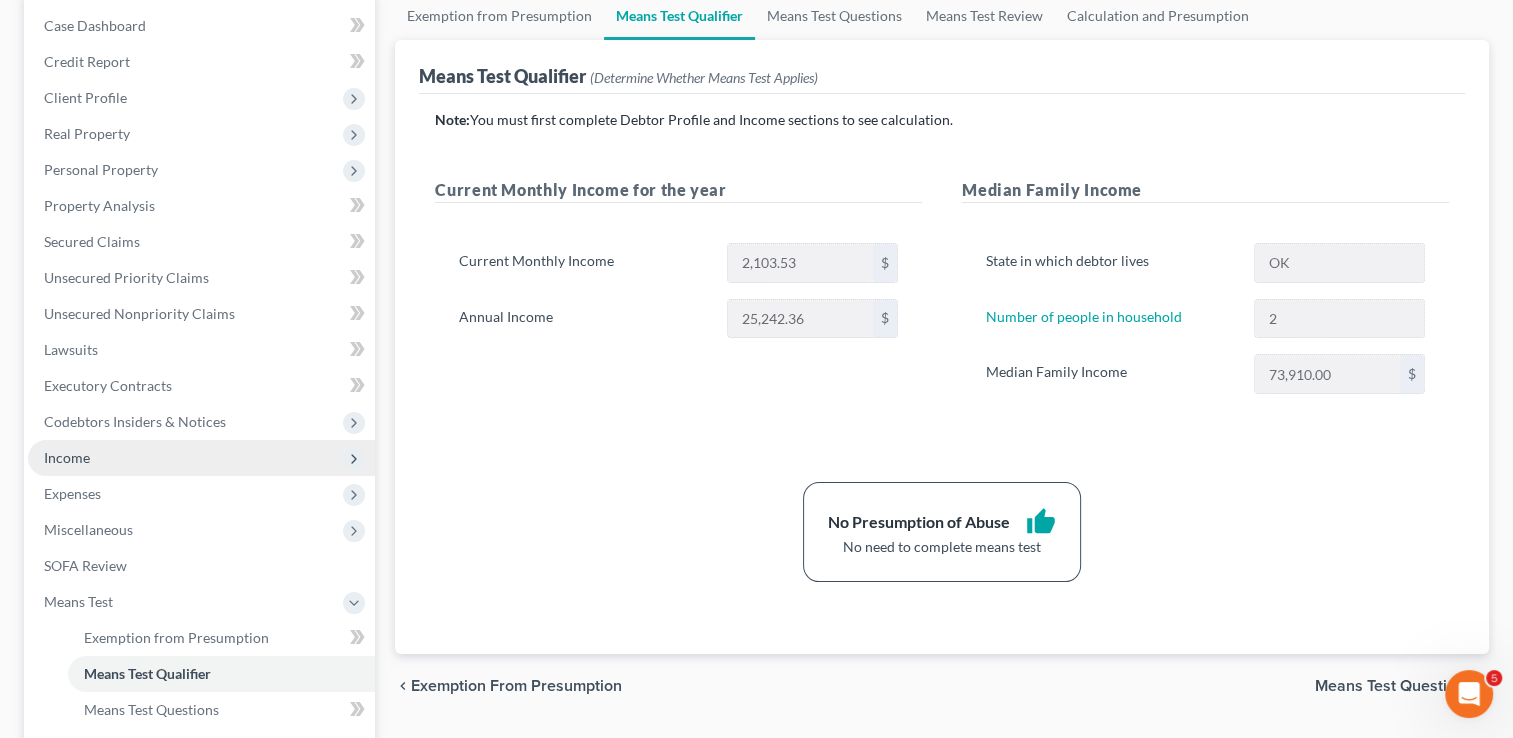 click on "Income" at bounding box center [201, 458] 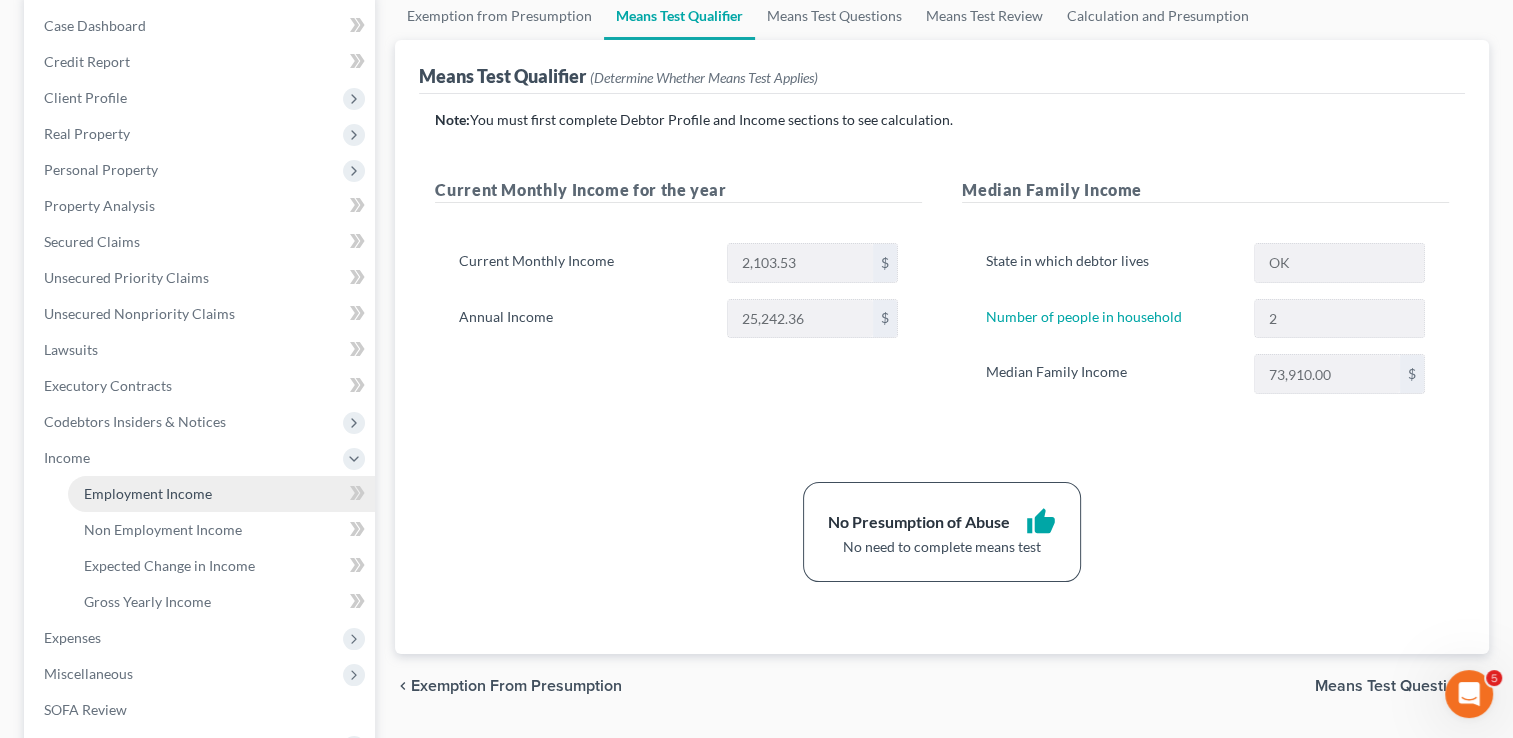 click on "Employment Income" at bounding box center (148, 493) 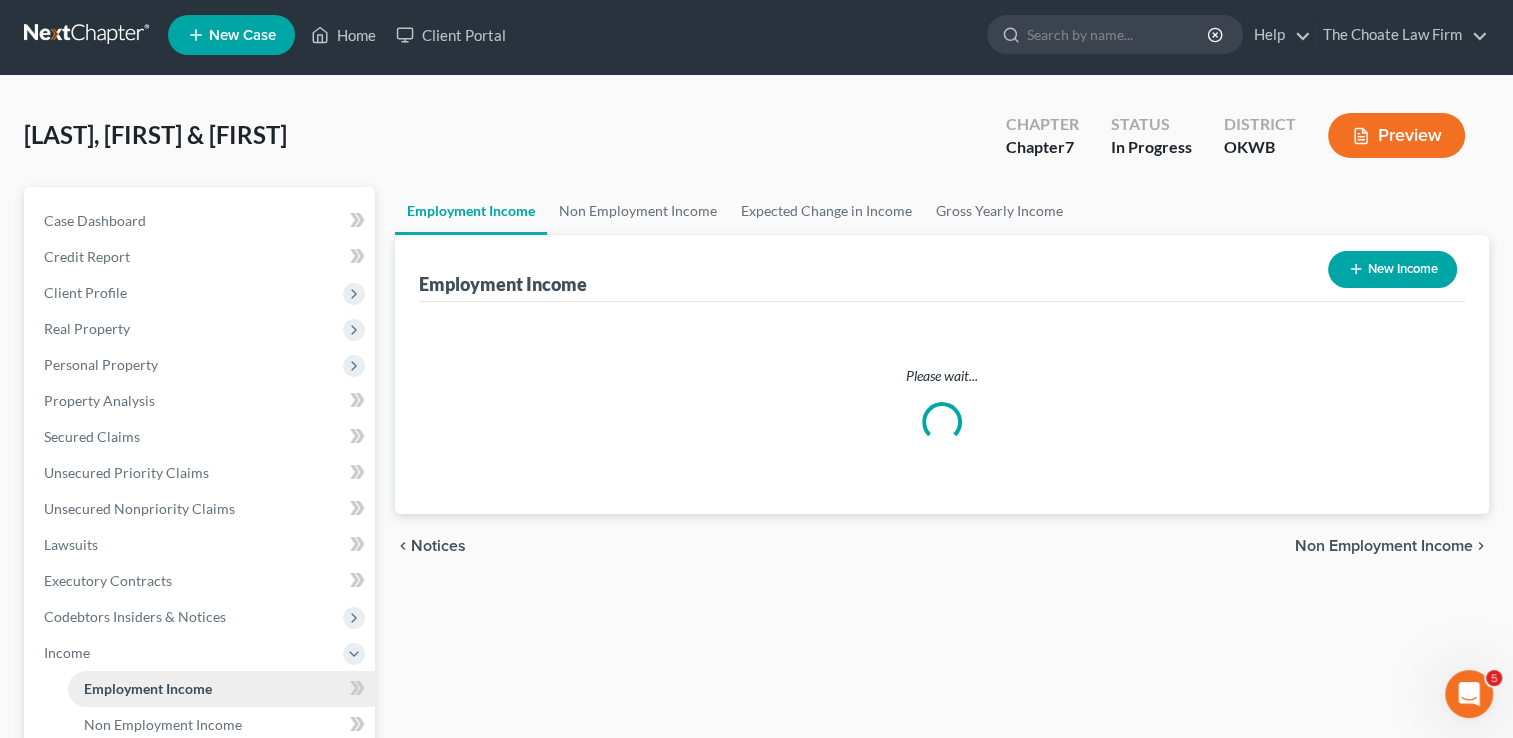 scroll, scrollTop: 0, scrollLeft: 0, axis: both 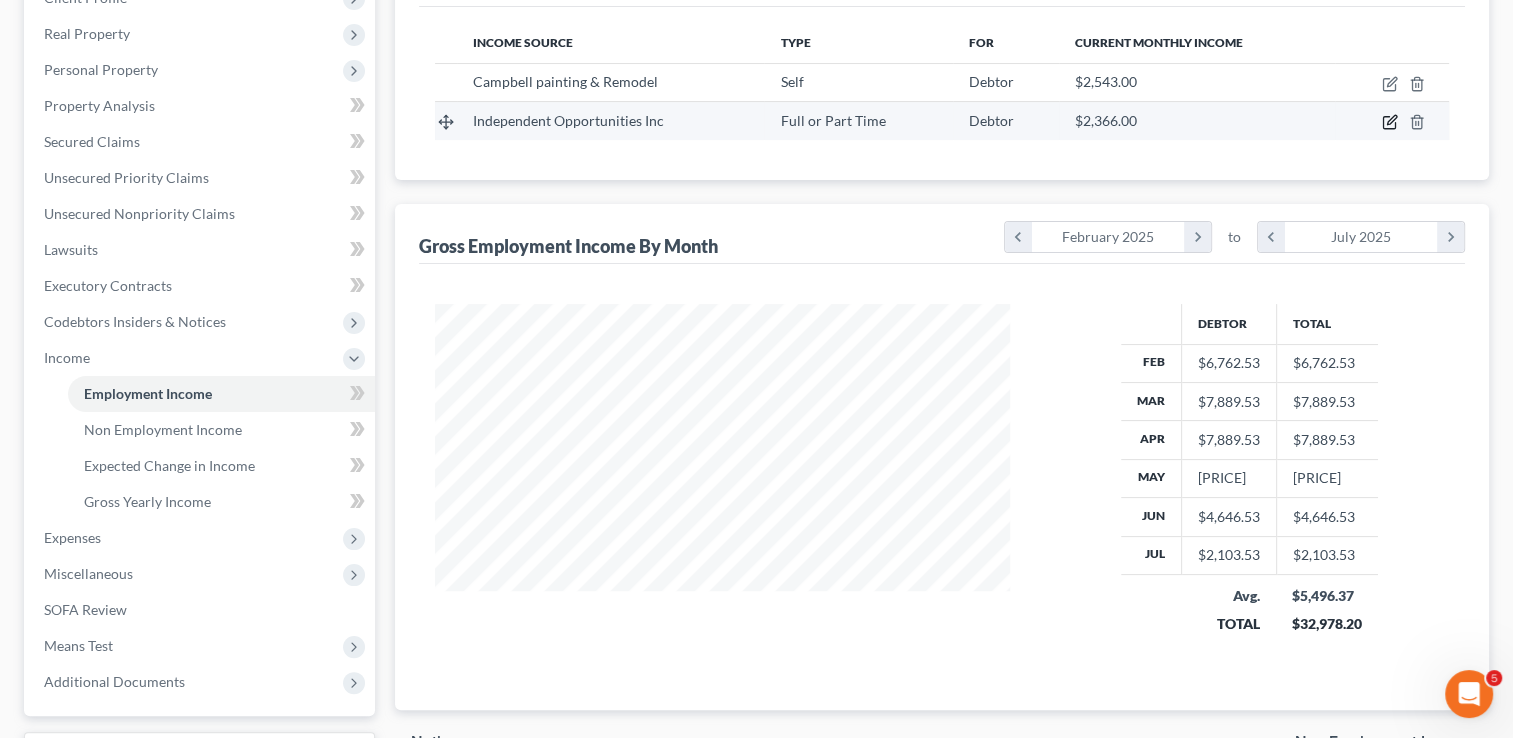 click 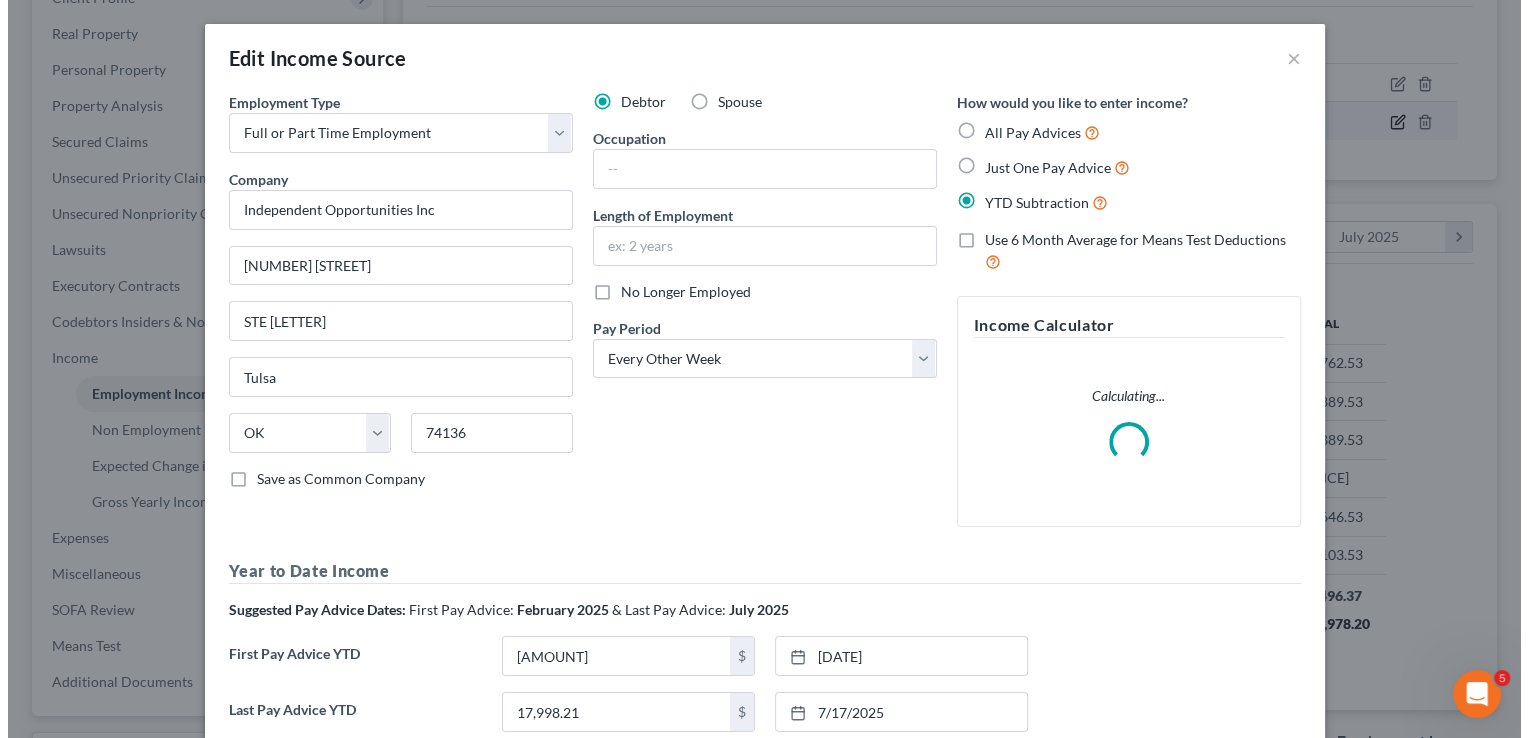 scroll, scrollTop: 999643, scrollLeft: 999378, axis: both 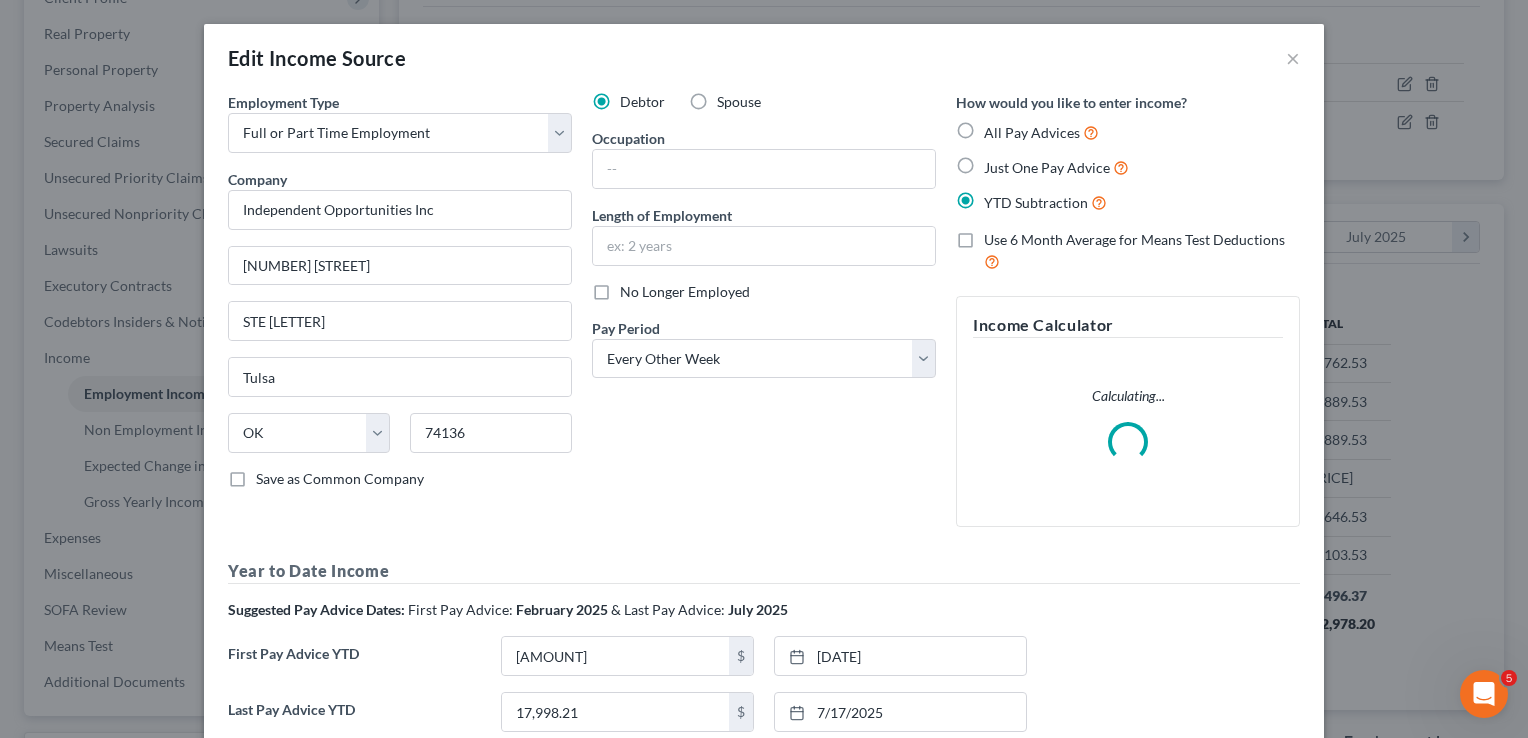 click on "Spouse" at bounding box center (739, 102) 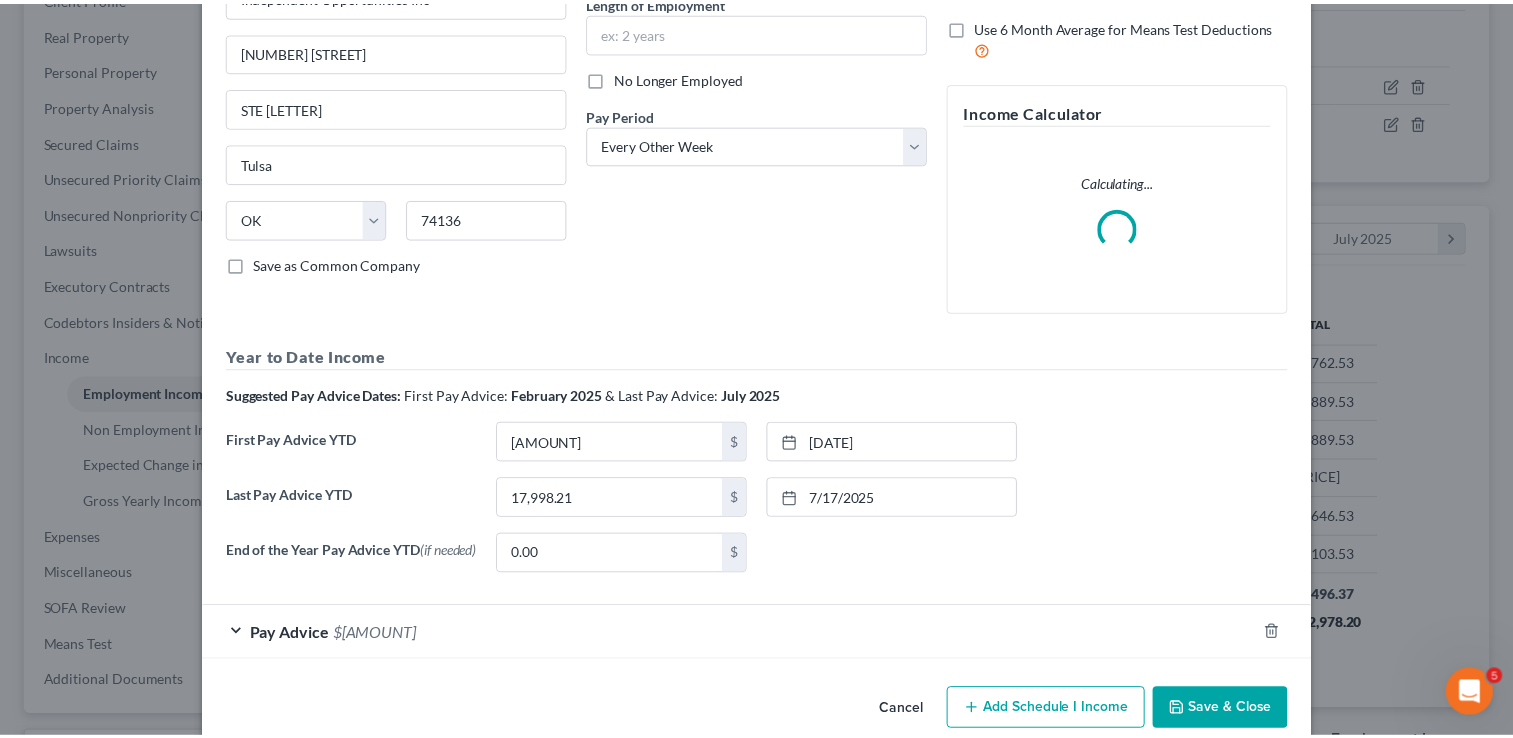 scroll, scrollTop: 248, scrollLeft: 0, axis: vertical 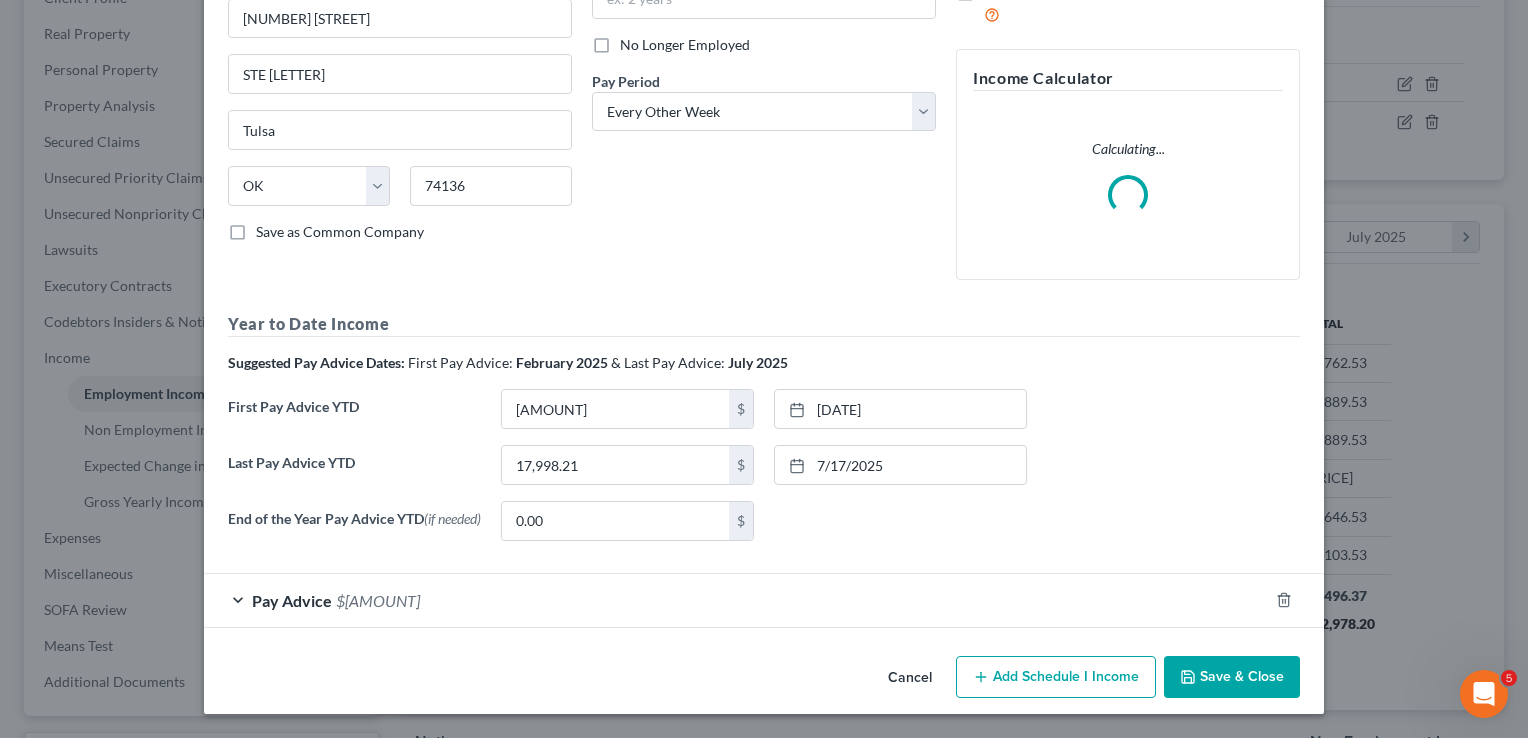 click on "Save & Close" at bounding box center [1232, 677] 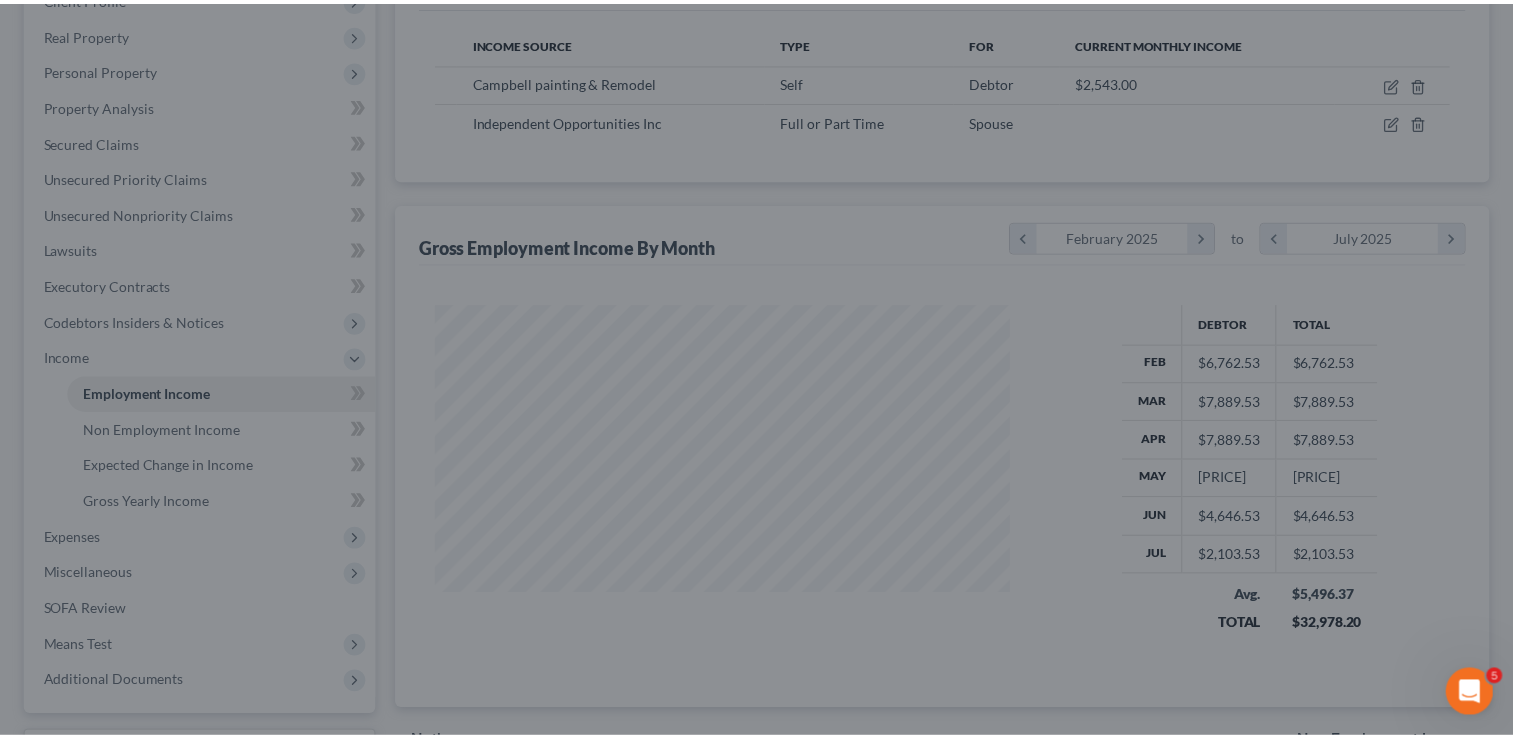 scroll, scrollTop: 356, scrollLeft: 615, axis: both 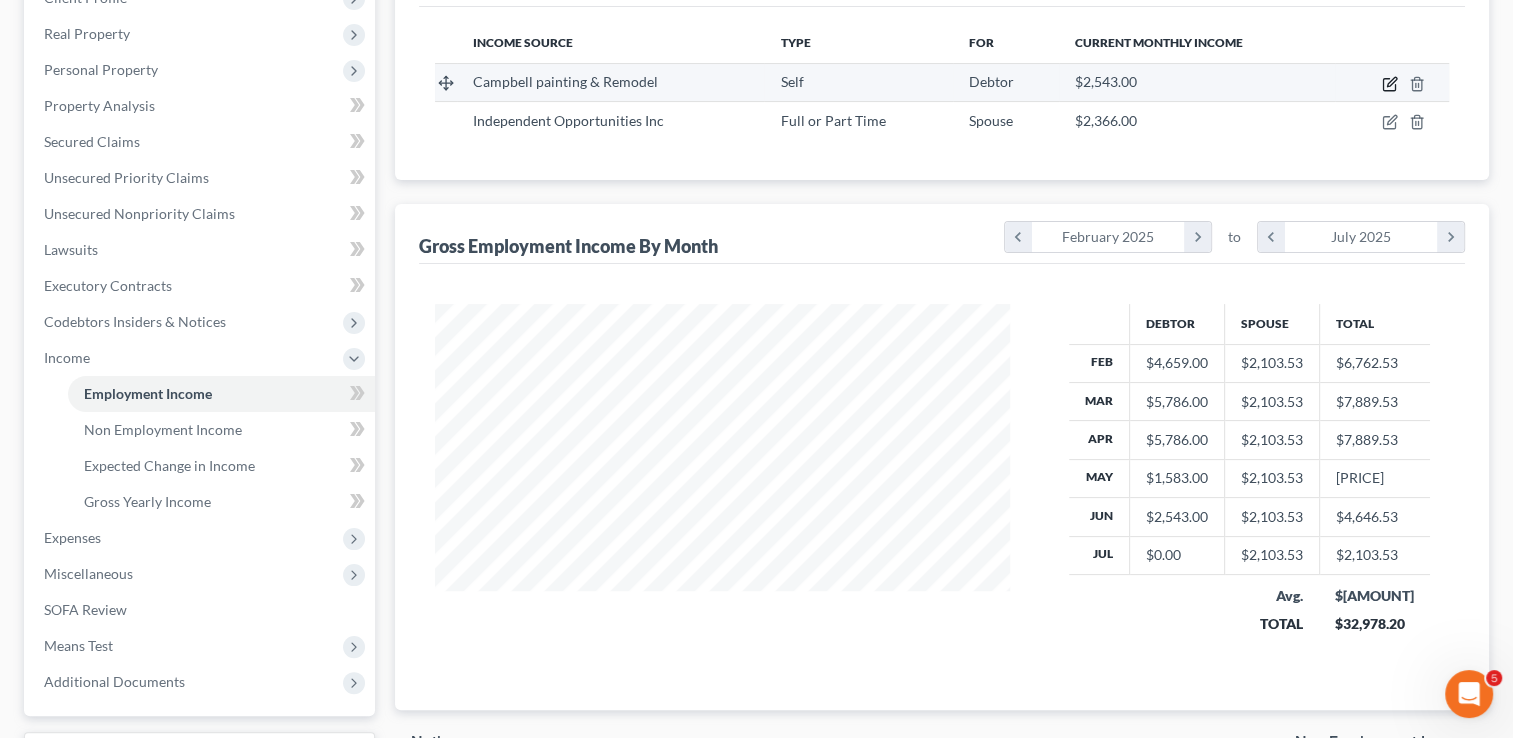 click 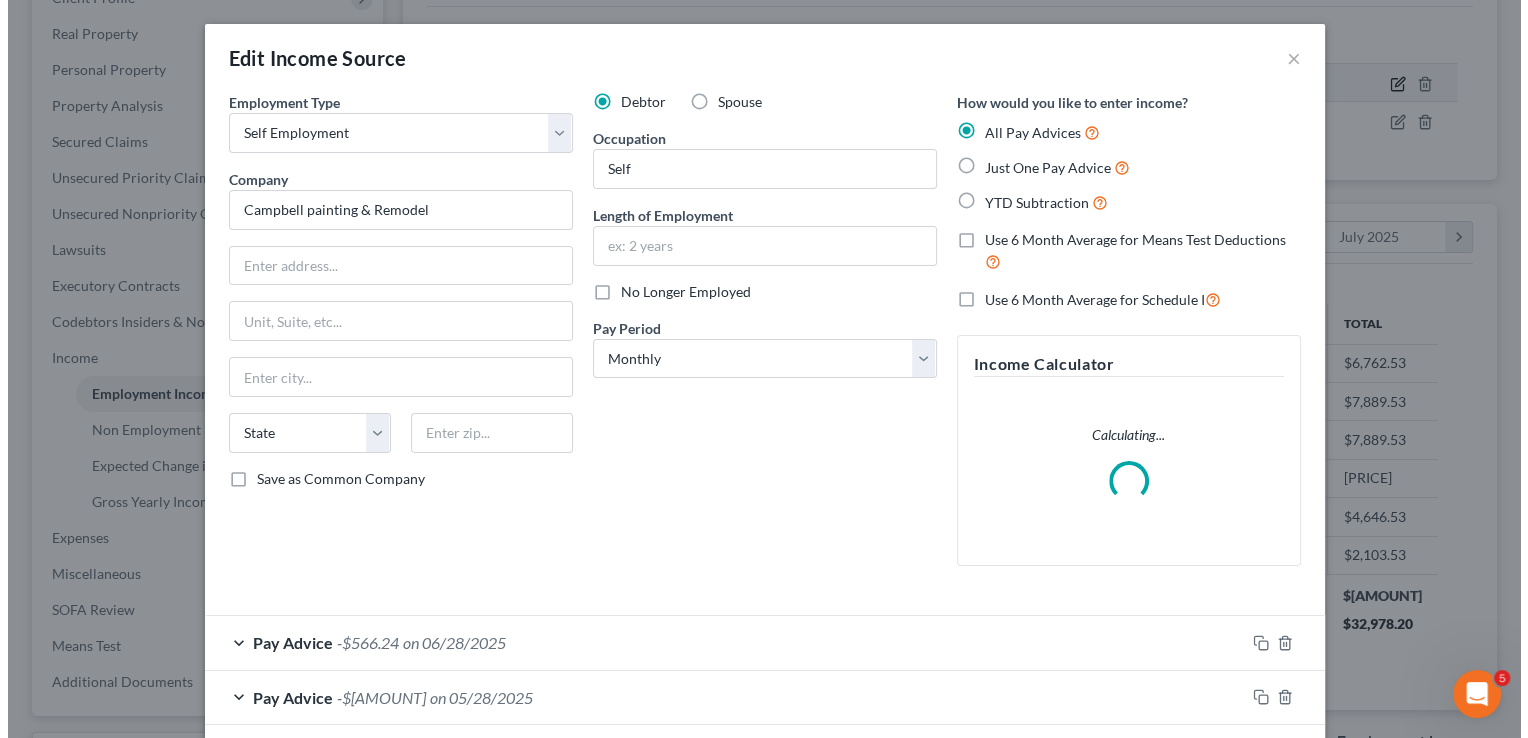 scroll, scrollTop: 999643, scrollLeft: 999378, axis: both 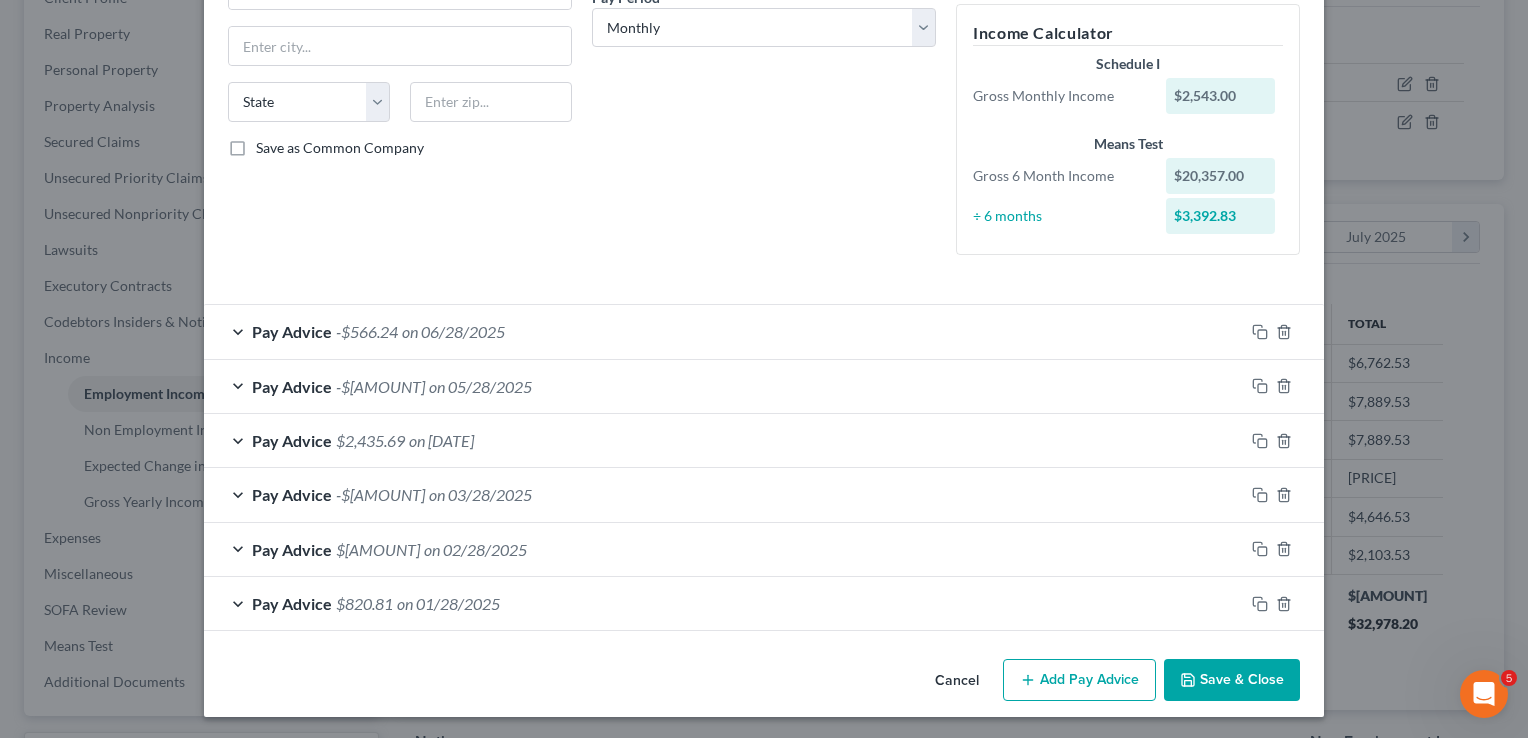 click on "Pay Advice $820.81 on 01/28/2025" at bounding box center [724, 603] 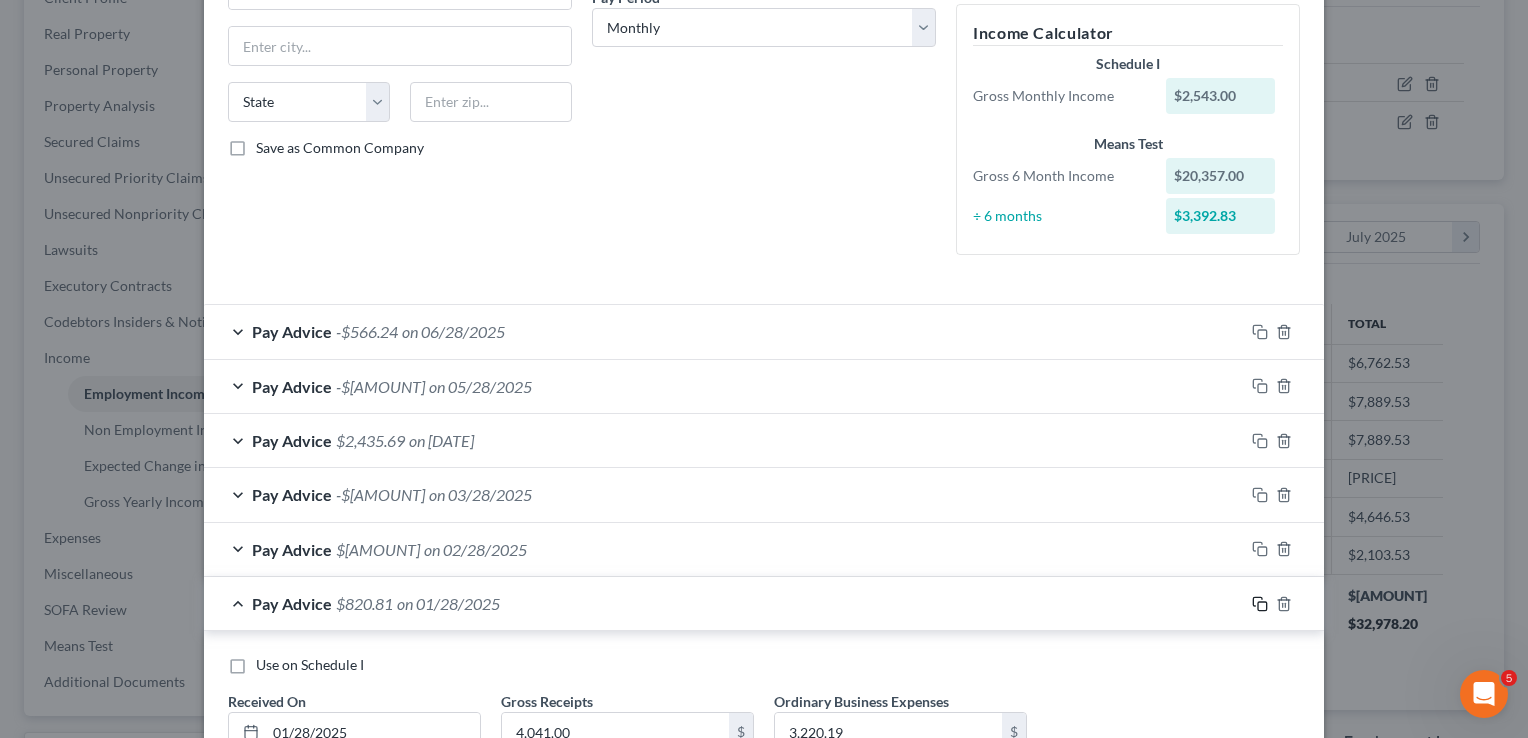 click 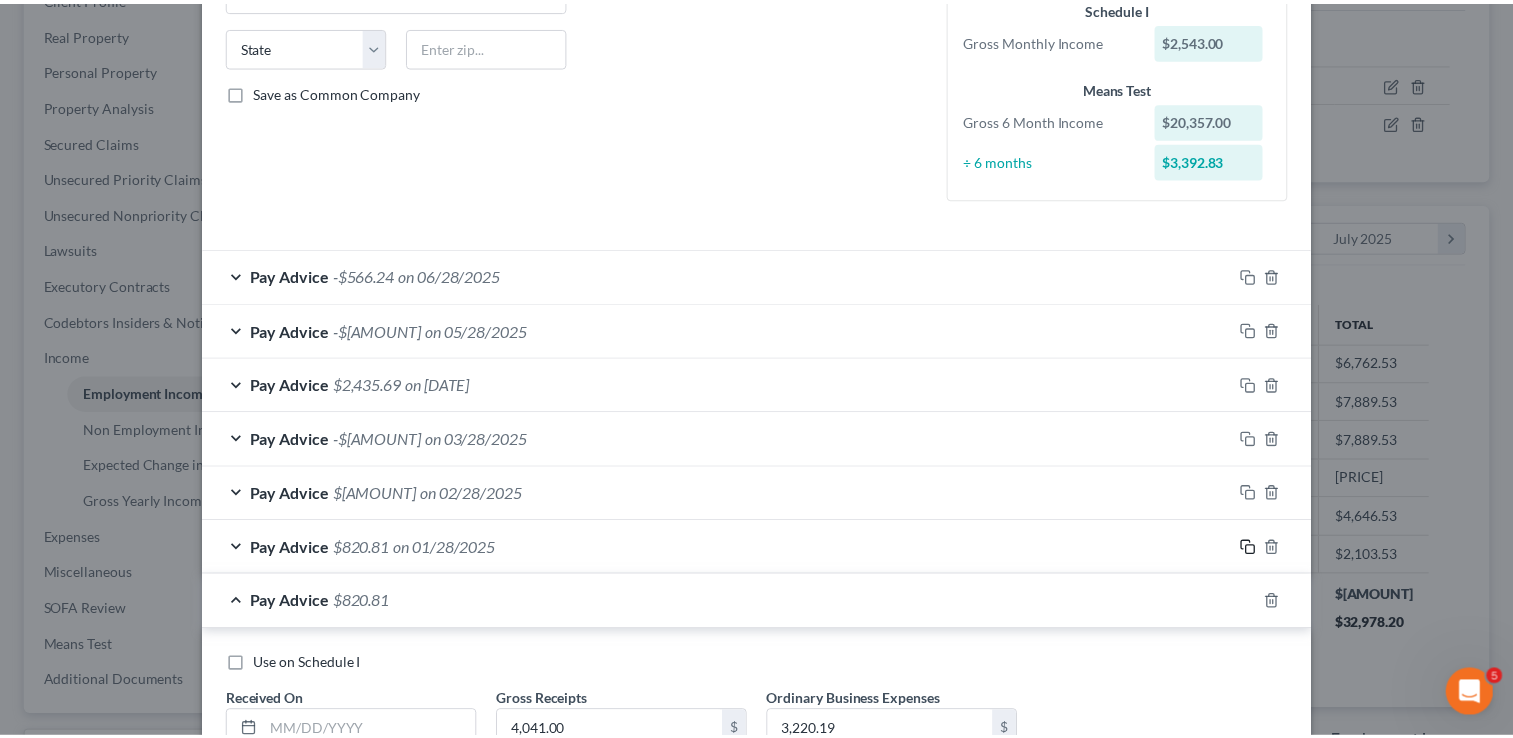 scroll, scrollTop: 537, scrollLeft: 0, axis: vertical 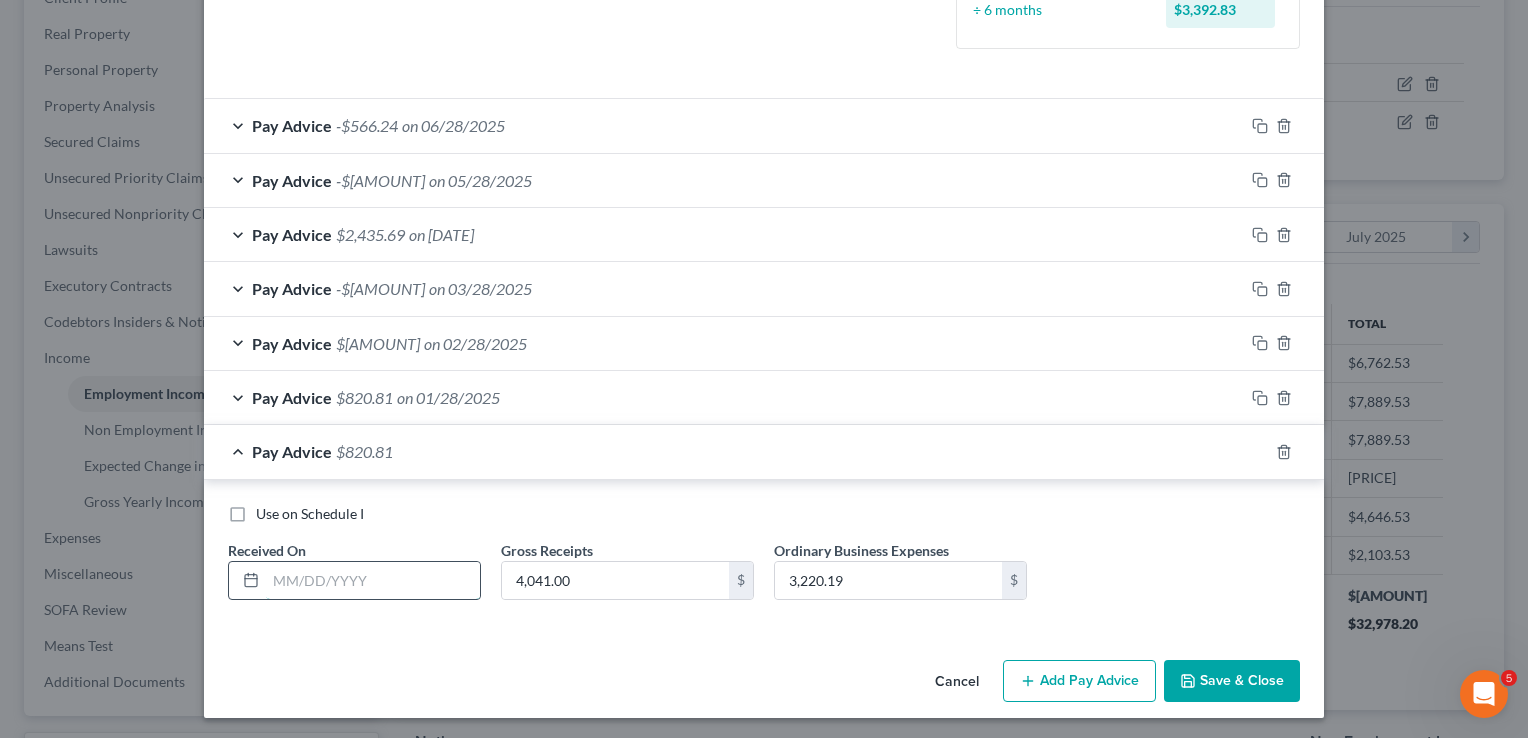 click at bounding box center (373, 581) 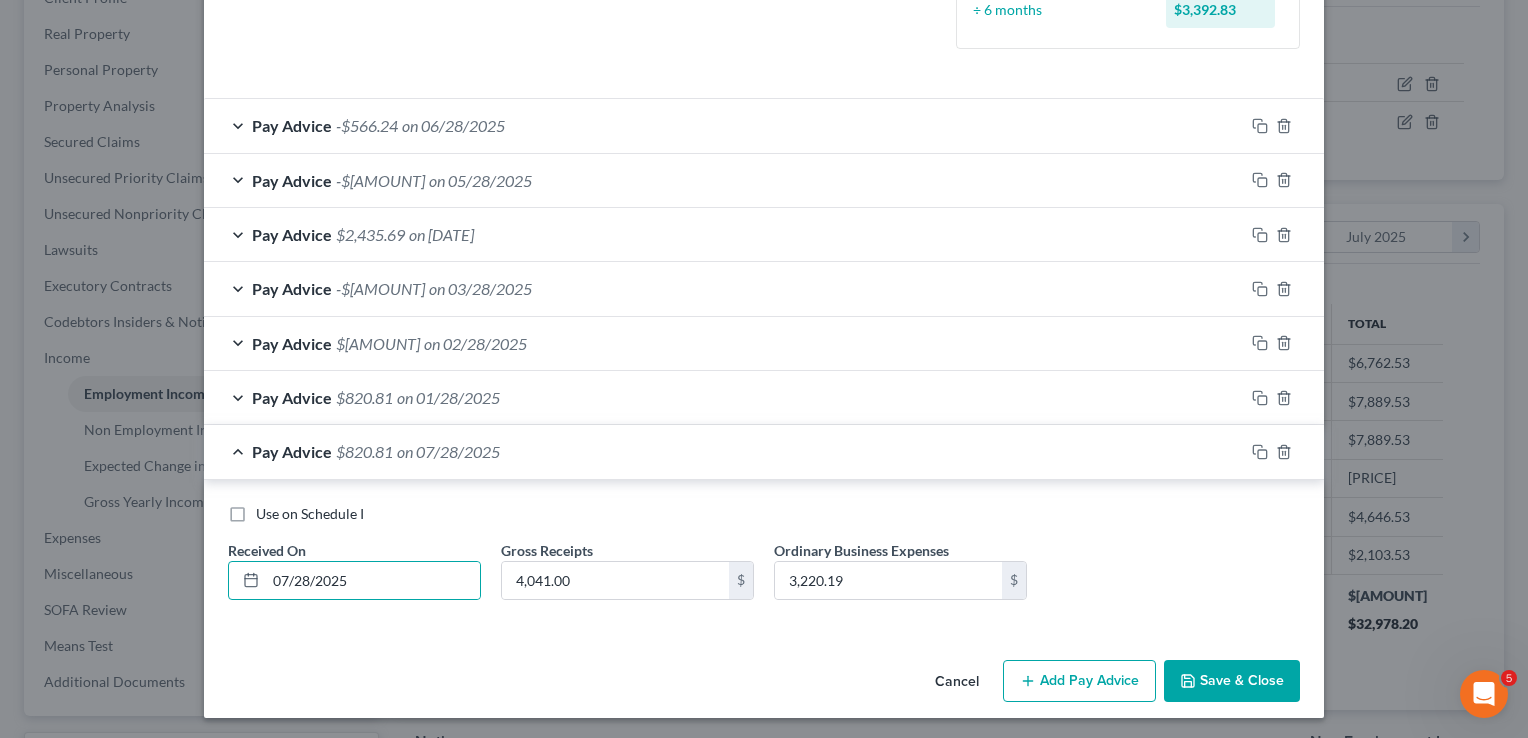 click on "Save & Close" at bounding box center (1232, 681) 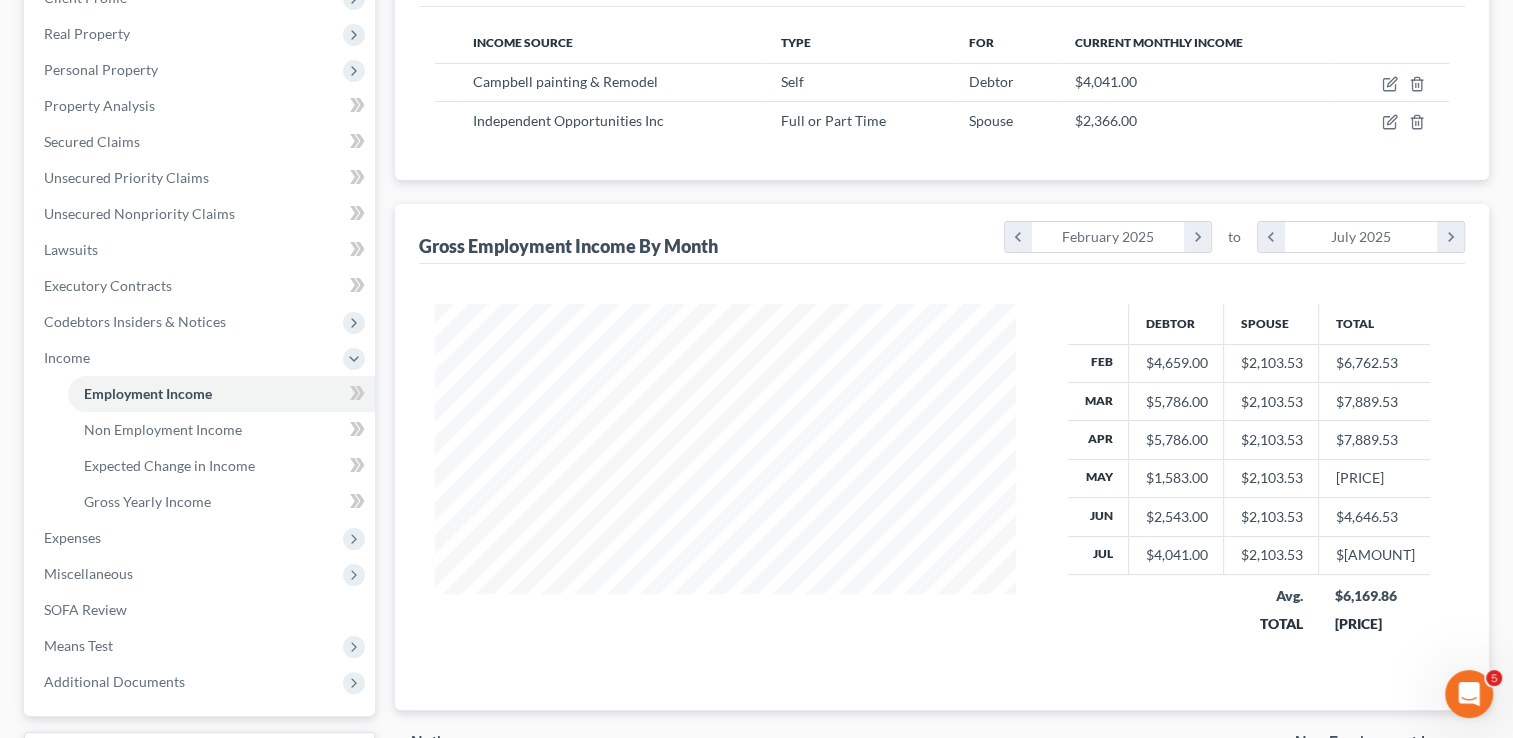 scroll, scrollTop: 356, scrollLeft: 615, axis: both 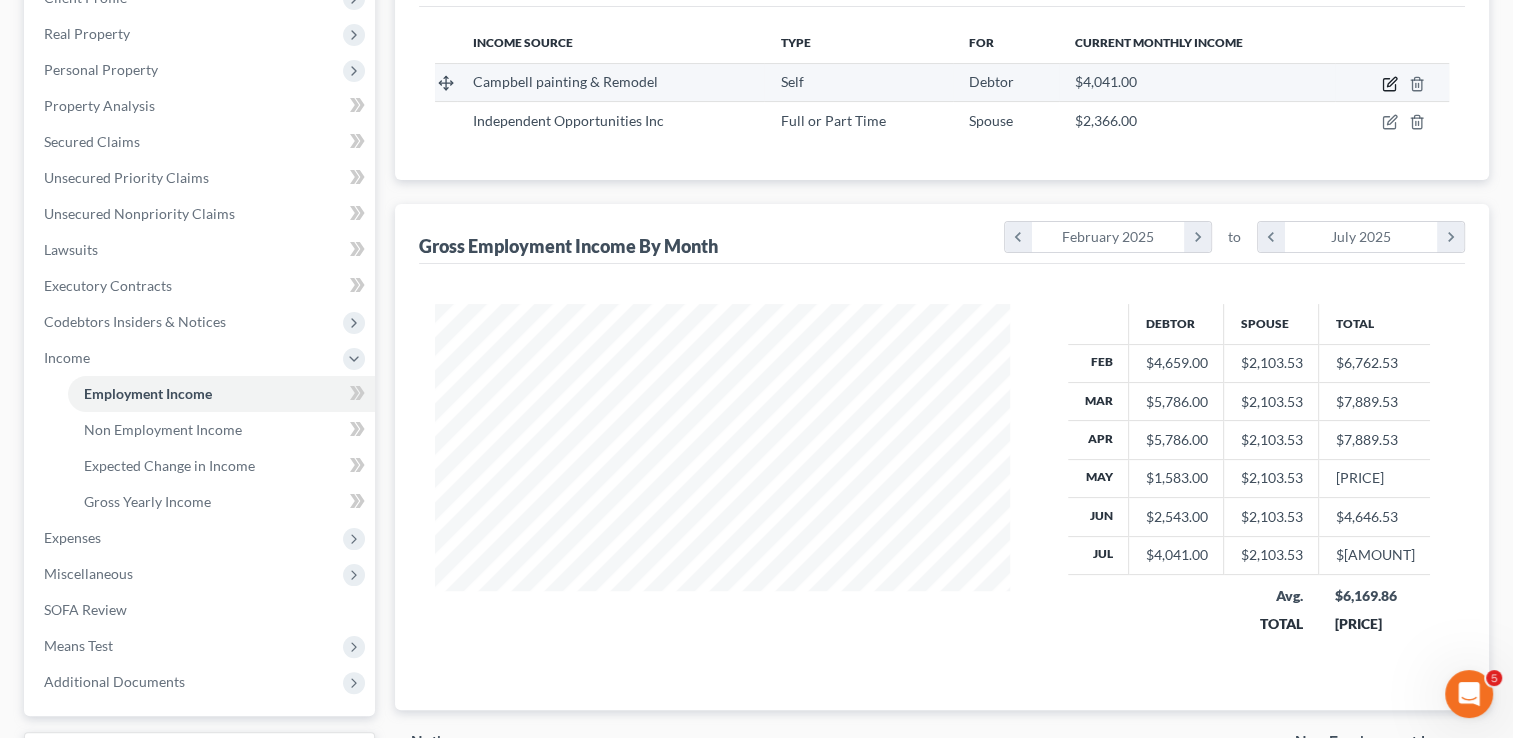click 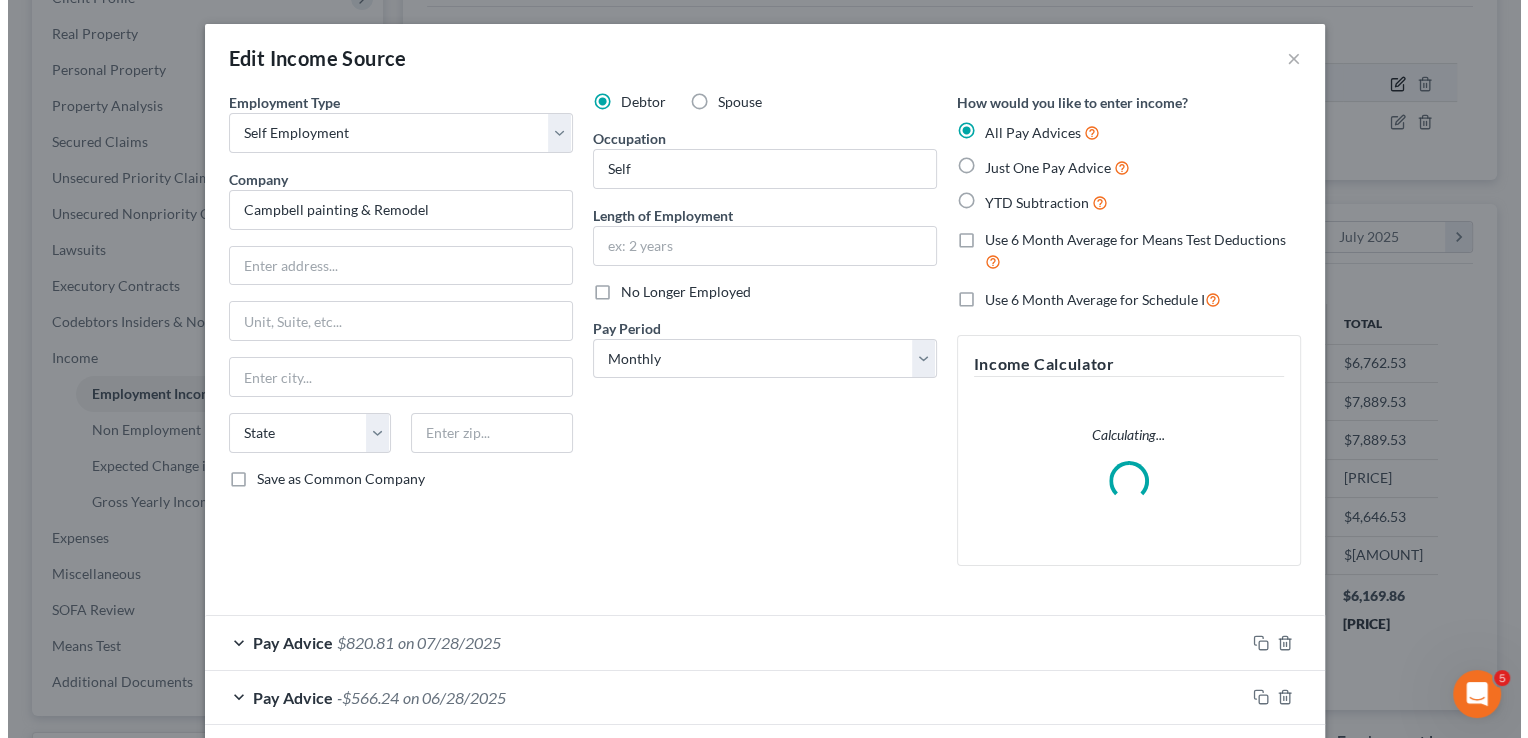 scroll, scrollTop: 999643, scrollLeft: 999378, axis: both 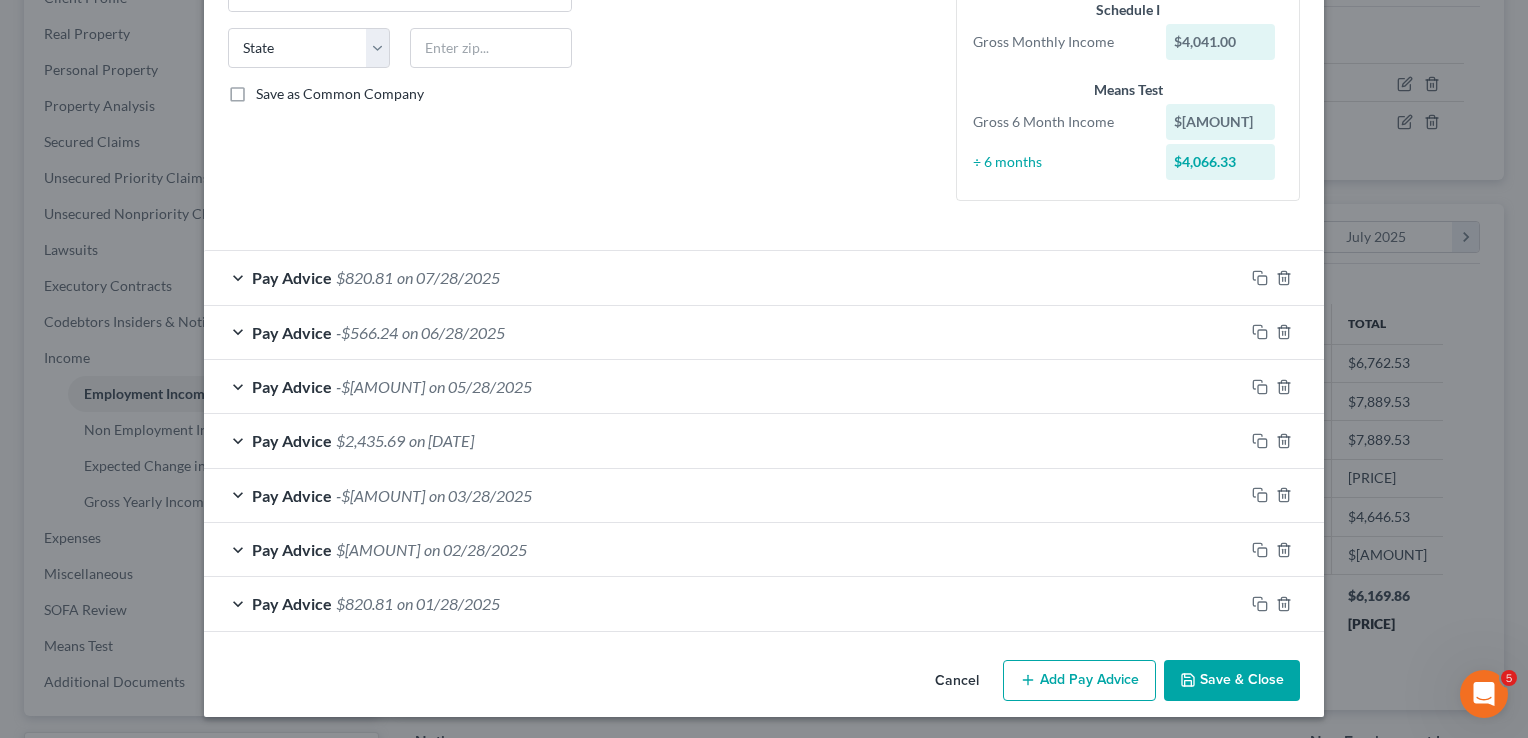 click on "Cancel" at bounding box center (957, 682) 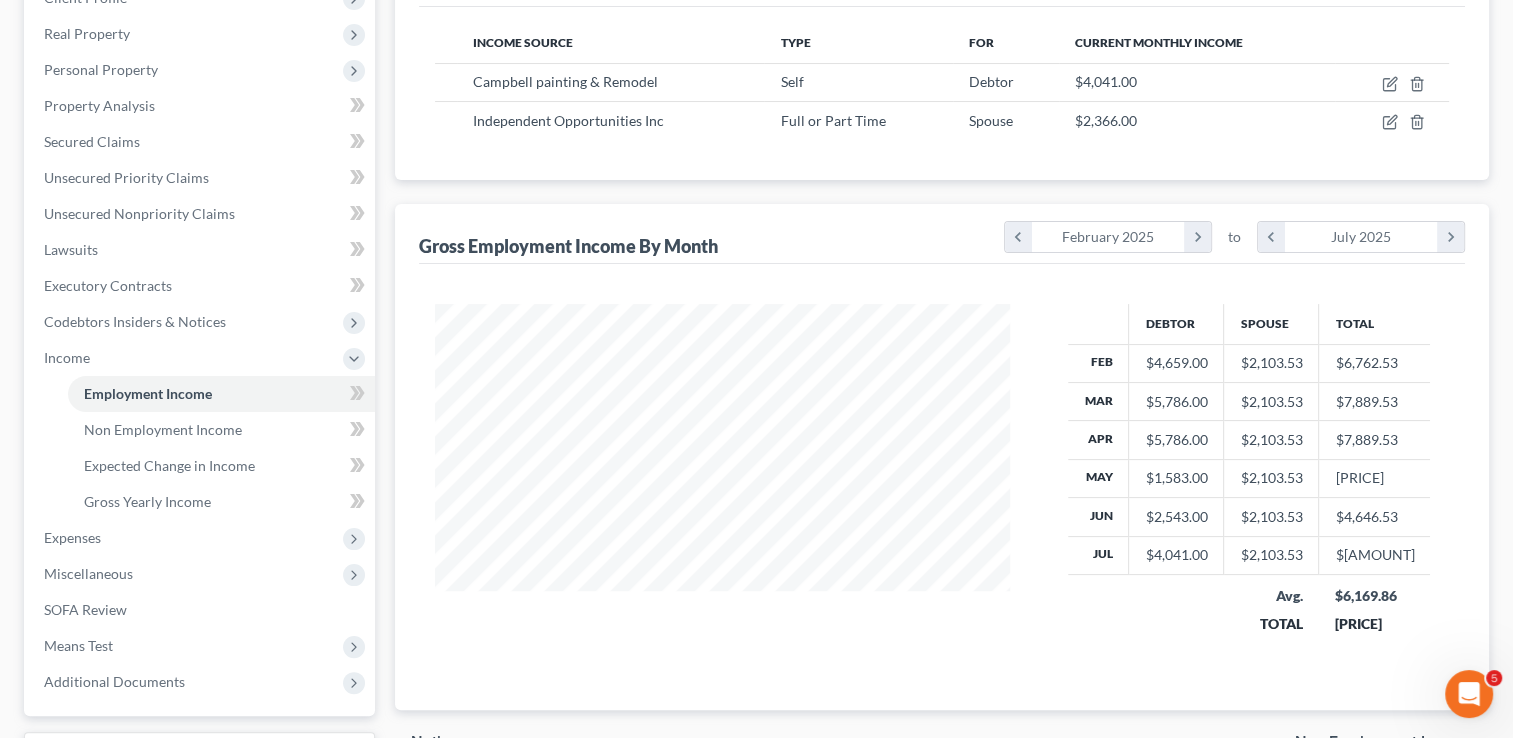 scroll, scrollTop: 356, scrollLeft: 615, axis: both 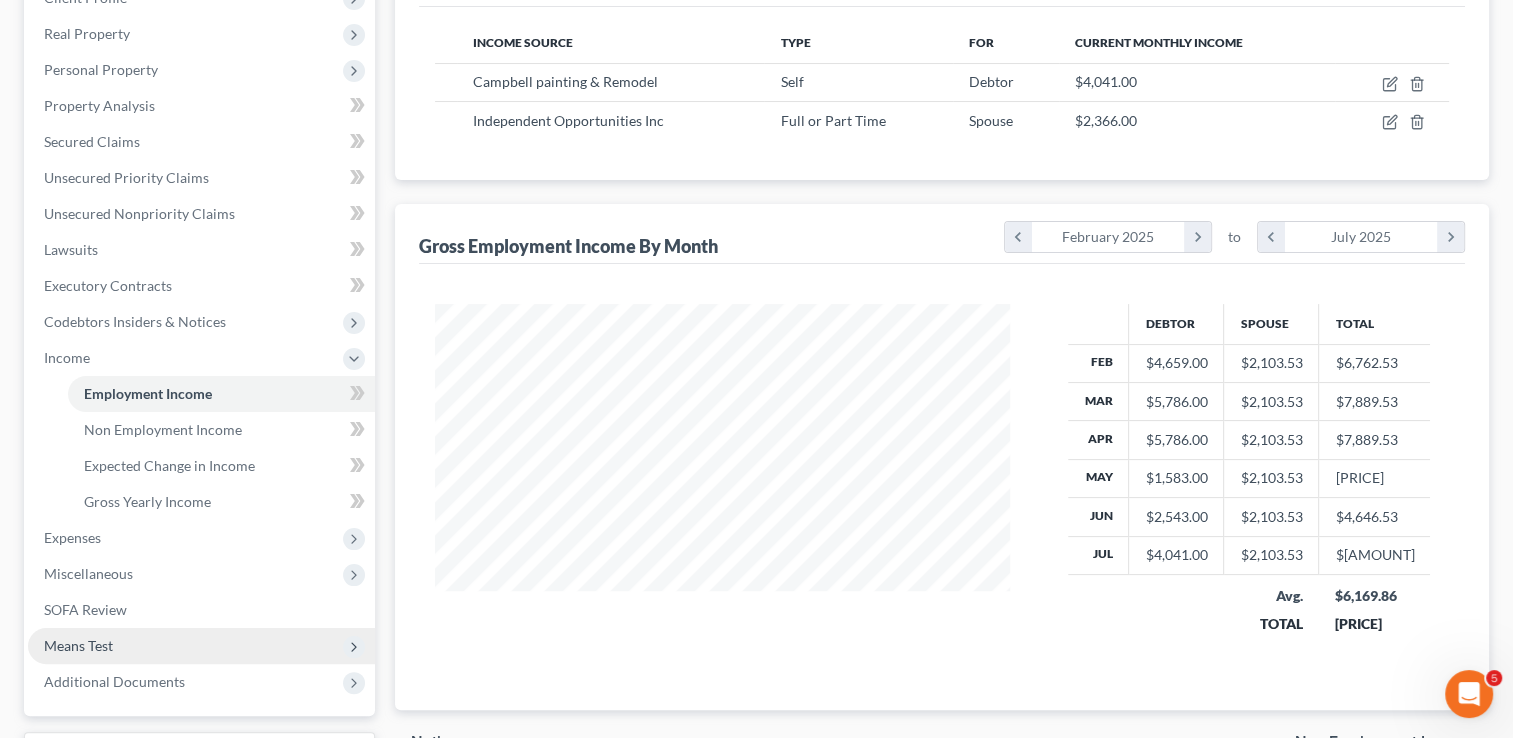 click on "Means Test" at bounding box center (78, 645) 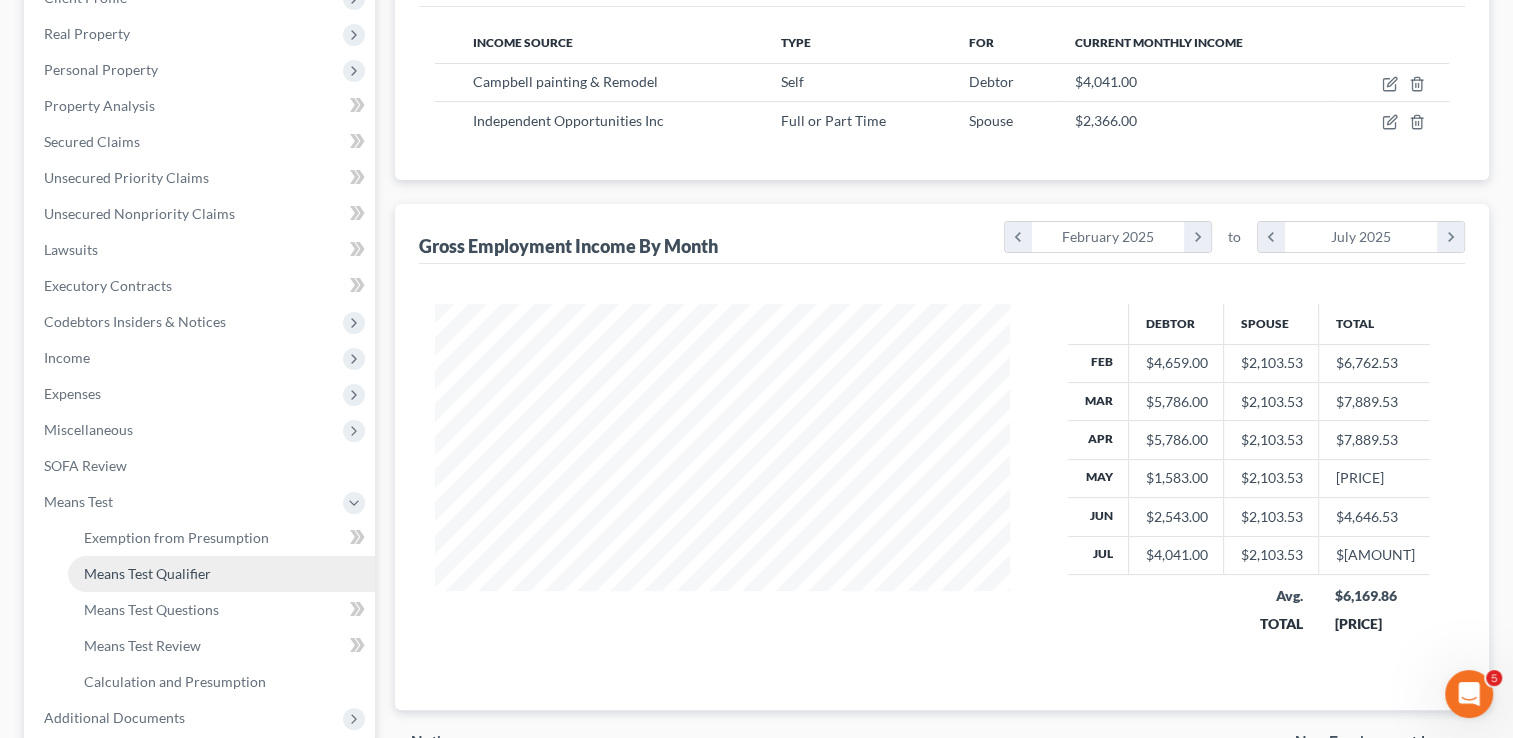 click on "Means Test Qualifier" at bounding box center [147, 573] 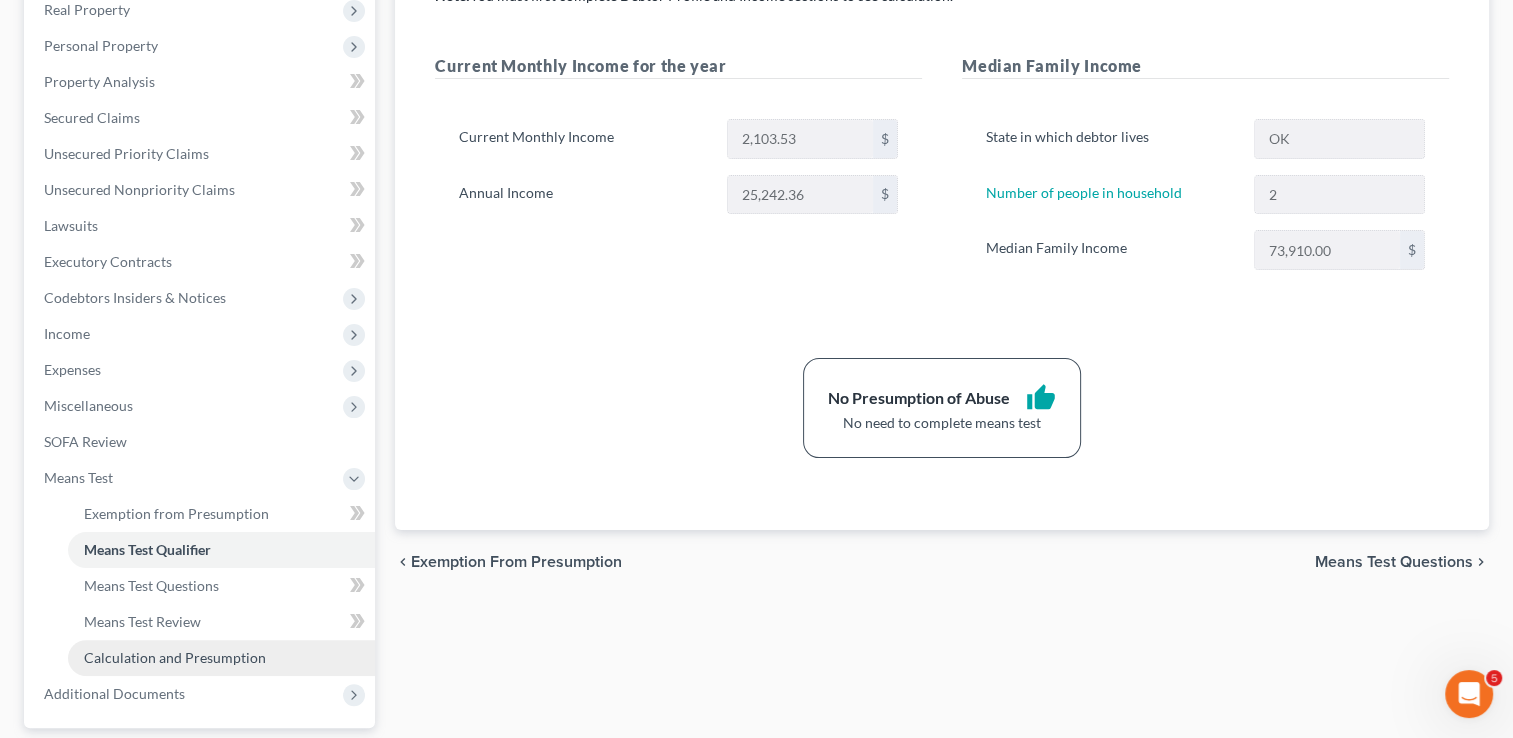 scroll, scrollTop: 400, scrollLeft: 0, axis: vertical 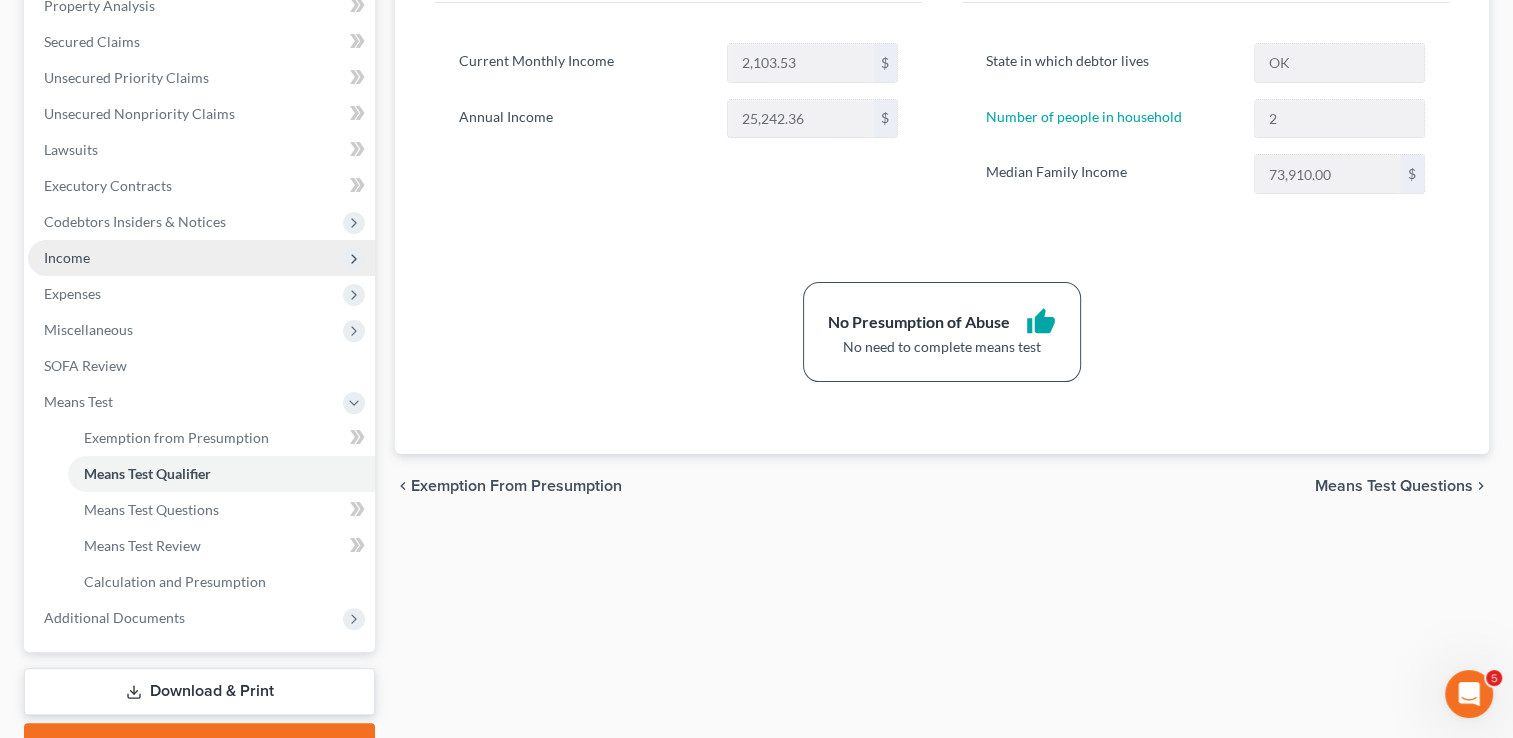 click on "Income" at bounding box center (201, 258) 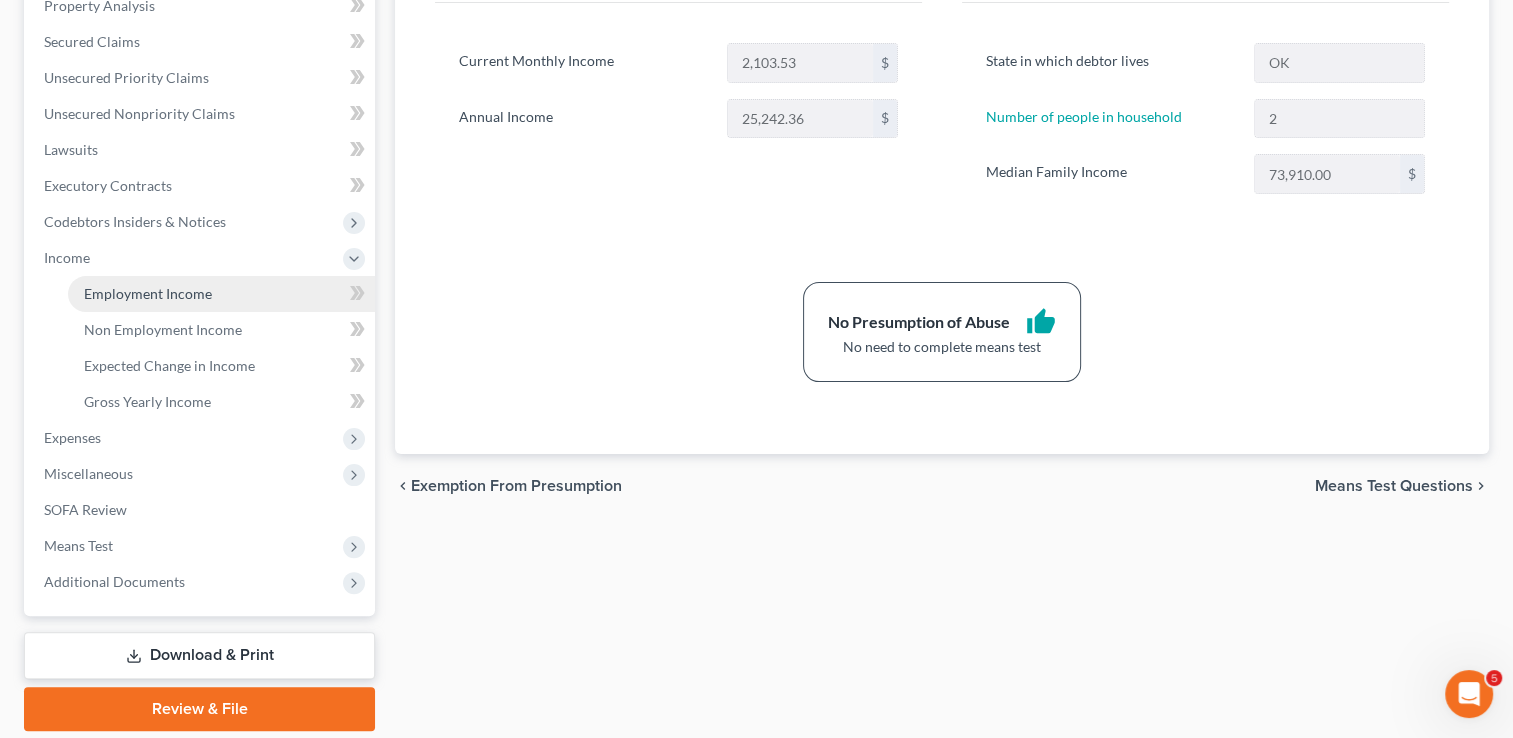 click on "Employment Income" at bounding box center (148, 293) 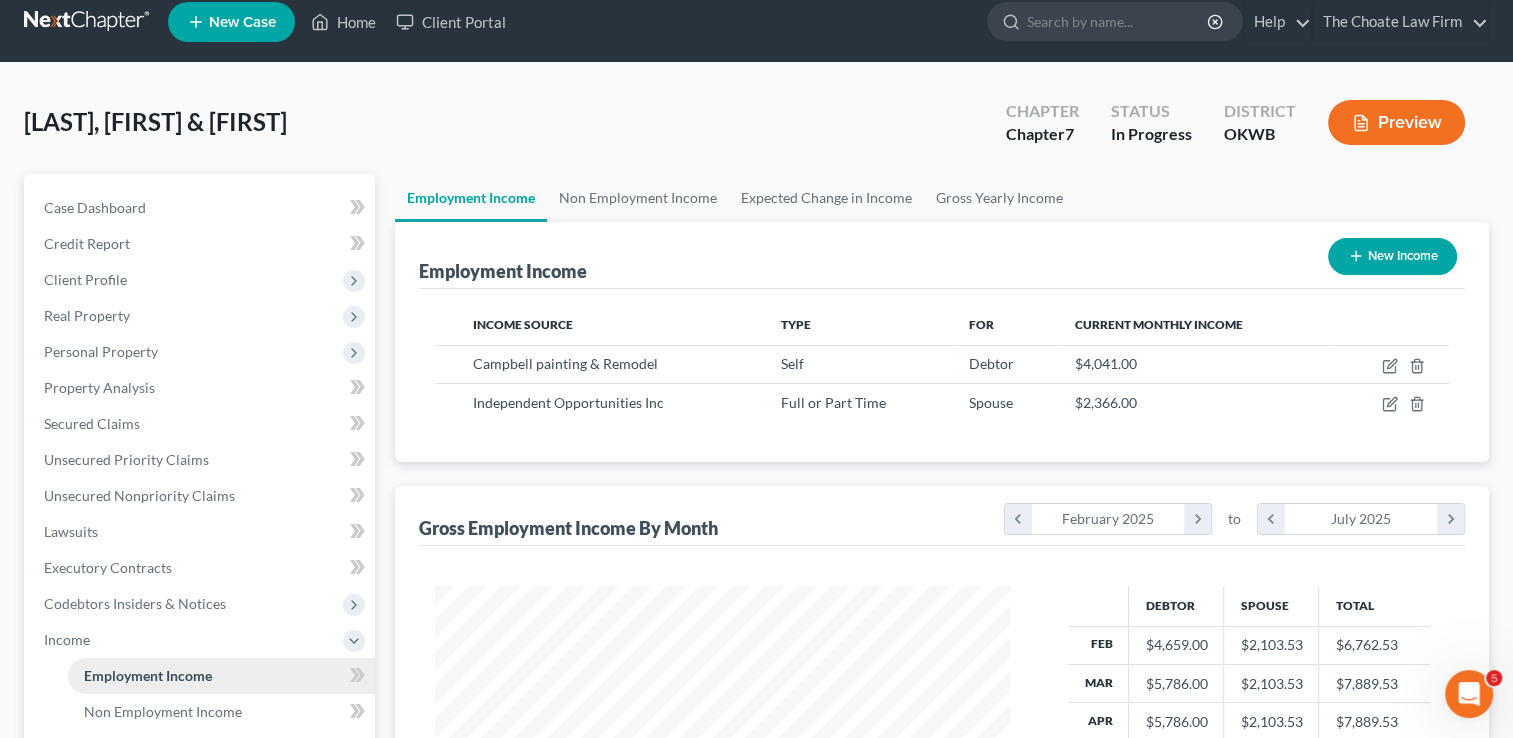 scroll, scrollTop: 0, scrollLeft: 0, axis: both 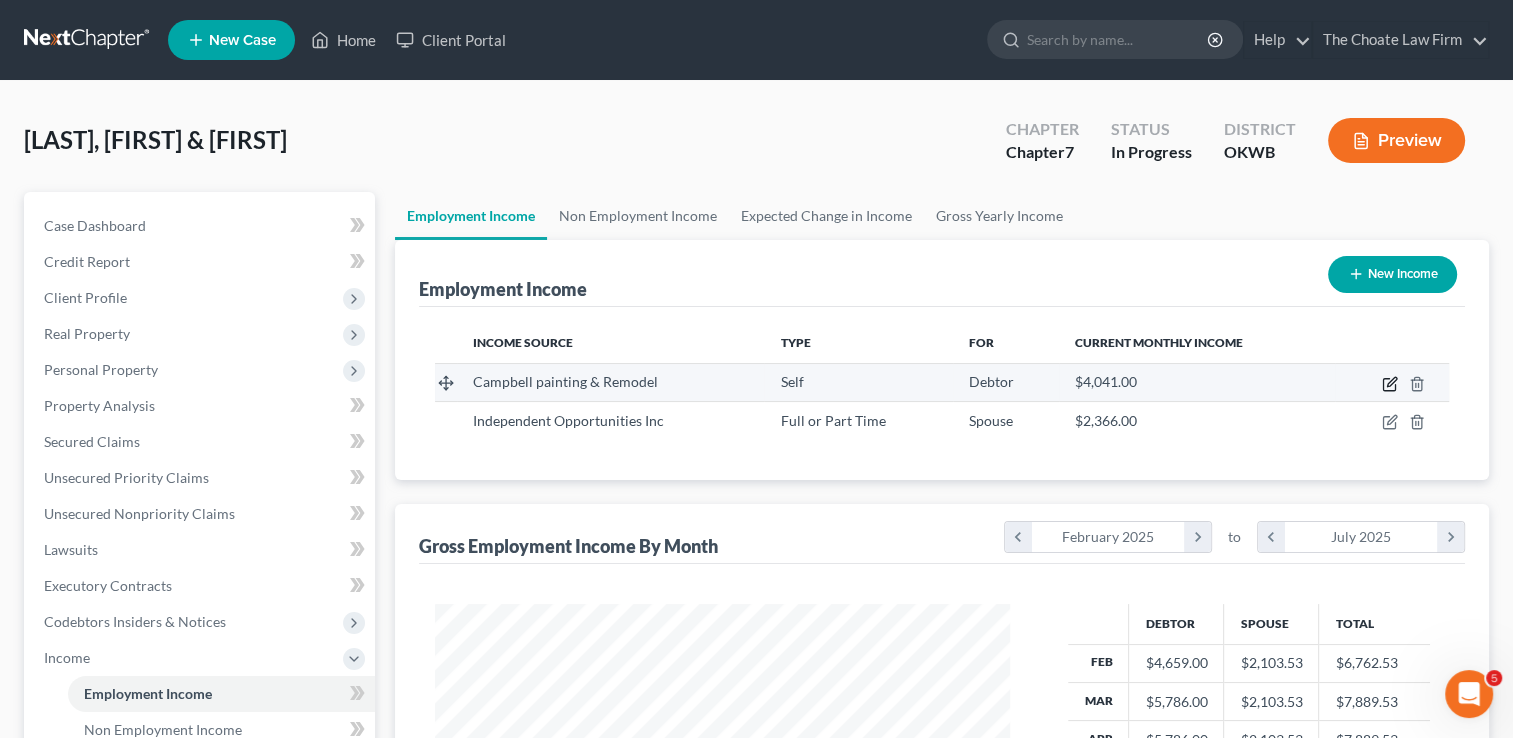 click 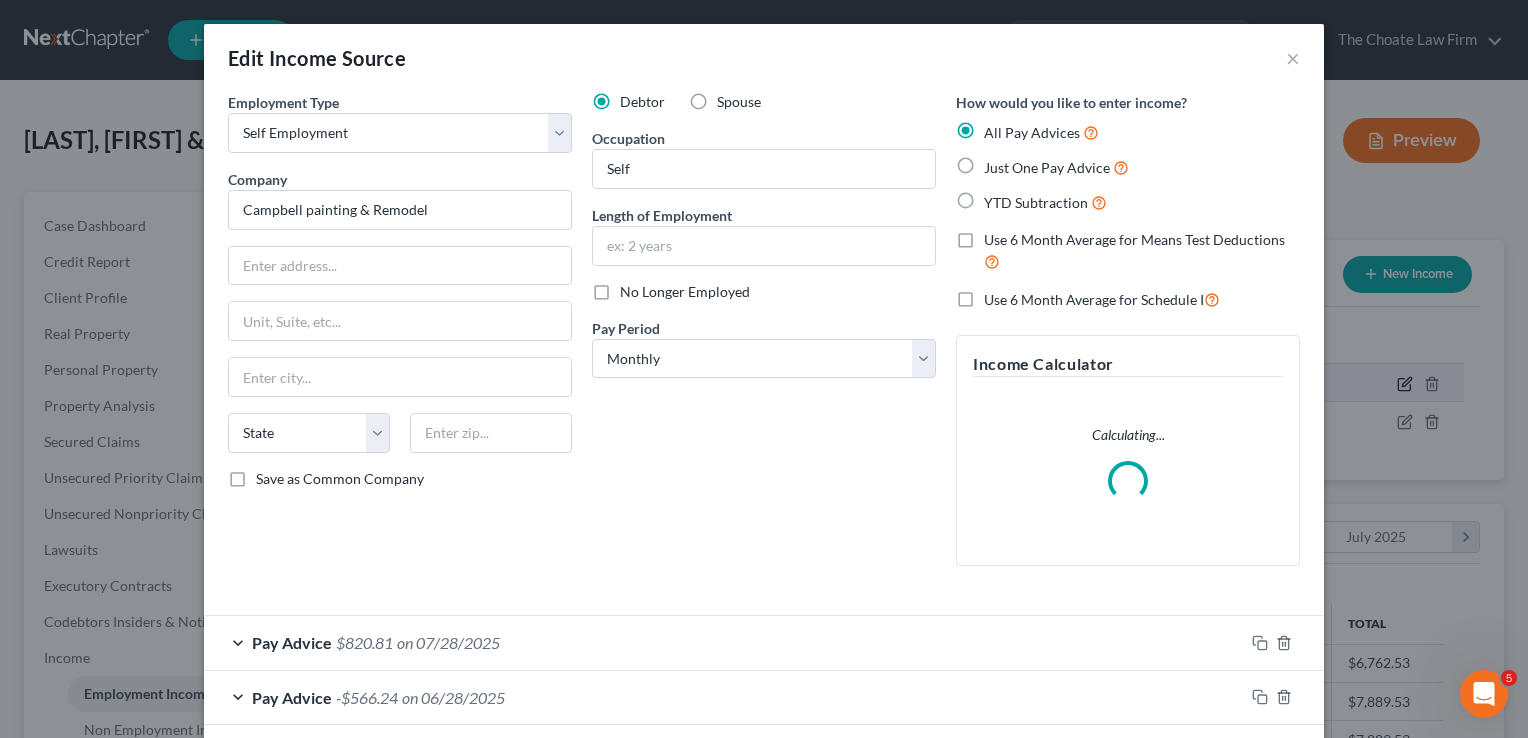 scroll, scrollTop: 999643, scrollLeft: 999378, axis: both 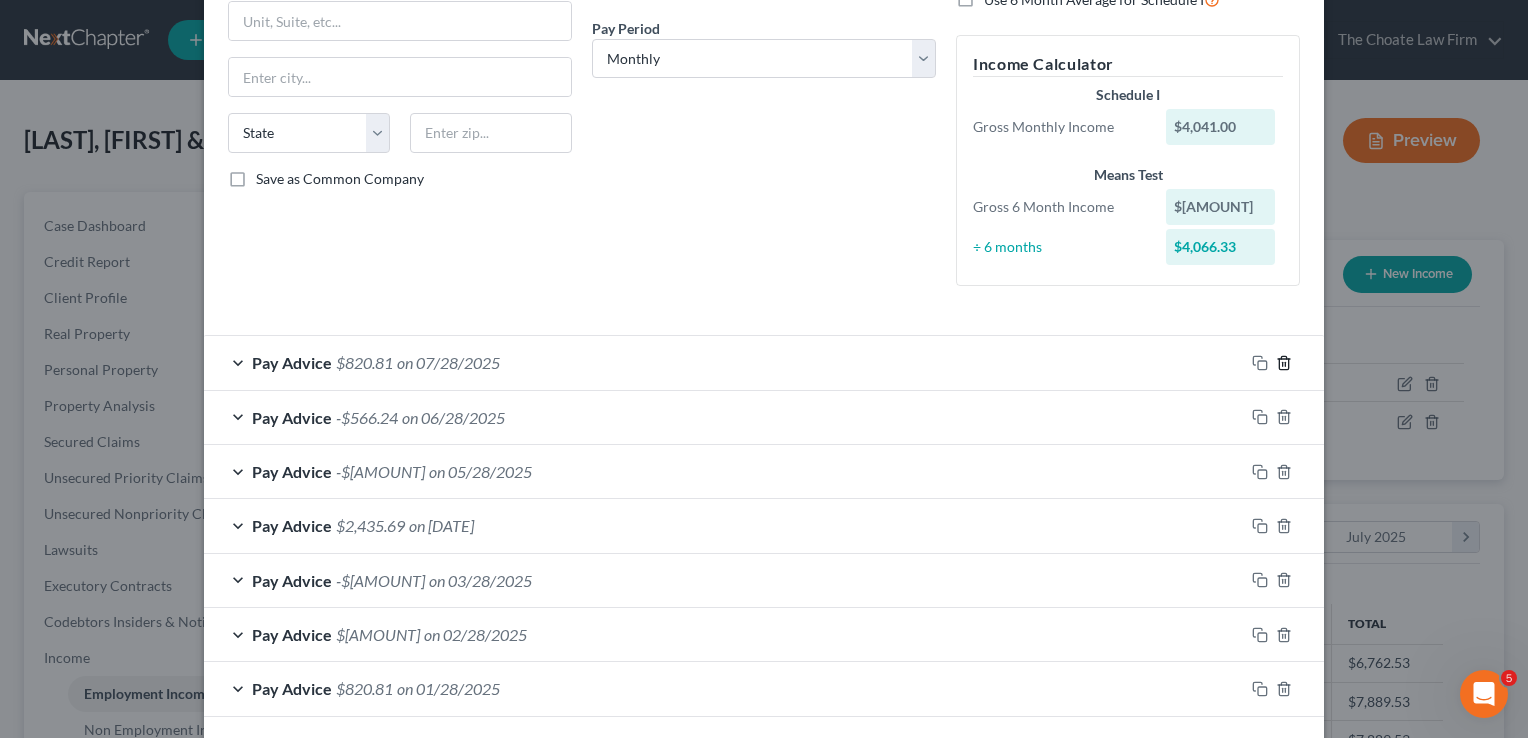 click 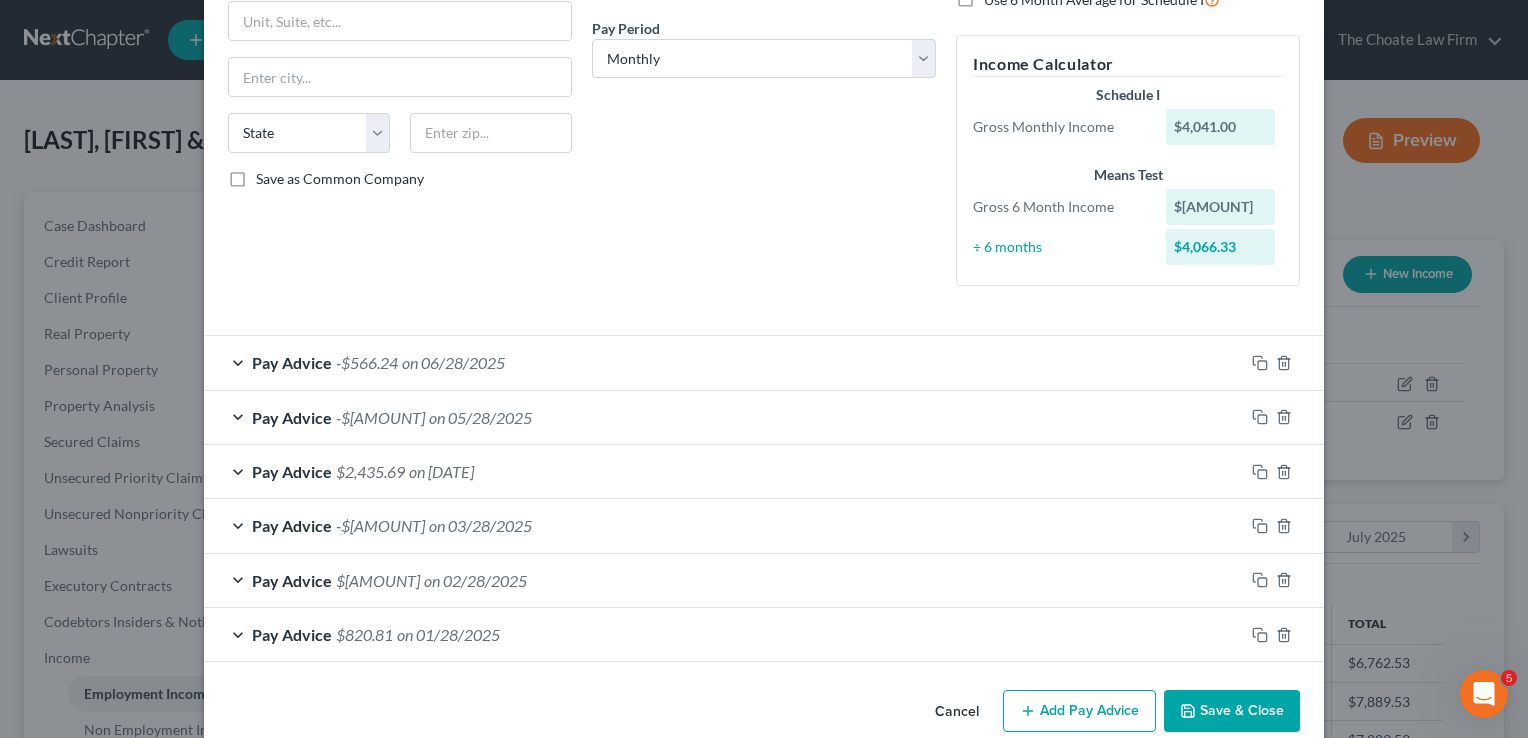 click on "Save & Close" at bounding box center (1232, 711) 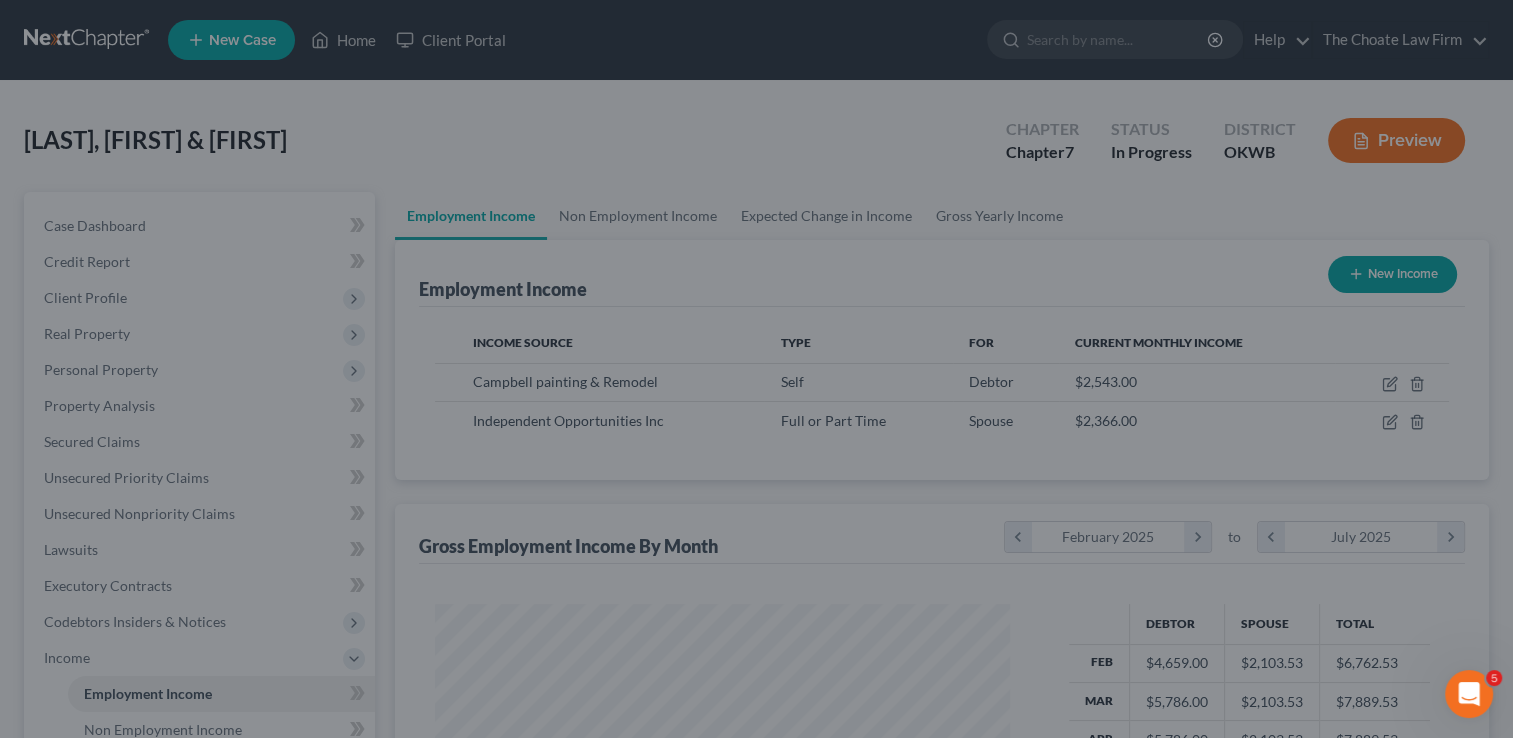 scroll, scrollTop: 356, scrollLeft: 615, axis: both 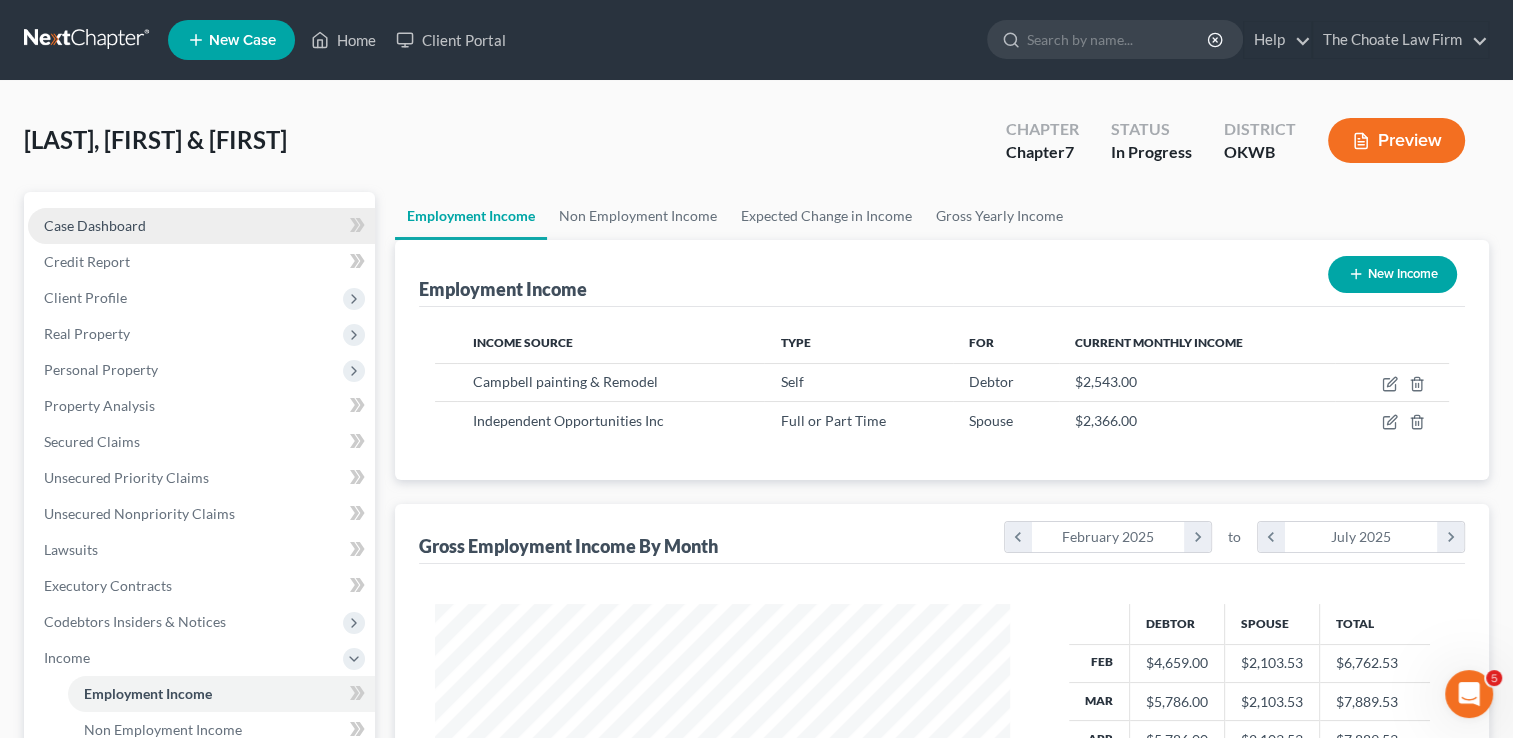 click on "Case Dashboard" at bounding box center [95, 225] 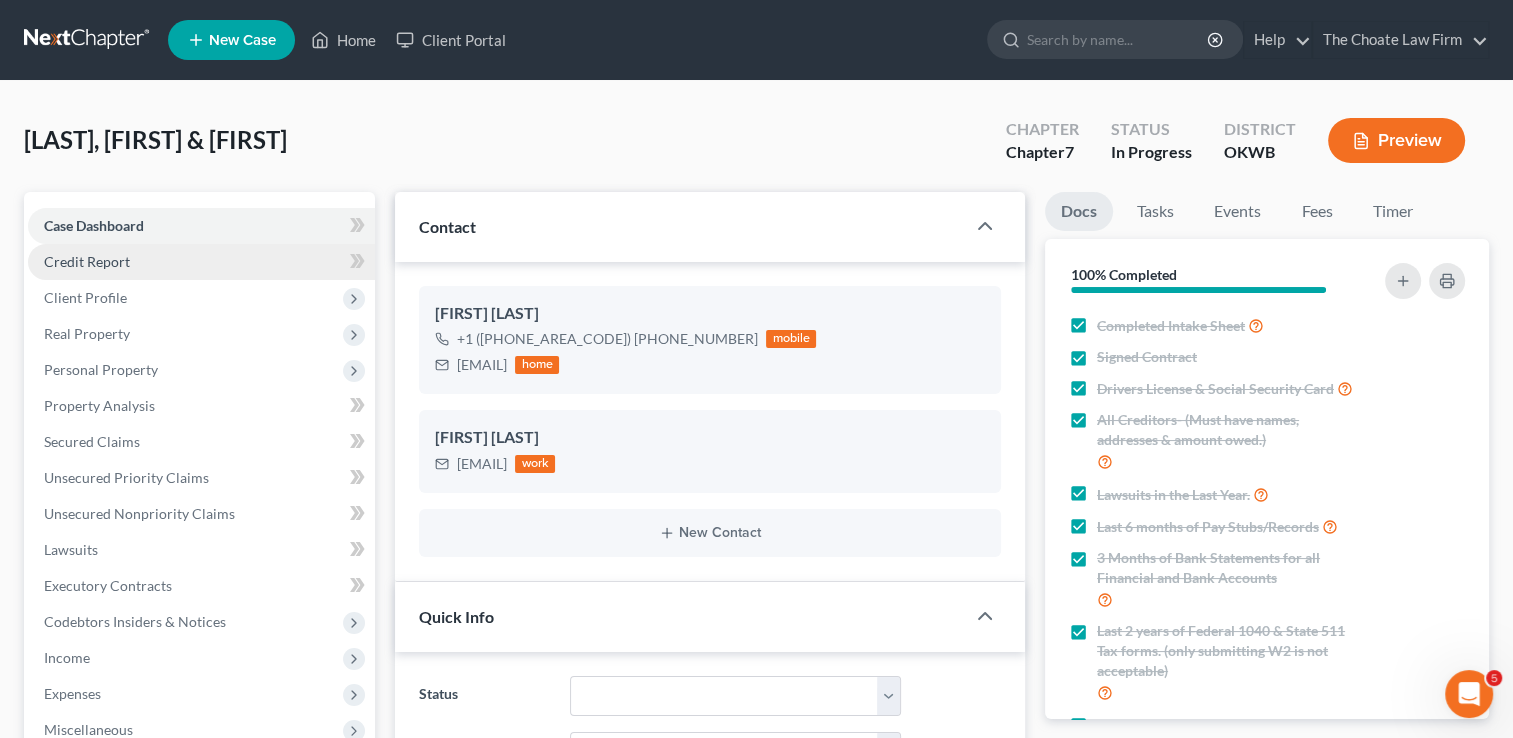 scroll, scrollTop: 186, scrollLeft: 0, axis: vertical 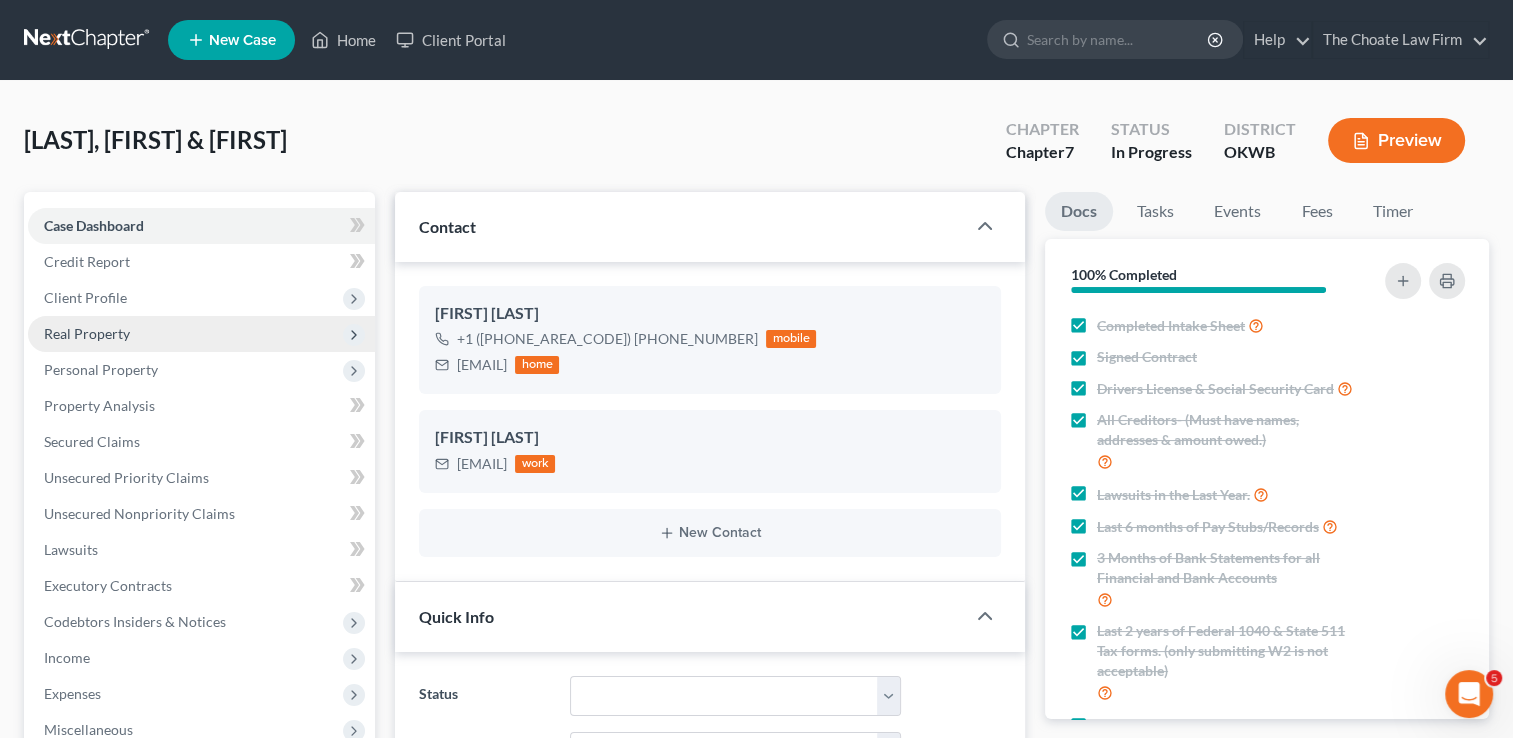drag, startPoint x: 132, startPoint y: 292, endPoint x: 275, endPoint y: 342, distance: 151.48927 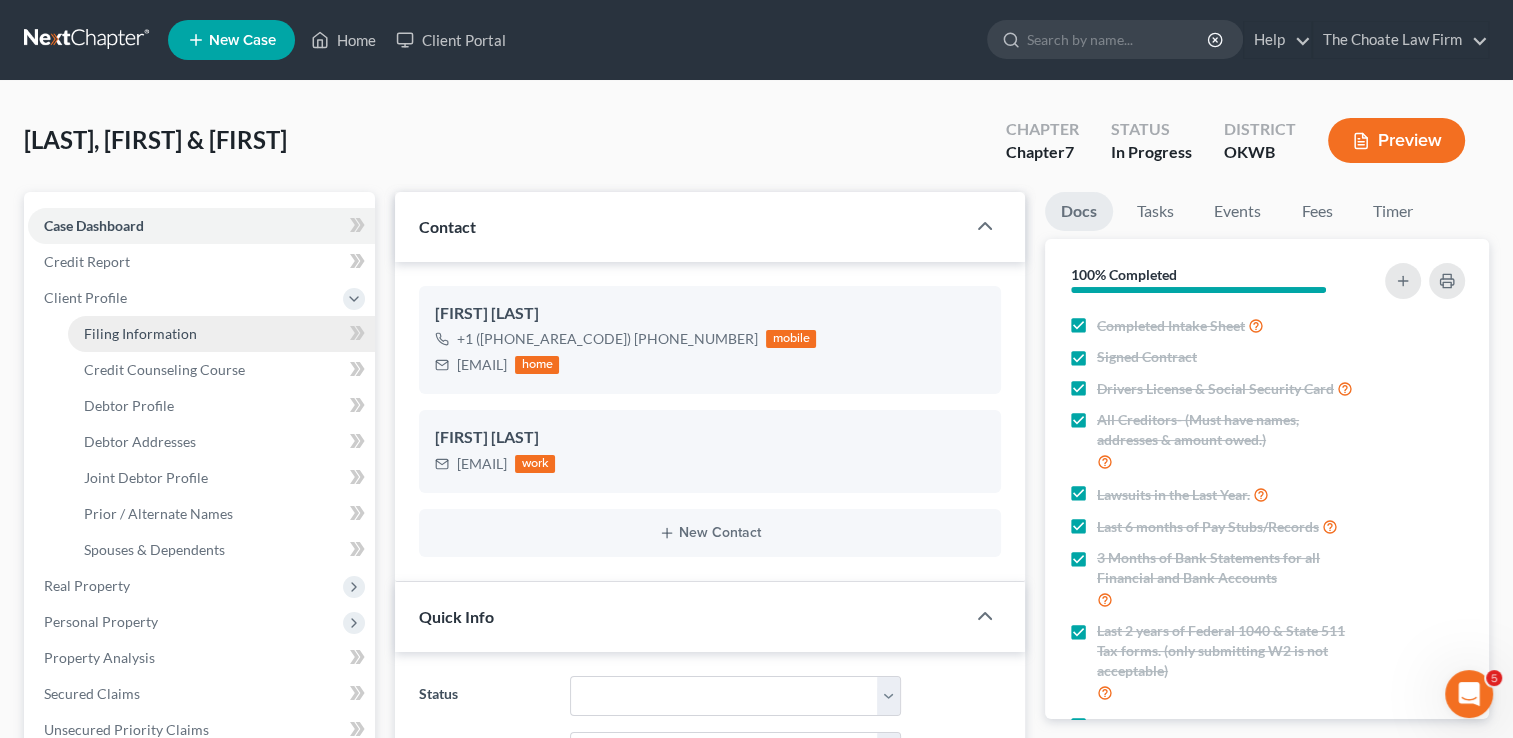 click on "Filing Information" at bounding box center (140, 333) 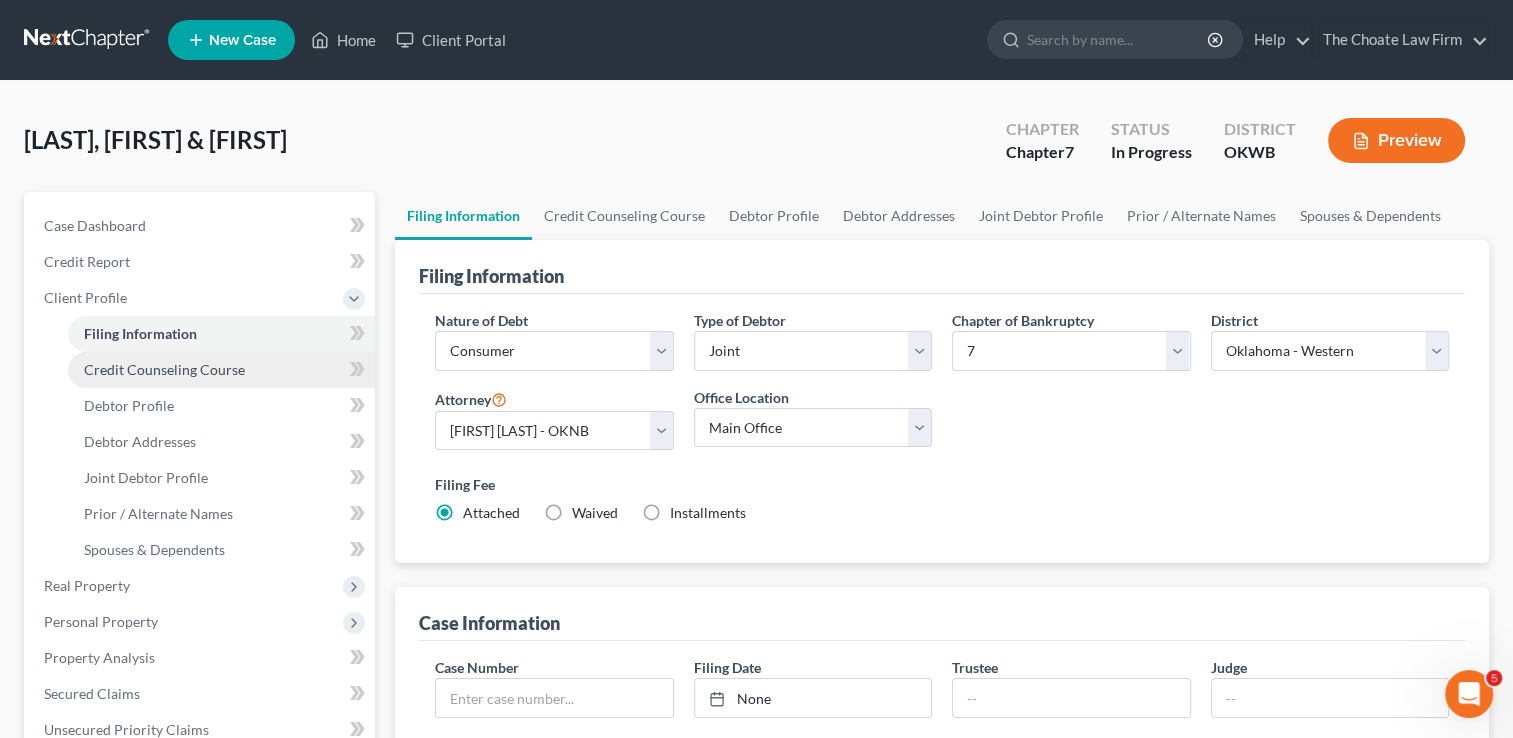 click on "Credit Counseling Course" at bounding box center (221, 370) 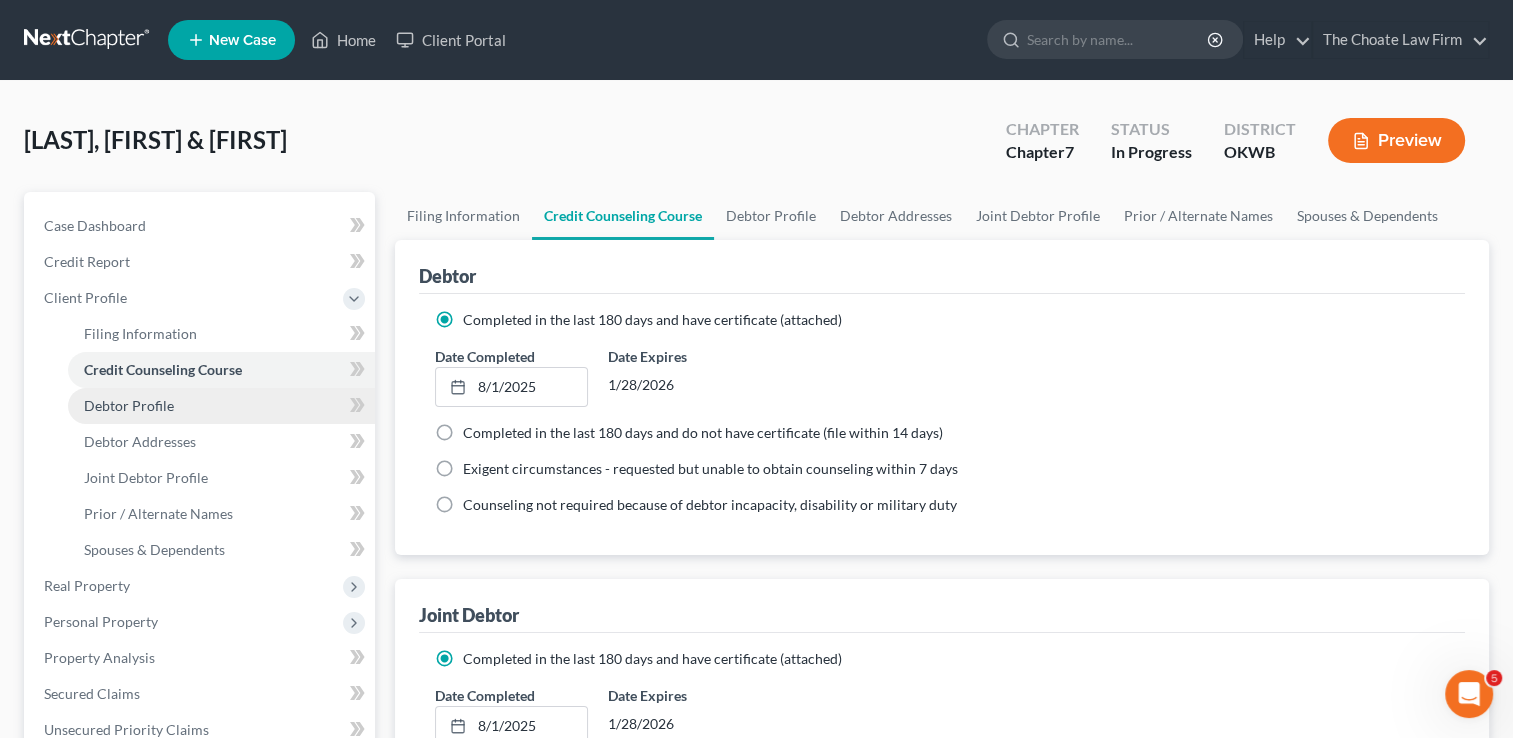 click on "Debtor Profile" at bounding box center [129, 405] 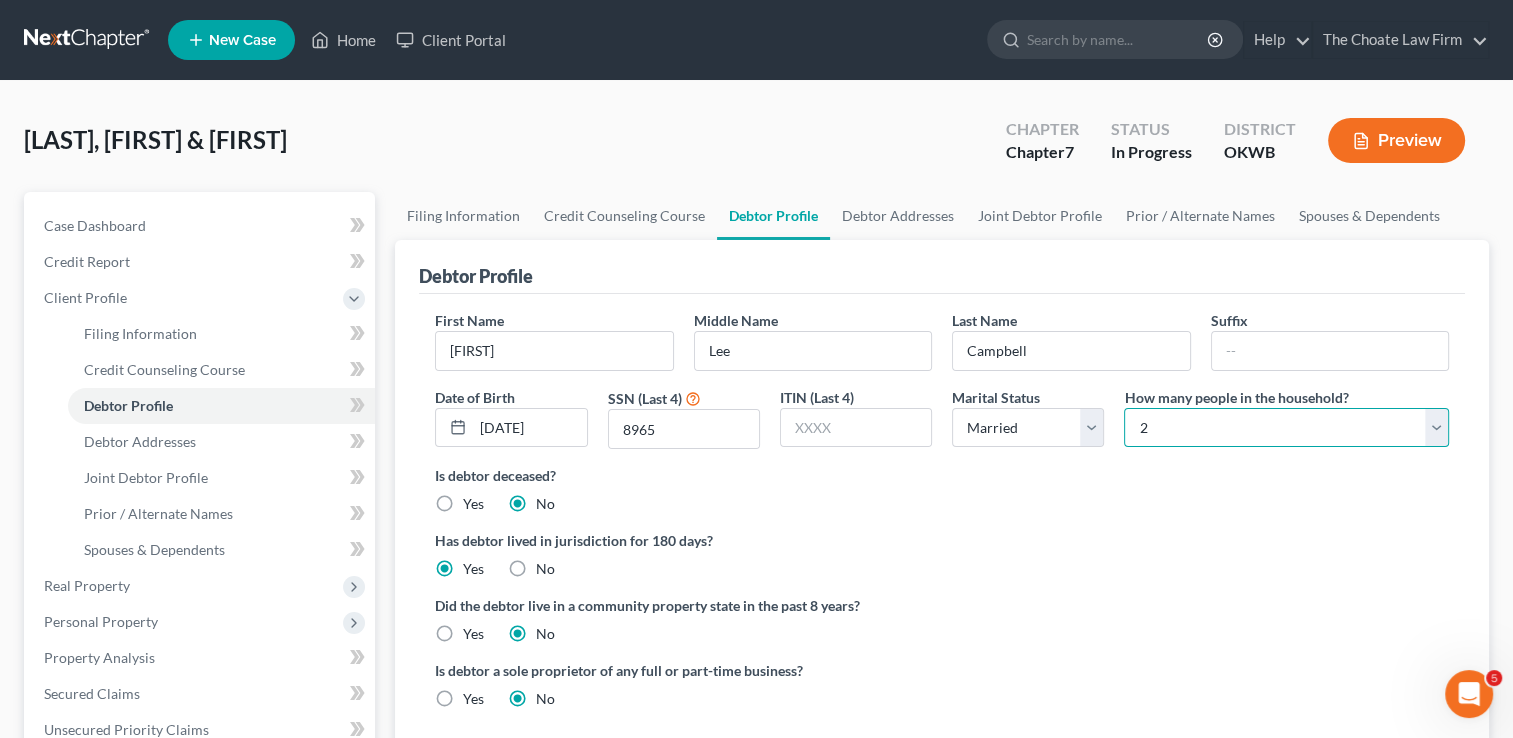 click on "Select 1 2 3 4 5 6 7 8 9 10 11 12 13 14 15 16 17 18 19 20" at bounding box center [1286, 428] 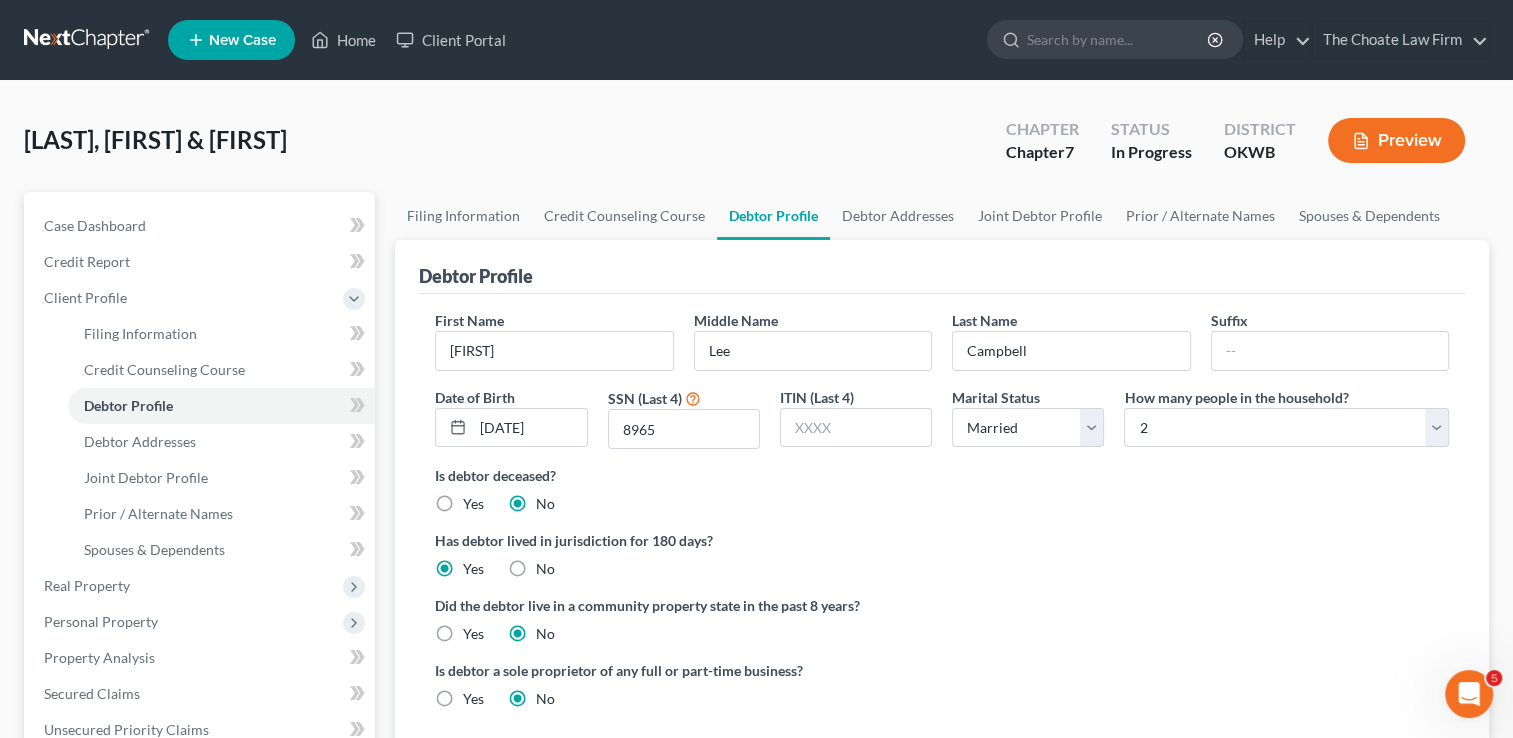 click on "Is debtor deceased? Yes No" at bounding box center (942, 489) 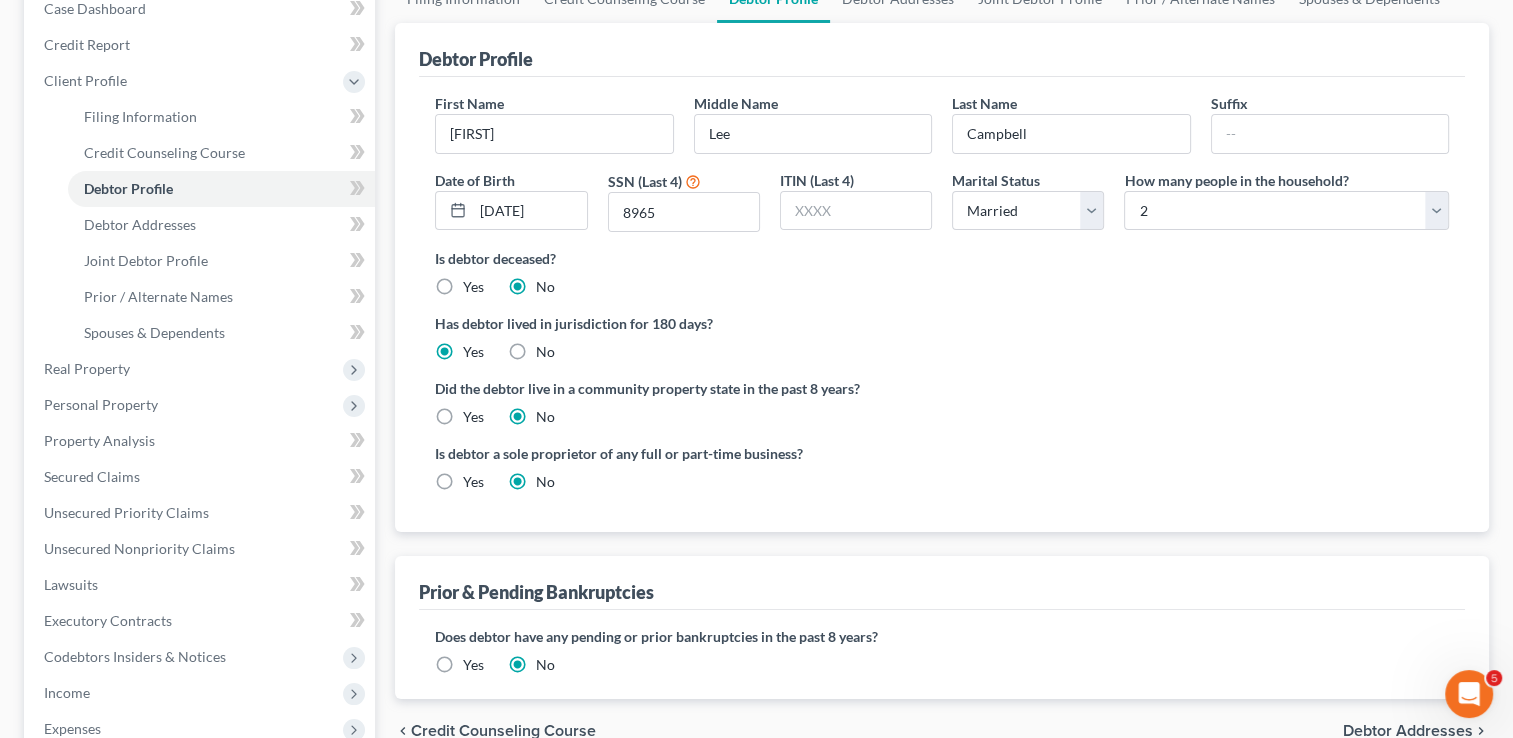 scroll, scrollTop: 300, scrollLeft: 0, axis: vertical 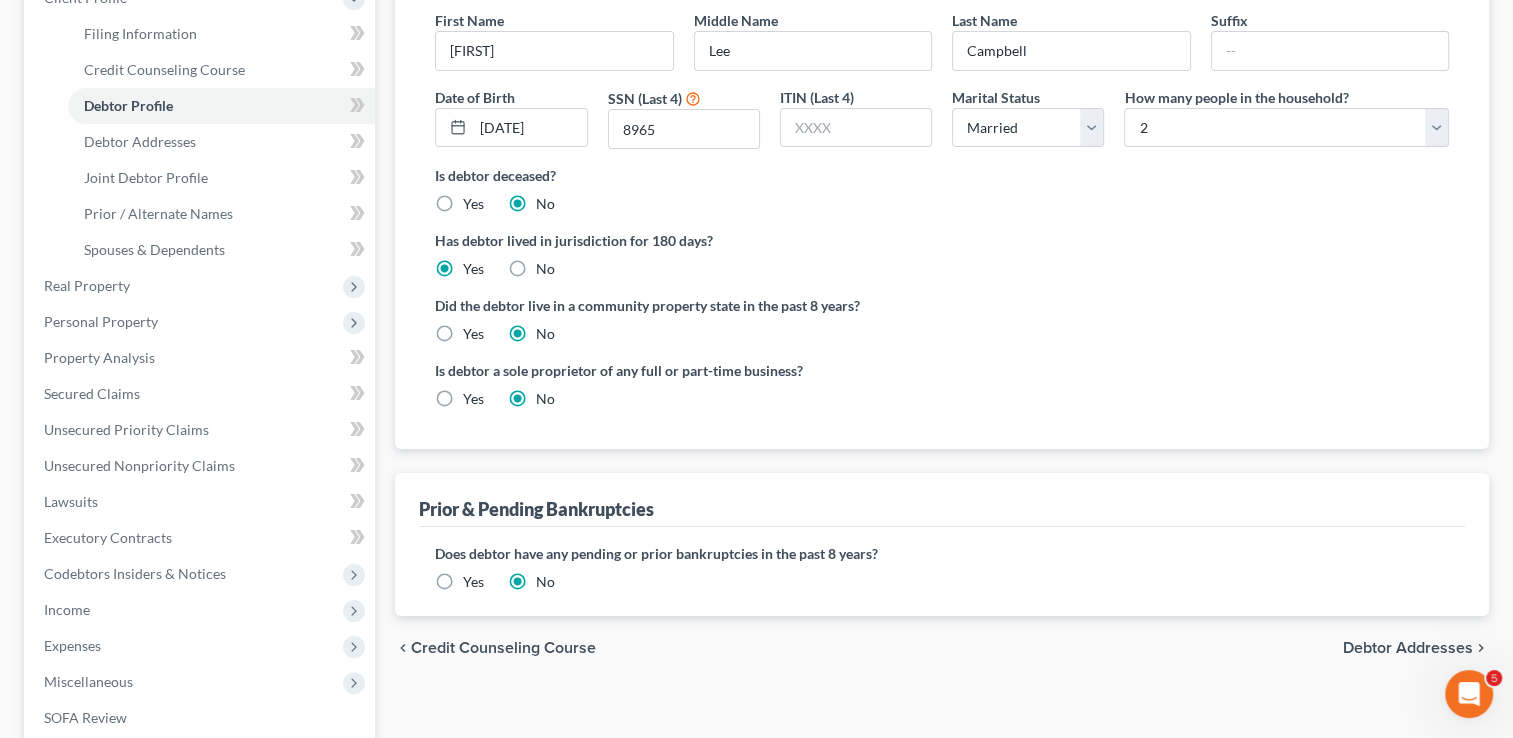 click on "Yes" at bounding box center [473, 399] 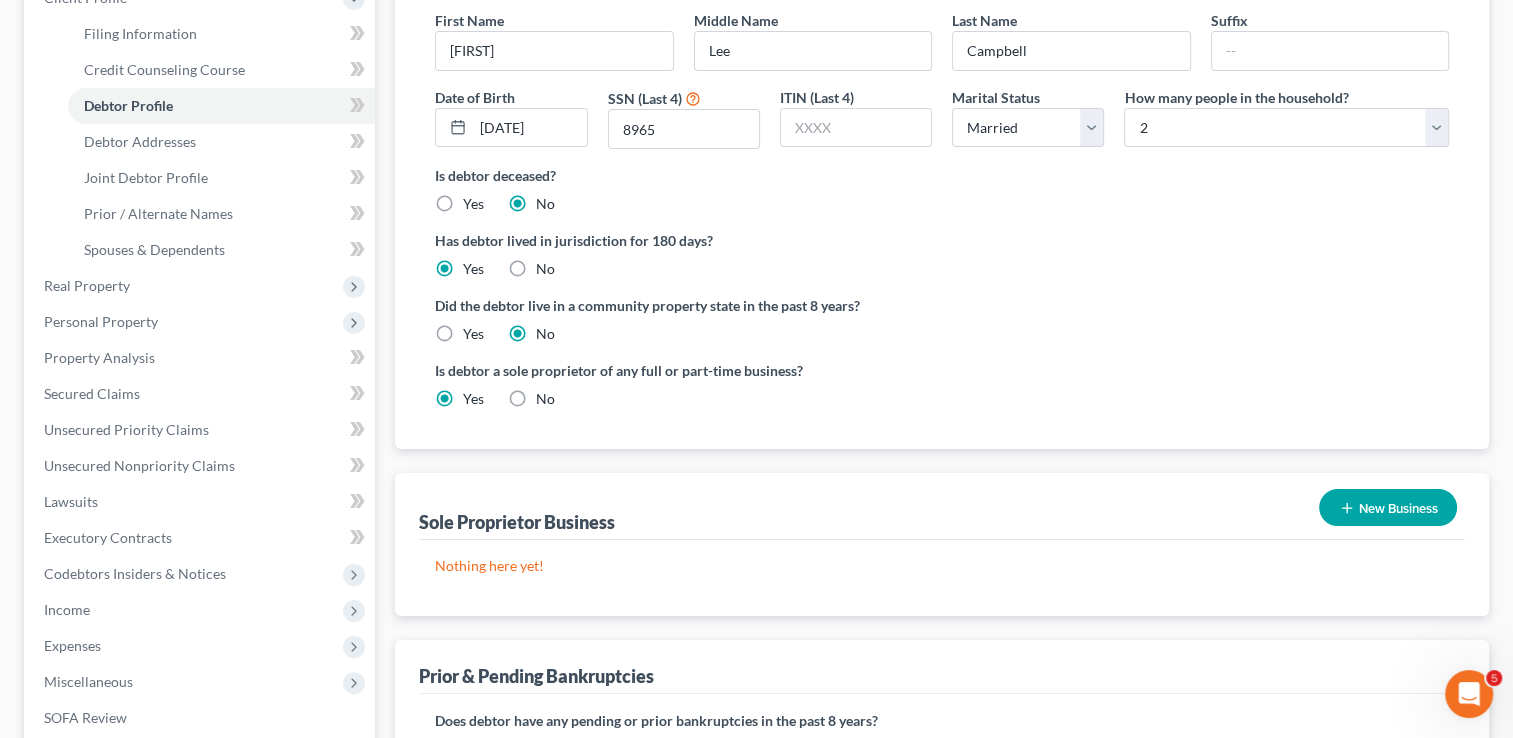 click on "New Business" at bounding box center (1388, 507) 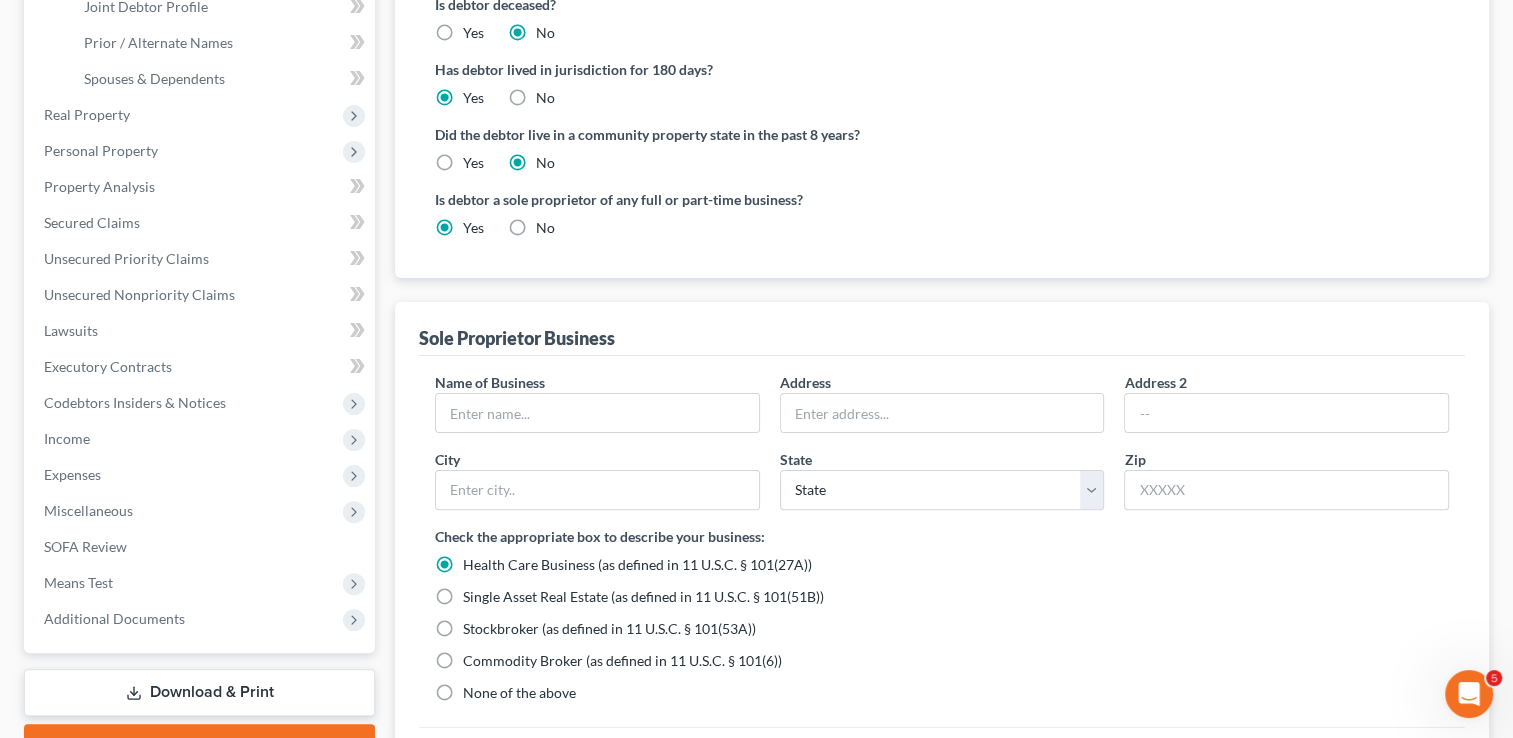scroll, scrollTop: 500, scrollLeft: 0, axis: vertical 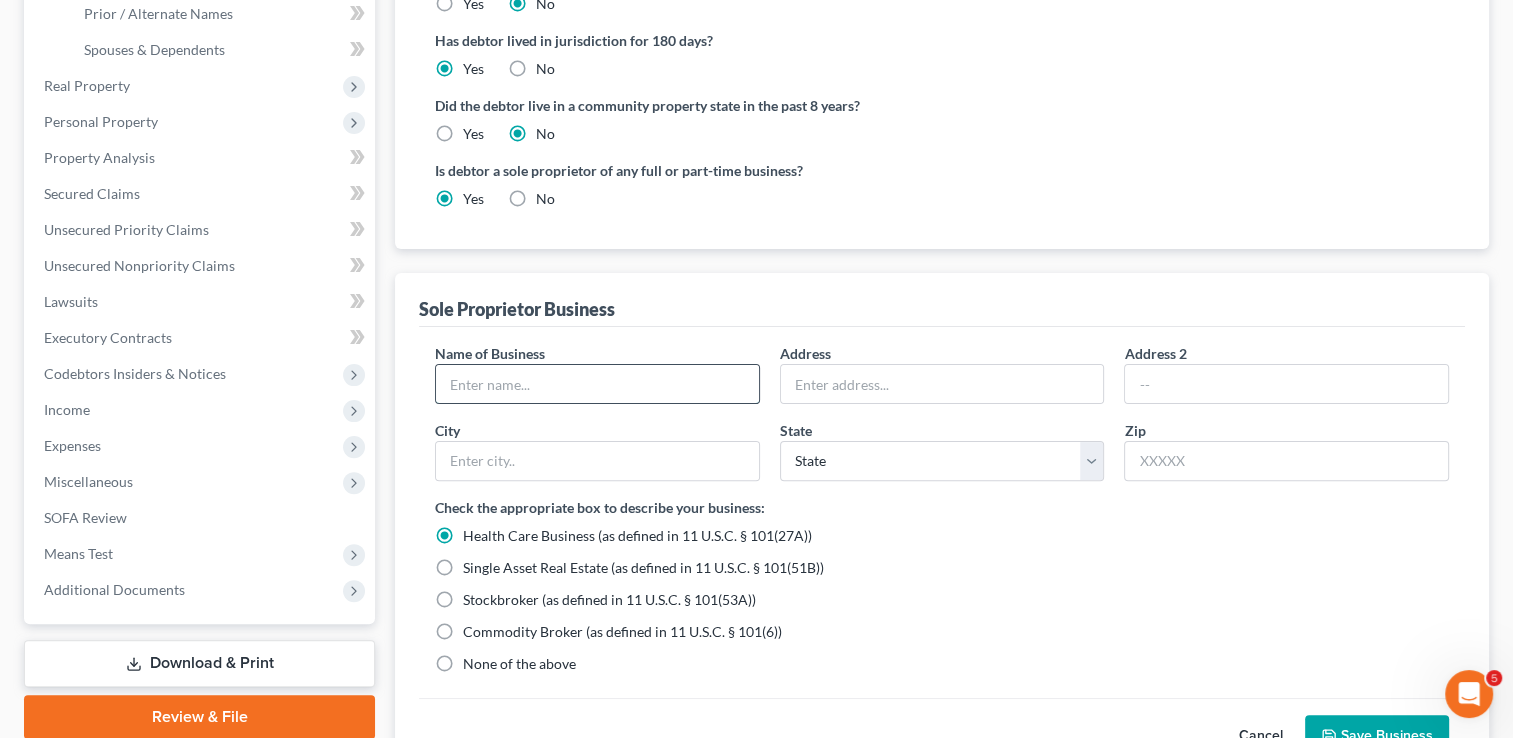 click at bounding box center (597, 384) 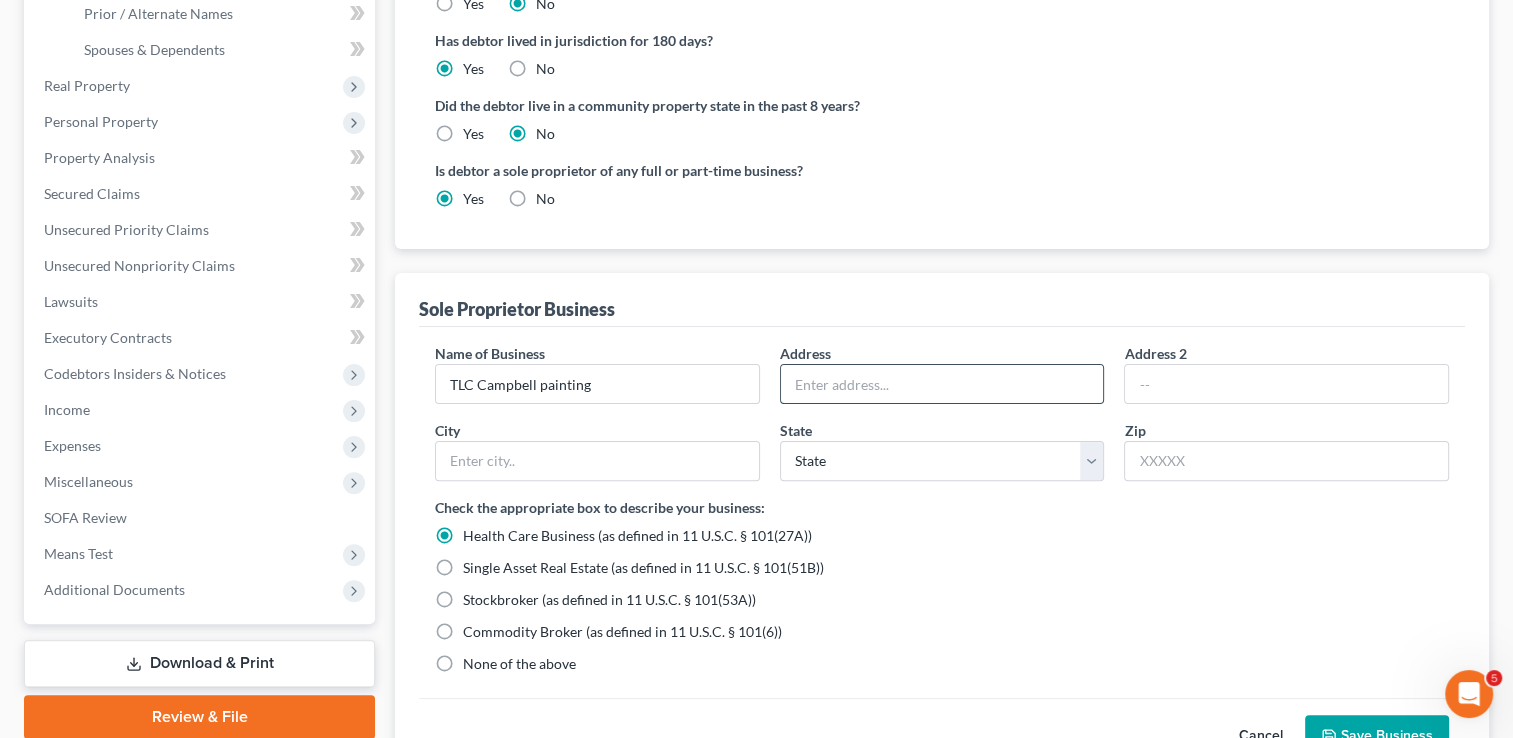 click at bounding box center [942, 384] 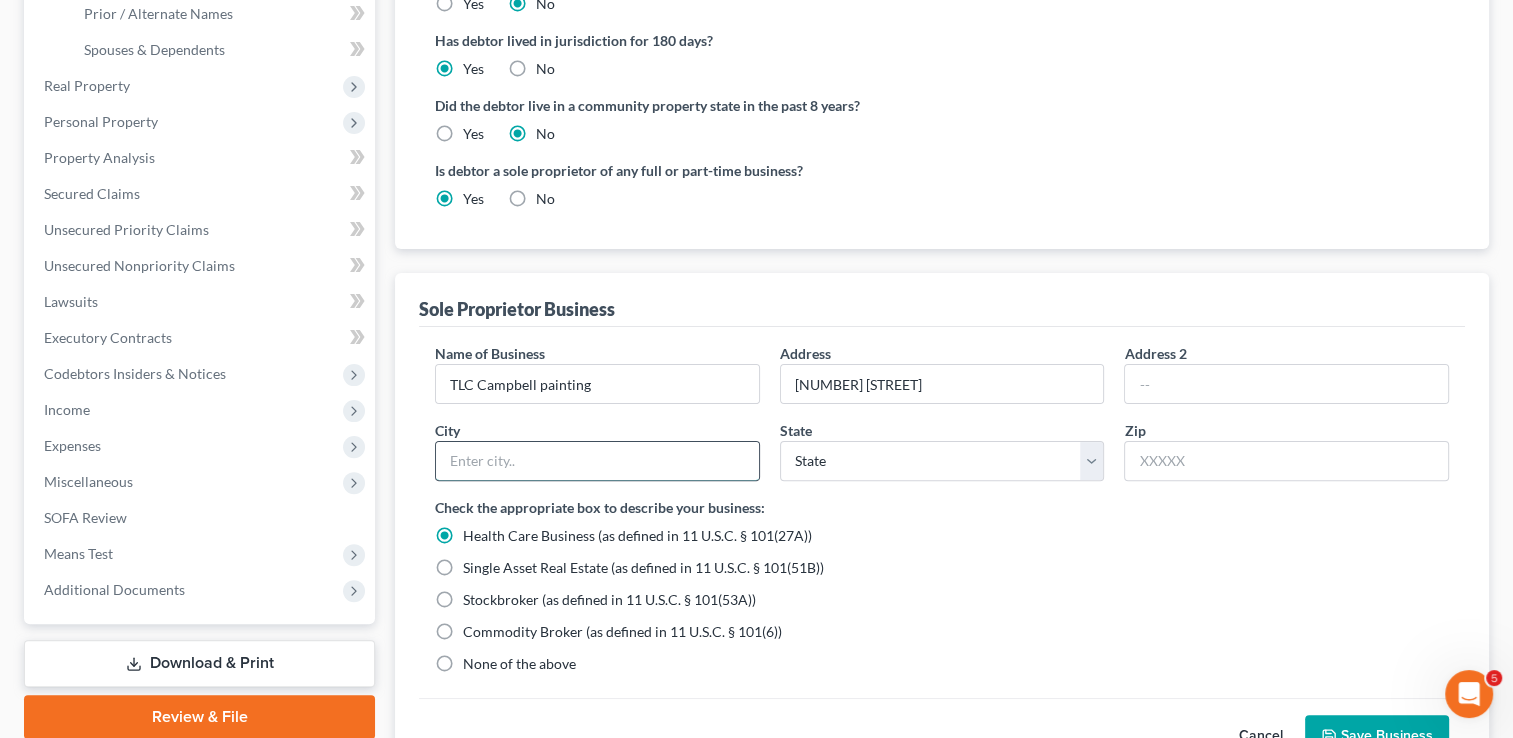 click at bounding box center [597, 461] 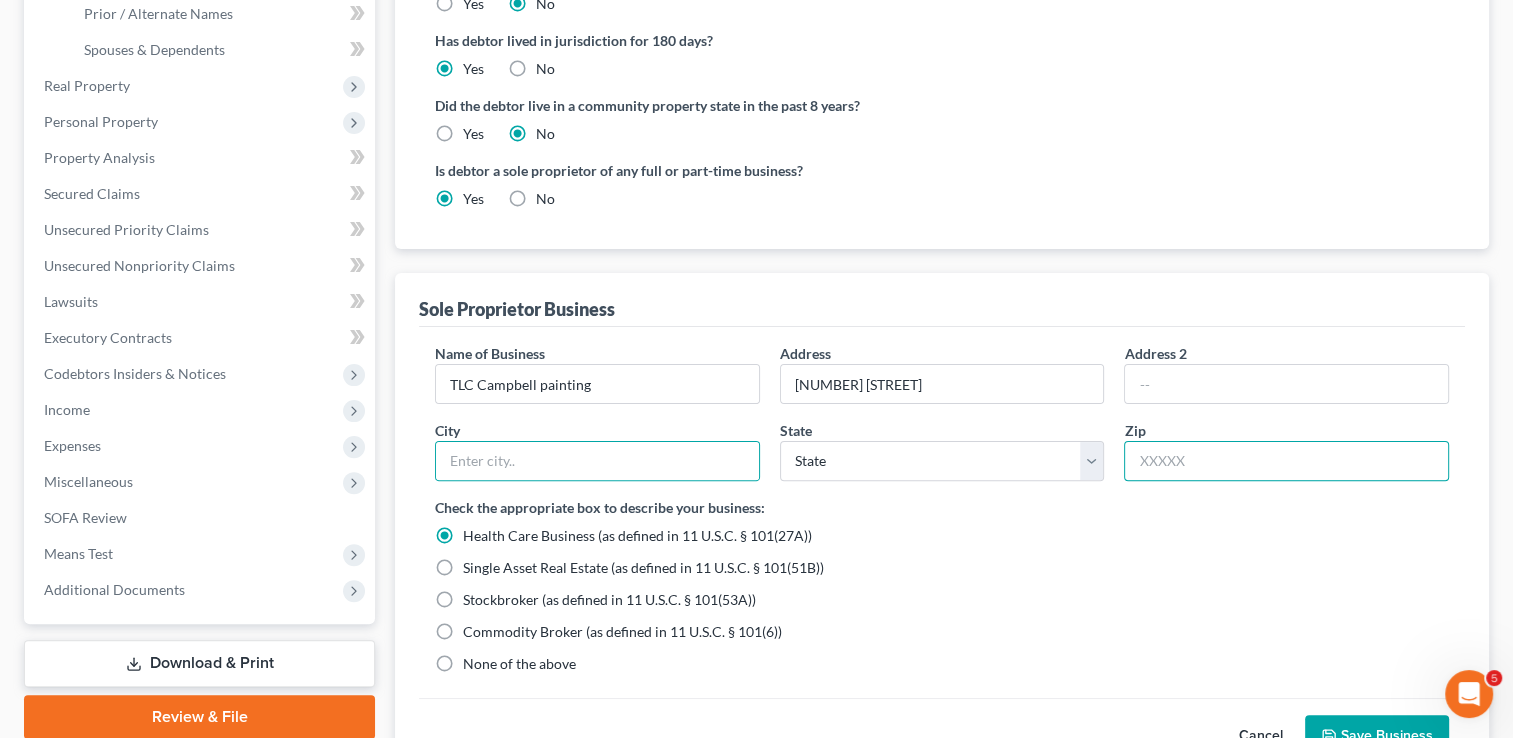 click at bounding box center [1286, 461] 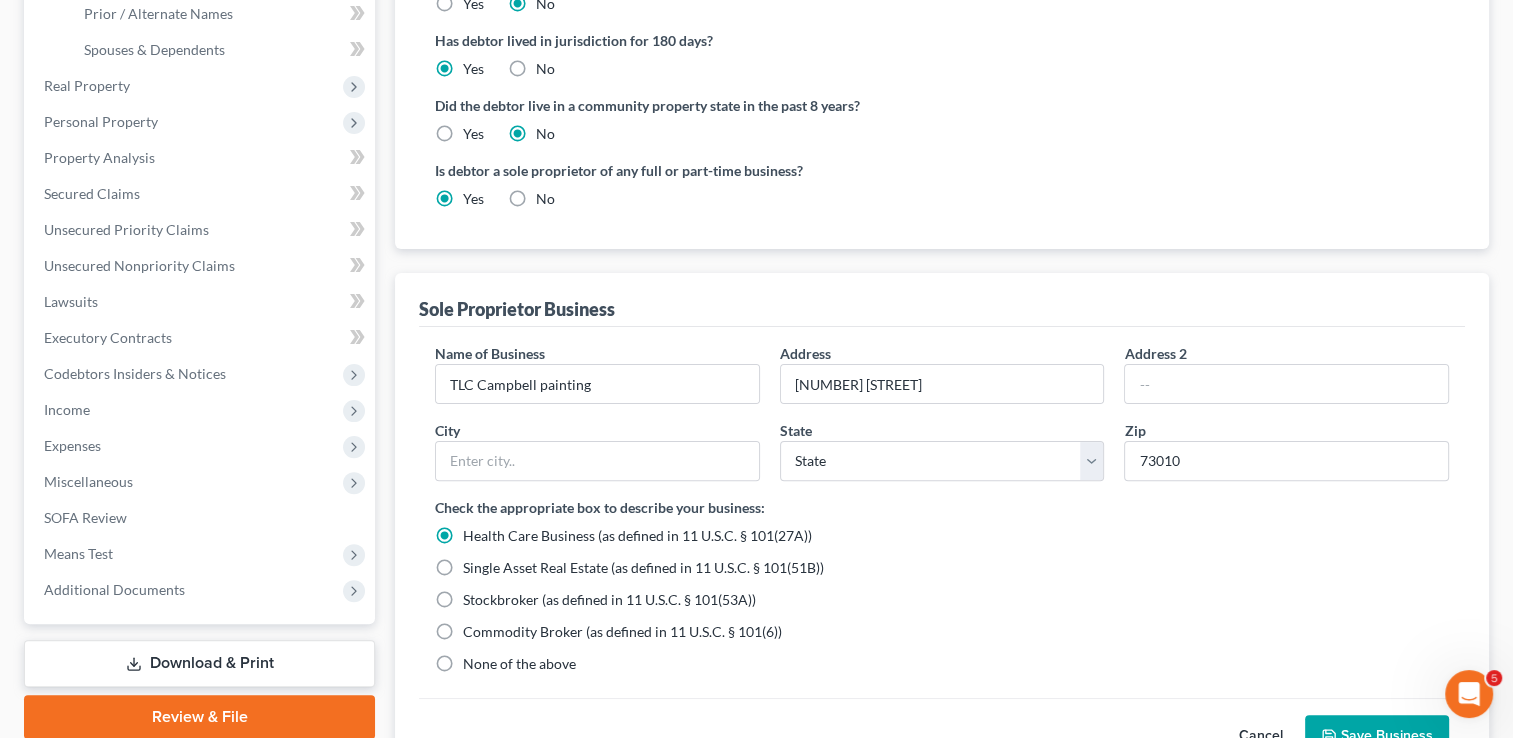 click on "Health Care Business (as defined in 11 U.S.C. § 101(27A))" at bounding box center (942, 536) 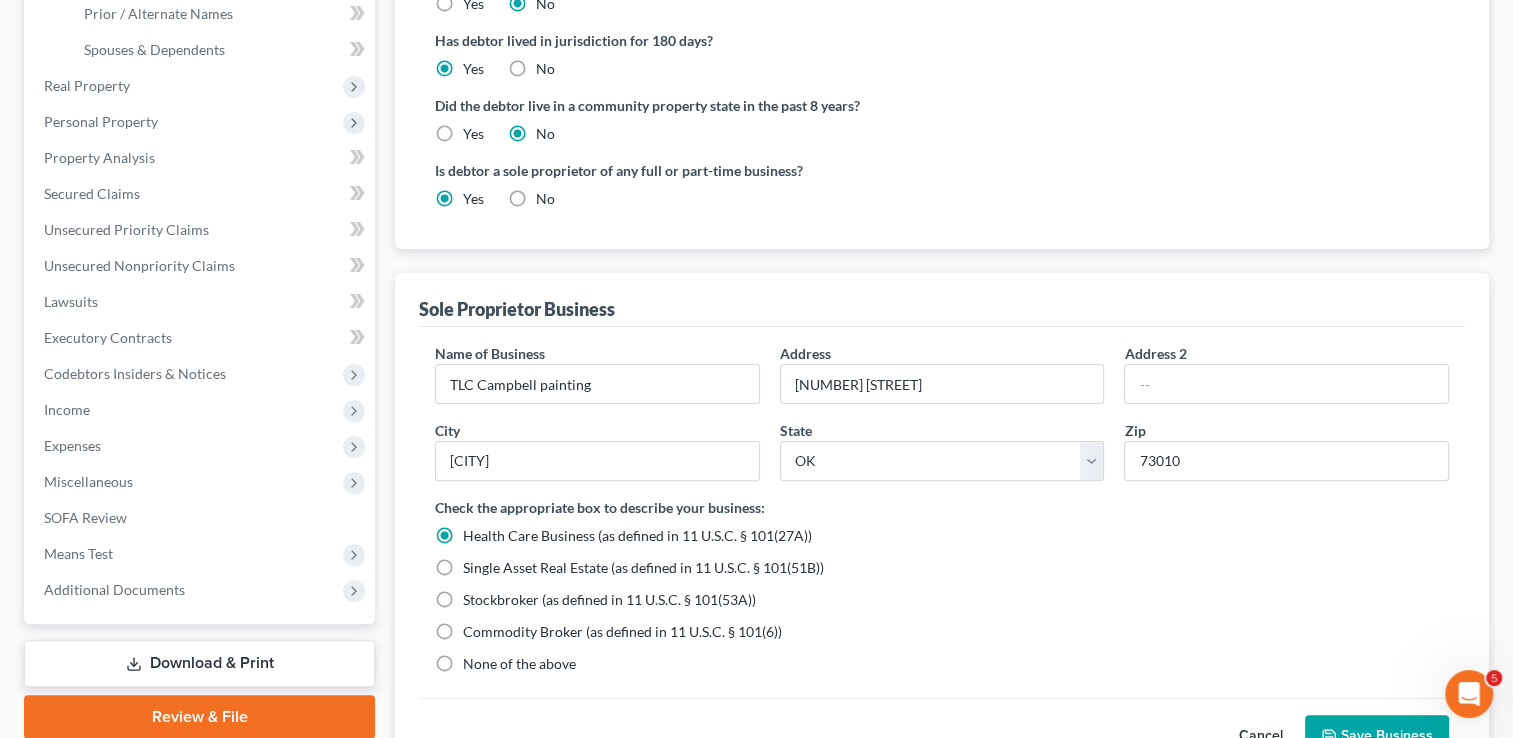 click on "None of the above" at bounding box center [519, 664] 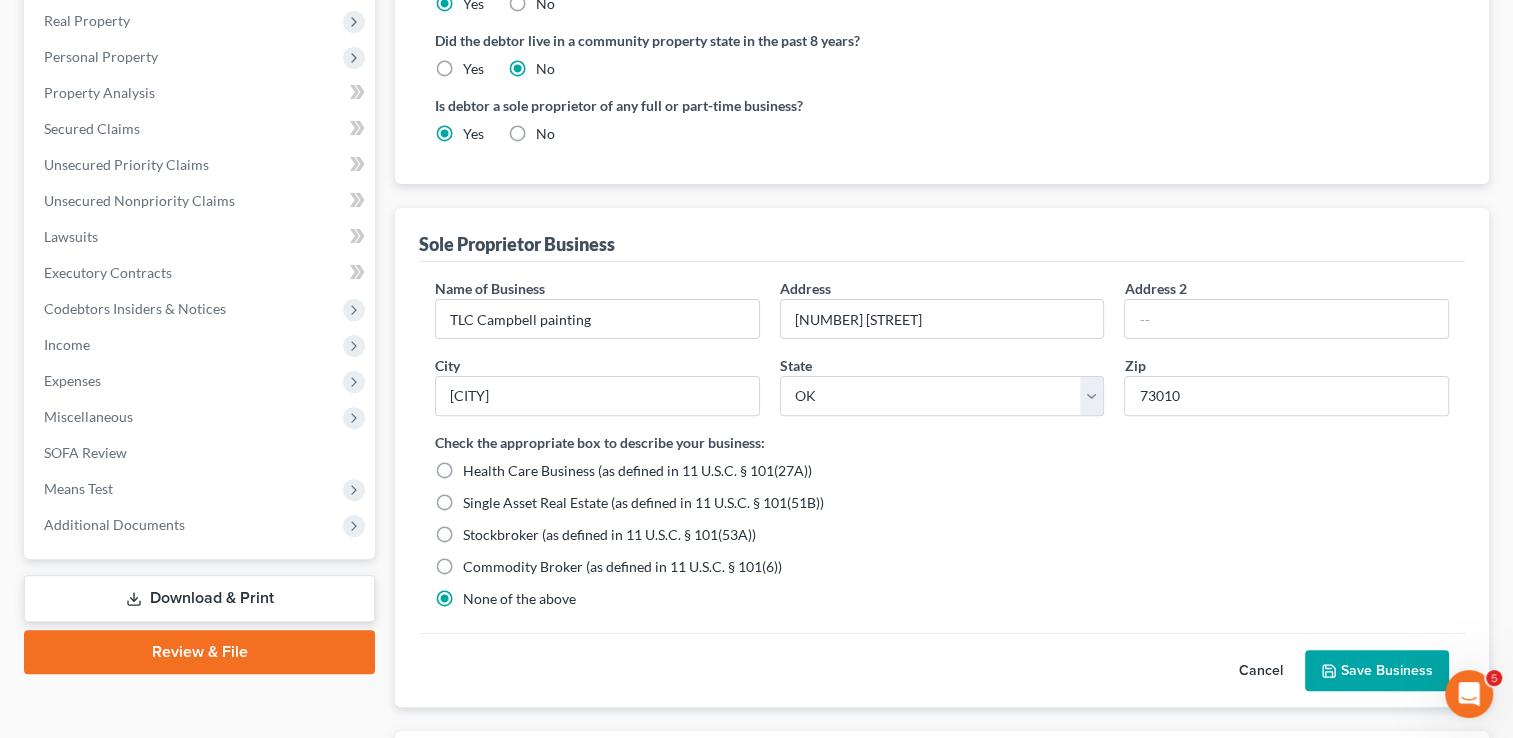 scroll, scrollTop: 600, scrollLeft: 0, axis: vertical 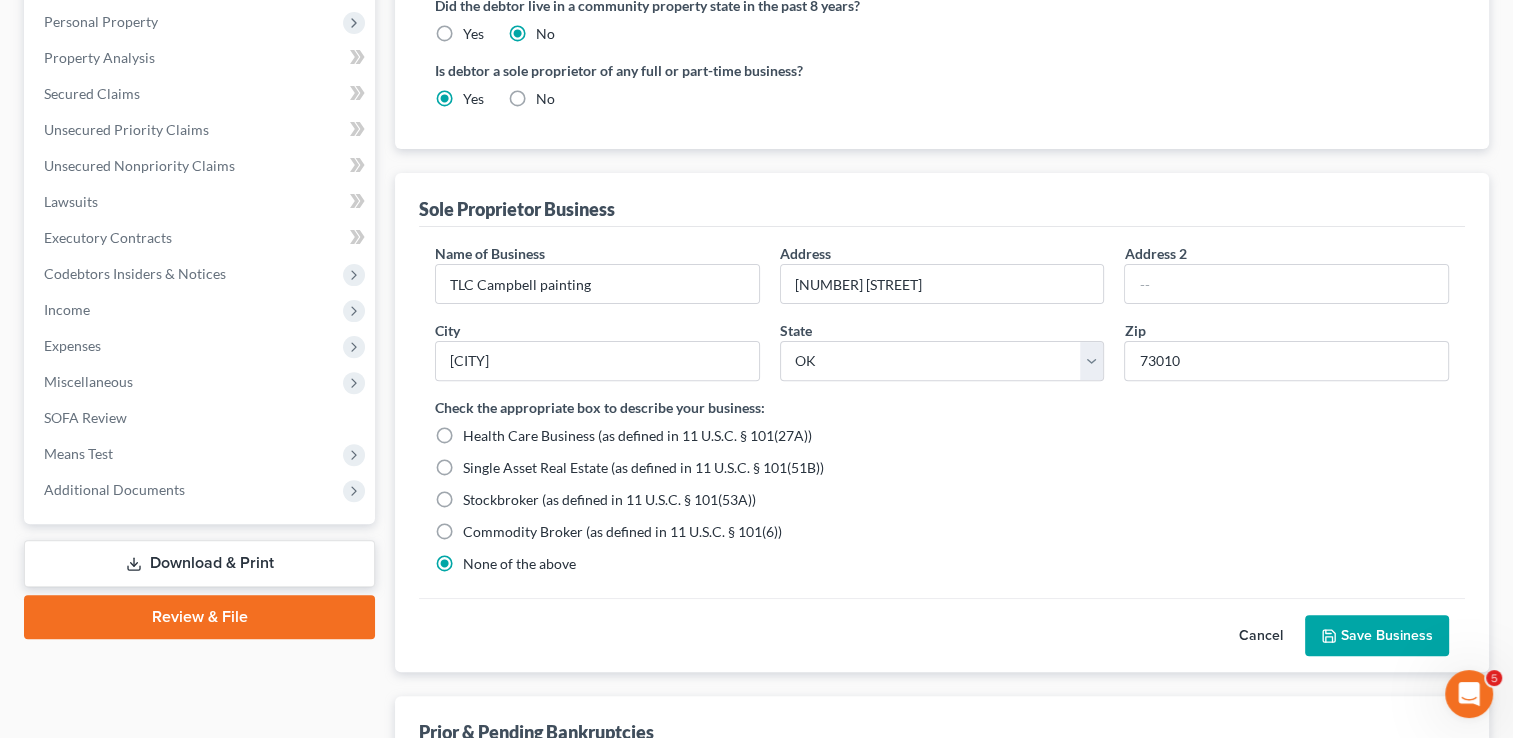 click on "Save Business" at bounding box center [1377, 636] 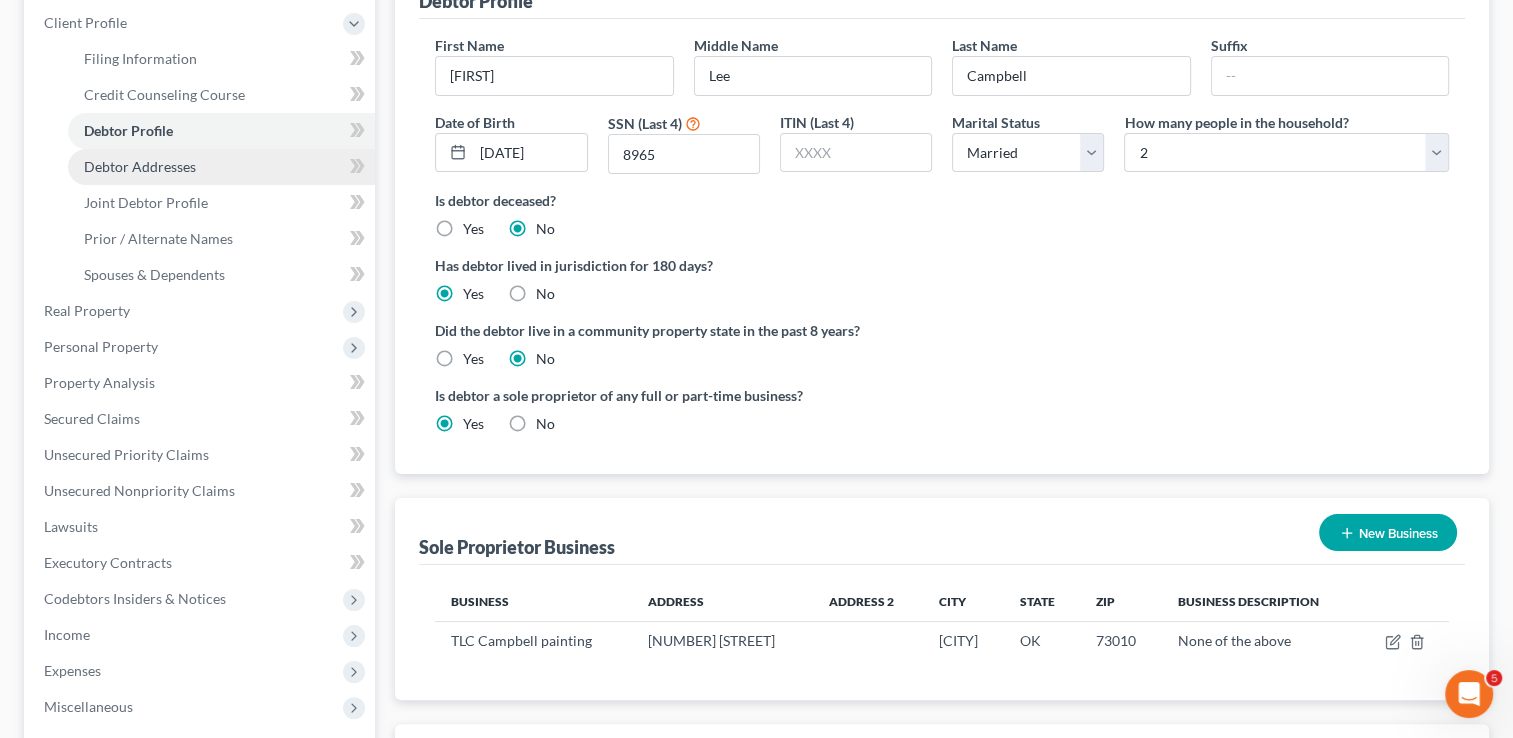 click on "Debtor Addresses" at bounding box center [140, 166] 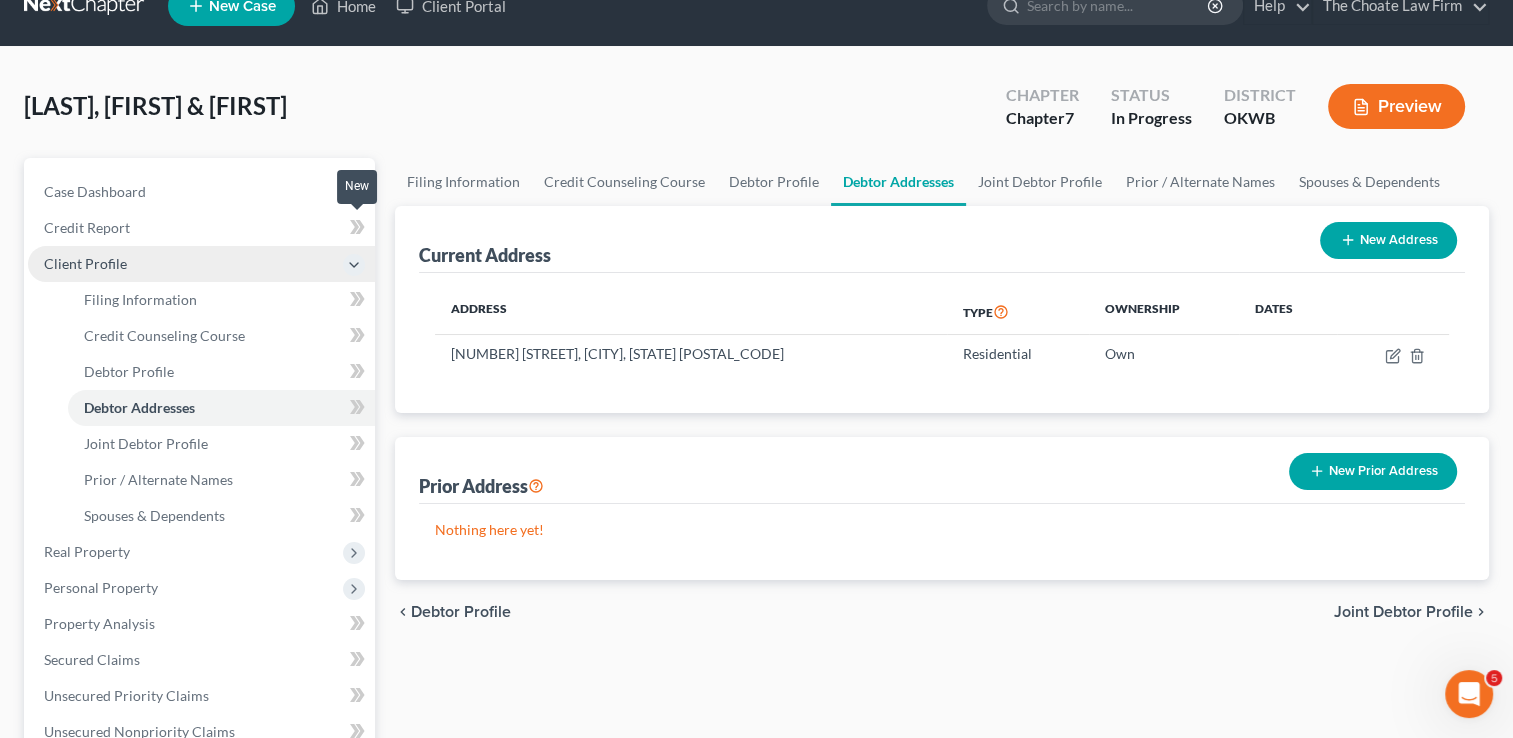 scroll, scrollTop: 0, scrollLeft: 0, axis: both 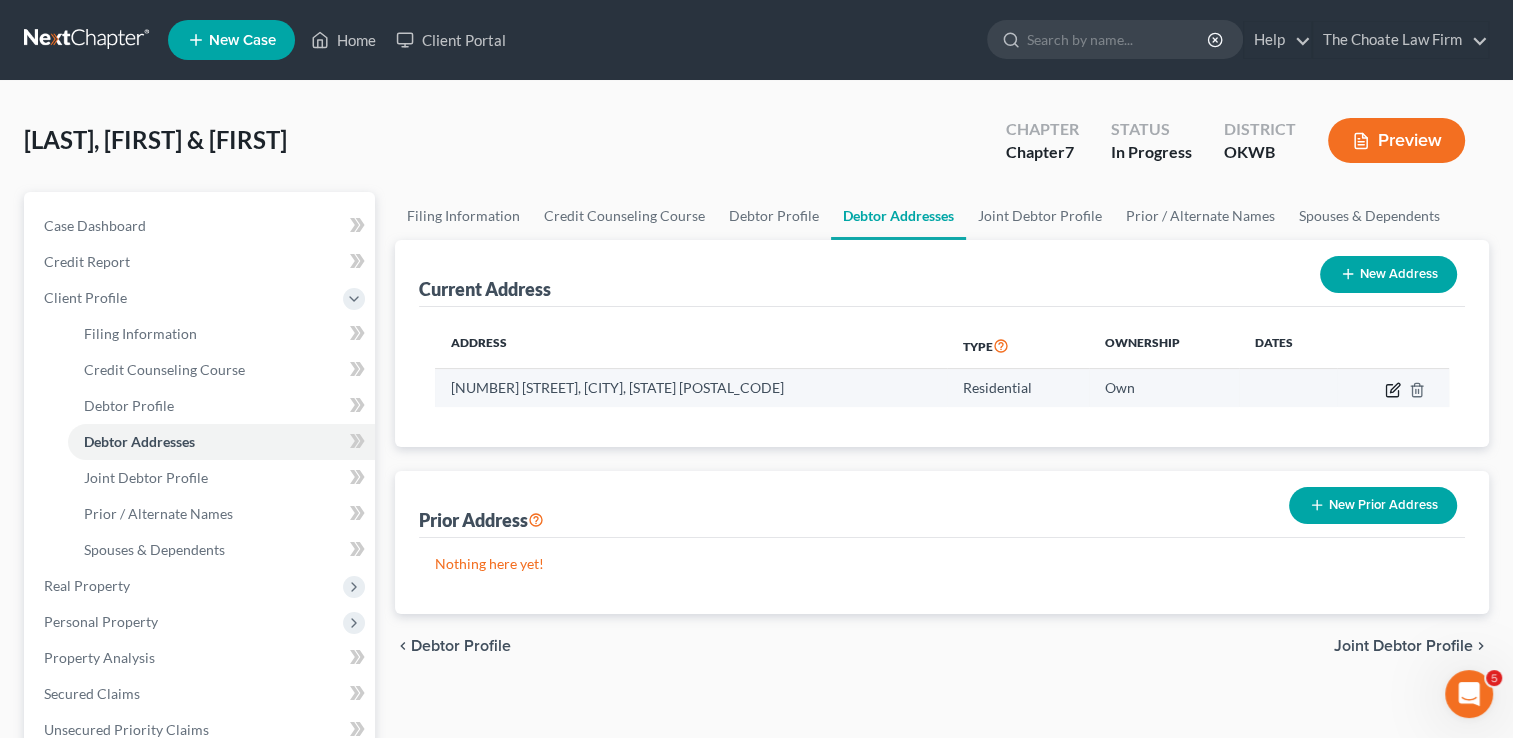 click 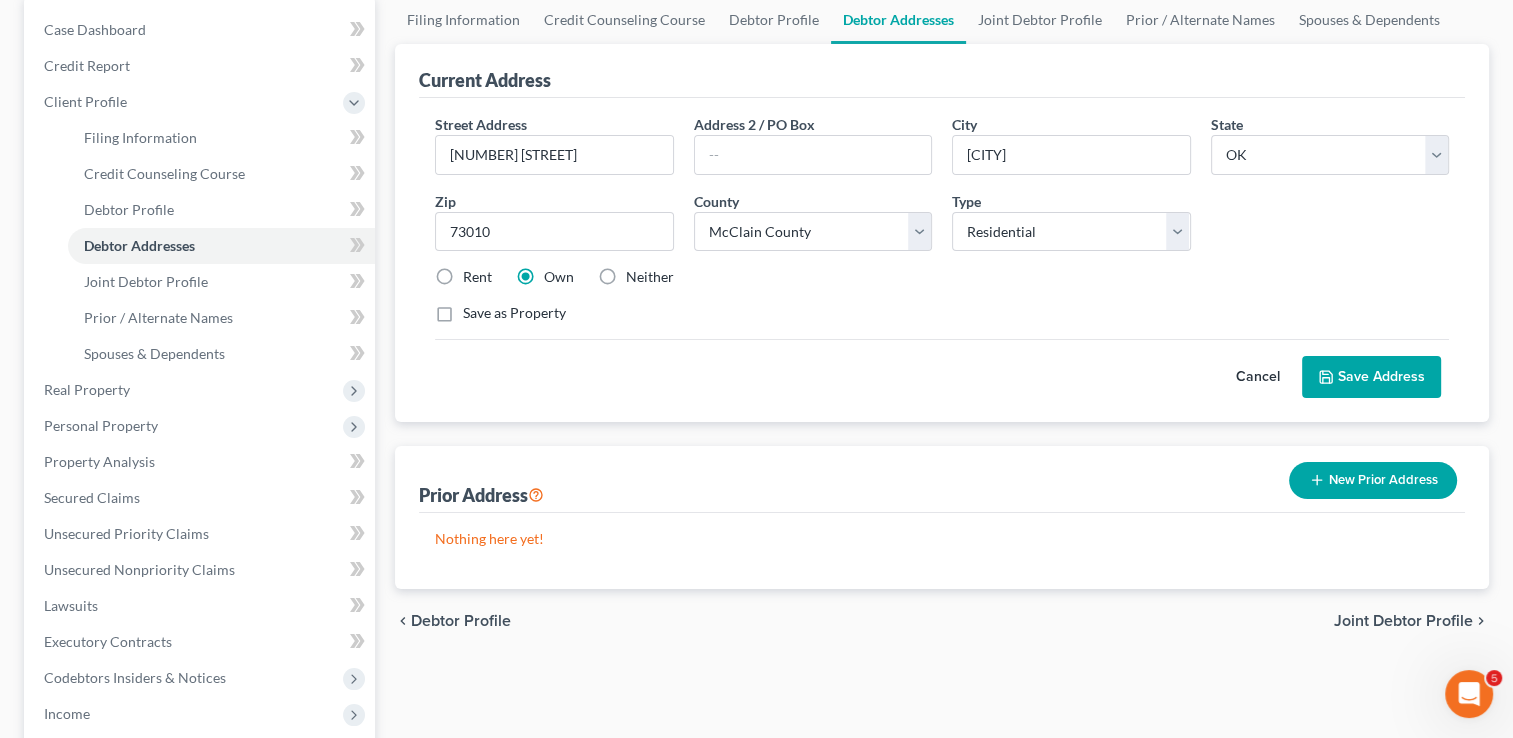 scroll, scrollTop: 200, scrollLeft: 0, axis: vertical 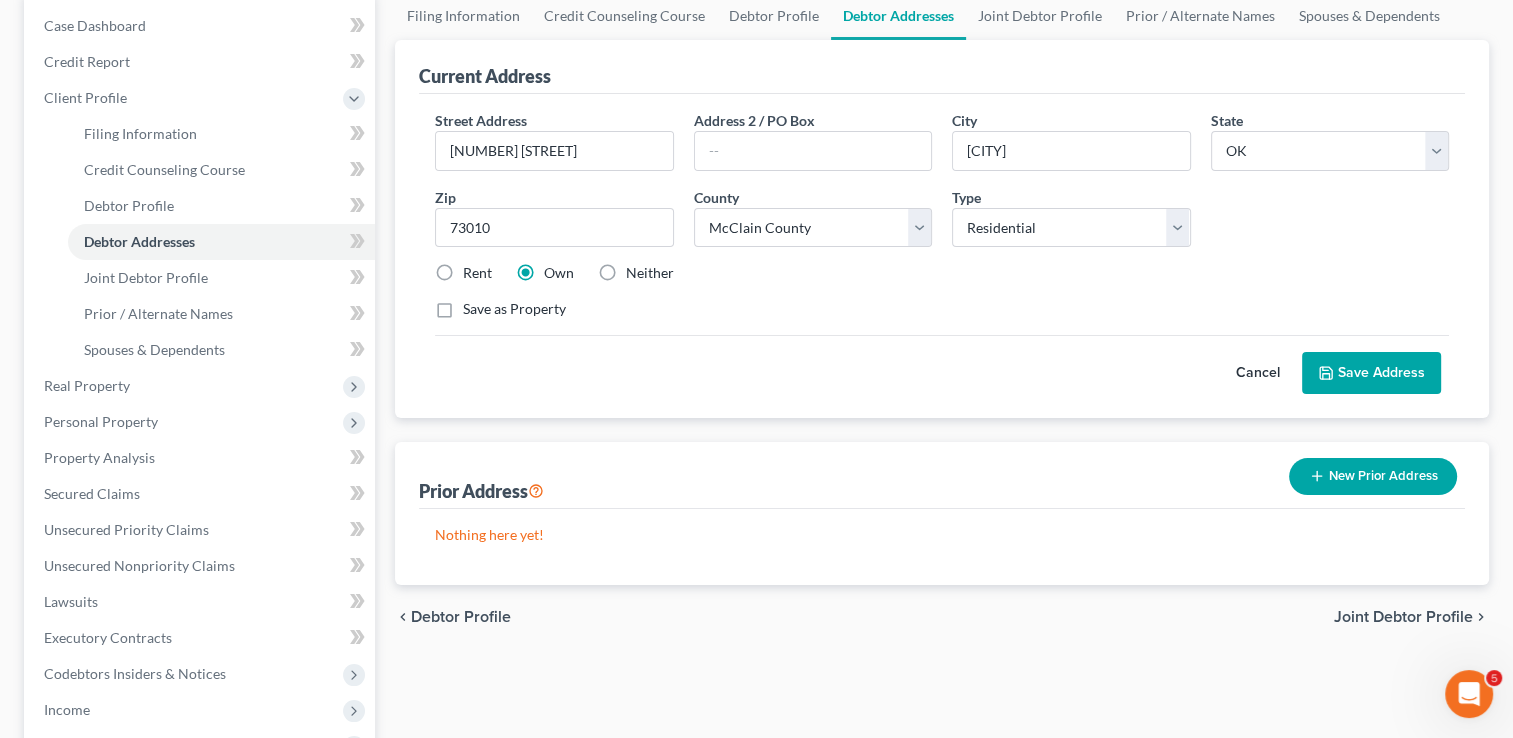 click on "Save Address" at bounding box center (1371, 373) 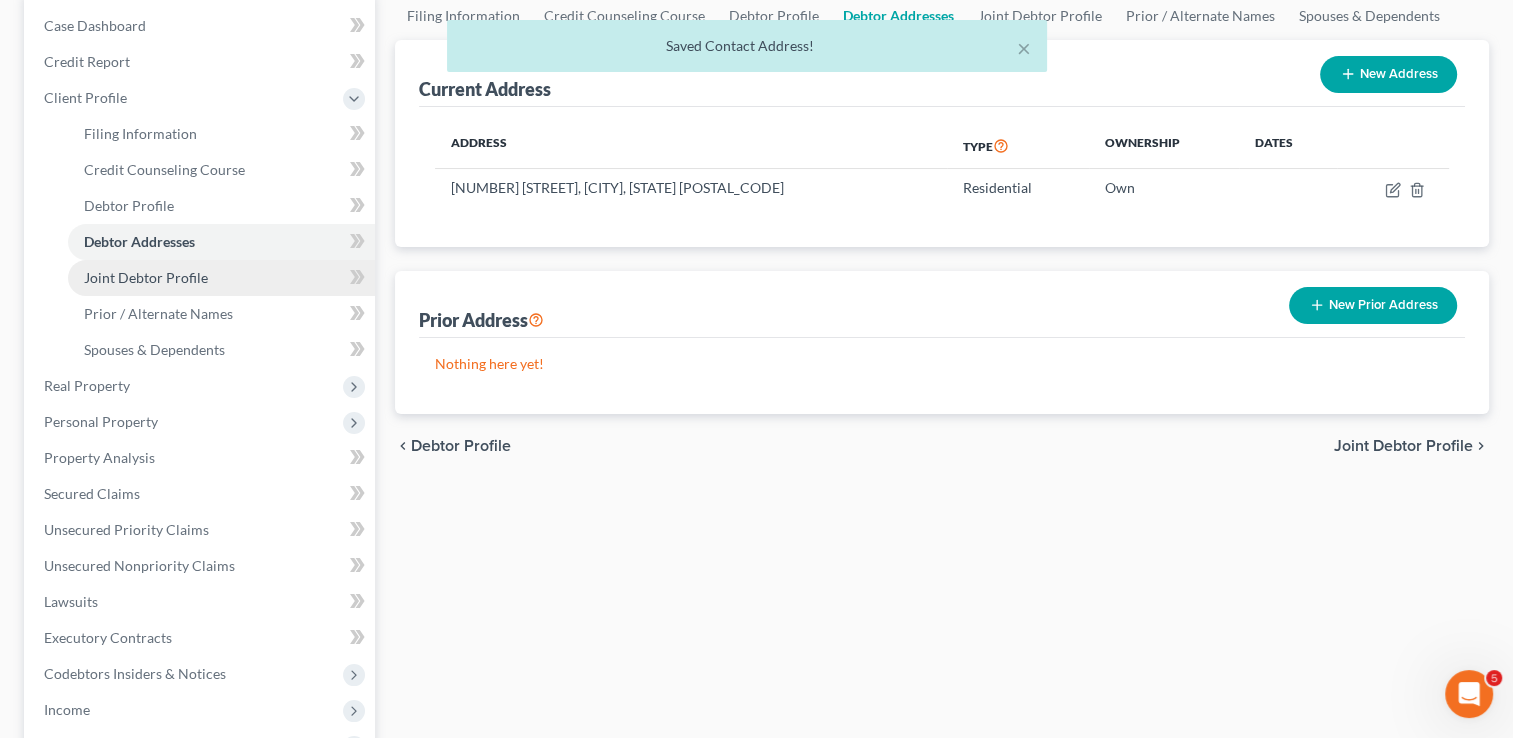 click on "Joint Debtor Profile" at bounding box center (221, 278) 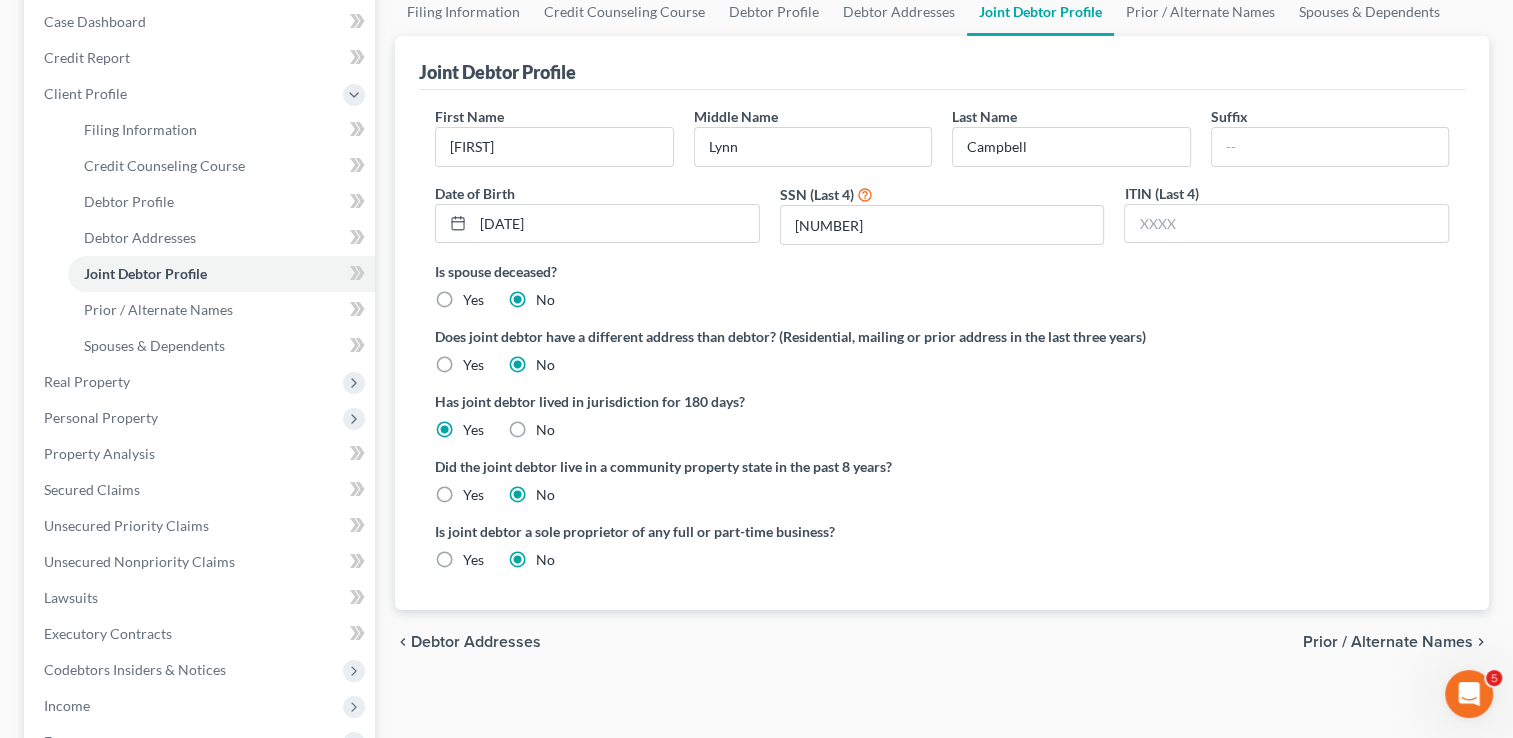 scroll, scrollTop: 200, scrollLeft: 0, axis: vertical 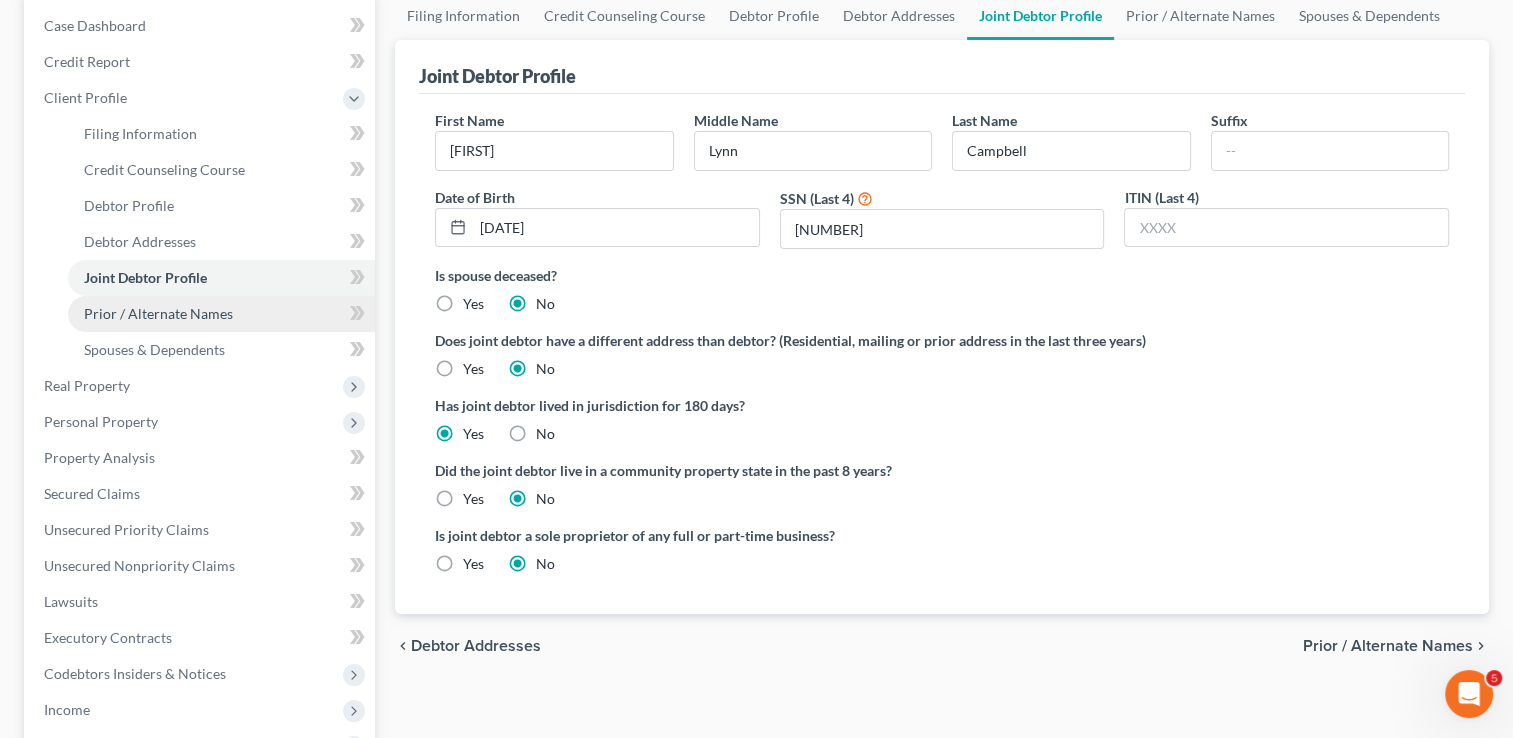 click on "Prior / Alternate Names" at bounding box center (158, 313) 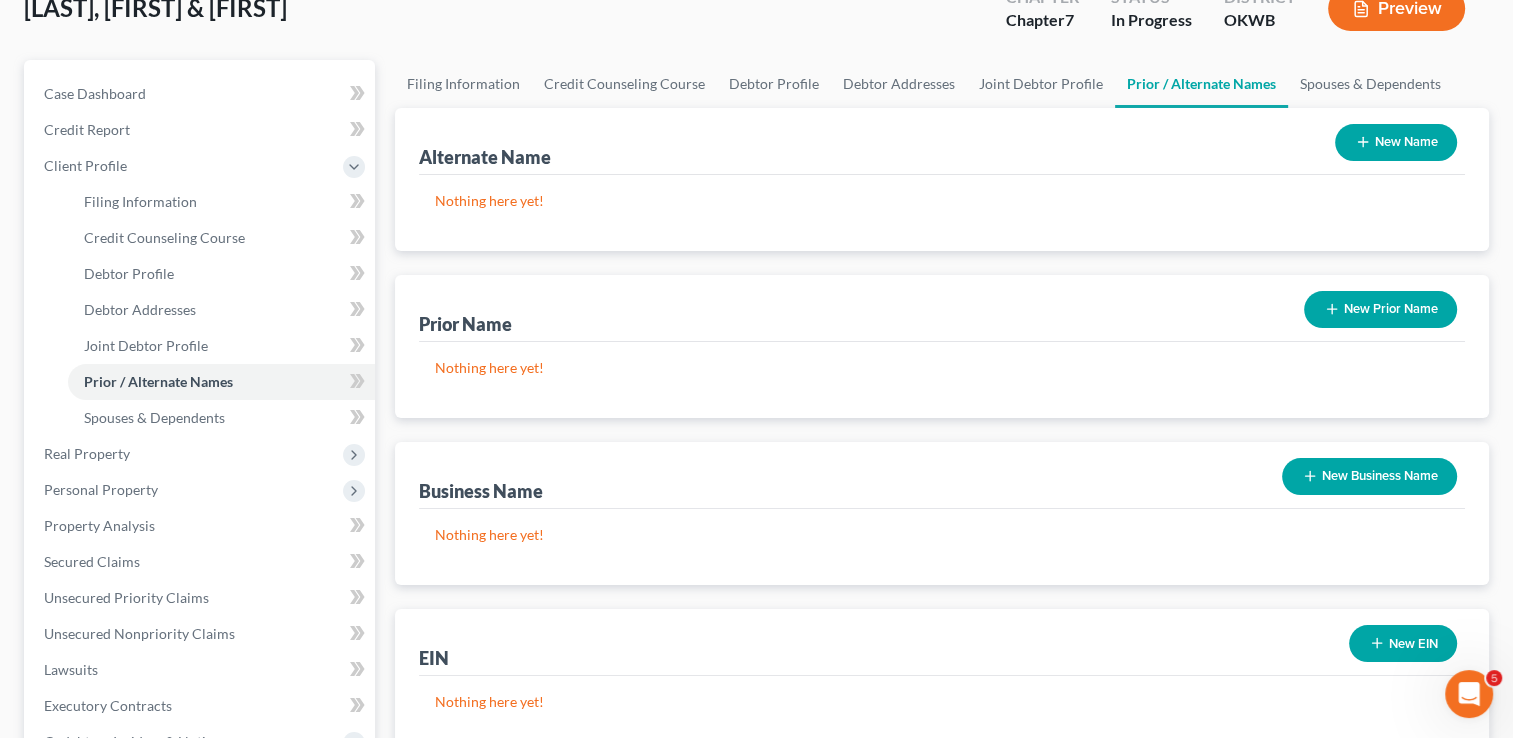 scroll, scrollTop: 200, scrollLeft: 0, axis: vertical 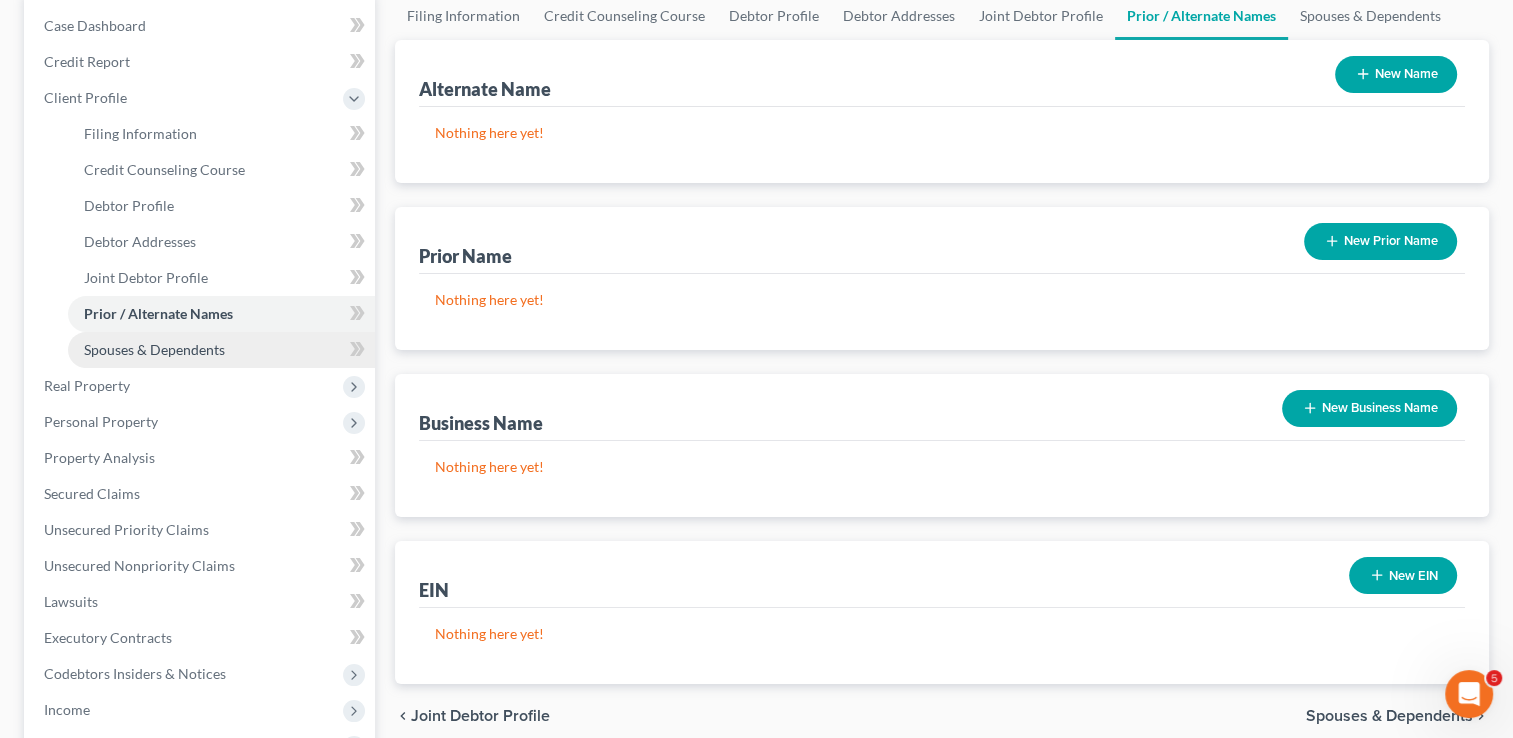 click on "Spouses & Dependents" at bounding box center (154, 349) 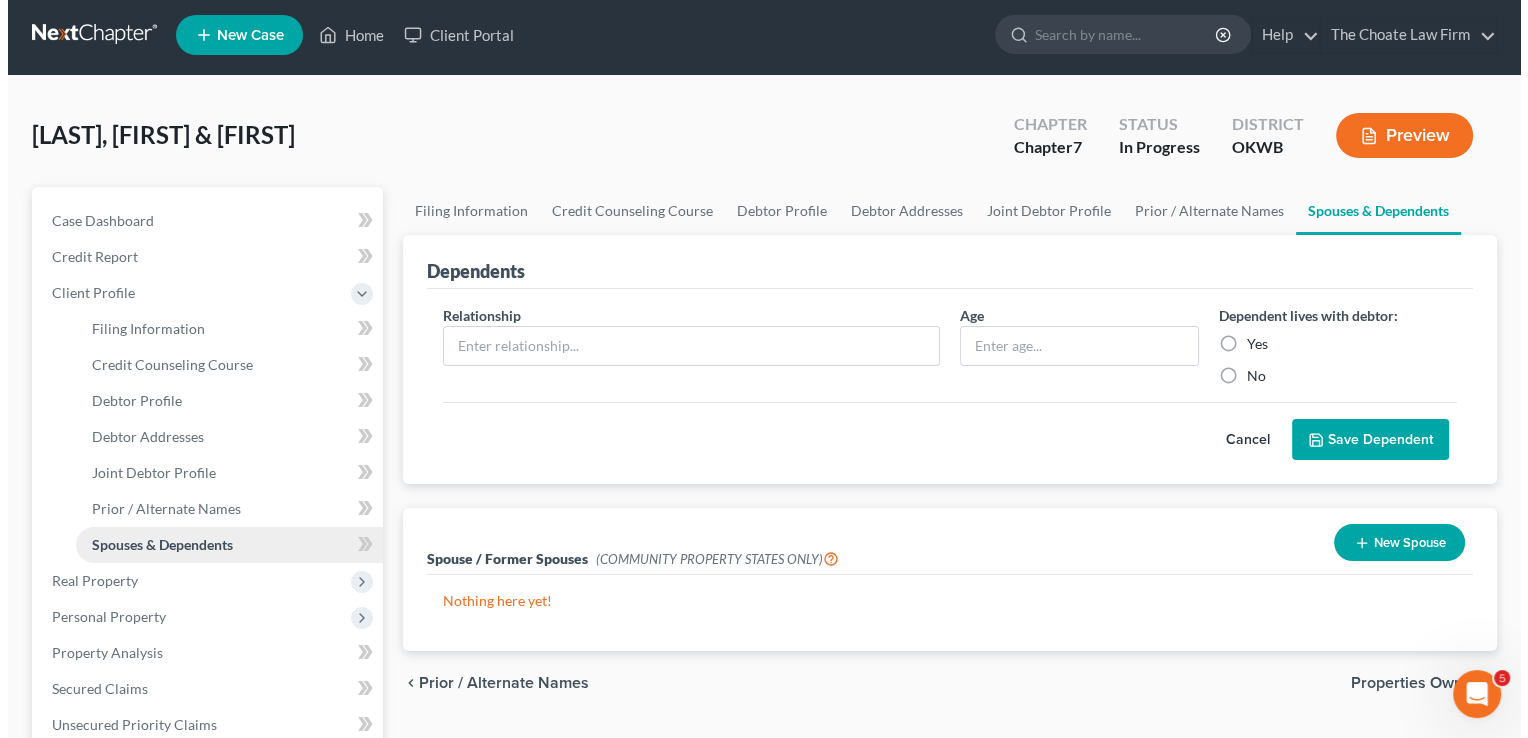 scroll, scrollTop: 0, scrollLeft: 0, axis: both 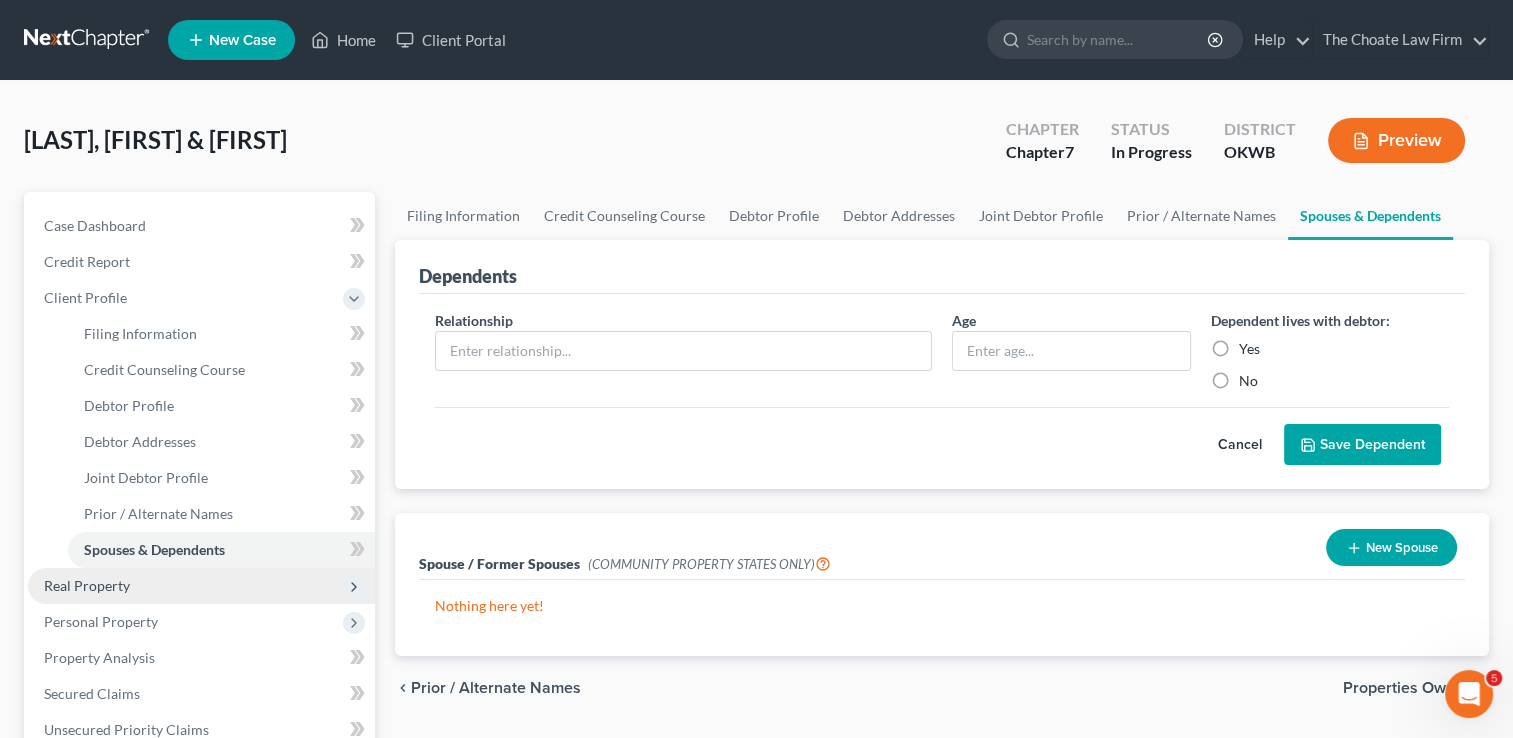 click on "Real Property" at bounding box center (87, 585) 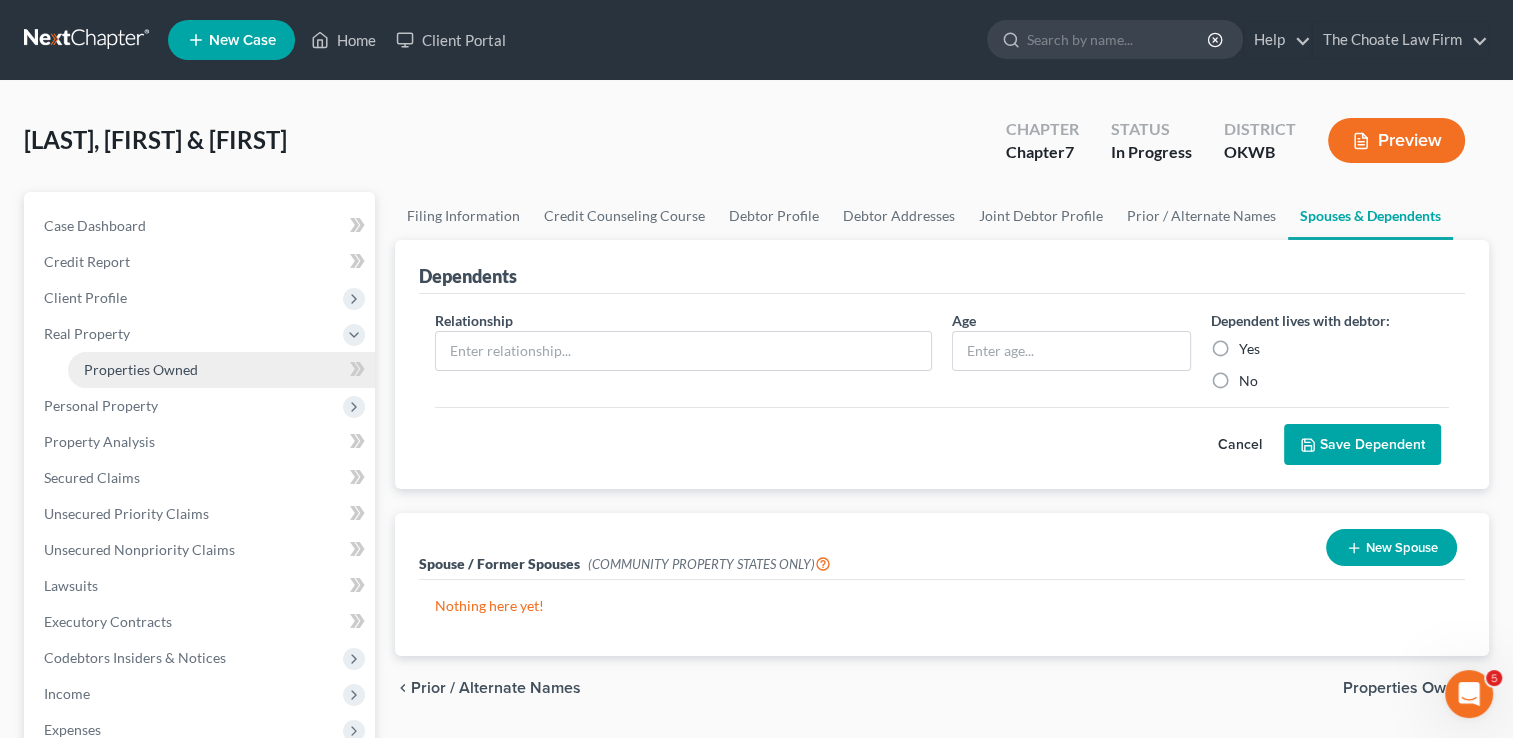 click on "Properties Owned" at bounding box center (141, 369) 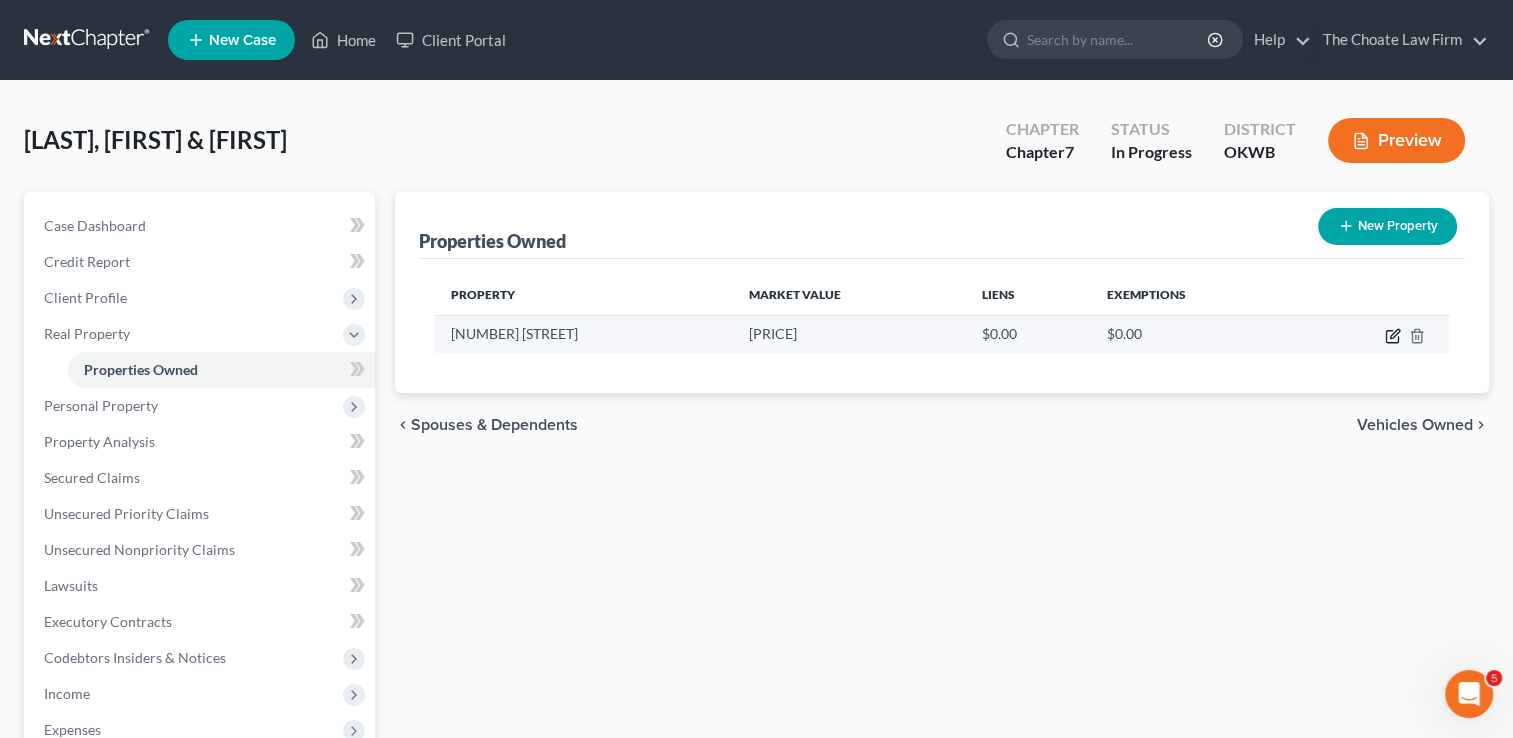 click 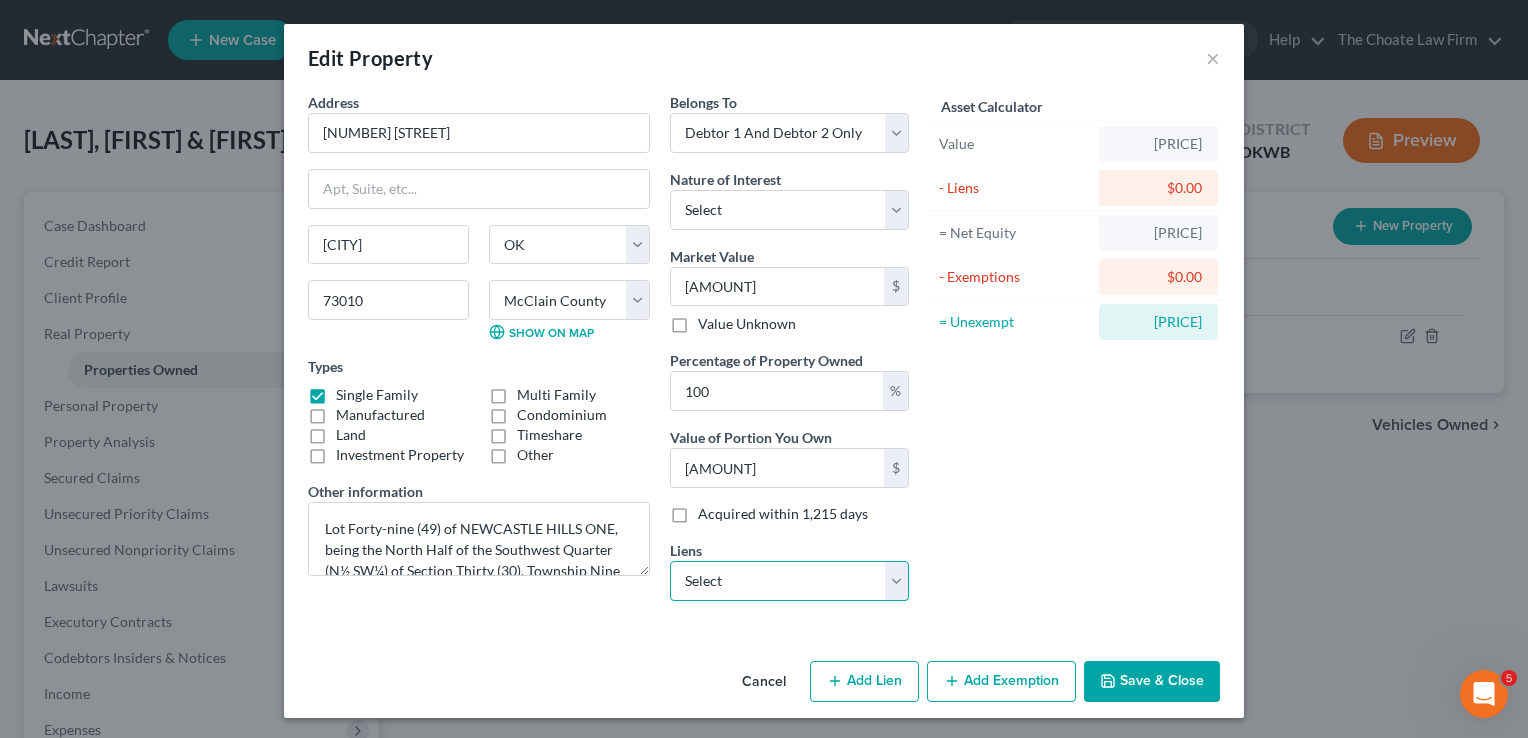 click on "Select Tinker Fcu - $5,447.00 Sooner St Bk - $107.00" at bounding box center [789, 581] 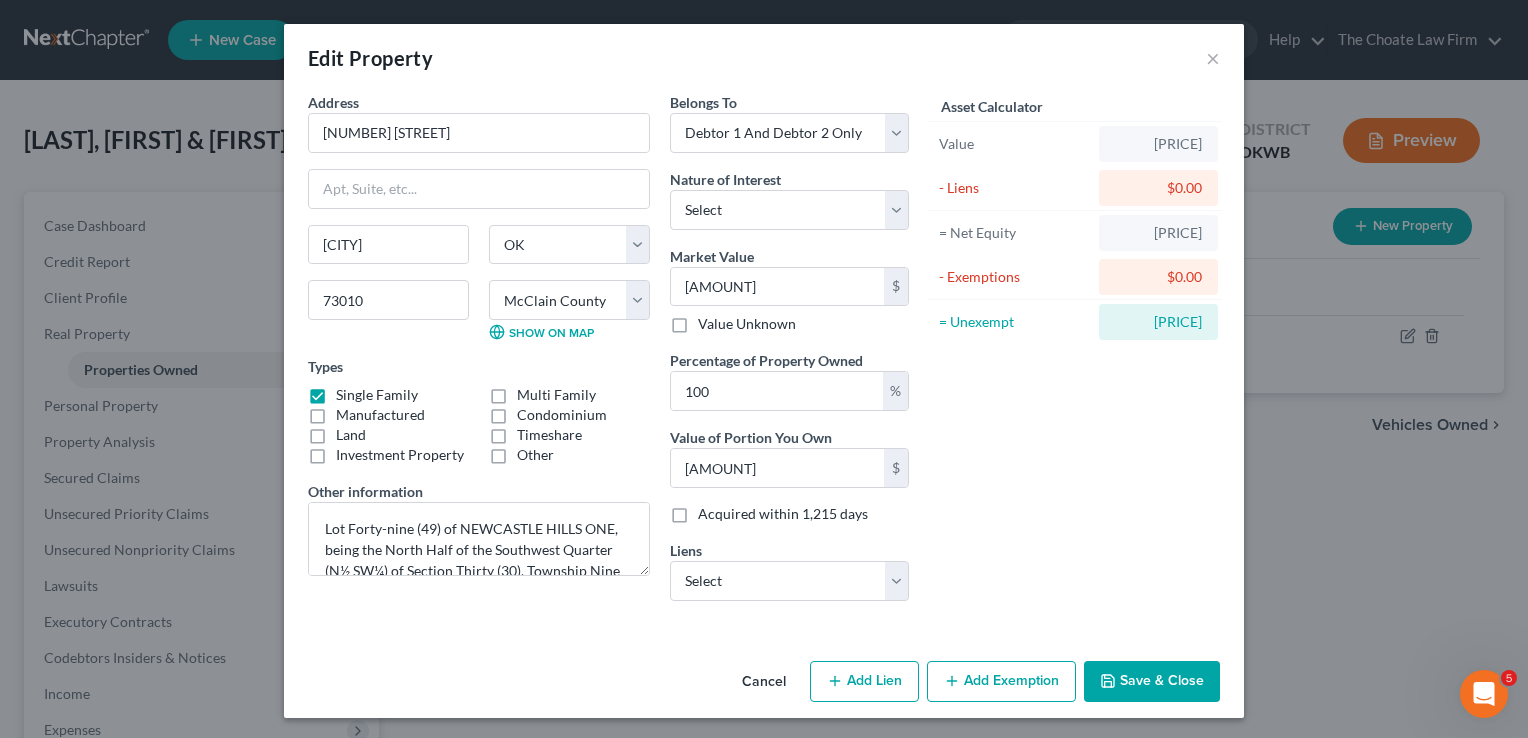 click on "Asset Calculator Value $259,300.00 - Liens $0.00 = Net Equity $259,300.00 - Exemptions $0.00 = Unexempt $259,300.00" at bounding box center [1074, 354] 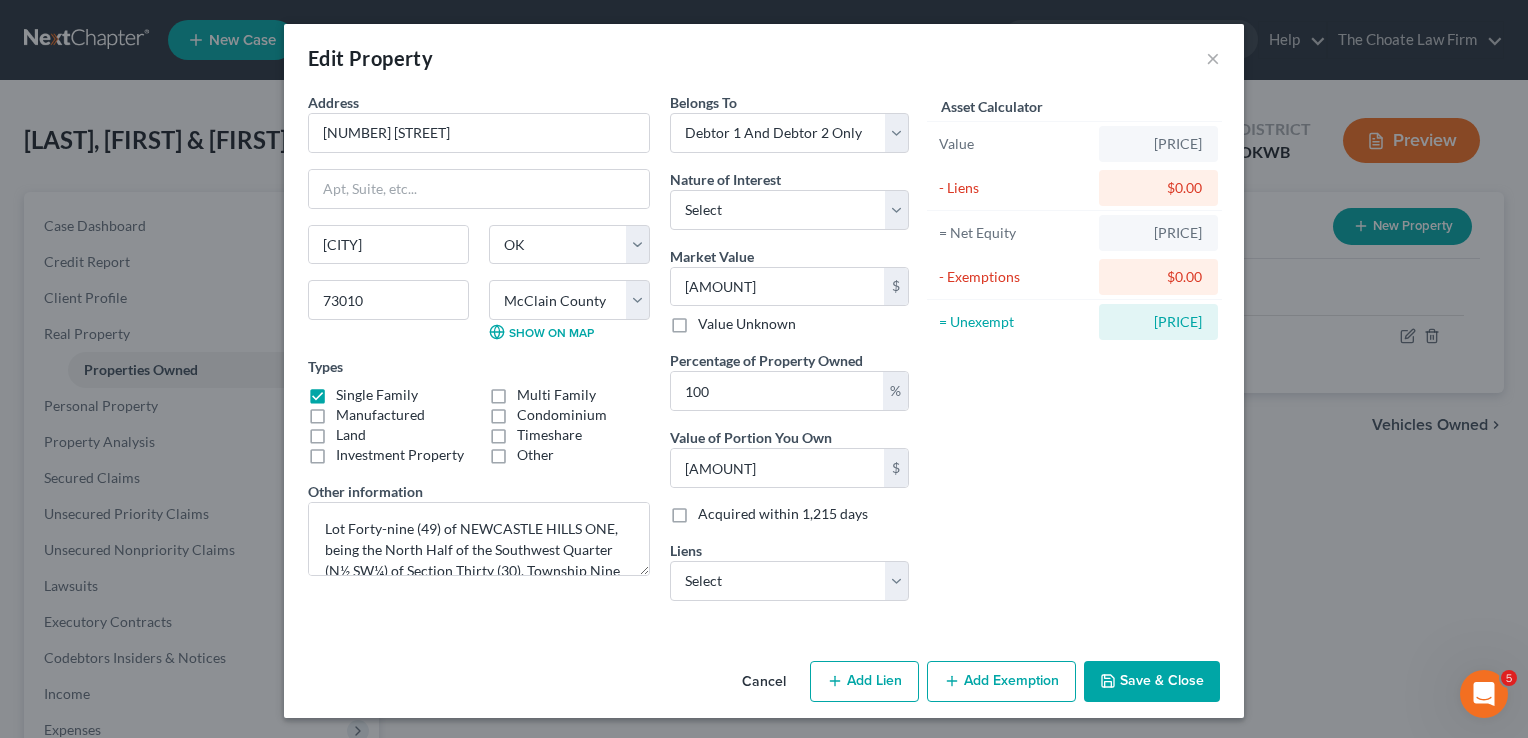 click on "Add Exemption" at bounding box center [1001, 682] 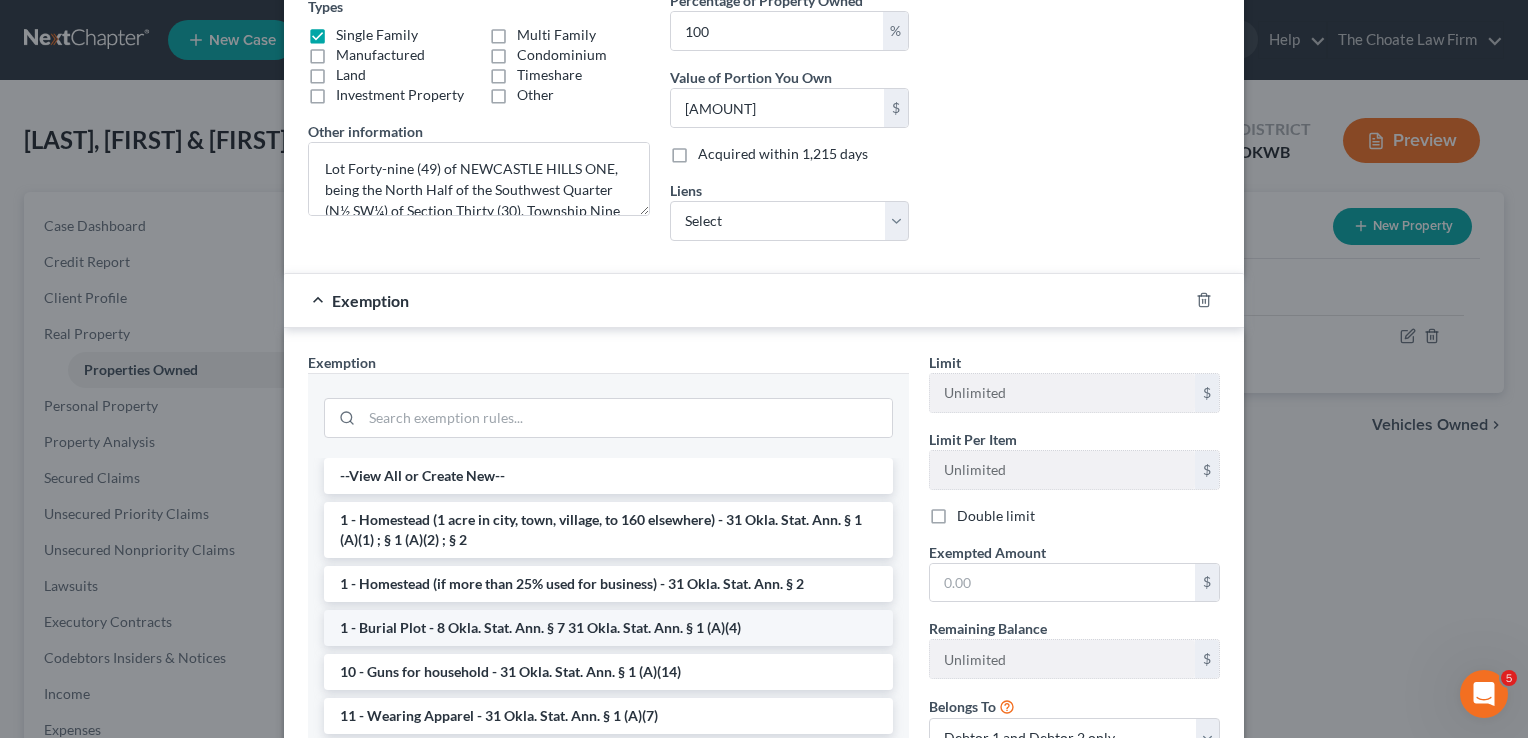 scroll, scrollTop: 538, scrollLeft: 0, axis: vertical 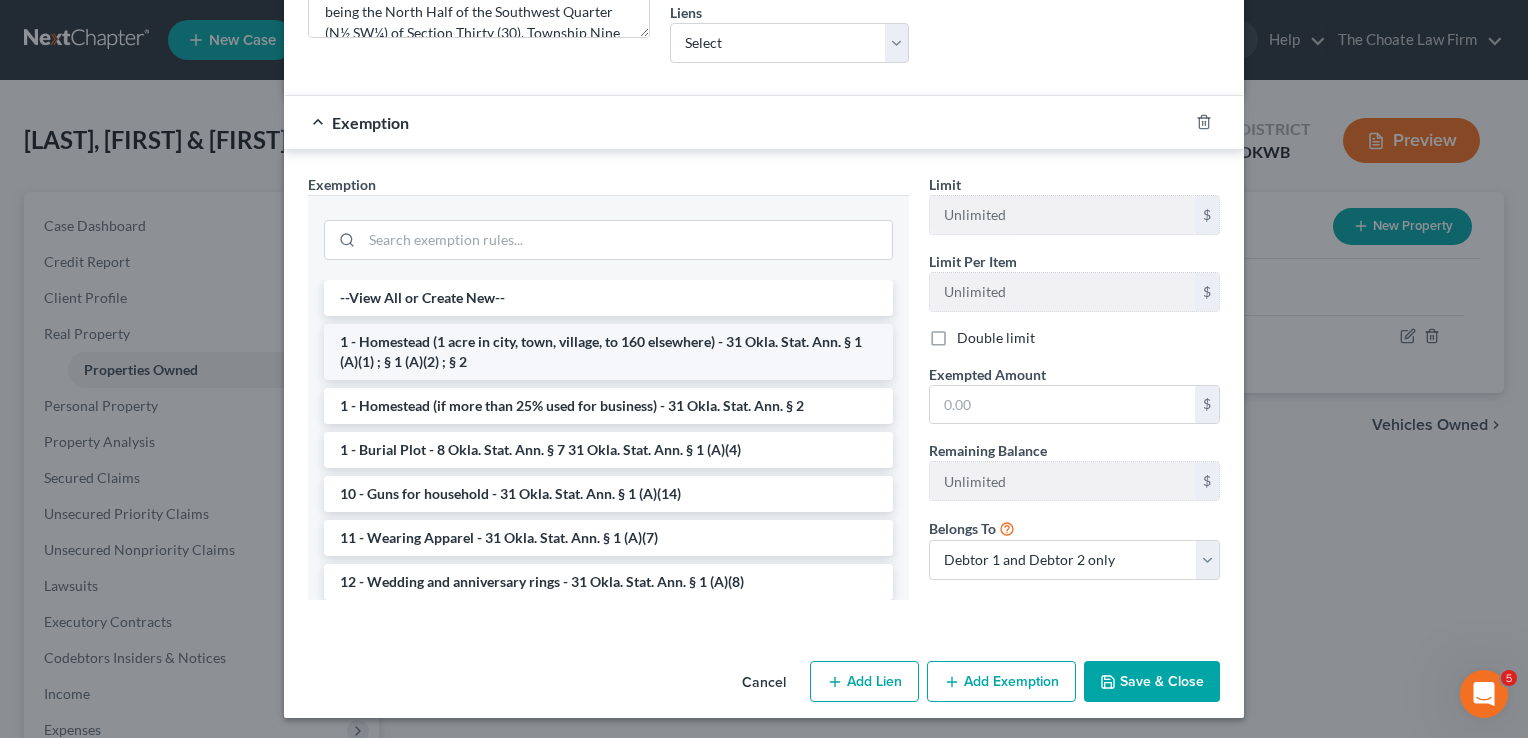 click on "1 - Homestead (1 acre in city, town, village, to 160 elsewhere) - 31 Okla. Stat. Ann. § 1 (A)(1) ; § 1 (A)(2) ;  § 2" at bounding box center (608, 352) 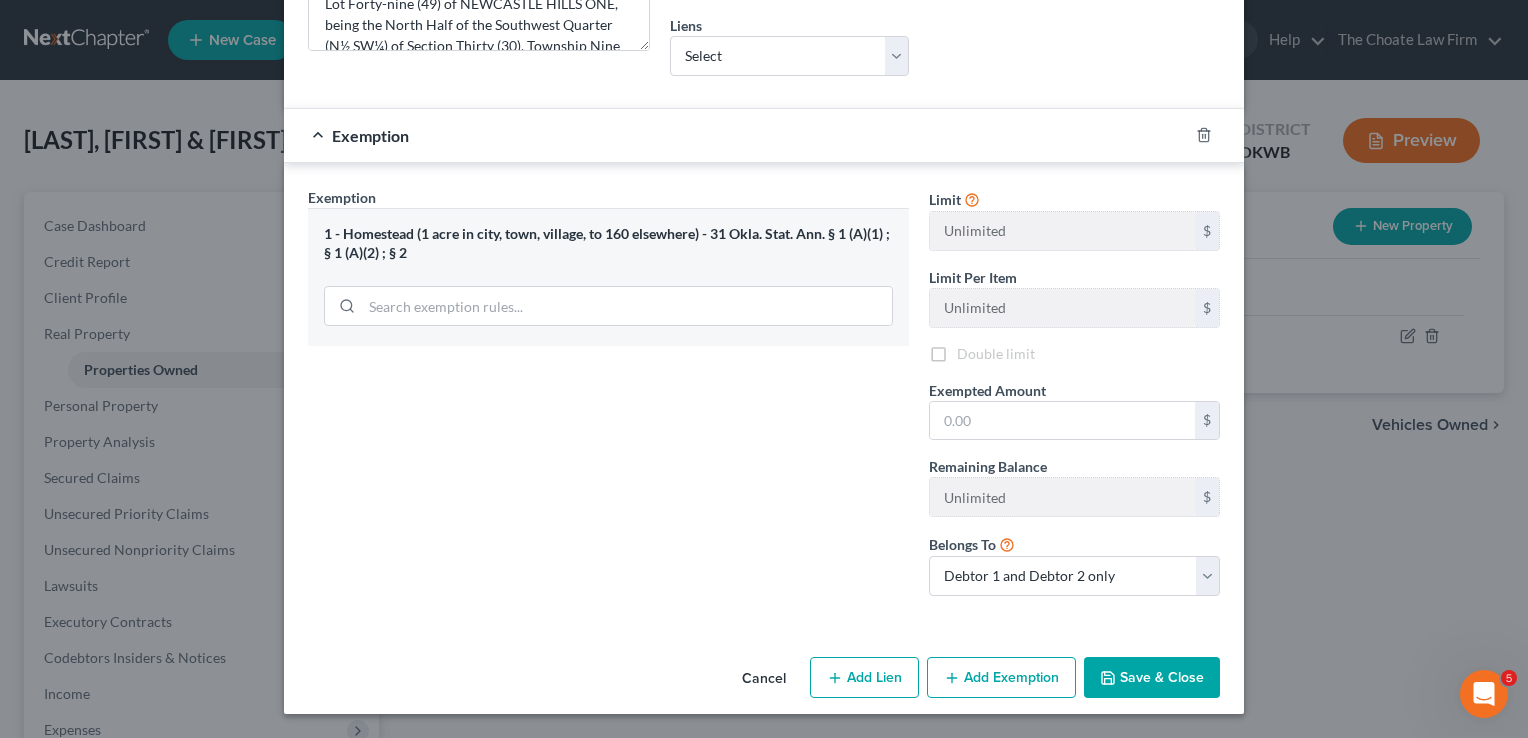 scroll, scrollTop: 520, scrollLeft: 0, axis: vertical 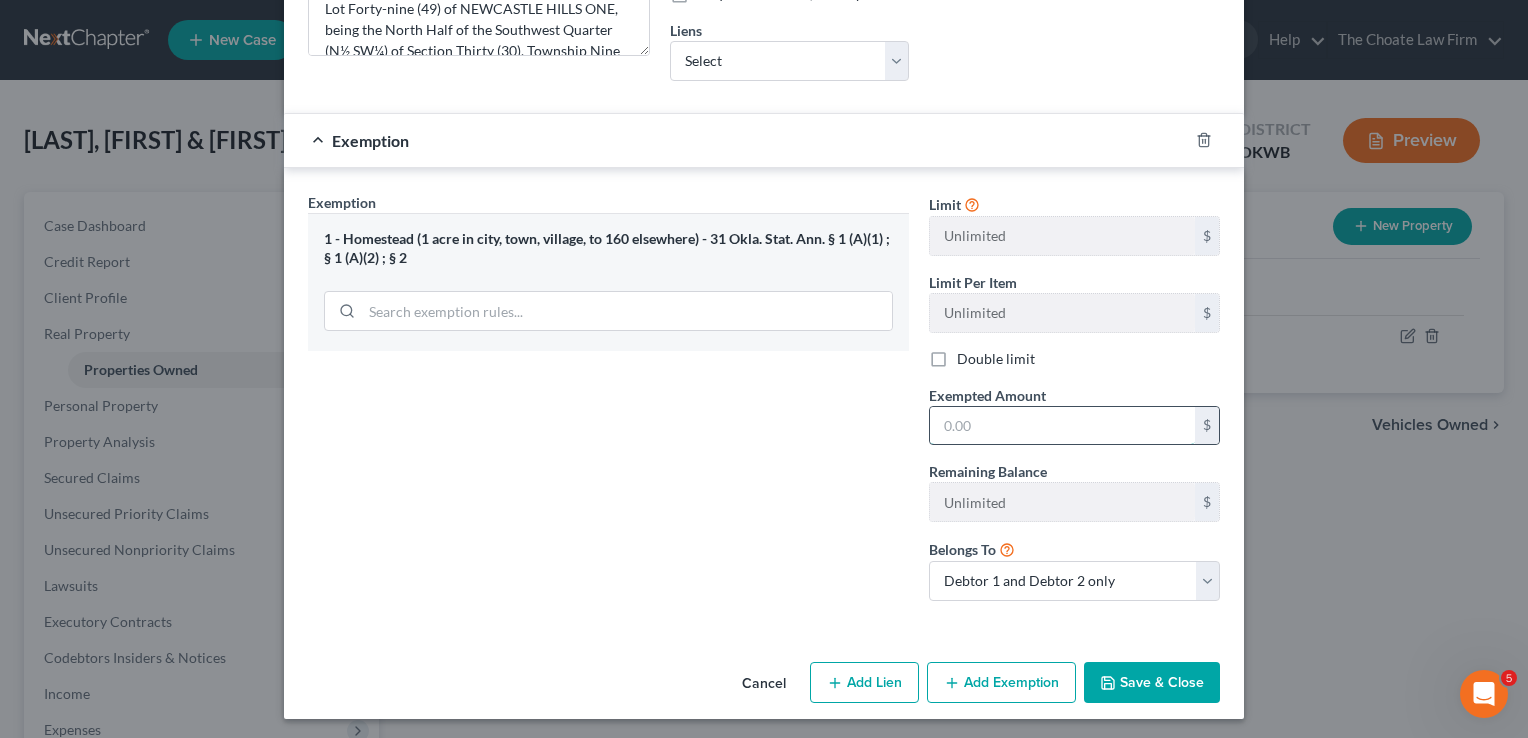 click at bounding box center [1062, 426] 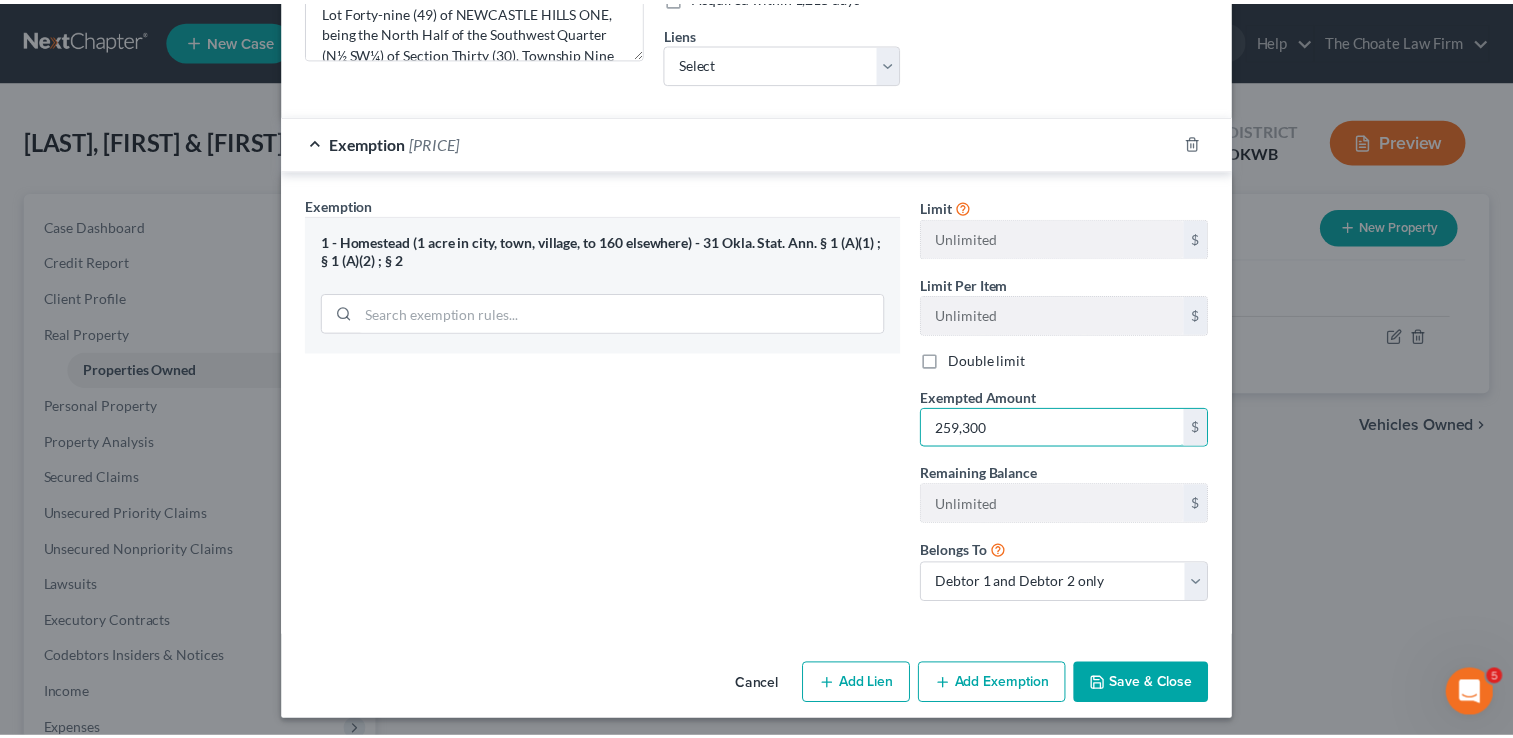 scroll, scrollTop: 520, scrollLeft: 0, axis: vertical 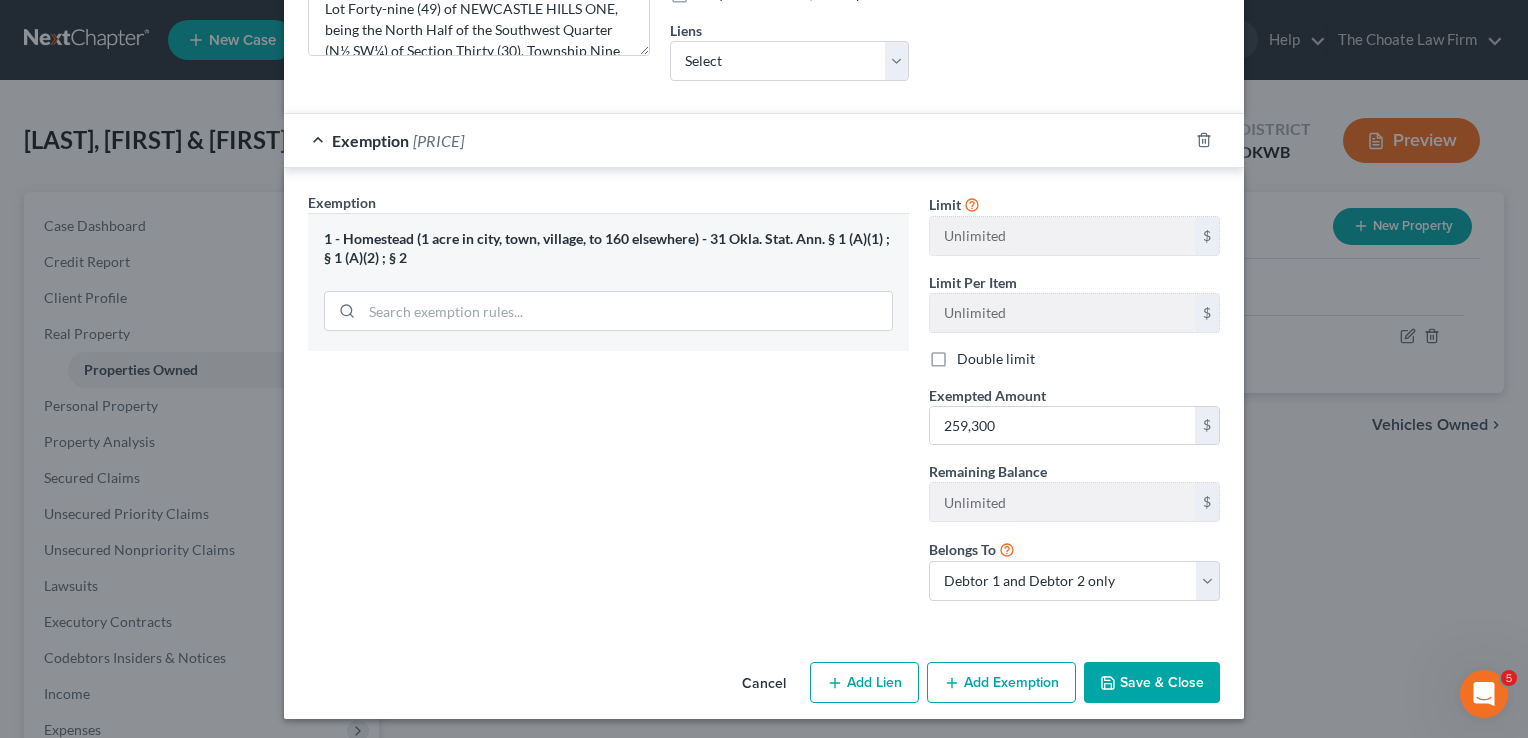 click on "Save & Close" at bounding box center [1152, 683] 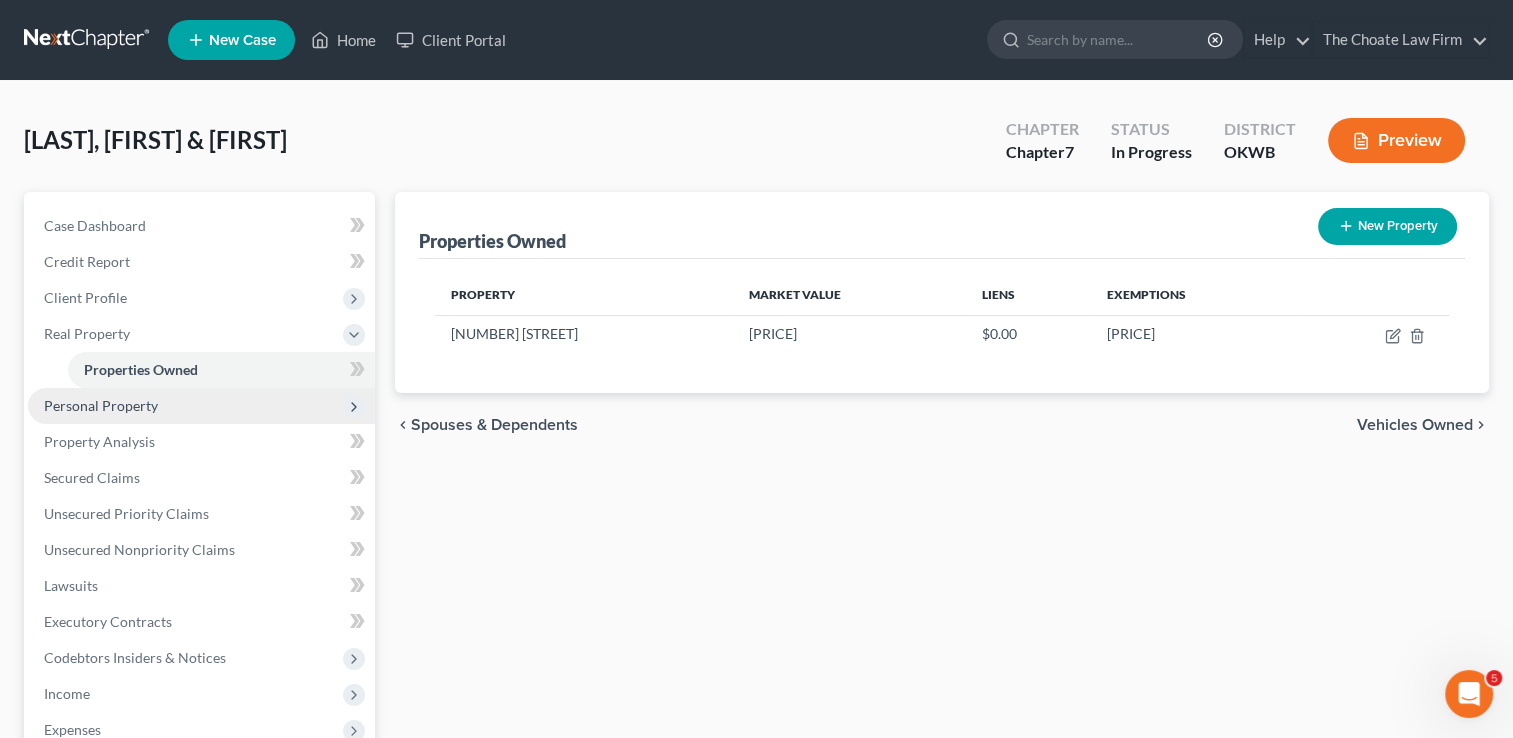 click on "Personal Property" at bounding box center (101, 405) 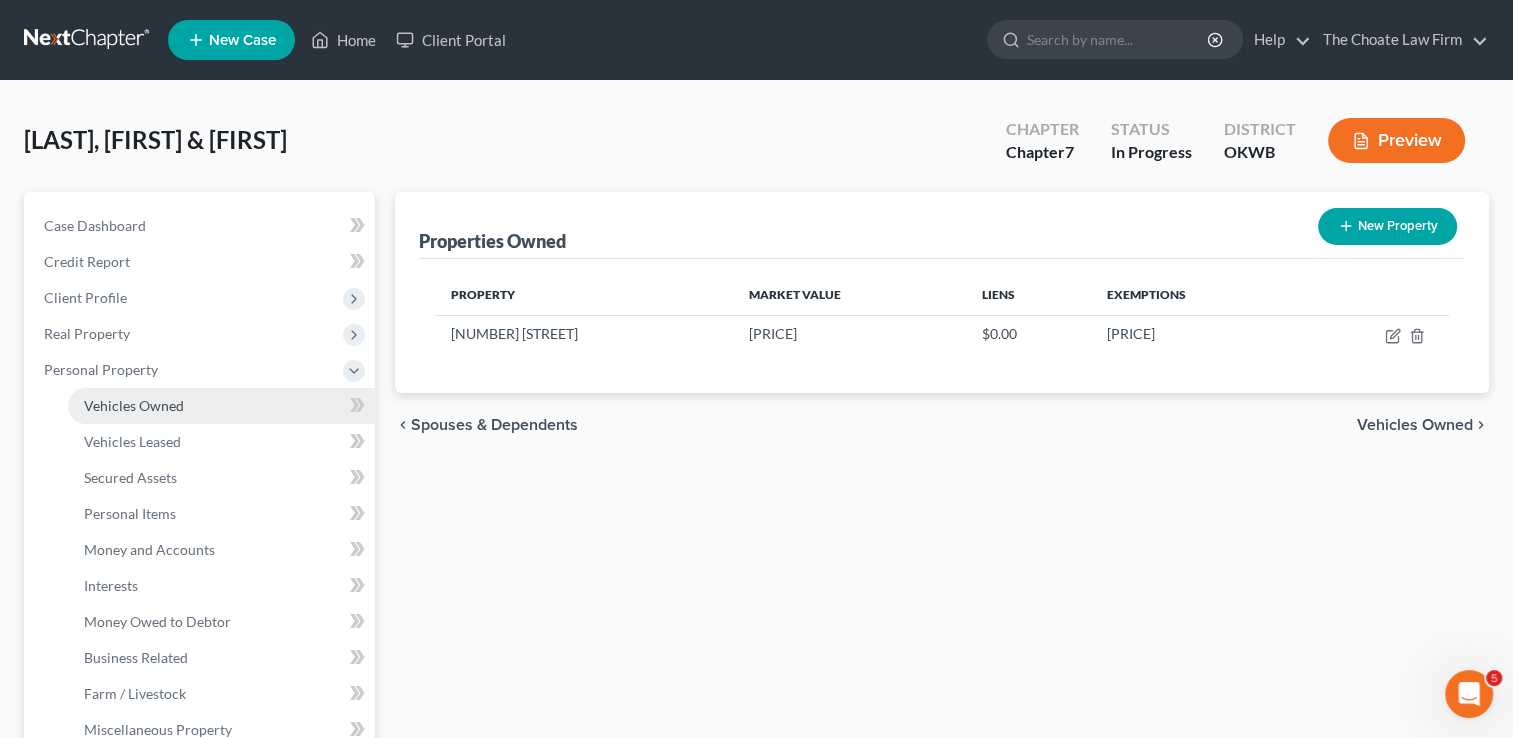 click on "Vehicles Owned" at bounding box center [134, 405] 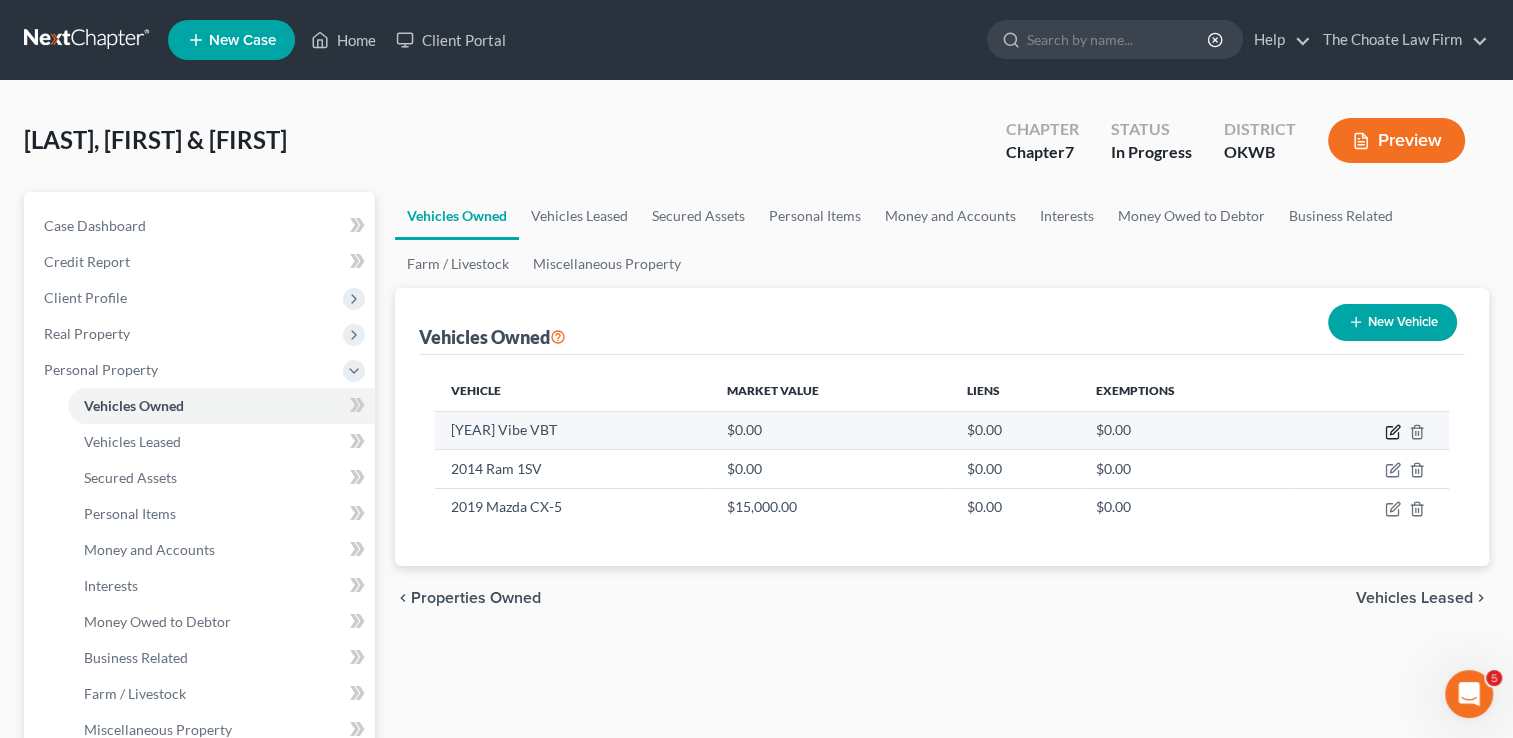 click 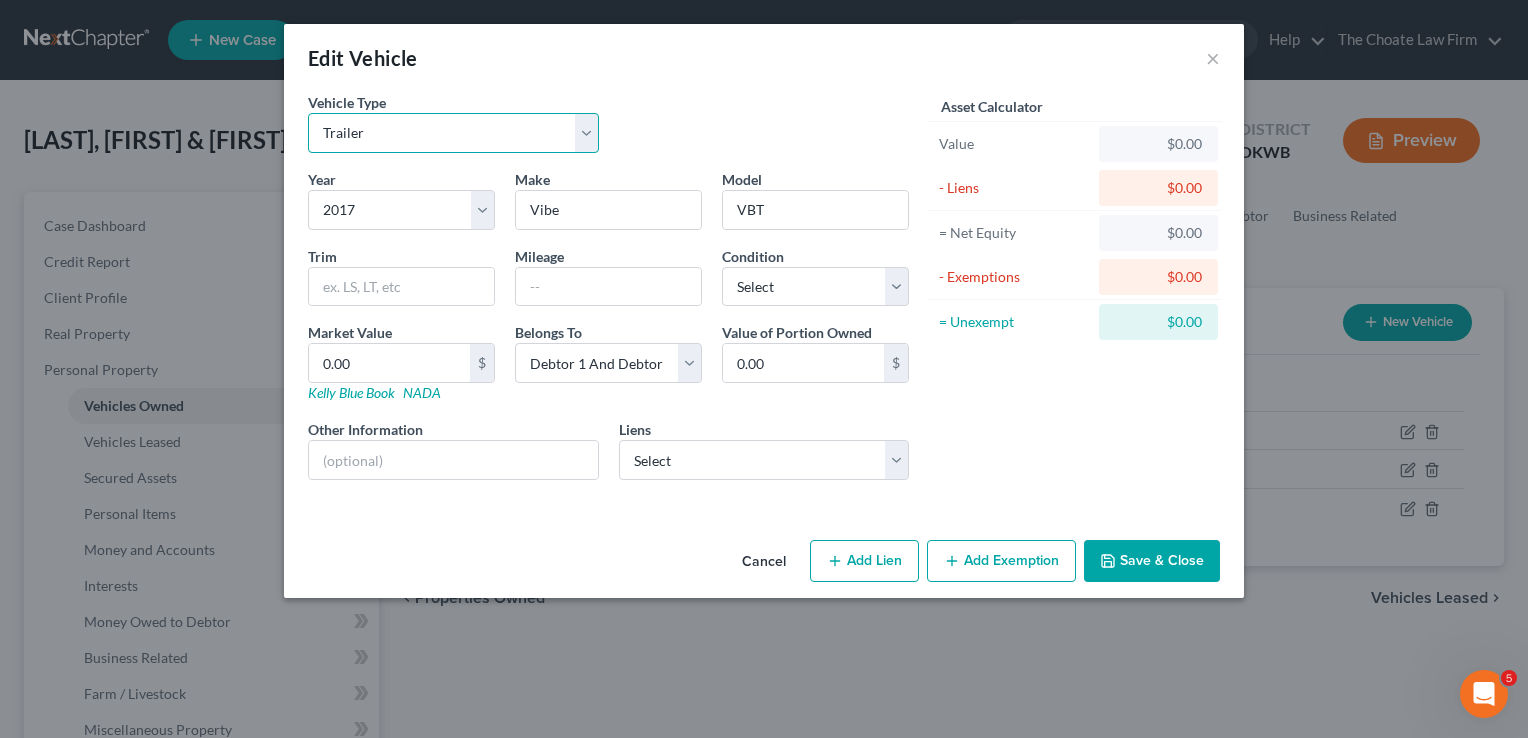 click on "Select Automobile Truck Trailer Watercraft Aircraft Motor Home Atv Other Vehicle" at bounding box center (453, 133) 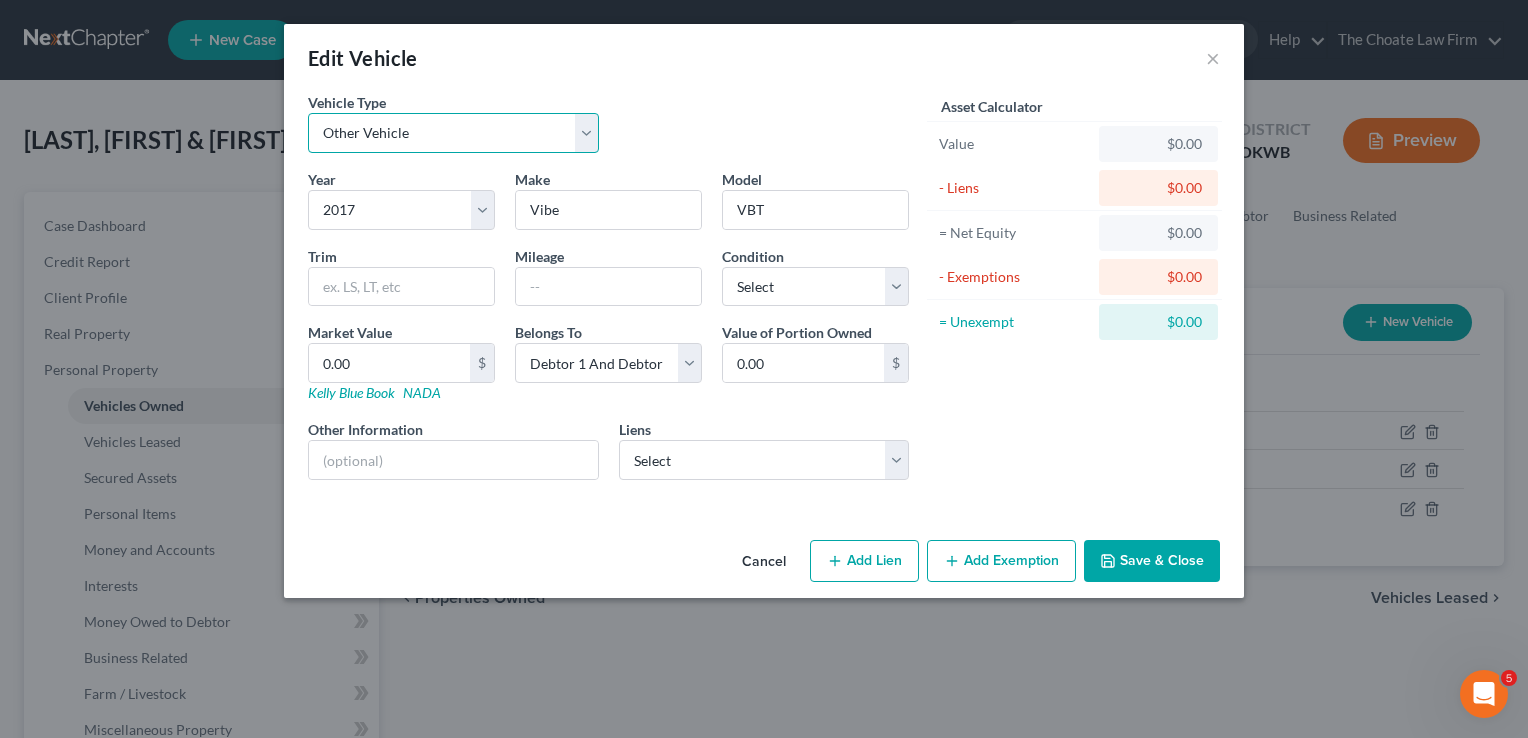 click on "Select Automobile Truck Trailer Watercraft Aircraft Motor Home Atv Other Vehicle" at bounding box center [453, 133] 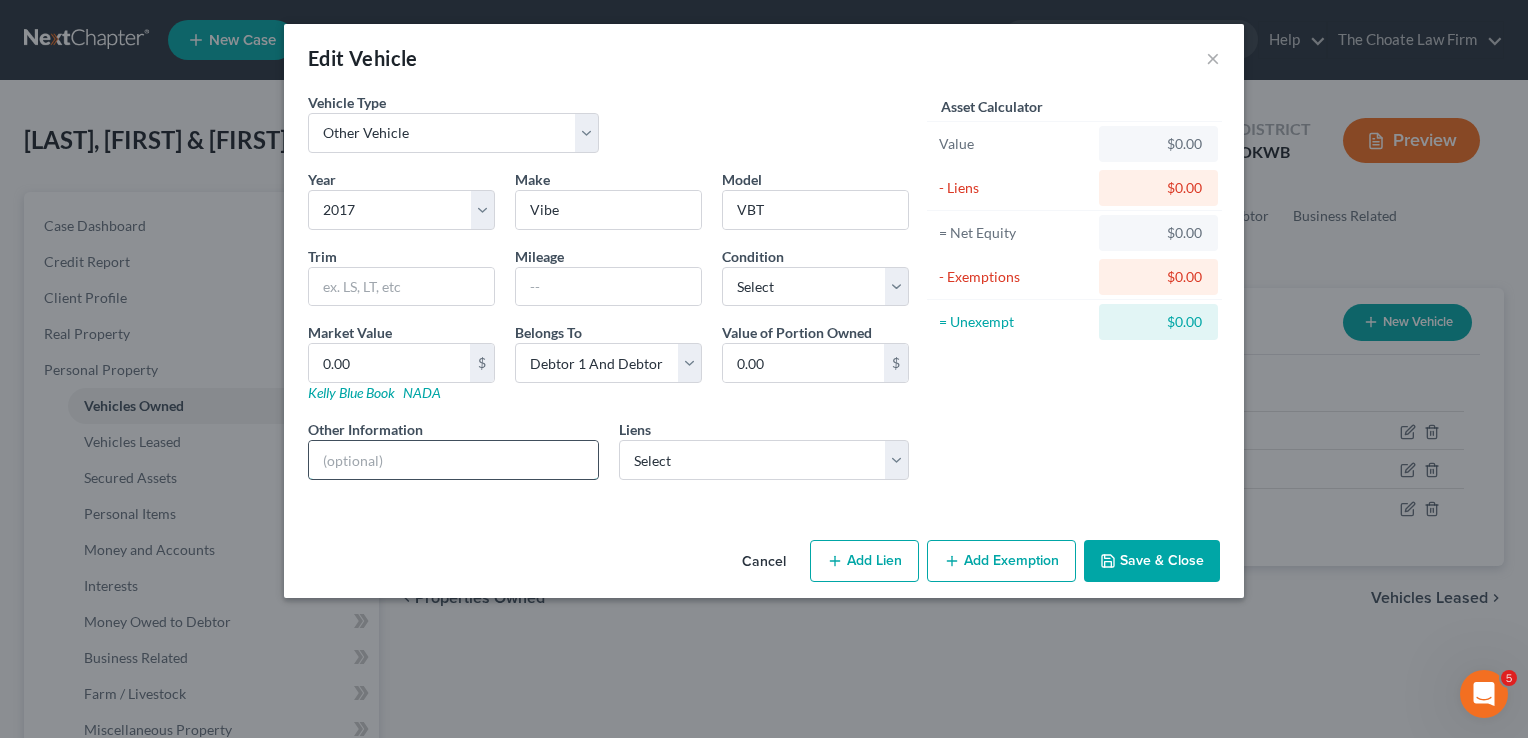 click at bounding box center (453, 460) 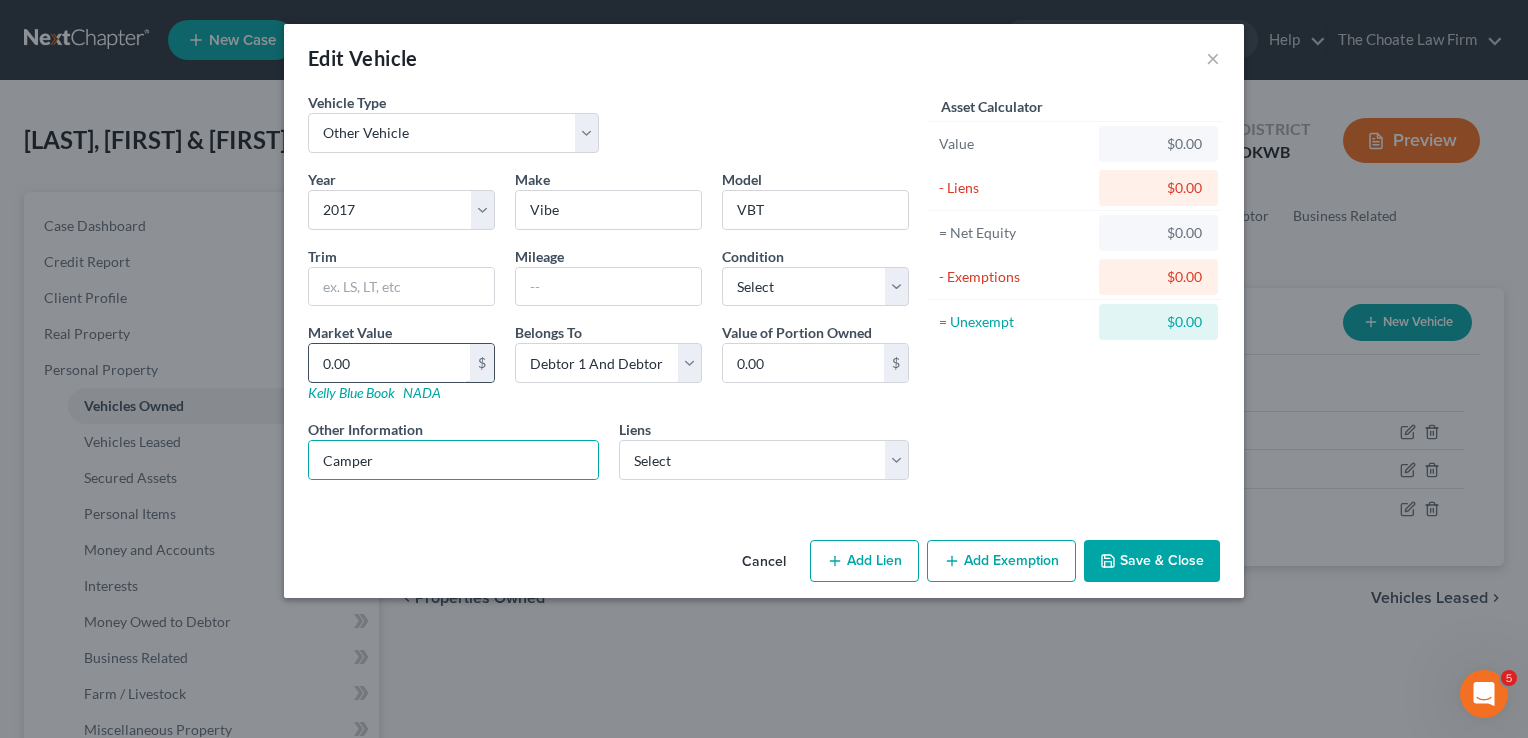 click on "0.00" at bounding box center [389, 363] 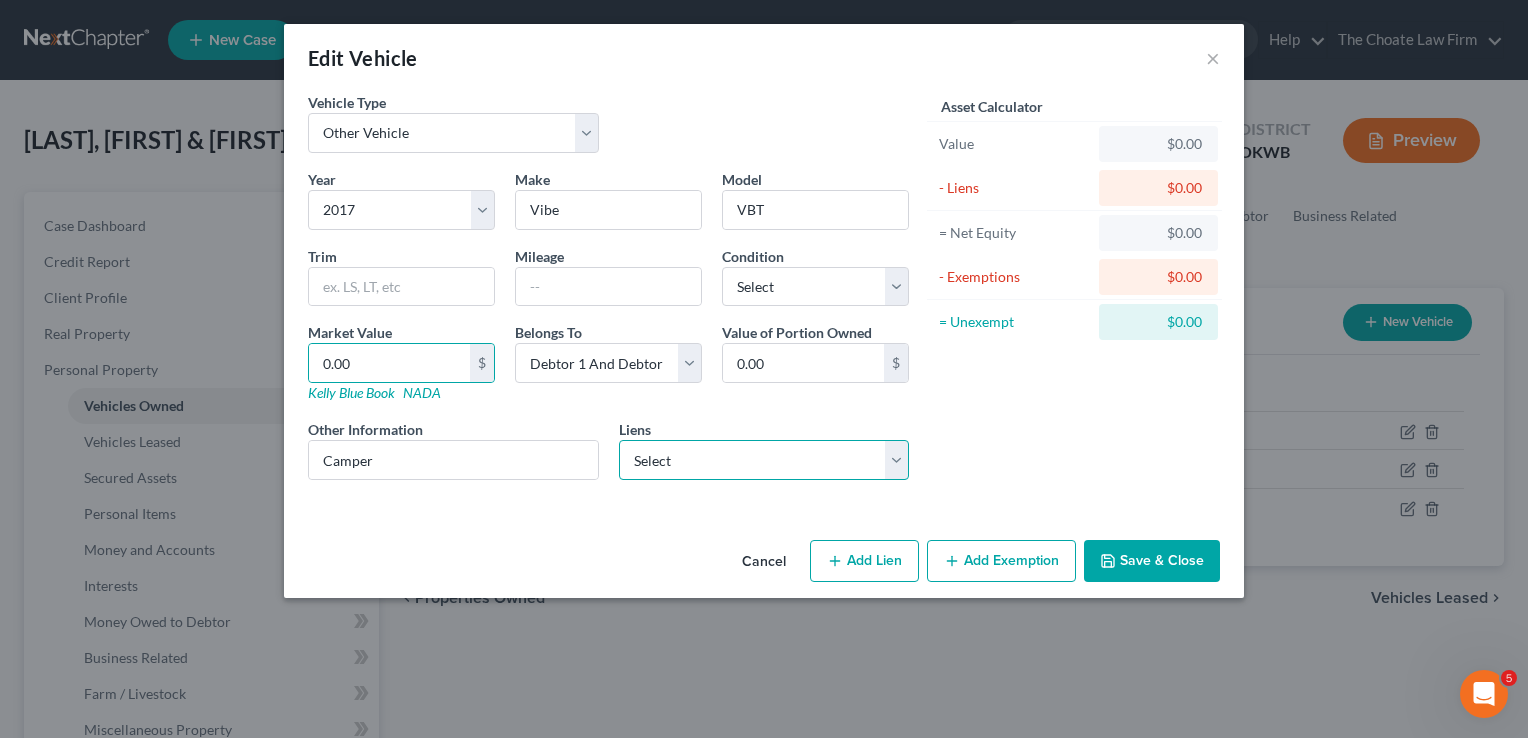 click on "Select Tinker Fcu - $5,447.00 Sooner St Bk - $107.00" at bounding box center (764, 460) 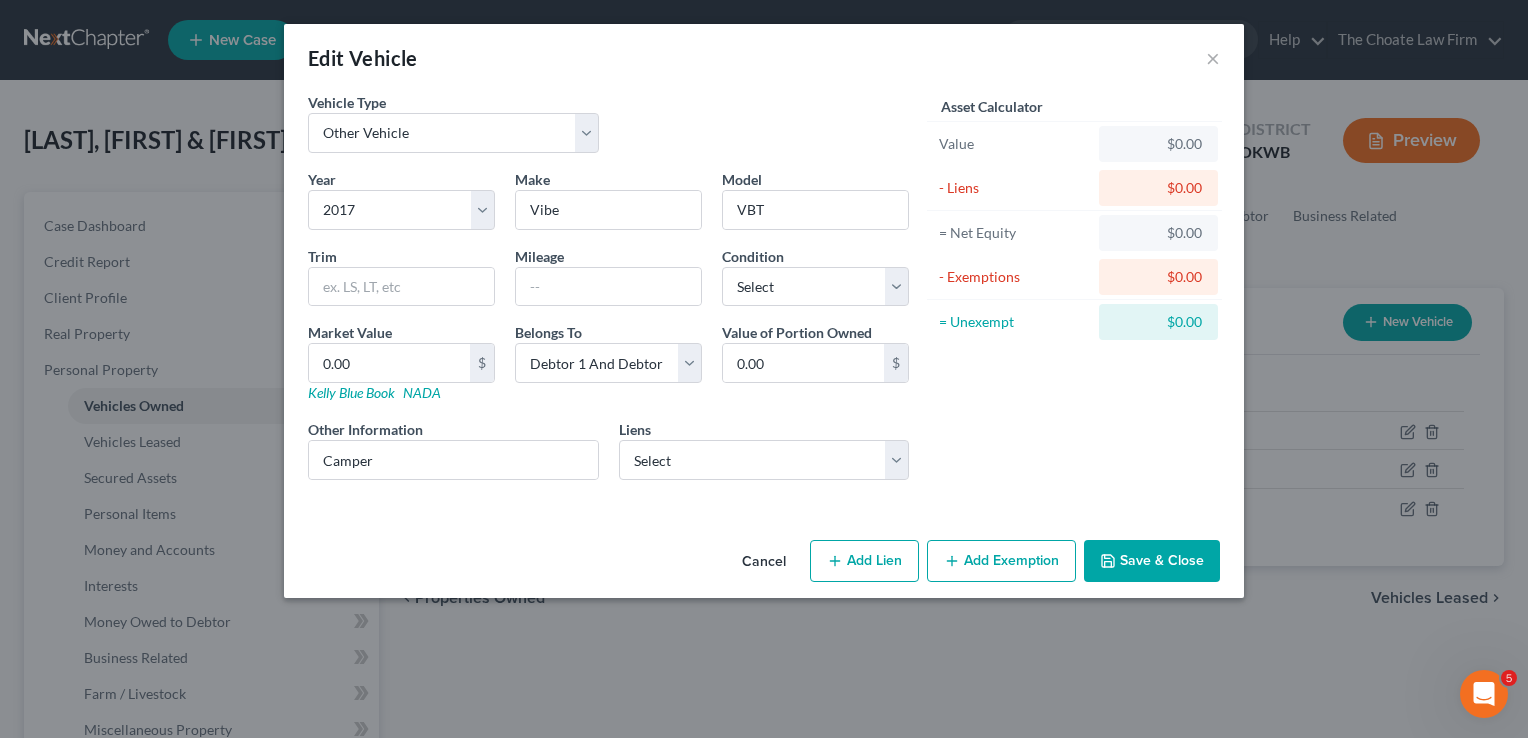 drag, startPoint x: 997, startPoint y: 414, endPoint x: 903, endPoint y: 416, distance: 94.02127 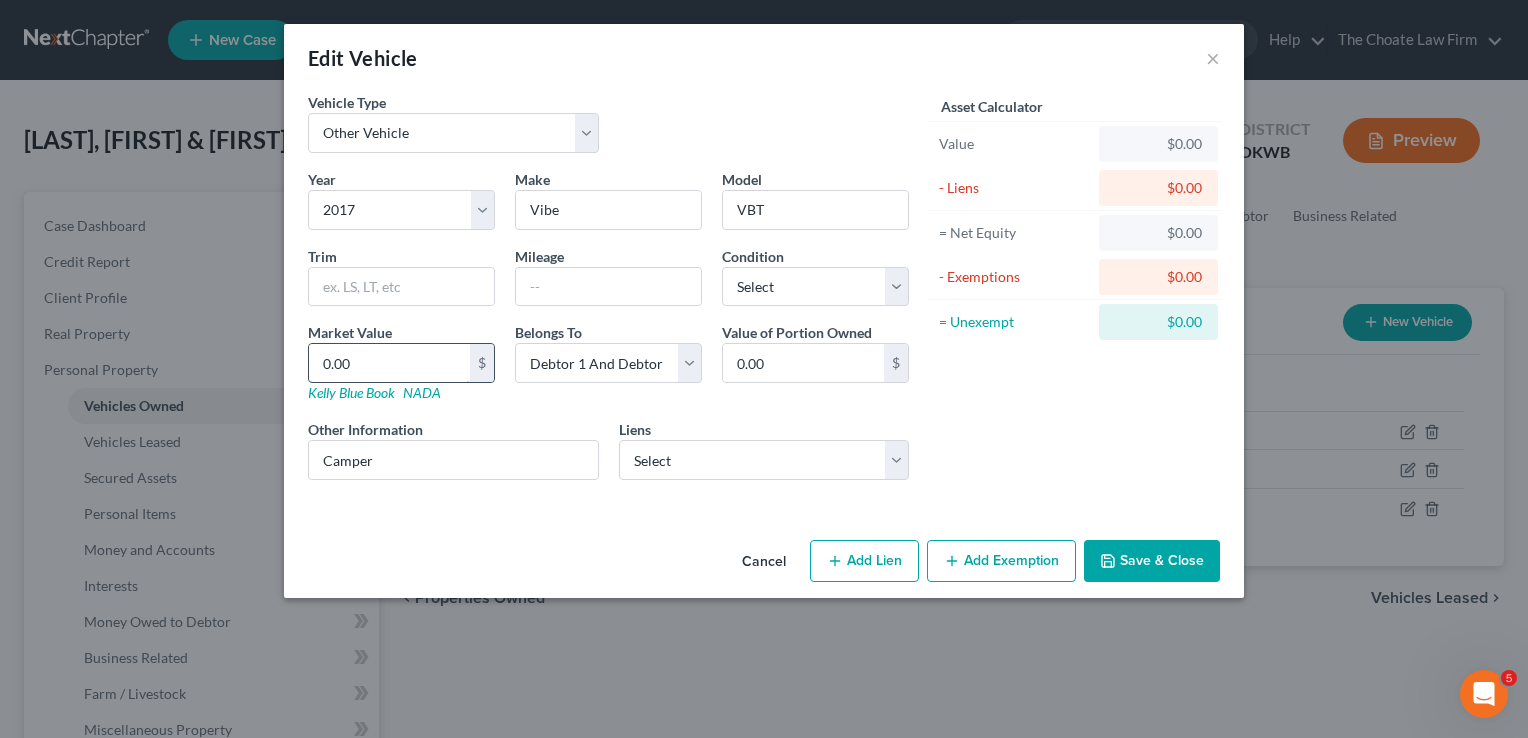 click on "0.00" at bounding box center [389, 363] 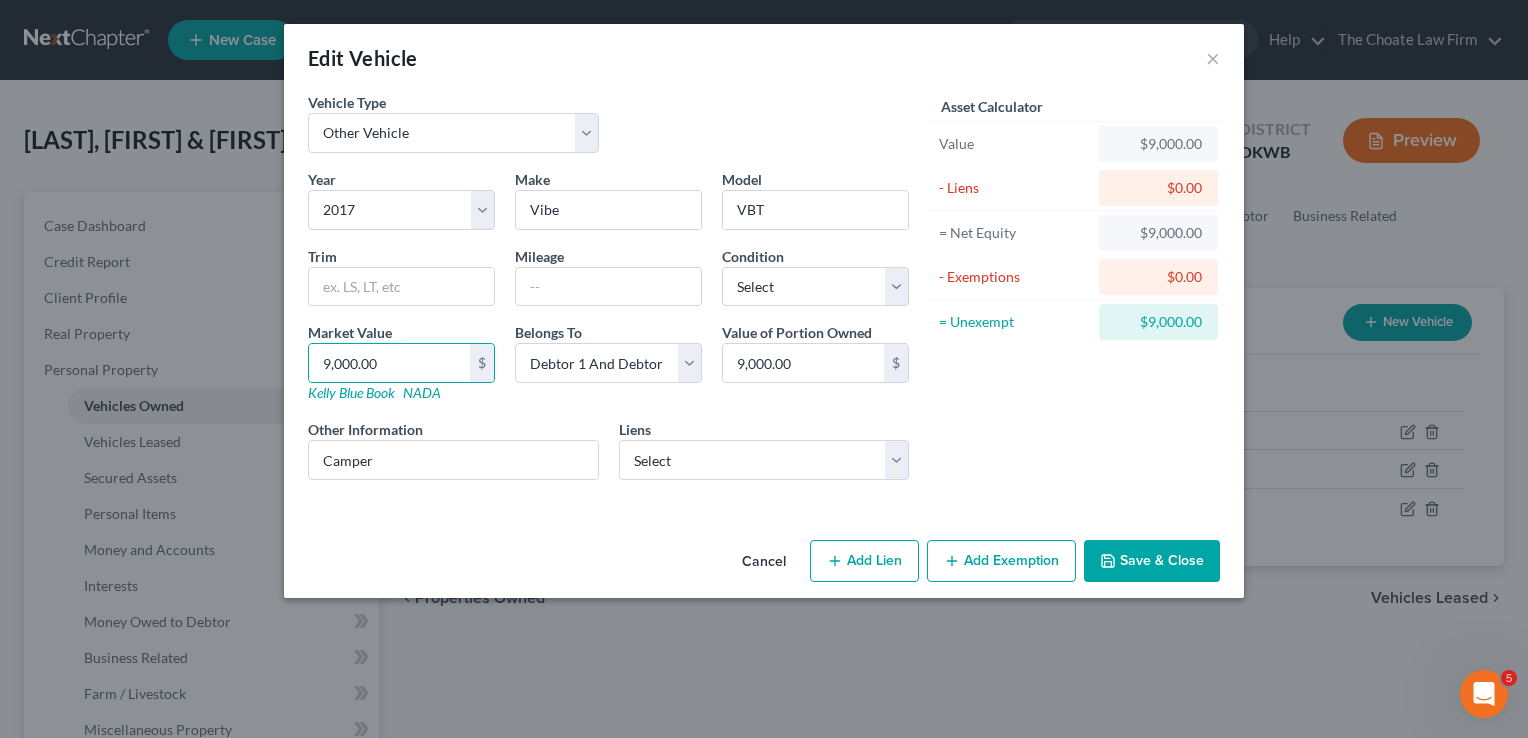 click on "Asset Calculator Value $9,000.00 - Liens $0.00 = Net Equity $9,000.00 - Exemptions $0.00 = Unexempt $9,000.00" at bounding box center (1074, 294) 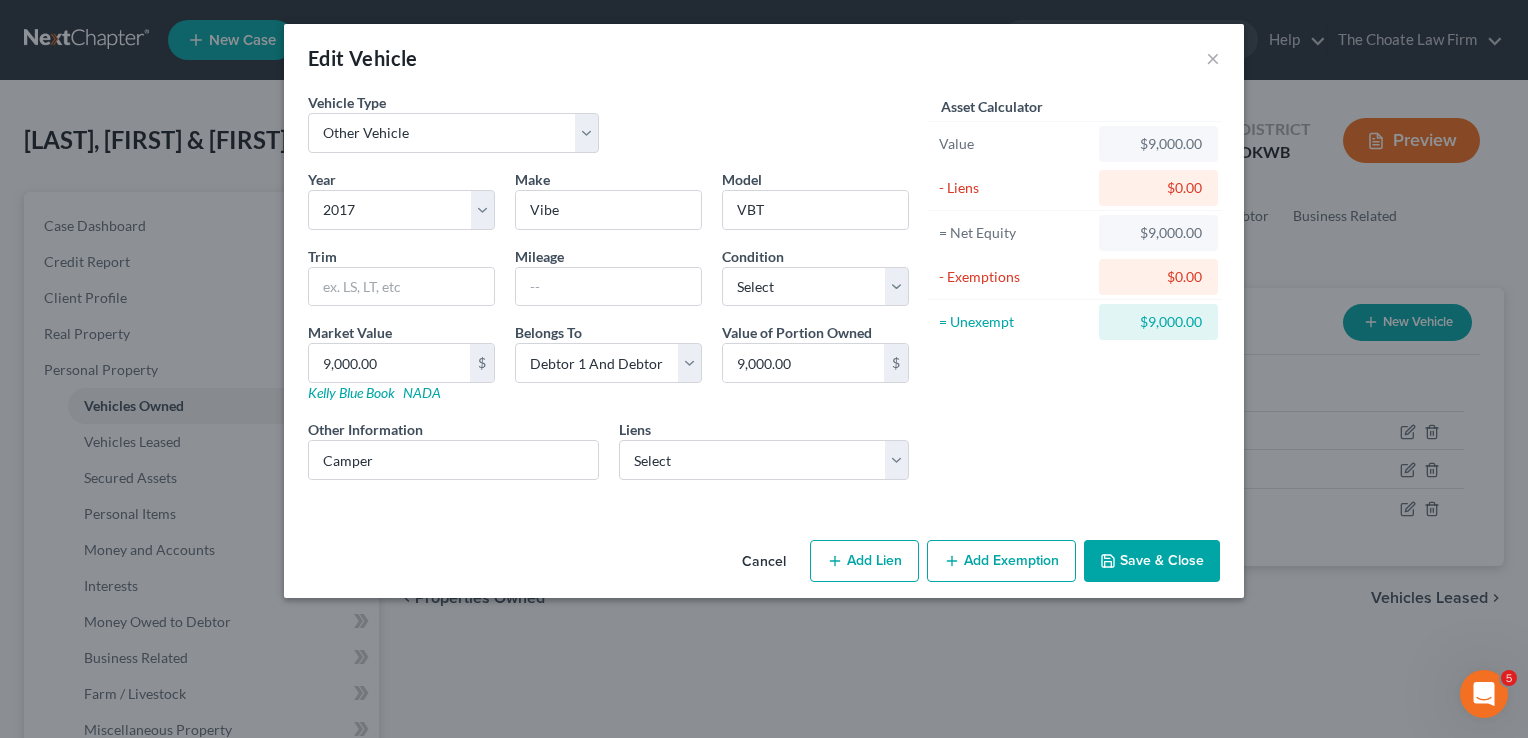 click on "Save & Close" at bounding box center (1152, 561) 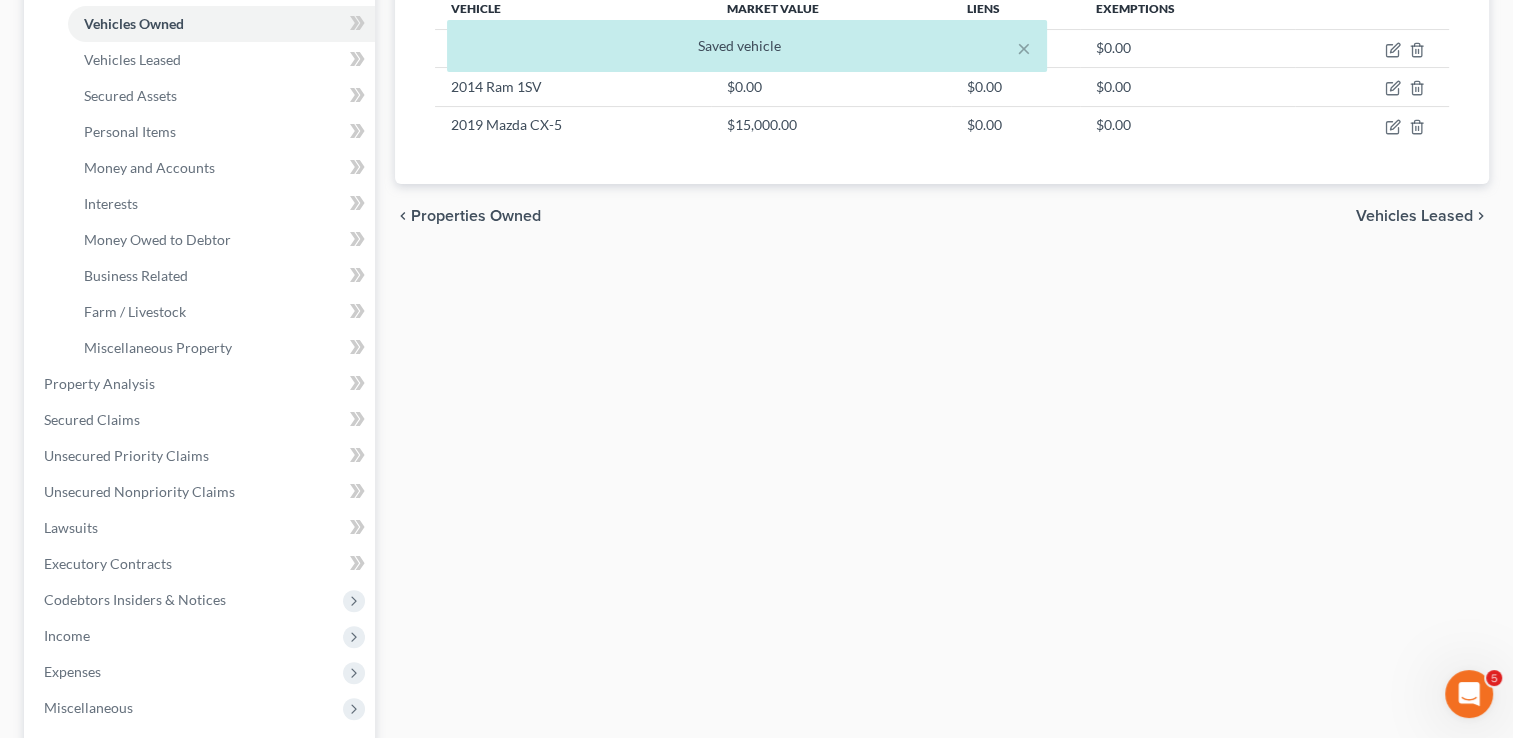 scroll, scrollTop: 400, scrollLeft: 0, axis: vertical 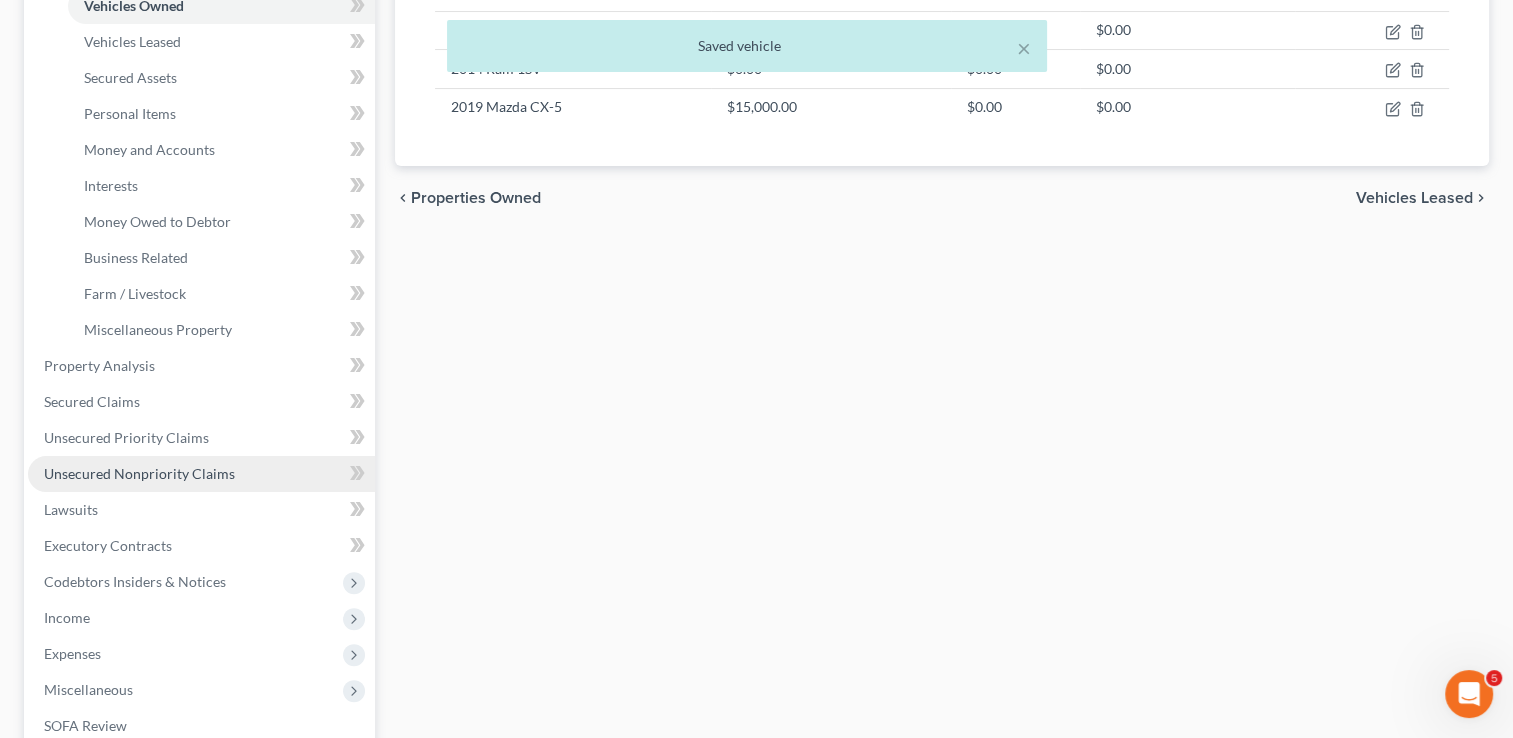 click on "Unsecured Nonpriority Claims" at bounding box center (139, 473) 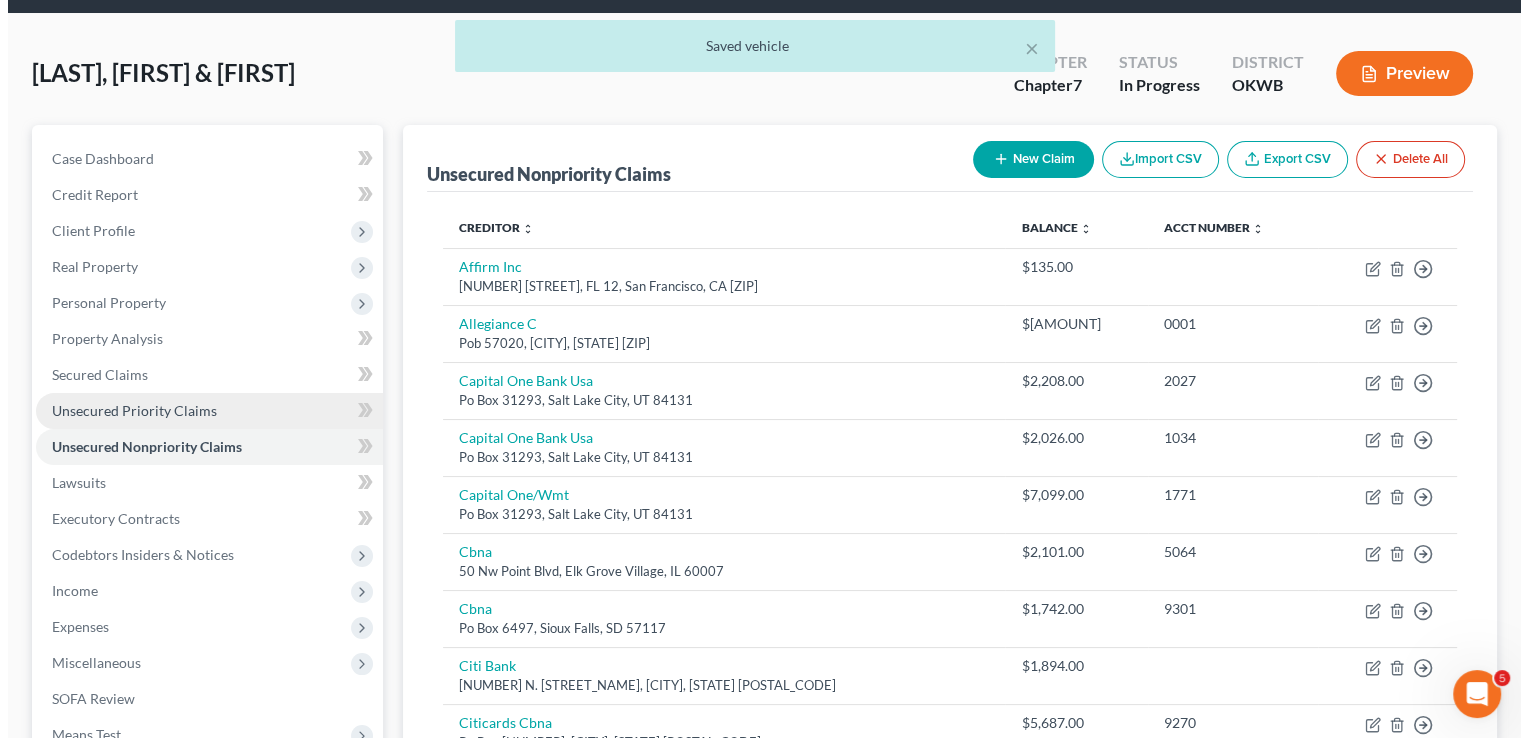 scroll, scrollTop: 0, scrollLeft: 0, axis: both 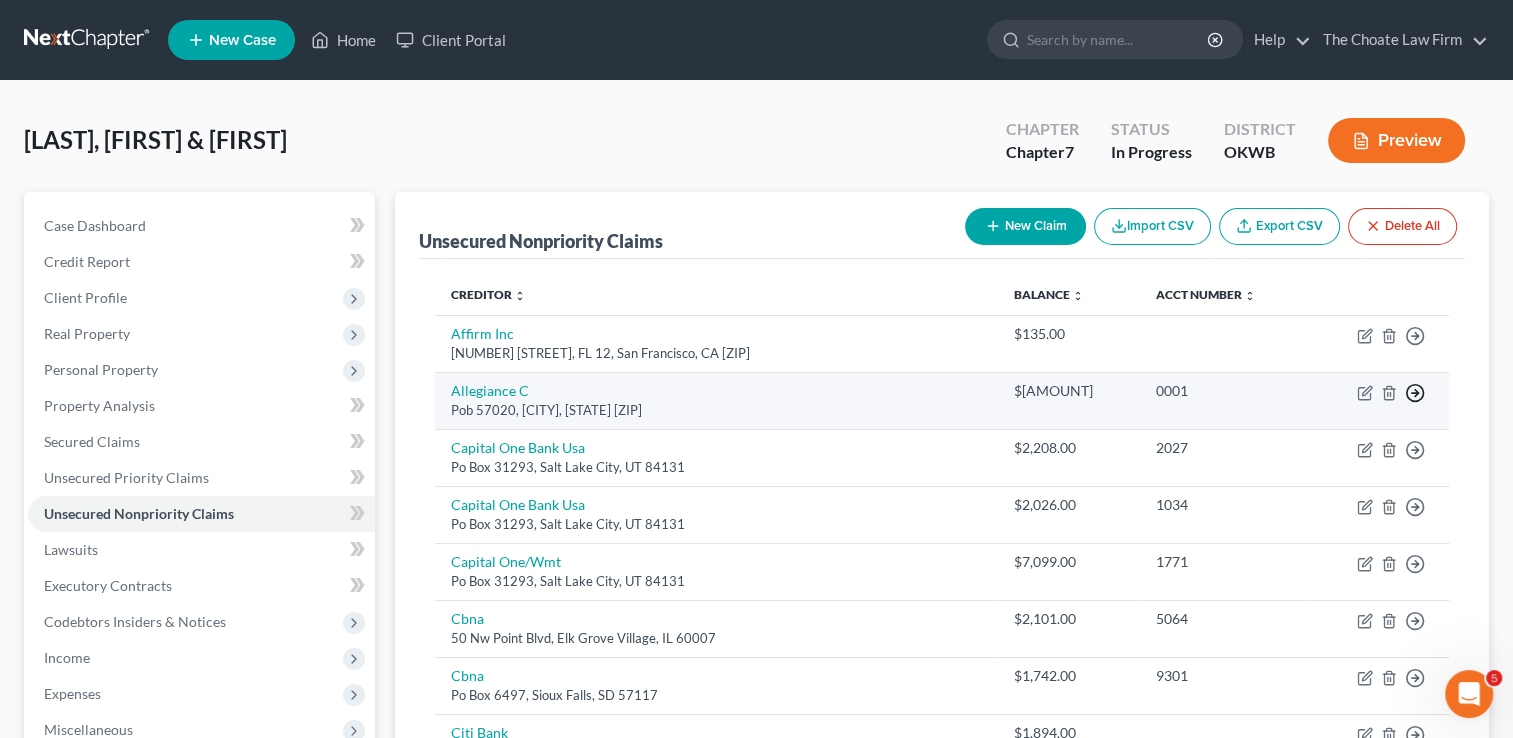 click 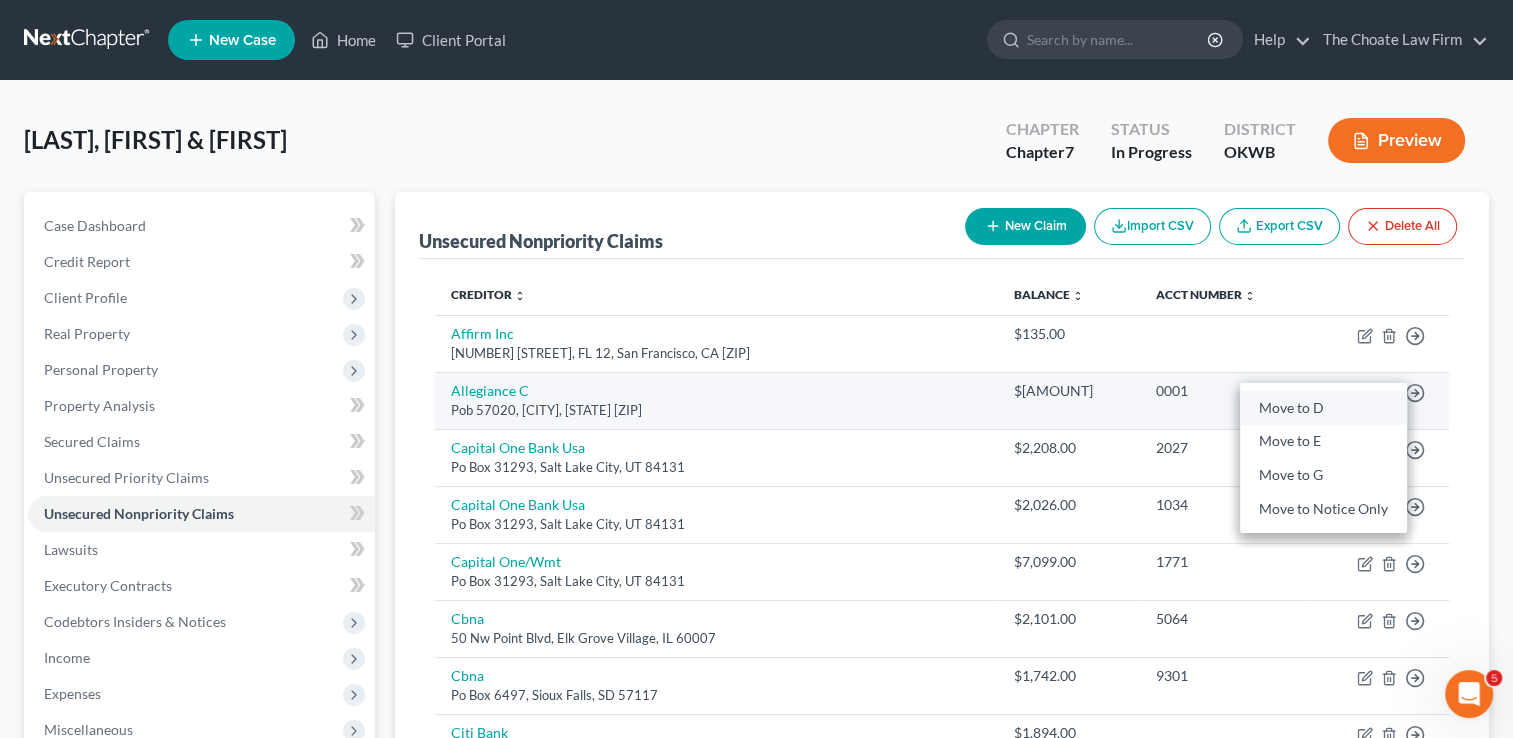 click on "Move to D" at bounding box center [1323, 408] 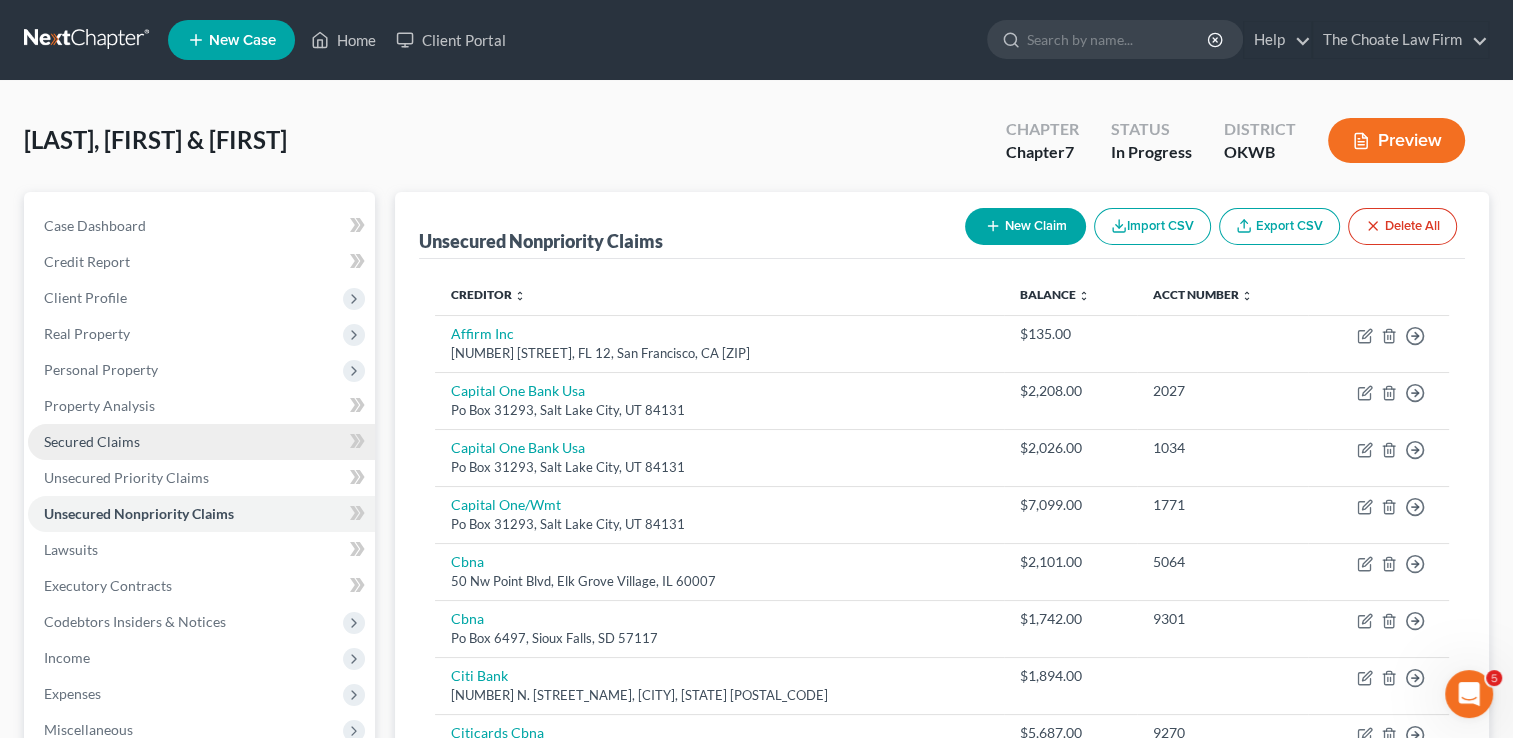click on "Secured Claims" at bounding box center [92, 441] 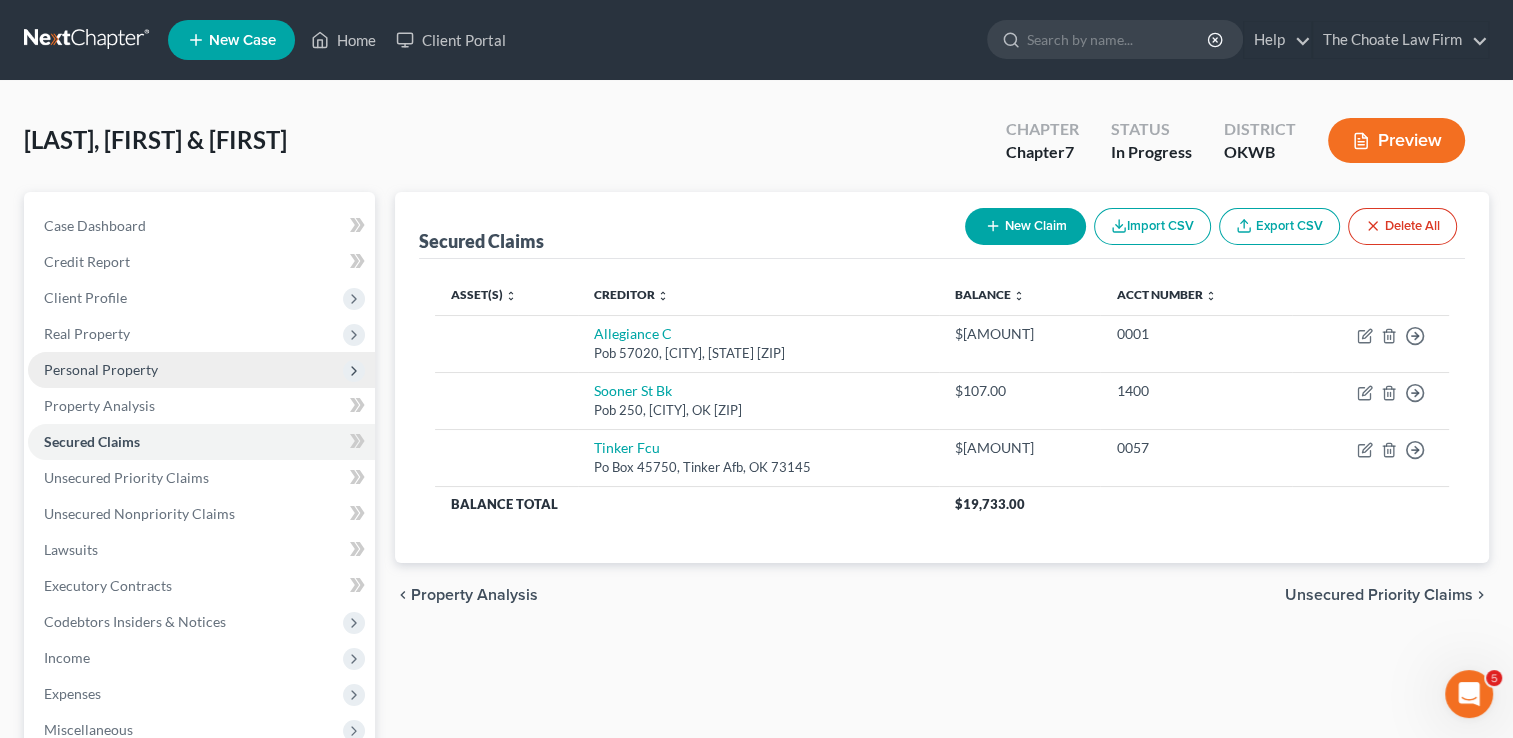 click on "Personal Property" at bounding box center [101, 369] 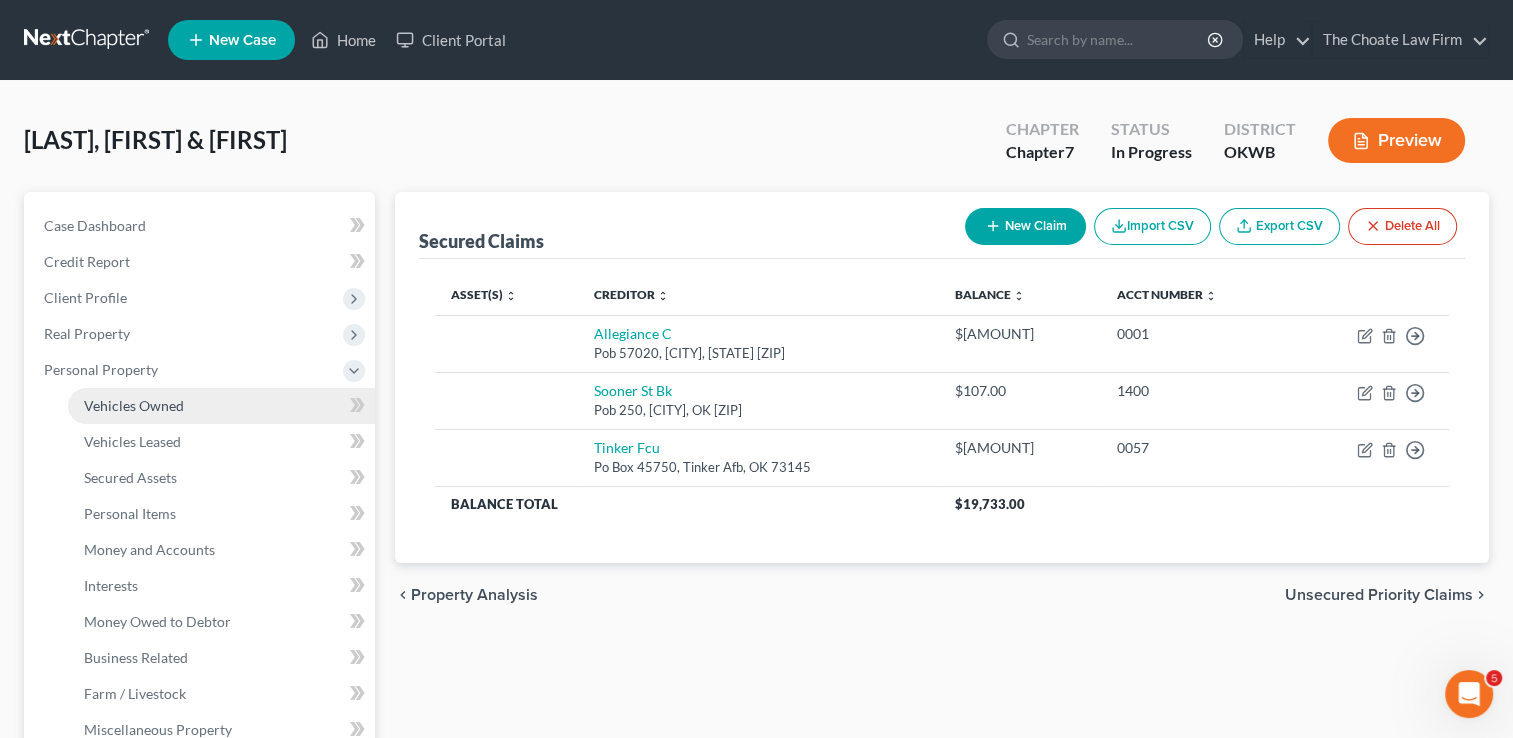click on "Vehicles Owned" at bounding box center [221, 406] 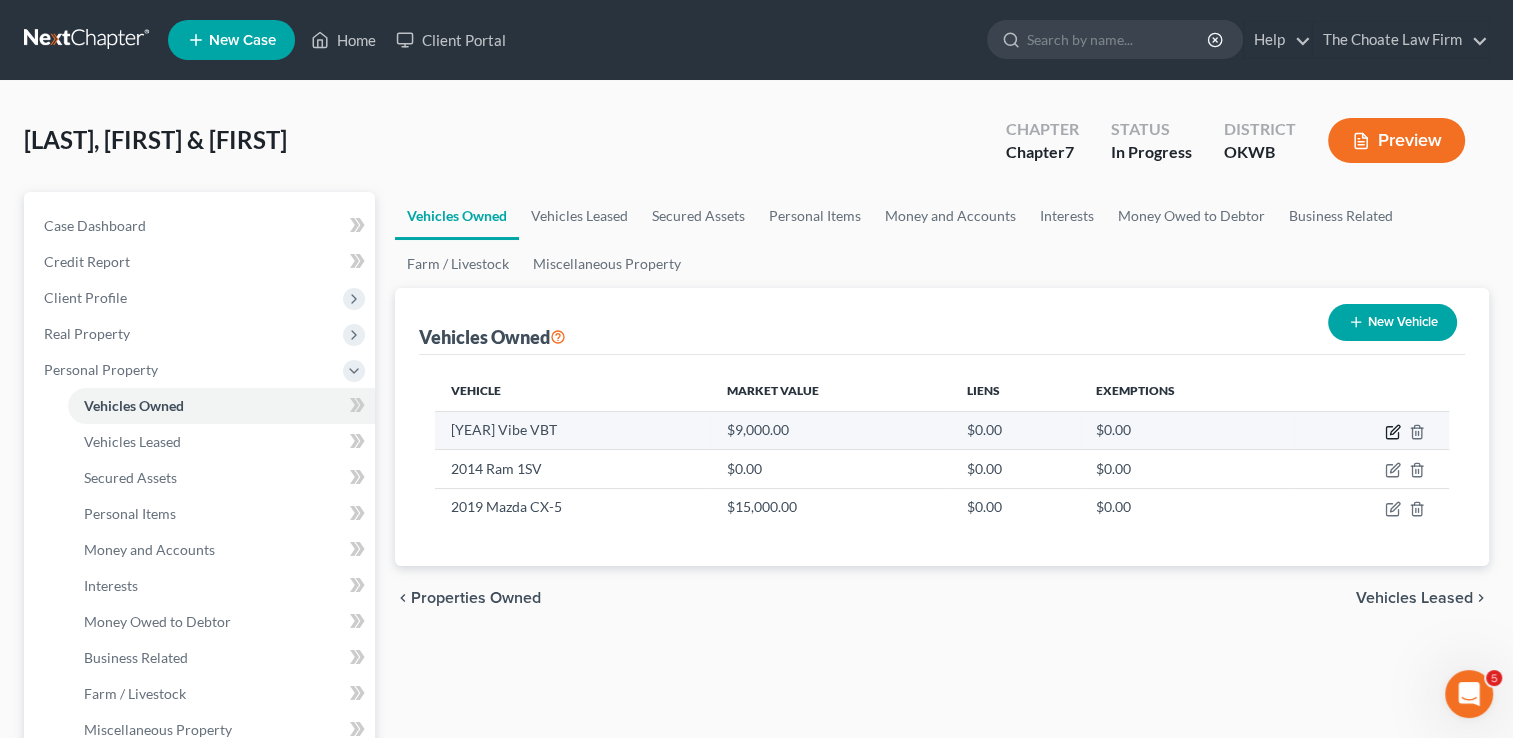 click 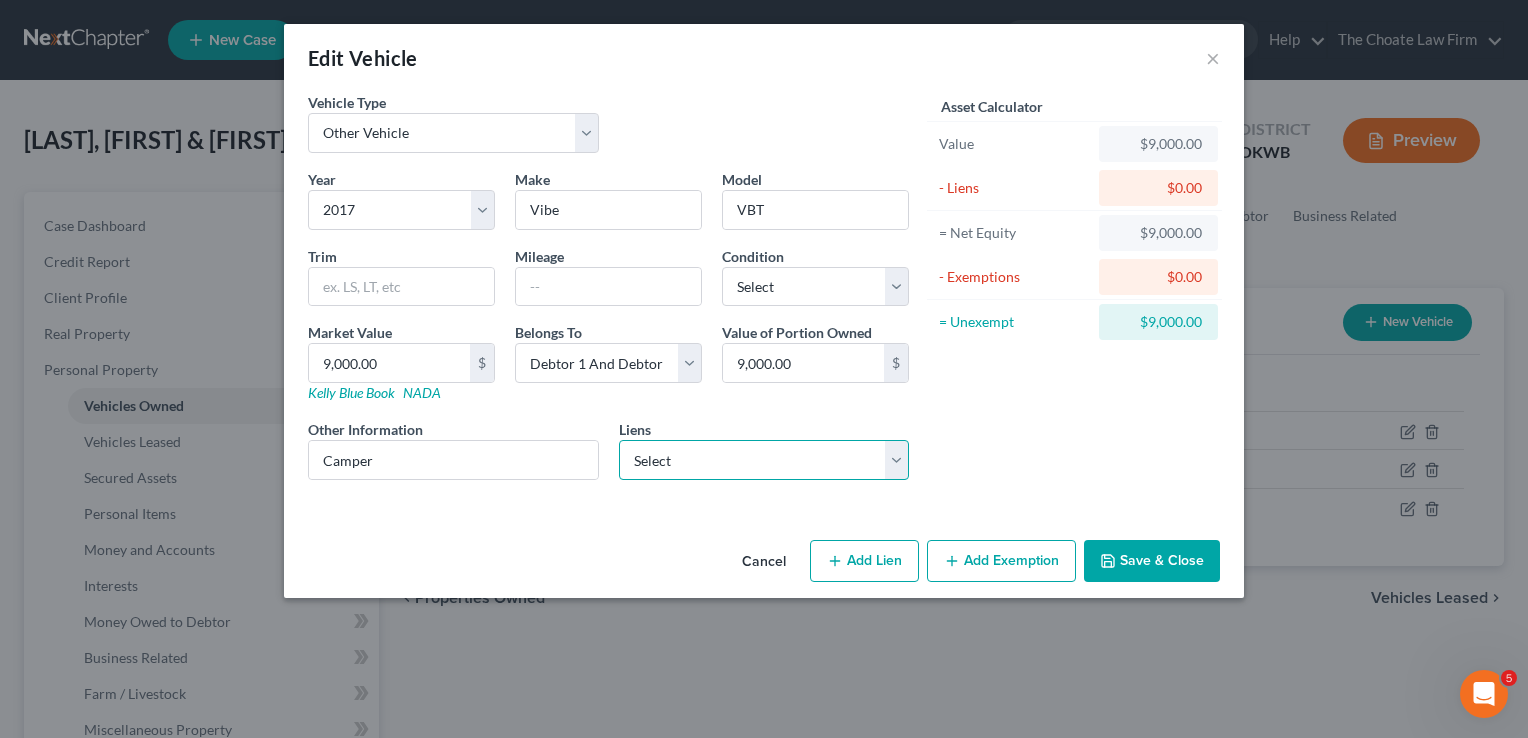 drag, startPoint x: 748, startPoint y: 452, endPoint x: 746, endPoint y: 462, distance: 10.198039 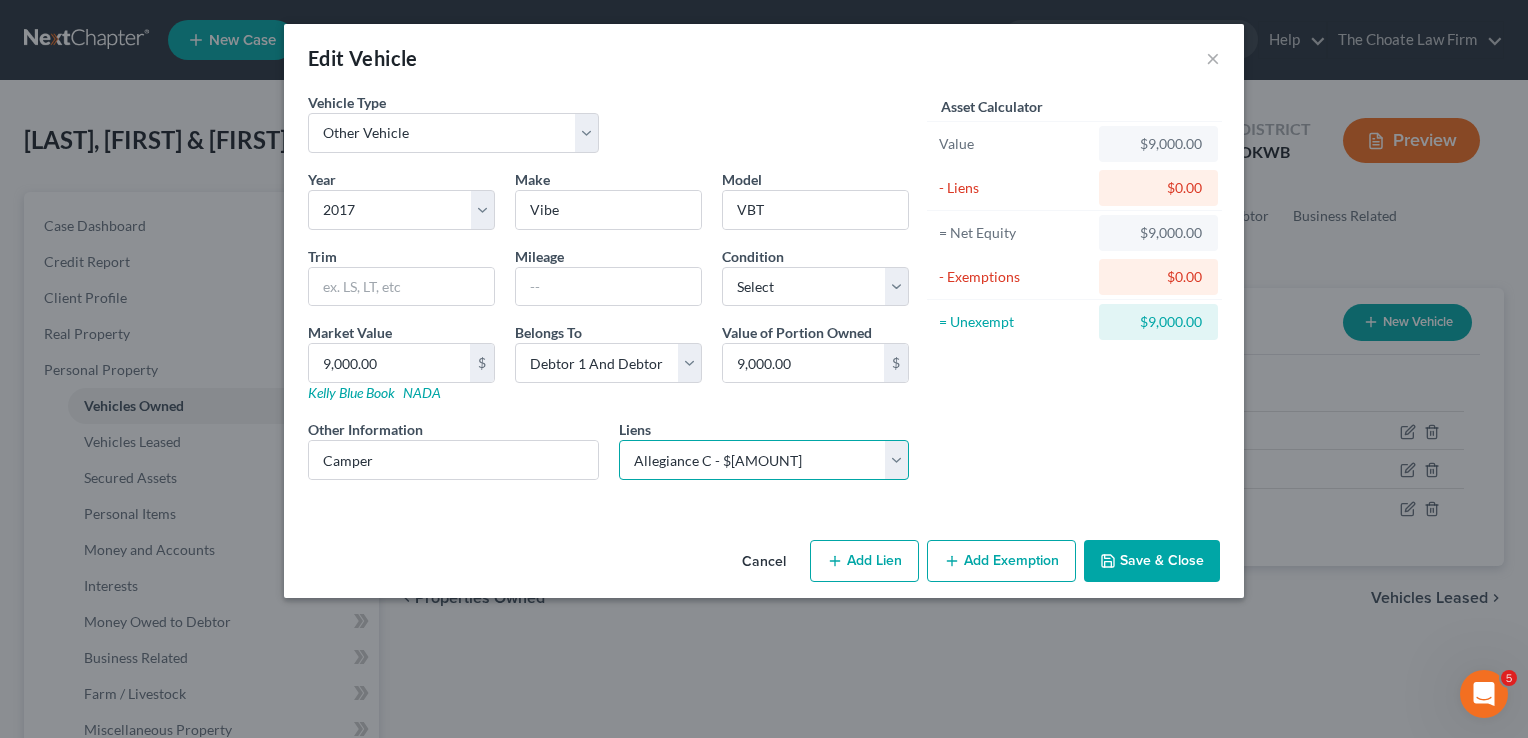 click on "Select Allegiance C - $14,179.00 Tinker Fcu - $5,447.00 Sooner St Bk - $107.00" at bounding box center [764, 460] 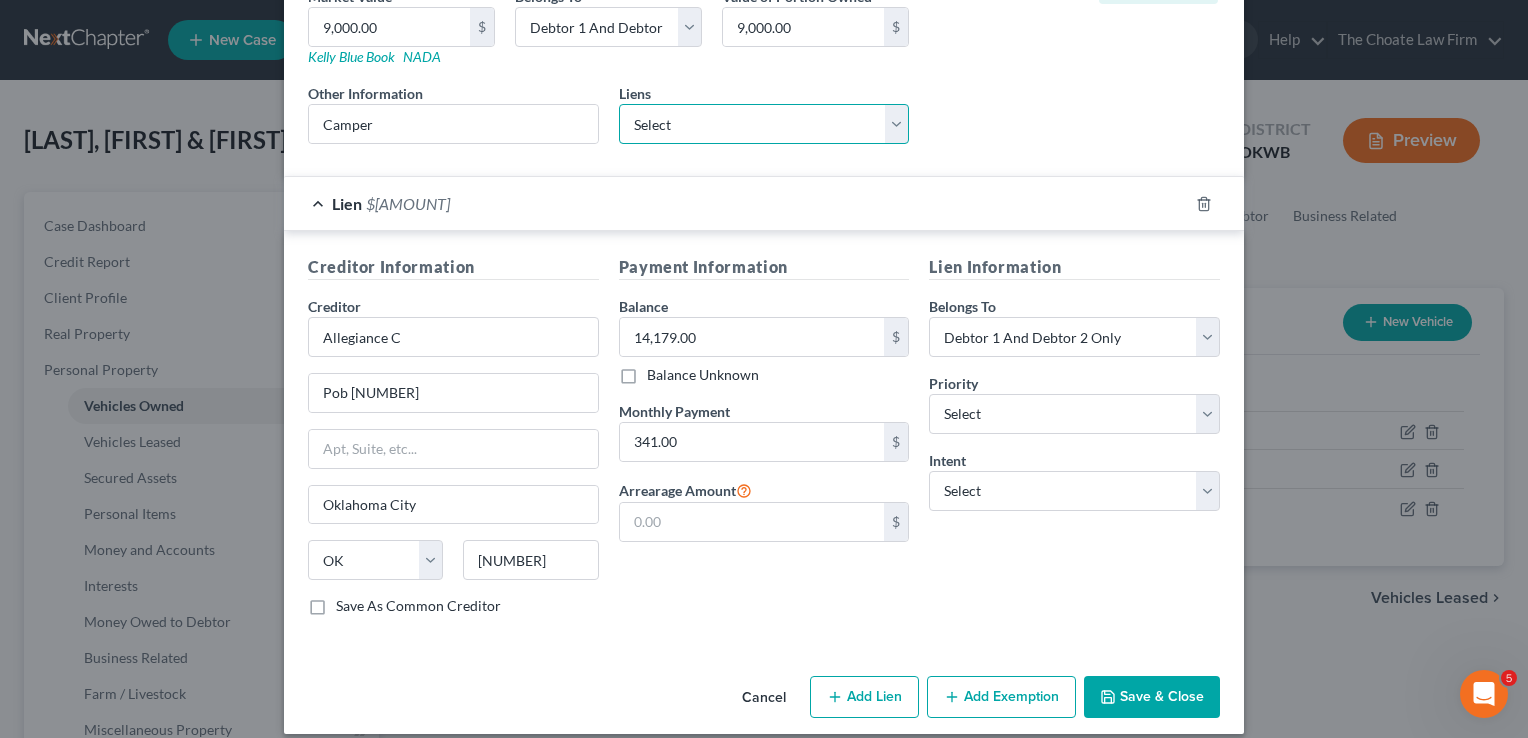 scroll, scrollTop: 351, scrollLeft: 0, axis: vertical 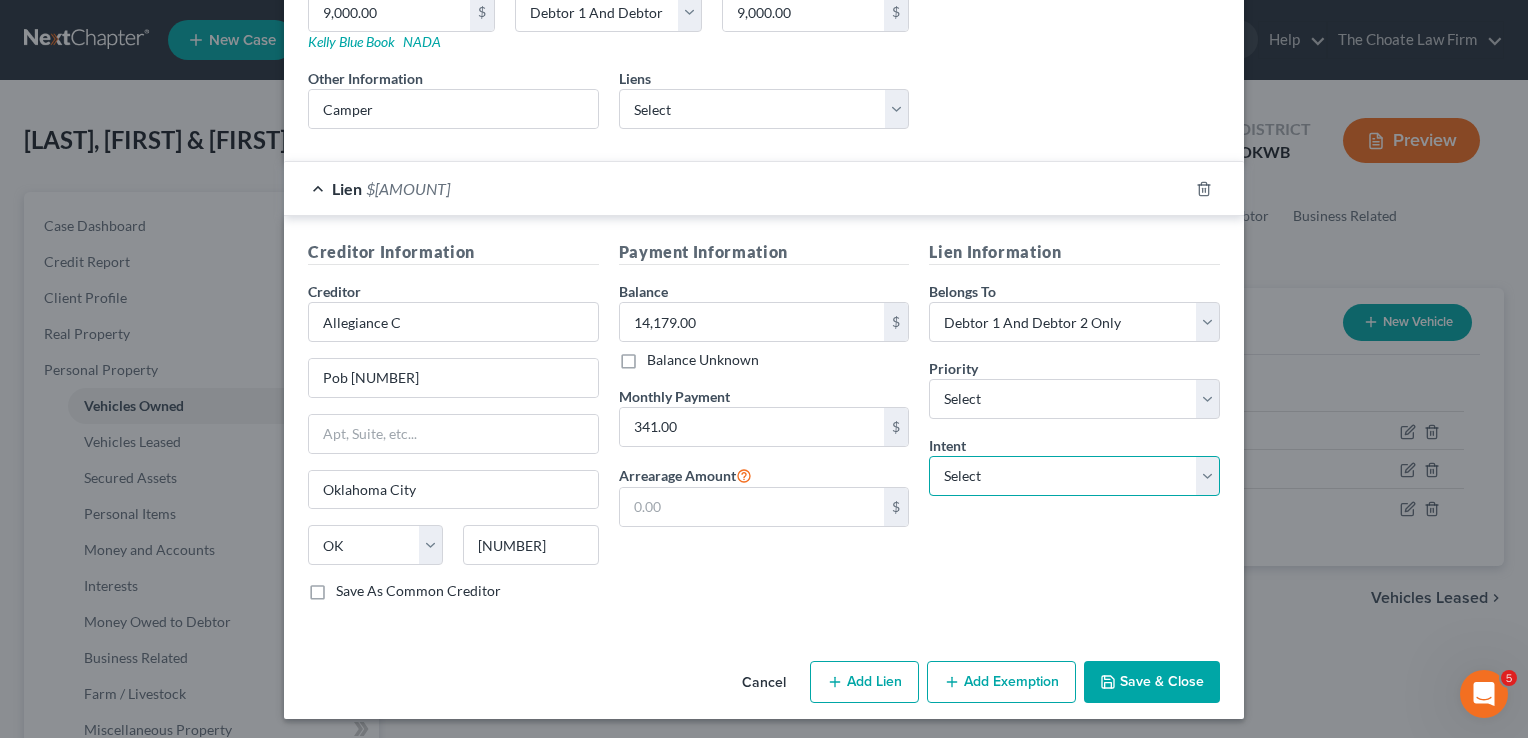 click on "Select Surrender Redeem Reaffirm Avoid Other" at bounding box center [1074, 476] 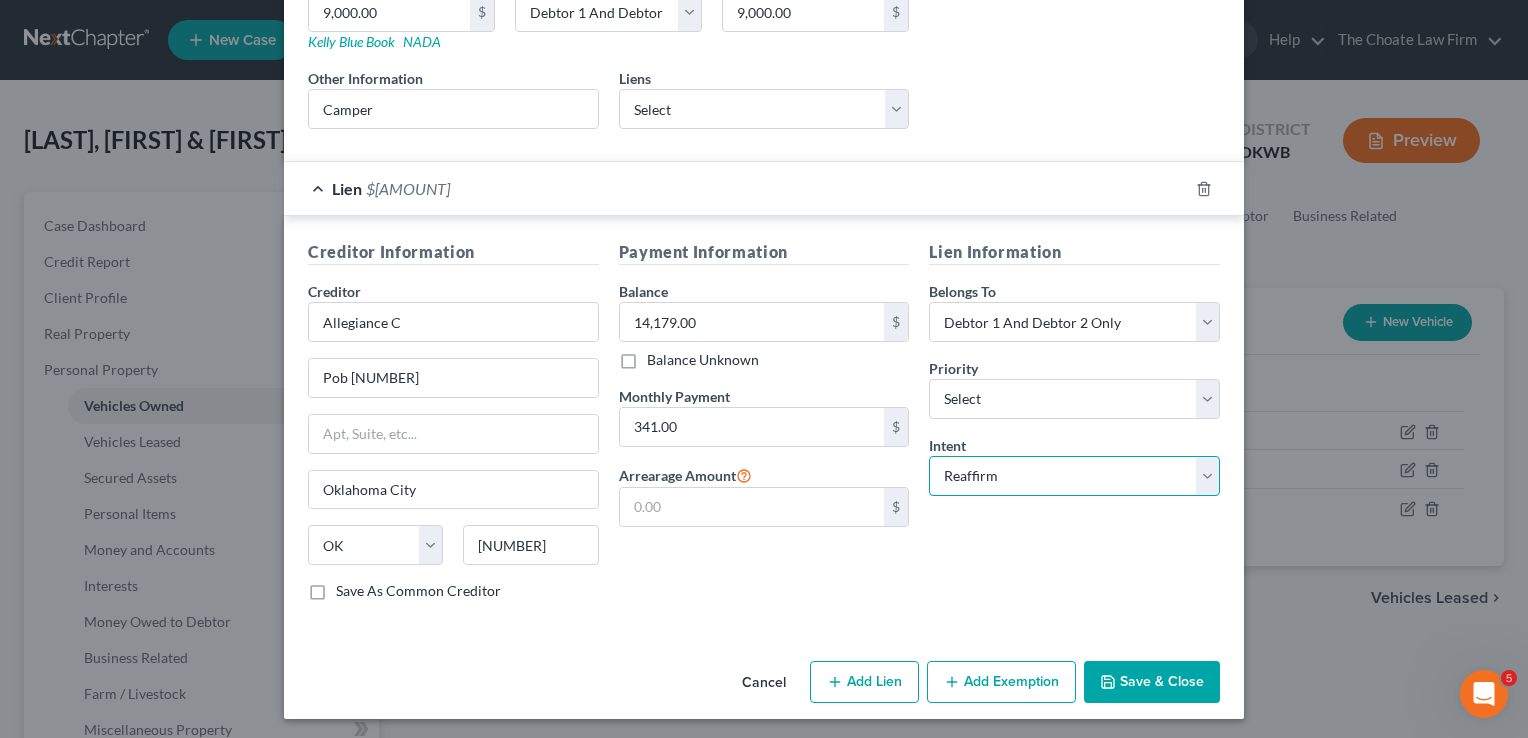 click on "Select Surrender Redeem Reaffirm Avoid Other" at bounding box center (1074, 476) 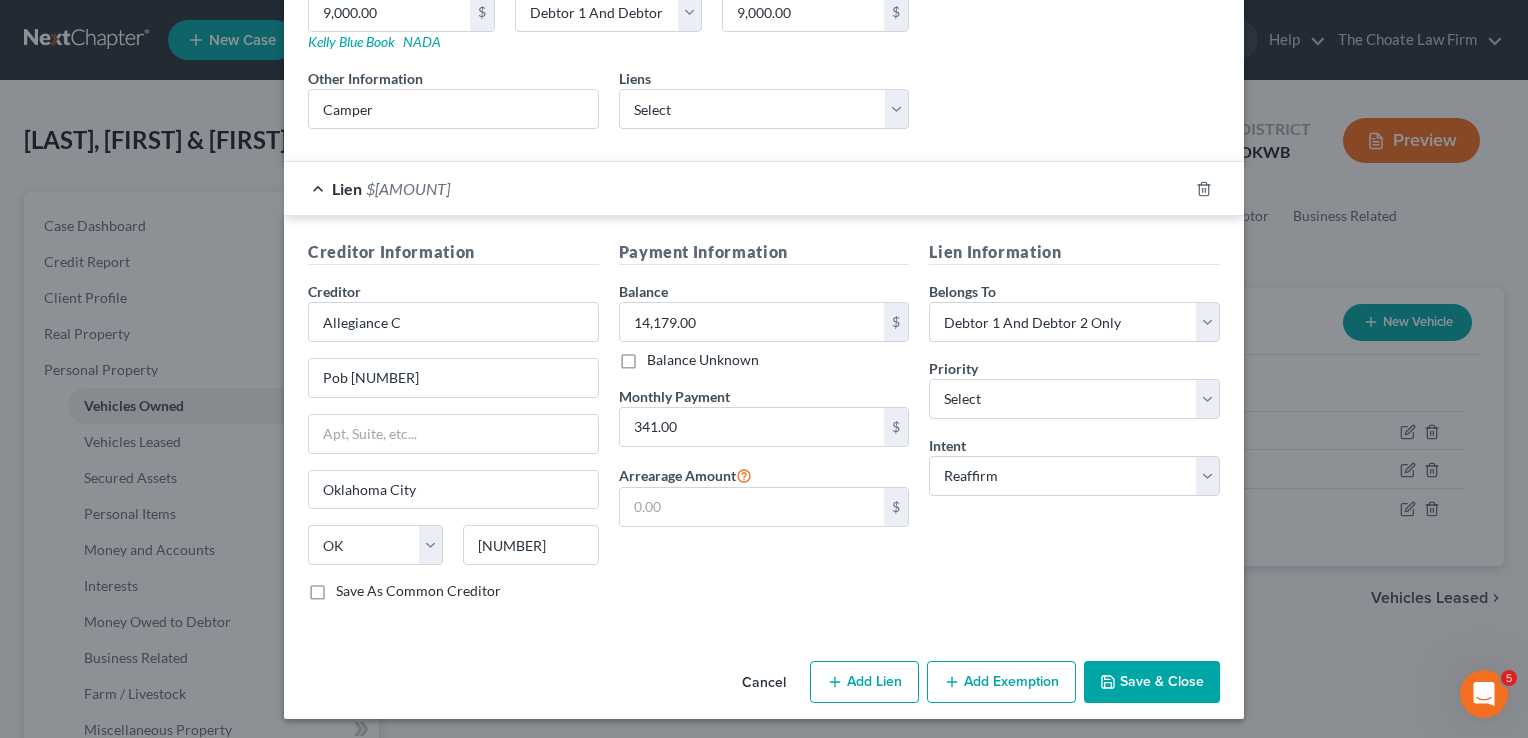 click on "Save & Close" at bounding box center [1152, 682] 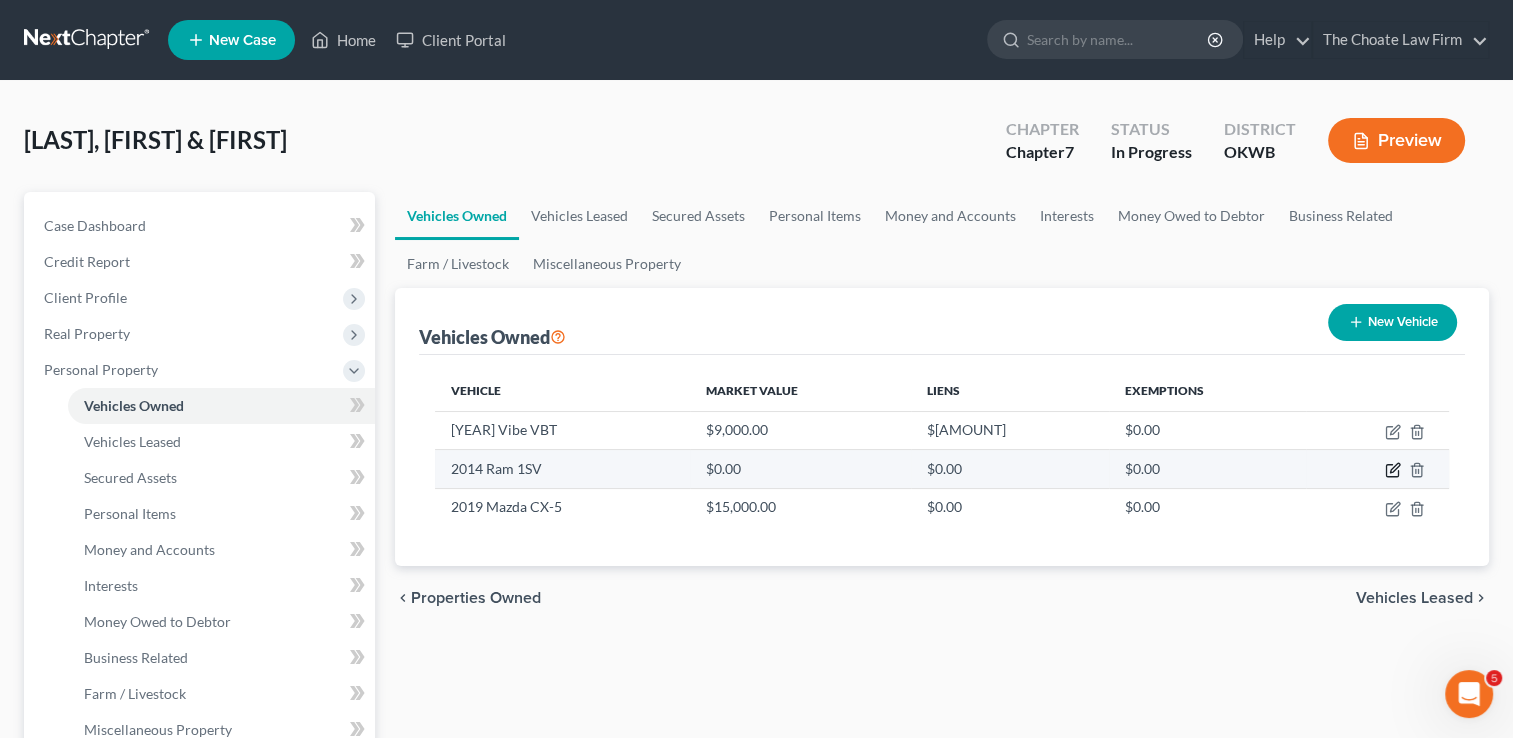 click 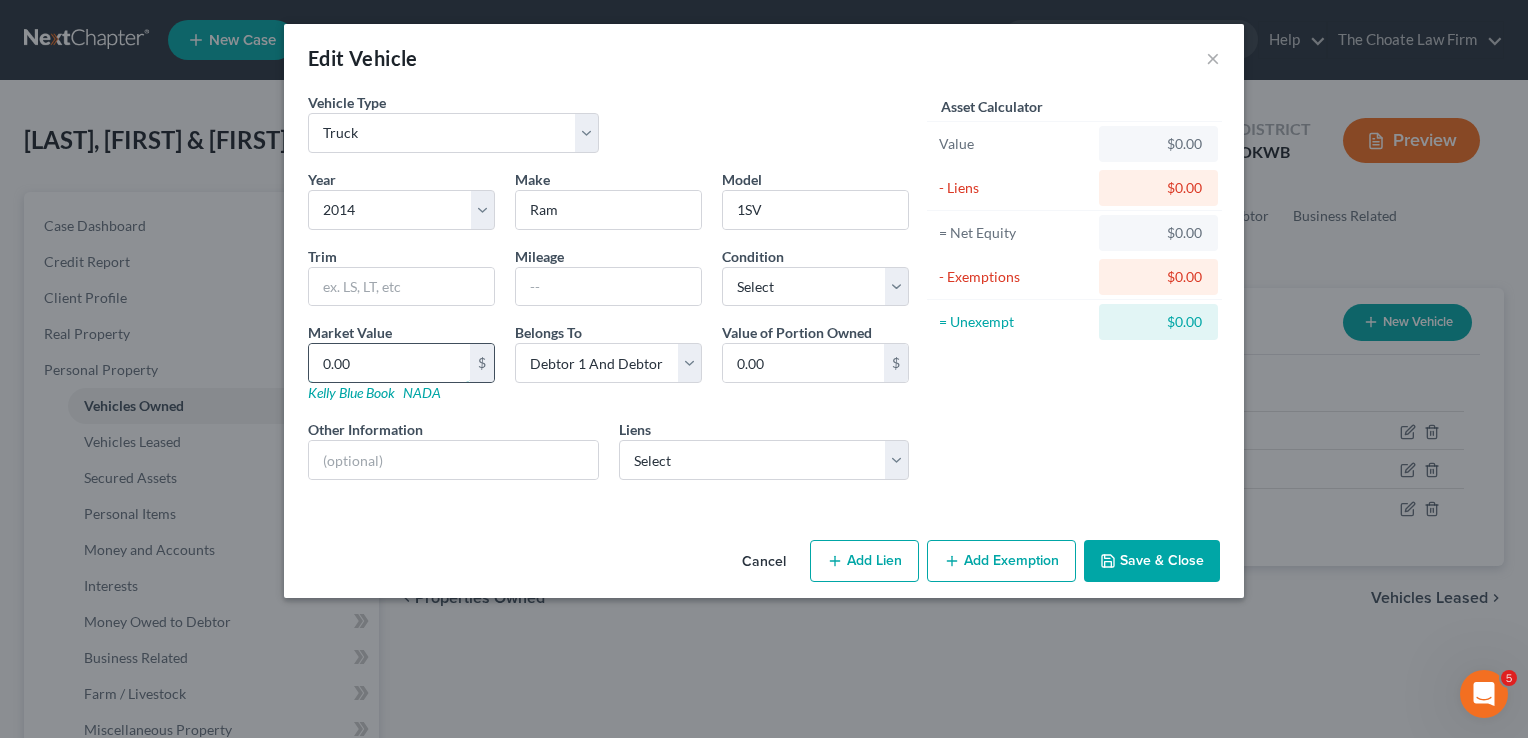 click on "0.00" at bounding box center [389, 363] 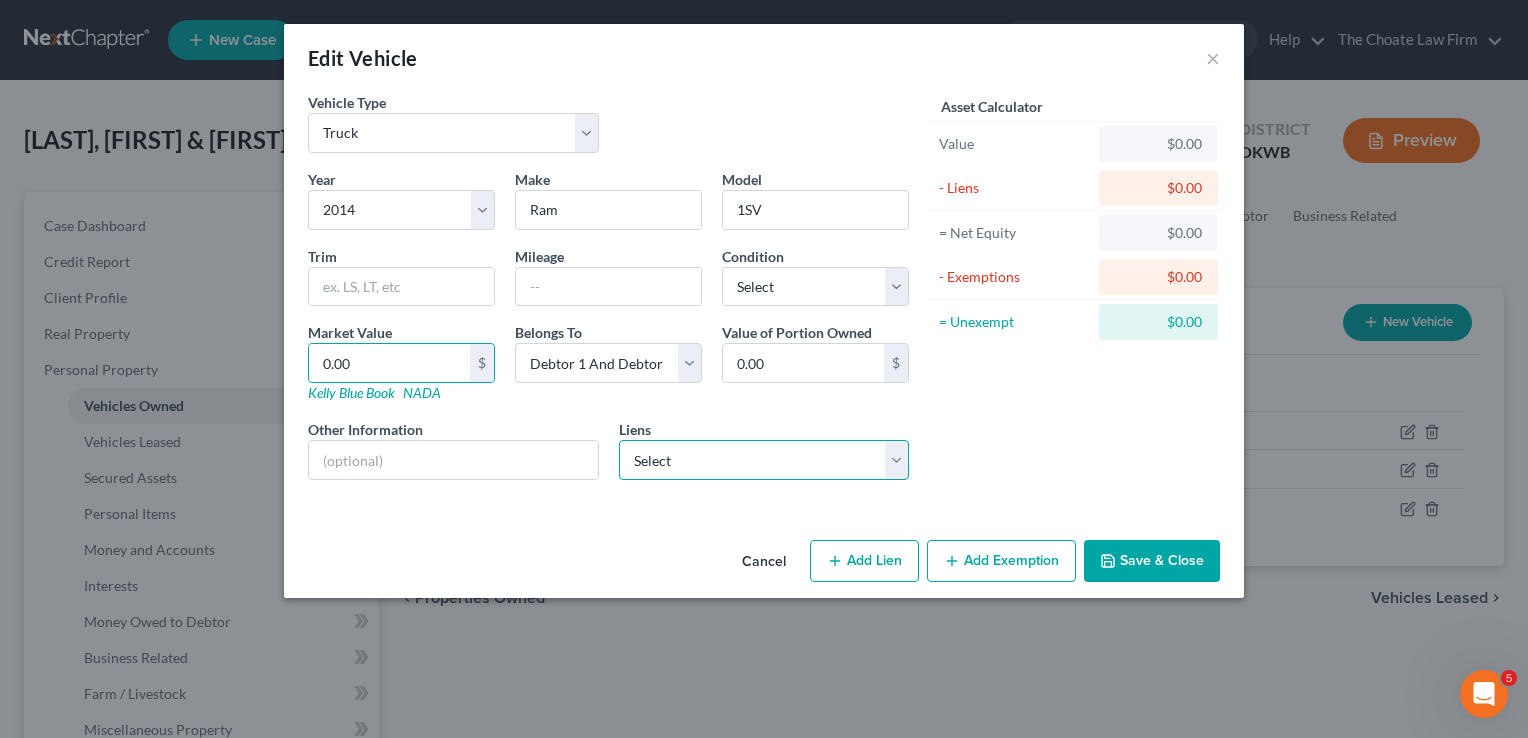 drag, startPoint x: 721, startPoint y: 466, endPoint x: 885, endPoint y: 464, distance: 164.01219 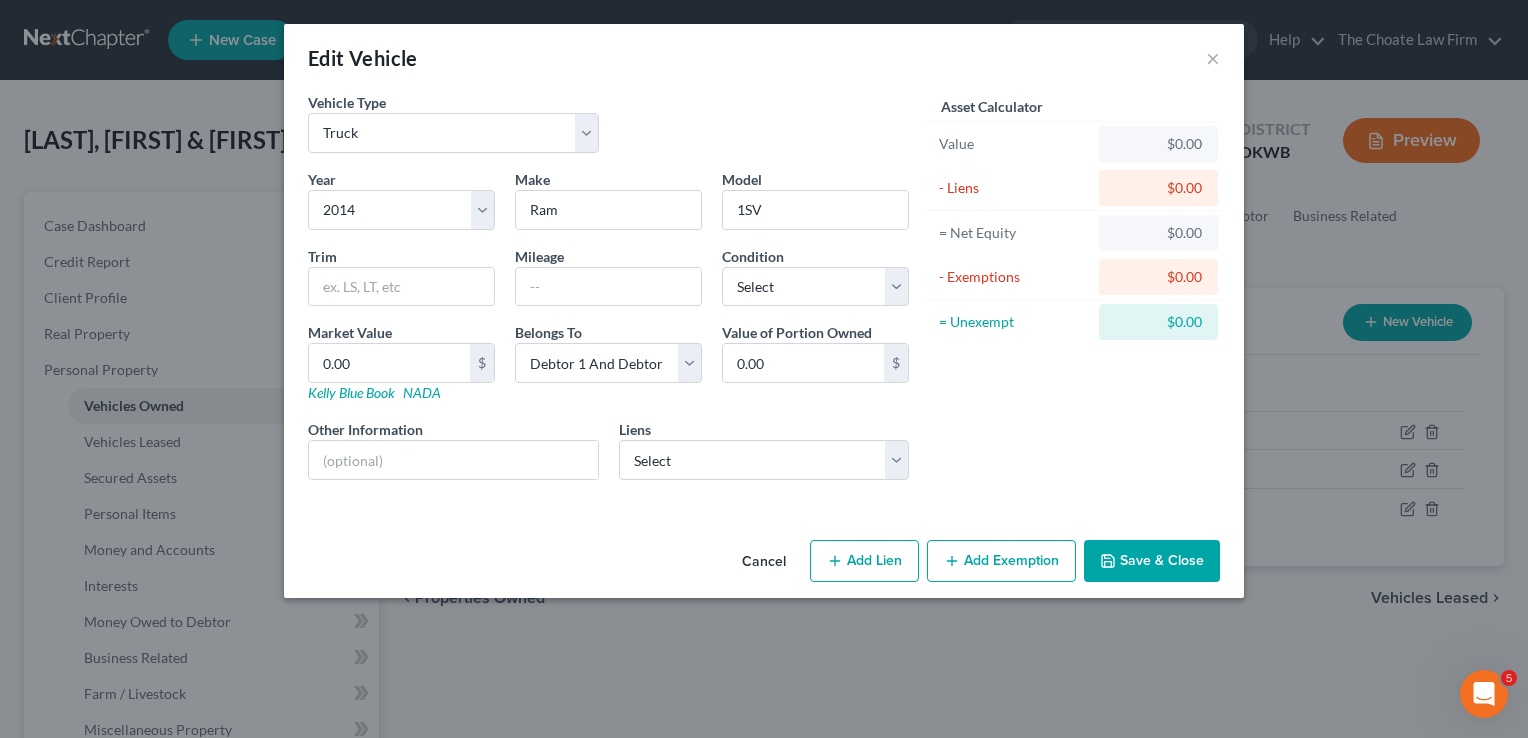 click on "Asset Calculator Value $0.00 - Liens $0.00 = Net Equity $0.00 - Exemptions $0.00 = Unexempt $0.00" at bounding box center [1074, 294] 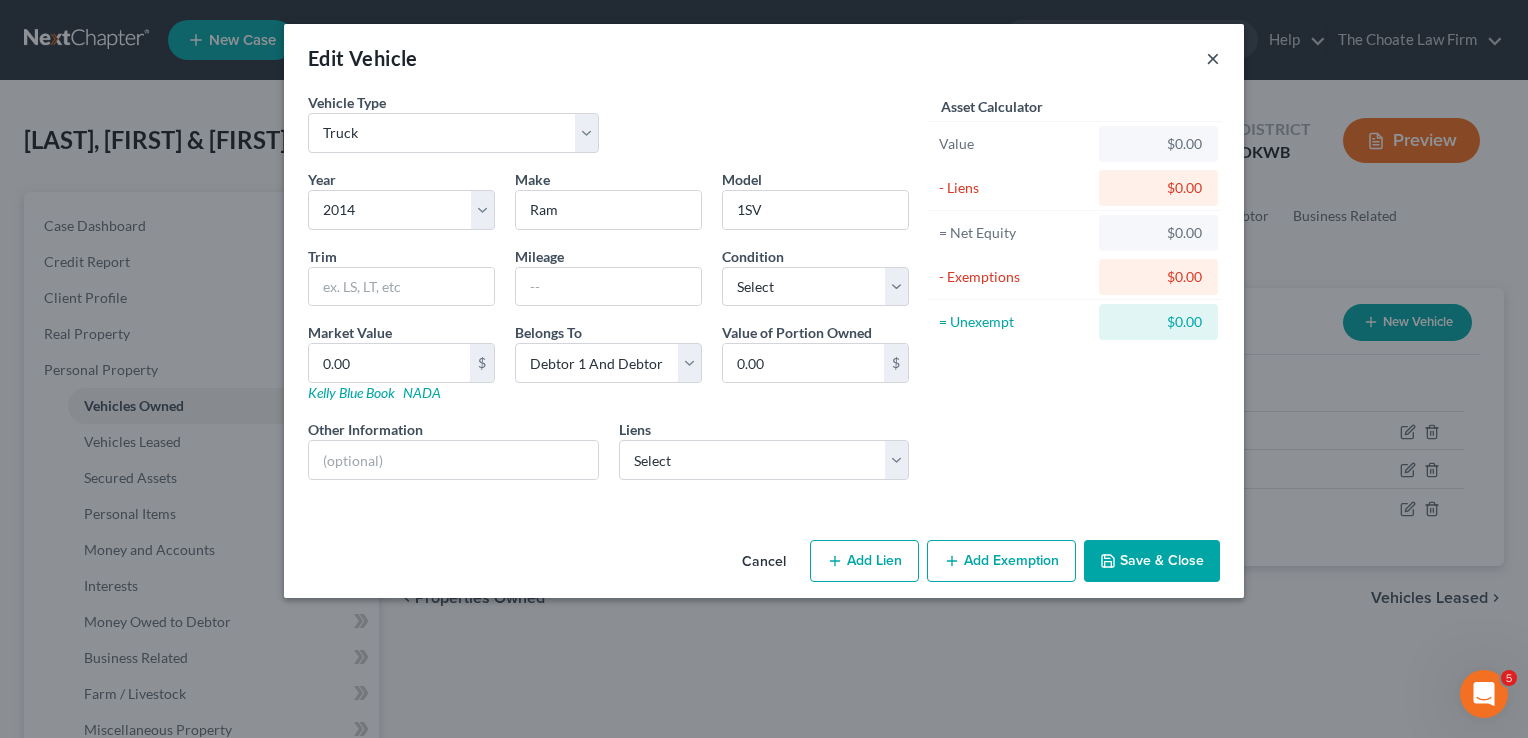 click on "×" at bounding box center (1213, 58) 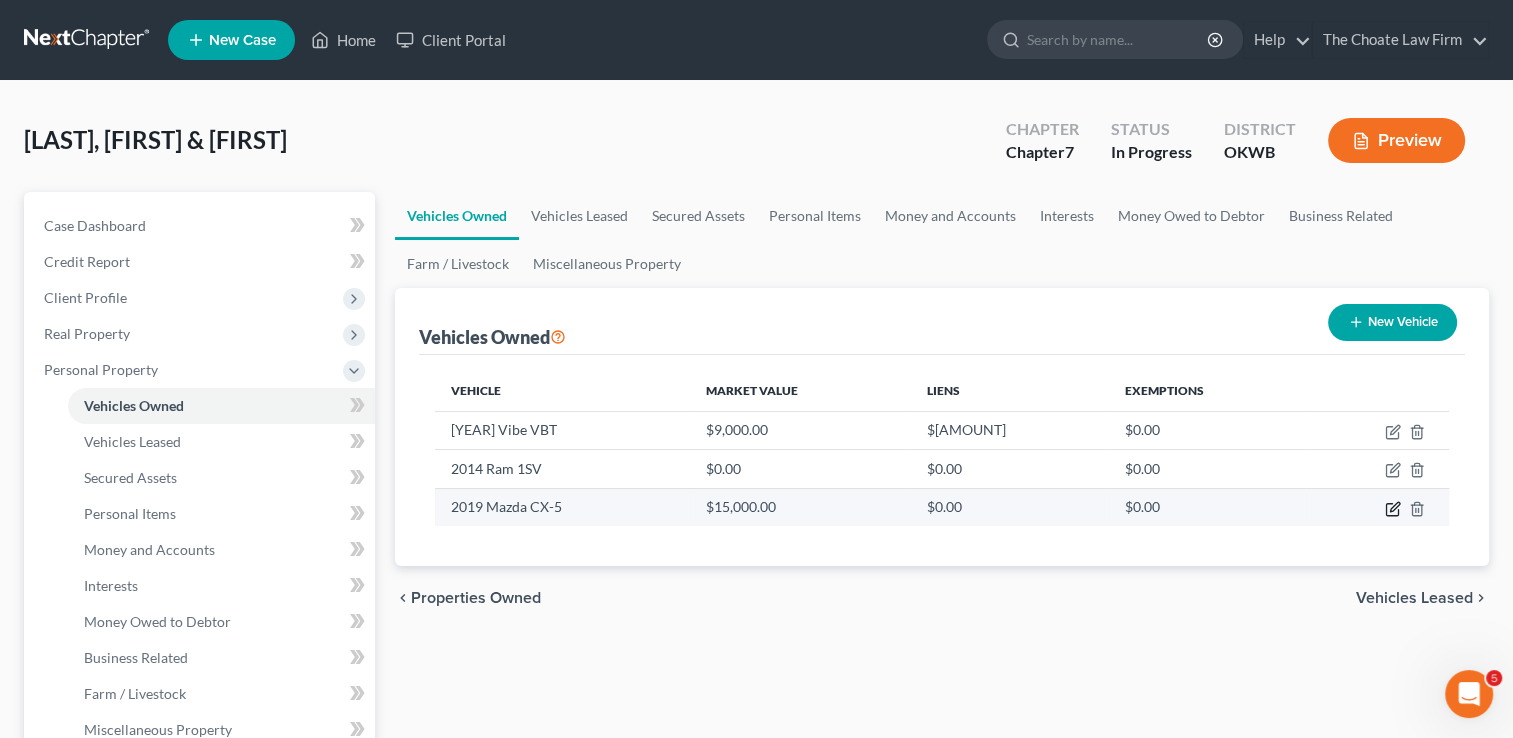 click 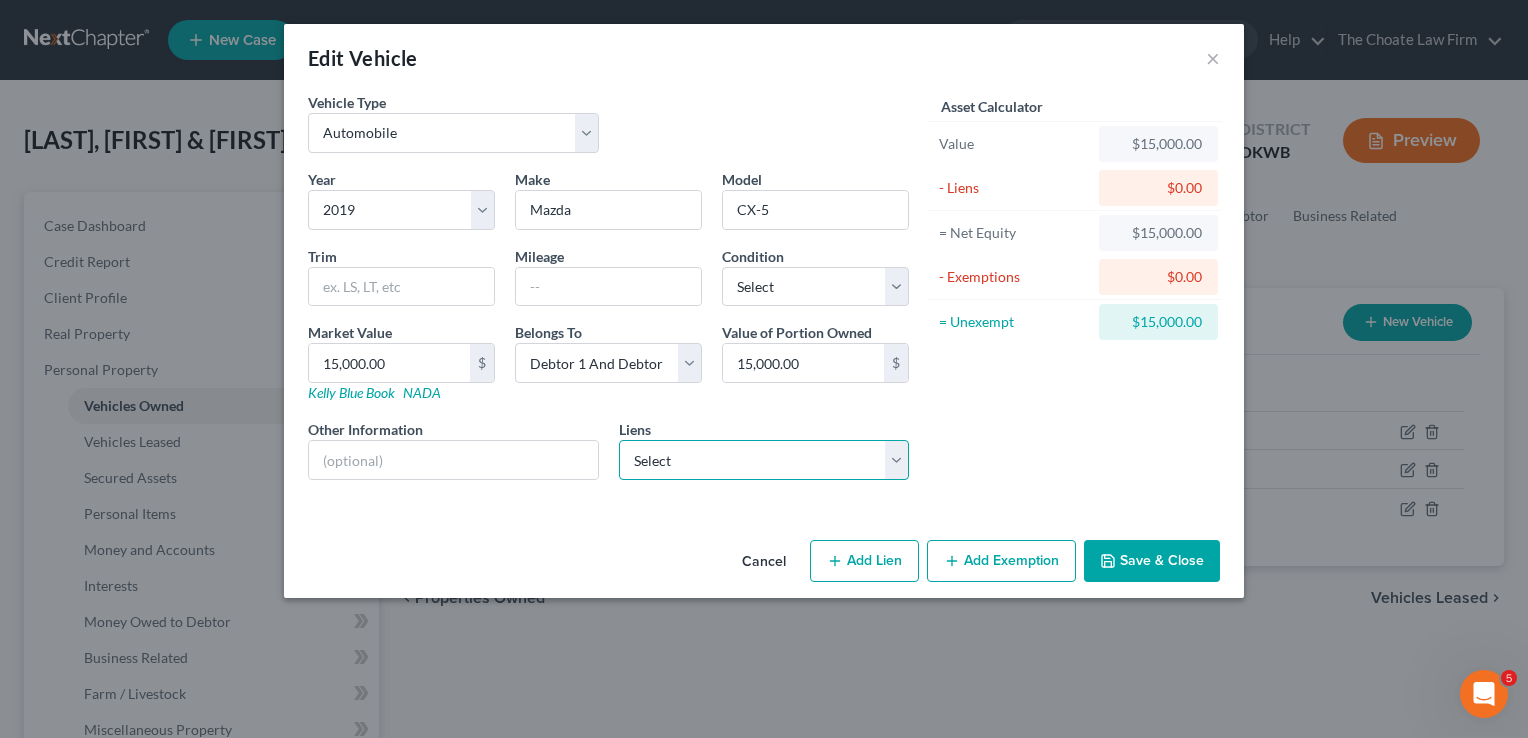 click on "Select Tinker Fcu - $5,447.00 Sooner St Bk - $107.00" at bounding box center [764, 460] 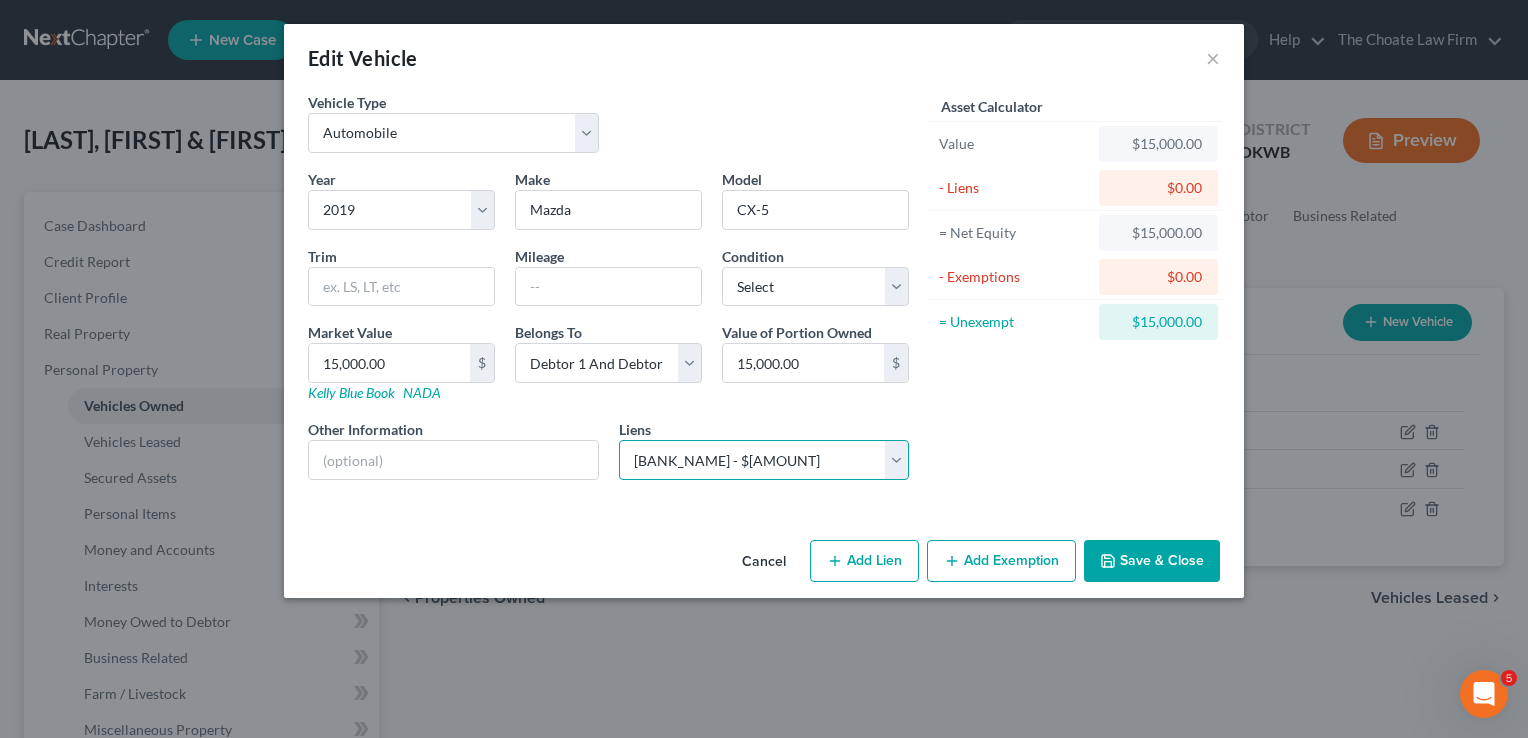 click on "Select Tinker Fcu - $5,447.00 Sooner St Bk - $107.00" at bounding box center [764, 460] 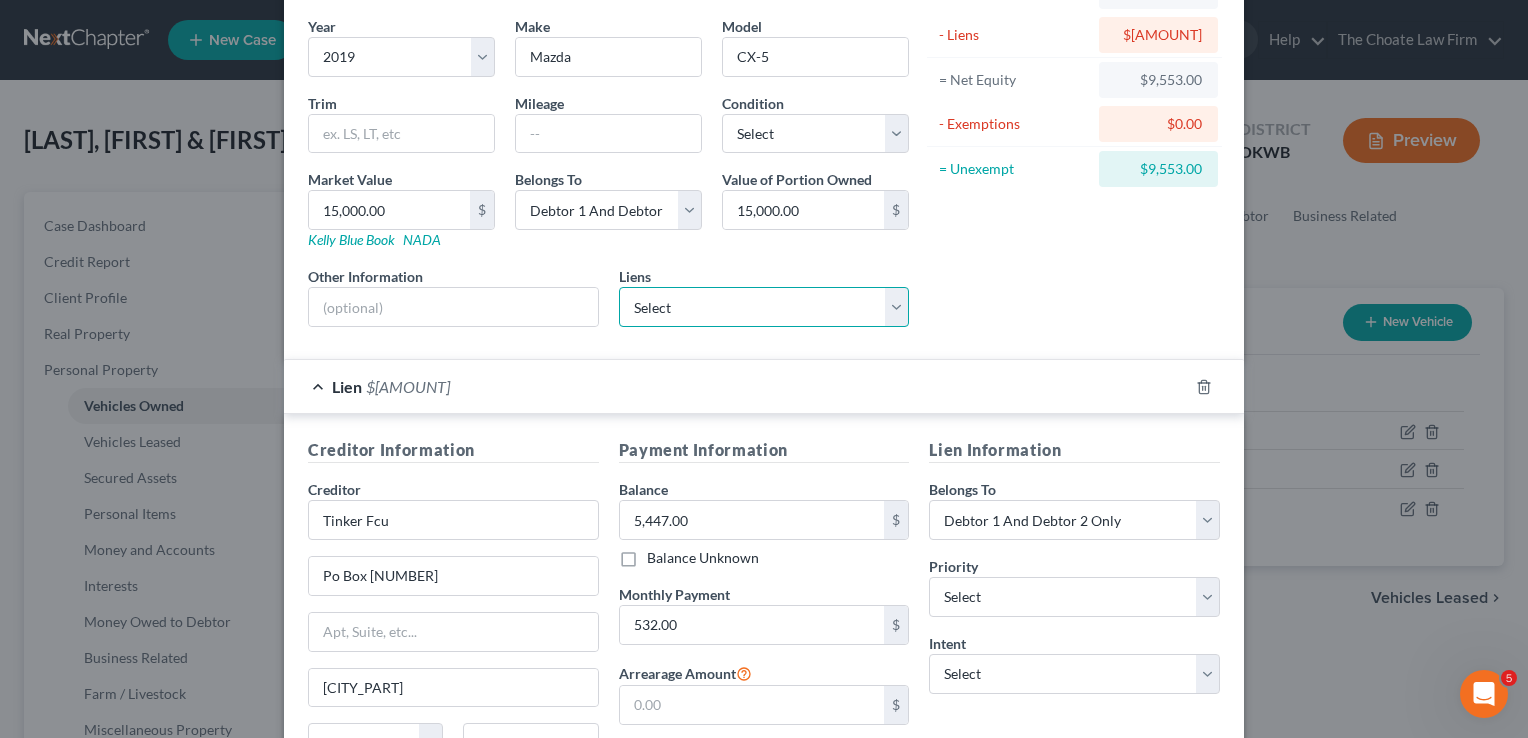 scroll, scrollTop: 200, scrollLeft: 0, axis: vertical 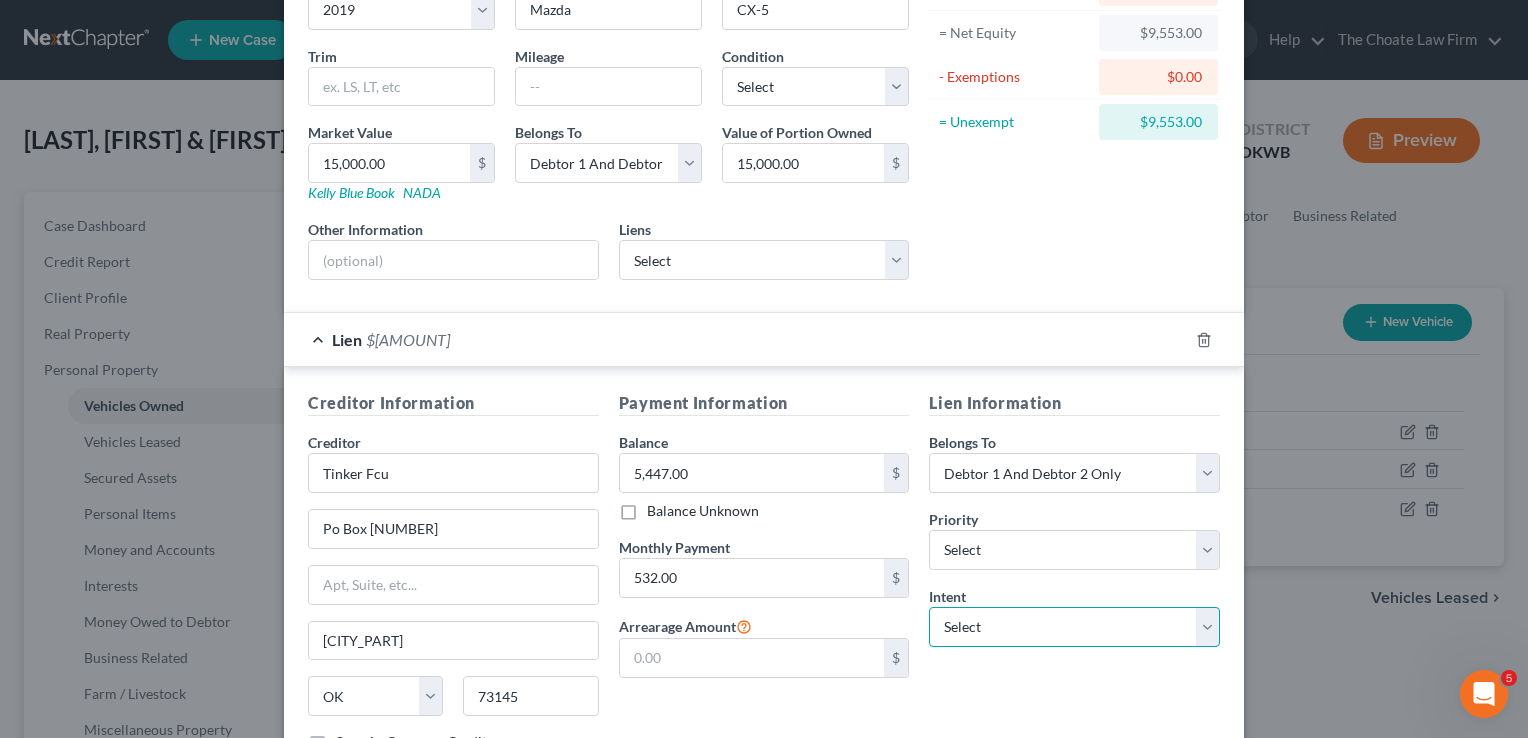 click on "Select Surrender Redeem Reaffirm Avoid Other" at bounding box center [1074, 627] 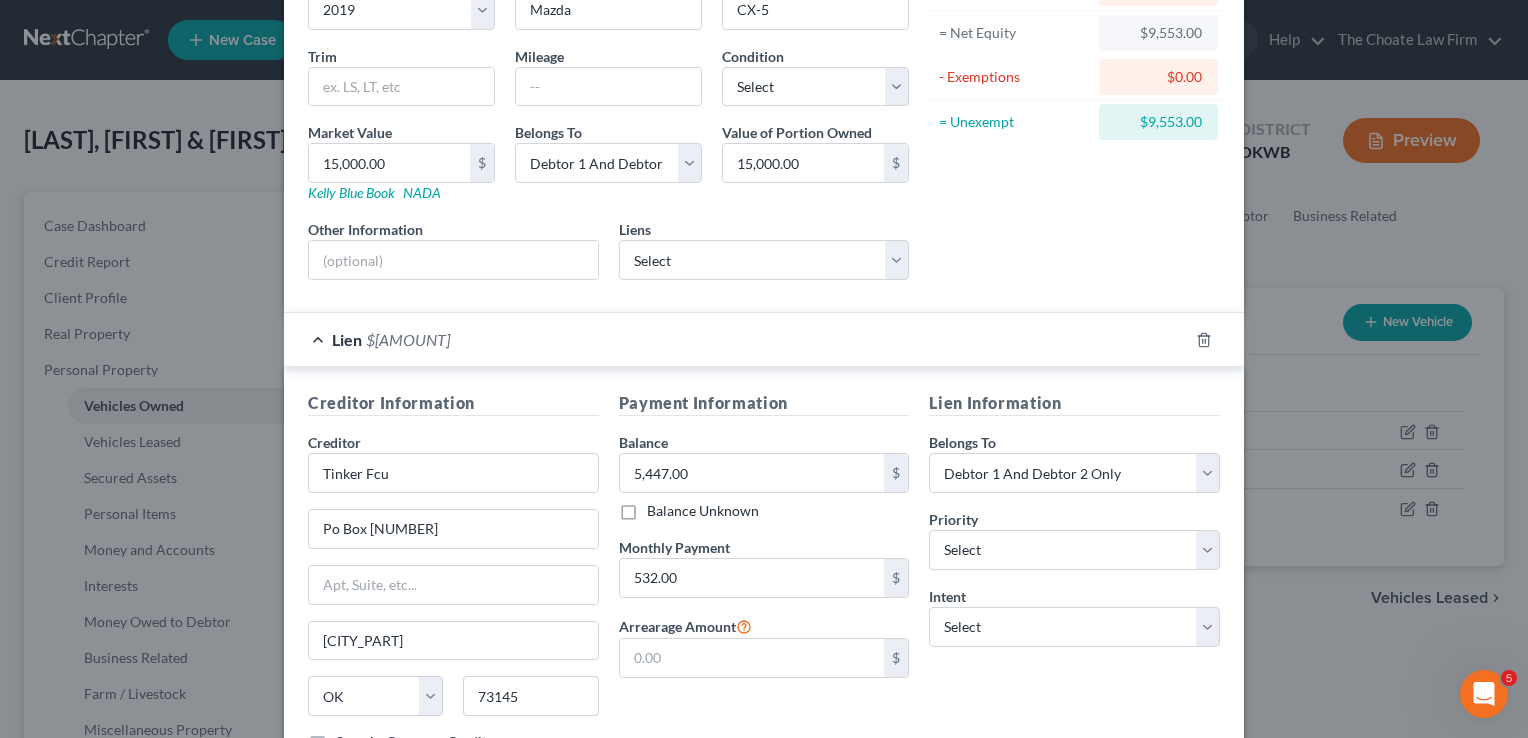 drag, startPoint x: 953, startPoint y: 680, endPoint x: 966, endPoint y: 688, distance: 15.264338 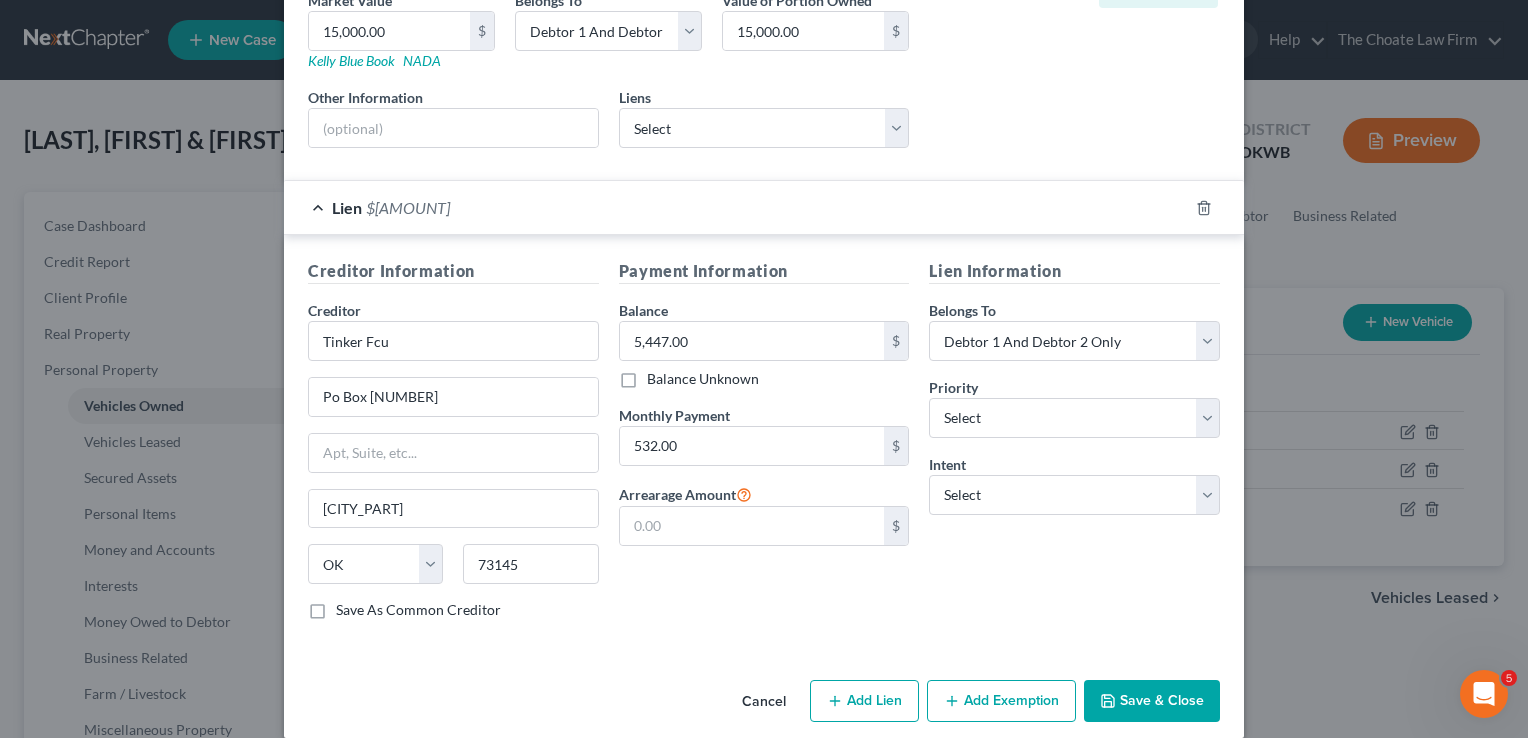 scroll, scrollTop: 351, scrollLeft: 0, axis: vertical 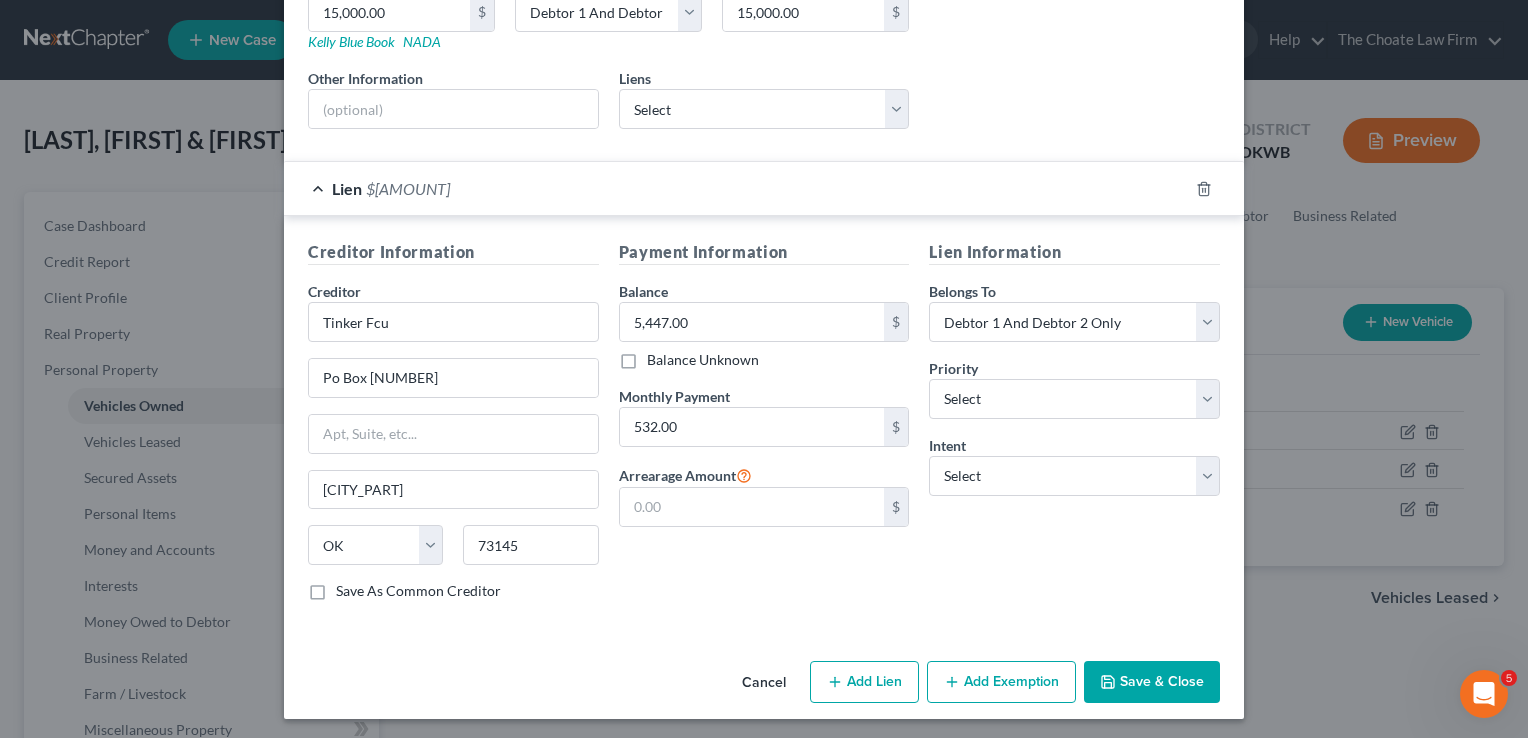 click on "Save & Close" at bounding box center (1152, 682) 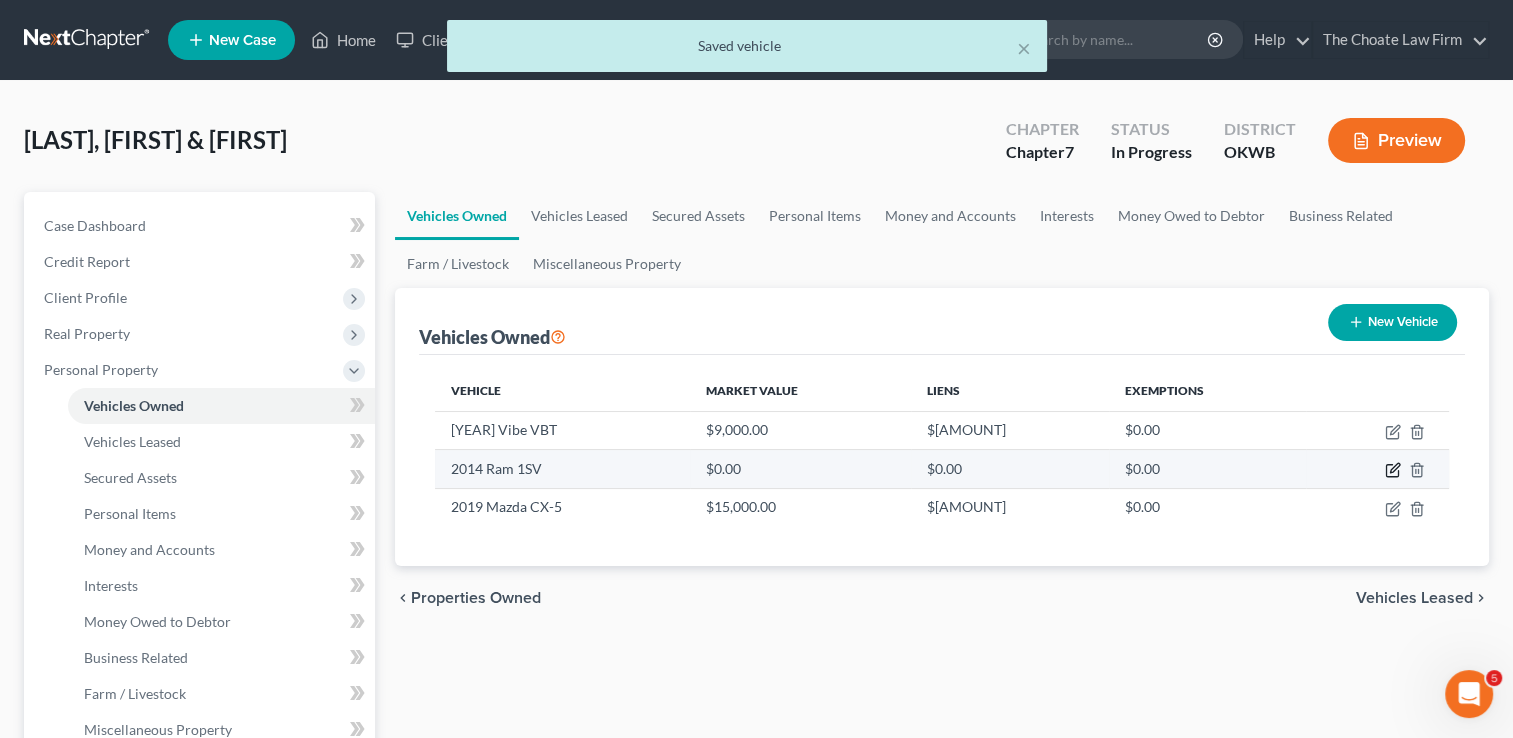 click 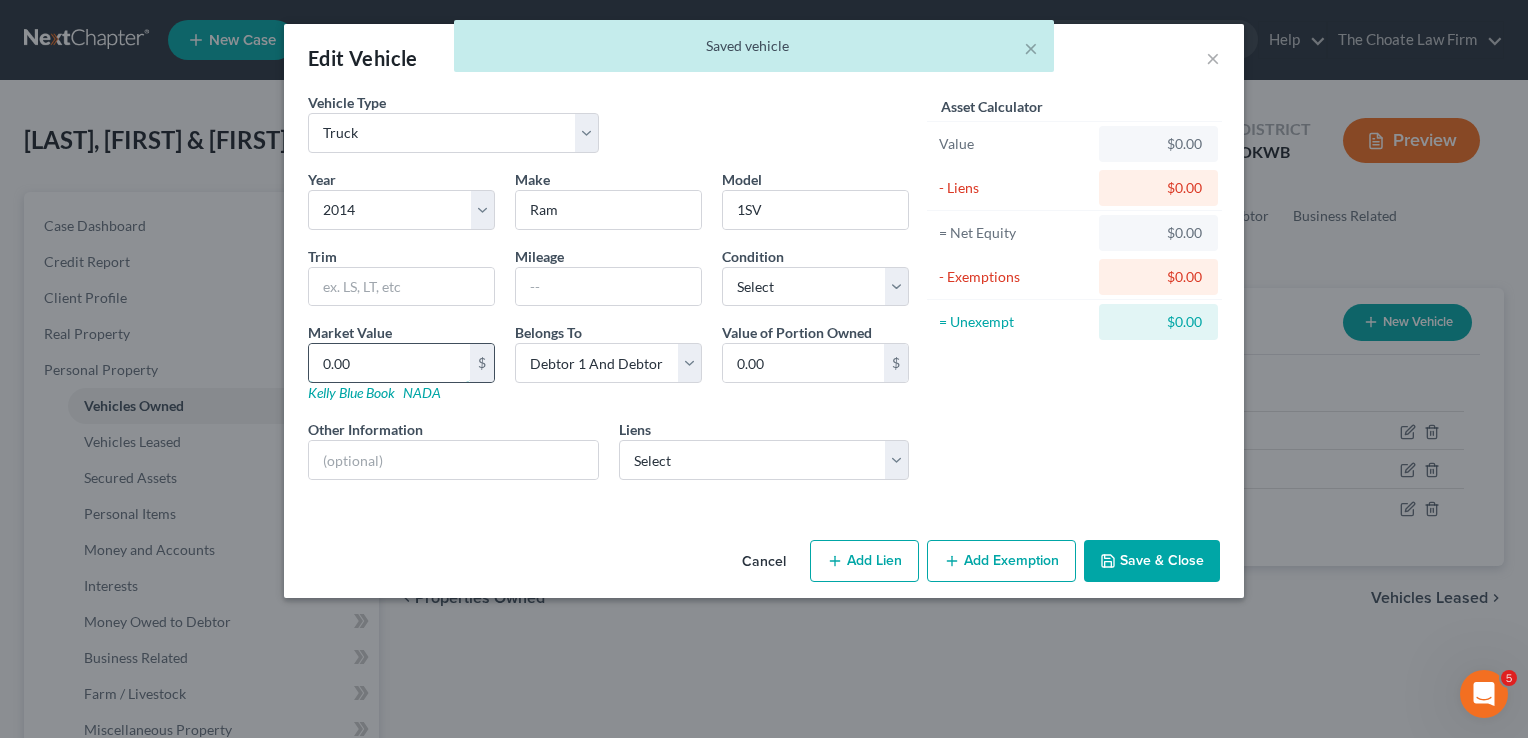 click on "0.00" at bounding box center [389, 363] 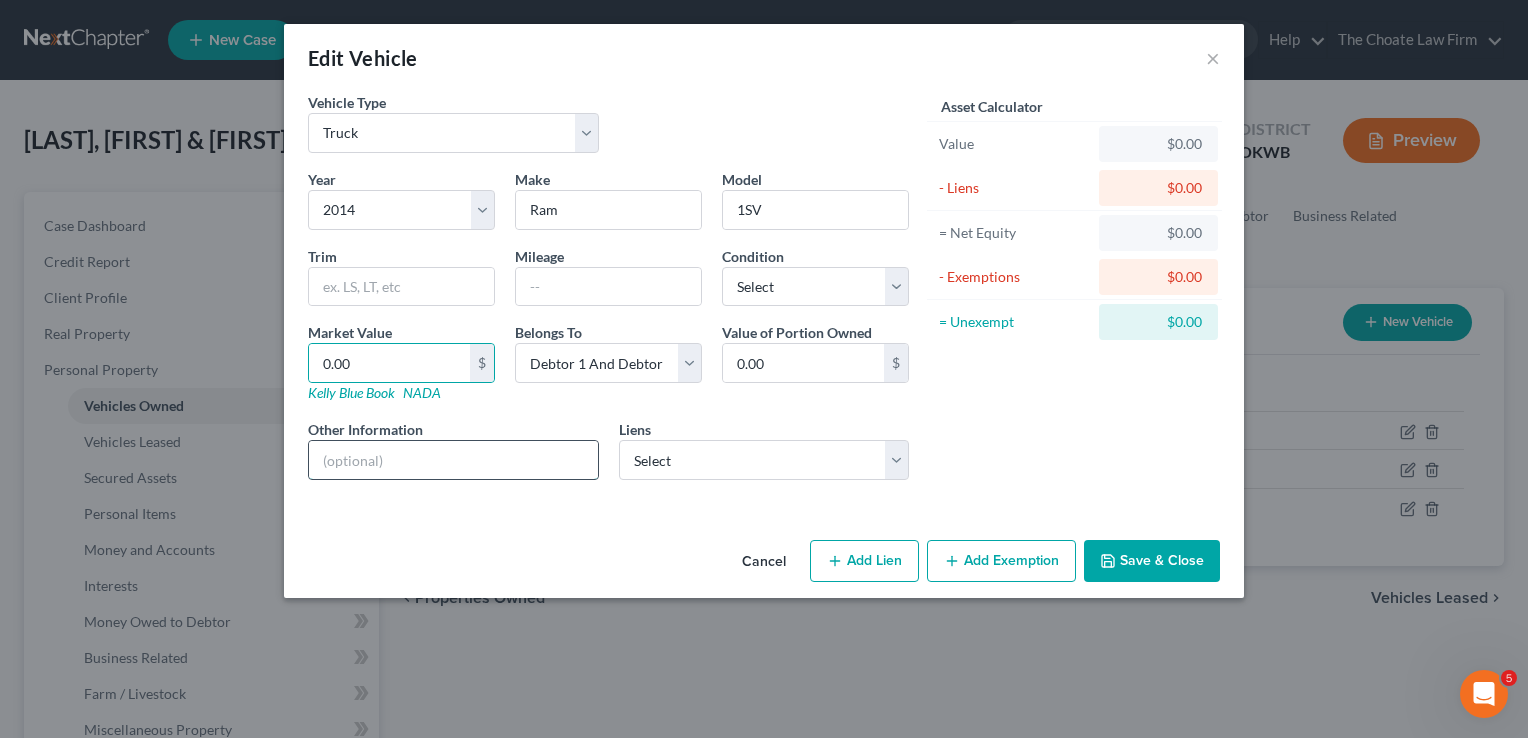 click at bounding box center (453, 460) 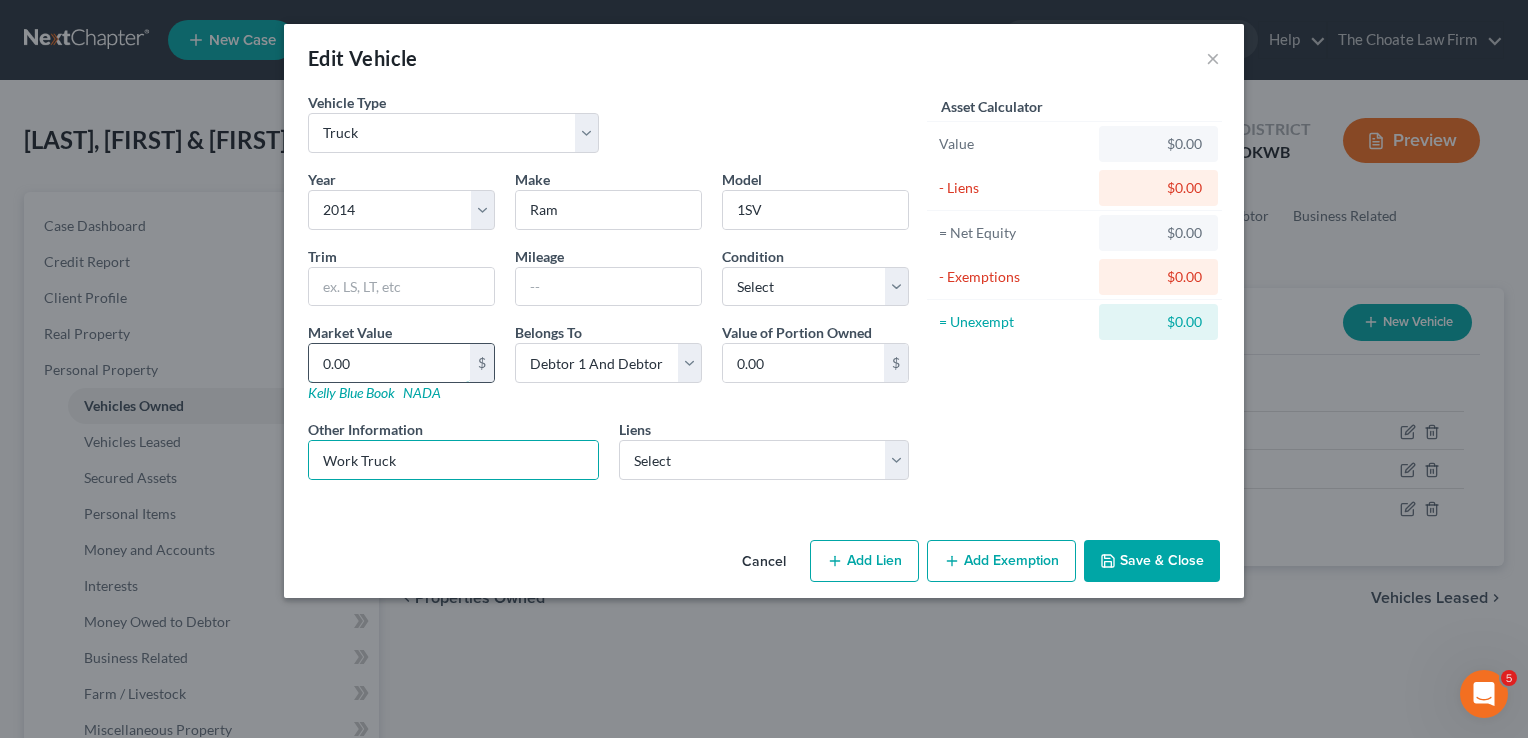 click on "0.00" at bounding box center (389, 363) 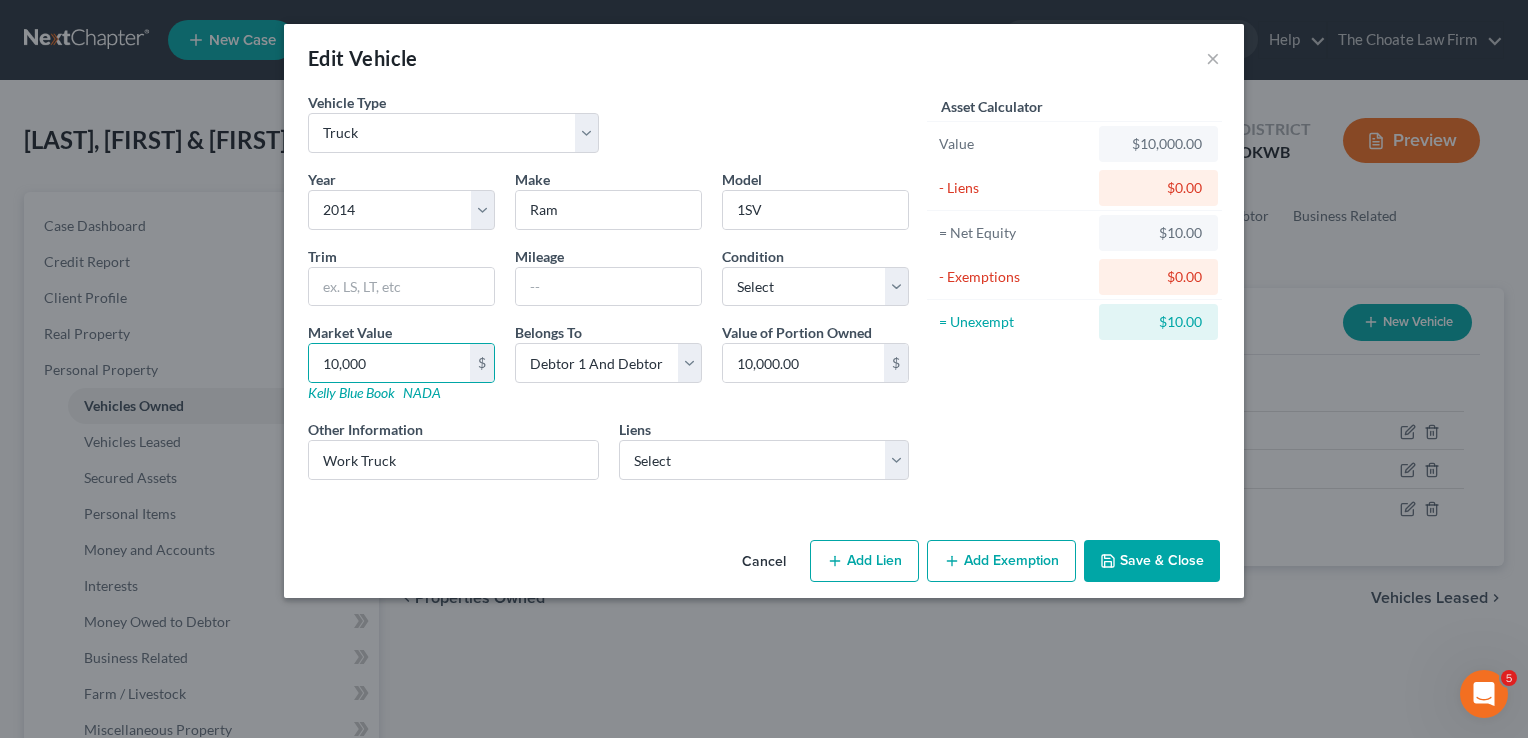 click on "Add Exemption" at bounding box center [1001, 561] 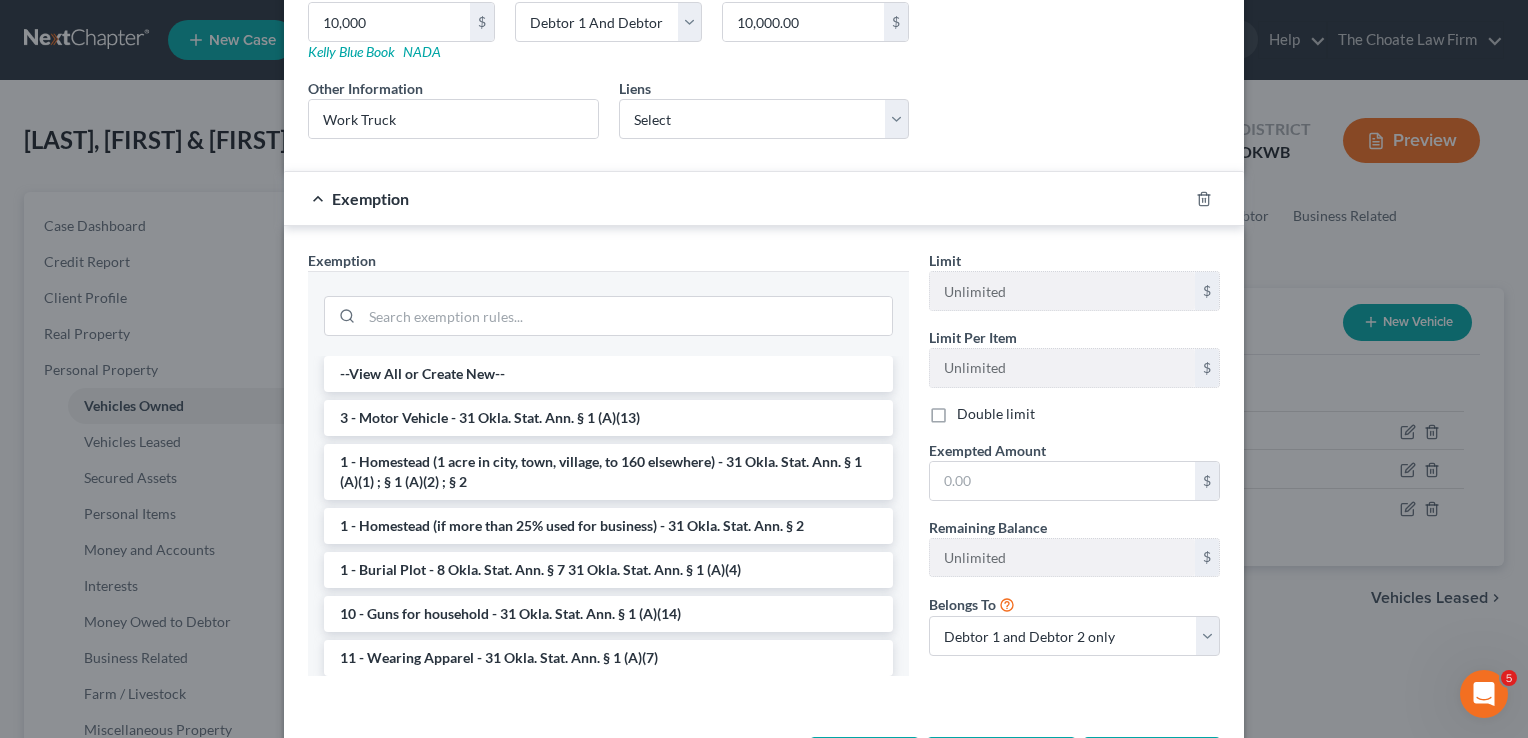 scroll, scrollTop: 400, scrollLeft: 0, axis: vertical 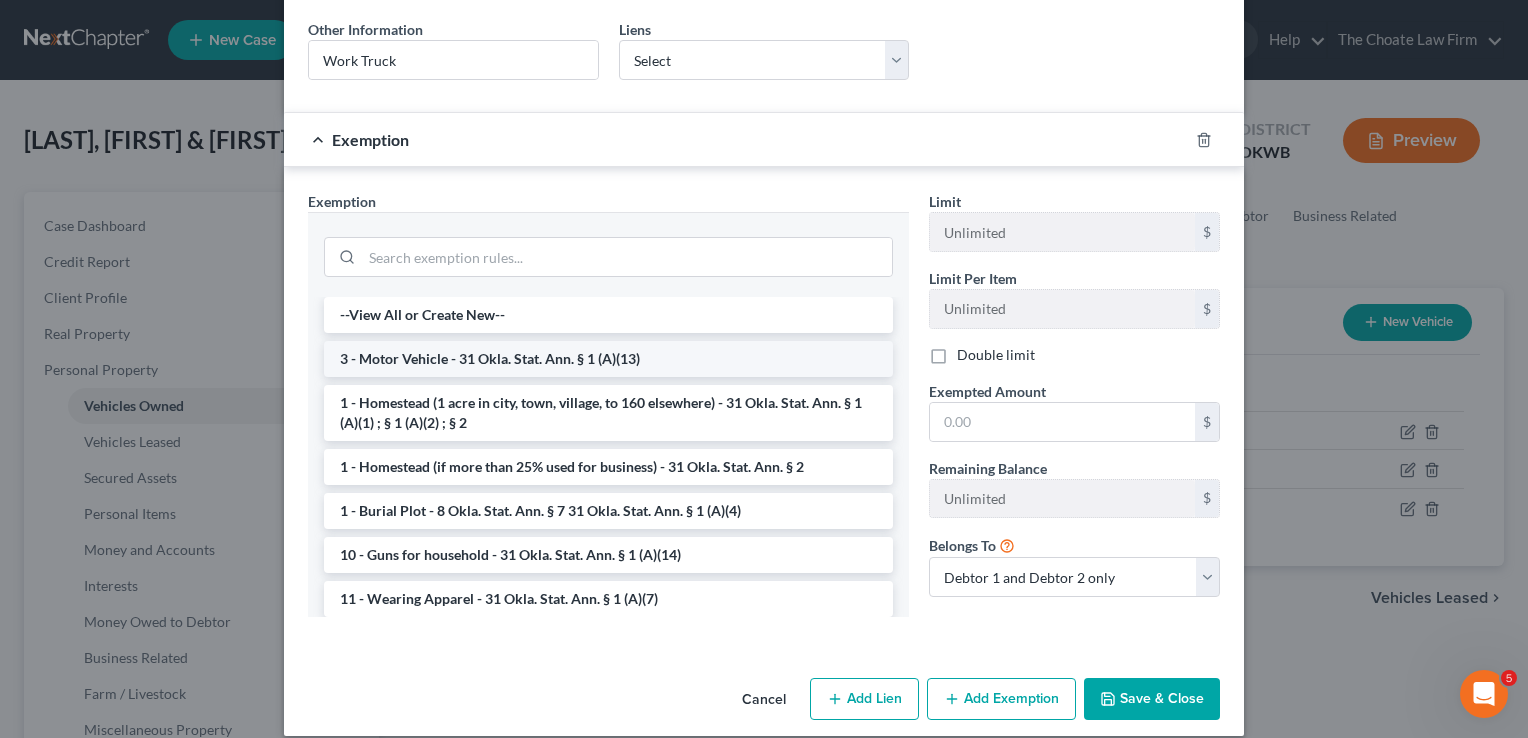 click on "3 - Motor Vehicle - 31 Okla. Stat. Ann. § 1 (A)(13)" at bounding box center (608, 359) 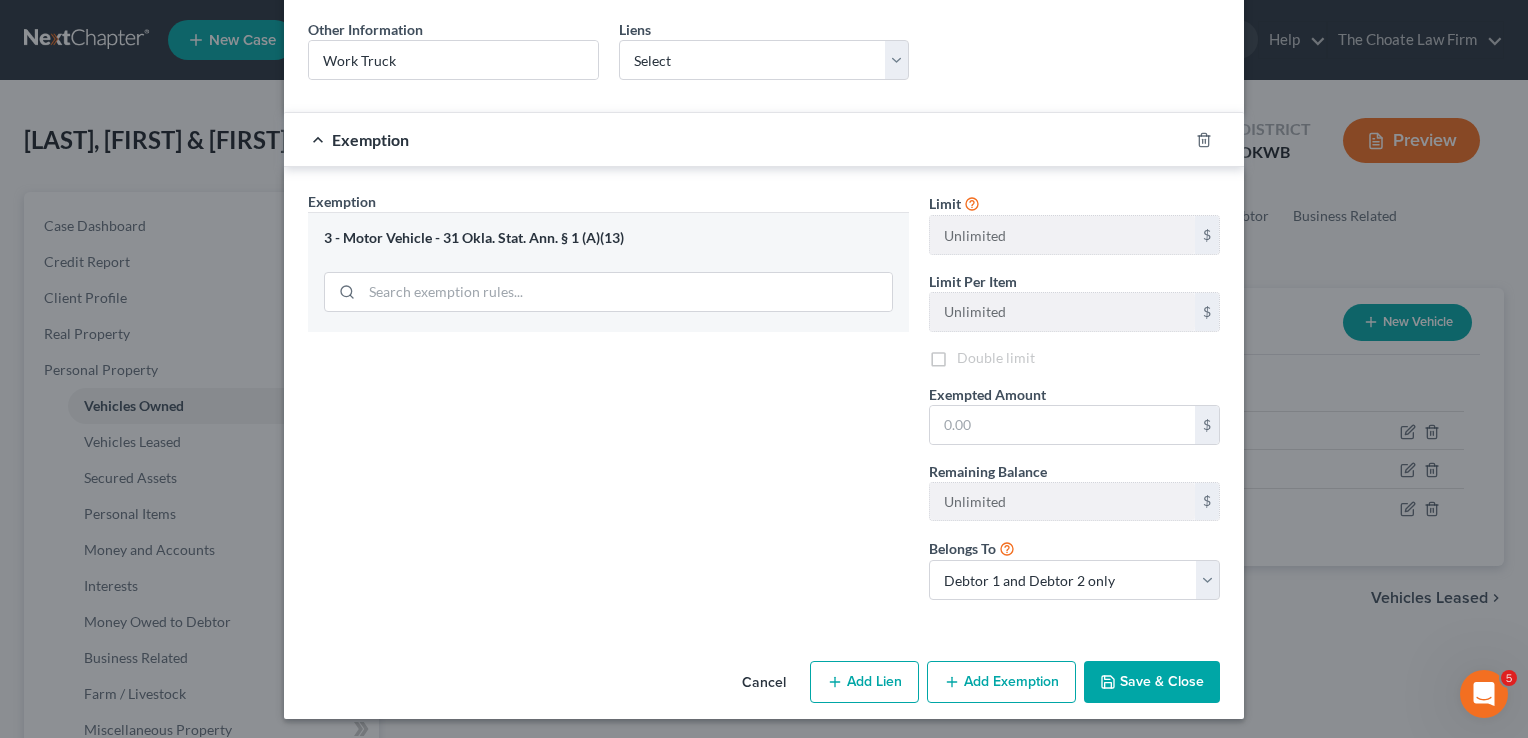 scroll, scrollTop: 400, scrollLeft: 0, axis: vertical 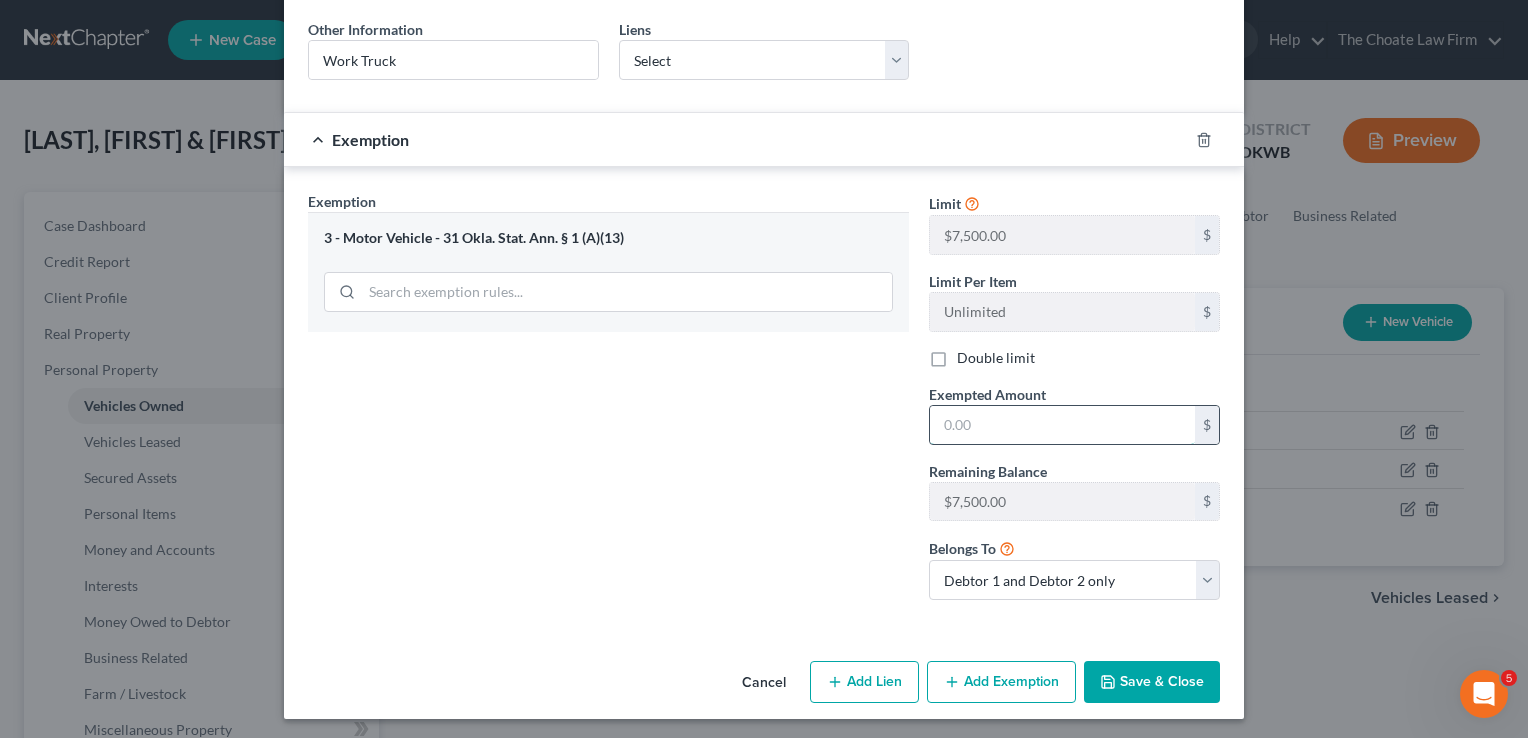 click at bounding box center (1062, 425) 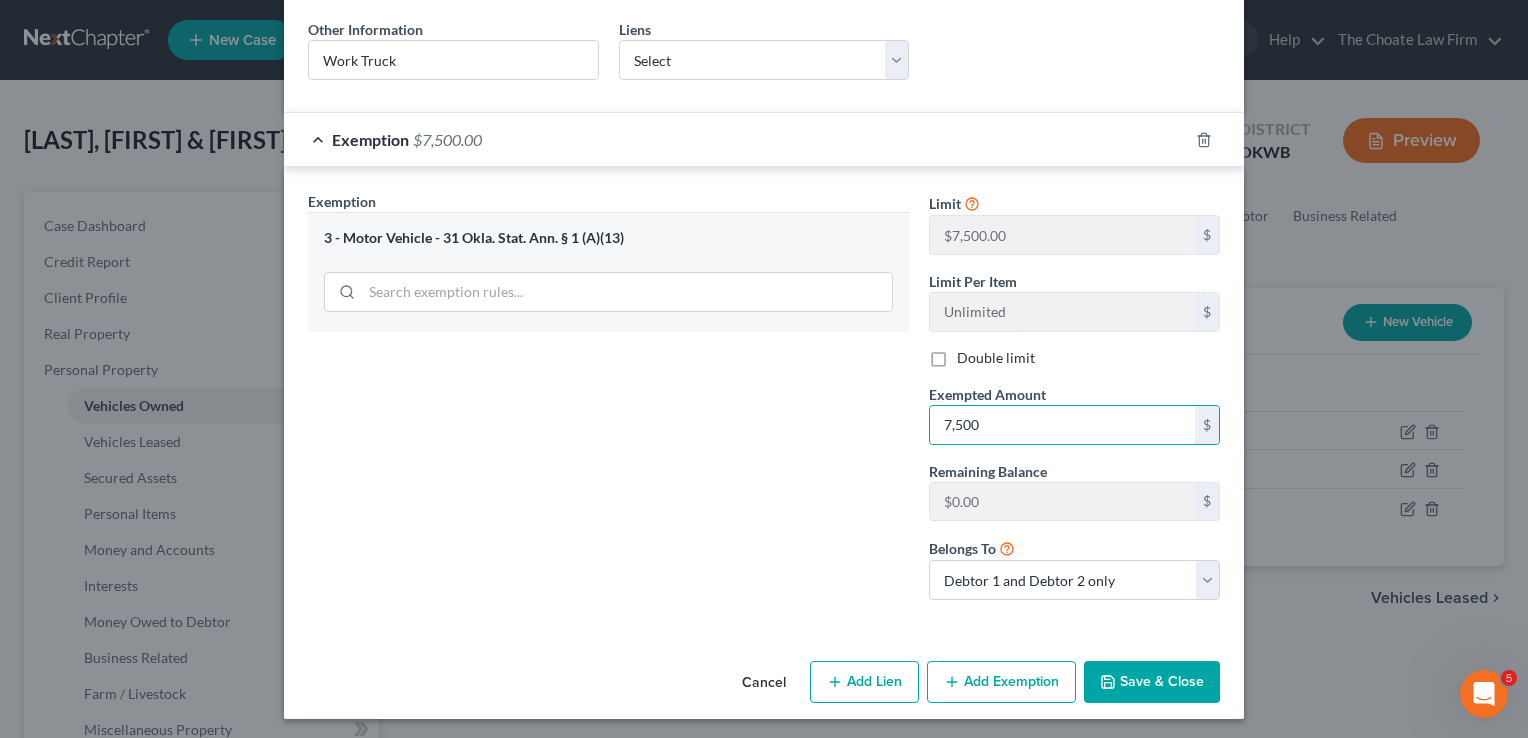 click on "Save & Close" at bounding box center (1152, 682) 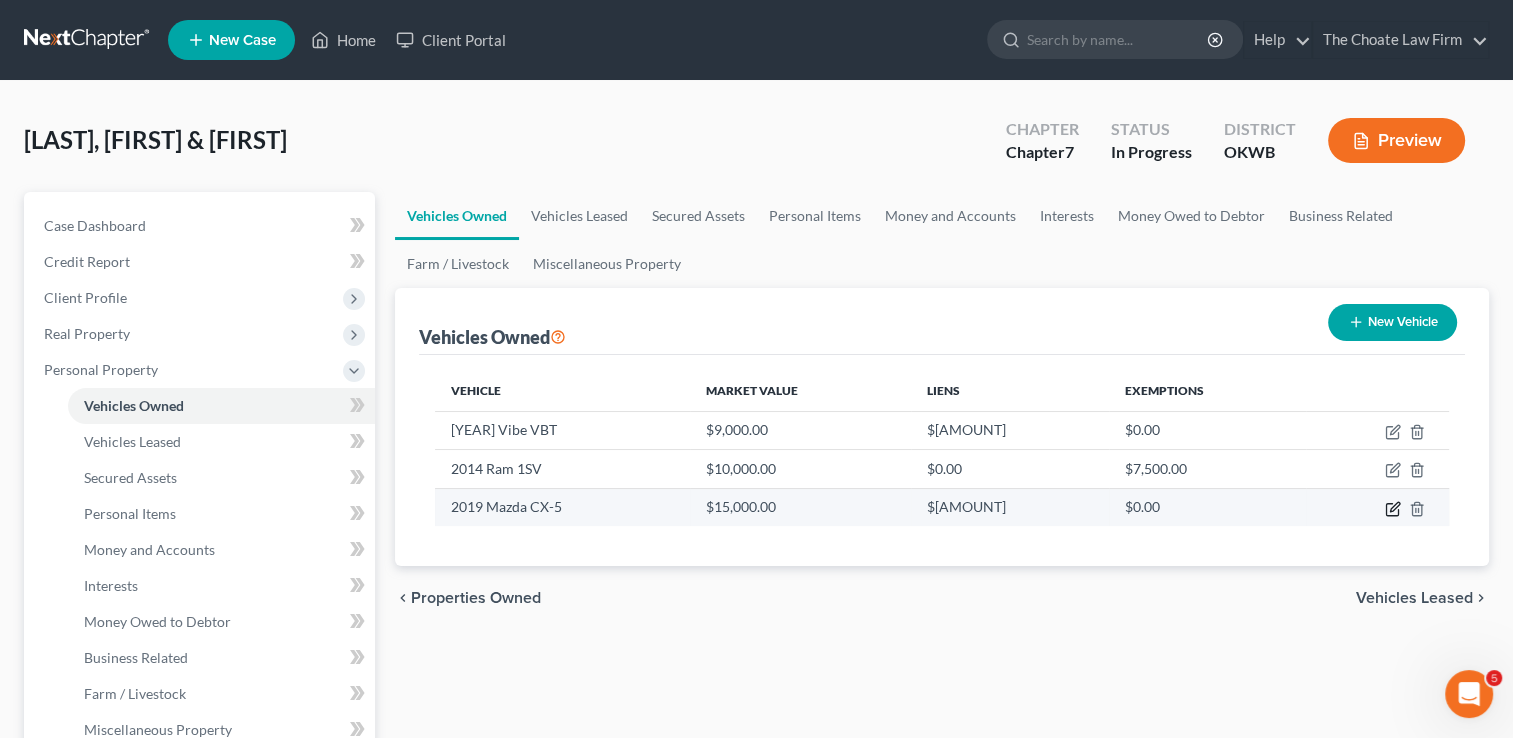 click 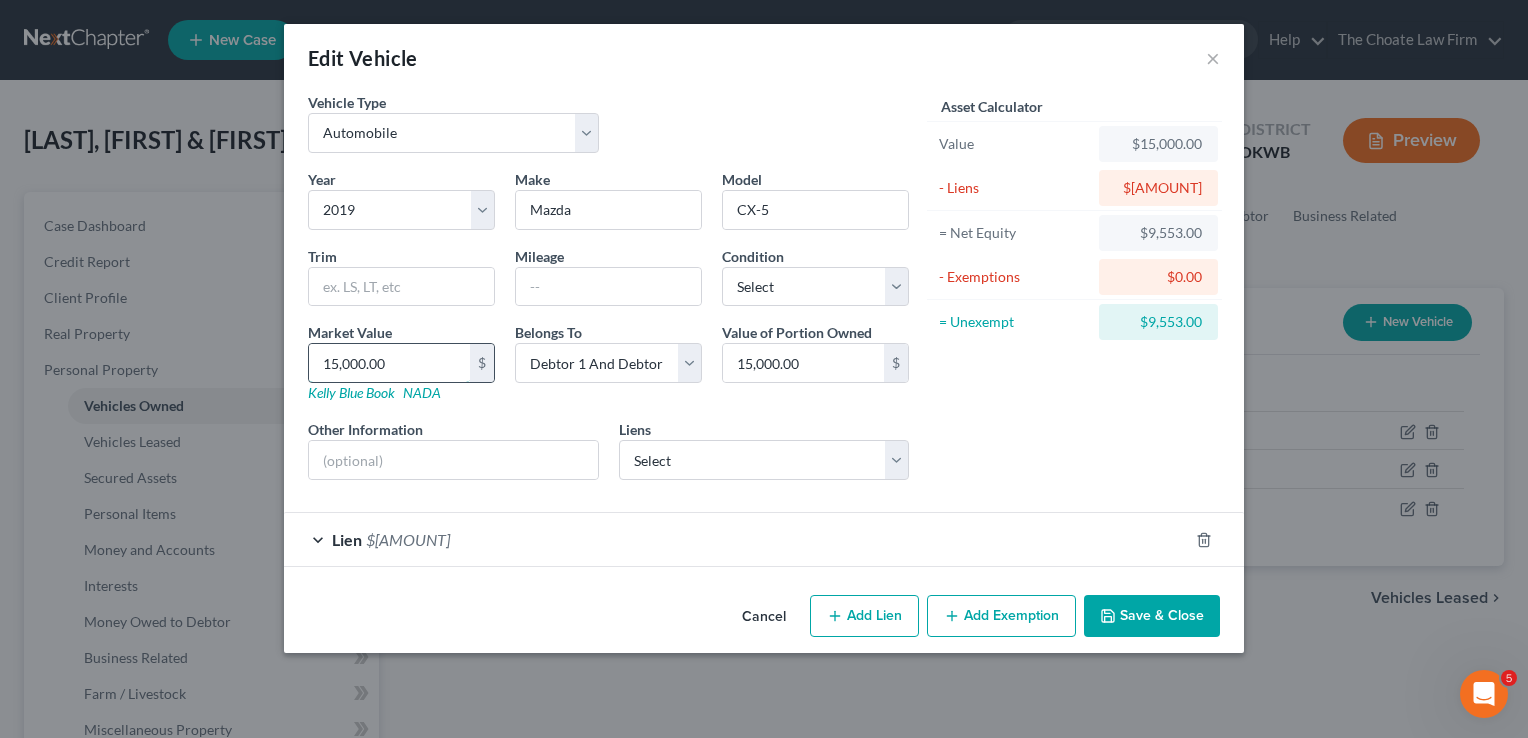 click on "15,000.00" at bounding box center (389, 363) 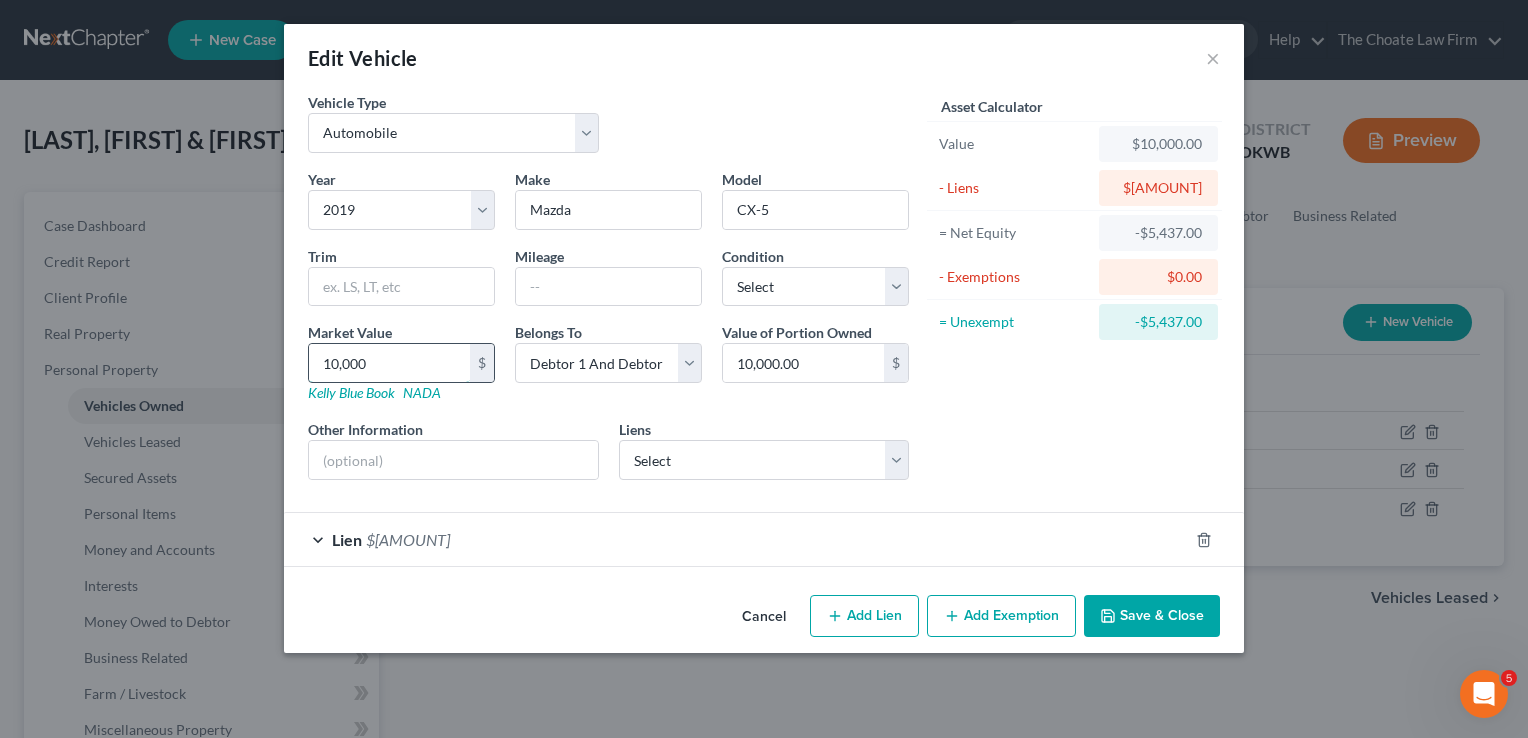 drag, startPoint x: 371, startPoint y: 358, endPoint x: 320, endPoint y: 358, distance: 51 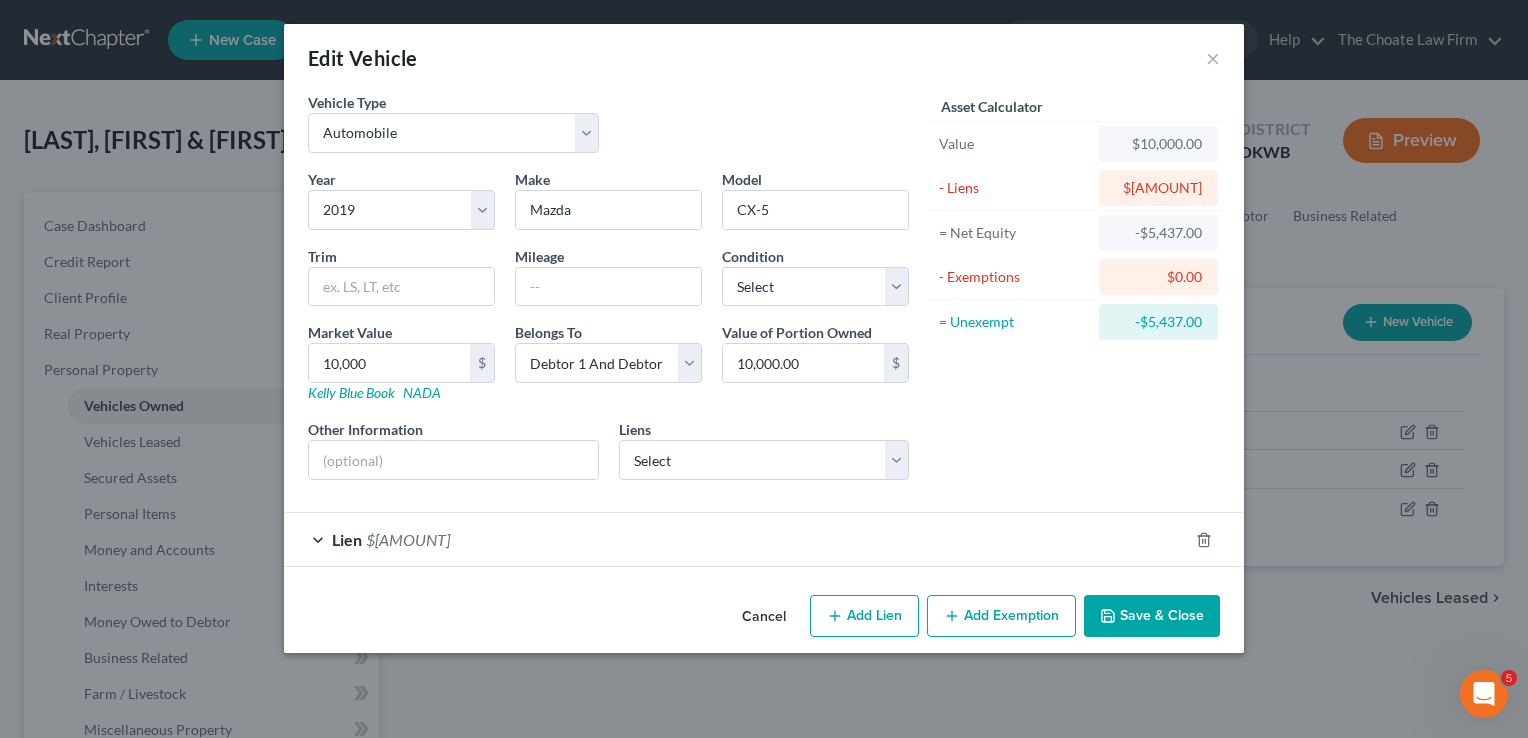 click on "Asset Calculator Value $10,000.00 - Liens $5,447.00 = Net Equity -$5,437.00 - Exemptions $0.00 = Unexempt -$5,437.00" at bounding box center [1074, 294] 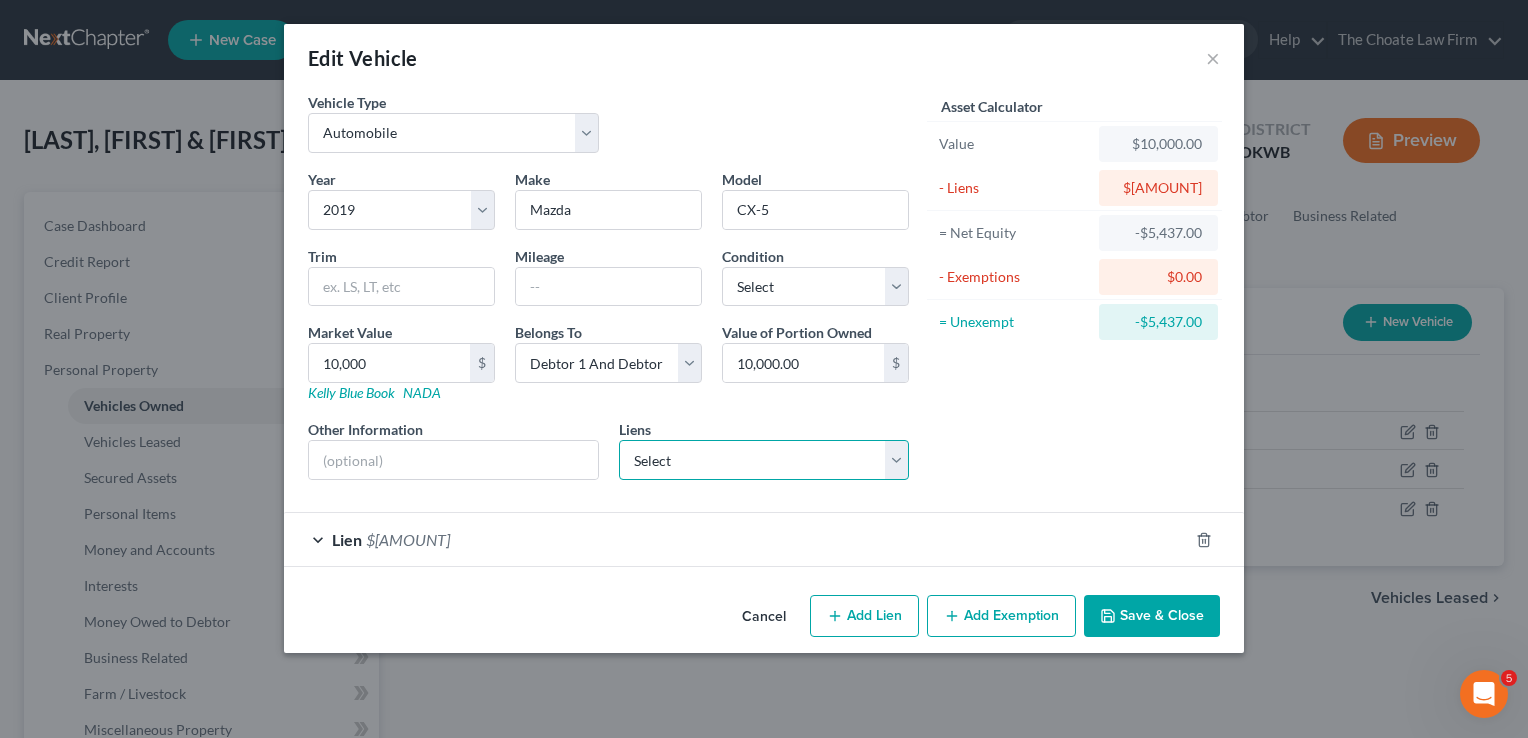 click on "Select Sooner St Bk - $107.00" at bounding box center [764, 460] 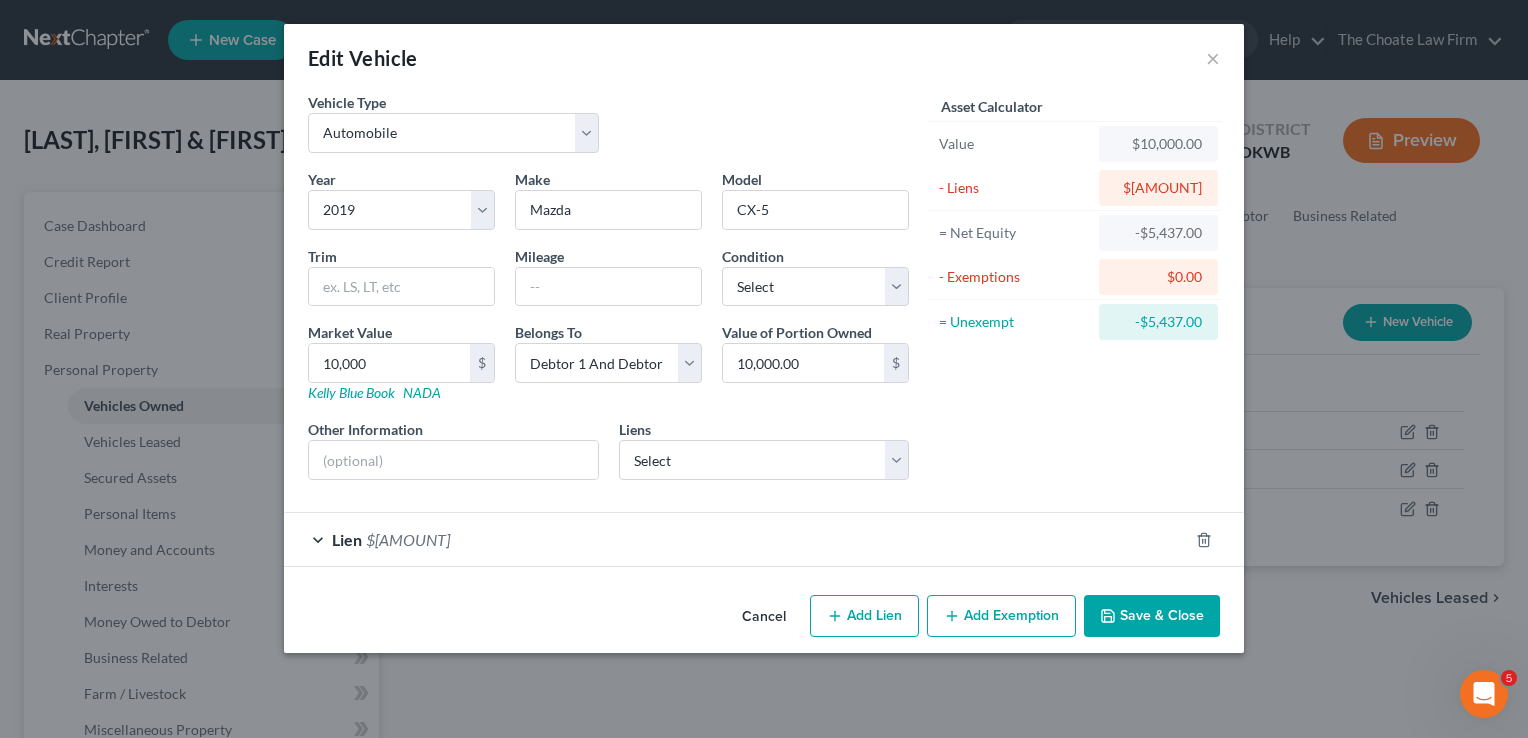 click on "Asset Calculator Value $10,000.00 - Liens $5,447.00 = Net Equity -$5,437.00 - Exemptions $0.00 = Unexempt -$5,437.00" at bounding box center [1074, 294] 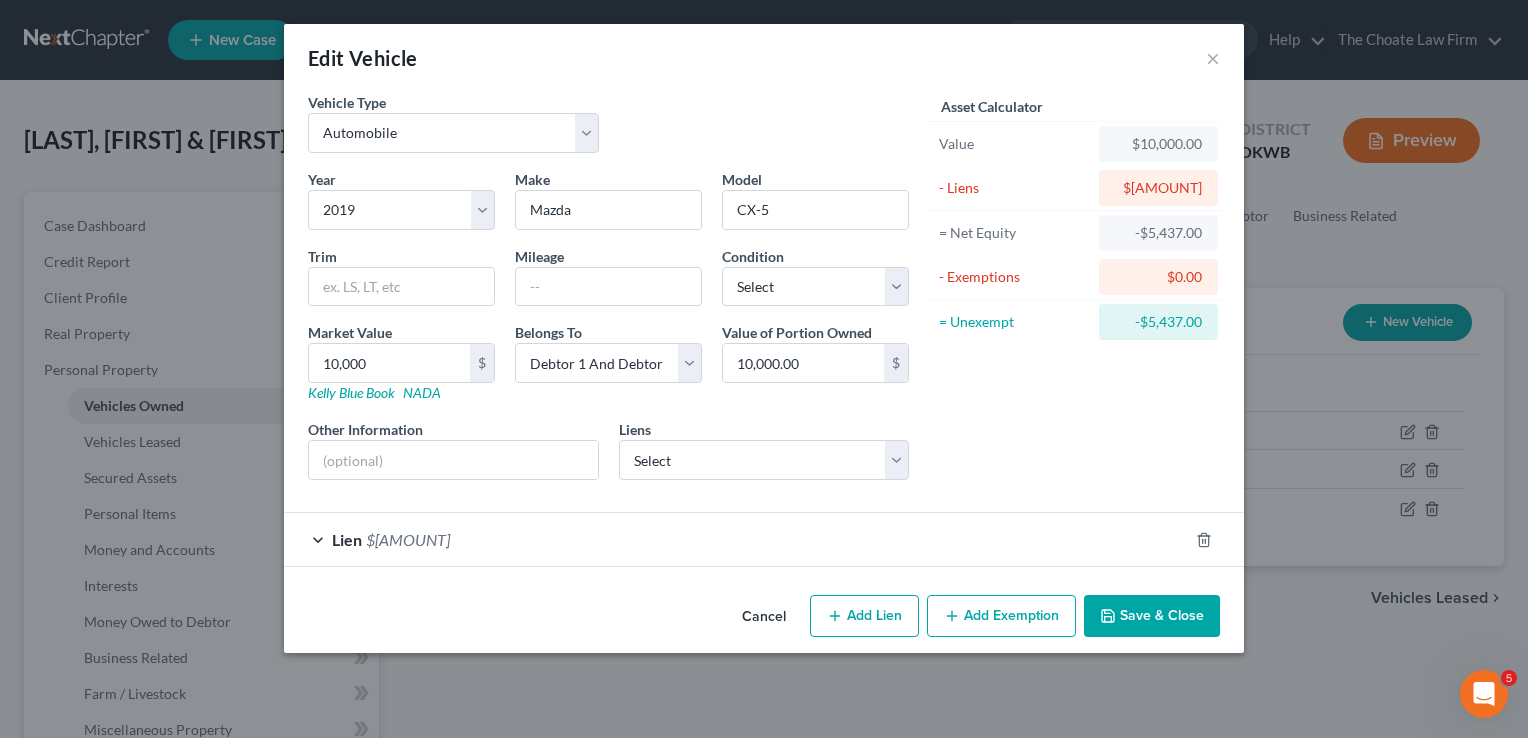 click on "Save & Close" at bounding box center (1152, 616) 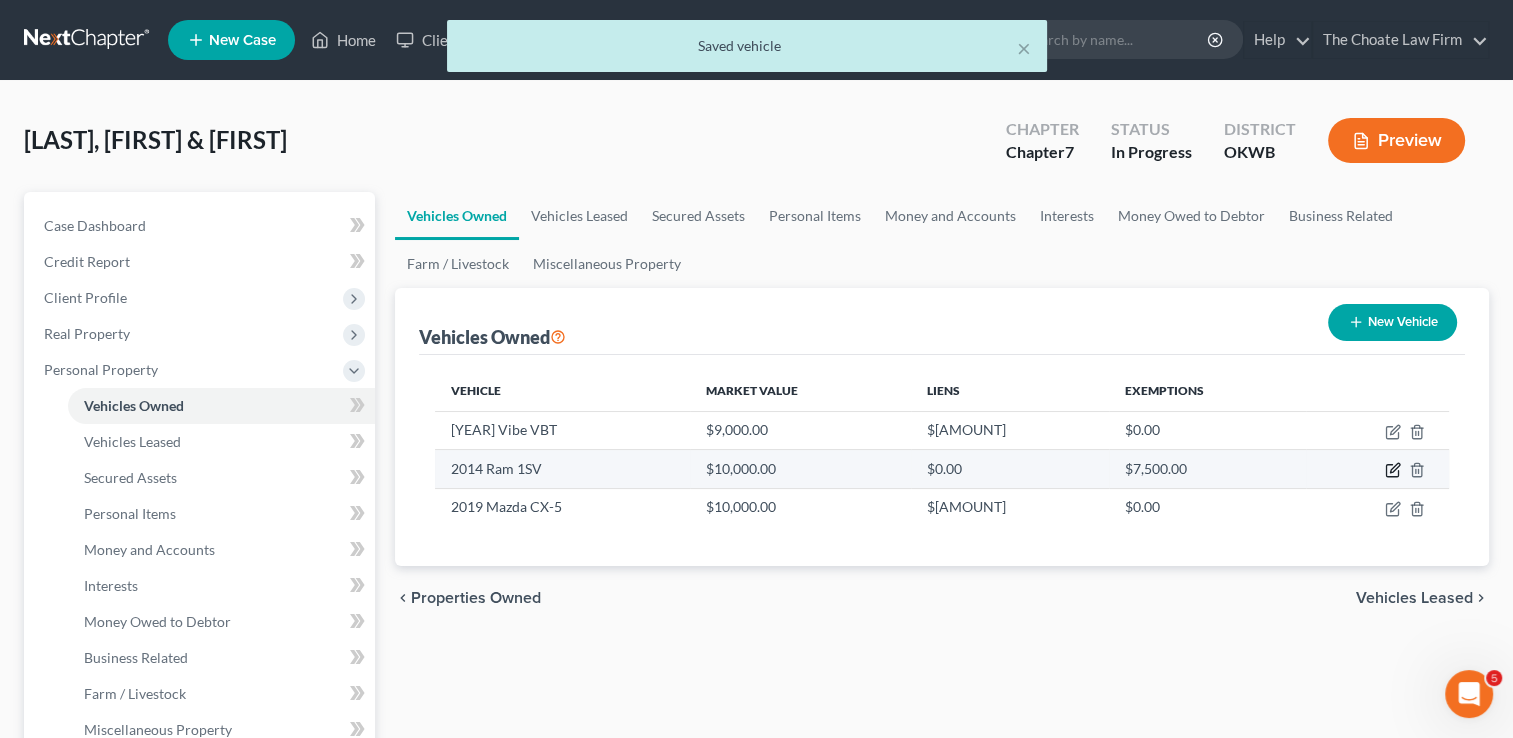 click 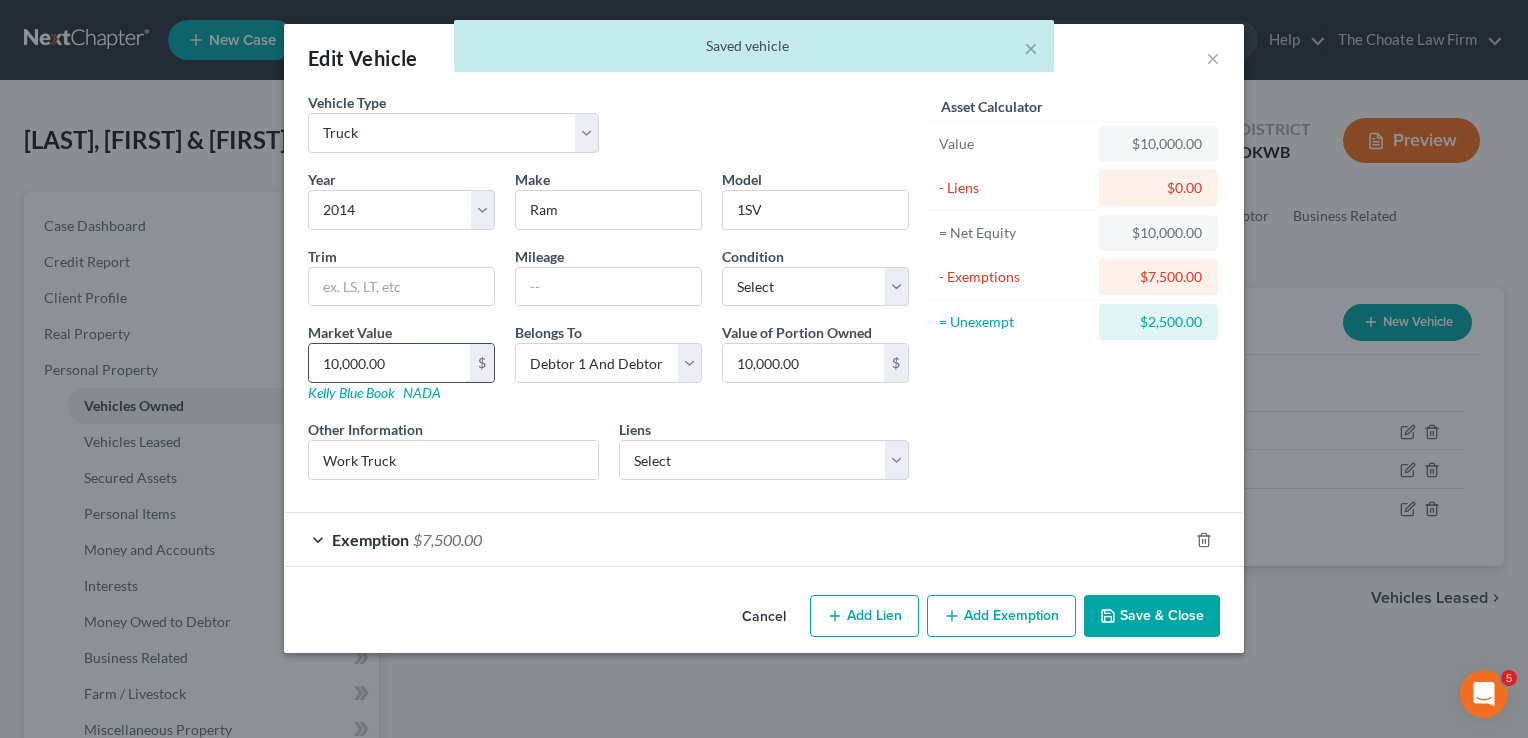 click on "10,000.00" at bounding box center [389, 363] 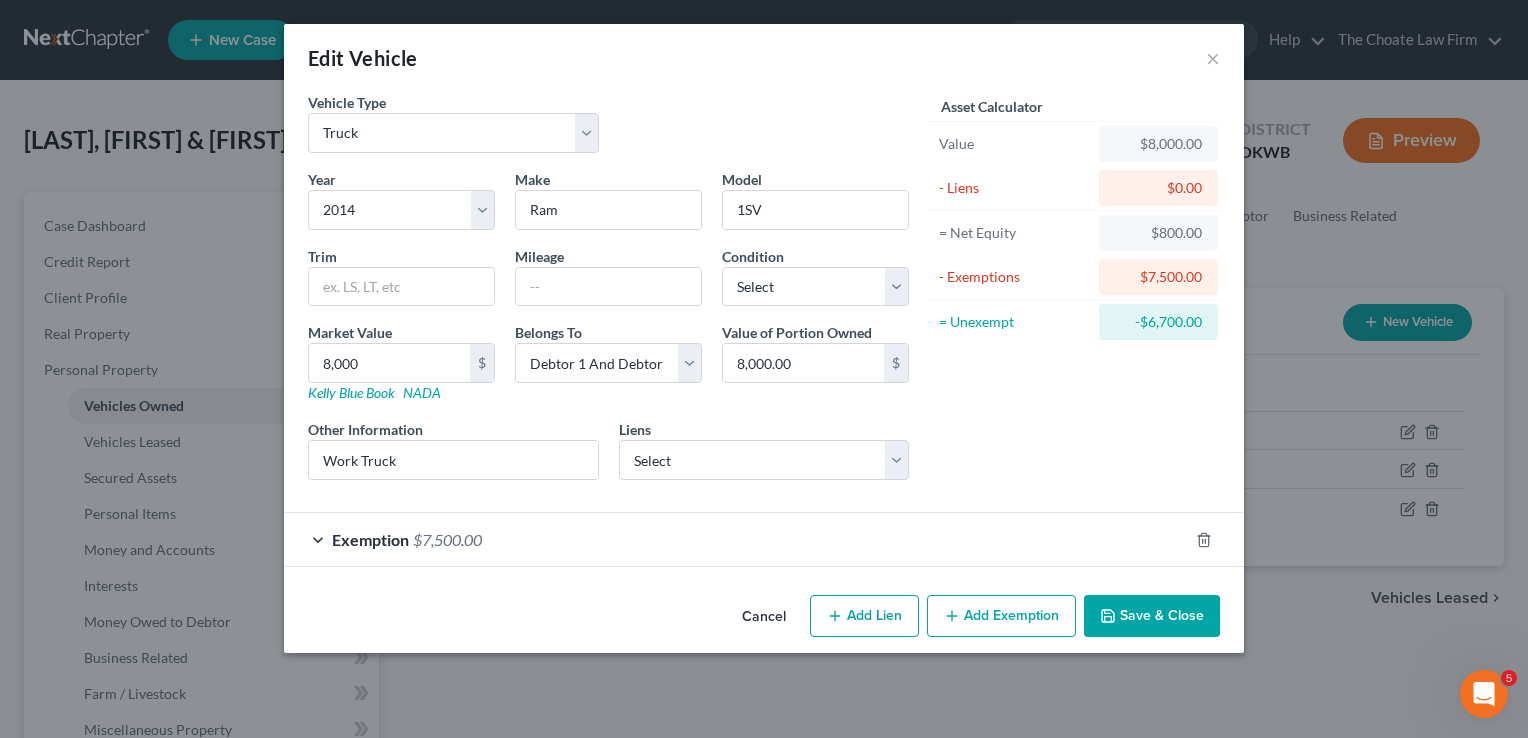 drag, startPoint x: 1044, startPoint y: 402, endPoint x: 929, endPoint y: 446, distance: 123.13001 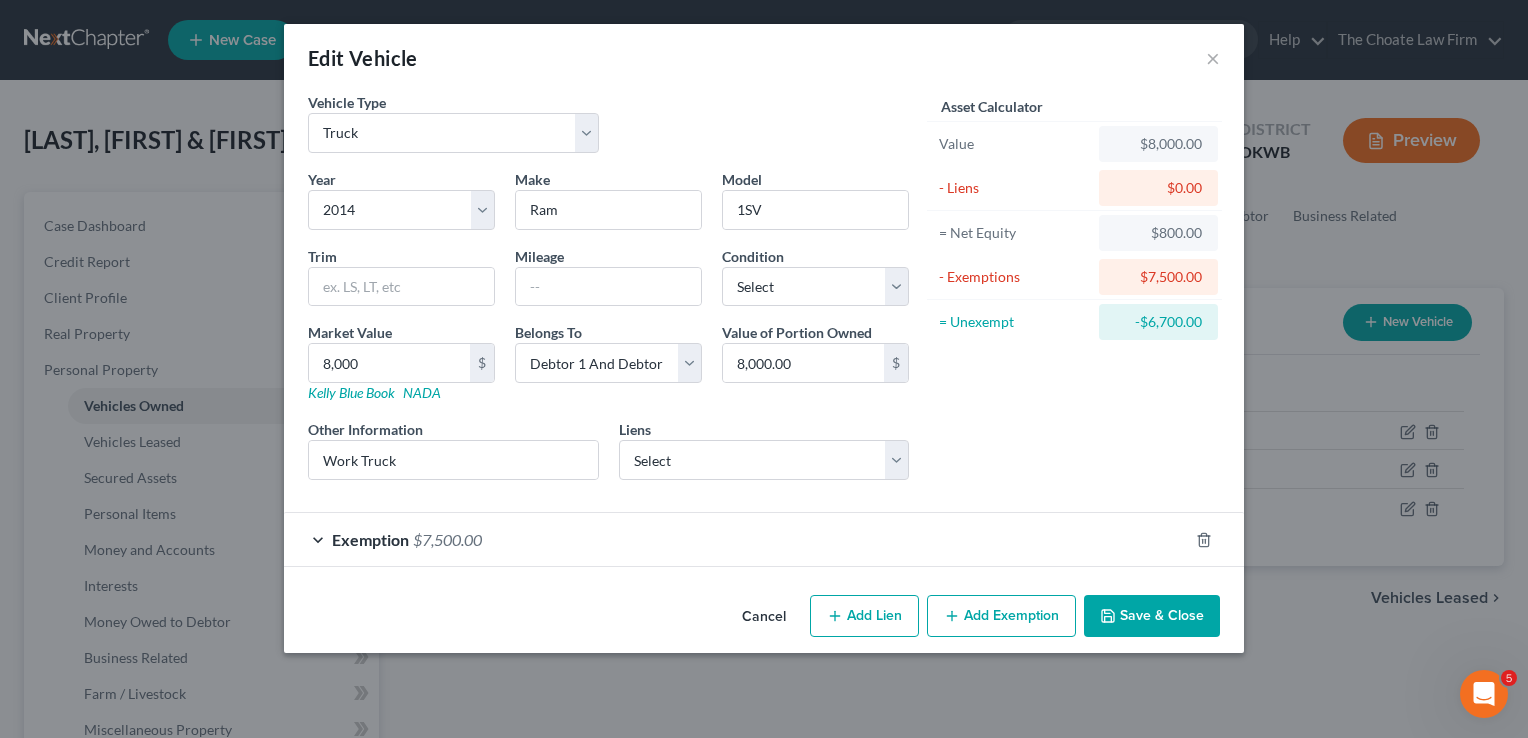 click on "Save & Close" at bounding box center (1152, 616) 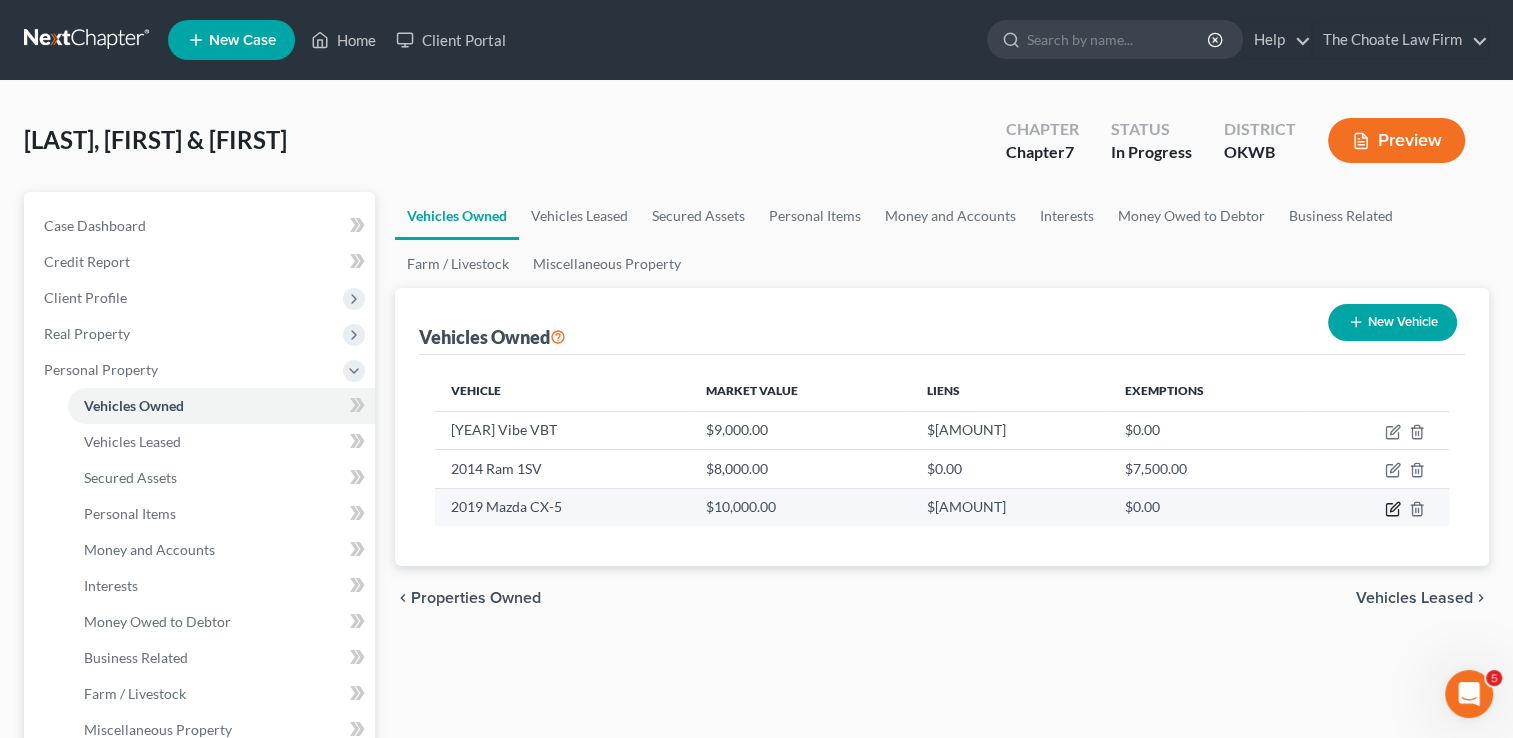 click 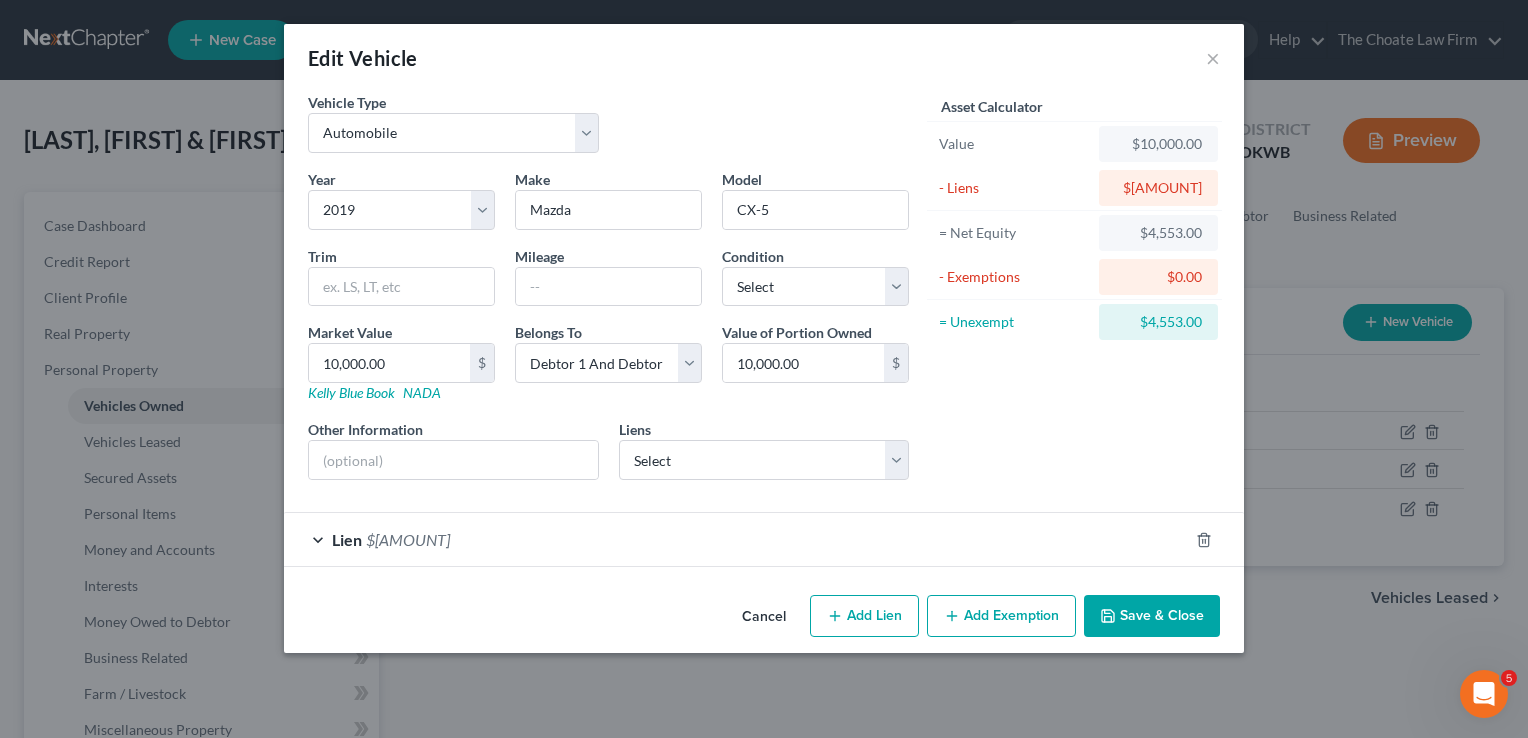 click on "Add Exemption" at bounding box center [1001, 616] 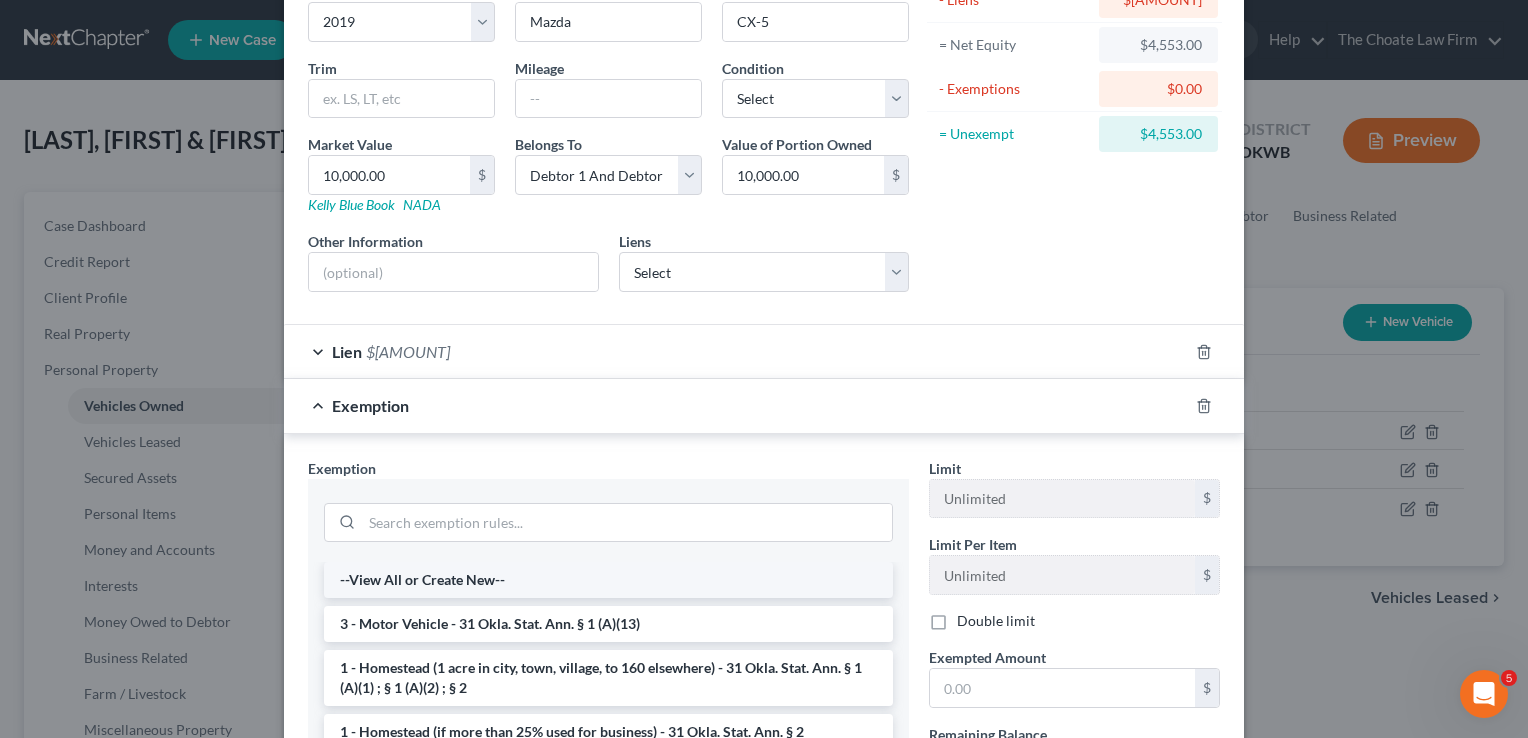 scroll, scrollTop: 200, scrollLeft: 0, axis: vertical 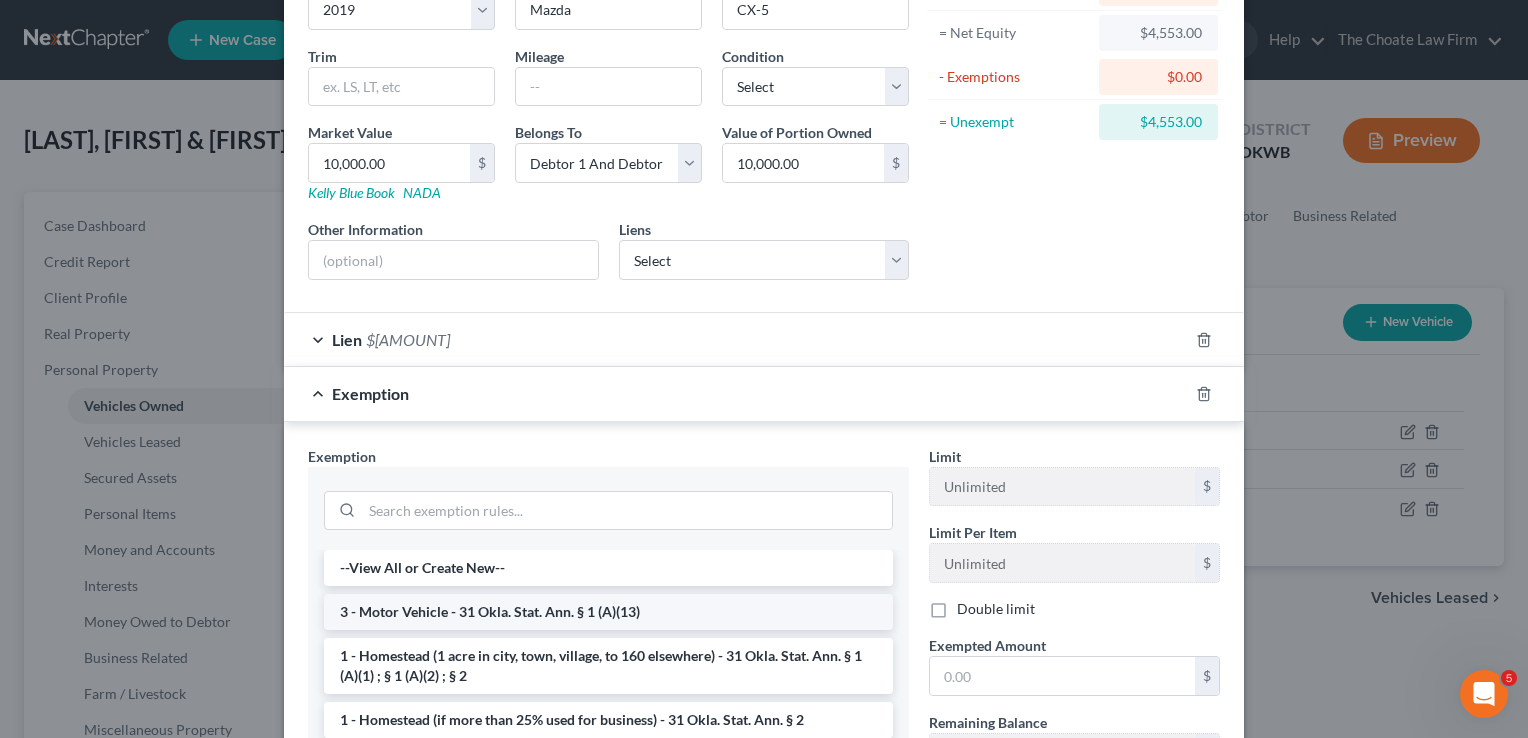 click on "3 - Motor Vehicle - 31 Okla. Stat. Ann. § 1 (A)(13)" at bounding box center (608, 612) 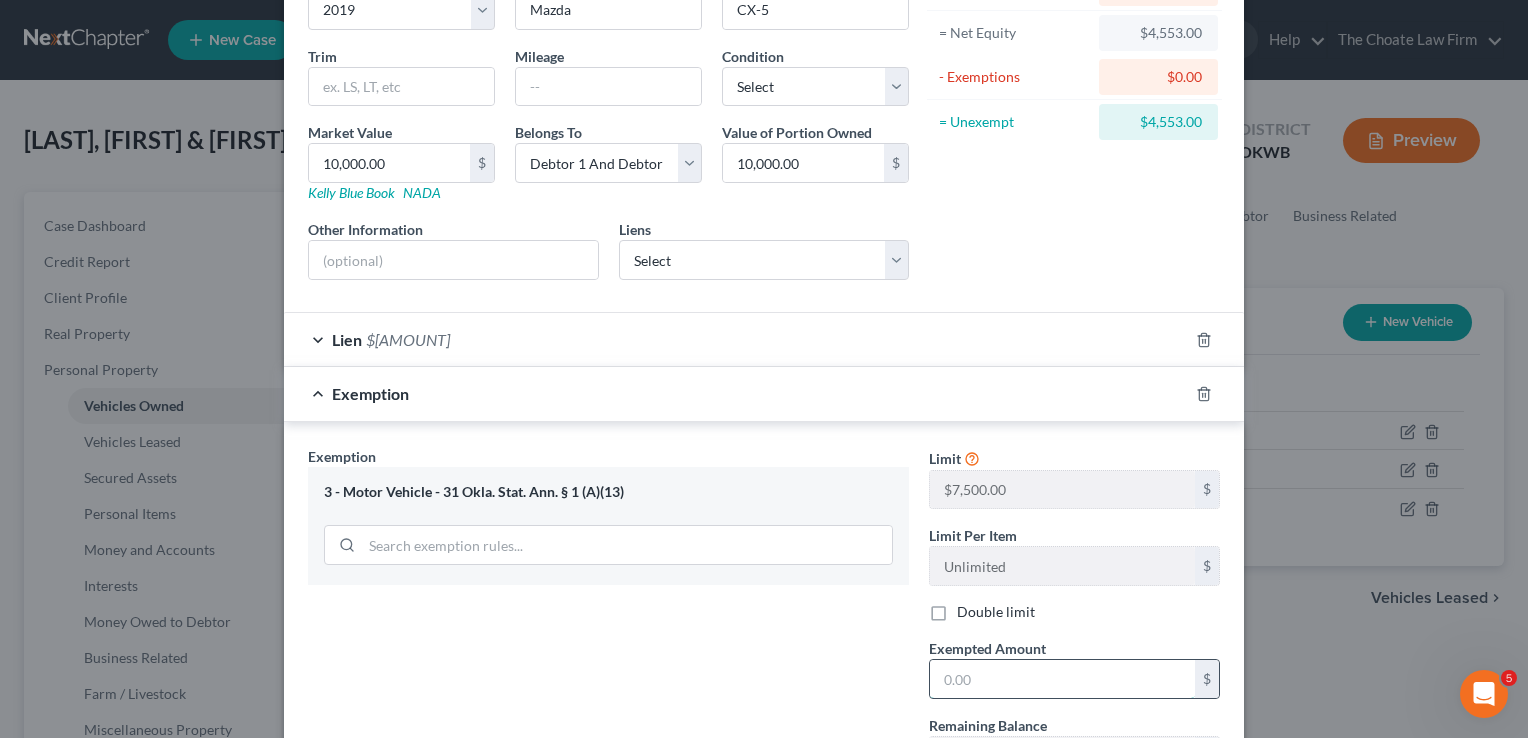 click at bounding box center (1062, 679) 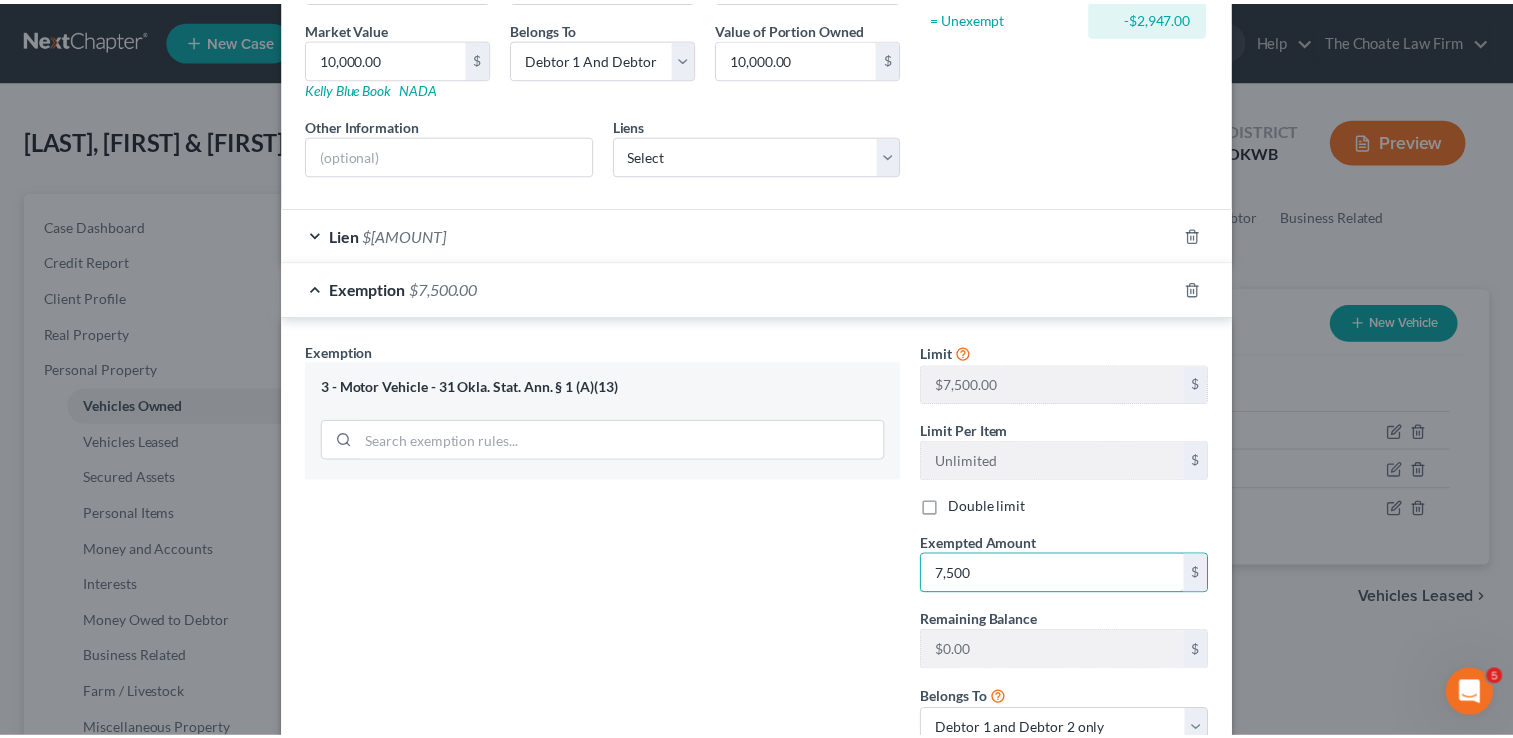 scroll, scrollTop: 455, scrollLeft: 0, axis: vertical 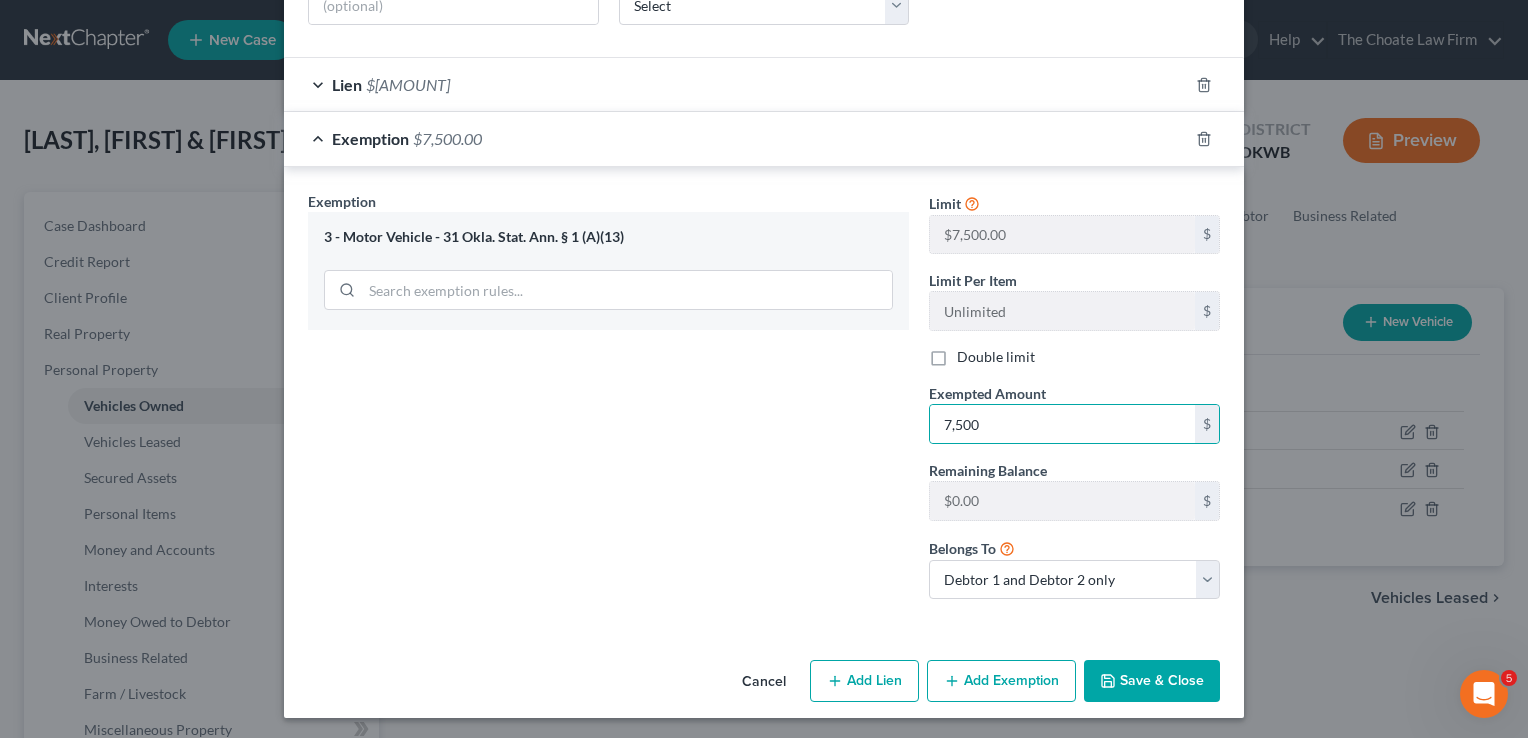 click on "Save & Close" at bounding box center [1152, 681] 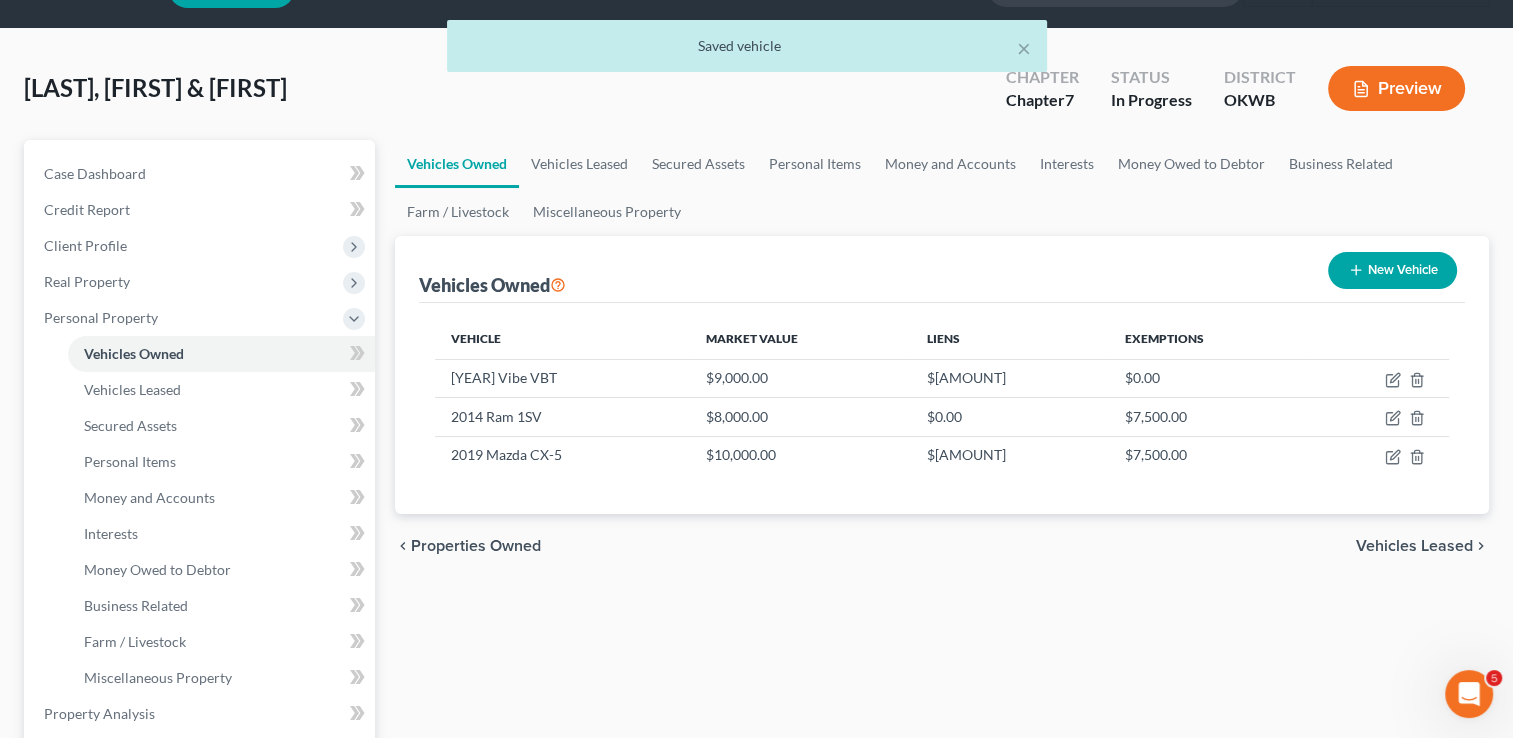 scroll, scrollTop: 100, scrollLeft: 0, axis: vertical 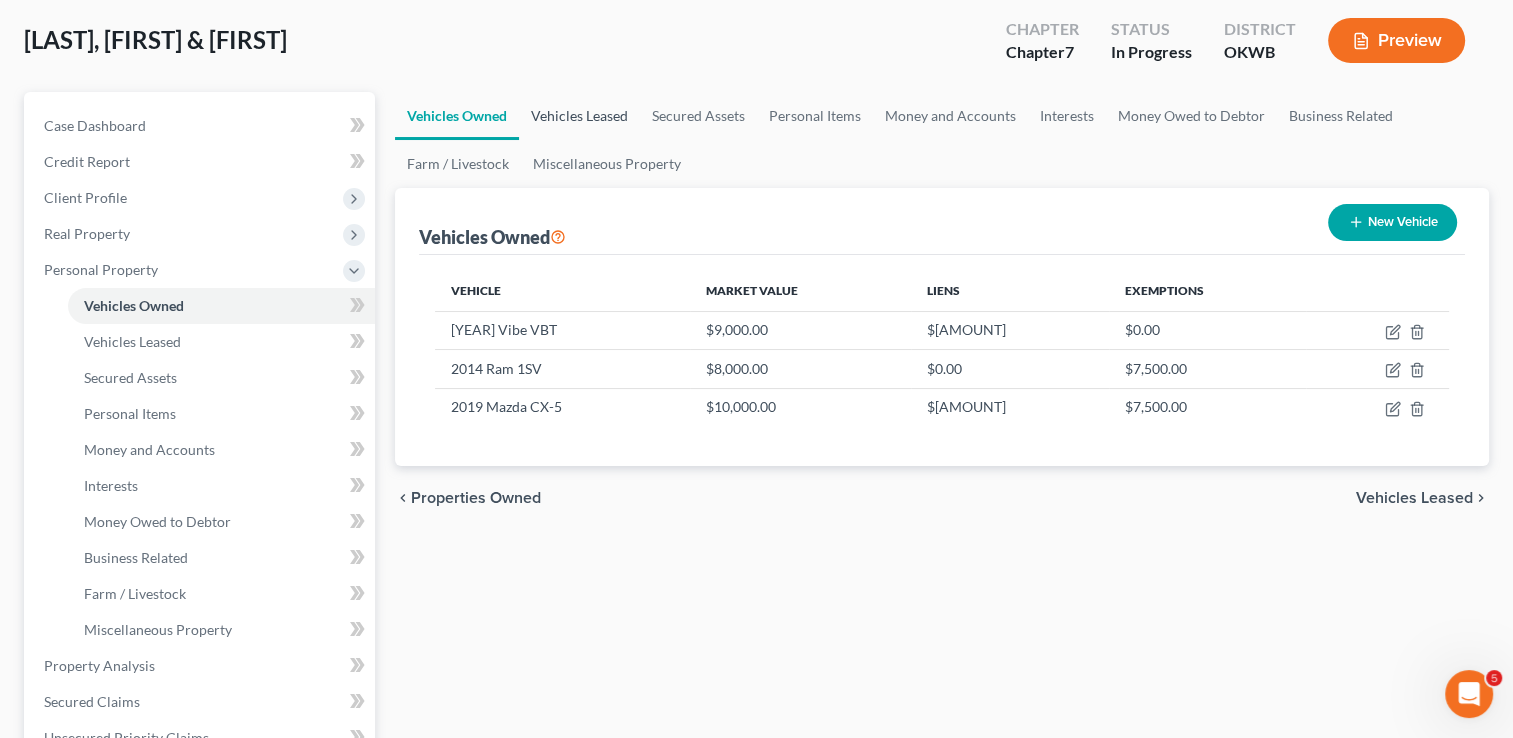 click on "Vehicles Leased" at bounding box center (579, 116) 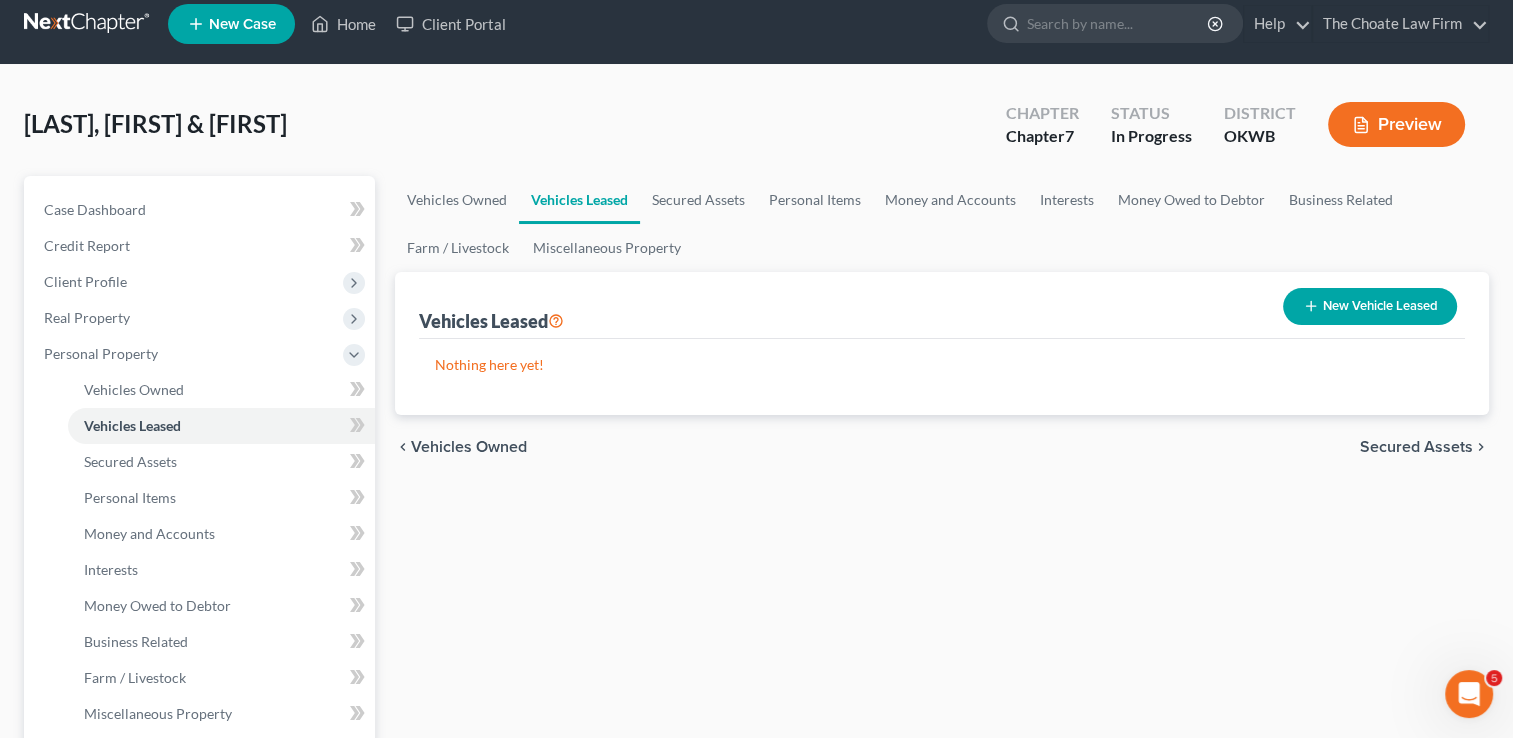 scroll, scrollTop: 0, scrollLeft: 0, axis: both 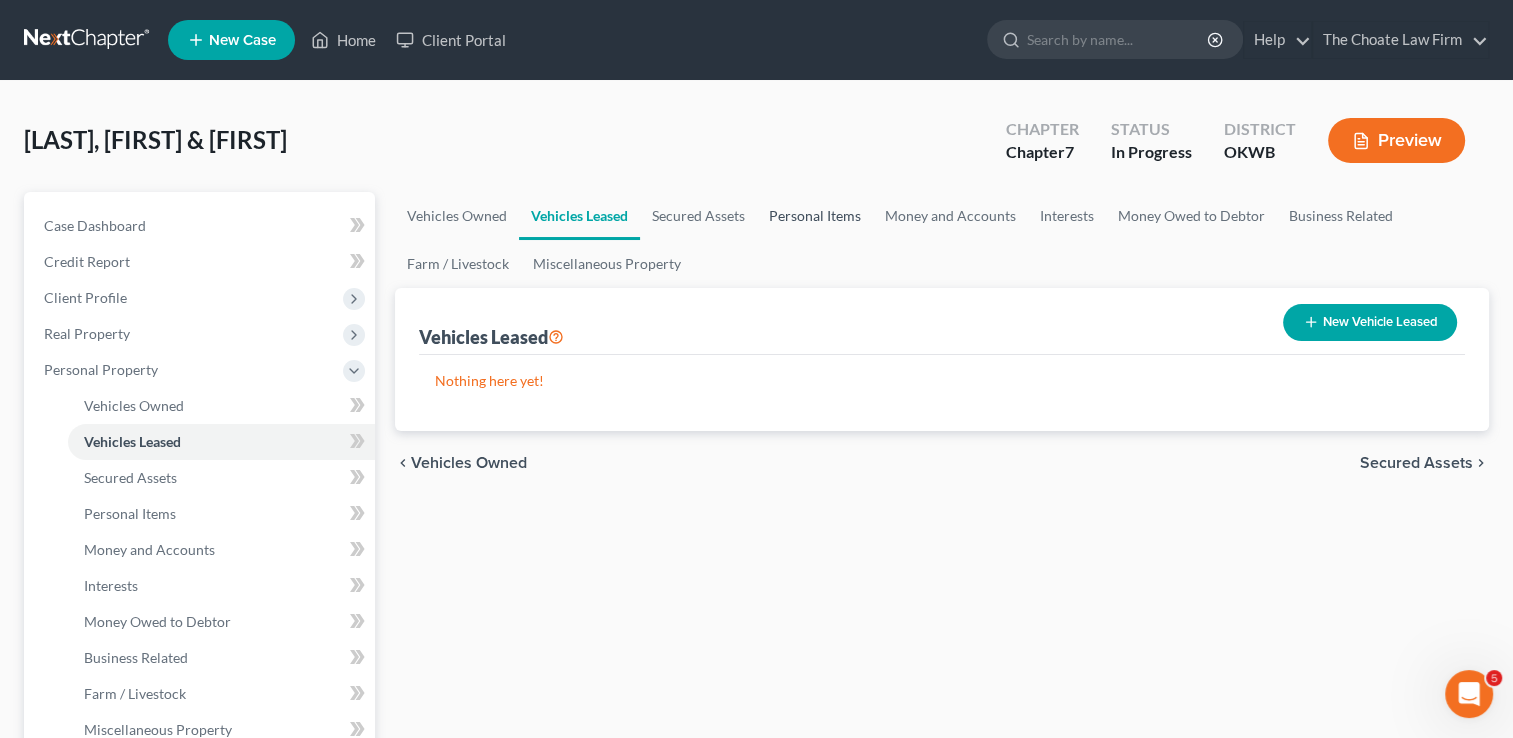 click on "Personal Items" at bounding box center [815, 216] 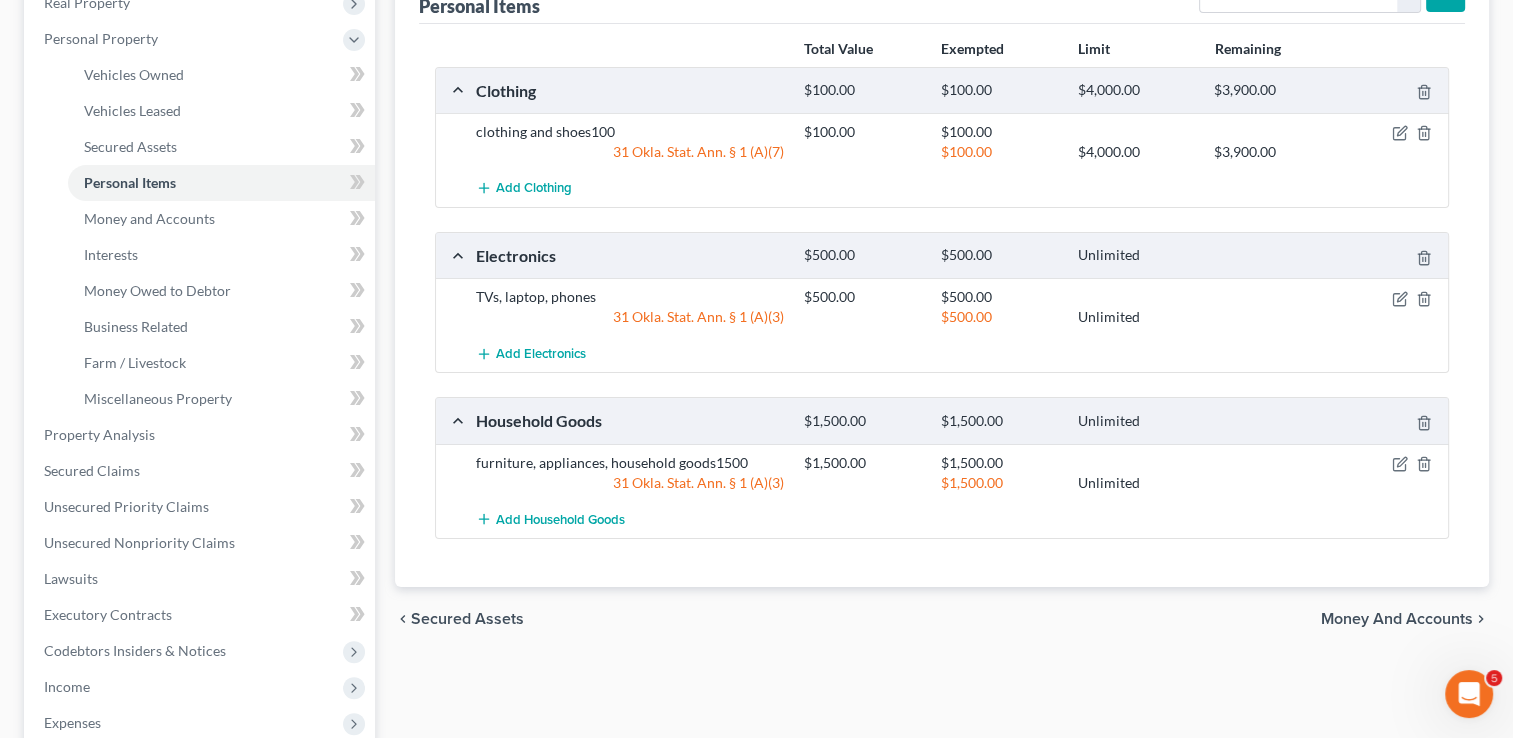 scroll, scrollTop: 300, scrollLeft: 0, axis: vertical 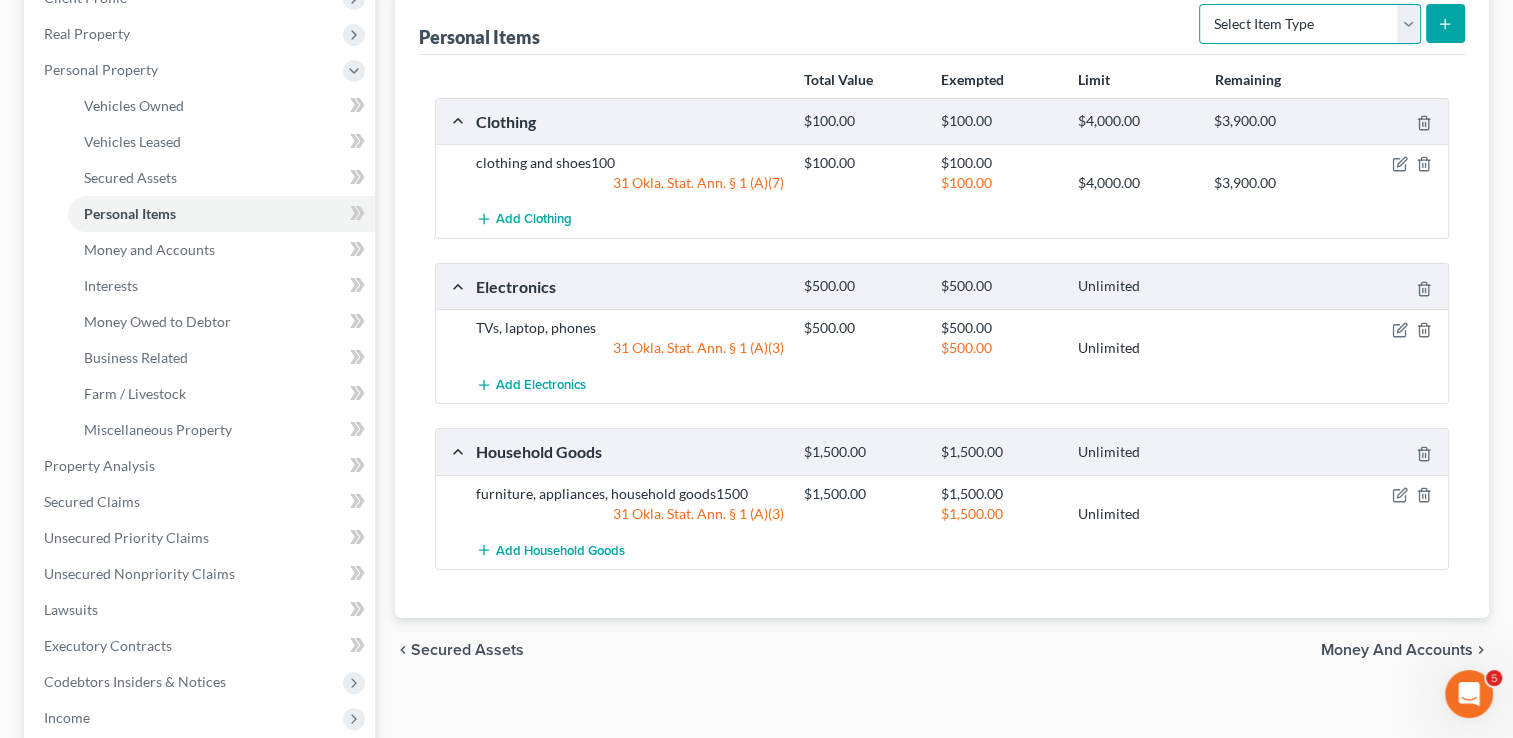 click on "Select Item Type Clothing Collectibles Of Value Electronics Firearms Household Goods Jewelry Other Pet(s) Sports & Hobby Equipment" at bounding box center [1310, 24] 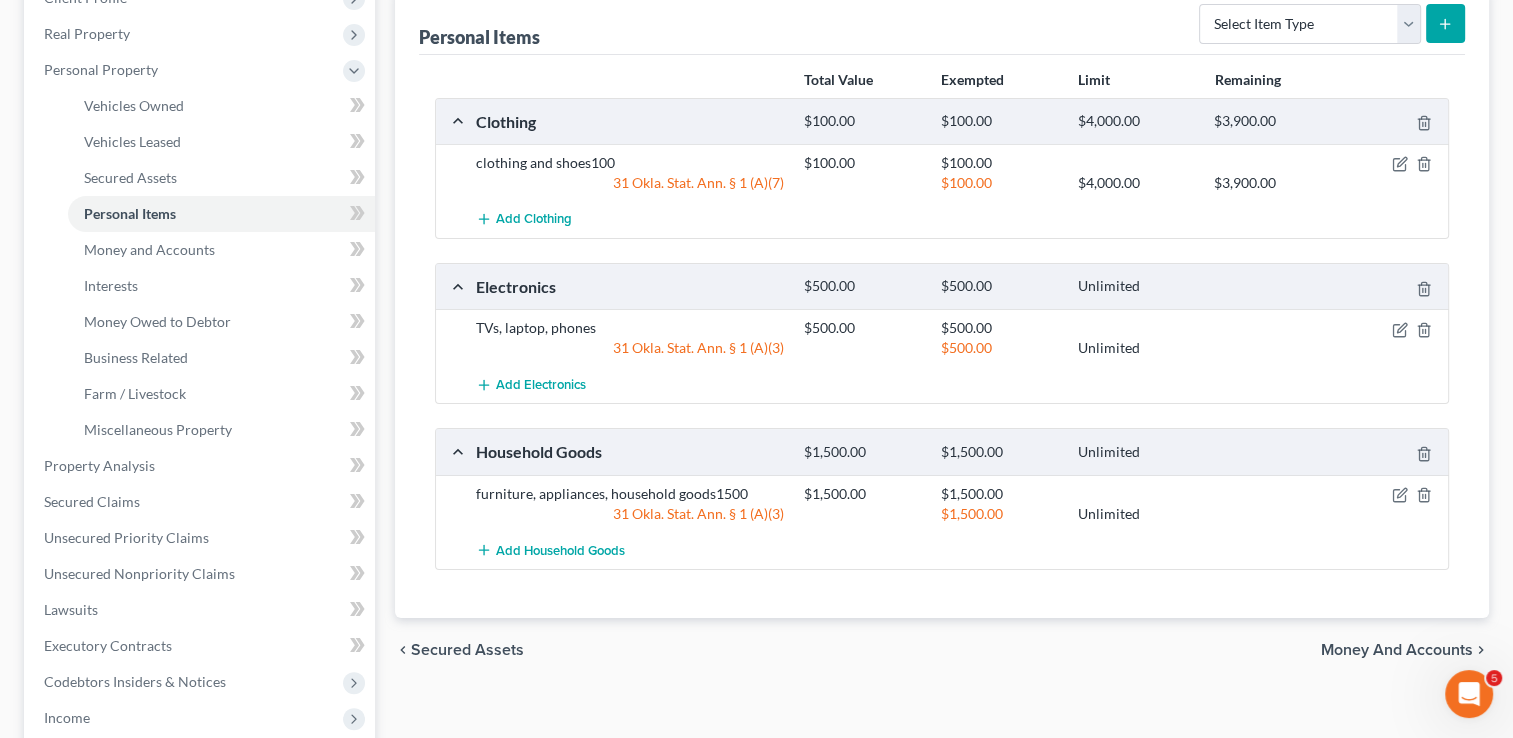 click on "Personal Items Select Item Type Clothing Collectibles Of Value Electronics Firearms Household Goods Jewelry Other Pet(s) Sports & Hobby Equipment" at bounding box center [942, 21] 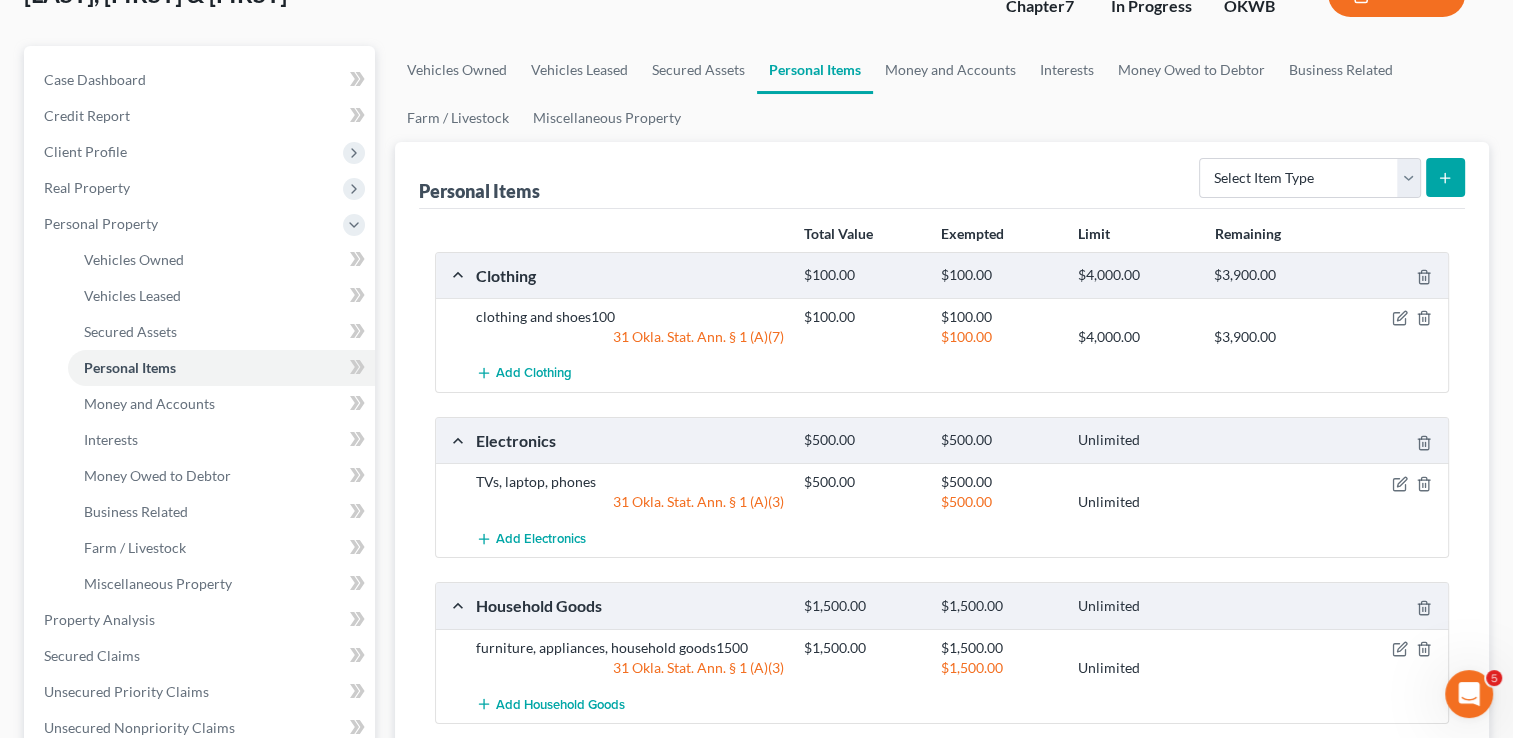 scroll, scrollTop: 100, scrollLeft: 0, axis: vertical 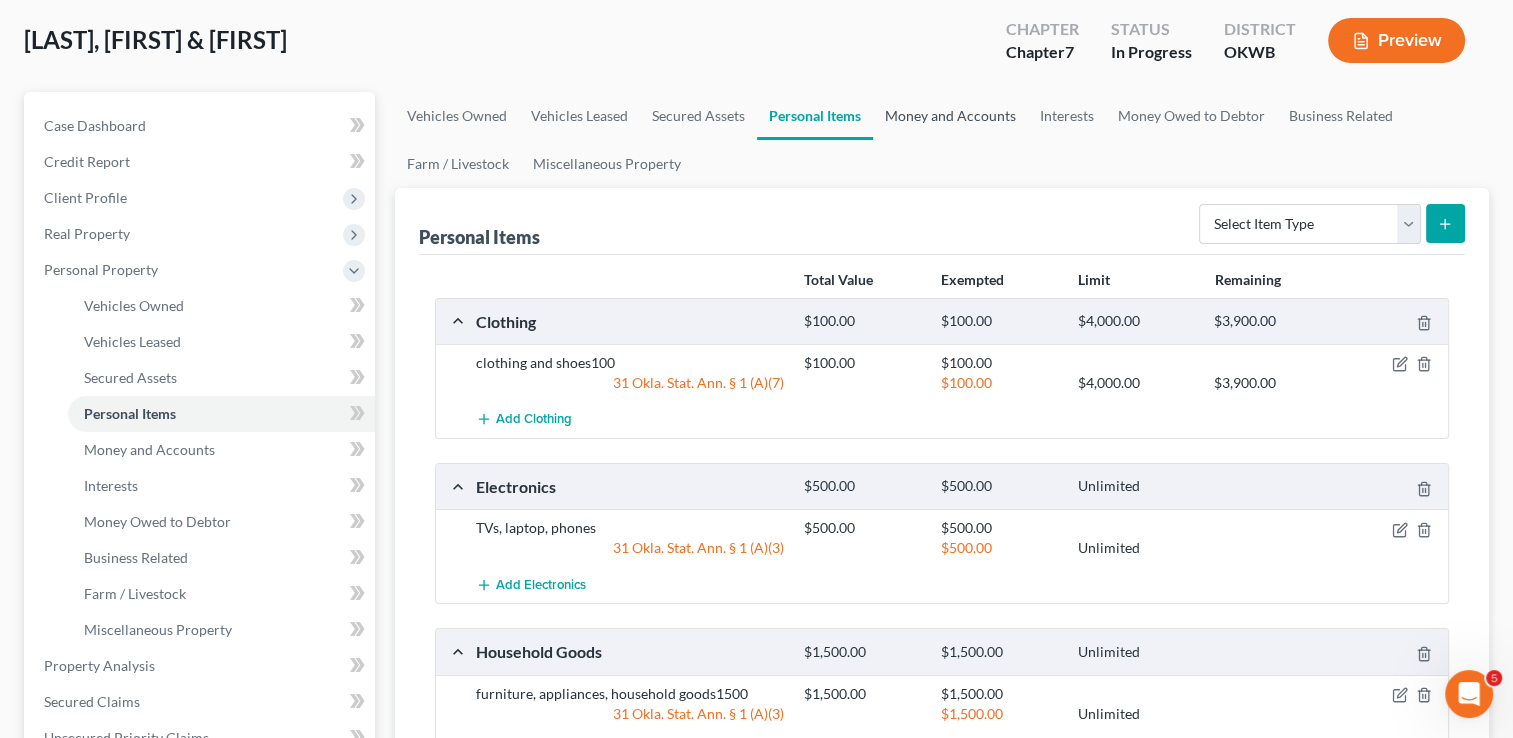 click on "Money and Accounts" at bounding box center [950, 116] 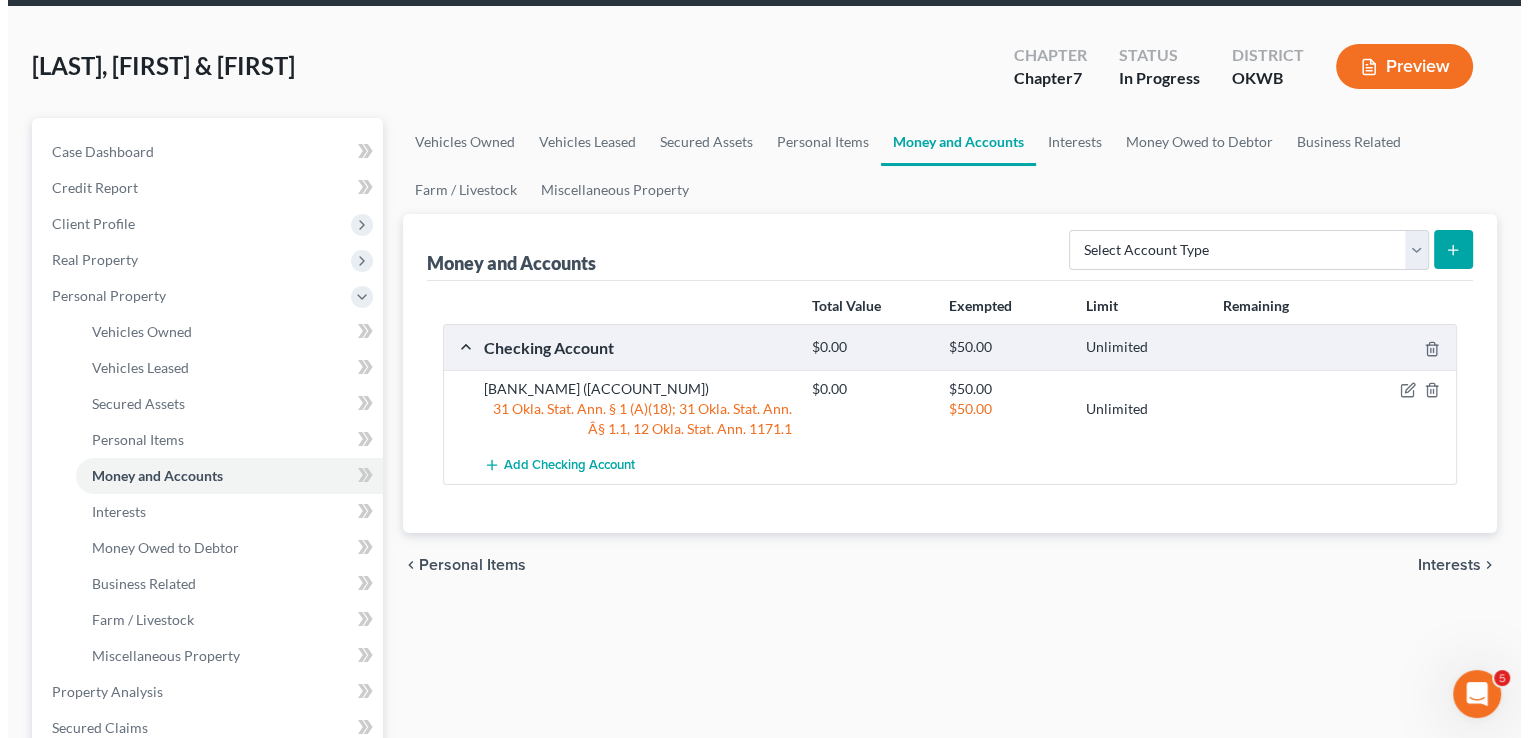 scroll, scrollTop: 200, scrollLeft: 0, axis: vertical 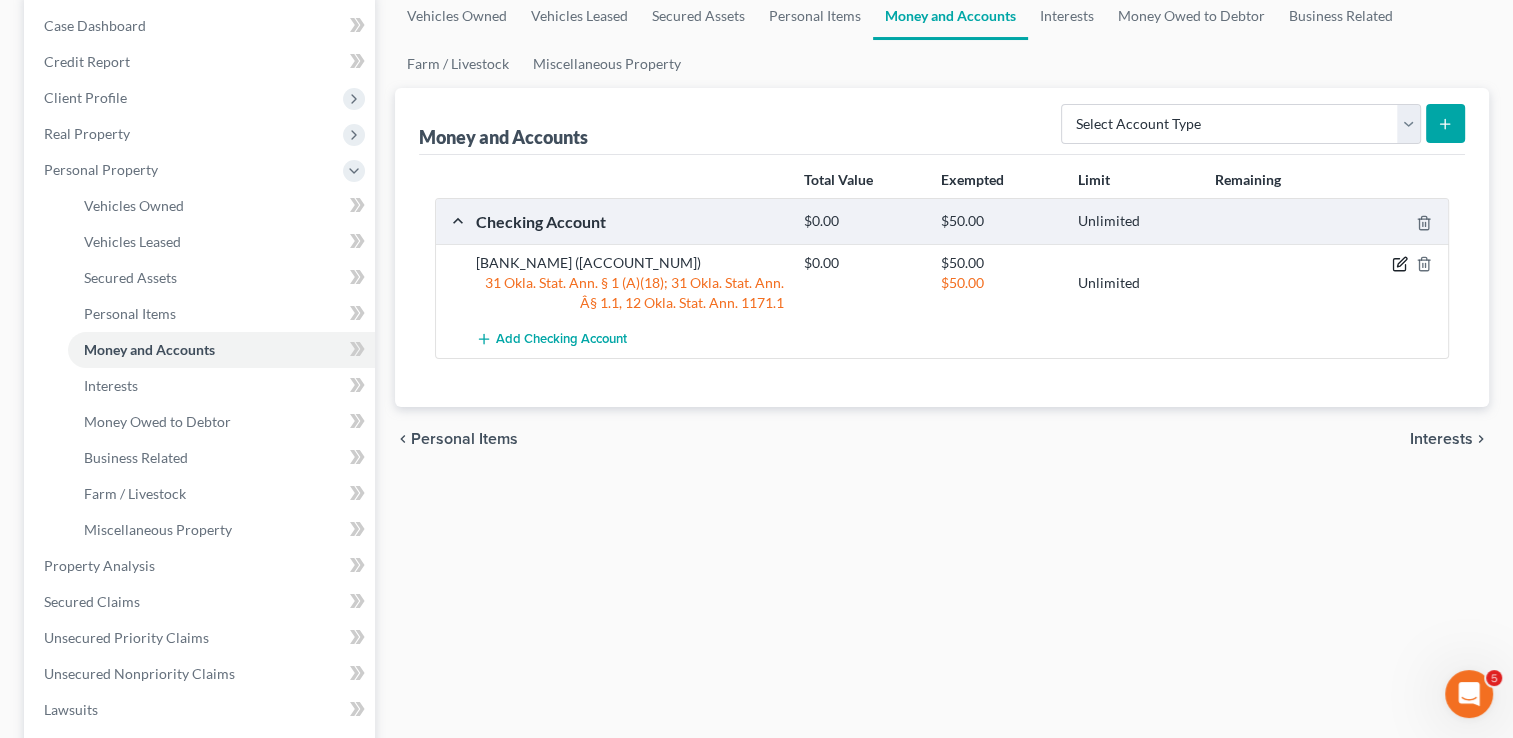 click 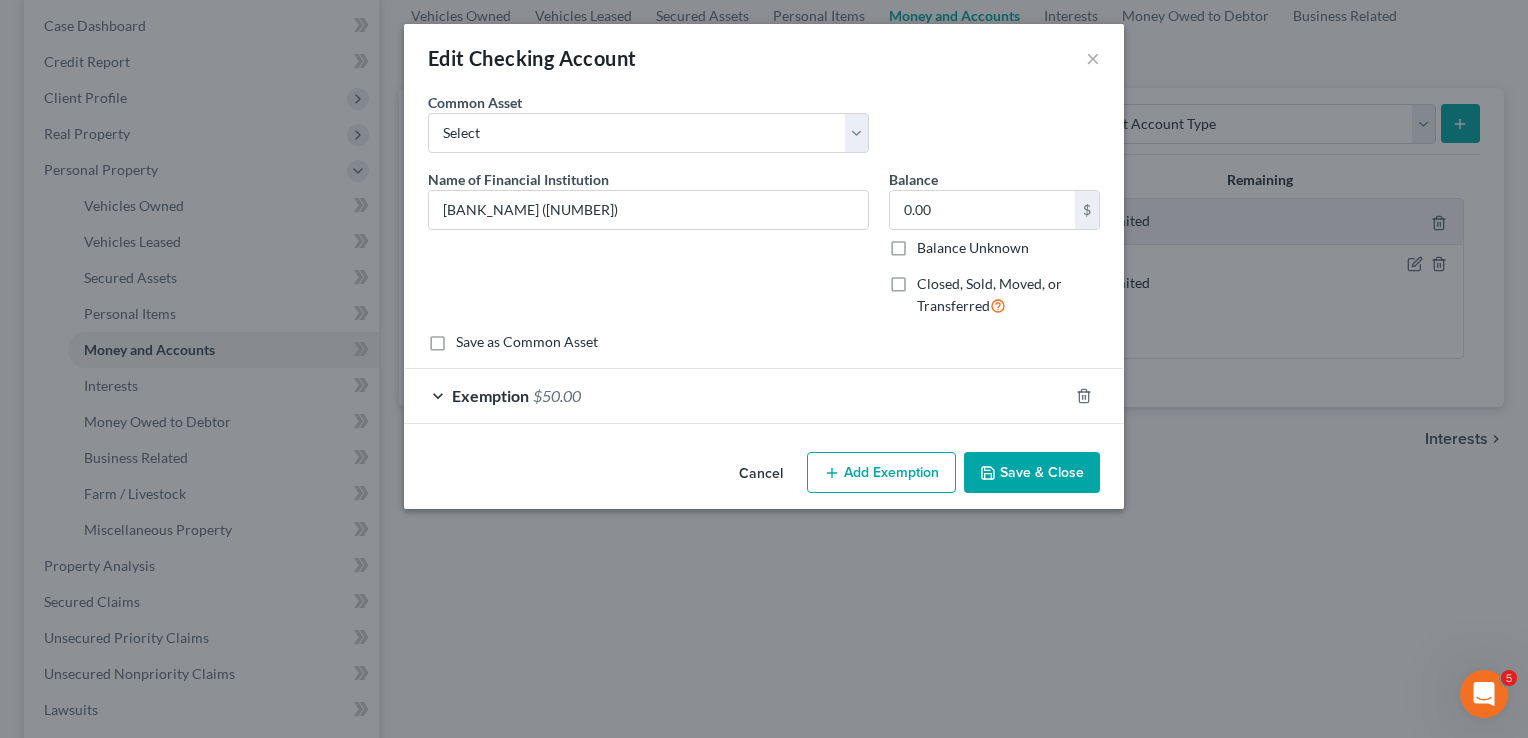 click on "Exemption $50.00" at bounding box center (736, 395) 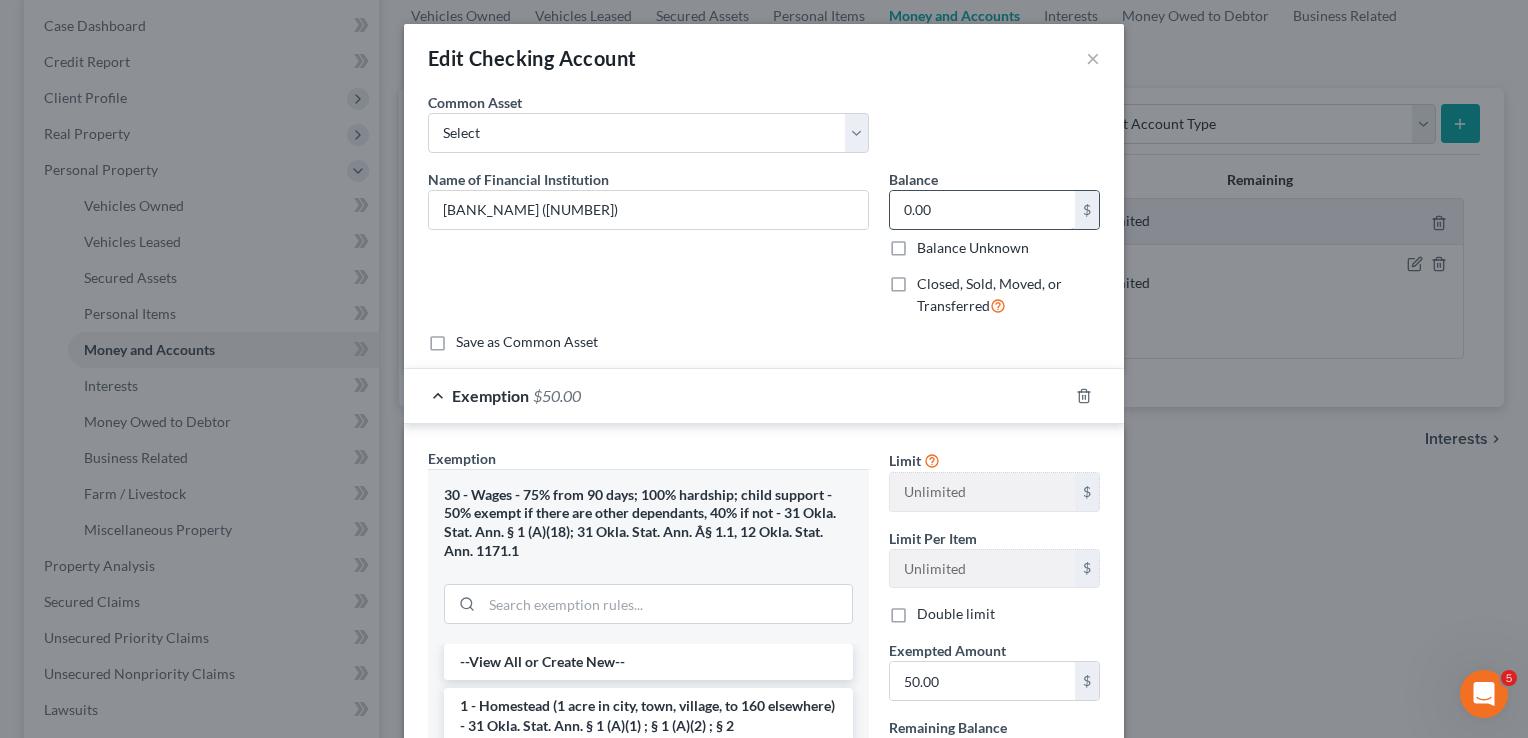 click on "0.00" at bounding box center [982, 210] 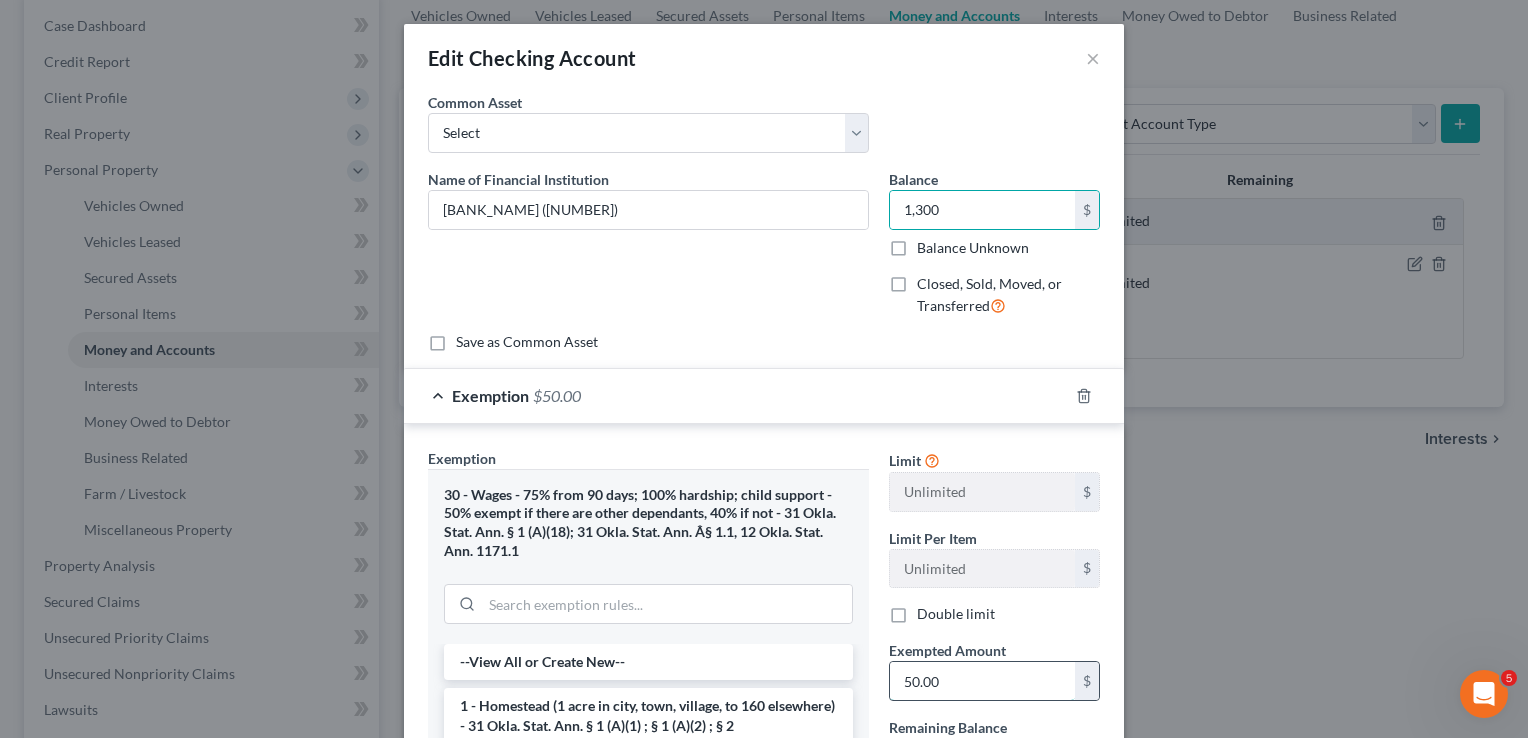 click on "50.00" at bounding box center [982, 681] 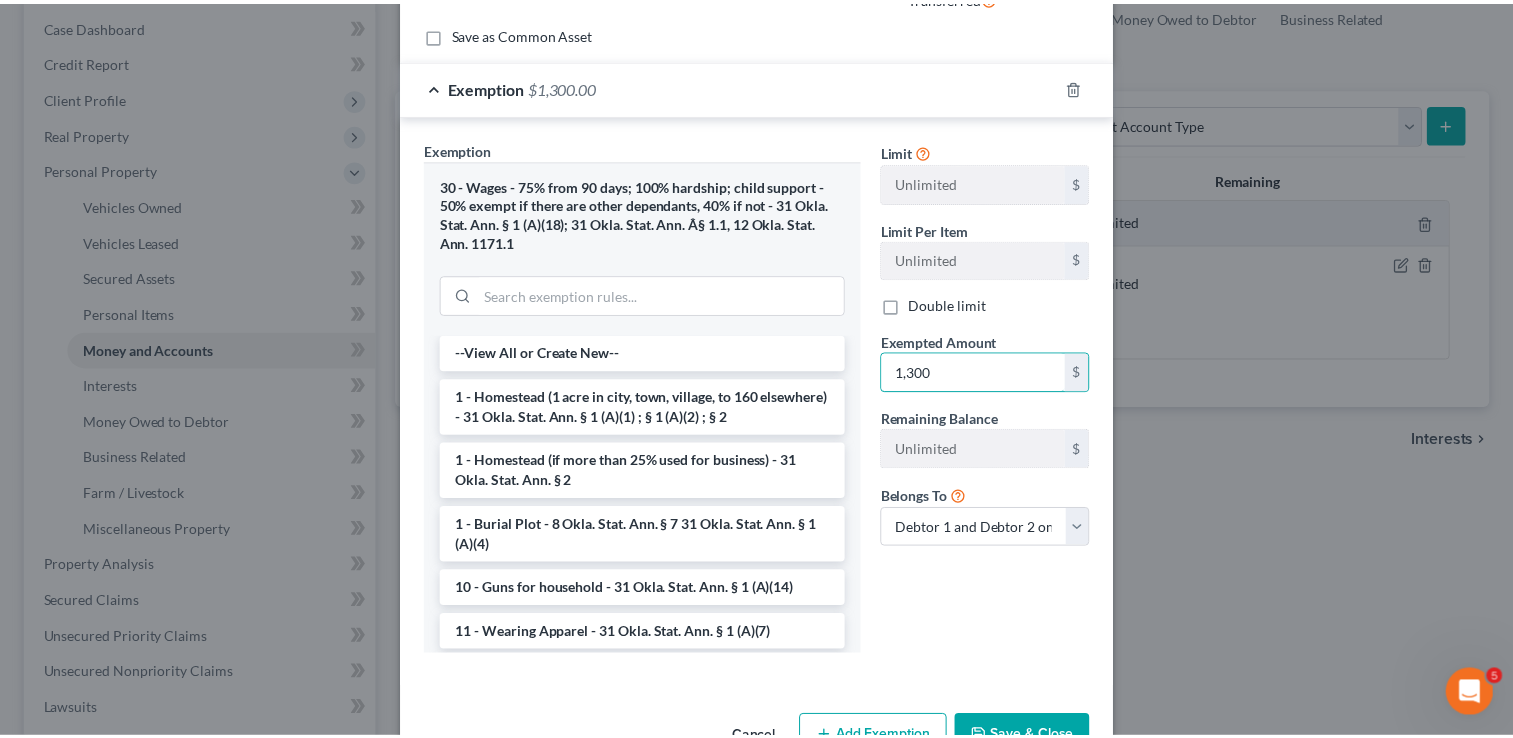 scroll, scrollTop: 366, scrollLeft: 0, axis: vertical 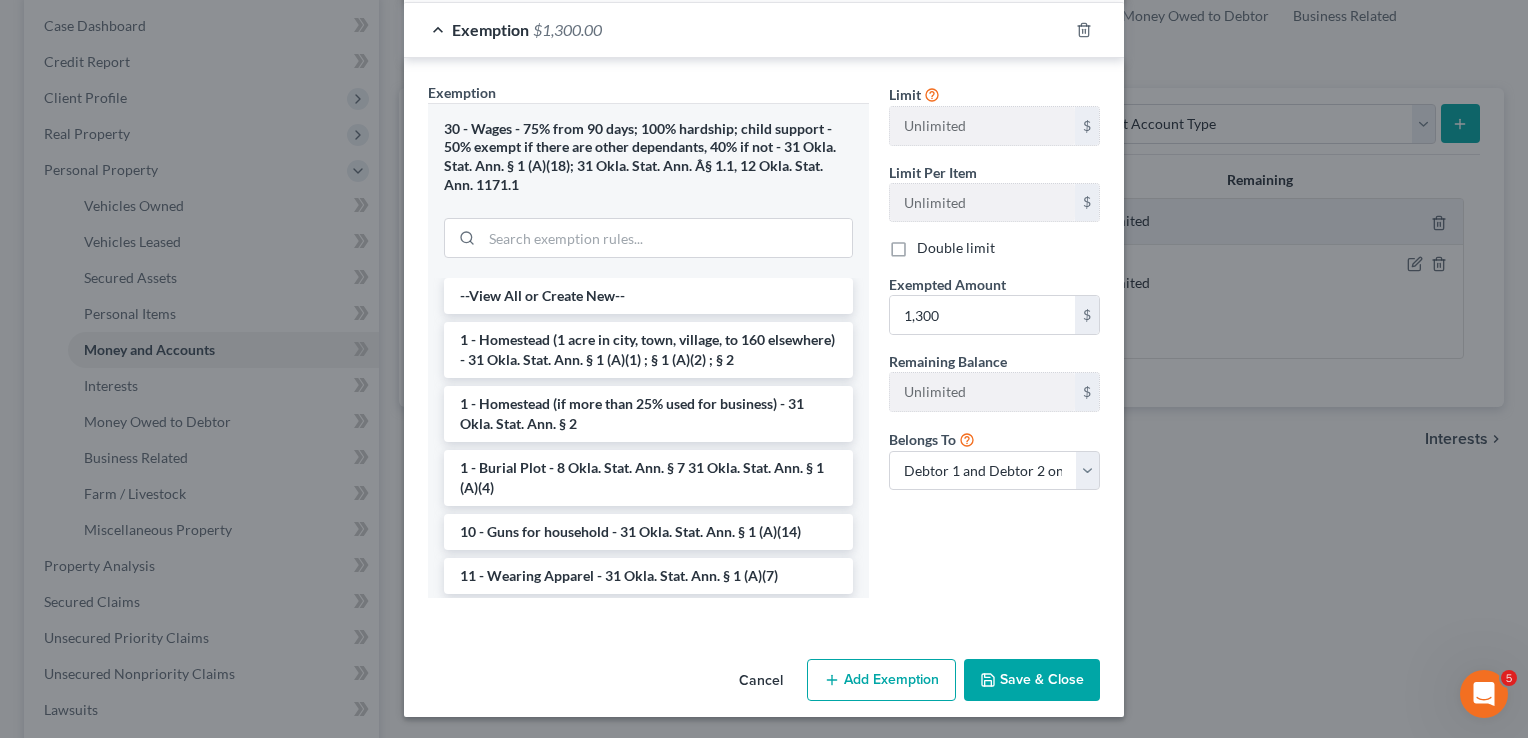 click on "Save & Close" at bounding box center (1032, 680) 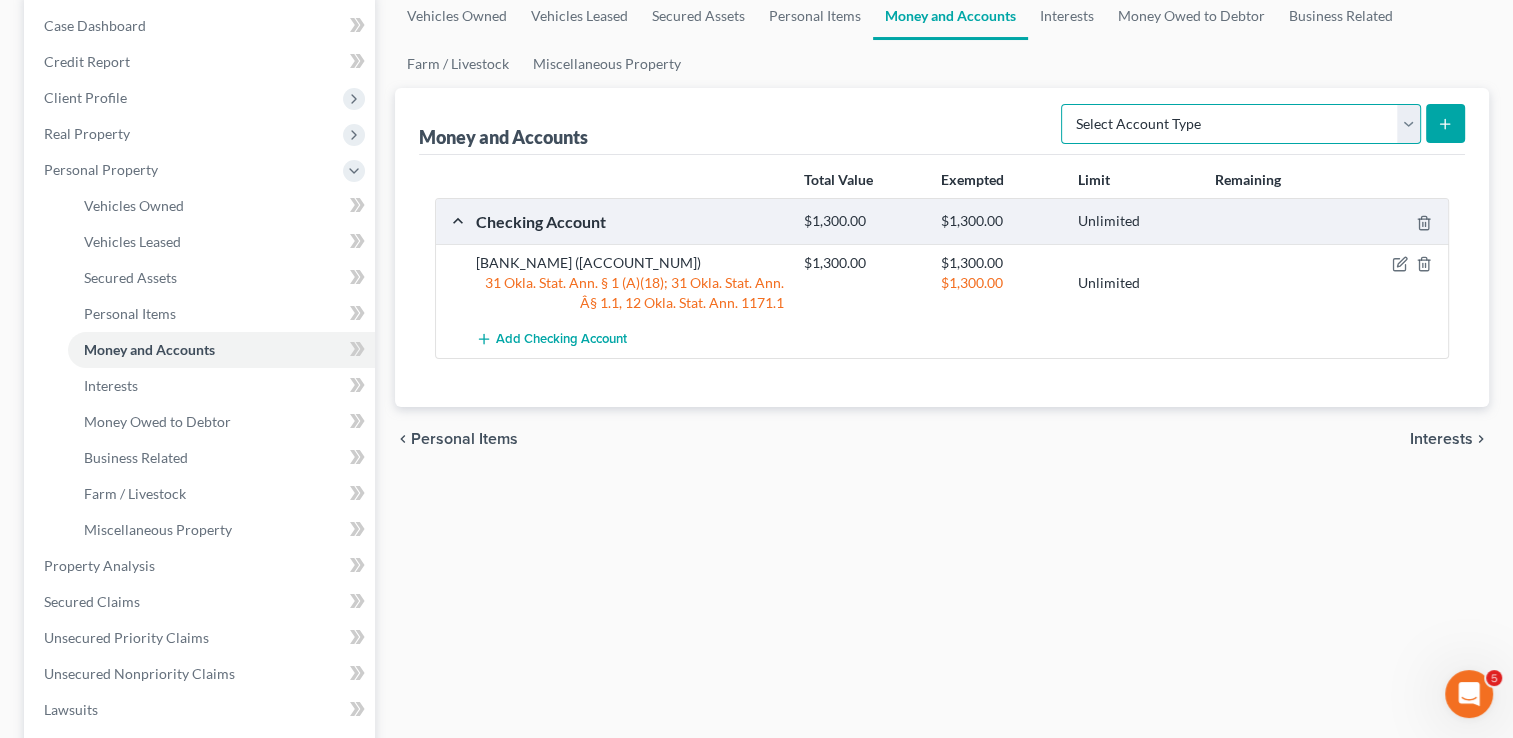 click on "Select Account Type Brokerage Cash on Hand Certificates of Deposit Checking Account Money Market Other (Credit Union, Health Savings Account, etc) Safe Deposit Box Savings Account Security Deposits or Prepayments" at bounding box center [1241, 124] 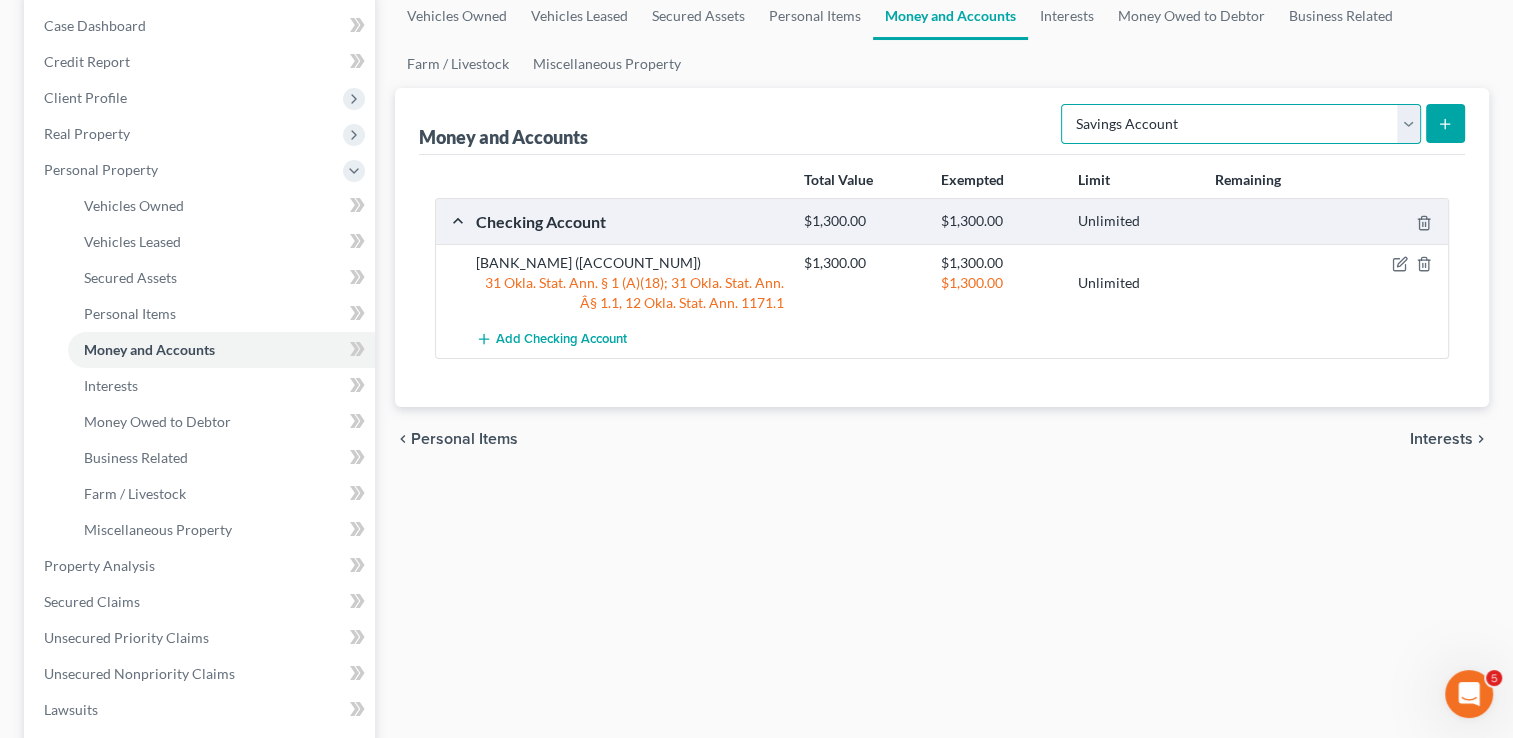 click on "Select Account Type Brokerage Cash on Hand Certificates of Deposit Checking Account Money Market Other (Credit Union, Health Savings Account, etc) Safe Deposit Box Savings Account Security Deposits or Prepayments" at bounding box center (1241, 124) 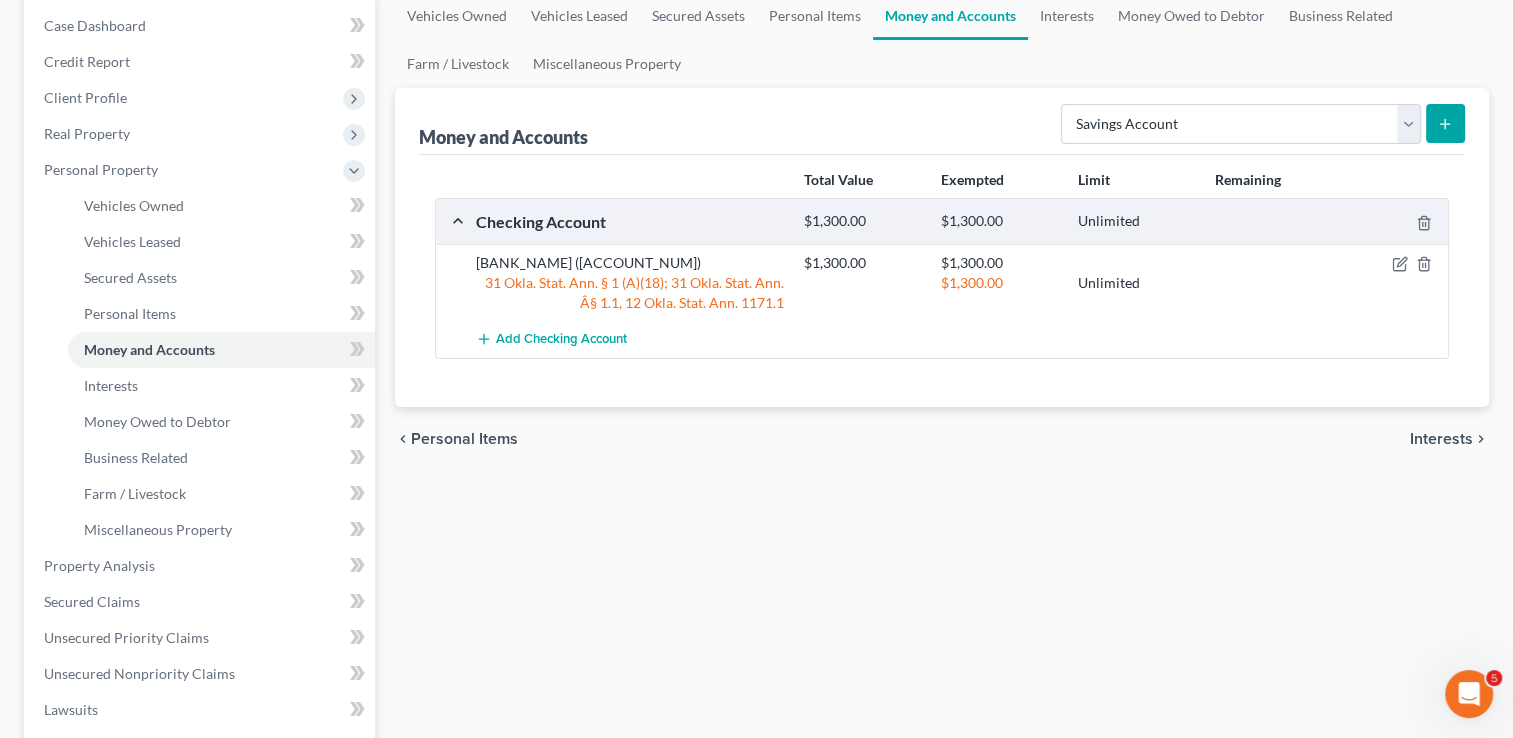 click 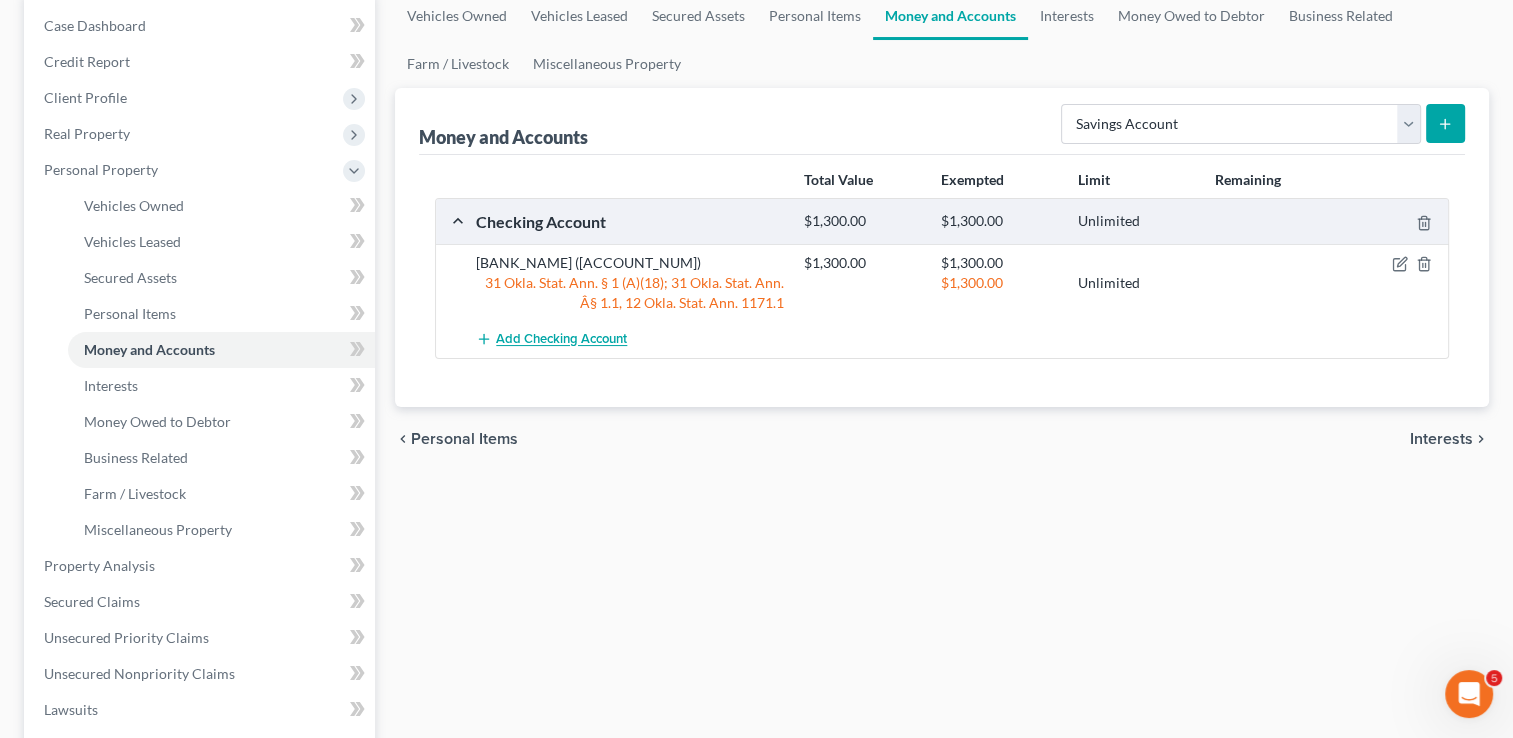 click on "Add Checking Account" at bounding box center [561, 340] 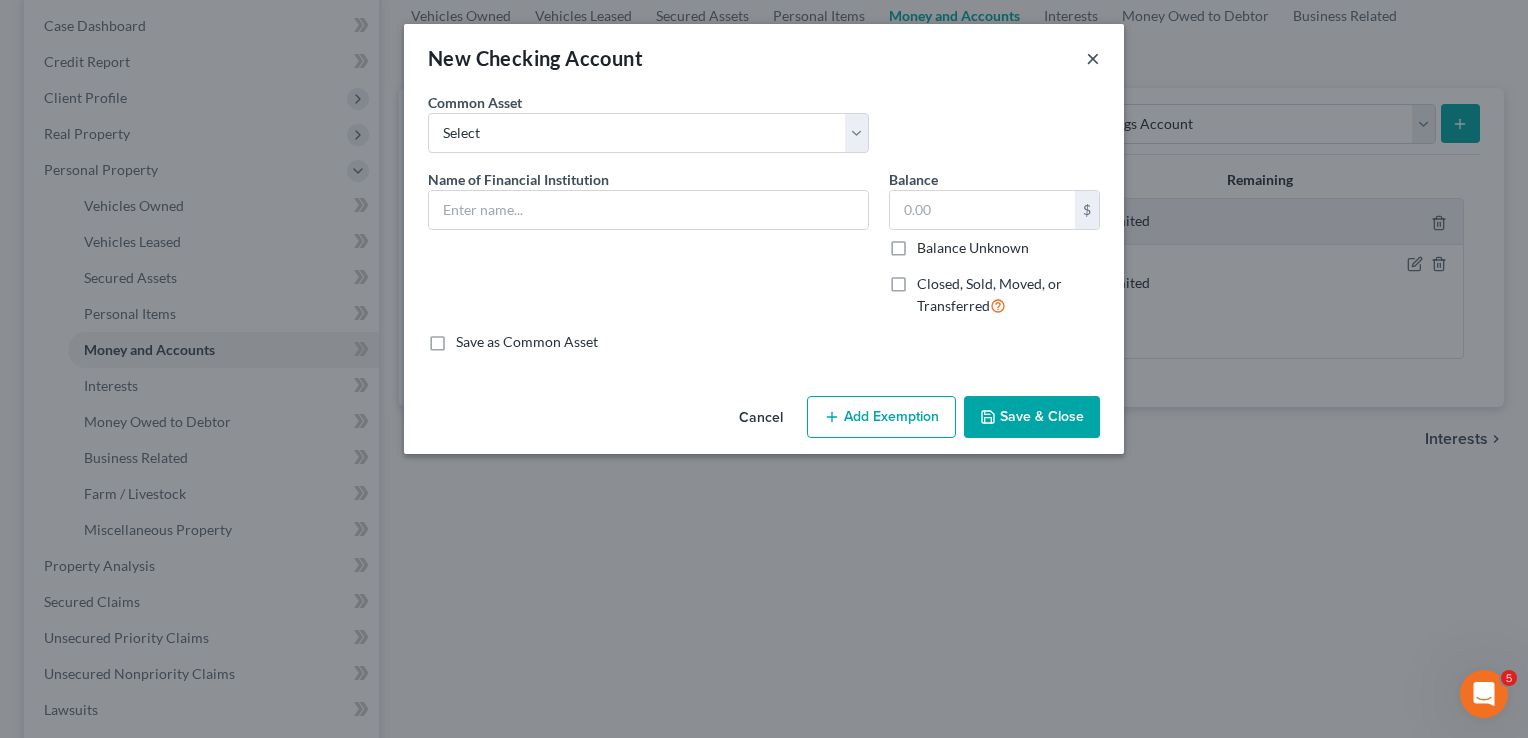 click on "×" at bounding box center [1093, 58] 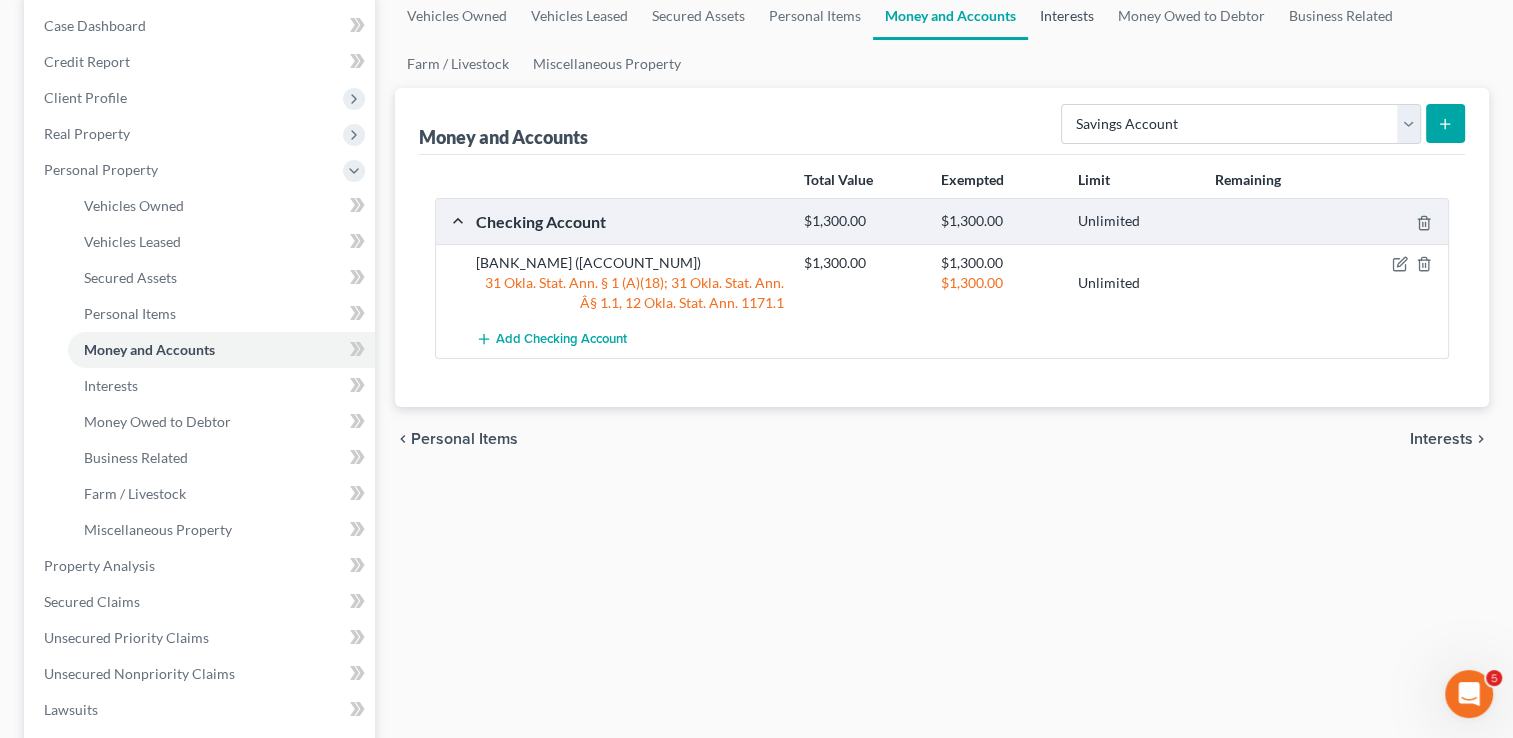 click on "Interests" at bounding box center (1067, 16) 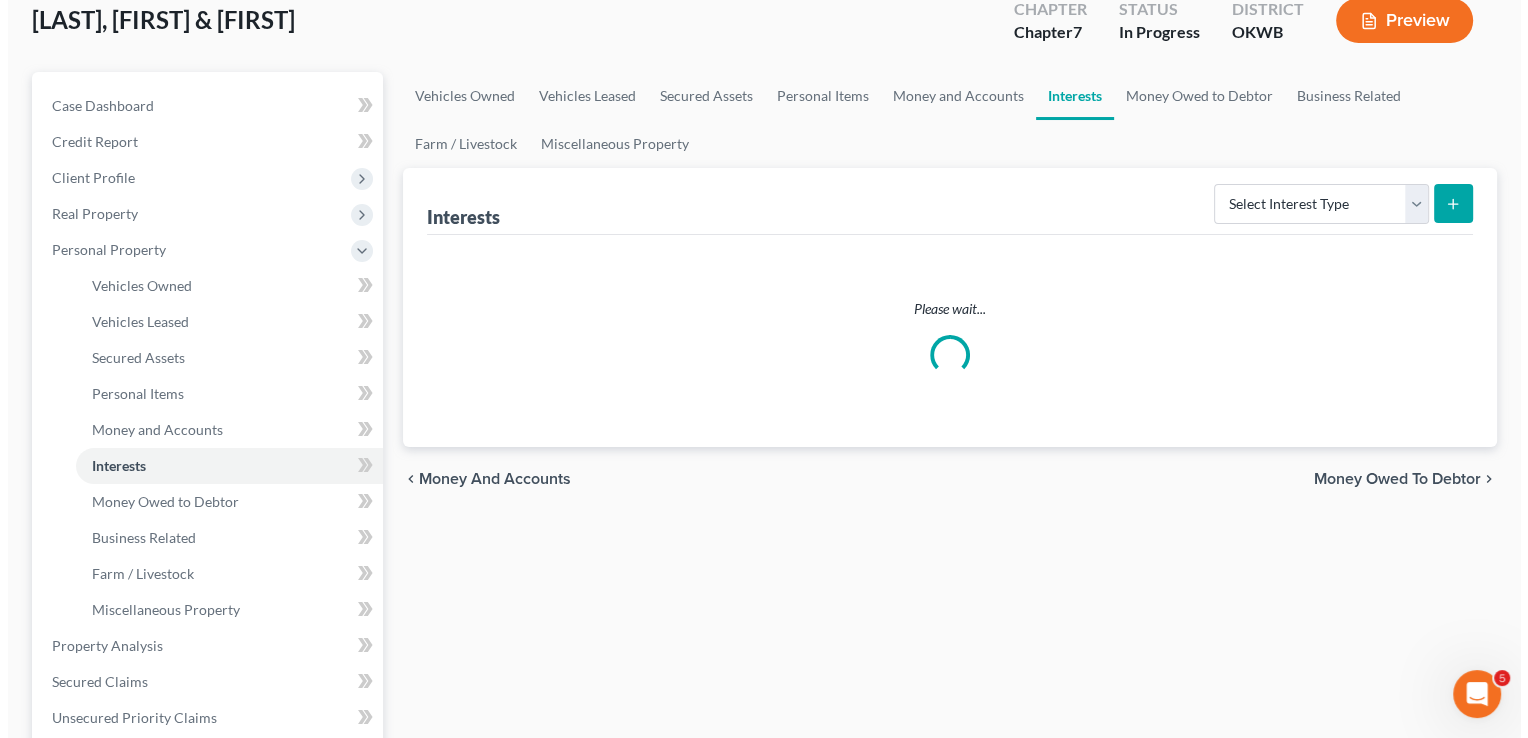 scroll, scrollTop: 0, scrollLeft: 0, axis: both 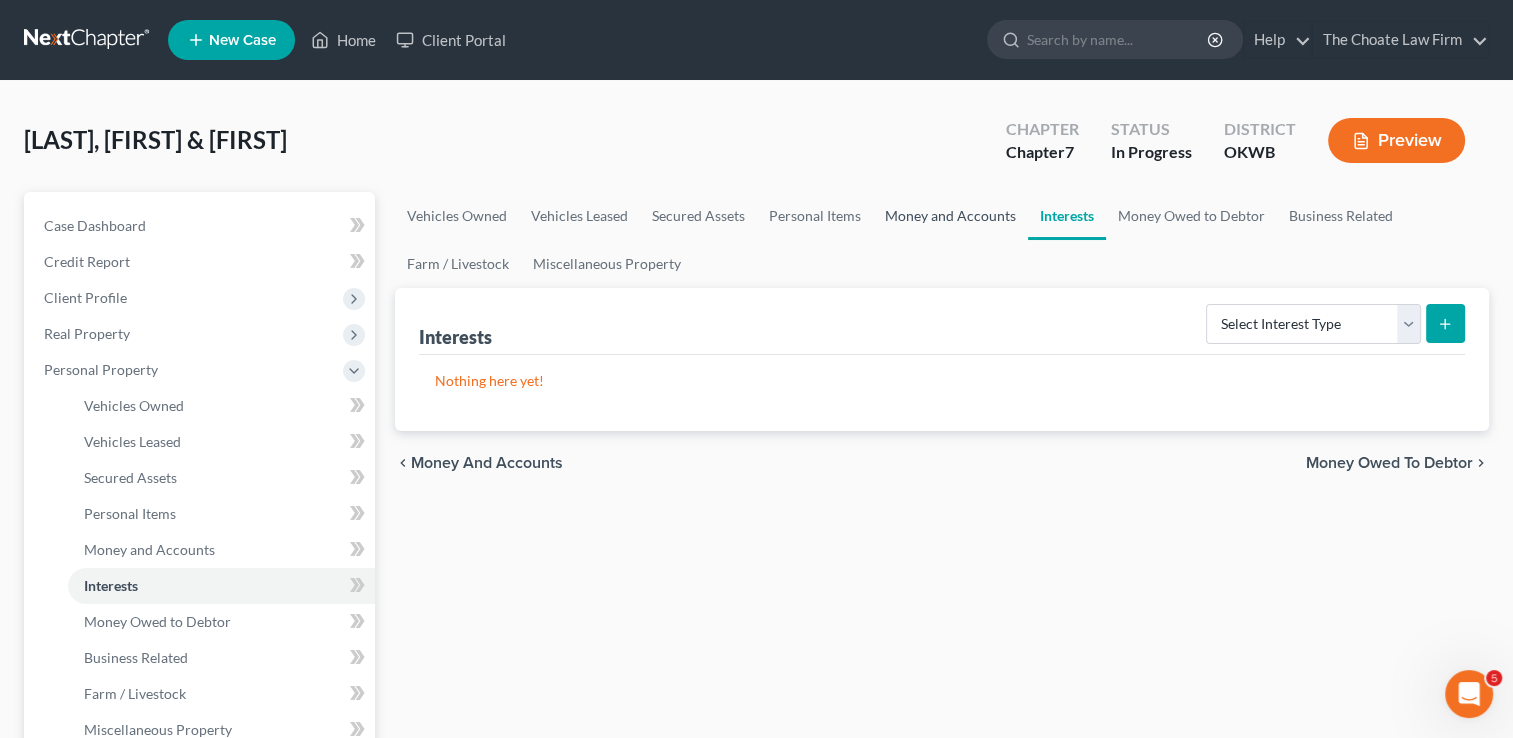 click on "Money and Accounts" at bounding box center [950, 216] 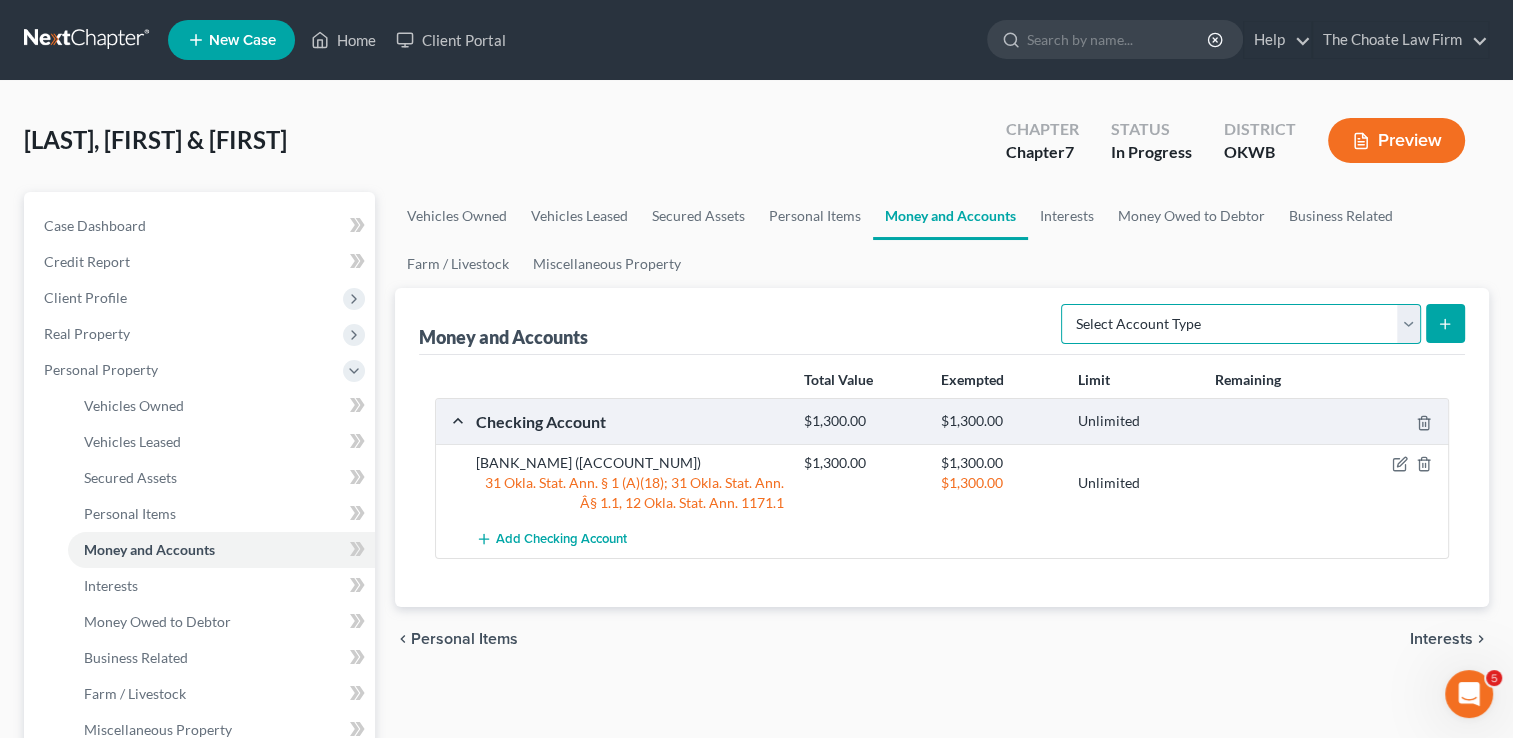 click on "Select Account Type Brokerage Cash on Hand Certificates of Deposit Checking Account Money Market Other (Credit Union, Health Savings Account, etc) Safe Deposit Box Savings Account Security Deposits or Prepayments" at bounding box center [1241, 324] 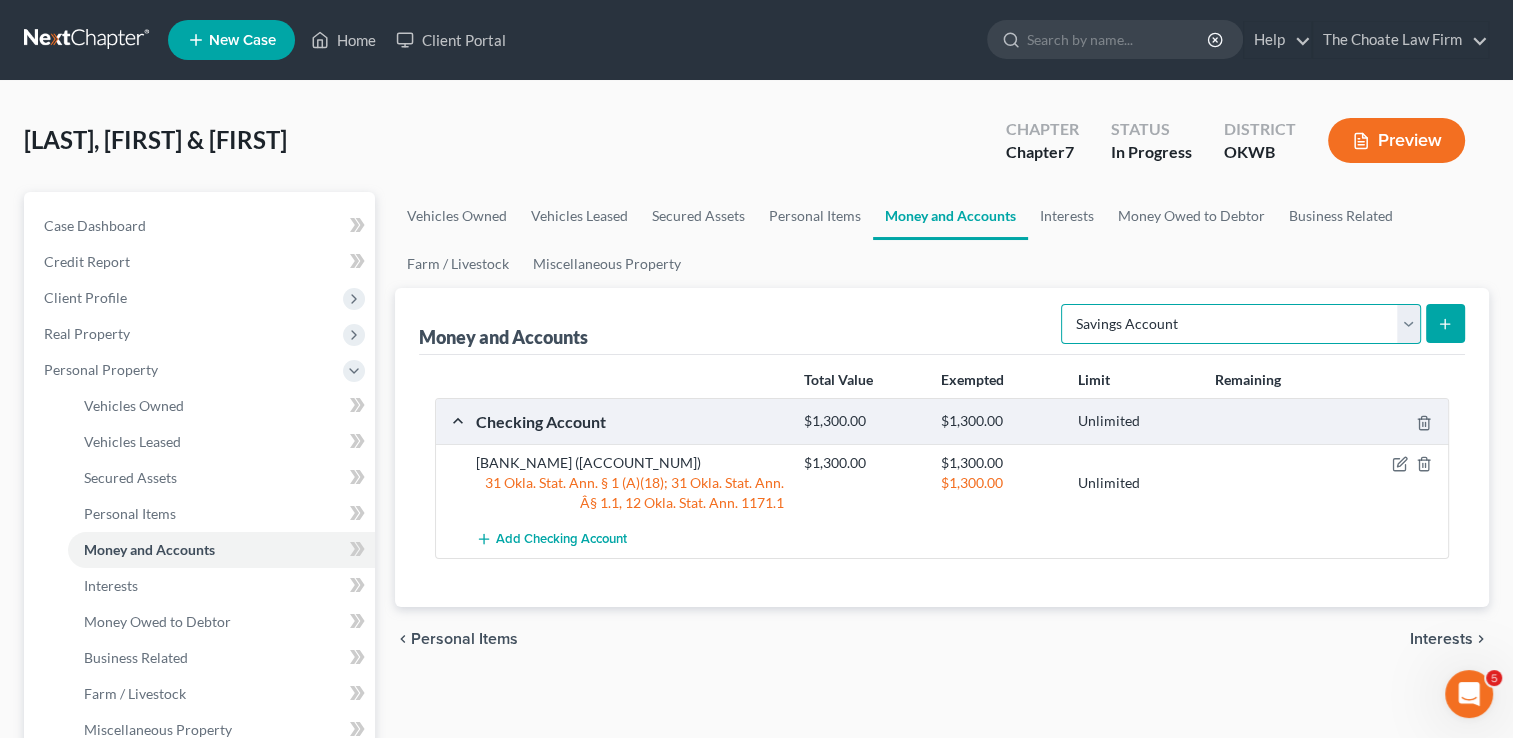 click on "Select Account Type Brokerage Cash on Hand Certificates of Deposit Checking Account Money Market Other (Credit Union, Health Savings Account, etc) Safe Deposit Box Savings Account Security Deposits or Prepayments" at bounding box center [1241, 324] 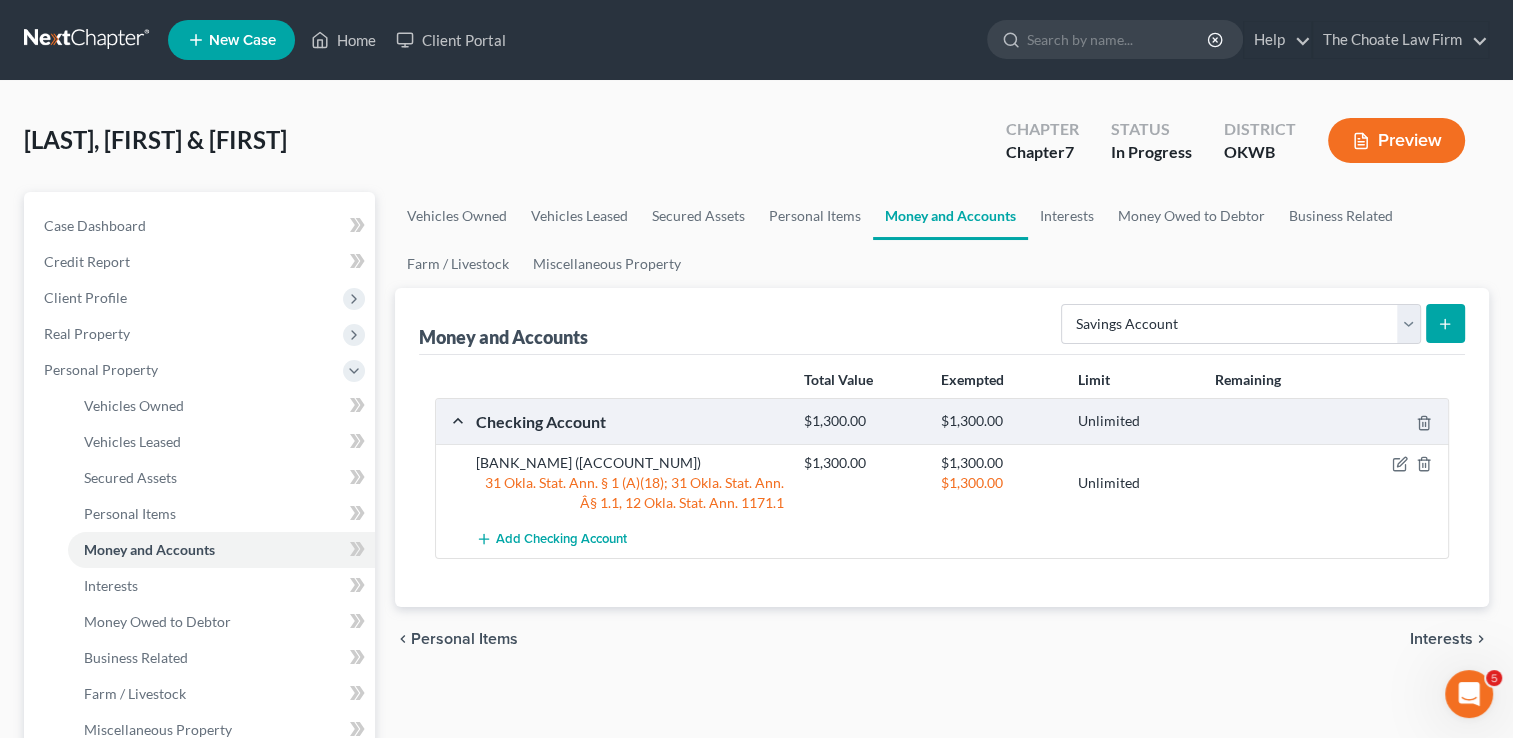 click 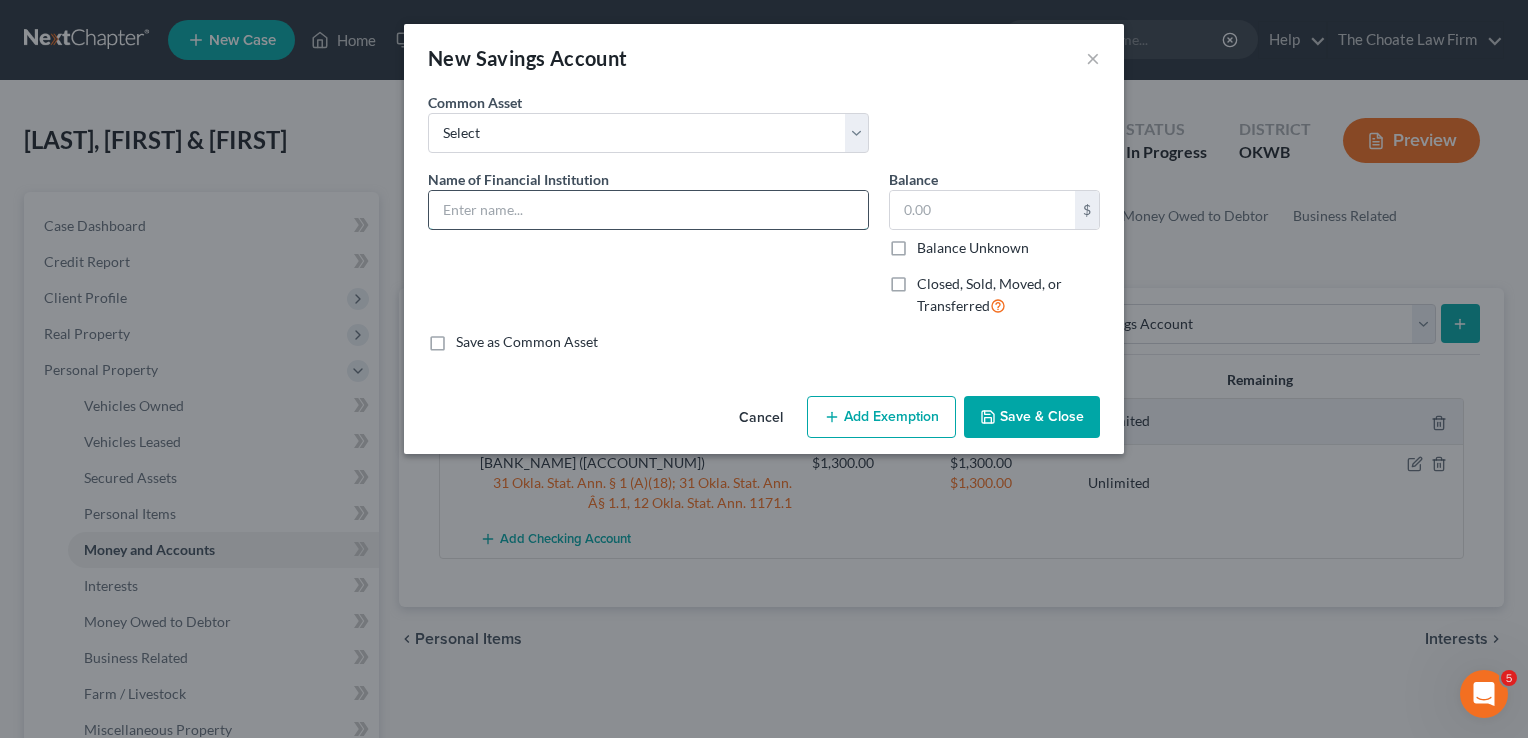 click at bounding box center (648, 210) 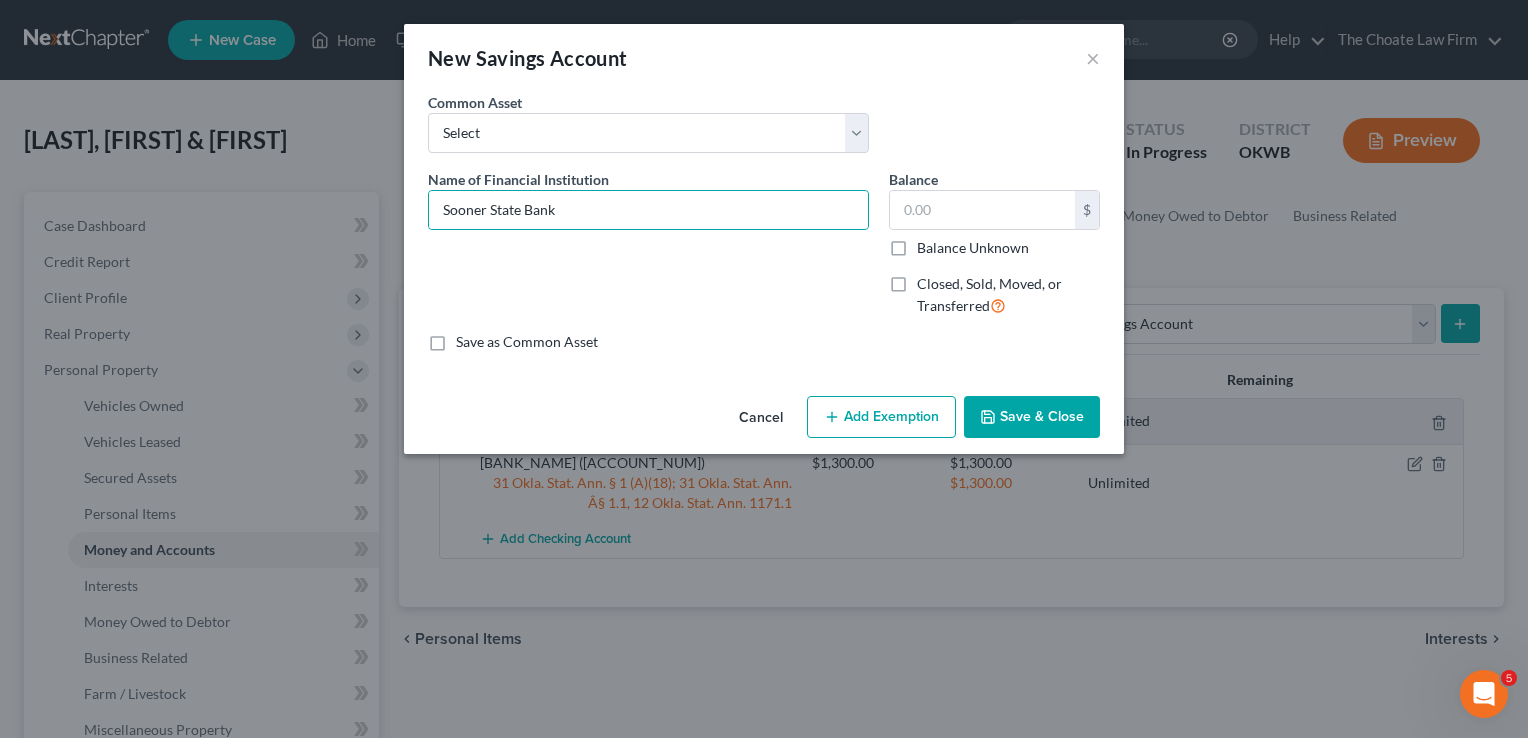 click on "Add Exemption" at bounding box center (881, 417) 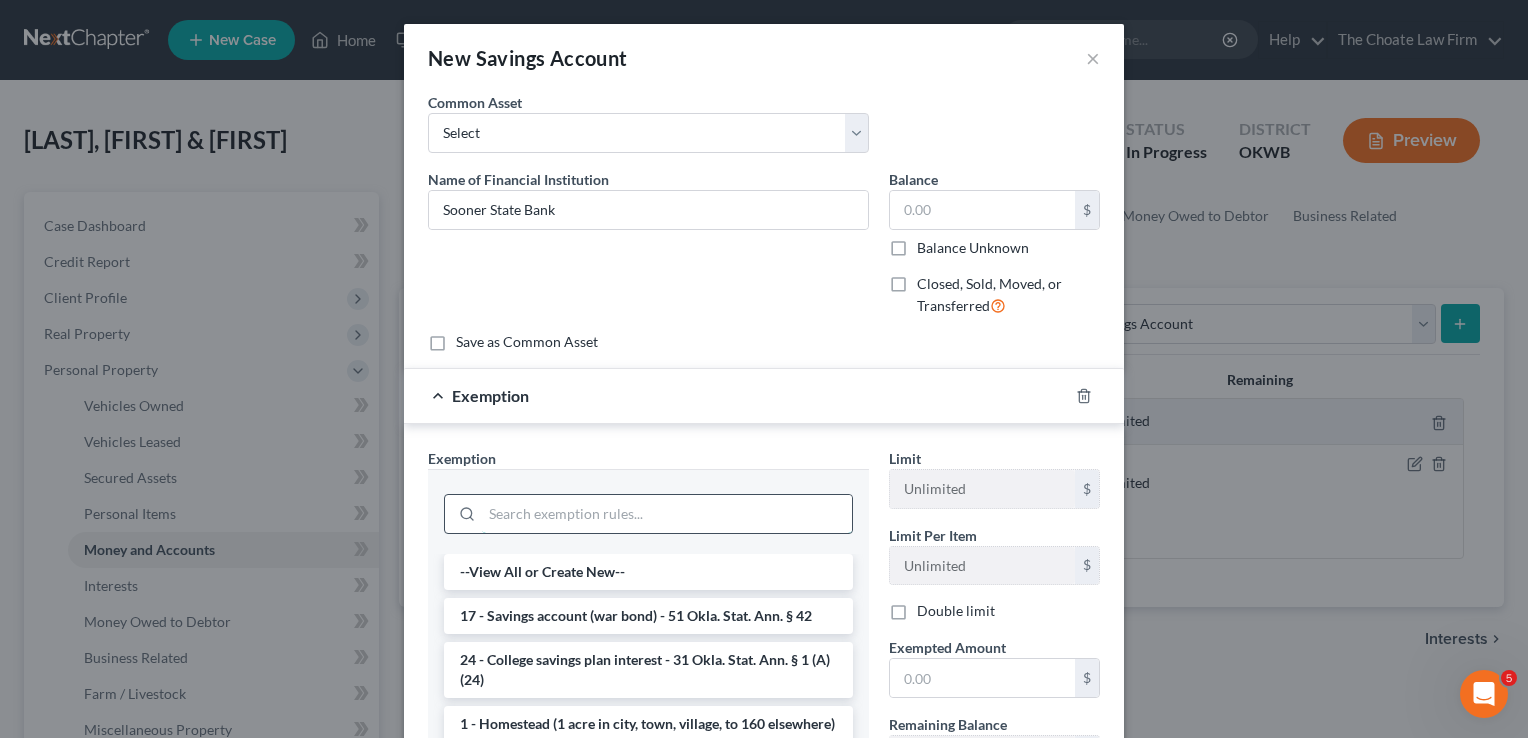 click at bounding box center [667, 514] 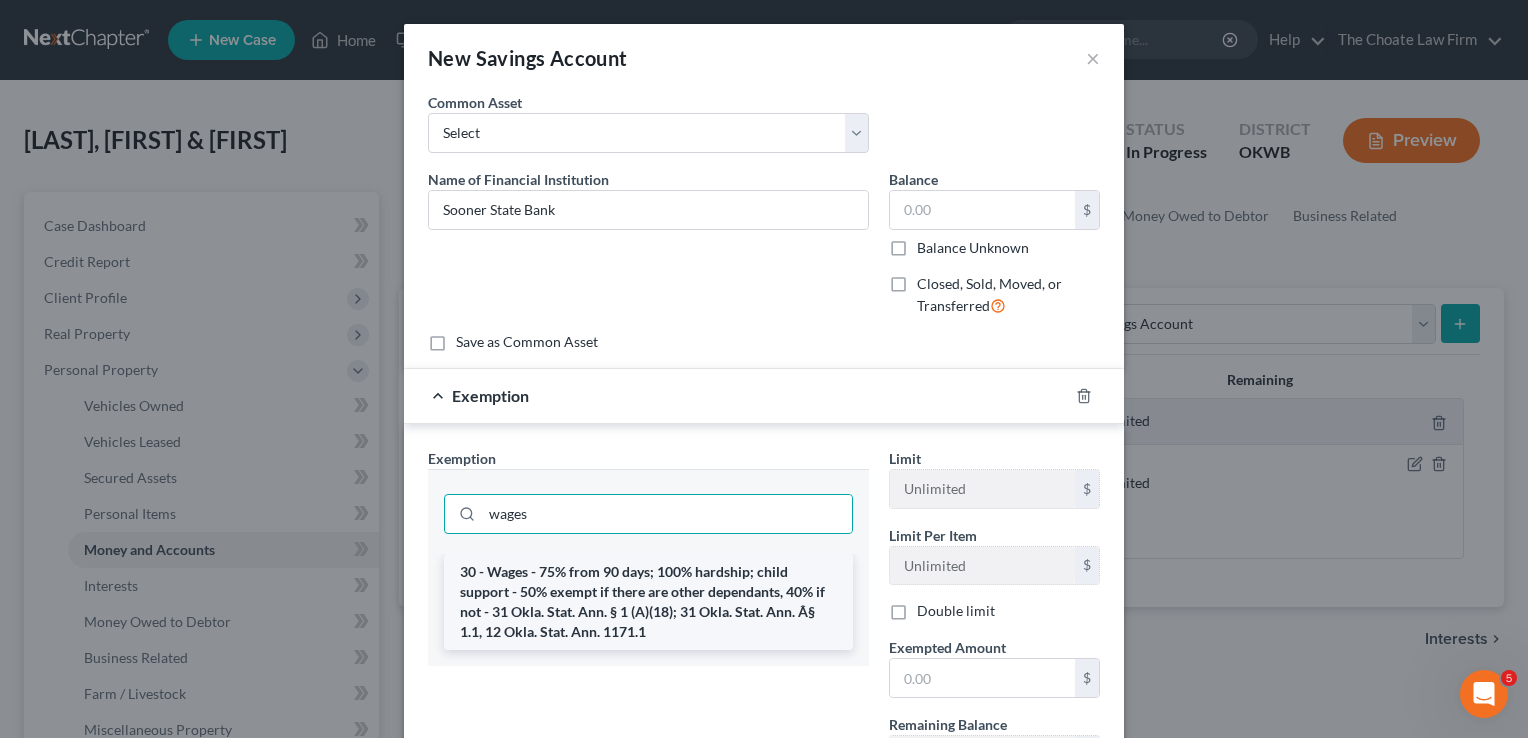 click on "30 - Wages - 75% from 90 days; 100% hardship; child support - 50% exempt if there are other dependants, 40% if not - 31 Okla. Stat. Ann. § 1 (A)(18); 31 Okla. Stat. Ann. Â§ 1.1, 12 Okla. Stat. Ann. 1171.1" at bounding box center (648, 602) 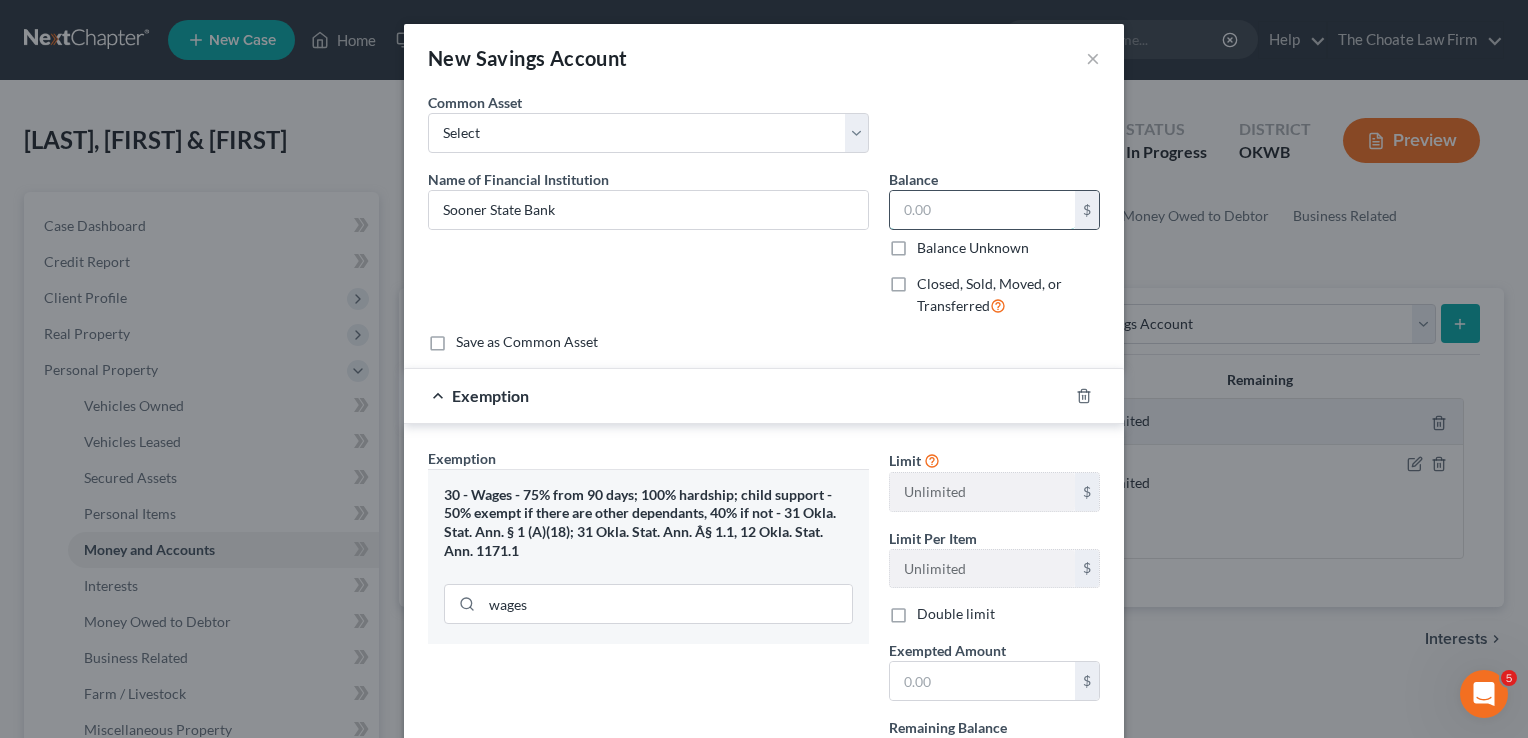click at bounding box center [982, 210] 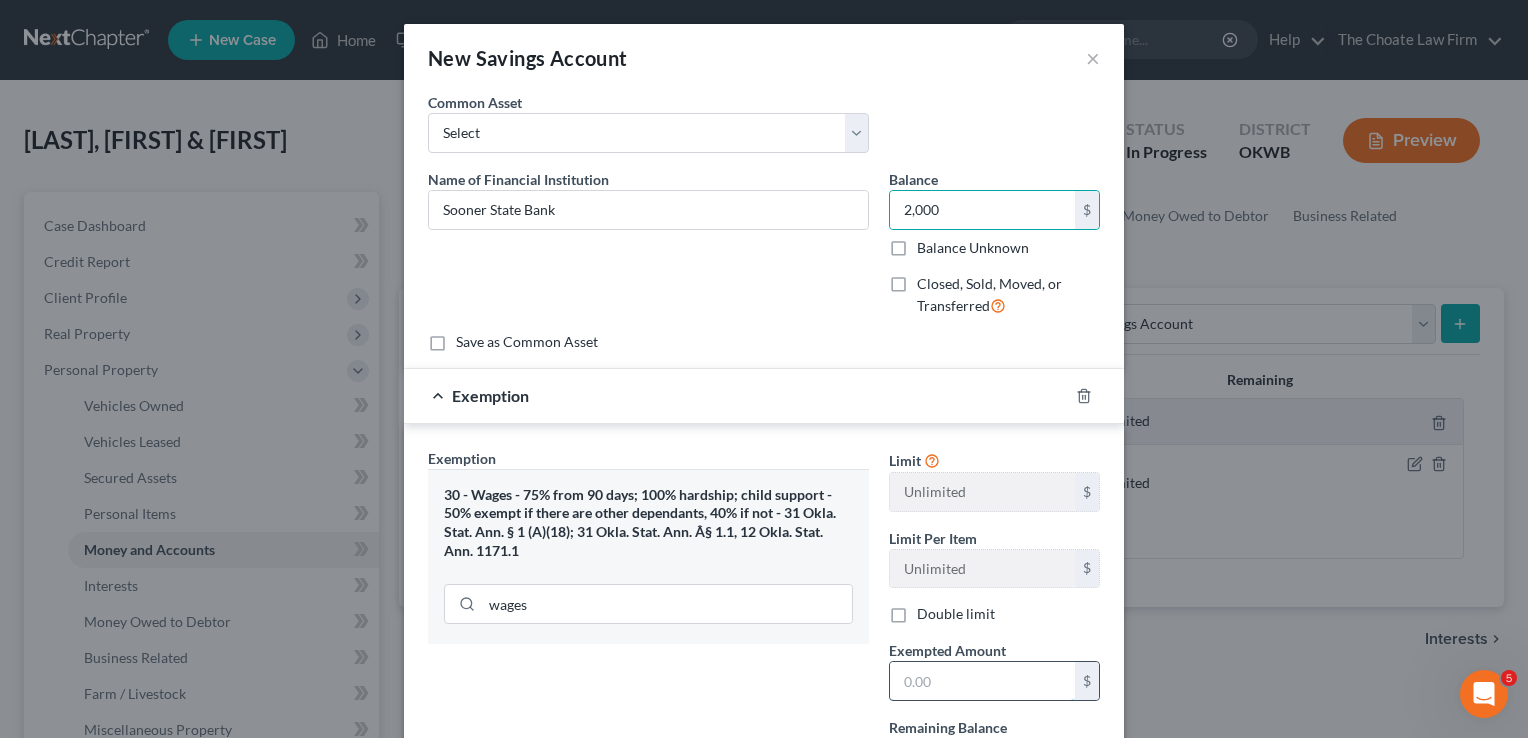 click at bounding box center (982, 681) 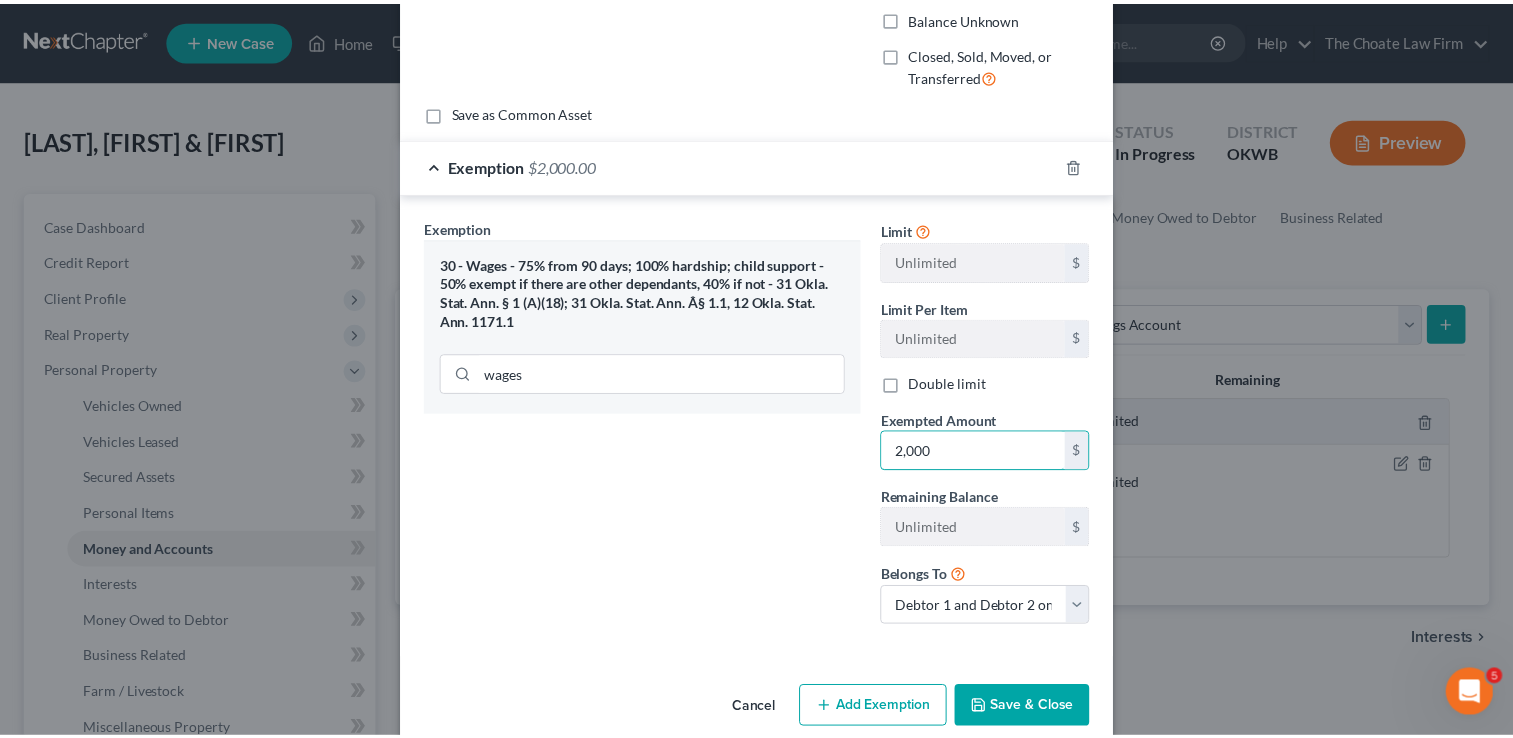 scroll, scrollTop: 258, scrollLeft: 0, axis: vertical 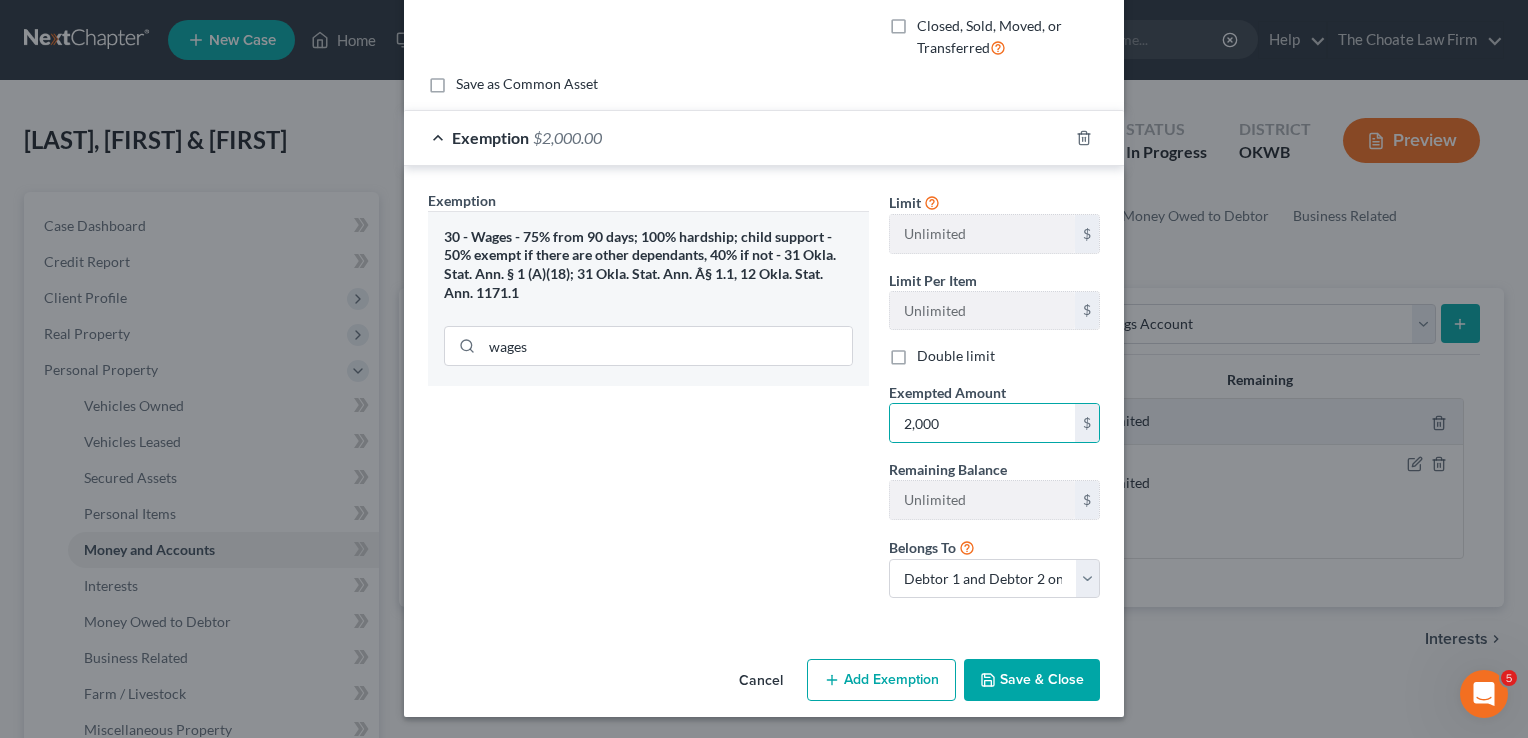 click on "Save & Close" at bounding box center [1032, 680] 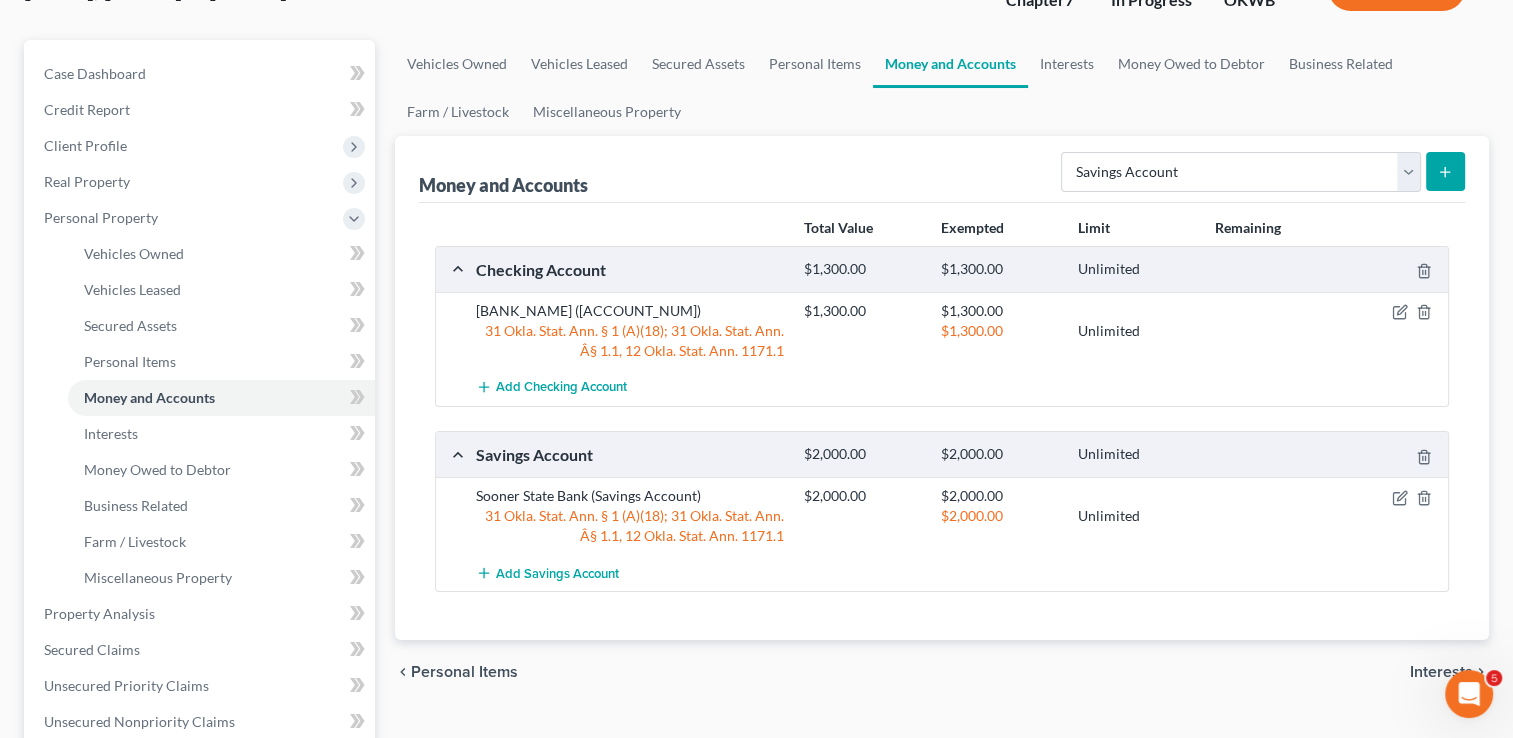 scroll, scrollTop: 200, scrollLeft: 0, axis: vertical 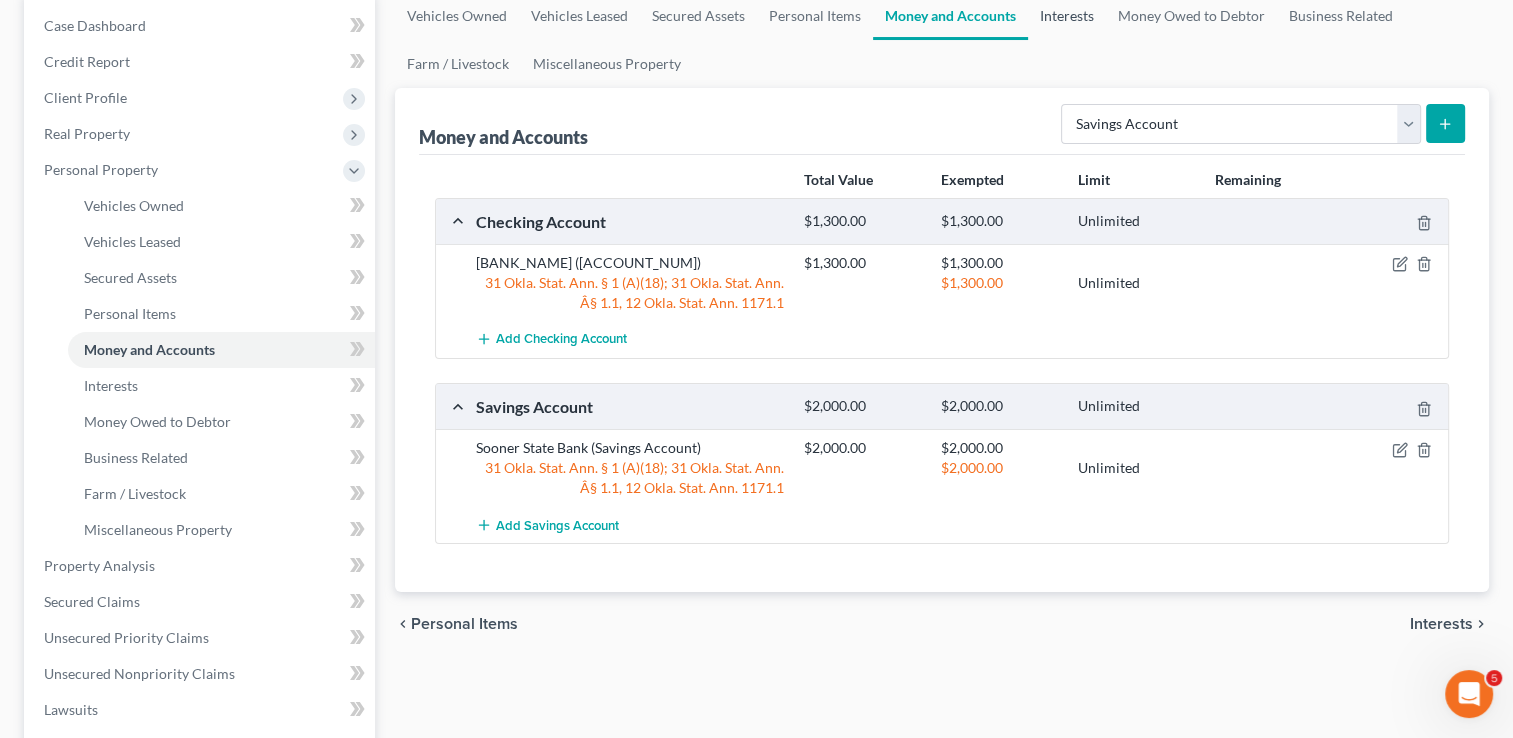click on "Interests" at bounding box center [1067, 16] 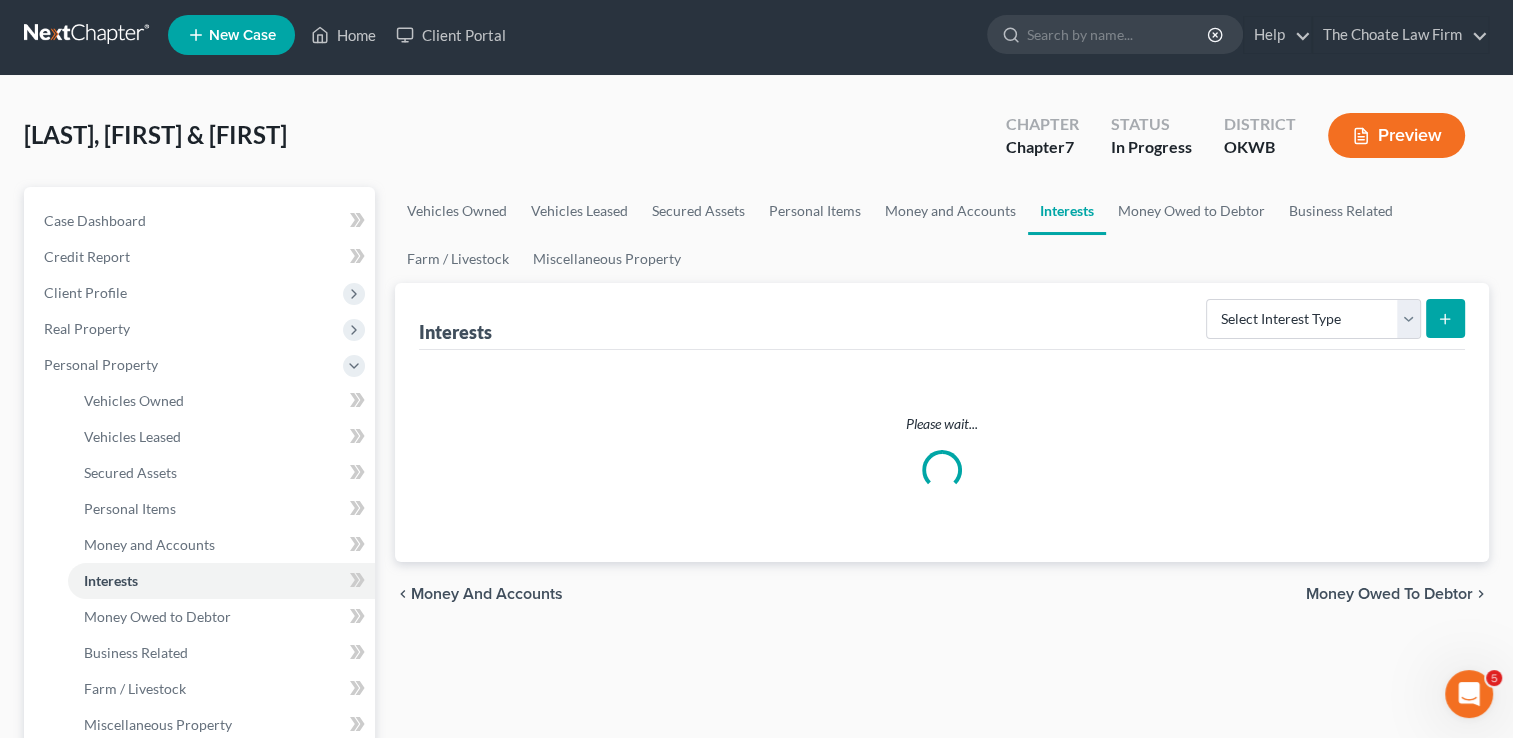 scroll, scrollTop: 0, scrollLeft: 0, axis: both 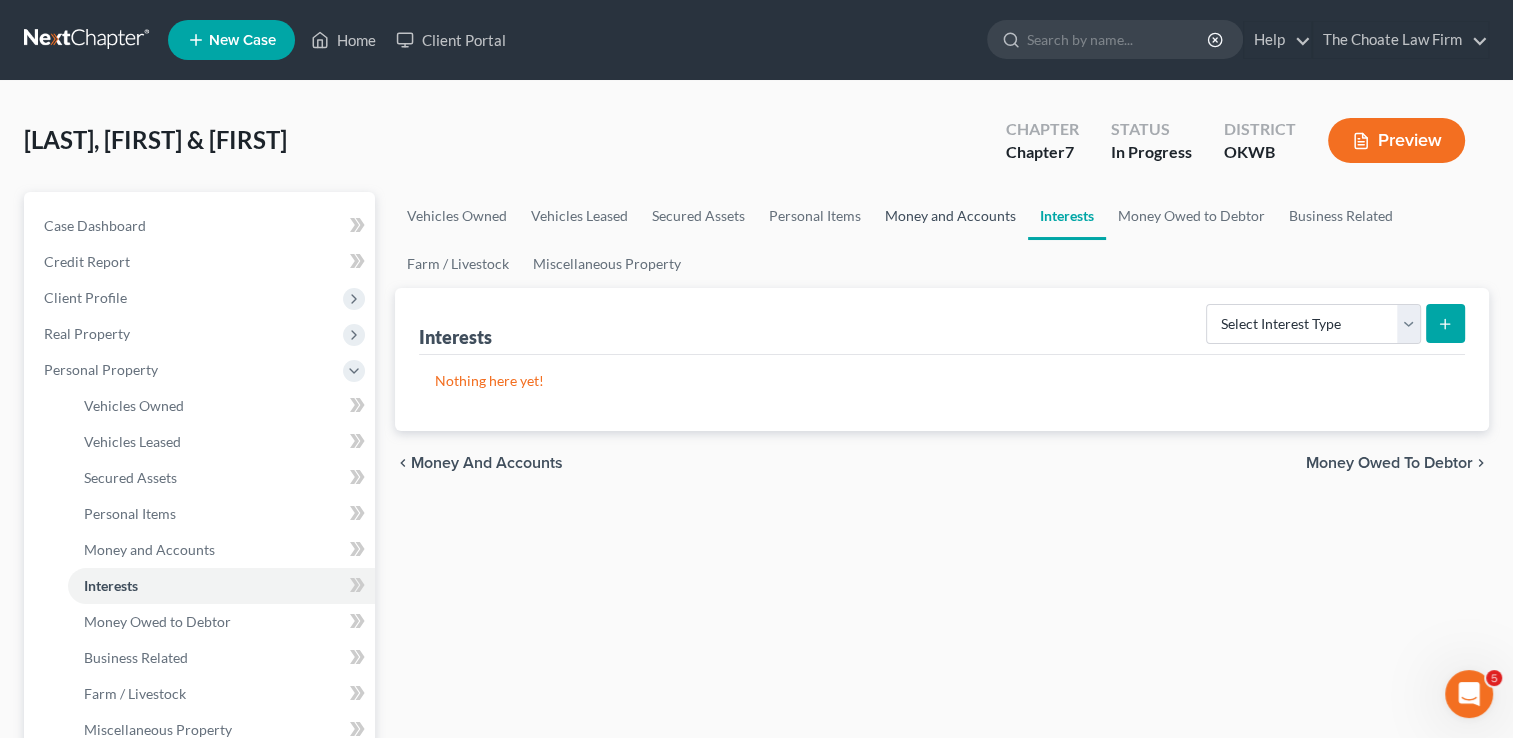 click on "Money and Accounts" at bounding box center (950, 216) 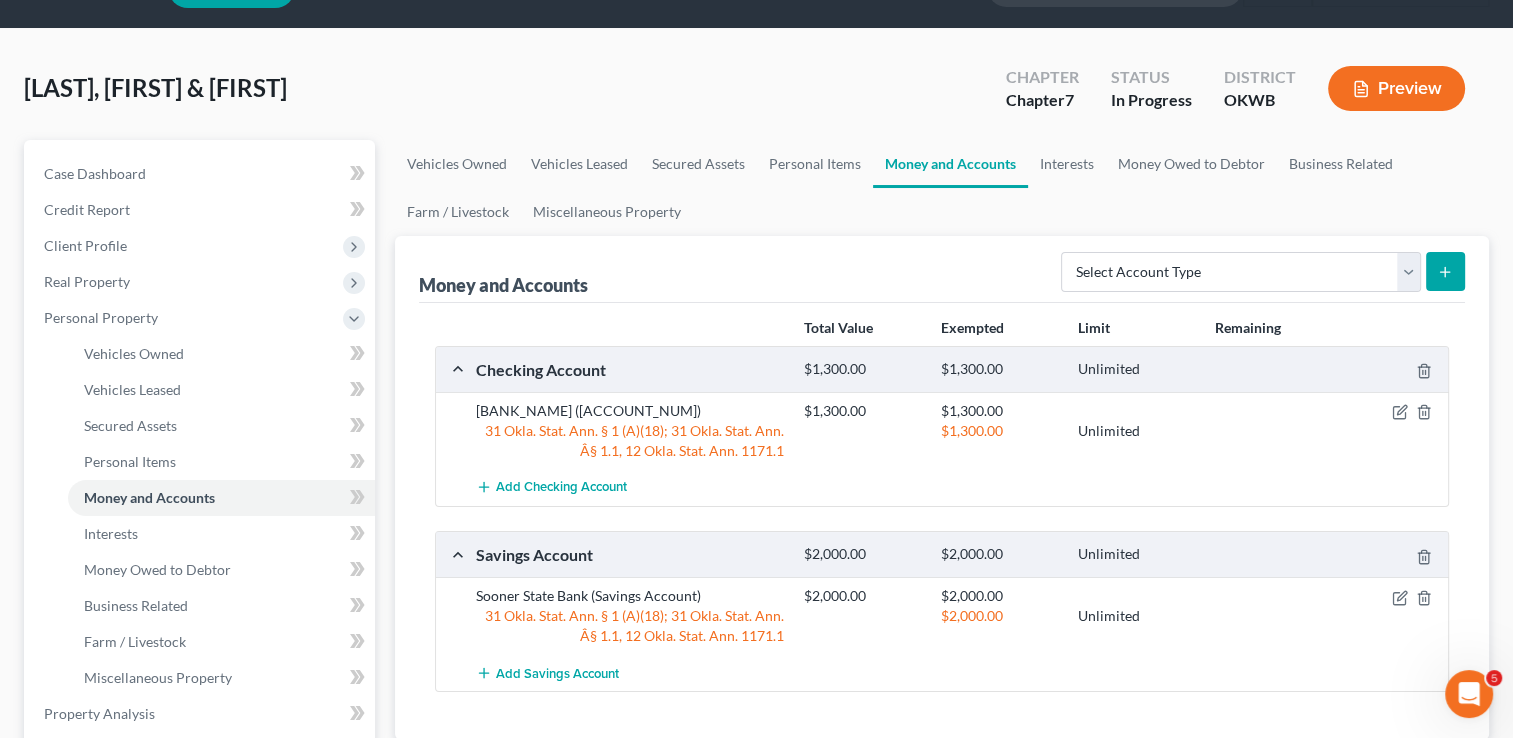 scroll, scrollTop: 100, scrollLeft: 0, axis: vertical 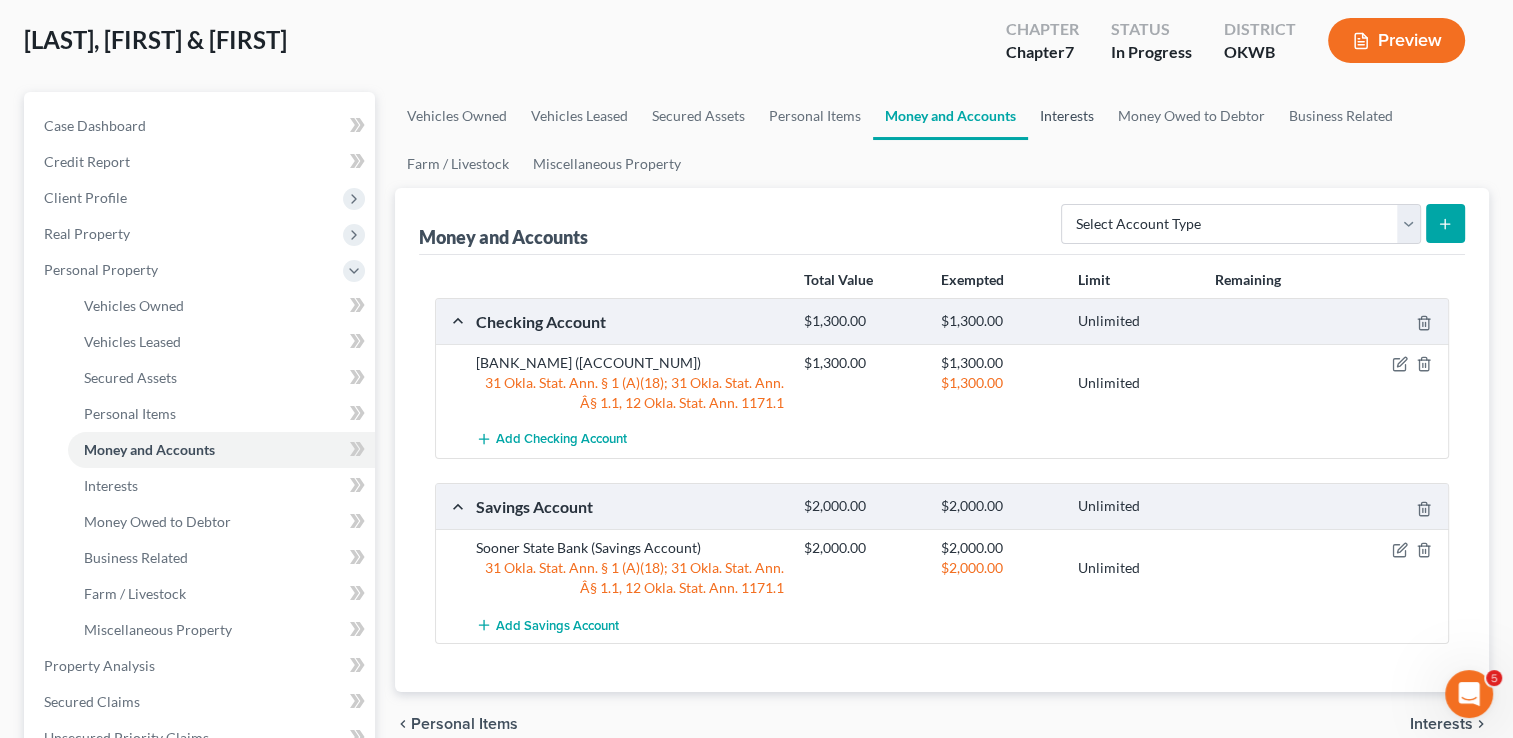 click on "Interests" at bounding box center (1067, 116) 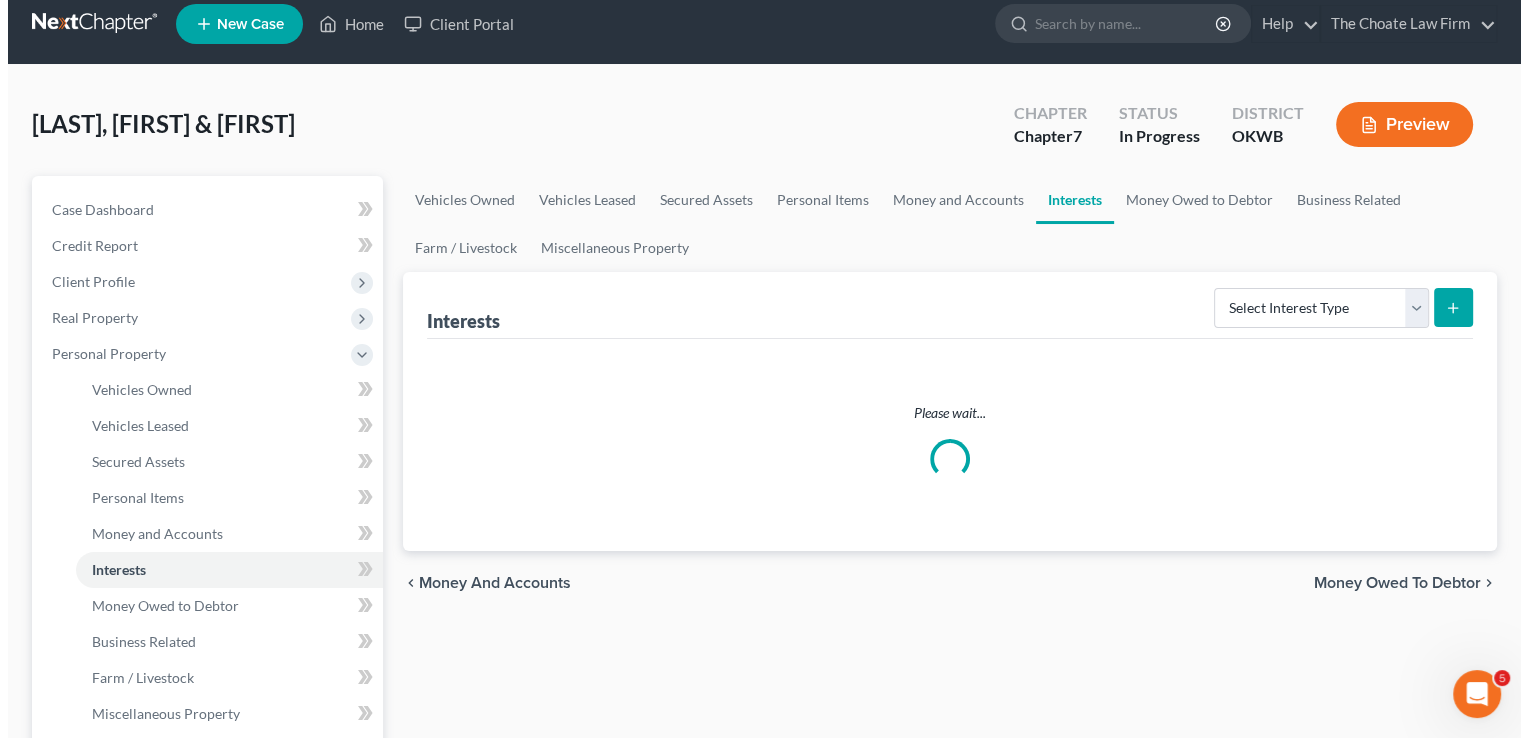 scroll, scrollTop: 0, scrollLeft: 0, axis: both 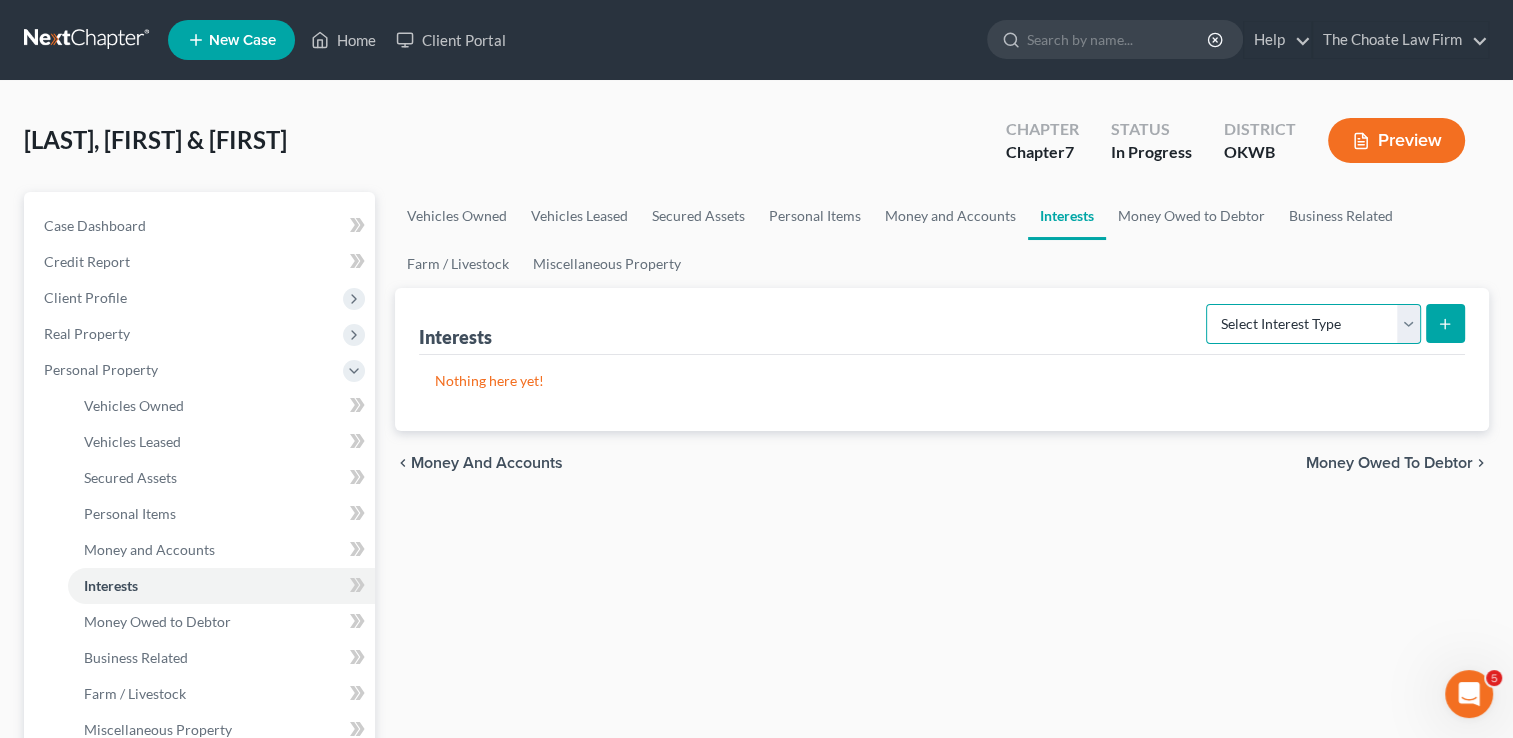 click on "Select Interest Type 401K Annuity Bond Education IRA Government Bond Government Pension Plan Incorporated Business IRA Joint Venture (Active) Joint Venture (Inactive) Keogh Mutual Fund Other Retirement Plan Partnership (Active) Partnership (Inactive) Pension Plan Stock Term Life Insurance Unincorporated Business Whole Life Insurance" at bounding box center (1313, 324) 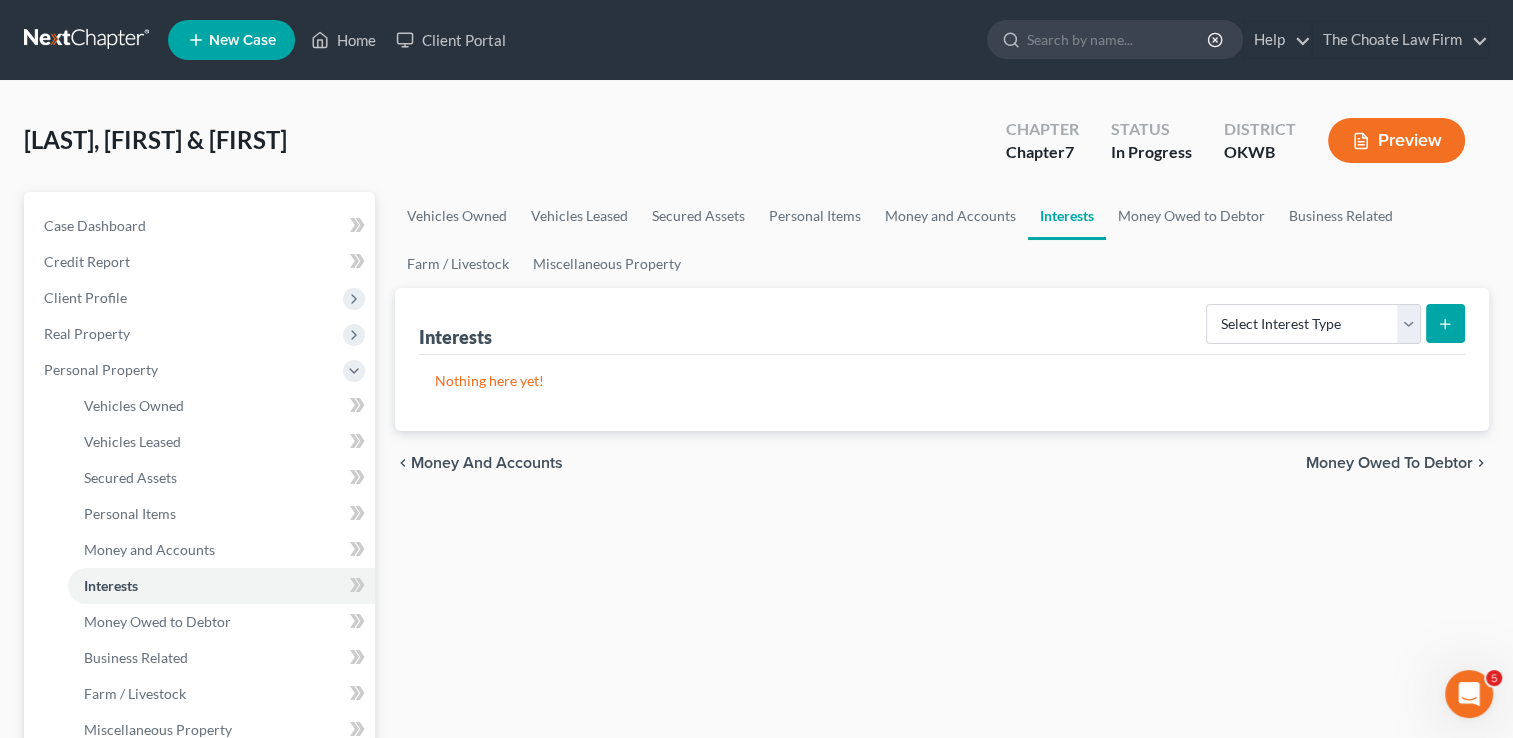 click on "chevron_left
Money and Accounts
Money Owed to Debtor
chevron_right" at bounding box center (942, 463) 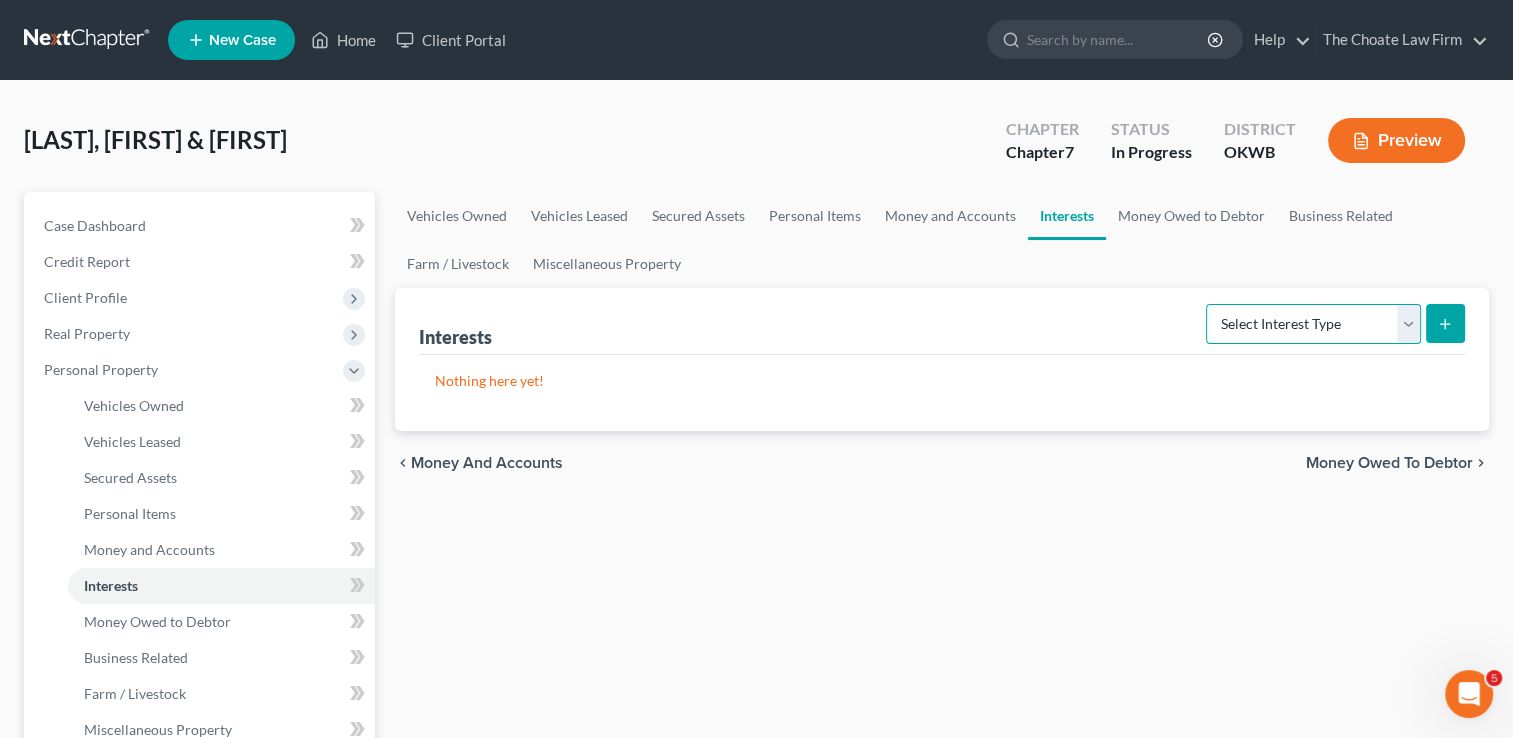 click on "Select Interest Type 401K Annuity Bond Education IRA Government Bond Government Pension Plan Incorporated Business IRA Joint Venture (Active) Joint Venture (Inactive) Keogh Mutual Fund Other Retirement Plan Partnership (Active) Partnership (Inactive) Pension Plan Stock Term Life Insurance Unincorporated Business Whole Life Insurance" at bounding box center (1313, 324) 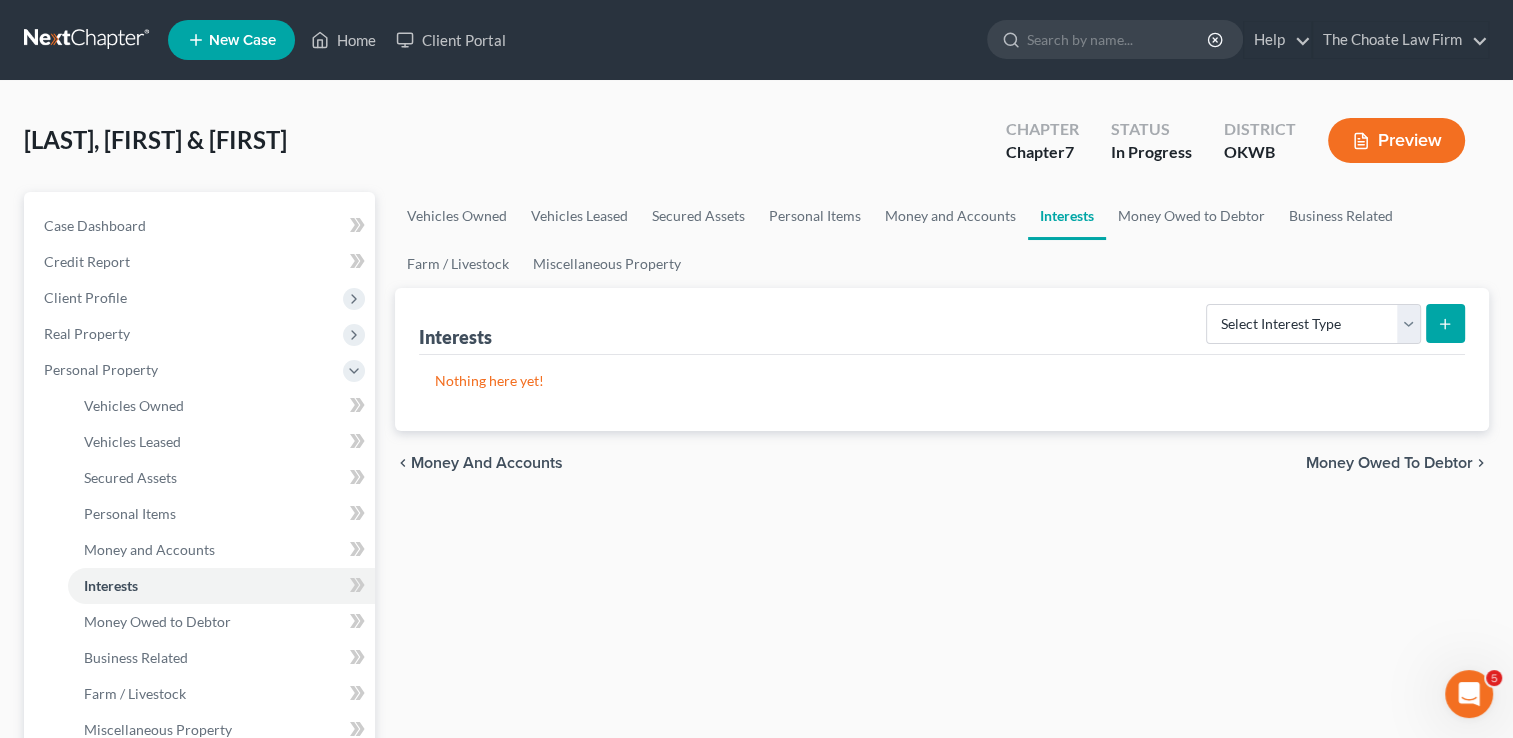 click on "Vehicles Owned
Vehicles Leased
Secured Assets
Personal Items
Money and Accounts
Interests
Money Owed to Debtor
Business Related
Farm / Livestock
Miscellaneous Property
Interests Select Interest Type 401K Annuity Bond Education IRA Government Bond Government Pension Plan Incorporated Business IRA Joint Venture (Active) Joint Venture (Inactive) Keogh Mutual Fund Other Retirement Plan Partnership (Active) Partnership (Inactive) Pension Plan Stock Term Life Insurance Unincorporated Business Whole Life Insurance
Nothing here yet!
chevron_left
Money and Accounts
Money Owed to Debtor
chevron_right" at bounding box center [942, 769] 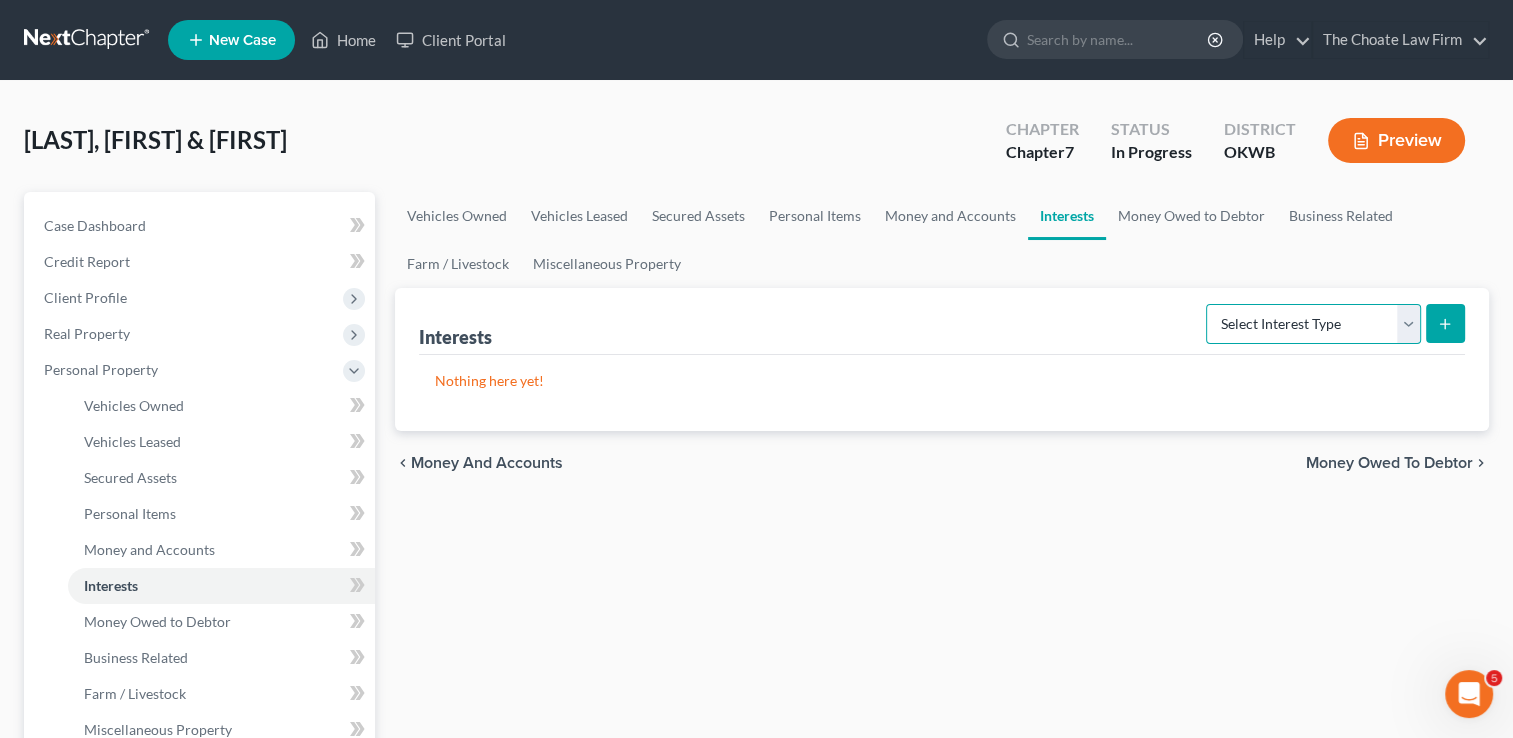click on "Select Interest Type 401K Annuity Bond Education IRA Government Bond Government Pension Plan Incorporated Business IRA Joint Venture (Active) Joint Venture (Inactive) Keogh Mutual Fund Other Retirement Plan Partnership (Active) Partnership (Inactive) Pension Plan Stock Term Life Insurance Unincorporated Business Whole Life Insurance" at bounding box center (1313, 324) 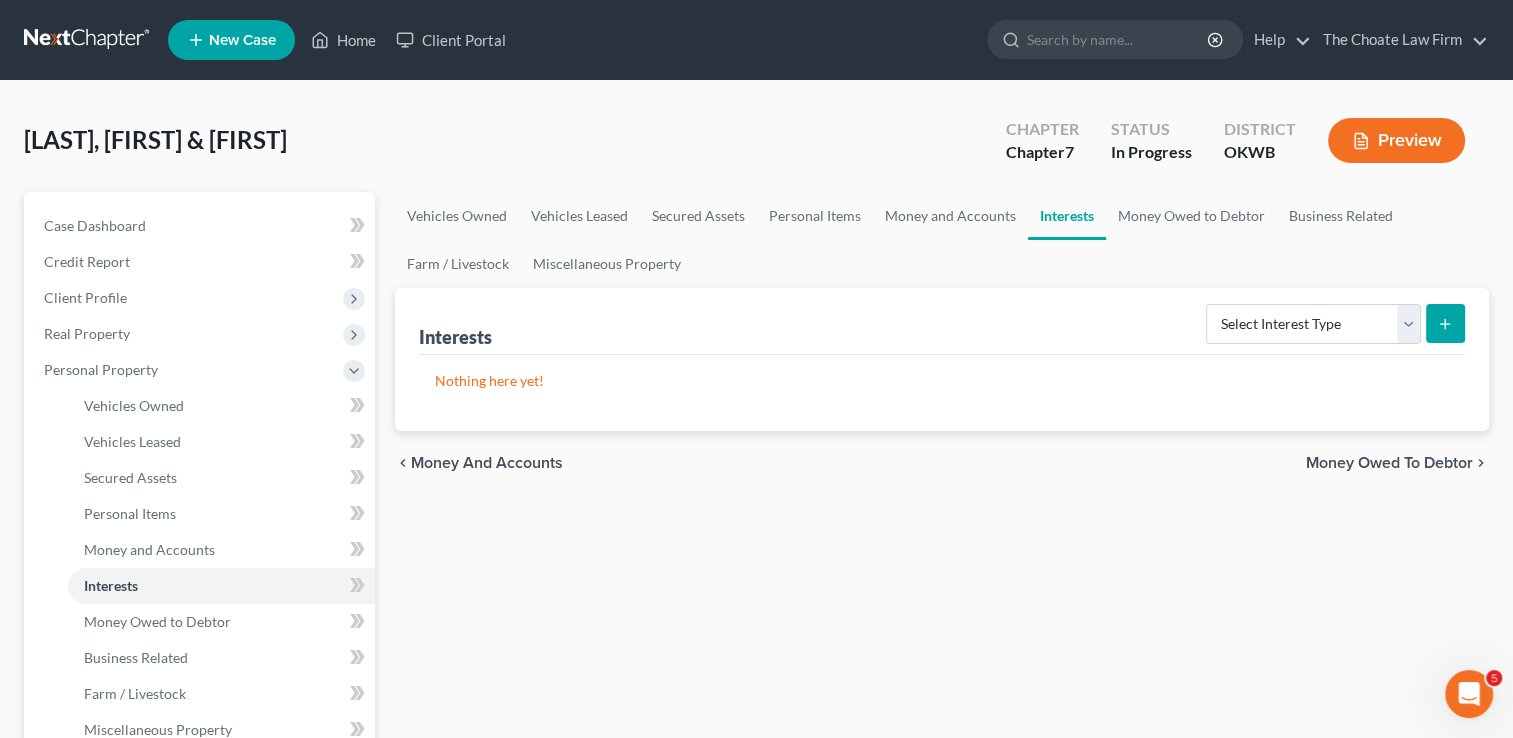 click on "Vehicles Owned
Vehicles Leased
Secured Assets
Personal Items
Money and Accounts
Interests
Money Owed to Debtor
Business Related
Farm / Livestock
Miscellaneous Property
Interests Select Interest Type 401K Annuity Bond Education IRA Government Bond Government Pension Plan Incorporated Business IRA Joint Venture (Active) Joint Venture (Inactive) Keogh Mutual Fund Other Retirement Plan Partnership (Active) Partnership (Inactive) Pension Plan Stock Term Life Insurance Unincorporated Business Whole Life Insurance
Nothing here yet!
chevron_left
Money and Accounts
Money Owed to Debtor
chevron_right" at bounding box center [942, 769] 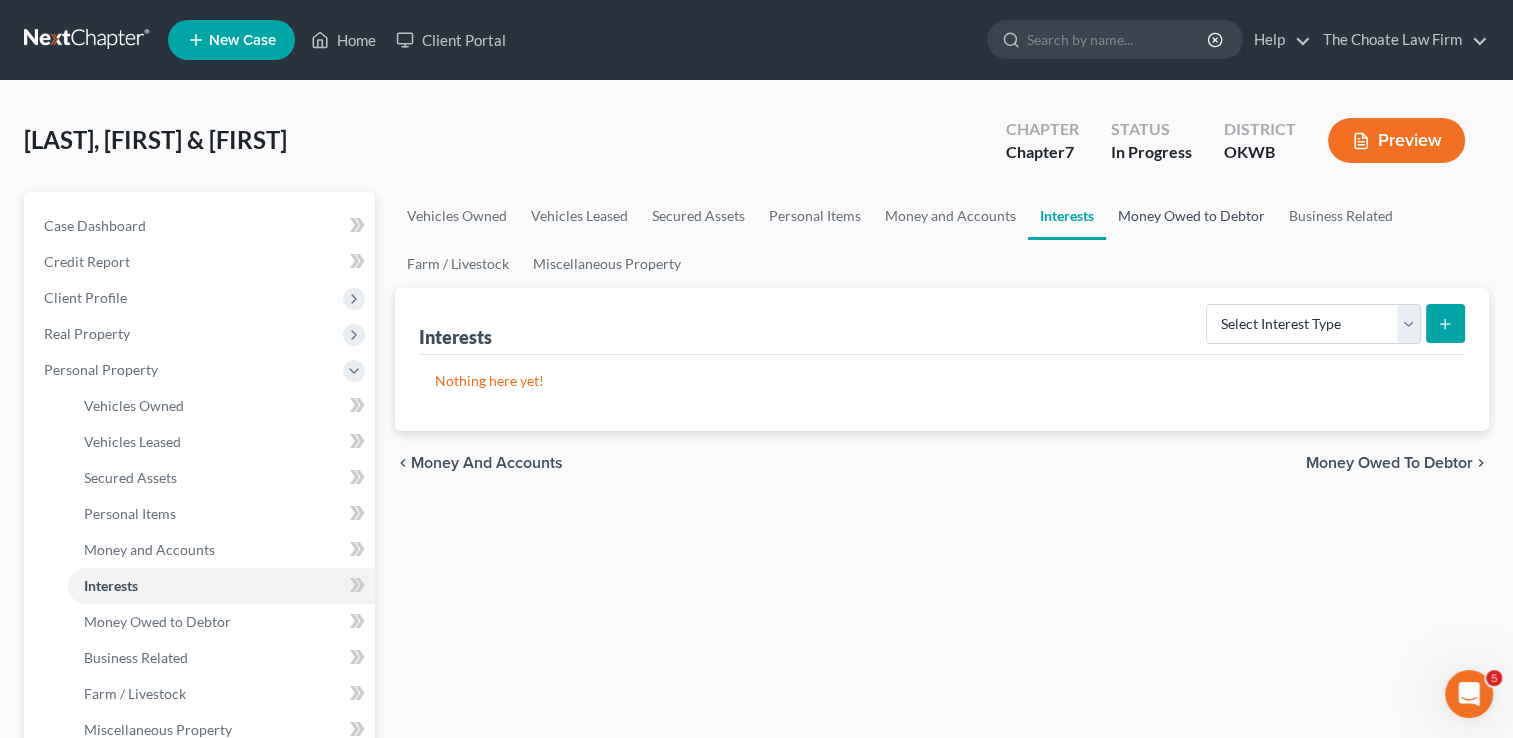 click on "Money Owed to Debtor" at bounding box center (1191, 216) 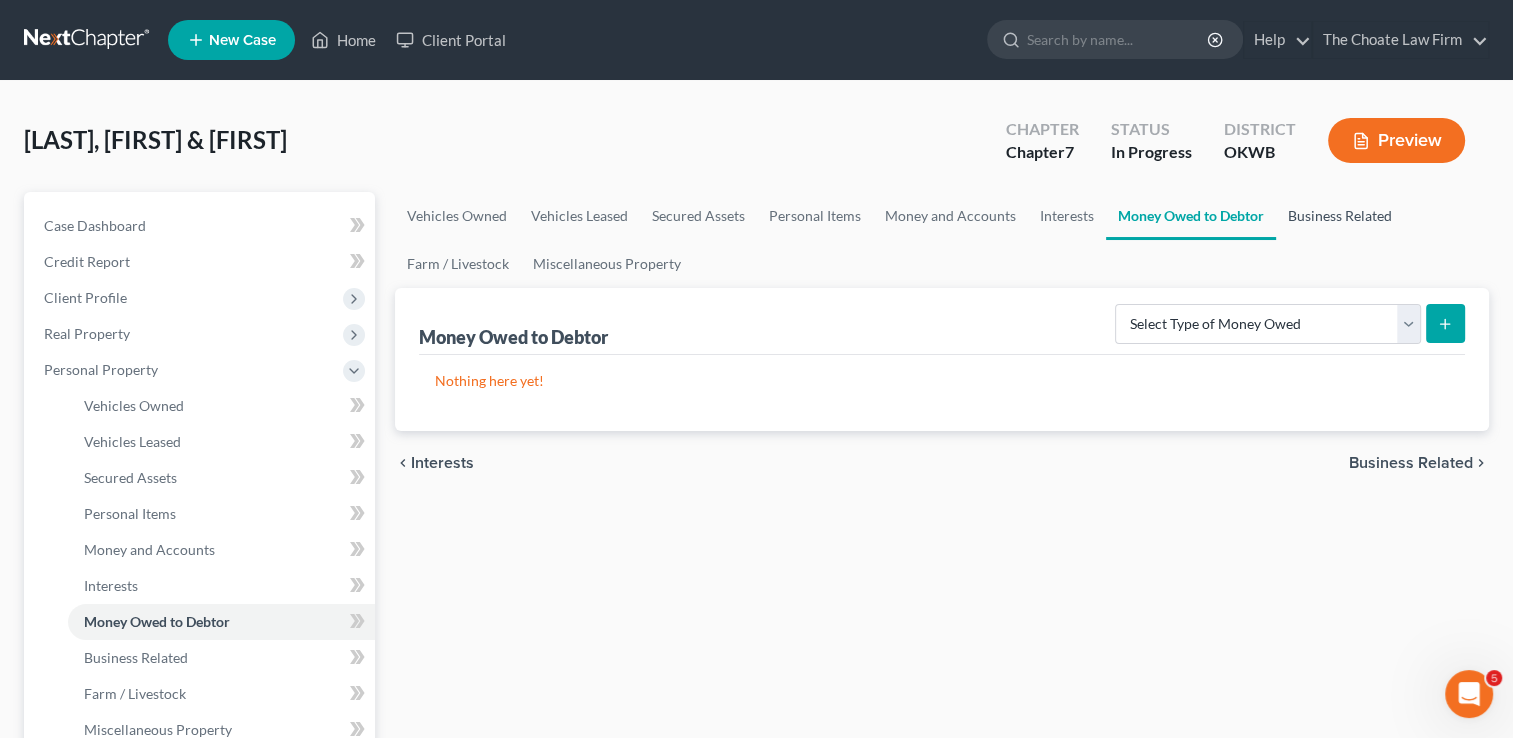 click on "Business Related" at bounding box center (1340, 216) 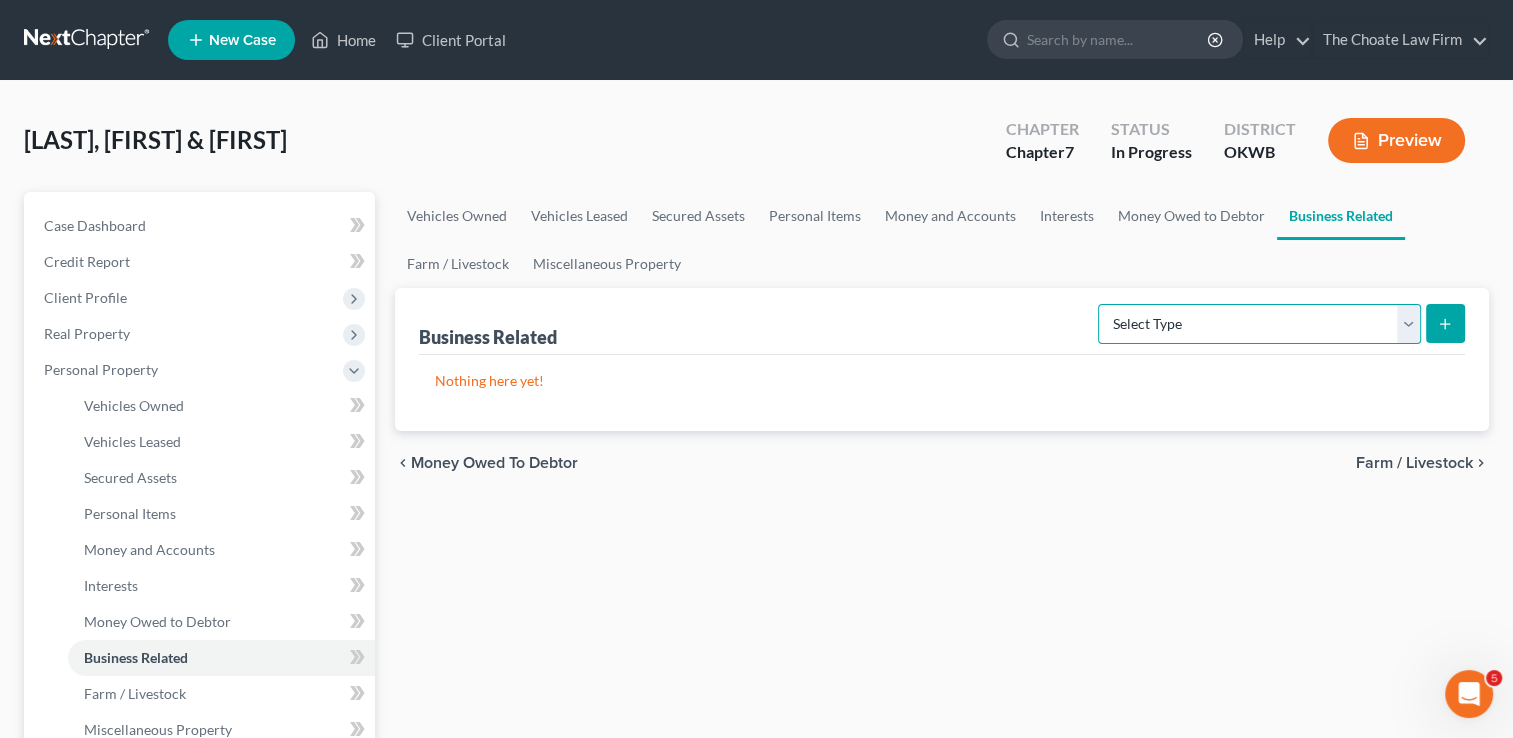 click on "Select Type Customer Lists Franchises Inventory Licenses Machinery Office Equipment, Furnishings, Supplies Other Business Related Property Not Listed Patents, Copyrights, Intellectual Property" at bounding box center [1259, 324] 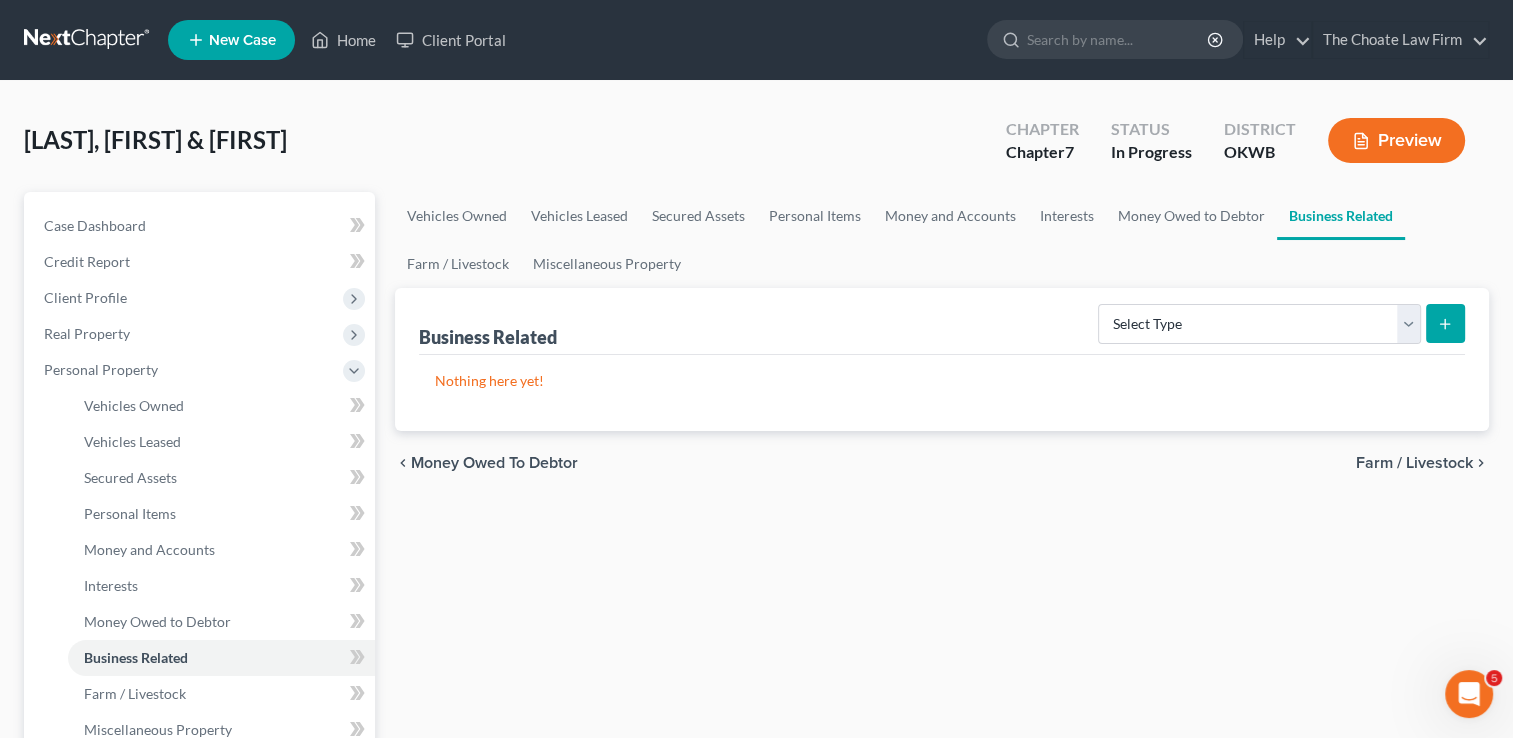 click on "chevron_left
Money Owed to Debtor
Farm / Livestock
chevron_right" at bounding box center (942, 463) 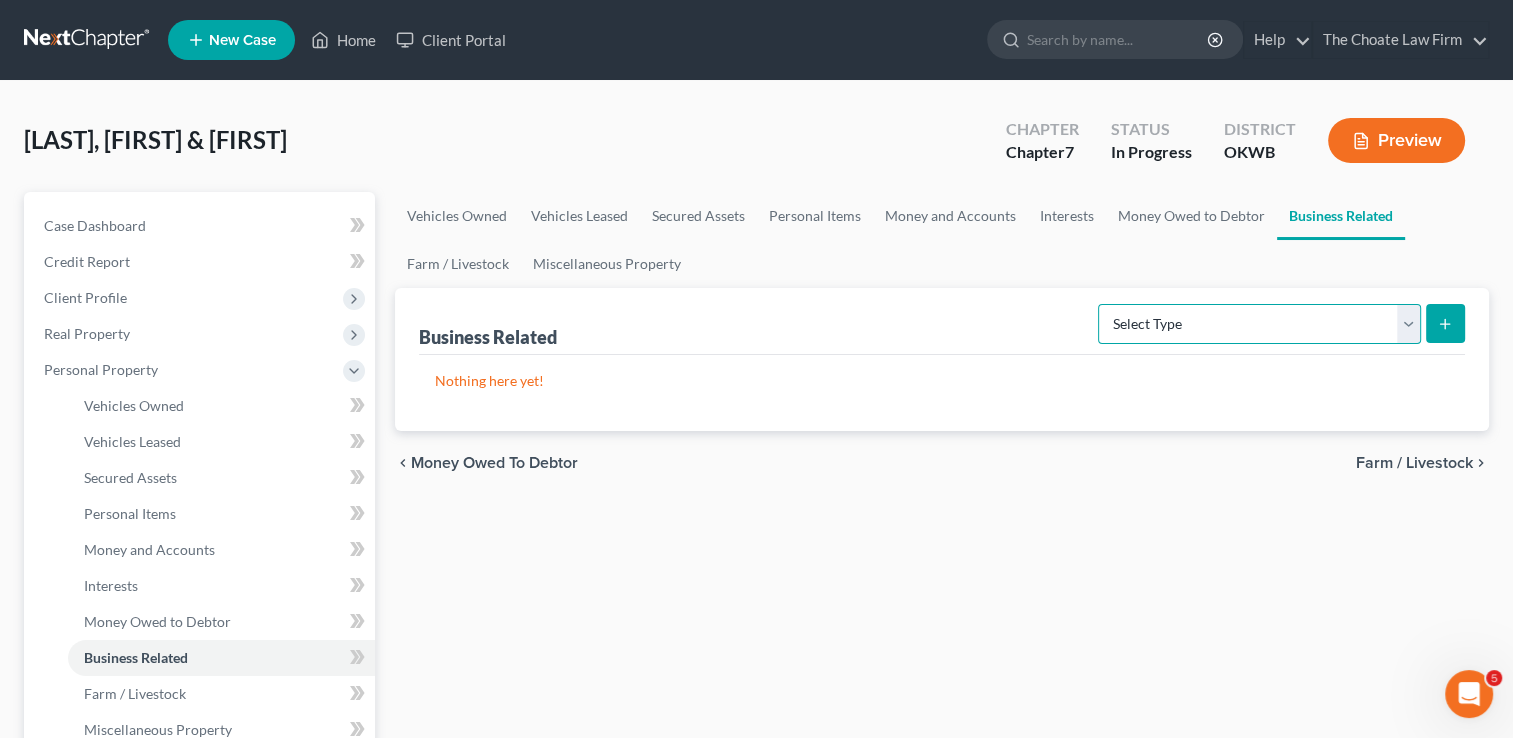 click on "Select Type Customer Lists Franchises Inventory Licenses Machinery Office Equipment, Furnishings, Supplies Other Business Related Property Not Listed Patents, Copyrights, Intellectual Property" at bounding box center (1259, 324) 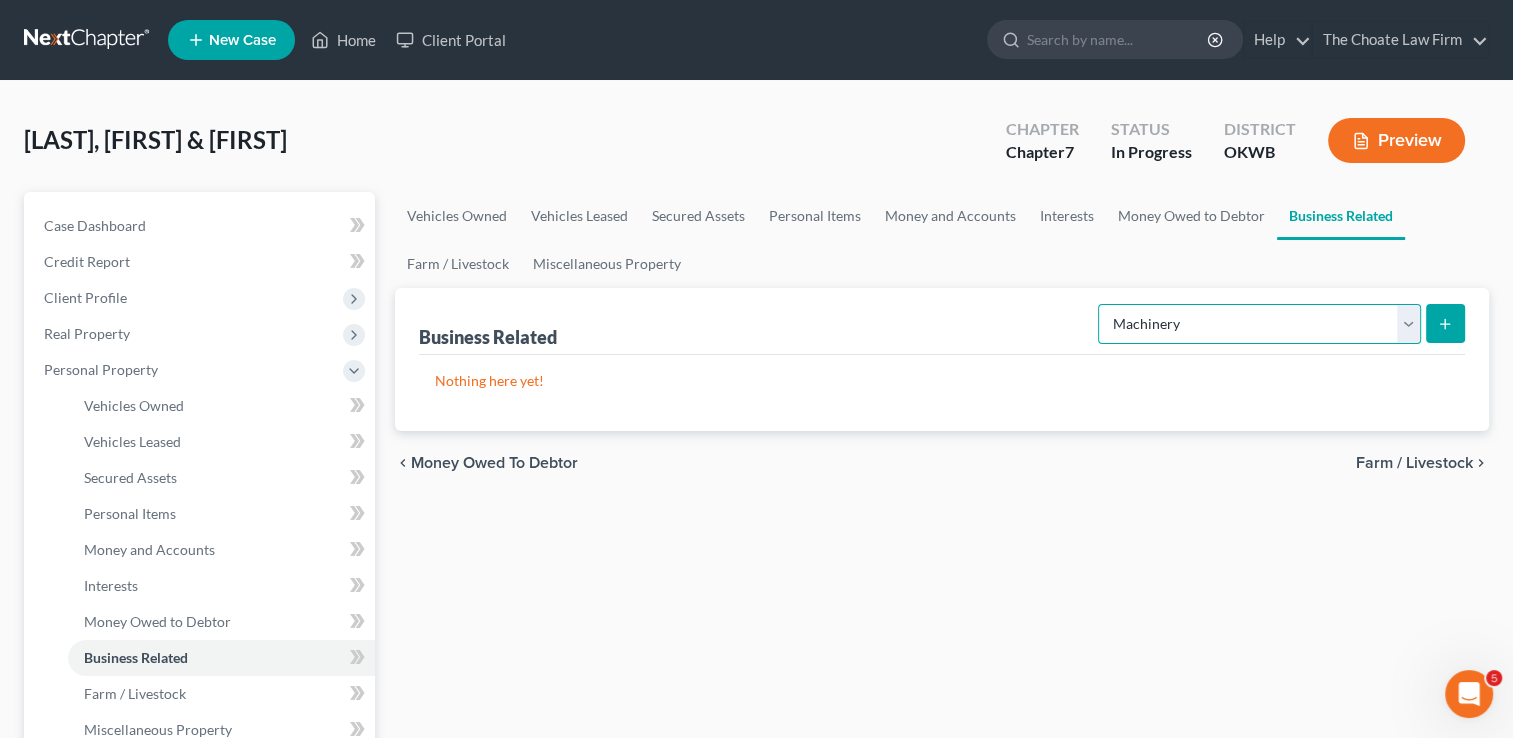 click on "Select Type Customer Lists Franchises Inventory Licenses Machinery Office Equipment, Furnishings, Supplies Other Business Related Property Not Listed Patents, Copyrights, Intellectual Property" at bounding box center [1259, 324] 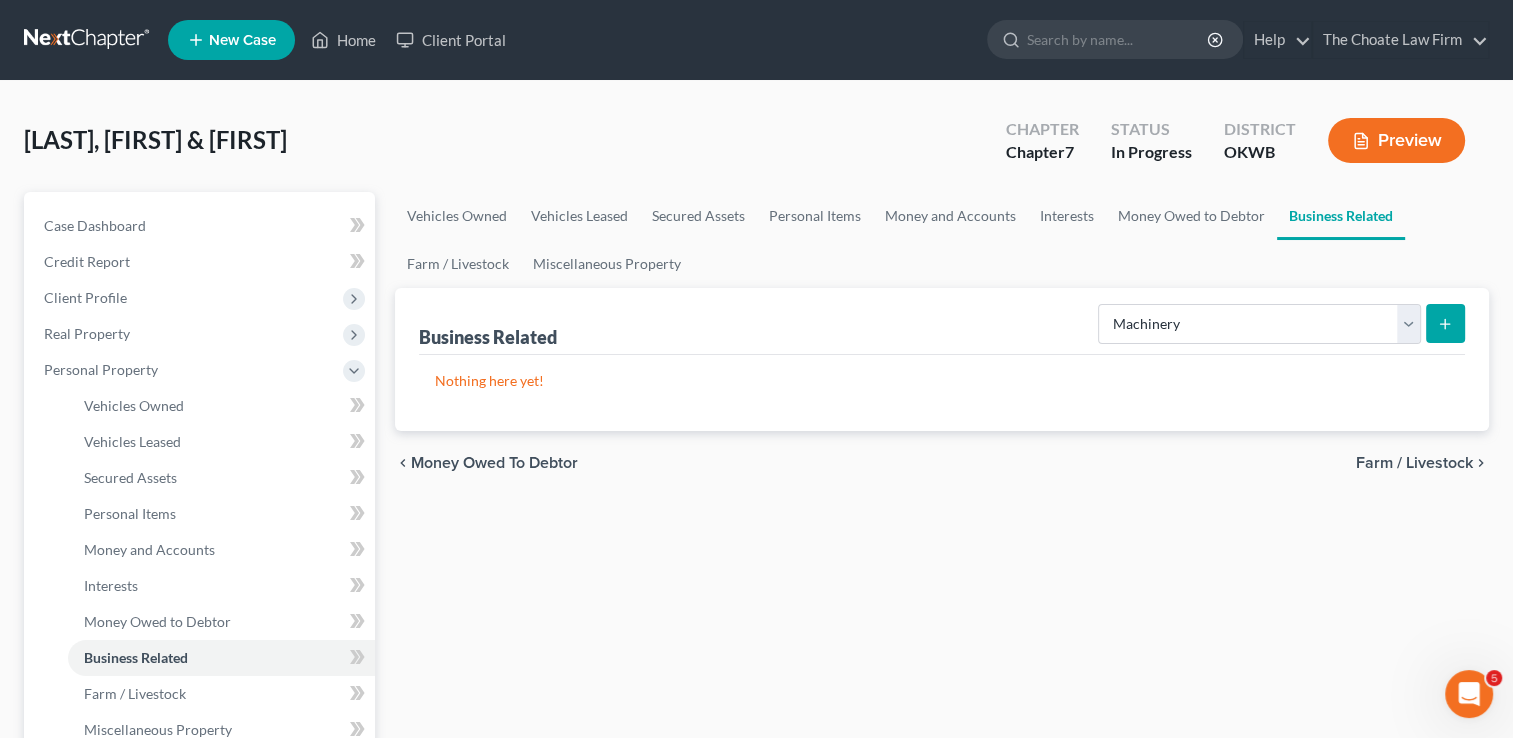 click at bounding box center [1445, 323] 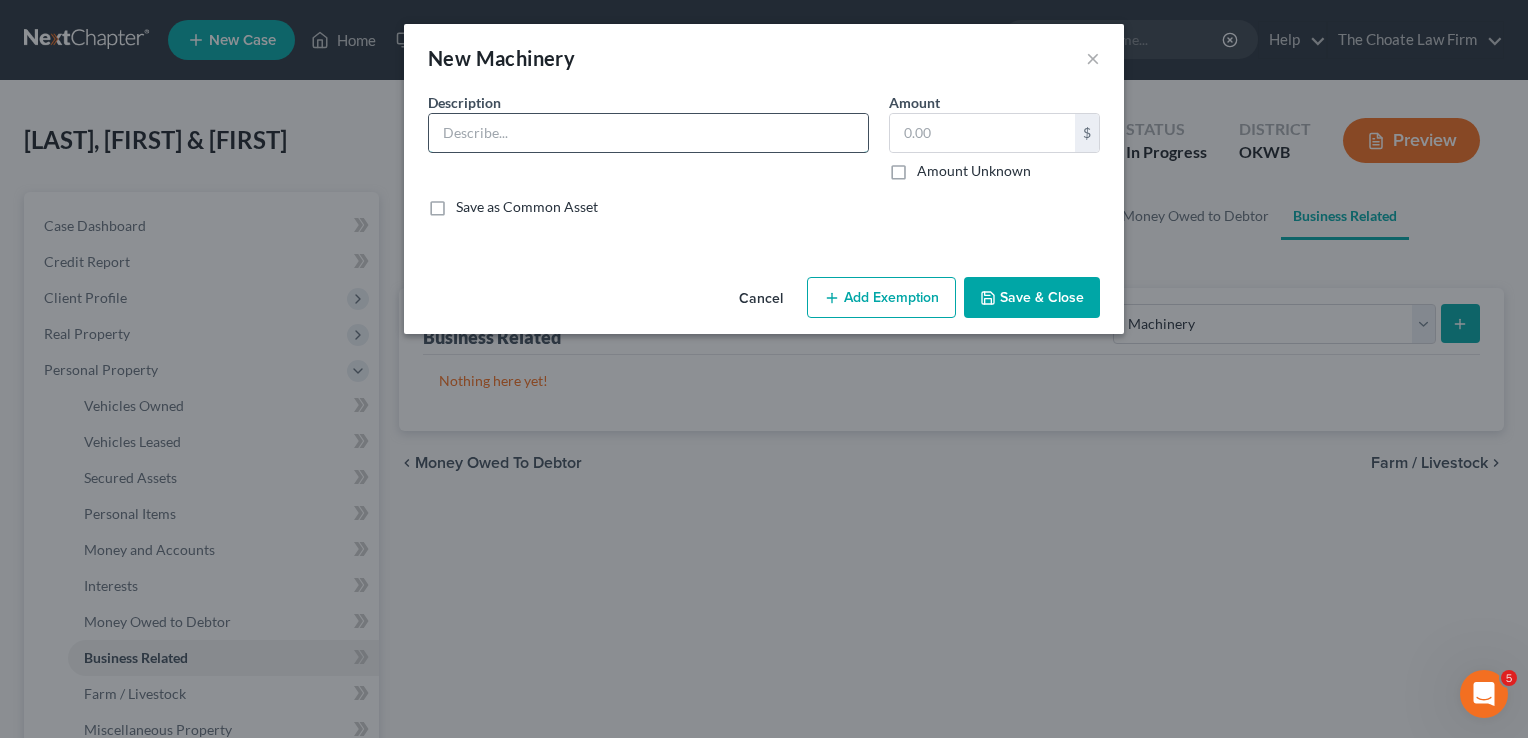 click at bounding box center [648, 133] 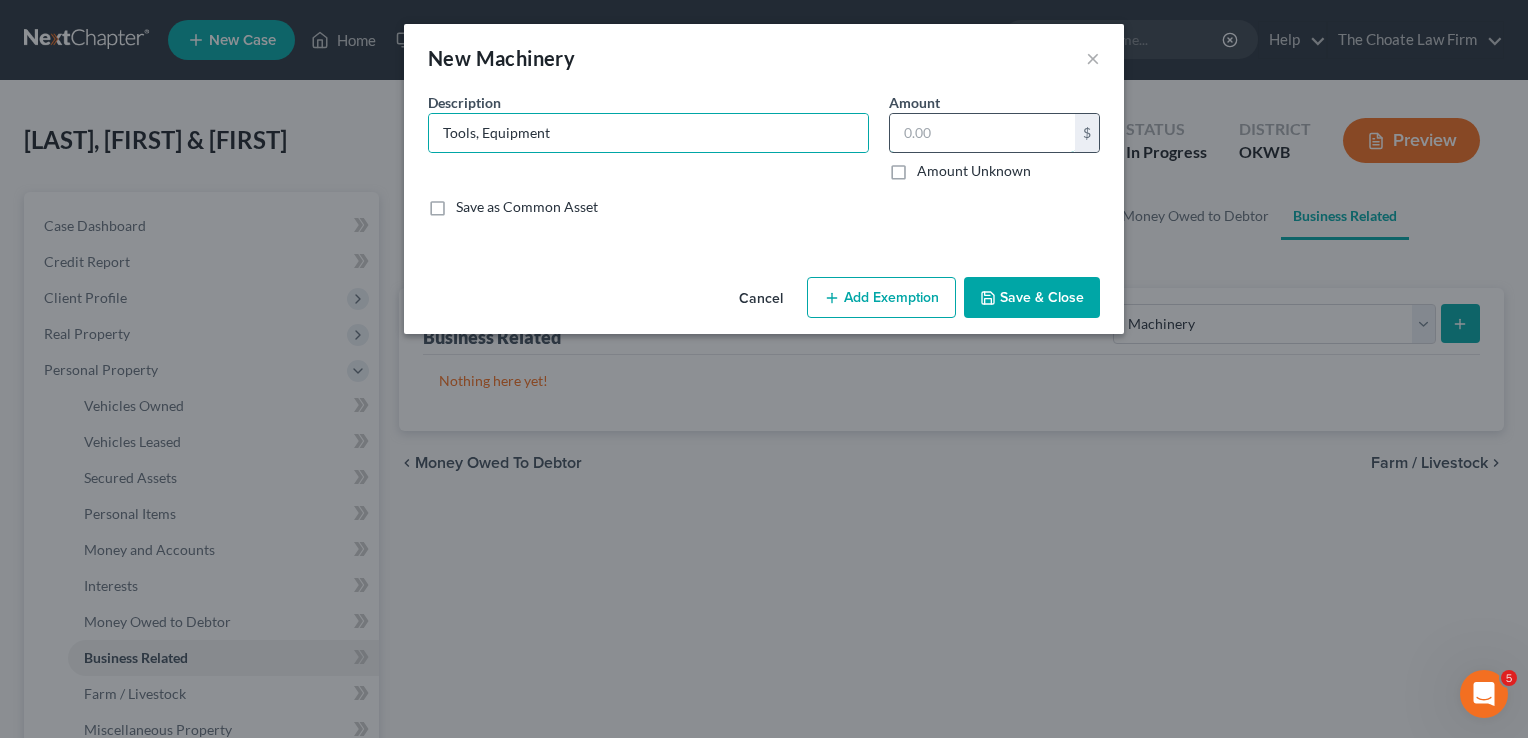 click at bounding box center (982, 133) 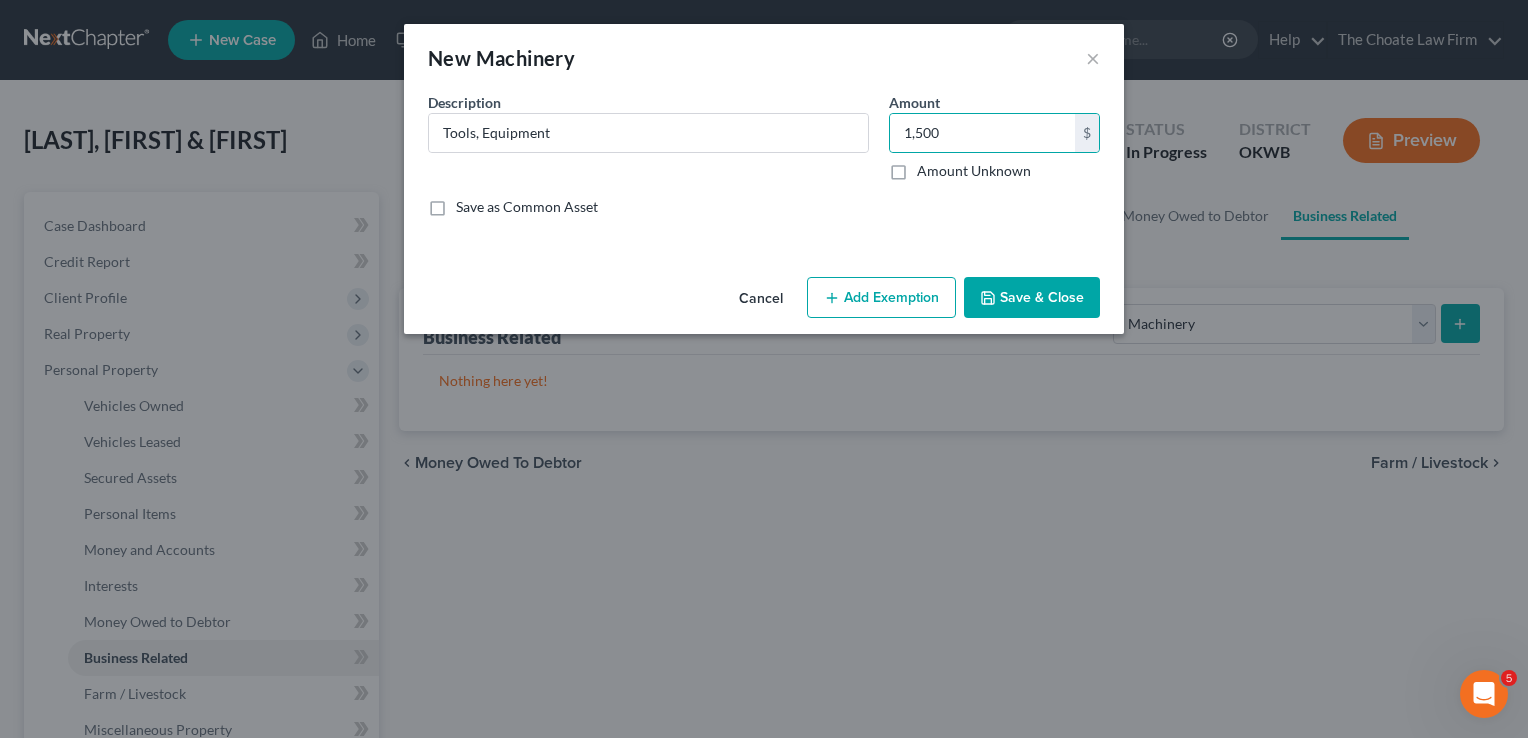 click on "Add Exemption" at bounding box center [881, 298] 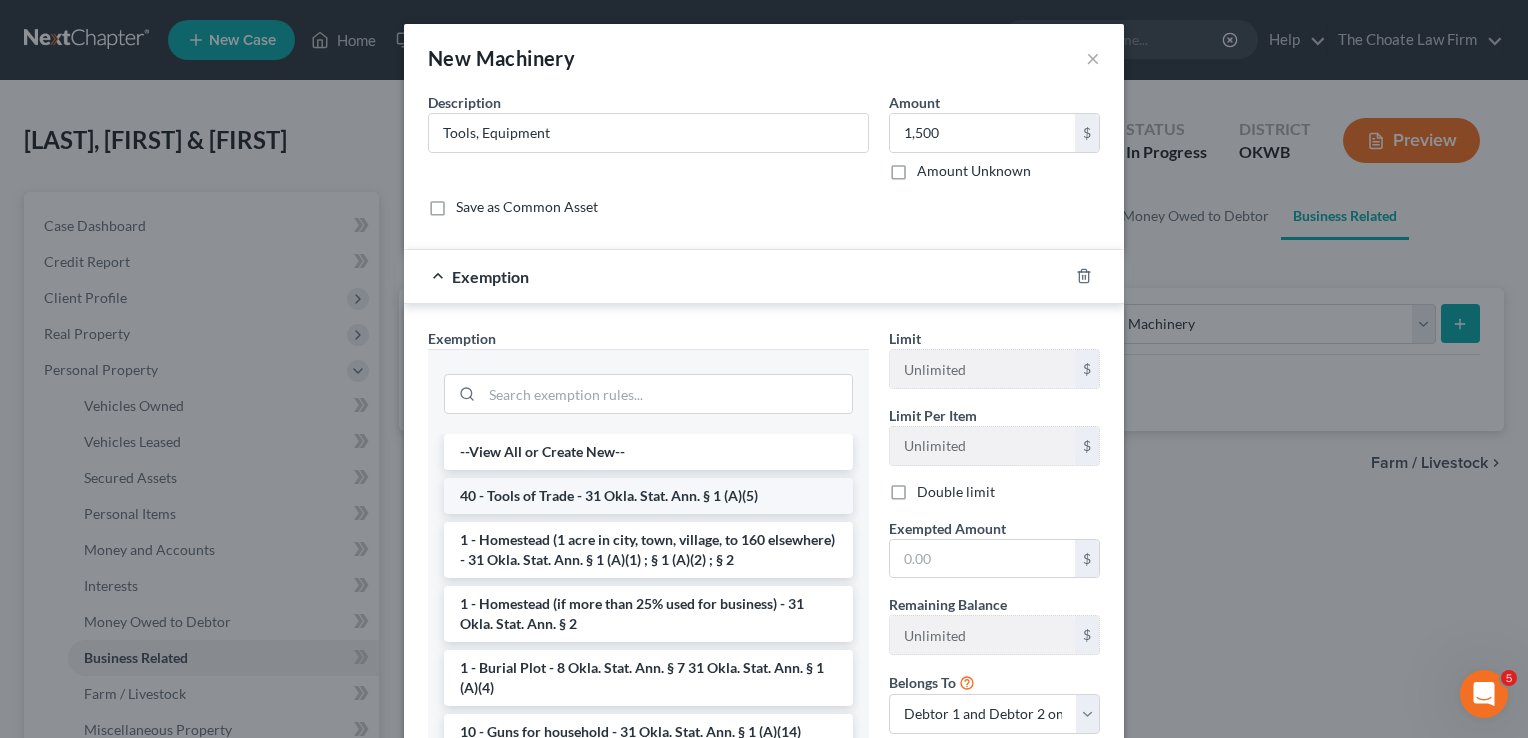 click on "40 - Tools of Trade - 31 Okla. Stat. Ann. § 1 (A)(5)" at bounding box center [648, 496] 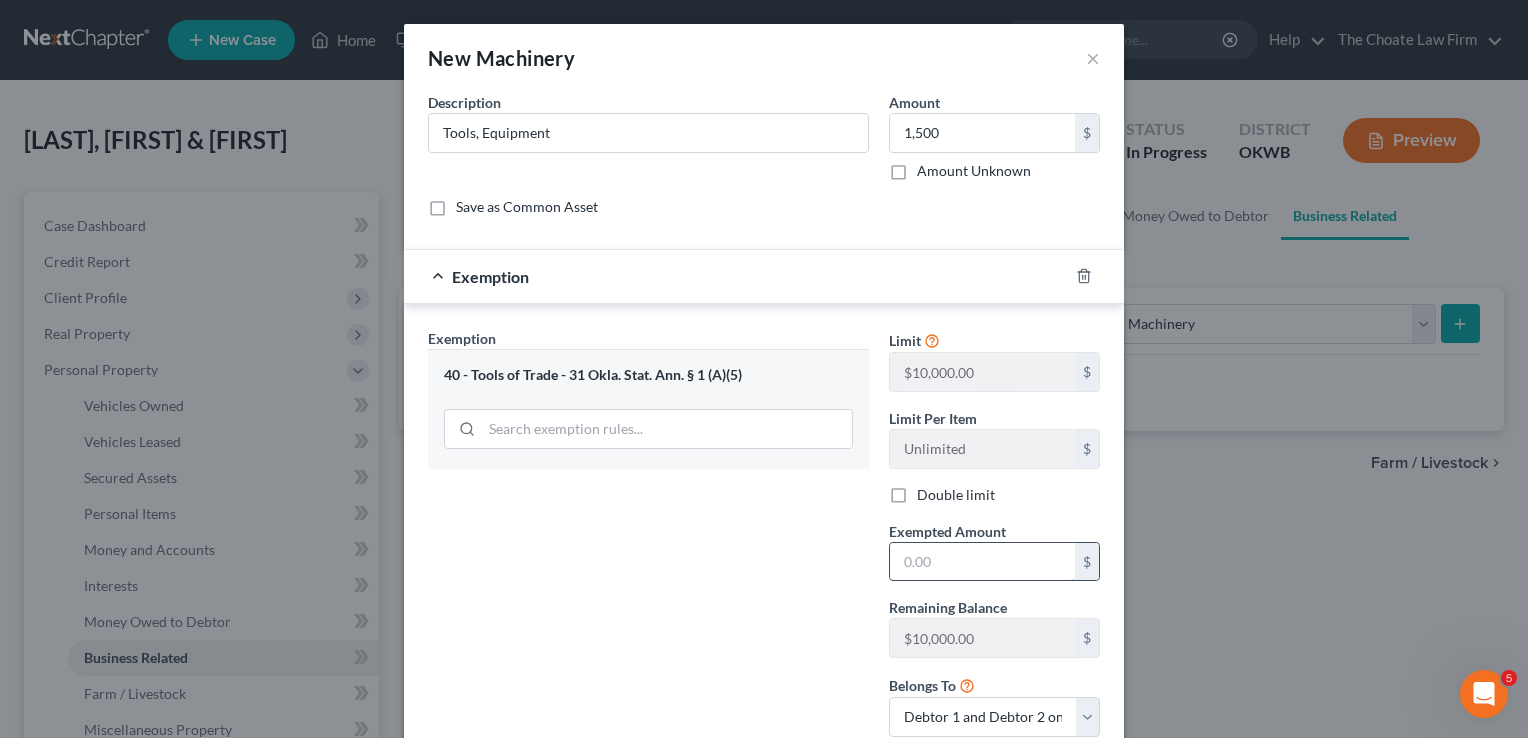 click at bounding box center (982, 562) 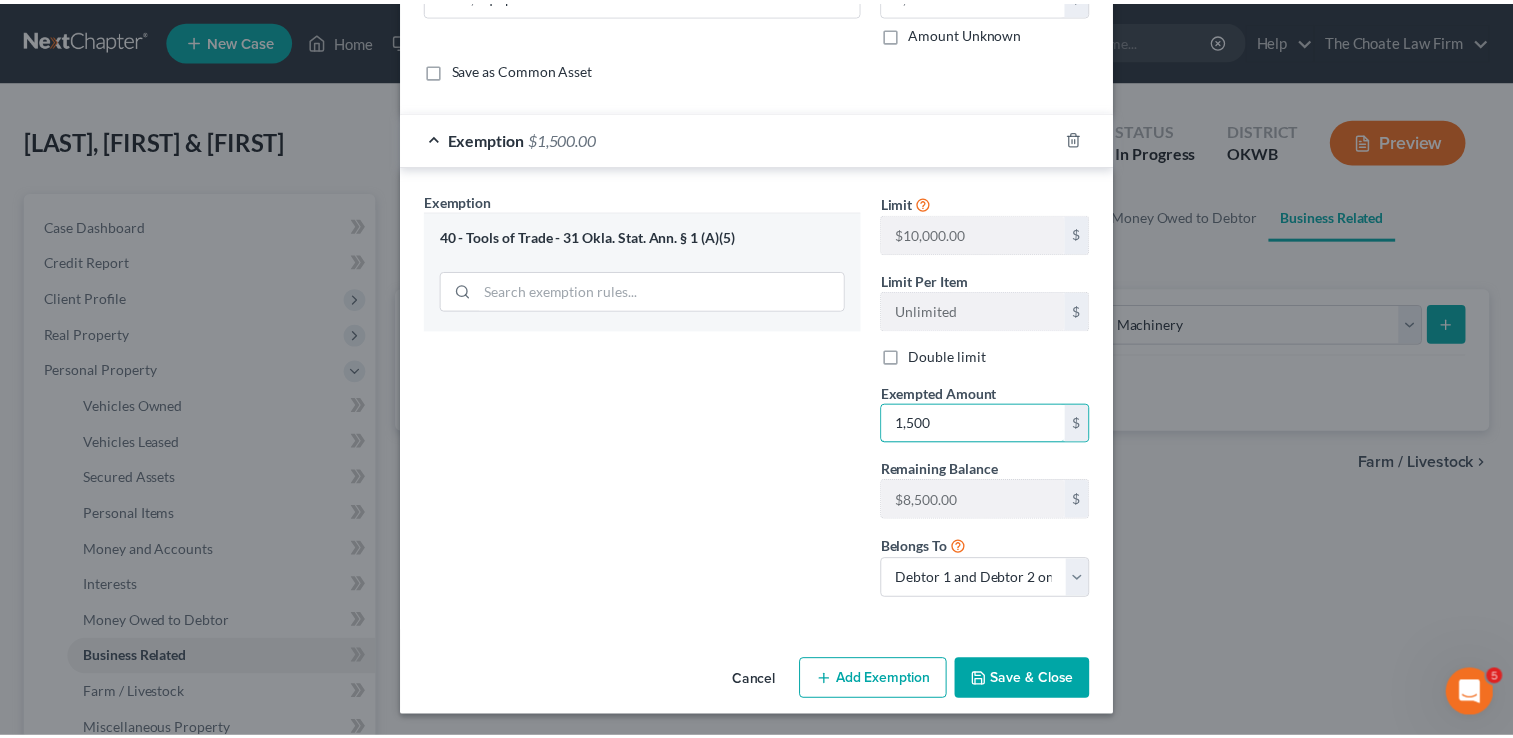 scroll, scrollTop: 139, scrollLeft: 0, axis: vertical 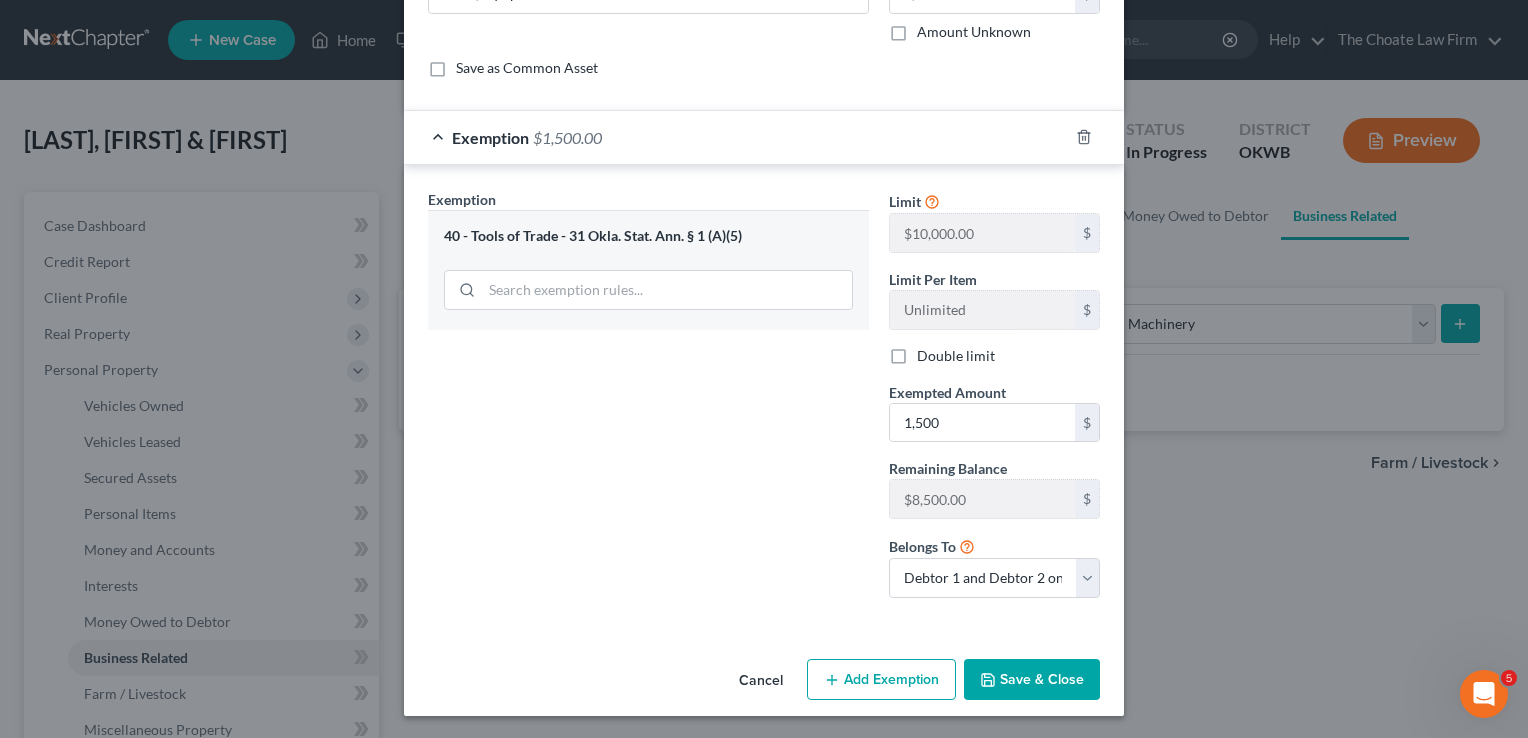 click on "Exemption Set must be selected for CA.
Exemption
*
40 - Tools of Trade - 31 Okla. Stat. Ann. § 1 (A)(5)" at bounding box center [648, 401] 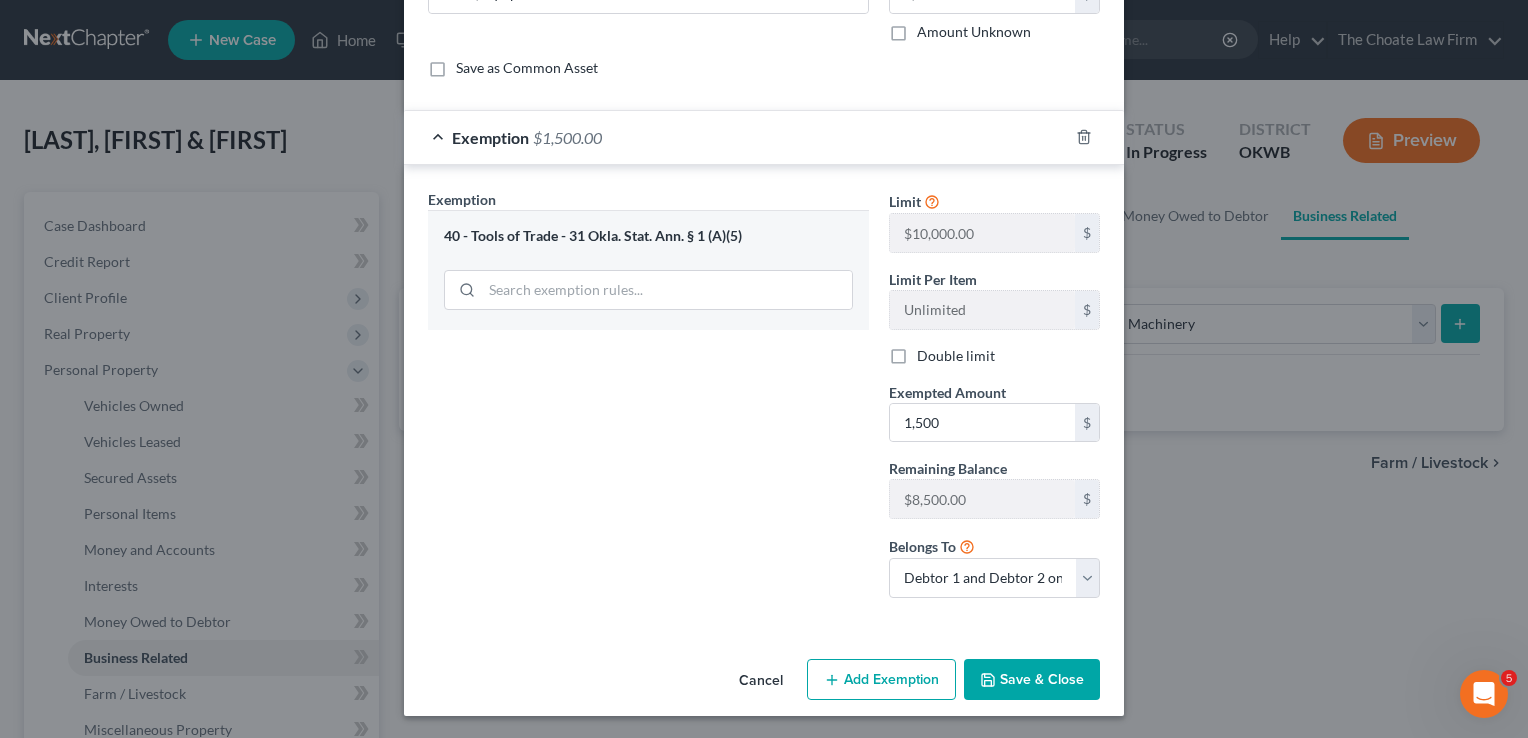 click on "Save & Close" at bounding box center (1032, 680) 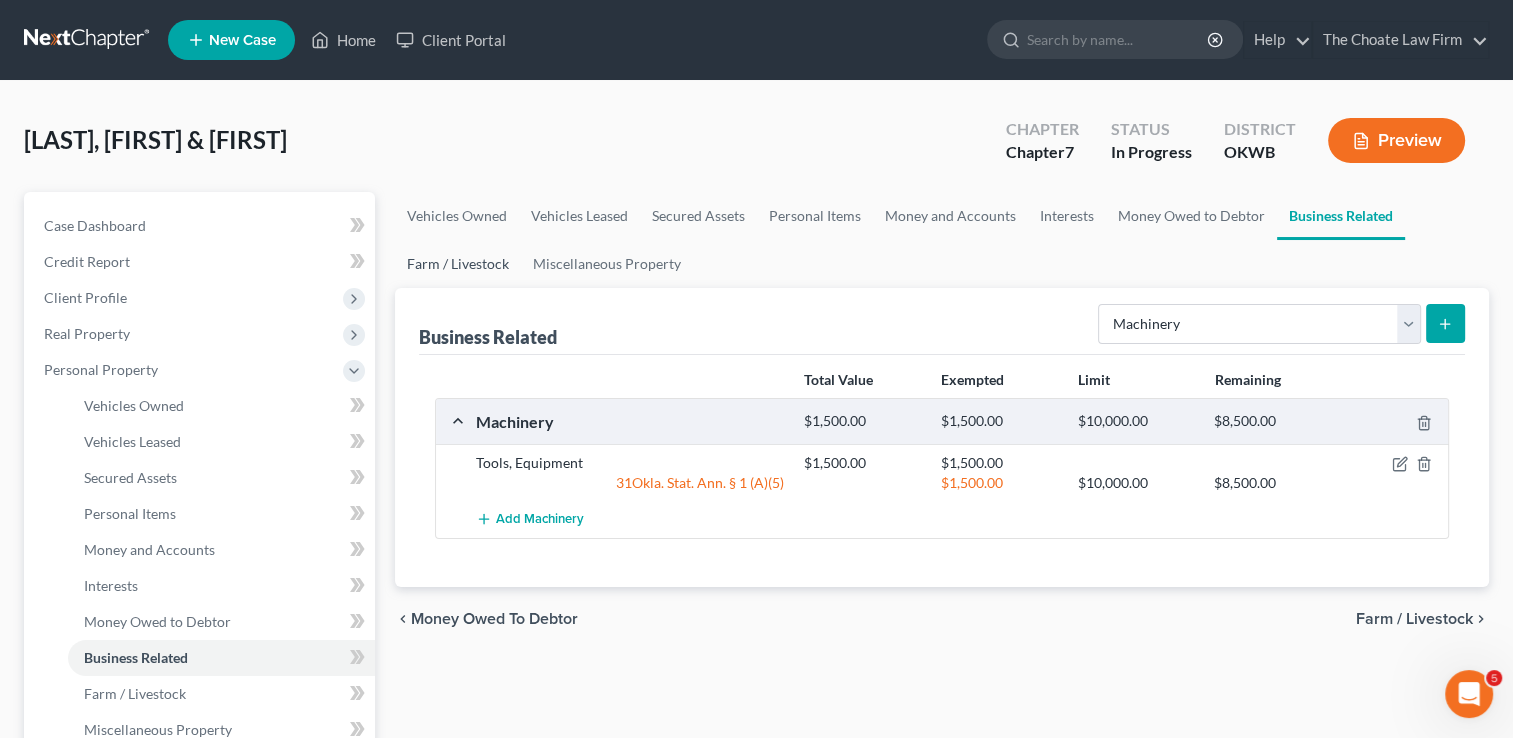 click on "Farm / Livestock" at bounding box center [458, 264] 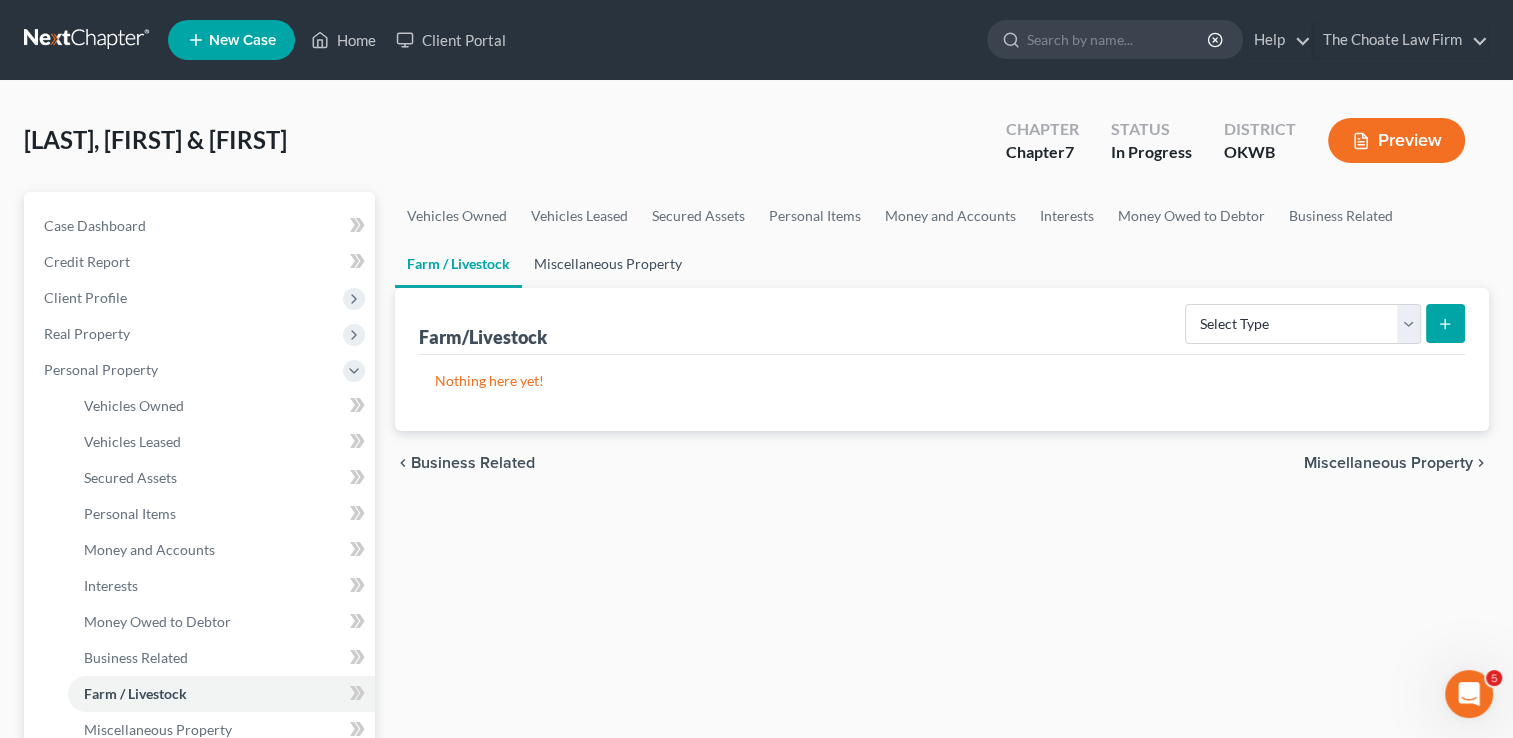 click on "Miscellaneous Property" at bounding box center (608, 264) 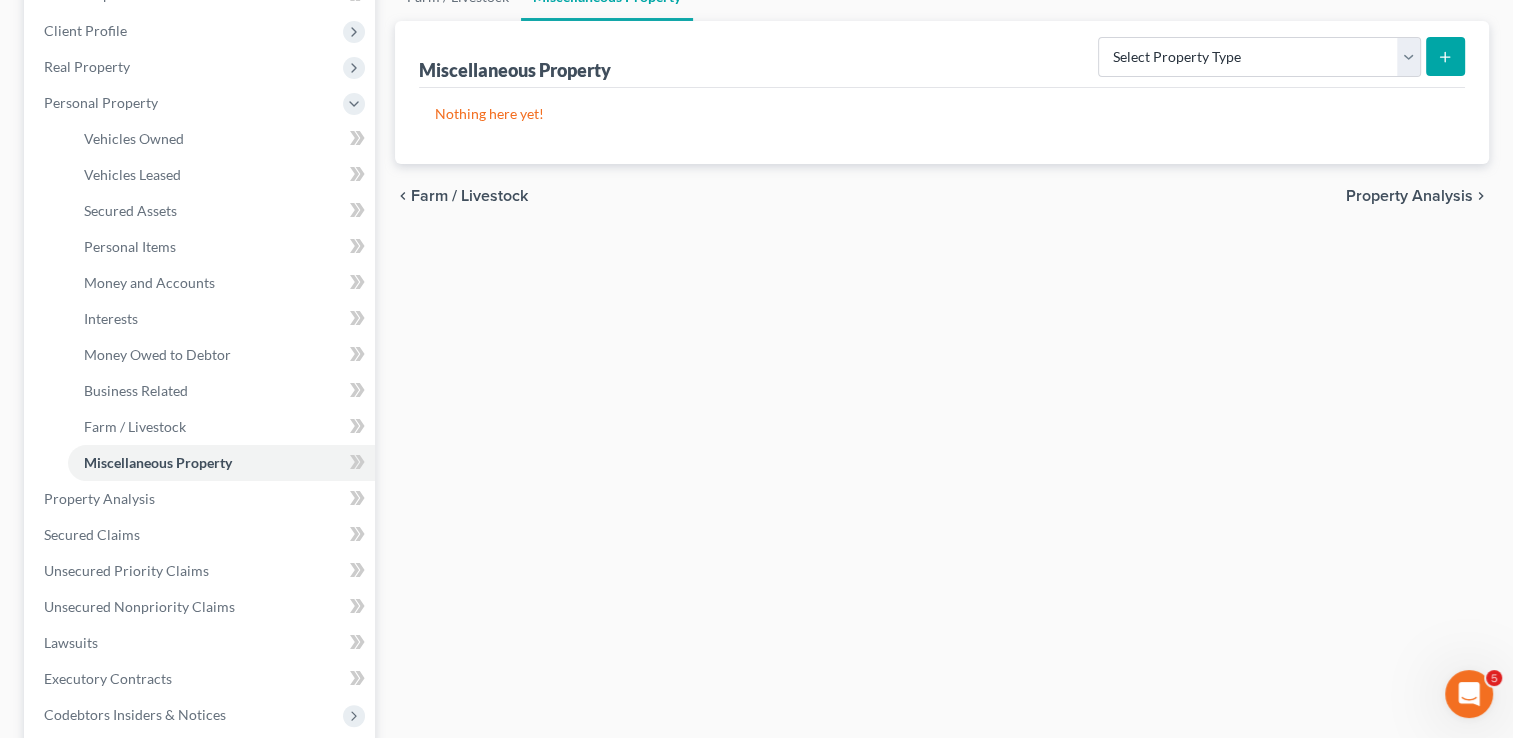 scroll, scrollTop: 300, scrollLeft: 0, axis: vertical 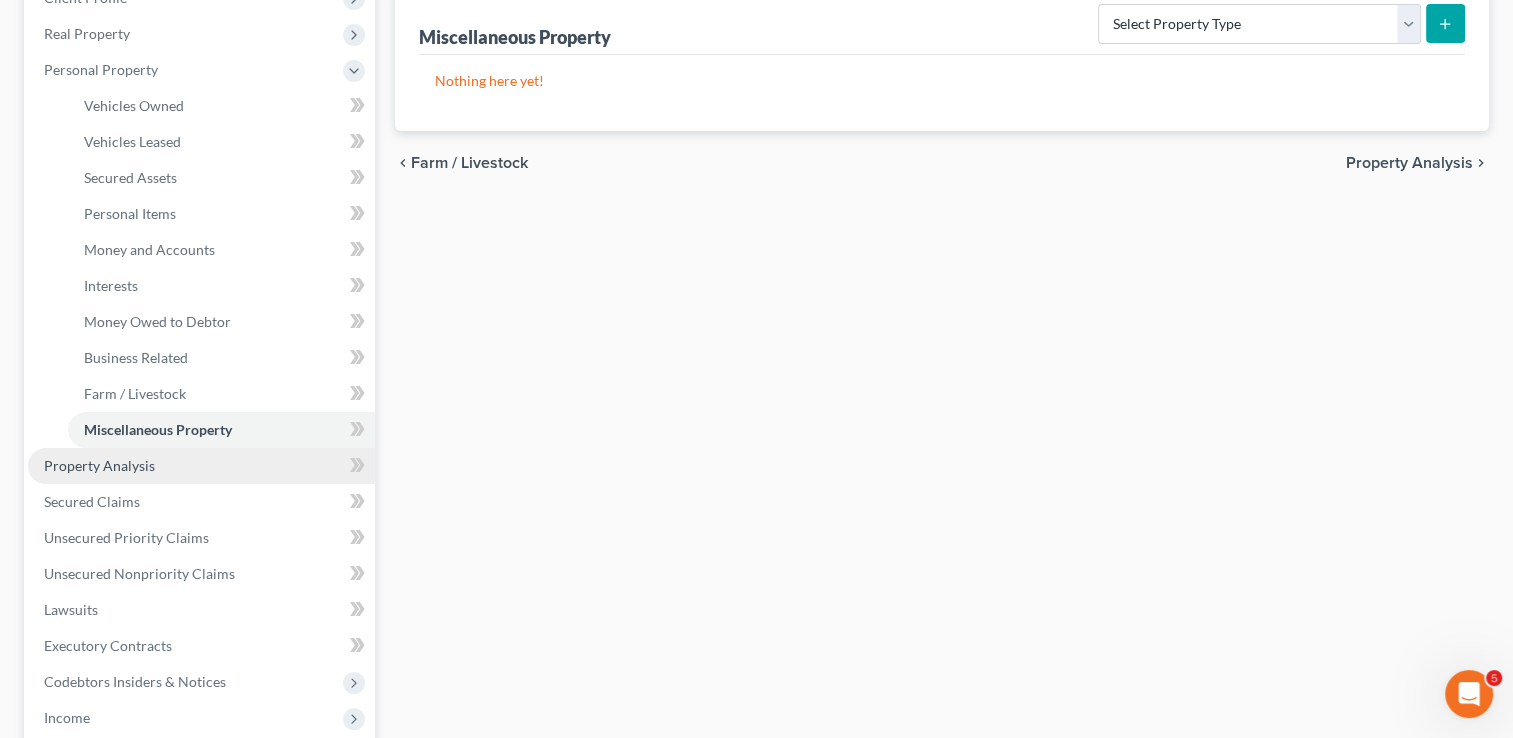 click on "Property Analysis" at bounding box center [99, 465] 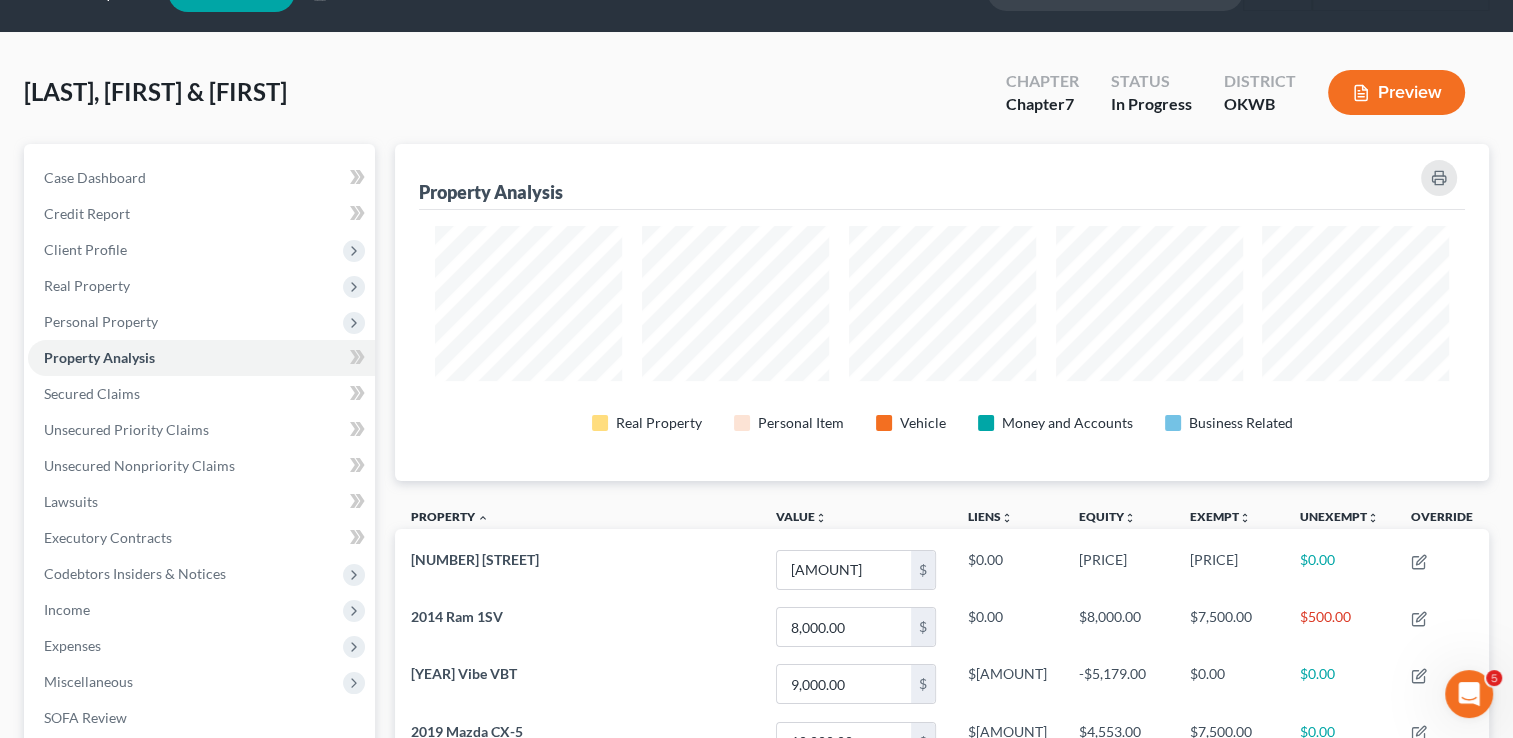 scroll, scrollTop: 0, scrollLeft: 0, axis: both 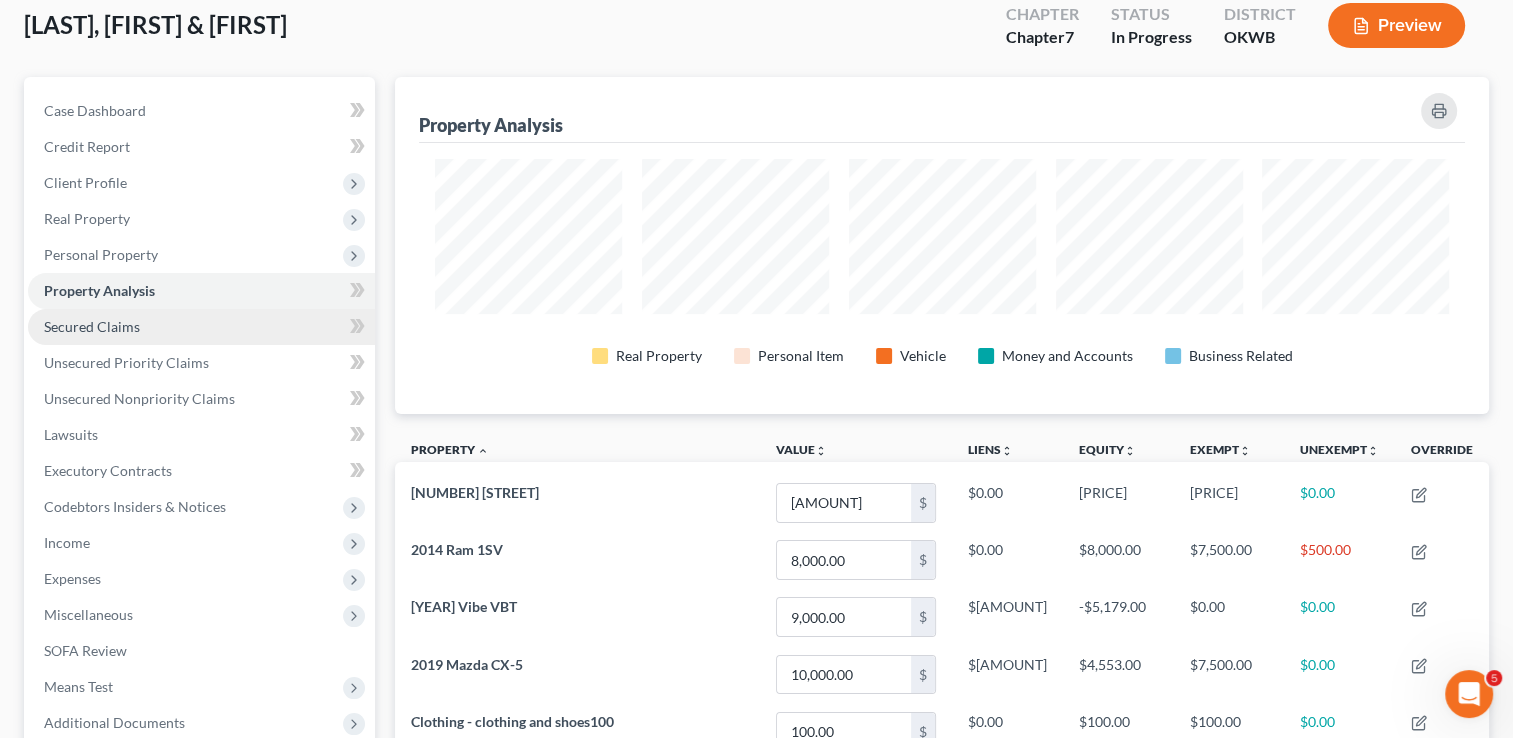 click on "Secured Claims" at bounding box center [92, 326] 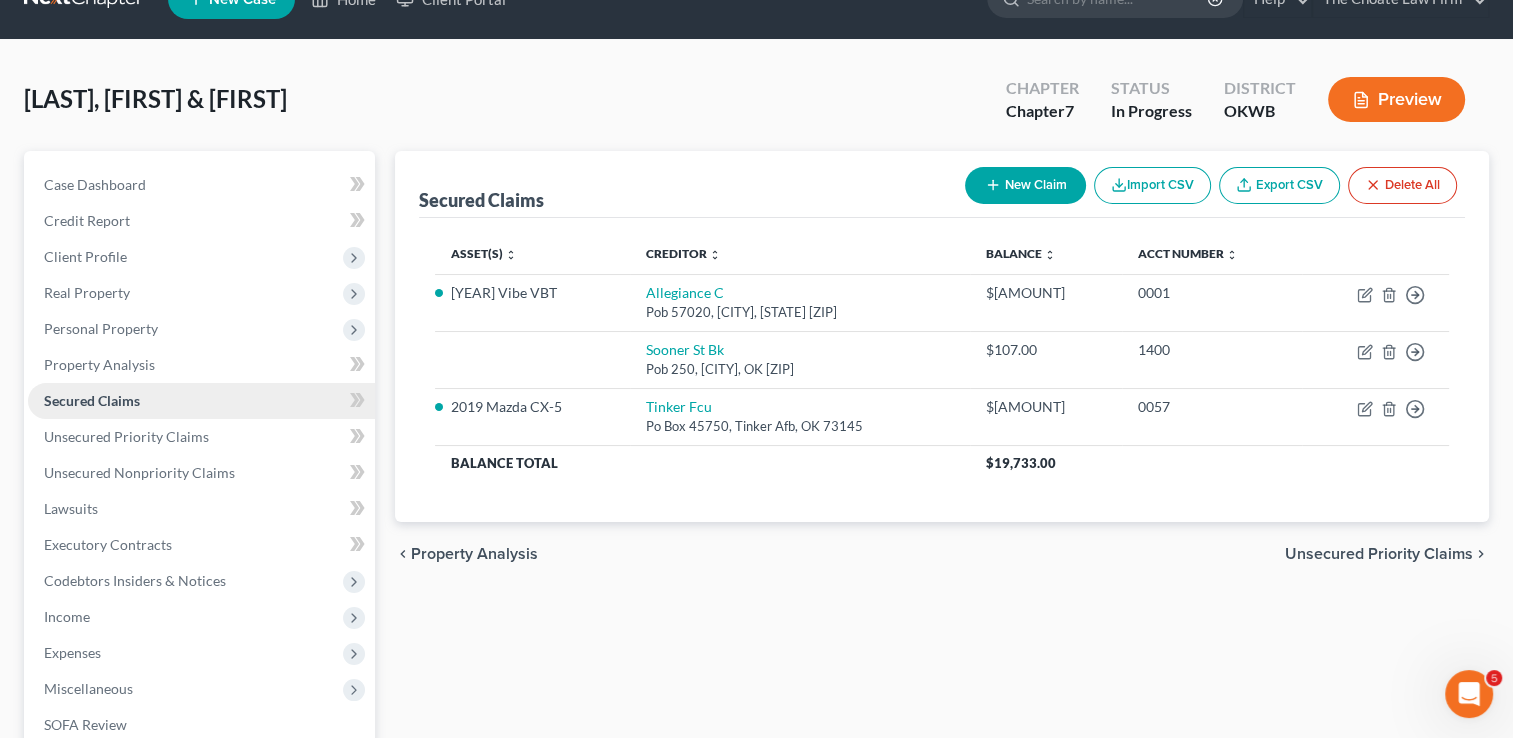 scroll, scrollTop: 0, scrollLeft: 0, axis: both 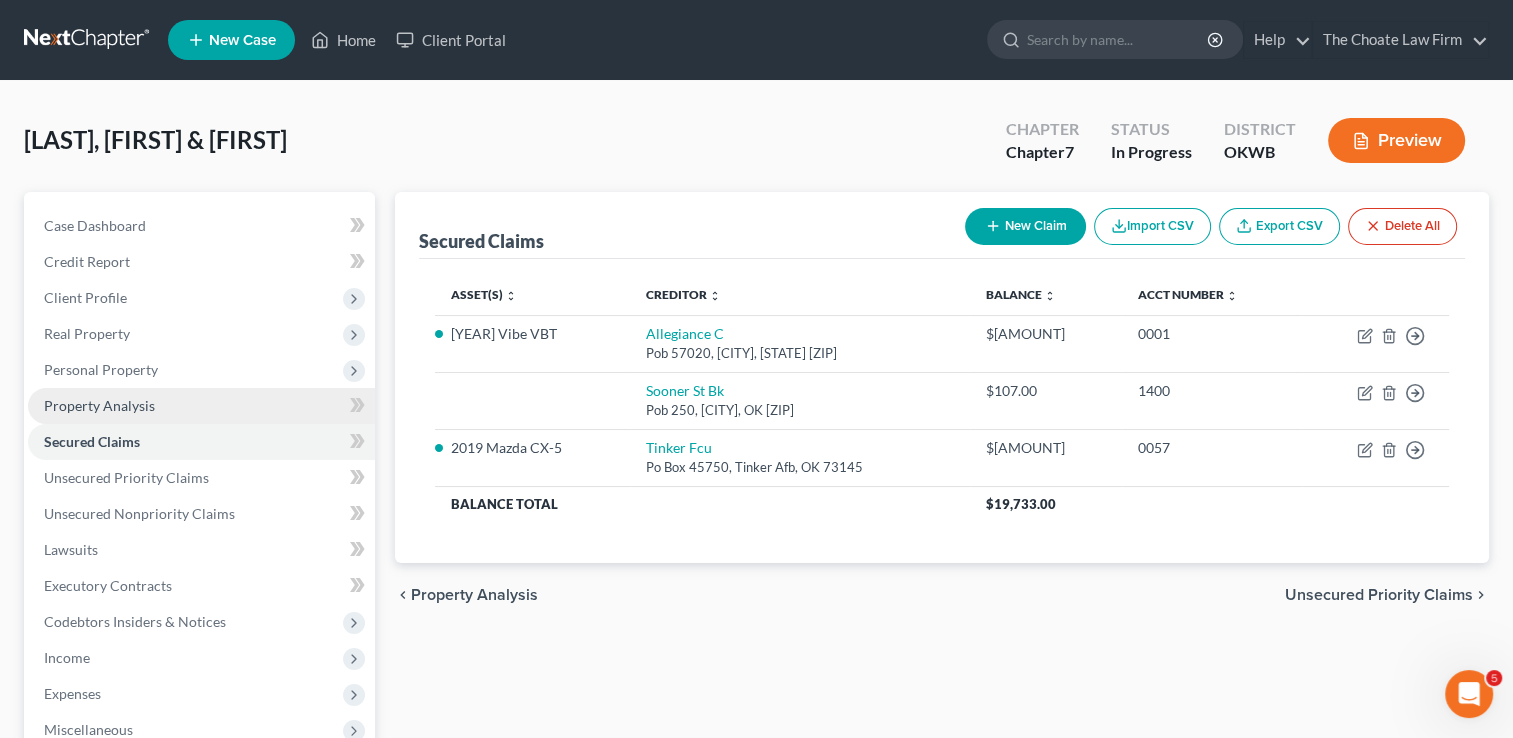 click on "Property Analysis" at bounding box center (201, 406) 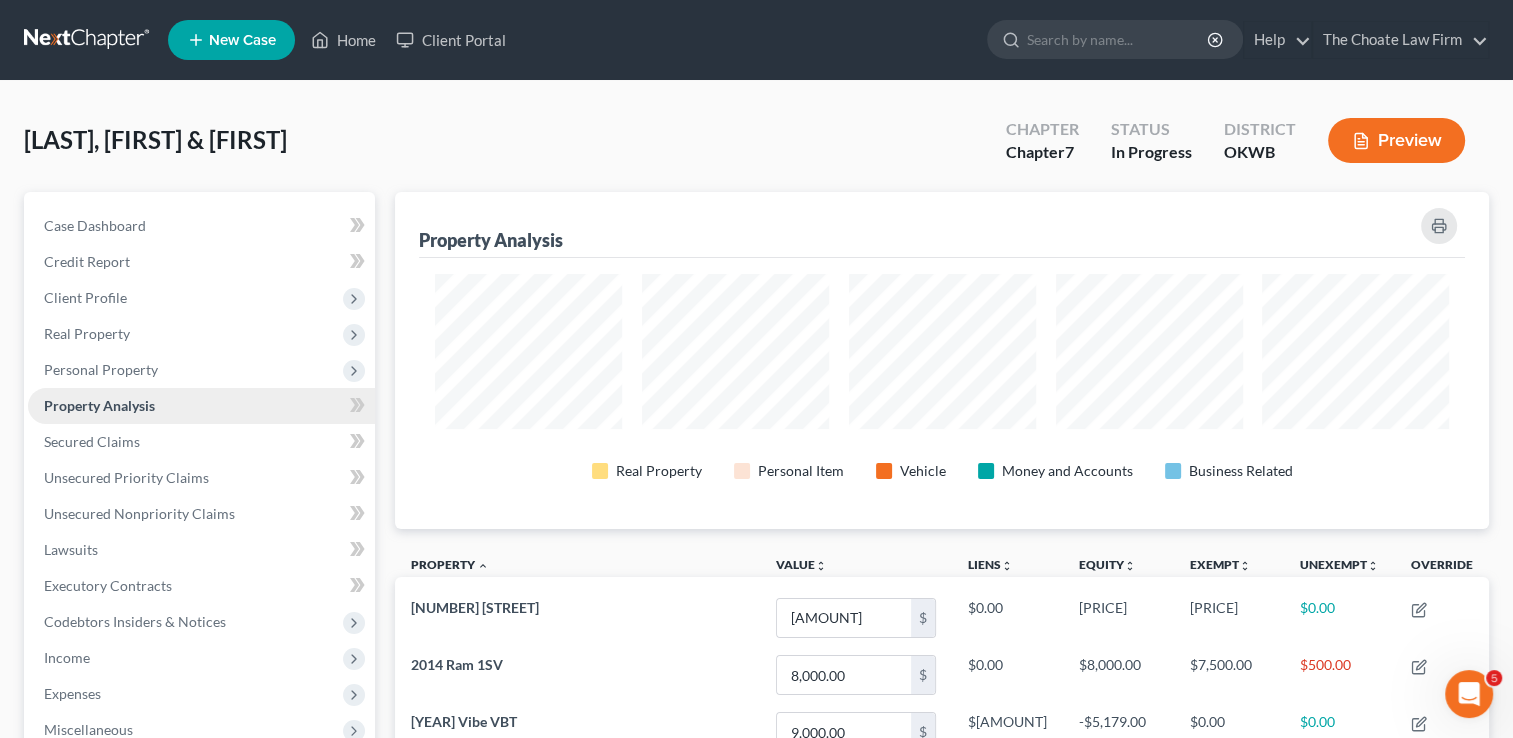 scroll, scrollTop: 999663, scrollLeft: 998906, axis: both 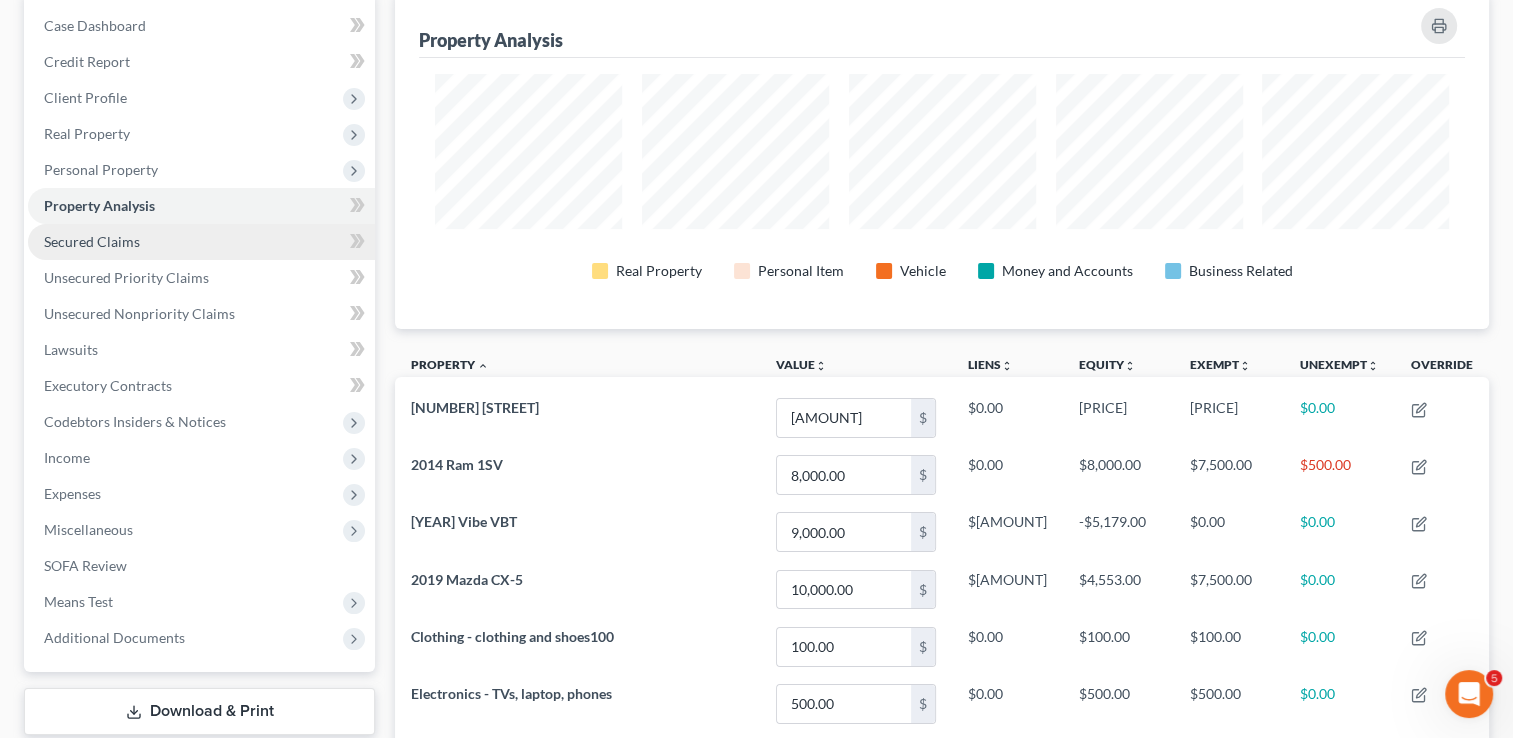 click on "Secured Claims" at bounding box center (92, 241) 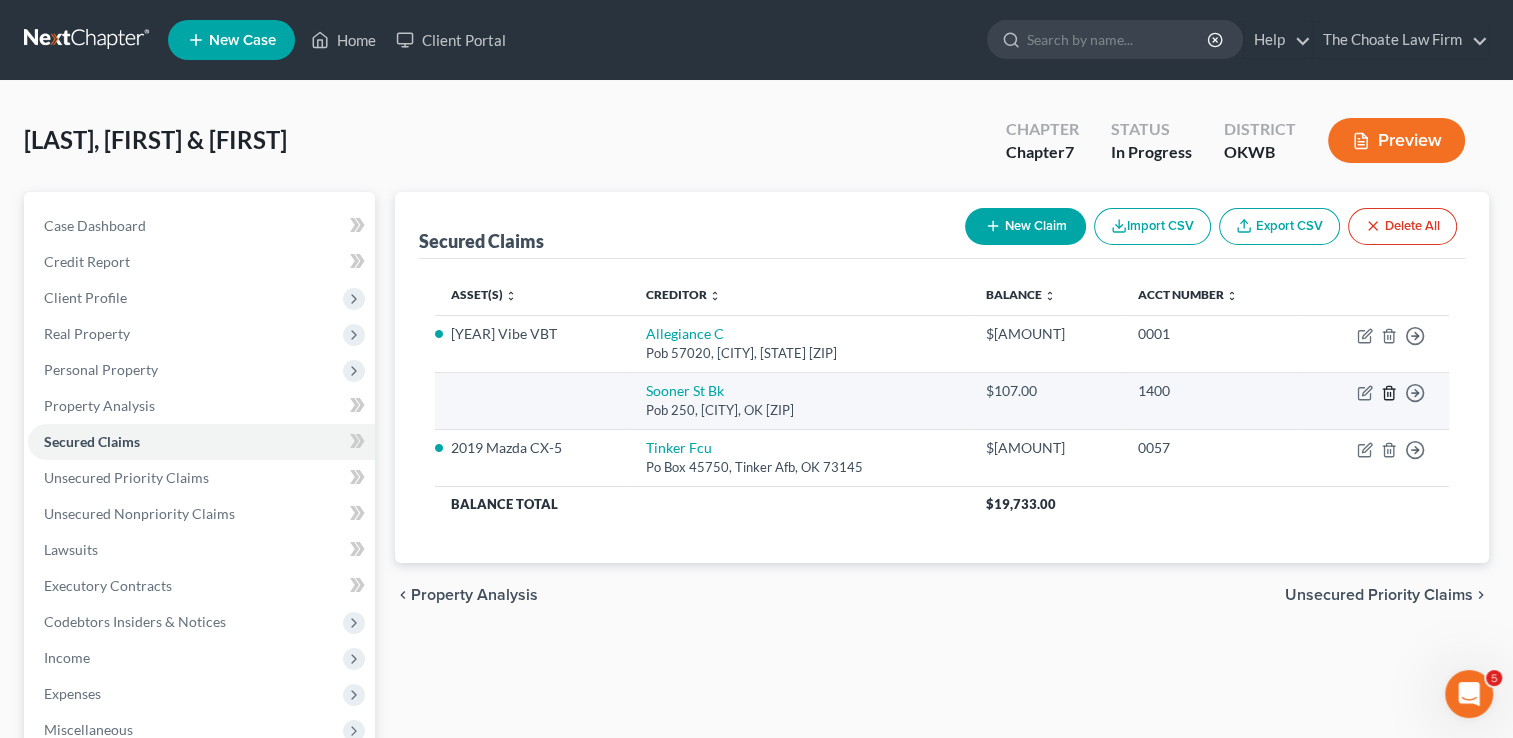 click 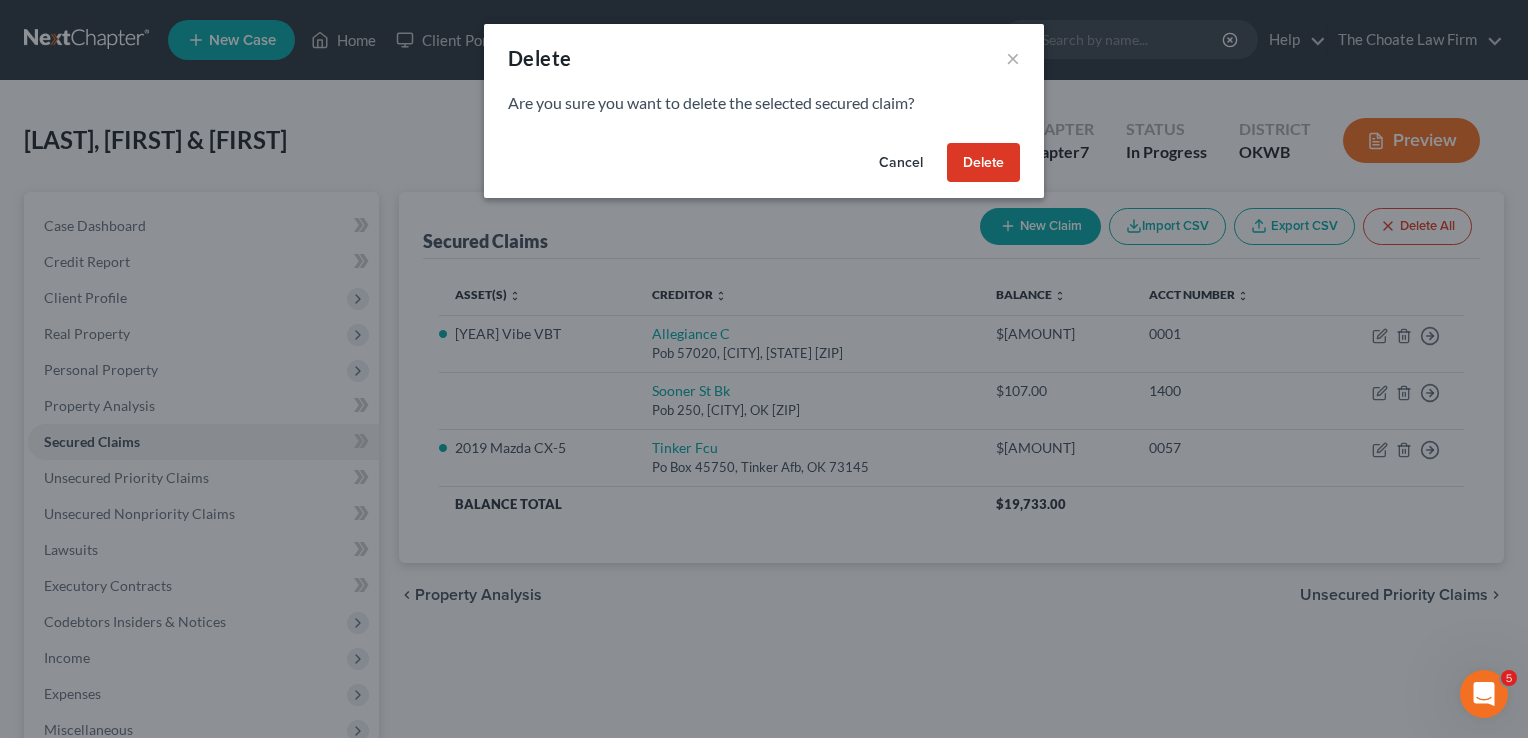 click on "Delete" at bounding box center [983, 163] 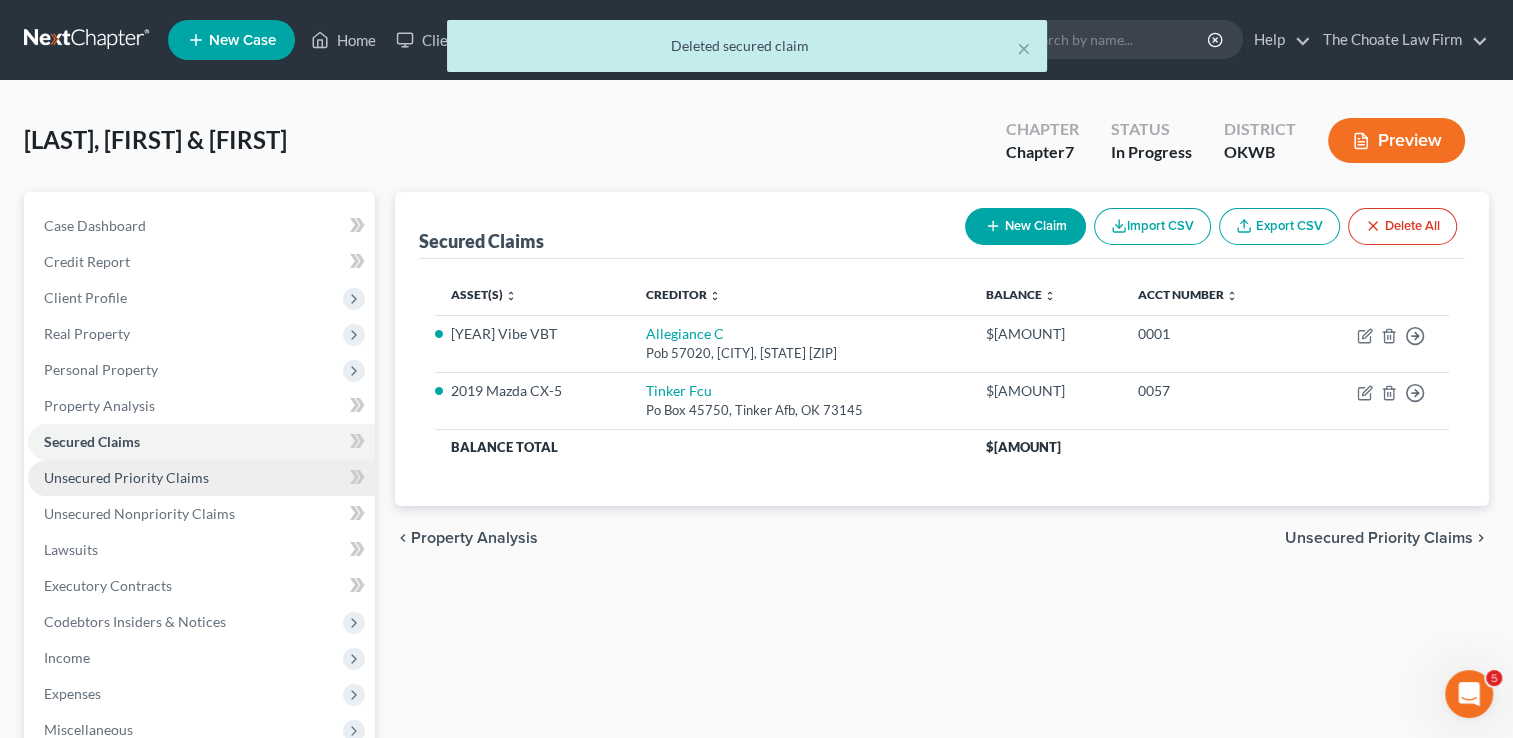 click on "Unsecured Priority Claims" at bounding box center [126, 477] 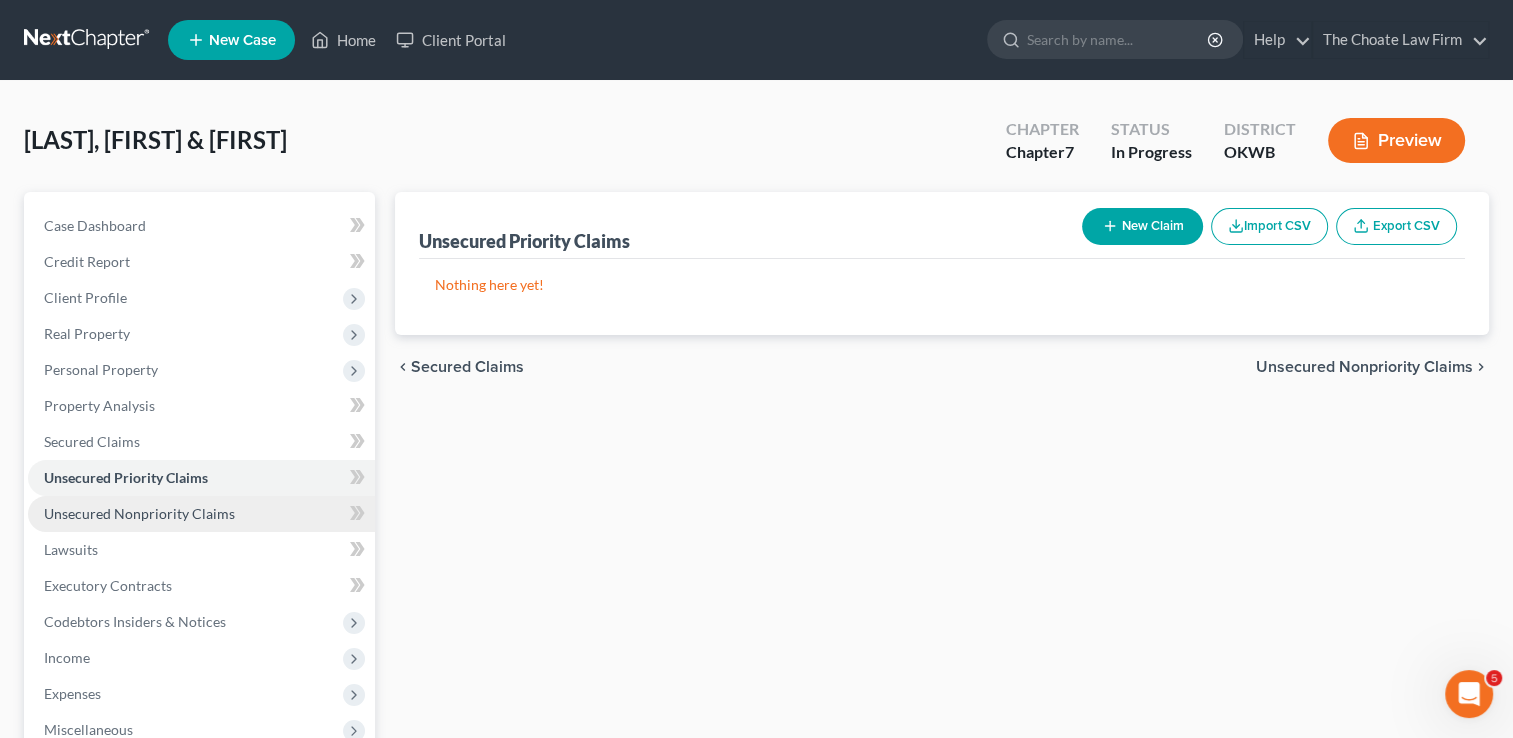 click on "Unsecured Nonpriority Claims" at bounding box center [139, 513] 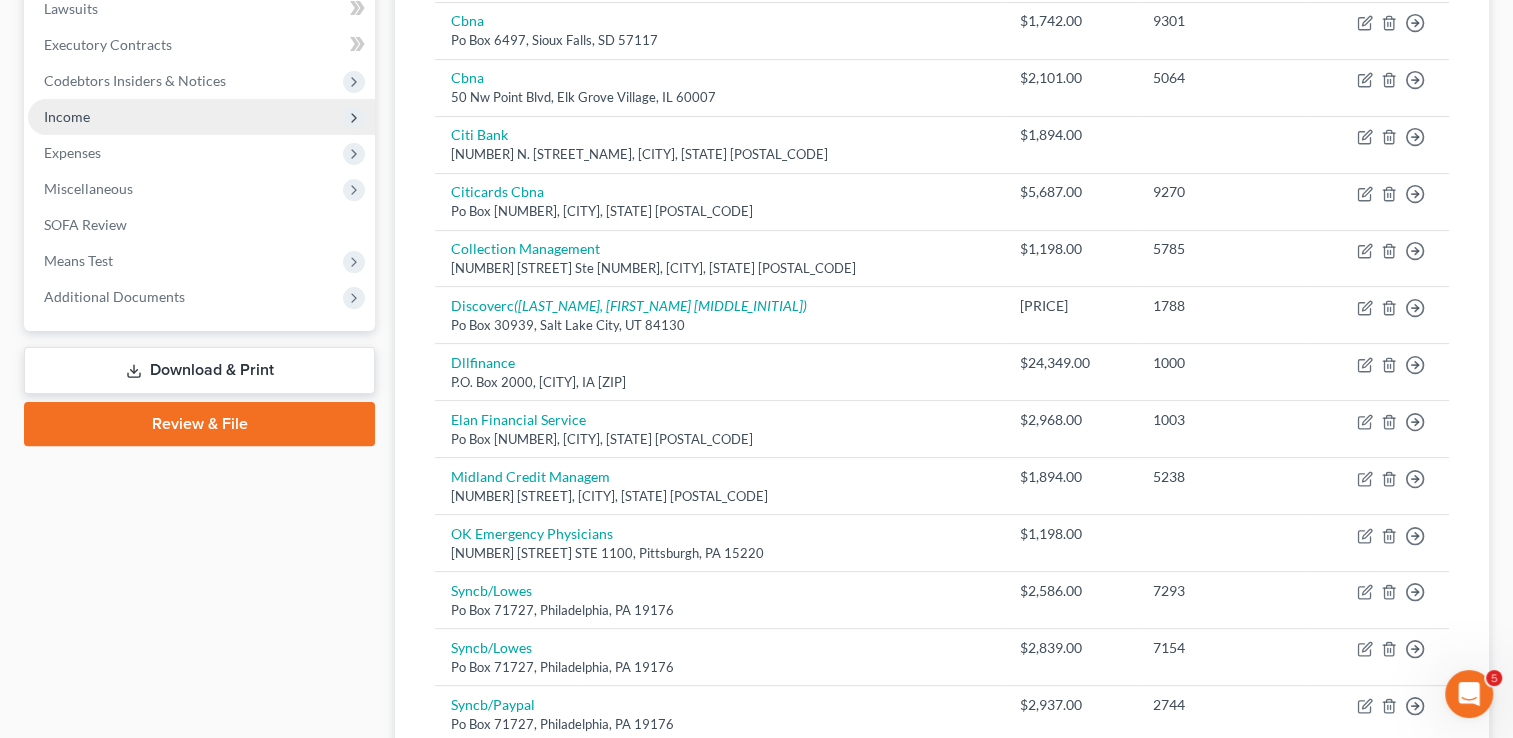 scroll, scrollTop: 441, scrollLeft: 0, axis: vertical 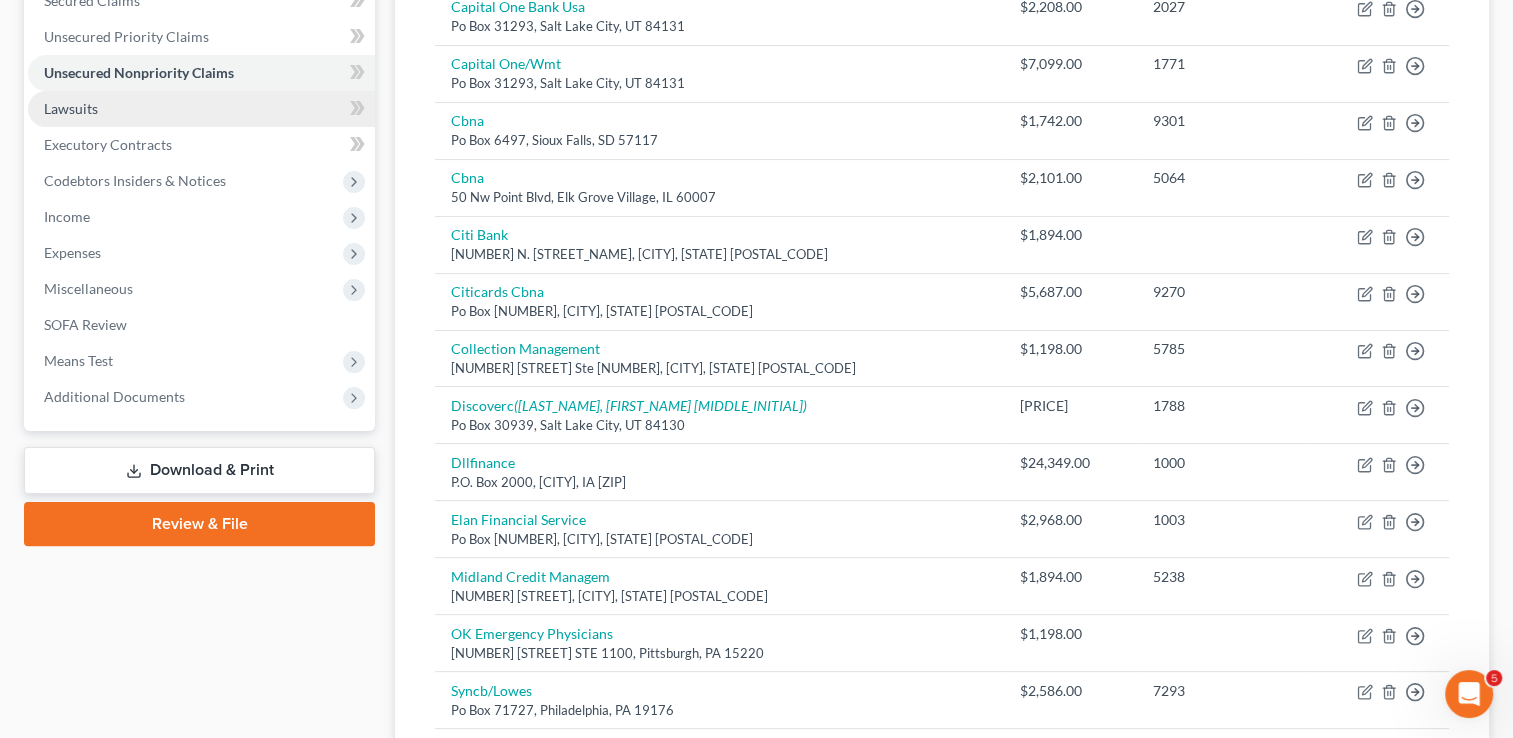 click on "Lawsuits" at bounding box center (201, 109) 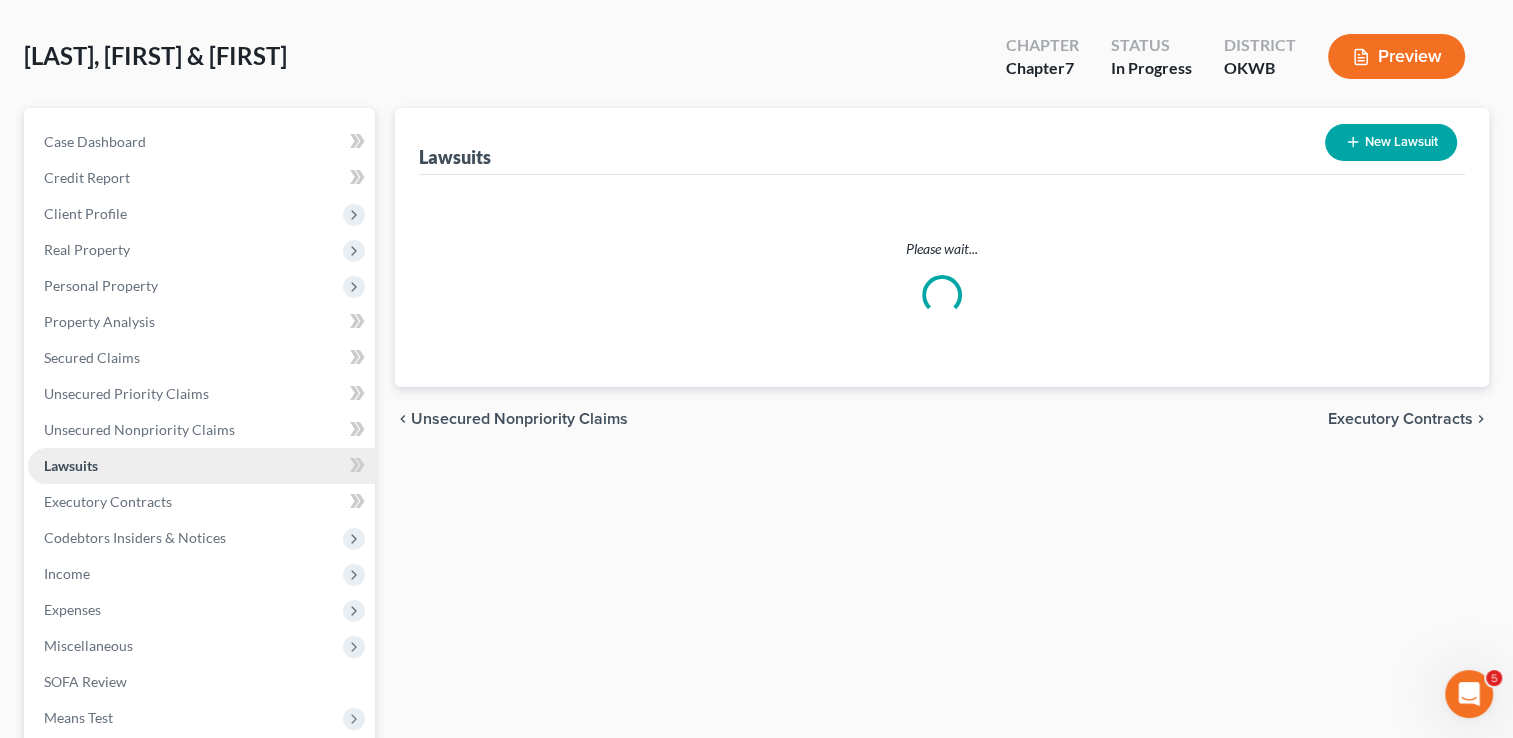 scroll, scrollTop: 0, scrollLeft: 0, axis: both 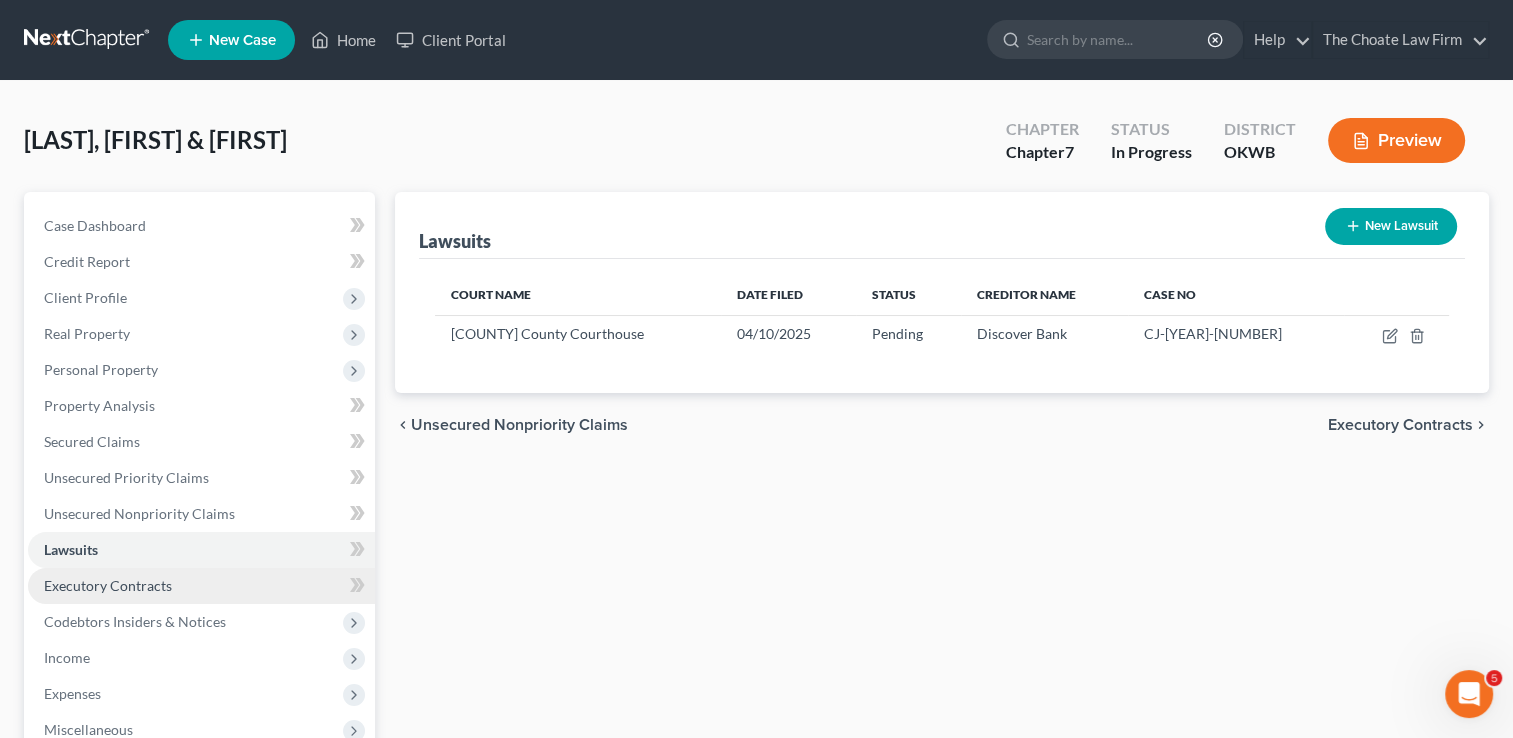 click on "Executory Contracts" at bounding box center [108, 585] 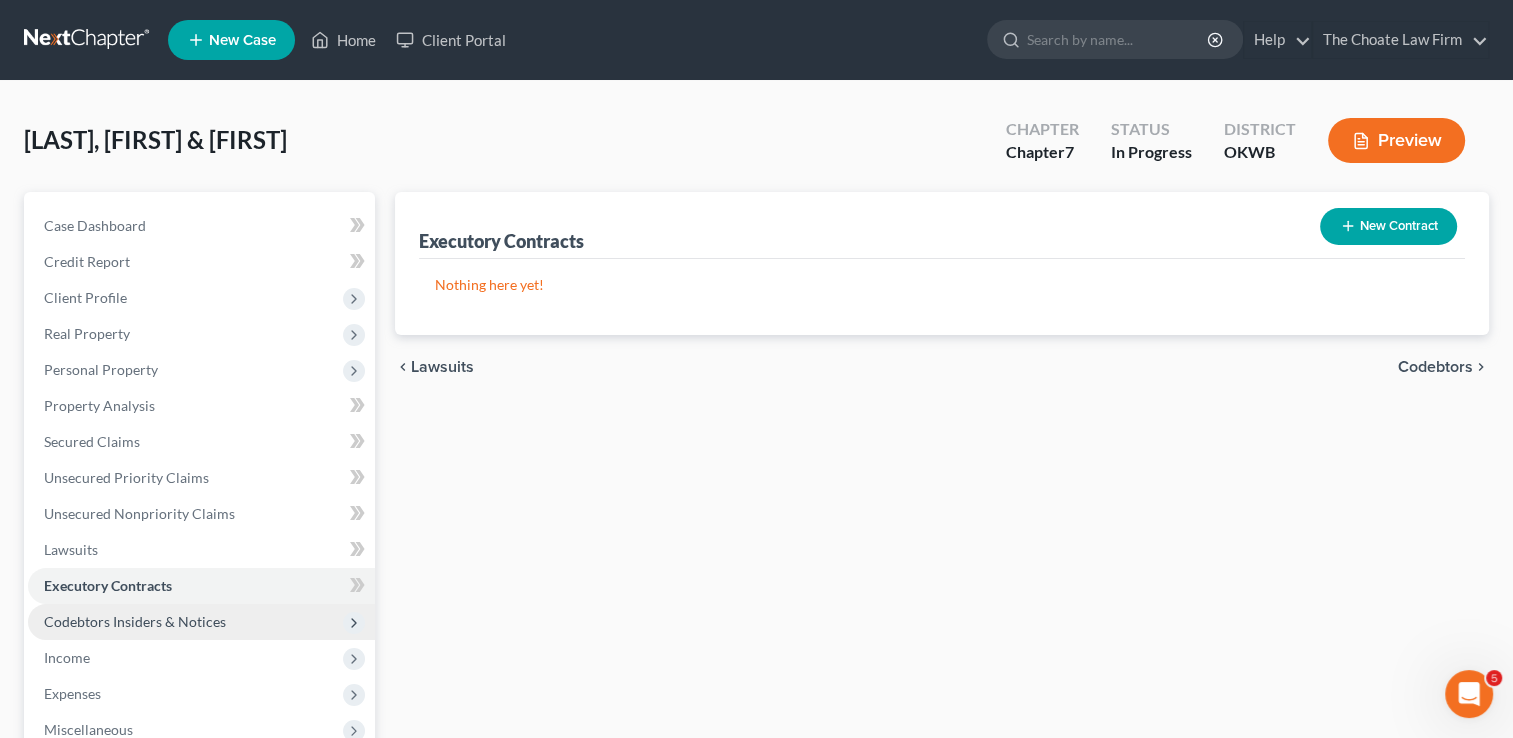 click on "Codebtors Insiders & Notices" at bounding box center (135, 621) 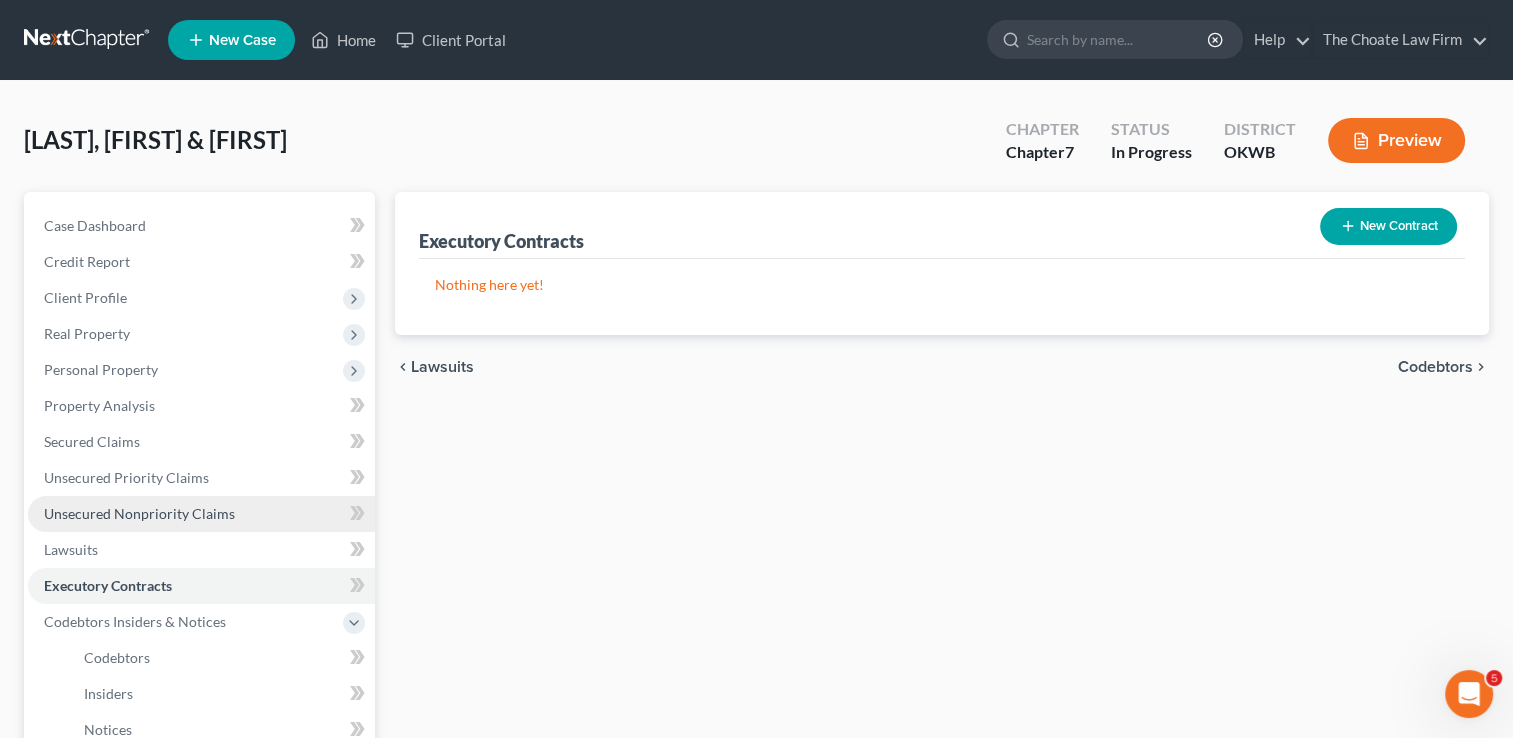 click on "Unsecured Nonpriority Claims" at bounding box center (139, 513) 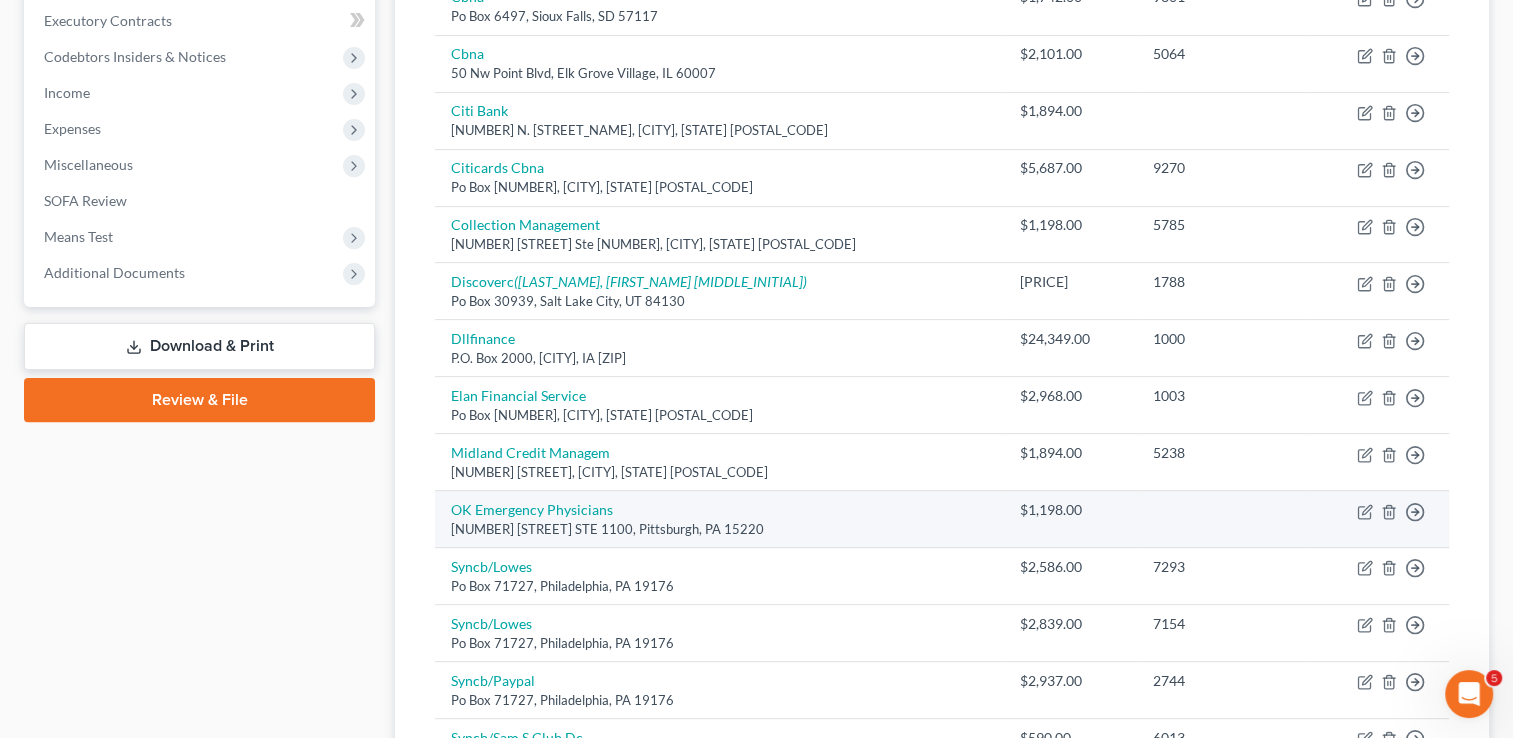 scroll, scrollTop: 600, scrollLeft: 0, axis: vertical 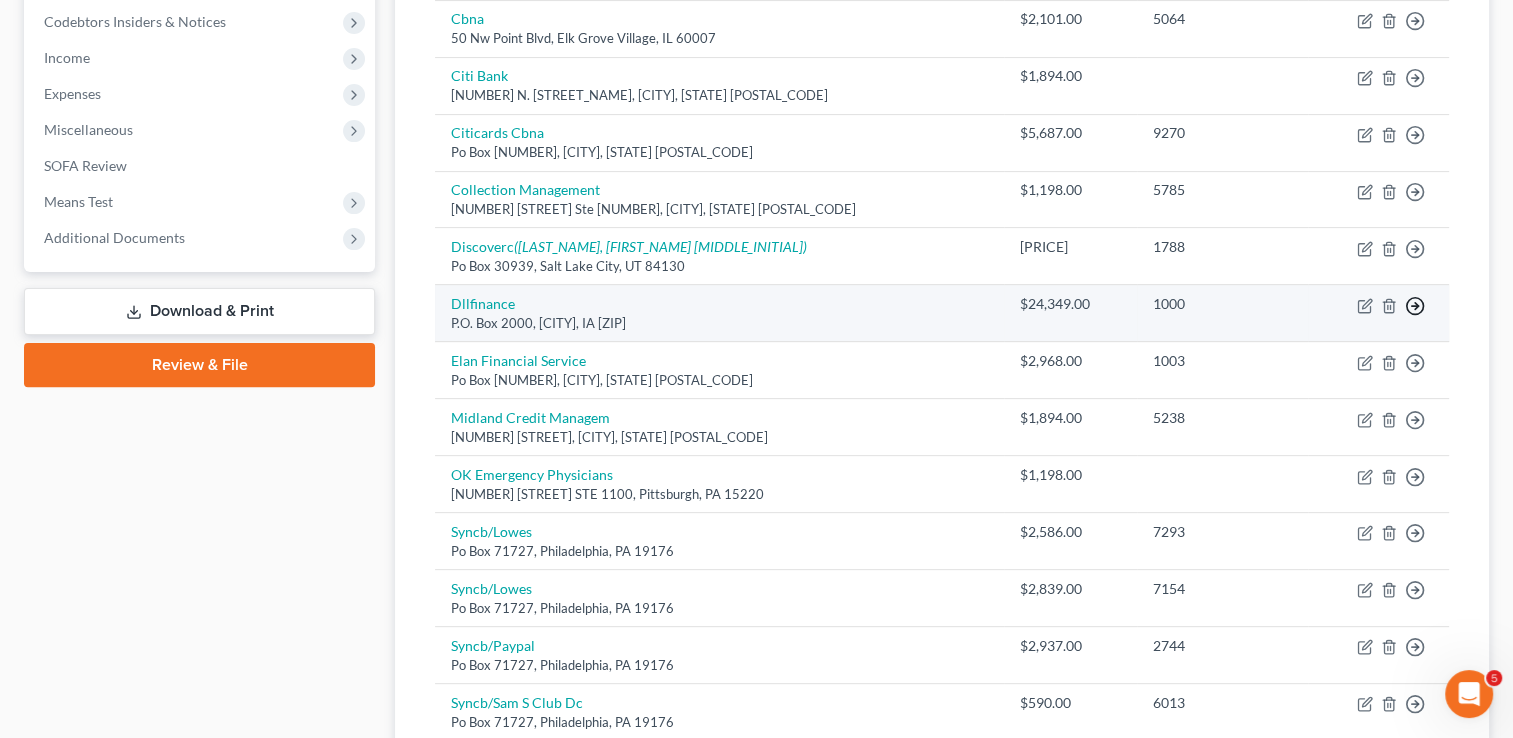 click 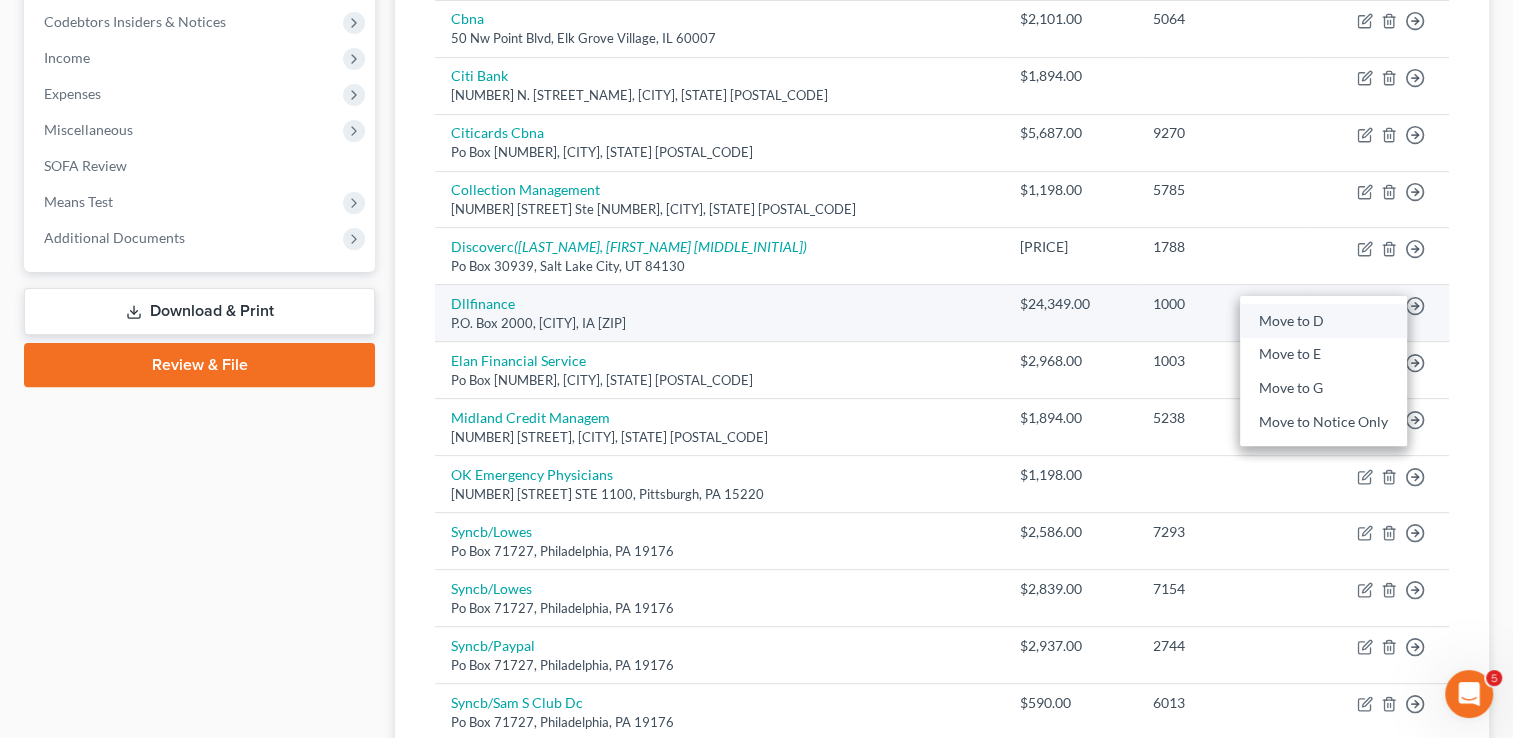 click on "Move to D" at bounding box center [1323, 321] 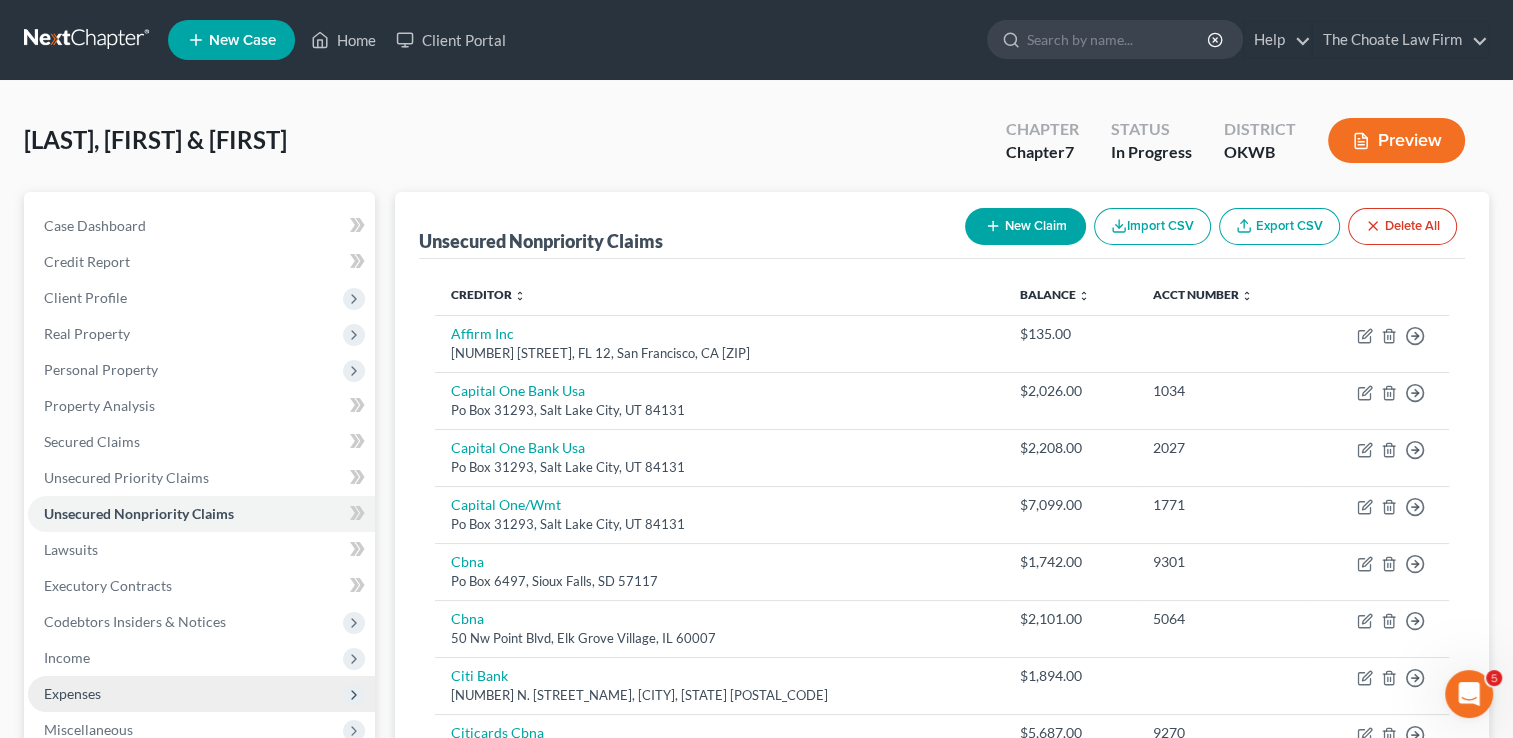 scroll, scrollTop: 100, scrollLeft: 0, axis: vertical 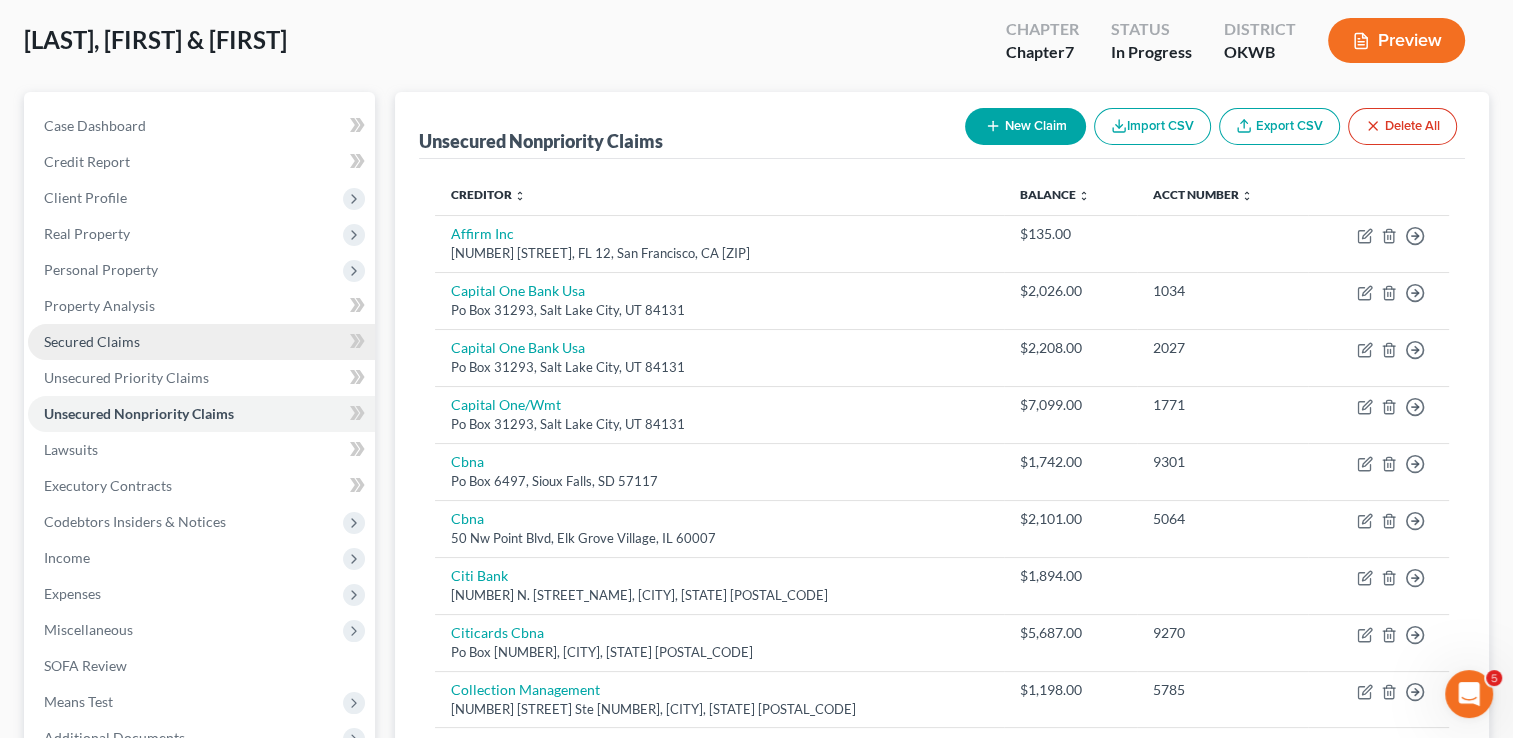 click on "Secured Claims" at bounding box center [201, 342] 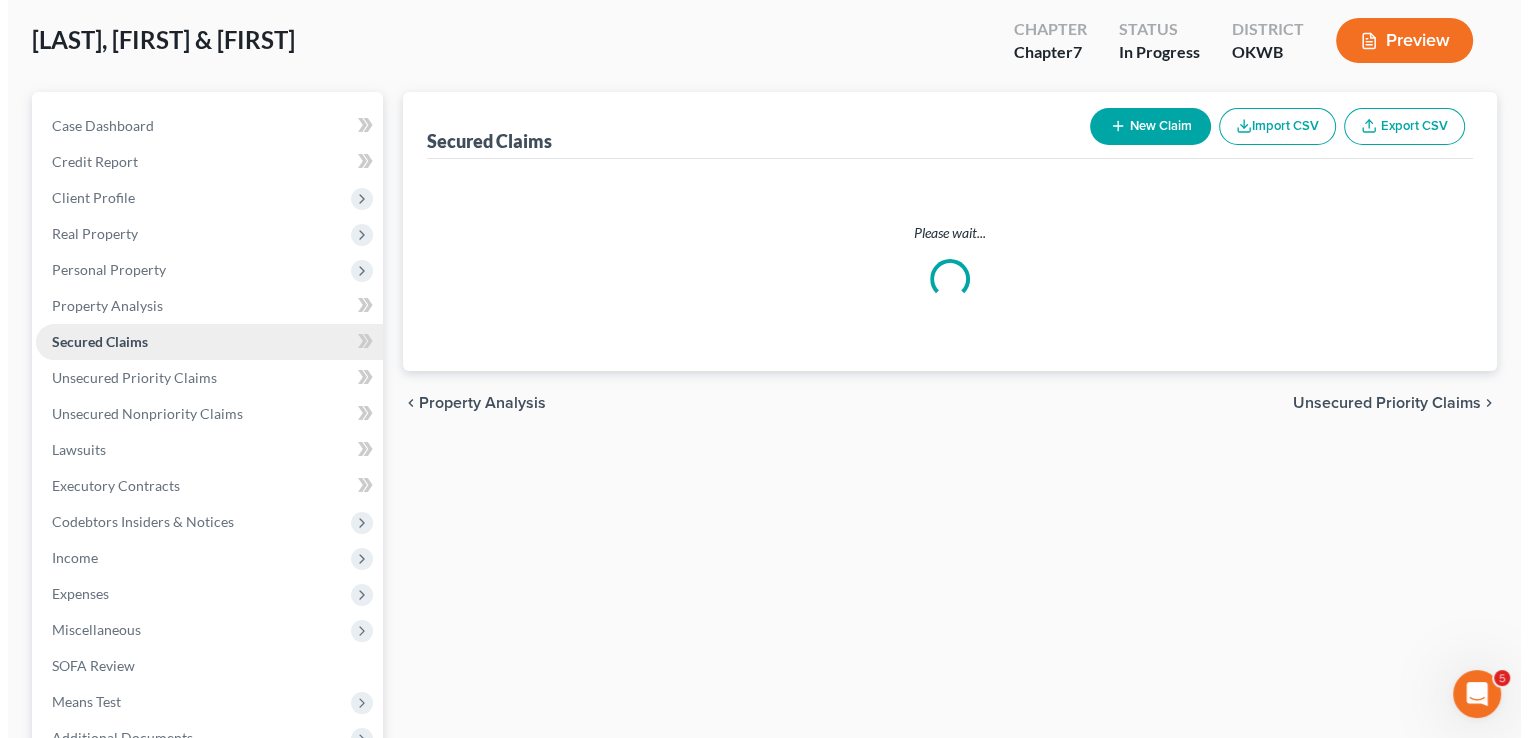 scroll, scrollTop: 0, scrollLeft: 0, axis: both 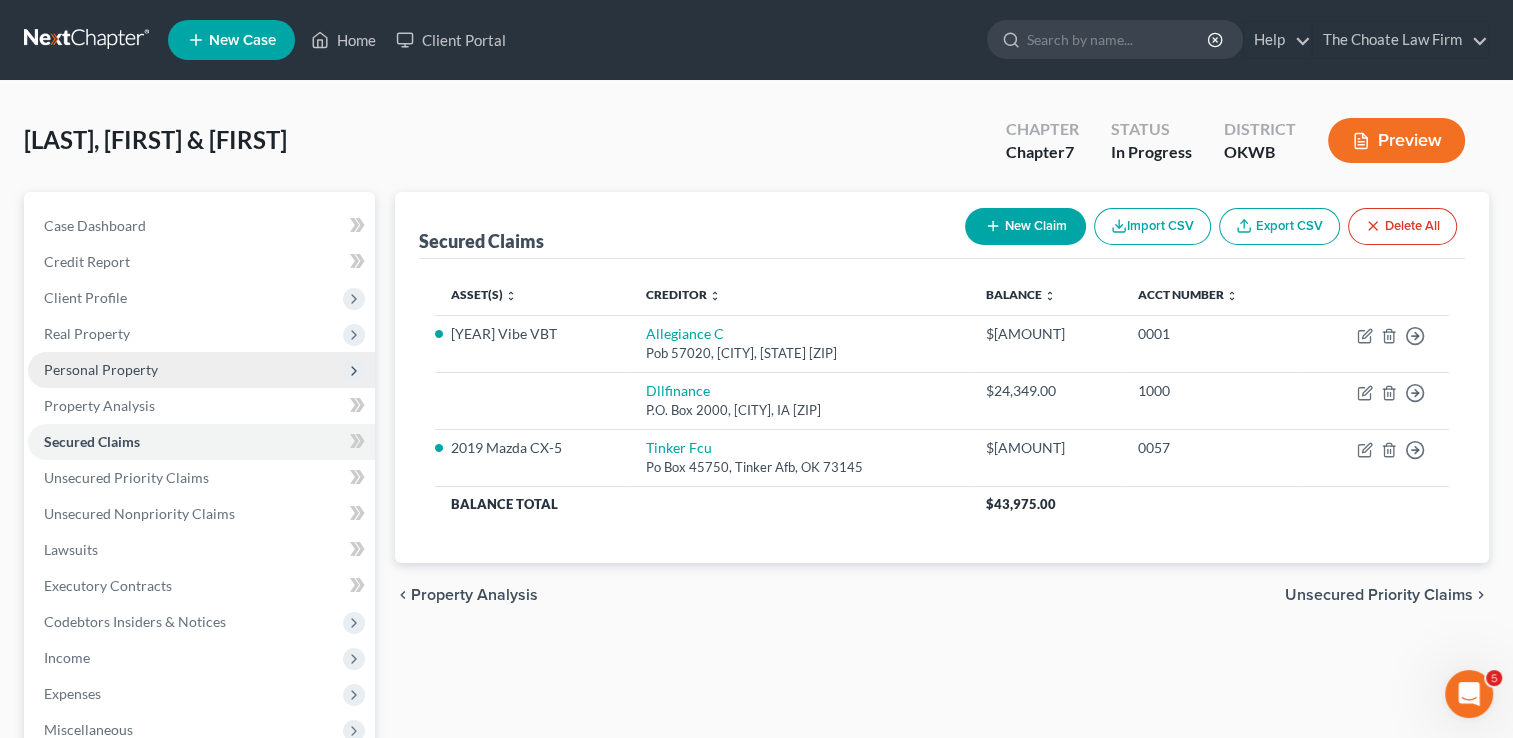 click on "Personal Property" at bounding box center (101, 369) 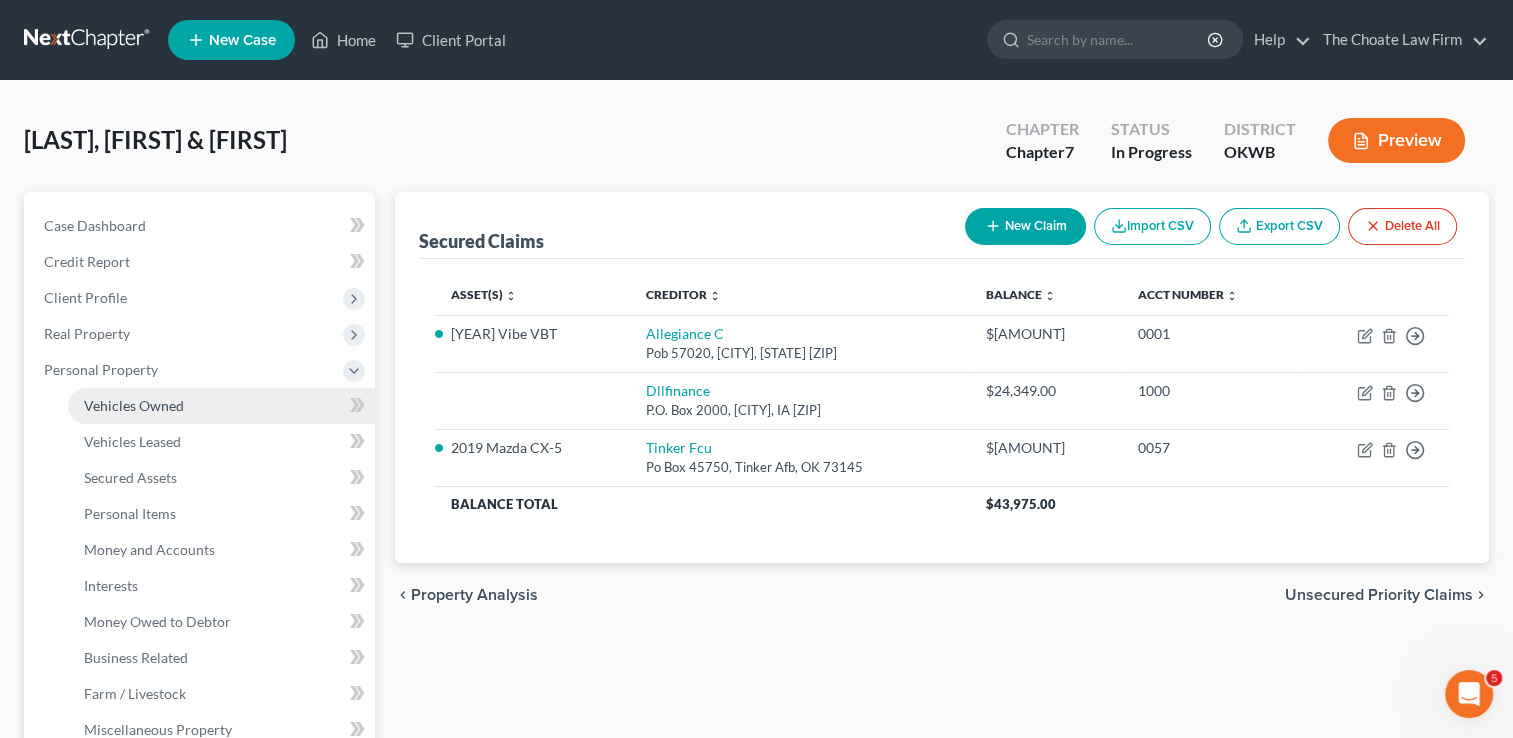 click on "Vehicles Owned" at bounding box center (134, 405) 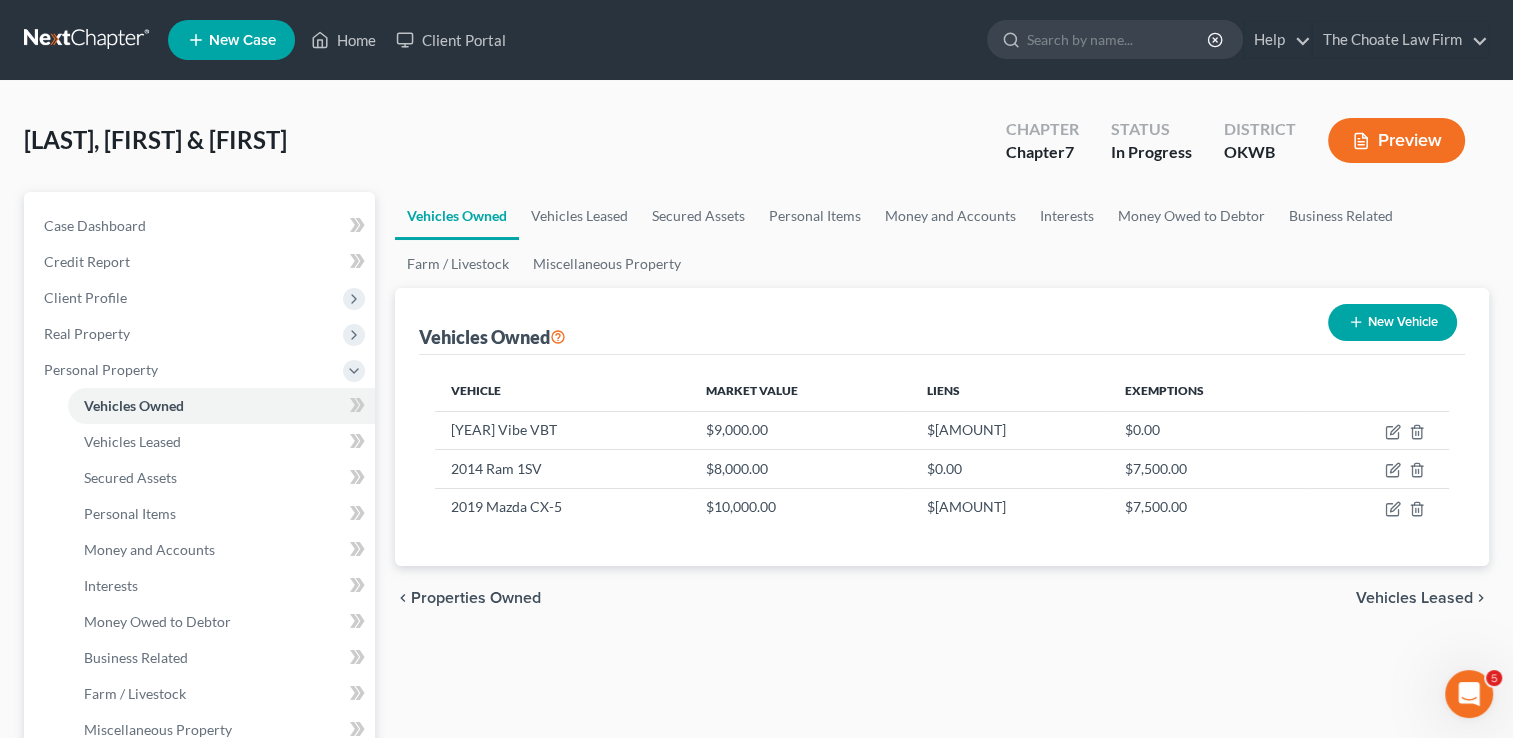 click on "New Vehicle" at bounding box center [1392, 322] 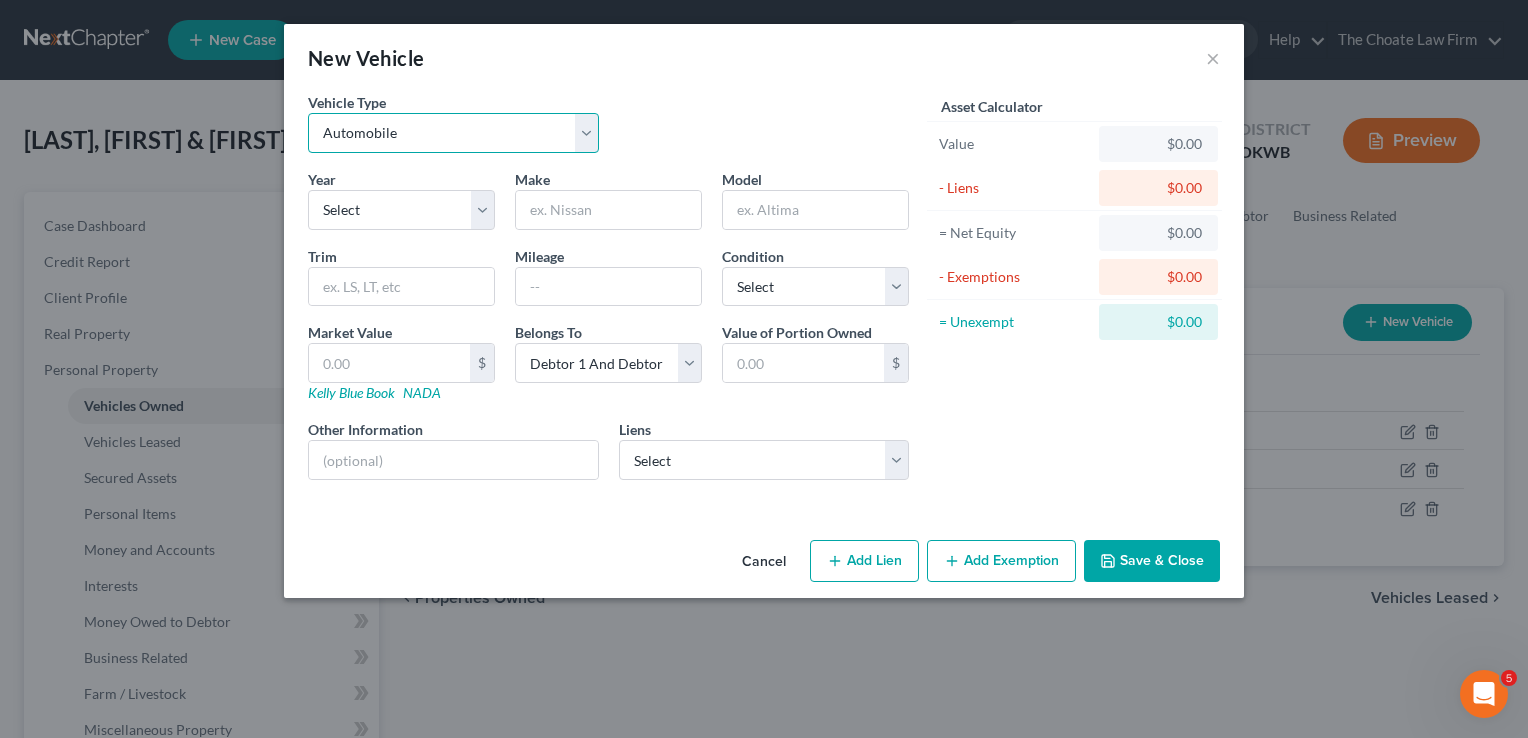 click on "Select Automobile Truck Trailer Watercraft Aircraft Motor Home Atv Other Vehicle" at bounding box center (453, 133) 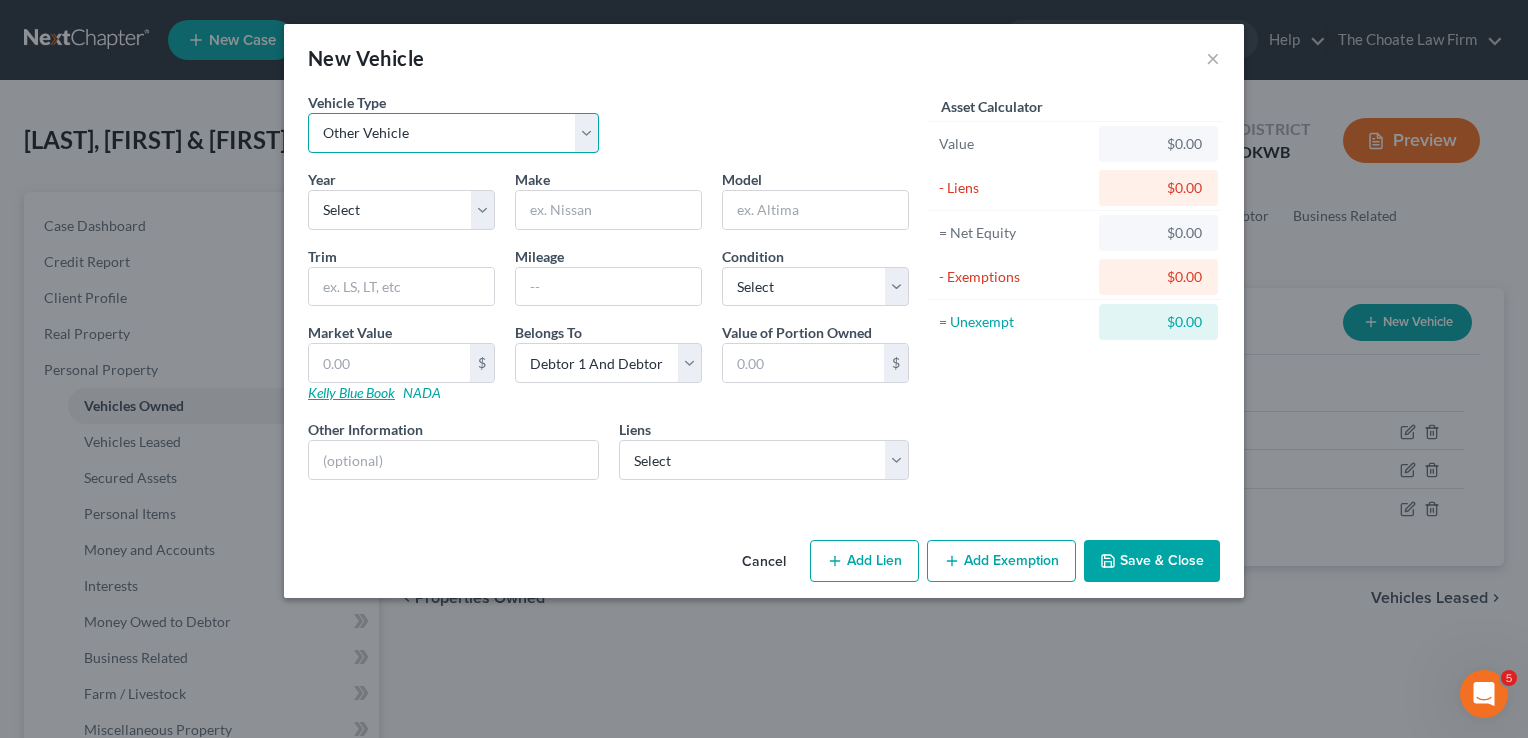 click on "Select Automobile Truck Trailer Watercraft Aircraft Motor Home Atv Other Vehicle" at bounding box center (453, 133) 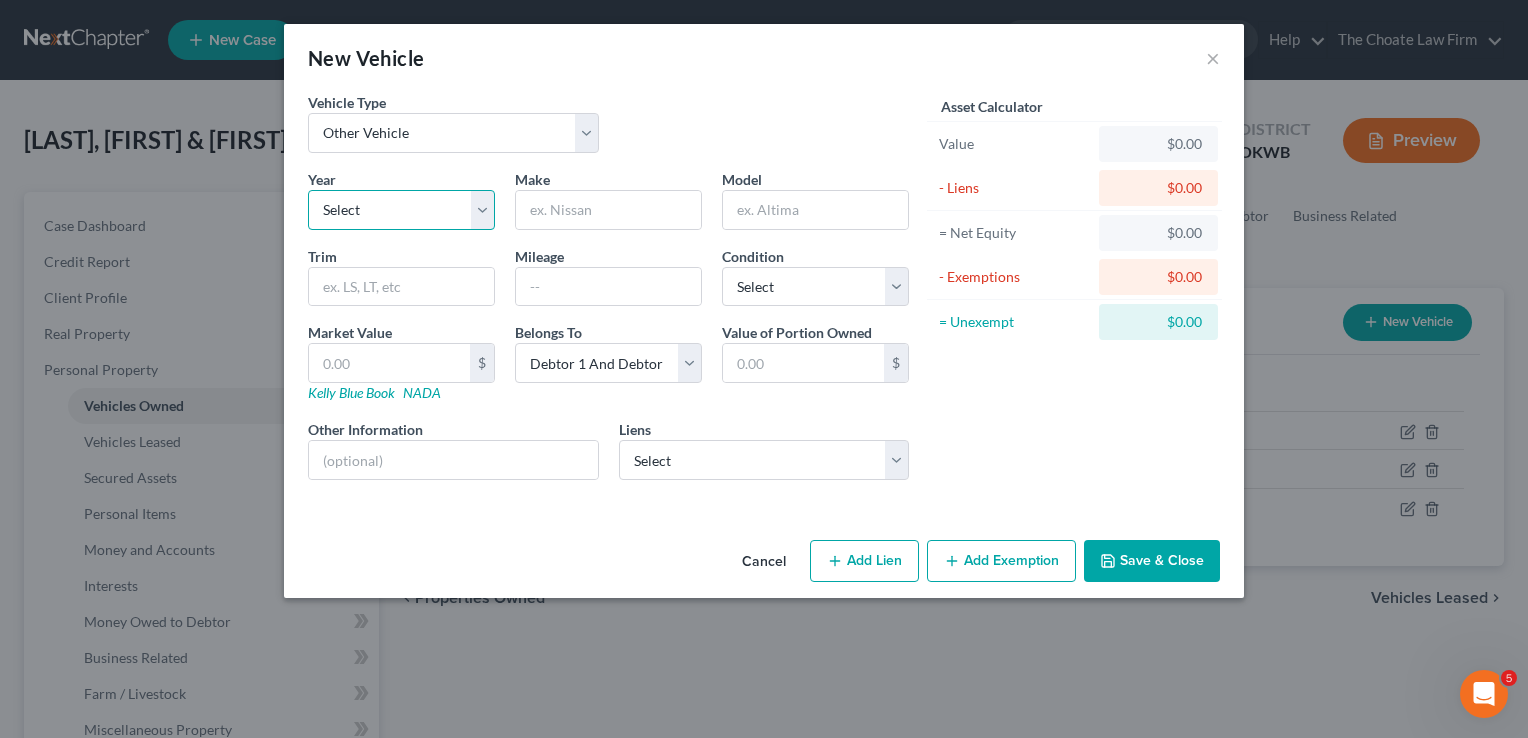 click on "Select 2026 2025 2024 2023 2022 2021 2020 2019 2018 2017 2016 2015 2014 2013 2012 2011 2010 2009 2008 2007 2006 2005 2004 2003 2002 2001 2000 1999 1998 1997 1996 1995 1994 1993 1992 1991 1990 1989 1988 1987 1986 1985 1984 1983 1982 1981 1980 1979 1978 1977 1976 1975 1974 1973 1972 1971 1970 1969 1968 1967 1966 1965 1964 1963 1962 1961 1960 1959 1958 1957 1956 1955 1954 1953 1952 1951 1950 1949 1948 1947 1946 1945 1944 1943 1942 1941 1940 1939 1938 1937 1936 1935 1934 1933 1932 1931 1930 1929 1928 1927 1926 1925 1924 1923 1922 1921 1920 1919 1918 1917 1916 1915 1914 1913 1912 1911 1910 1909 1908 1907 1906 1905 1904 1903 1902 1901" at bounding box center (401, 210) 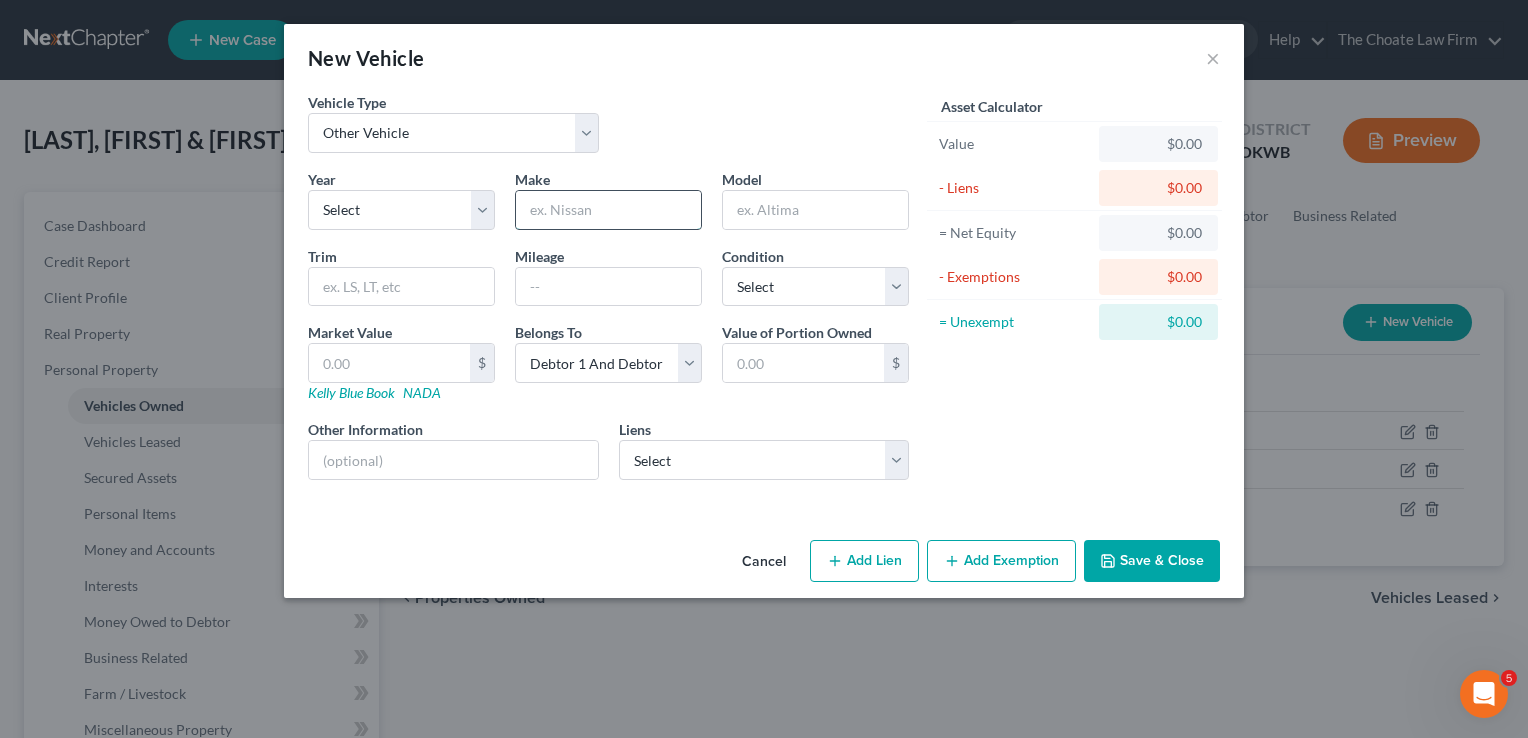 click at bounding box center [608, 210] 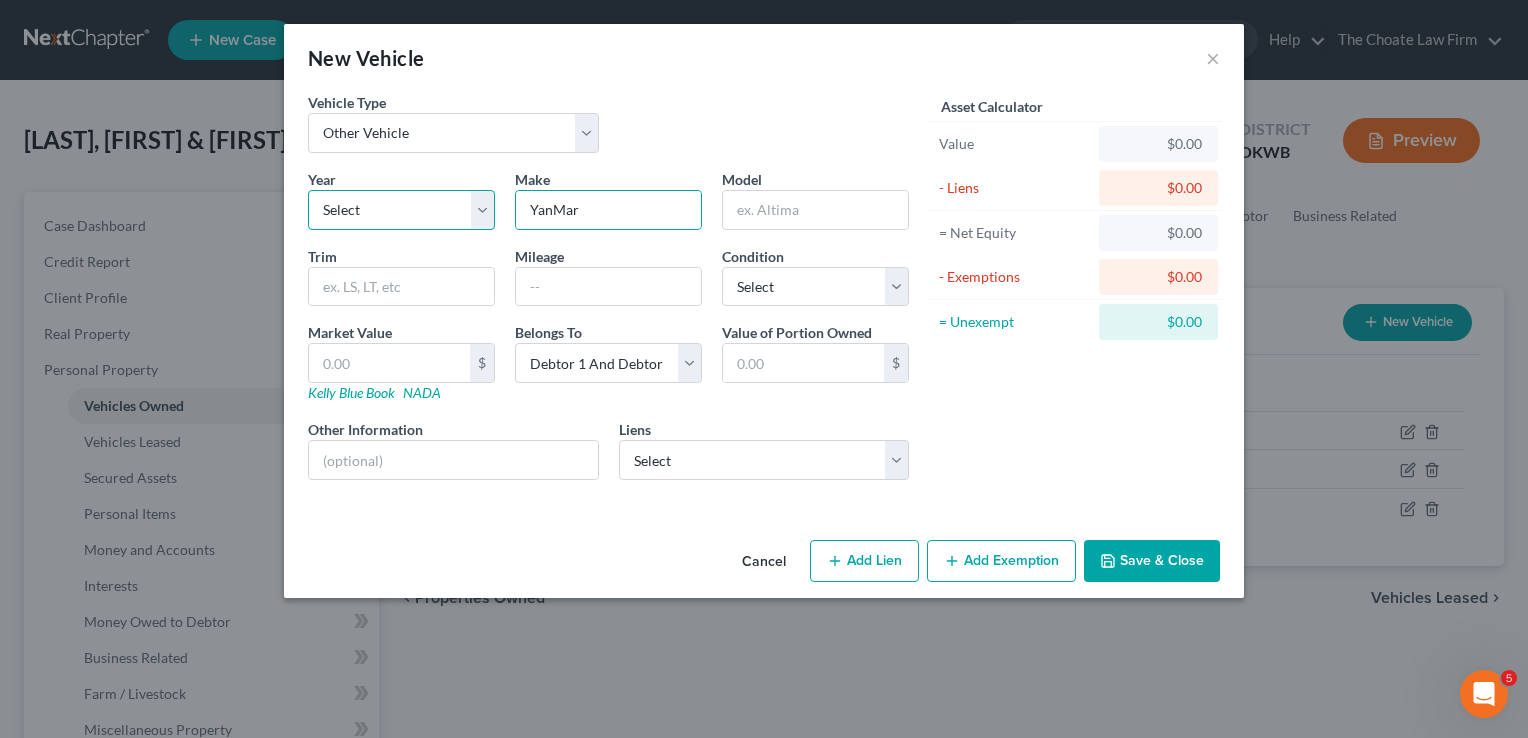 click on "Select 2026 2025 2024 2023 2022 2021 2020 2019 2018 2017 2016 2015 2014 2013 2012 2011 2010 2009 2008 2007 2006 2005 2004 2003 2002 2001 2000 1999 1998 1997 1996 1995 1994 1993 1992 1991 1990 1989 1988 1987 1986 1985 1984 1983 1982 1981 1980 1979 1978 1977 1976 1975 1974 1973 1972 1971 1970 1969 1968 1967 1966 1965 1964 1963 1962 1961 1960 1959 1958 1957 1956 1955 1954 1953 1952 1951 1950 1949 1948 1947 1946 1945 1944 1943 1942 1941 1940 1939 1938 1937 1936 1935 1934 1933 1932 1931 1930 1929 1928 1927 1926 1925 1924 1923 1922 1921 1920 1919 1918 1917 1916 1915 1914 1913 1912 1911 1910 1909 1908 1907 1906 1905 1904 1903 1902 1901" at bounding box center (401, 210) 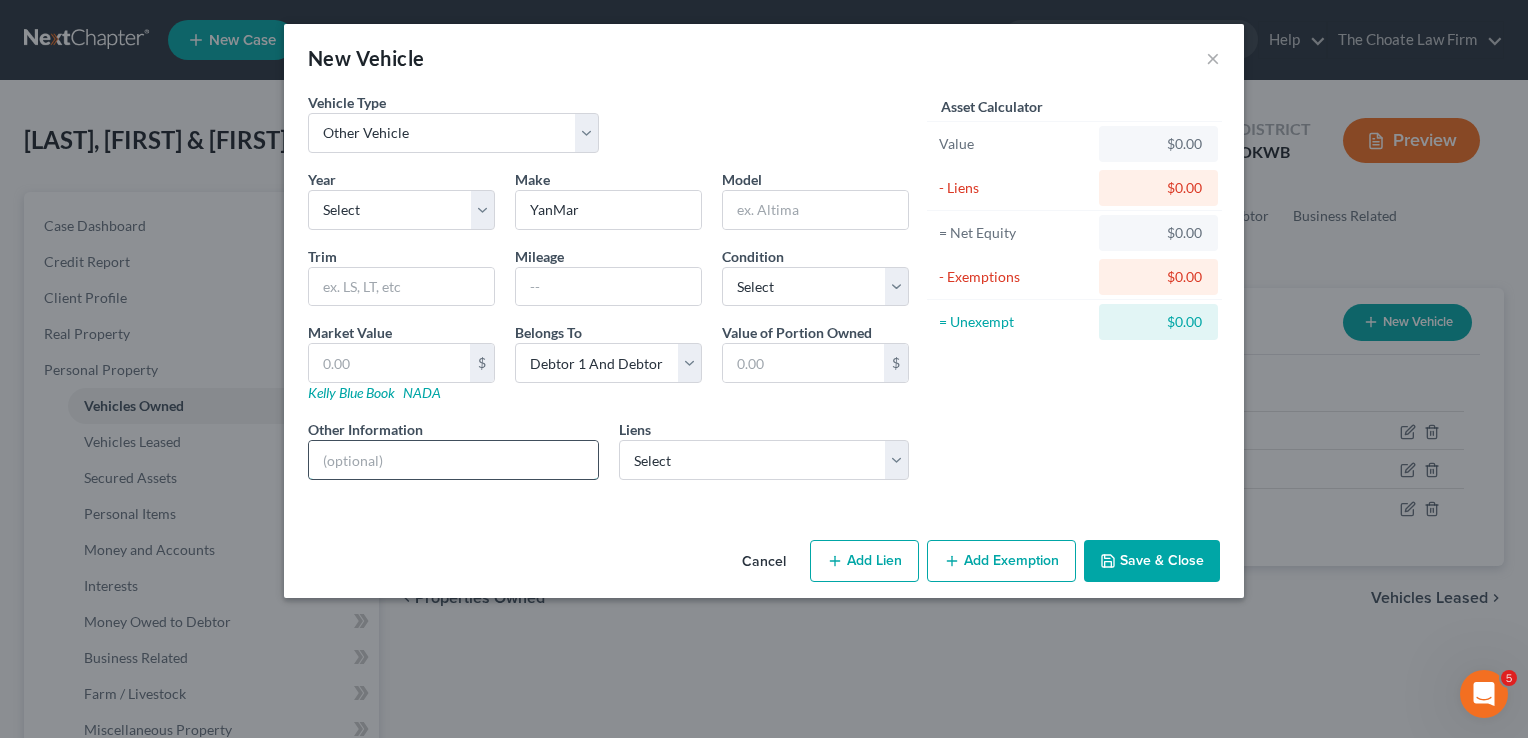 click at bounding box center [453, 460] 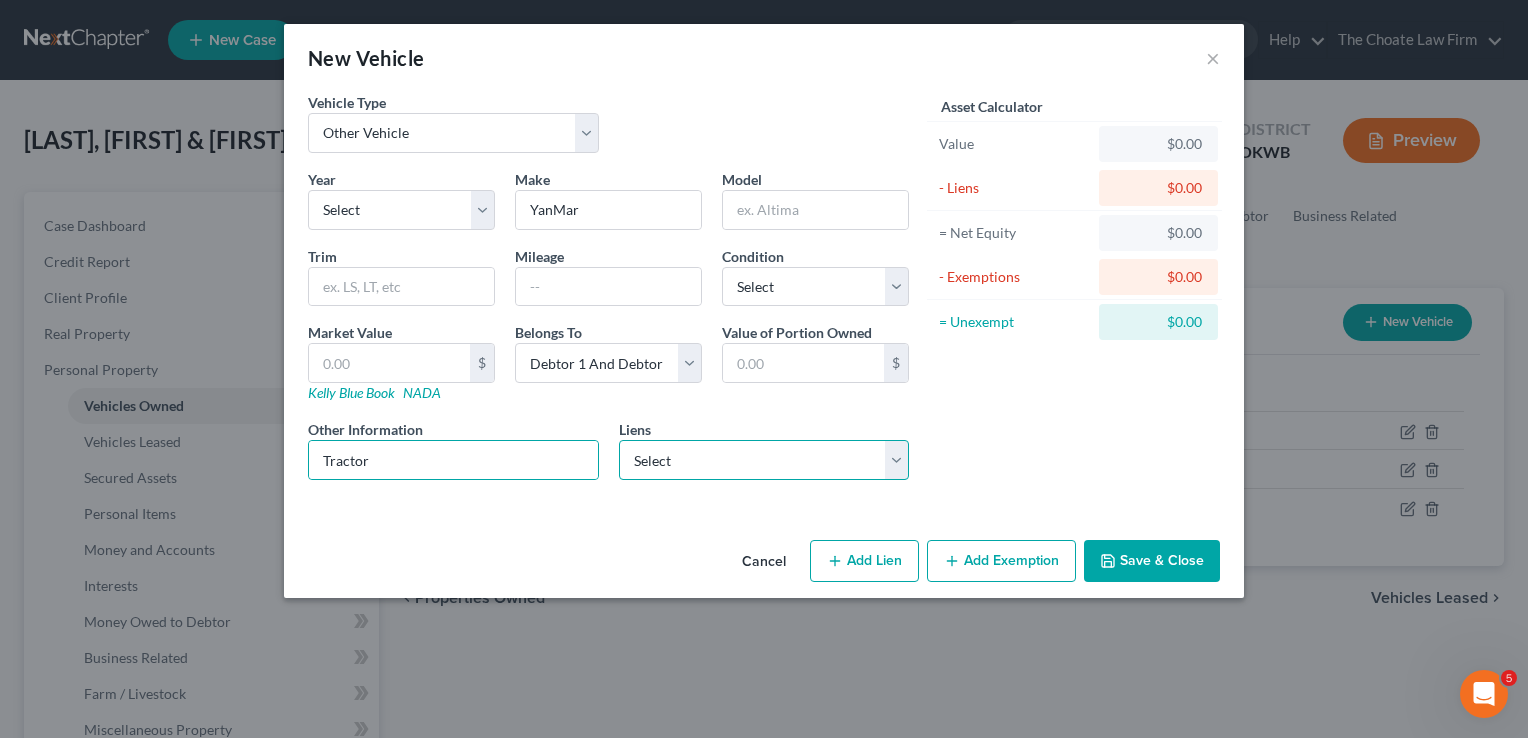 click on "Select Dllfinance - $24,349.00" at bounding box center (764, 460) 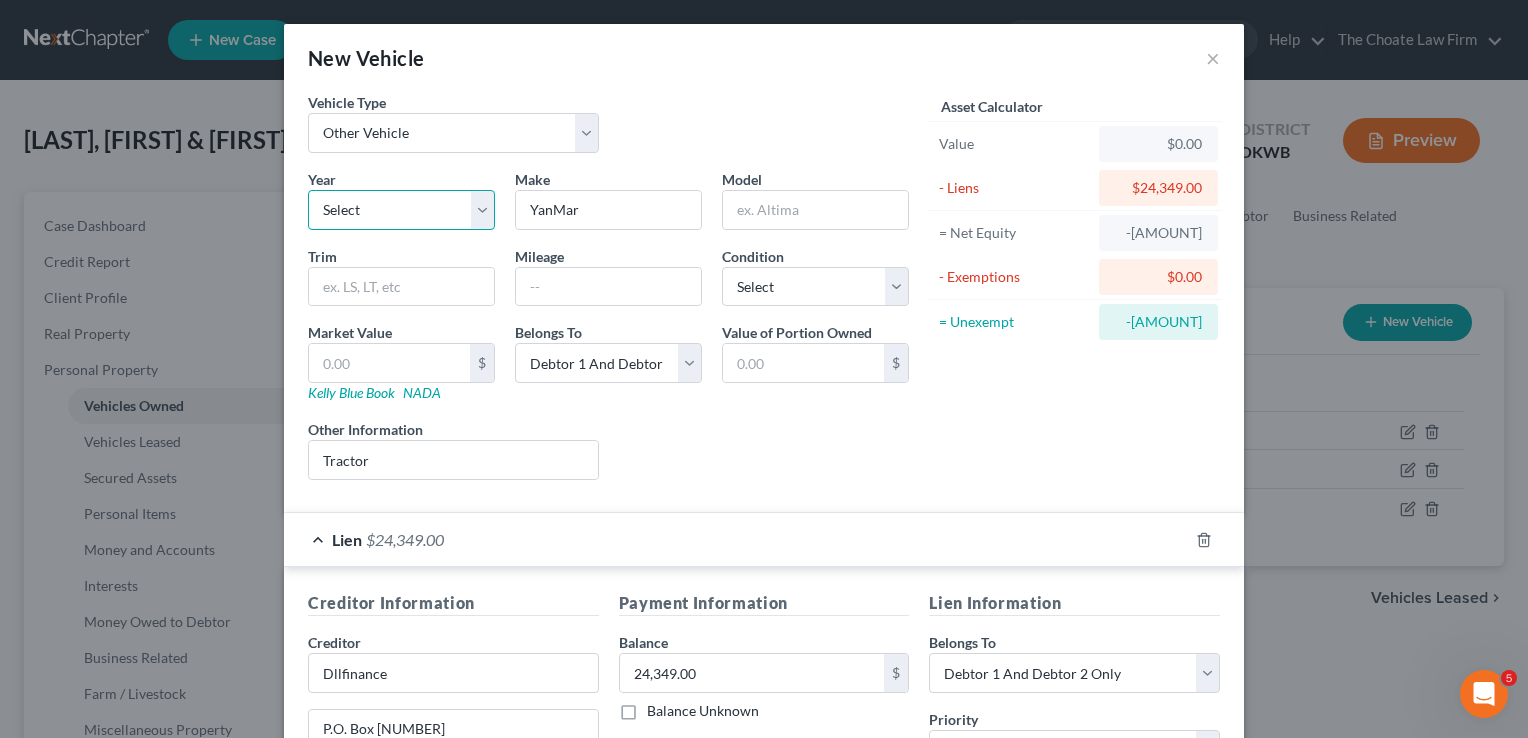 click on "Select 2026 2025 2024 2023 2022 2021 2020 2019 2018 2017 2016 2015 2014 2013 2012 2011 2010 2009 2008 2007 2006 2005 2004 2003 2002 2001 2000 1999 1998 1997 1996 1995 1994 1993 1992 1991 1990 1989 1988 1987 1986 1985 1984 1983 1982 1981 1980 1979 1978 1977 1976 1975 1974 1973 1972 1971 1970 1969 1968 1967 1966 1965 1964 1963 1962 1961 1960 1959 1958 1957 1956 1955 1954 1953 1952 1951 1950 1949 1948 1947 1946 1945 1944 1943 1942 1941 1940 1939 1938 1937 1936 1935 1934 1933 1932 1931 1930 1929 1928 1927 1926 1925 1924 1923 1922 1921 1920 1919 1918 1917 1916 1915 1914 1913 1912 1911 1910 1909 1908 1907 1906 1905 1904 1903 1902 1901" at bounding box center (401, 210) 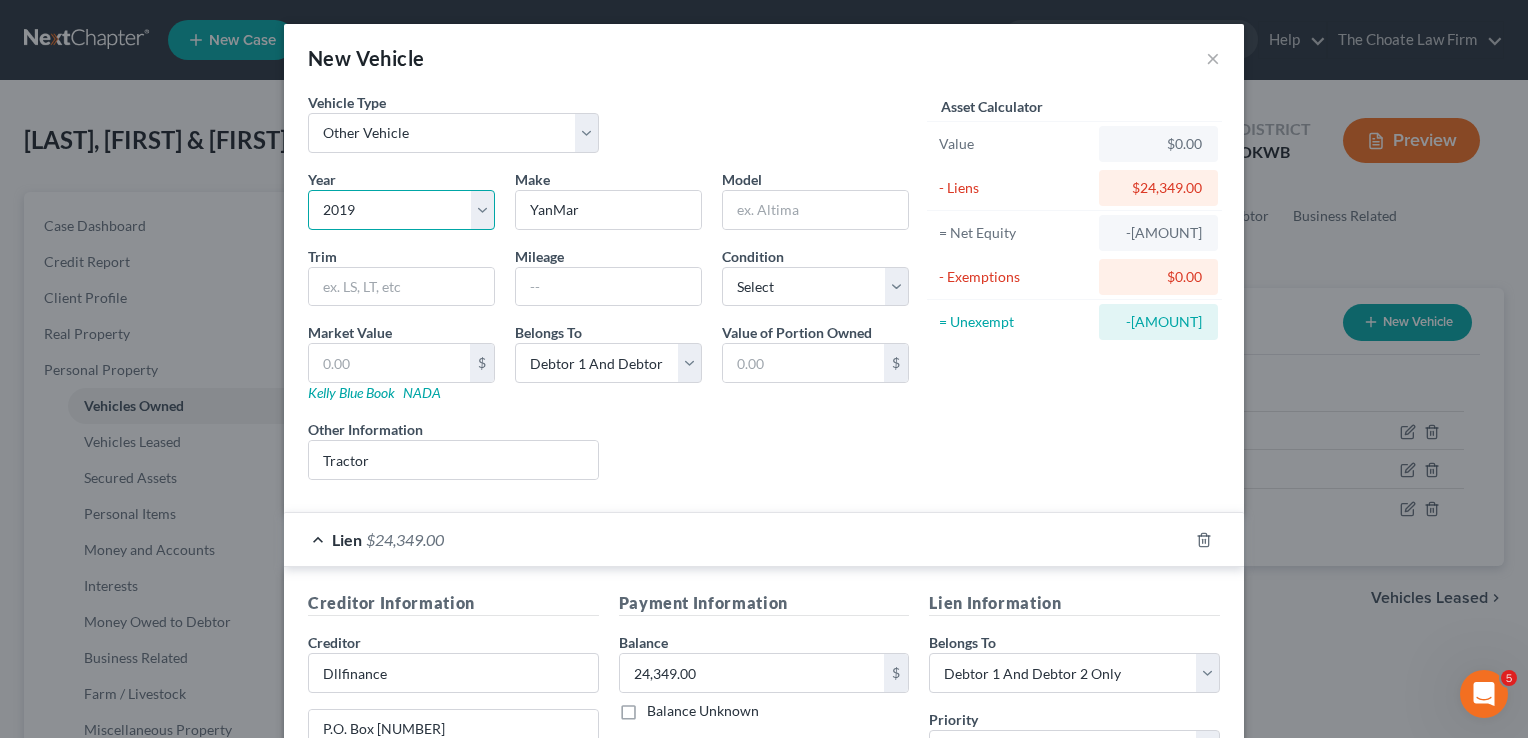 click on "Select 2026 2025 2024 2023 2022 2021 2020 2019 2018 2017 2016 2015 2014 2013 2012 2011 2010 2009 2008 2007 2006 2005 2004 2003 2002 2001 2000 1999 1998 1997 1996 1995 1994 1993 1992 1991 1990 1989 1988 1987 1986 1985 1984 1983 1982 1981 1980 1979 1978 1977 1976 1975 1974 1973 1972 1971 1970 1969 1968 1967 1966 1965 1964 1963 1962 1961 1960 1959 1958 1957 1956 1955 1954 1953 1952 1951 1950 1949 1948 1947 1946 1945 1944 1943 1942 1941 1940 1939 1938 1937 1936 1935 1934 1933 1932 1931 1930 1929 1928 1927 1926 1925 1924 1923 1922 1921 1920 1919 1918 1917 1916 1915 1914 1913 1912 1911 1910 1909 1908 1907 1906 1905 1904 1903 1902 1901" at bounding box center [401, 210] 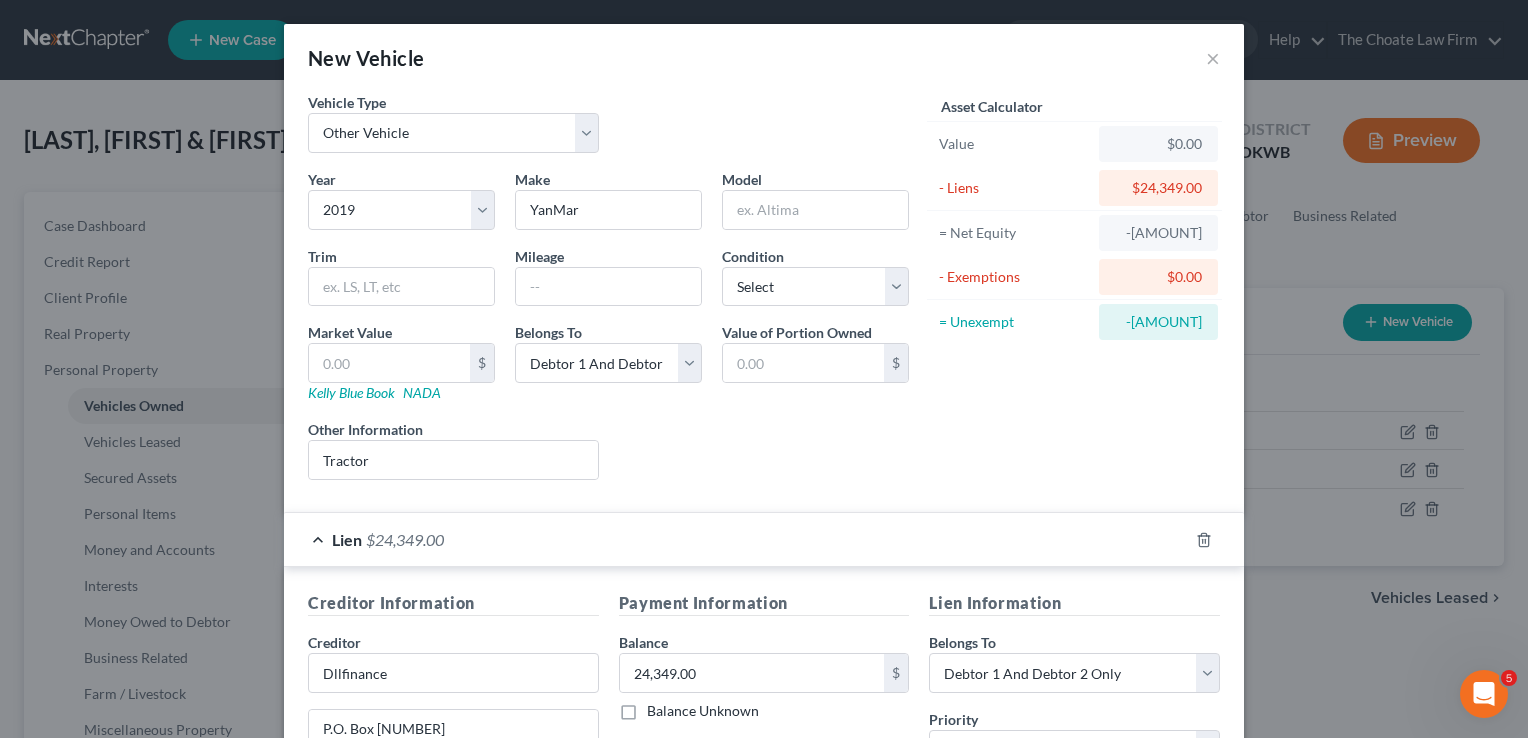 click on "Liens
Select" at bounding box center (764, 449) 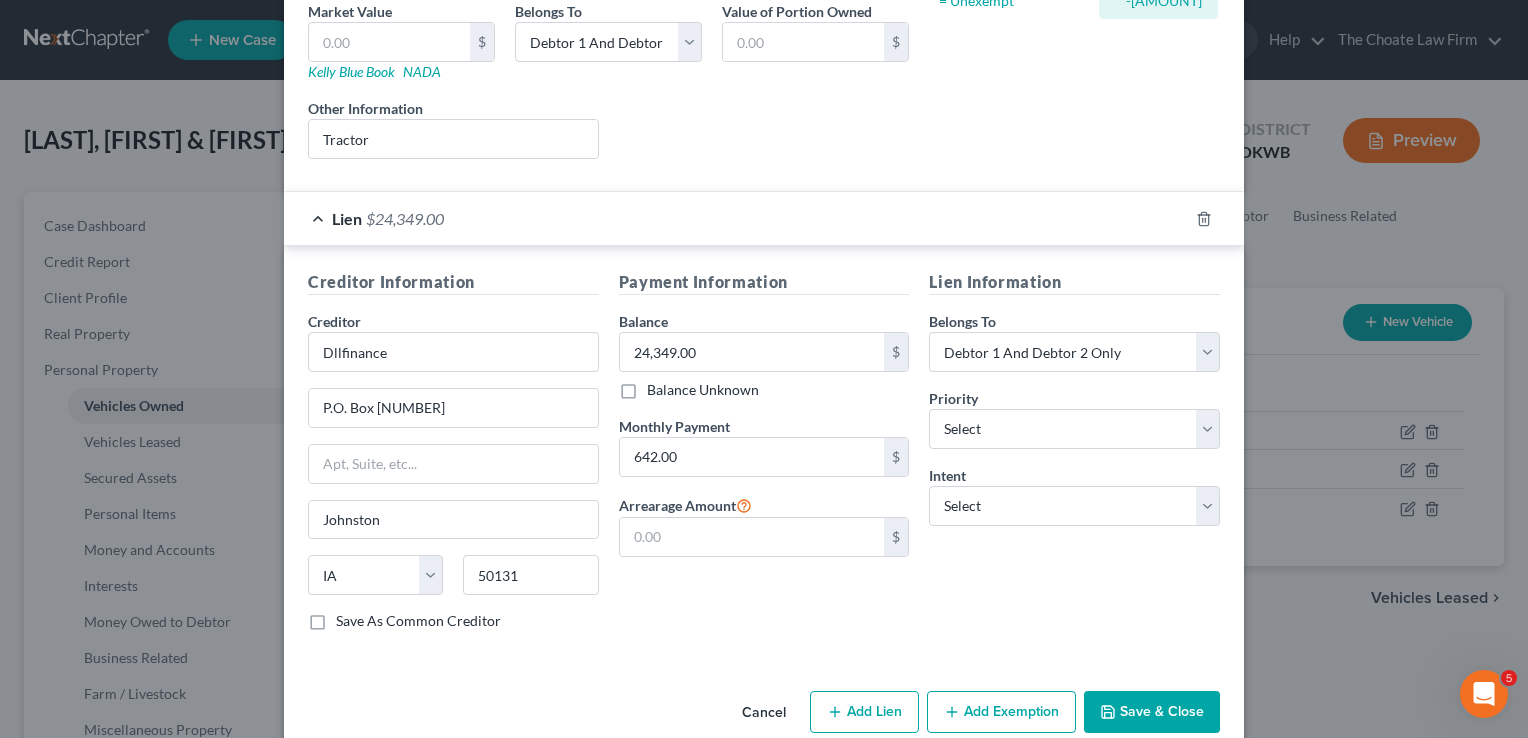 scroll, scrollTop: 351, scrollLeft: 0, axis: vertical 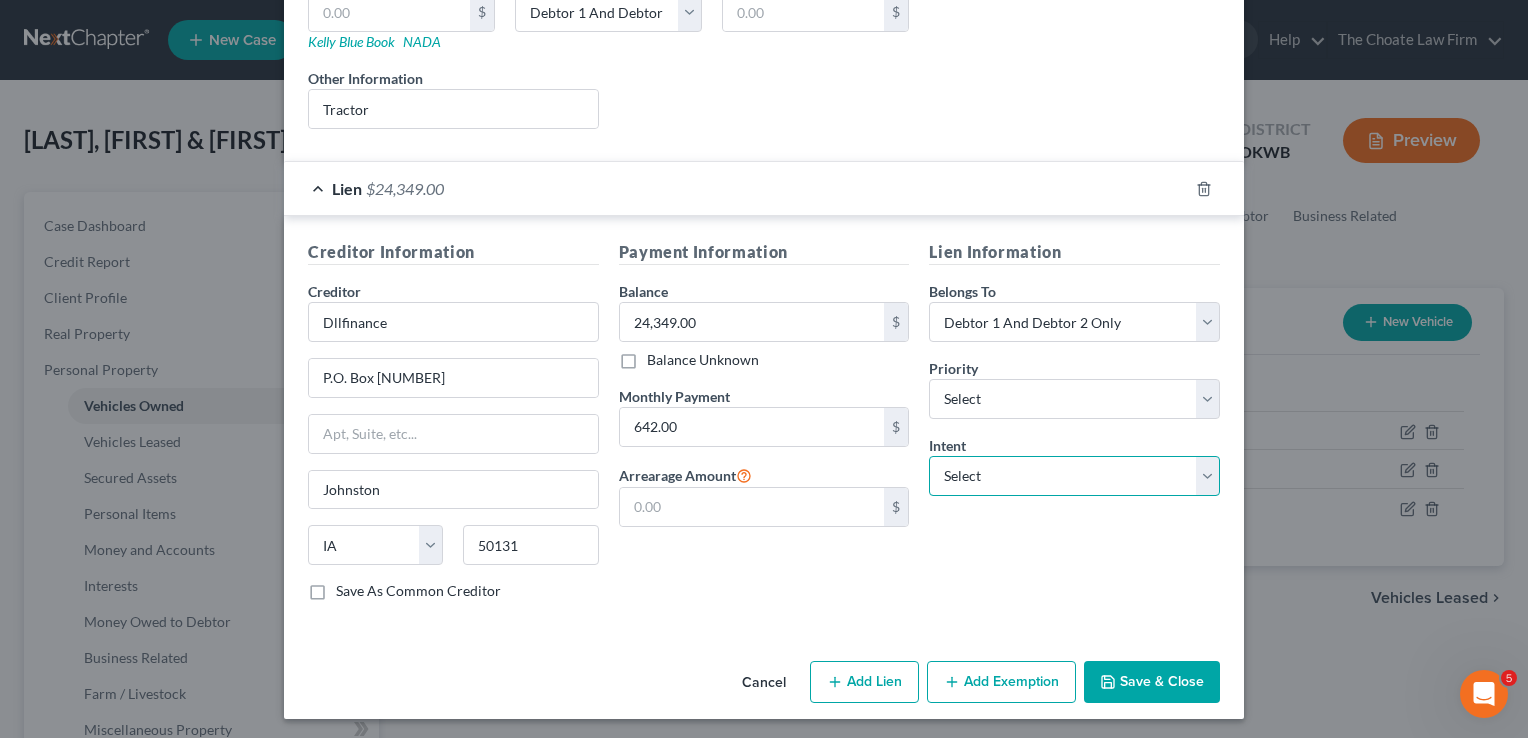 click on "Select Surrender Redeem Reaffirm Avoid Other" at bounding box center (1074, 476) 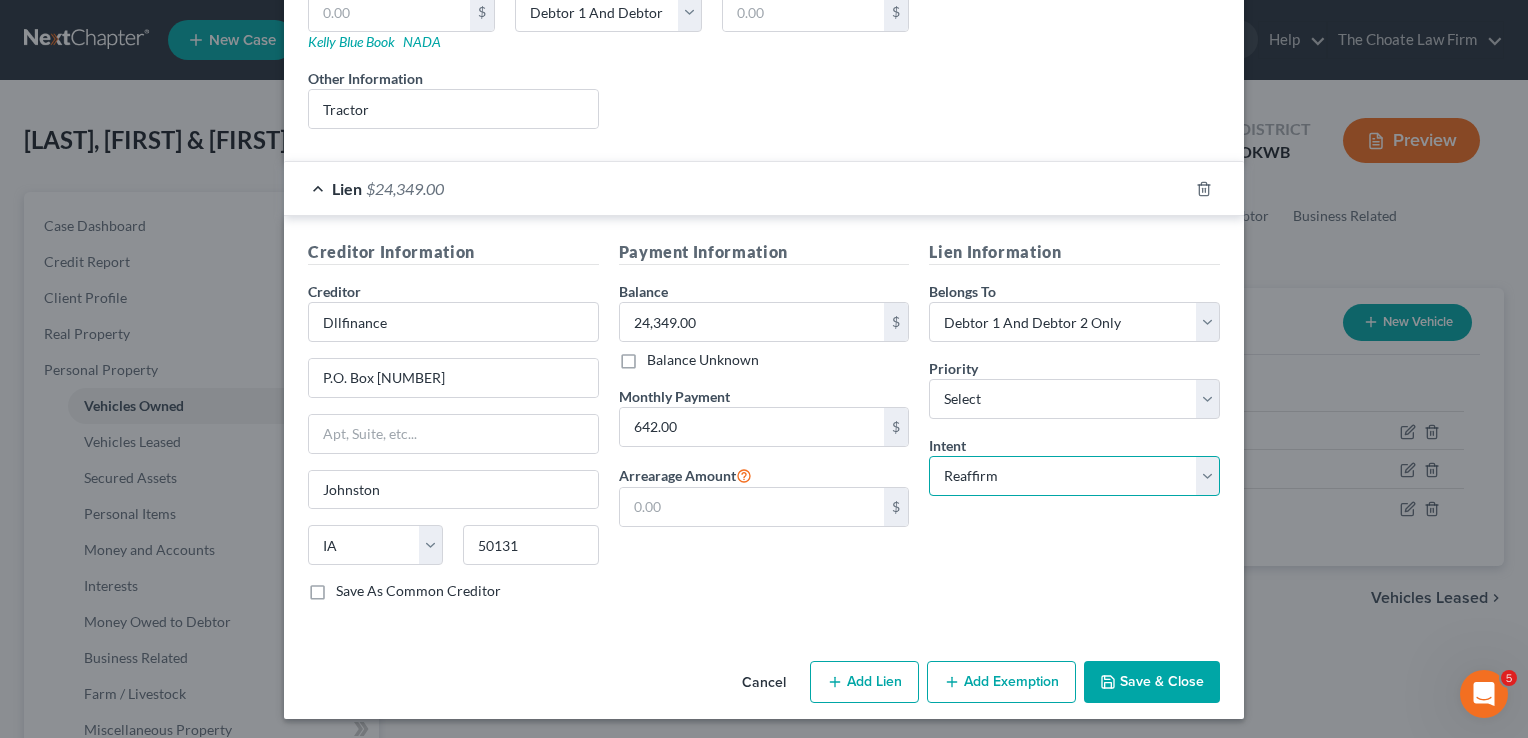 click on "Select Surrender Redeem Reaffirm Avoid Other" at bounding box center (1074, 476) 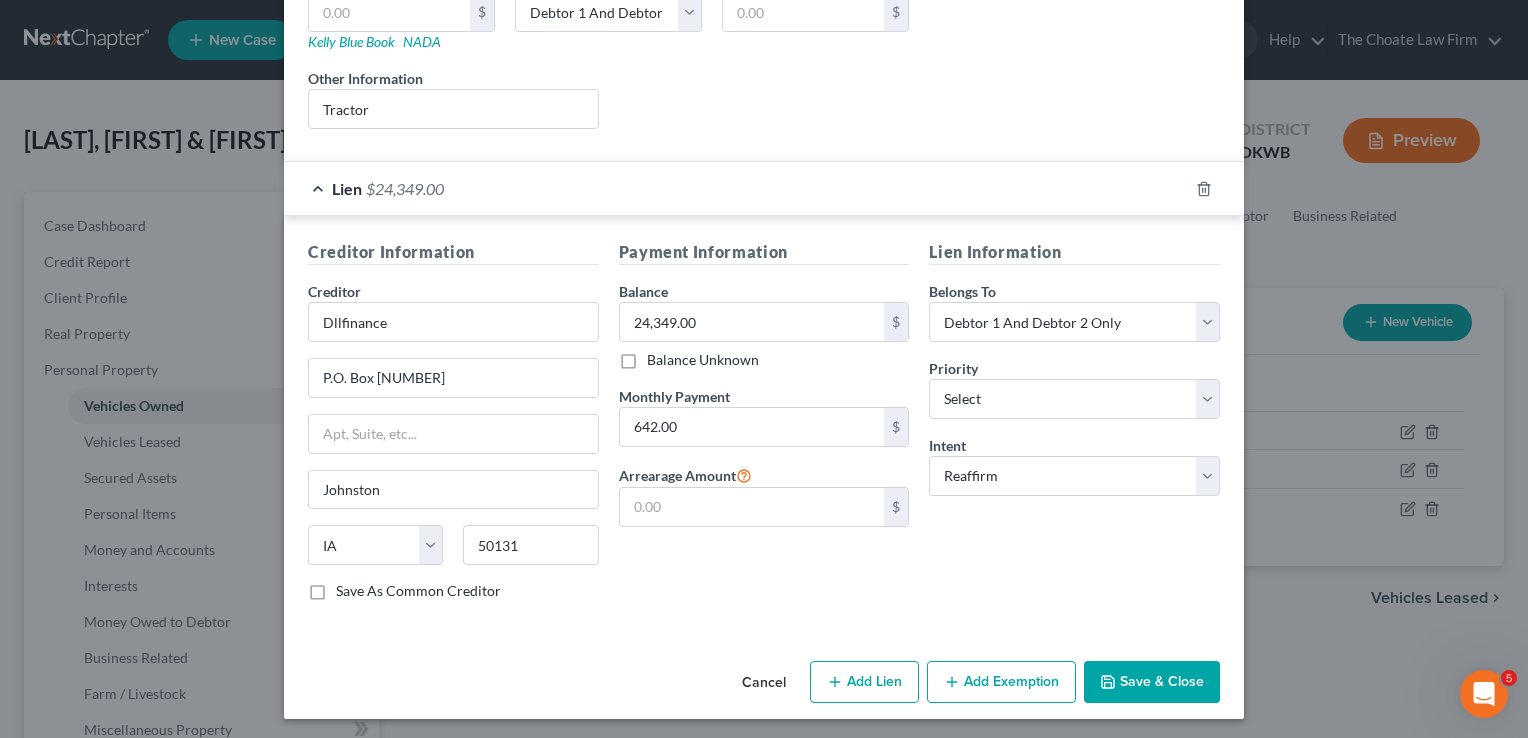 click on "Lien Information
Belongs To
*
Select Debtor 1 Only Debtor 2 Only Debtor 1 And Debtor 2 Only At Least One Of The Debtors And Another Community Property
Priority
*
Select 1st 2nd 3rd 4th 5th 6th 7th 8th 9th 10th 11th 12th 13th 14th 15th 16th 17th 18th 19th 20th 21th 22th 23th 24th 25th 26th 27th 28th 29th 30th
Intent
Select Surrender Redeem Reaffirm Avoid Other" at bounding box center (1074, 428) 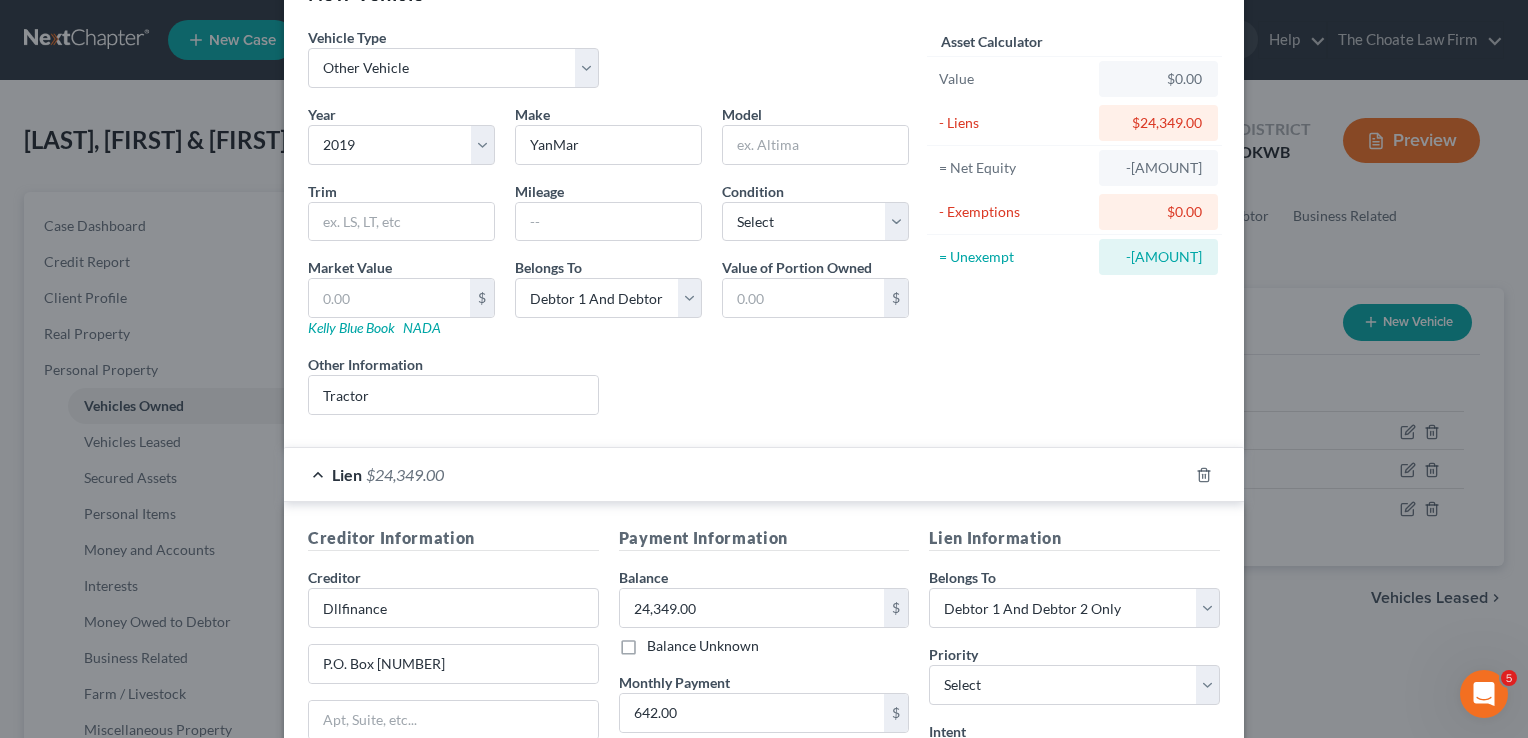 scroll, scrollTop: 100, scrollLeft: 0, axis: vertical 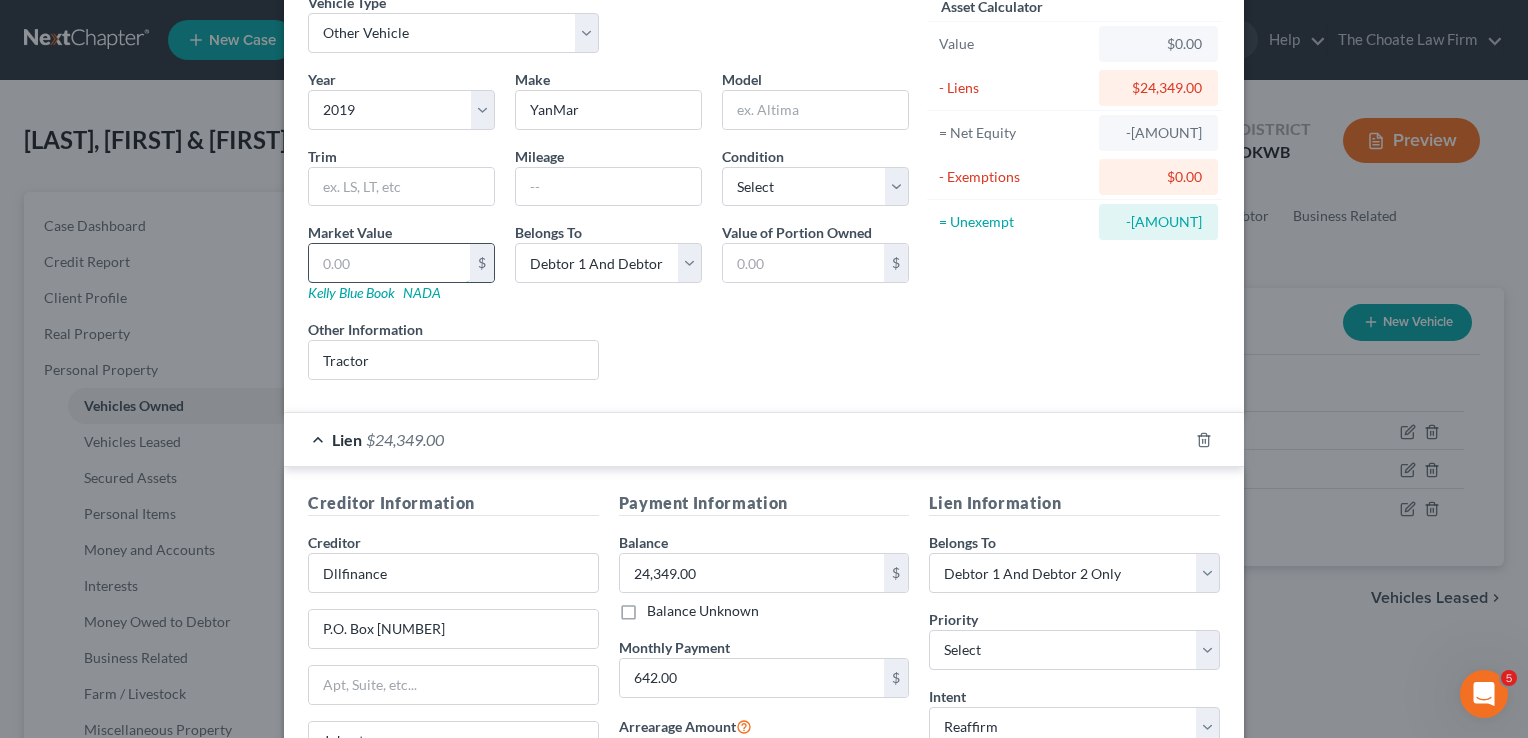 click at bounding box center (389, 263) 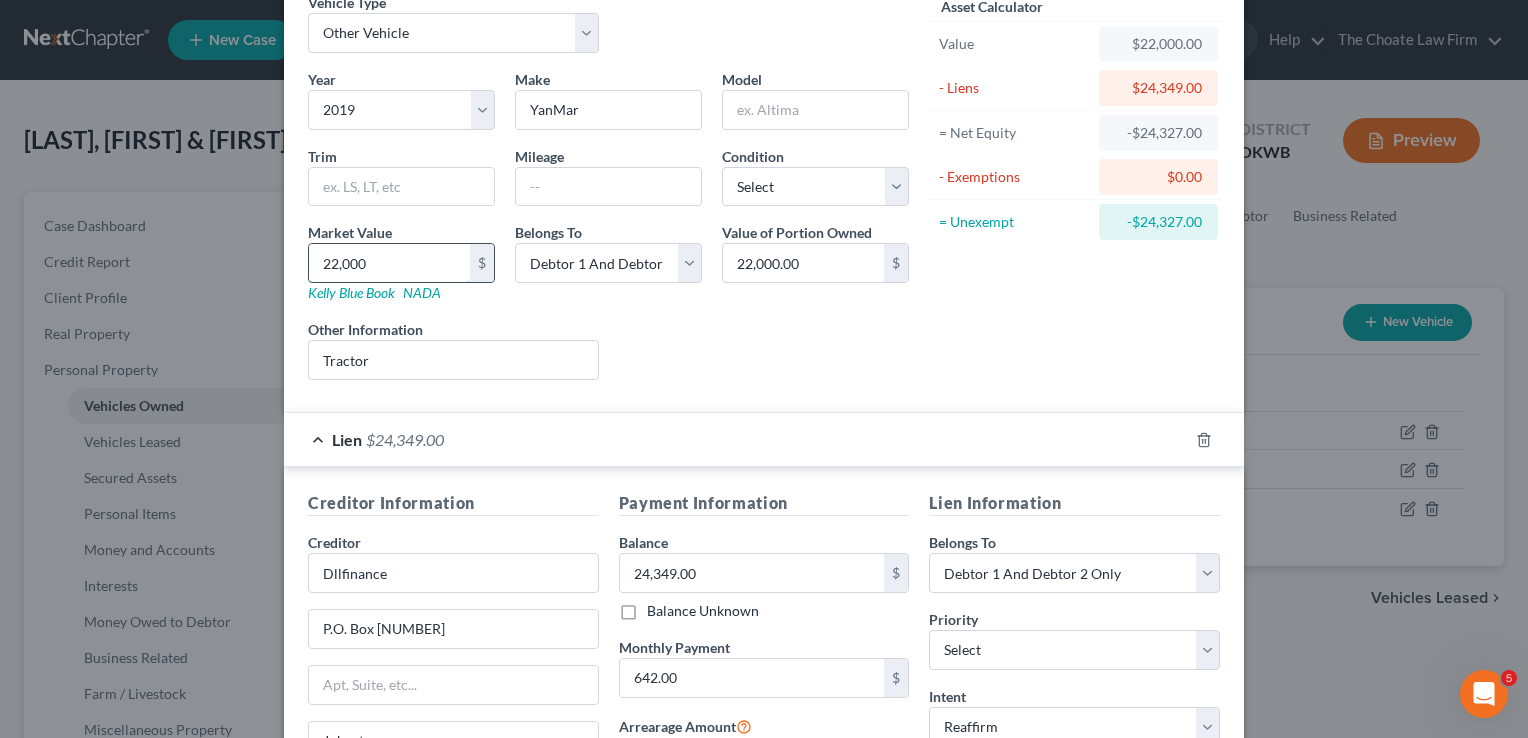 drag, startPoint x: 371, startPoint y: 262, endPoint x: 302, endPoint y: 260, distance: 69.02898 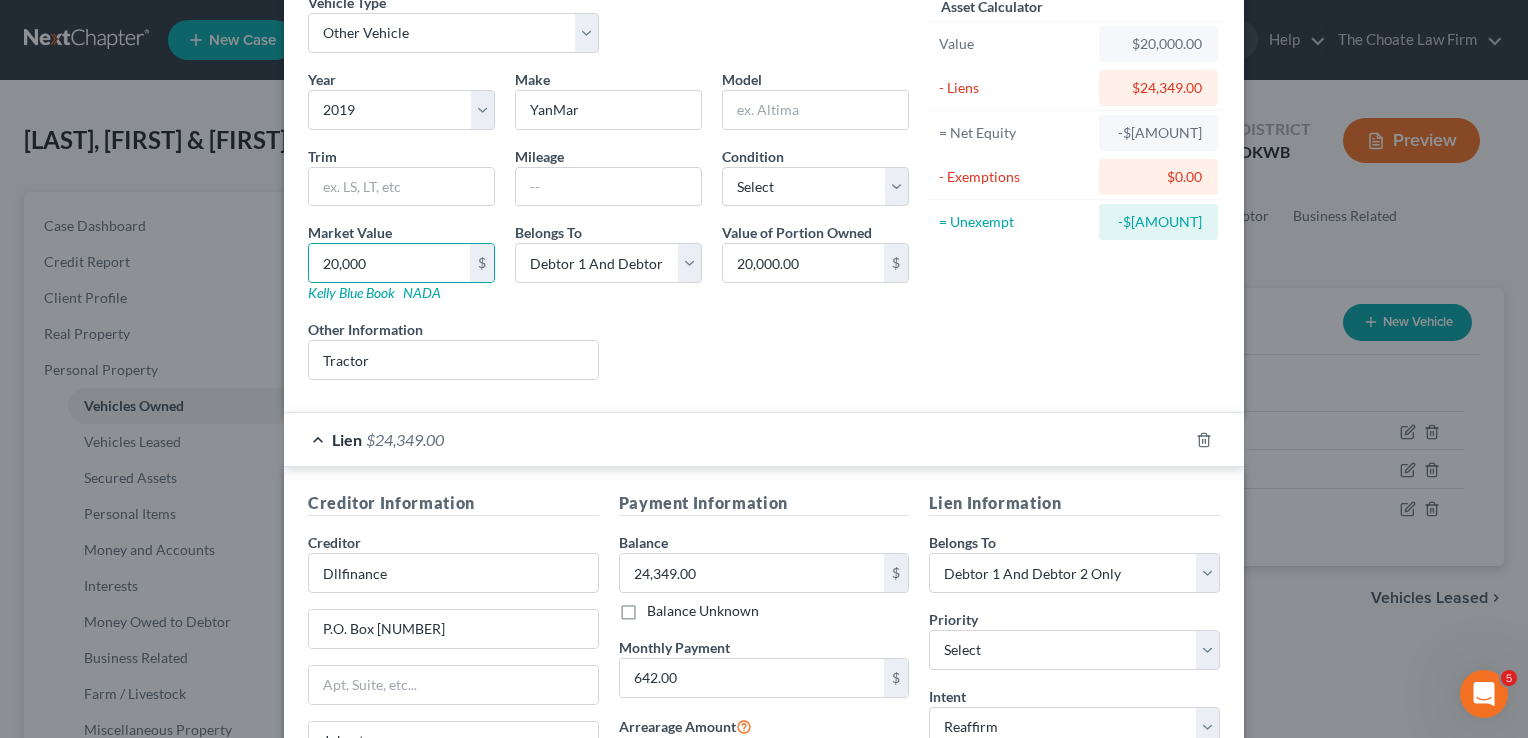 click on "Liens
Select" at bounding box center [764, 349] 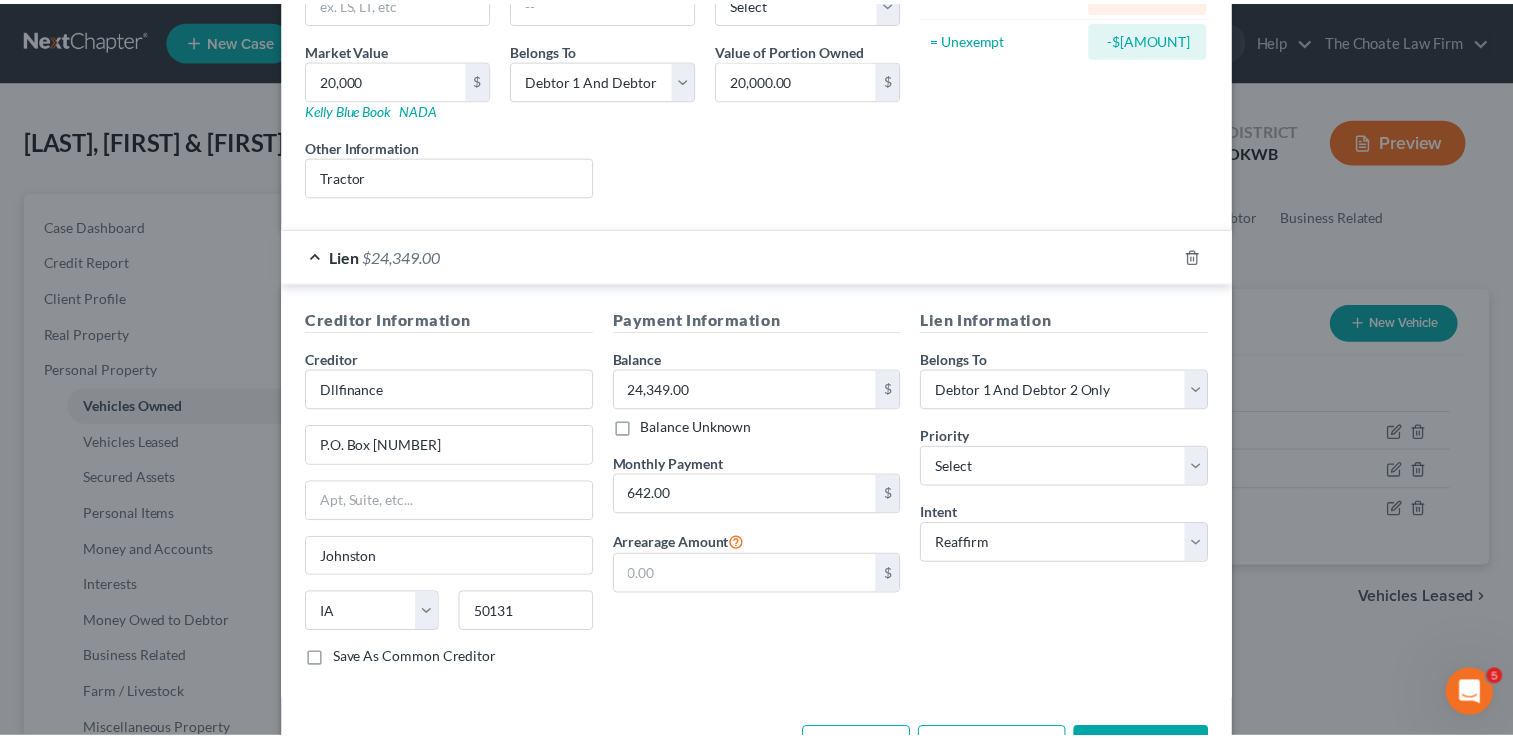 scroll, scrollTop: 351, scrollLeft: 0, axis: vertical 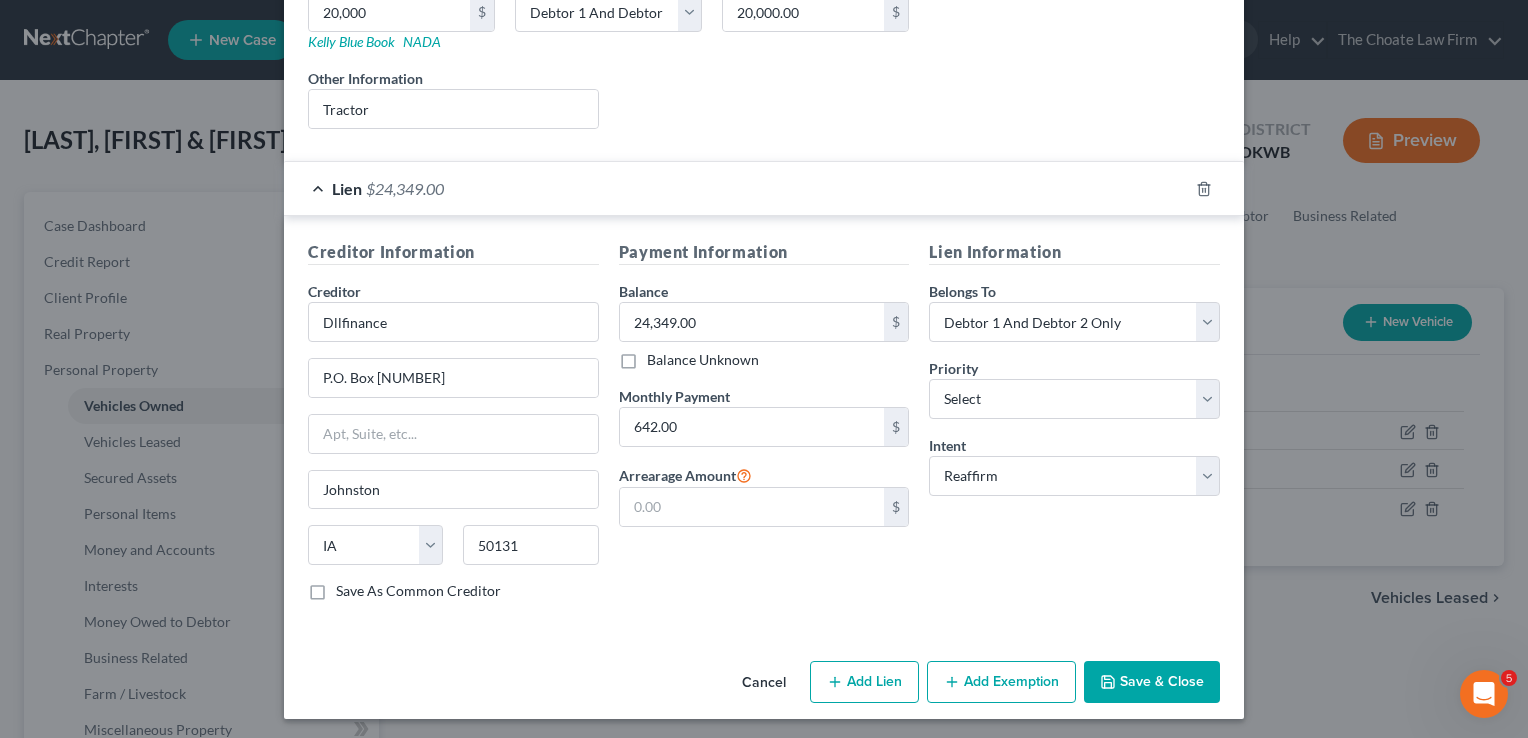 click on "Save & Close" at bounding box center (1152, 682) 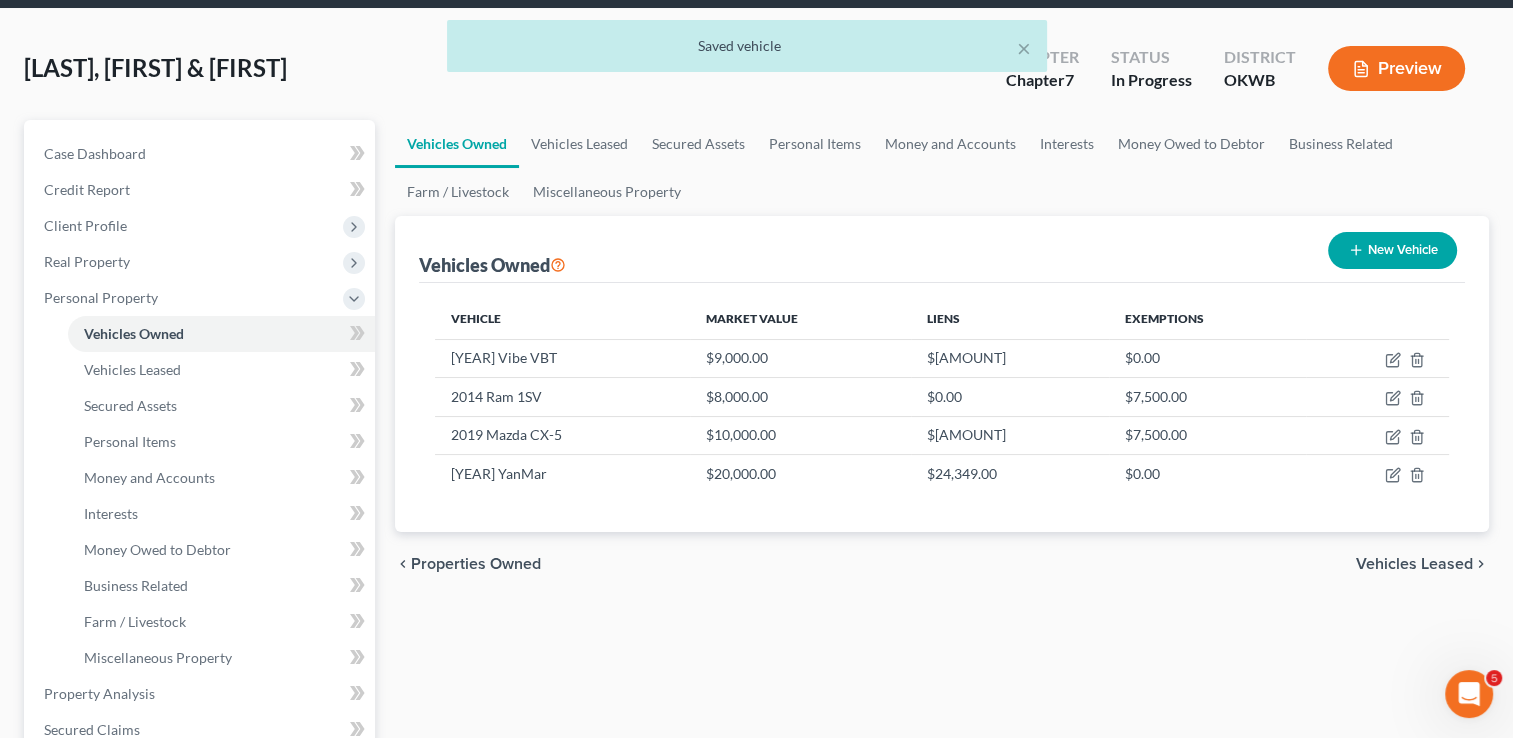 scroll, scrollTop: 400, scrollLeft: 0, axis: vertical 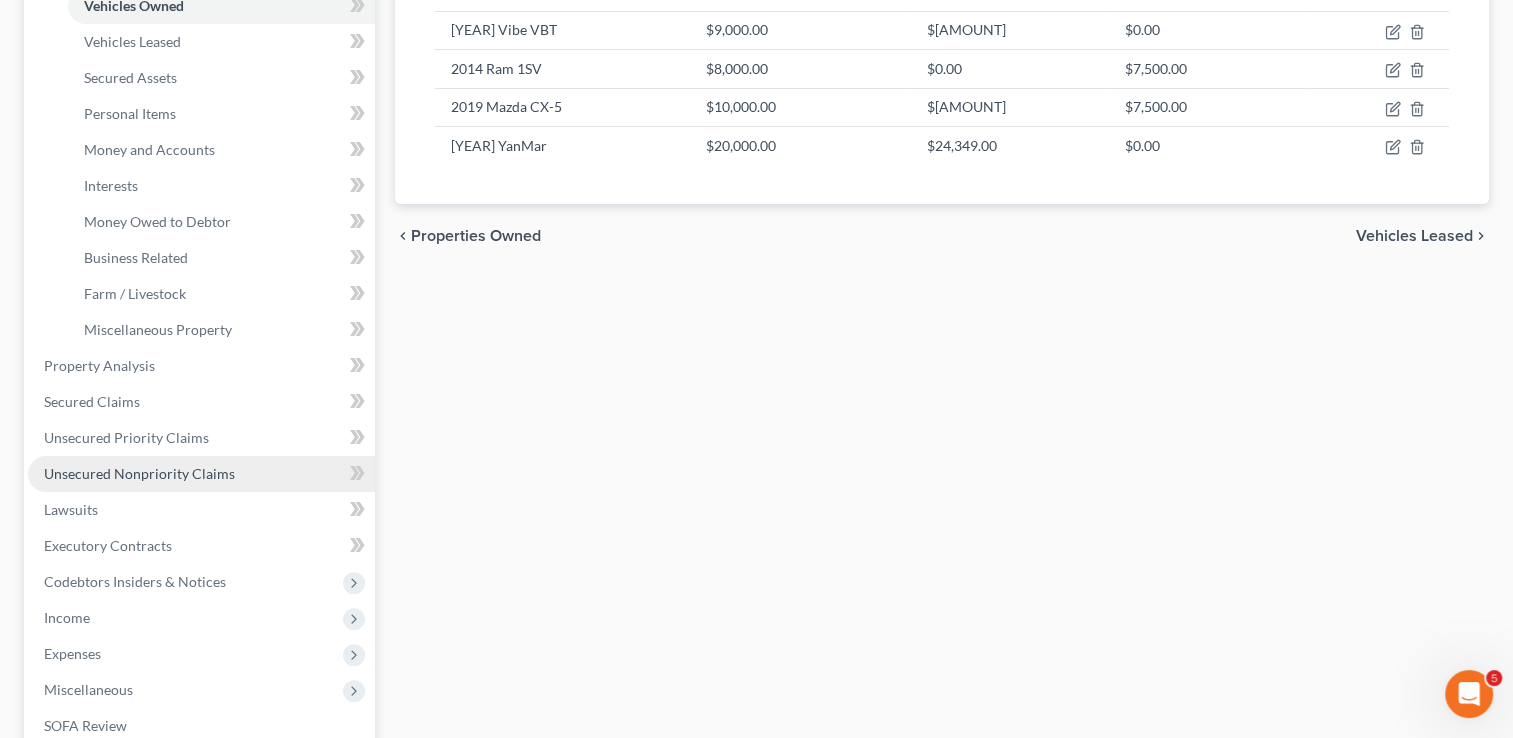 click on "Unsecured Nonpriority Claims" at bounding box center (139, 473) 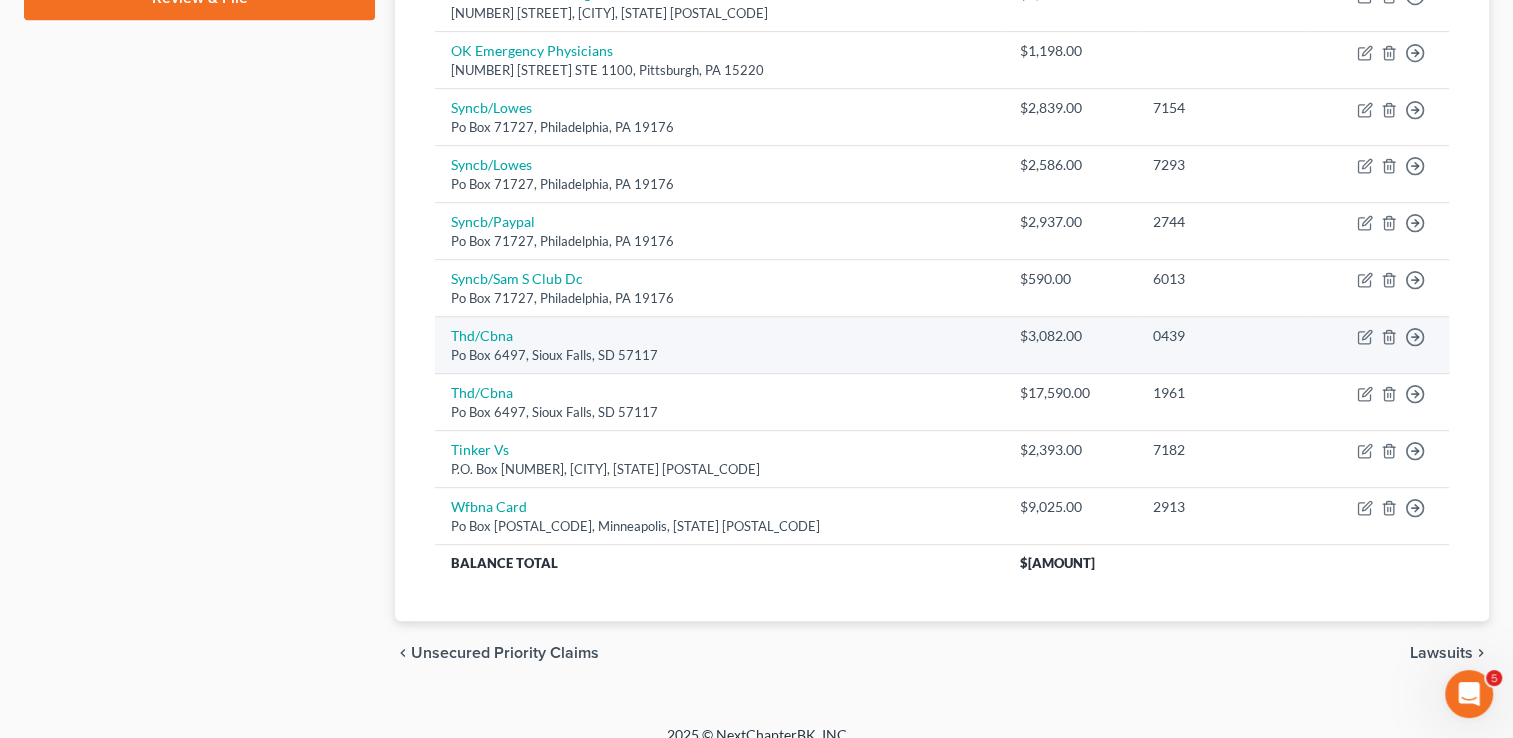 scroll, scrollTop: 984, scrollLeft: 0, axis: vertical 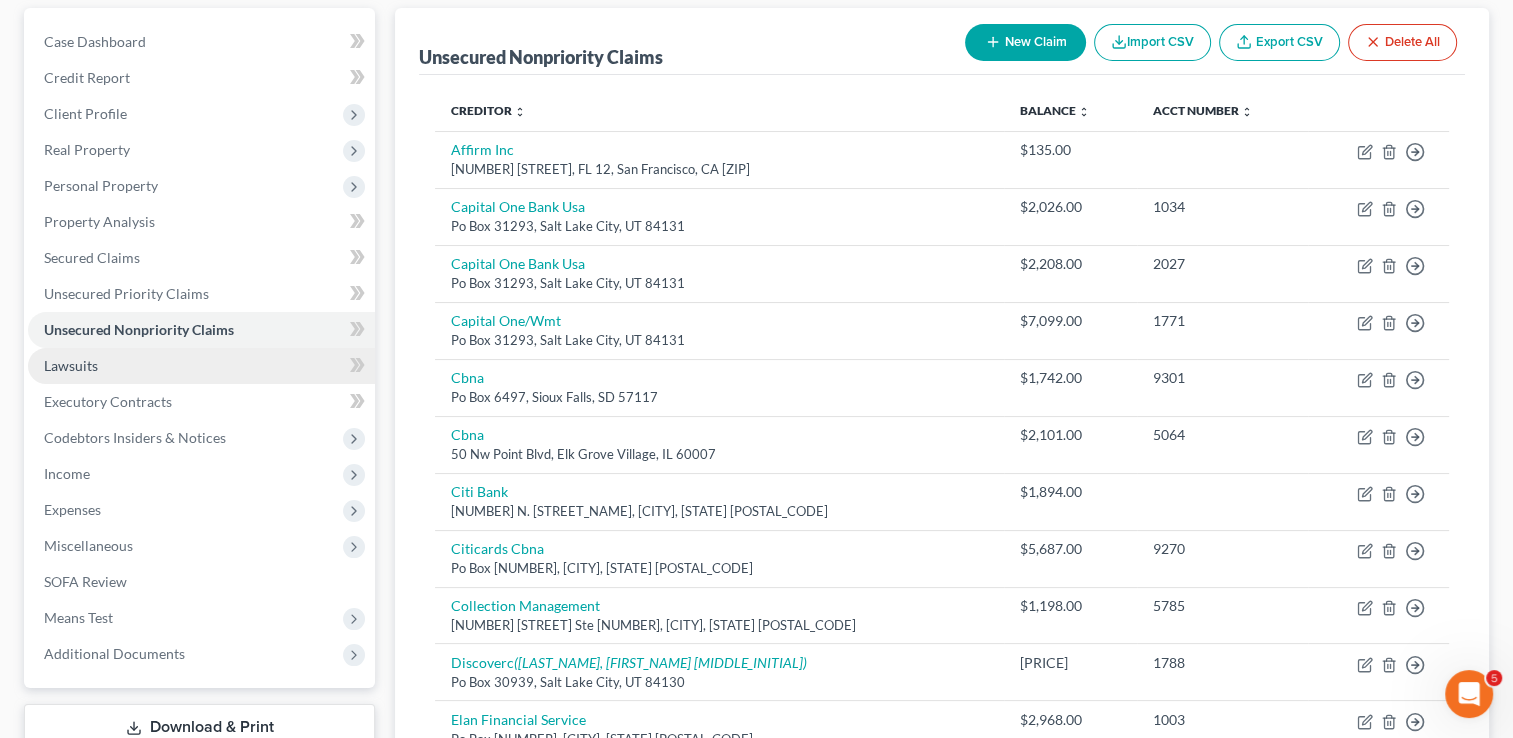 click on "Lawsuits" at bounding box center [71, 365] 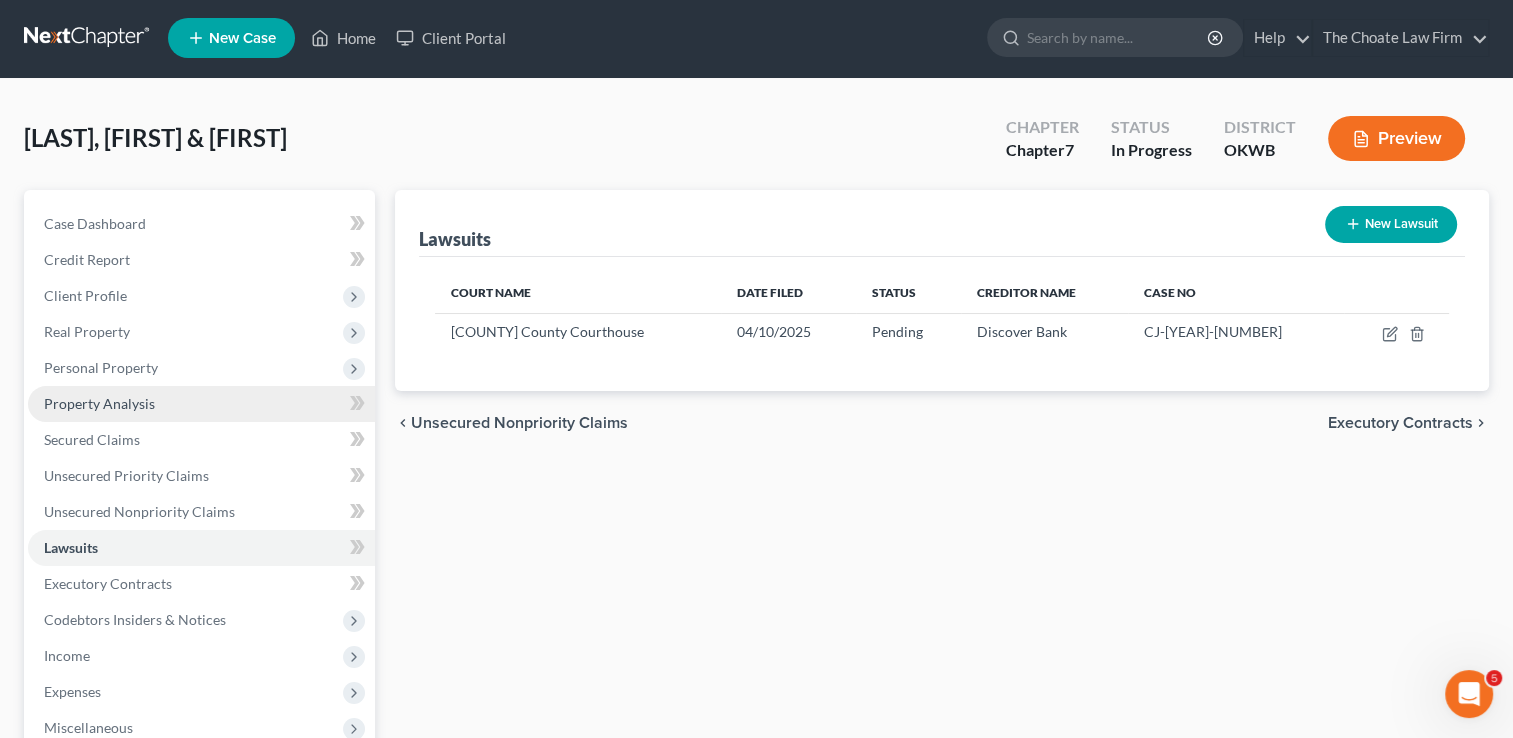 scroll, scrollTop: 0, scrollLeft: 0, axis: both 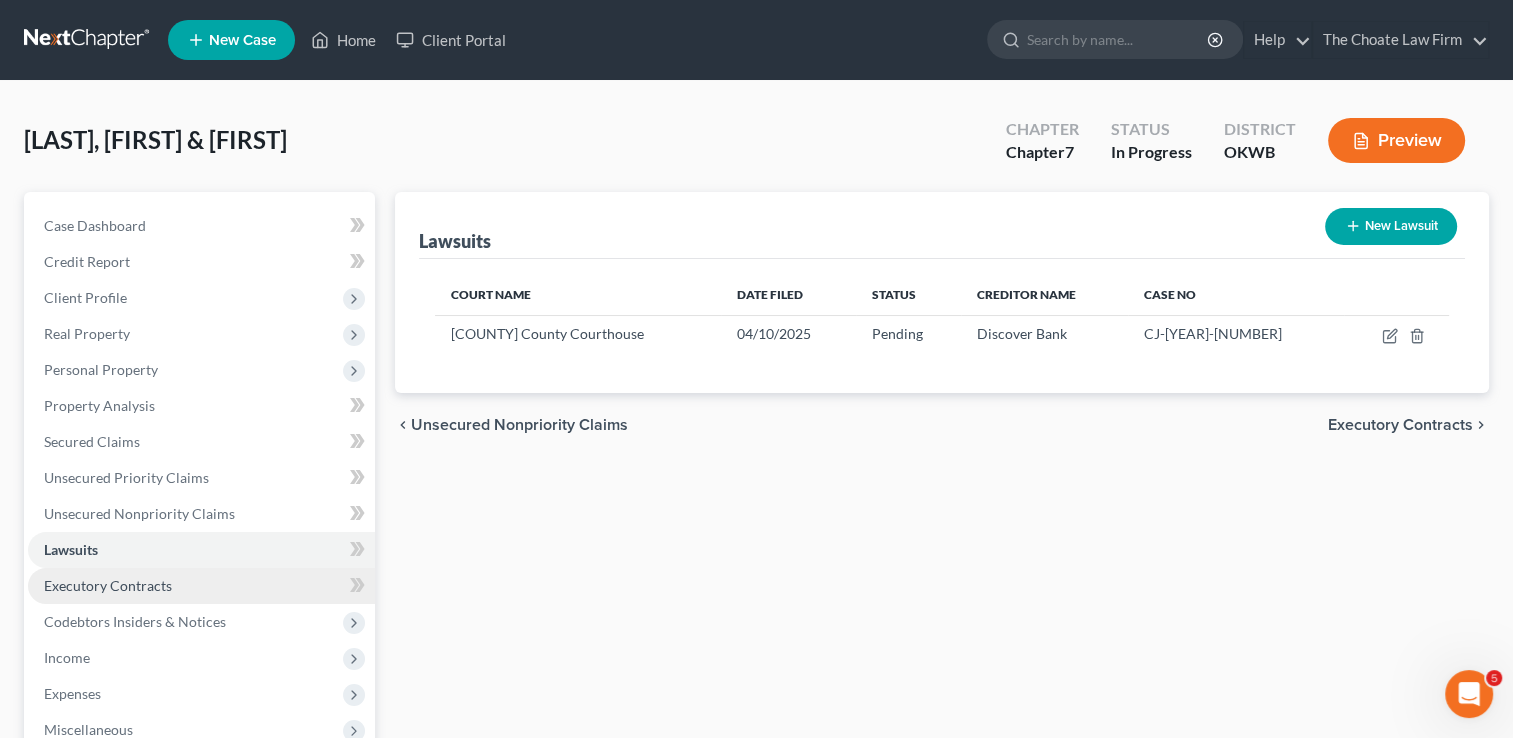 click on "Executory Contracts" at bounding box center (108, 585) 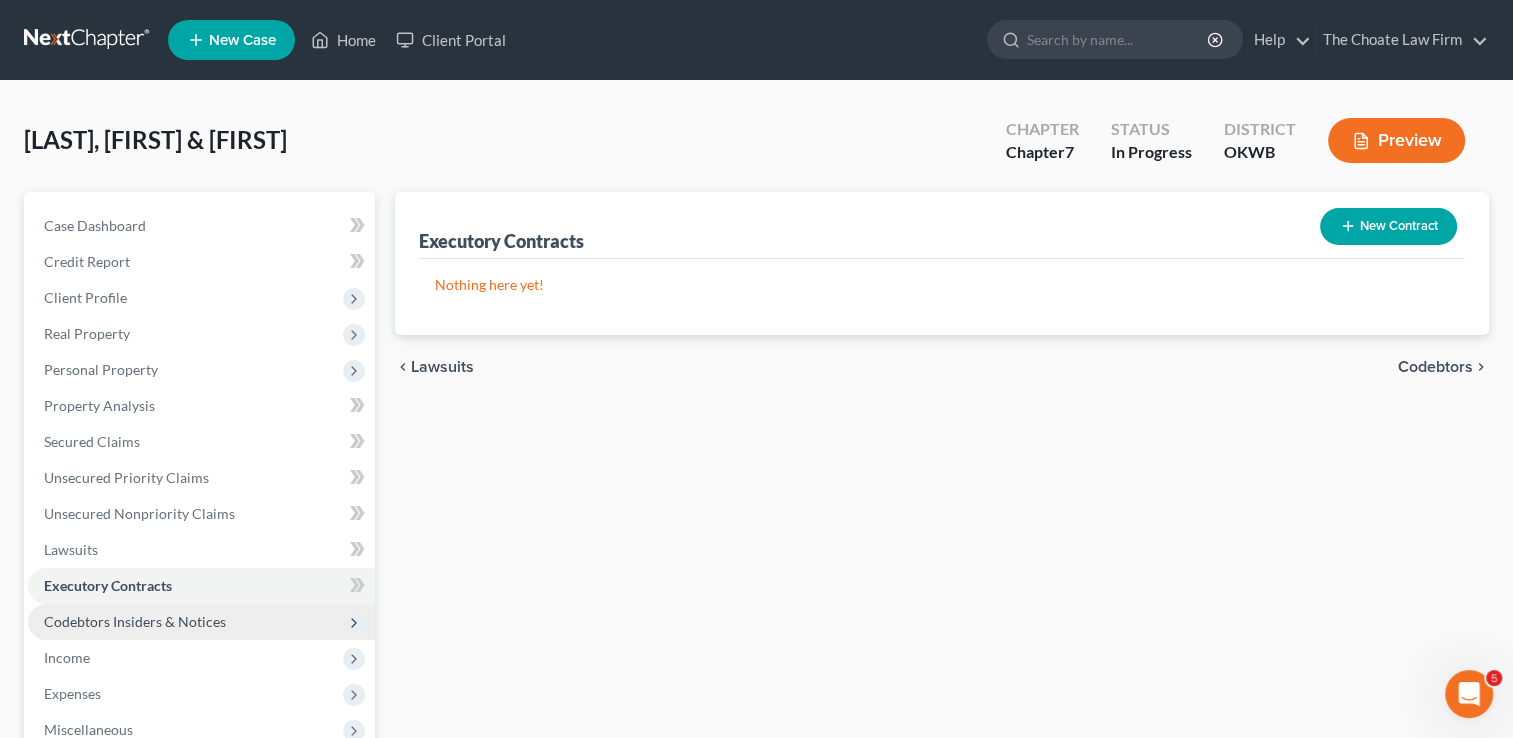 click on "Codebtors Insiders & Notices" at bounding box center (135, 621) 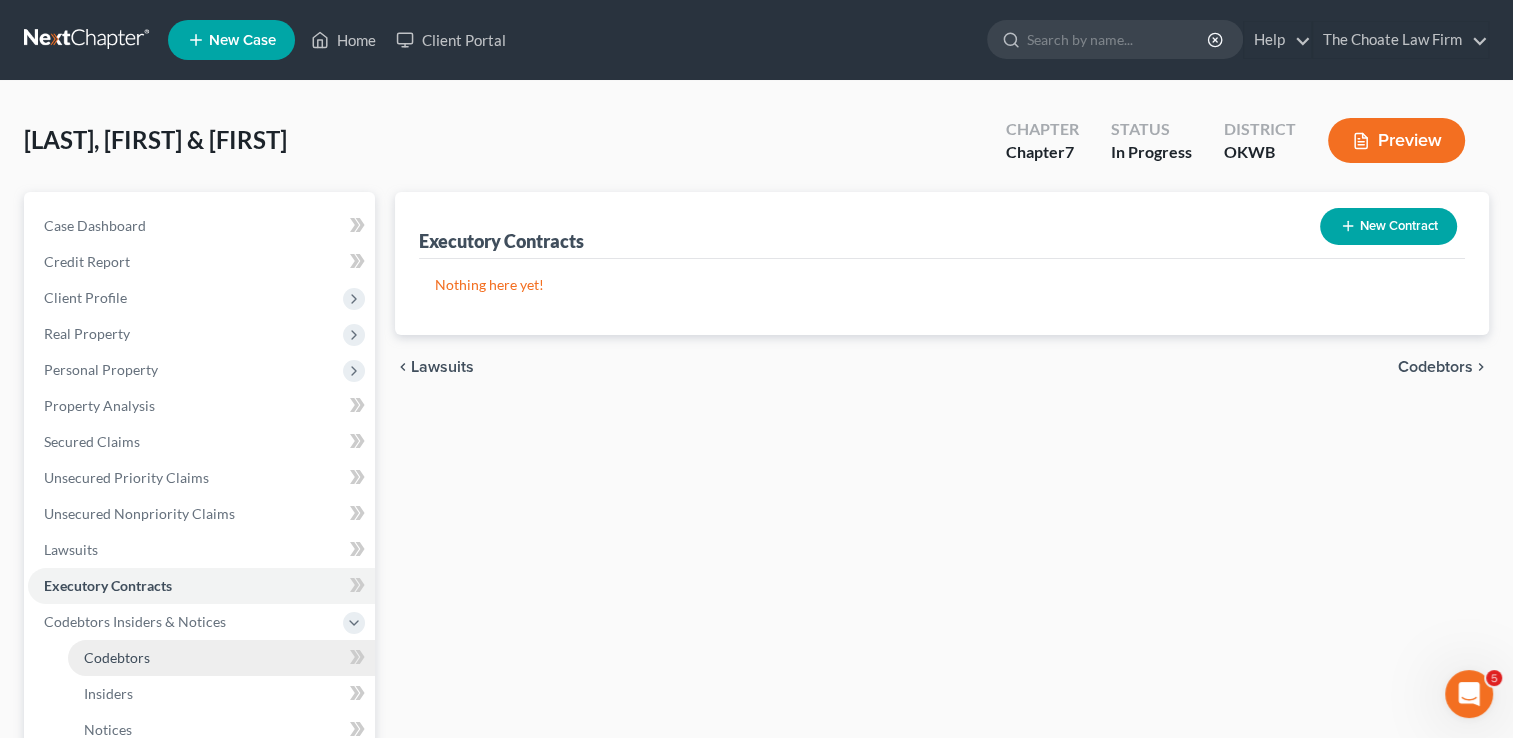 click on "Codebtors" at bounding box center (117, 657) 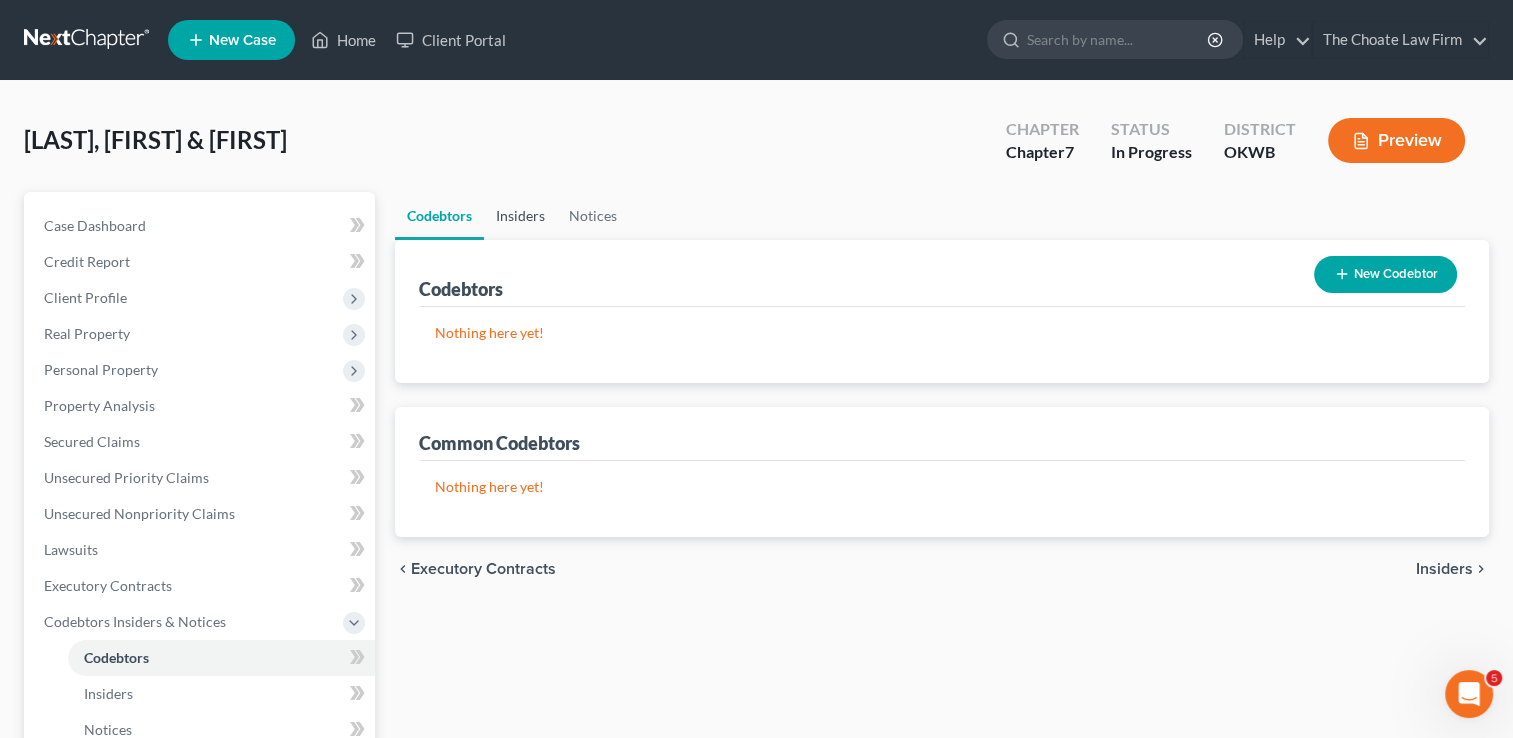 click on "Insiders" at bounding box center (520, 216) 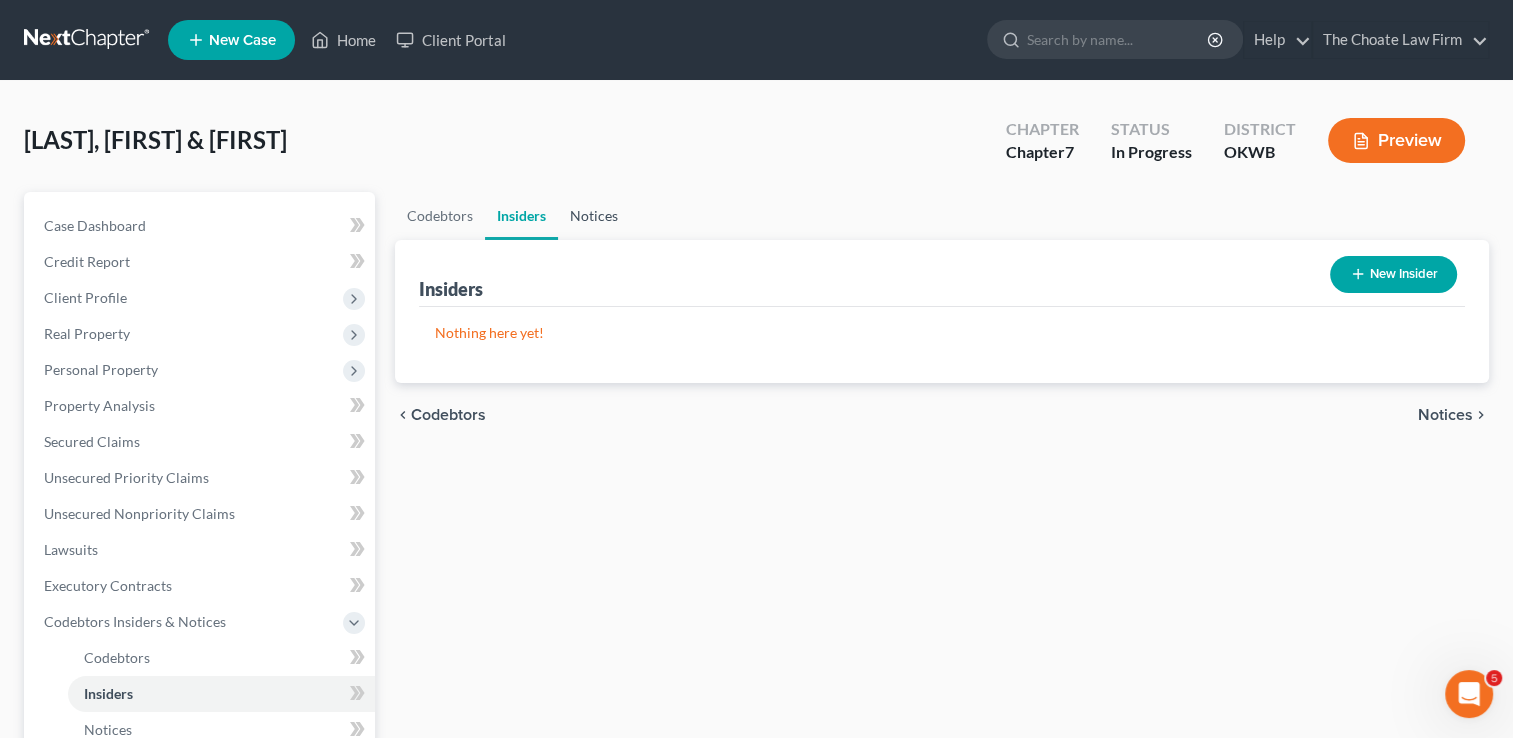 click on "Notices" at bounding box center [594, 216] 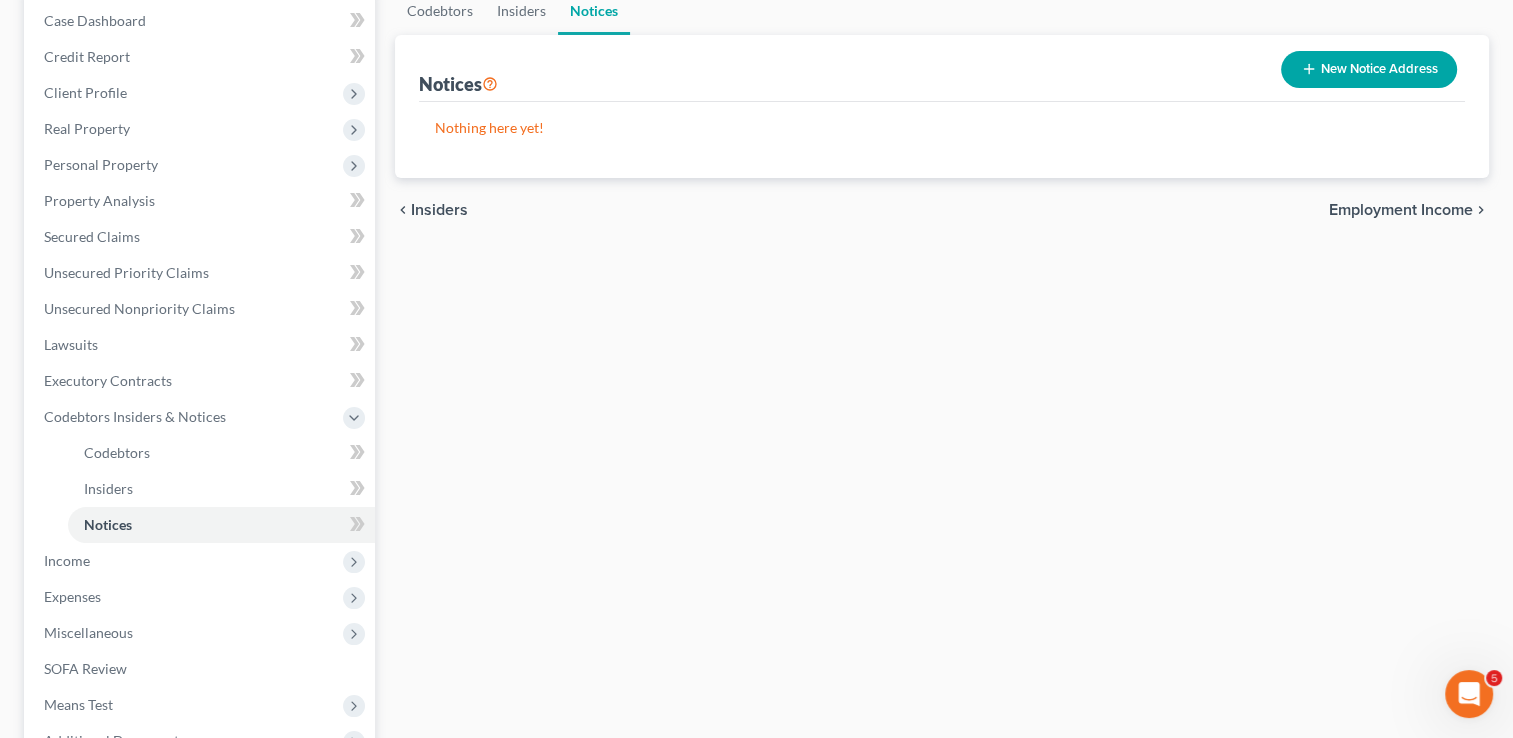 scroll, scrollTop: 300, scrollLeft: 0, axis: vertical 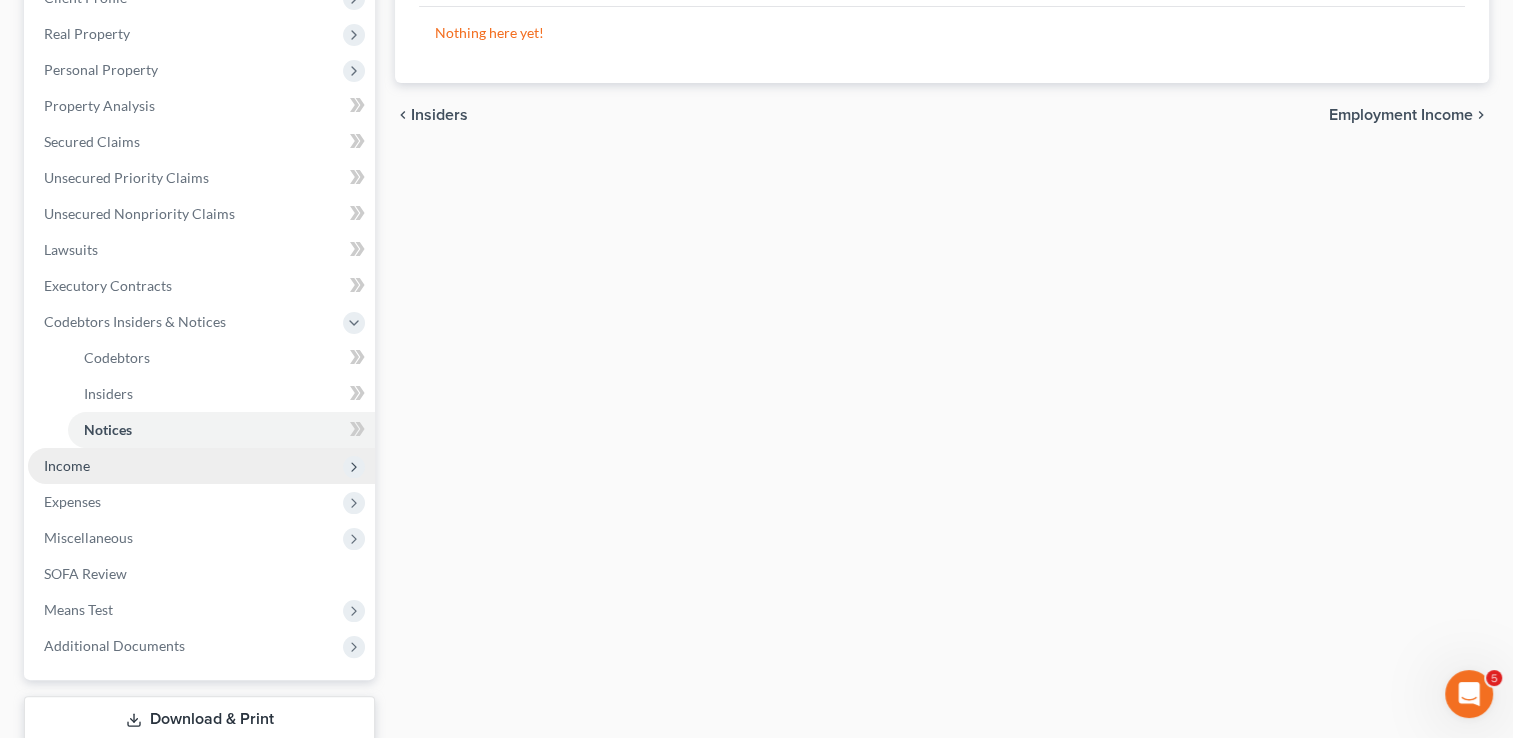 click on "Income" at bounding box center (67, 465) 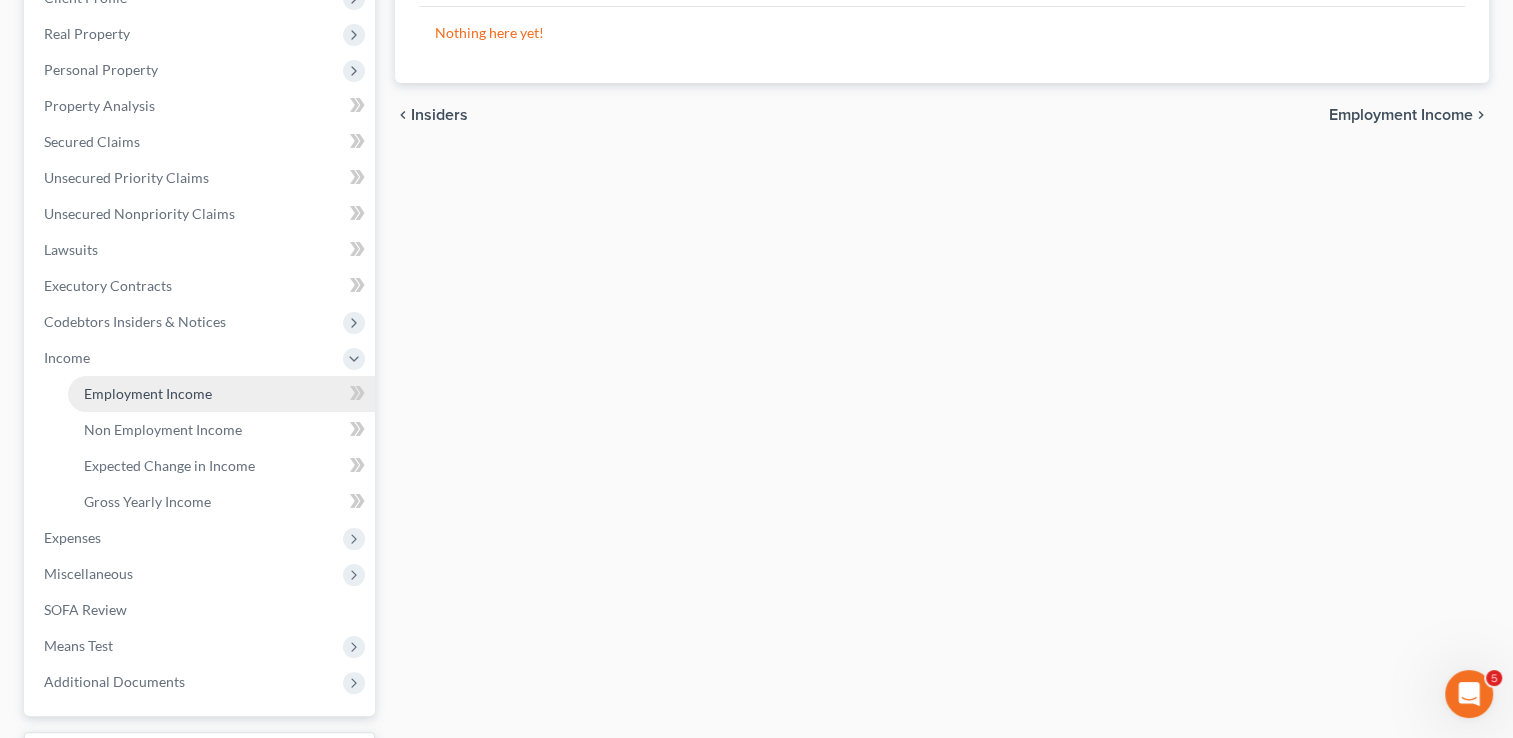 click on "Employment Income" at bounding box center (148, 393) 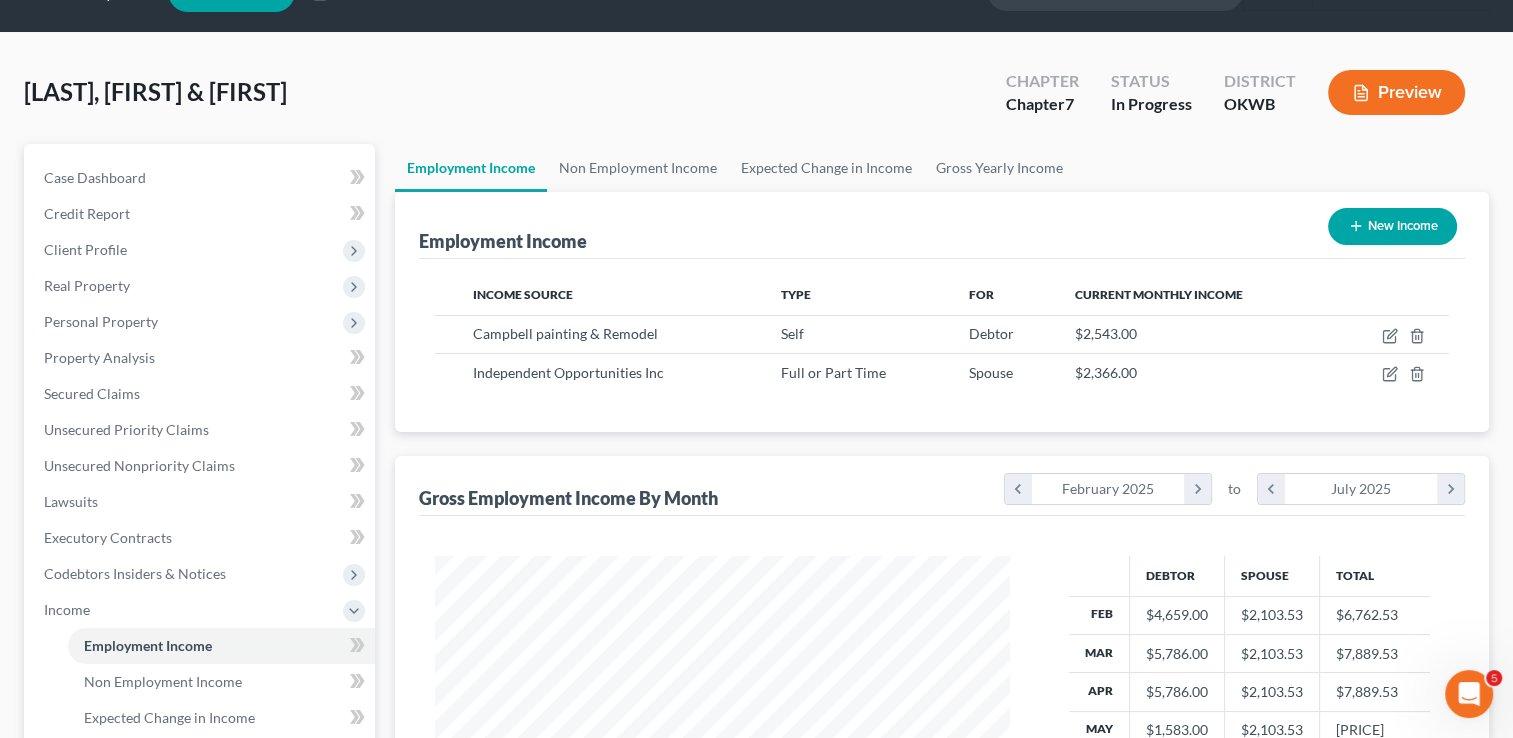 scroll, scrollTop: 0, scrollLeft: 0, axis: both 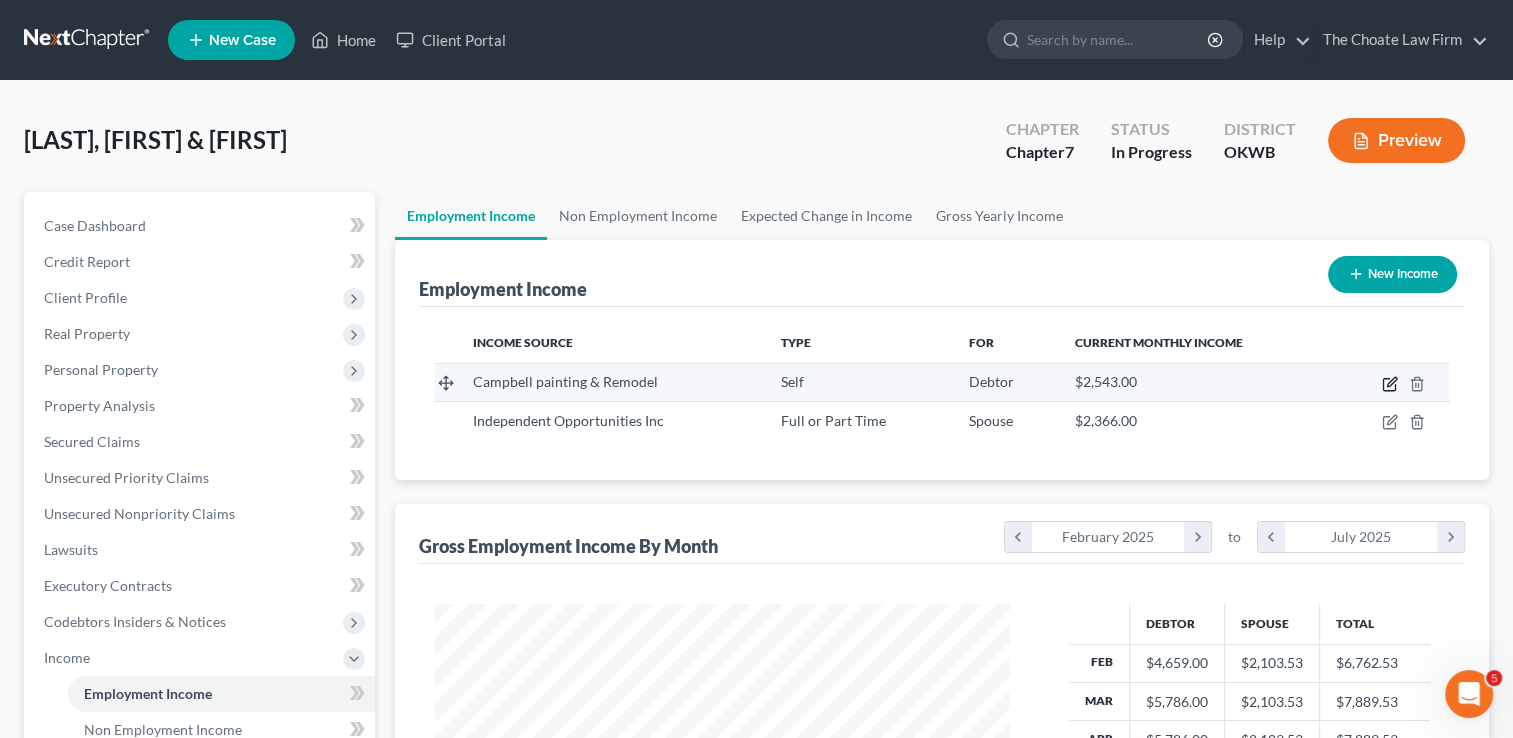 click 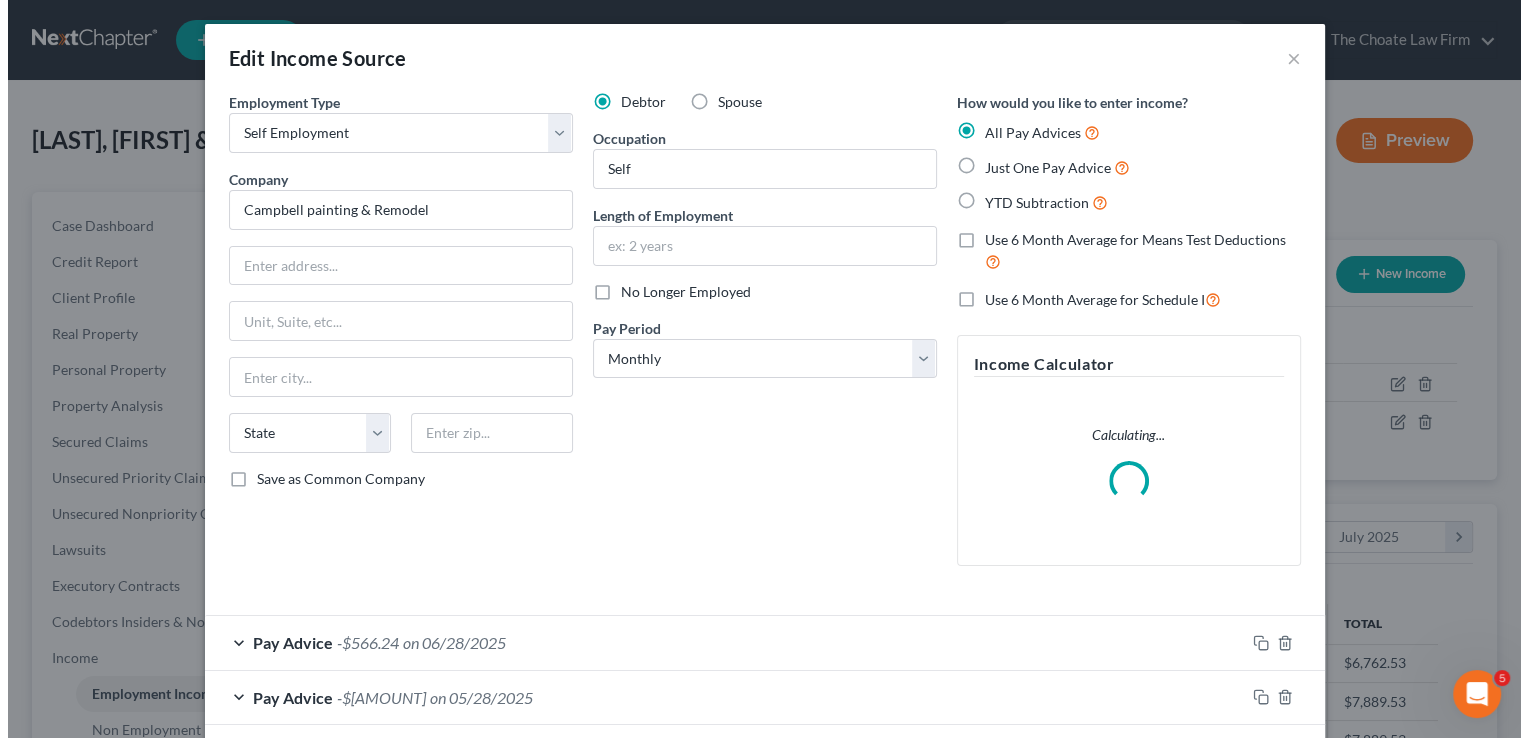 scroll, scrollTop: 999643, scrollLeft: 999378, axis: both 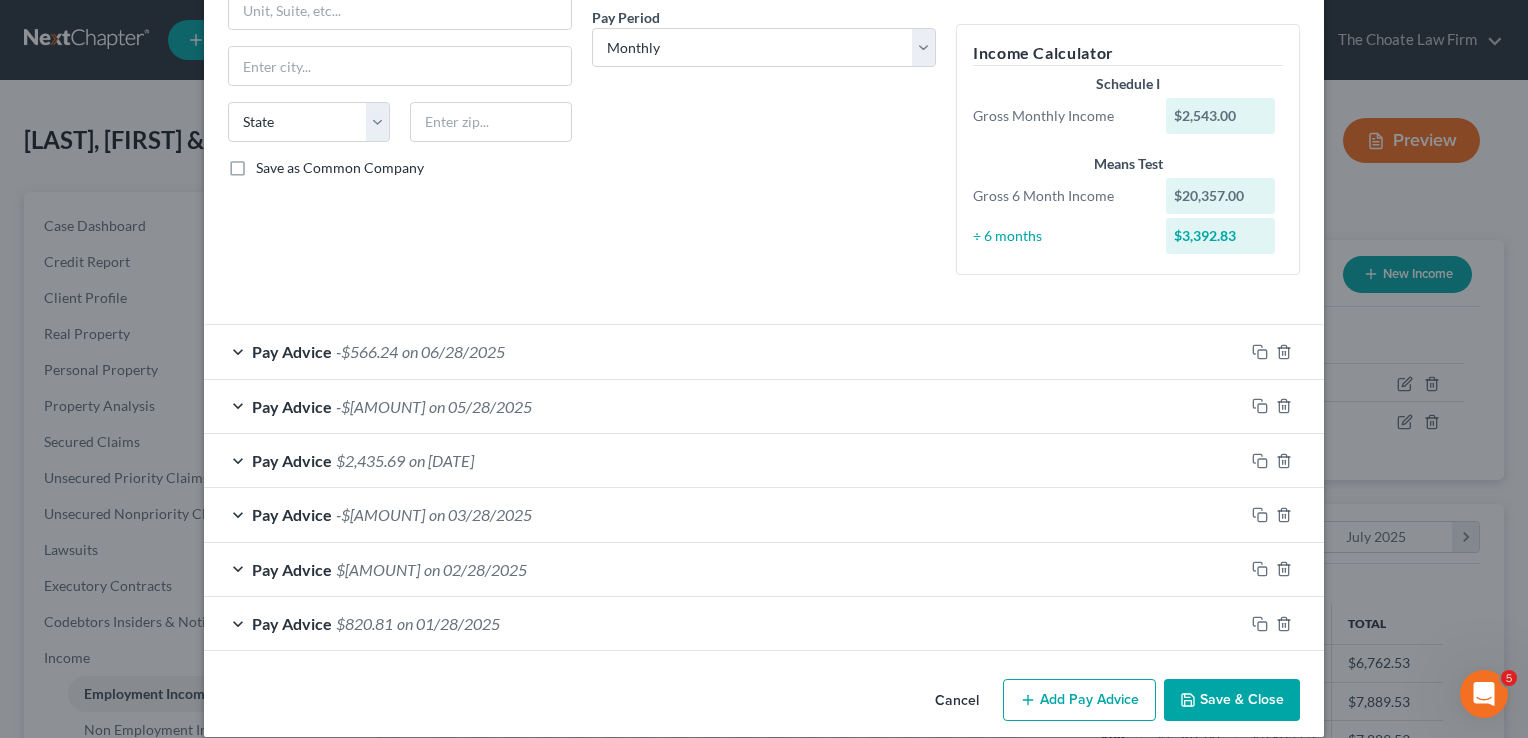 click on "Pay Advice -$566.24 on 06/28/2025" at bounding box center (724, 351) 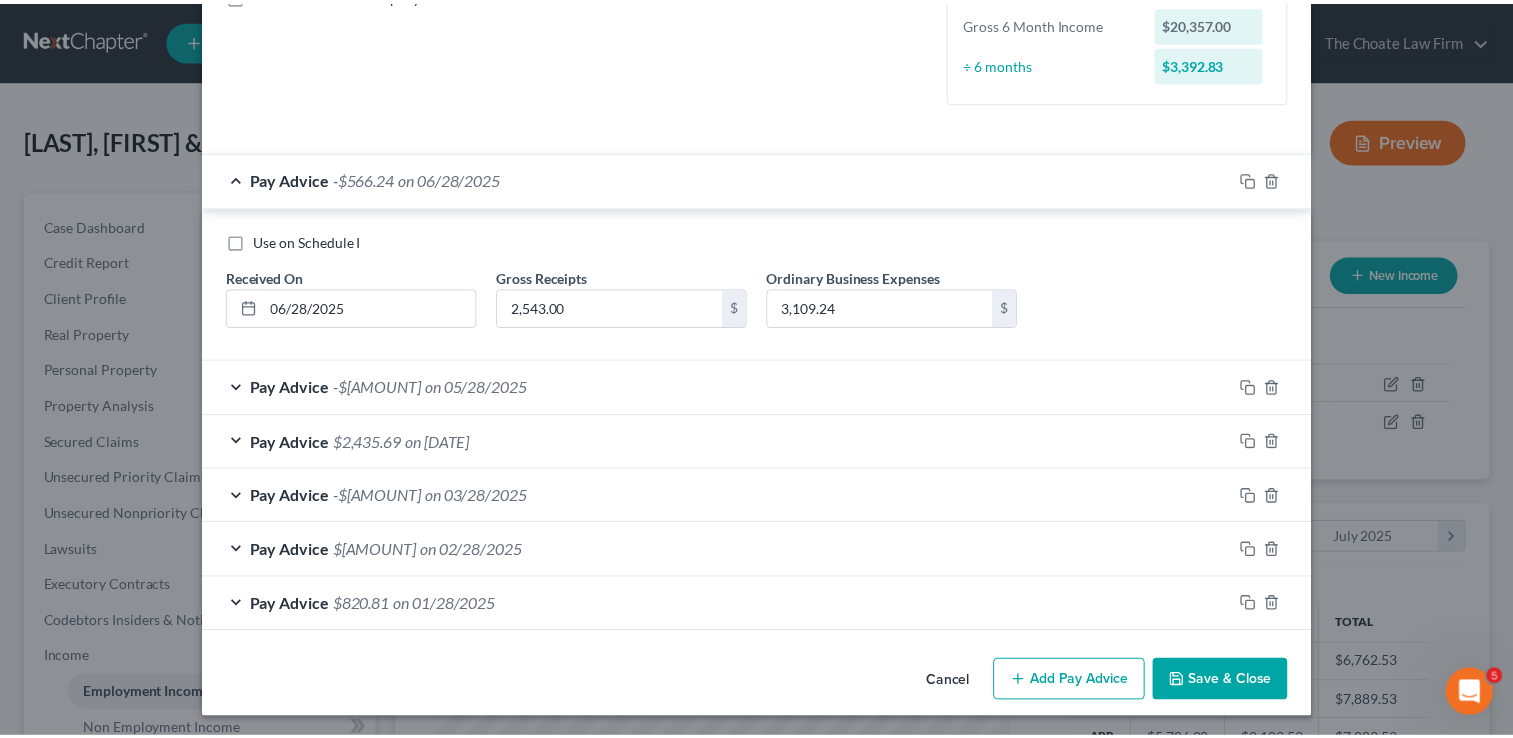 scroll, scrollTop: 484, scrollLeft: 0, axis: vertical 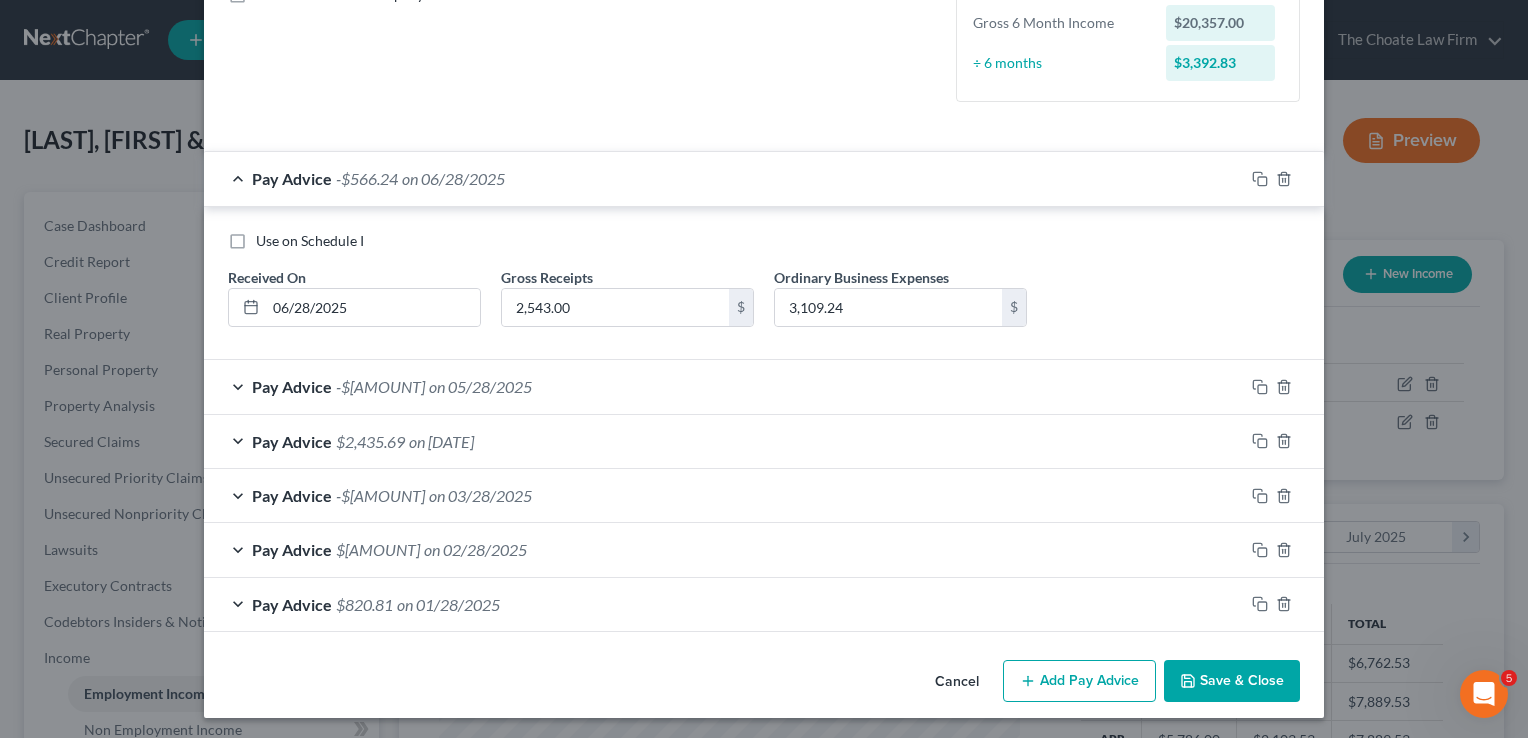 drag, startPoint x: 1236, startPoint y: 666, endPoint x: 1210, endPoint y: 673, distance: 26.925823 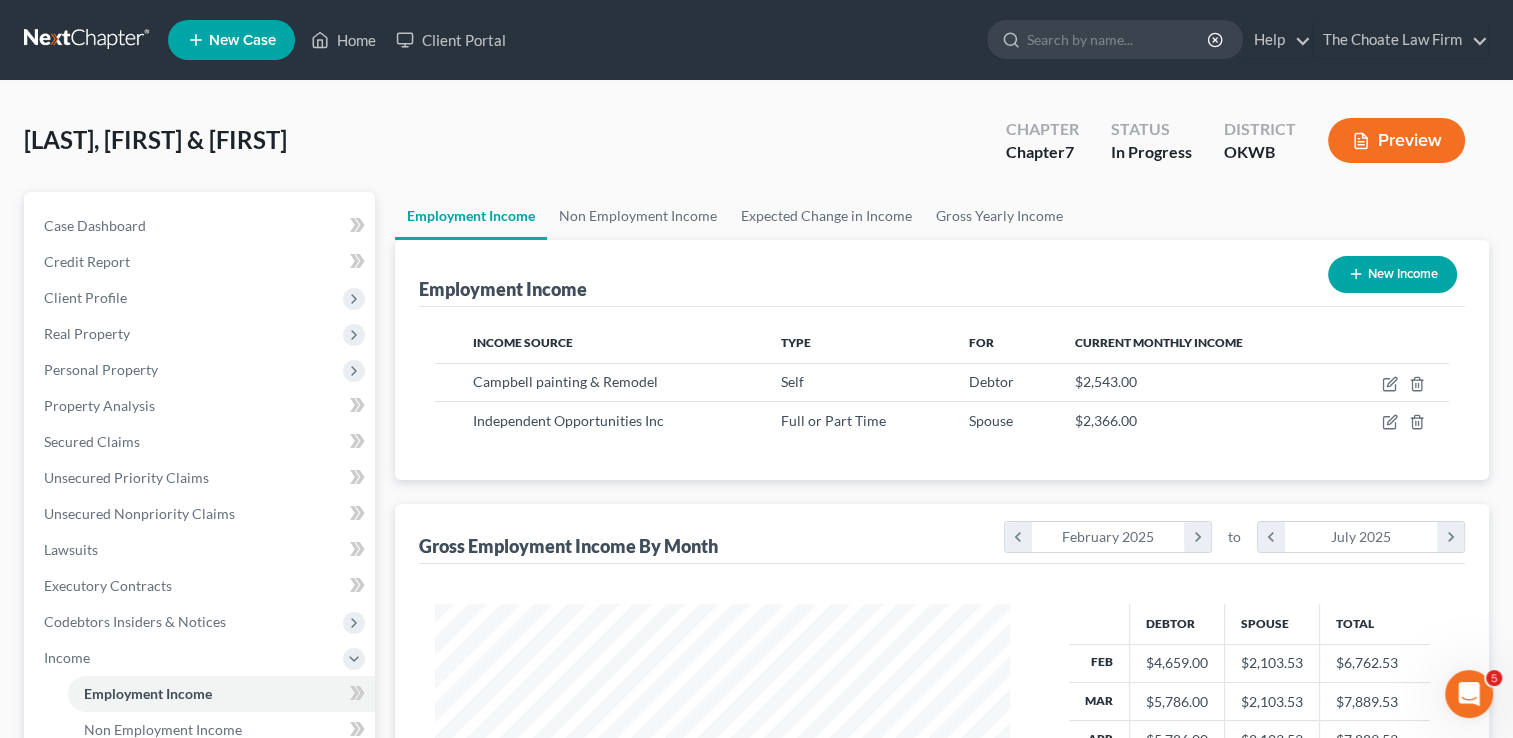 scroll, scrollTop: 356, scrollLeft: 615, axis: both 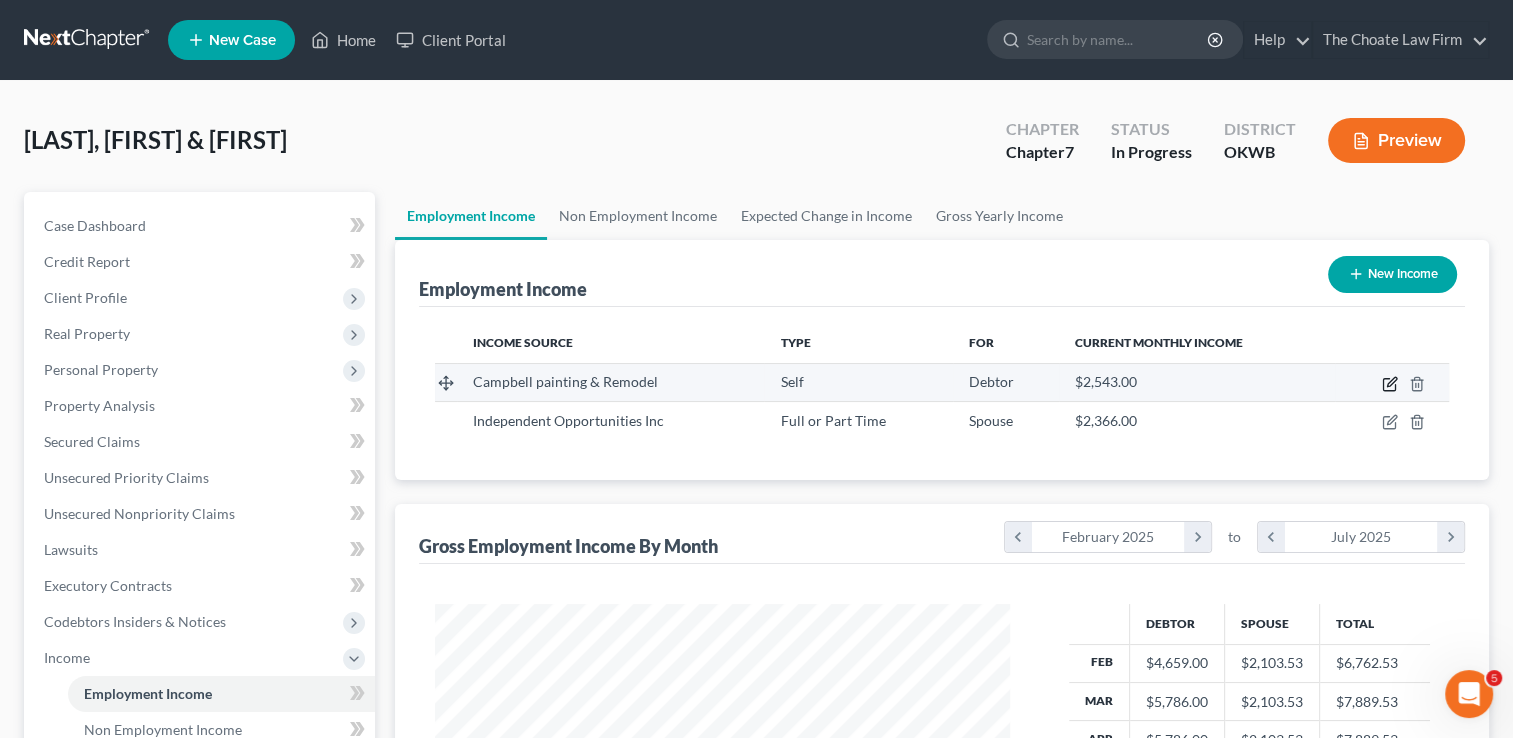 click 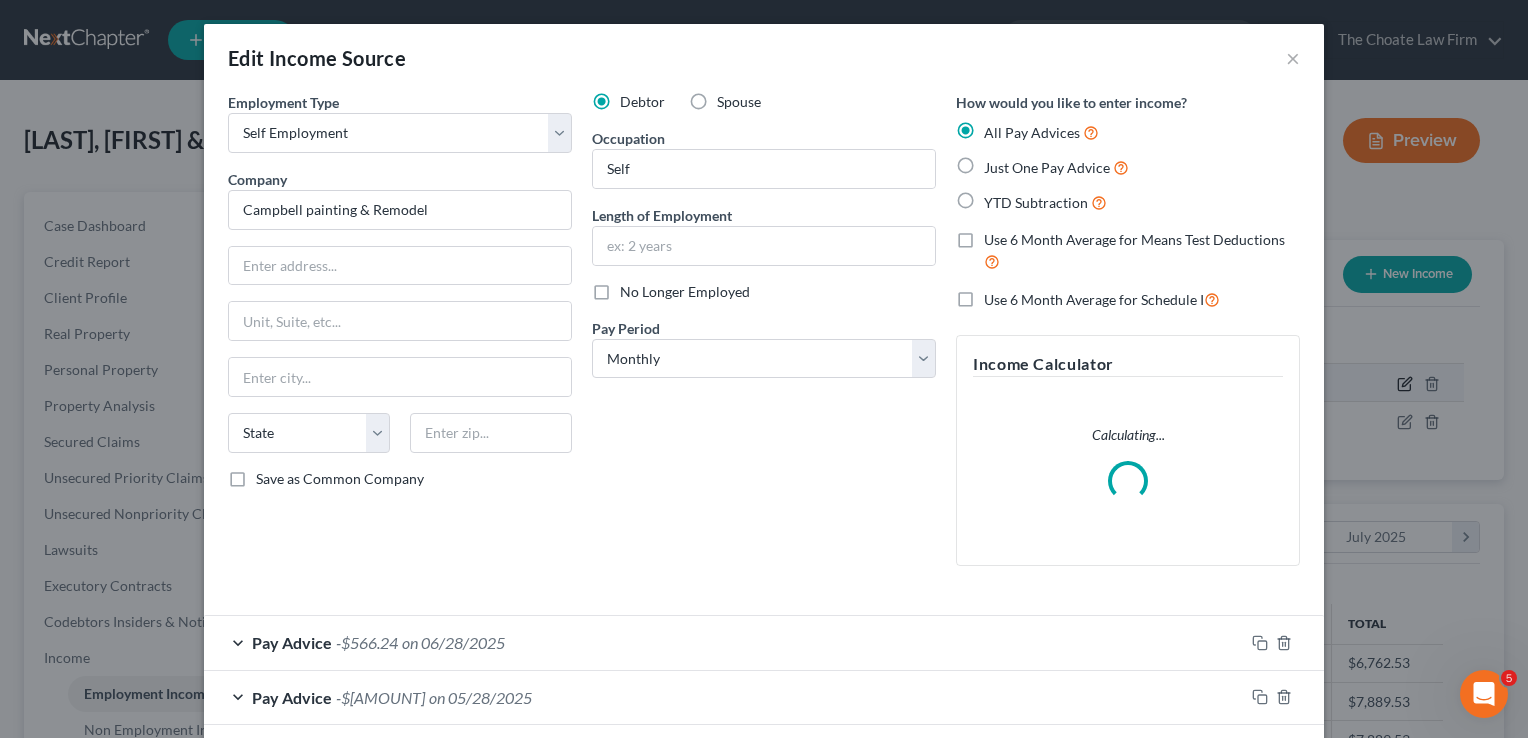 scroll, scrollTop: 999643, scrollLeft: 999378, axis: both 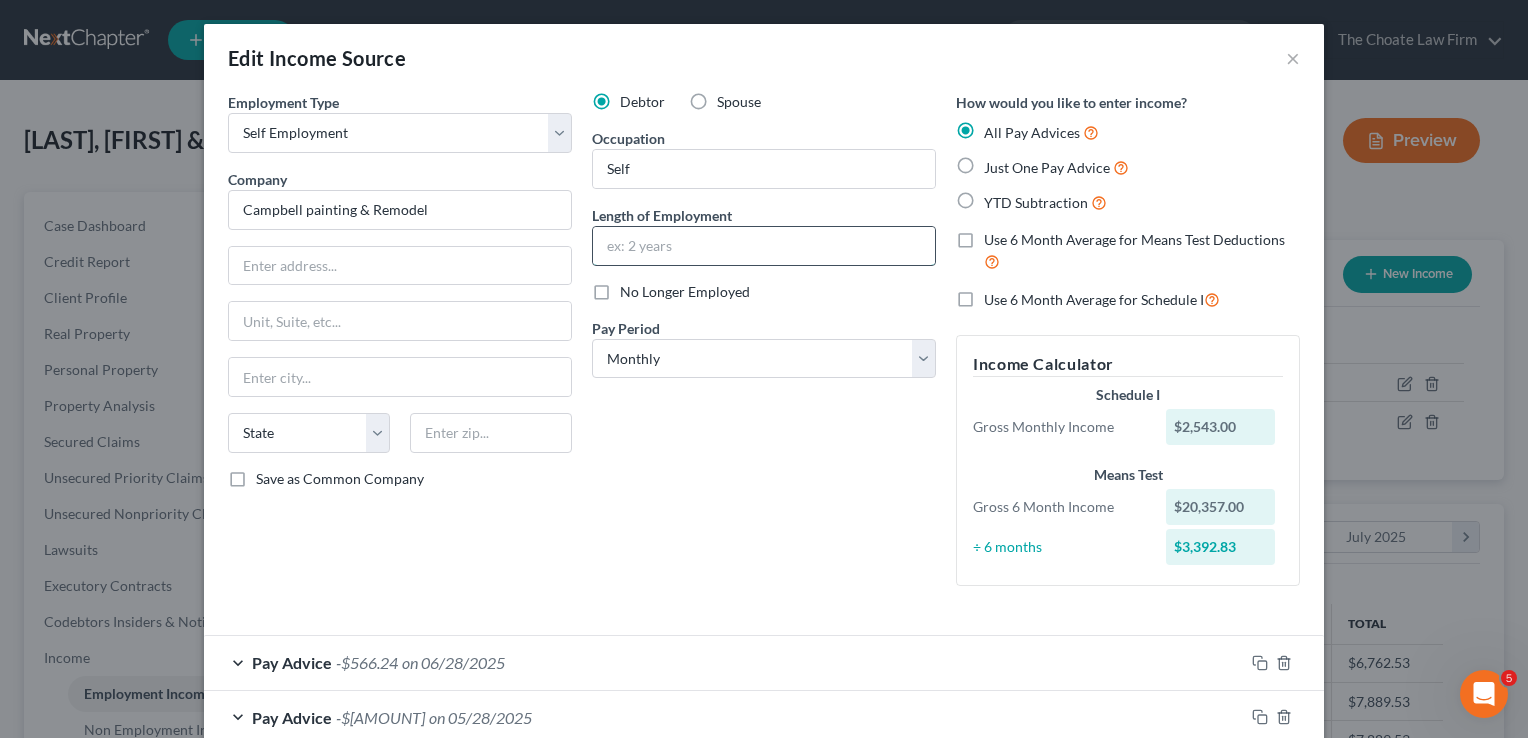 click at bounding box center (764, 246) 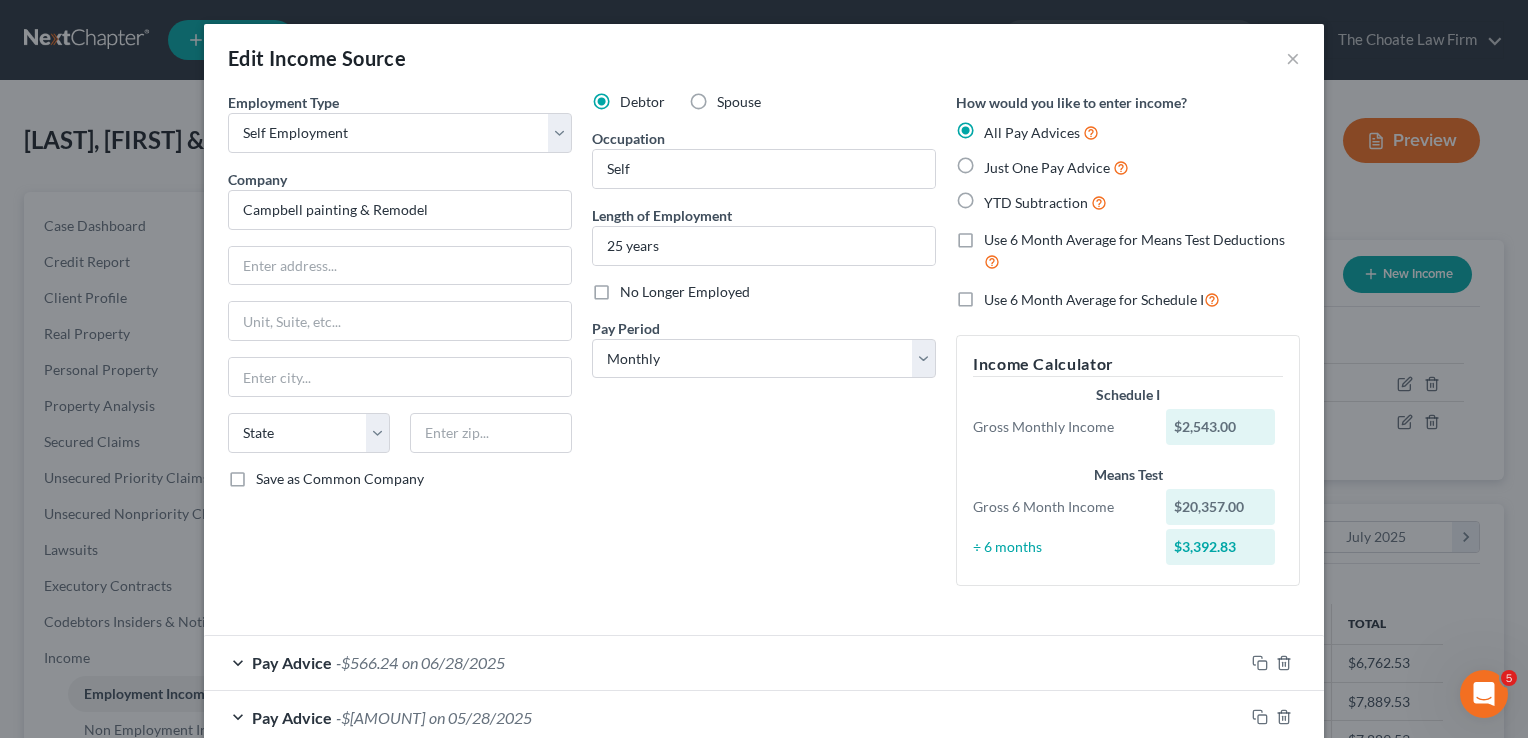 drag, startPoint x: 767, startPoint y: 484, endPoint x: 786, endPoint y: 491, distance: 20.248457 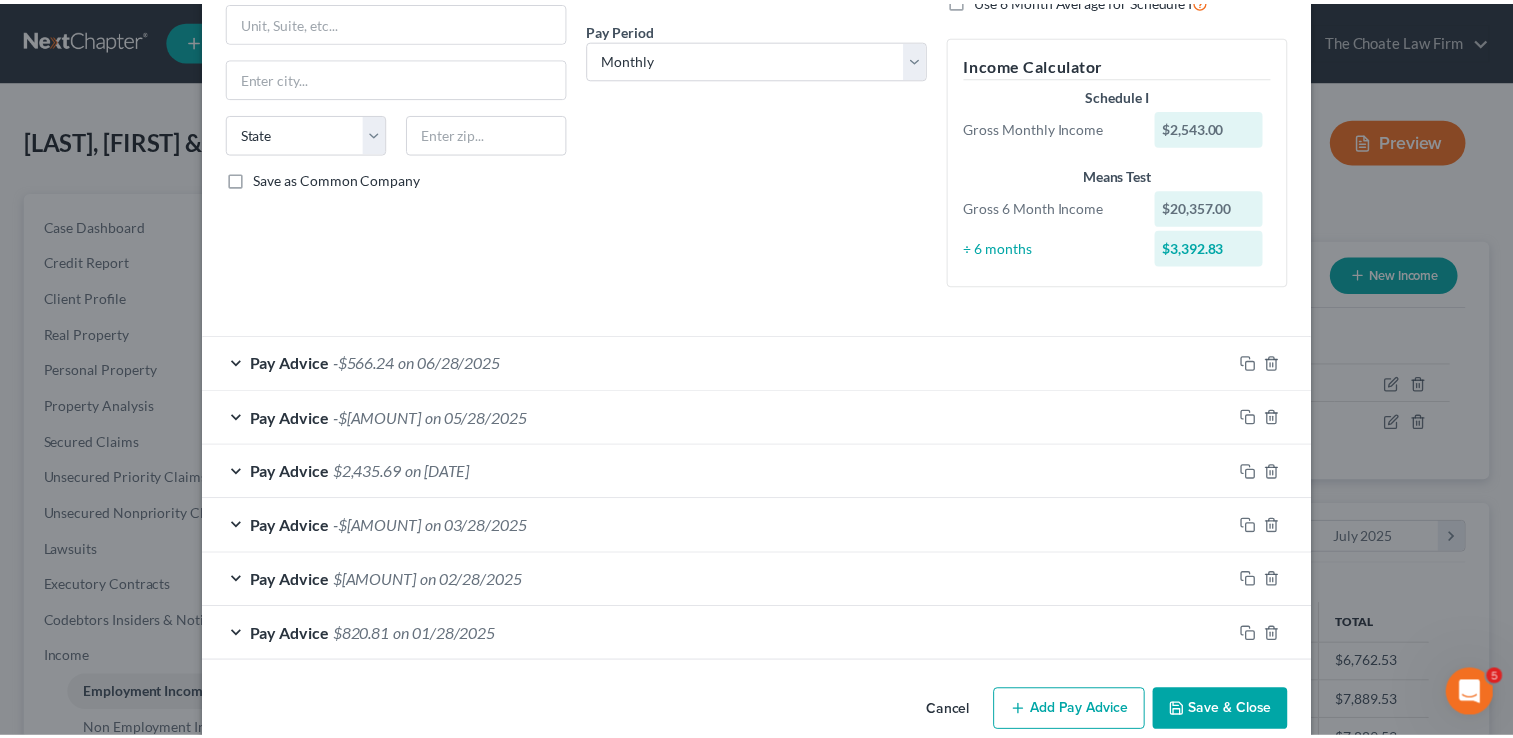 scroll, scrollTop: 331, scrollLeft: 0, axis: vertical 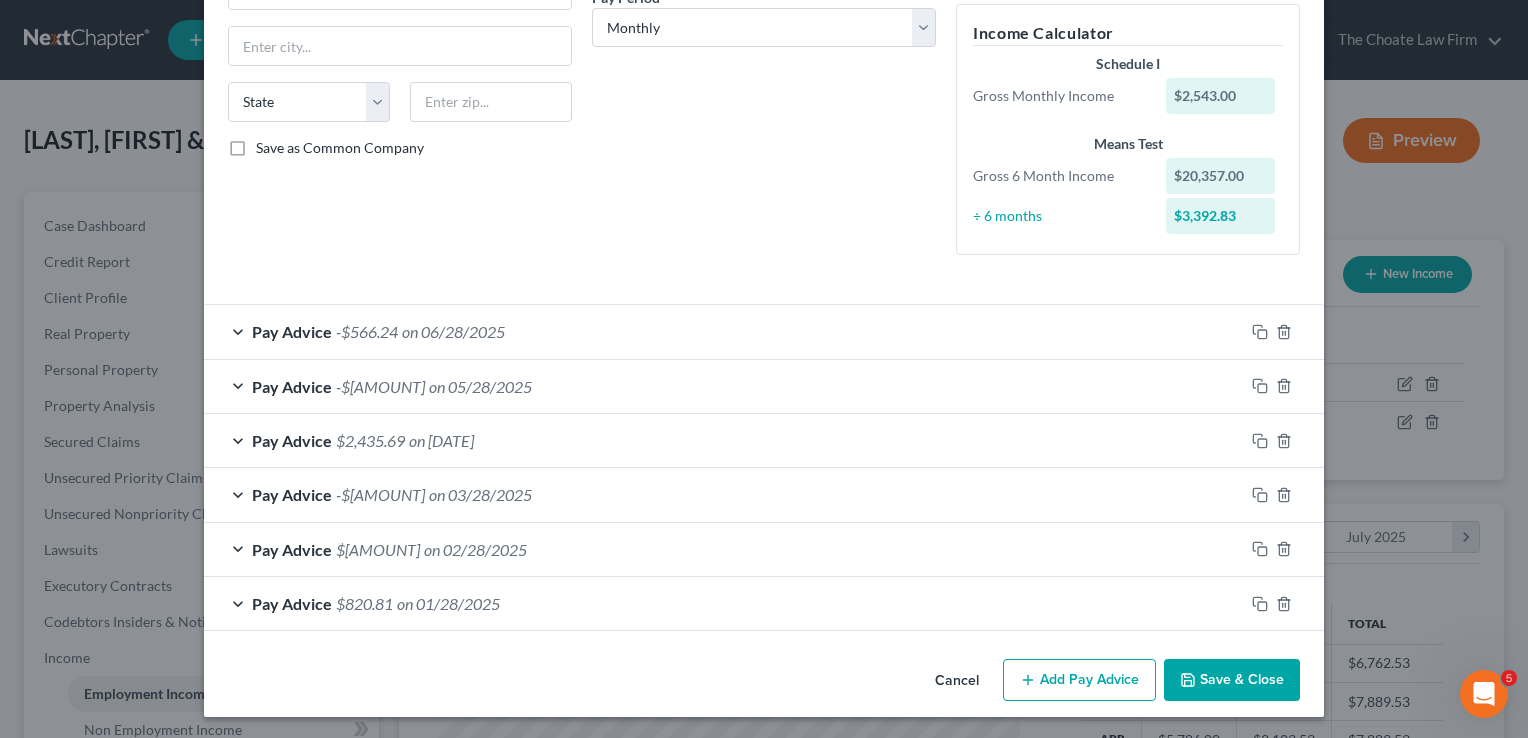 click on "Save & Close" at bounding box center [1232, 680] 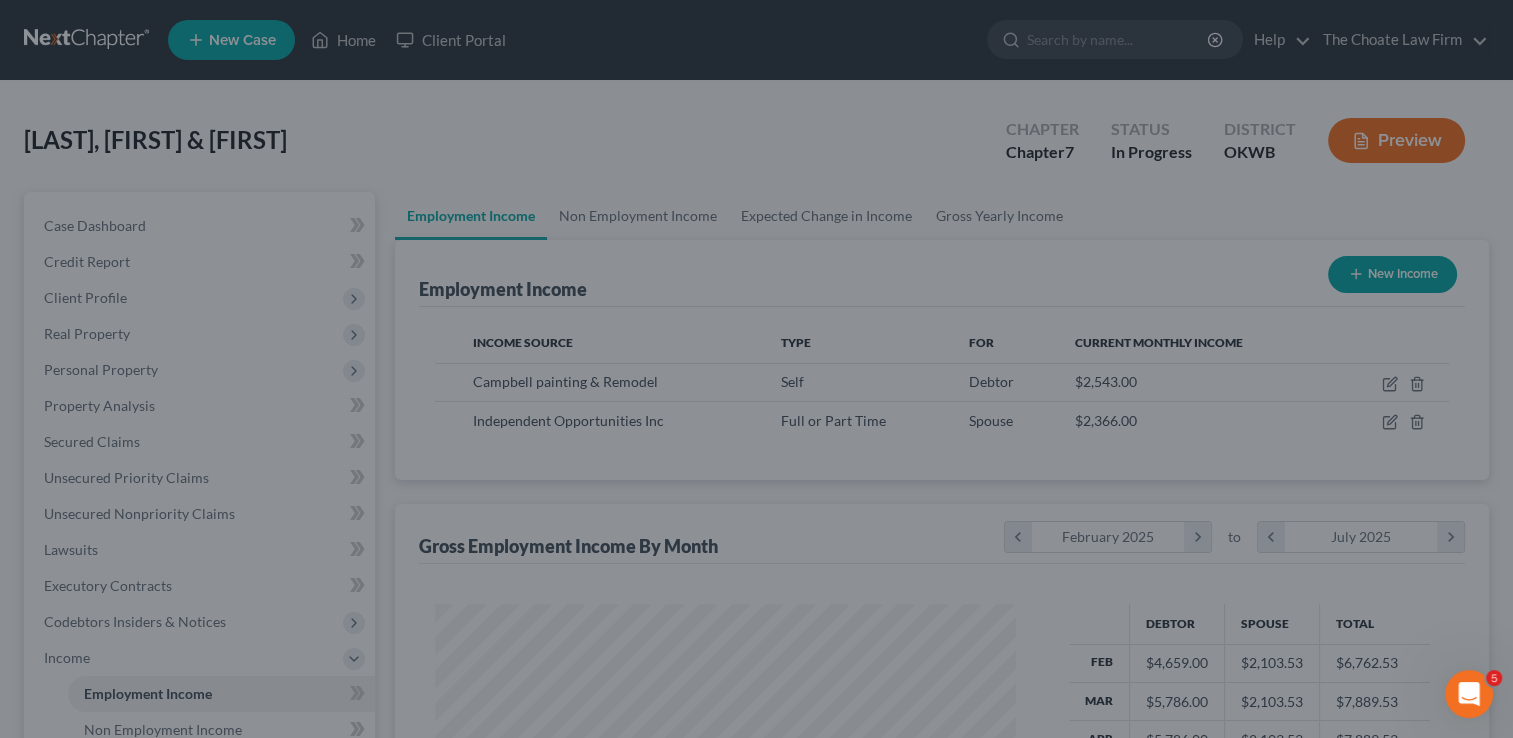 scroll, scrollTop: 356, scrollLeft: 615, axis: both 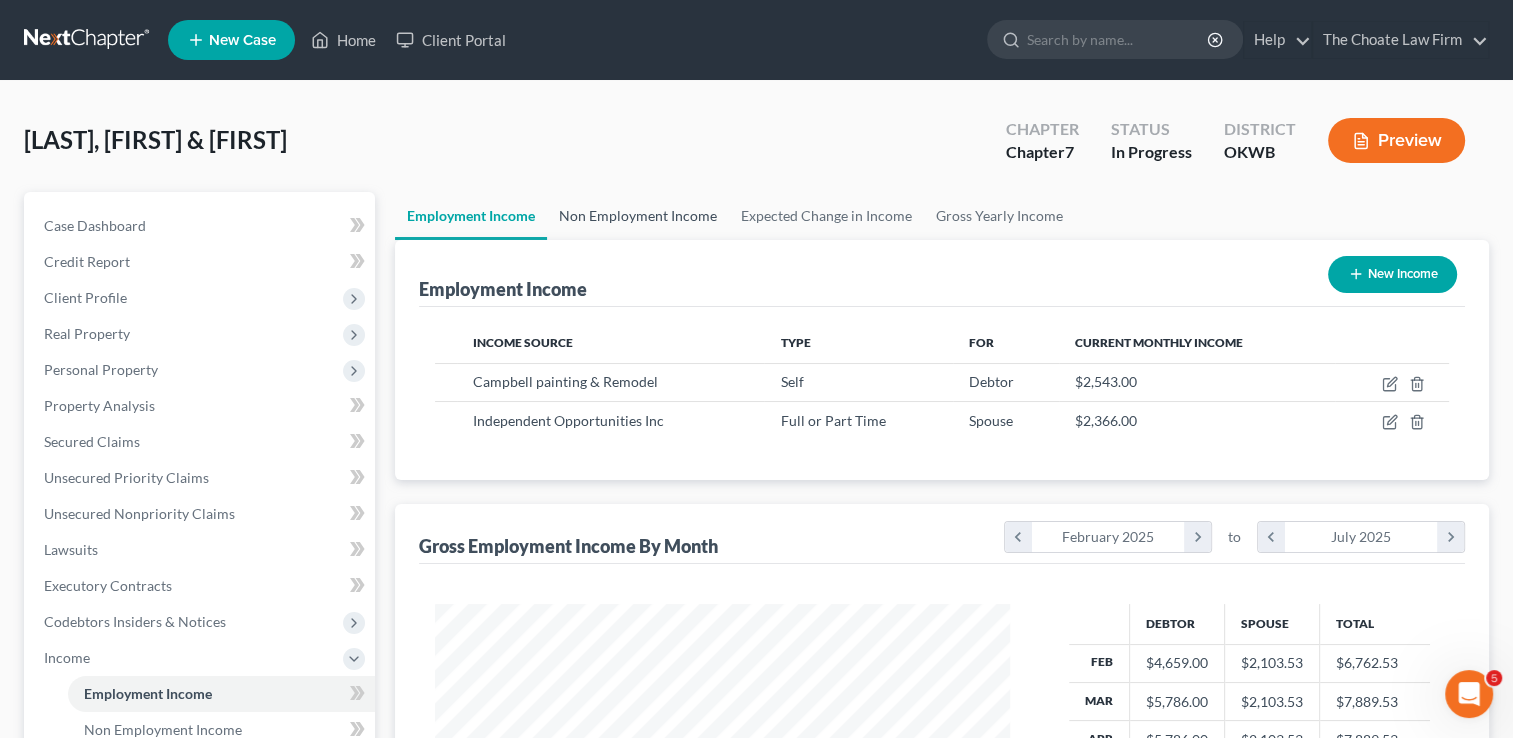 click on "Non Employment Income" at bounding box center [638, 216] 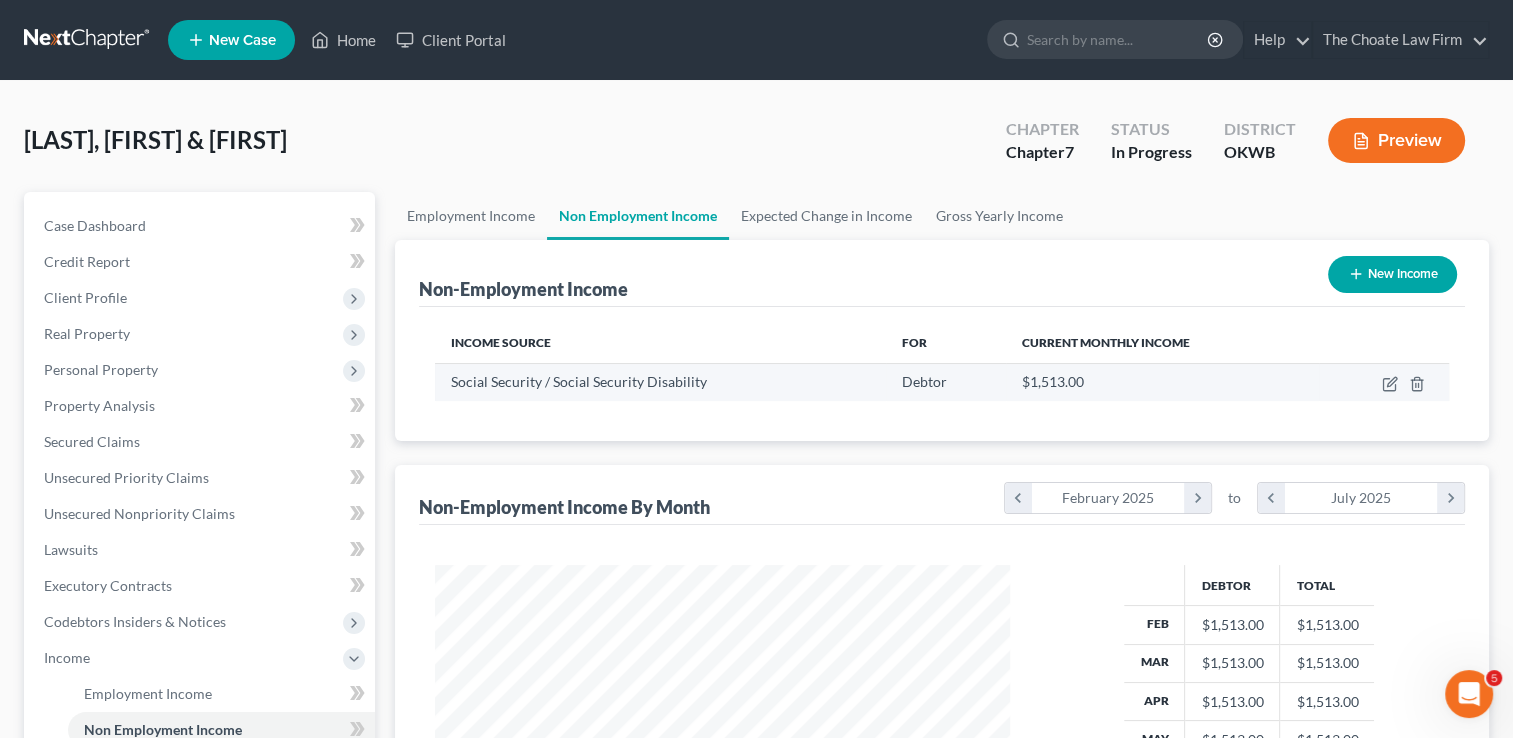 scroll, scrollTop: 999643, scrollLeft: 999385, axis: both 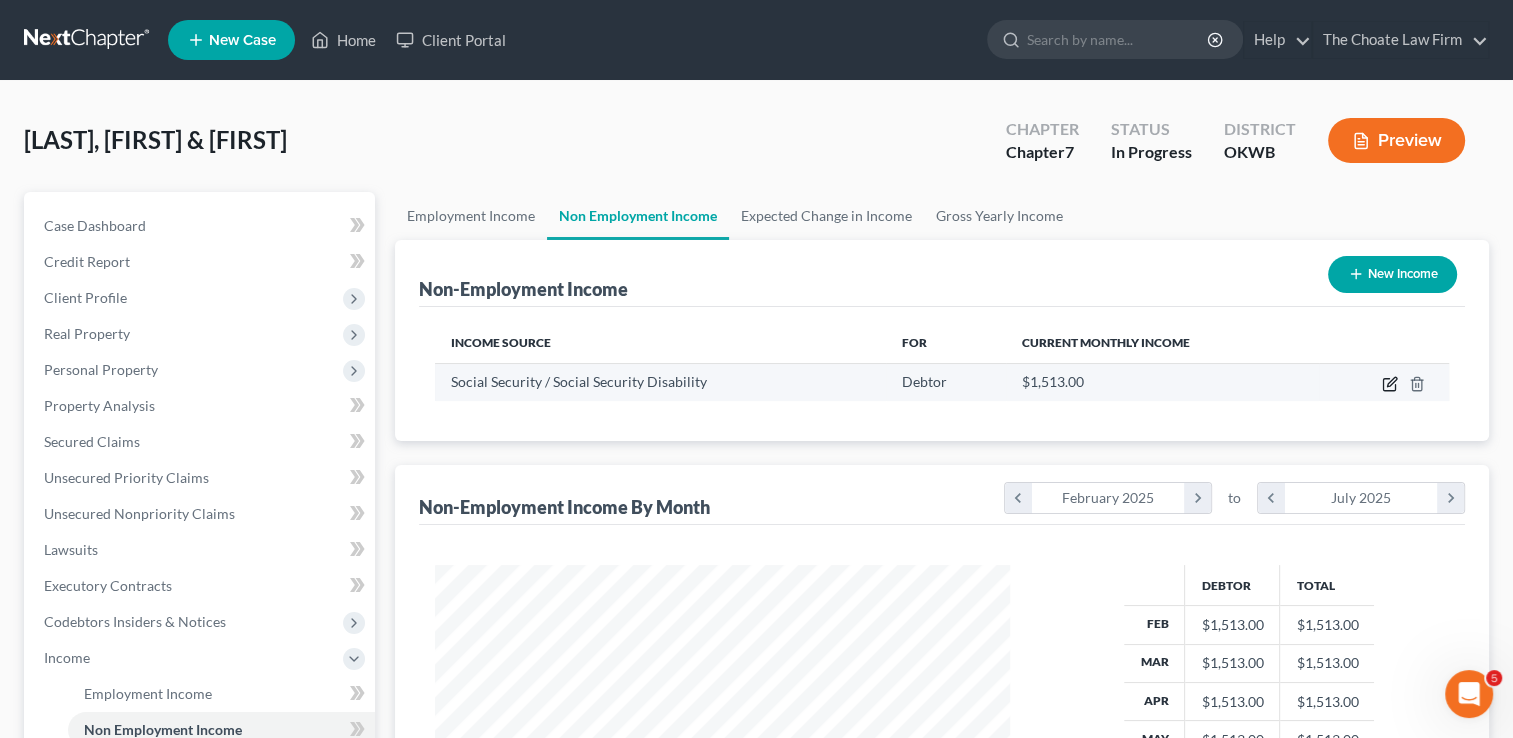 click 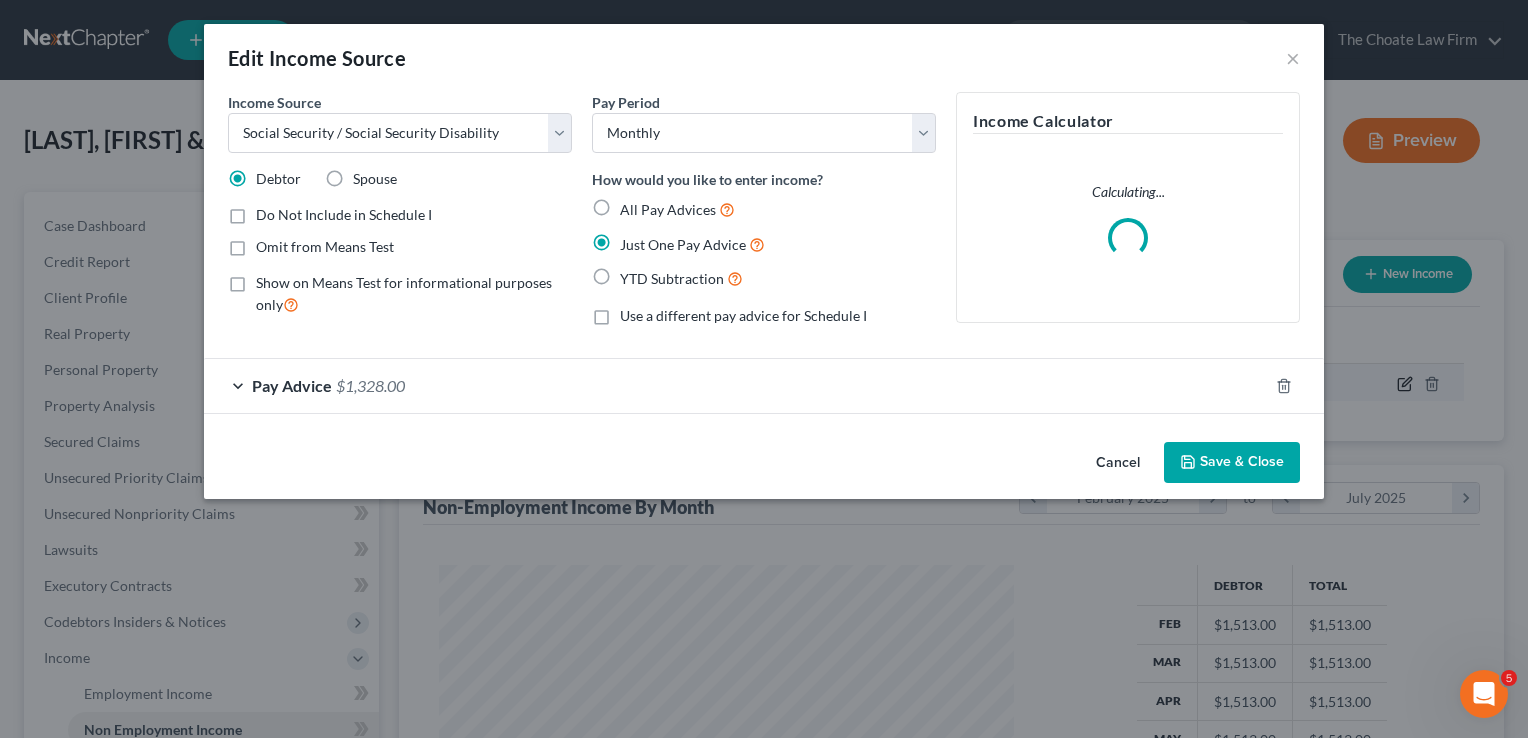 scroll, scrollTop: 999643, scrollLeft: 999378, axis: both 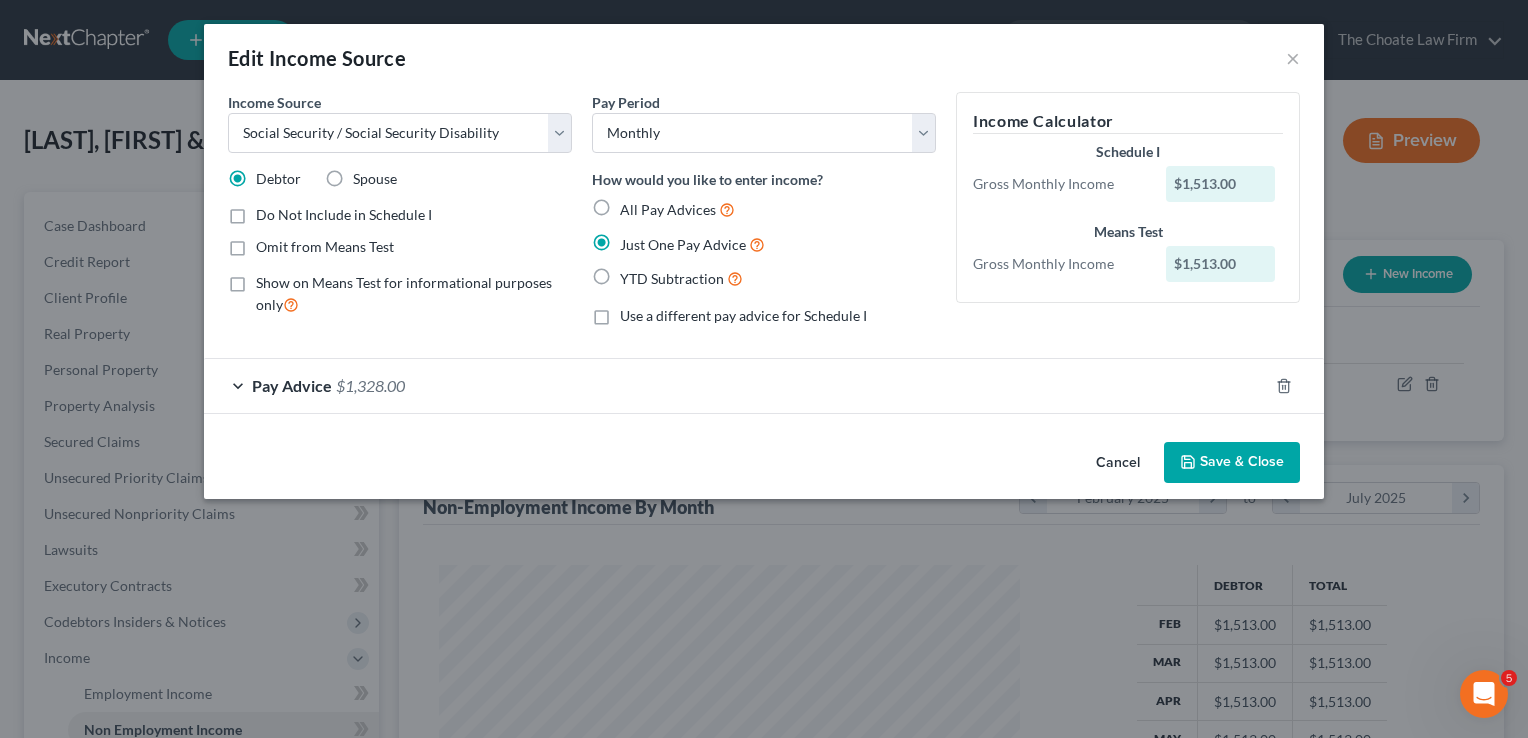 drag, startPoint x: 1213, startPoint y: 462, endPoint x: 620, endPoint y: 262, distance: 625.81866 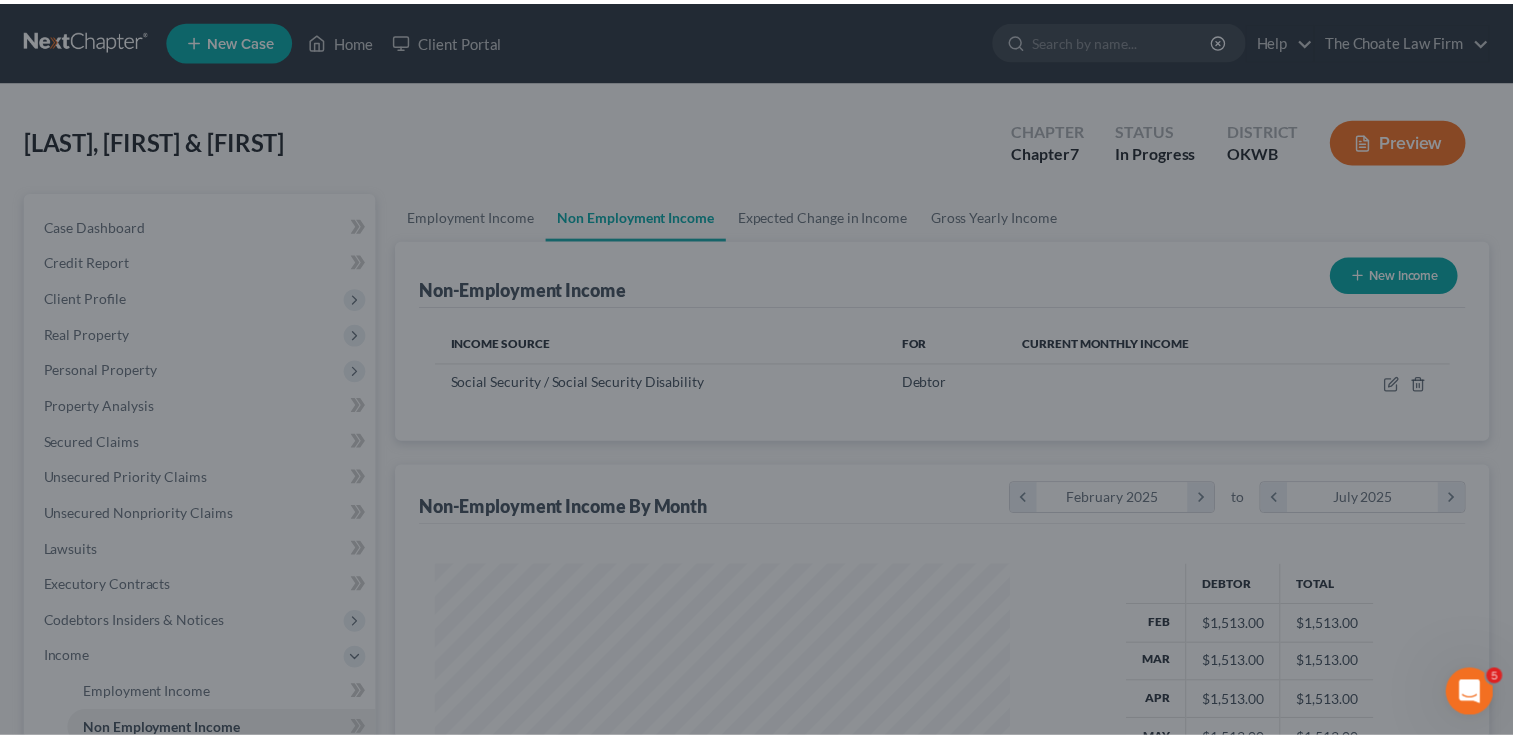 scroll, scrollTop: 356, scrollLeft: 615, axis: both 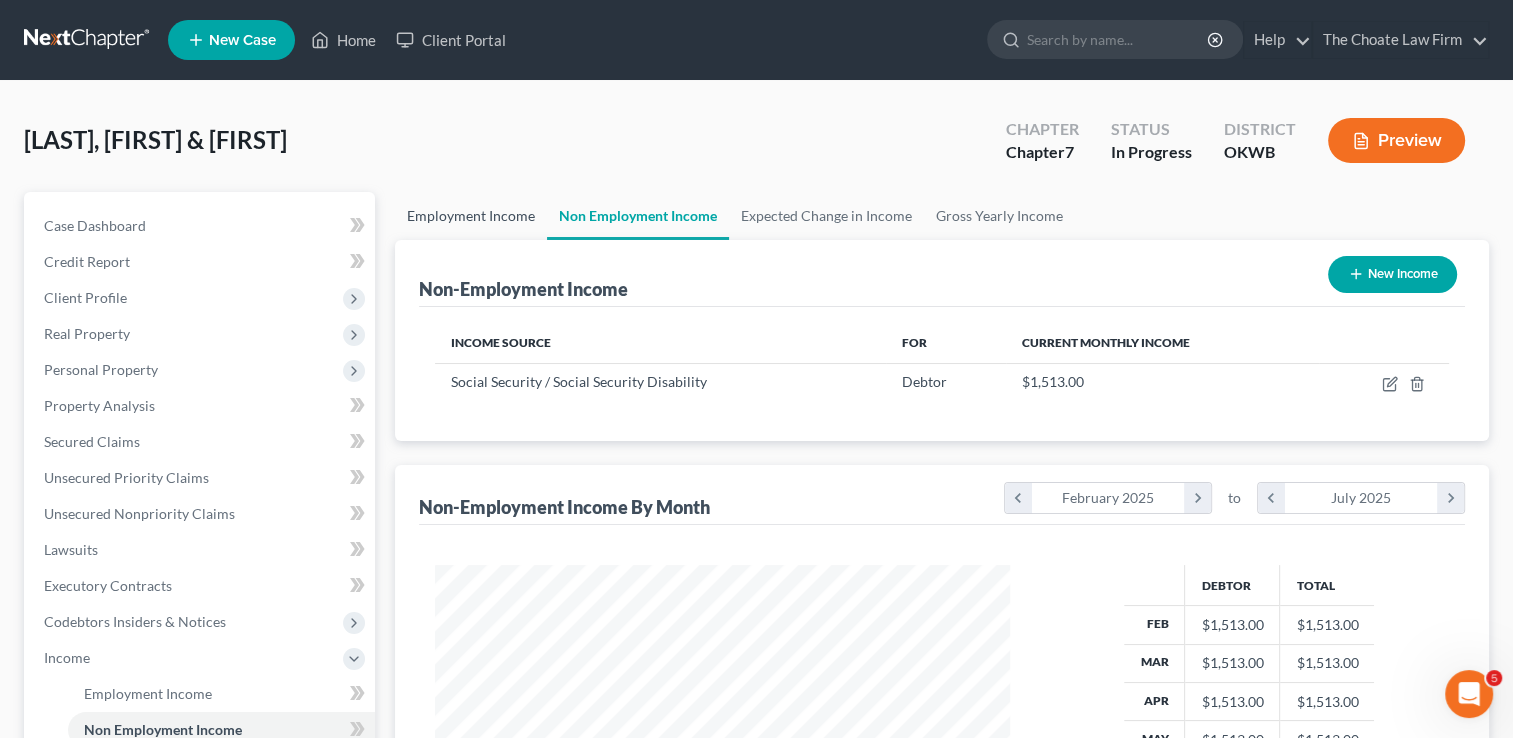 click on "Employment Income" at bounding box center [471, 216] 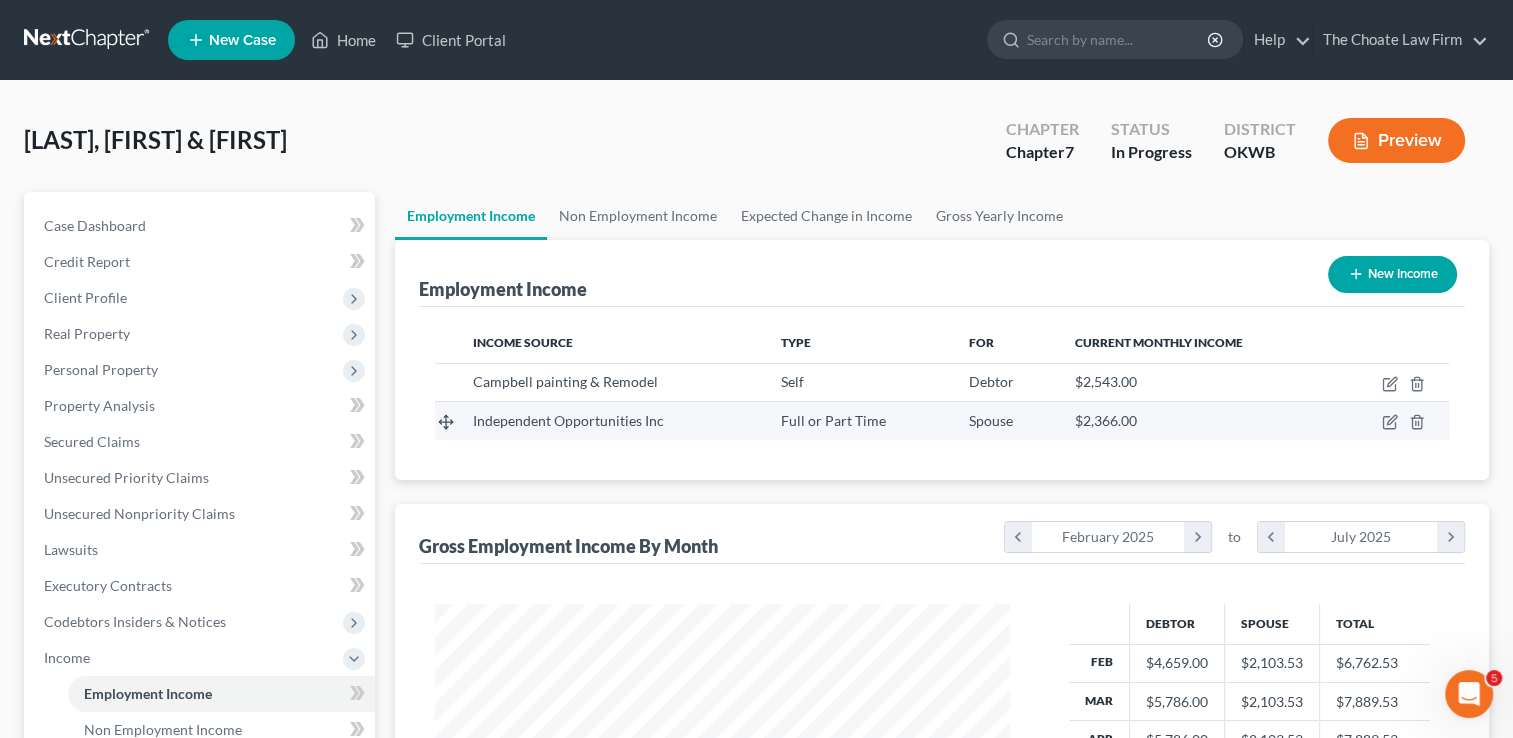 scroll, scrollTop: 999643, scrollLeft: 999385, axis: both 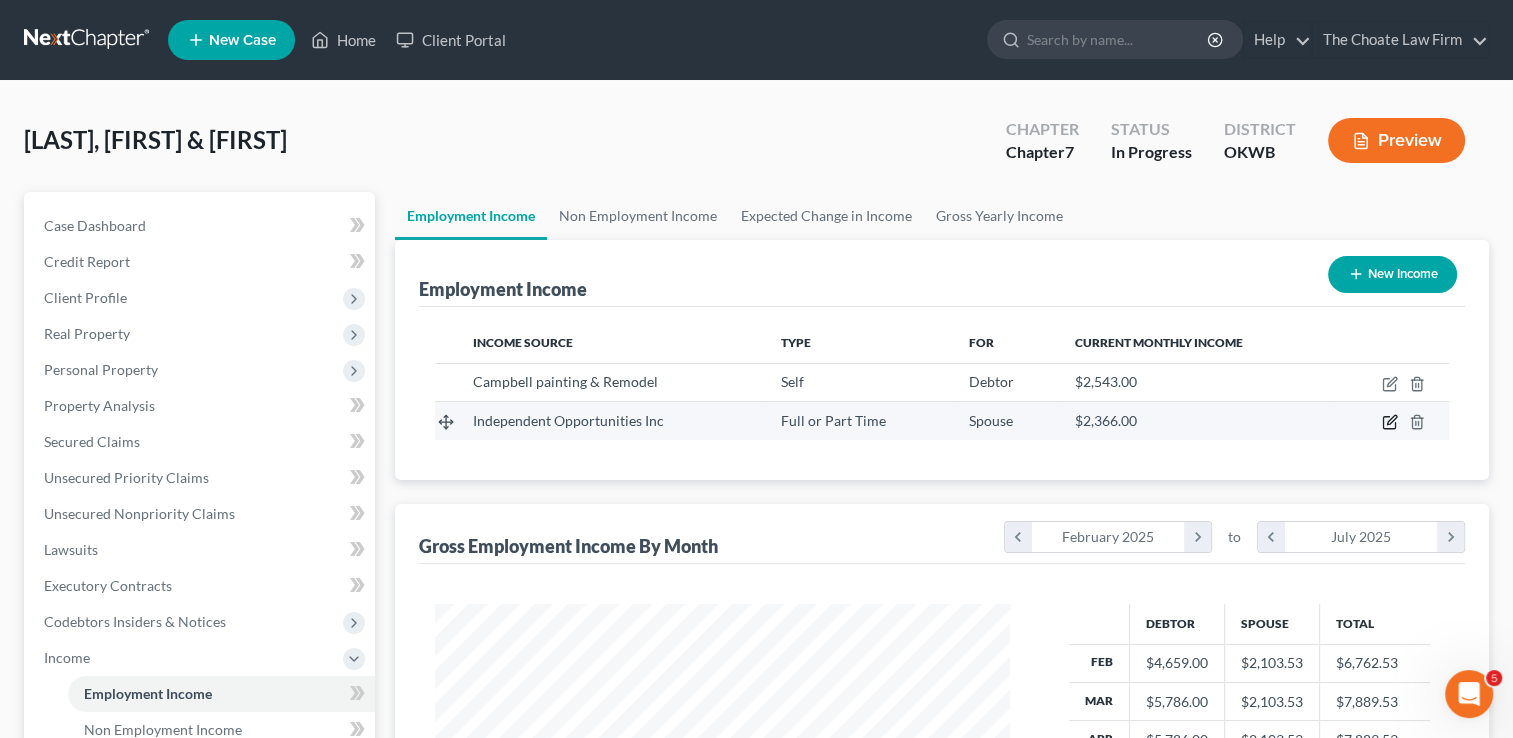 click 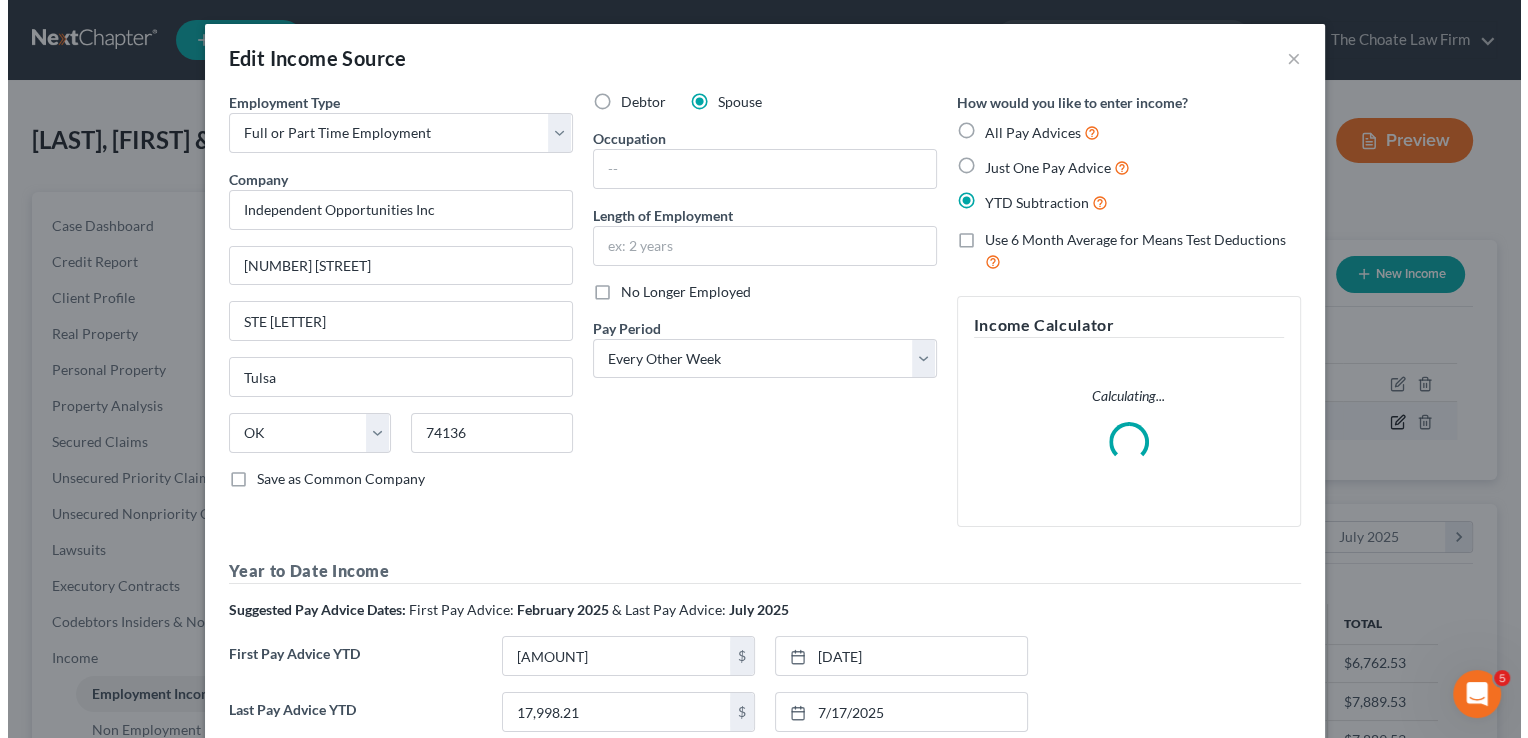 scroll, scrollTop: 999643, scrollLeft: 999378, axis: both 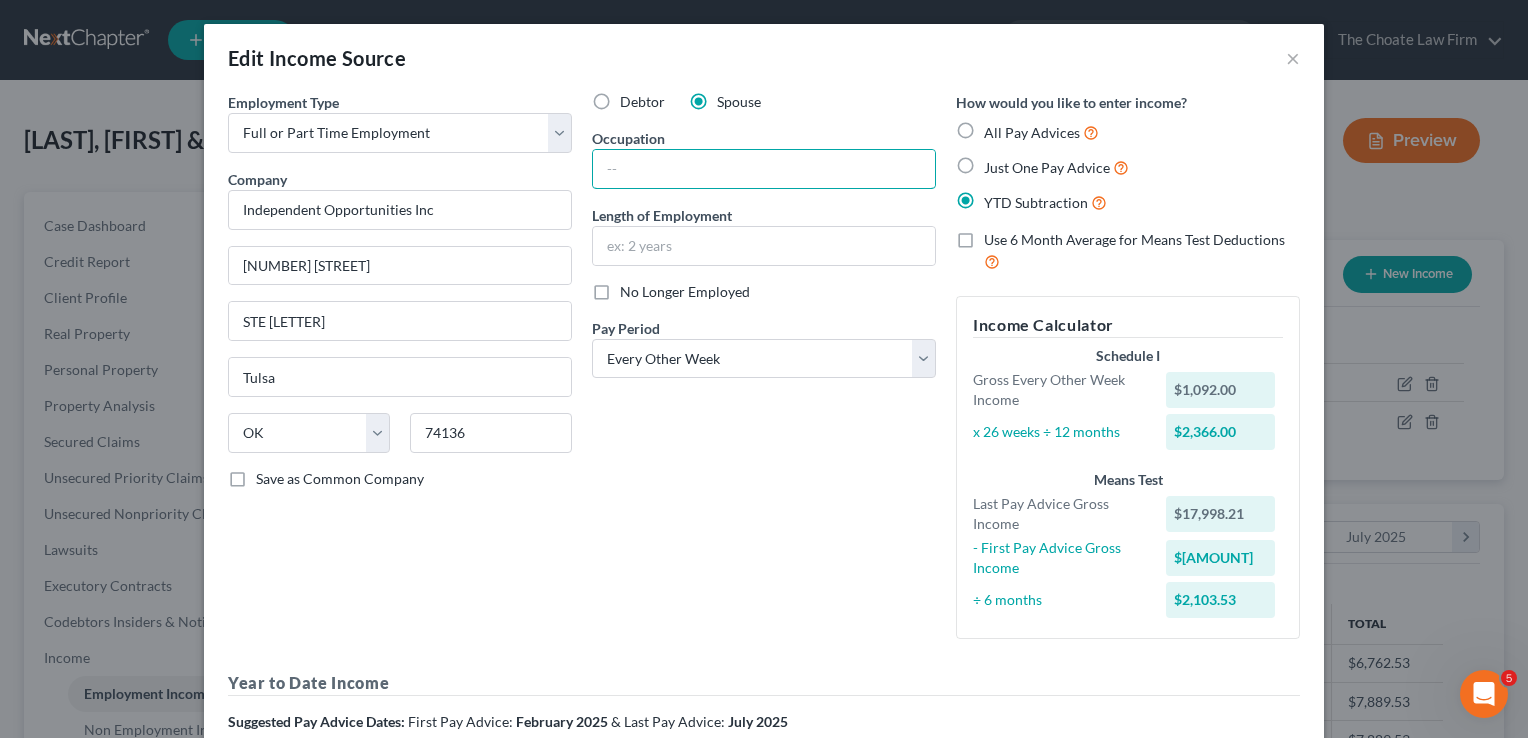 drag, startPoint x: 668, startPoint y: 170, endPoint x: 778, endPoint y: 105, distance: 127.769325 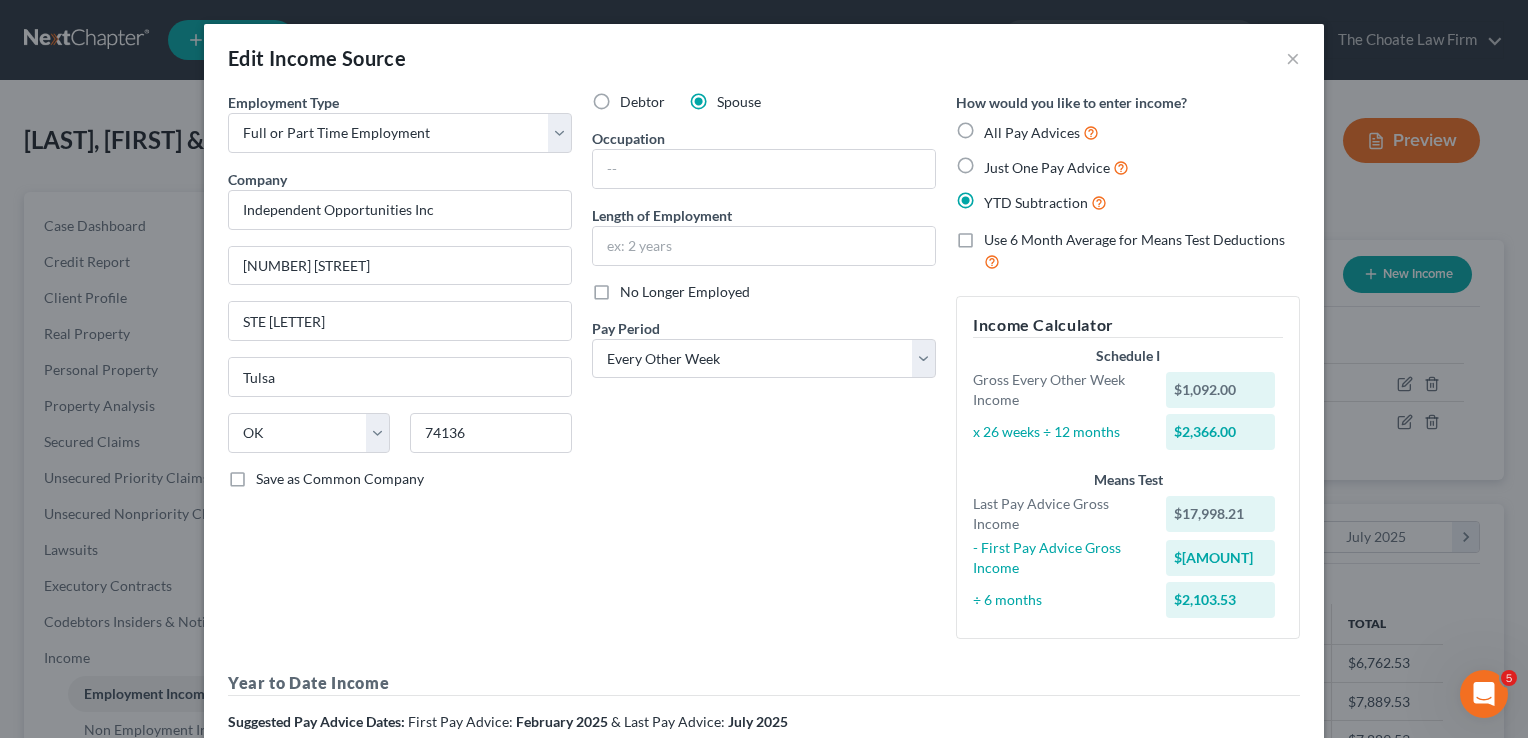 click on "Debtor Spouse" at bounding box center [764, 102] 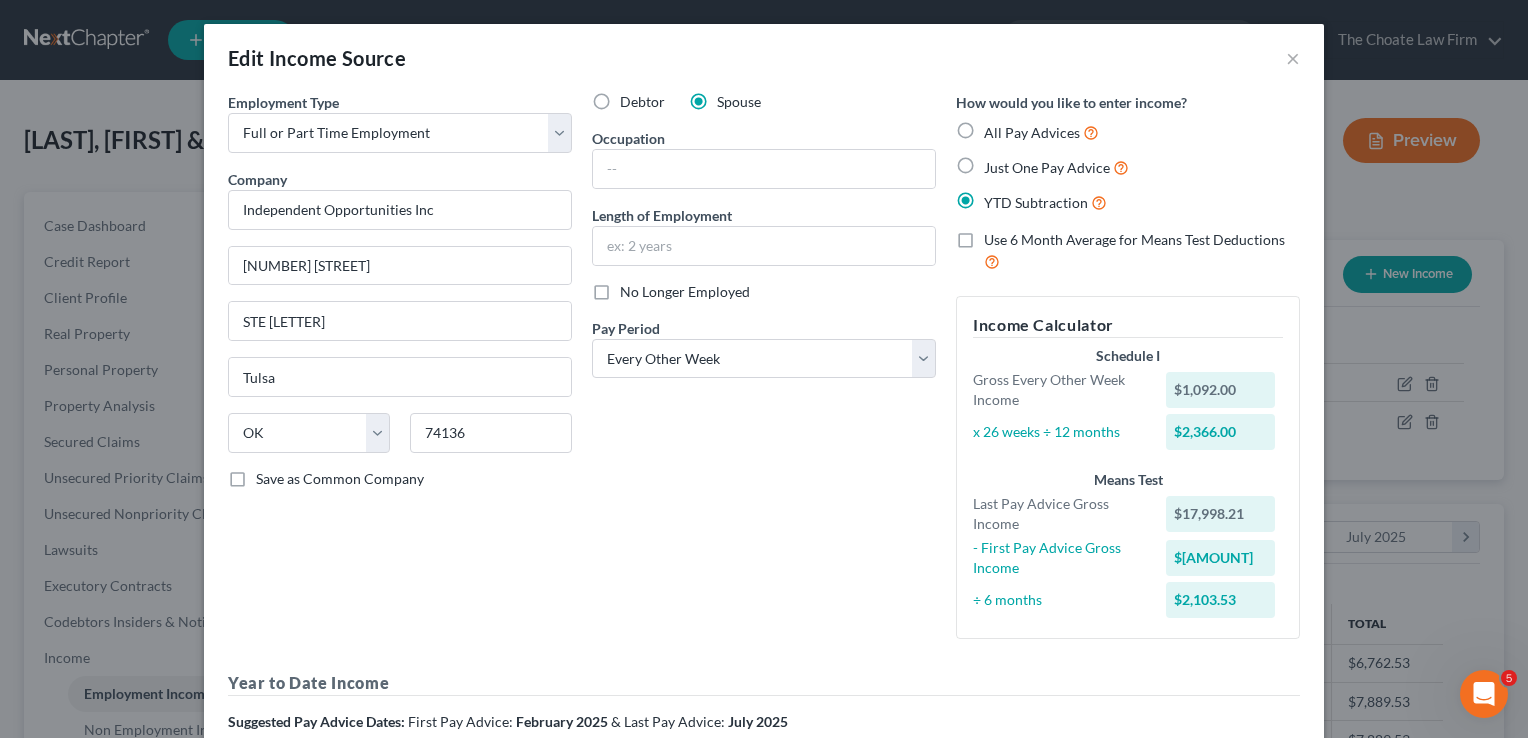 scroll, scrollTop: 360, scrollLeft: 0, axis: vertical 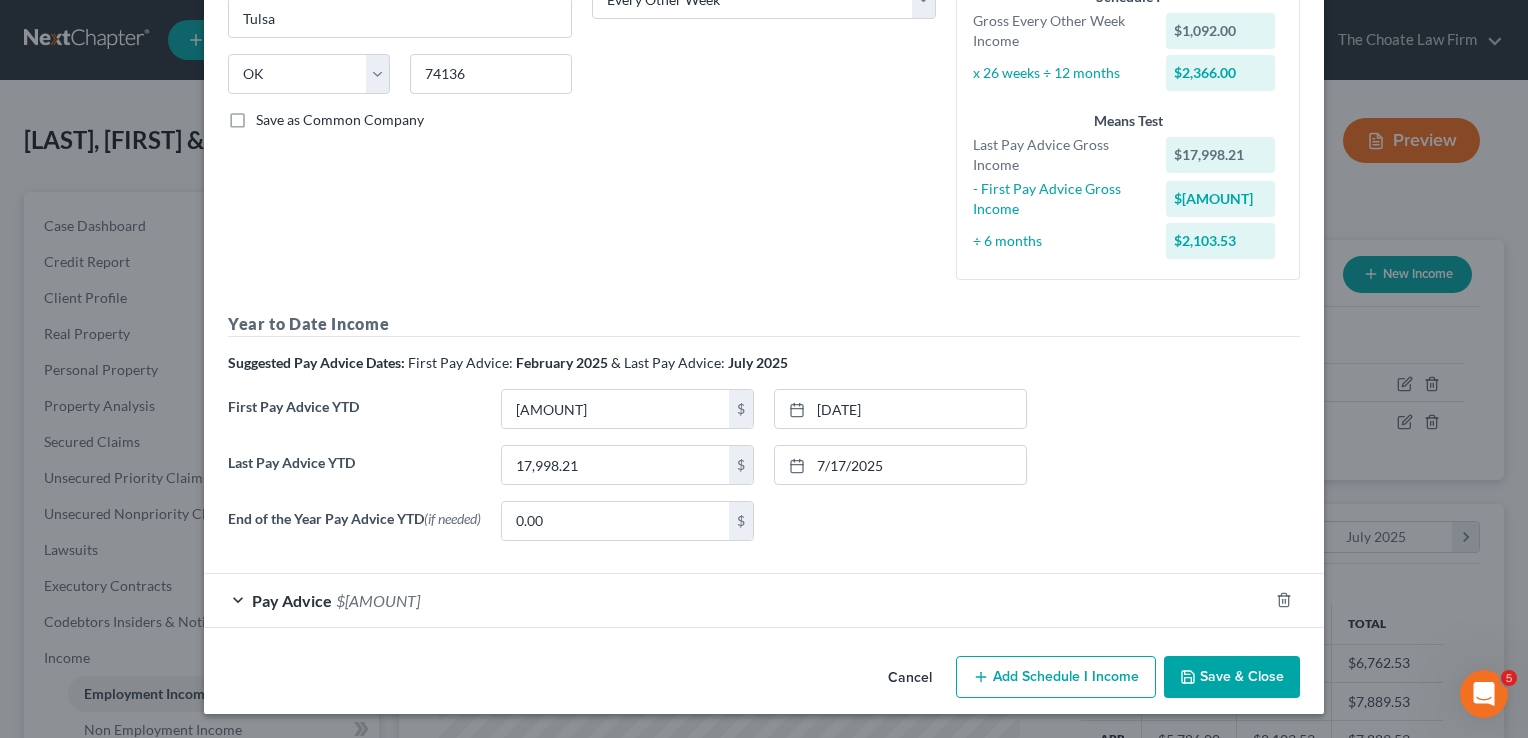 click on "Debtor Spouse Occupation Length of Employment No Longer Employed
Pay Period
*
Select Monthly Twice Monthly Every Other Week Weekly" at bounding box center (764, 14) 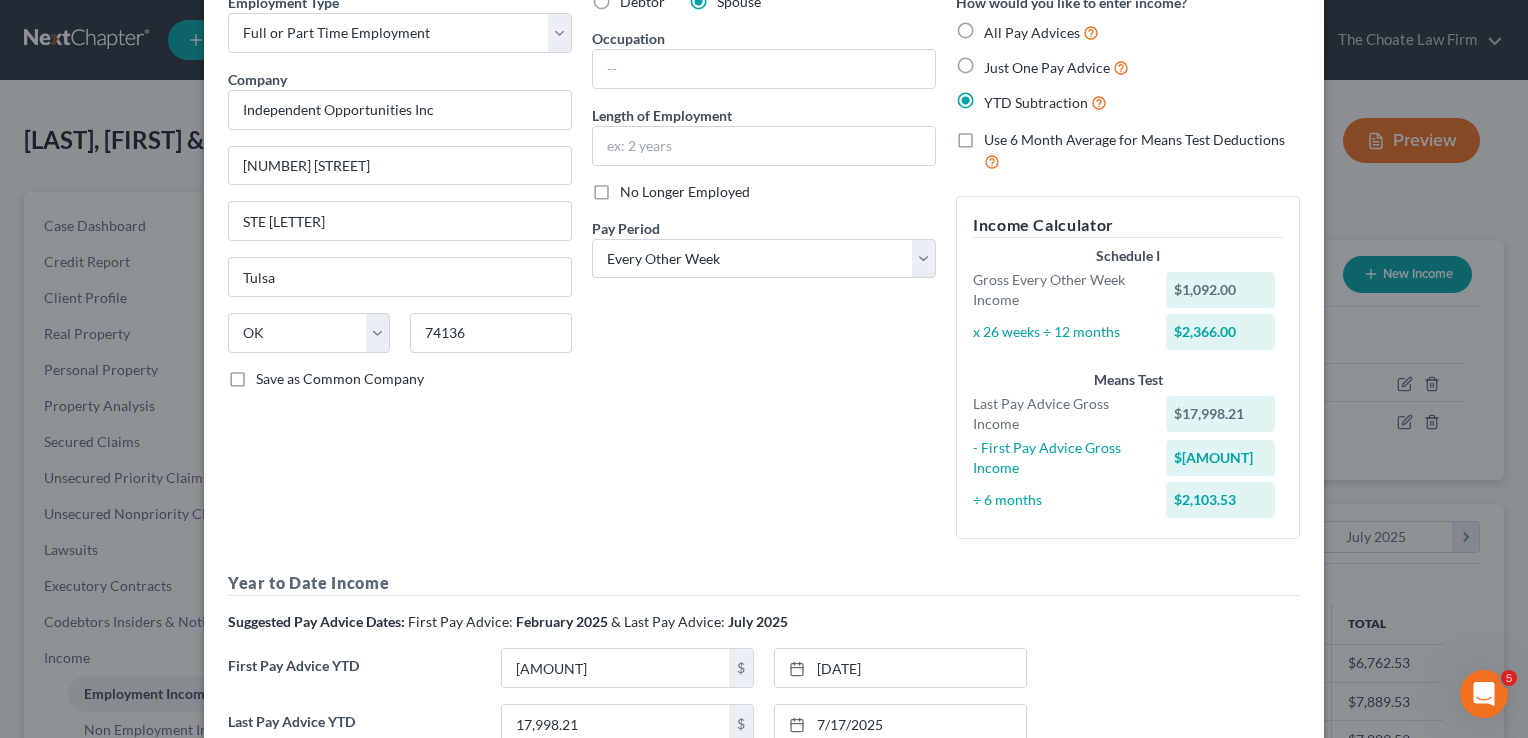 scroll, scrollTop: 60, scrollLeft: 0, axis: vertical 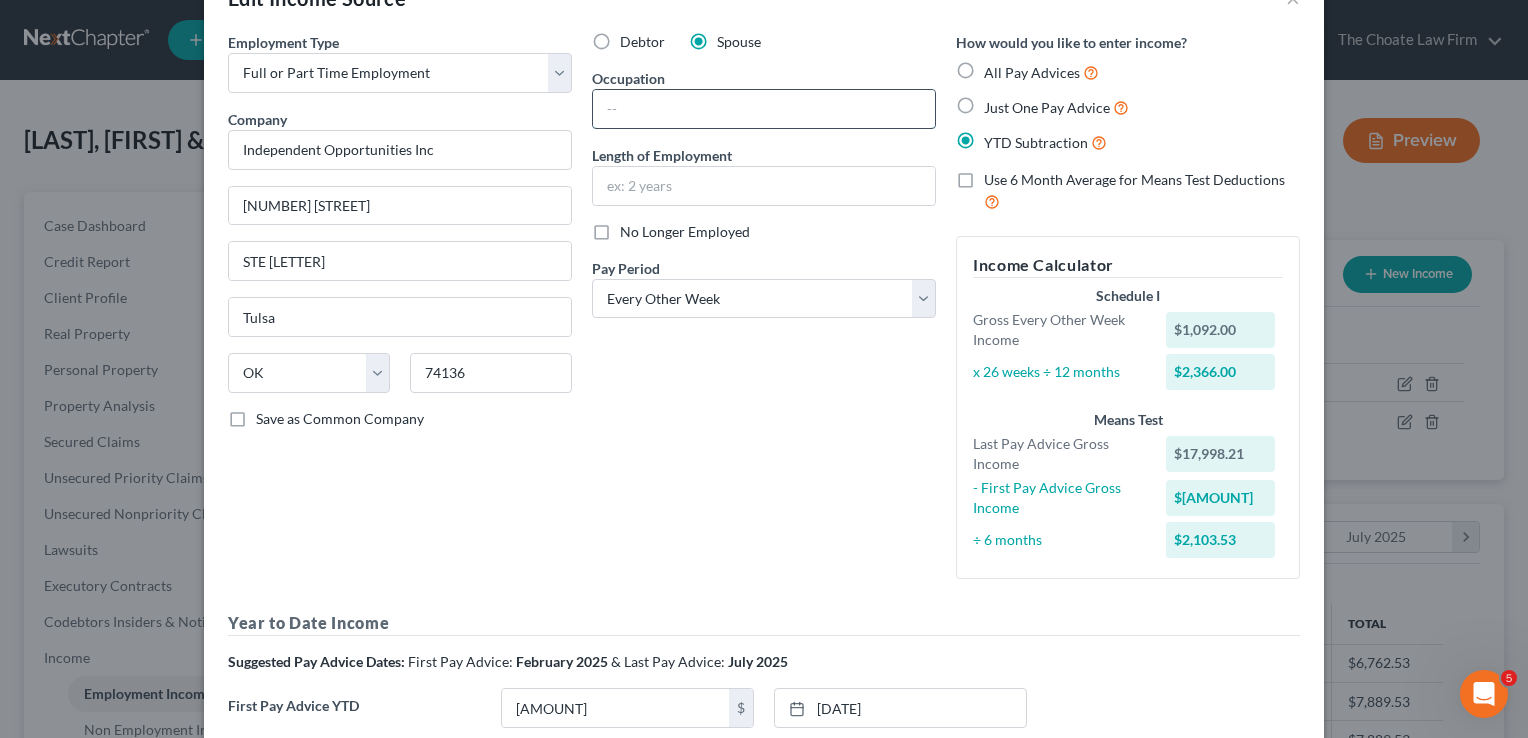 click at bounding box center [764, 109] 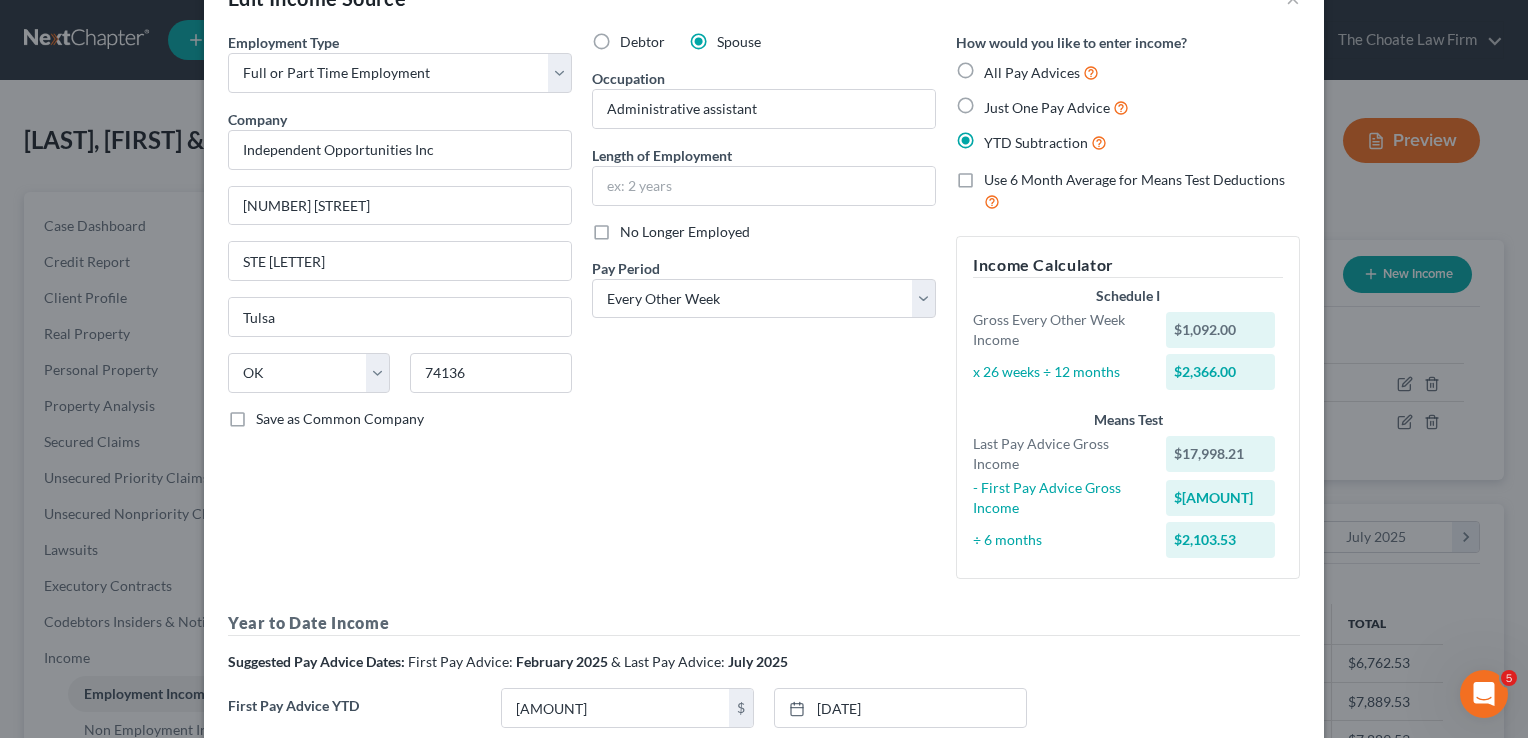 click on "Debtor Spouse Occupation Administrative assistant Length of Employment No Longer Employed
Pay Period
*
Select Monthly Twice Monthly Every Other Week Weekly" at bounding box center (764, 313) 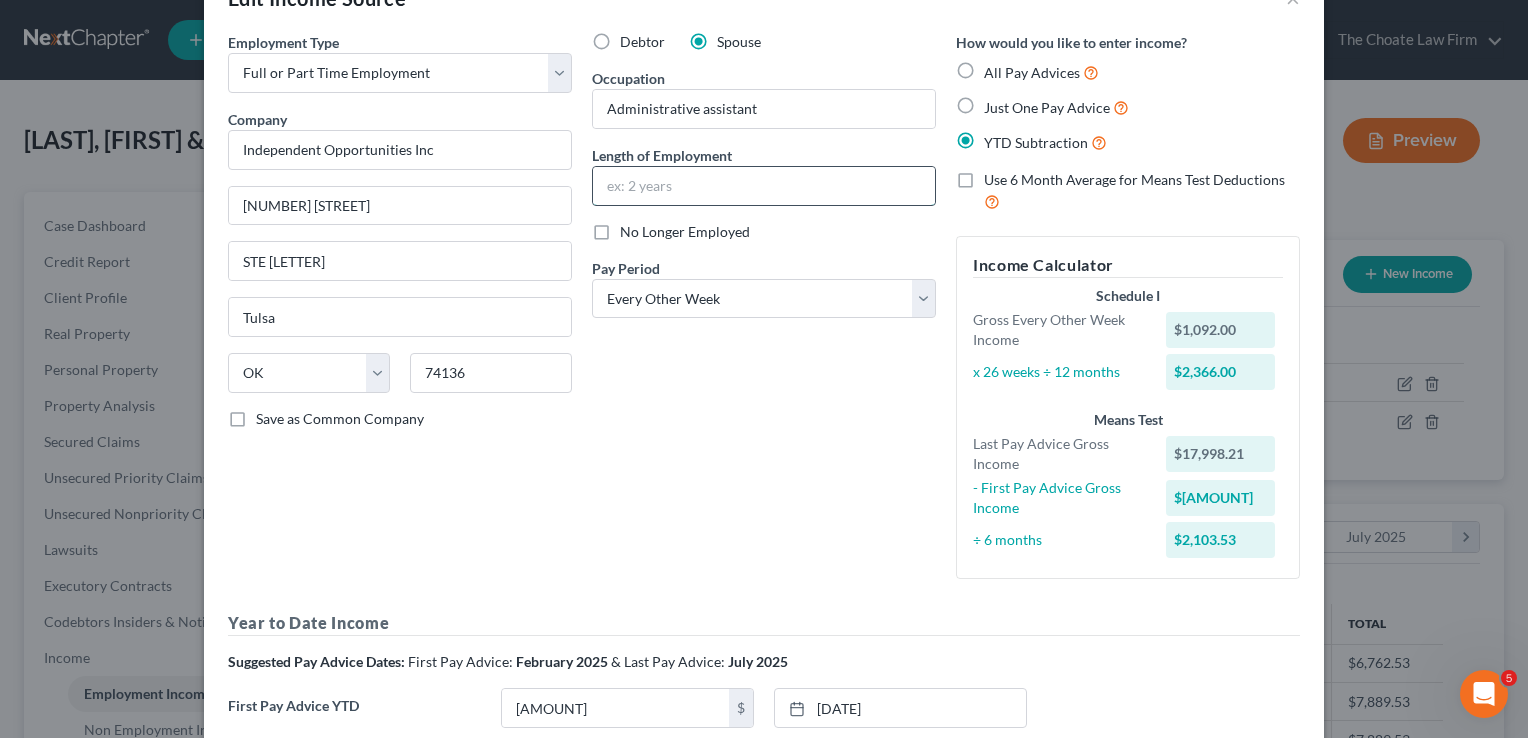click at bounding box center (764, 186) 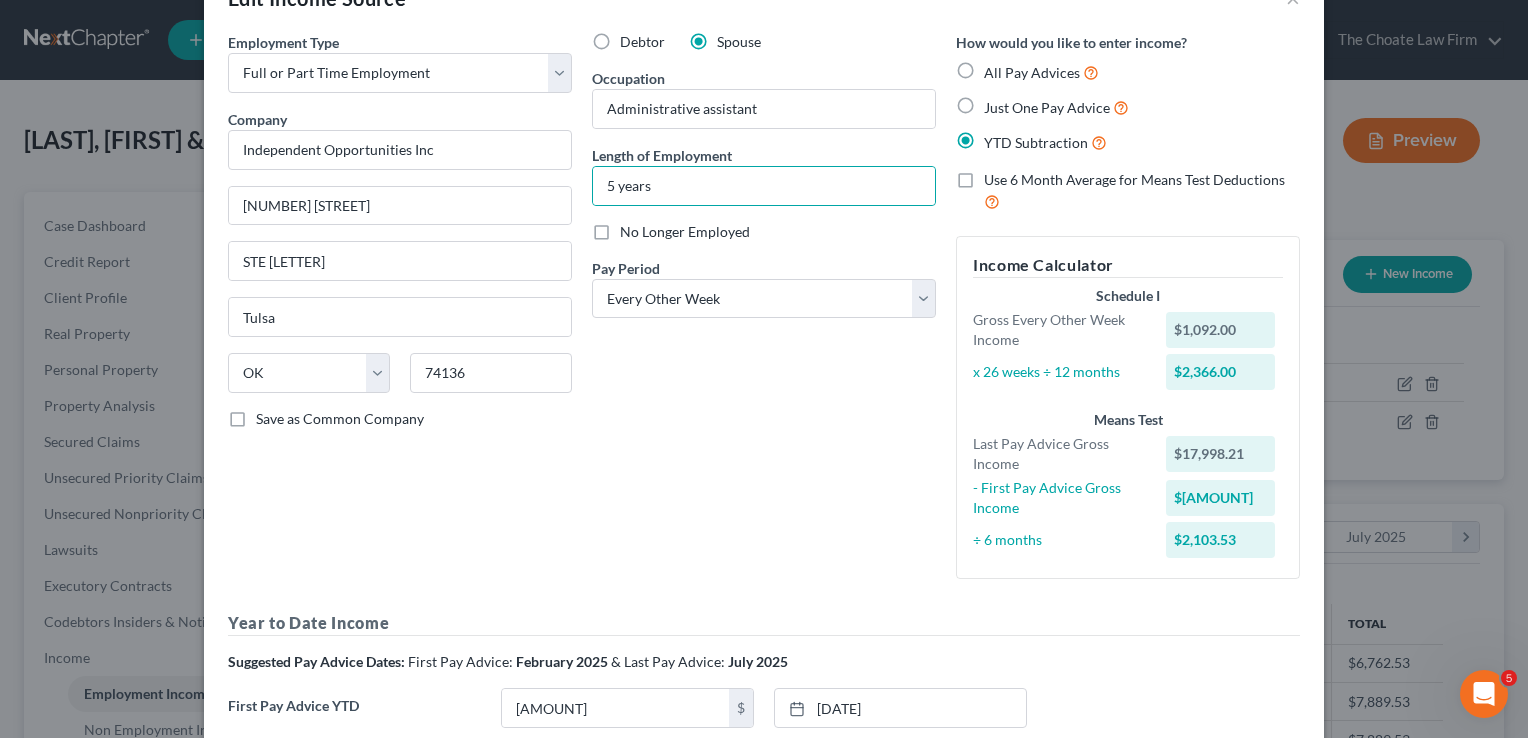 click on "Debtor Spouse Occupation Administrative assistant Length of Employment 5 years No Longer Employed
Pay Period
*
Select Monthly Twice Monthly Every Other Week Weekly" at bounding box center [764, 313] 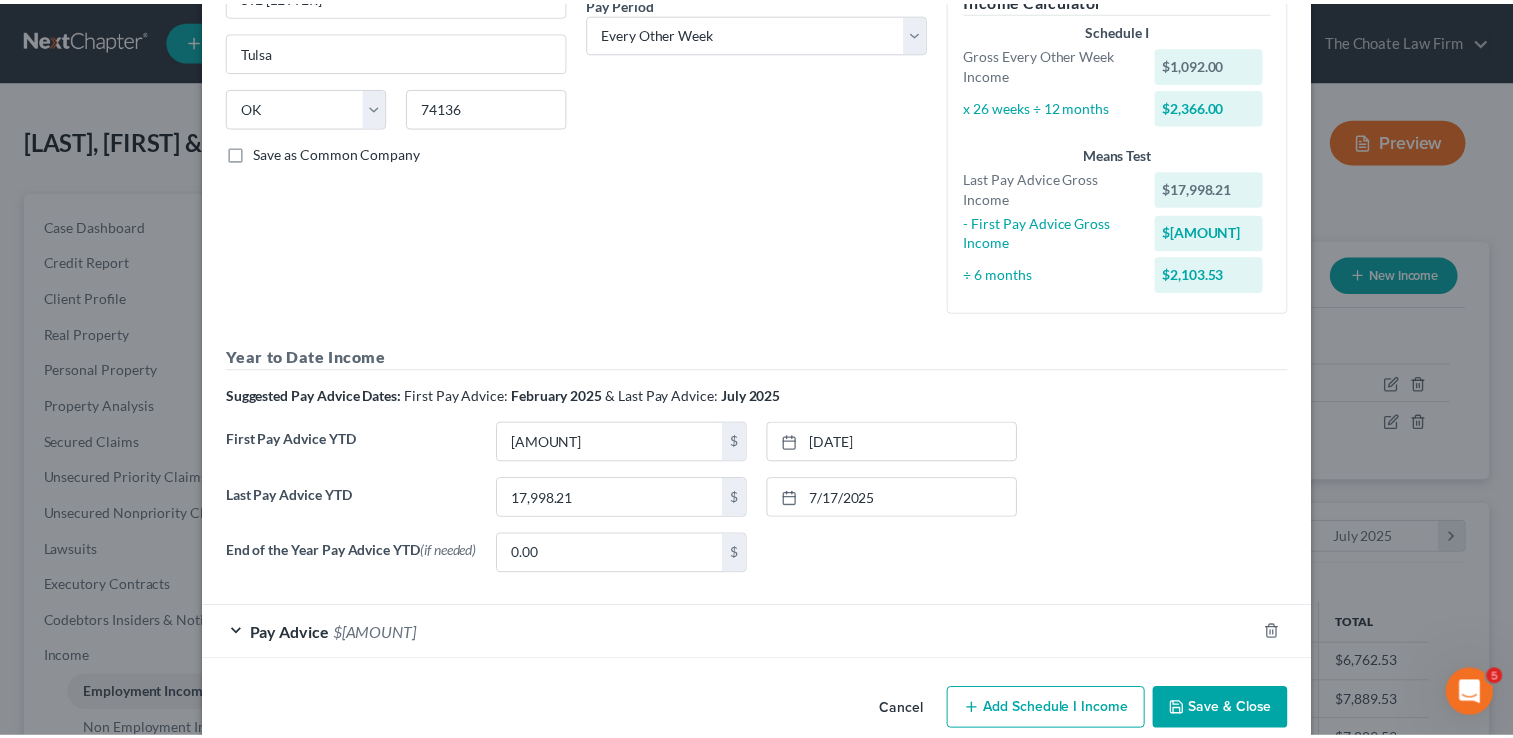 scroll, scrollTop: 360, scrollLeft: 0, axis: vertical 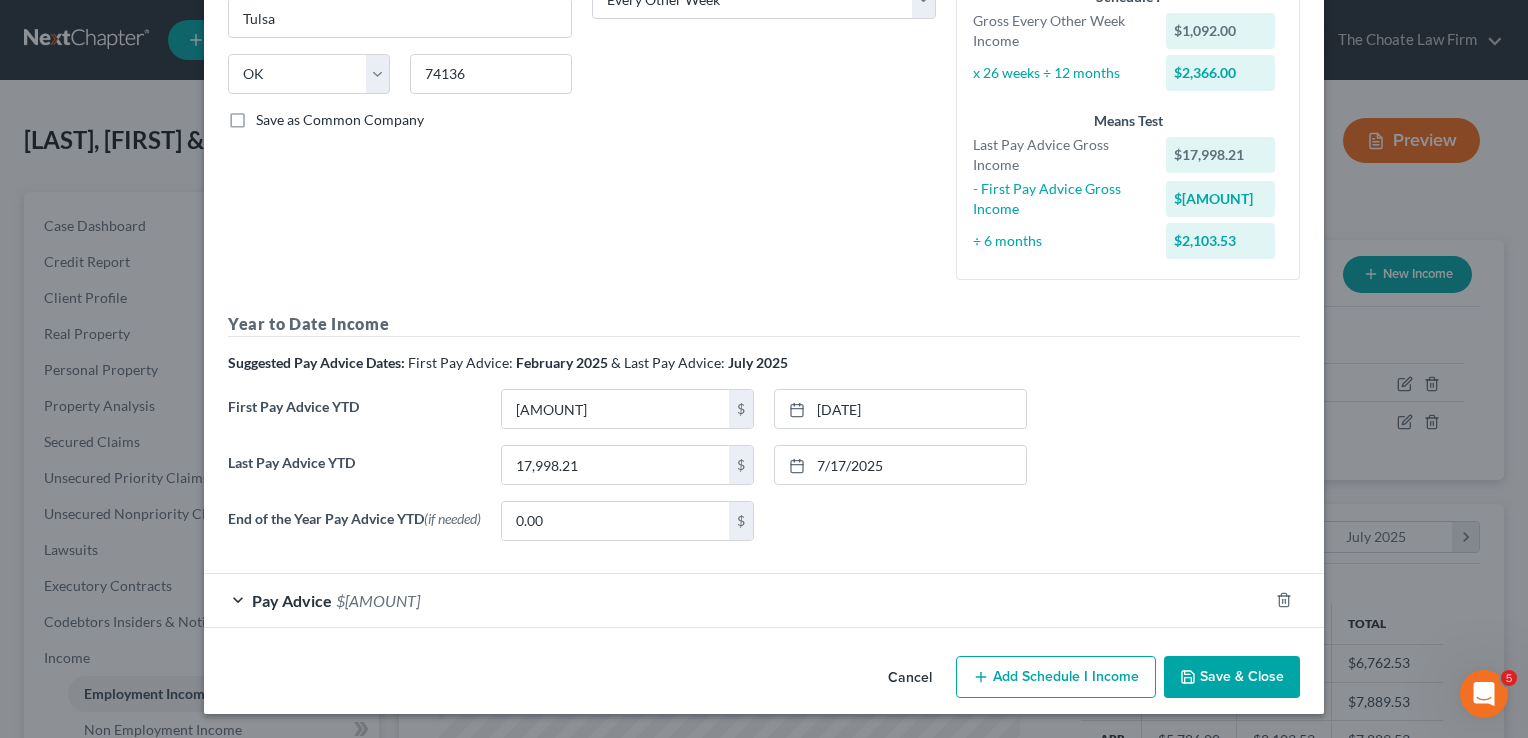 click on "Save & Close" at bounding box center [1232, 677] 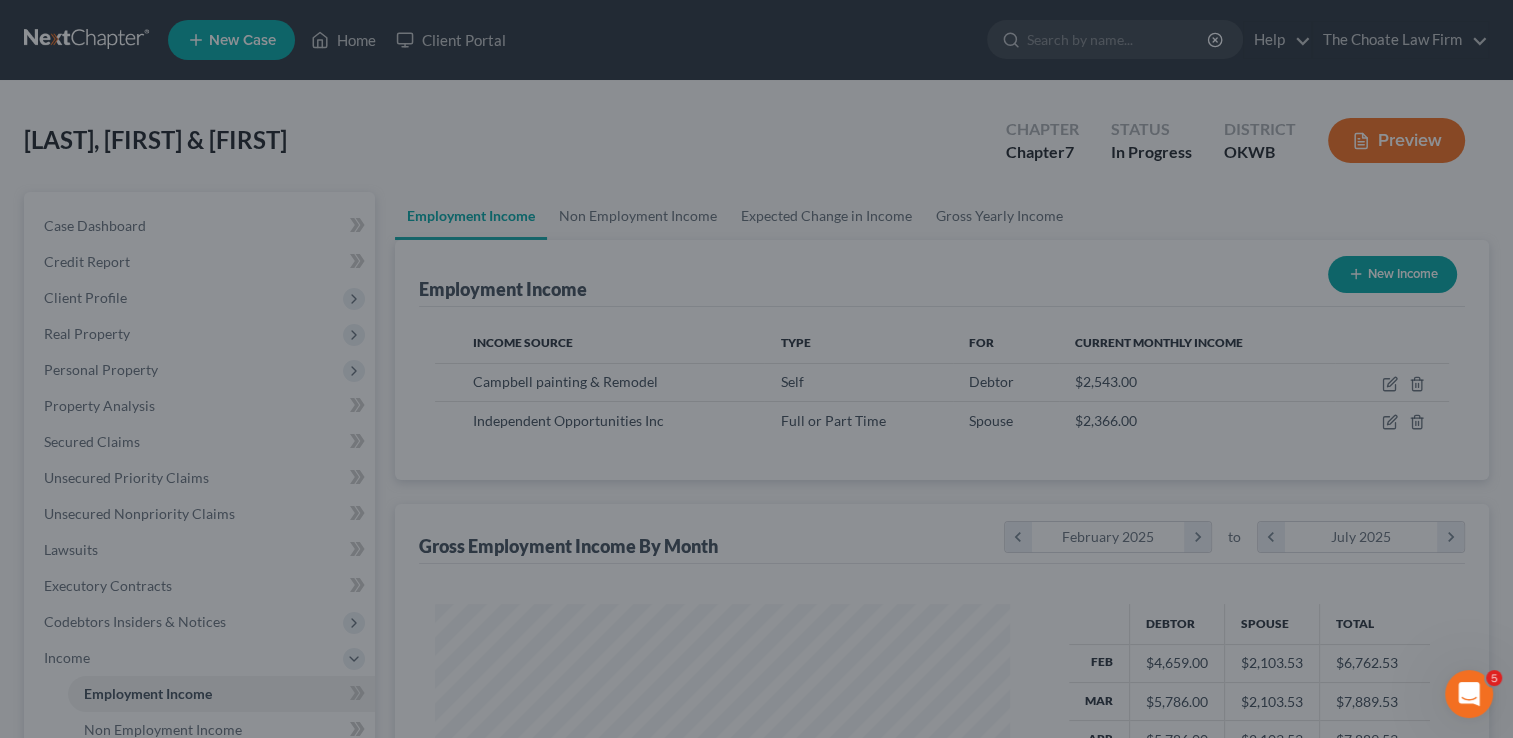 scroll, scrollTop: 356, scrollLeft: 615, axis: both 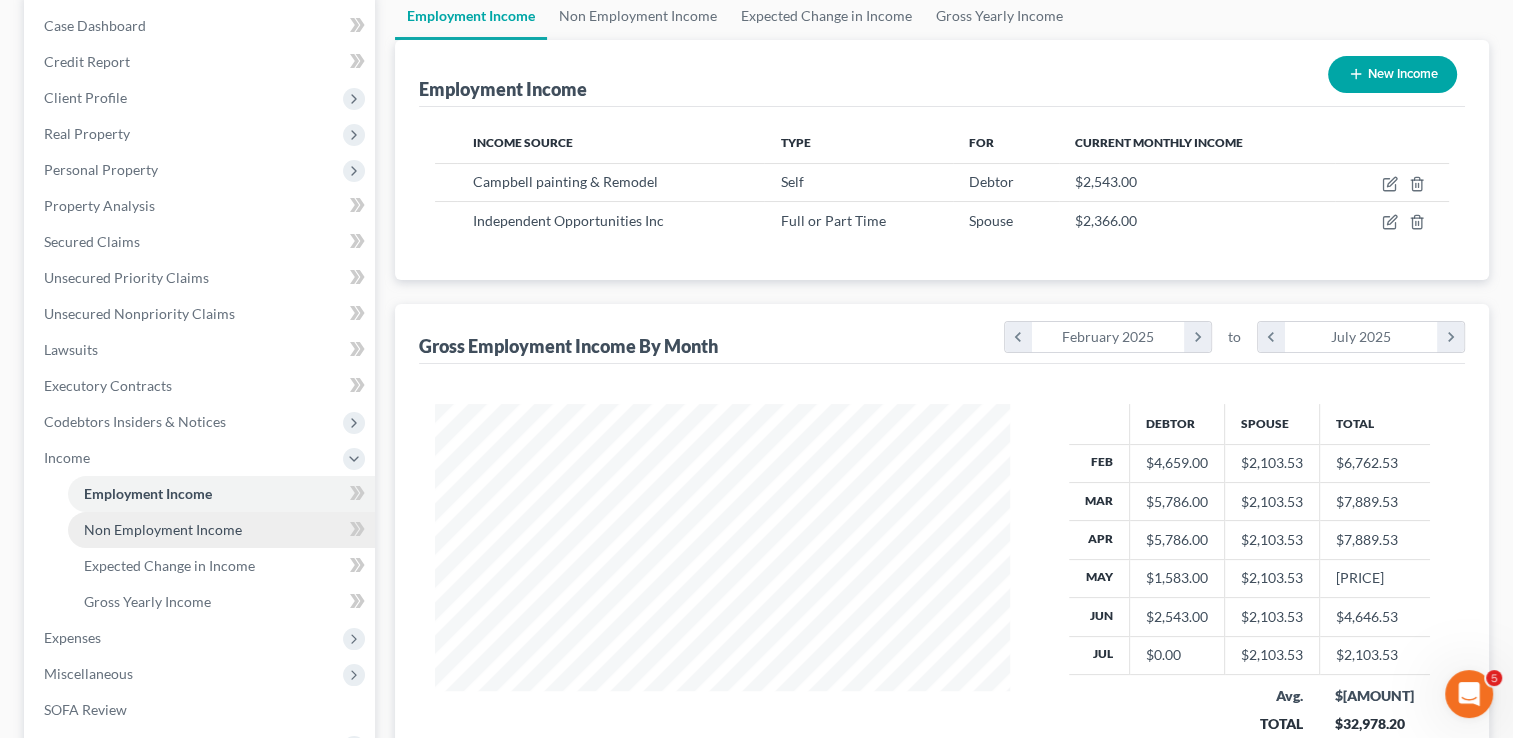 click on "Non Employment Income" at bounding box center [163, 529] 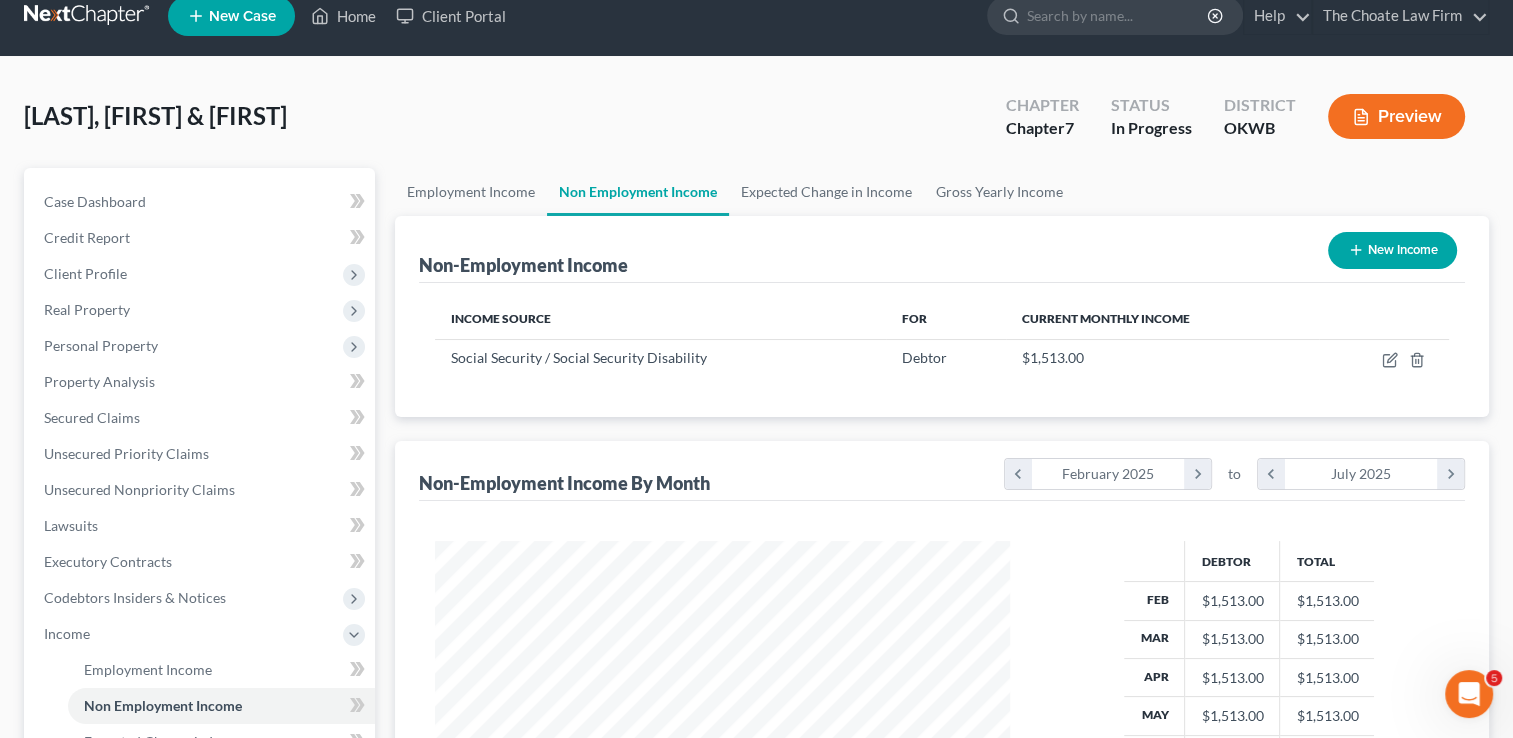 scroll, scrollTop: 0, scrollLeft: 0, axis: both 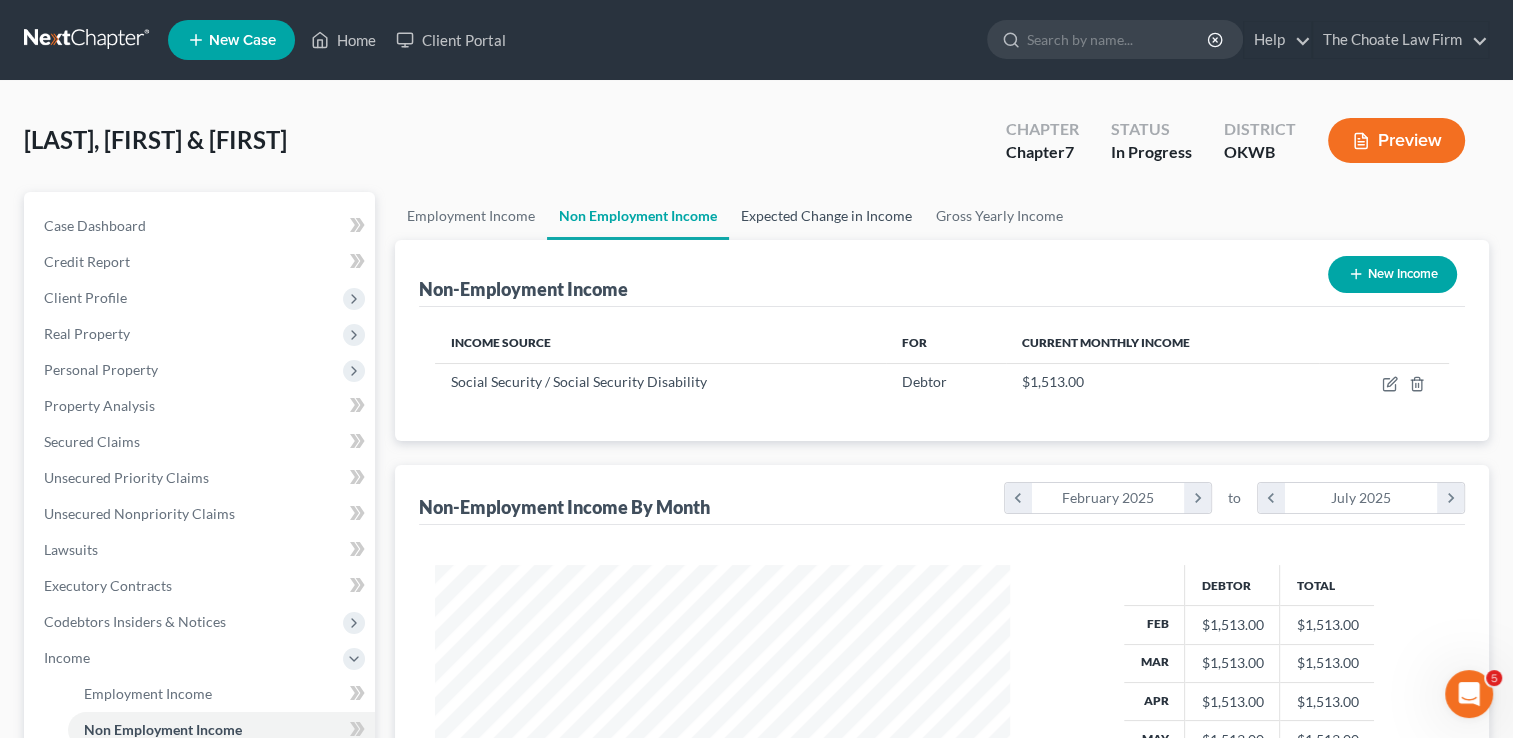 click on "Expected Change in Income" at bounding box center (826, 216) 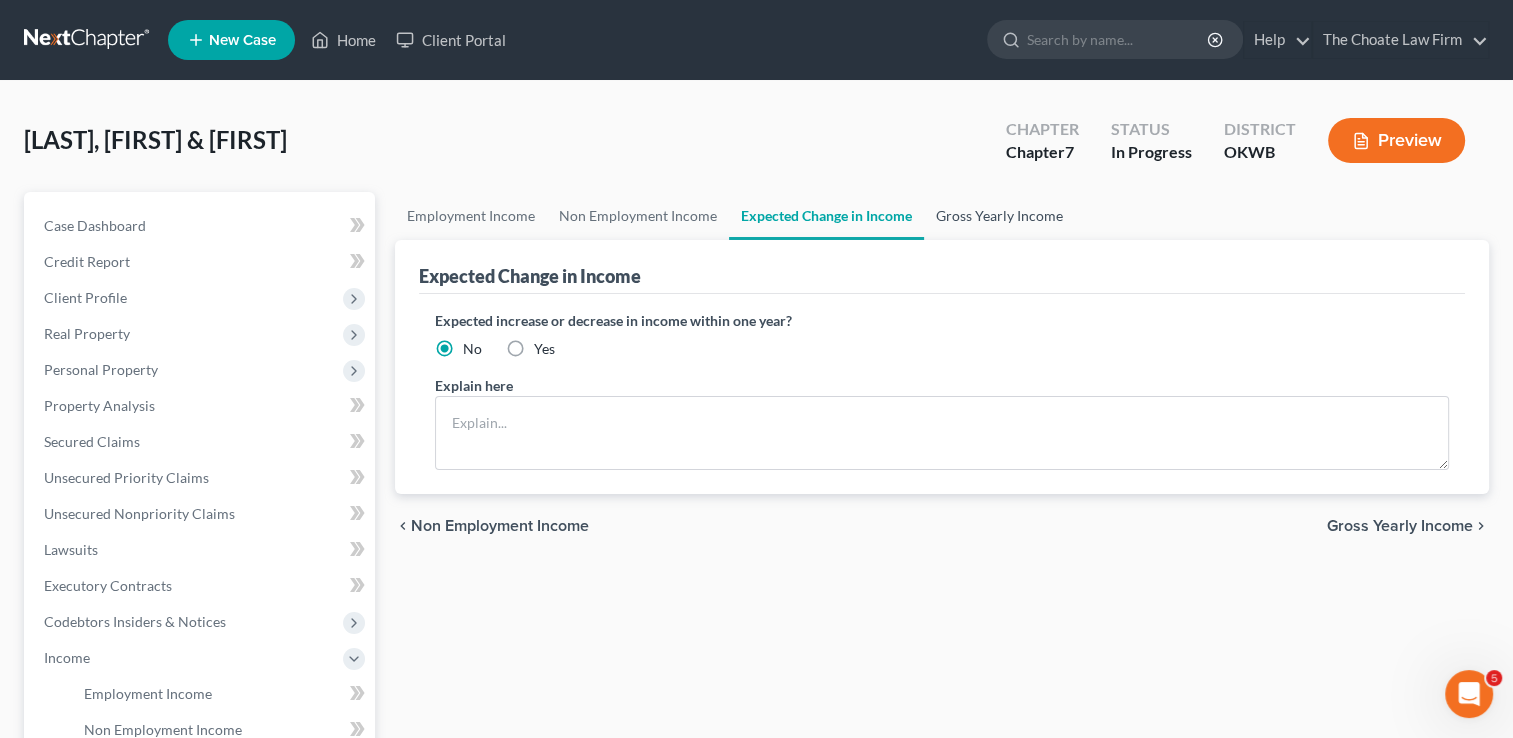 click on "Gross Yearly Income" at bounding box center [999, 216] 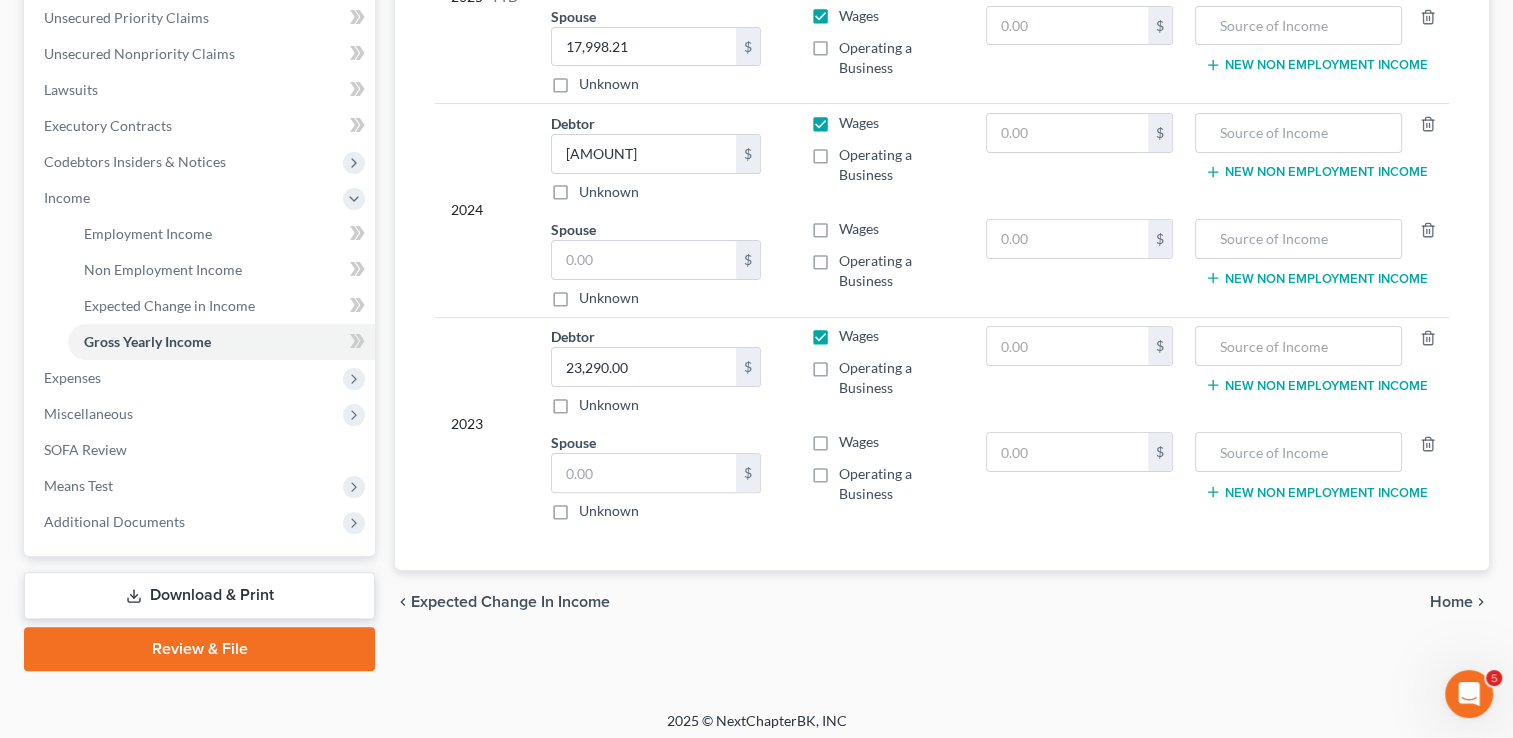 scroll, scrollTop: 467, scrollLeft: 0, axis: vertical 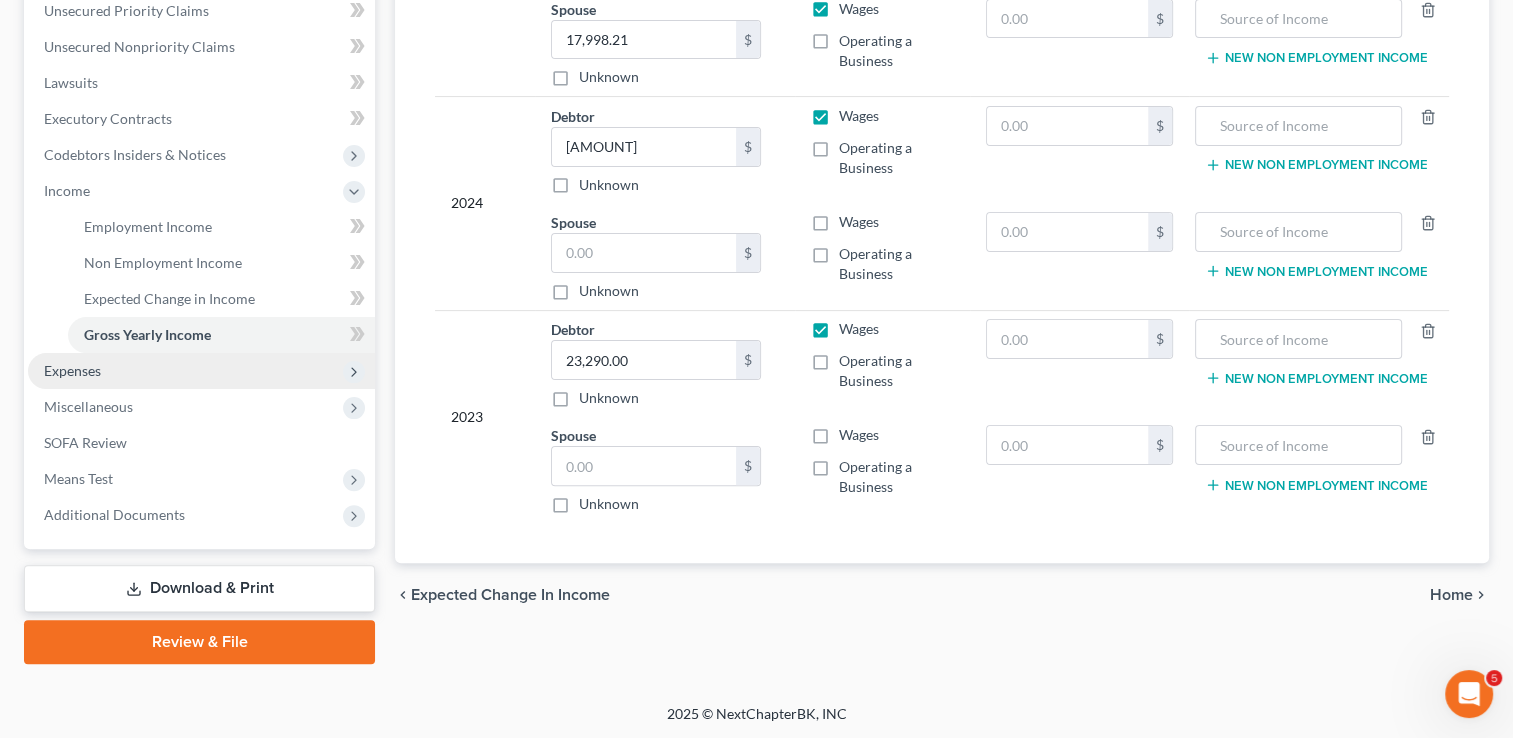 click on "Expenses" at bounding box center [72, 370] 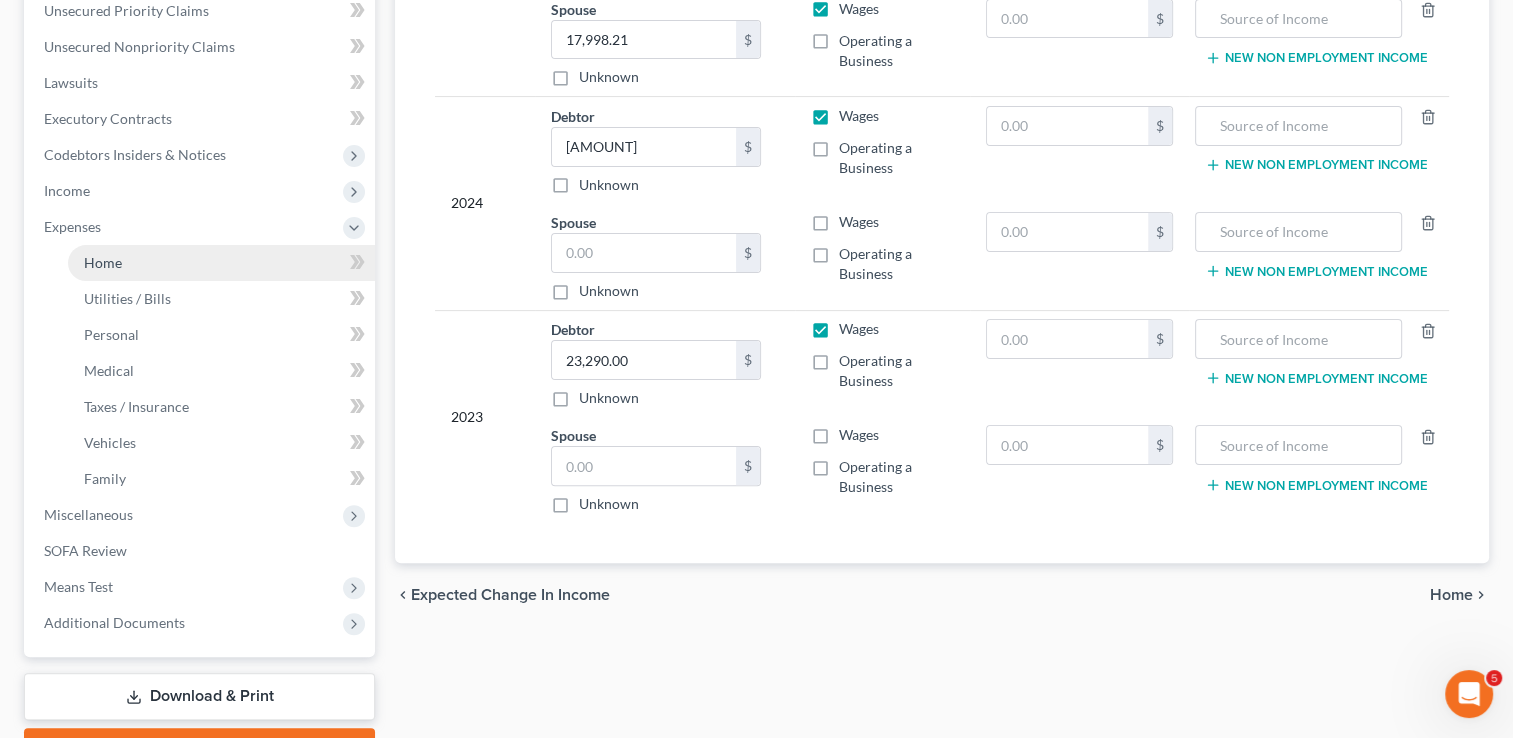 click on "Home" at bounding box center (103, 262) 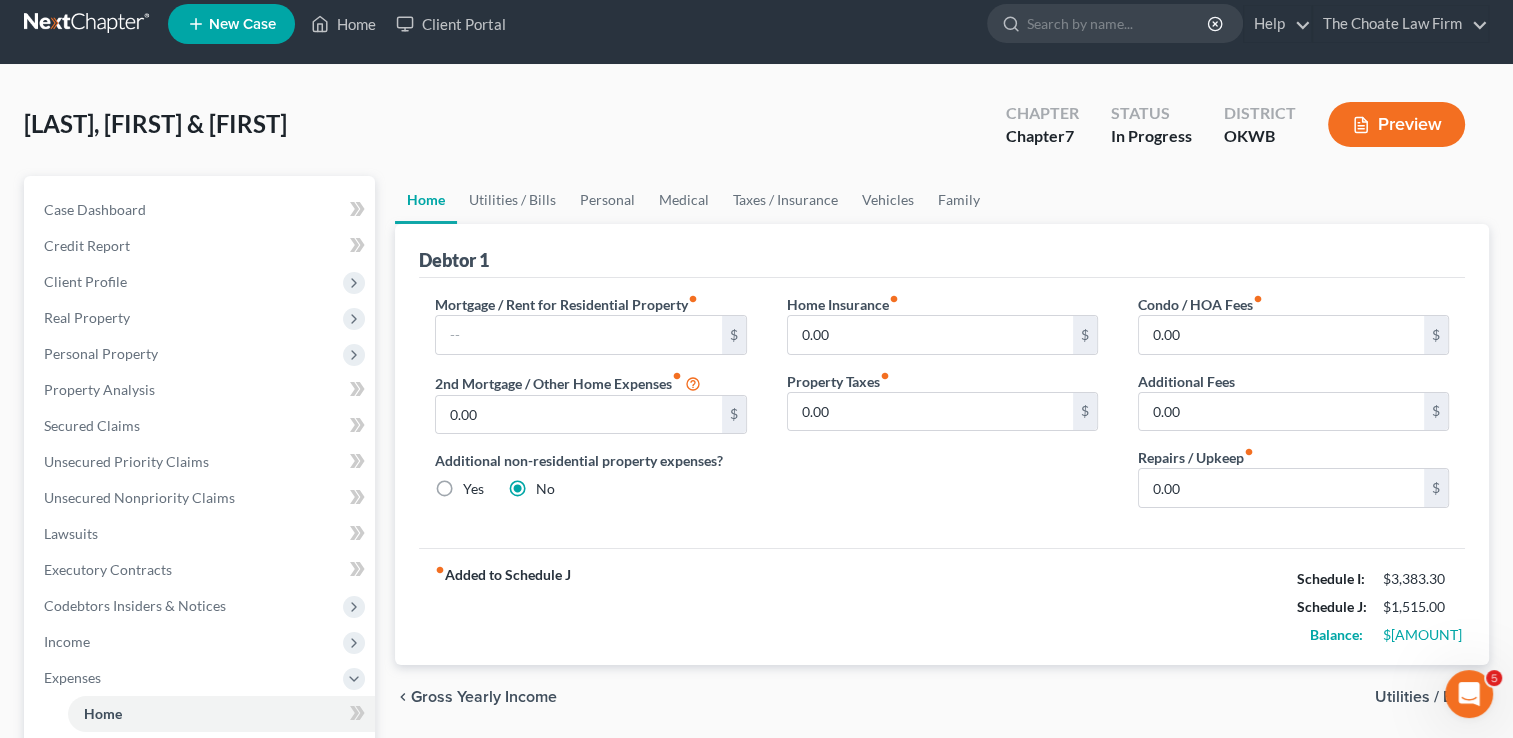 scroll, scrollTop: 0, scrollLeft: 0, axis: both 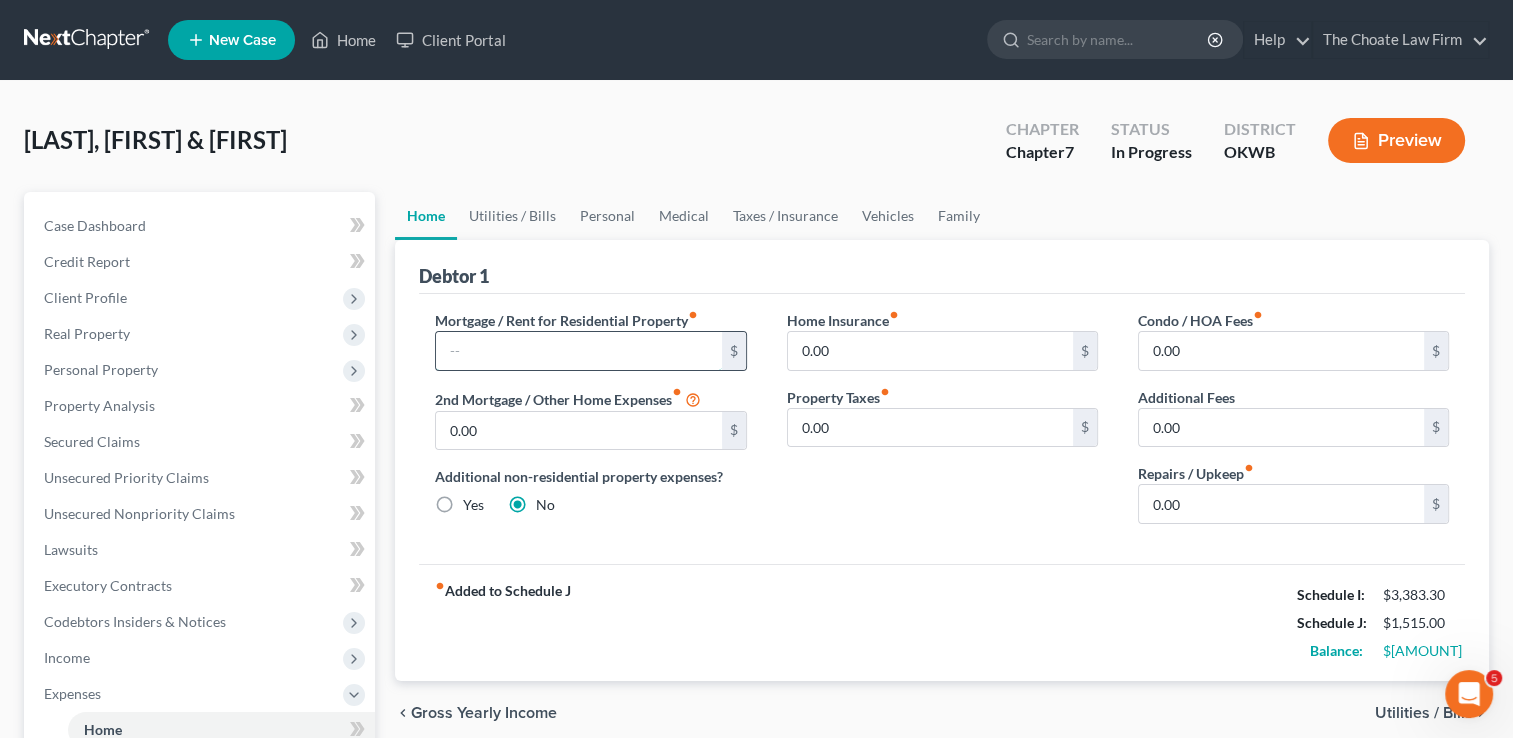 click at bounding box center [578, 351] 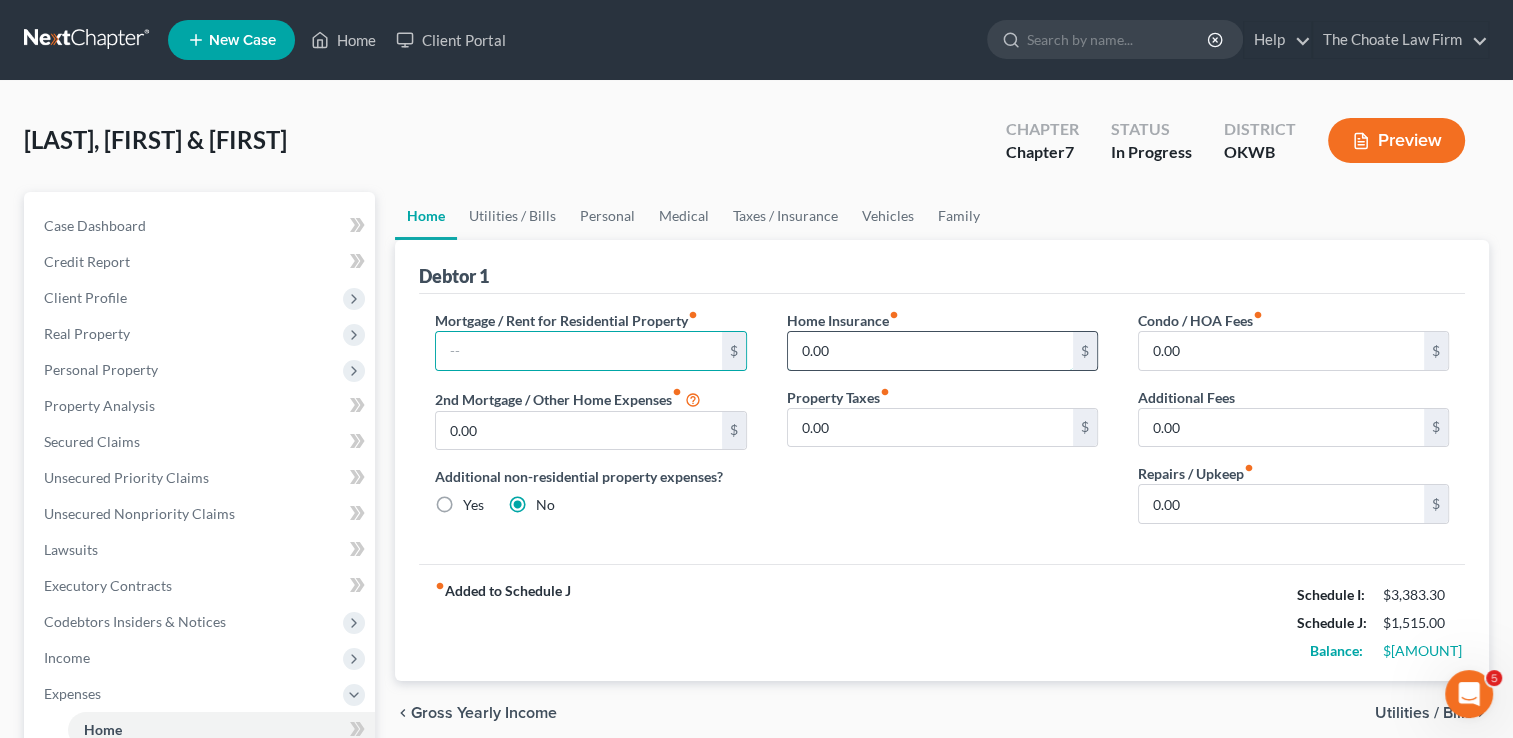click on "0.00" at bounding box center (930, 351) 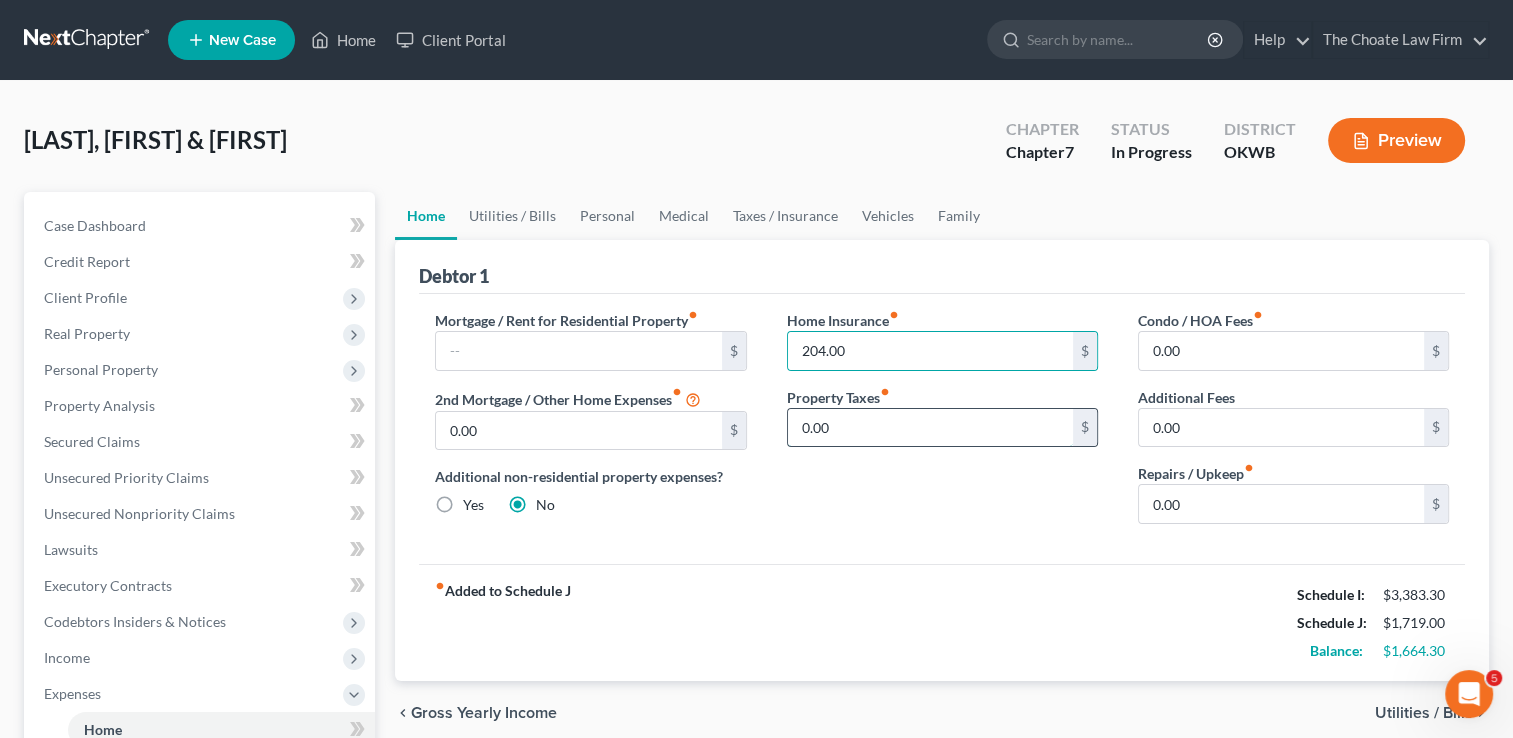 click on "0.00" at bounding box center [930, 428] 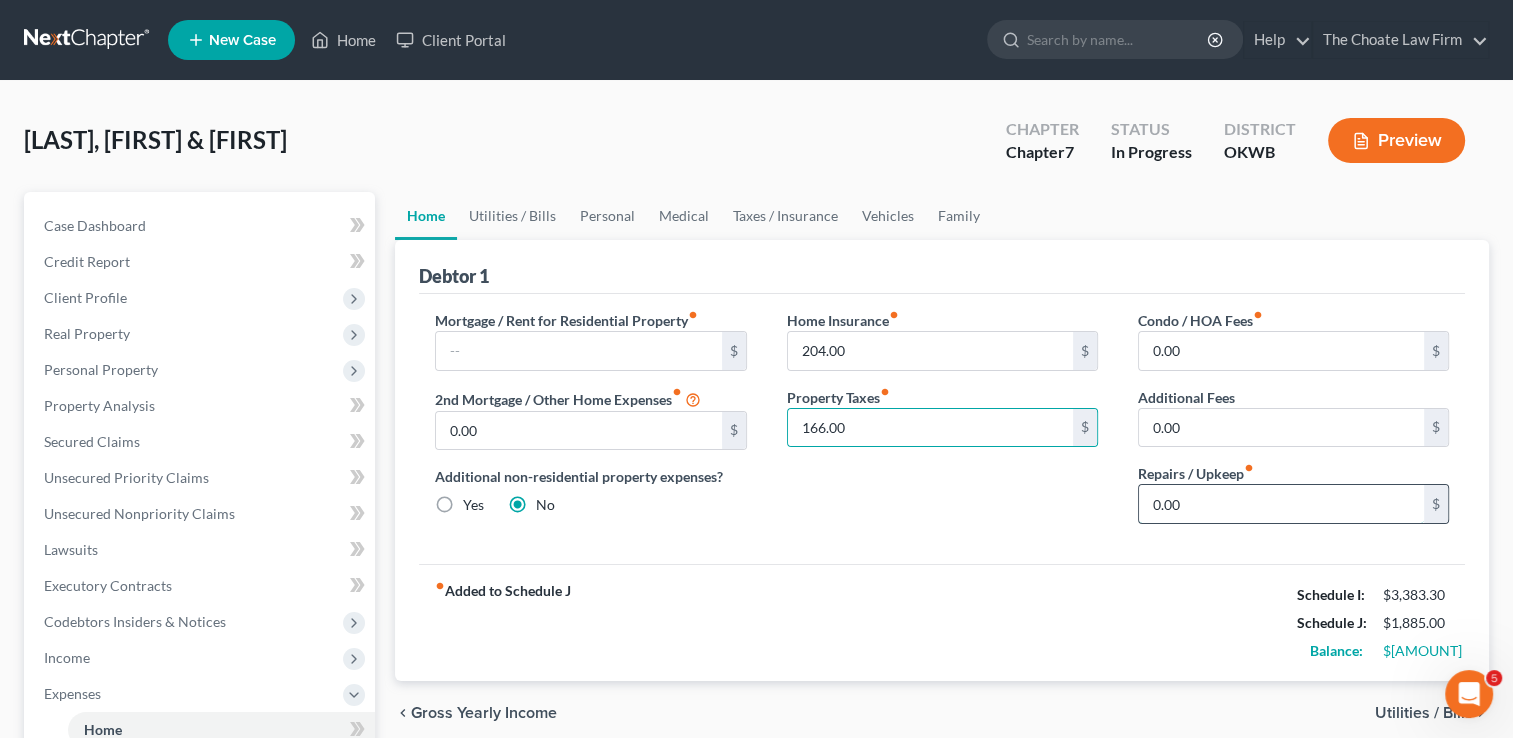 click on "0.00" at bounding box center (1281, 504) 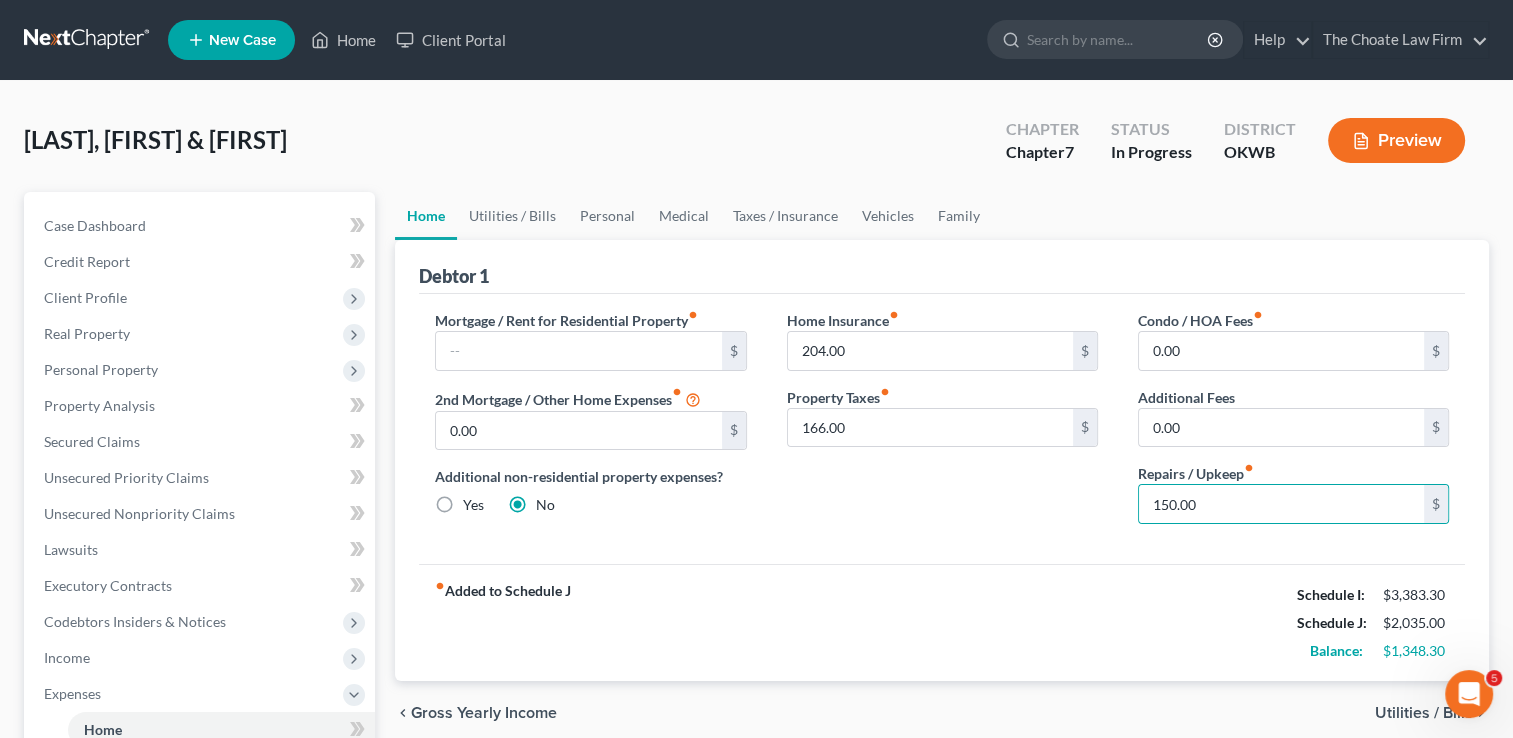 click on "Home Insurance  fiber_manual_record 204.00 $ Property Taxes  fiber_manual_record 166.00 $" at bounding box center [942, 425] 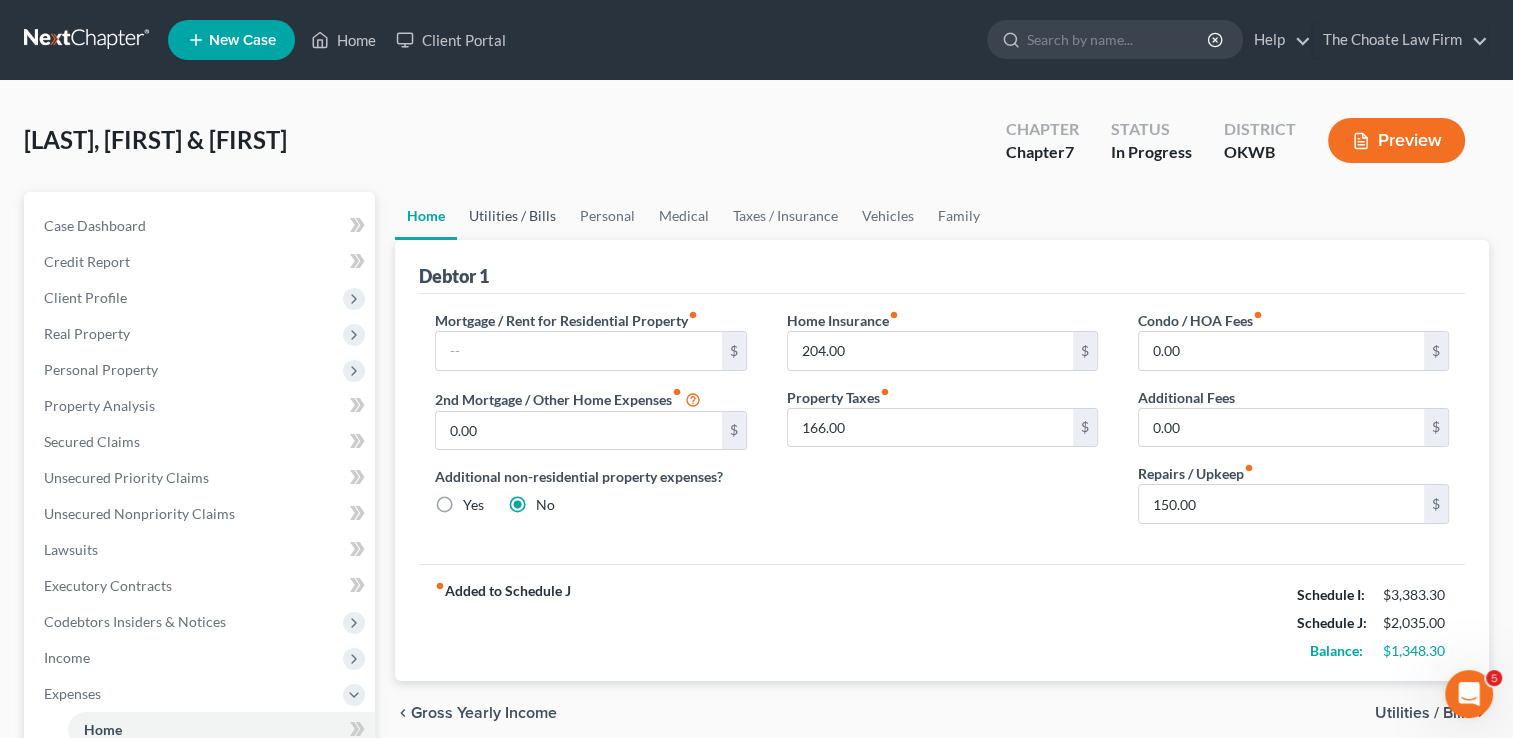 click on "Utilities / Bills" at bounding box center [512, 216] 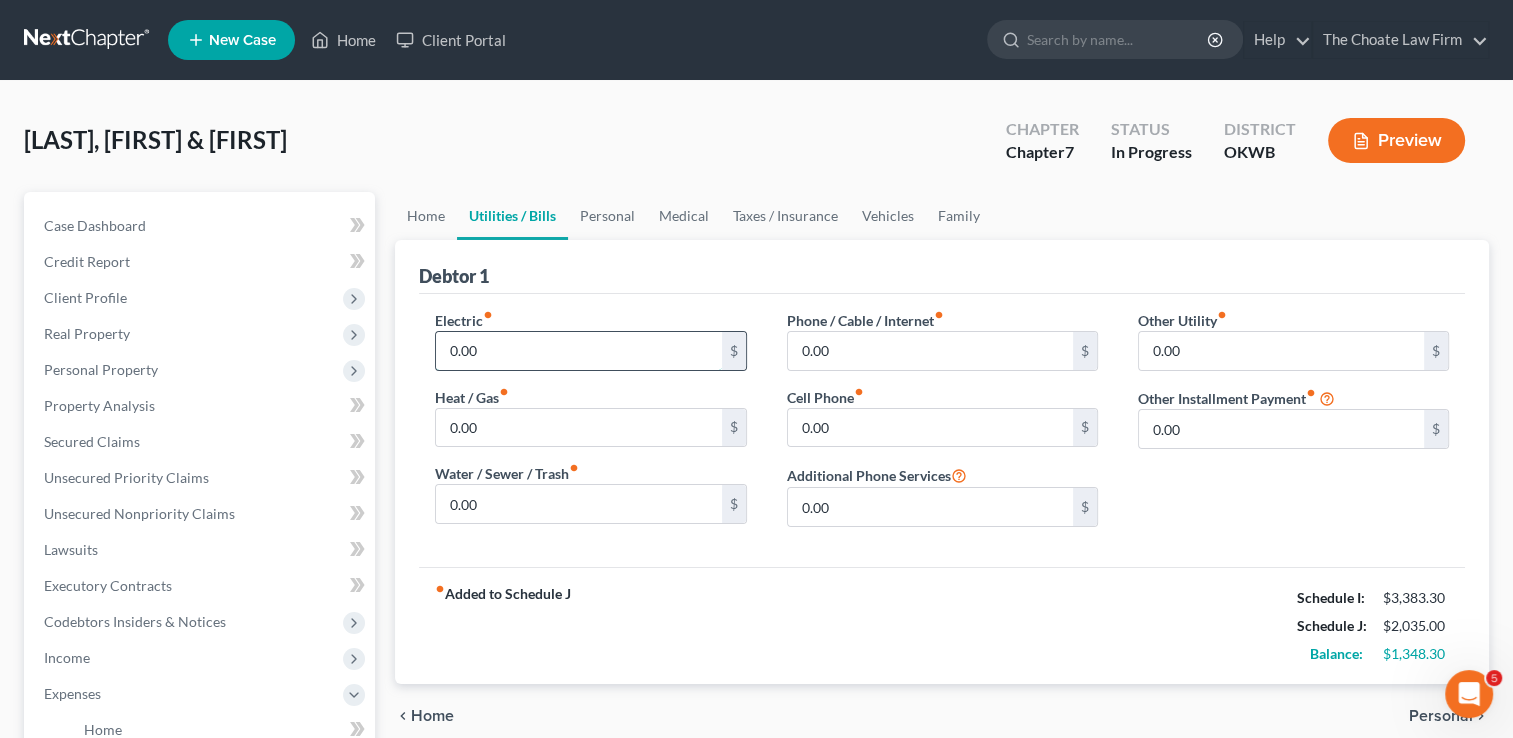 click on "0.00" at bounding box center (578, 351) 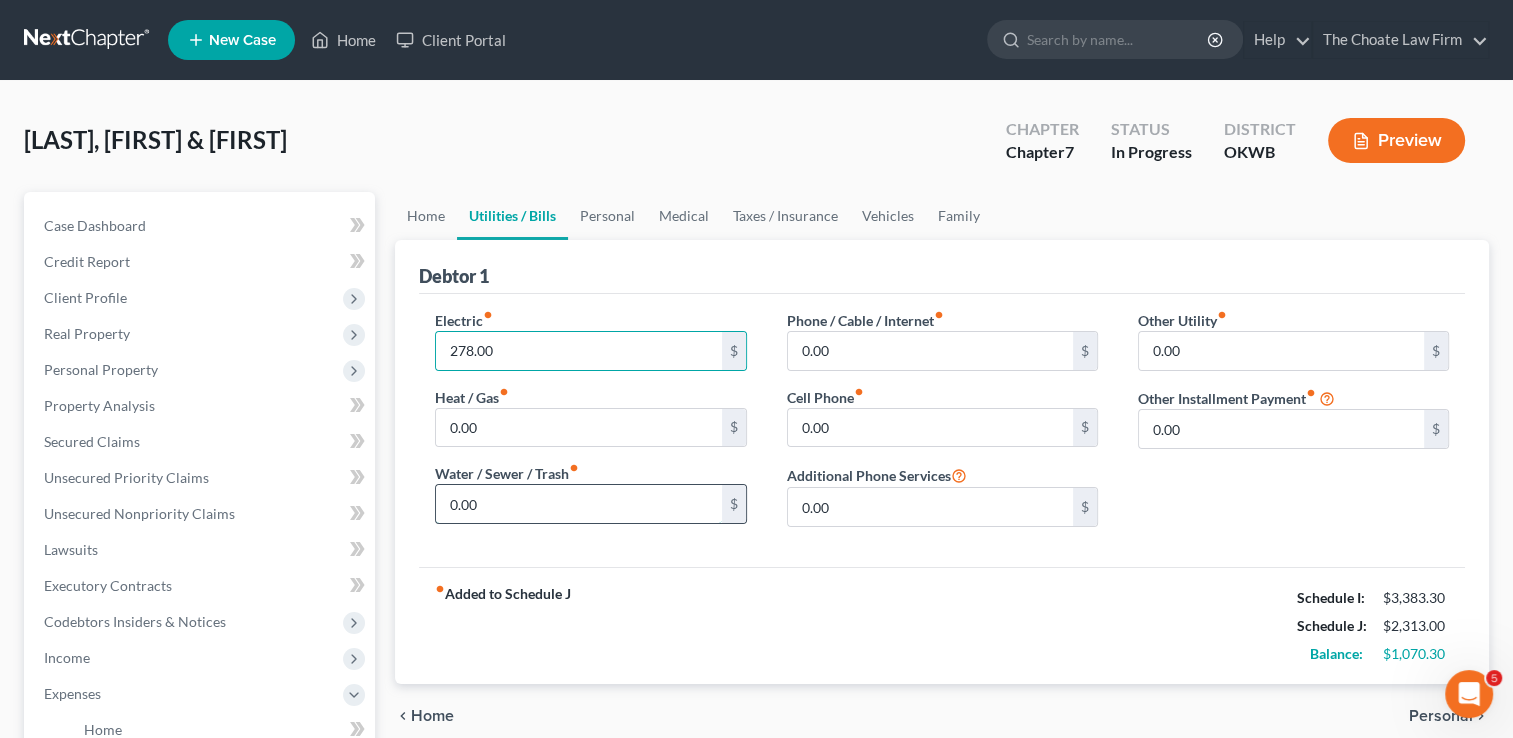 click on "0.00" at bounding box center [578, 504] 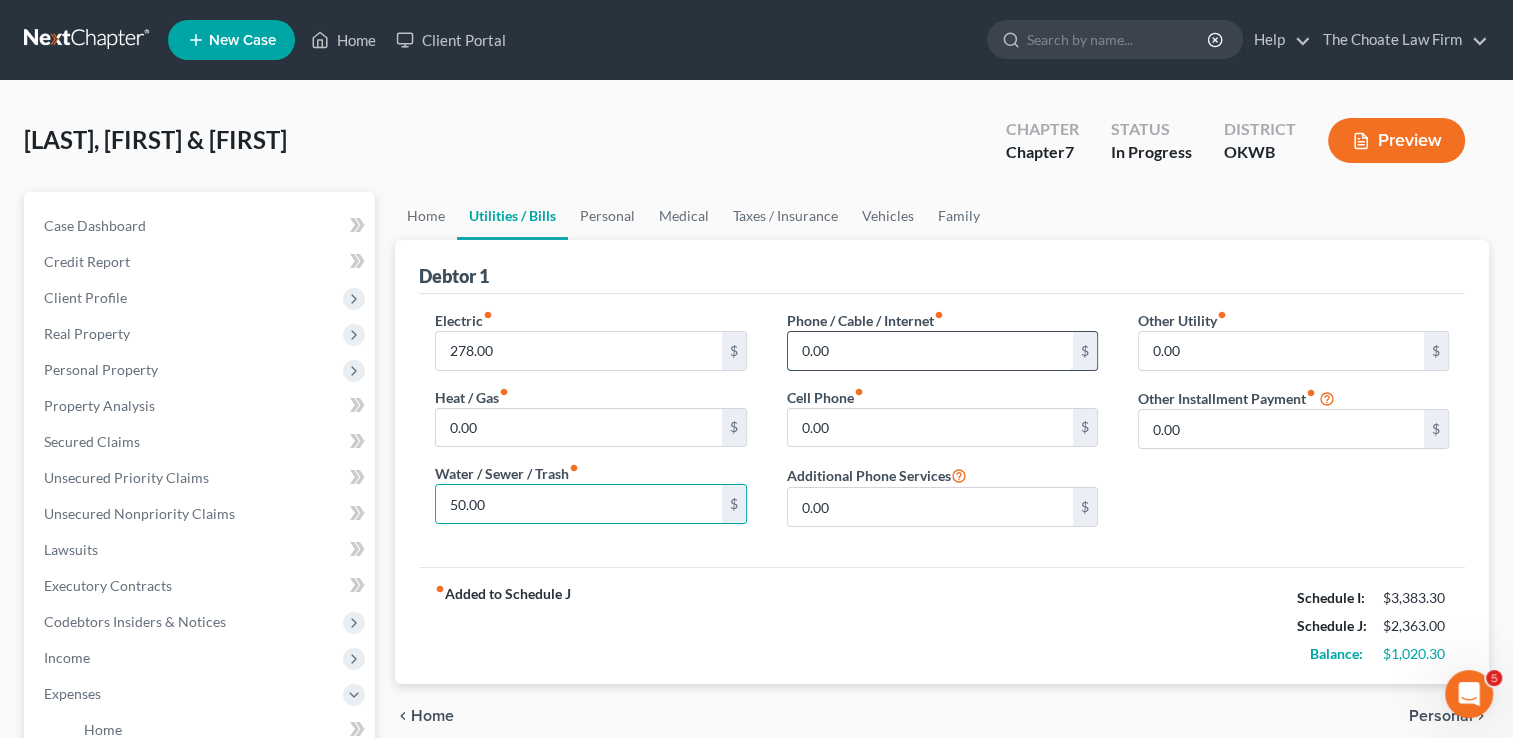 click on "0.00" at bounding box center [930, 351] 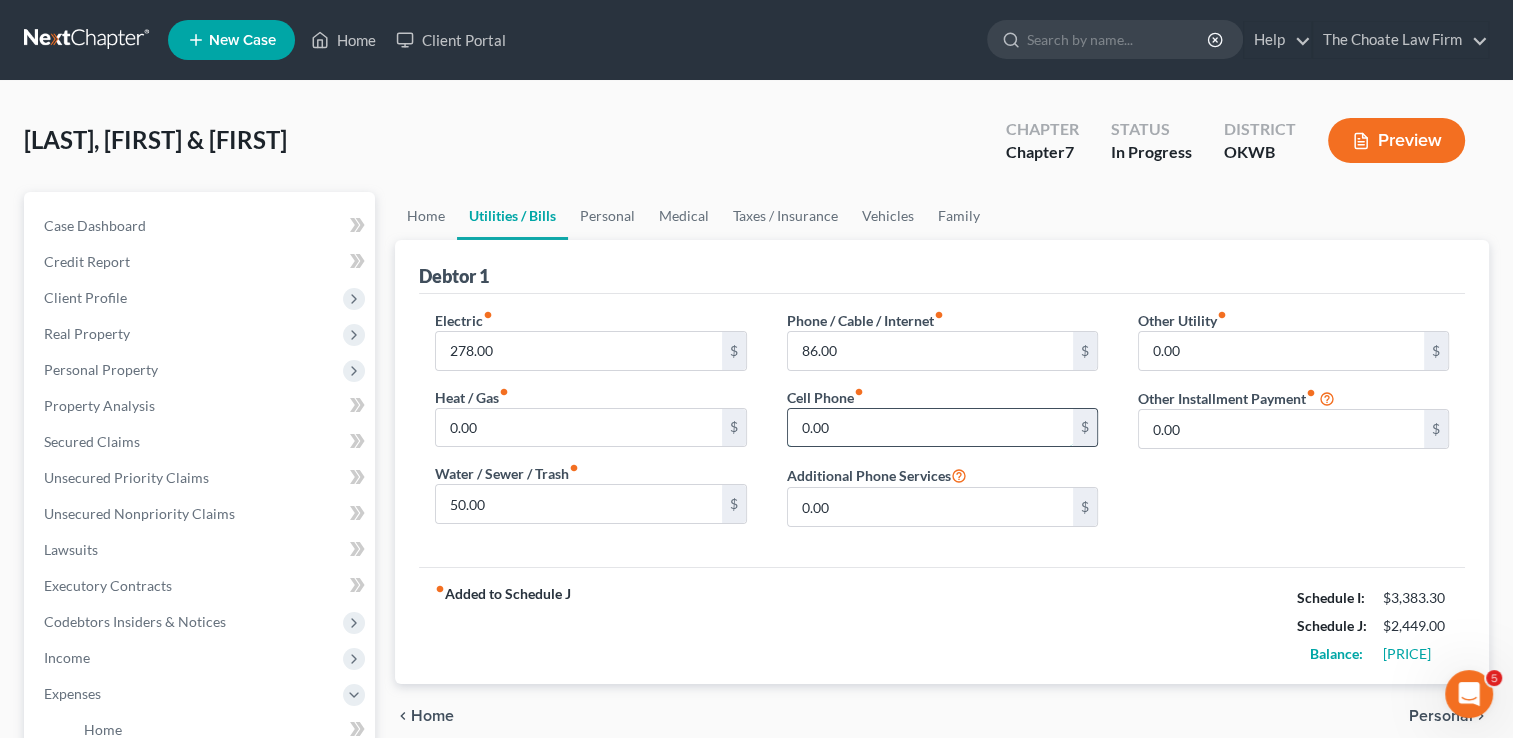 click on "0.00" at bounding box center [930, 428] 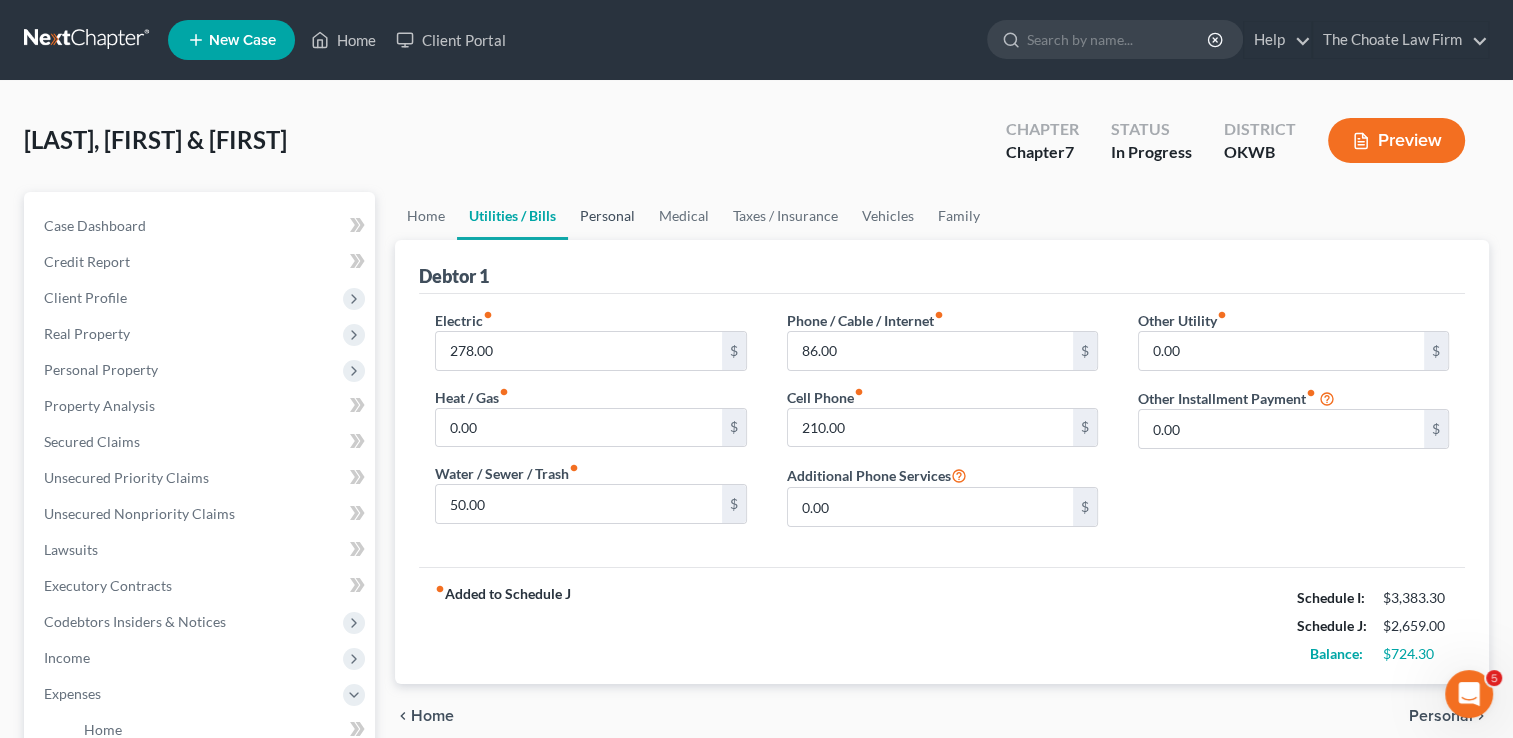 click on "Personal" at bounding box center [607, 216] 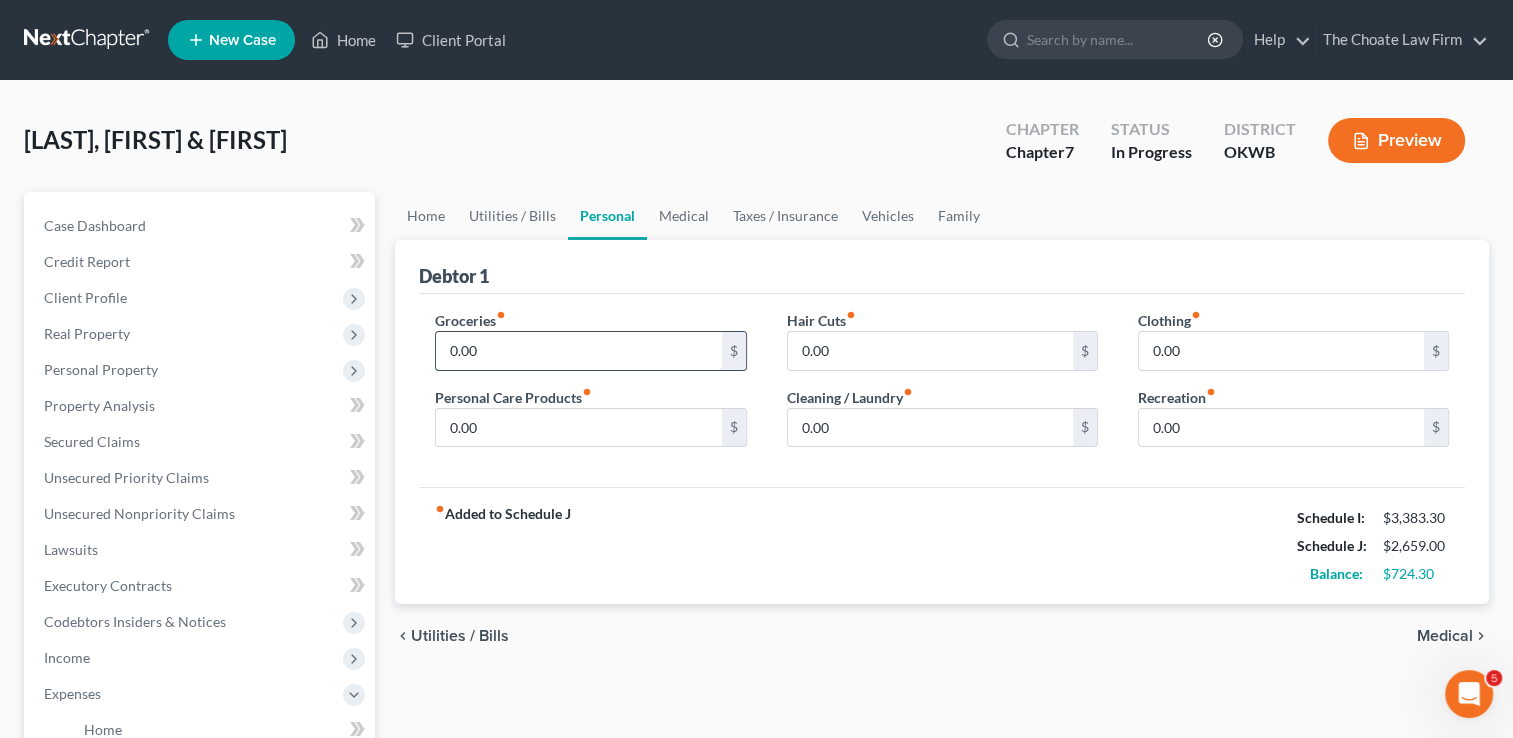 click on "0.00" at bounding box center [578, 351] 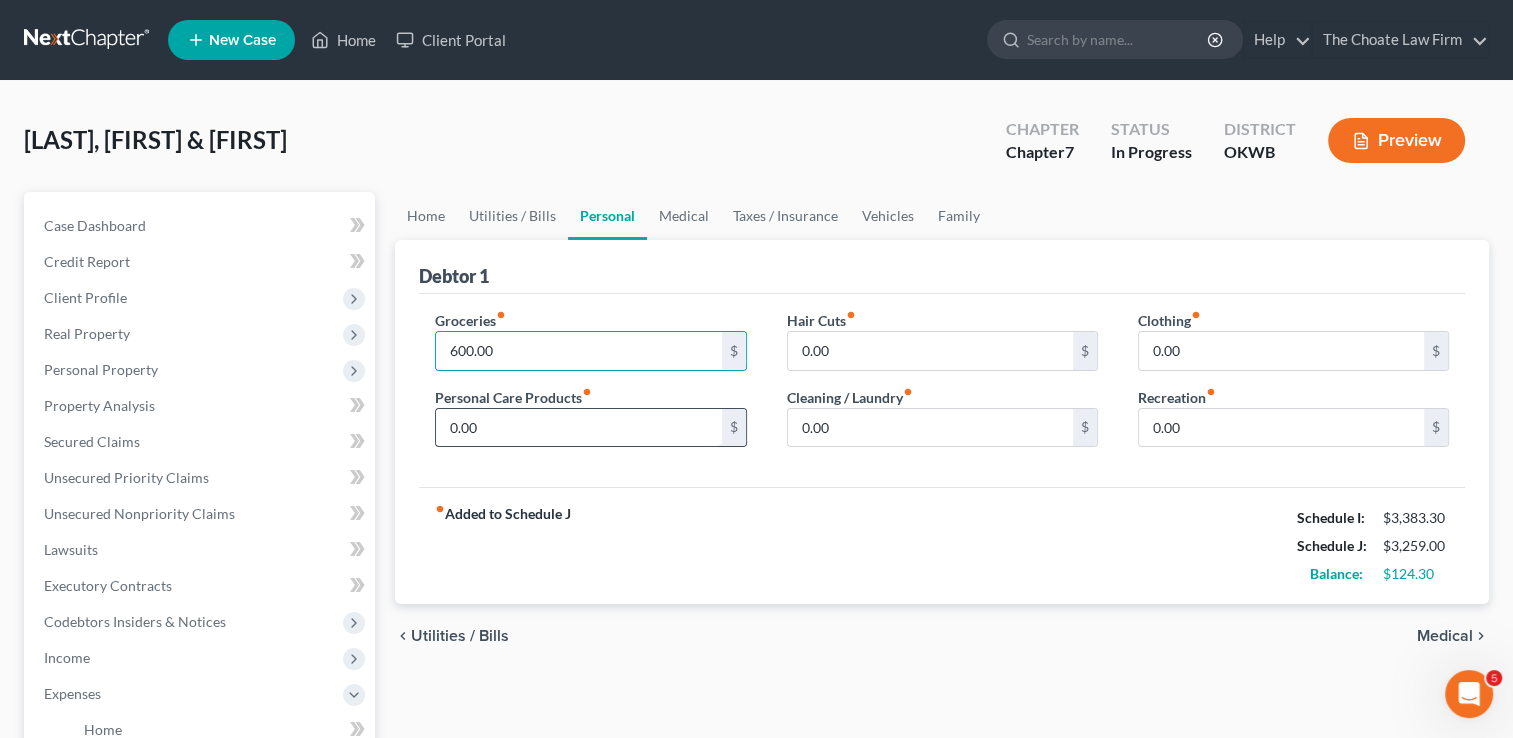 click on "0.00" at bounding box center (578, 428) 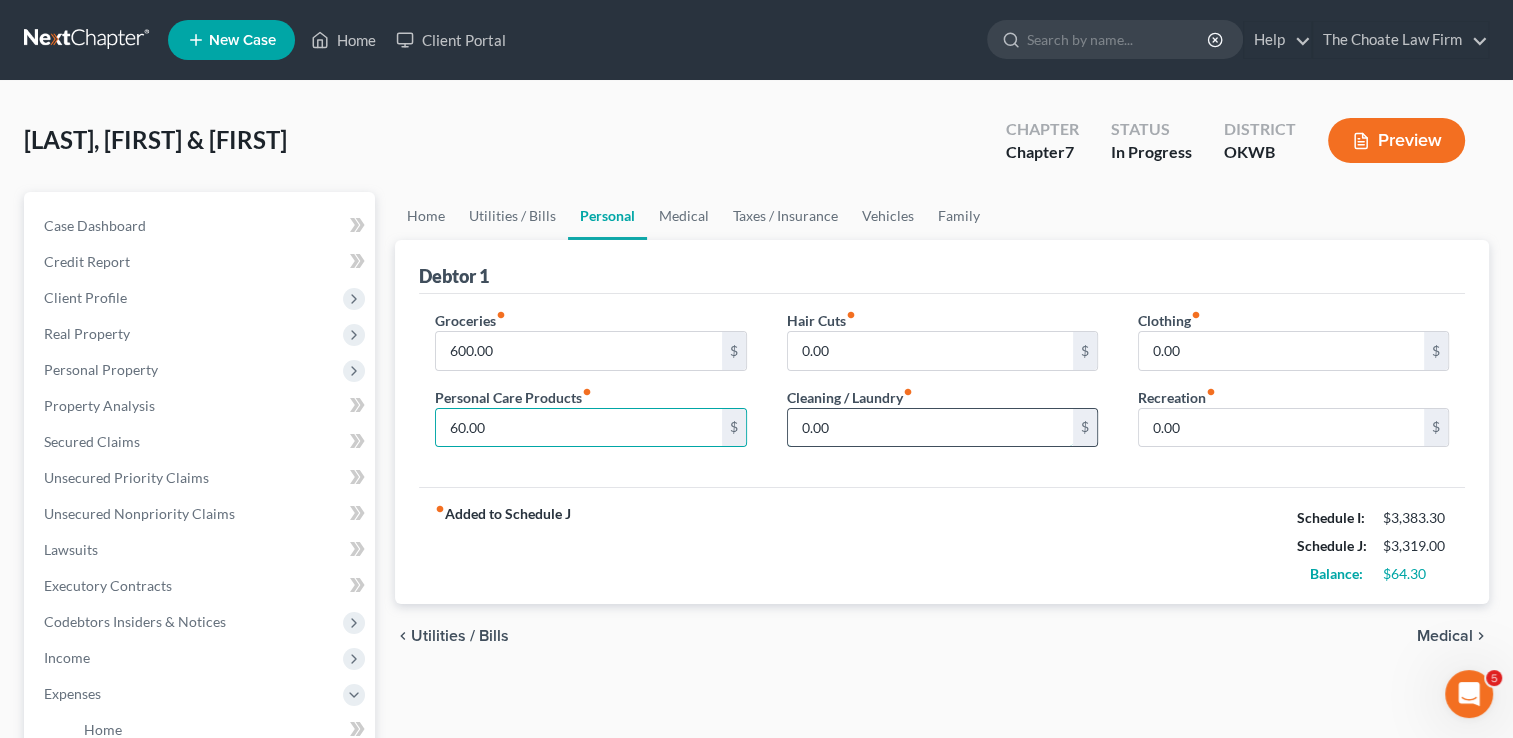 click on "0.00" at bounding box center [930, 428] 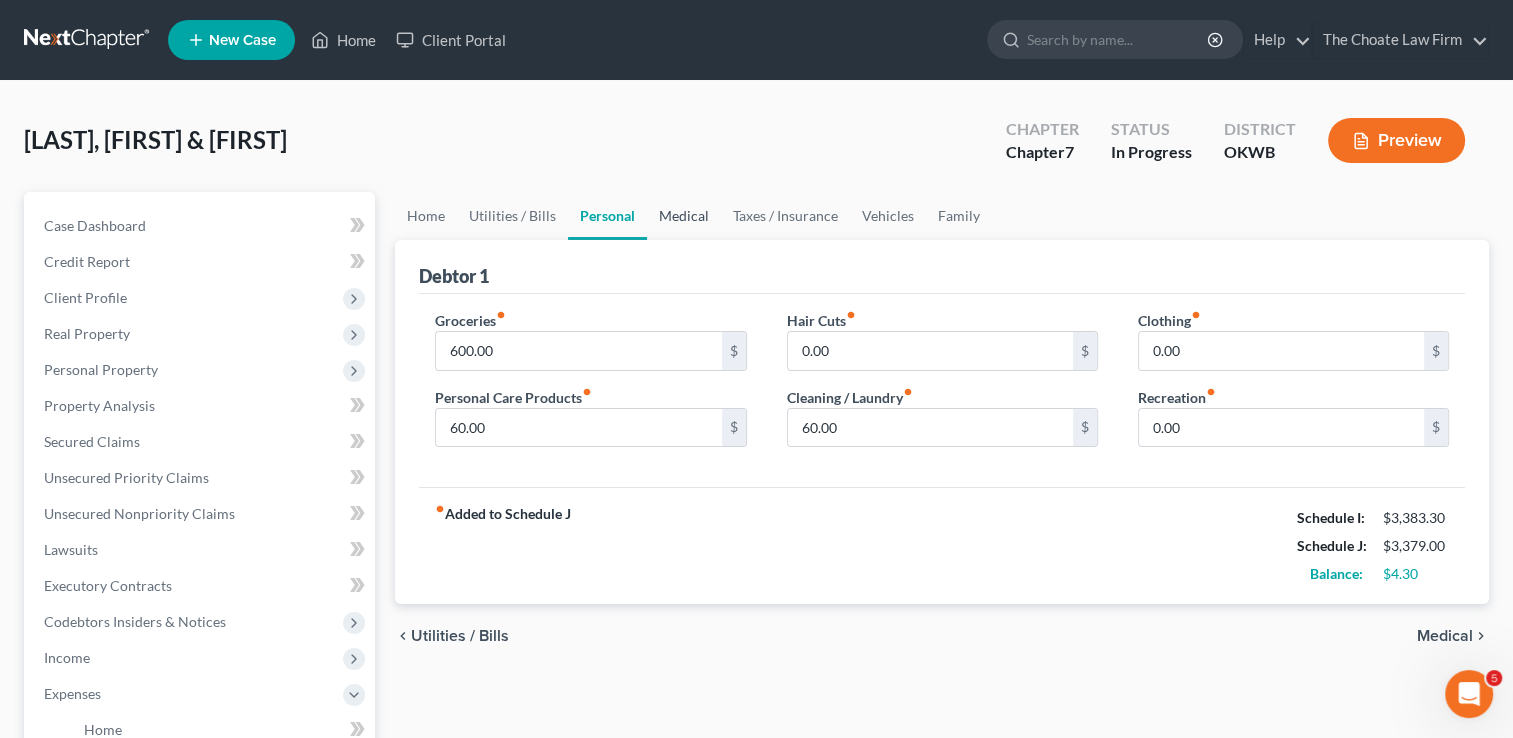 click on "Medical" at bounding box center (684, 216) 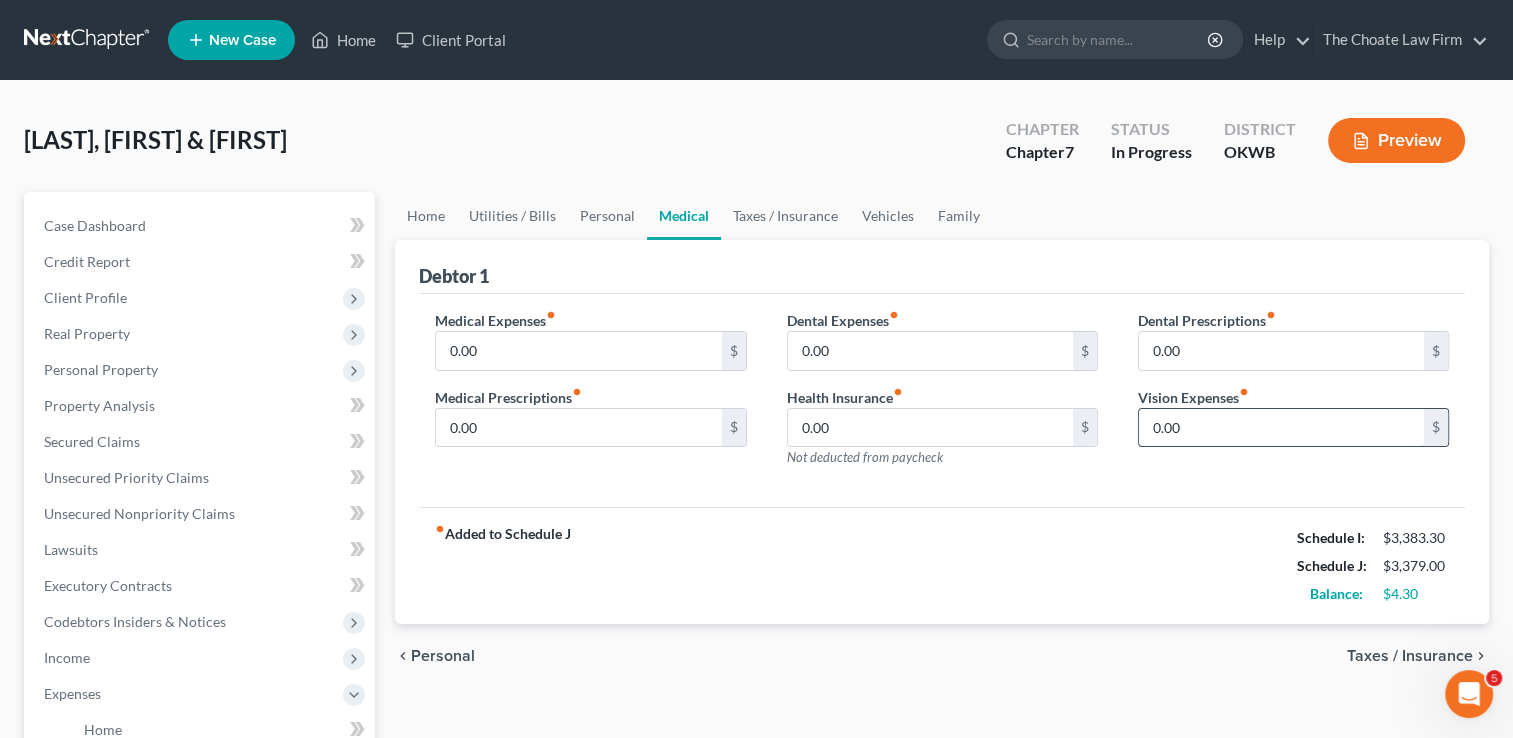 click on "0.00" at bounding box center (1281, 428) 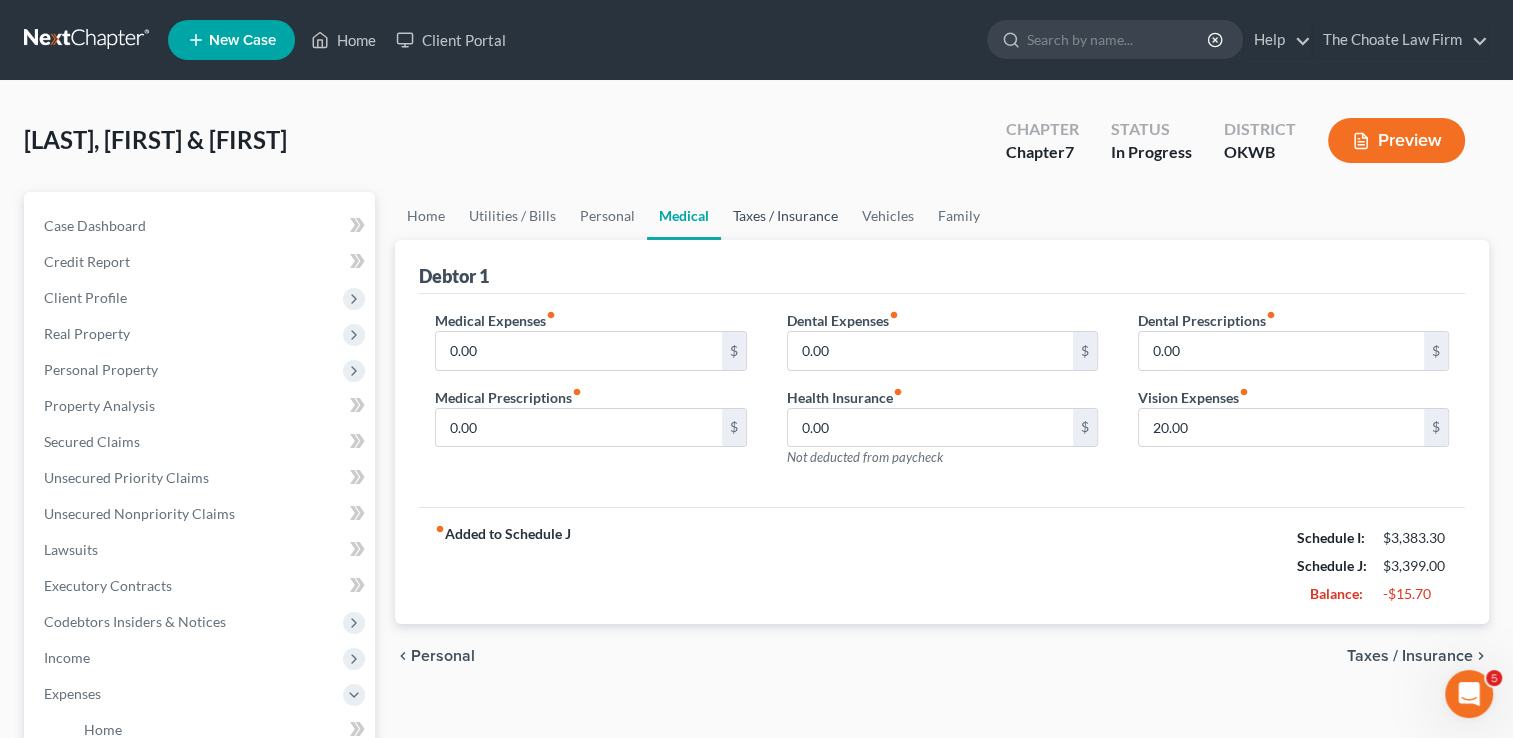 click on "Taxes / Insurance" at bounding box center (785, 216) 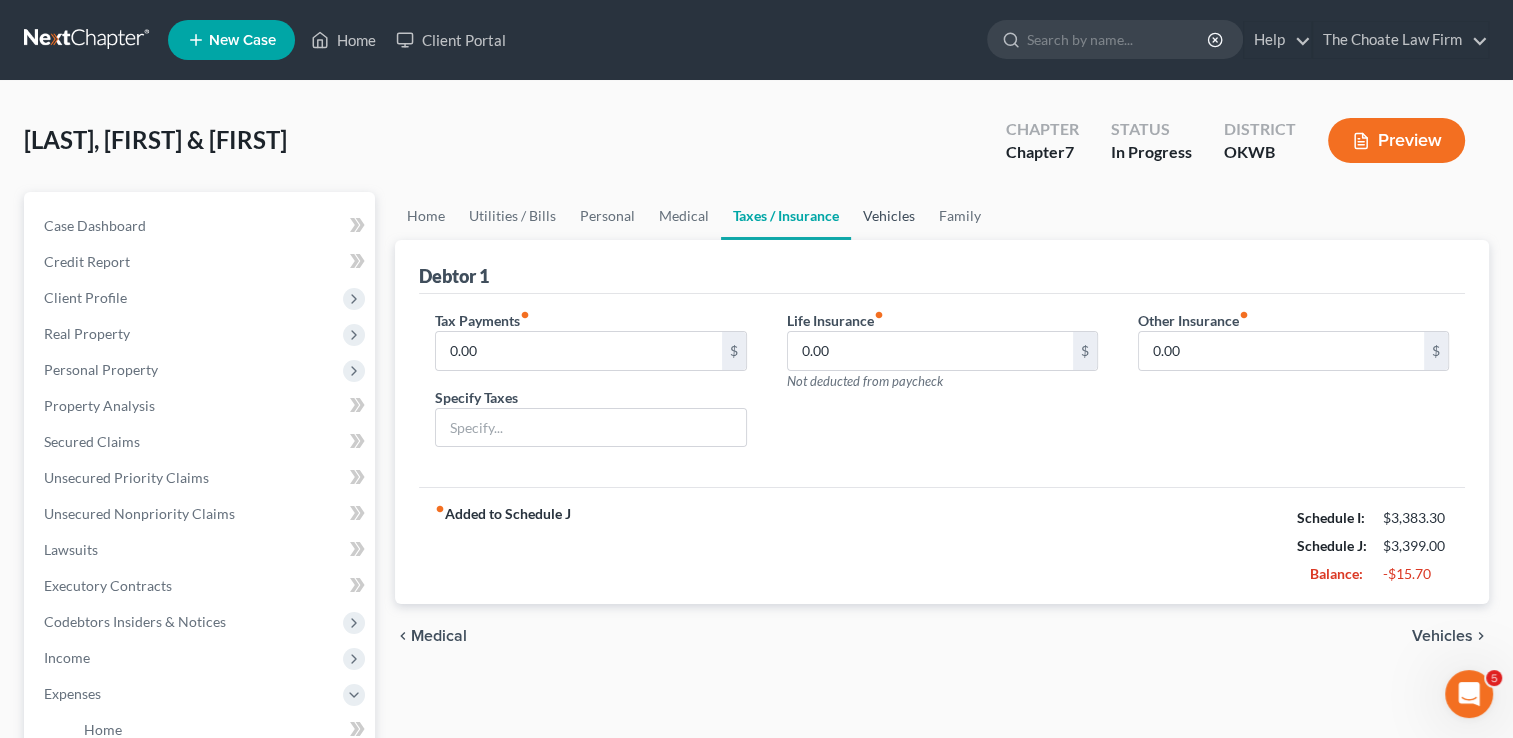 click on "Vehicles" at bounding box center [889, 216] 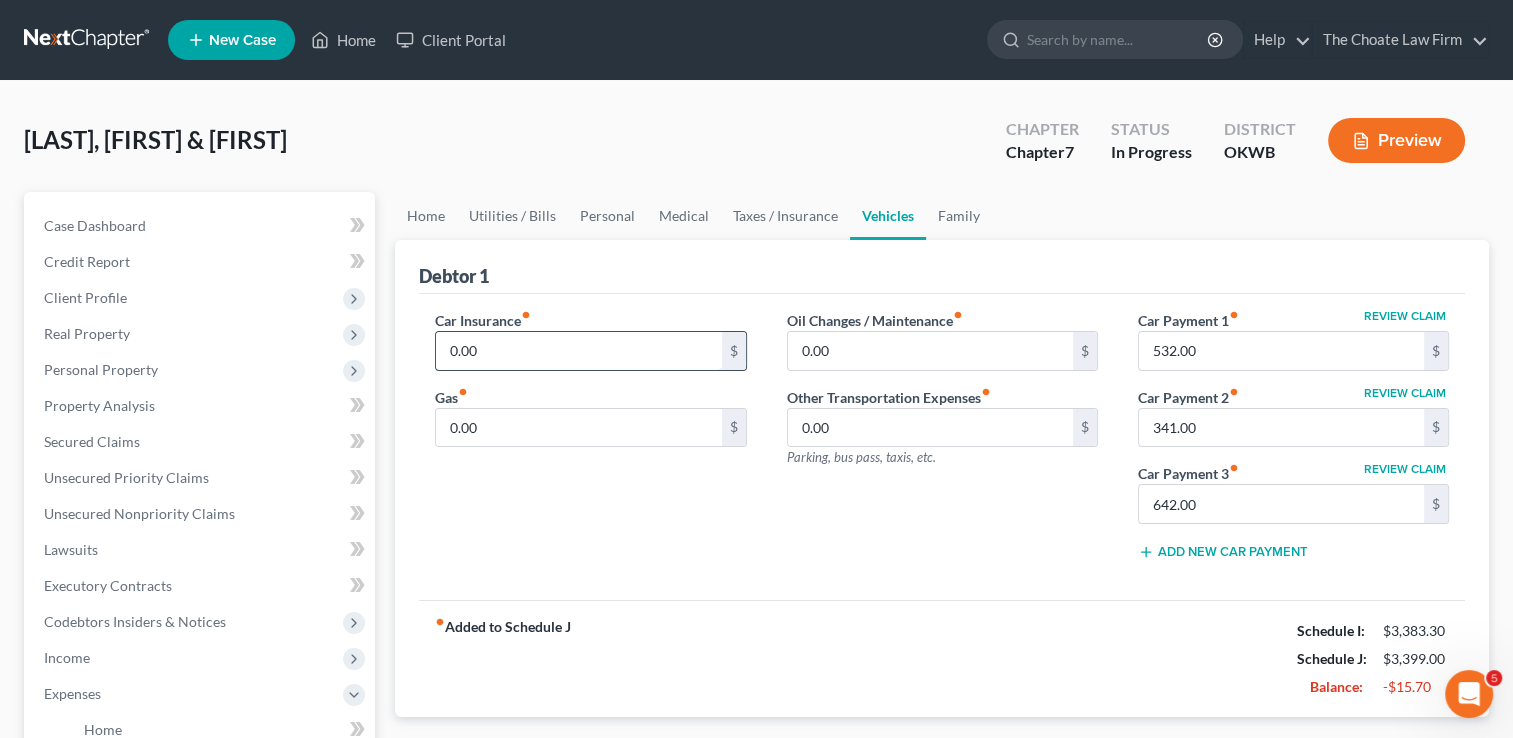 click on "0.00" at bounding box center (578, 351) 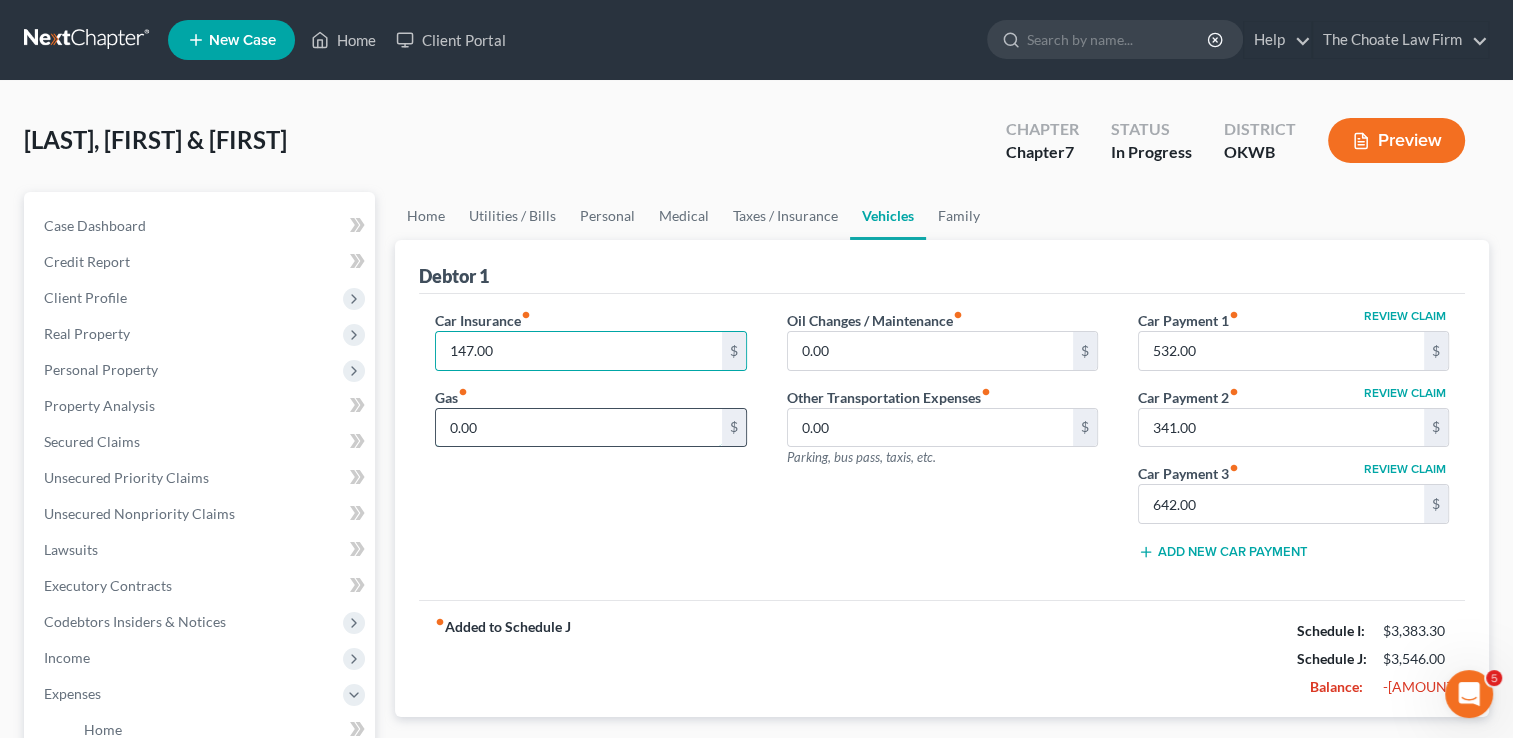 click on "0.00" at bounding box center [578, 428] 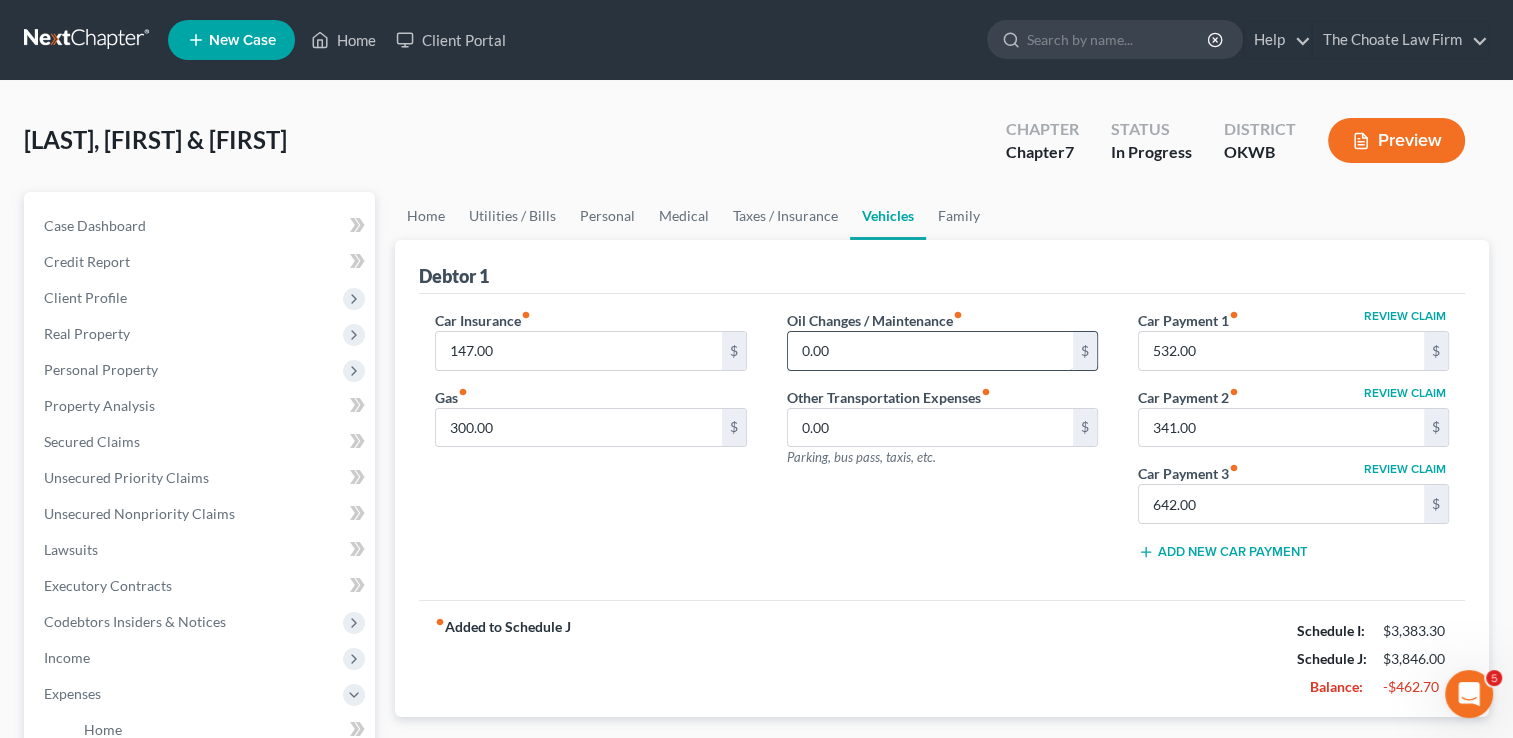click on "0.00" at bounding box center (930, 351) 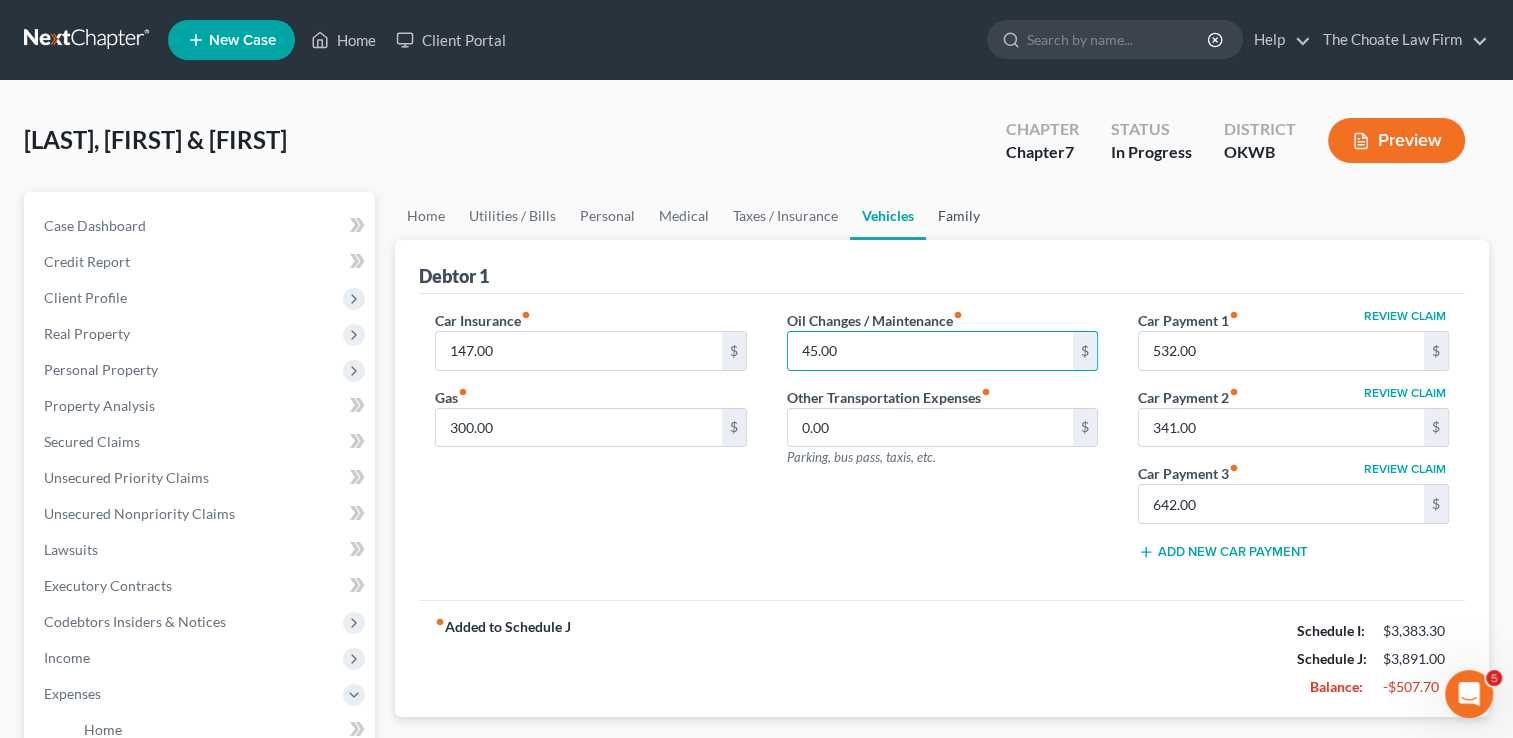 click on "Family" at bounding box center [959, 216] 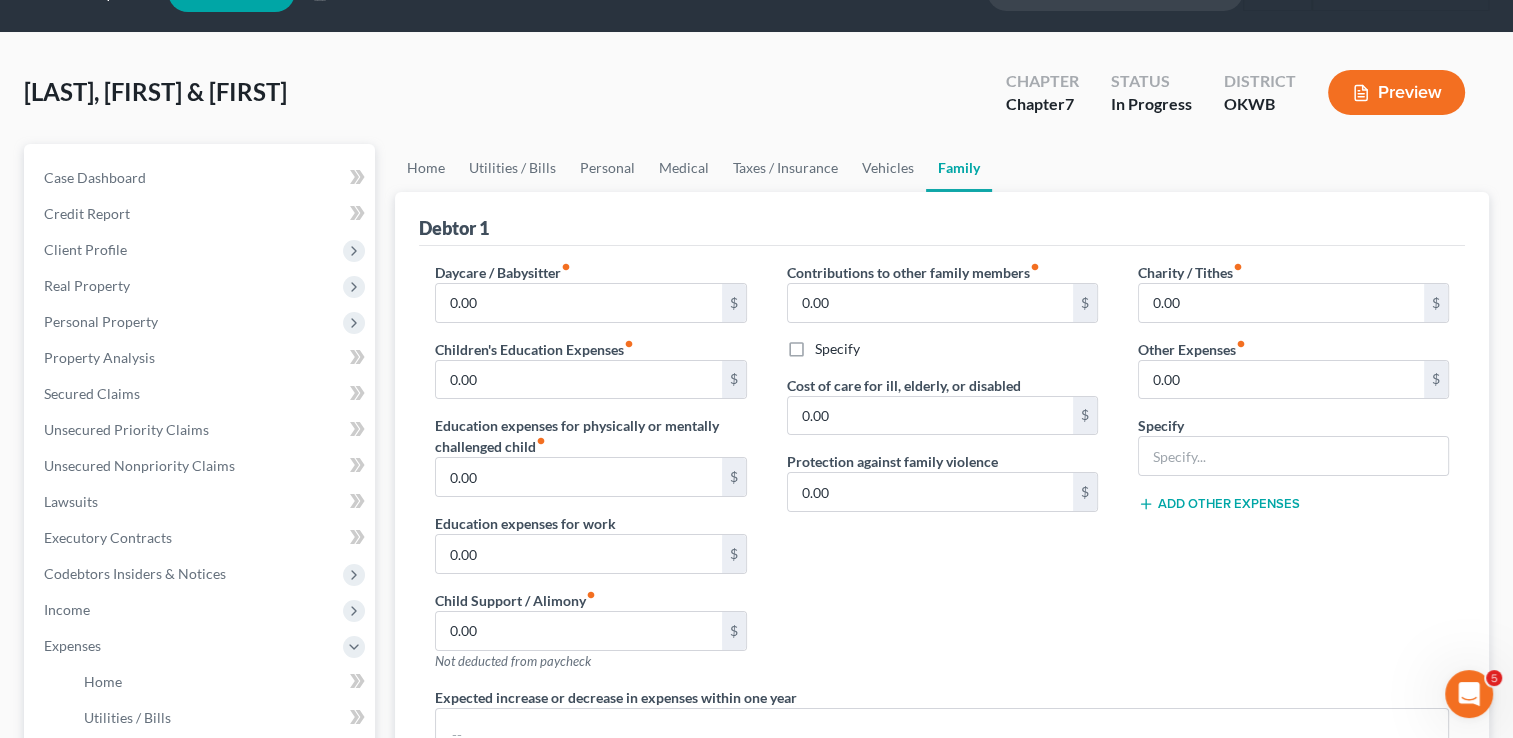 scroll, scrollTop: 0, scrollLeft: 0, axis: both 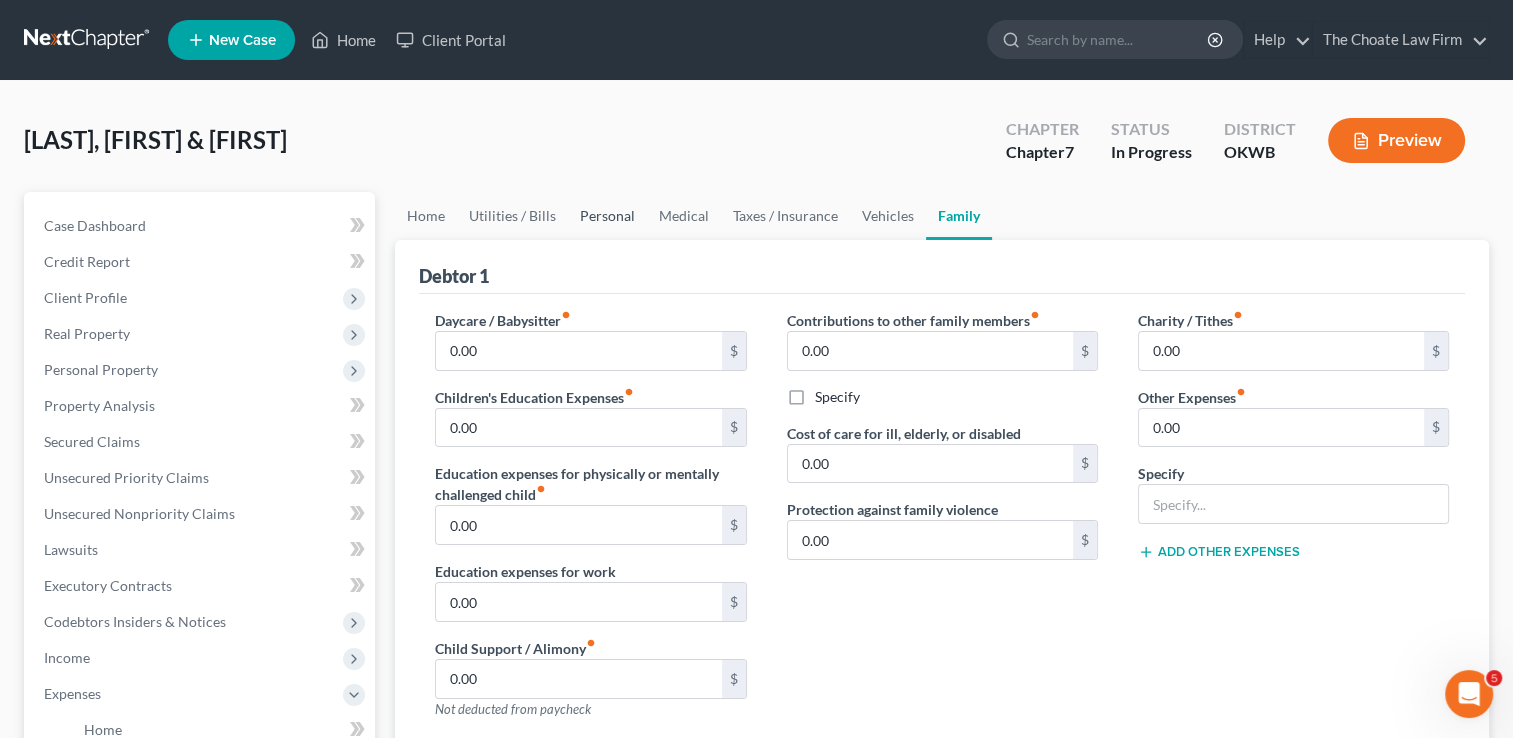 click on "Personal" at bounding box center [607, 216] 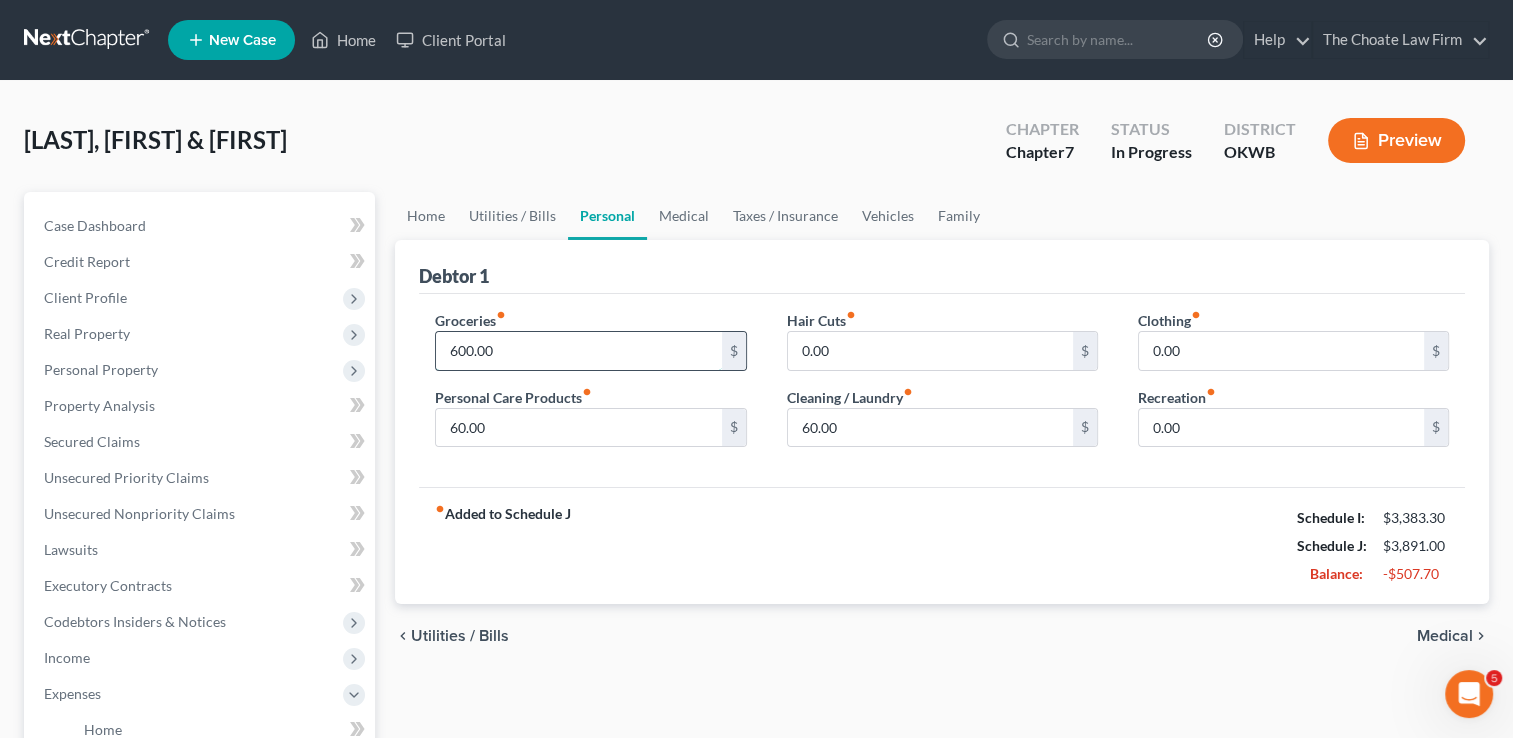 click on "600.00" at bounding box center [578, 351] 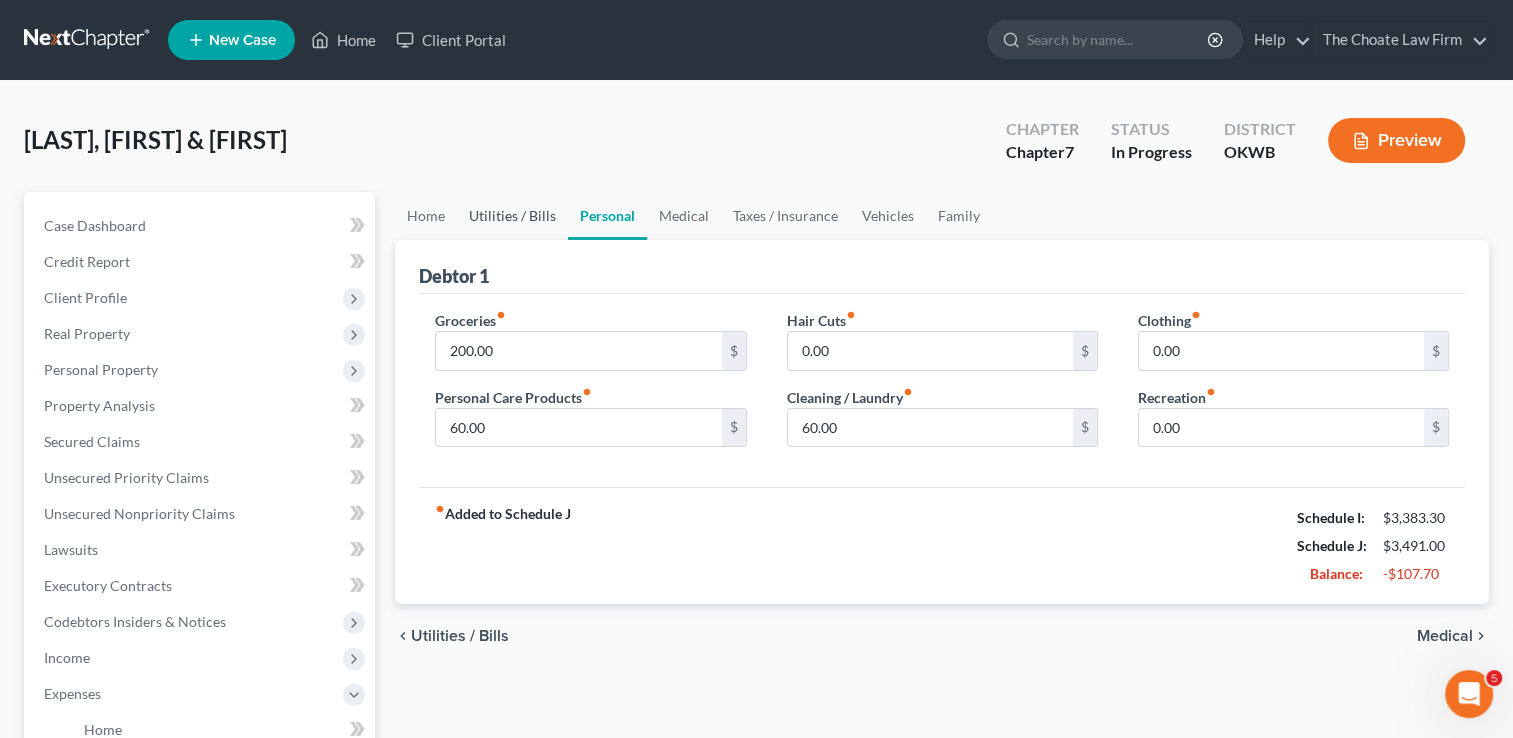 click on "Utilities / Bills" at bounding box center [512, 216] 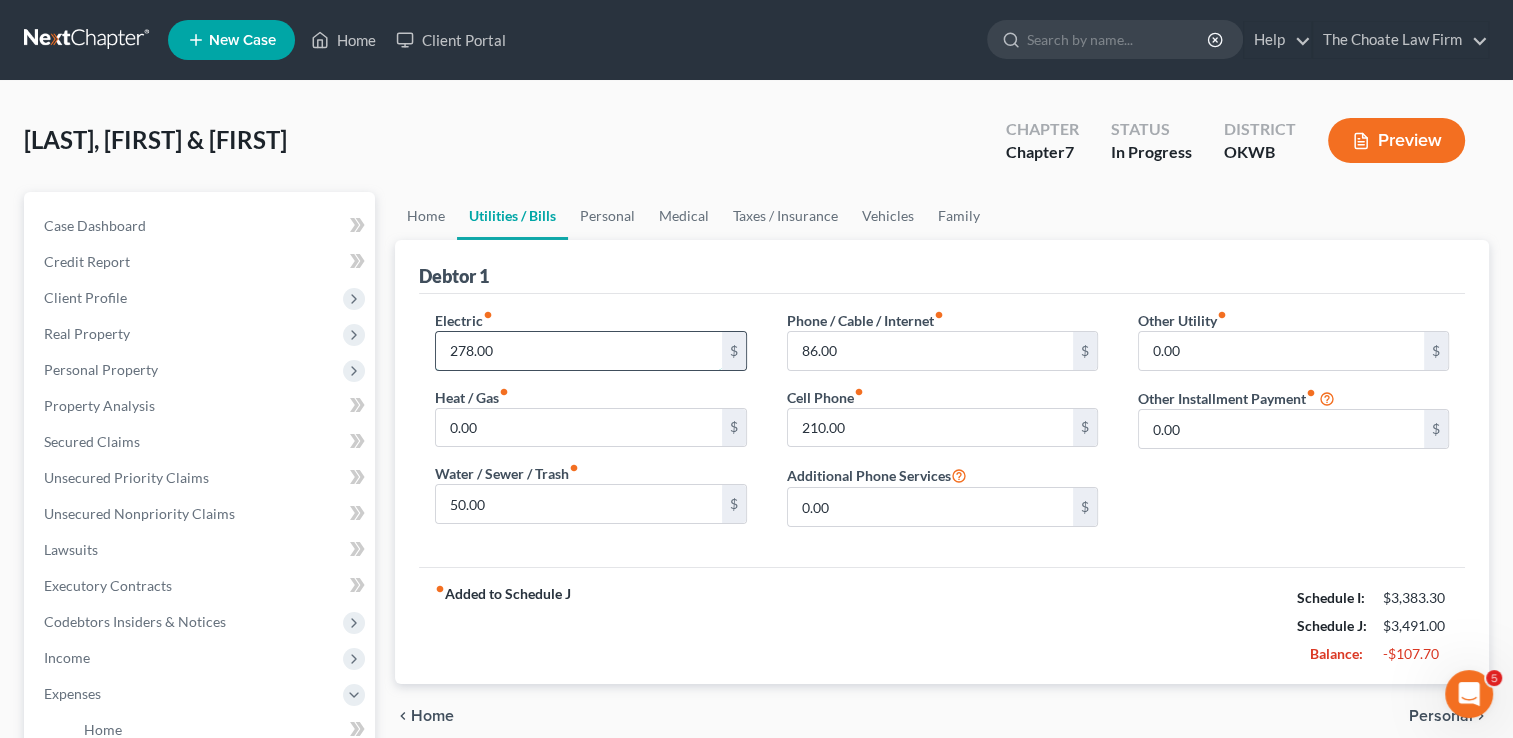 click on "278.00" at bounding box center [578, 351] 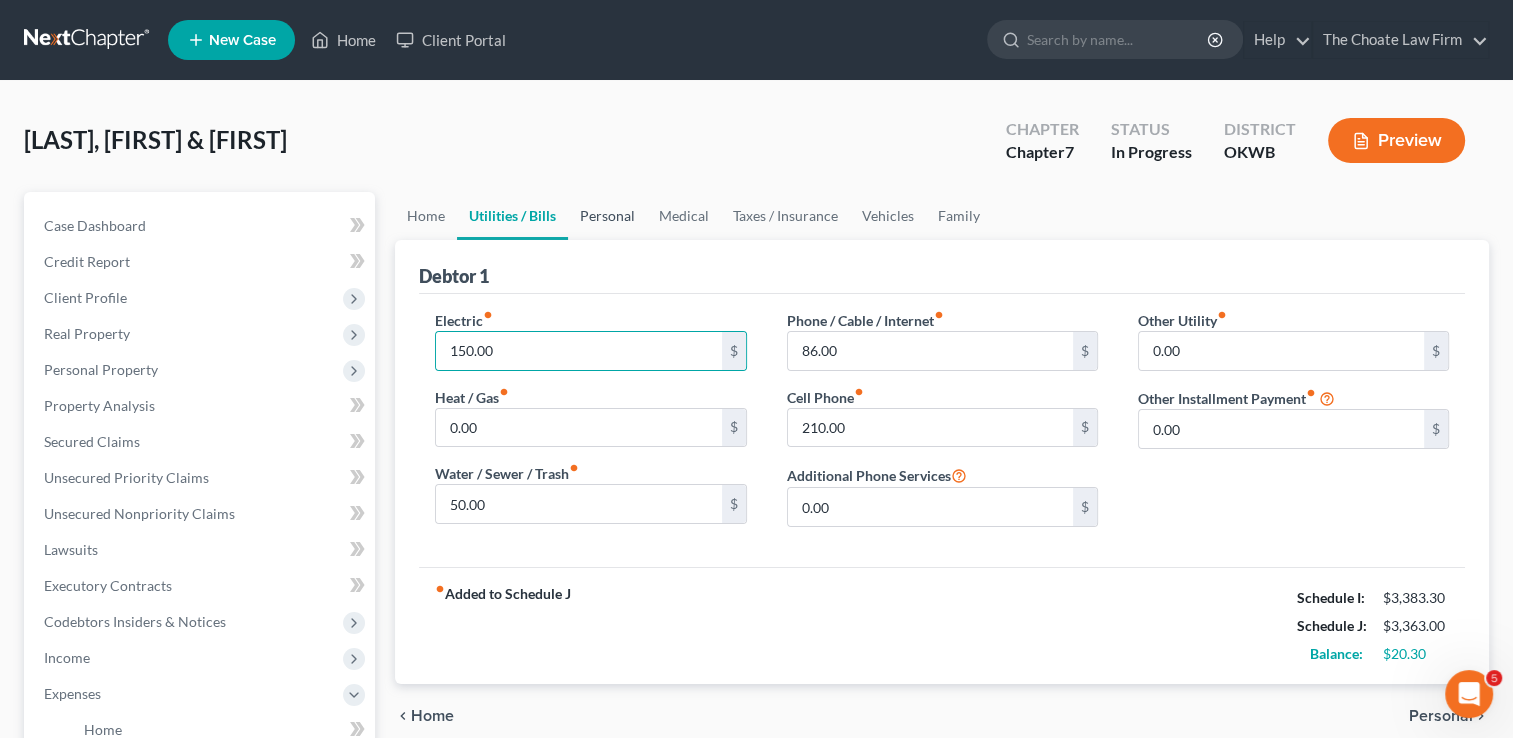 click on "Personal" at bounding box center (607, 216) 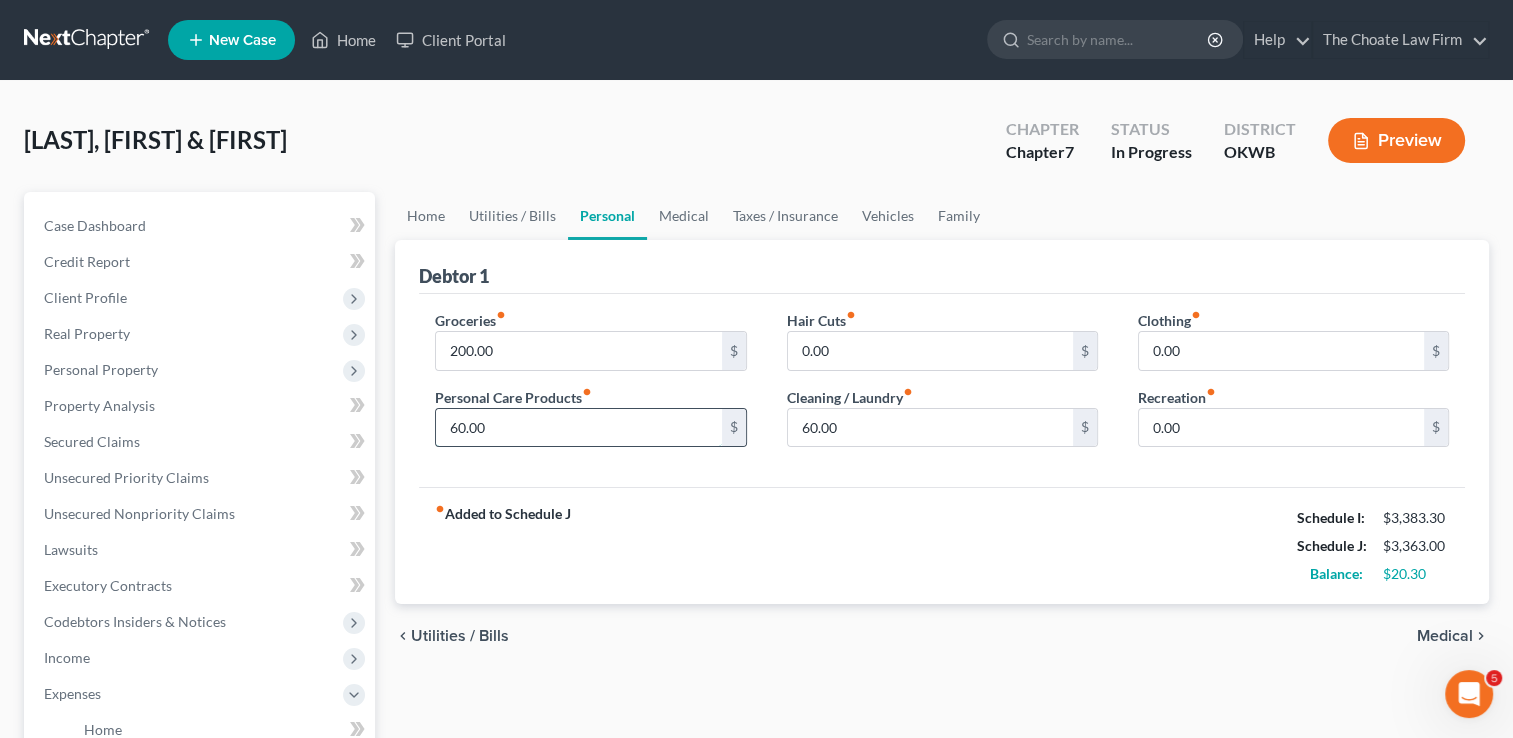 click on "60.00" at bounding box center (578, 428) 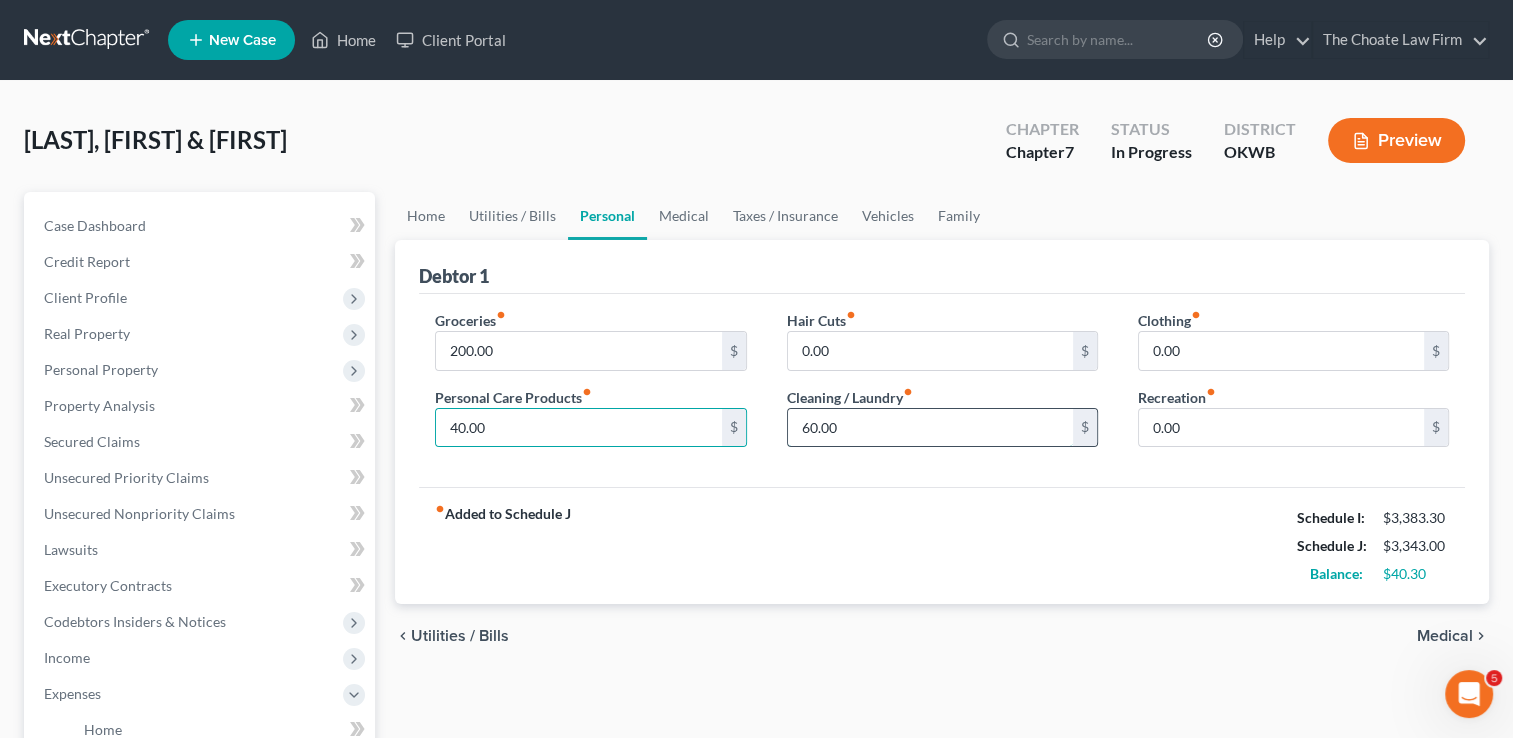 click on "60.00" at bounding box center (930, 428) 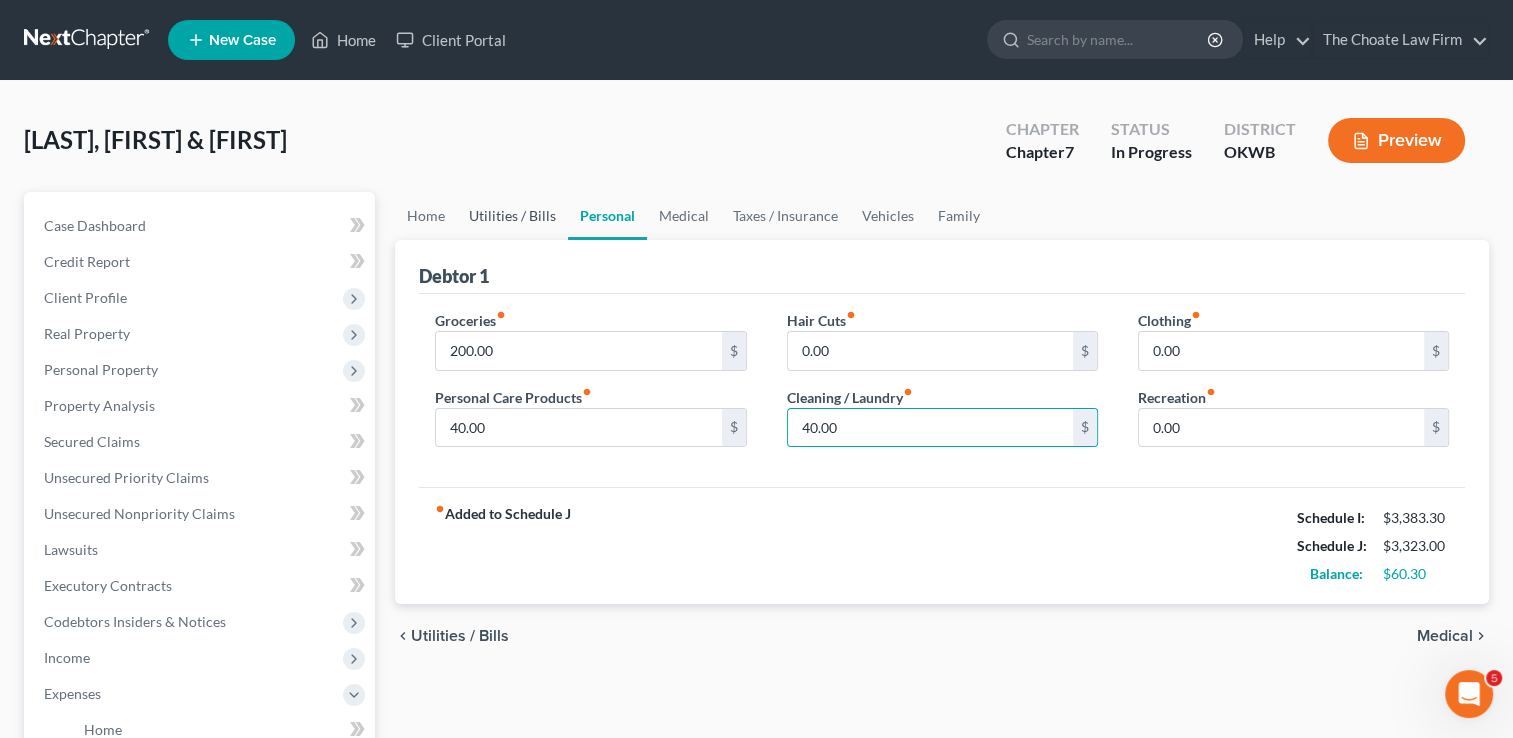 click on "Utilities / Bills" at bounding box center [512, 216] 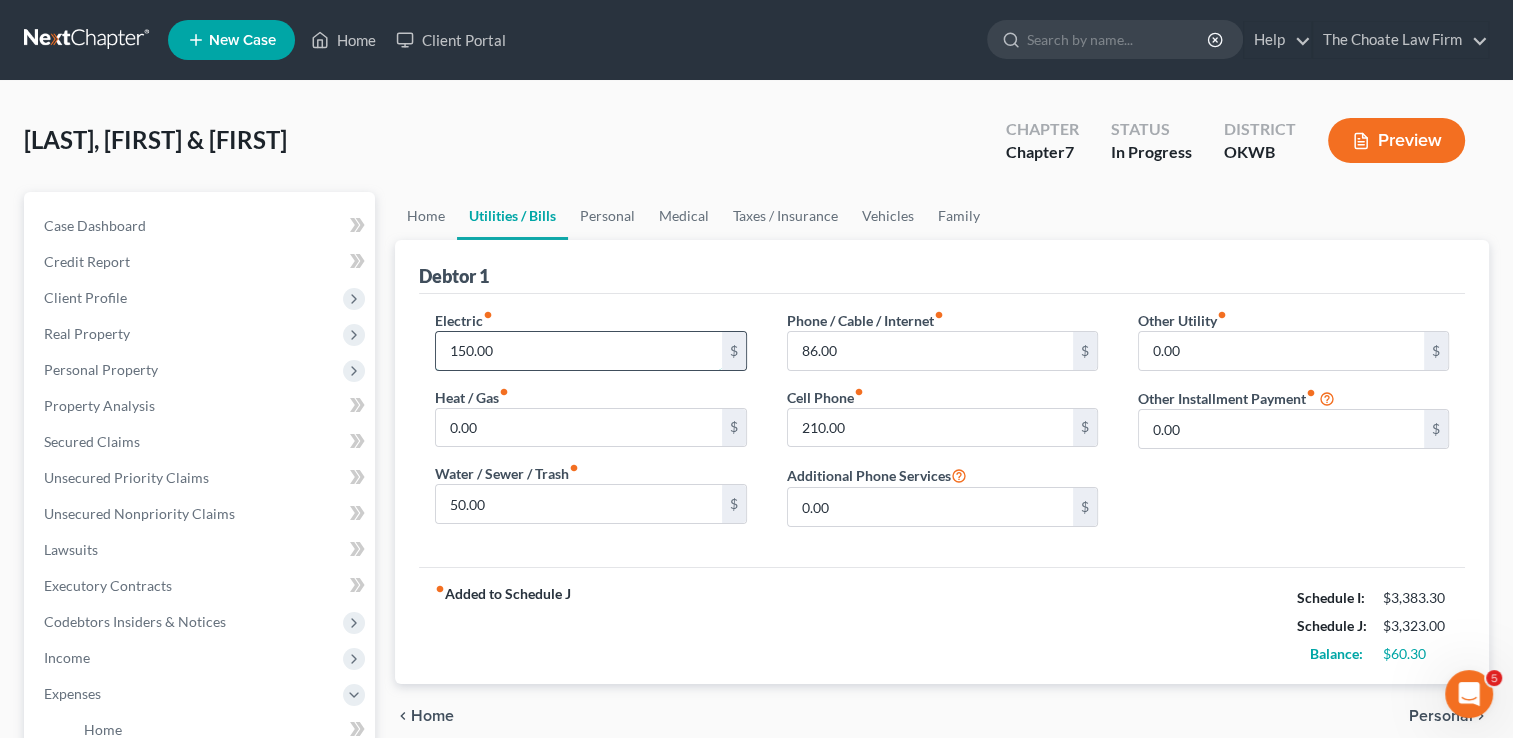 click on "150.00" at bounding box center [578, 351] 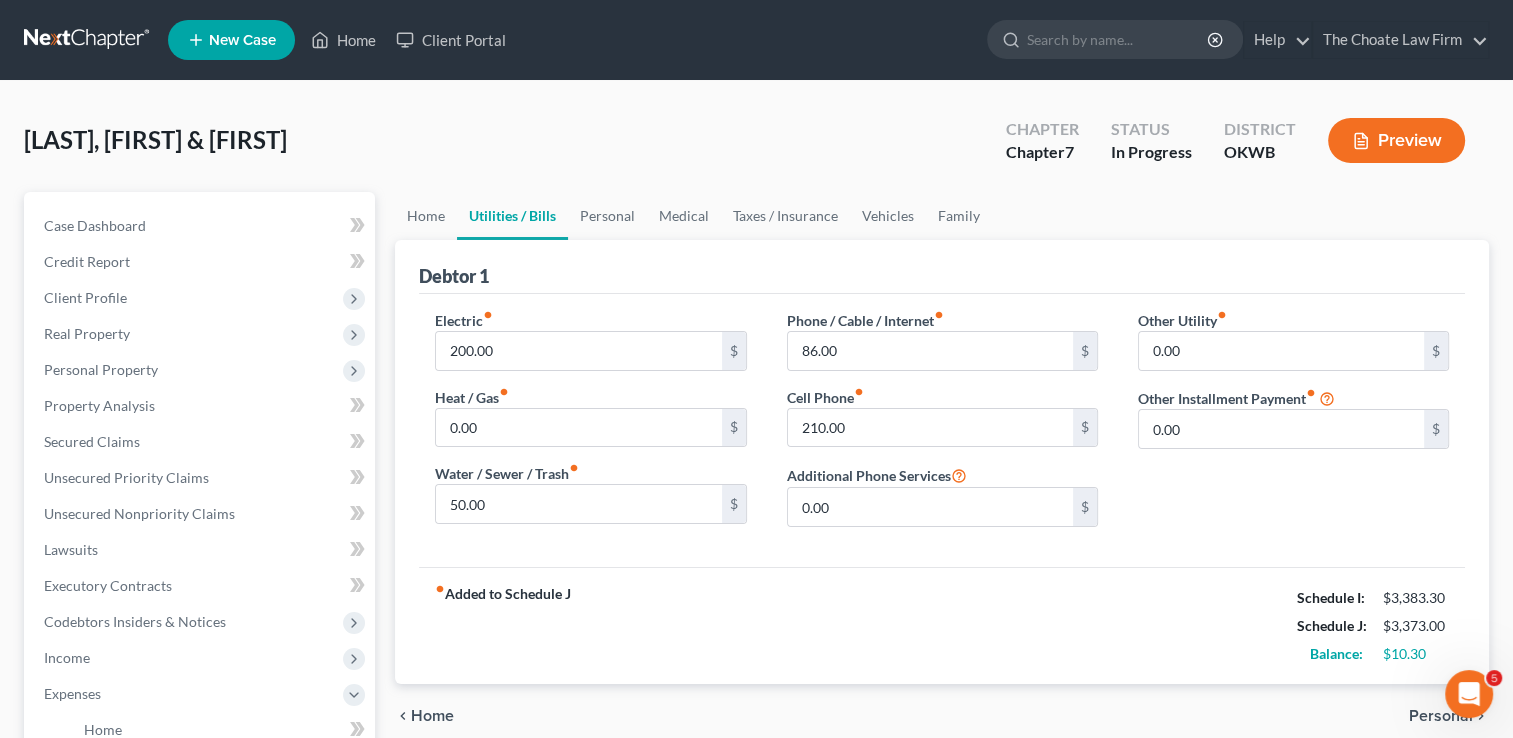click on "fiber_manual_record  Added to Schedule J Schedule I: $3,383.30 Schedule J: $3,373.00 Balance: $10.30" at bounding box center (942, 625) 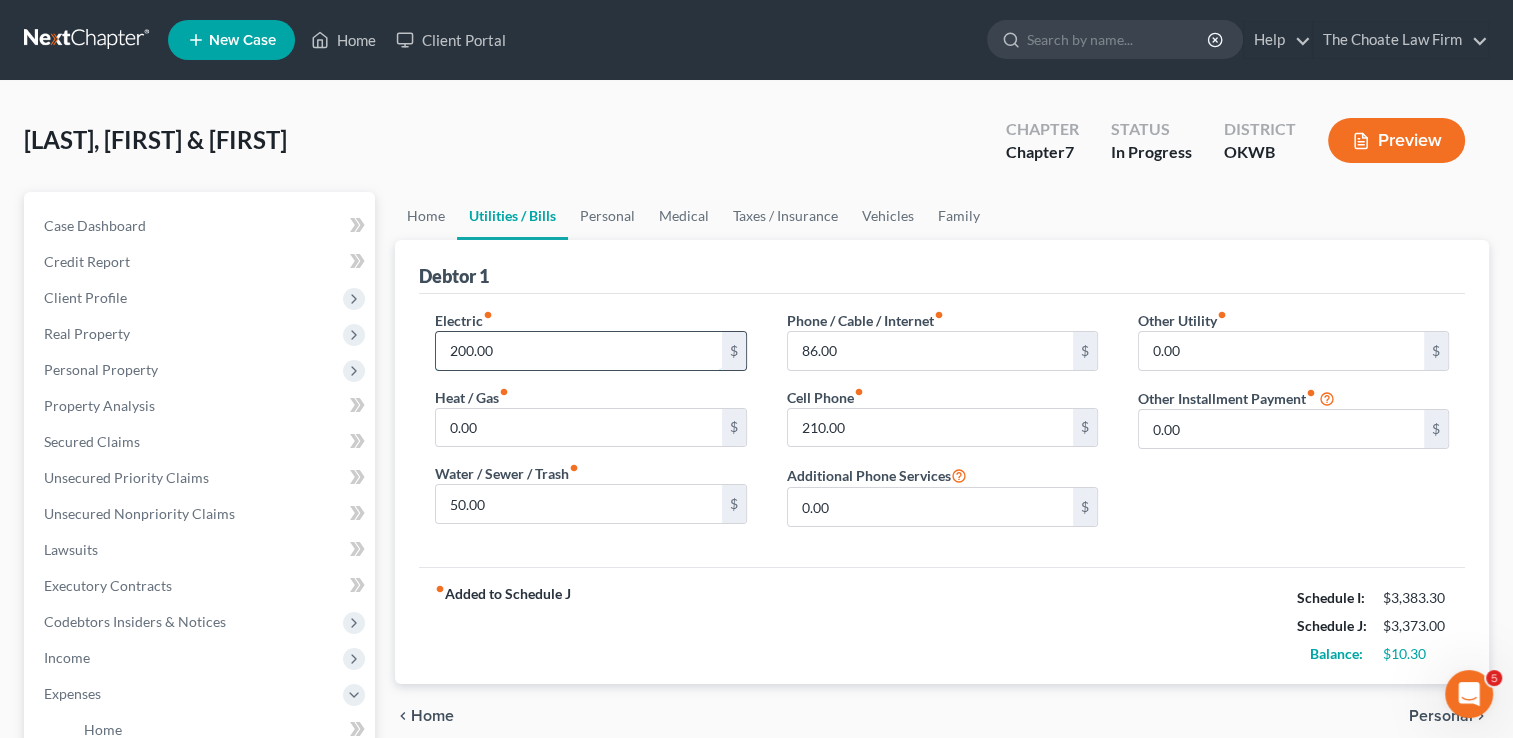 click on "200.00" at bounding box center [578, 351] 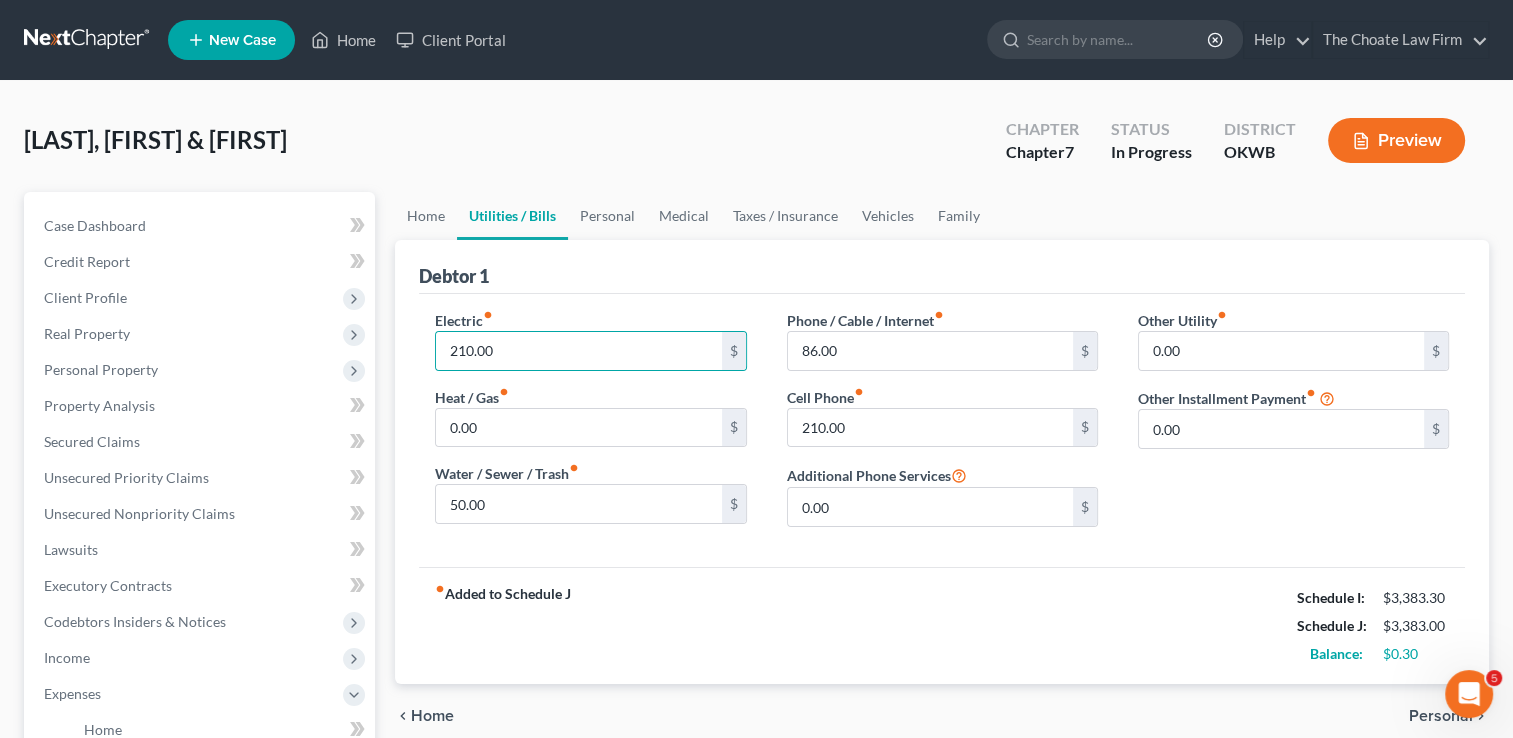 click on "fiber_manual_record  Added to Schedule J Schedule I: $3,383.30 Schedule J: $3,383.00 Balance: $0.30" at bounding box center [942, 625] 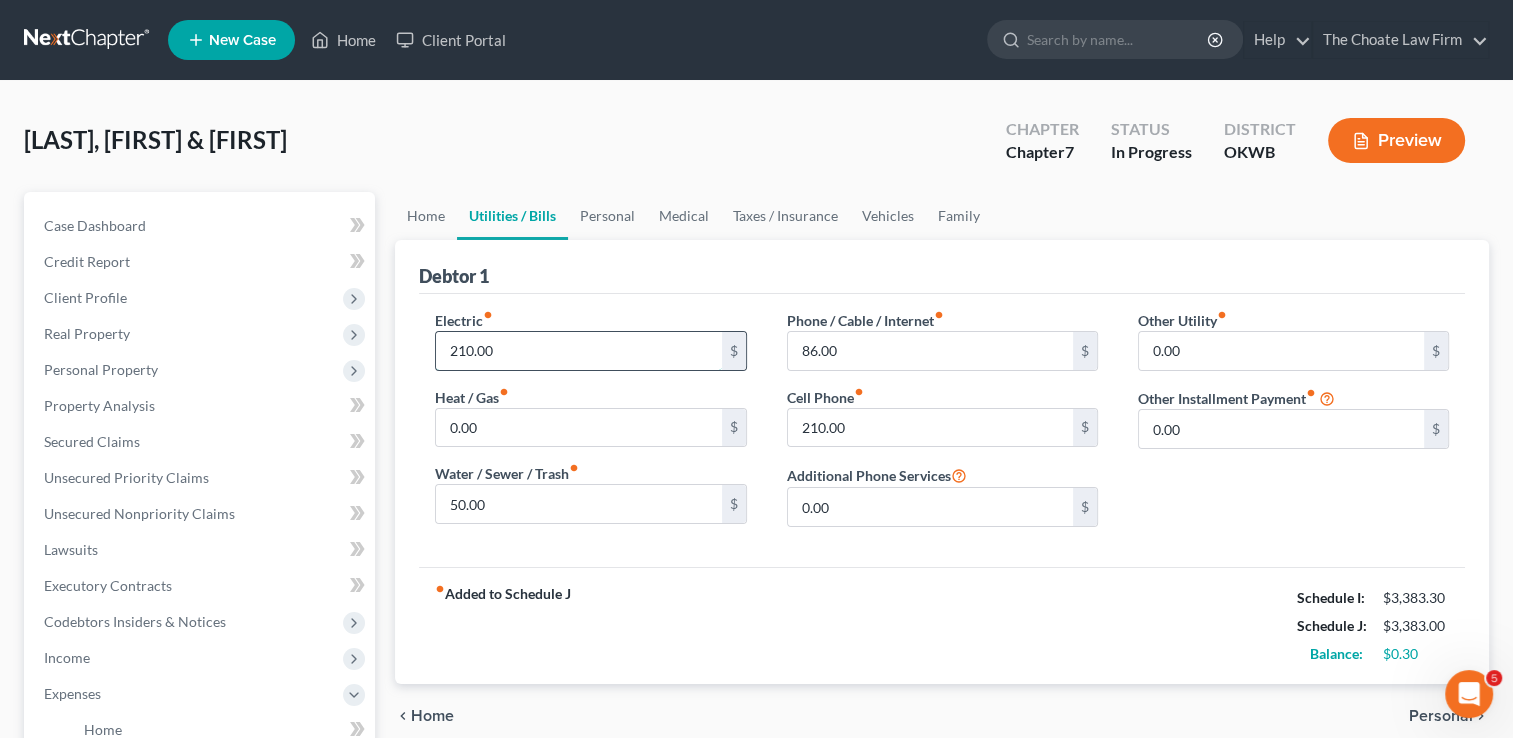 click on "210.00" at bounding box center (578, 351) 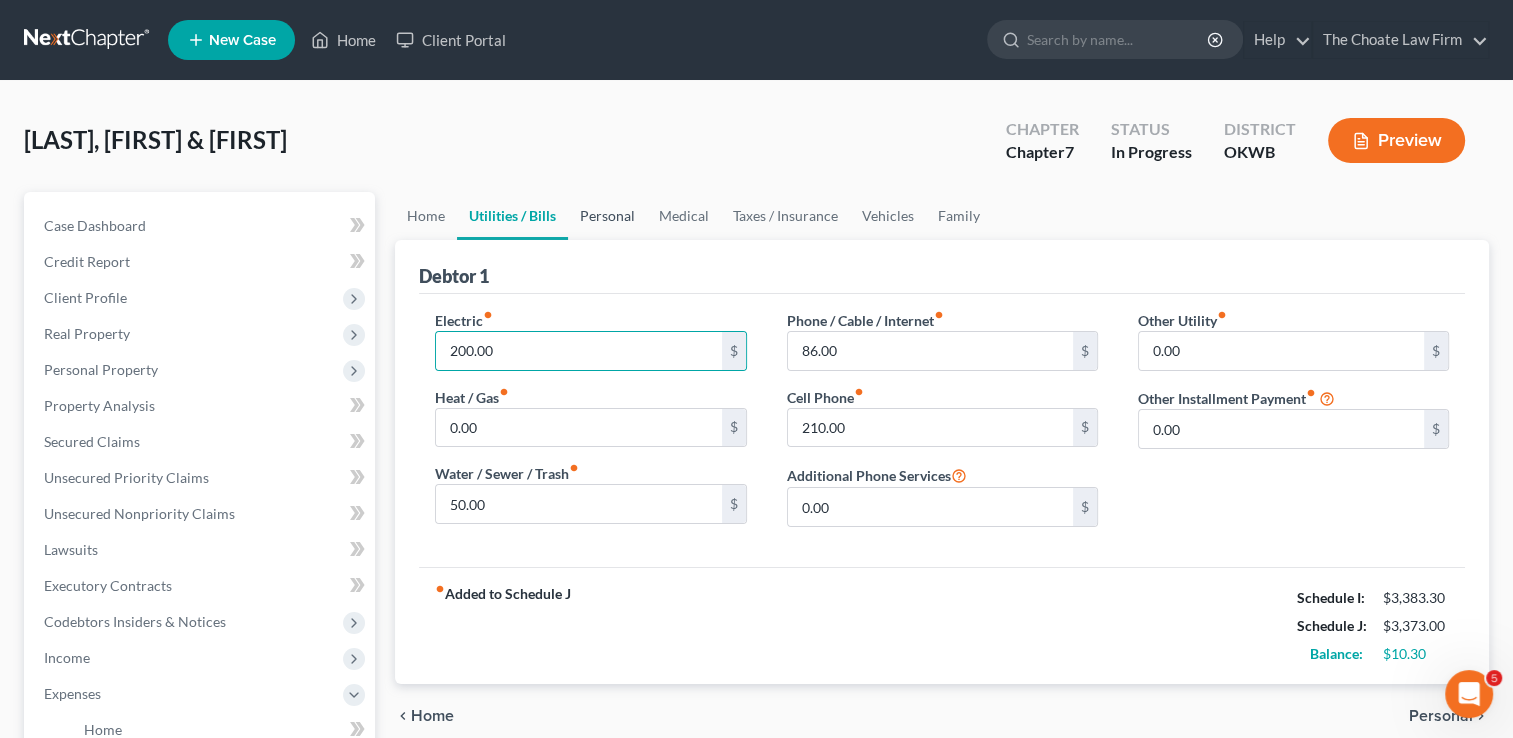 click on "Personal" at bounding box center (607, 216) 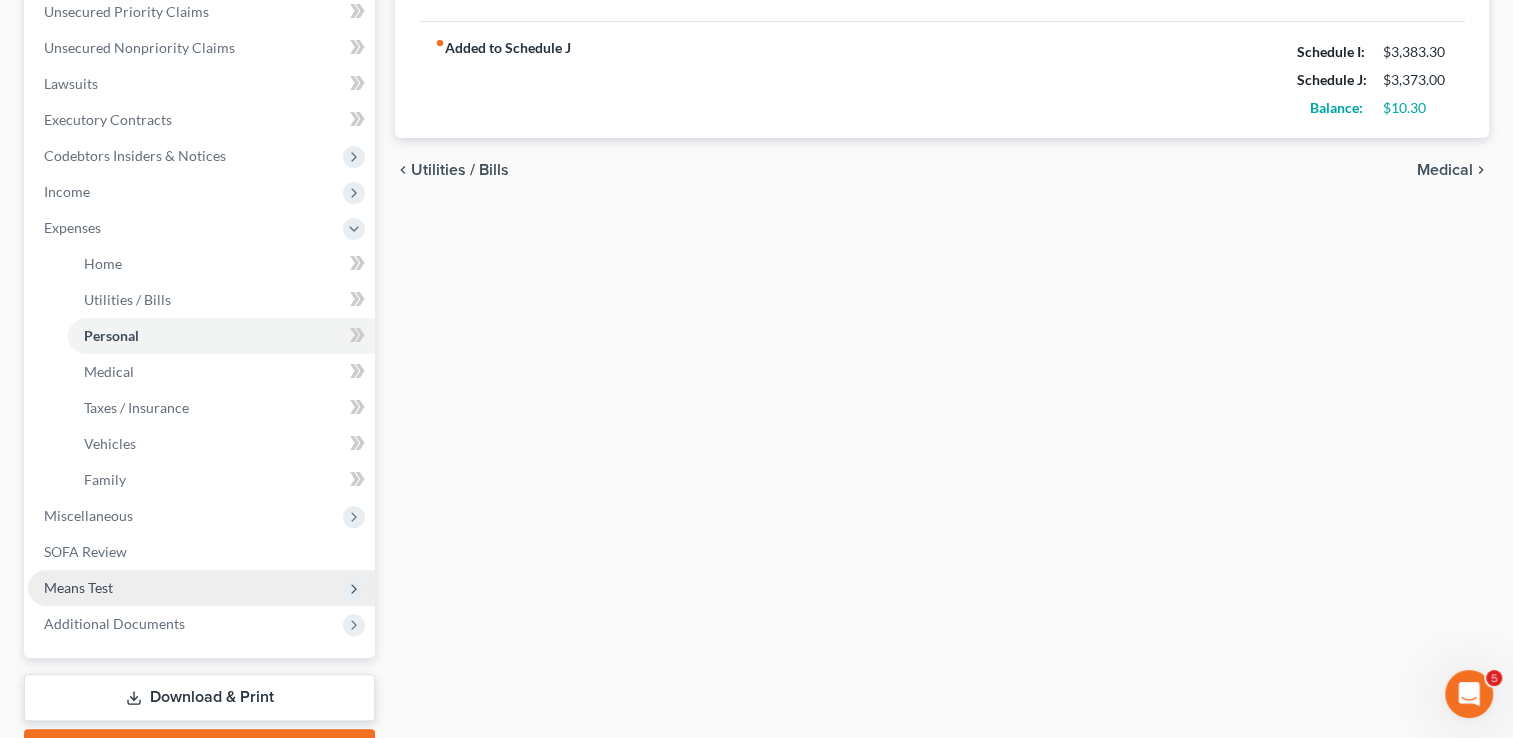 scroll, scrollTop: 500, scrollLeft: 0, axis: vertical 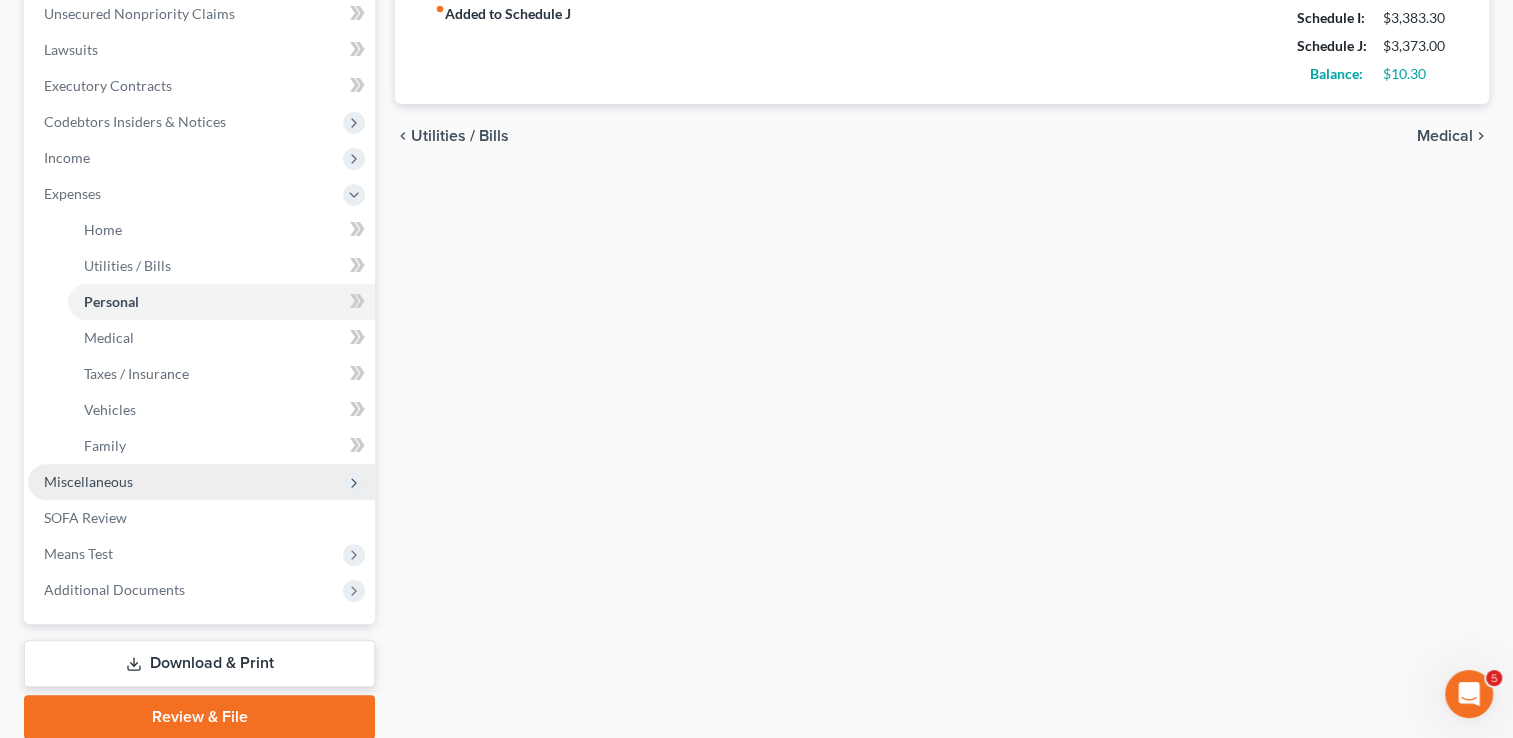 click on "Miscellaneous" at bounding box center [201, 482] 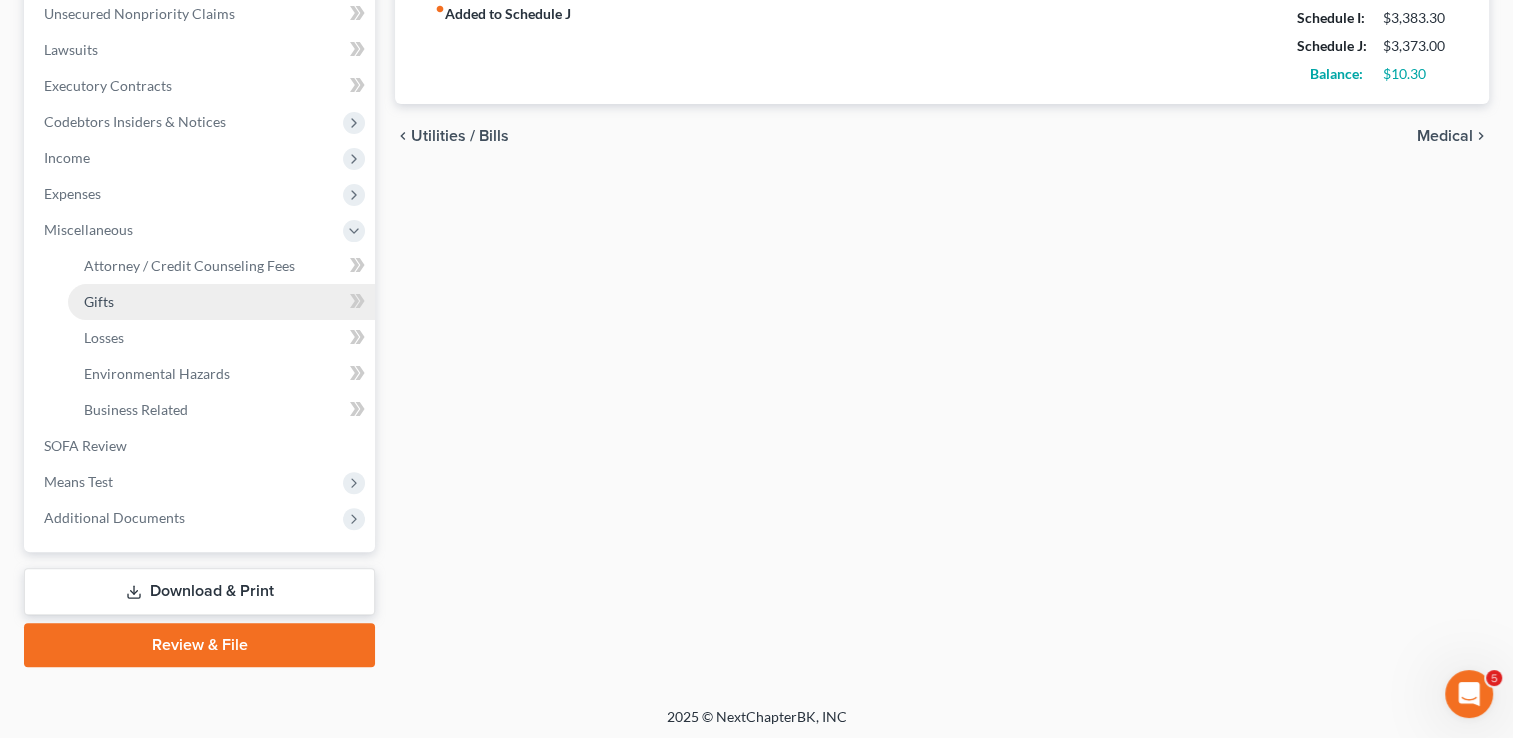 click on "Gifts" at bounding box center [221, 302] 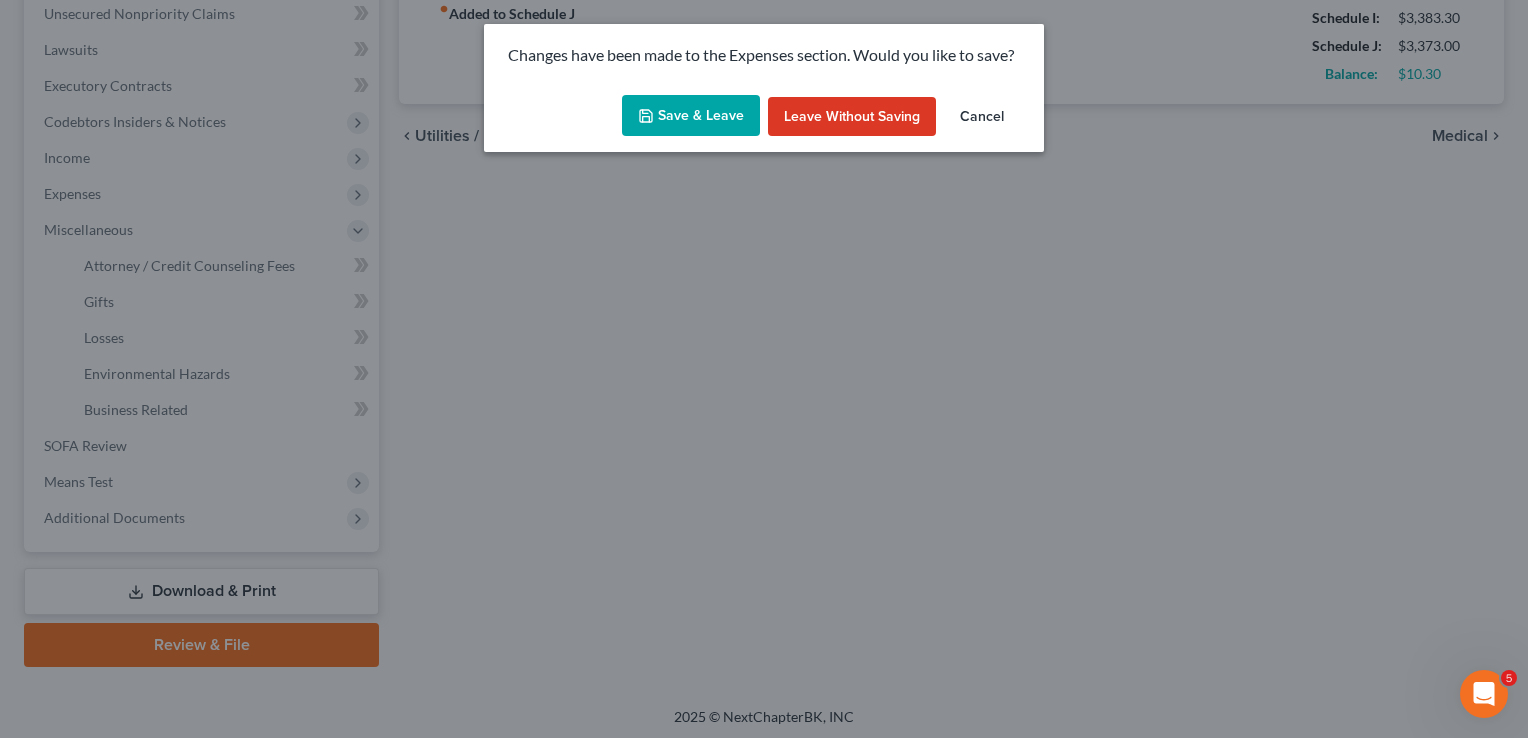 click on "Save & Leave" at bounding box center (691, 116) 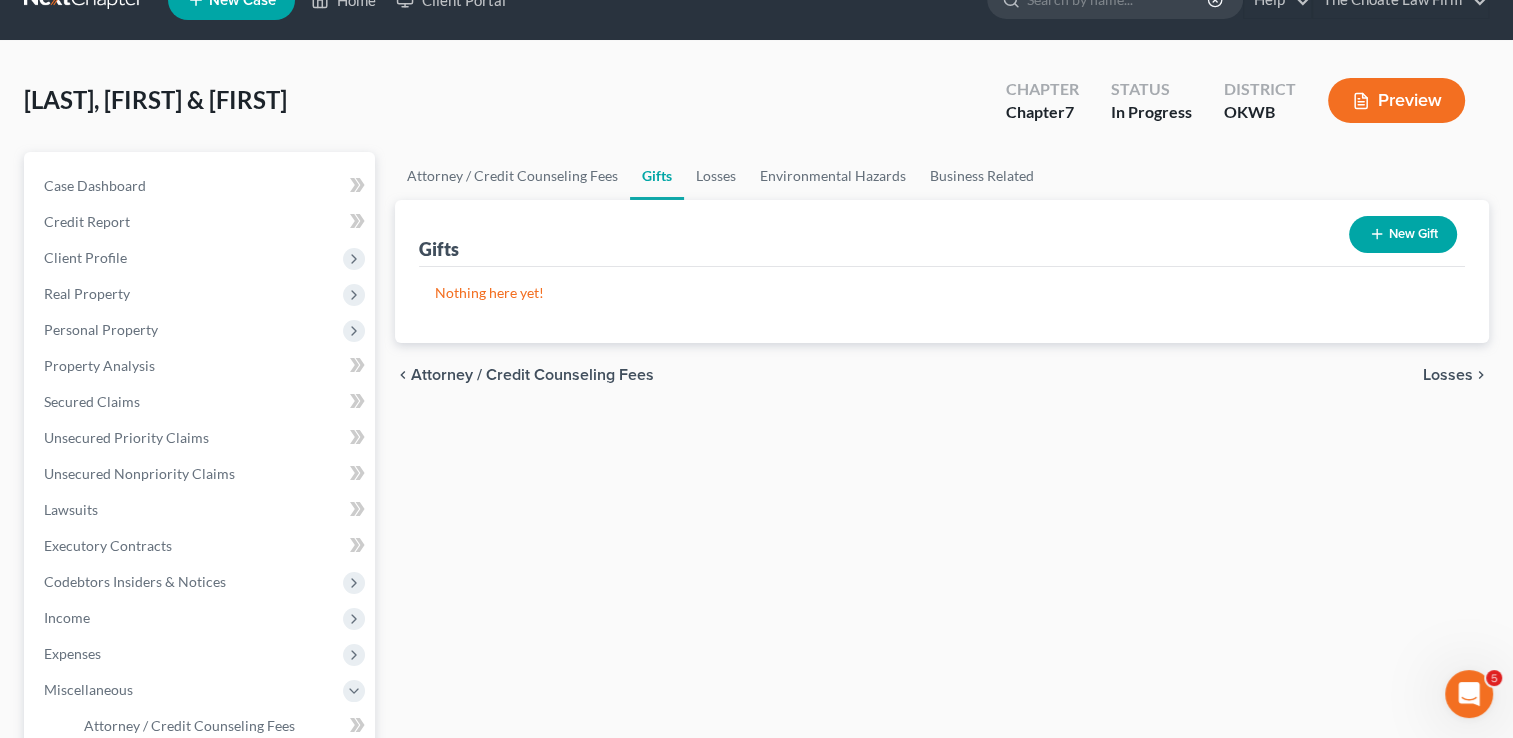 scroll, scrollTop: 0, scrollLeft: 0, axis: both 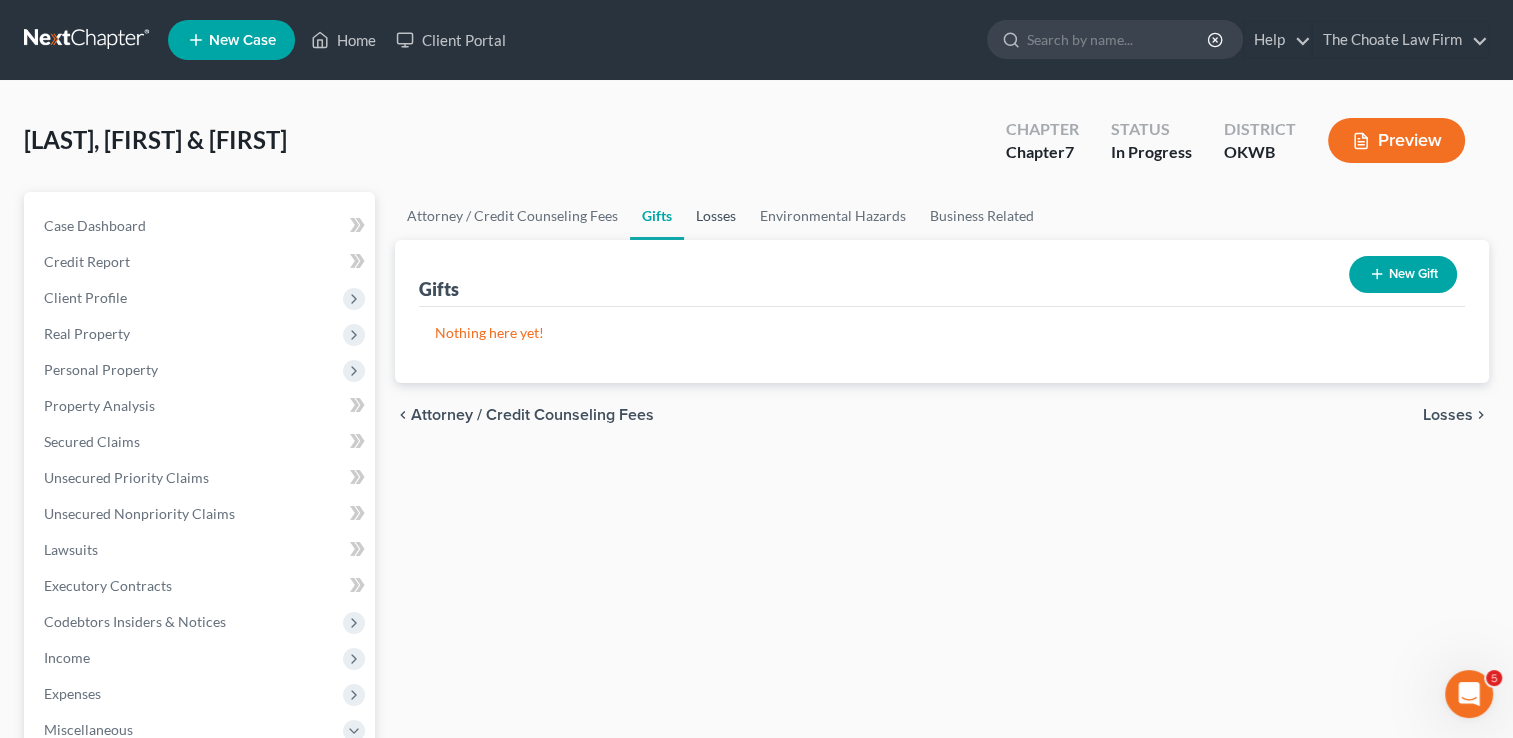 click on "Losses" at bounding box center (716, 216) 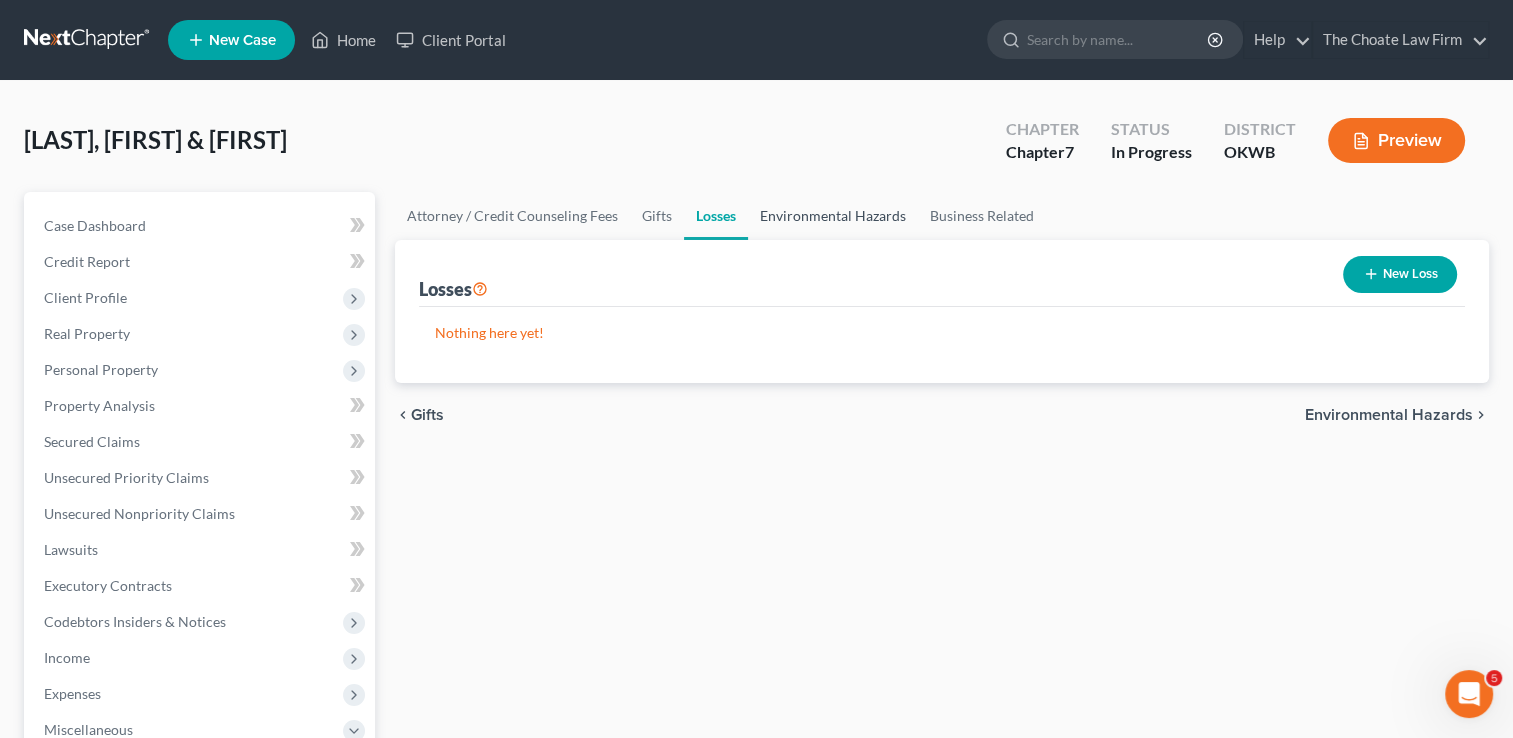 click on "Environmental Hazards" at bounding box center (833, 216) 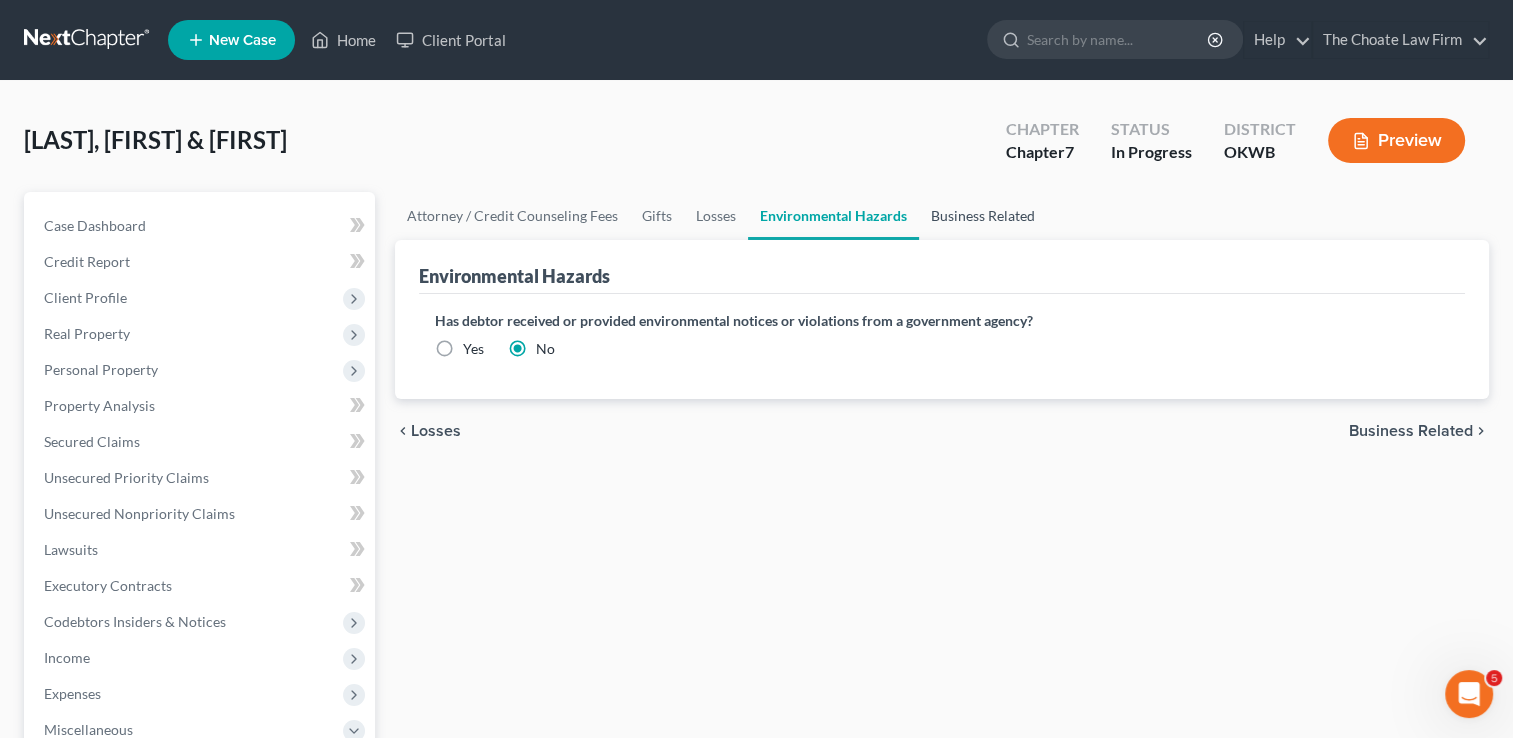 click on "Business Related" at bounding box center (983, 216) 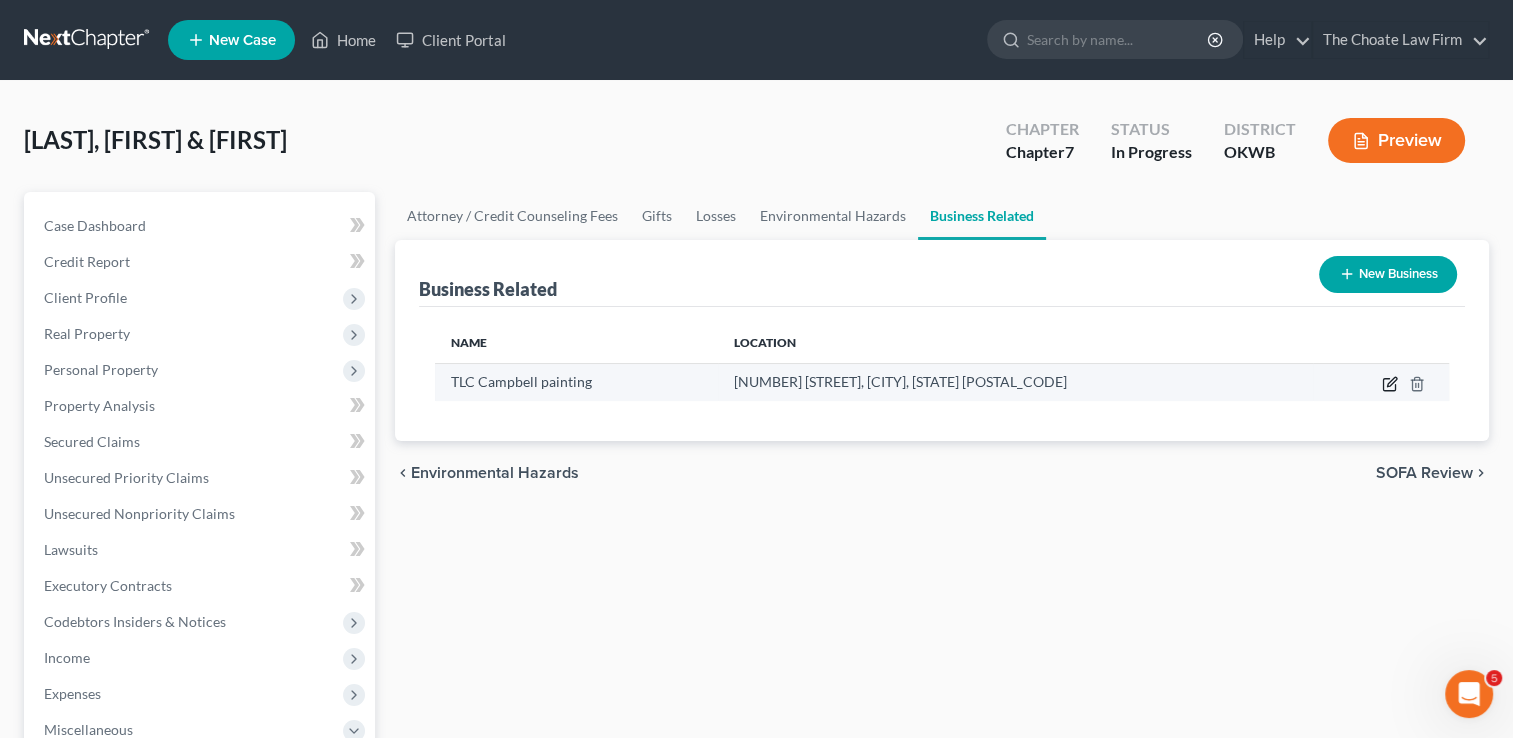 click 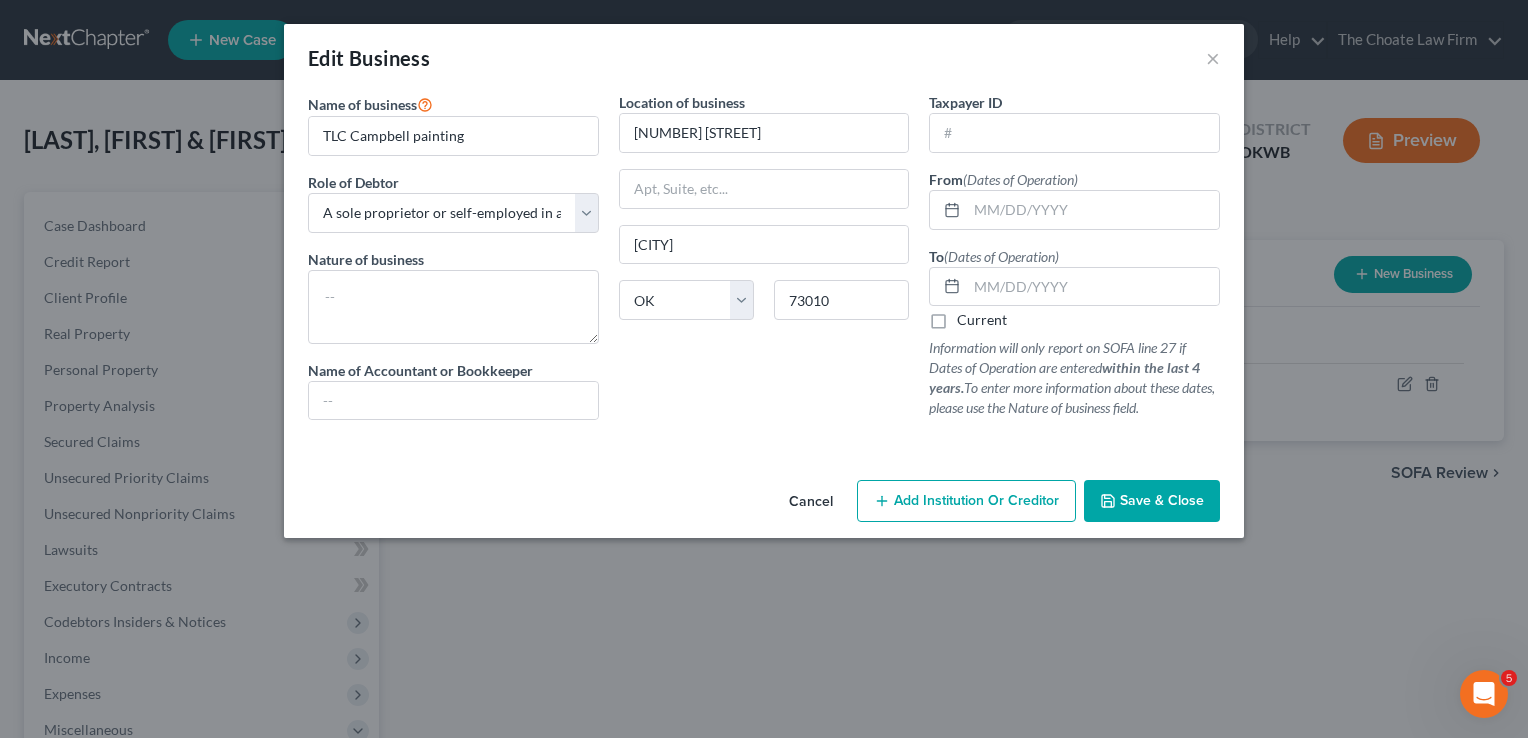 click on "Current" at bounding box center [982, 320] 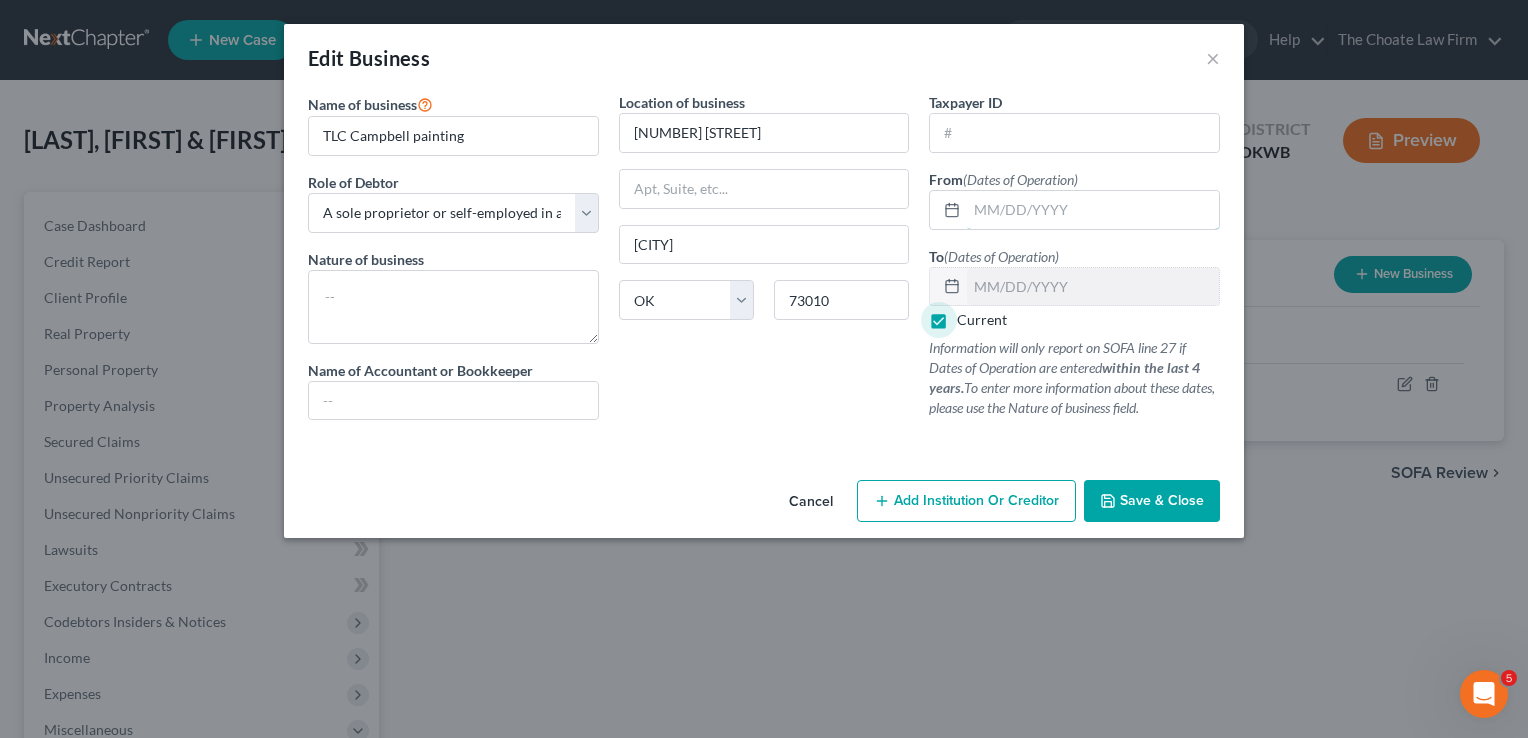 drag, startPoint x: 1031, startPoint y: 208, endPoint x: 923, endPoint y: 277, distance: 128.16005 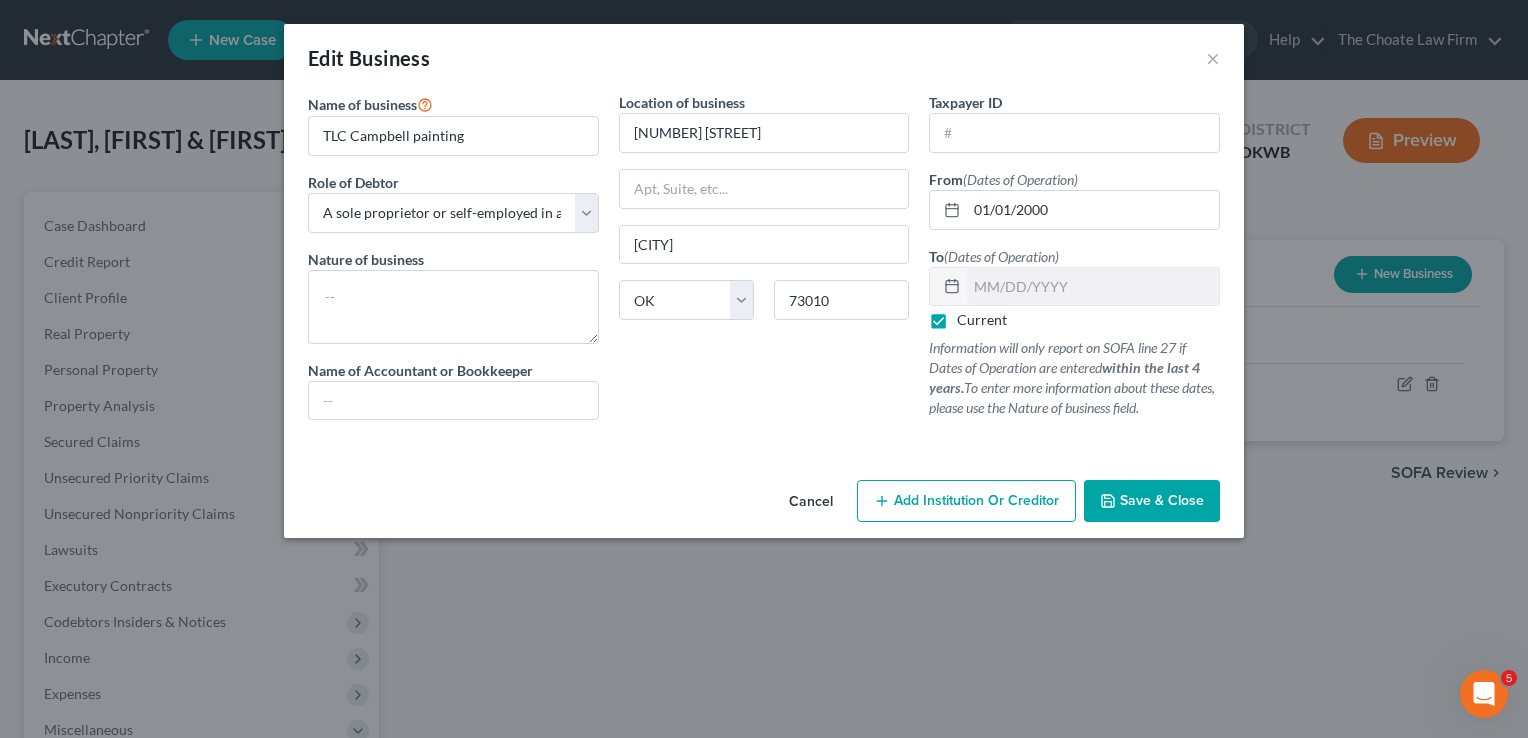 click on "Location of business 10166 353 Rd St Blanchard State AL AK AR AZ CA CO CT DE DC FL GA GU HI ID IL IN IA KS KY LA ME MD MA MI MN MS MO MT NC ND NE NV NH NJ NM NY OH OK OR PA PR RI SC SD TN TX UT VI VA VT WA WV WI WY 73010" at bounding box center (764, 264) 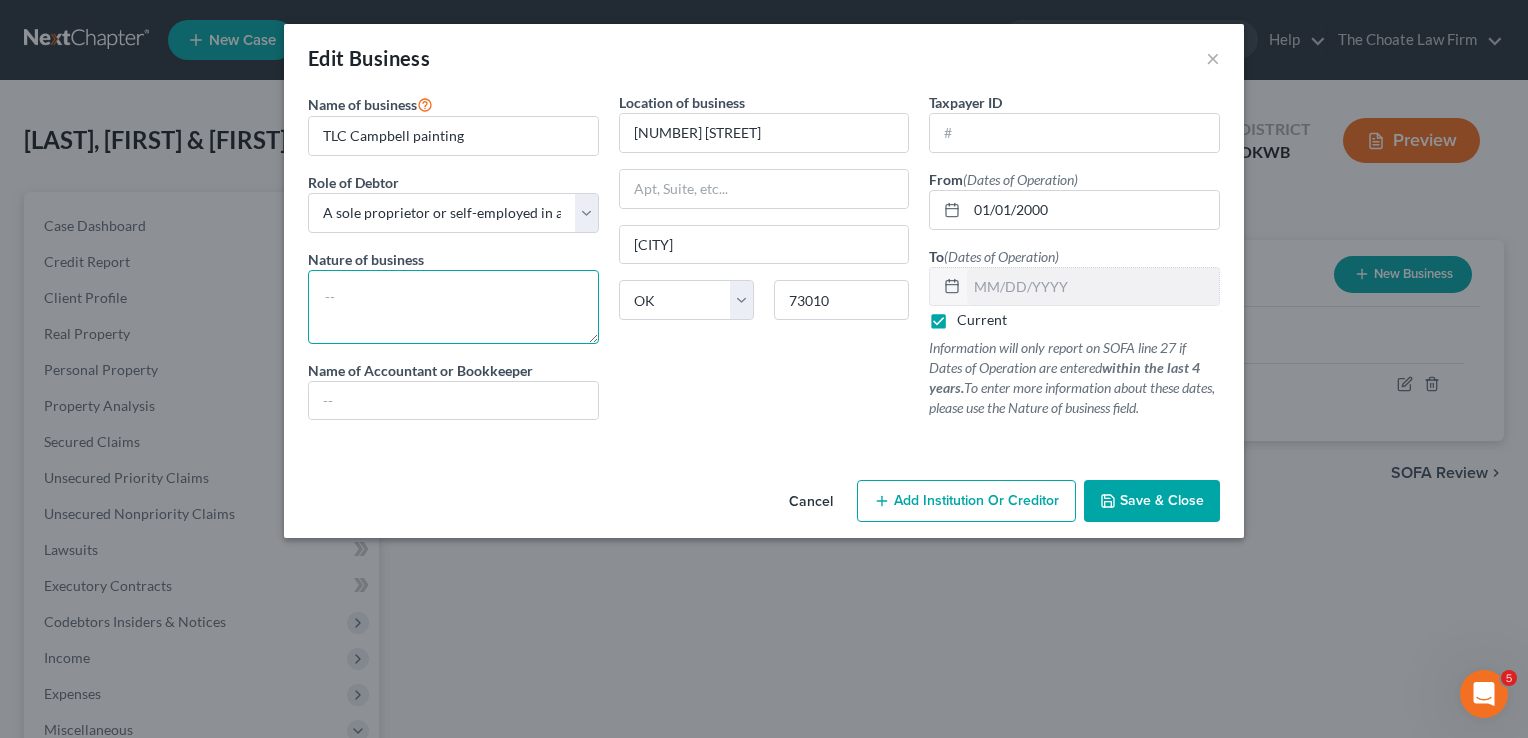 drag, startPoint x: 386, startPoint y: 291, endPoint x: 548, endPoint y: 348, distance: 171.73526 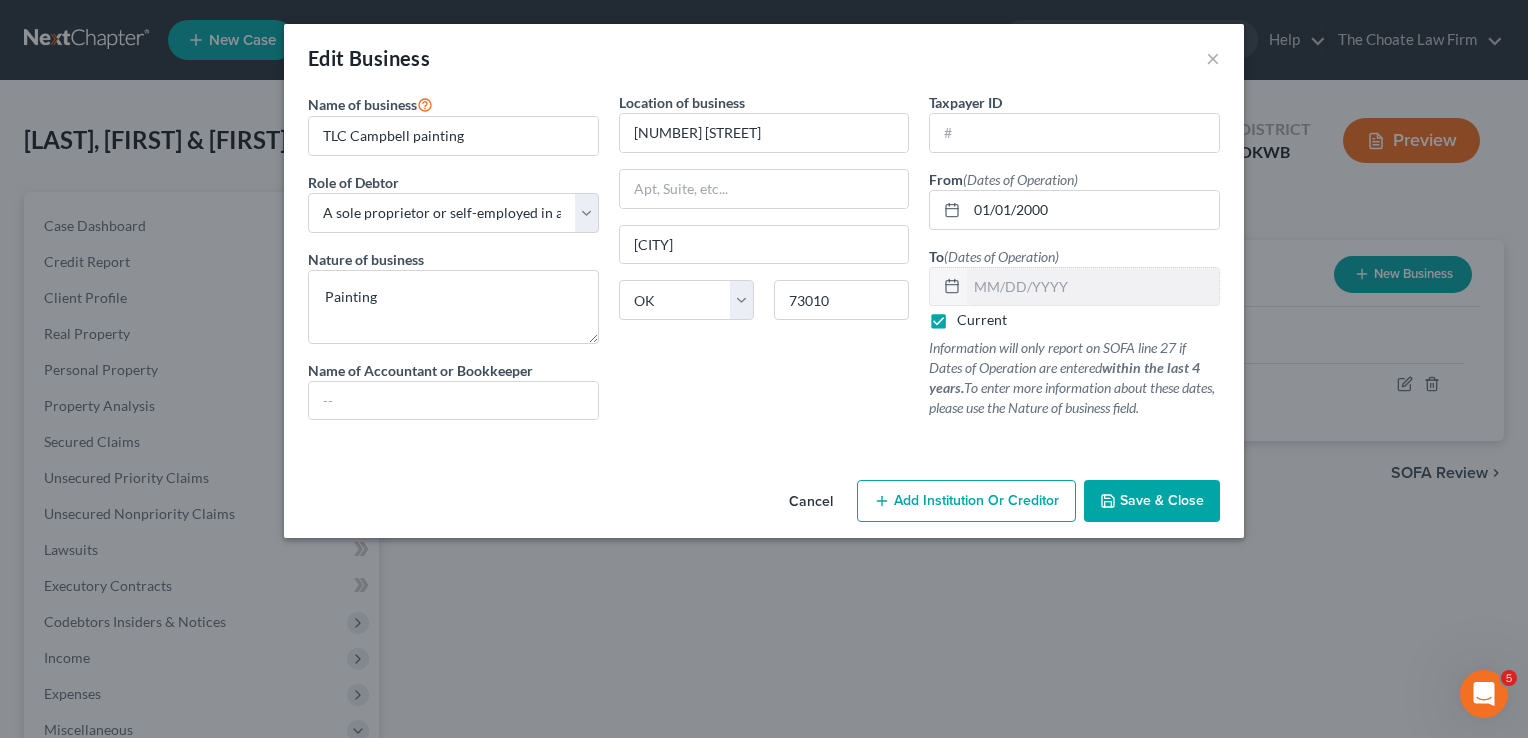 click on "Save & Close" at bounding box center (1162, 500) 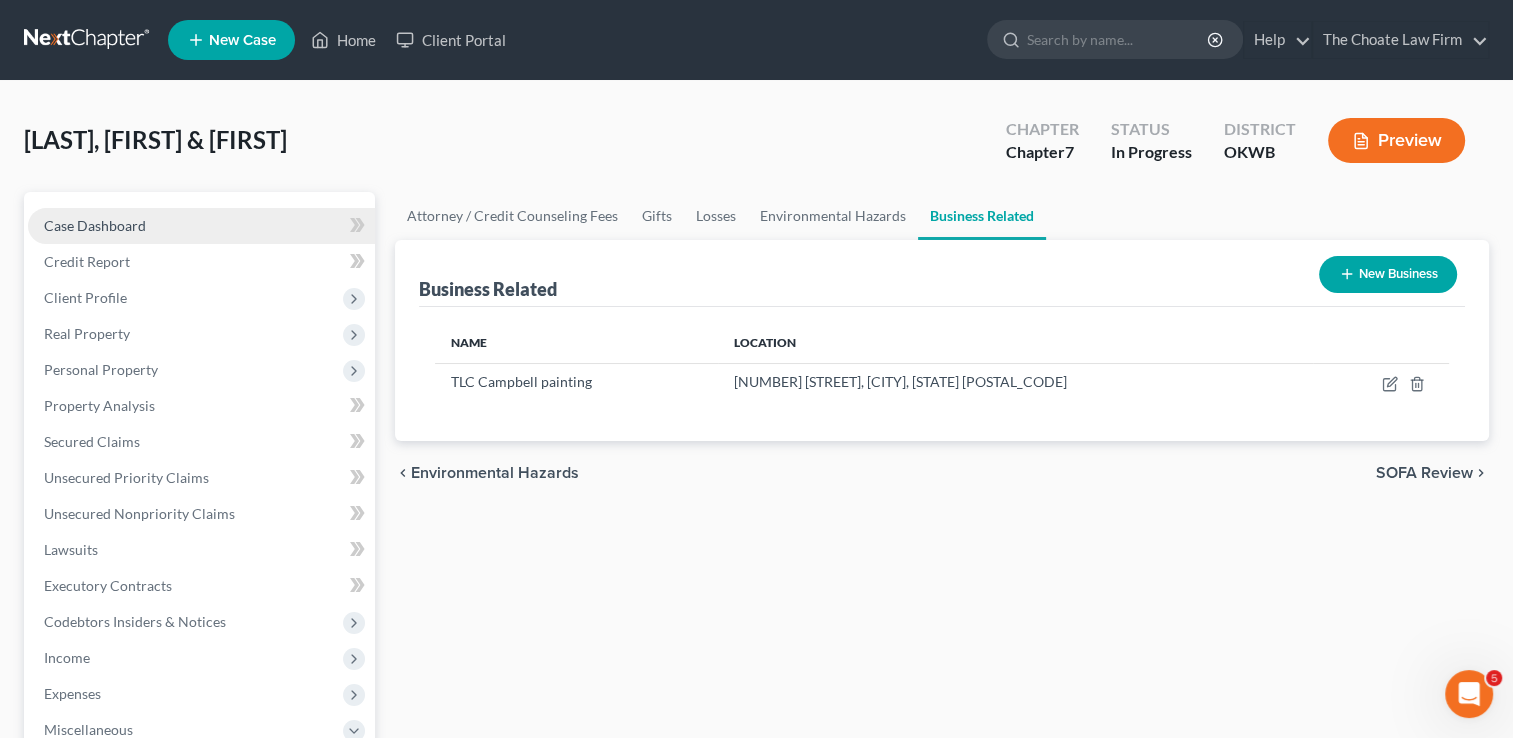 click on "Case Dashboard" at bounding box center [95, 225] 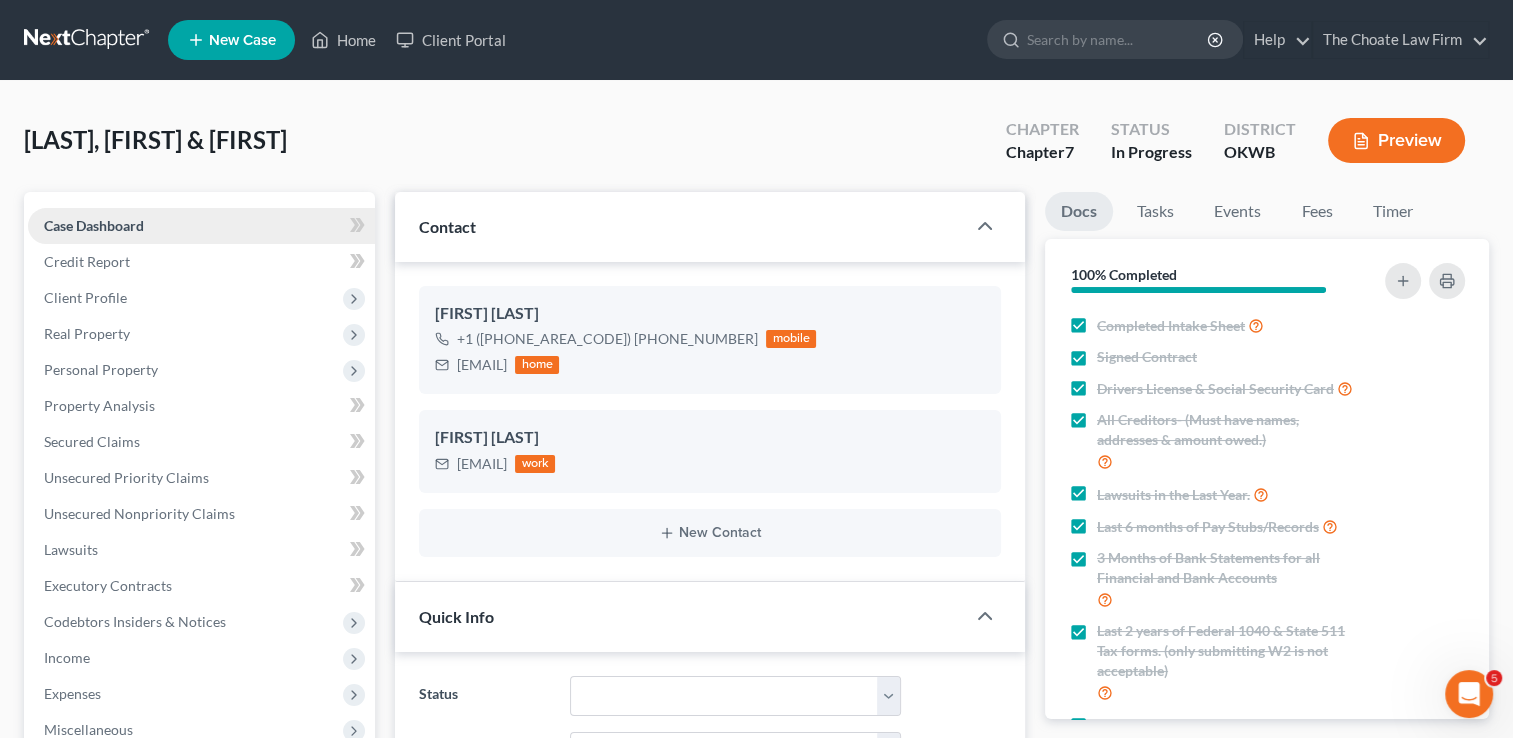scroll, scrollTop: 186, scrollLeft: 0, axis: vertical 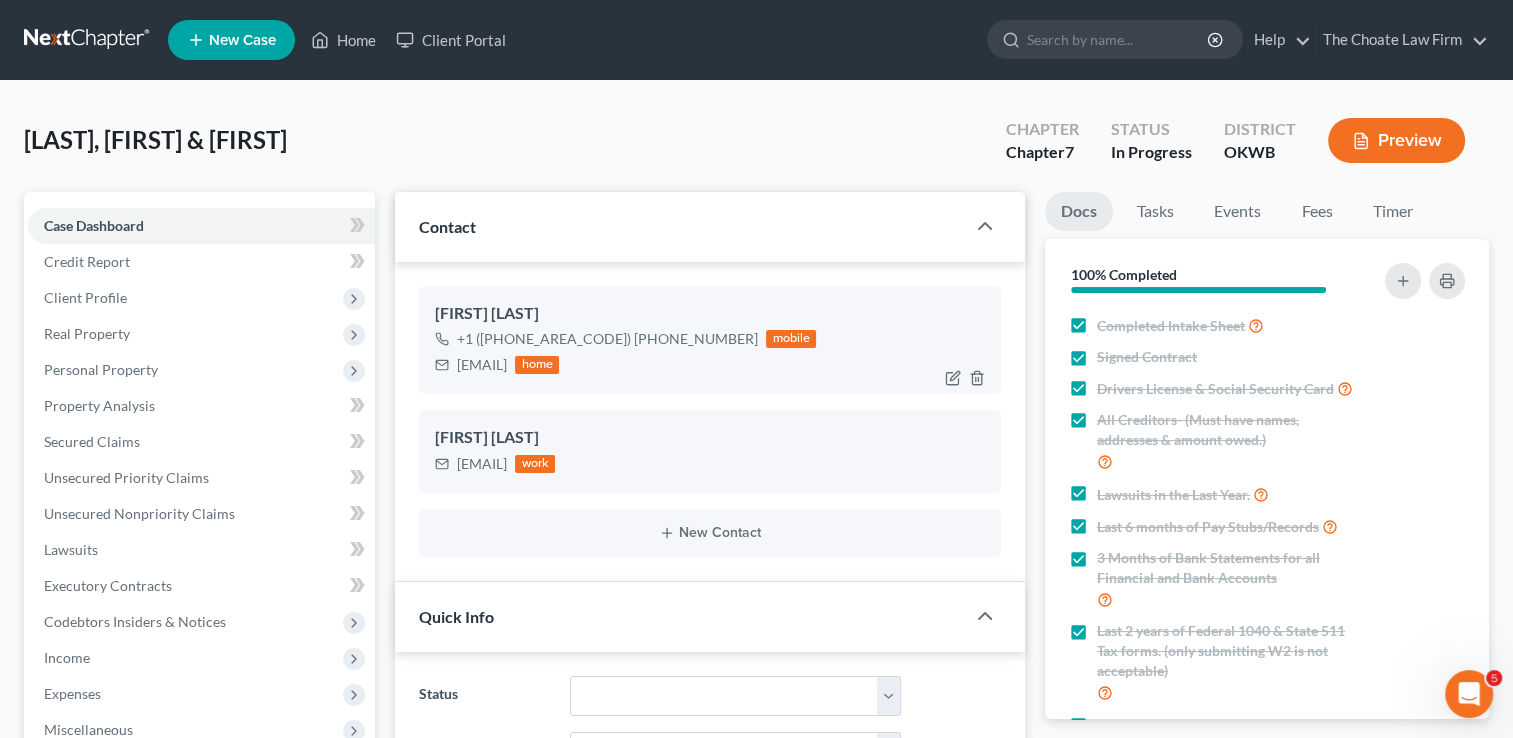 drag, startPoint x: 458, startPoint y: 366, endPoint x: 633, endPoint y: 374, distance: 175.18275 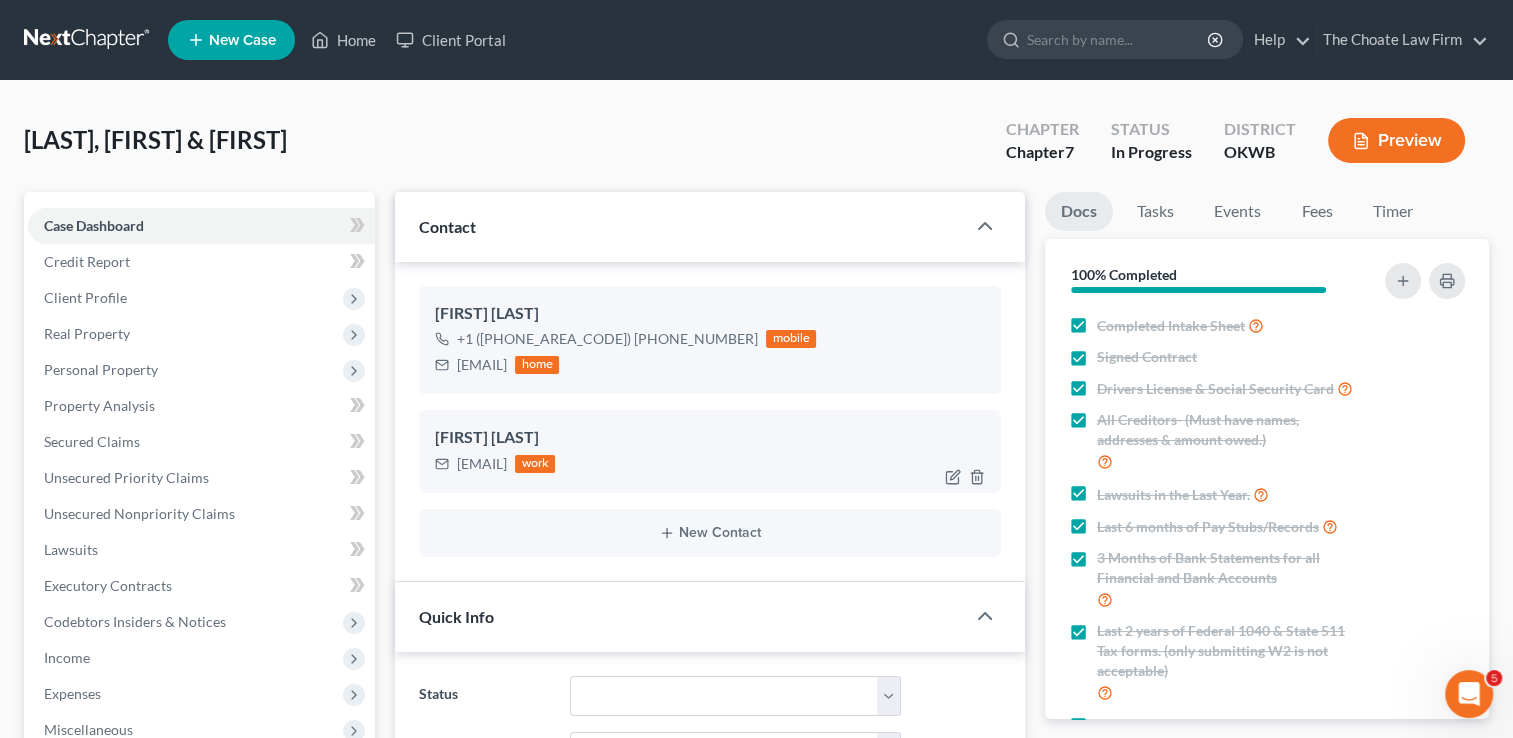drag, startPoint x: 460, startPoint y: 465, endPoint x: 607, endPoint y: 477, distance: 147.48898 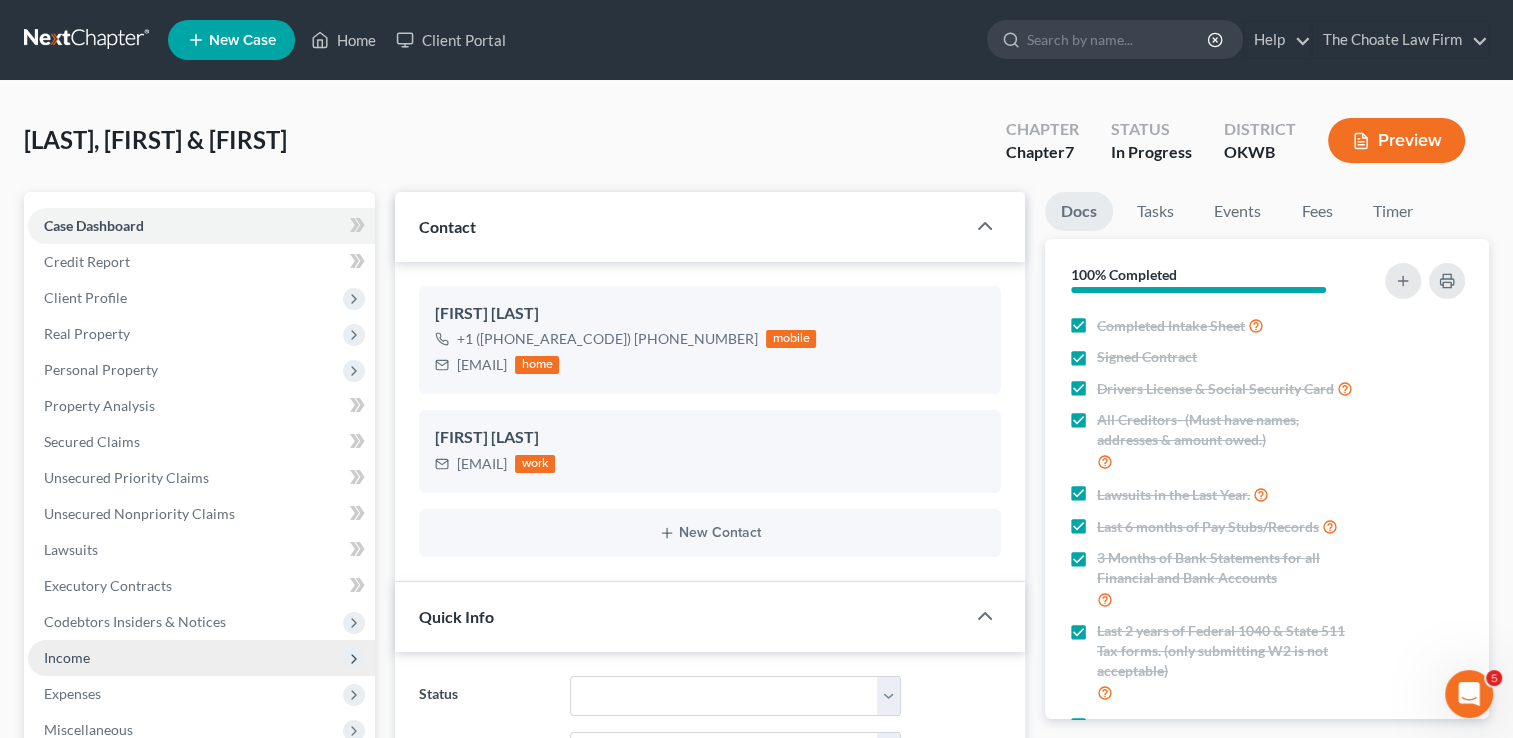 drag, startPoint x: 81, startPoint y: 650, endPoint x: 269, endPoint y: 639, distance: 188.32153 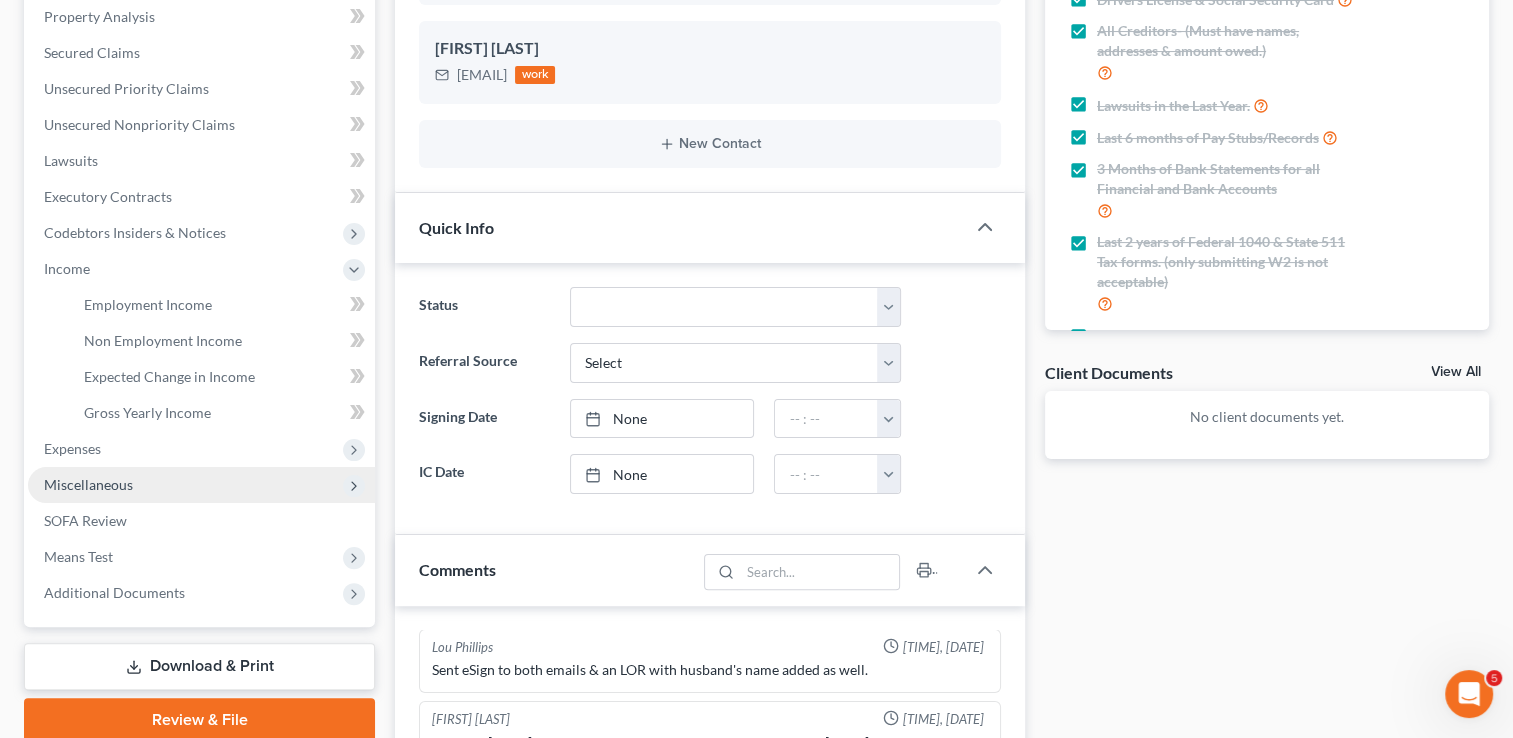 scroll, scrollTop: 400, scrollLeft: 0, axis: vertical 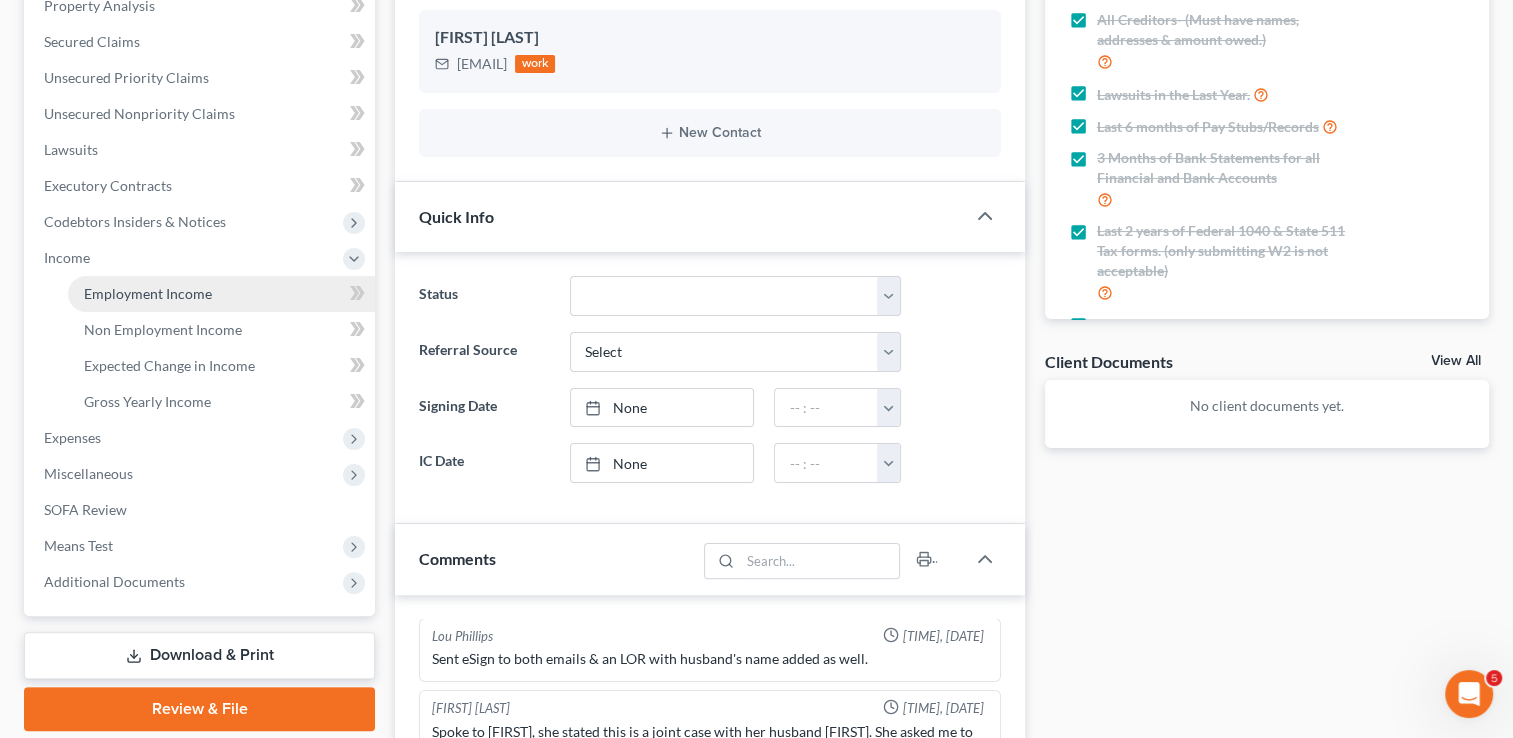 click on "Employment Income" at bounding box center (148, 293) 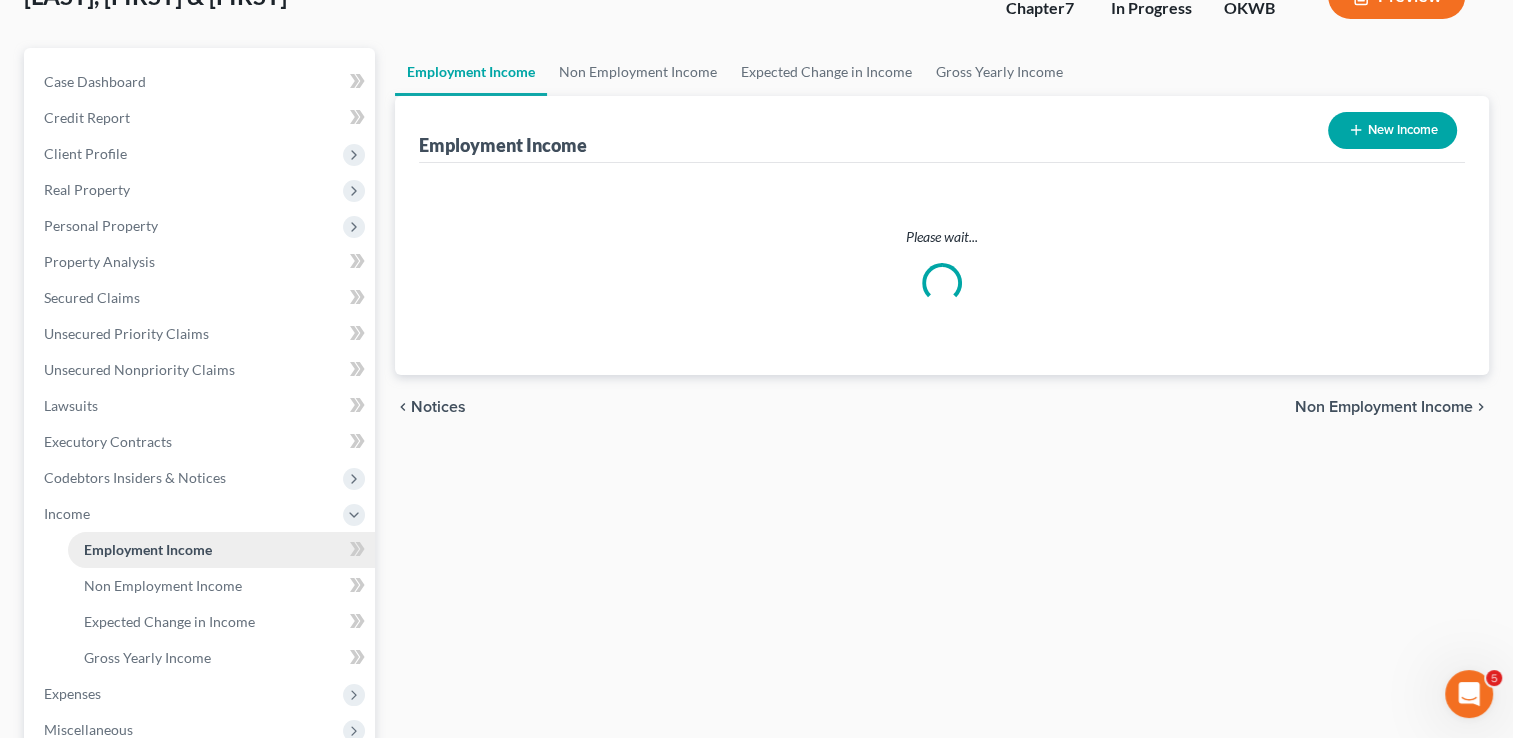 scroll, scrollTop: 0, scrollLeft: 0, axis: both 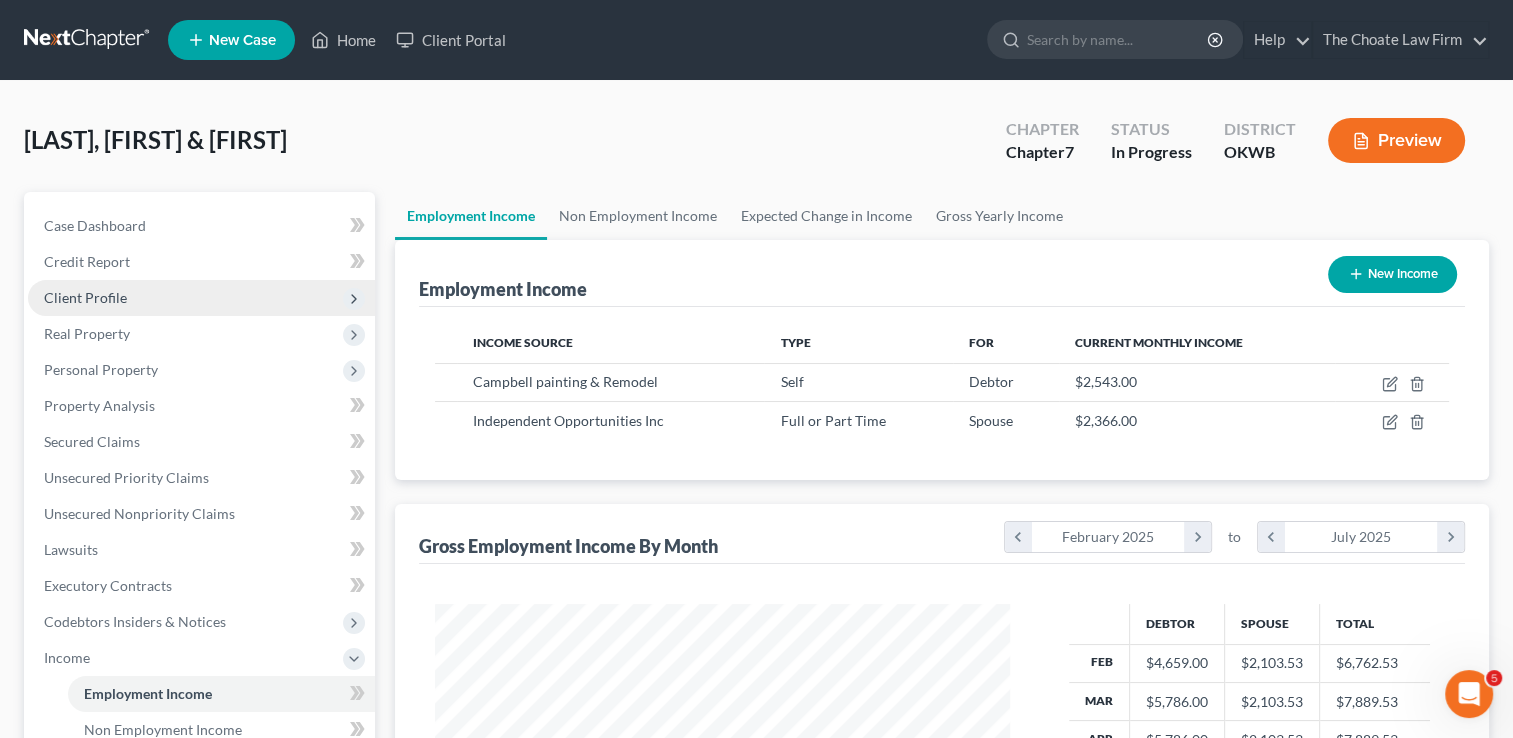 click on "Client Profile" at bounding box center [201, 298] 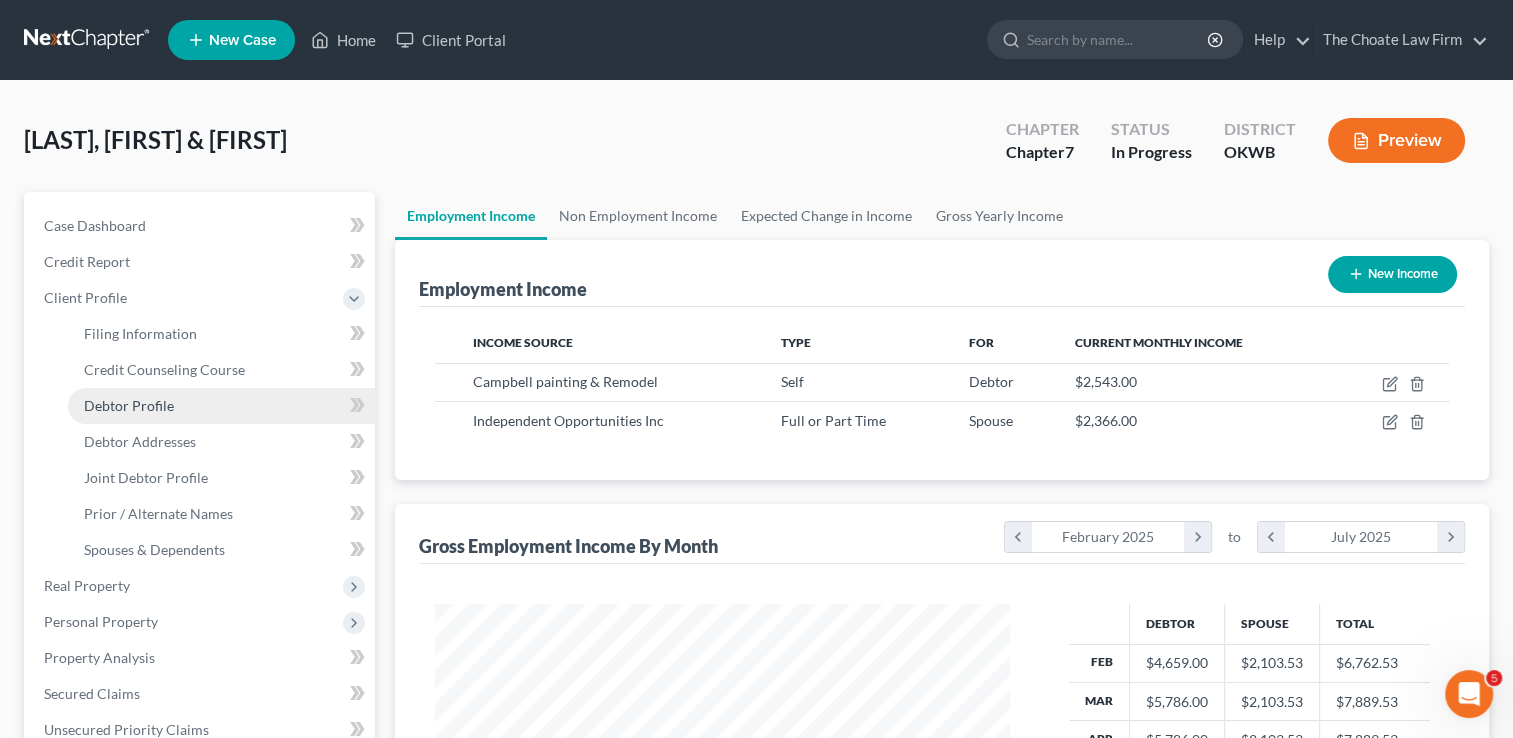 click on "Debtor Profile" at bounding box center [129, 405] 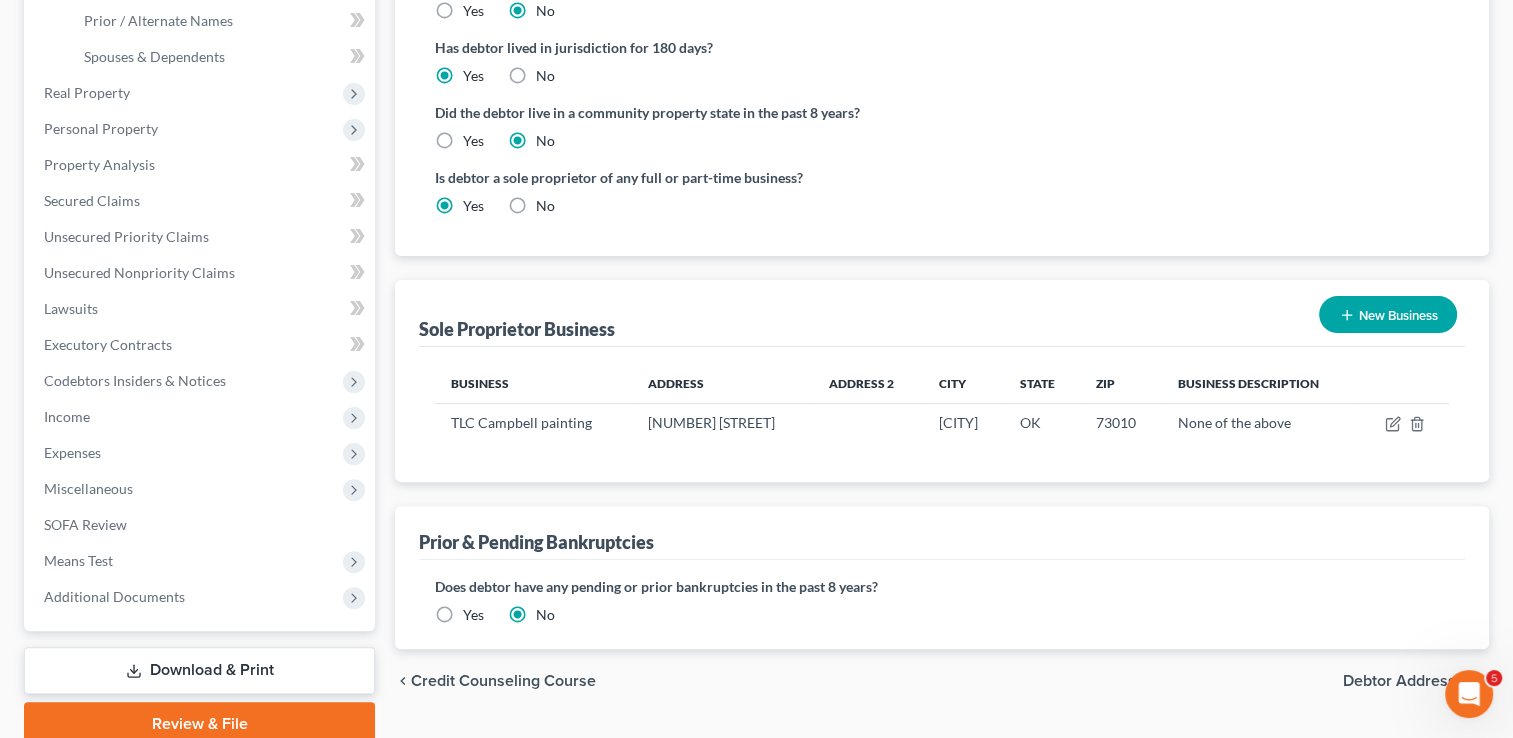 scroll, scrollTop: 500, scrollLeft: 0, axis: vertical 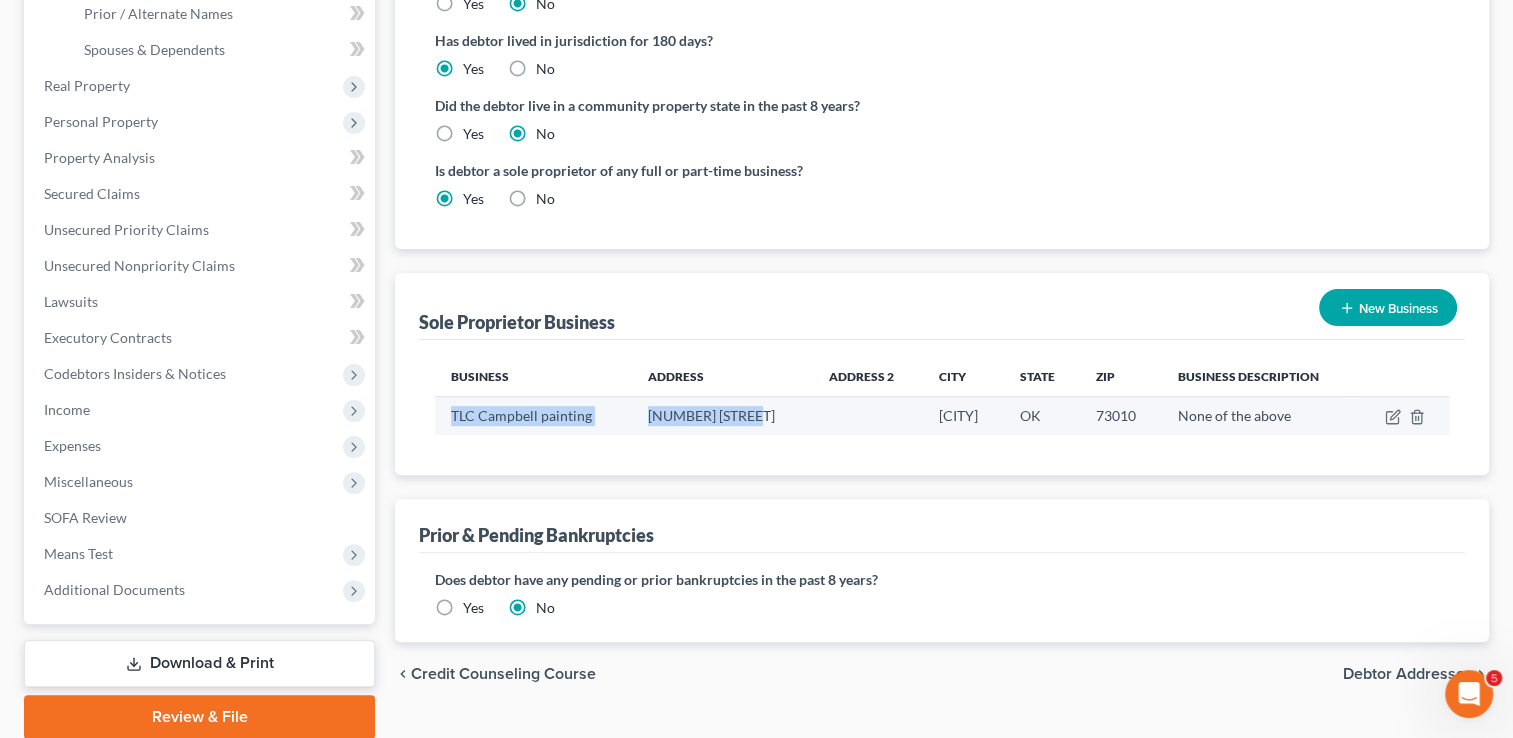 drag, startPoint x: 451, startPoint y: 412, endPoint x: 718, endPoint y: 419, distance: 267.09174 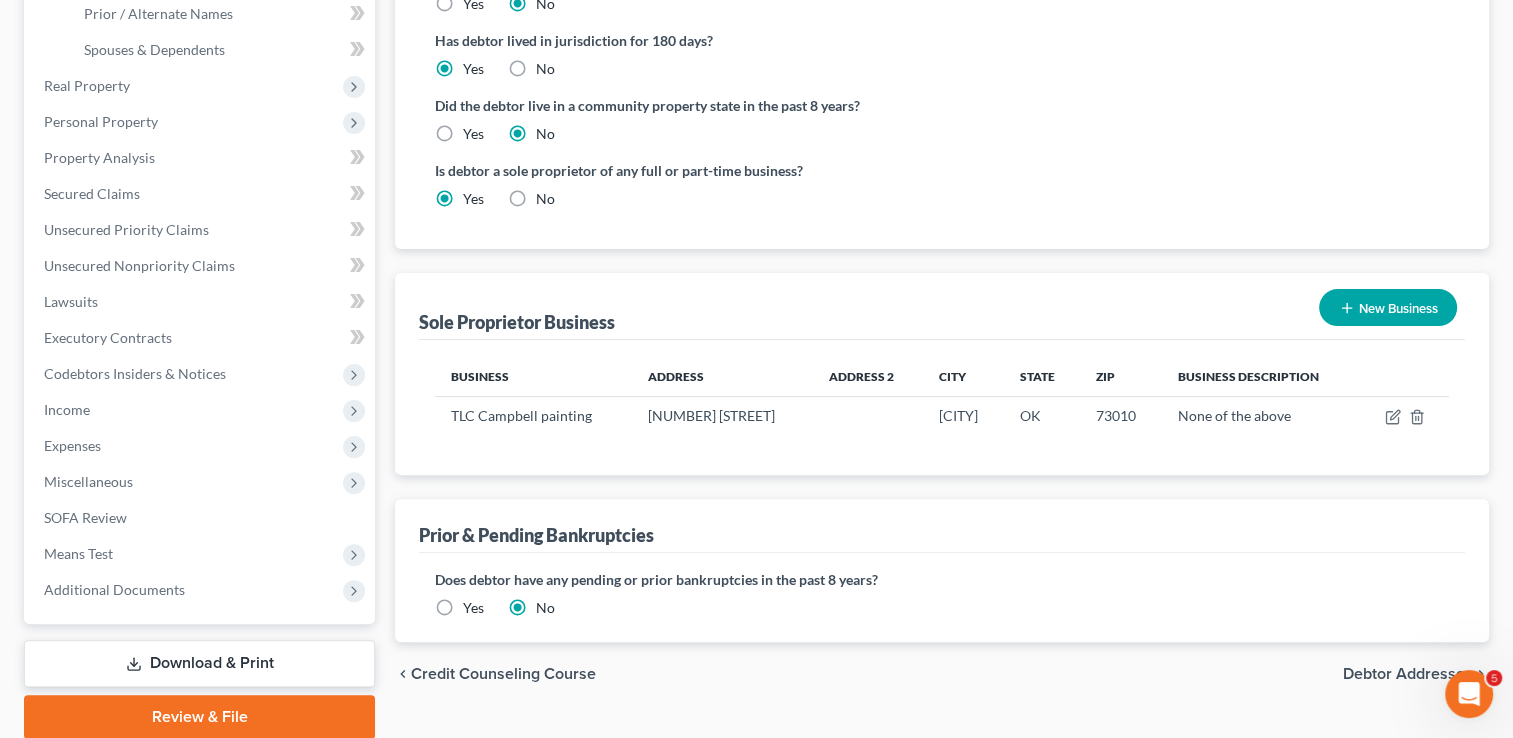 click on "Debtor Profile First Name Terry Middle Name Lee Last Name Campbell Suffix Date of Birth         09/12/1959 SSN (Last 4)   8965 ITIN (Last 4) Marital Status Select Single Married Separated Divorced Widowed How many people in the household? Select 1 2 3 4 5 6 7 8 9 10 11 12 13 14 15 16 17 18 19 20 Is debtor deceased? Yes No Has debtor lived in jurisdiction for 180 days? Yes No Debtor must reside in jurisdiction for 180 prior to filing bankruptcy pursuant to U.S.C. 11 28 USC § 1408.   More Info Explain: Did the debtor live in a community property state in the past 8 years? Yes No Is debtor a sole proprietor of any full or part-time business? Yes No Sole Proprietor Business New Business Business Address Address 2 City State Zip Business Description TLC Campbell painting 10166 353 Rd St Blanchard OK 73010 None of the above Prior & Pending Bankruptcies Does debtor have any pending or prior bankruptcies in the past 8 years? Yes No" at bounding box center [942, 191] 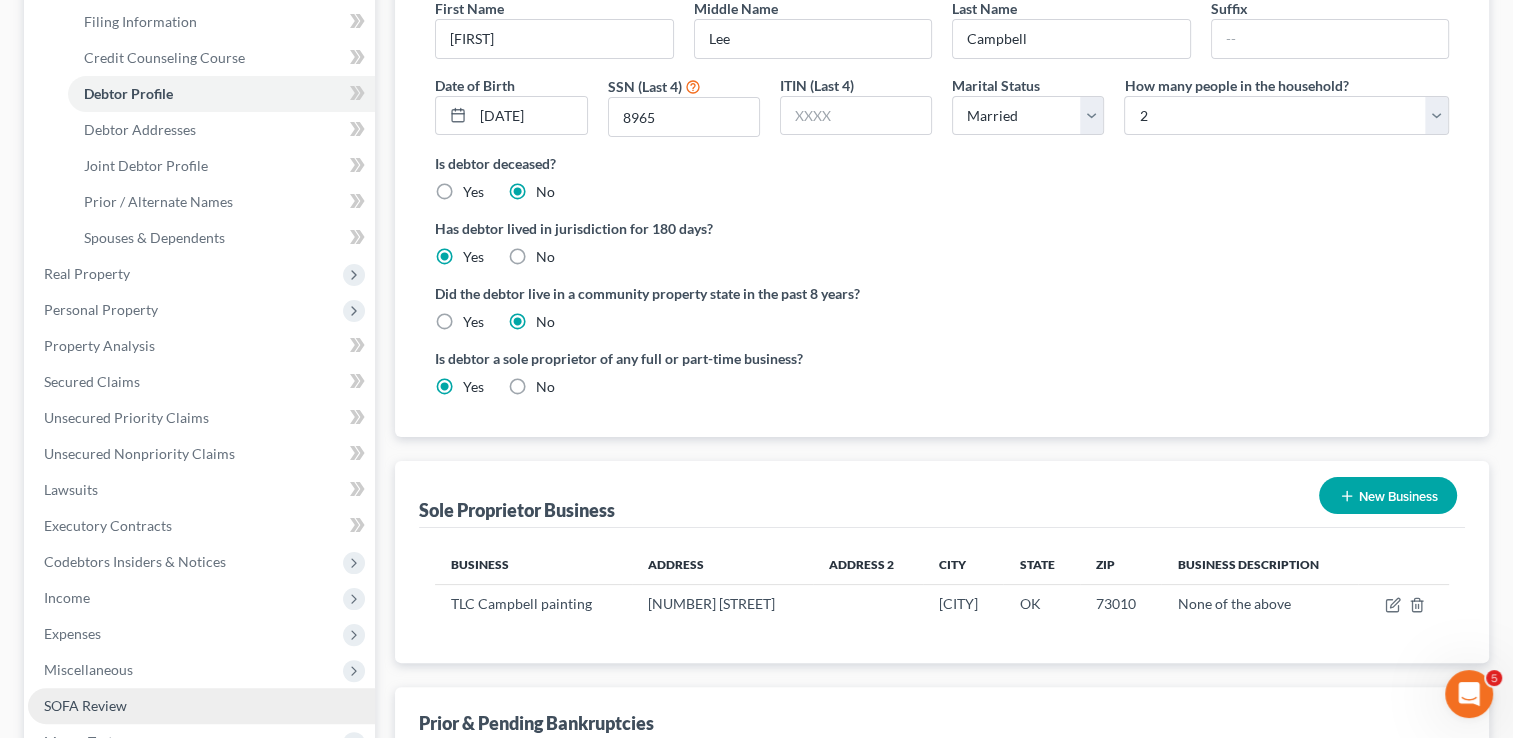 scroll, scrollTop: 400, scrollLeft: 0, axis: vertical 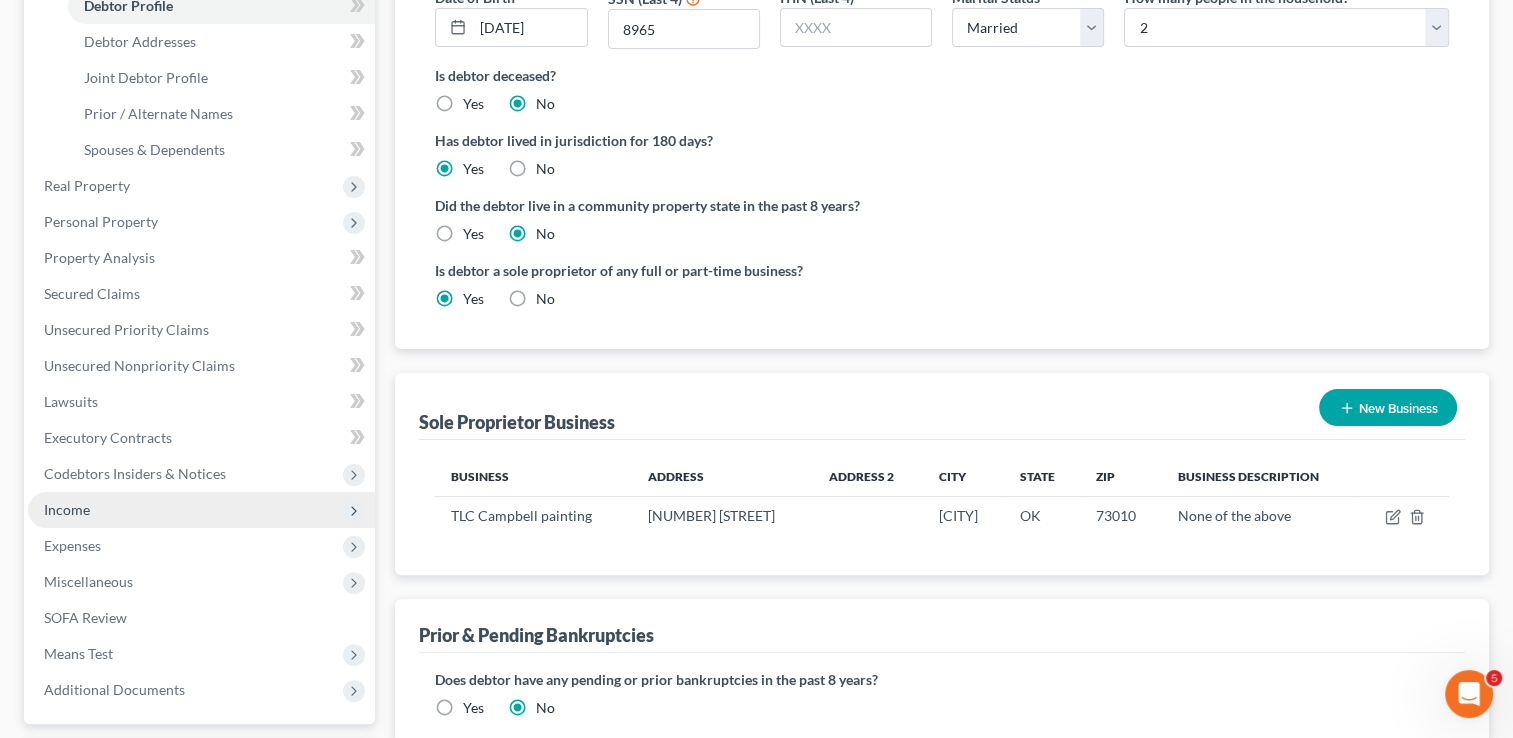 click on "Income" at bounding box center (201, 510) 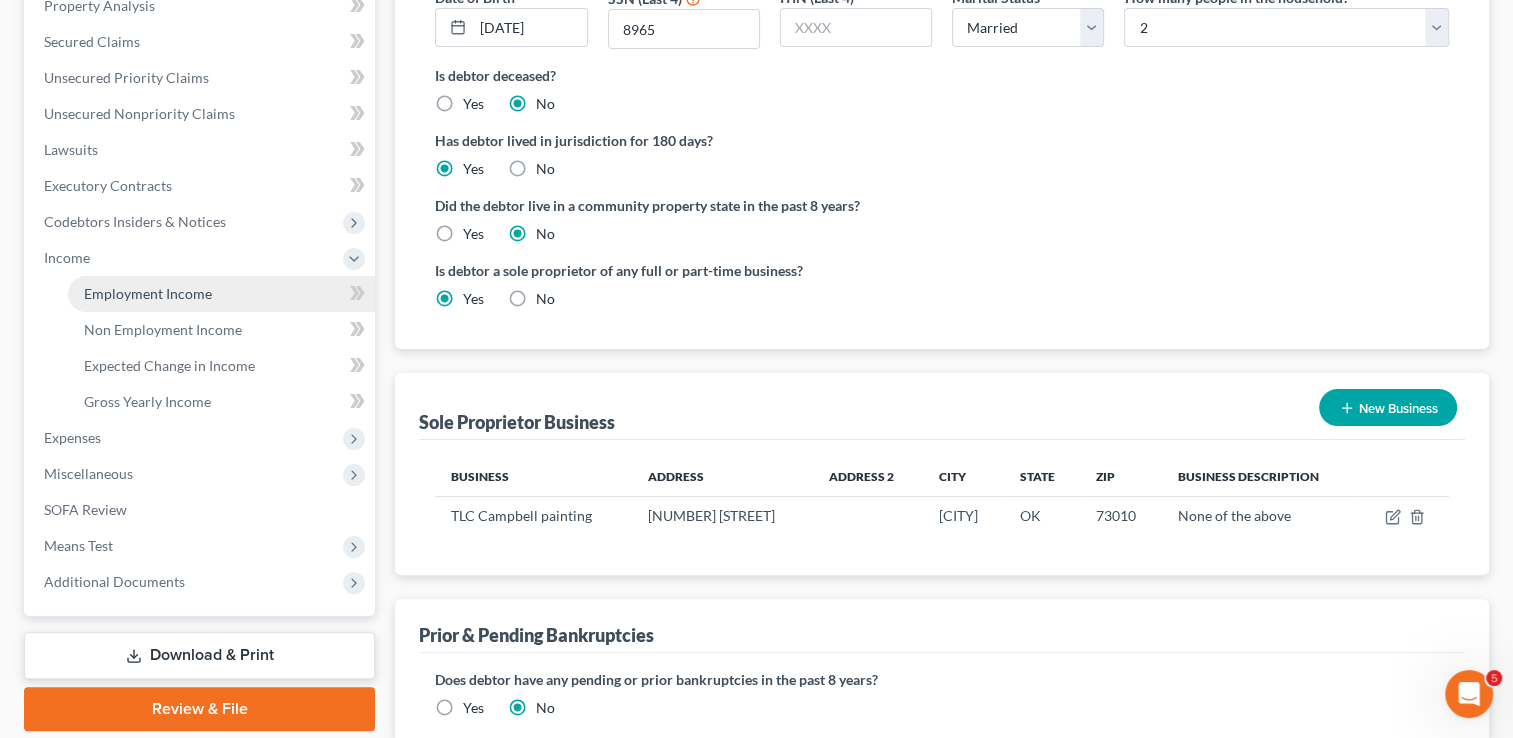 click on "Employment Income" at bounding box center [148, 293] 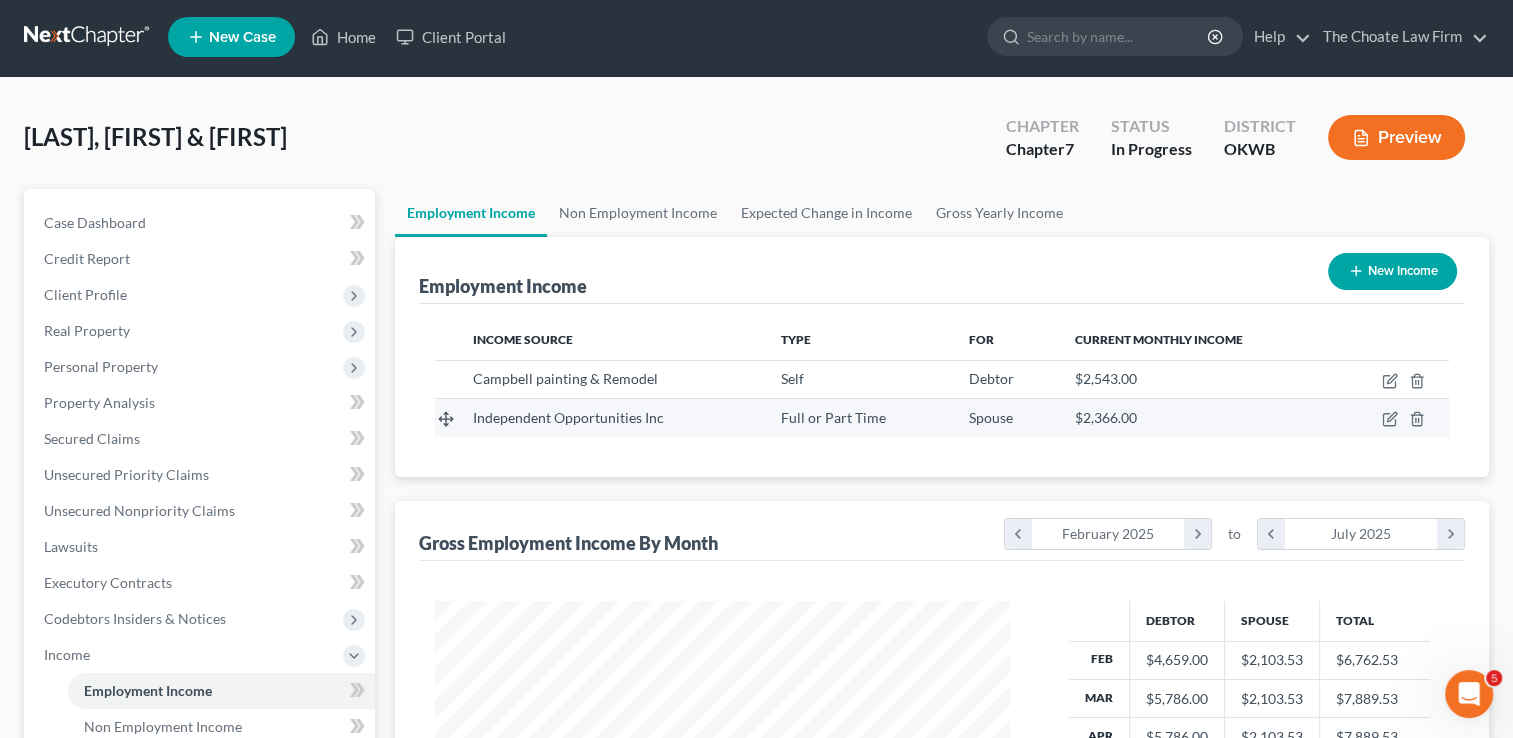 scroll, scrollTop: 0, scrollLeft: 0, axis: both 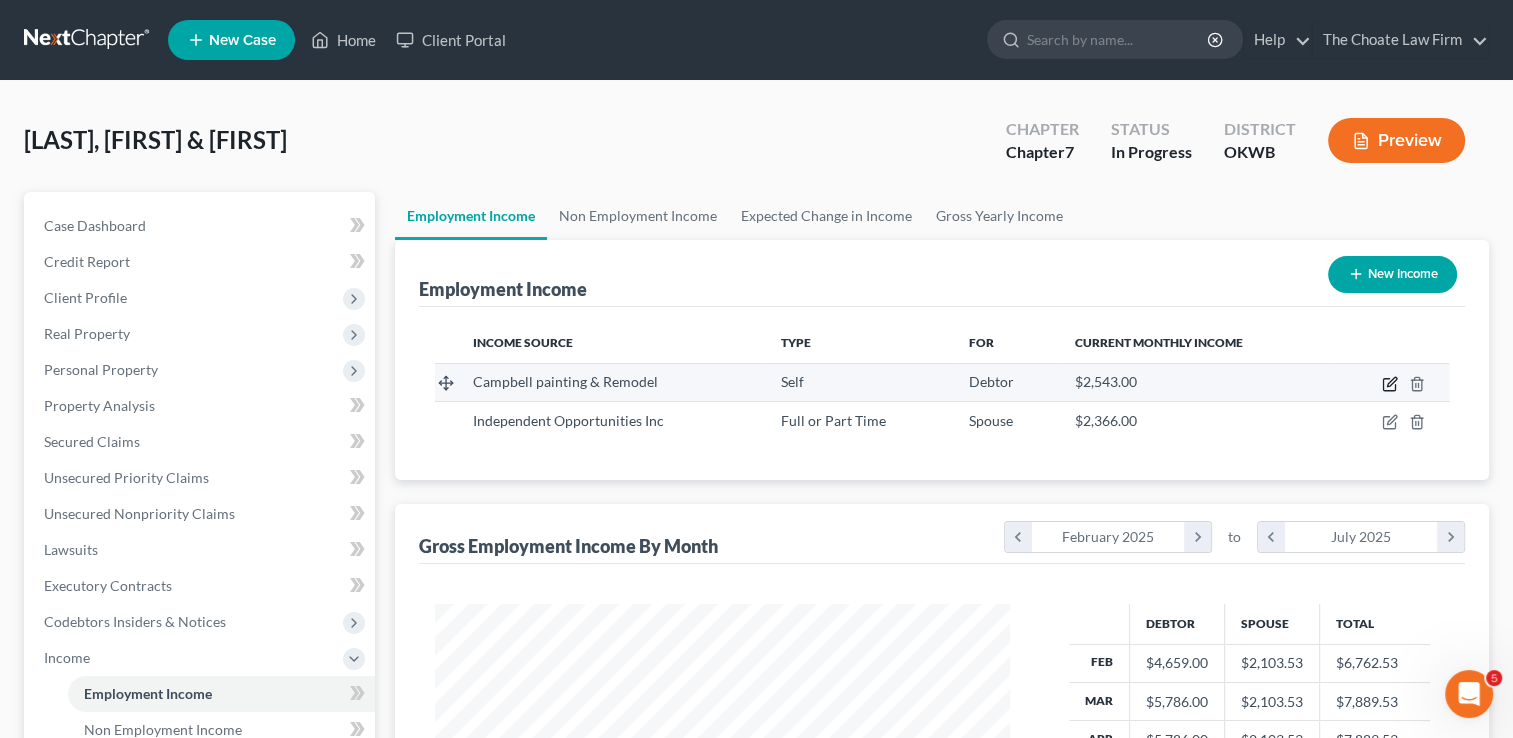 click 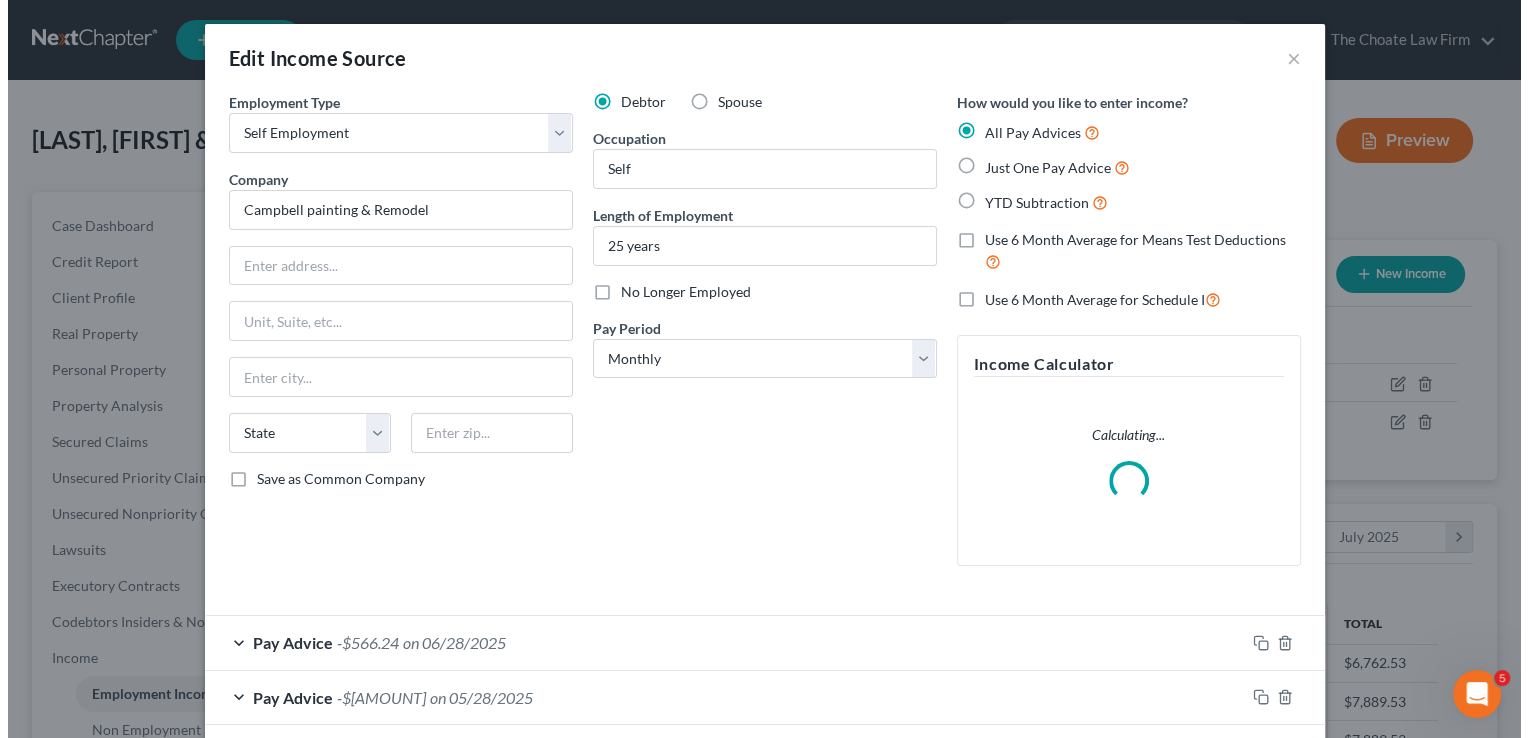 scroll, scrollTop: 999643, scrollLeft: 999378, axis: both 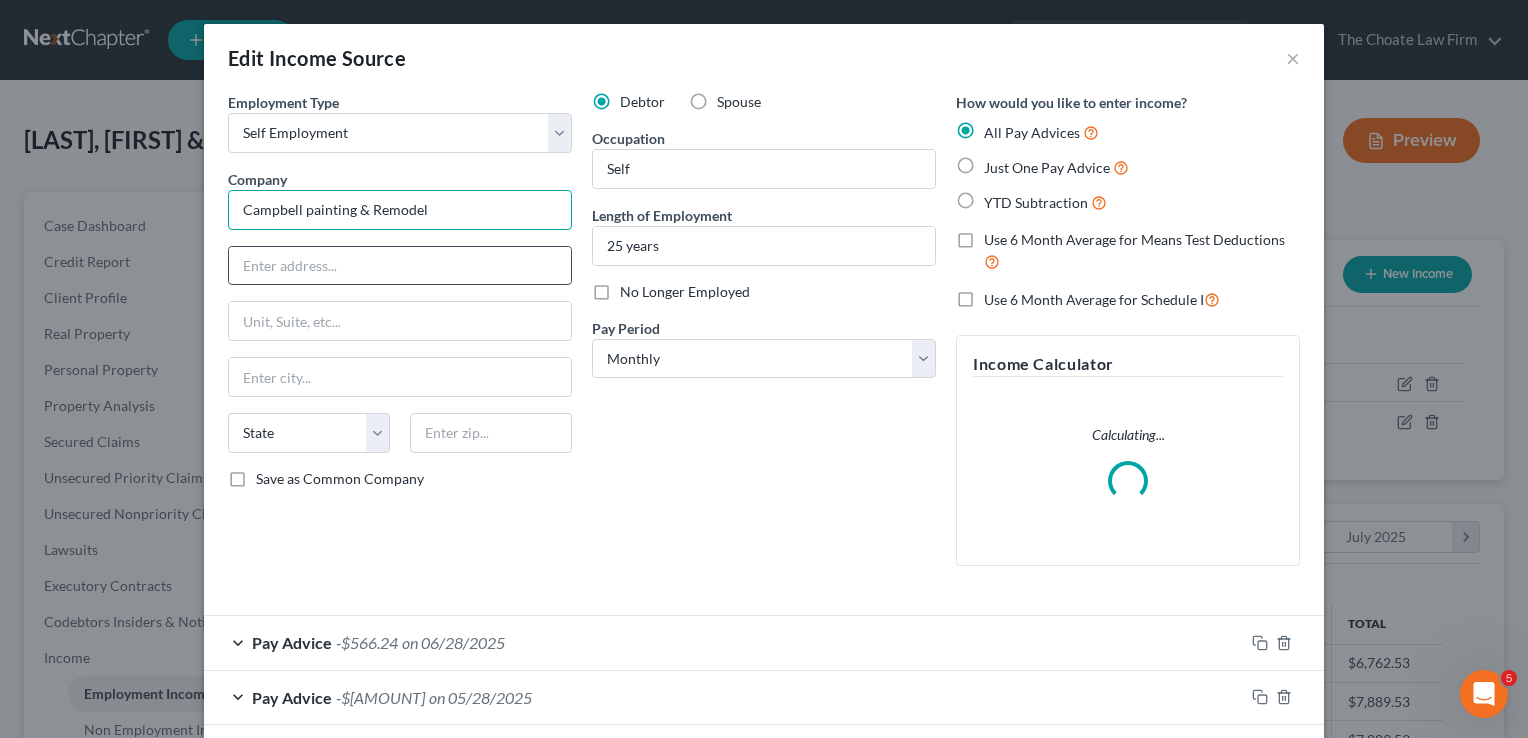 drag, startPoint x: 429, startPoint y: 208, endPoint x: 429, endPoint y: 274, distance: 66 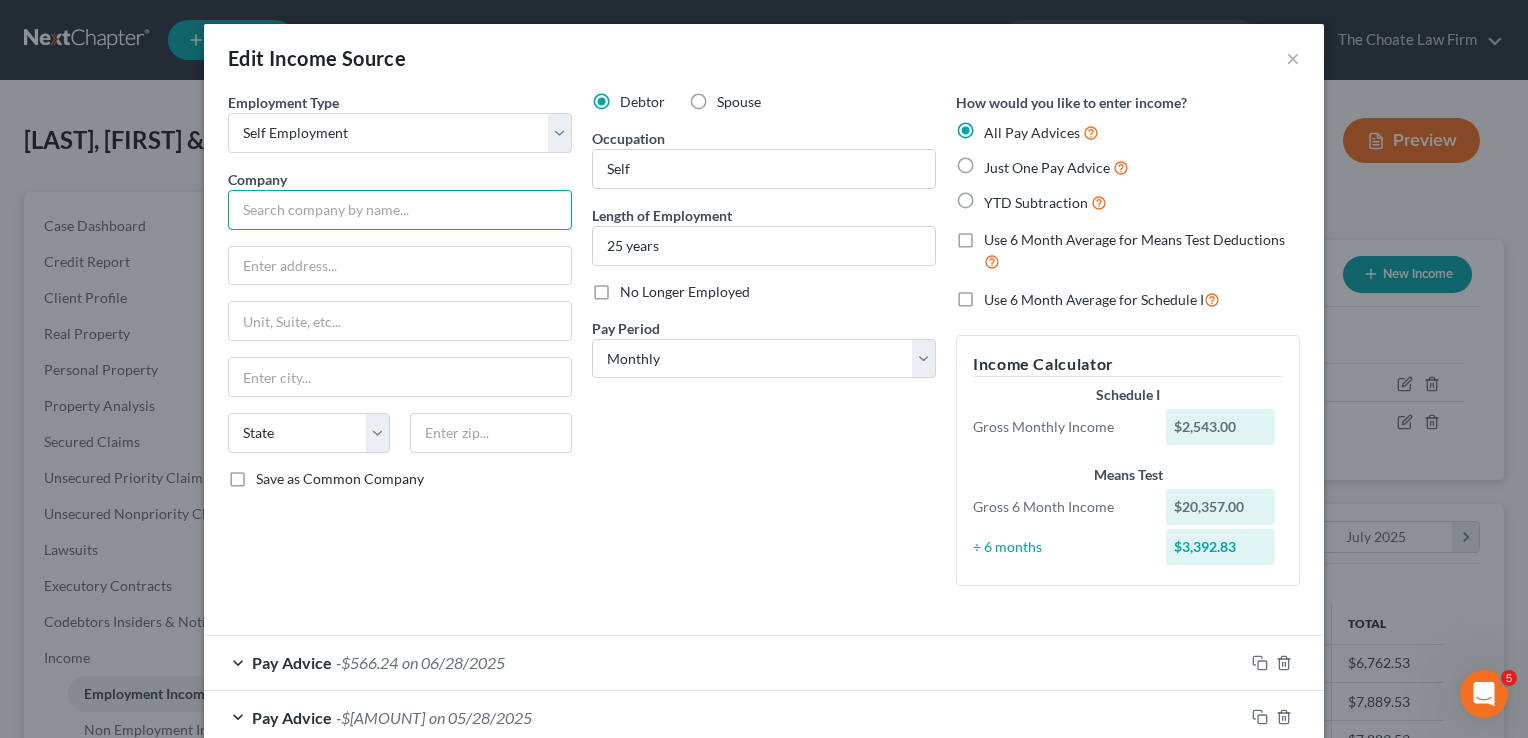 paste on "TLC Campbell painting	10166 353 Rd St" 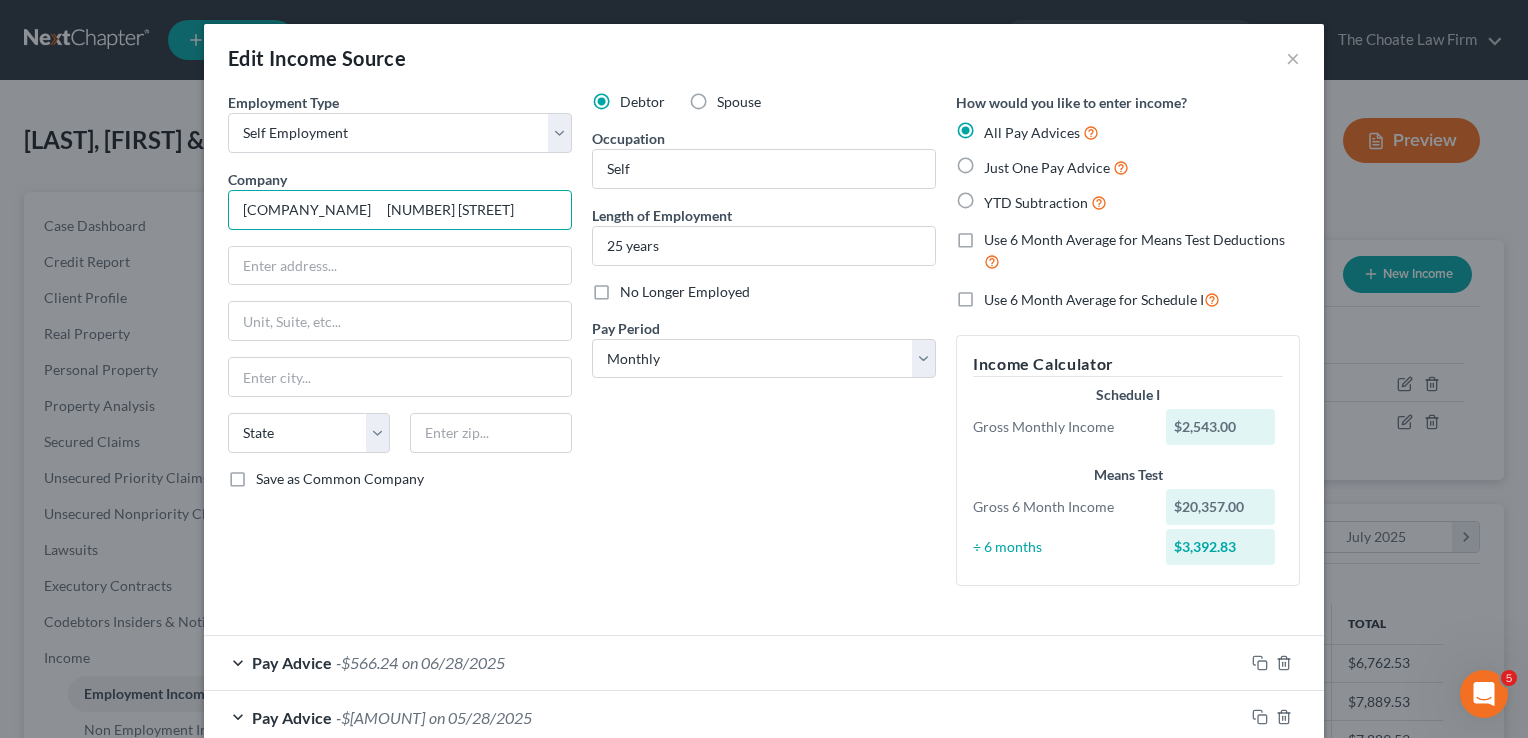 drag, startPoint x: 492, startPoint y: 207, endPoint x: 387, endPoint y: 207, distance: 105 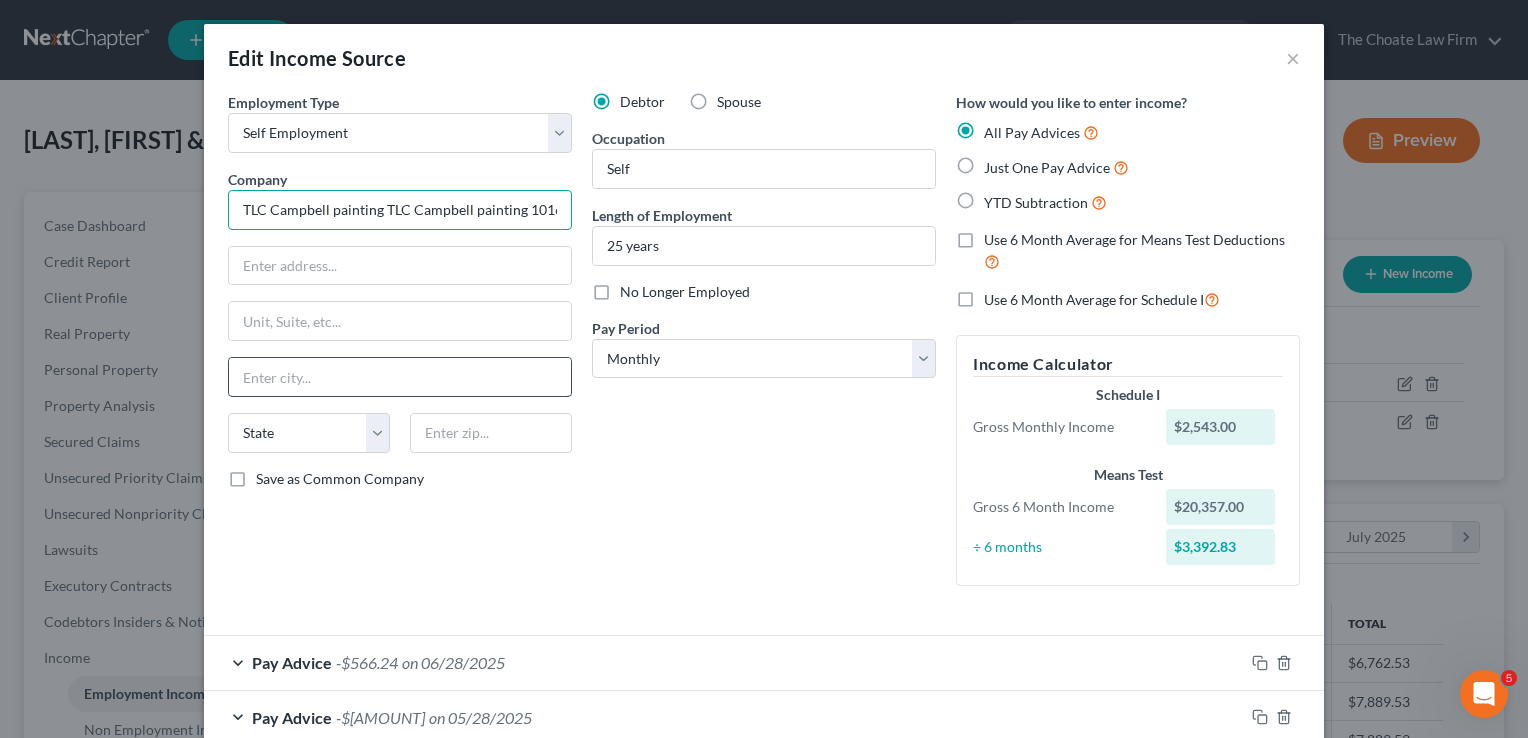 scroll, scrollTop: 0, scrollLeft: 90, axis: horizontal 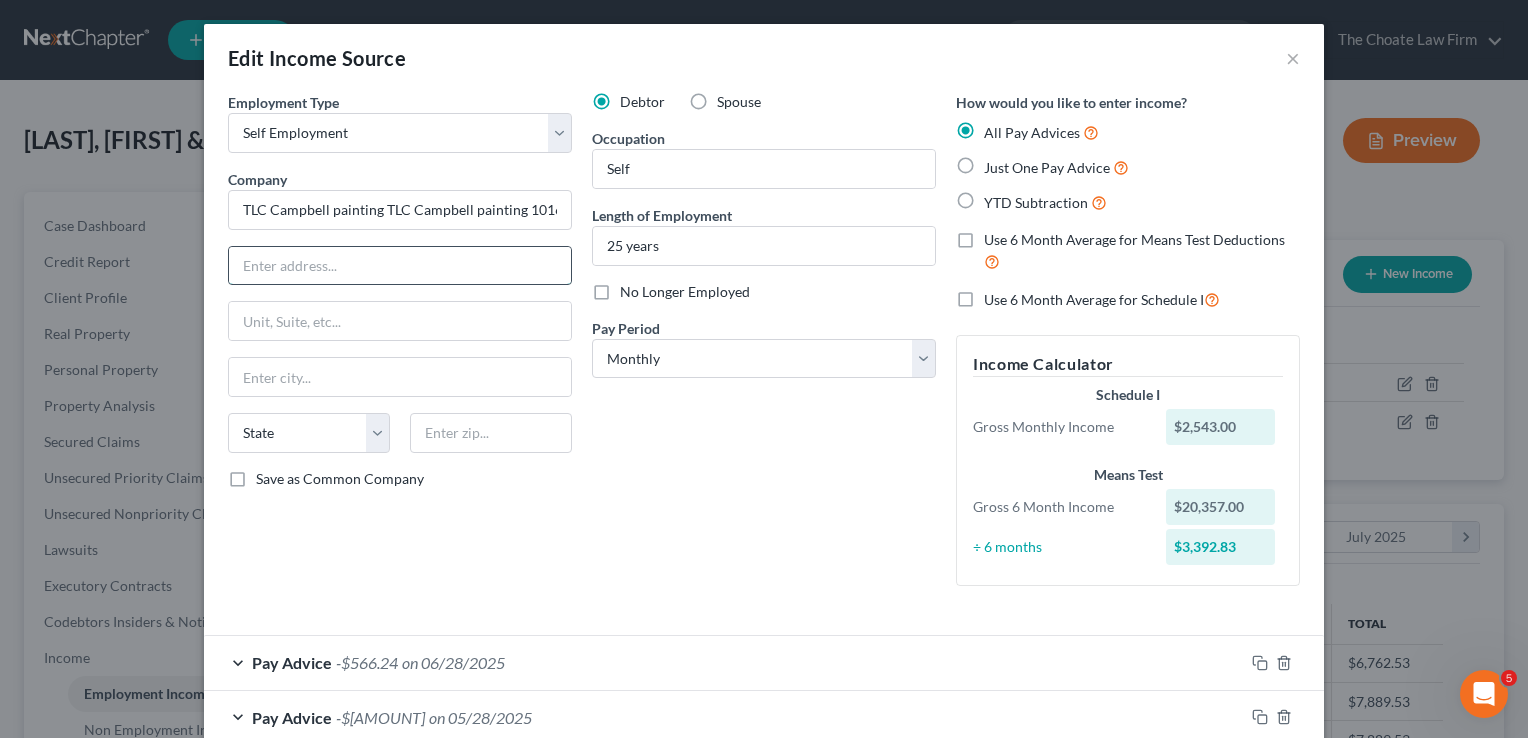 paste on "TLC Campbell painting	10166 353 Rd St" 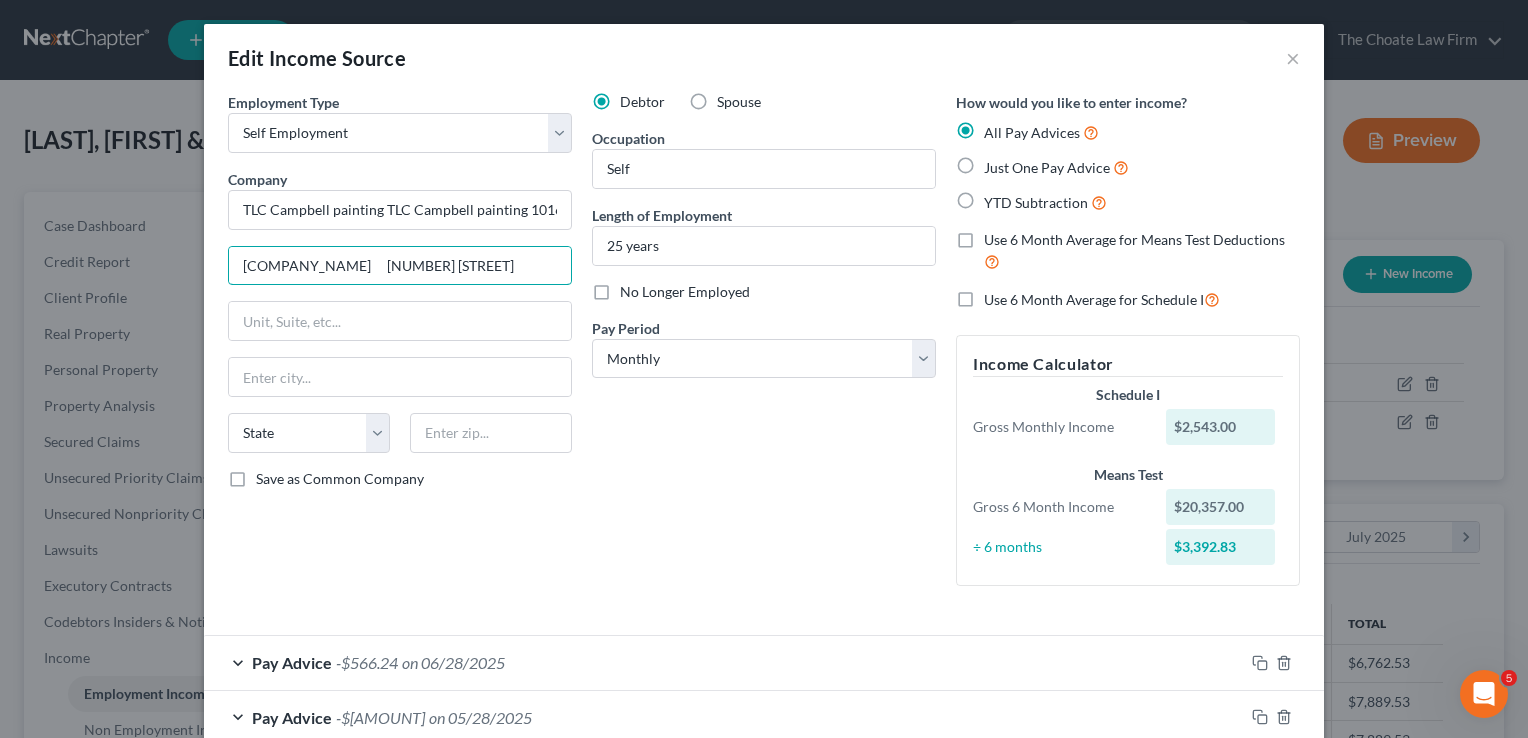 drag, startPoint x: 384, startPoint y: 259, endPoint x: 160, endPoint y: 258, distance: 224.00223 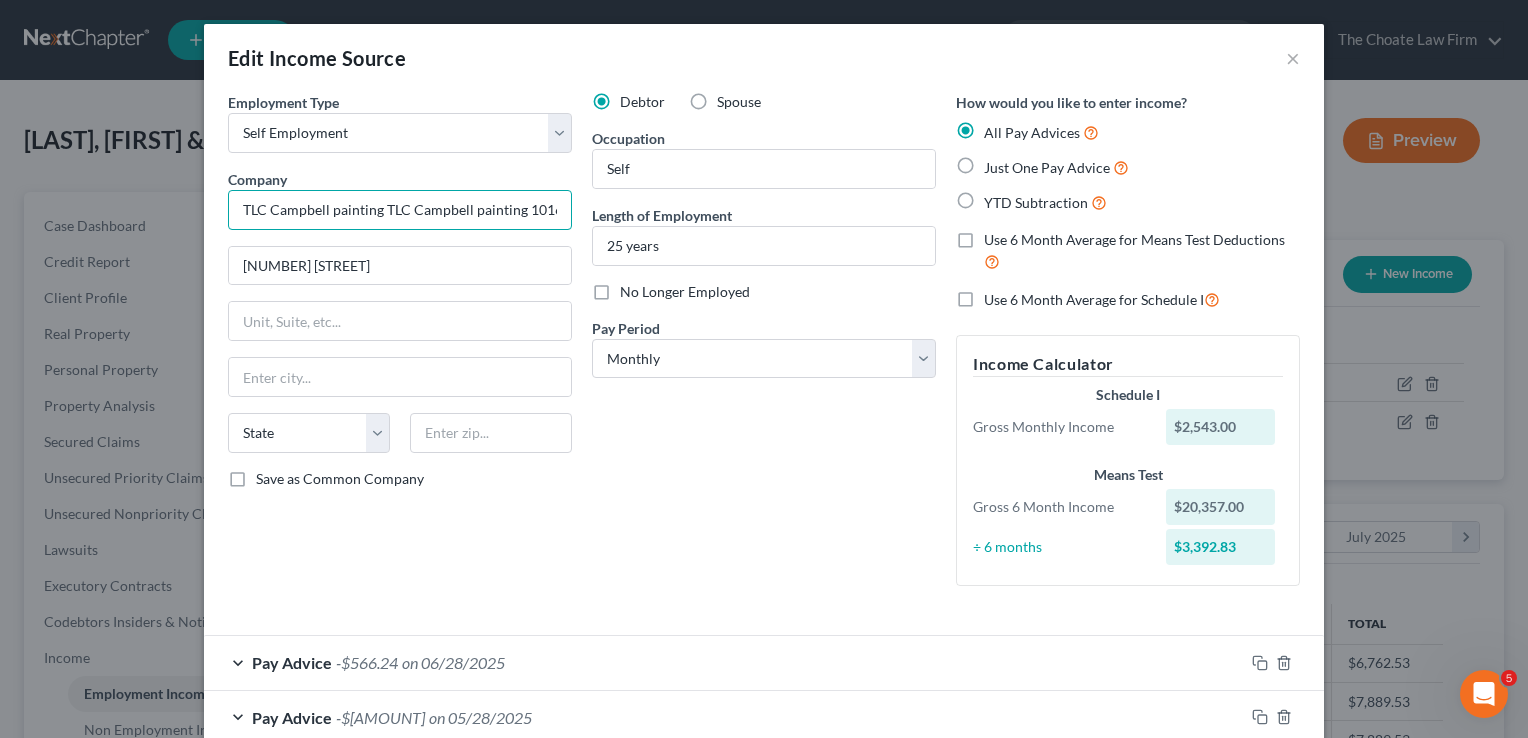 scroll, scrollTop: 0, scrollLeft: 90, axis: horizontal 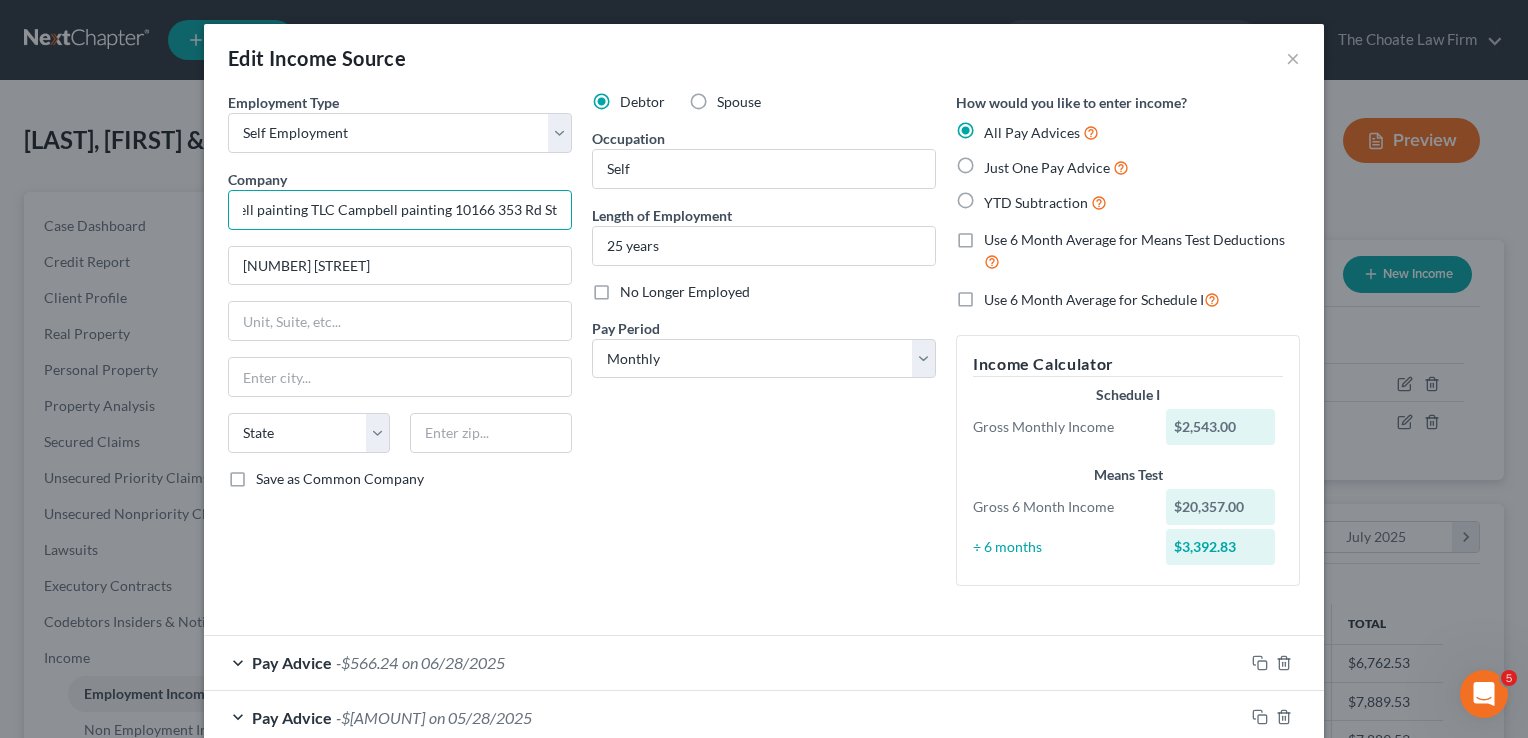 drag, startPoint x: 387, startPoint y: 205, endPoint x: 682, endPoint y: 315, distance: 314.84122 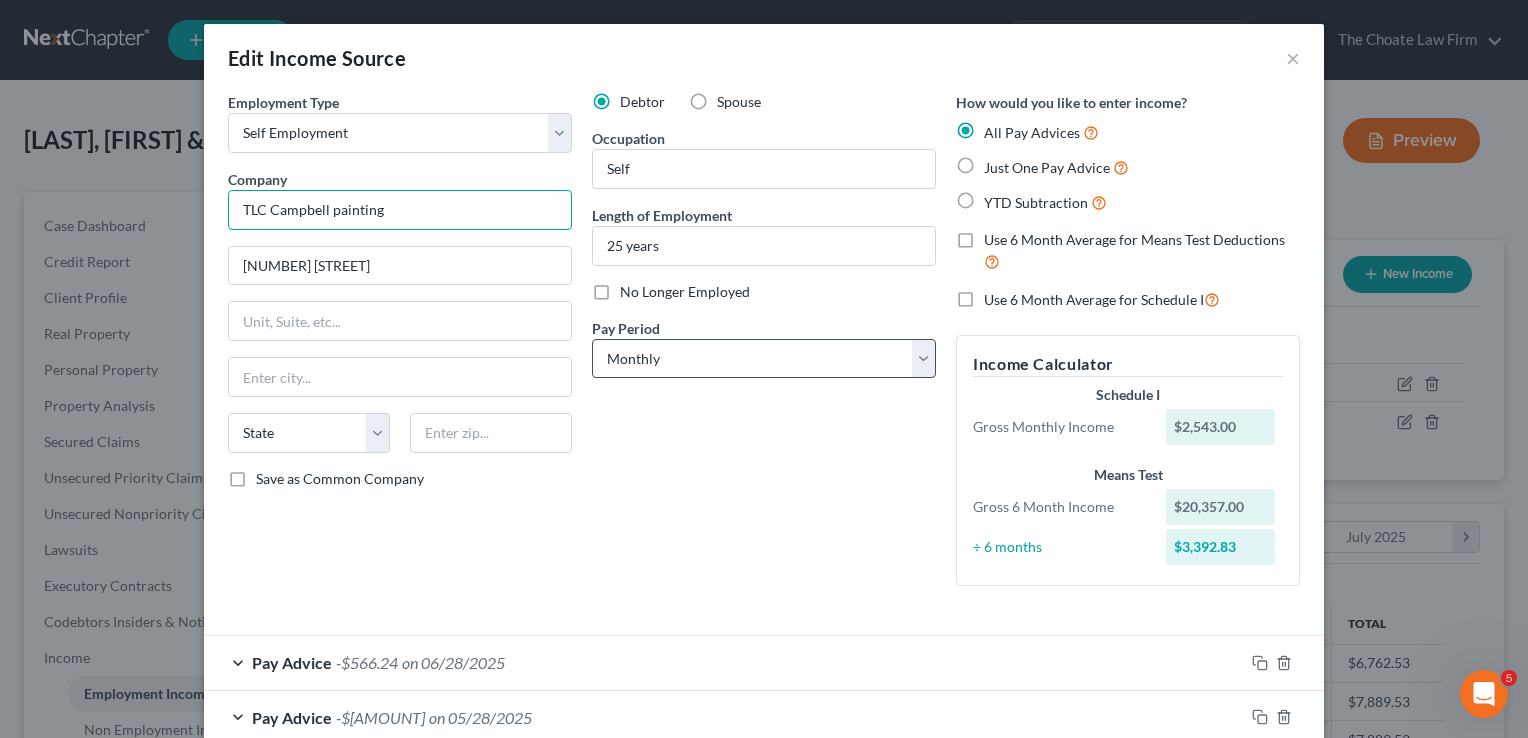 scroll, scrollTop: 0, scrollLeft: 0, axis: both 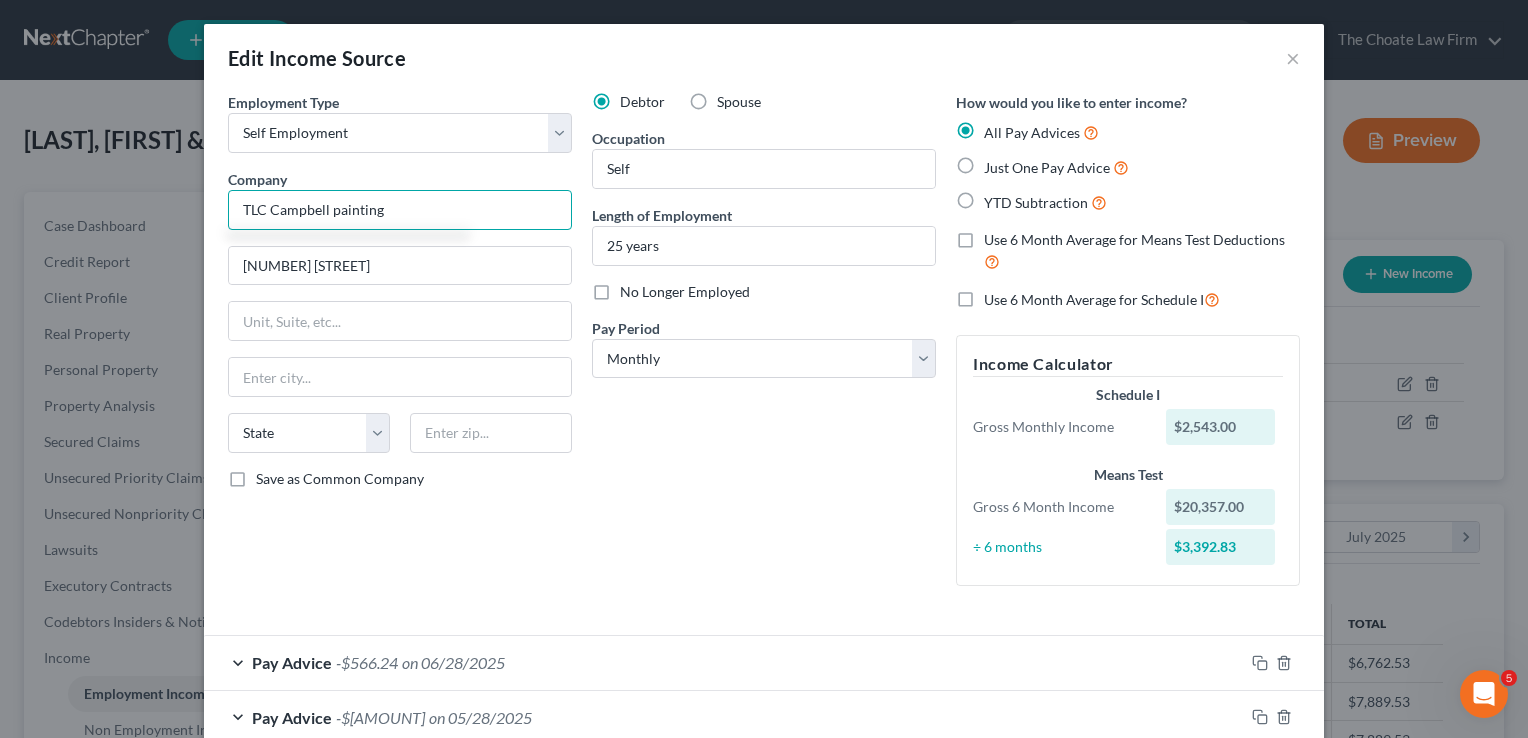click on "TLC Campbell painting" at bounding box center [400, 210] 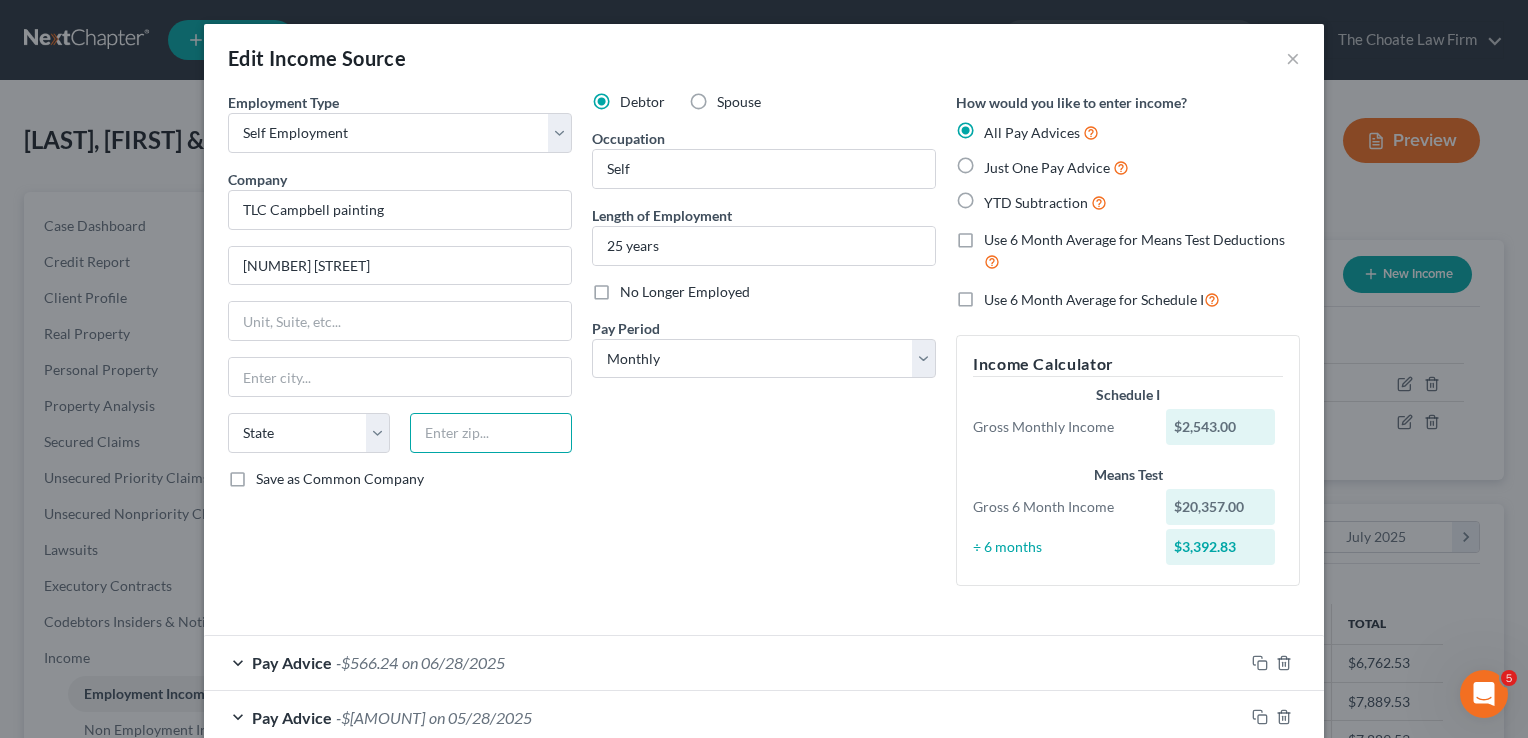click at bounding box center [491, 433] 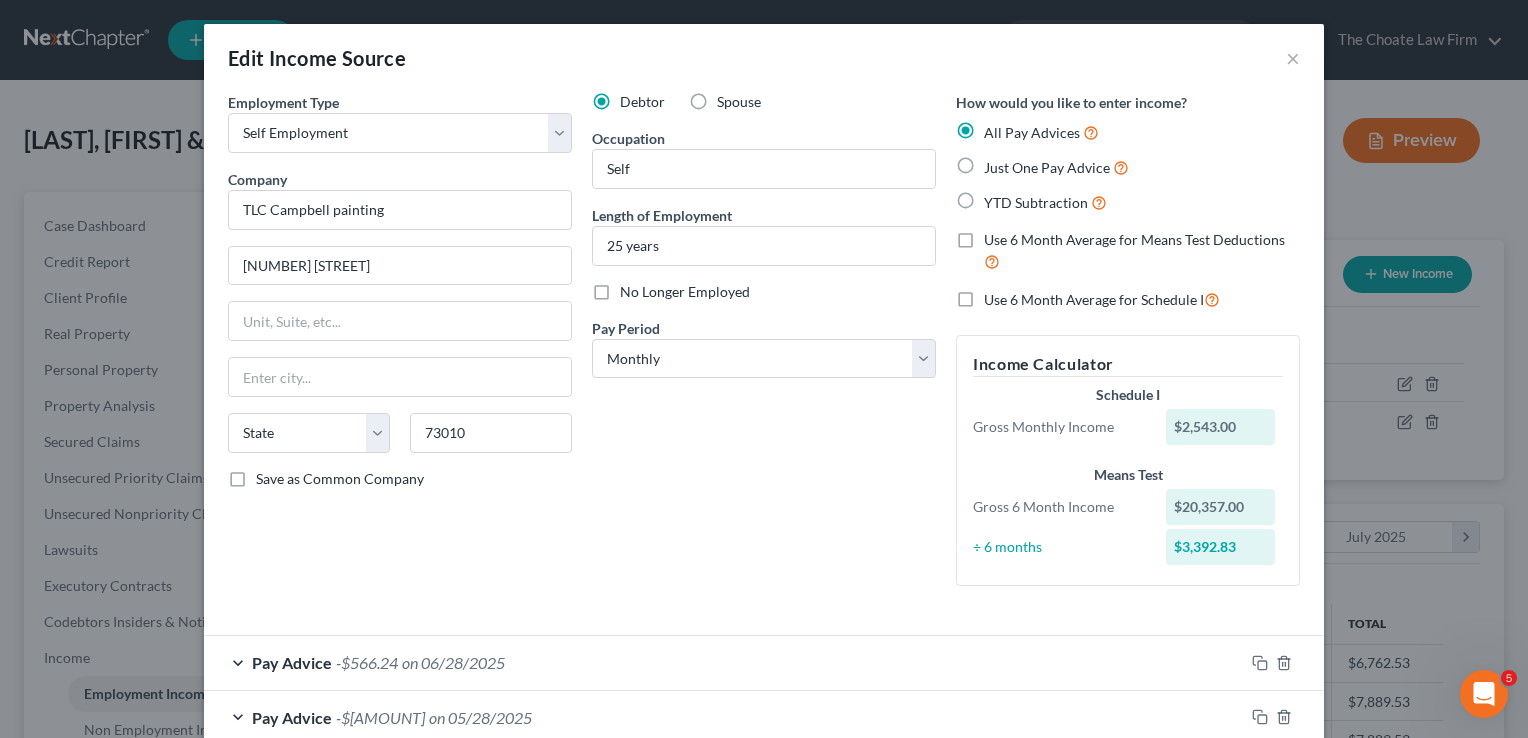 click on "Debtor Spouse Occupation Self Length of Employment 25 years No Longer Employed
Pay Period
*
Select Monthly Twice Monthly Every Other Week Weekly" at bounding box center [764, 347] 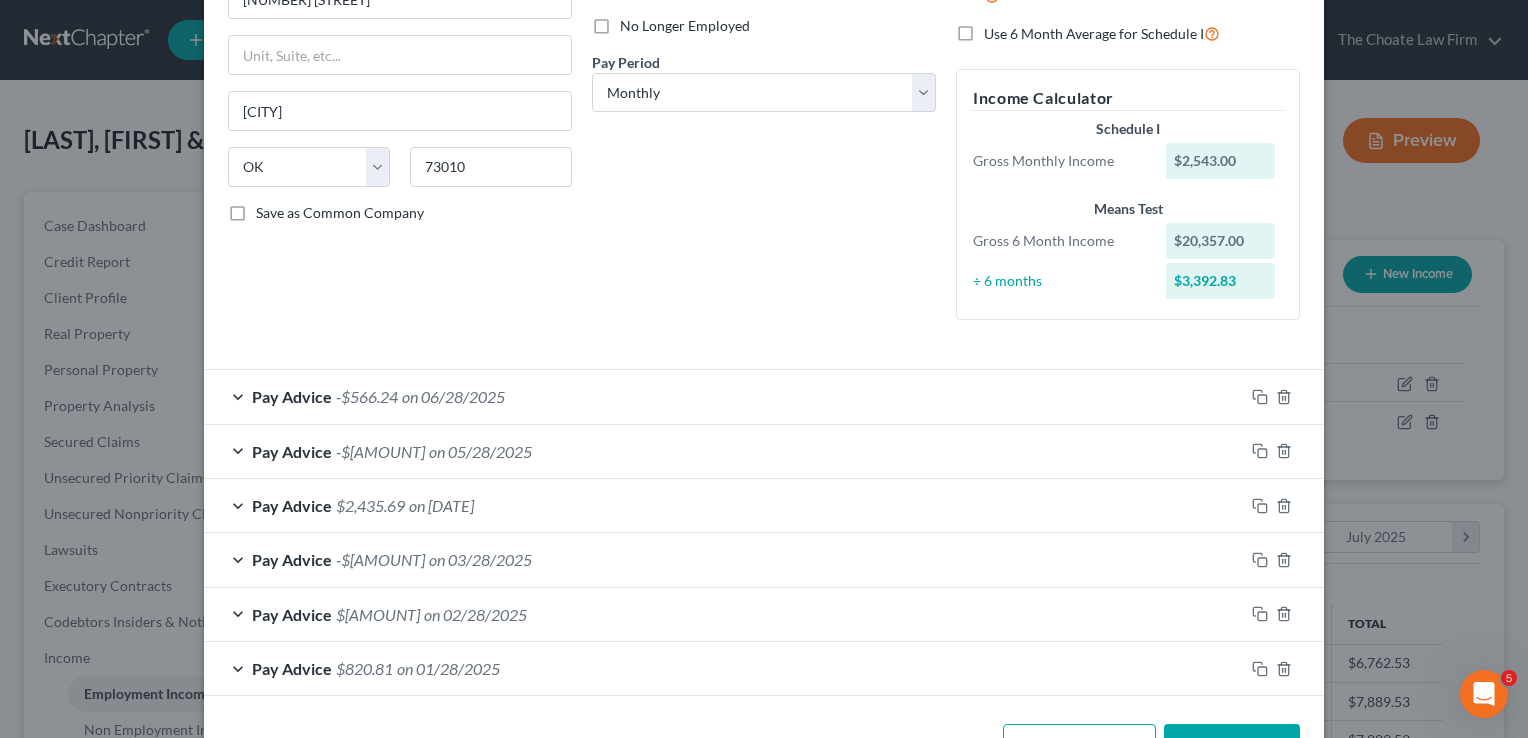 scroll, scrollTop: 331, scrollLeft: 0, axis: vertical 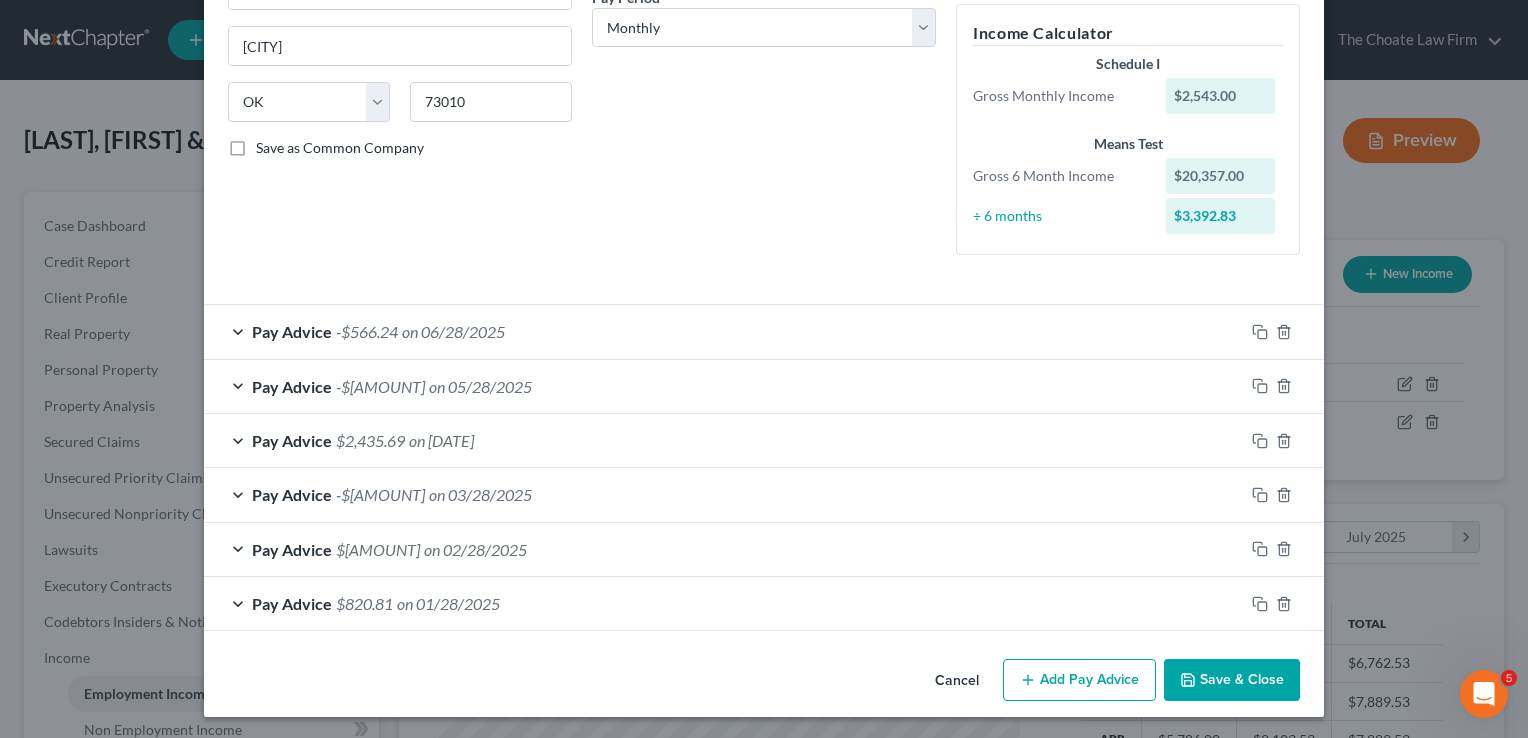 click on "Pay Advice -$566.24 on 06/28/2025" at bounding box center [724, 331] 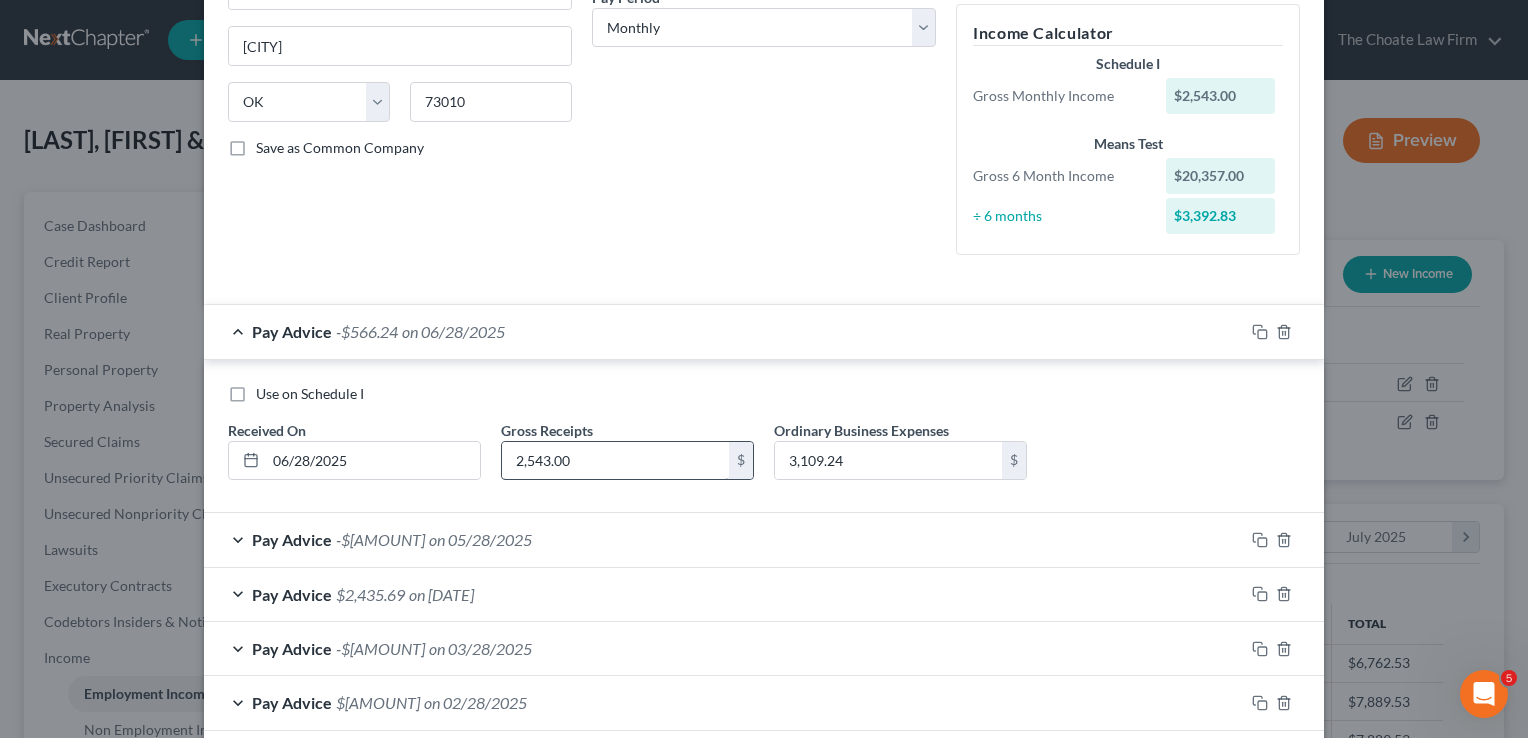 scroll, scrollTop: 484, scrollLeft: 0, axis: vertical 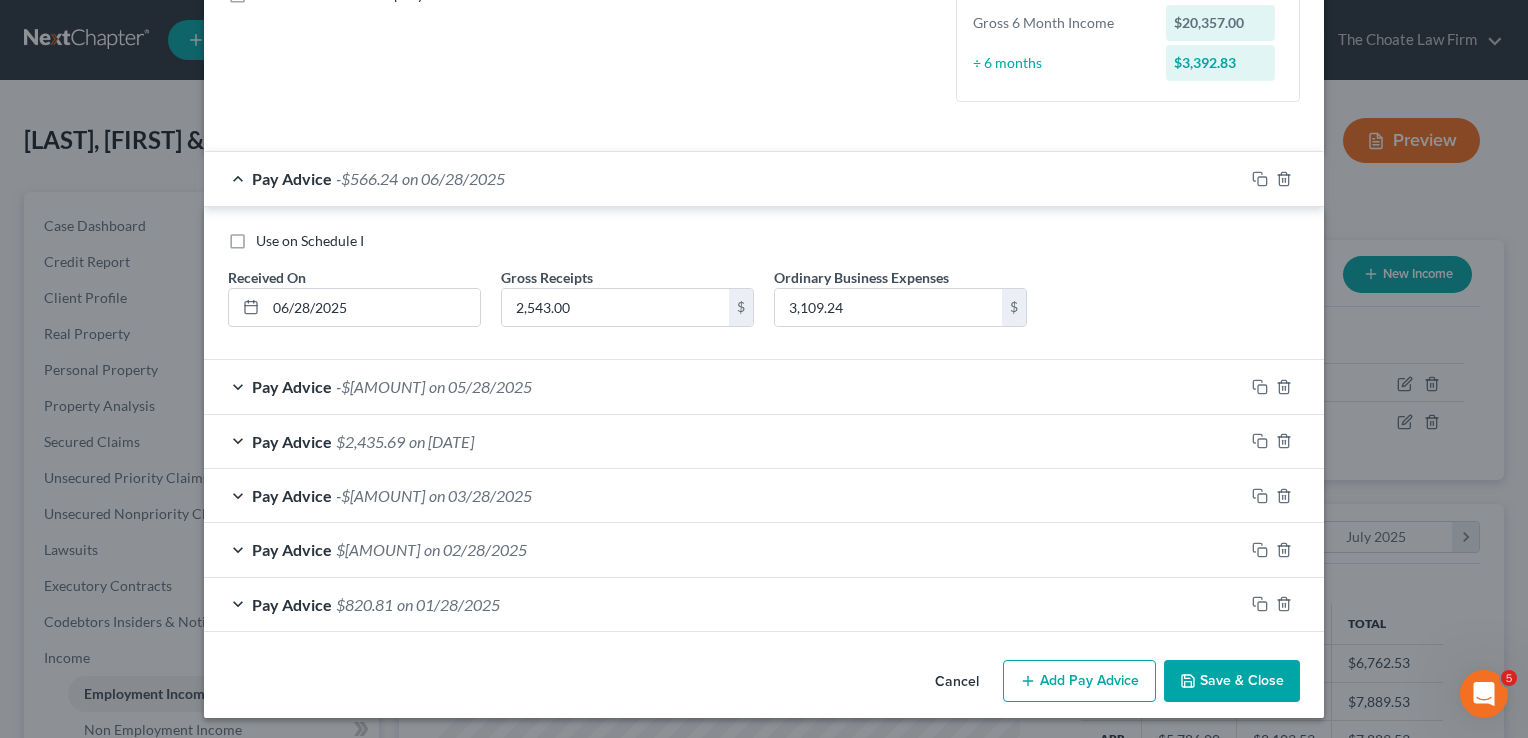 click on "Pay Advice -$2,591.40 on 05/28/2025" at bounding box center [724, 386] 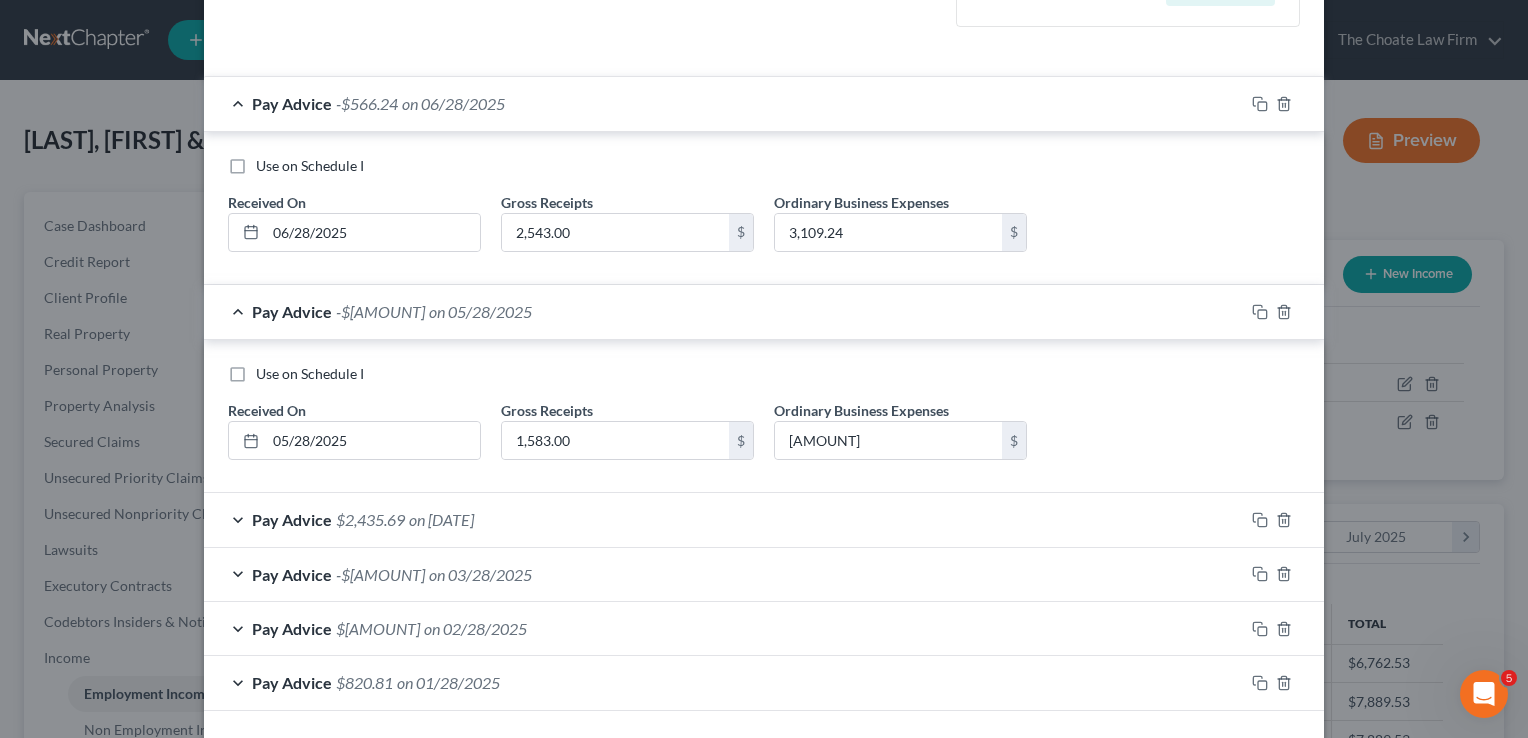 scroll, scrollTop: 637, scrollLeft: 0, axis: vertical 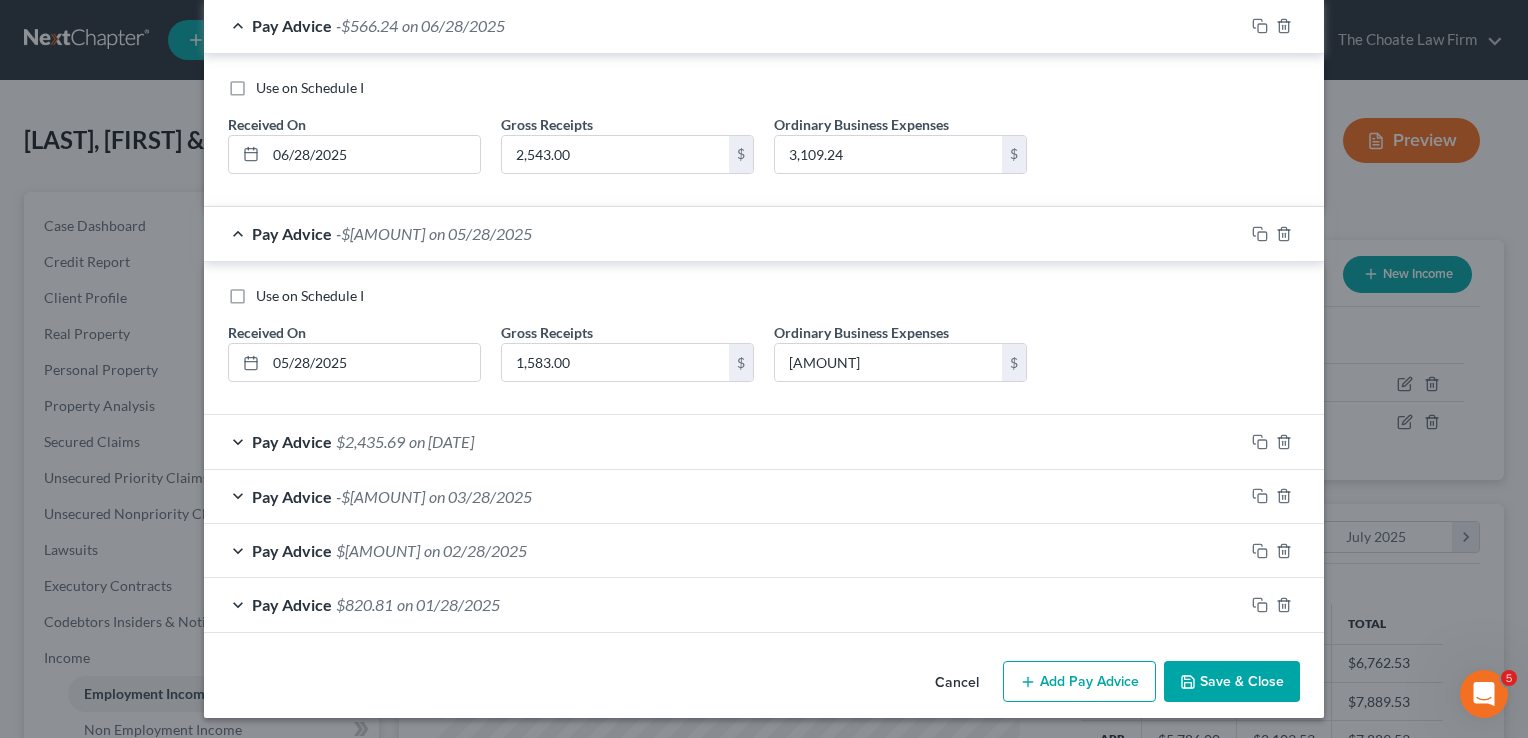 drag, startPoint x: 549, startPoint y: 441, endPoint x: 568, endPoint y: 468, distance: 33.01515 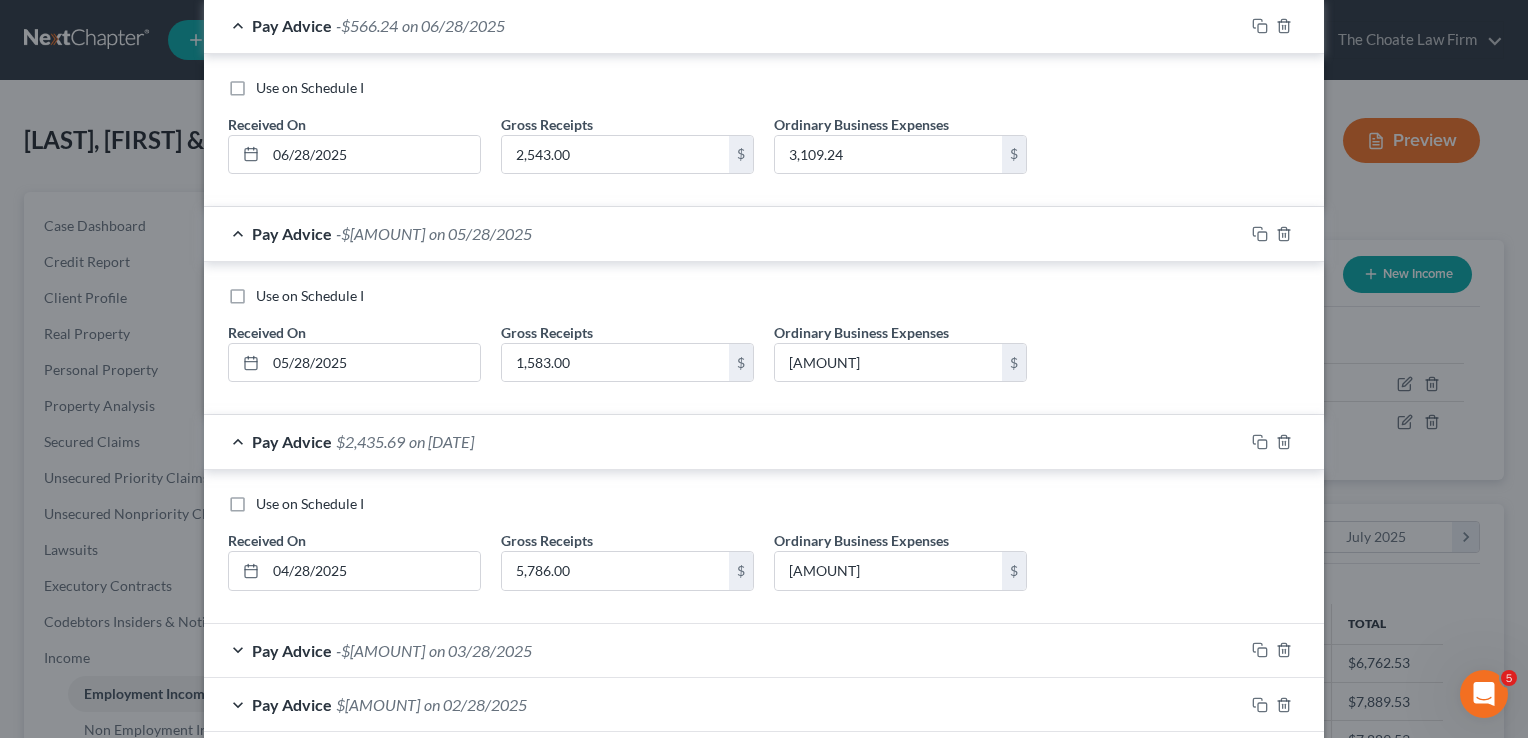 click on "Pay Advice -$1,286.38 on 03/28/2025" at bounding box center (724, 650) 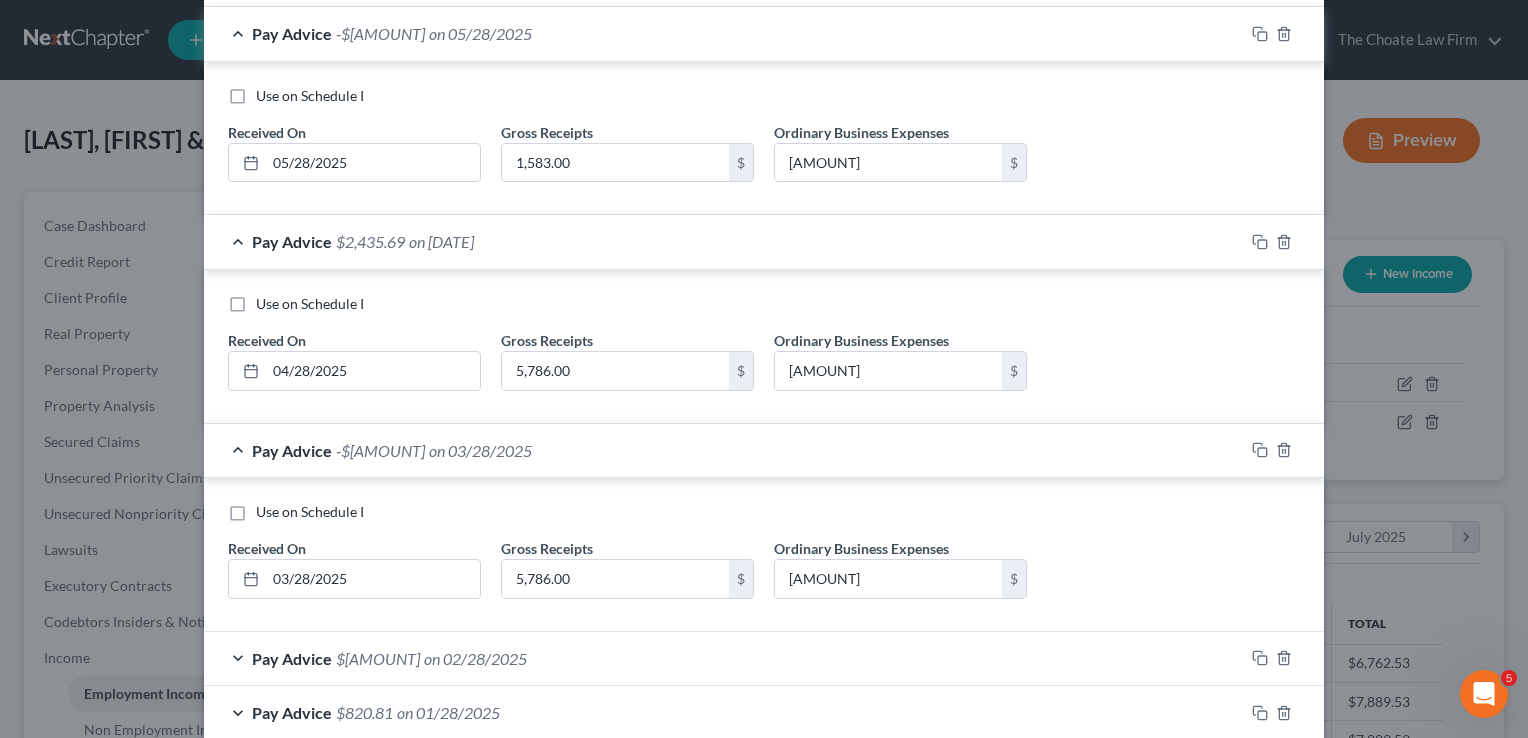 click on "Pay Advice $771.98 on 02/28/2025" at bounding box center [724, 658] 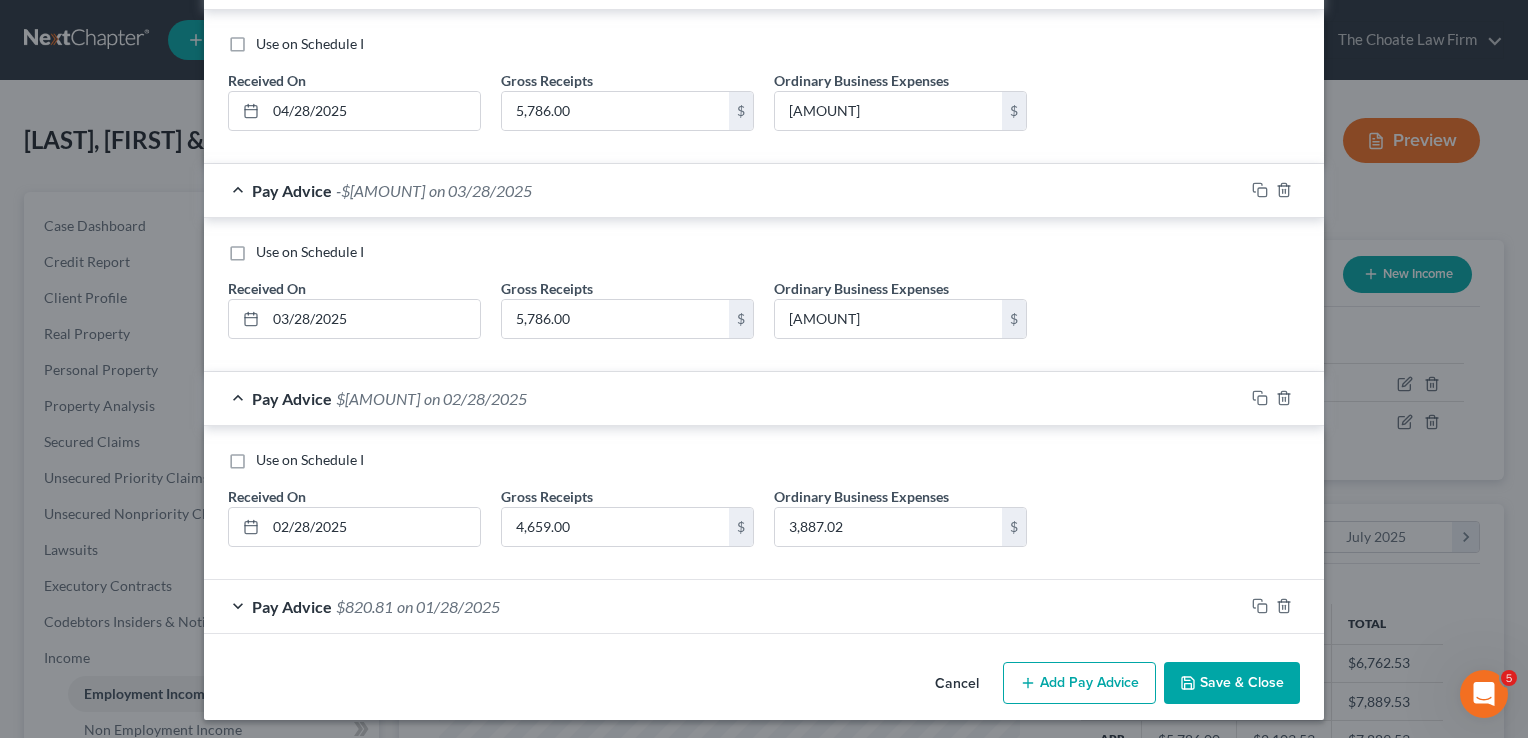 click on "Pay Advice $820.81 on 01/28/2025" at bounding box center [724, 606] 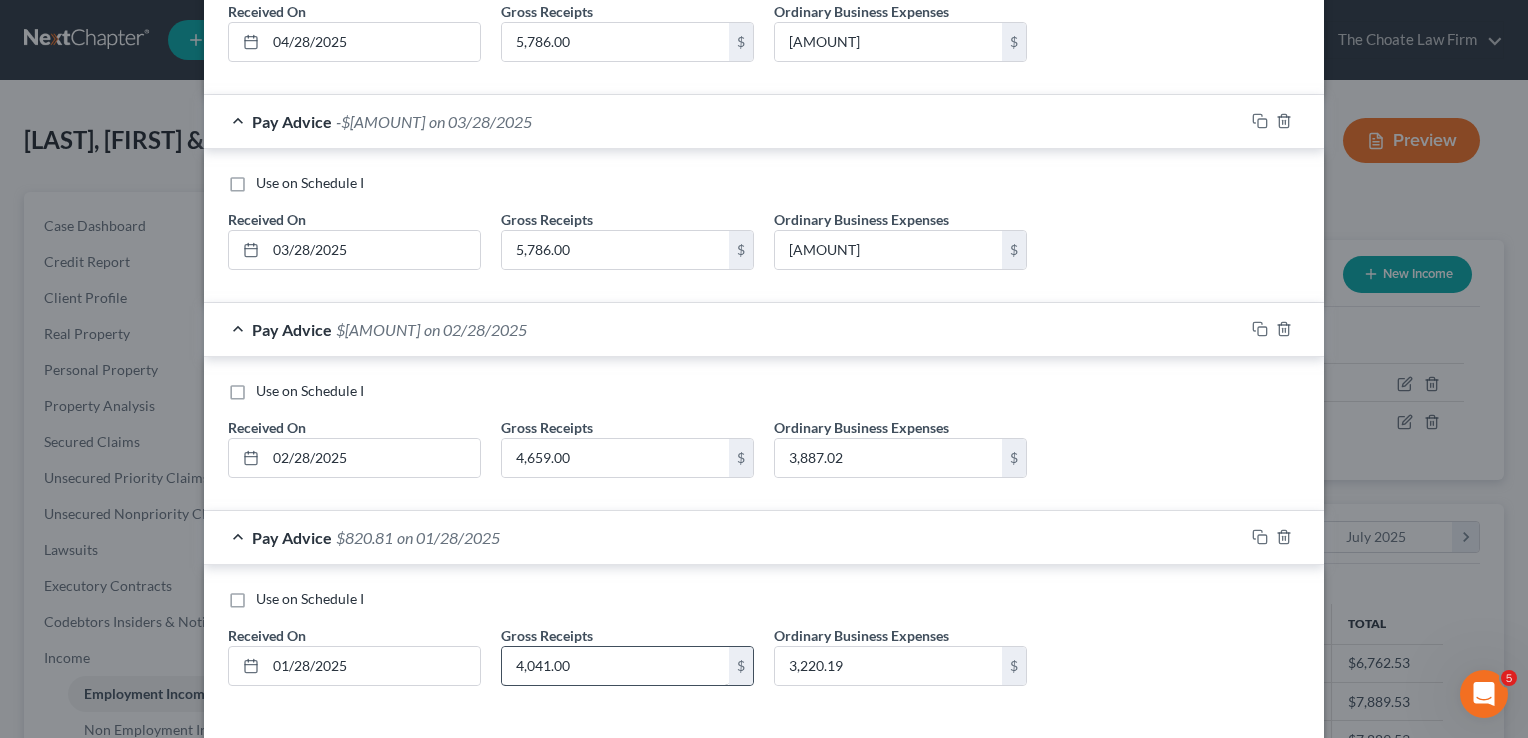 scroll, scrollTop: 1249, scrollLeft: 0, axis: vertical 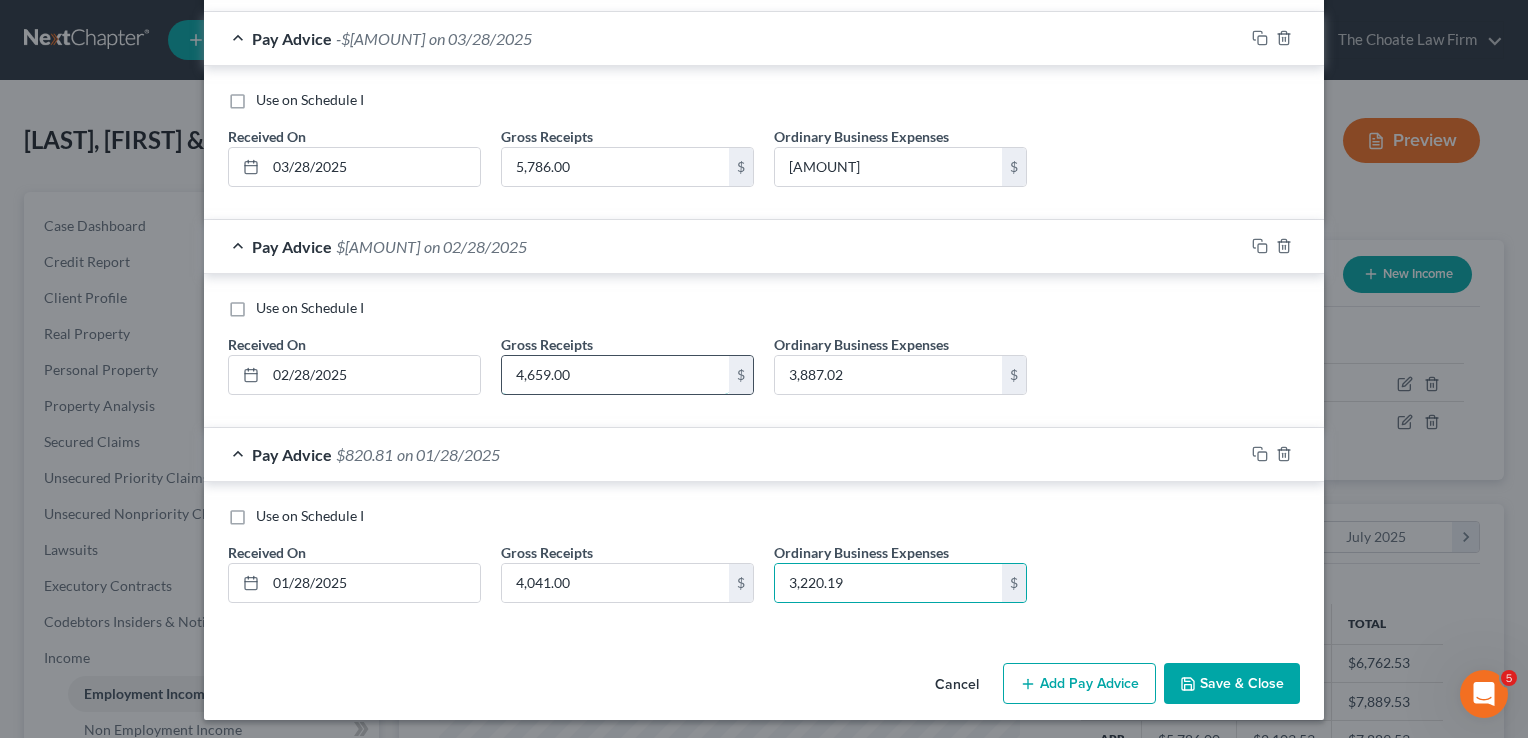 click on "4,659.00" at bounding box center (615, 375) 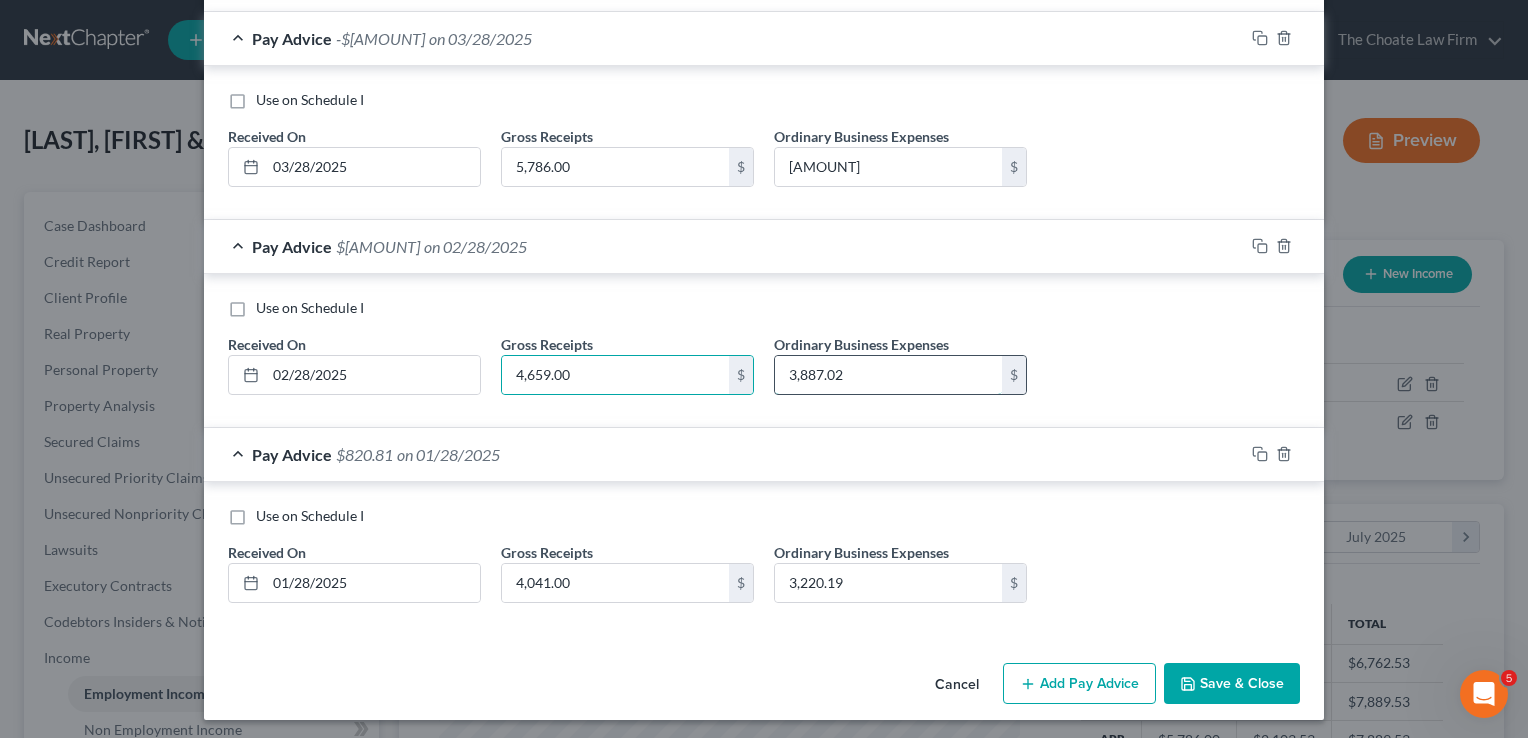 click on "3,887.02" at bounding box center (888, 375) 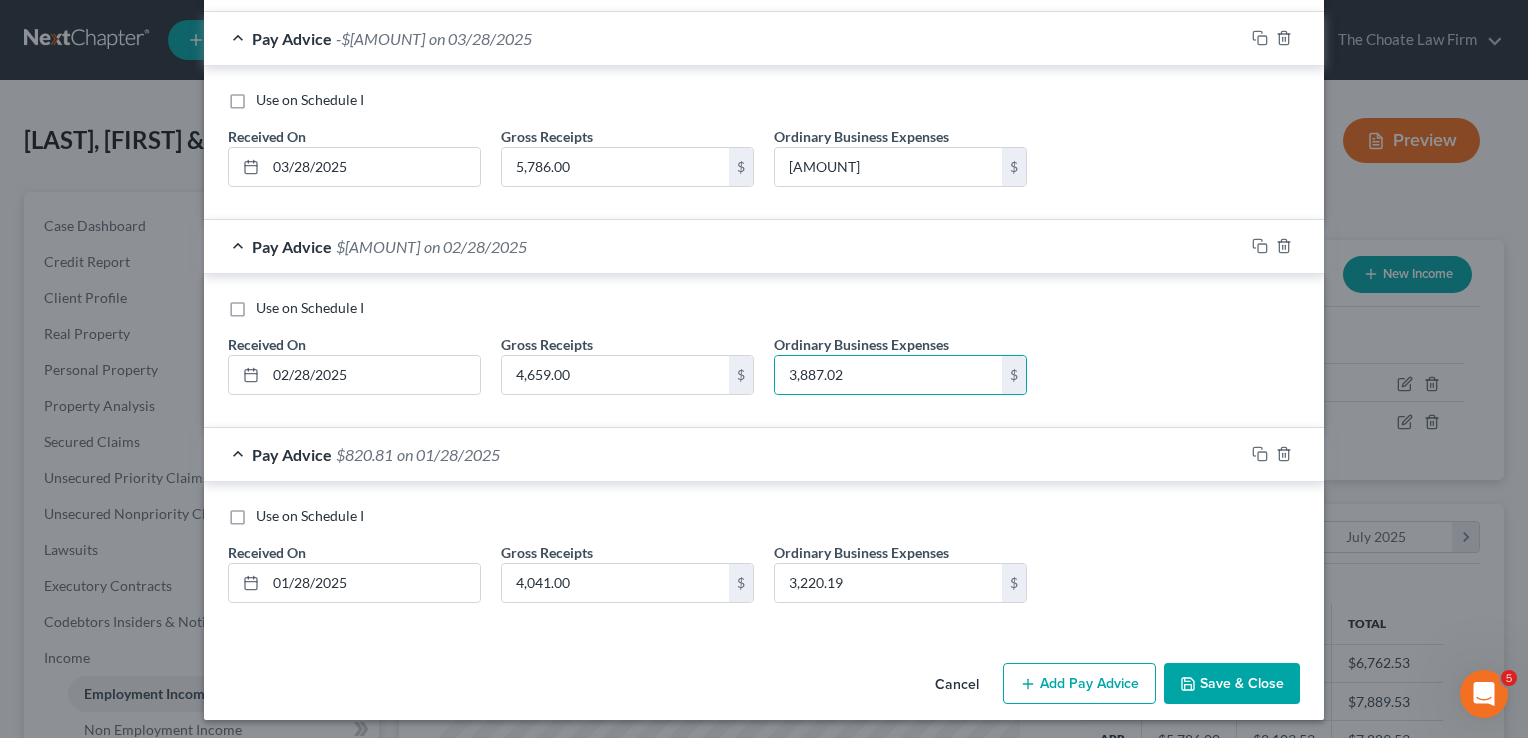 click on "Use on Schedule I
Received On
*
02/28/2025 Gross Receipts 4,659.00 $ Ordinary Business Expenses 3,887.02 $" at bounding box center [764, 351] 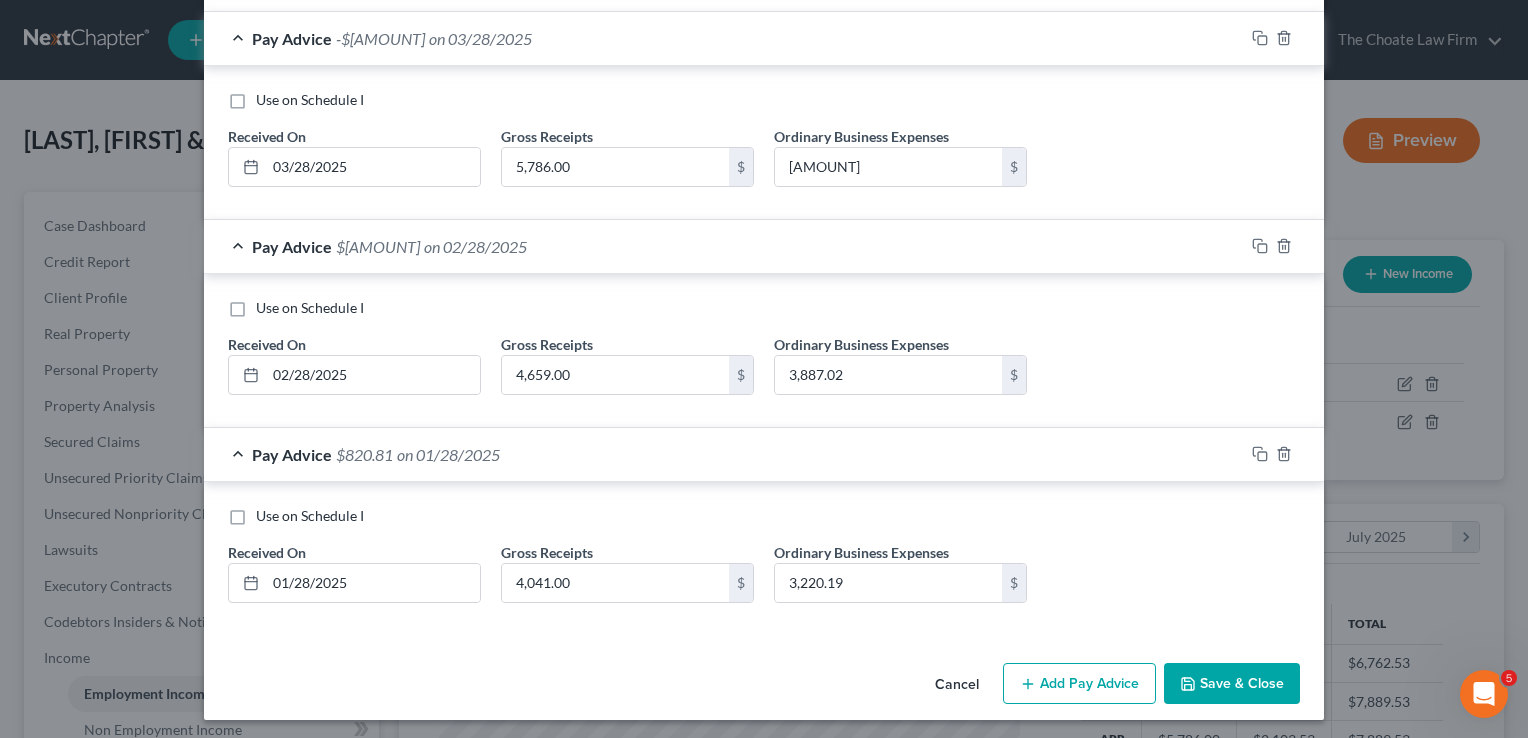 scroll, scrollTop: 1149, scrollLeft: 0, axis: vertical 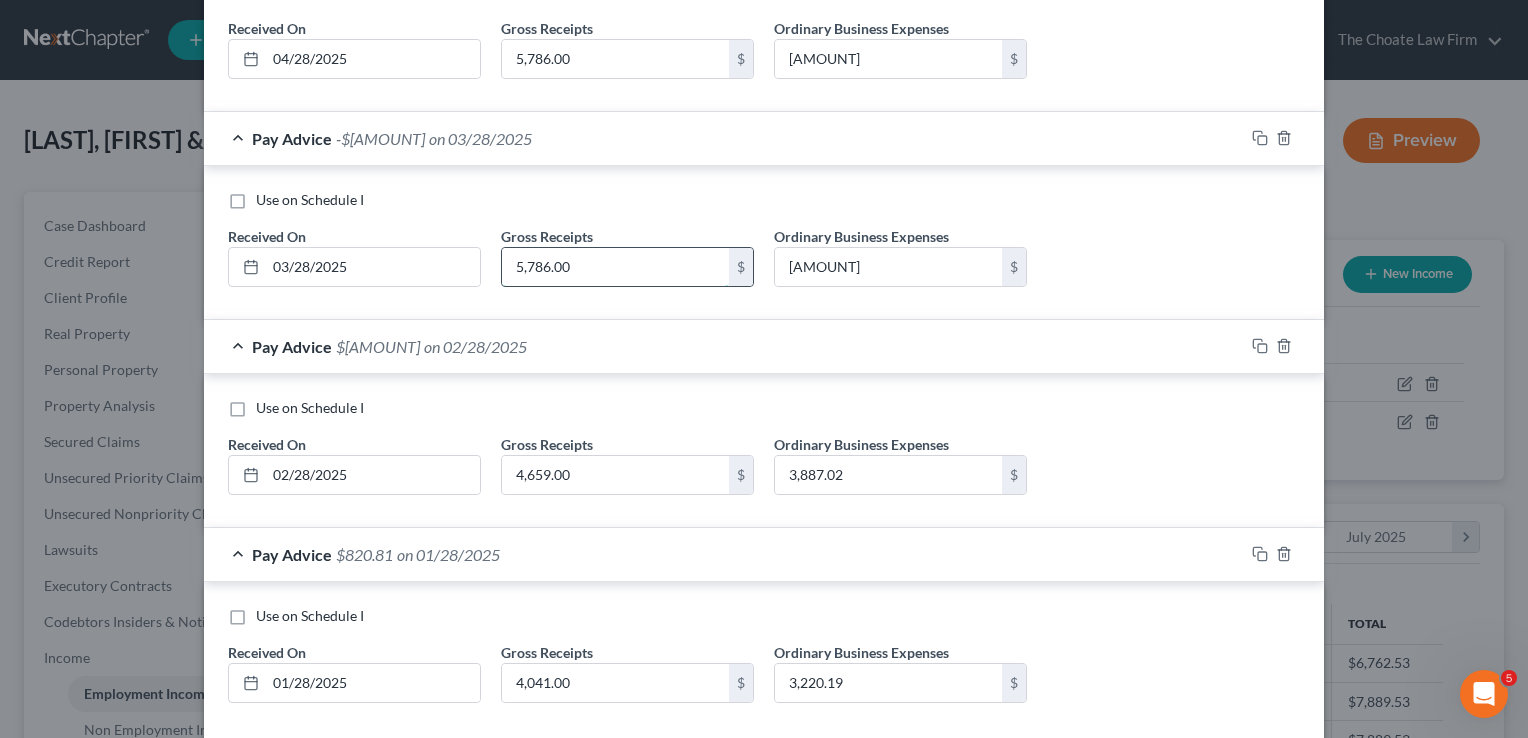 click on "5,786.00" at bounding box center (615, 267) 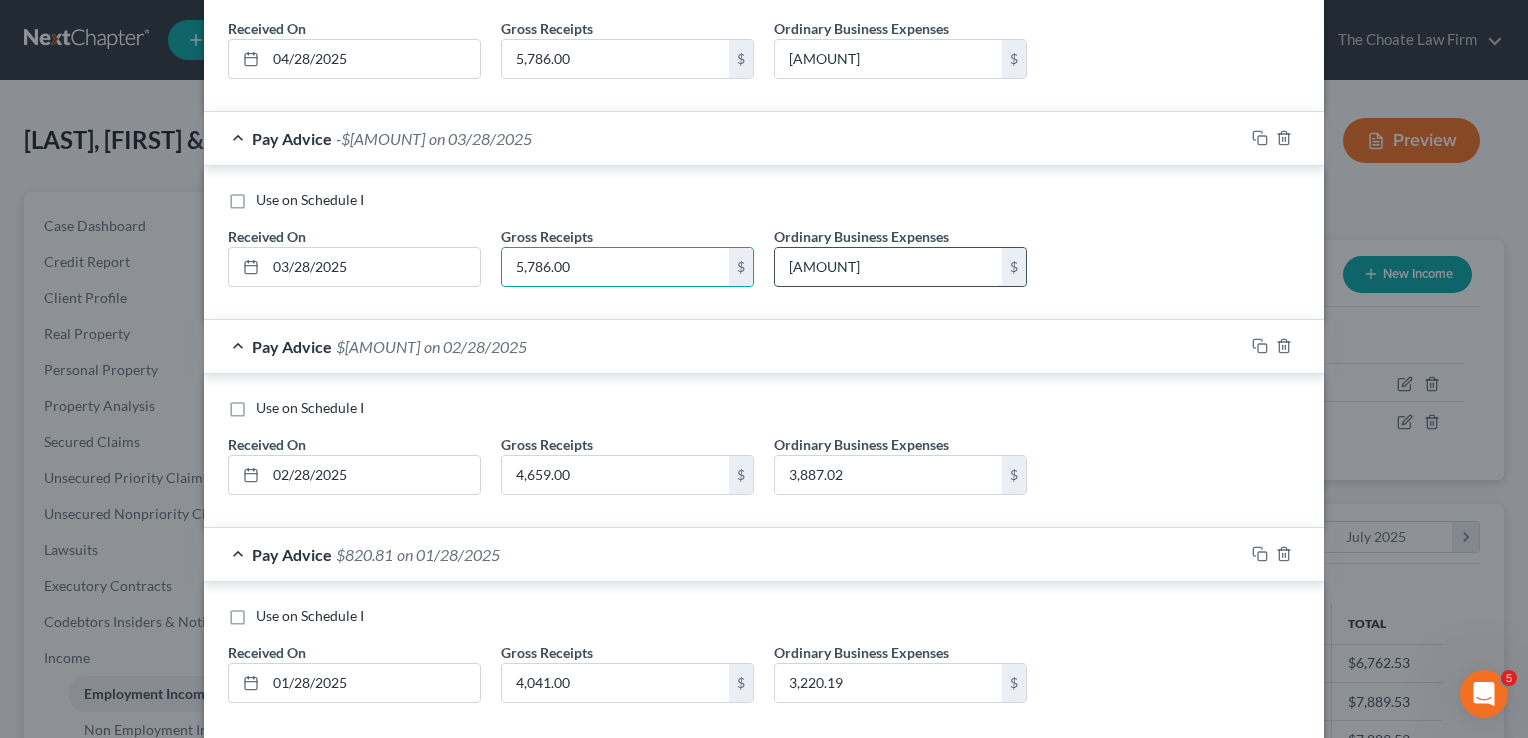 drag, startPoint x: 861, startPoint y: 263, endPoint x: 820, endPoint y: 265, distance: 41.04875 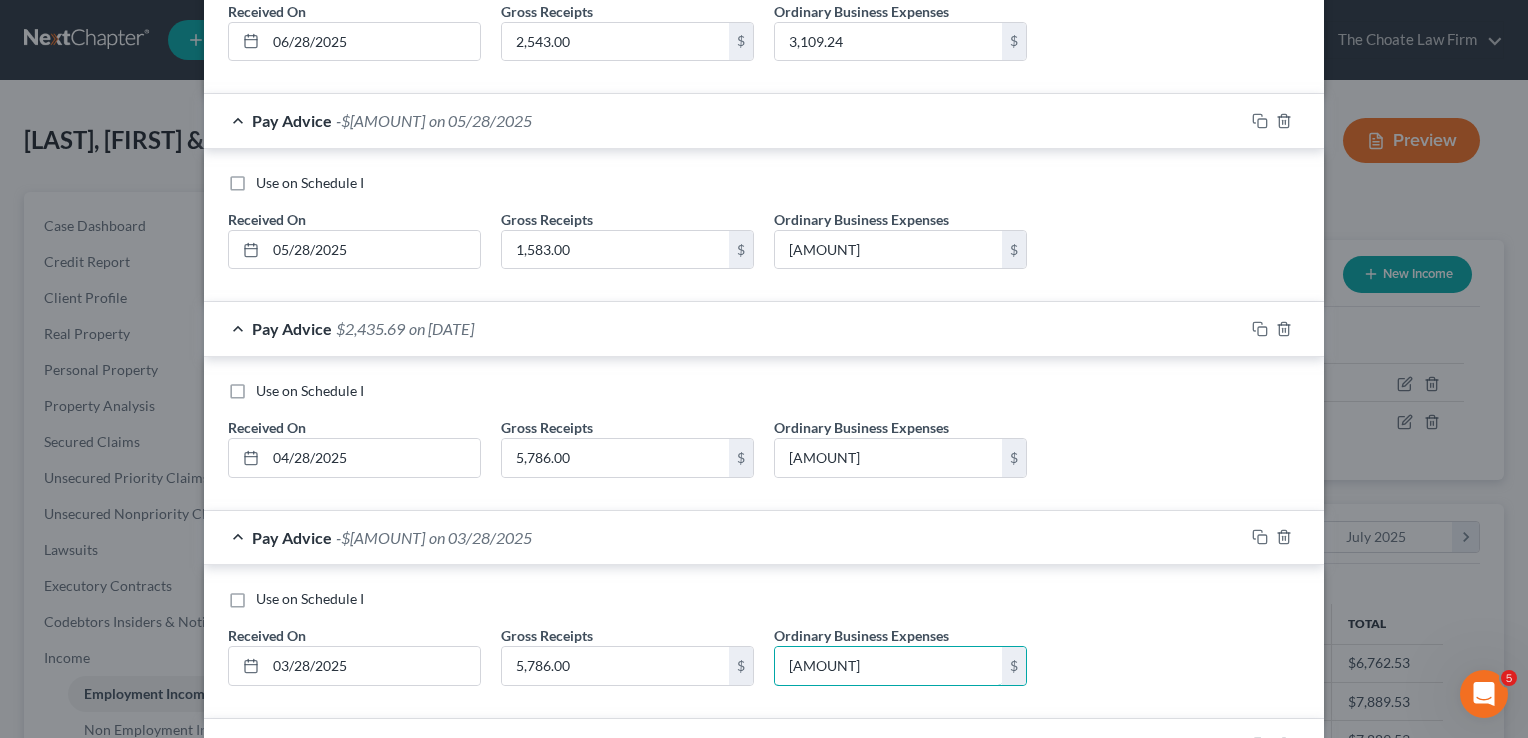 scroll, scrollTop: 749, scrollLeft: 0, axis: vertical 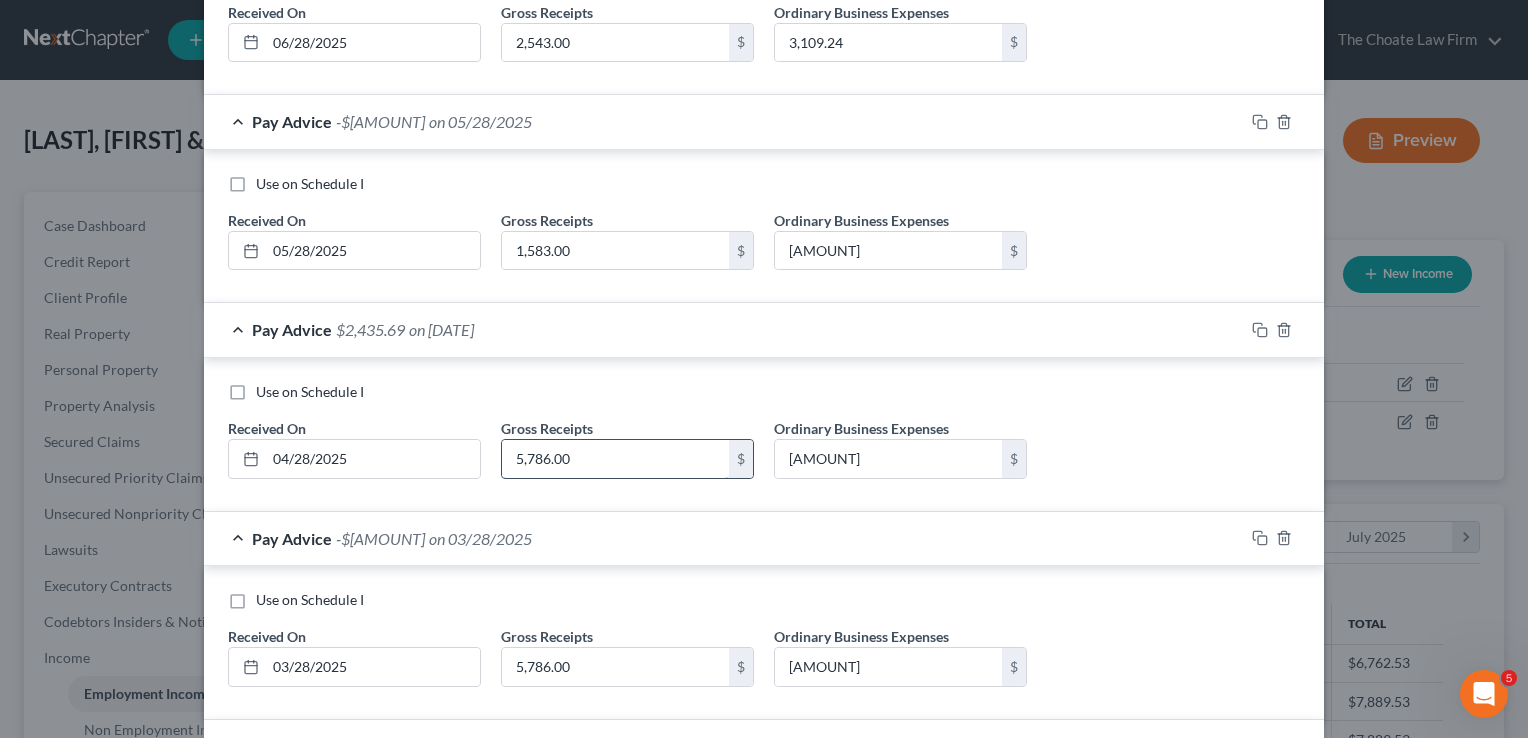 click on "5,786.00" at bounding box center (615, 459) 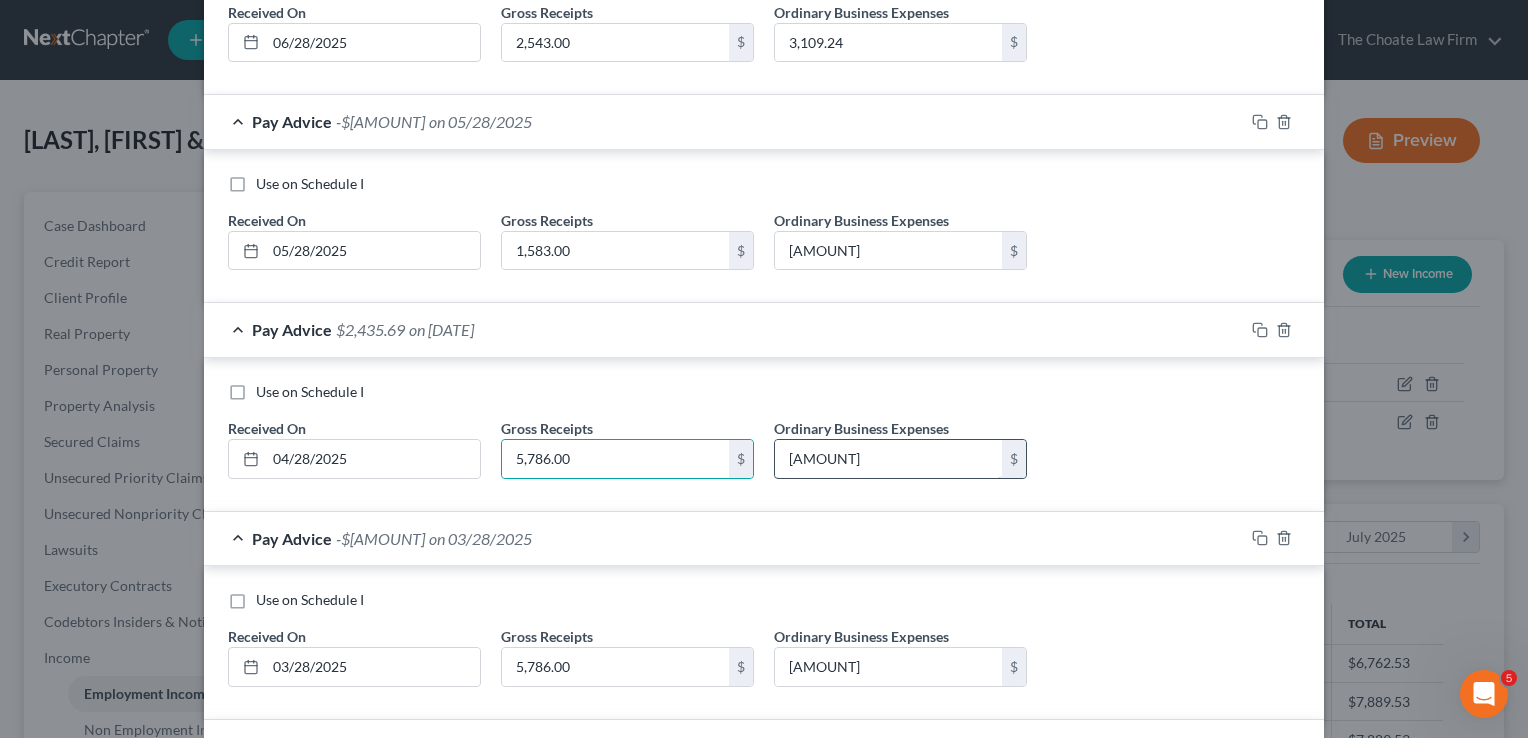 click on "3,350.31" at bounding box center (888, 459) 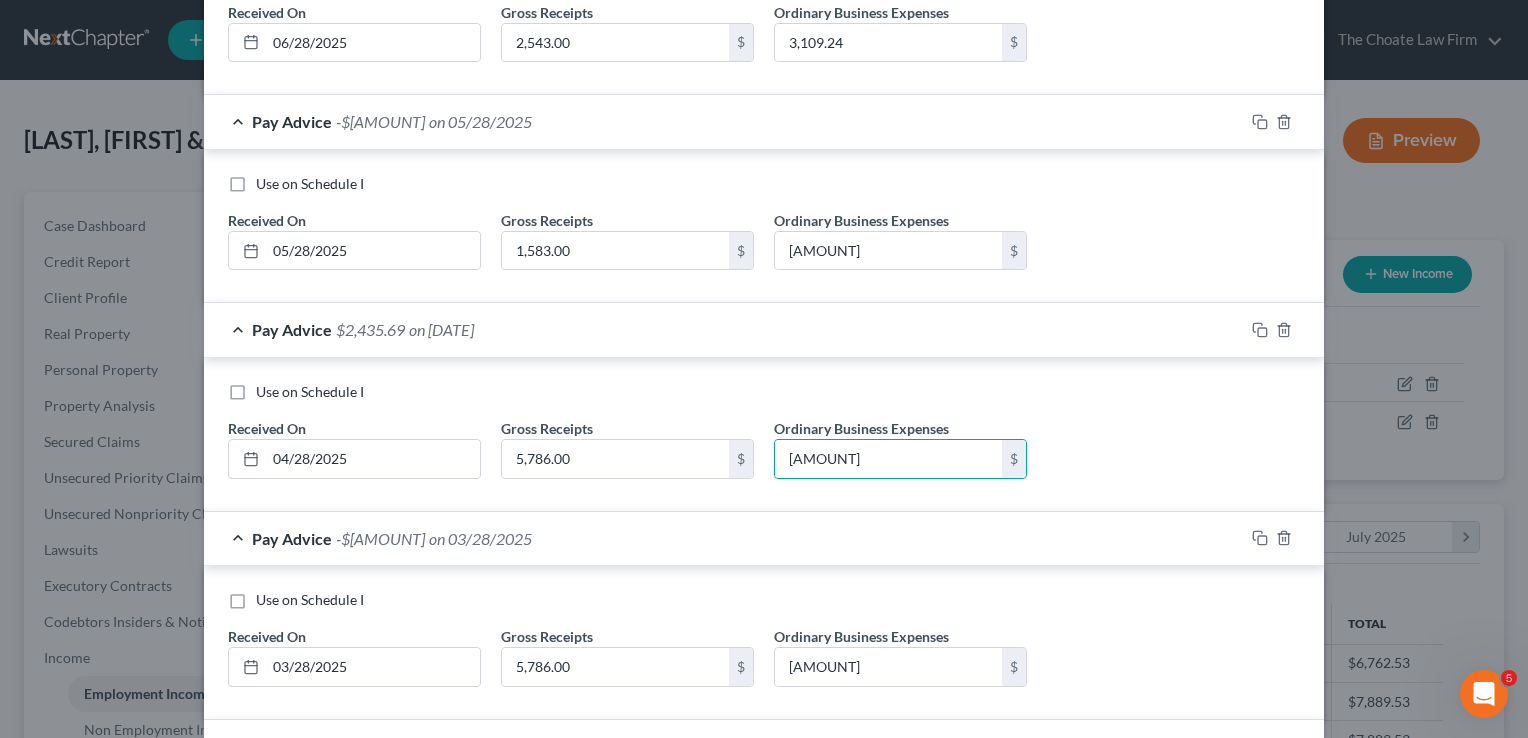 click on "Use on Schedule I
Received On
*
04/28/2025 Gross Receipts 5,786.00 $ Ordinary Business Expenses 3,350.31 $" at bounding box center [764, 438] 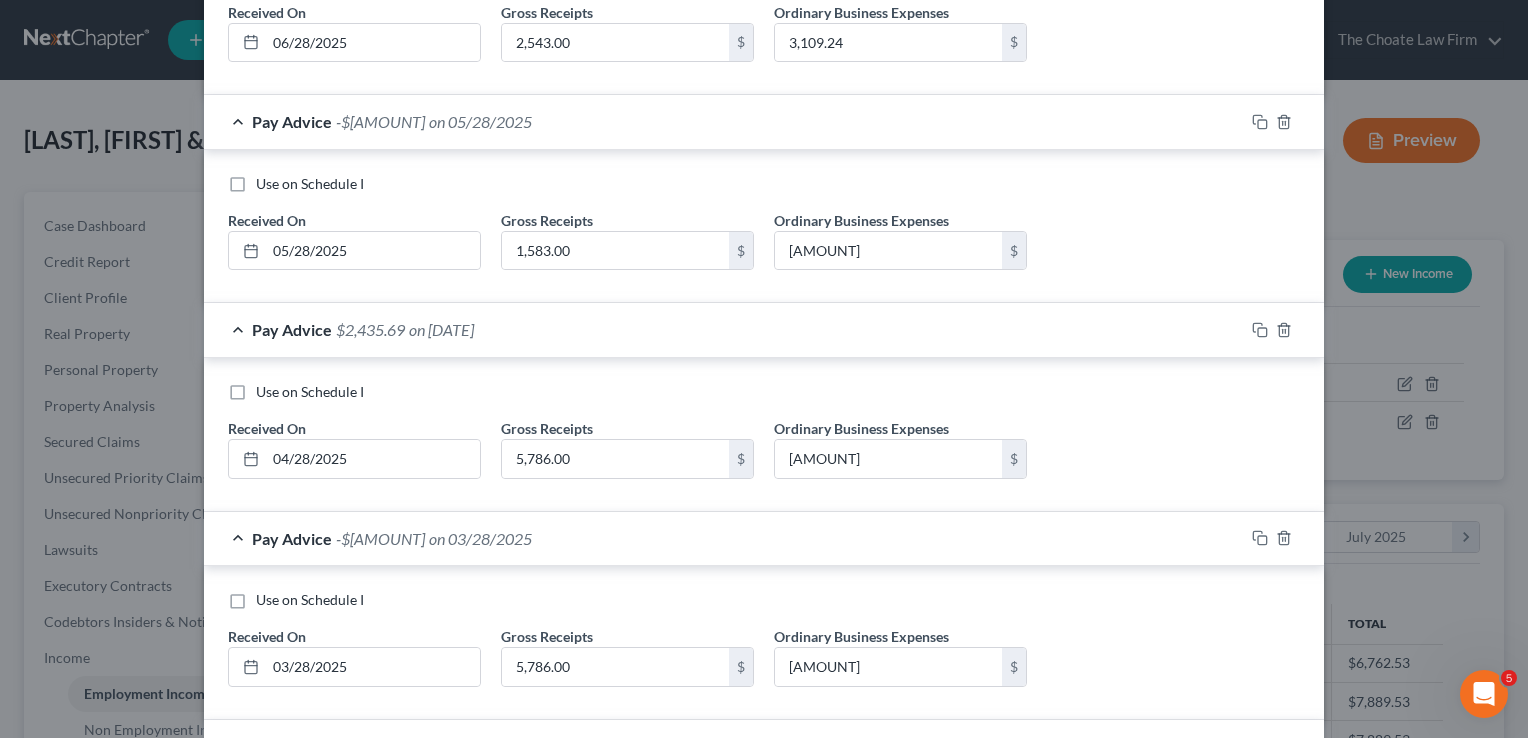 click on "Pay Advice $2,435.69 on 04/28/2025" at bounding box center (724, 329) 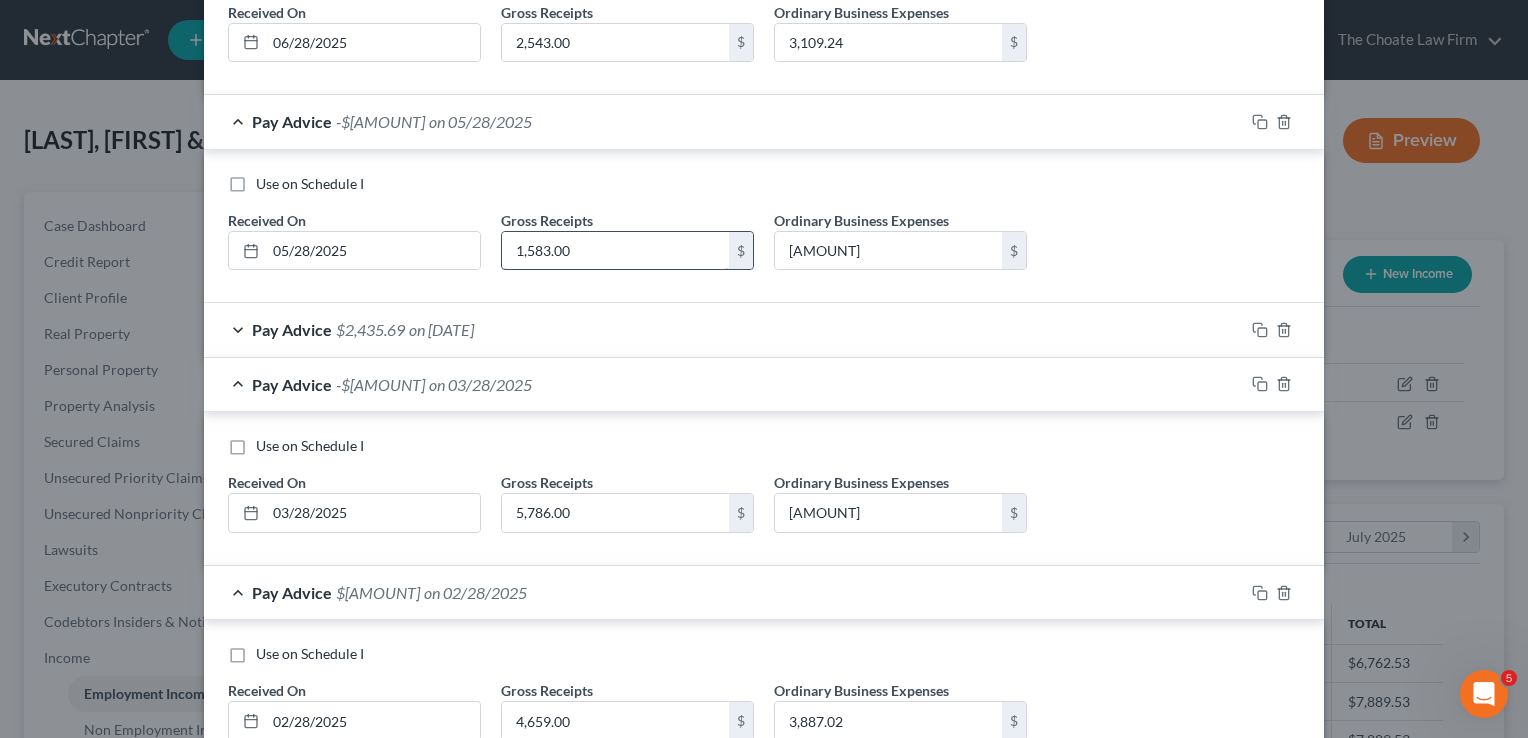 click on "1,583.00" at bounding box center [615, 251] 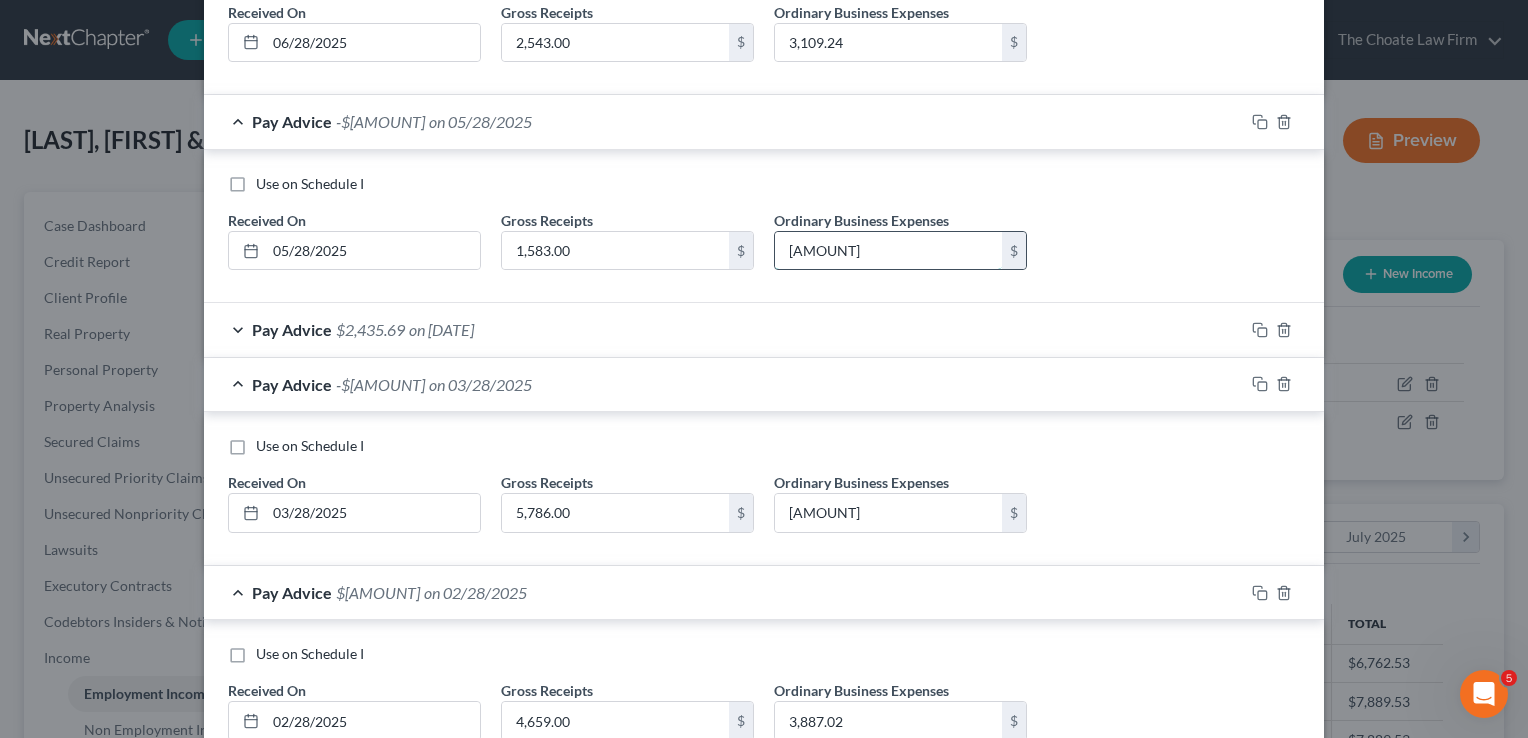 click on "4,174.40" at bounding box center [888, 251] 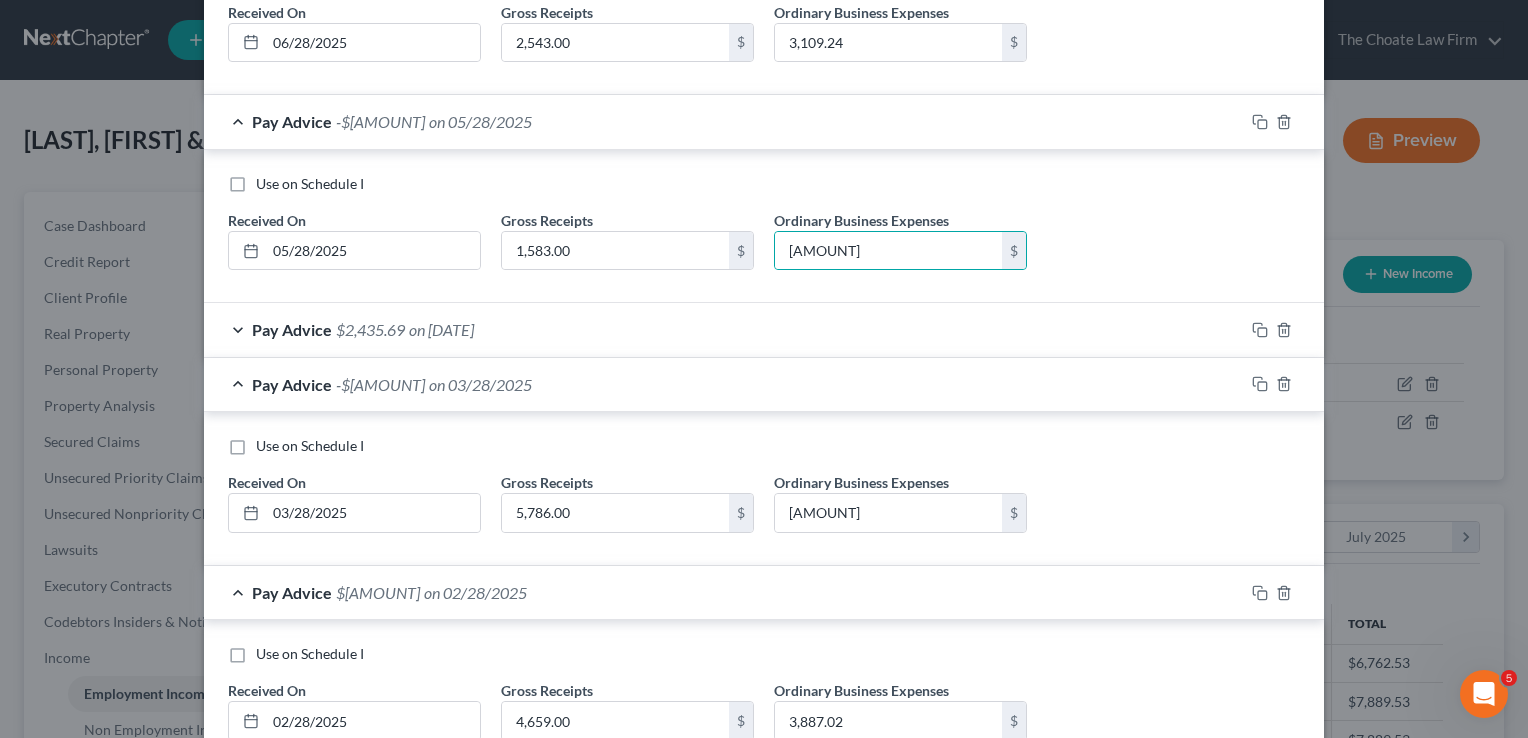 click on "Use on Schedule I
Received On
*
05/28/2025 Gross Receipts 1,583.00 $ Ordinary Business Expenses 4,174.40 $" at bounding box center (764, 227) 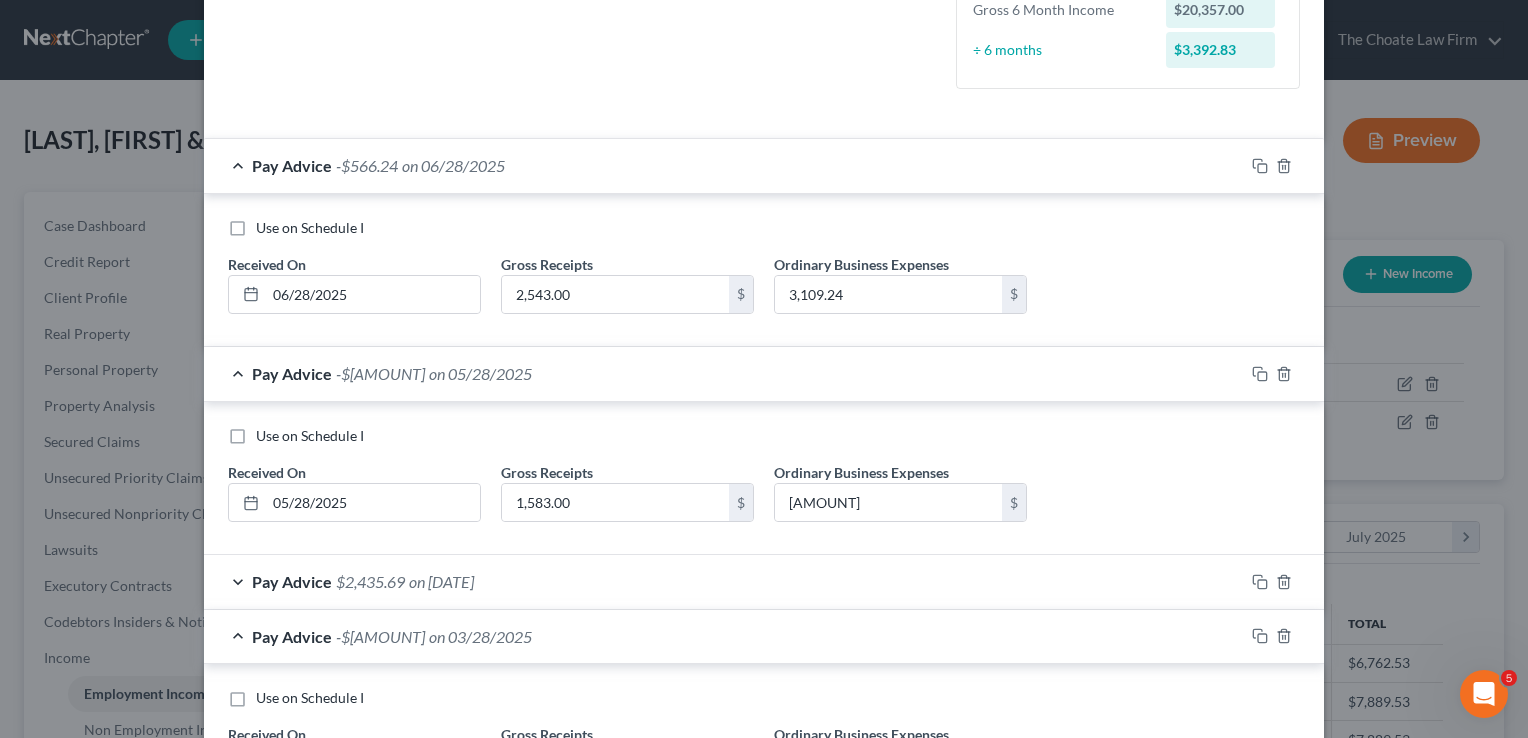 scroll, scrollTop: 449, scrollLeft: 0, axis: vertical 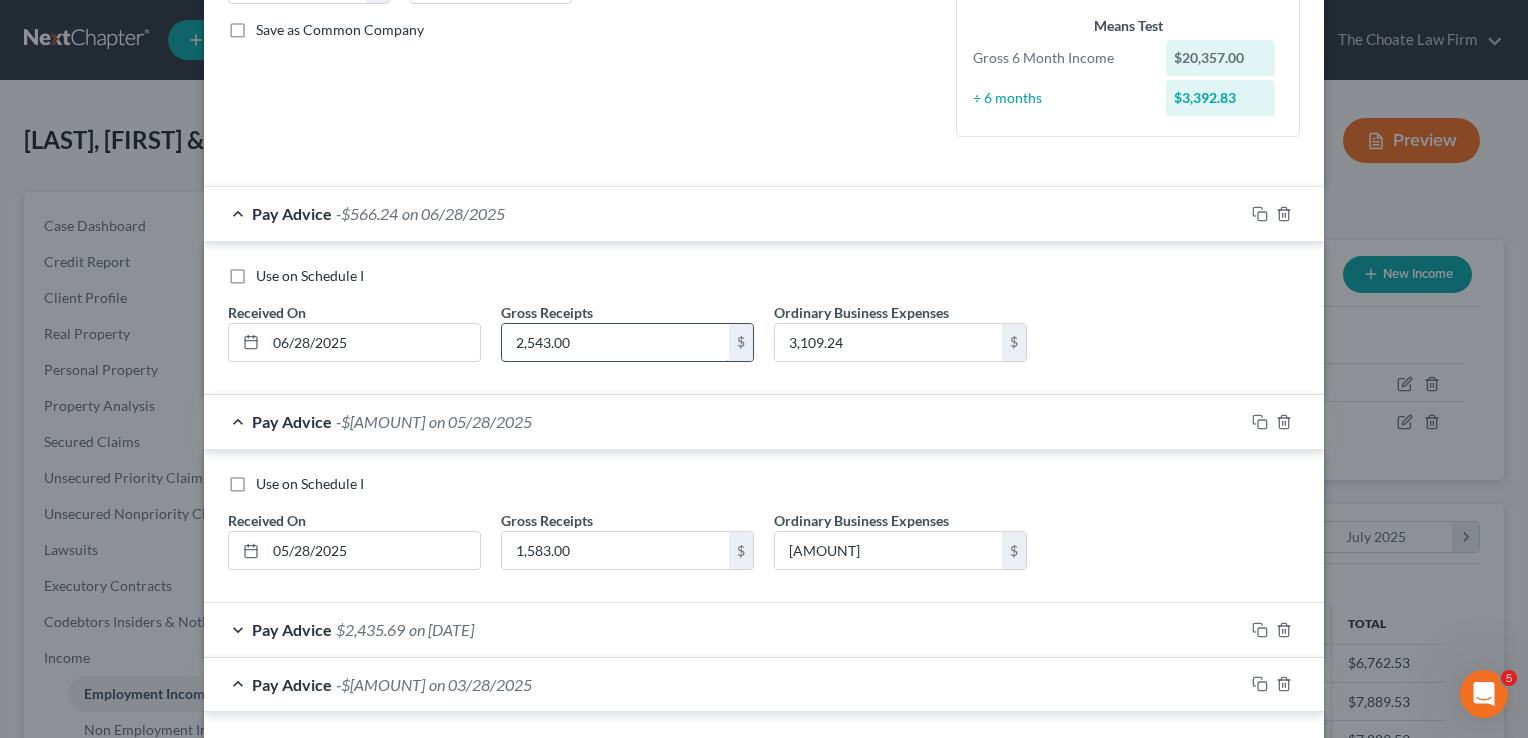 click on "2,543.00" at bounding box center (615, 343) 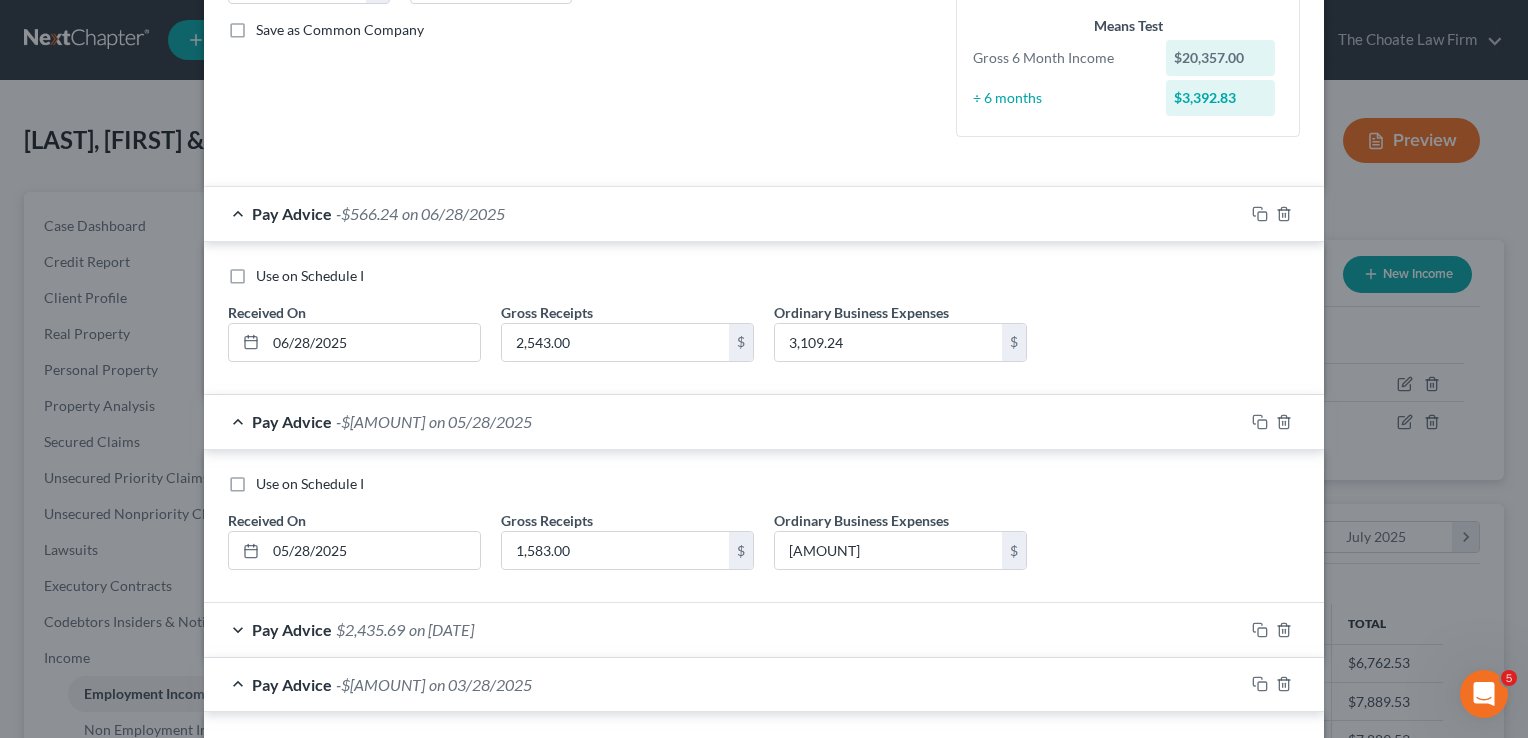 click on "Use on Schedule I" at bounding box center [764, 276] 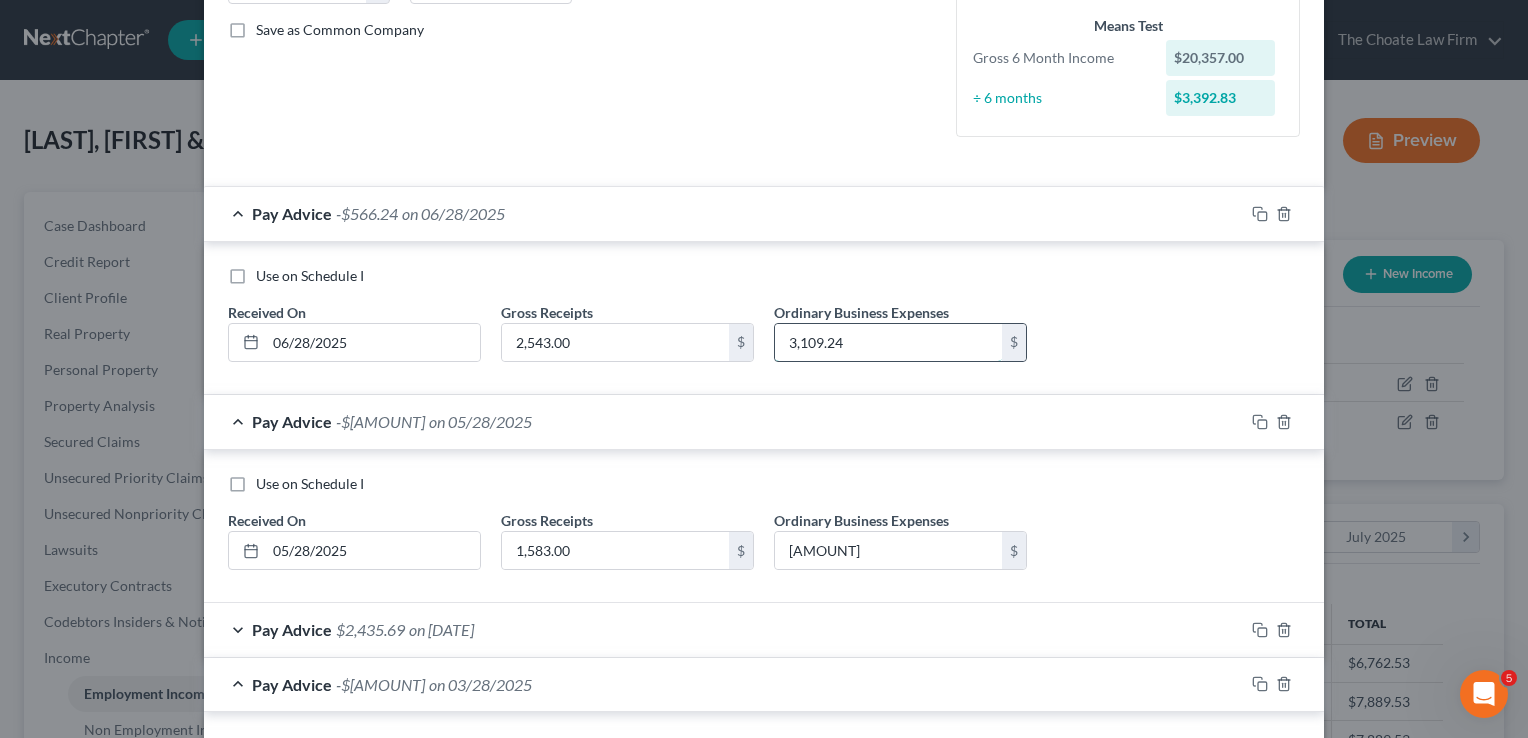 click on "3,109.24" at bounding box center [888, 343] 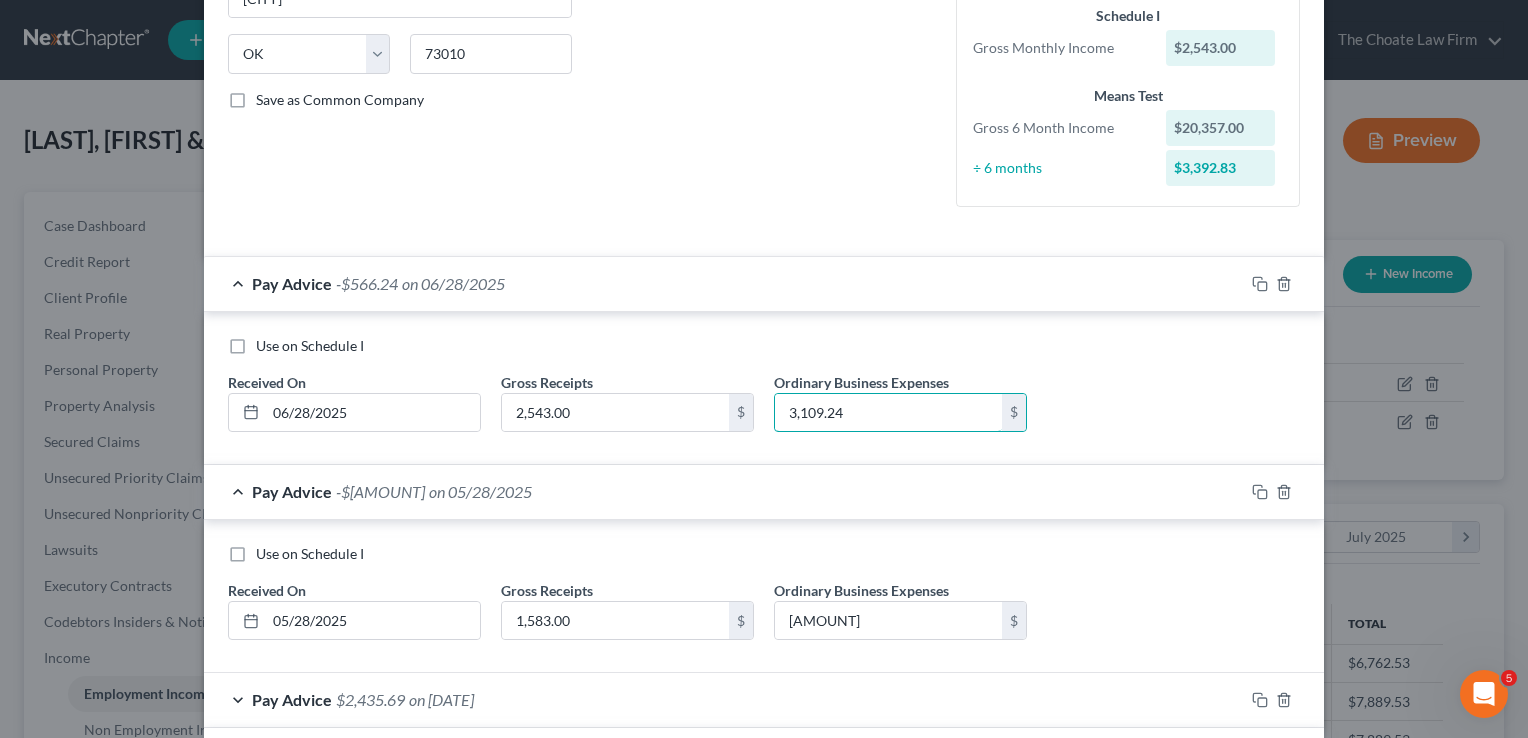 scroll, scrollTop: 349, scrollLeft: 0, axis: vertical 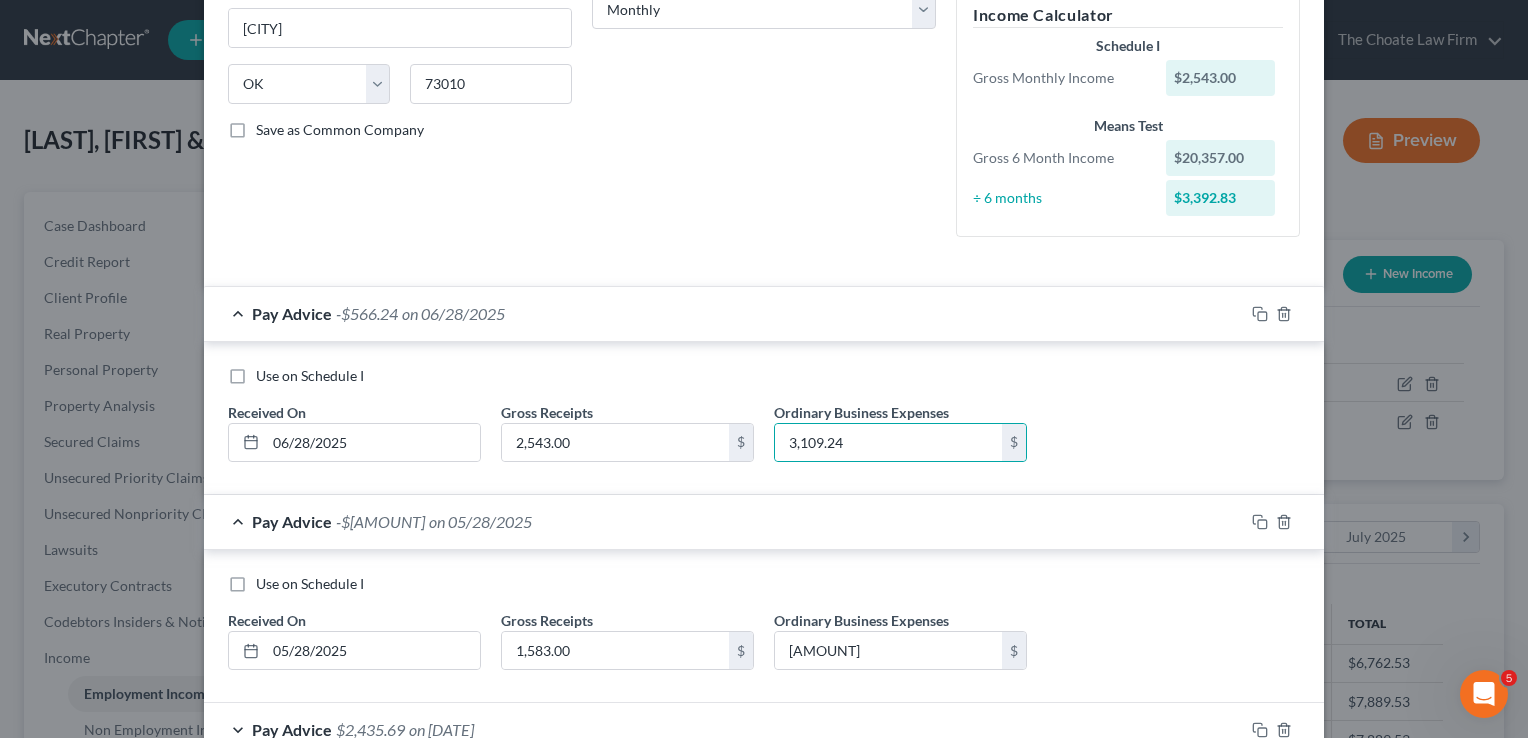 click on "Employment Type
*
Select Full or Part Time Employment Self Employment
Company
*
TLC Campbell painting                      10166 353 Rd St Blanchard State AL AK AR AZ CA CO CT DE DC FL GA GU HI ID IL IN IA KS KY LA ME MD MA MI MN MS MO MT NC ND NE NV NH NJ NM NY OH OK OR PA PR RI SC SD TN TX UT VI VA VT WA WV WI WY 73010 Save as Common Company Debtor Spouse Occupation Self Length of Employment 25 years No Longer Employed
Pay Period
*
Select Monthly Twice Monthly Every Other Week Weekly How would you like to enter income?
All Pay Advices
Just One Pay Advice
YTD Subtraction
Use 6 Month Average for Means Test Deductions  Use 6 Month Average for Schedule I  Income Calculator
Schedule I Gross Monthly Income $2,543.00 Means Test Gross 6 Month Income $20,357.00 ÷ 6 months $3,392.83
Pay Advice -$566.24 on 06/28/2025
Use on Schedule I" at bounding box center [764, 562] 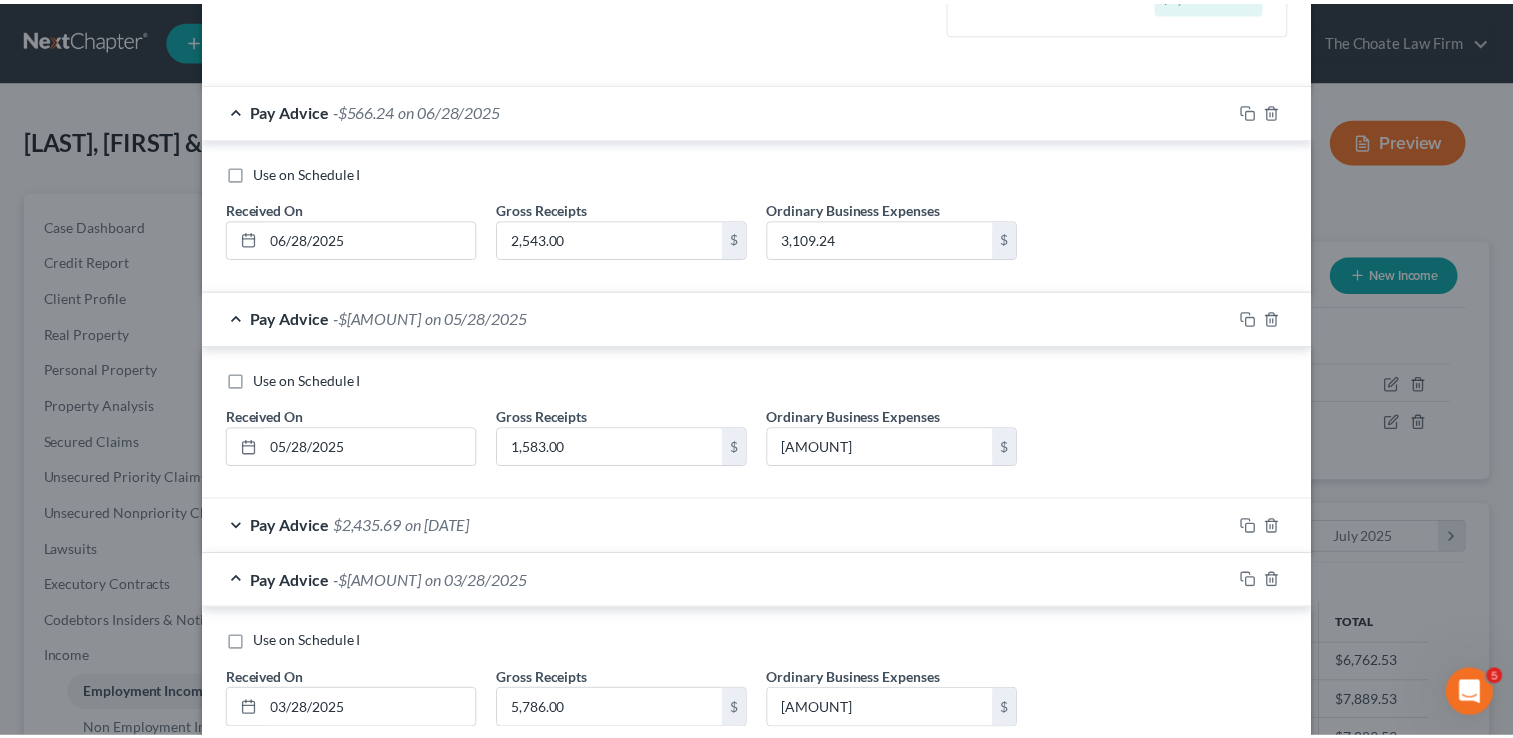 scroll, scrollTop: 1096, scrollLeft: 0, axis: vertical 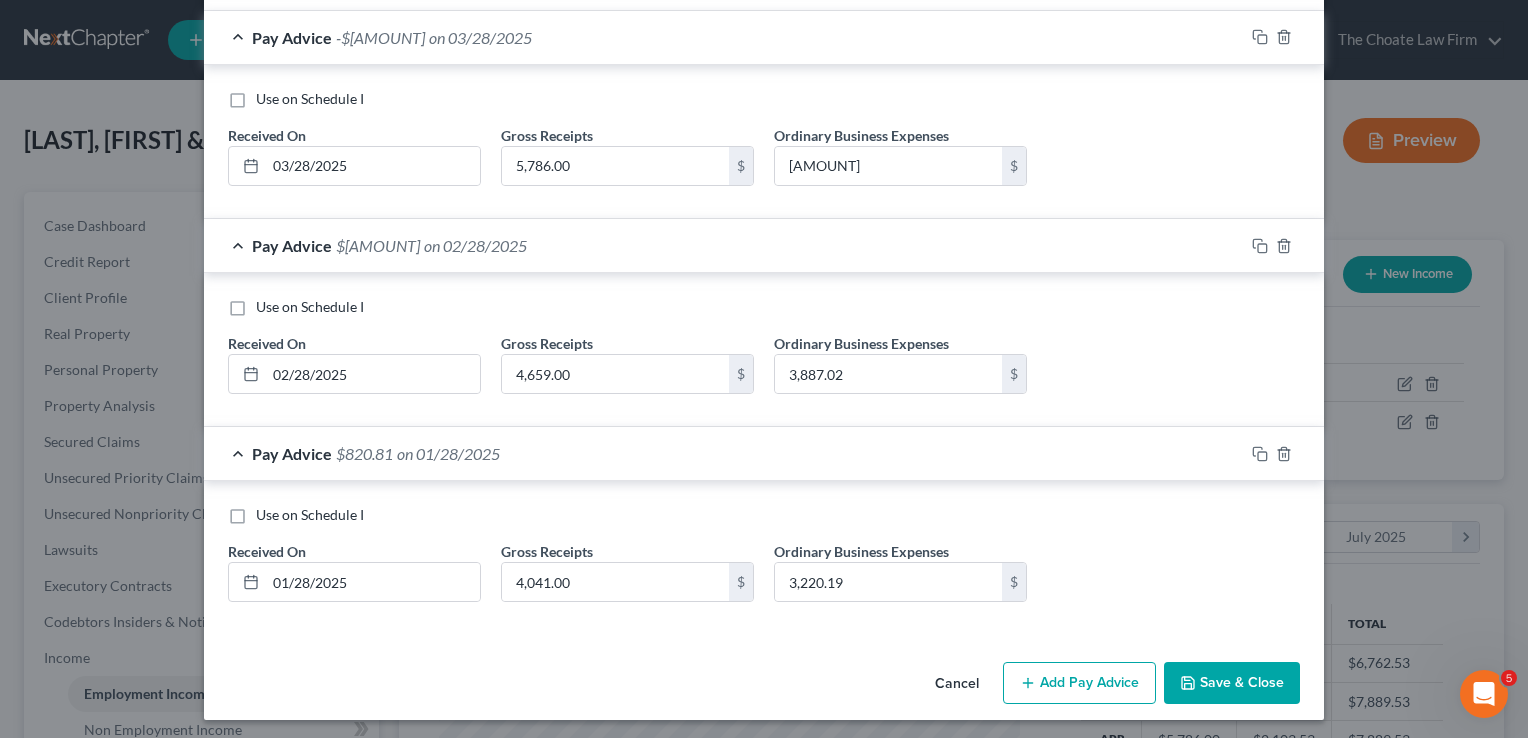 drag, startPoint x: 1228, startPoint y: 674, endPoint x: 1104, endPoint y: 511, distance: 204.80478 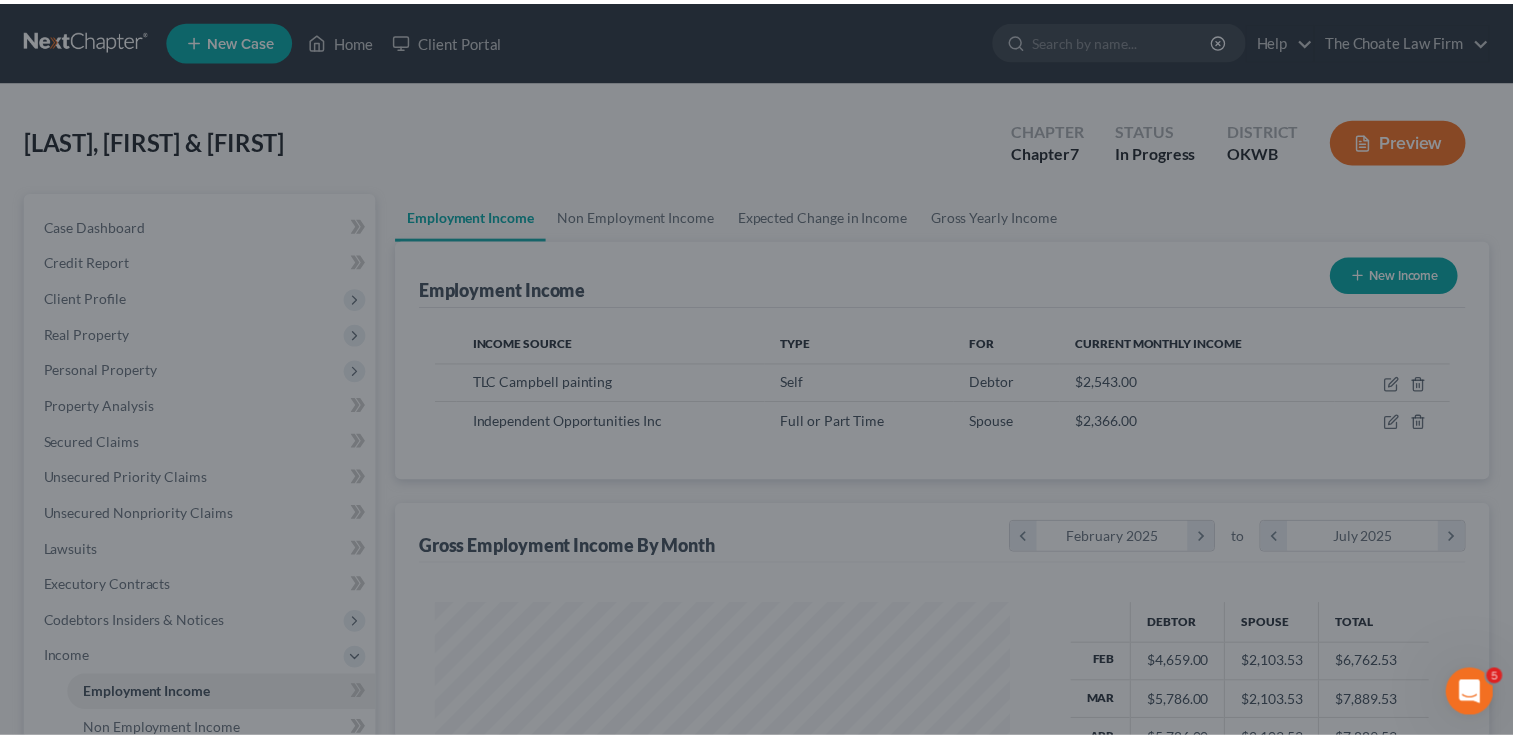 scroll, scrollTop: 356, scrollLeft: 615, axis: both 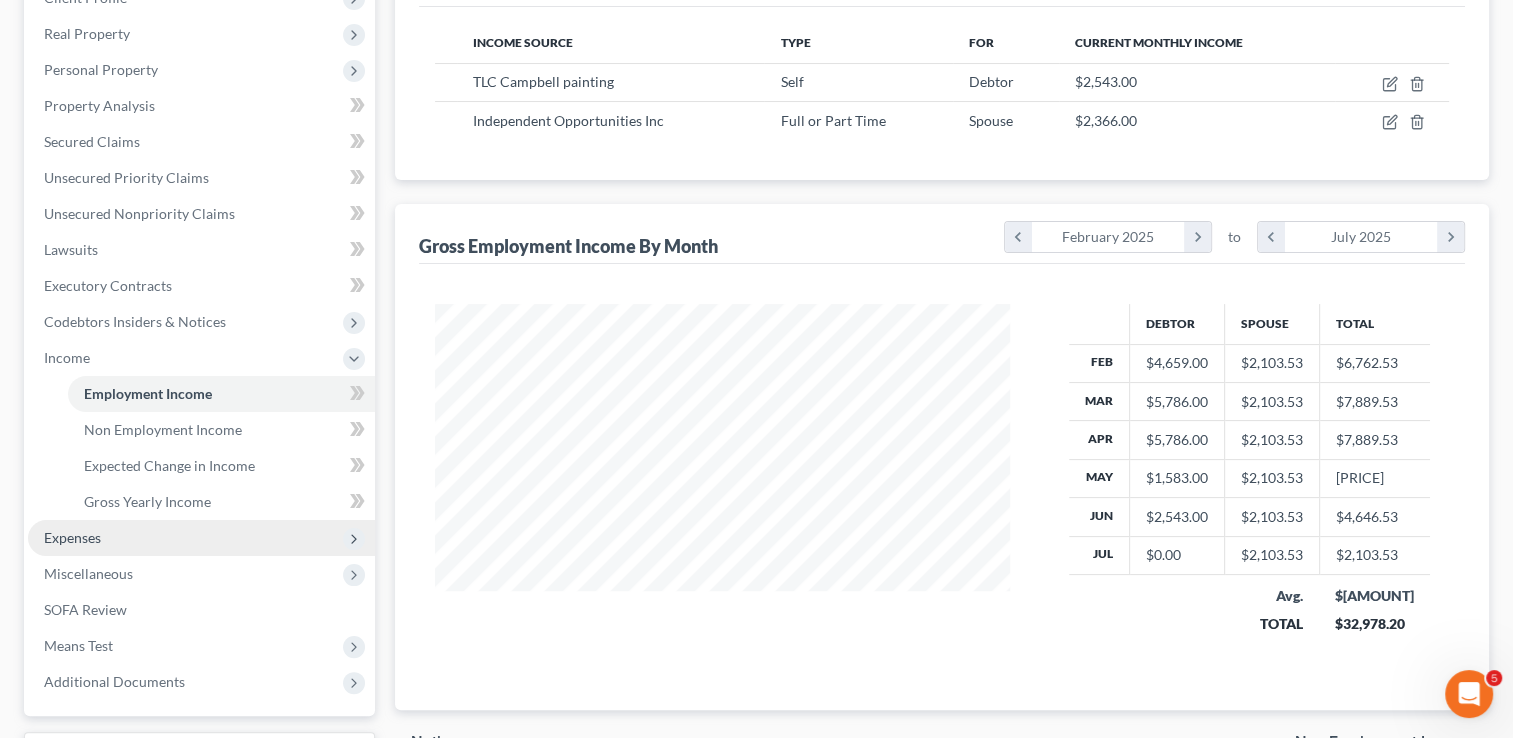 click on "Expenses" at bounding box center (72, 537) 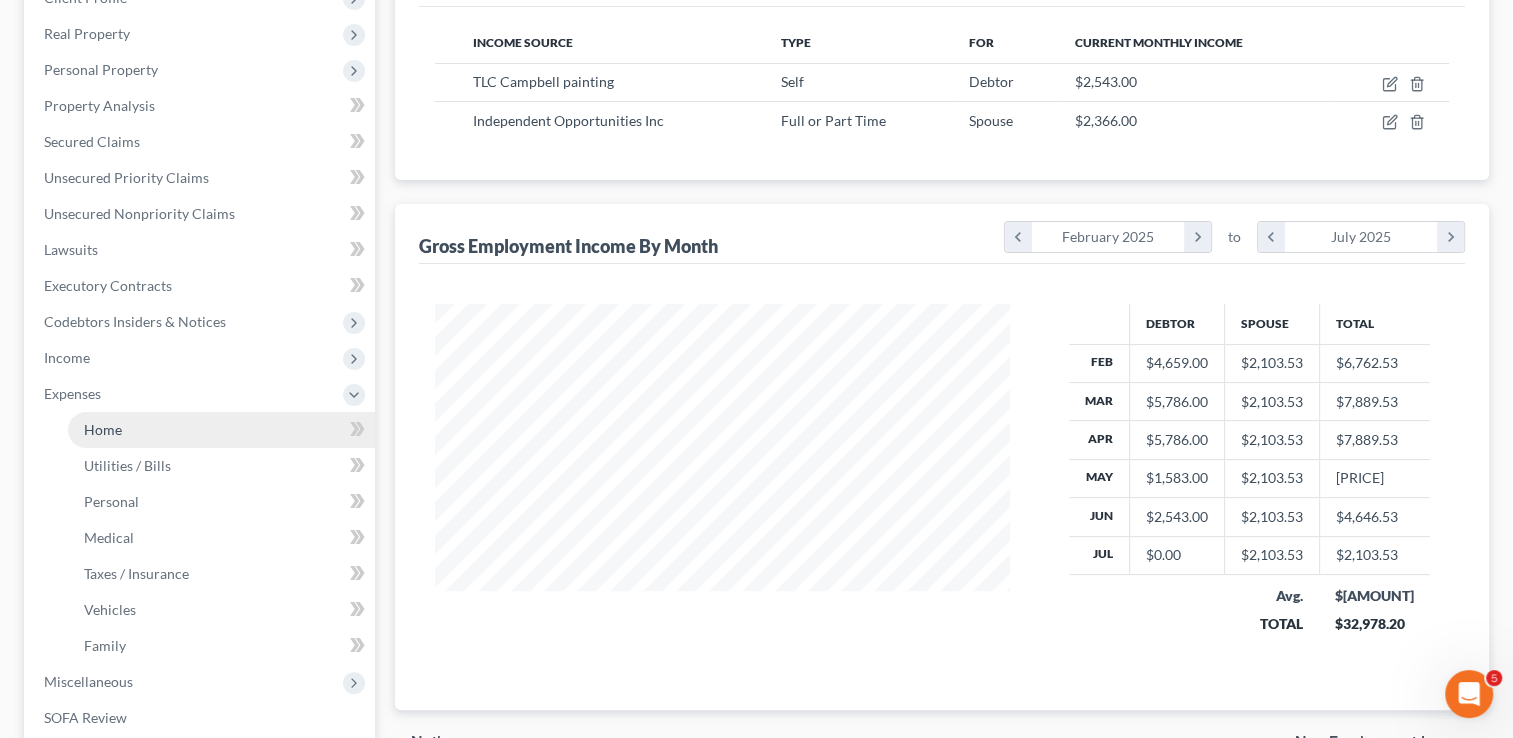 click on "Home" at bounding box center (221, 430) 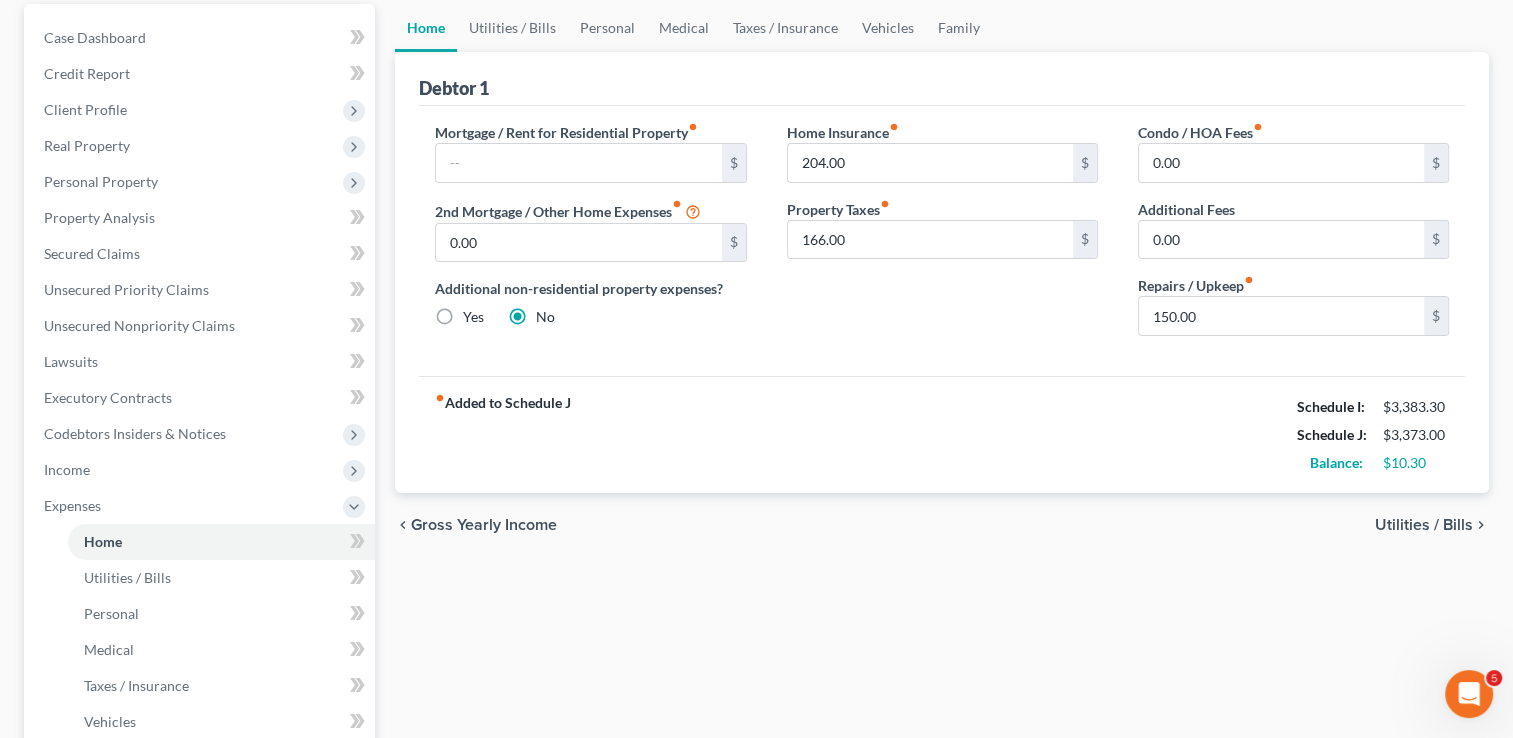 scroll, scrollTop: 200, scrollLeft: 0, axis: vertical 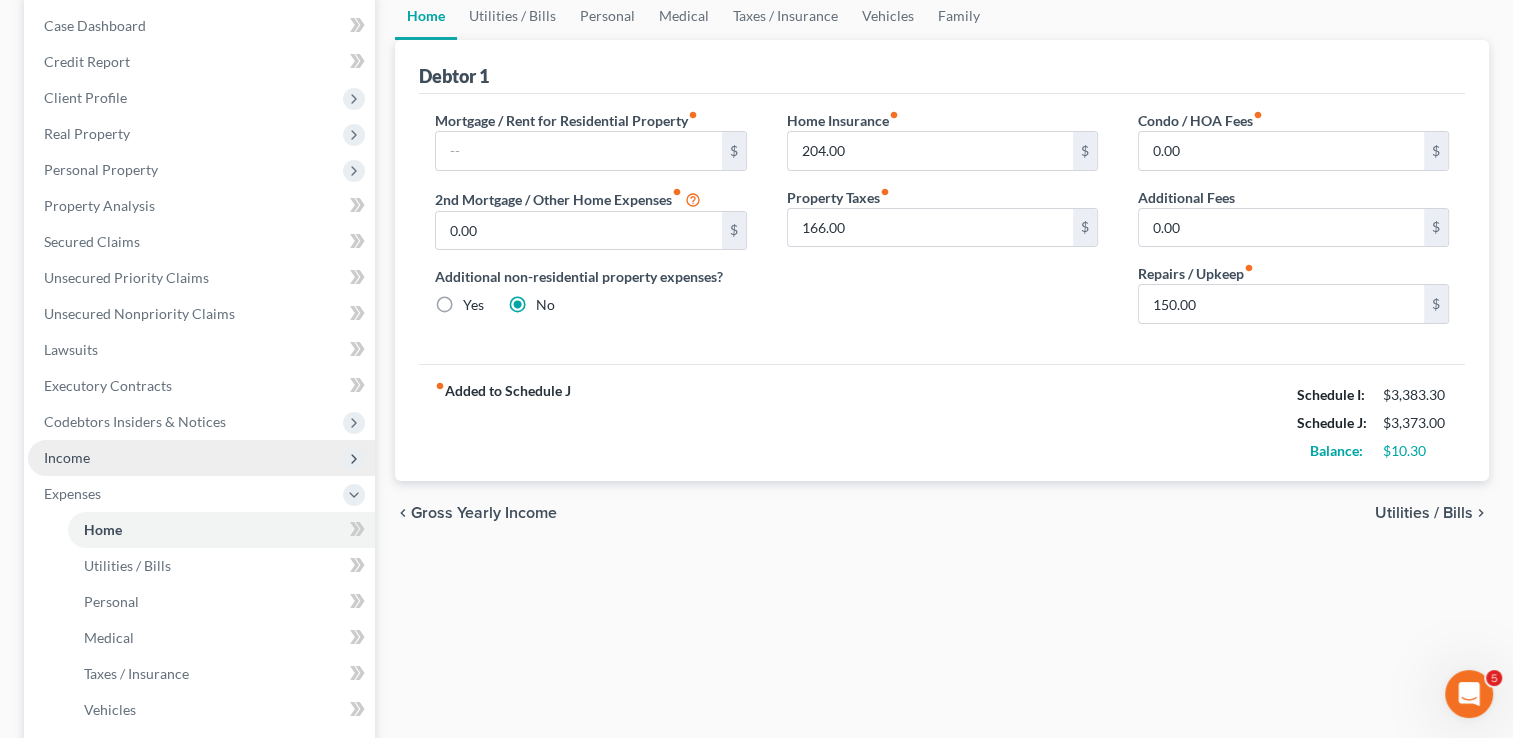 click on "Income" at bounding box center [67, 457] 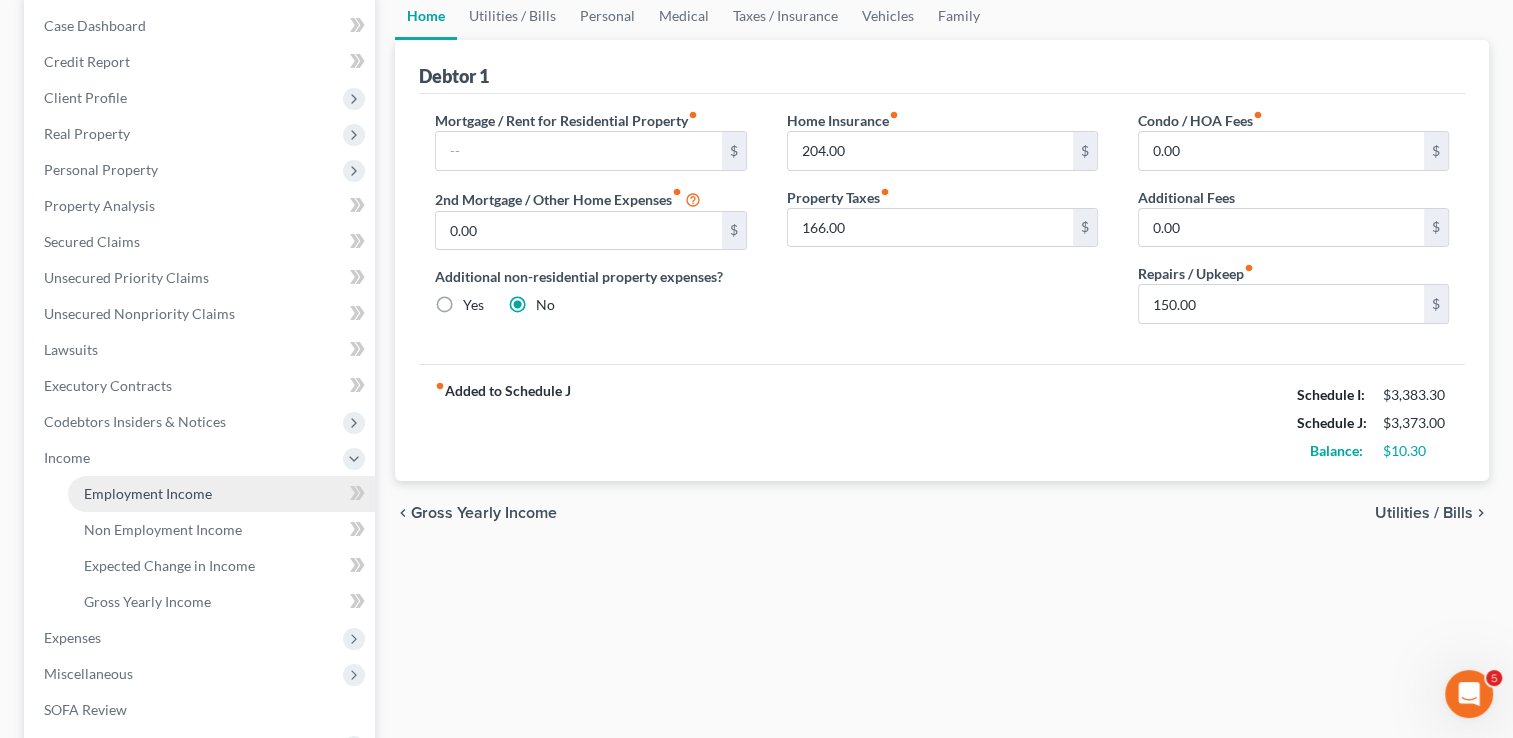 click on "Employment Income" at bounding box center (148, 493) 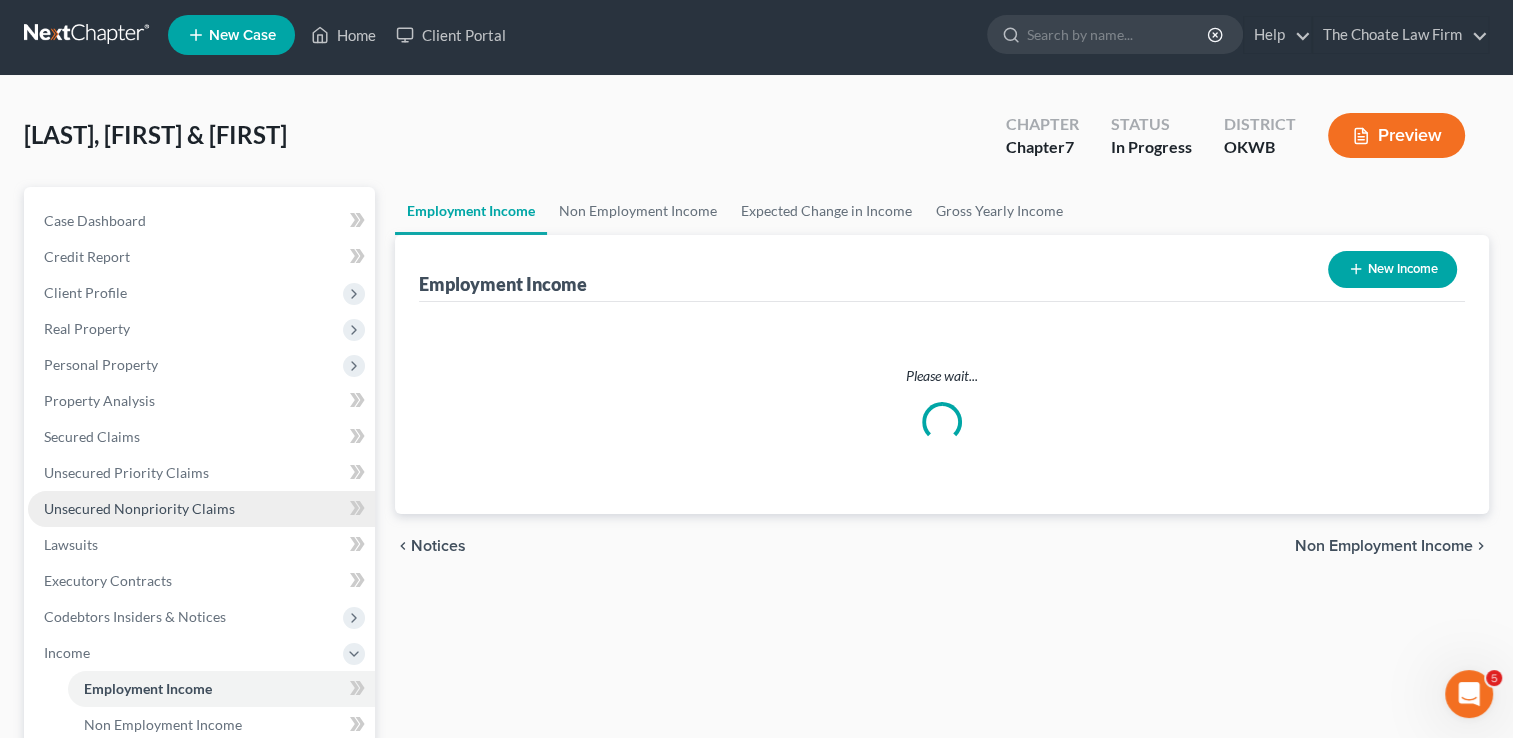 scroll, scrollTop: 0, scrollLeft: 0, axis: both 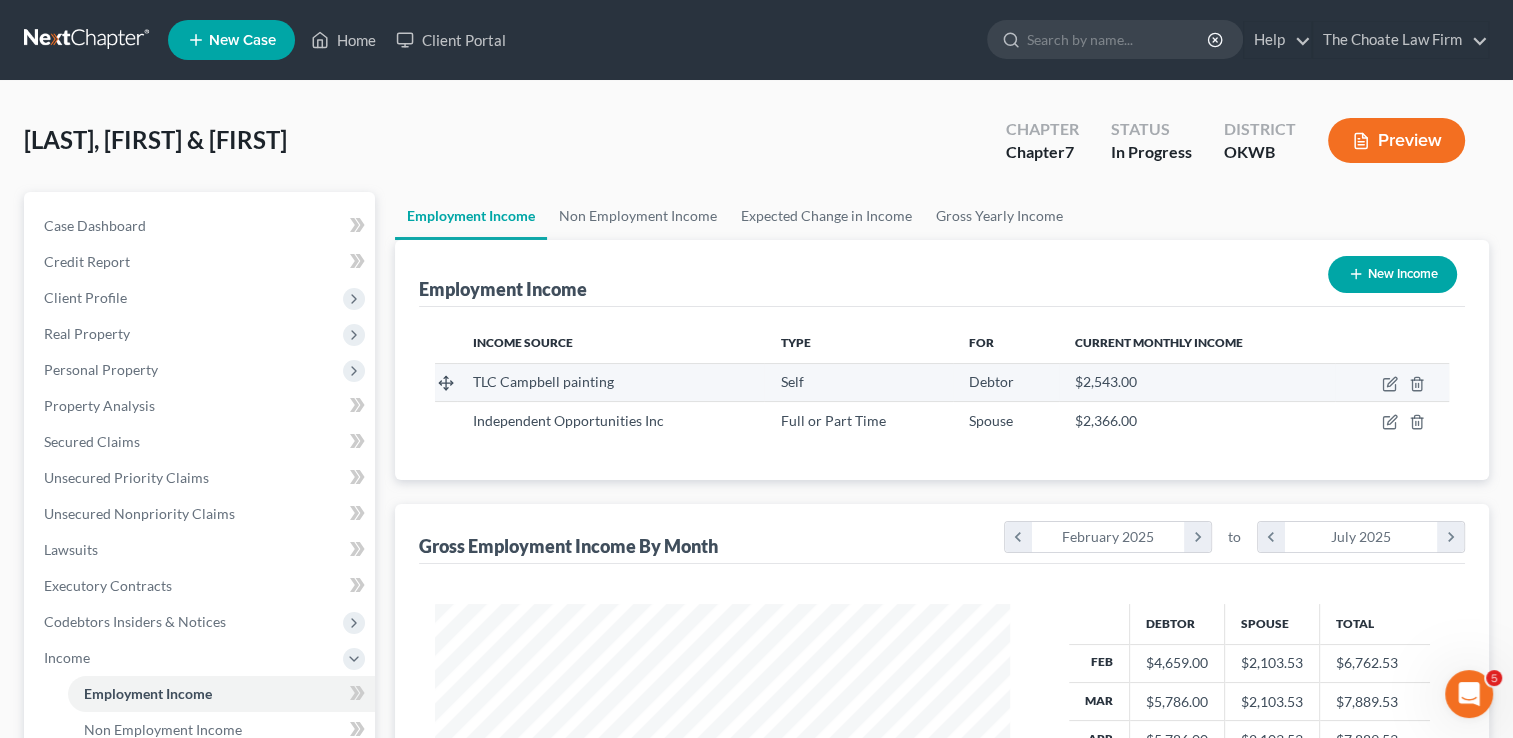 click on "$2,543.00" at bounding box center (1196, 382) 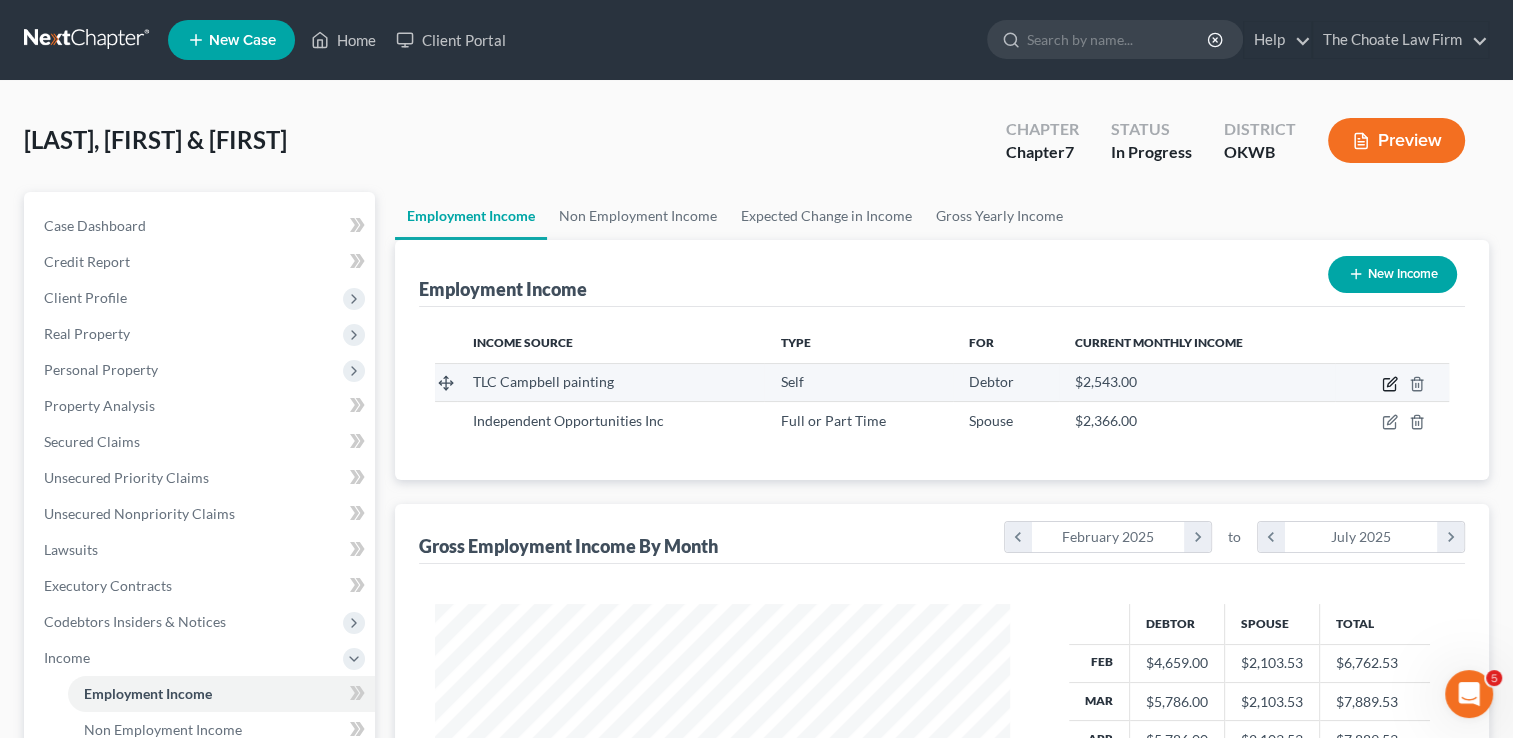 click 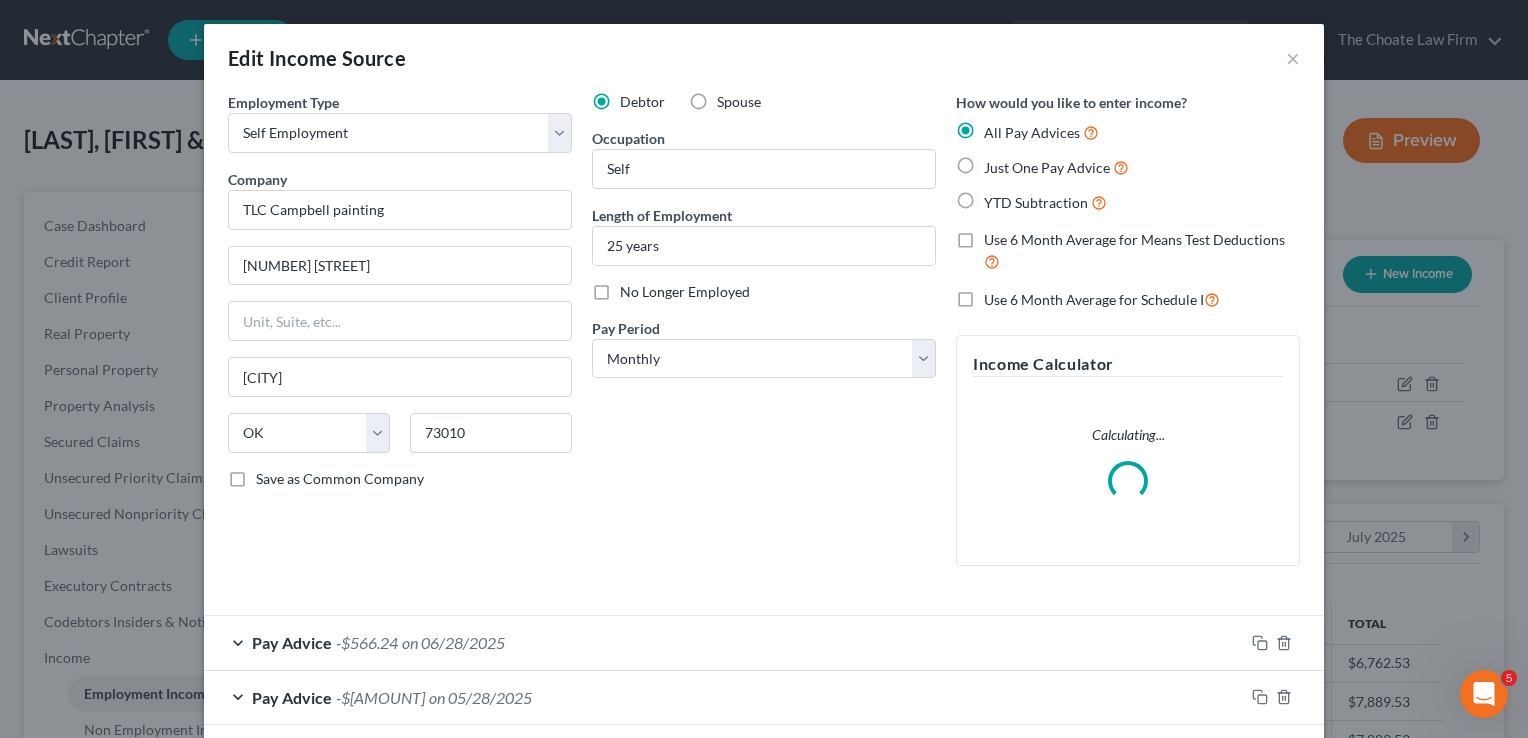 scroll, scrollTop: 999643, scrollLeft: 999378, axis: both 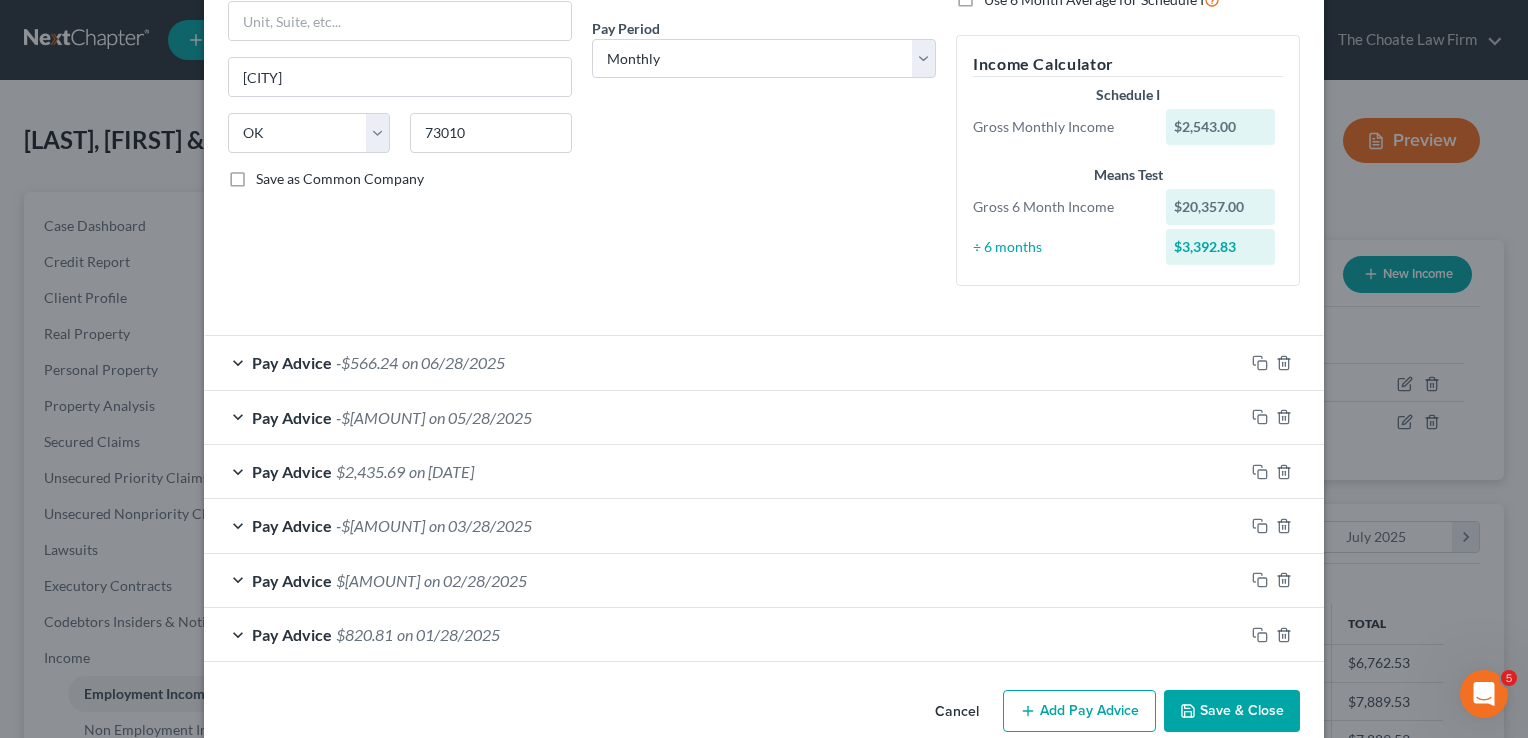 click on "Pay Advice $771.98 on 02/28/2025" at bounding box center [724, 580] 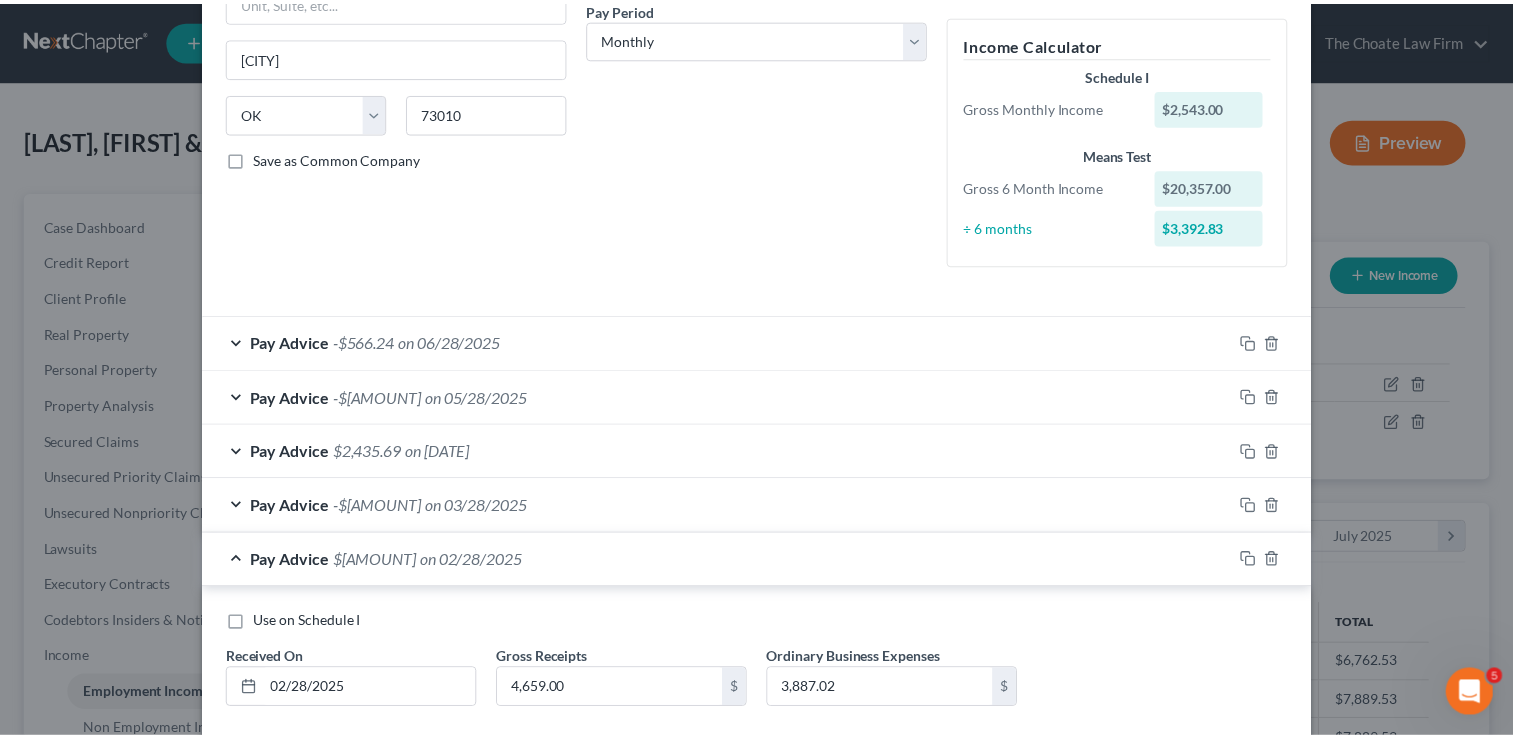 scroll, scrollTop: 484, scrollLeft: 0, axis: vertical 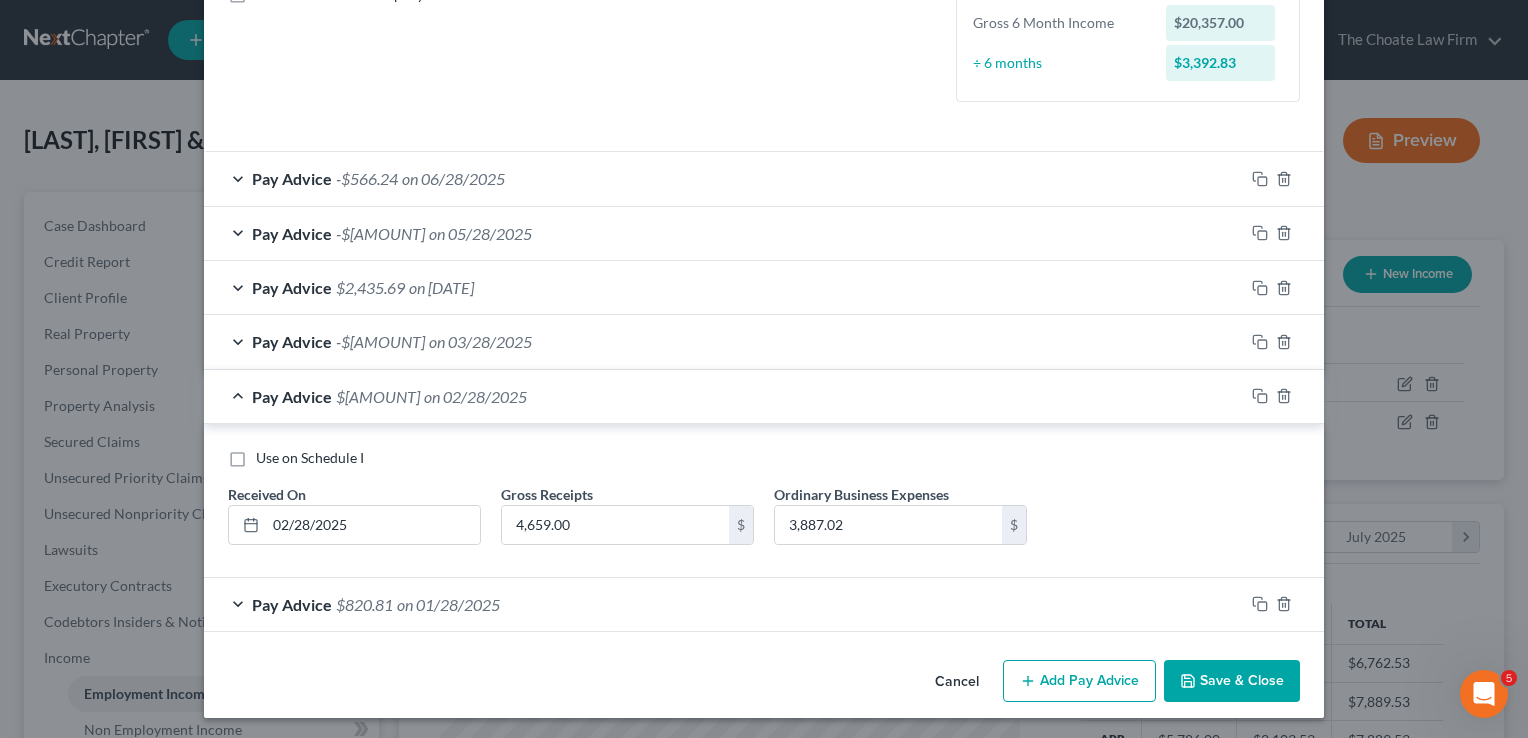 click on "Save & Close" at bounding box center [1232, 681] 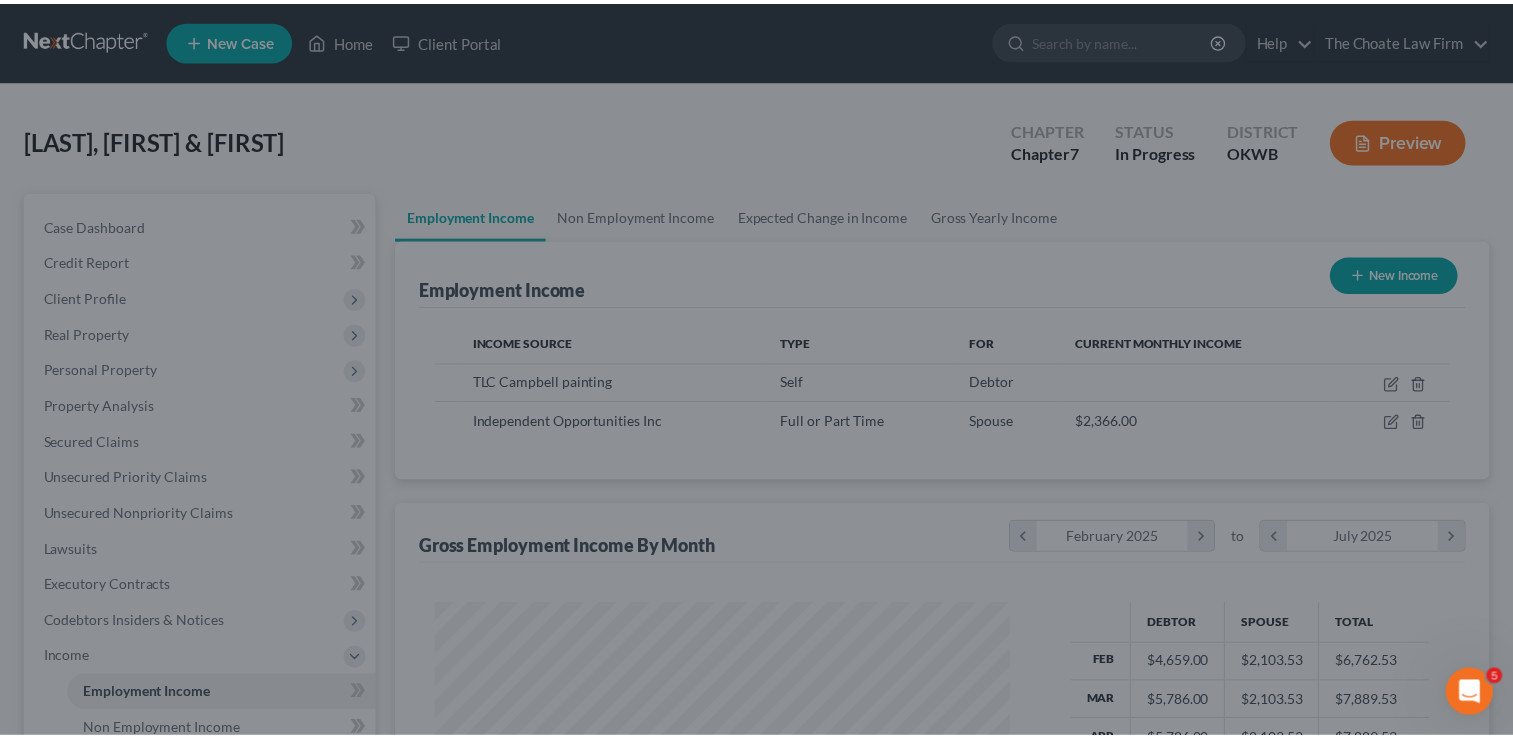 scroll, scrollTop: 356, scrollLeft: 615, axis: both 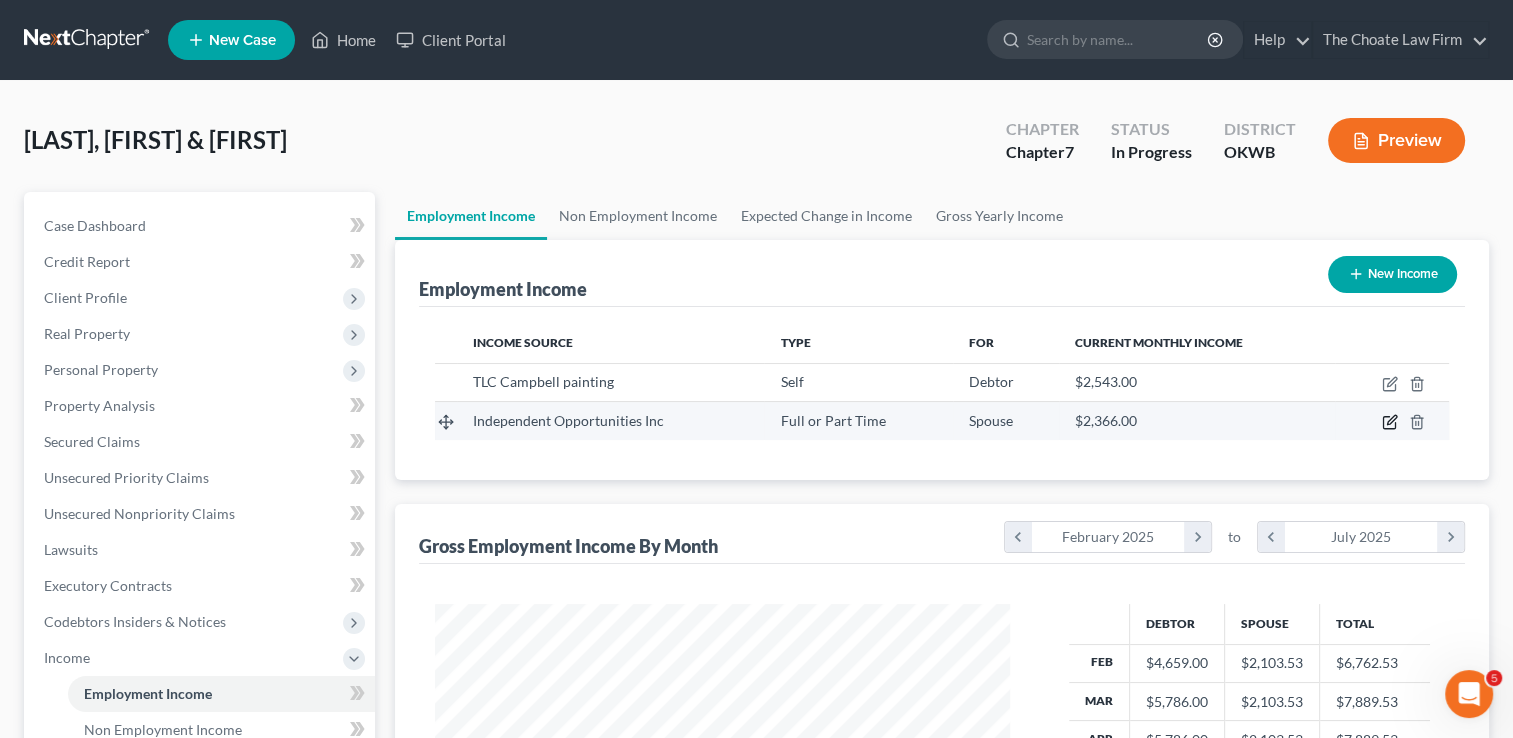 click 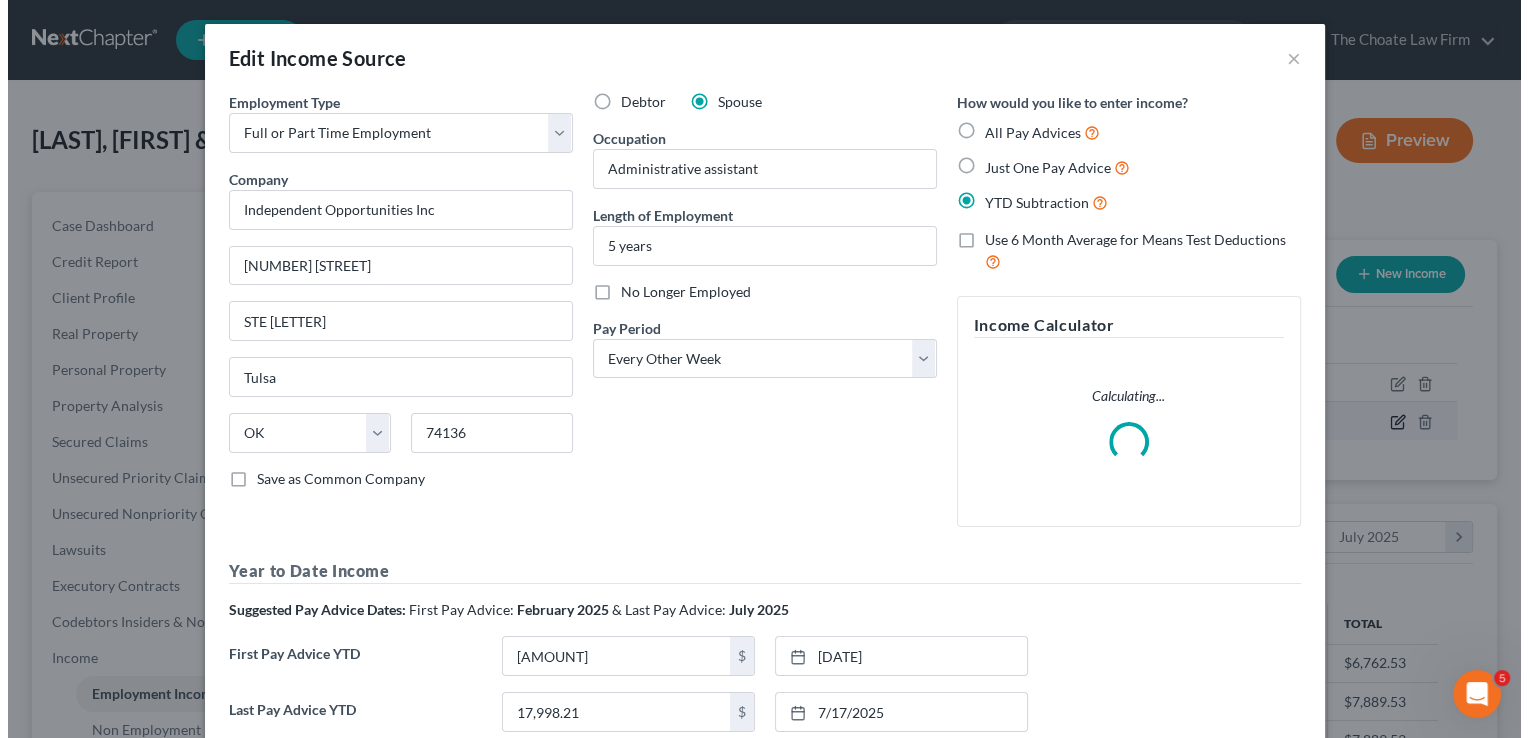scroll, scrollTop: 999643, scrollLeft: 999378, axis: both 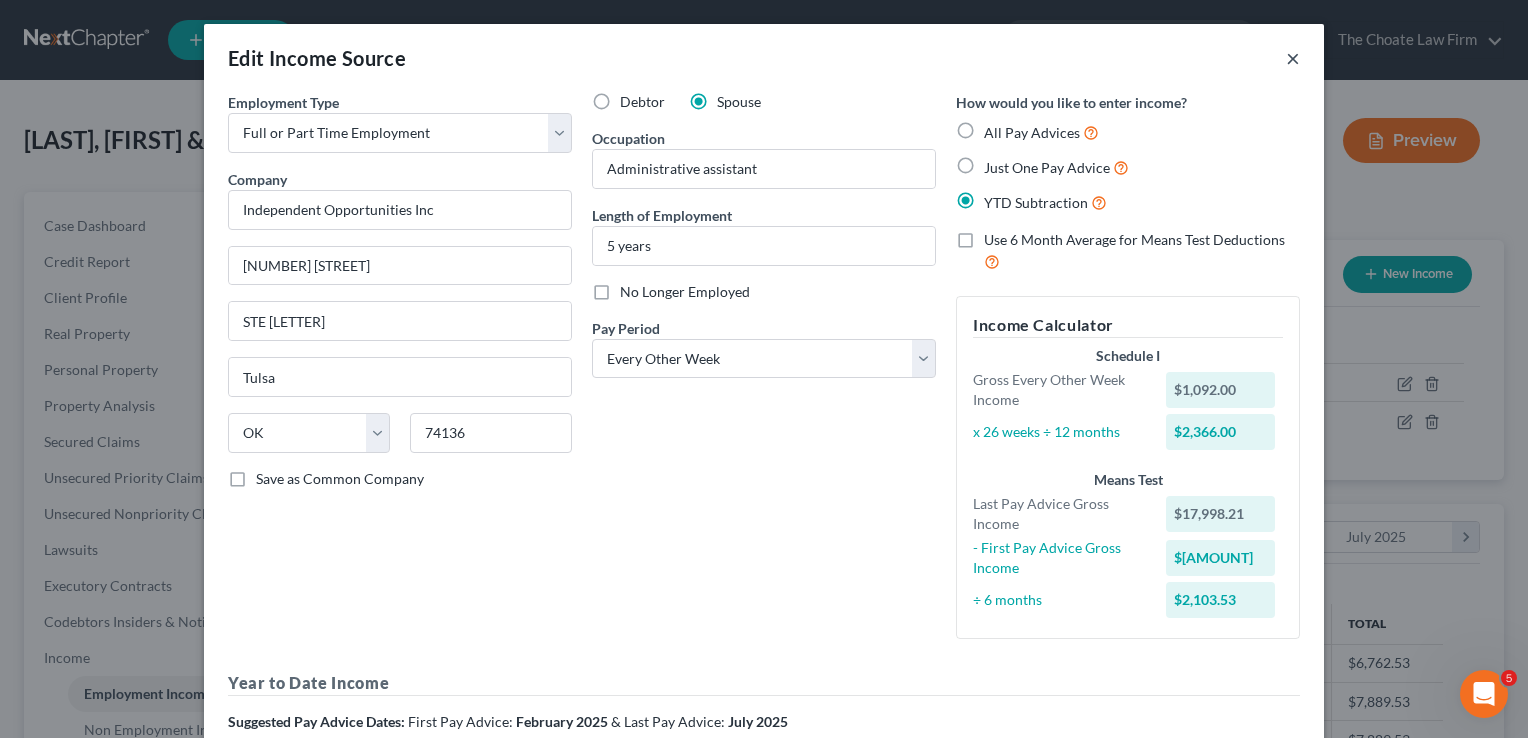 click on "×" at bounding box center (1293, 58) 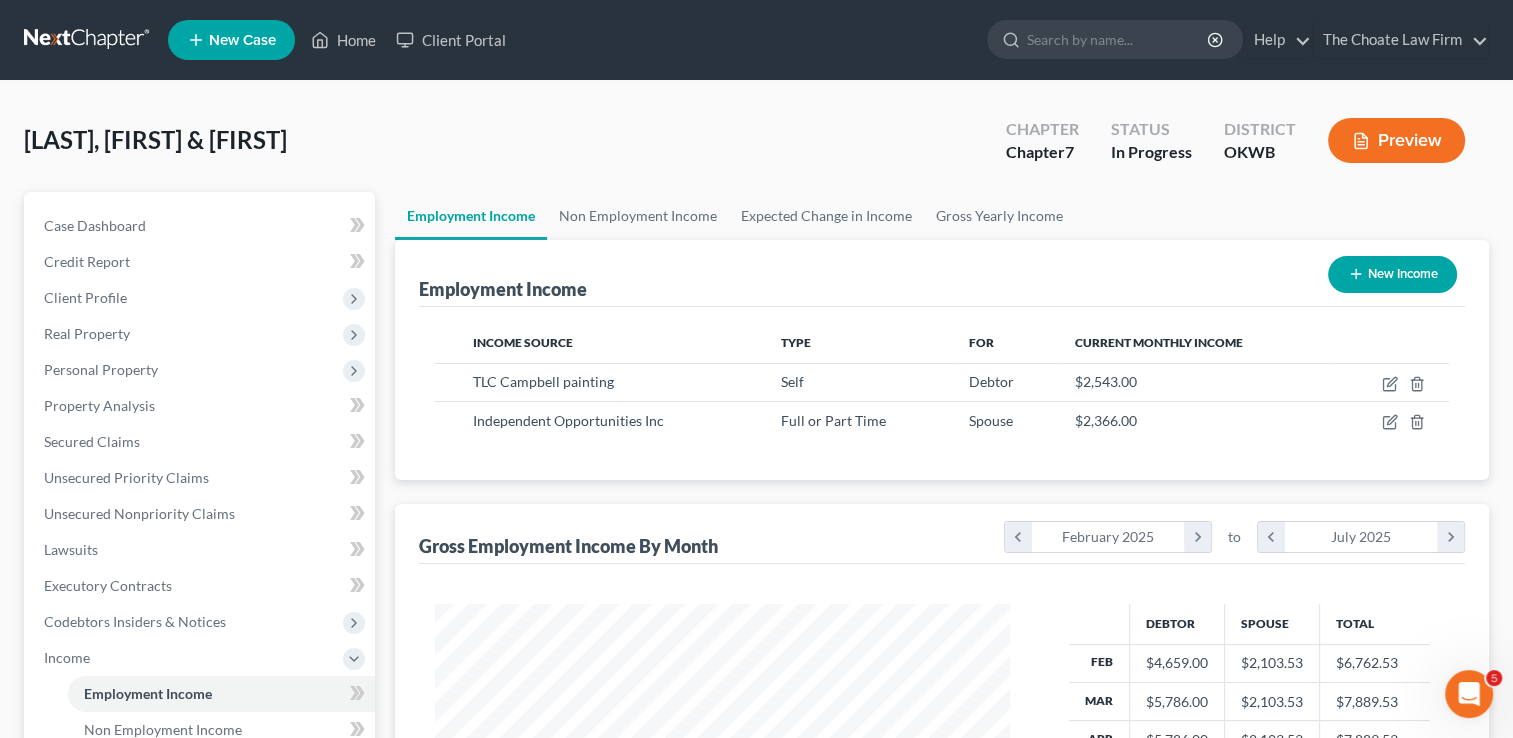 scroll, scrollTop: 356, scrollLeft: 615, axis: both 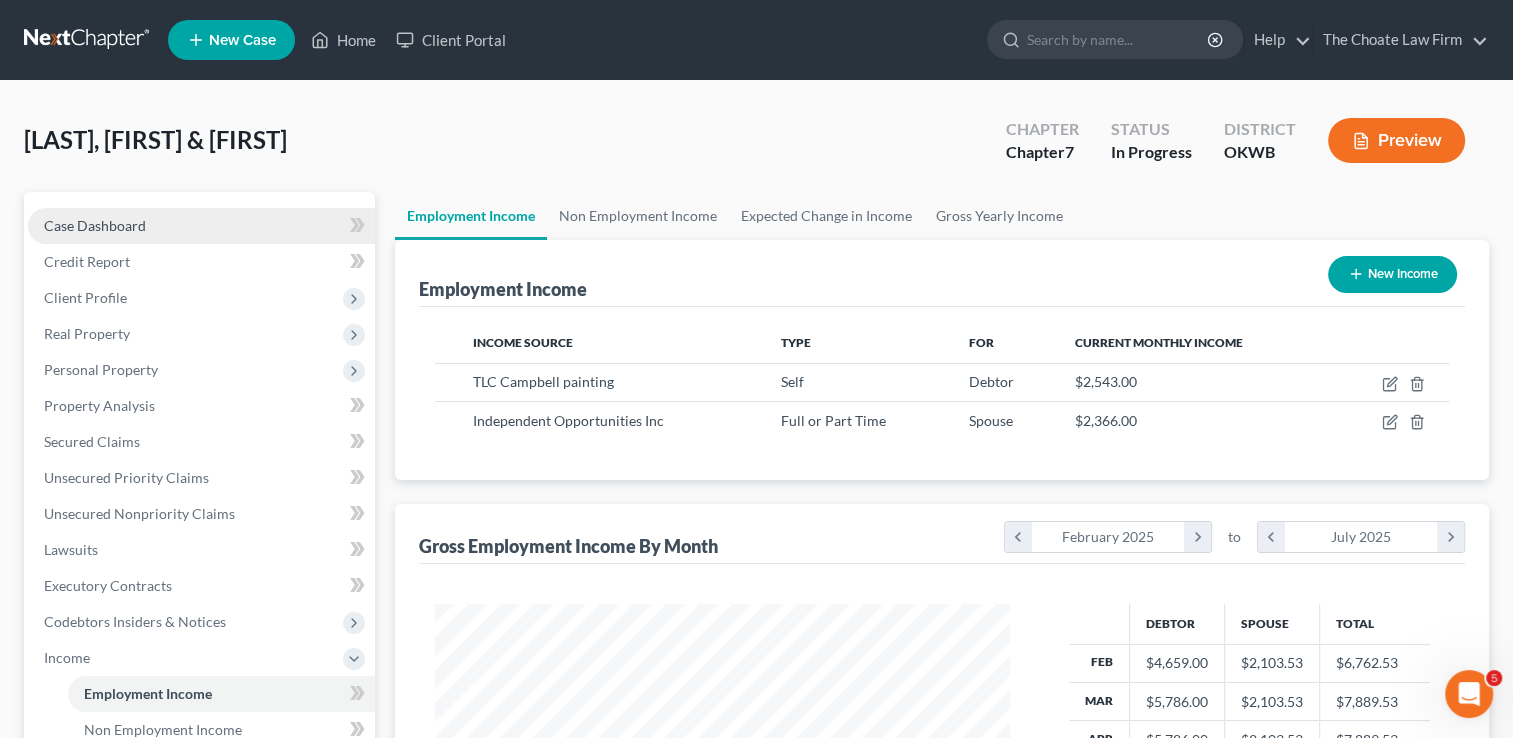 click on "Case Dashboard" at bounding box center (95, 225) 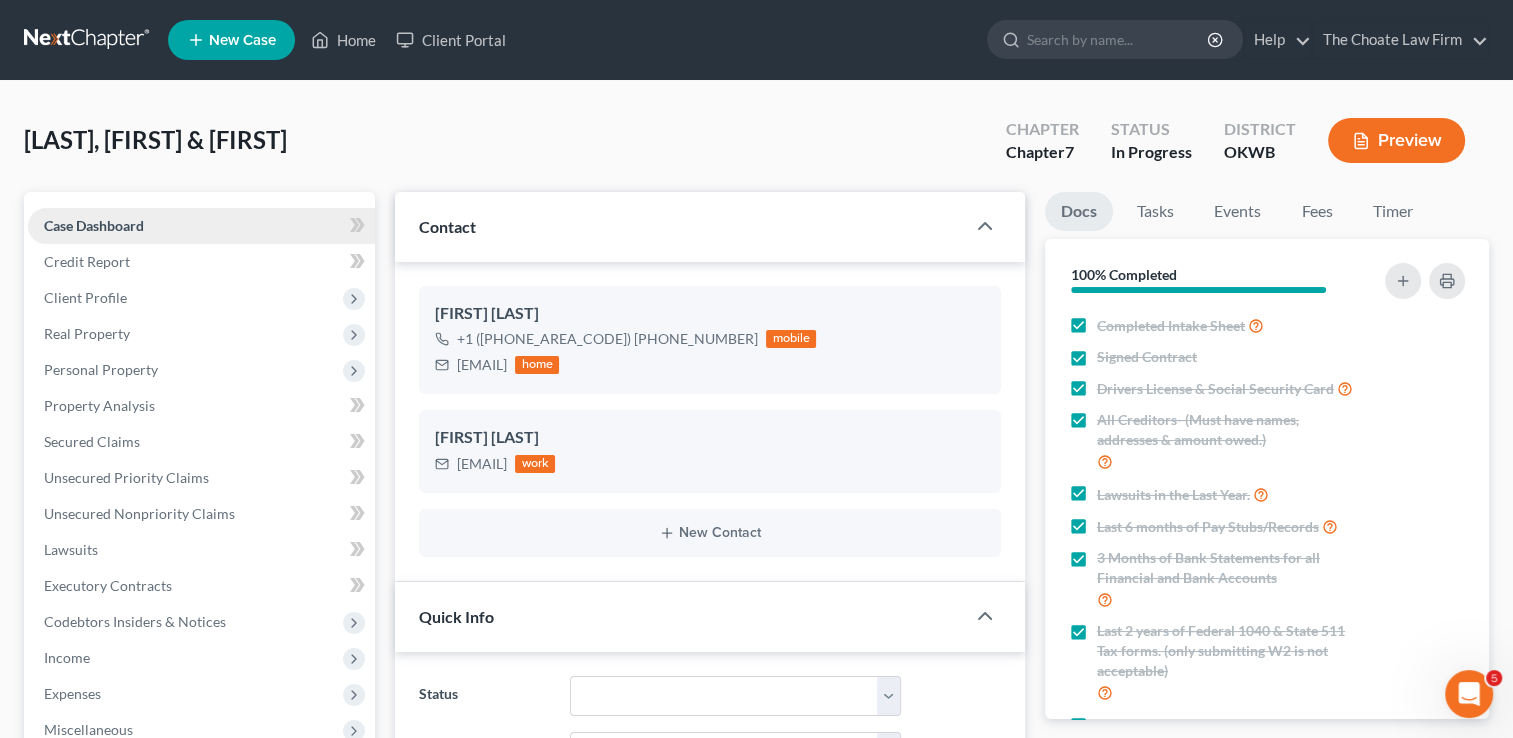 scroll, scrollTop: 186, scrollLeft: 0, axis: vertical 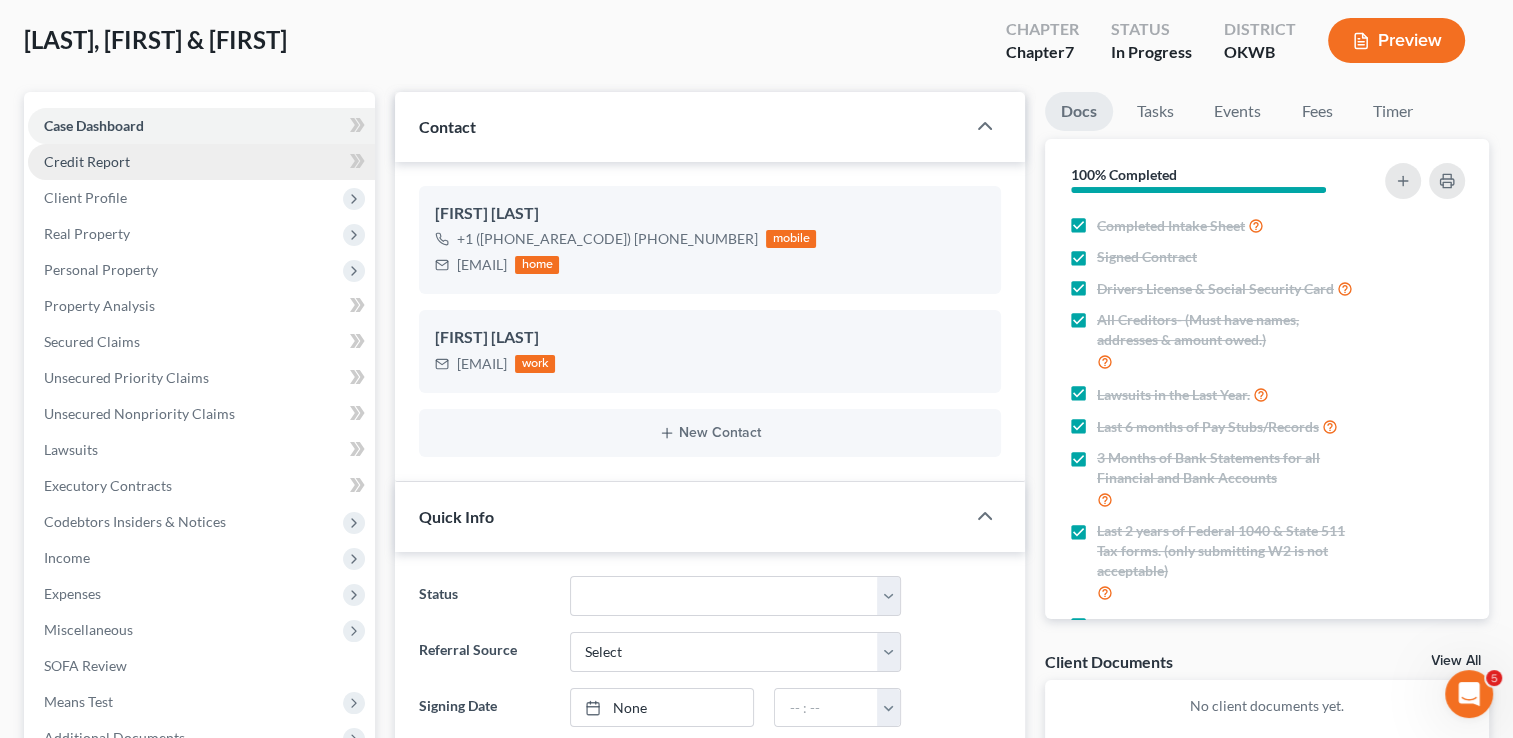 click on "Credit Report" at bounding box center [87, 161] 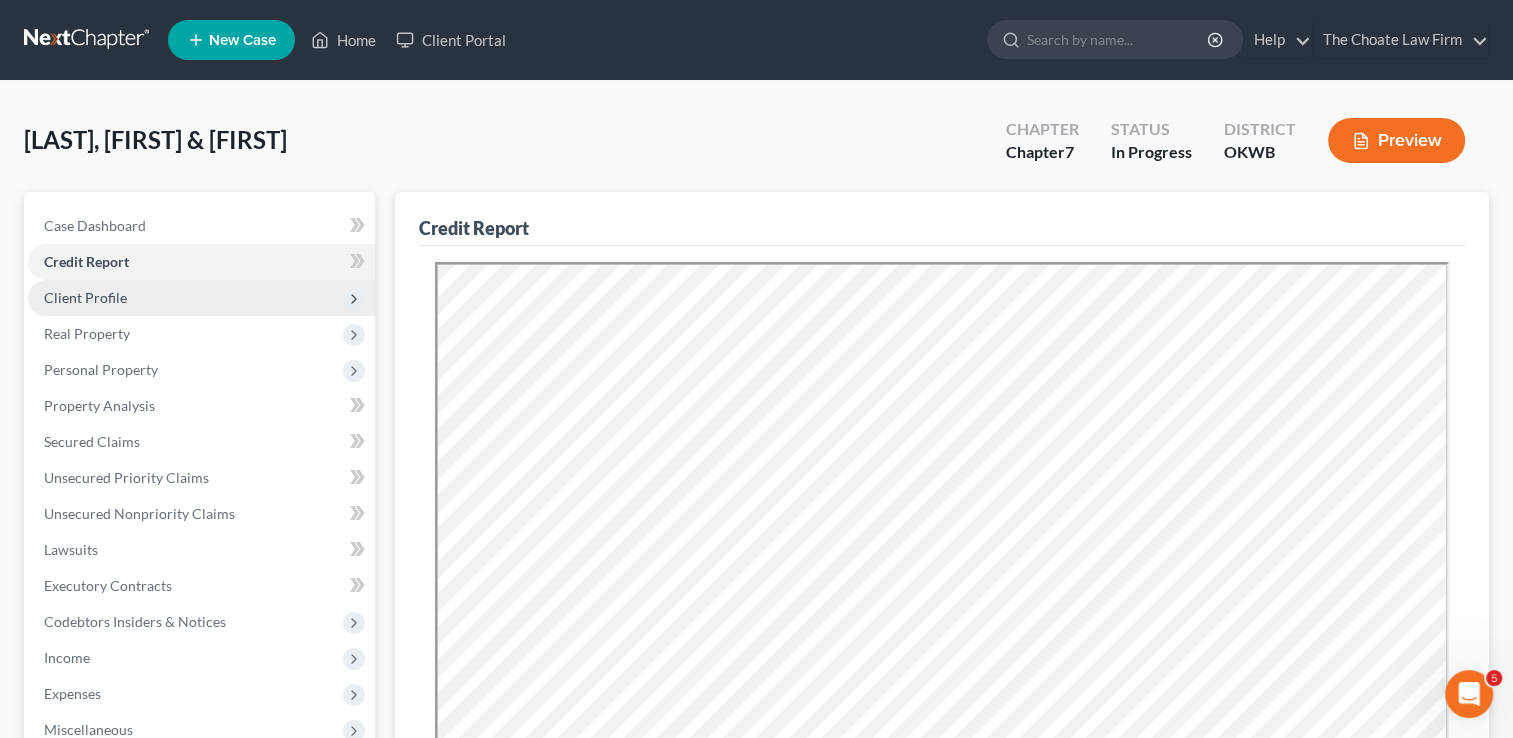 scroll, scrollTop: 0, scrollLeft: 0, axis: both 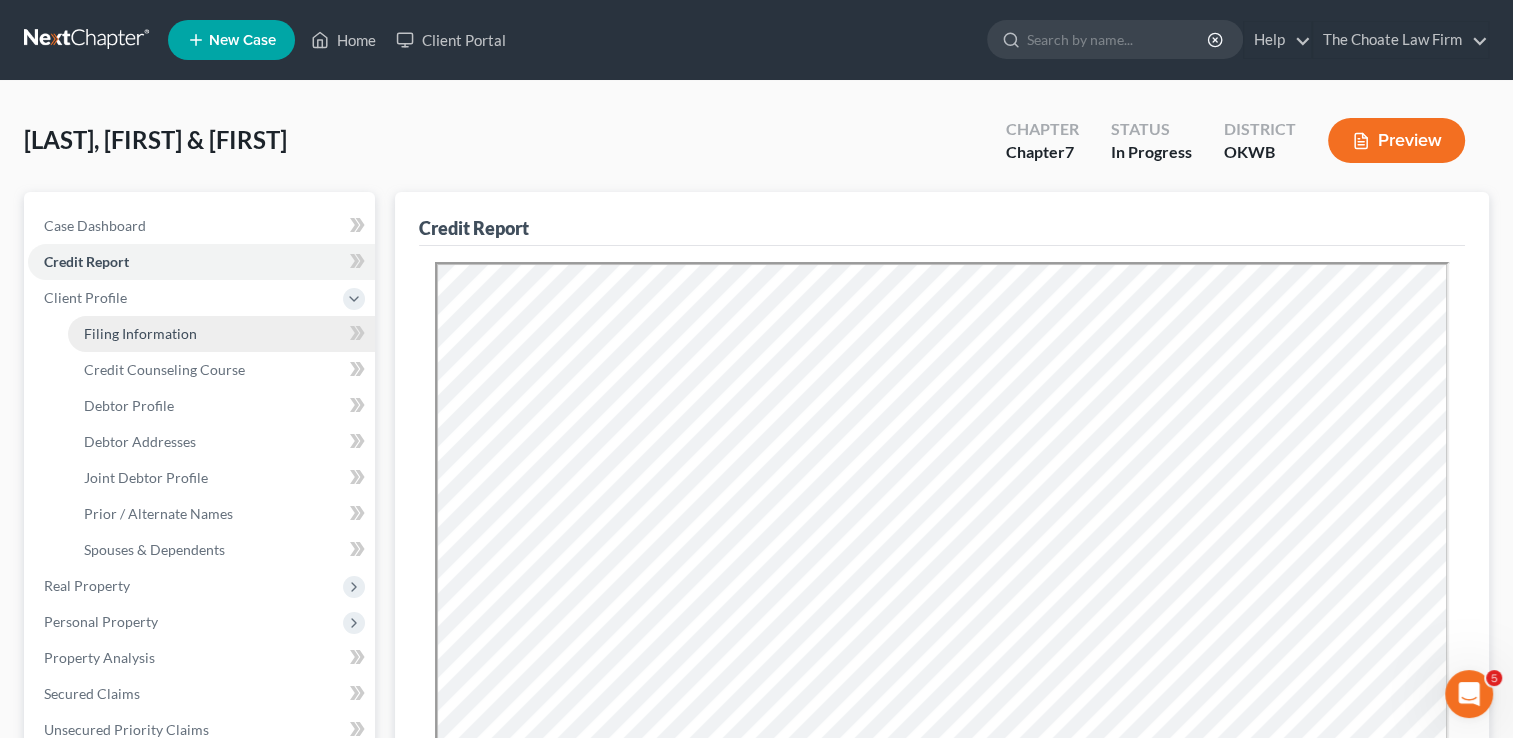 click on "Filing Information" at bounding box center (140, 333) 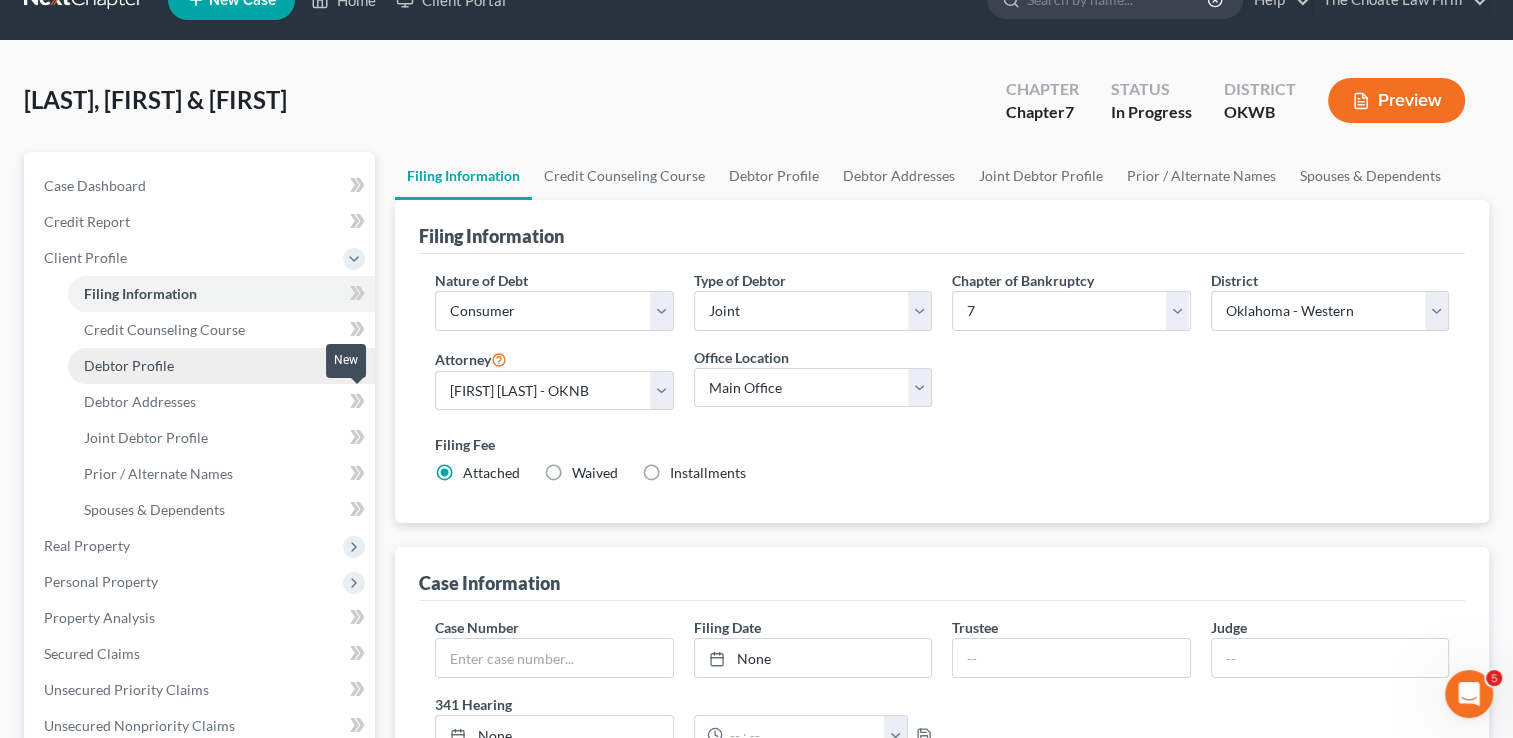 scroll, scrollTop: 36, scrollLeft: 0, axis: vertical 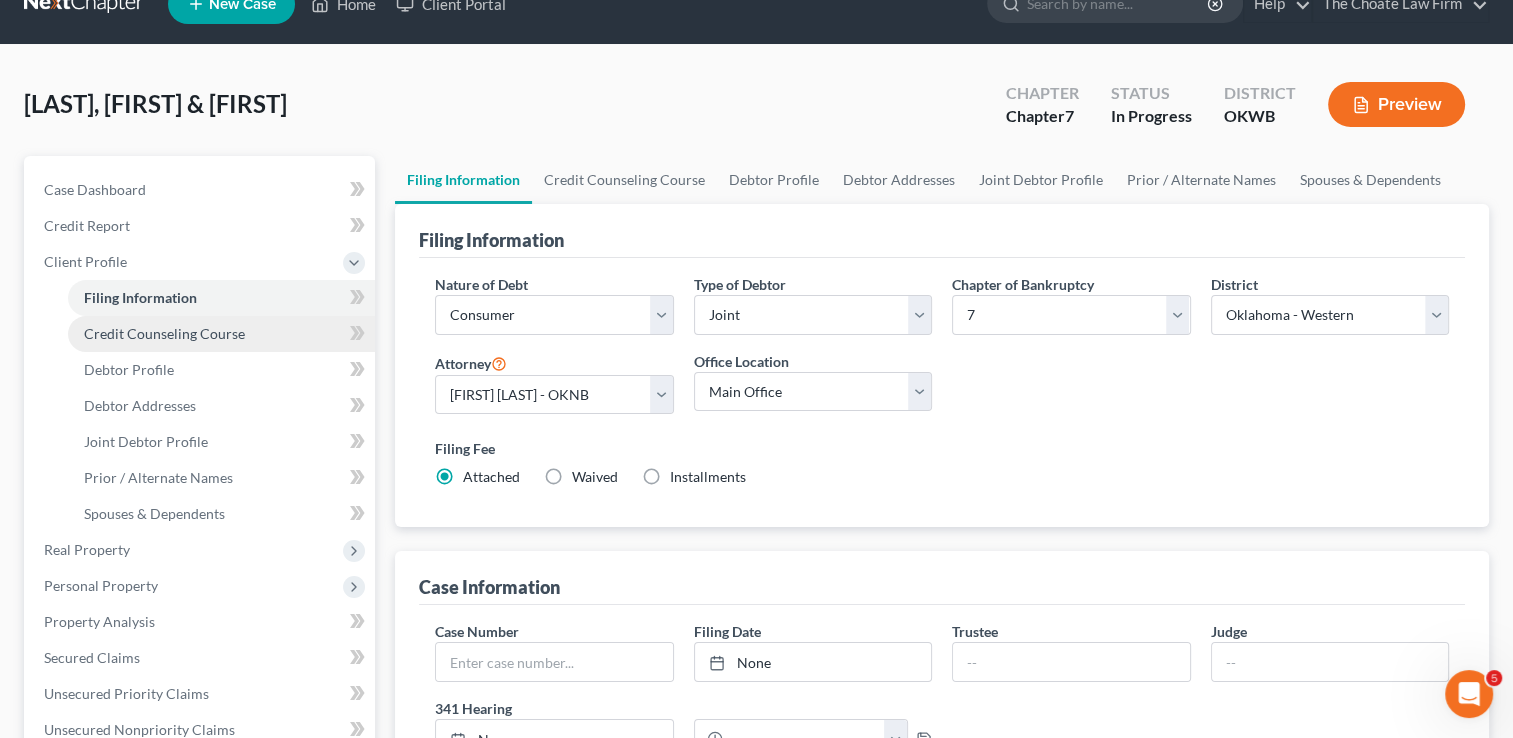 click on "Credit Counseling Course" at bounding box center (164, 333) 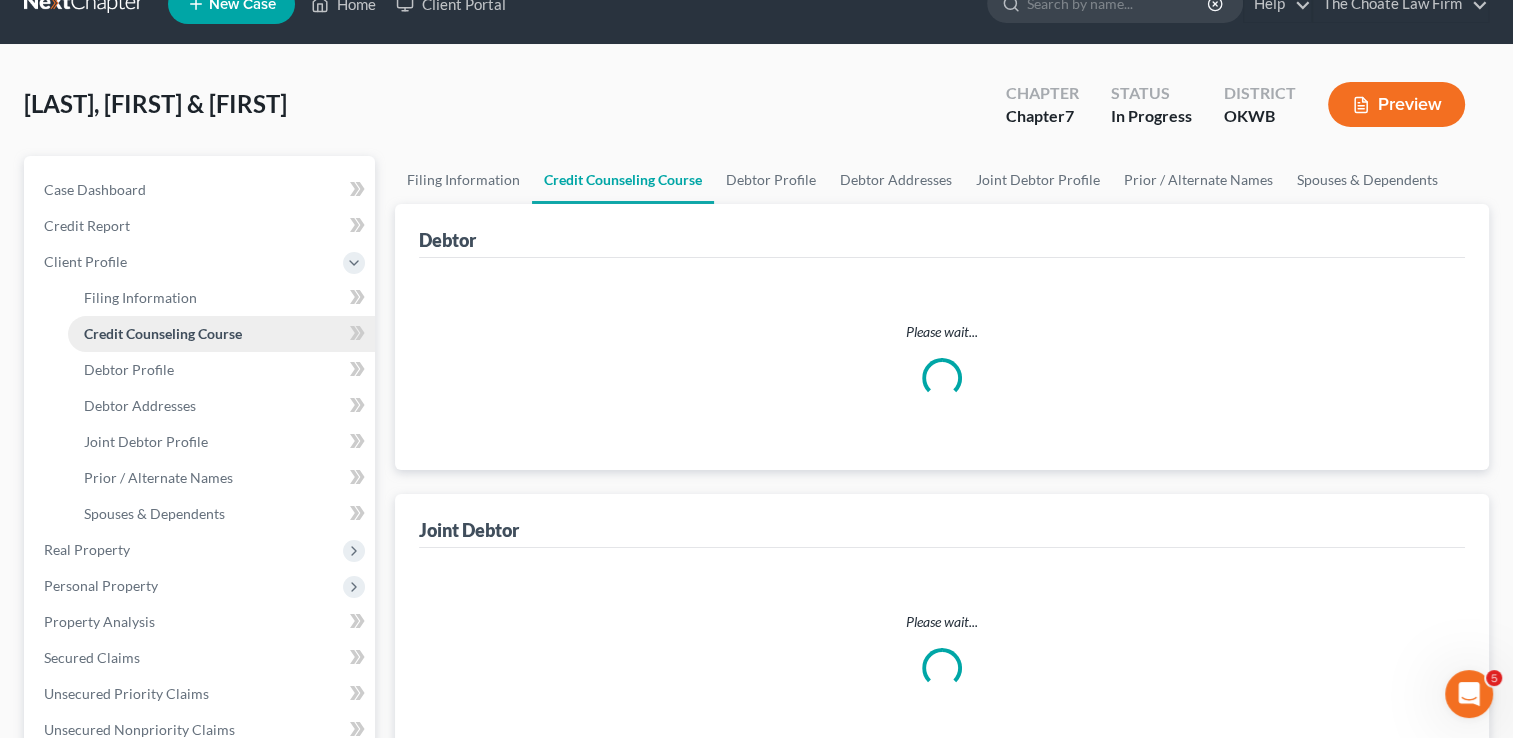 scroll, scrollTop: 0, scrollLeft: 0, axis: both 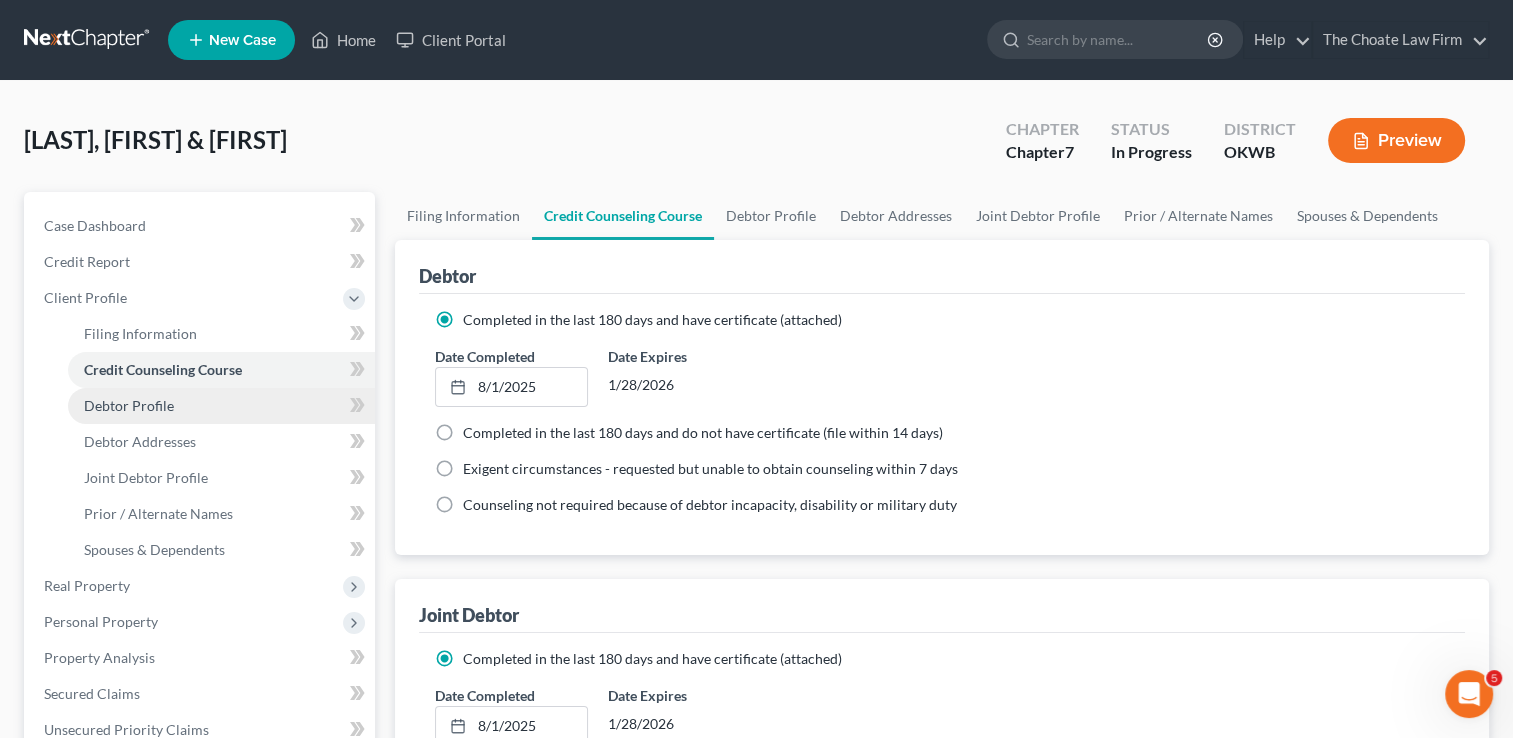 click on "Debtor Profile" at bounding box center [129, 405] 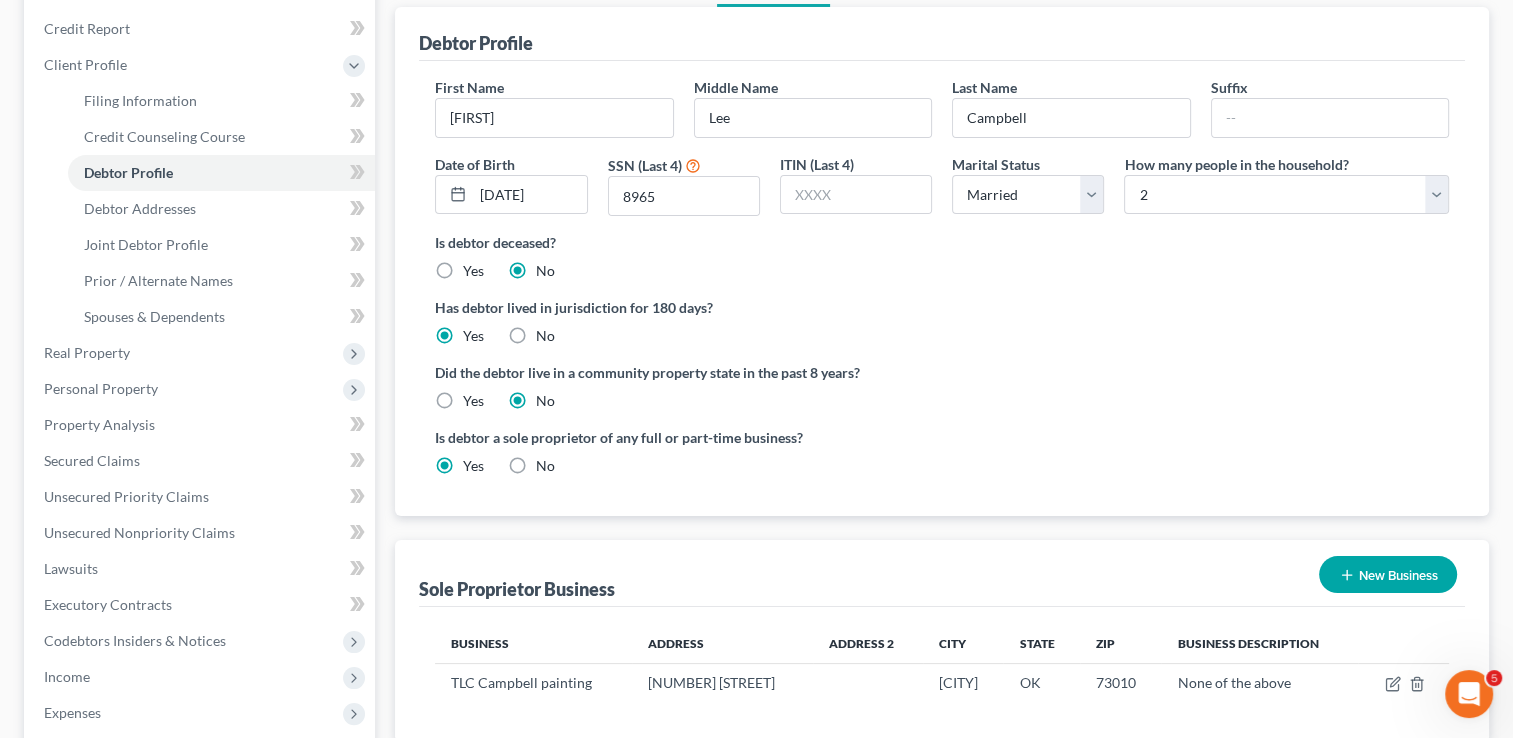 scroll, scrollTop: 100, scrollLeft: 0, axis: vertical 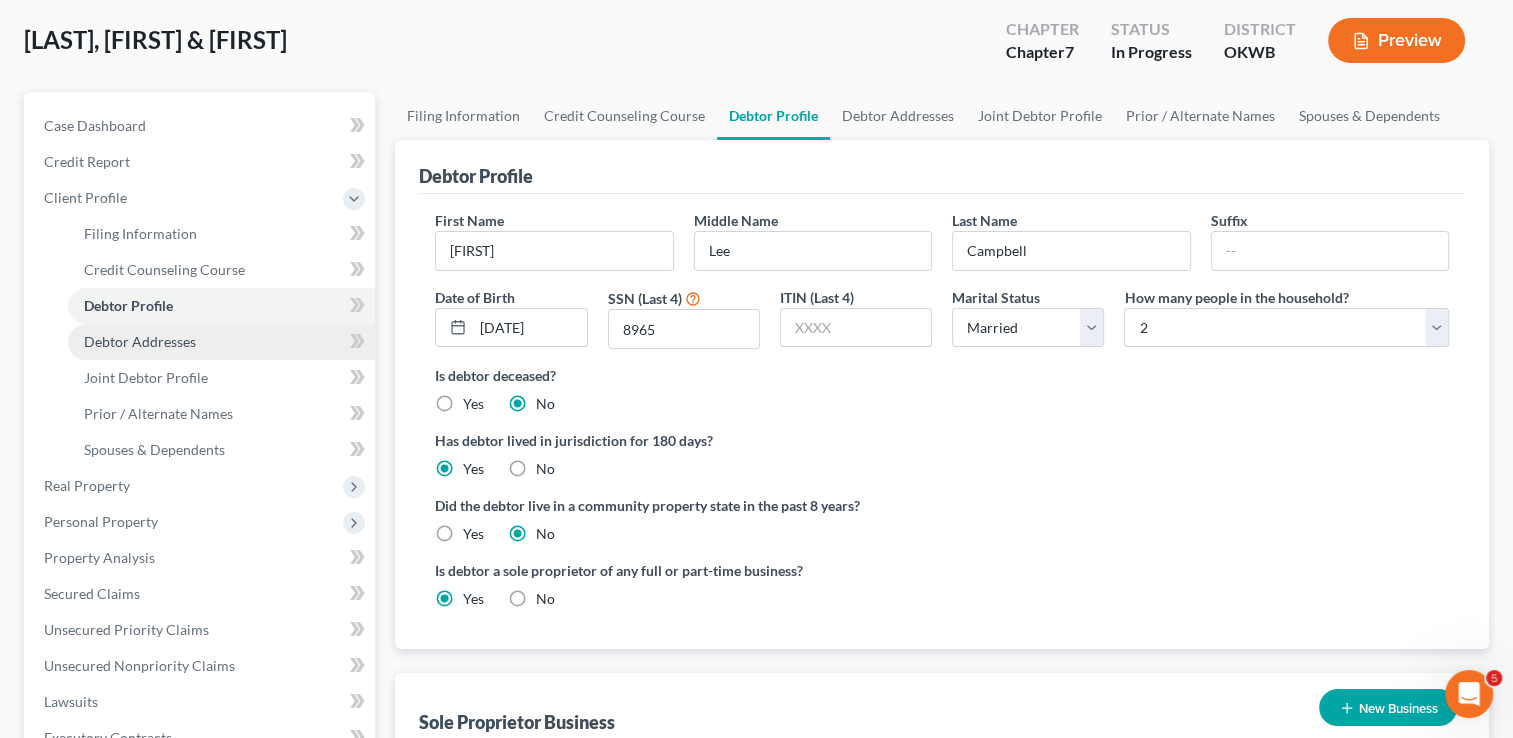 click on "Debtor Addresses" at bounding box center [140, 341] 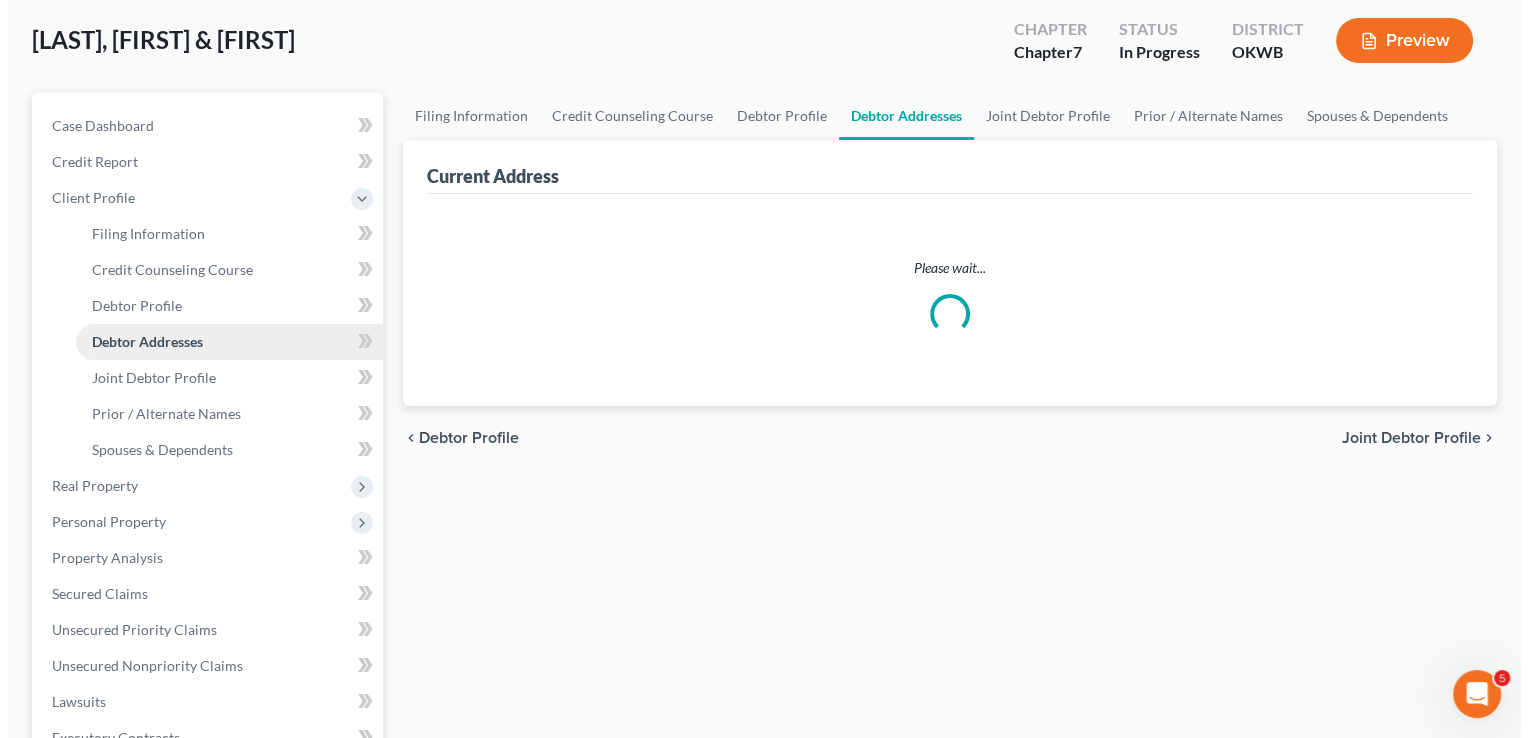 scroll, scrollTop: 0, scrollLeft: 0, axis: both 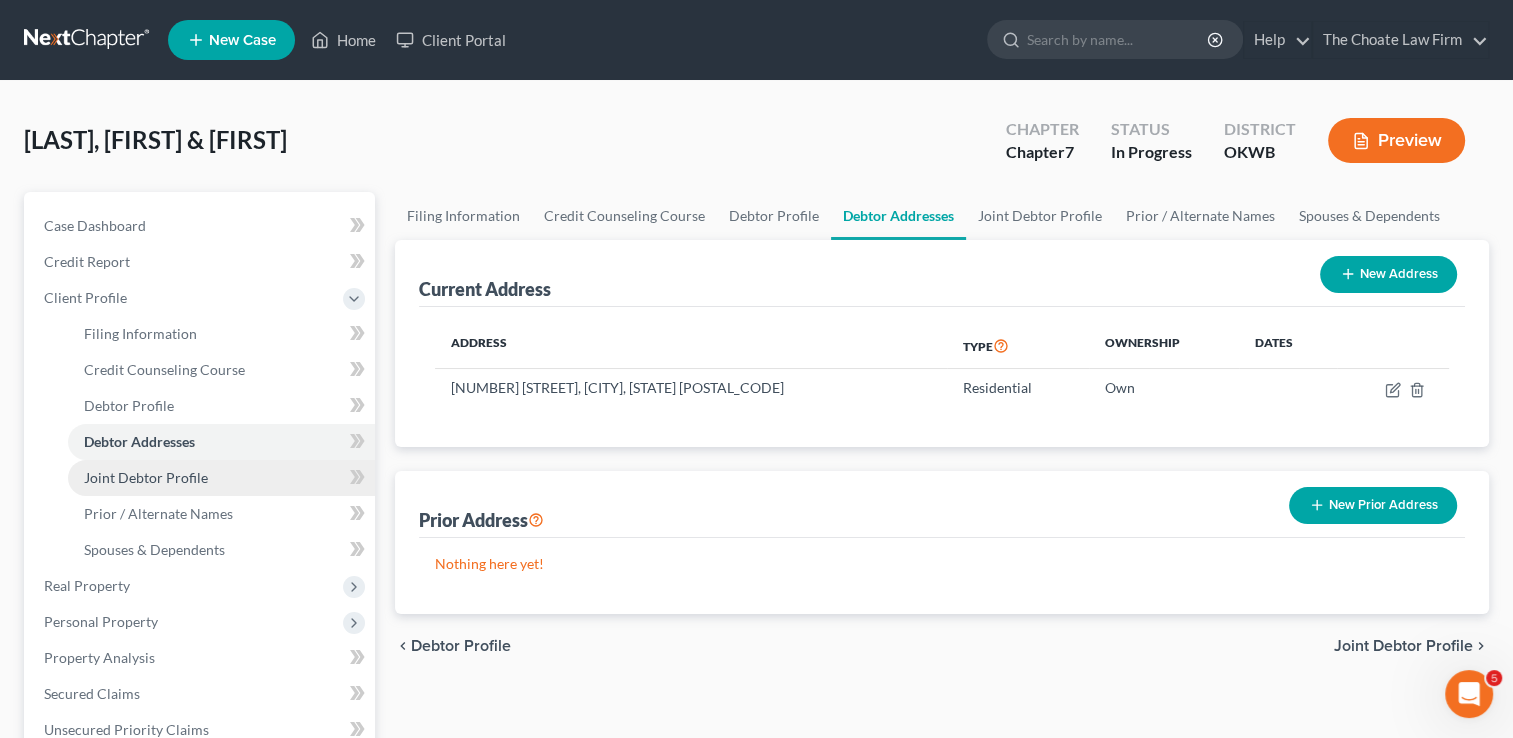 click on "Joint Debtor Profile" at bounding box center [146, 477] 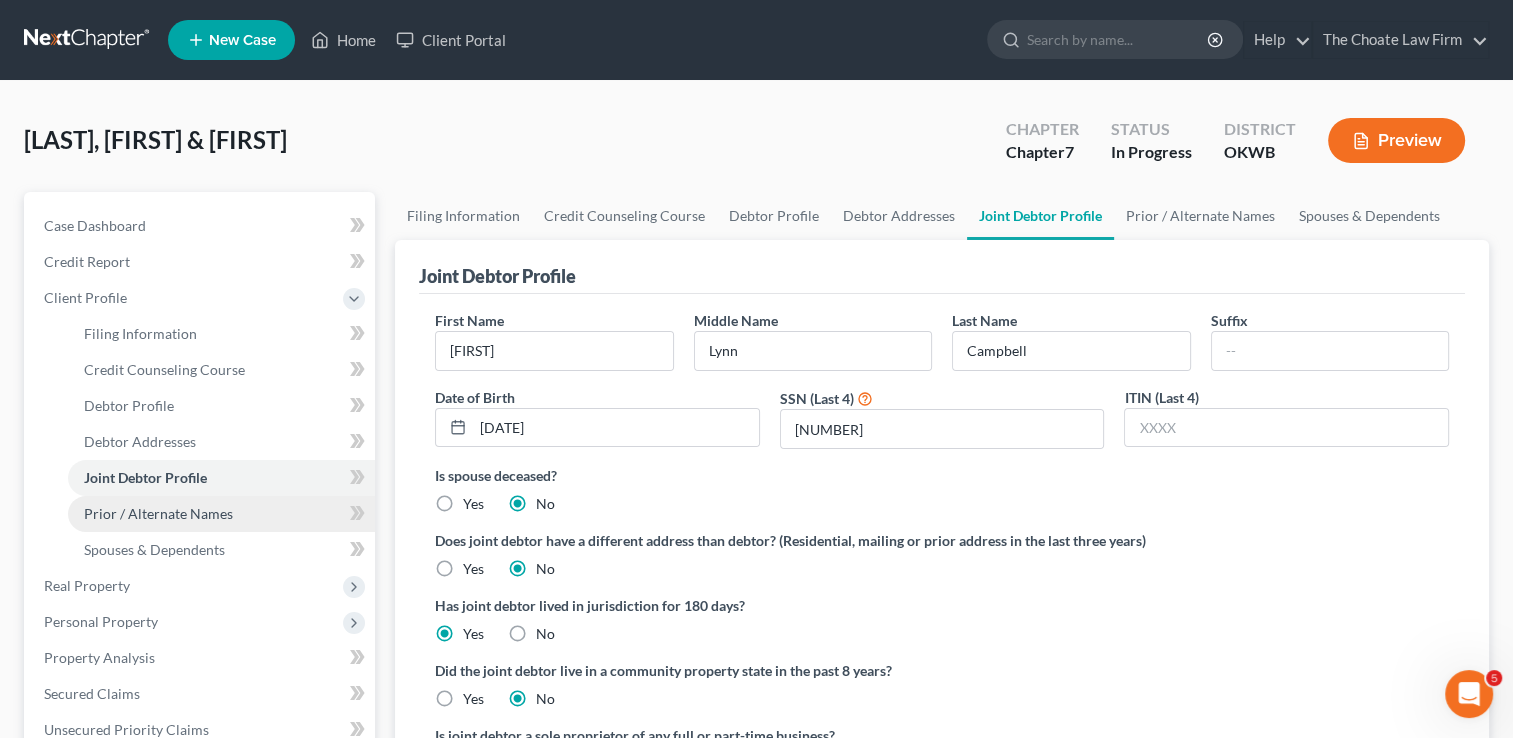 click on "Prior / Alternate Names" at bounding box center [158, 513] 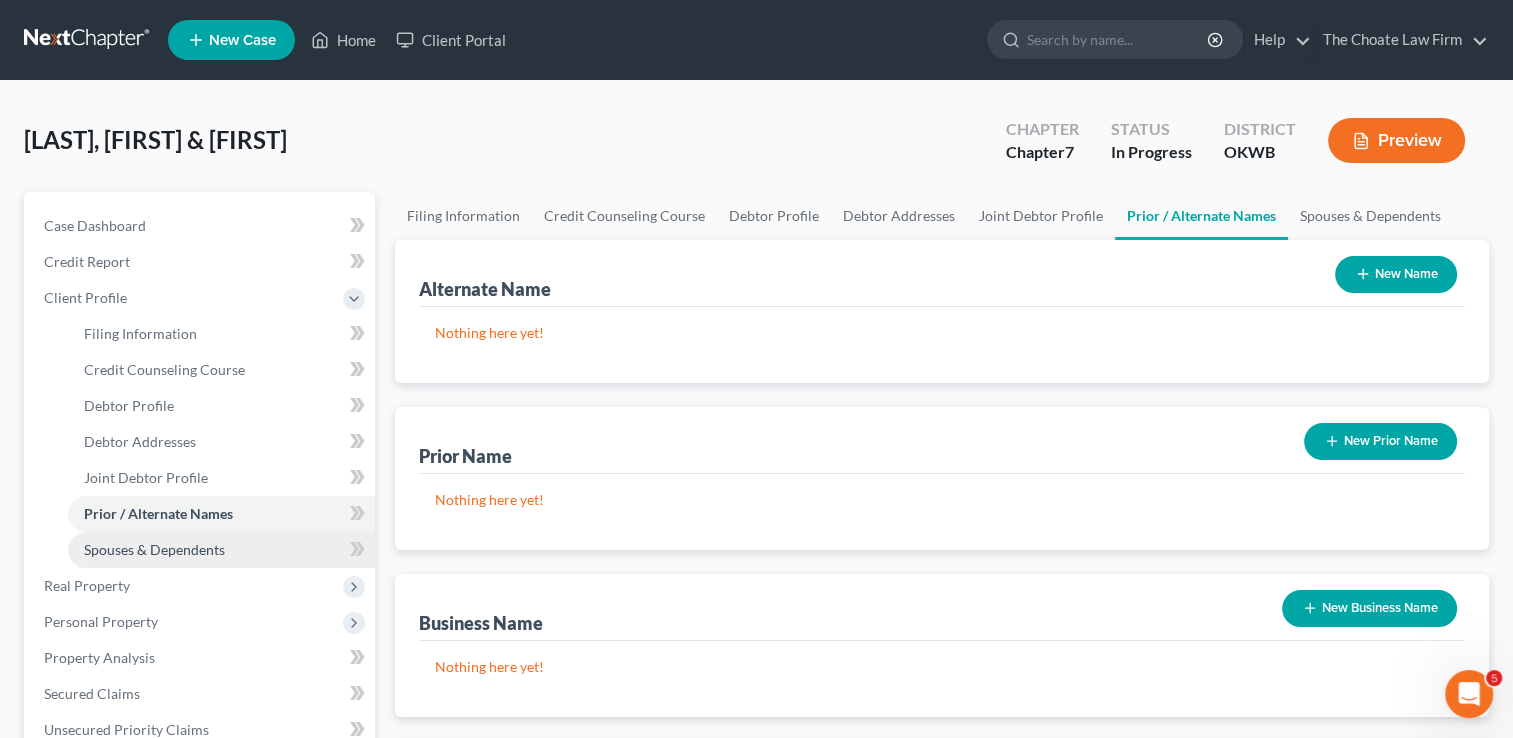 click on "Spouses & Dependents" at bounding box center (154, 549) 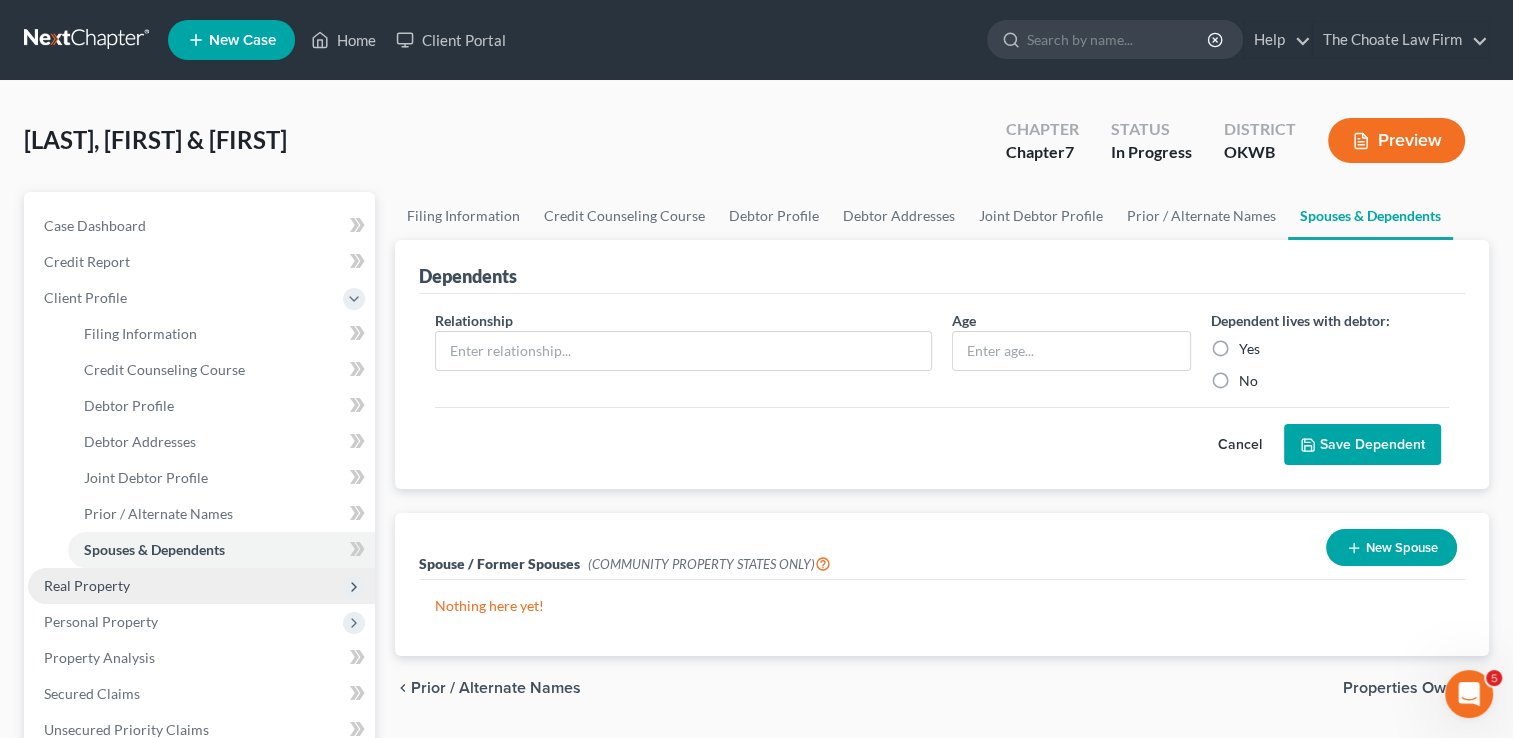 click on "Real Property" at bounding box center [87, 585] 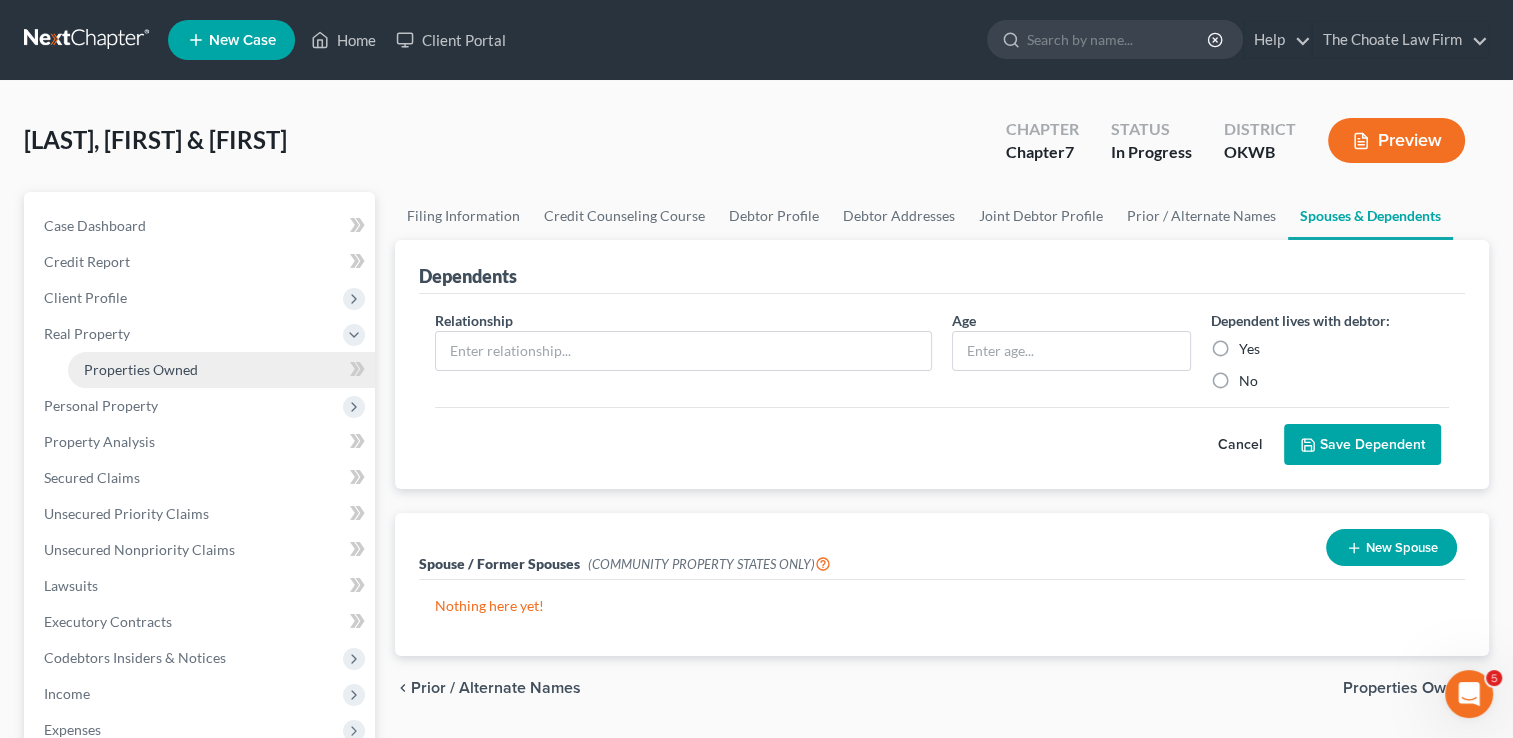 click on "Properties Owned" at bounding box center [141, 369] 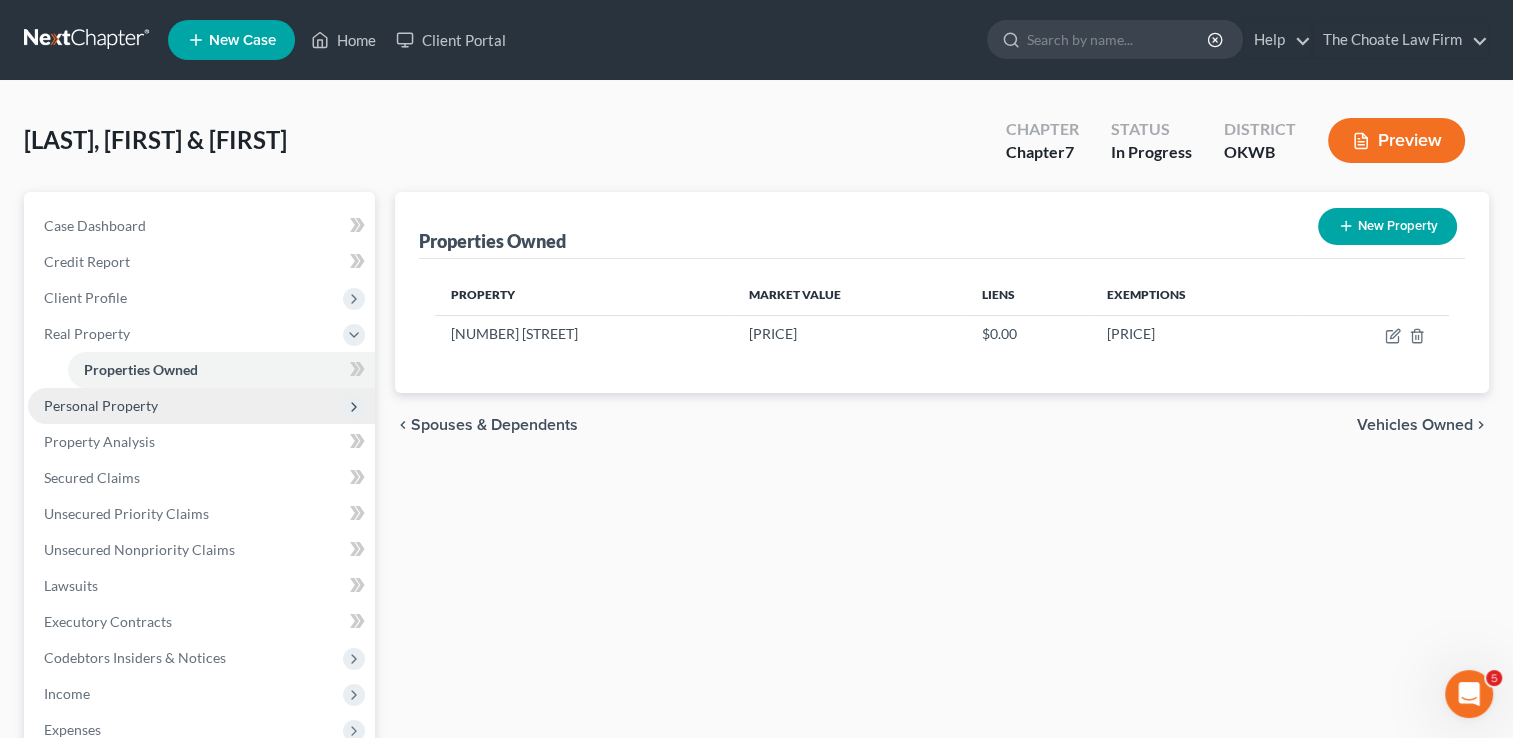 click on "Personal Property" at bounding box center [201, 406] 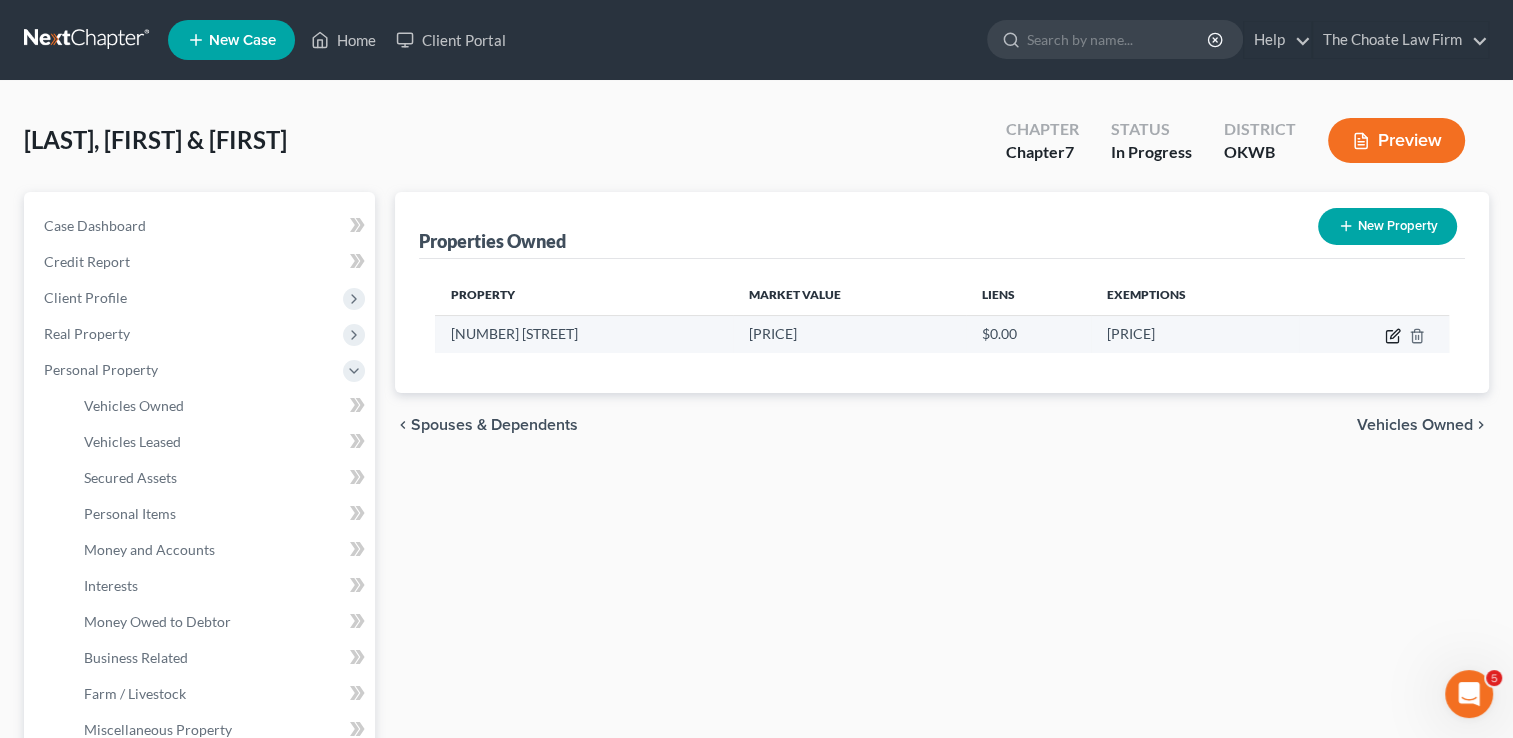 click 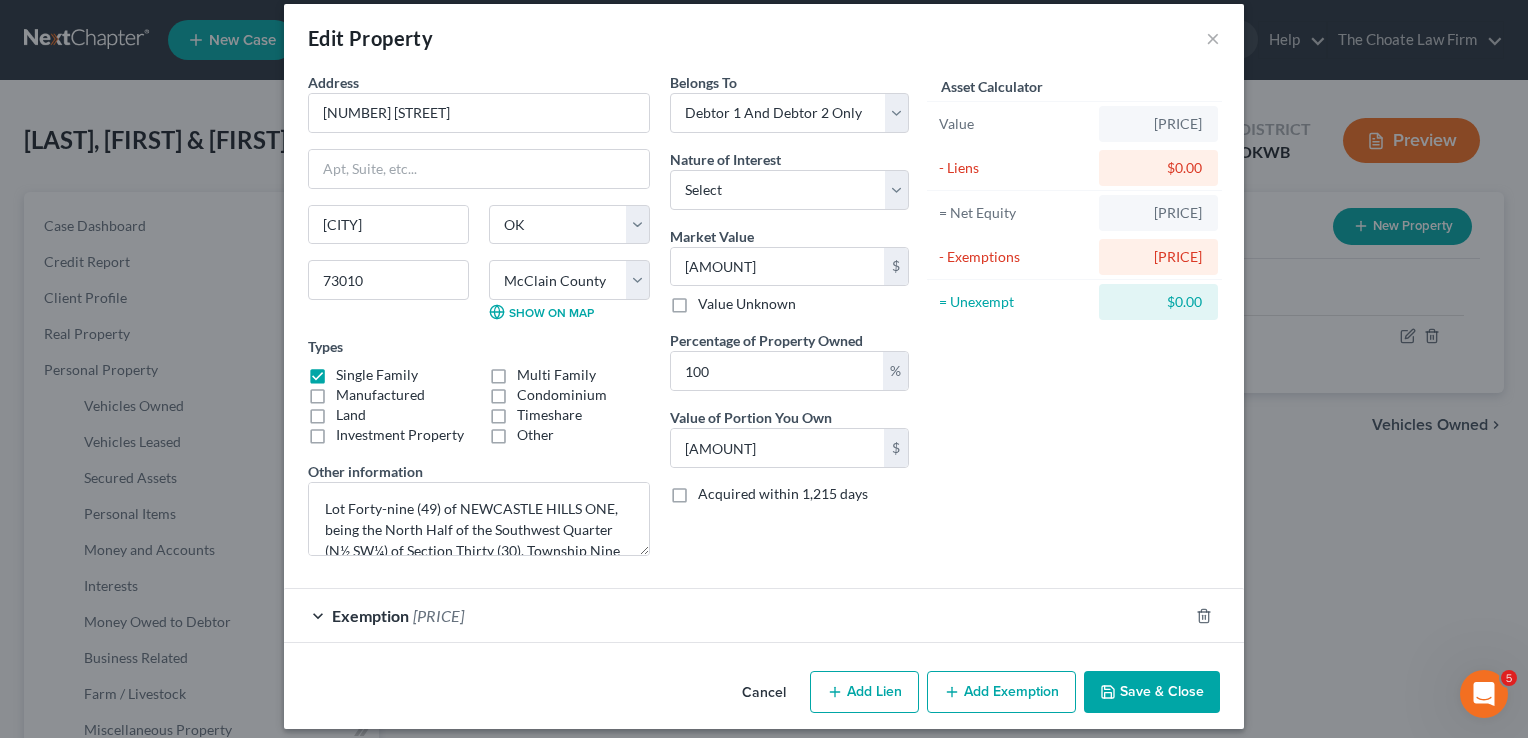 scroll, scrollTop: 32, scrollLeft: 0, axis: vertical 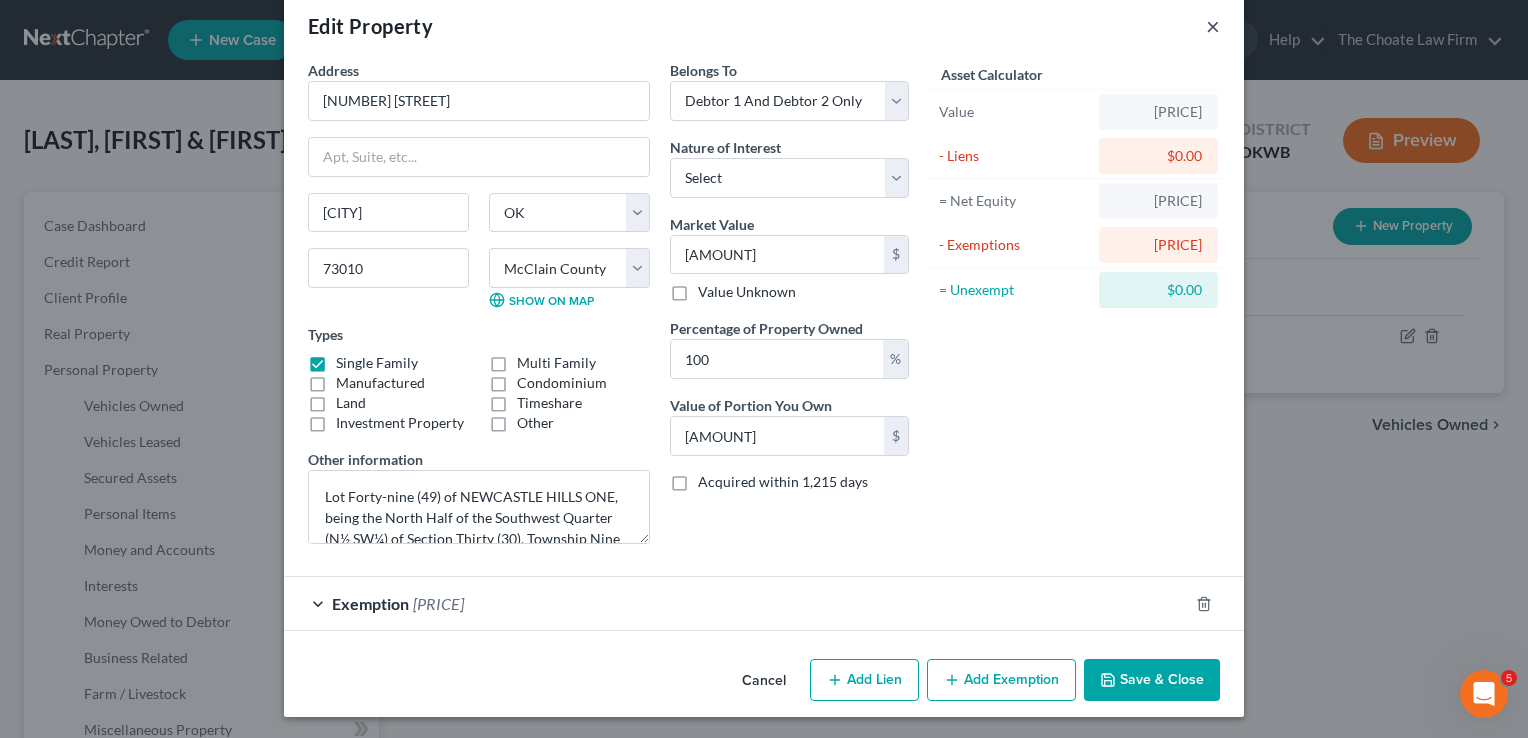 click on "×" at bounding box center (1213, 26) 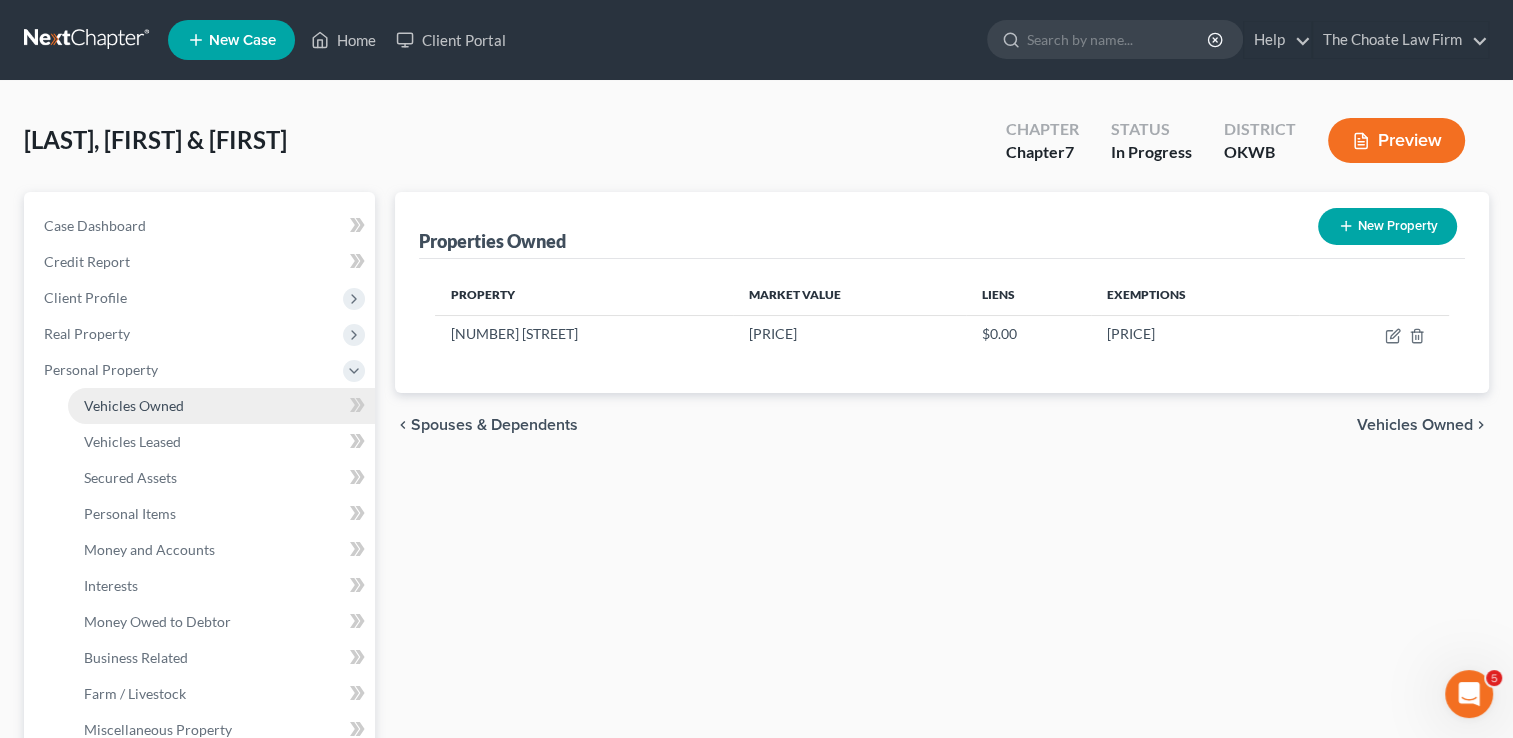 click on "Vehicles Owned" at bounding box center [134, 405] 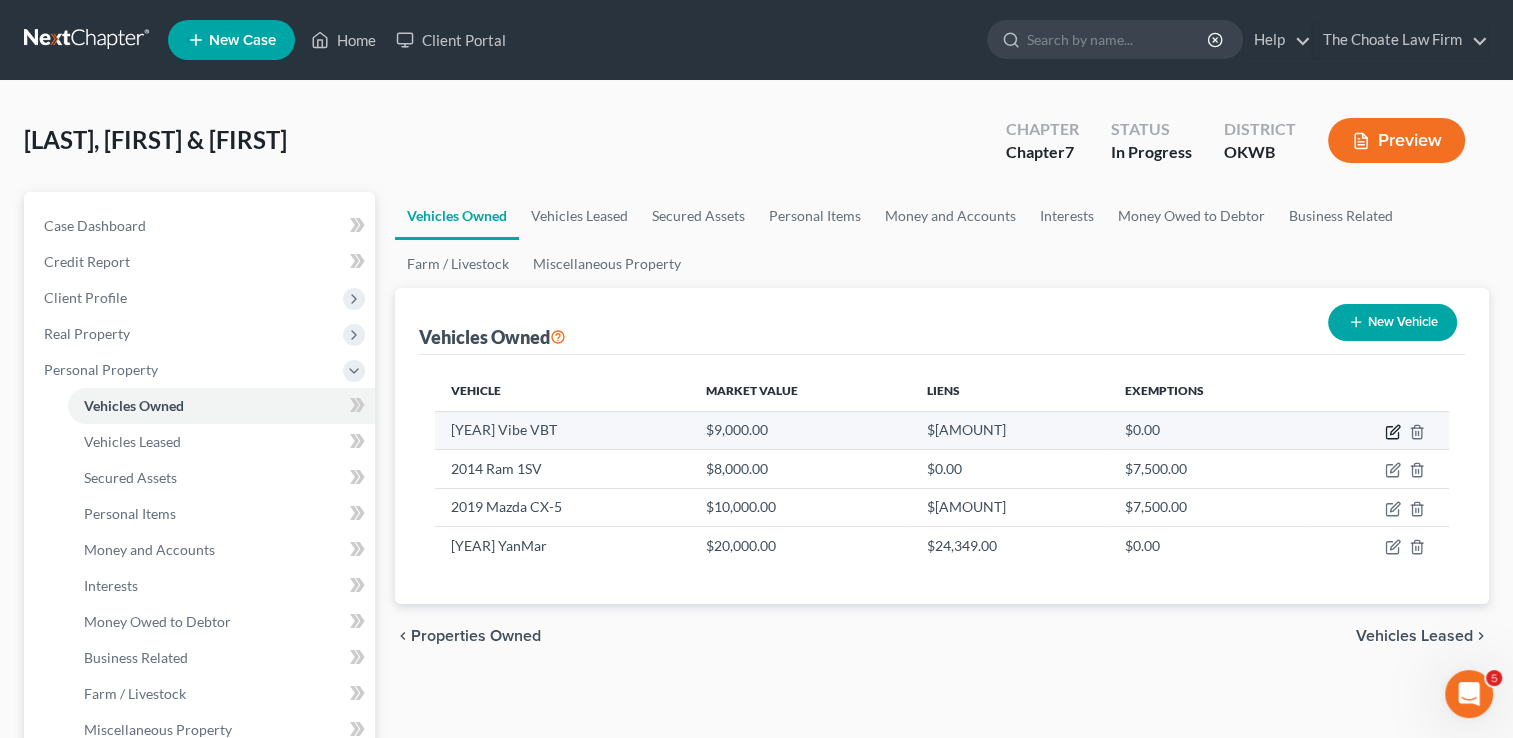 click 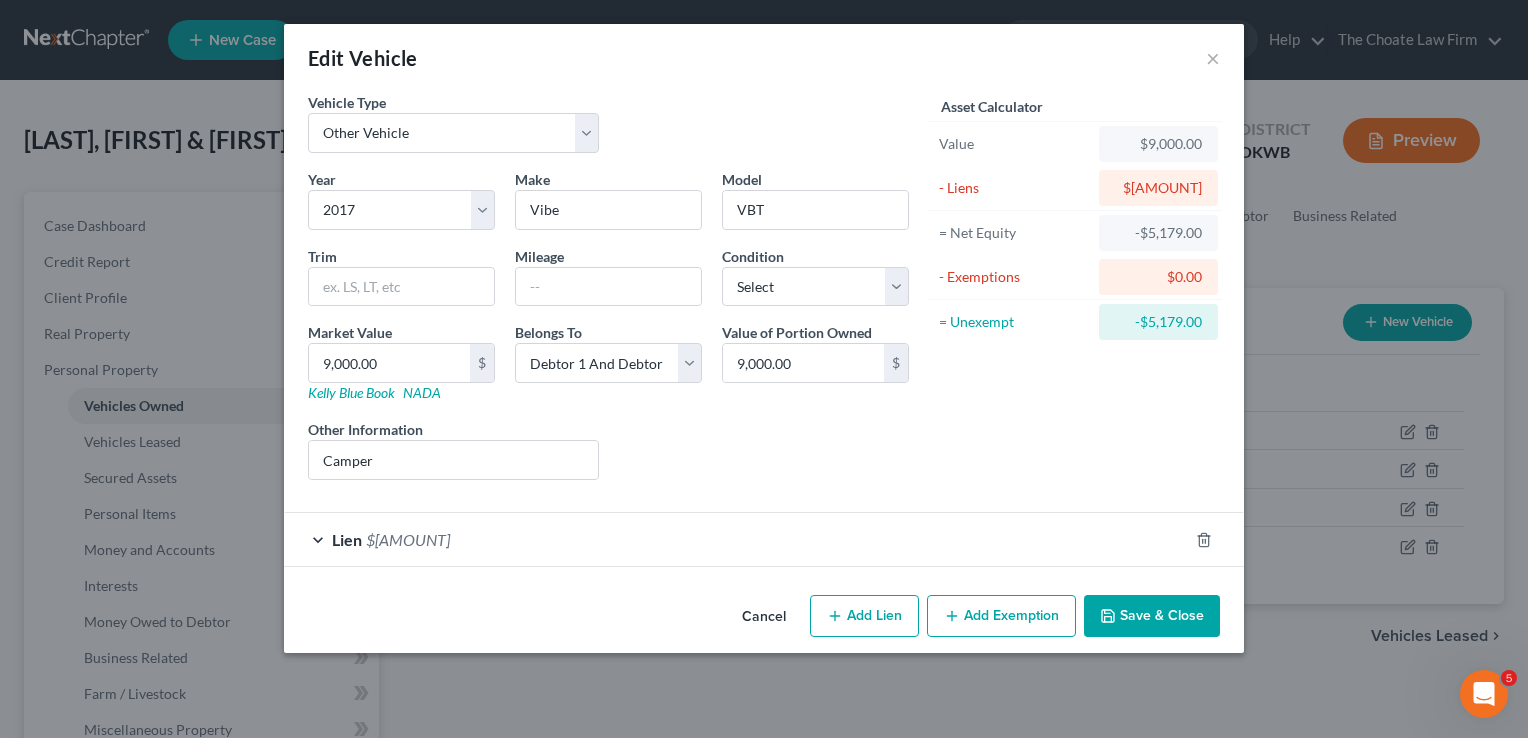 click on "Lien $14,179.00" at bounding box center [736, 539] 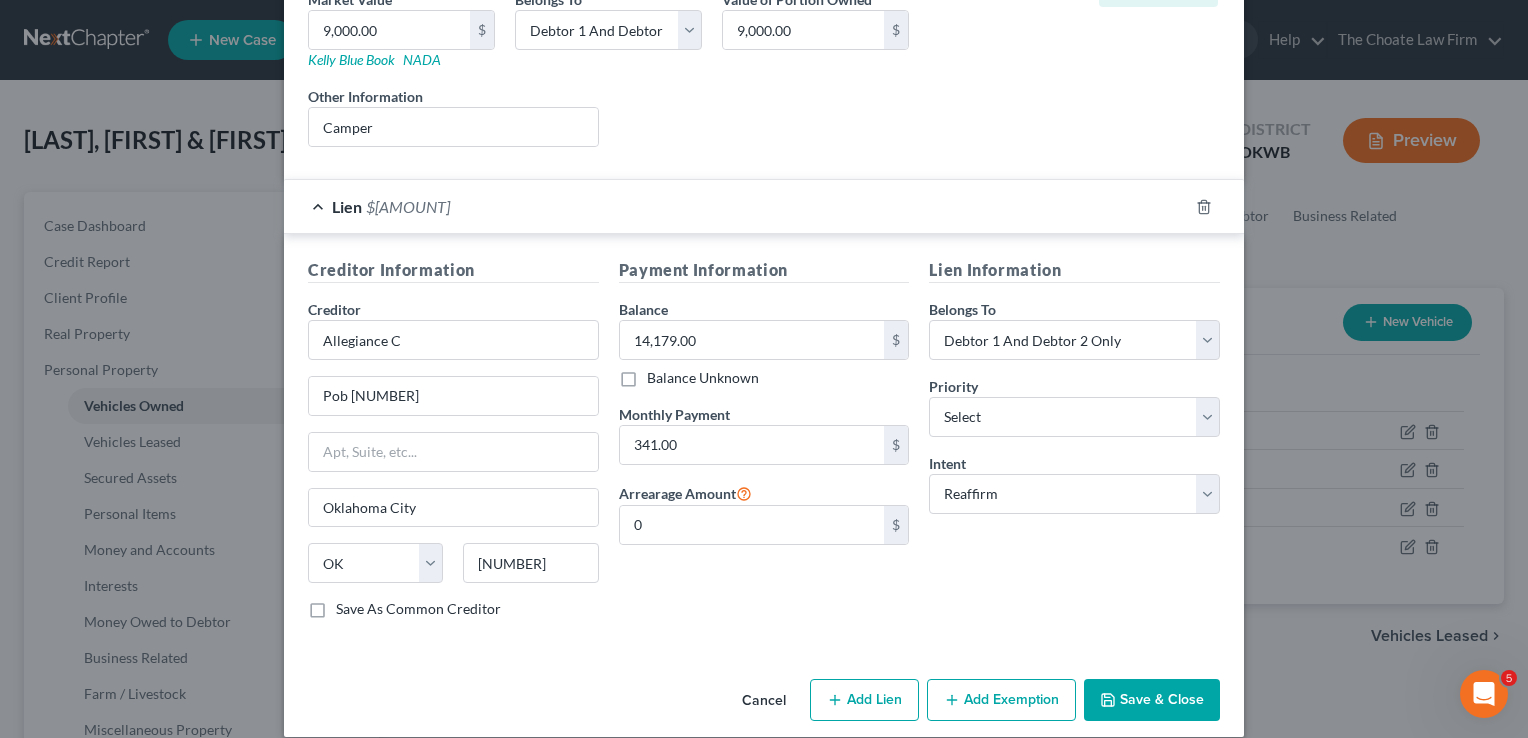 scroll, scrollTop: 351, scrollLeft: 0, axis: vertical 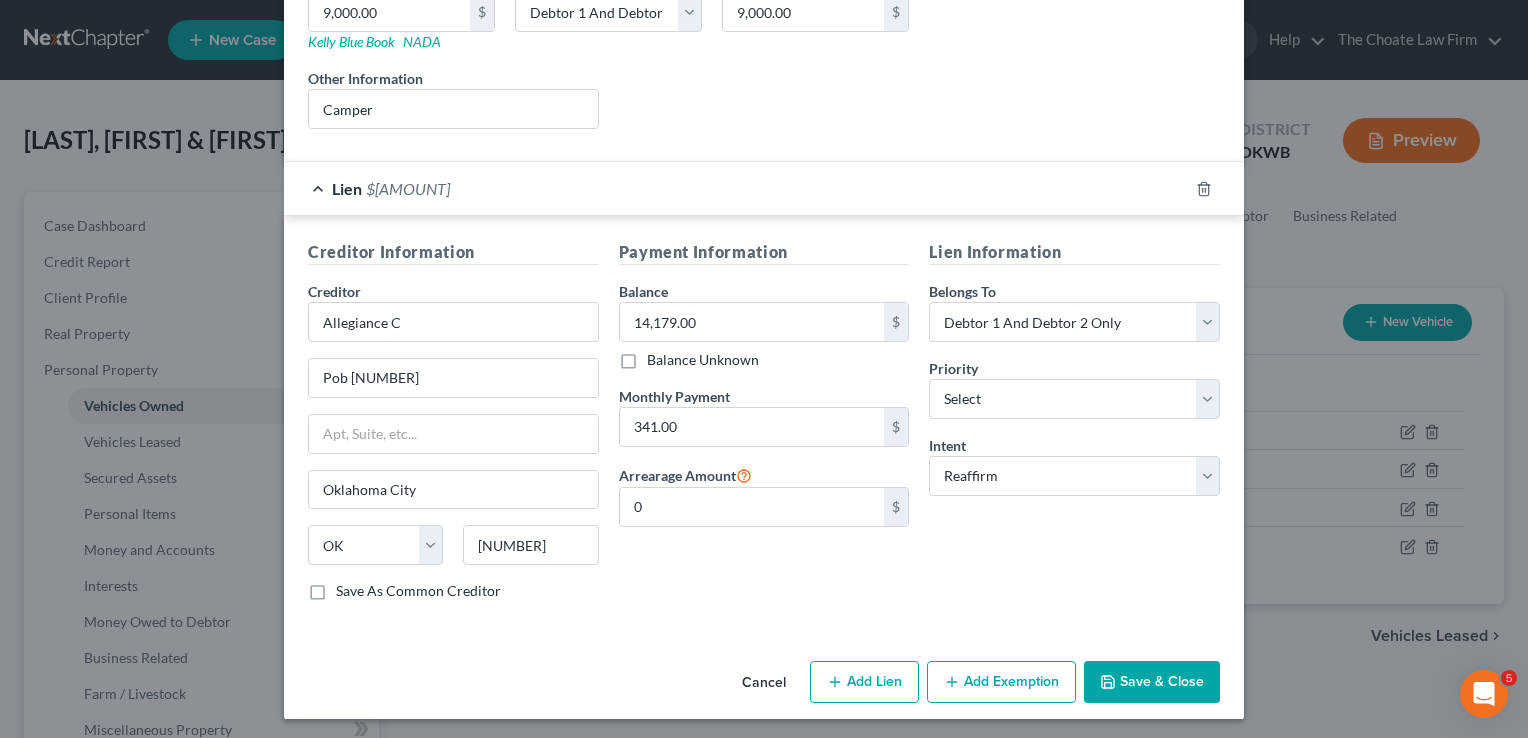 click on "Save & Close" at bounding box center (1152, 682) 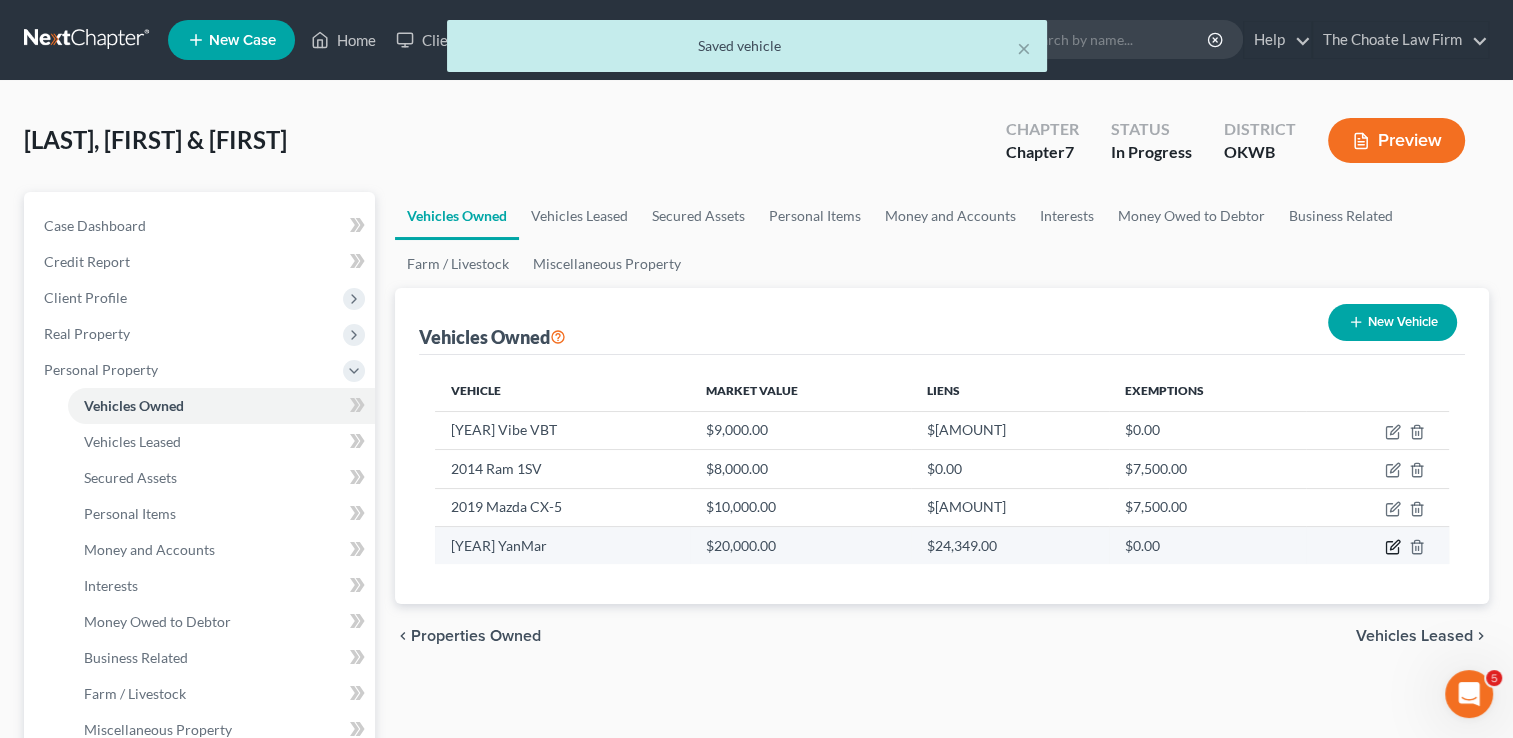click 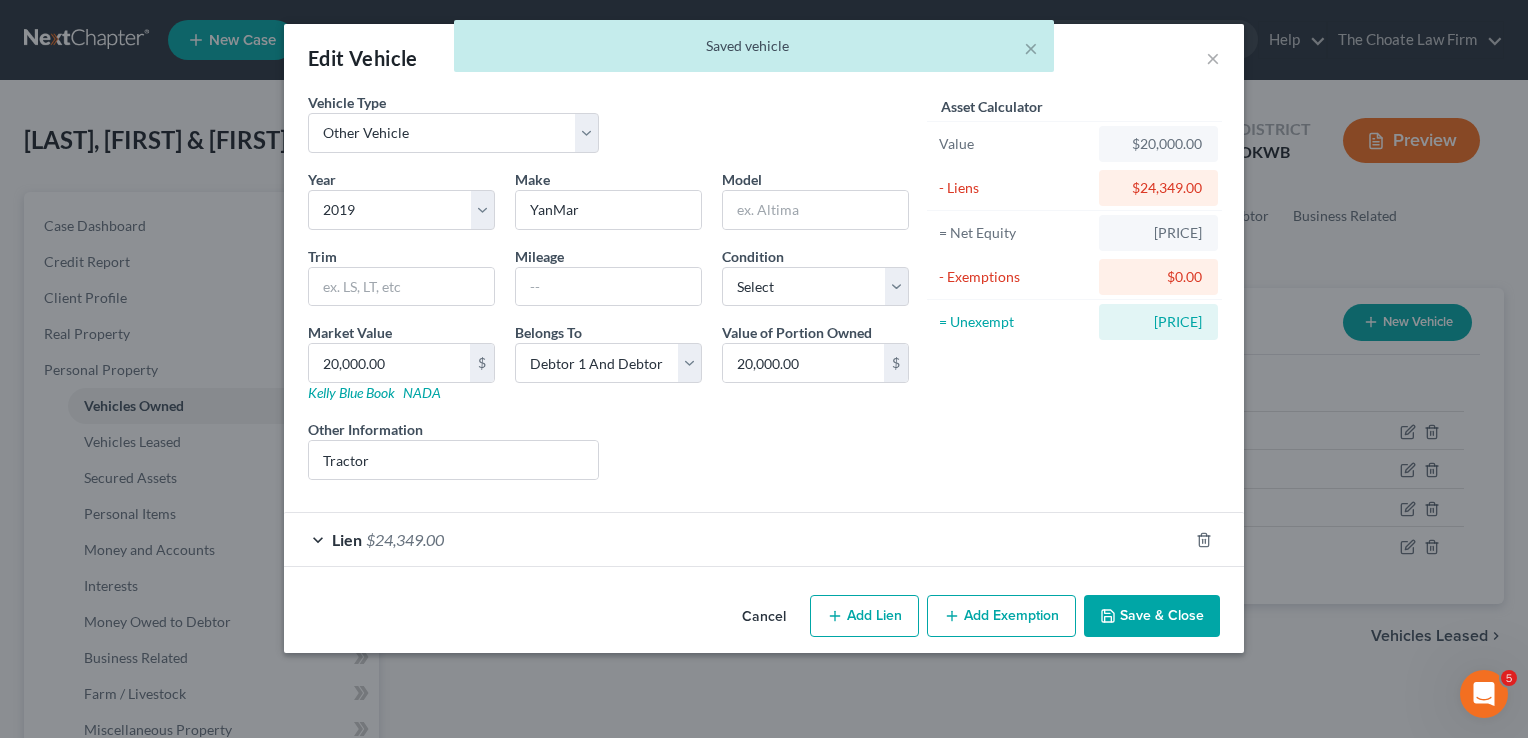 click on "Lien $24,349.00" at bounding box center [736, 539] 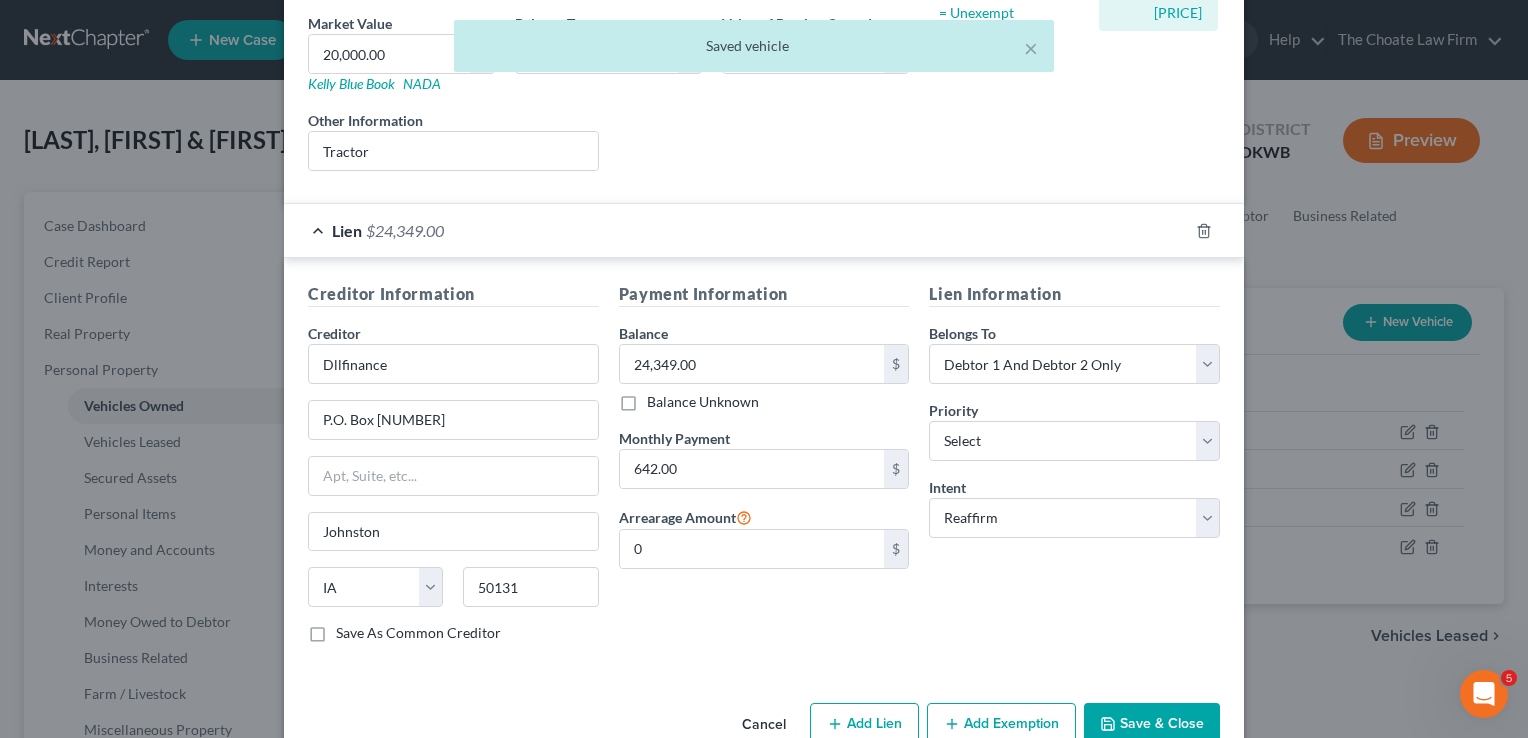scroll, scrollTop: 351, scrollLeft: 0, axis: vertical 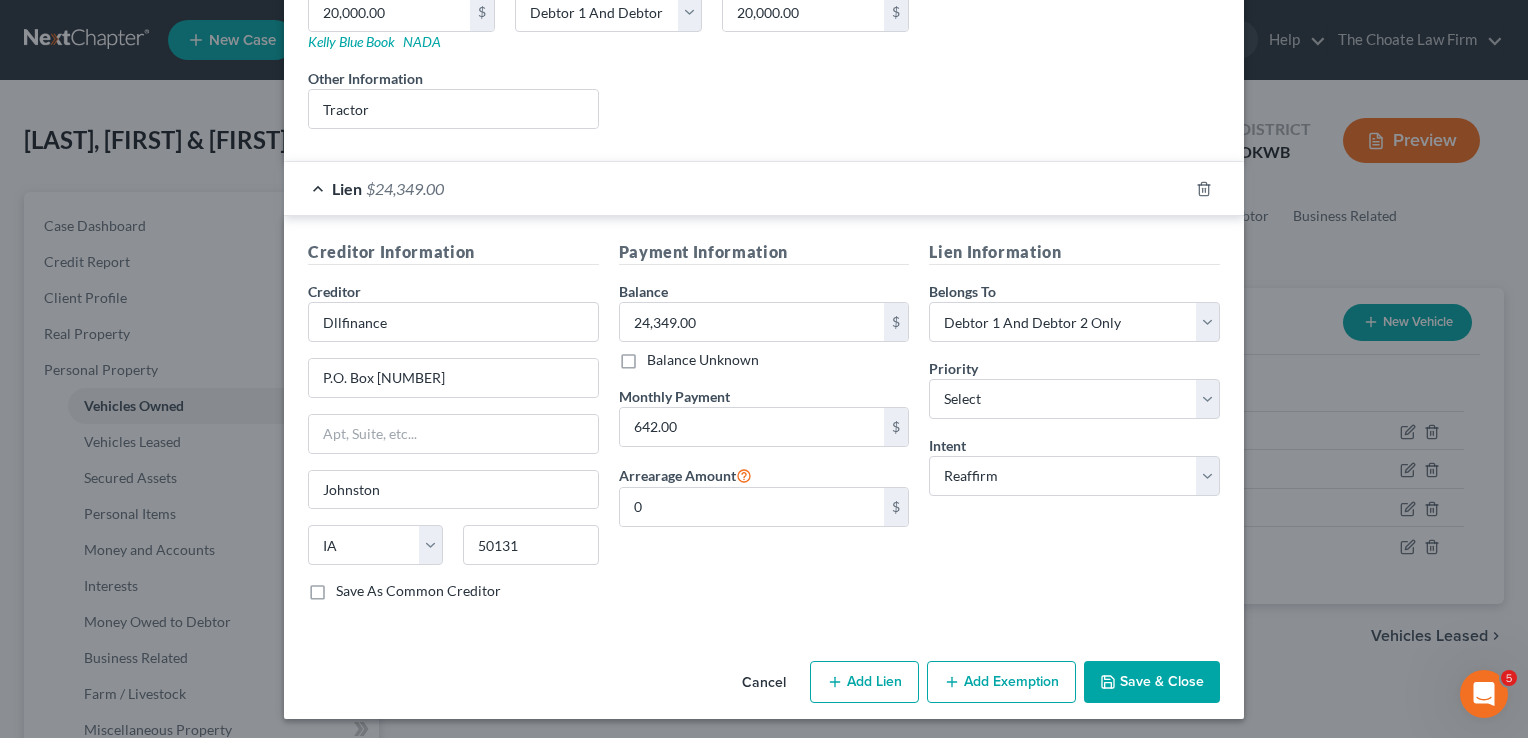 click on "Save & Close" at bounding box center (1152, 682) 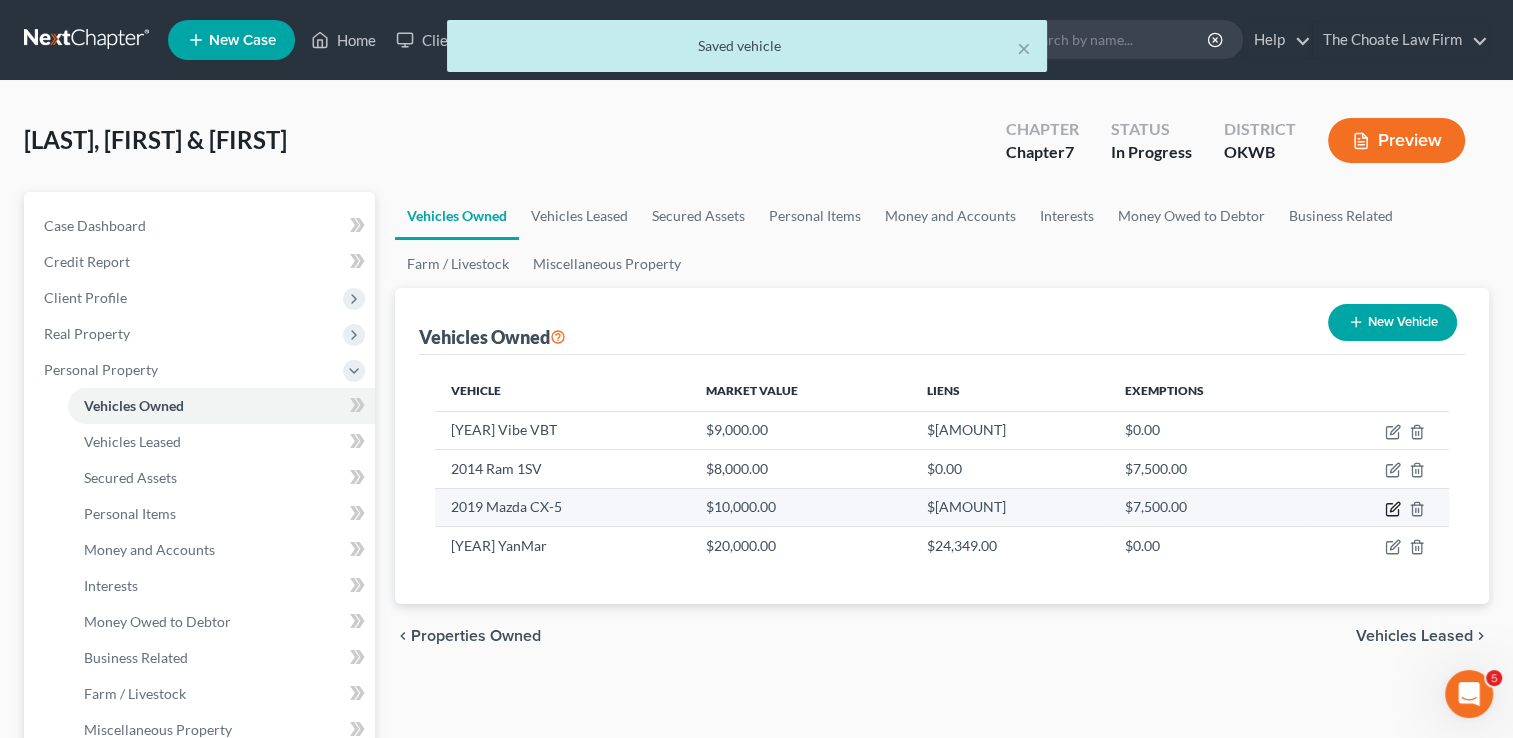 click 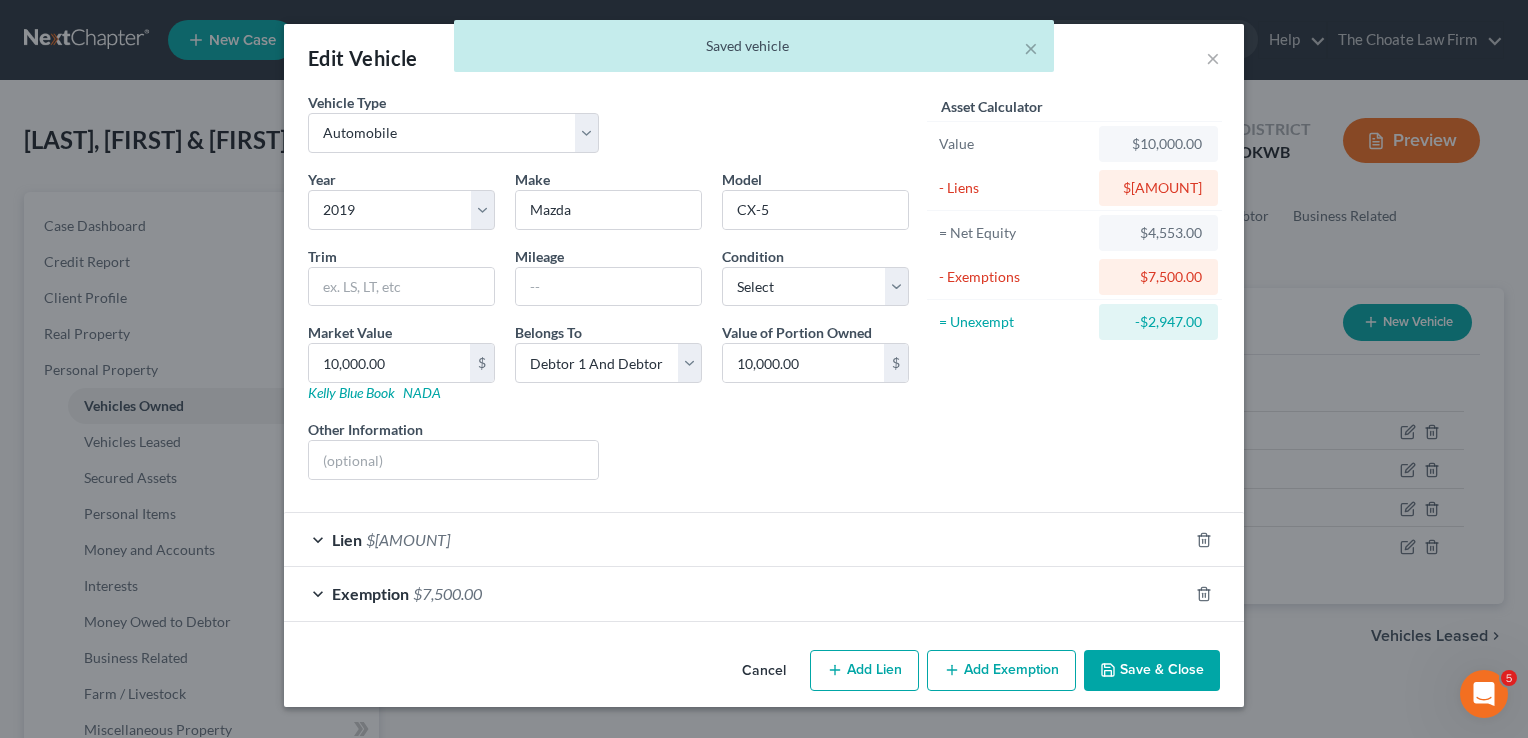 click on "Lien $5,447.00" at bounding box center [736, 539] 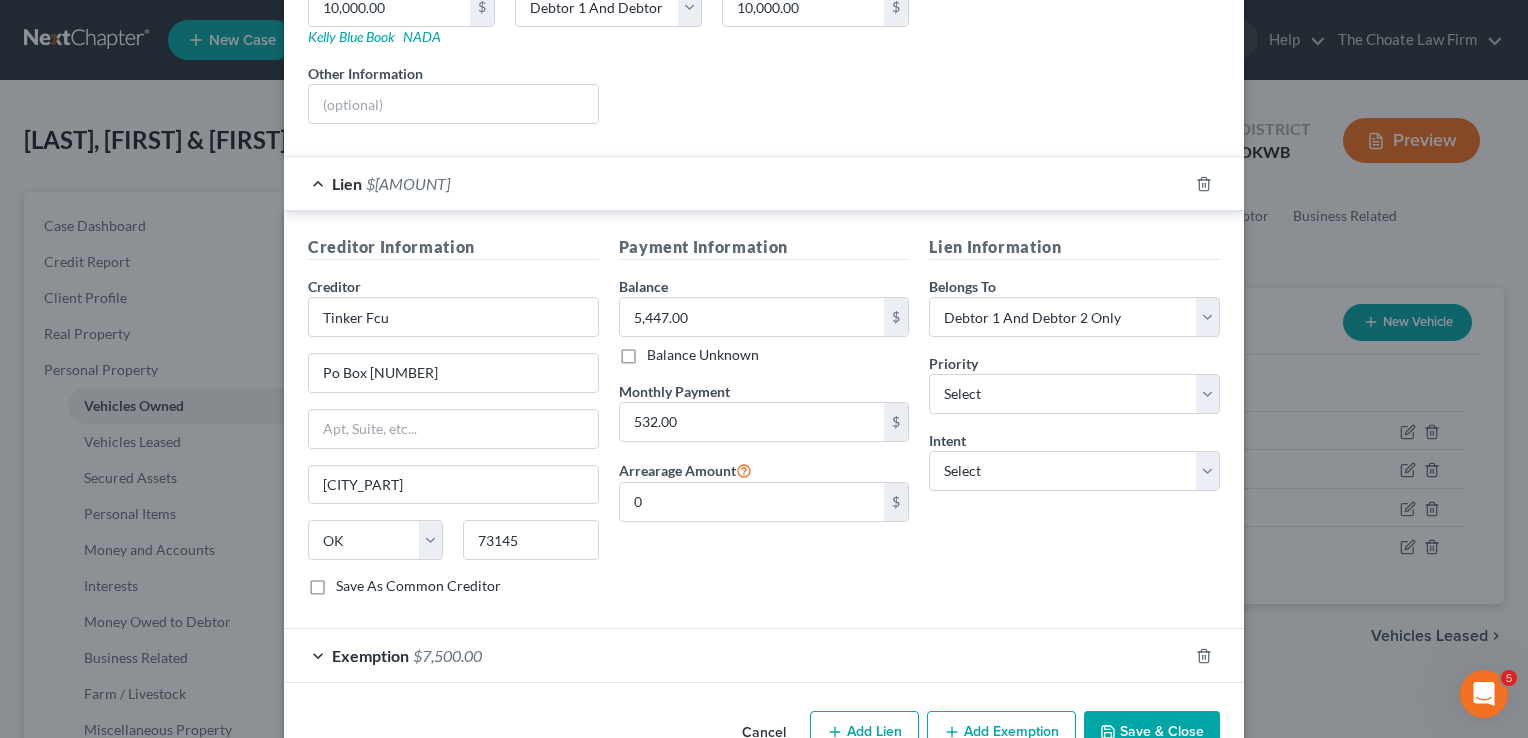 scroll, scrollTop: 405, scrollLeft: 0, axis: vertical 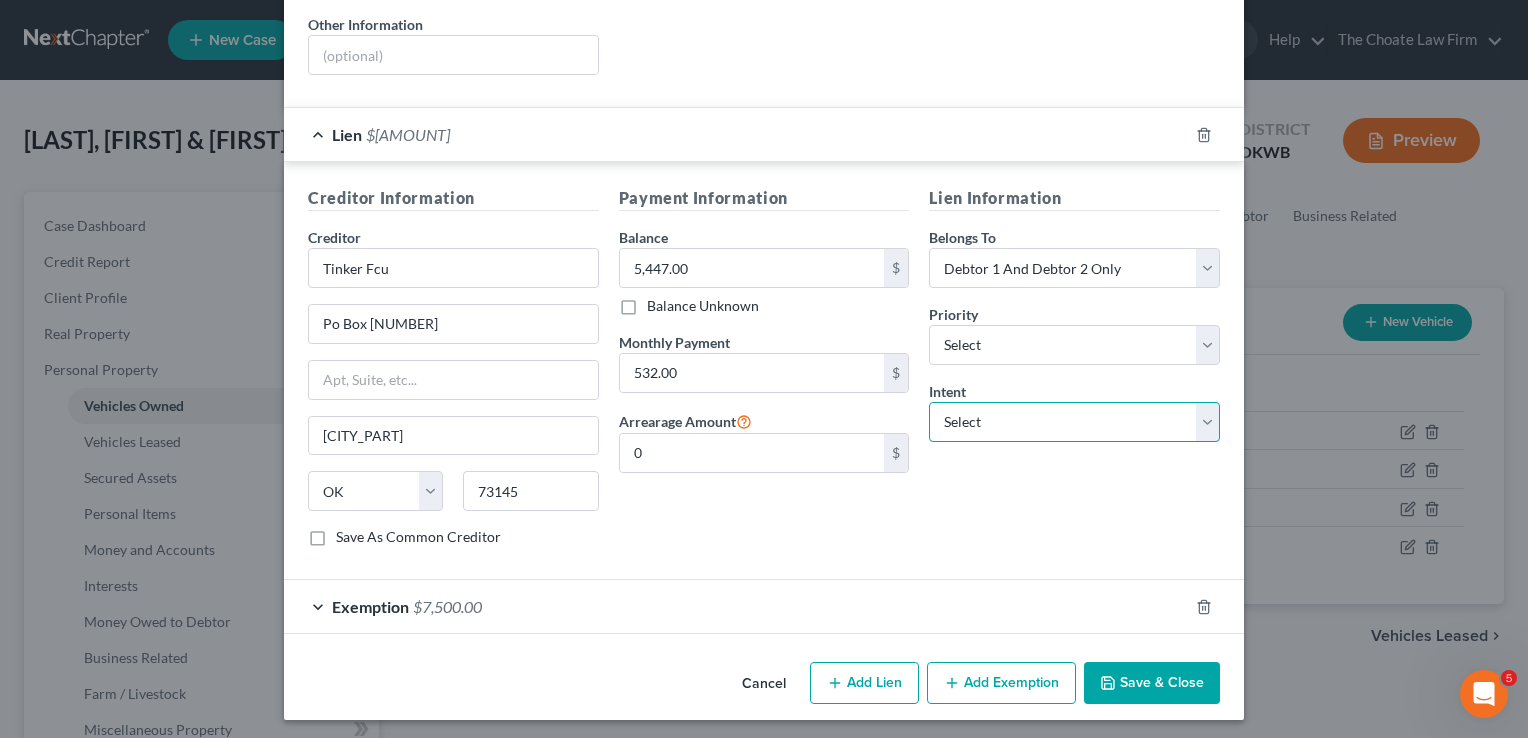 drag, startPoint x: 1012, startPoint y: 413, endPoint x: 1022, endPoint y: 436, distance: 25.079872 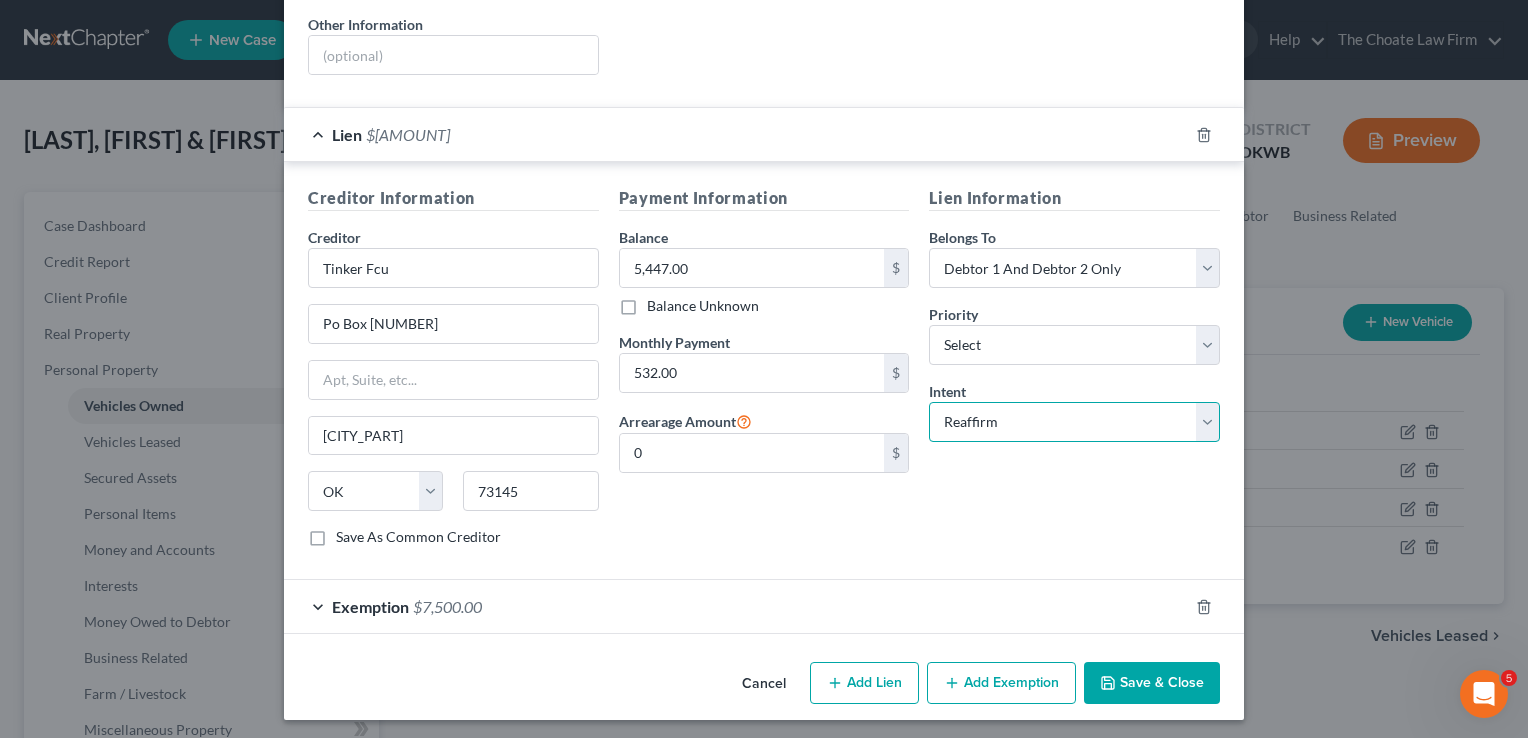 click on "Select Surrender Redeem Reaffirm Avoid Other" at bounding box center [1074, 422] 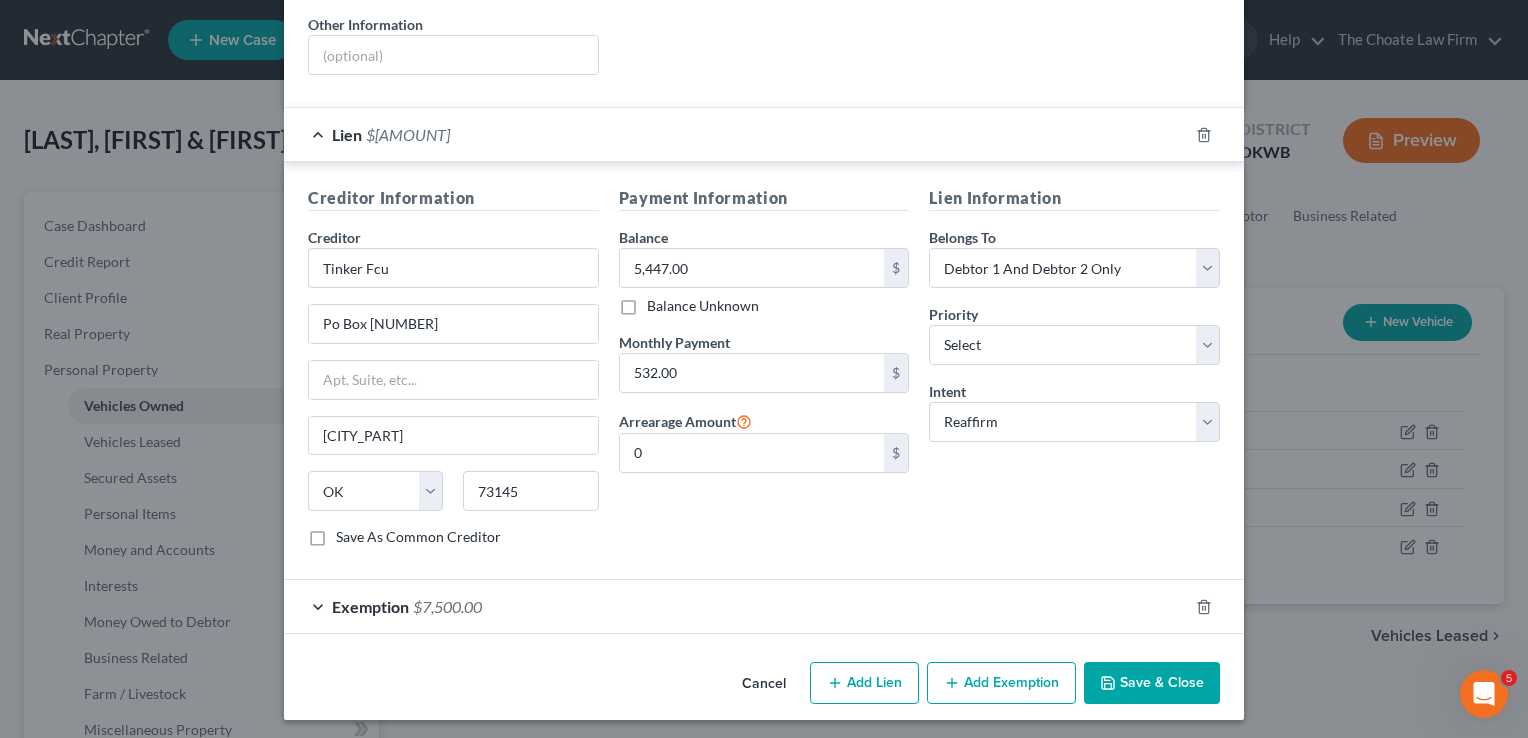 click on "Save & Close" at bounding box center [1152, 683] 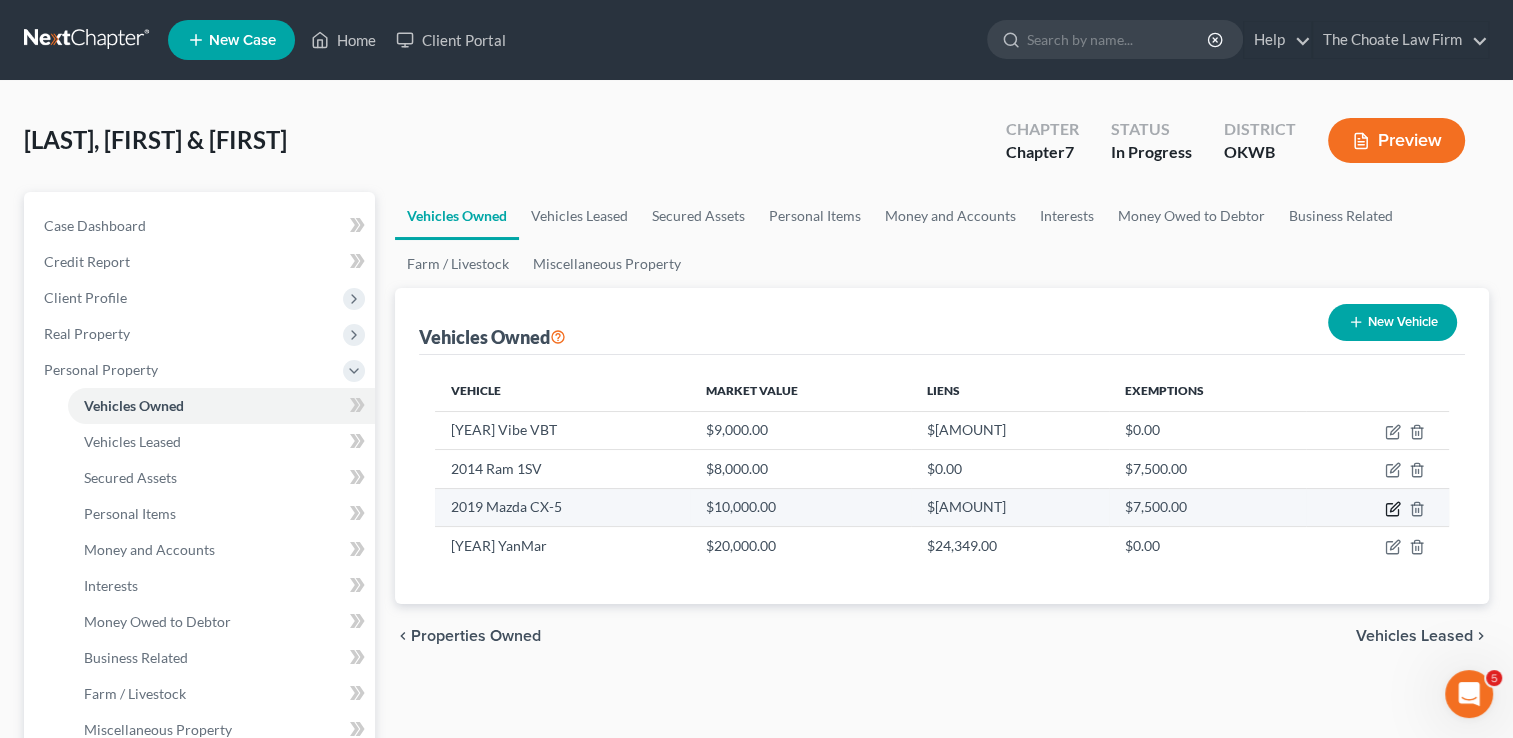 click 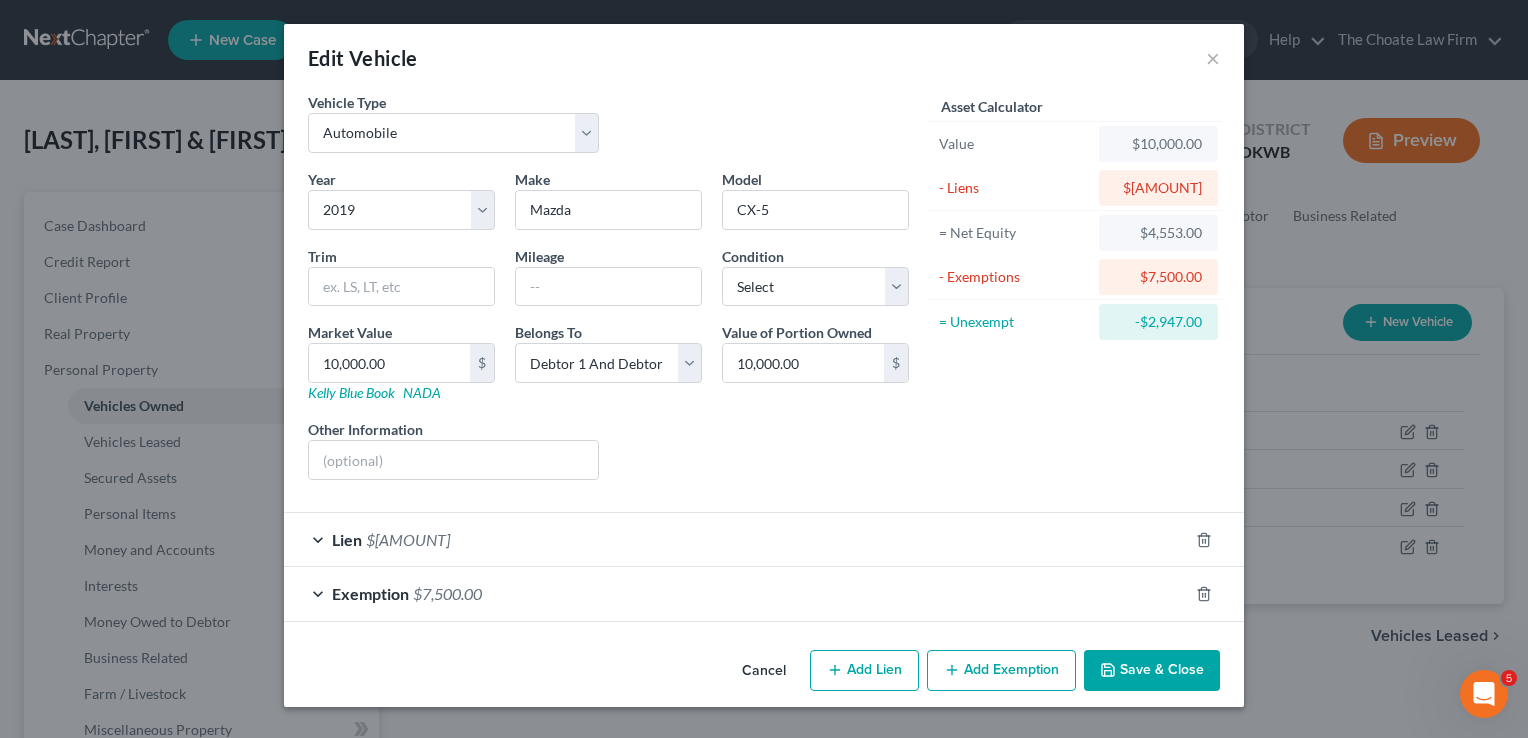 click on "Lien $5,447.00" at bounding box center (736, 539) 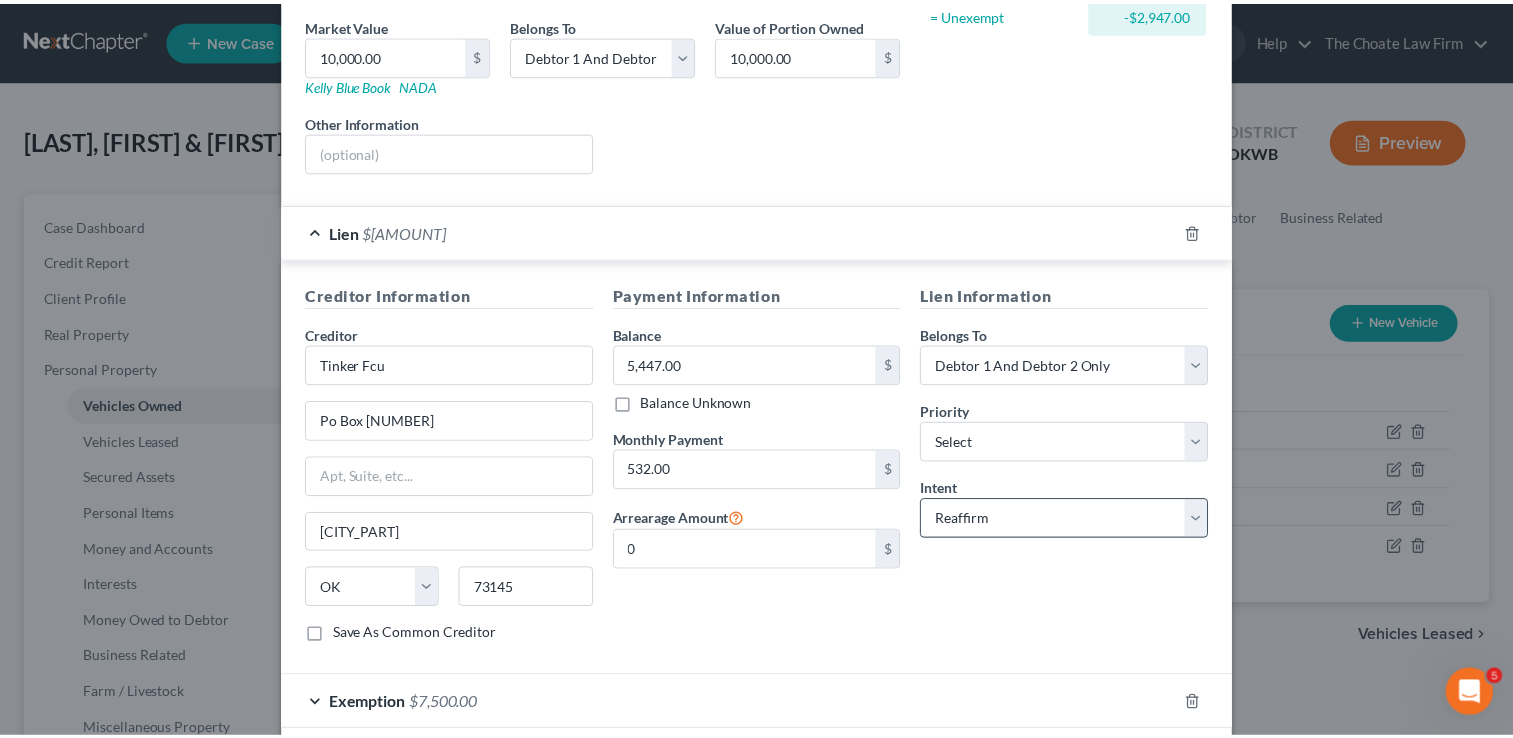 scroll, scrollTop: 405, scrollLeft: 0, axis: vertical 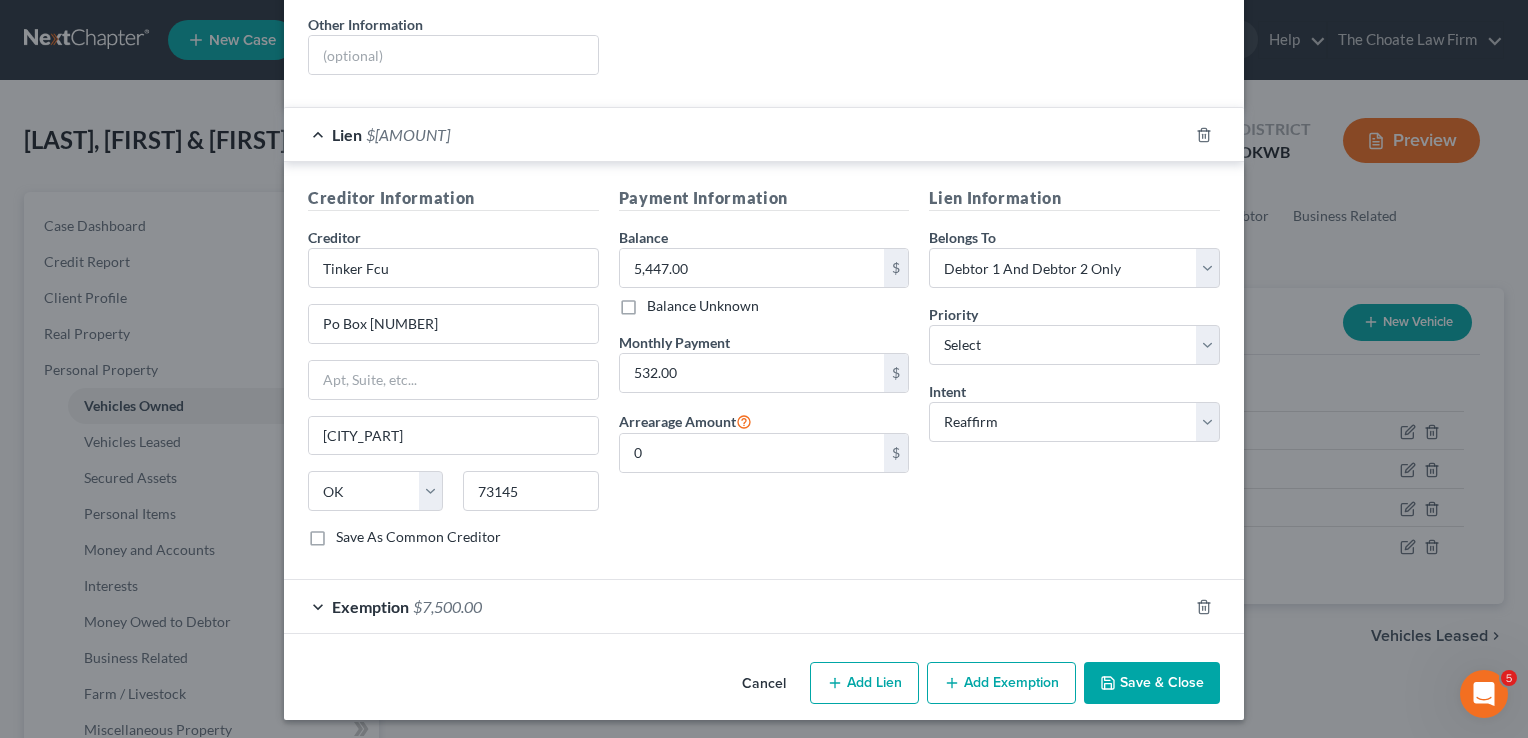 click on "Save & Close" at bounding box center [1152, 683] 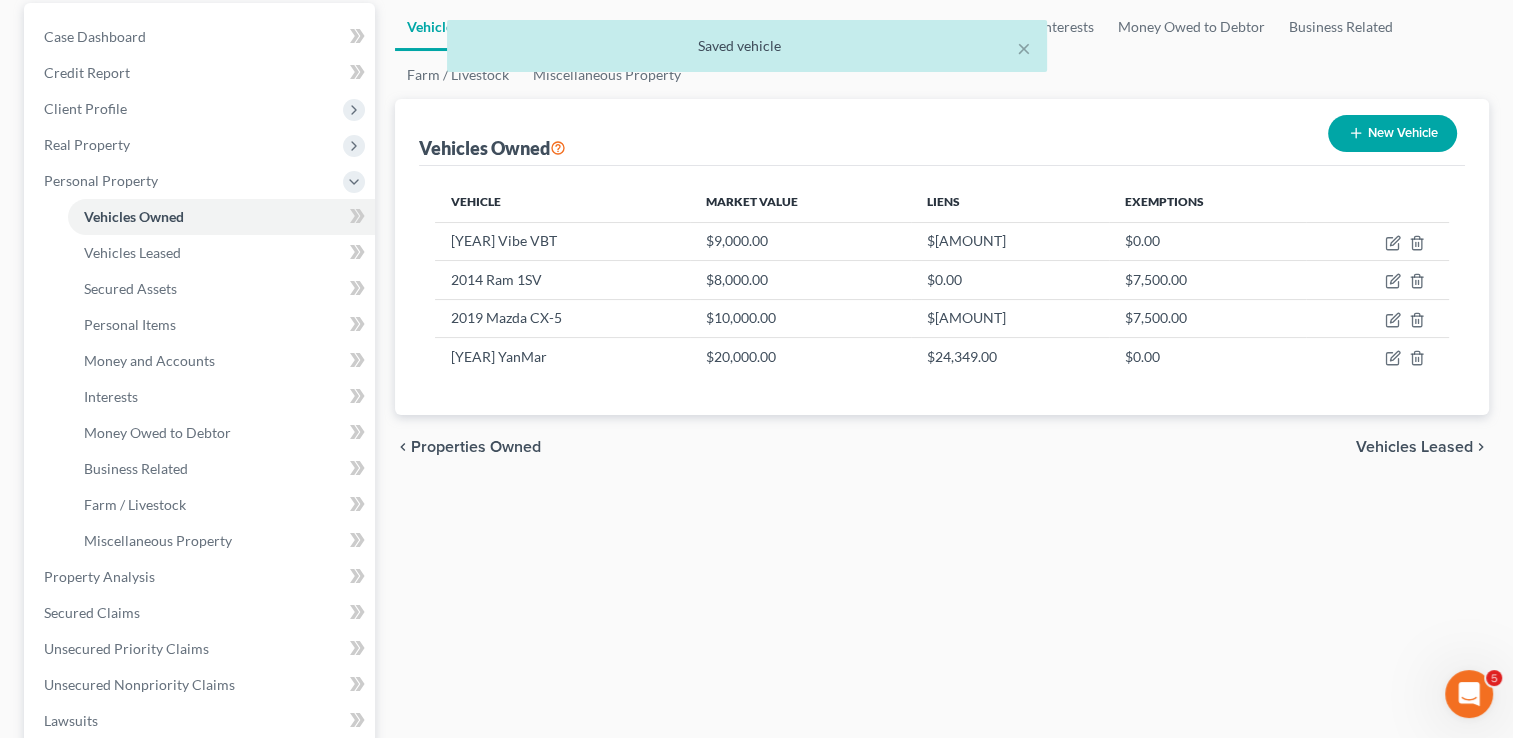 scroll, scrollTop: 200, scrollLeft: 0, axis: vertical 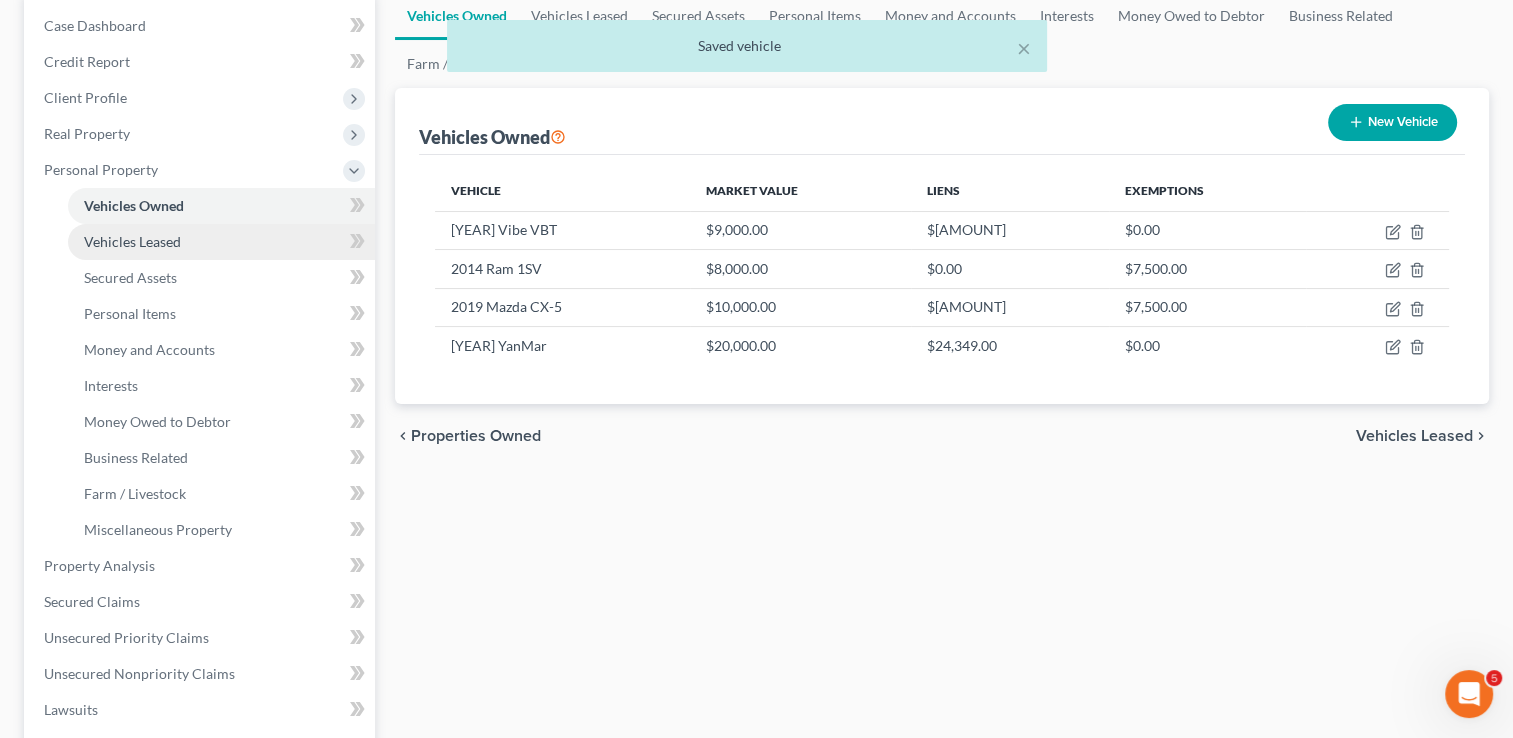 click on "Vehicles Leased" at bounding box center (132, 241) 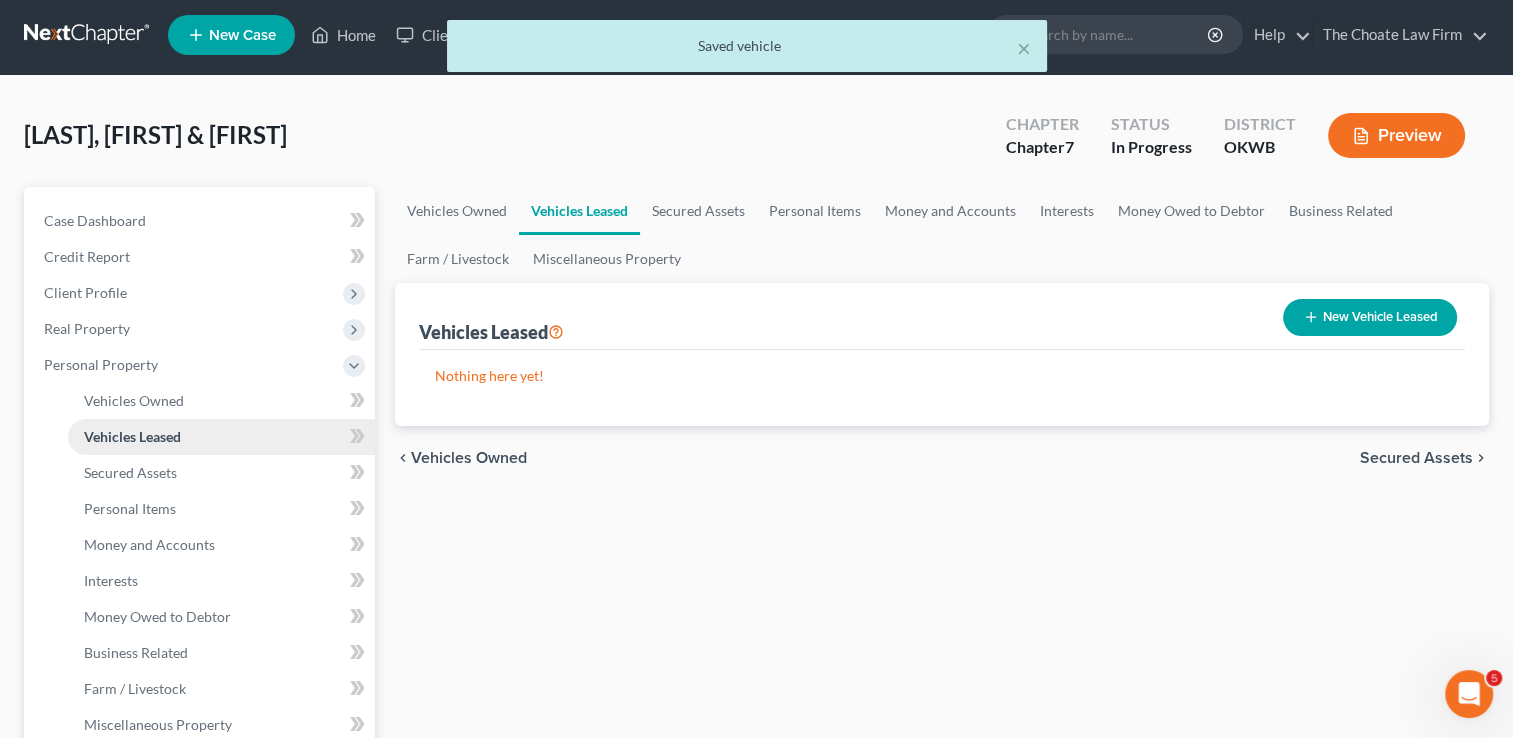 scroll, scrollTop: 0, scrollLeft: 0, axis: both 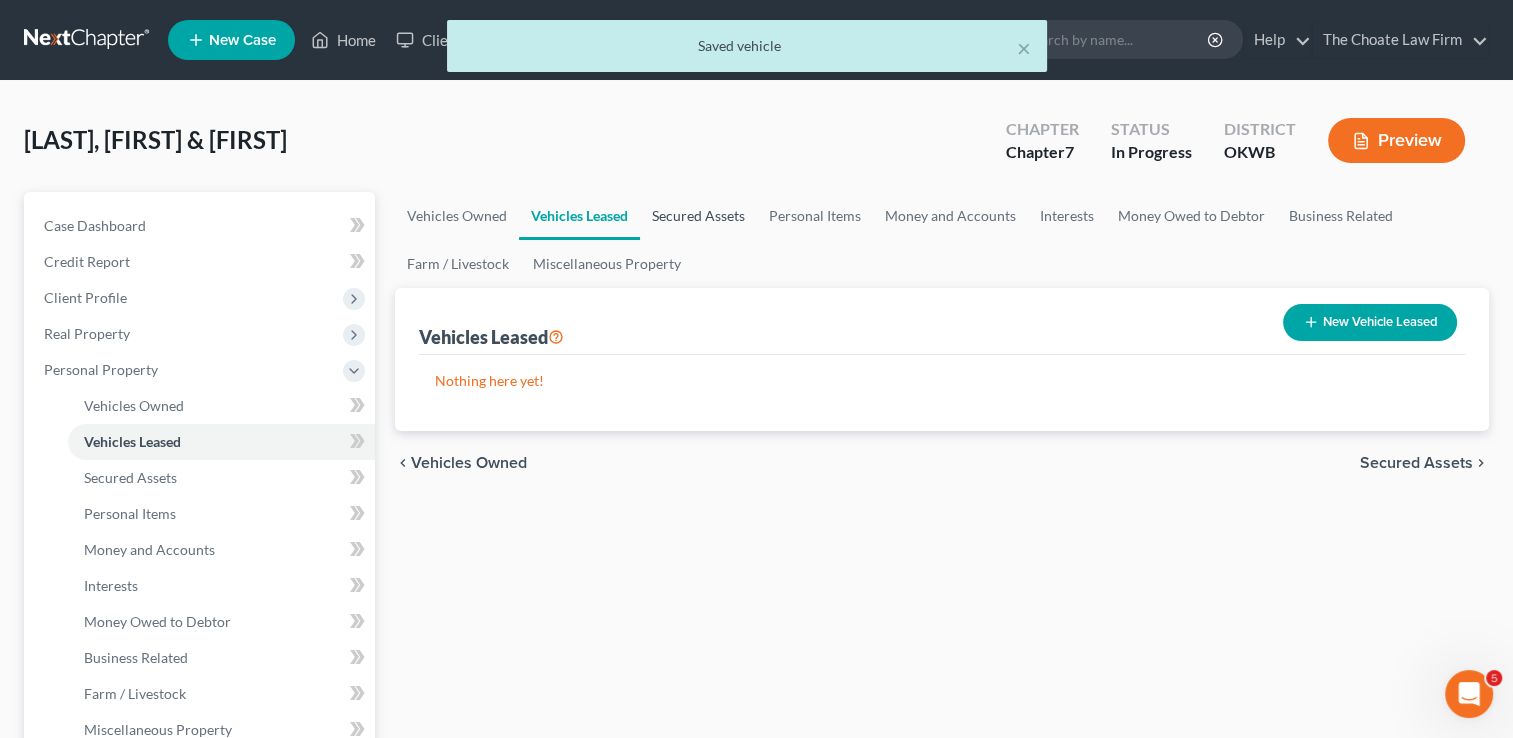 click on "Secured Assets" at bounding box center [698, 216] 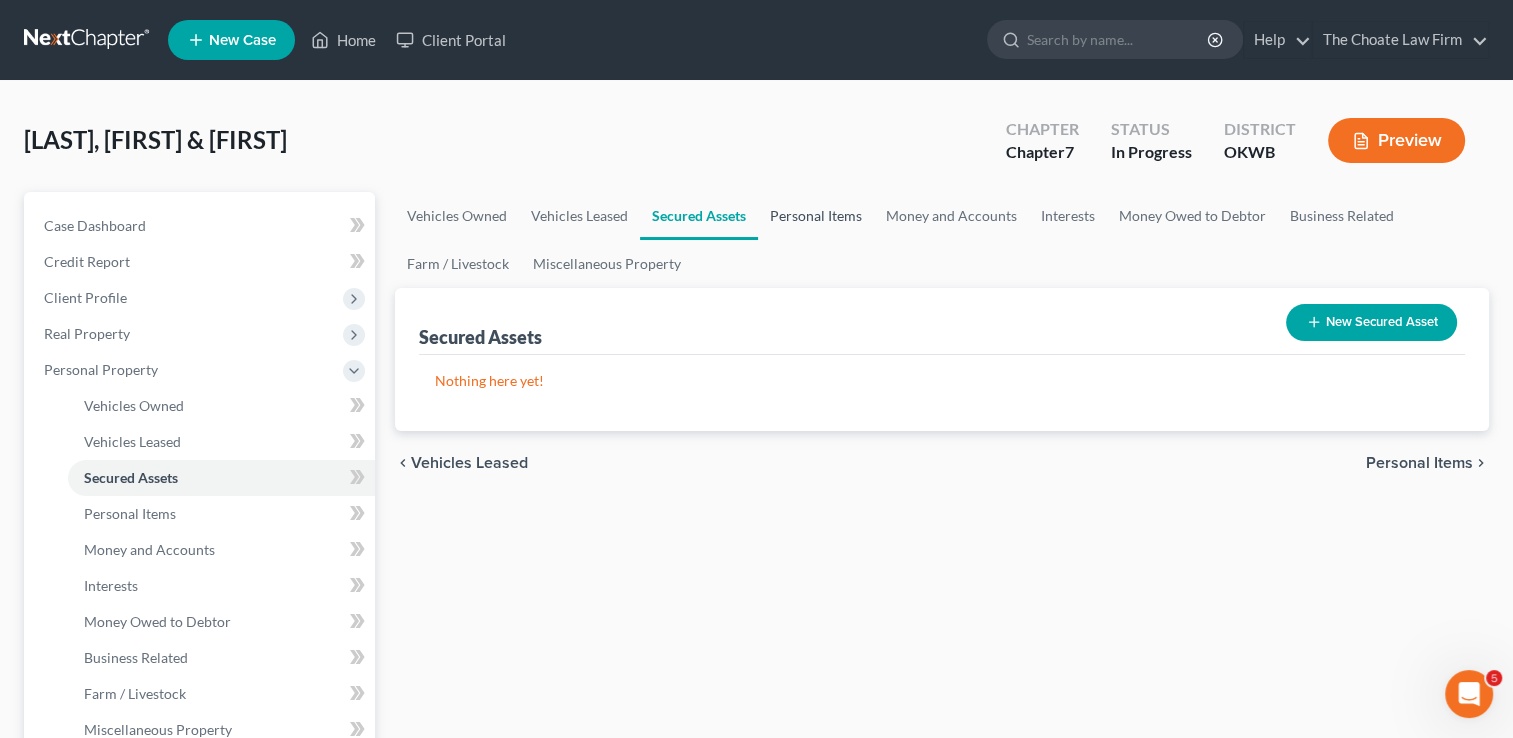 click on "Personal Items" at bounding box center [816, 216] 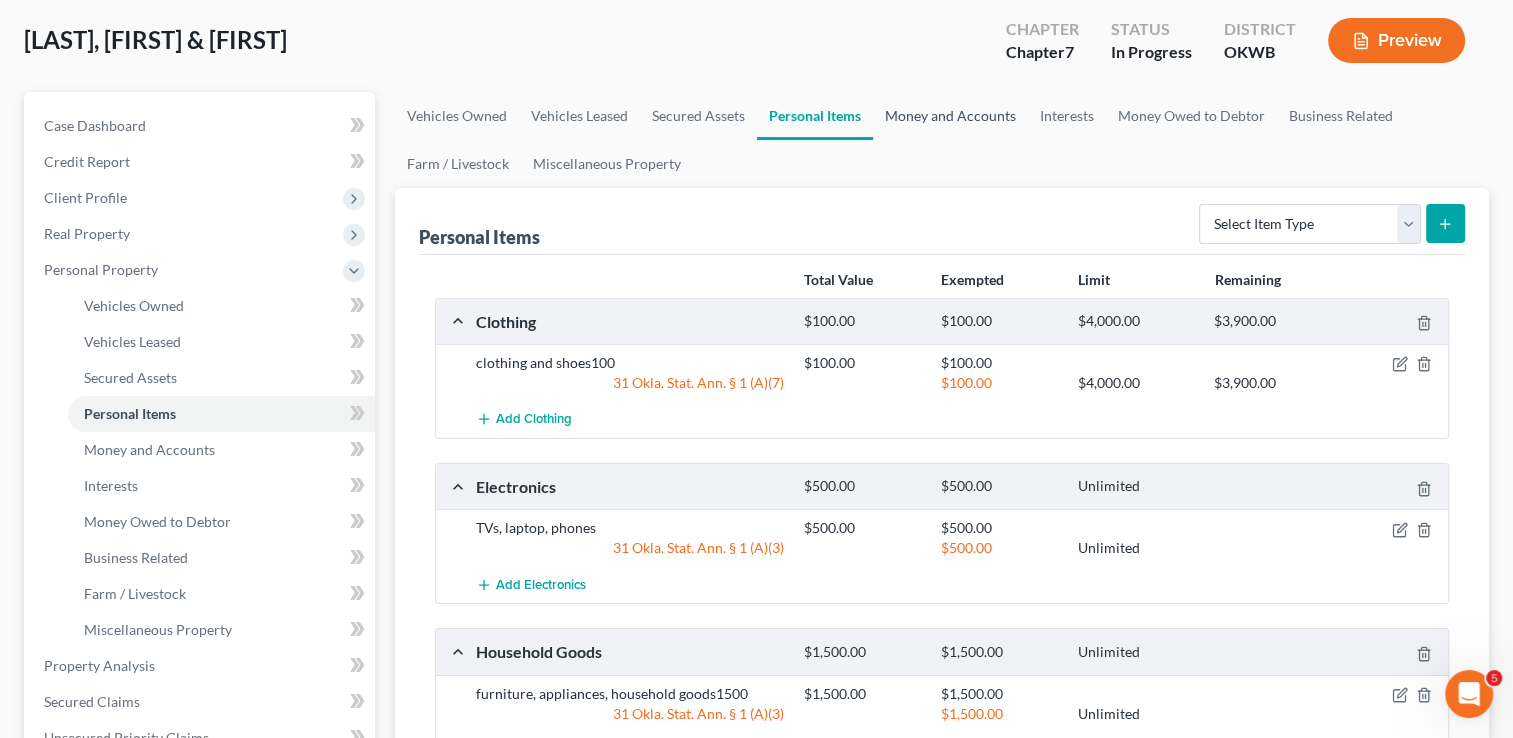 click on "Money and Accounts" at bounding box center [950, 116] 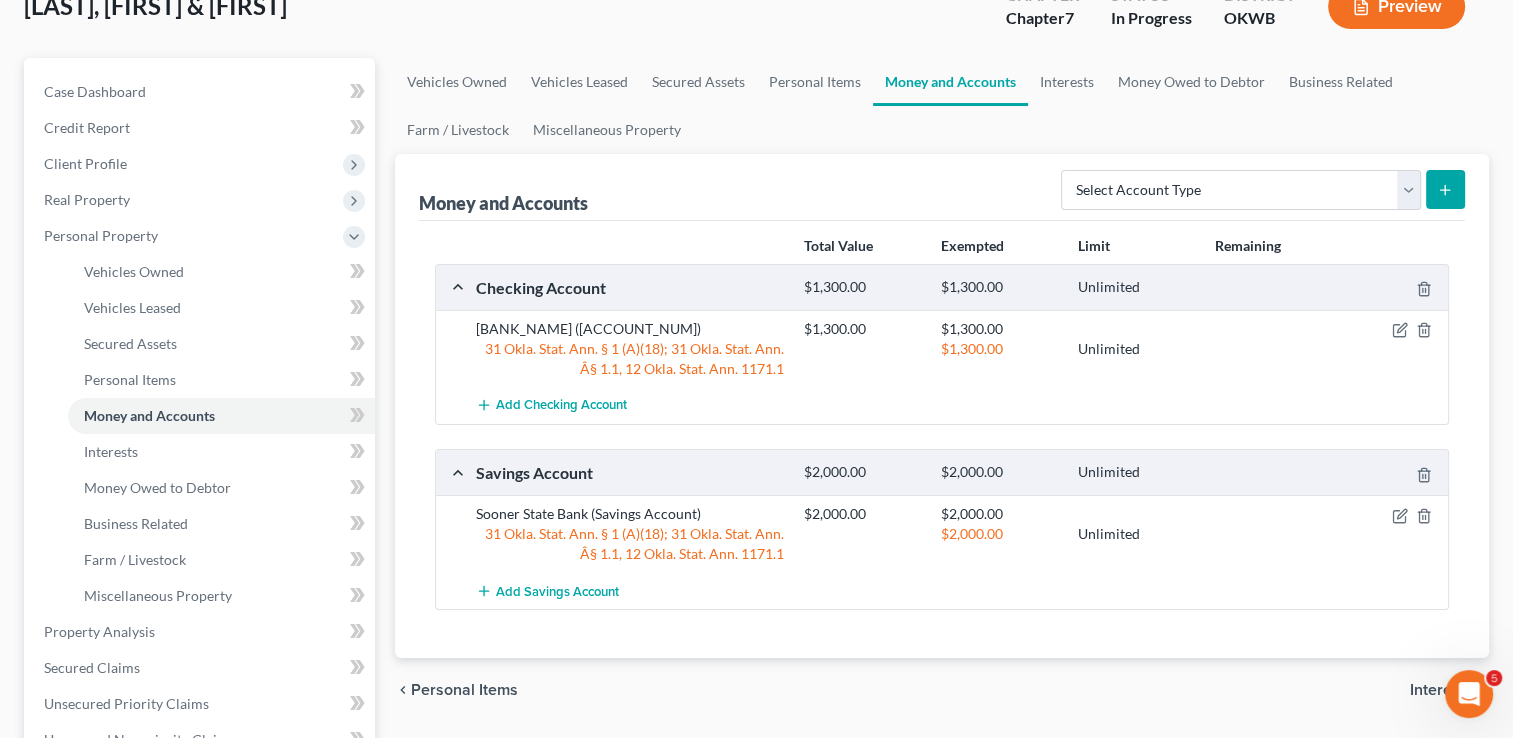 scroll, scrollTop: 100, scrollLeft: 0, axis: vertical 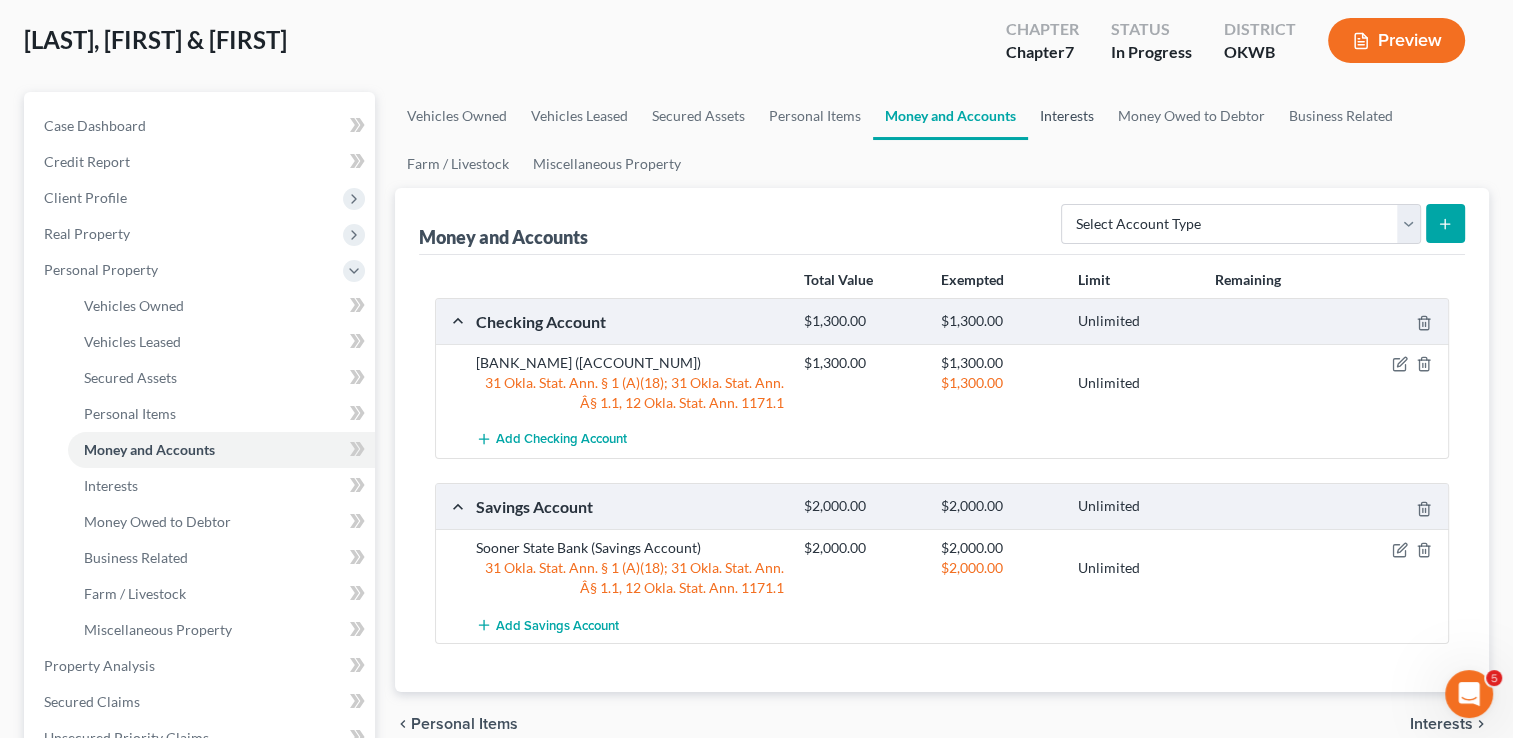 click on "Interests" at bounding box center (1067, 116) 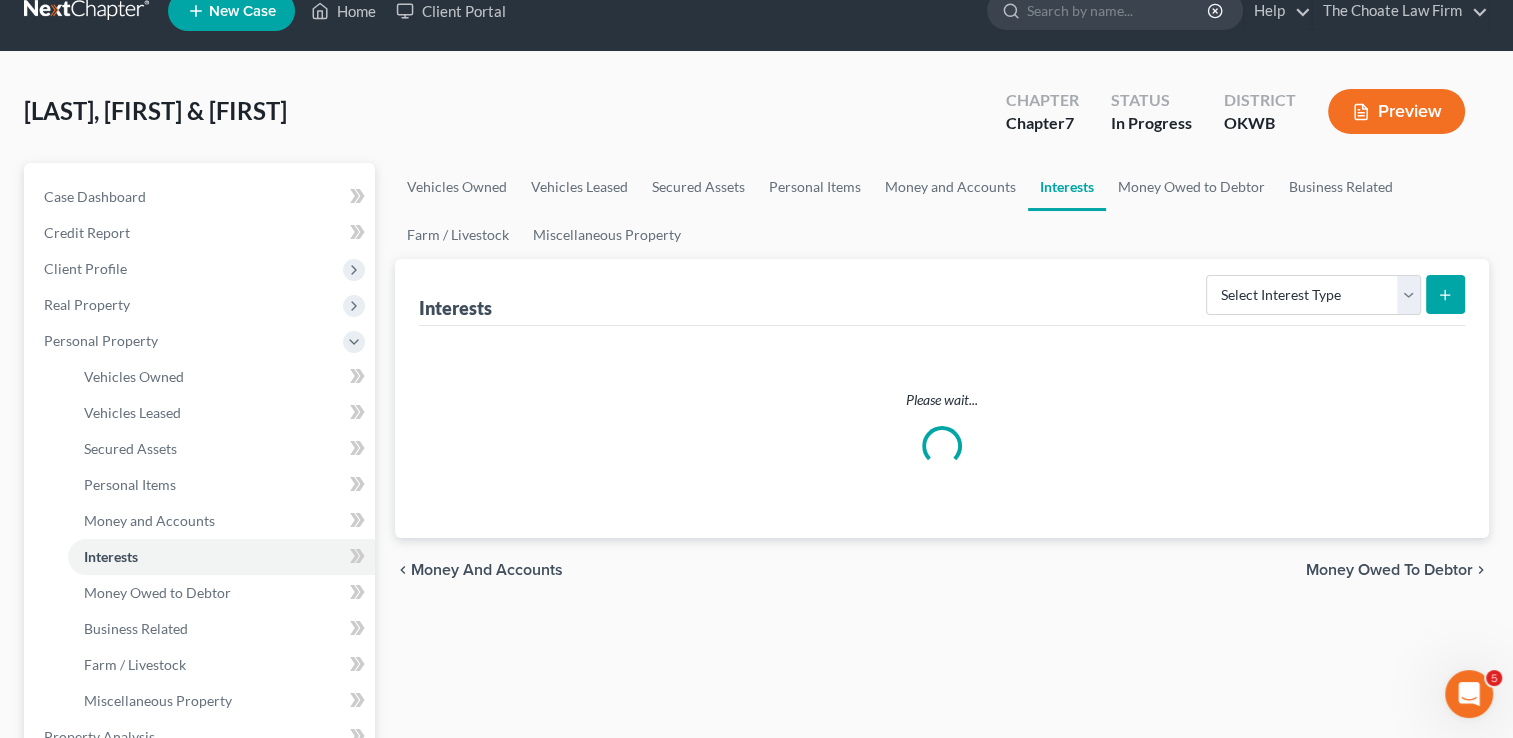 scroll, scrollTop: 0, scrollLeft: 0, axis: both 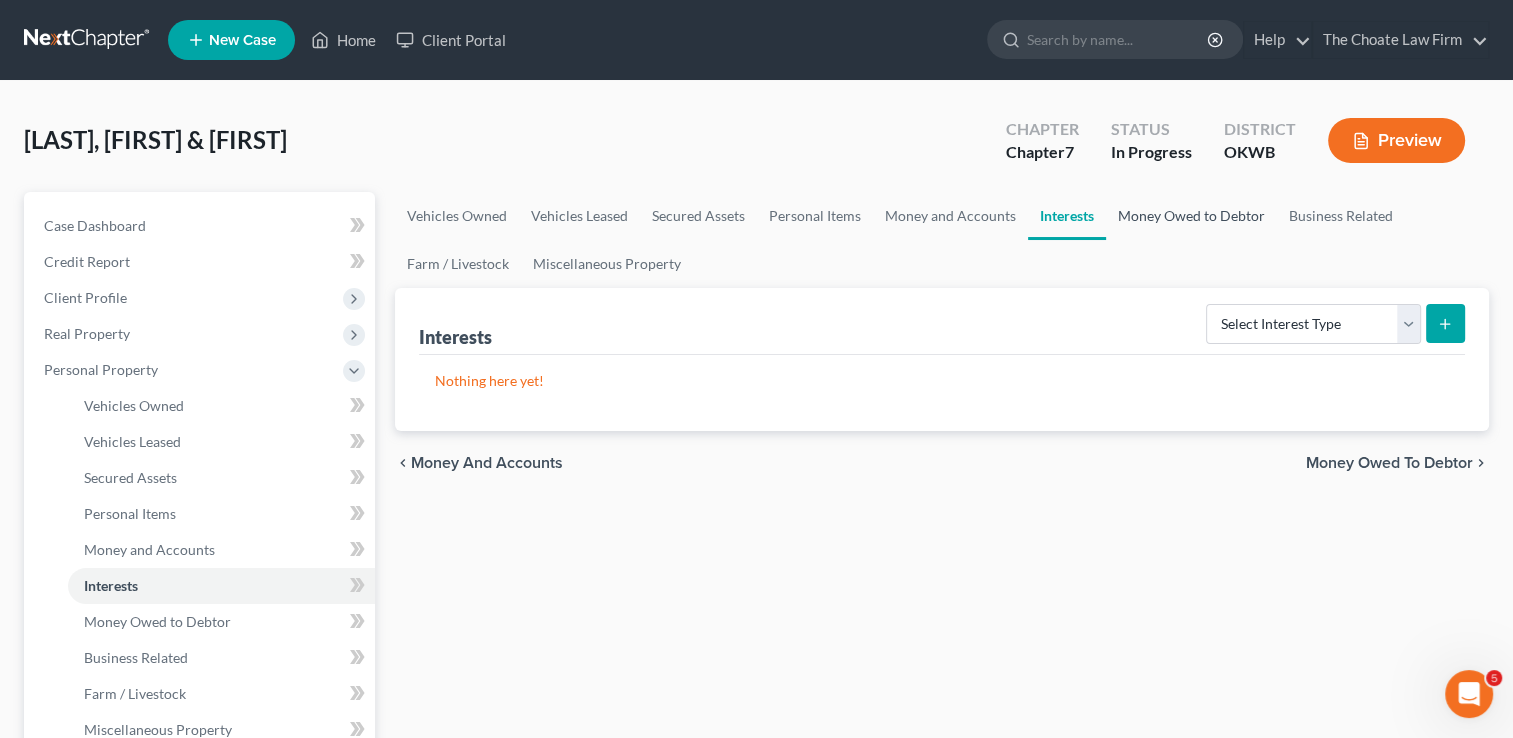 click on "Money Owed to Debtor" at bounding box center [1191, 216] 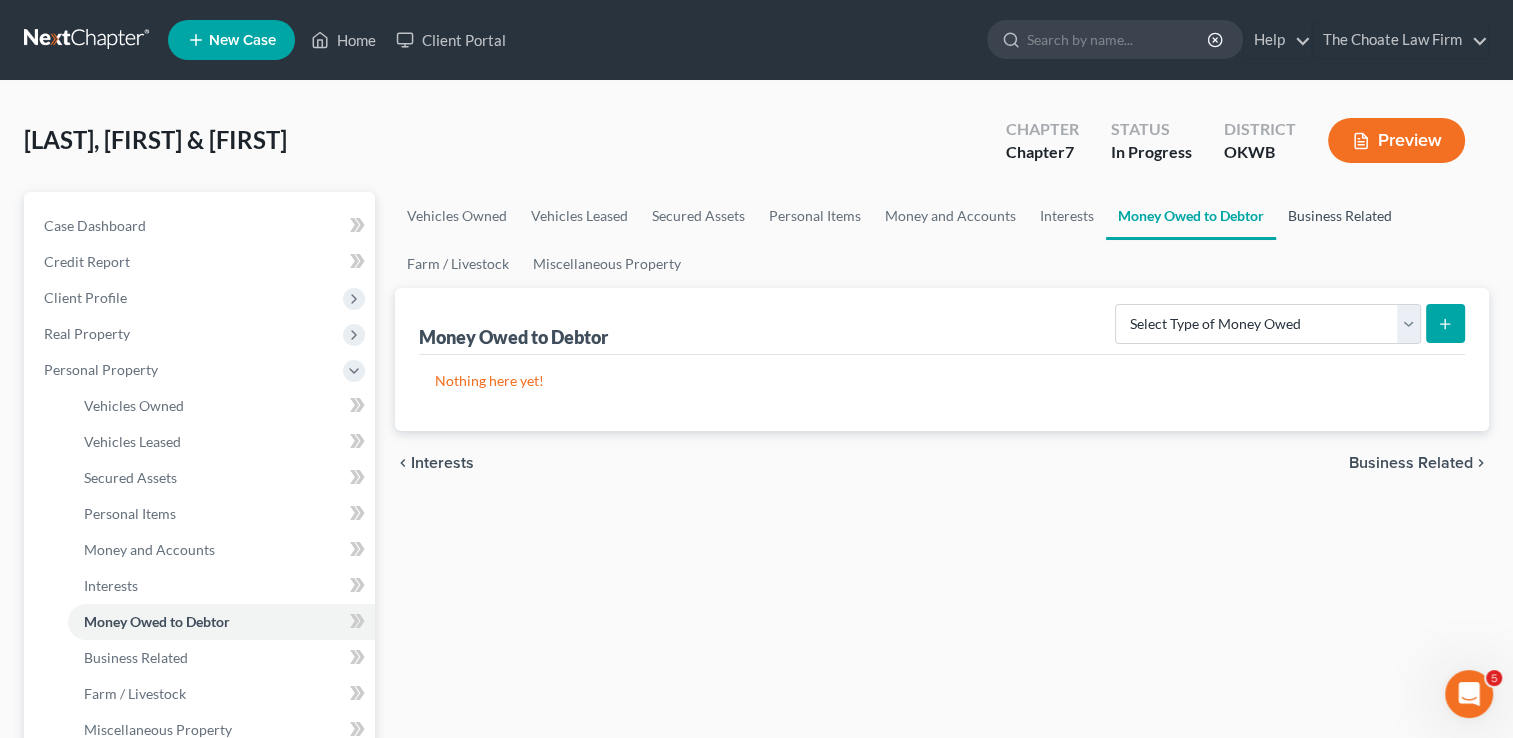 click on "Business Related" at bounding box center (1340, 216) 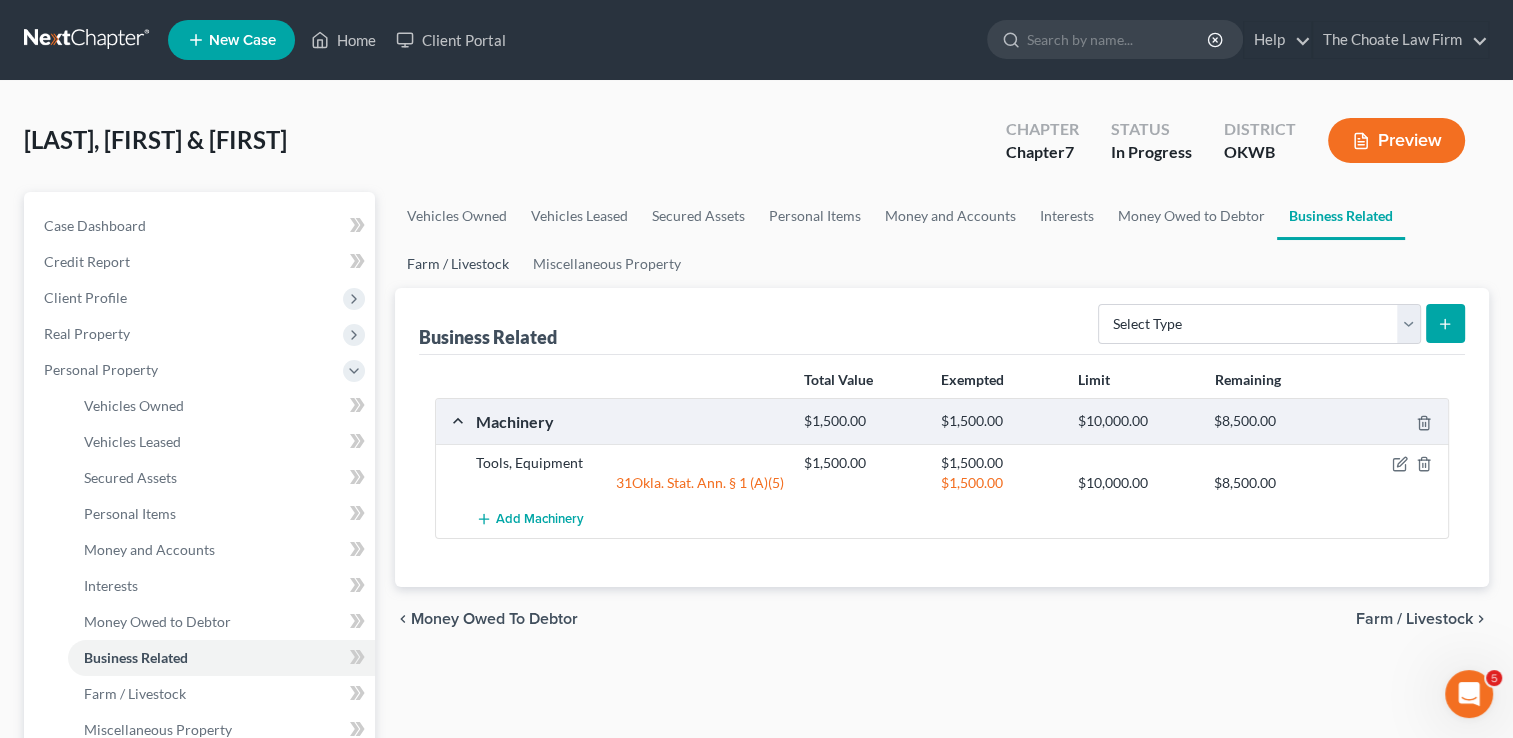 click on "Farm / Livestock" at bounding box center (458, 264) 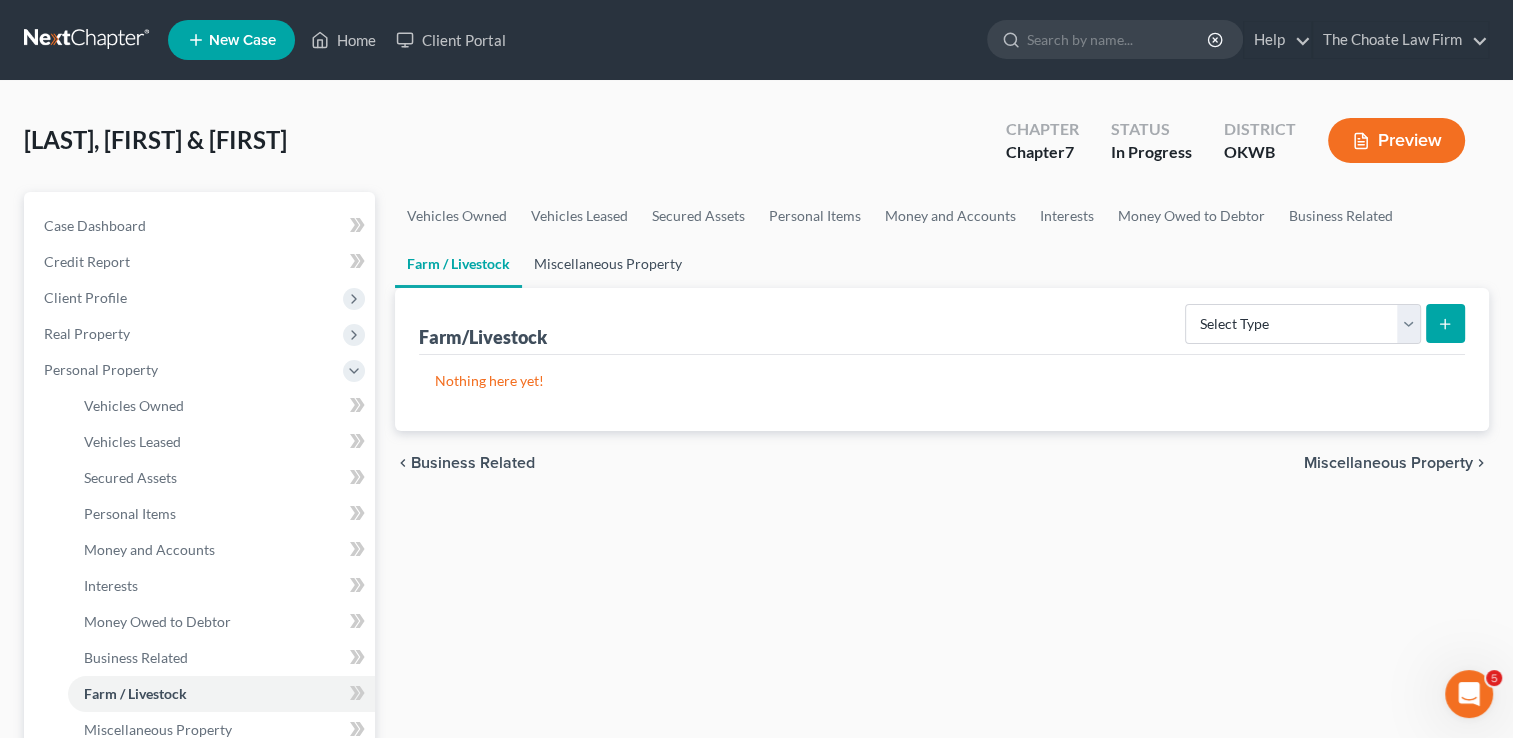 click on "Miscellaneous Property" at bounding box center [608, 264] 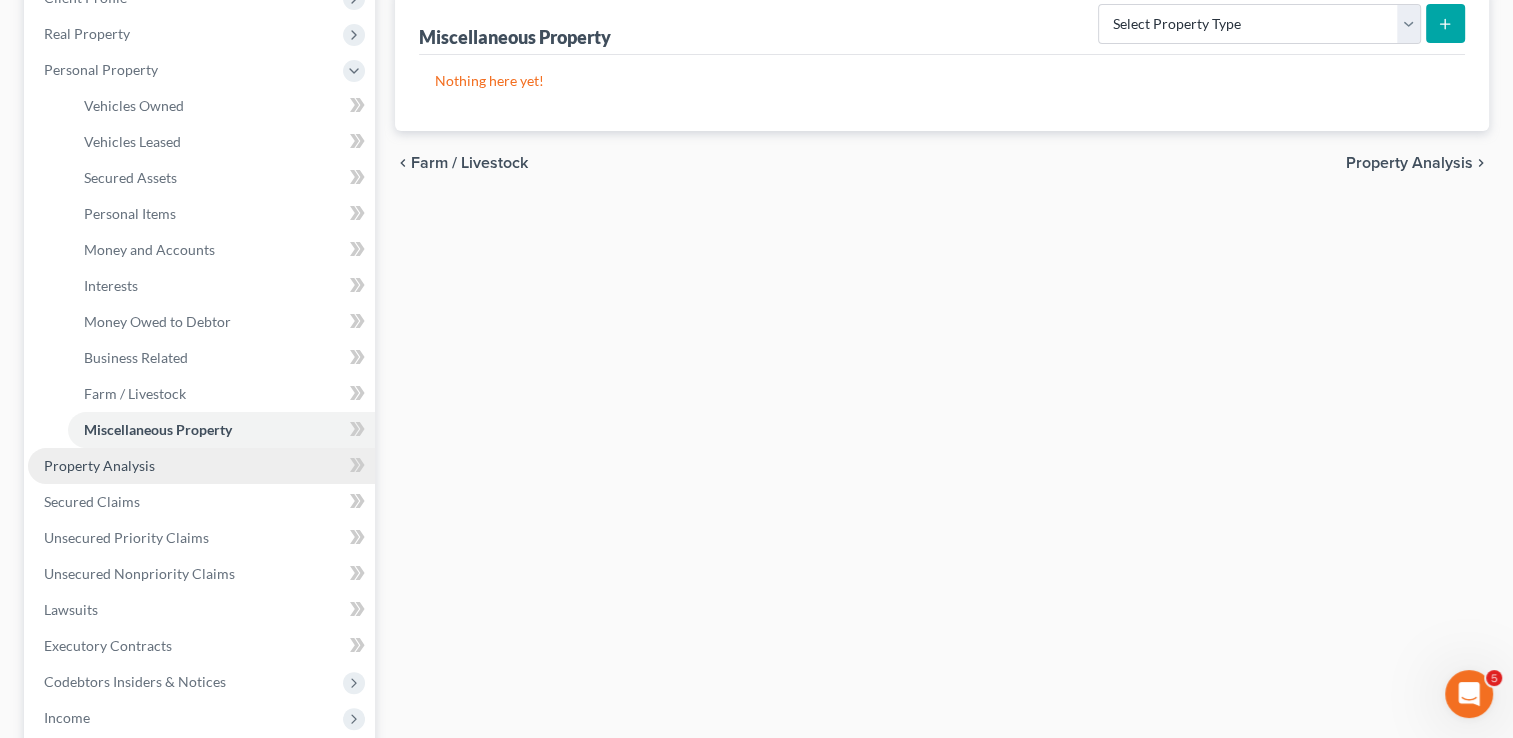 click on "Property Analysis" at bounding box center (99, 465) 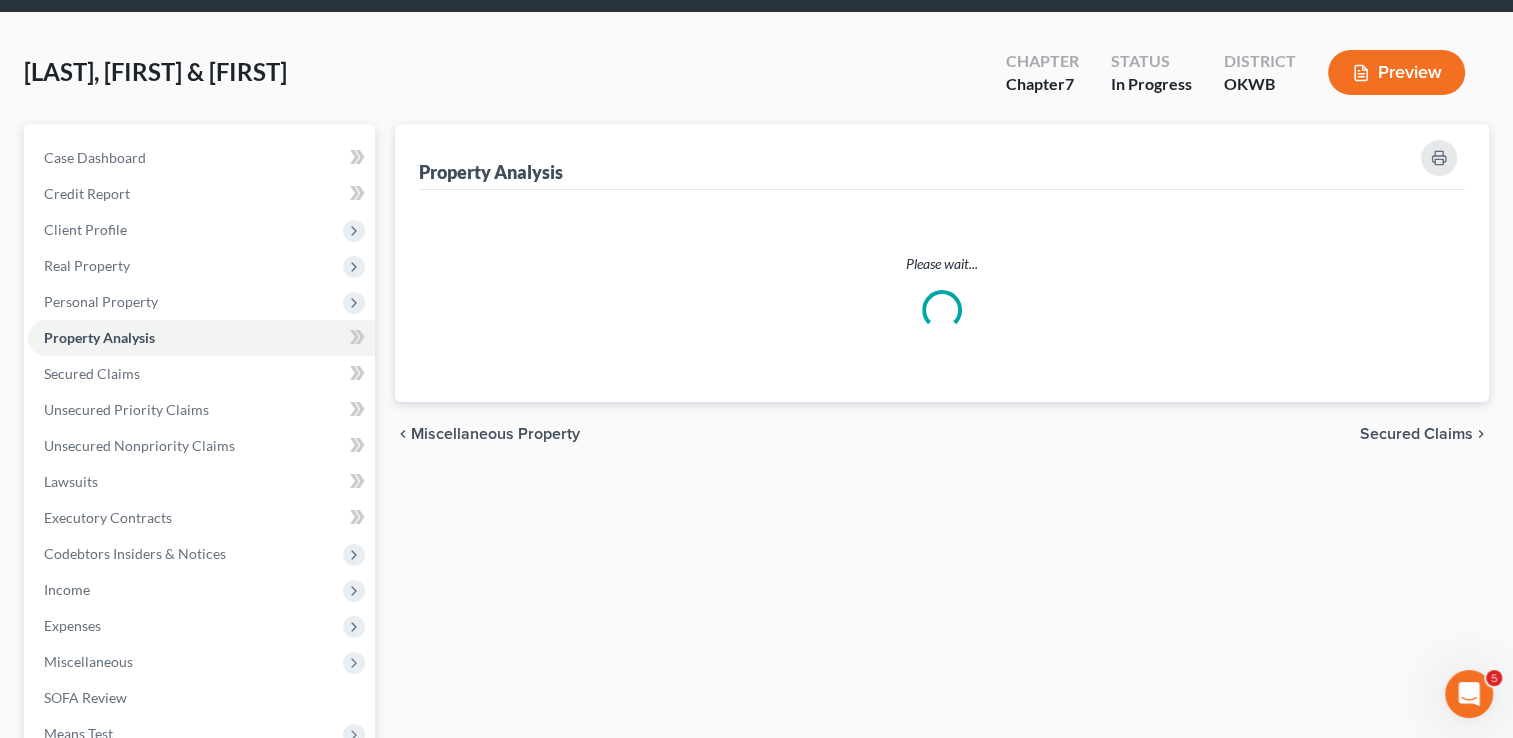 scroll, scrollTop: 0, scrollLeft: 0, axis: both 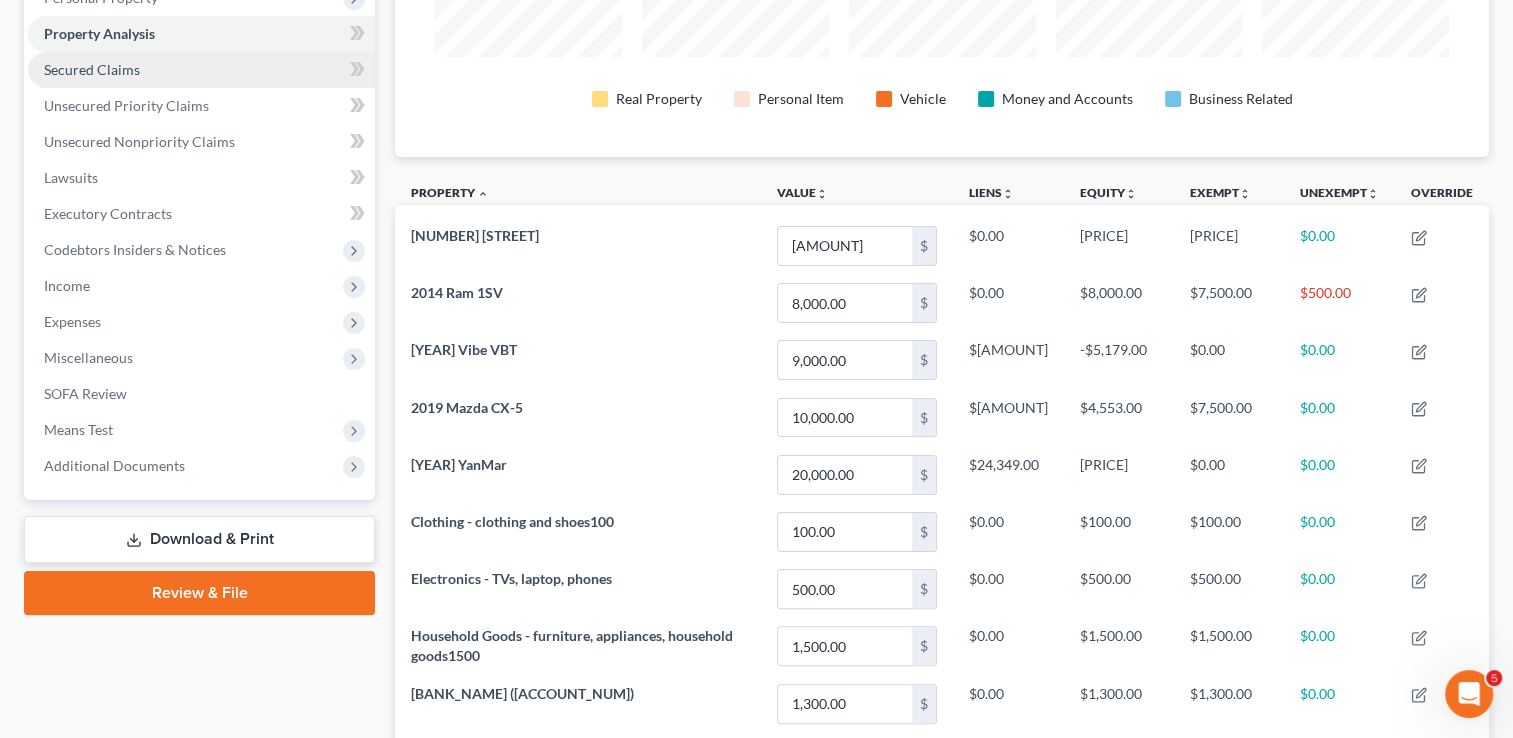 click on "Secured Claims" at bounding box center (92, 69) 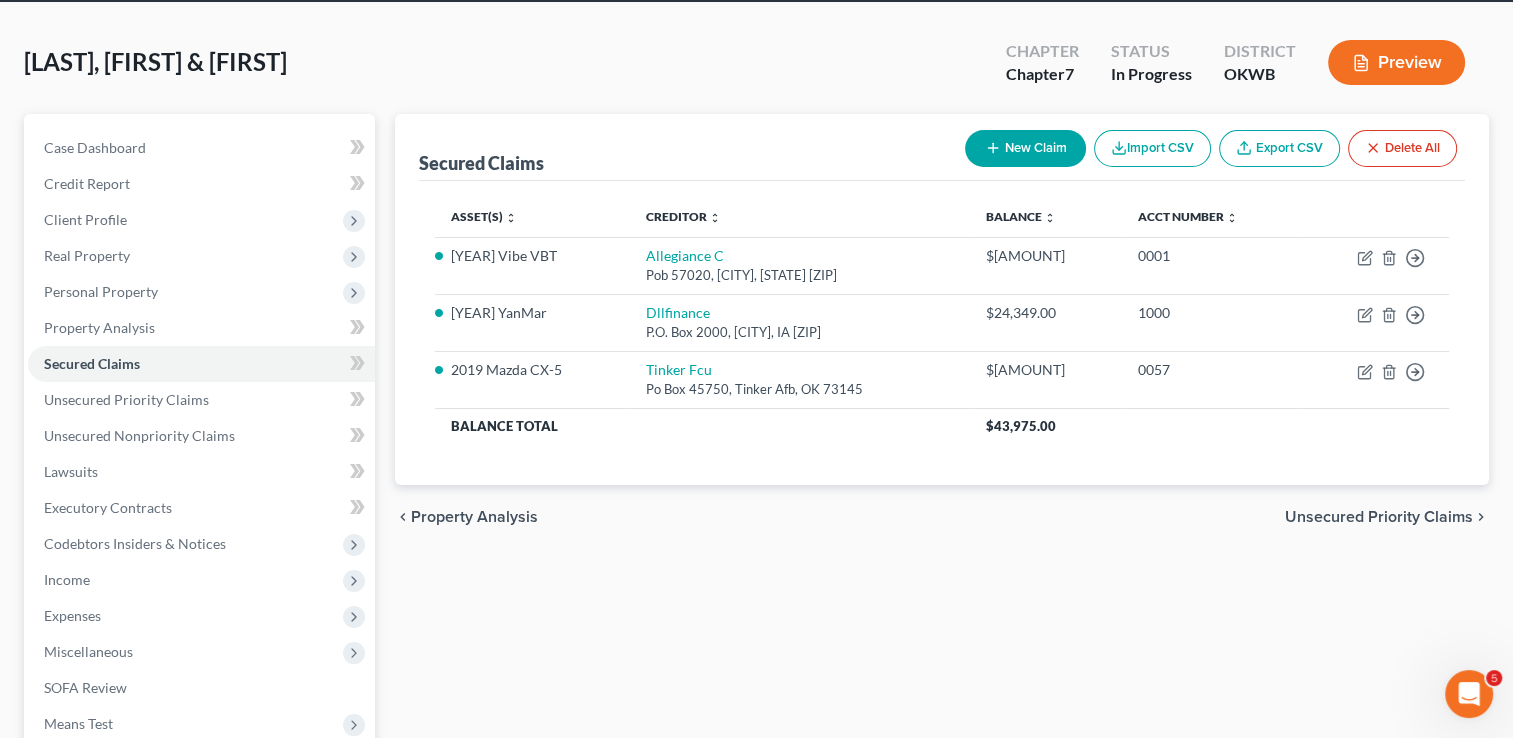 scroll, scrollTop: 200, scrollLeft: 0, axis: vertical 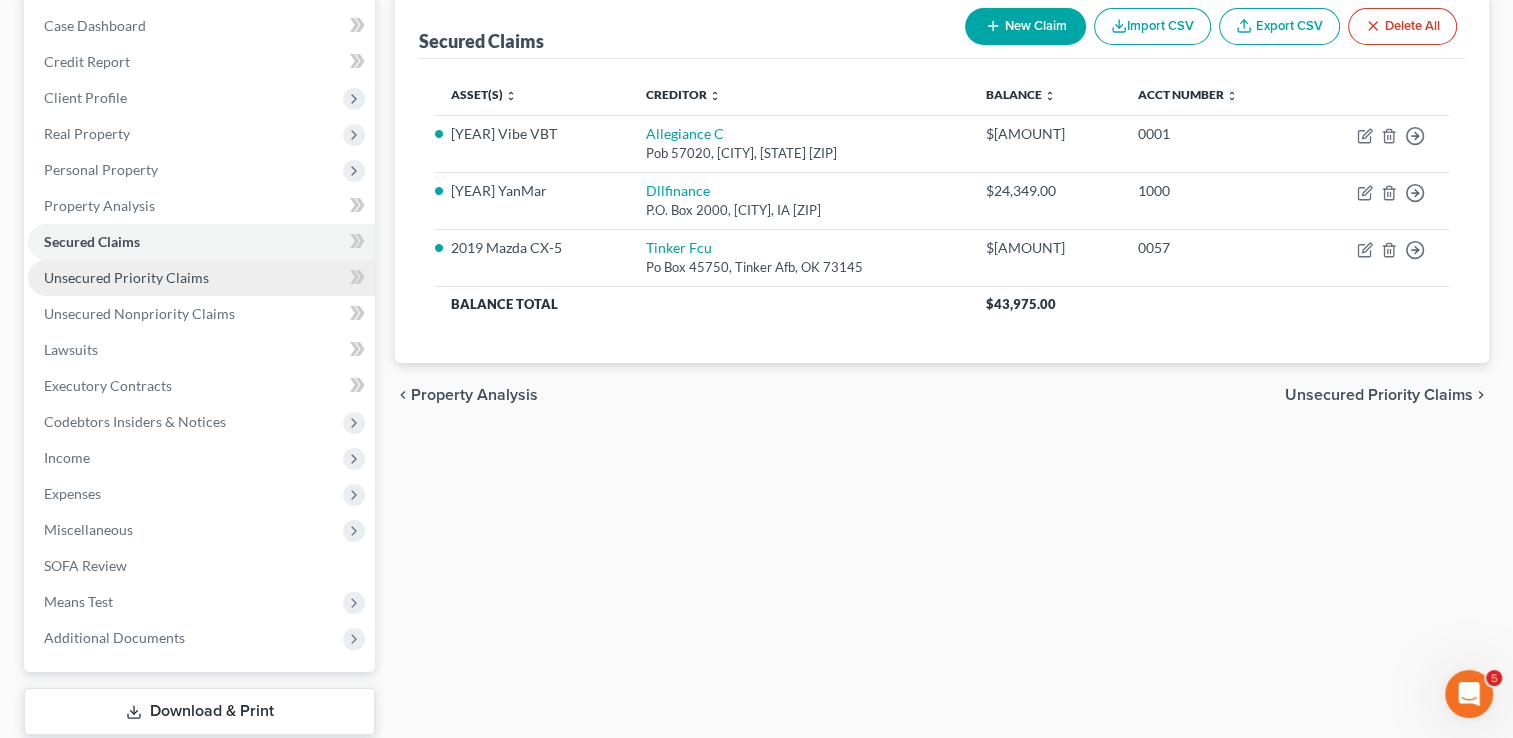 click on "Unsecured Priority Claims" at bounding box center [126, 277] 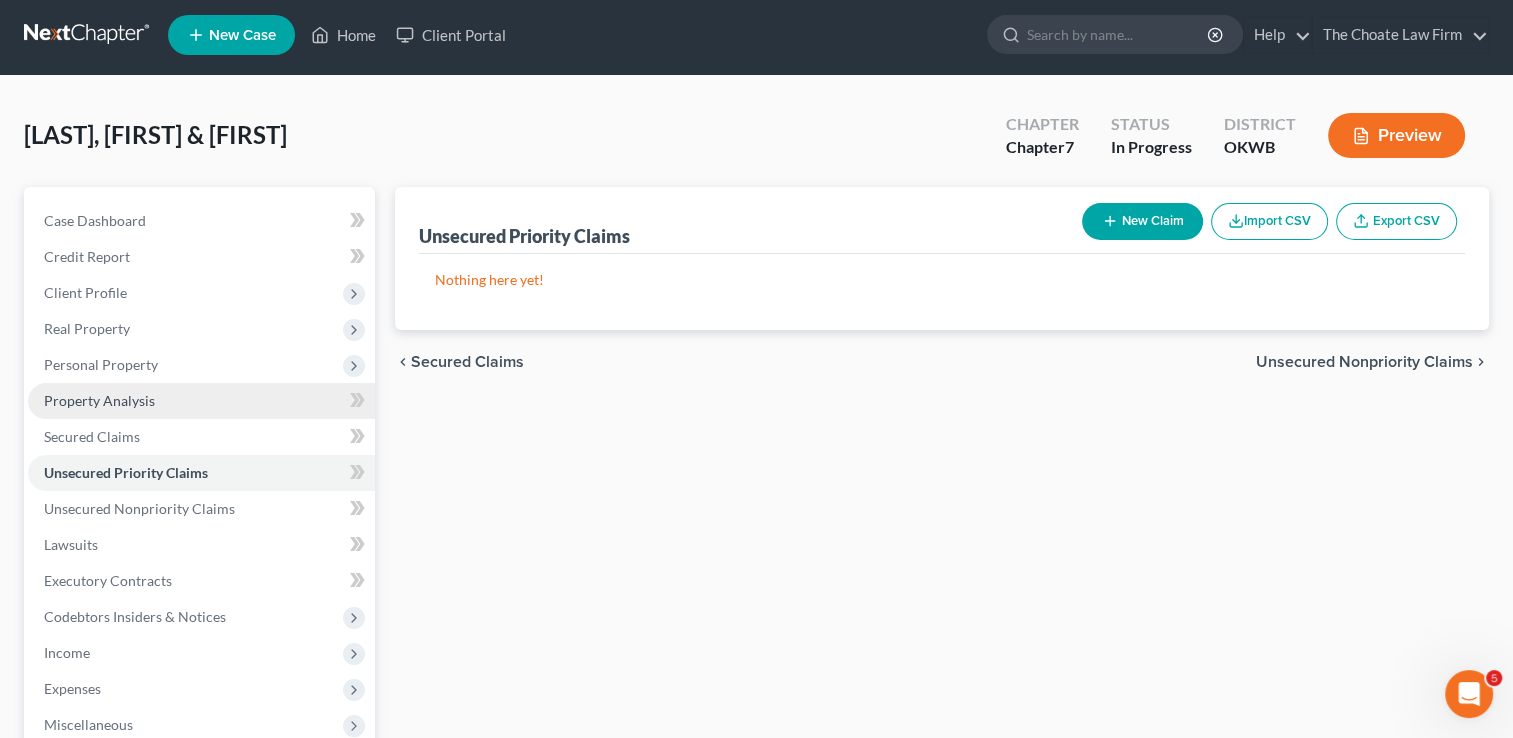 scroll, scrollTop: 0, scrollLeft: 0, axis: both 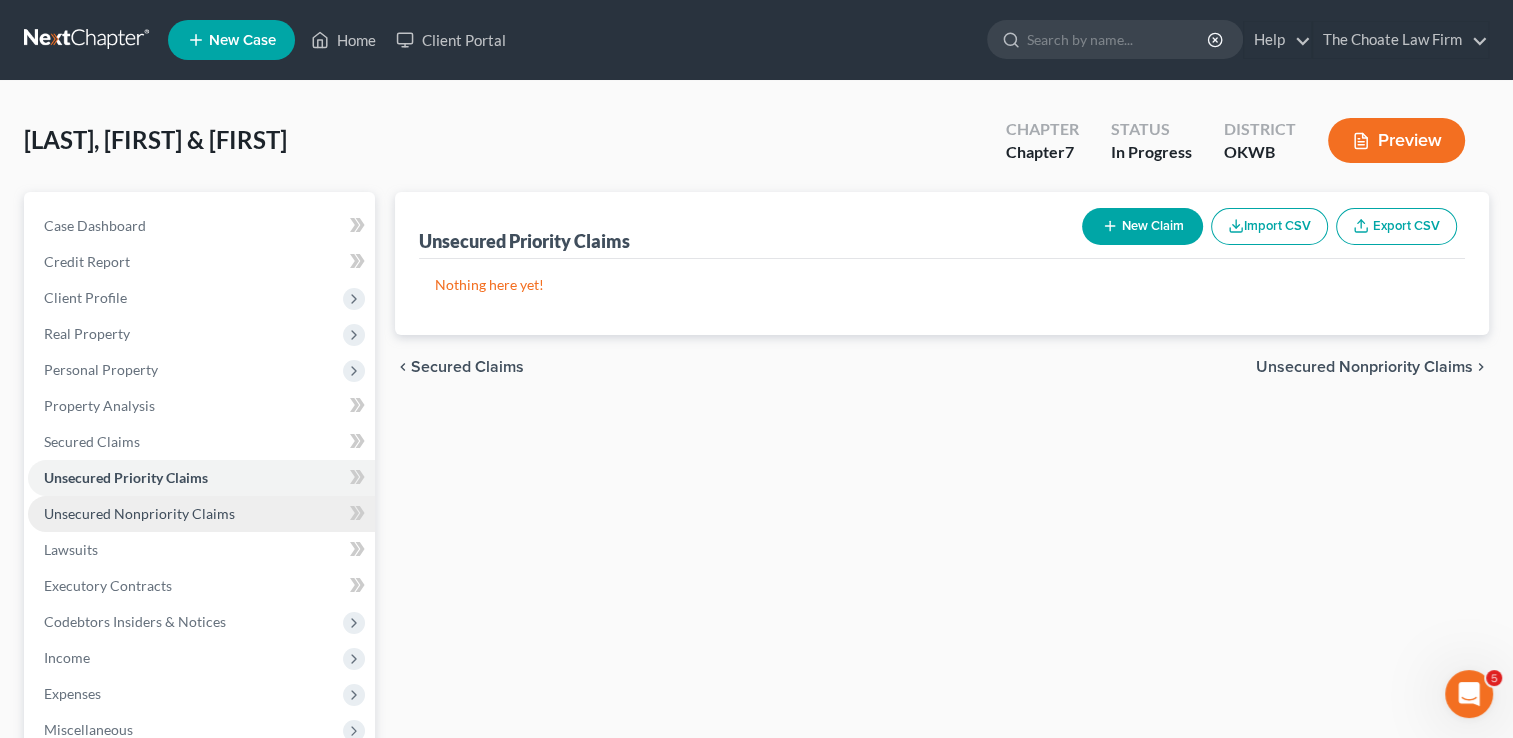 click on "Unsecured Nonpriority Claims" at bounding box center (139, 513) 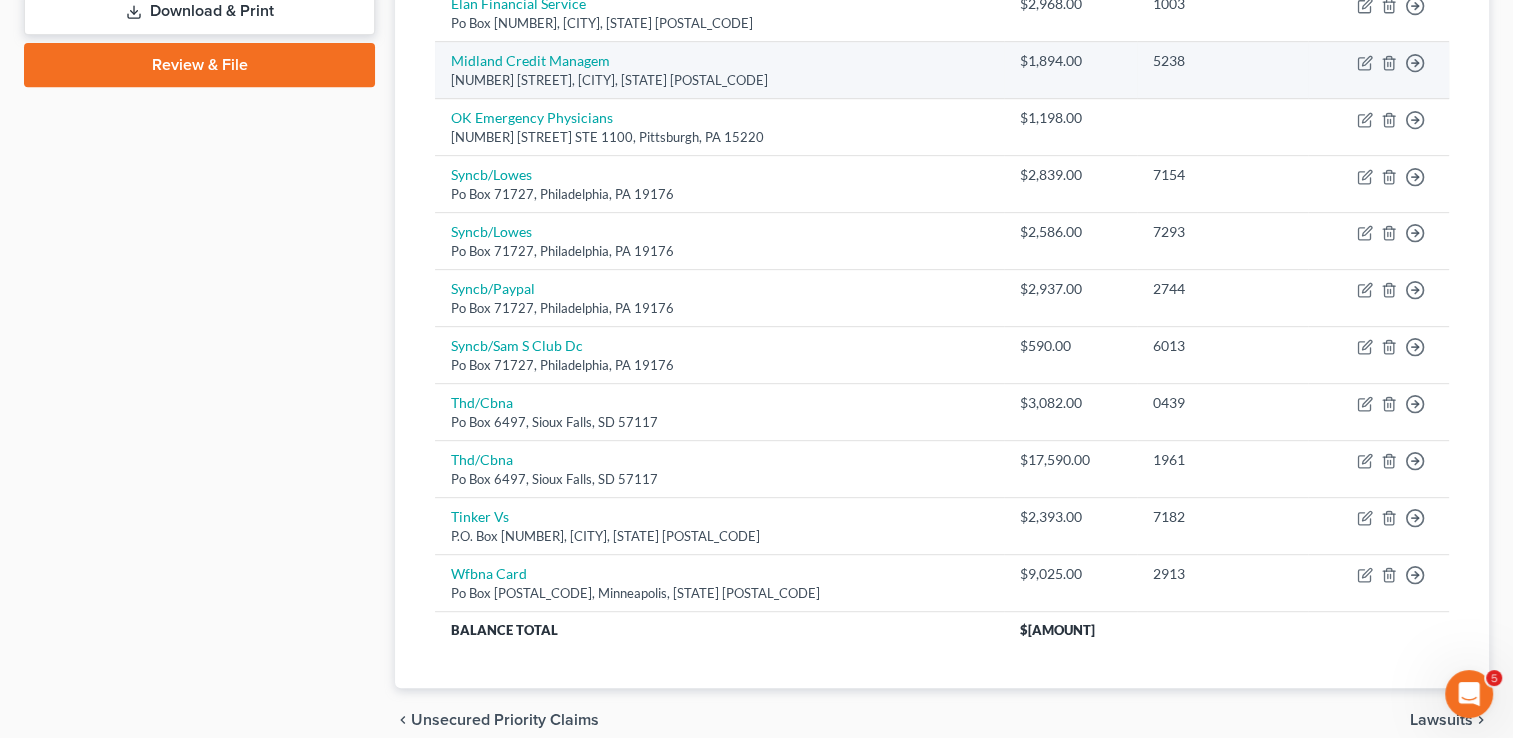 scroll, scrollTop: 984, scrollLeft: 0, axis: vertical 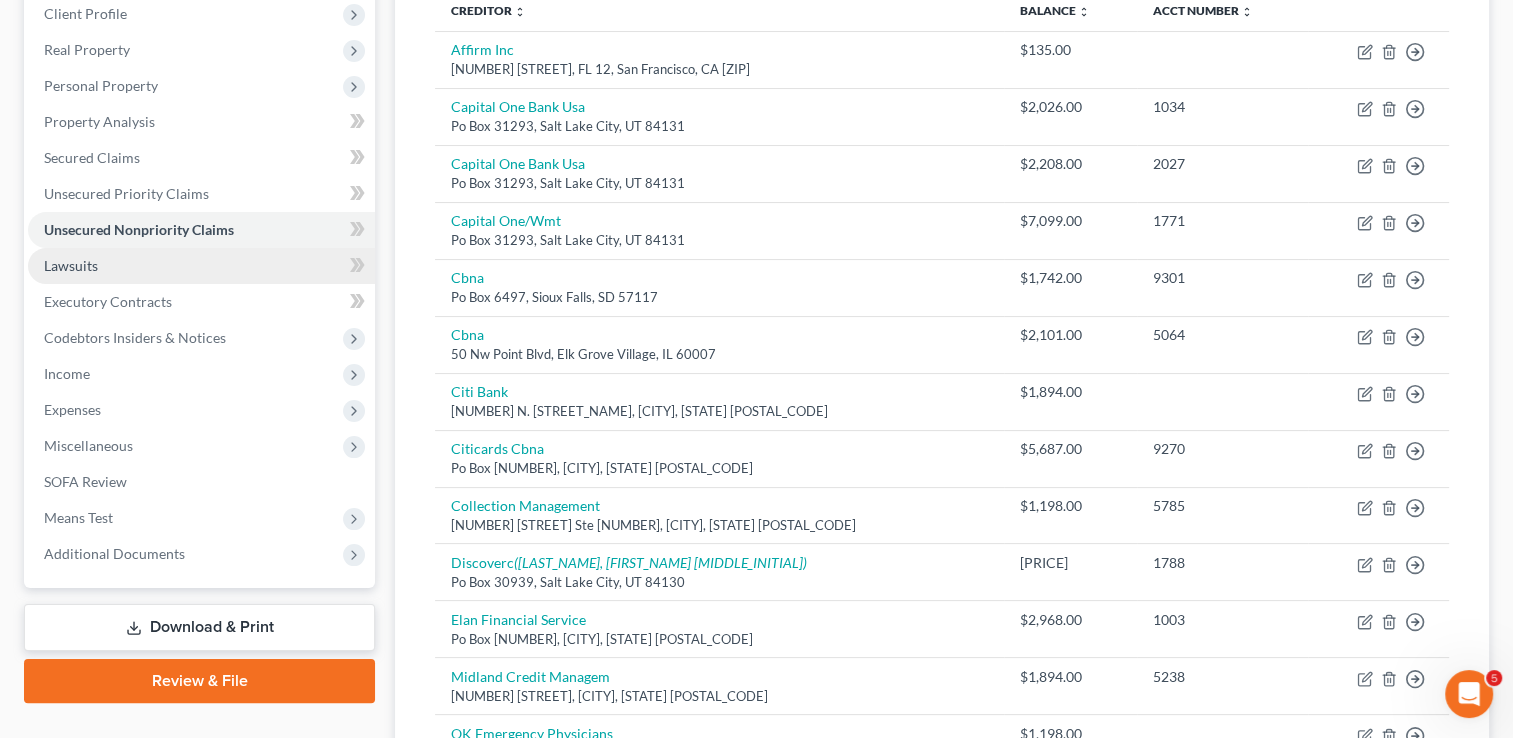 click on "Lawsuits" at bounding box center (71, 265) 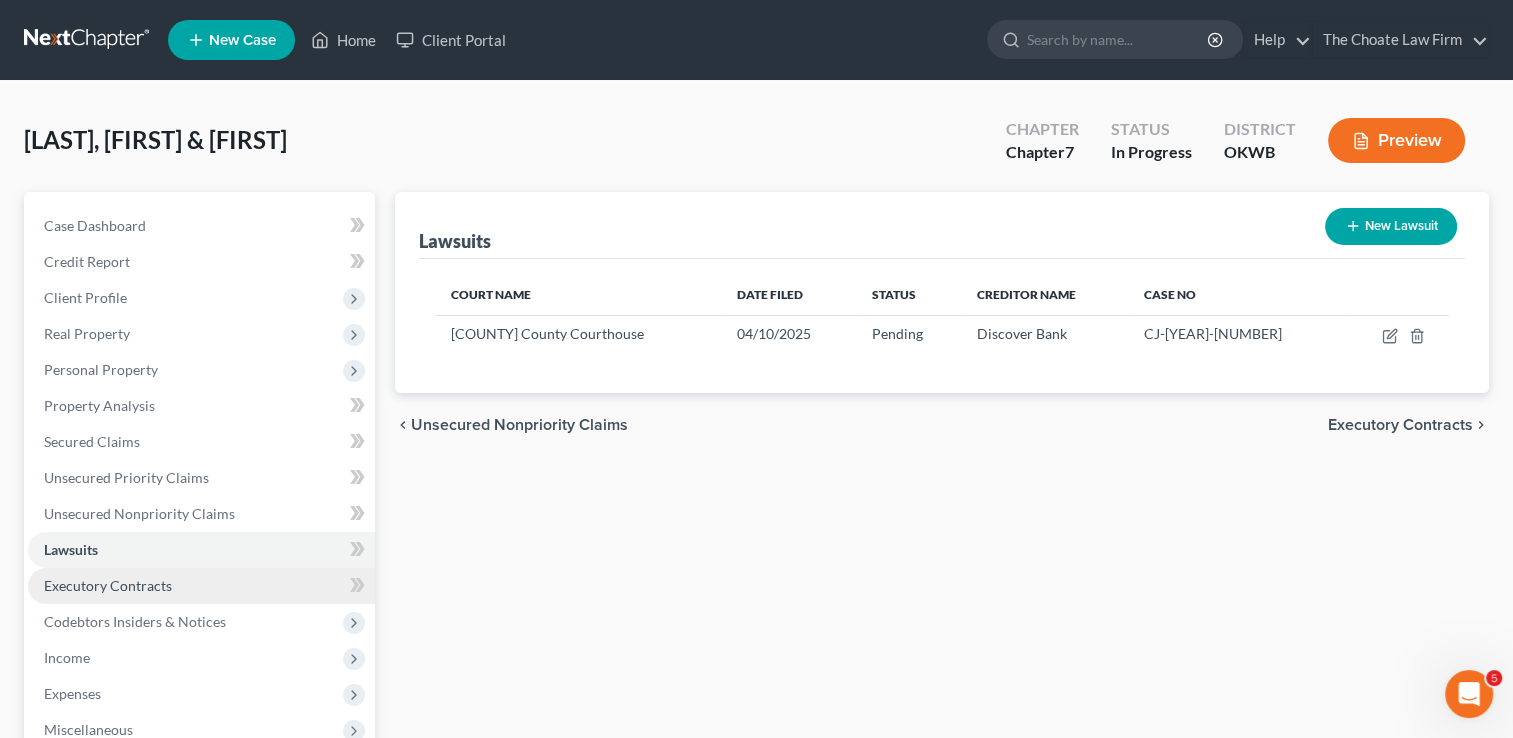 click on "Executory Contracts" at bounding box center (108, 585) 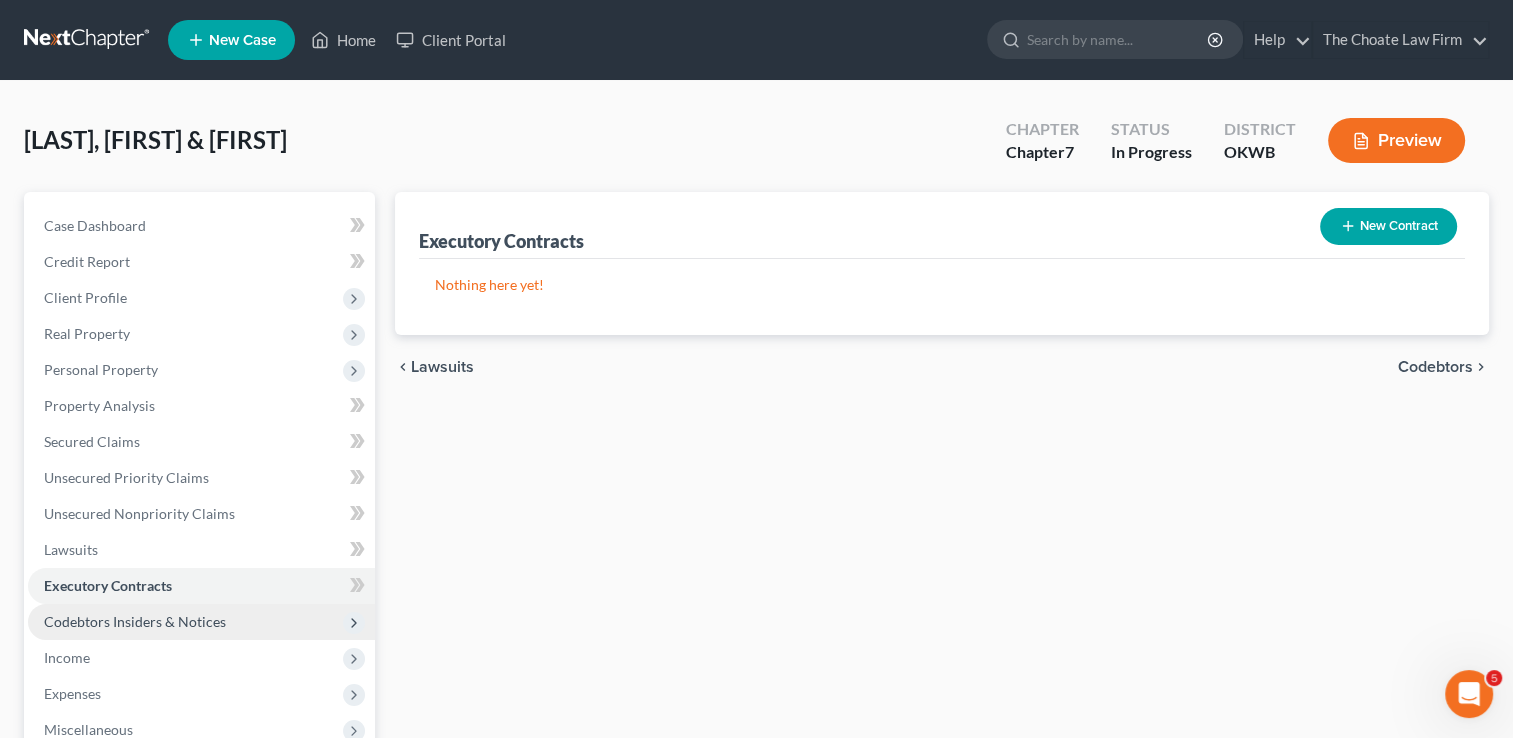 click on "Codebtors Insiders & Notices" at bounding box center (135, 621) 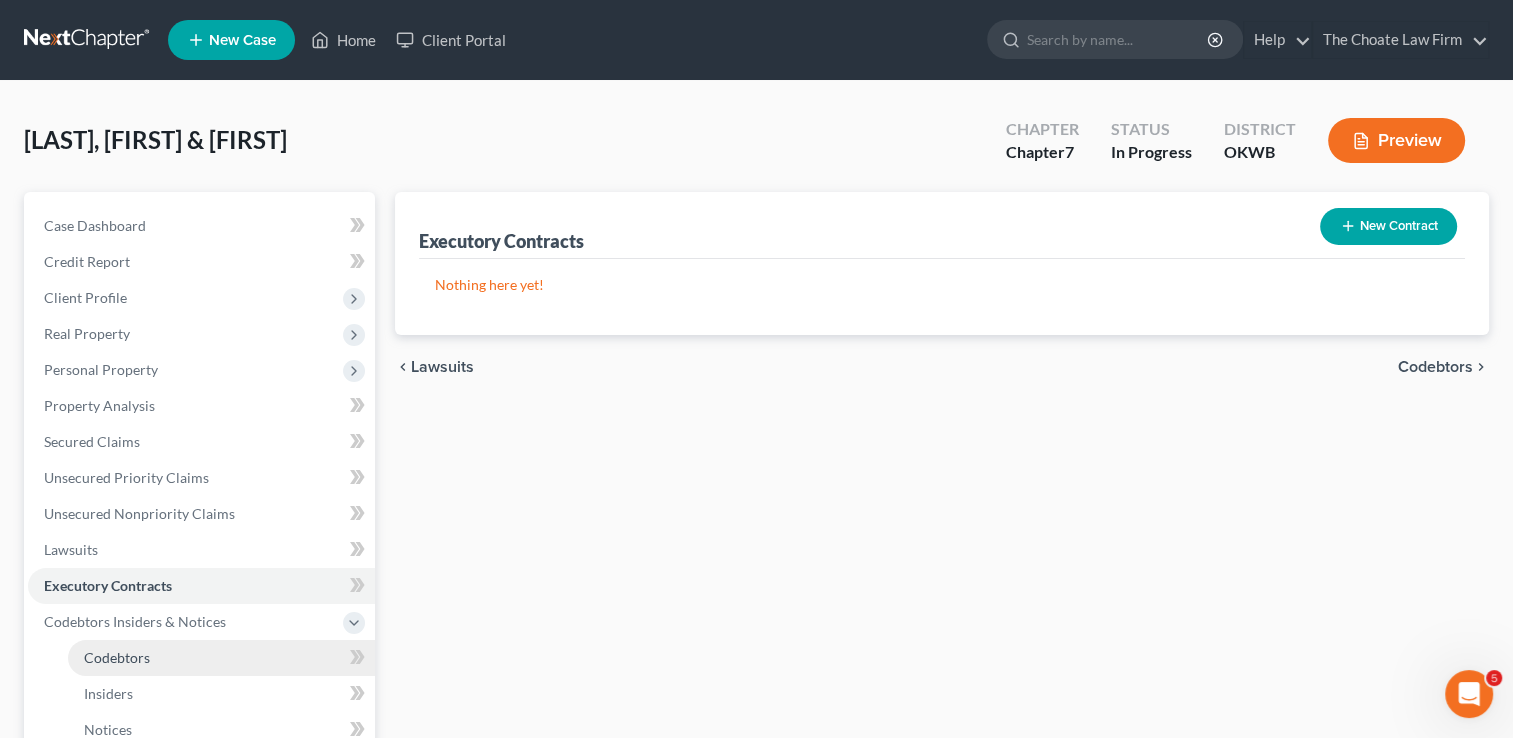 click on "Codebtors" at bounding box center [117, 657] 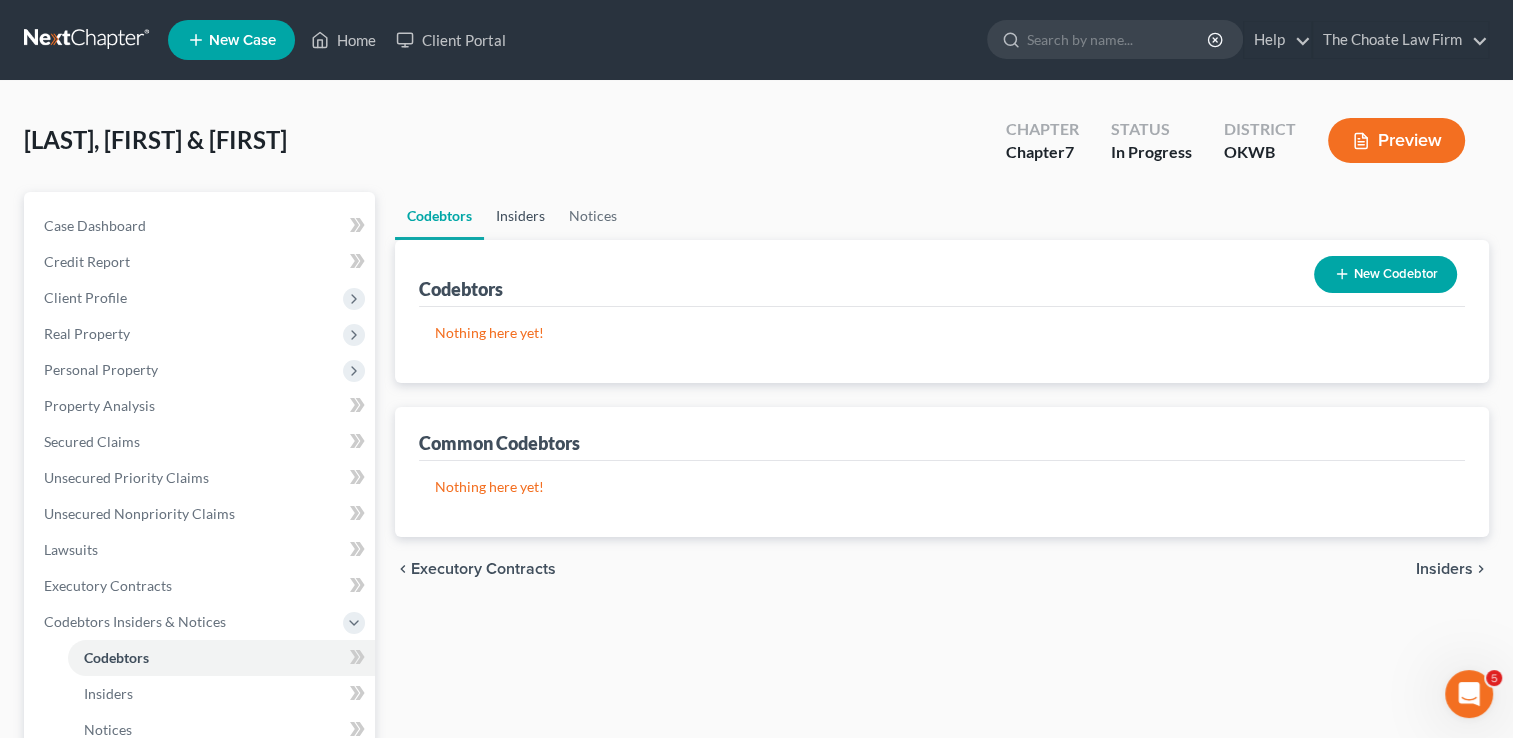 click on "Insiders" at bounding box center (520, 216) 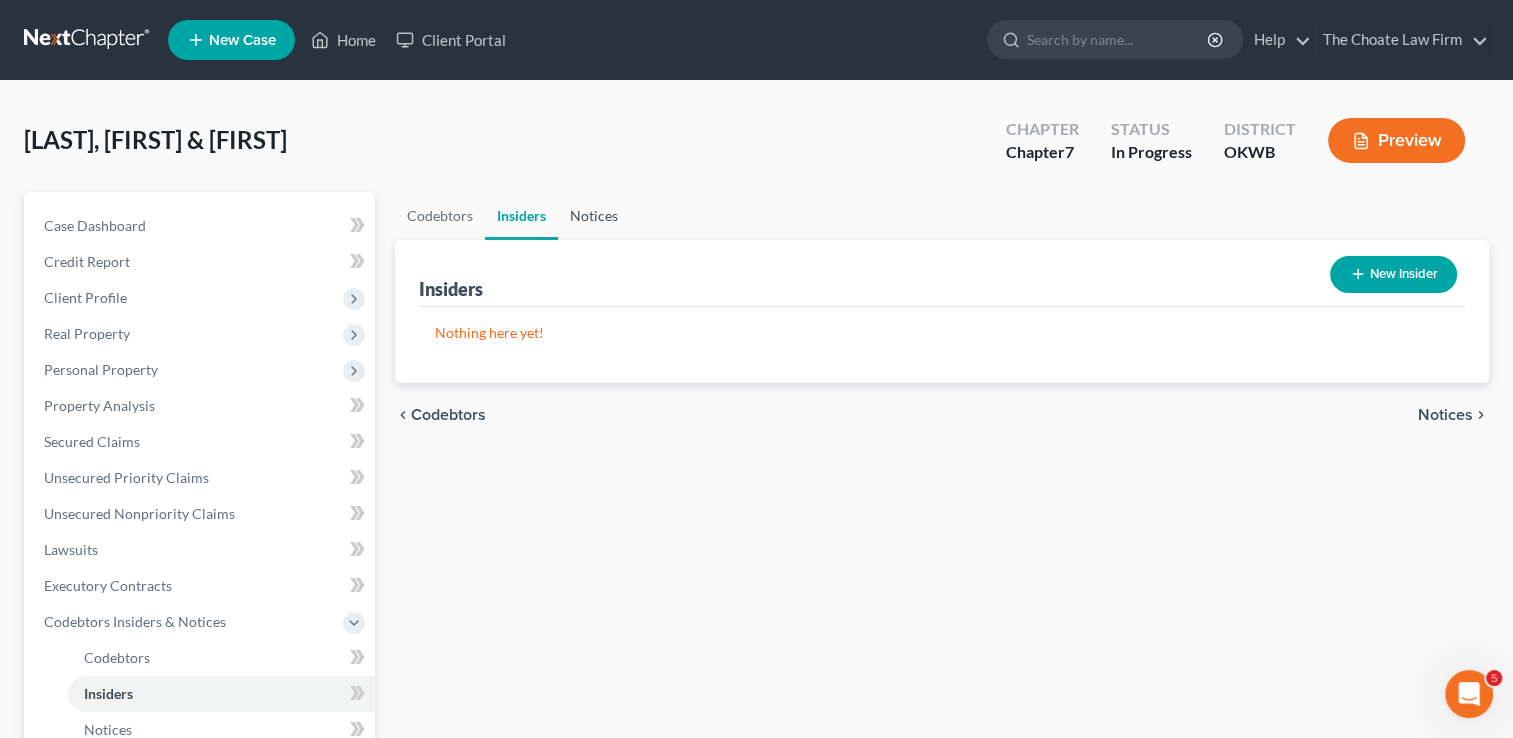 click on "Notices" at bounding box center (594, 216) 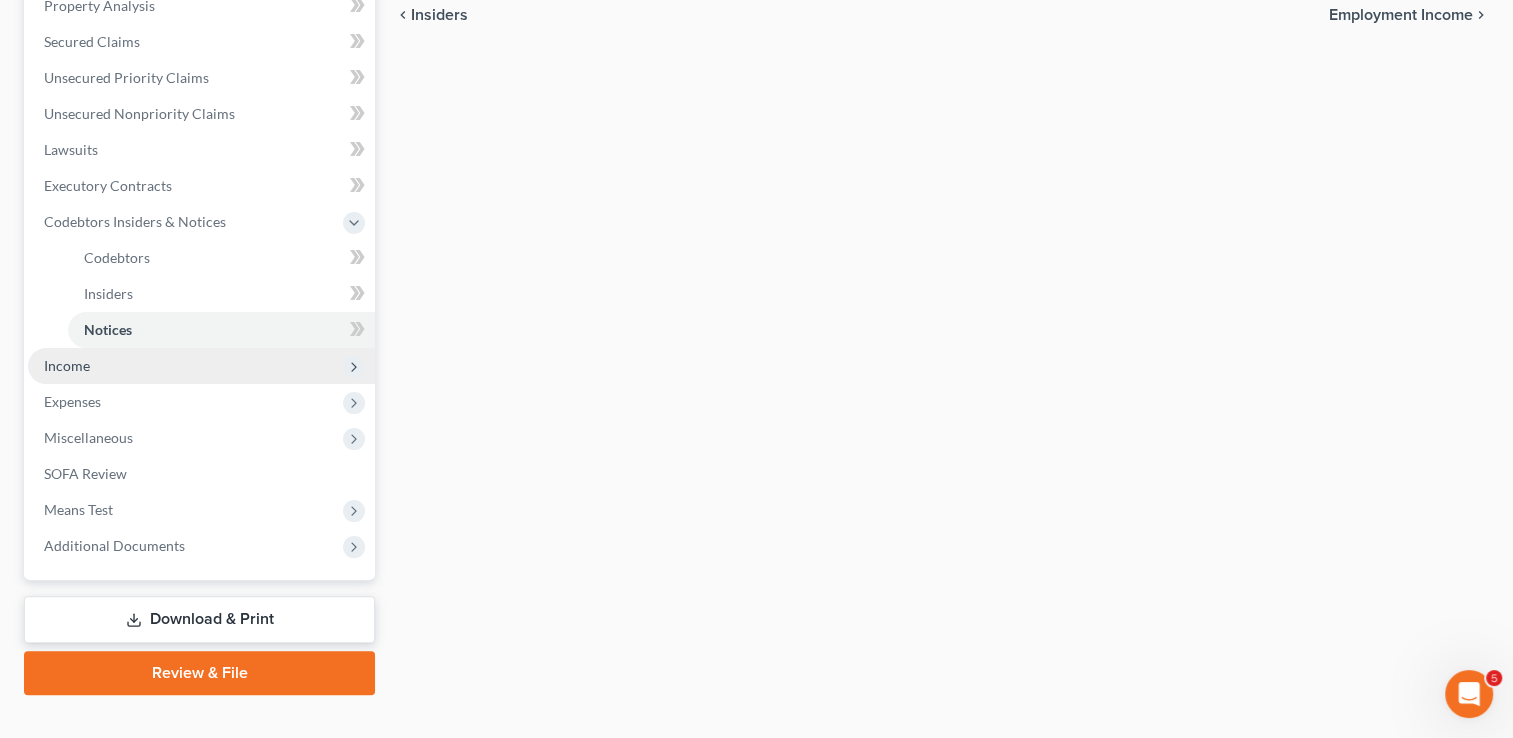 click on "Income" at bounding box center (67, 365) 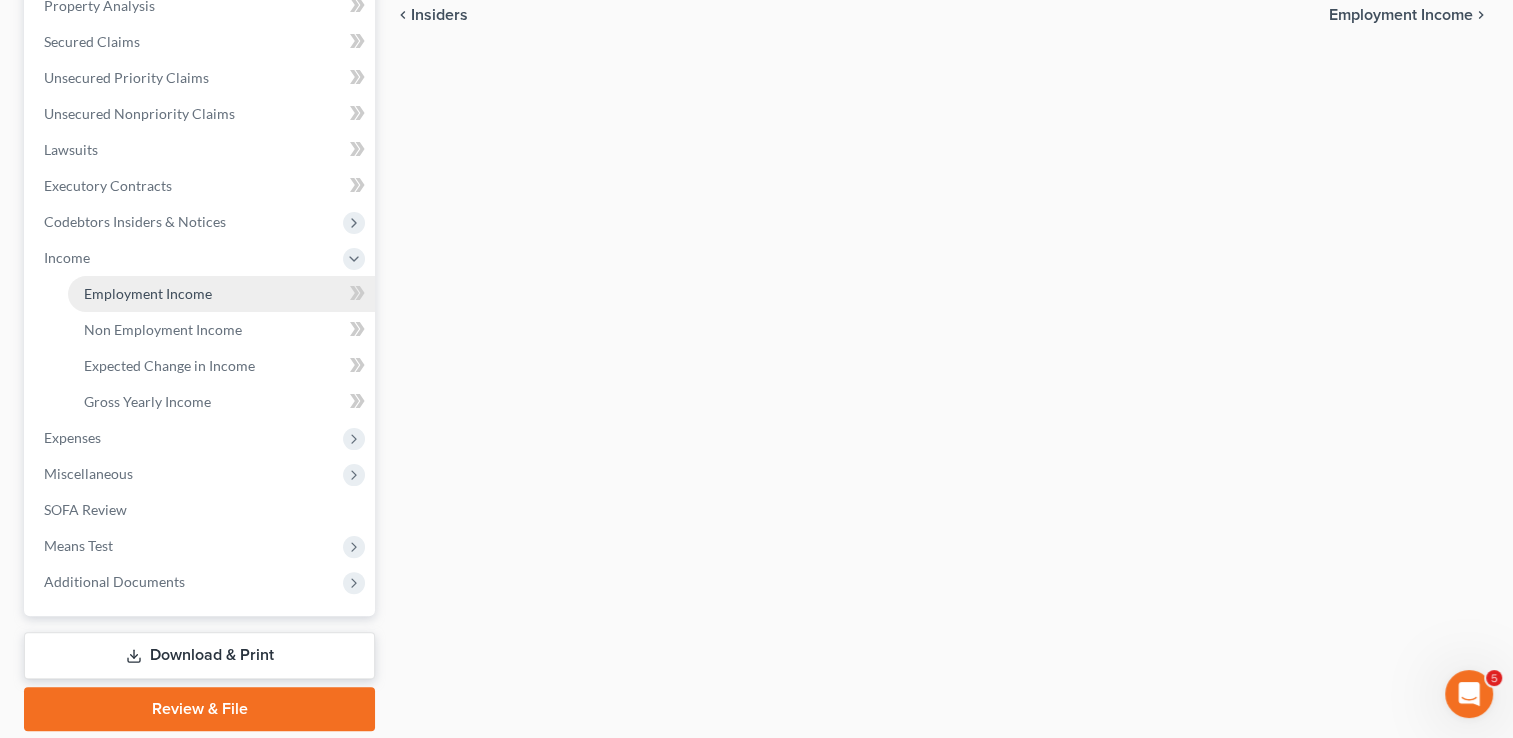 click on "Employment Income" at bounding box center [148, 293] 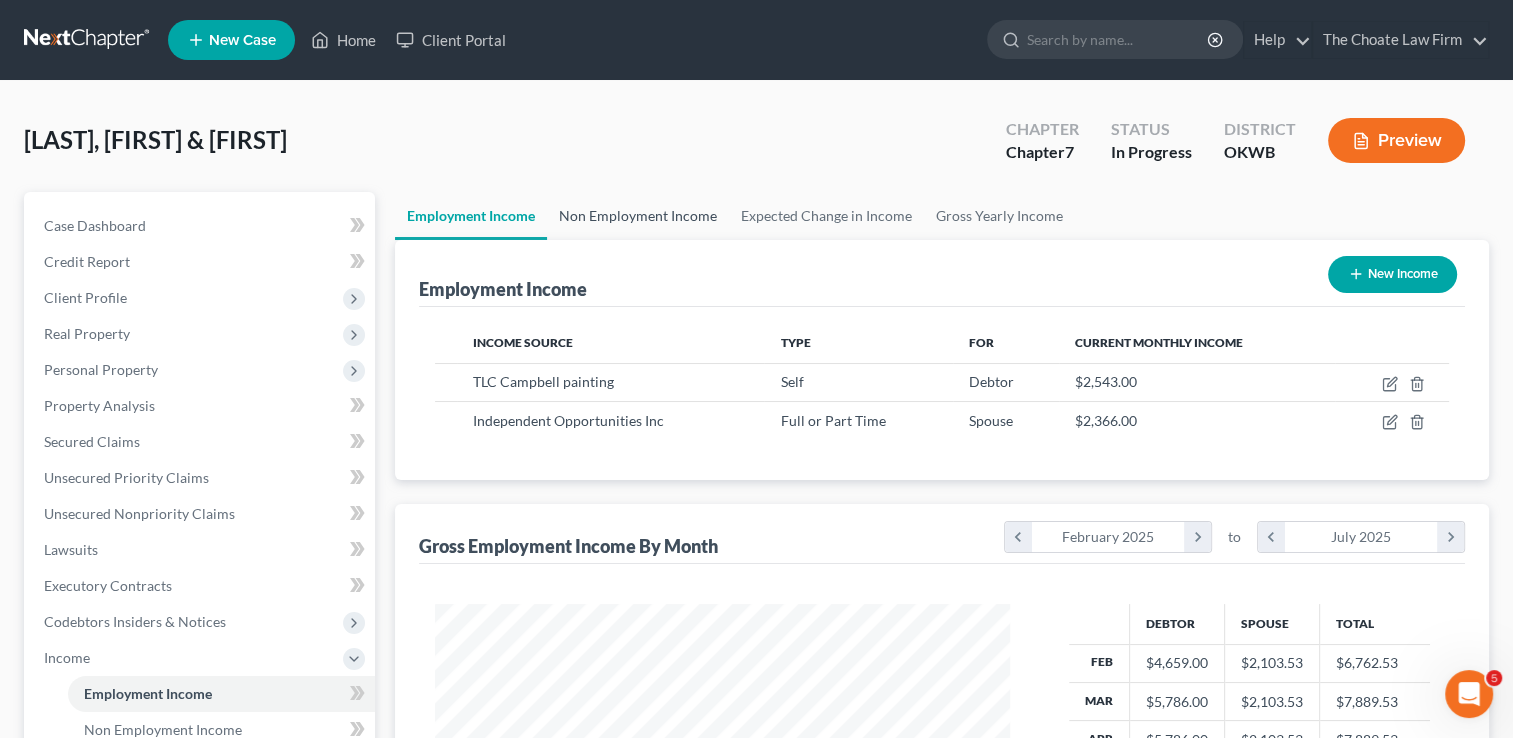 click on "Non Employment Income" at bounding box center (638, 216) 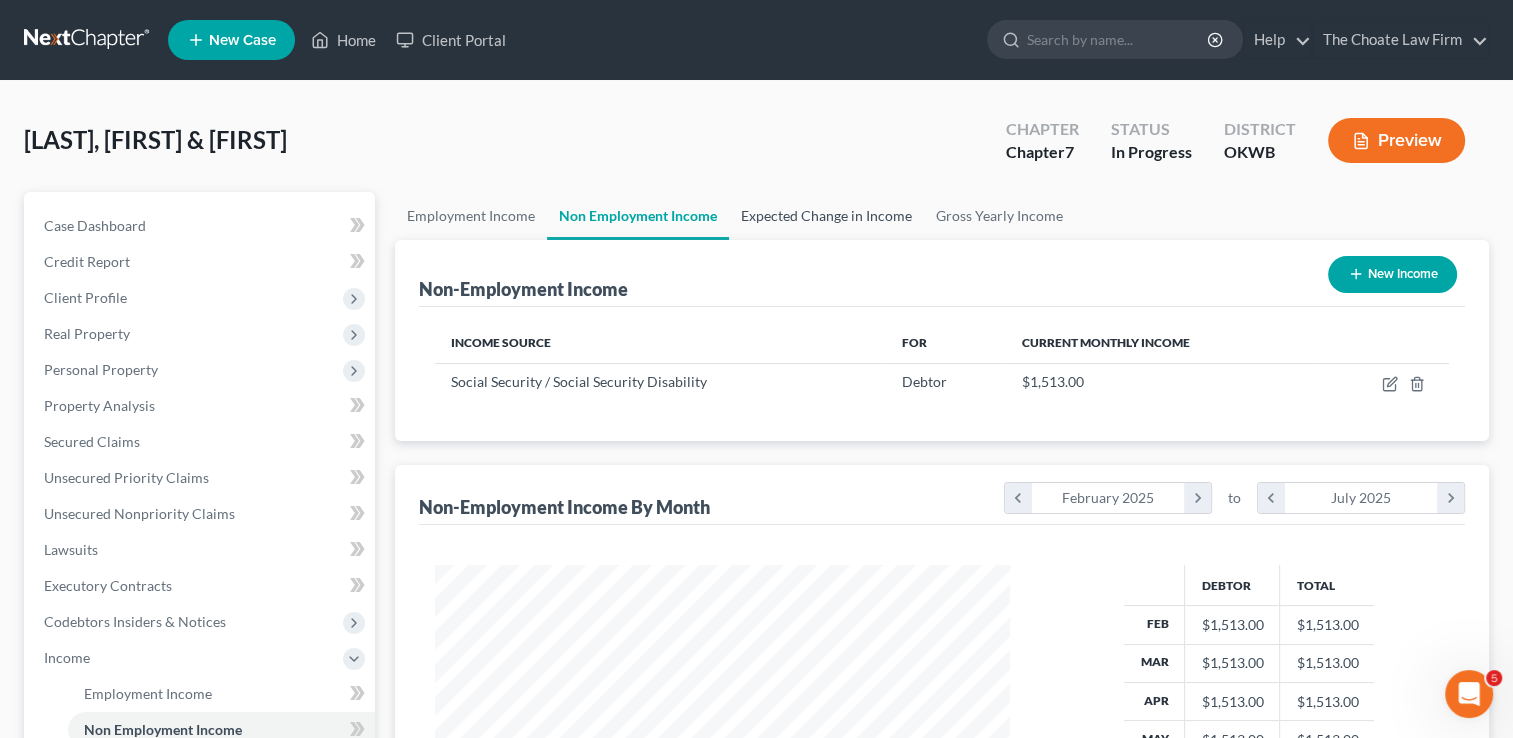 click on "Expected Change in Income" at bounding box center (826, 216) 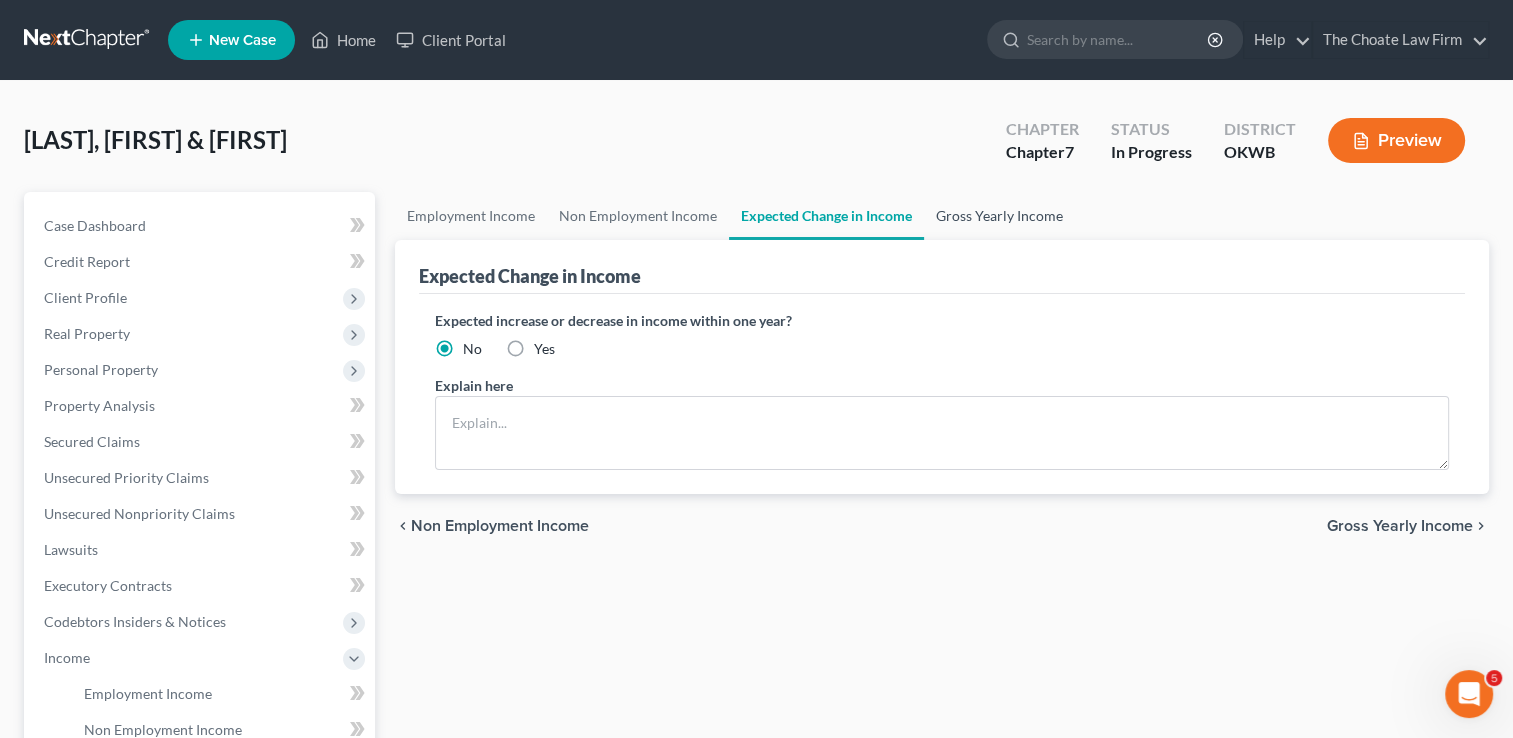 click on "Gross Yearly Income" at bounding box center [999, 216] 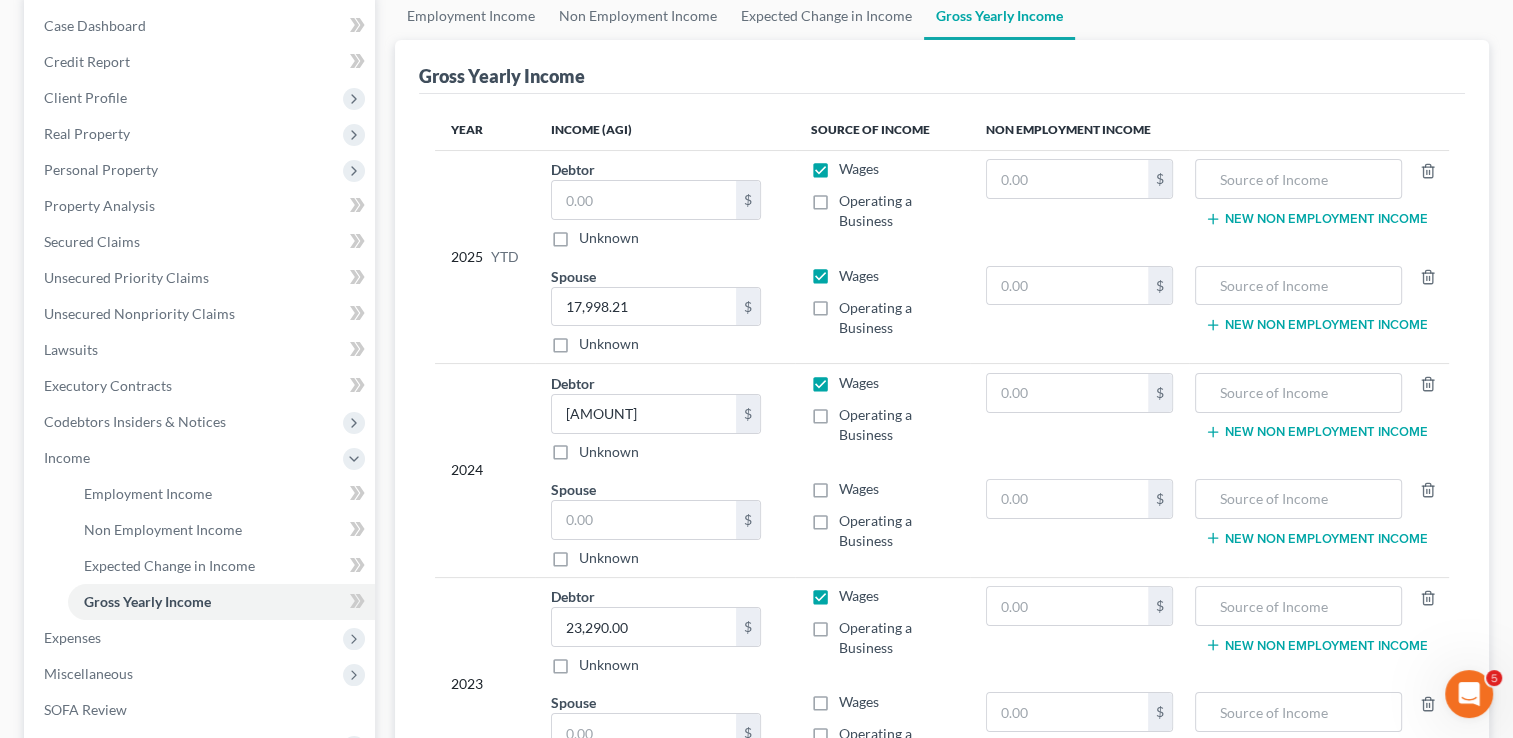 click on "Operating a Business" at bounding box center (896, 211) 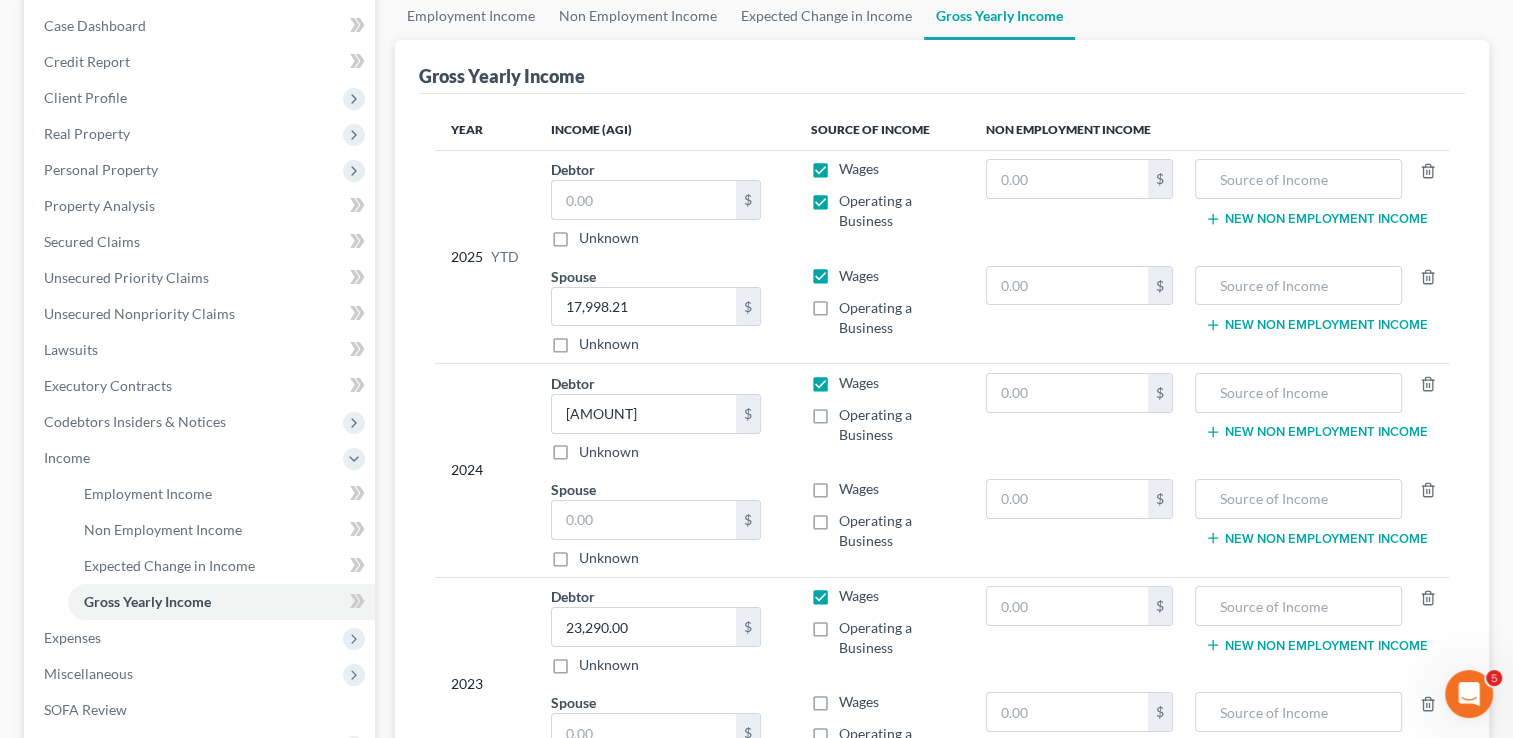 click on "Wages" at bounding box center (859, 169) 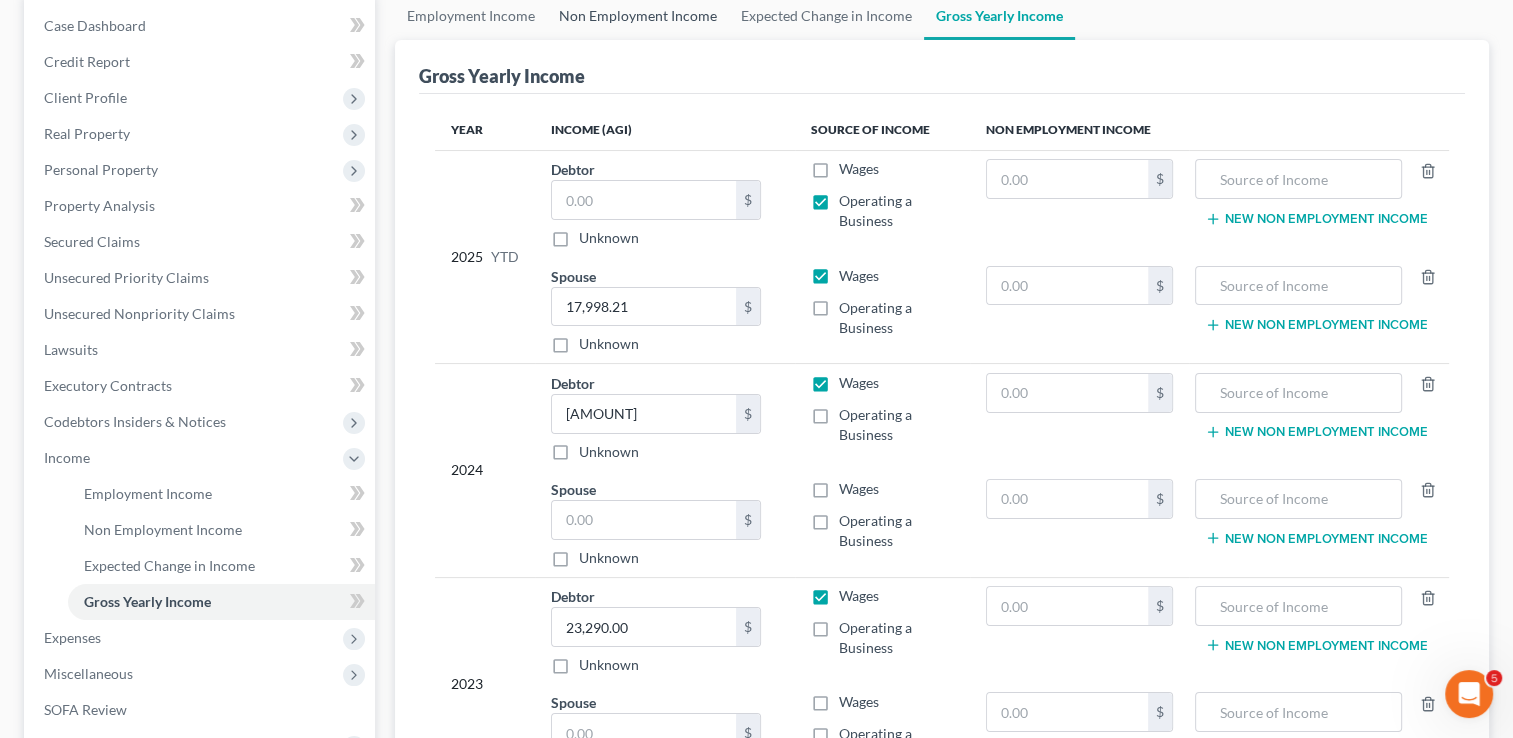 click on "Non Employment Income" at bounding box center (638, 16) 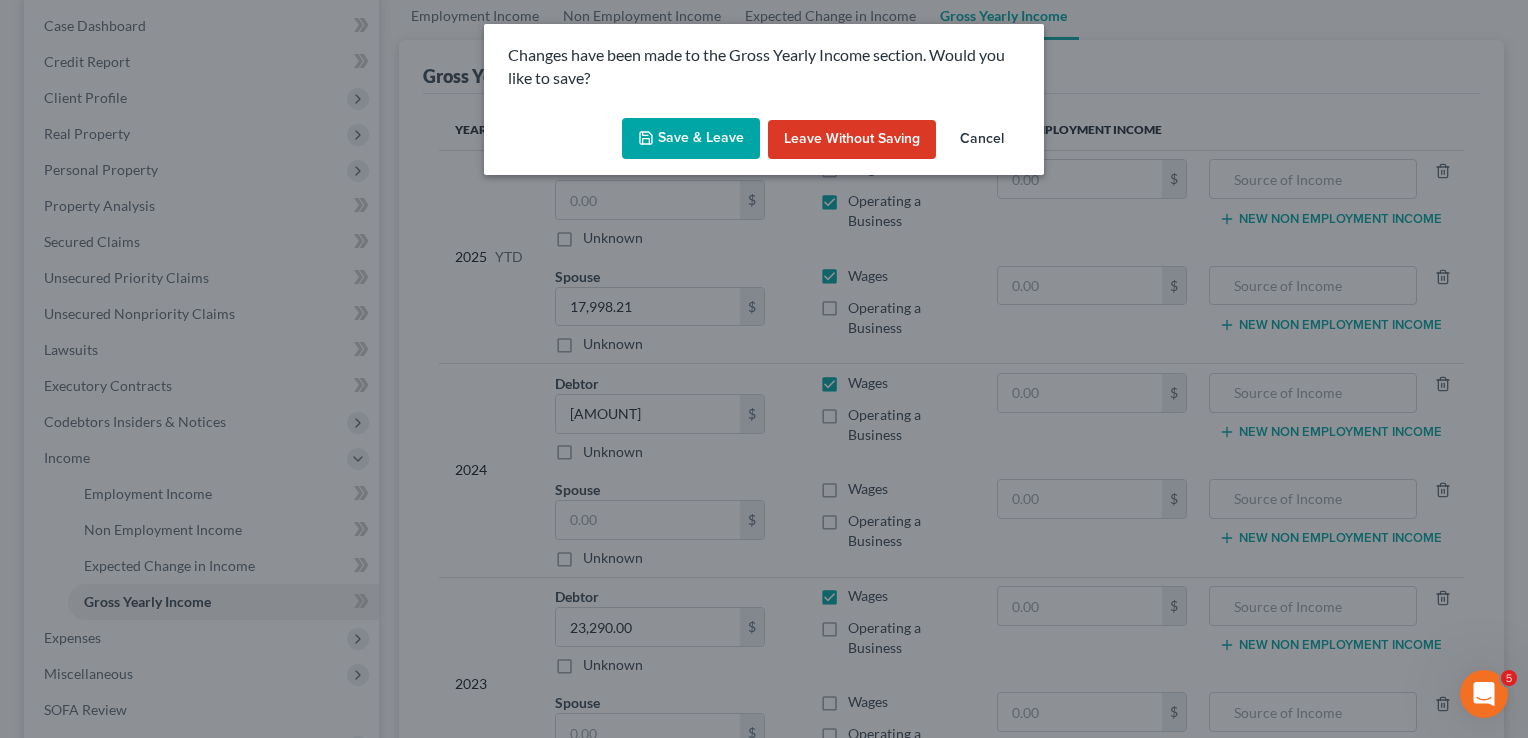 click on "Save & Leave" at bounding box center [691, 139] 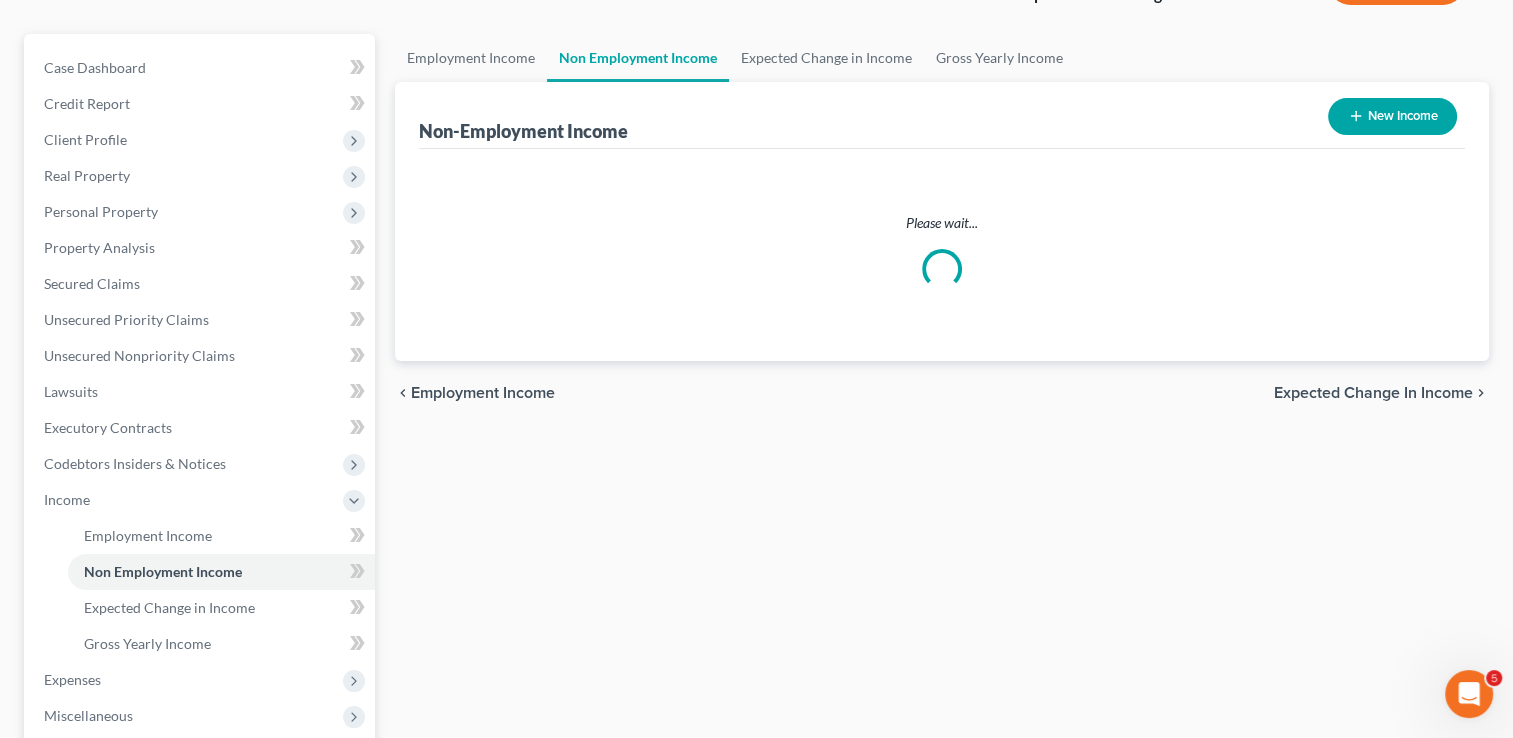 scroll, scrollTop: 0, scrollLeft: 0, axis: both 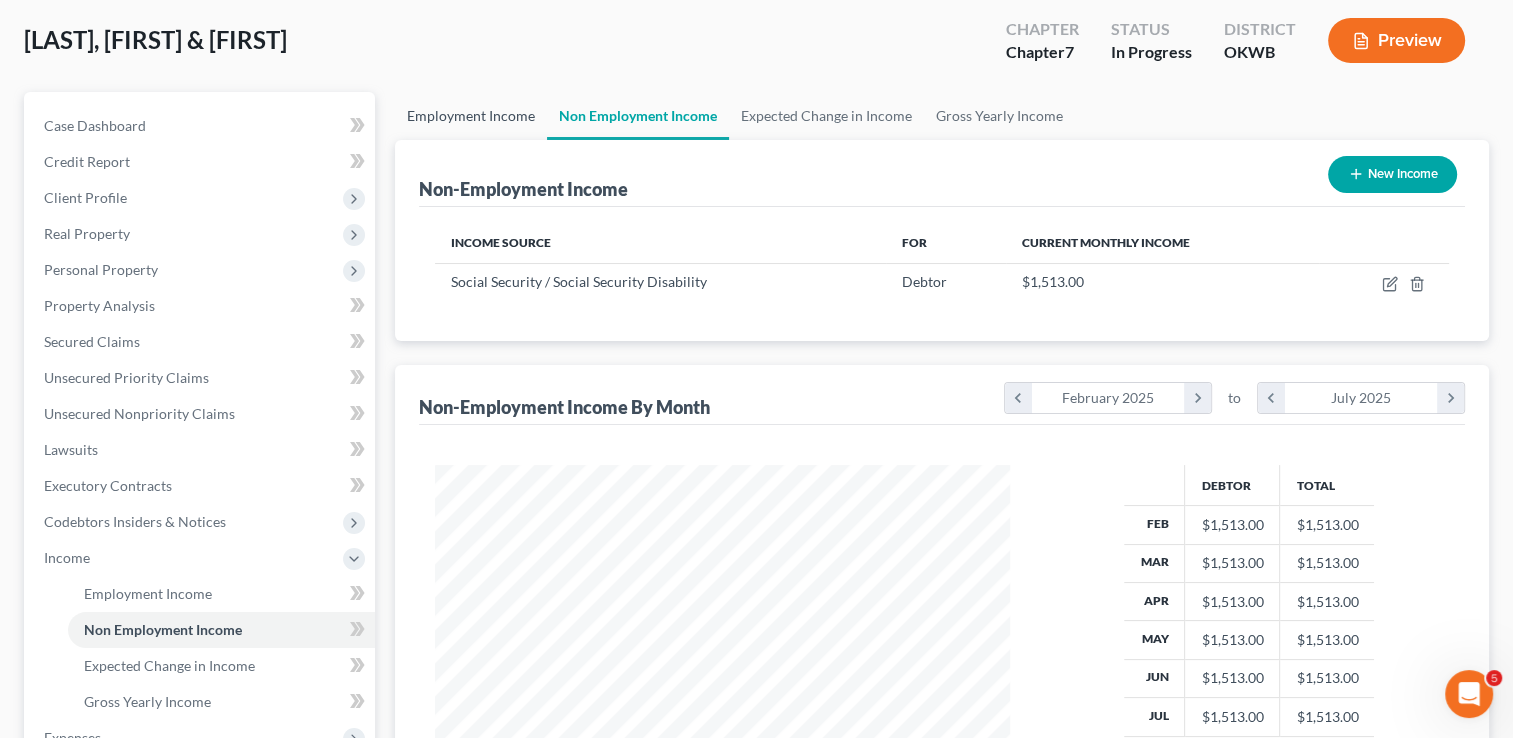 click on "Employment Income" at bounding box center [471, 116] 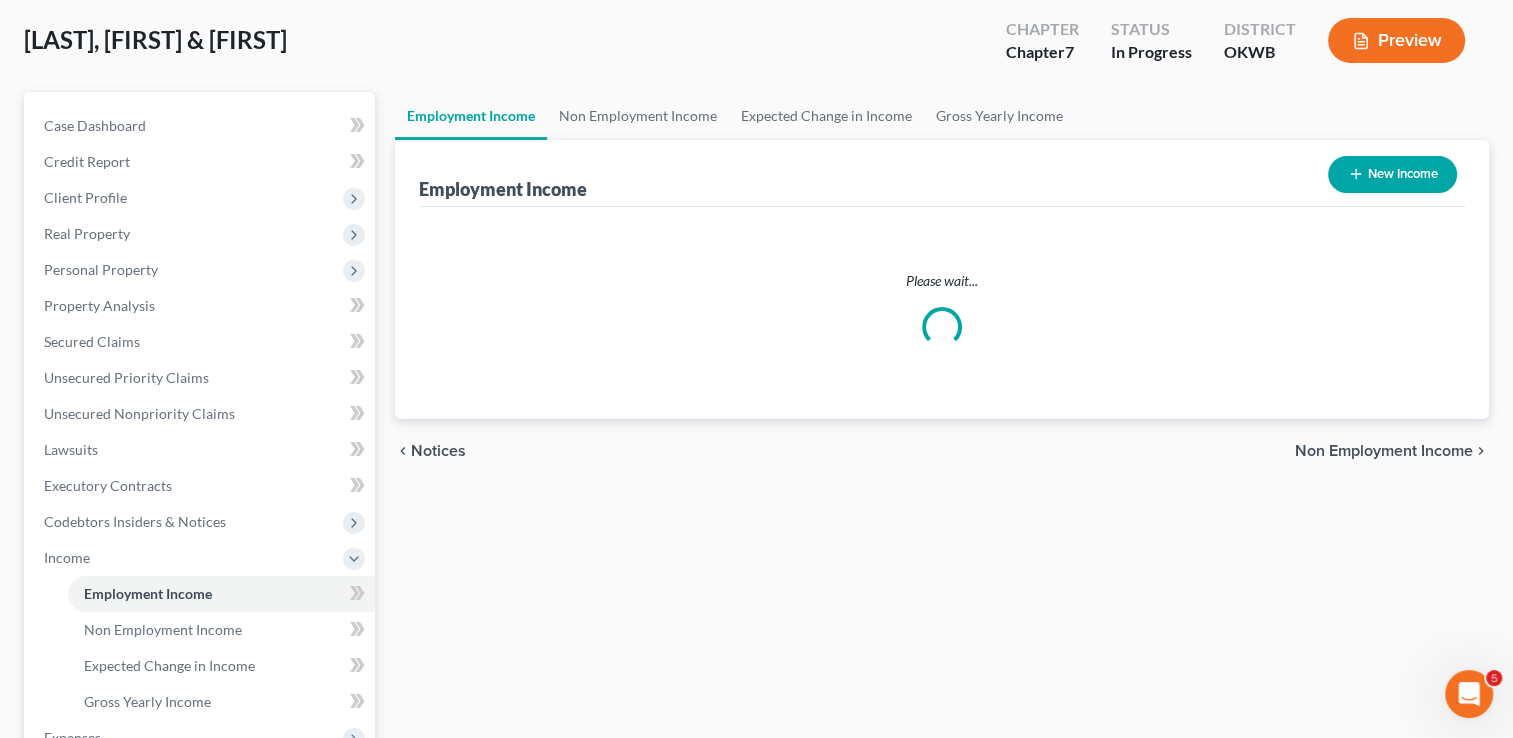 scroll, scrollTop: 0, scrollLeft: 0, axis: both 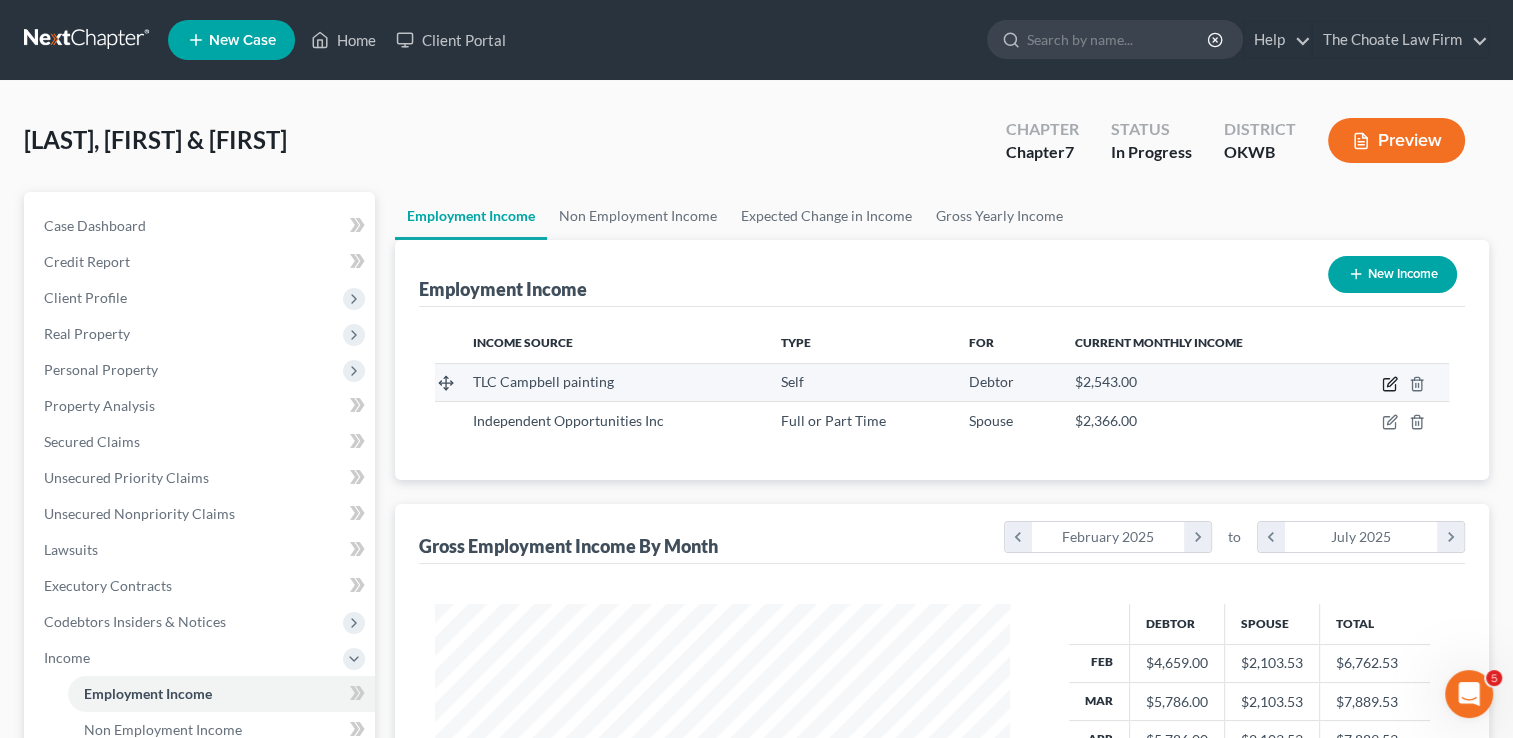 click 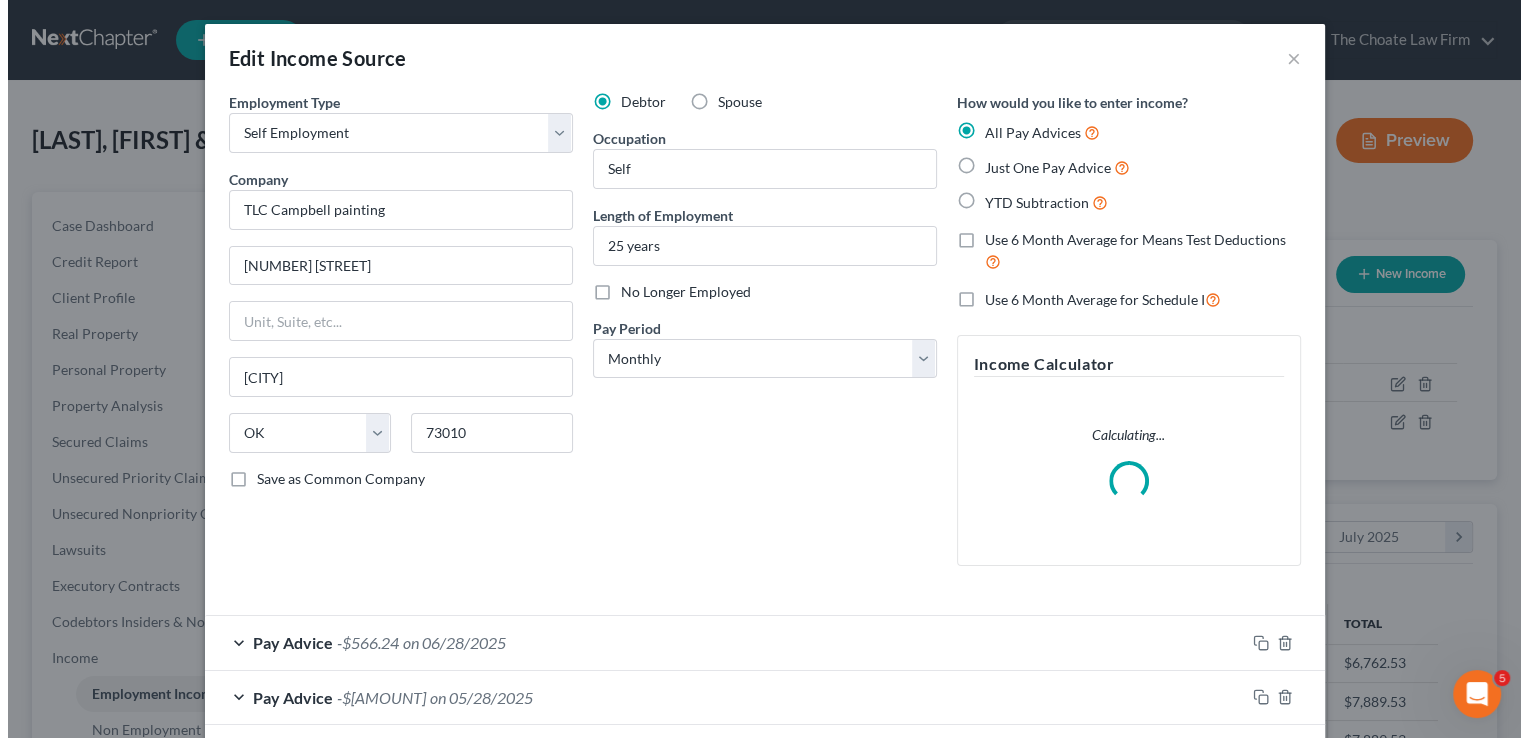 scroll, scrollTop: 999643, scrollLeft: 999378, axis: both 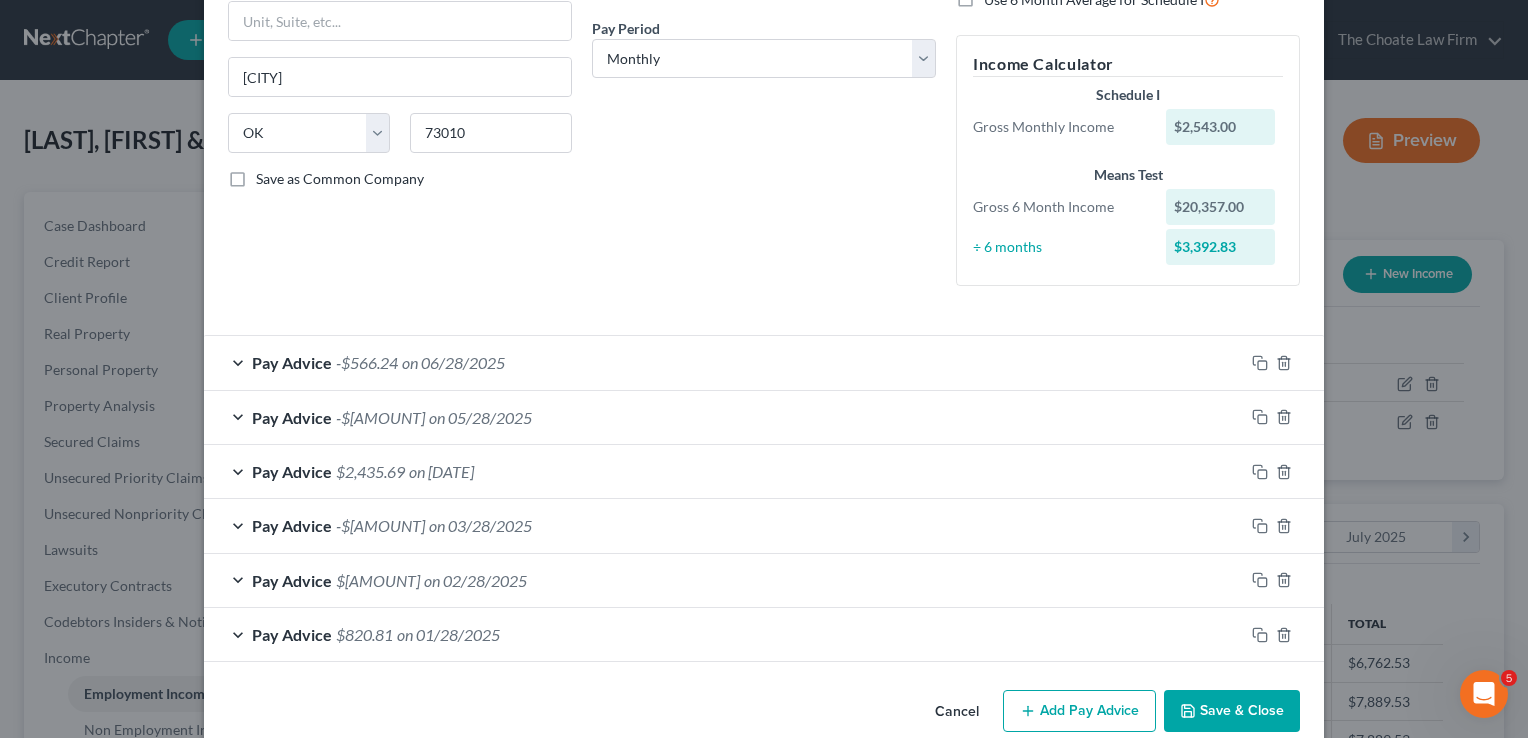 click on "Save & Close" at bounding box center [1232, 711] 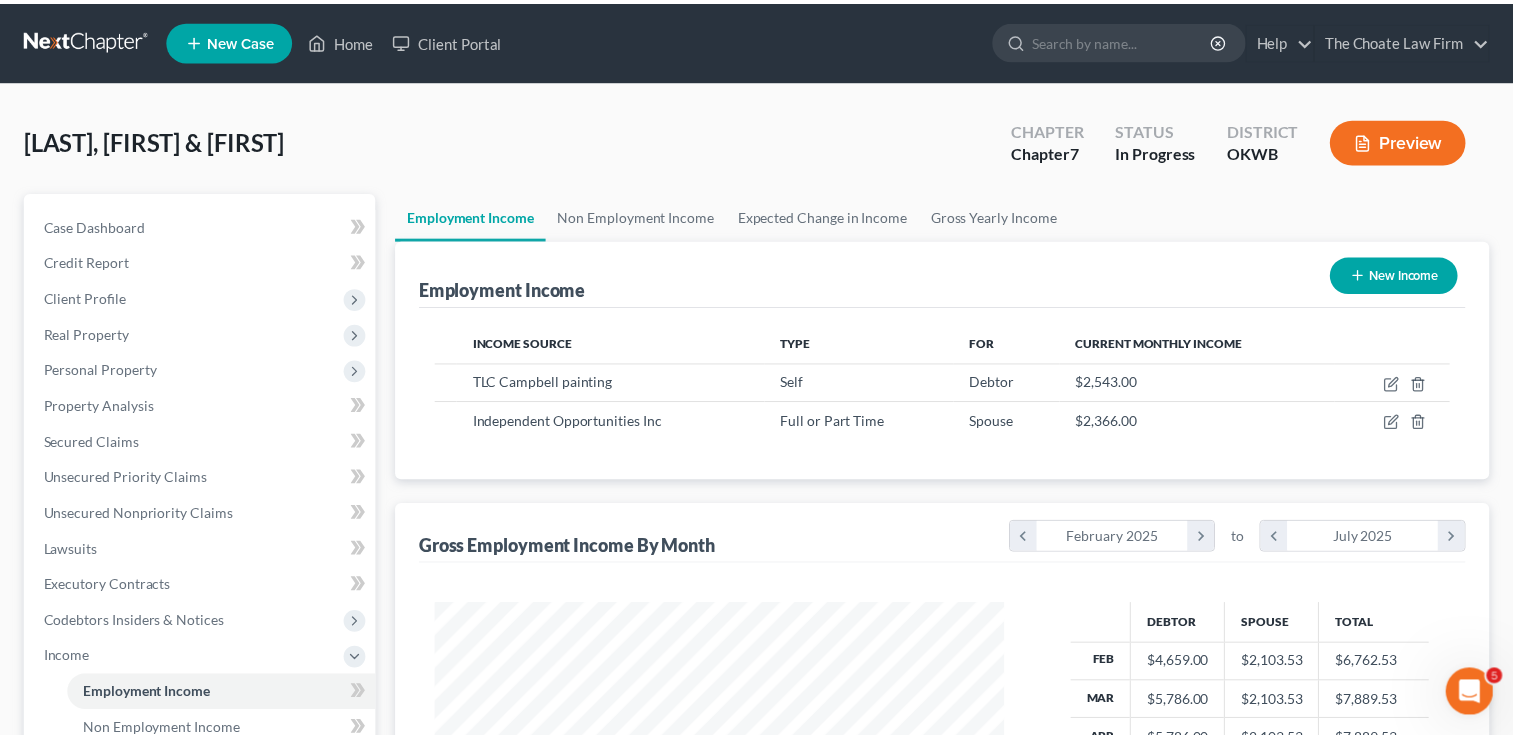 scroll, scrollTop: 356, scrollLeft: 615, axis: both 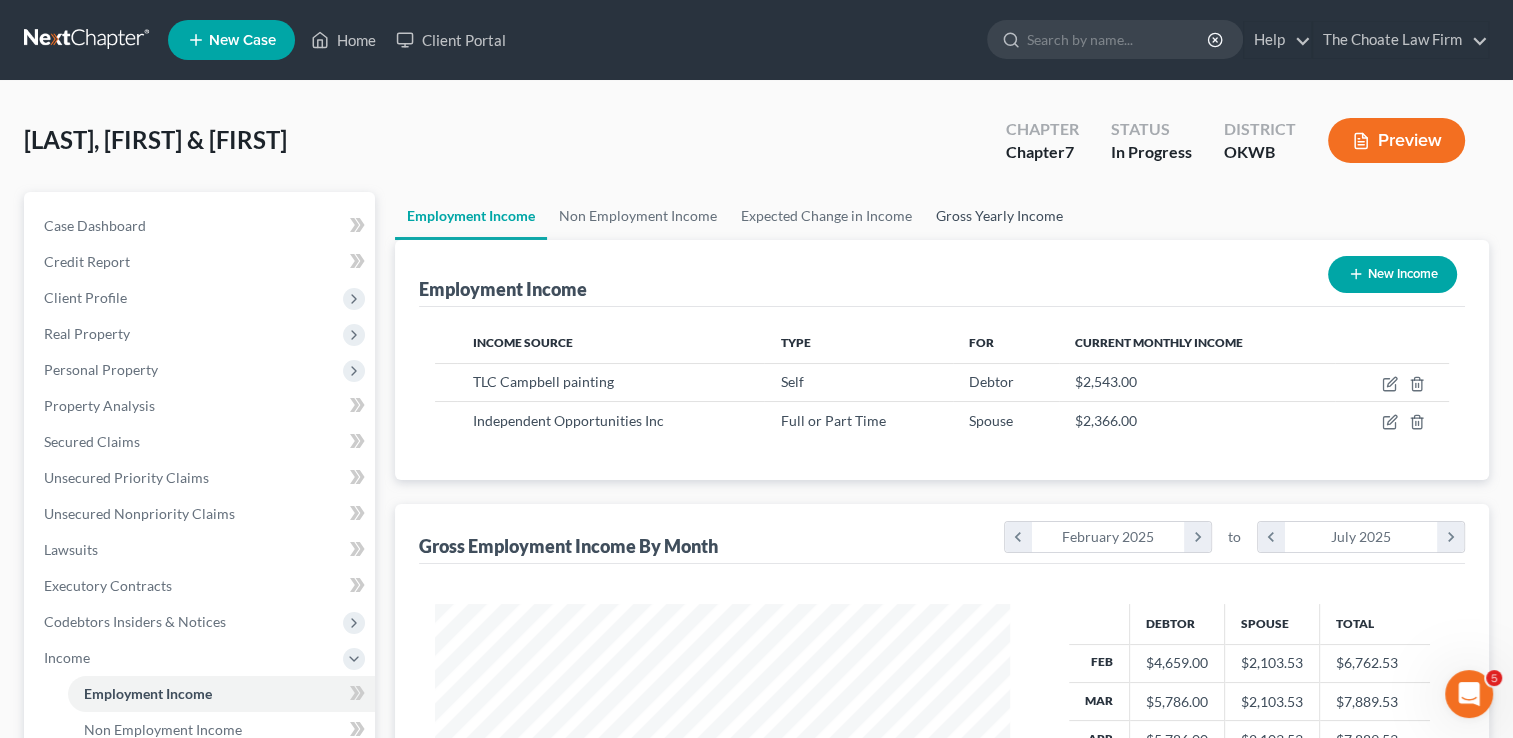 click on "Gross Yearly Income" at bounding box center (999, 216) 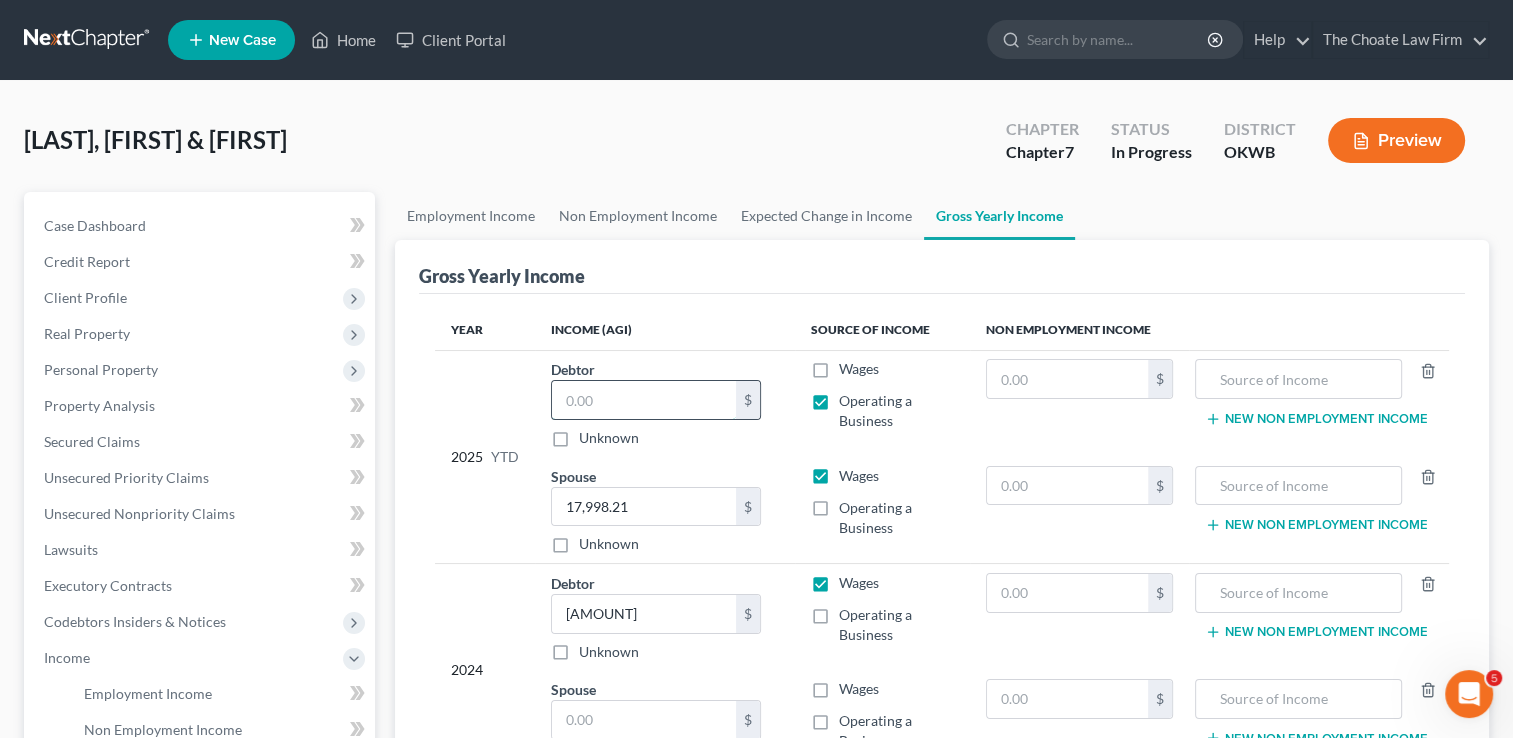 click at bounding box center (644, 400) 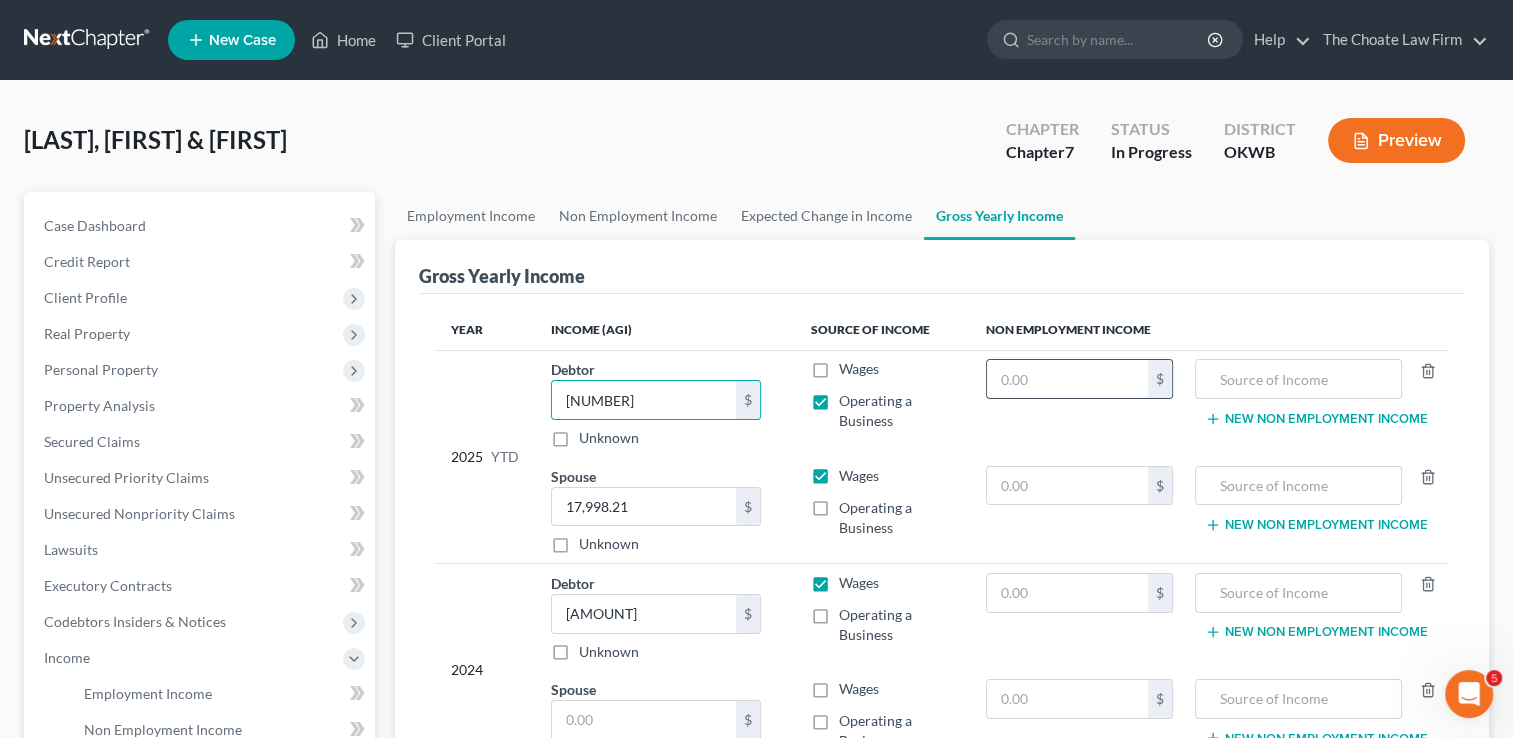 click at bounding box center [1067, 379] 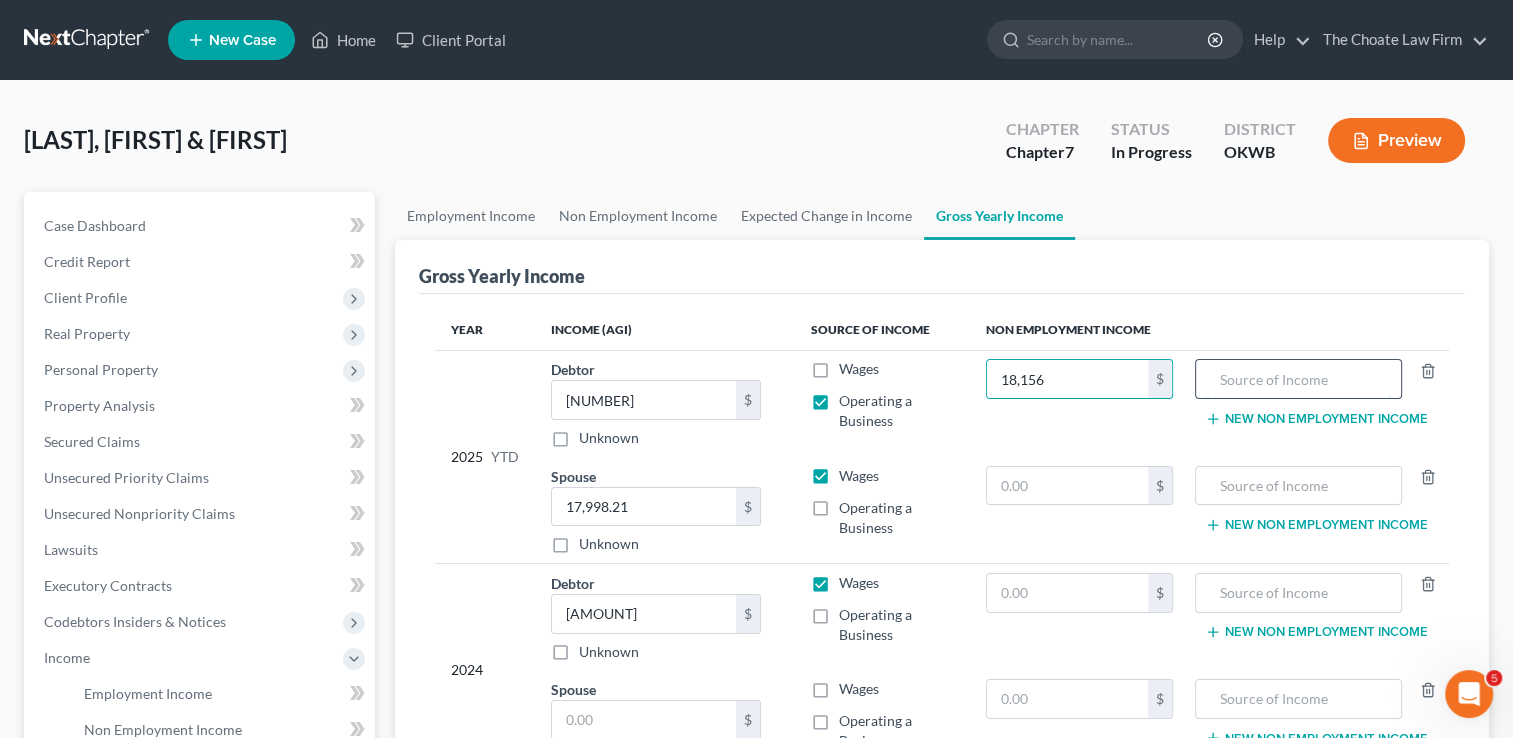 click at bounding box center [1298, 379] 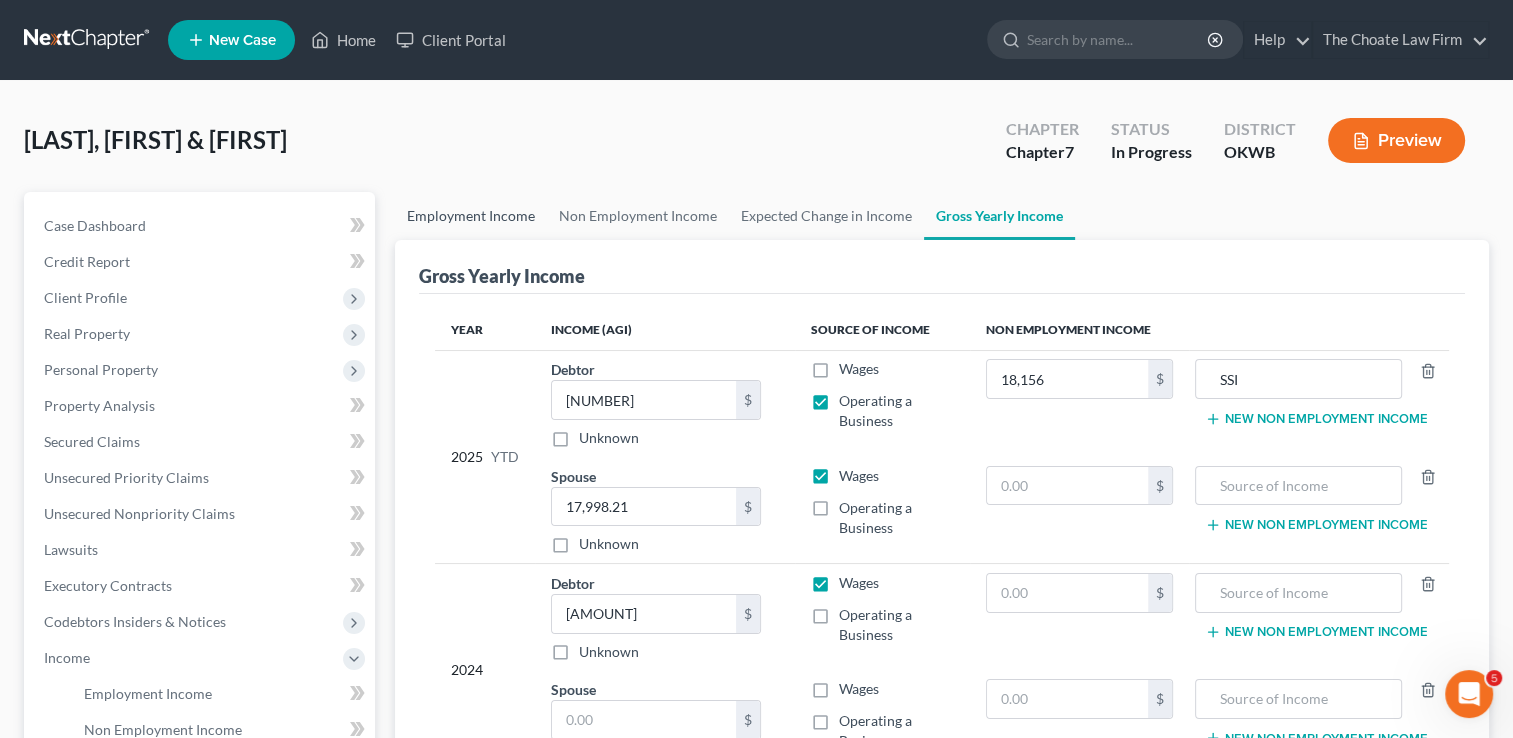 click on "Employment Income" at bounding box center (471, 216) 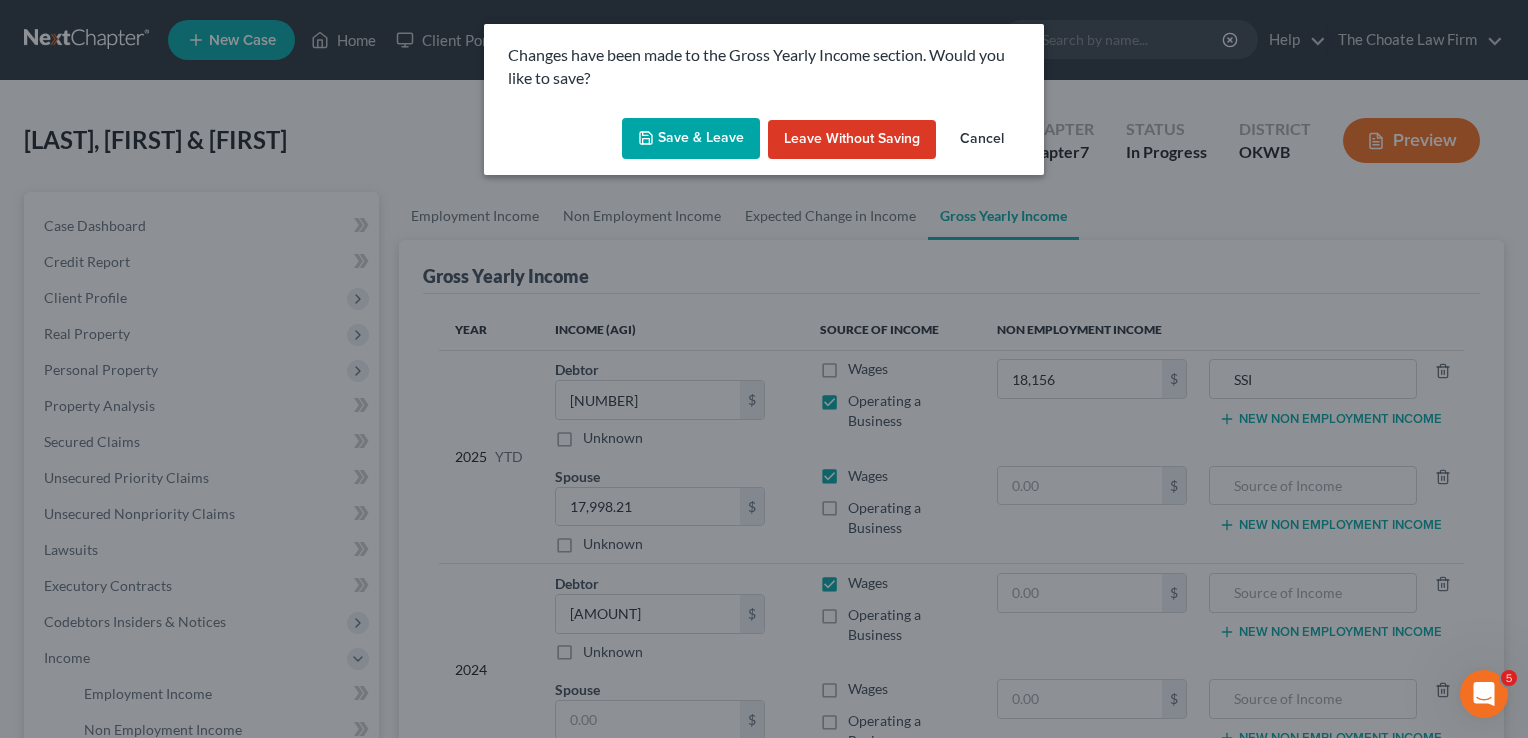 click on "Save & Leave" at bounding box center (691, 139) 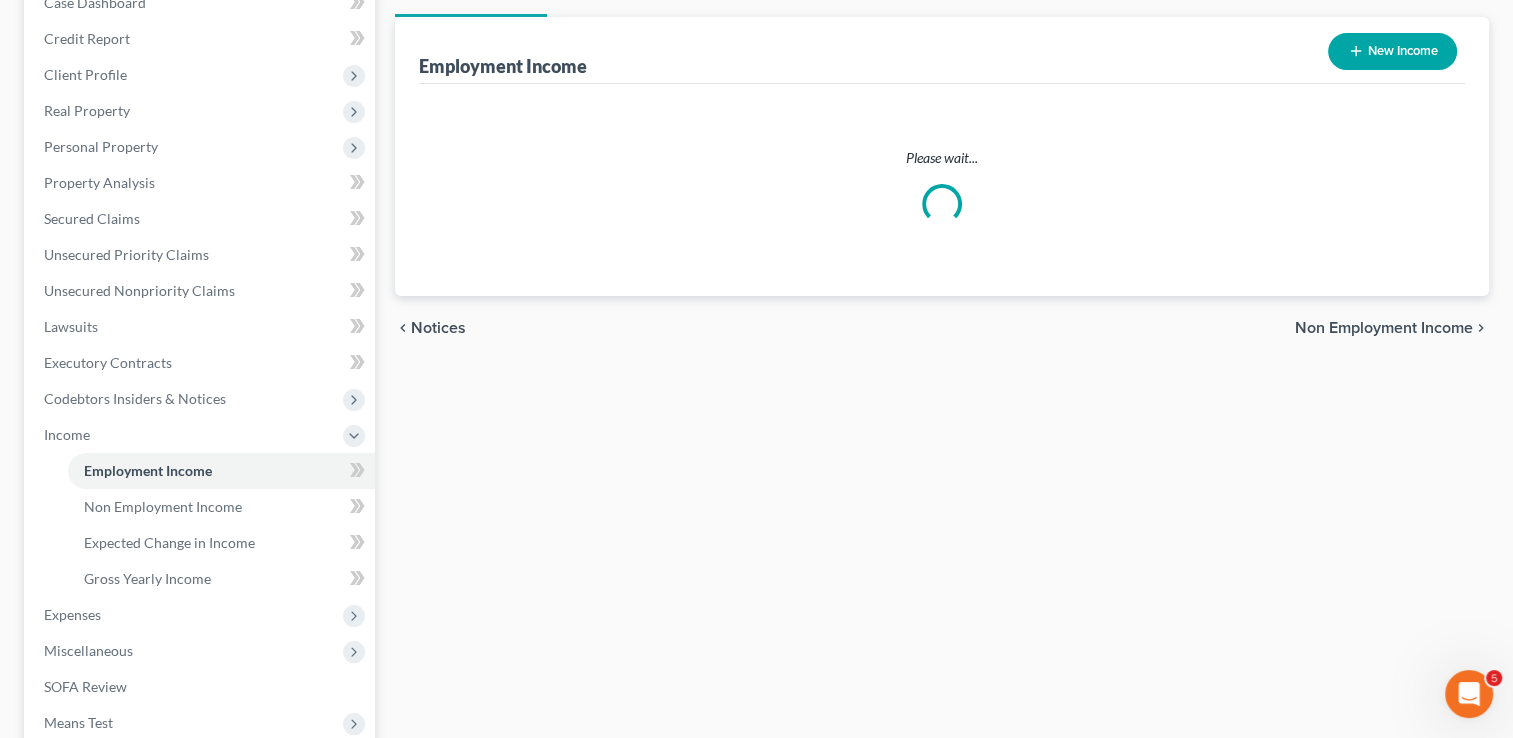 scroll, scrollTop: 300, scrollLeft: 0, axis: vertical 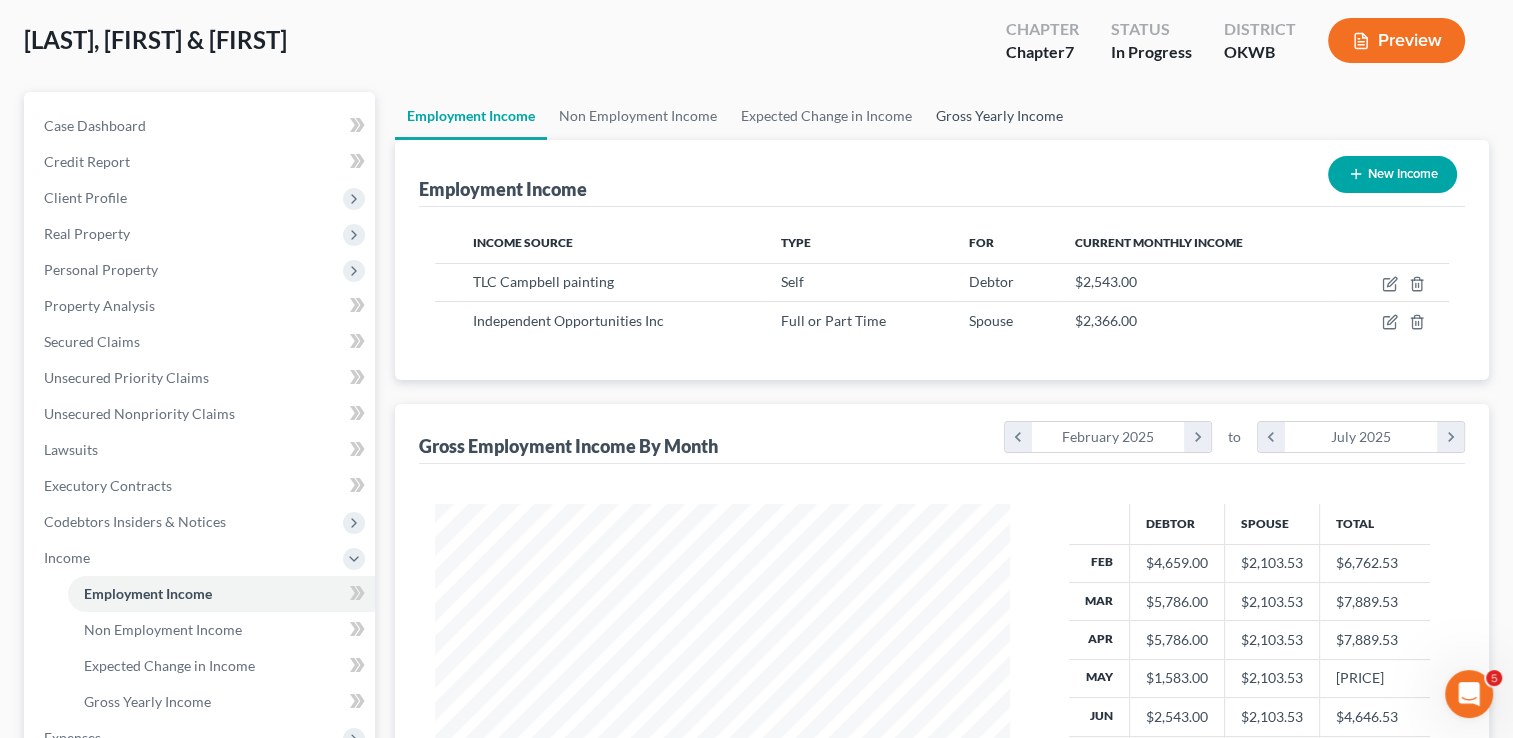 click on "Gross Yearly Income" at bounding box center [999, 116] 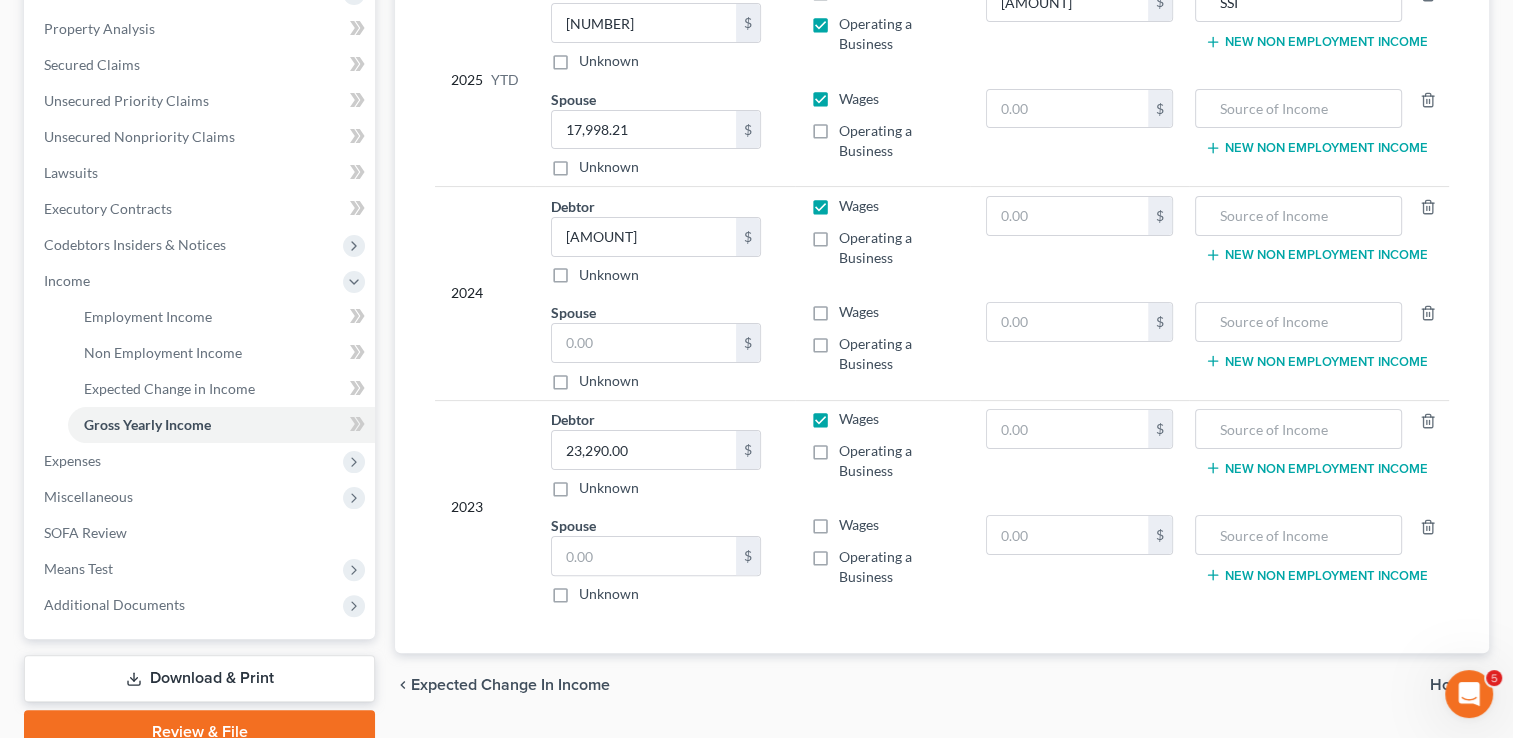 scroll, scrollTop: 467, scrollLeft: 0, axis: vertical 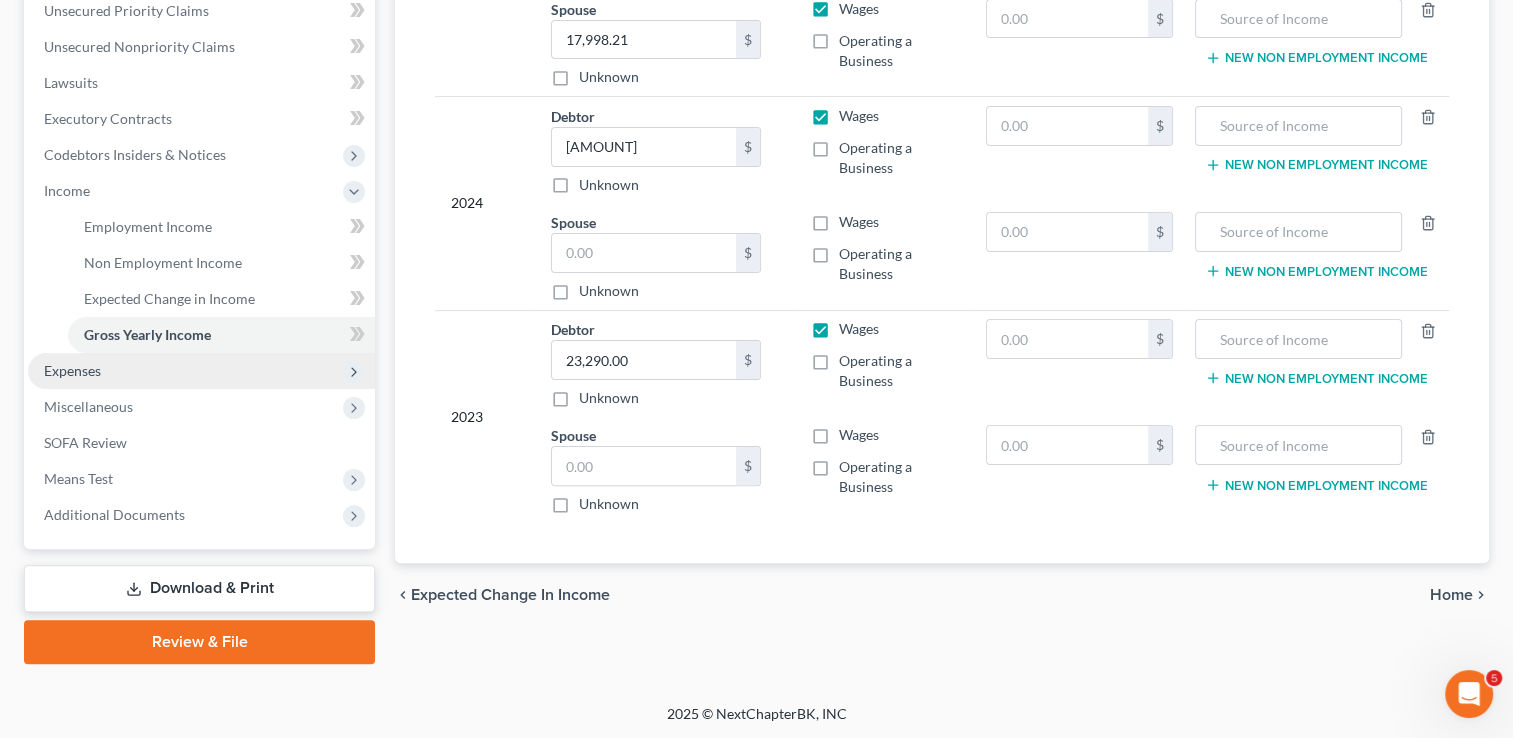 click on "Expenses" at bounding box center (201, 371) 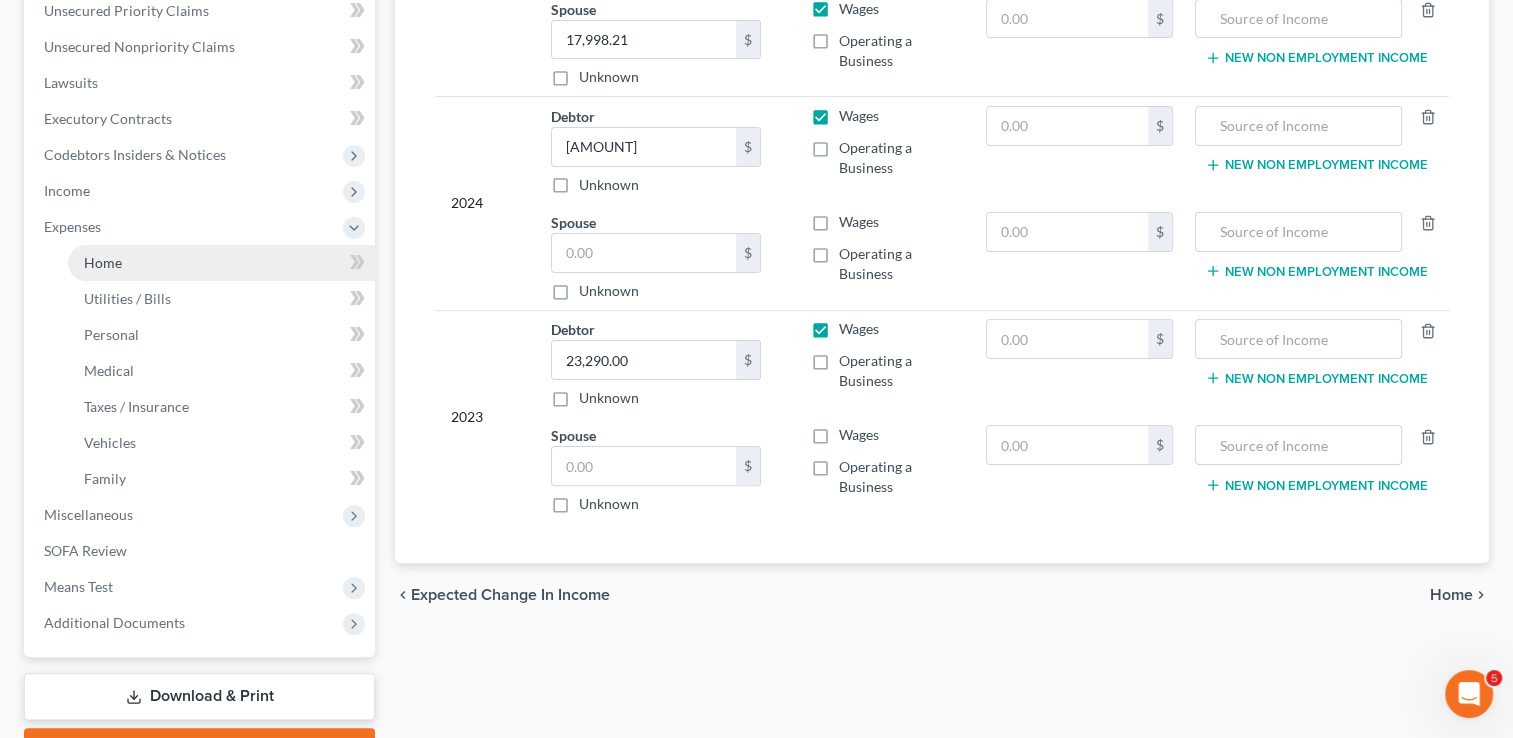 click on "Home" at bounding box center [221, 263] 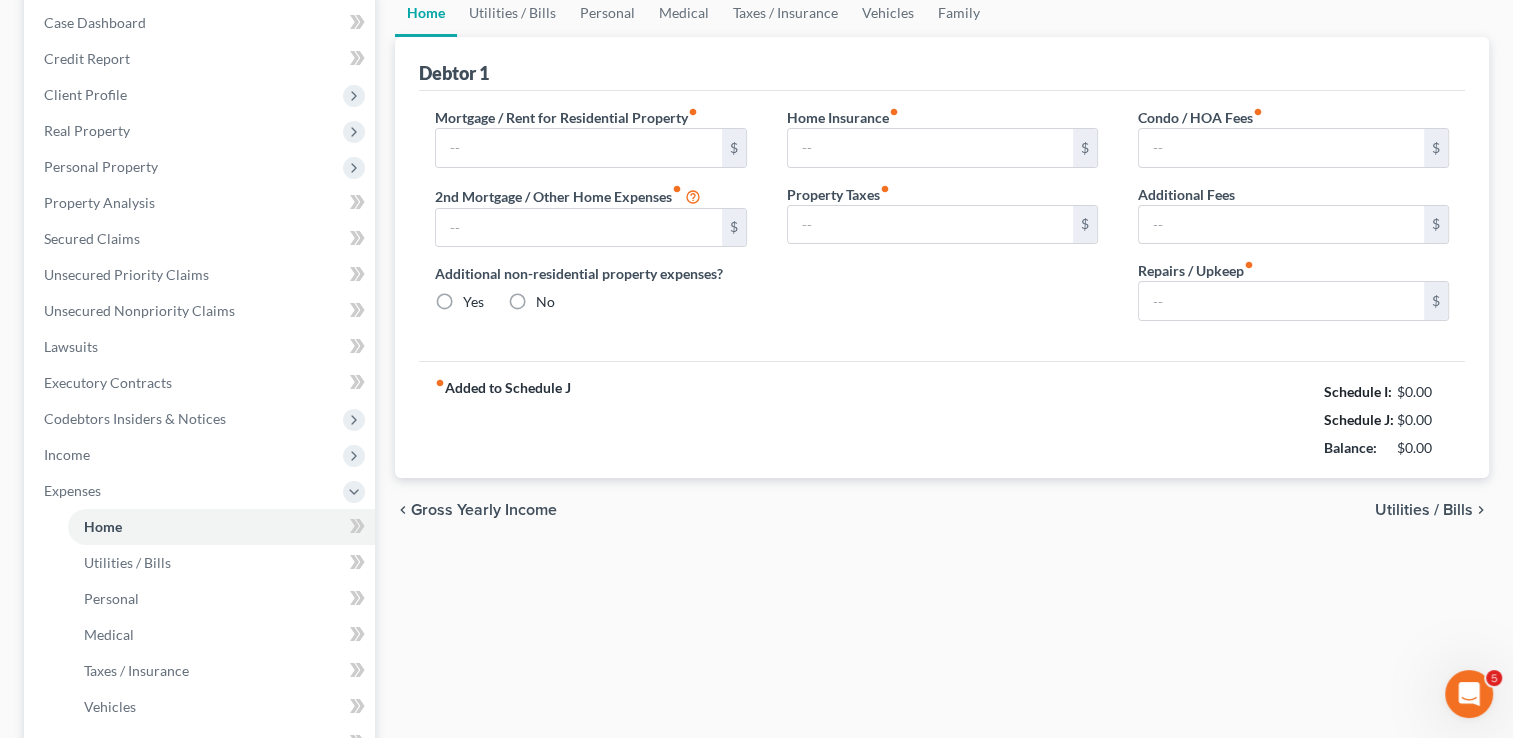 scroll, scrollTop: 0, scrollLeft: 0, axis: both 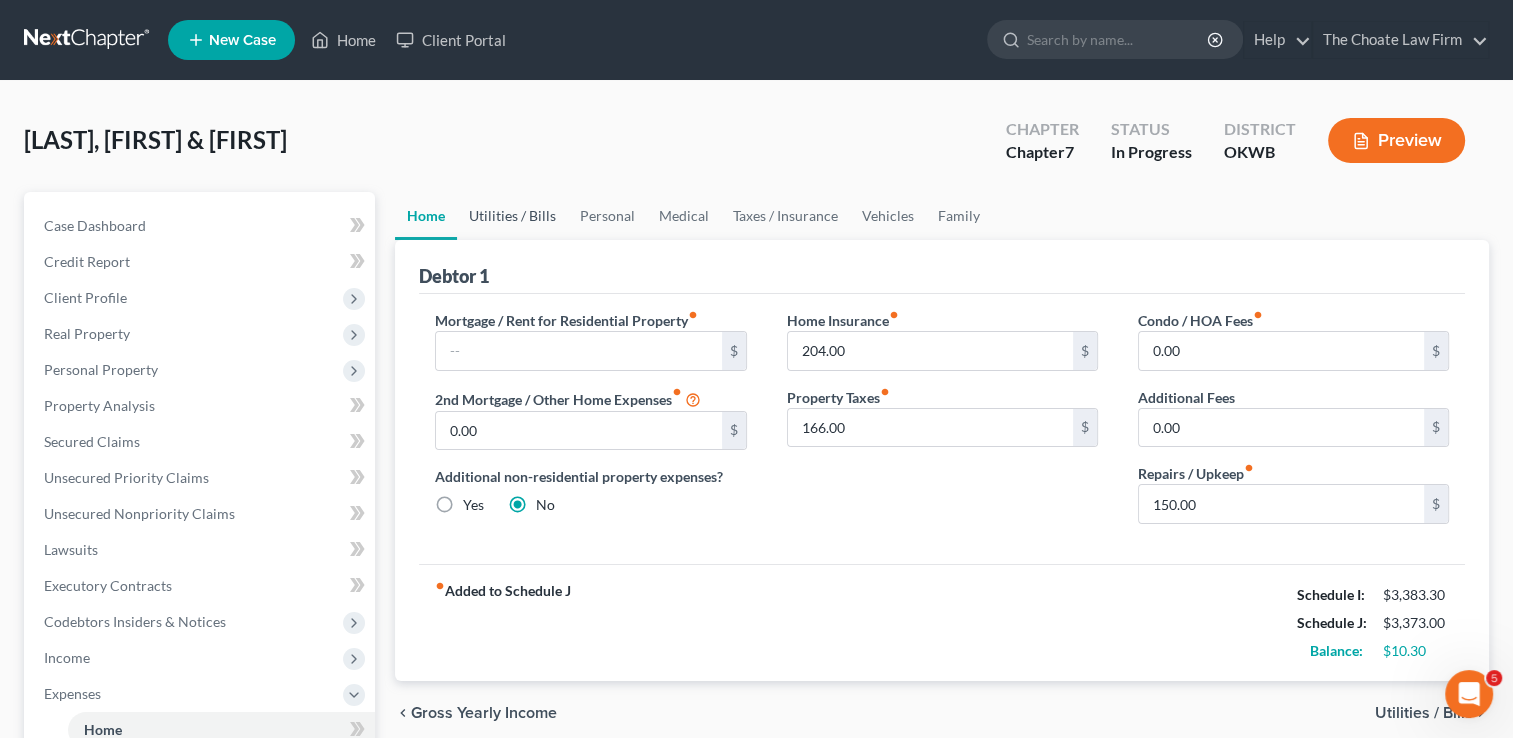 click on "Utilities / Bills" at bounding box center [512, 216] 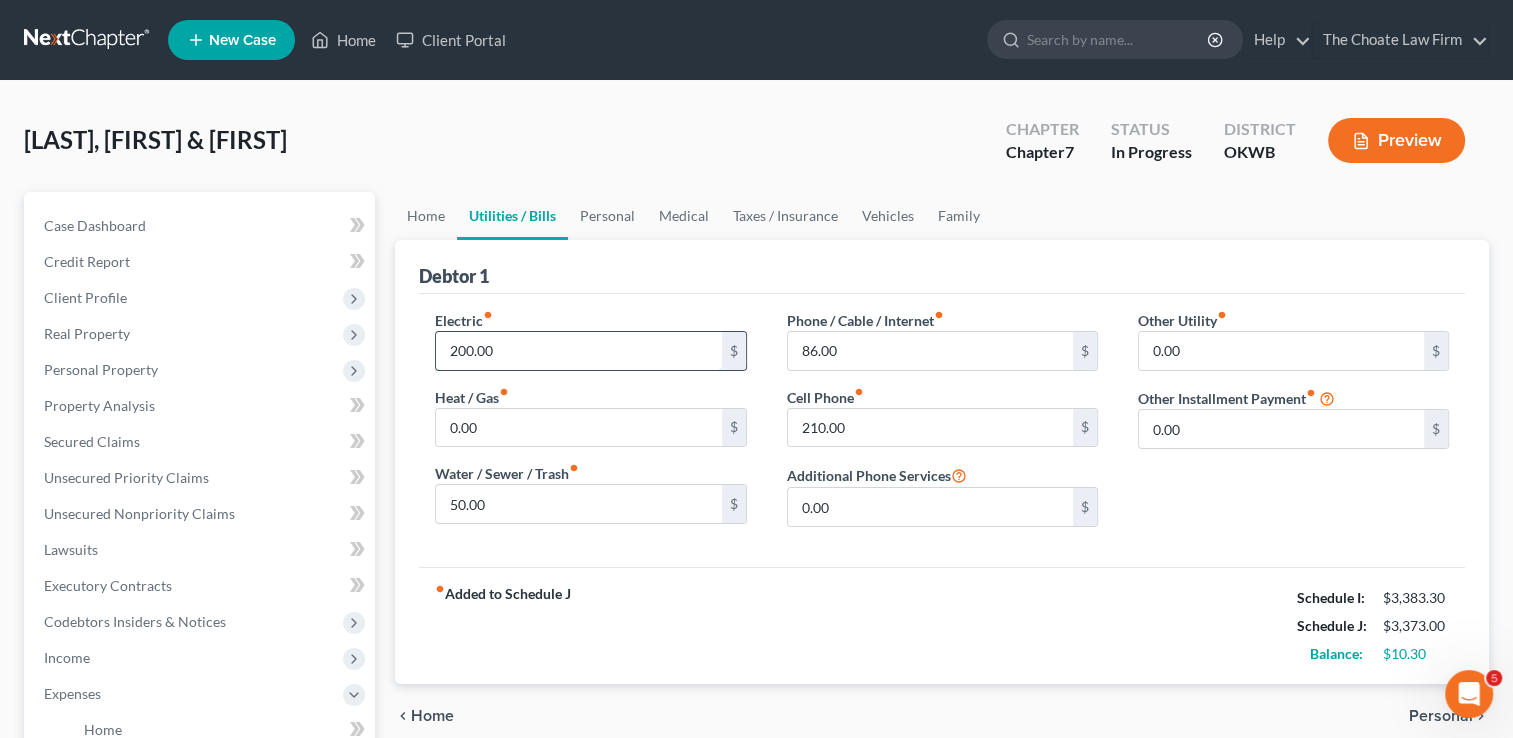 click on "200.00" at bounding box center (578, 351) 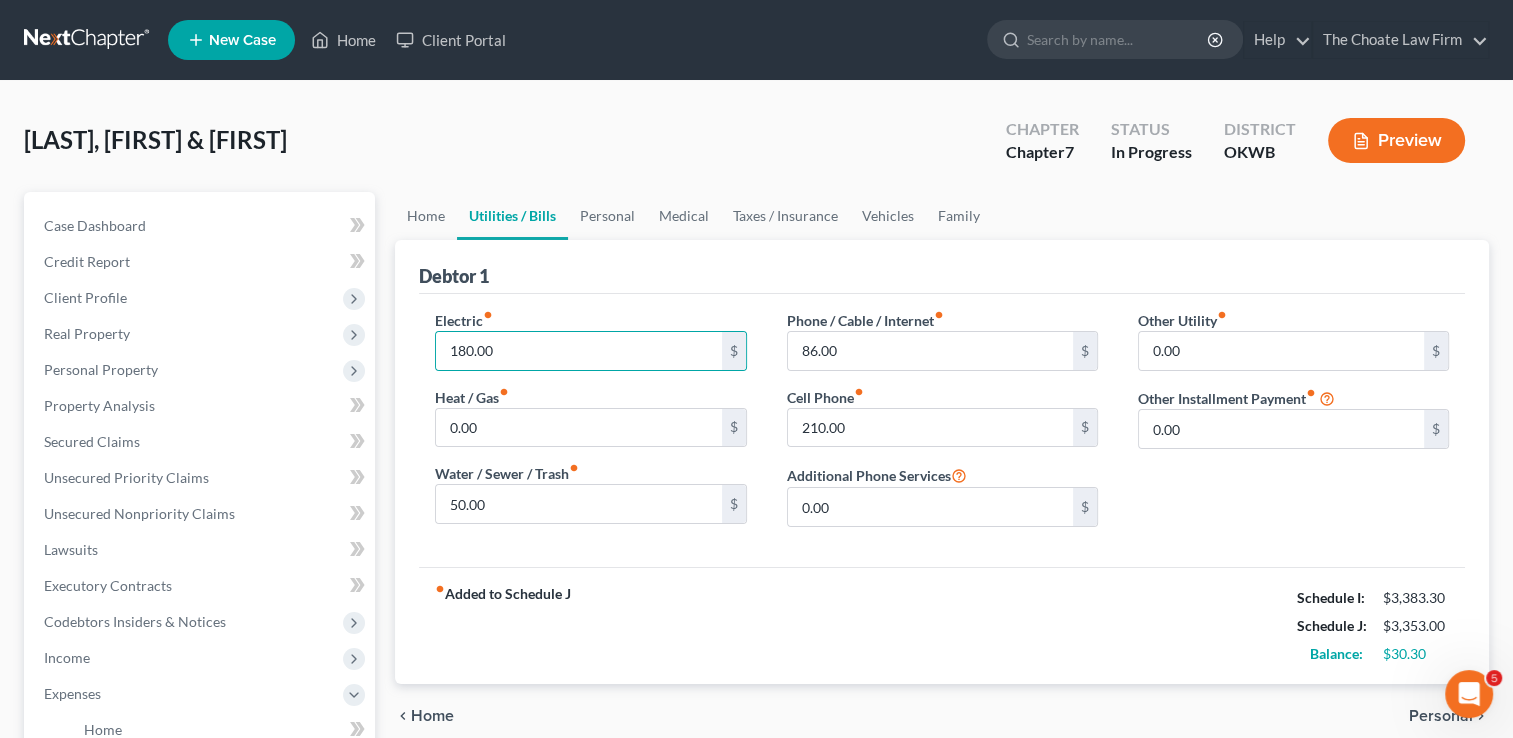 click on "Home
Utilities / Bills
Personal
Medical
Taxes / Insurance
Vehicles
Family
Debtor 1 Electric  fiber_manual_record 180.00 $ Heat / Gas  fiber_manual_record 0.00 $  Water / Sewer / Trash  fiber_manual_record 50.00 $ Phone / Cable / Internet  fiber_manual_record 86.00 $ Cell Phone  fiber_manual_record 210.00 $ Additional Phone Services  0.00 $ Other Utility  fiber_manual_record 0.00 $ Other Installment Payment  fiber_manual_record   0.00 $ fiber_manual_record  Added to Schedule J Schedule I: $3,383.30 Schedule J: $3,353.00 Balance: $30.30
chevron_left
Home
Personal
chevron_right" at bounding box center (942, 470) 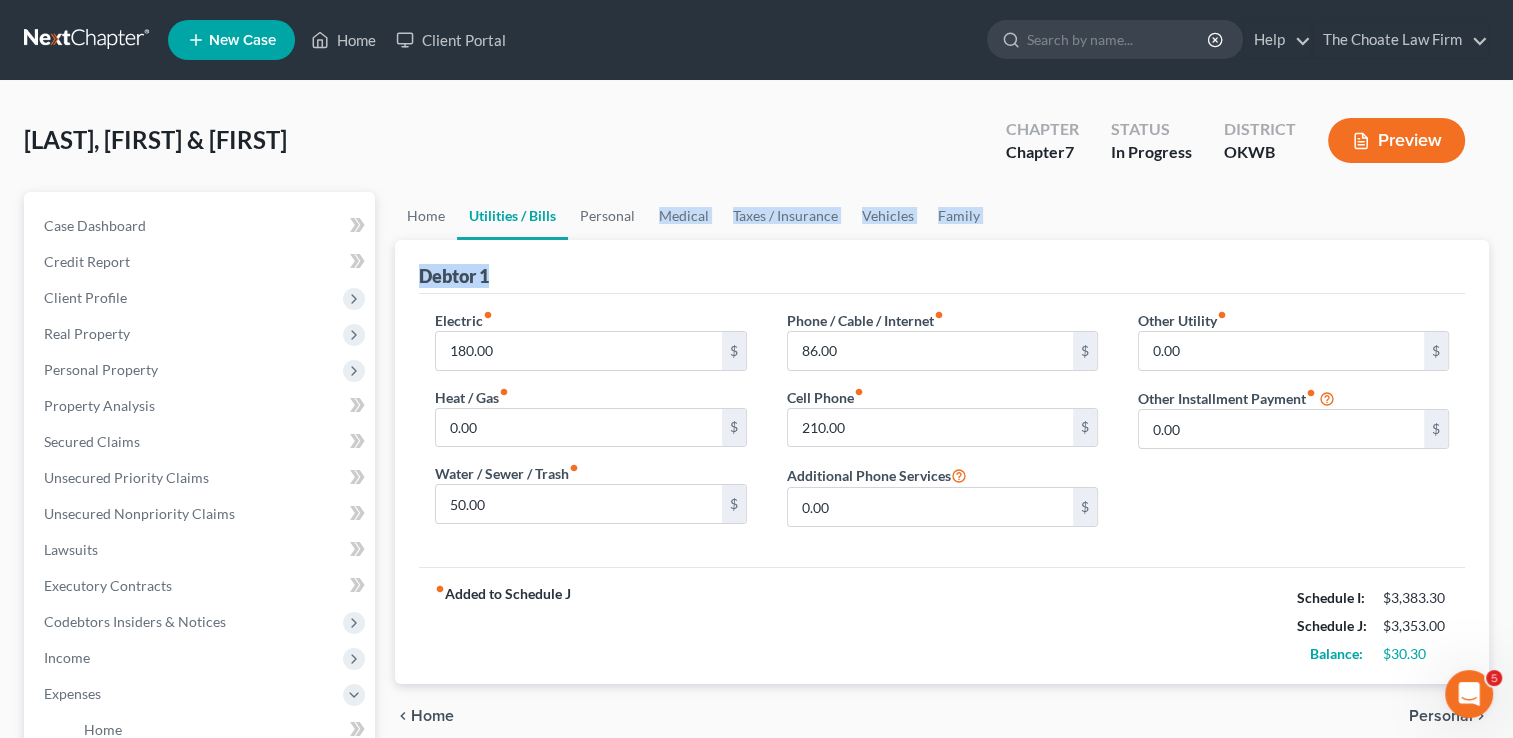 drag, startPoint x: 708, startPoint y: 243, endPoint x: 654, endPoint y: 263, distance: 57.58472 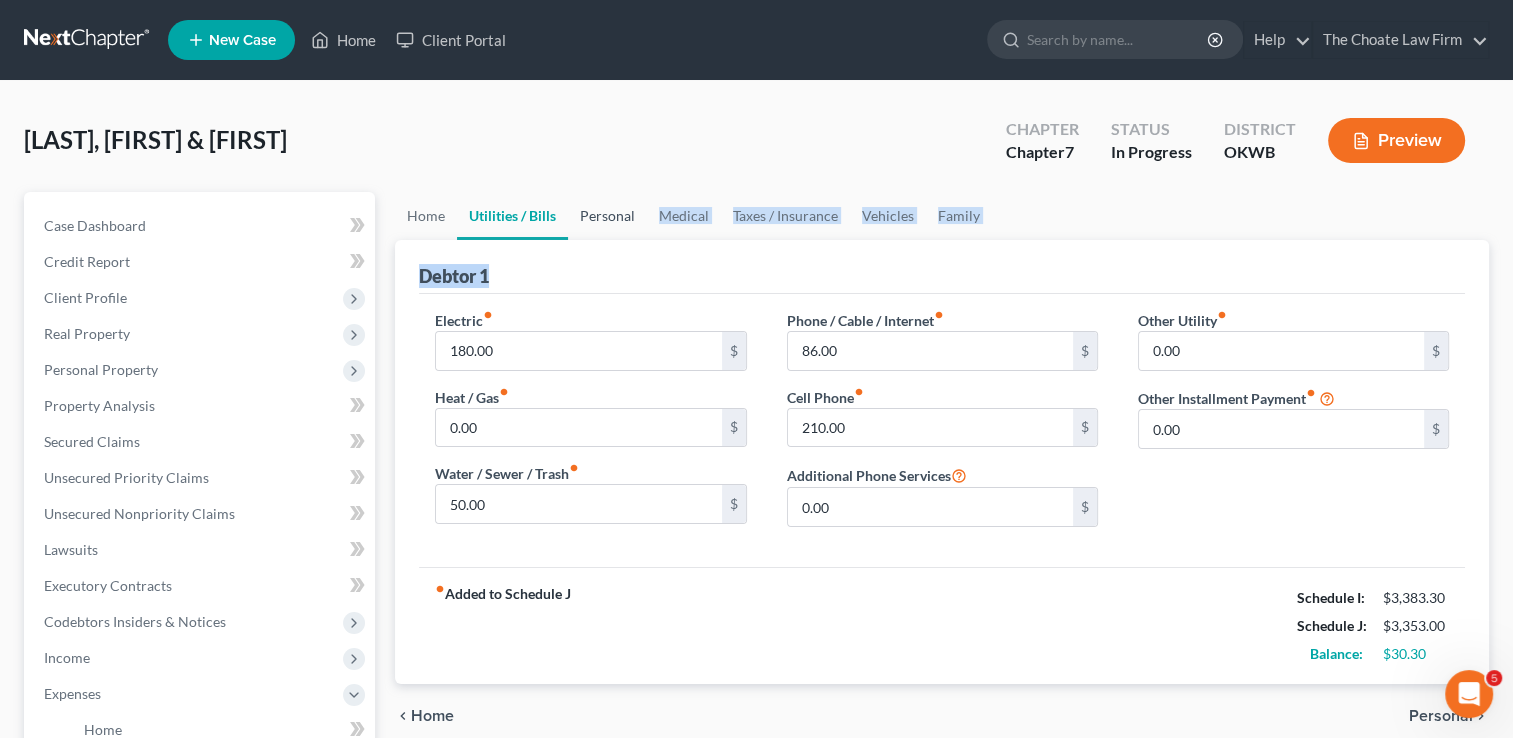click on "Personal" at bounding box center [607, 216] 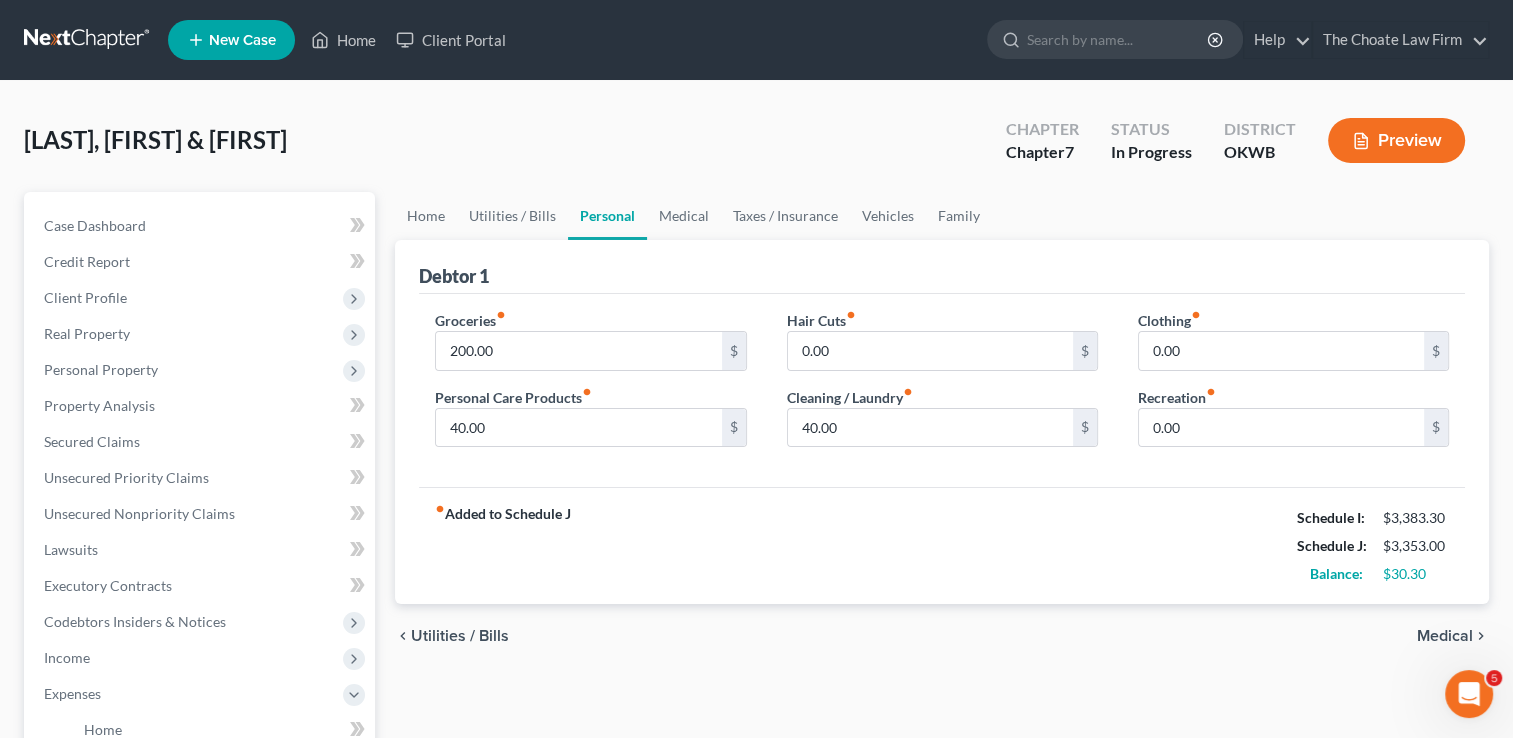 click on "Campbell, Terry & Synthia Upgraded Chapter Chapter  7 Status In Progress District OKWB Preview" at bounding box center [756, 148] 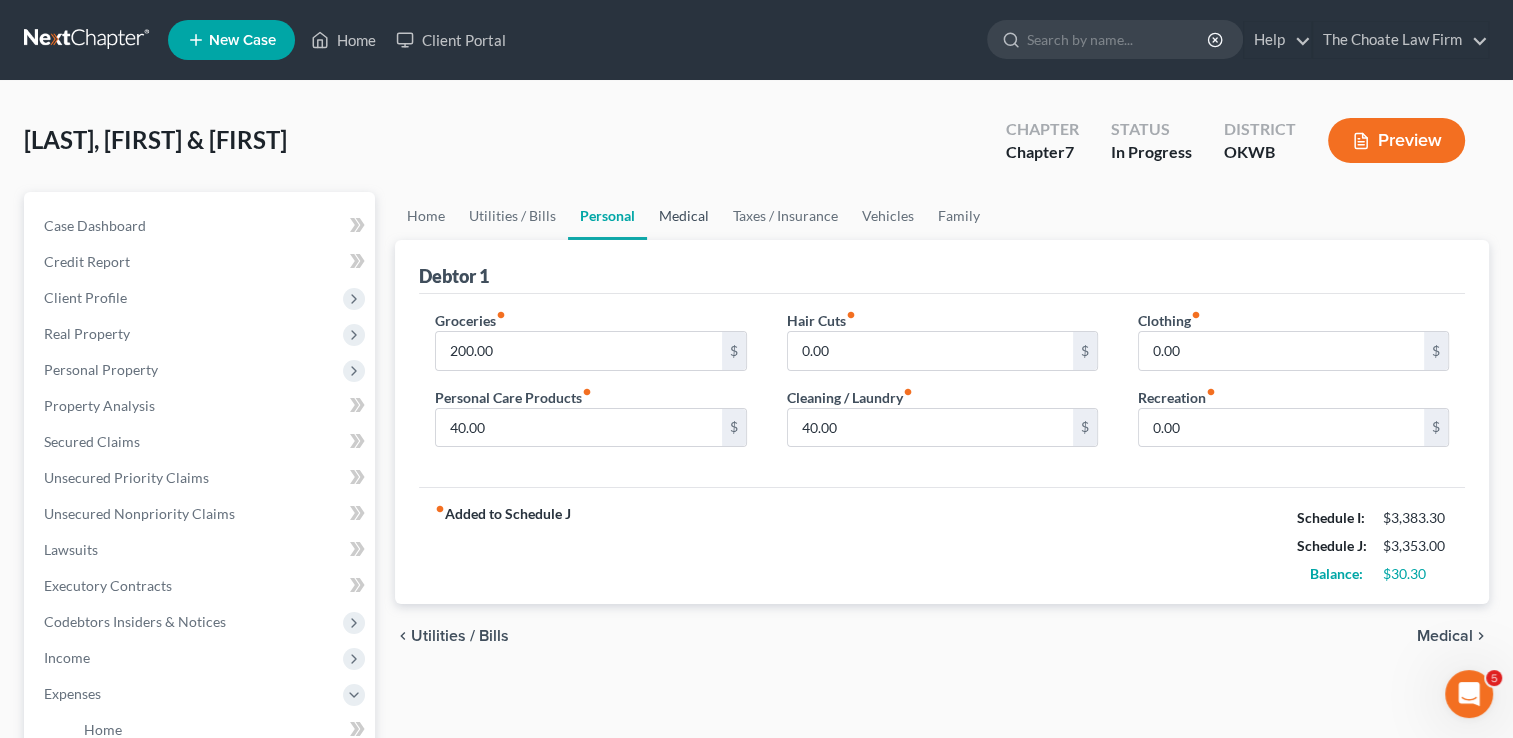 click on "Medical" at bounding box center (684, 216) 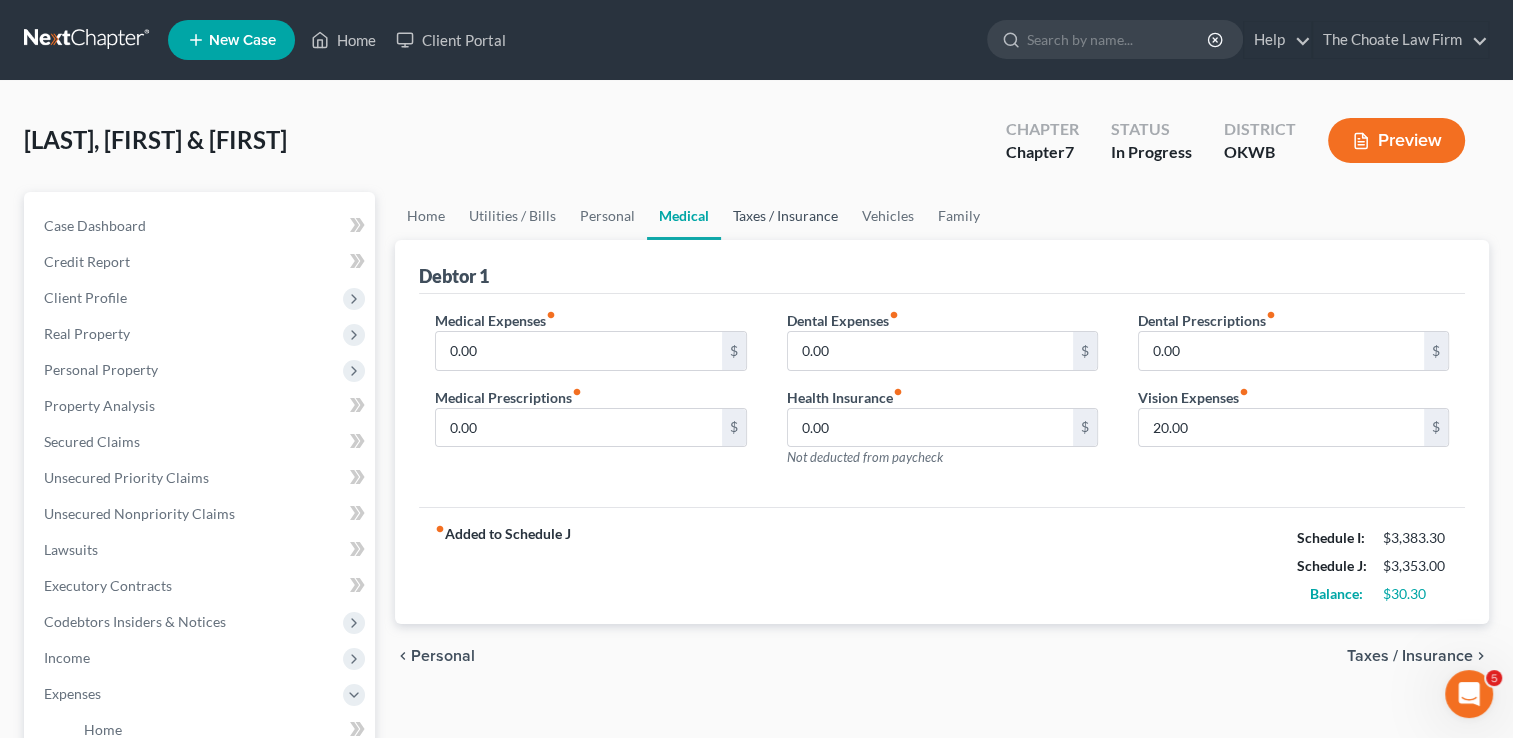 click on "Taxes / Insurance" at bounding box center (785, 216) 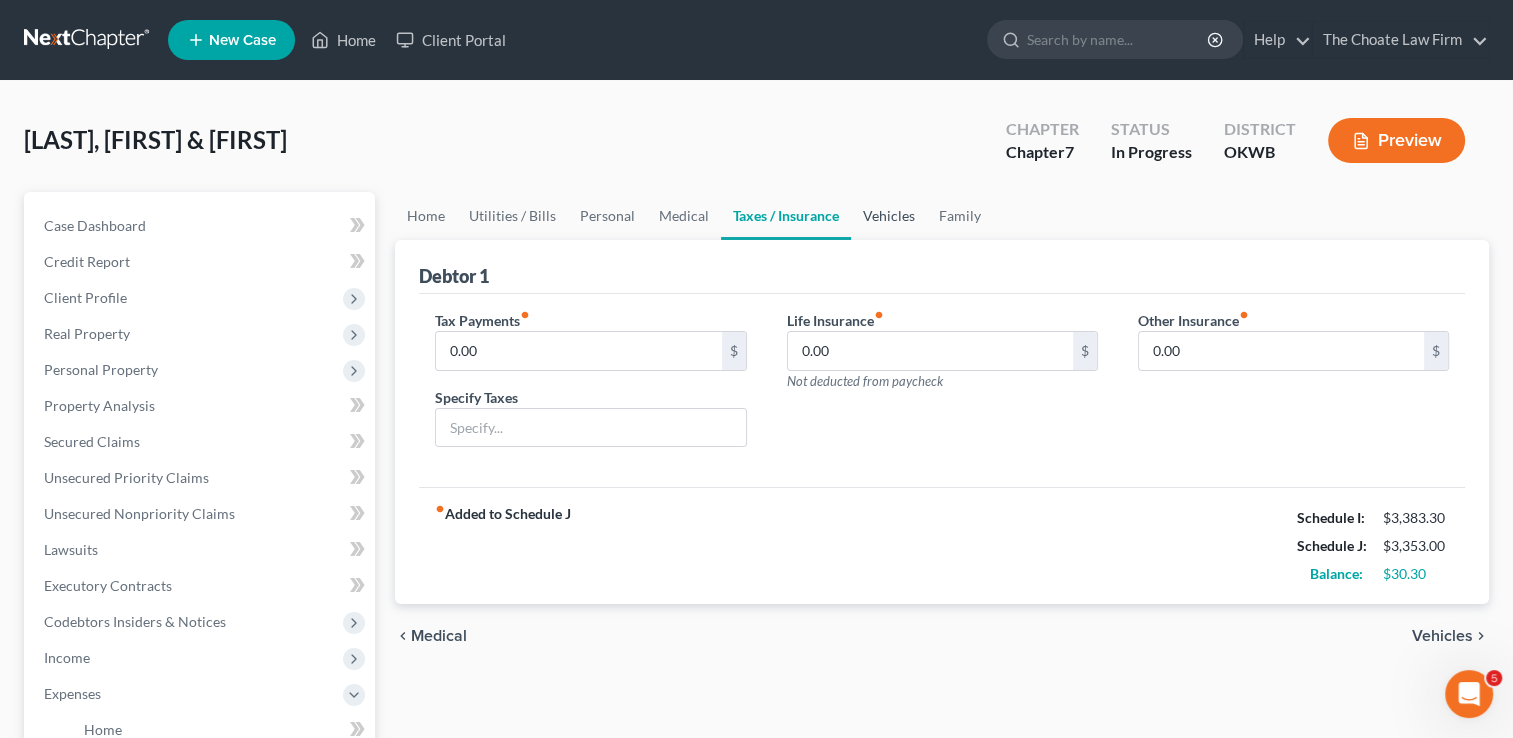 click on "Vehicles" at bounding box center [889, 216] 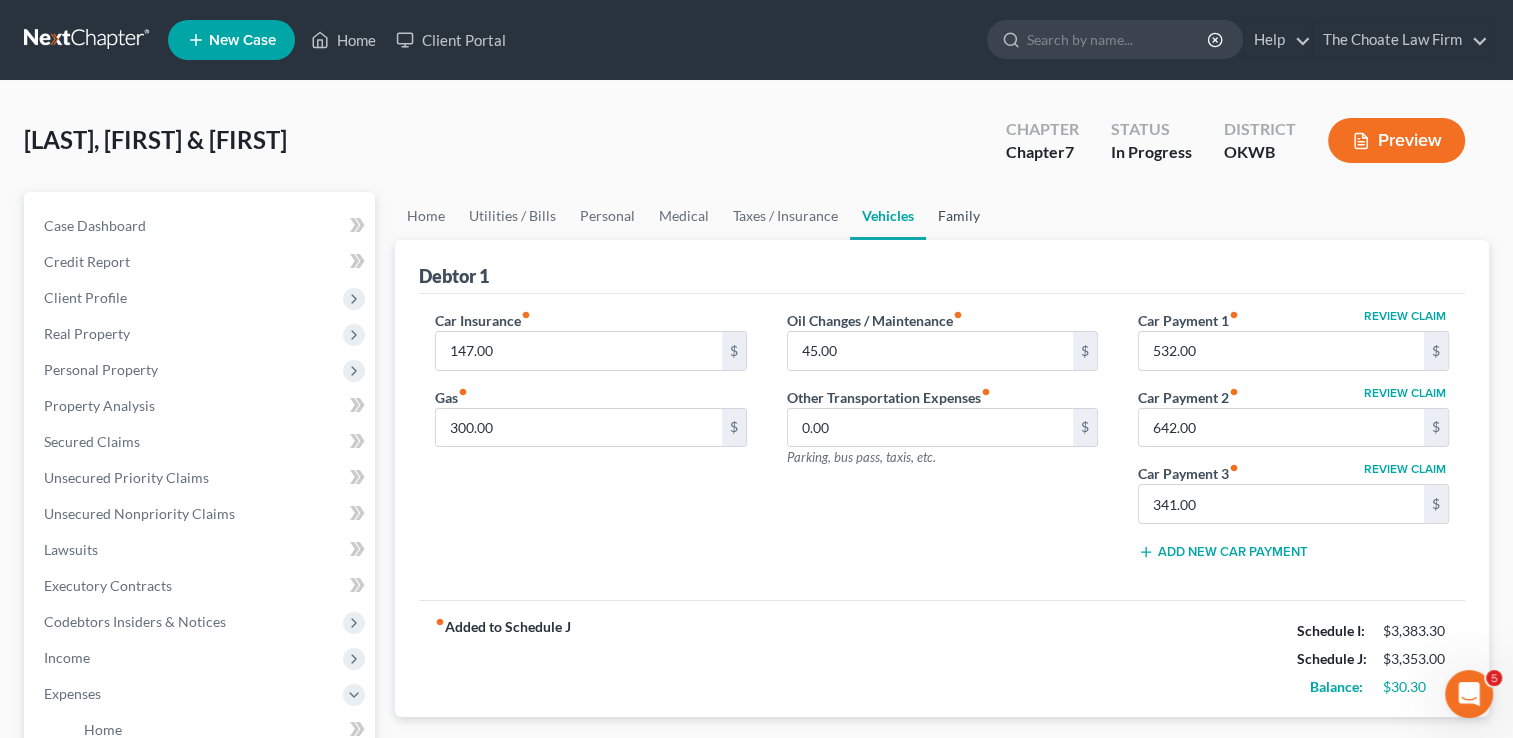 click on "Family" at bounding box center (959, 216) 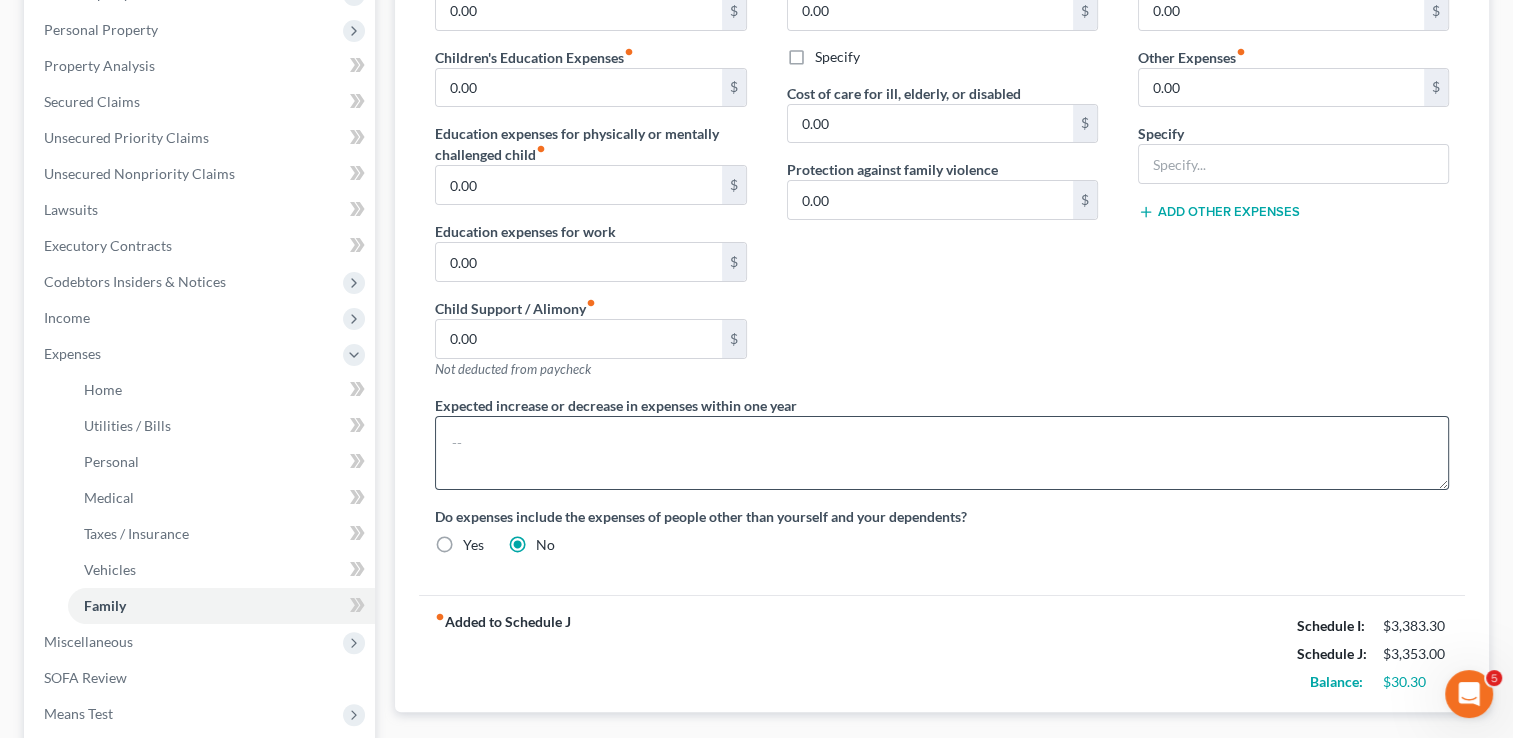 scroll, scrollTop: 400, scrollLeft: 0, axis: vertical 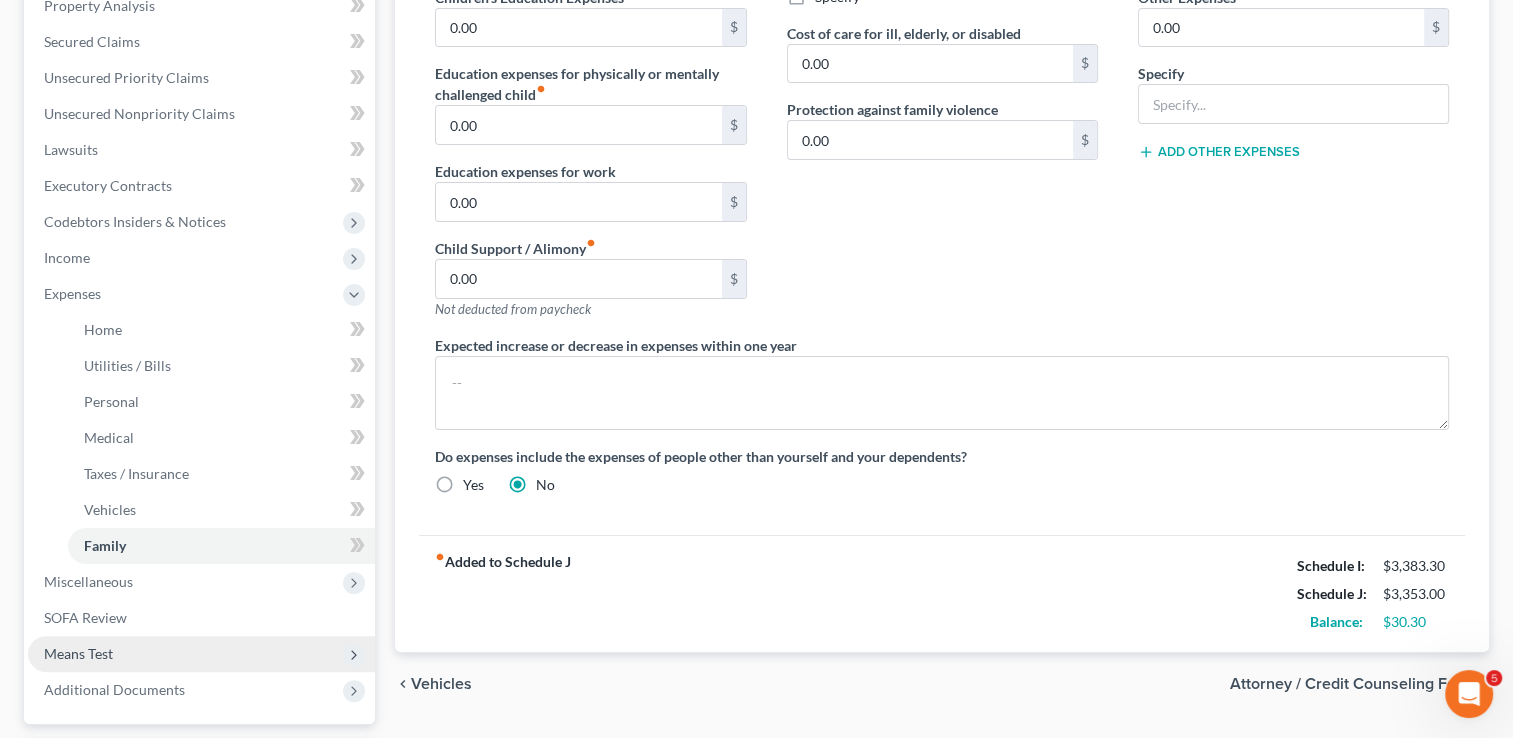 click on "Miscellaneous" at bounding box center [88, 581] 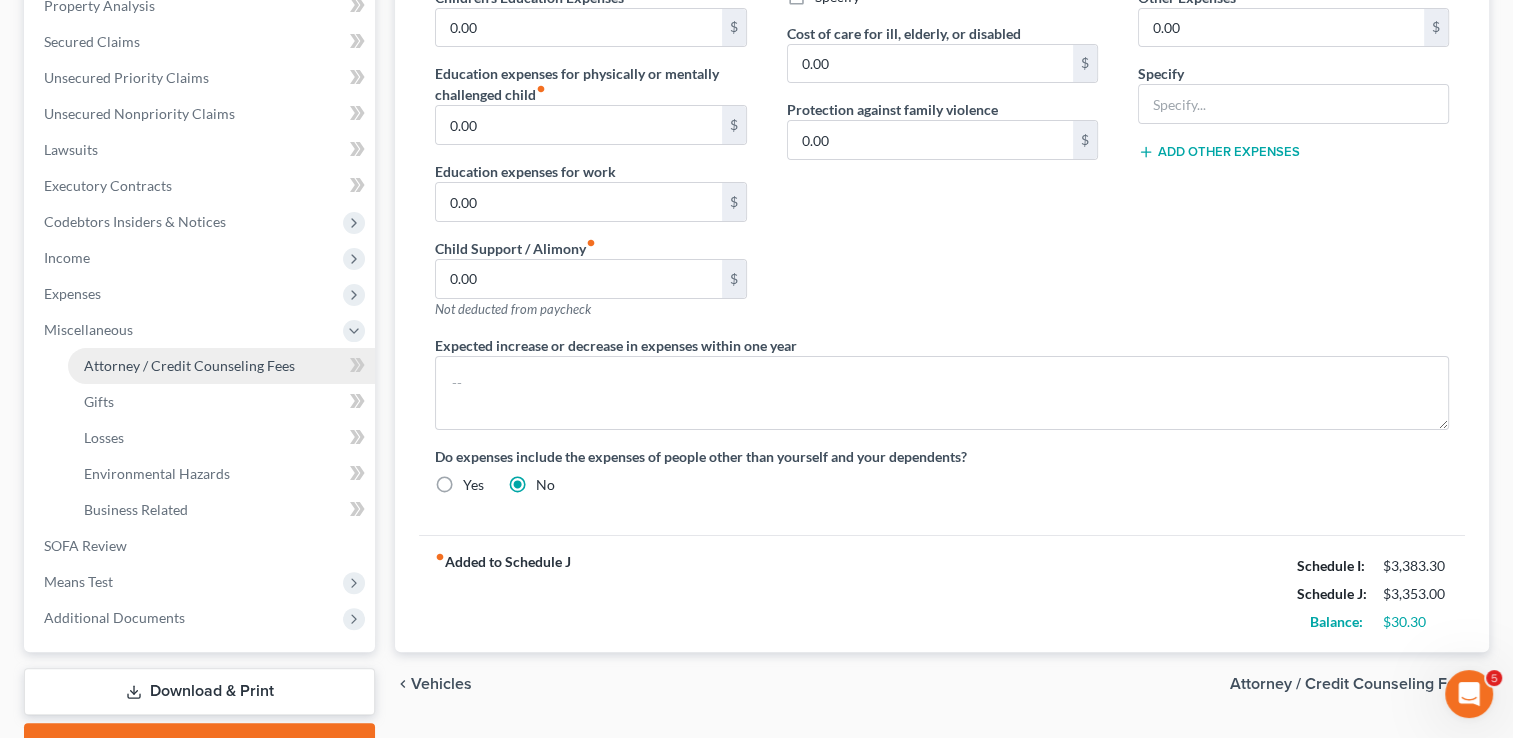 click on "Attorney / Credit Counseling Fees" at bounding box center (189, 365) 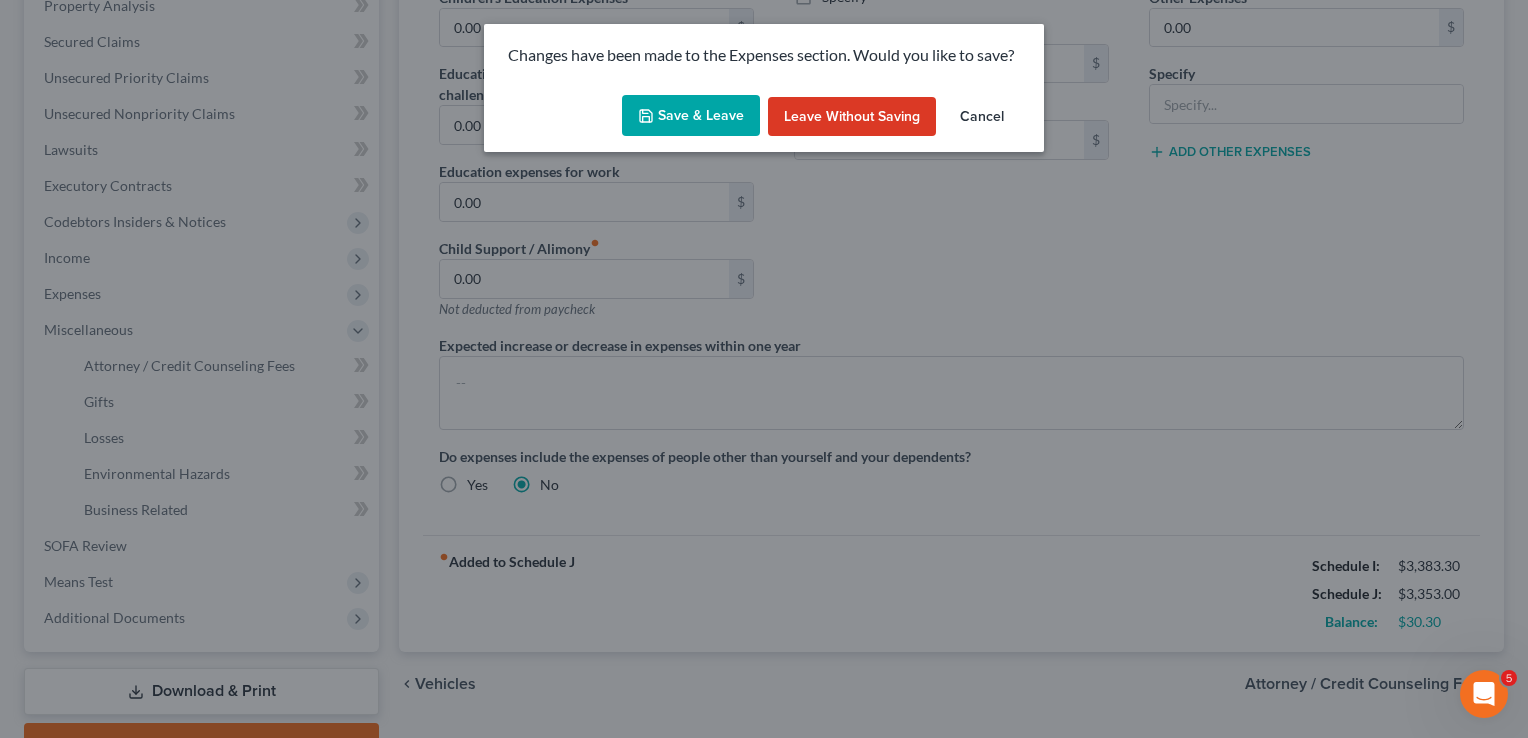 click on "Save & Leave" at bounding box center (691, 116) 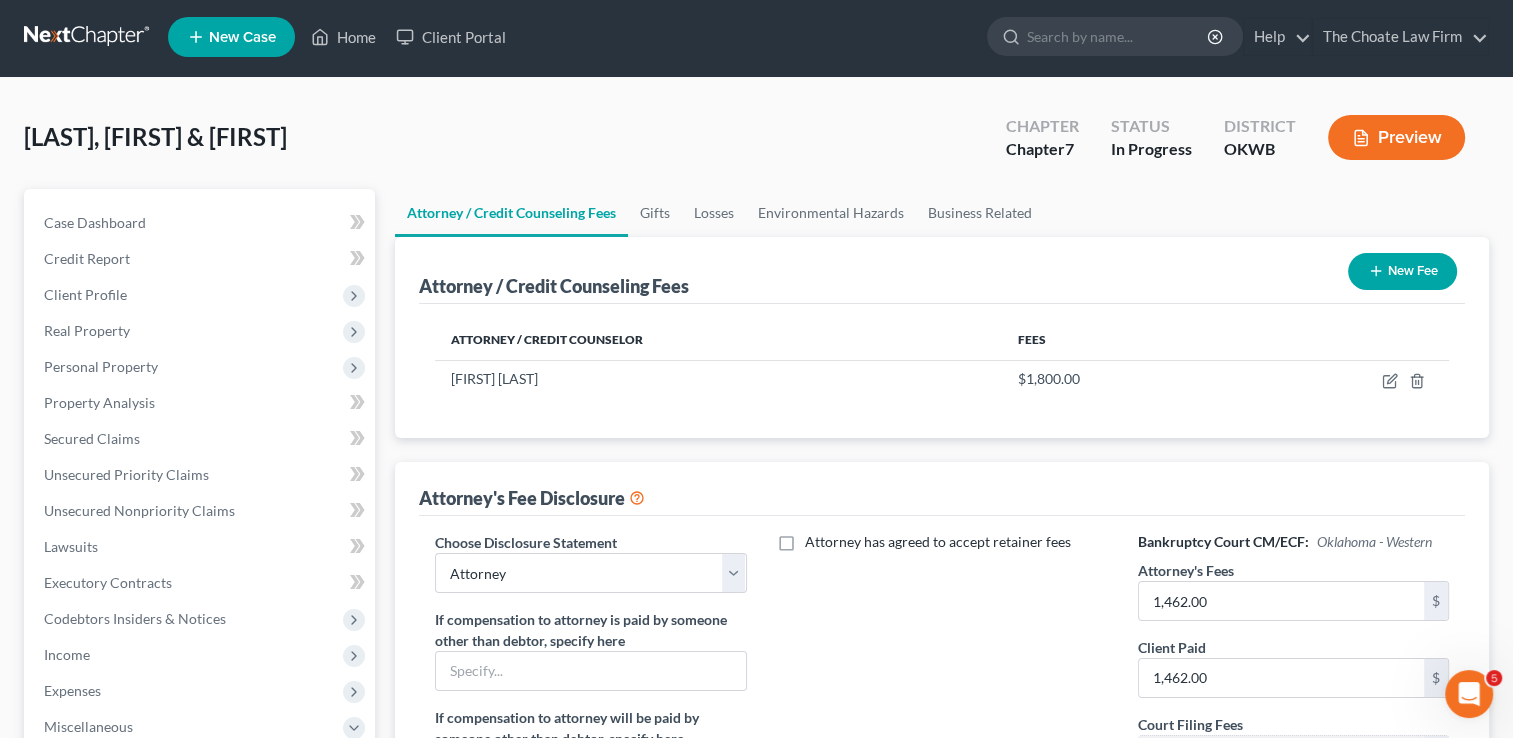 scroll, scrollTop: 0, scrollLeft: 0, axis: both 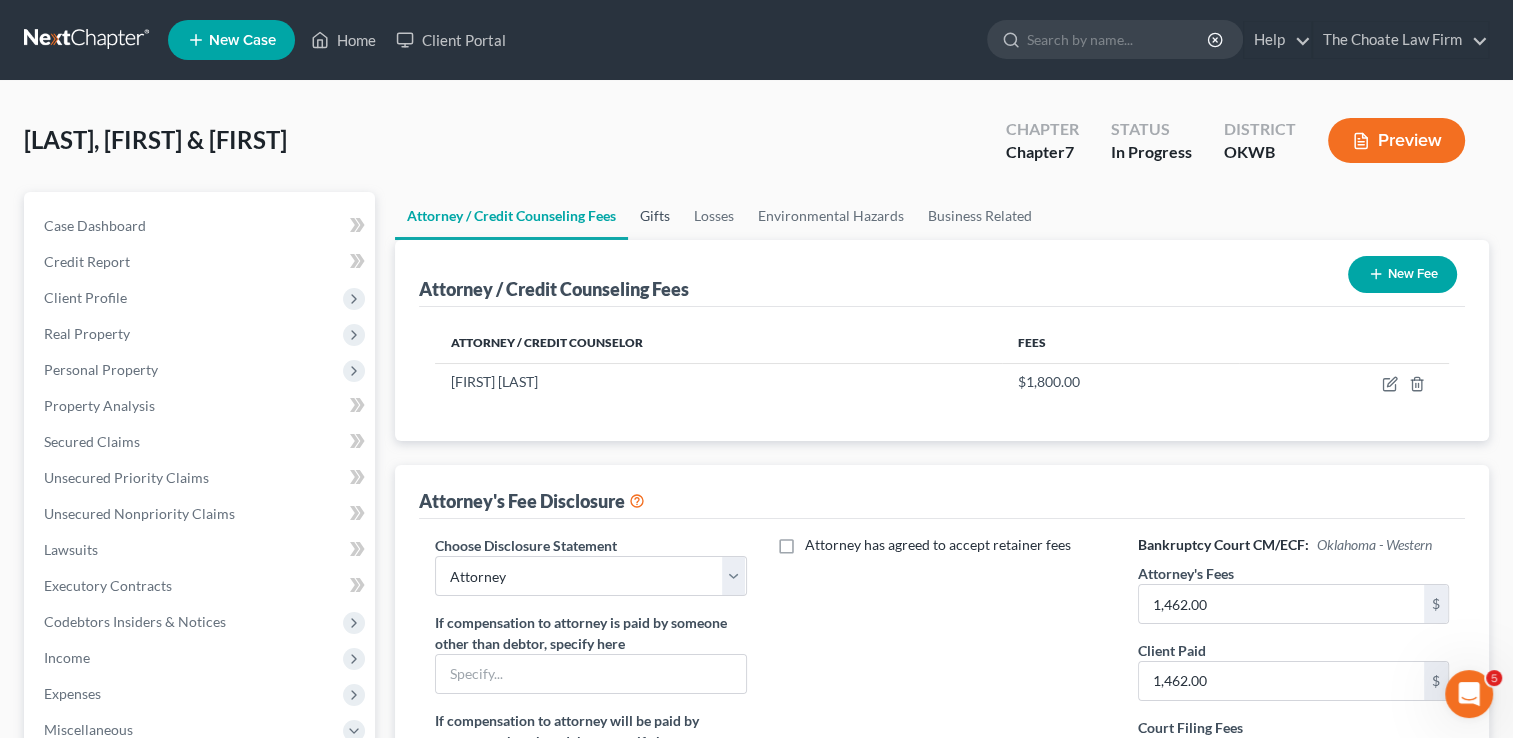 click on "Gifts" at bounding box center [655, 216] 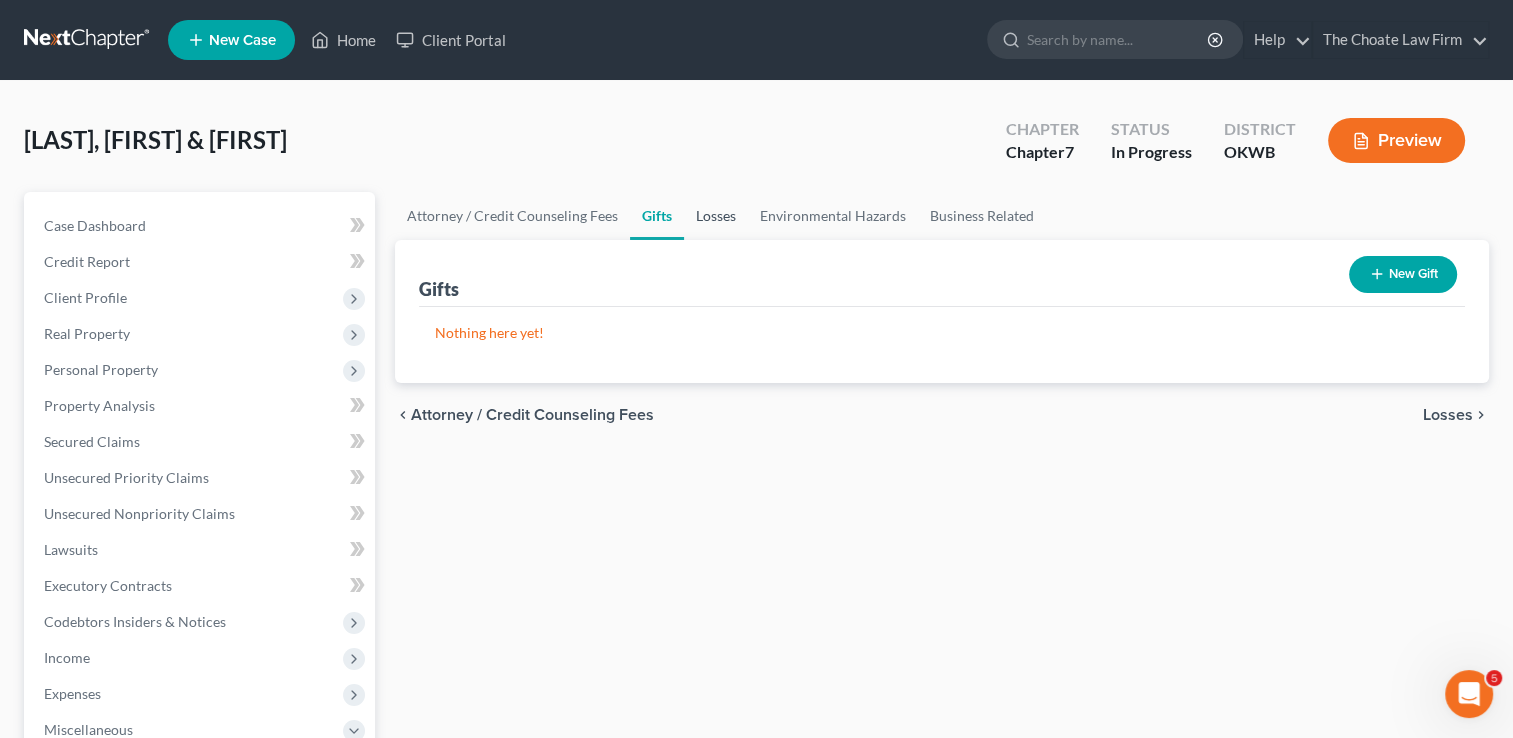 click on "Losses" at bounding box center [716, 216] 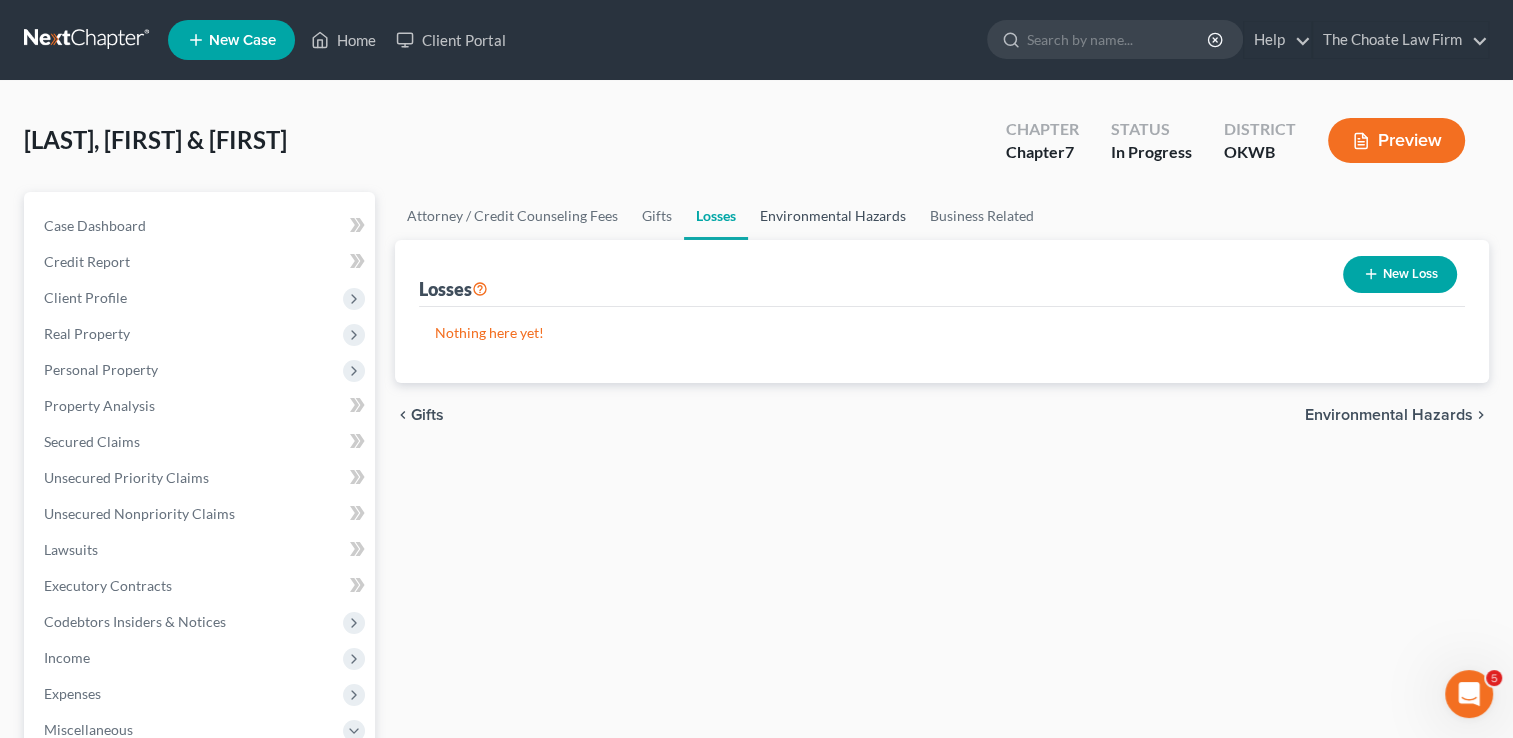 click on "Environmental Hazards" at bounding box center (833, 216) 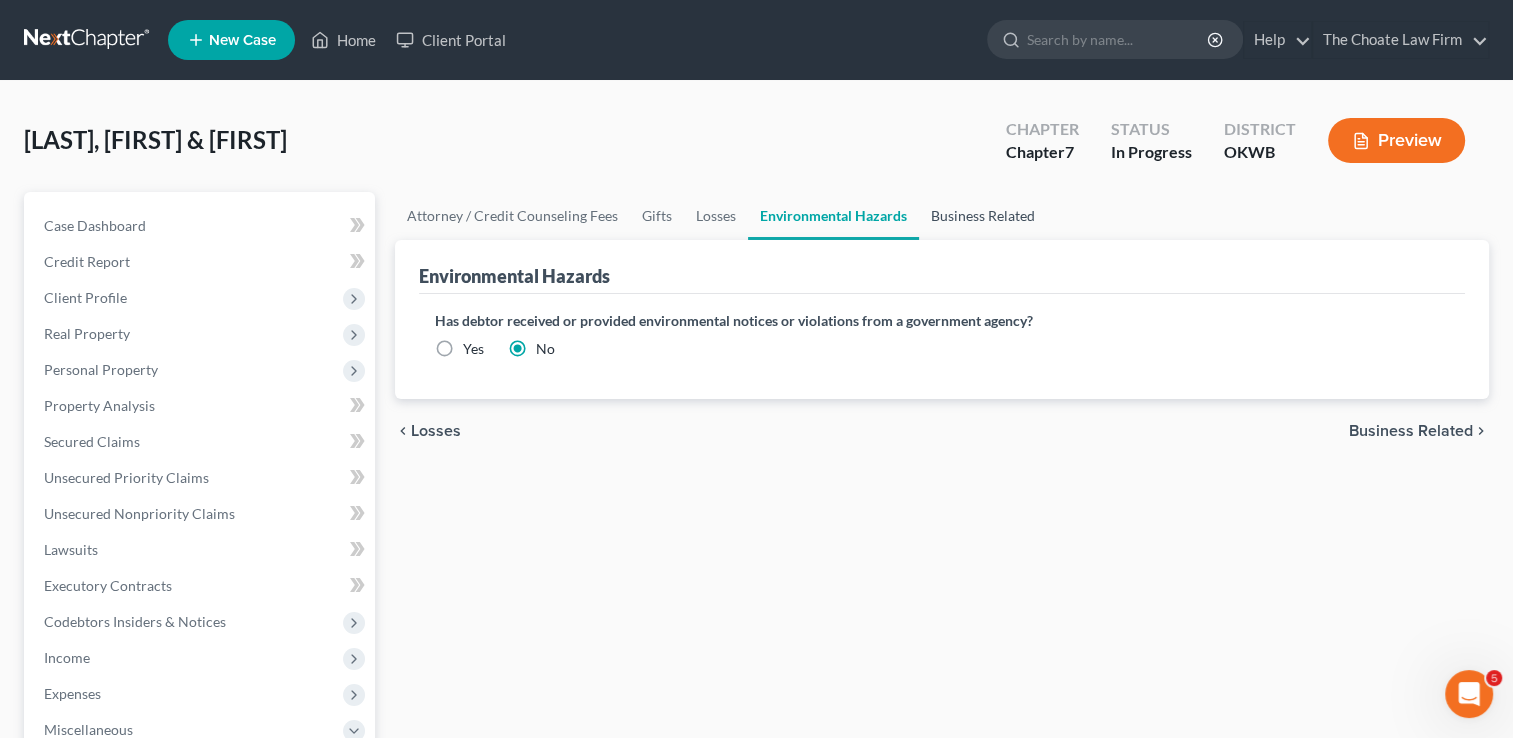 click on "Business Related" at bounding box center (983, 216) 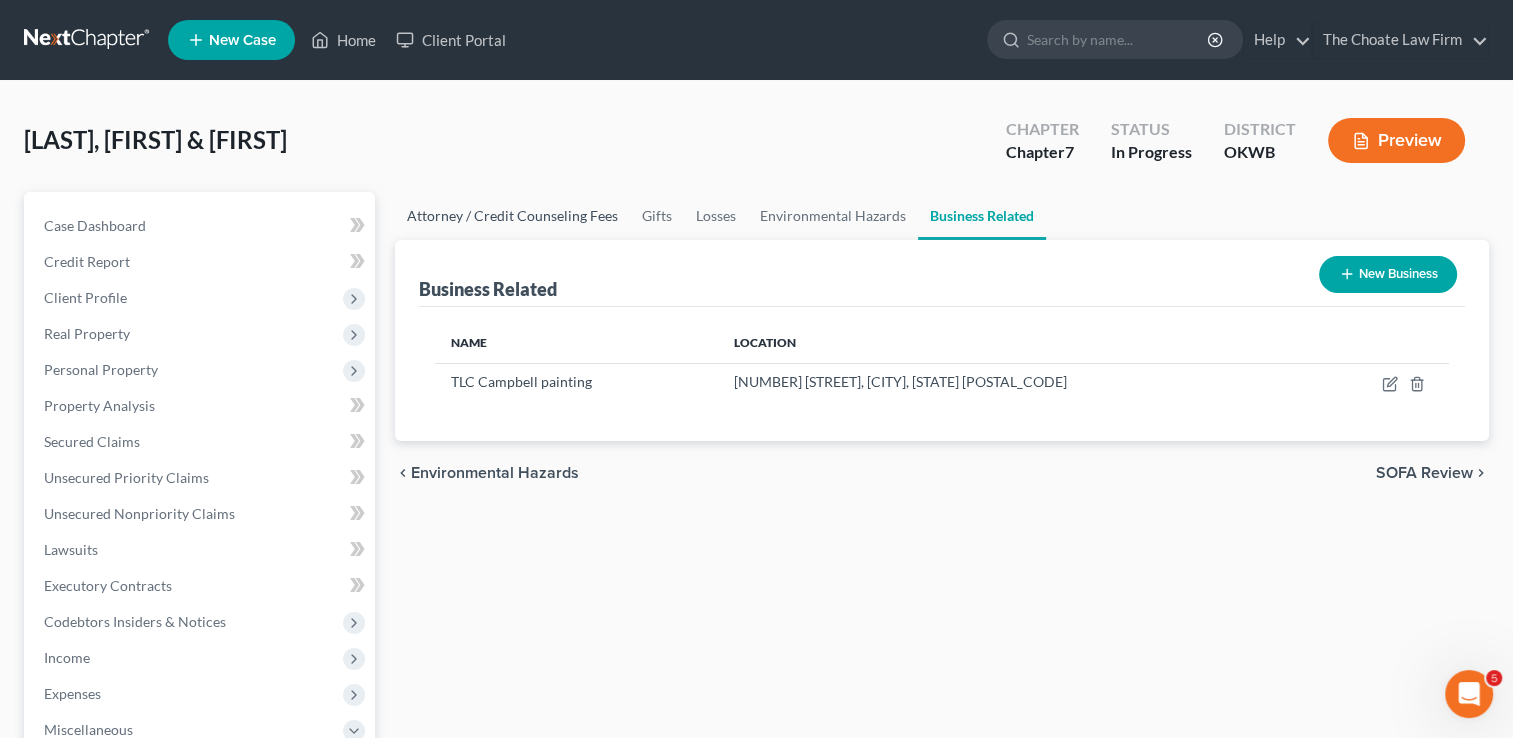 click on "Attorney / Credit Counseling Fees" at bounding box center [512, 216] 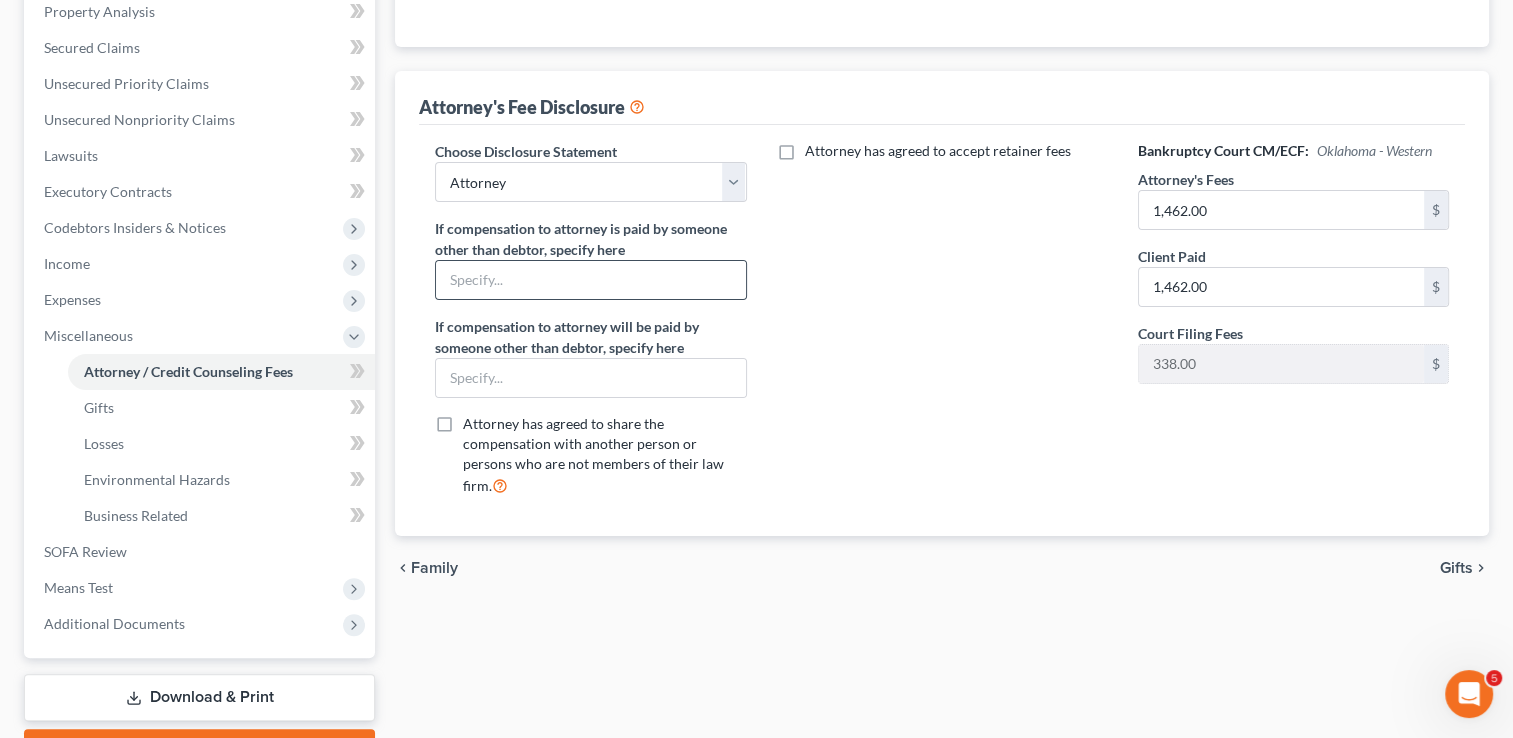 scroll, scrollTop: 400, scrollLeft: 0, axis: vertical 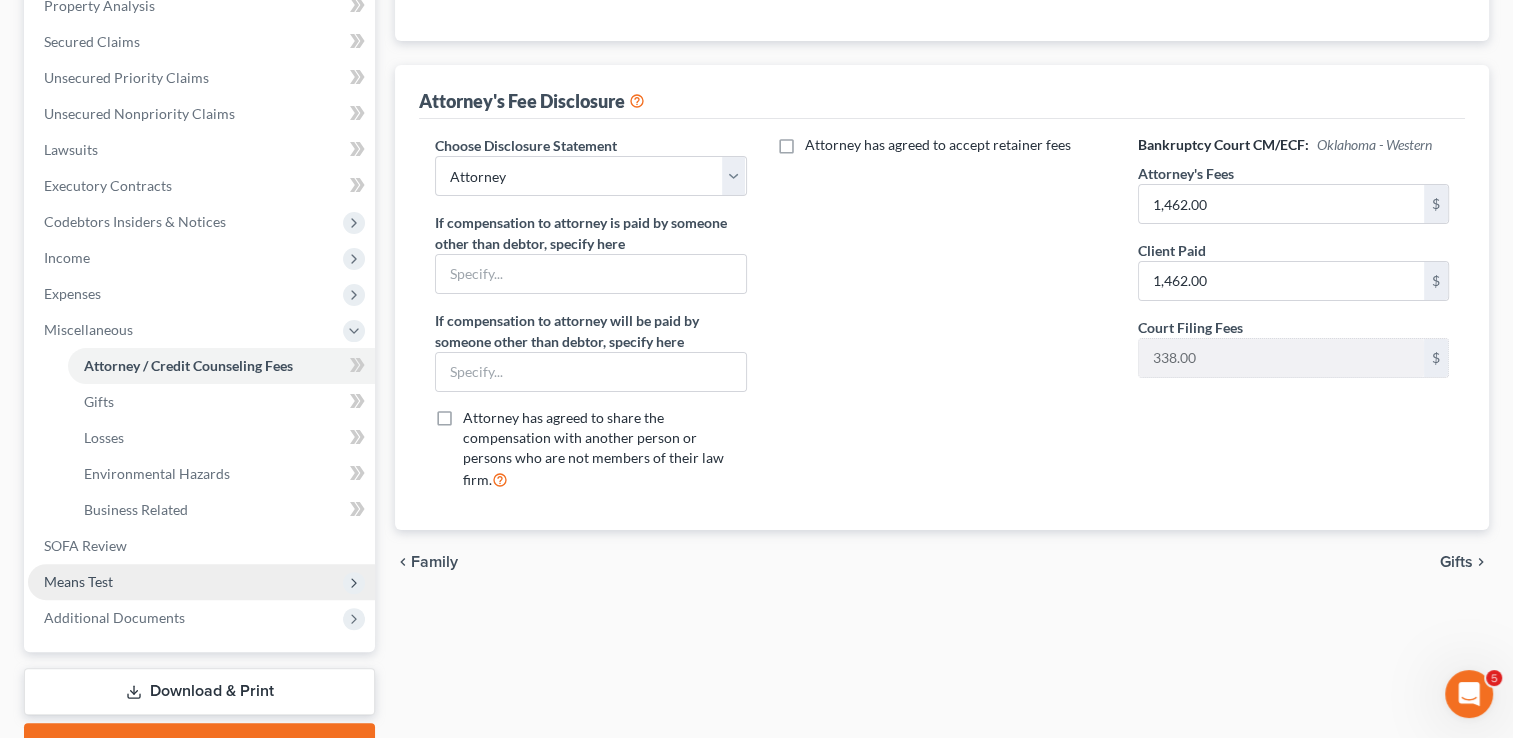 click on "Means Test" at bounding box center (78, 581) 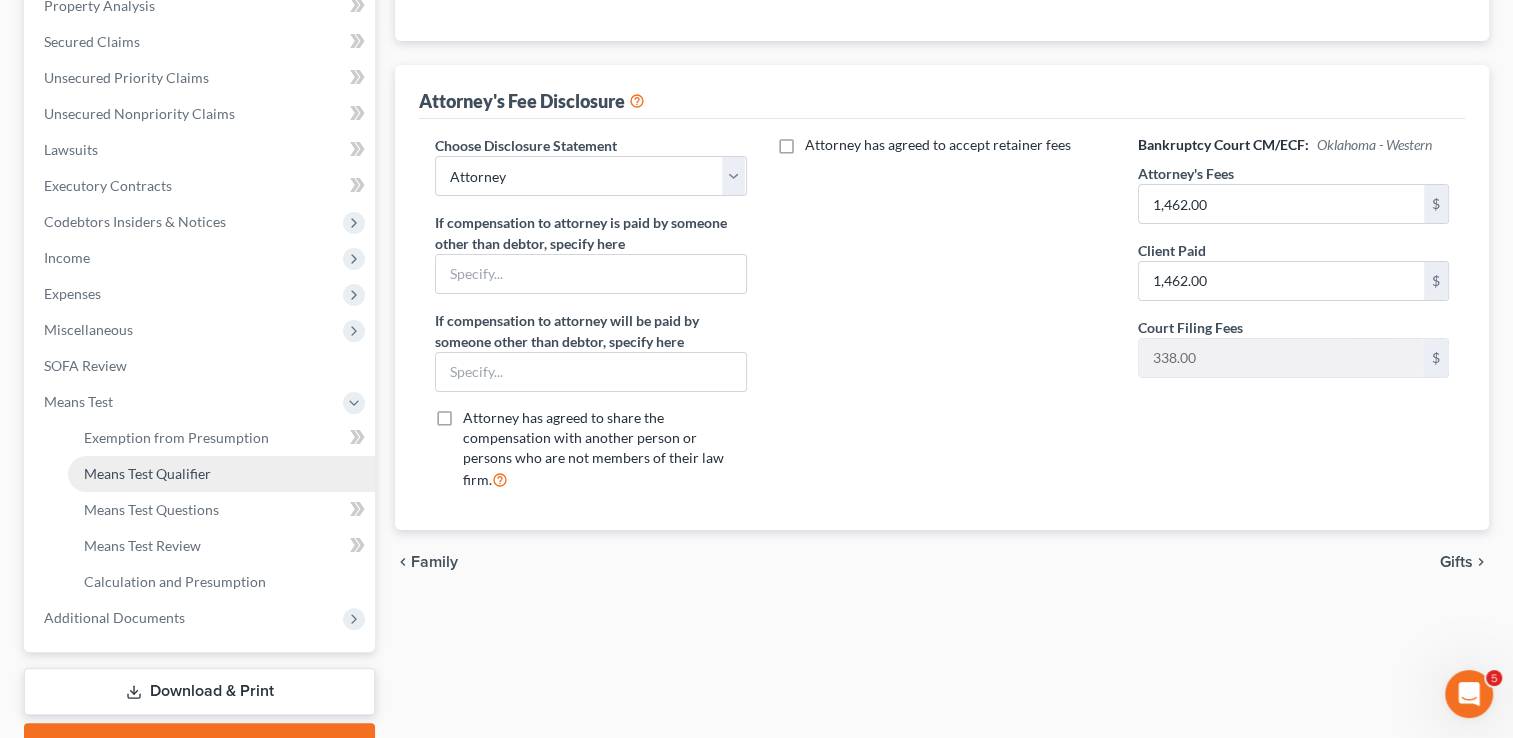 click on "Means Test Qualifier" at bounding box center [147, 473] 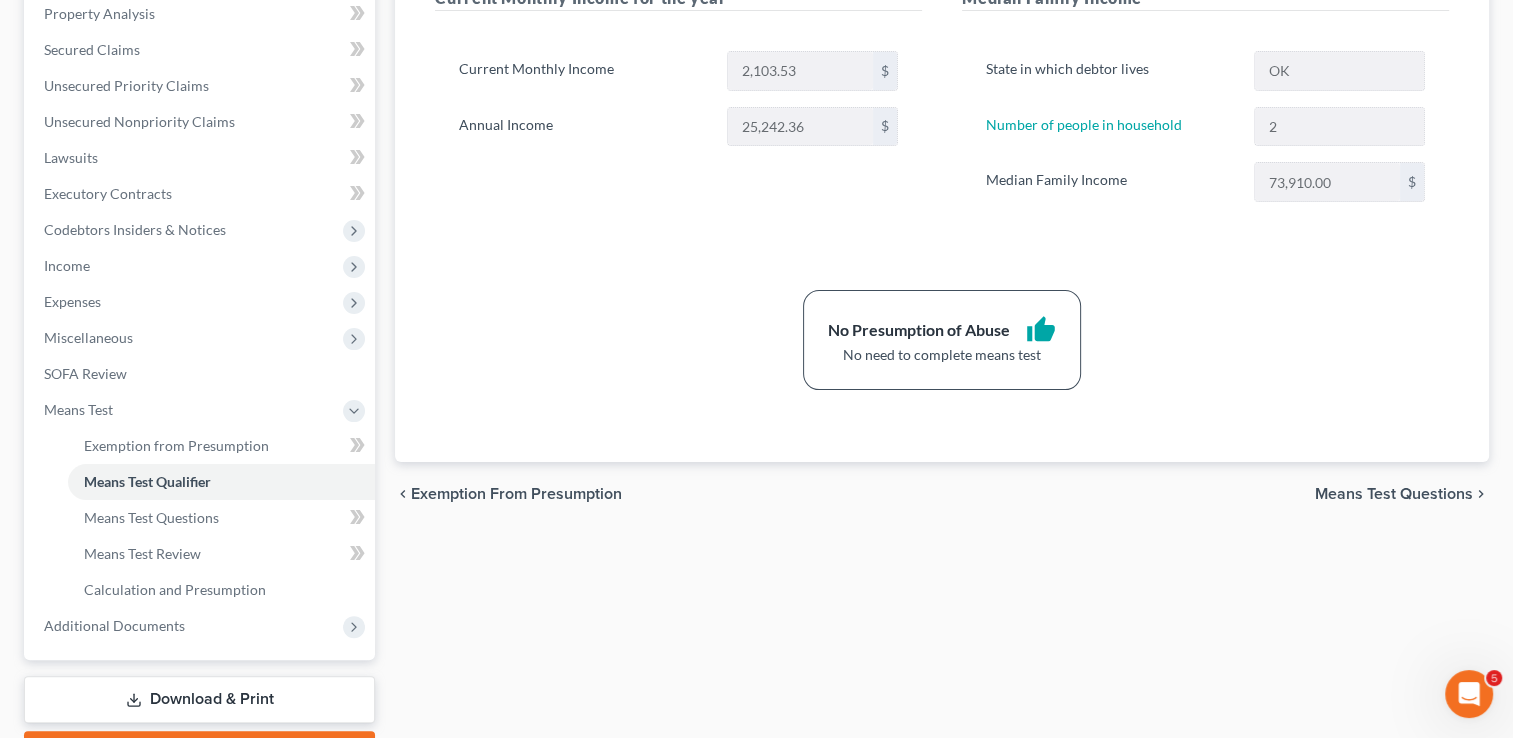 scroll, scrollTop: 400, scrollLeft: 0, axis: vertical 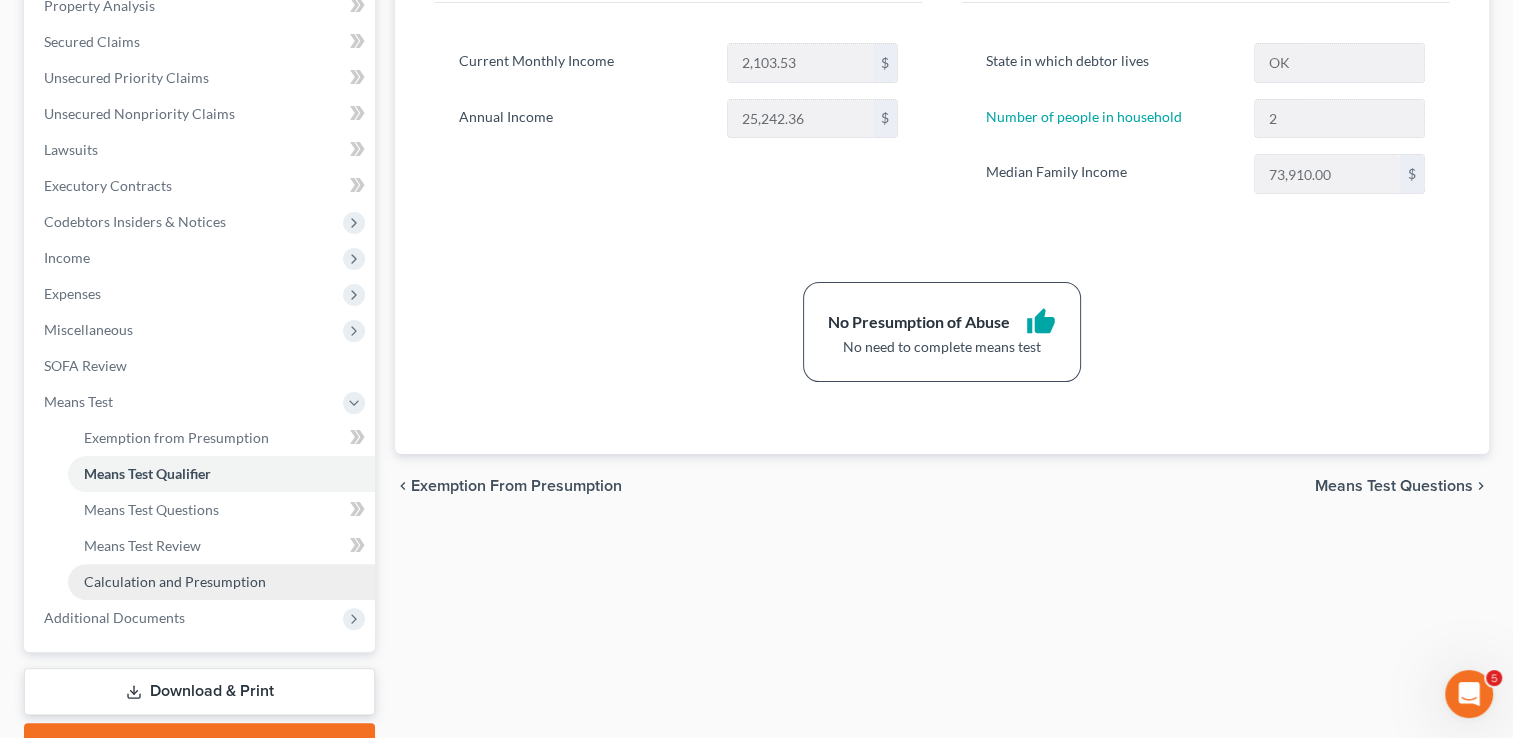 click on "Calculation and Presumption" at bounding box center (175, 581) 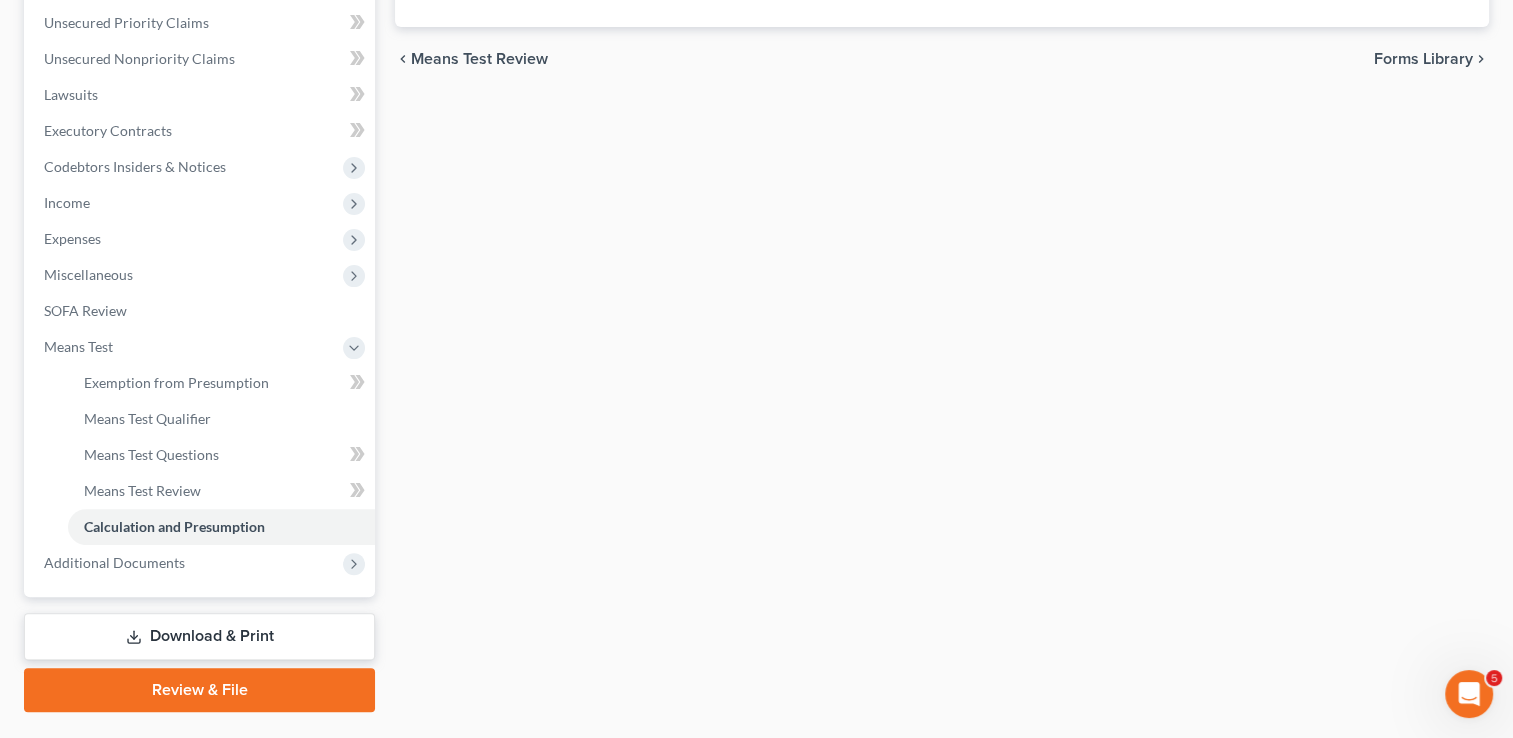 scroll, scrollTop: 500, scrollLeft: 0, axis: vertical 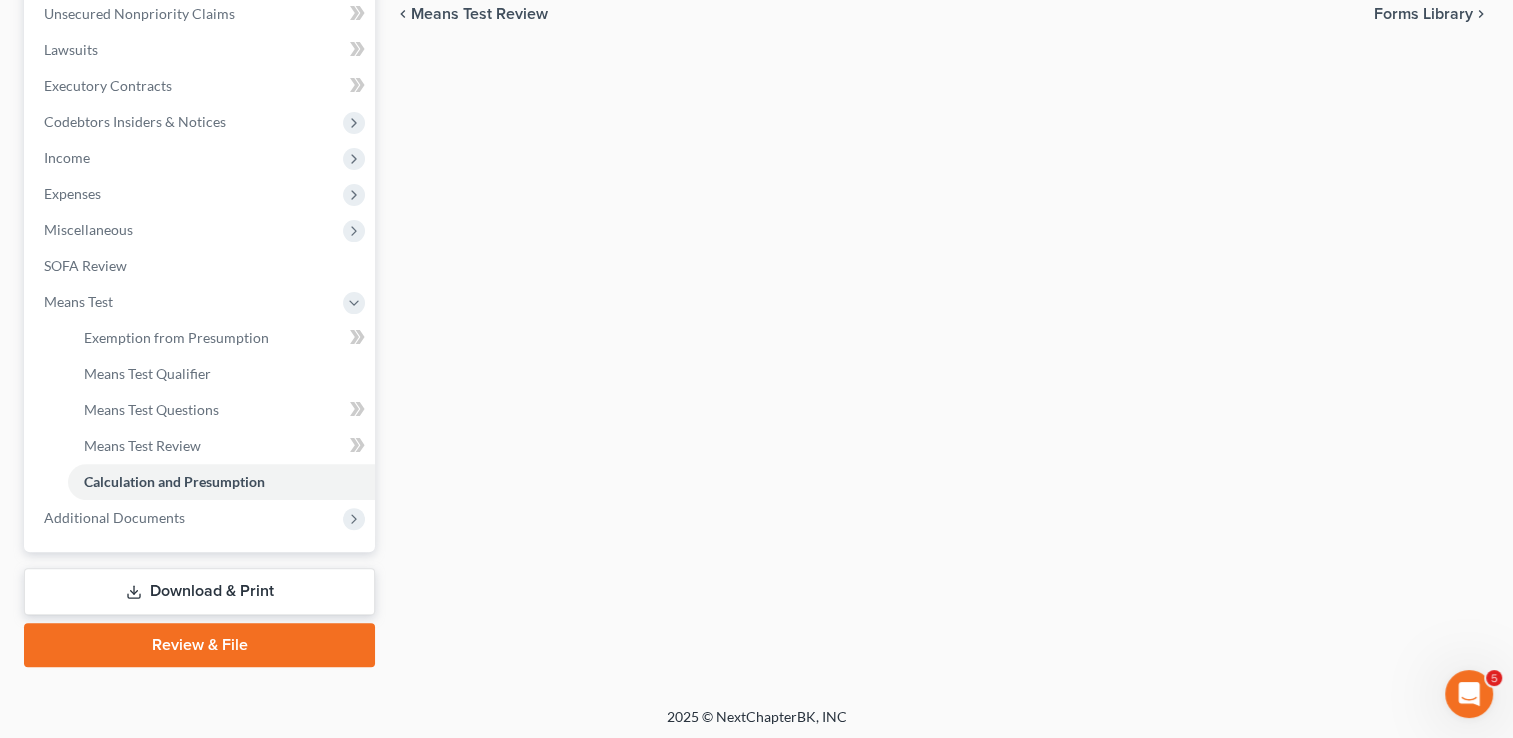 click on "Download & Print" at bounding box center [199, 591] 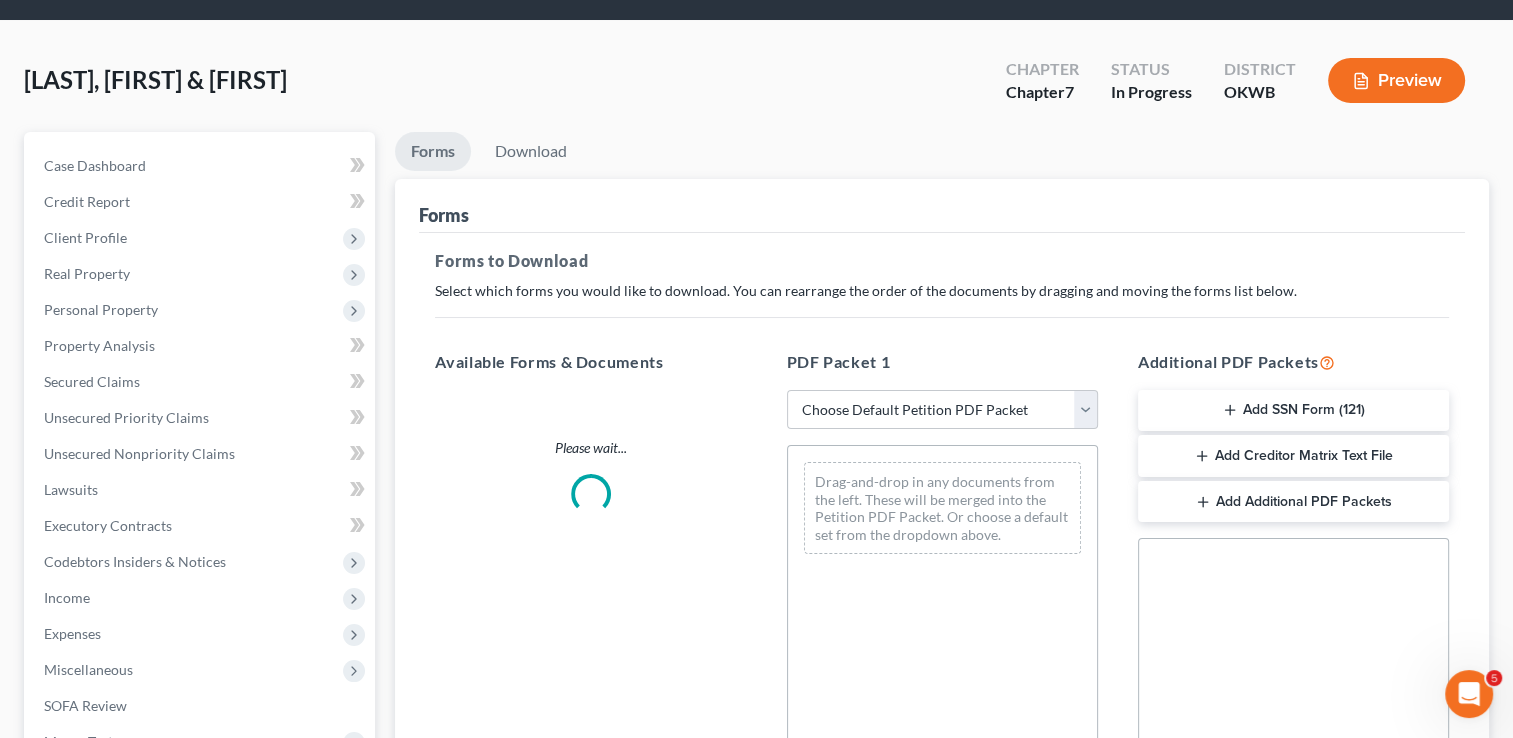 scroll, scrollTop: 0, scrollLeft: 0, axis: both 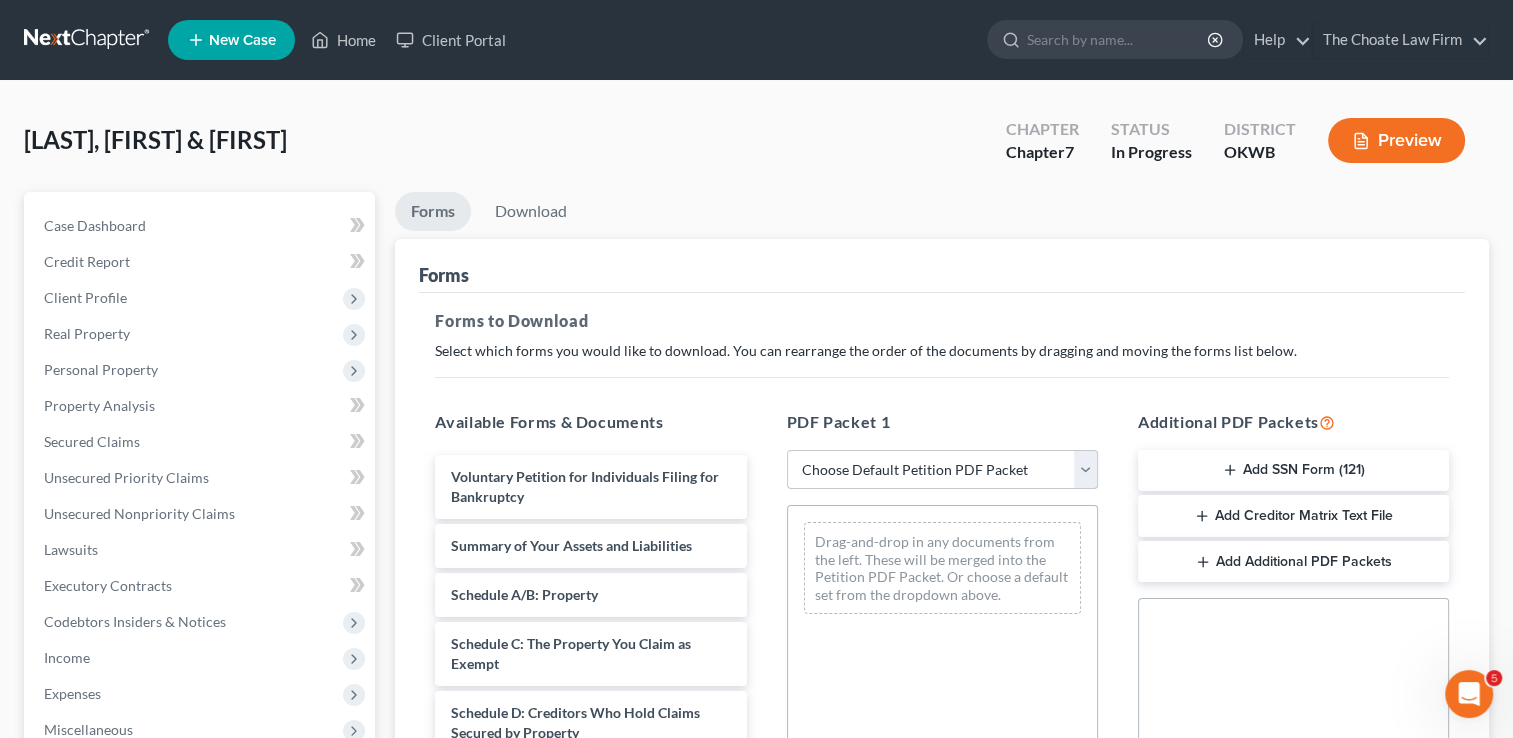 click on "Choose Default Petition PDF Packet Complete Bankruptcy Petition (all forms and schedules) Emergency Filing Forms (Petition and Creditor List Only) Amended Forms Signature Pages Only" at bounding box center [942, 470] 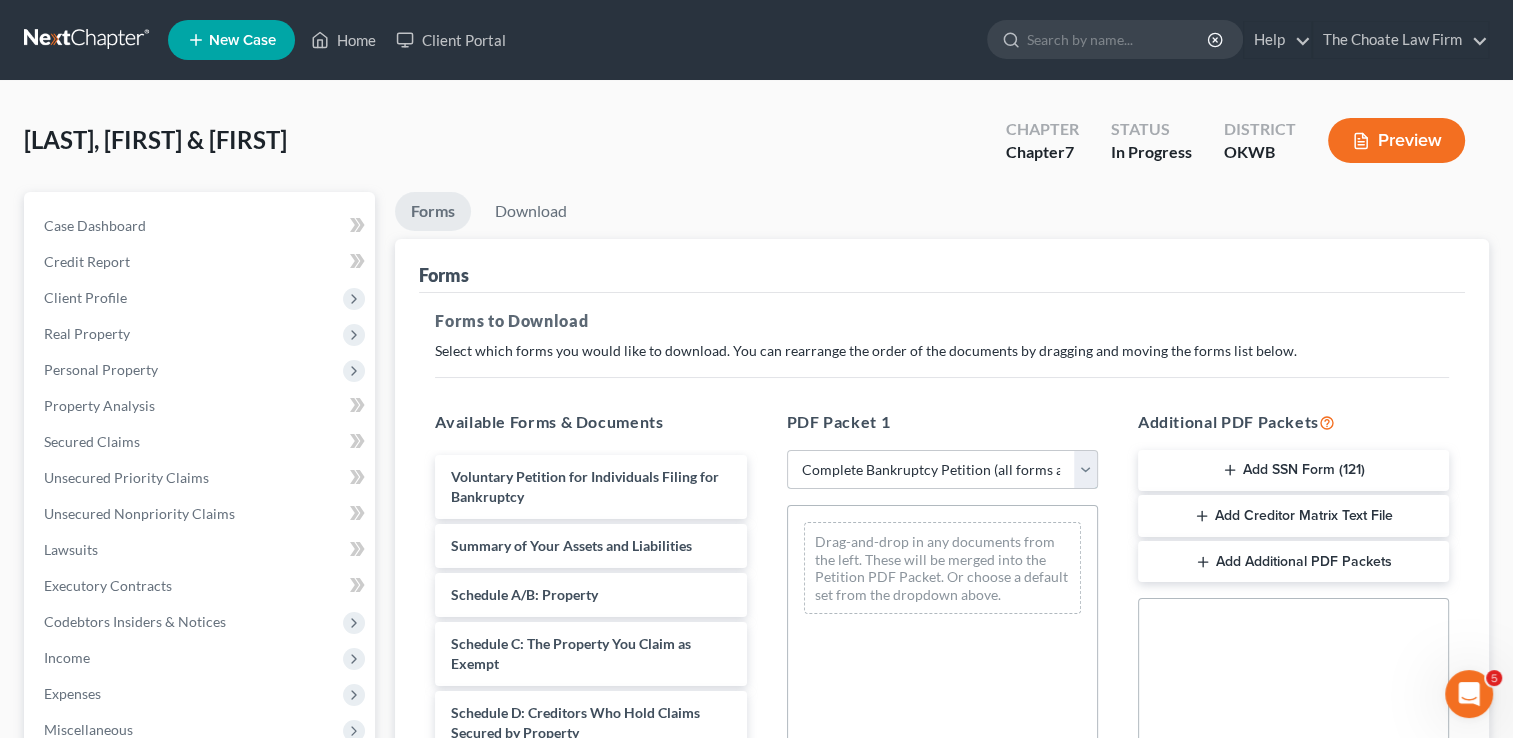 click on "Choose Default Petition PDF Packet Complete Bankruptcy Petition (all forms and schedules) Emergency Filing Forms (Petition and Creditor List Only) Amended Forms Signature Pages Only" at bounding box center (942, 470) 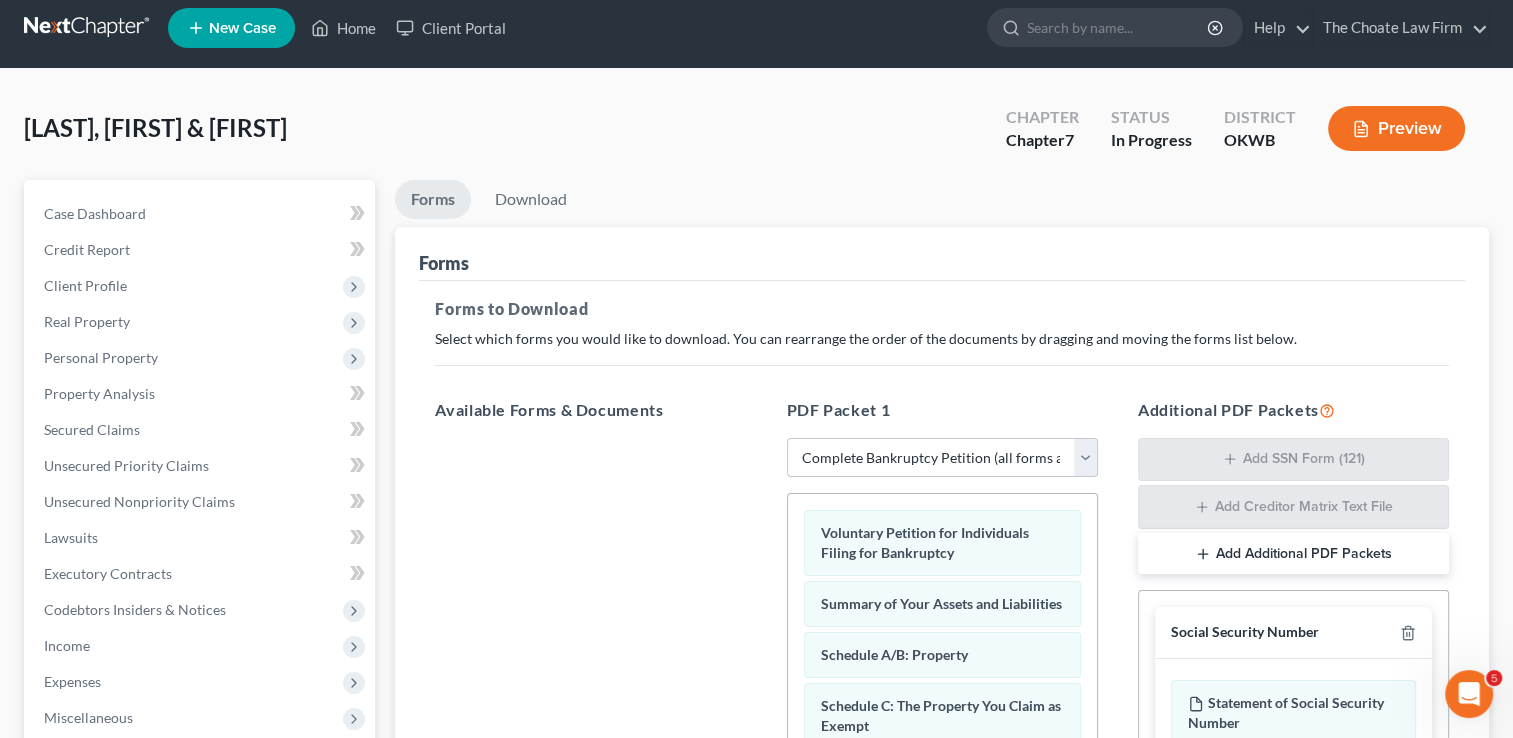scroll, scrollTop: 0, scrollLeft: 0, axis: both 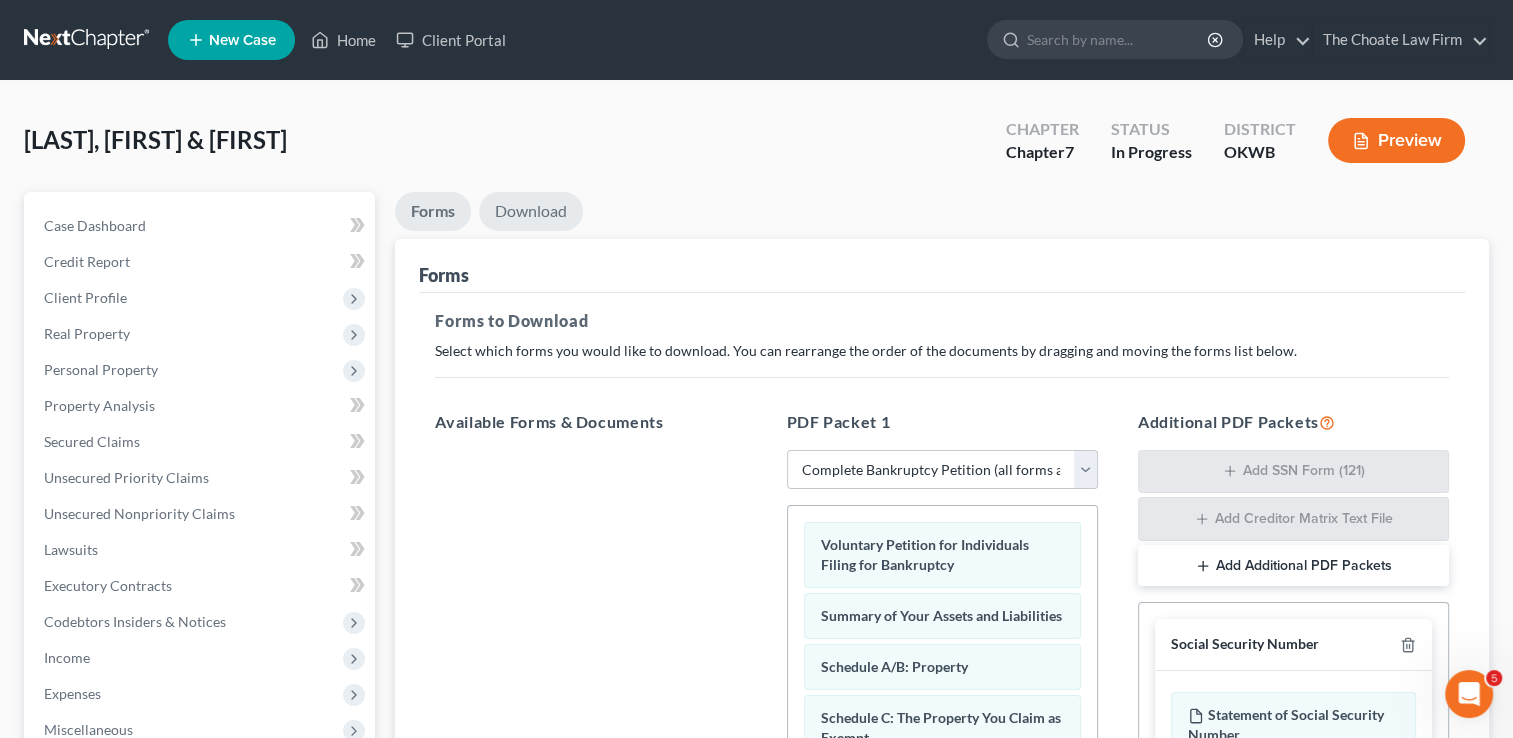 click on "Download" at bounding box center [531, 211] 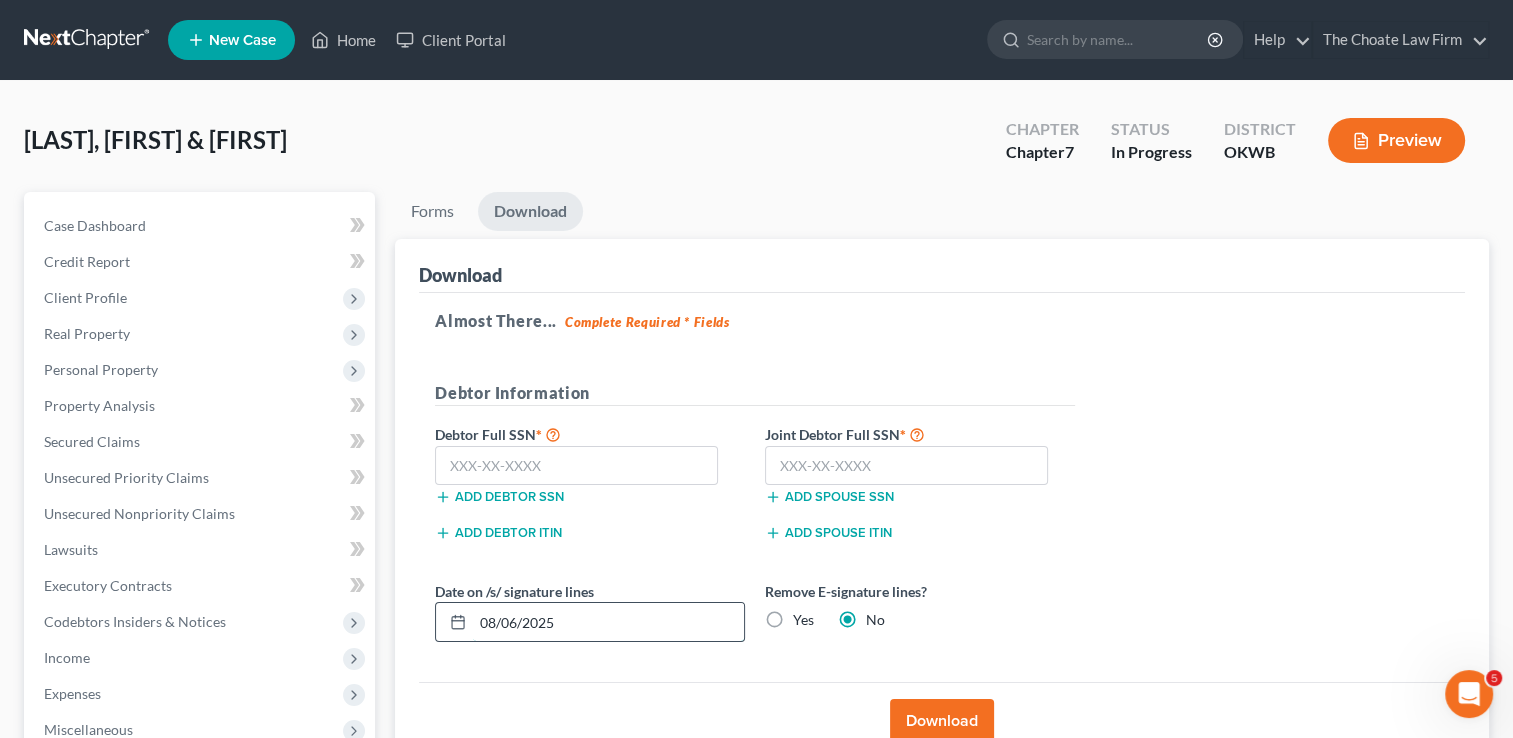 click on "08/06/2025" at bounding box center (608, 622) 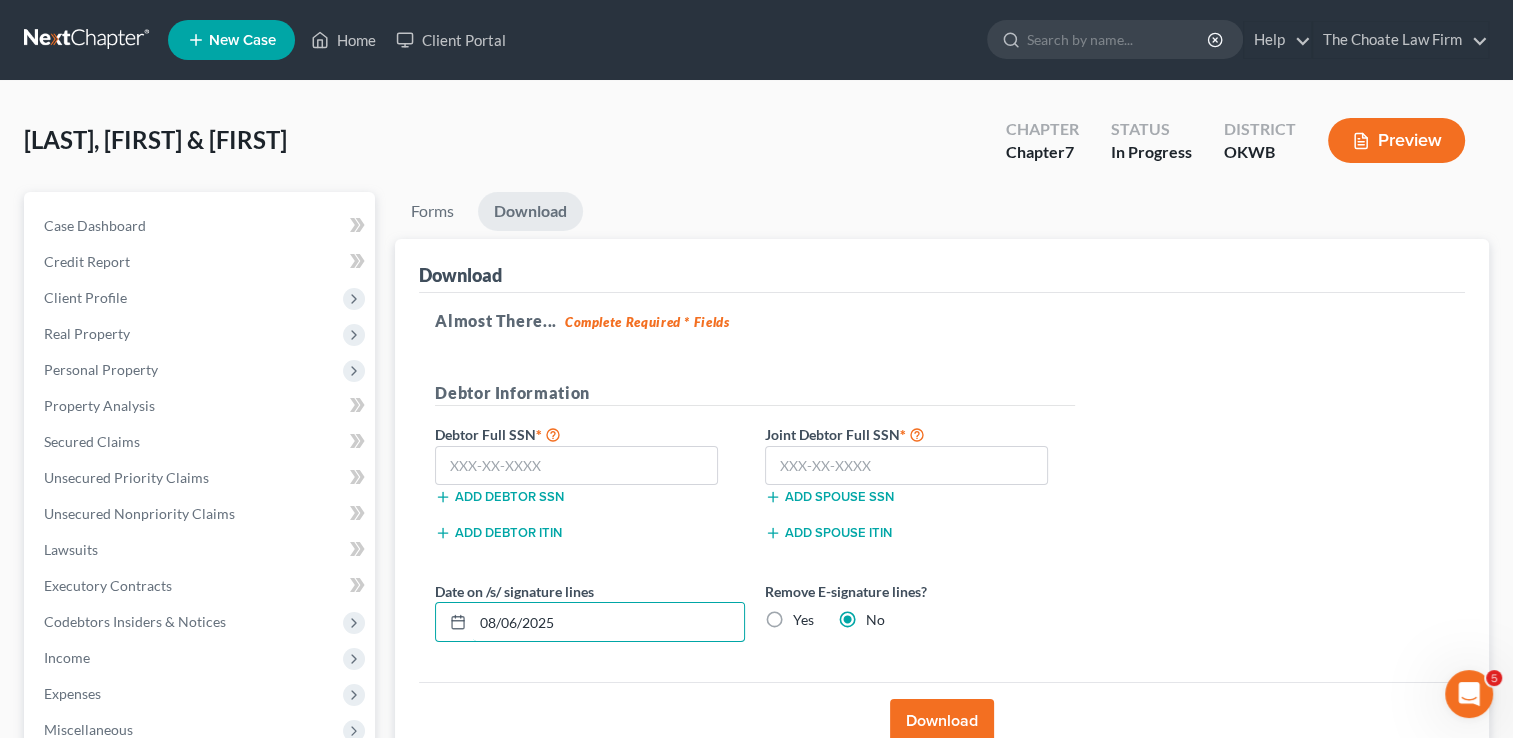 drag, startPoint x: 572, startPoint y: 622, endPoint x: 568, endPoint y: 680, distance: 58.137768 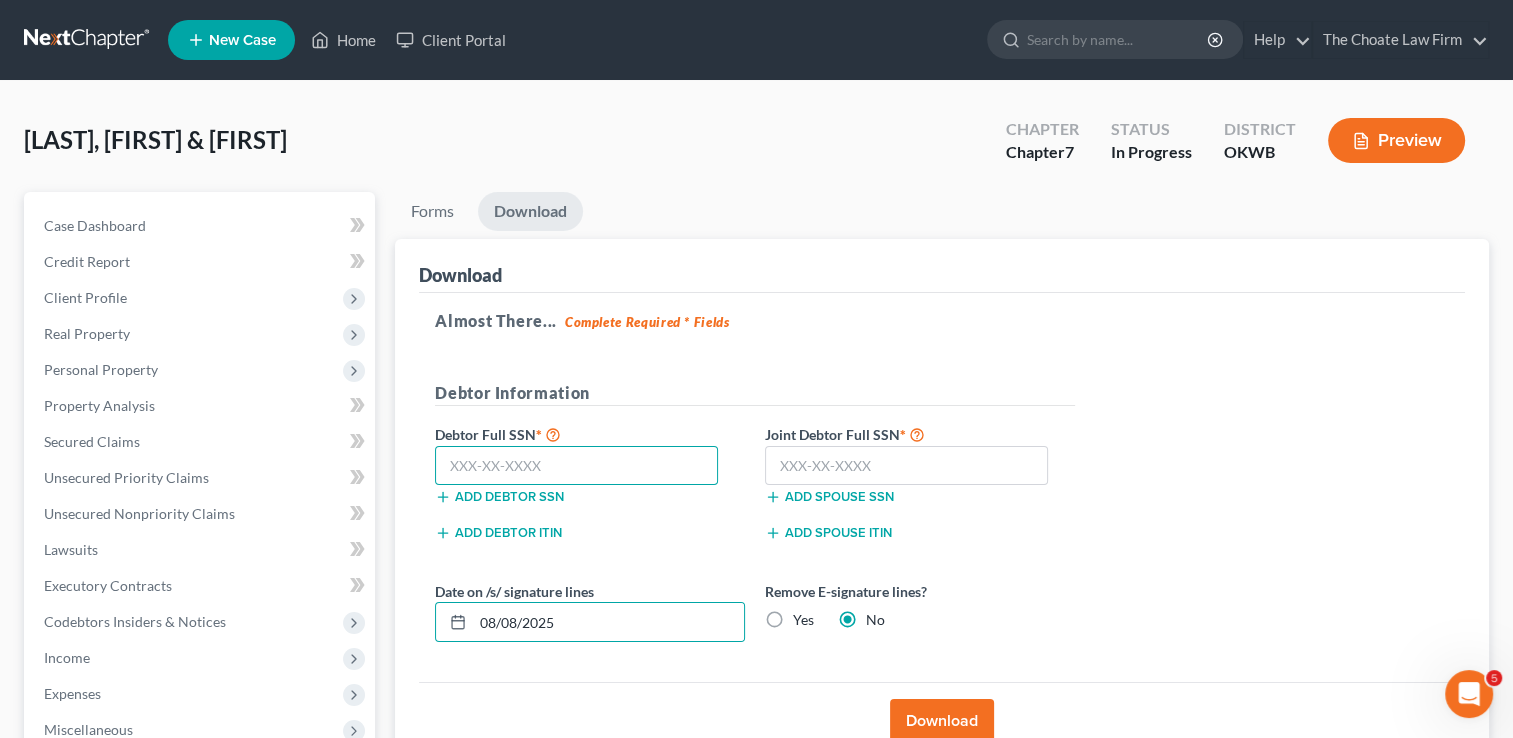 click at bounding box center (576, 466) 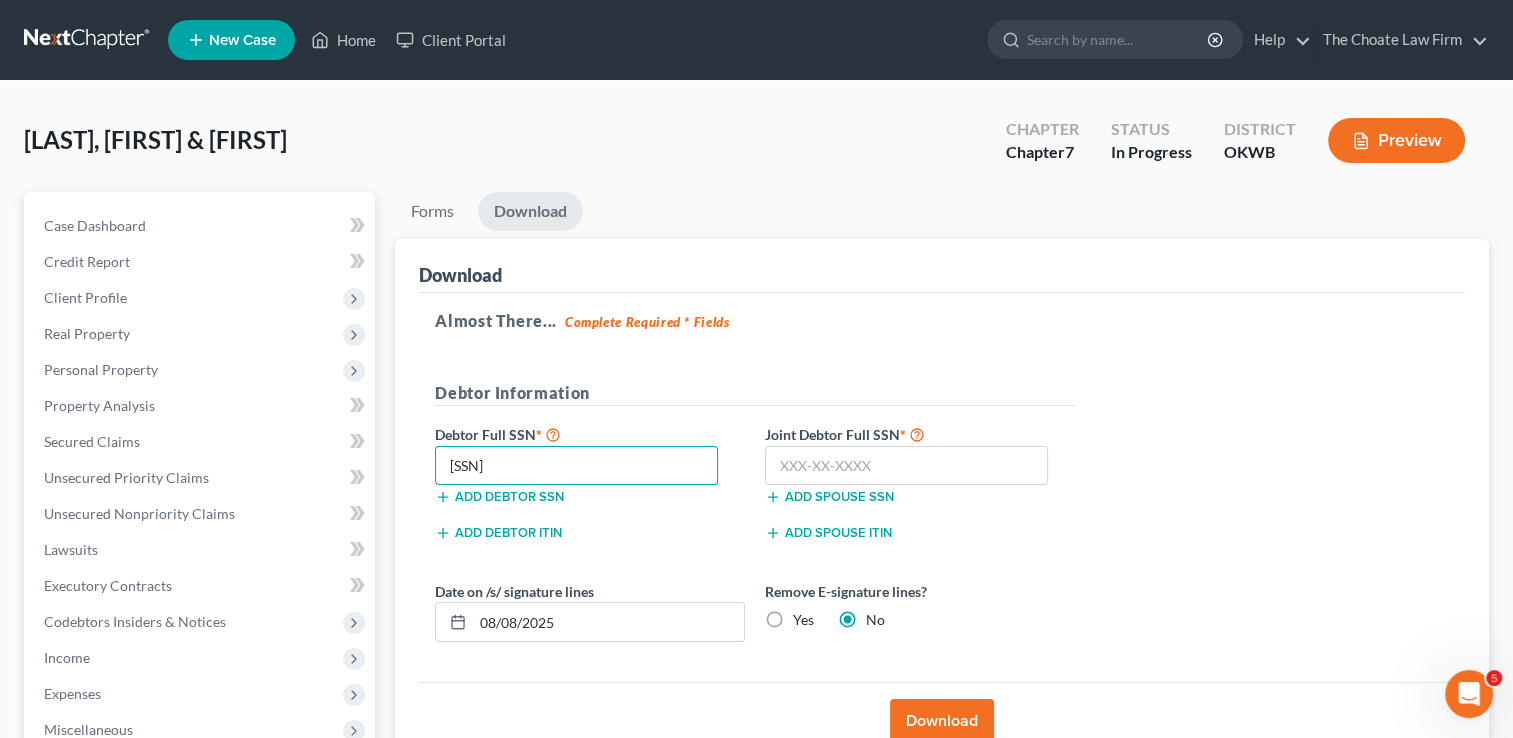 click on "411-08-8965" at bounding box center (576, 466) 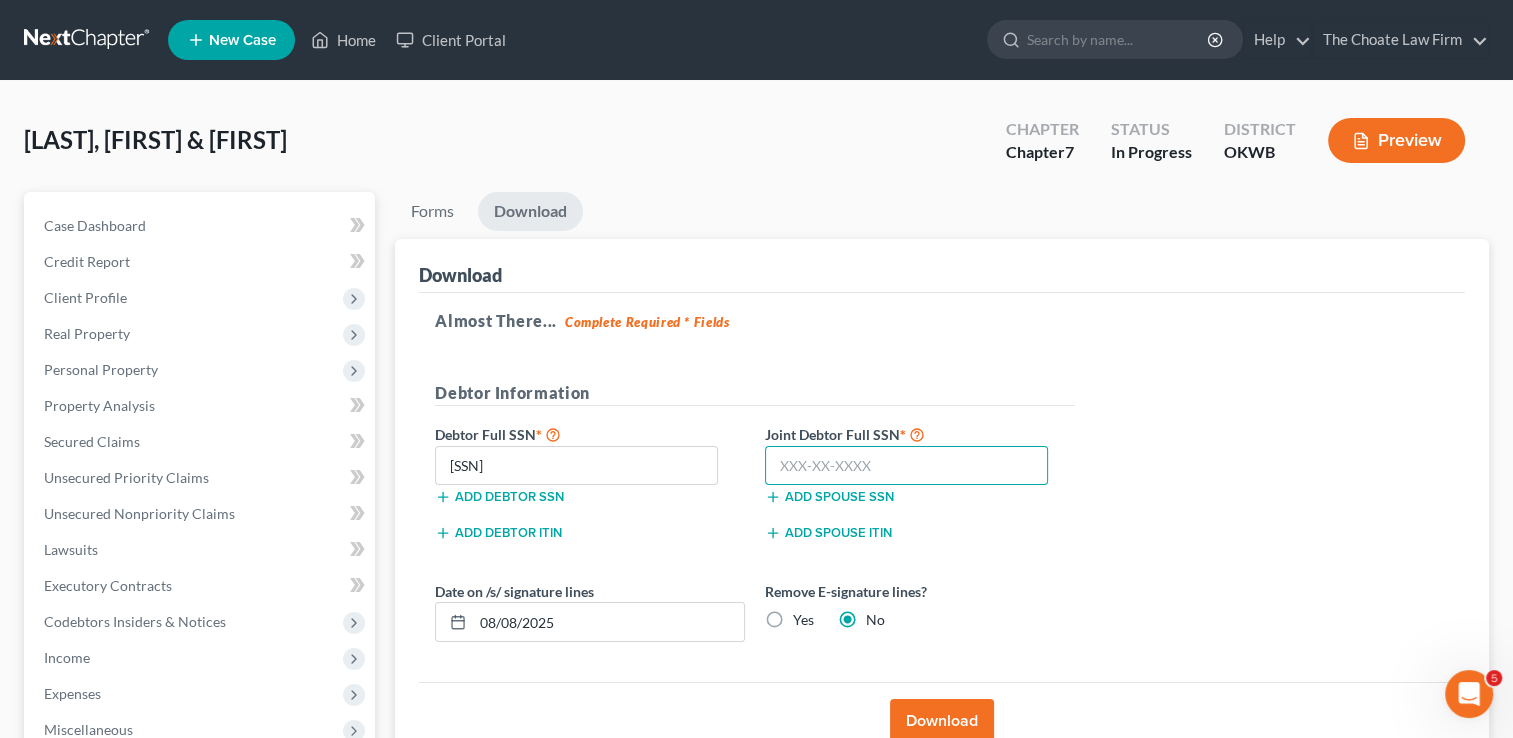drag, startPoint x: 944, startPoint y: 470, endPoint x: 1206, endPoint y: 413, distance: 268.1287 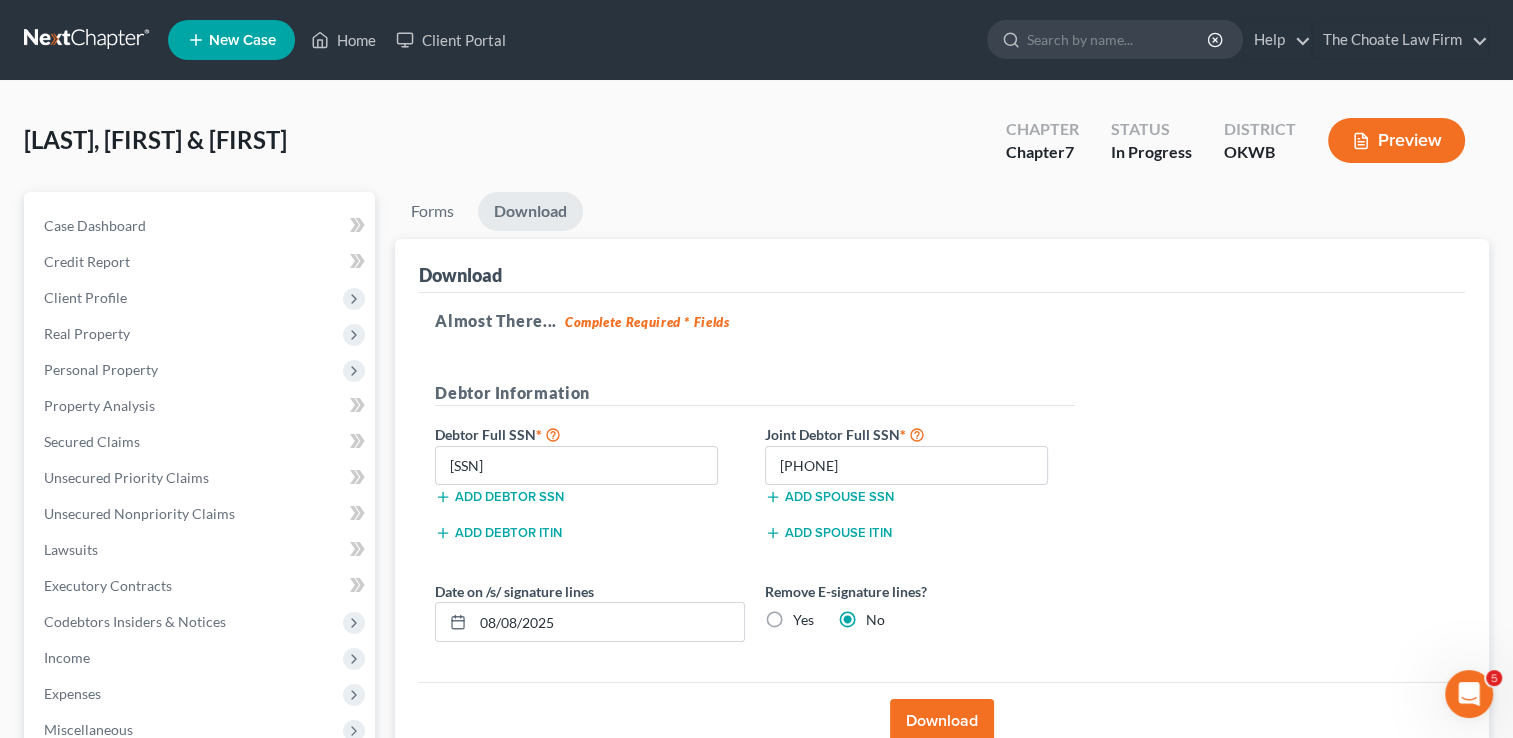 click on "Download" at bounding box center [942, 721] 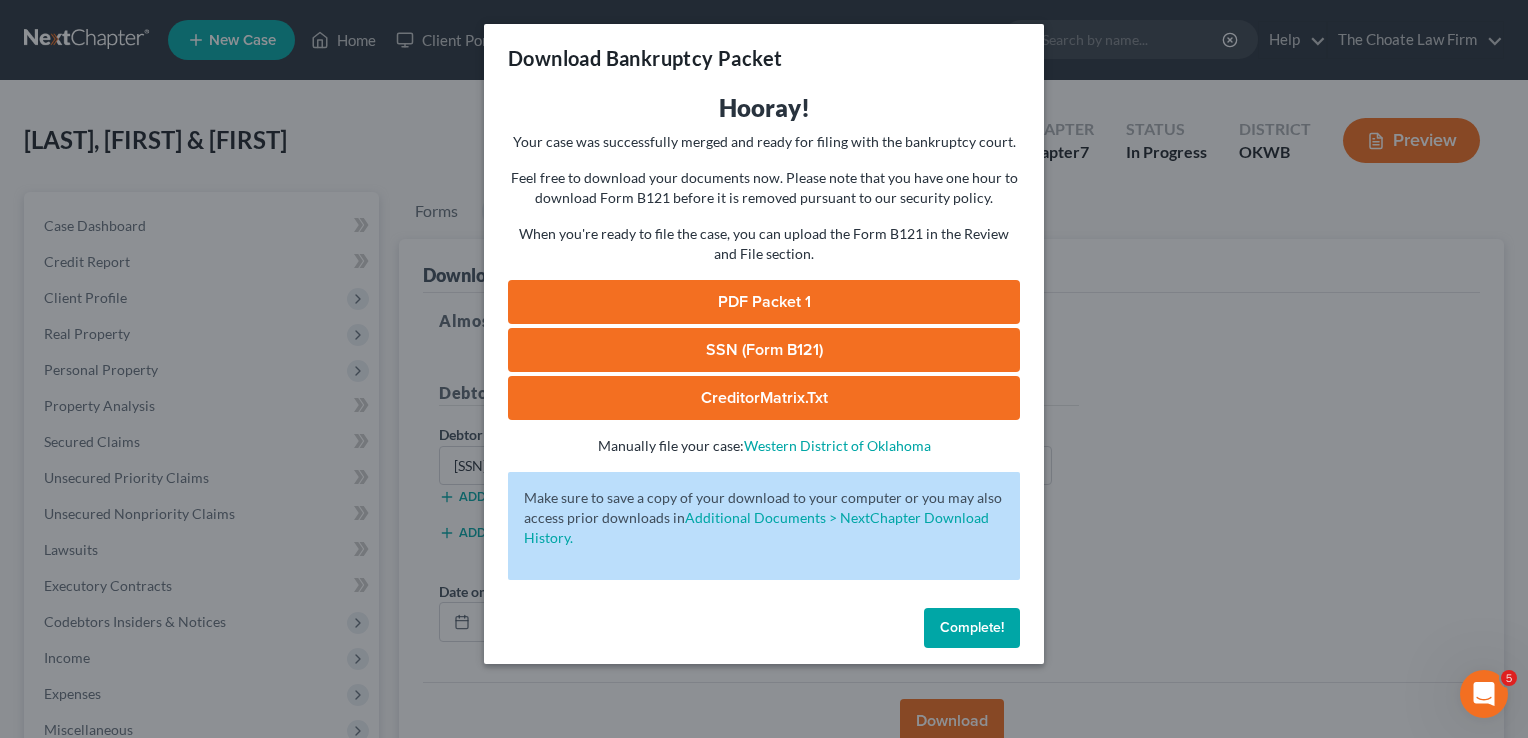 click on "SSN (Form B121)" at bounding box center (764, 350) 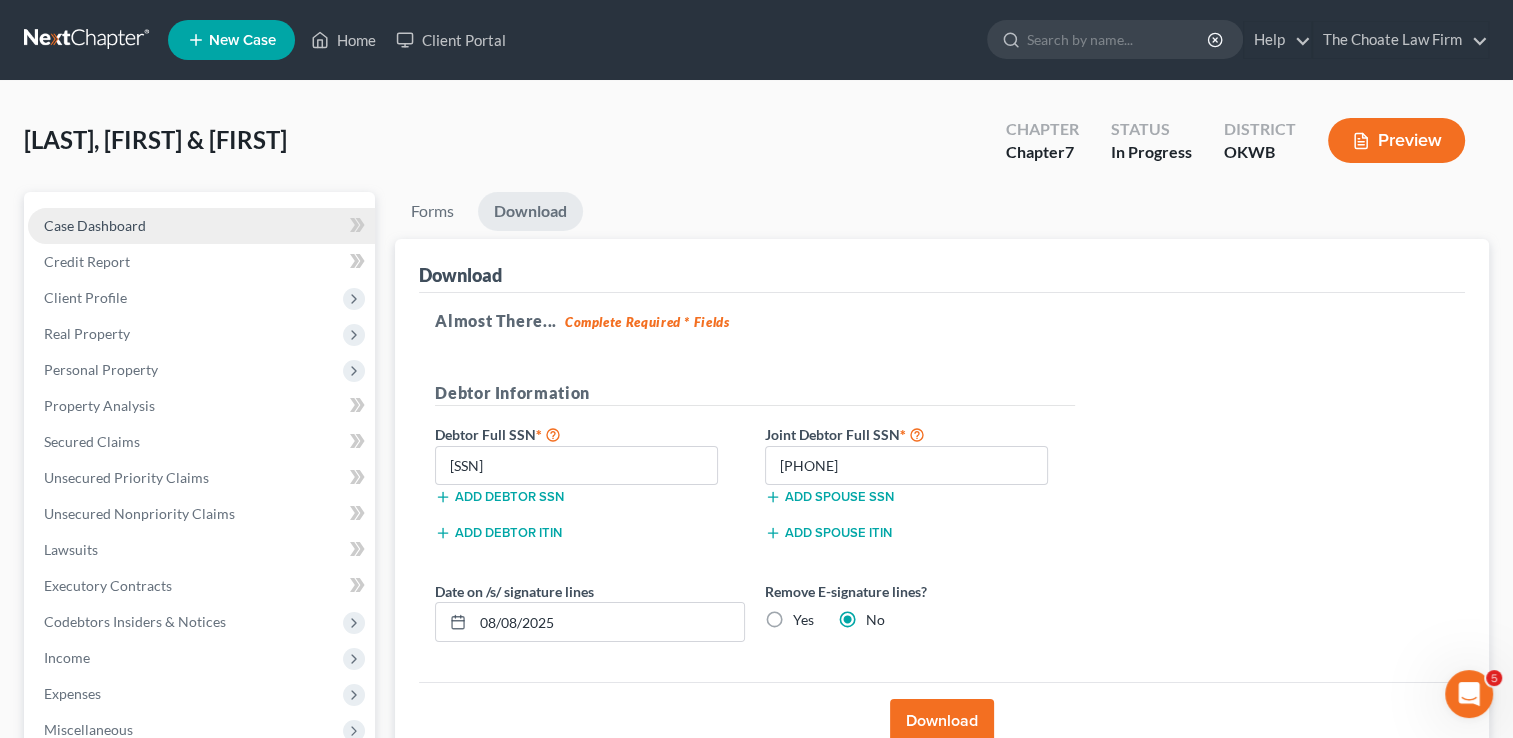 click on "Case Dashboard" at bounding box center [95, 225] 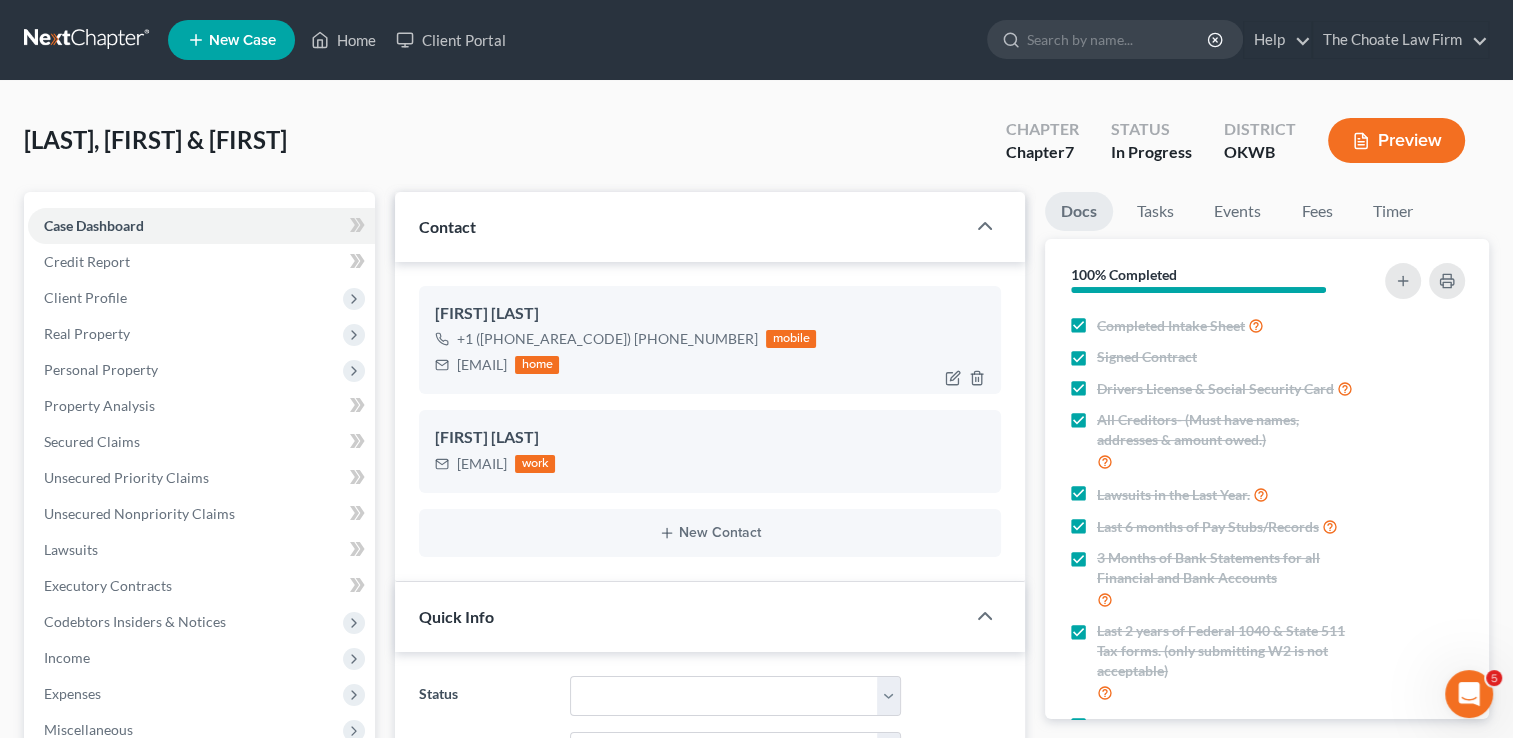 scroll, scrollTop: 186, scrollLeft: 0, axis: vertical 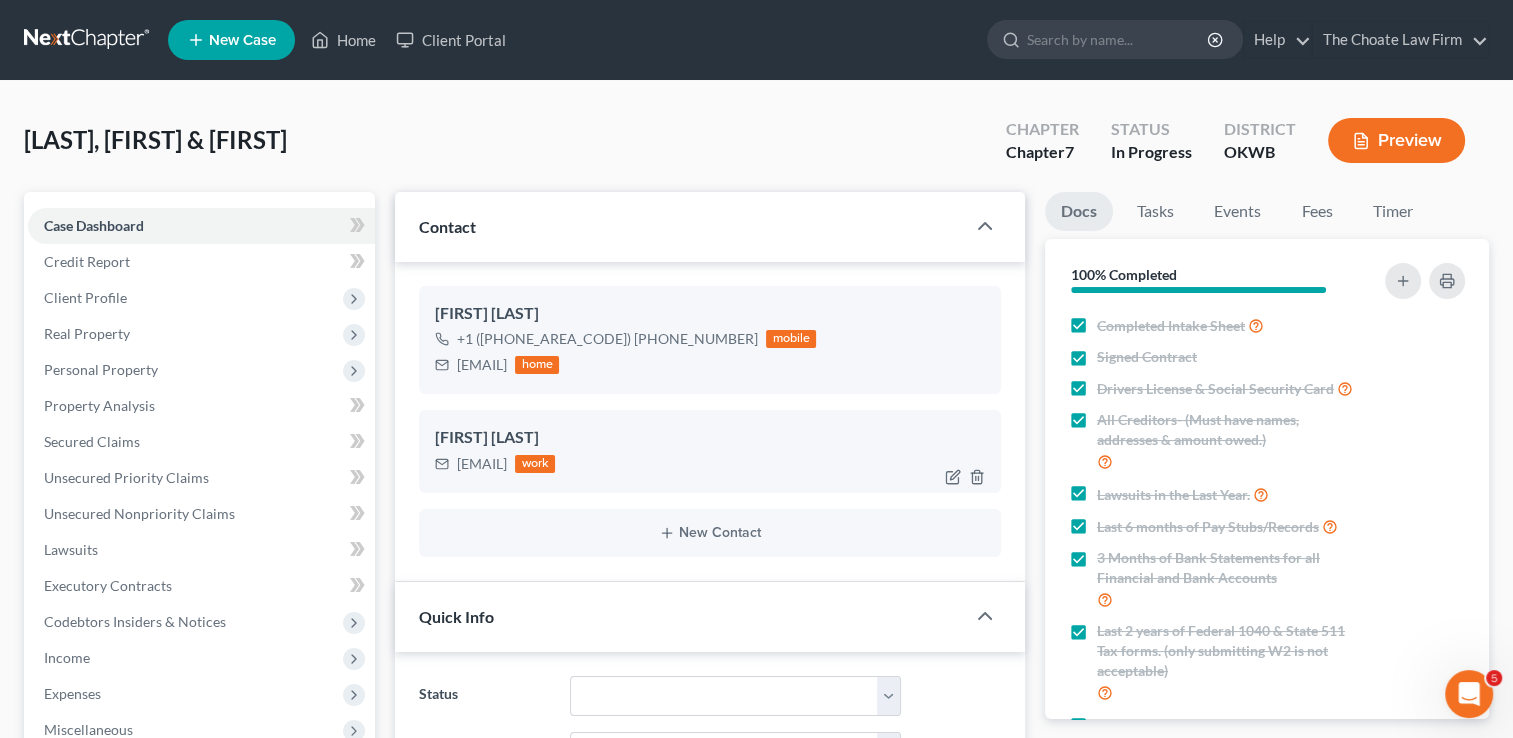 drag, startPoint x: 458, startPoint y: 467, endPoint x: 606, endPoint y: 480, distance: 148.56985 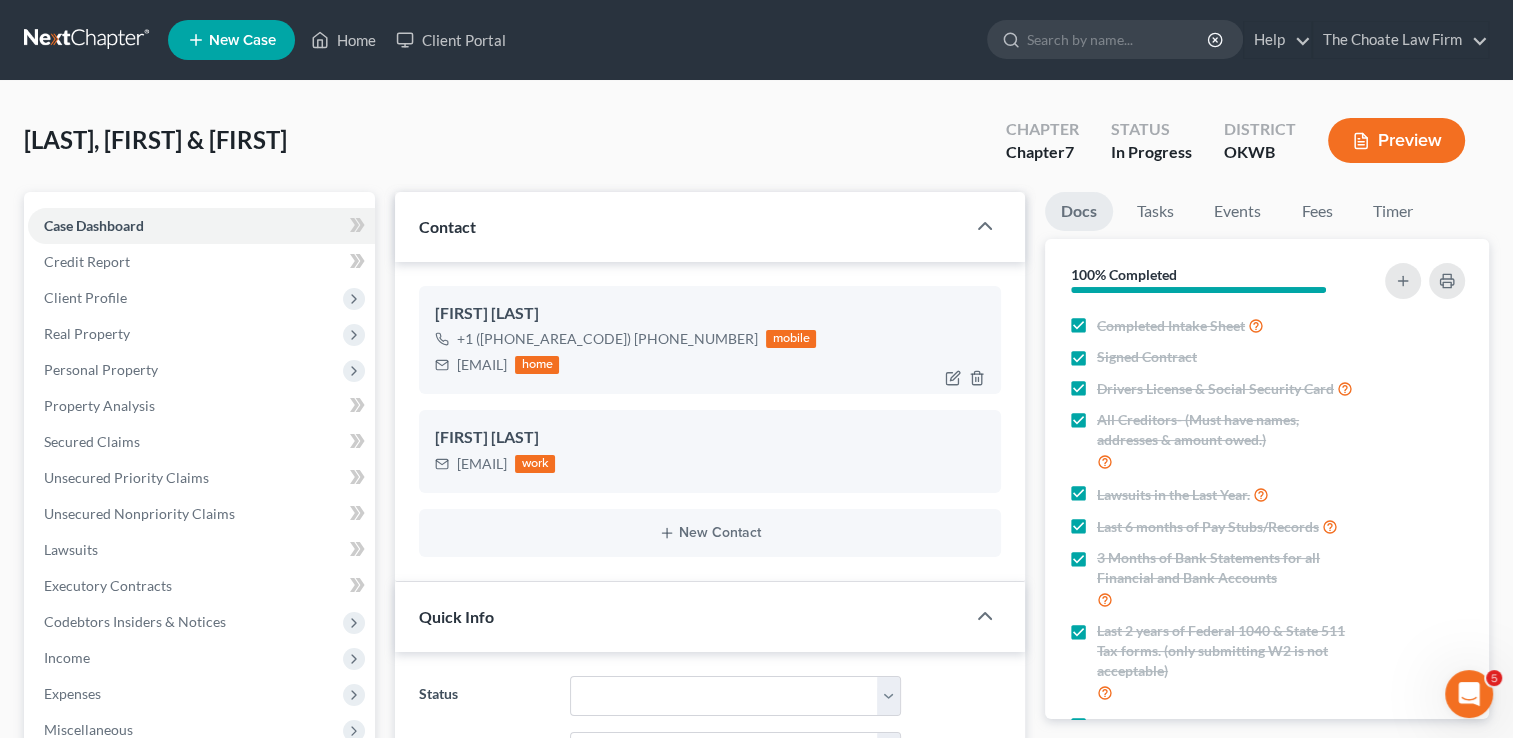 drag, startPoint x: 462, startPoint y: 367, endPoint x: 546, endPoint y: 364, distance: 84.05355 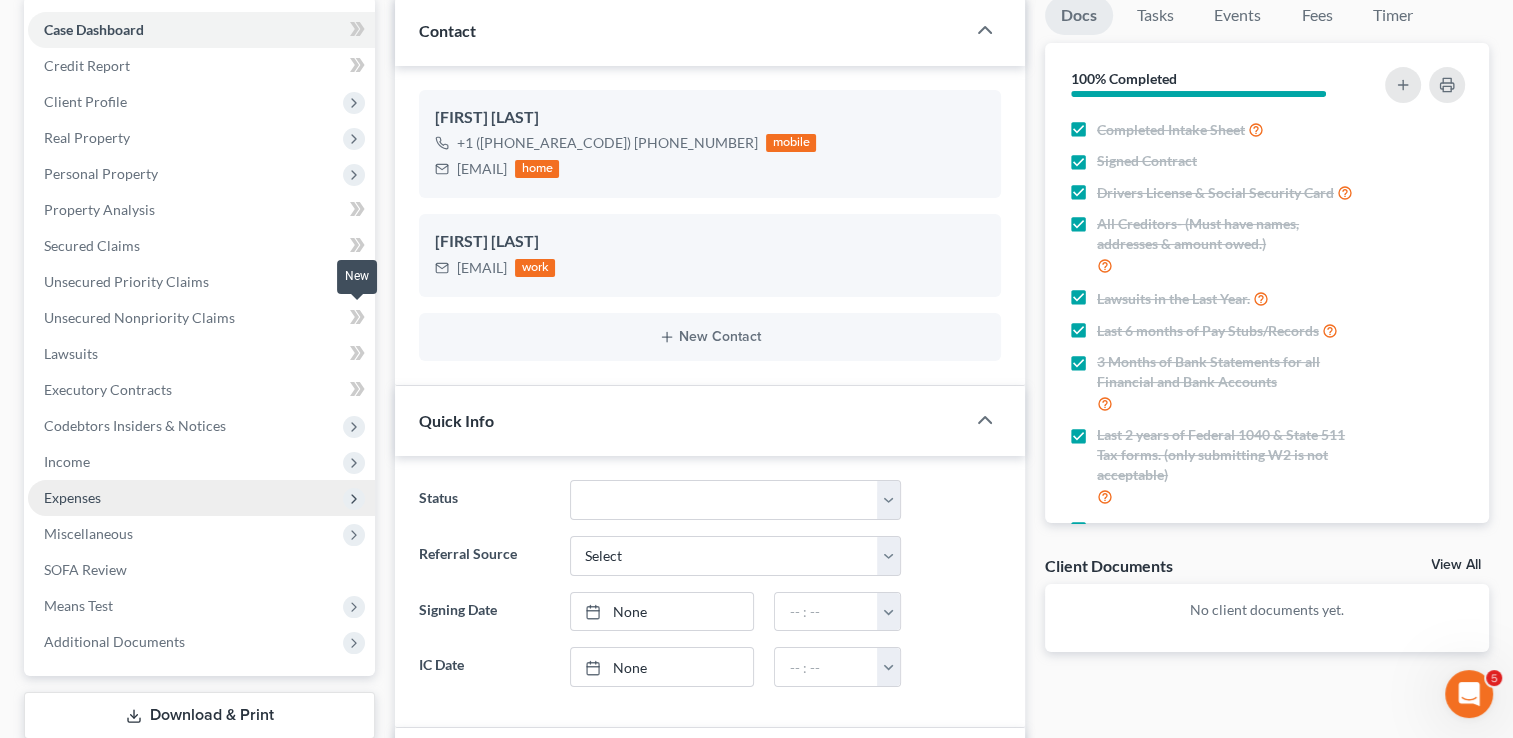 scroll, scrollTop: 200, scrollLeft: 0, axis: vertical 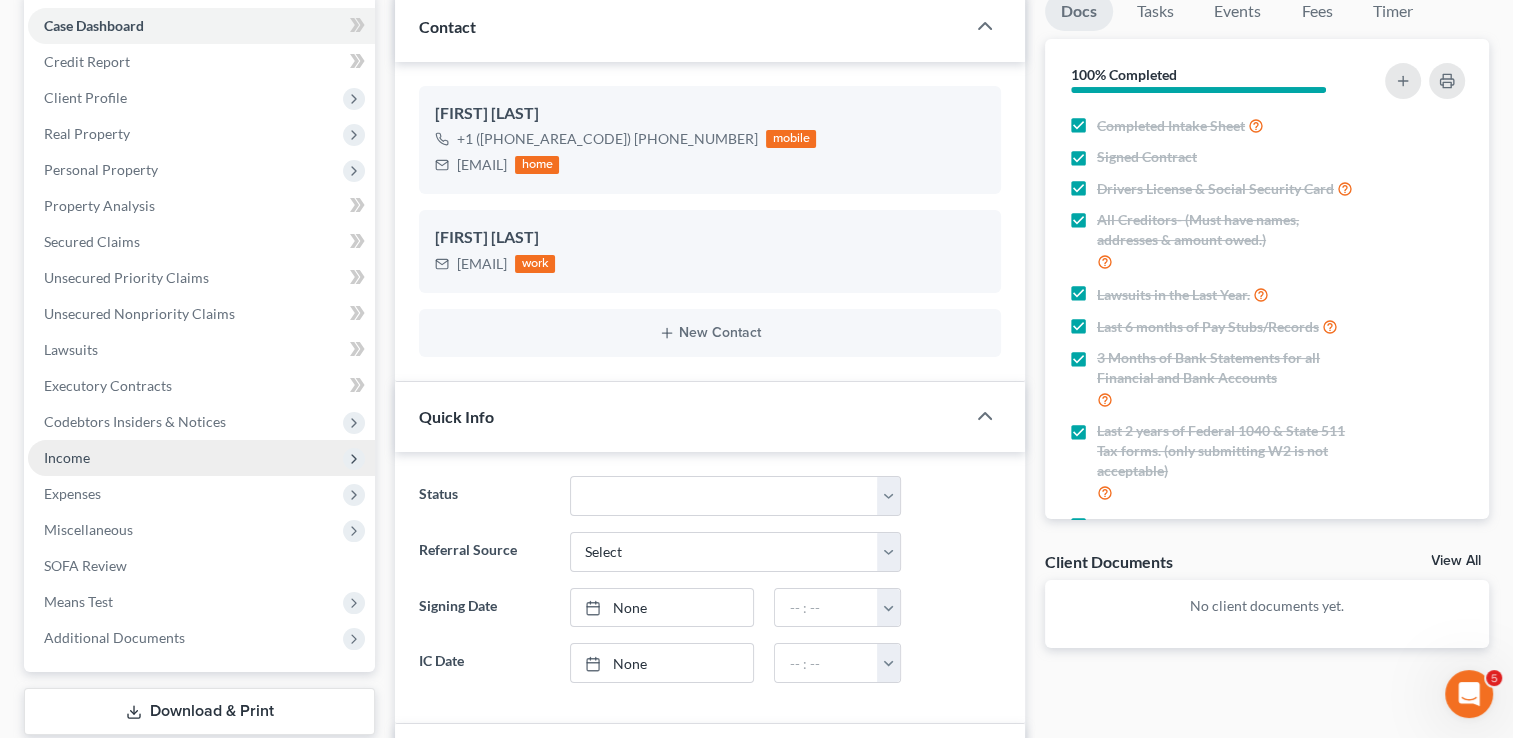 click on "Income" at bounding box center [67, 457] 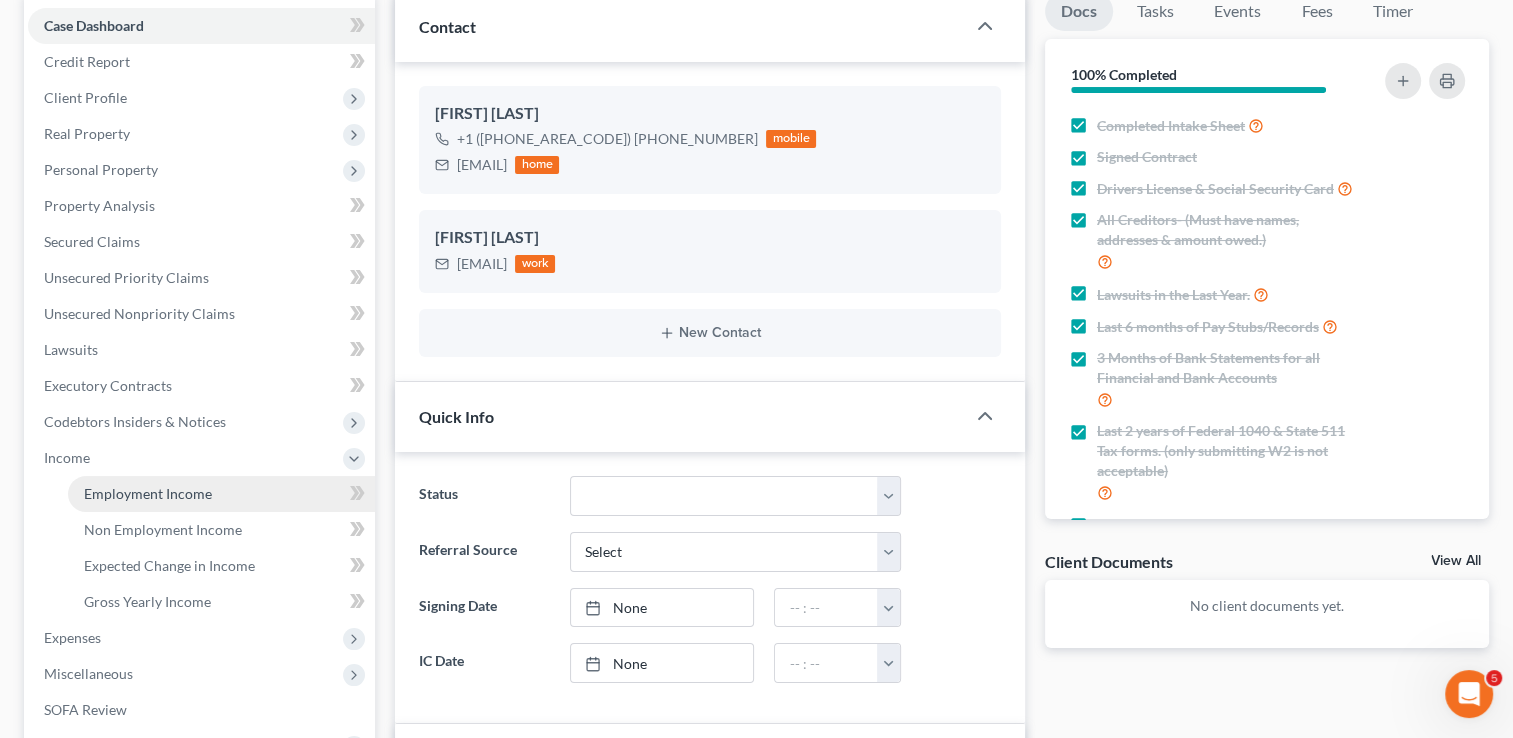 click on "Employment Income" at bounding box center [148, 493] 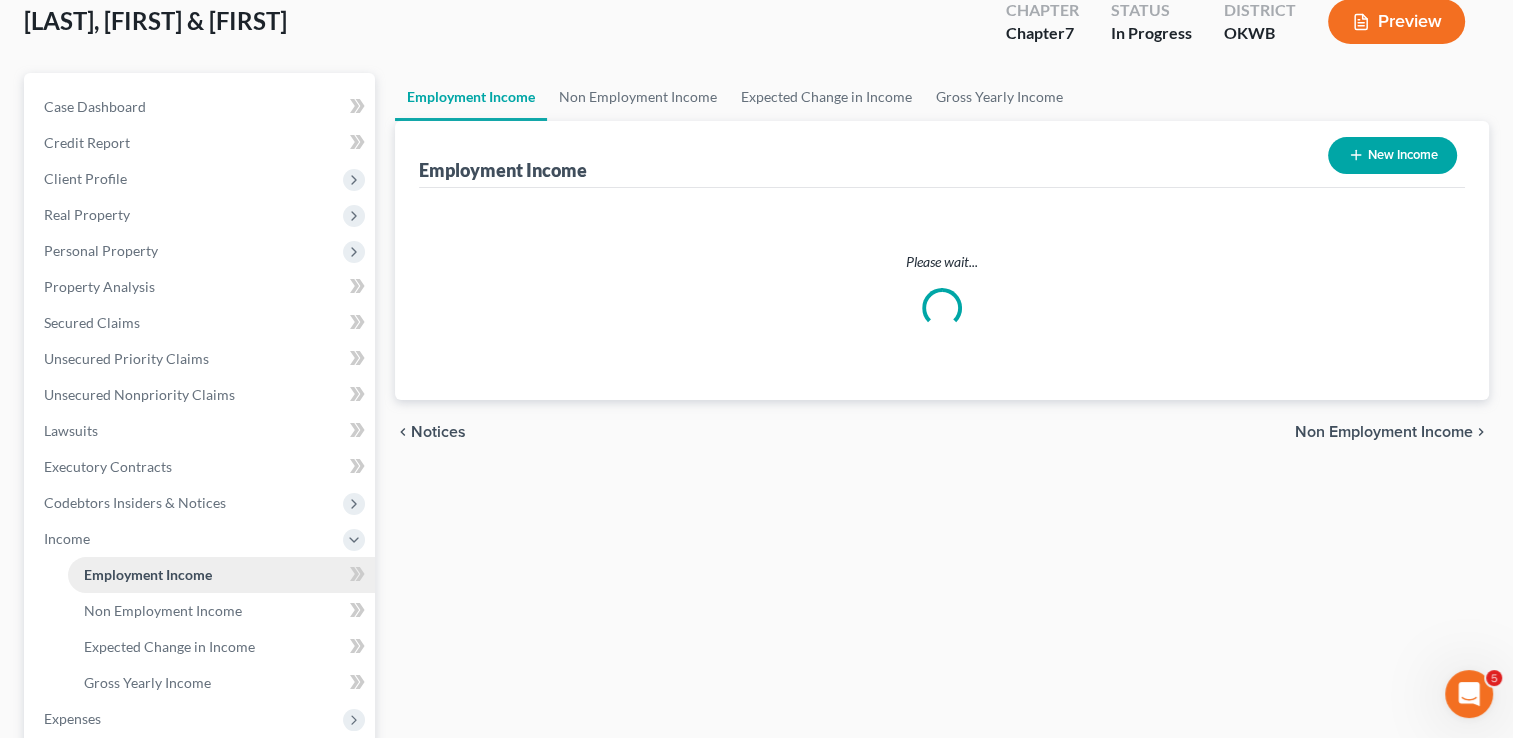 scroll, scrollTop: 0, scrollLeft: 0, axis: both 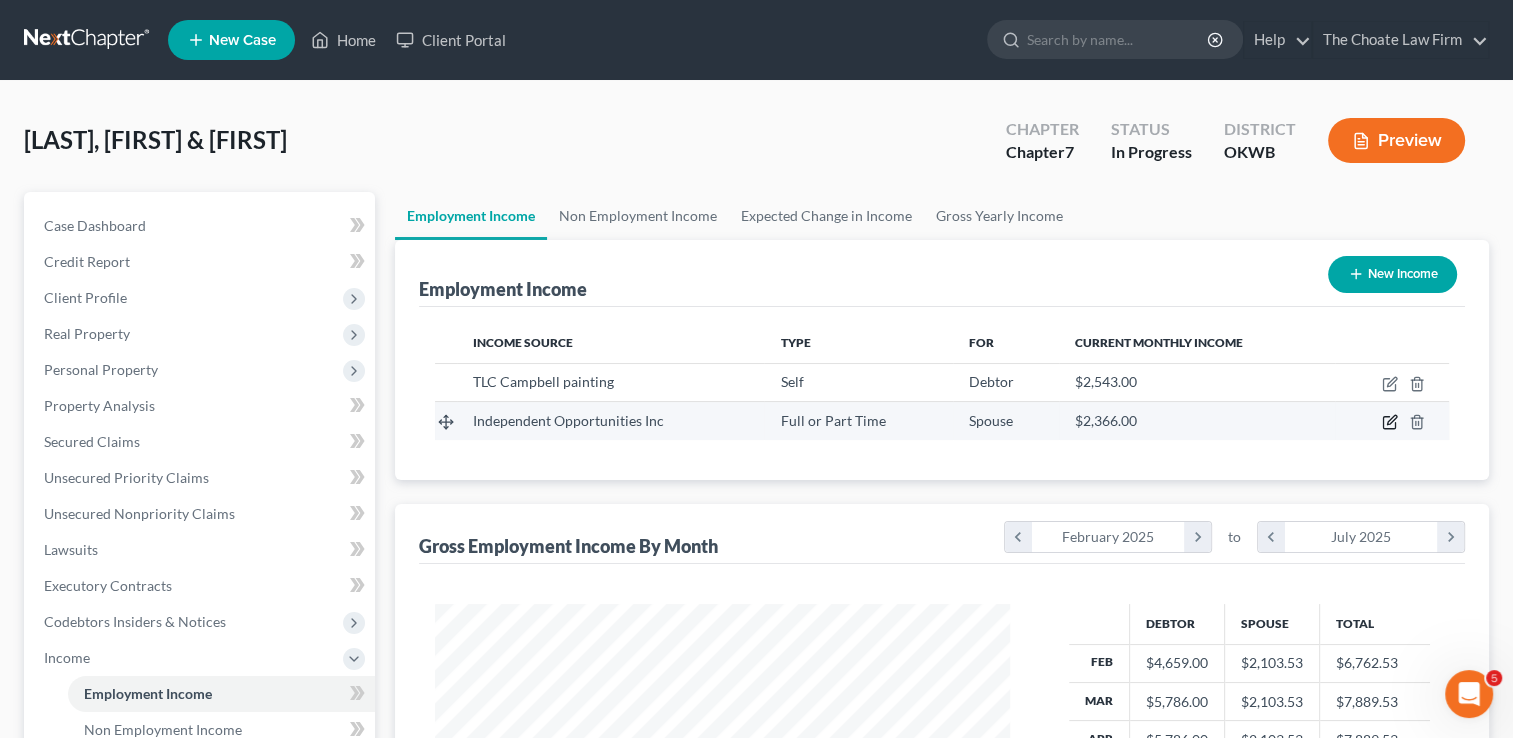 click 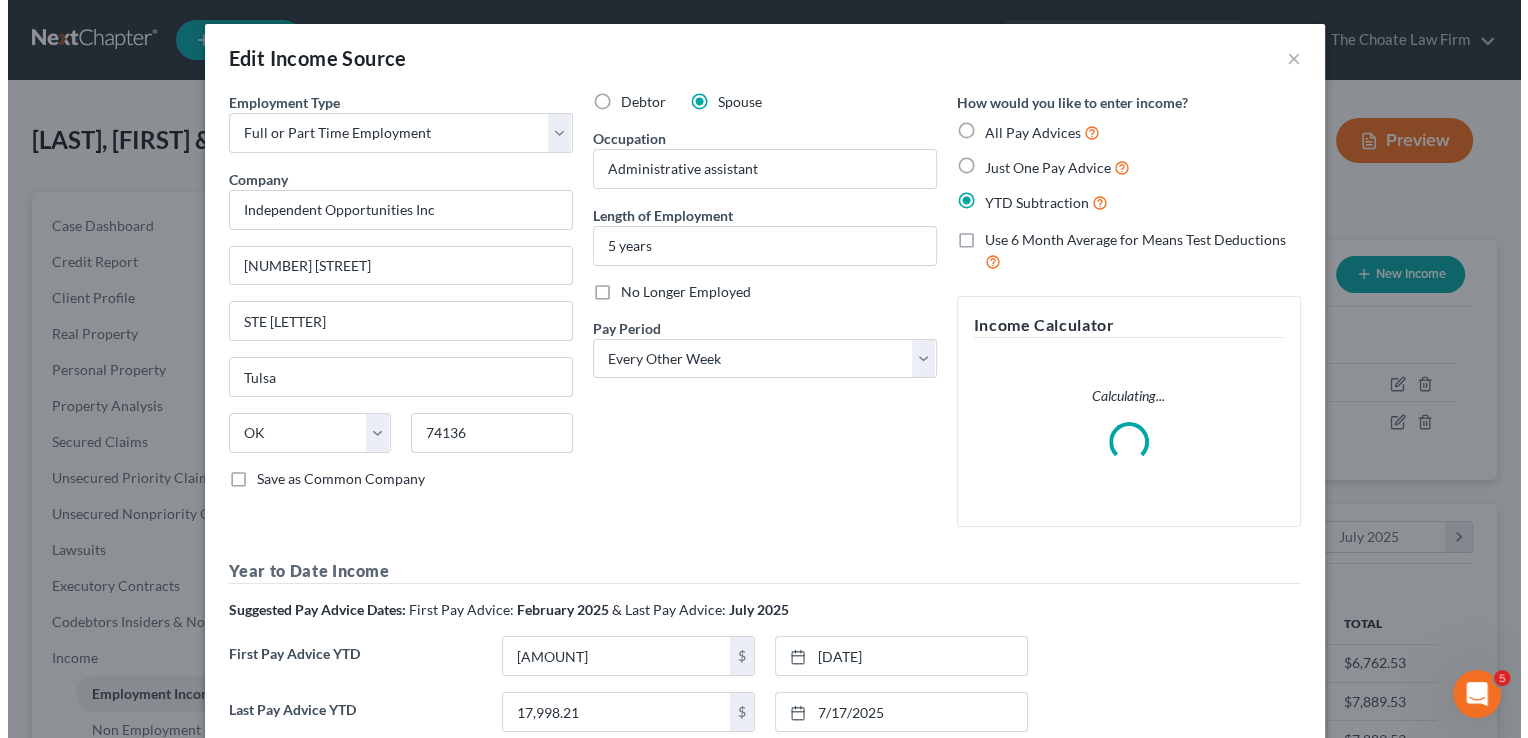 scroll, scrollTop: 999643, scrollLeft: 999378, axis: both 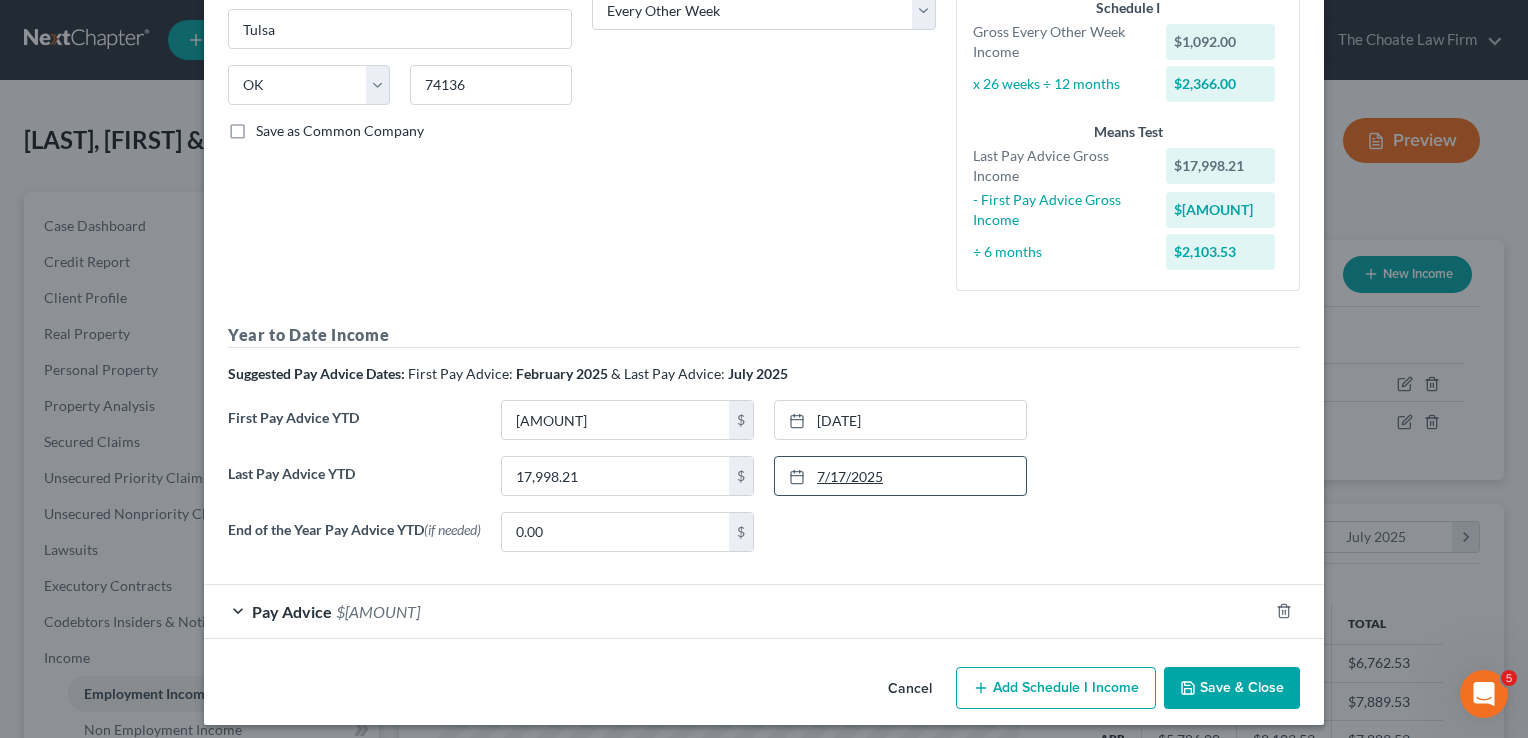 click on "7/17/2025" at bounding box center (900, 476) 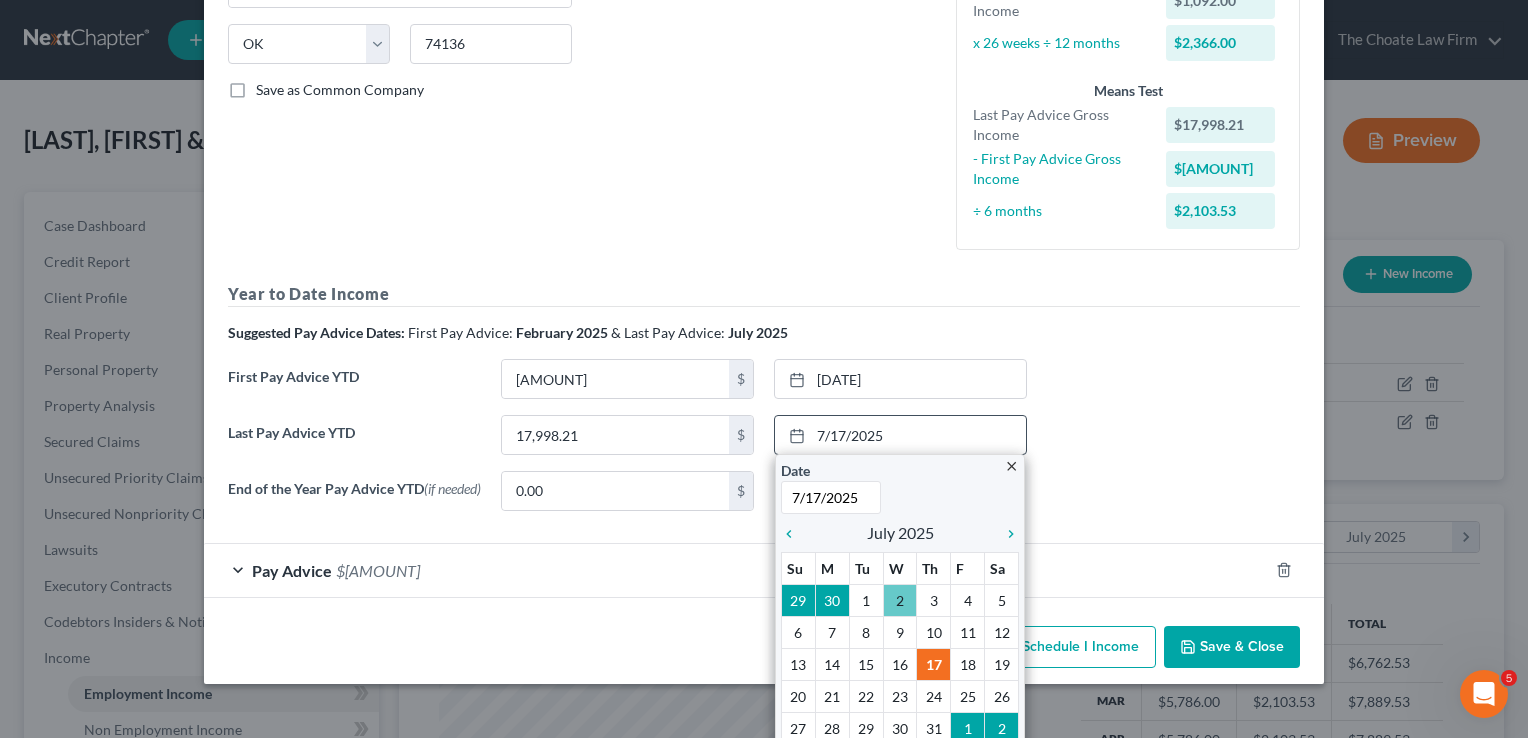 scroll, scrollTop: 428, scrollLeft: 0, axis: vertical 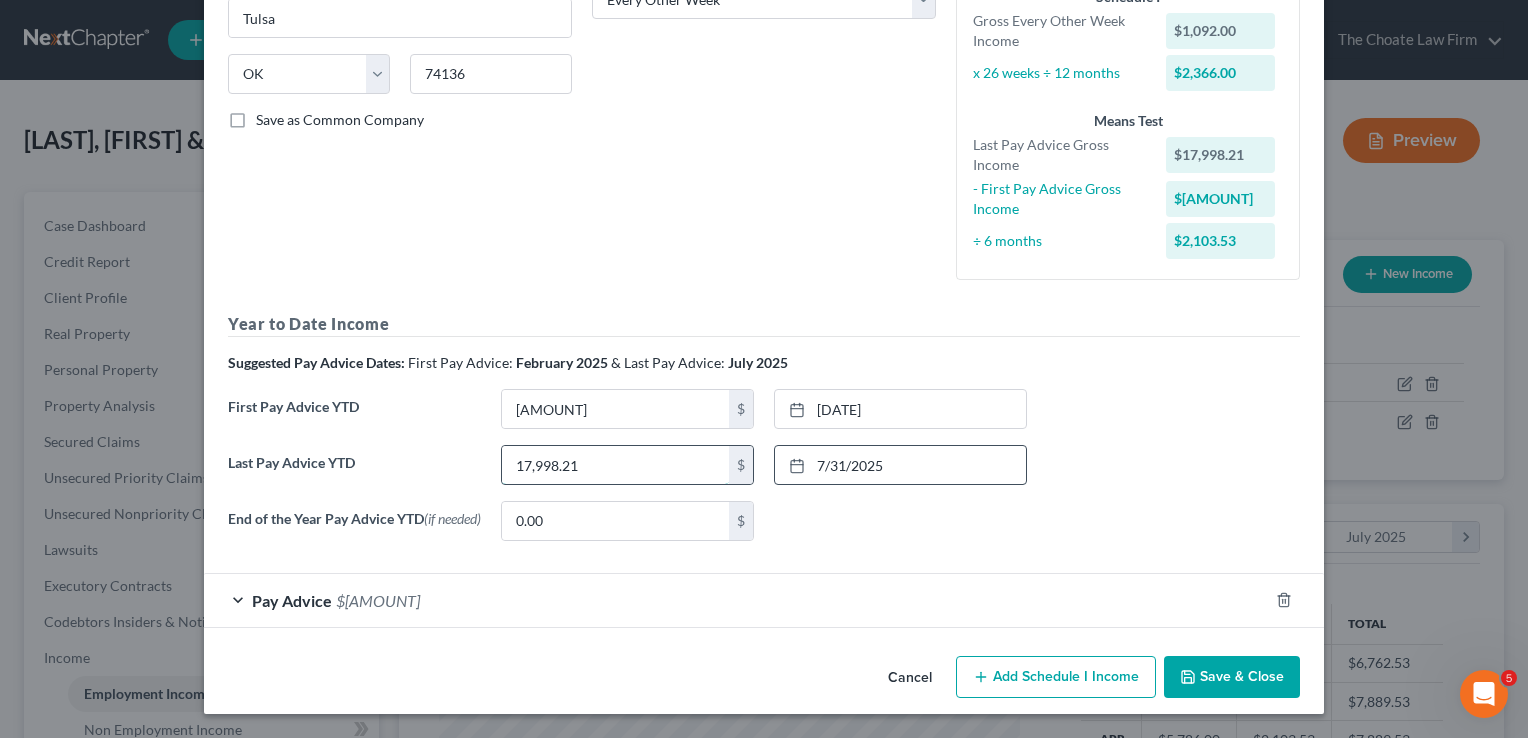 click on "17,998.21" at bounding box center (615, 465) 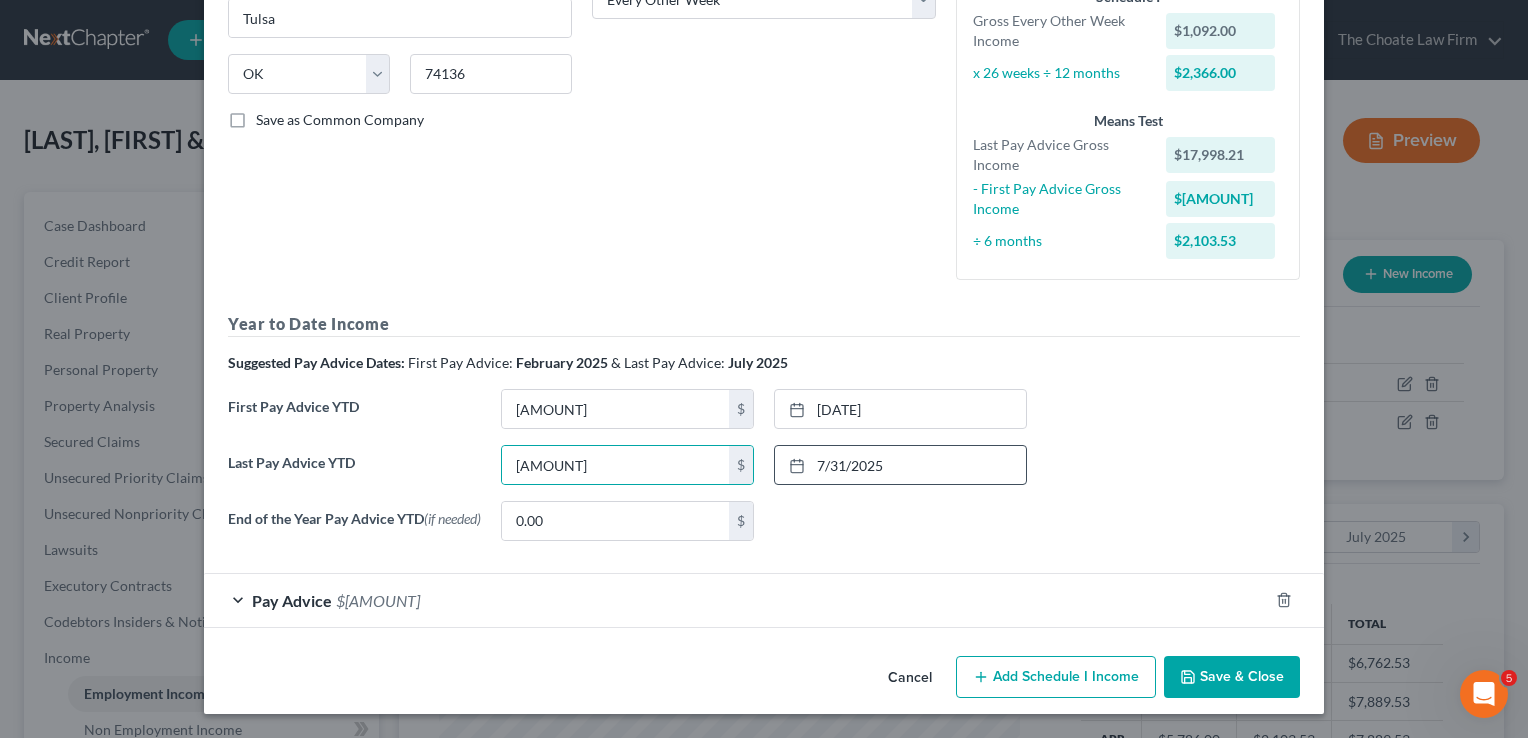click on "None
close
Date
Time
chevron_left
August 2025
chevron_right
Su M Tu W Th F Sa
27 28 29 30 31 1 2
3 4 5 6 7 8 9
10 11 12 13 14 15 16
17 18 19 20 21 22 23
24 25 26 27 28 29 30
31 1 2 3 4 5 6
Clear" at bounding box center [900, 521] 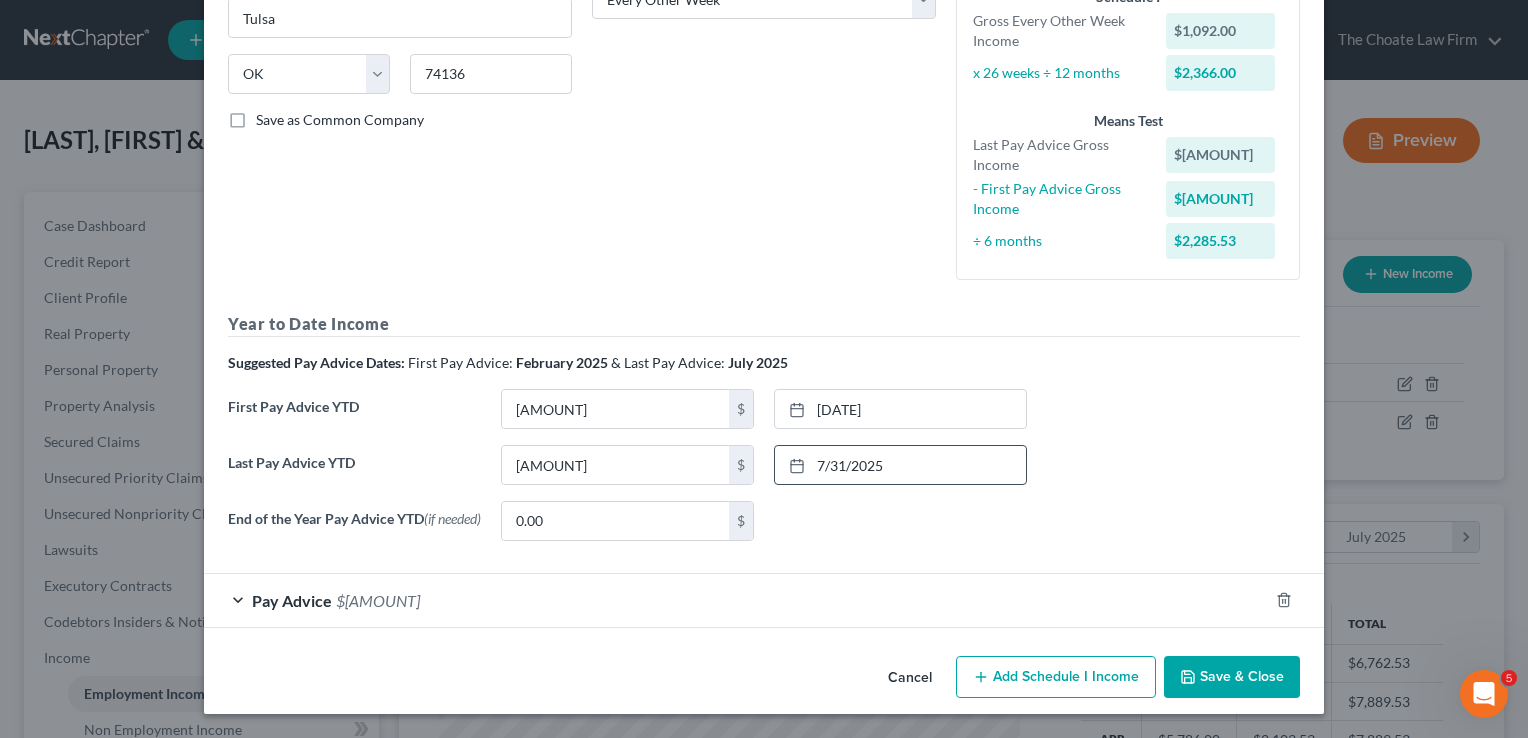 click on "Save & Close" at bounding box center (1232, 677) 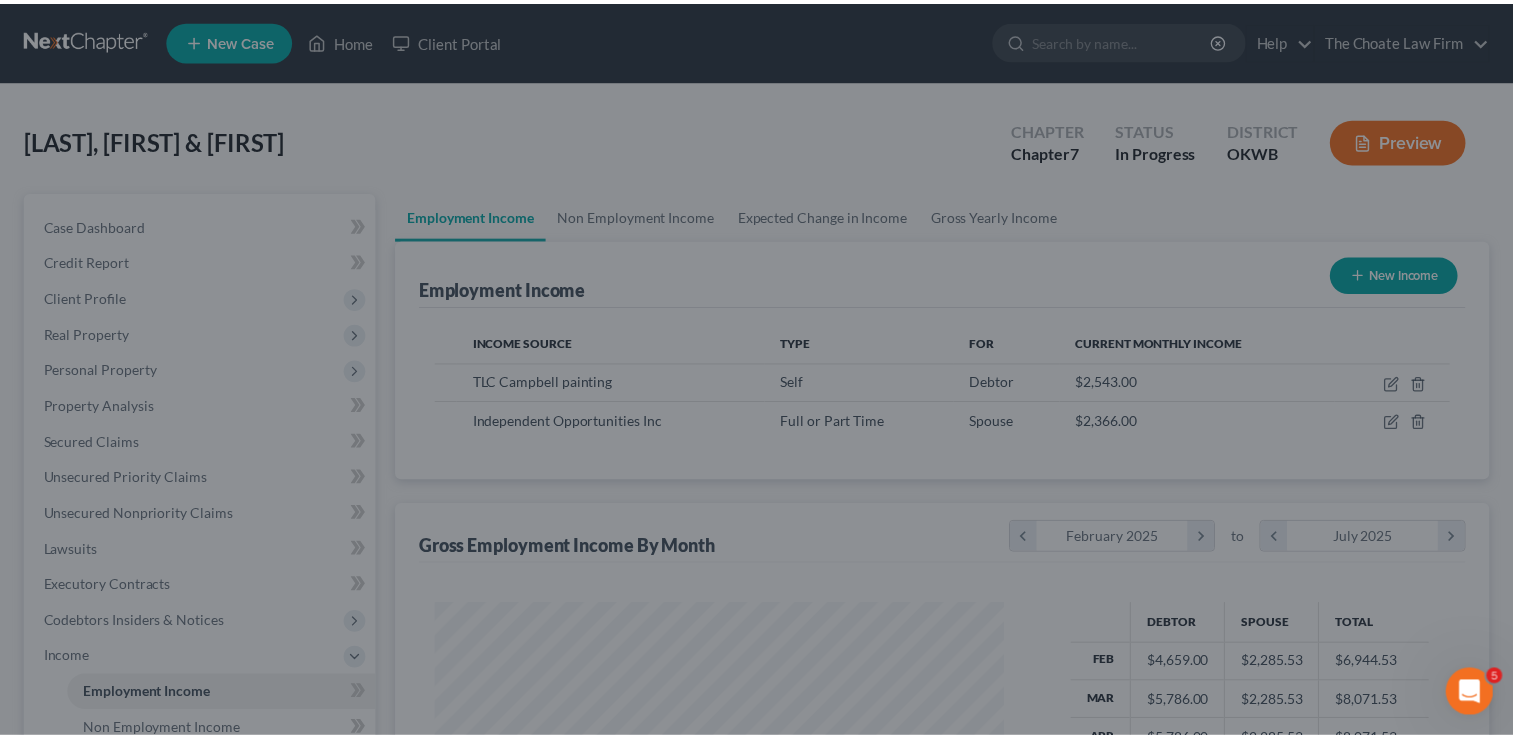scroll, scrollTop: 356, scrollLeft: 615, axis: both 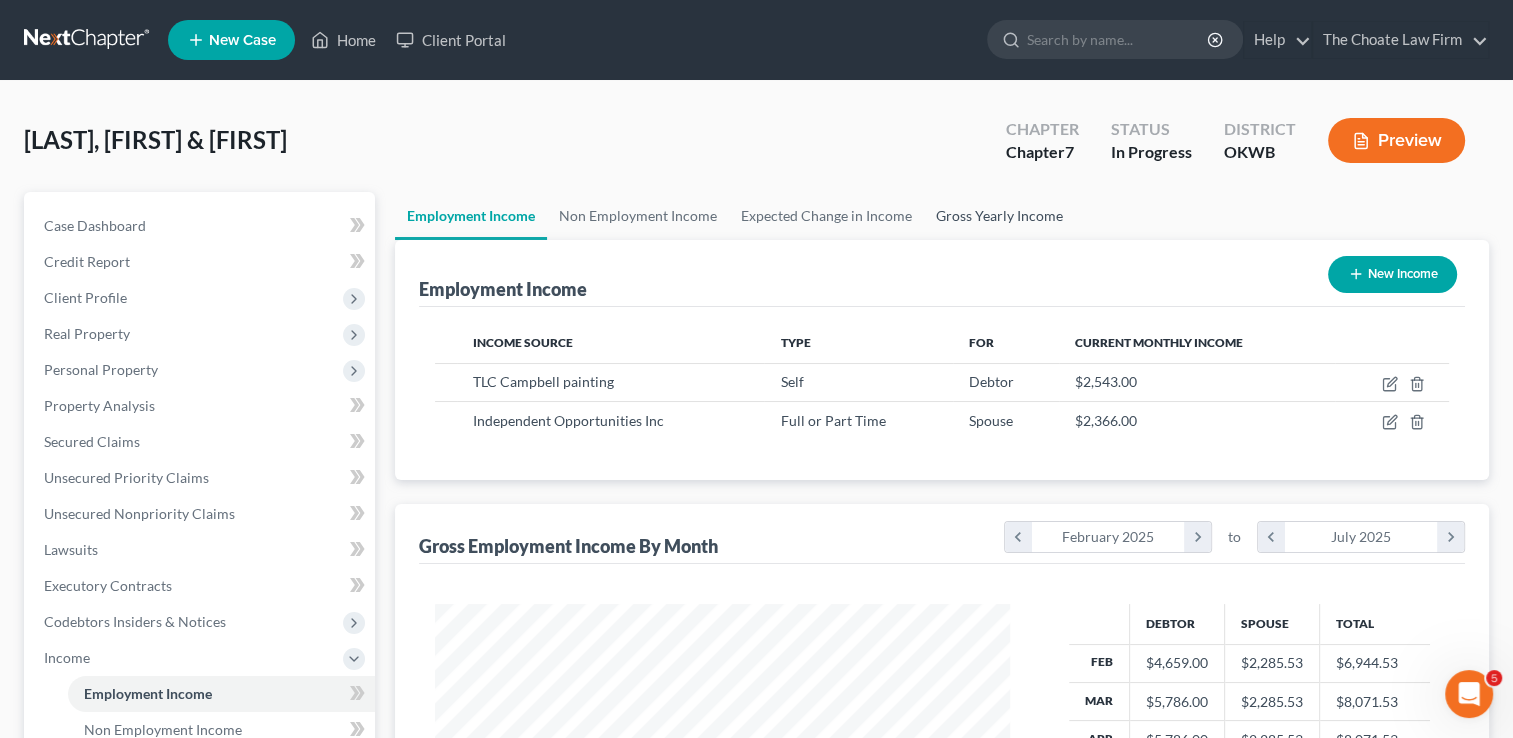 click on "Gross Yearly Income" at bounding box center [999, 216] 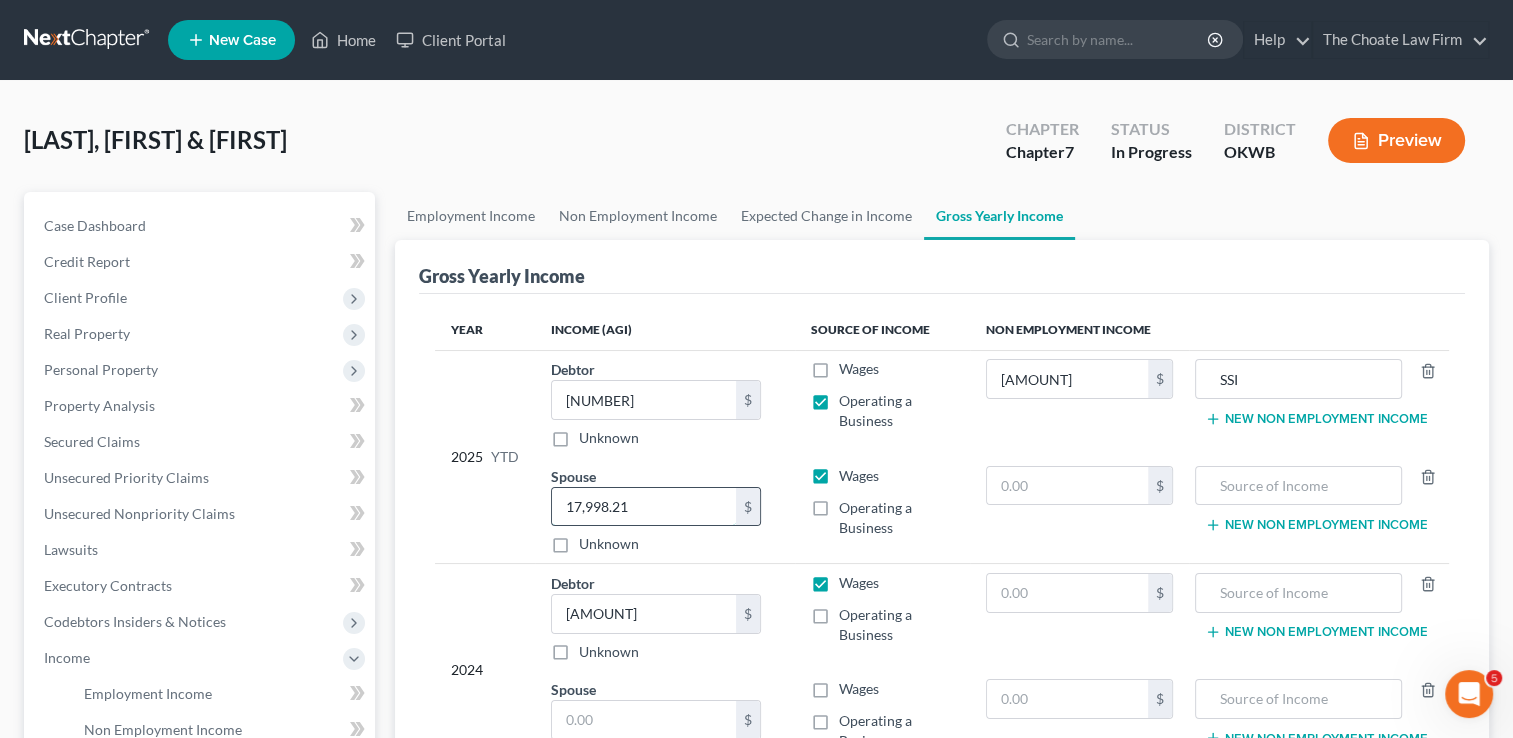 click on "17,998.21" at bounding box center (644, 507) 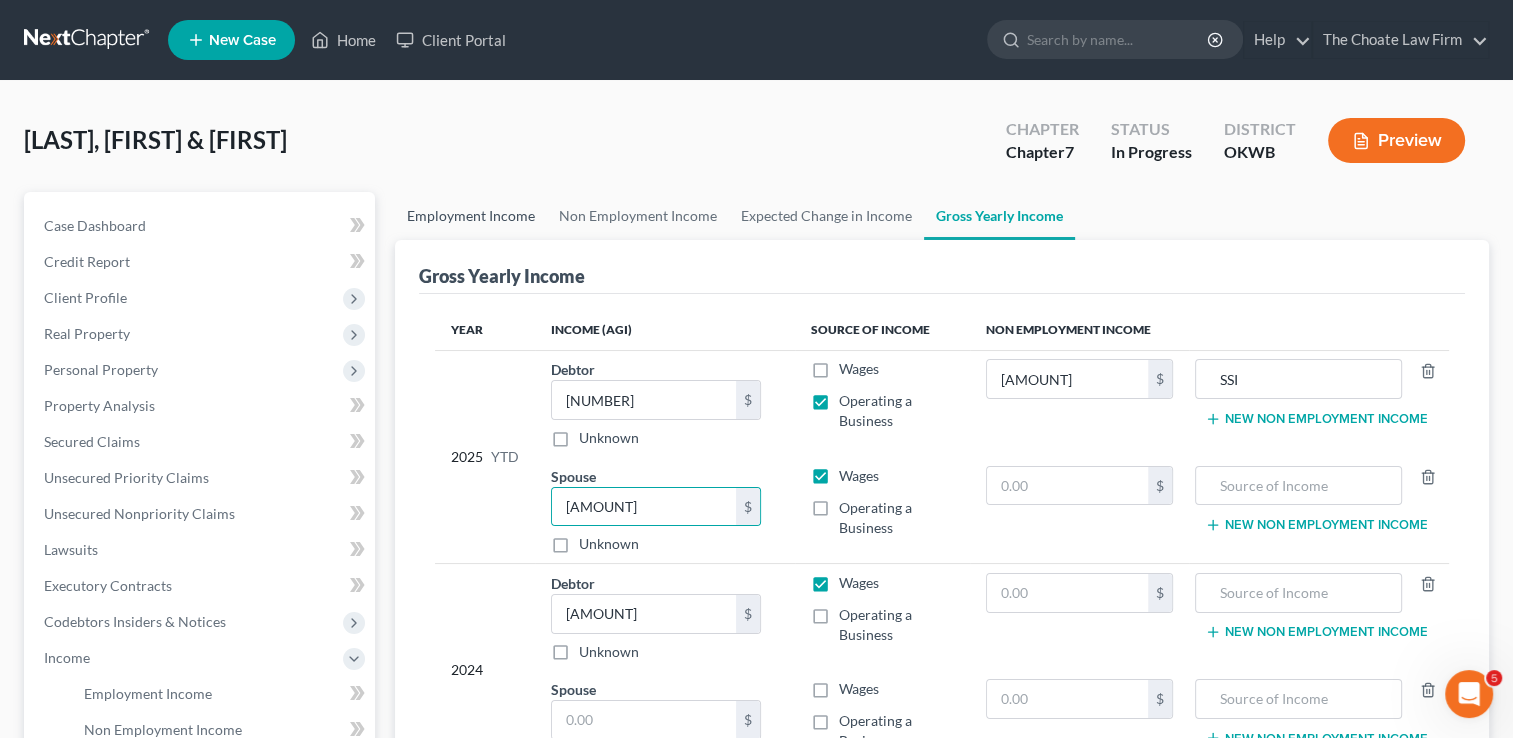 click on "Employment Income" at bounding box center [471, 216] 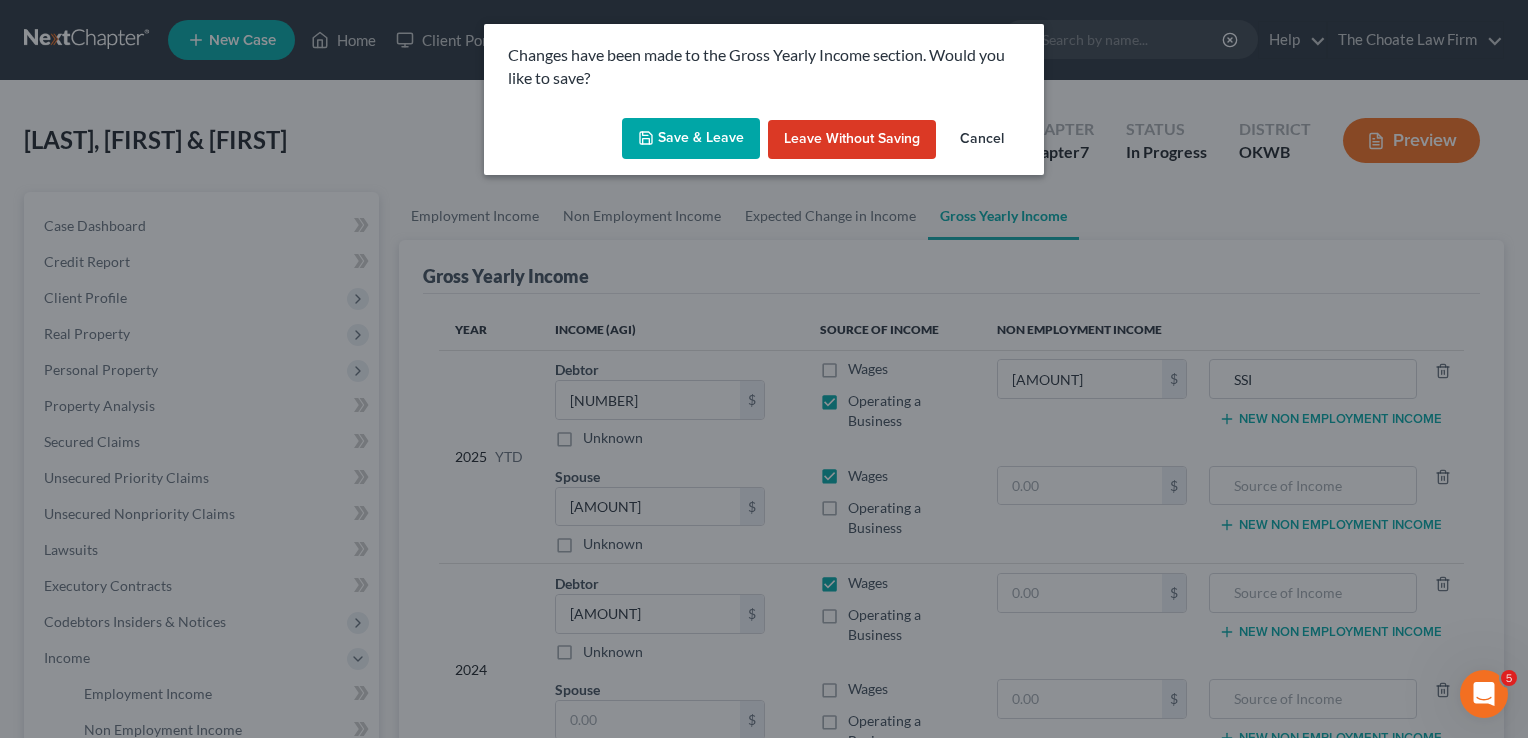 drag, startPoint x: 661, startPoint y: 138, endPoint x: 256, endPoint y: 576, distance: 596.54755 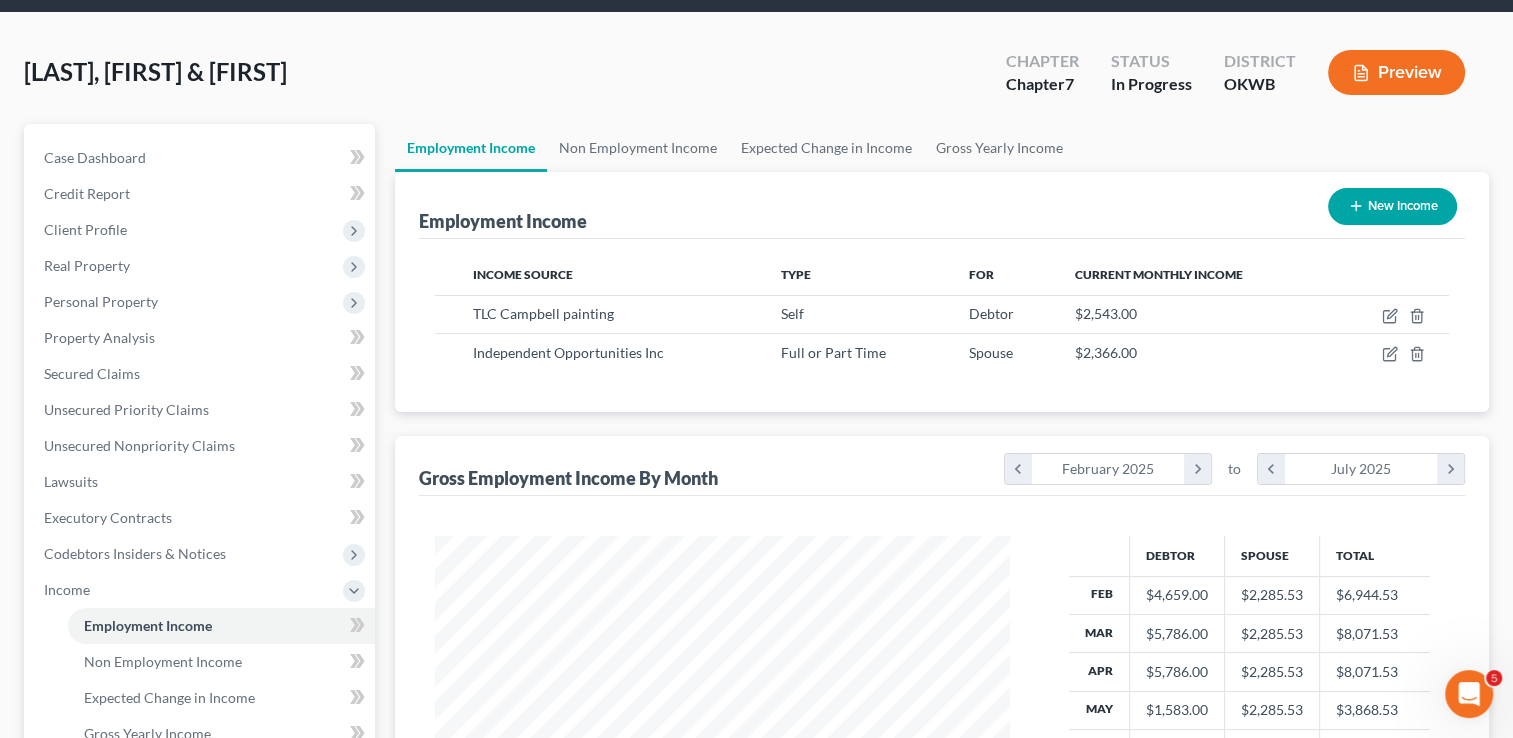 scroll, scrollTop: 296, scrollLeft: 0, axis: vertical 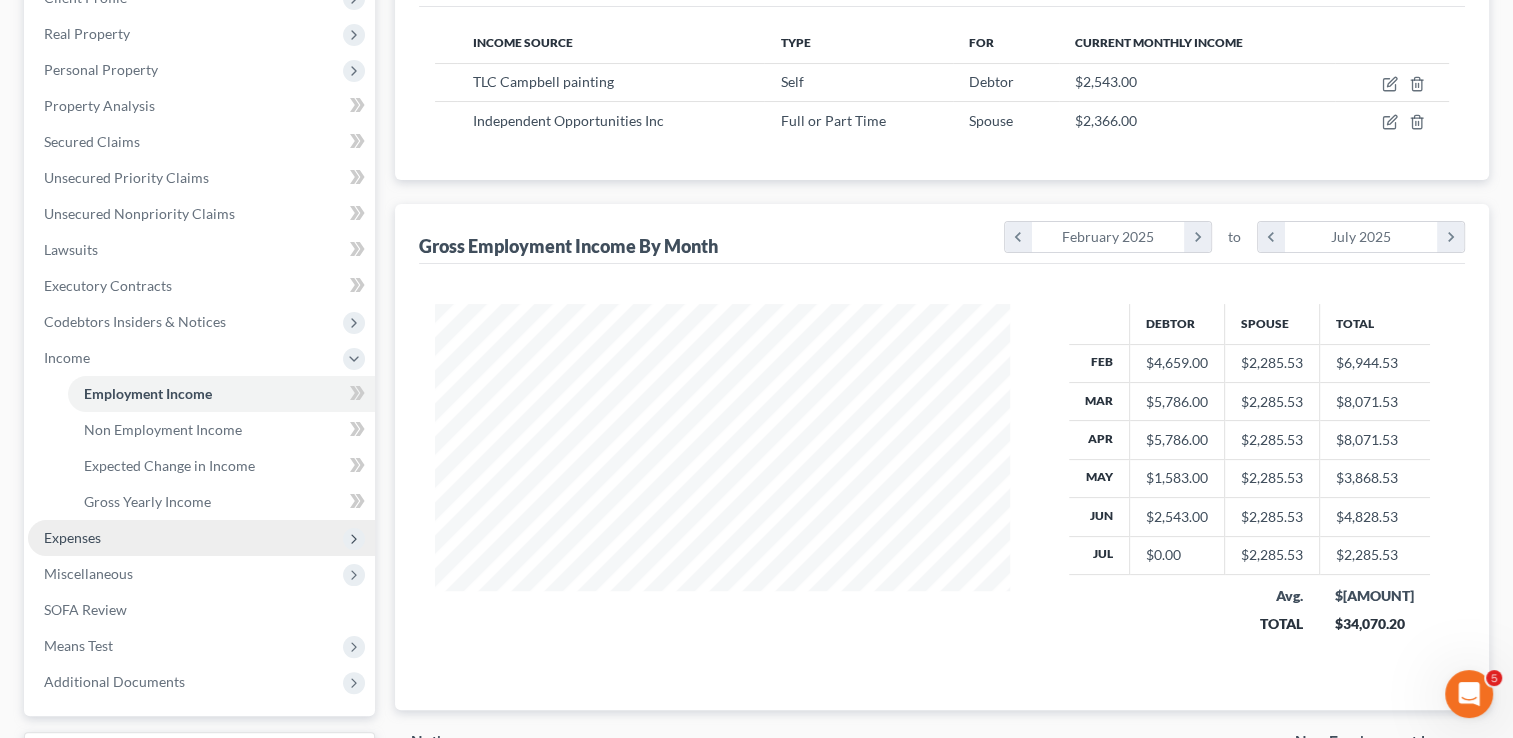 click on "Expenses" at bounding box center [72, 537] 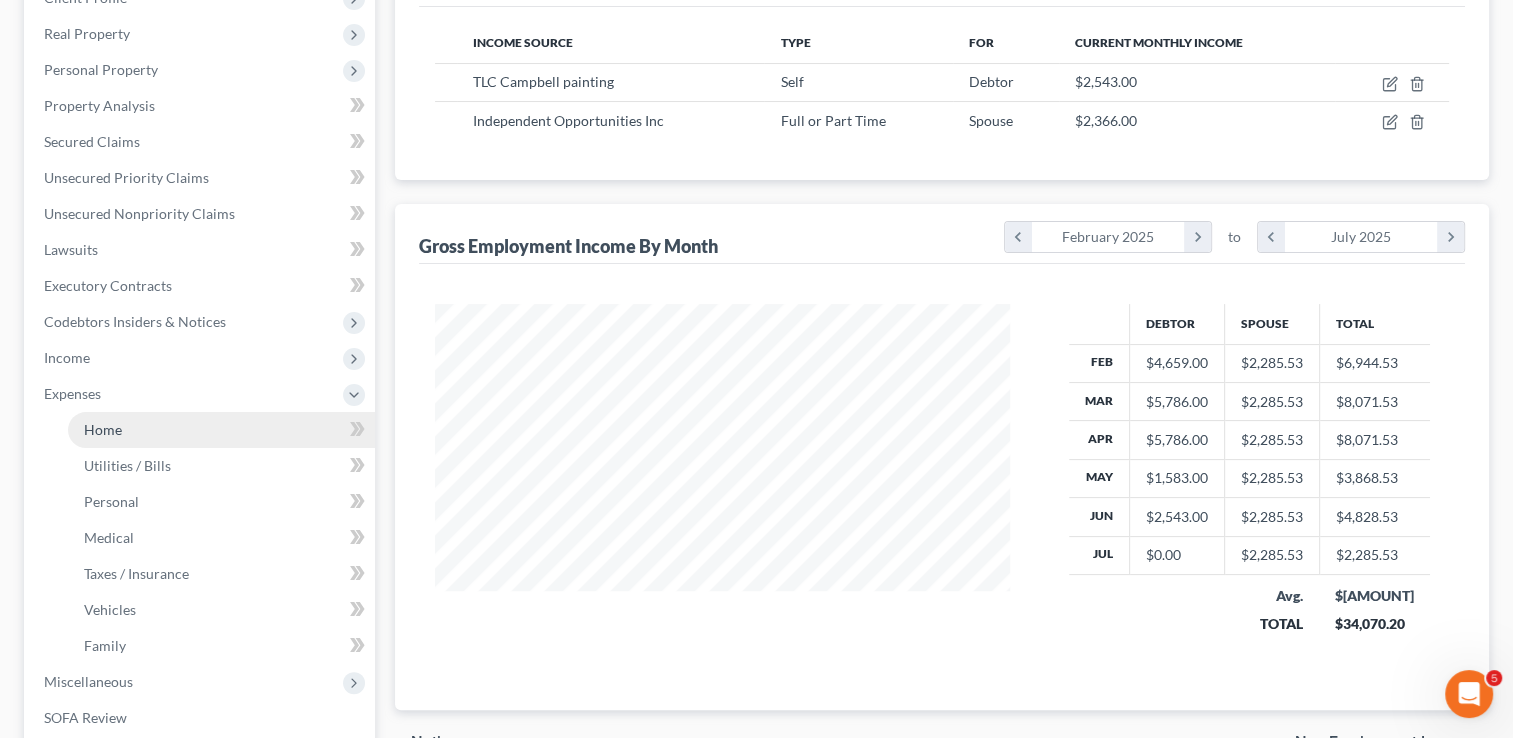 click on "Home" at bounding box center (221, 430) 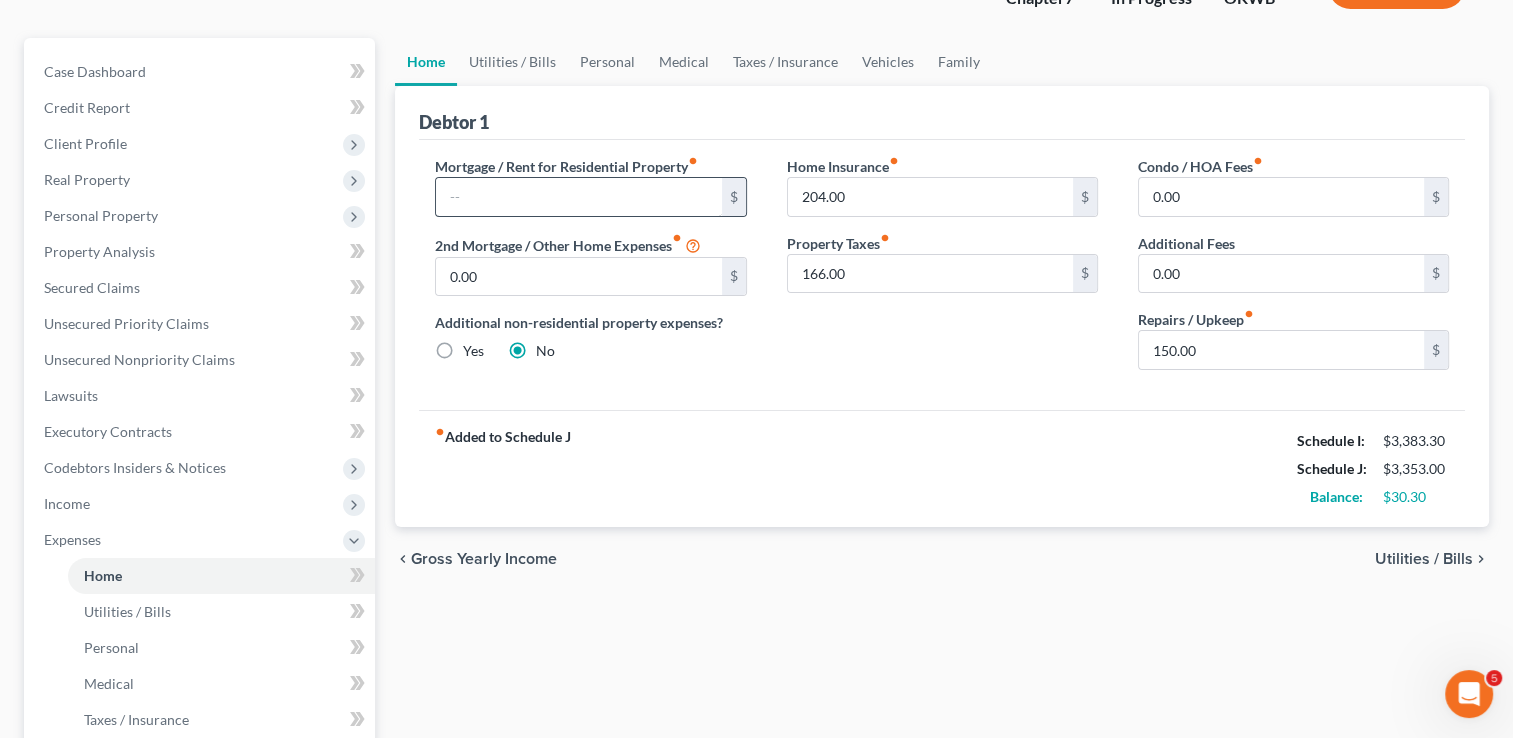 scroll, scrollTop: 0, scrollLeft: 0, axis: both 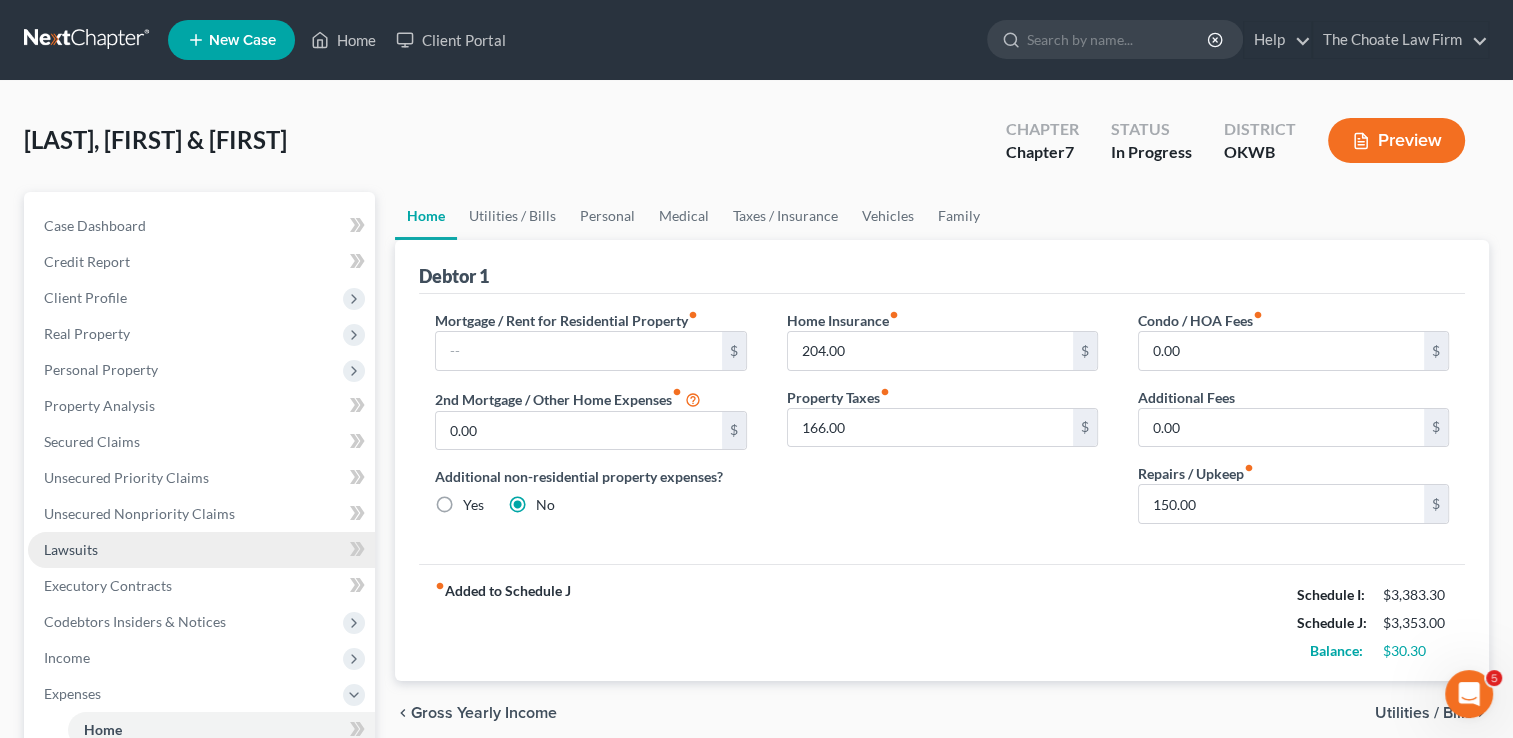 drag, startPoint x: 70, startPoint y: 550, endPoint x: 260, endPoint y: 555, distance: 190.06578 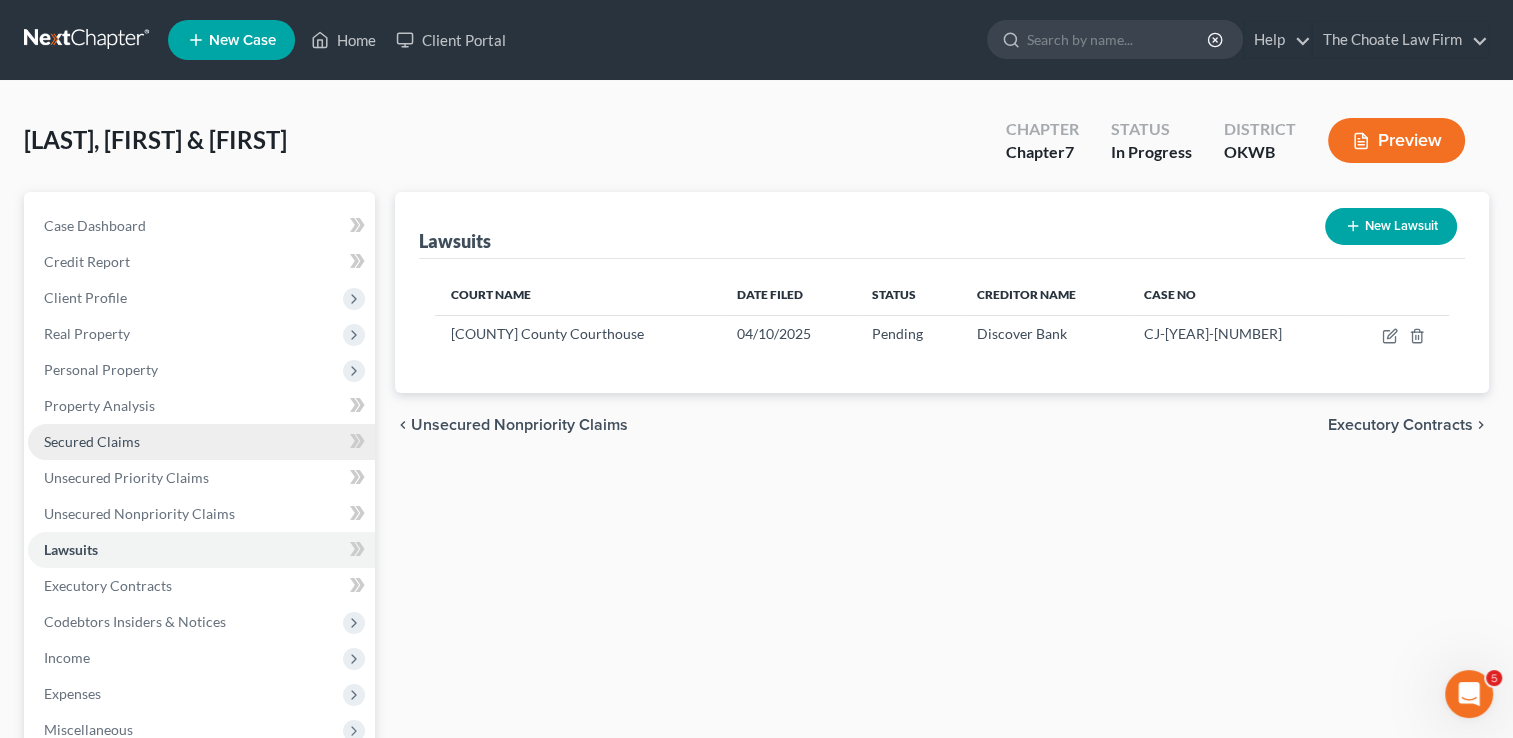 click on "Secured Claims" at bounding box center (92, 441) 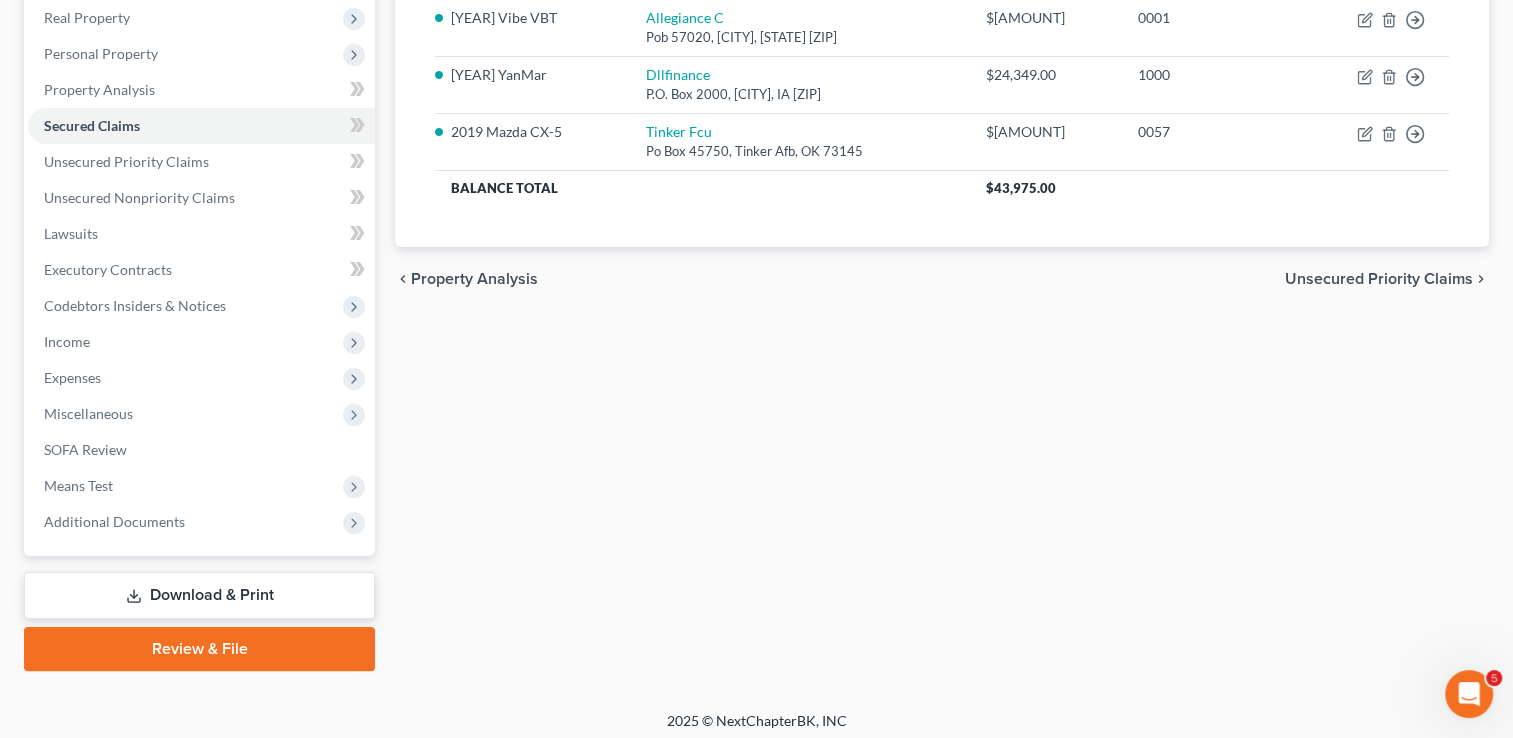 scroll, scrollTop: 323, scrollLeft: 0, axis: vertical 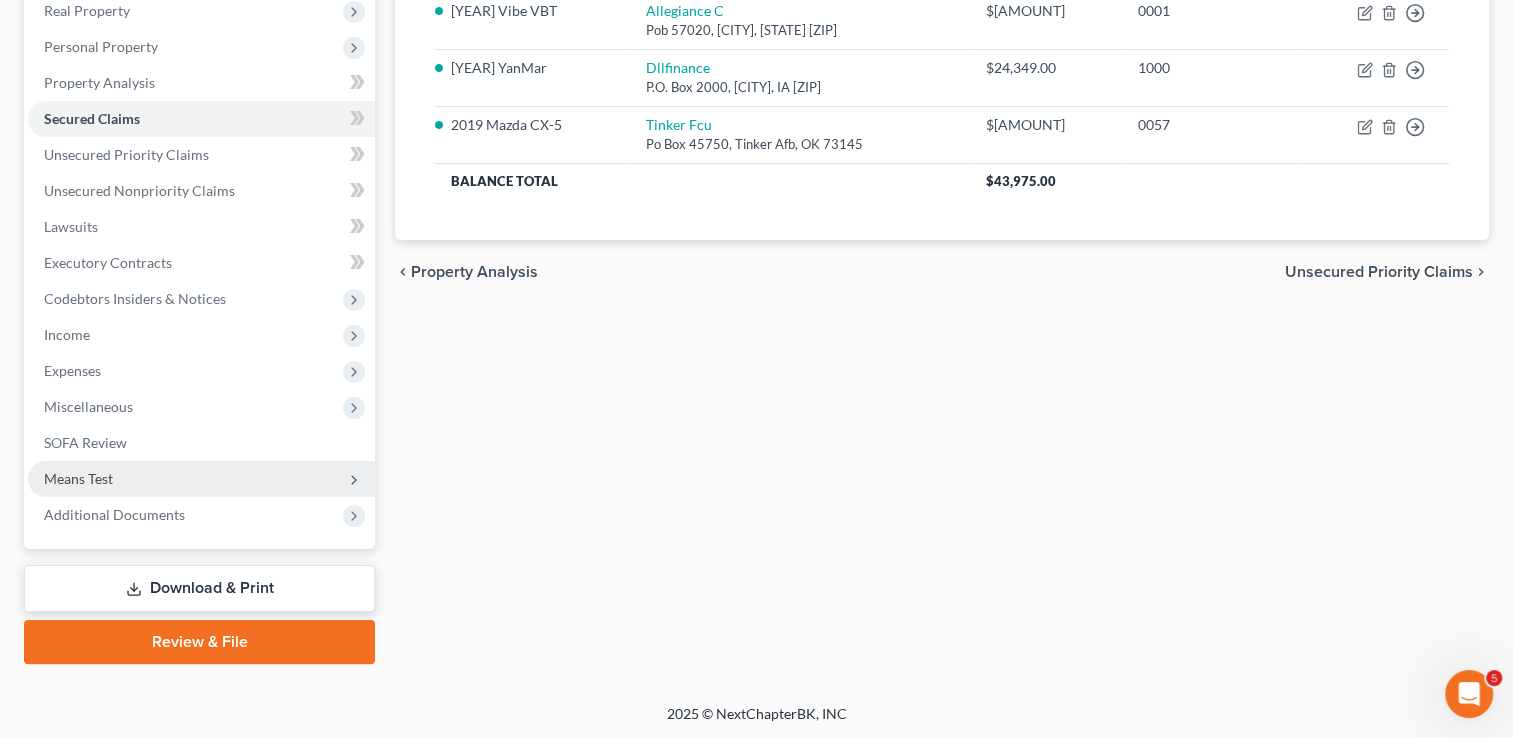 click on "Means Test" at bounding box center [78, 478] 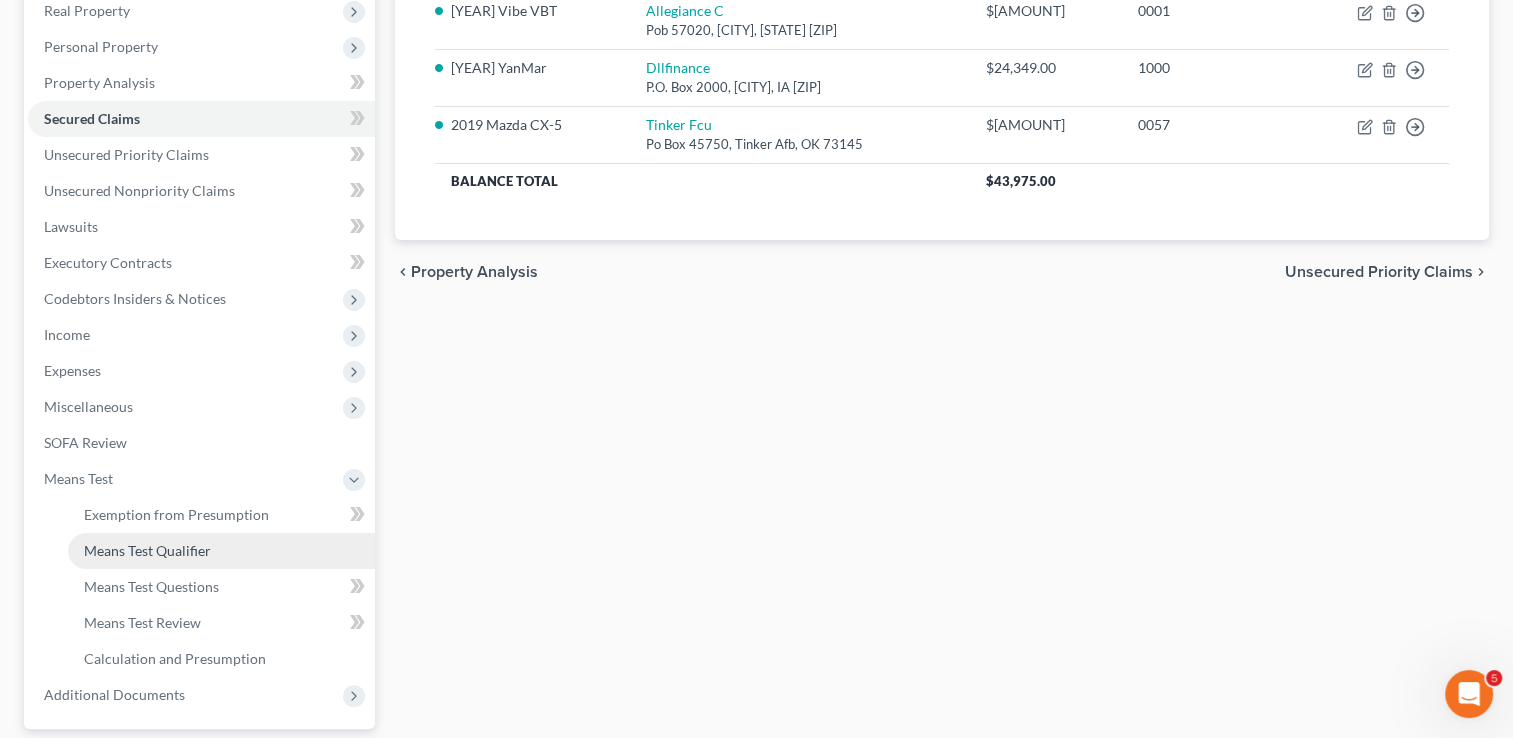 click on "Means Test Qualifier" at bounding box center [147, 550] 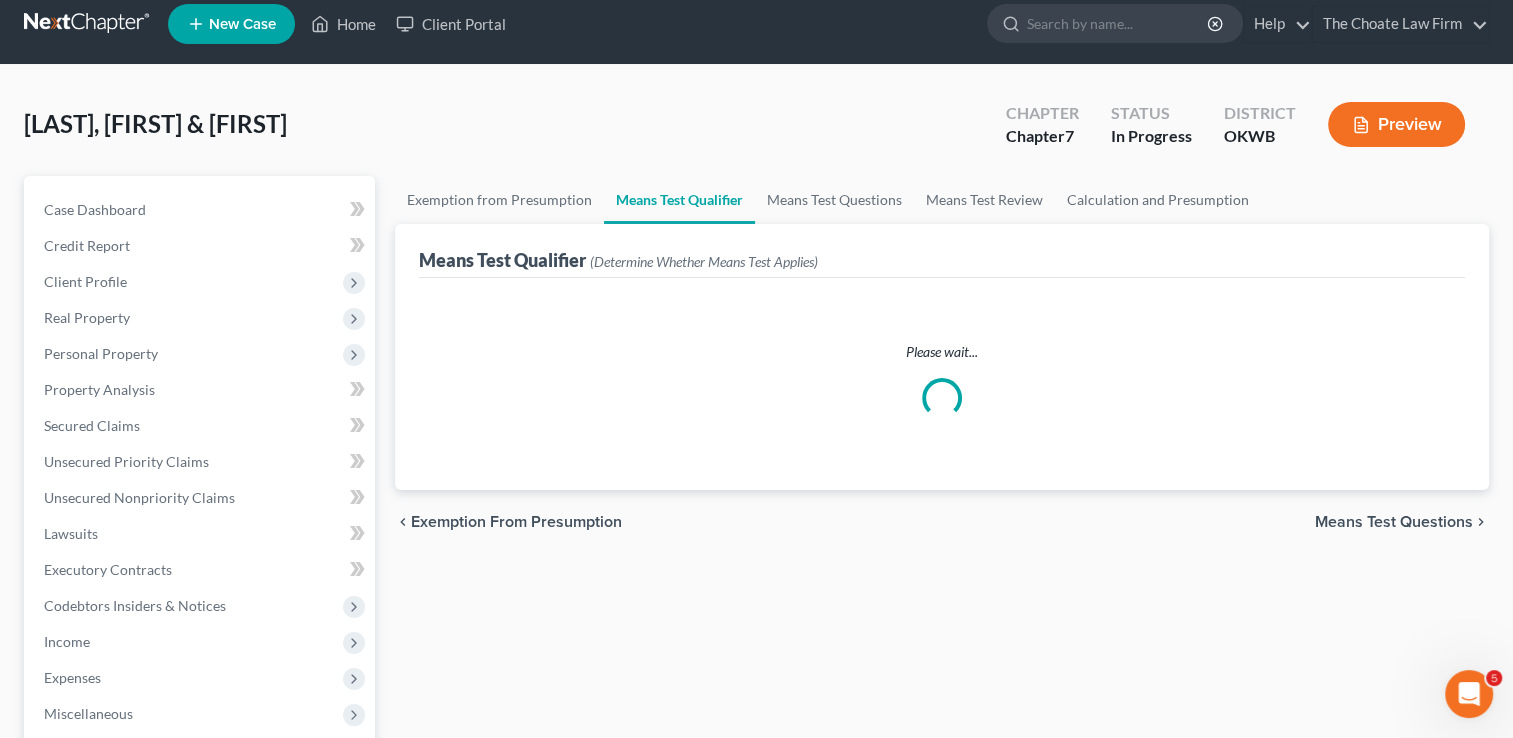 scroll, scrollTop: 0, scrollLeft: 0, axis: both 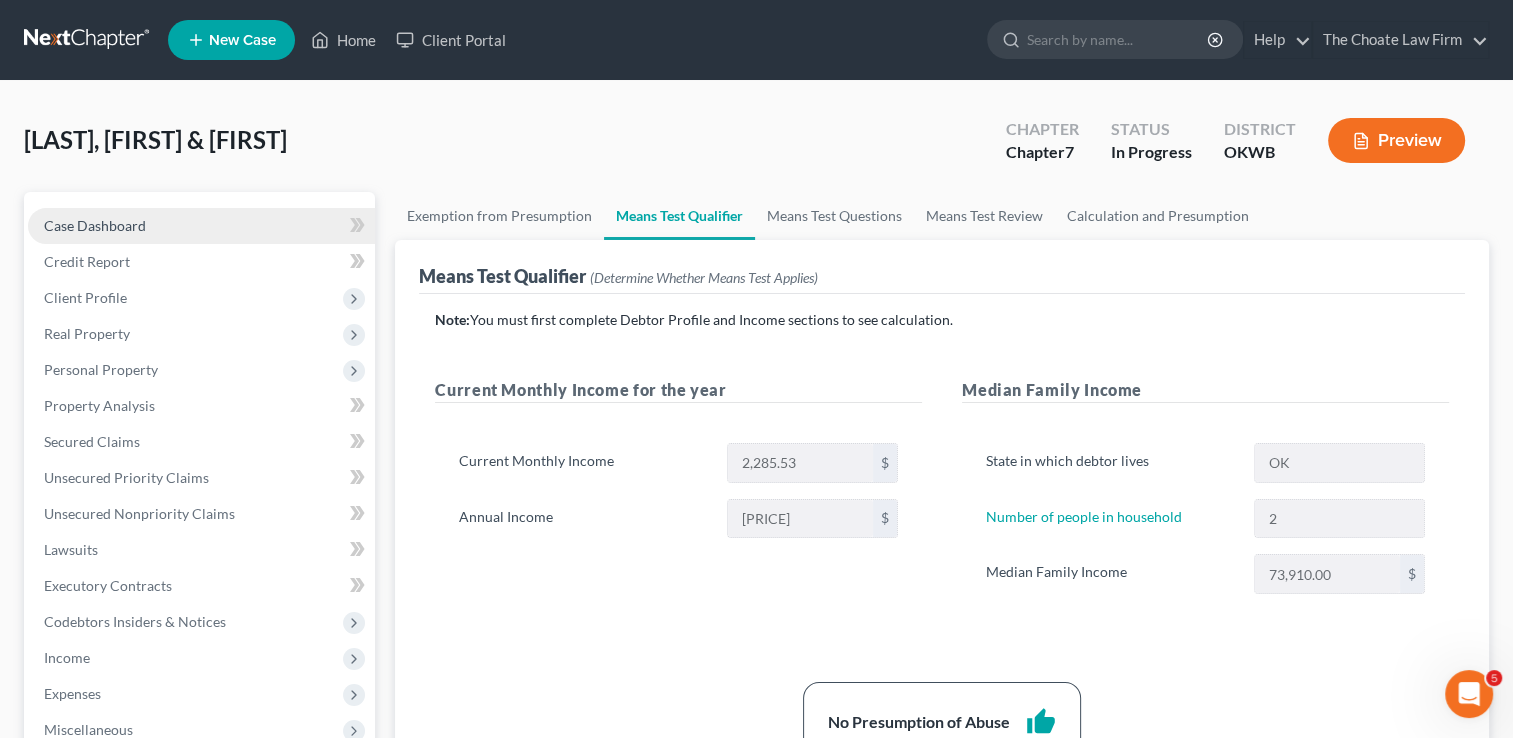 click on "Case Dashboard" at bounding box center [95, 225] 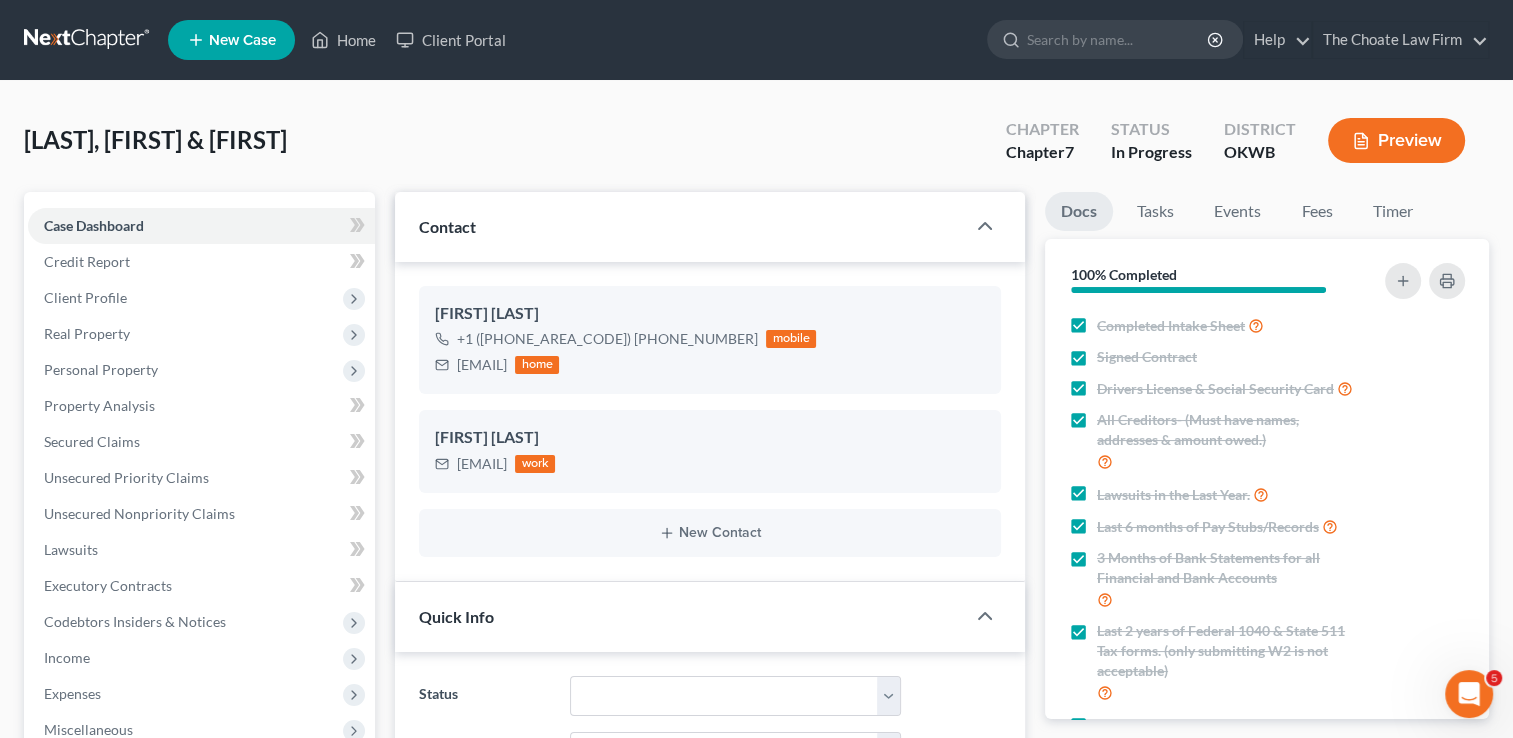 scroll, scrollTop: 186, scrollLeft: 0, axis: vertical 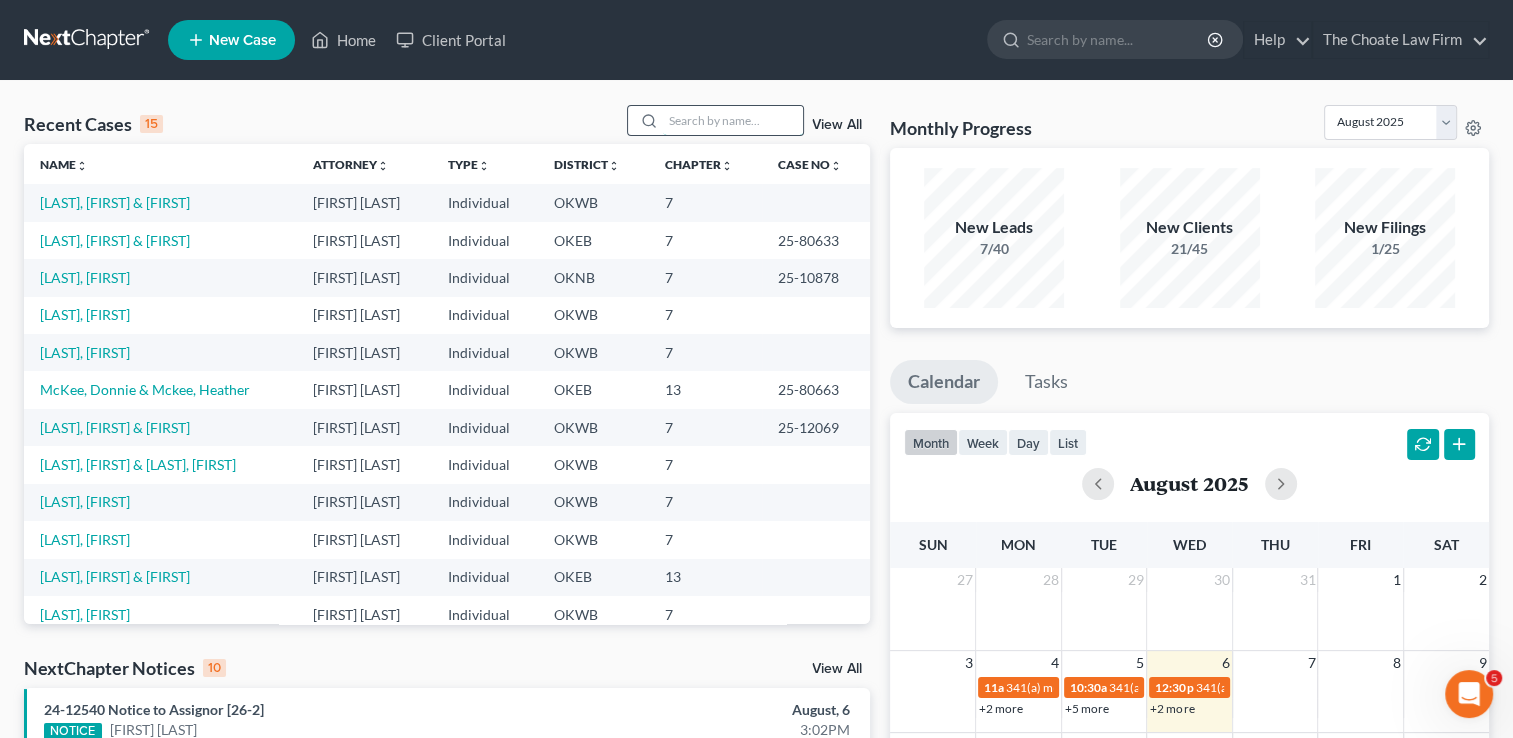 click at bounding box center [733, 120] 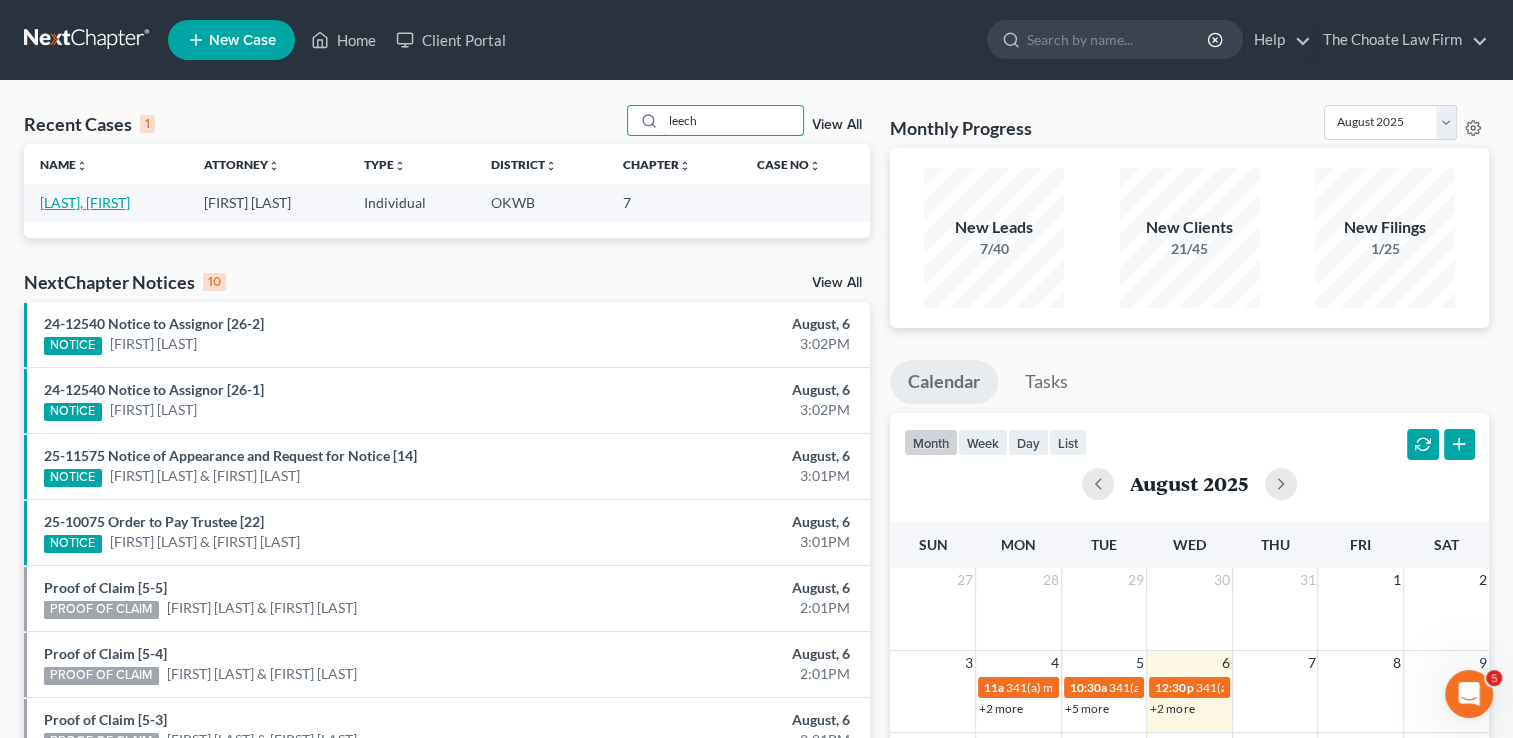 type on "leech" 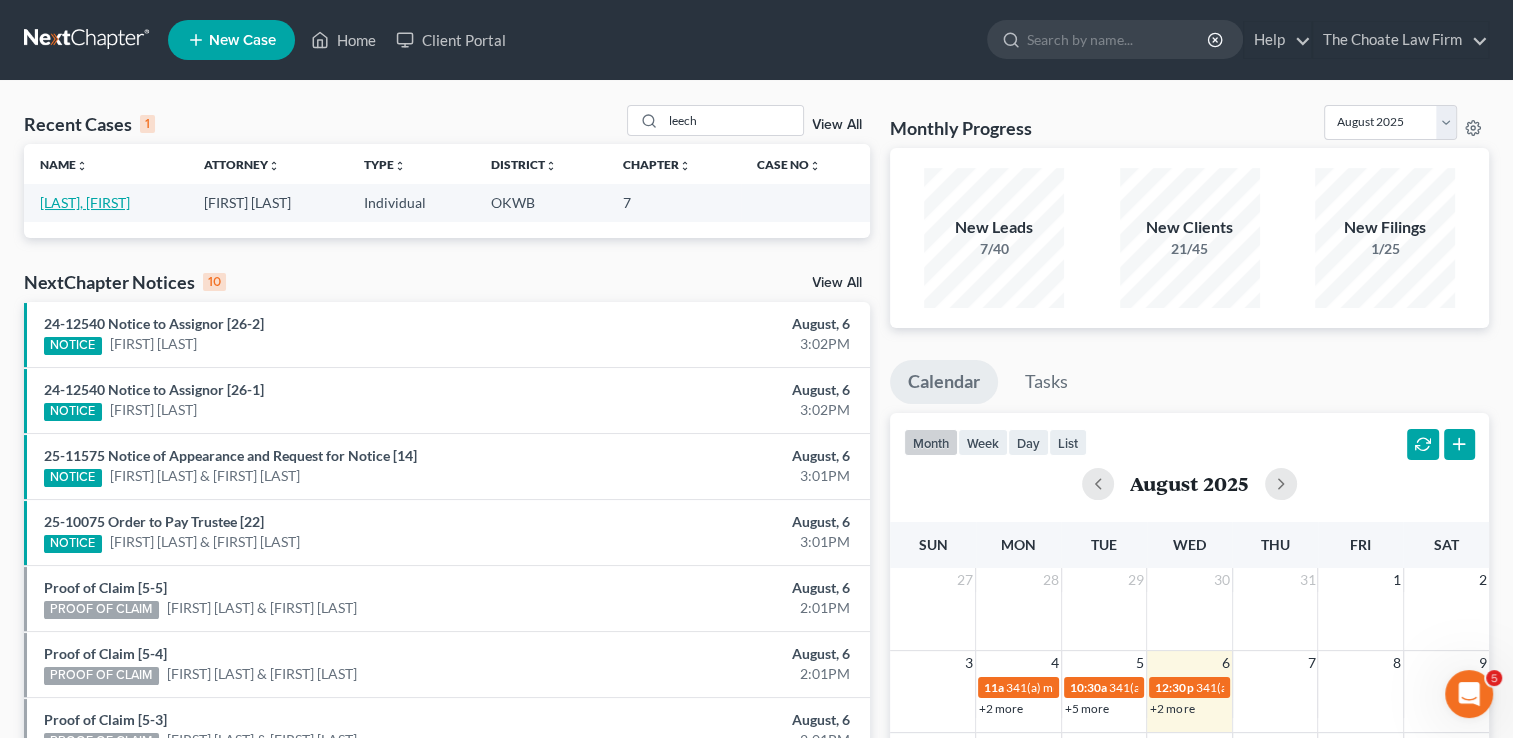 click on "[LAST], [FIRST]" at bounding box center (85, 202) 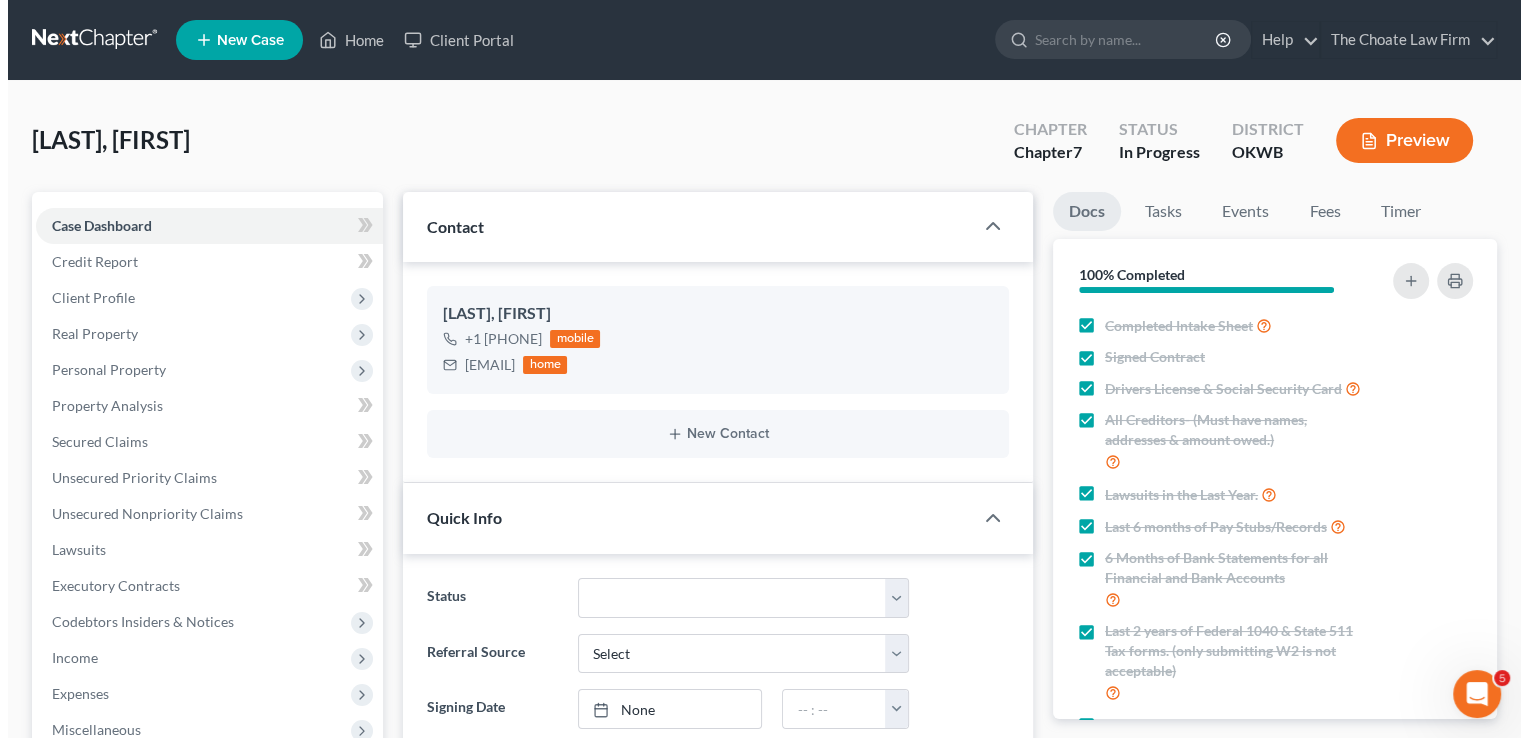 scroll, scrollTop: 407, scrollLeft: 0, axis: vertical 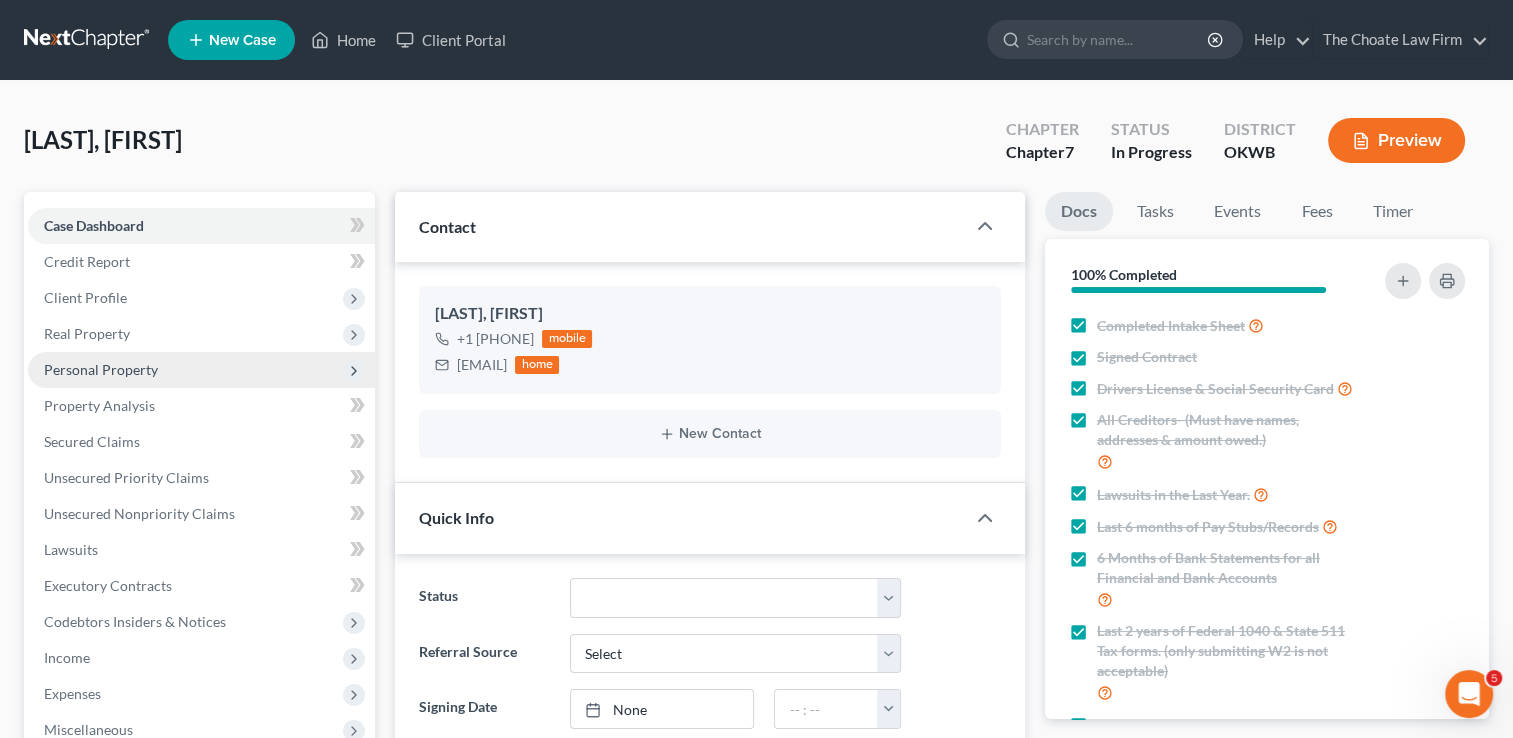 click on "Personal Property" at bounding box center (101, 369) 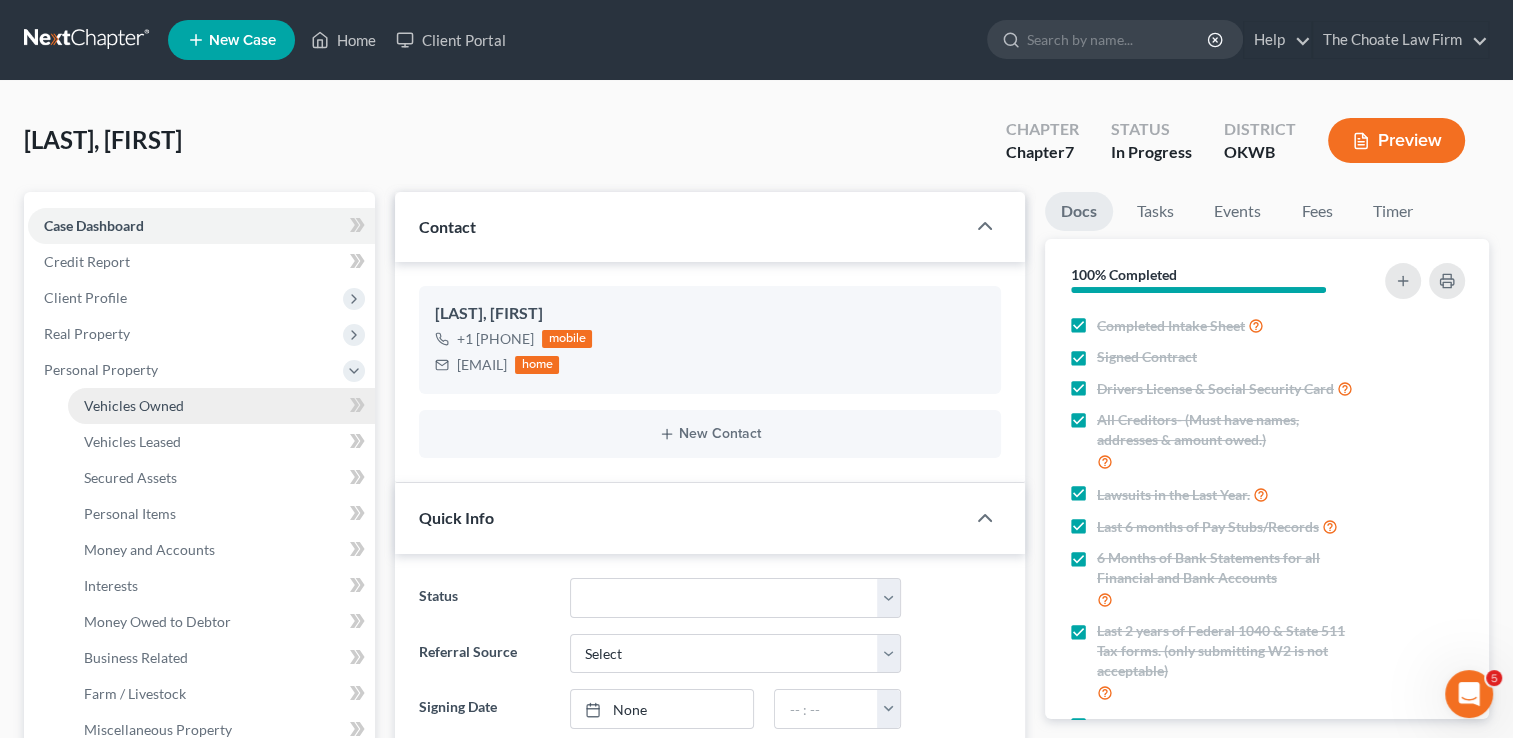 click on "Vehicles Owned" at bounding box center (134, 405) 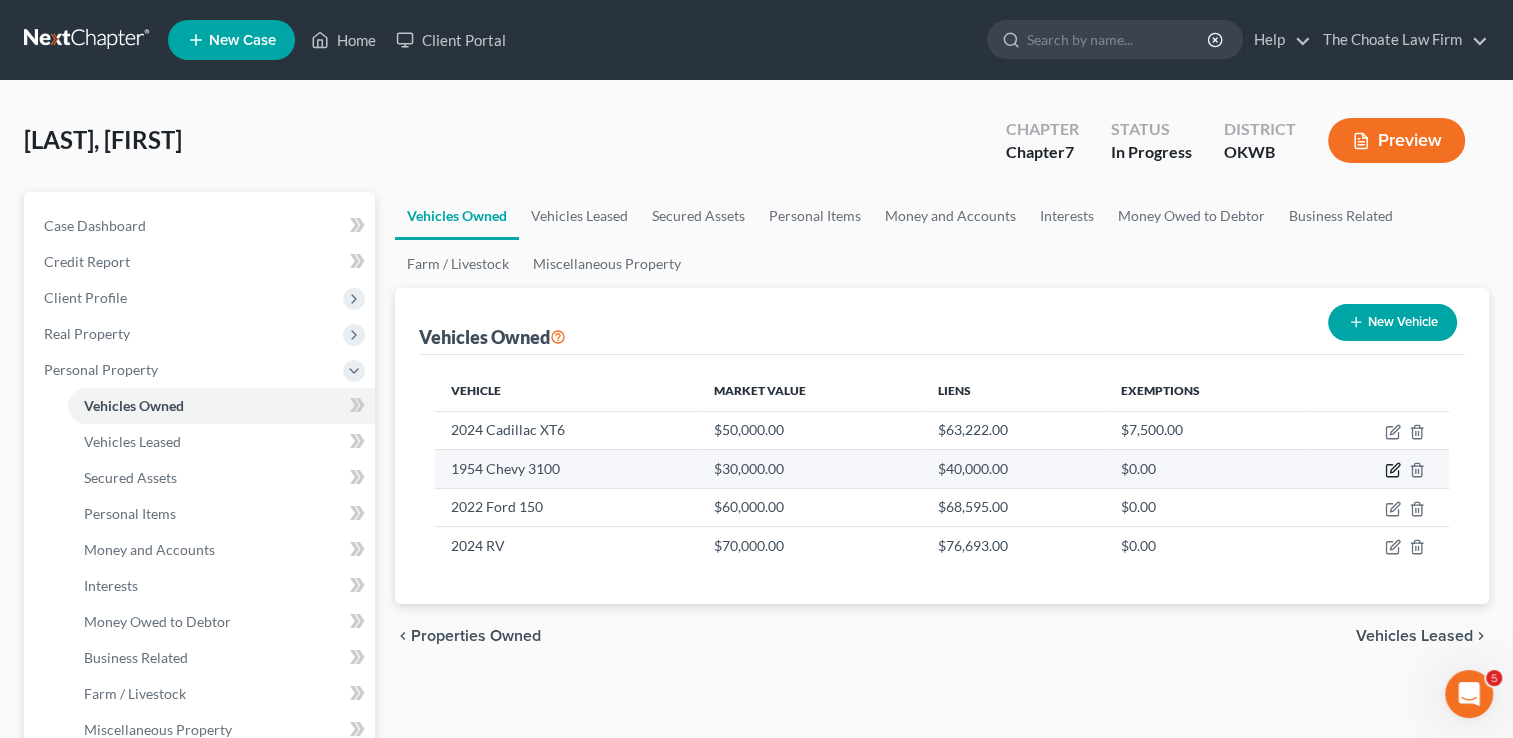 click 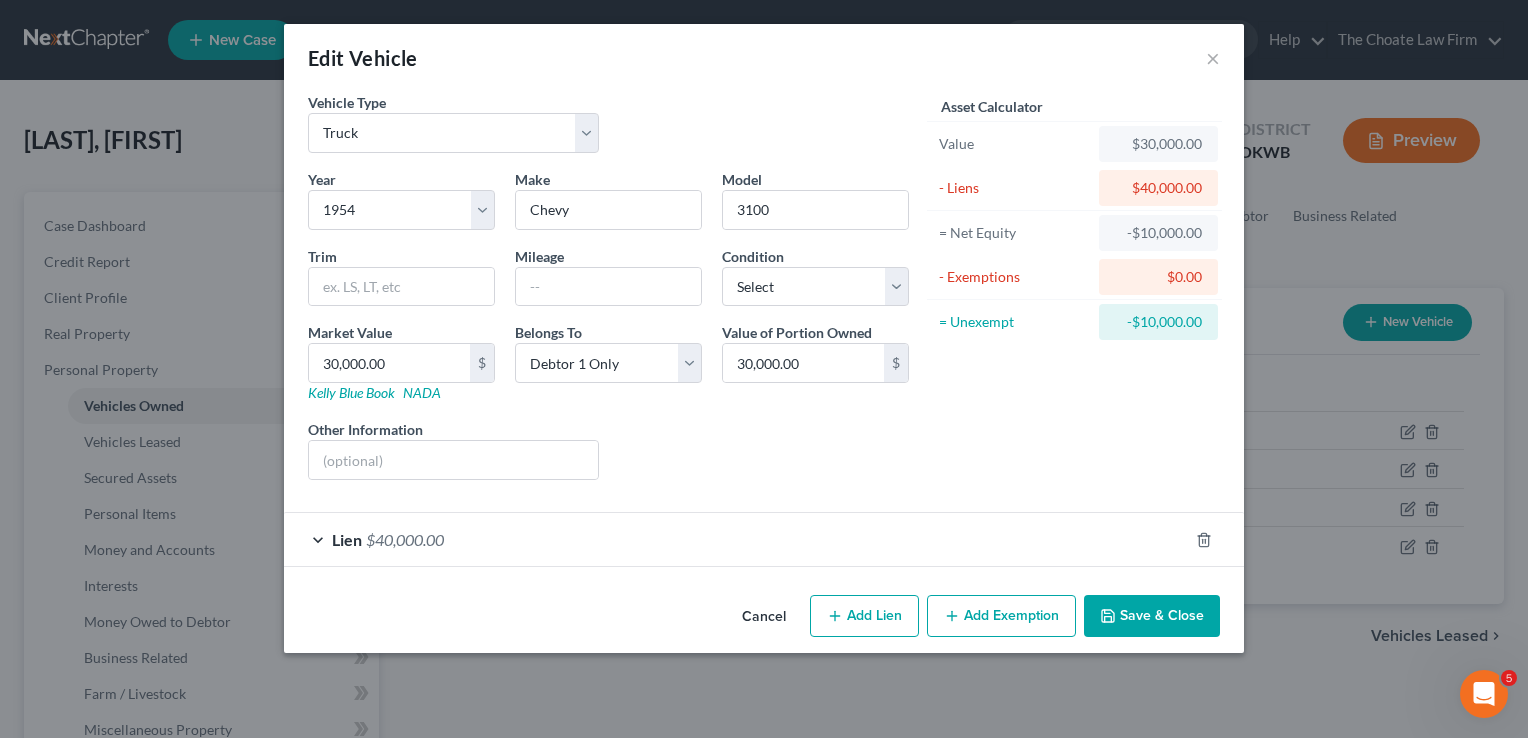 click on "Lien $40,000.00" at bounding box center (736, 539) 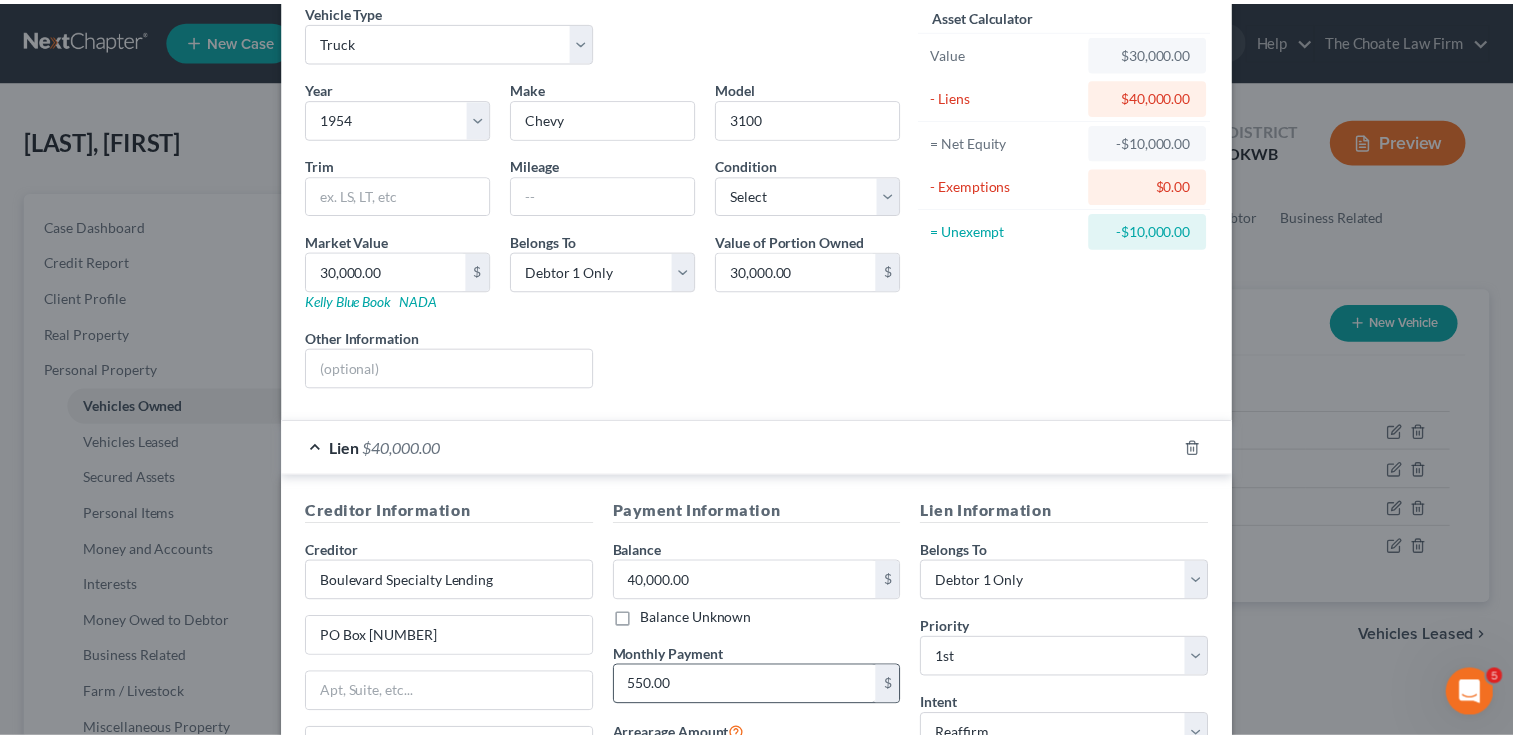 scroll, scrollTop: 300, scrollLeft: 0, axis: vertical 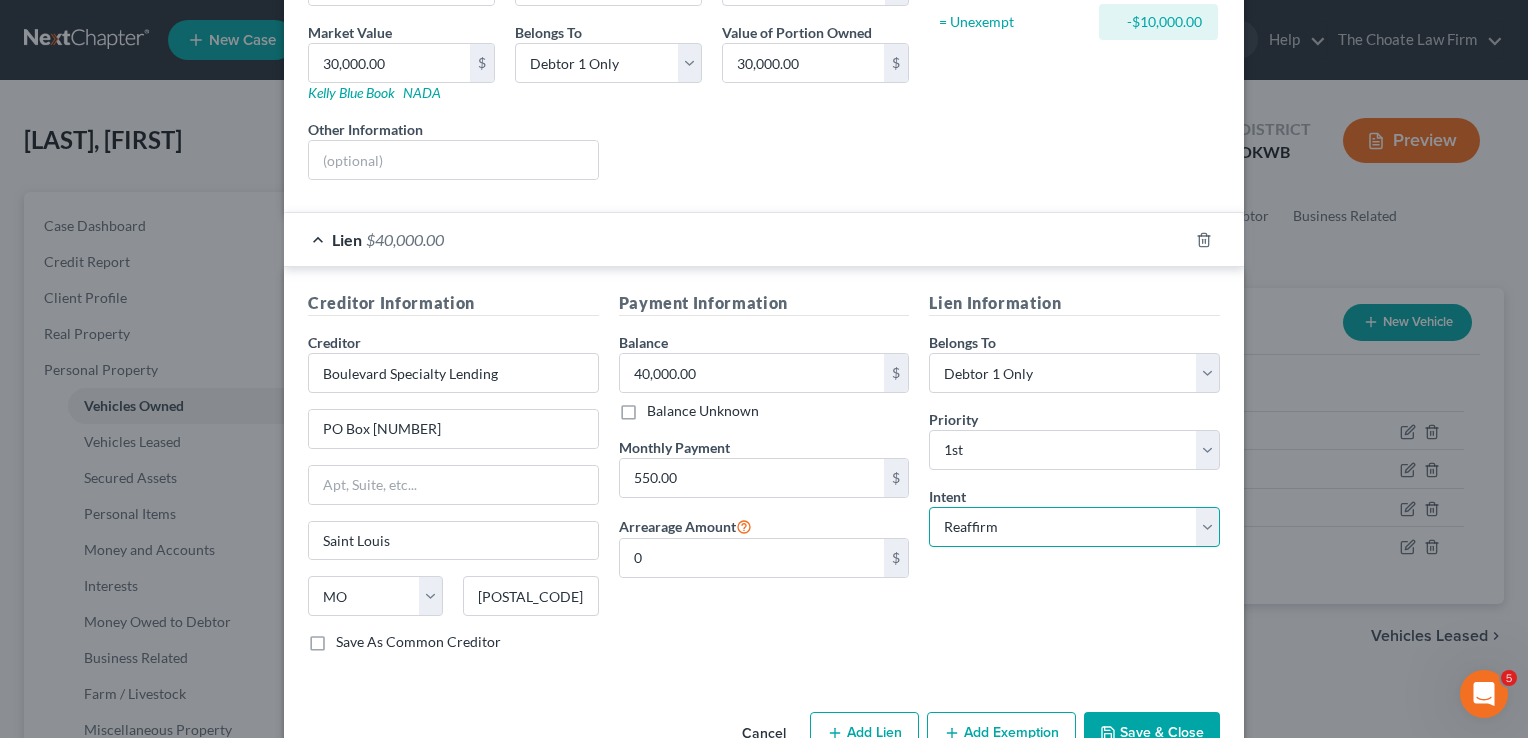 click on "Select Surrender Redeem Reaffirm Avoid Other" at bounding box center (1074, 527) 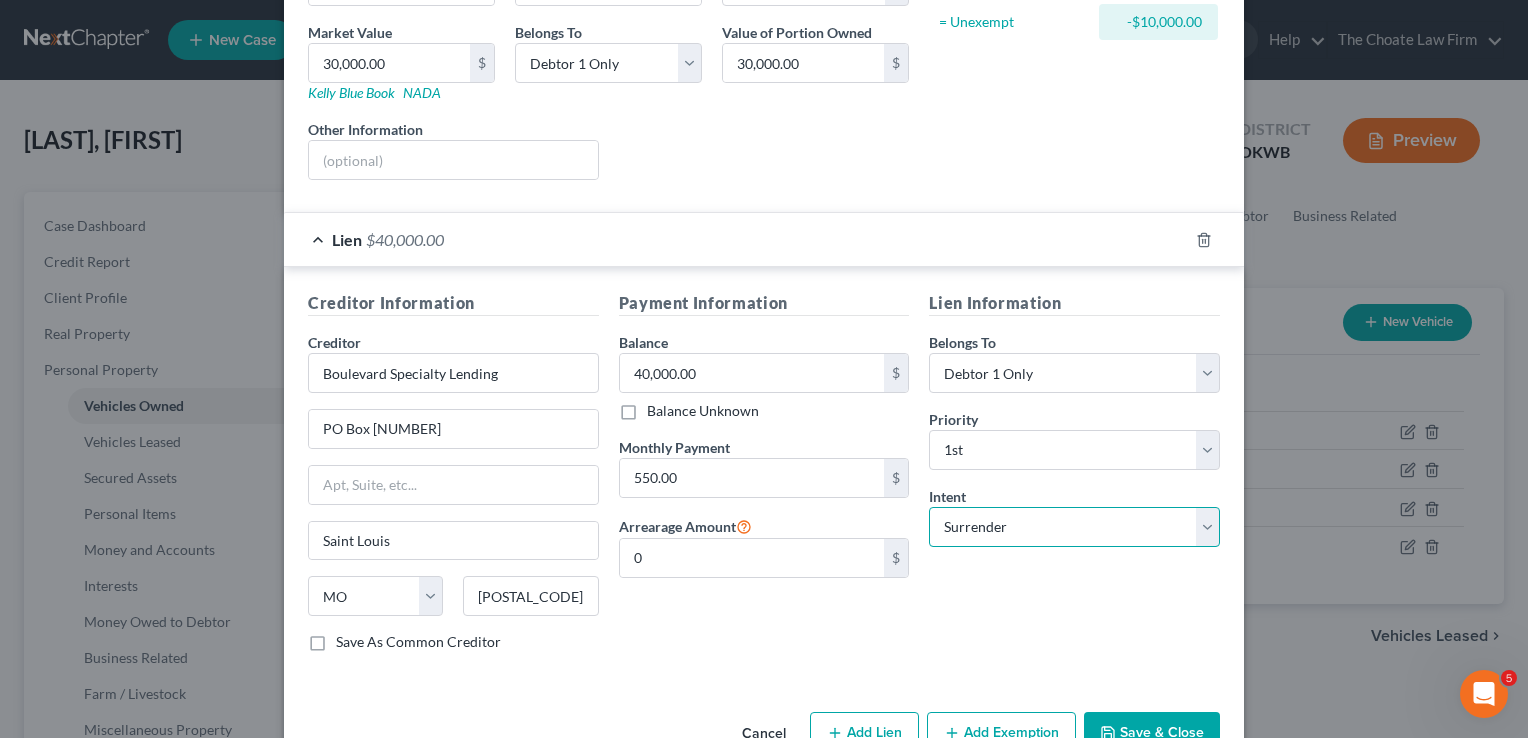 click on "Select Surrender Redeem Reaffirm Avoid Other" at bounding box center [1074, 527] 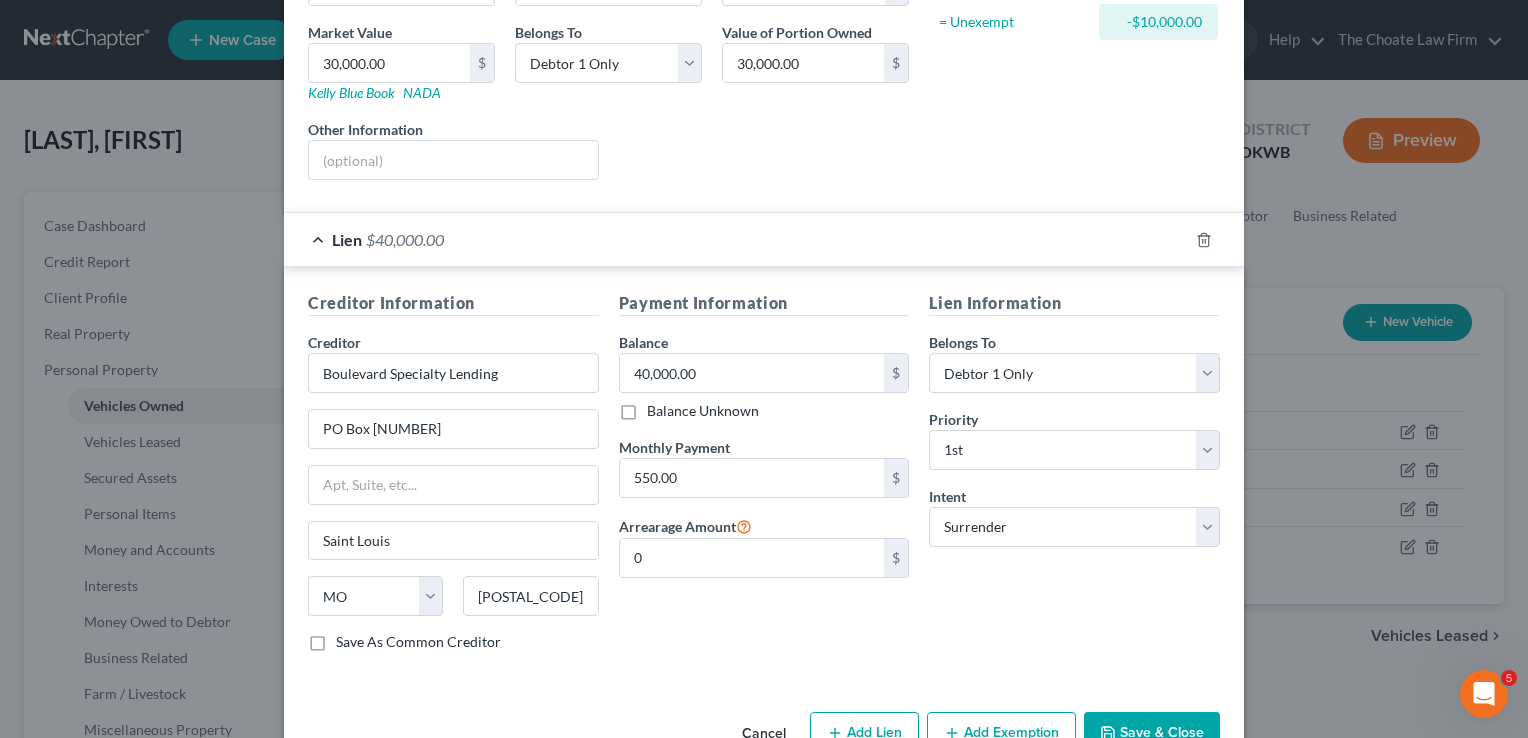 click on "Save & Close" at bounding box center [1152, 733] 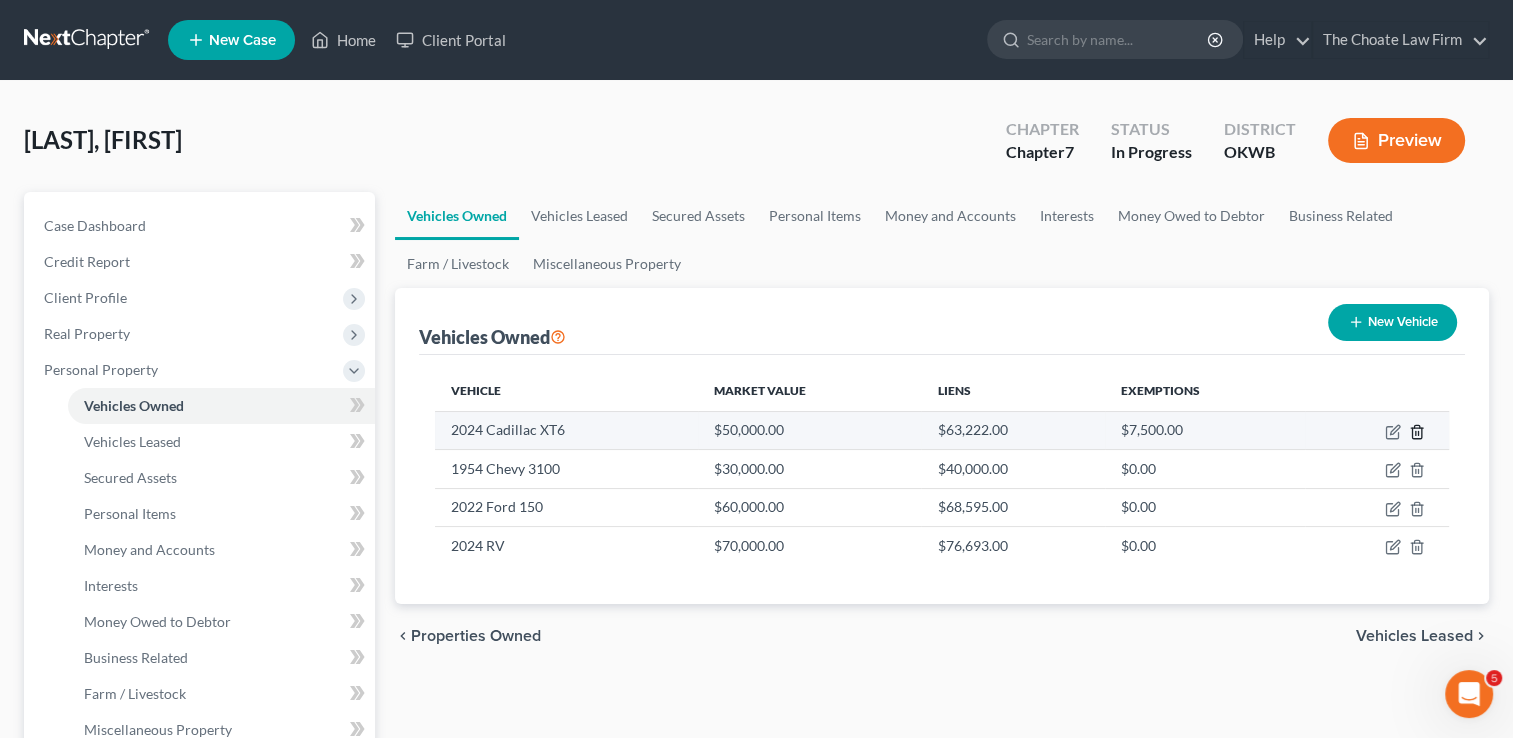 click 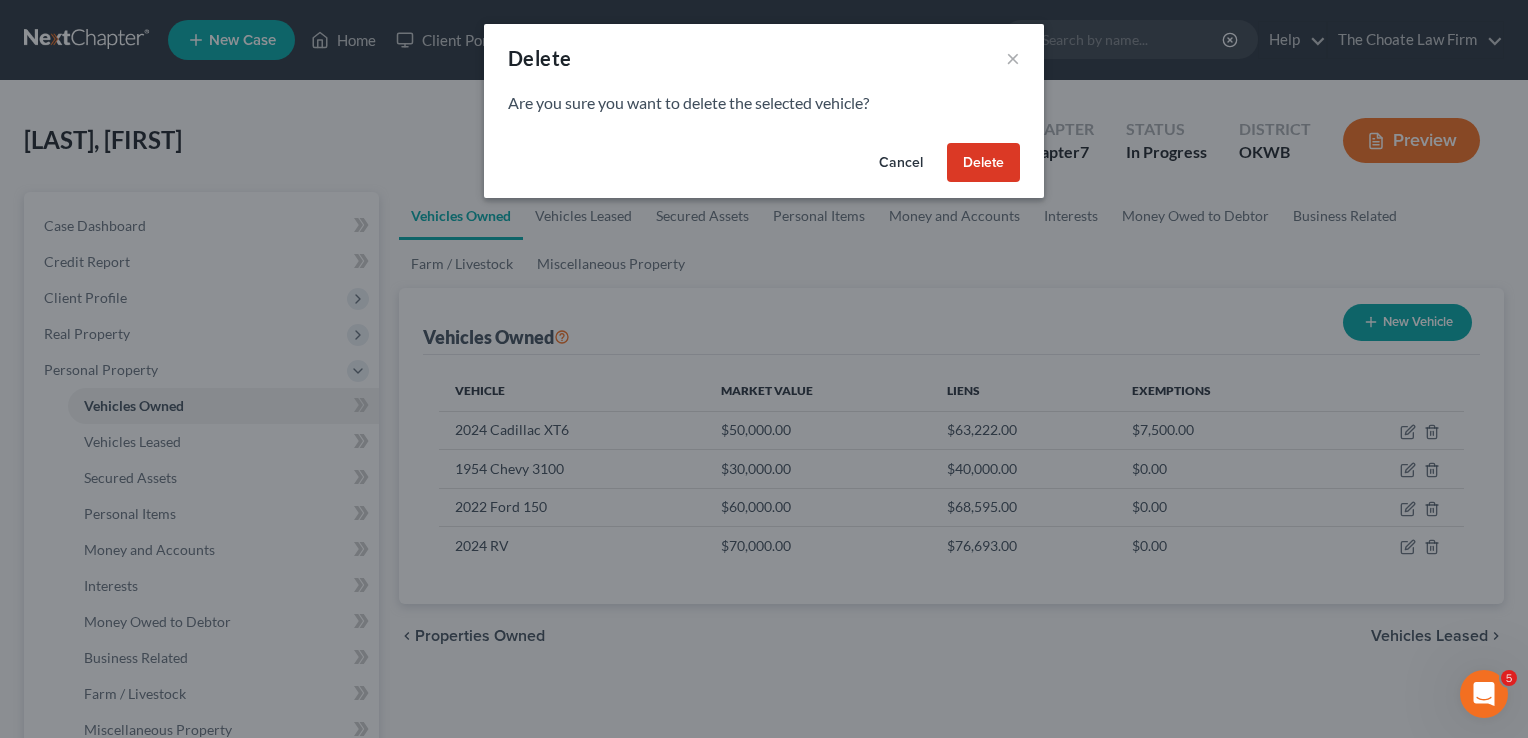 click on "Delete" at bounding box center (983, 163) 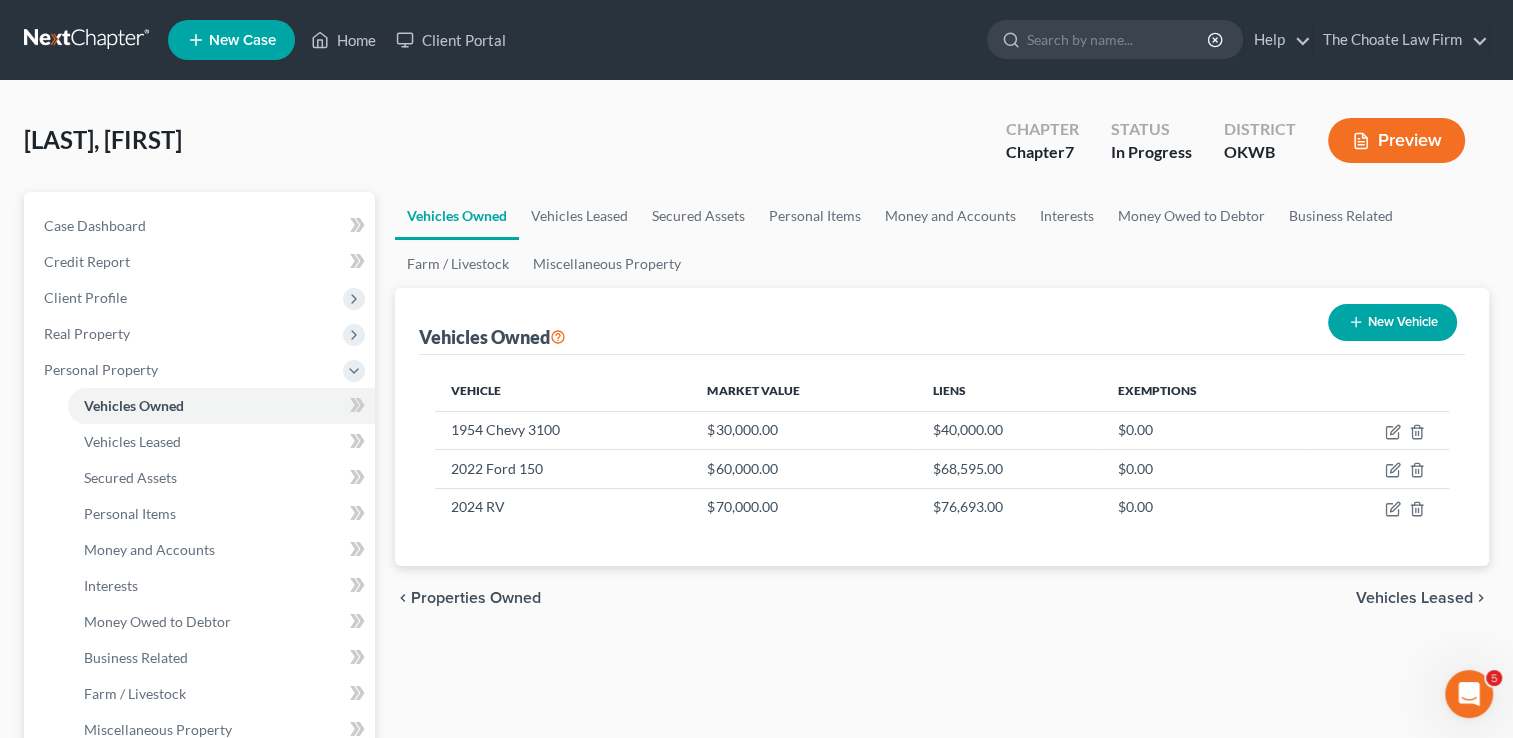 click at bounding box center (88, 40) 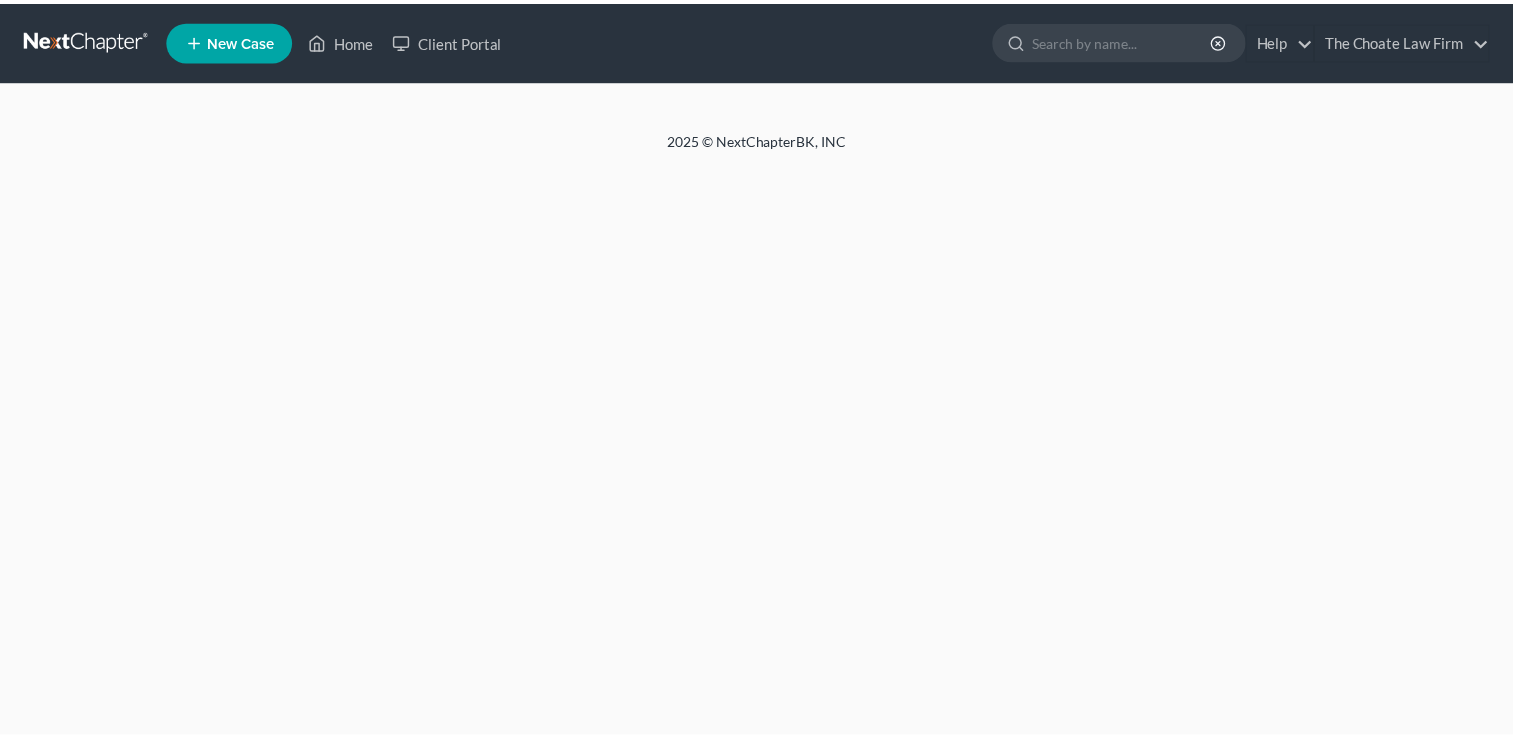 scroll, scrollTop: 0, scrollLeft: 0, axis: both 